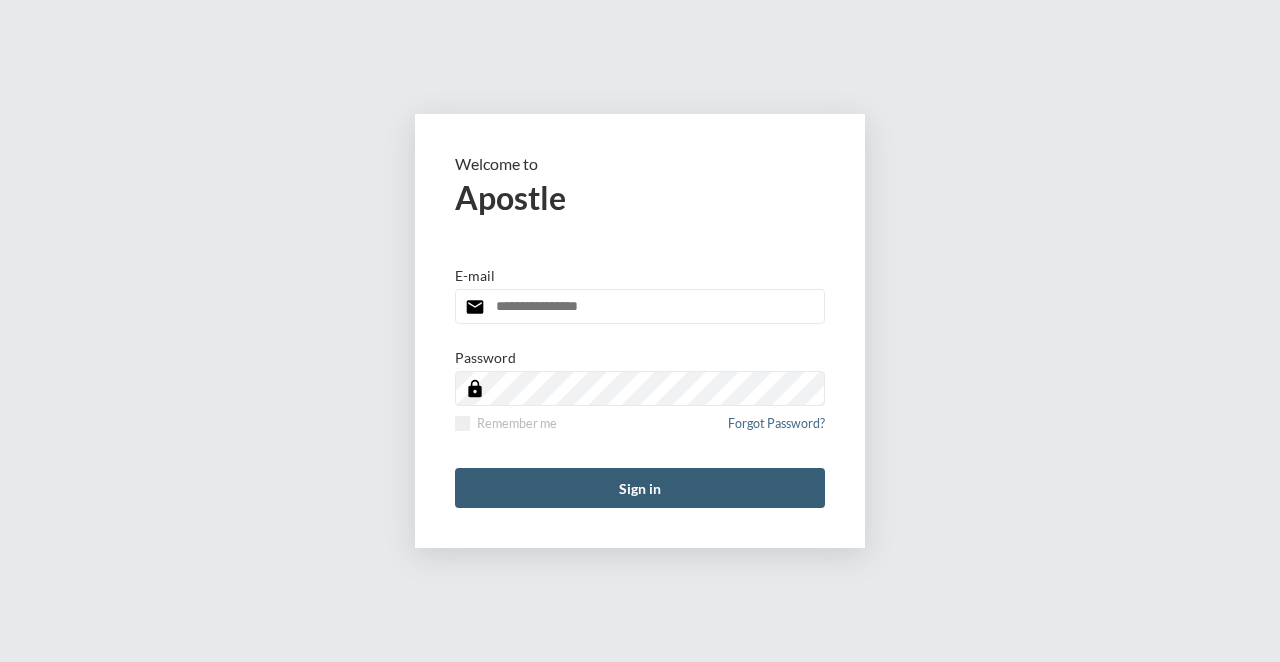 scroll, scrollTop: 0, scrollLeft: 0, axis: both 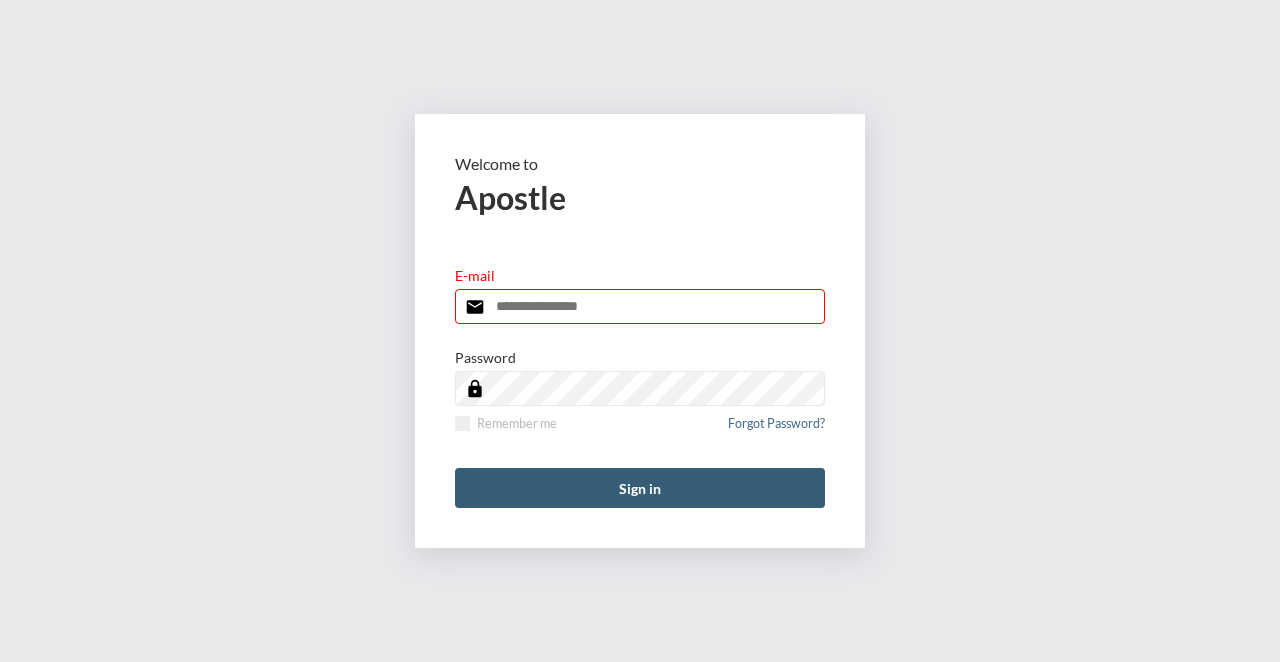type on "**********" 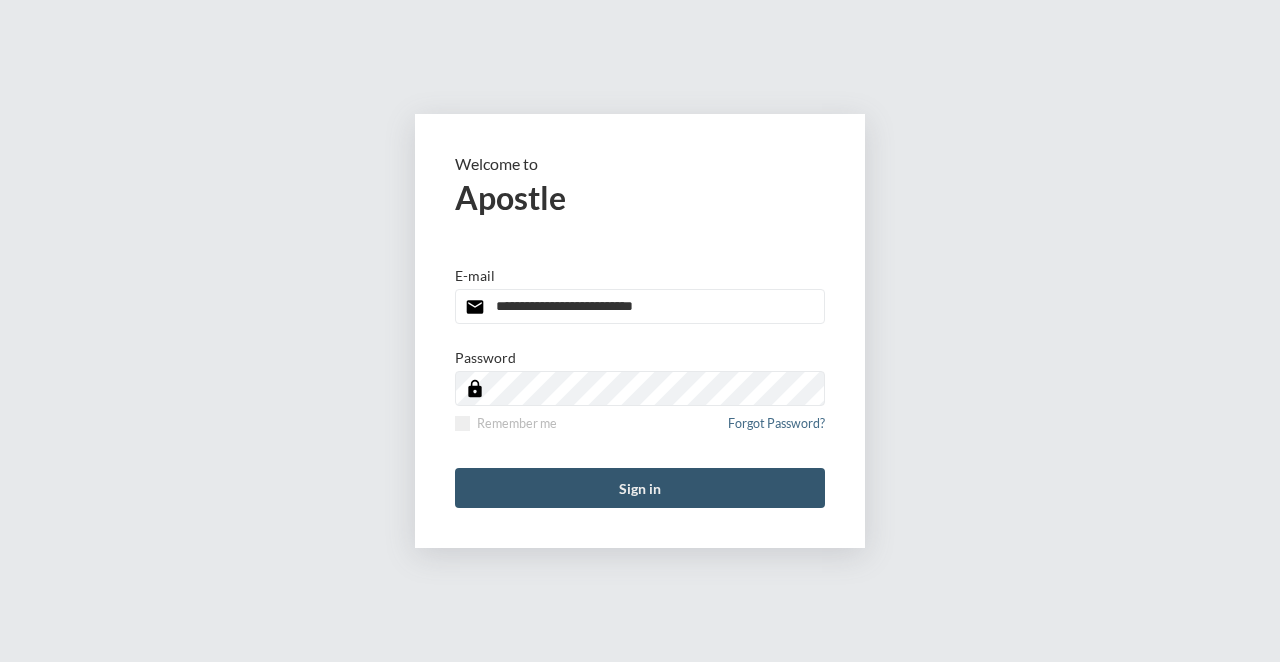 click on "Sign in" at bounding box center (640, 488) 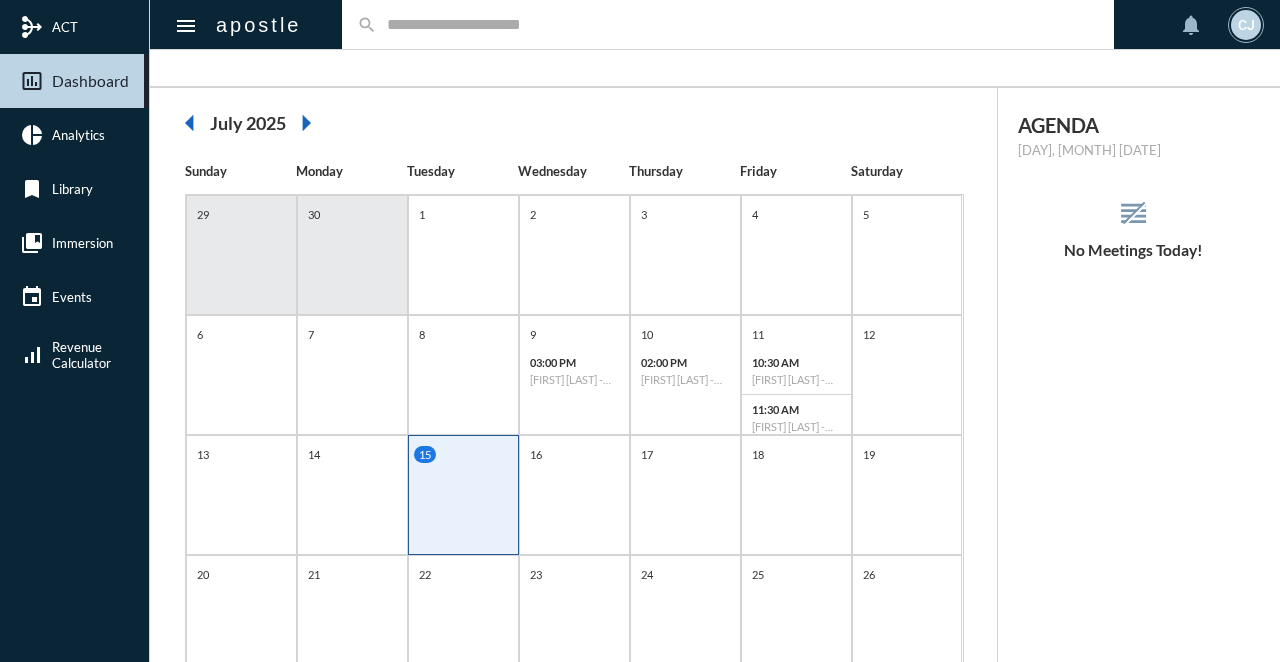 scroll, scrollTop: 126, scrollLeft: 0, axis: vertical 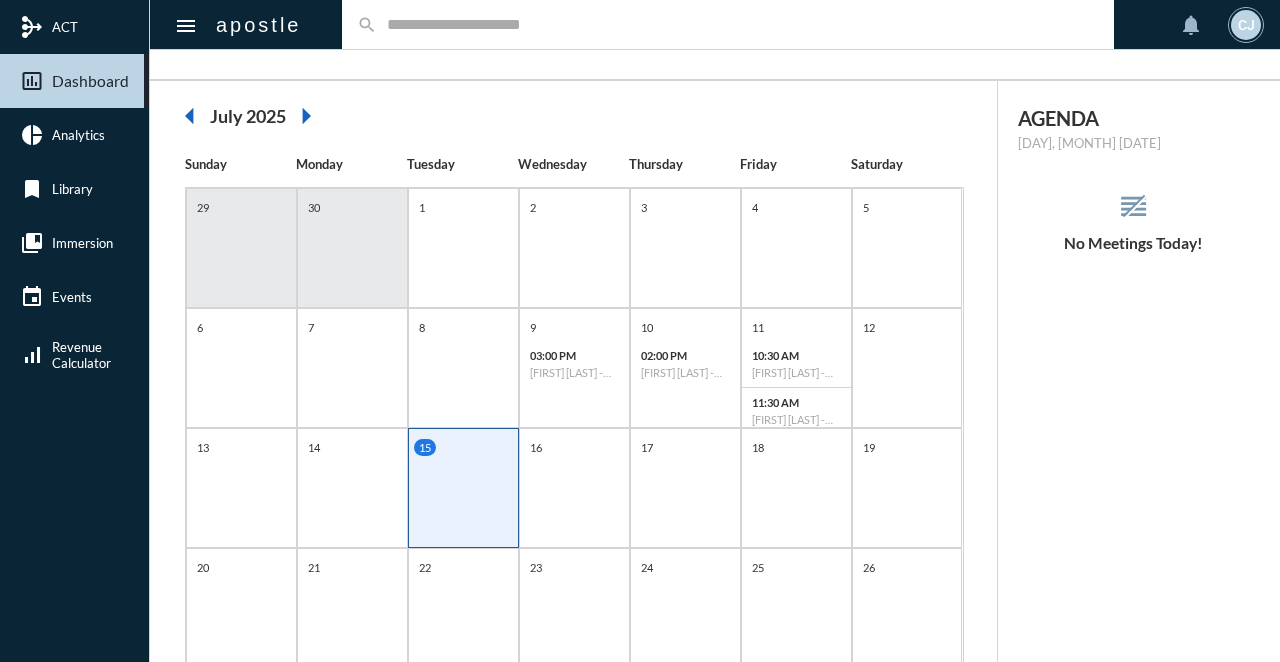 click on "arrow_left" 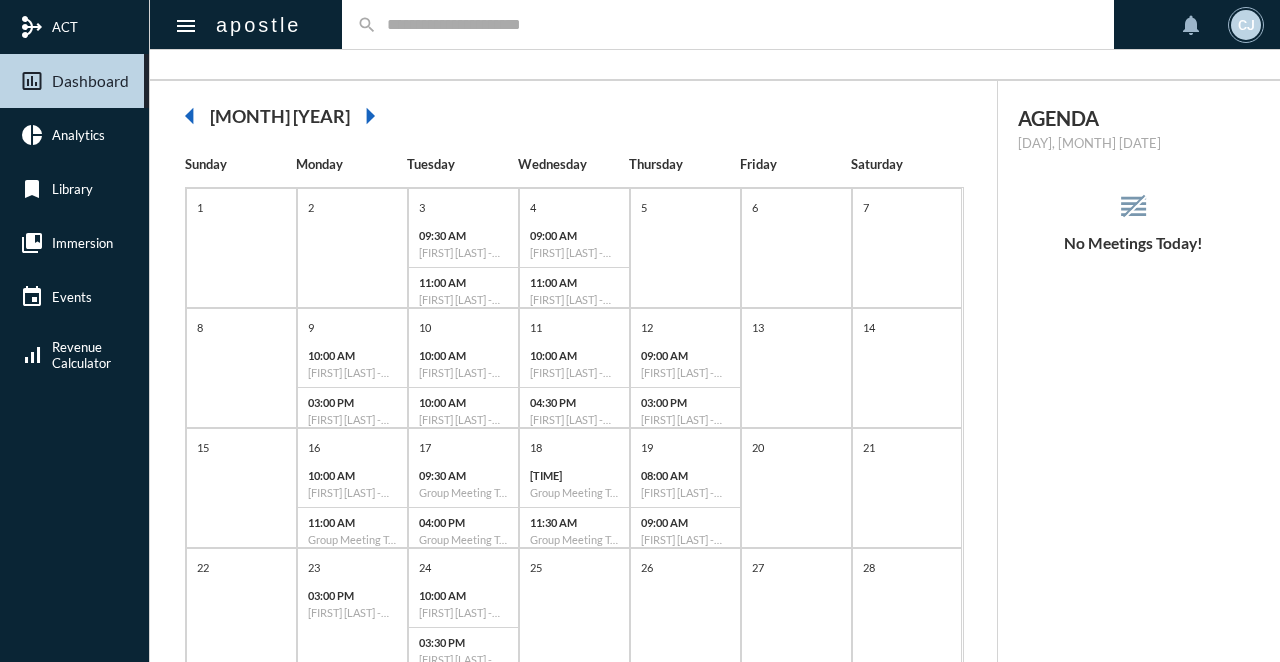 click on "arrow_left" 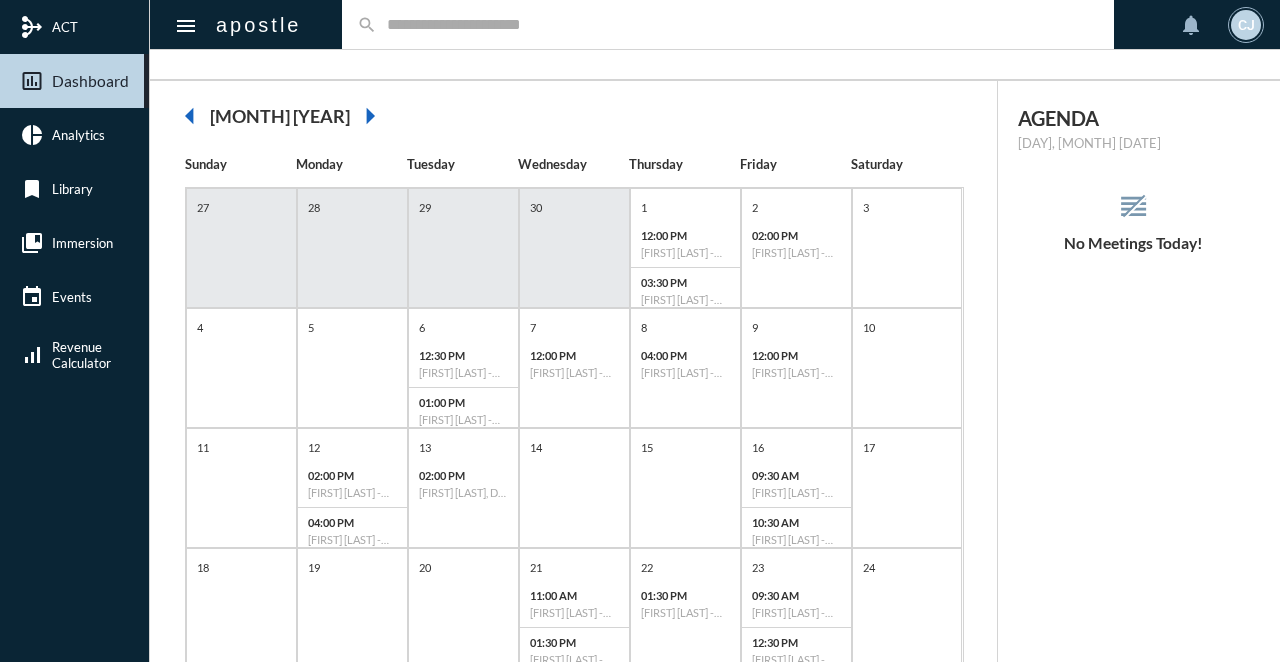 click on "arrow_left" 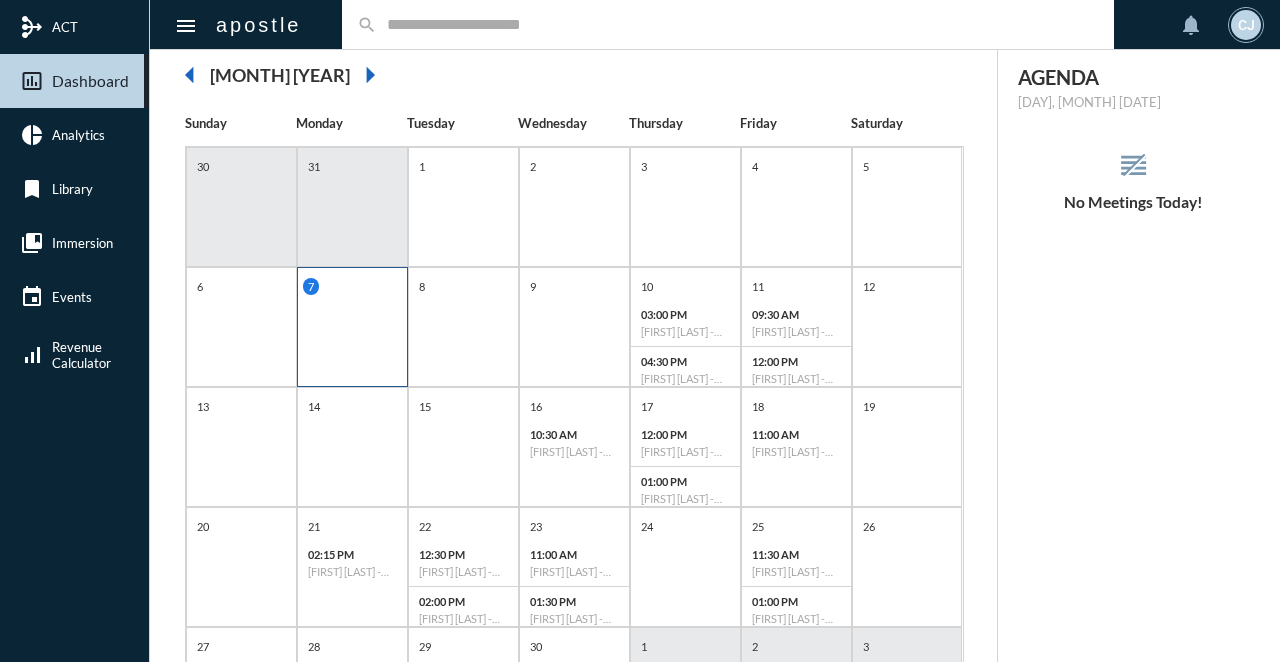 scroll, scrollTop: 166, scrollLeft: 0, axis: vertical 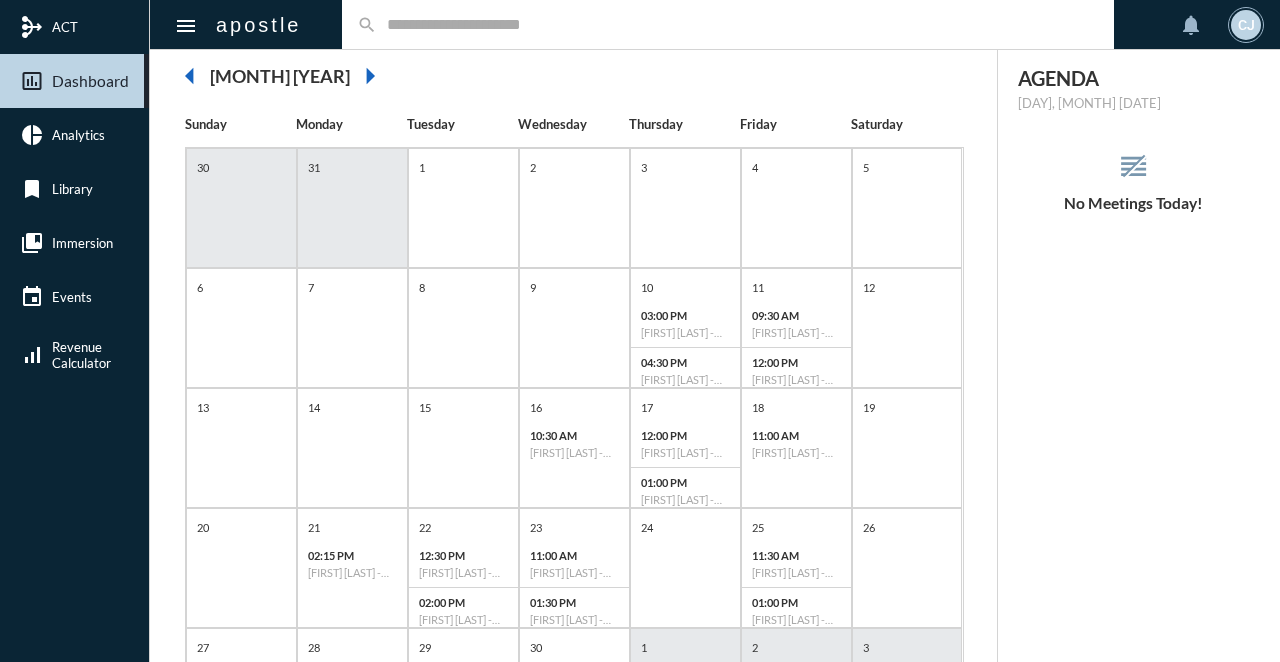 click on "arrow_left" 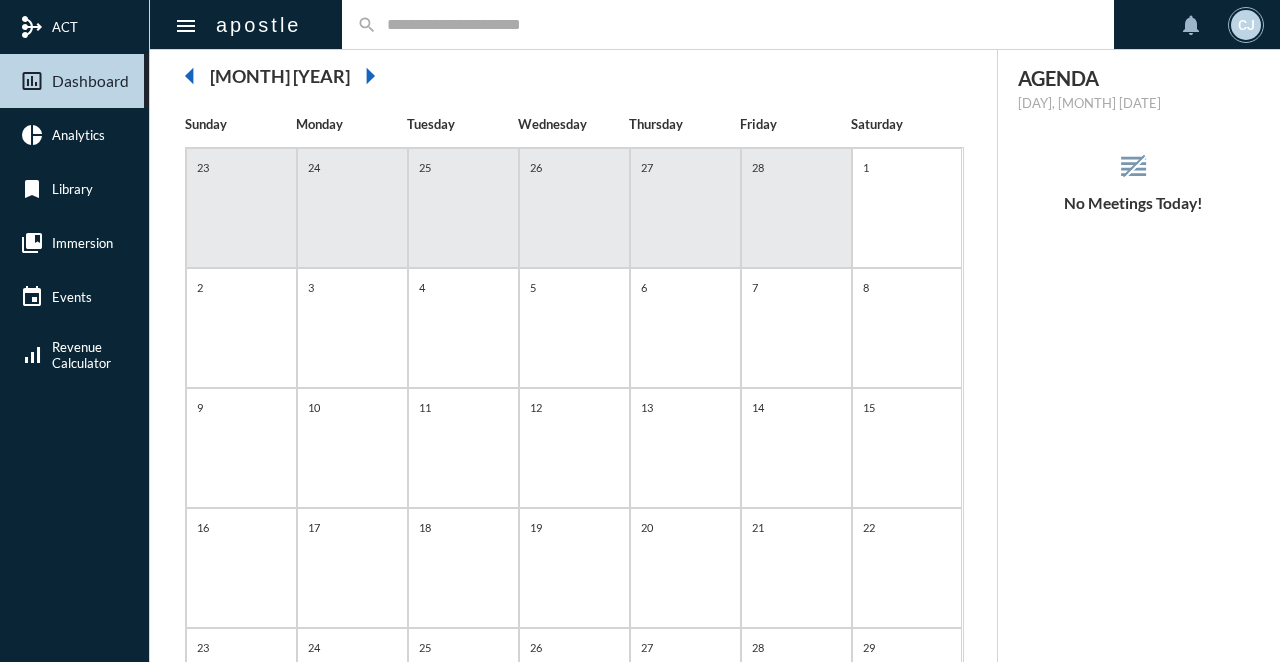 click on "arrow_left" 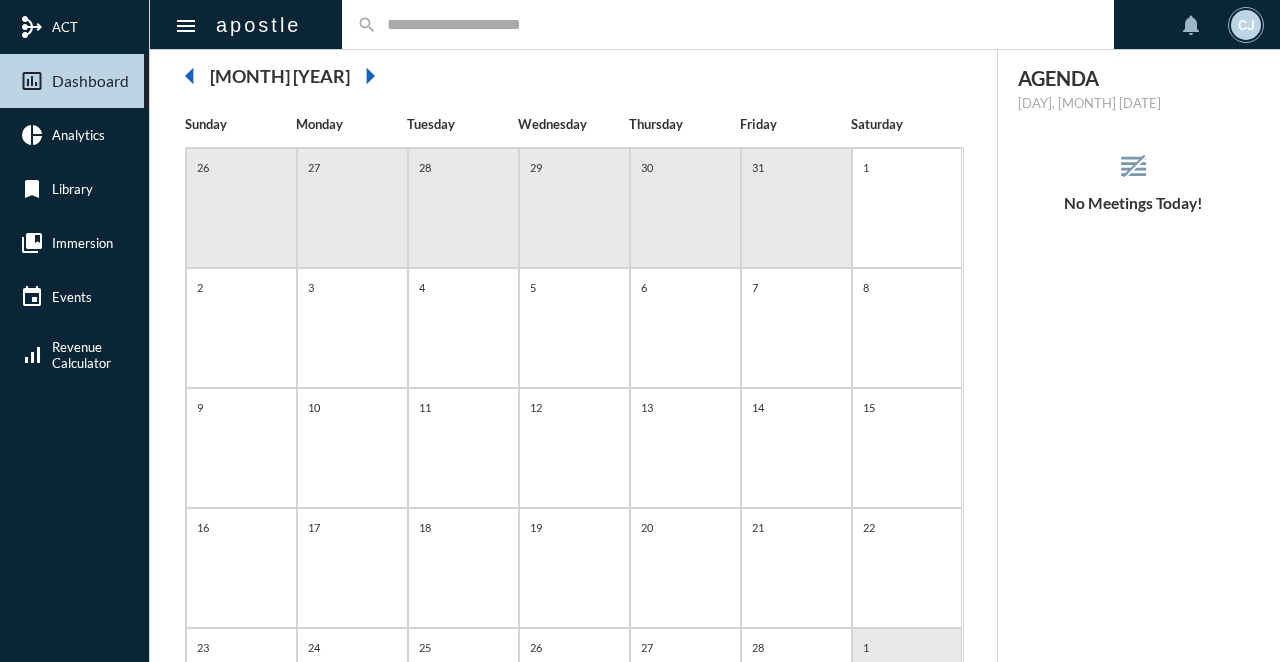 click on "arrow_left" 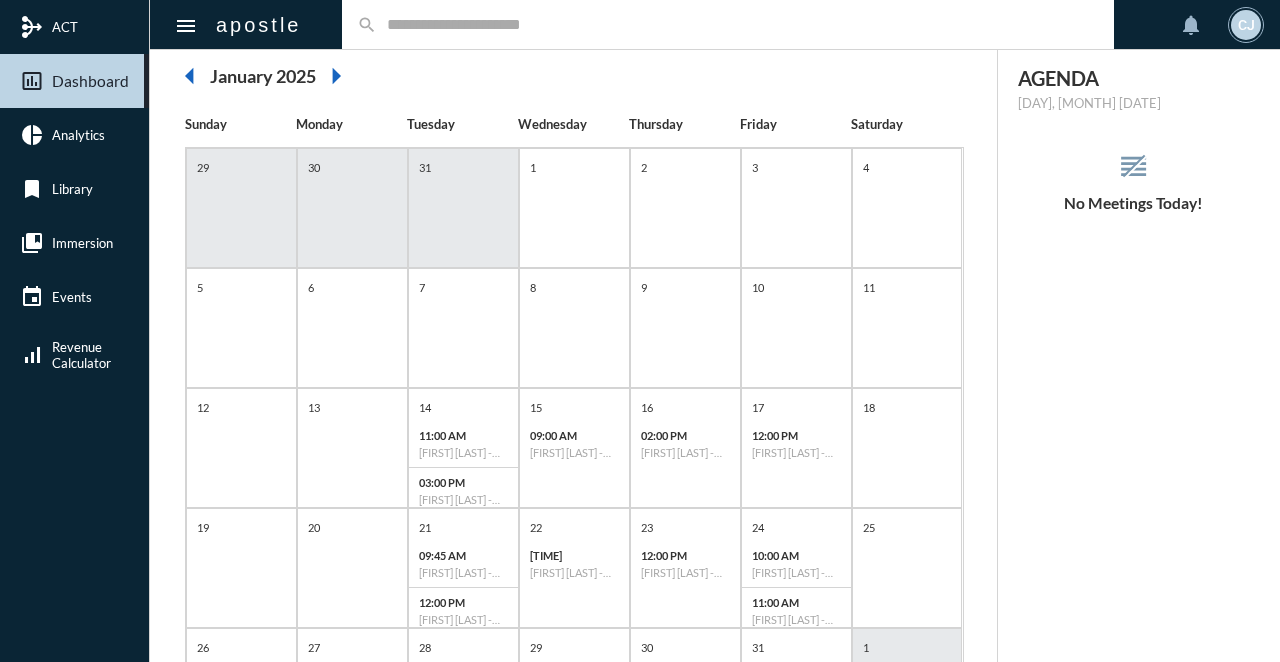 click on "arrow_right" 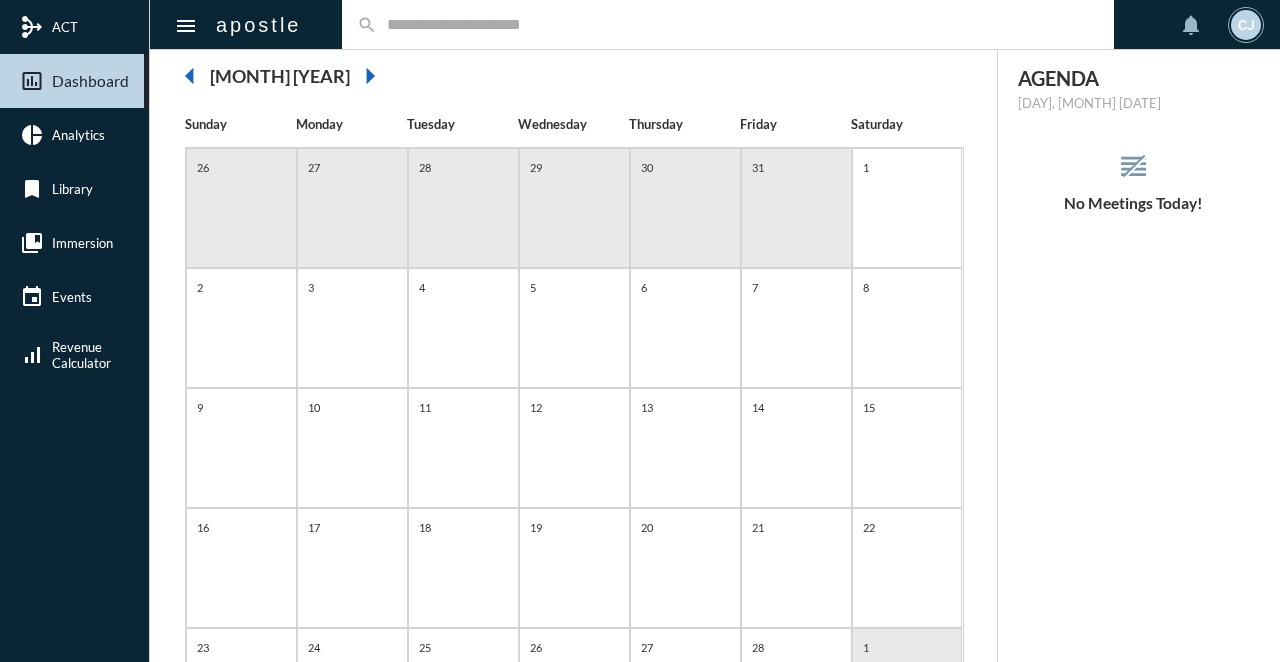 click on "arrow_right" 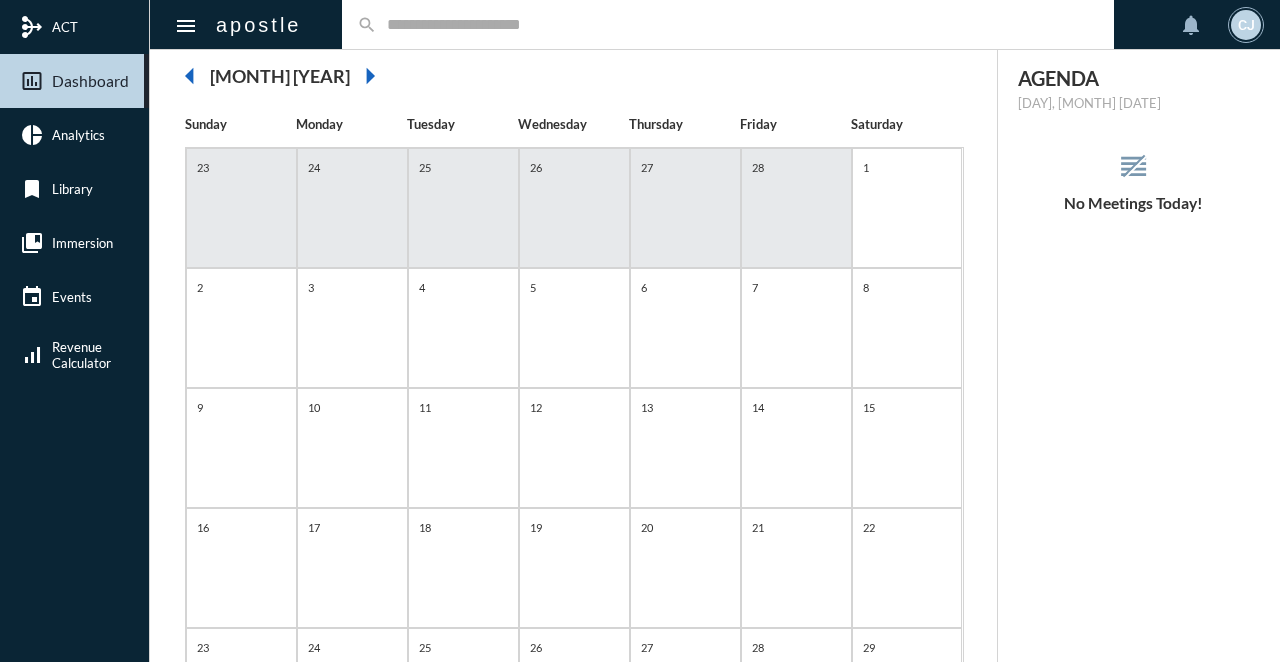 click on "arrow_right" 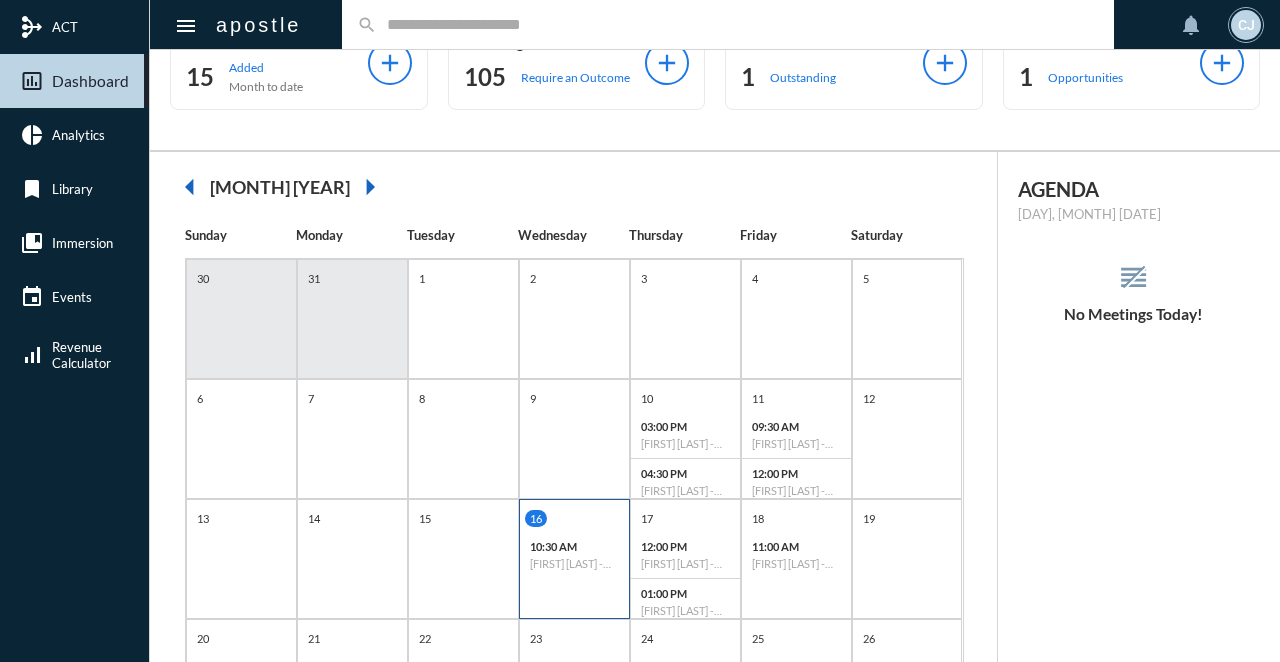 scroll, scrollTop: 54, scrollLeft: 0, axis: vertical 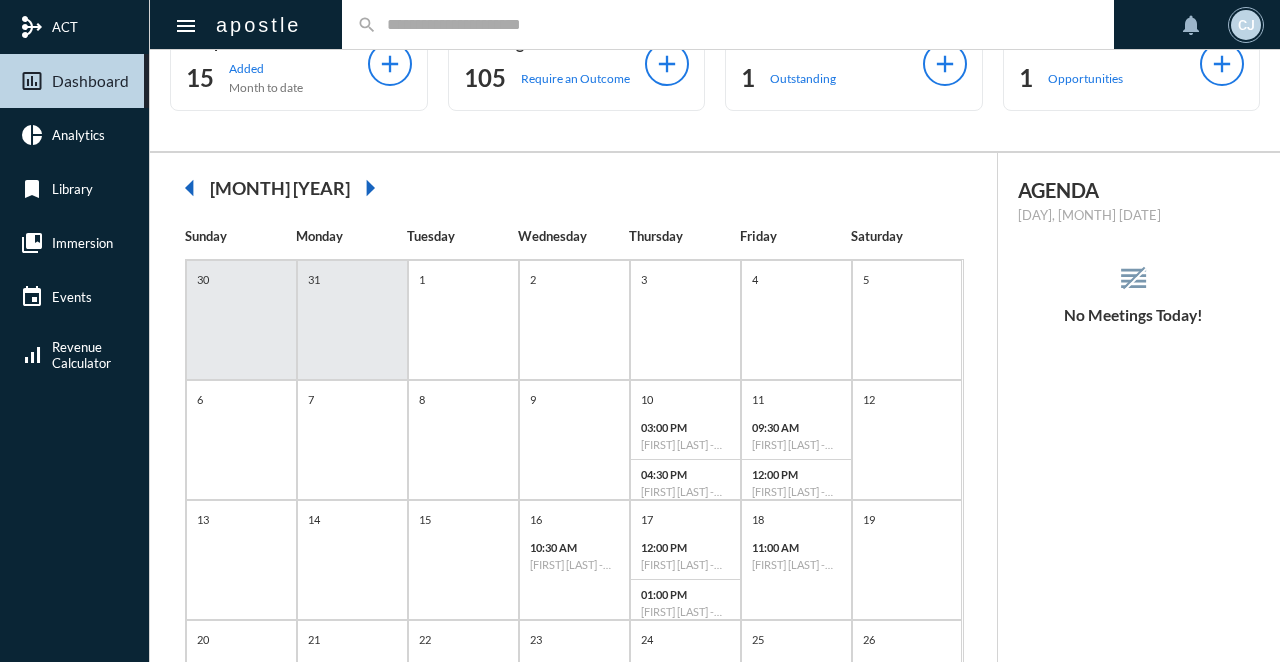 click 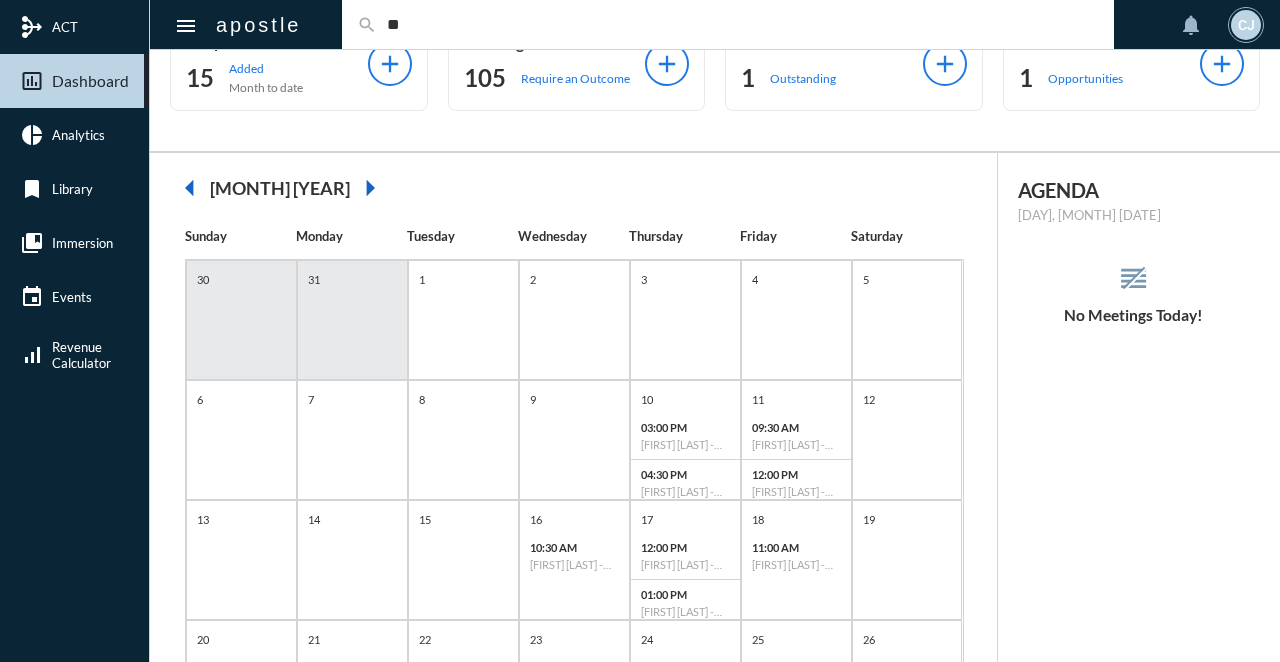 type on "*" 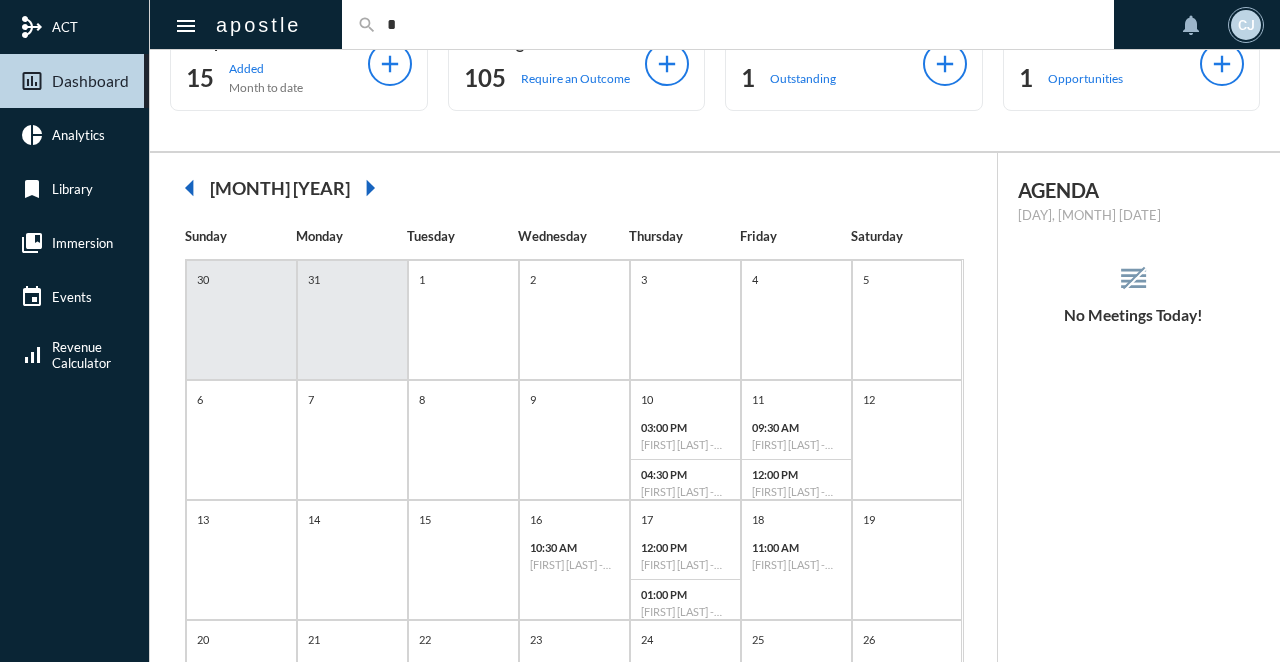 type 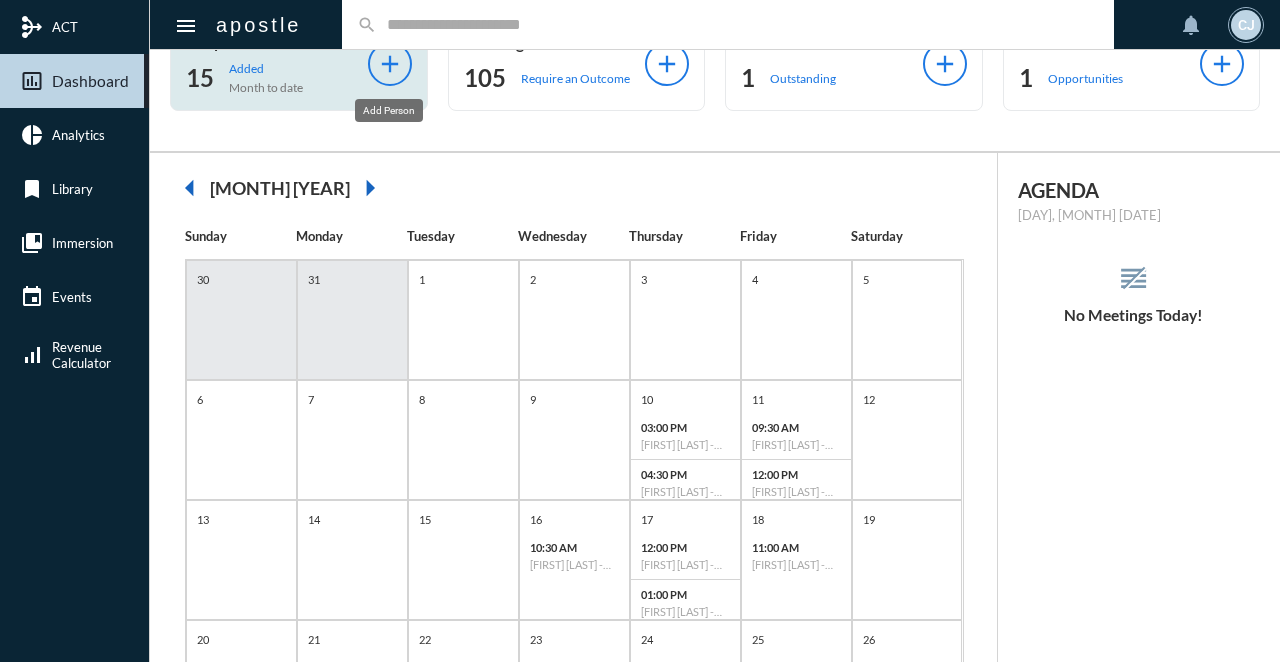 click on "add" 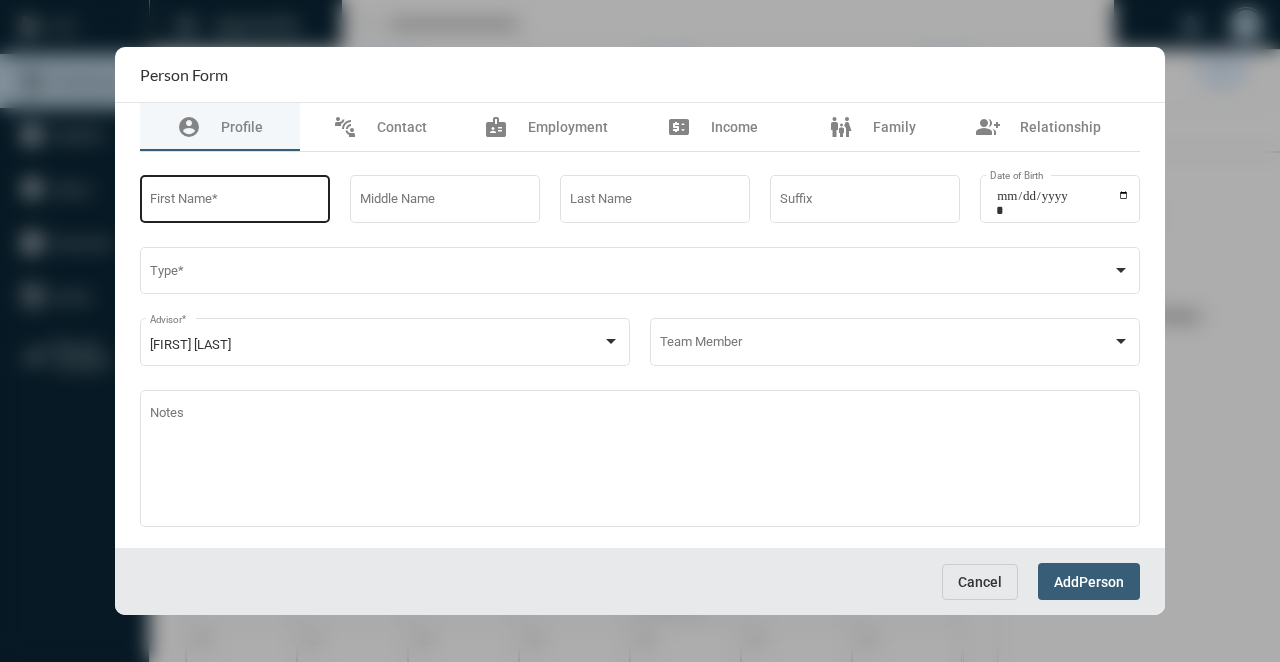 click on "First Name  *" at bounding box center [235, 202] 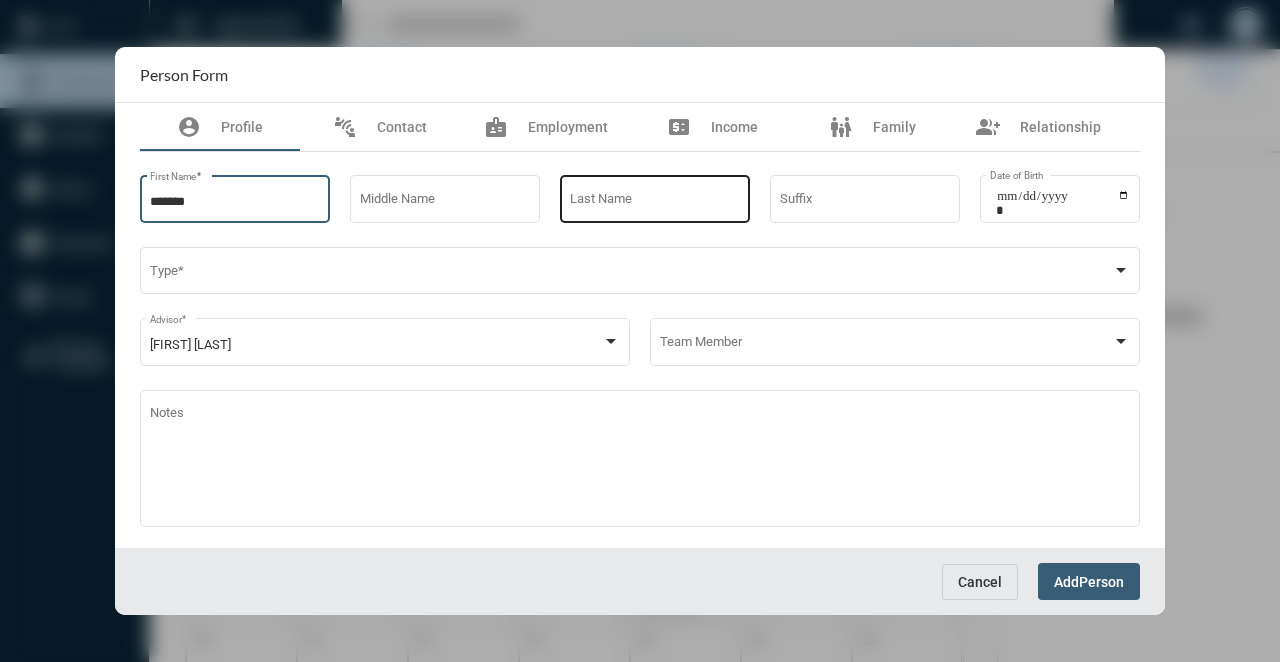type on "******" 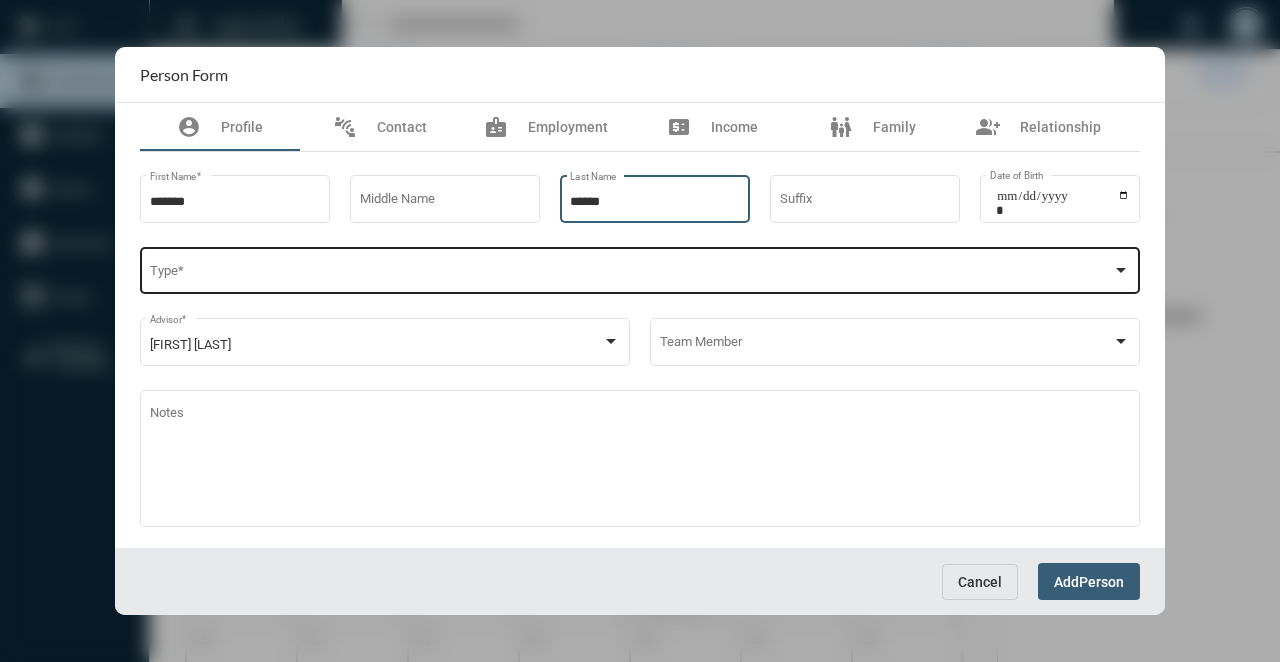 type on "******" 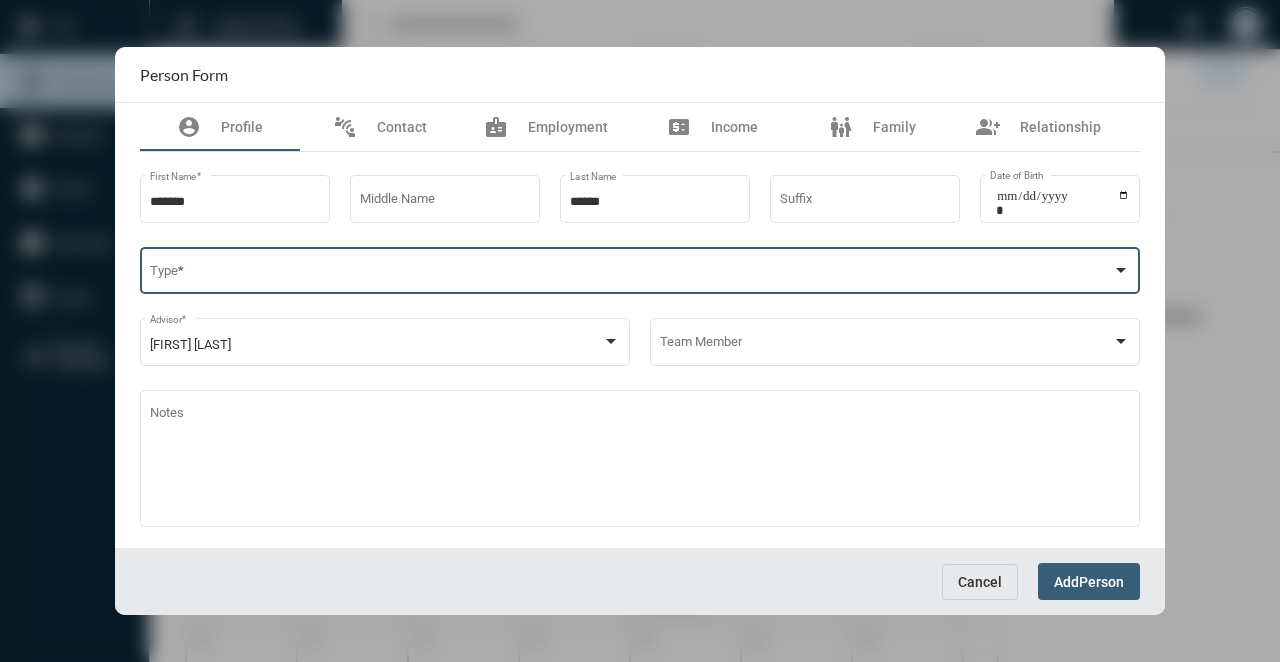 click at bounding box center (631, 274) 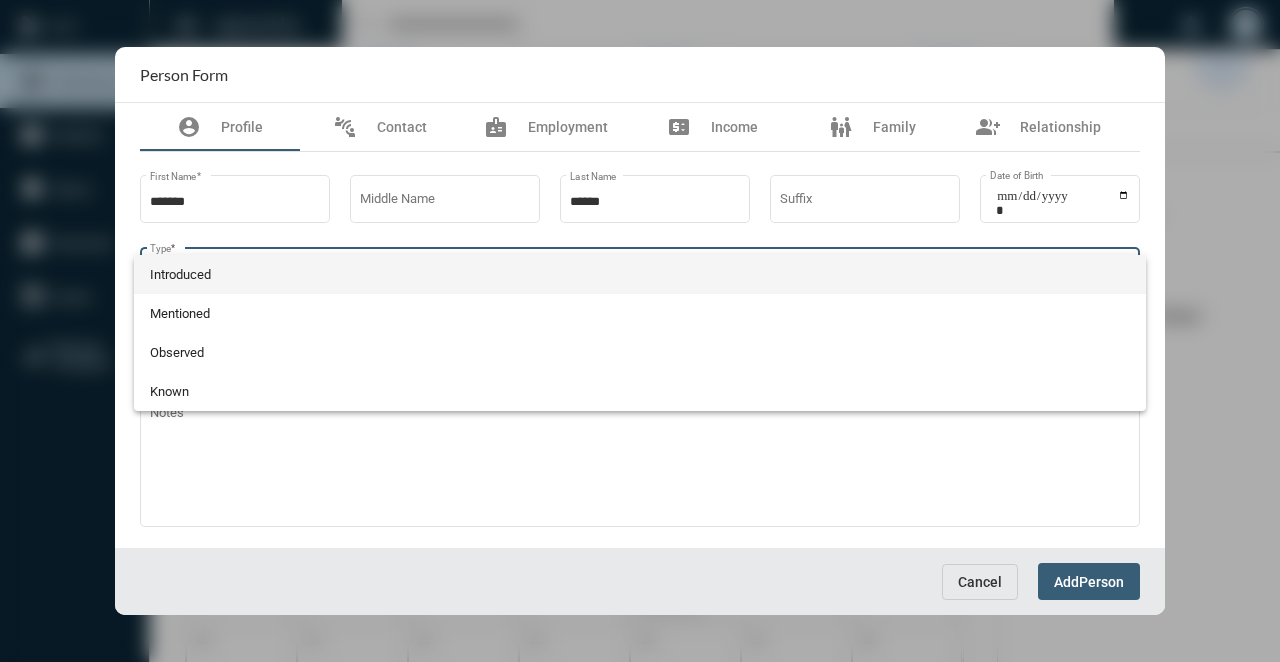 click on "Introduced" at bounding box center [640, 274] 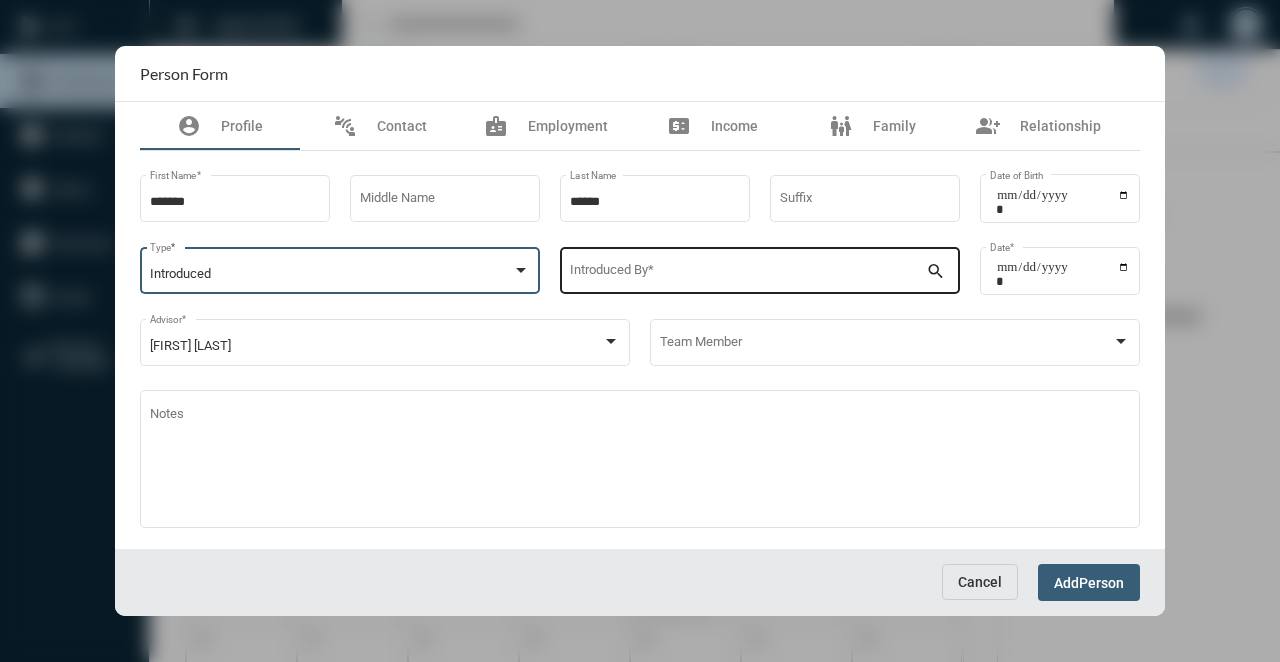 click on "Introduced By  *" at bounding box center (748, 274) 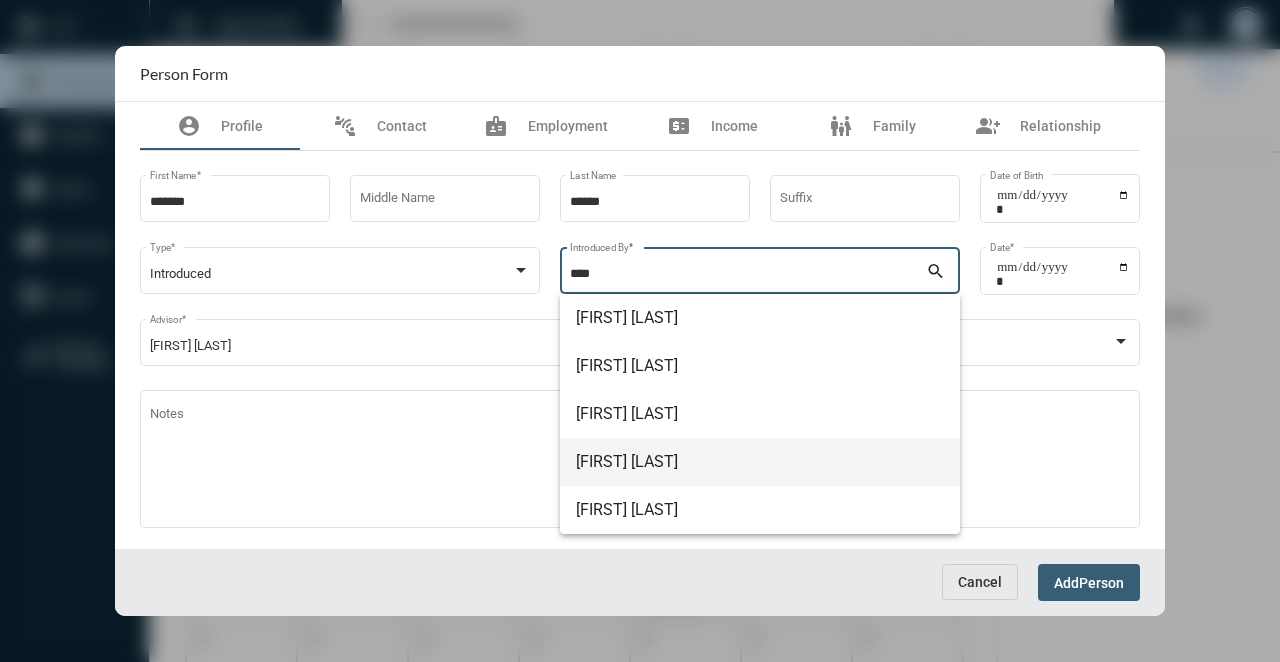 click on "[FIRST] [LAST]" at bounding box center [760, 462] 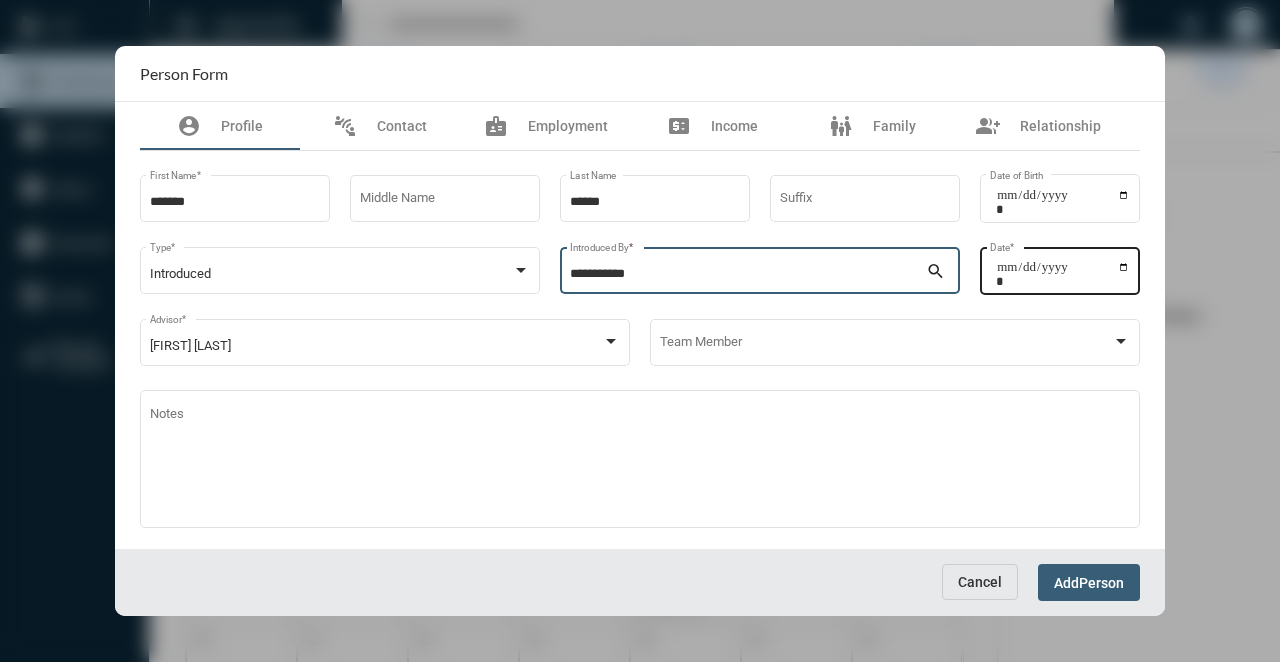 click on "Date  *" at bounding box center [1063, 274] 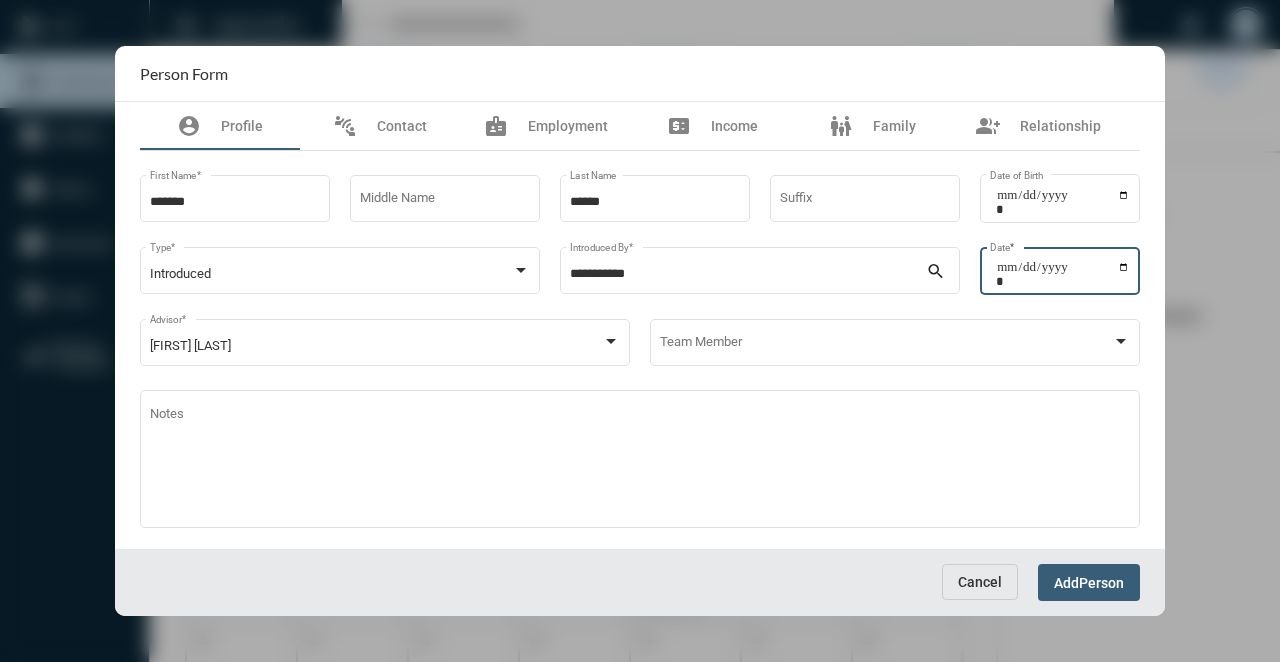 type on "**********" 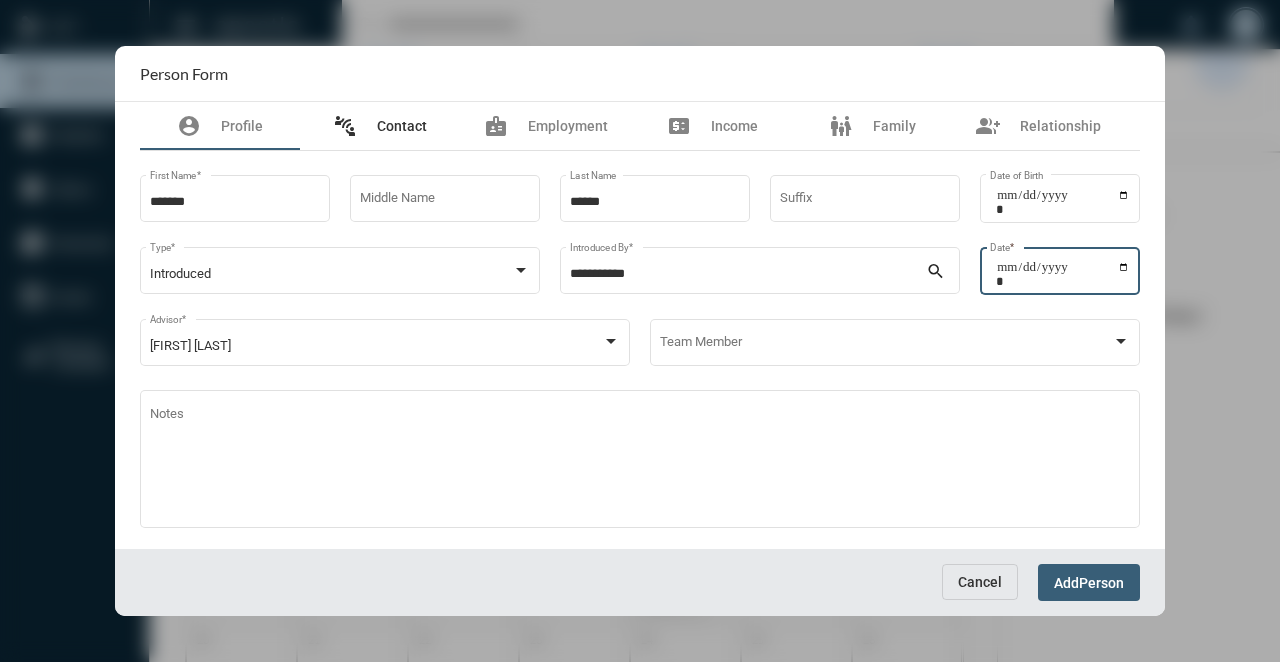 click on "connect_without_contact Contact" at bounding box center (380, 126) 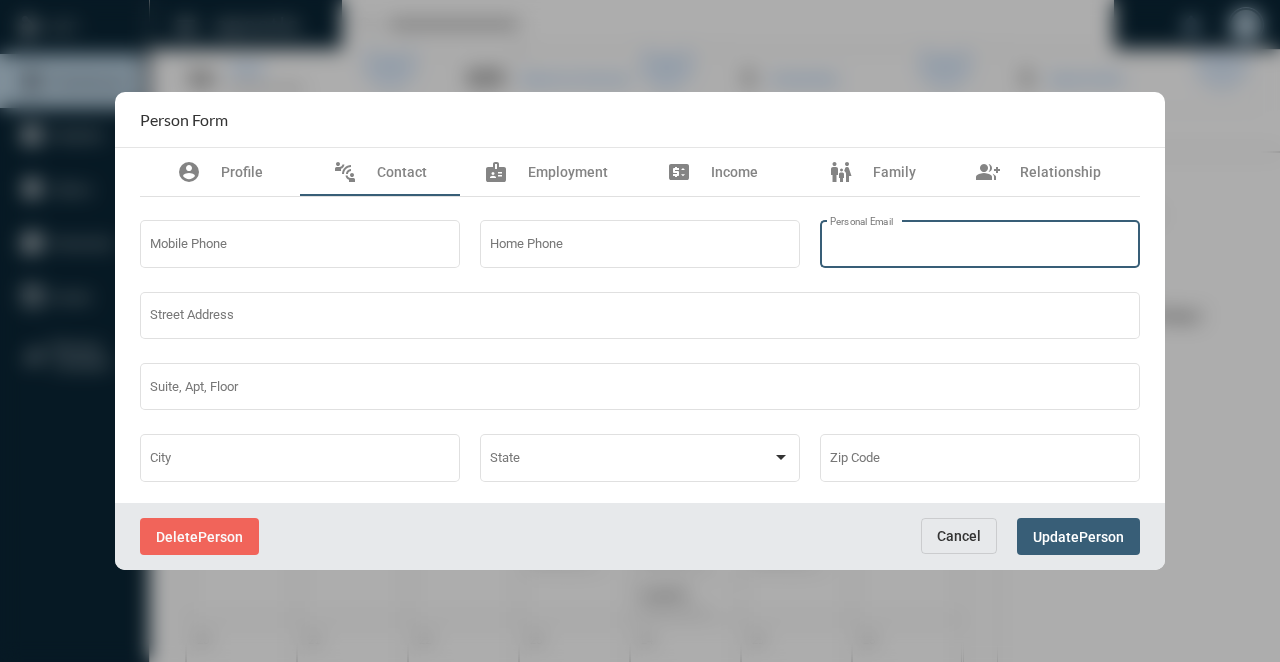 click on "Personal Email" at bounding box center [980, 247] 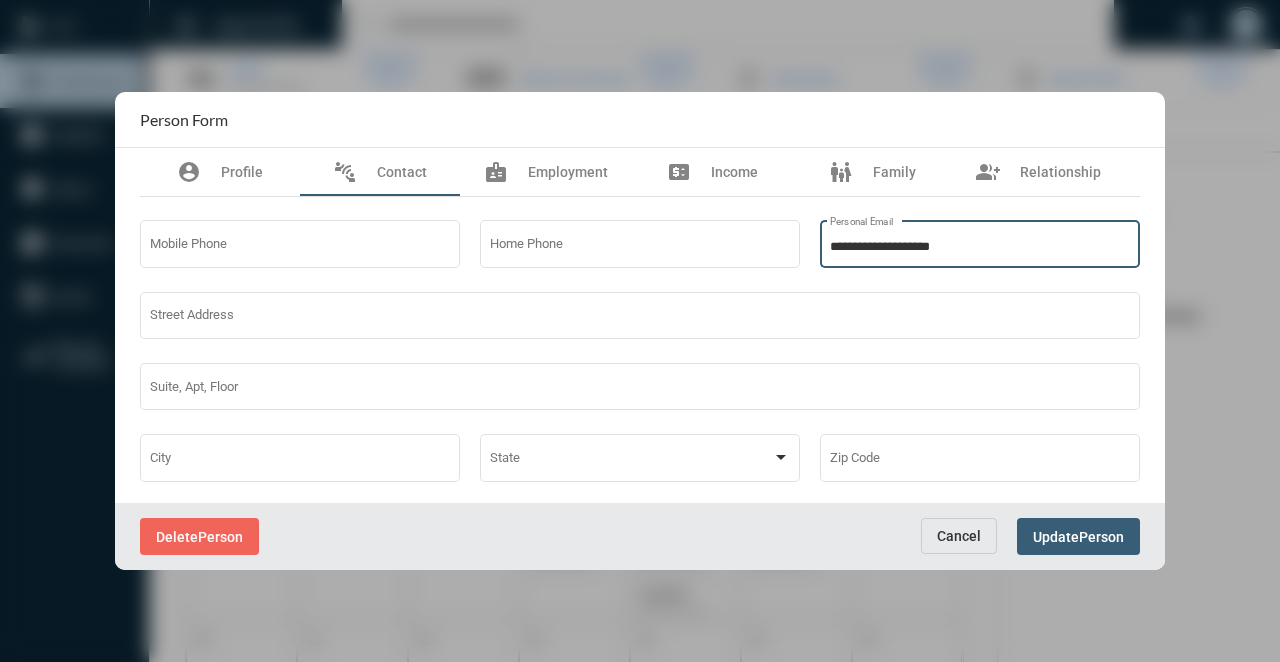 type on "**********" 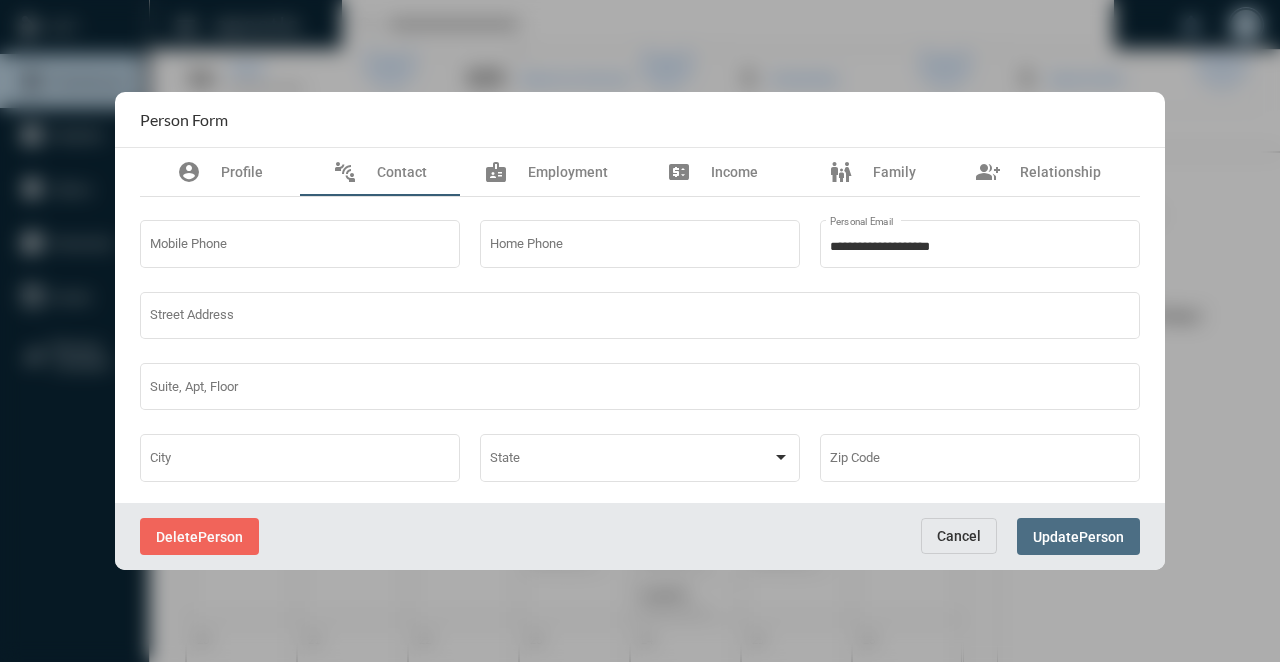 click on "Update" at bounding box center (1056, 537) 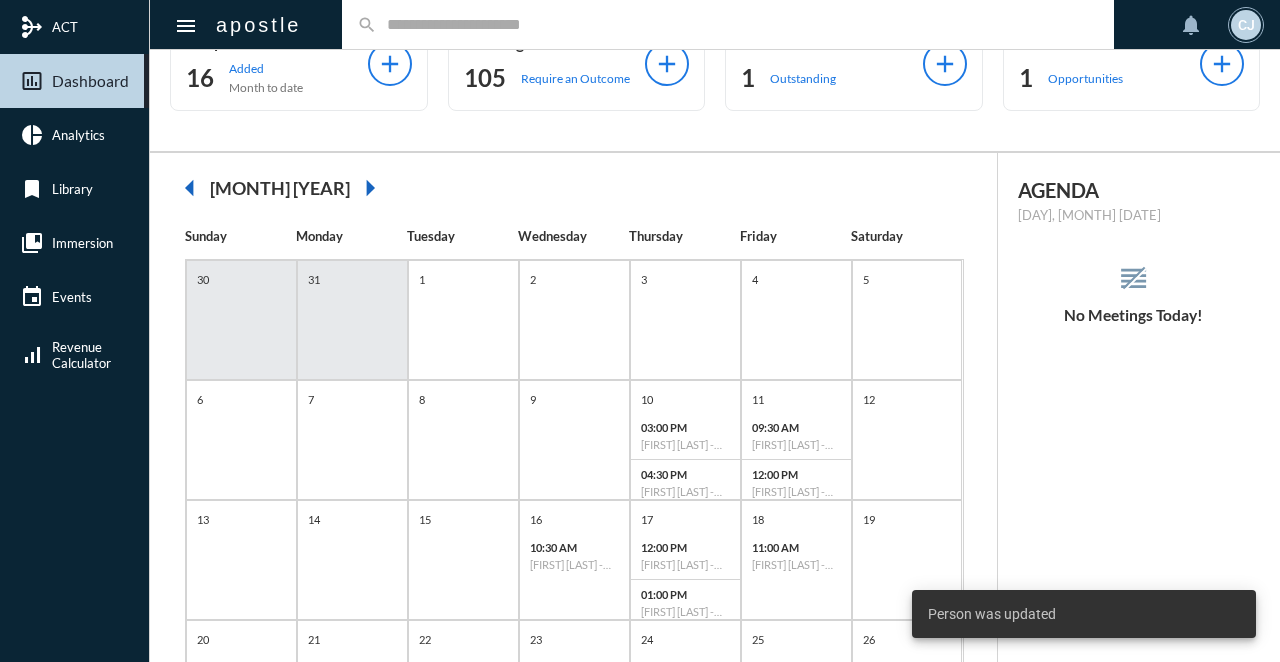 click 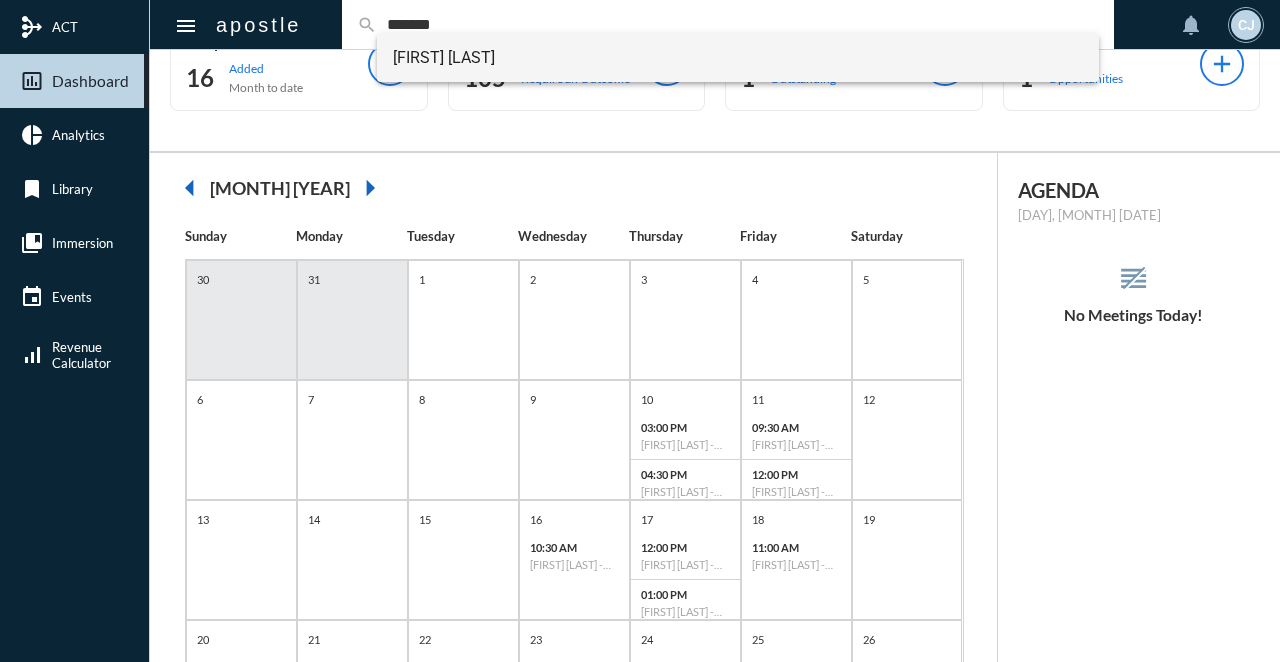 type on "*******" 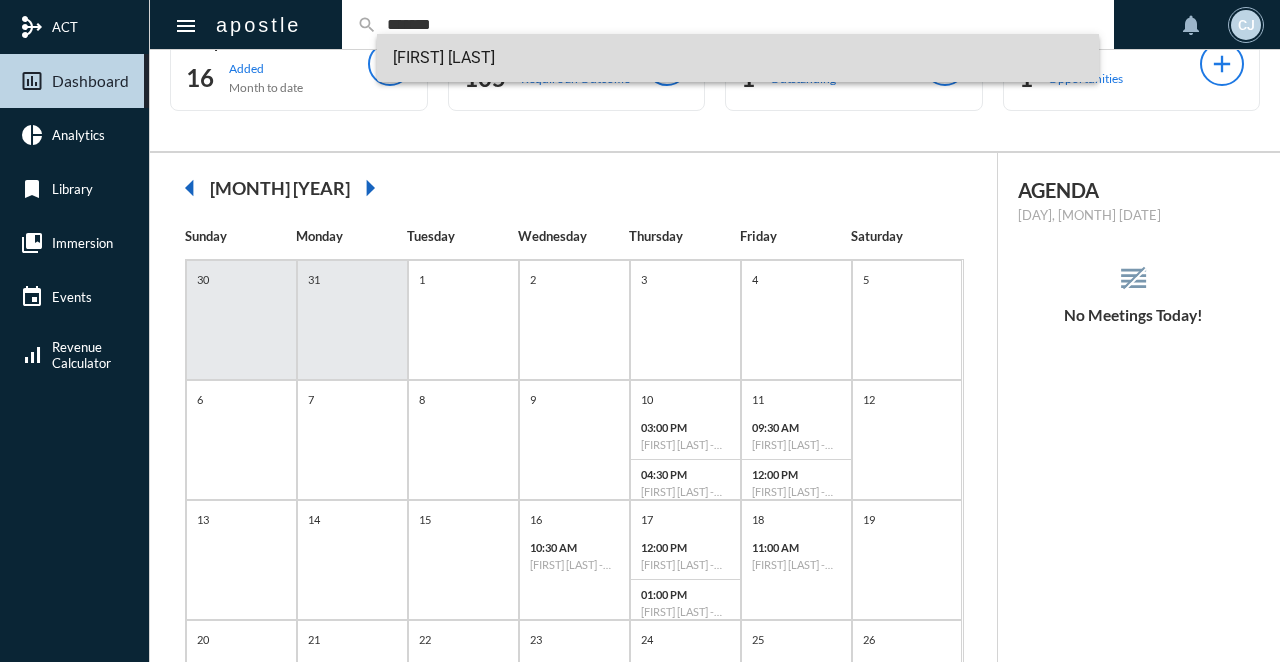 click on "[FIRST]  [LAST]" at bounding box center [738, 58] 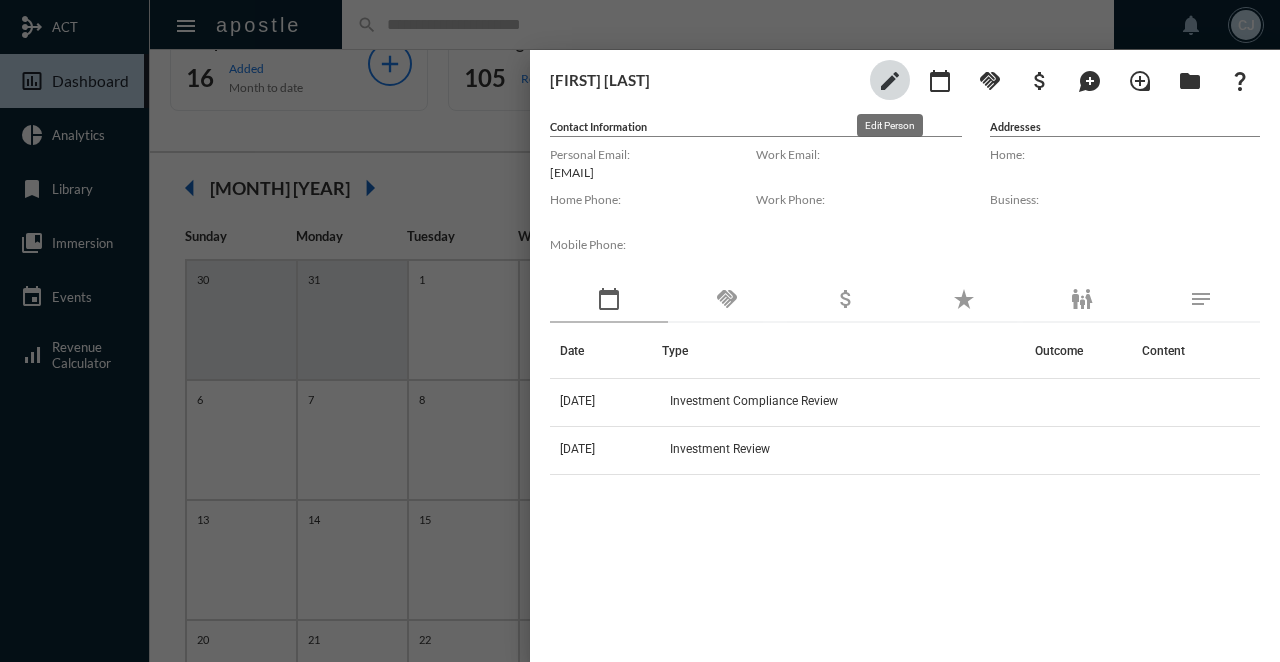 click on "edit" 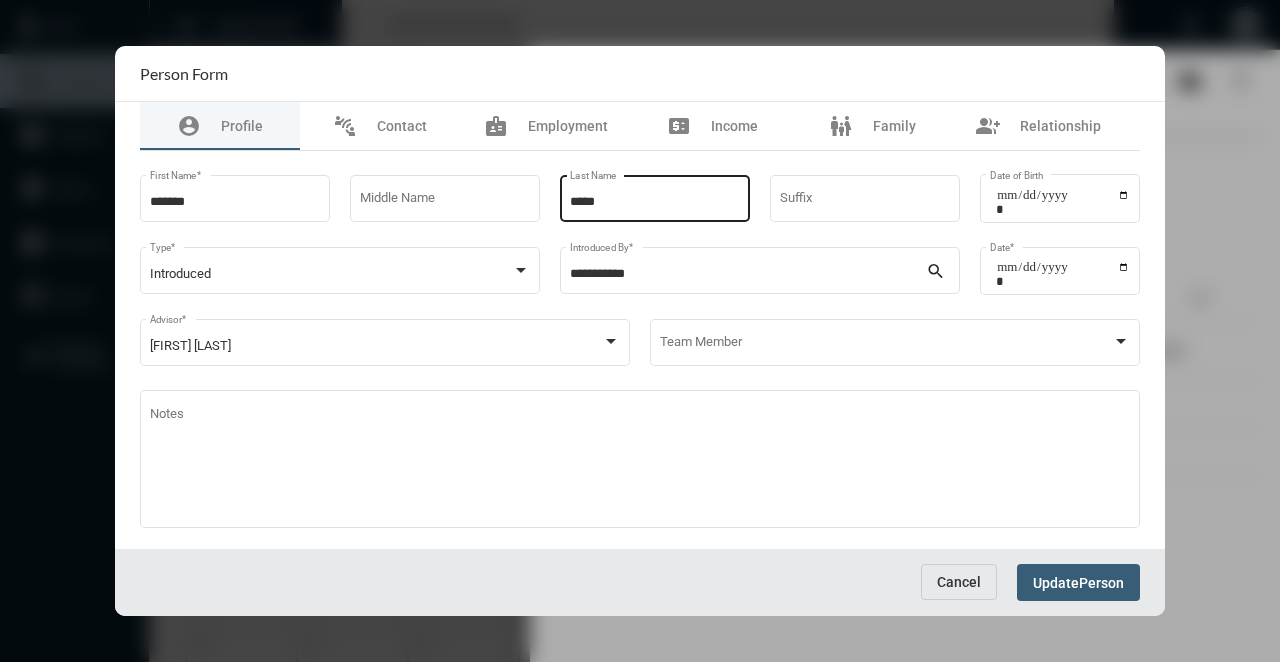 click on "*****" at bounding box center [655, 202] 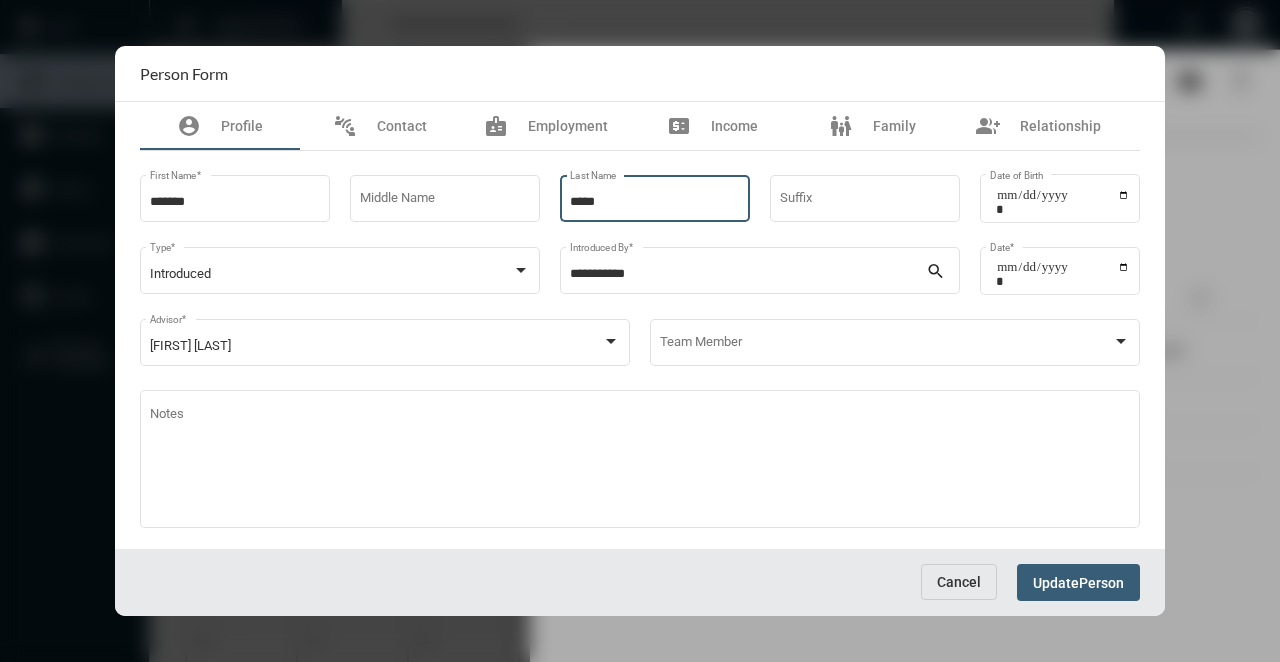 click on "*****" at bounding box center (655, 202) 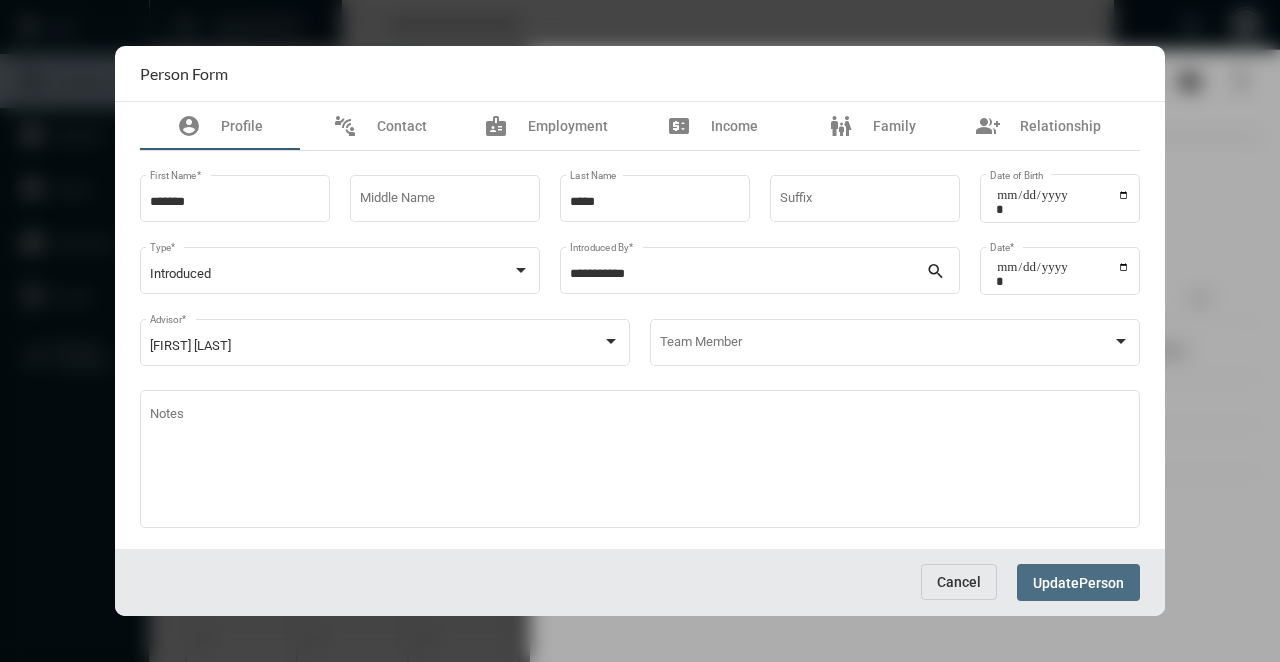 click on "Person" at bounding box center (1101, 583) 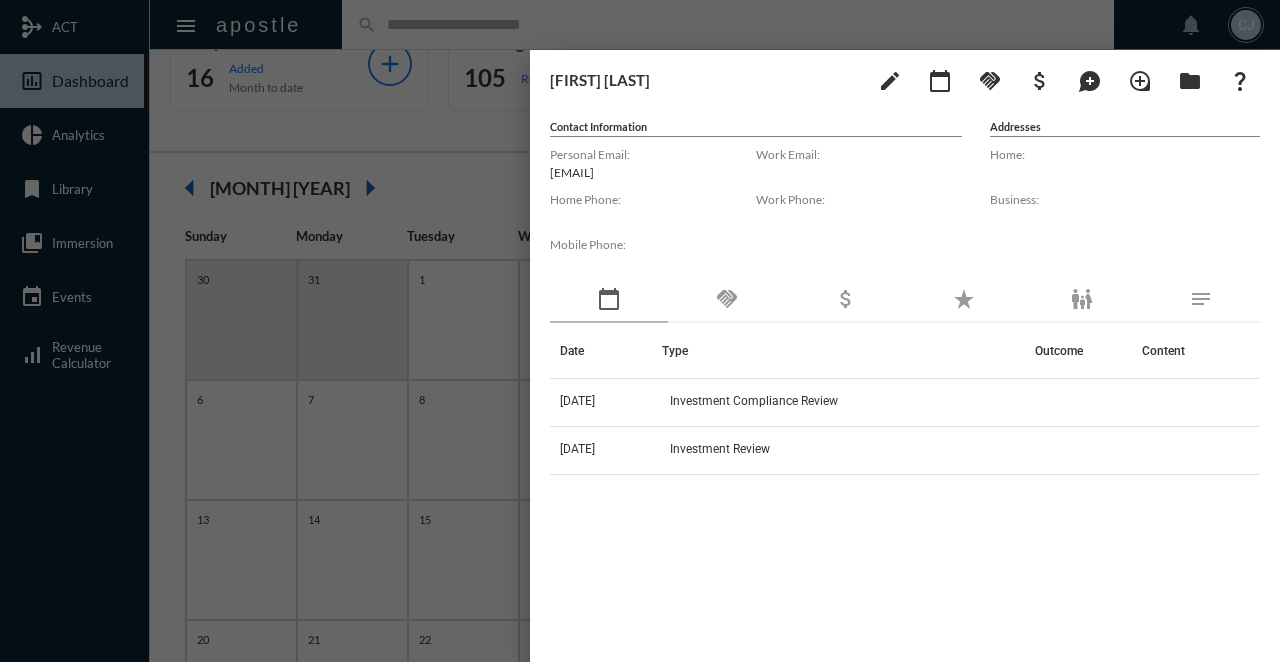 click at bounding box center [640, 331] 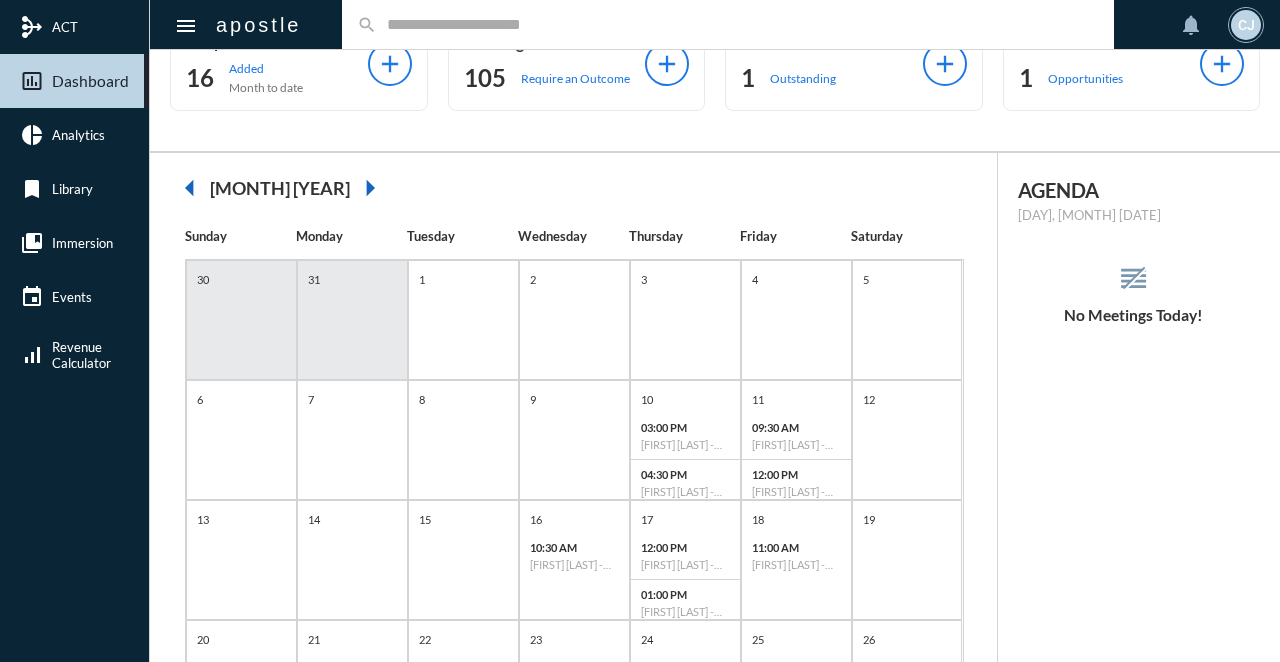 scroll, scrollTop: 0, scrollLeft: 0, axis: both 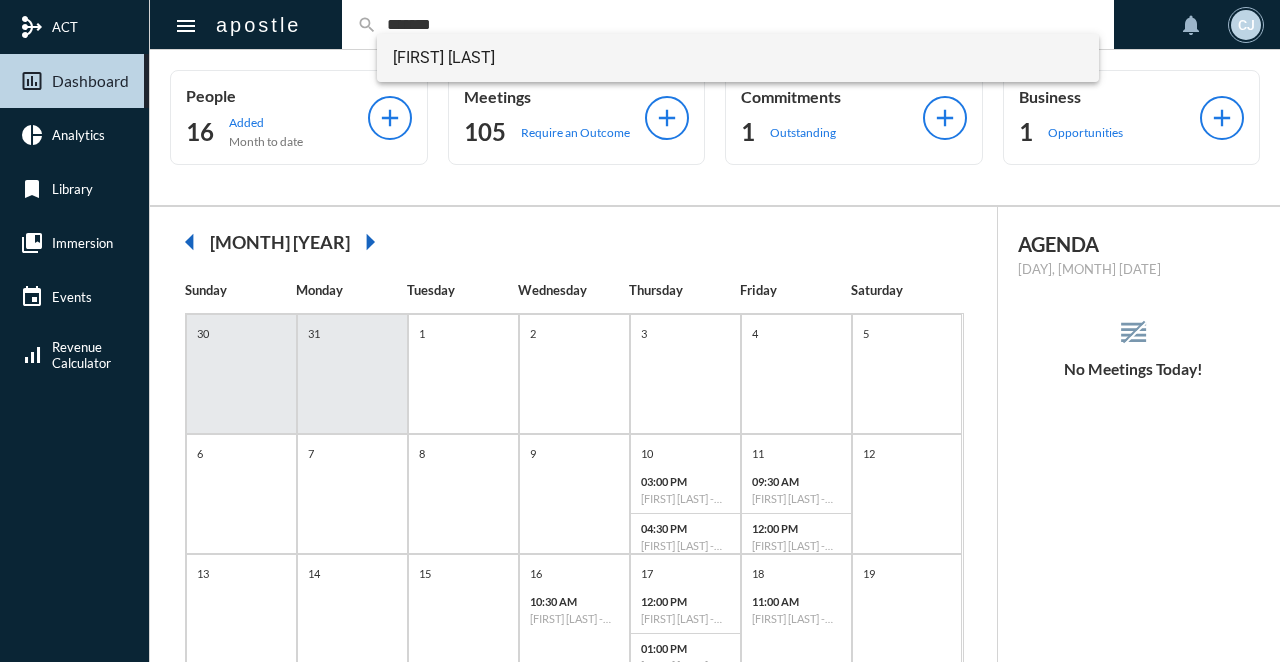 type on "*******" 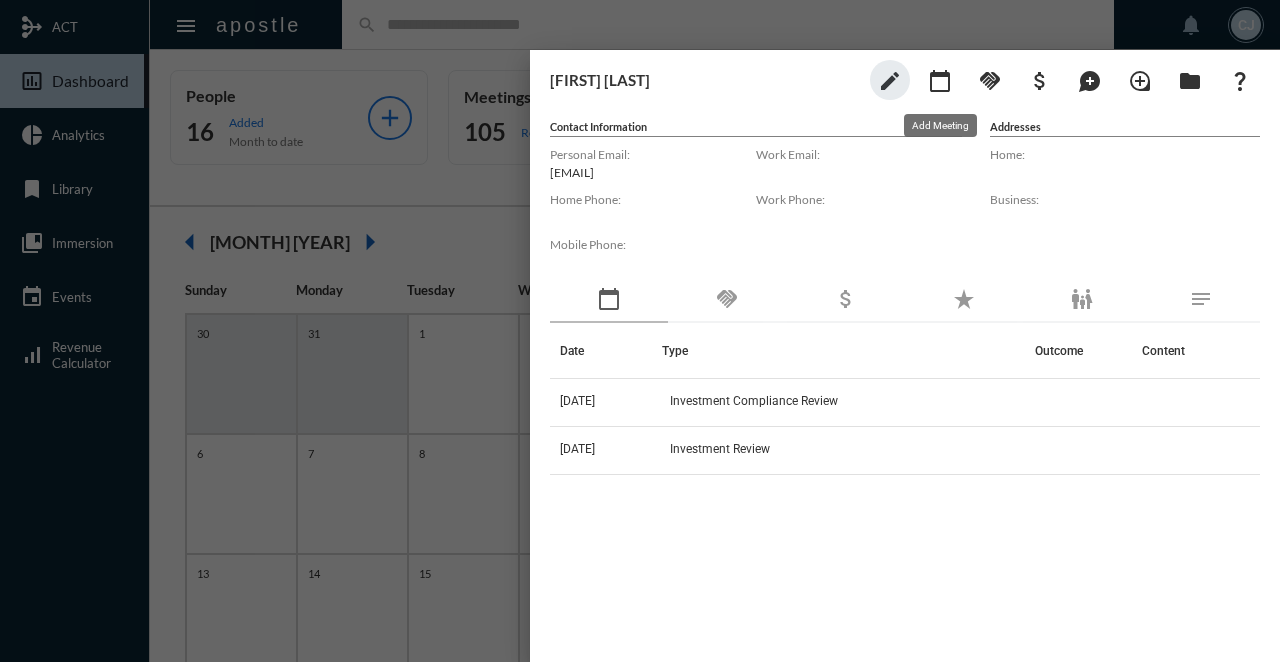 click on "calendar_today" 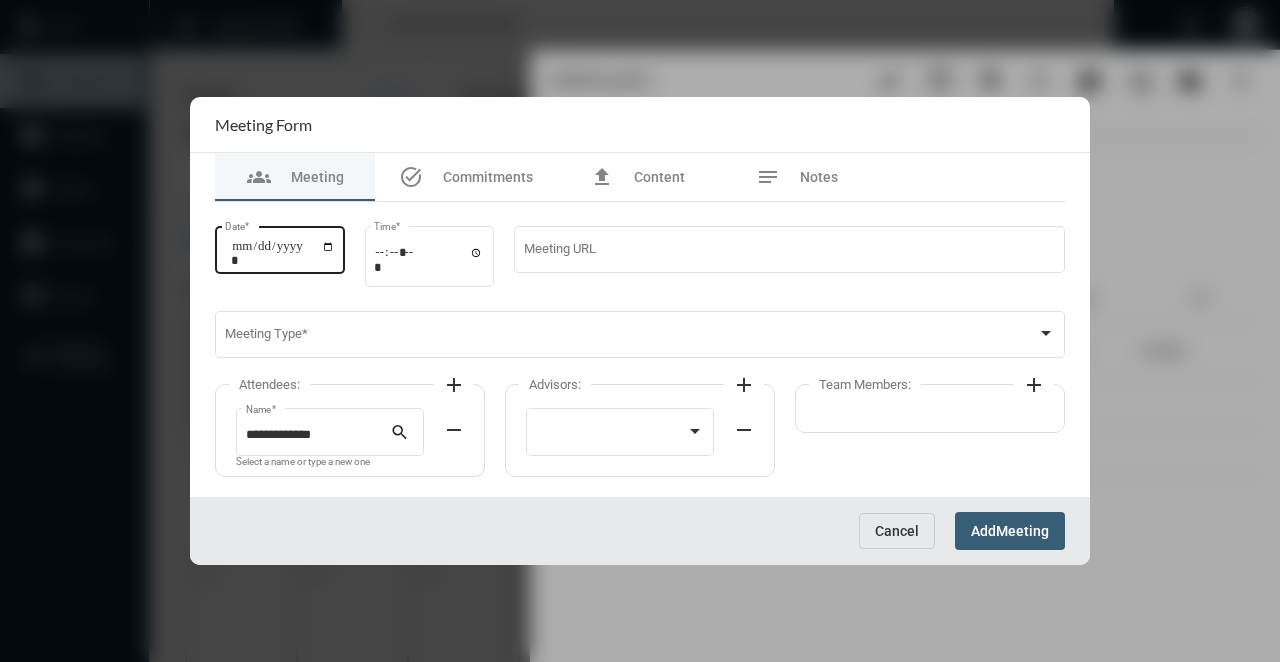 click on "Date  *" at bounding box center [283, 253] 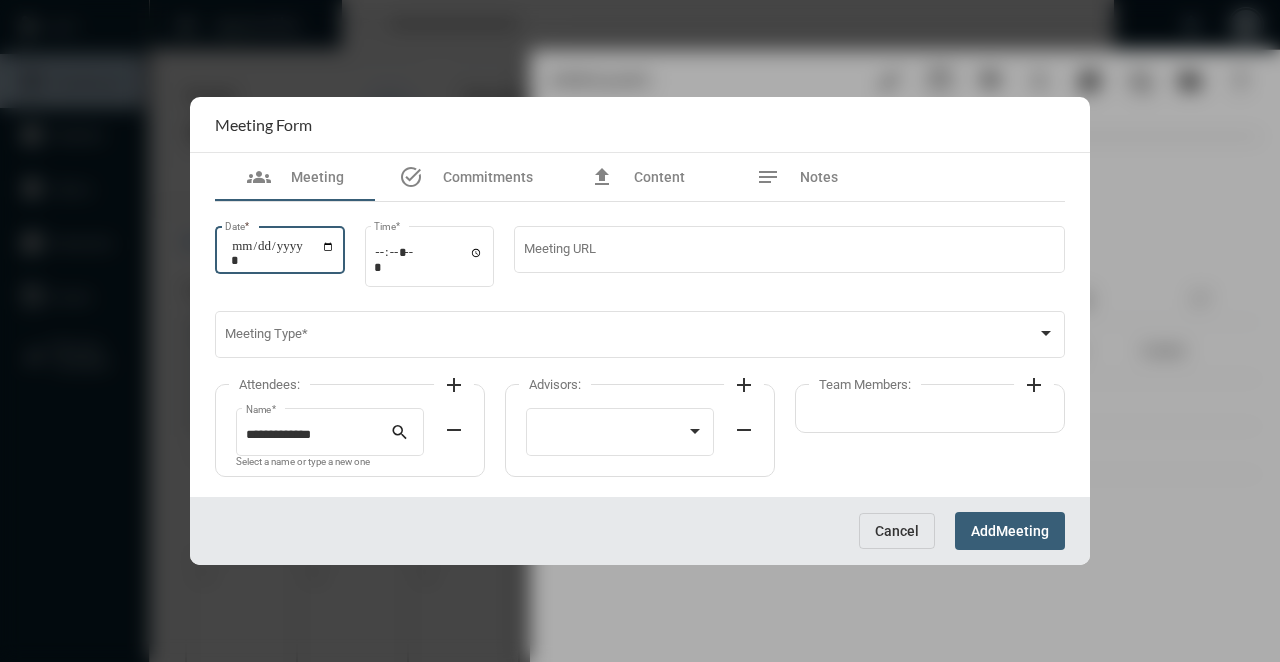 type on "**********" 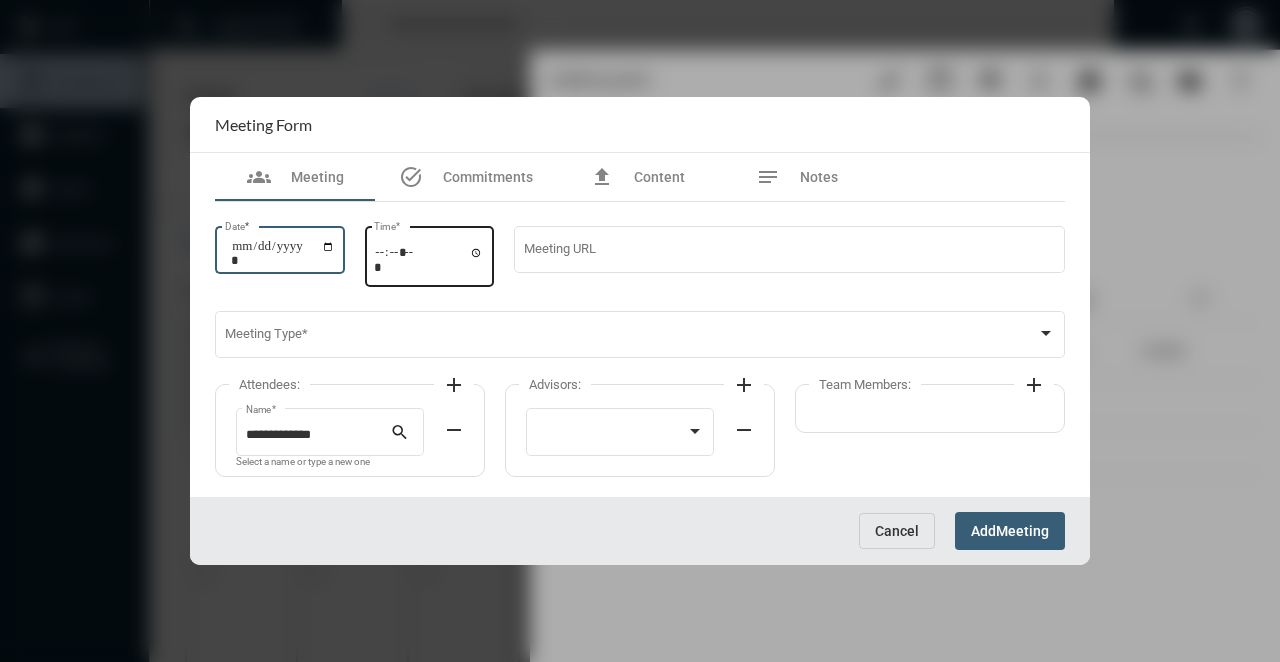 click on "Time  *" at bounding box center (429, 259) 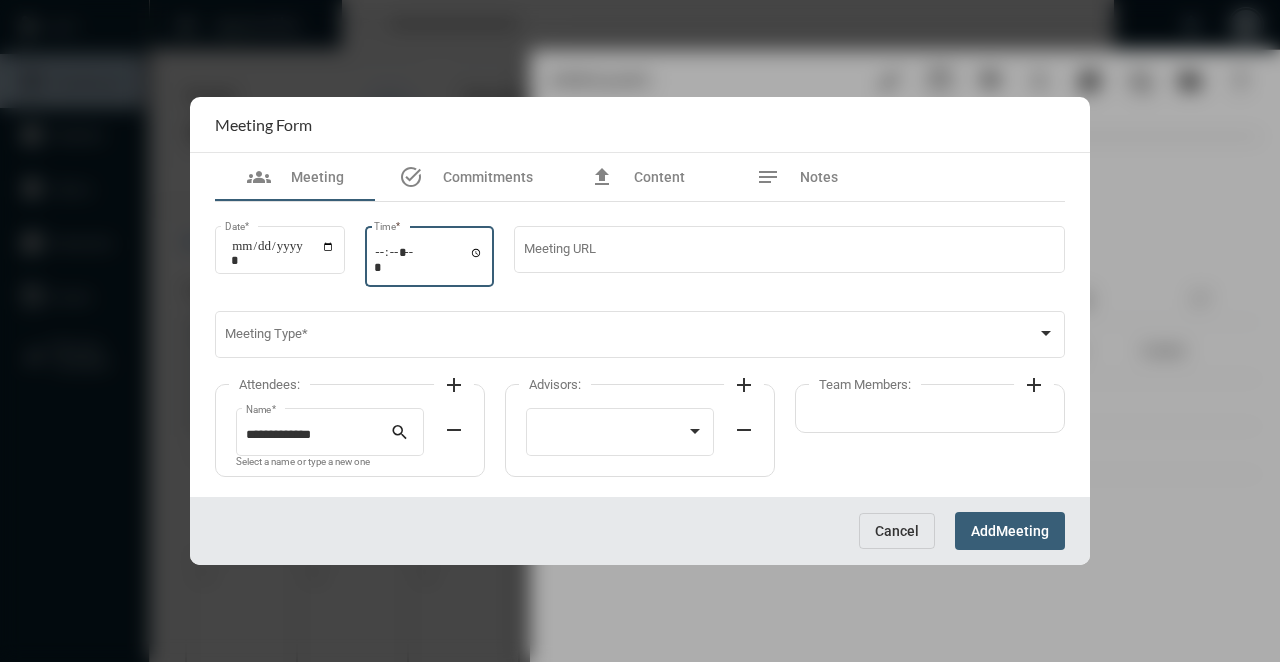 type on "*****" 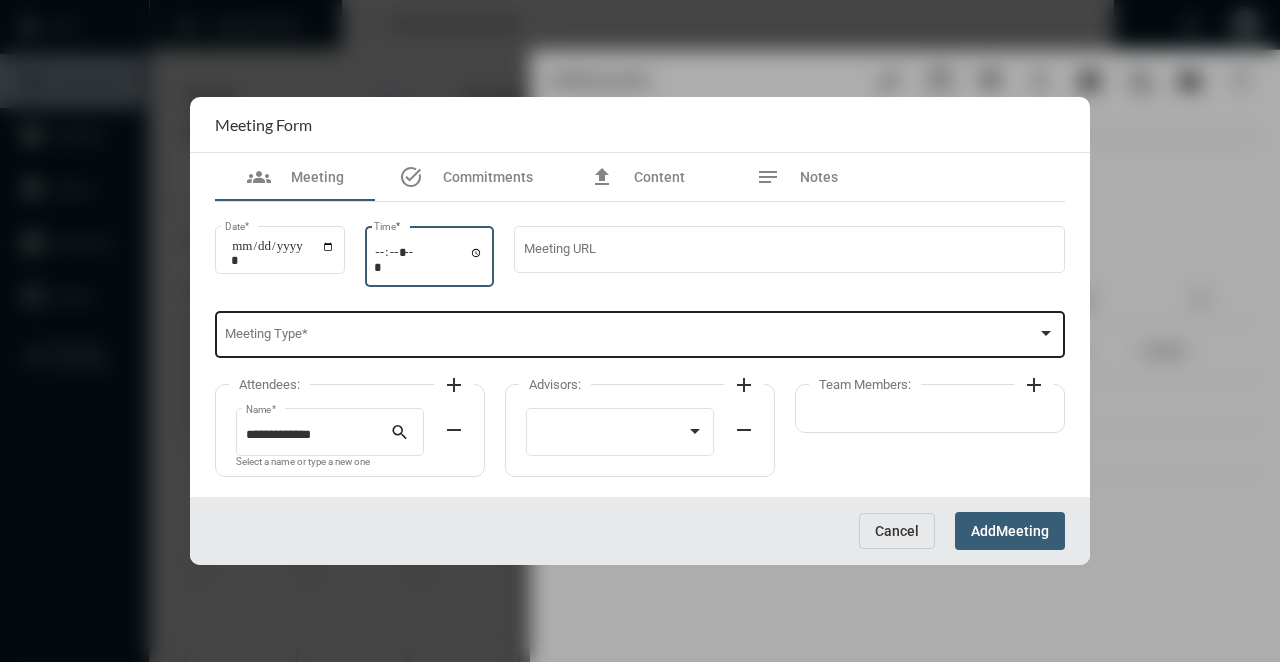 click on "Meeting Type  *" at bounding box center [640, 333] 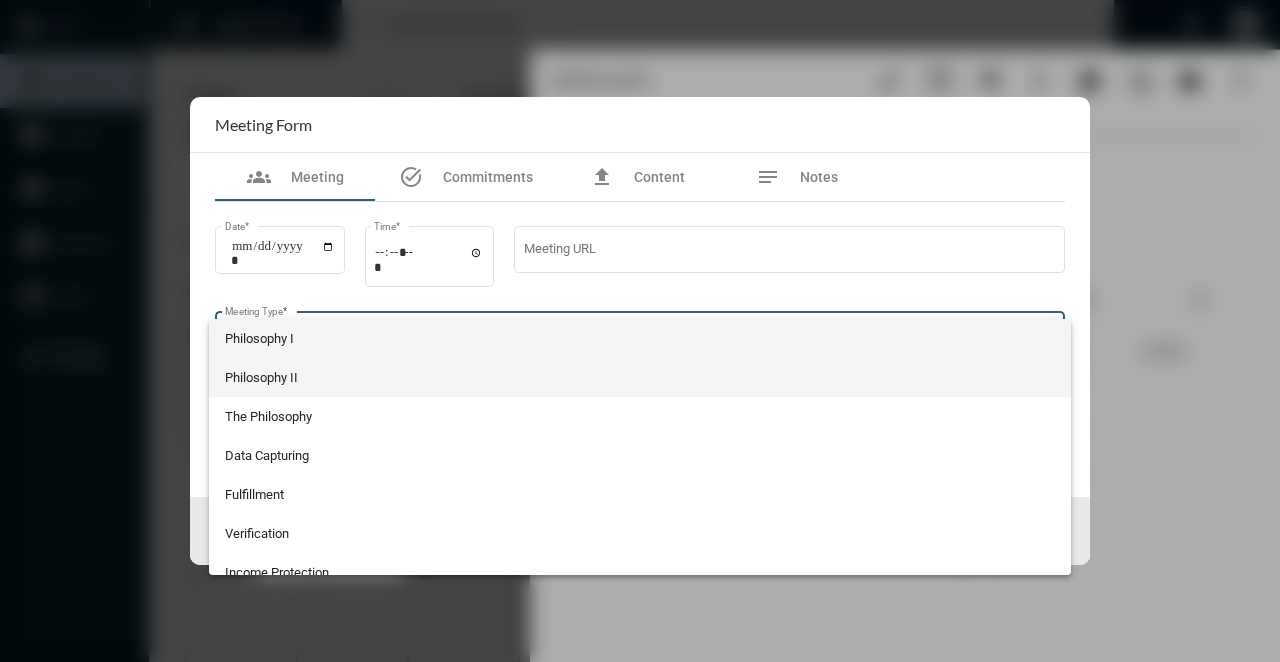 scroll, scrollTop: 524, scrollLeft: 0, axis: vertical 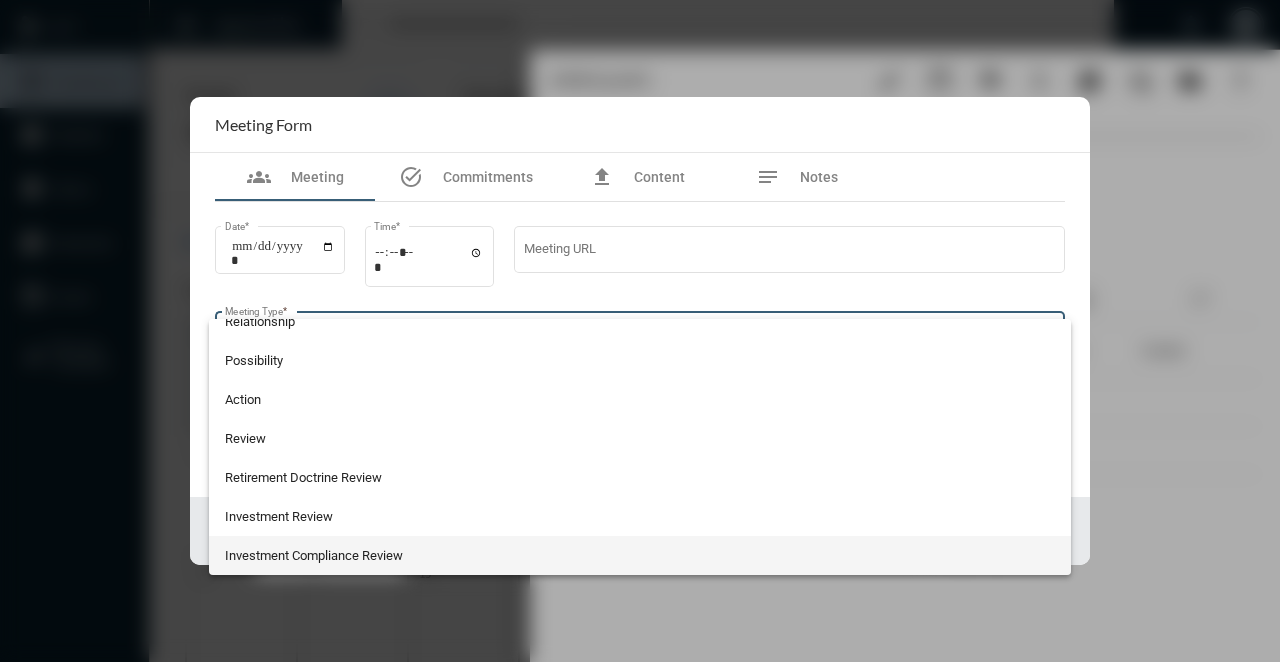 click on "Investment Compliance Review" at bounding box center (640, 555) 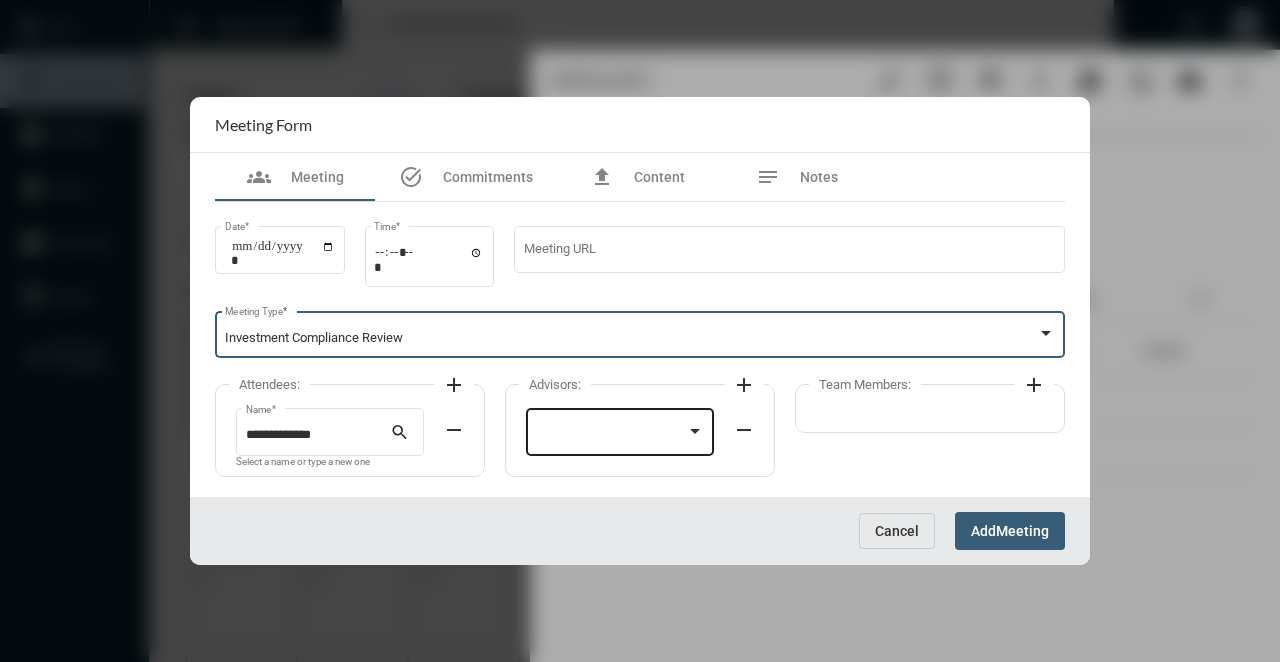 click 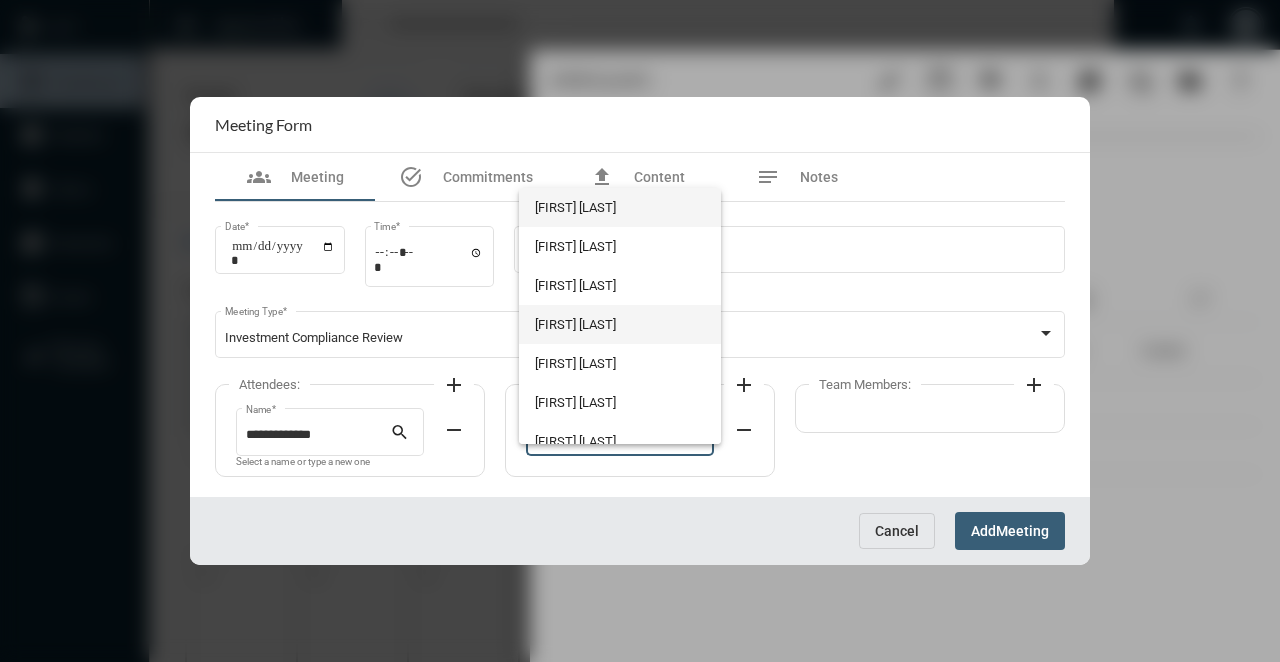 click on "[FIRST] [LAST]" at bounding box center [619, 324] 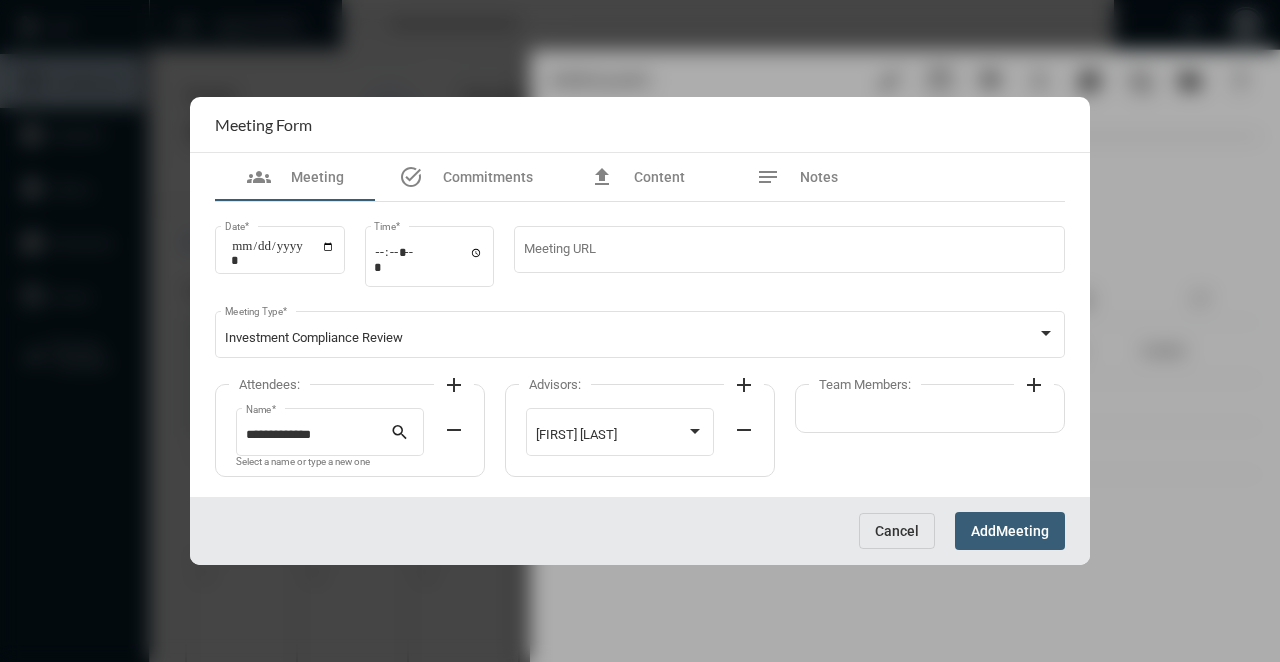 click on "add" at bounding box center (1034, 385) 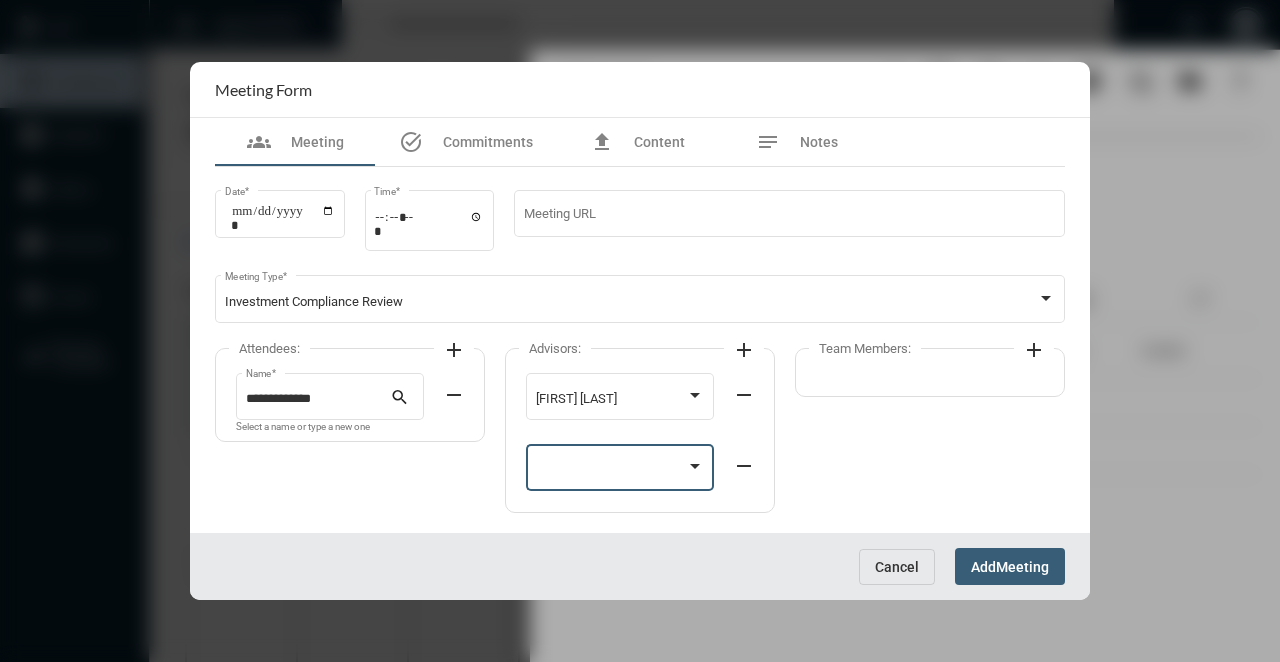 click at bounding box center [611, 471] 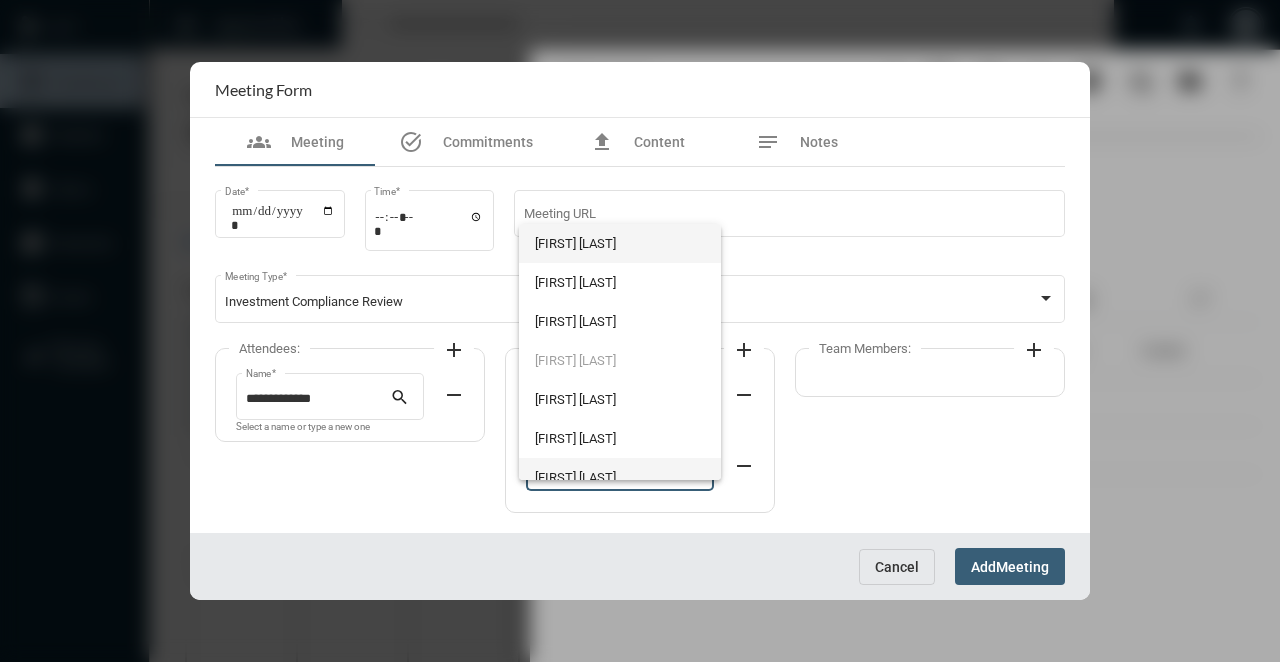 click on "[FIRST] [LAST]" at bounding box center [619, 477] 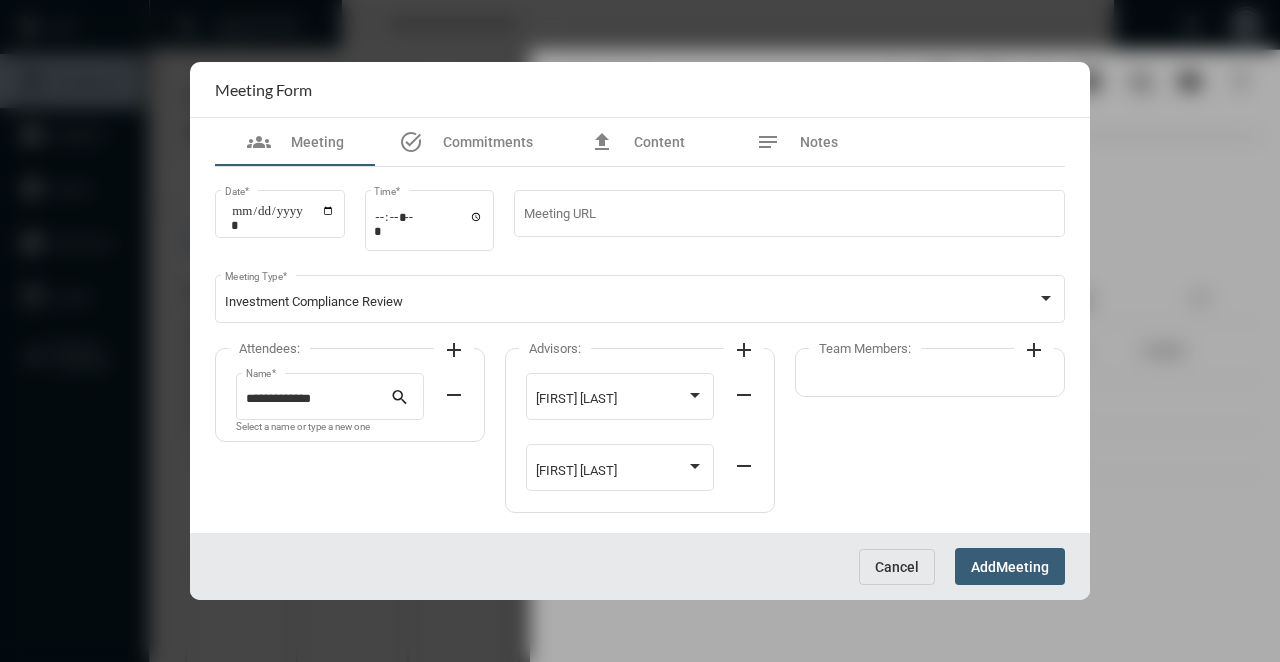 click on "Add  Meeting" at bounding box center (1010, 566) 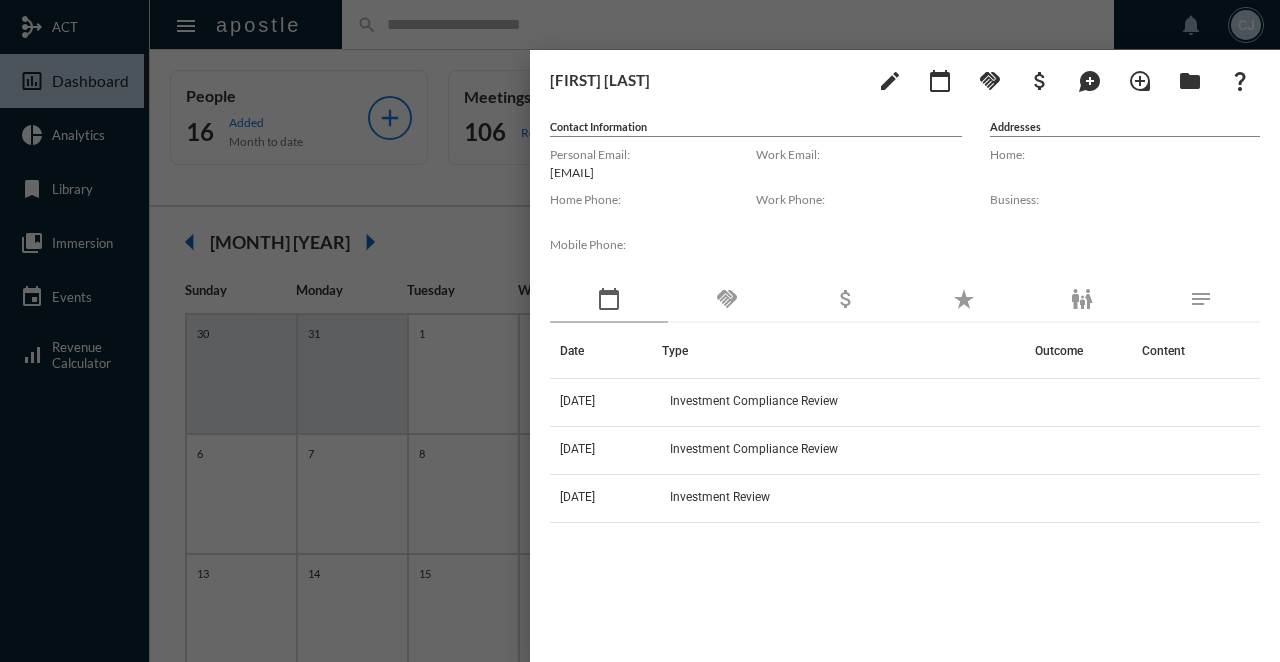 click at bounding box center (640, 331) 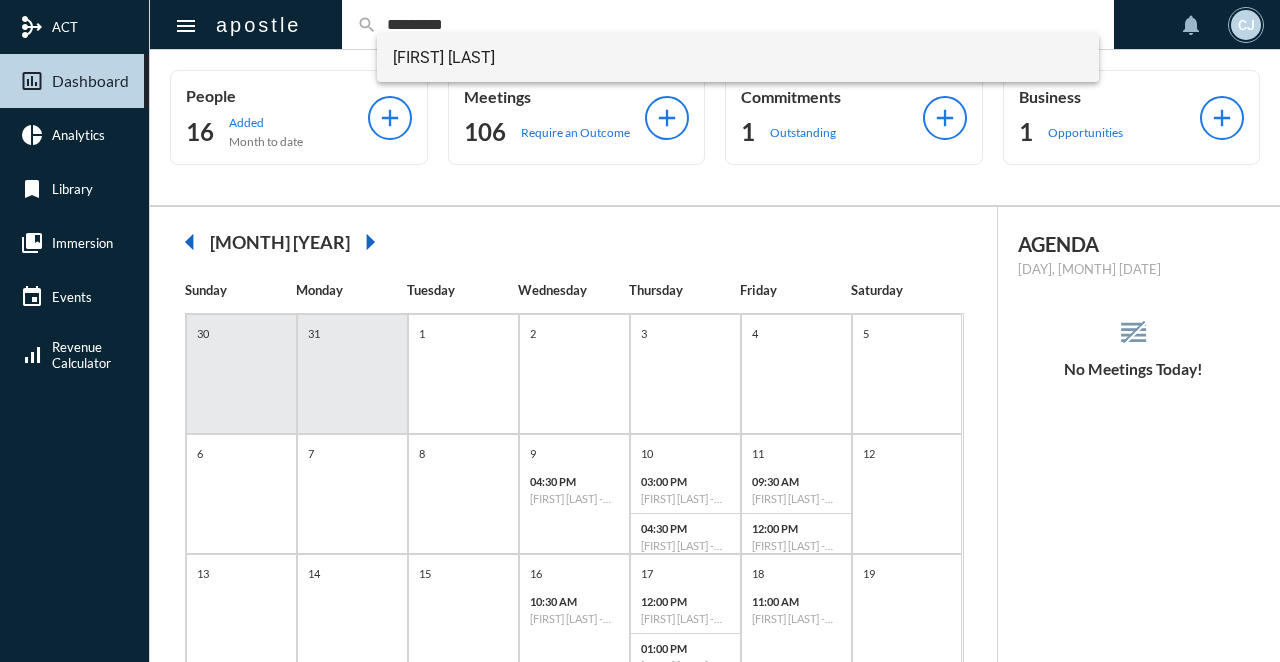 type on "*********" 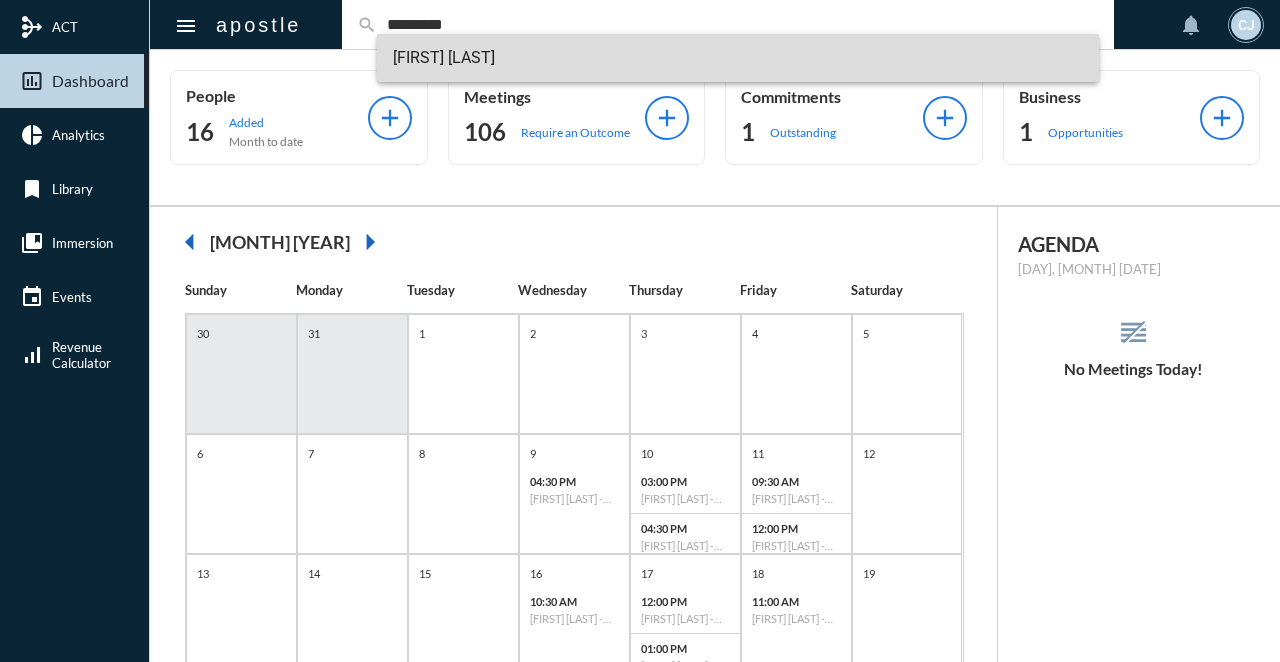 click on "[FIRST]   [LAST]" at bounding box center [738, 58] 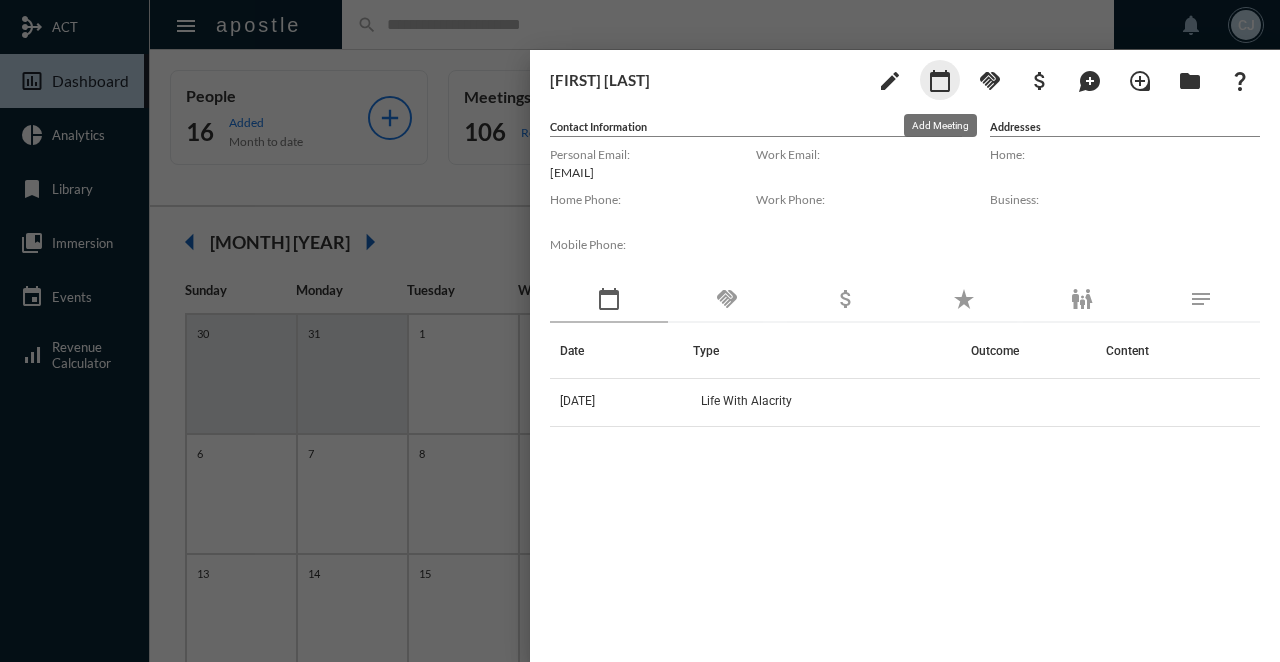 click on "calendar_today" 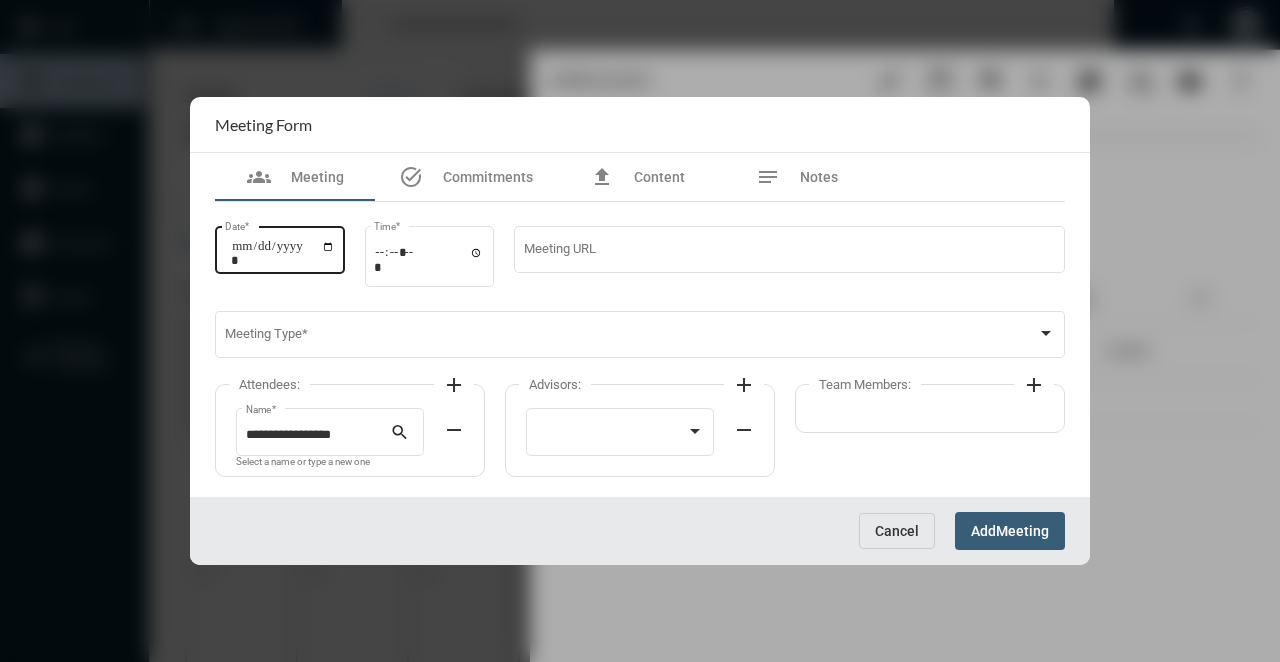 click on "Date  *" at bounding box center [280, 247] 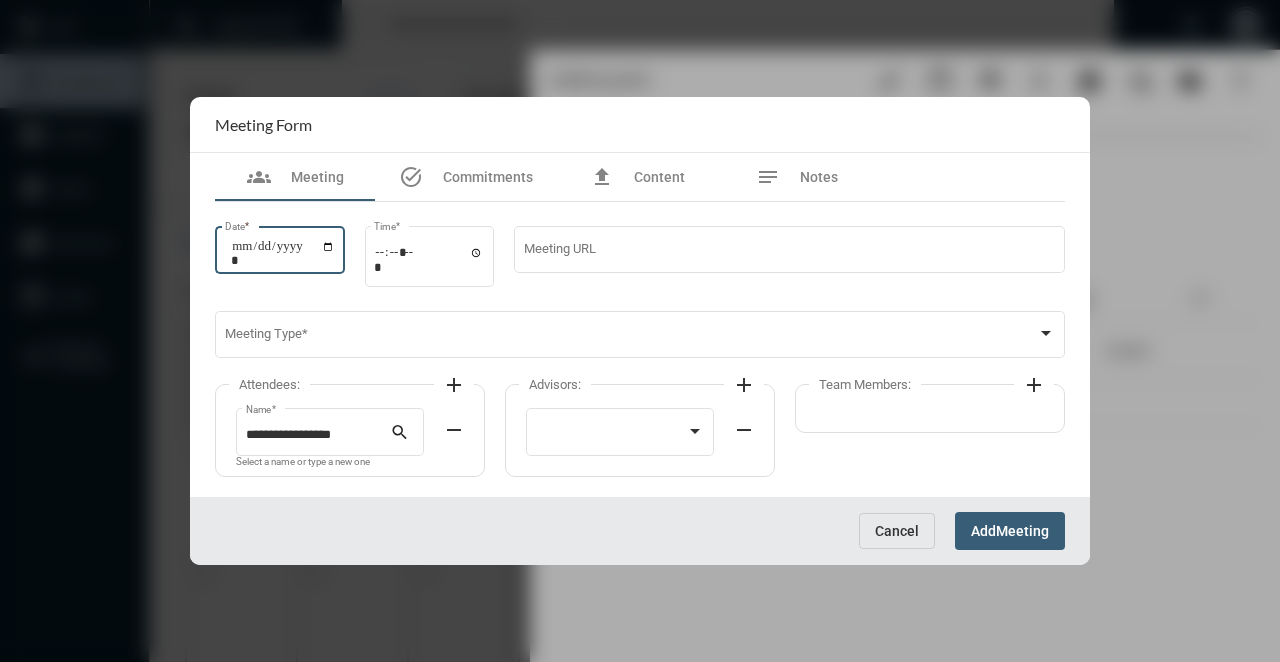 type on "**********" 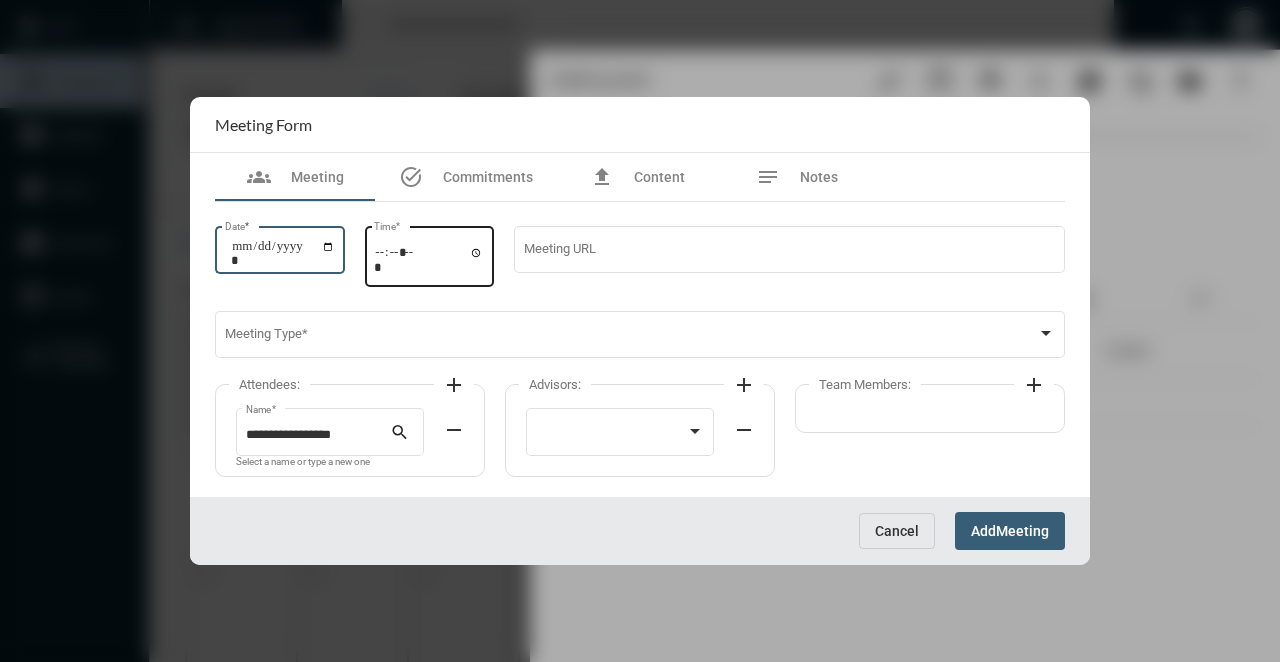 click on "Time  *" at bounding box center (429, 259) 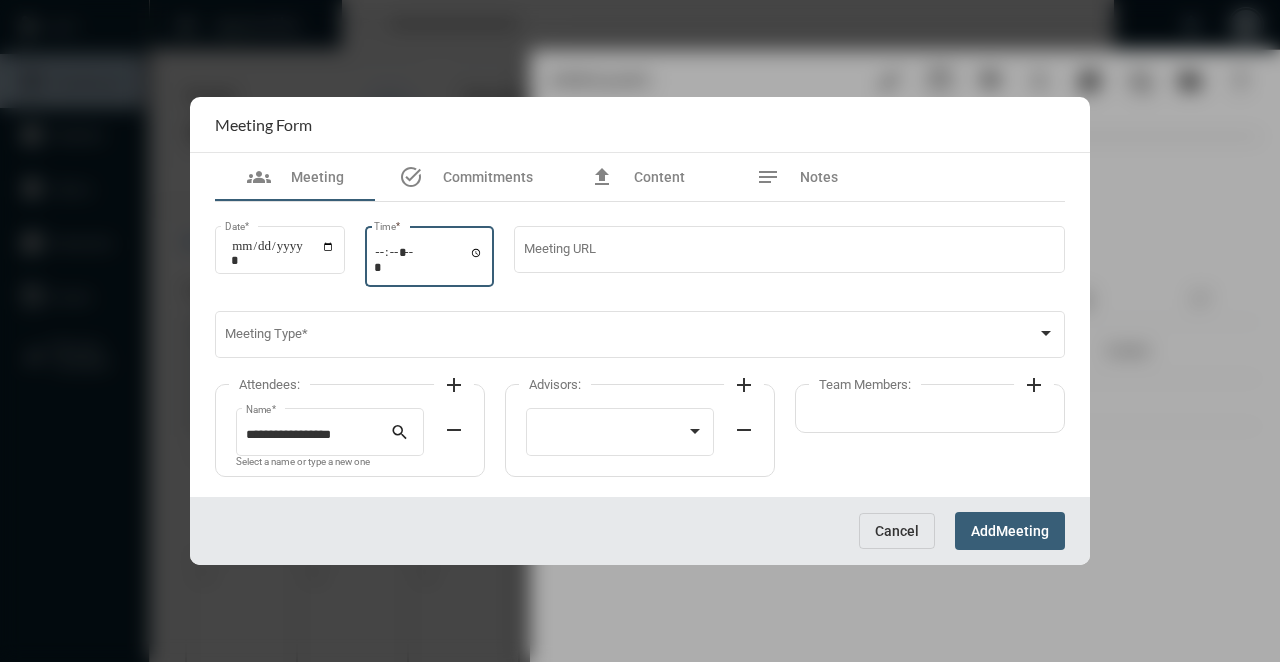 click on "Time  *" at bounding box center [429, 259] 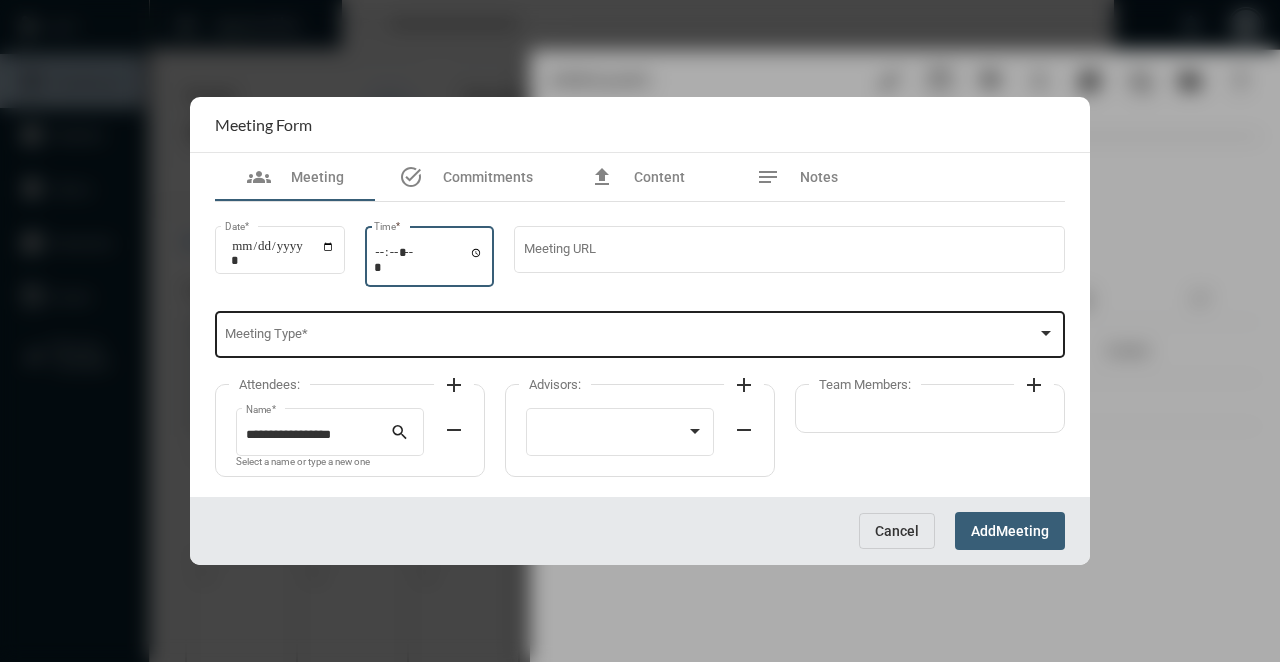 click on "Meeting Type  *" at bounding box center [640, 333] 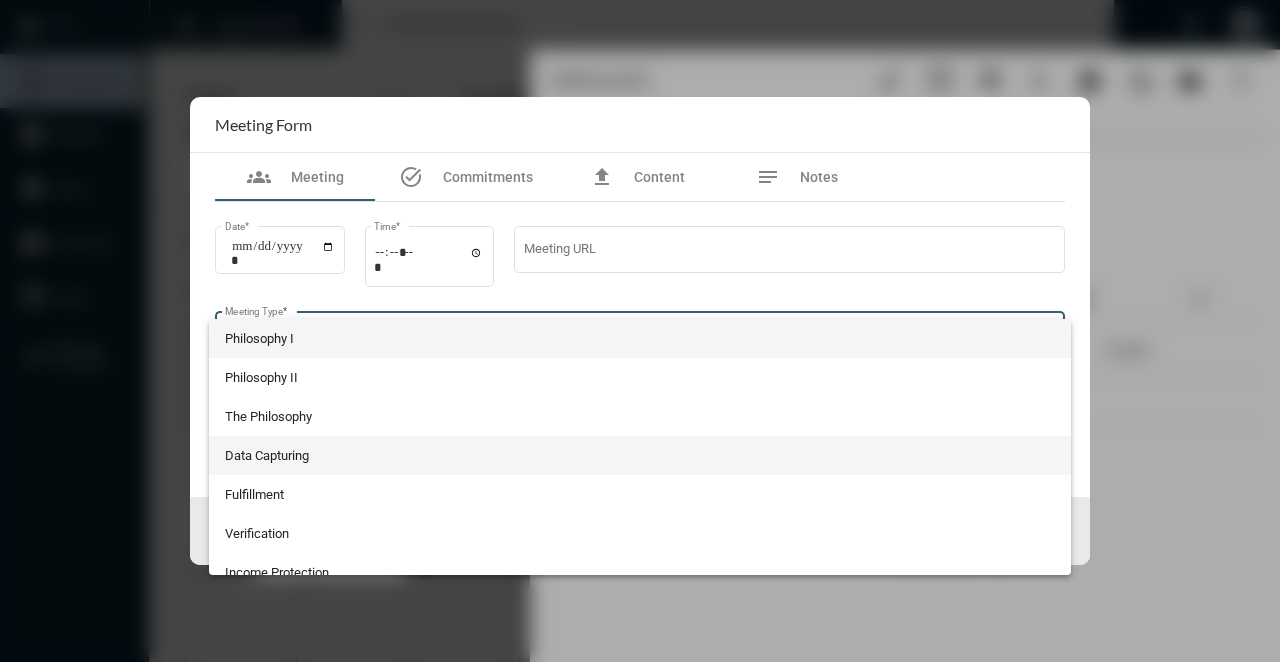 scroll, scrollTop: 524, scrollLeft: 0, axis: vertical 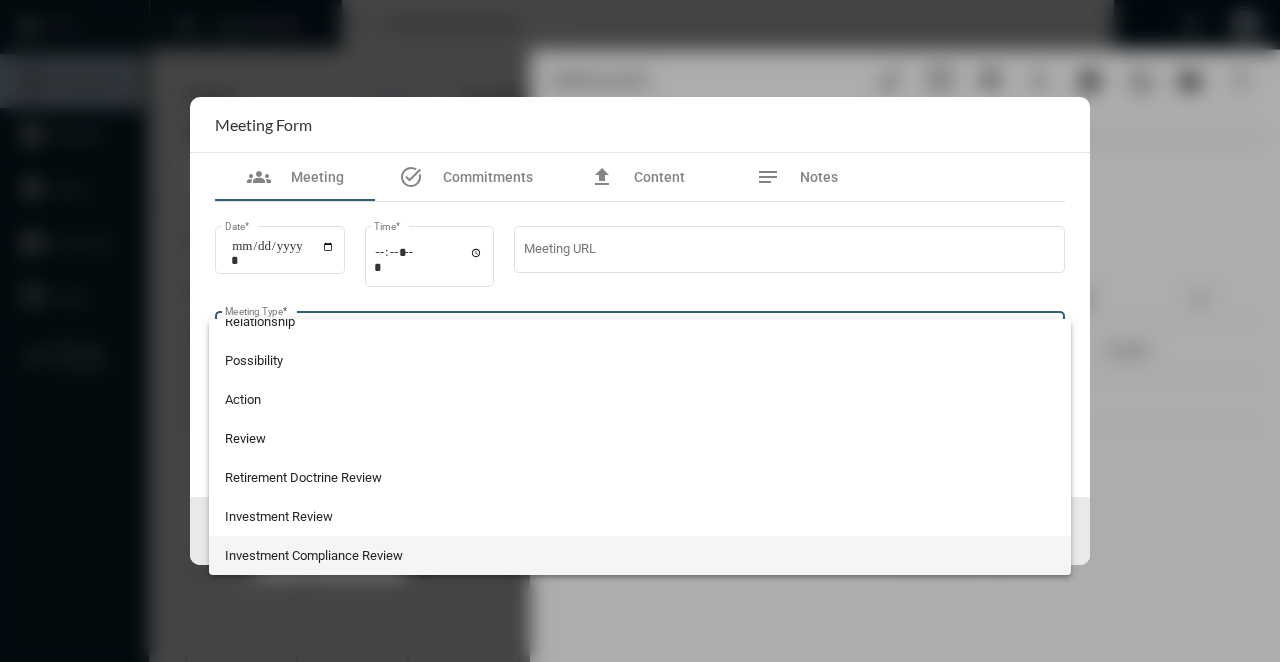 click on "Investment Compliance Review" at bounding box center (640, 555) 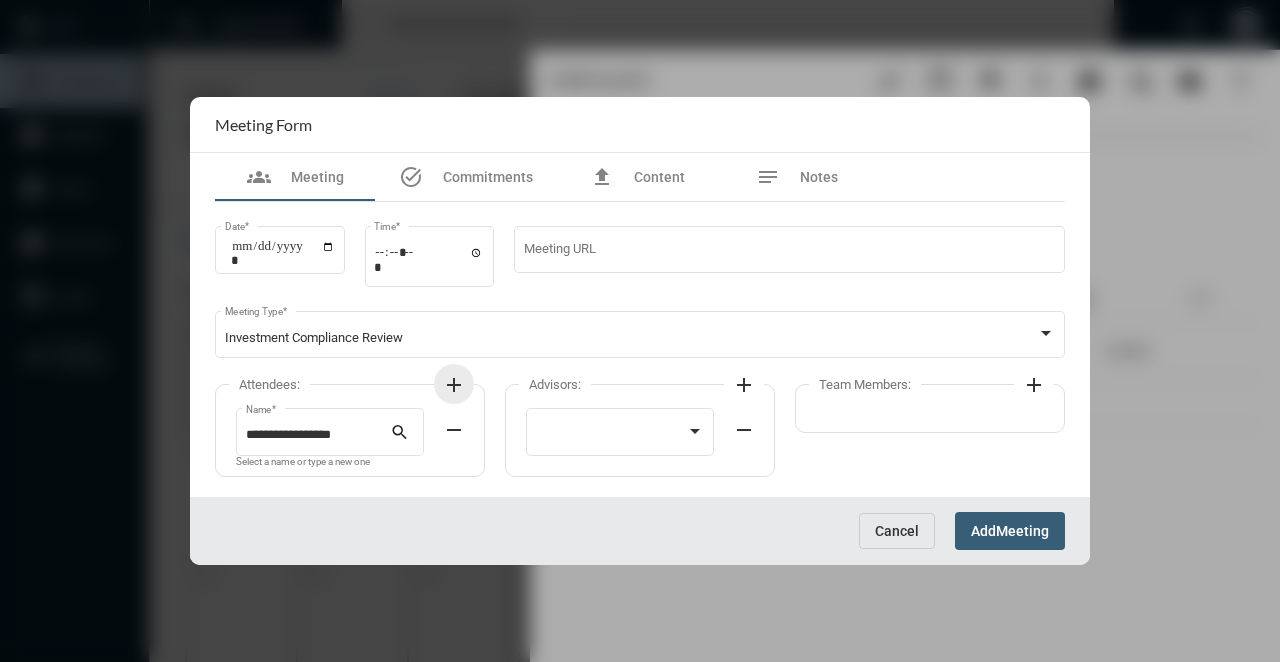 click on "add" at bounding box center [454, 385] 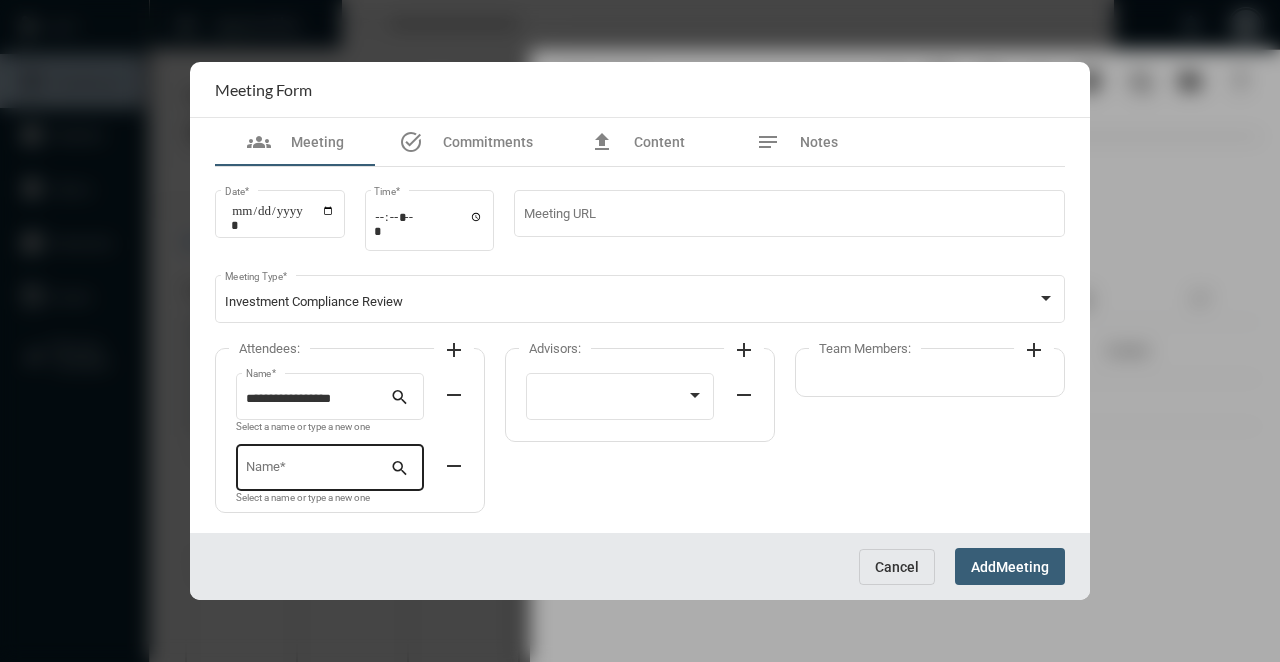 click on "Name  *" at bounding box center (318, 471) 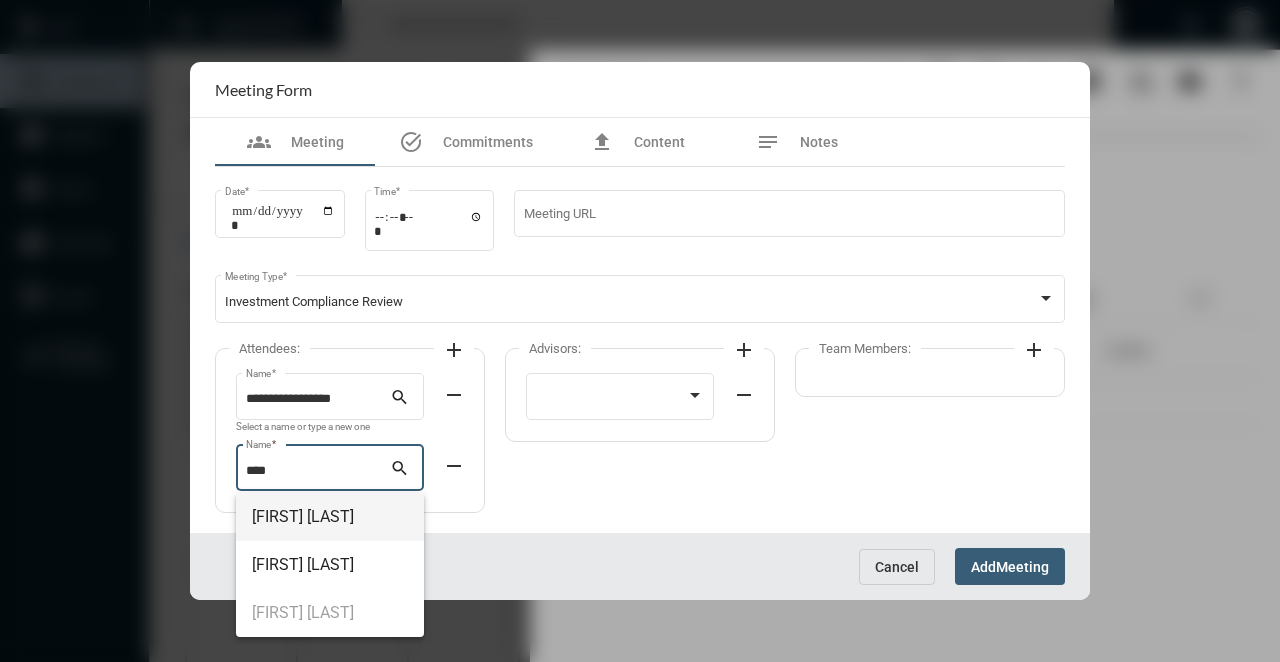 click on "[FIRST] [LAST]" at bounding box center (330, 517) 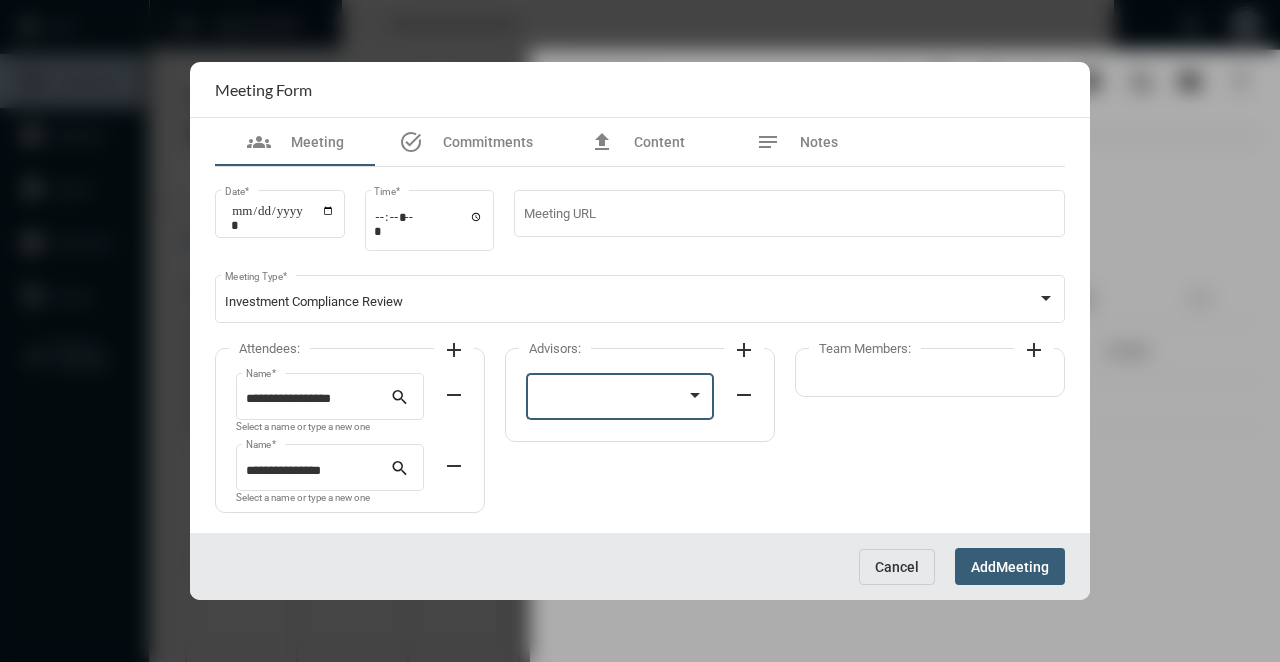 click at bounding box center [611, 399] 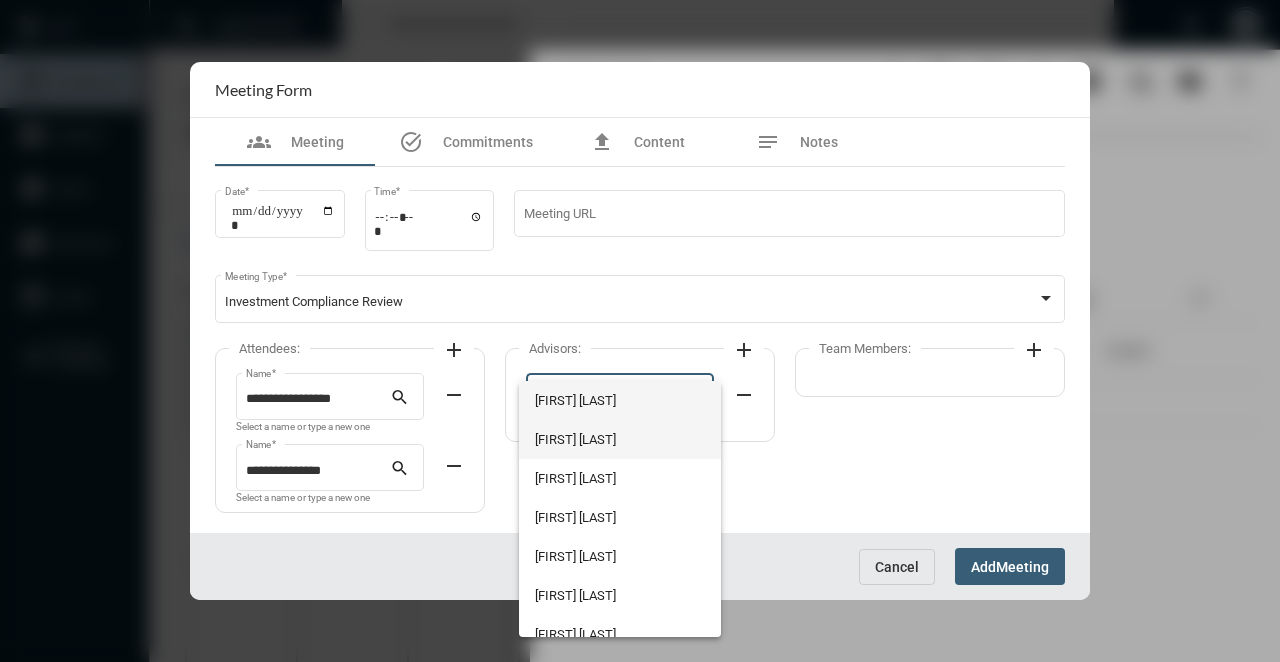 click on "[FIRST] [LAST]" at bounding box center [619, 439] 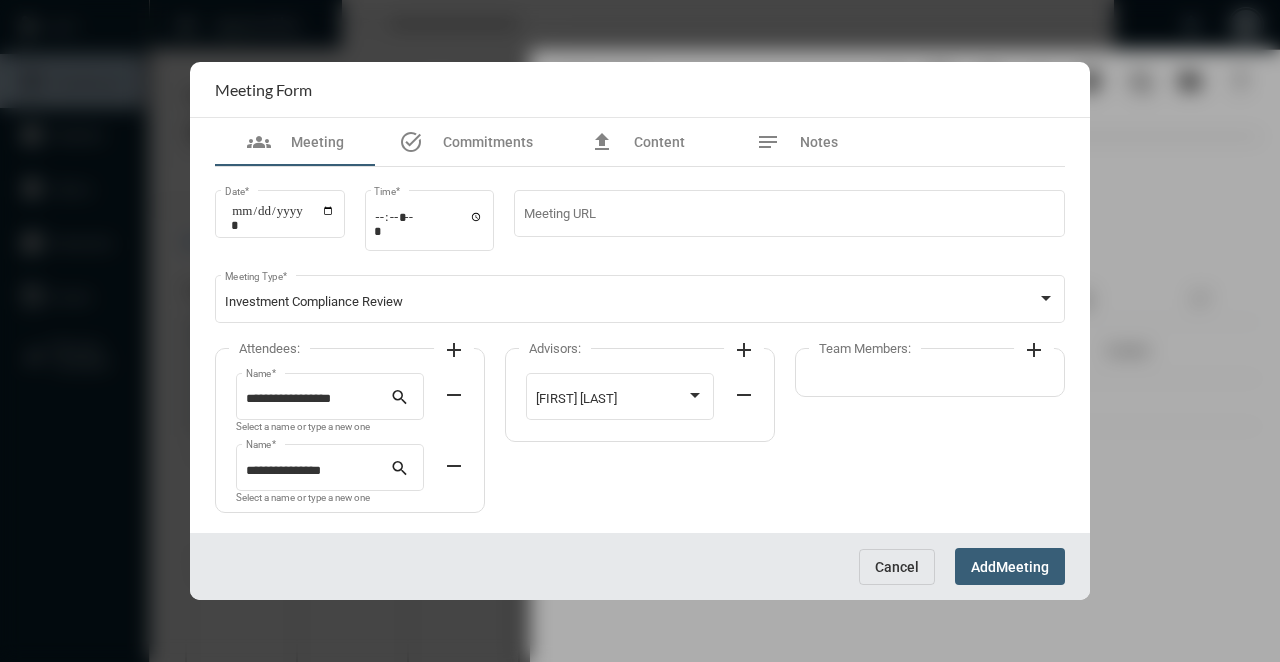 click on "add" at bounding box center [1034, 350] 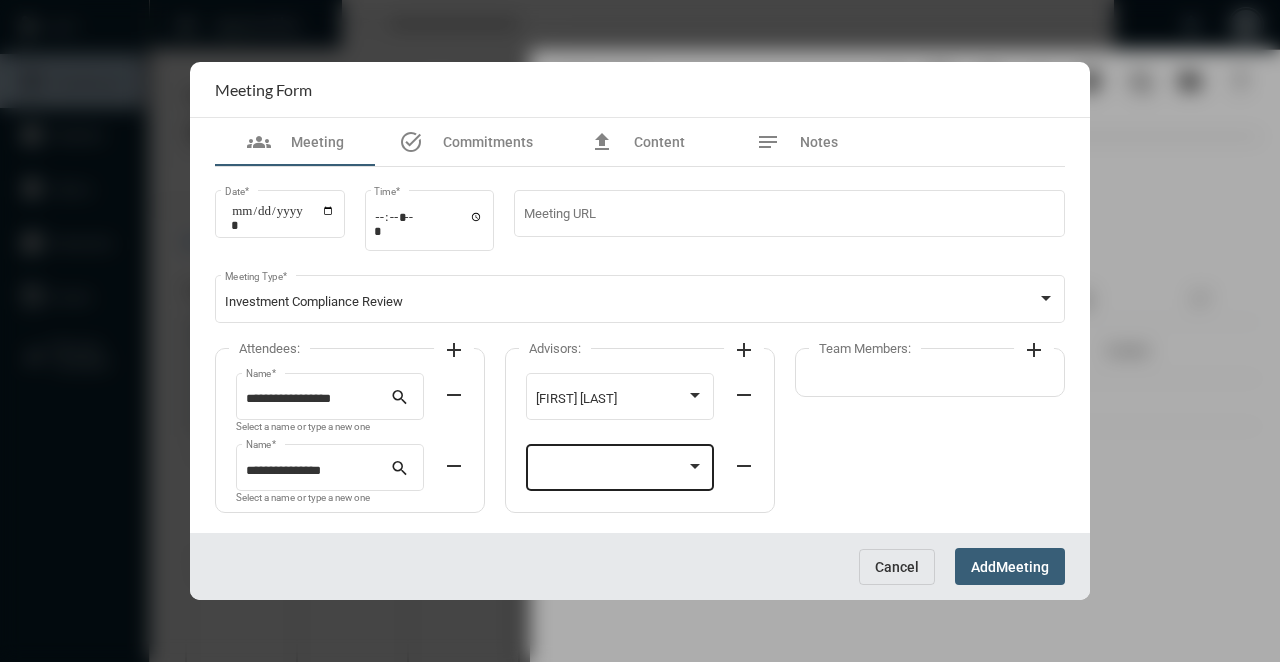 click at bounding box center [611, 471] 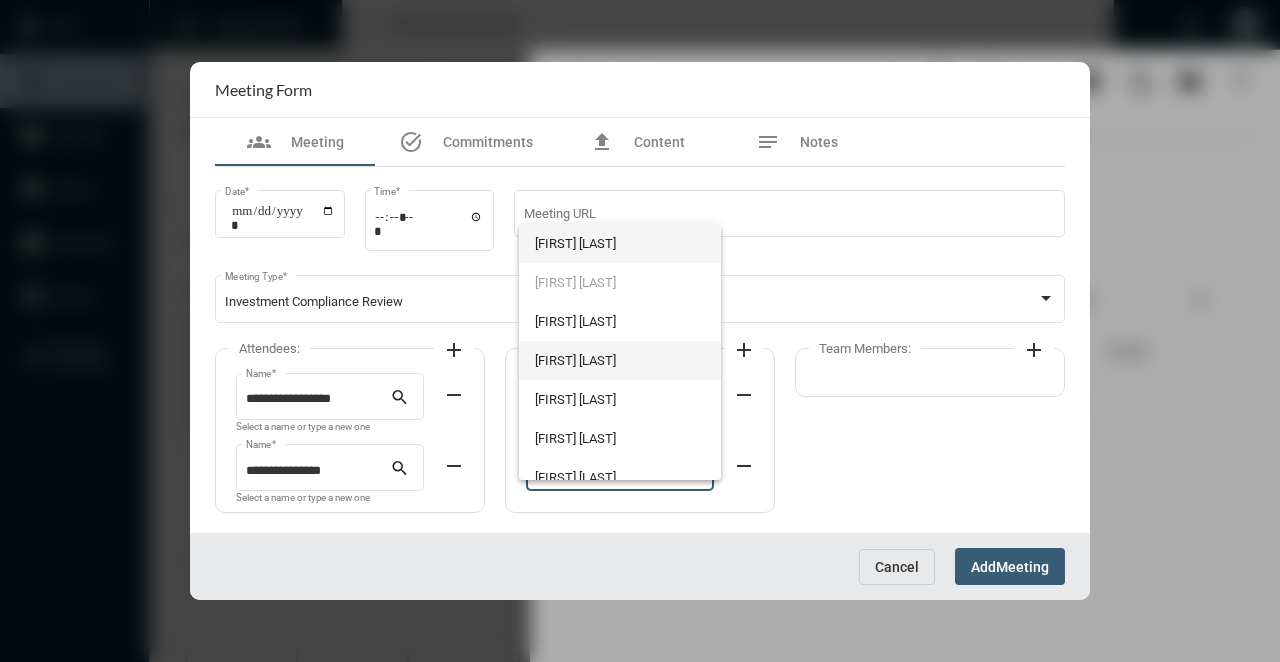 click on "[FIRST] [LAST]" at bounding box center [619, 360] 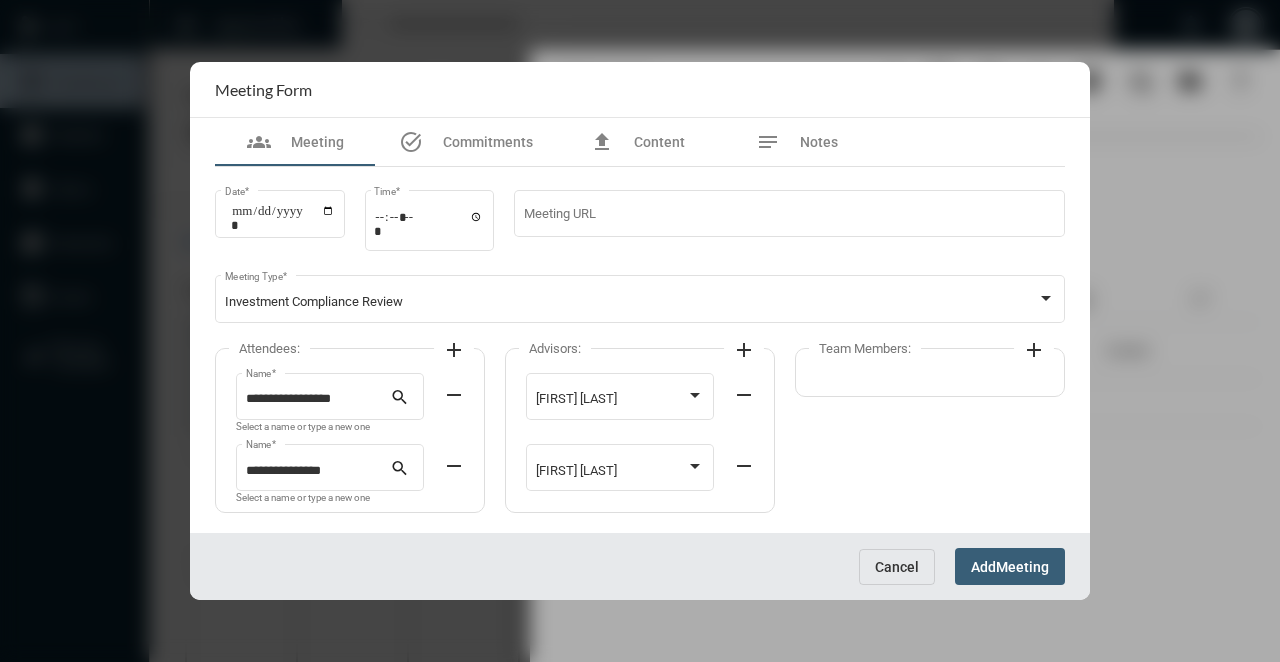 click on "Add" at bounding box center (983, 567) 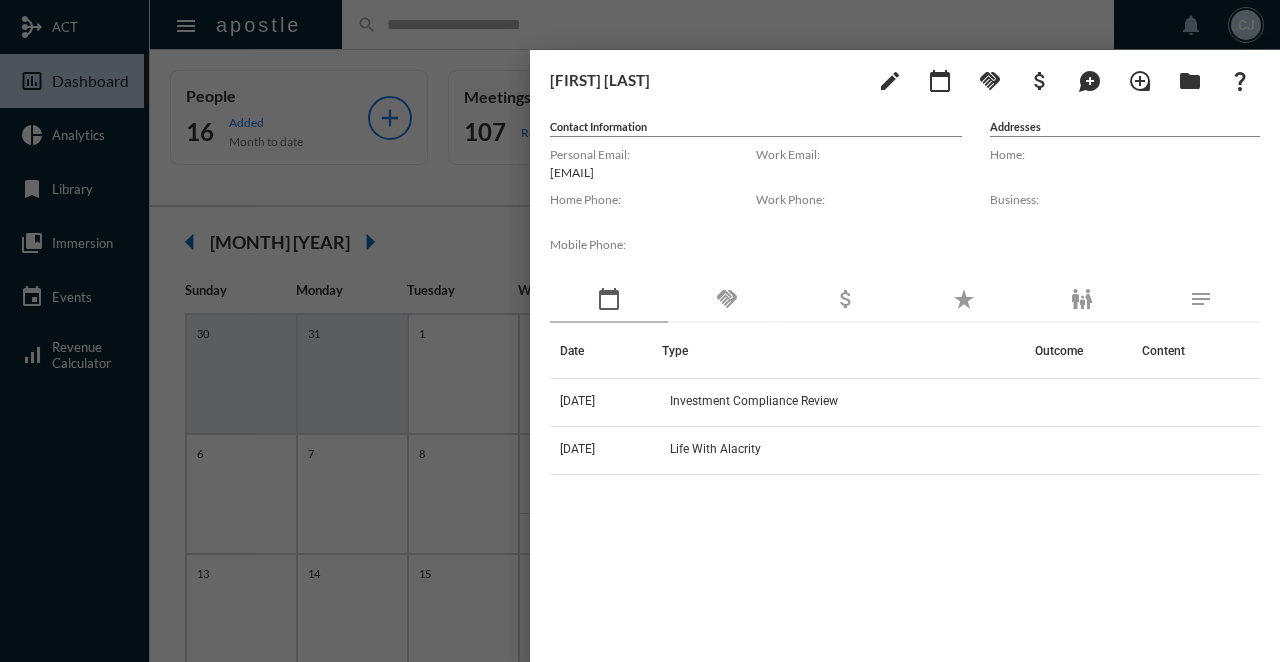 click at bounding box center (640, 331) 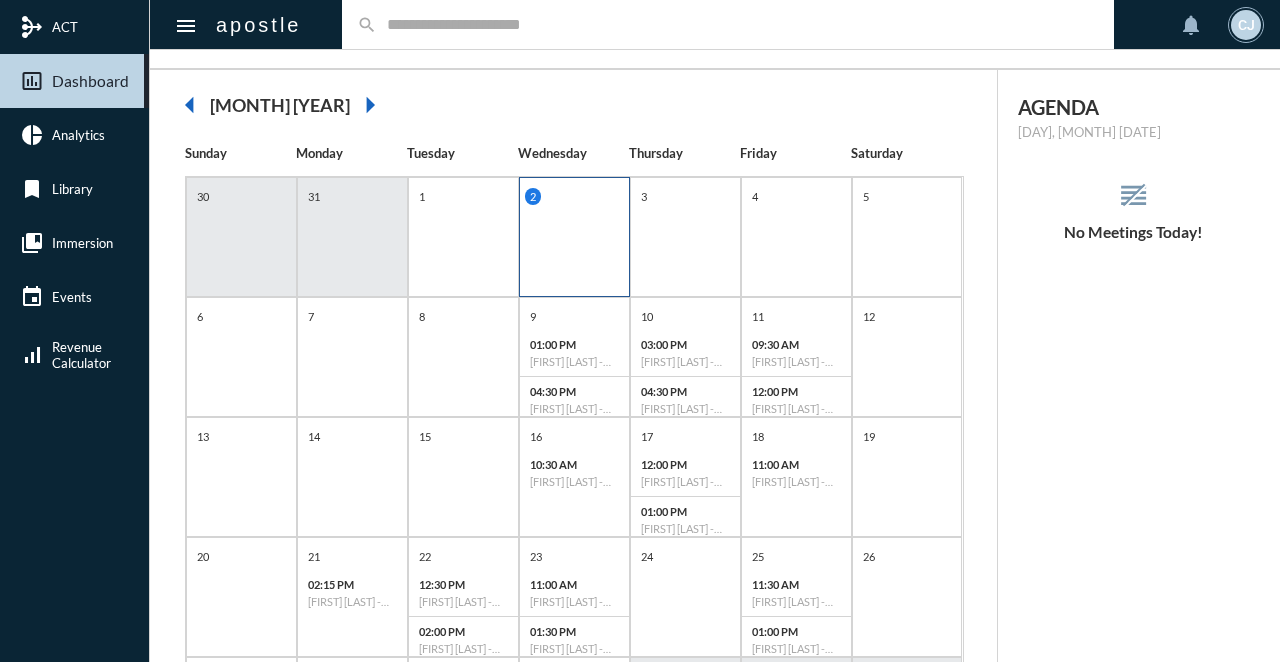 scroll, scrollTop: 138, scrollLeft: 0, axis: vertical 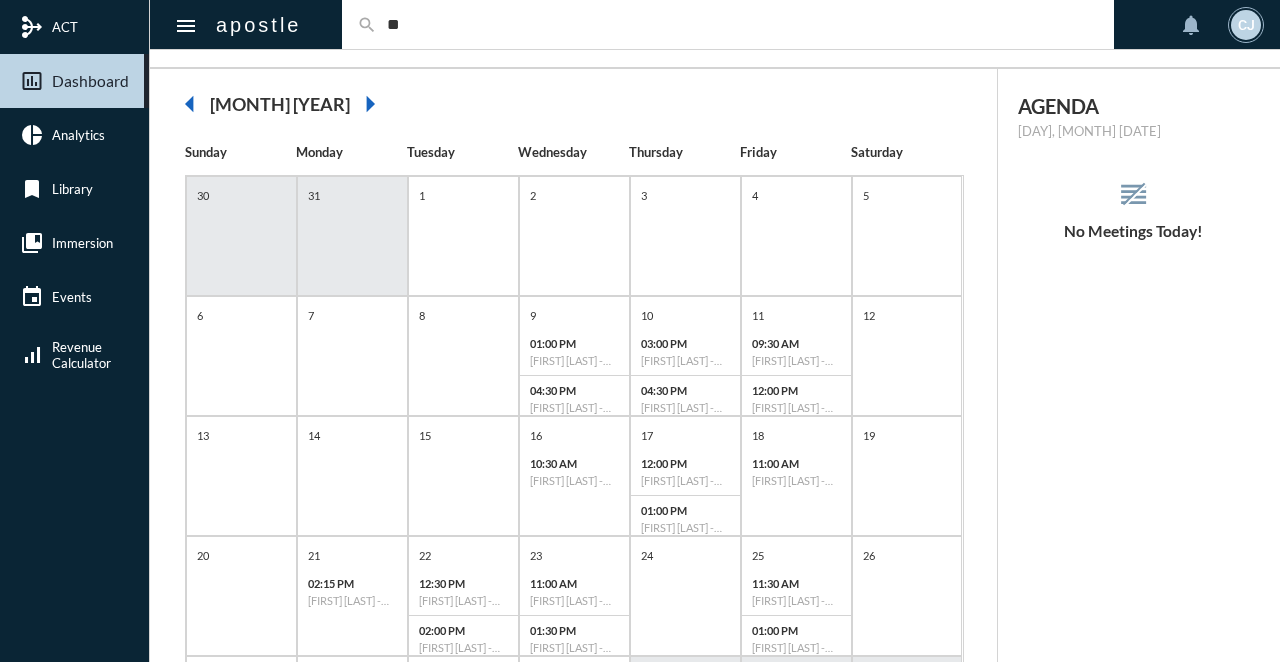 type on "*" 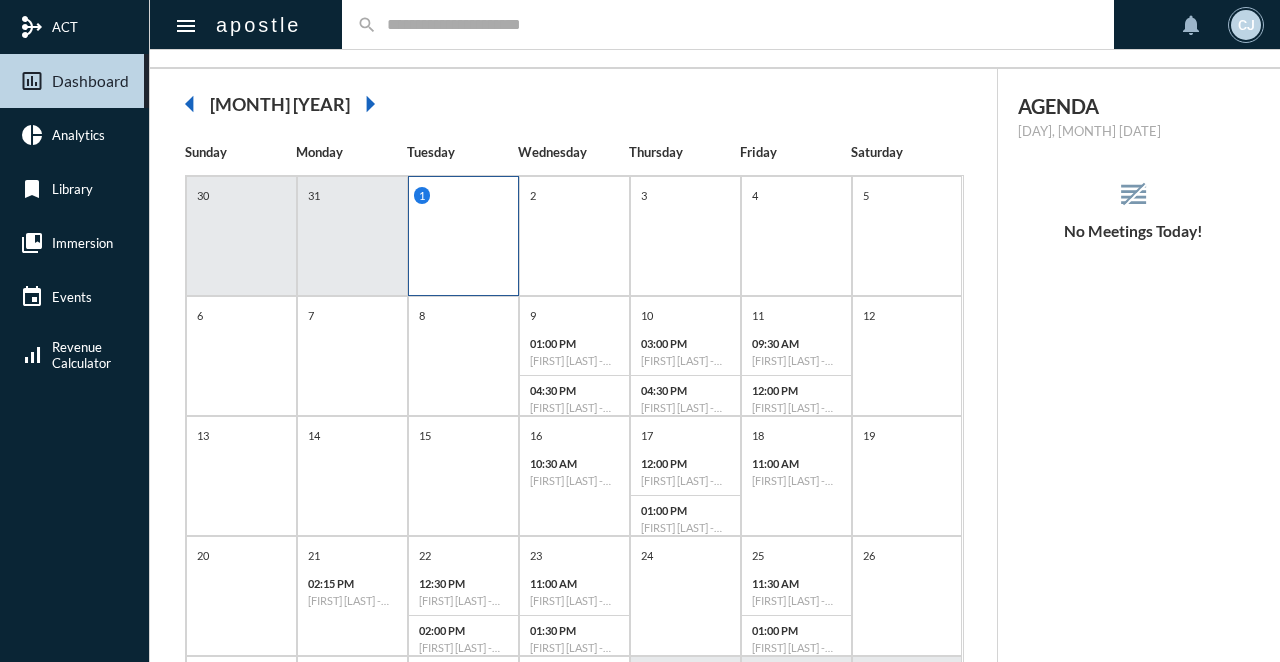 type on "*" 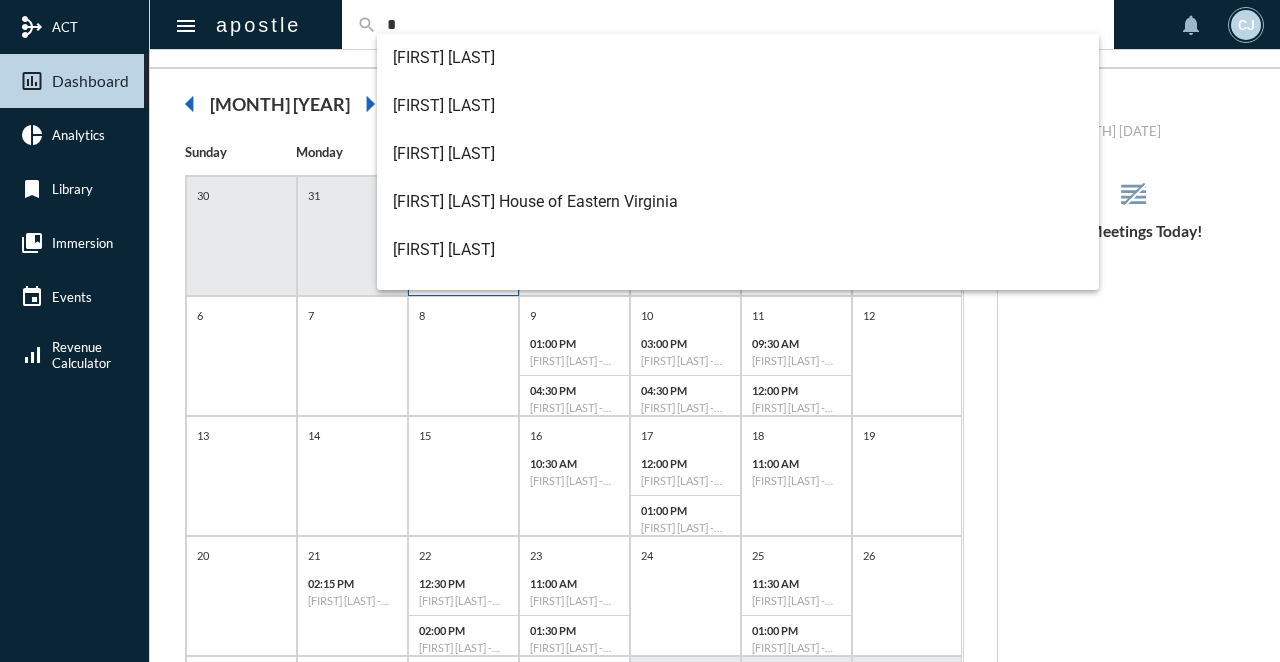type 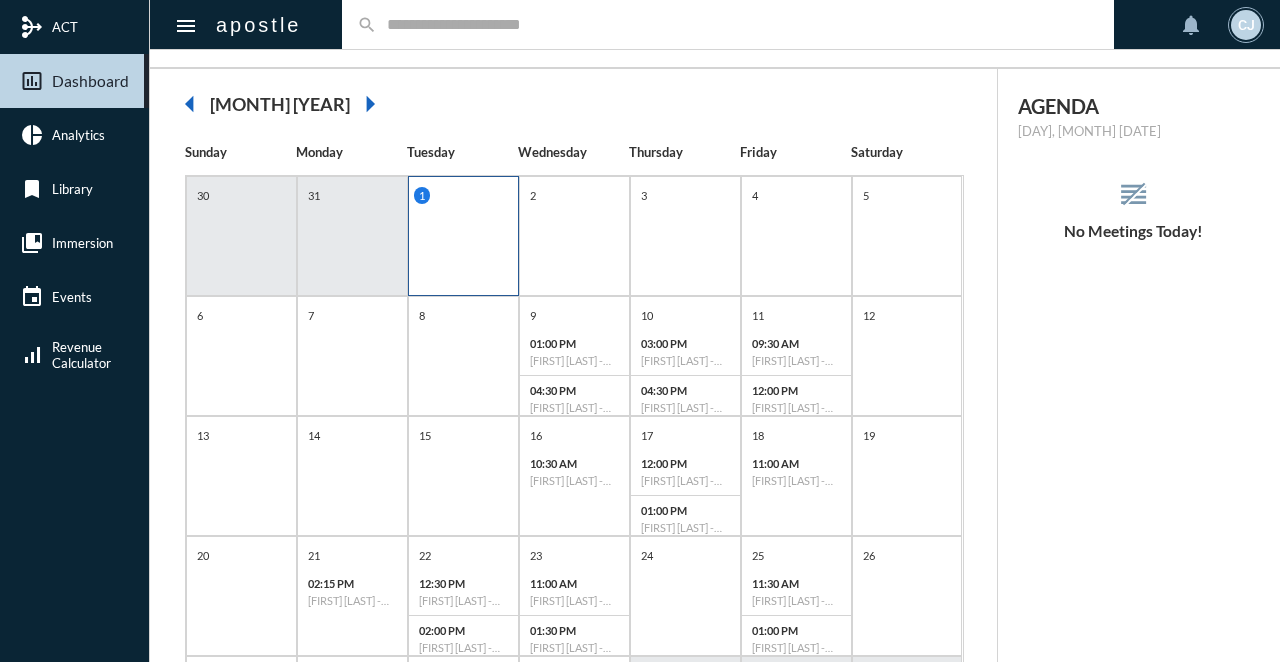 scroll, scrollTop: 0, scrollLeft: 0, axis: both 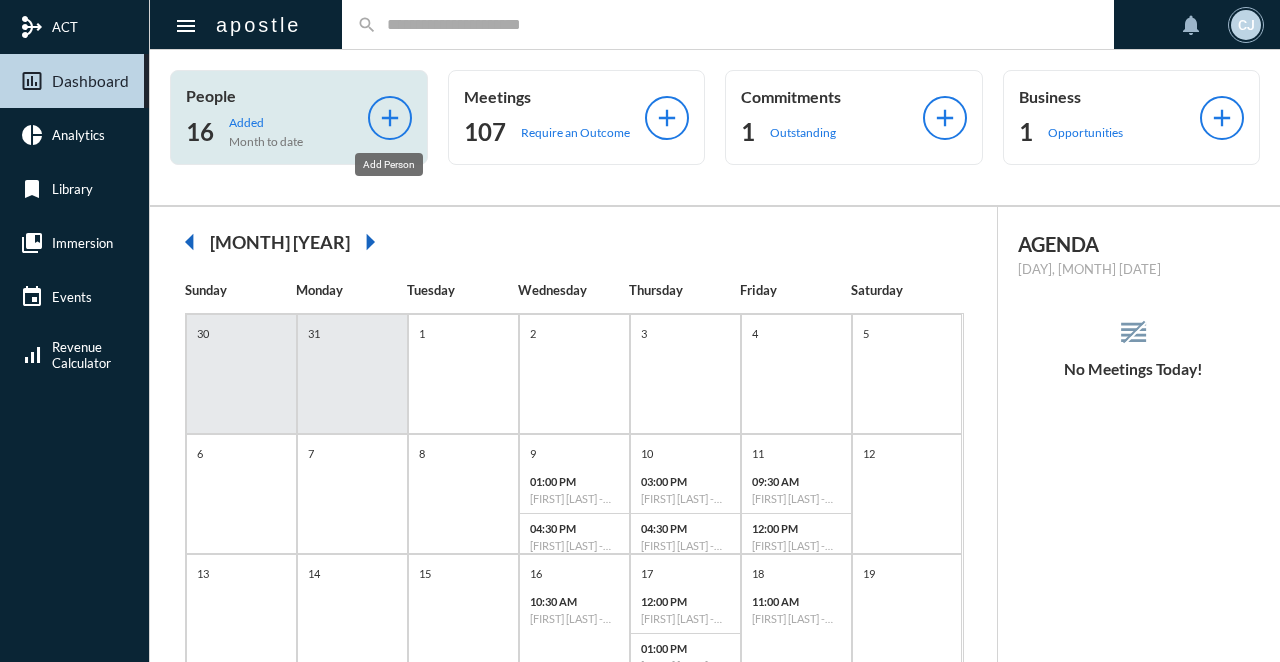 click on "add" 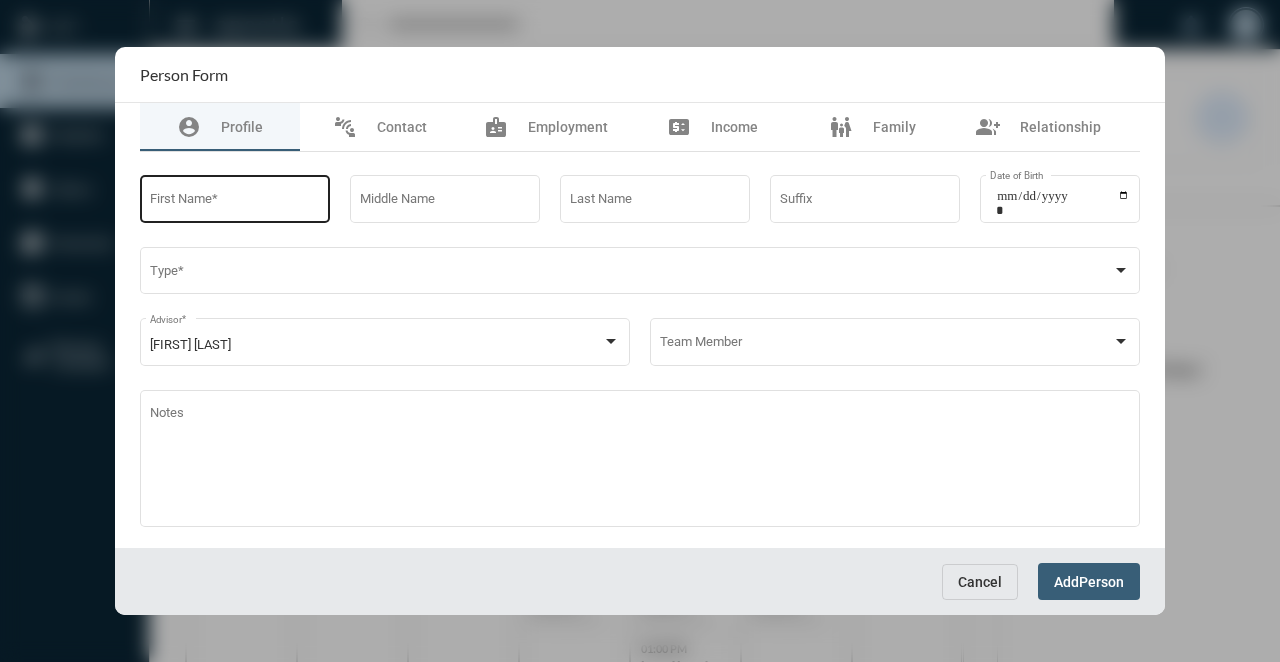 click on "First Name  *" at bounding box center [235, 197] 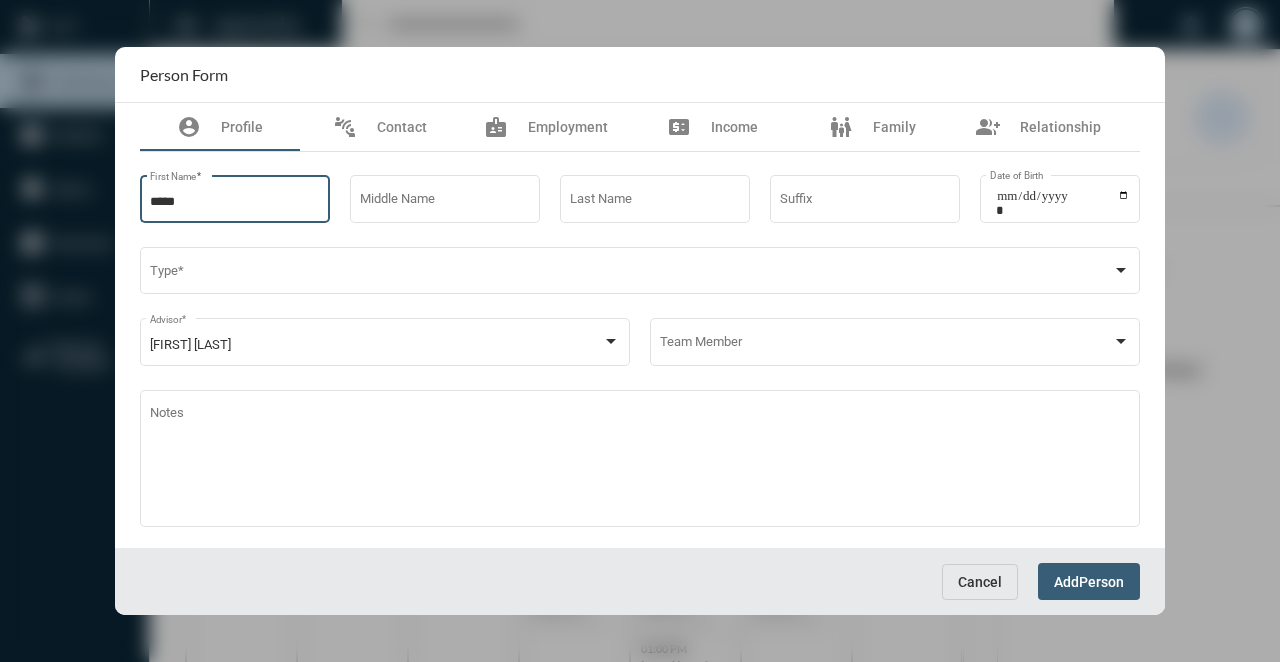 type on "*****" 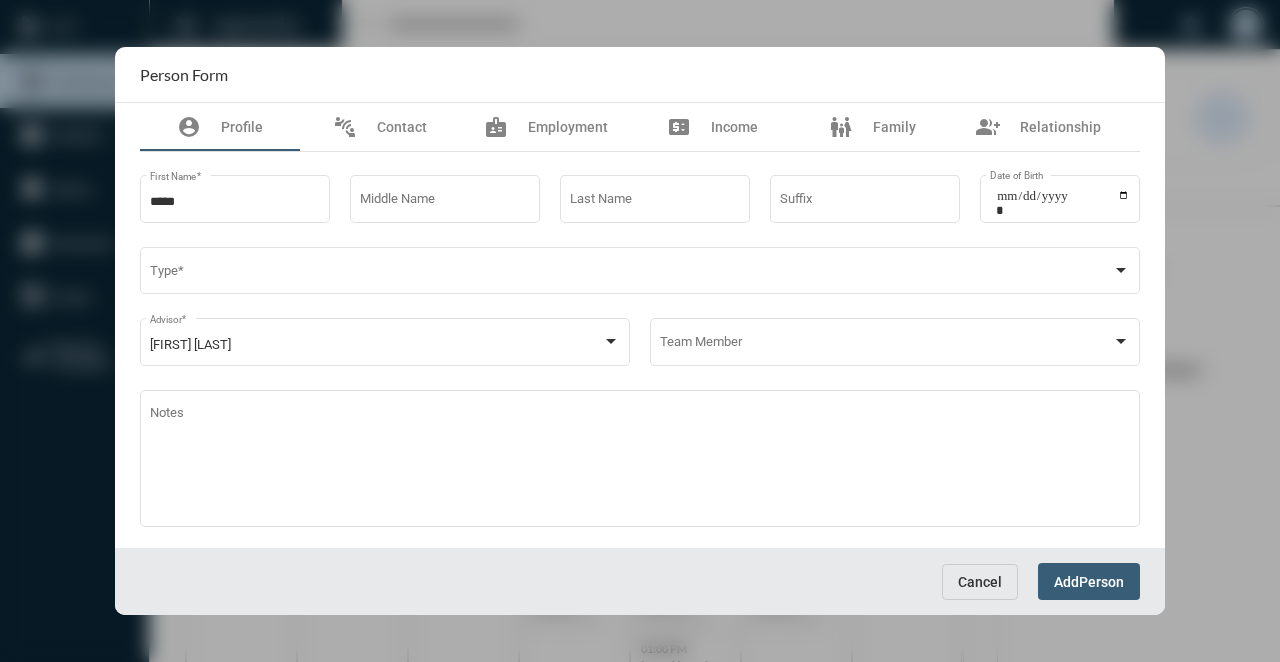 click on "***** First Name  * Middle Name Last Name Suffix Date of Birth Type  * Corey Jones Advisor  * Team Member Notes" at bounding box center [640, 350] 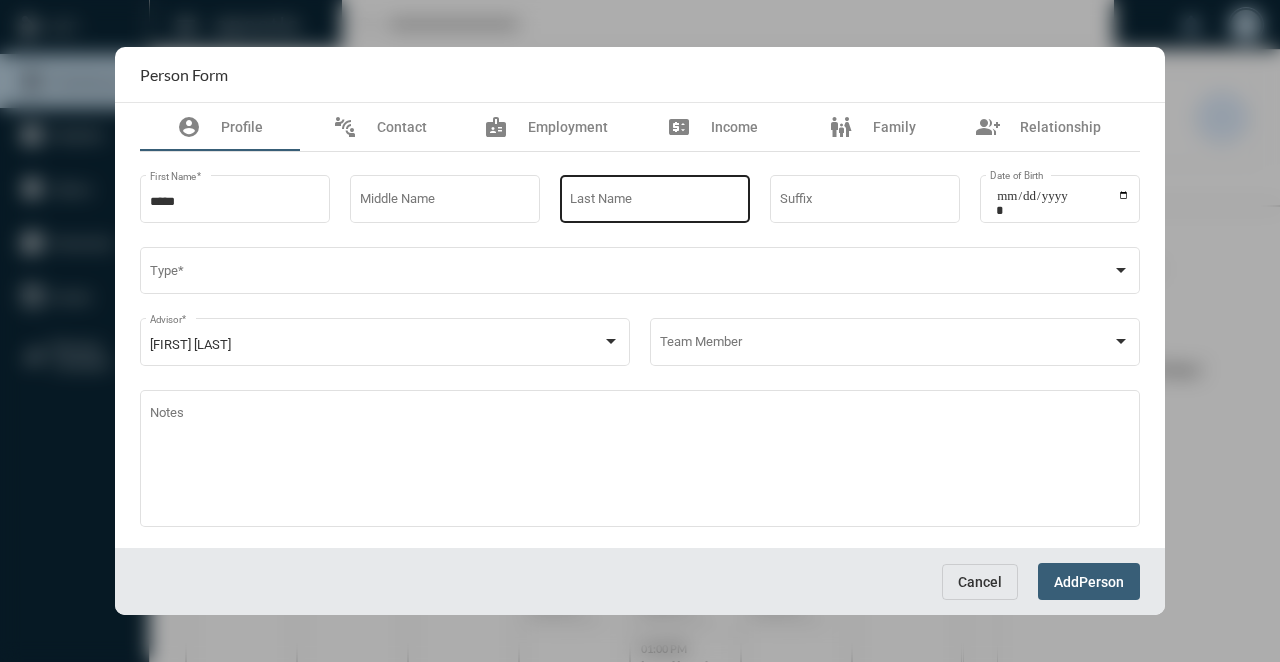 click on "Last Name" at bounding box center [655, 197] 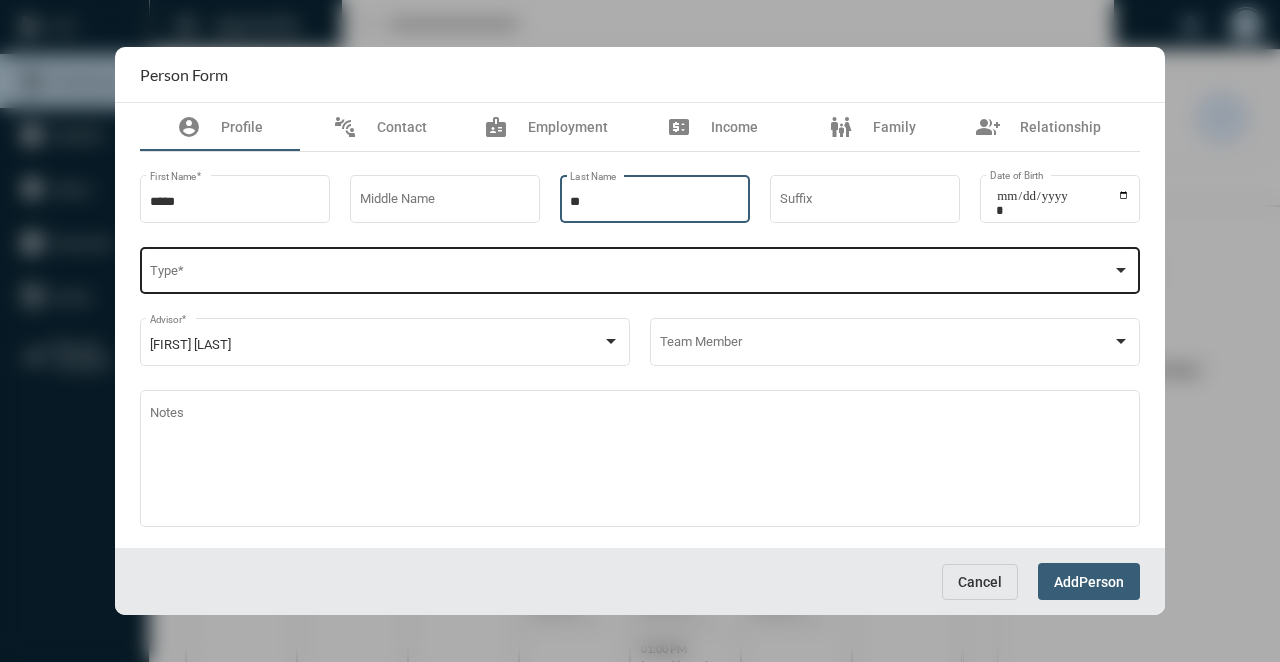 type on "**" 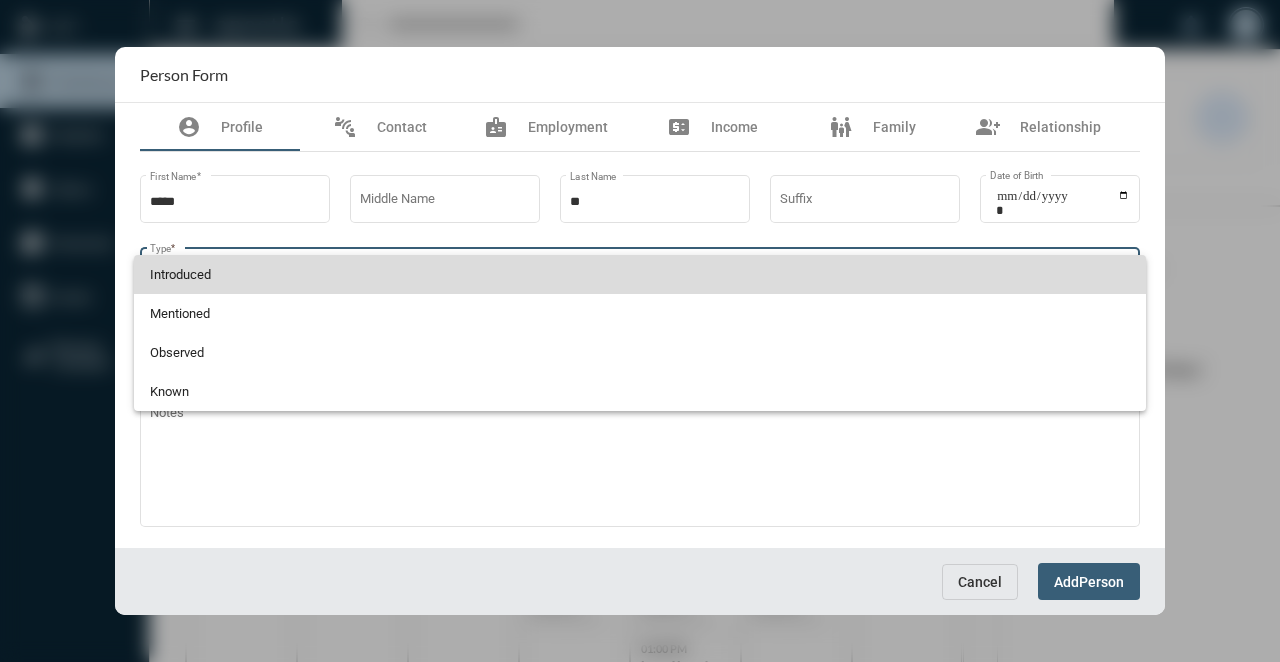 click on "Introduced" at bounding box center [640, 274] 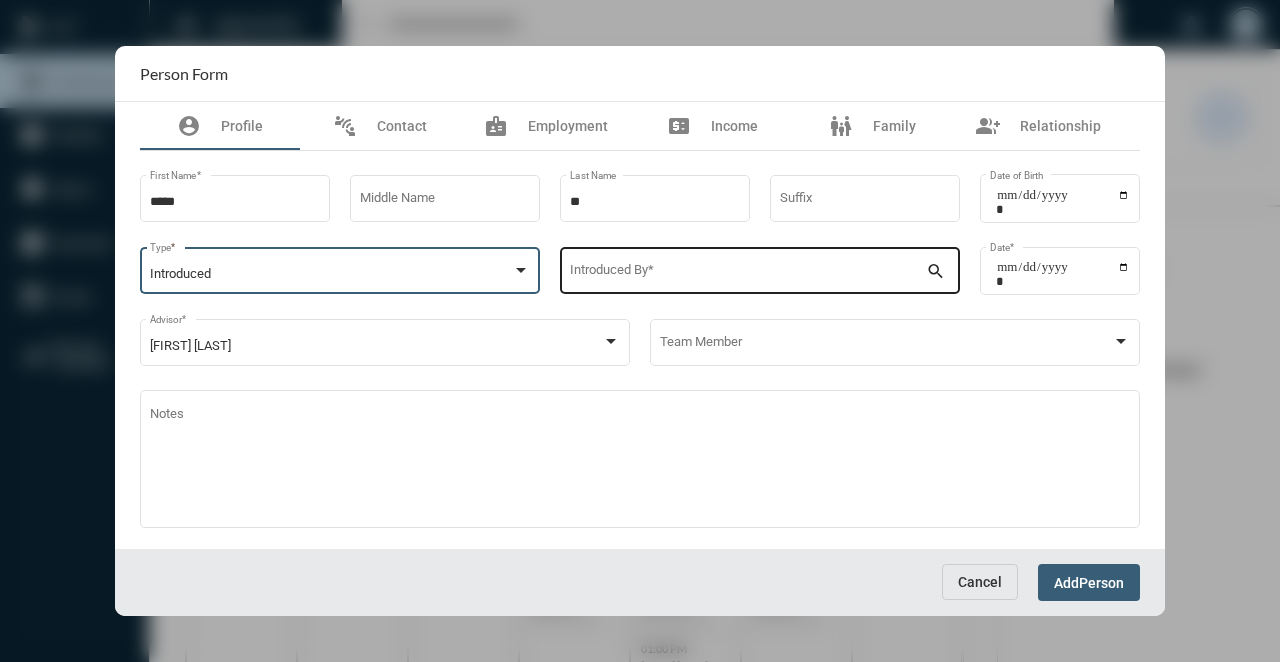 click on "Introduced By  *" at bounding box center (748, 274) 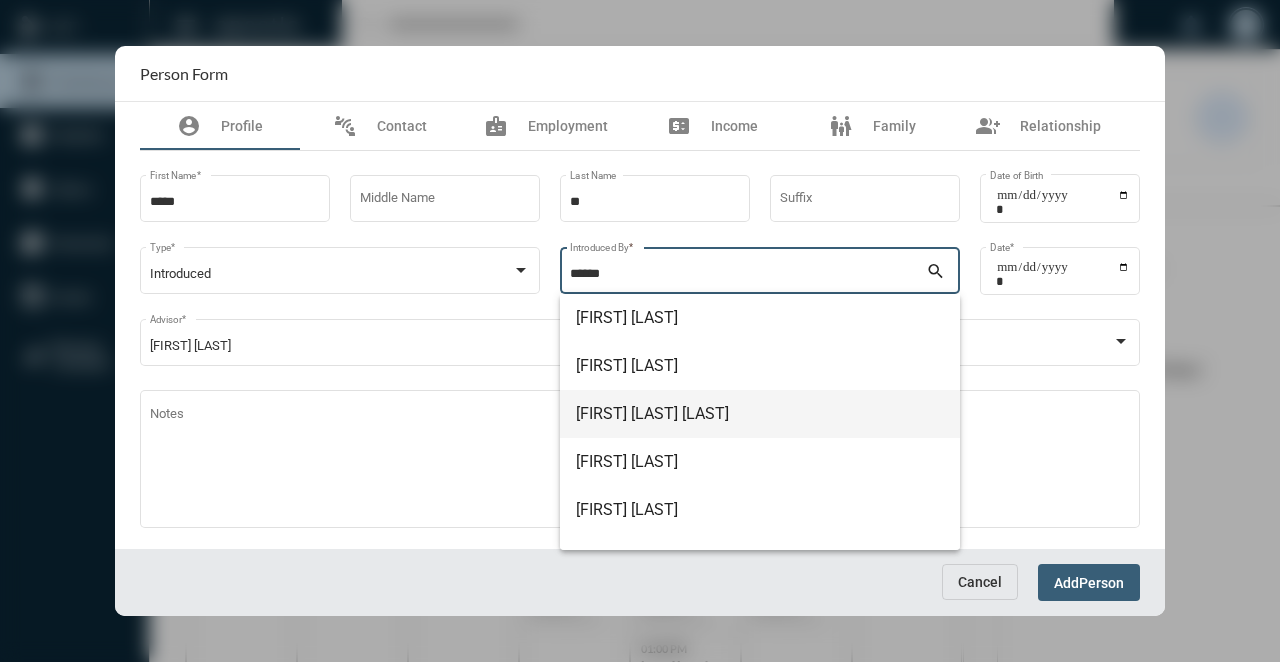 scroll, scrollTop: 32, scrollLeft: 0, axis: vertical 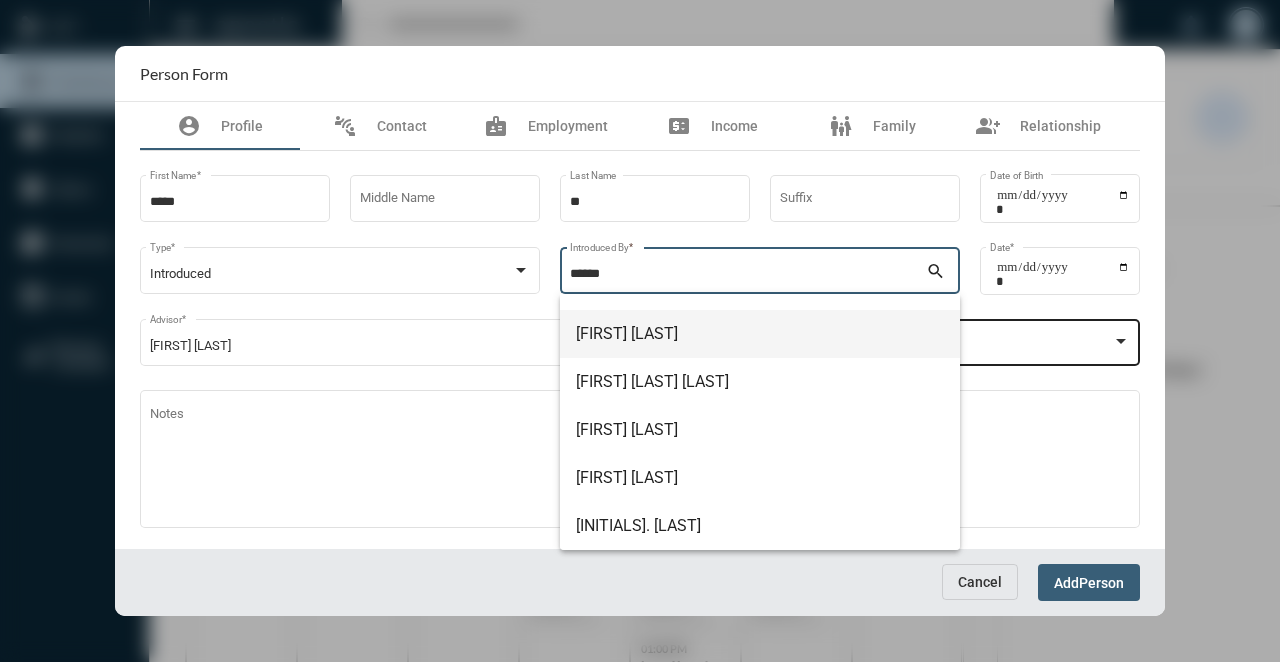 click on "[FIRST] [LAST]" at bounding box center (760, 334) 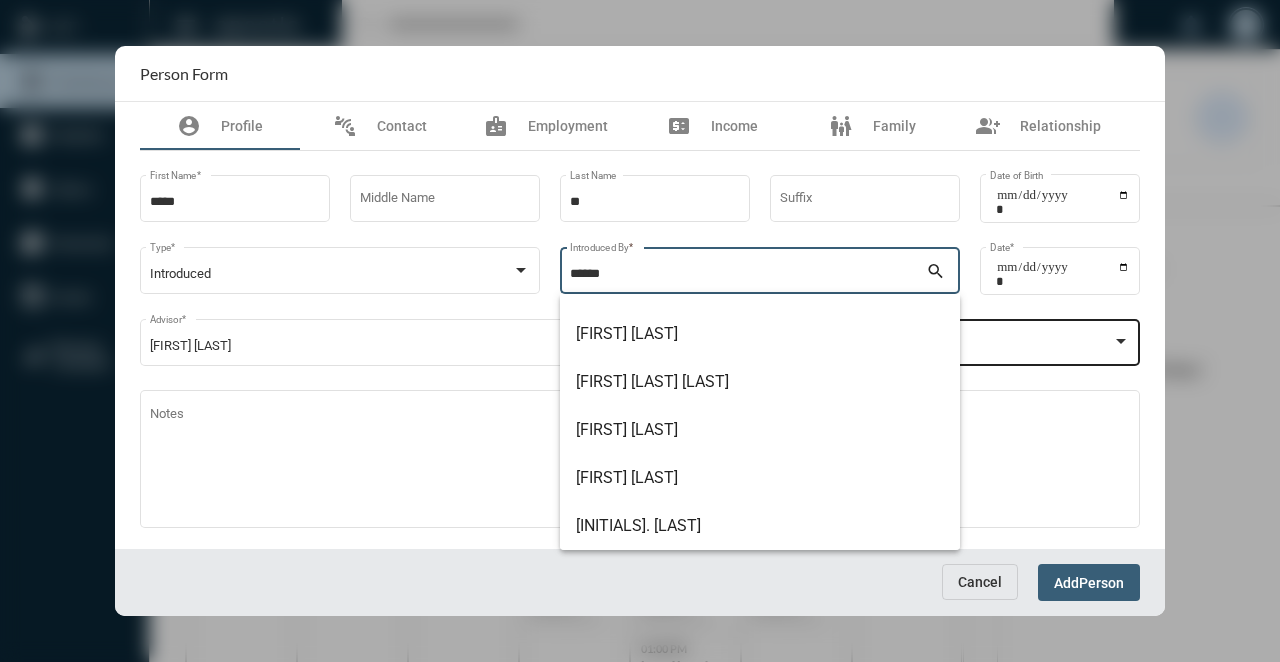 type on "**********" 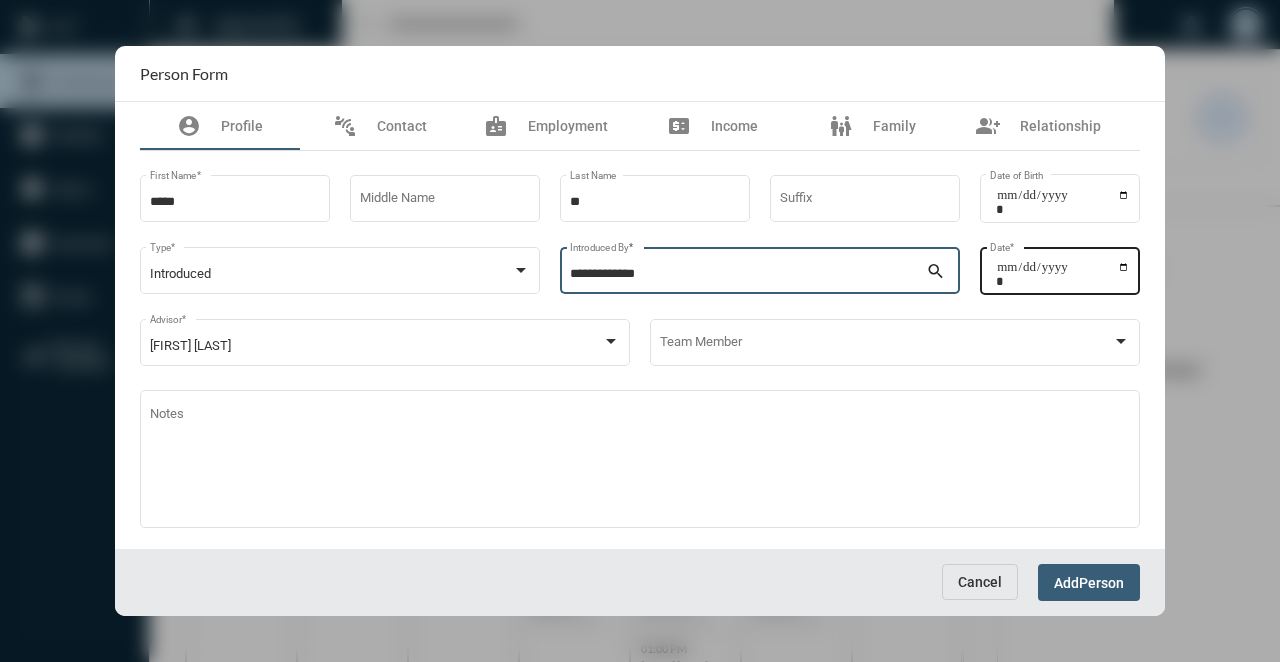 click on "Date  *" at bounding box center (1060, 268) 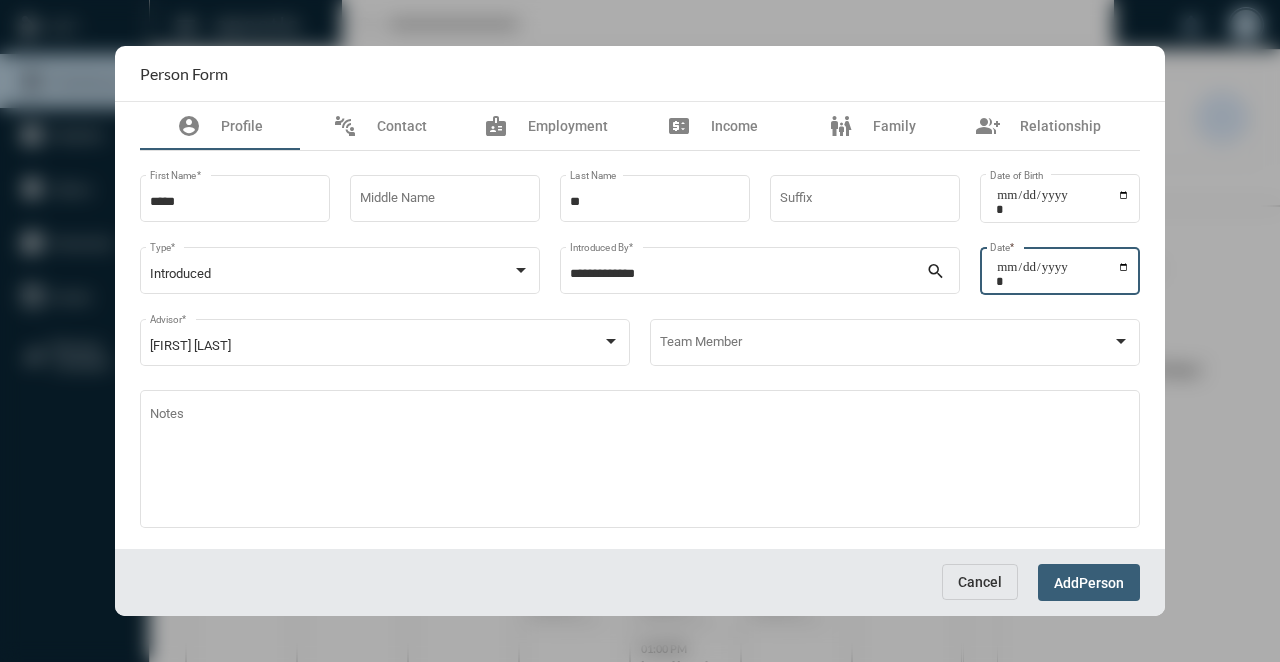 type on "**********" 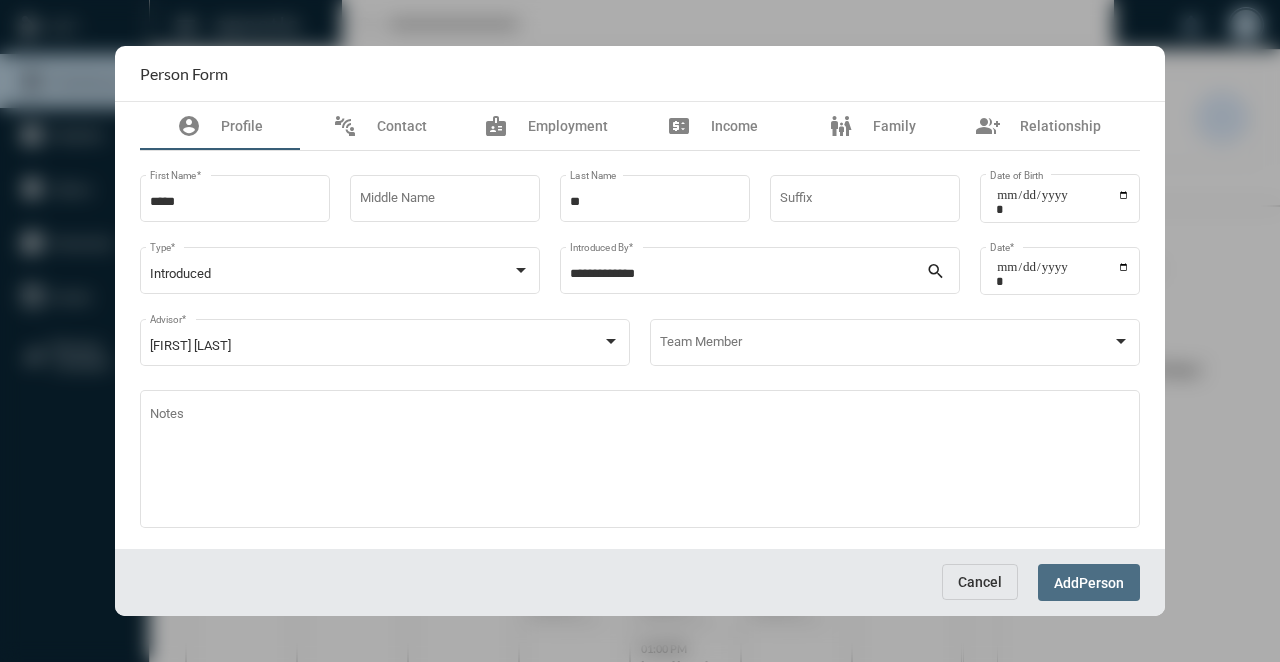 click on "Add" at bounding box center [1066, 583] 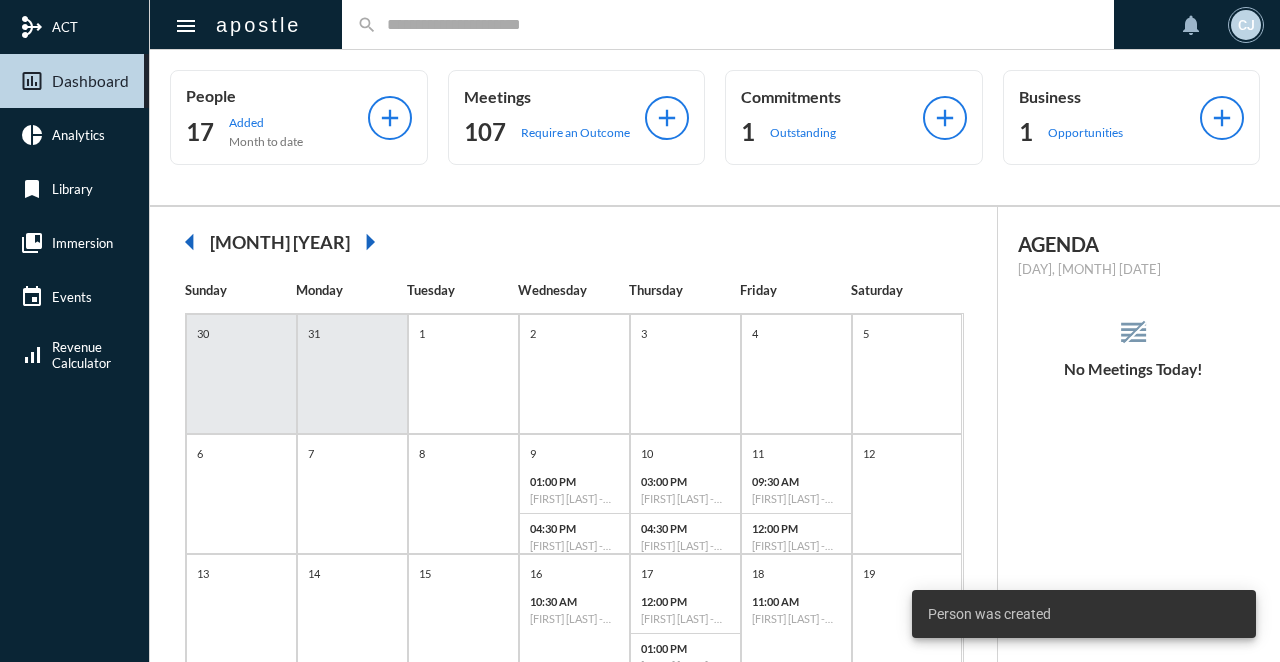 click 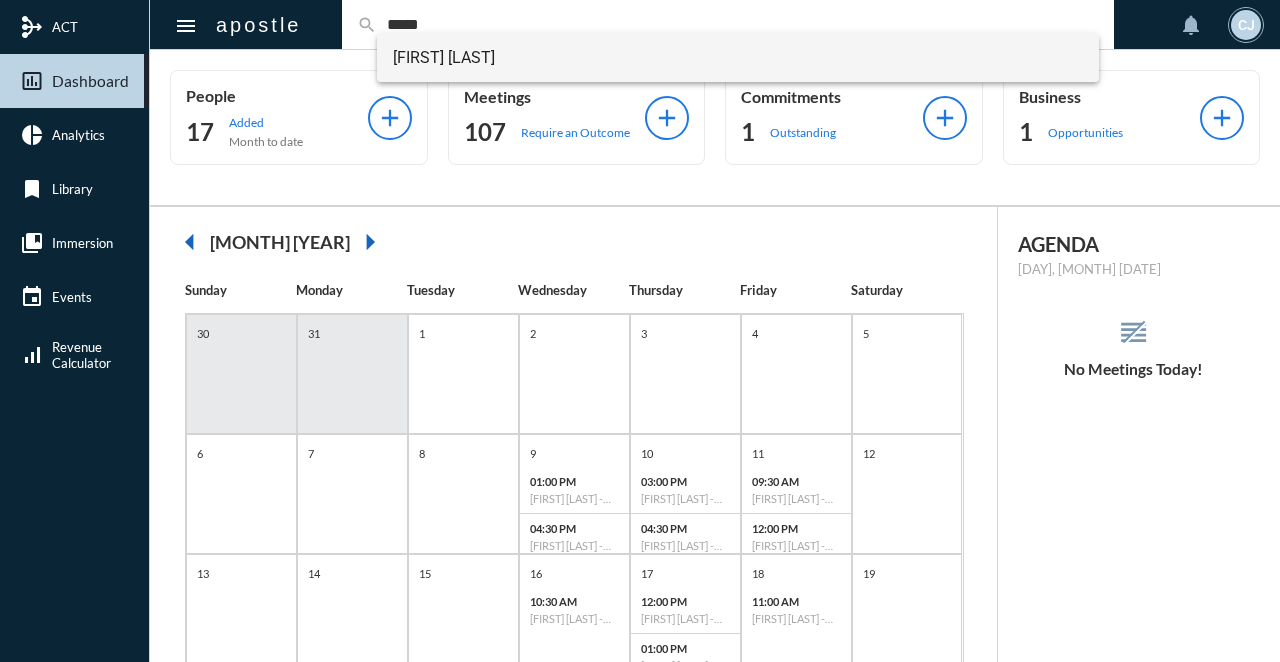 type on "*****" 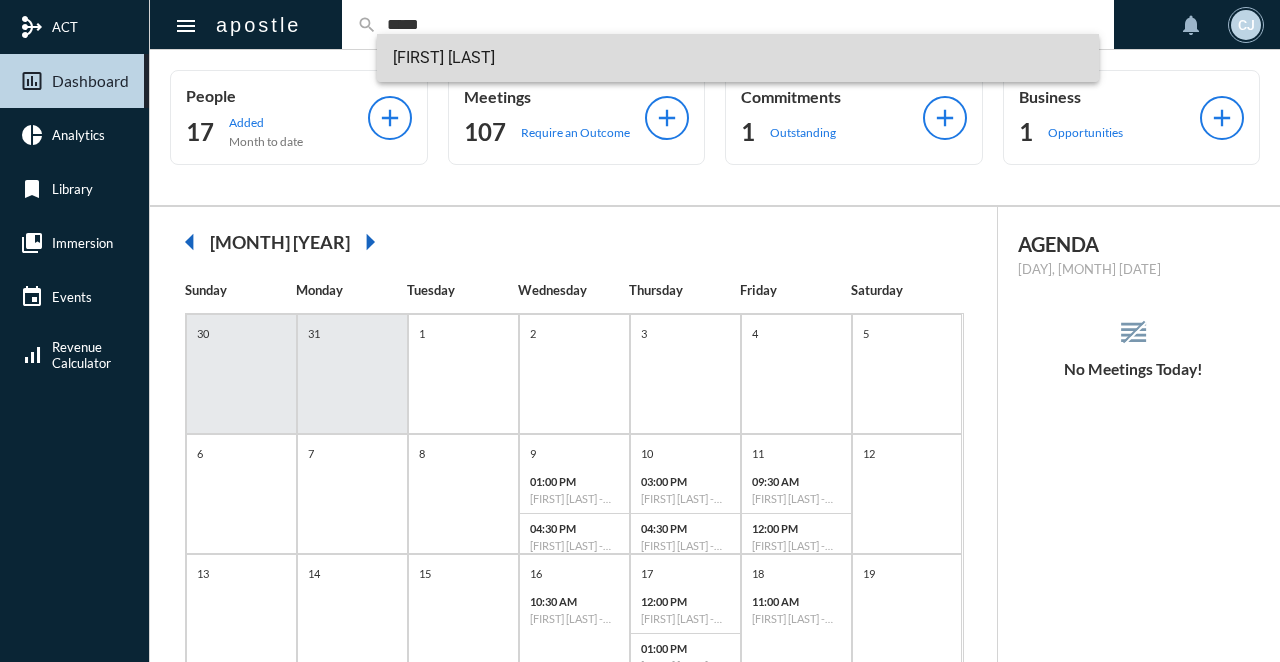 click on "[FIRST]  [LAST]" at bounding box center (738, 58) 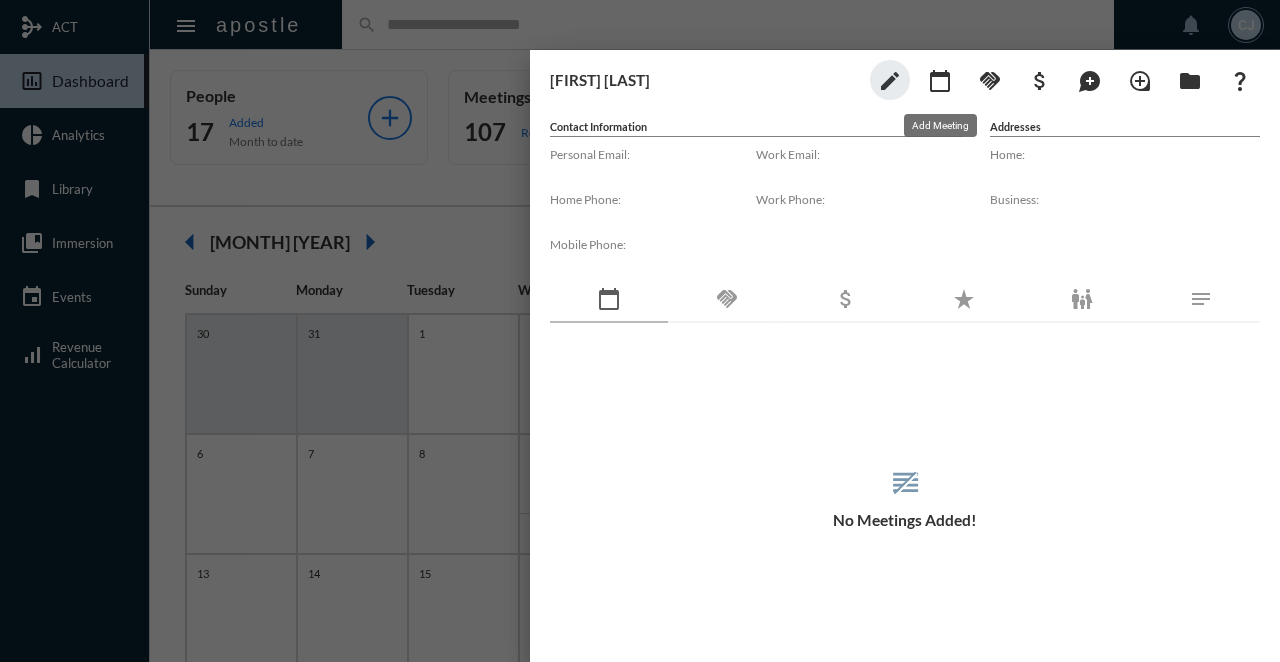 click on "calendar_today" 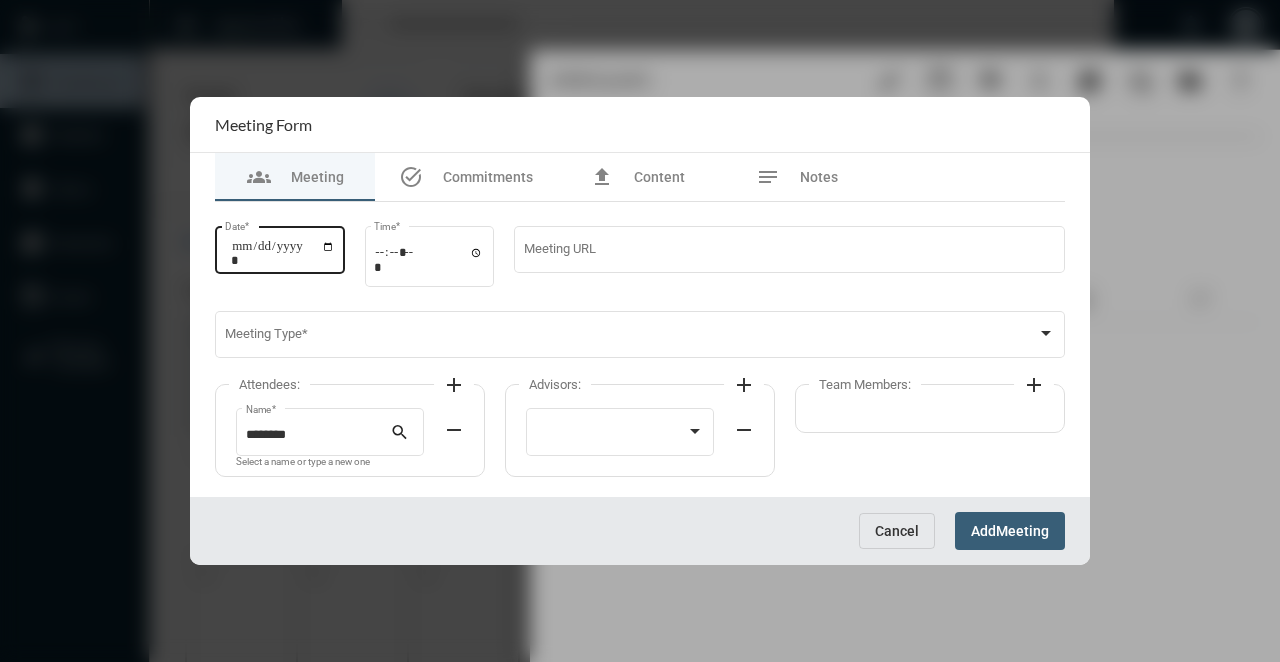 click on "Date  *" at bounding box center (283, 253) 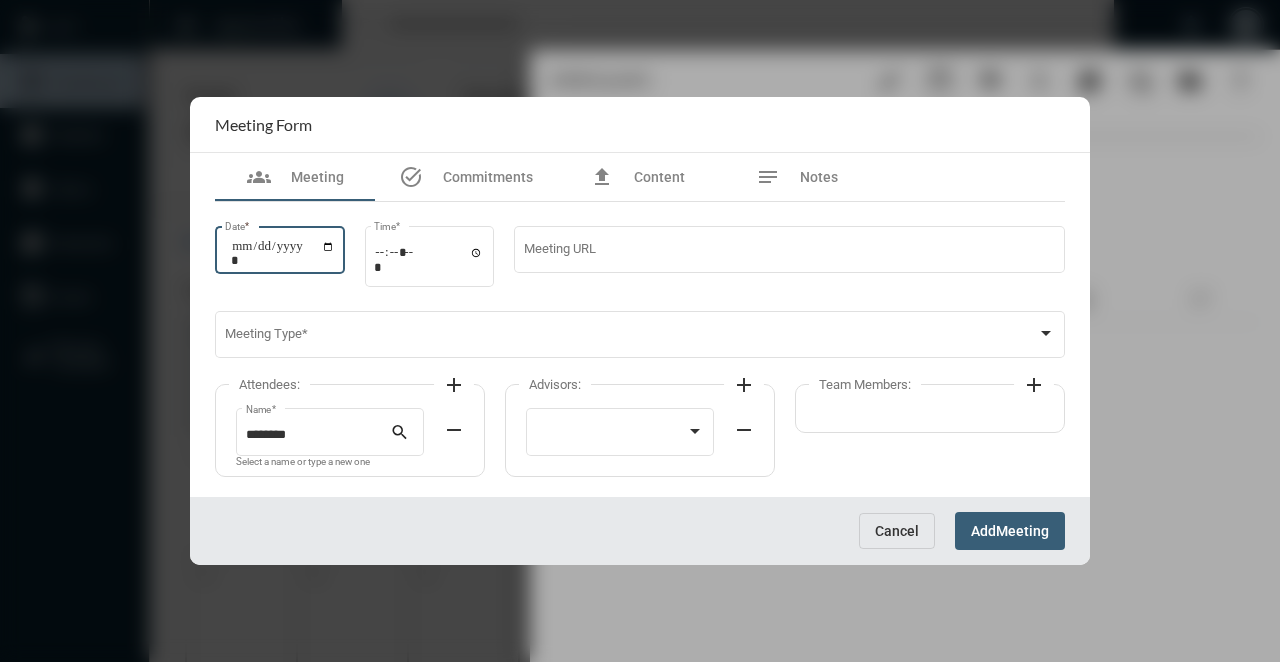 type on "**********" 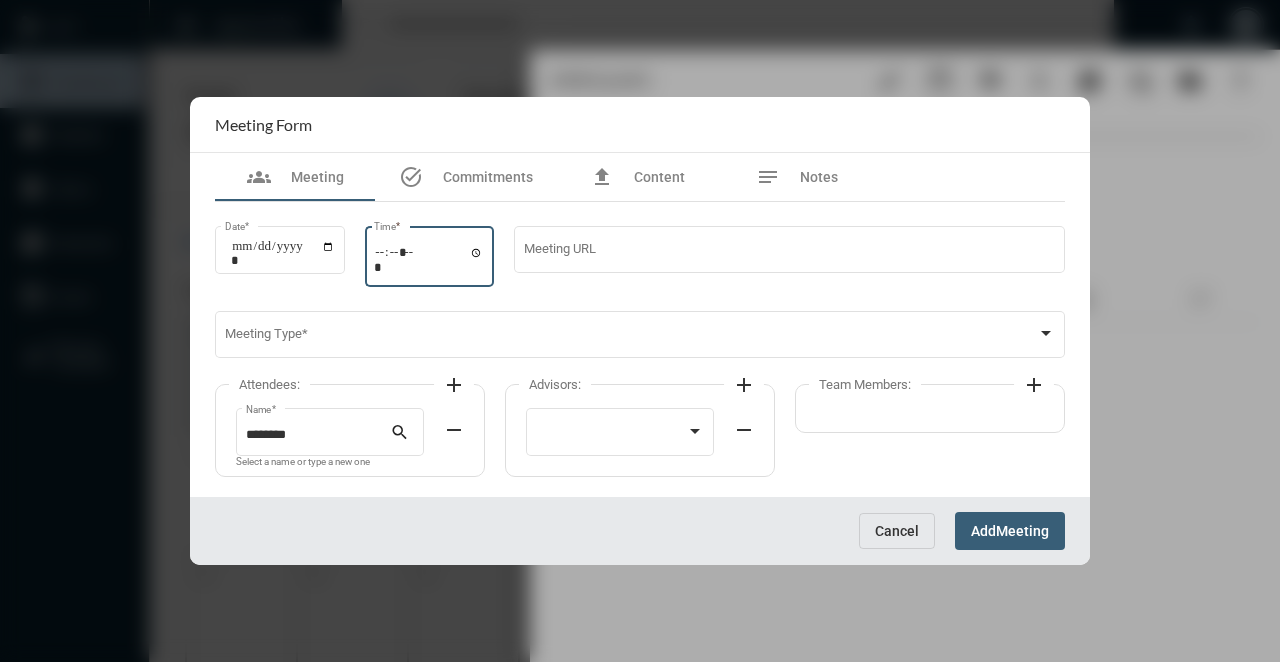 click on "Time  *" at bounding box center [429, 259] 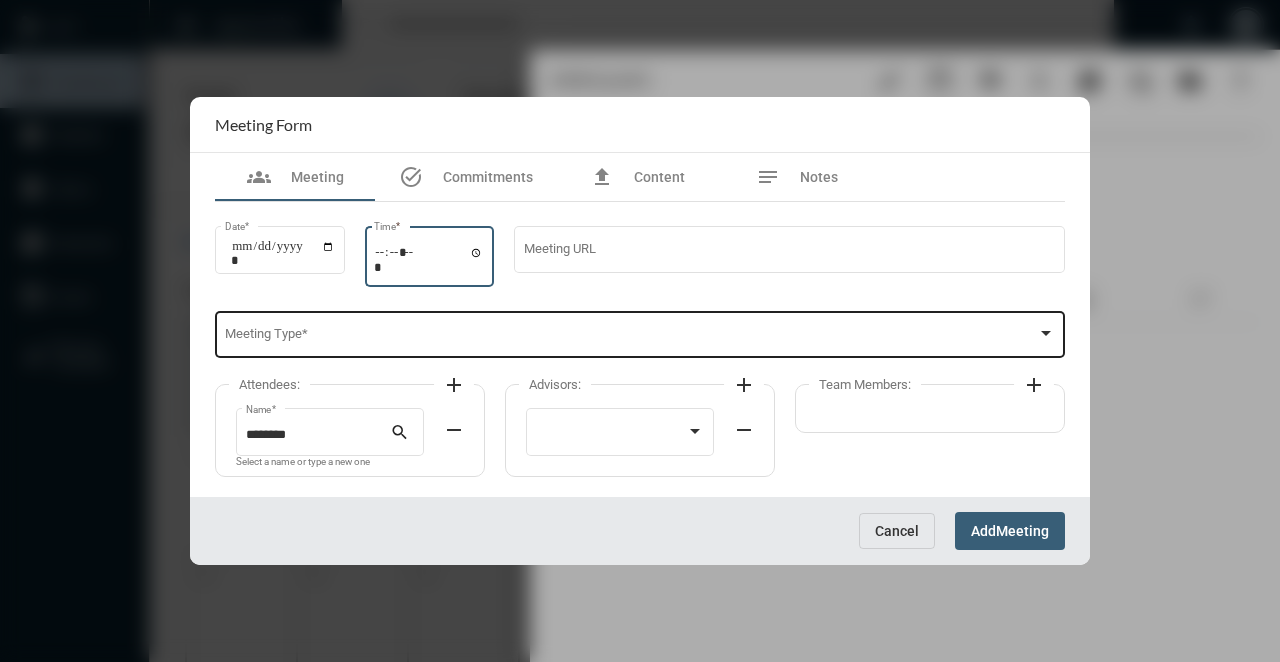 click on "Meeting Type  *" at bounding box center (640, 333) 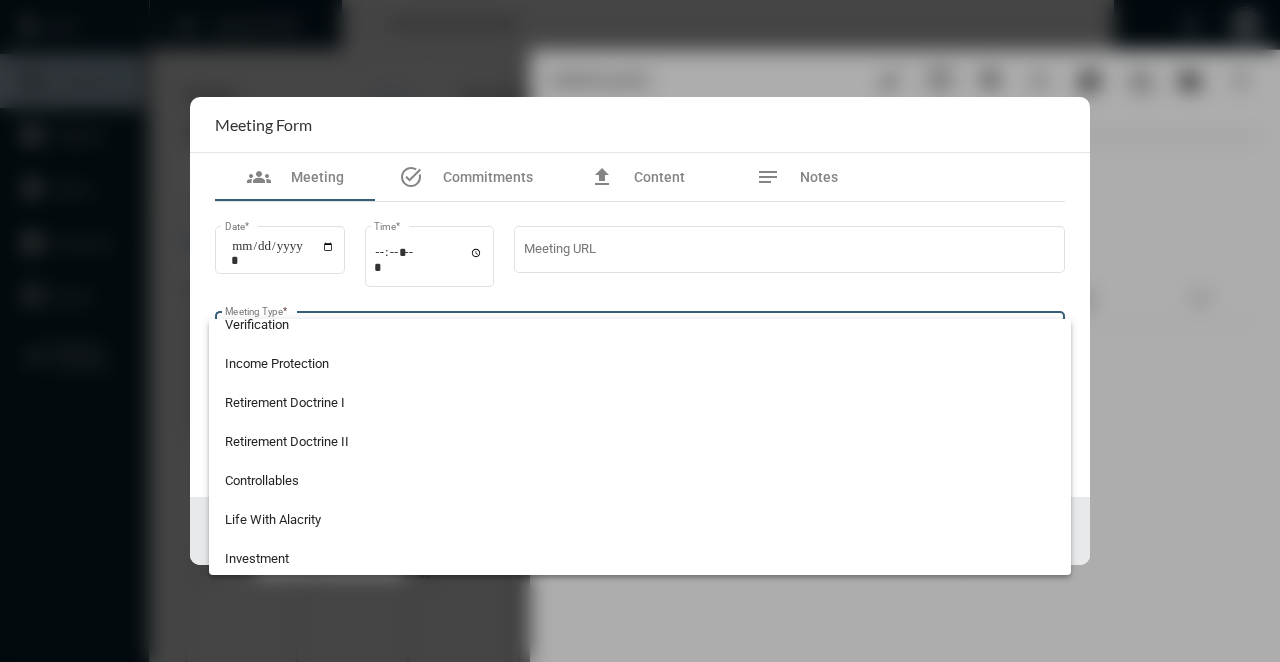 scroll, scrollTop: 524, scrollLeft: 0, axis: vertical 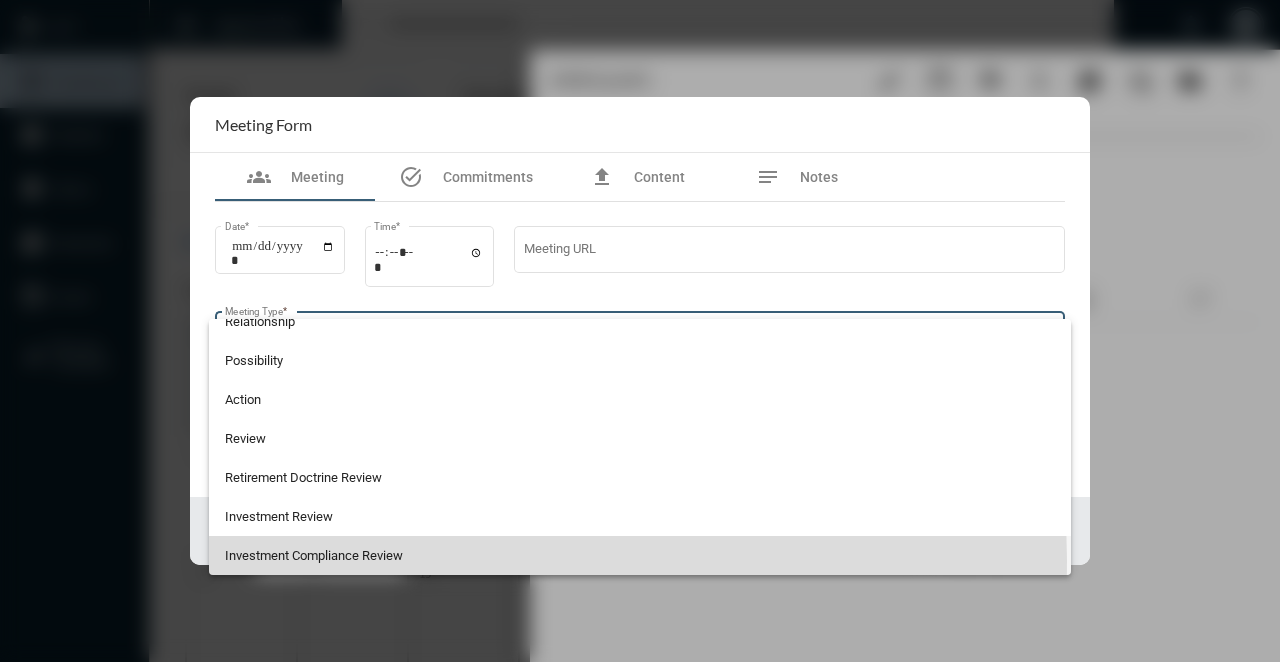 click on "Investment Compliance Review" at bounding box center [640, 555] 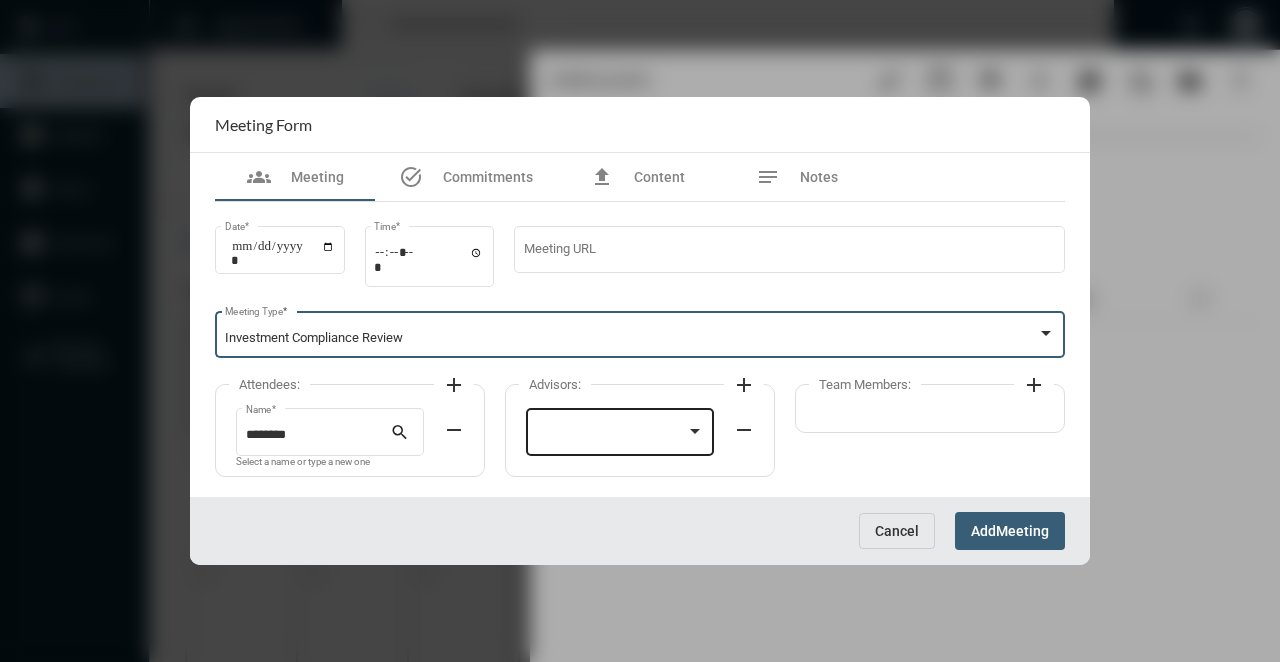 click at bounding box center [611, 435] 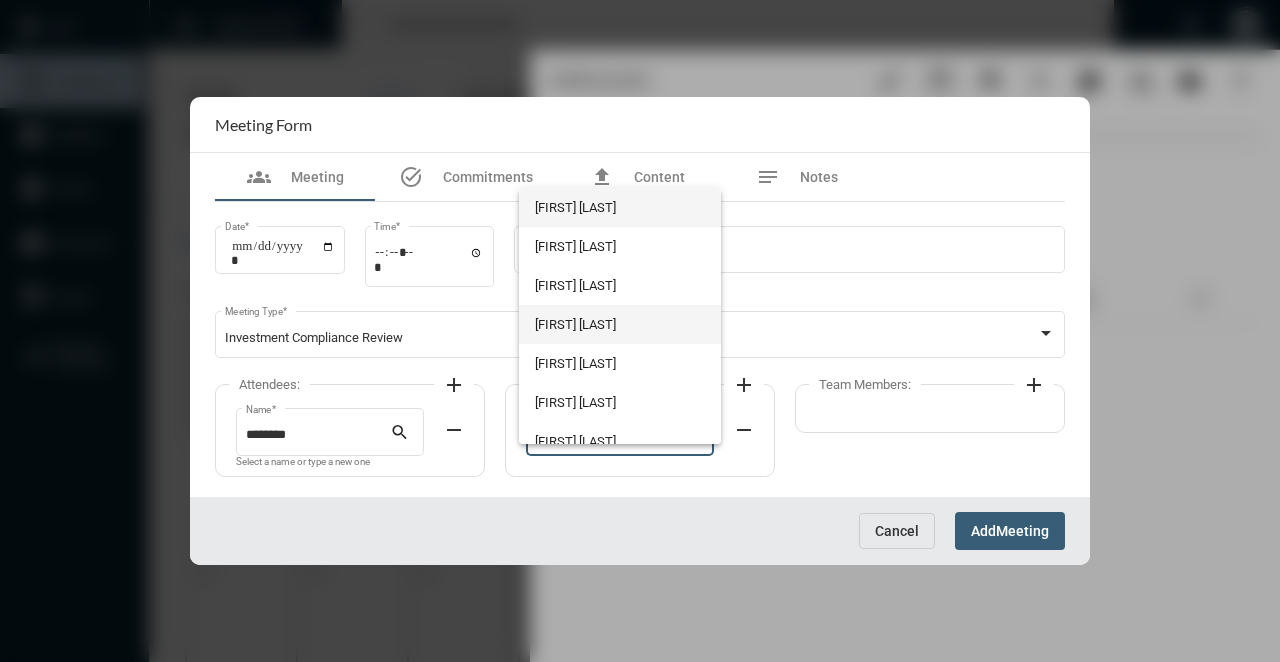 click on "[FIRST] [LAST]" at bounding box center (619, 324) 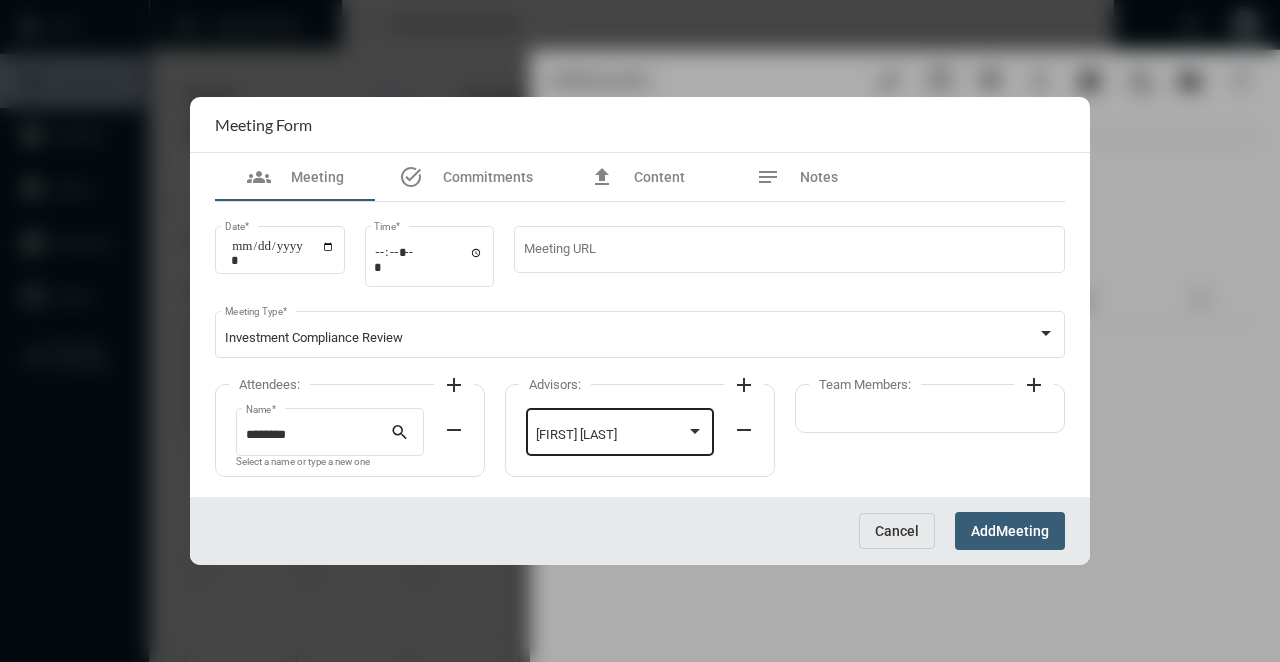 click on "[FIRST] [LAST]" at bounding box center [611, 435] 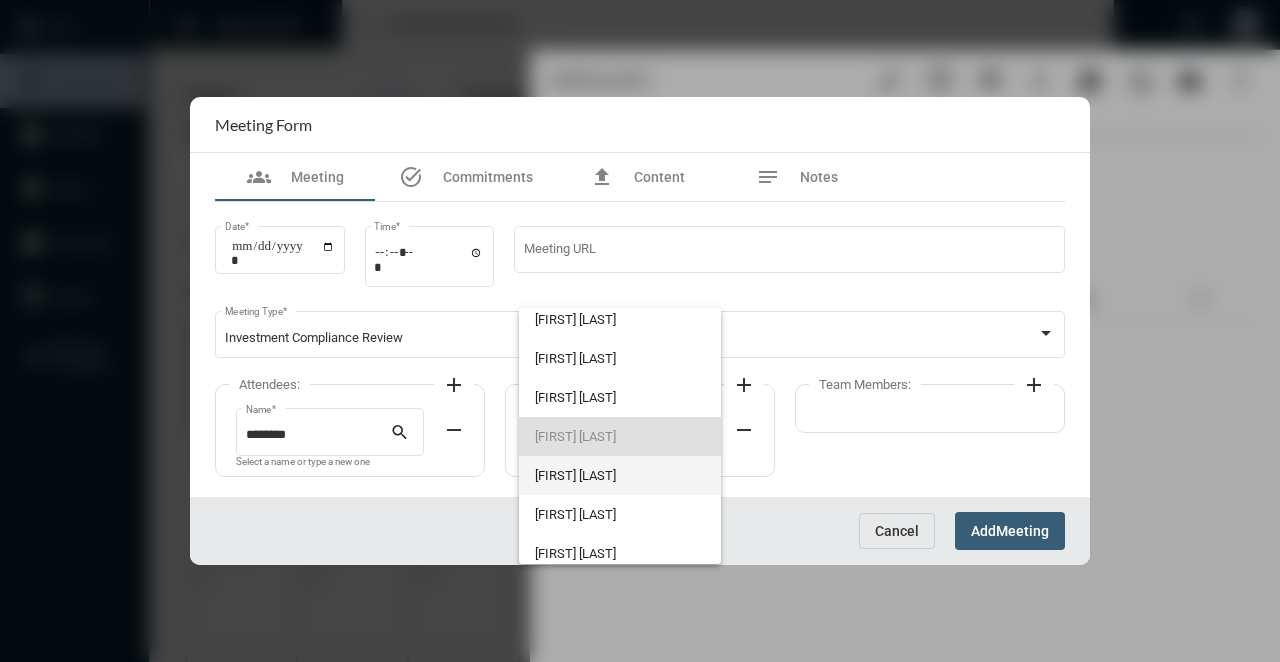 scroll, scrollTop: 95, scrollLeft: 0, axis: vertical 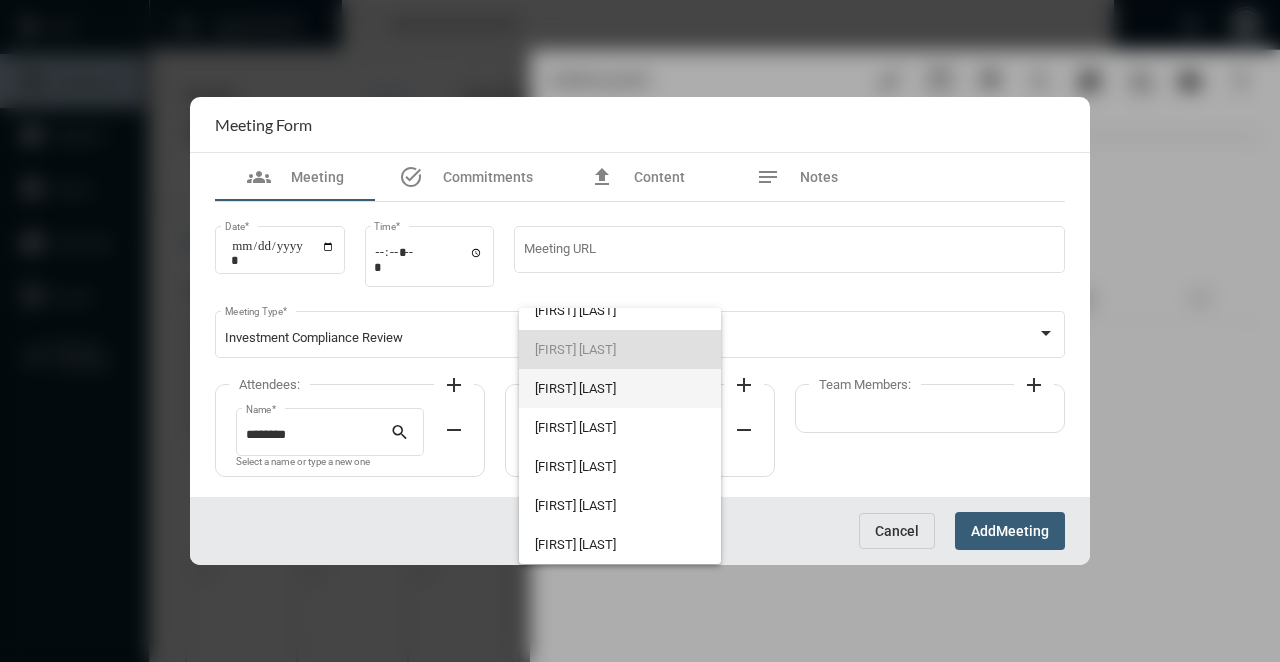 click at bounding box center (640, 331) 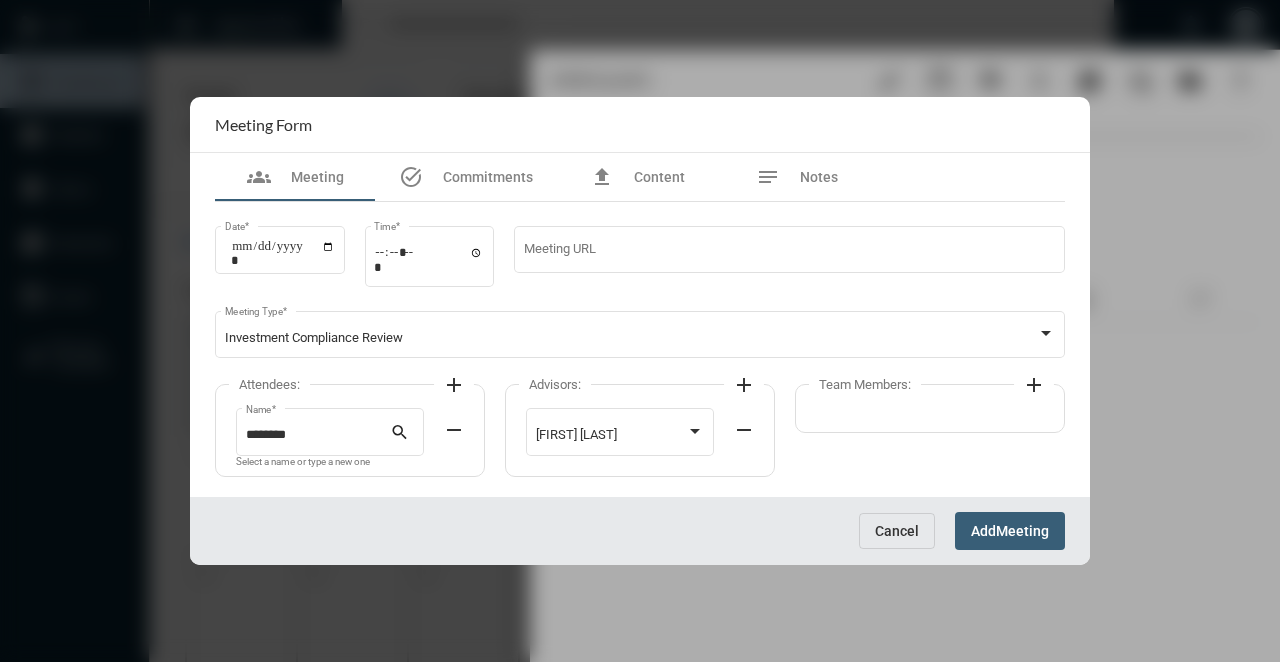 click on "Team Members: add" 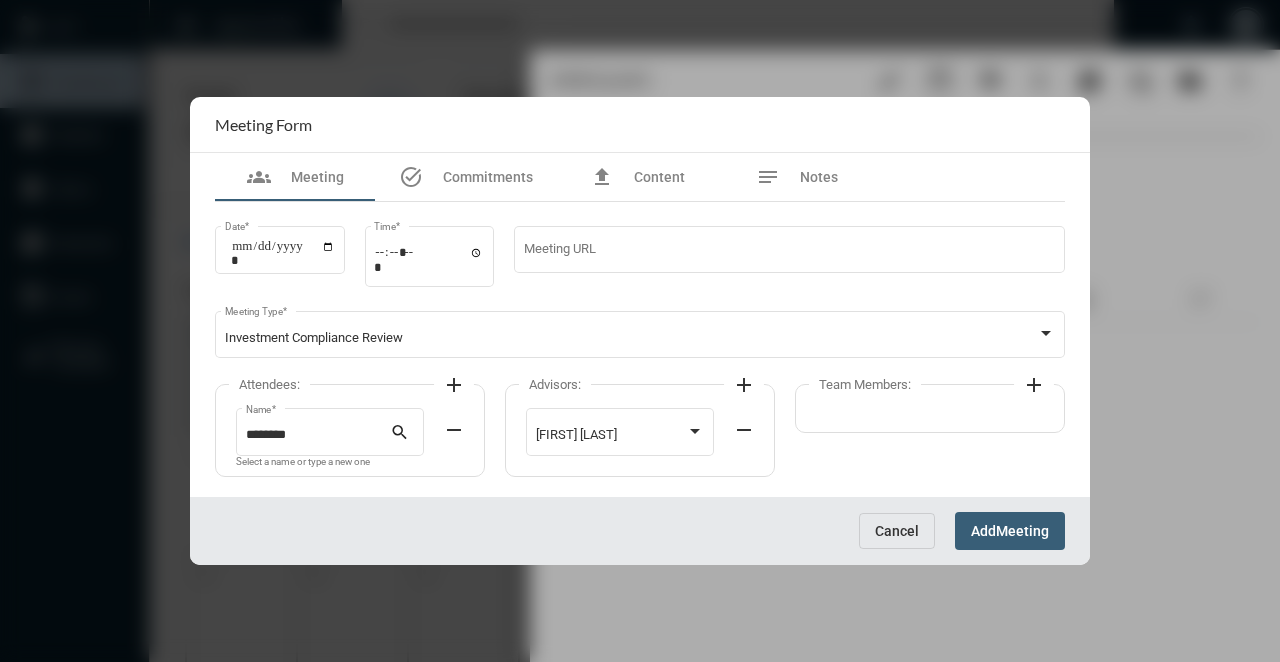 click on "Add  Meeting" at bounding box center [1010, 530] 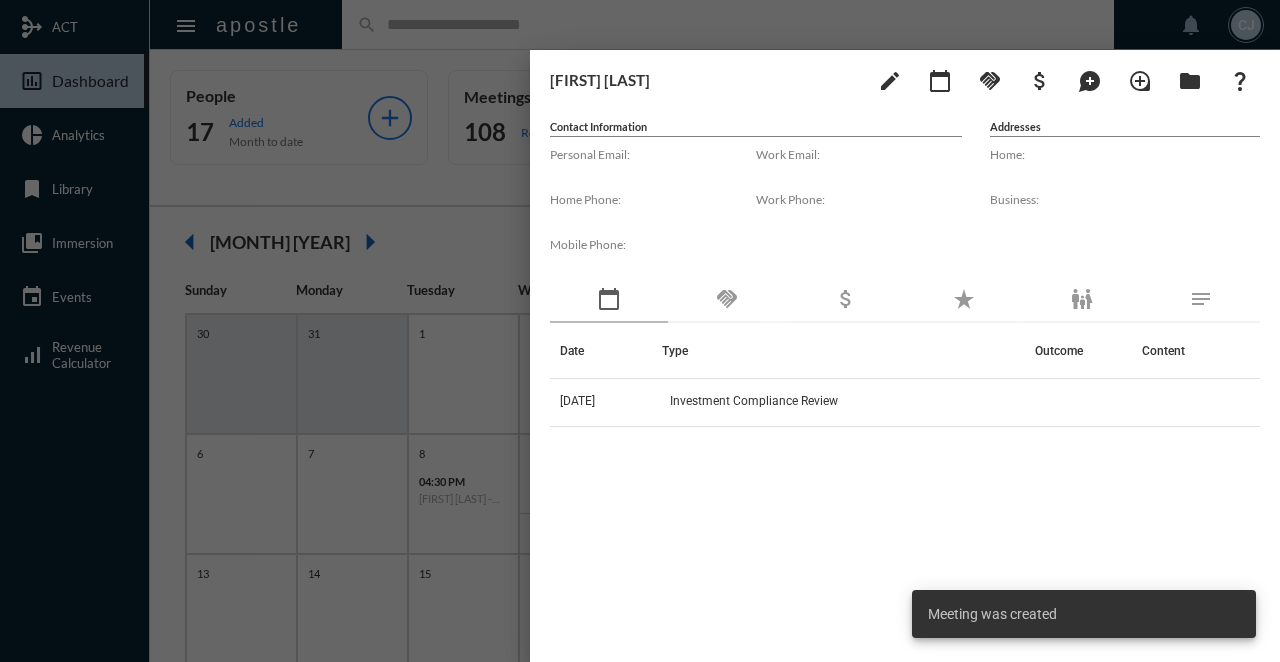 click at bounding box center (640, 331) 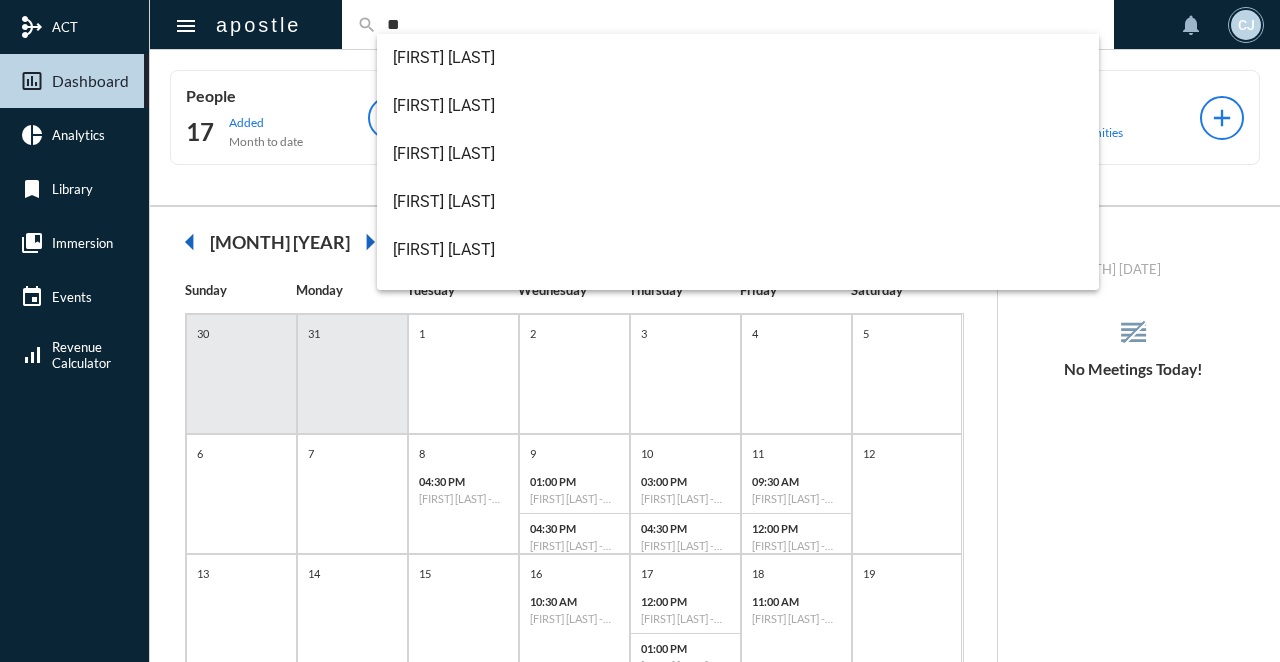 type on "*" 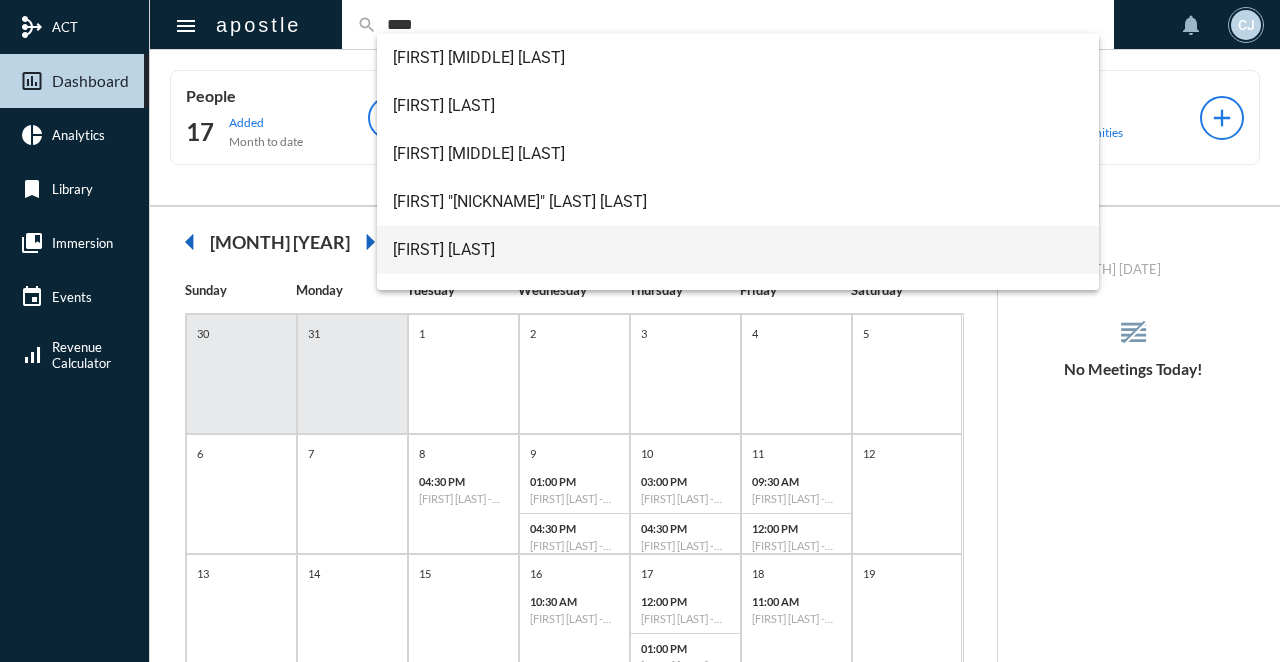 type on "****" 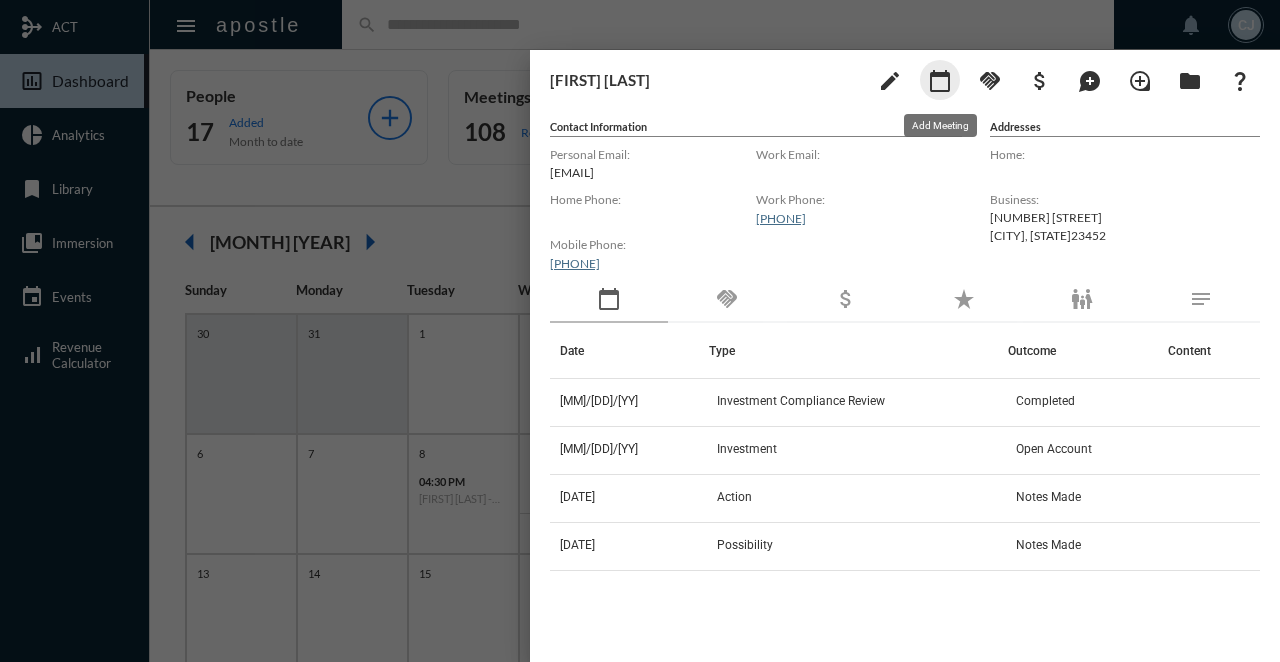 click on "calendar_today" 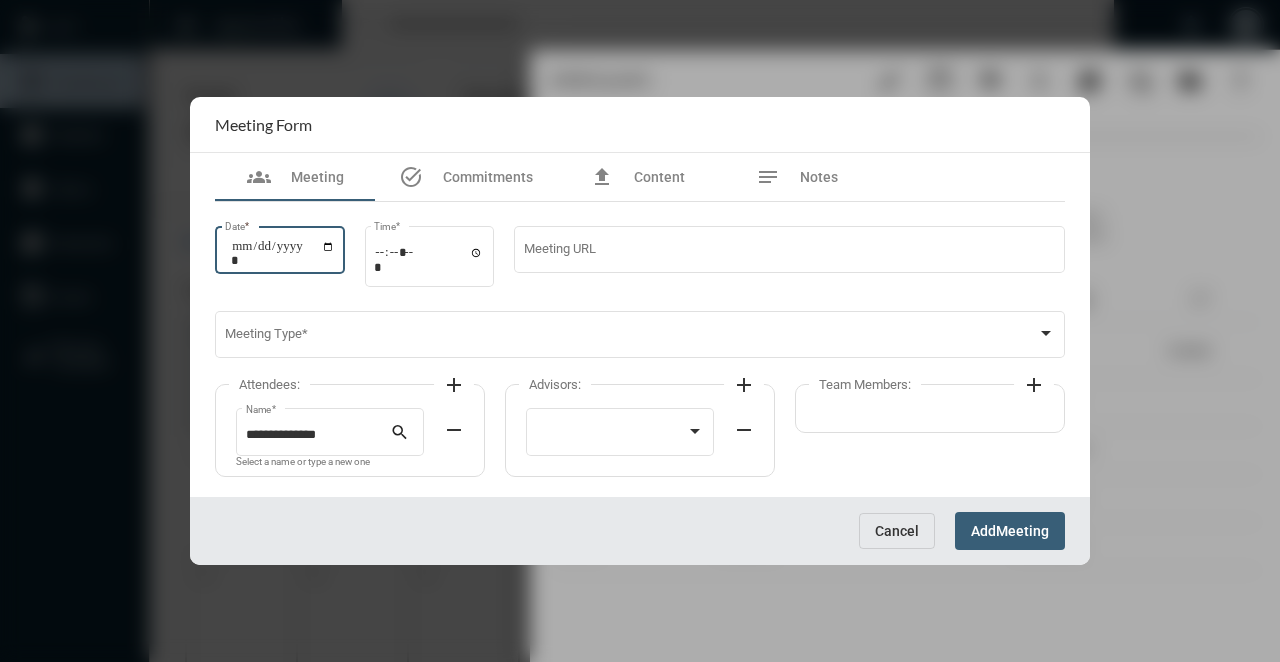 click on "Date  *" at bounding box center (283, 253) 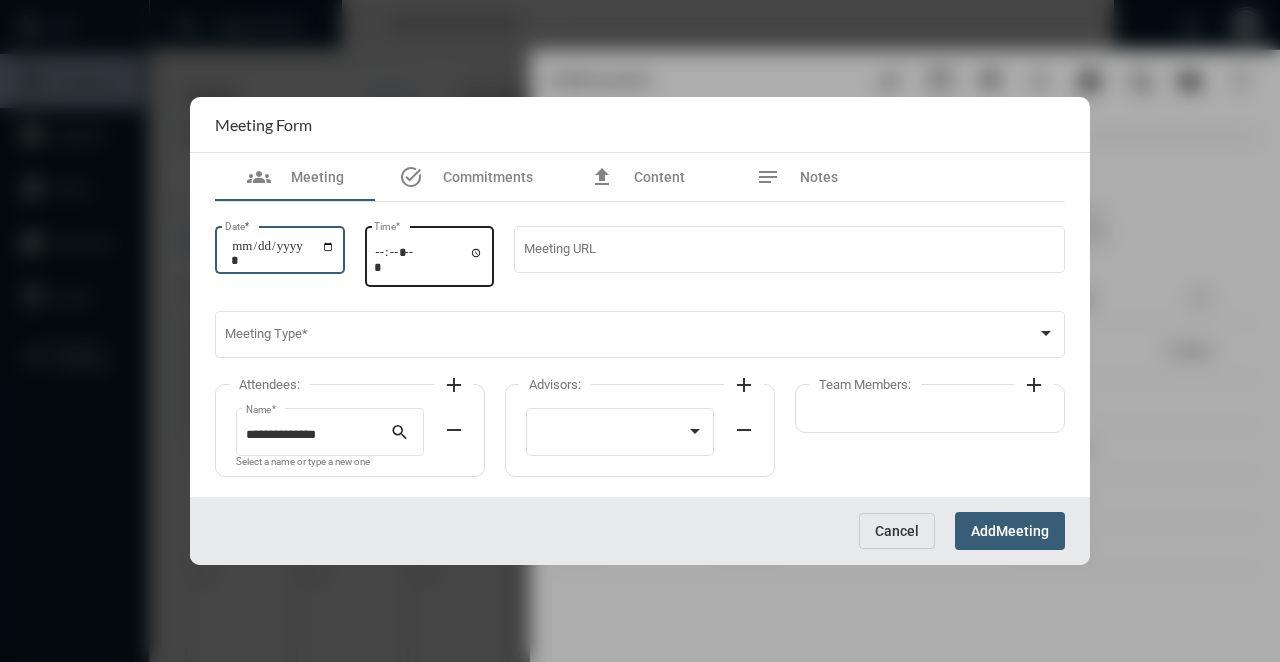 click on "Time  *" at bounding box center (429, 259) 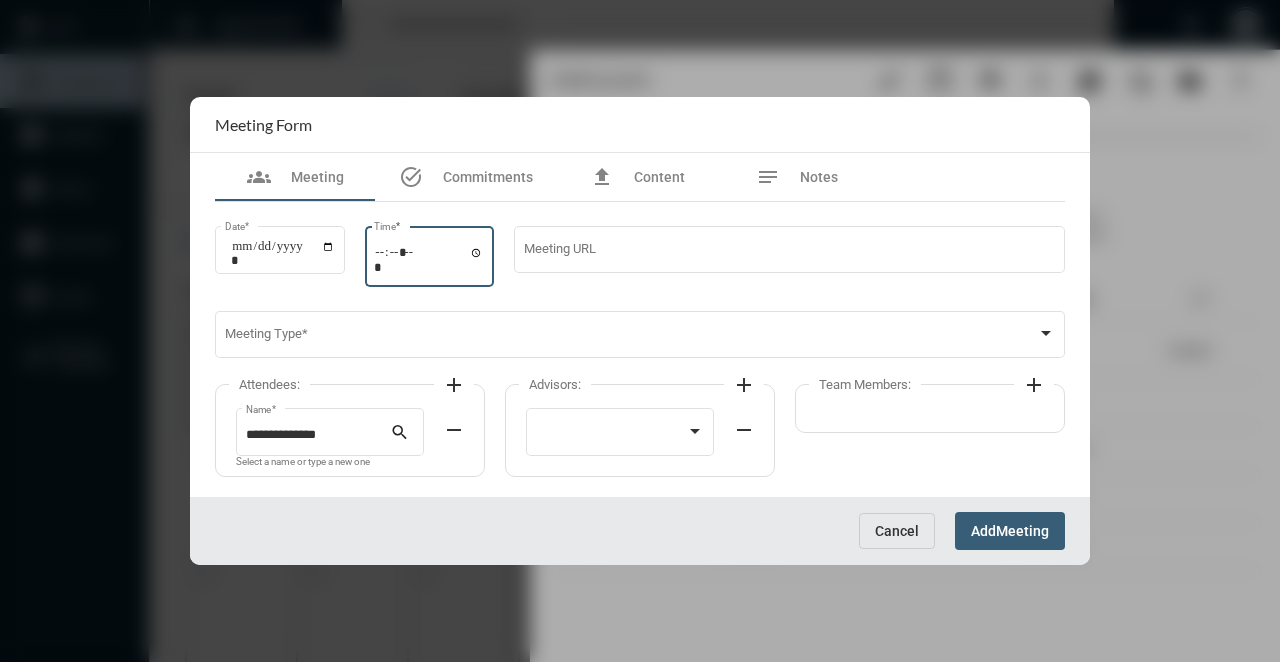 type on "*****" 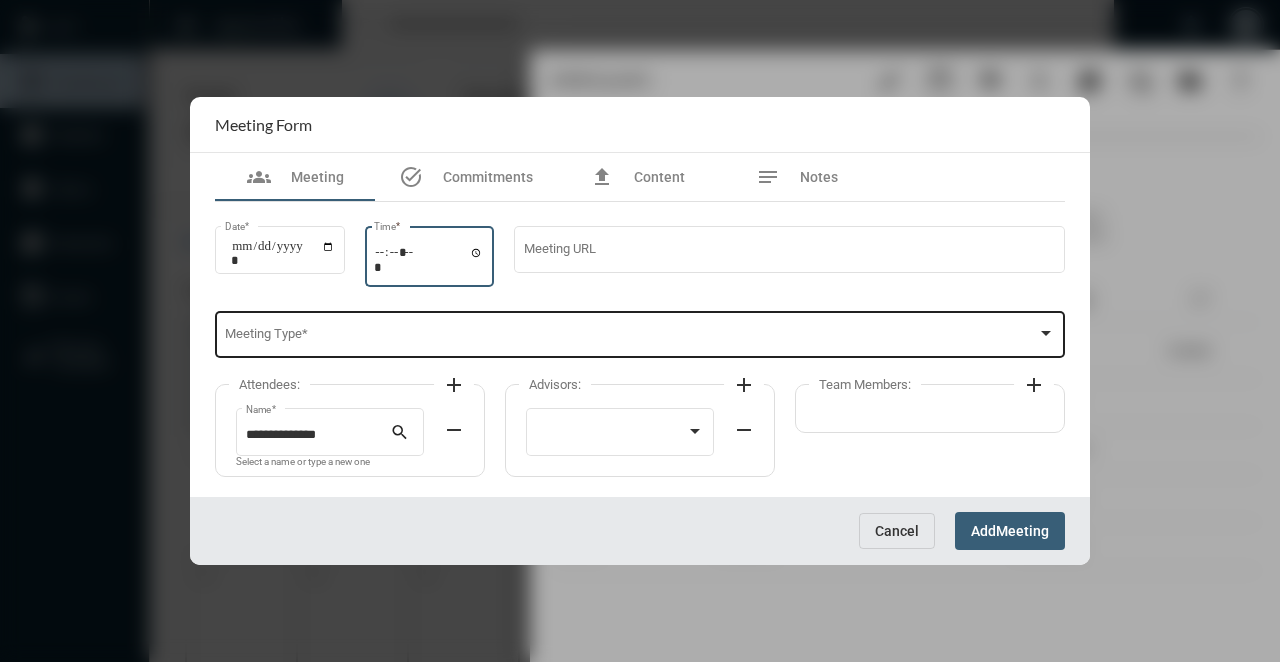click at bounding box center (631, 338) 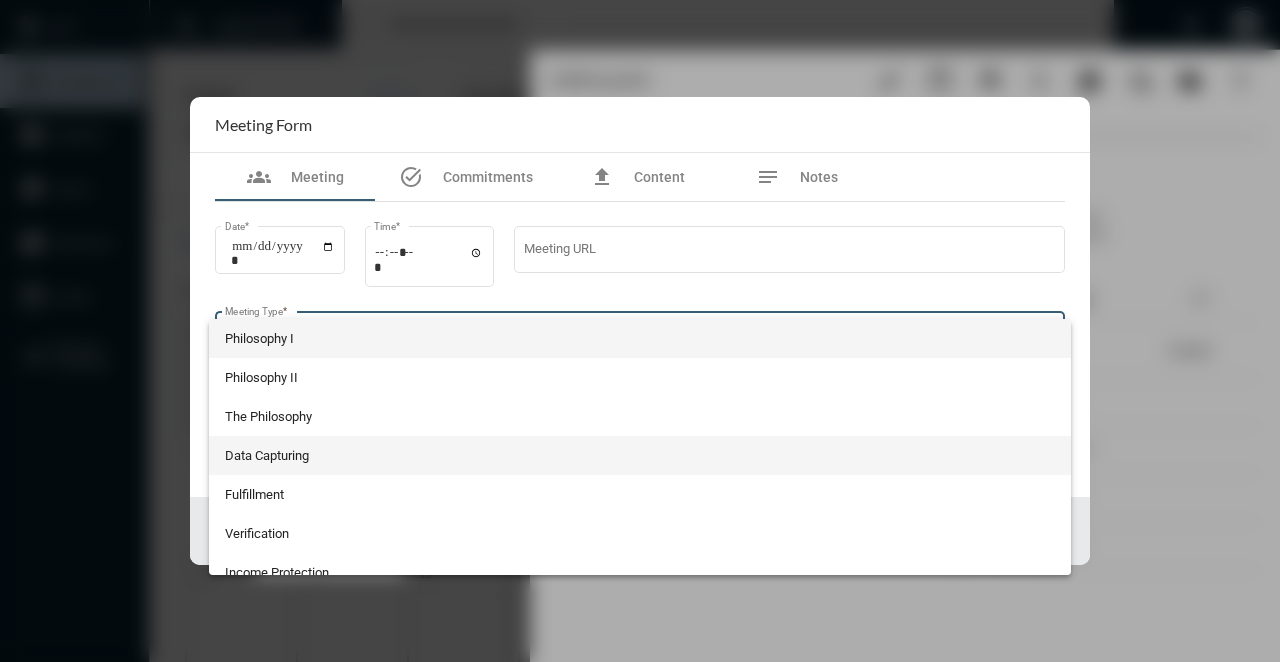 scroll, scrollTop: 524, scrollLeft: 0, axis: vertical 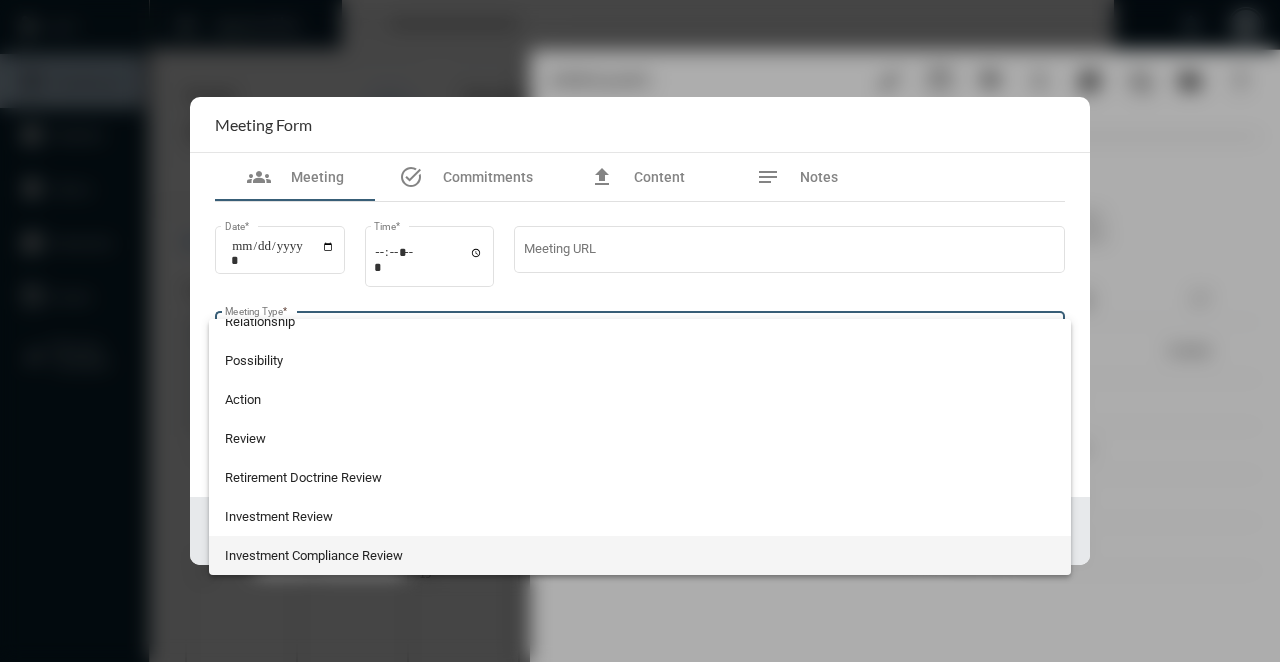 click on "Investment Compliance Review" at bounding box center (640, 555) 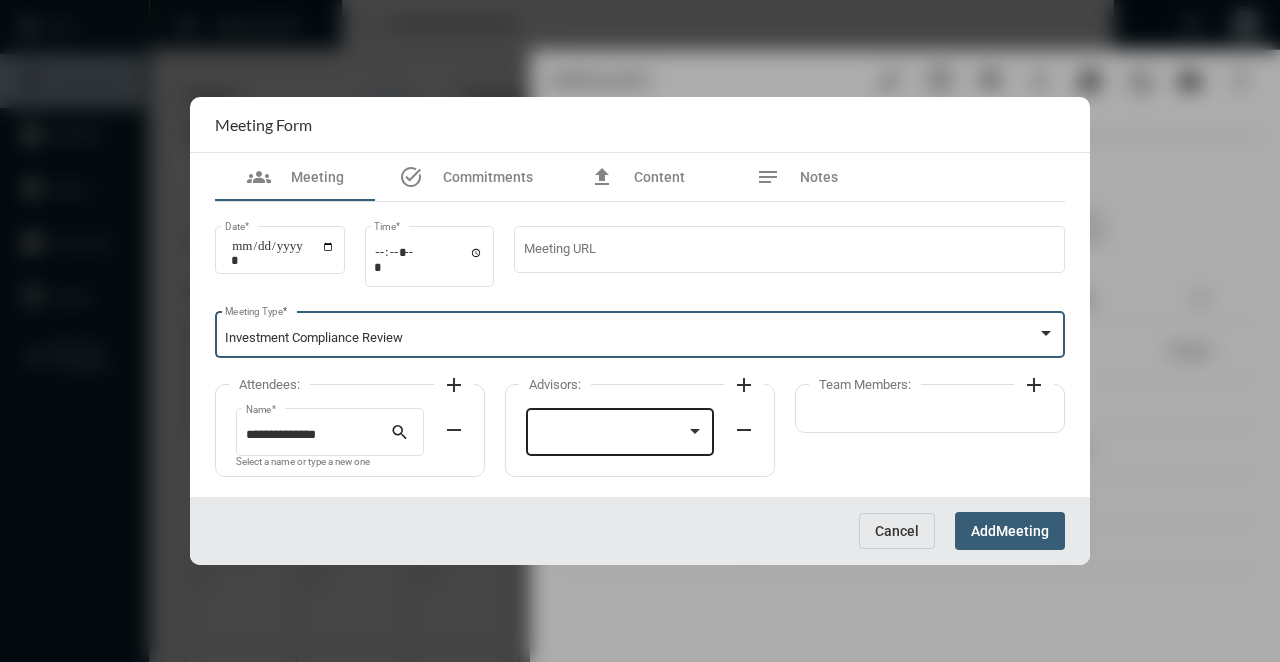 click at bounding box center [611, 435] 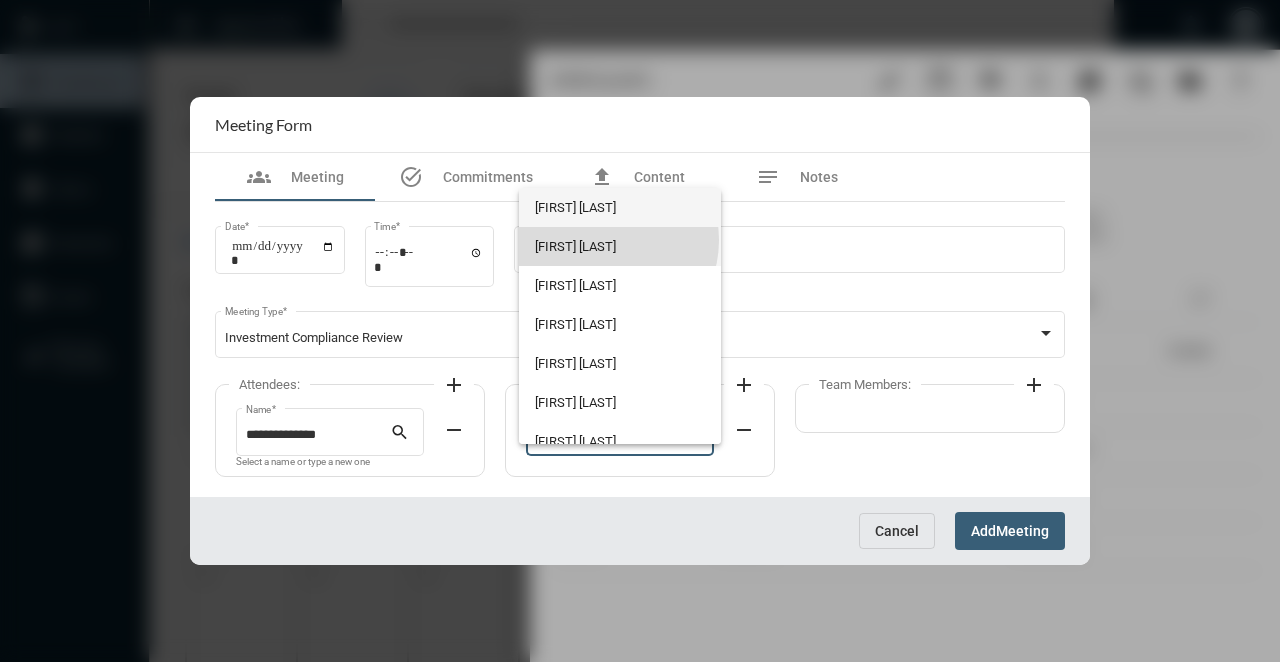 click on "[FIRST] [LAST]" at bounding box center (619, 246) 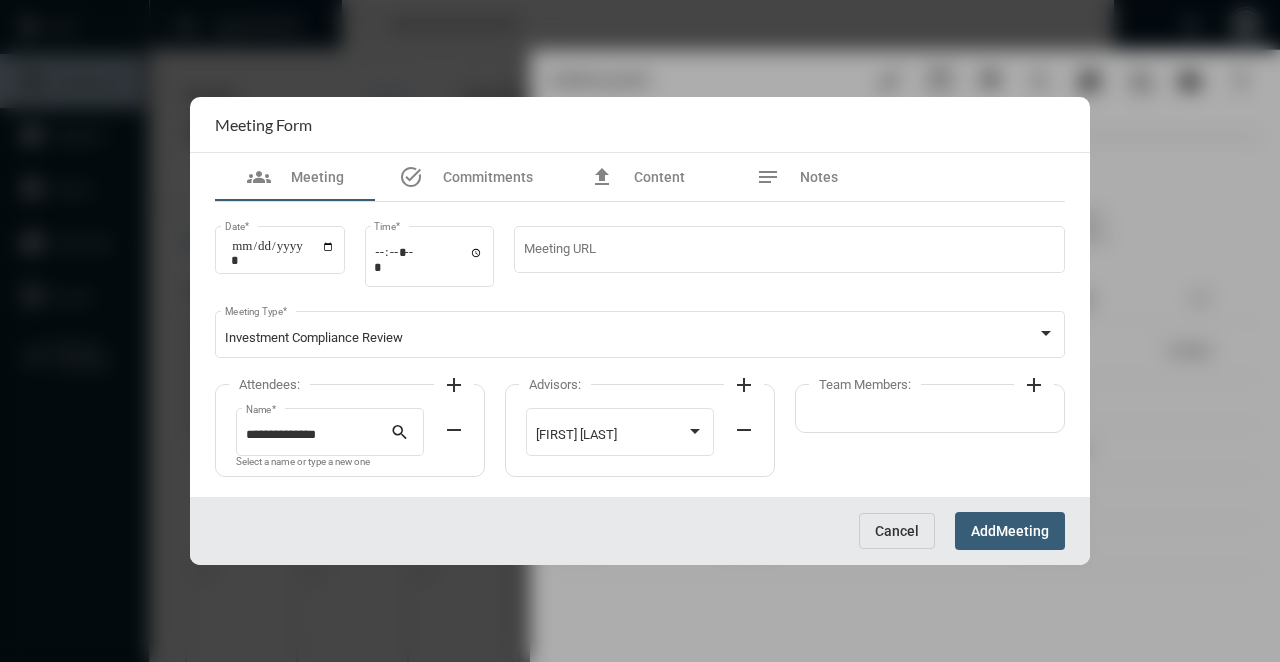 click on "add" at bounding box center (1034, 385) 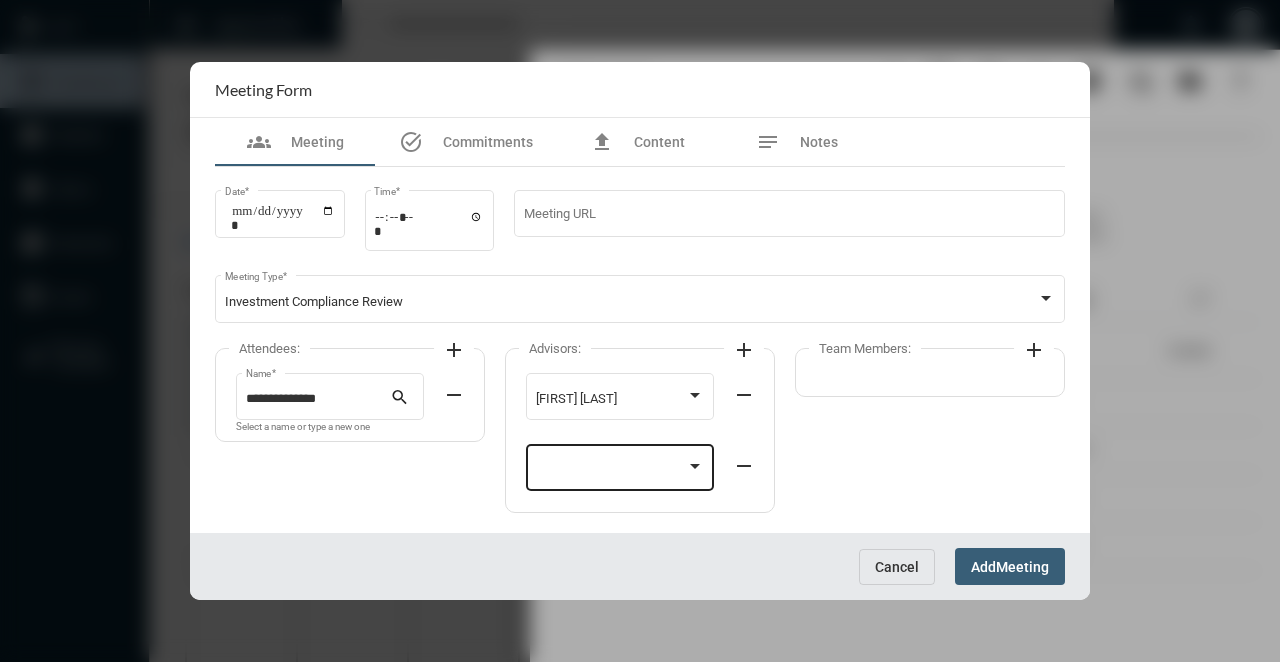 click 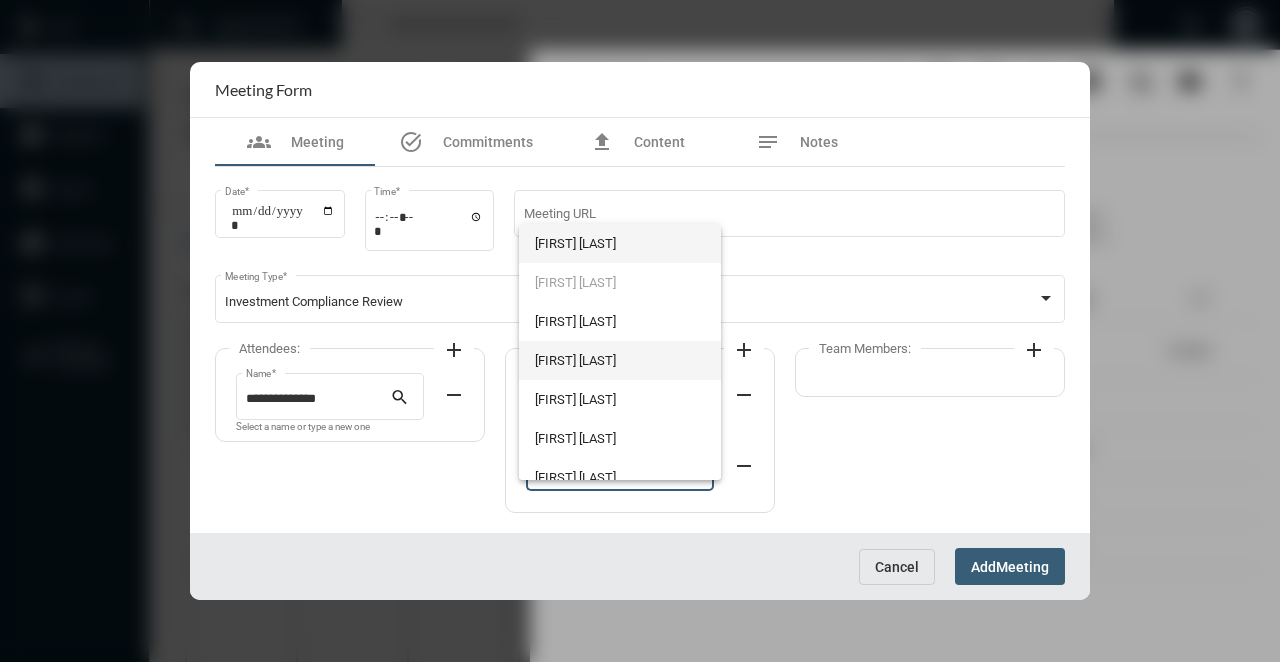 click on "[FIRST] [LAST]" at bounding box center [619, 360] 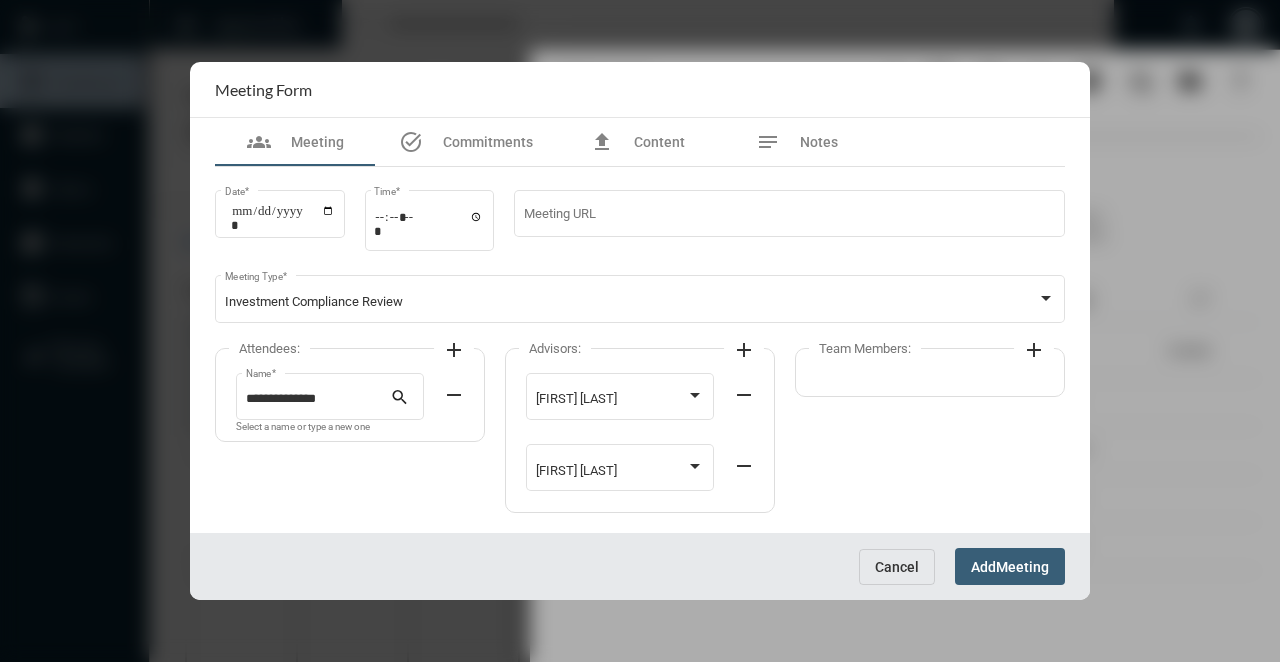 click on "Meeting" at bounding box center (1022, 567) 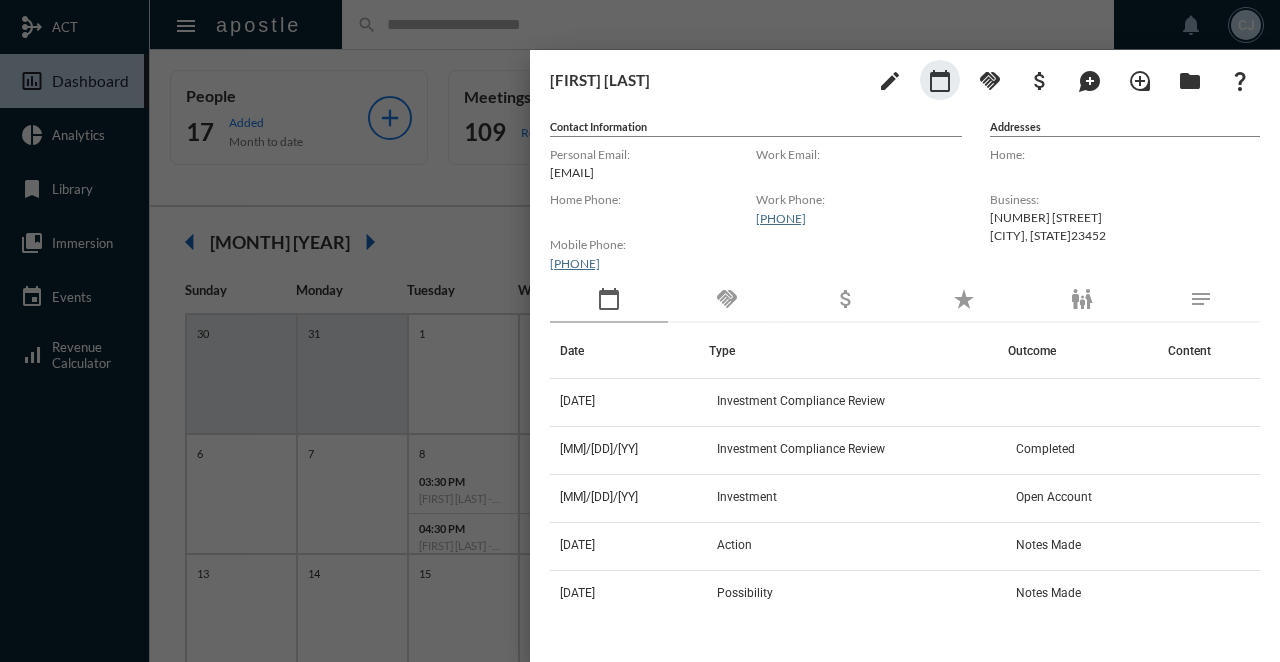 click at bounding box center (640, 331) 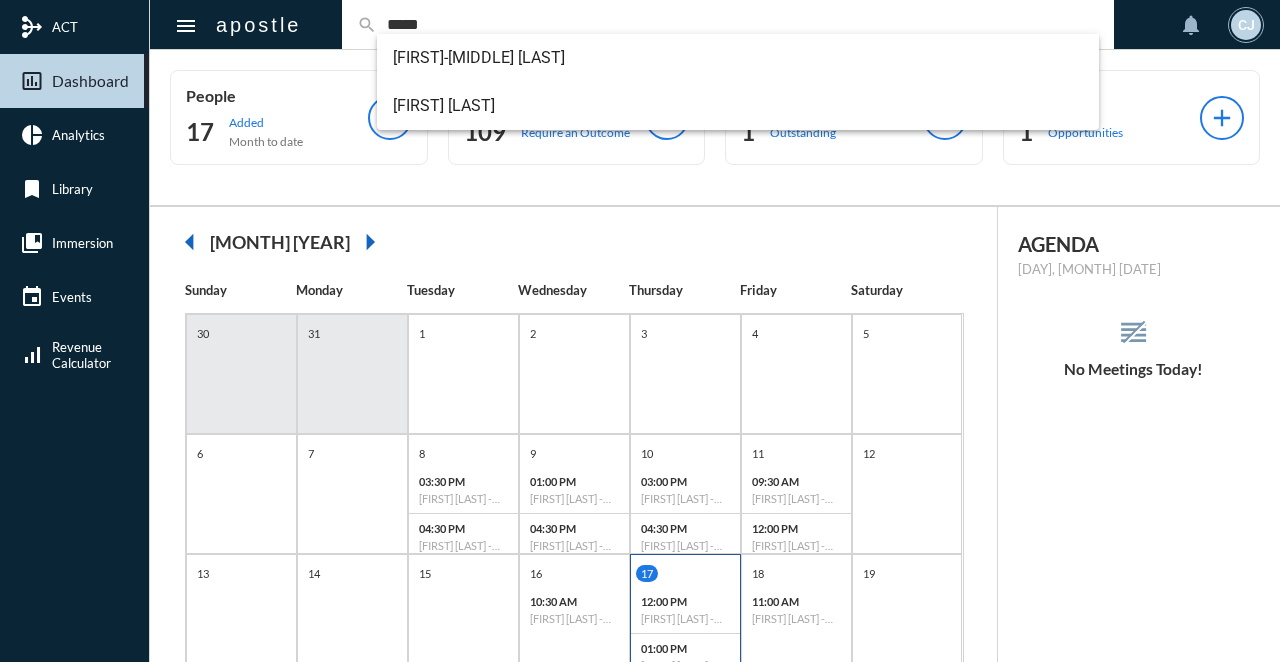 type on "*****" 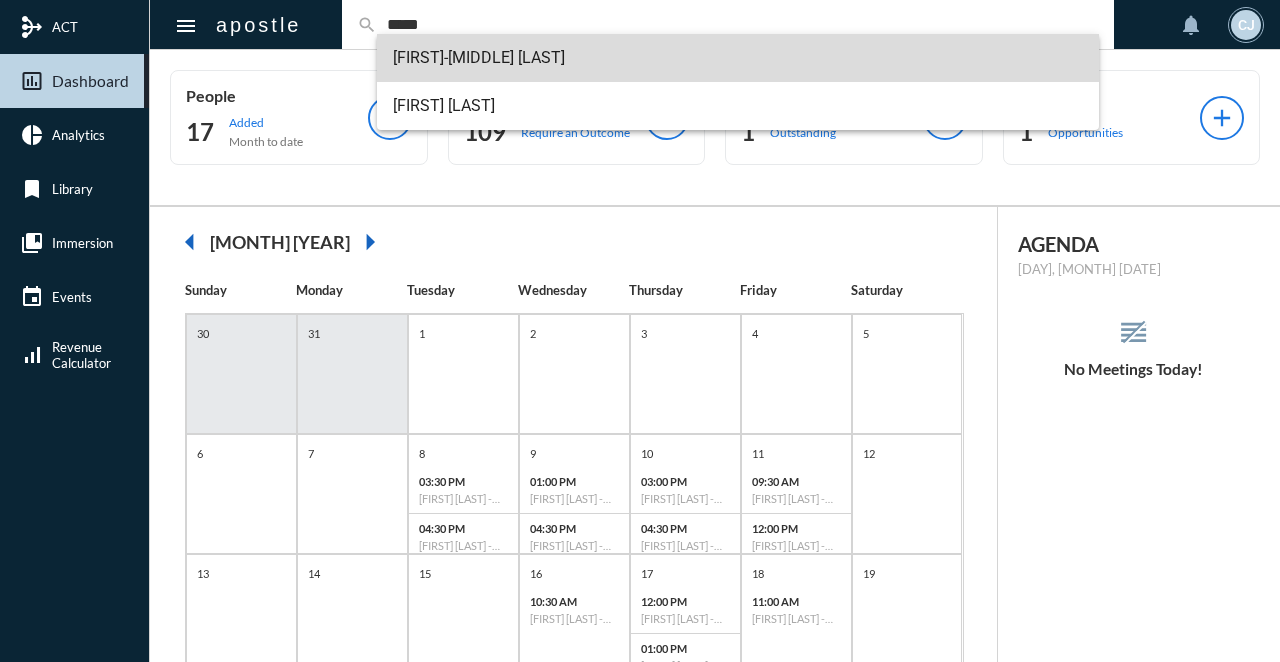 click on "[FIRST]-[MIDDLE]  [LAST]" at bounding box center (738, 58) 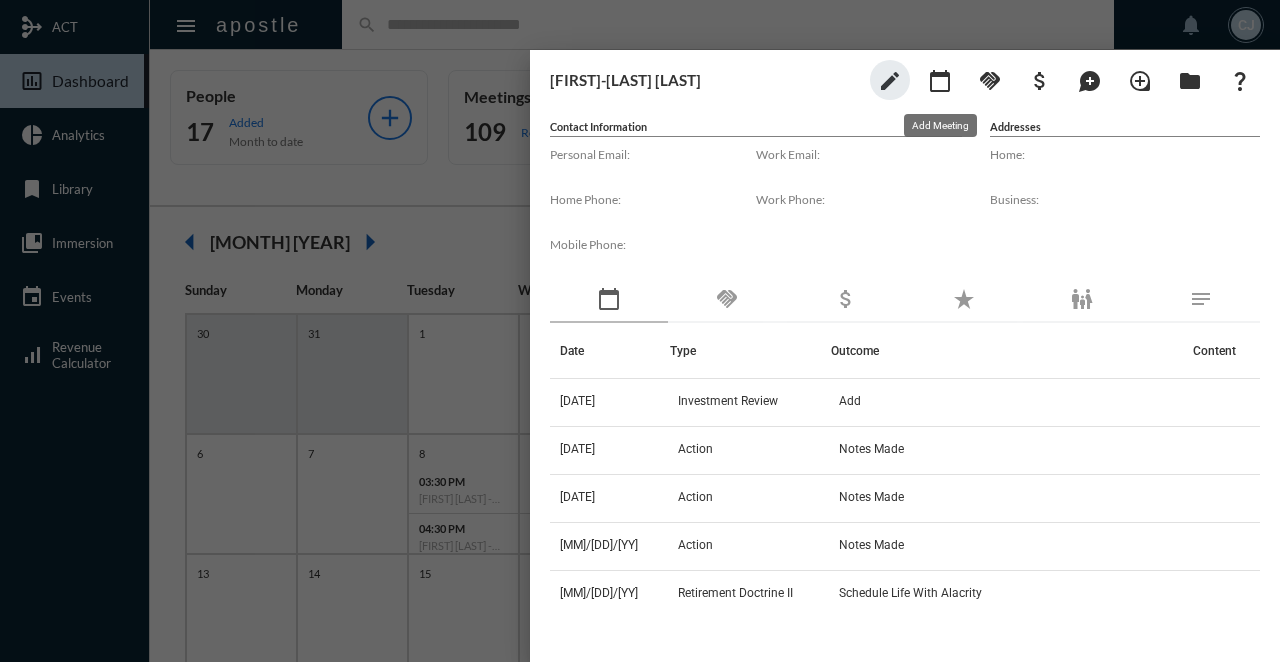 click on "calendar_today" 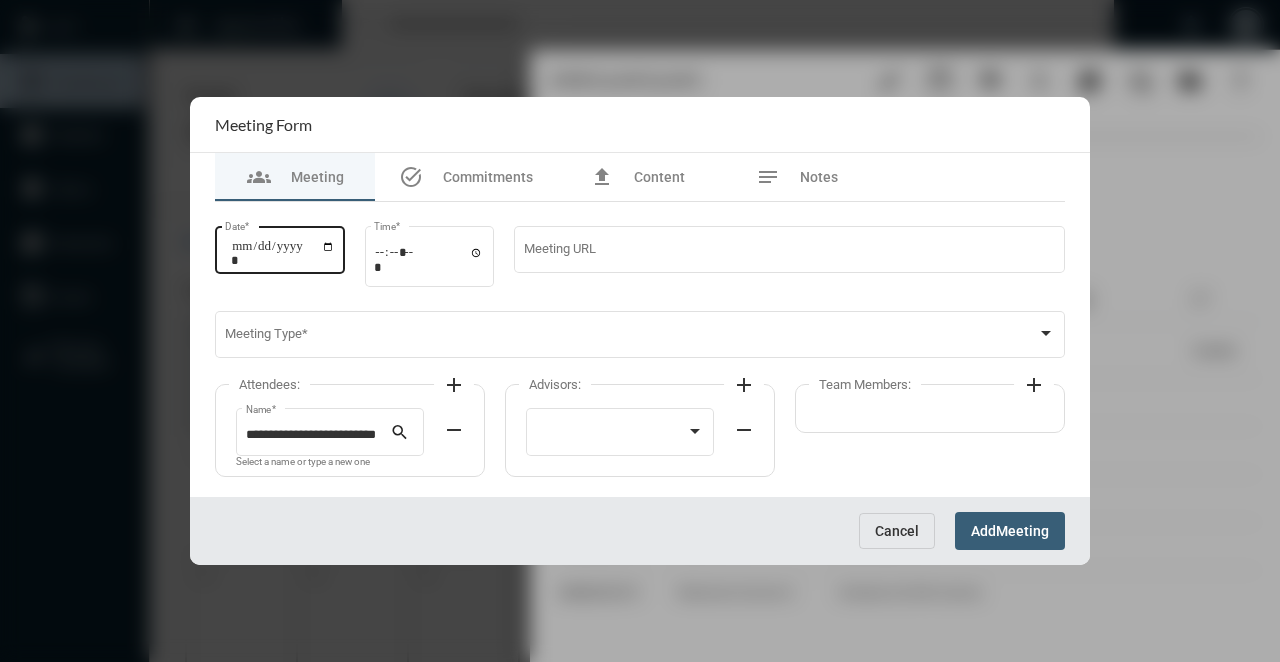 click on "Date  *" at bounding box center [283, 253] 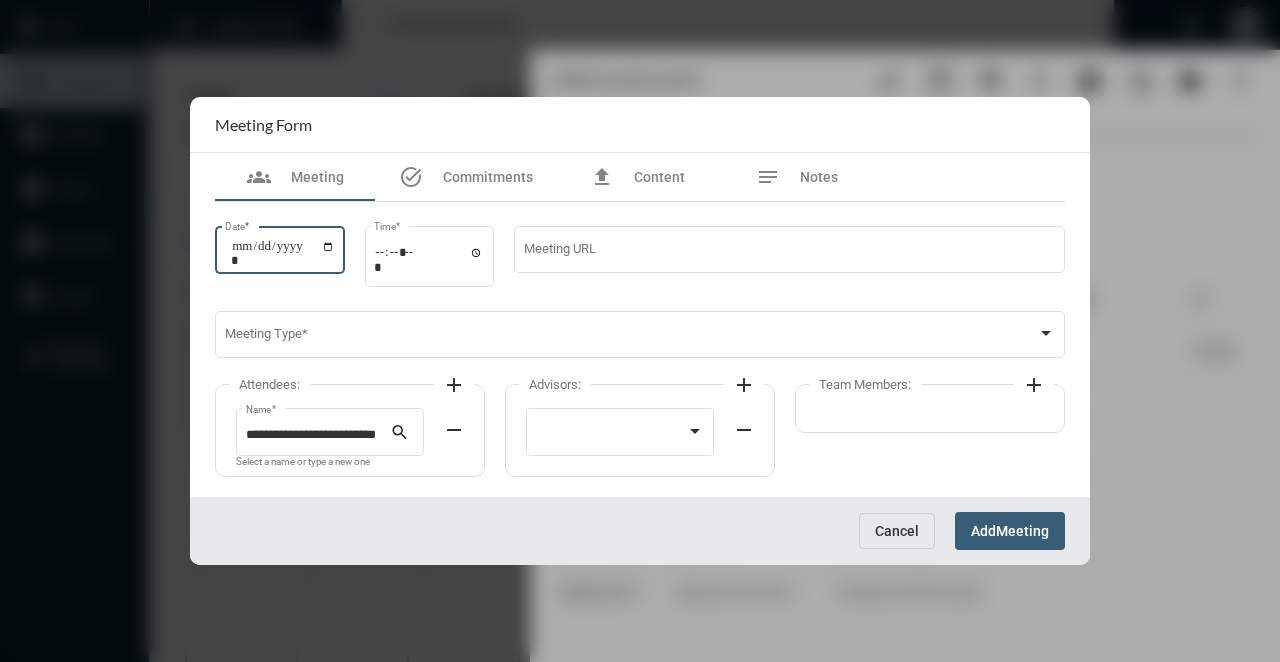 type on "**********" 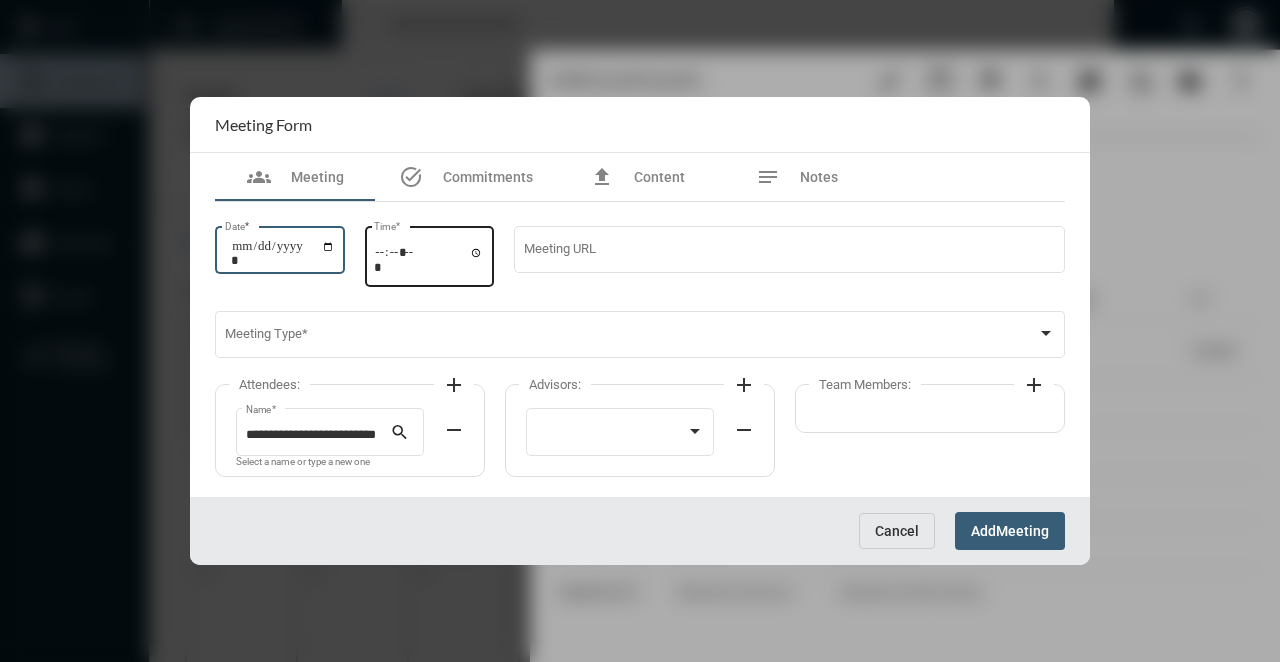 click on "Time  *" at bounding box center [429, 259] 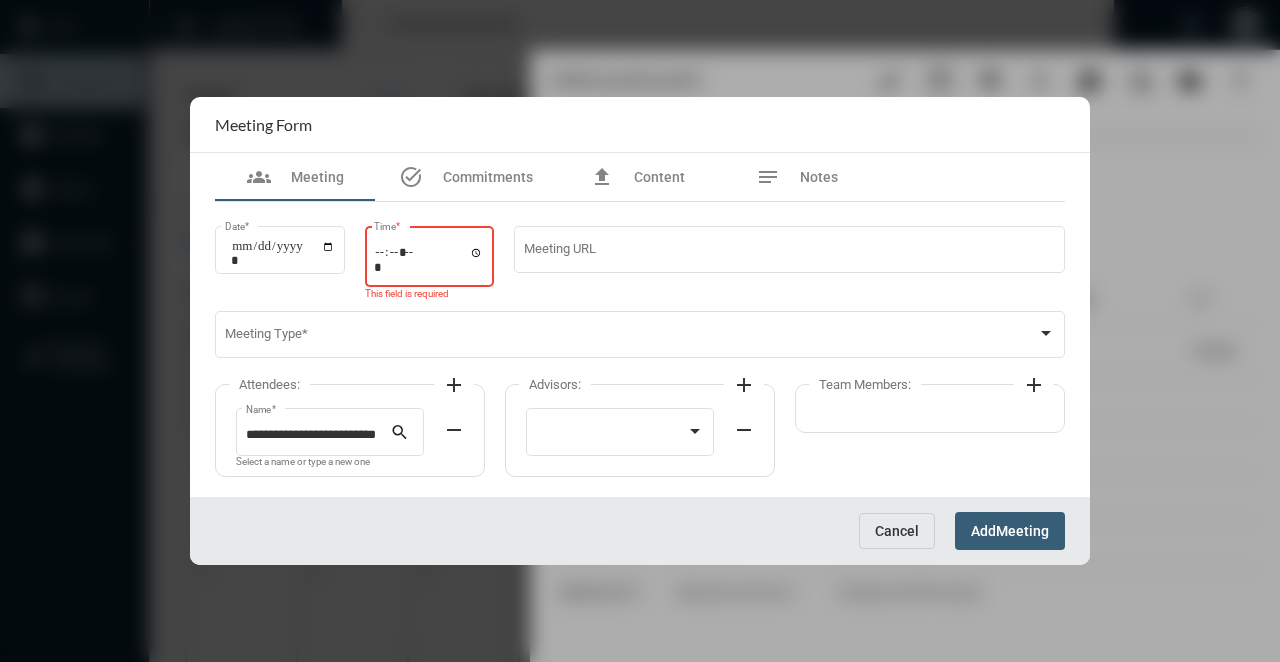 type on "*****" 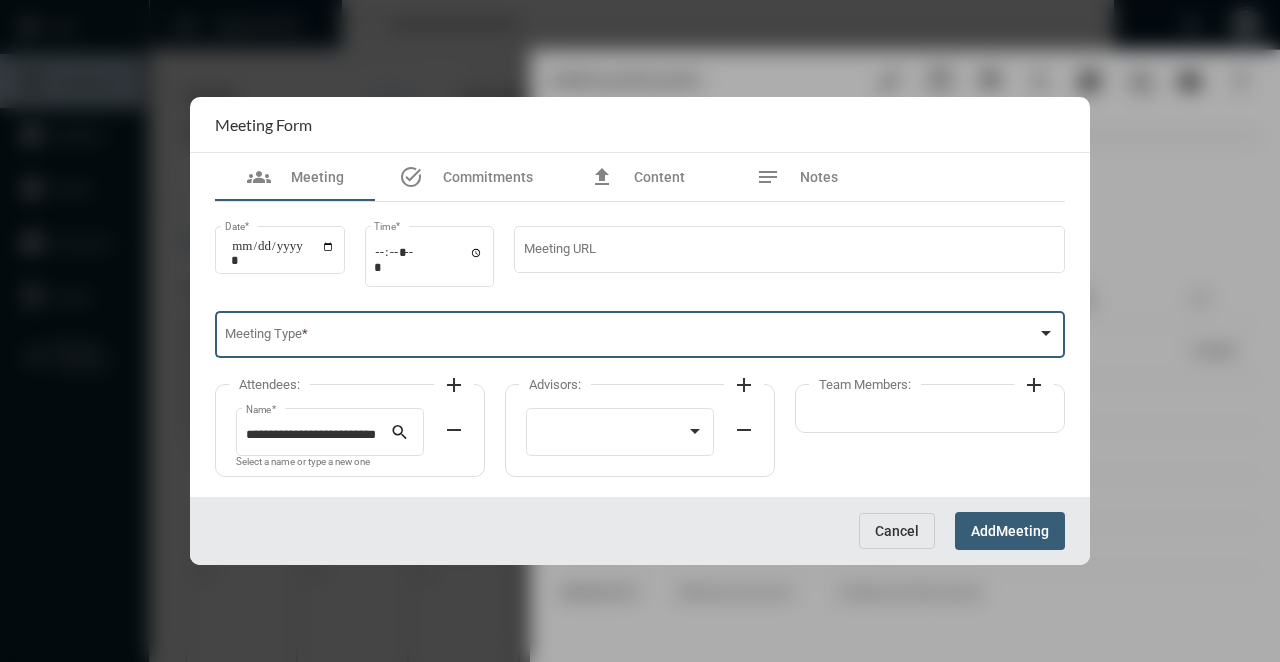 click at bounding box center [631, 338] 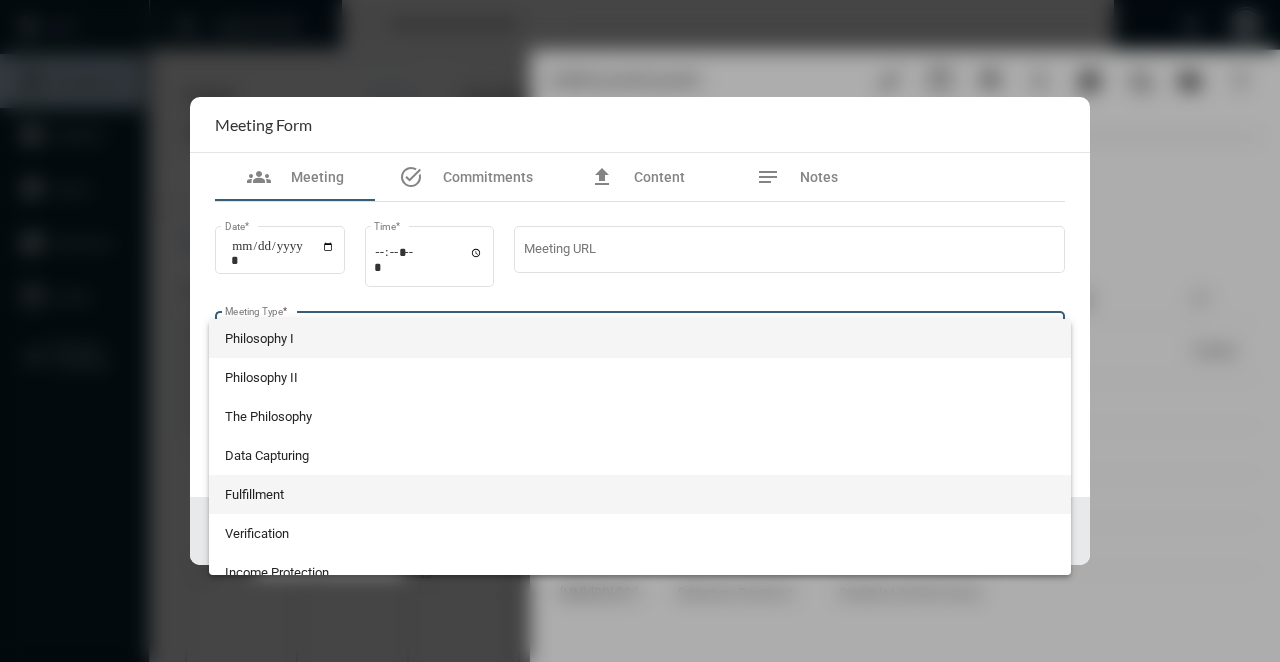 scroll, scrollTop: 524, scrollLeft: 0, axis: vertical 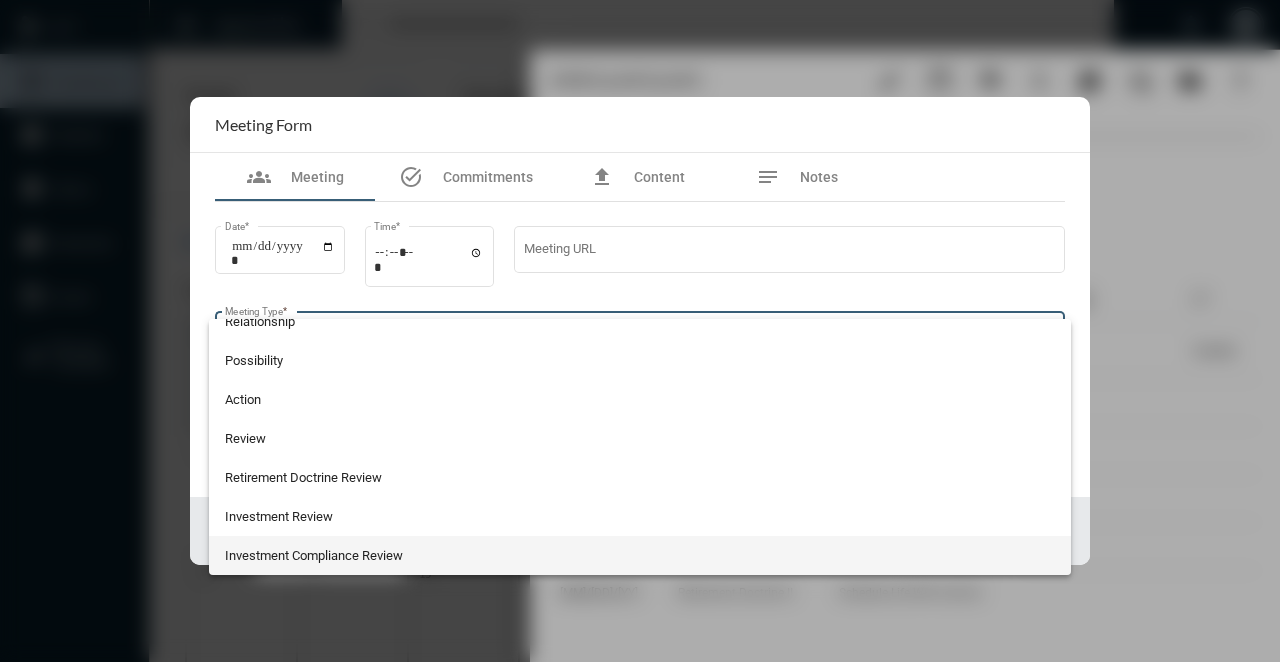 click on "Investment Compliance Review" at bounding box center (640, 555) 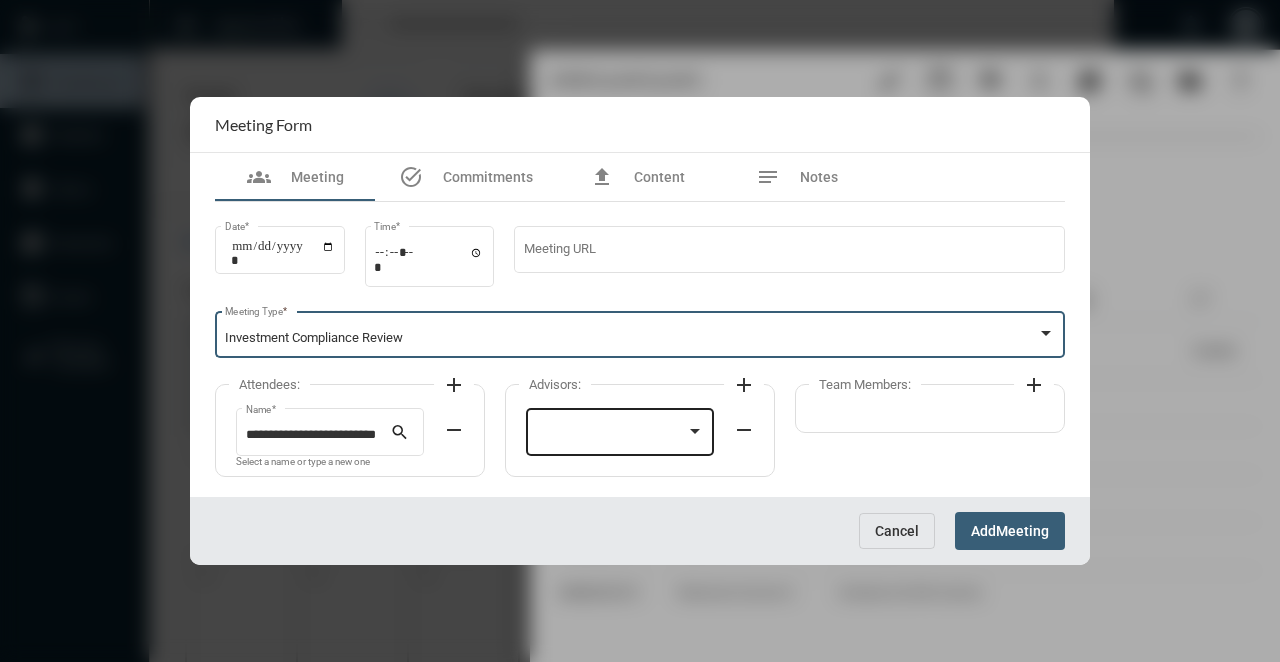 click at bounding box center [611, 435] 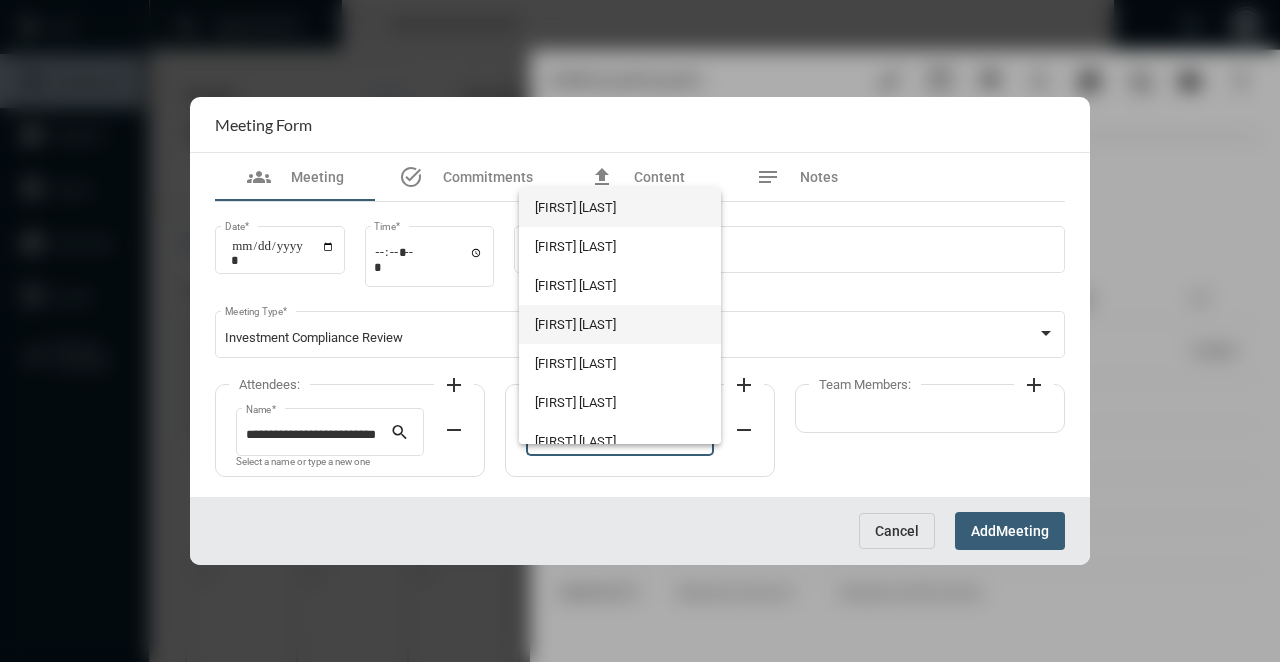 click on "[FIRST] [LAST]" at bounding box center (619, 324) 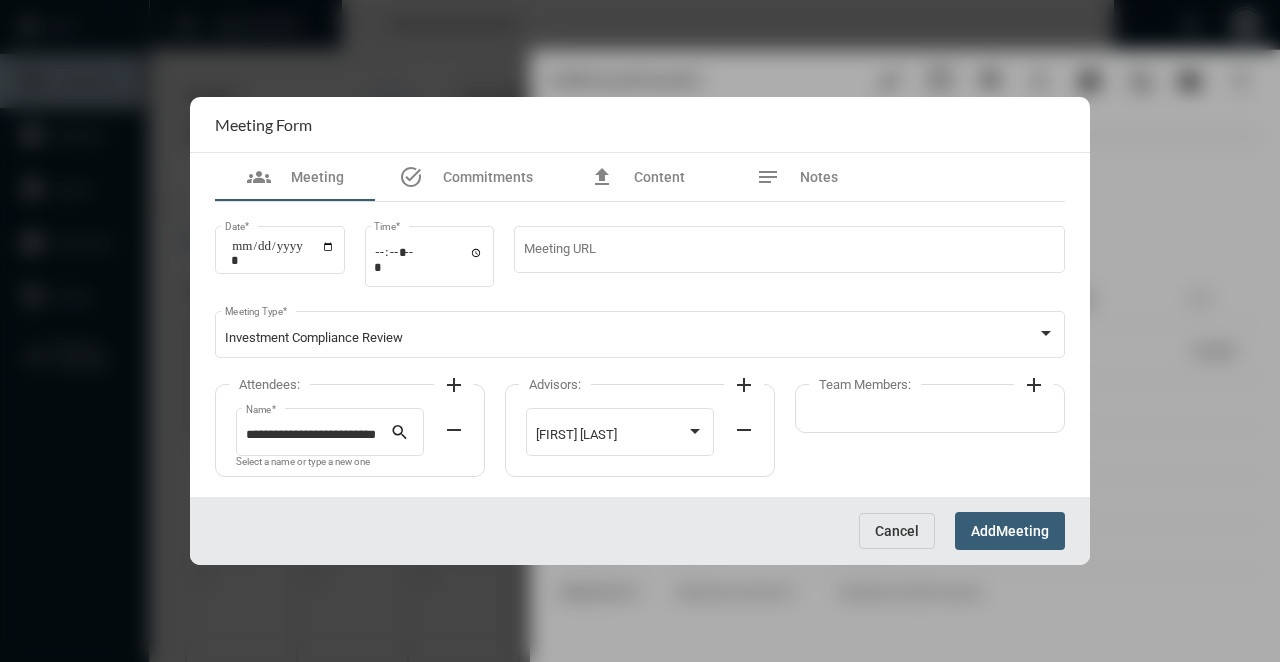 click on "Meeting" at bounding box center (1022, 532) 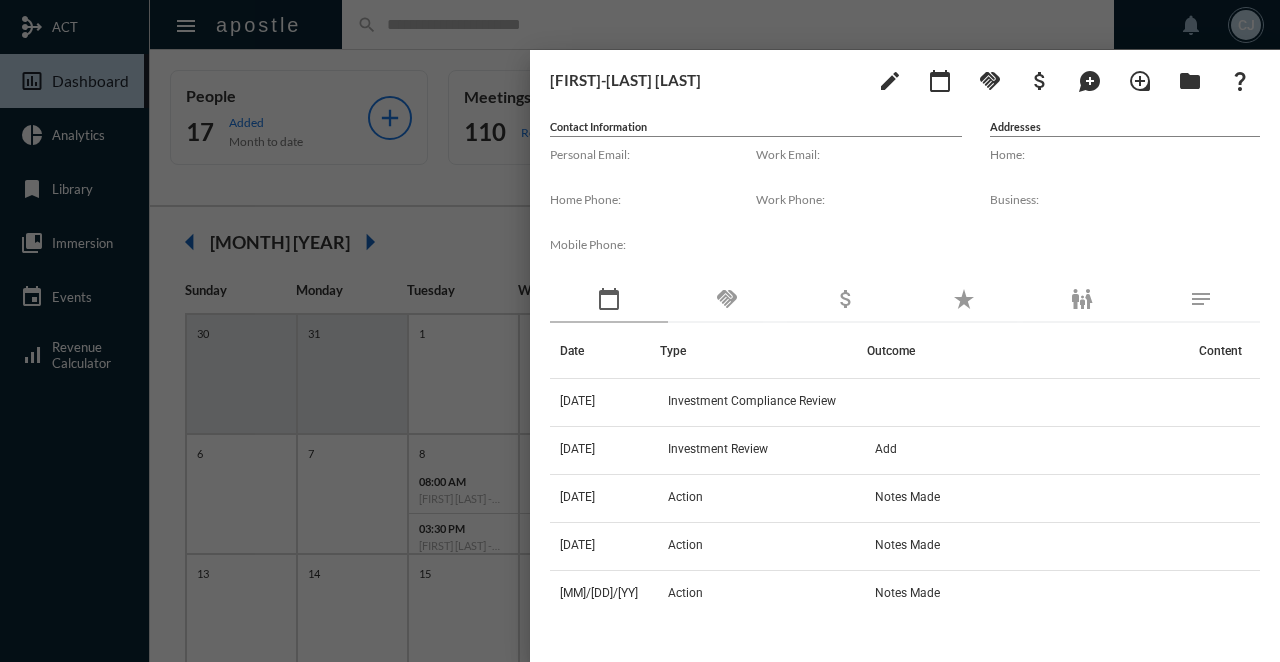 click at bounding box center (640, 331) 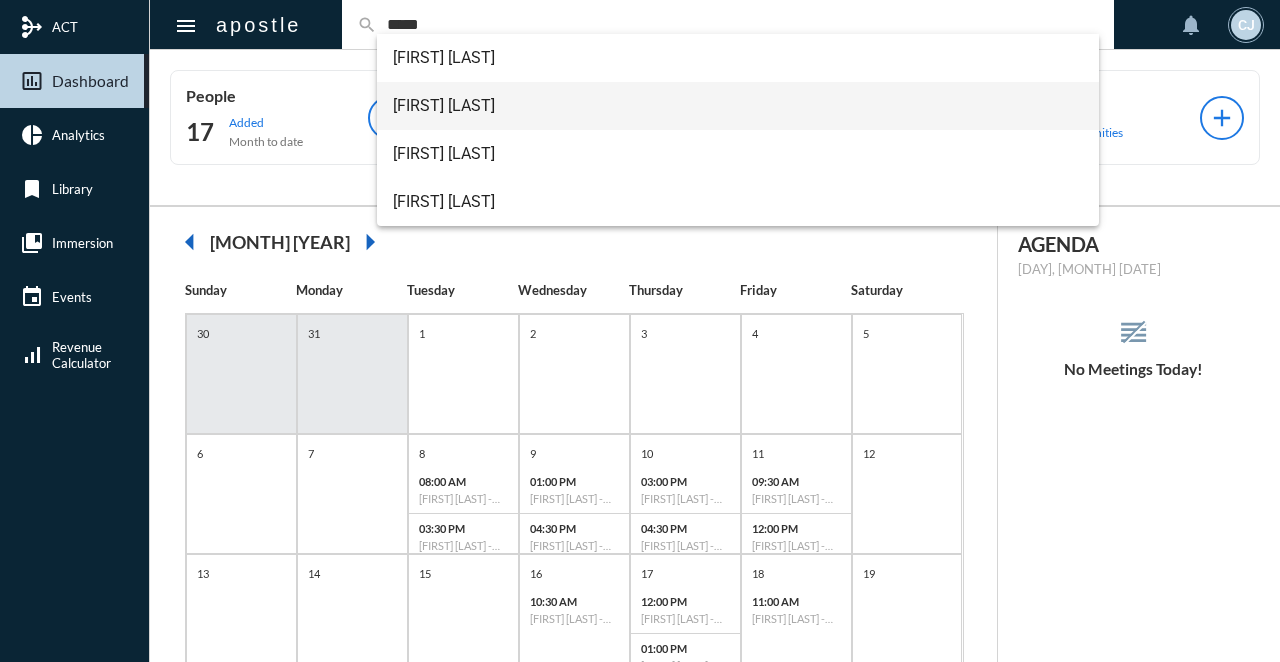 type on "*****" 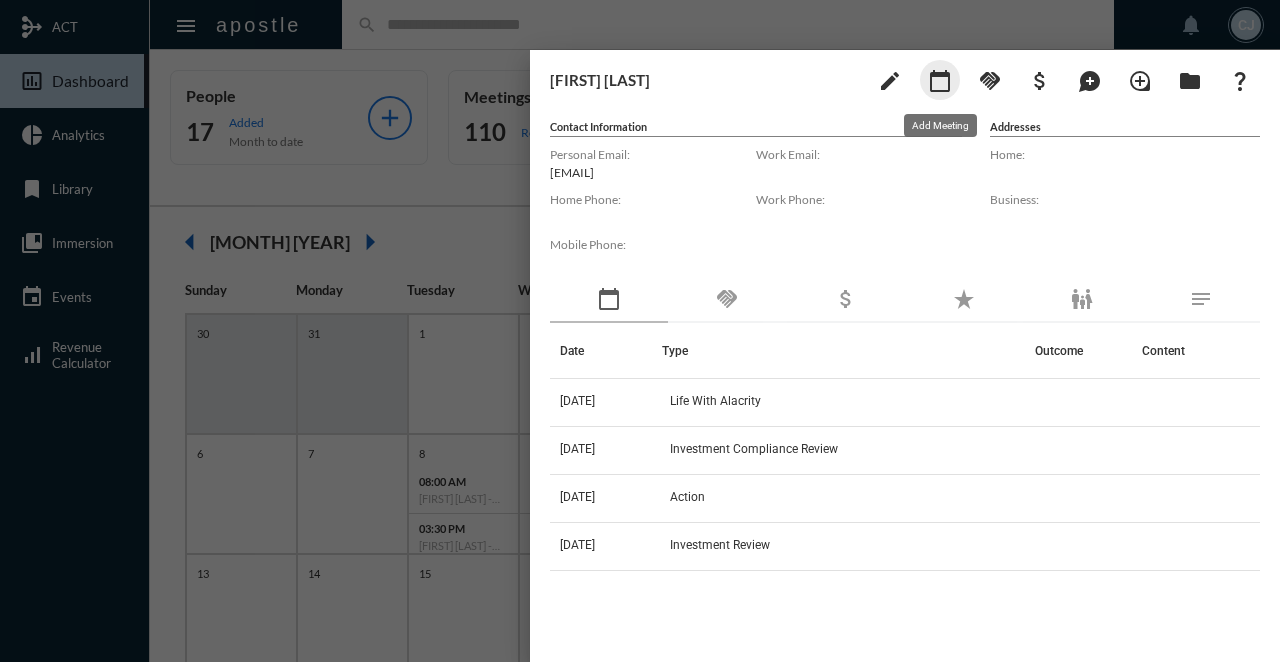 click on "calendar_today" 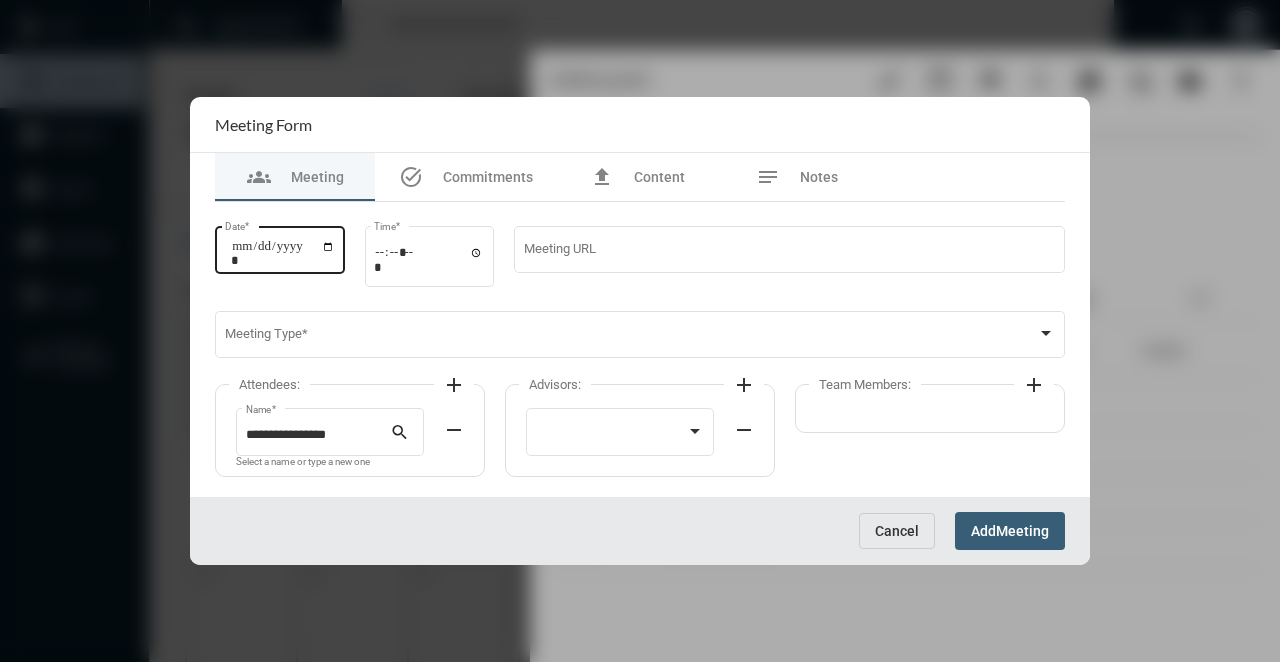 click on "Date  *" at bounding box center [283, 253] 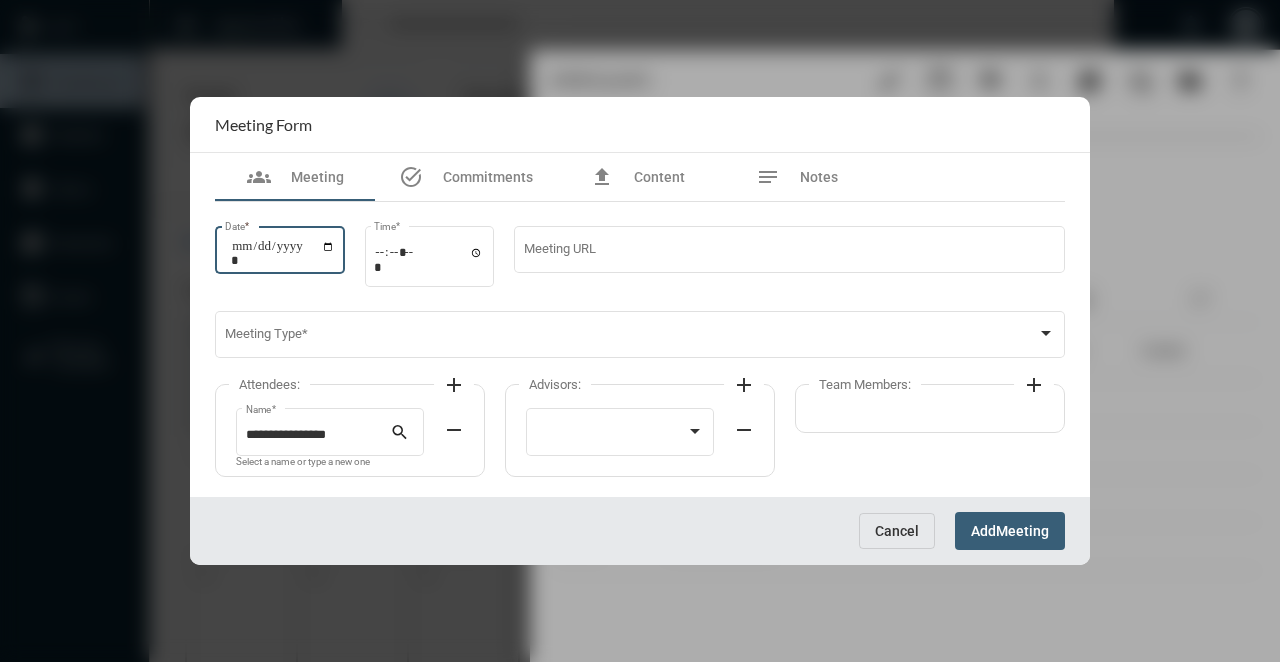 type on "**********" 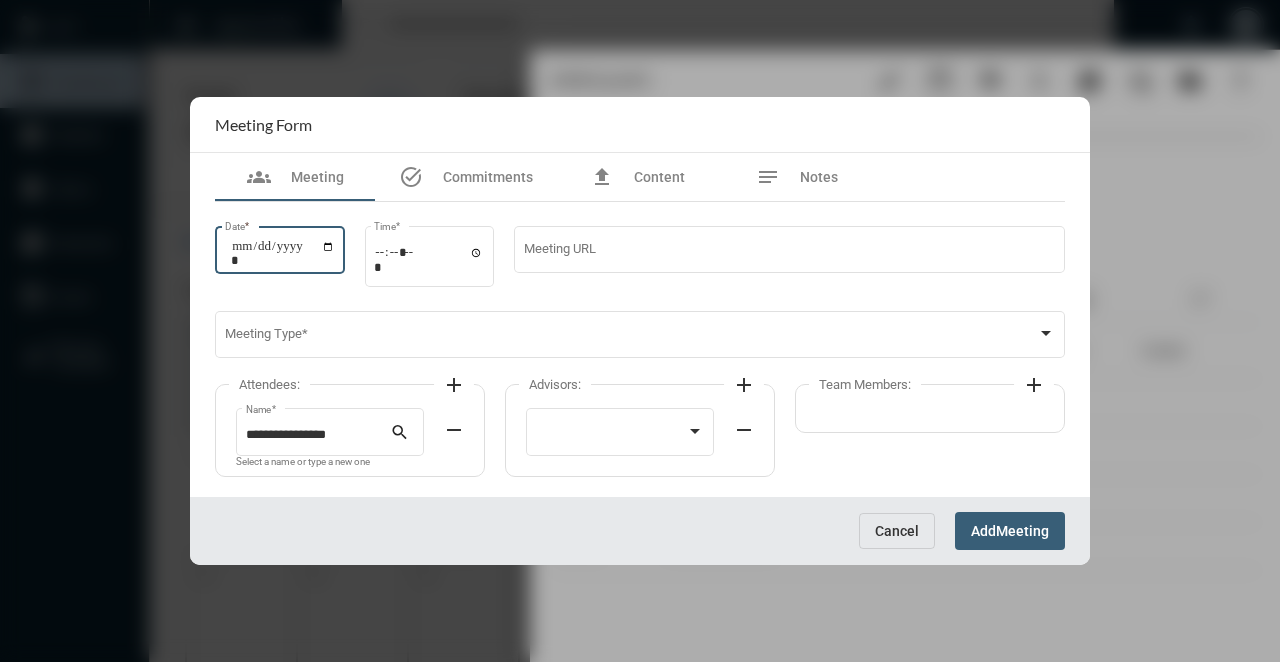 type on "**********" 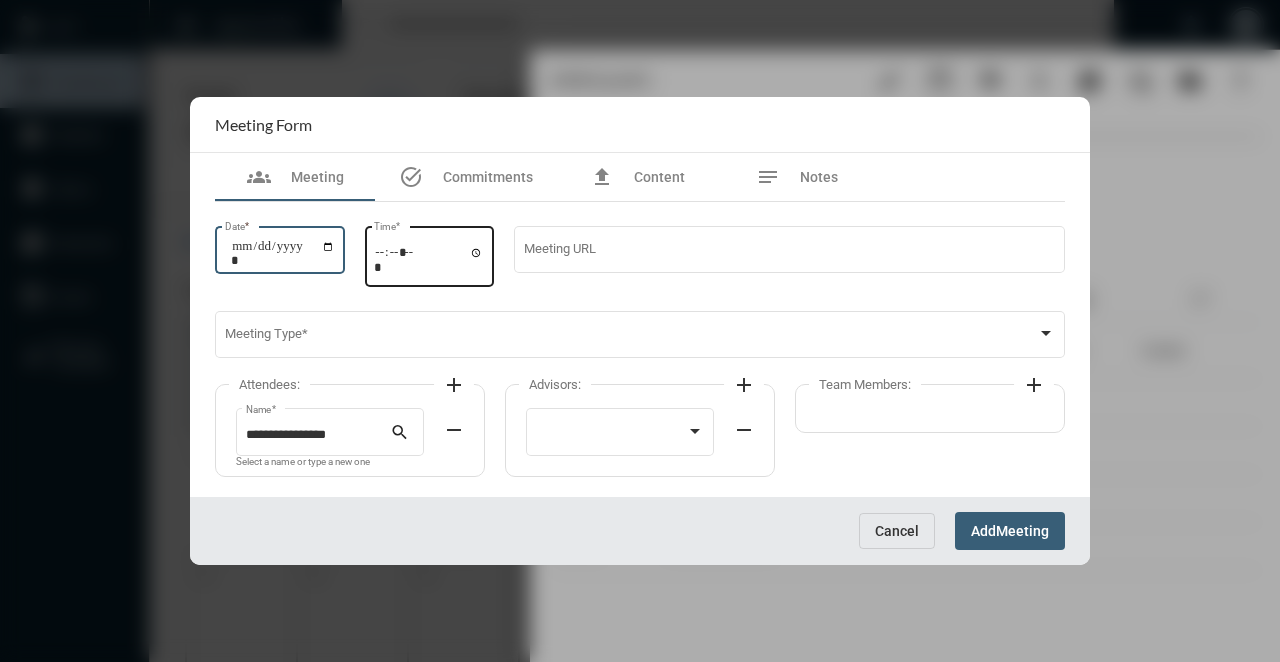 click on "Time  *" at bounding box center (429, 259) 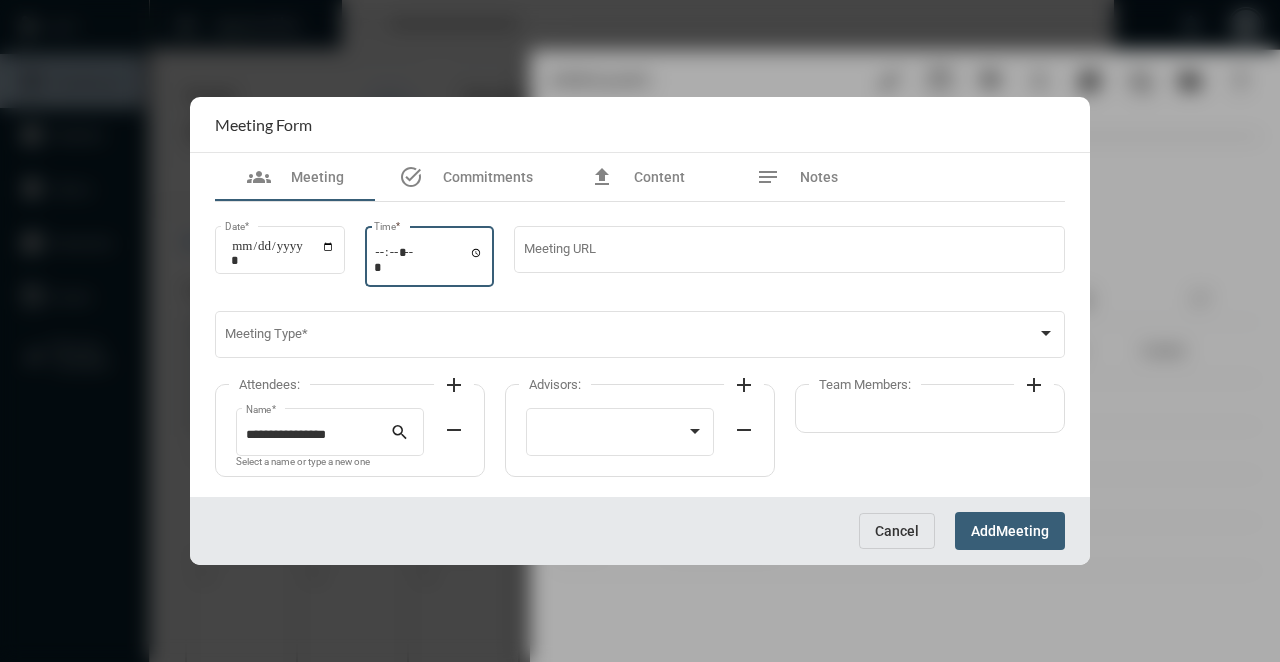 type on "*****" 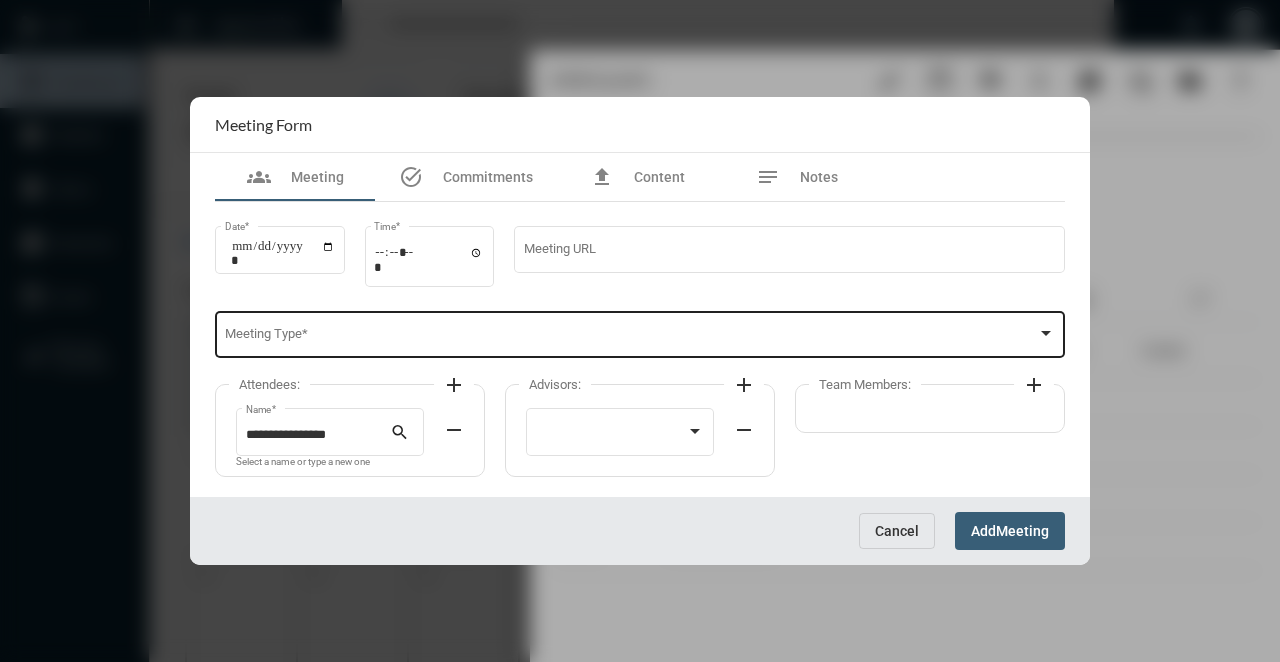 click on "Meeting Type  *" at bounding box center [640, 333] 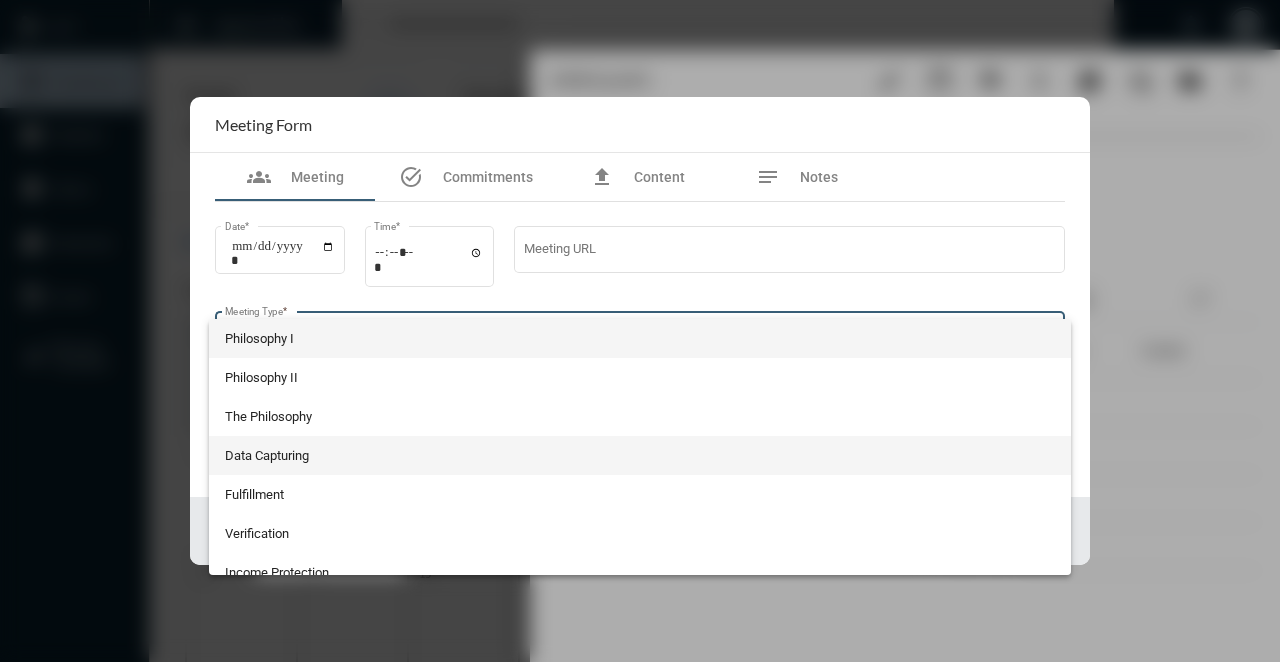 scroll, scrollTop: 524, scrollLeft: 0, axis: vertical 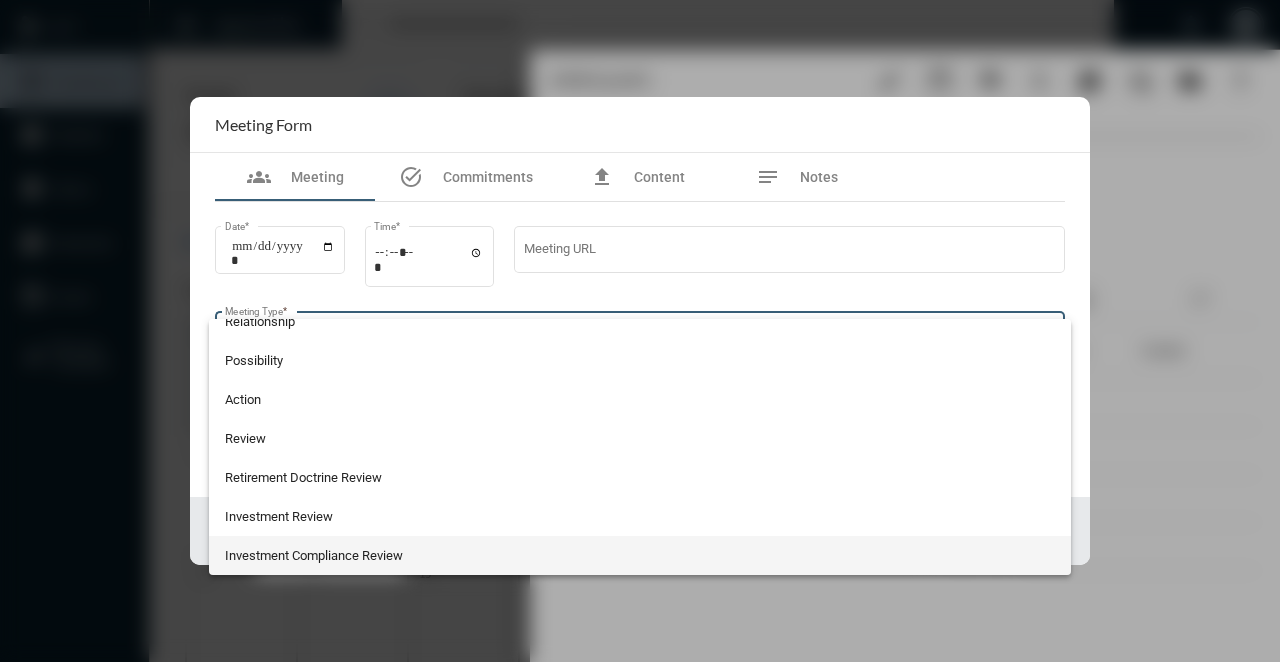click on "Investment Compliance Review" at bounding box center (640, 555) 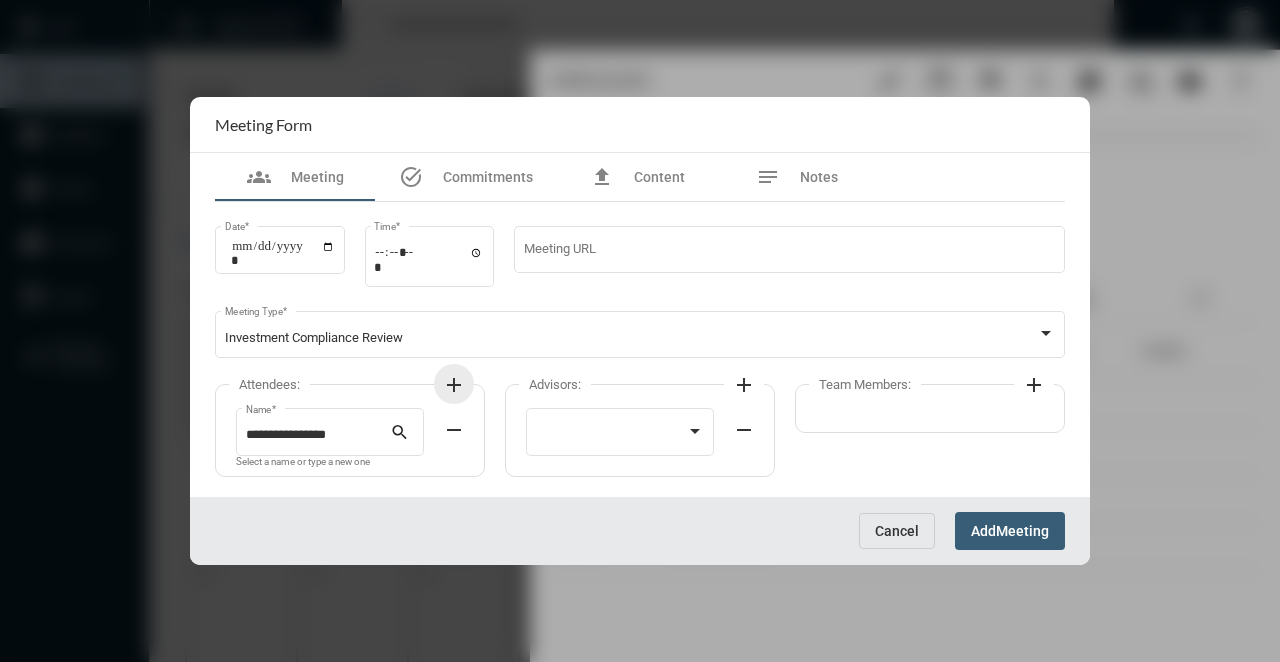 click on "add" at bounding box center (454, 384) 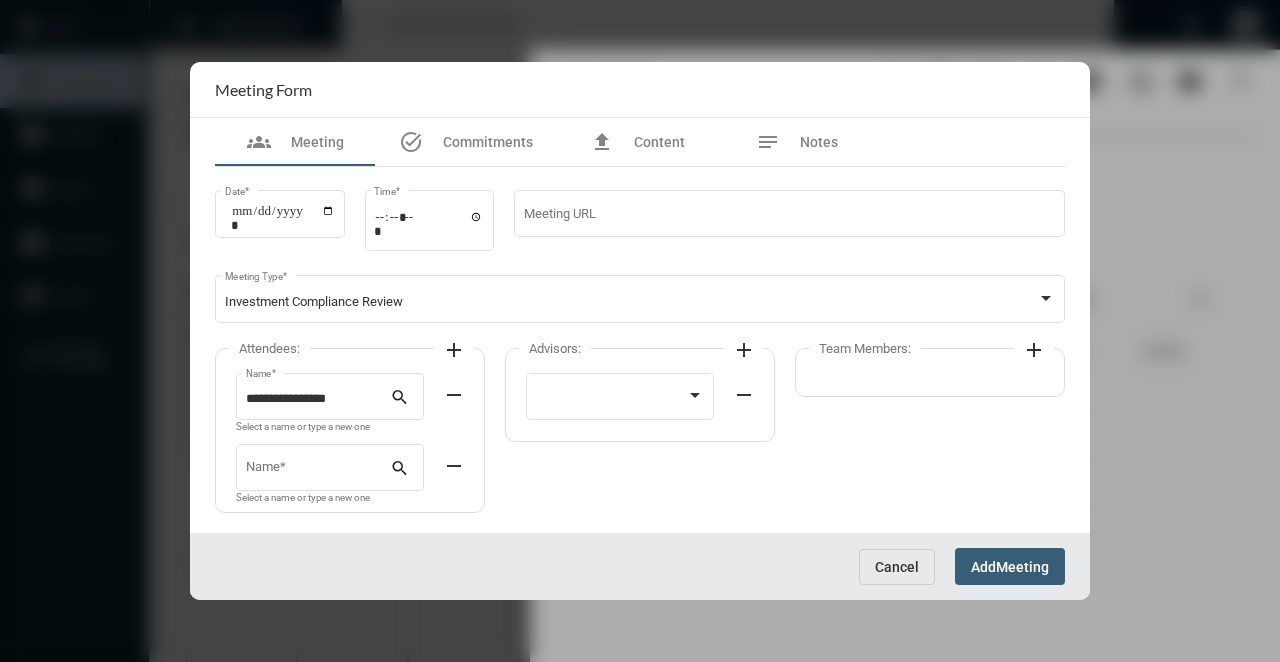 click on "Select a name or type a new one" at bounding box center [303, 498] 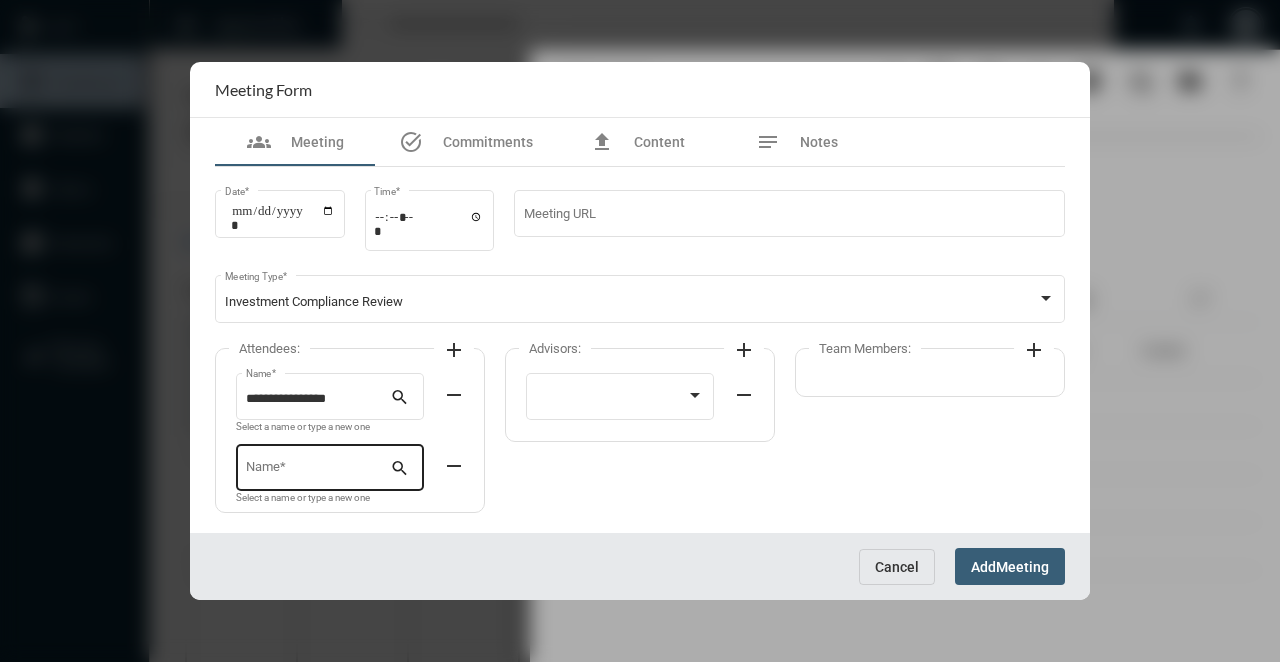 click on "Name  *" at bounding box center [318, 471] 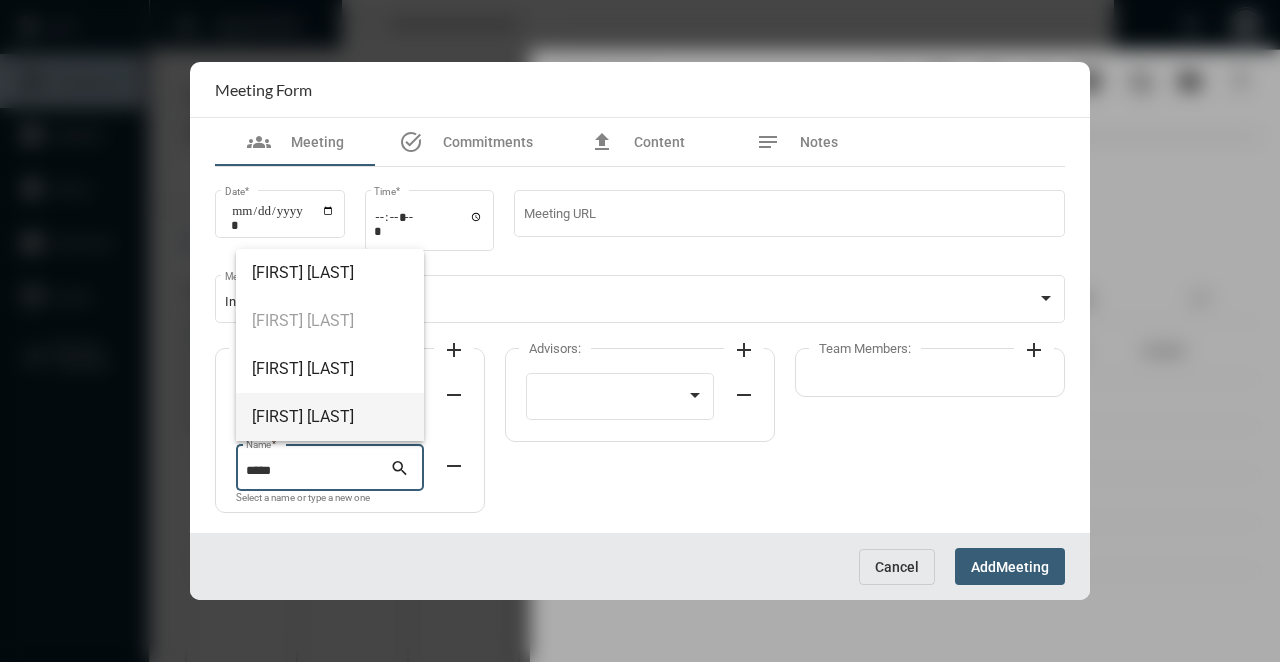 click on "[FIRST] [LAST]" at bounding box center [330, 417] 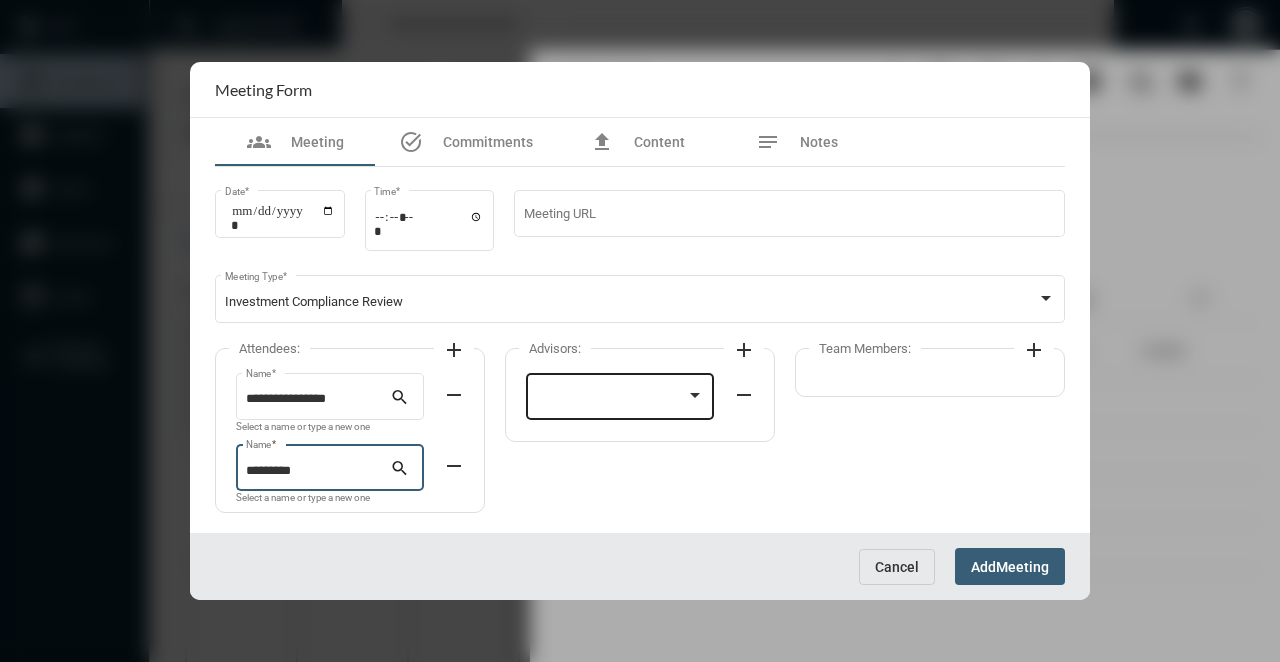 click 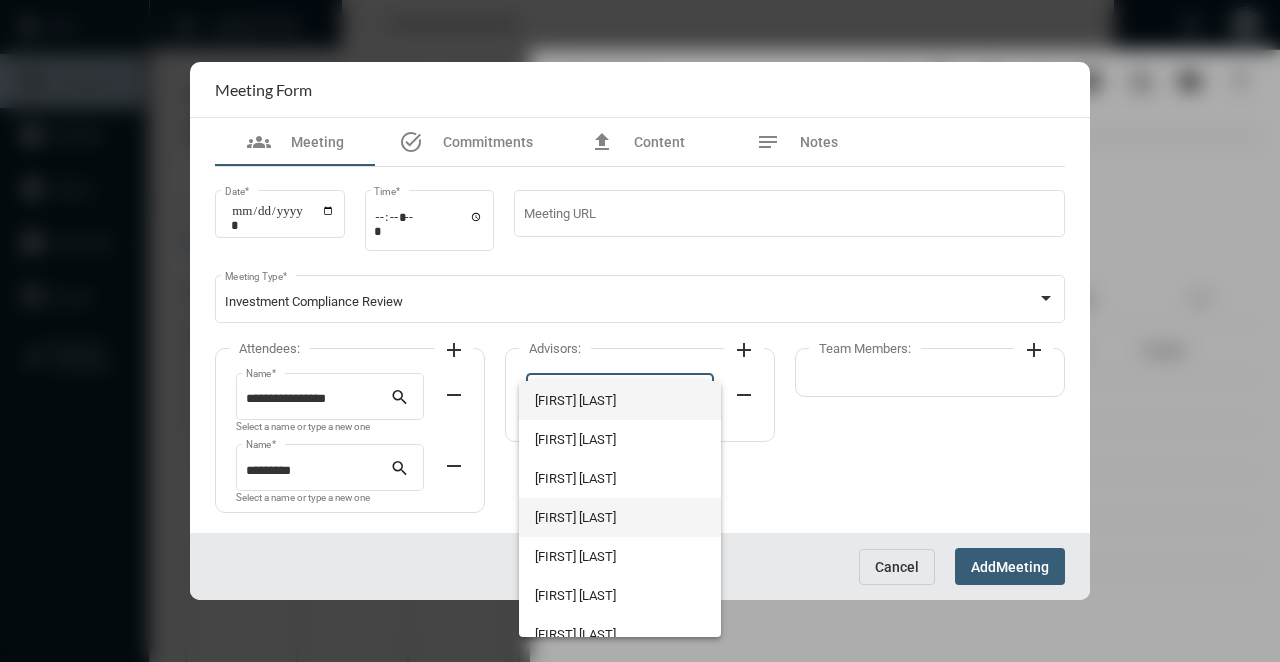 click on "[FIRST] [LAST]" at bounding box center [619, 517] 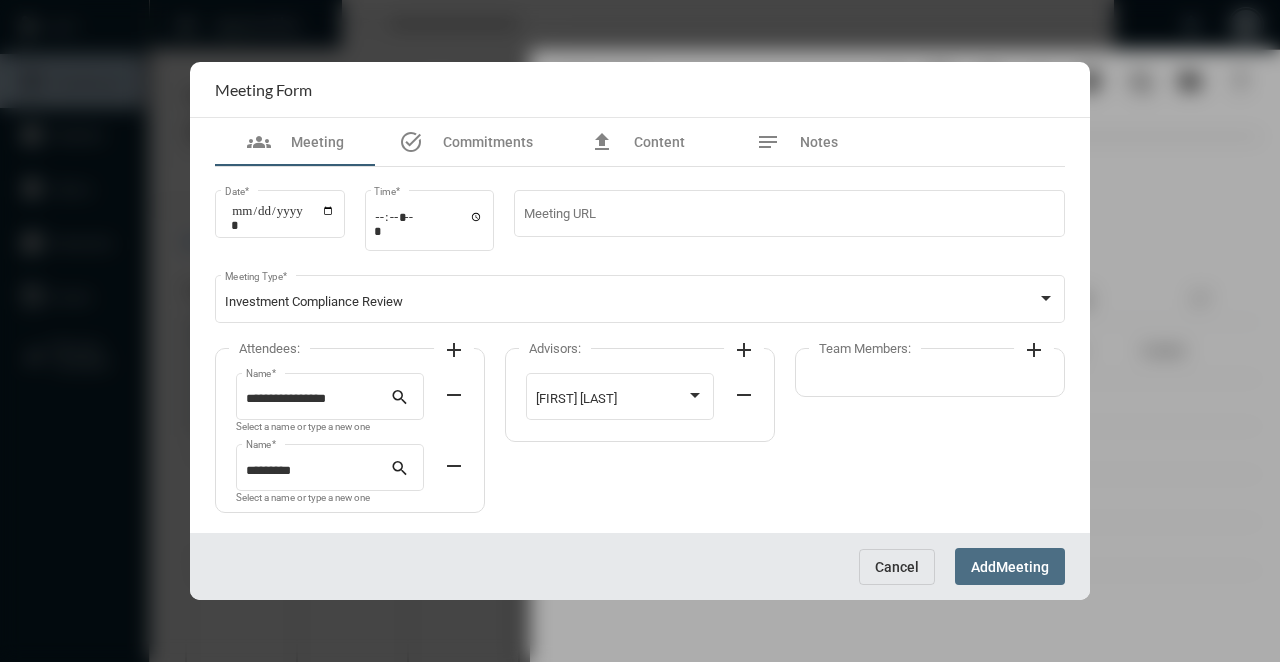 click on "Add  Meeting" at bounding box center [1010, 566] 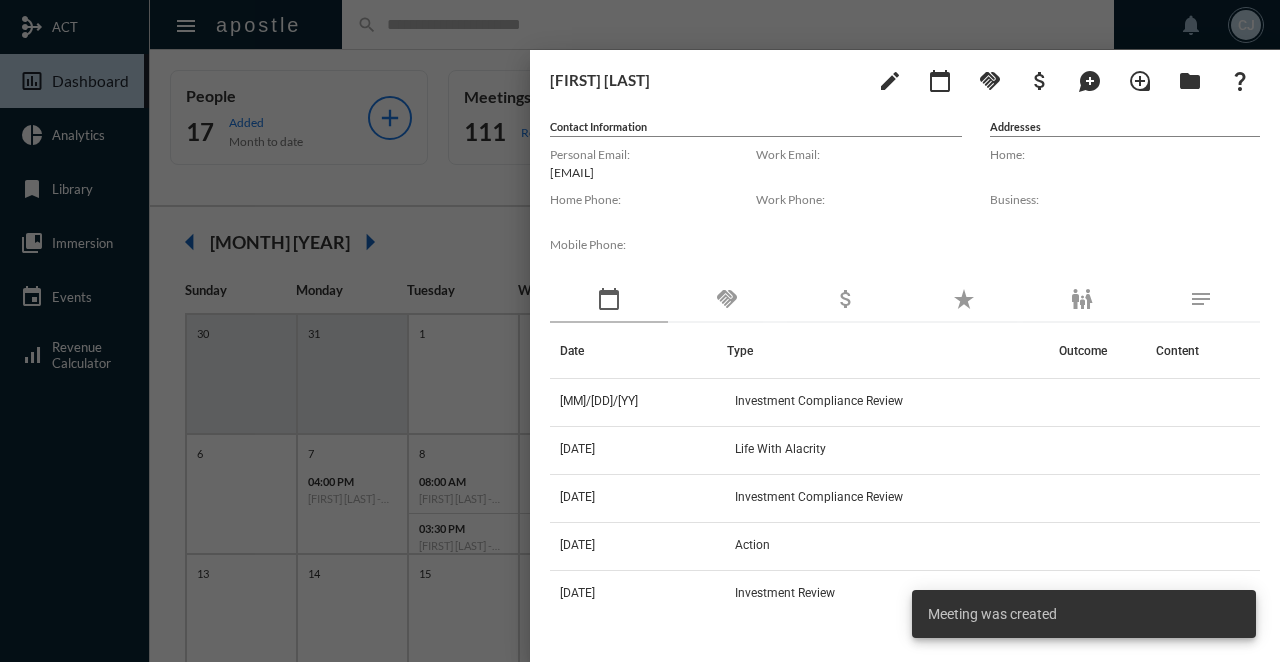 click at bounding box center [640, 331] 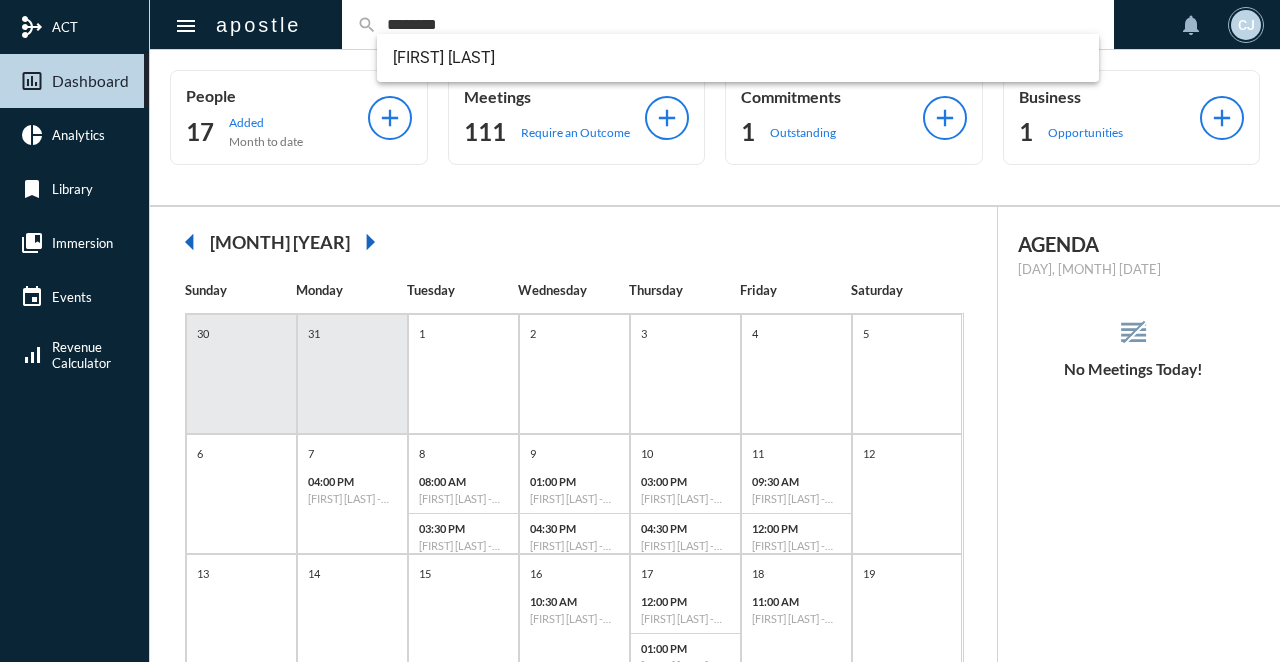 type on "********" 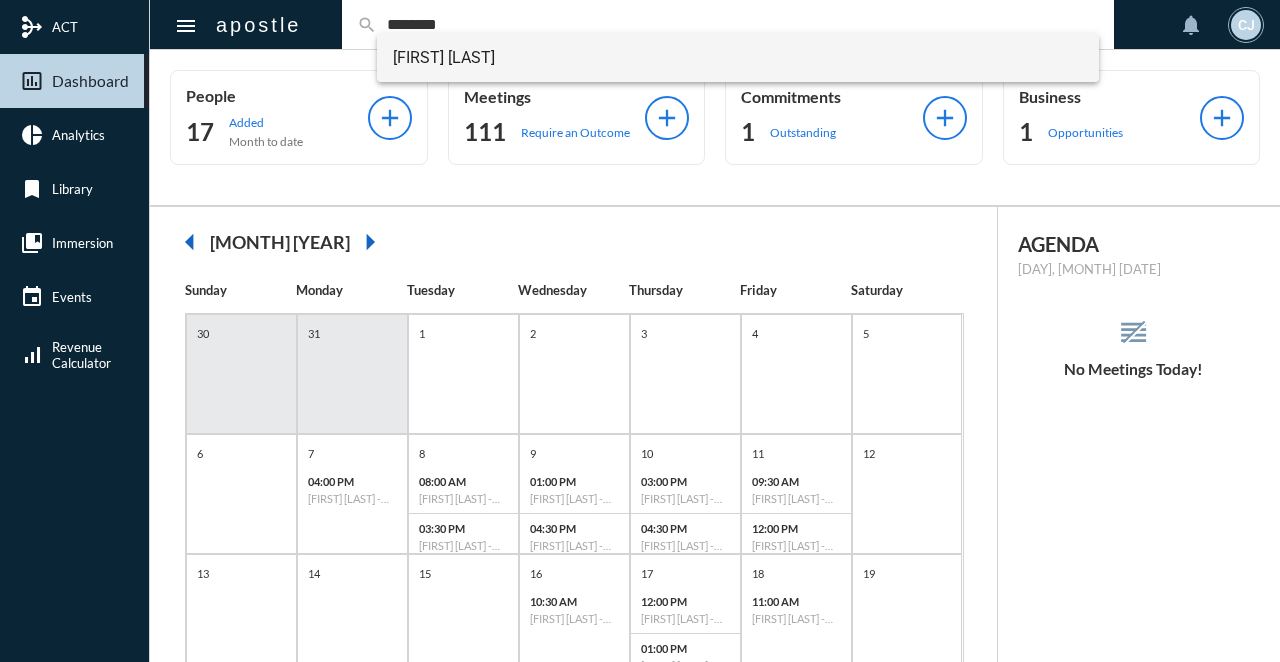 click on "[FIRST]   [LAST]" at bounding box center (738, 58) 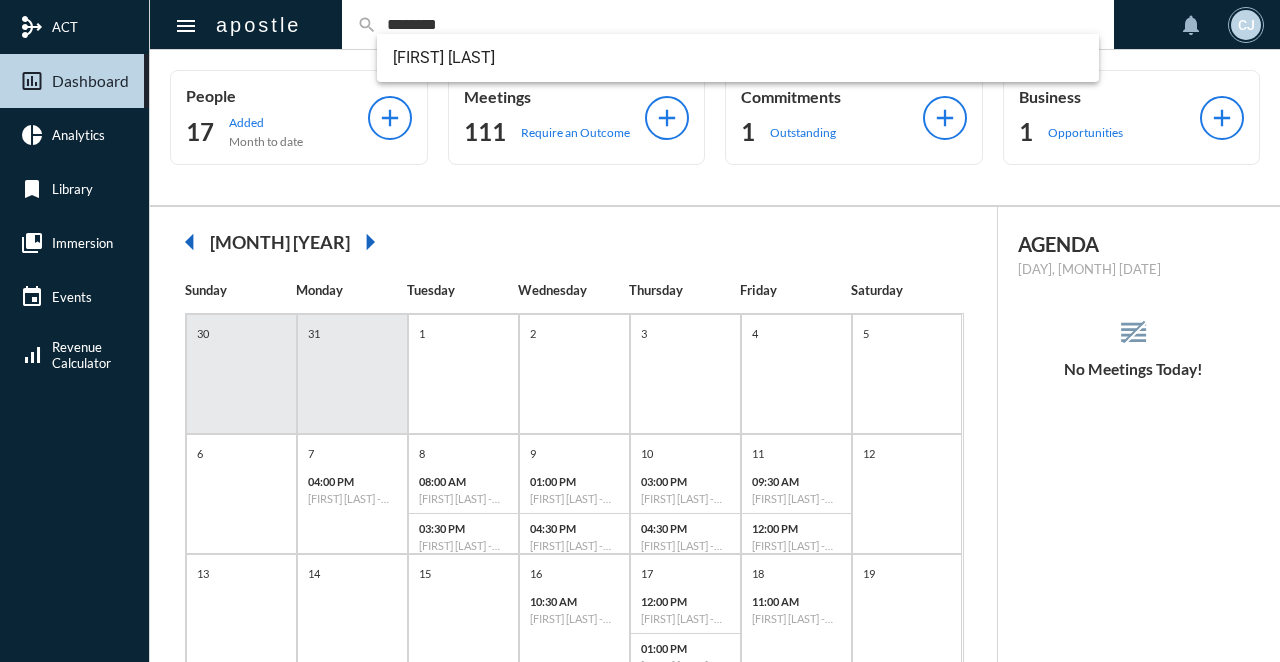type 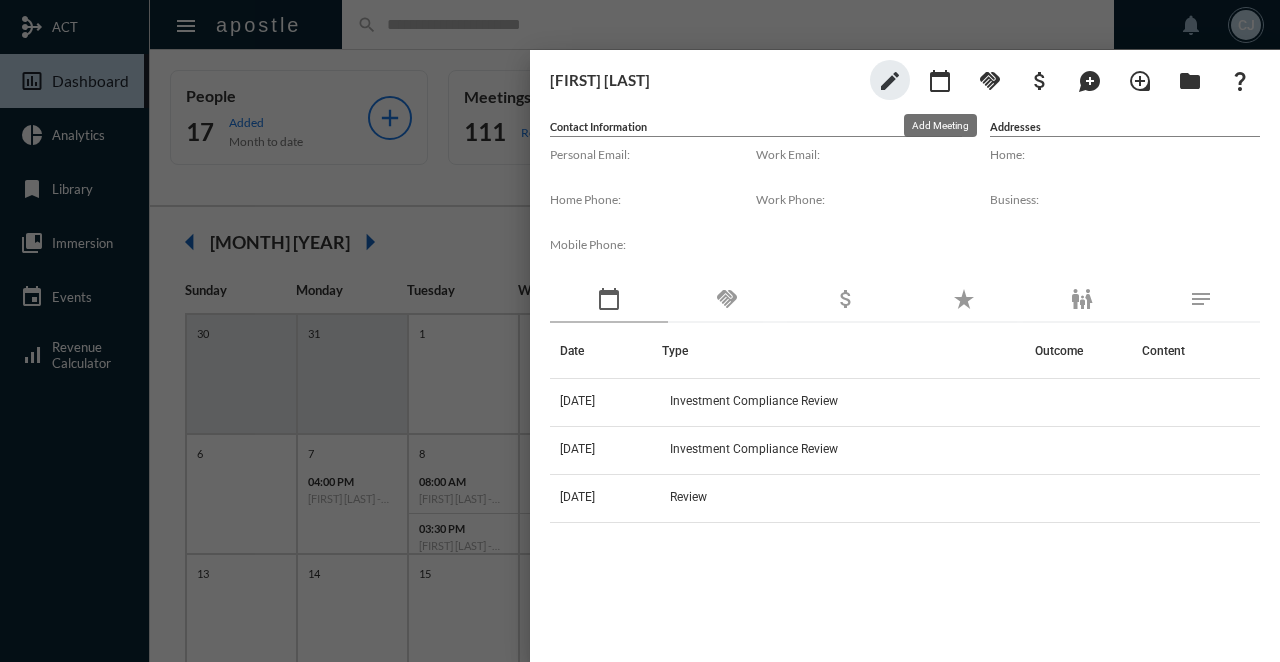 click on "calendar_today" 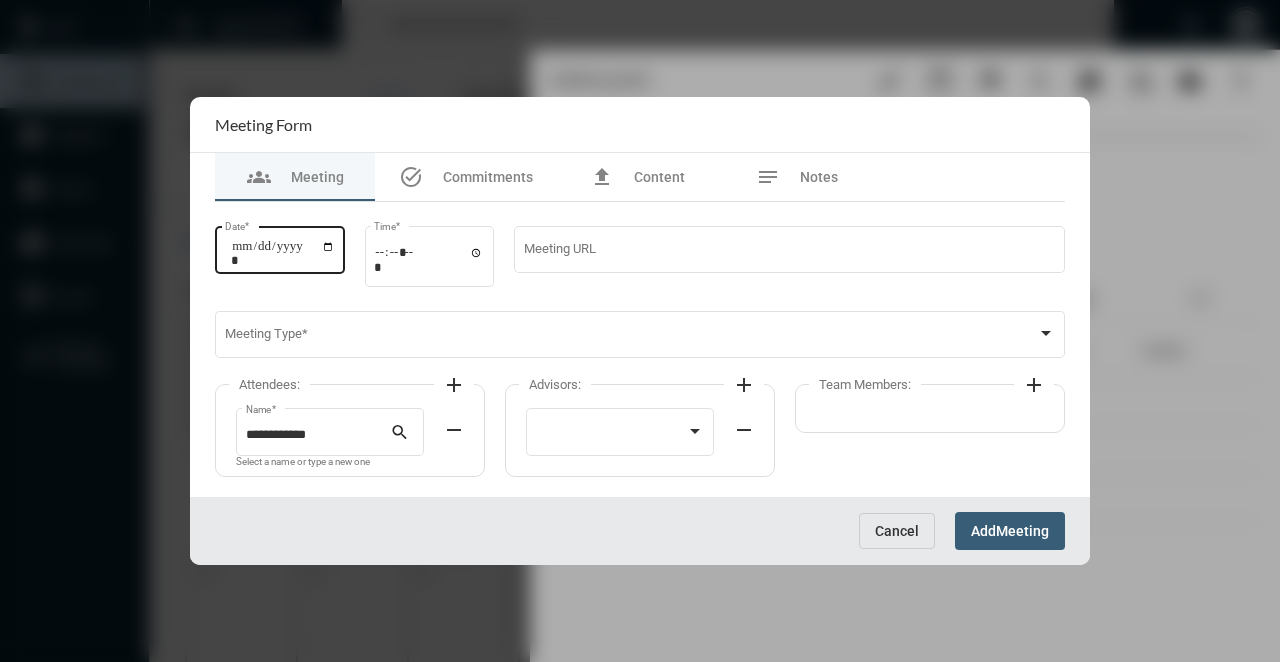 click on "Date  *" at bounding box center [280, 247] 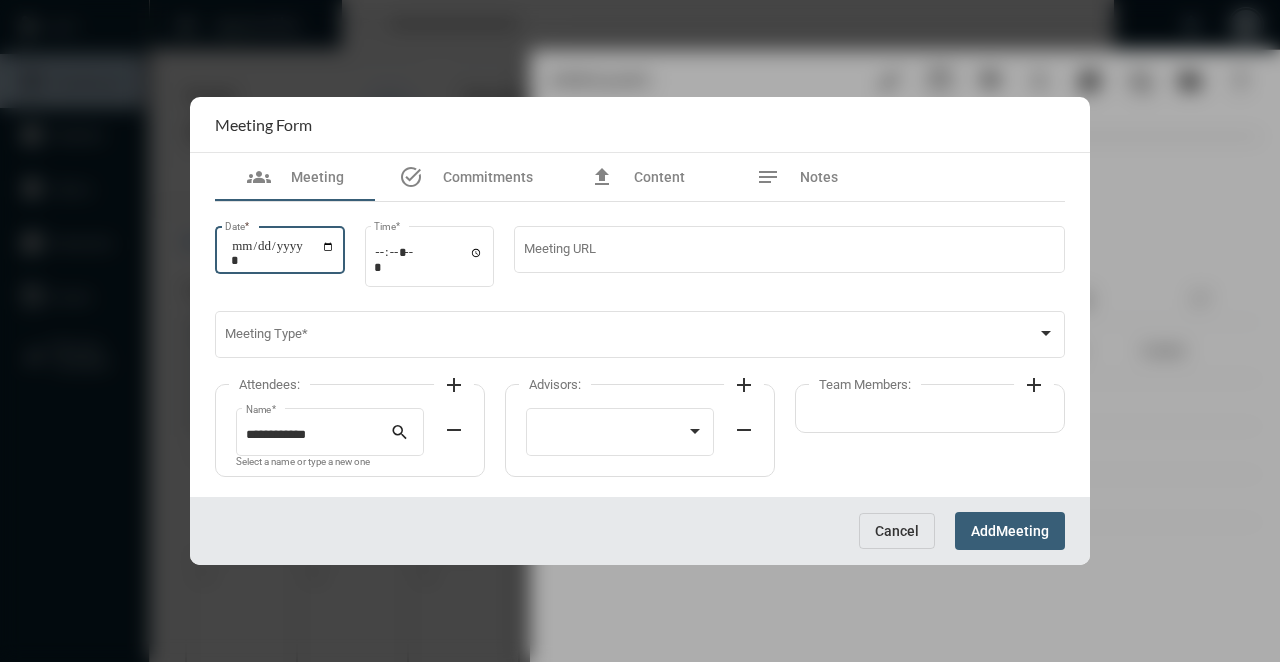 type on "**********" 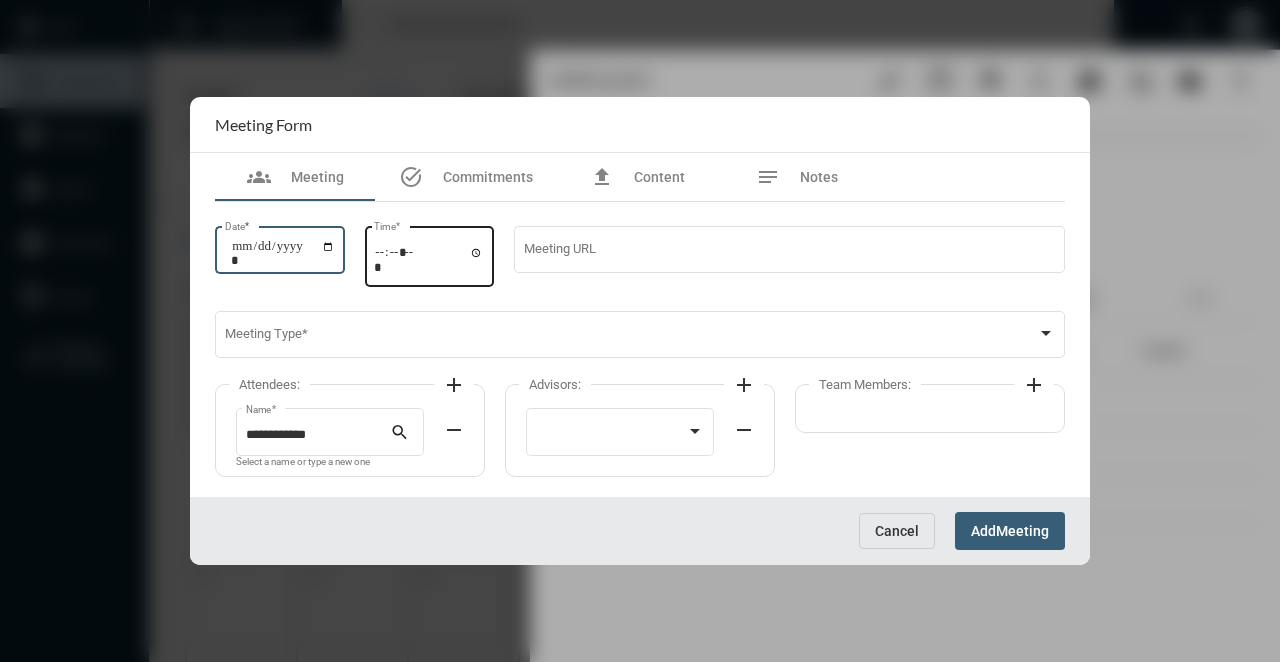 click on "Time  *" at bounding box center (430, 254) 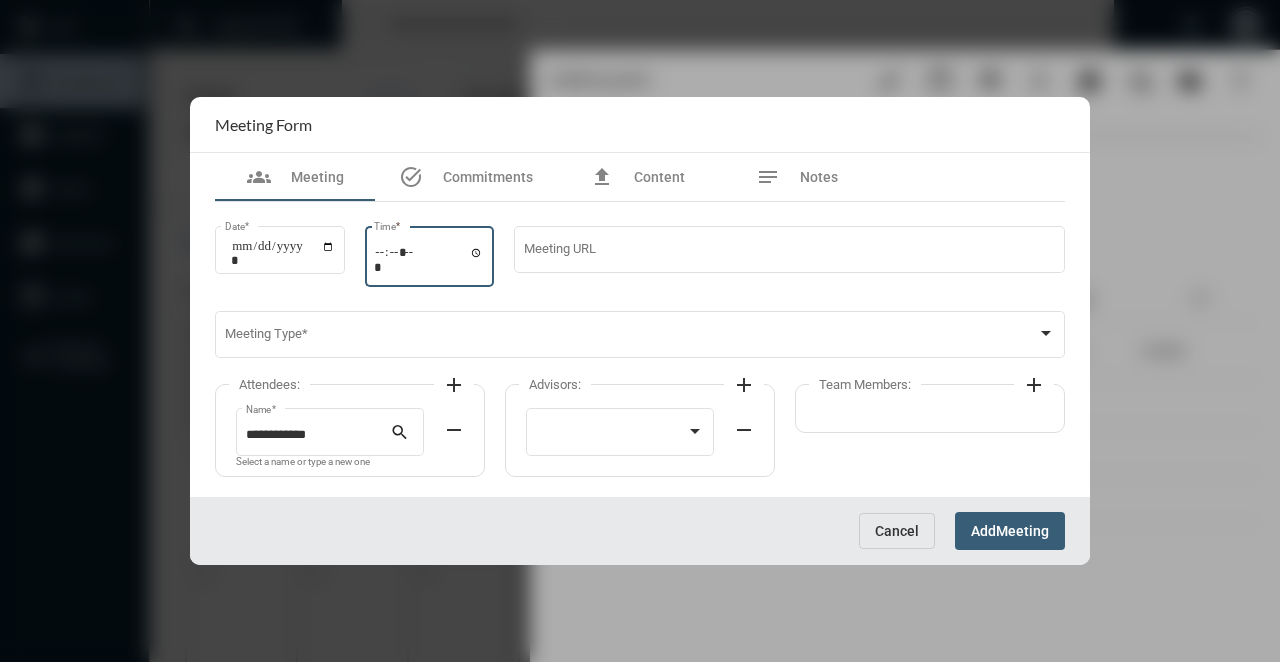 type on "*****" 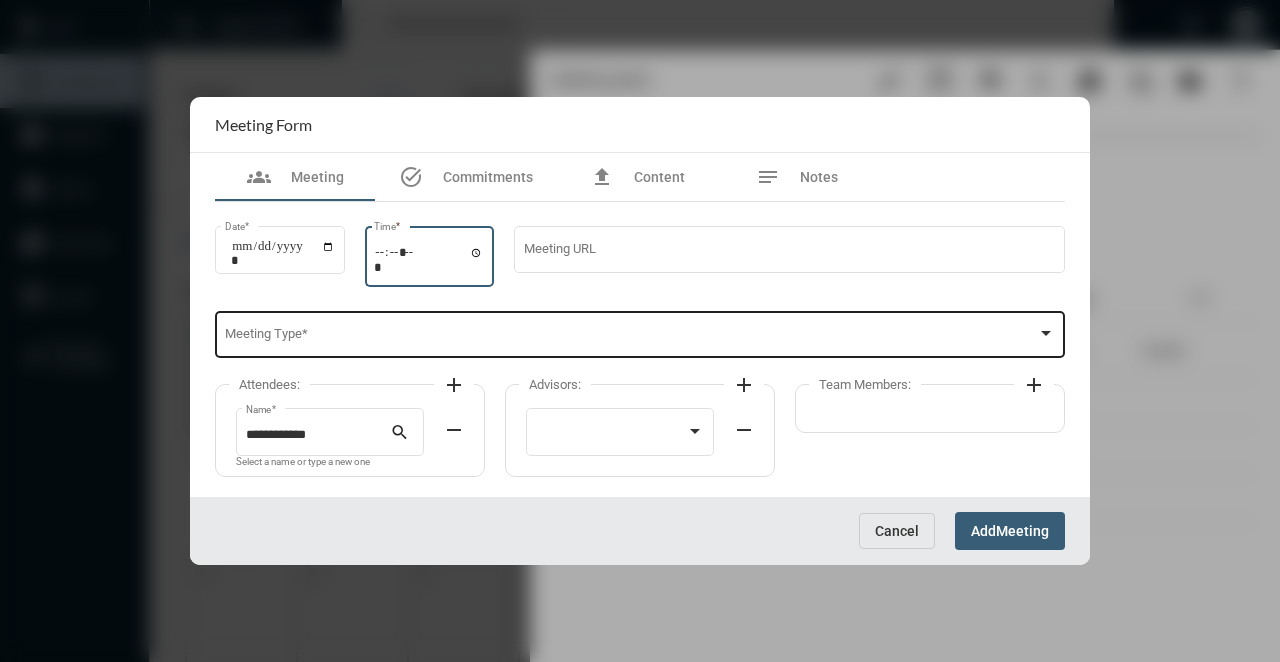 click at bounding box center [631, 338] 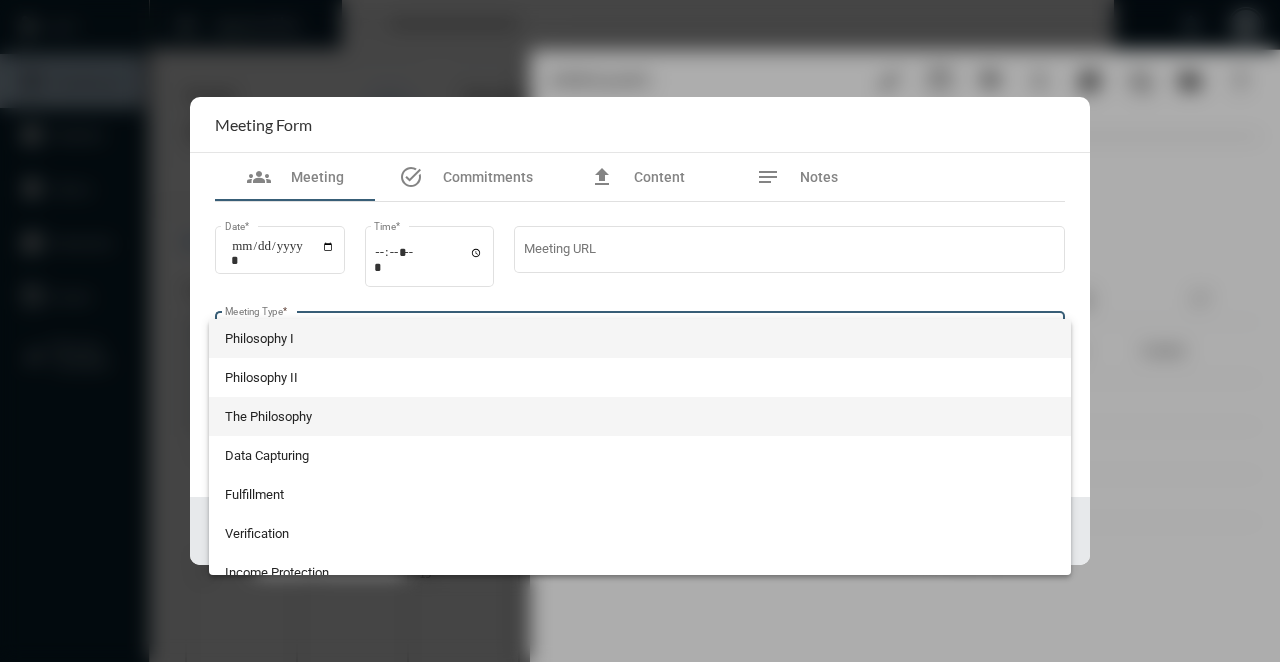 scroll, scrollTop: 524, scrollLeft: 0, axis: vertical 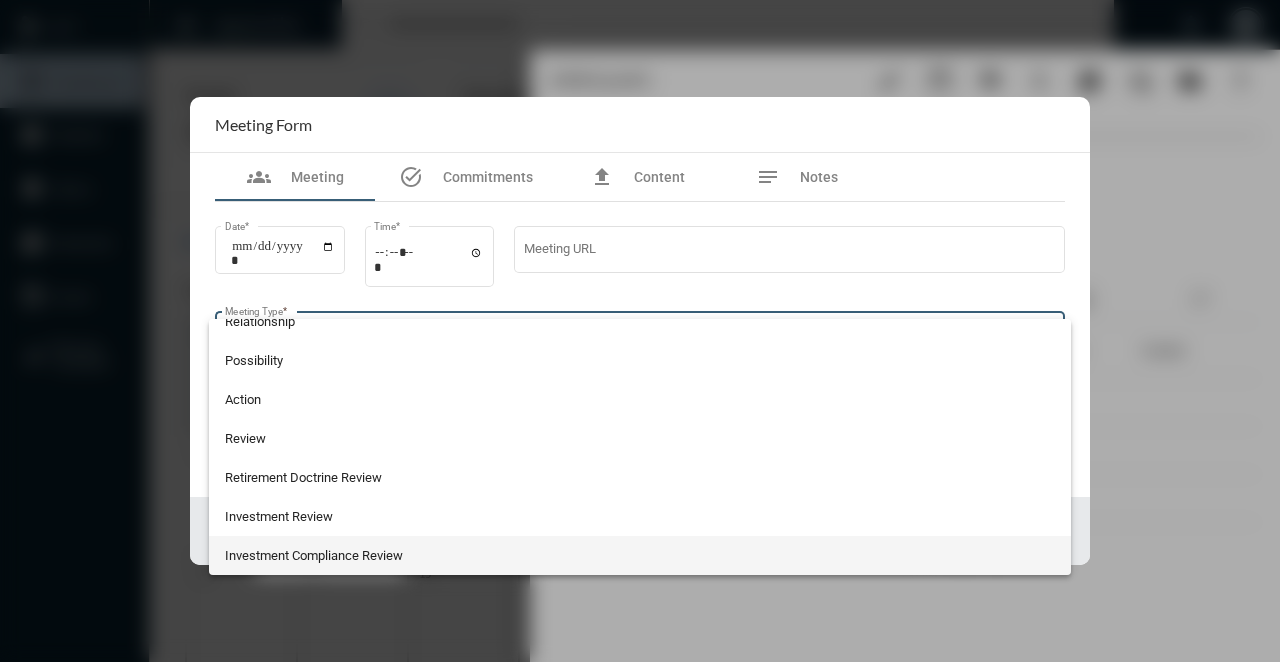 click on "Investment Compliance Review" at bounding box center [640, 555] 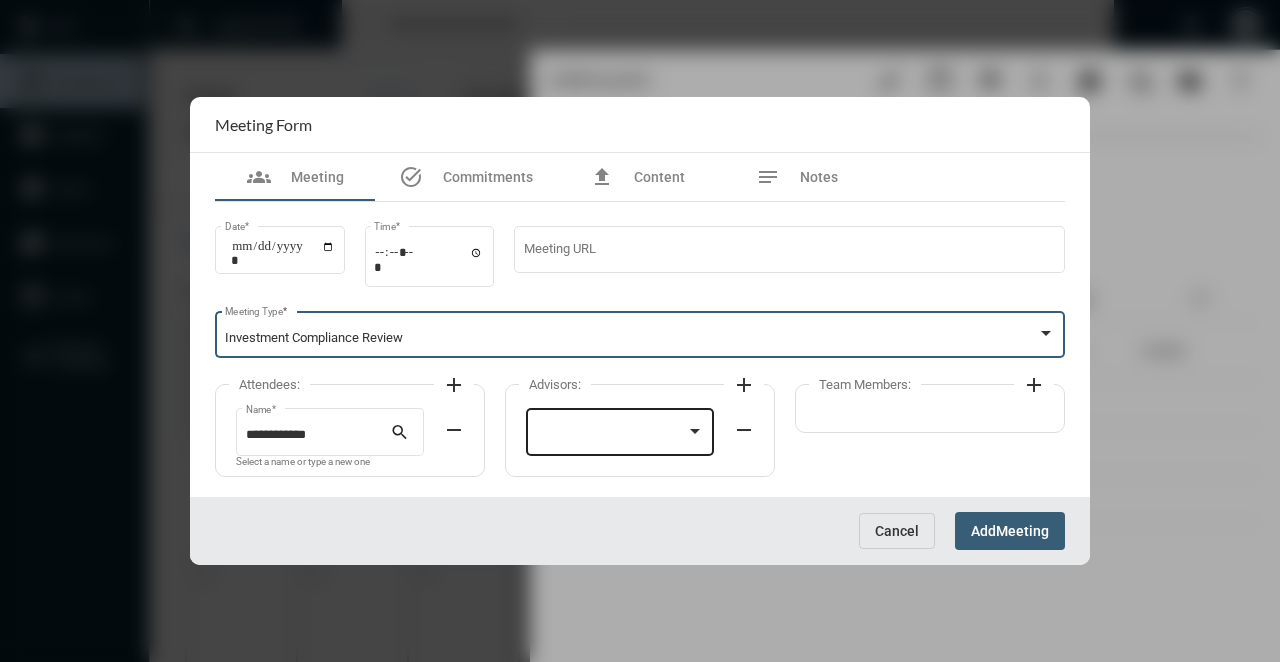 click at bounding box center (611, 435) 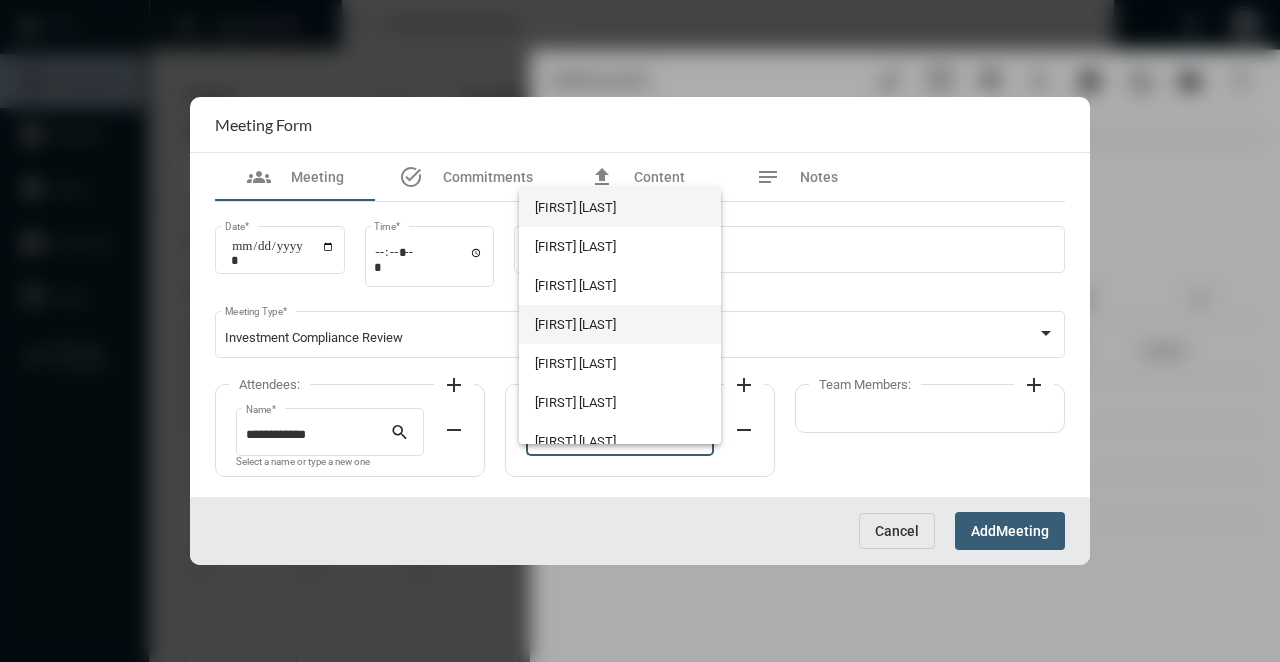 click on "[FIRST] [LAST]" at bounding box center [619, 324] 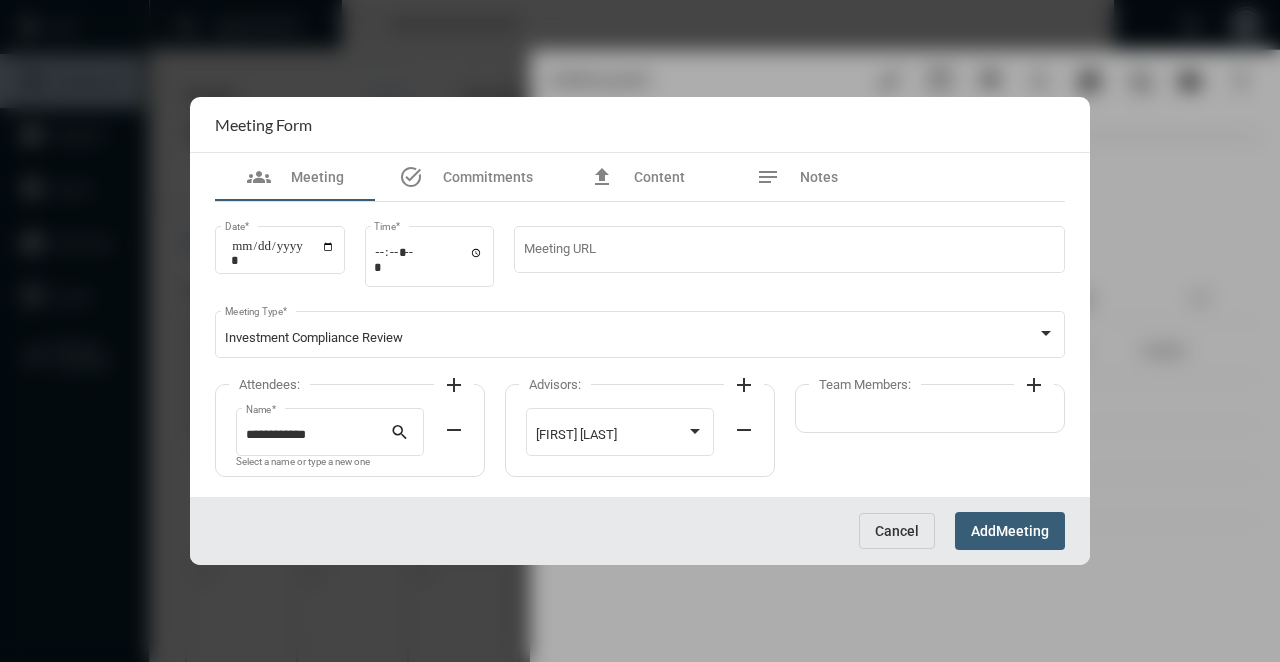 click on "Add  Meeting" at bounding box center [1010, 530] 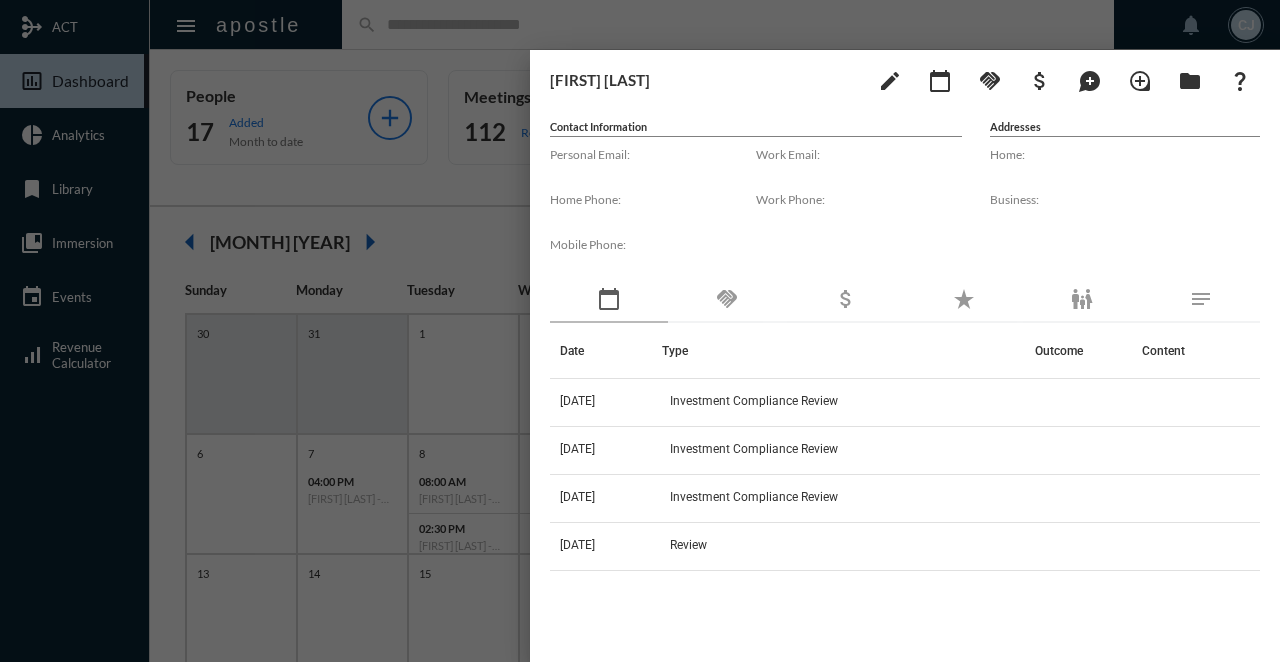 click at bounding box center [640, 331] 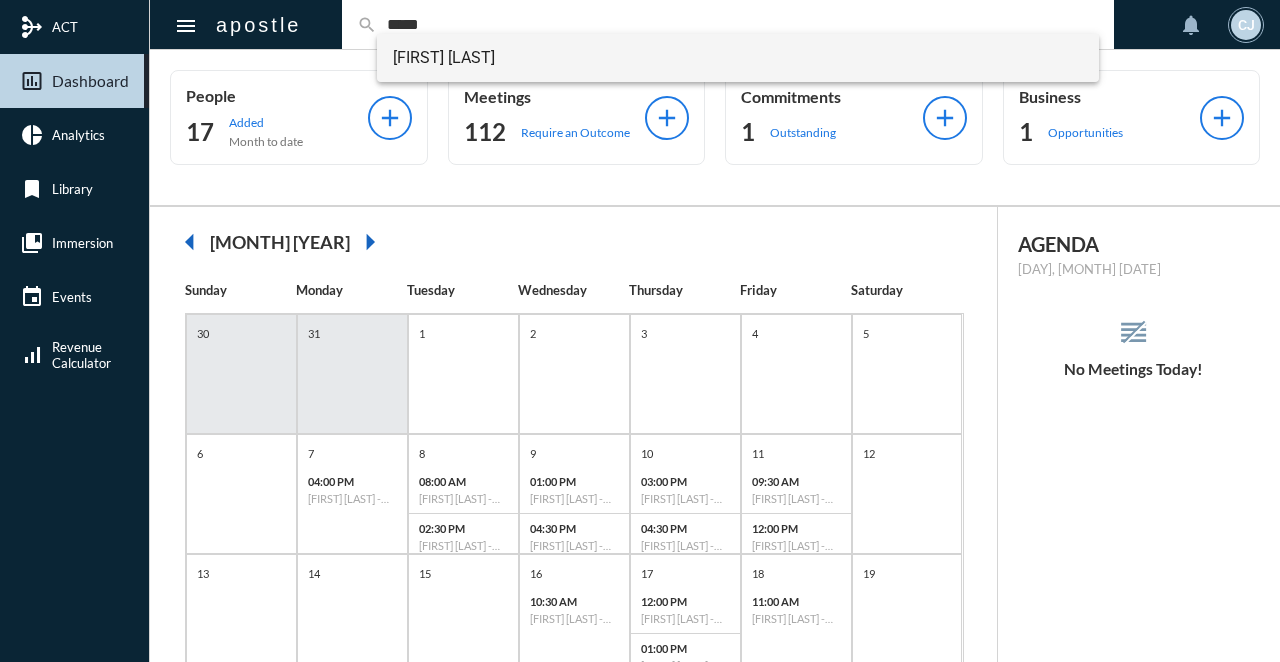 type on "*****" 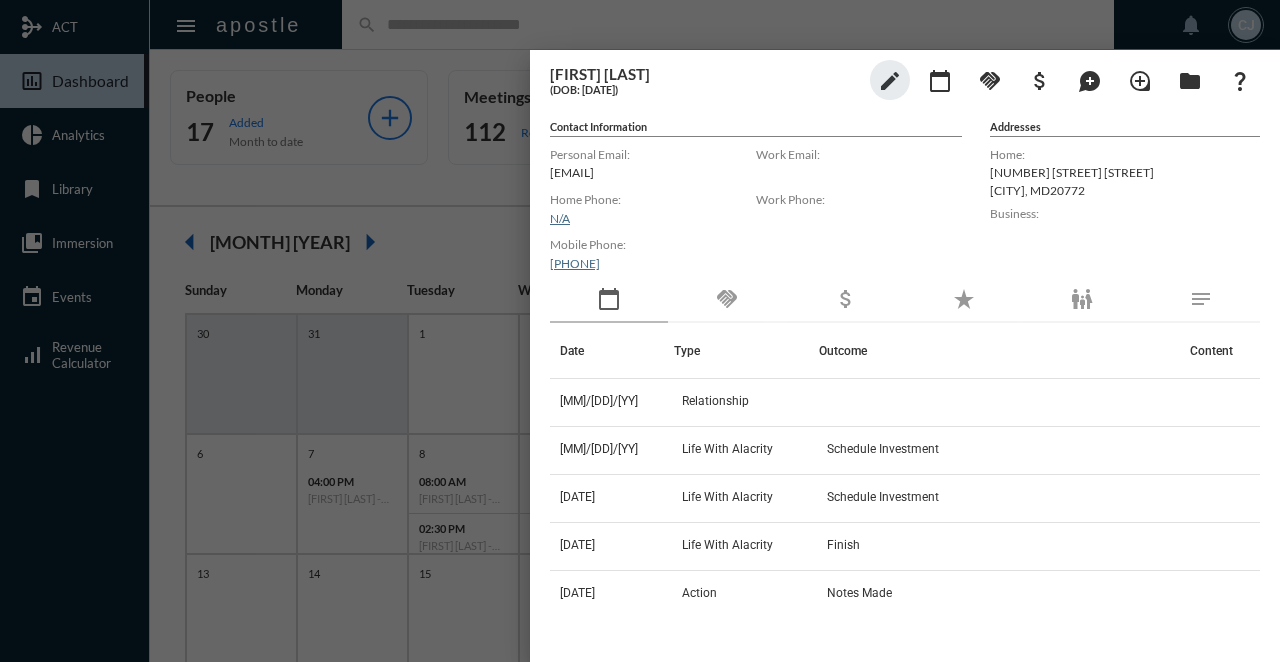 click on "calendar_today" 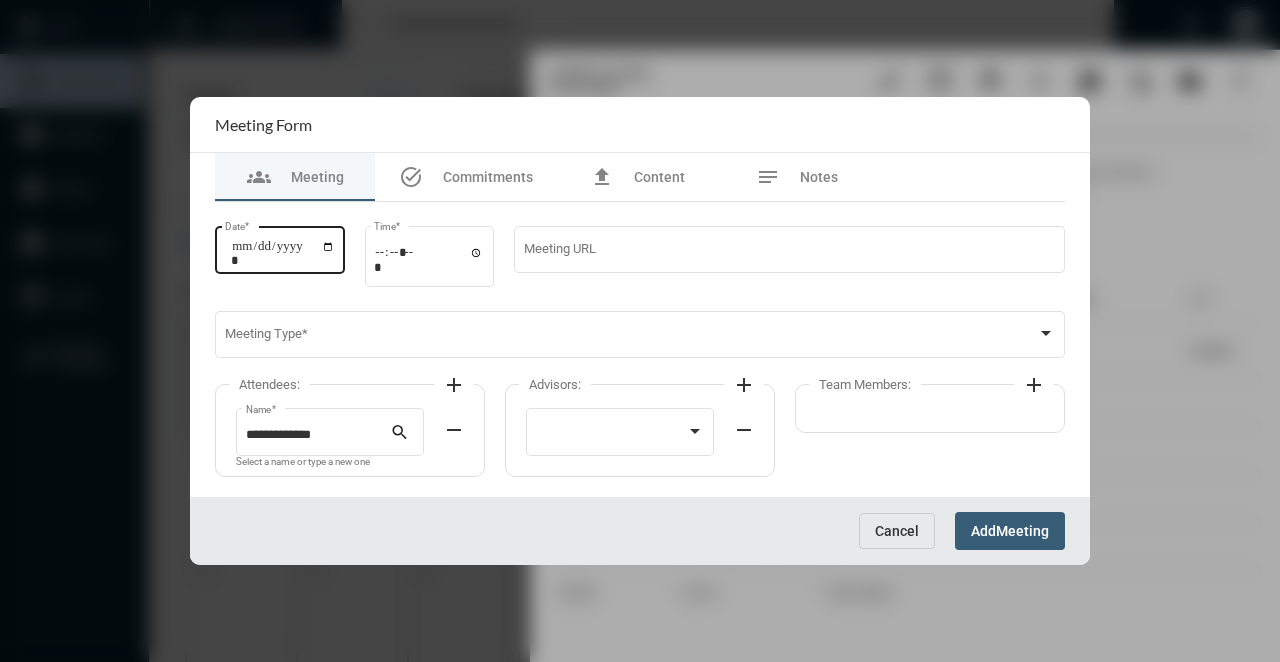 click on "Date  *" at bounding box center (283, 253) 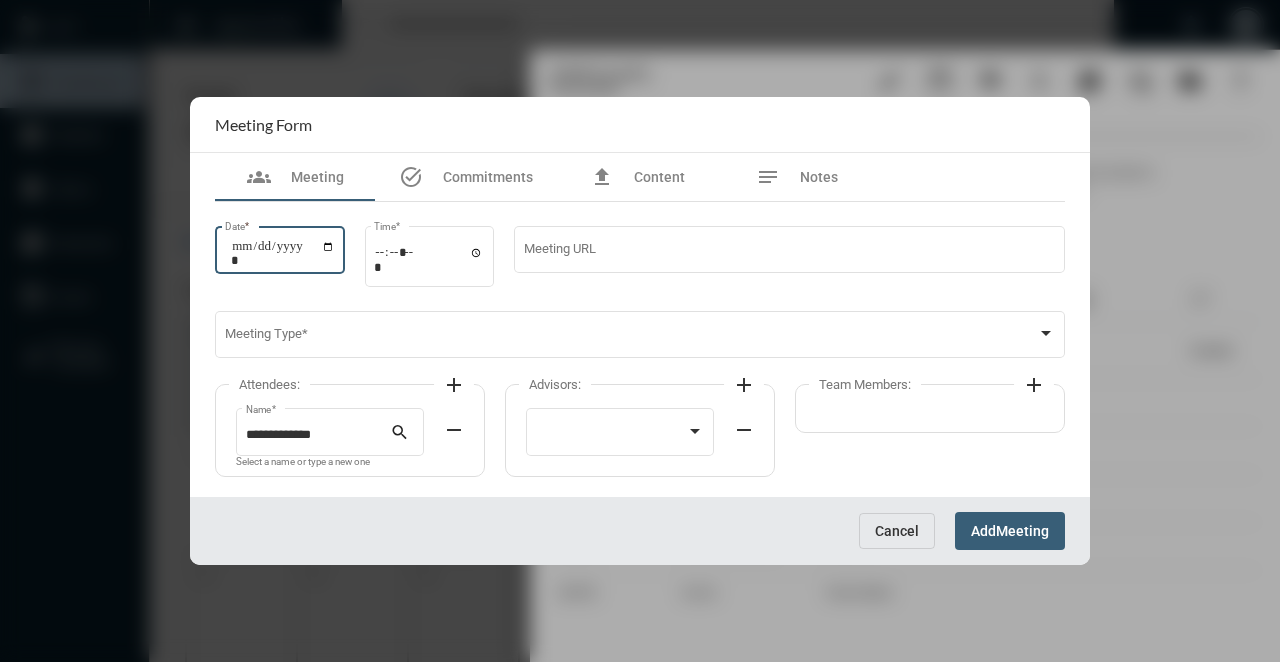 type on "**********" 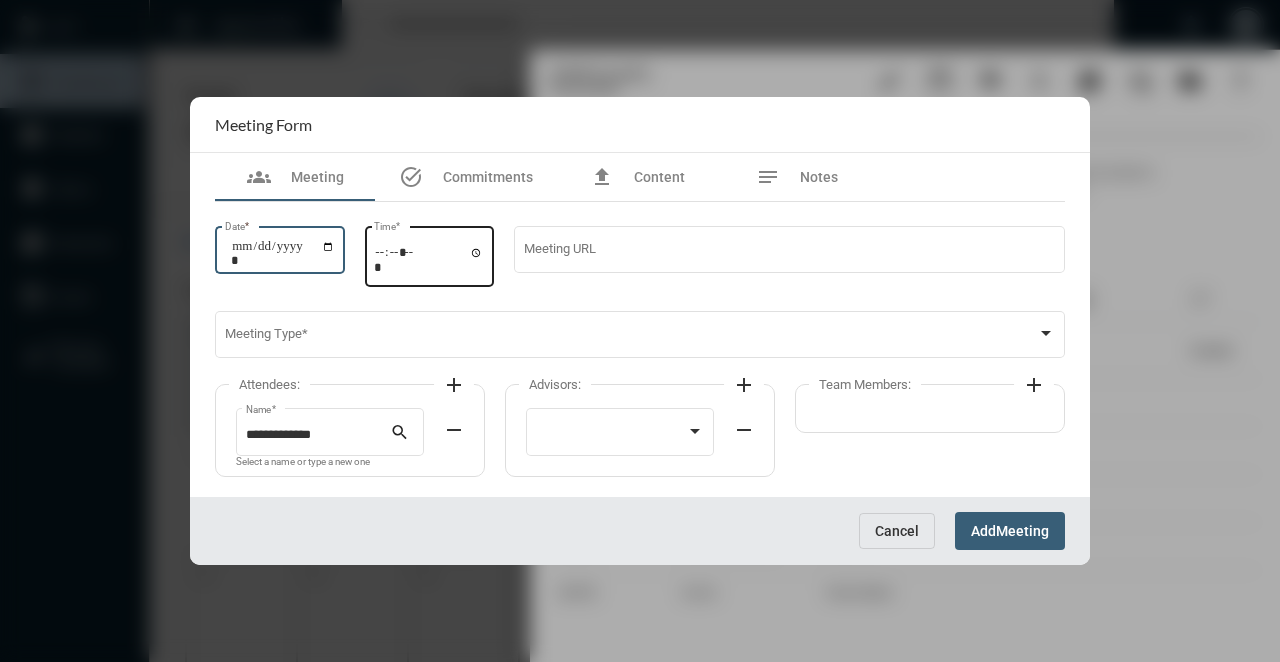 click on "Time  *" at bounding box center [429, 259] 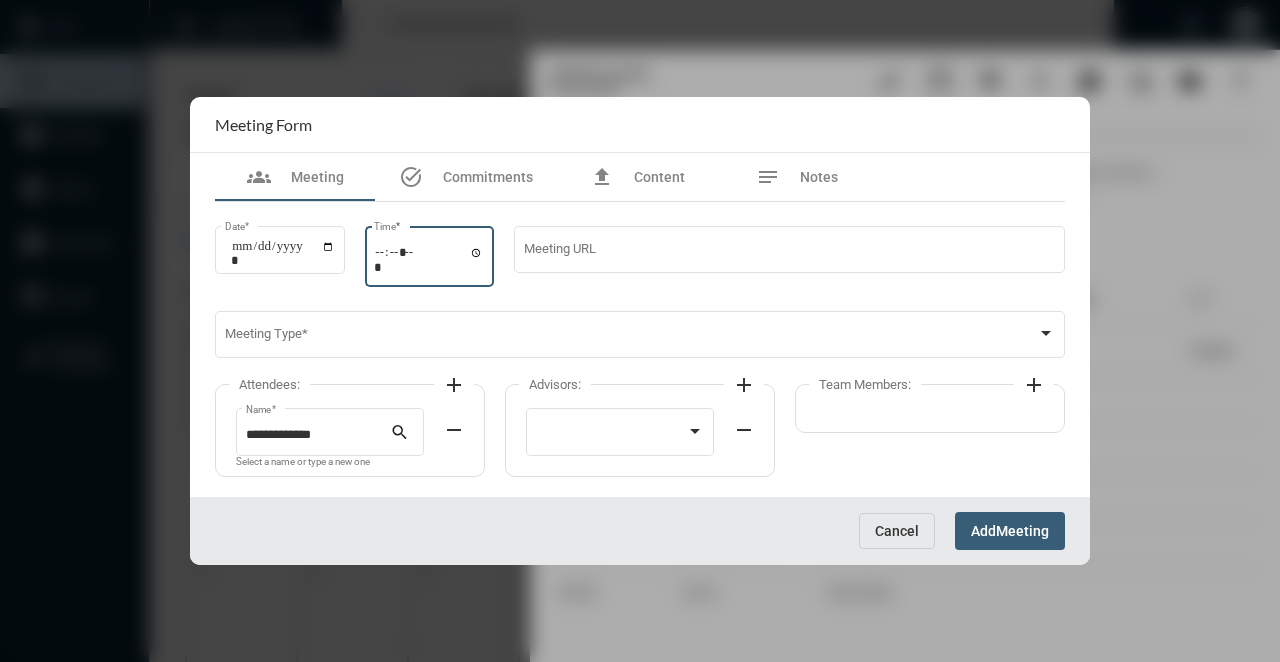 type on "*****" 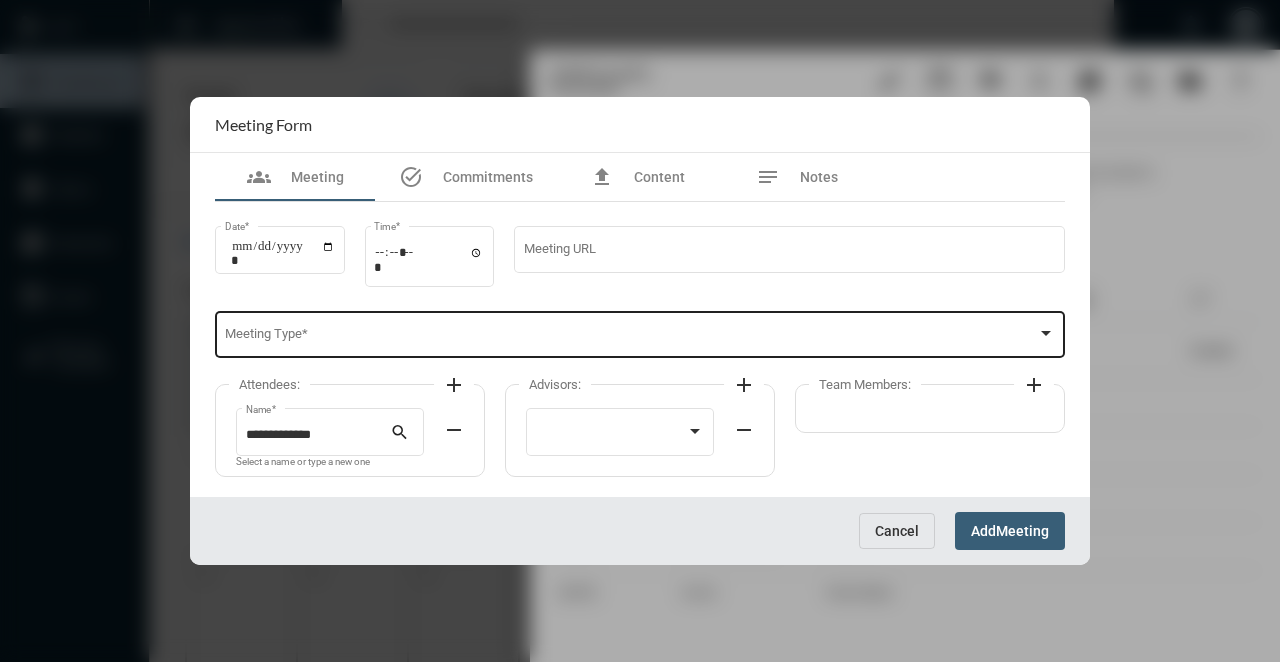 click on "Meeting Type  *" at bounding box center [640, 333] 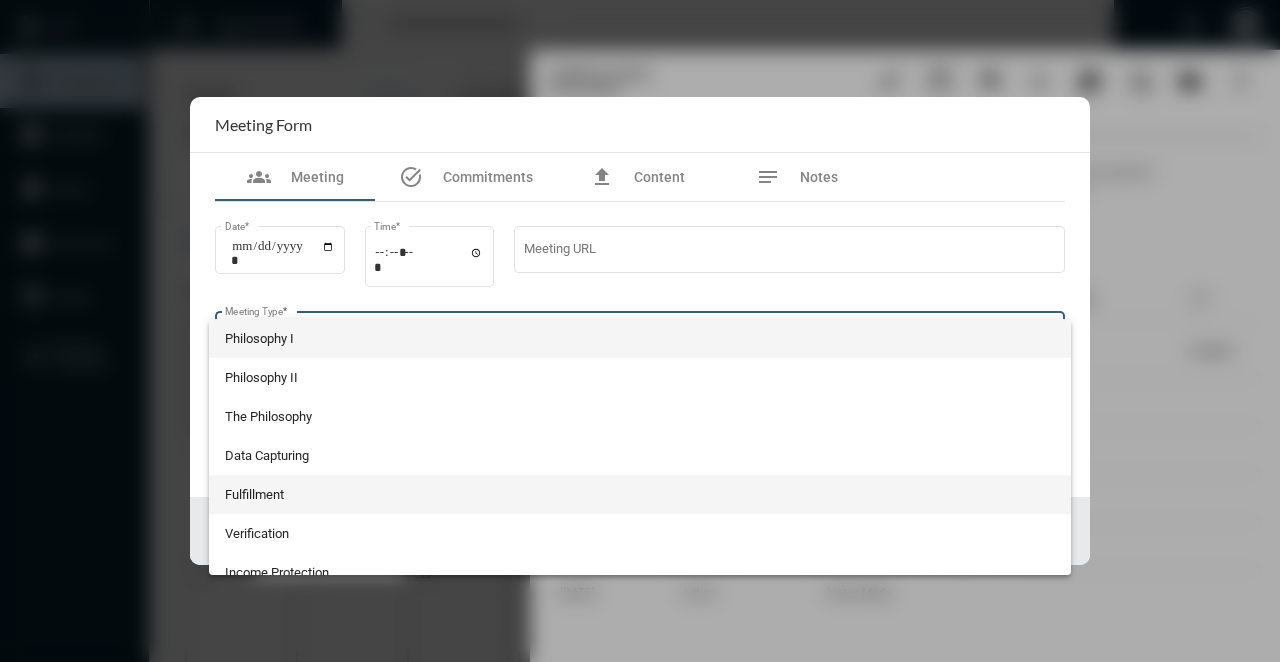 scroll, scrollTop: 524, scrollLeft: 0, axis: vertical 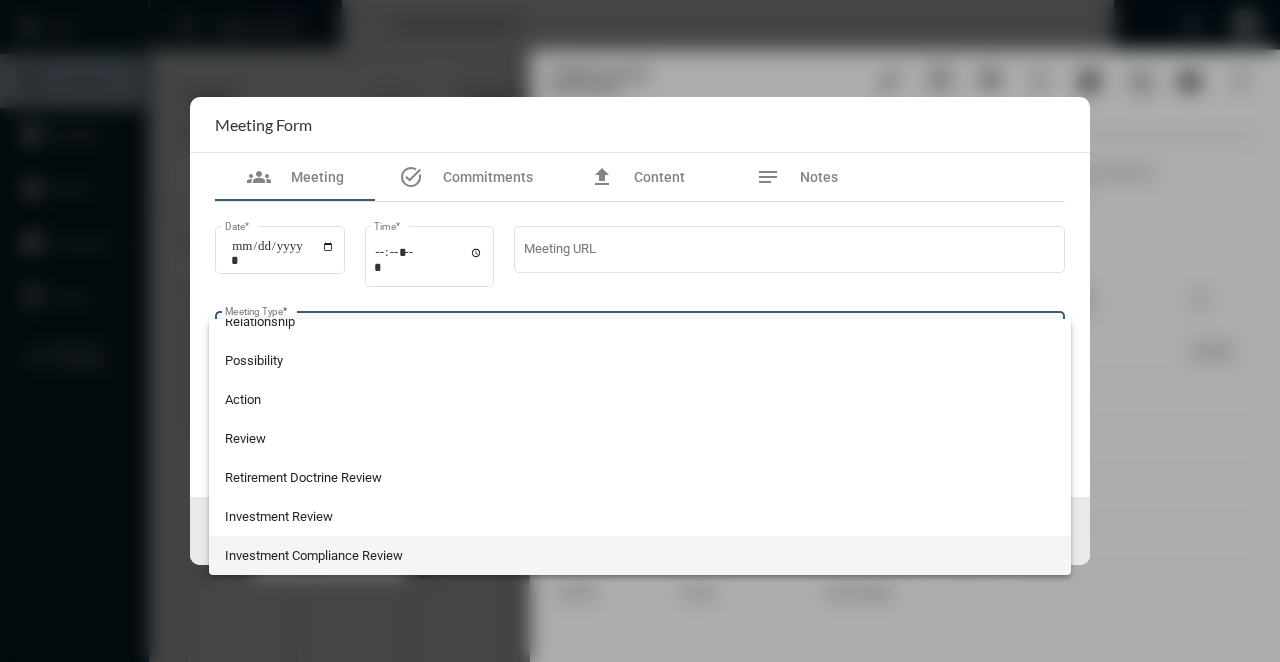 click on "Investment Compliance Review" at bounding box center (640, 555) 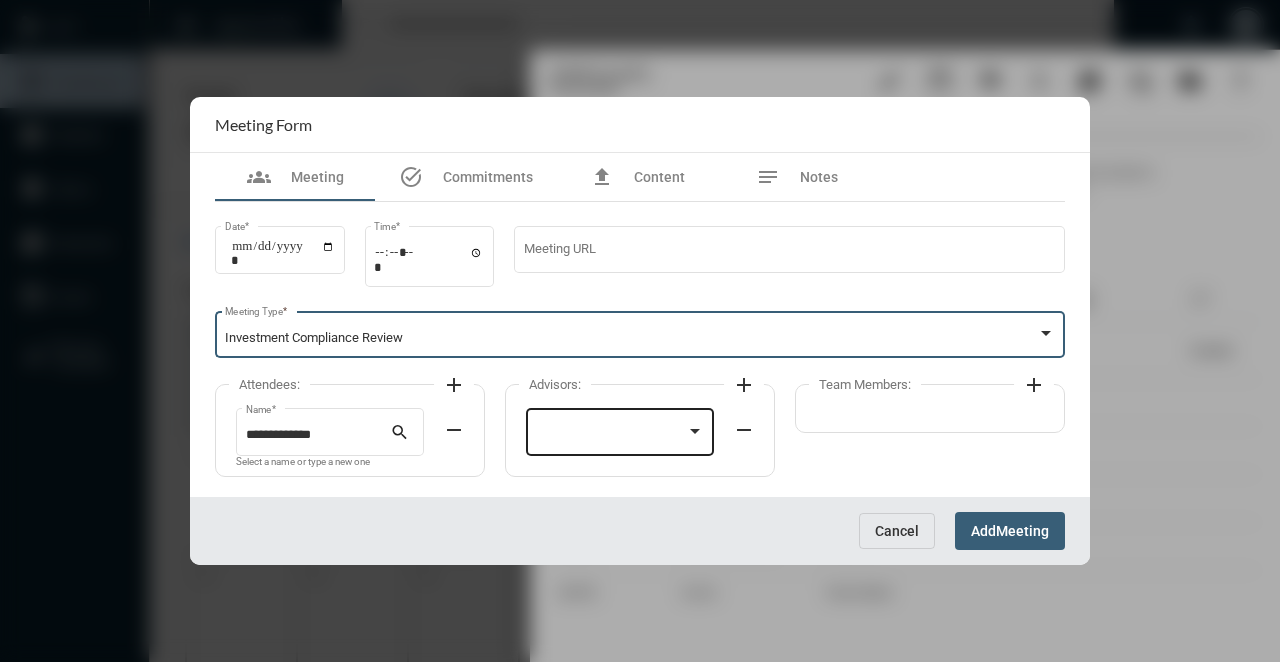 click 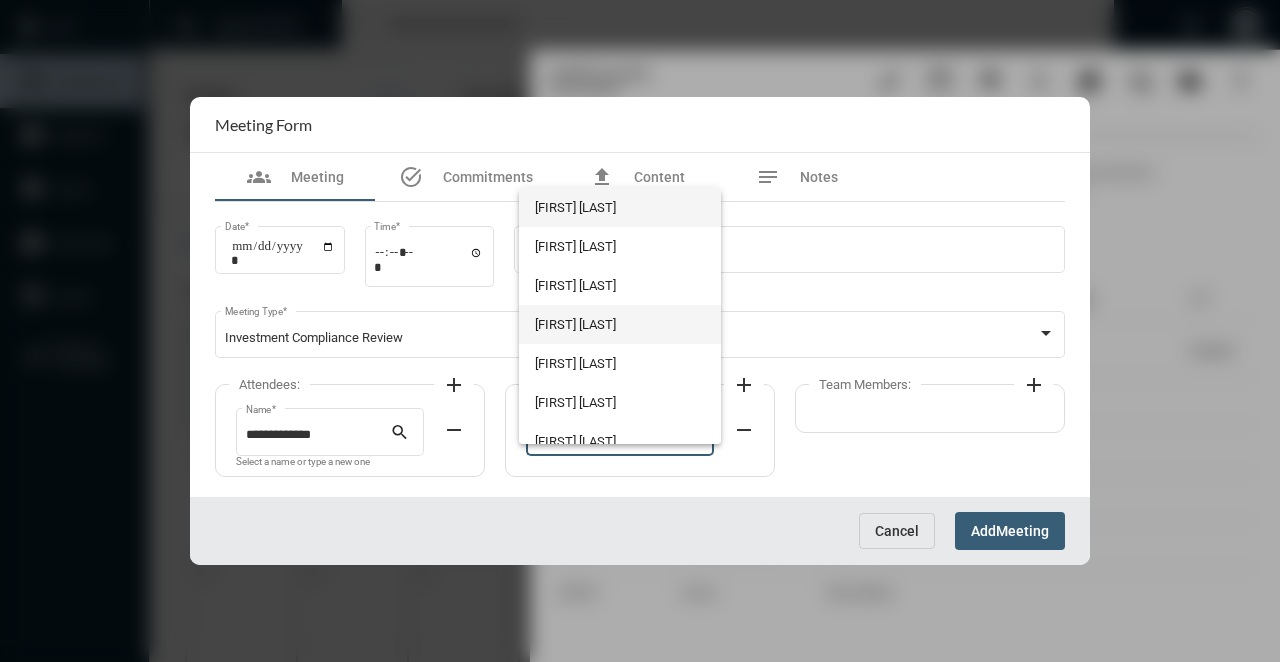 click on "[FIRST] [LAST]" at bounding box center [619, 324] 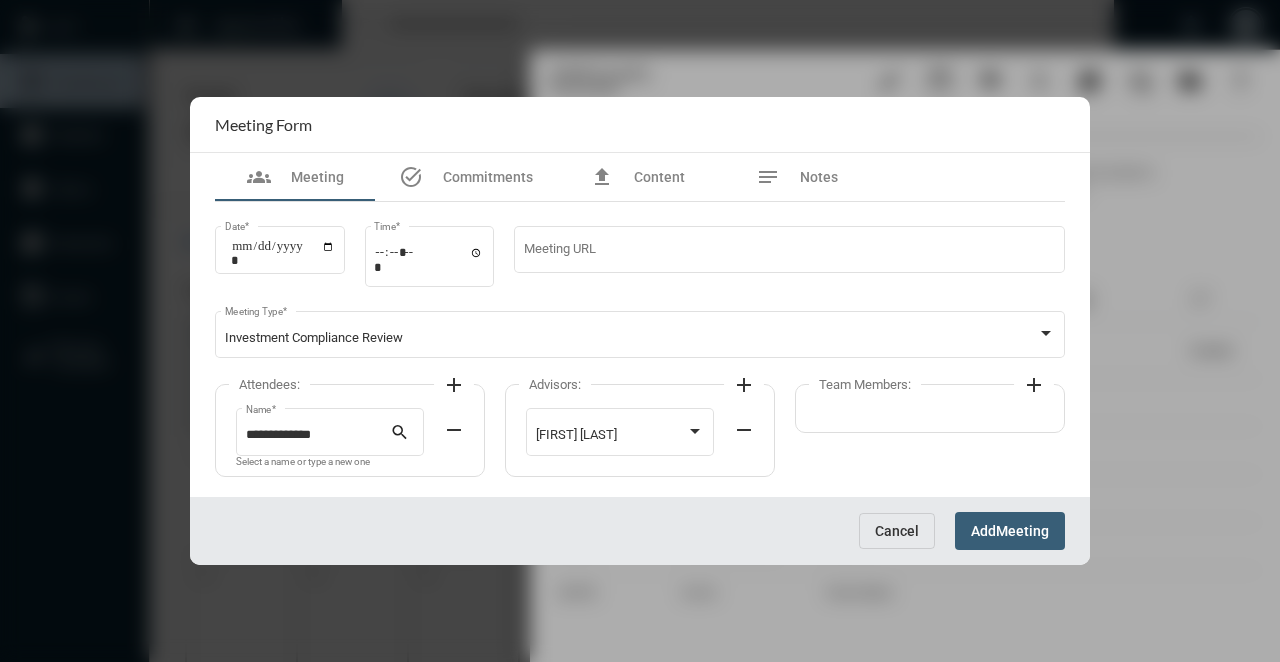 click on "Meeting" at bounding box center (1022, 532) 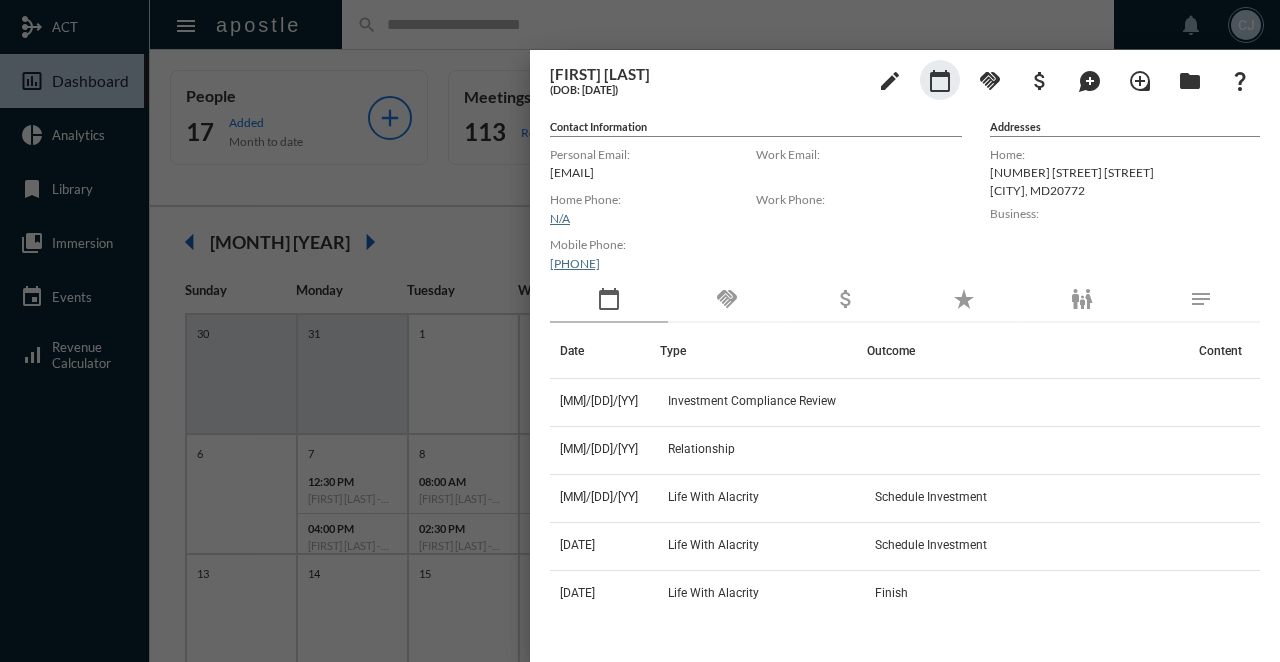 click at bounding box center (640, 331) 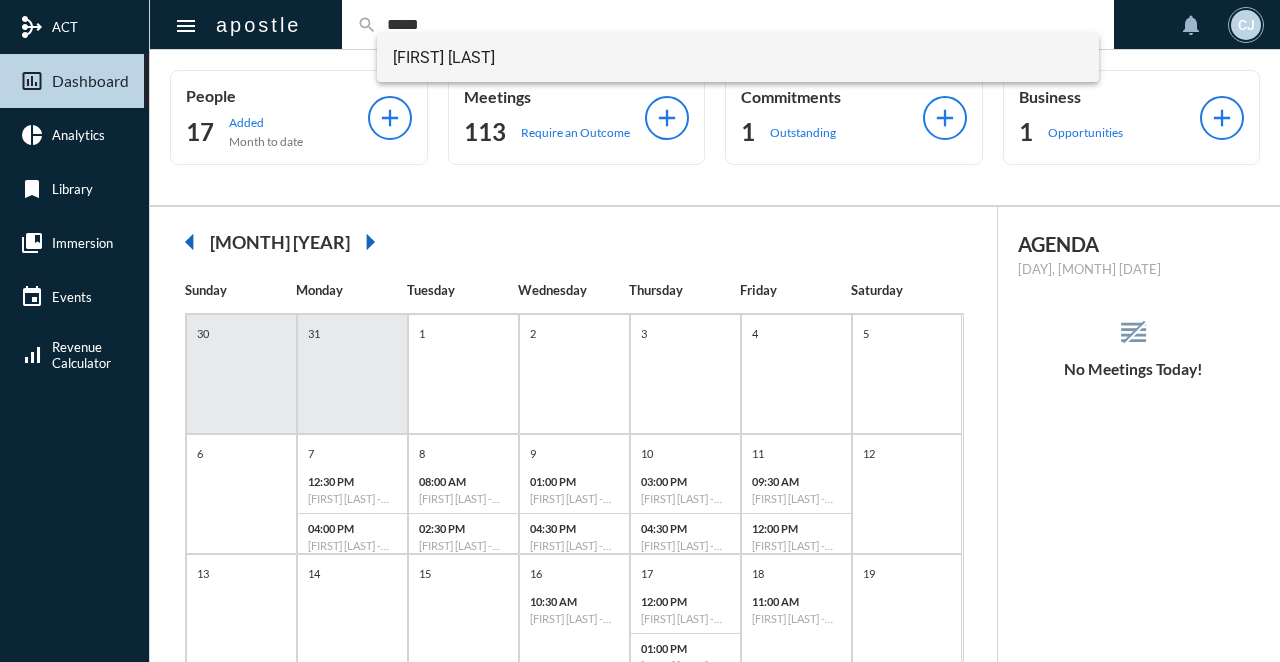 type on "*****" 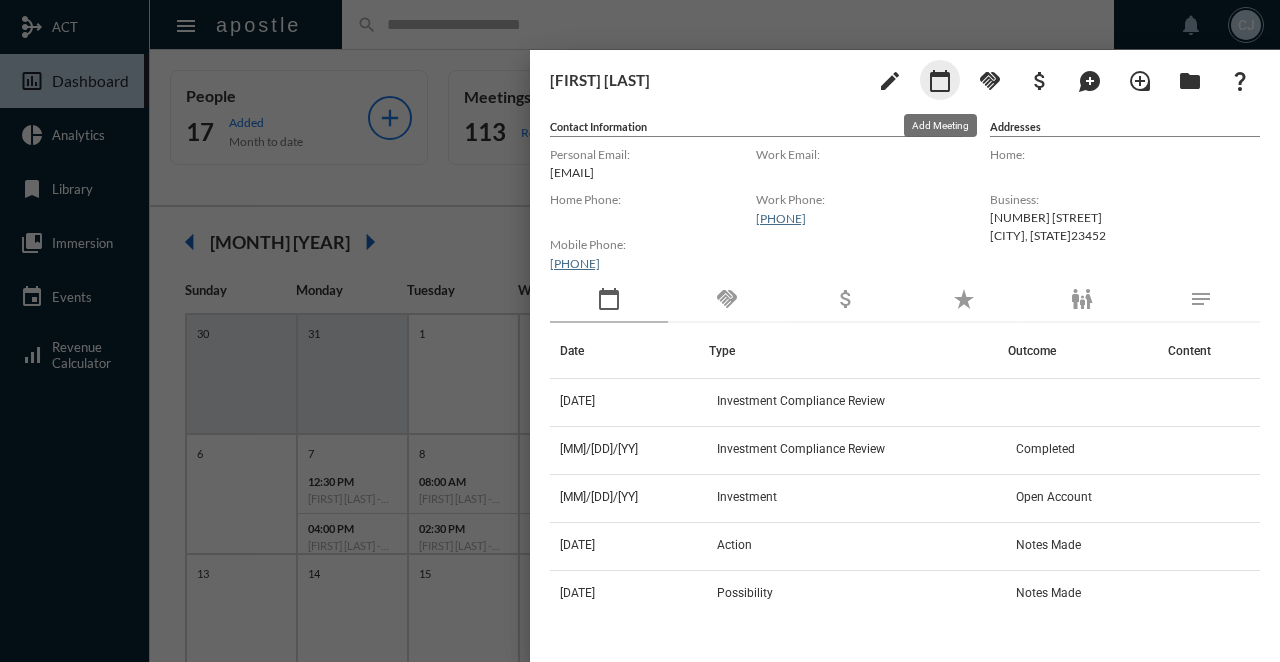 click on "calendar_today" 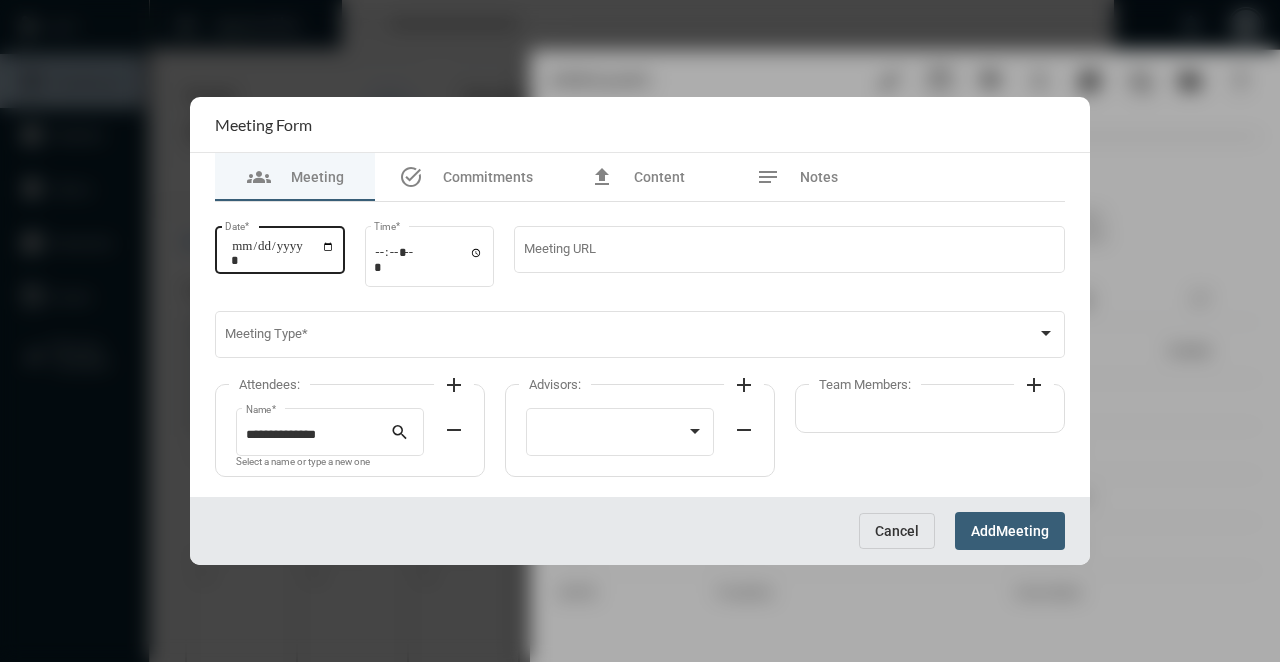 click on "Date  *" at bounding box center [283, 253] 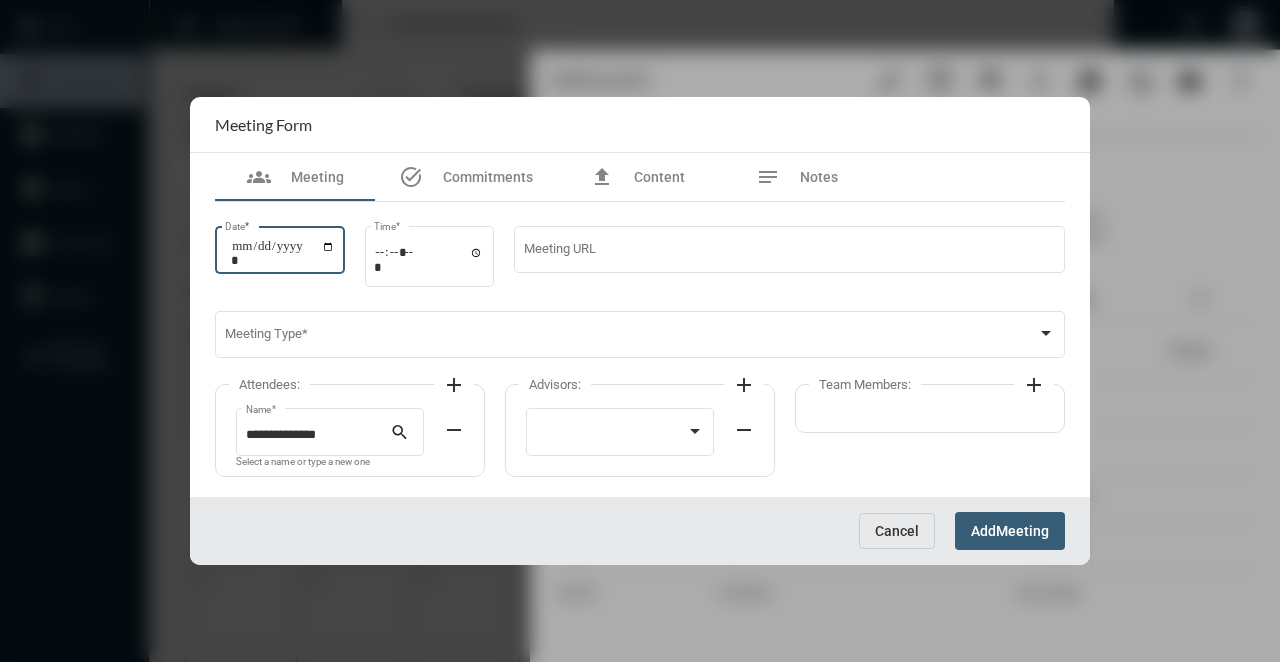 type on "**********" 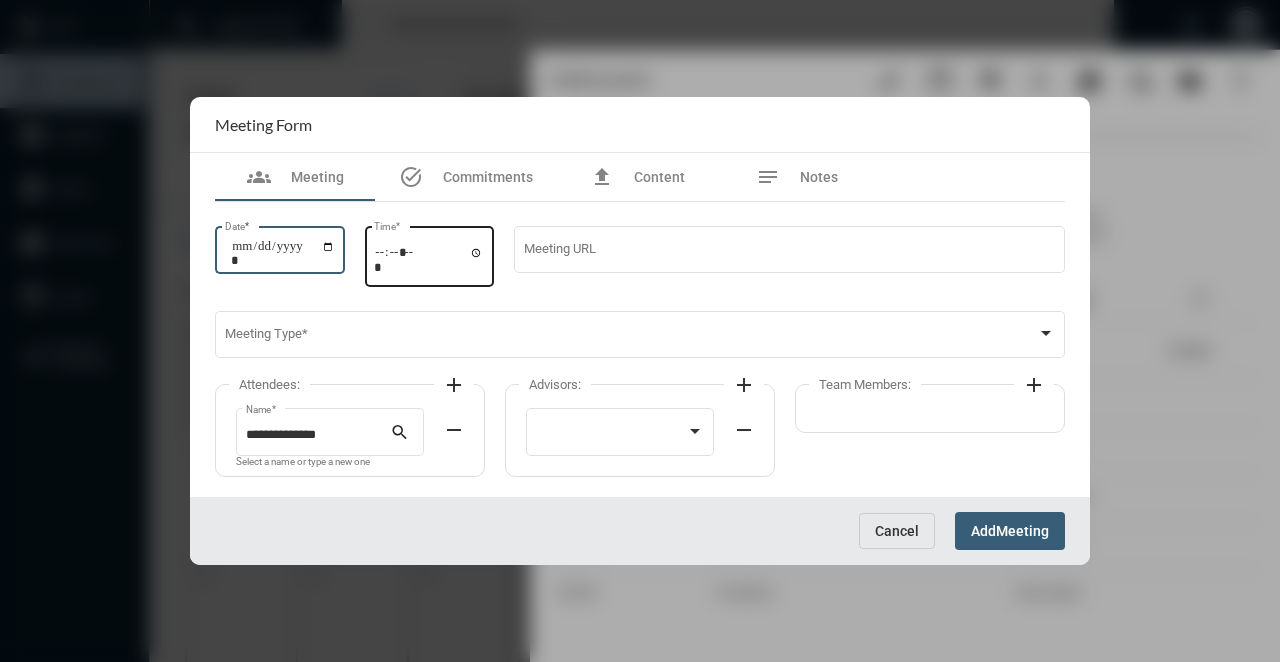 click on "Time  *" at bounding box center [429, 259] 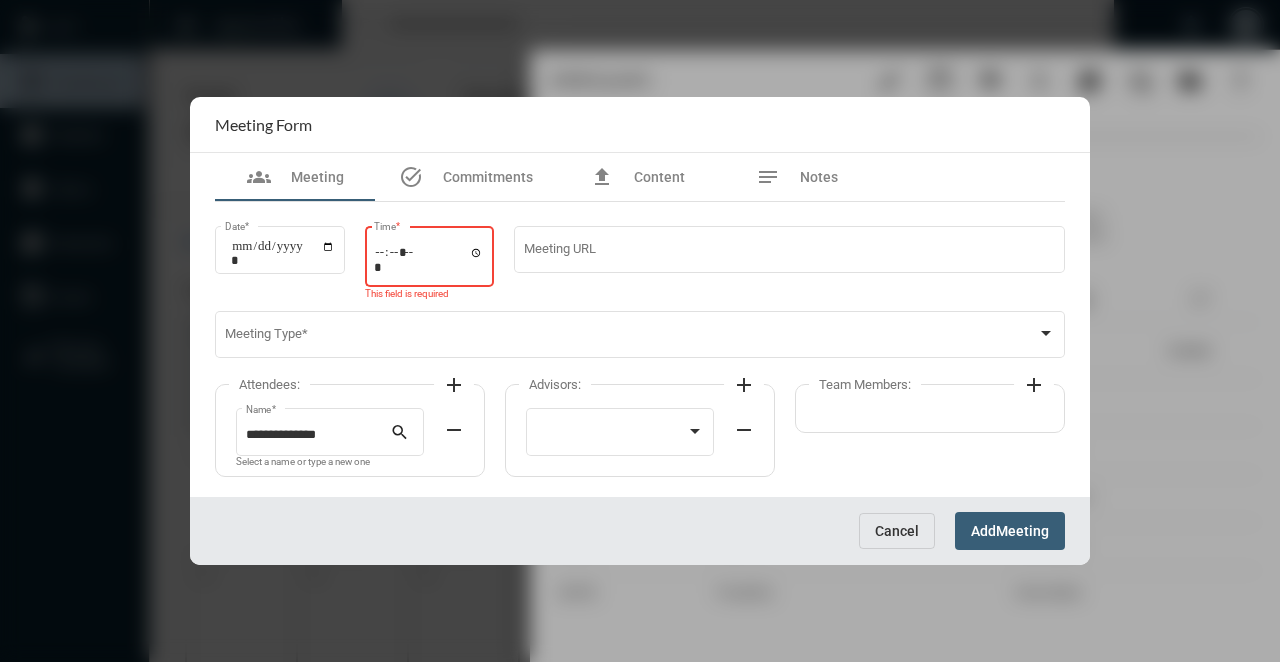 type on "*****" 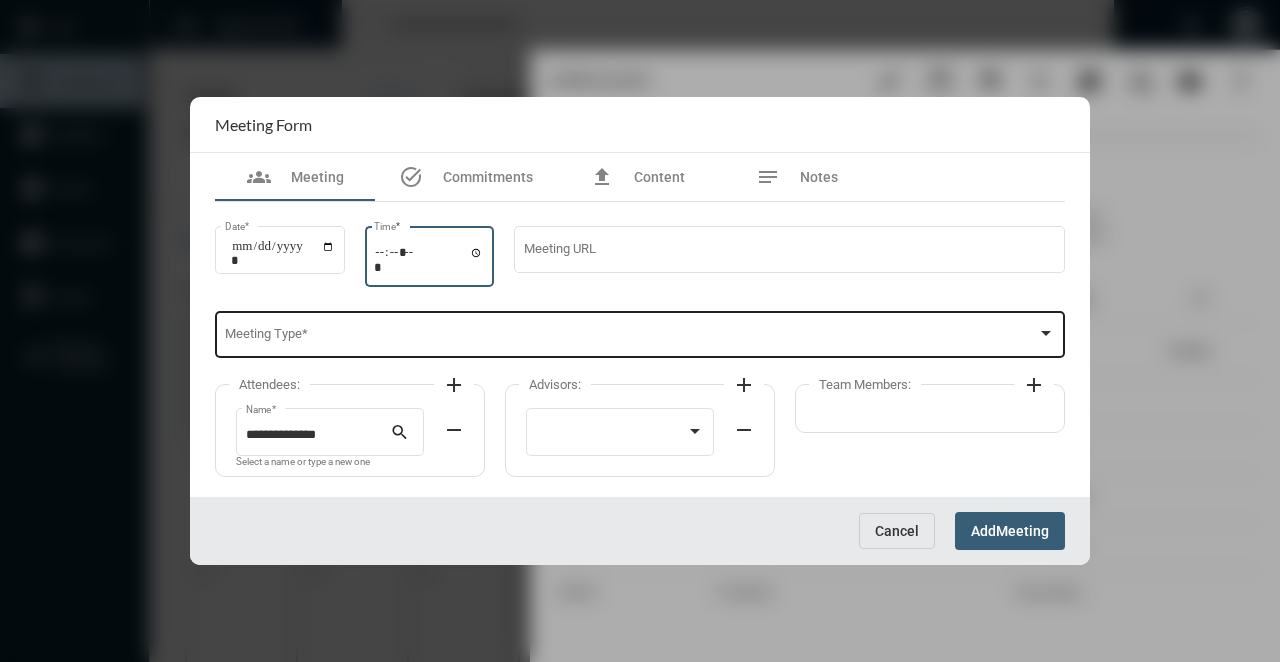 click on "Meeting Type  *" at bounding box center (640, 333) 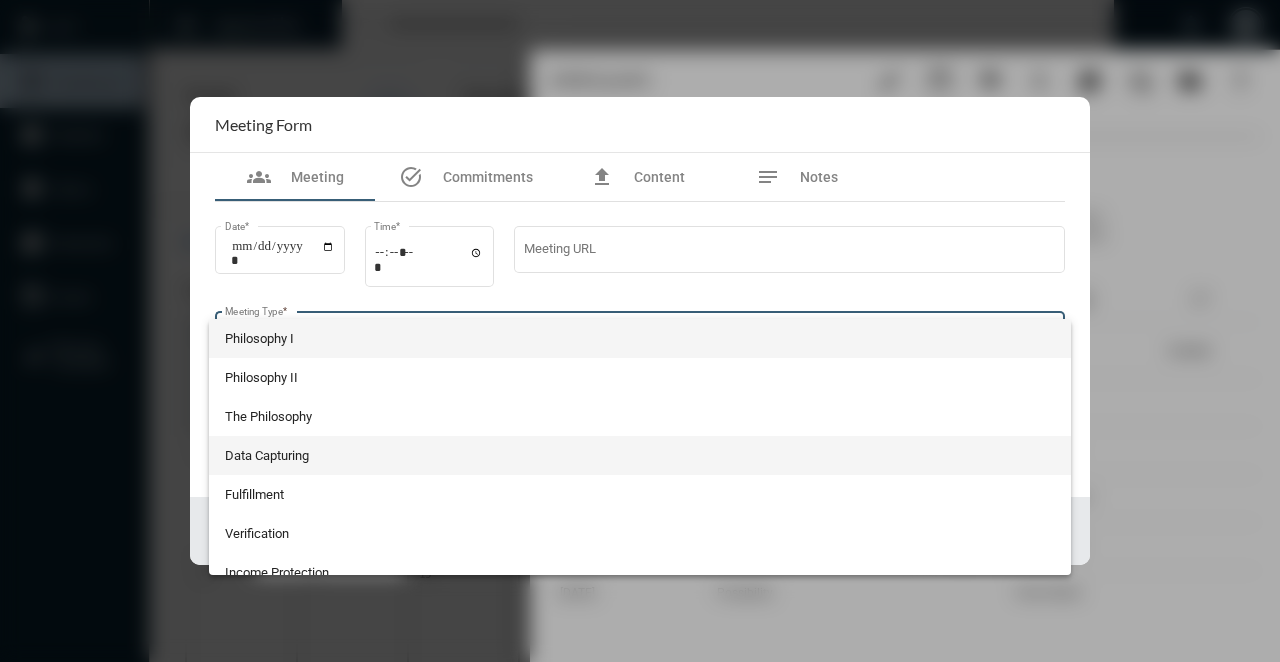 scroll, scrollTop: 524, scrollLeft: 0, axis: vertical 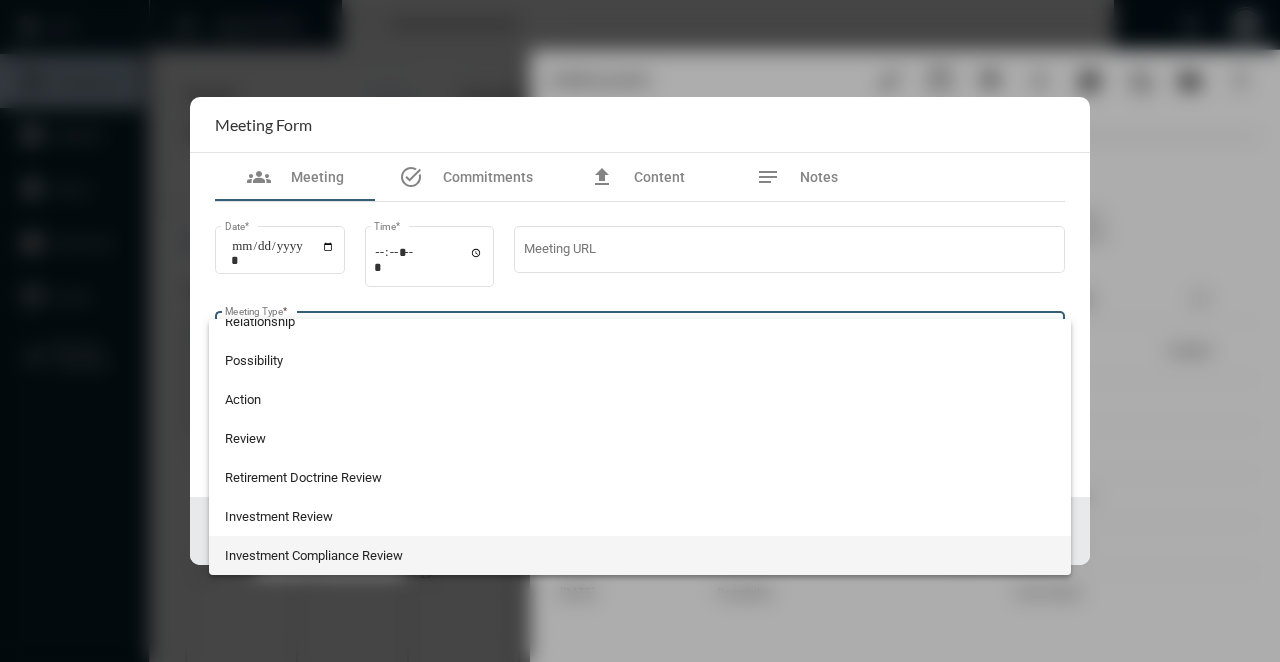 click on "Investment Compliance Review" at bounding box center (640, 555) 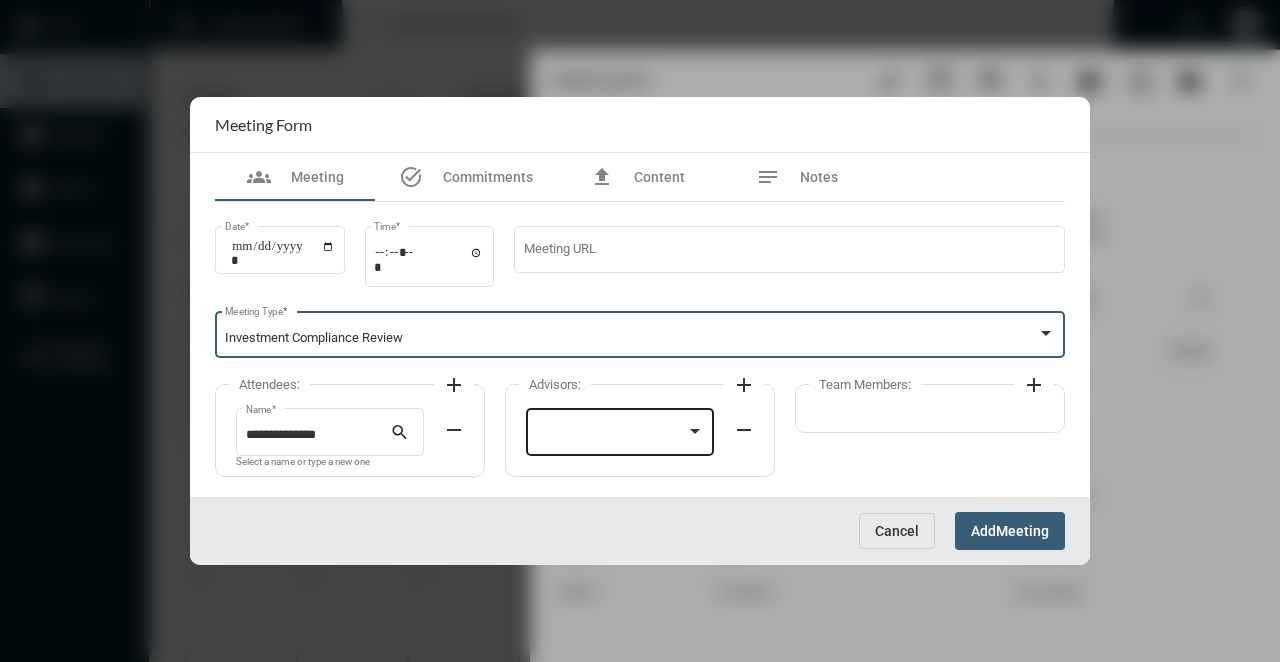 click at bounding box center [611, 435] 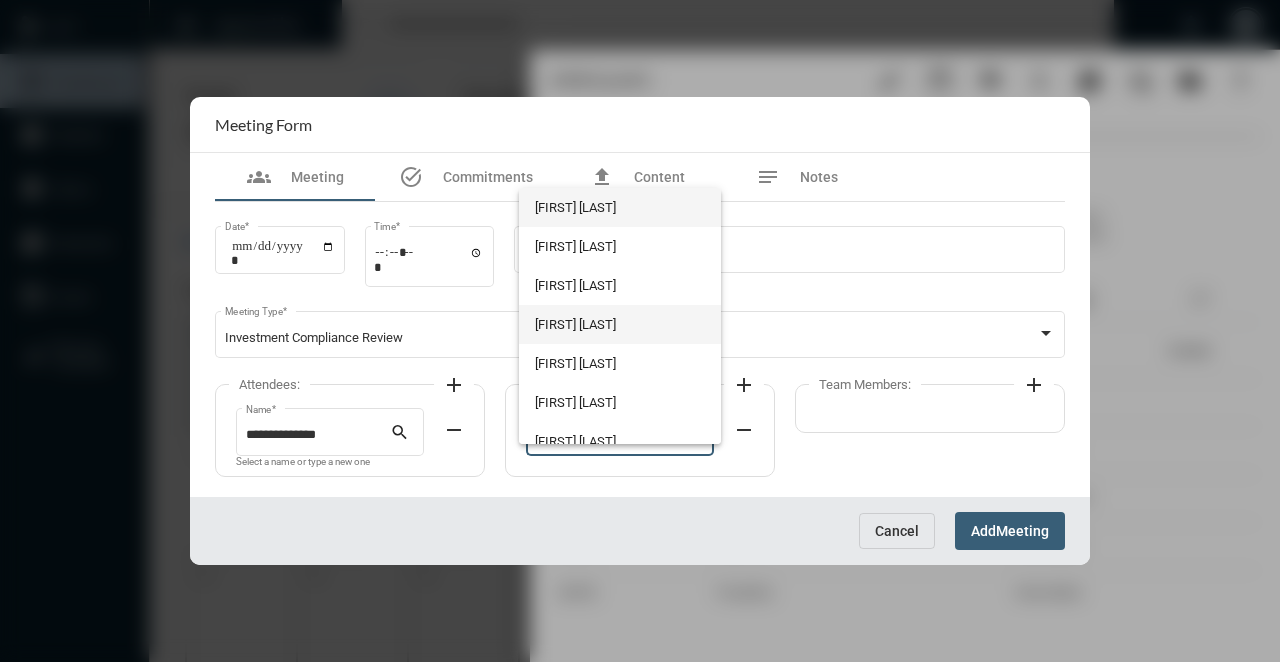 click on "[FIRST] [LAST]" at bounding box center (619, 324) 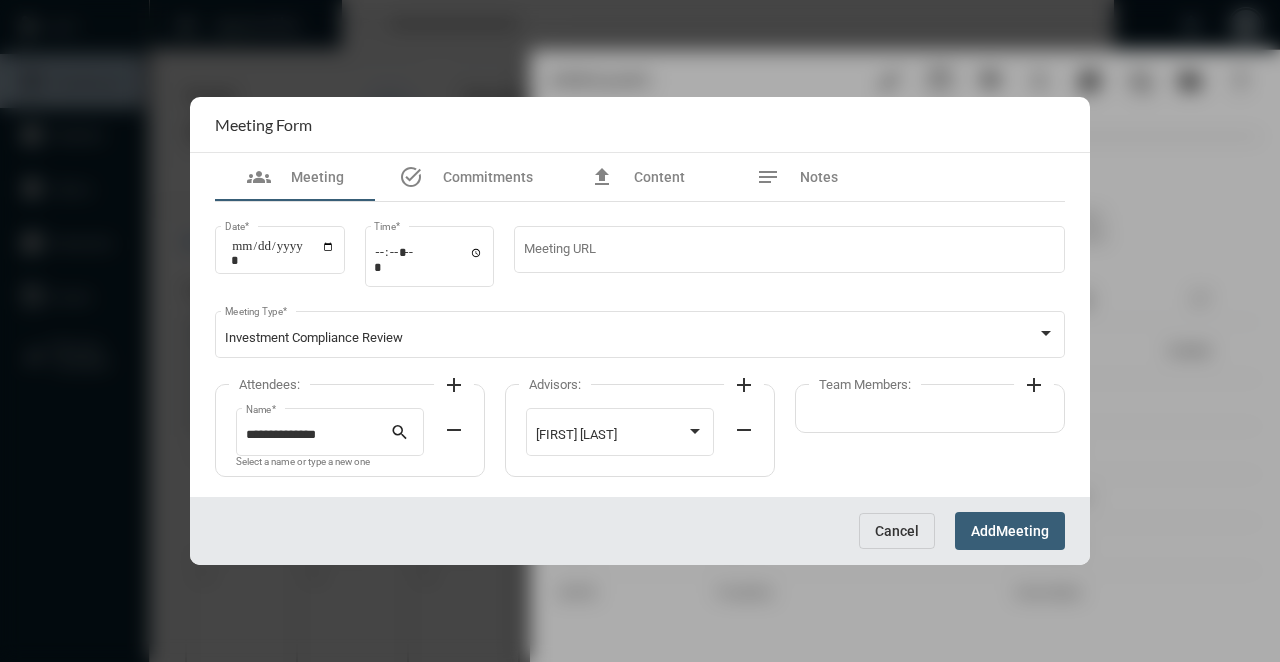 click on "add" at bounding box center [1034, 384] 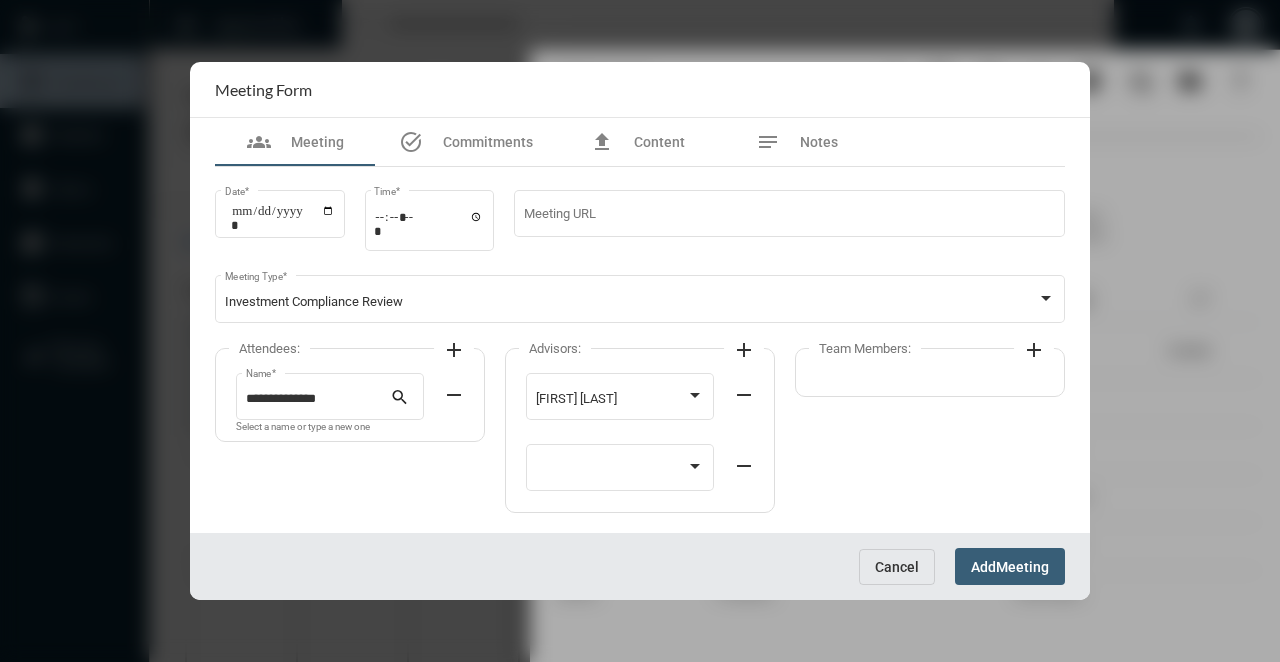 click 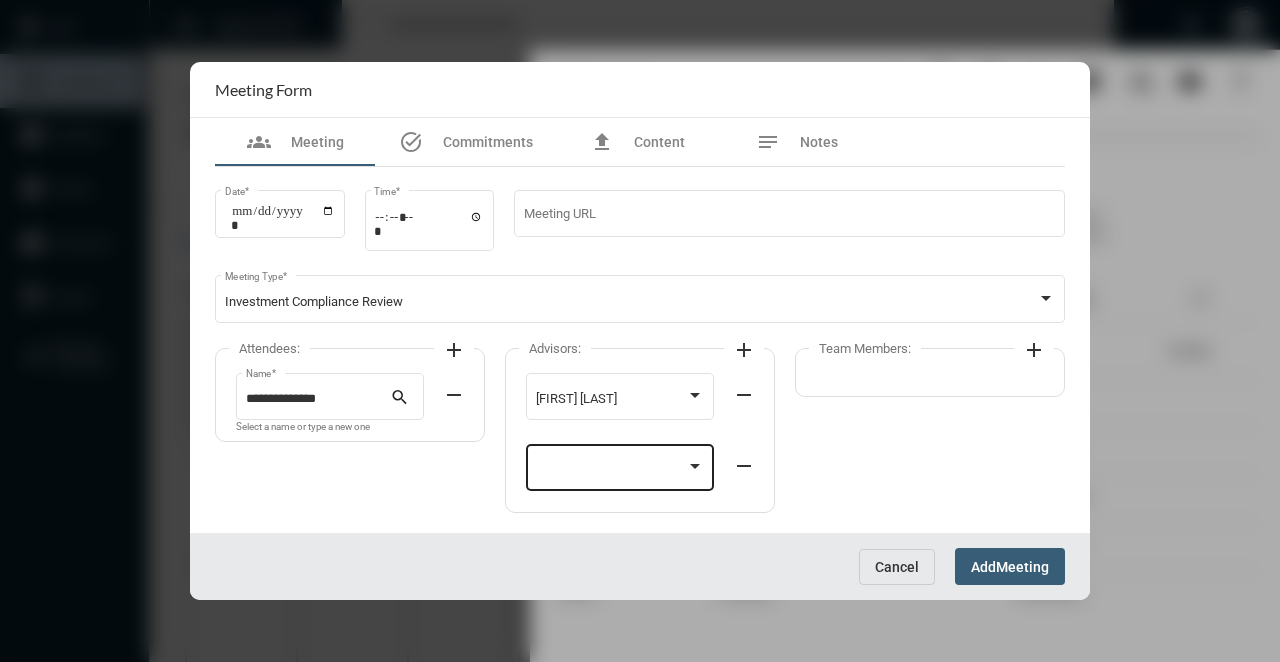 click 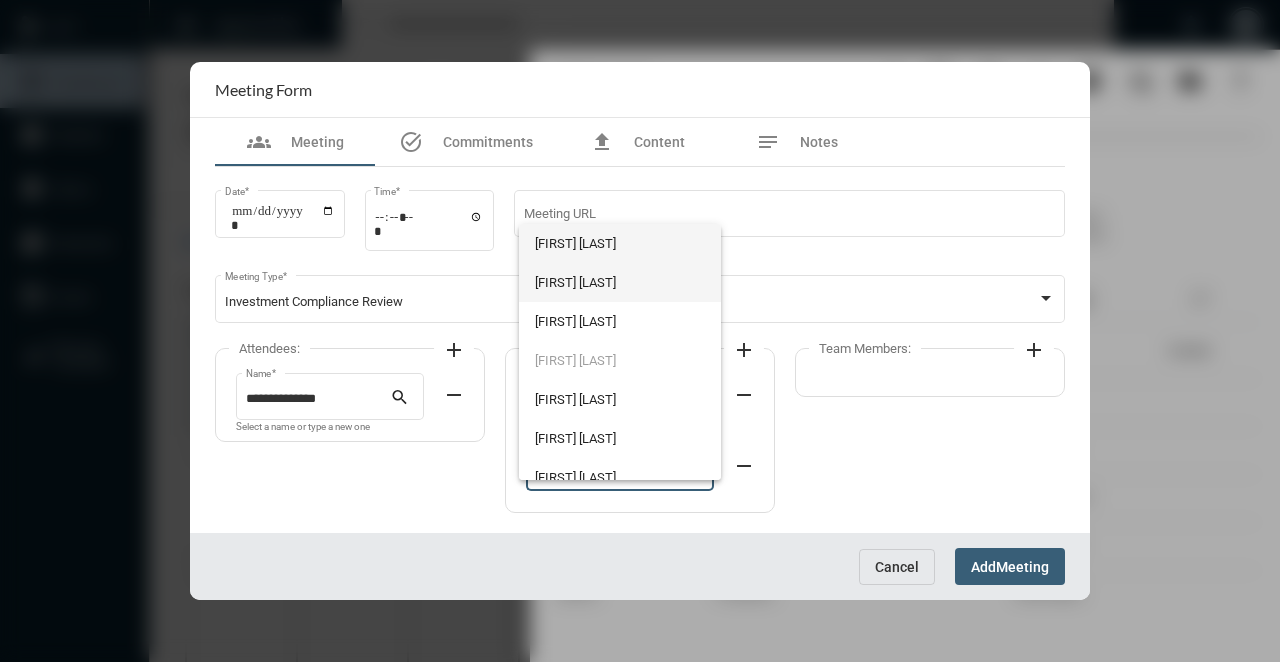 click on "[FIRST] [LAST]" at bounding box center (619, 282) 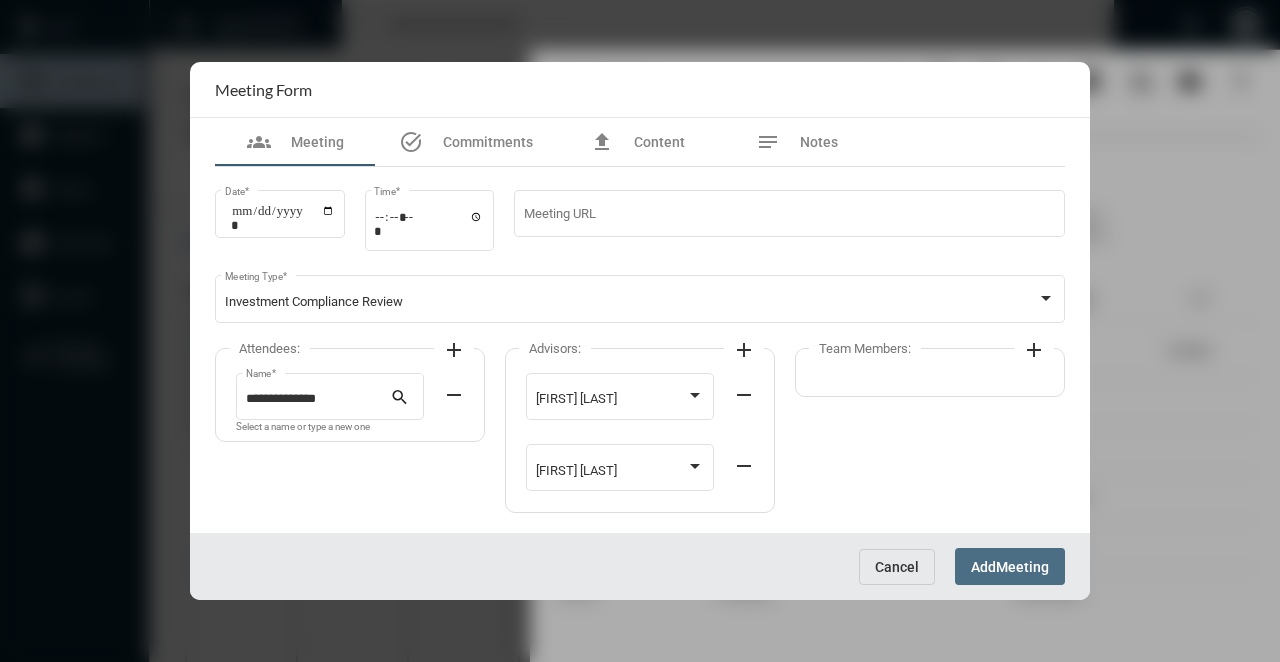 click on "Meeting" at bounding box center (1022, 567) 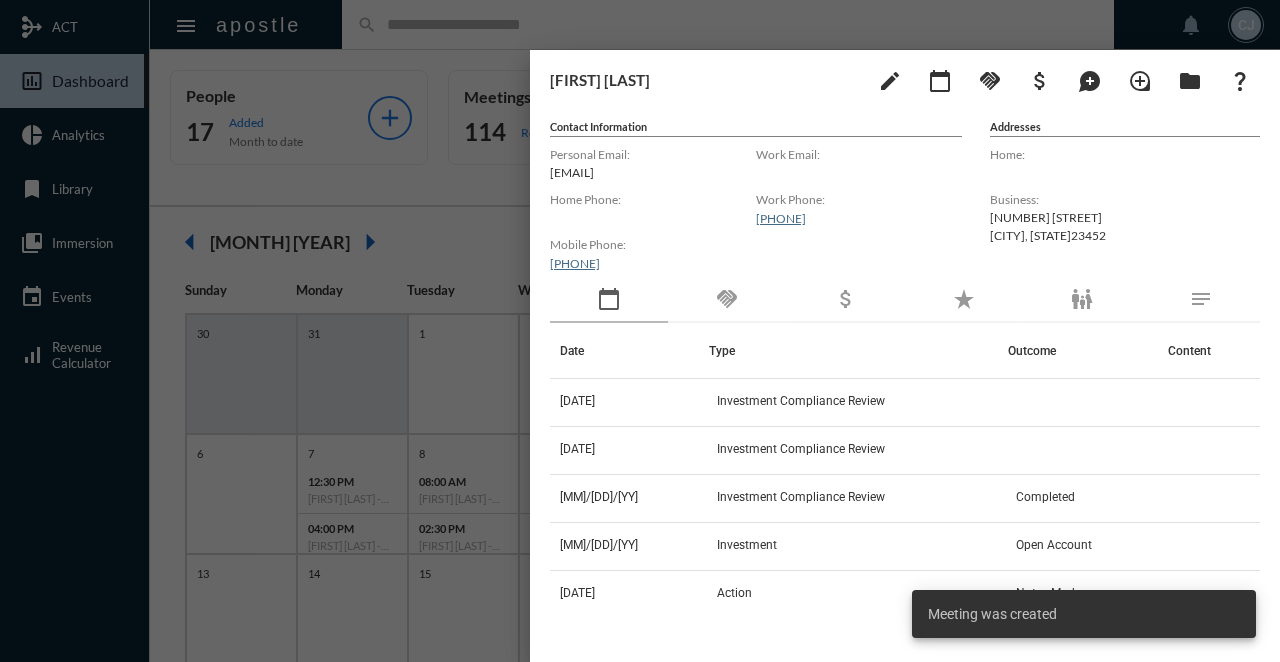 click at bounding box center (640, 331) 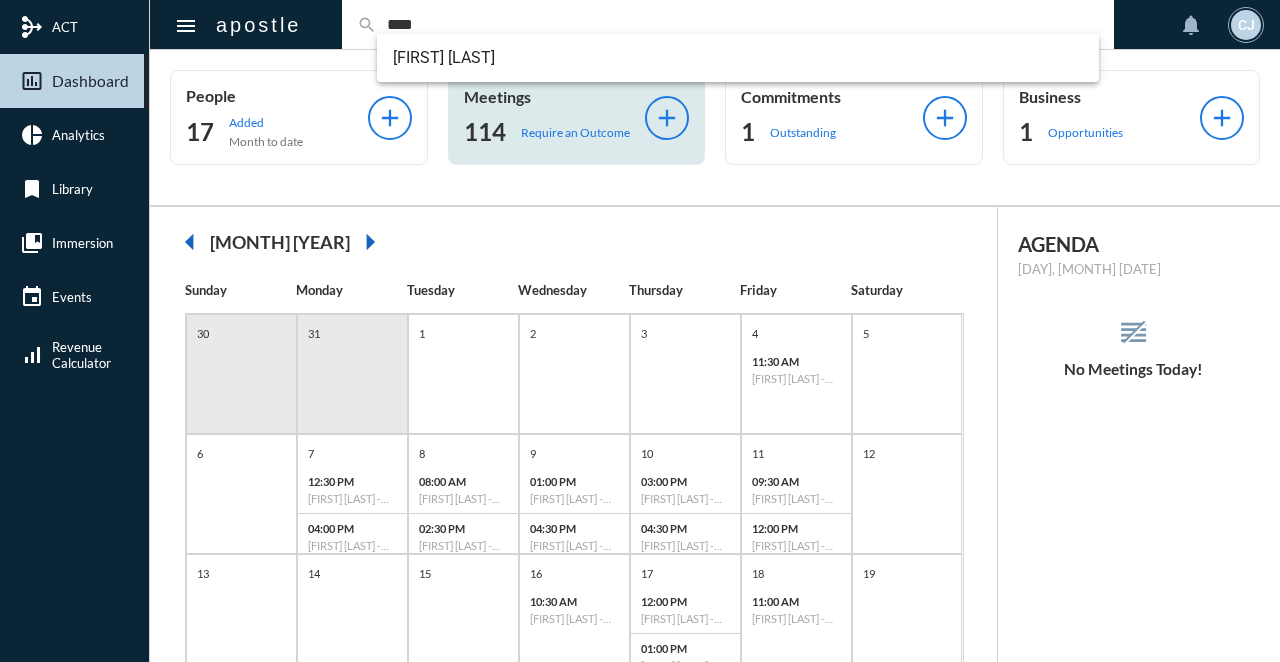type on "****" 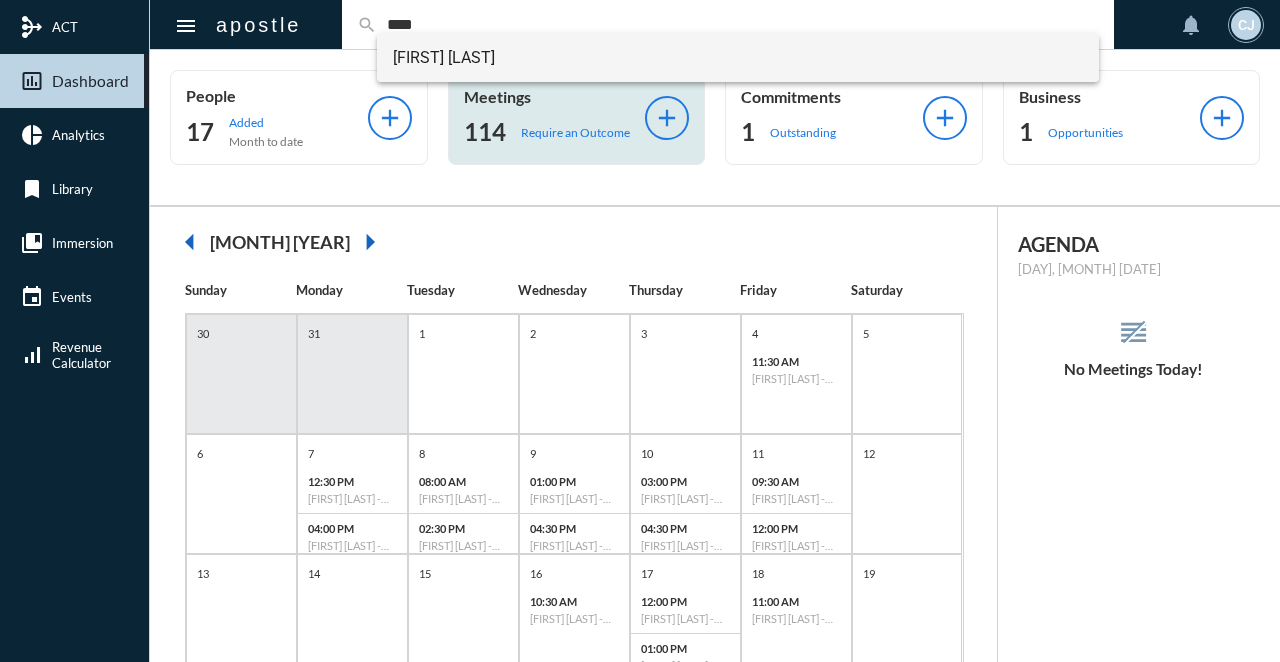 click on "[FIRST]  [LAST]" at bounding box center [738, 58] 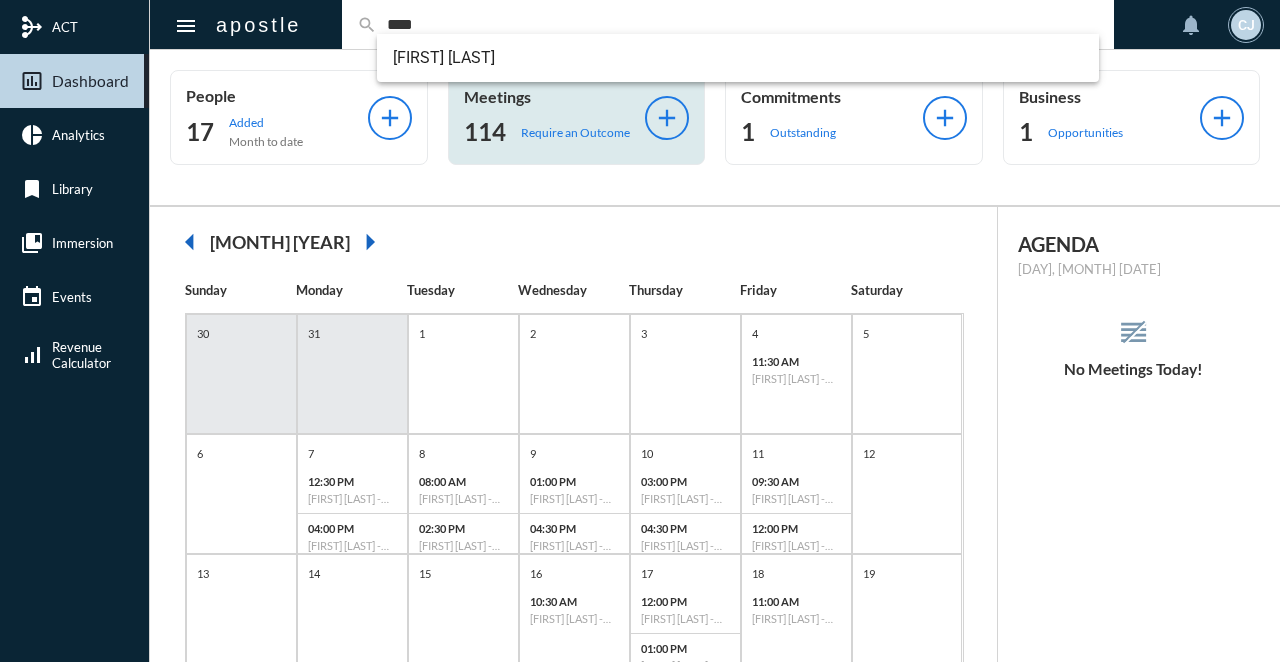 type 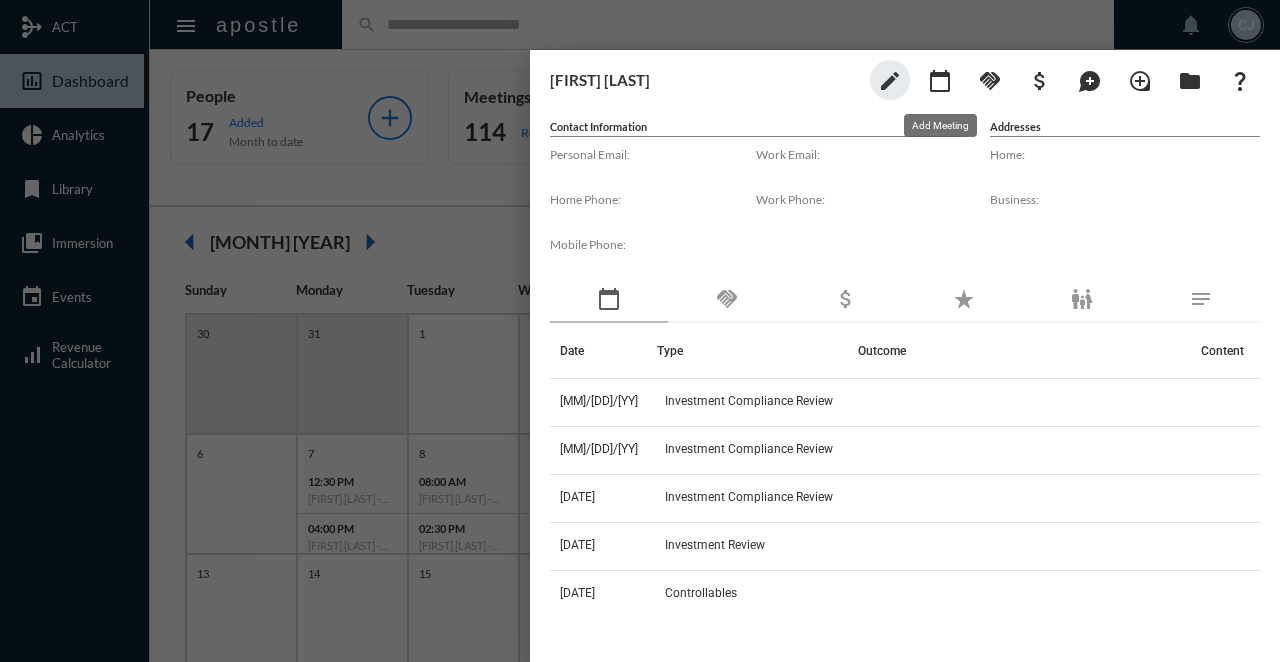 click on "calendar_today" 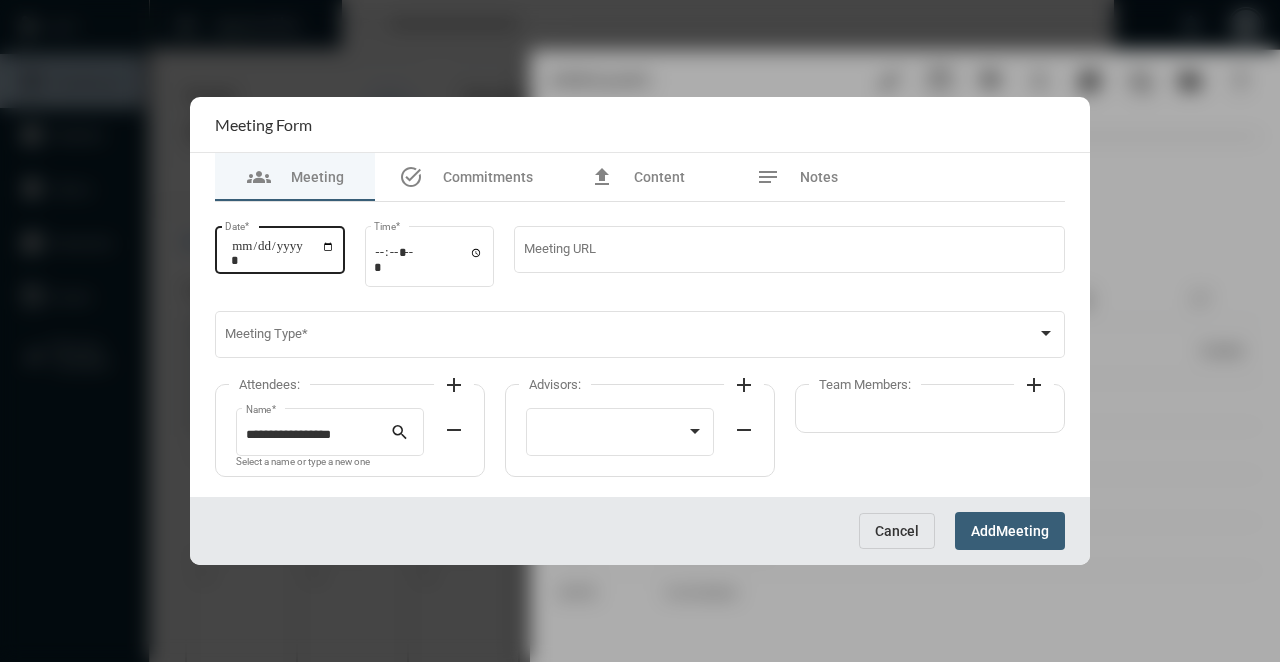 click on "Date  *" at bounding box center [283, 253] 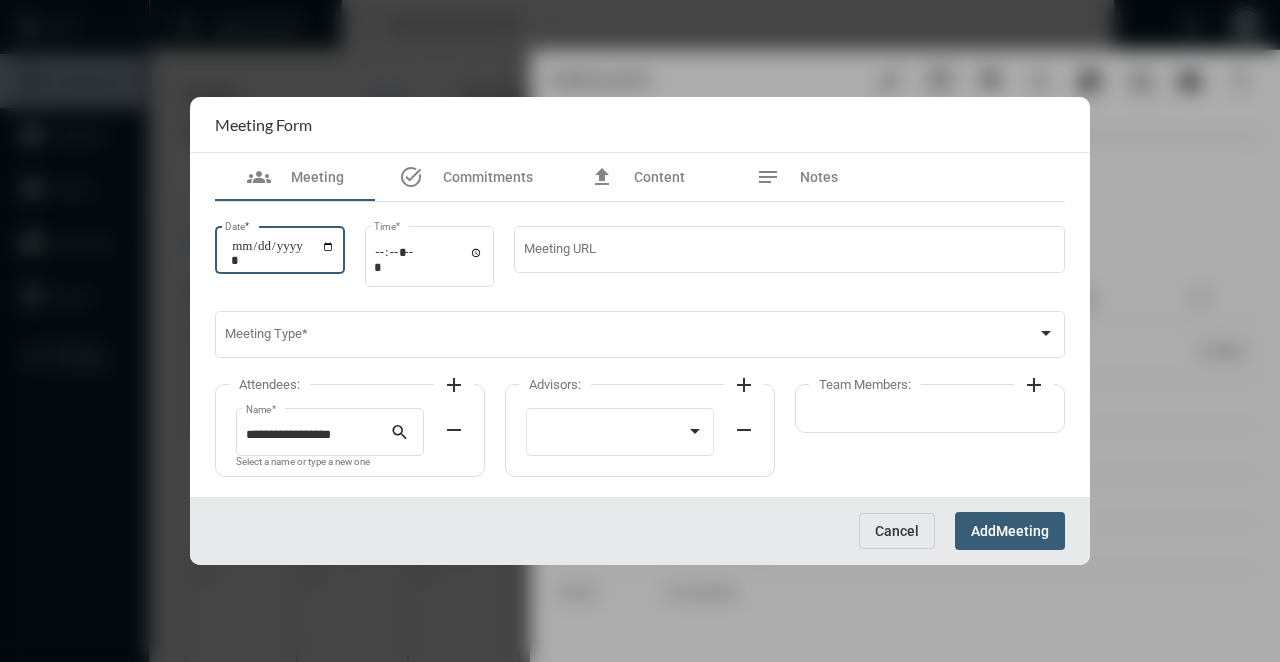 type on "**********" 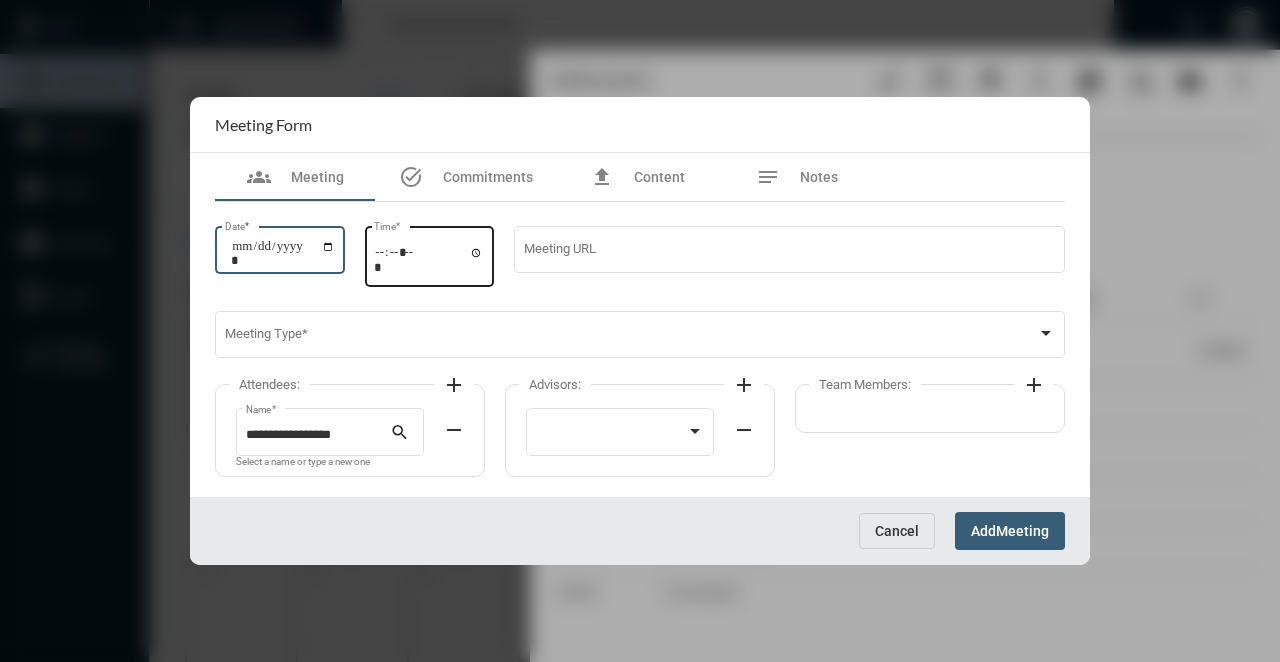 click on "Time  *" at bounding box center [429, 259] 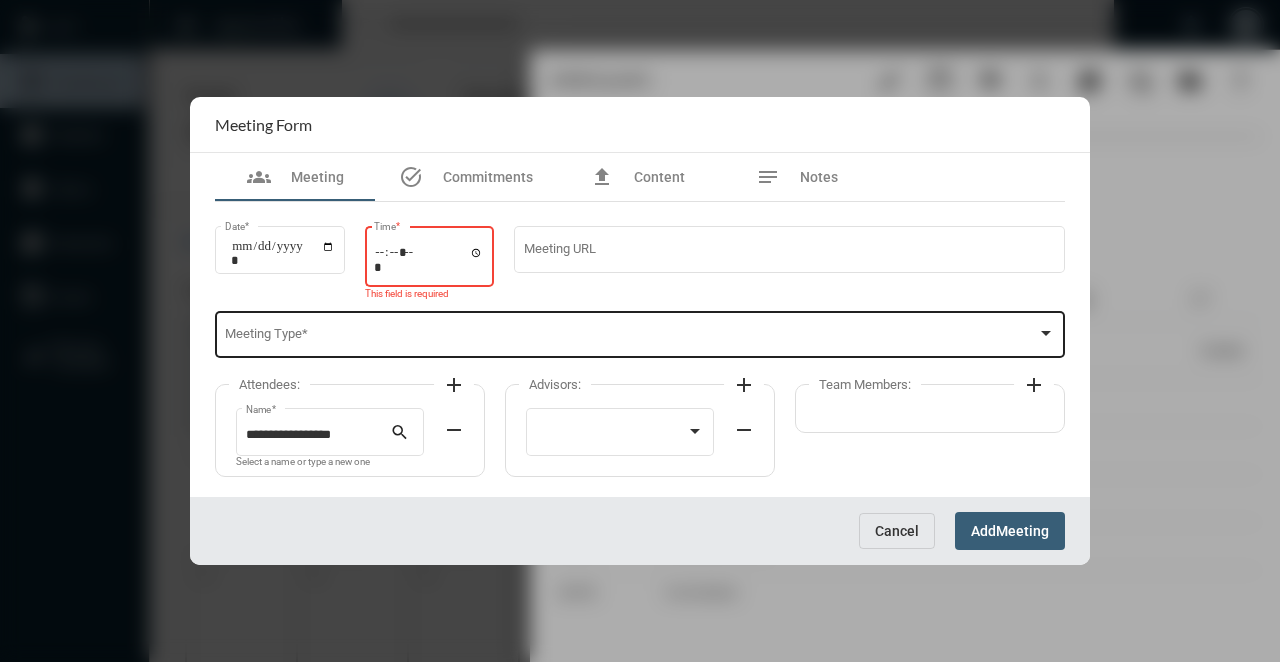 type on "*****" 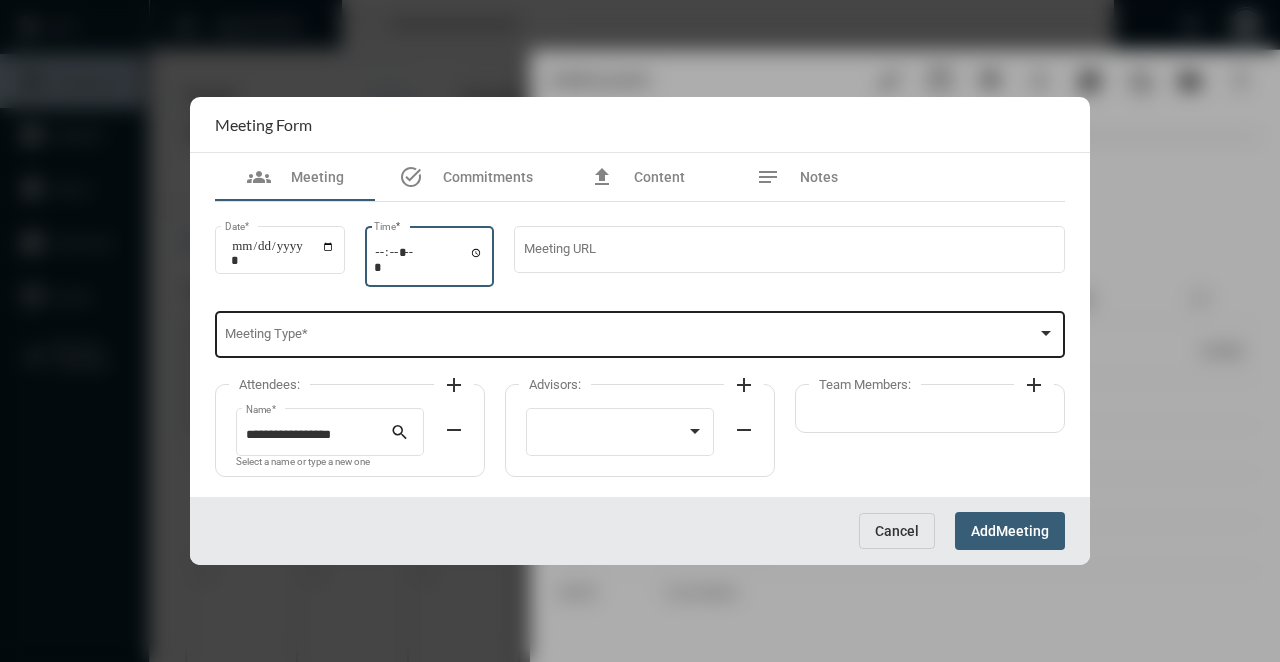 click at bounding box center (631, 338) 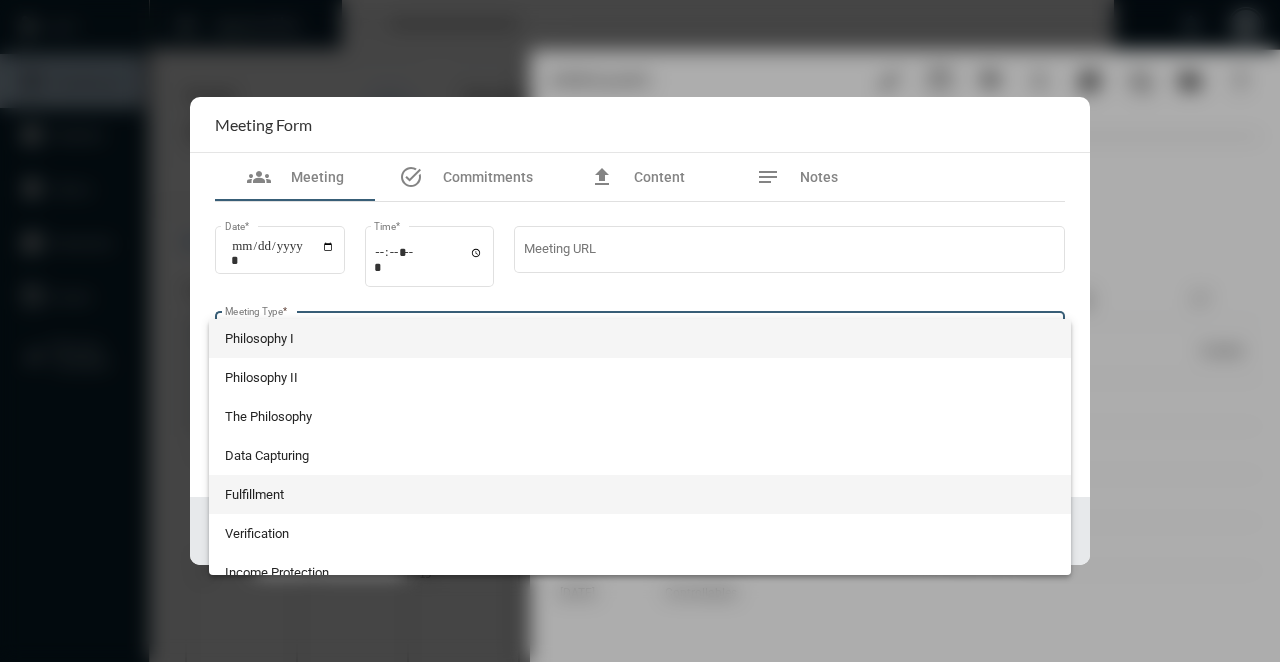 scroll, scrollTop: 524, scrollLeft: 0, axis: vertical 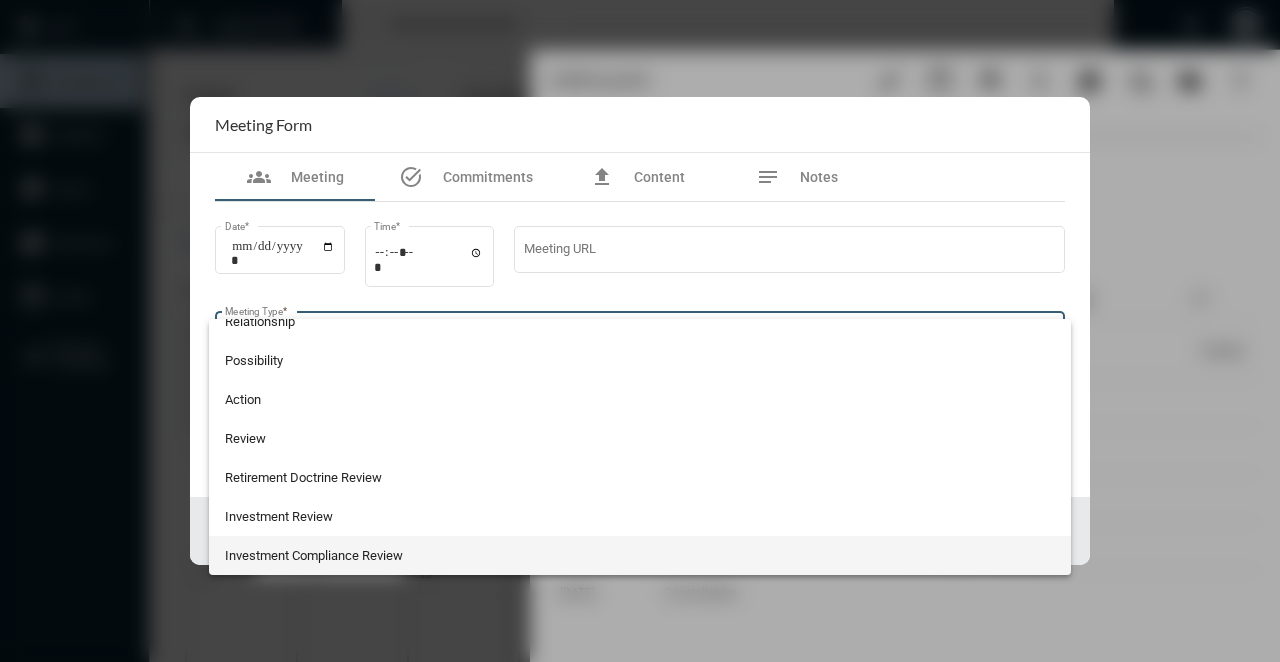 click on "Investment Compliance Review" at bounding box center [640, 555] 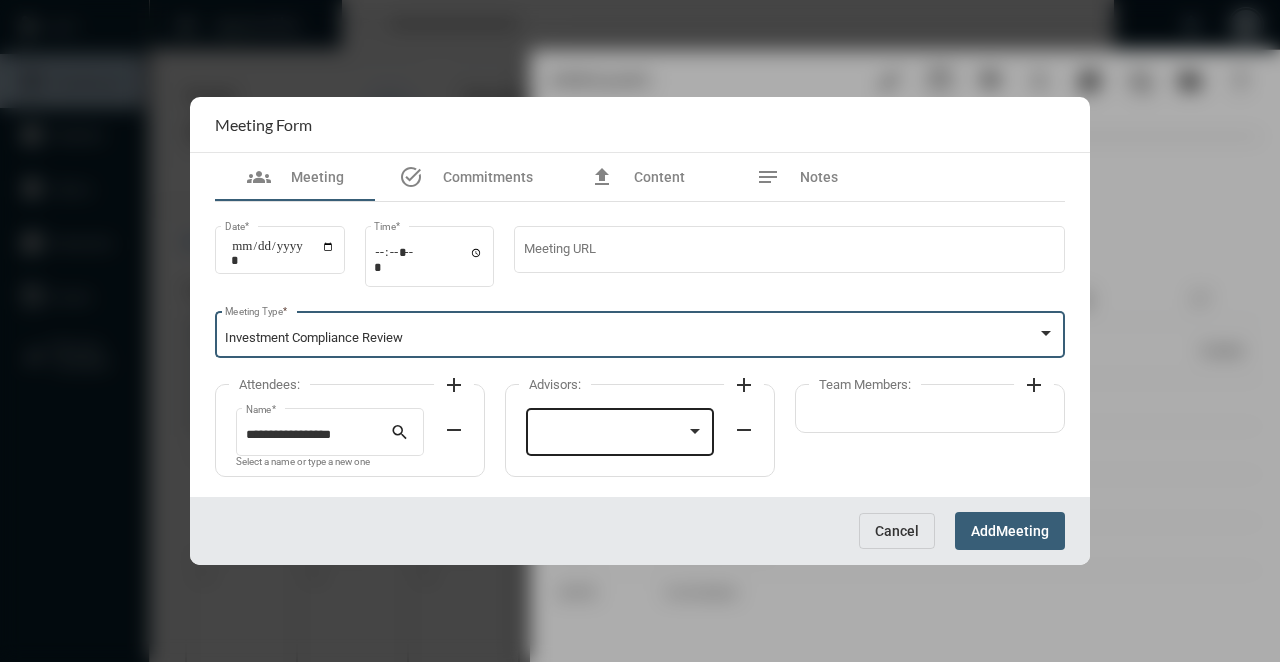 click 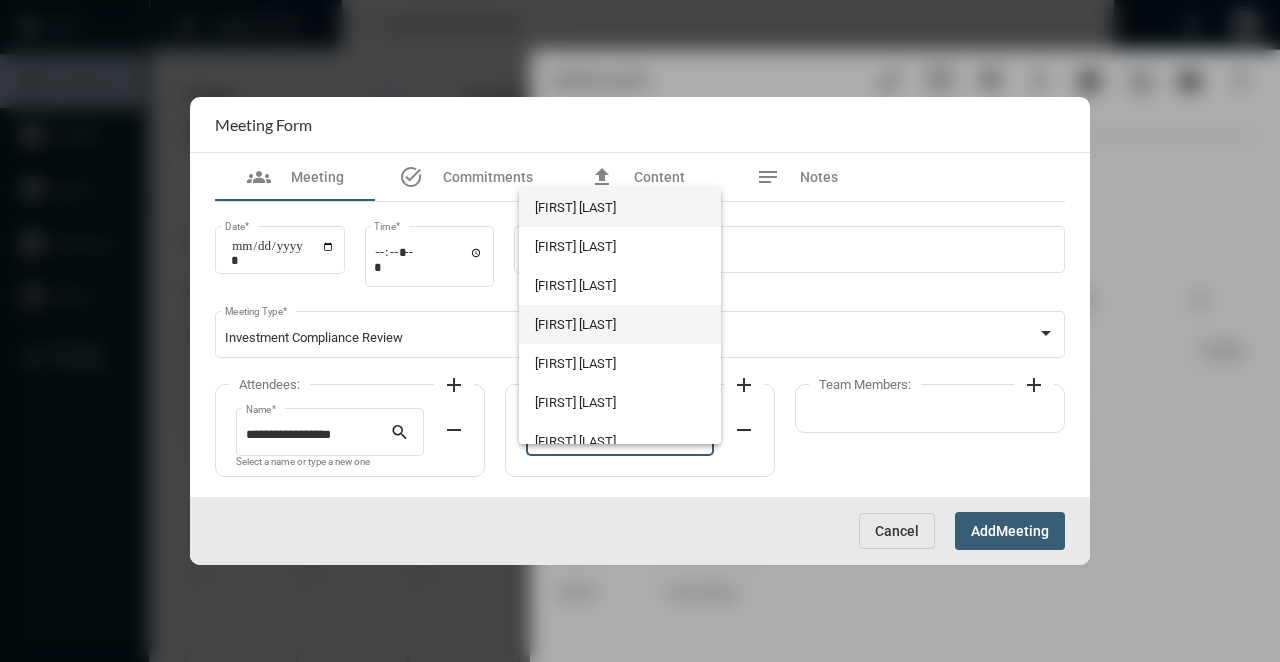 click on "[FIRST] [LAST]" at bounding box center [619, 324] 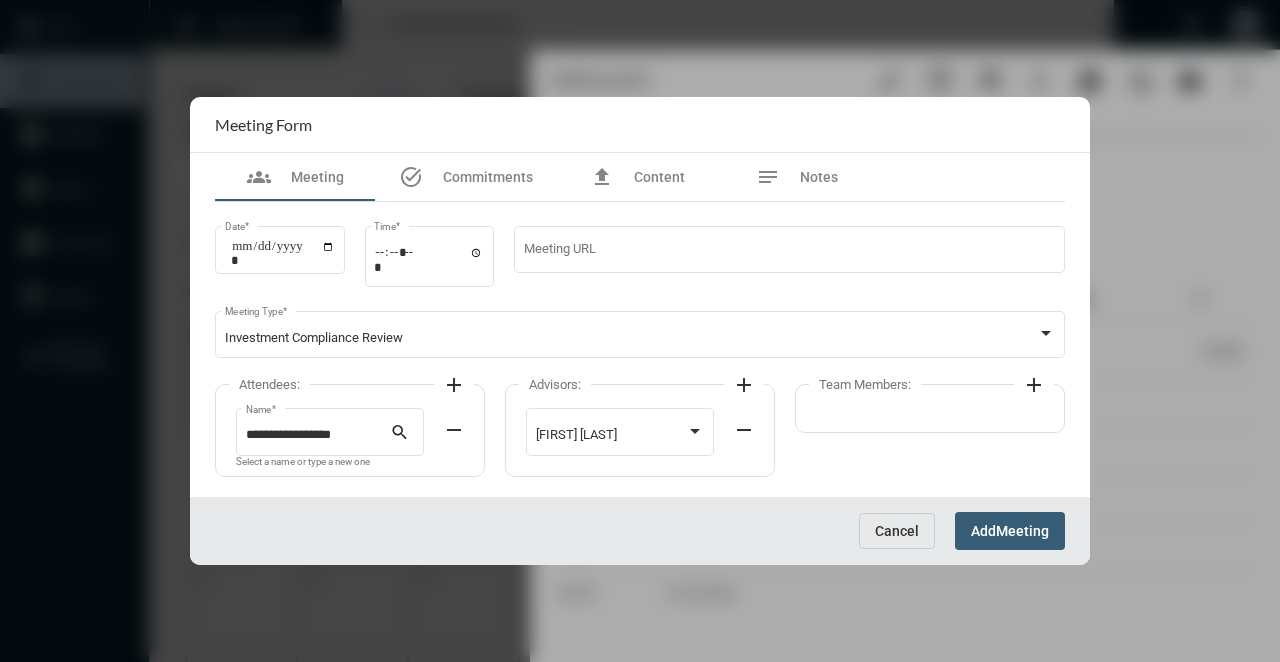 click on "Add" at bounding box center [983, 532] 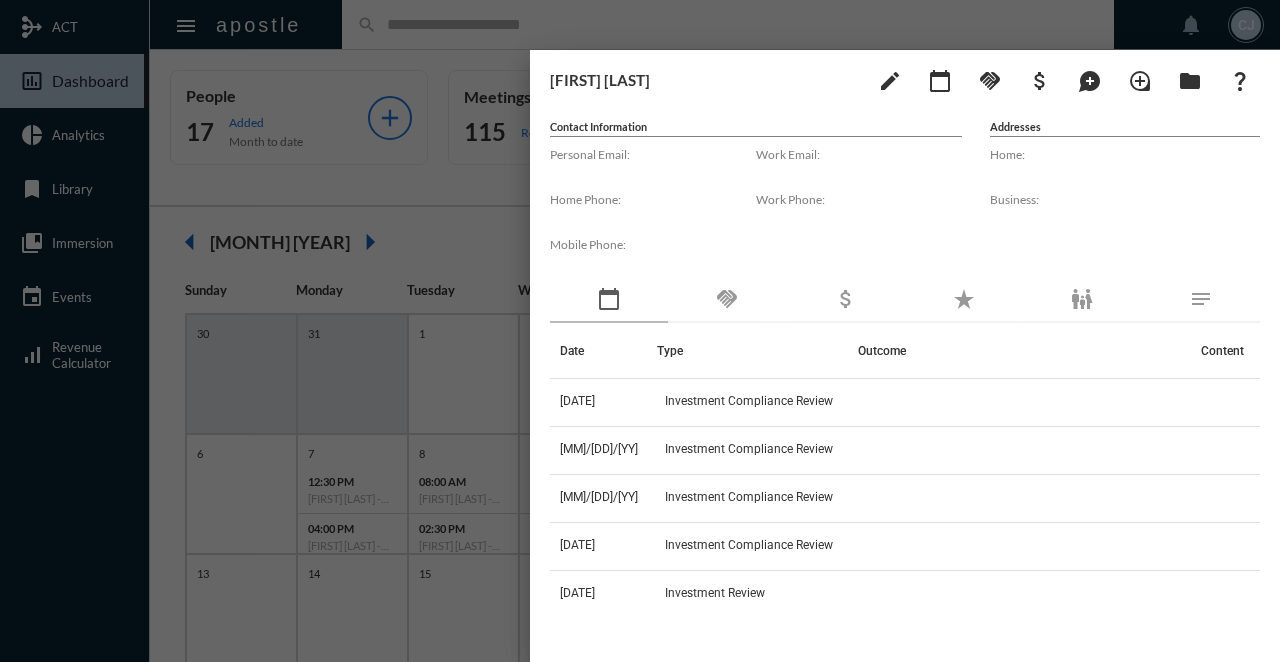 click at bounding box center (640, 331) 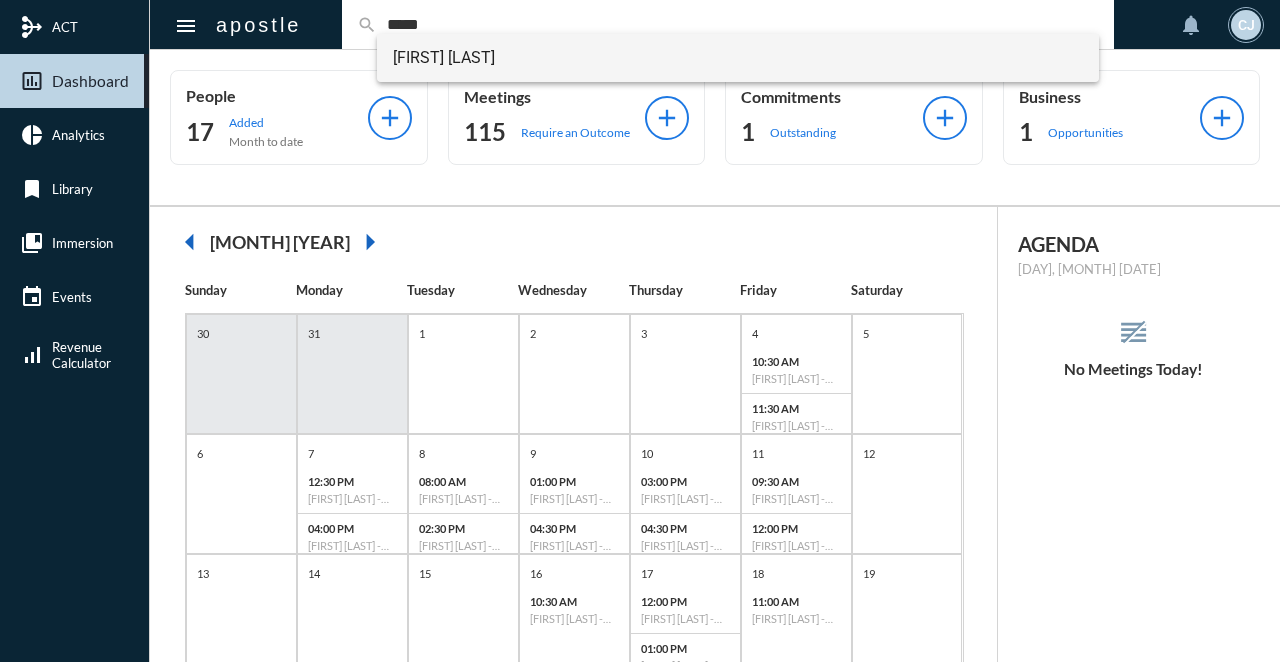 type on "*****" 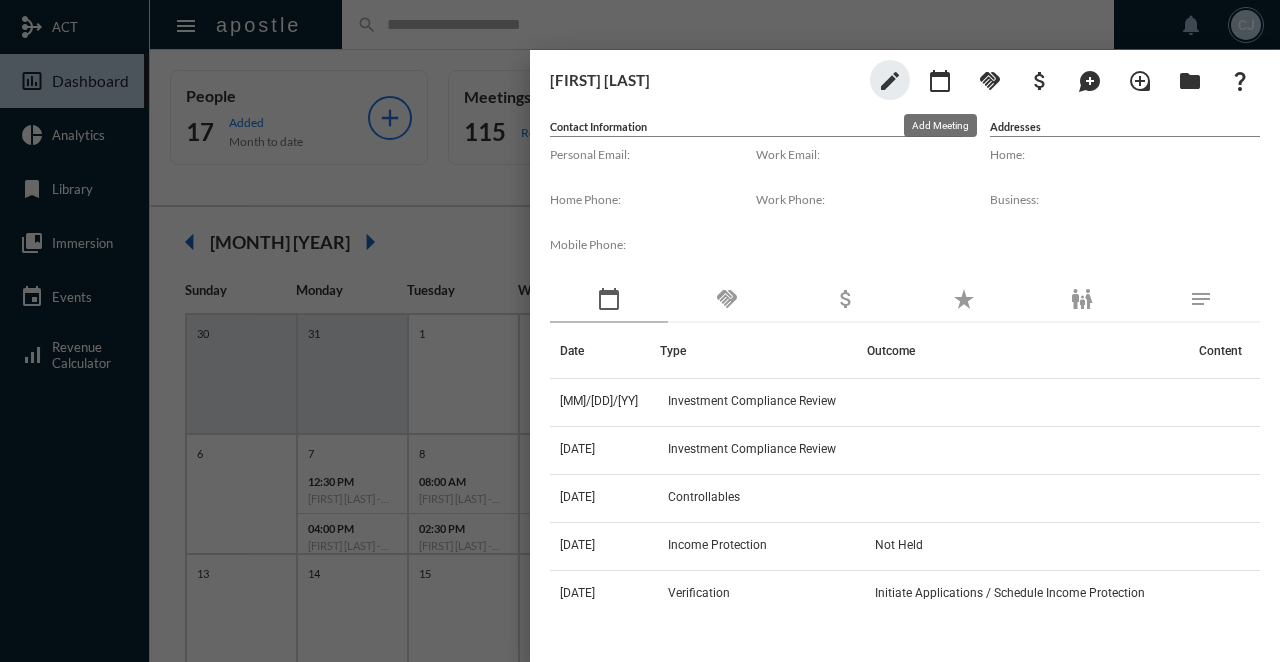 click on "calendar_today" 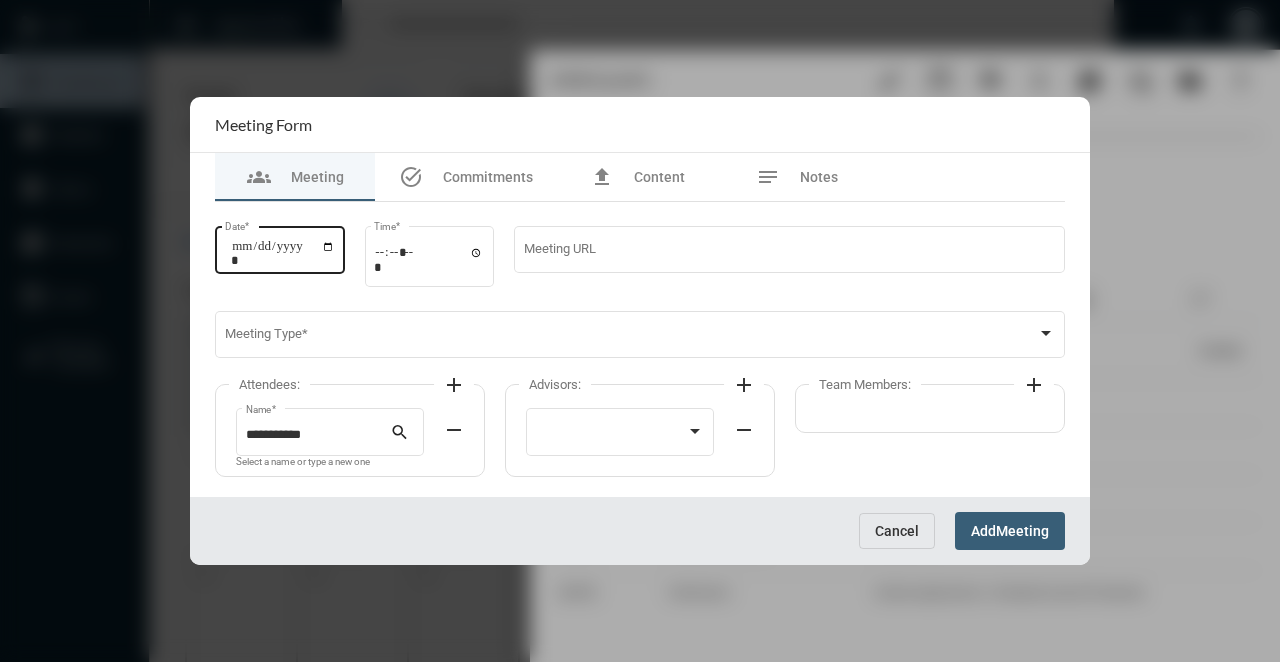 click on "Date  *" at bounding box center (283, 253) 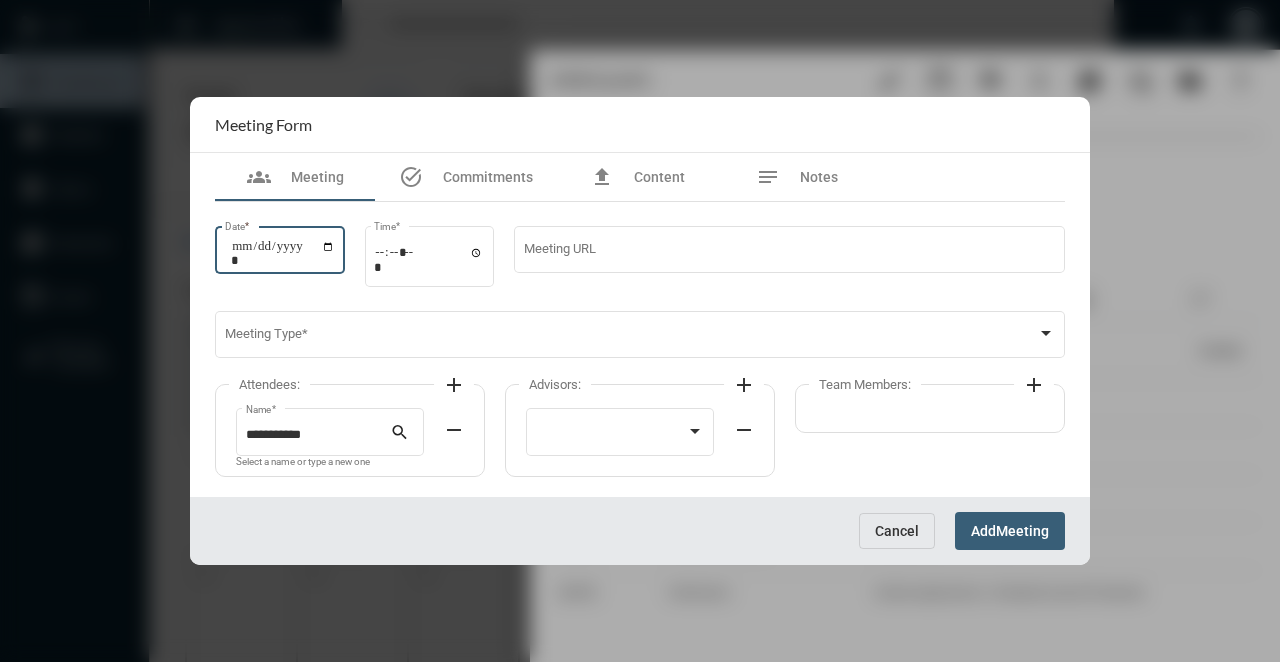 type on "**********" 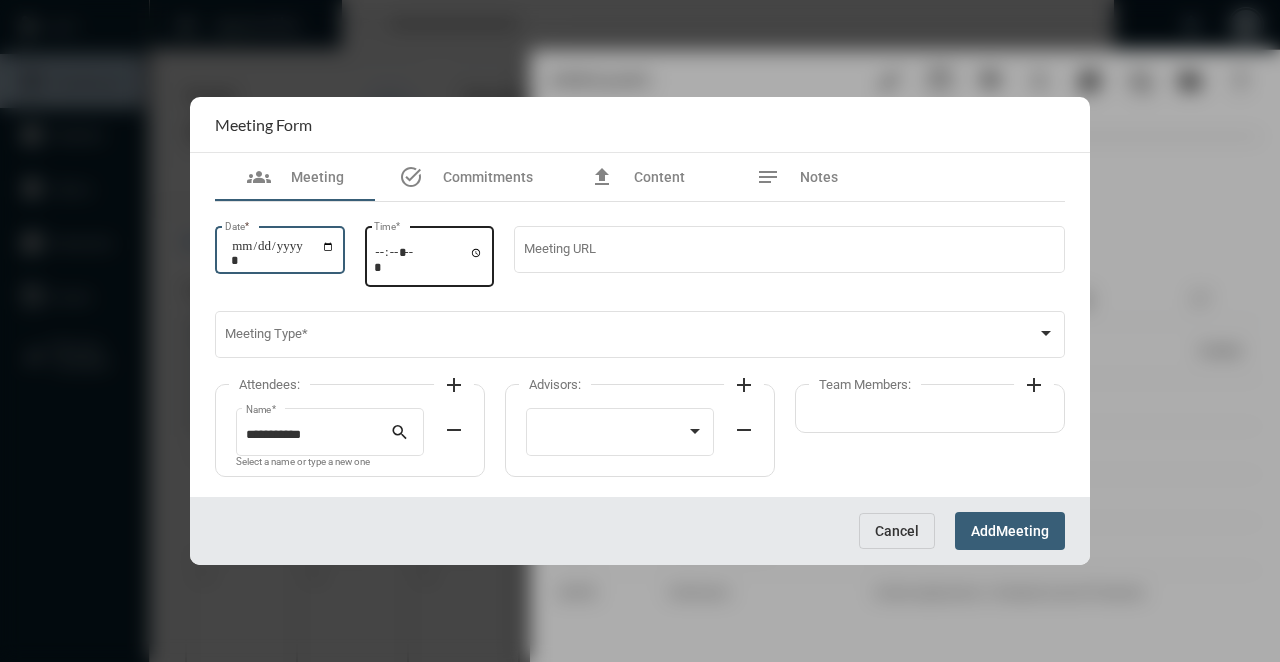 click on "Time  *" at bounding box center [429, 259] 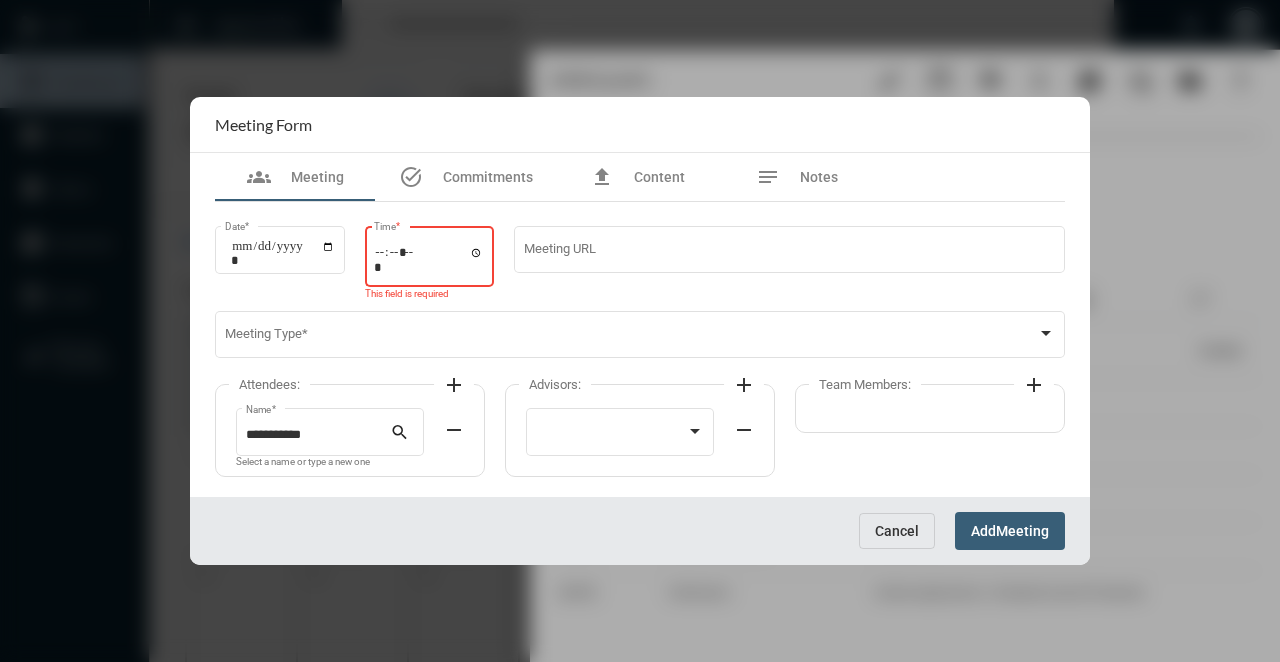 type on "*****" 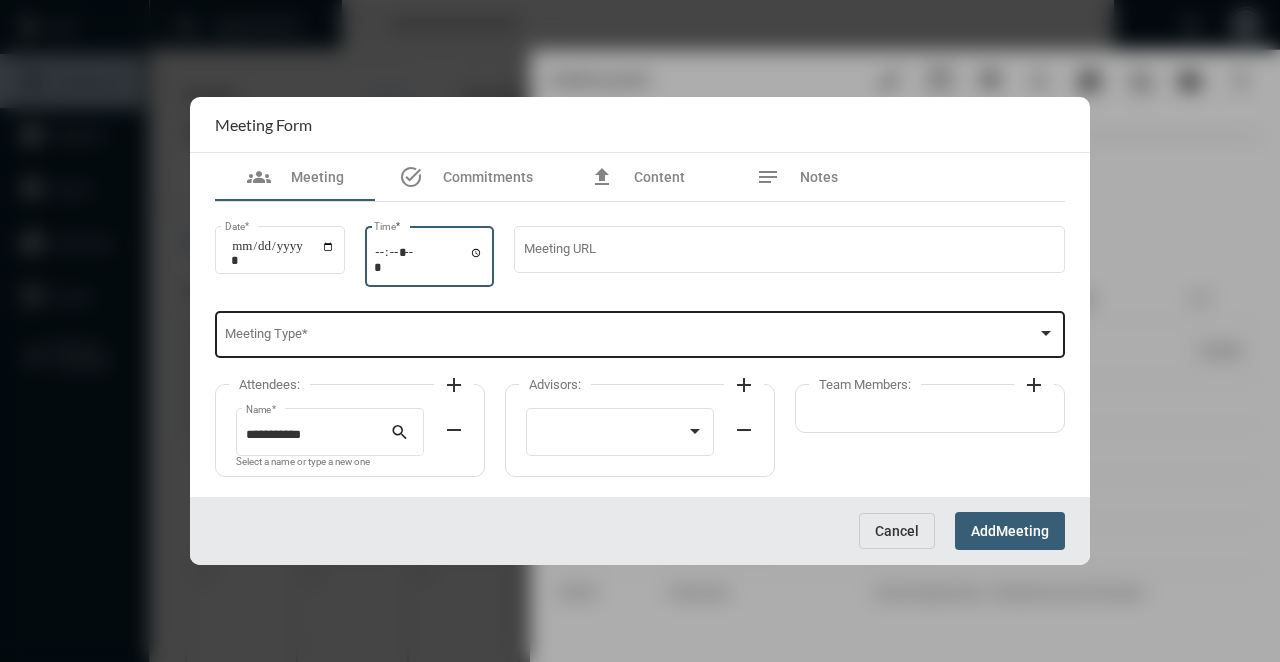 click on "Meeting Type  *" at bounding box center [640, 333] 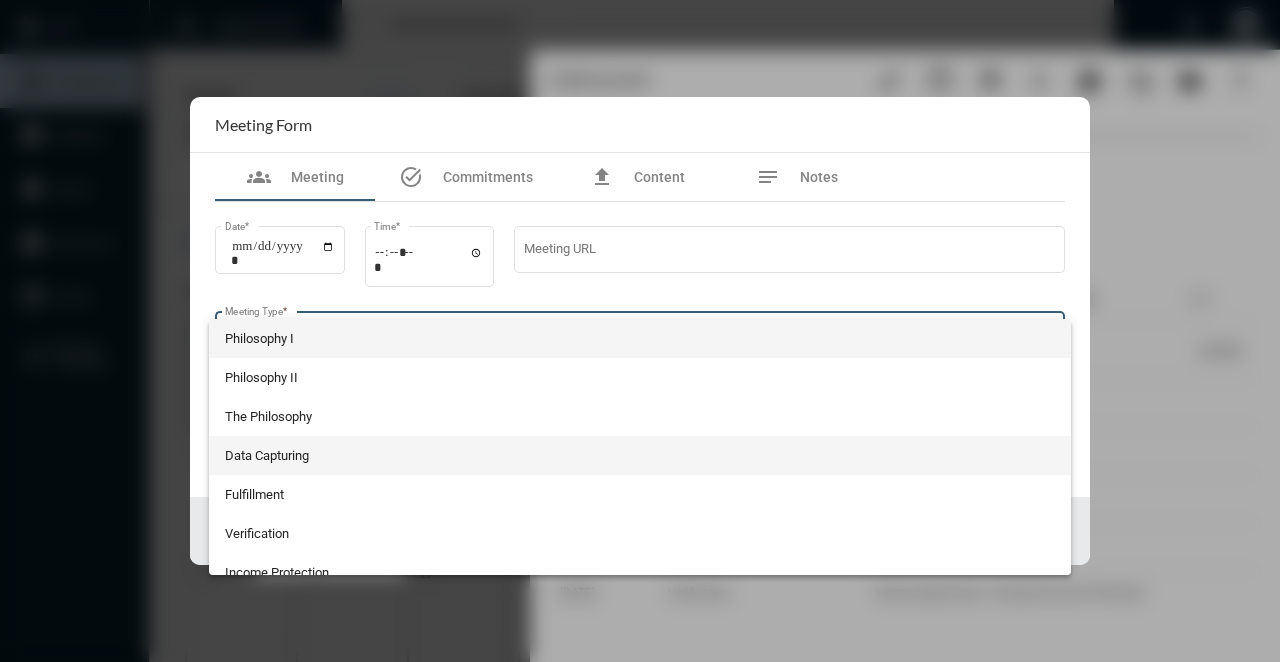 scroll, scrollTop: 524, scrollLeft: 0, axis: vertical 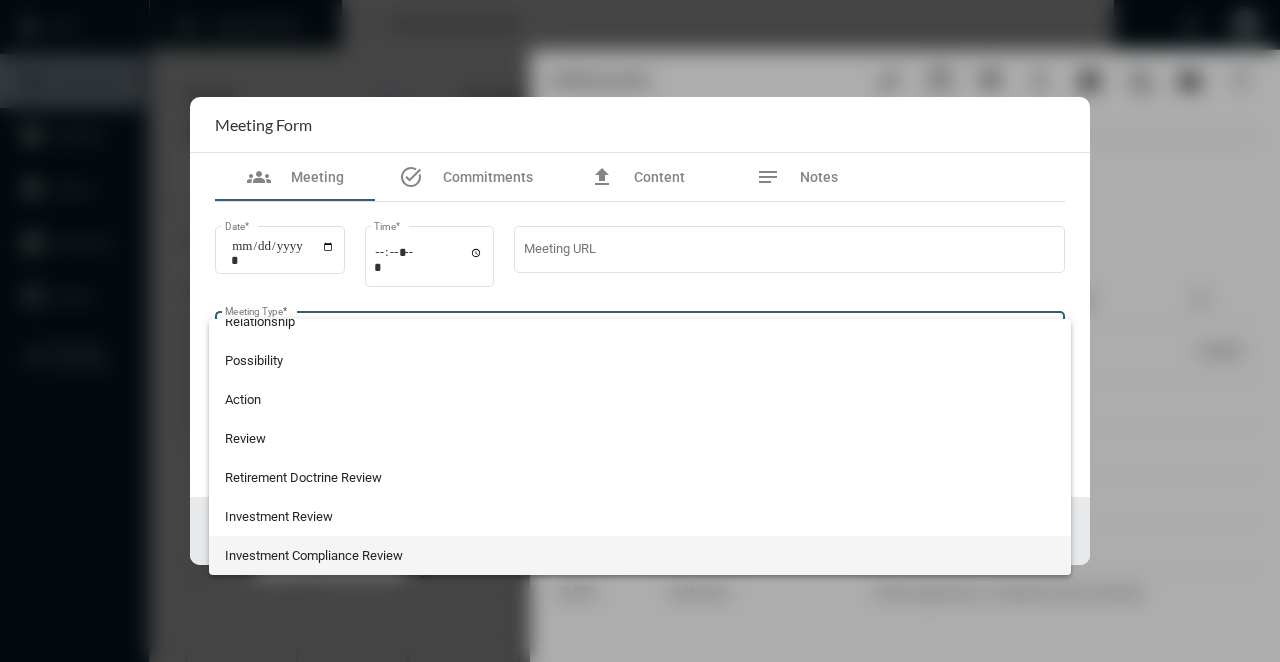 click on "Investment Compliance Review" at bounding box center [640, 555] 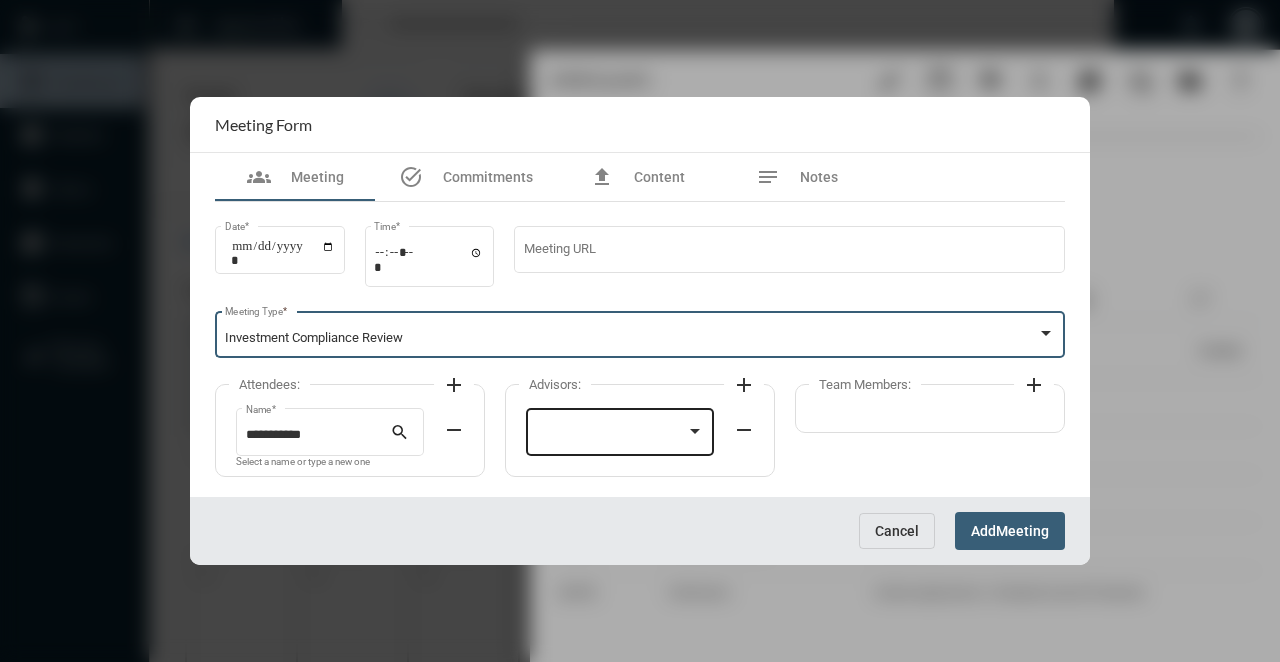 click at bounding box center (611, 435) 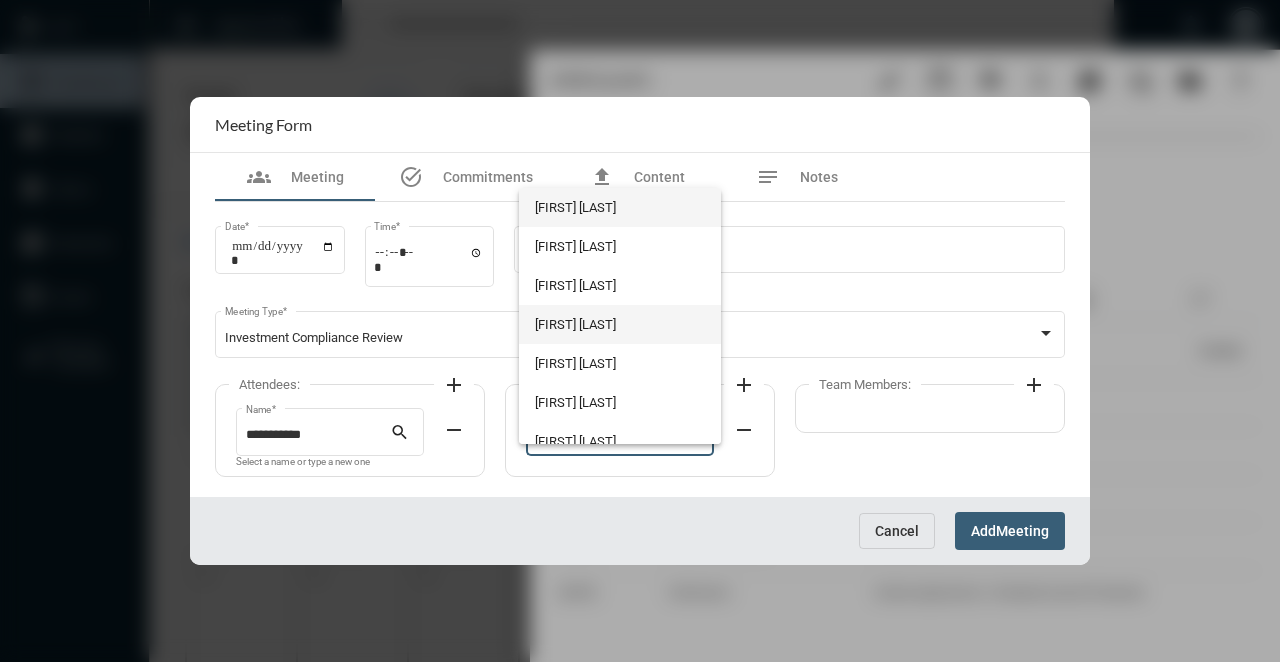 click on "[FIRST] [LAST]" at bounding box center [619, 324] 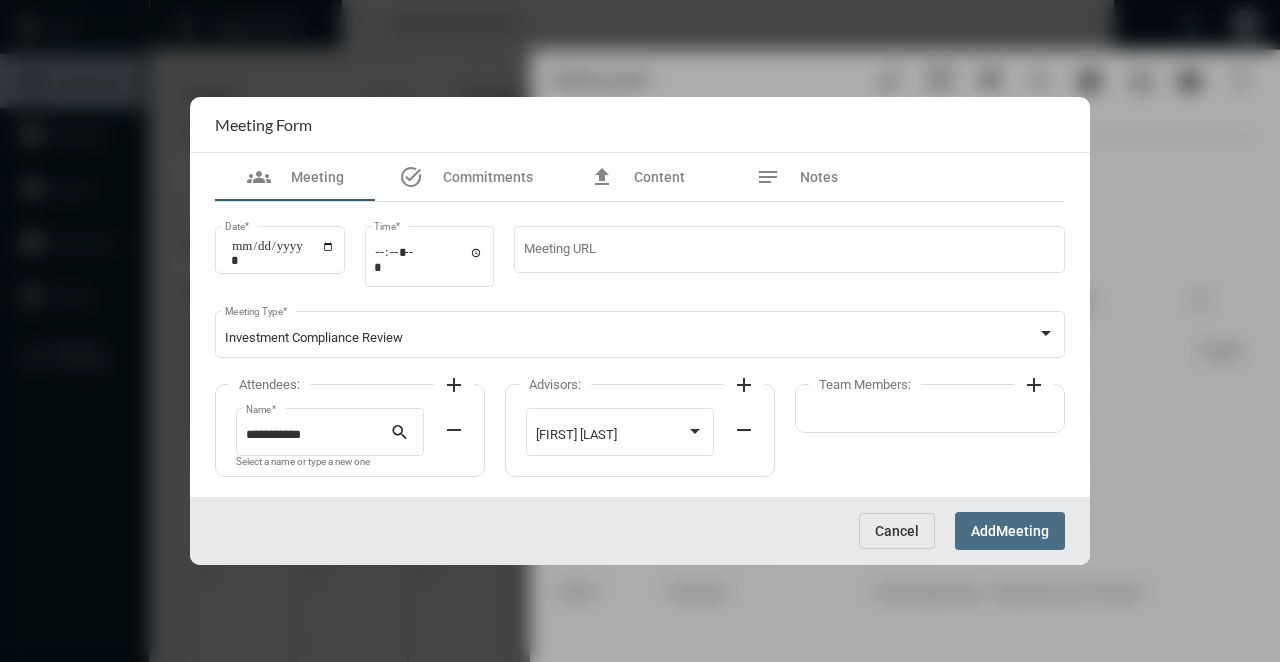click on "Add  Meeting" at bounding box center (1010, 530) 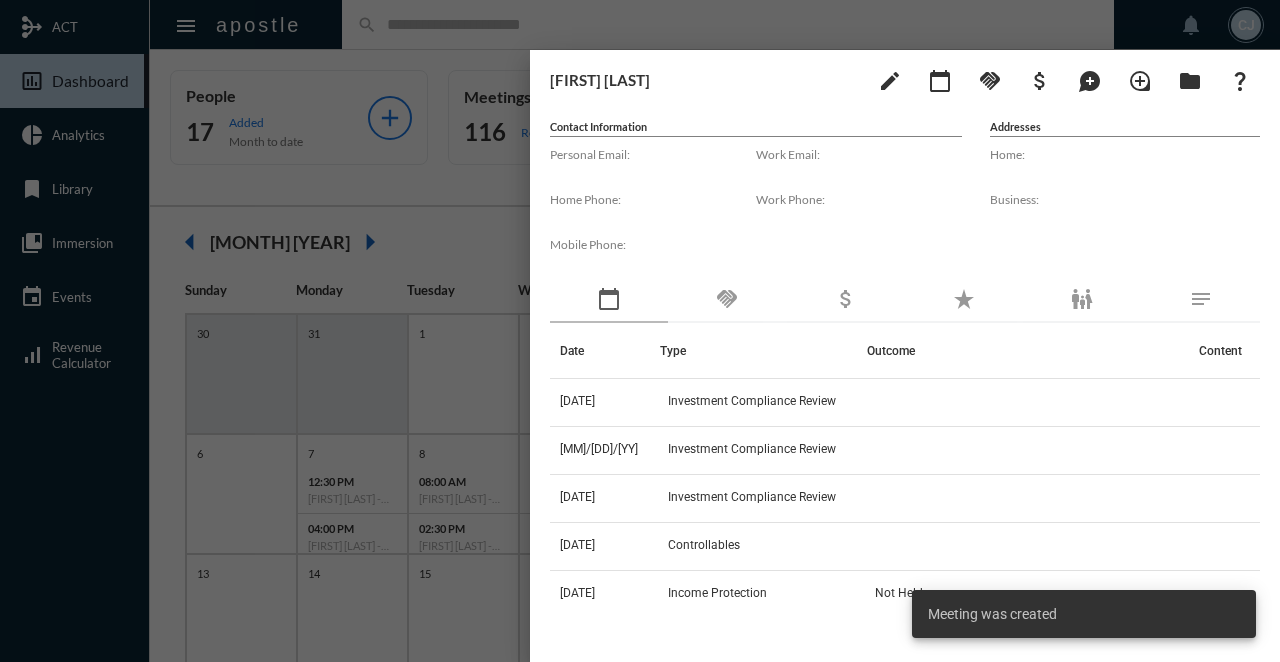 click at bounding box center [640, 331] 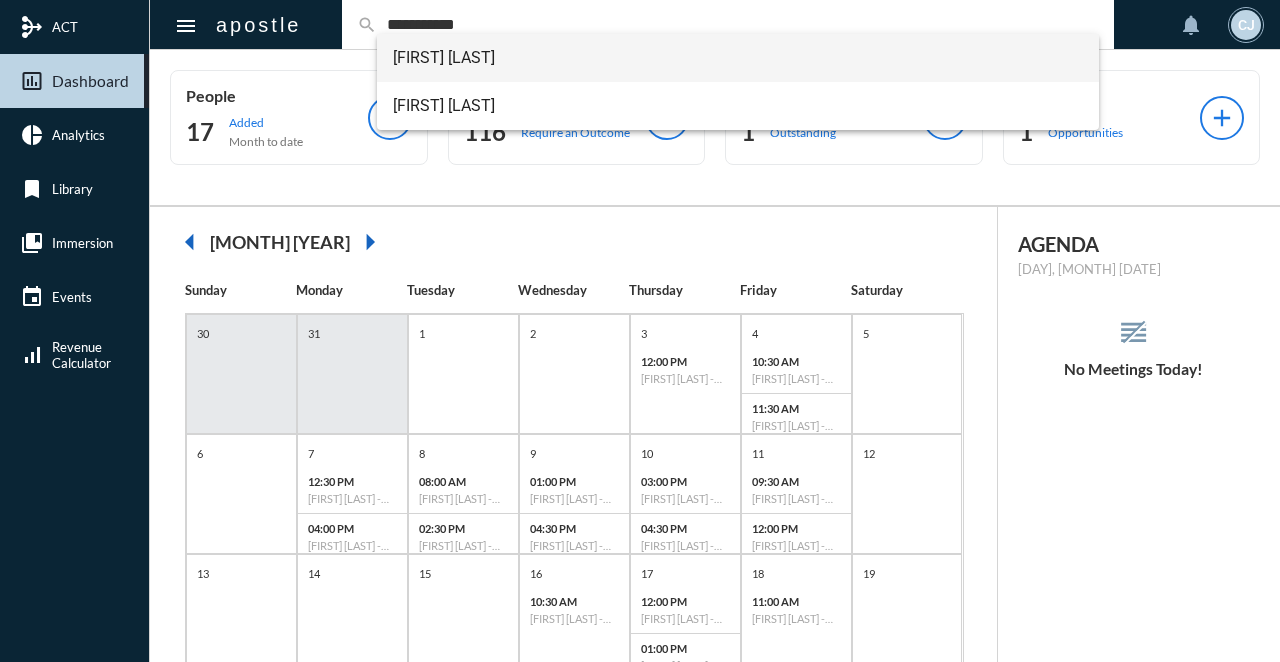 type on "**********" 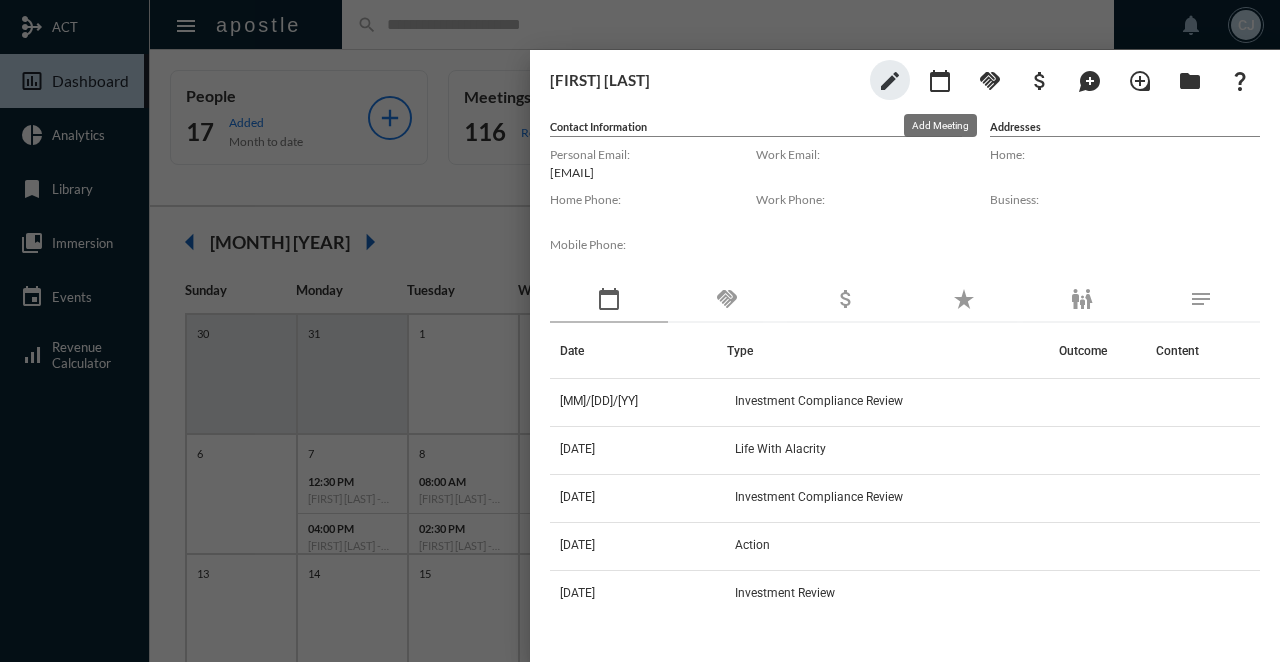 click on "calendar_today" 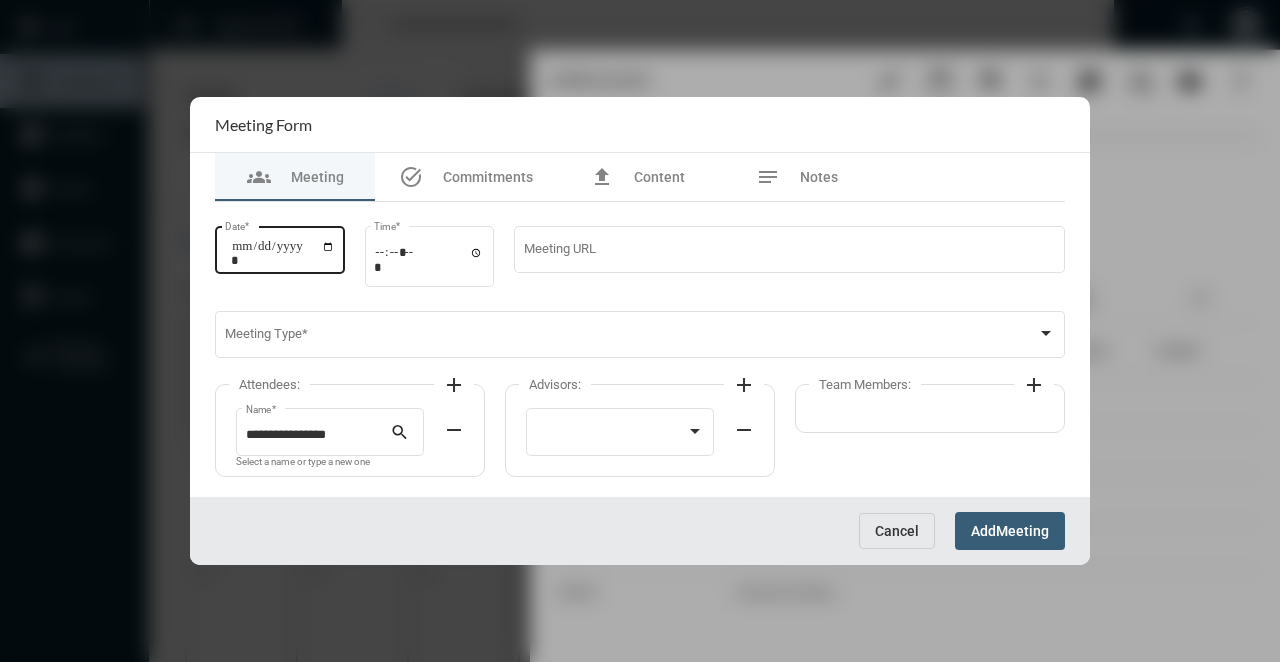 click on "Date  *" at bounding box center (283, 253) 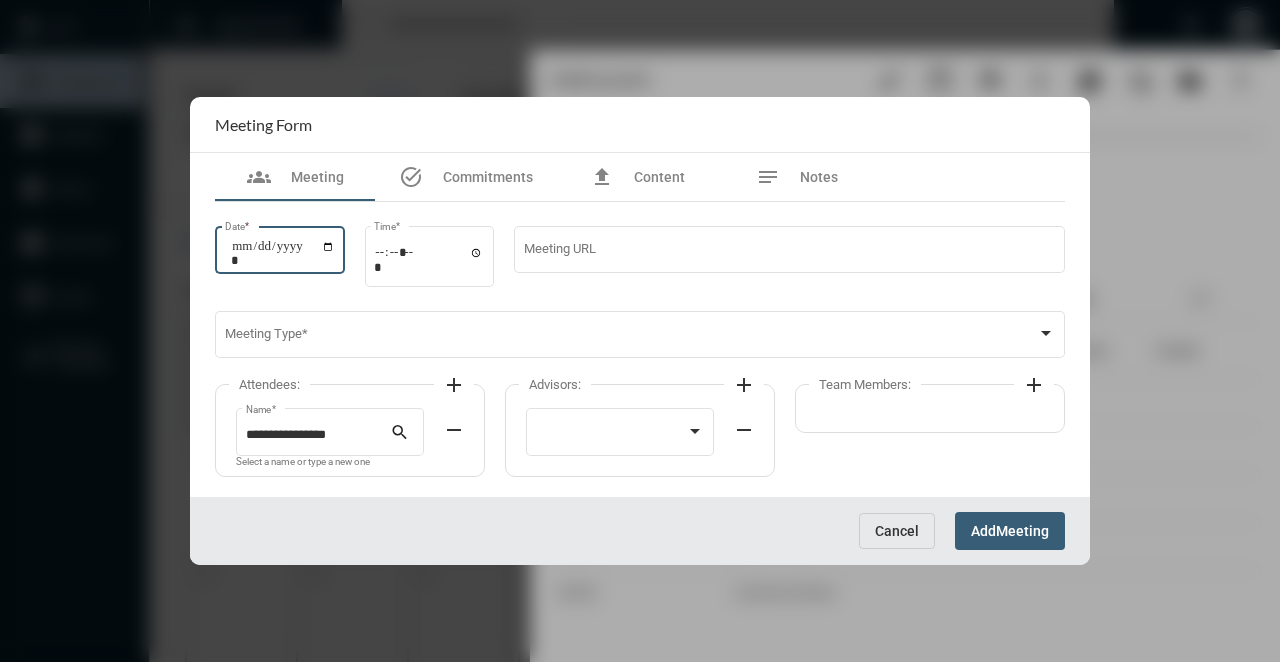 type on "**********" 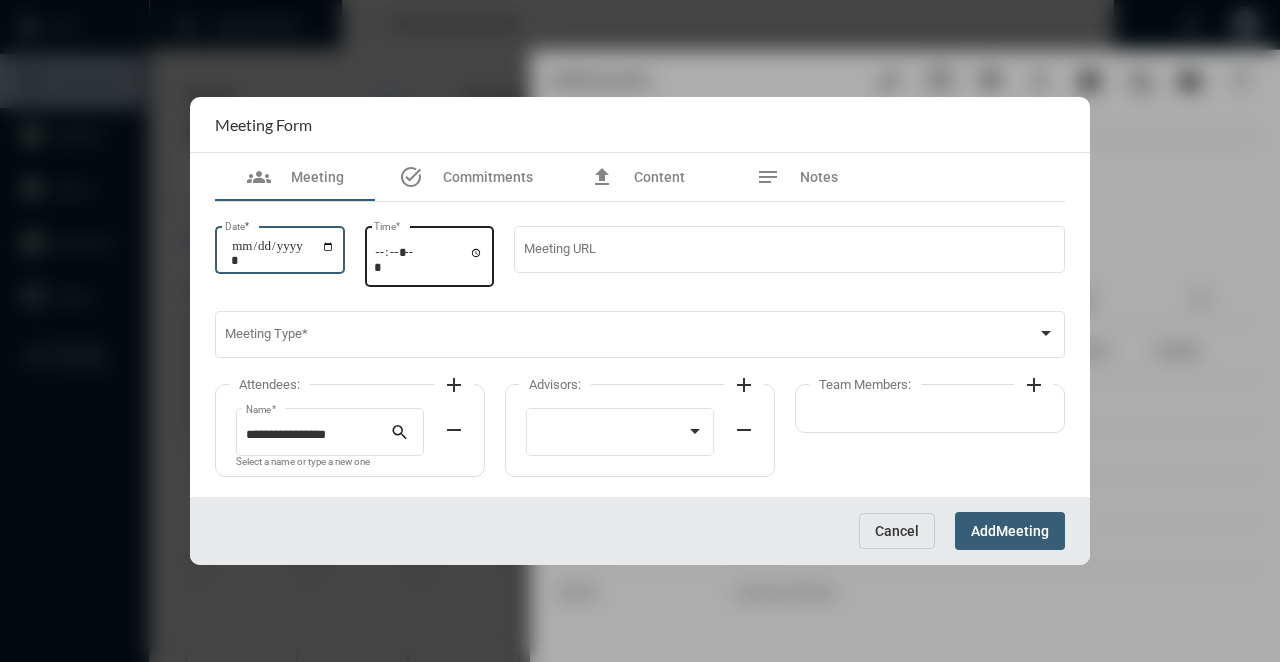 click on "Time  *" at bounding box center (429, 259) 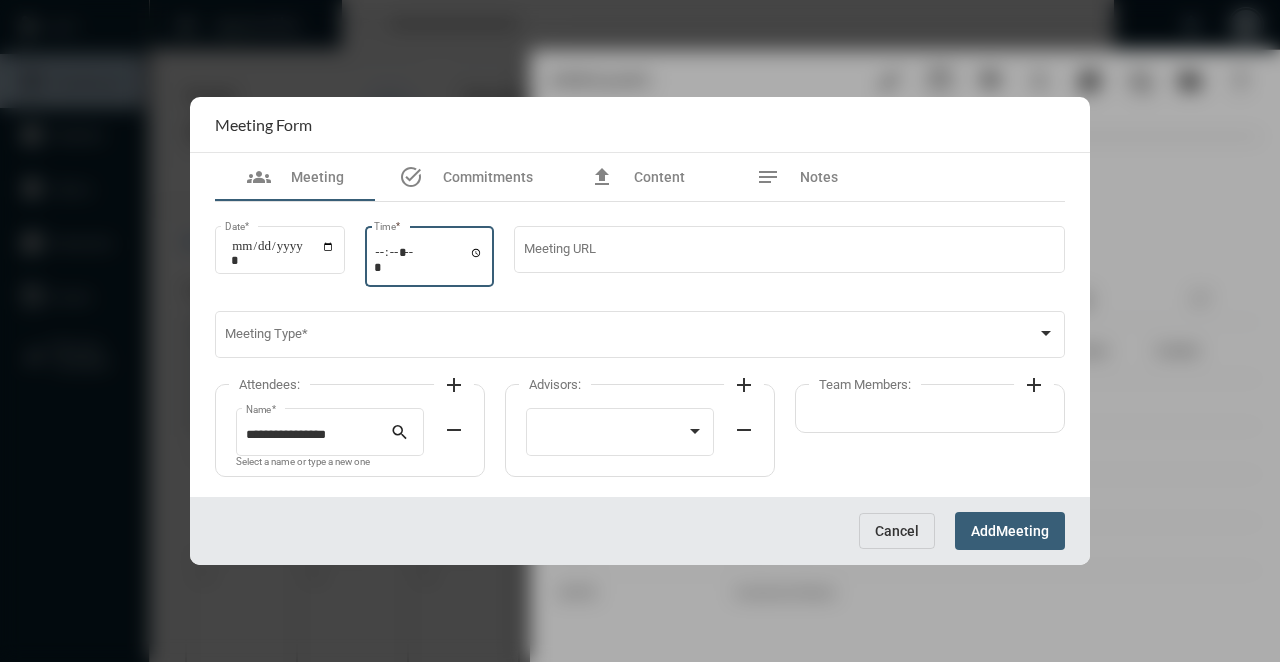 type on "*****" 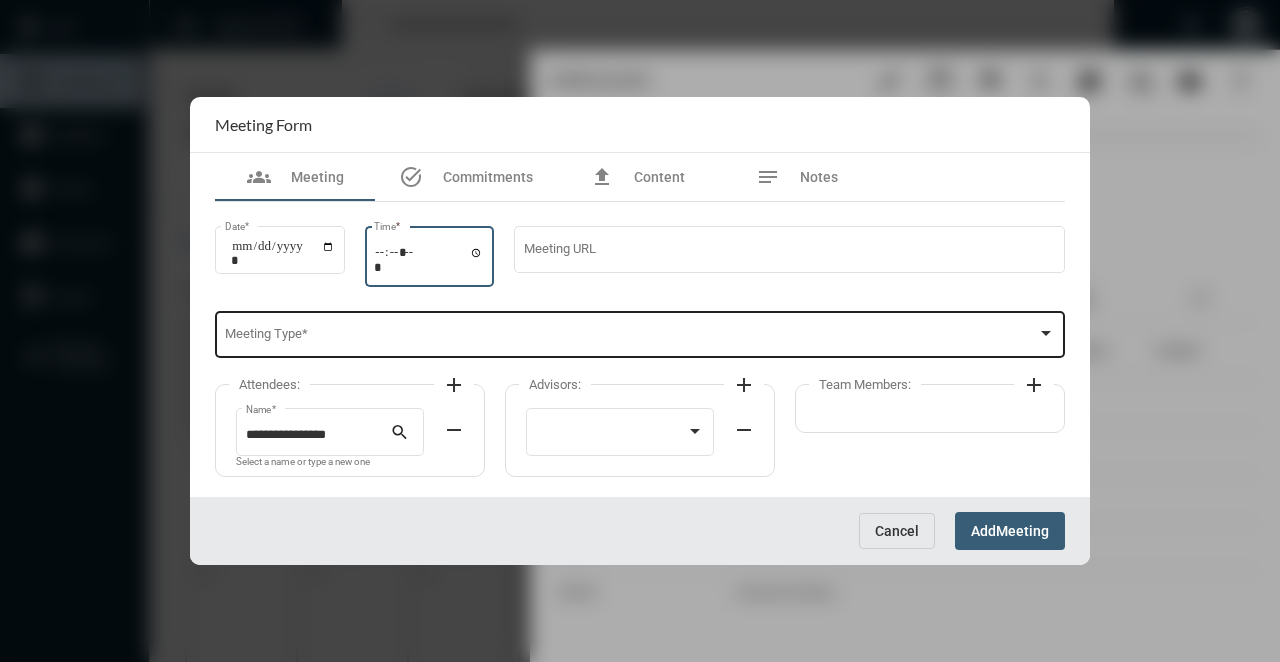 click at bounding box center [631, 338] 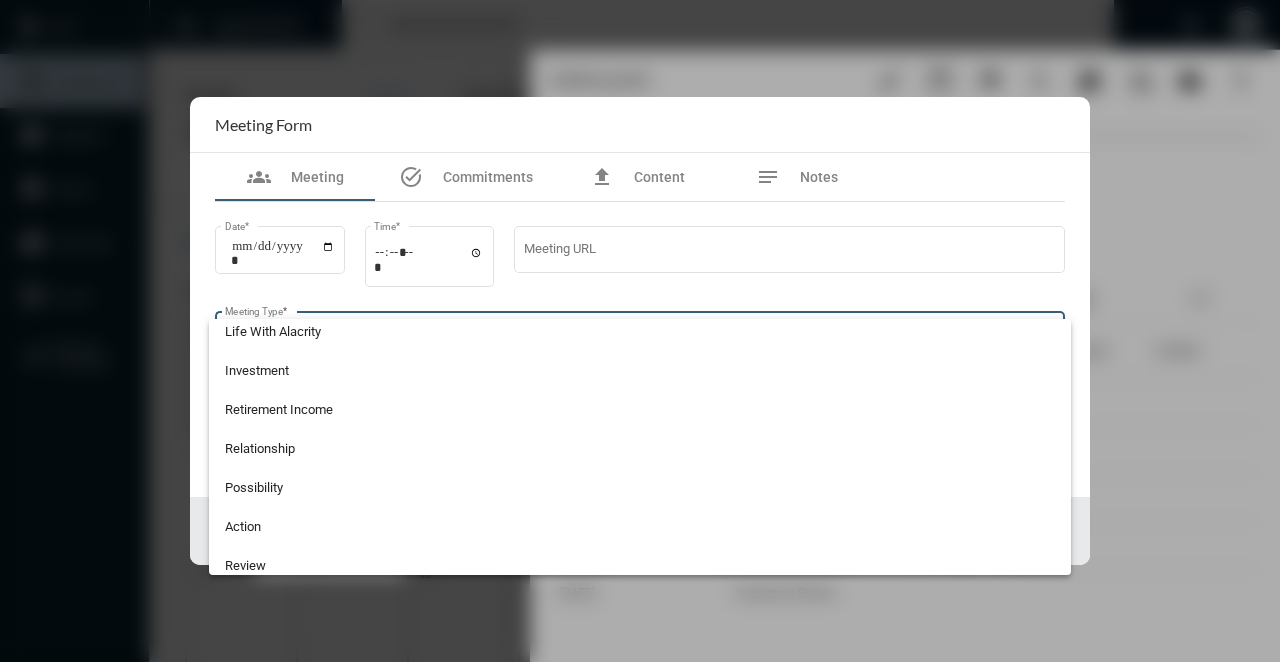 scroll, scrollTop: 524, scrollLeft: 0, axis: vertical 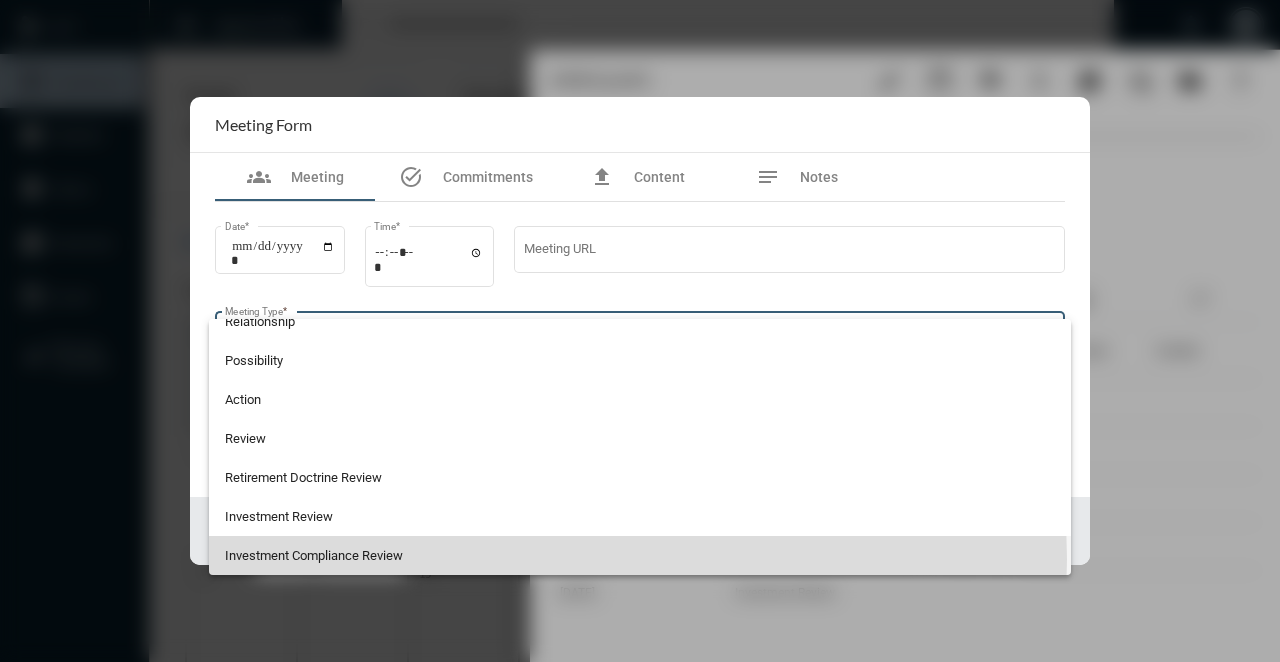 click on "Investment Compliance Review" at bounding box center [640, 555] 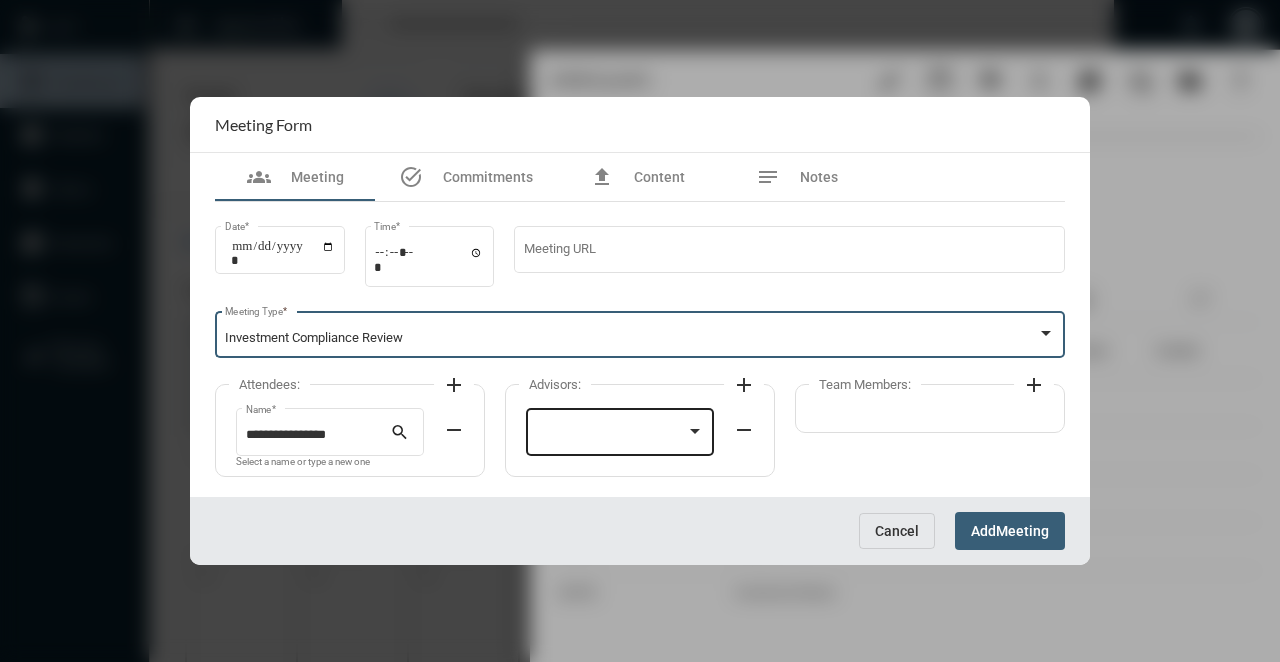 click at bounding box center [611, 435] 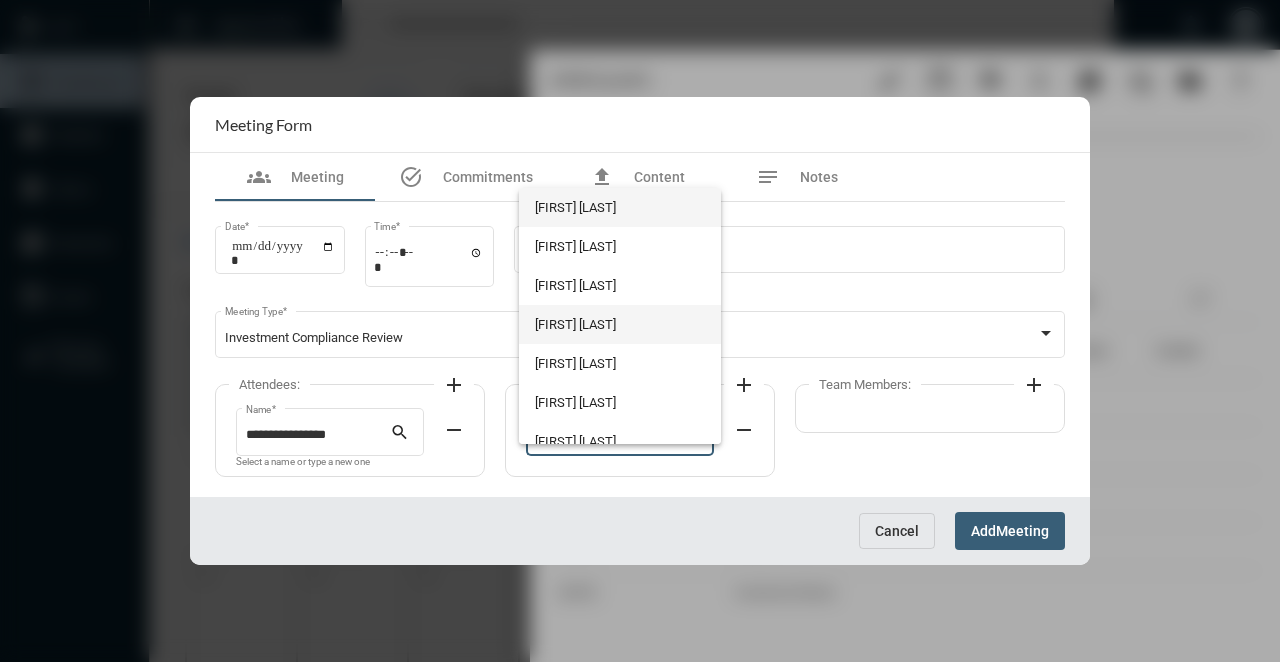 click on "[FIRST] [LAST]" at bounding box center (619, 324) 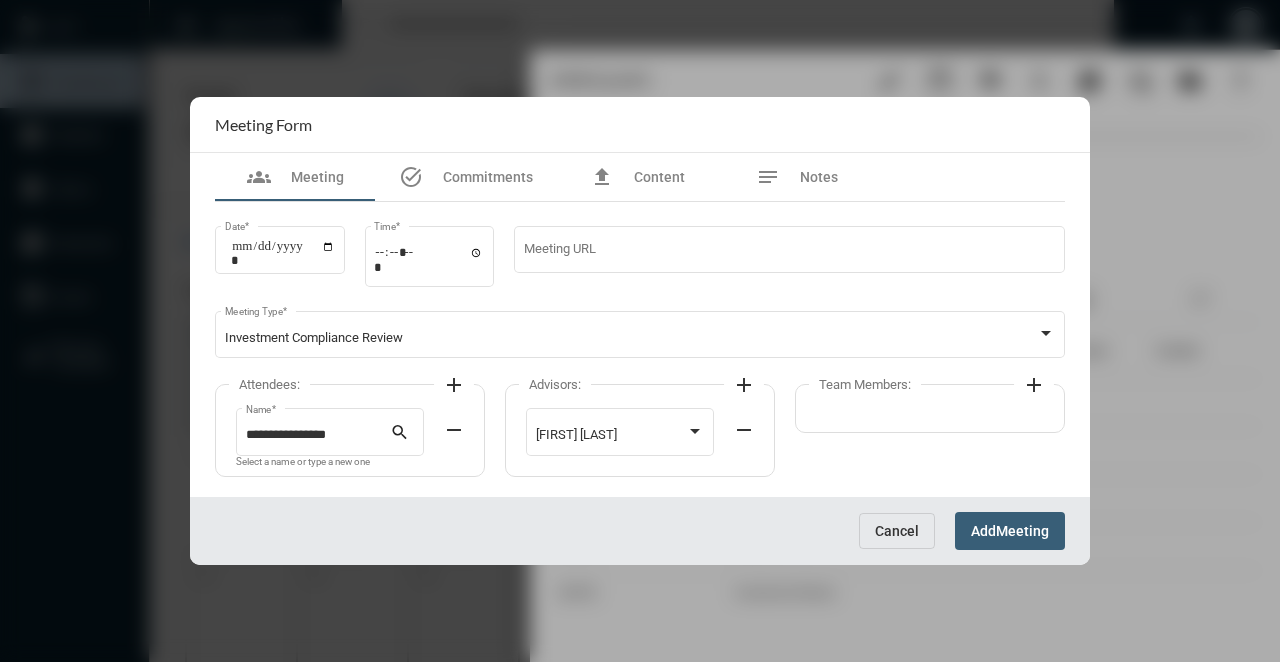 click on "Meeting" at bounding box center [1022, 532] 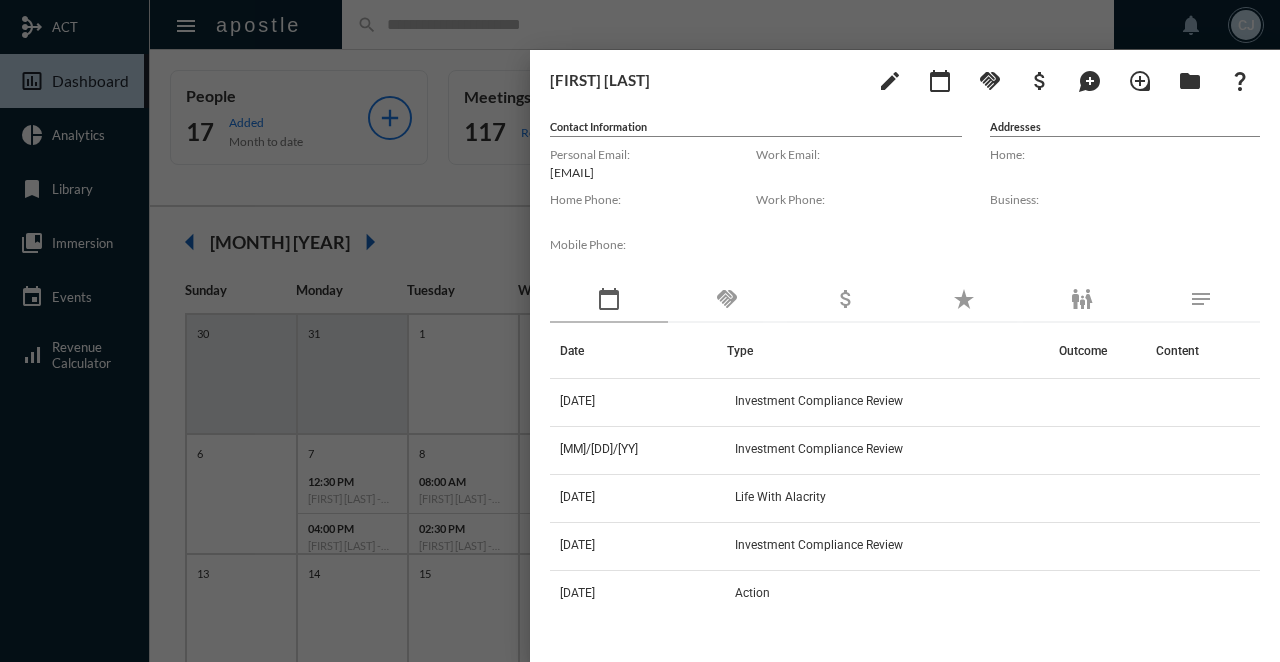 click at bounding box center [640, 331] 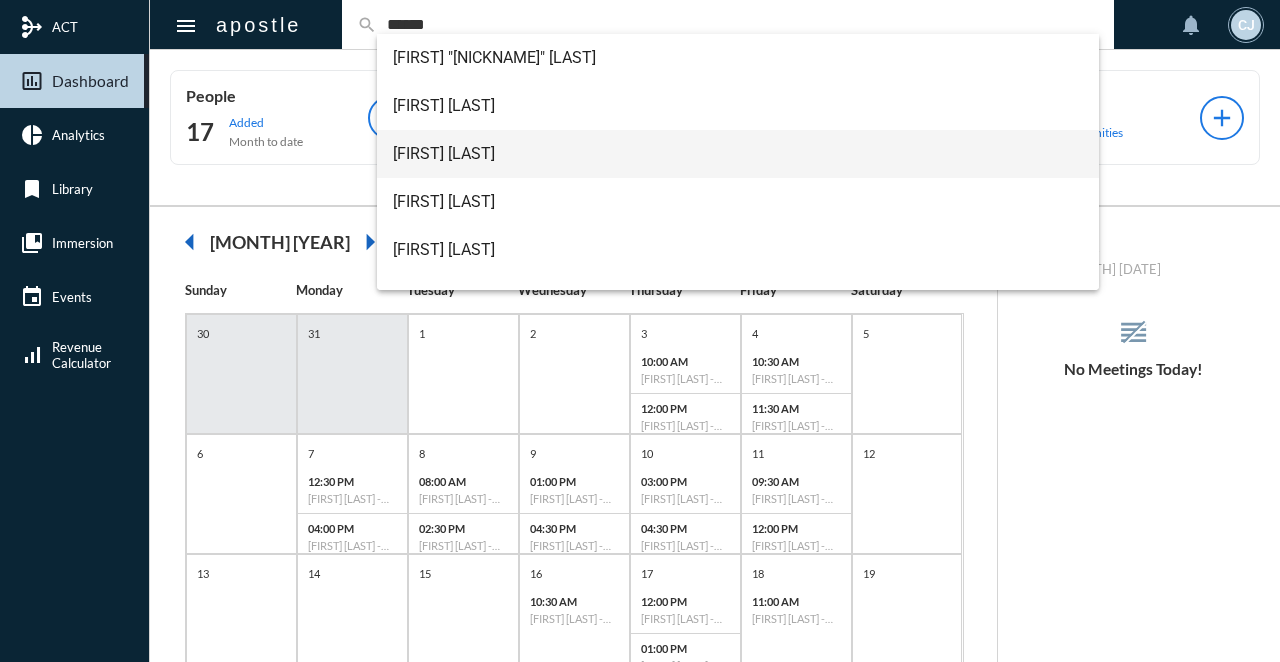 type on "*****" 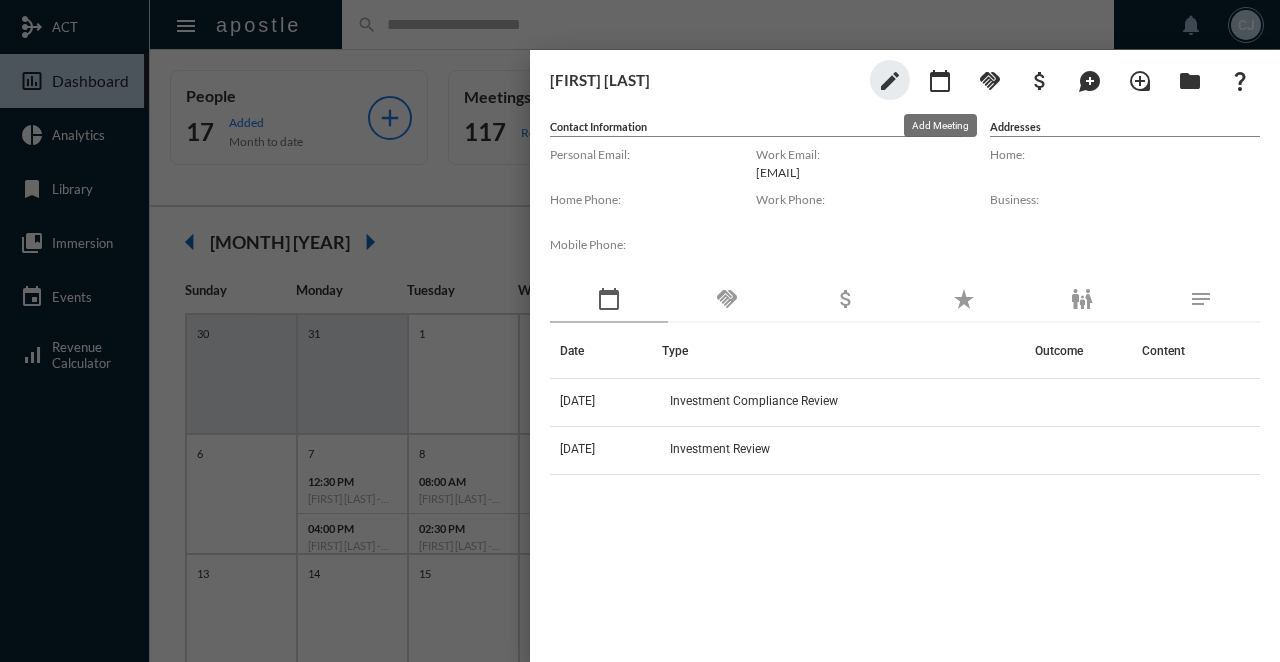 click on "calendar_today" 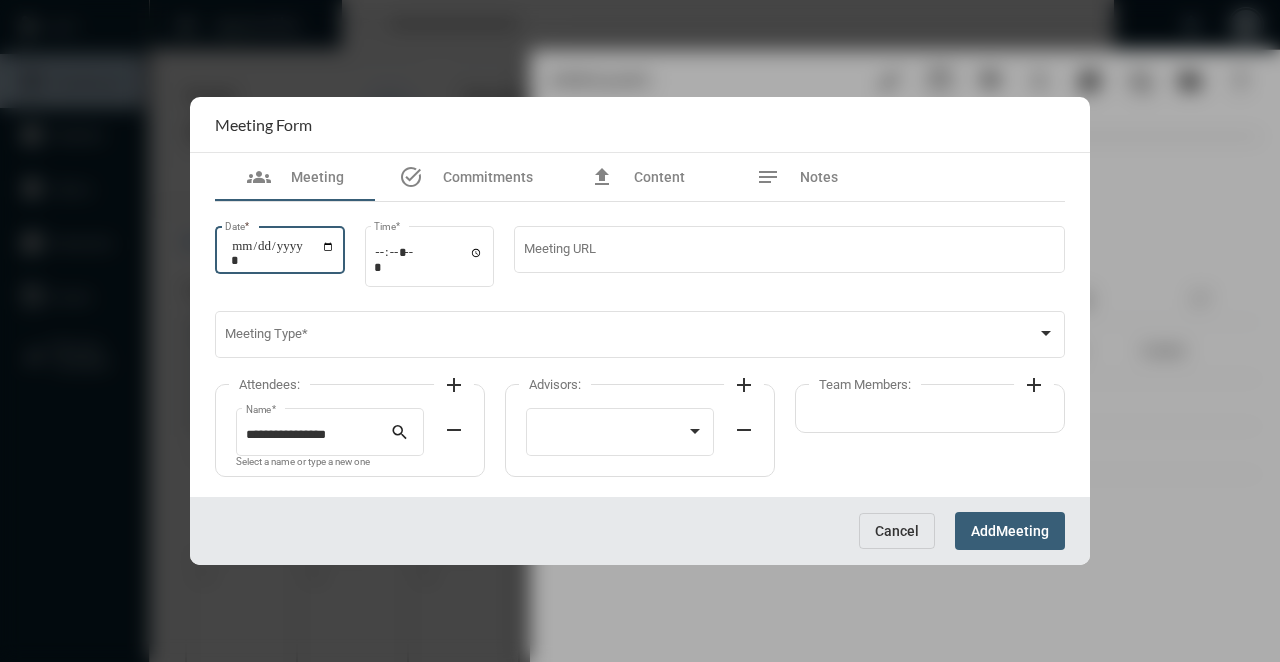 click on "Date  *" at bounding box center [283, 253] 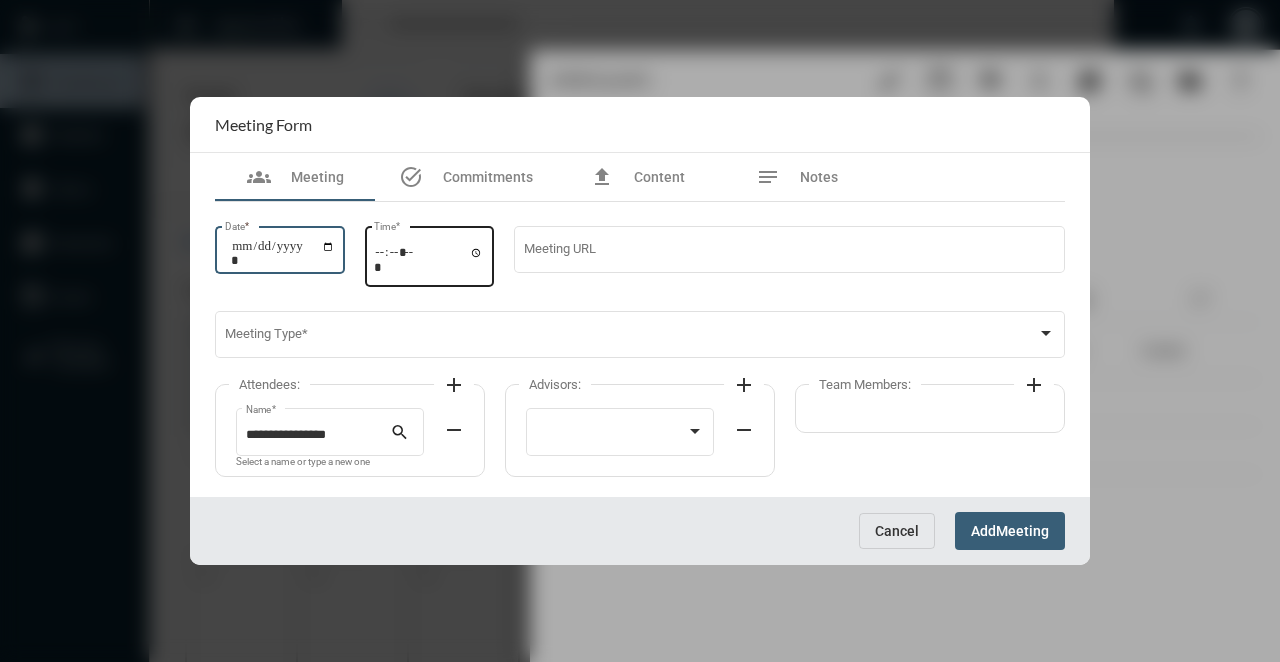 click on "Time  *" at bounding box center [429, 259] 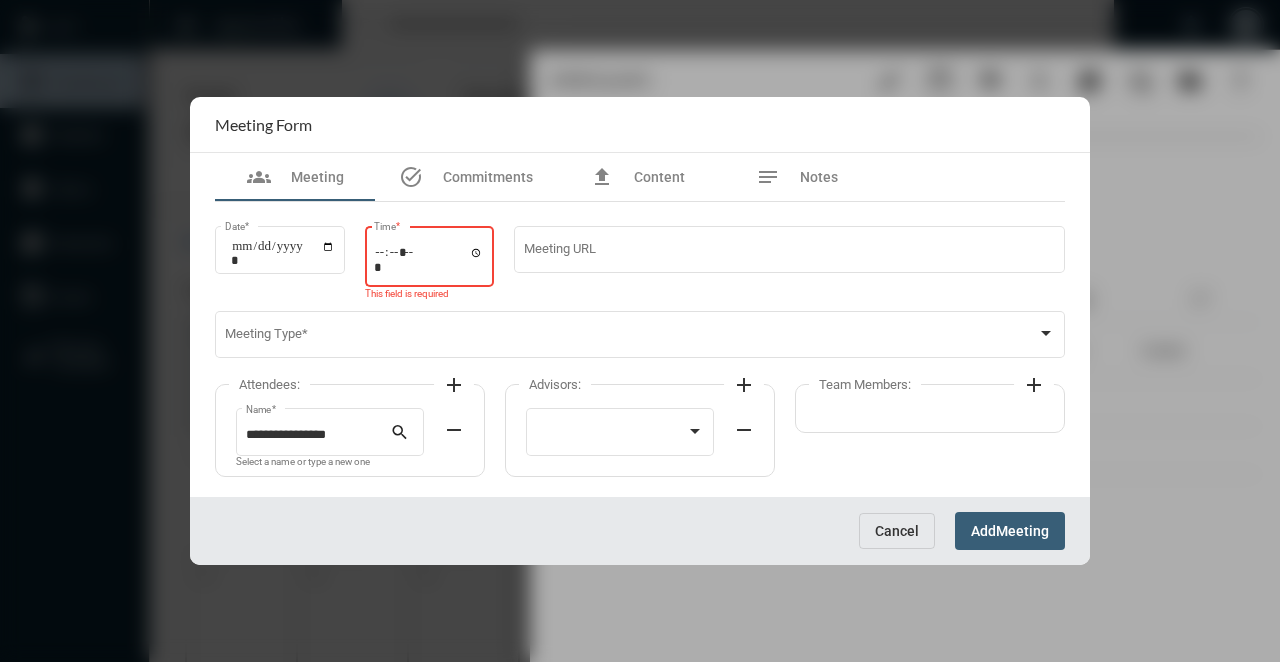 type on "*****" 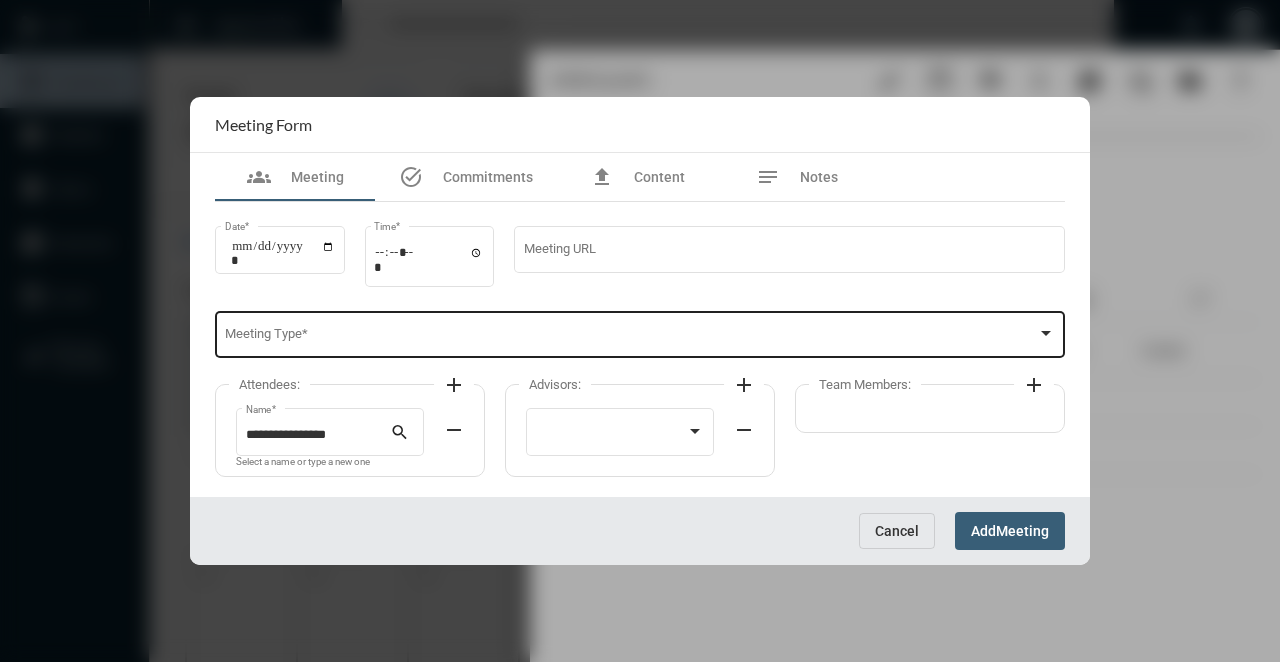 click on "Meeting Type  *" at bounding box center (640, 333) 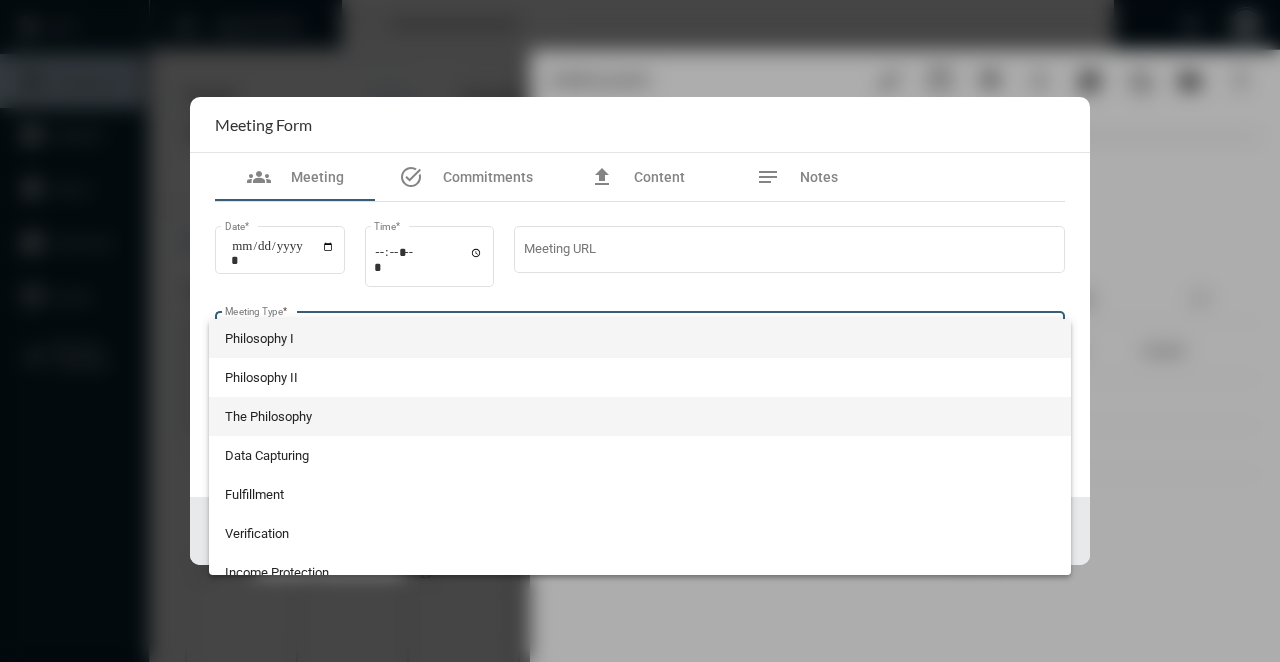 scroll, scrollTop: 524, scrollLeft: 0, axis: vertical 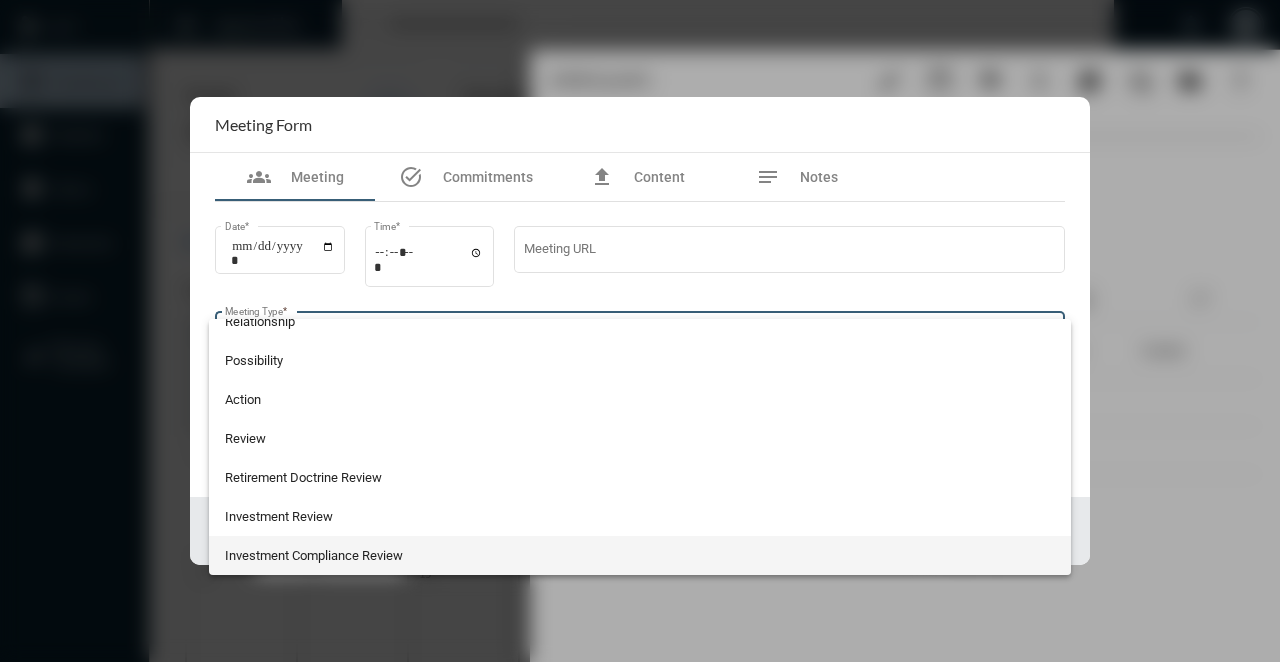 click on "Investment Compliance Review" at bounding box center [640, 555] 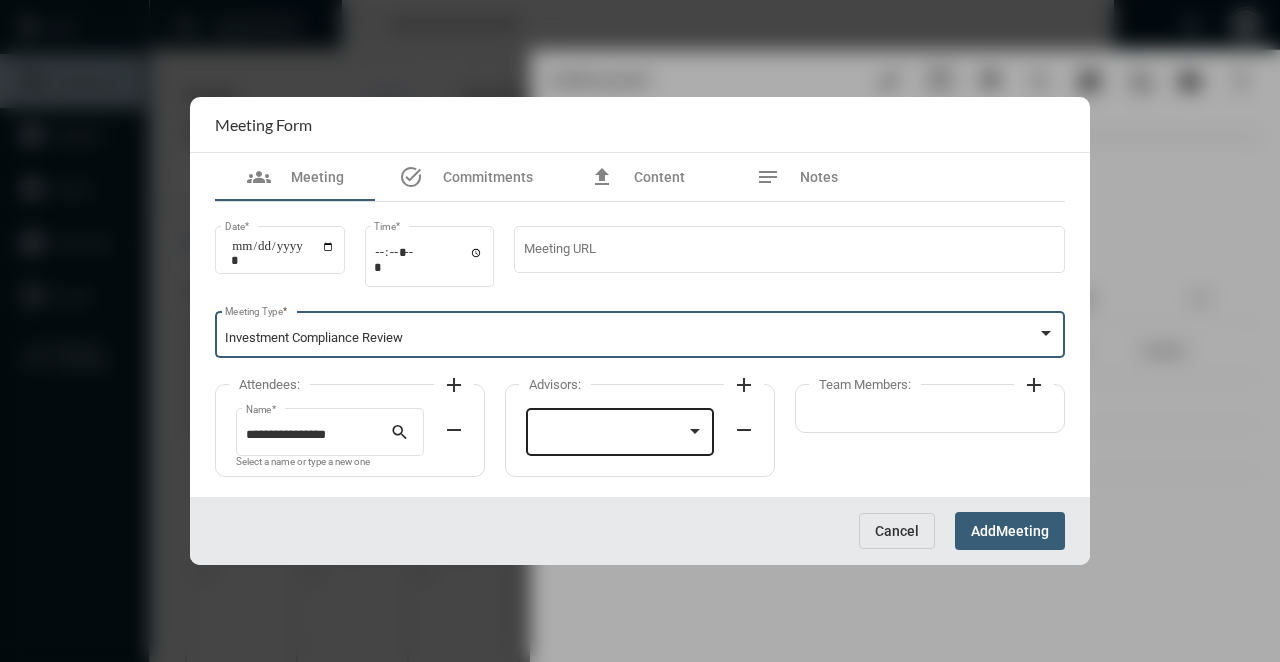 click at bounding box center [611, 435] 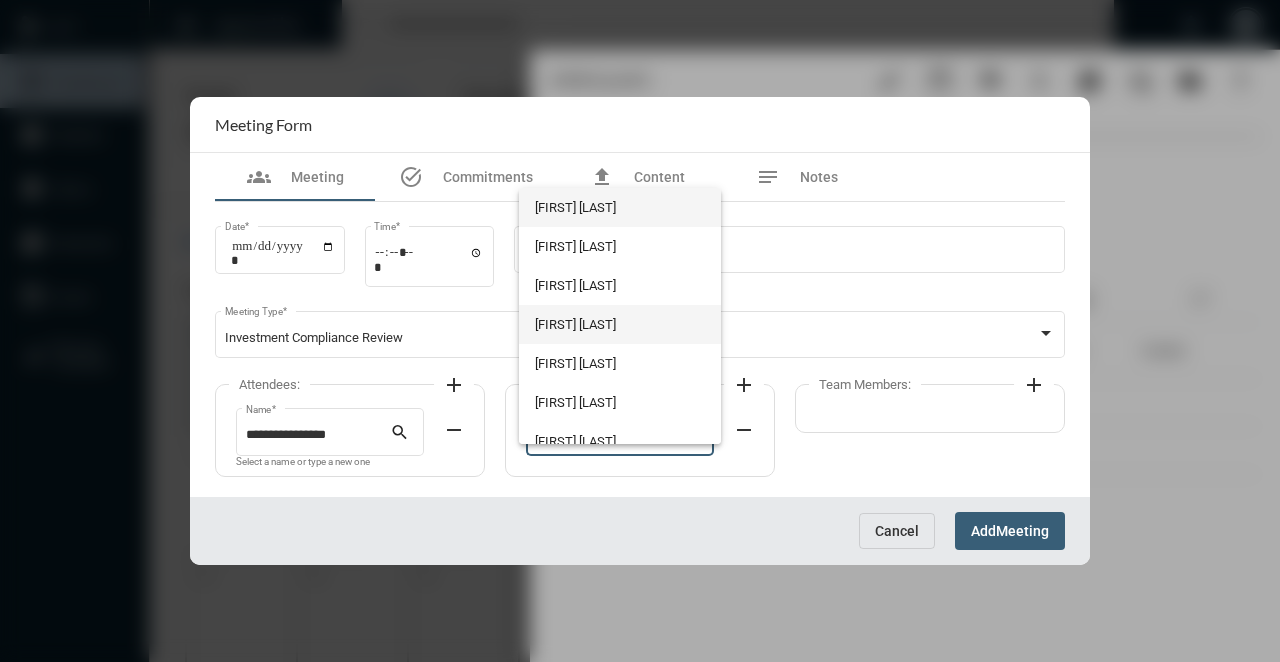 click on "[FIRST] [LAST]" at bounding box center [619, 324] 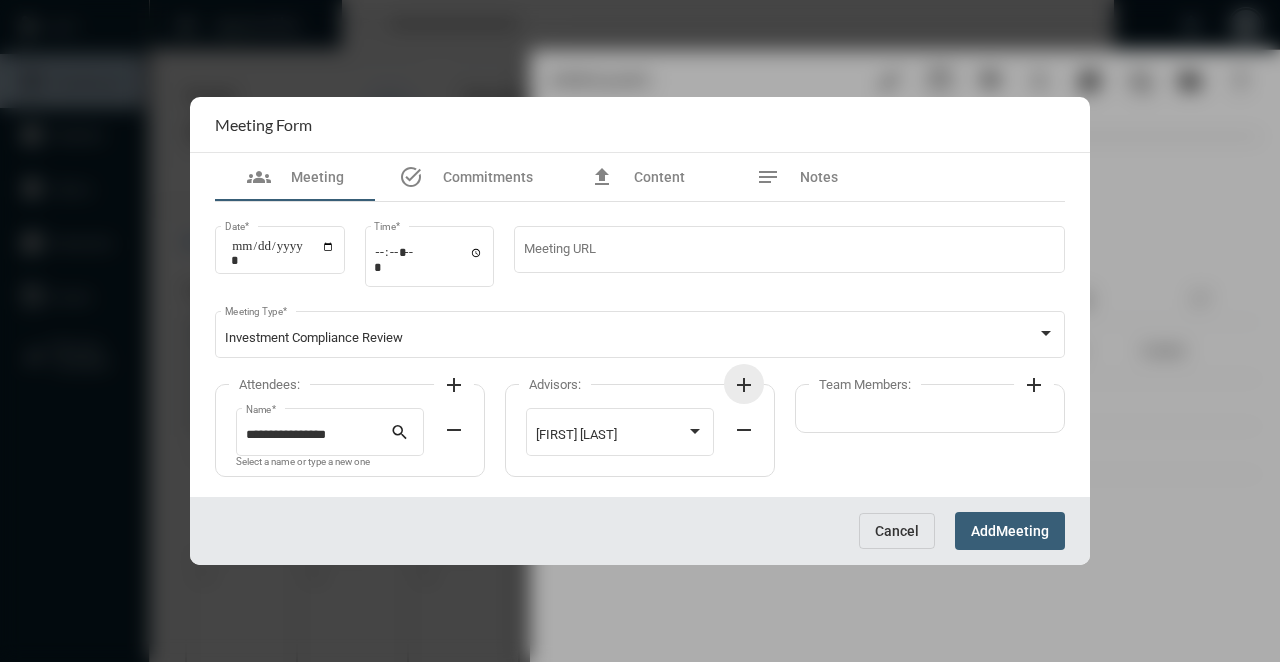click on "add" 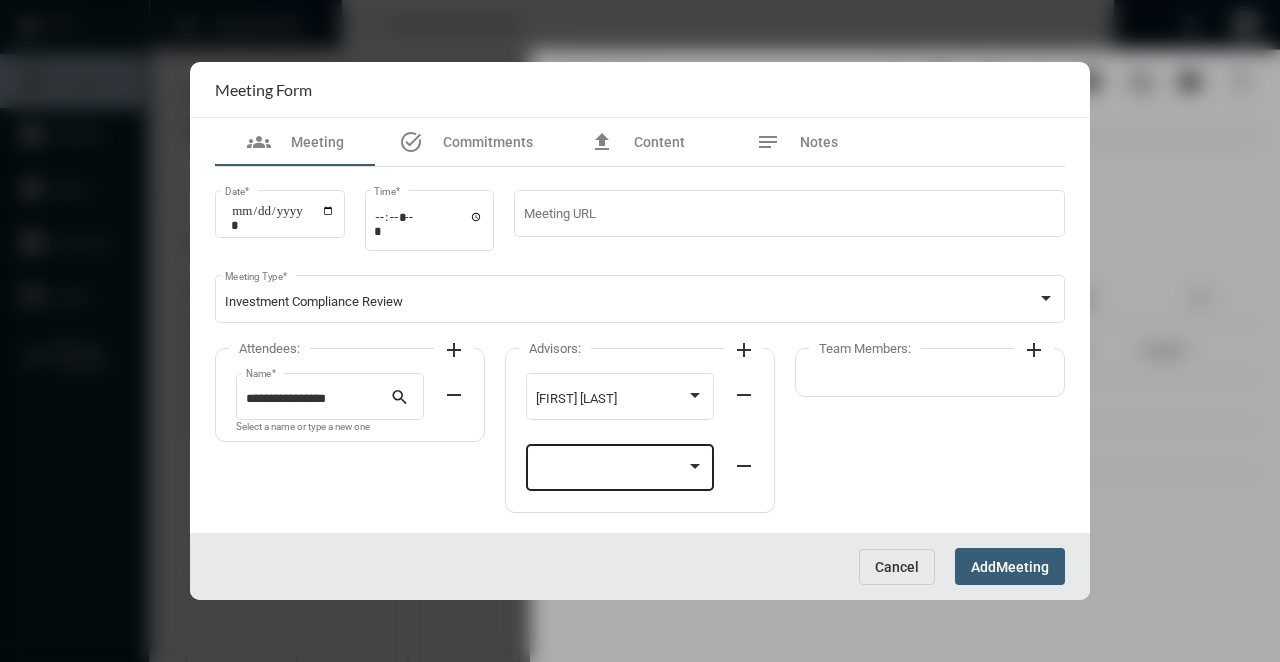 click 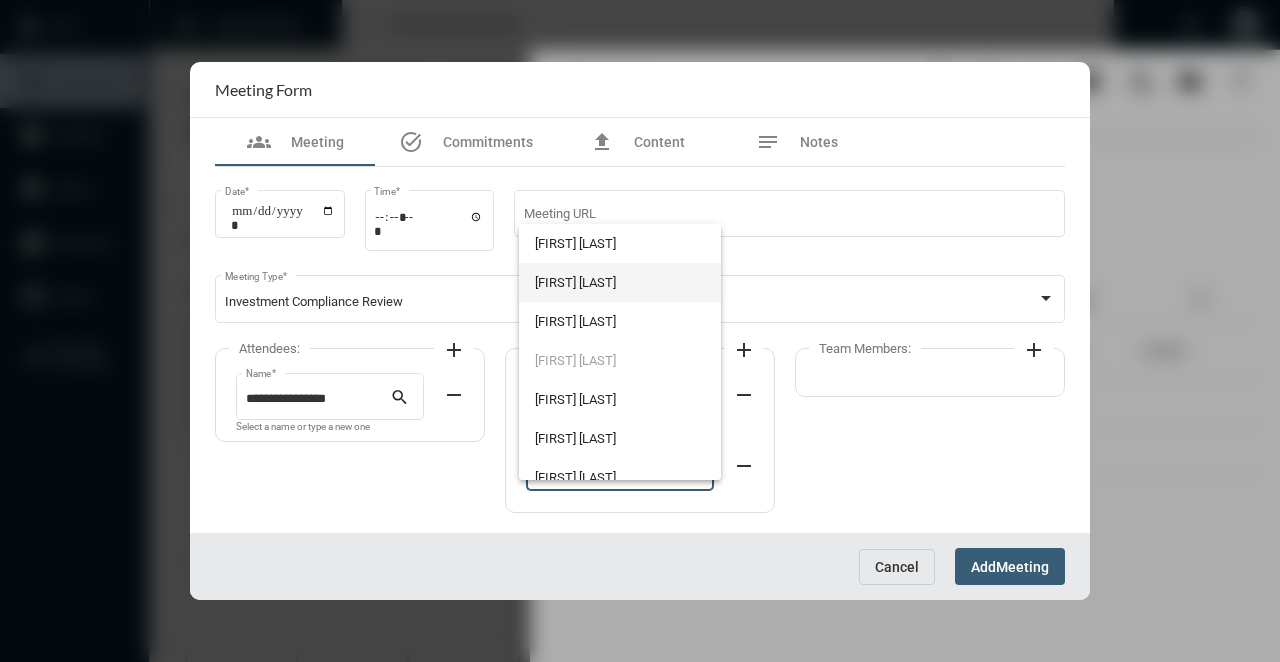 click at bounding box center [640, 331] 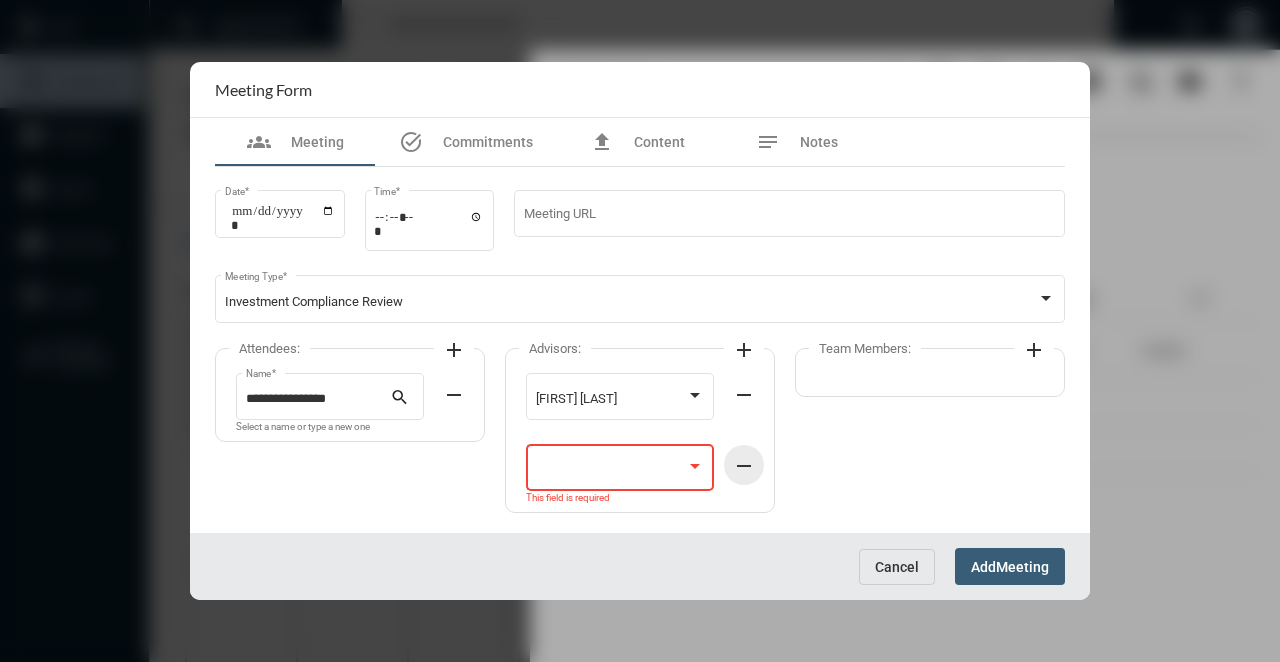 click on "remove" 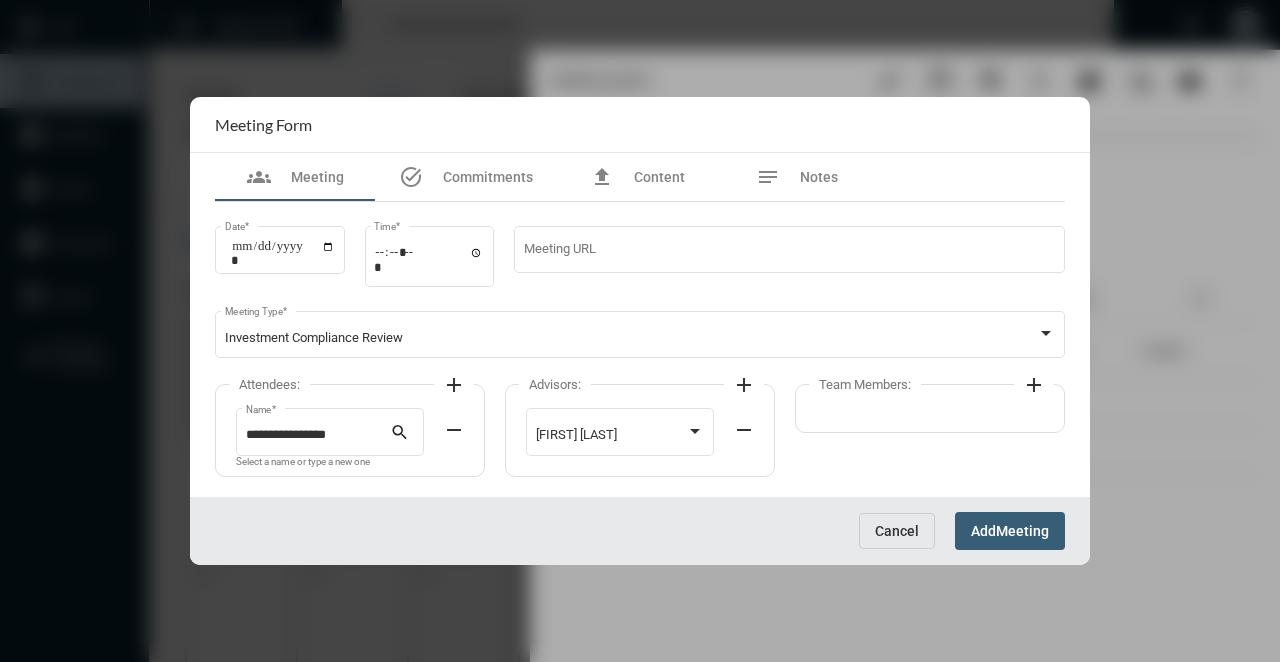 click on "Meeting" at bounding box center (1022, 532) 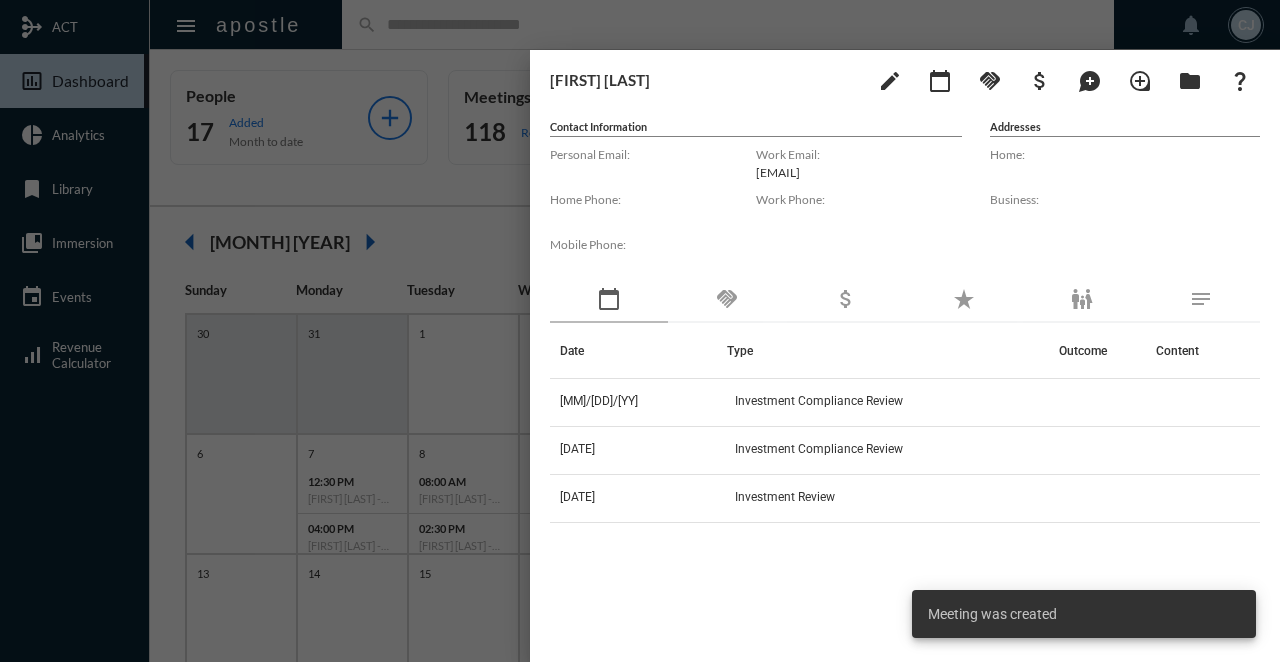 click at bounding box center (640, 331) 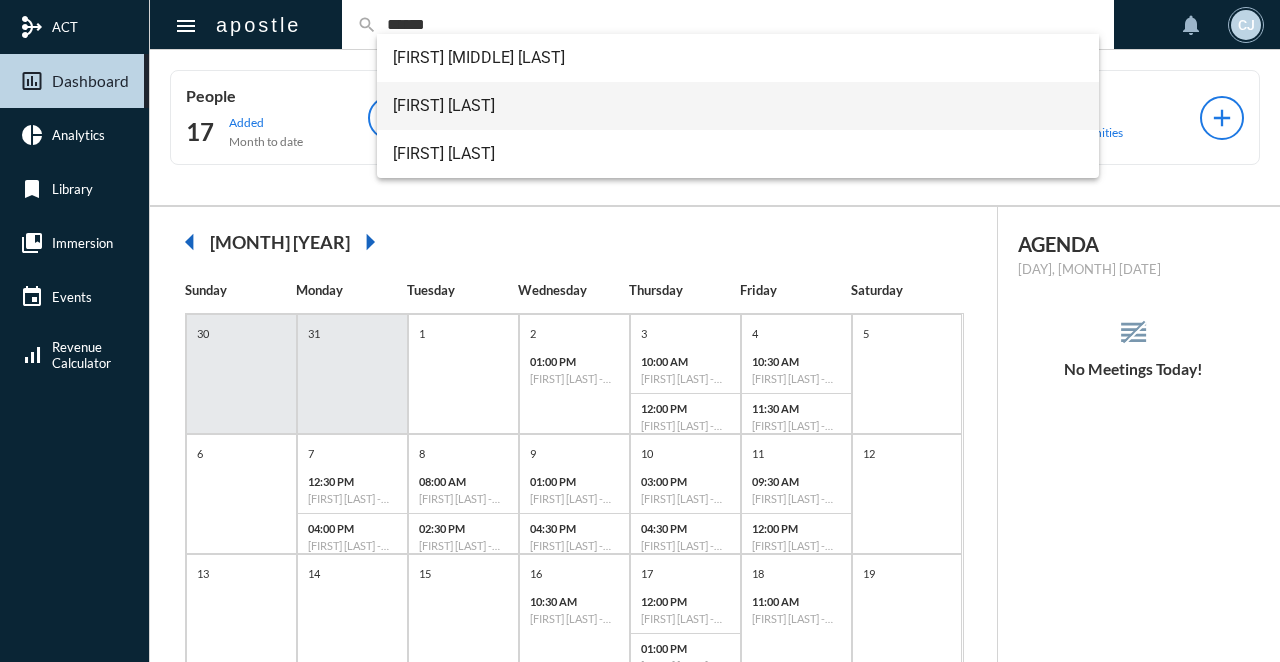 type on "******" 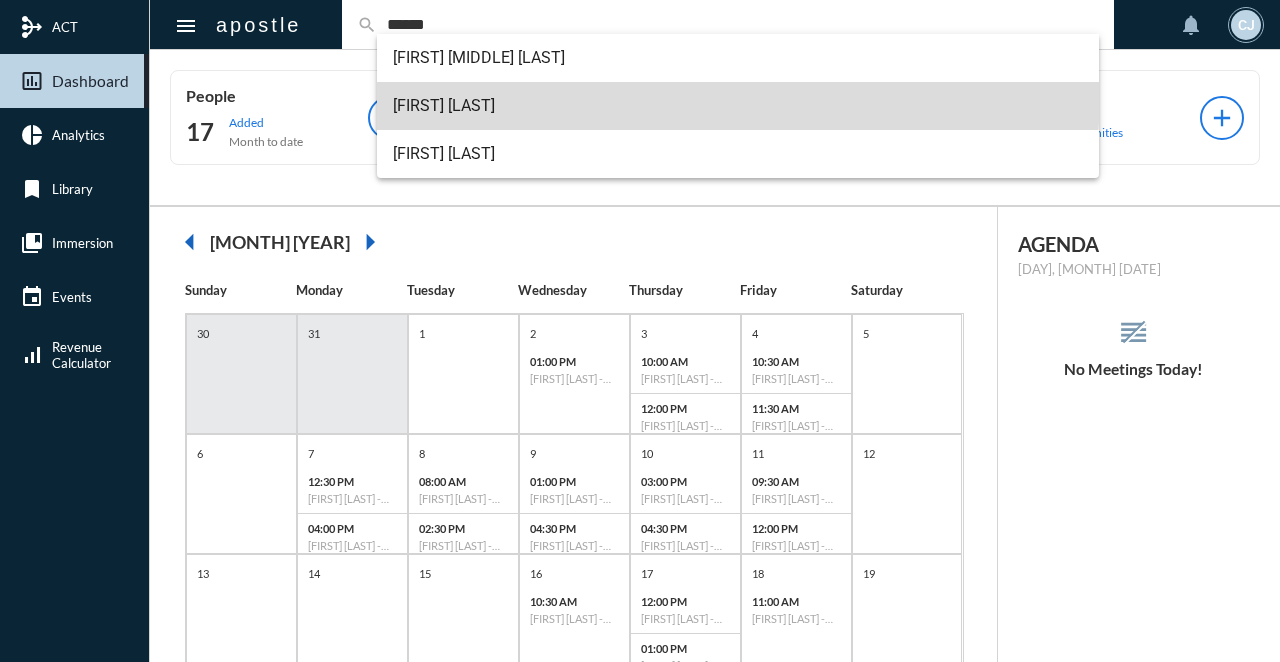 click on "[FIRST]  [LAST]" at bounding box center [738, 106] 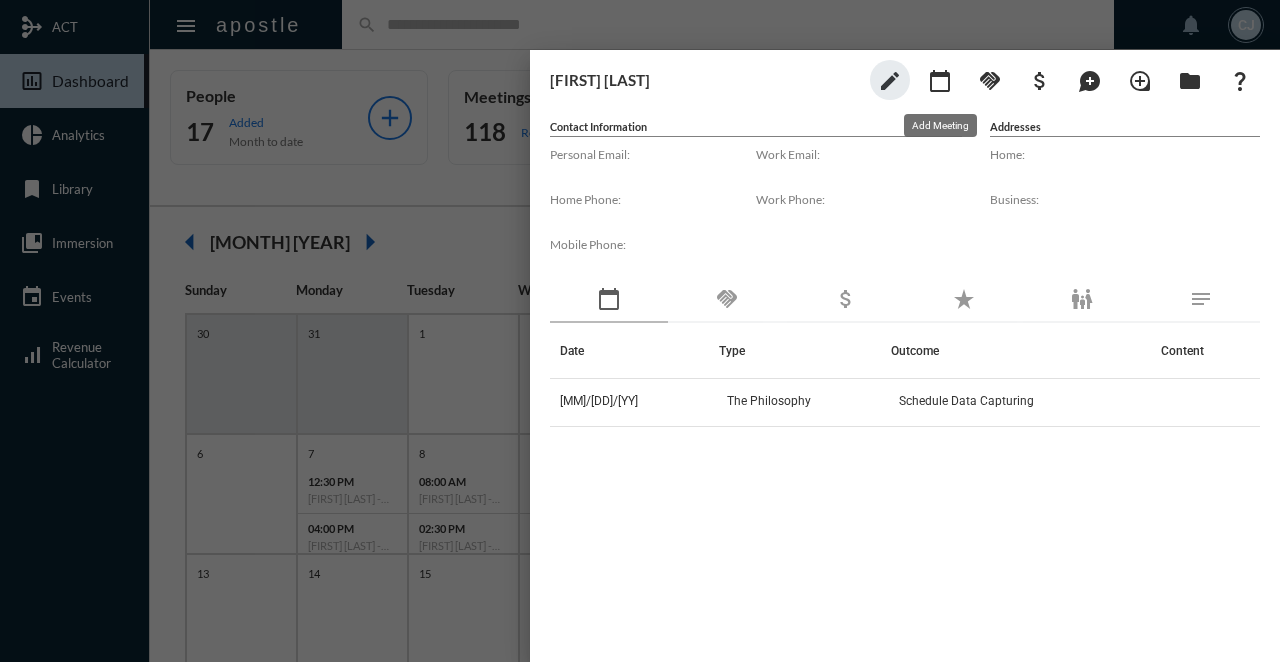 click on "calendar_today" 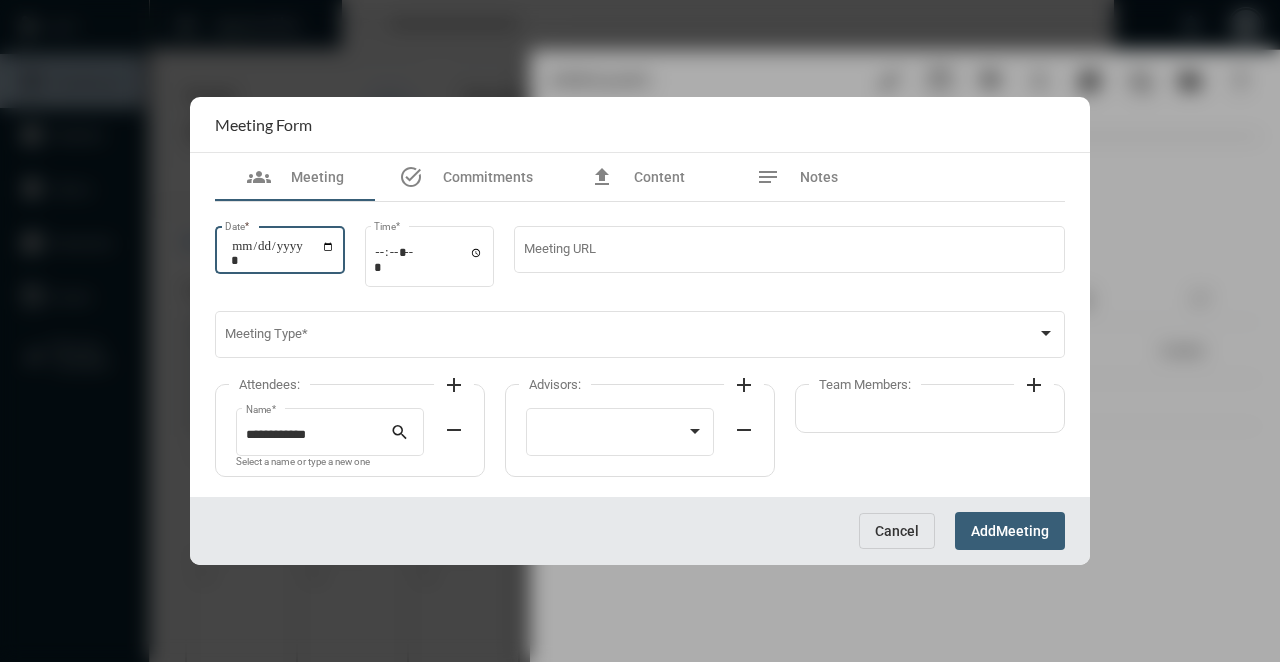 click on "Date  *" at bounding box center (283, 253) 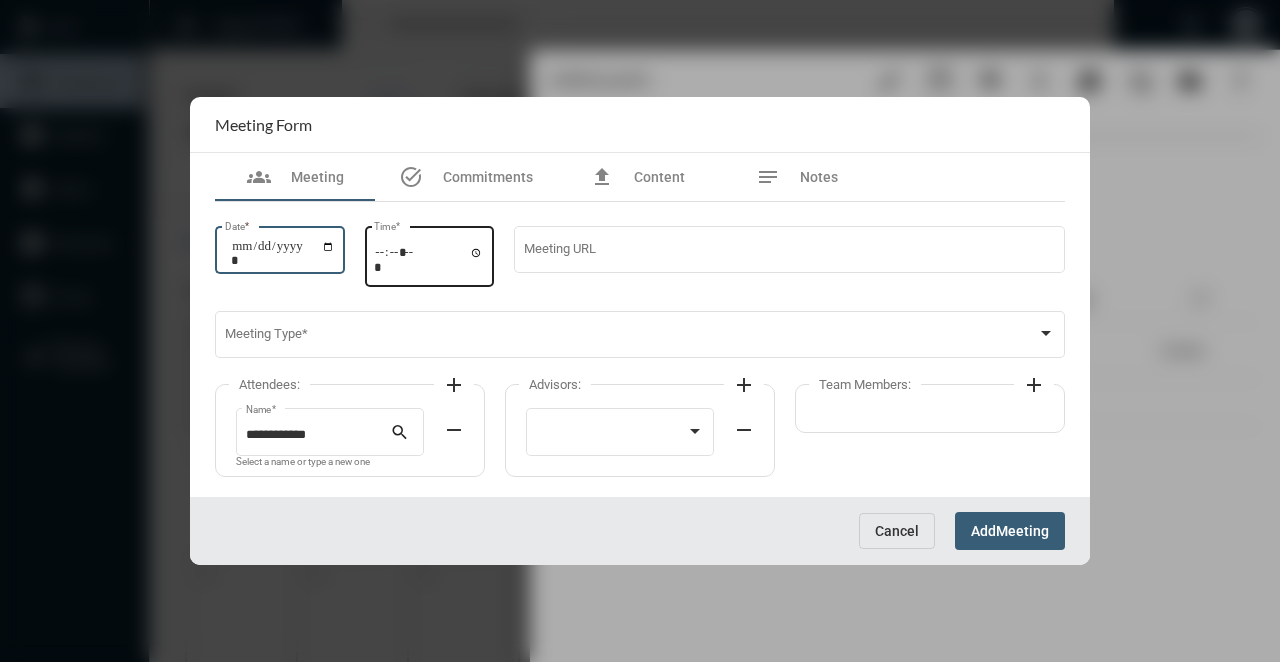 click on "Time  *" at bounding box center [429, 259] 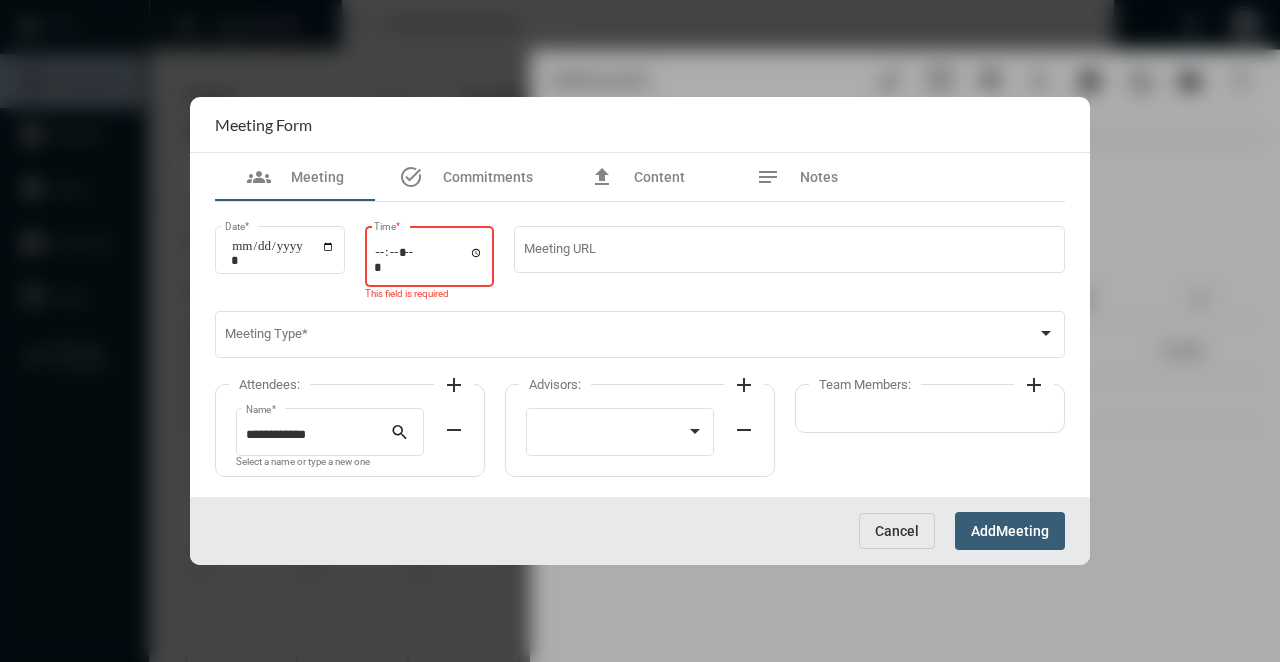 type on "*****" 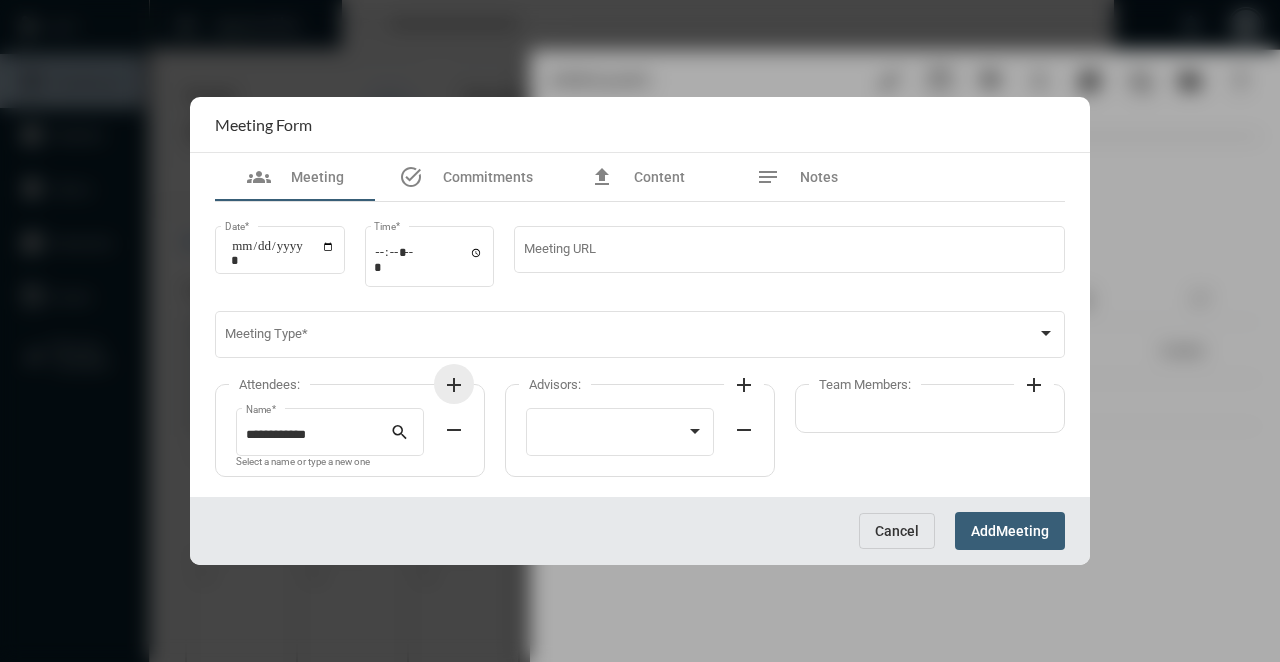 click on "add" at bounding box center [454, 385] 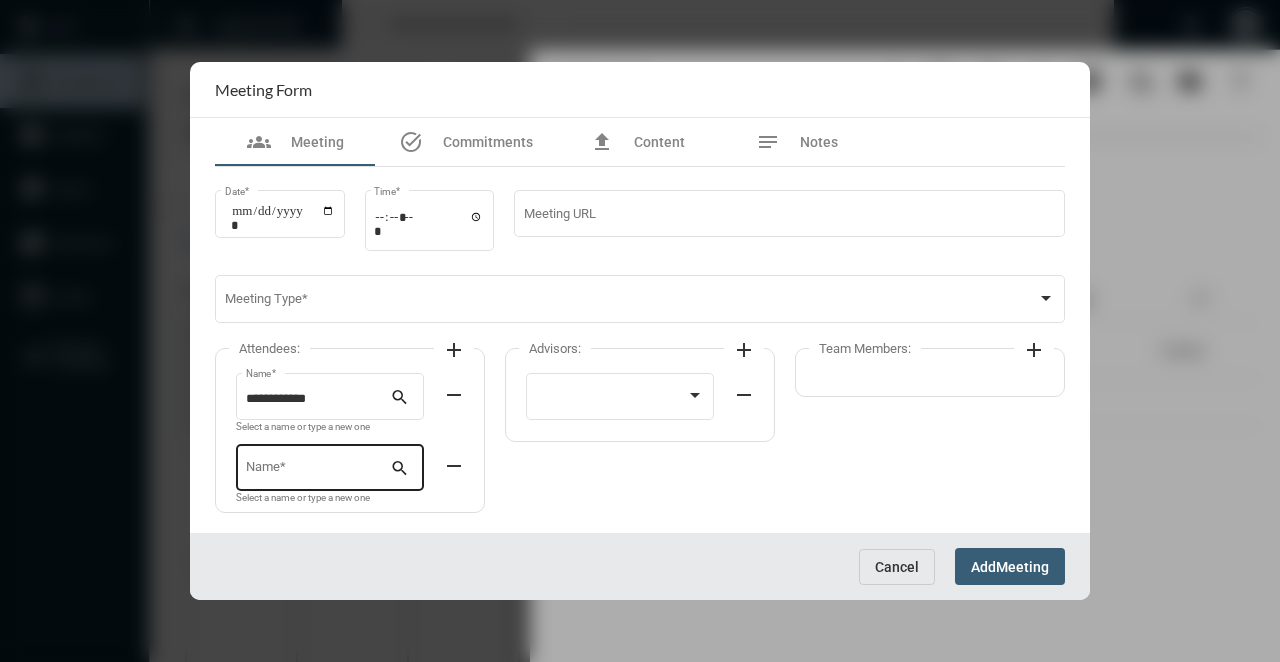 click on "Name  *" at bounding box center (318, 471) 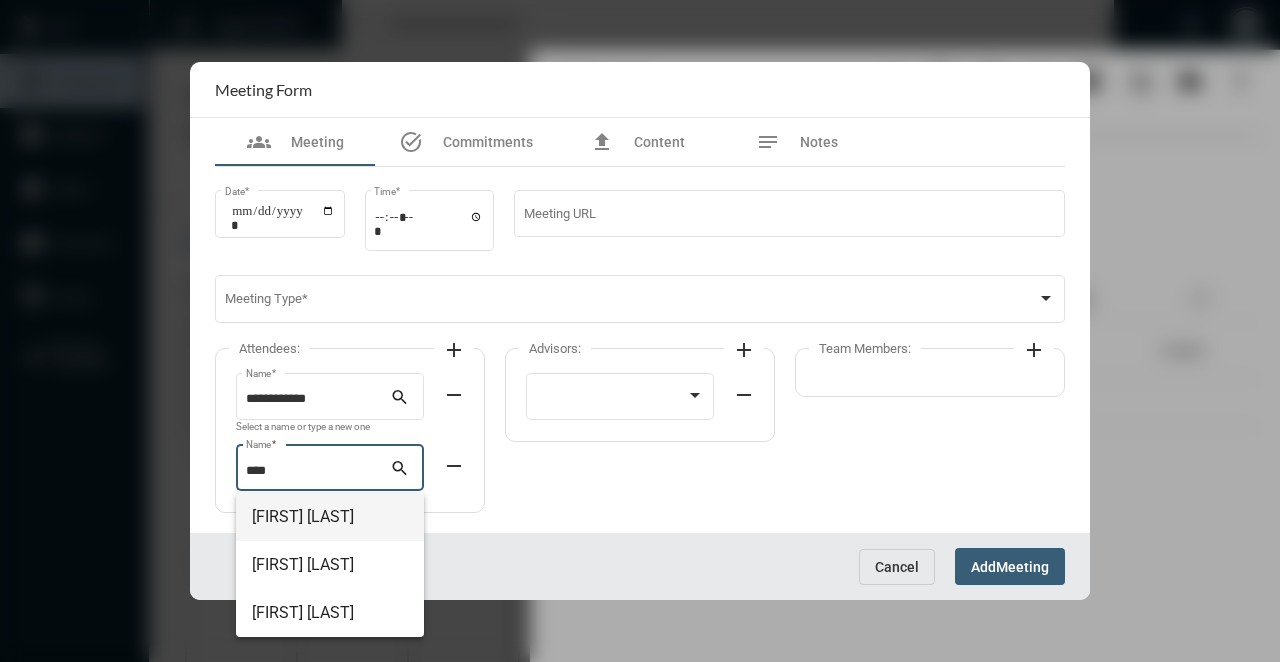 click on "[FIRST] [LAST]" at bounding box center (330, 517) 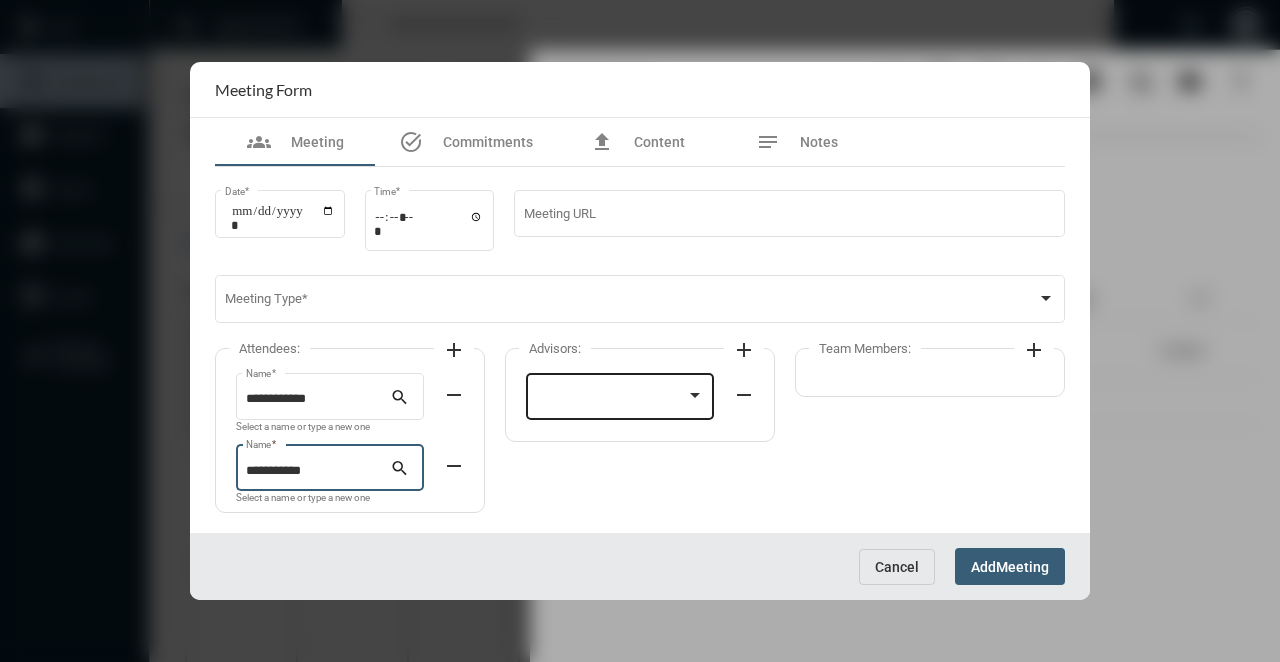 click at bounding box center (611, 399) 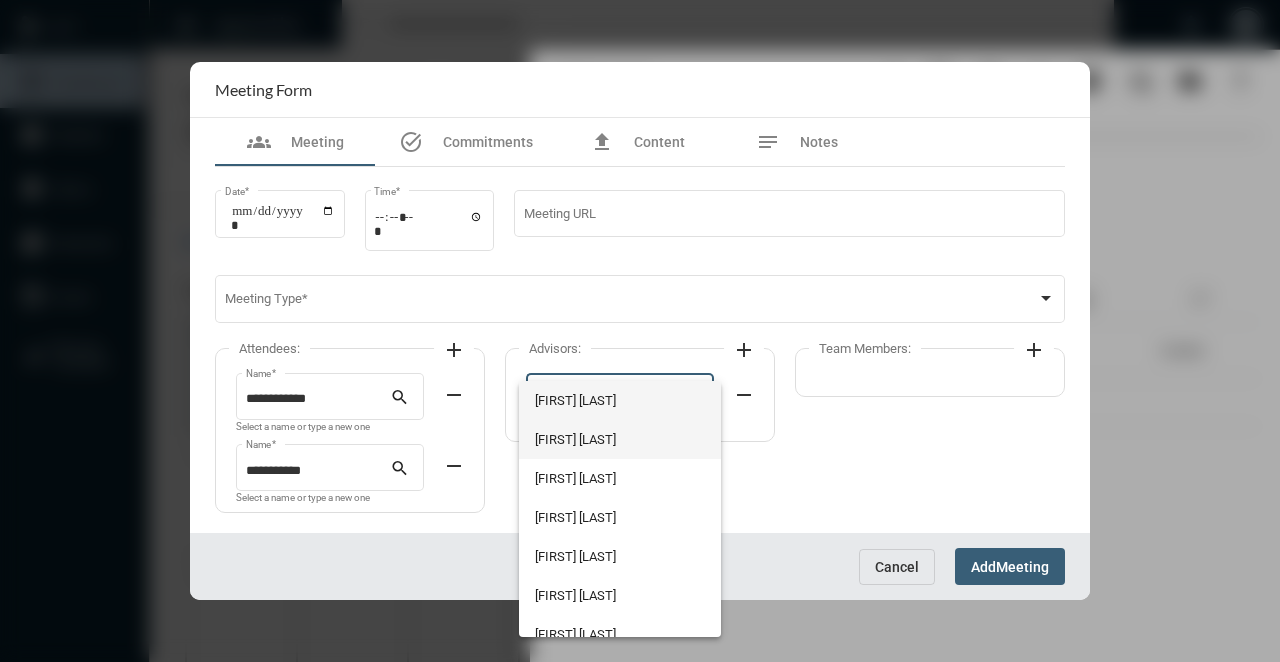click on "[FIRST] [LAST]" at bounding box center (619, 439) 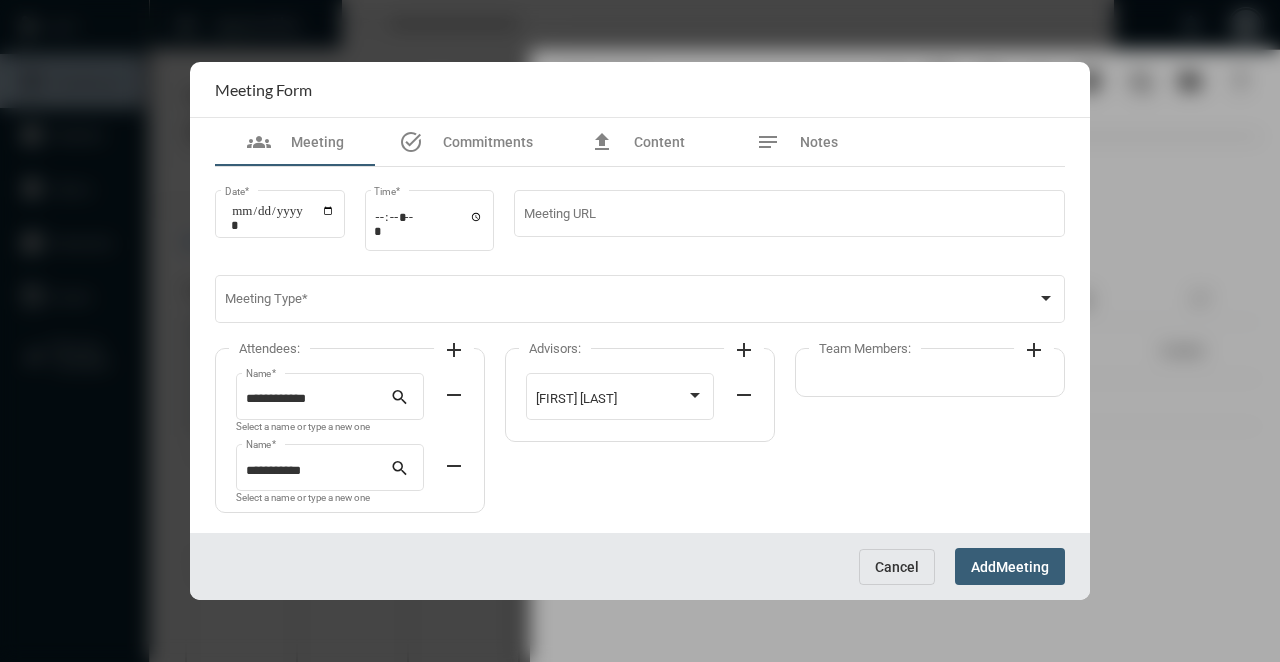 click on "add" at bounding box center (1034, 350) 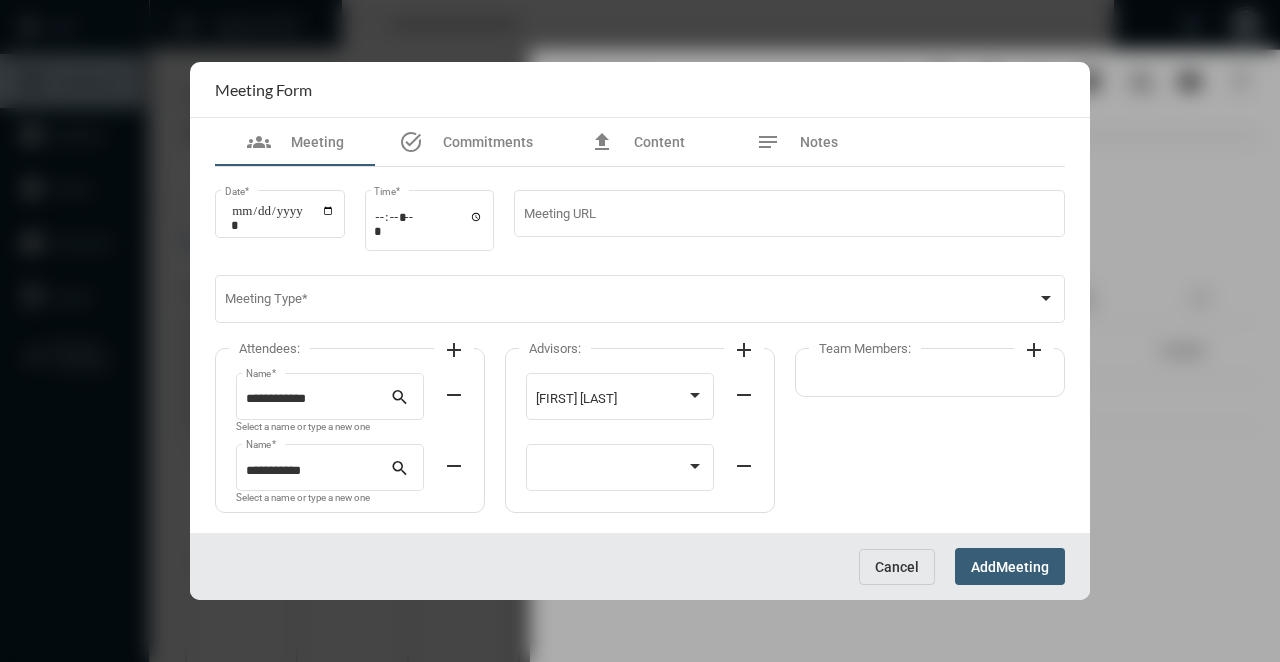 click on "Advisors: add [FIRST] [LAST] remove remove" 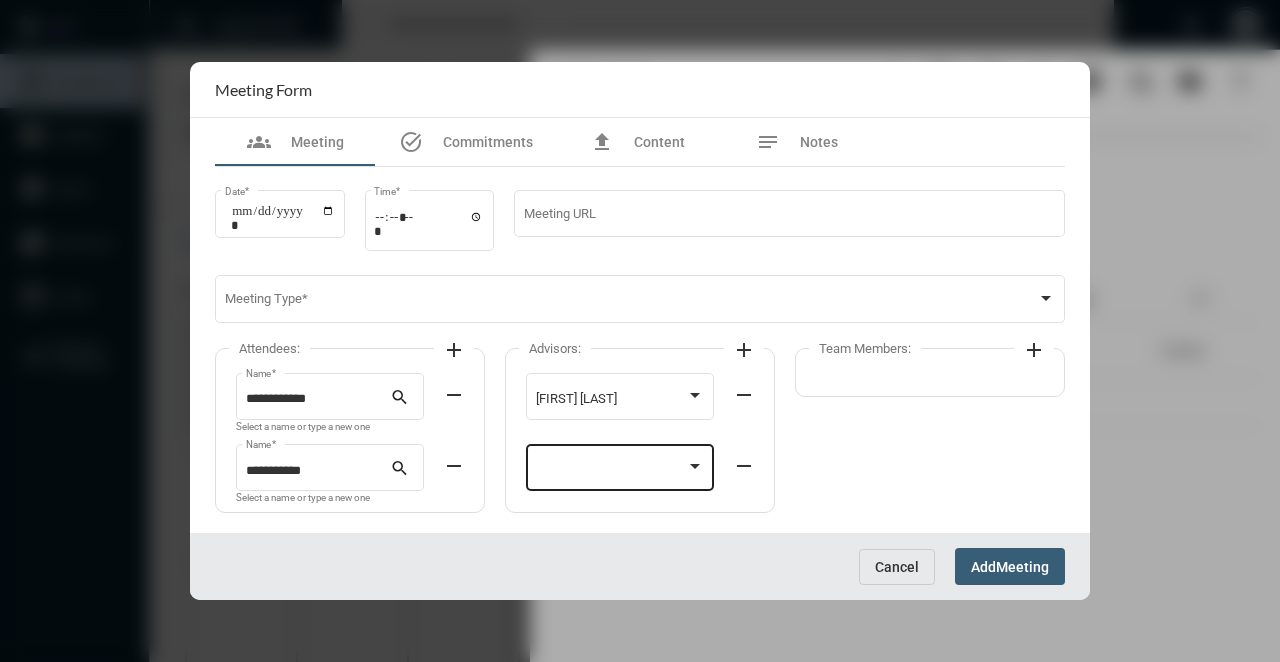 click at bounding box center (611, 471) 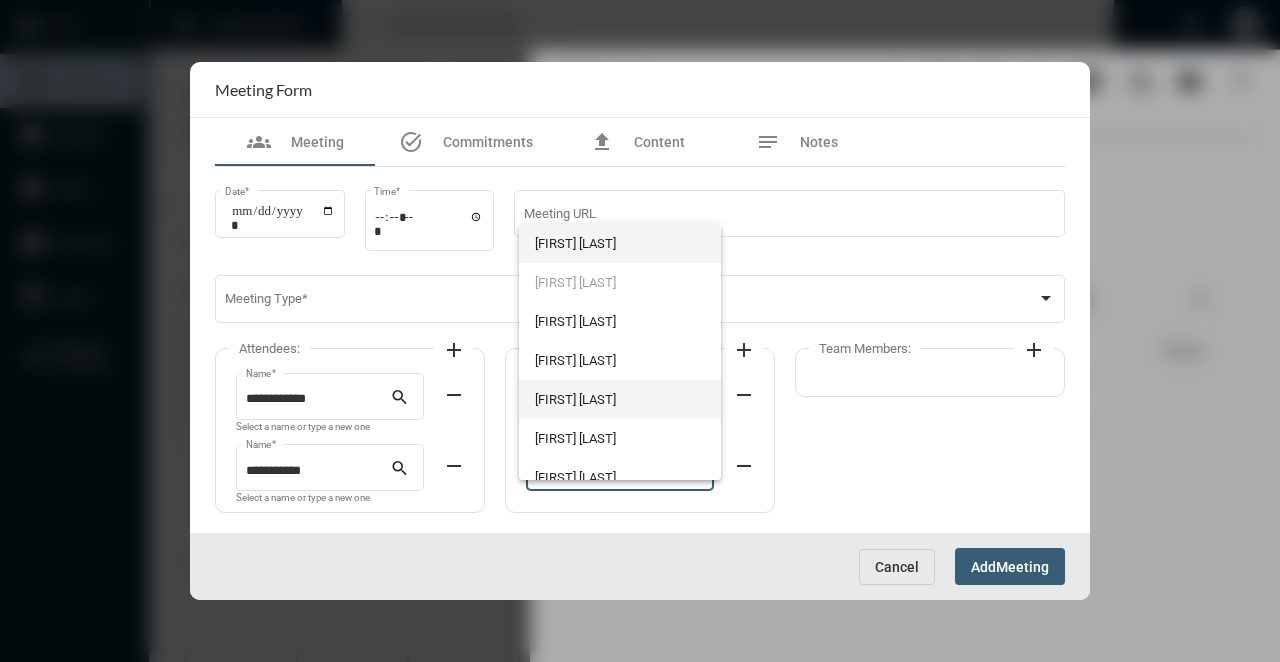 click on "[FIRST] [LAST]" at bounding box center (619, 399) 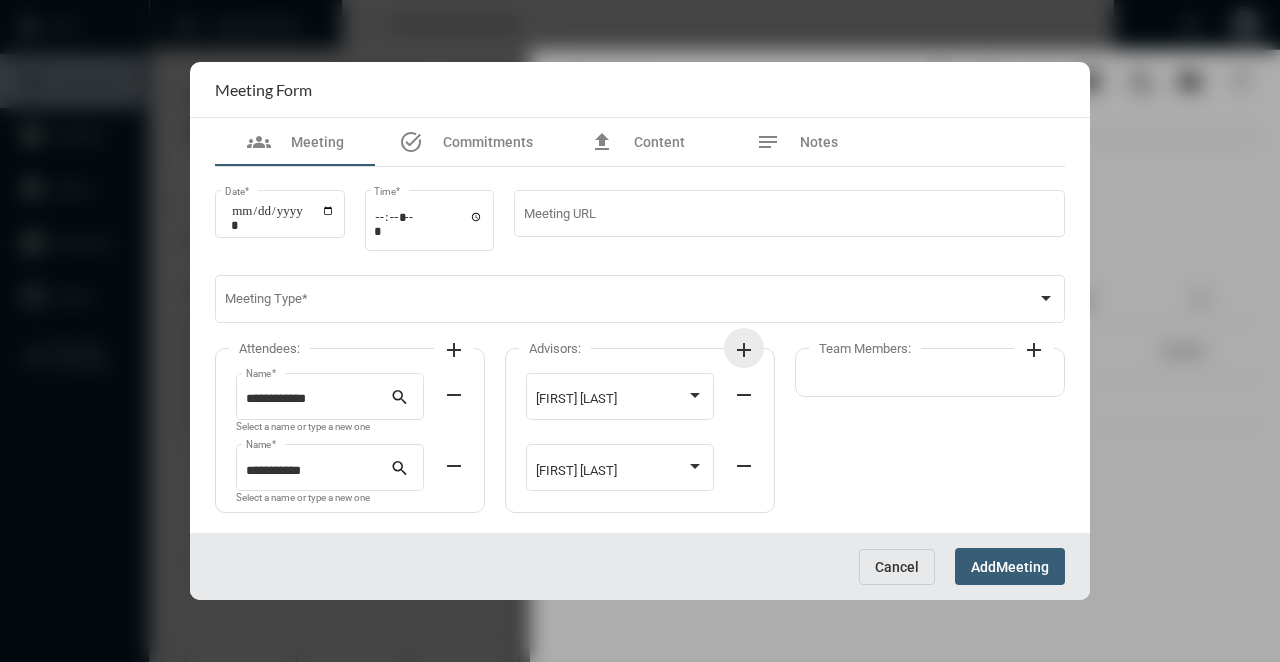 click on "add" 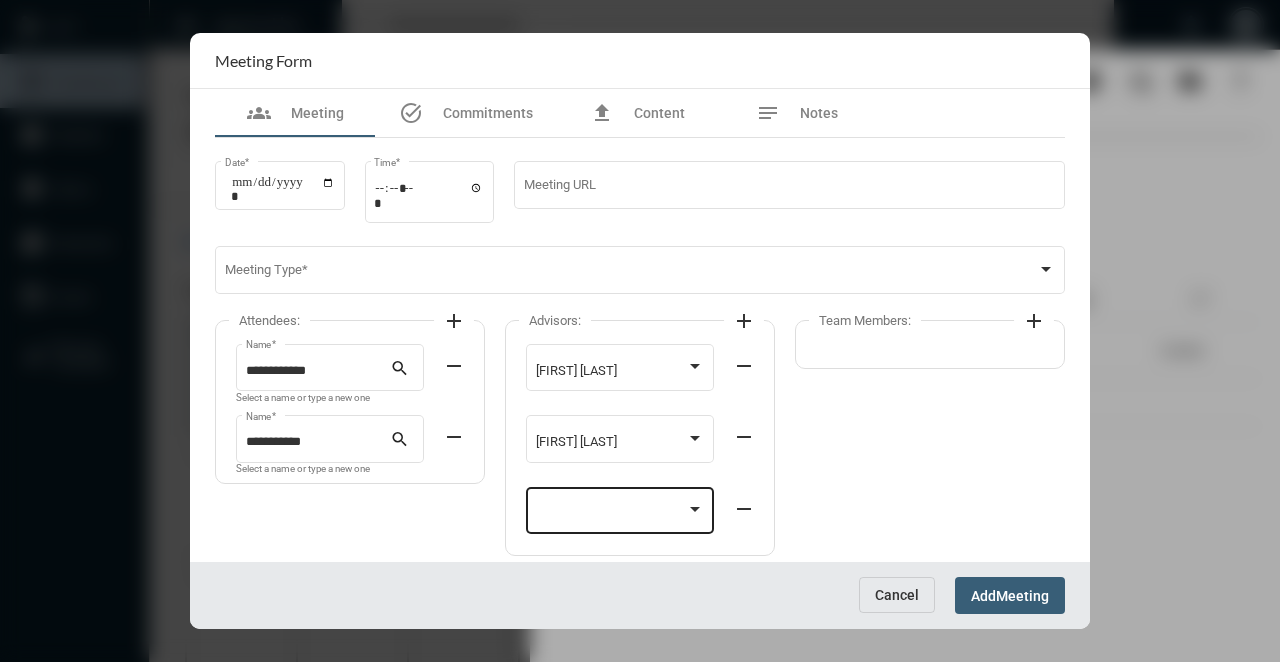 click 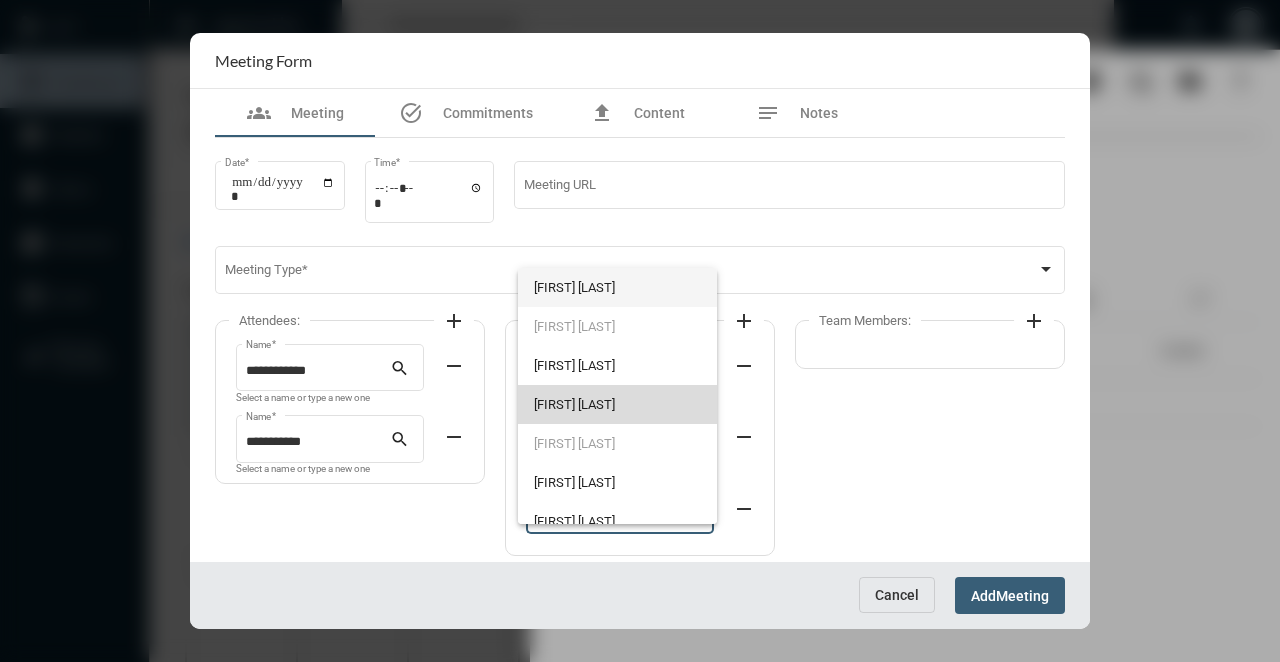 click on "[FIRST] [LAST]" at bounding box center (618, 404) 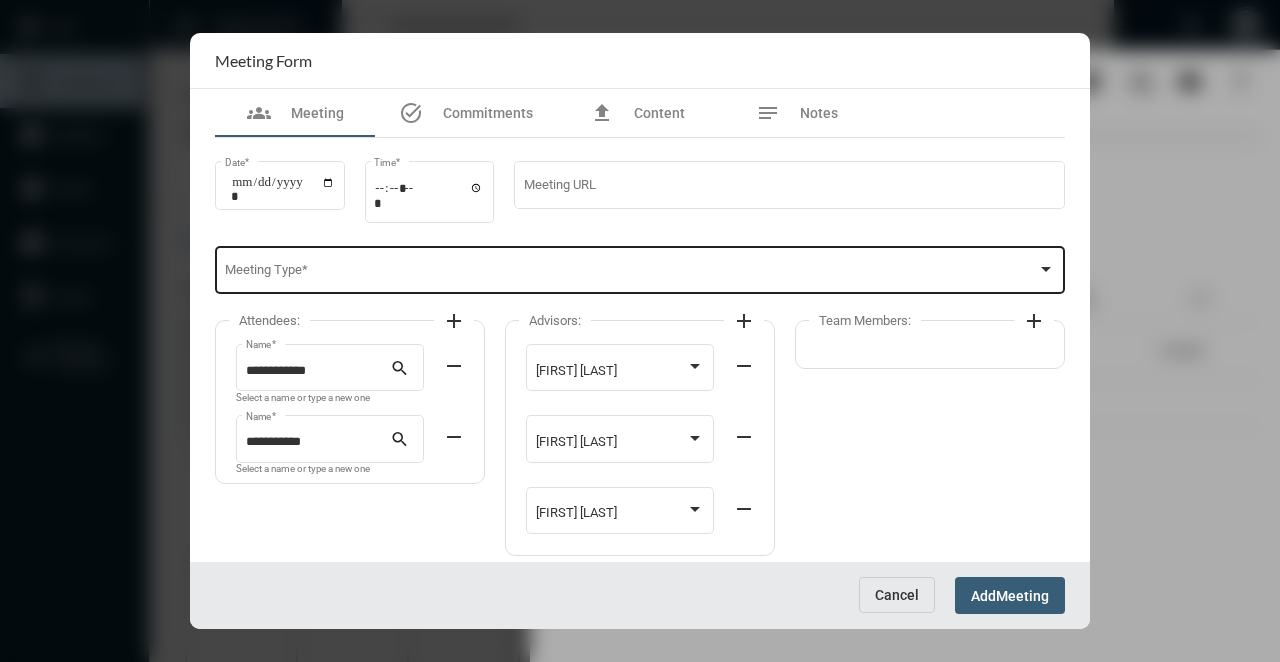 click on "Meeting Type  *" at bounding box center [640, 268] 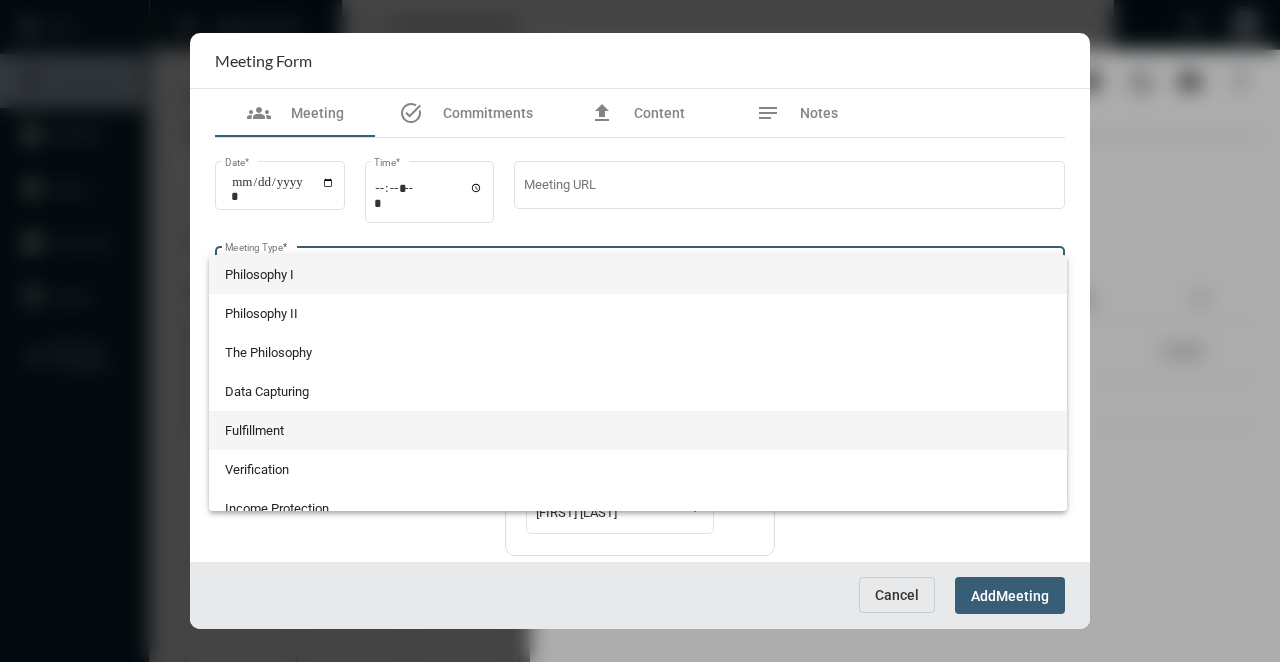 scroll, scrollTop: 524, scrollLeft: 0, axis: vertical 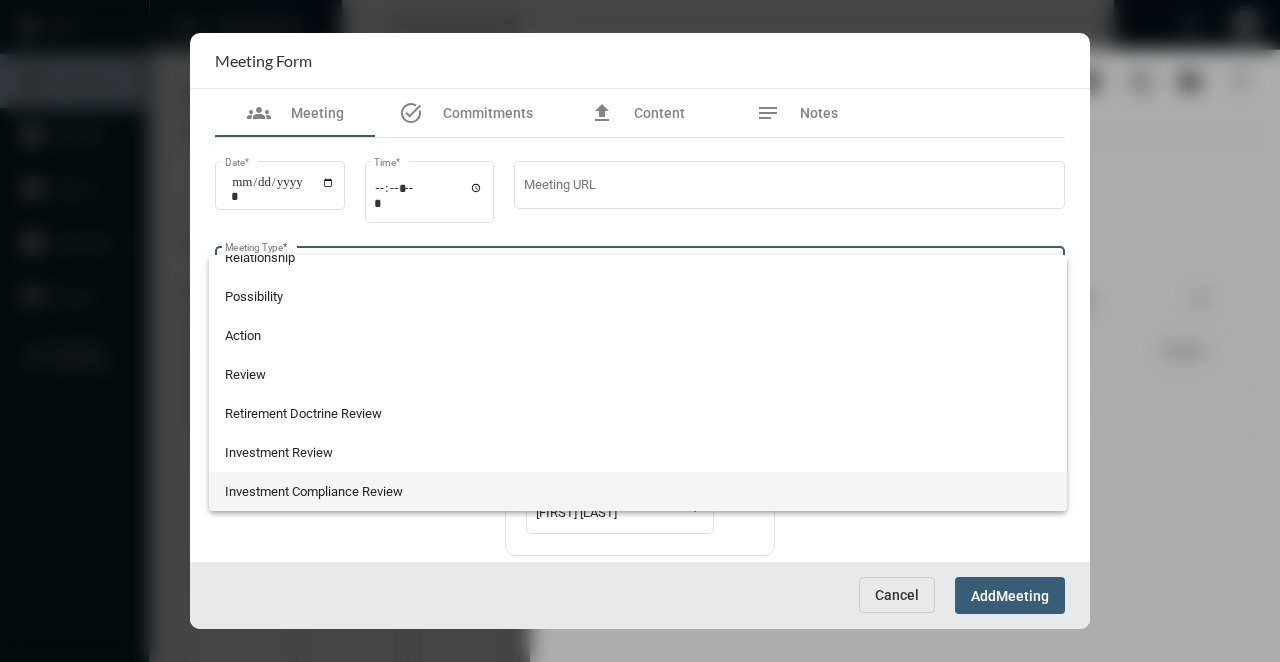 click on "Investment Compliance Review" at bounding box center [638, 491] 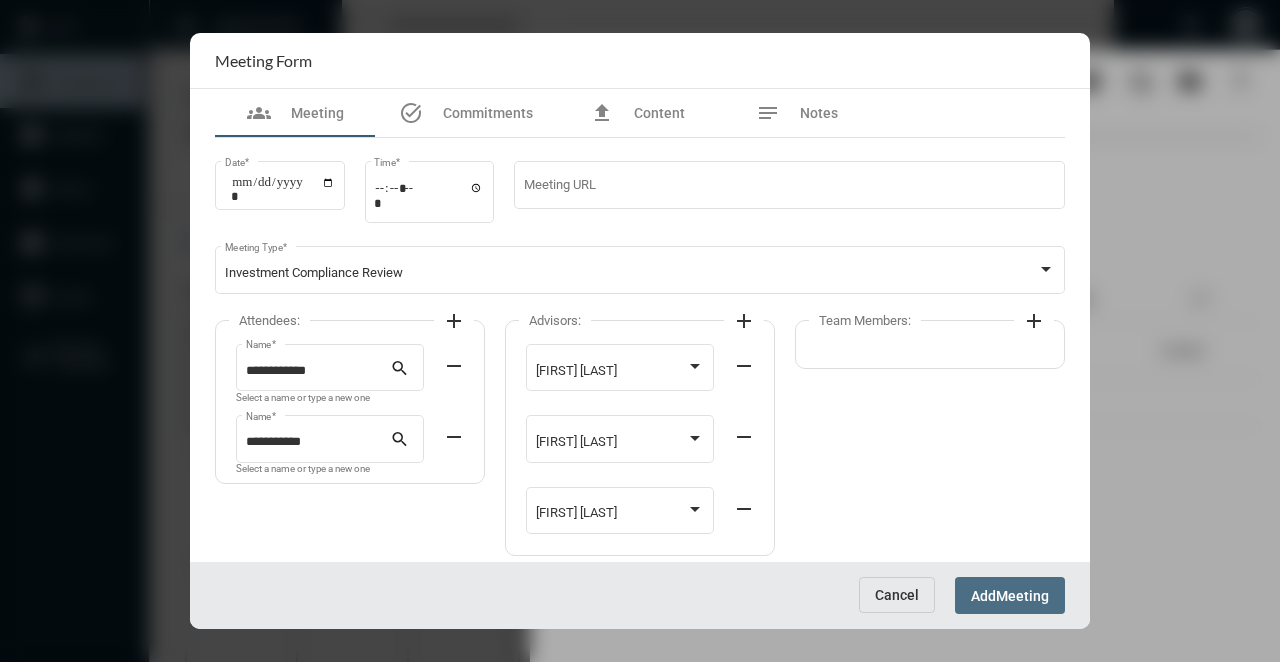 click on "Meeting" at bounding box center (1022, 596) 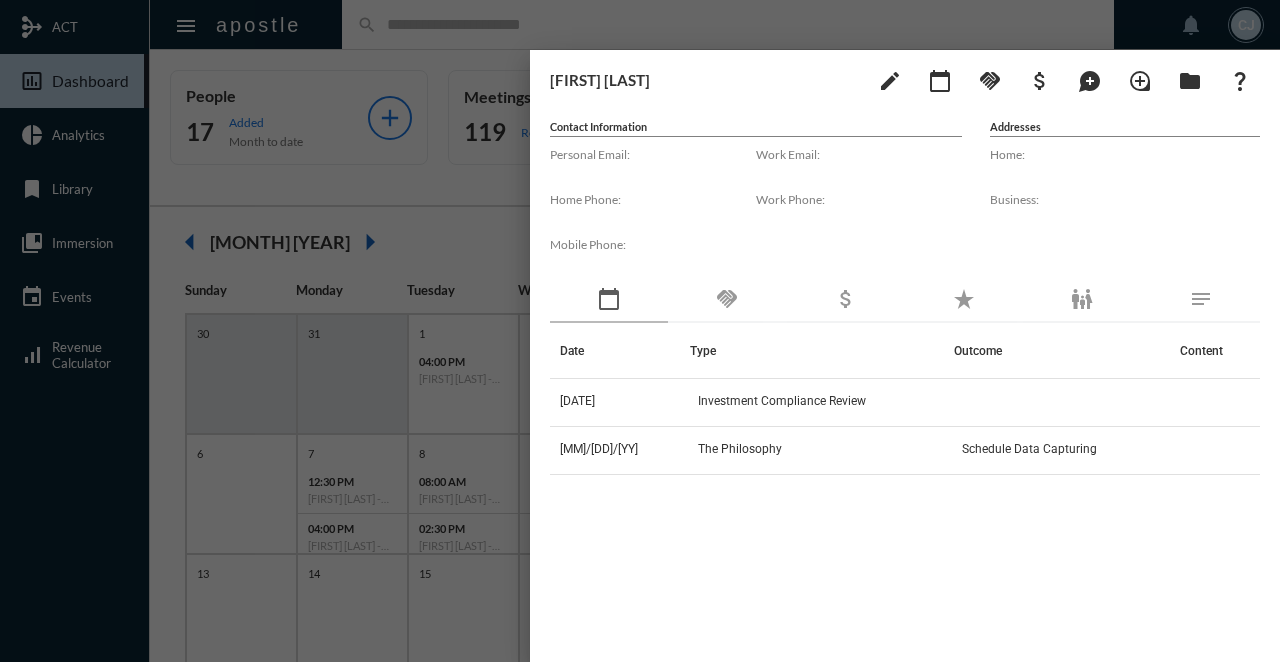 click at bounding box center (640, 331) 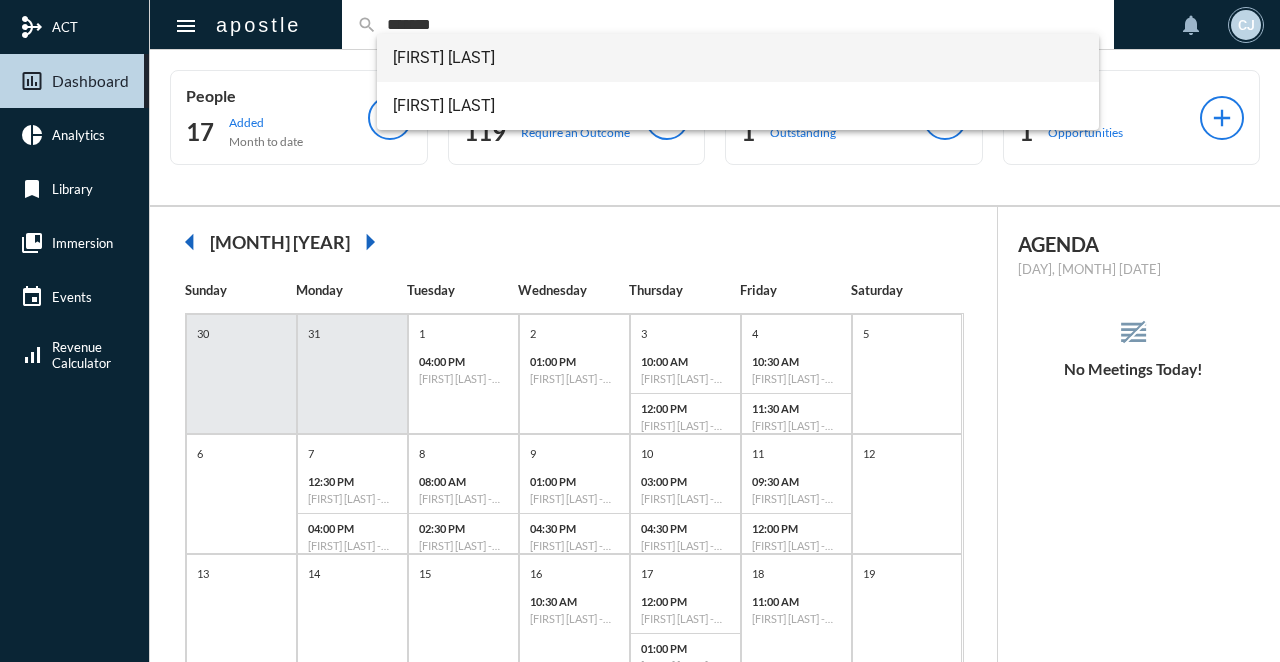 type on "*******" 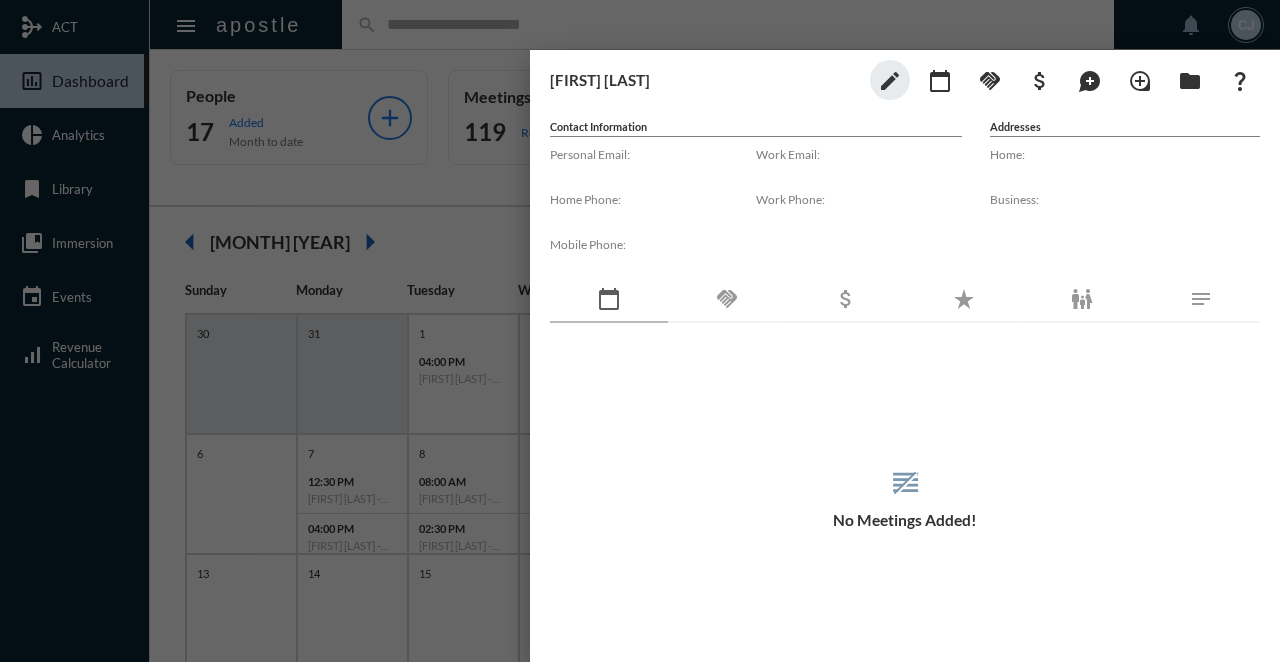 click at bounding box center [640, 331] 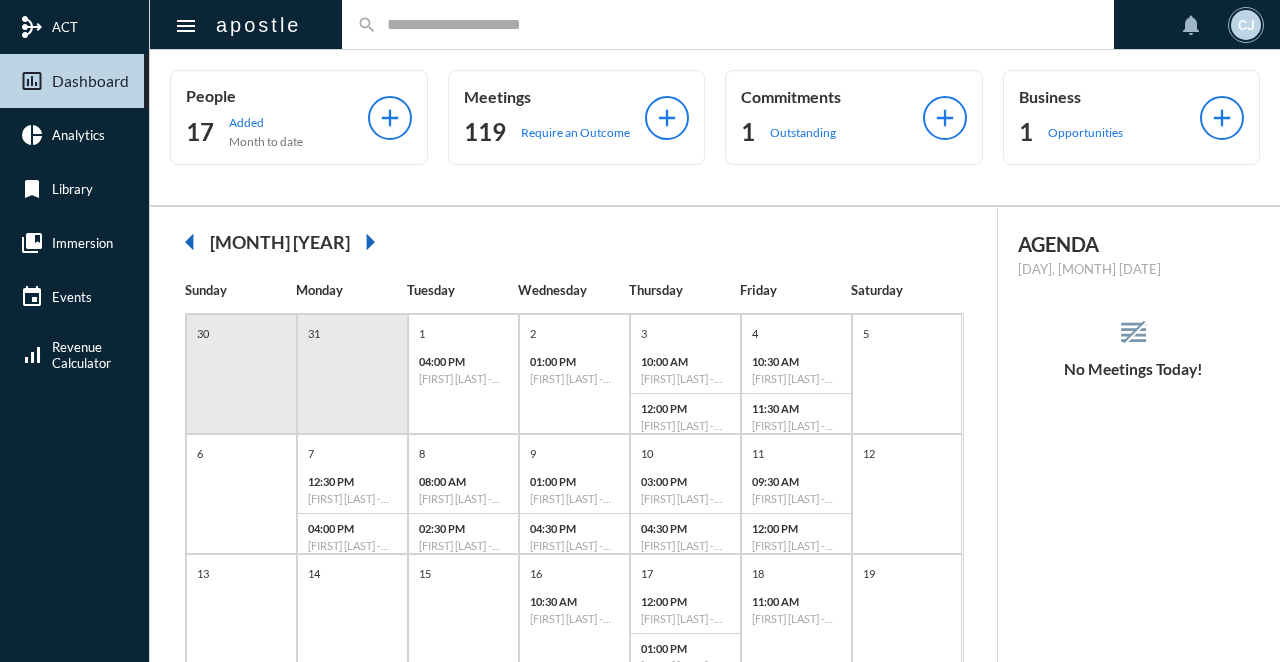 type on "*" 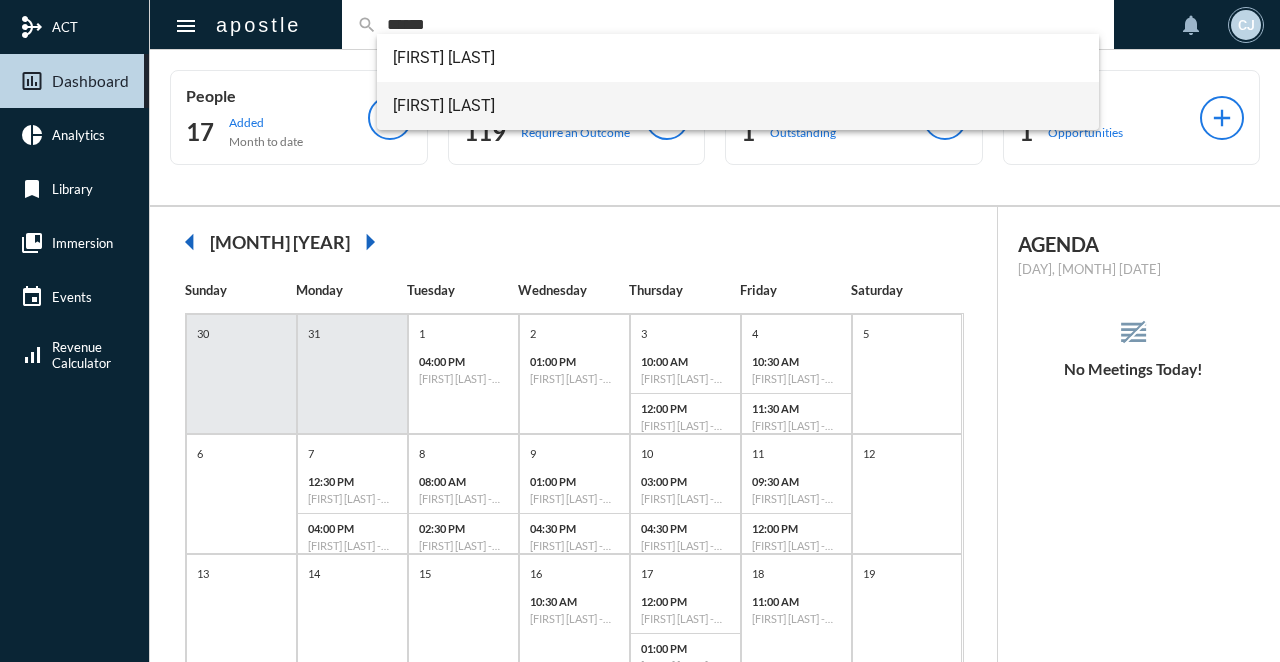 type on "******" 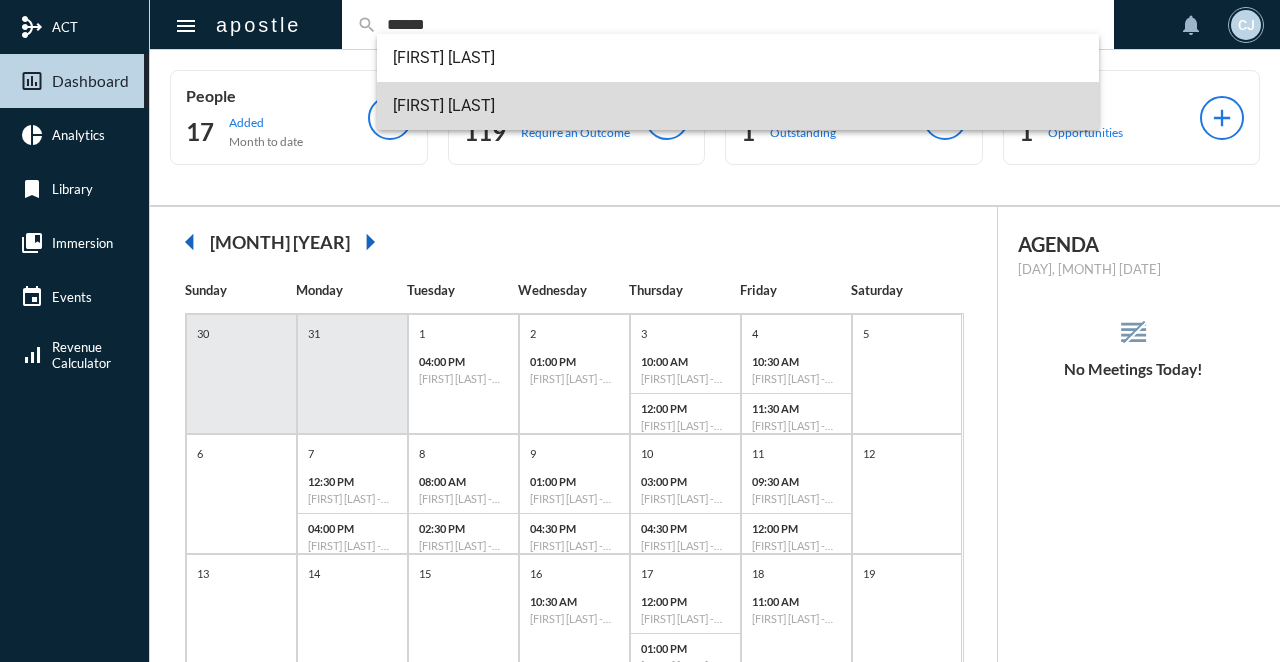 click on "[FIRST]  [LAST]" at bounding box center (738, 106) 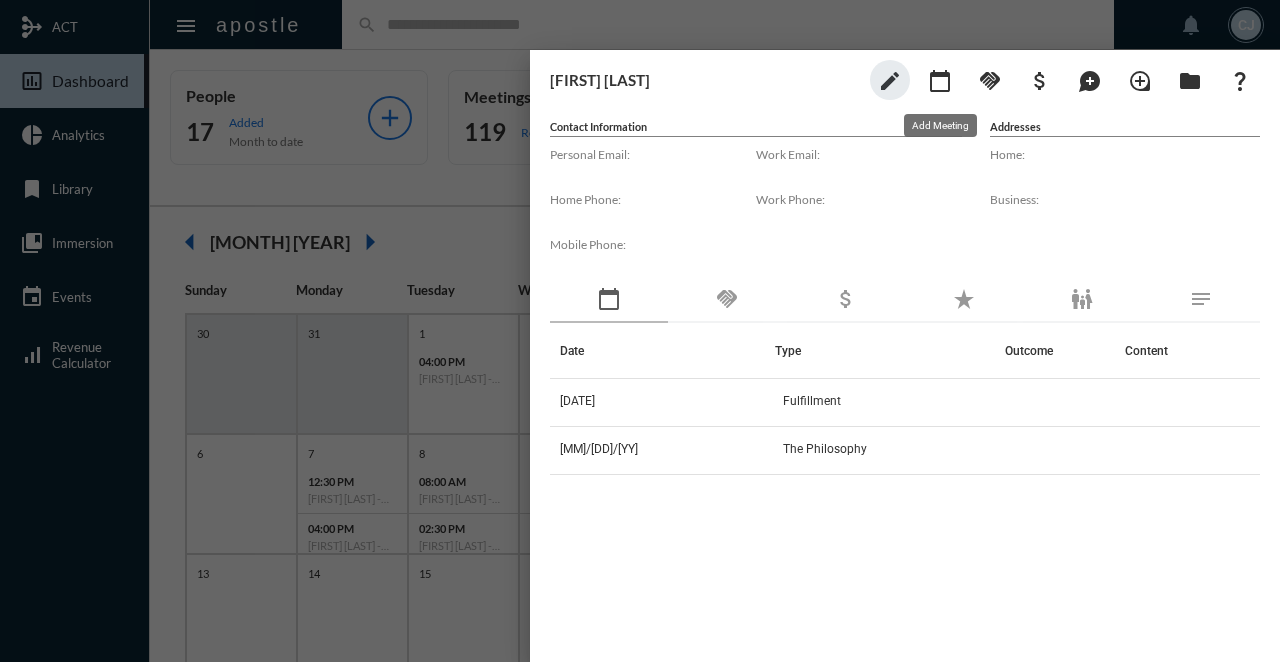 click on "calendar_today" 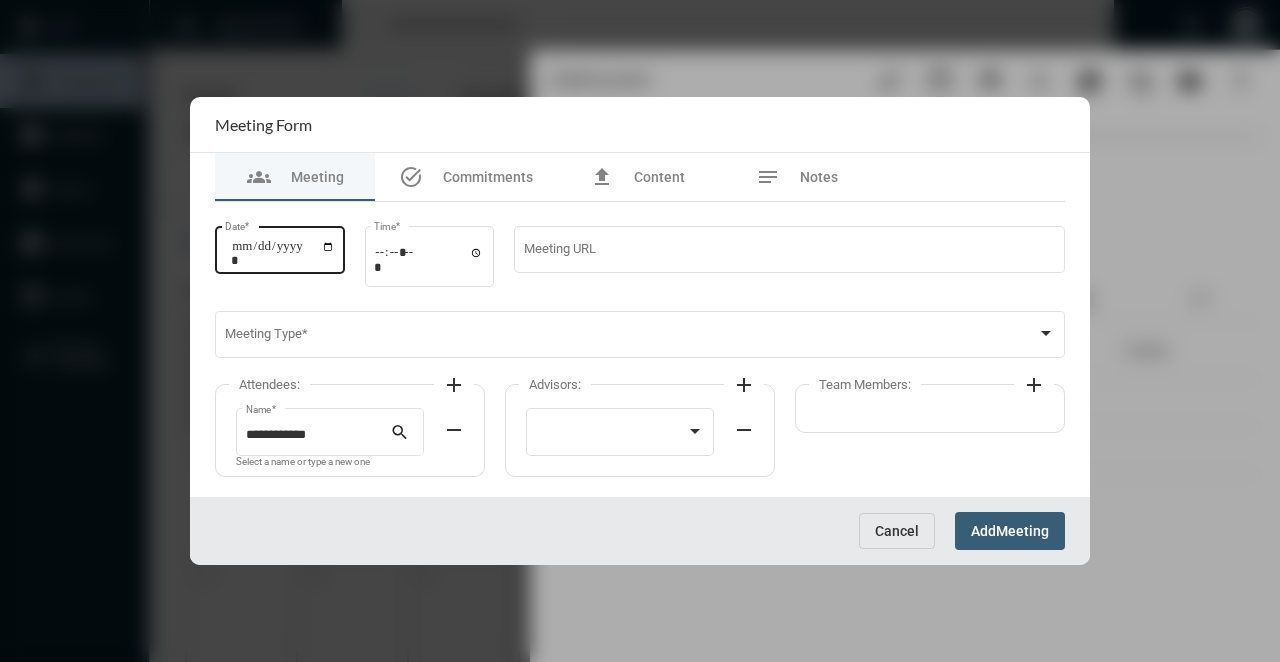 click on "Date  *" at bounding box center (283, 253) 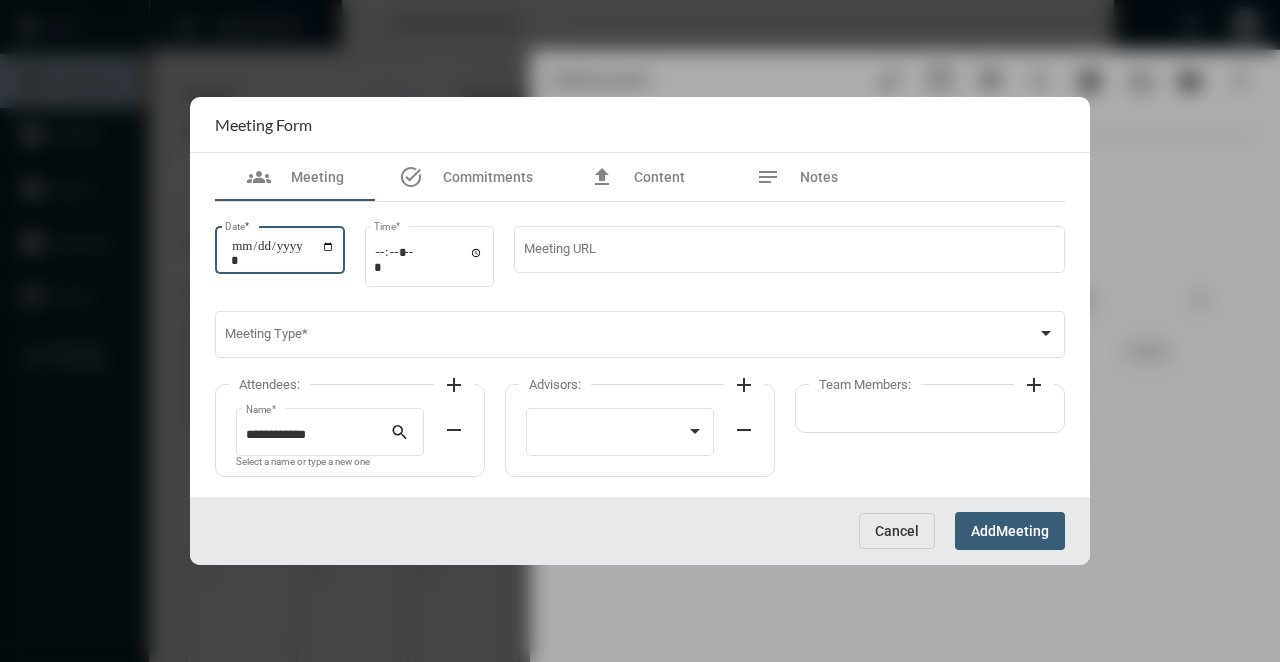 type on "**********" 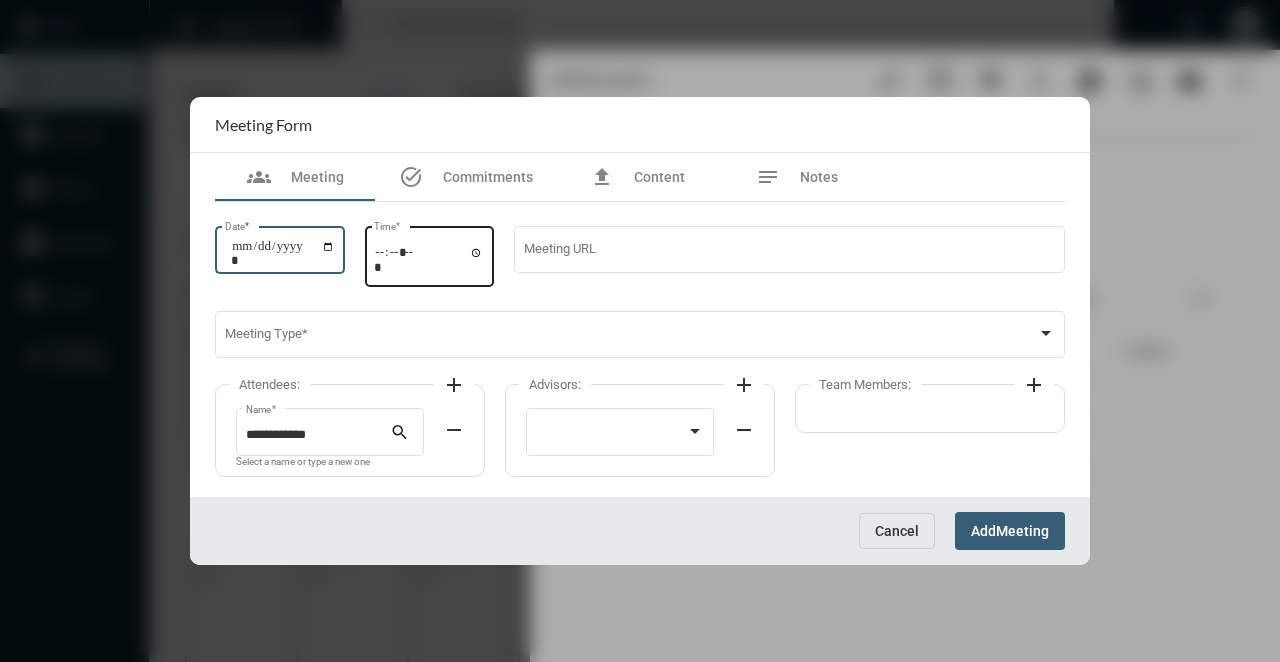 click on "Time  *" at bounding box center [430, 254] 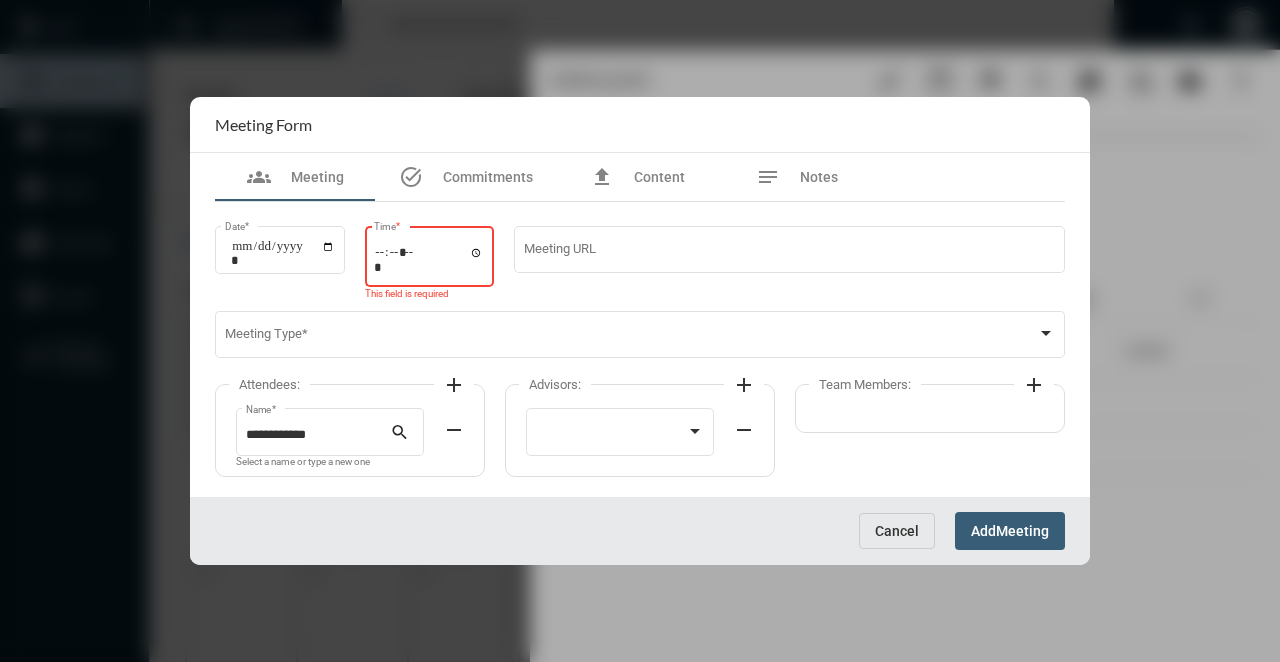 click on "Time  *" at bounding box center (429, 259) 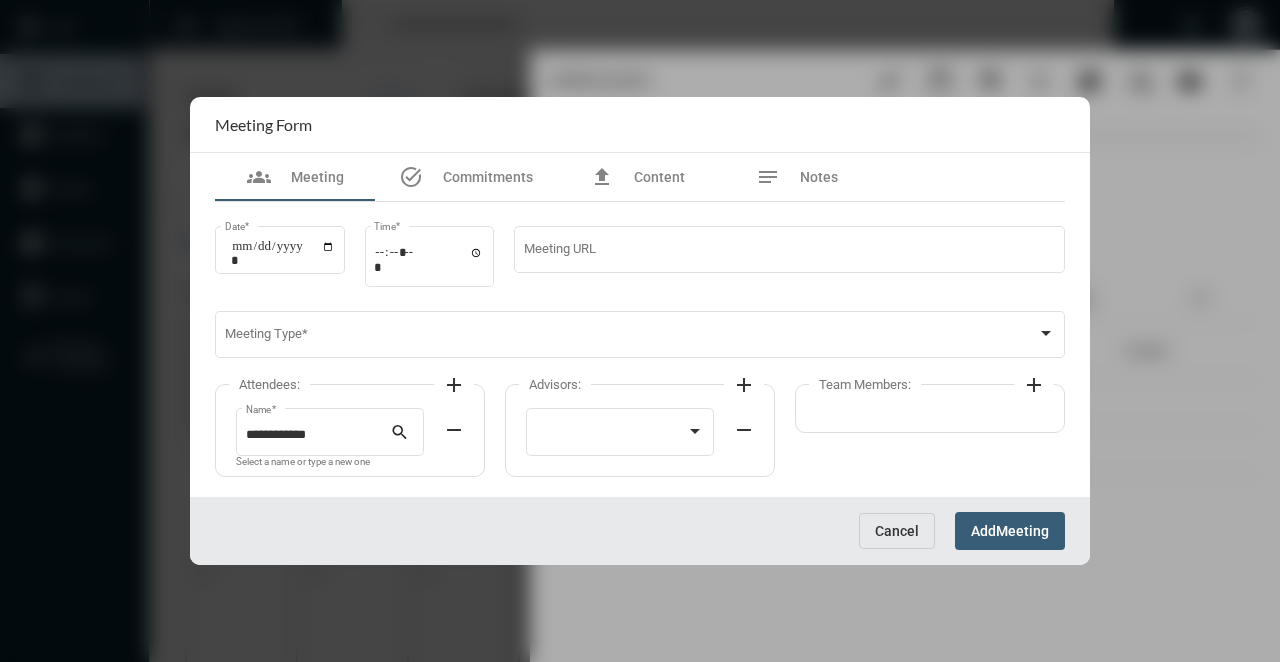 click on "***** Time  *" at bounding box center [430, 265] 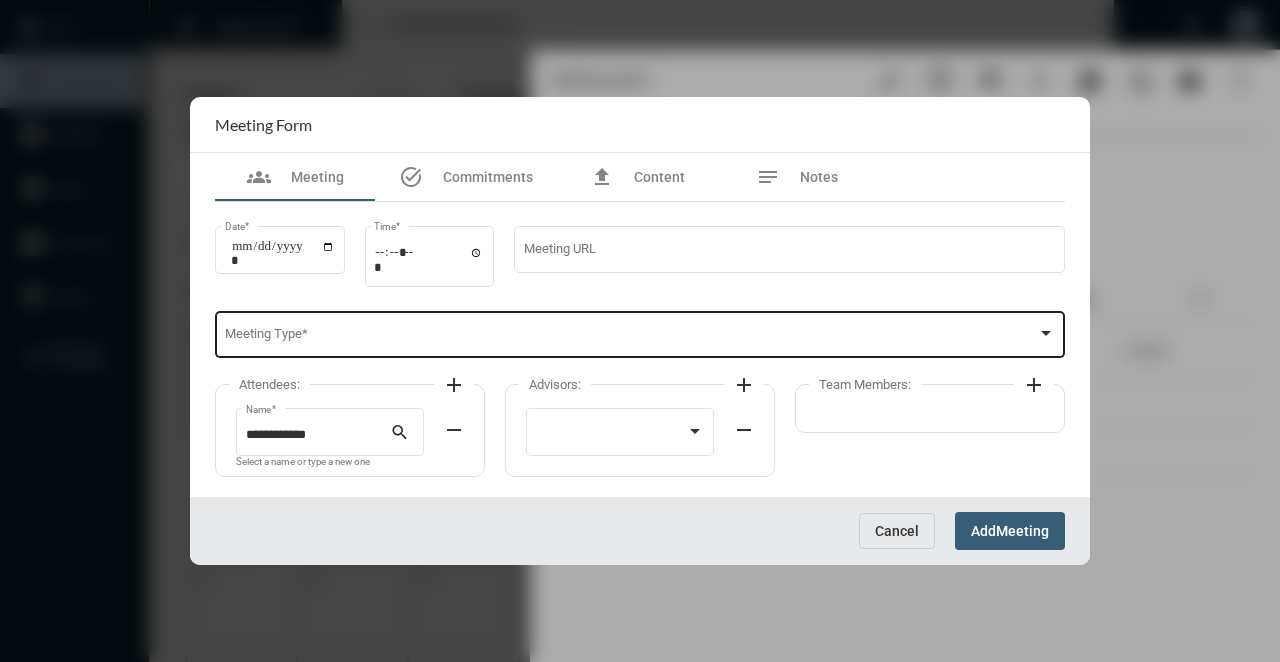 click at bounding box center (631, 338) 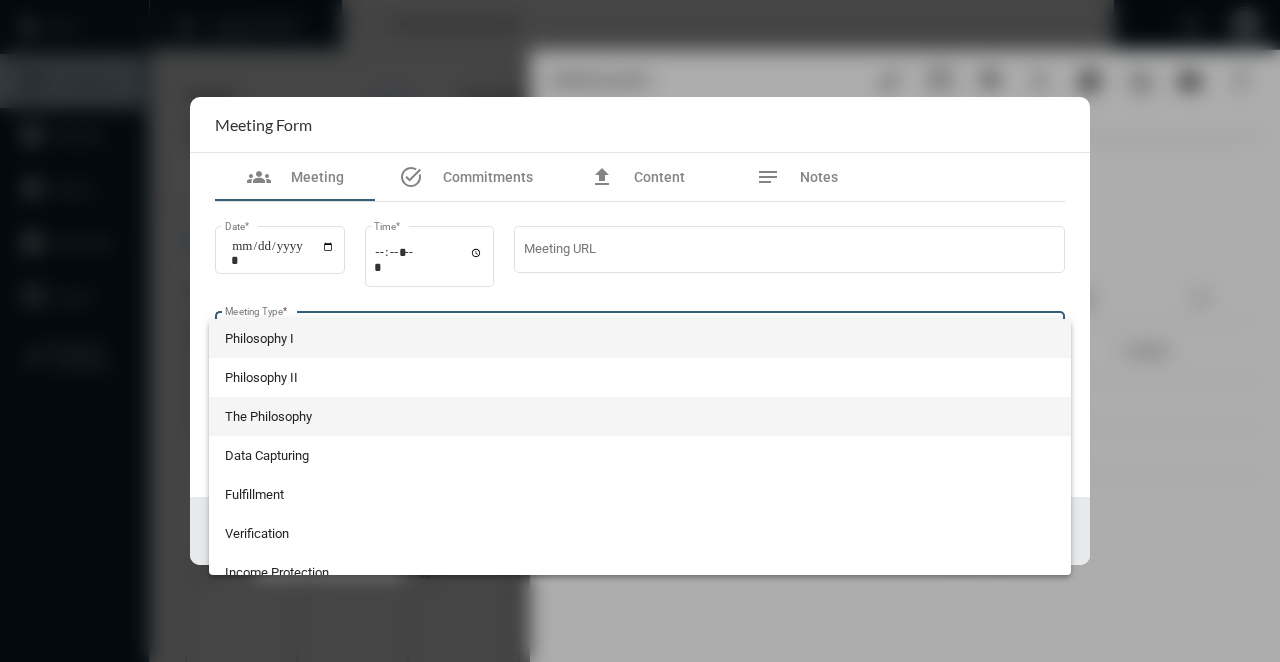 scroll, scrollTop: 524, scrollLeft: 0, axis: vertical 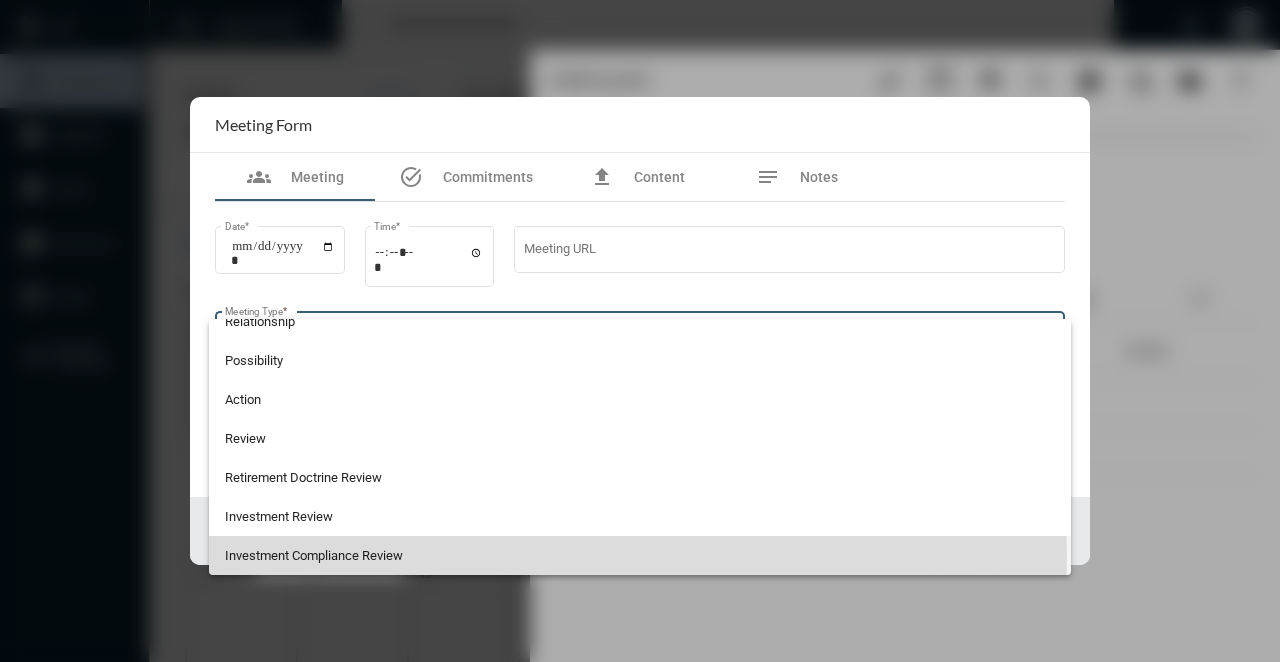 click on "Investment Compliance Review" at bounding box center [640, 555] 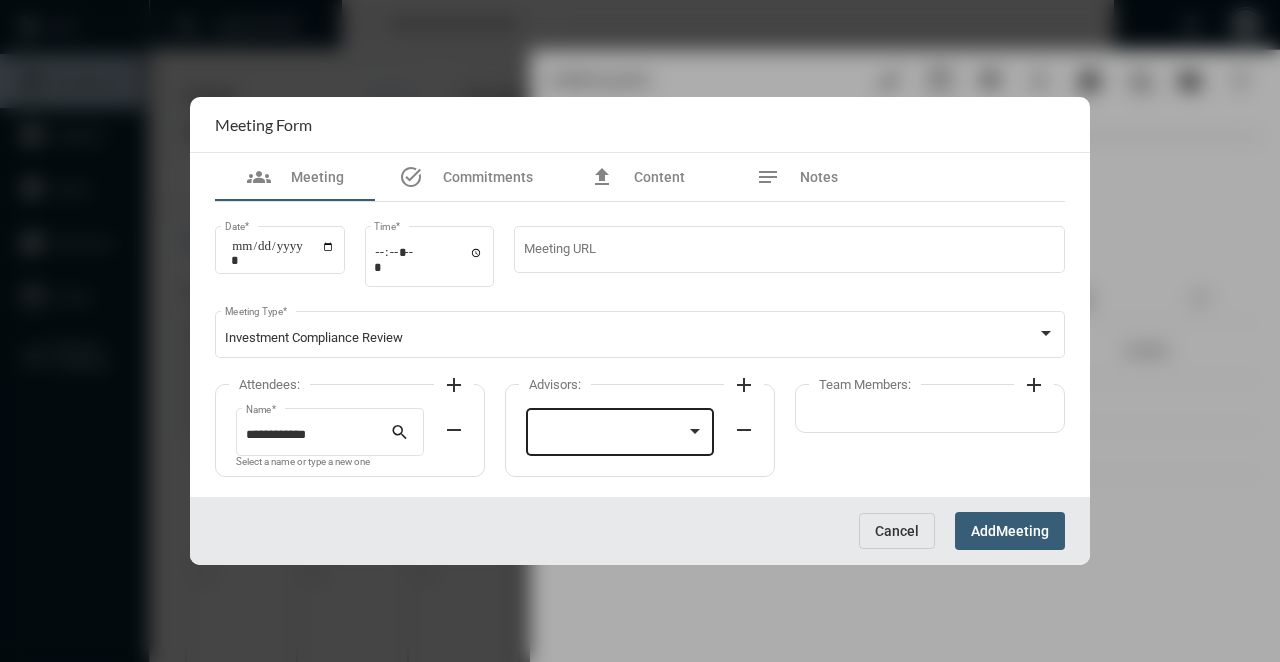 click 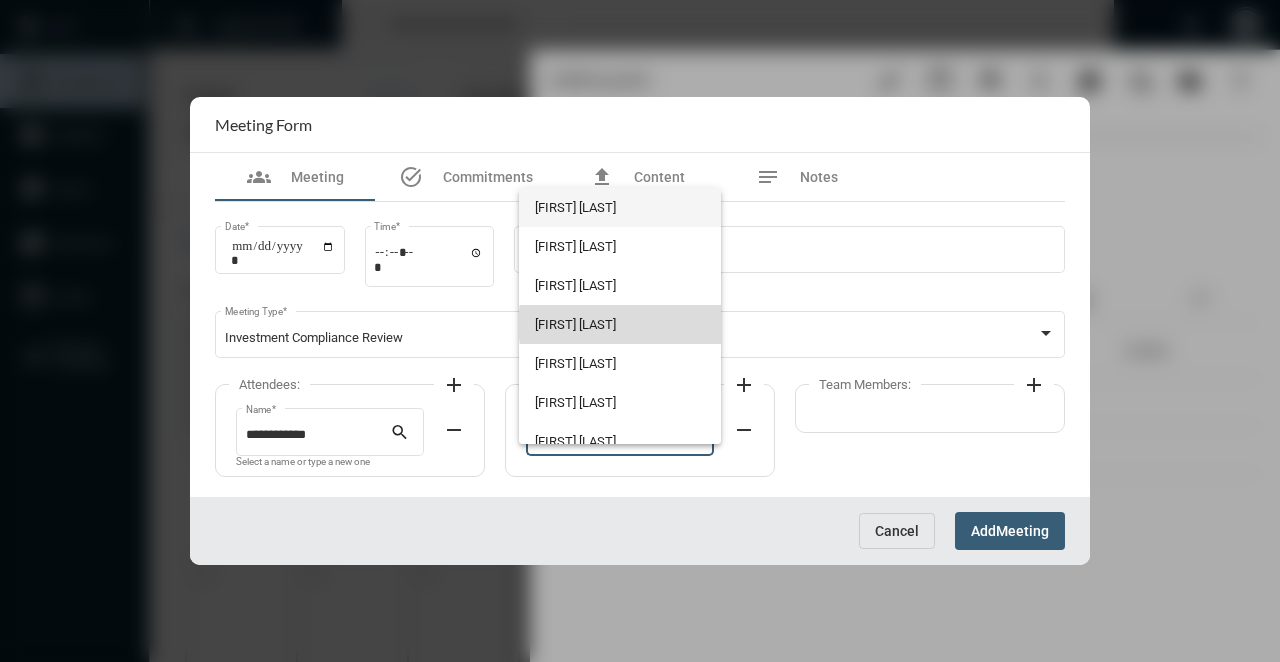 click on "[FIRST] [LAST]" at bounding box center (619, 324) 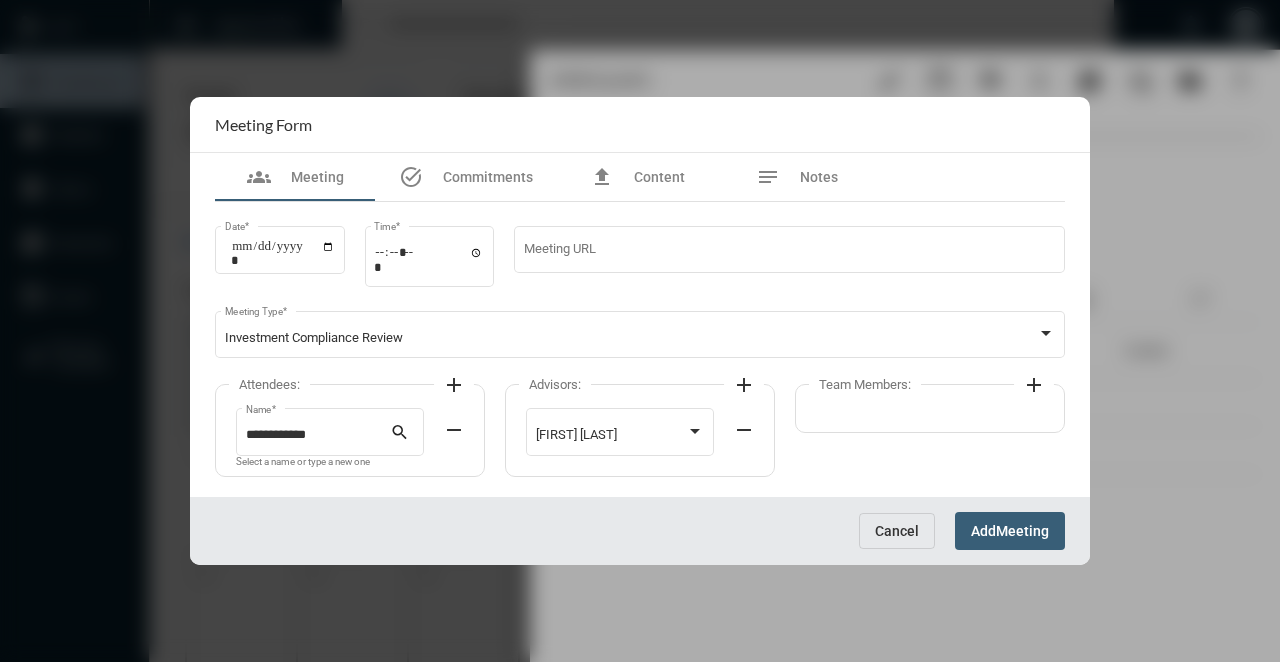 click on "add" at bounding box center (1034, 385) 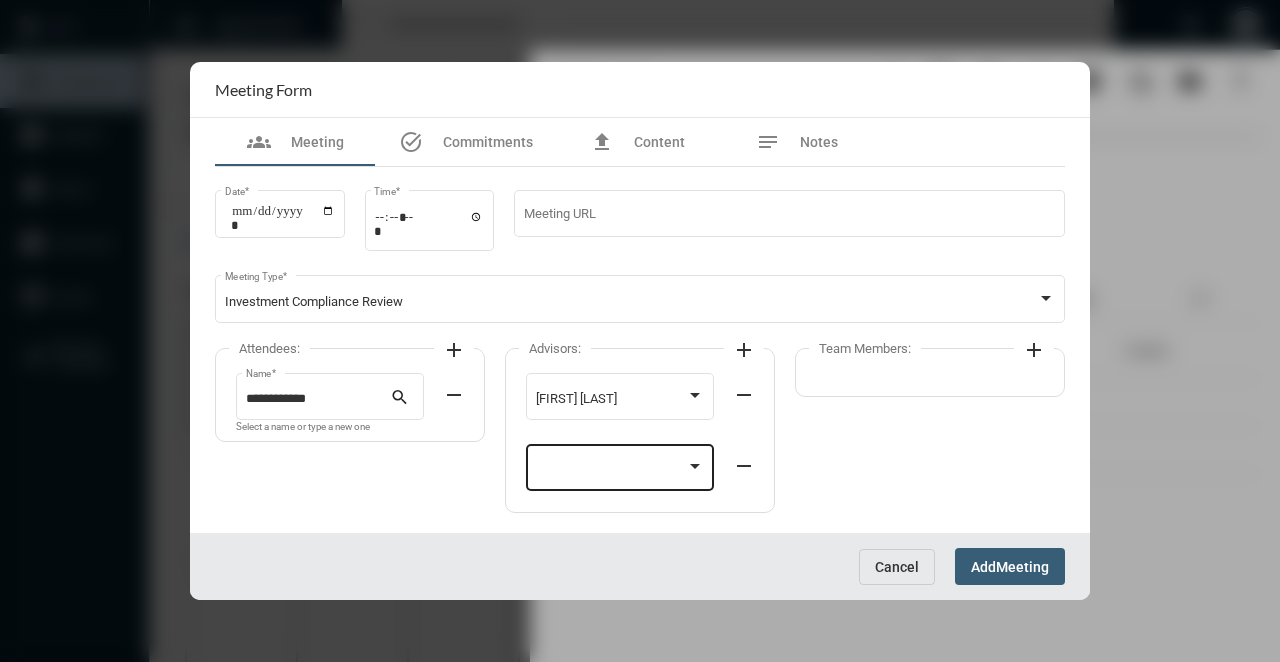 click 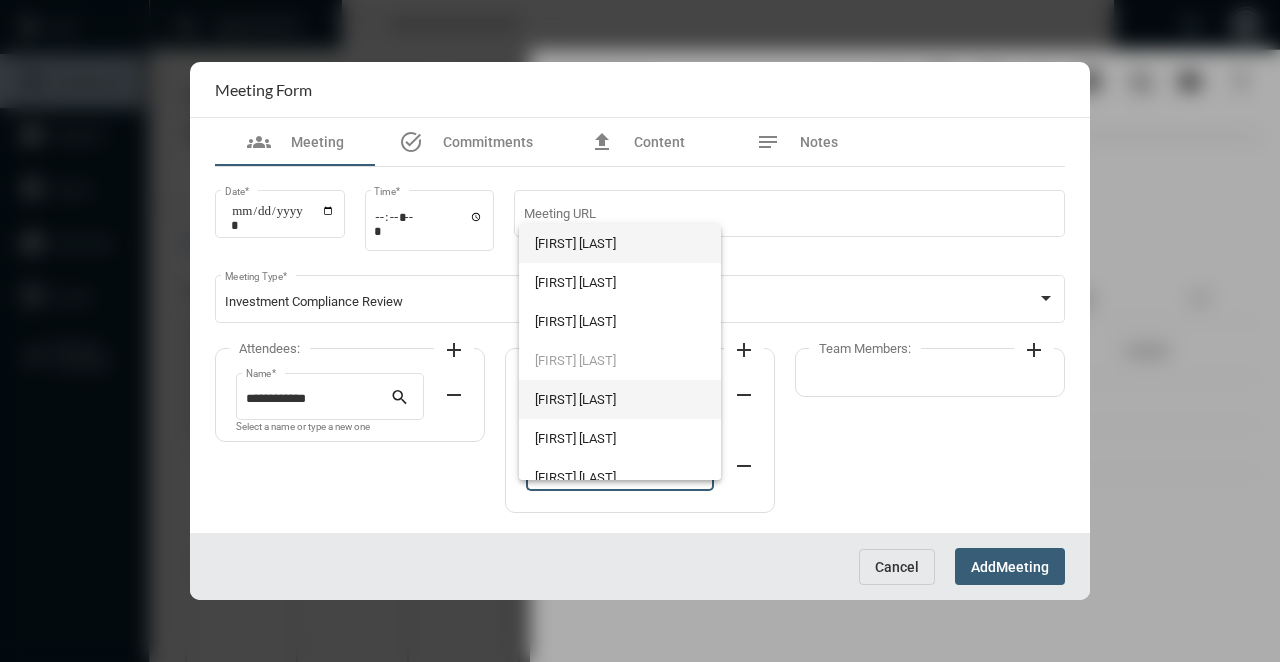click on "[FIRST] [LAST]" at bounding box center (619, 399) 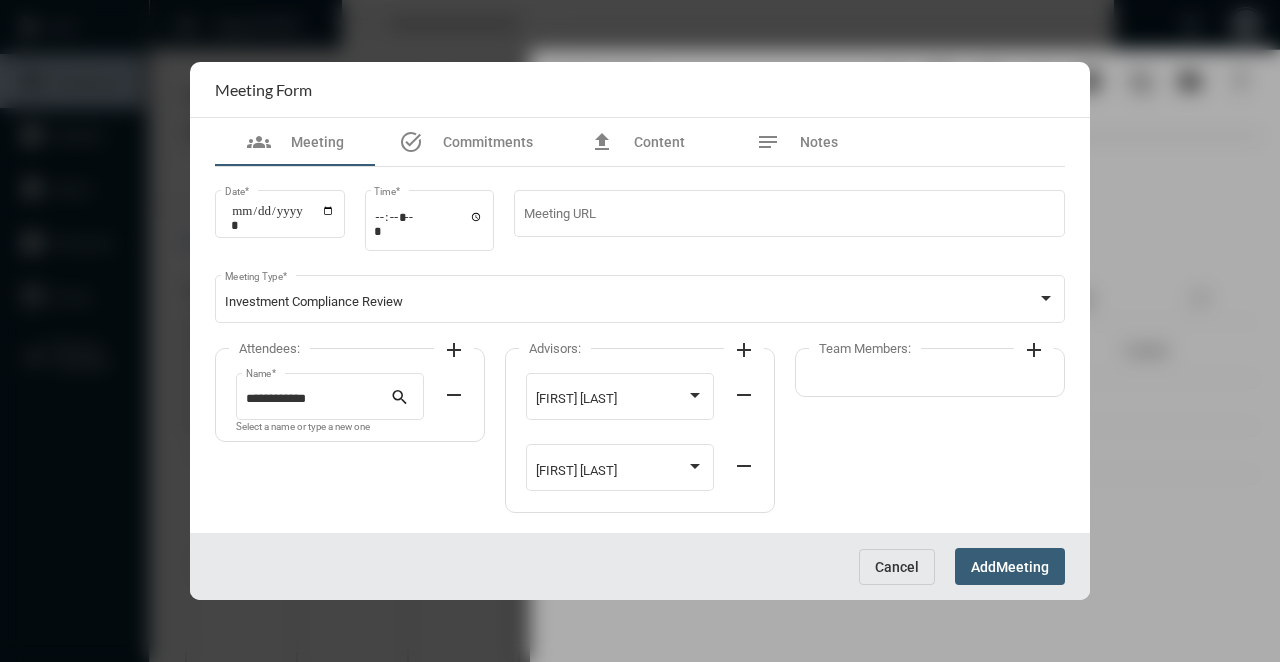 click on "Meeting" at bounding box center (1022, 567) 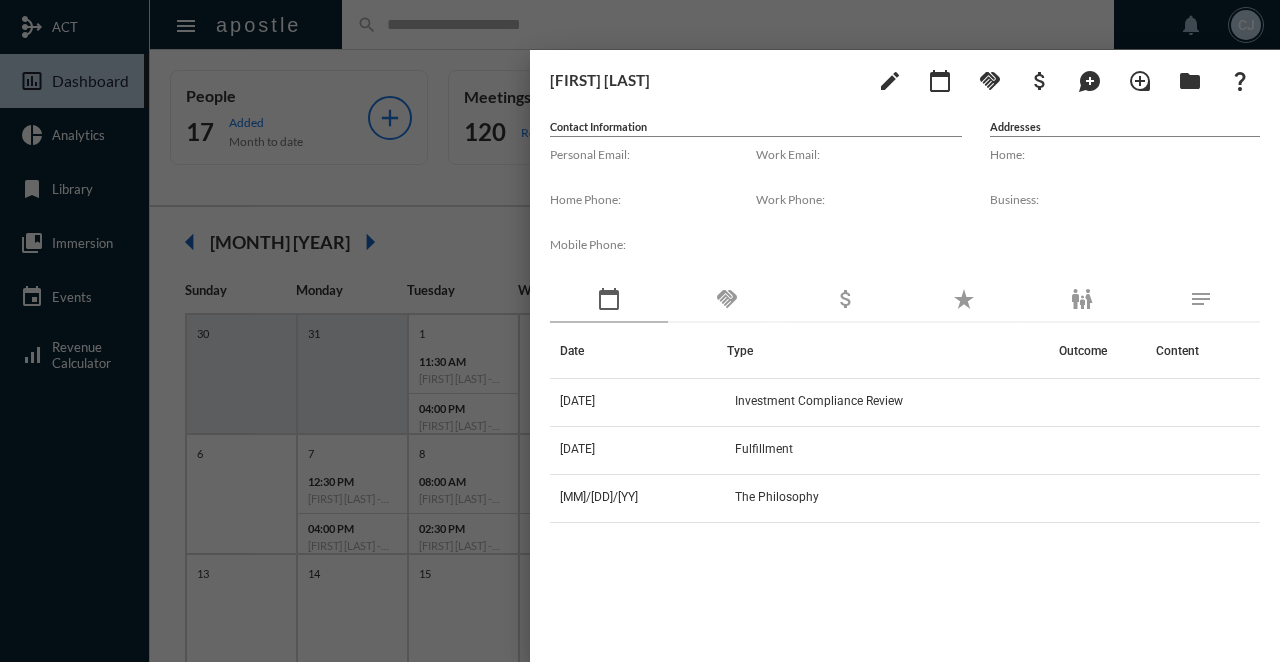 click at bounding box center (640, 331) 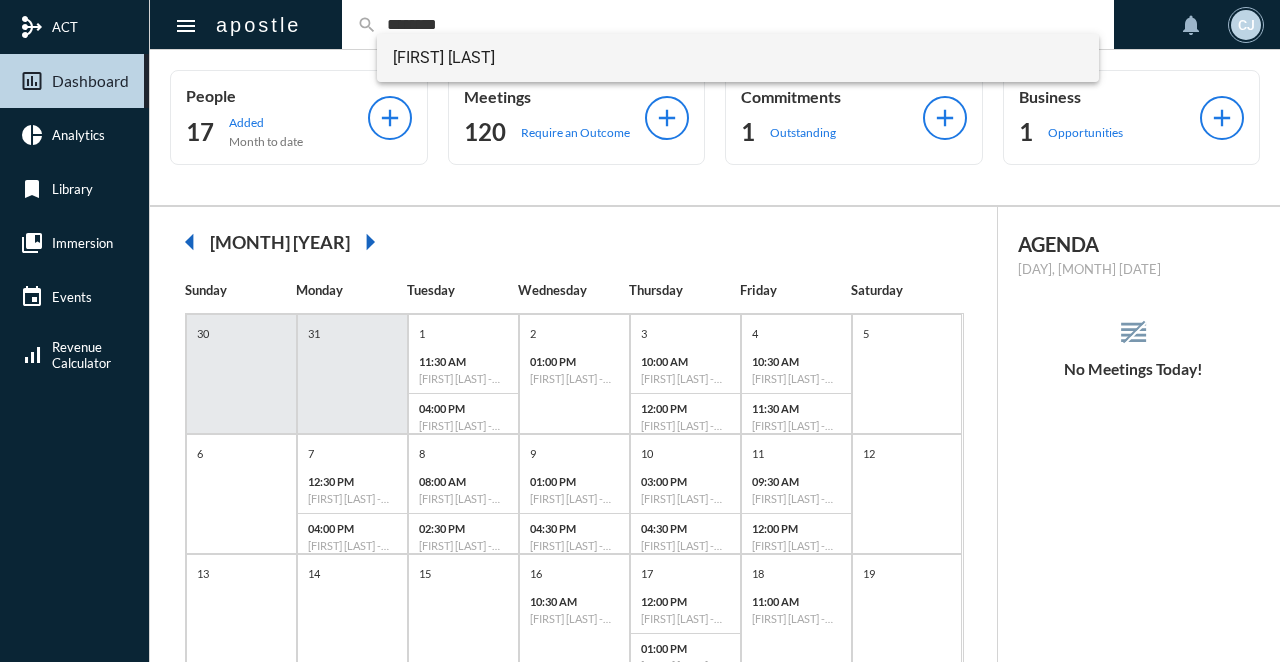 type on "********" 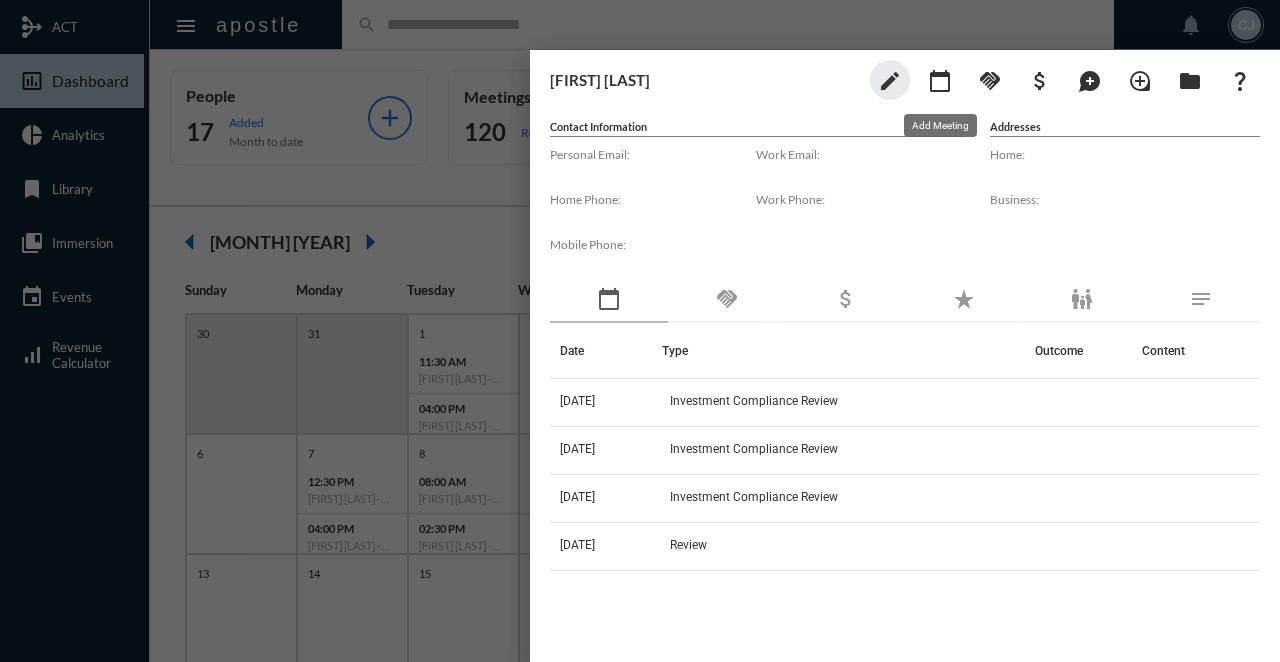 click on "calendar_today" 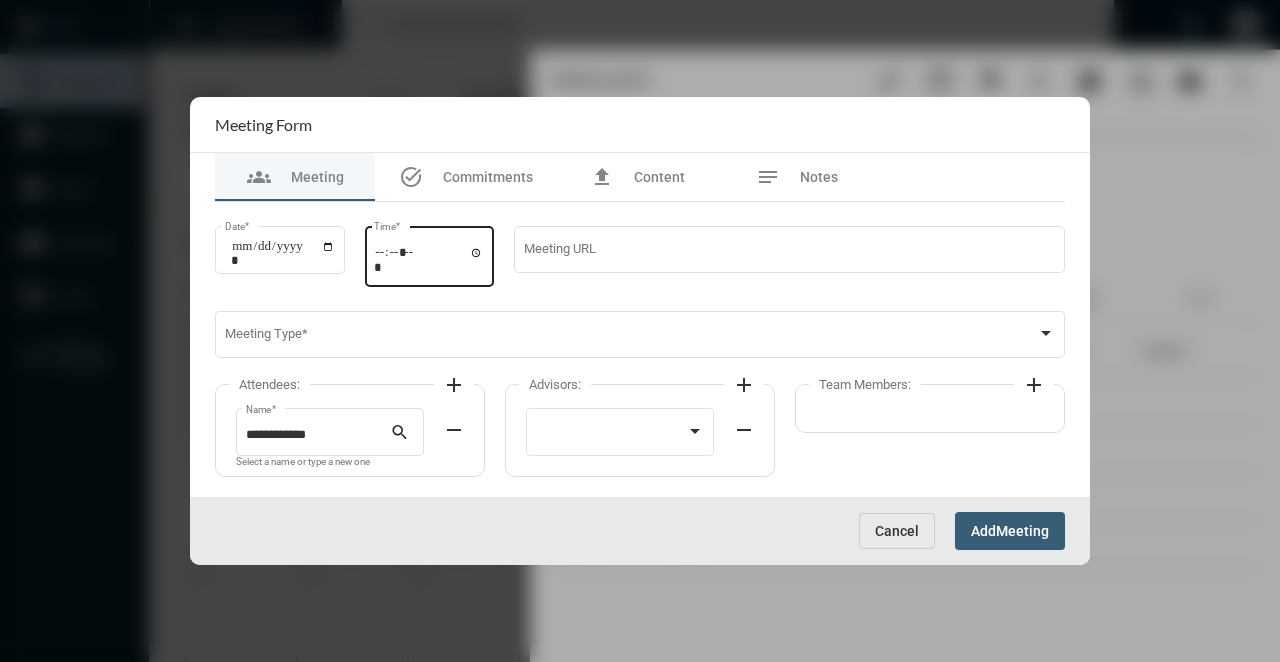 click on "Time  *" at bounding box center (429, 259) 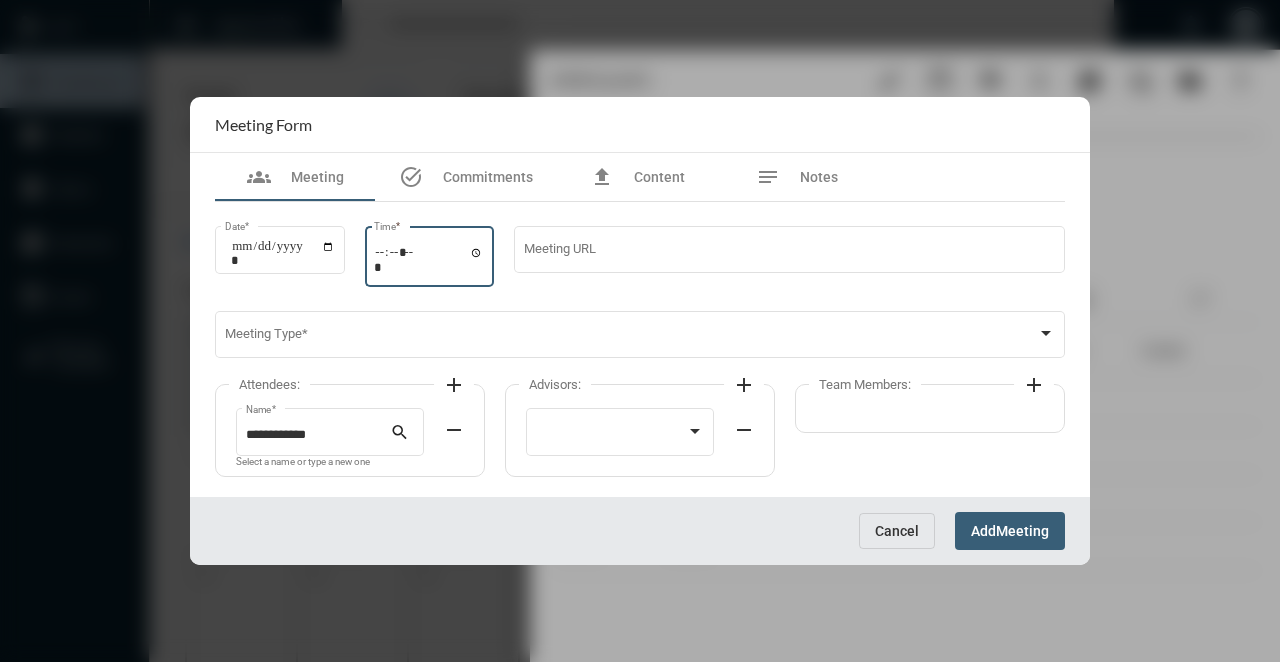 click on "Time  *" at bounding box center [429, 259] 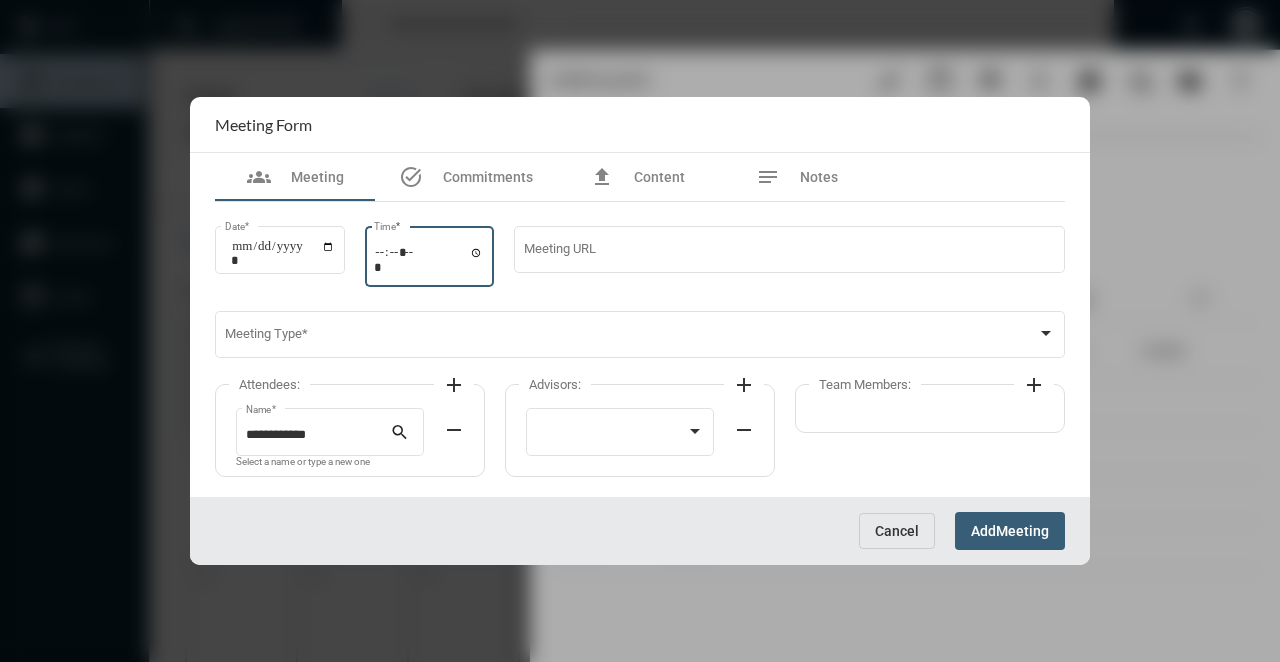 type on "*****" 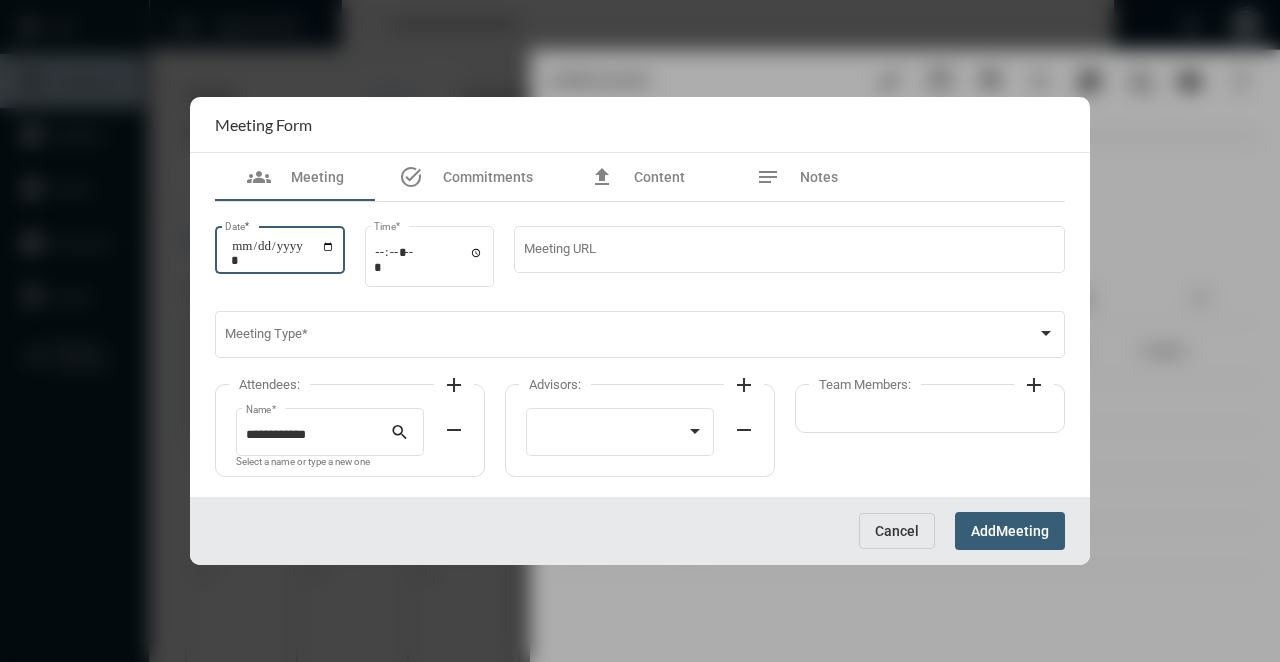 click on "Date  *" at bounding box center (283, 253) 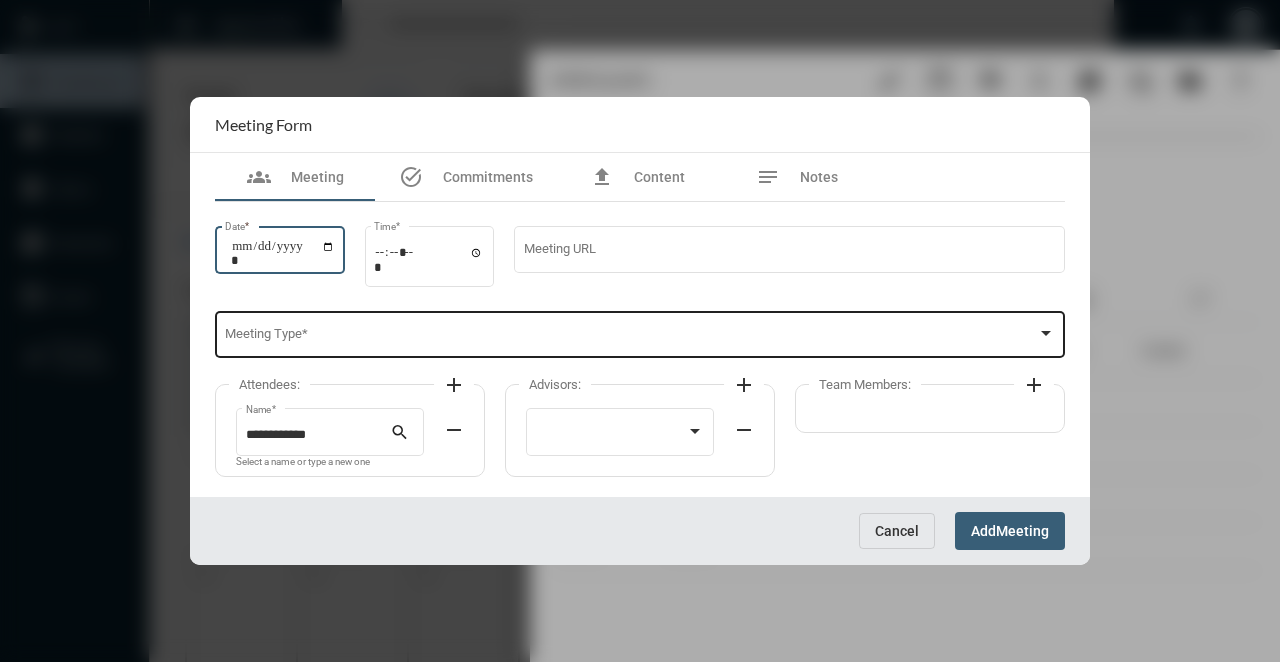 click on "Meeting Type  *" at bounding box center (640, 333) 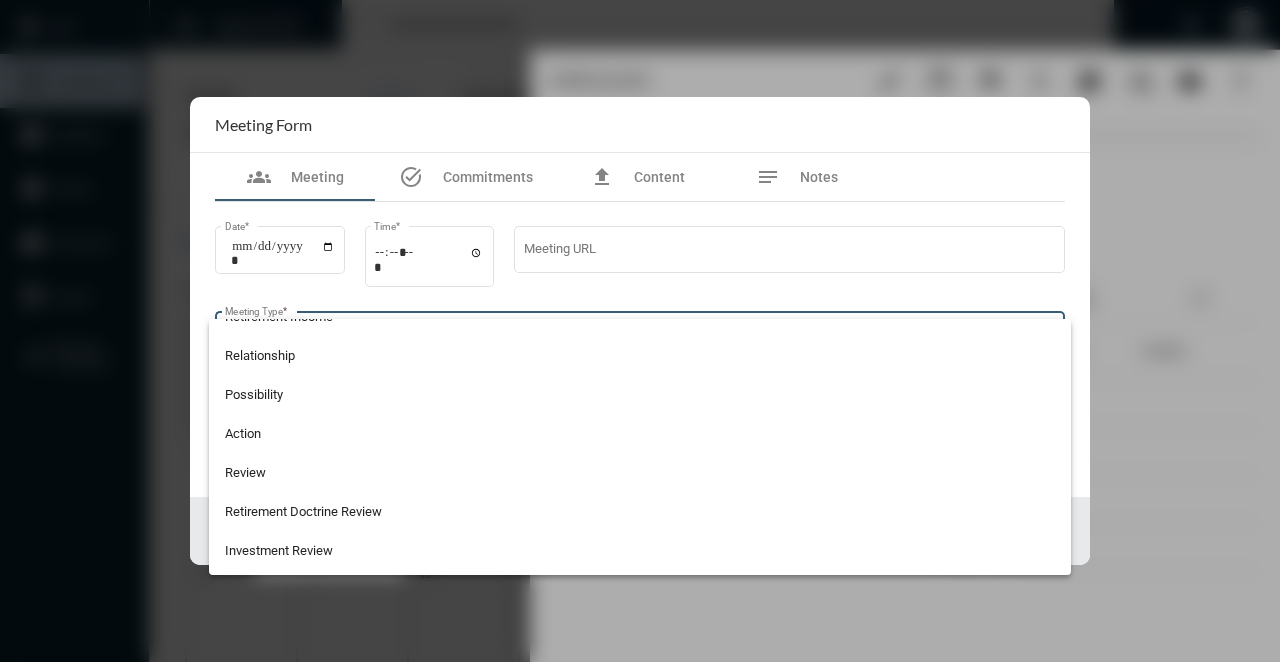scroll, scrollTop: 524, scrollLeft: 0, axis: vertical 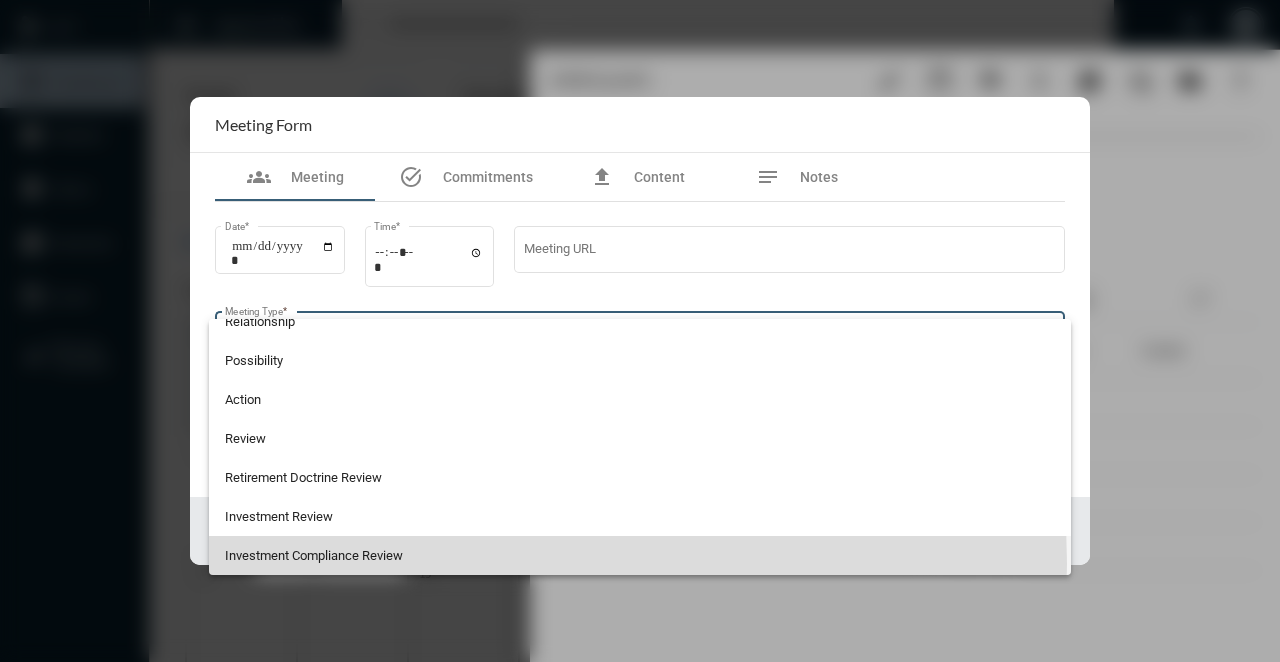 click on "Investment Compliance Review" at bounding box center [640, 555] 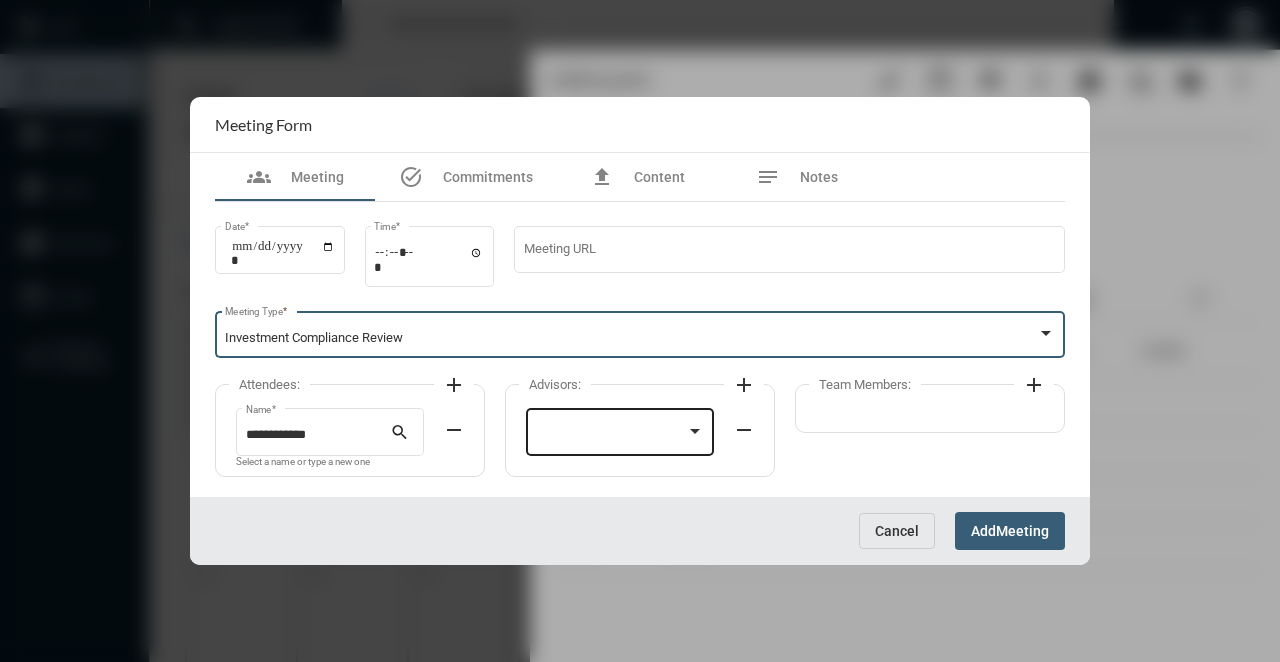 click 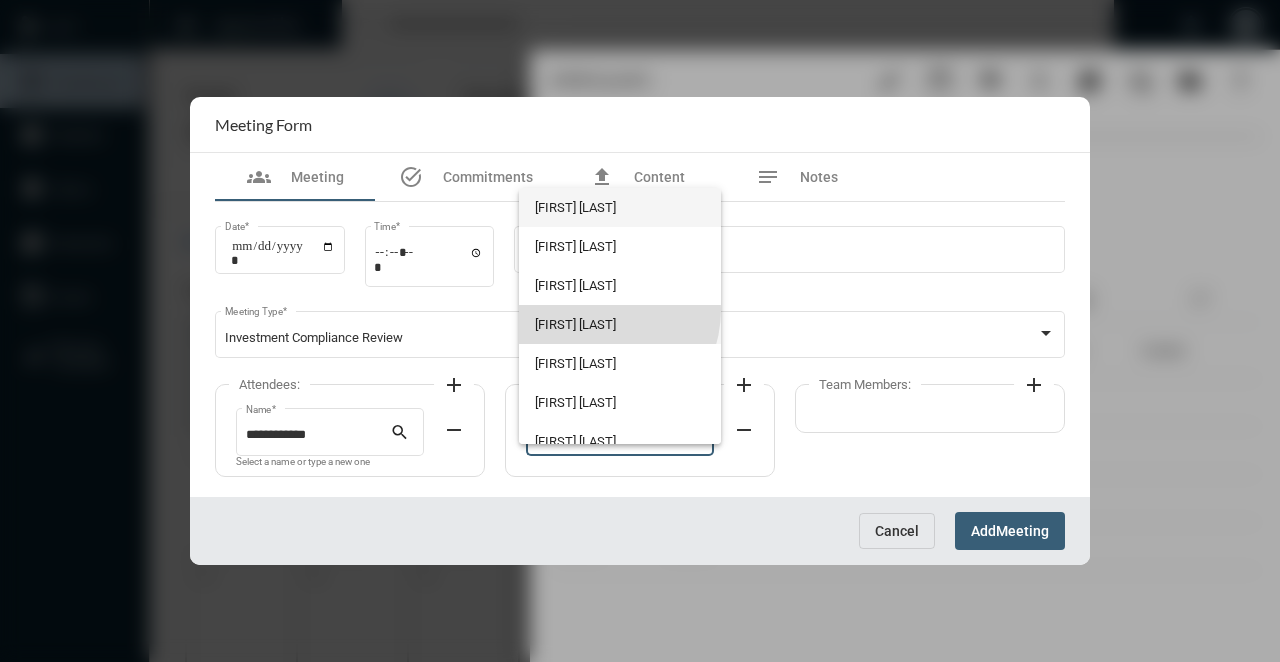 click on "[FIRST] [LAST]" at bounding box center [619, 324] 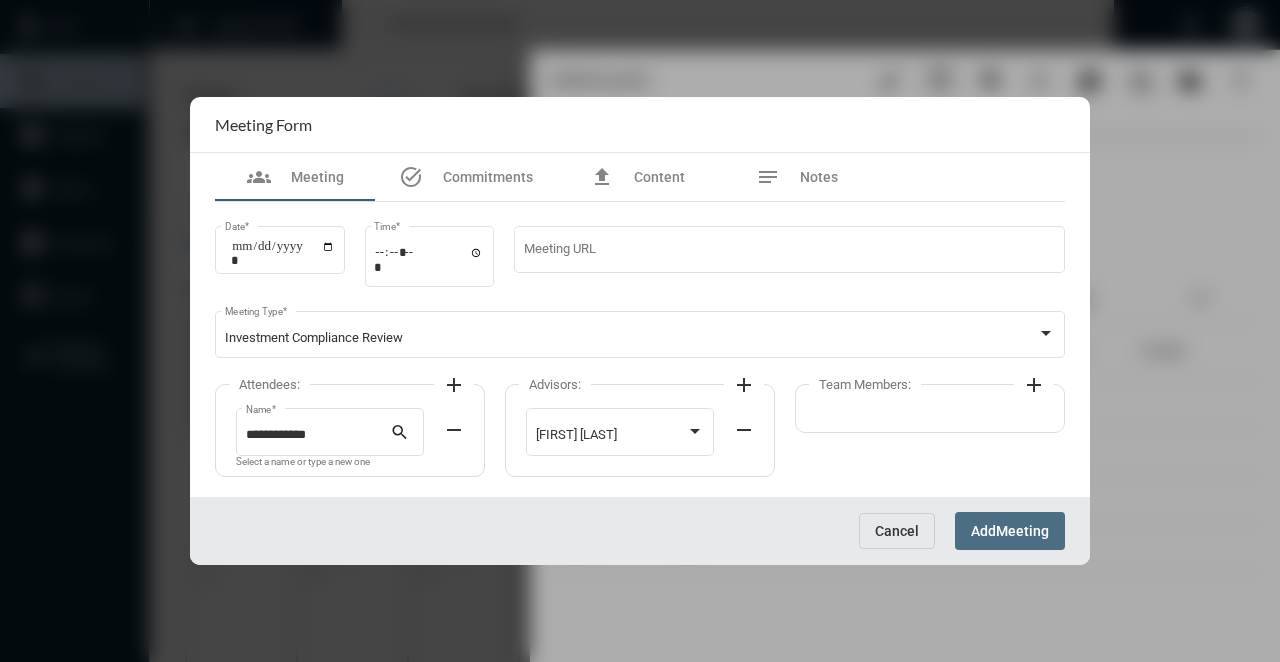 click on "Add" at bounding box center (983, 532) 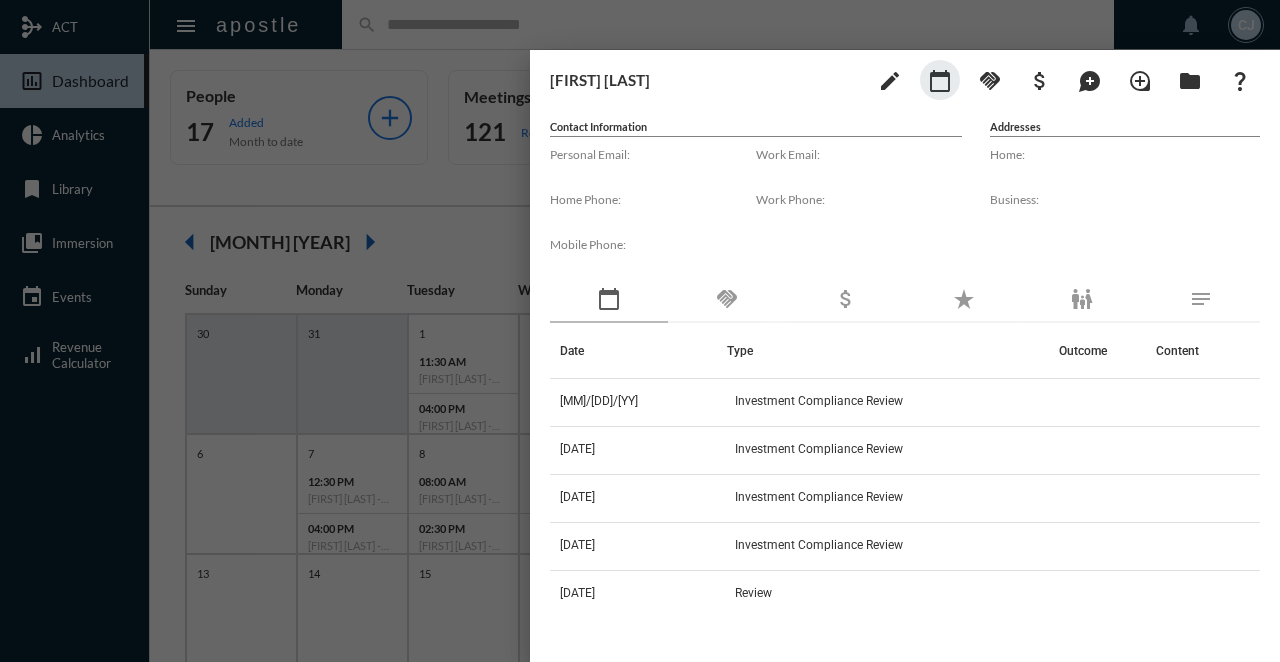click at bounding box center [640, 331] 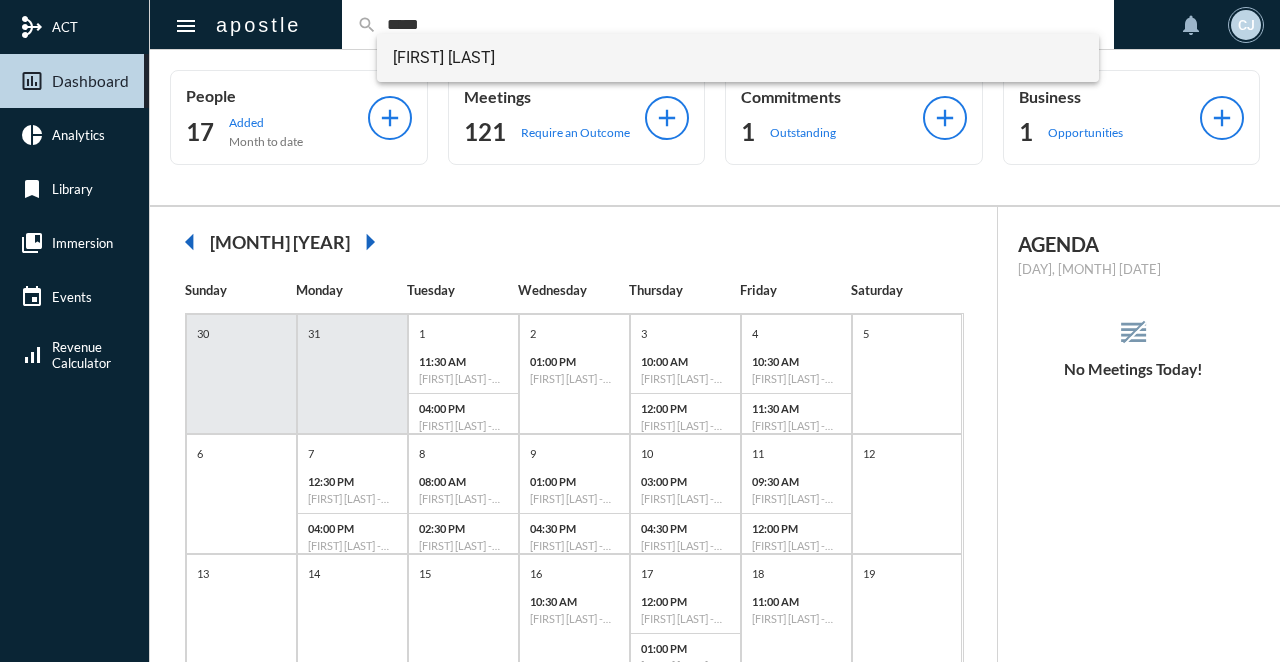 type on "*****" 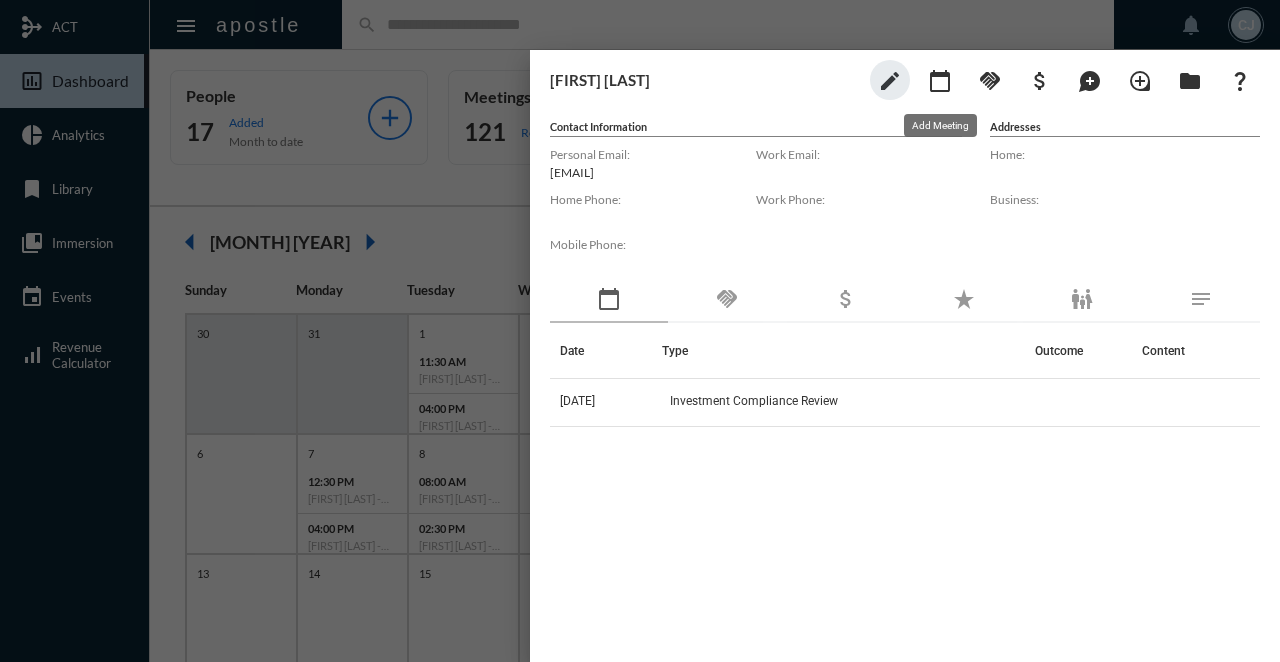 click on "calendar_today" 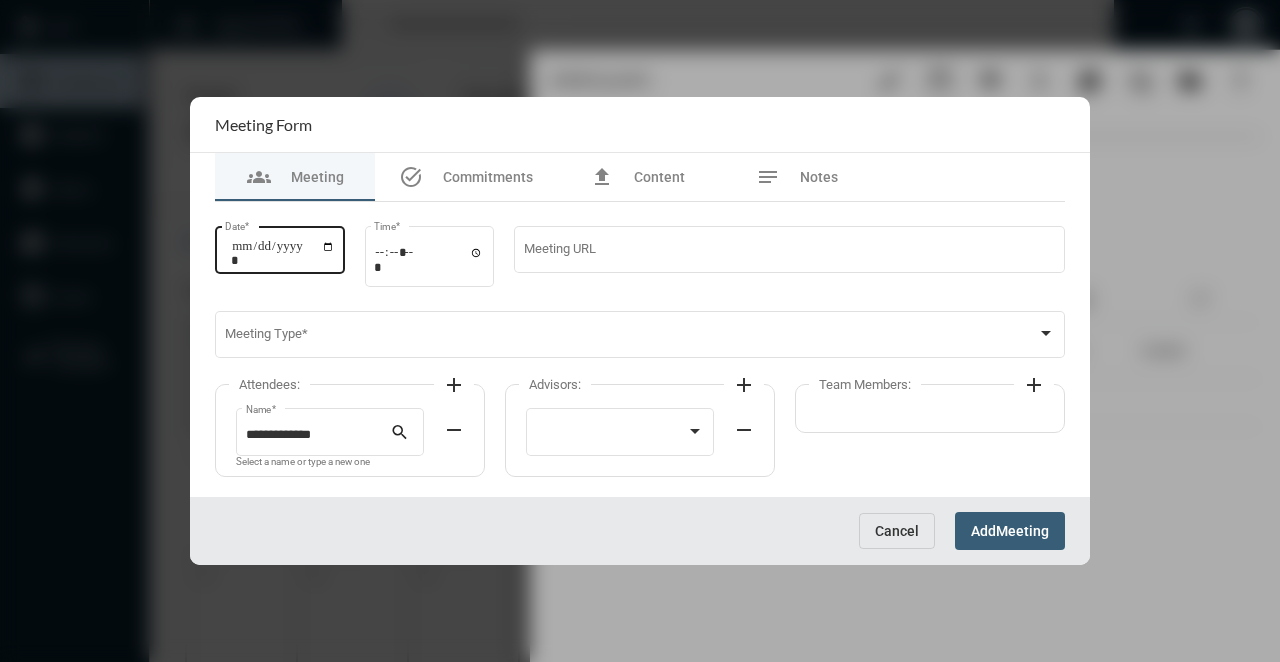 click on "Date  *" at bounding box center [283, 253] 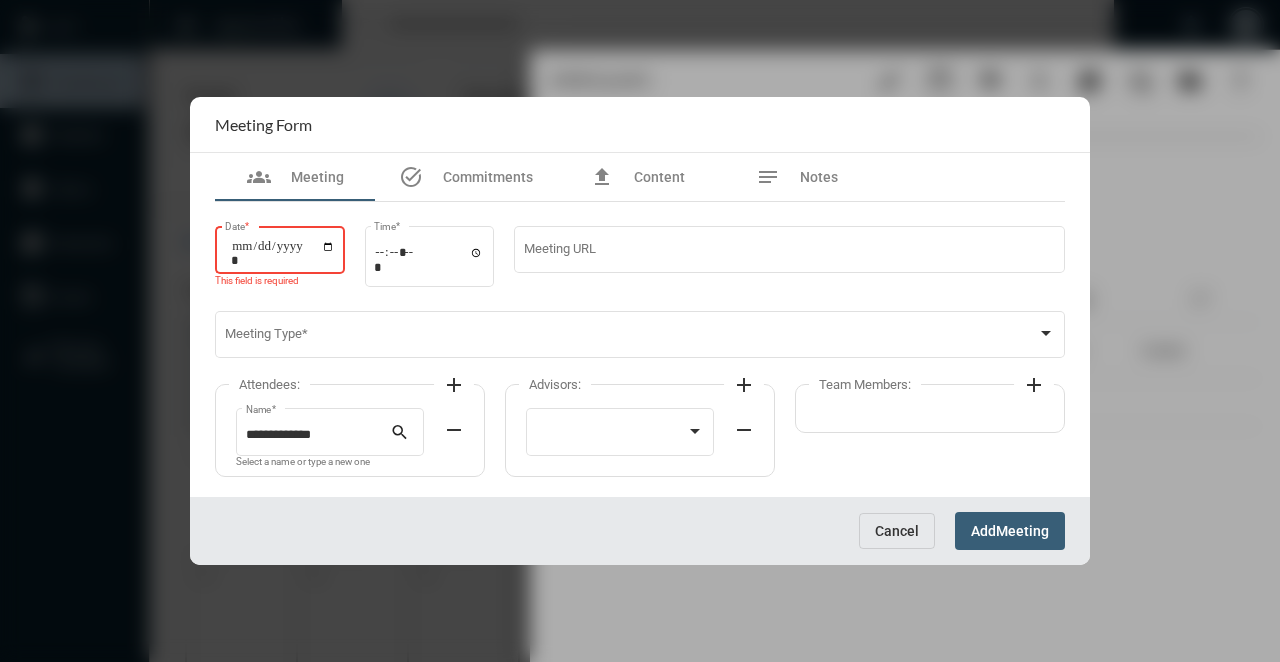 click on "Date  *" at bounding box center (280, 247) 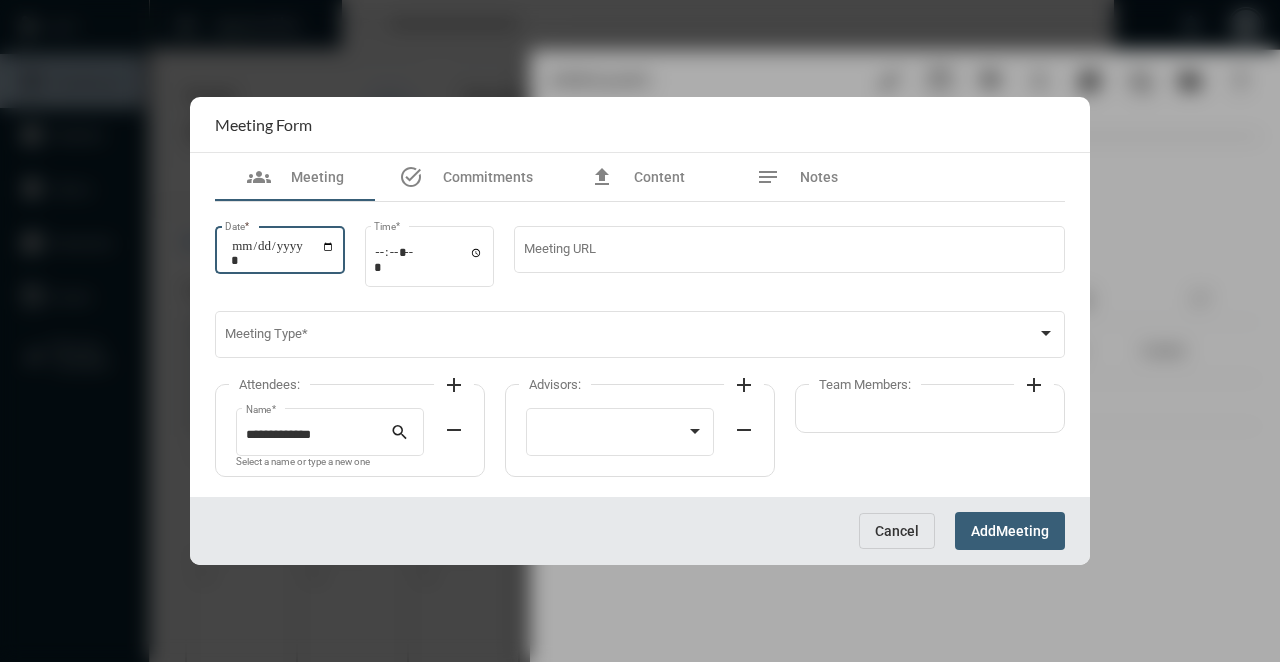 type on "**********" 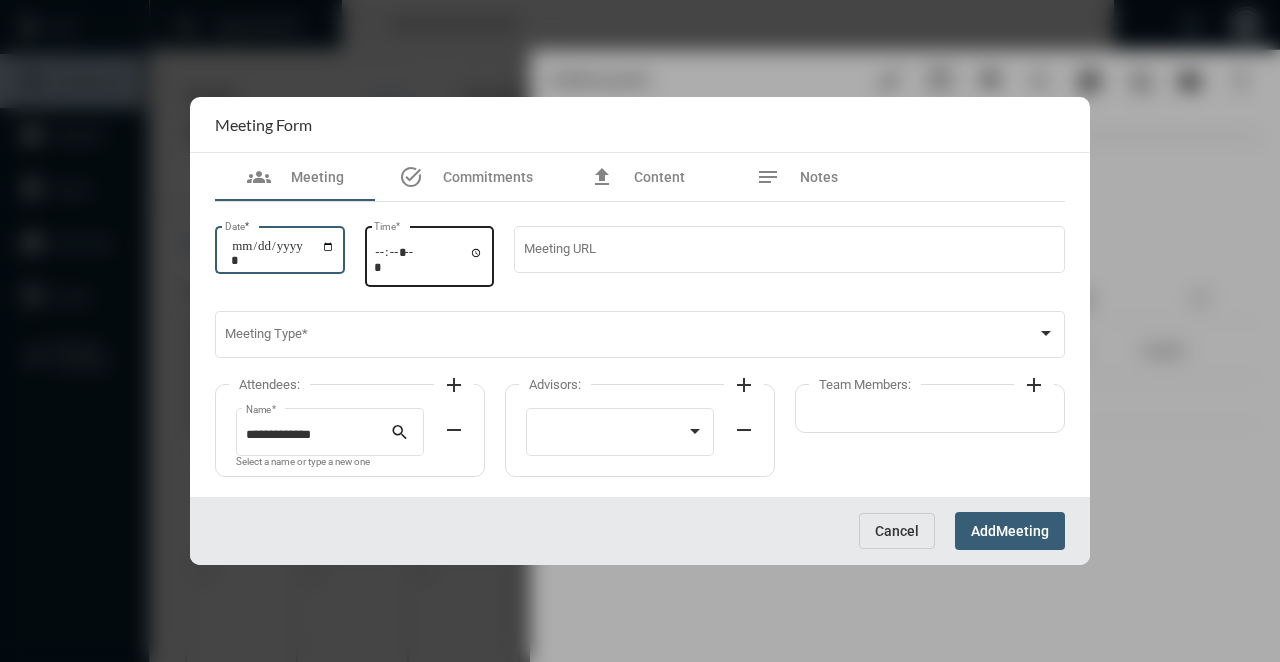 click on "Time  *" at bounding box center [429, 259] 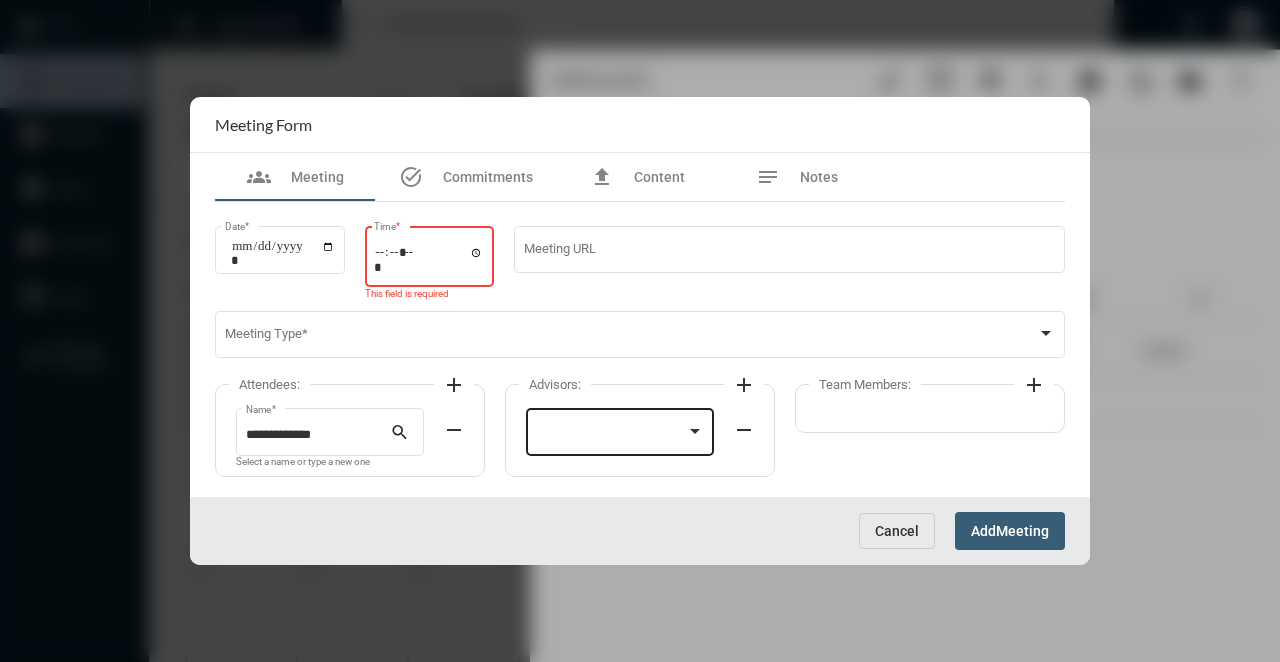 type on "*****" 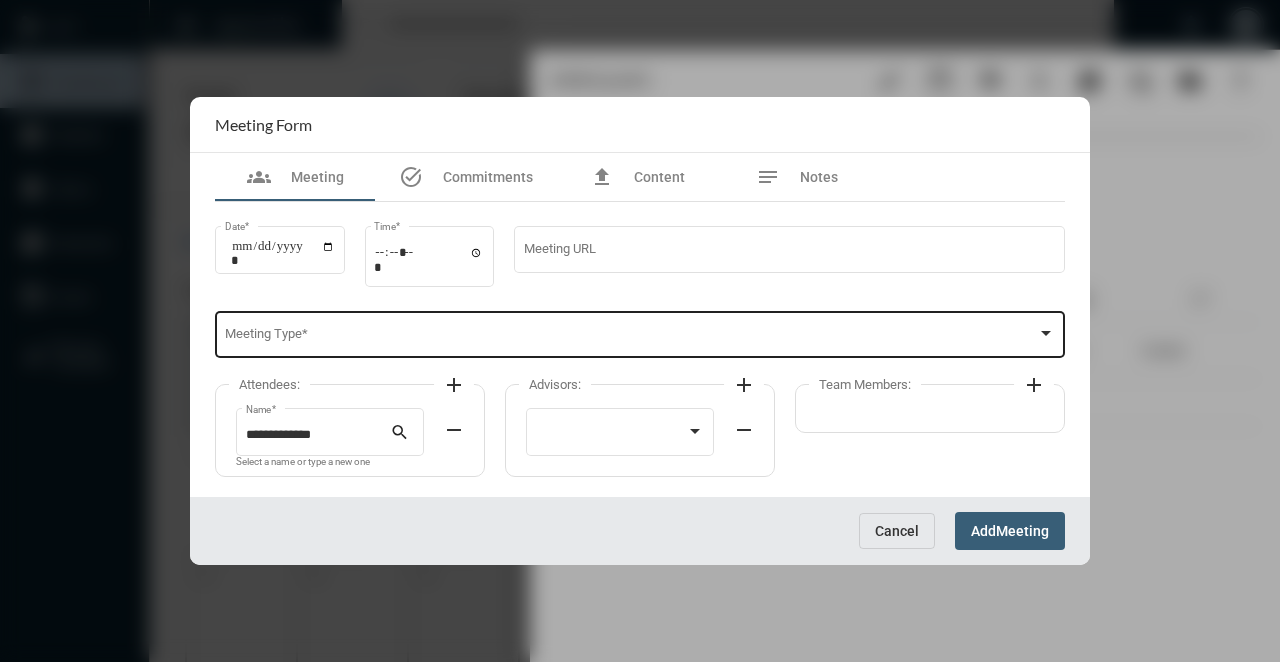 click on "Meeting Type  *" at bounding box center [640, 333] 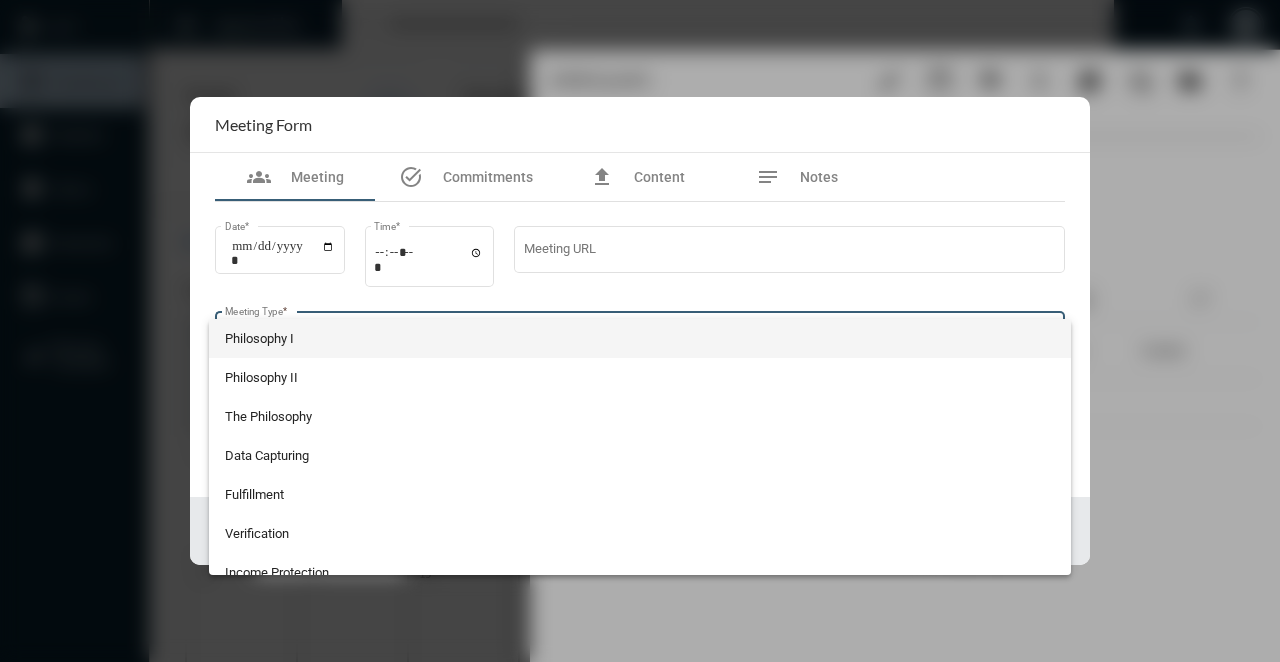 scroll, scrollTop: 524, scrollLeft: 0, axis: vertical 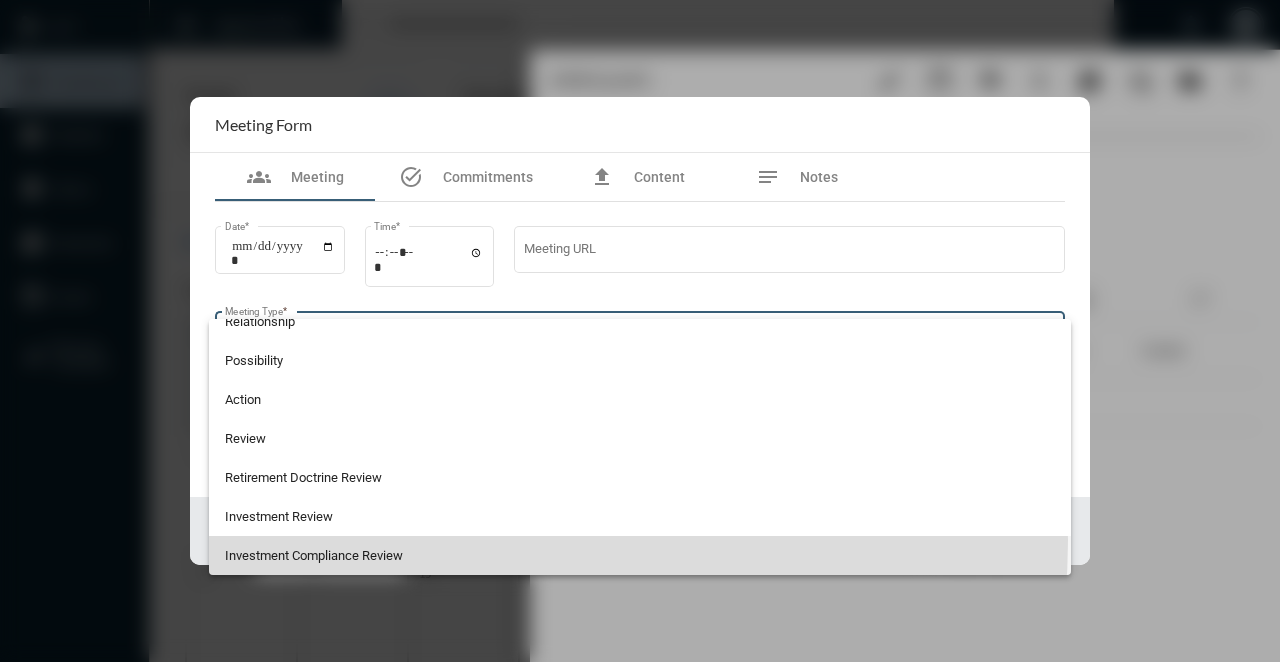 click on "Investment Compliance Review" at bounding box center [640, 555] 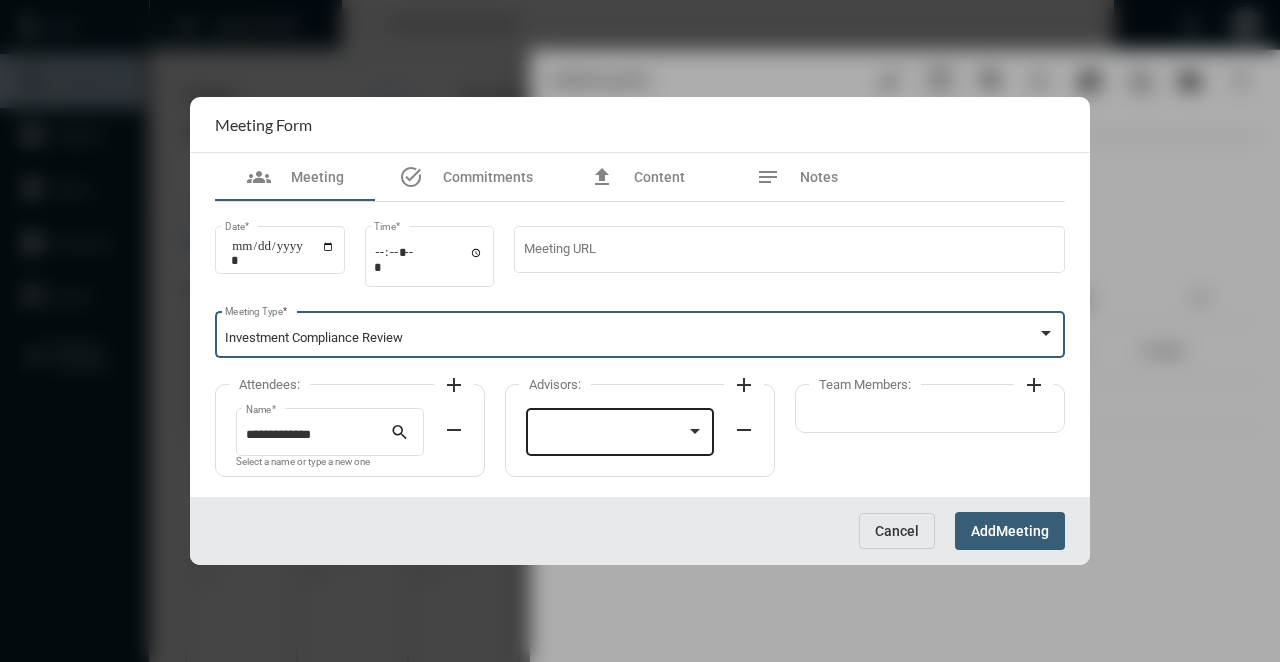 click at bounding box center [611, 435] 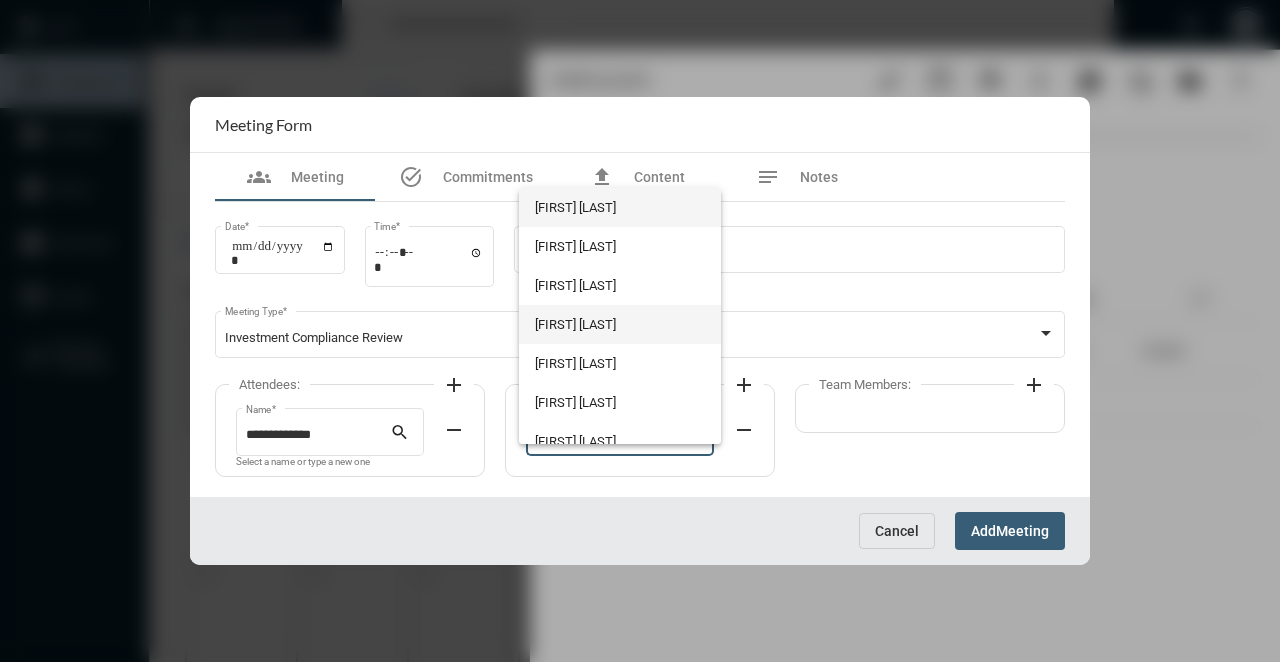 click on "[FIRST] [LAST]" at bounding box center [619, 324] 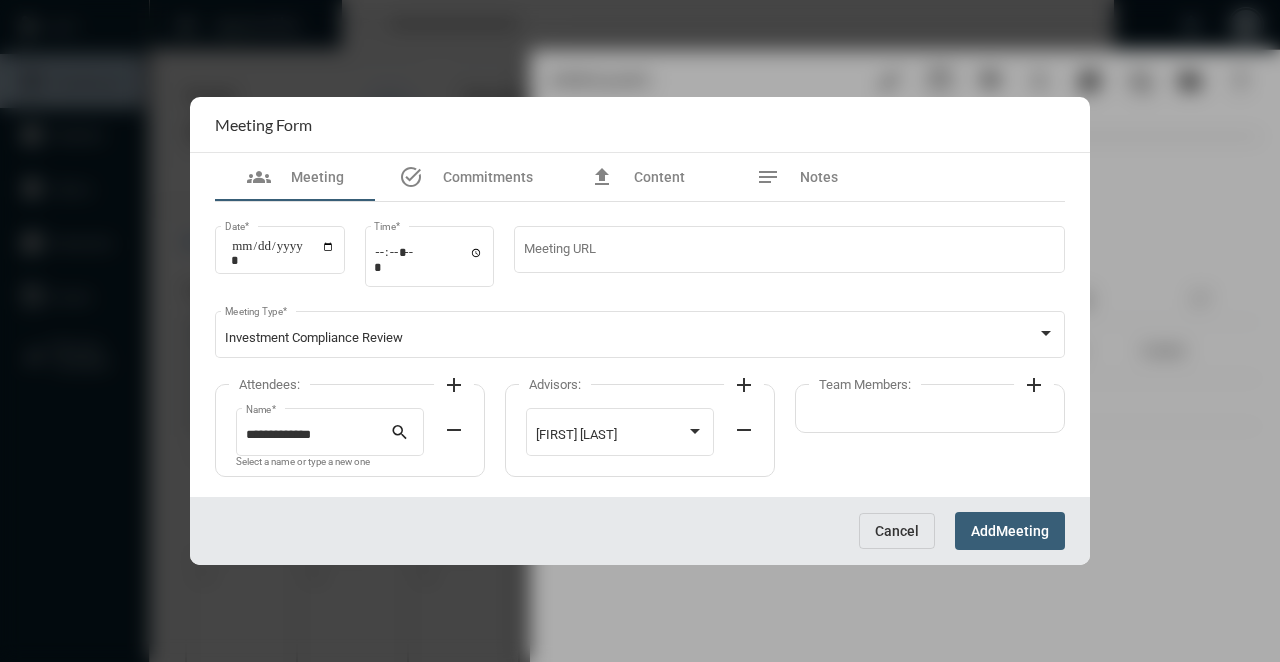 click on "Meeting" at bounding box center [1022, 532] 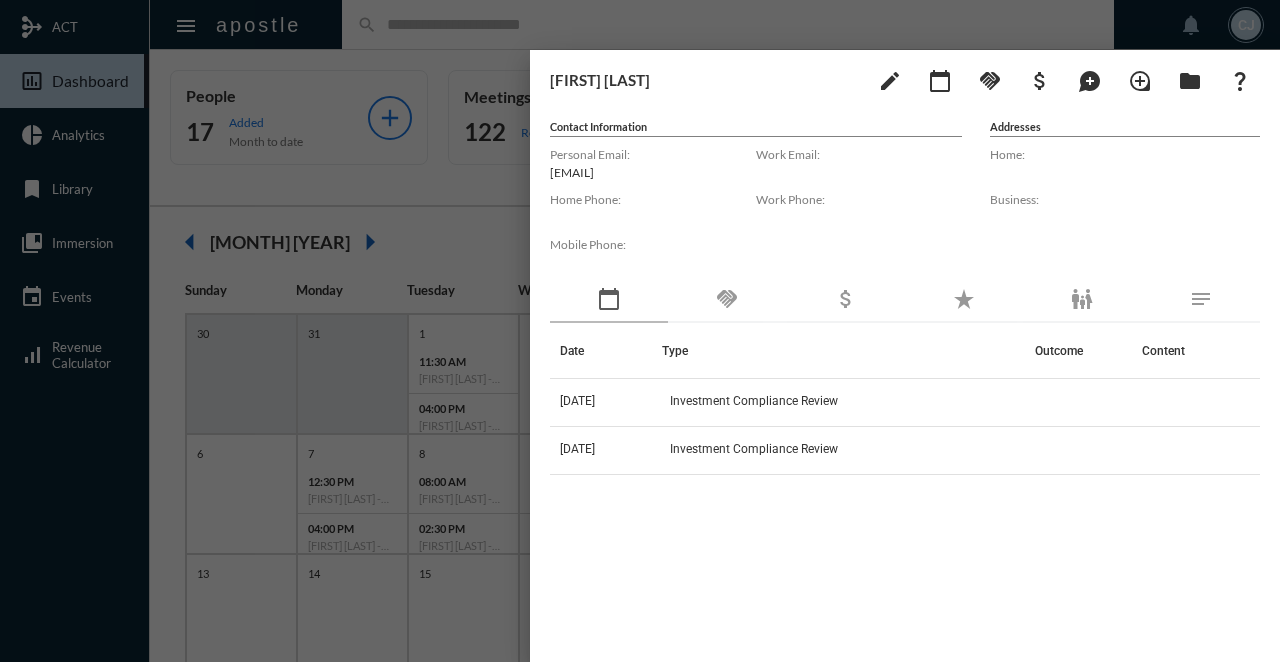 click at bounding box center [640, 331] 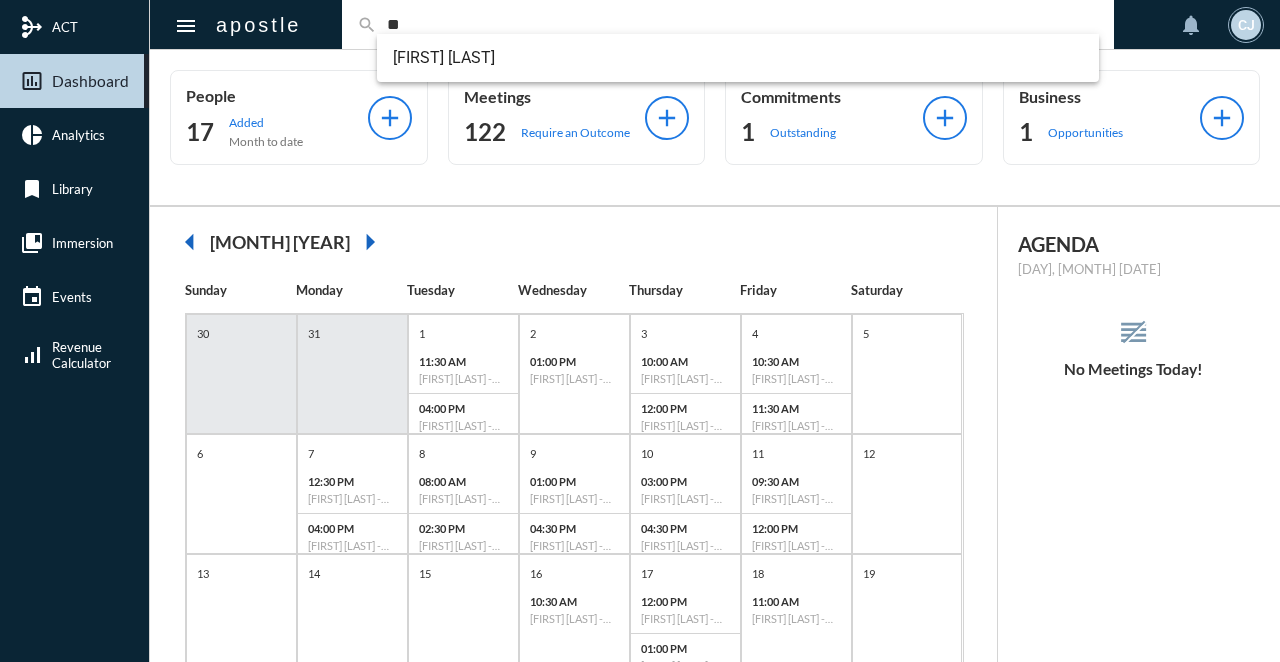 type on "*" 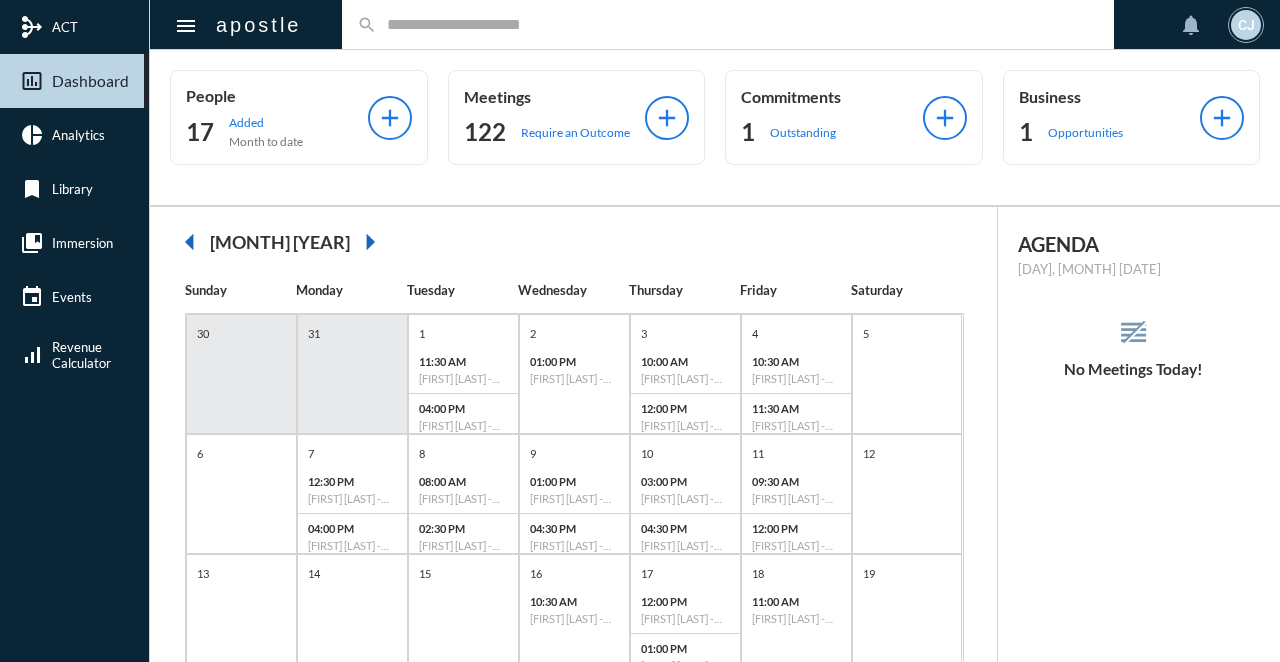 click on "arrow_left" 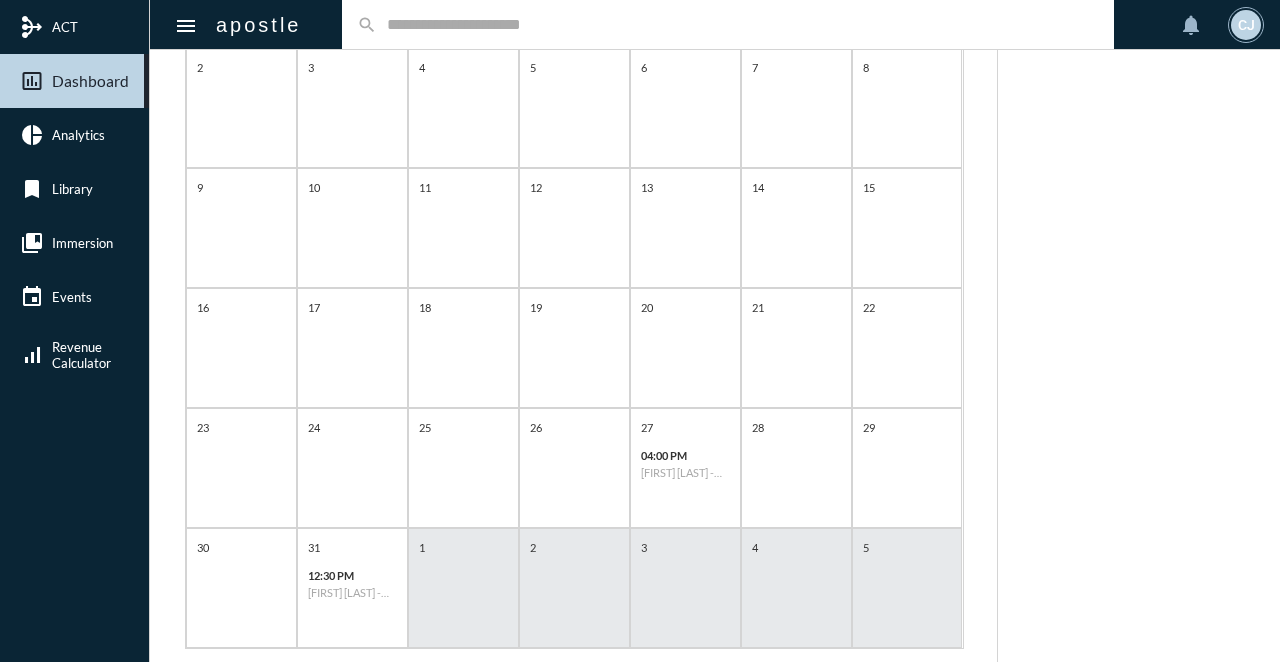 scroll, scrollTop: 388, scrollLeft: 0, axis: vertical 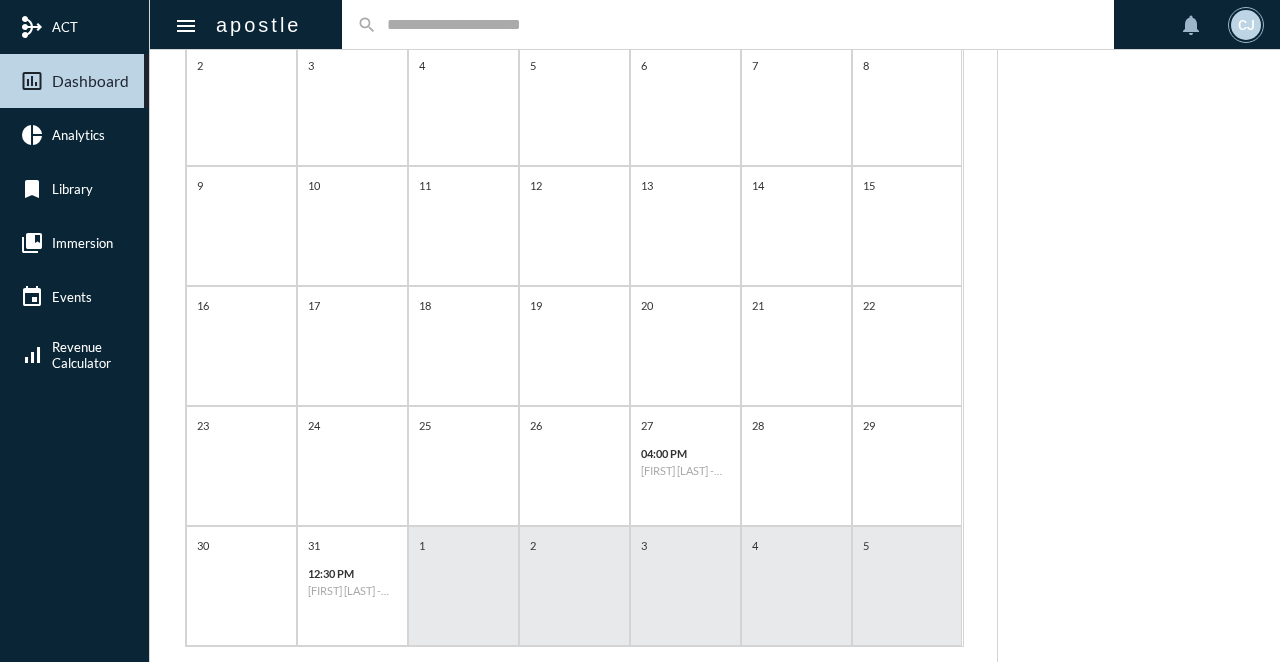 click 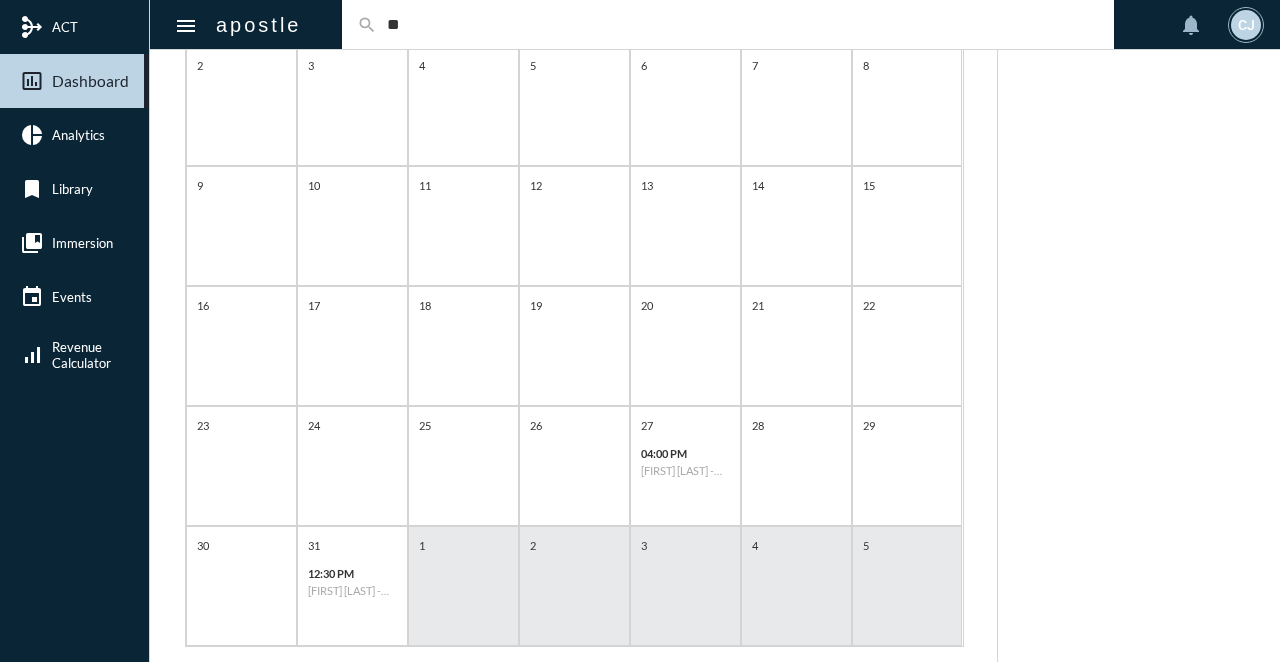 type on "*" 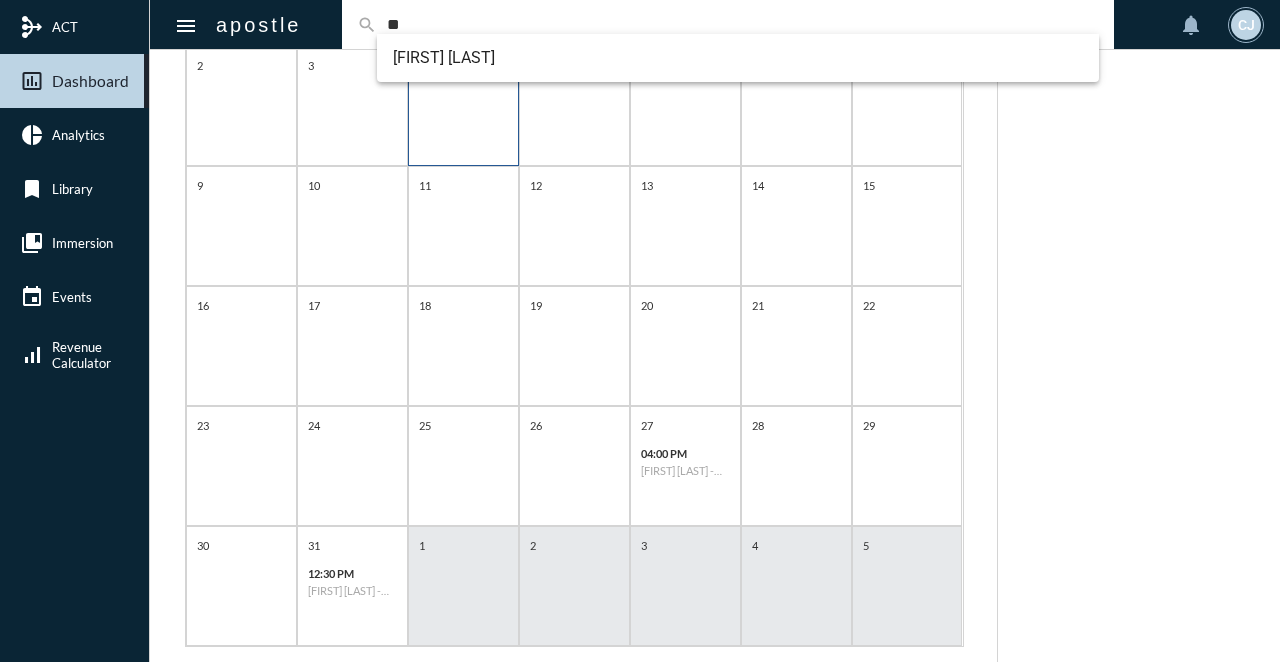 type on "*" 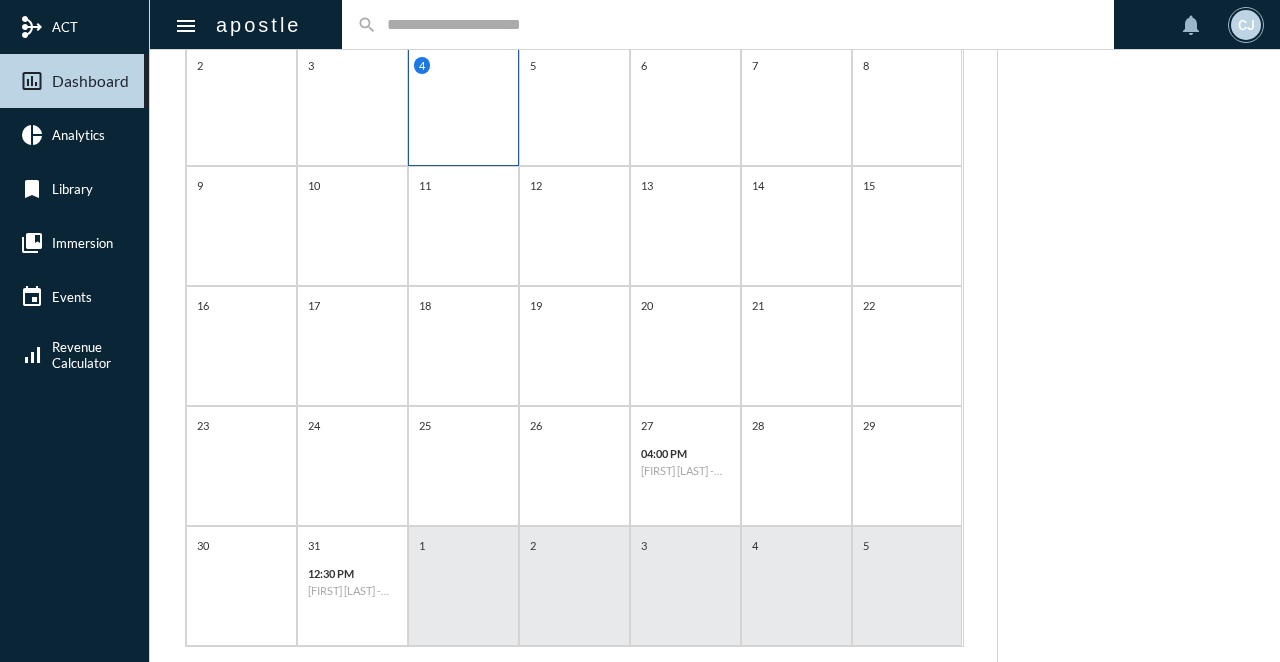 scroll, scrollTop: 0, scrollLeft: 0, axis: both 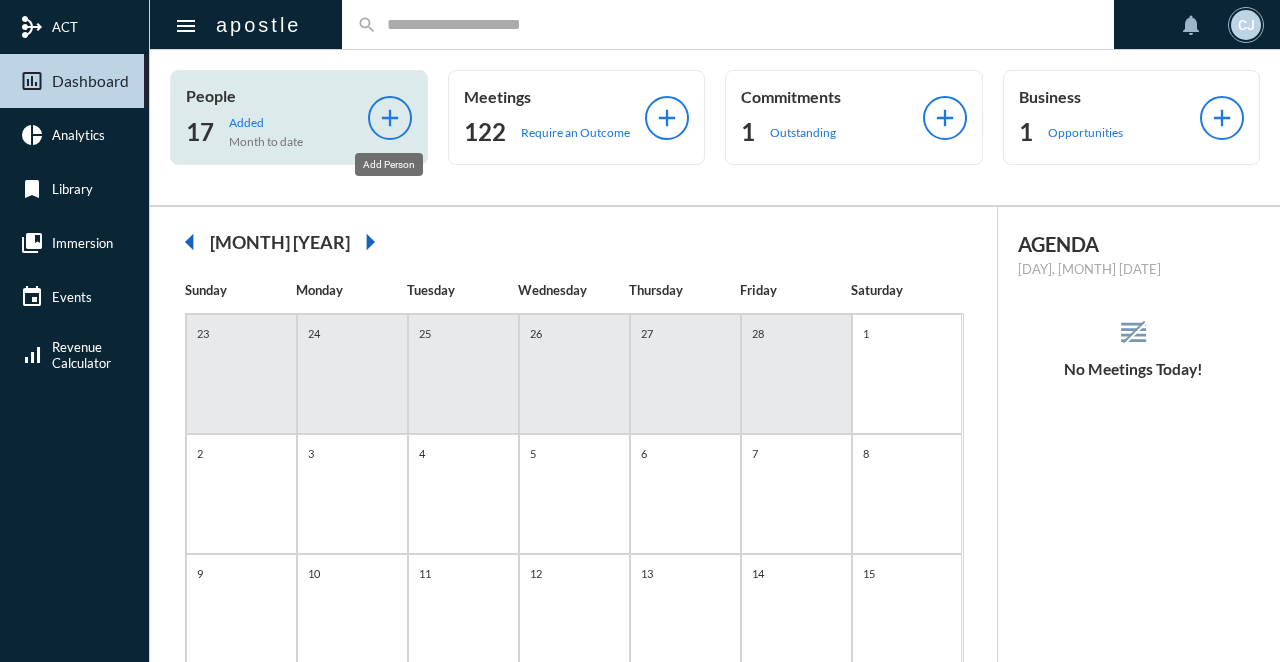 type 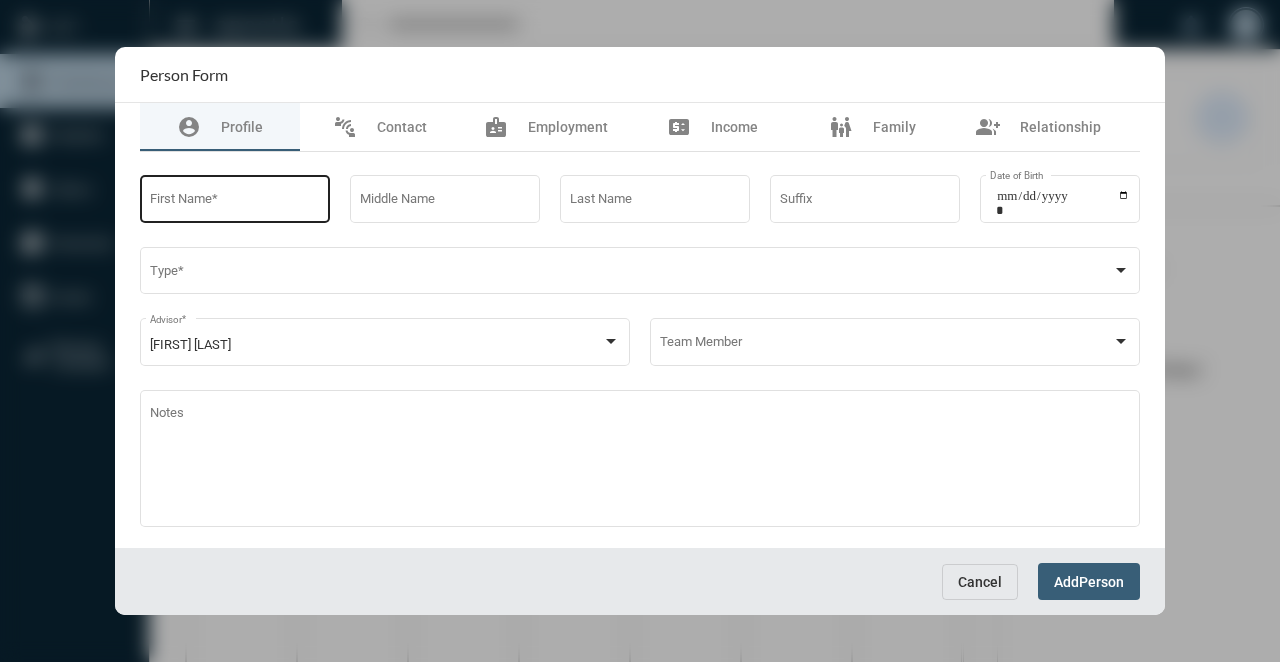 click on "First Name  *" at bounding box center (235, 197) 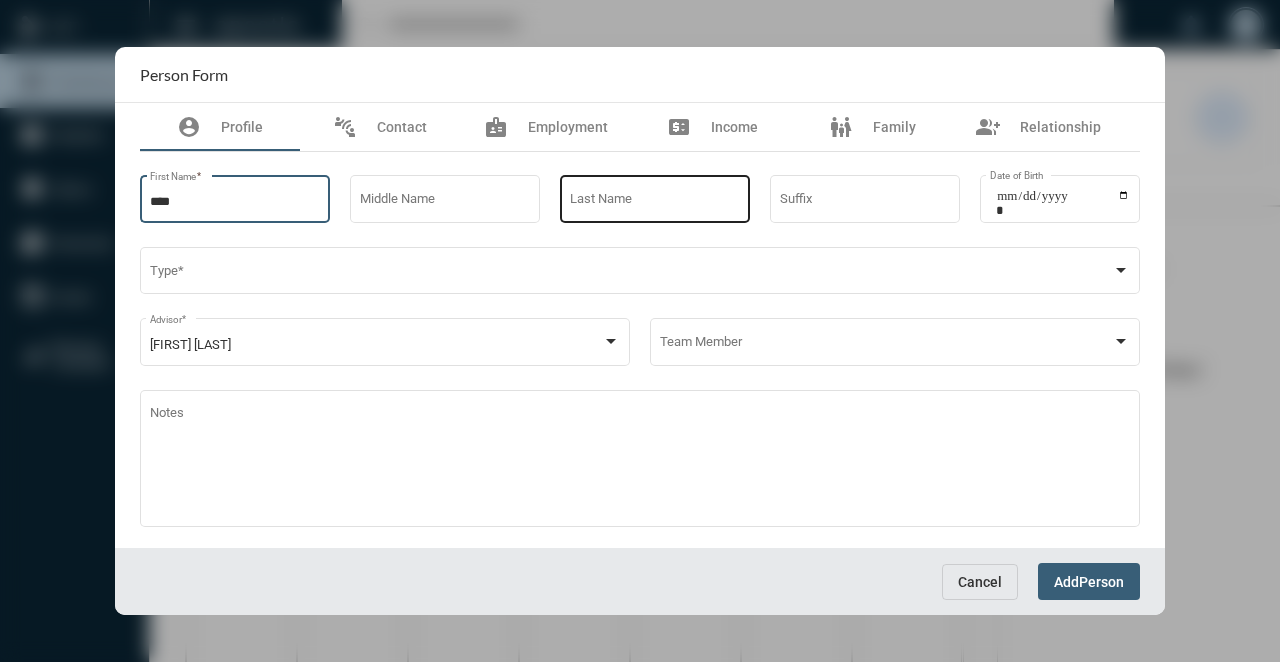 type on "****" 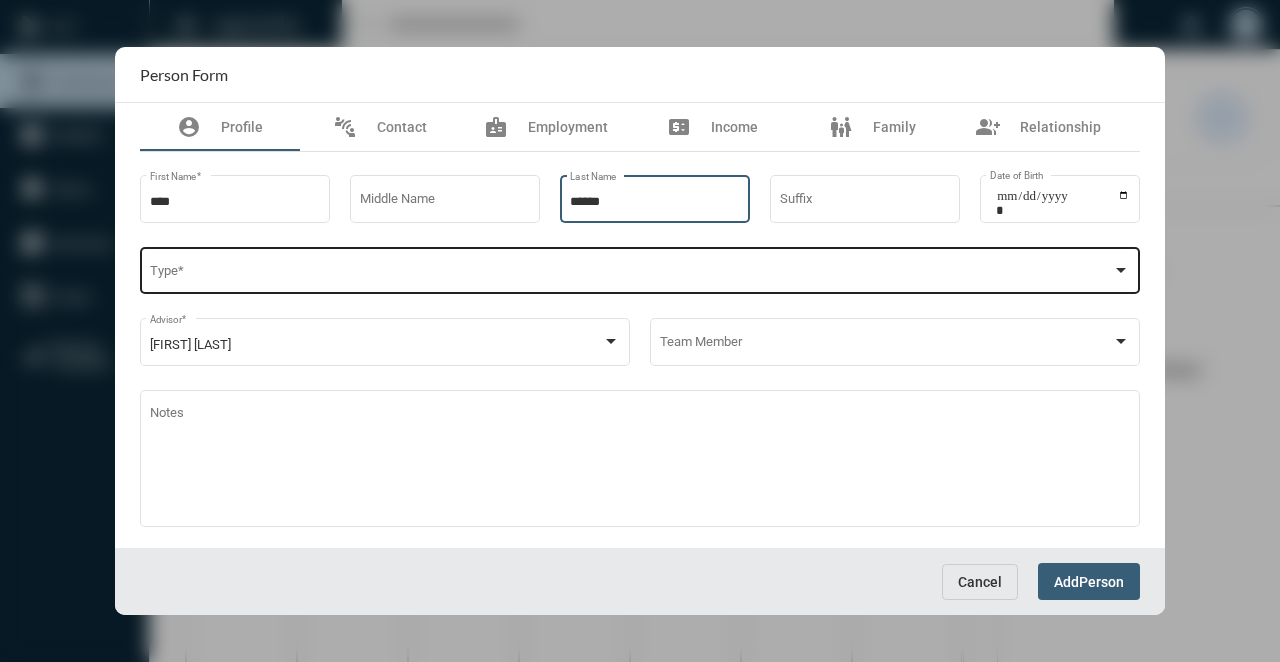 type on "******" 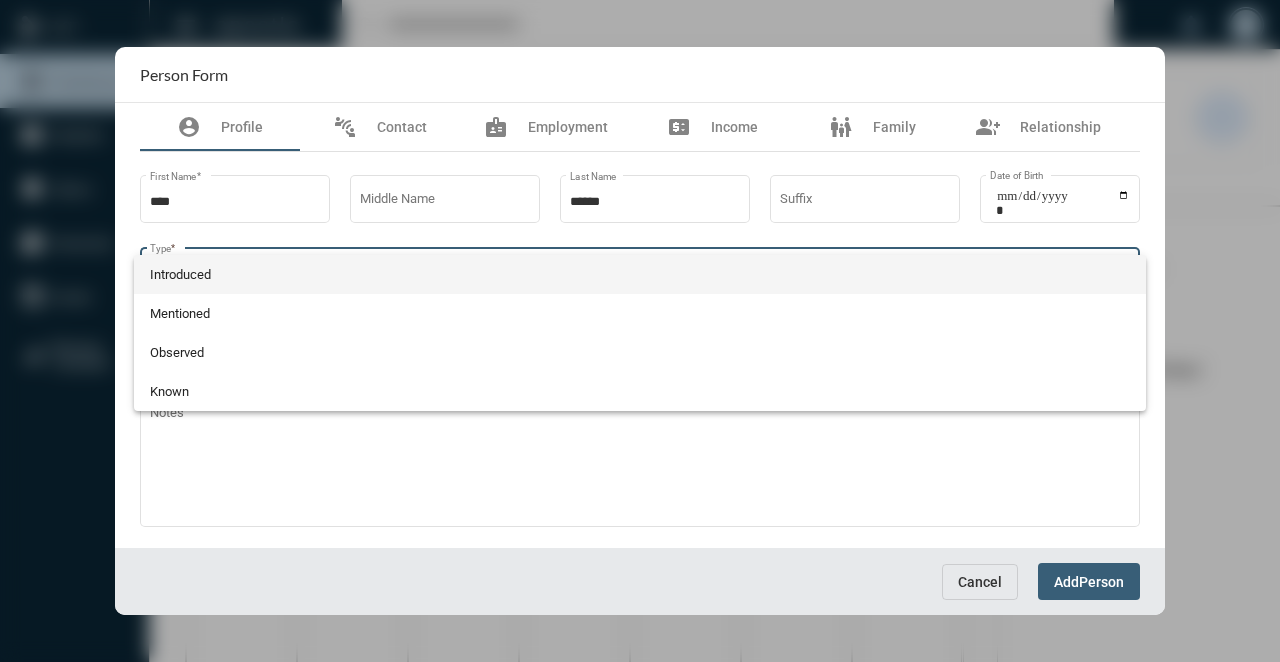 click at bounding box center (640, 331) 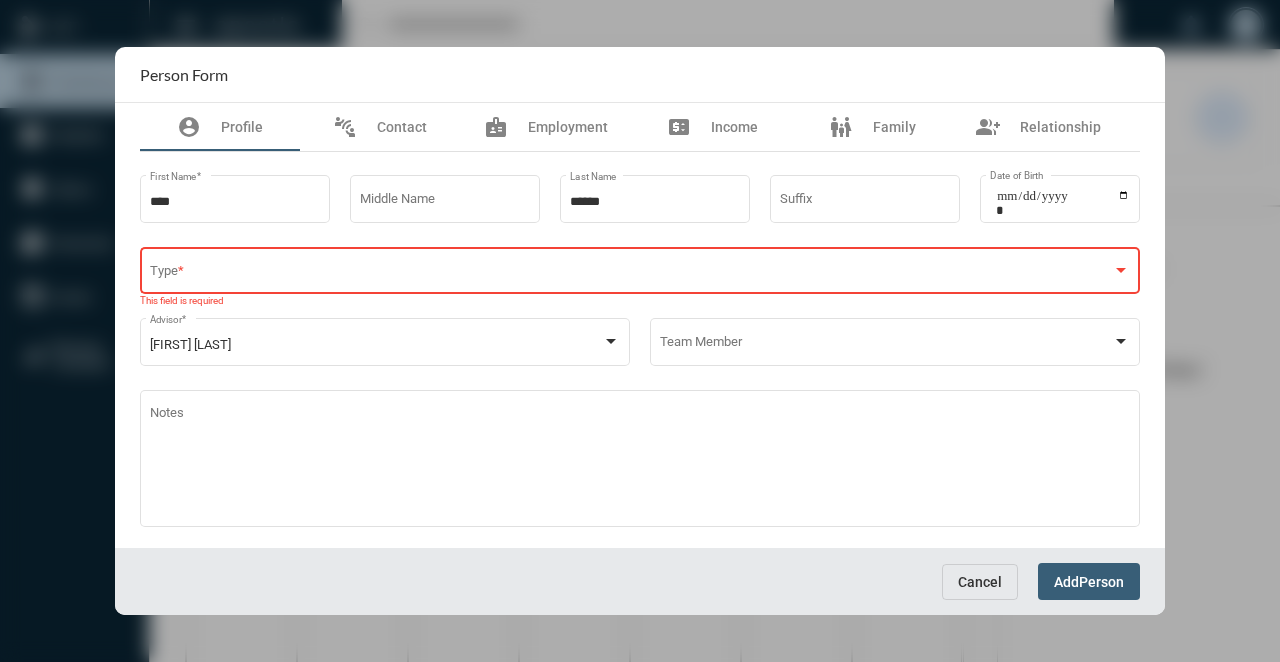 click at bounding box center [631, 274] 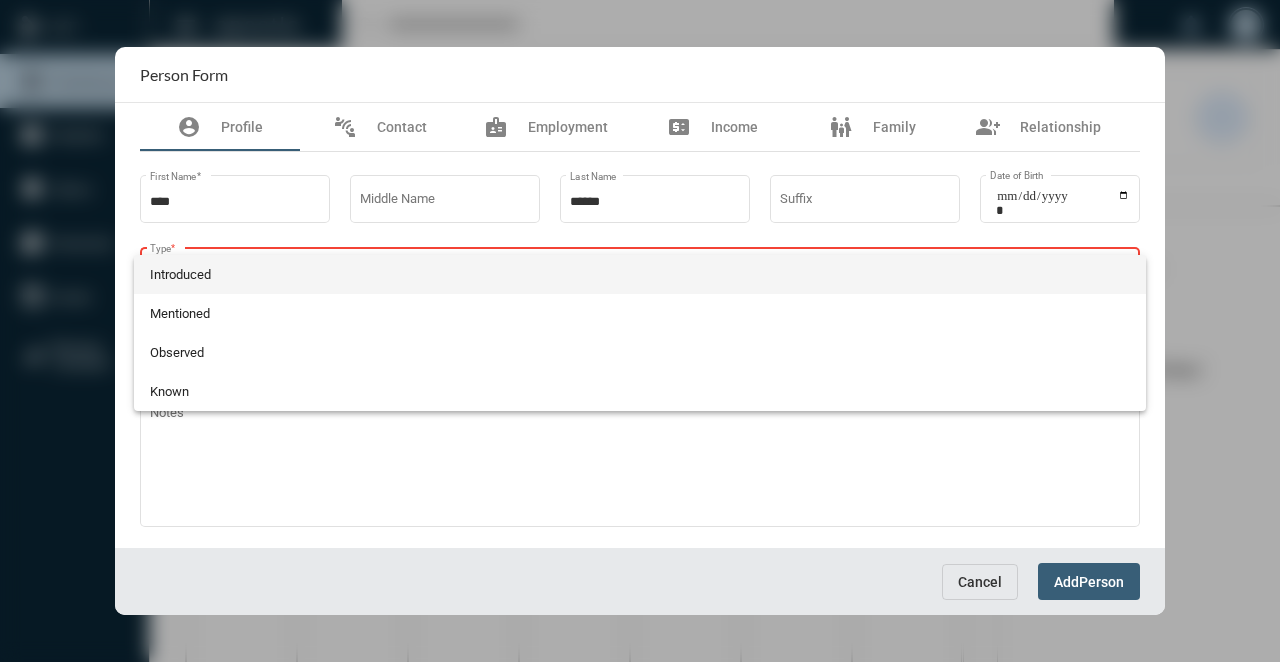 click on "Introduced" at bounding box center [640, 274] 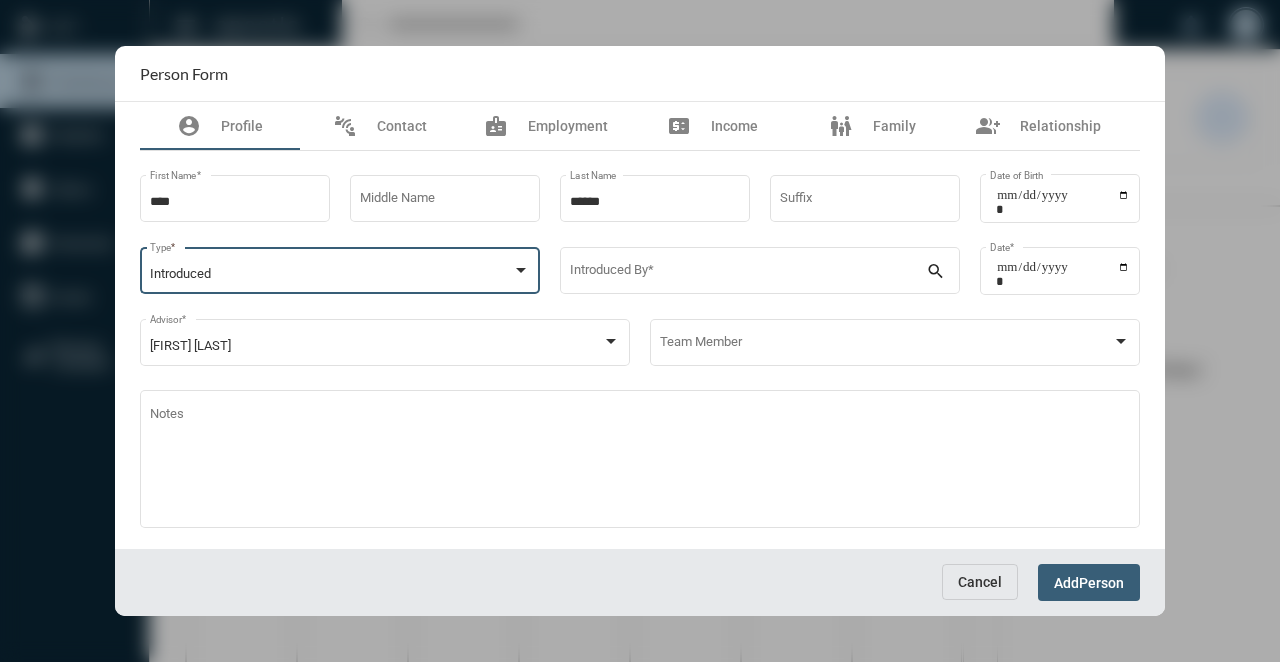click on "Introduced" at bounding box center (331, 274) 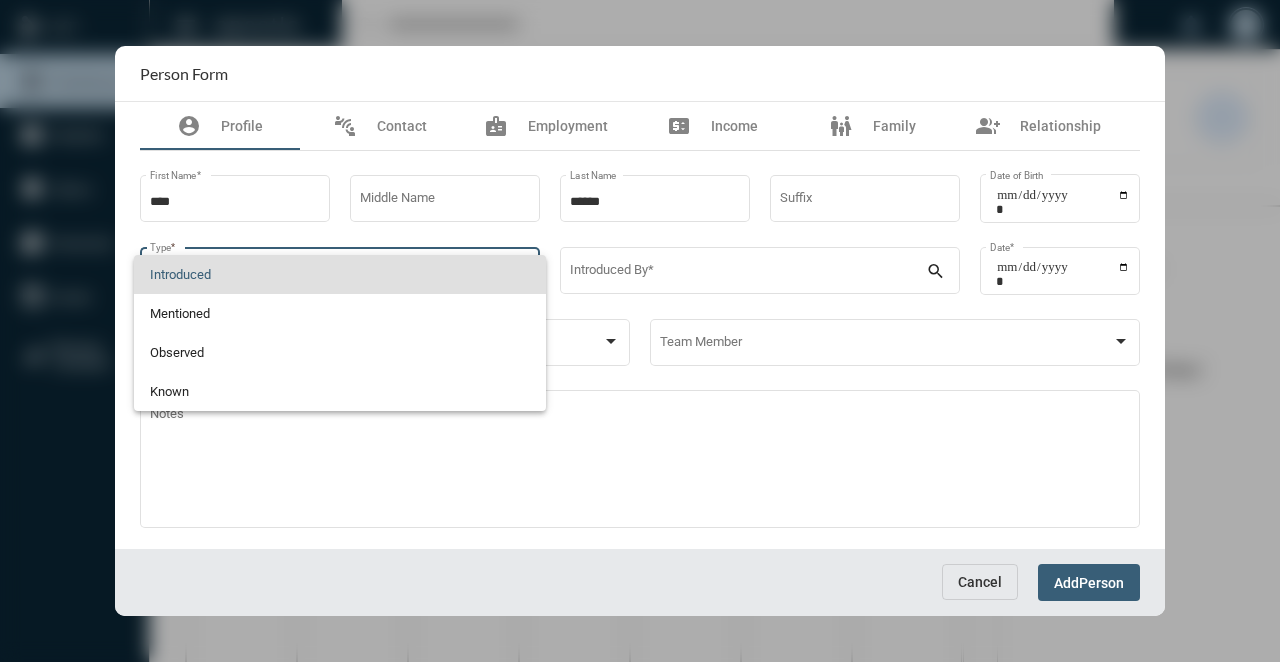 click on "Introduced" at bounding box center [340, 274] 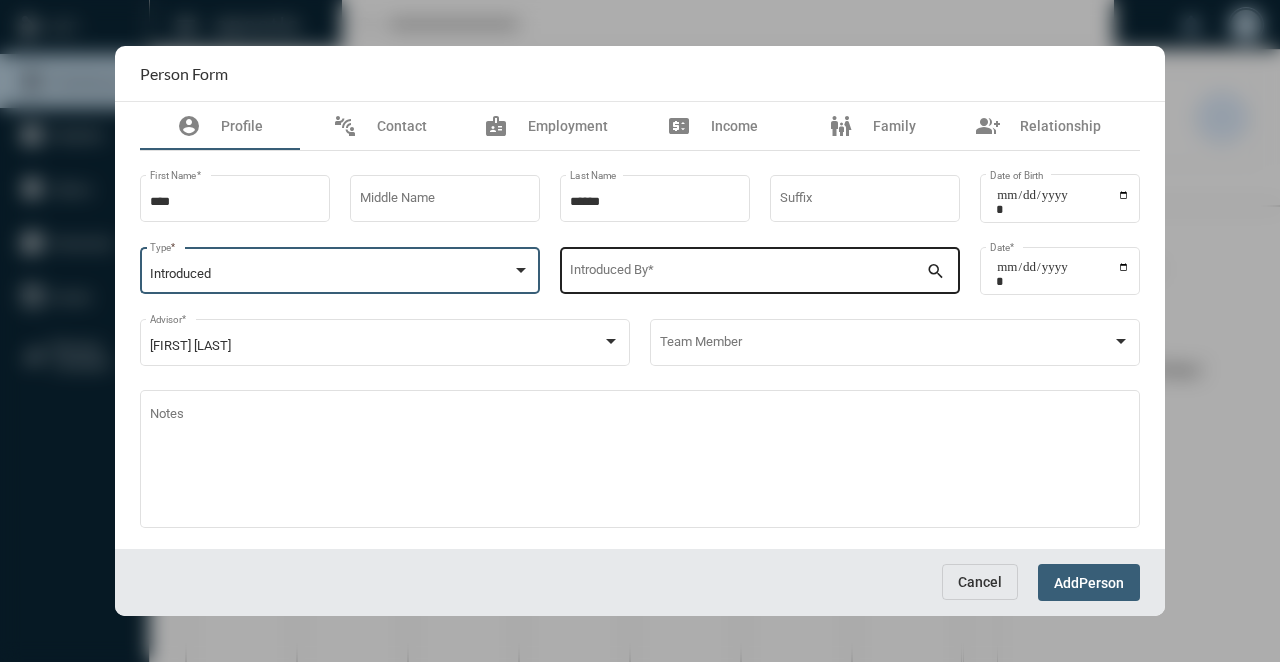 click on "Introduced By  *" at bounding box center [748, 274] 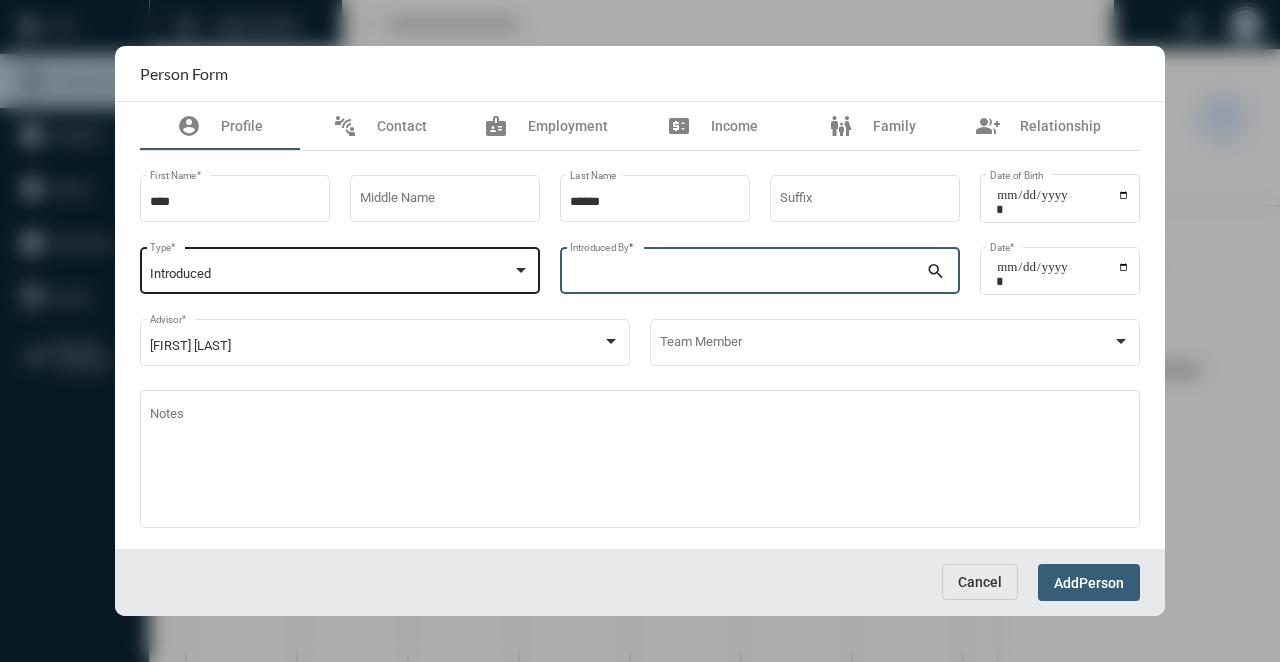 click on "Introduced Type  *" at bounding box center (340, 269) 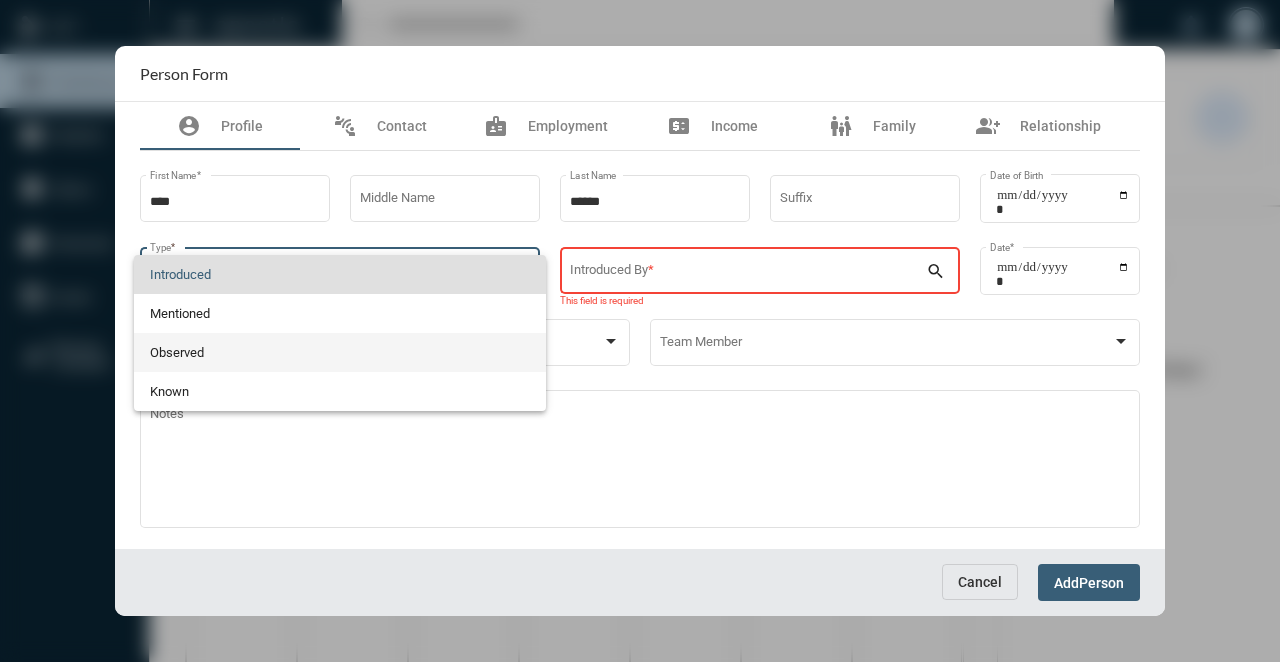 click on "Observed" at bounding box center [340, 352] 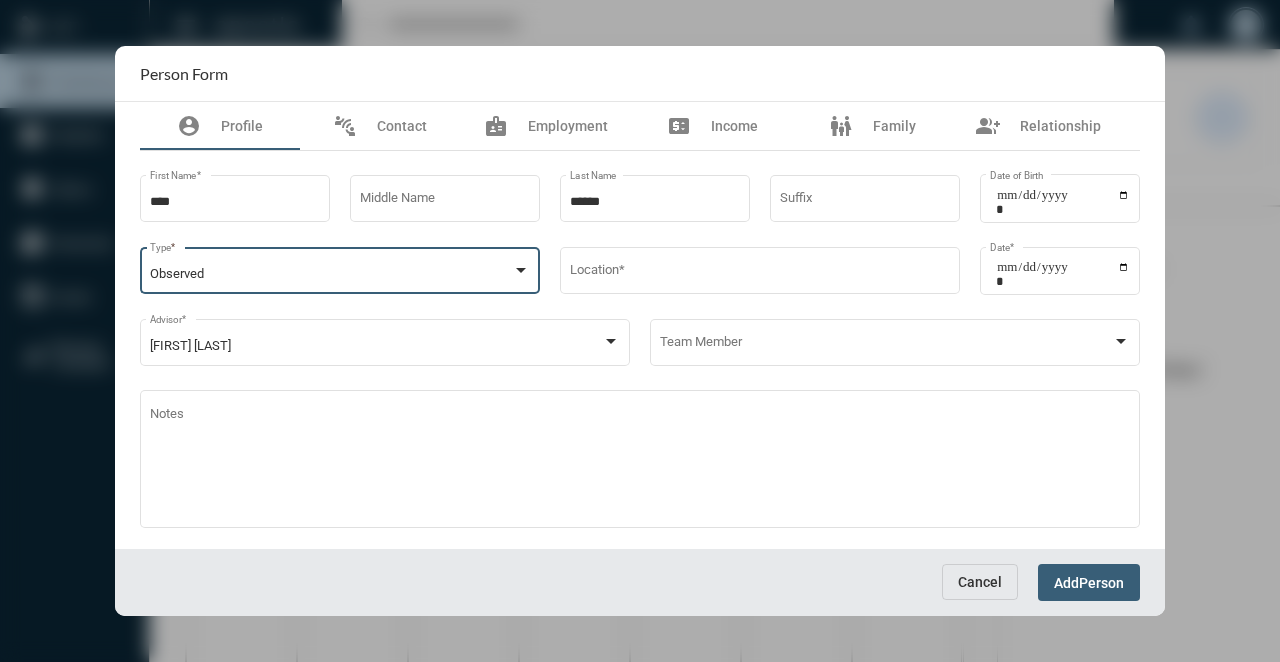 click on "Observed" at bounding box center (331, 274) 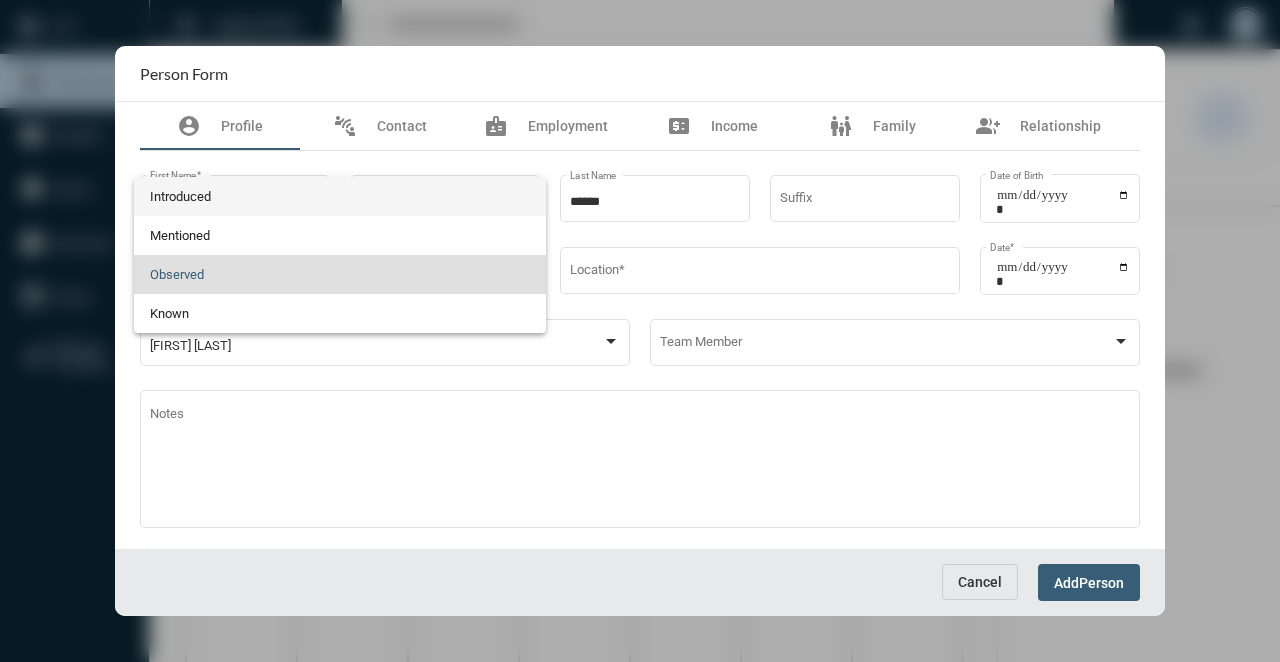 click on "Introduced" at bounding box center [340, 196] 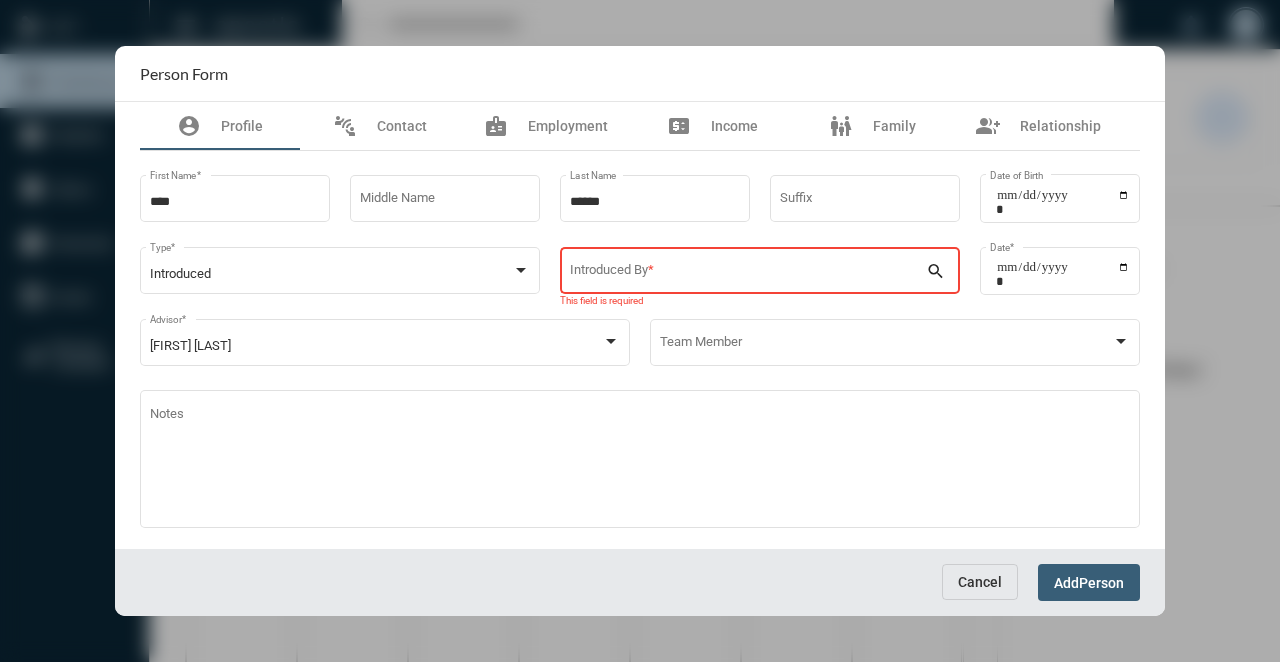 click on "Introduced By  *" at bounding box center [748, 269] 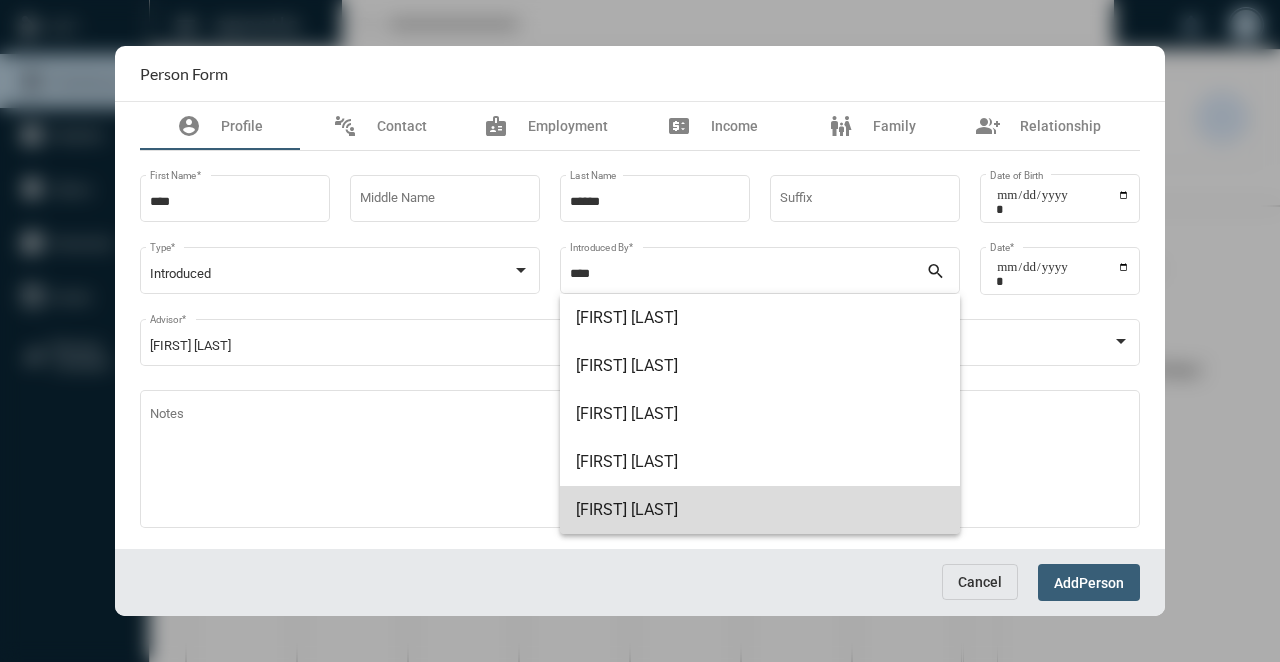 click on "[FIRST] [LAST]" at bounding box center [760, 510] 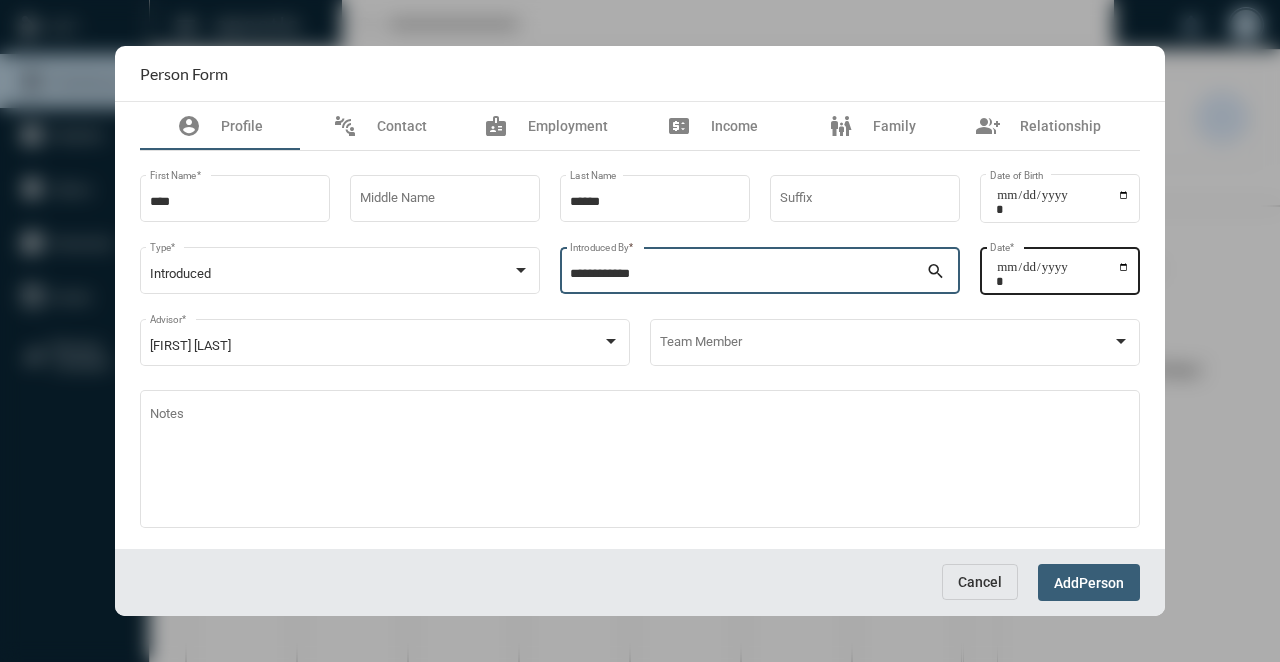 click on "Date  *" at bounding box center [1063, 274] 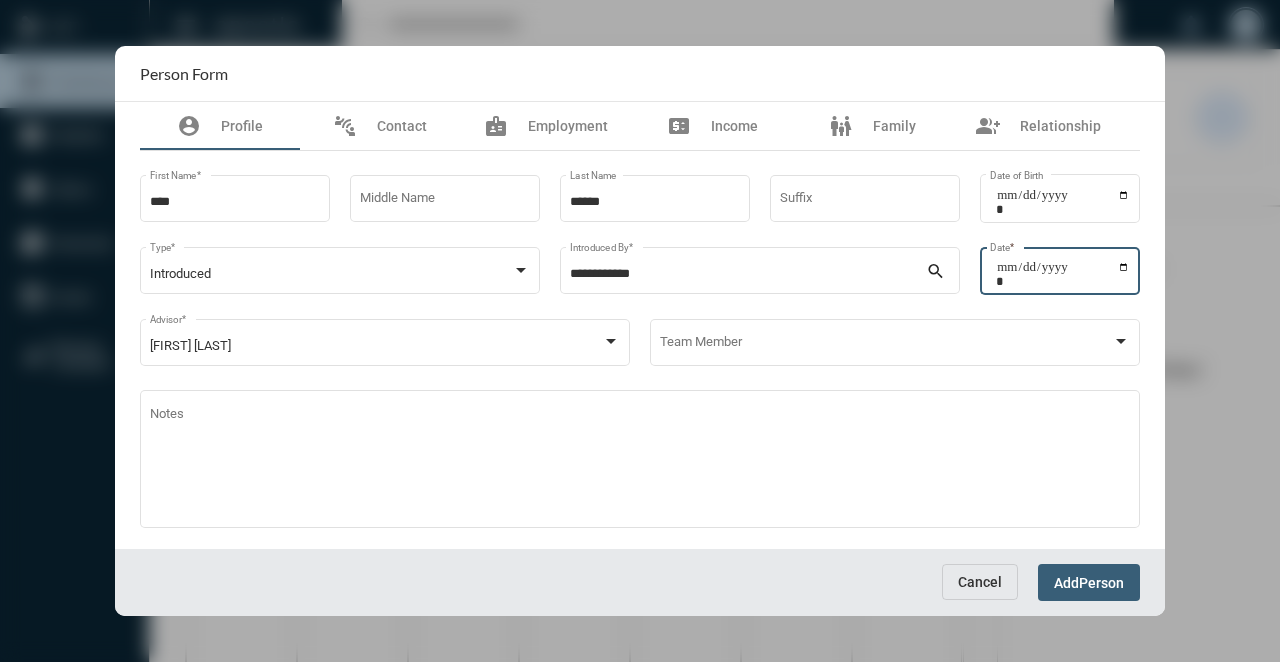 type on "**********" 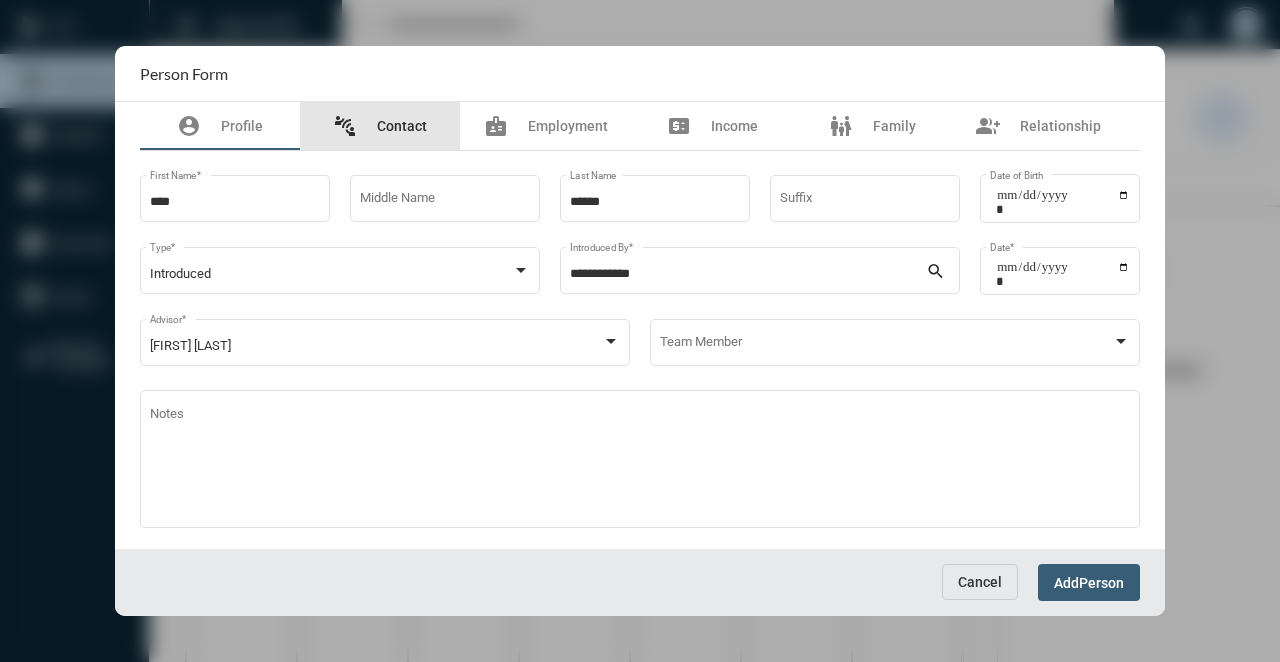 click on "connect_without_contact Contact" at bounding box center [380, 126] 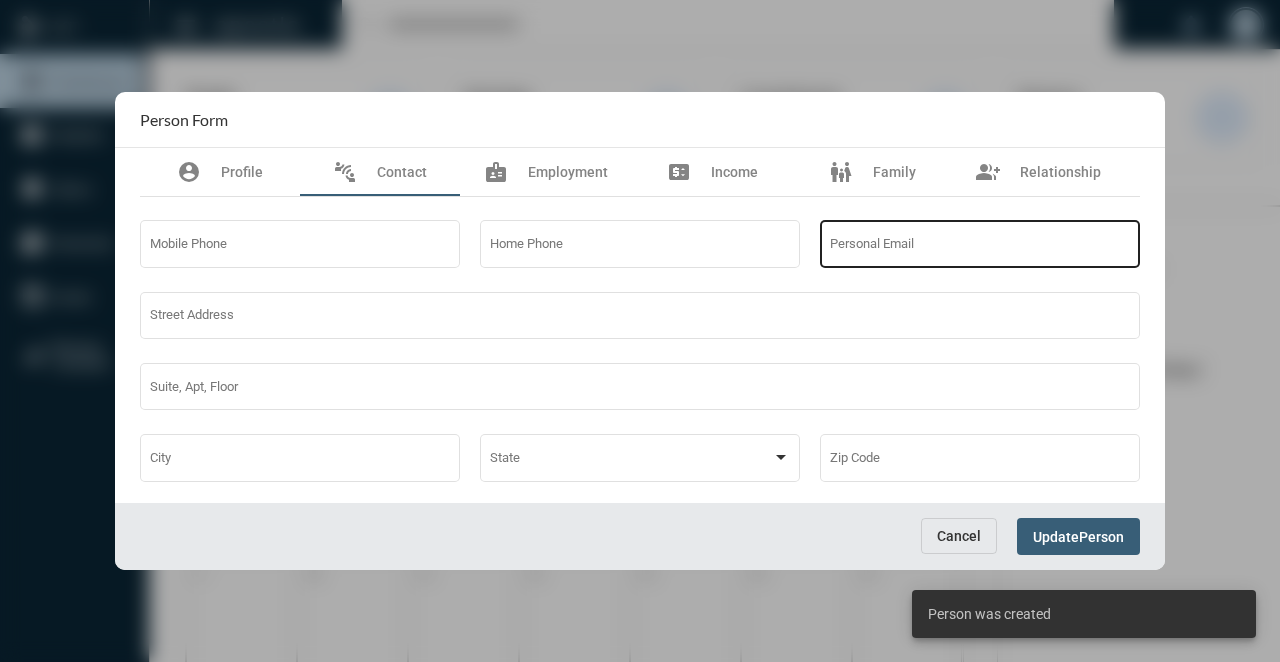 click on "Personal Email" at bounding box center [980, 242] 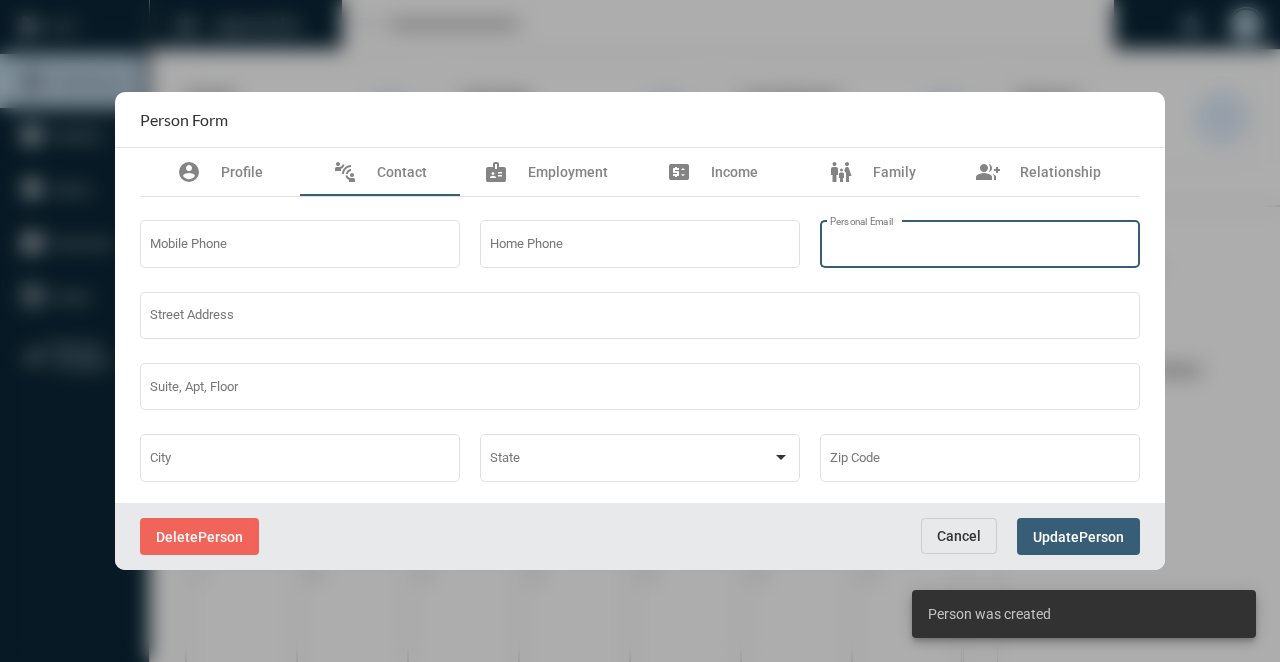 paste on "**********" 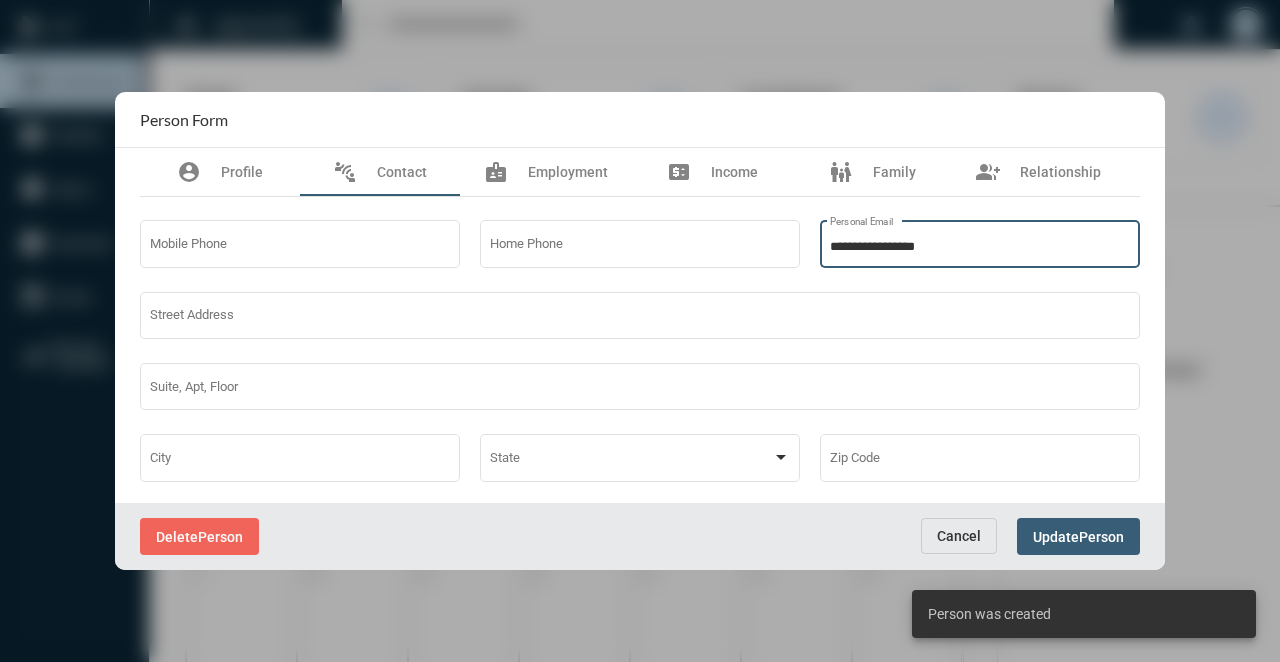 type on "**********" 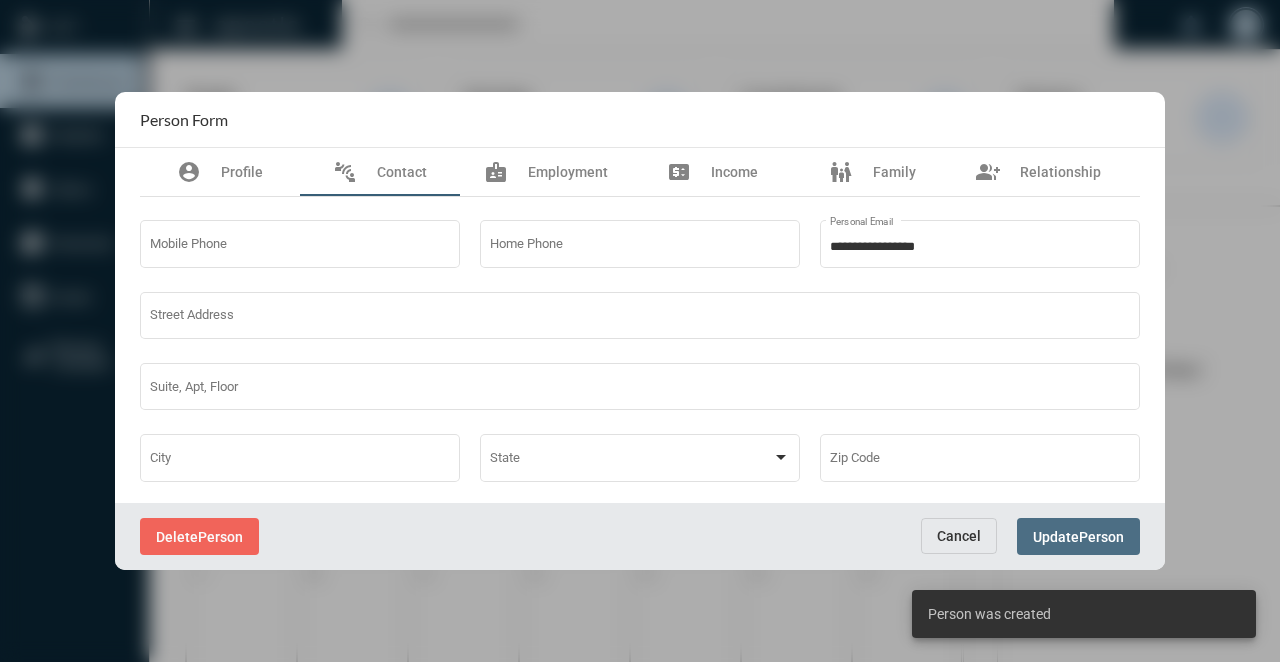 click on "Update" at bounding box center (1056, 537) 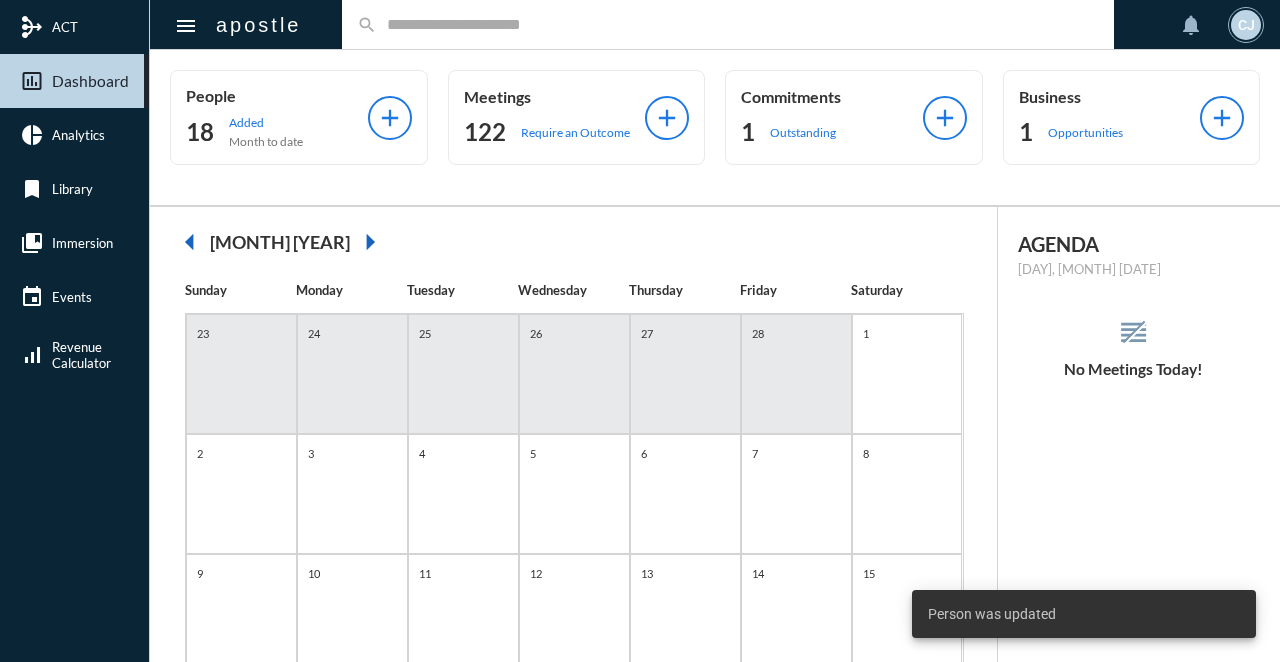 click 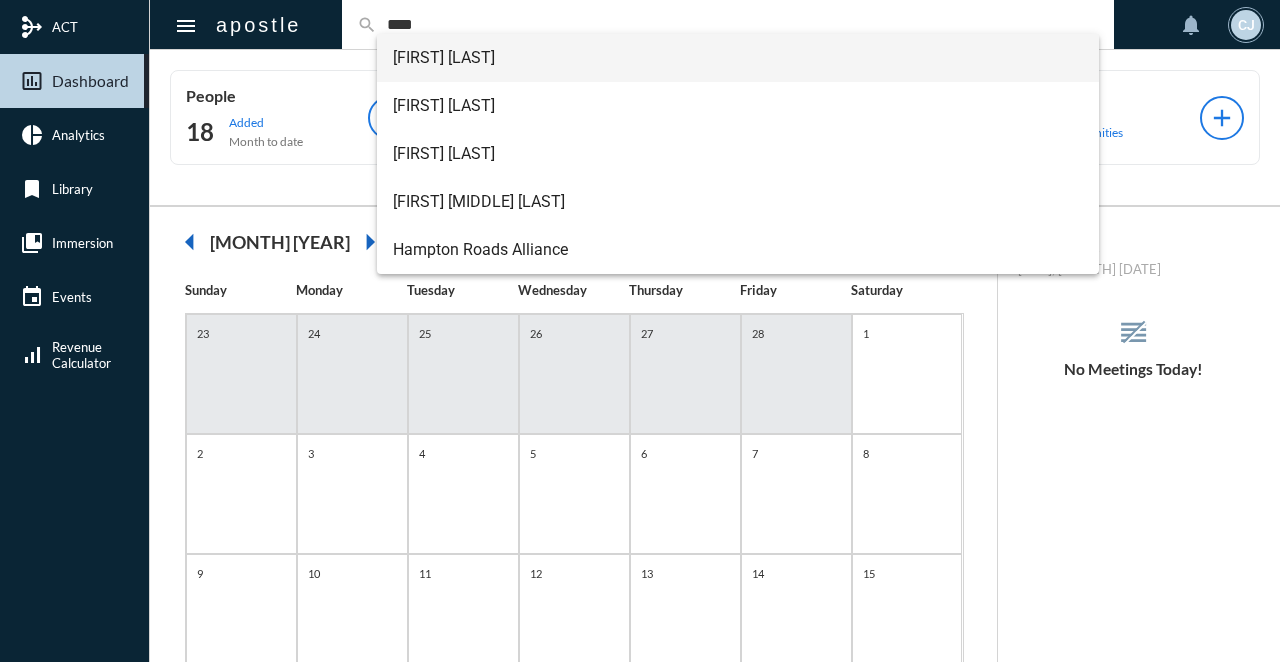 type on "****" 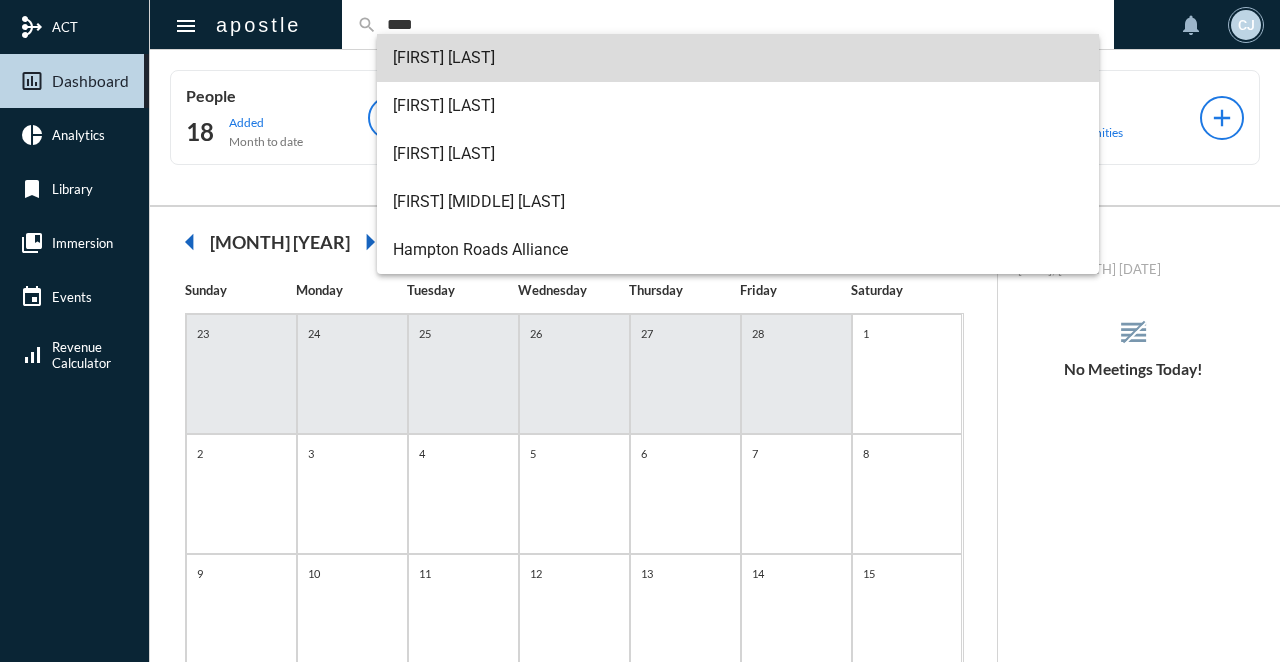 click on "[FIRST]  [LAST]" at bounding box center [738, 58] 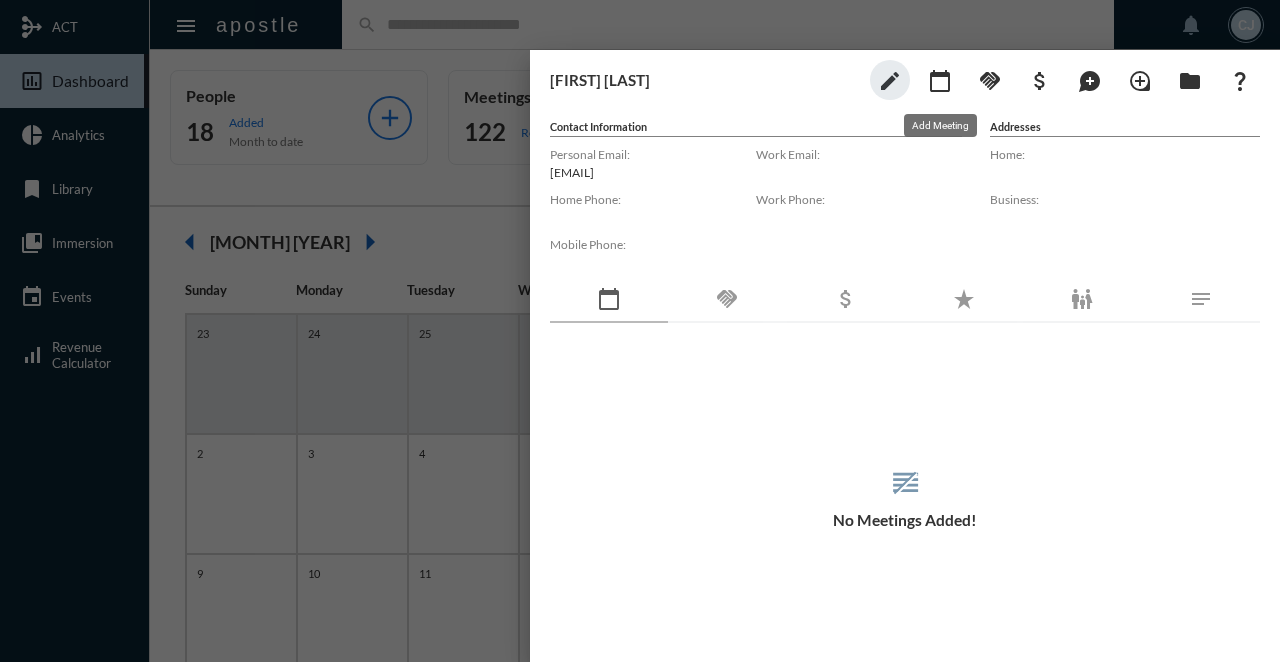 click on "calendar_today" 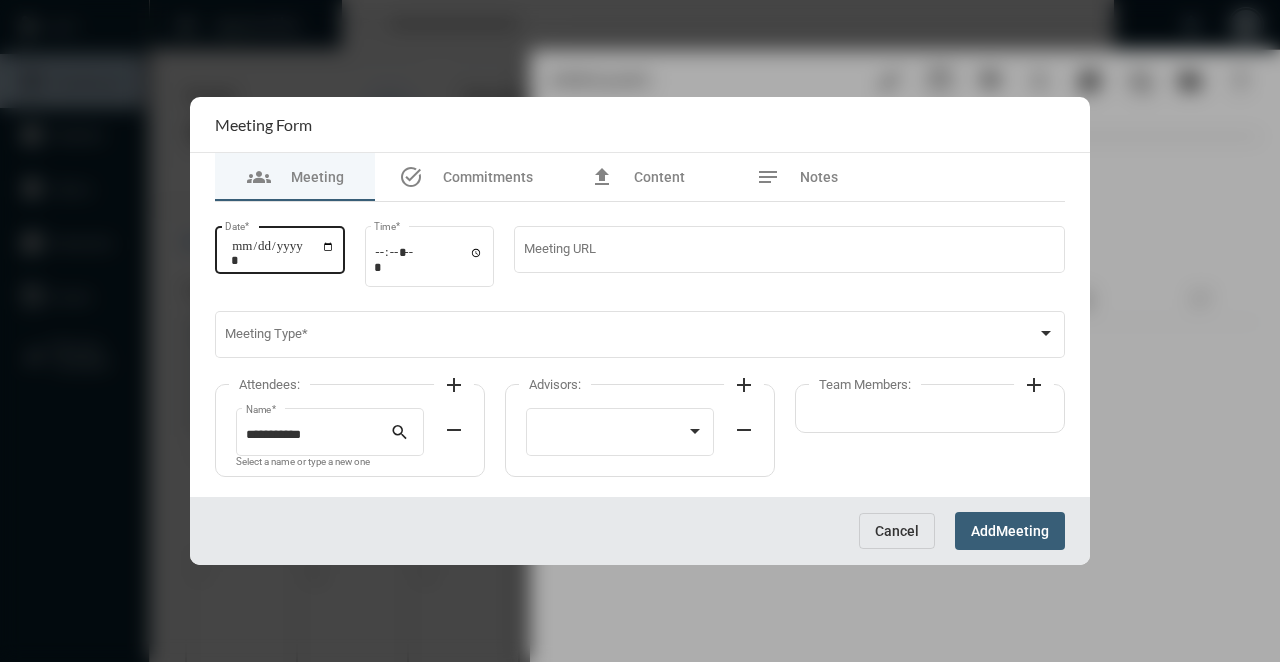 click on "Date  *" at bounding box center (283, 253) 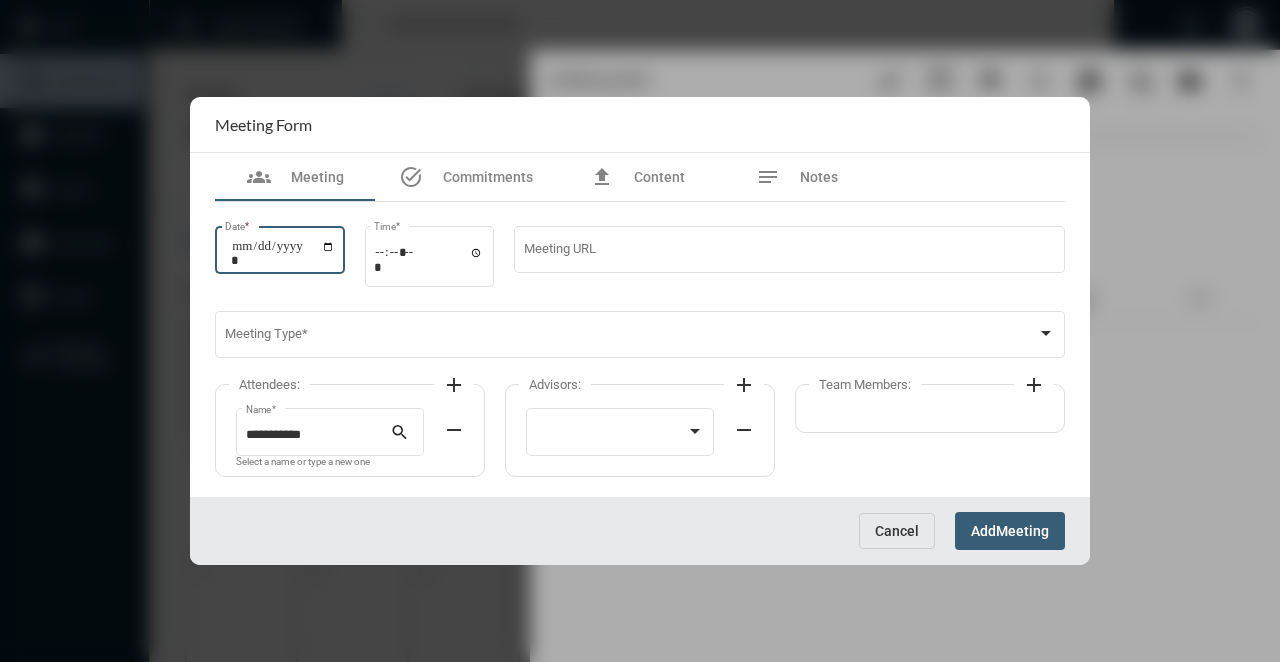 type on "**********" 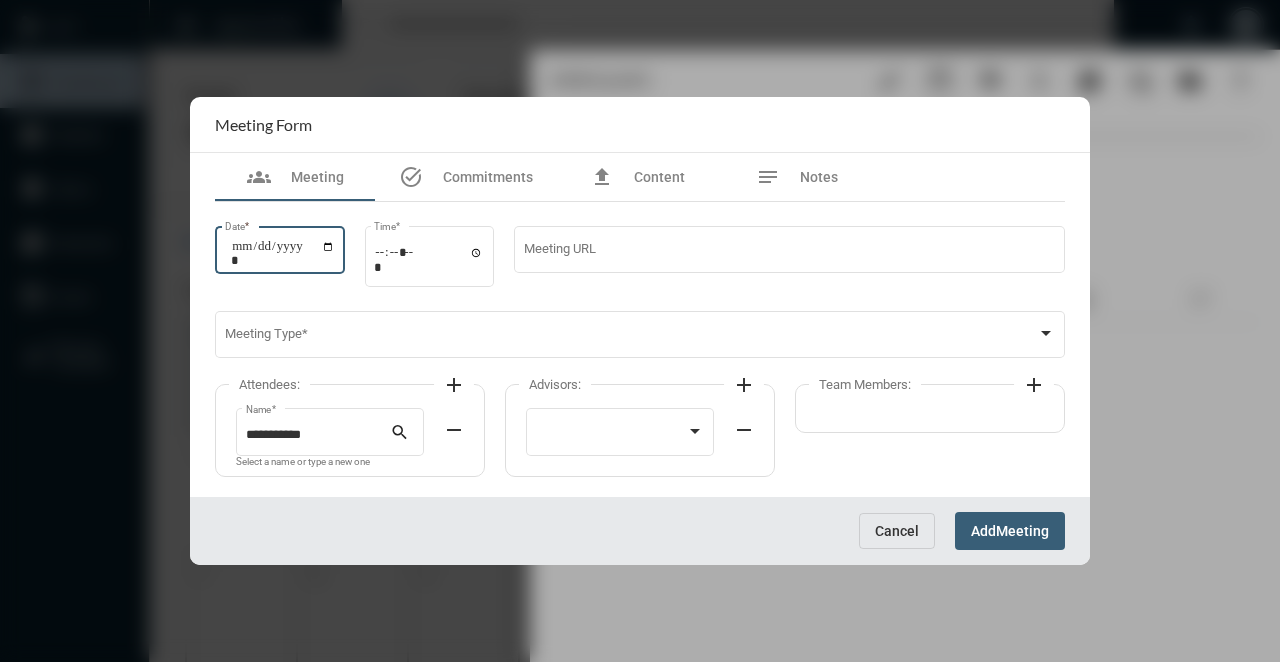 type on "**********" 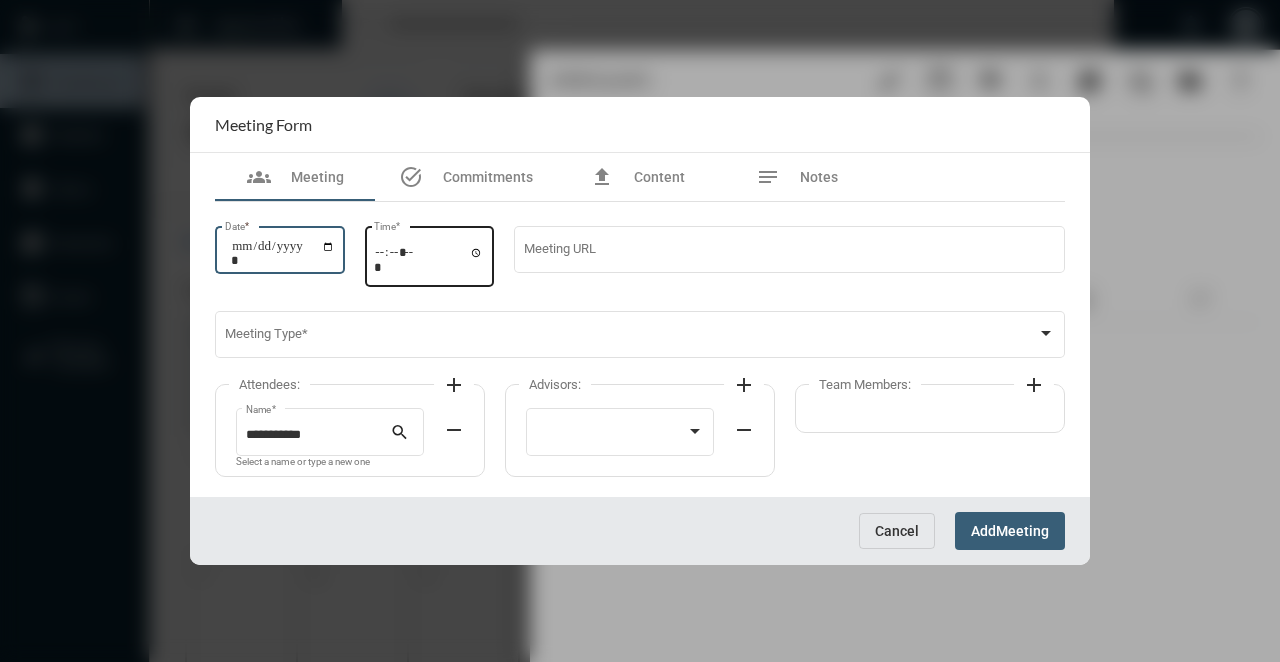 click on "Time  *" at bounding box center [429, 259] 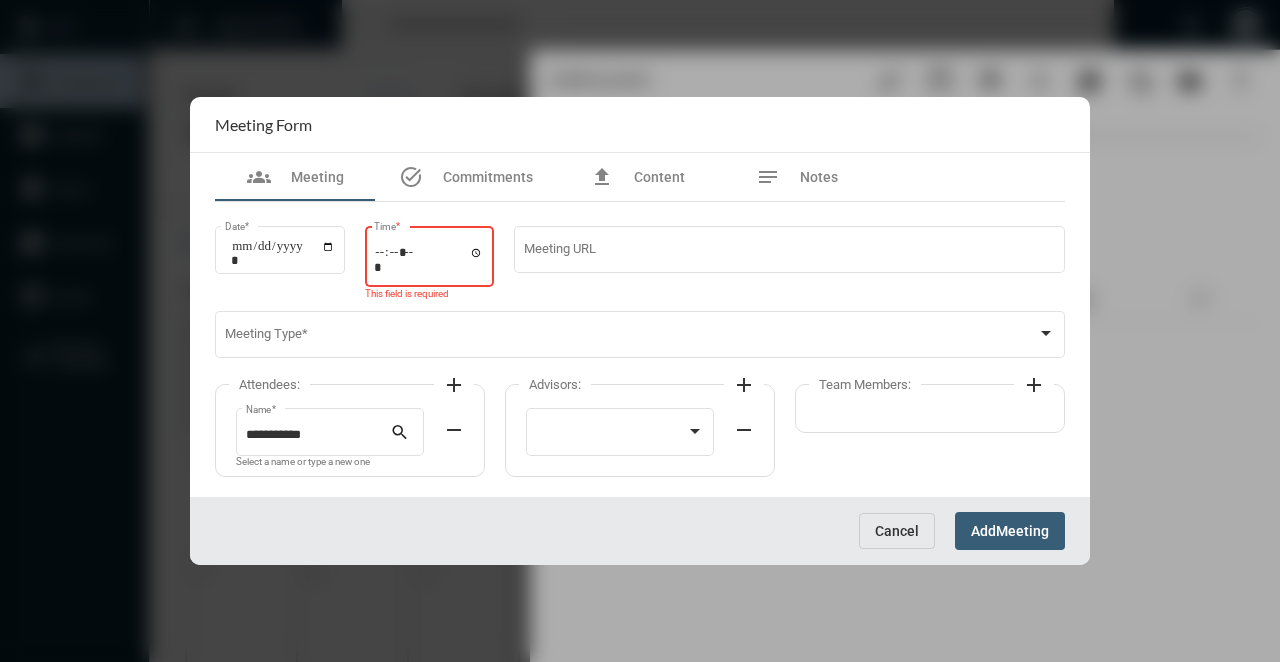 type on "*****" 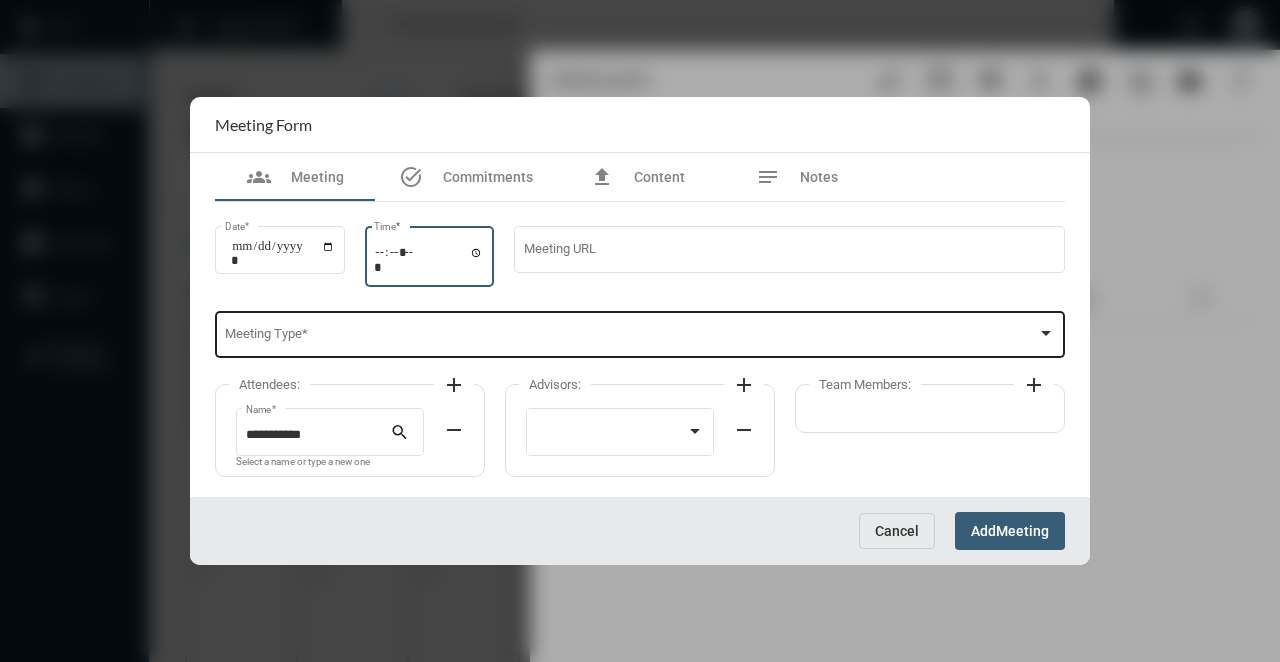 click on "Meeting Type  *" at bounding box center (640, 333) 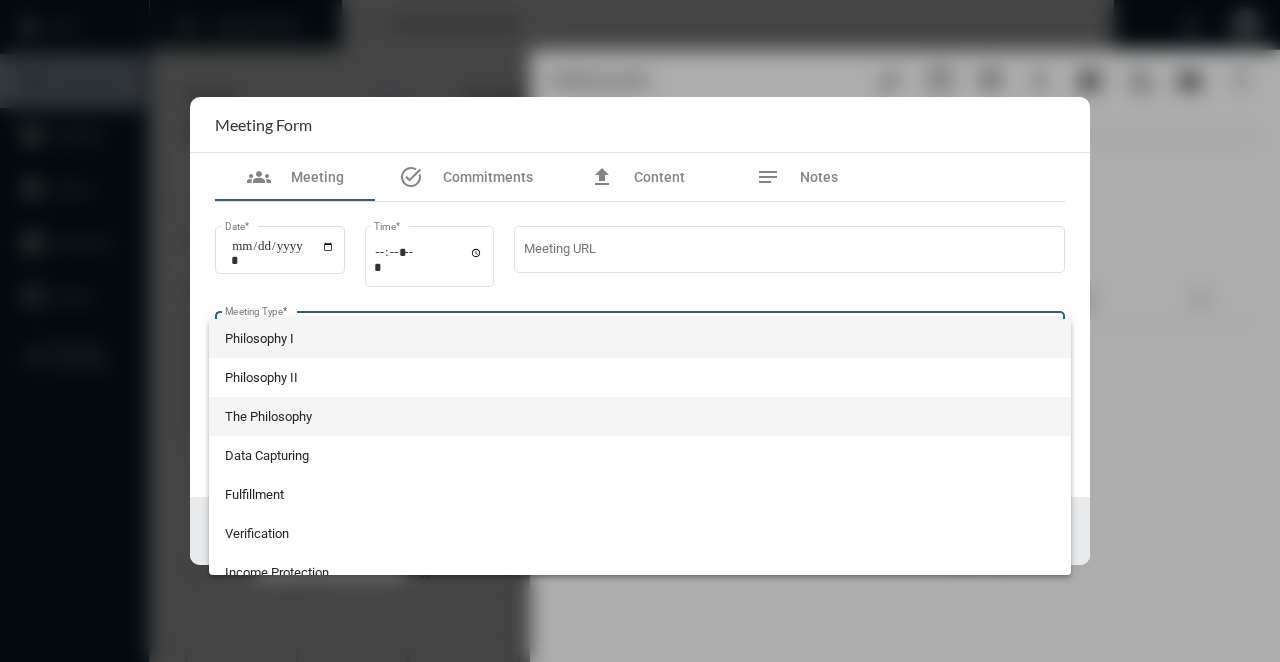 scroll, scrollTop: 524, scrollLeft: 0, axis: vertical 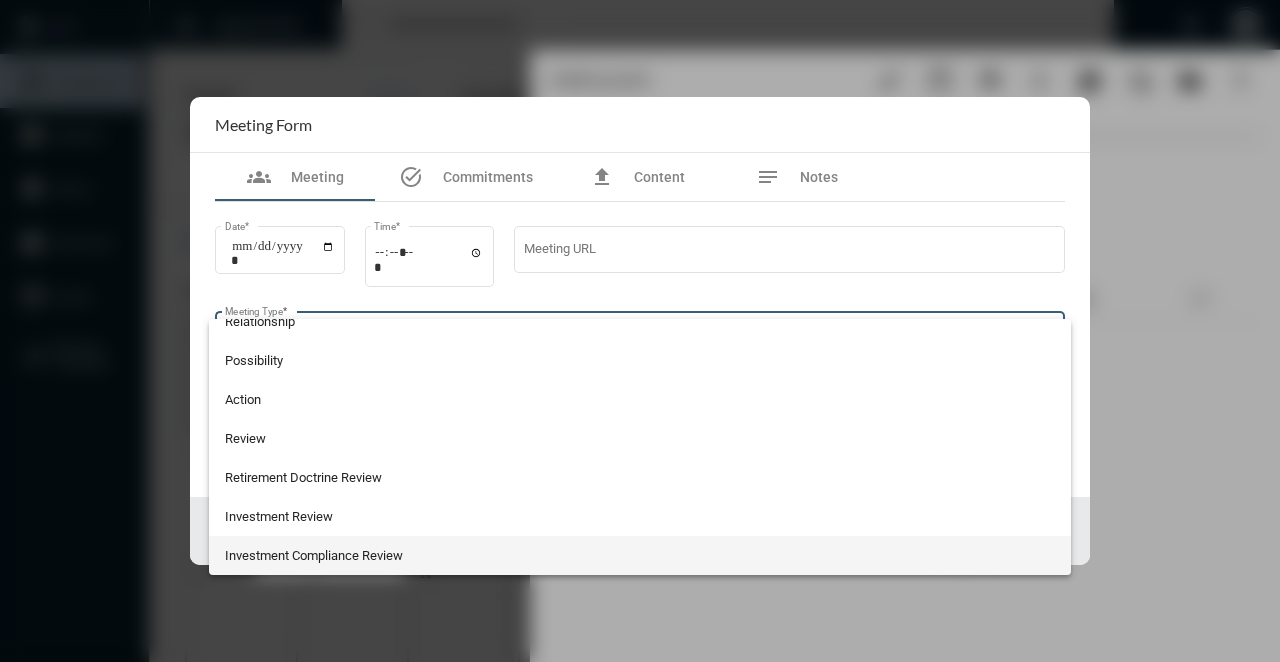 click on "Investment Compliance Review" at bounding box center [640, 555] 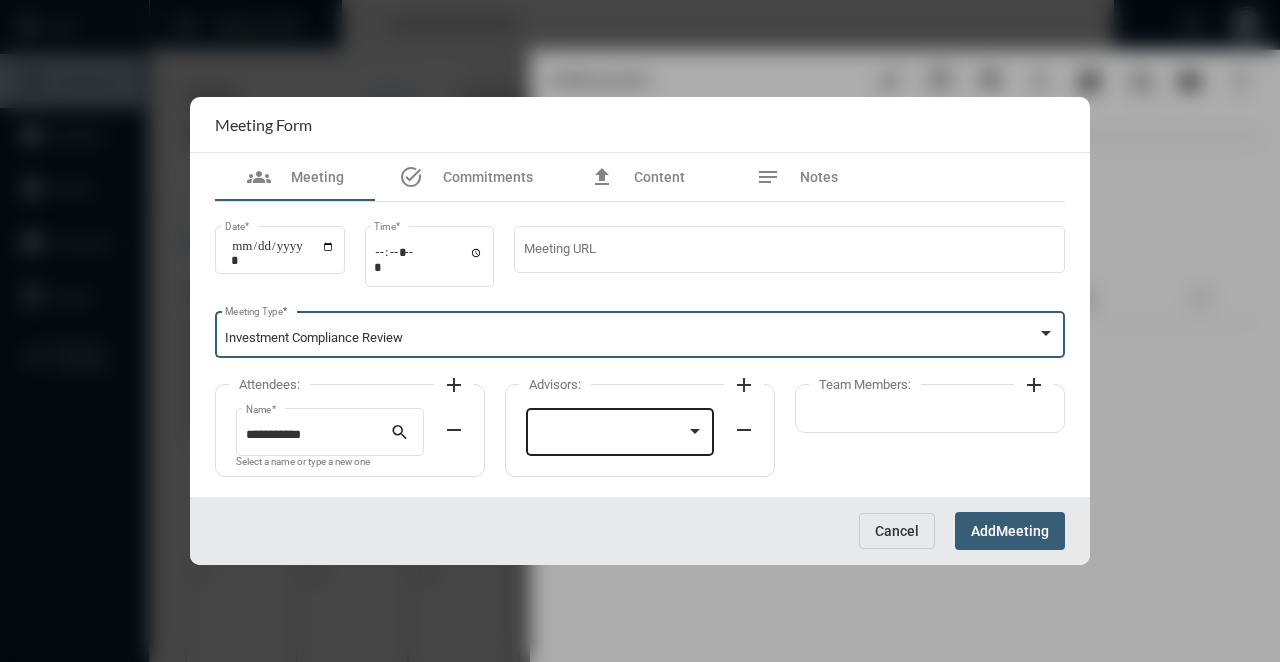 click at bounding box center (611, 435) 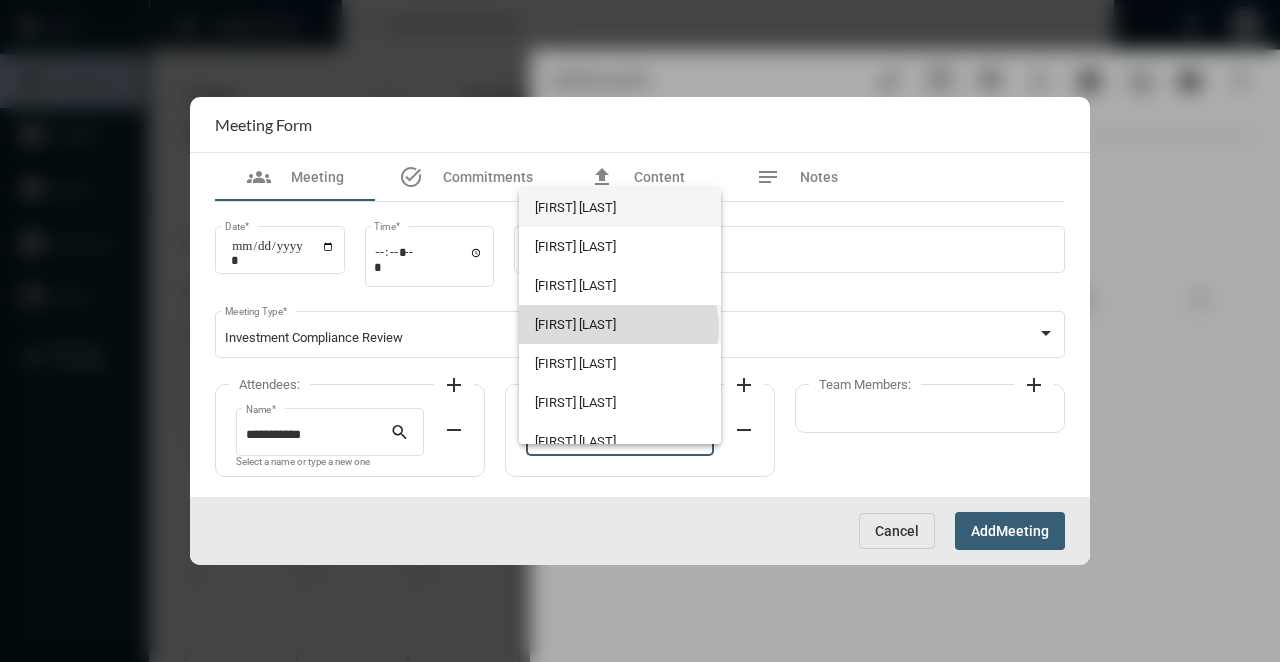 click on "[FIRST] [LAST]" at bounding box center (619, 324) 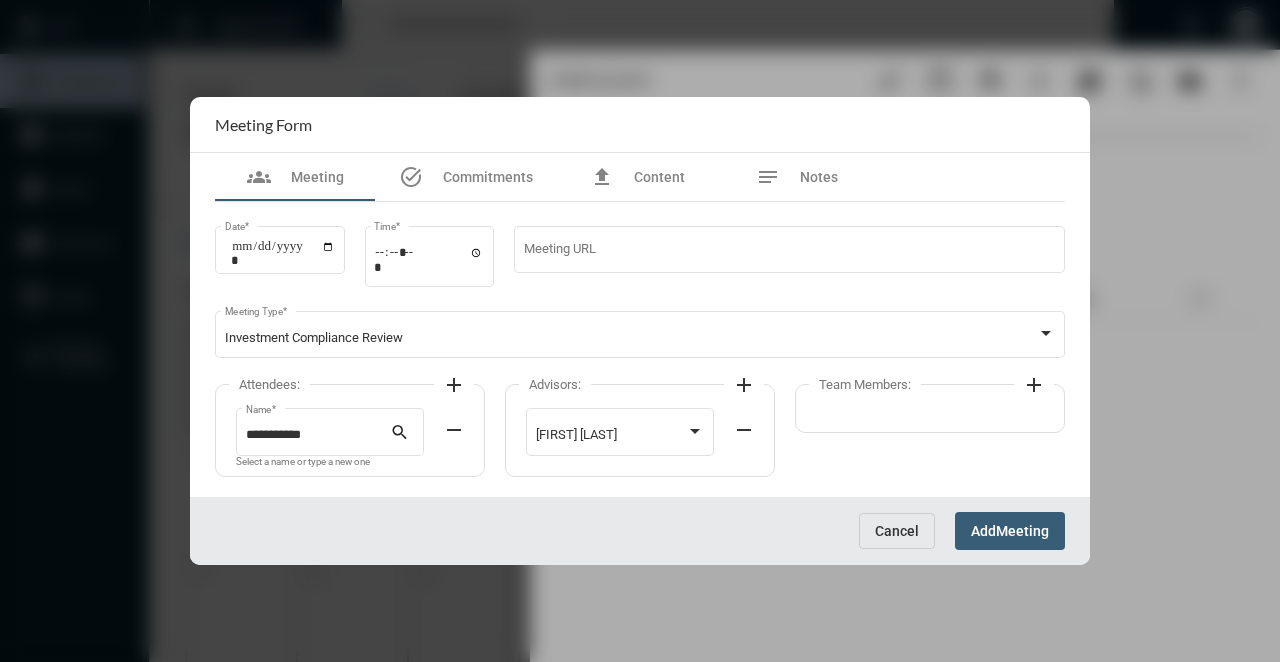 click on "Meeting" at bounding box center [1022, 532] 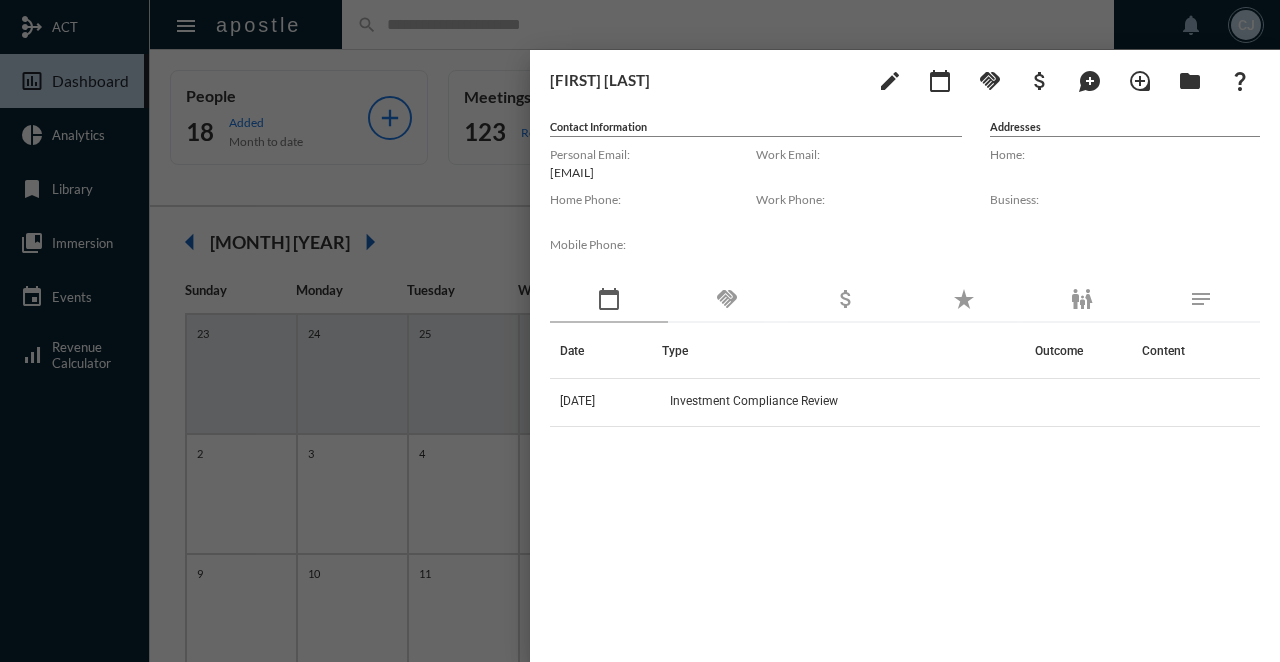 click at bounding box center (640, 331) 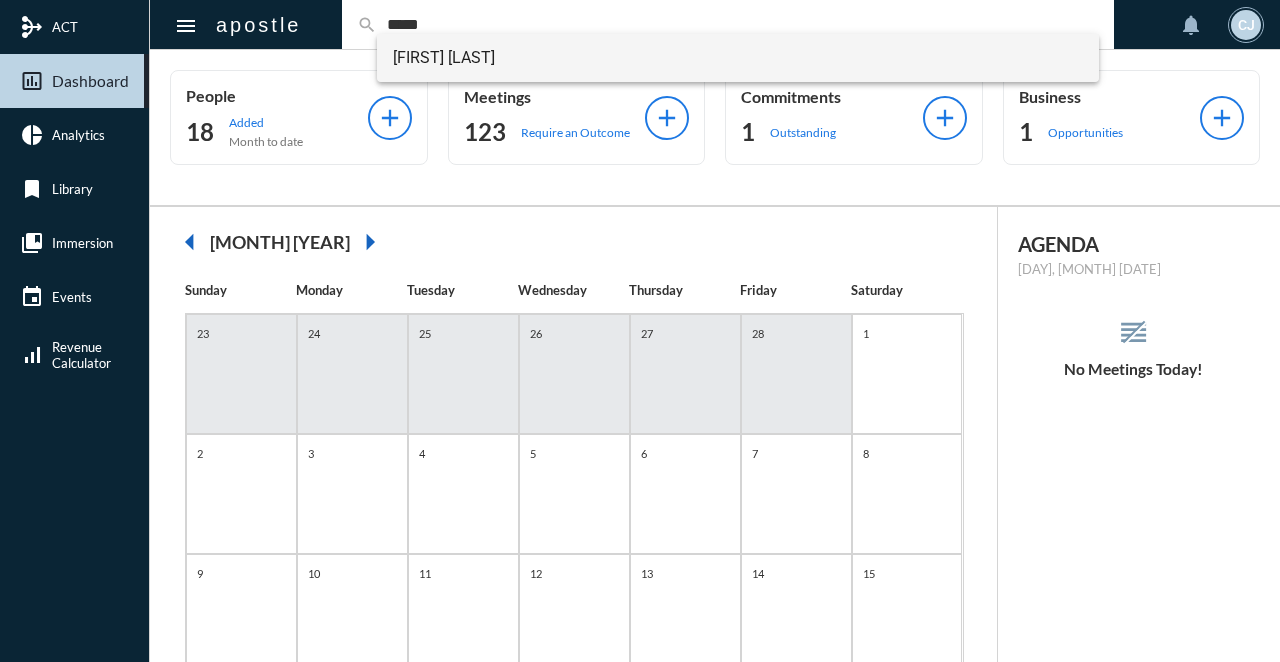type on "*****" 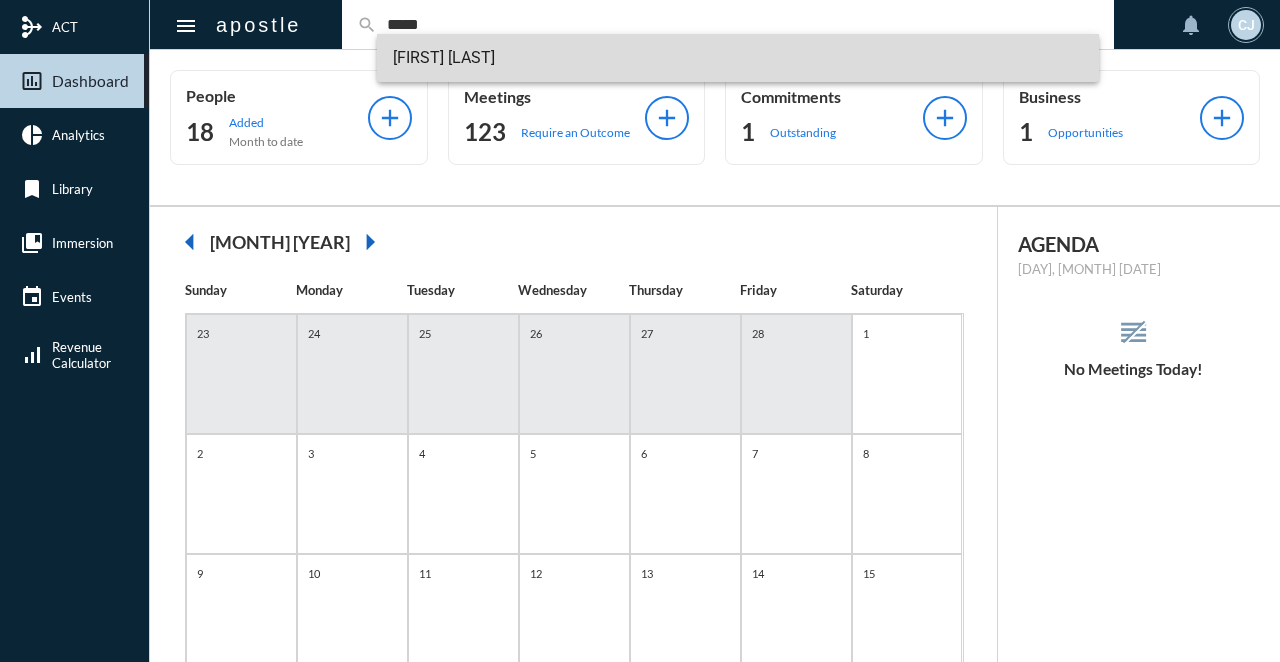 click on "[FIRST]  [LAST]" at bounding box center (738, 58) 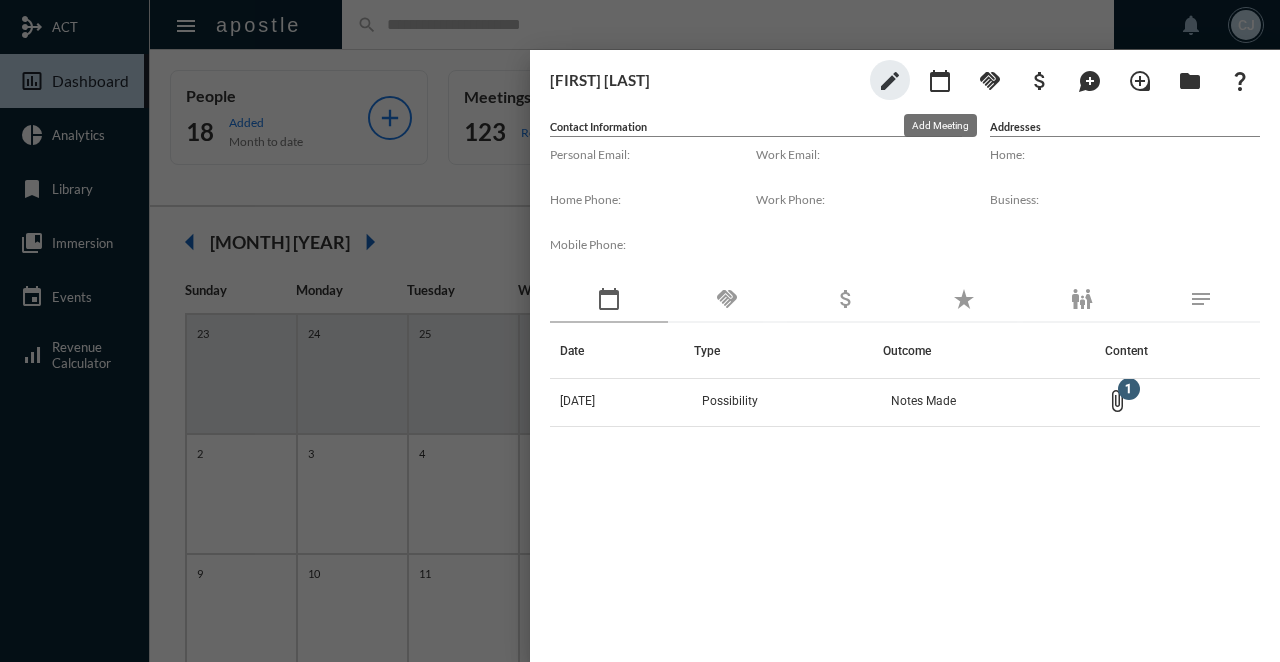 click on "calendar_today" 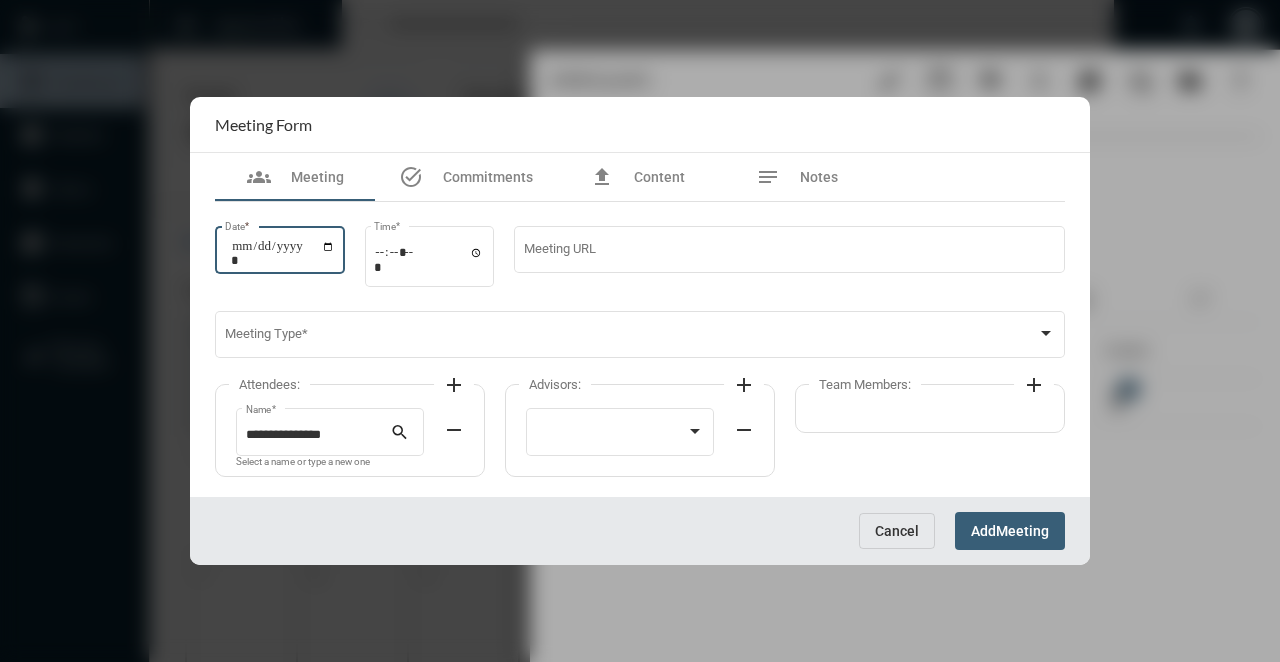 click on "Date  *" at bounding box center [283, 253] 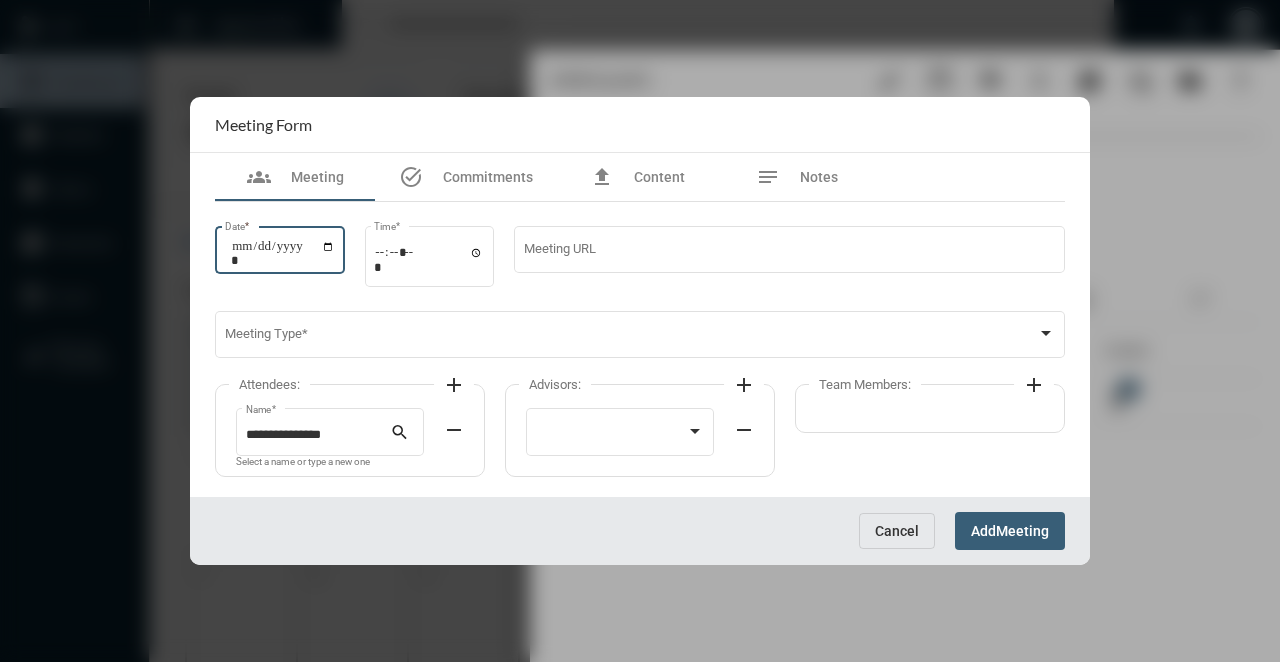 type on "**********" 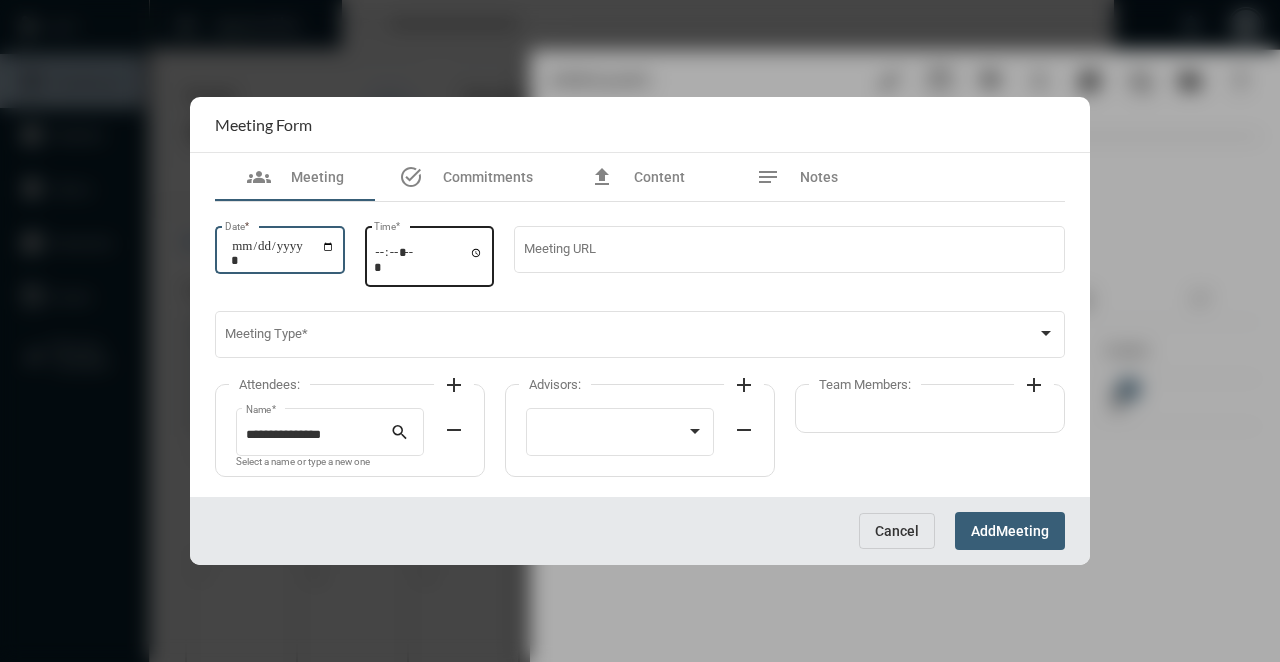 click on "Time  *" at bounding box center (429, 259) 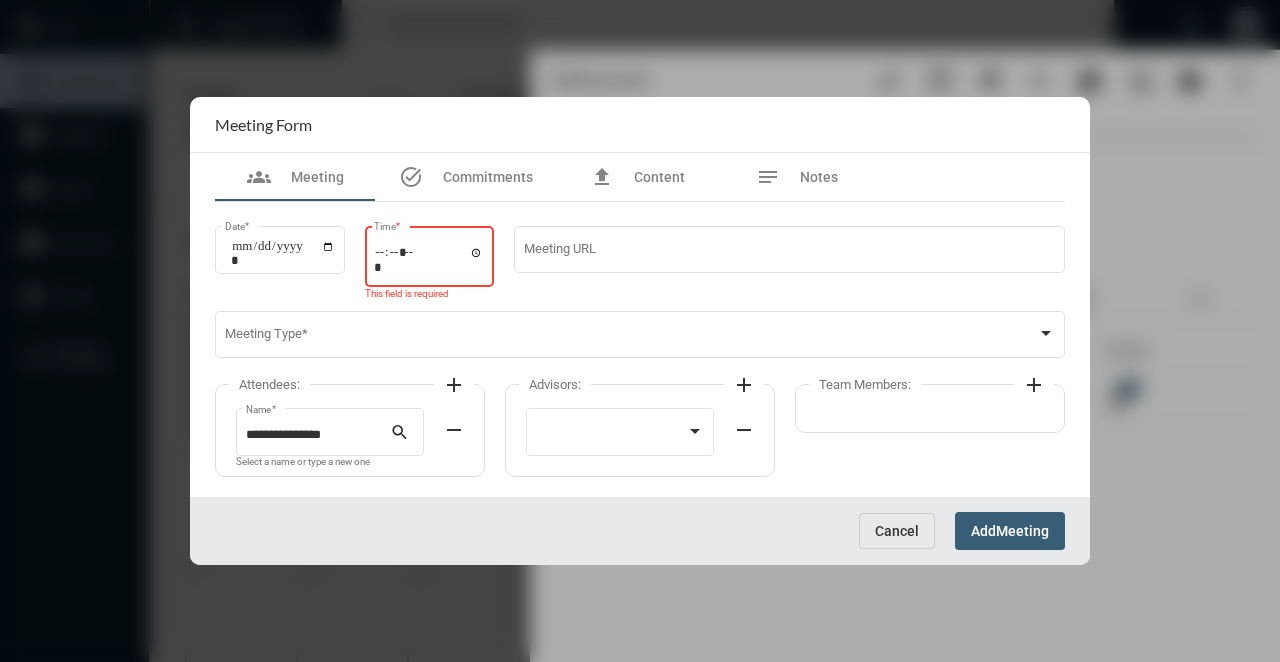 type on "*****" 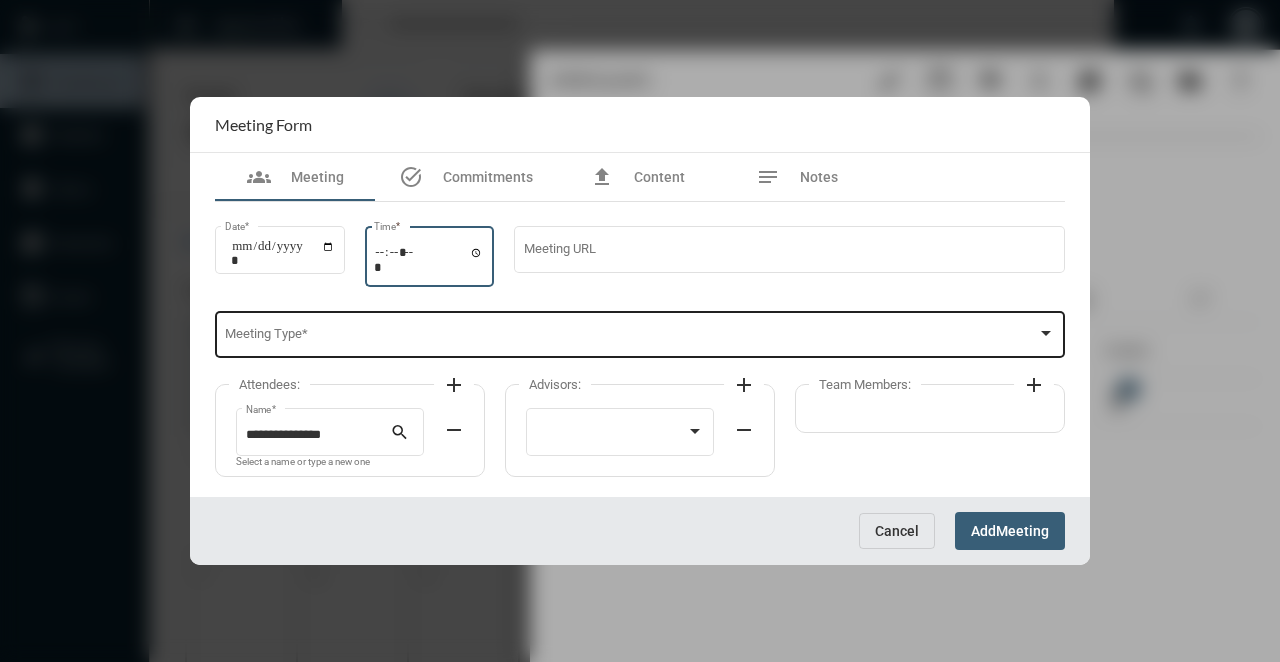 click on "Meeting Type  *" at bounding box center (640, 333) 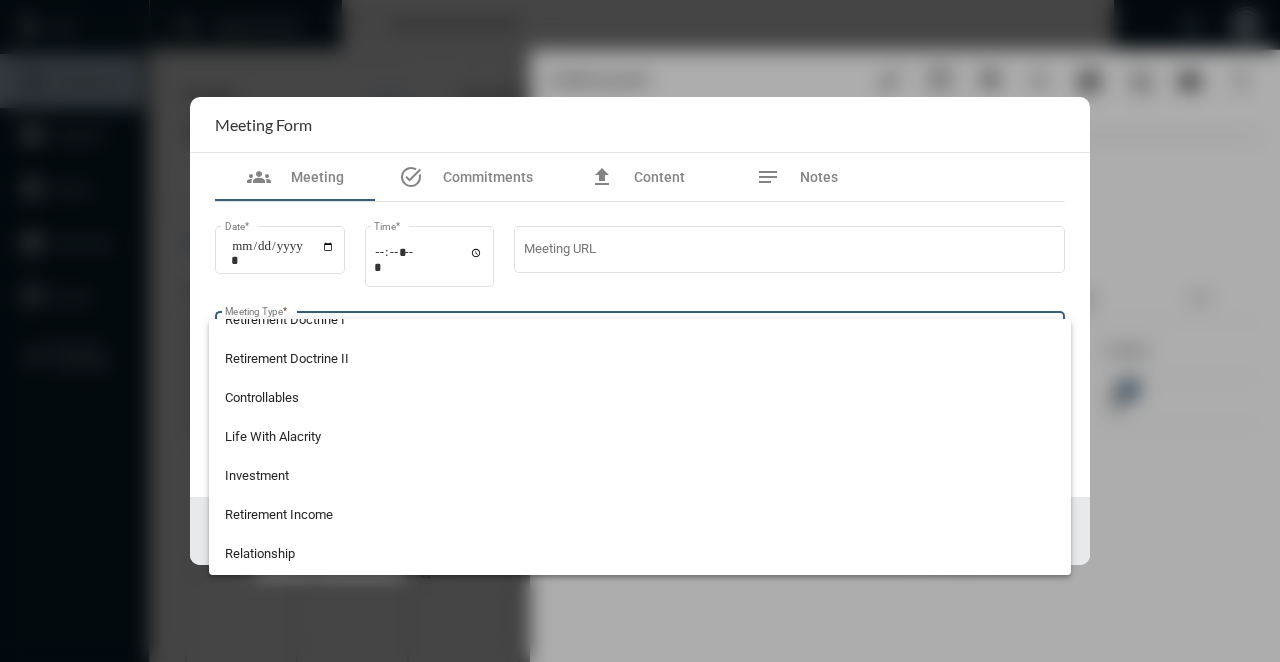 scroll, scrollTop: 524, scrollLeft: 0, axis: vertical 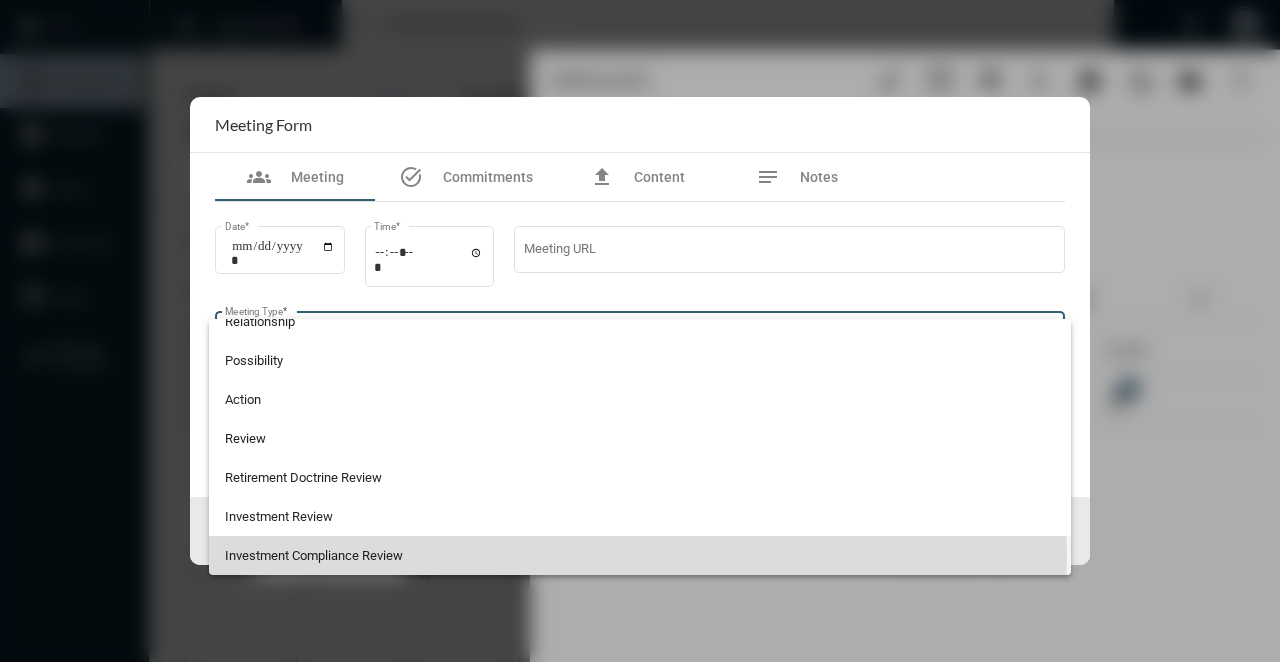 click on "Investment Compliance Review" at bounding box center [640, 555] 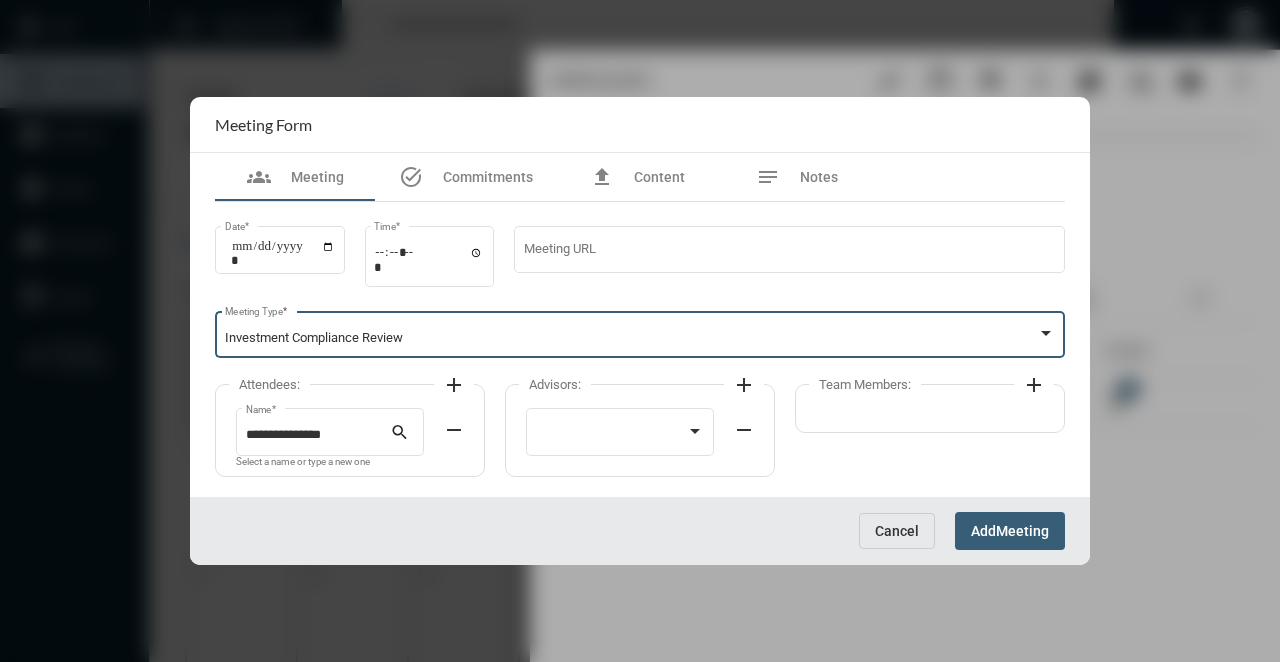 click on "remove" 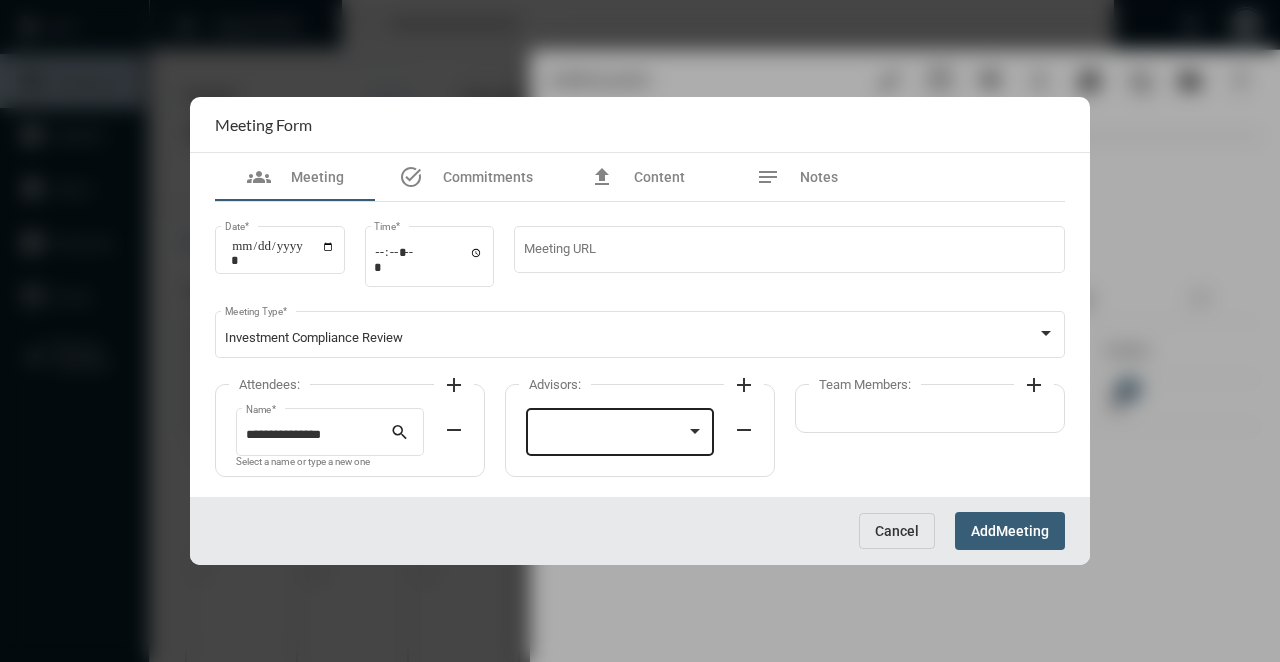 click at bounding box center (611, 435) 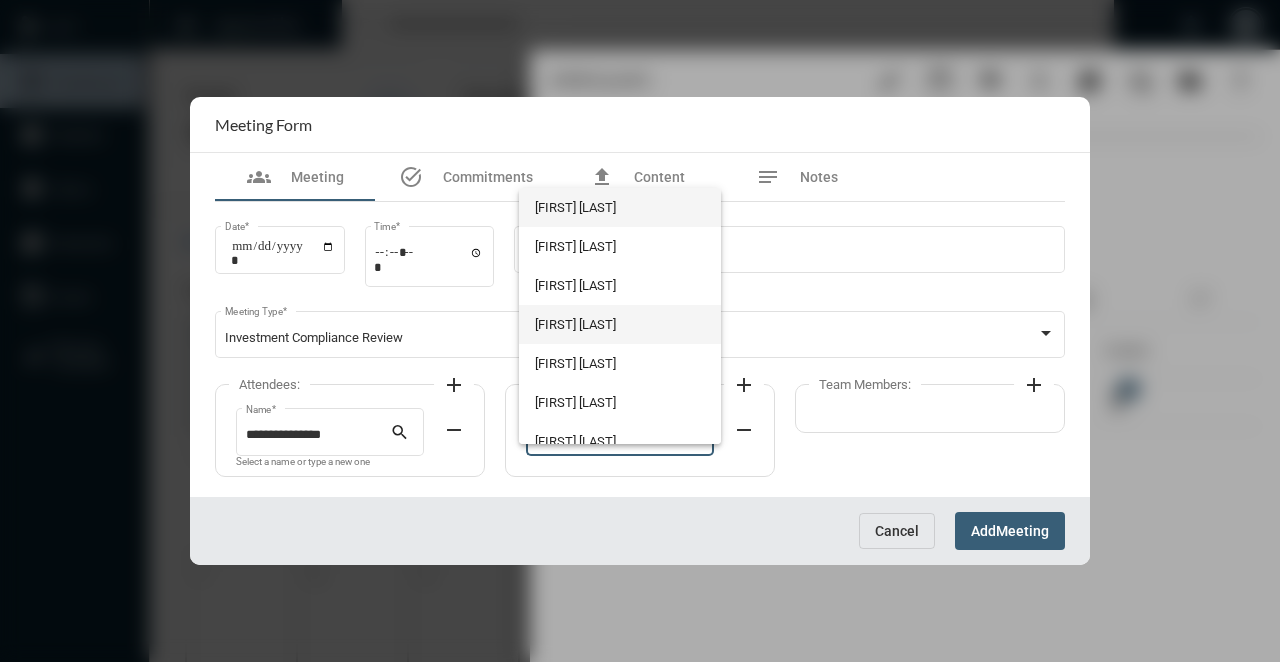 click on "[FIRST] [LAST]" at bounding box center (619, 324) 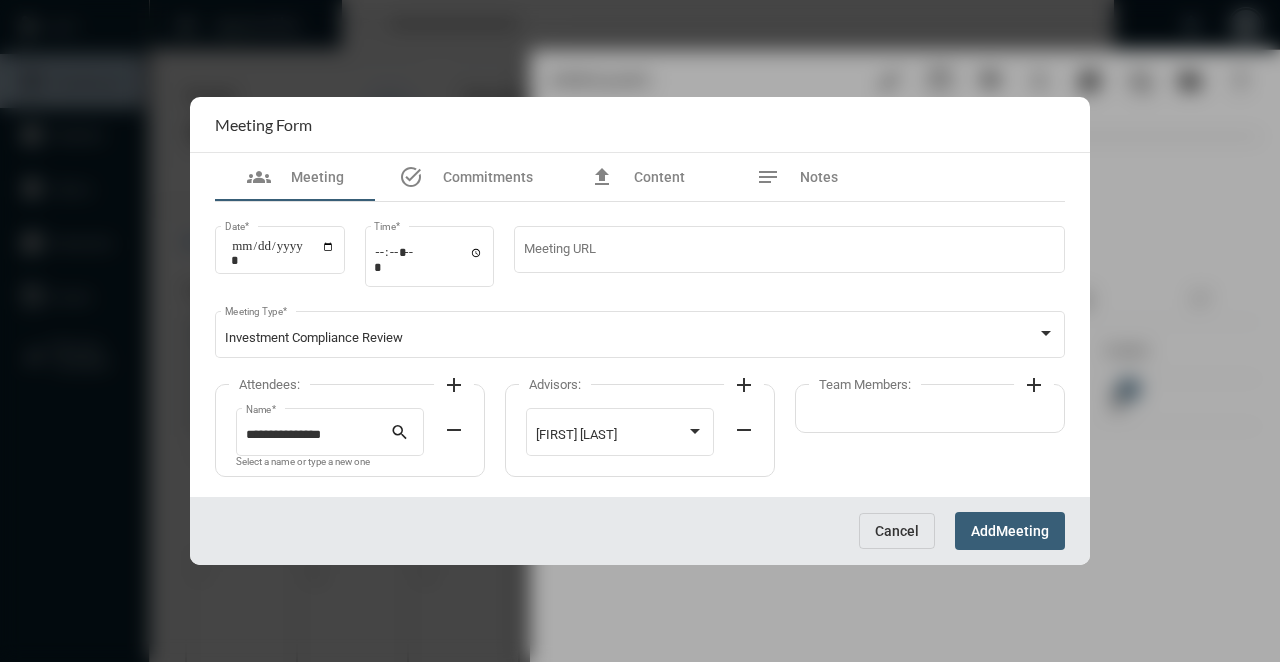 click on "add" at bounding box center [1034, 385] 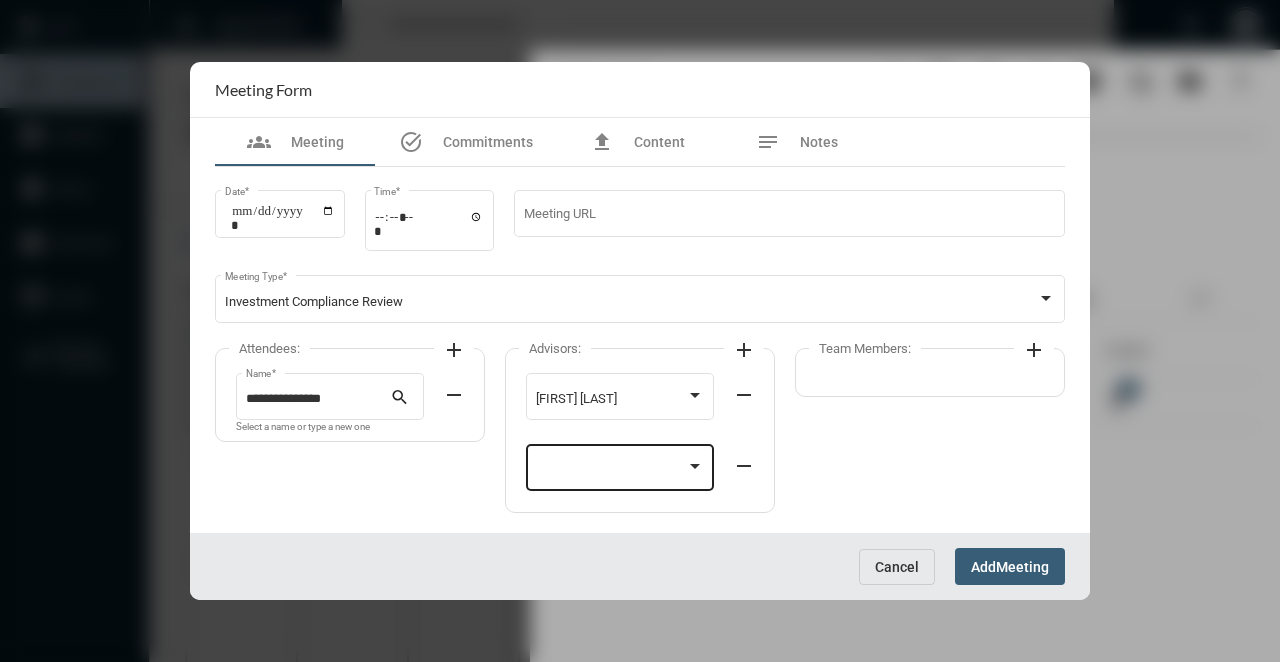 click 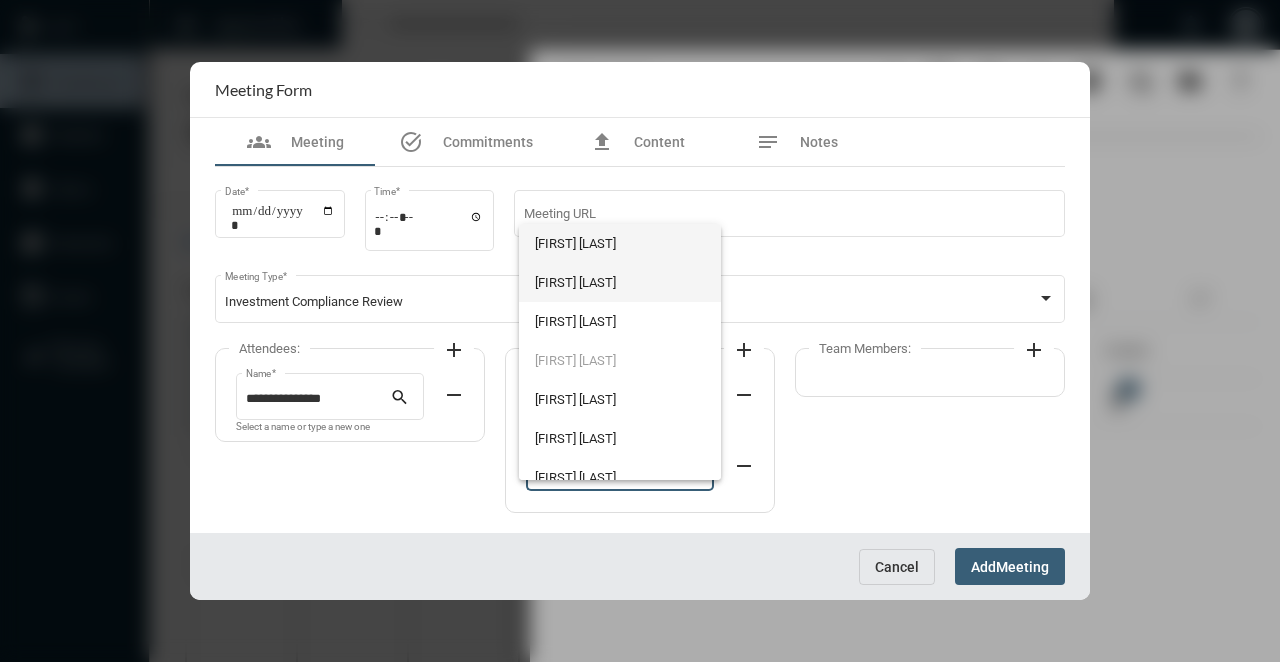 click on "[FIRST] [LAST]" at bounding box center [619, 282] 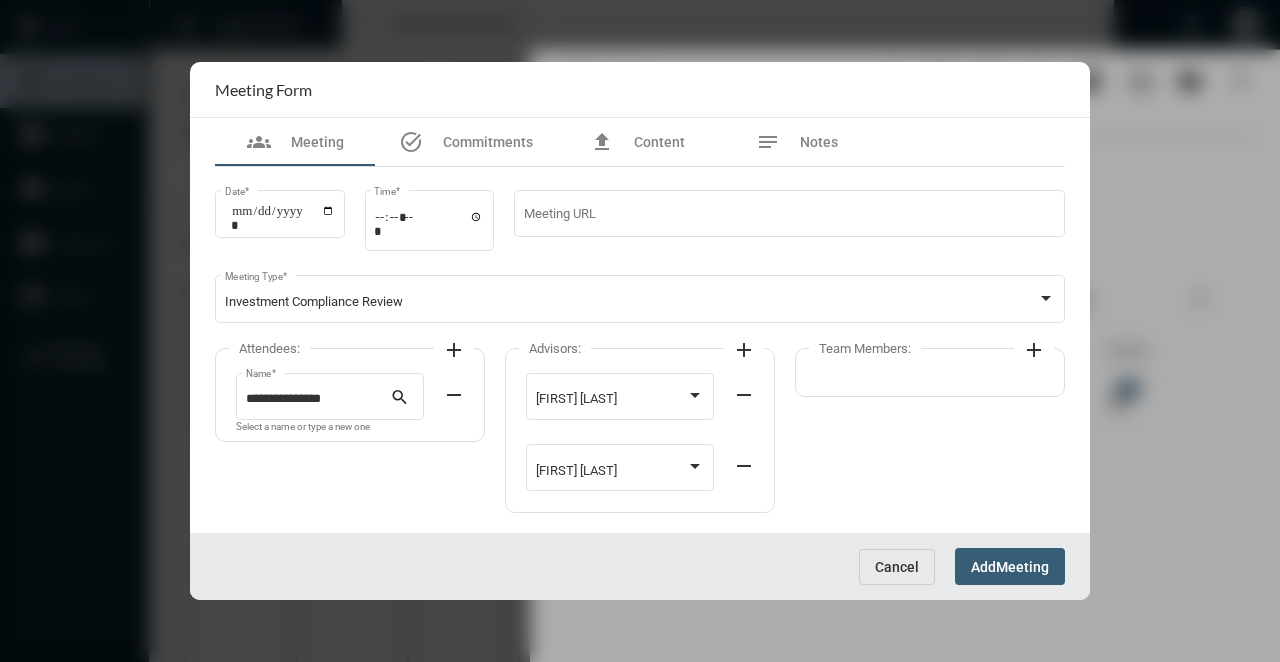 click on "Add" at bounding box center (983, 567) 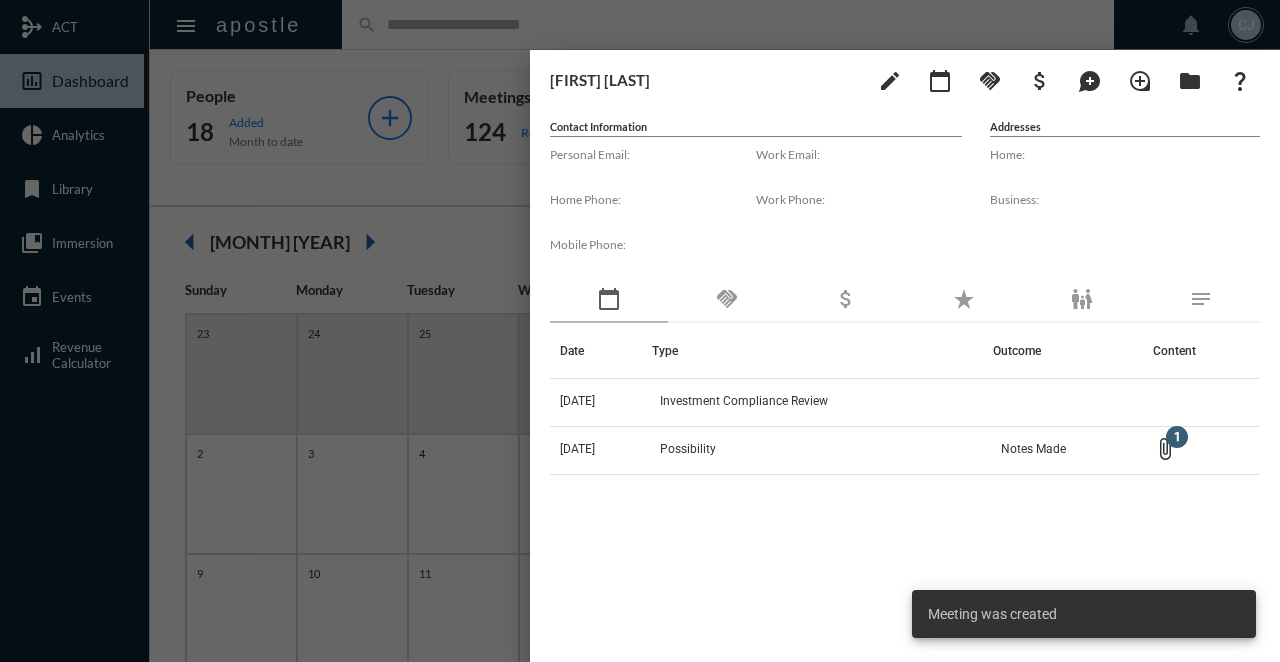 click at bounding box center (640, 331) 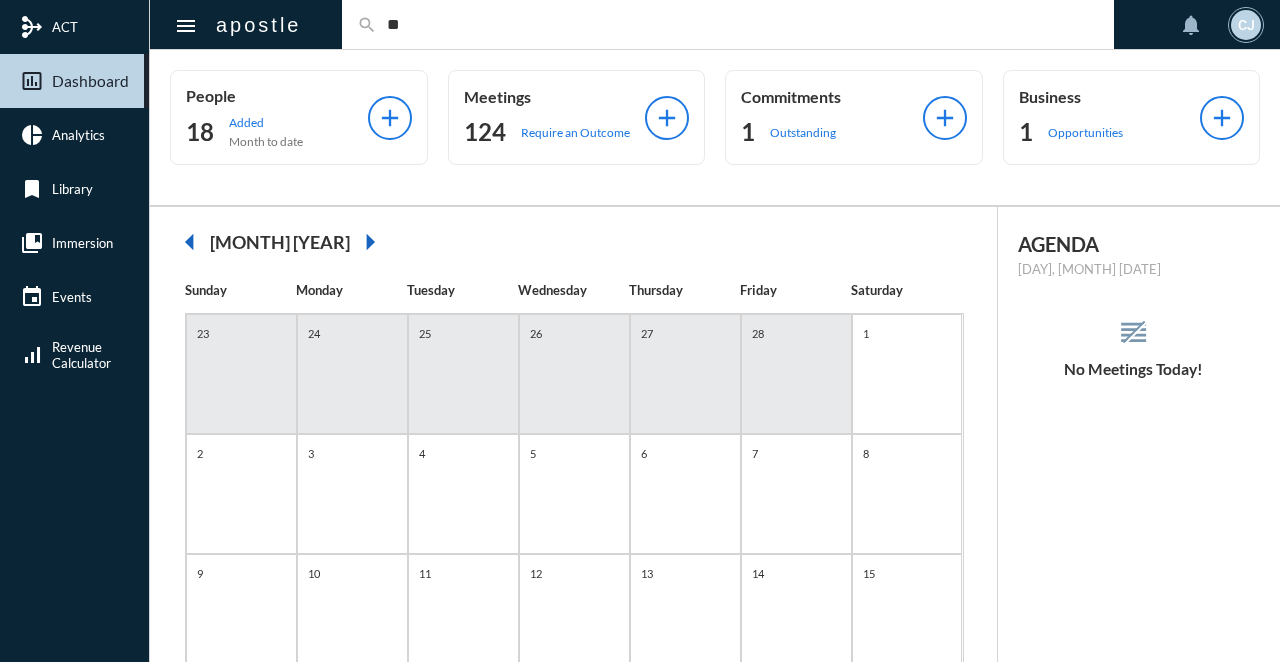 type on "*" 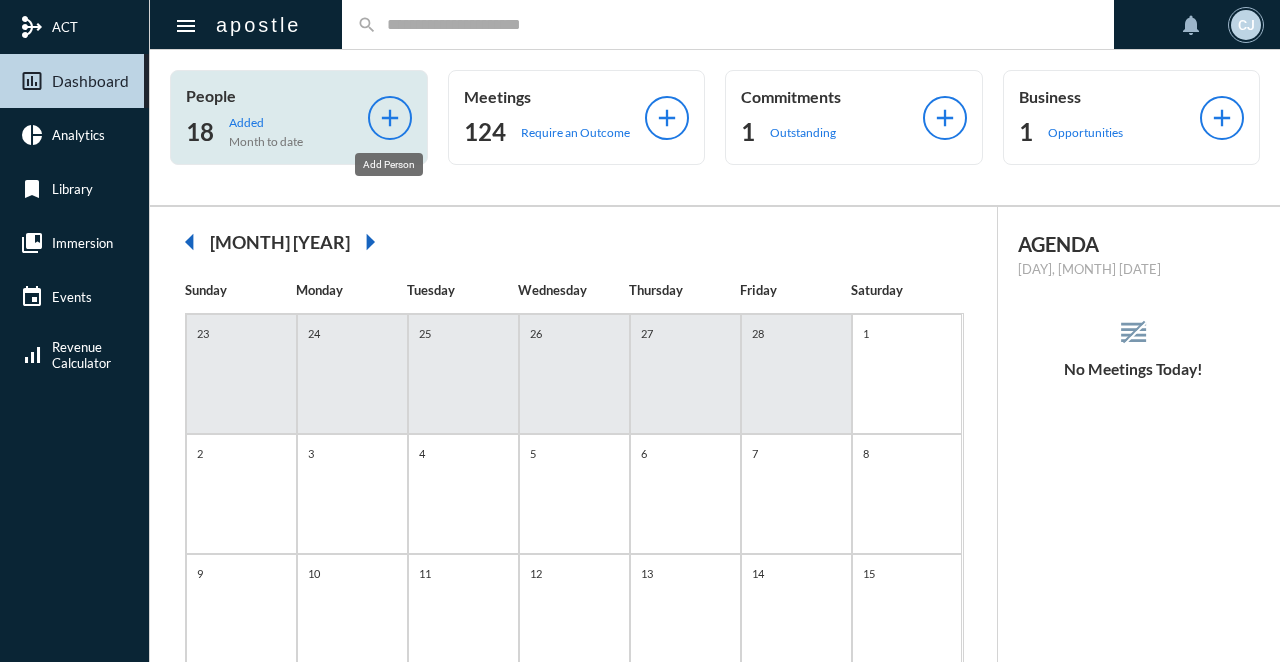 type 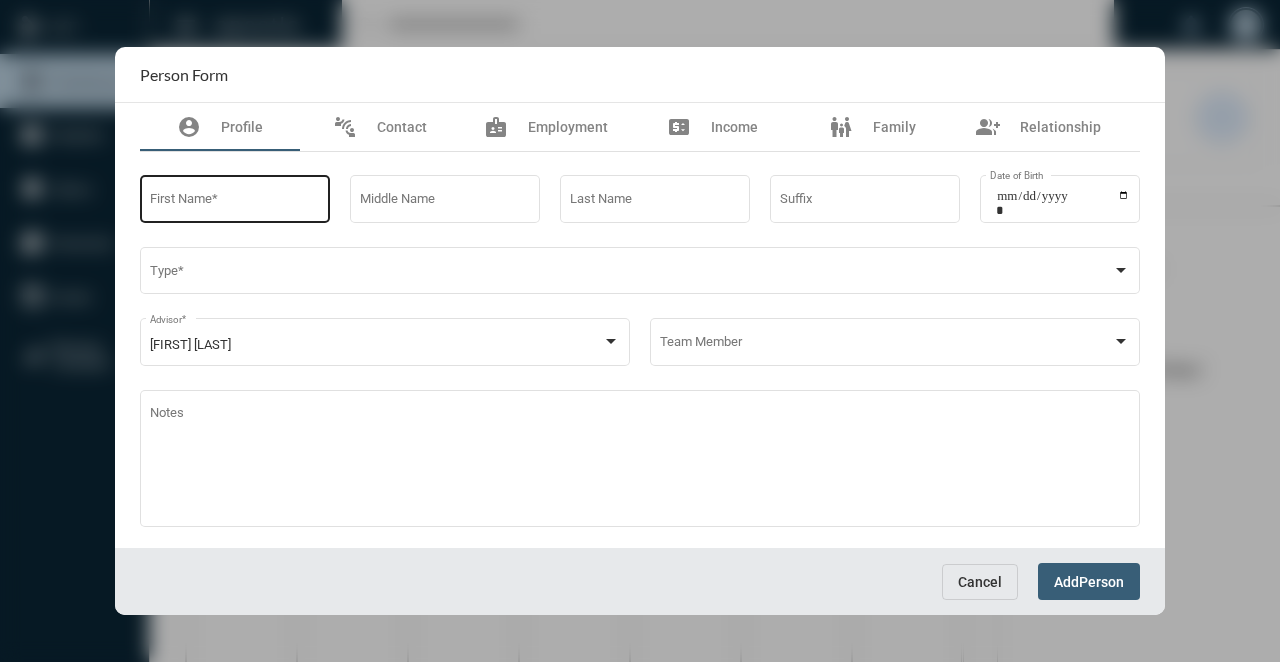 click on "First Name  *" at bounding box center (235, 197) 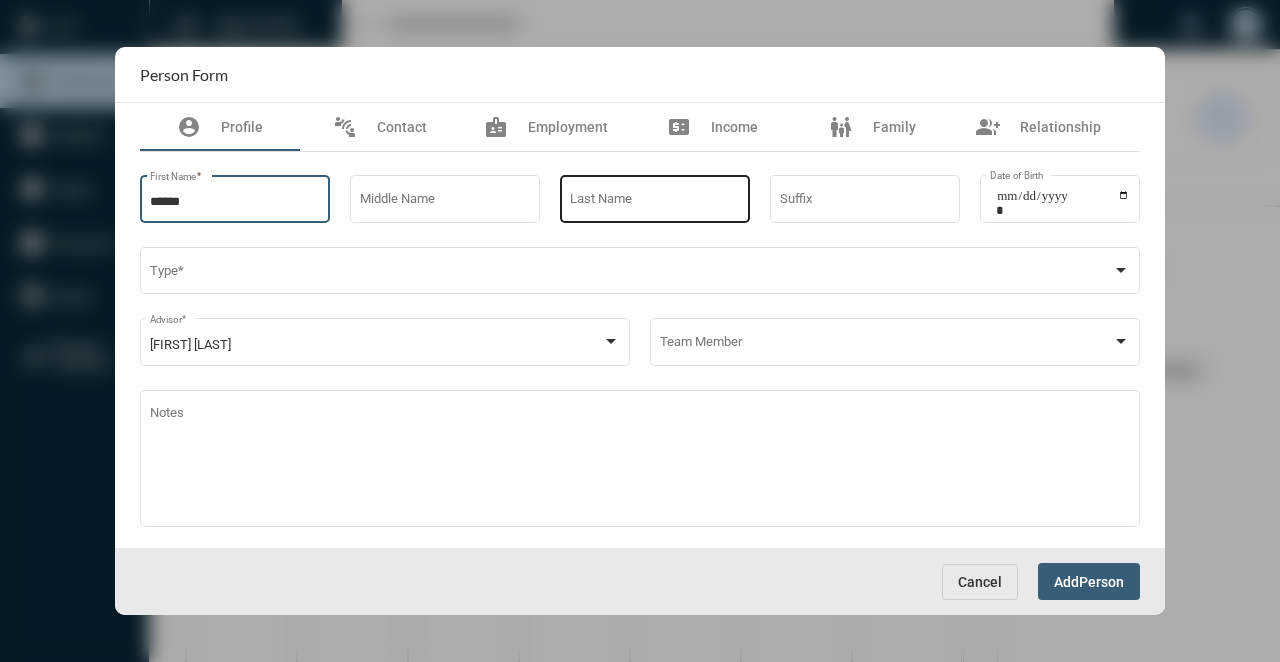 type on "*****" 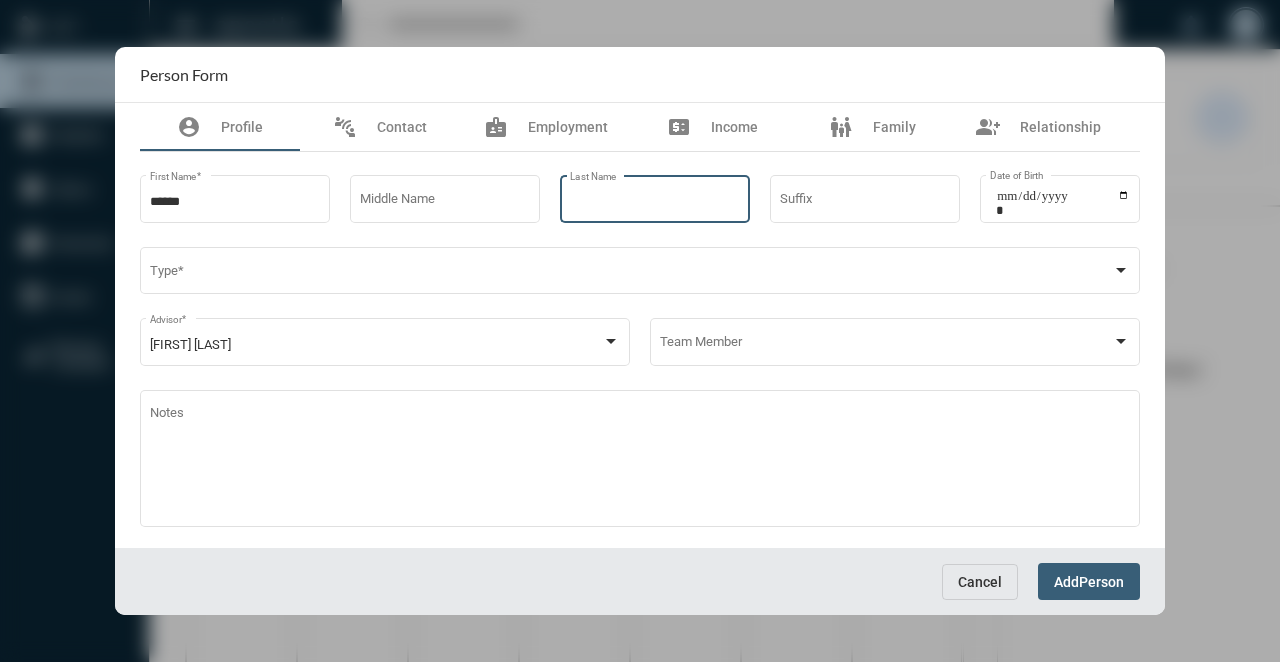 click on "Last Name" at bounding box center (655, 202) 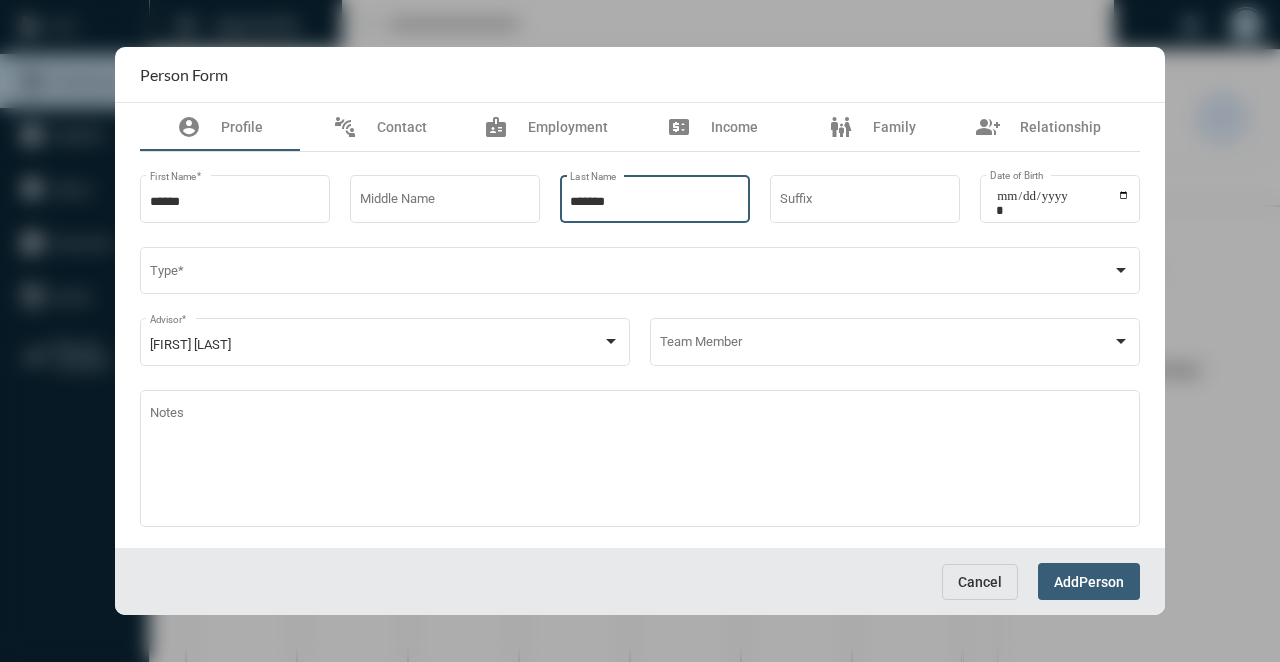 type on "******" 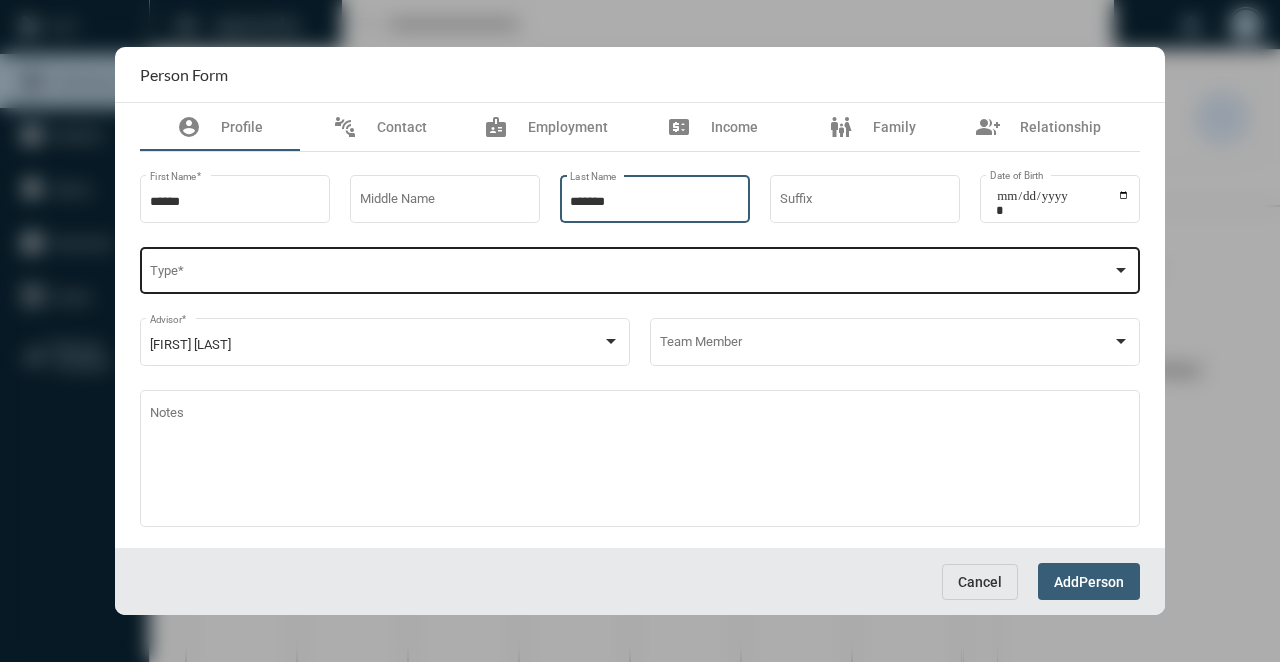 click on "Type  *" at bounding box center [640, 269] 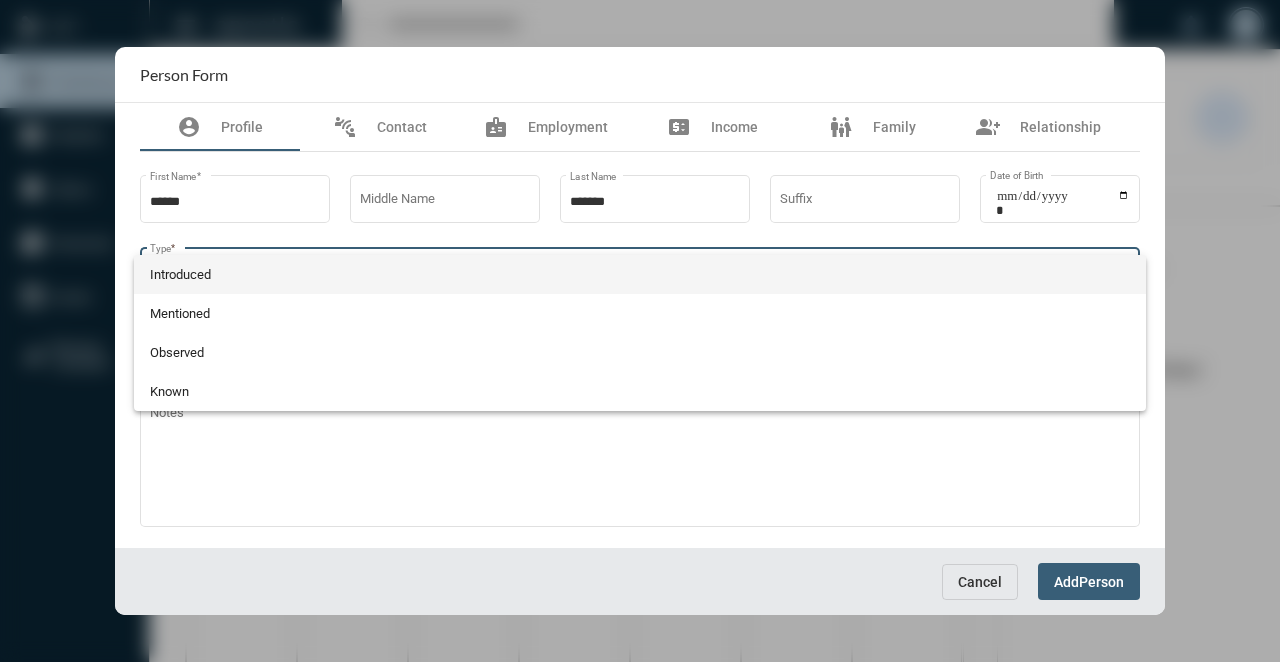 click on "Introduced" at bounding box center (640, 274) 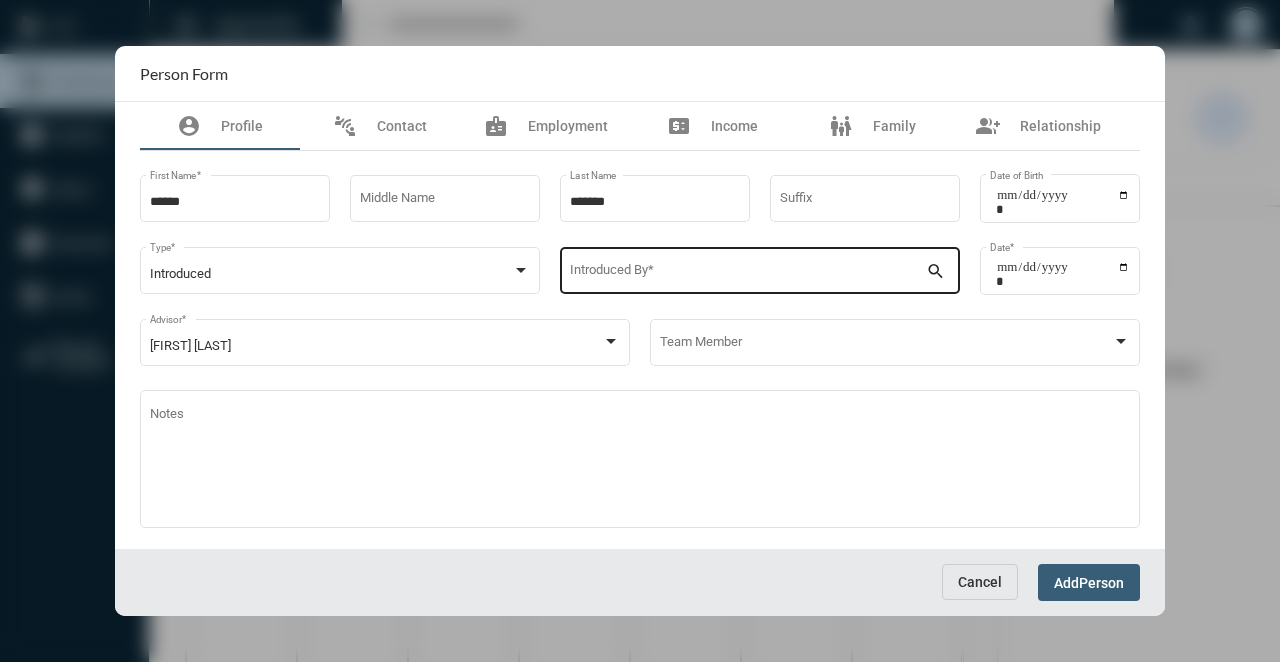 click on "Introduced By  *" at bounding box center (748, 269) 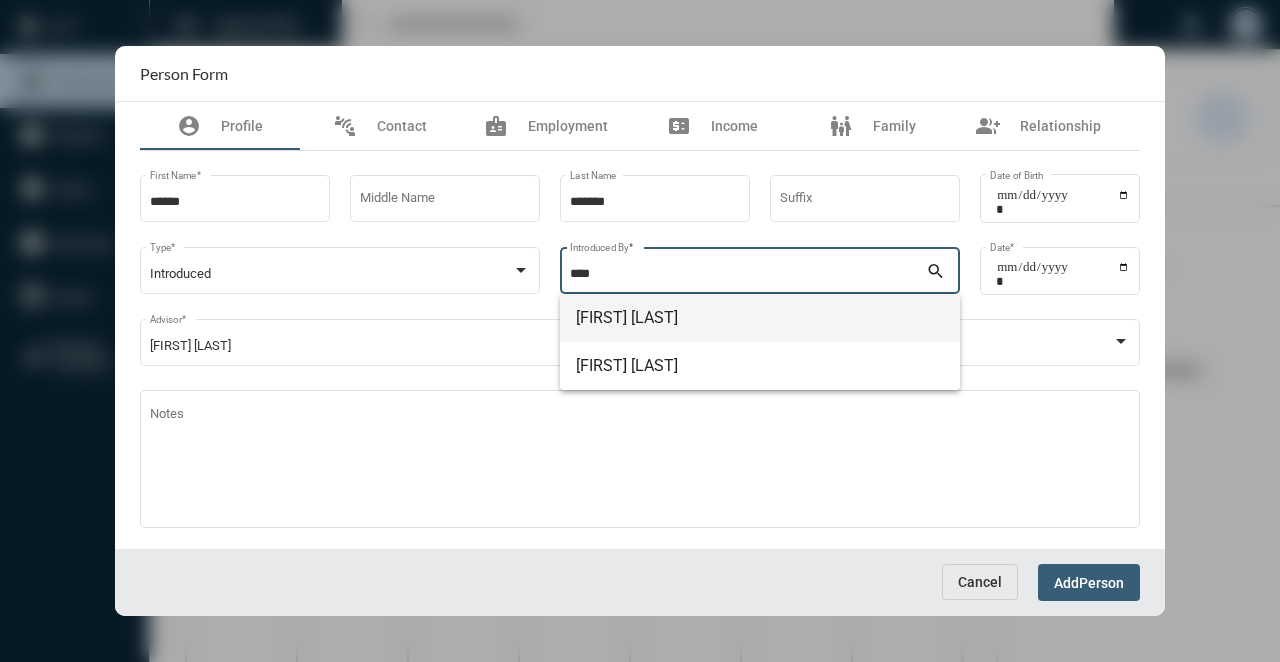 click on "[FIRST] [LAST]" at bounding box center [760, 318] 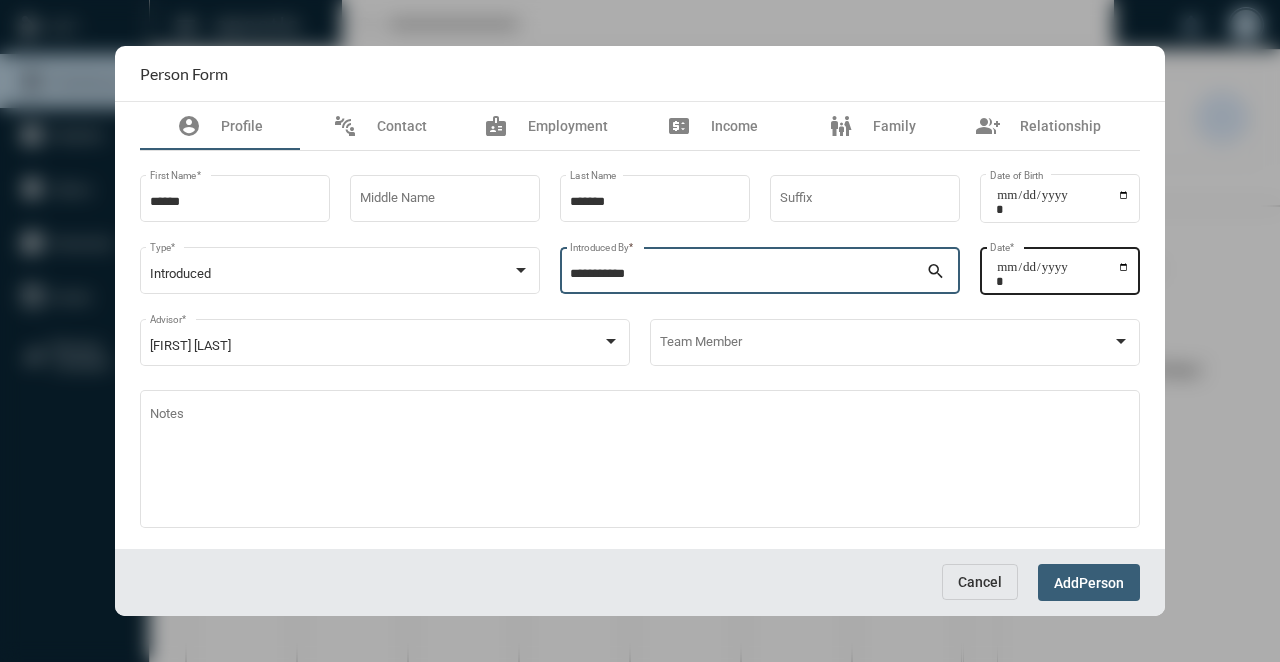 click on "Date  *" at bounding box center (1063, 274) 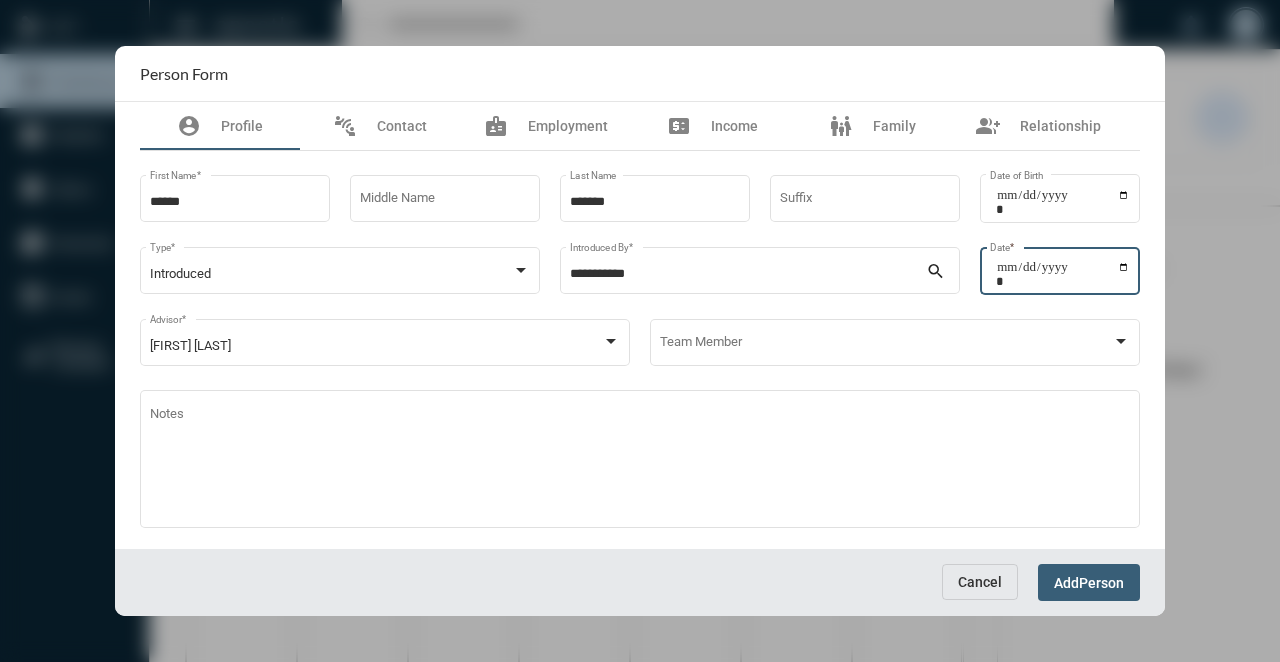 type on "**********" 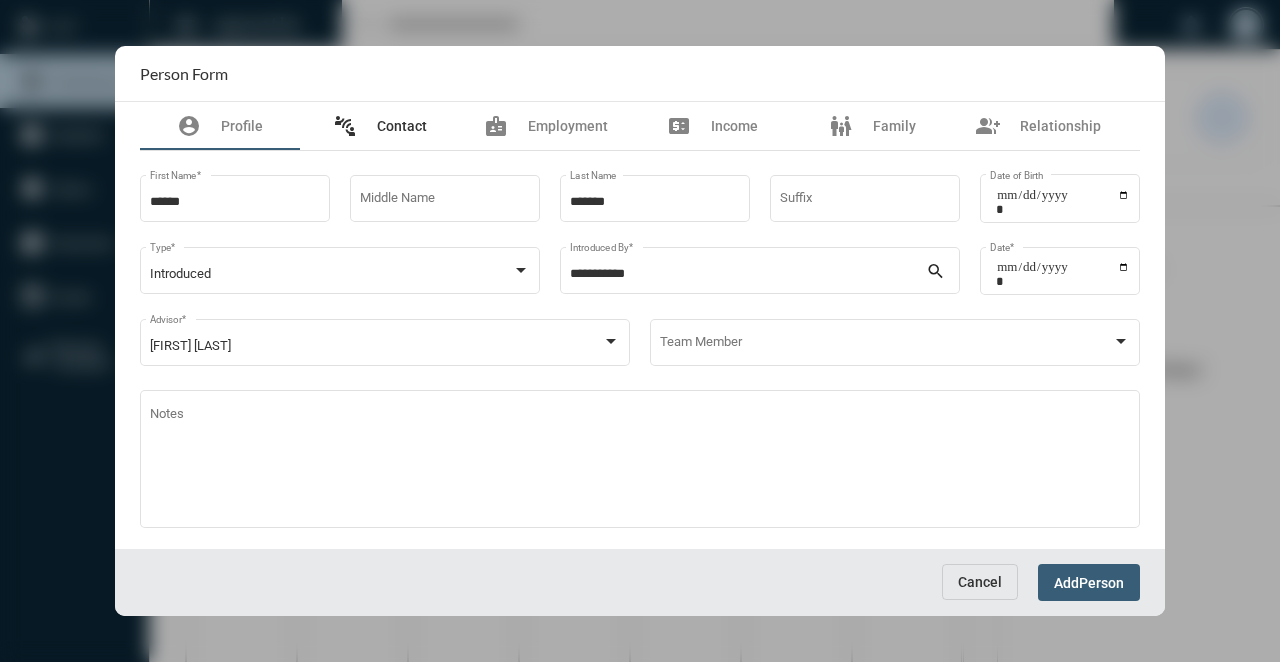 click on "Contact" at bounding box center (402, 126) 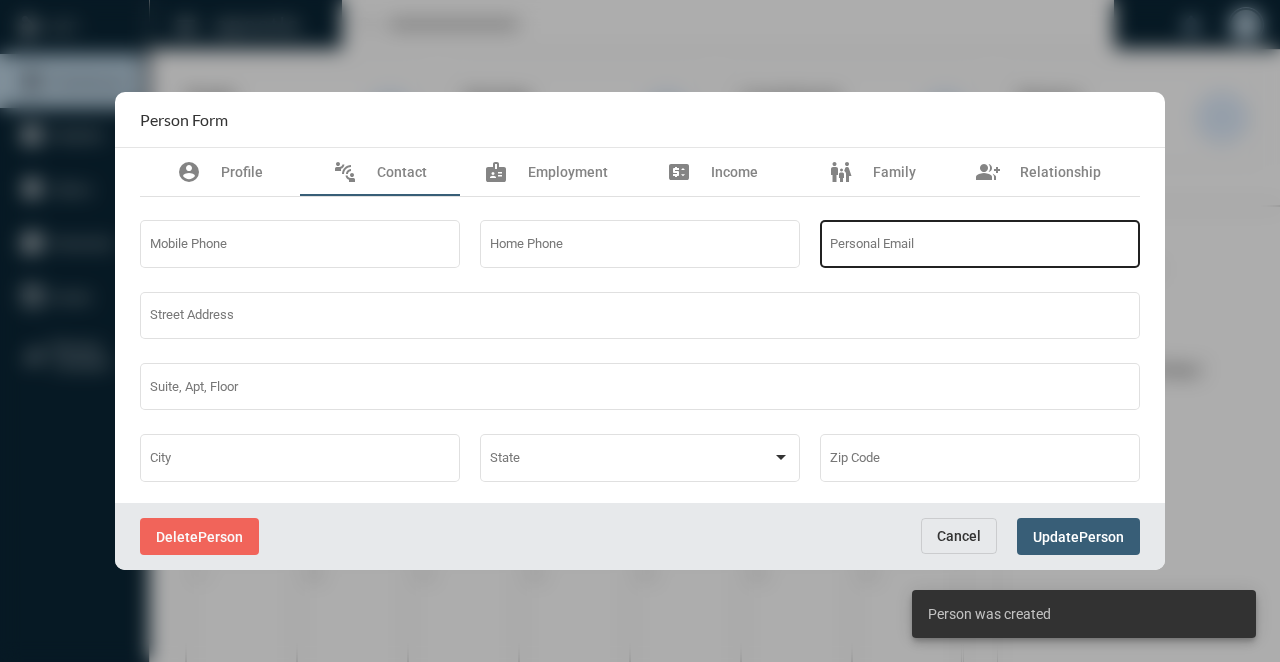 click on "Personal Email" at bounding box center (980, 242) 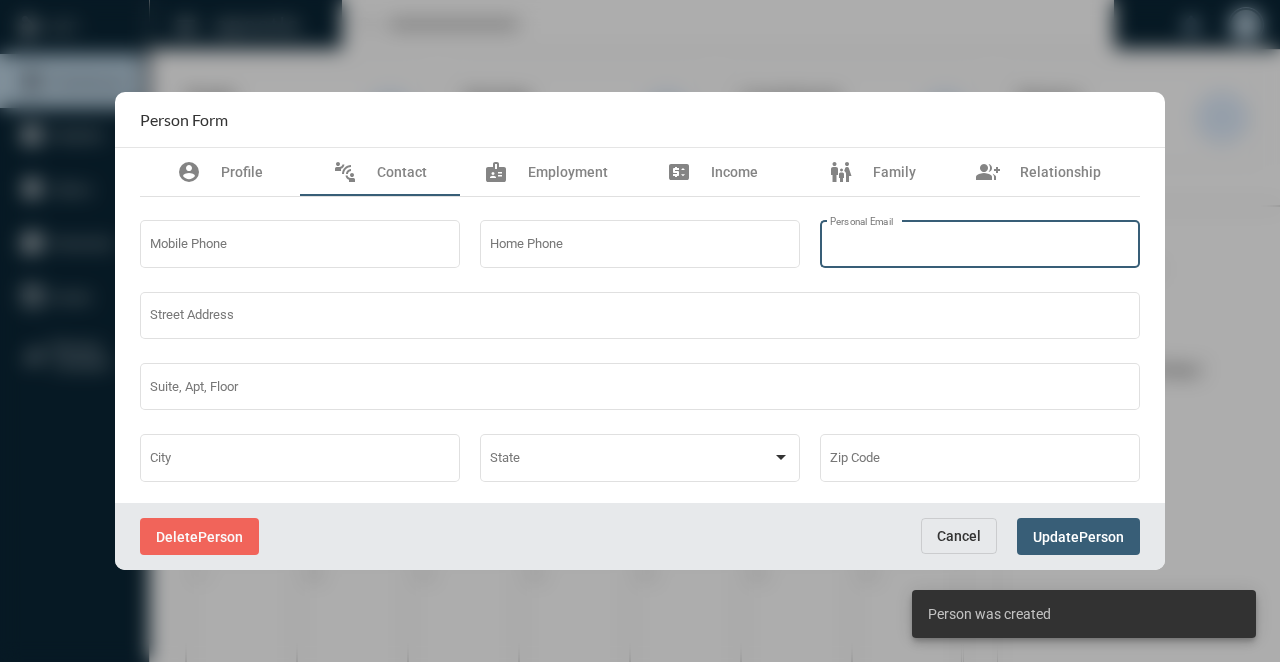 paste on "**********" 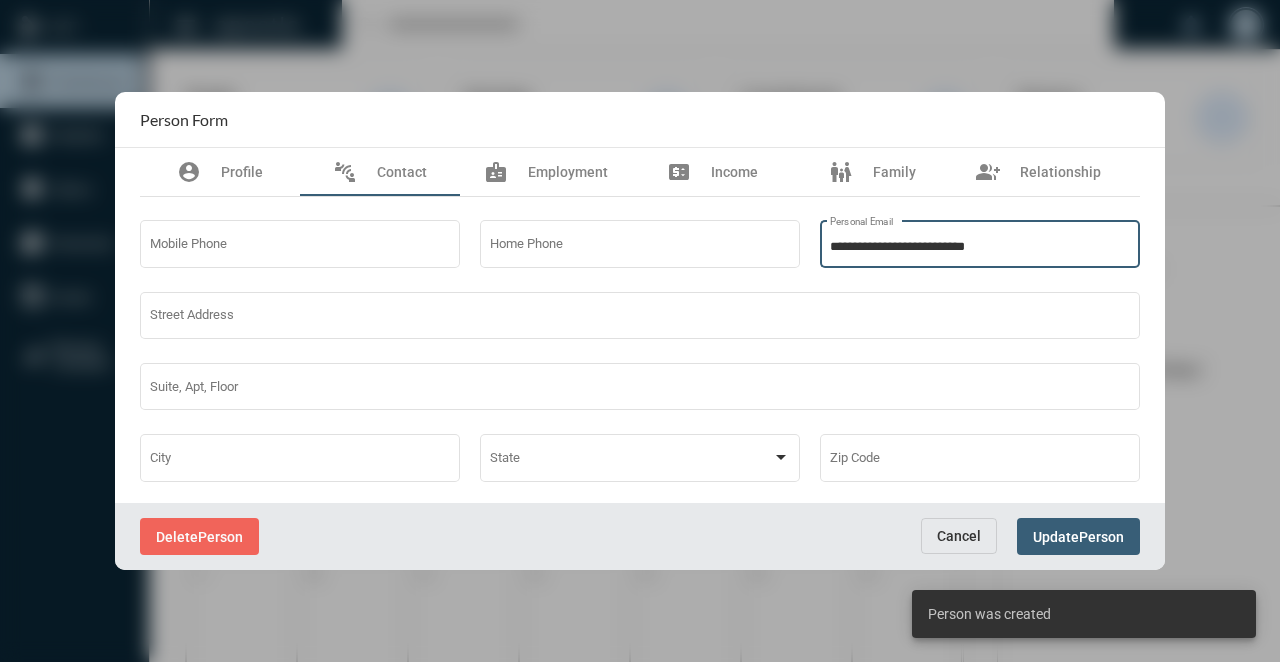 type on "**********" 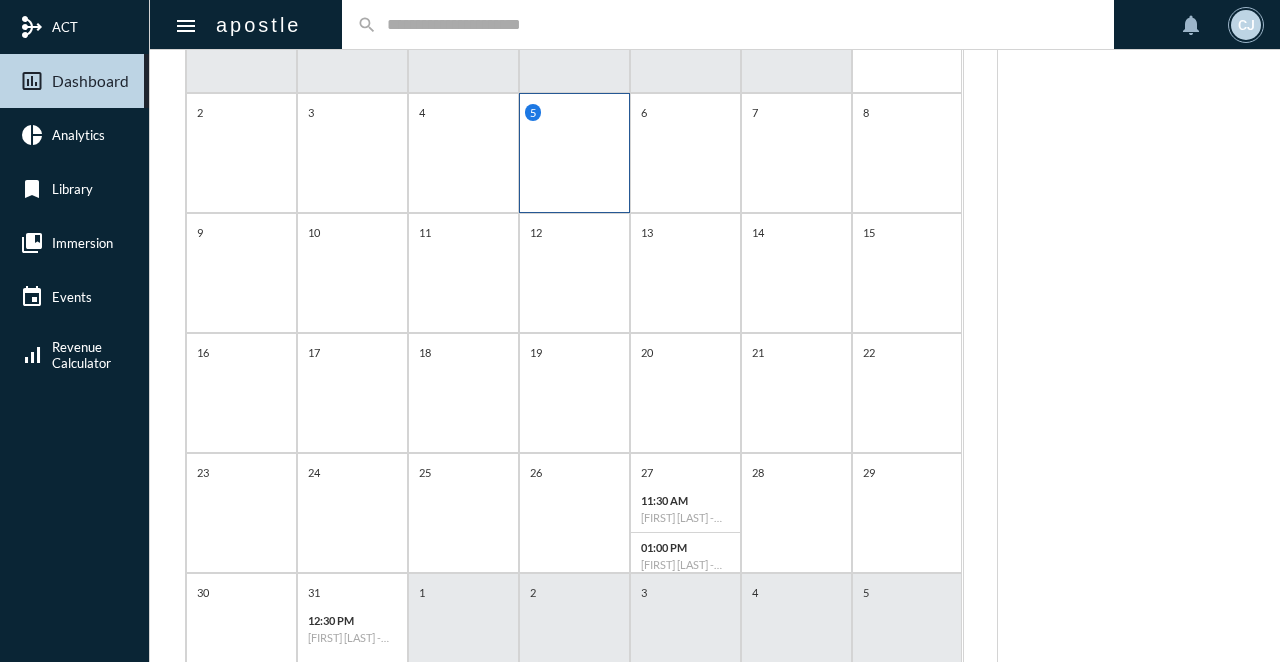scroll, scrollTop: 342, scrollLeft: 0, axis: vertical 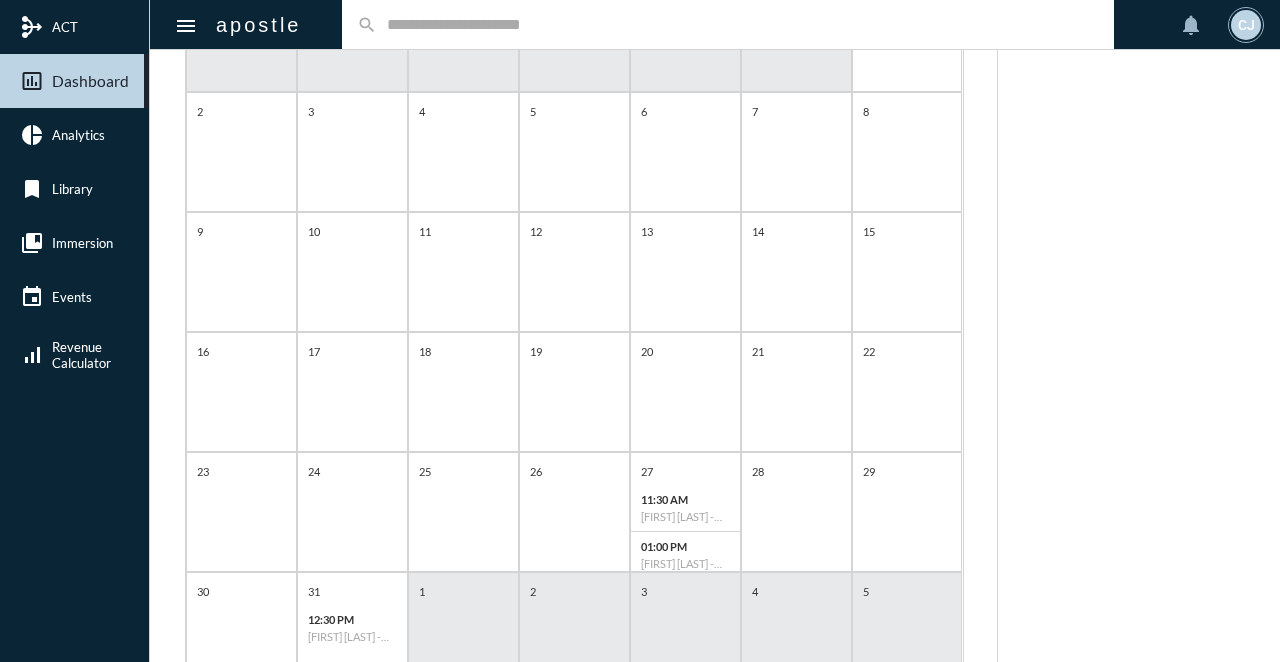 click 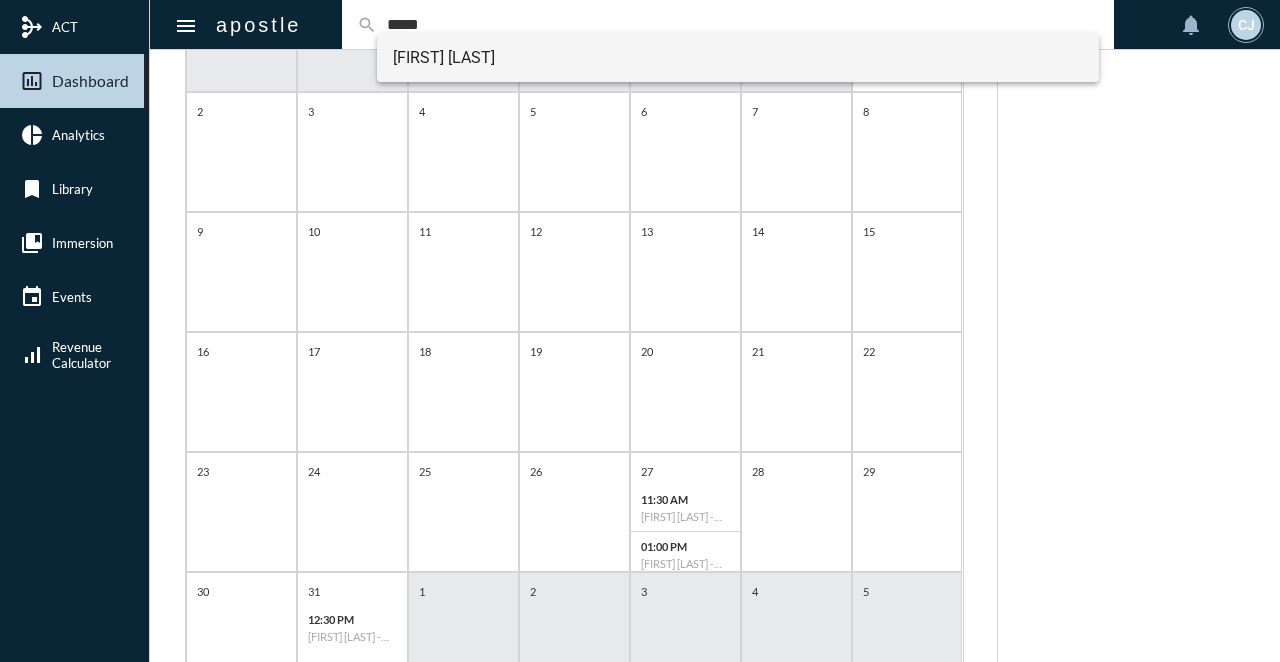 type on "*****" 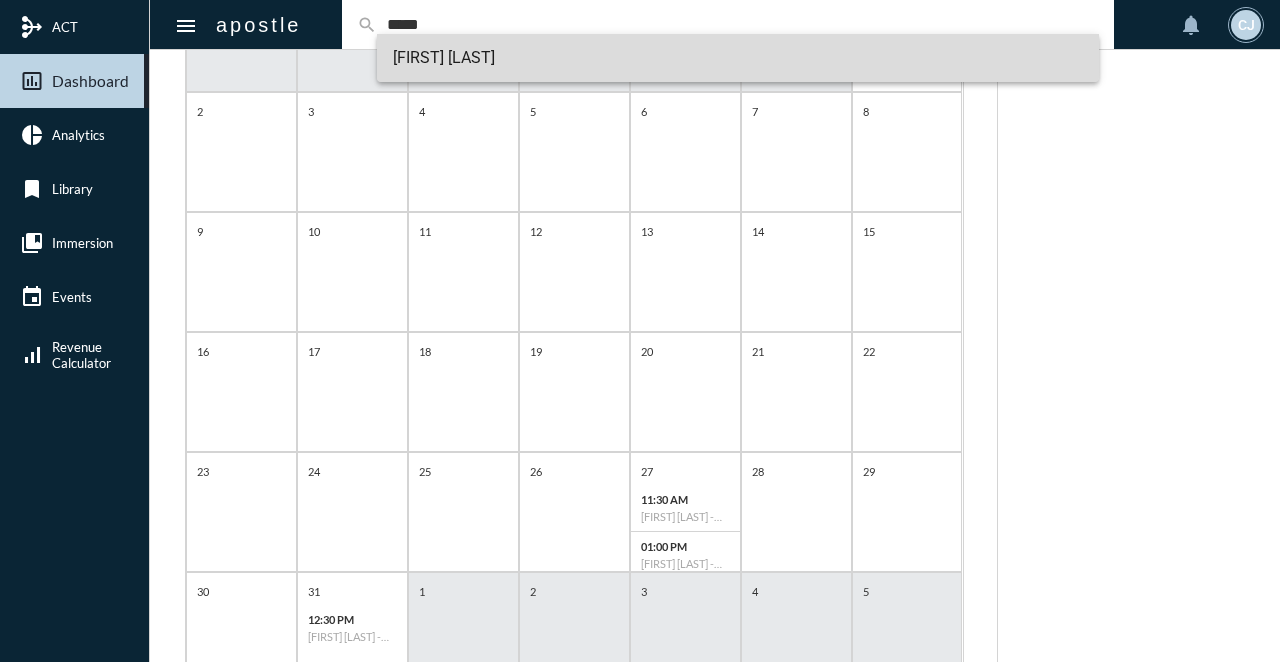 click on "[FIRST]   [LAST]" at bounding box center [738, 58] 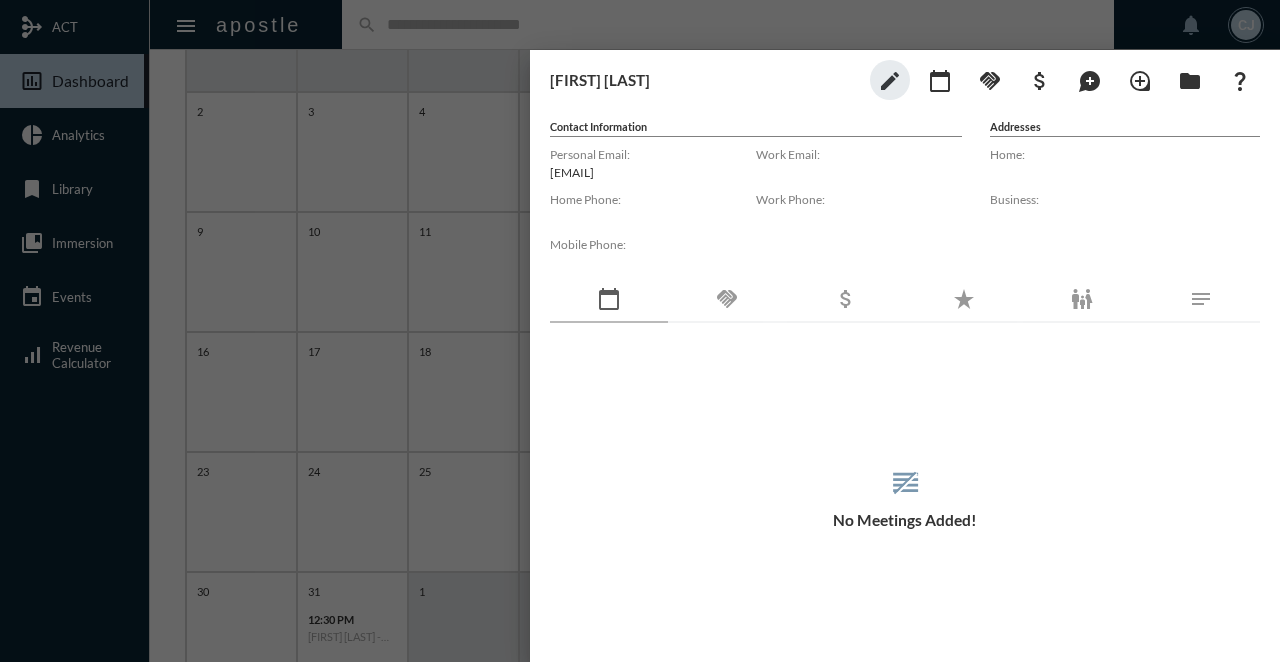 click on "calendar_today" 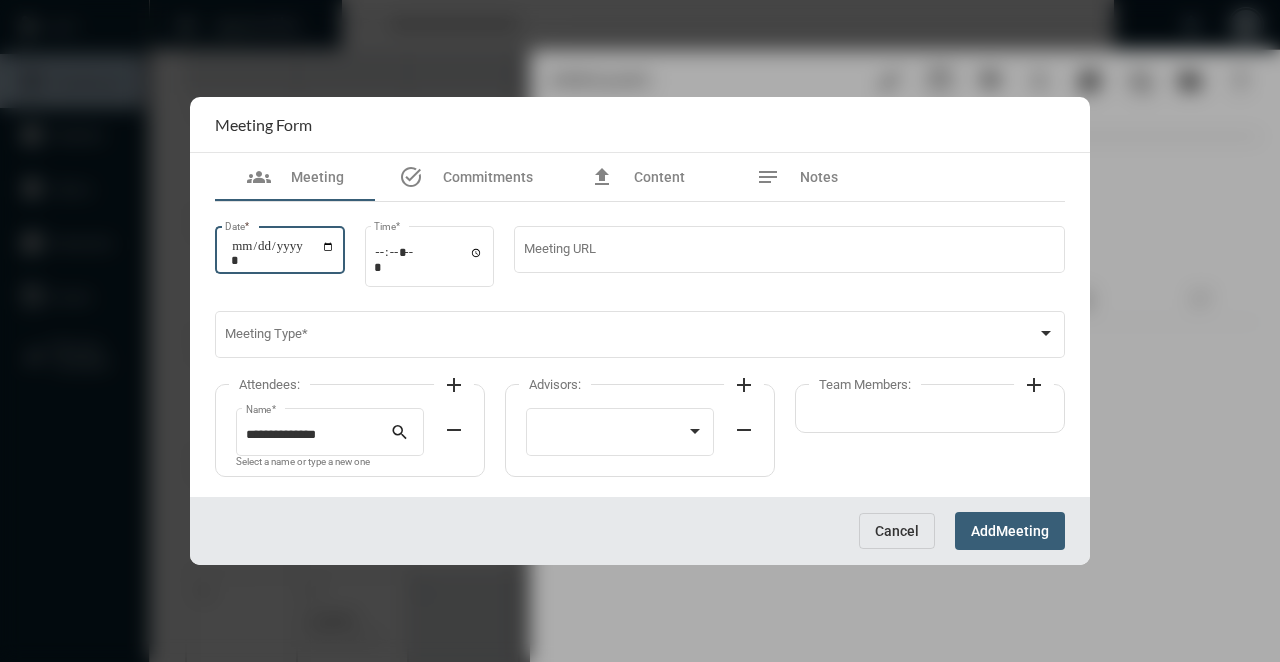 click on "Date  *" at bounding box center [283, 253] 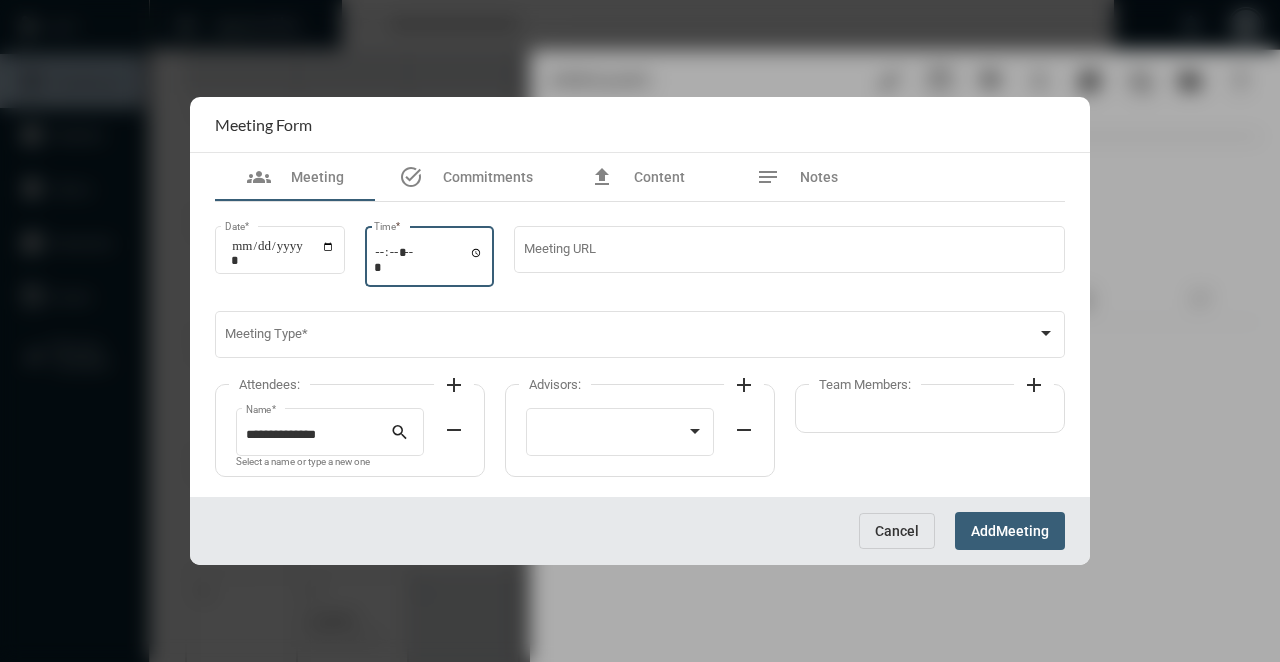 click on "Time  *" at bounding box center [429, 259] 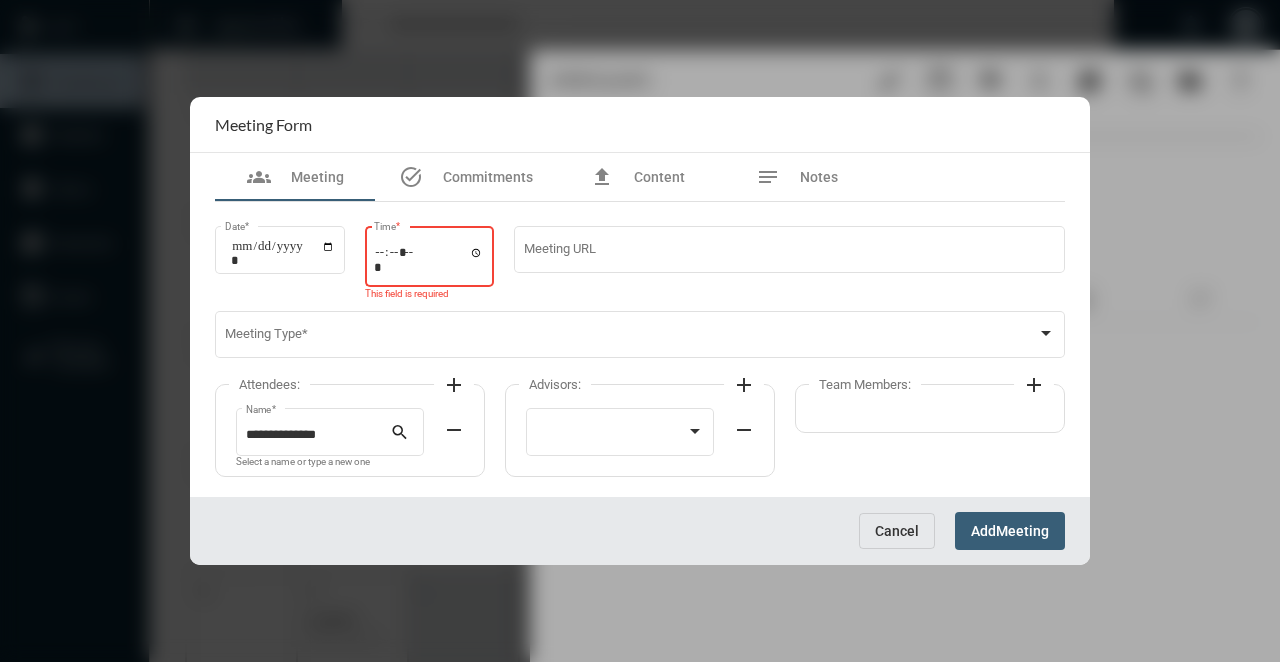 click on "Time  *" at bounding box center [430, 254] 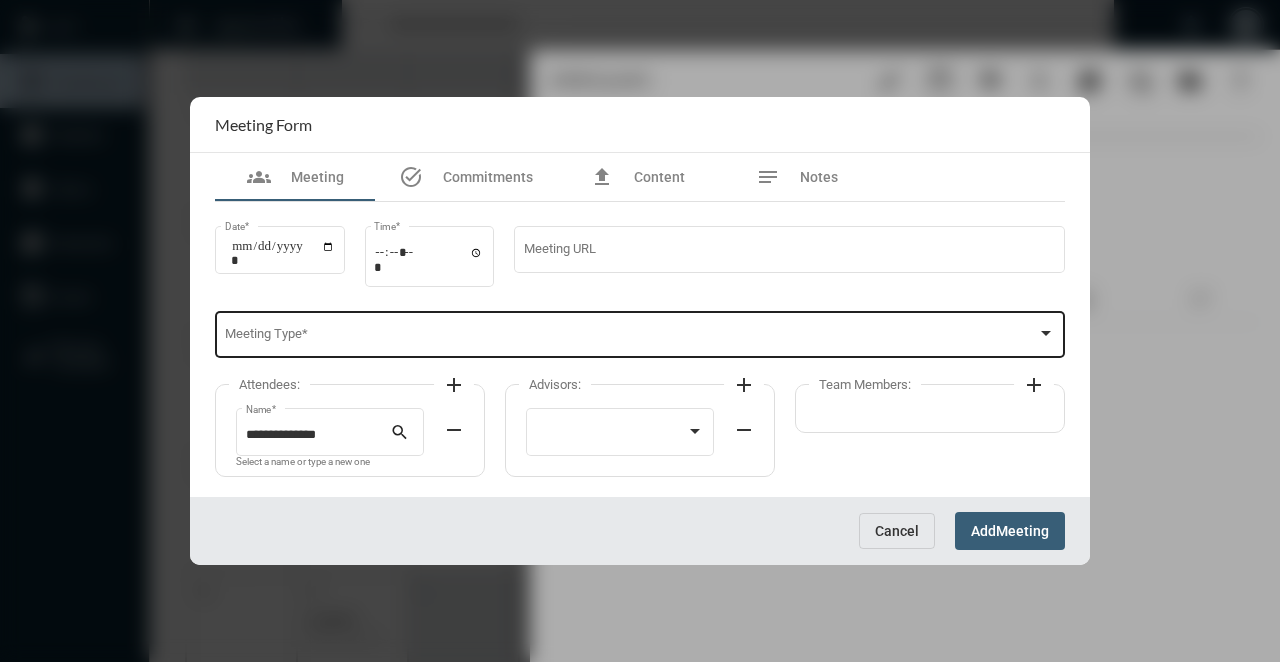 click on "Meeting Type  *" at bounding box center (640, 333) 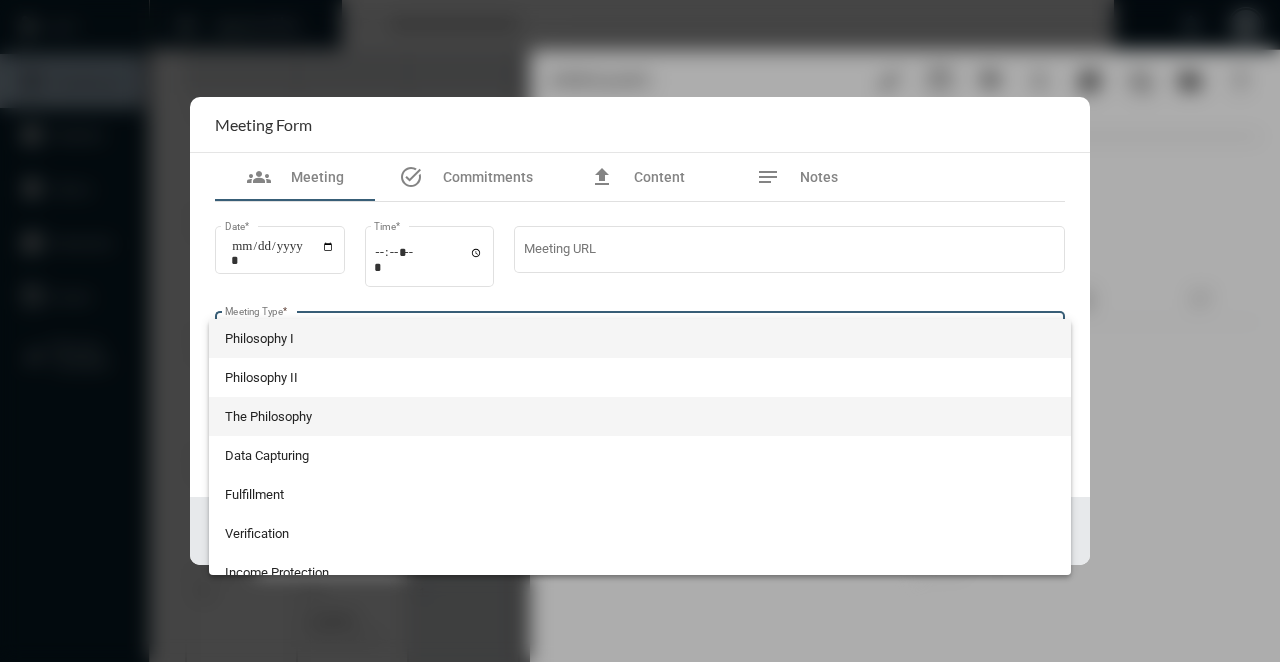 scroll, scrollTop: 524, scrollLeft: 0, axis: vertical 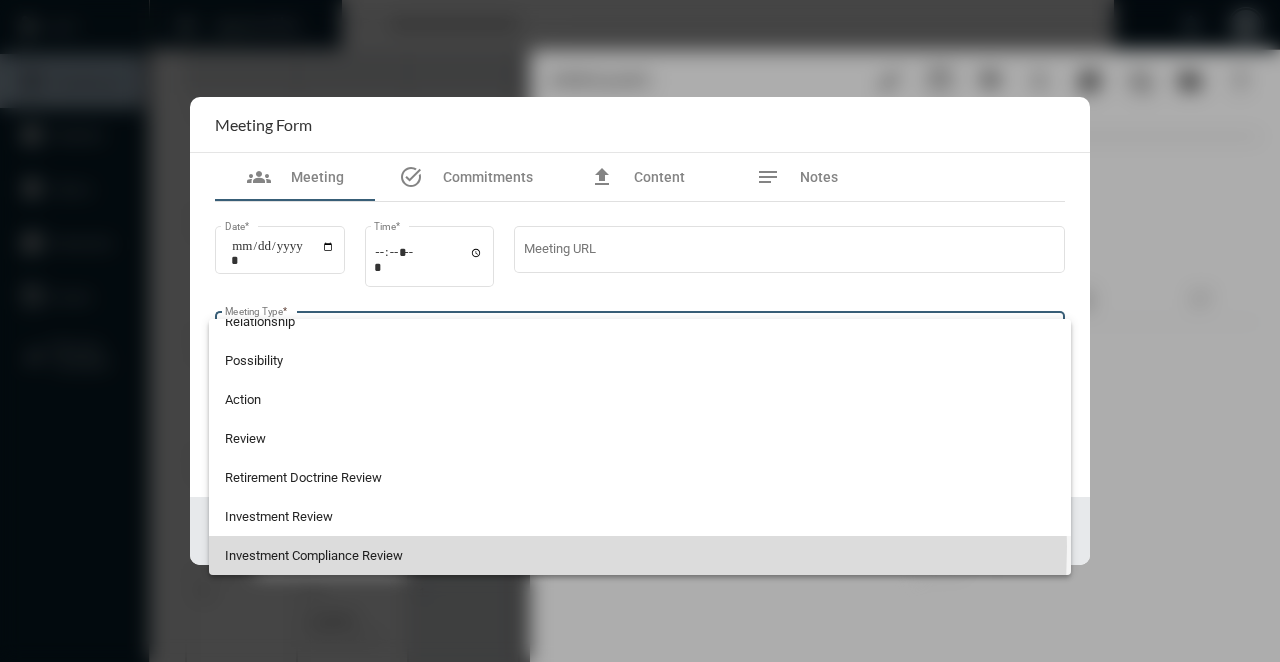 click on "Investment Compliance Review" at bounding box center [640, 555] 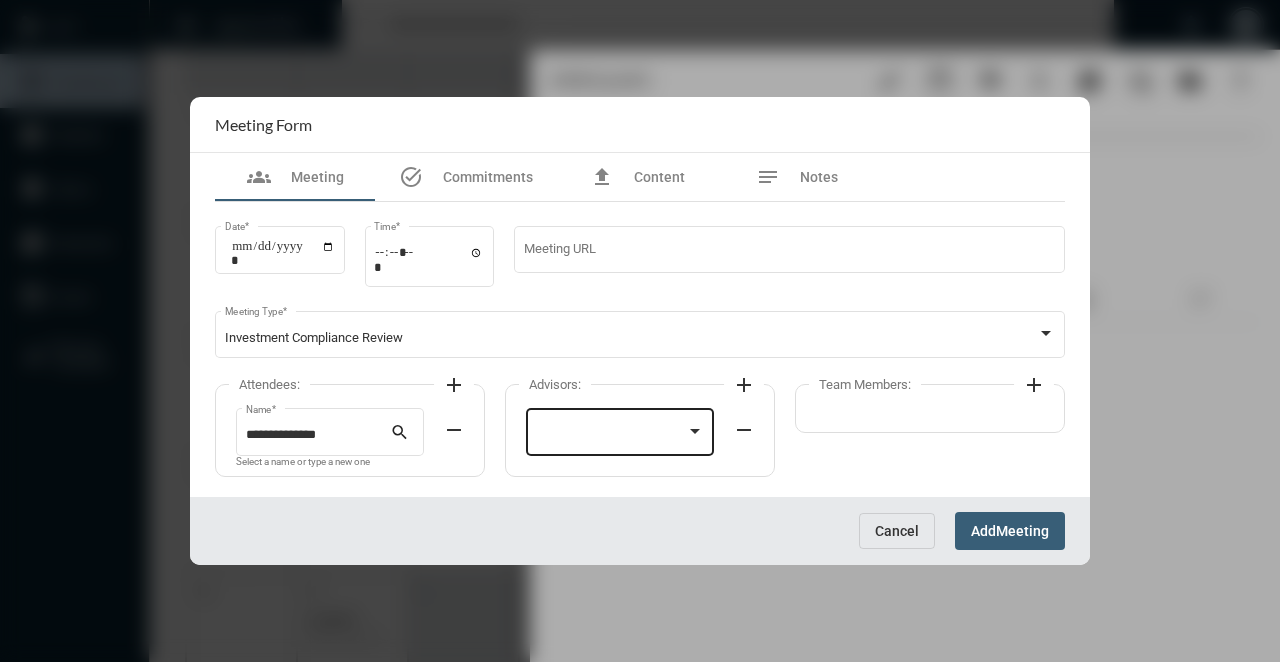 click 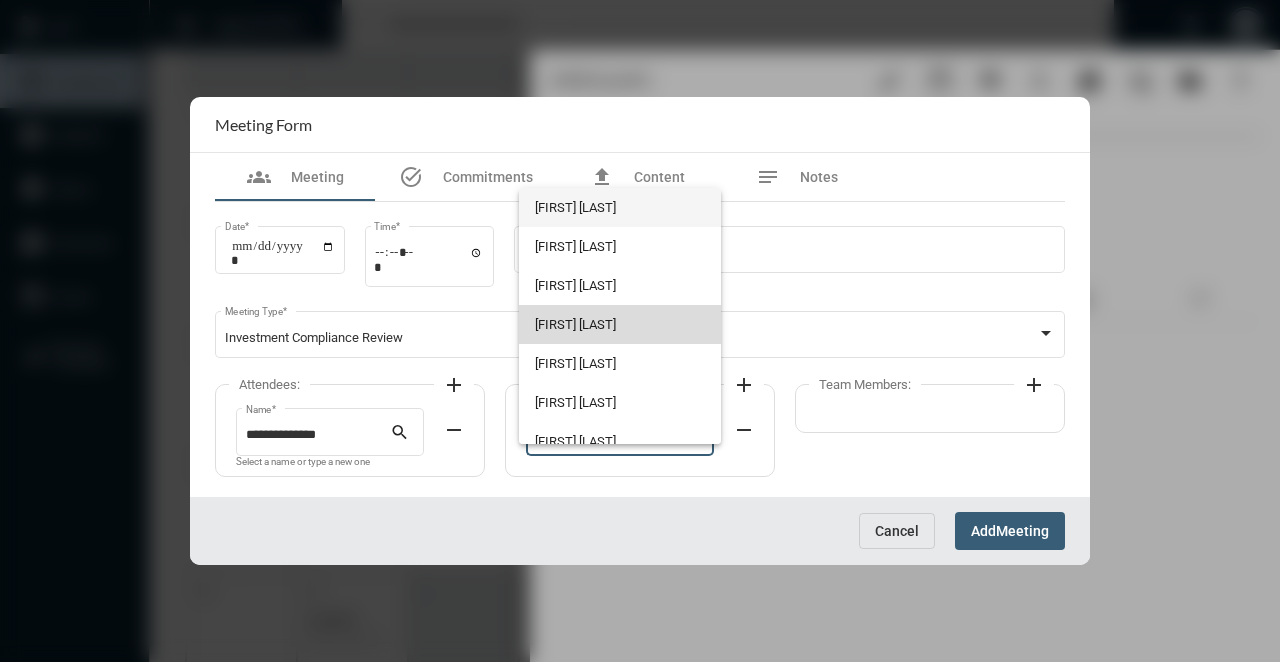 click on "[FIRST] [LAST]" at bounding box center [619, 324] 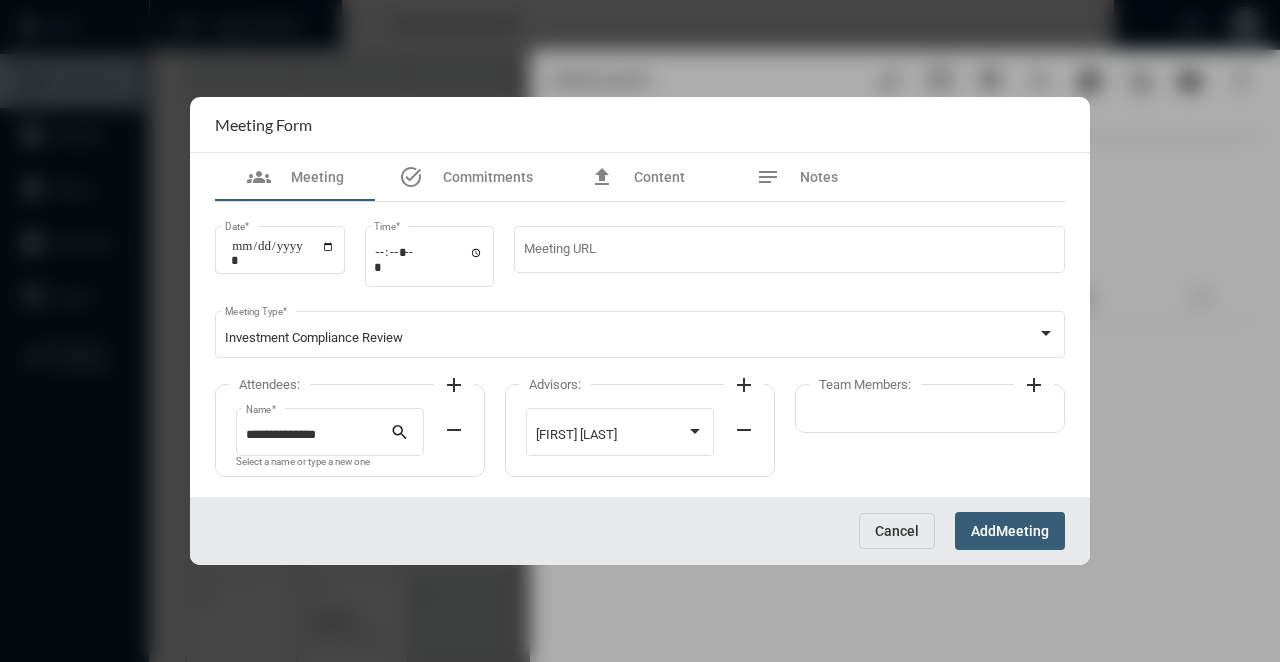 click on "add" at bounding box center [1034, 385] 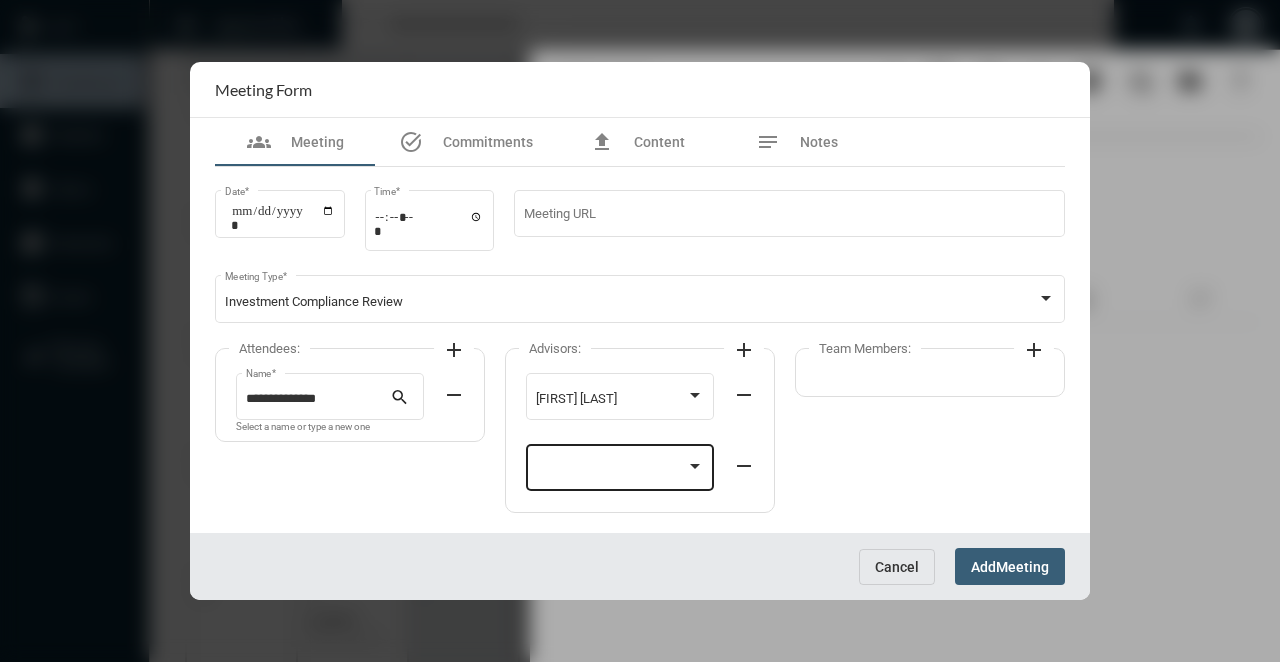 click 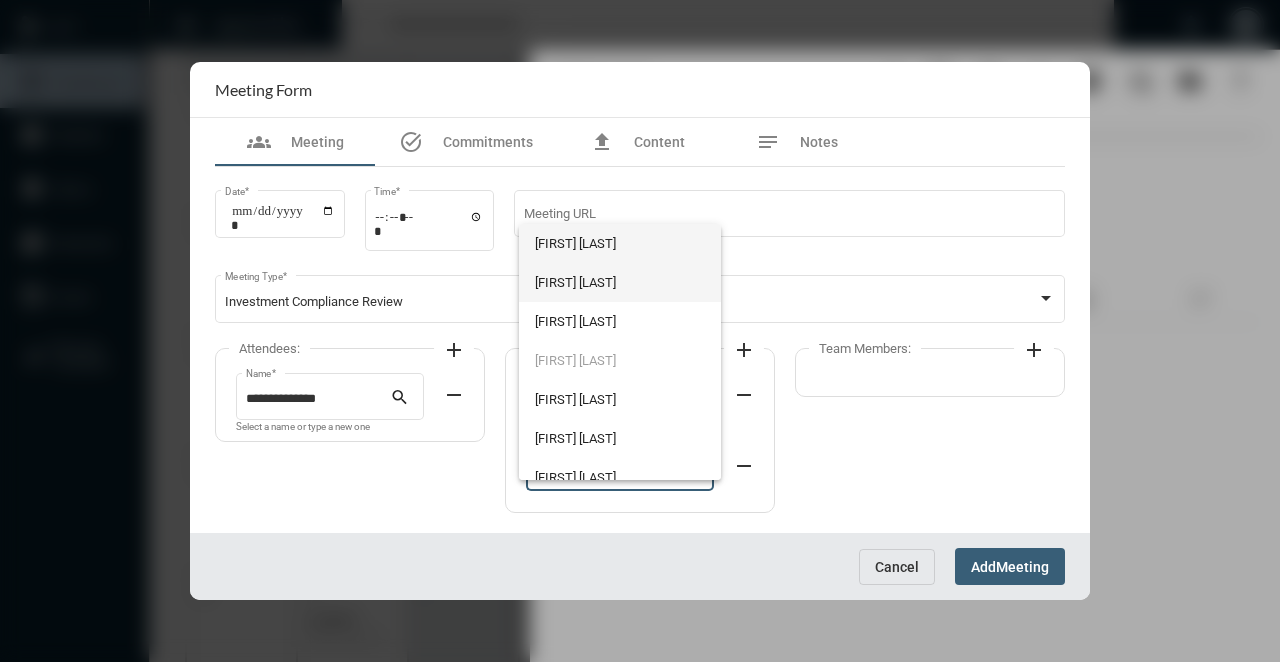 click on "[FIRST] [LAST]" at bounding box center [619, 282] 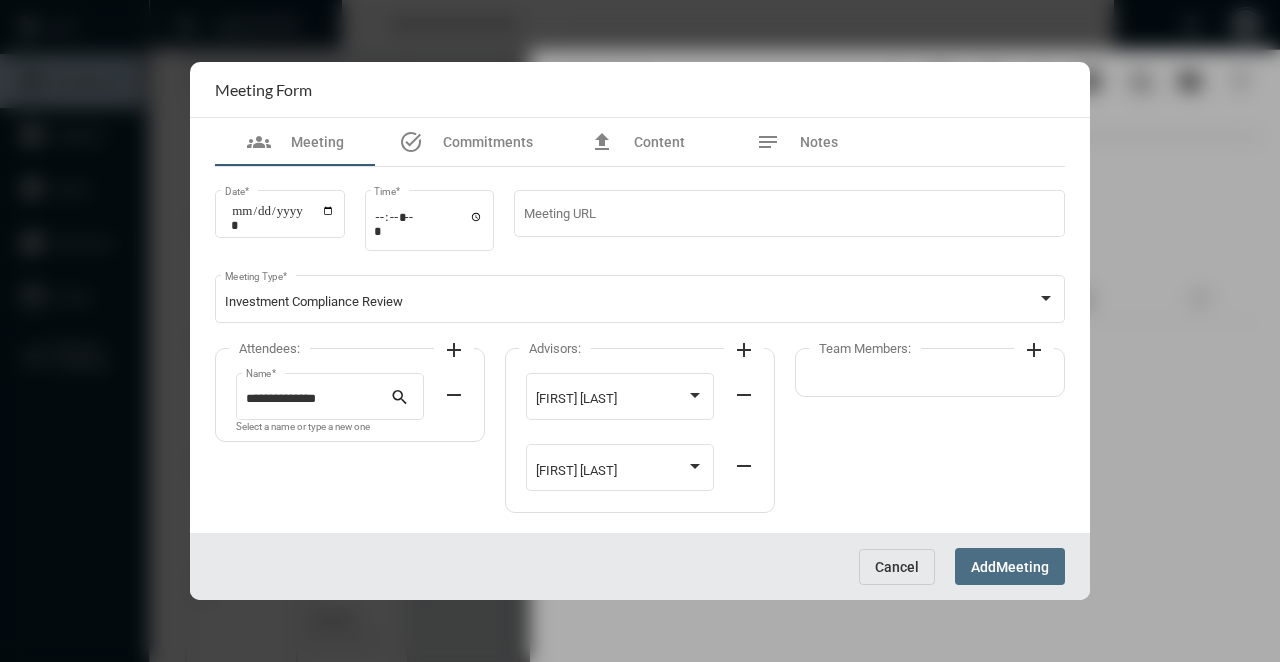 click on "Meeting" at bounding box center (1022, 567) 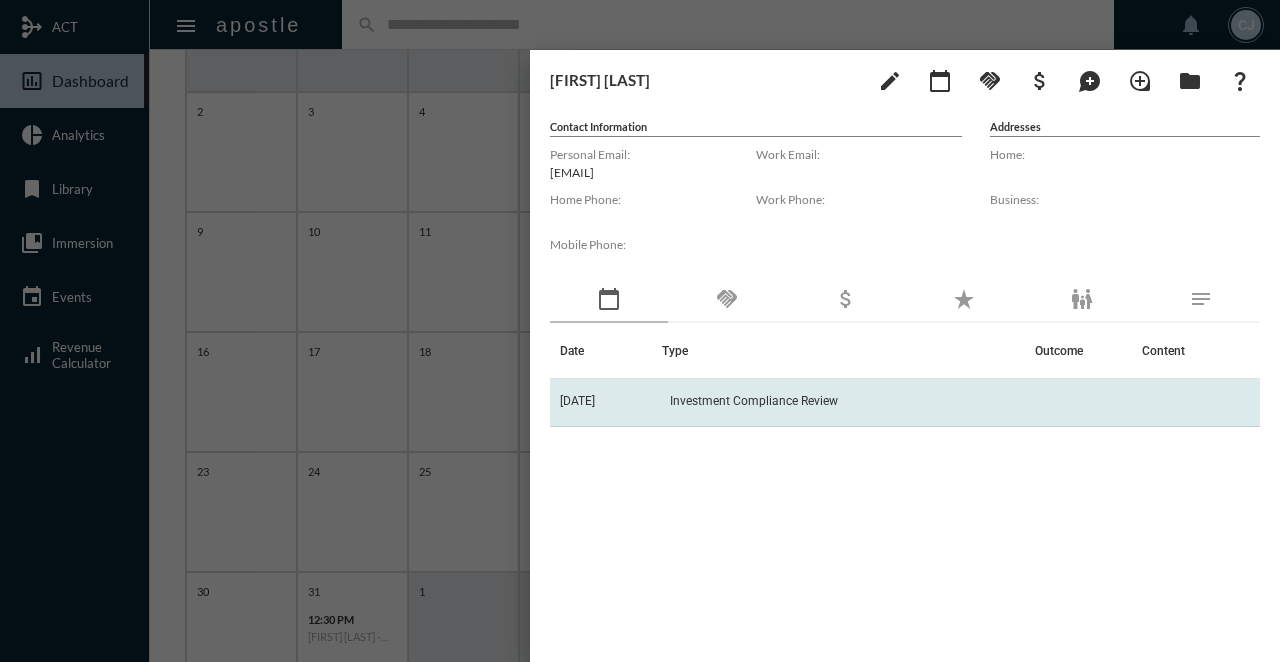 click on "Investment Compliance Review" 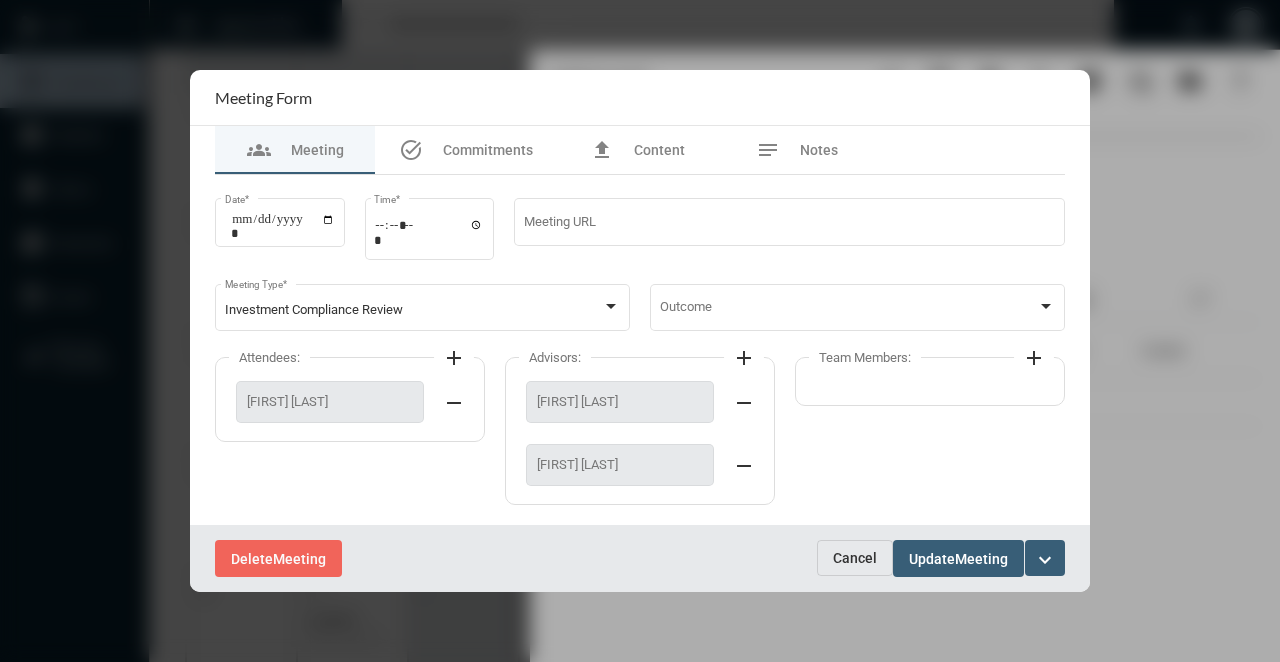 click on "[FIRST] [LAST]" 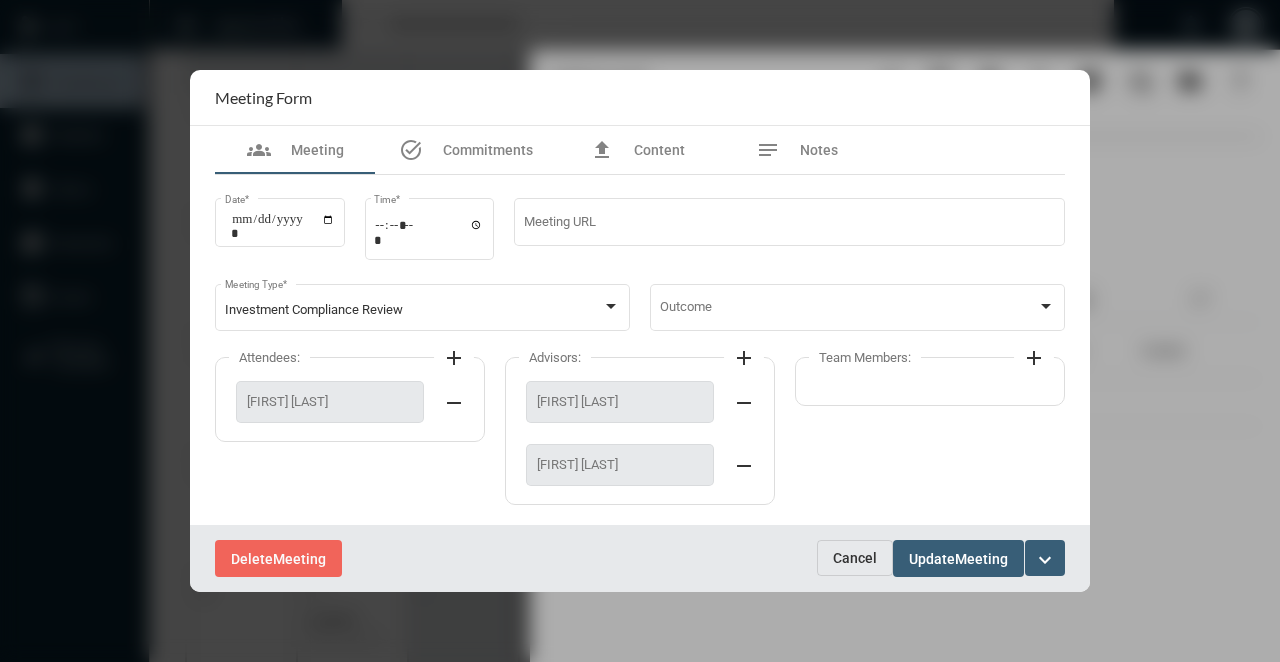 click on "[FIRST] [LAST]" 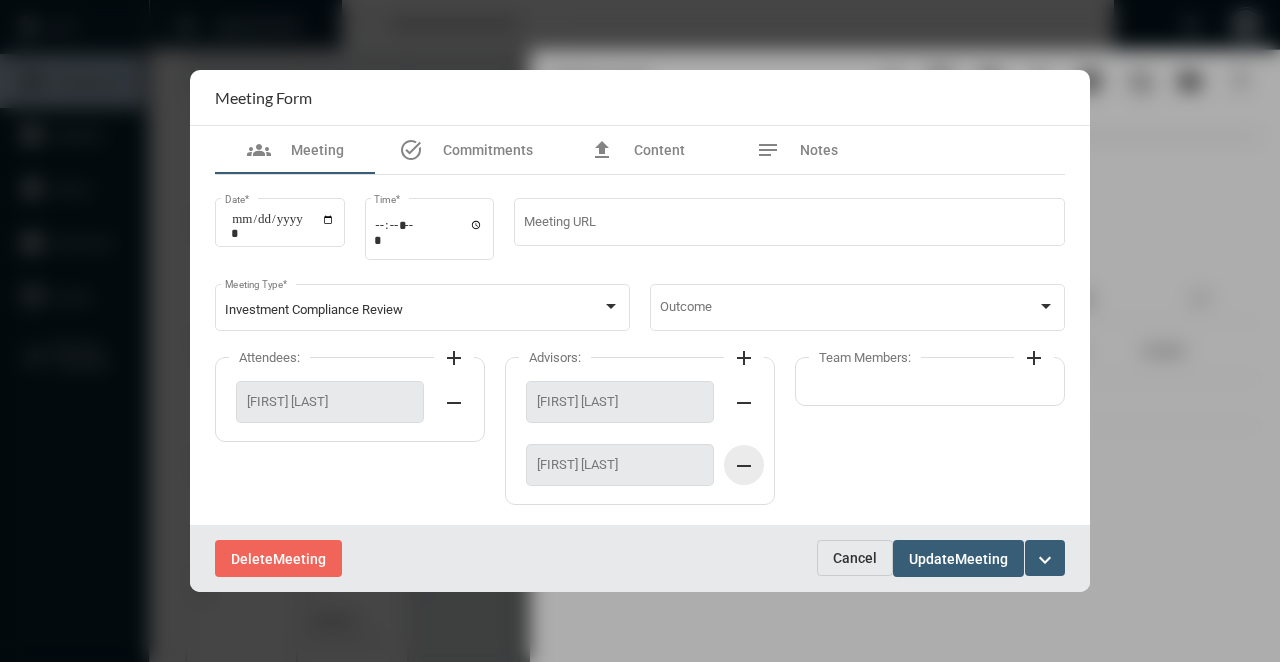 click on "remove" 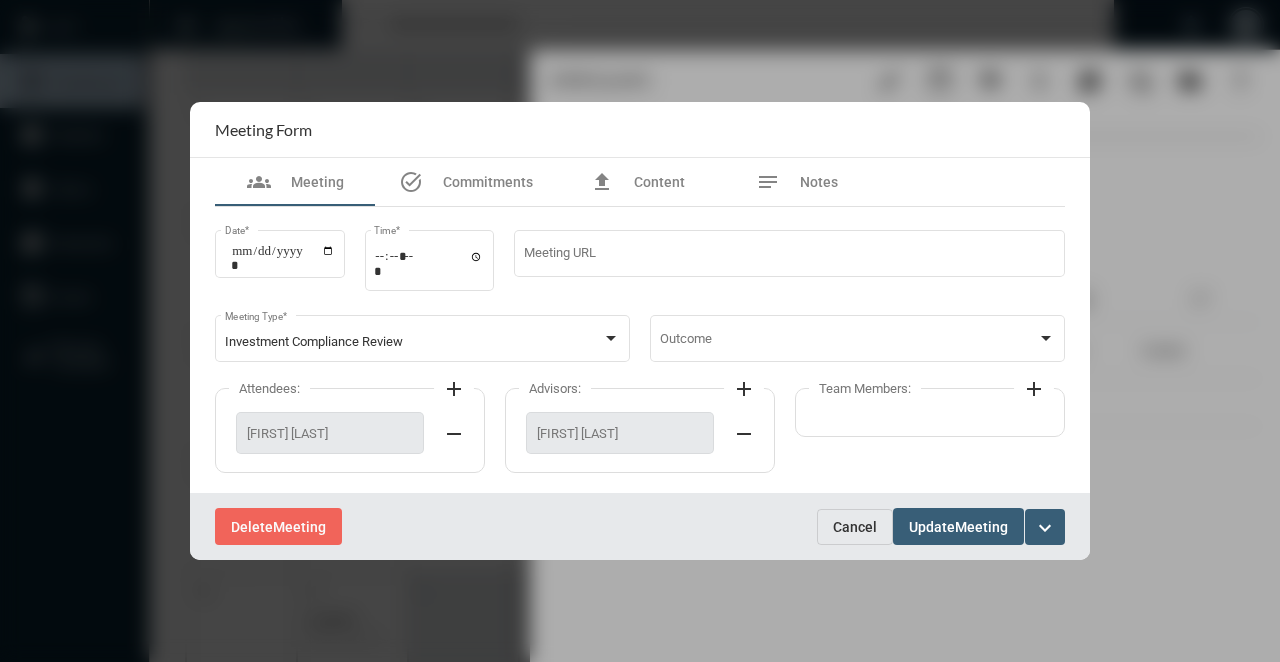 click on "add" at bounding box center (1034, 388) 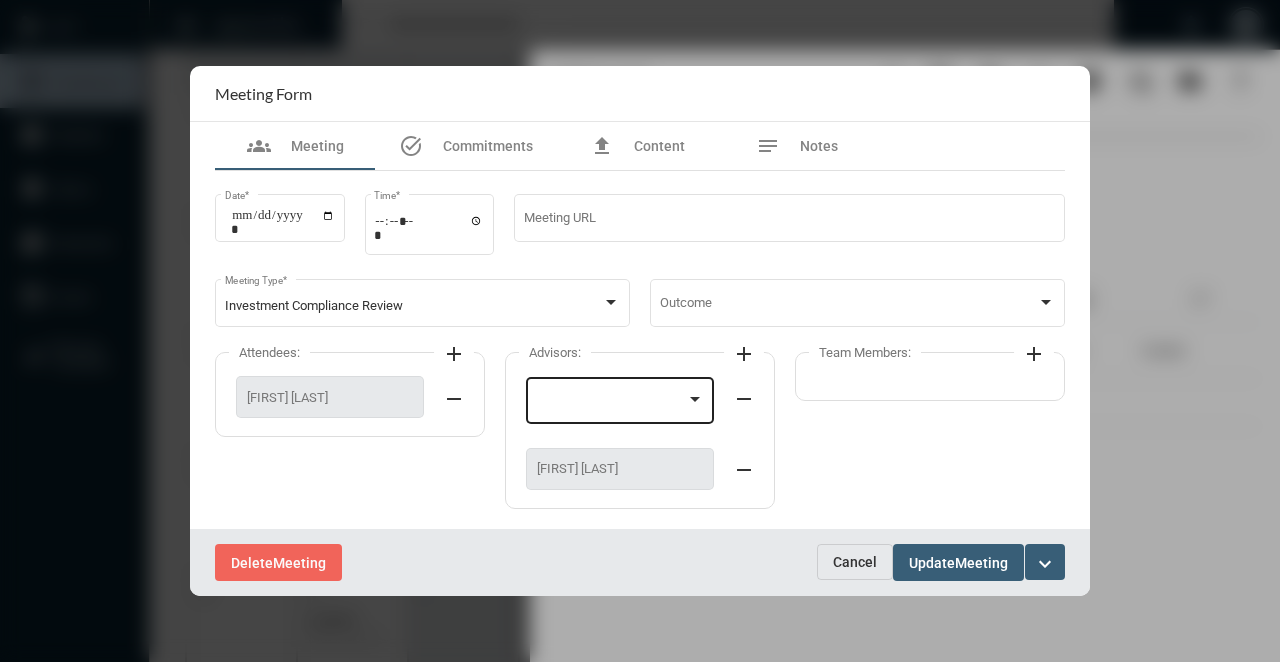 click at bounding box center [611, 403] 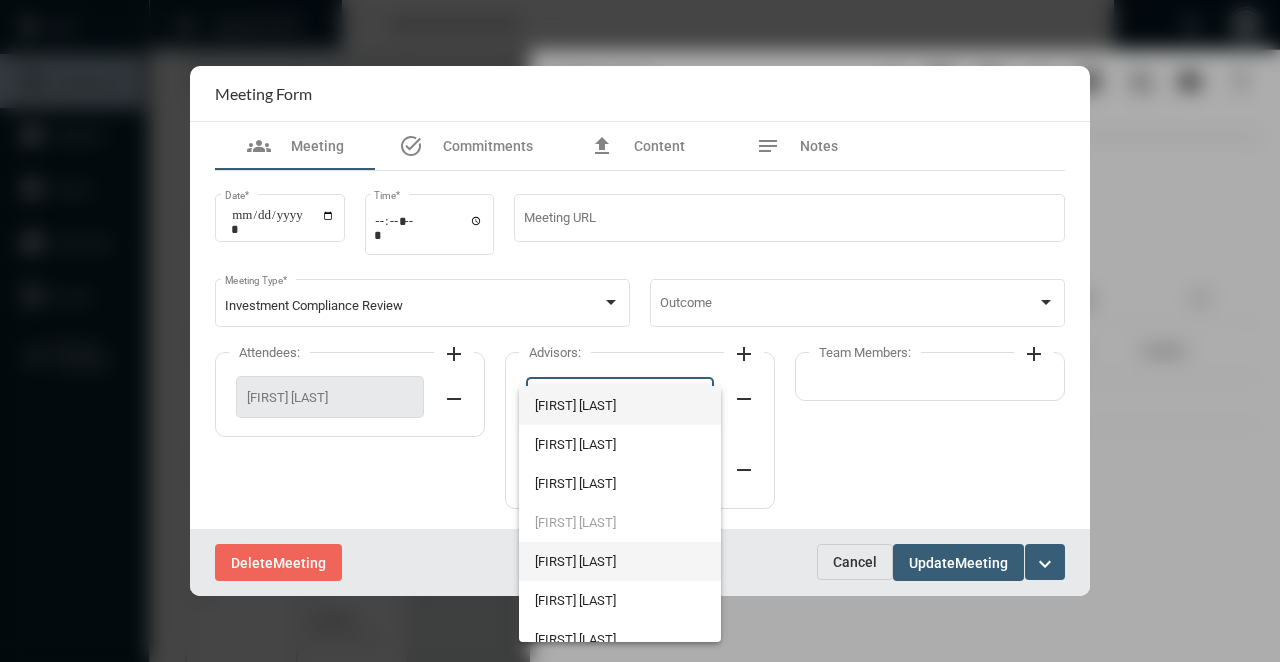 click on "[FIRST] [LAST]" at bounding box center (619, 561) 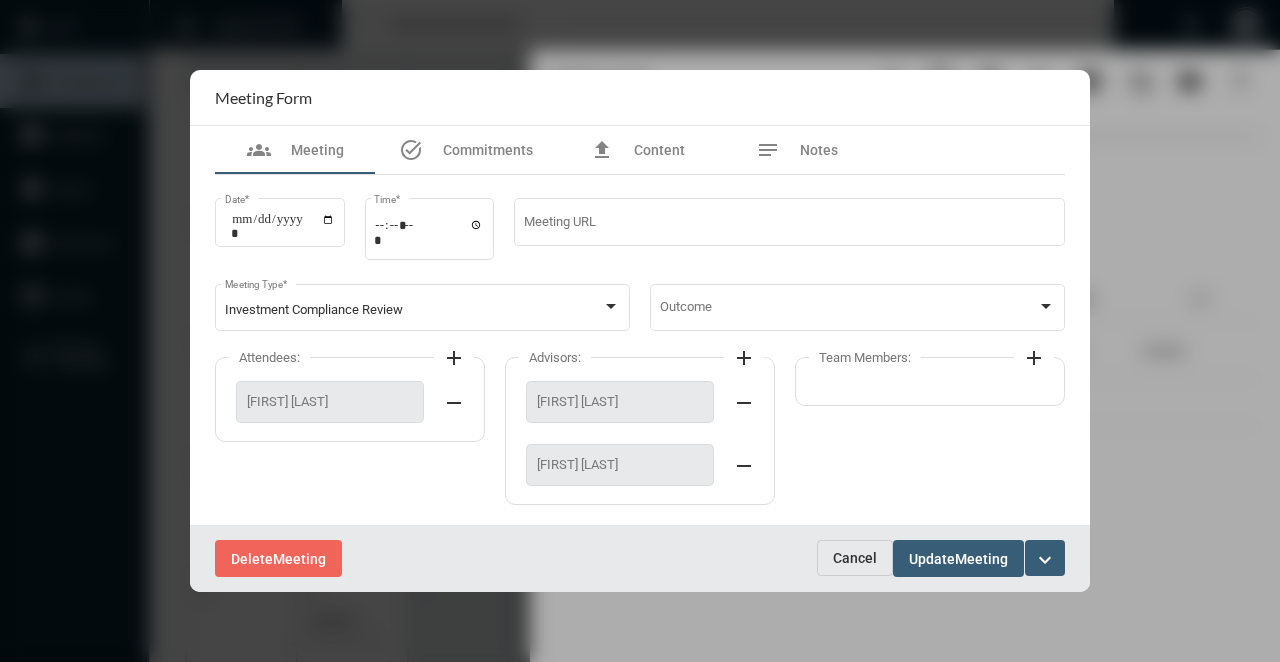 click on "Meeting" at bounding box center [981, 559] 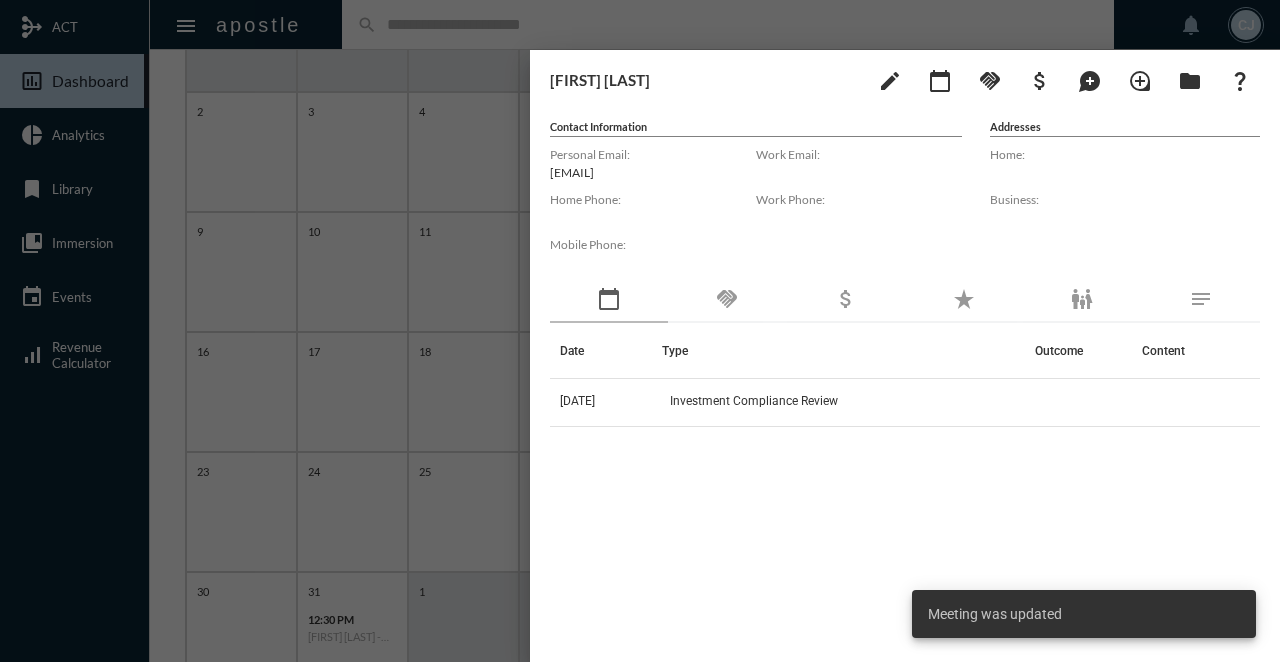 click at bounding box center (640, 331) 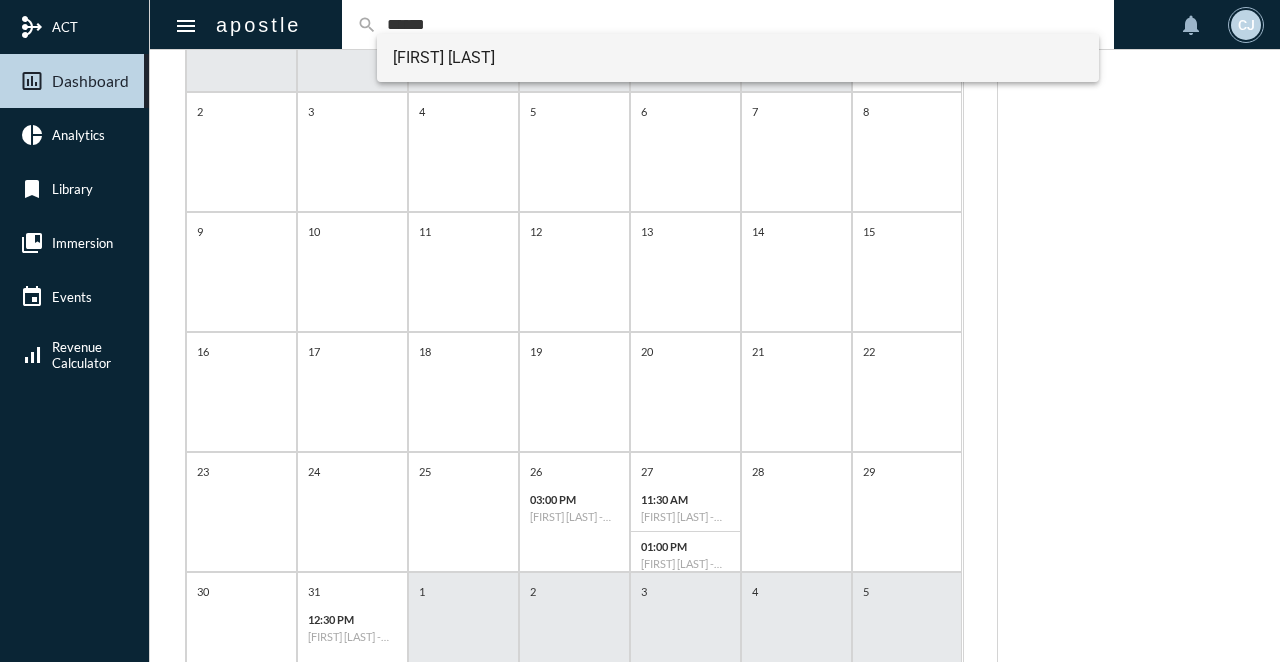 type on "******" 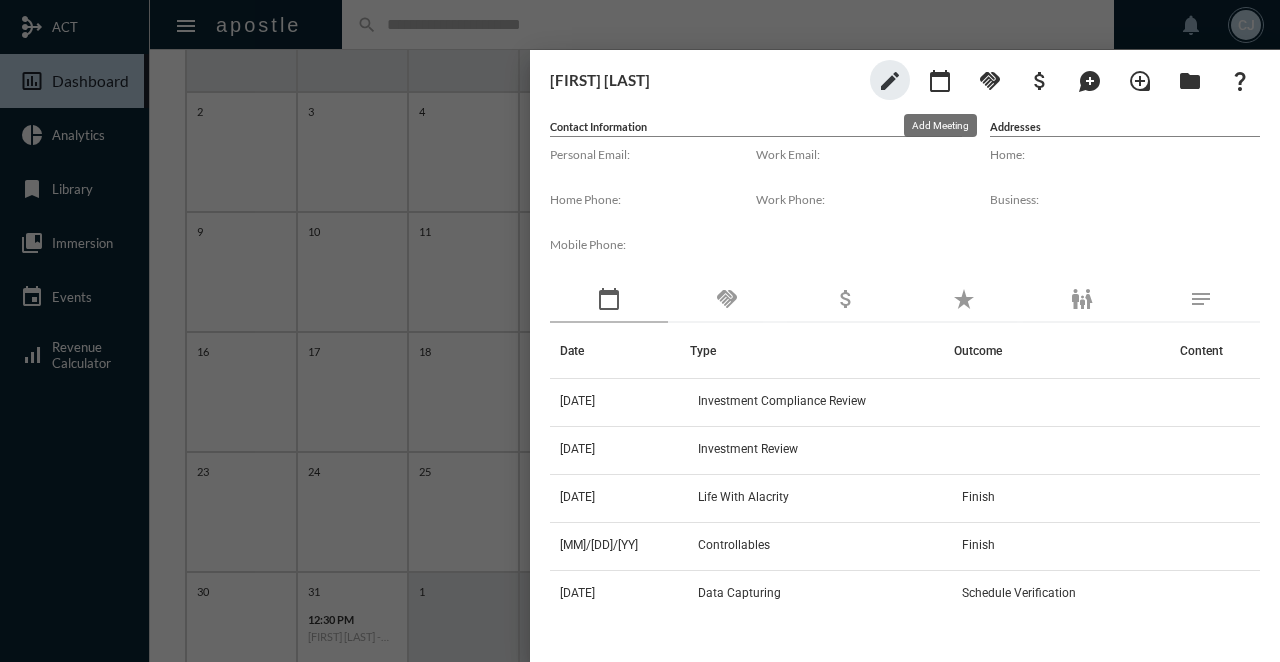 click on "calendar_today" 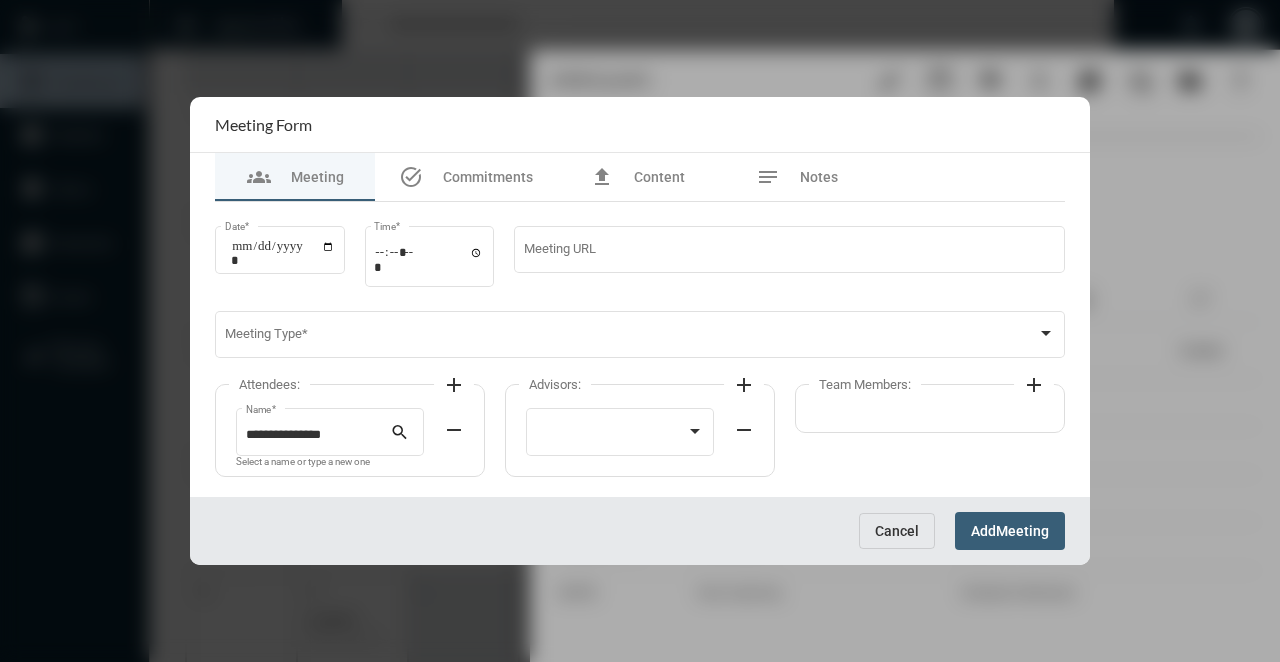 click on "add" at bounding box center (454, 385) 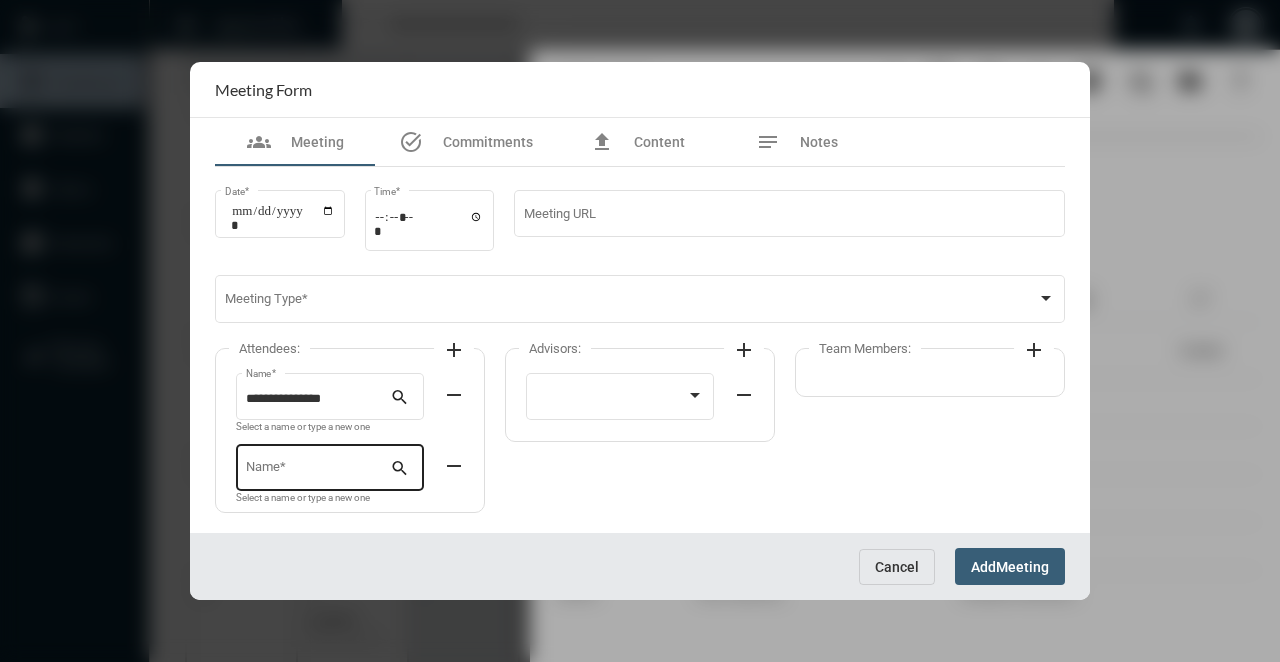 click on "Name  *" at bounding box center (318, 466) 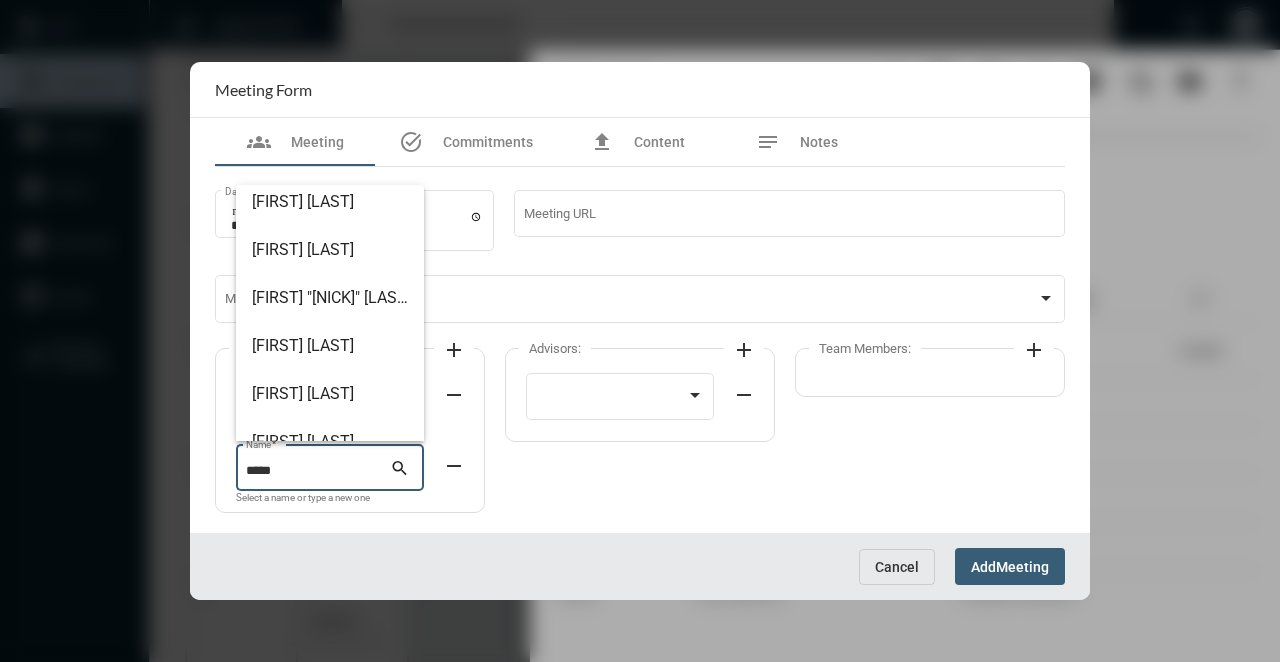 scroll, scrollTop: 152, scrollLeft: 0, axis: vertical 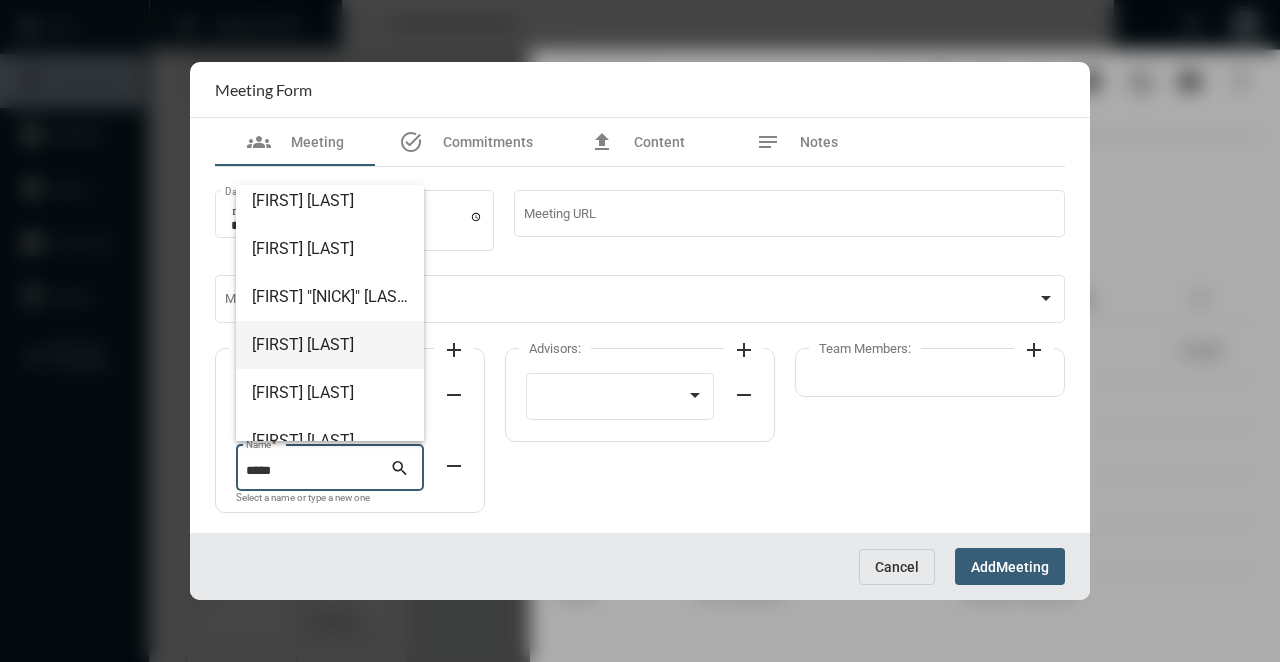 click on "[FIRST] [LAST]" at bounding box center (330, 345) 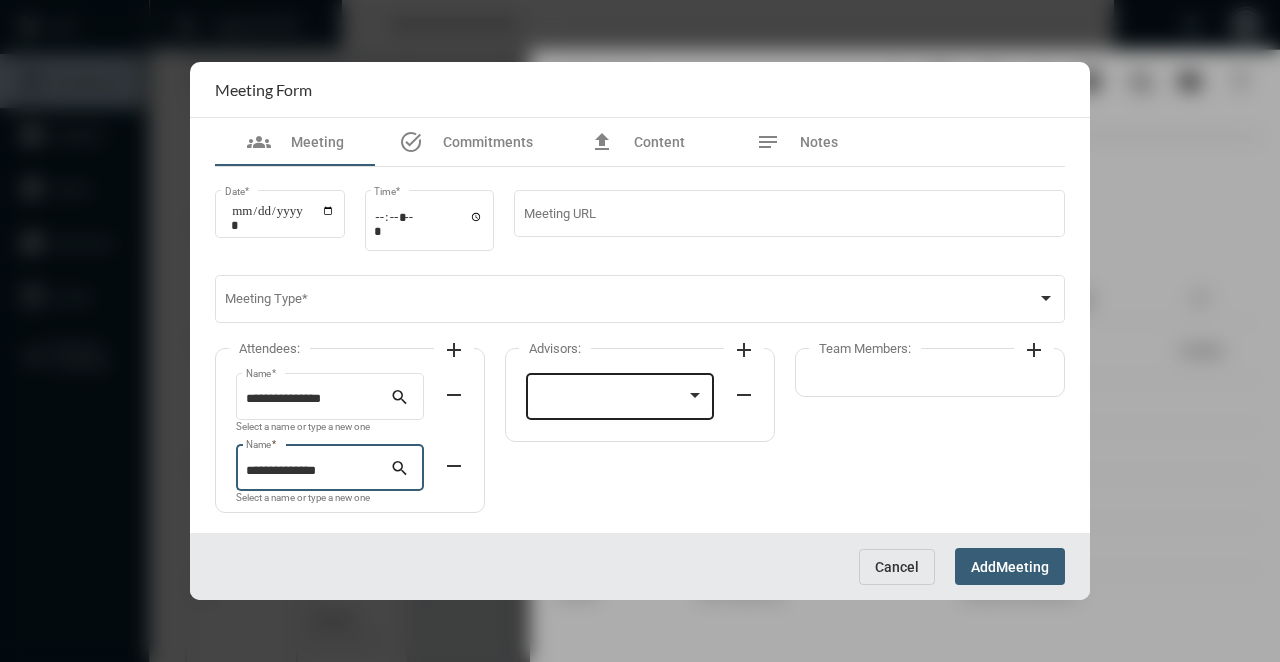 click at bounding box center [611, 399] 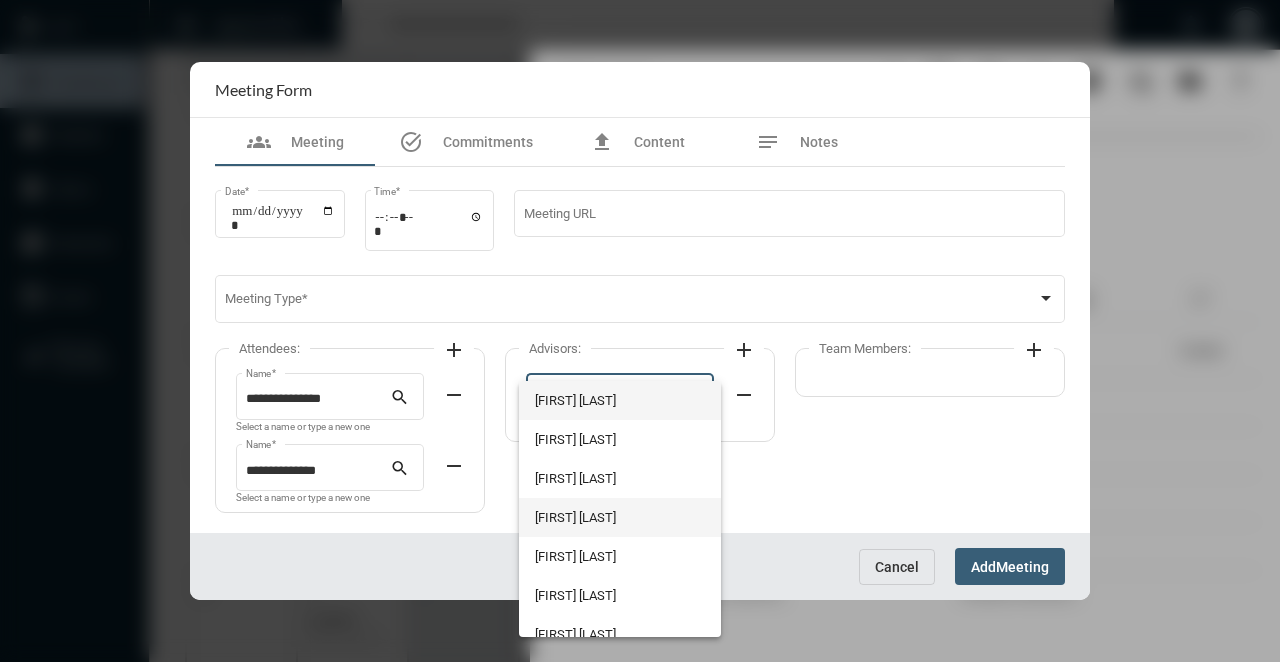 click on "[FIRST] [LAST]" at bounding box center (619, 517) 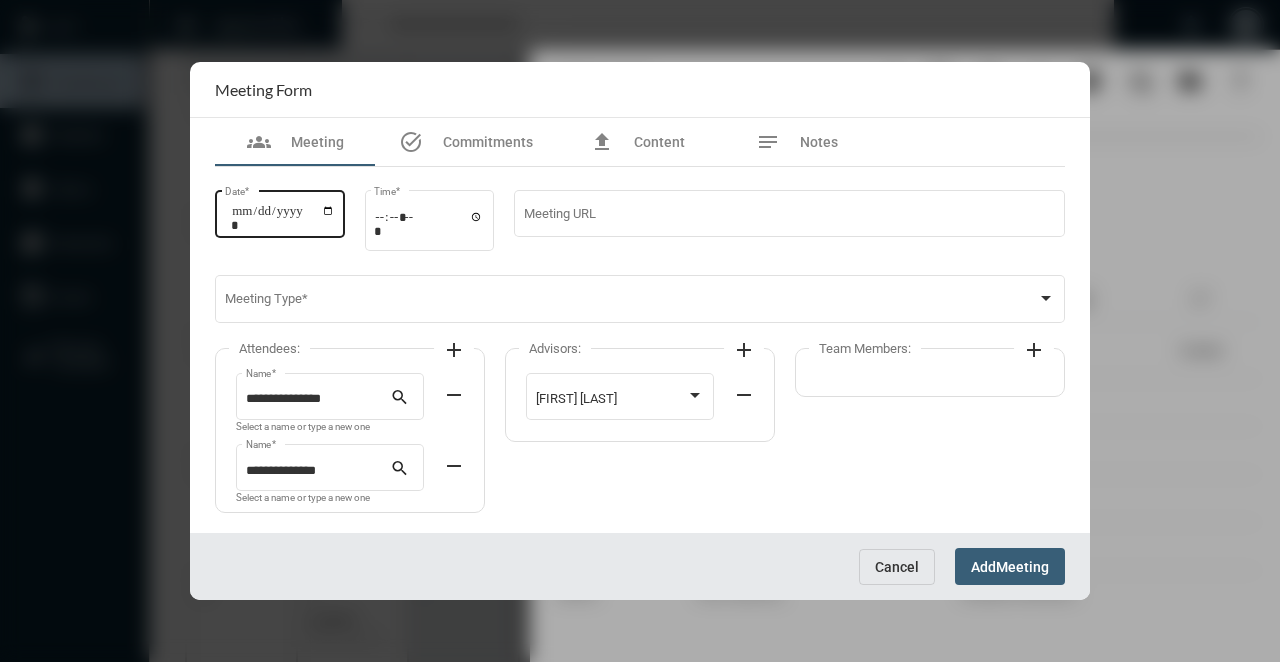 click on "Date  *" at bounding box center [283, 218] 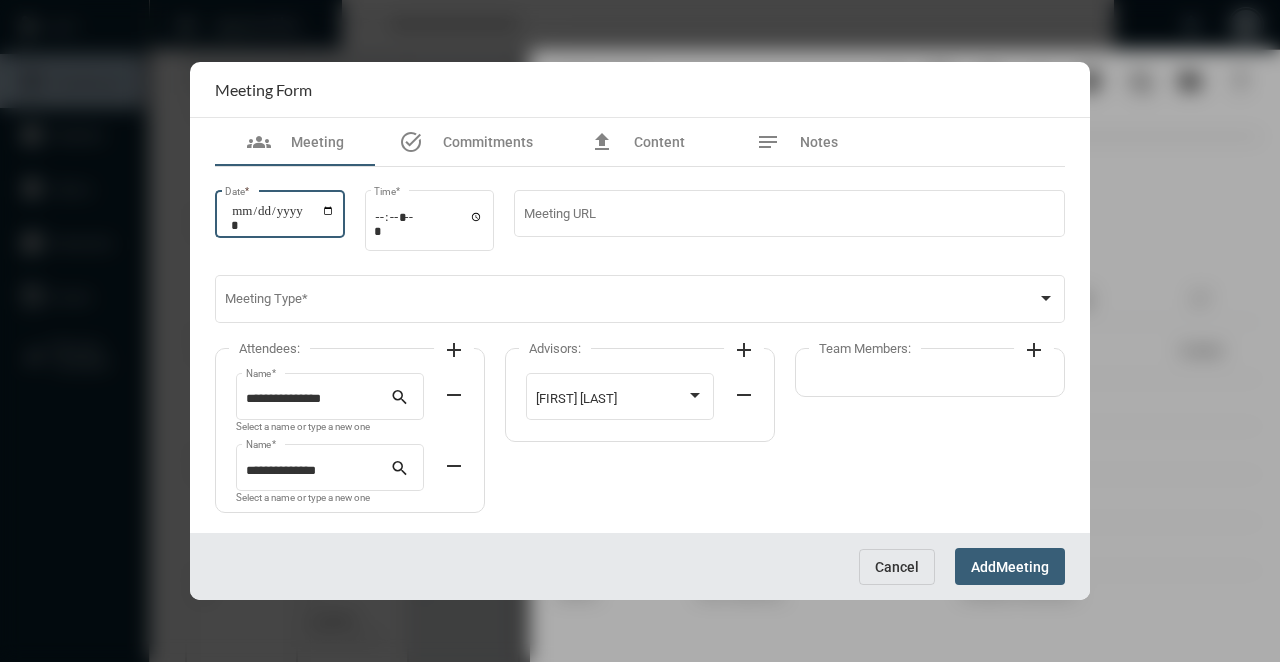 type on "**********" 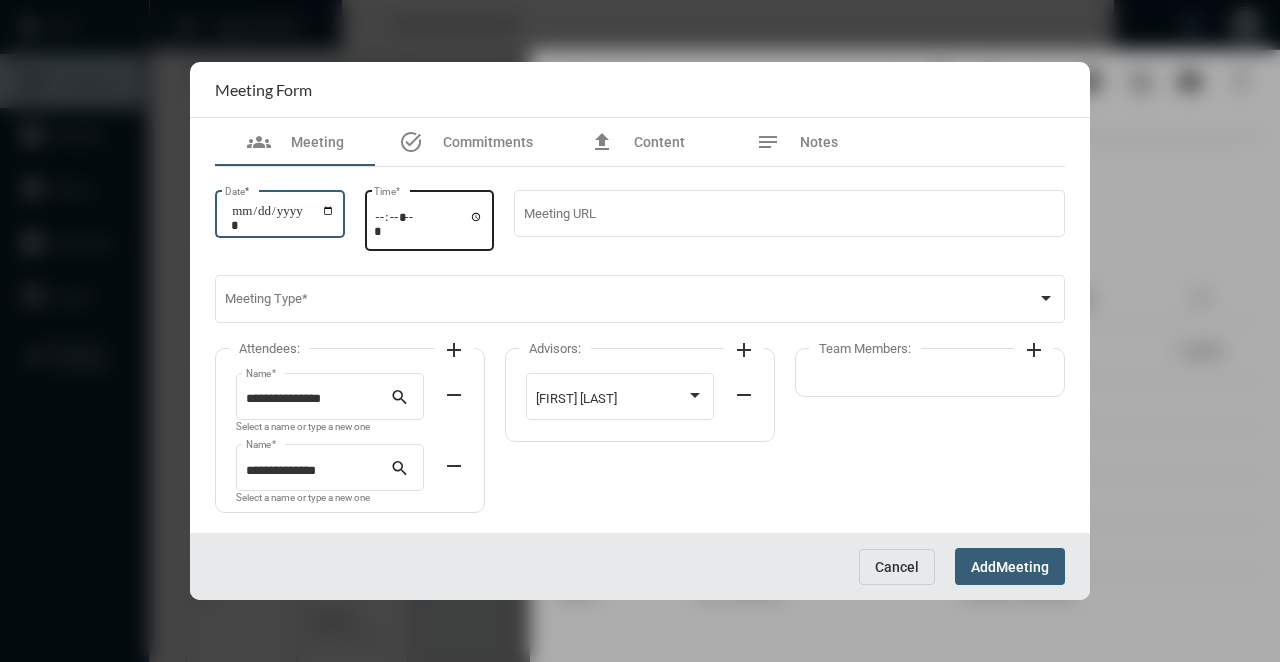 click on "Time  *" at bounding box center [430, 219] 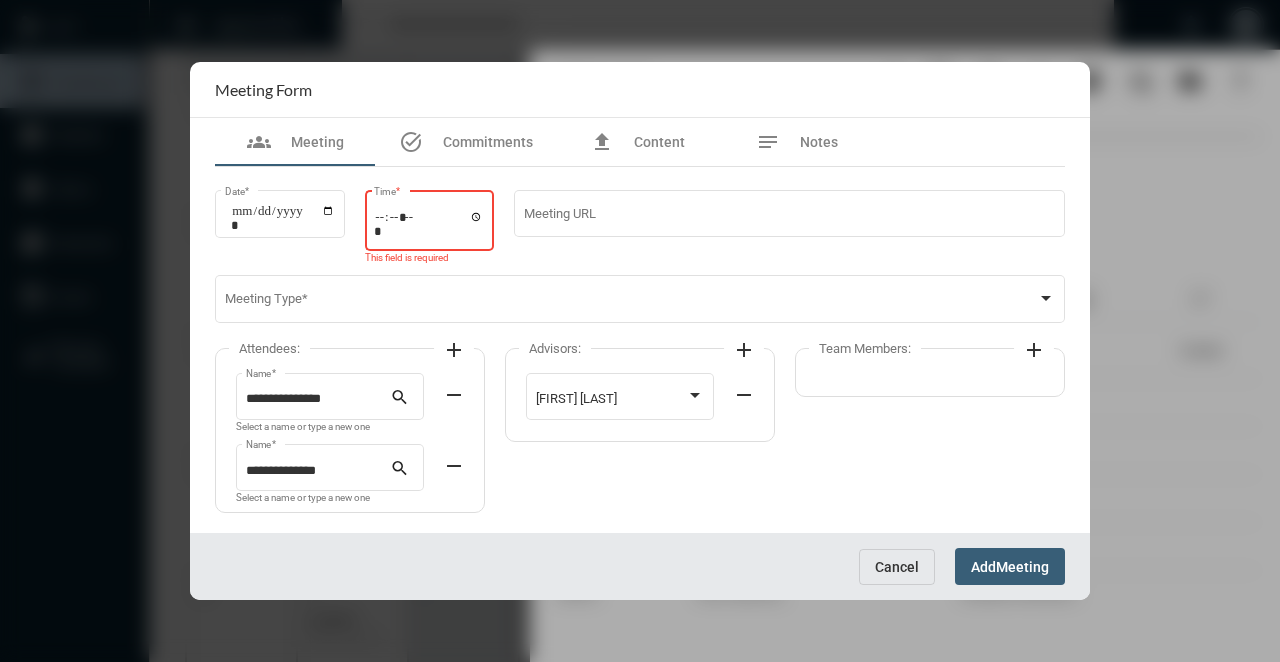 type on "*****" 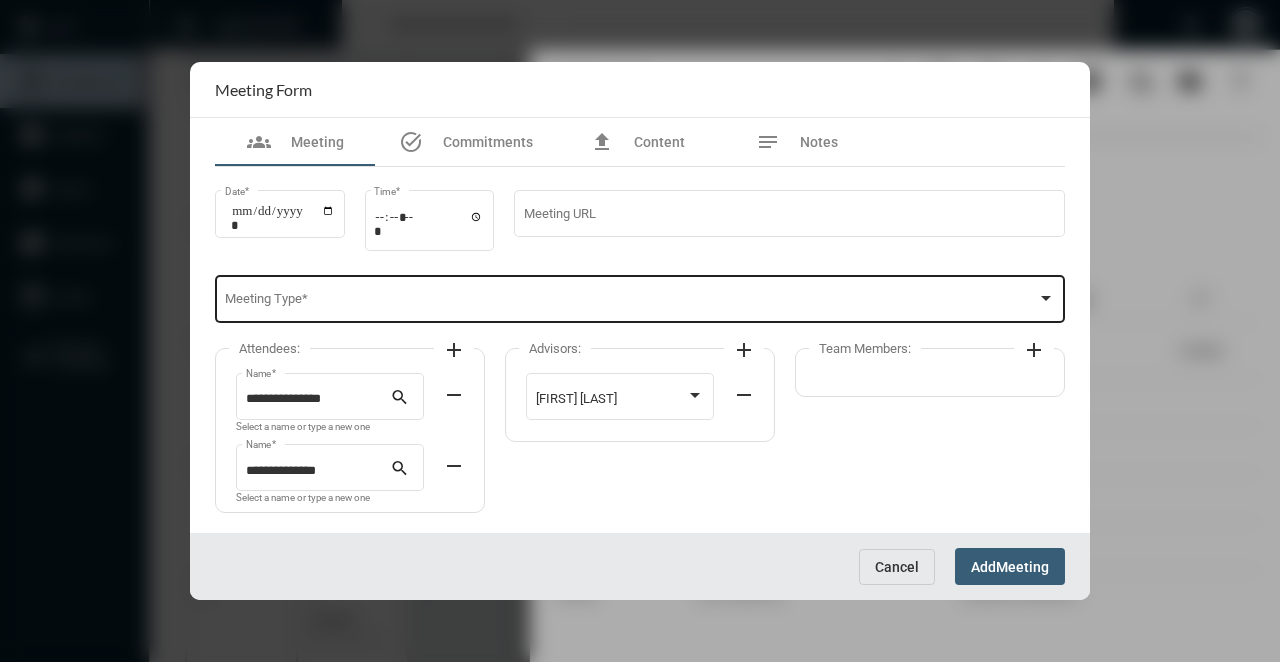 click on "Meeting Type  *" at bounding box center (640, 297) 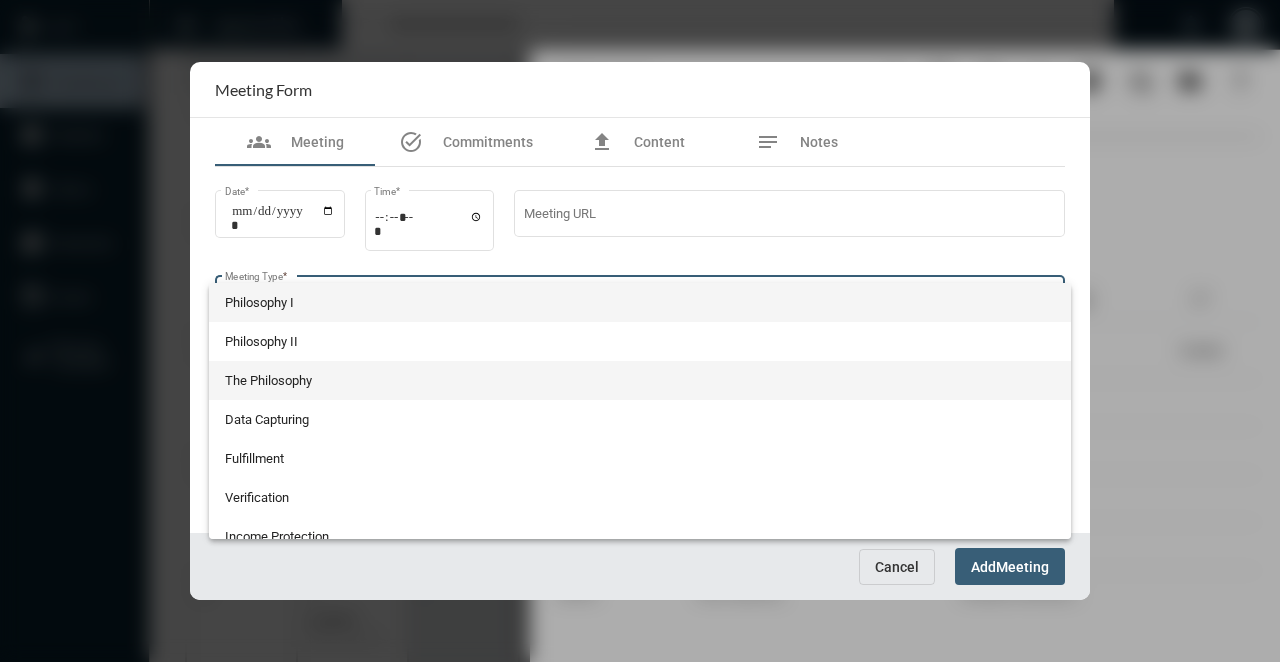 scroll, scrollTop: 524, scrollLeft: 0, axis: vertical 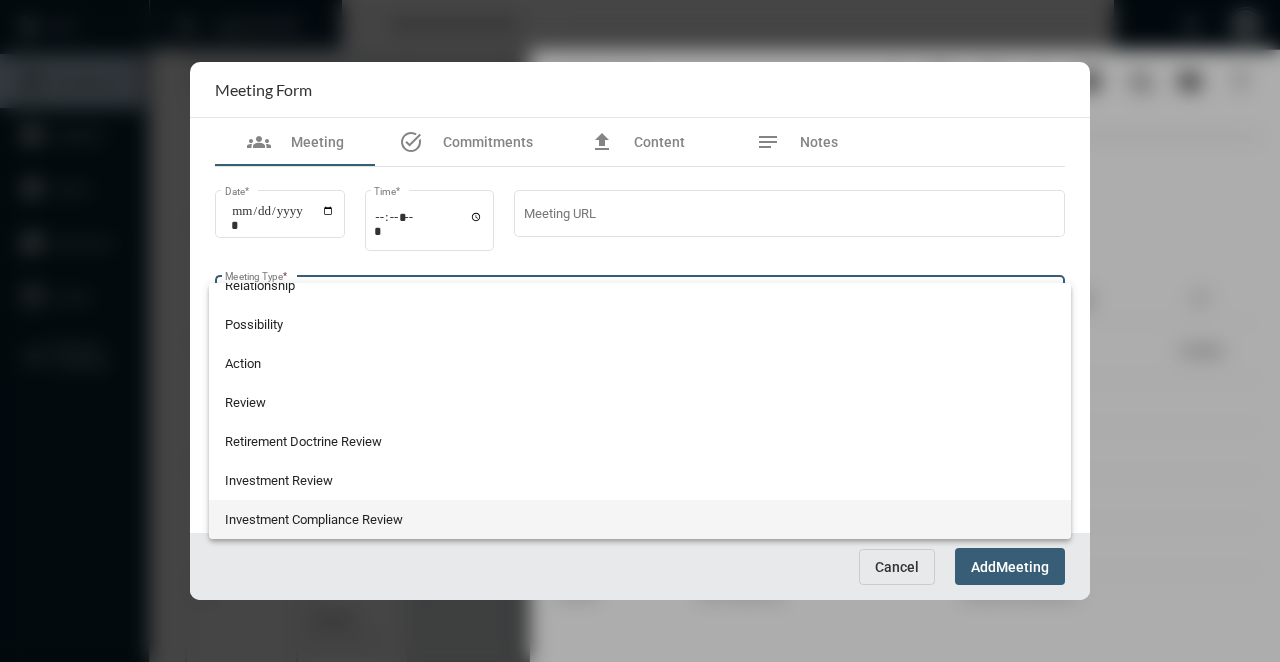 click on "Investment Compliance Review" at bounding box center [640, 519] 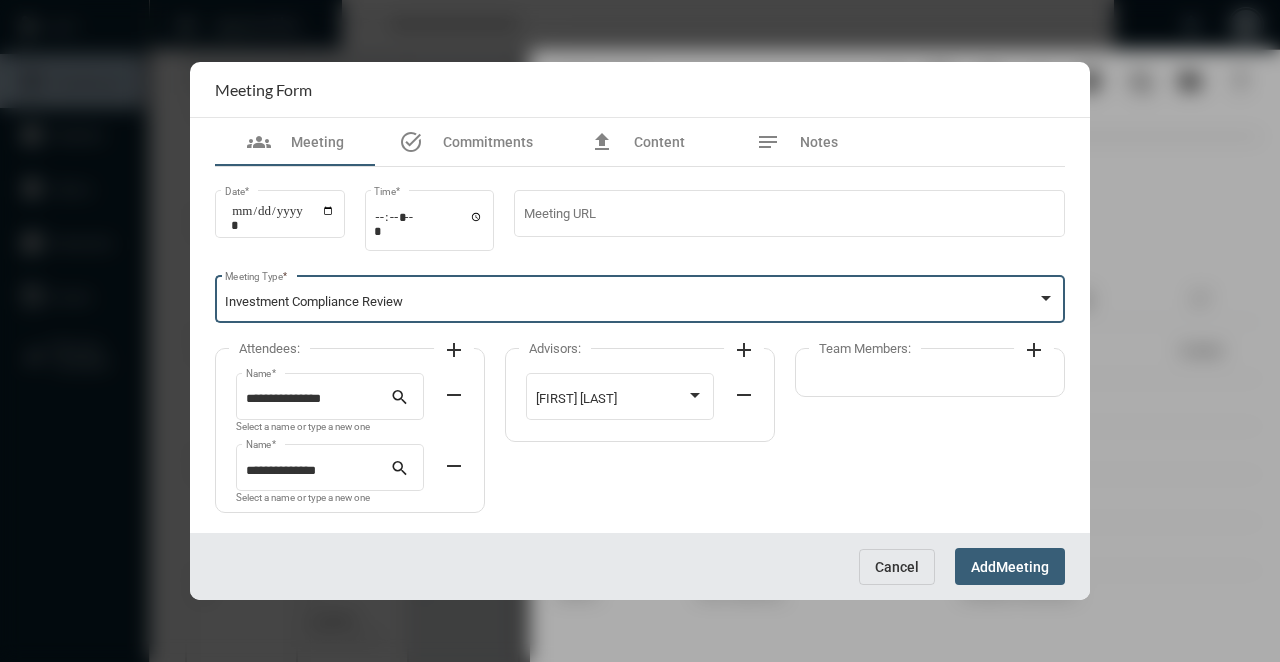 click on "Meeting" at bounding box center [1022, 567] 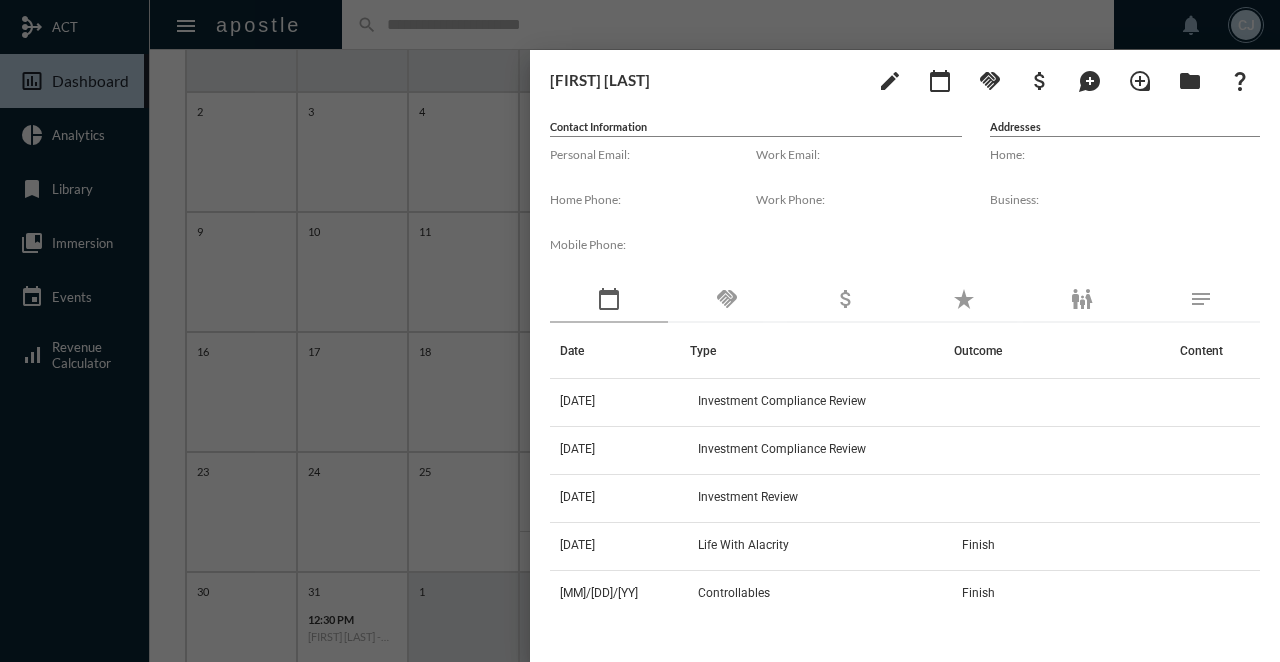 click at bounding box center (640, 331) 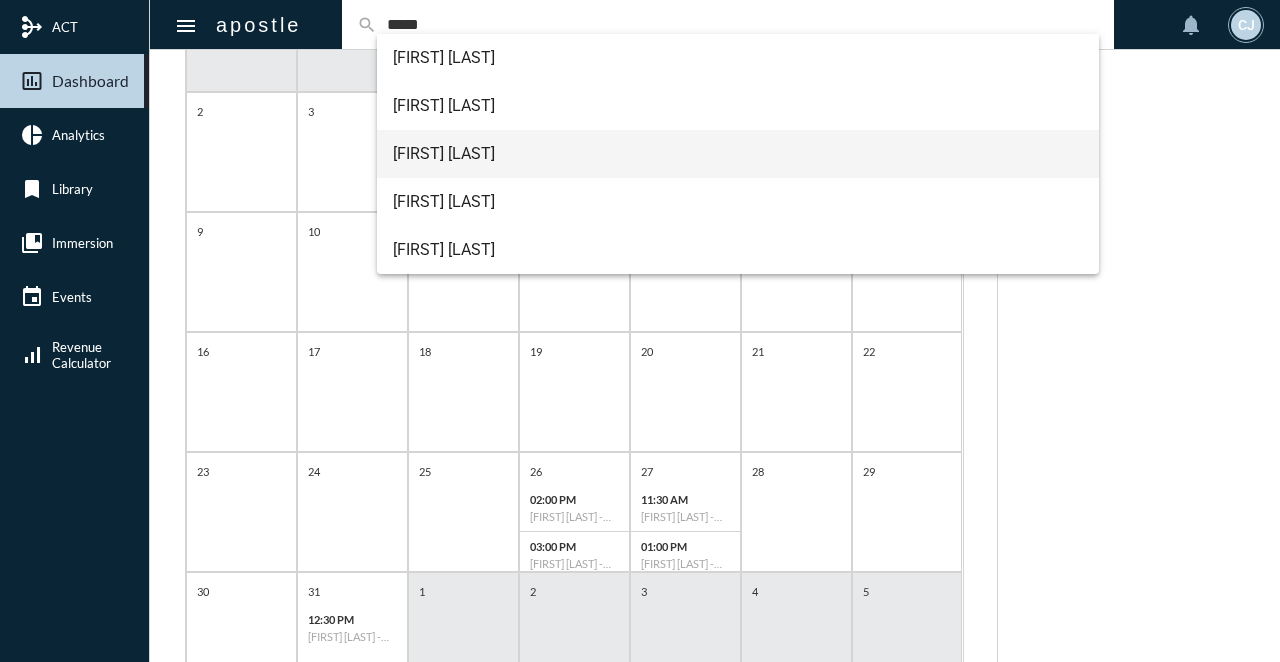 type on "*****" 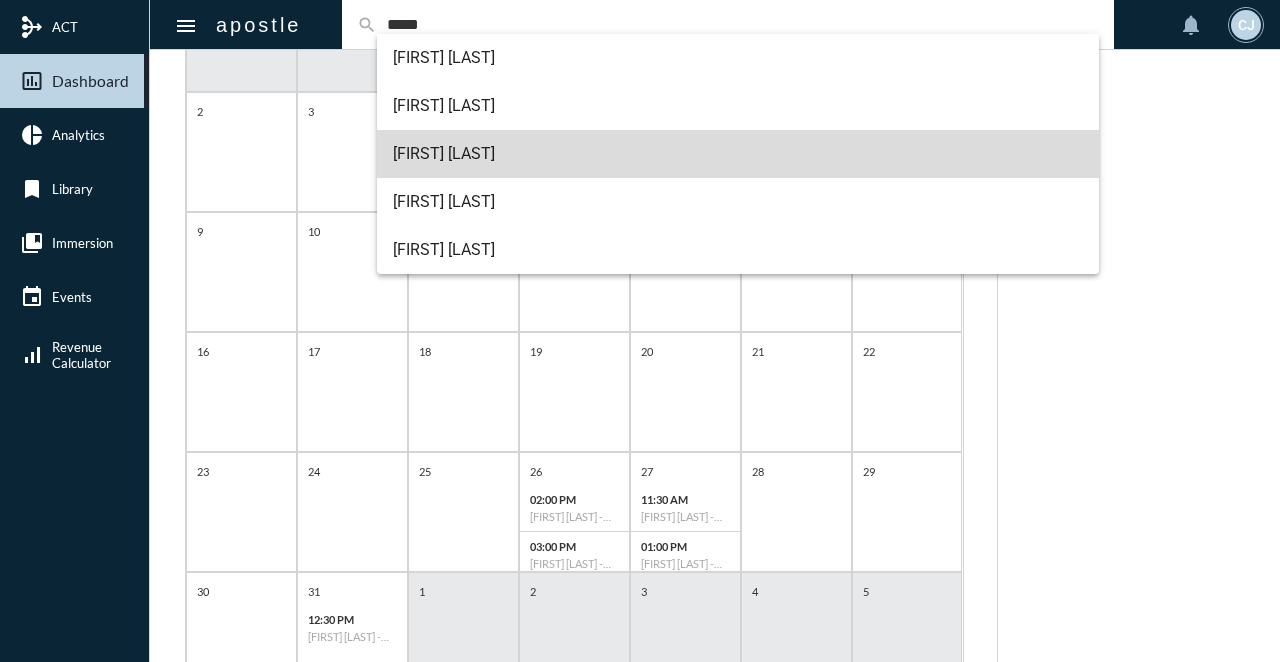 click on "[FIRST]  [LAST]" at bounding box center (738, 154) 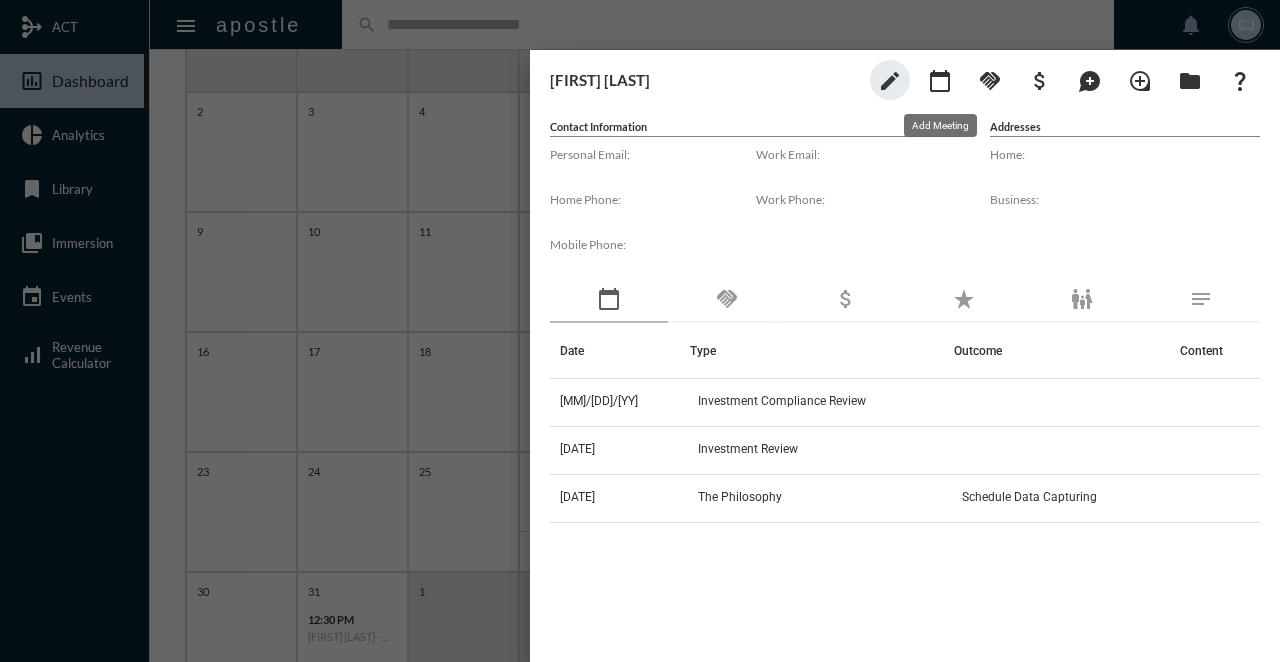 click on "calendar_today" 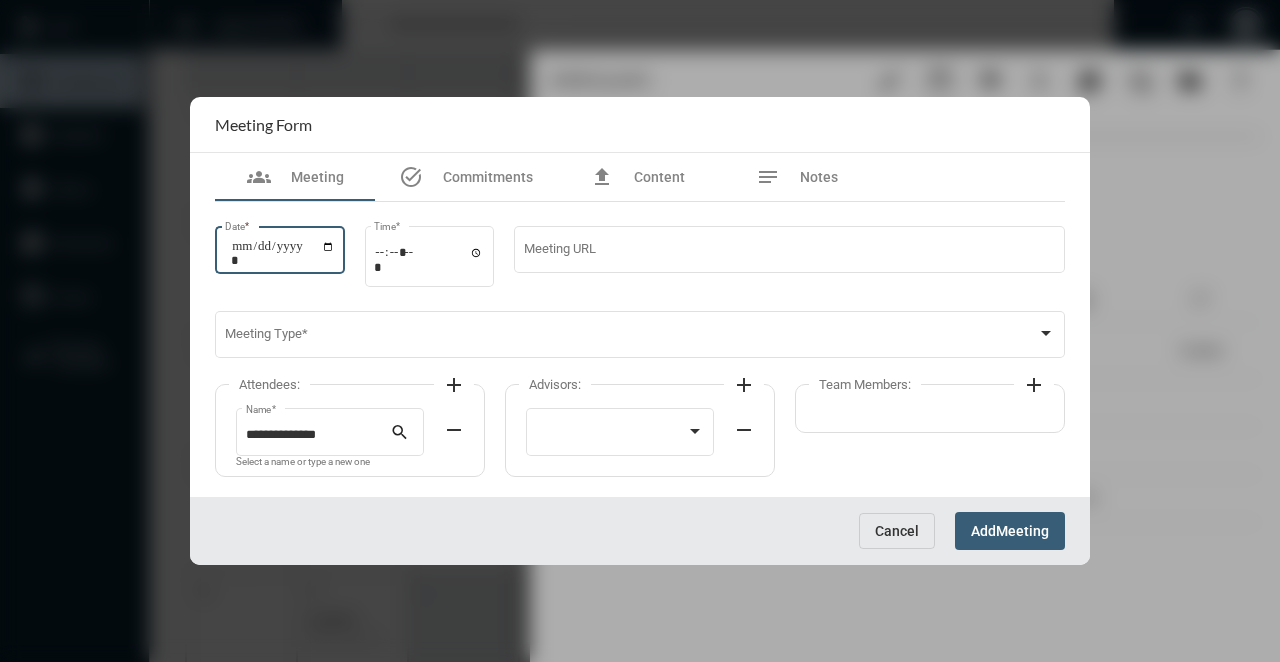 click on "Date  *" at bounding box center (283, 253) 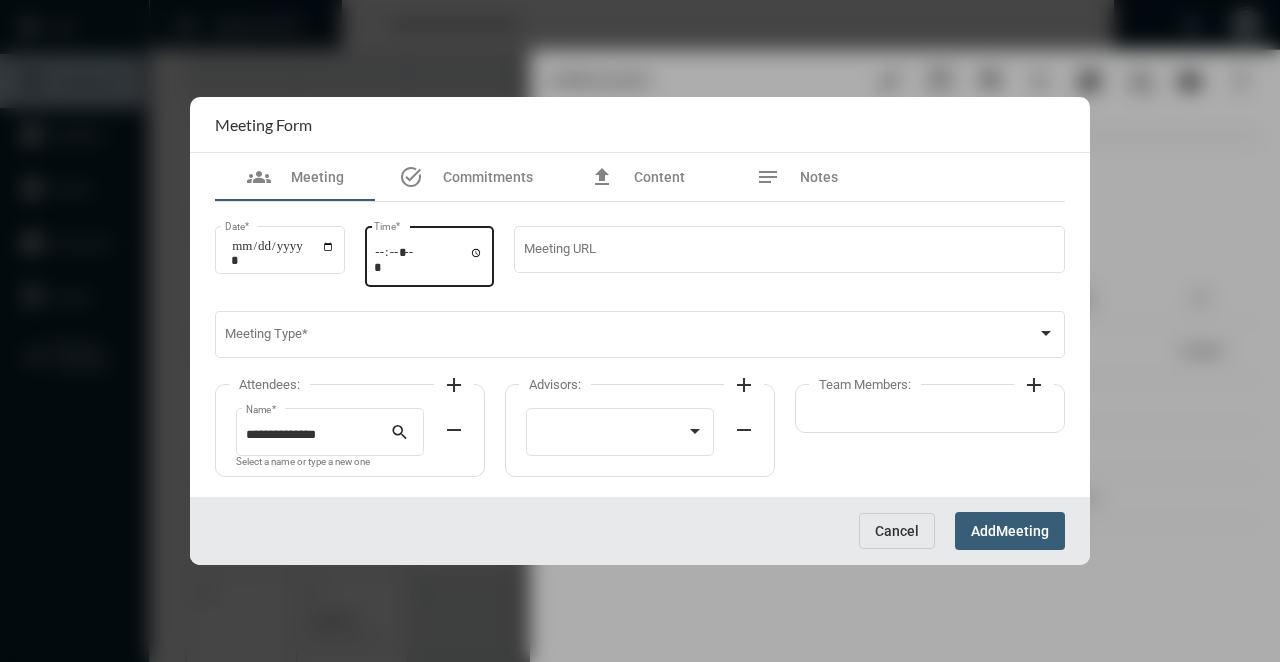 click on "Time  *" at bounding box center (430, 254) 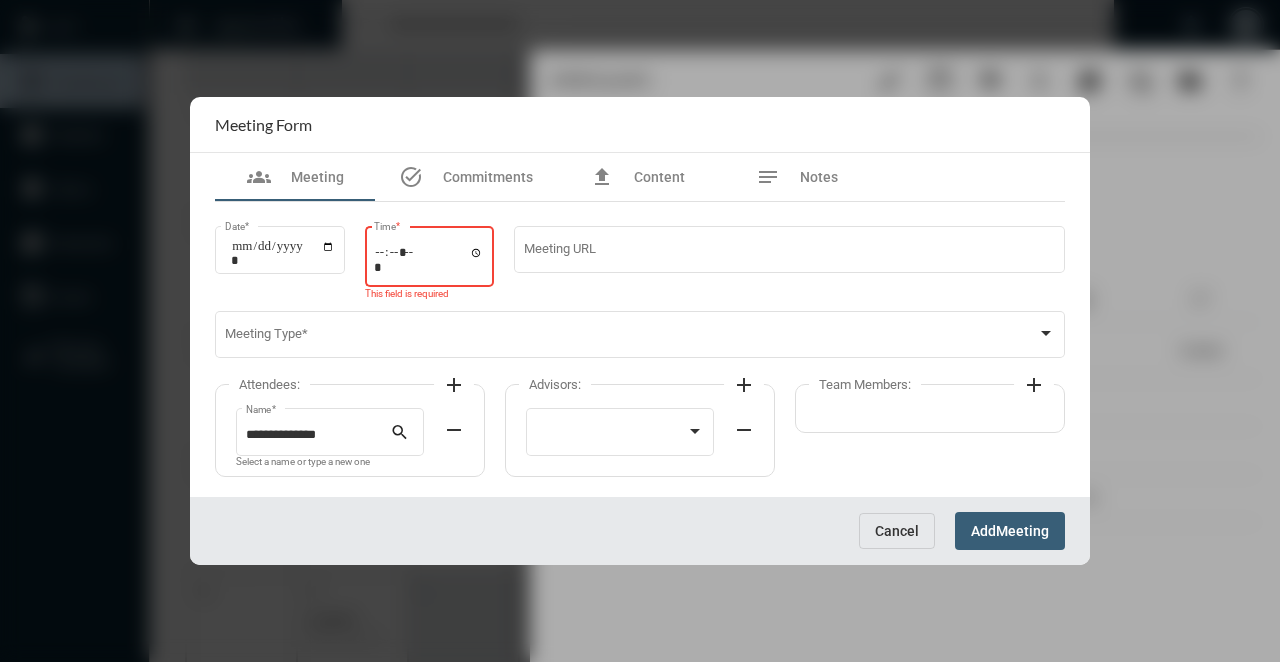 type on "*****" 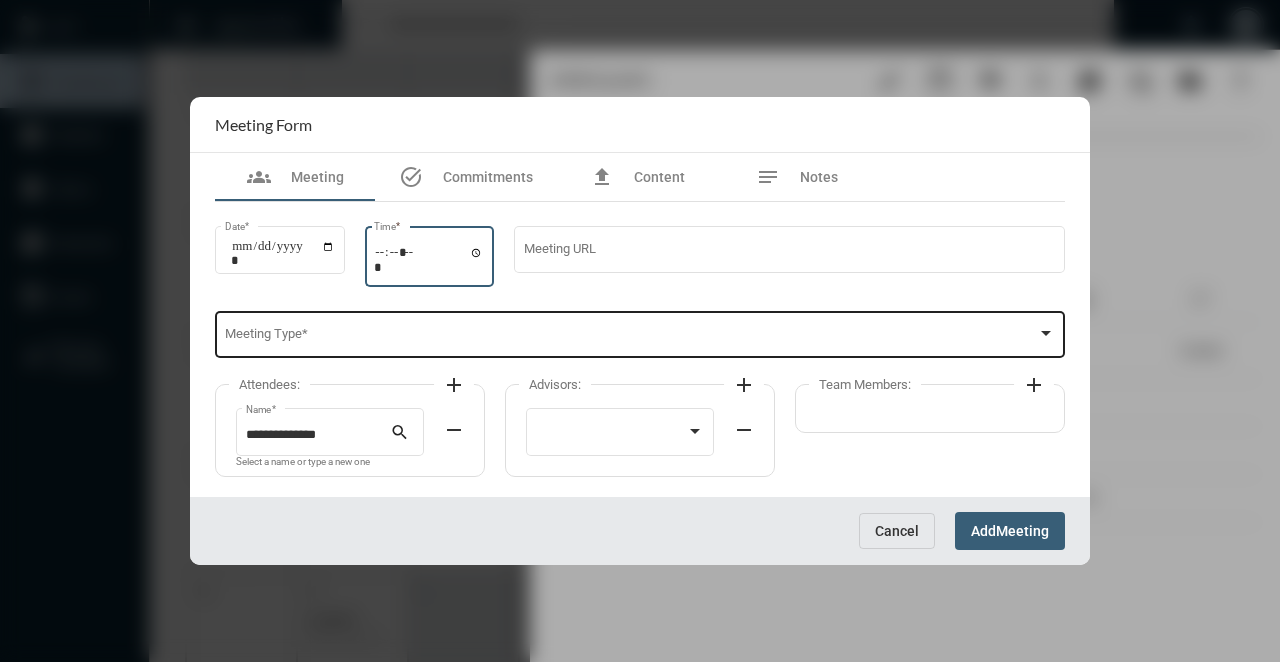 click on "Meeting Type  *" at bounding box center [640, 333] 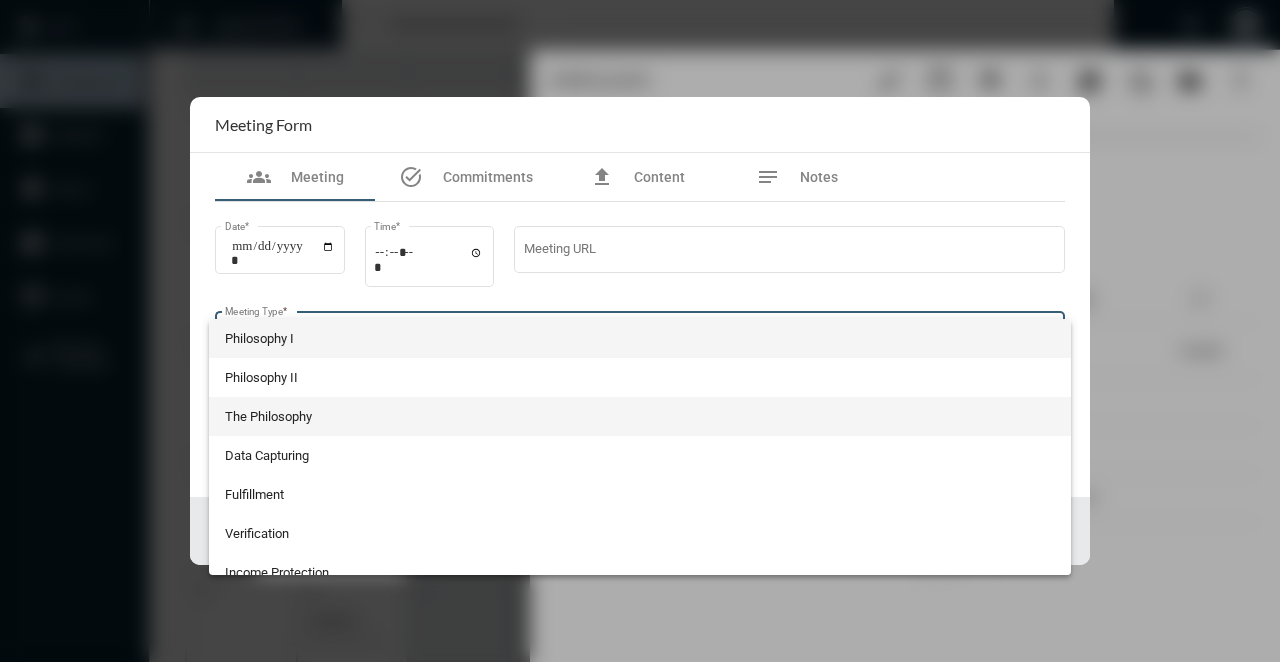 scroll, scrollTop: 524, scrollLeft: 0, axis: vertical 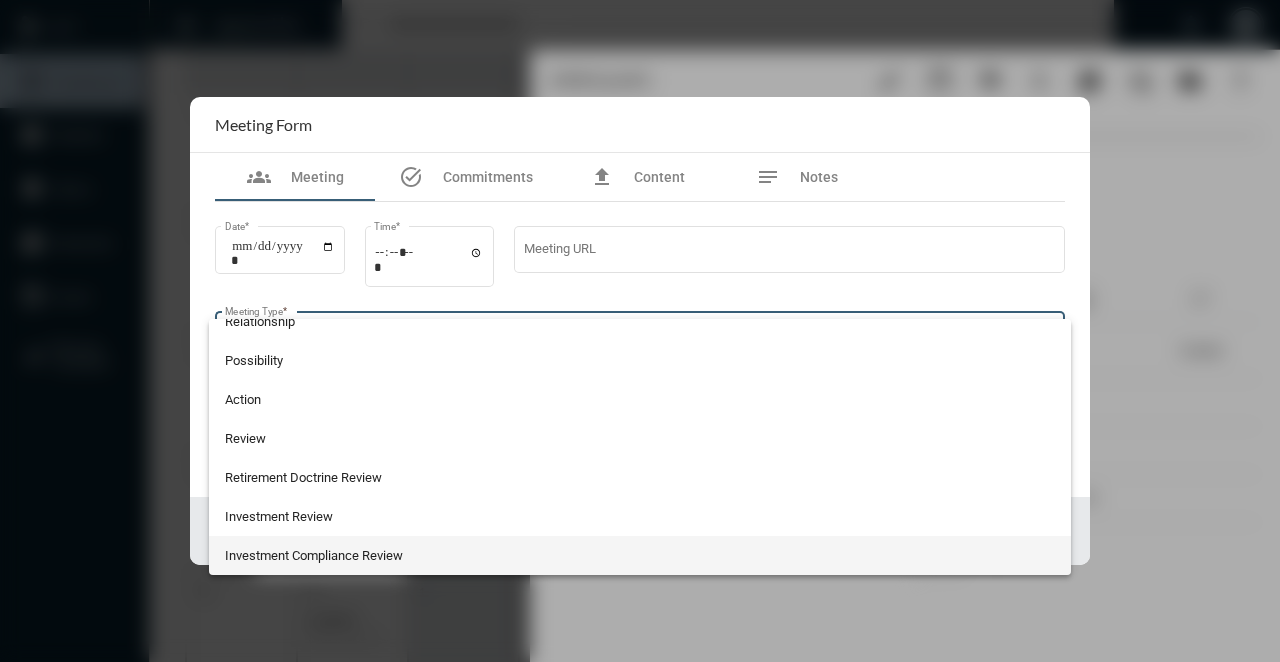 click on "Investment Compliance Review" at bounding box center [640, 555] 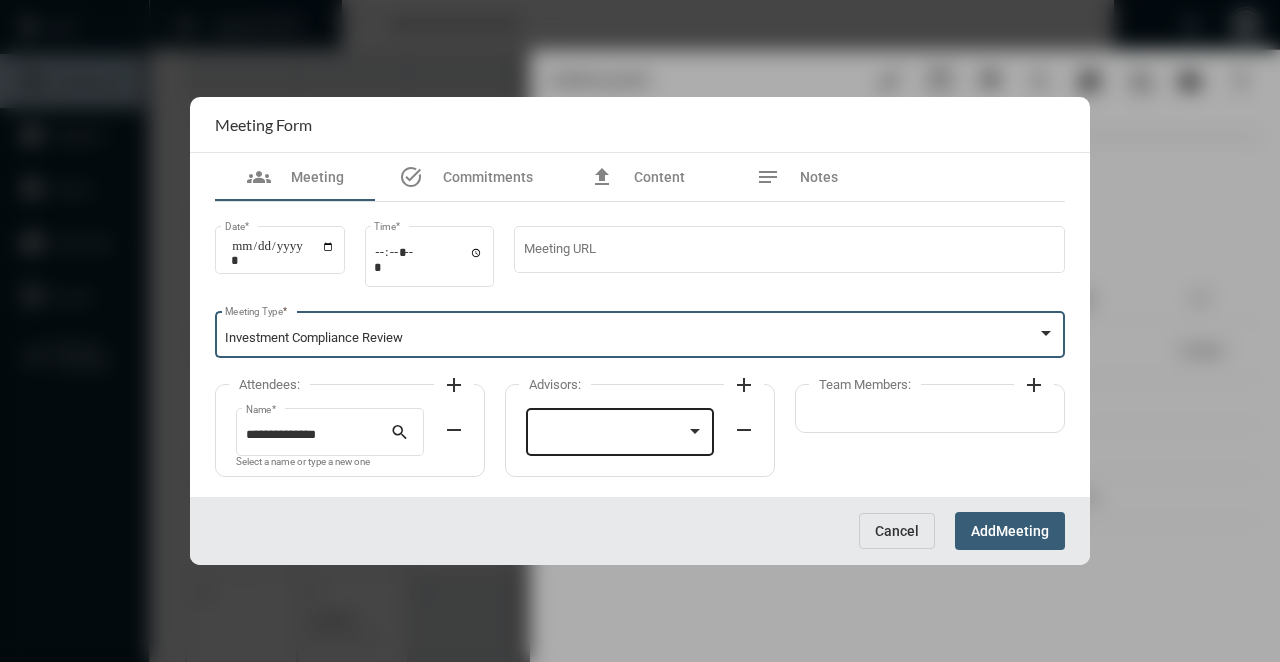 click at bounding box center (611, 435) 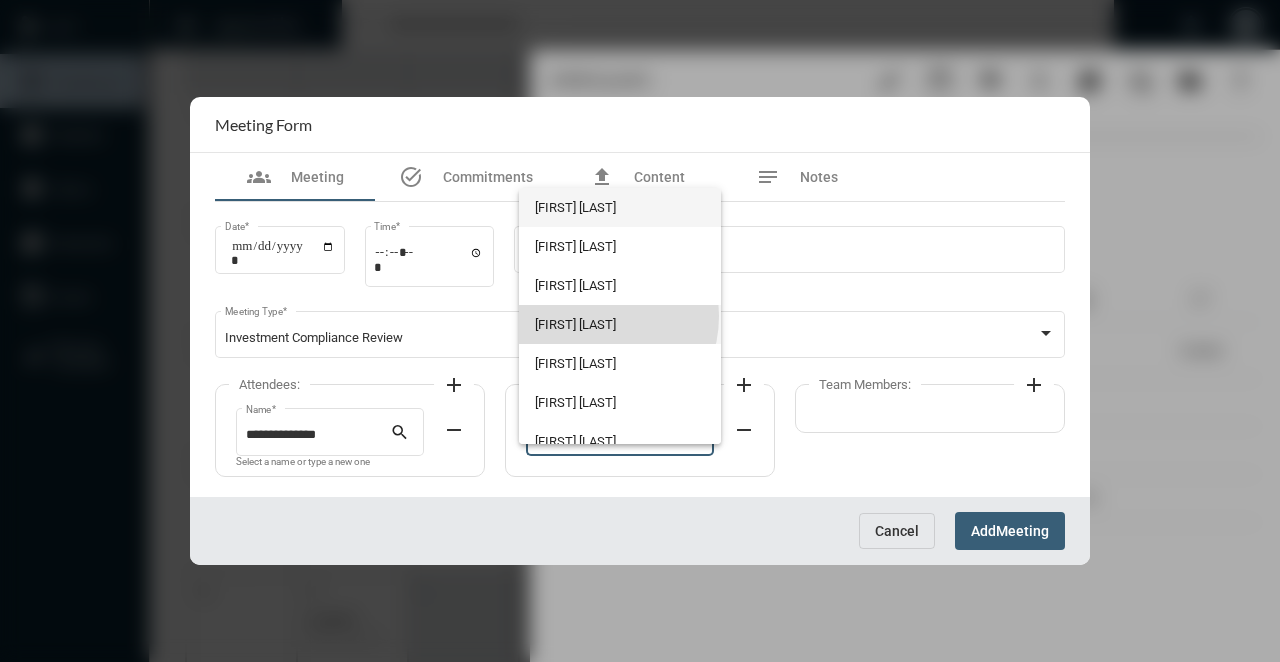 click on "[FIRST] [LAST]" at bounding box center (619, 324) 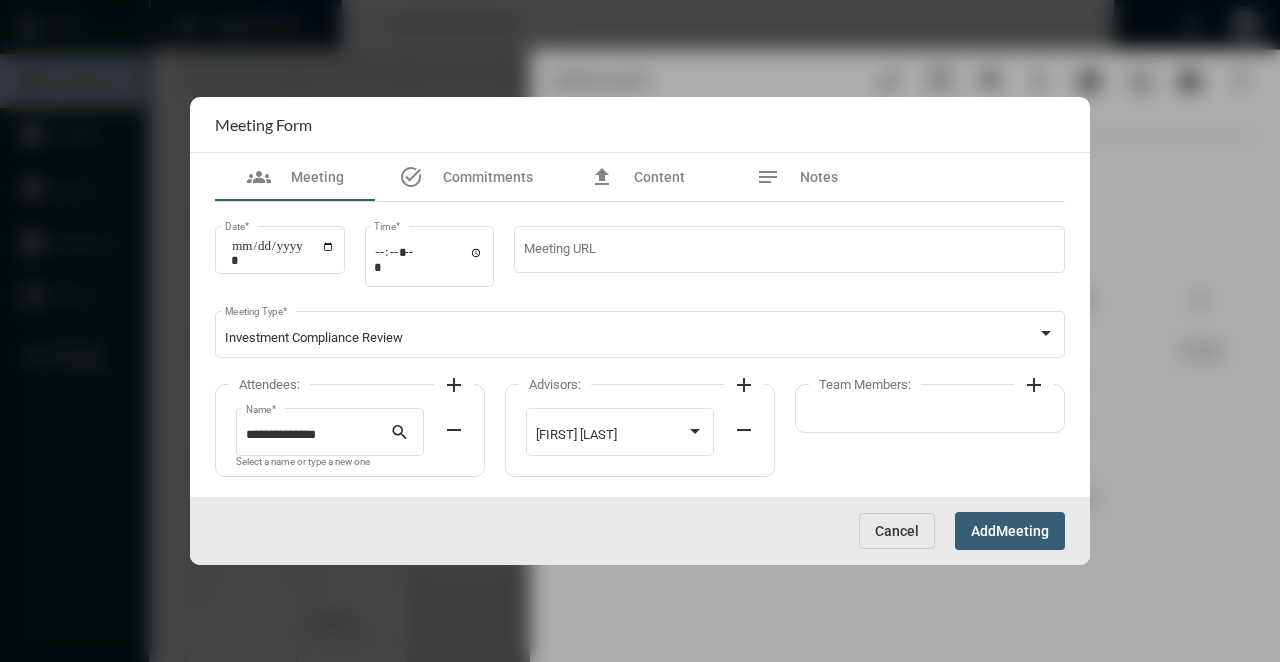 click on "Meeting" at bounding box center (1022, 532) 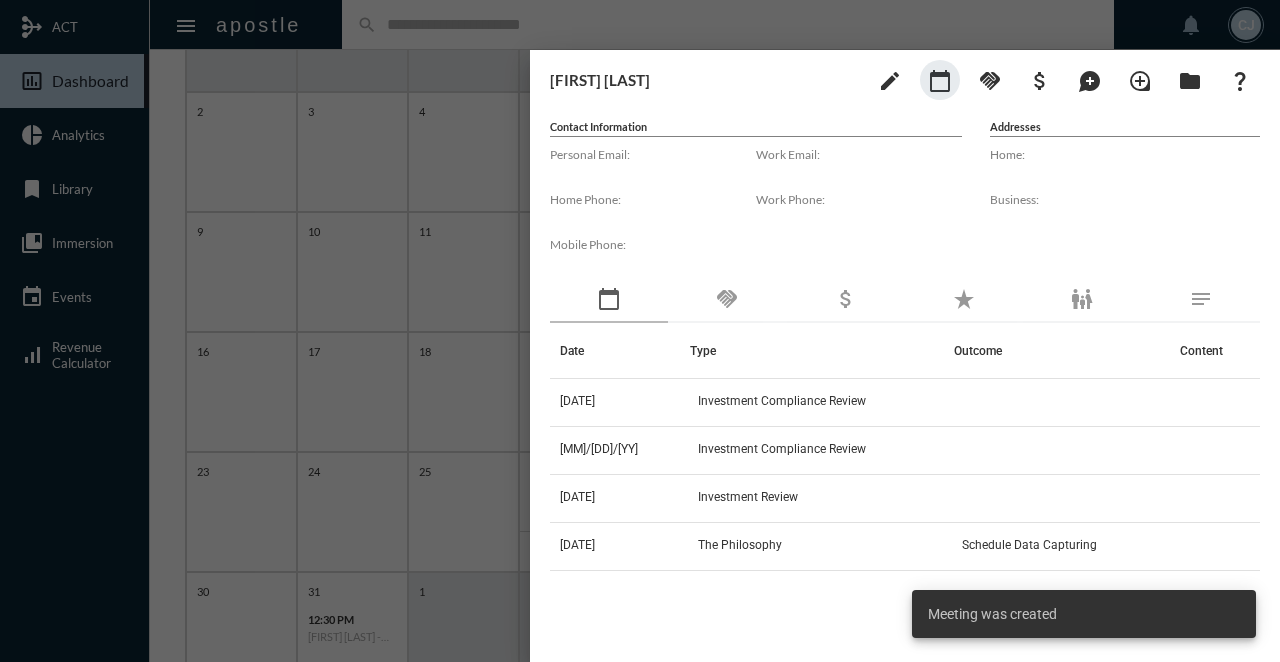 click at bounding box center (640, 331) 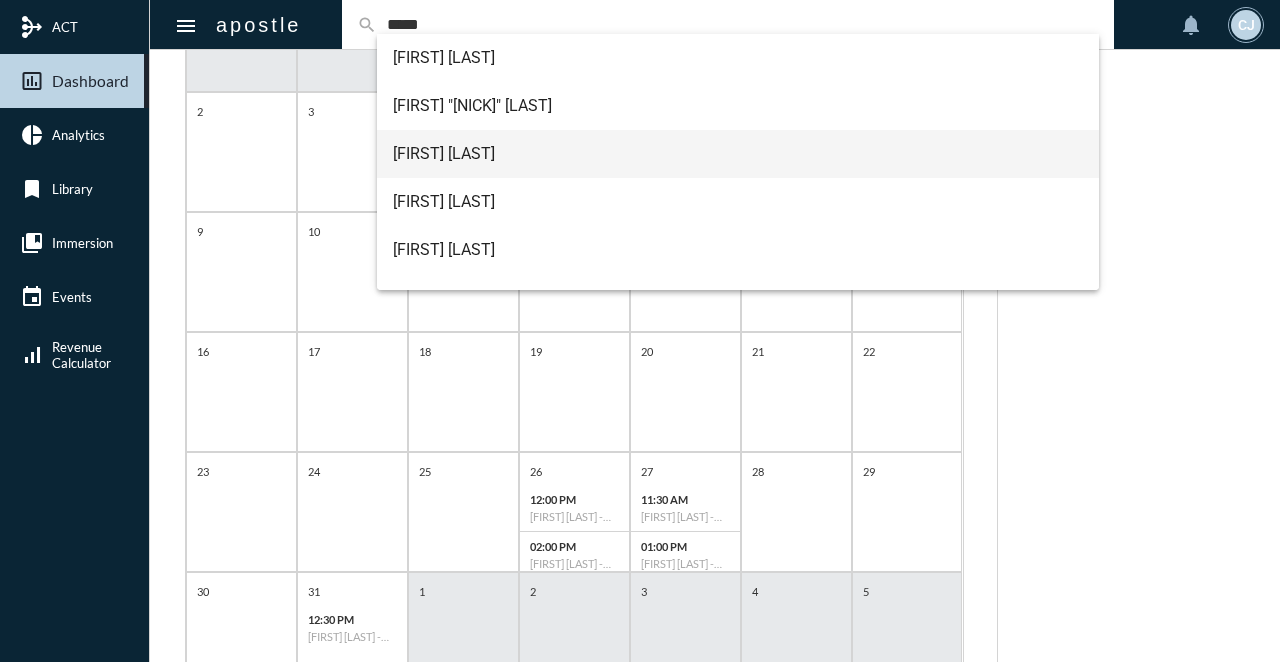 type on "*****" 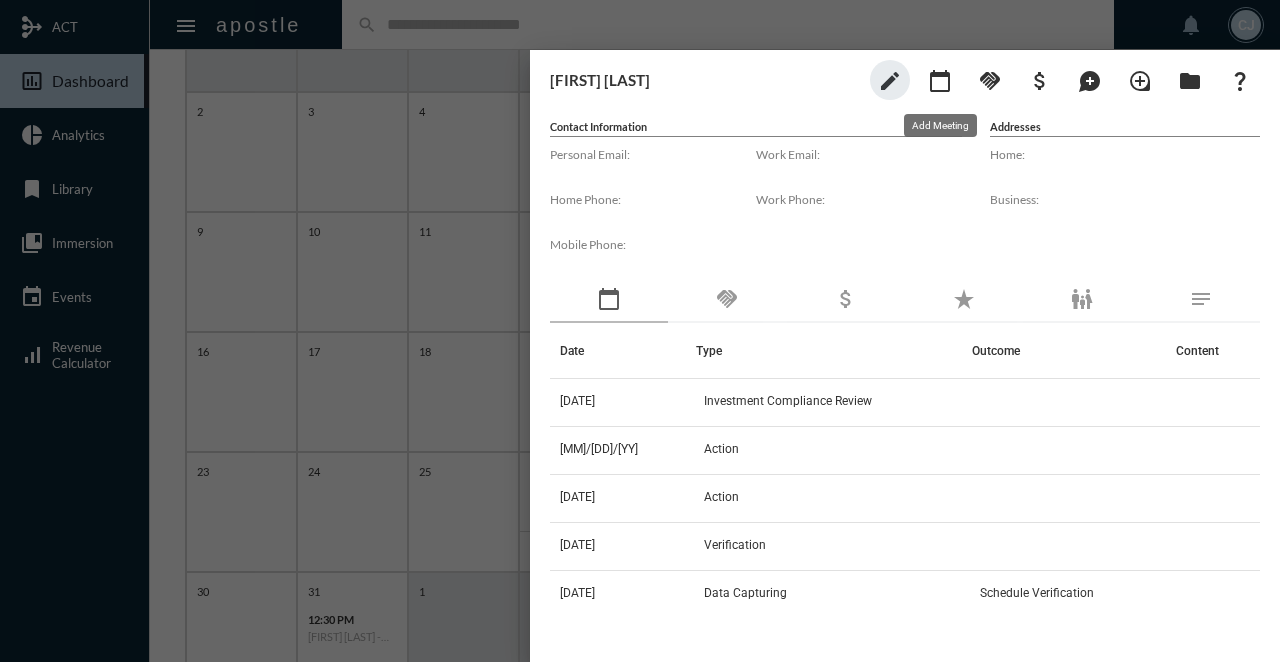 click on "calendar_today" 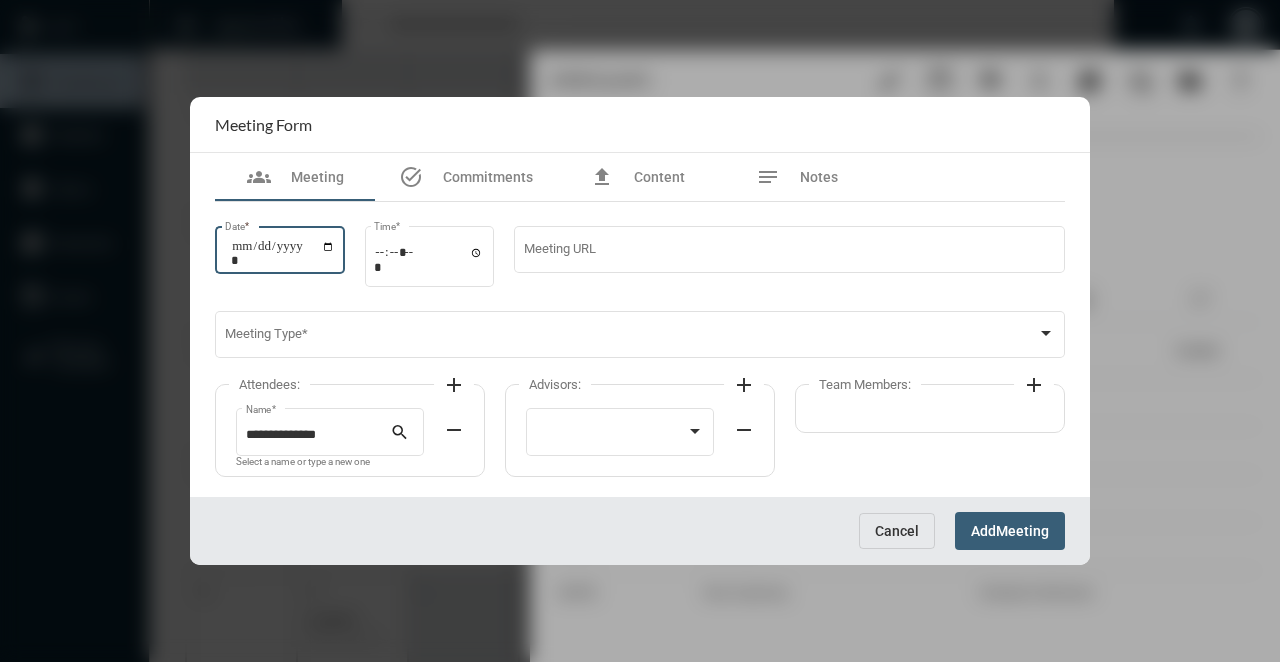 click on "Date  *" at bounding box center [283, 253] 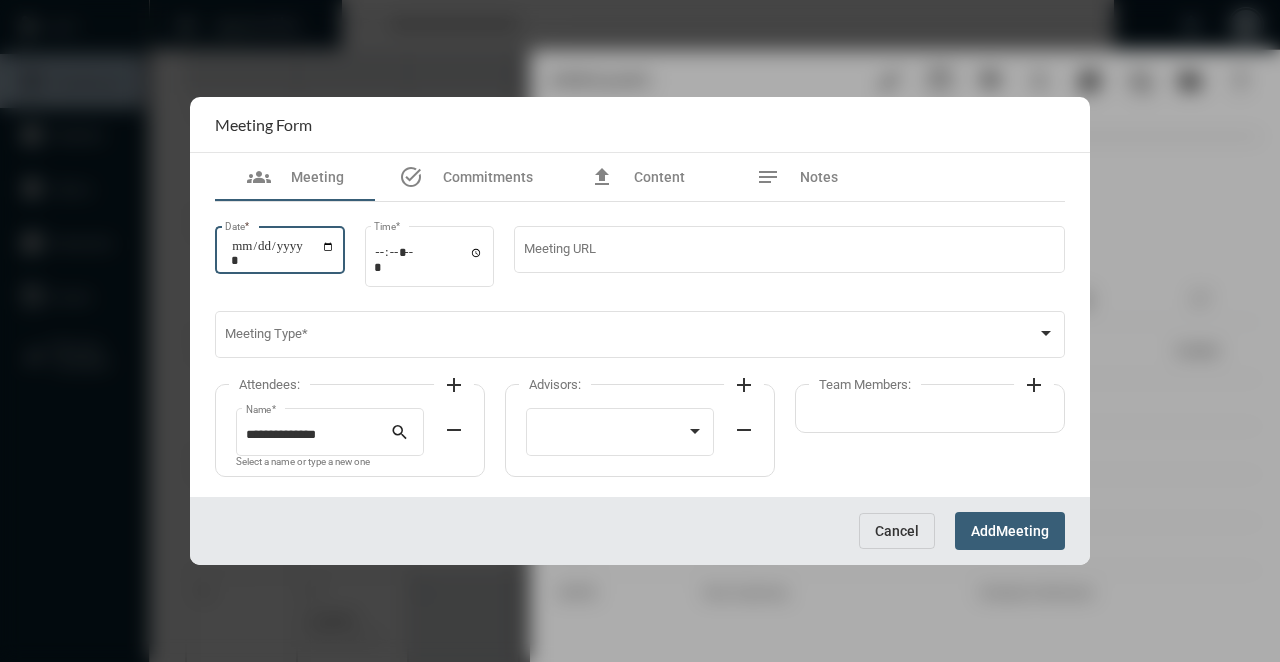 type on "**********" 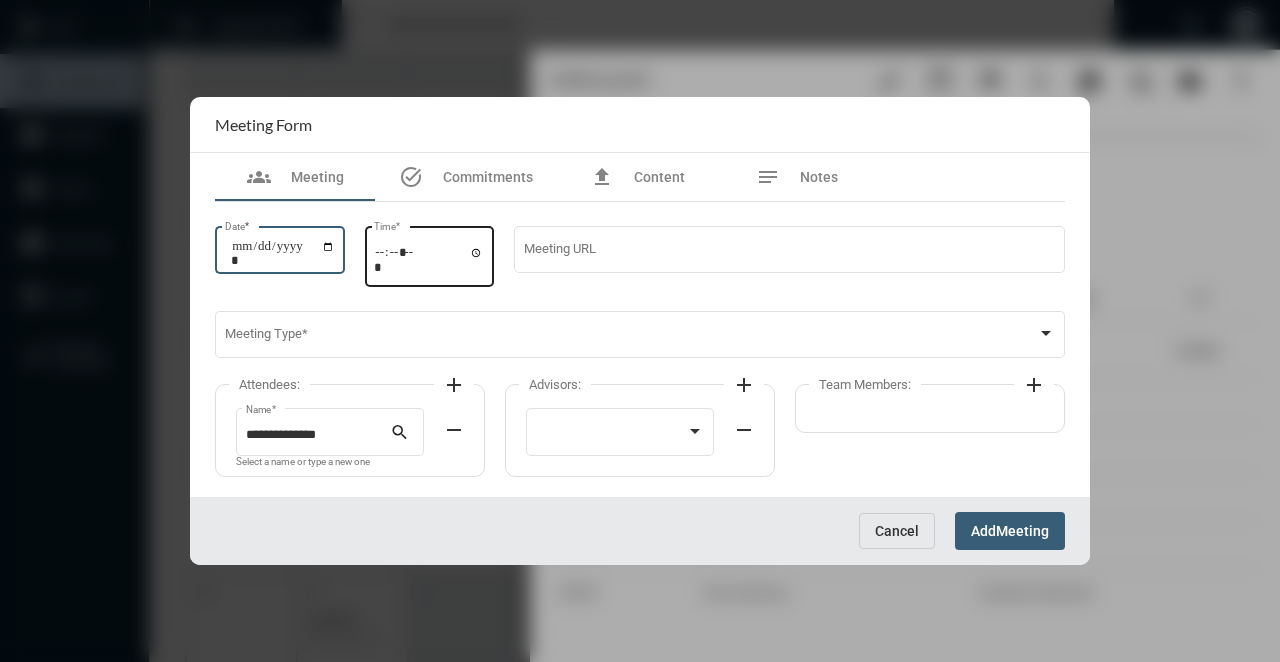 click on "Time  *" at bounding box center [429, 259] 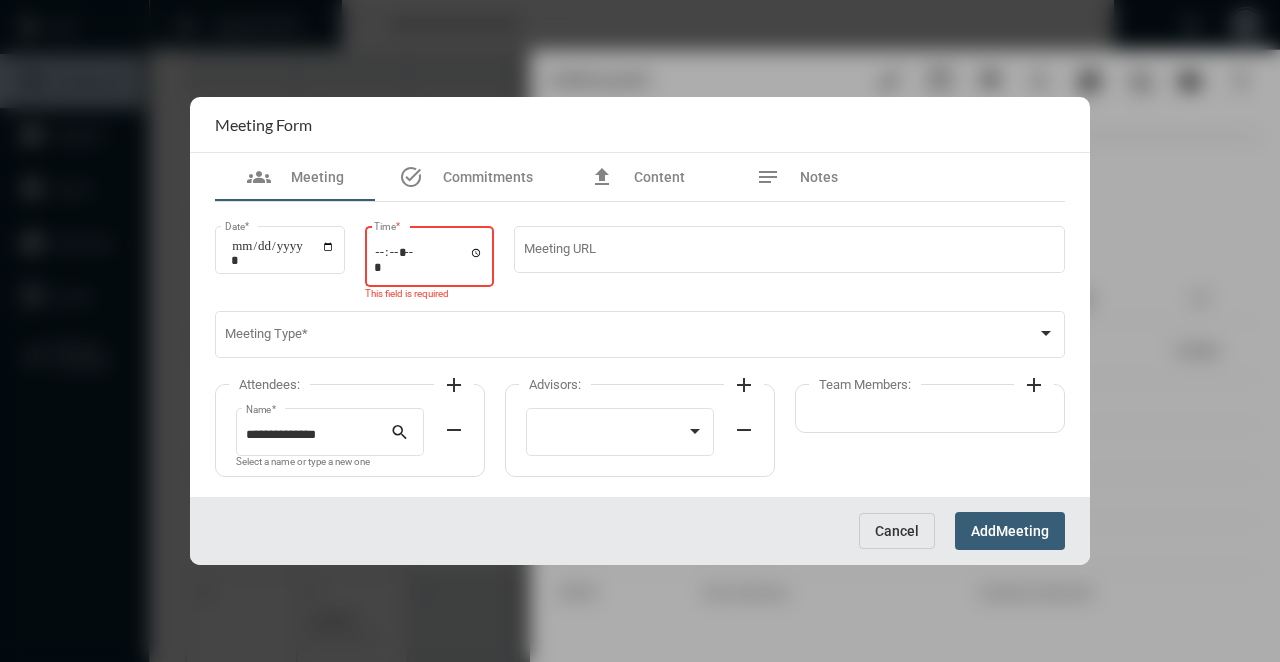 type on "*****" 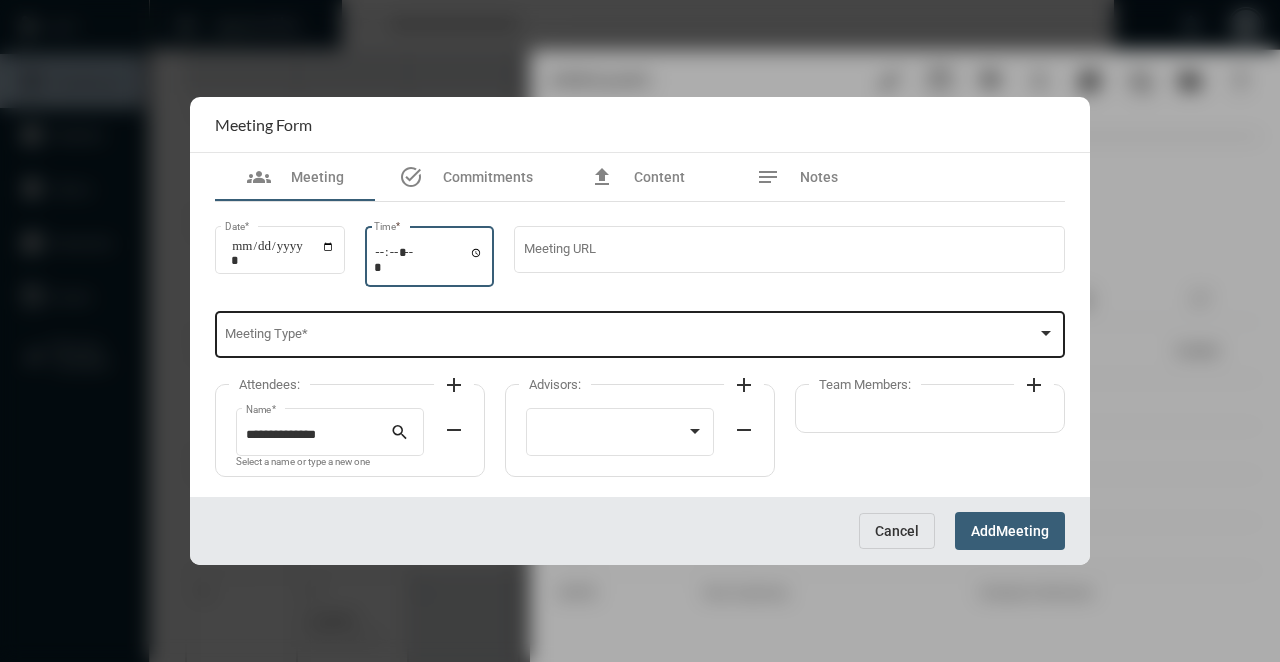 click at bounding box center (631, 338) 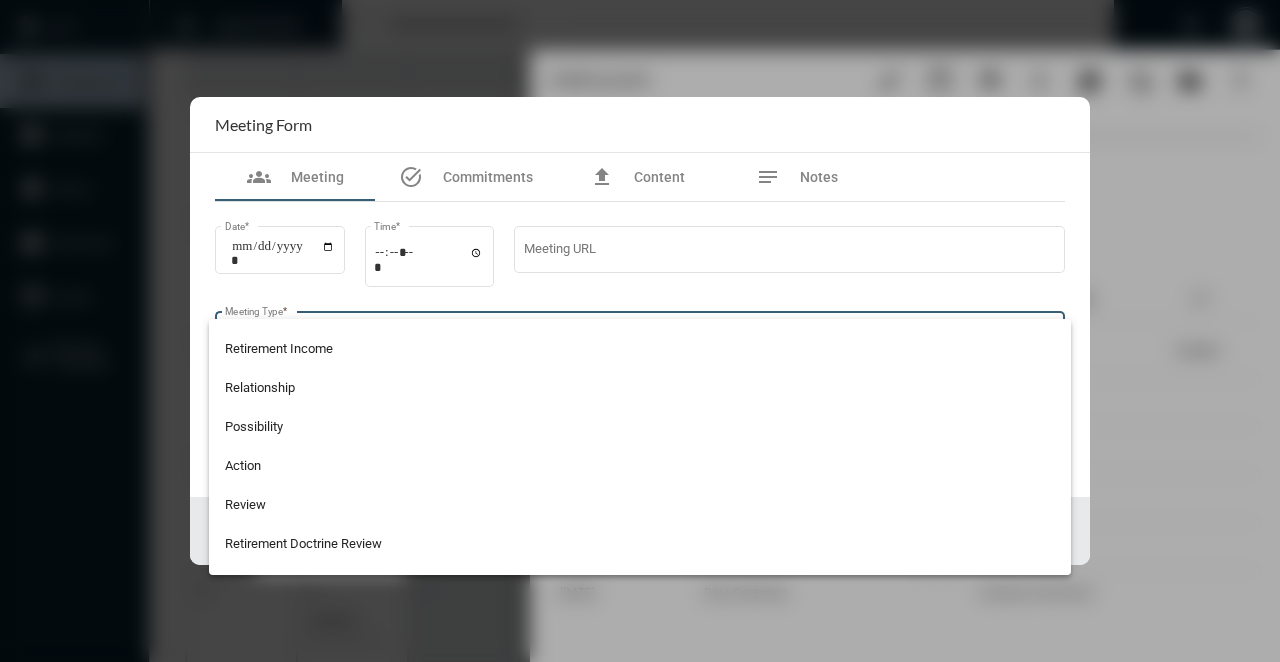 scroll, scrollTop: 524, scrollLeft: 0, axis: vertical 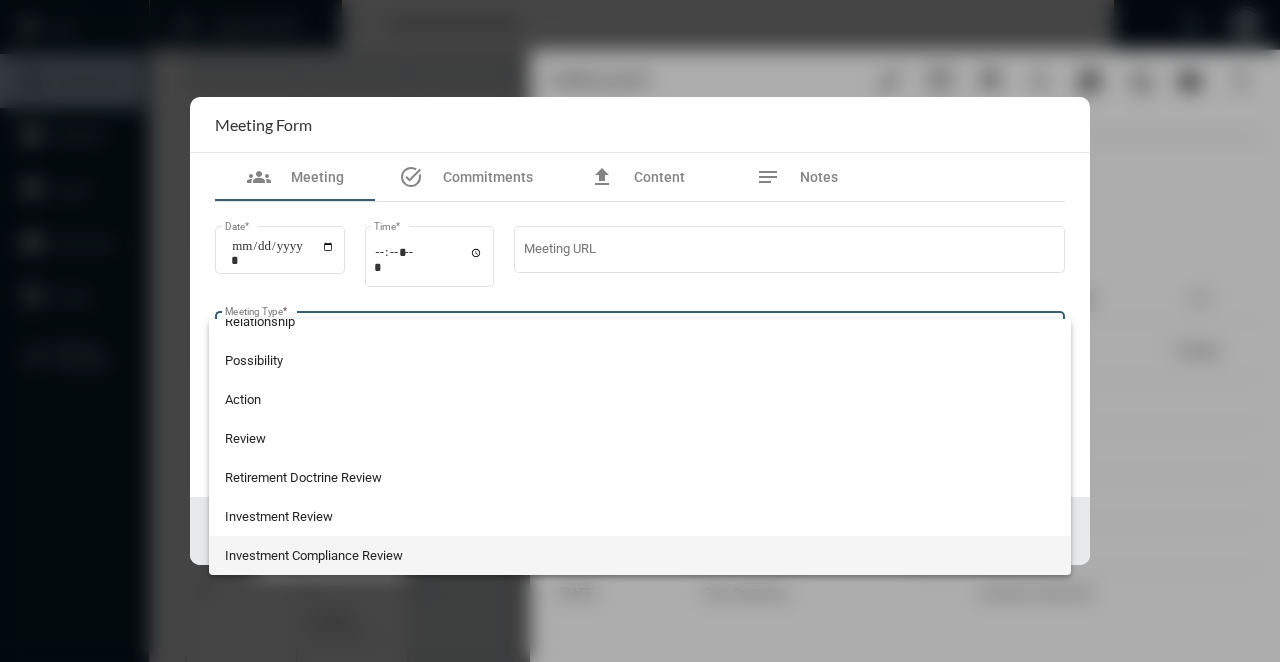 click on "Investment Compliance Review" at bounding box center [640, 555] 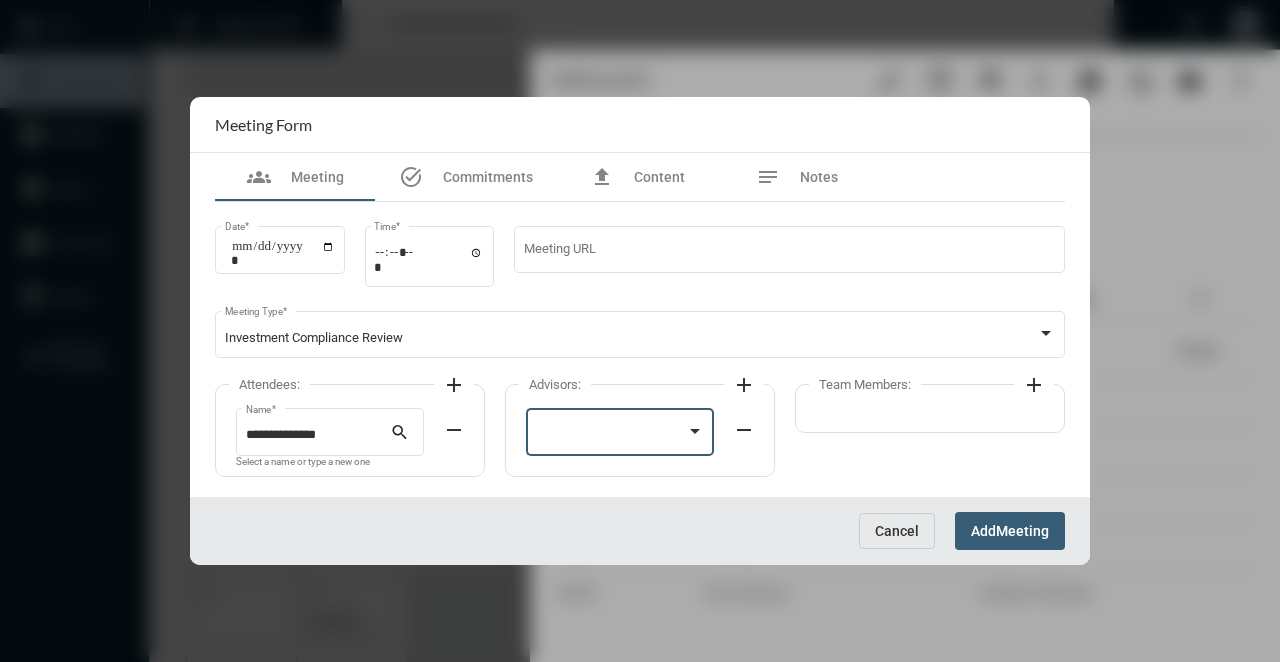 click at bounding box center [611, 435] 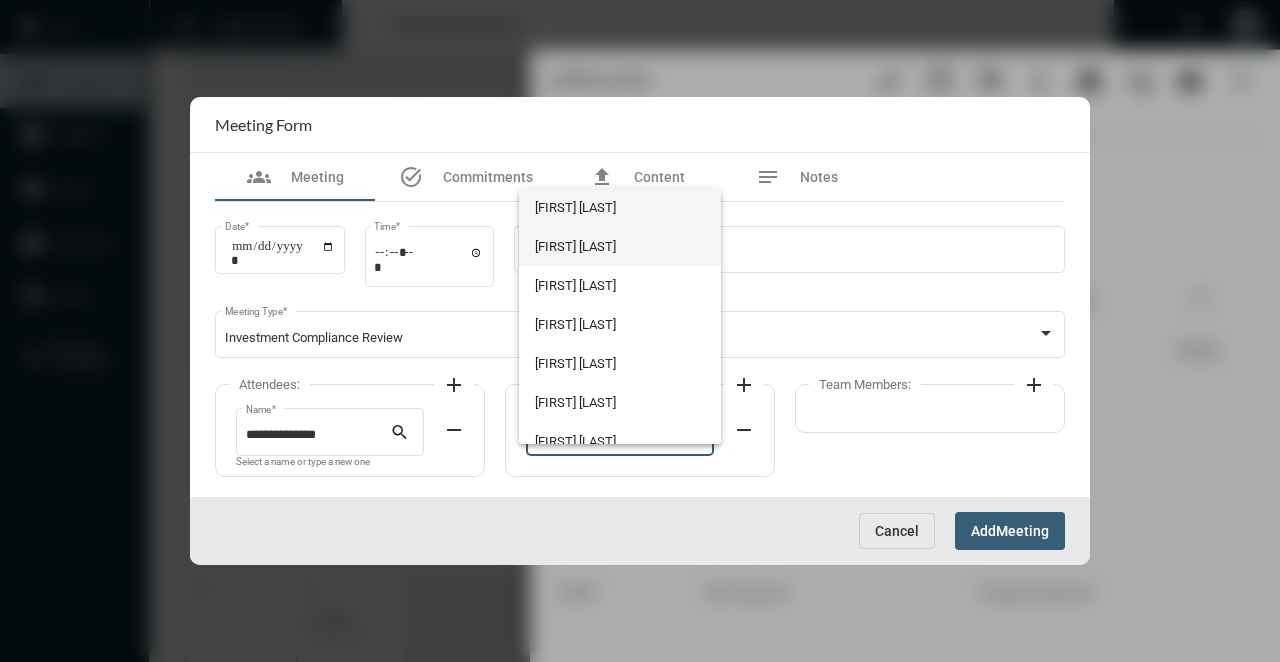 click on "[FIRST] [LAST]" at bounding box center [619, 246] 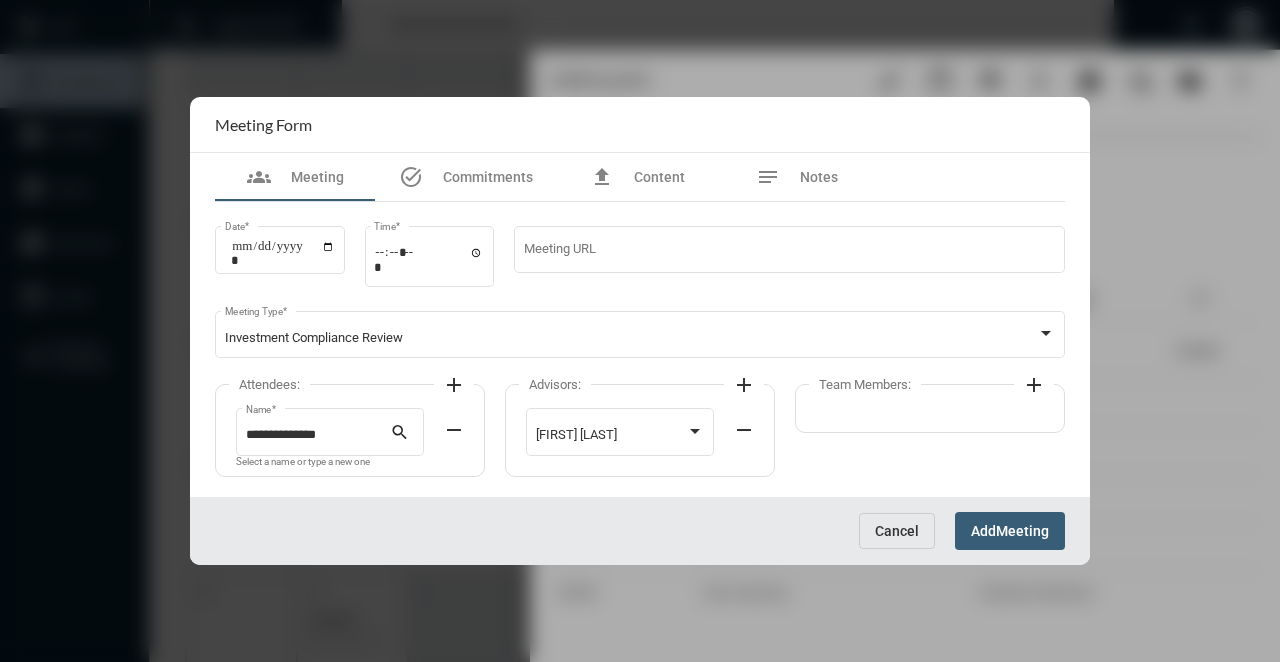 click on "add" at bounding box center [1034, 385] 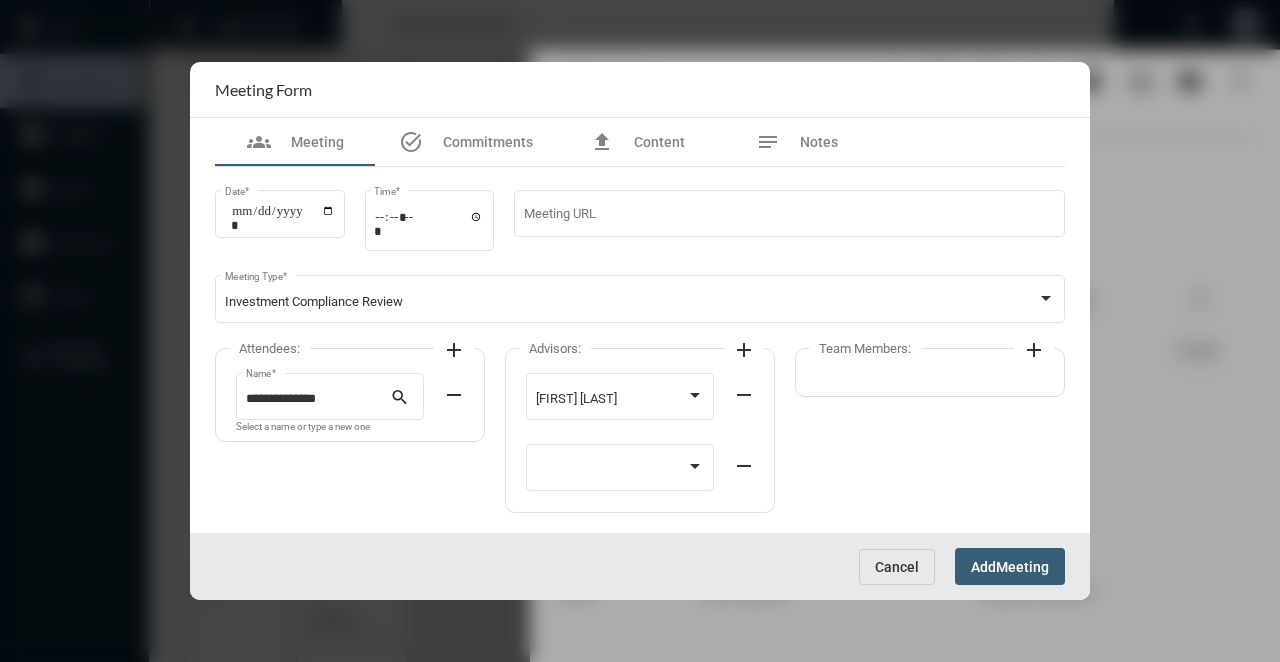 click 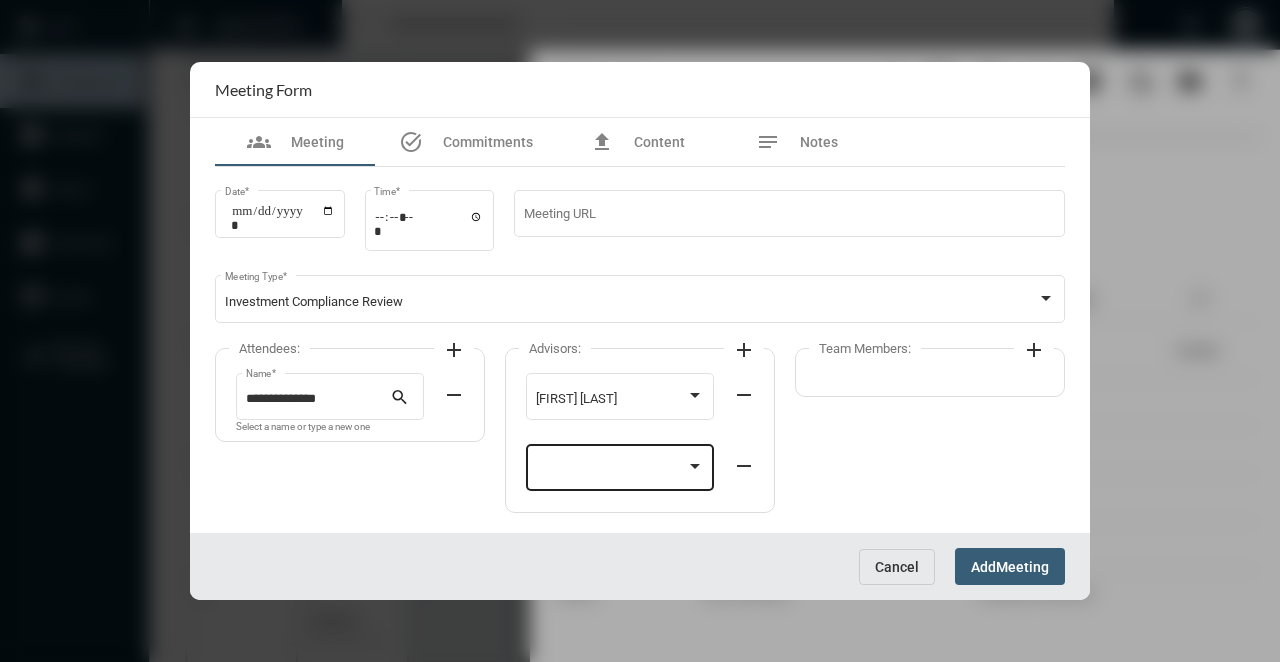 click 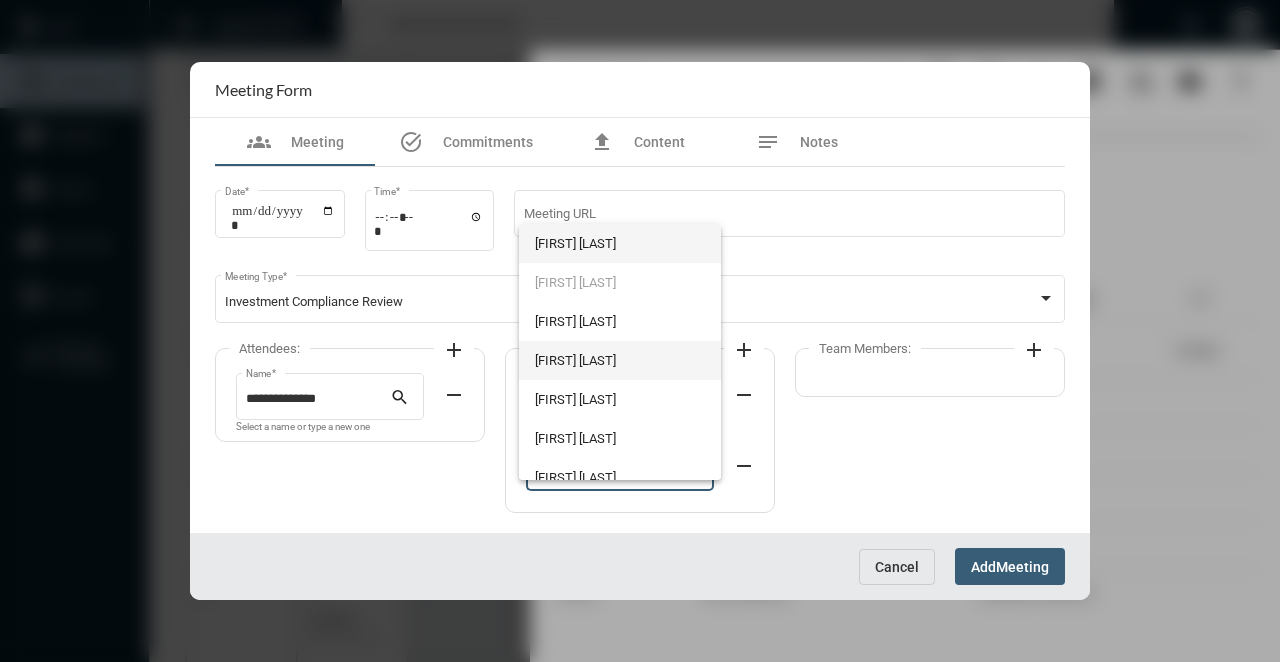 click on "[FIRST] [LAST]" at bounding box center (619, 360) 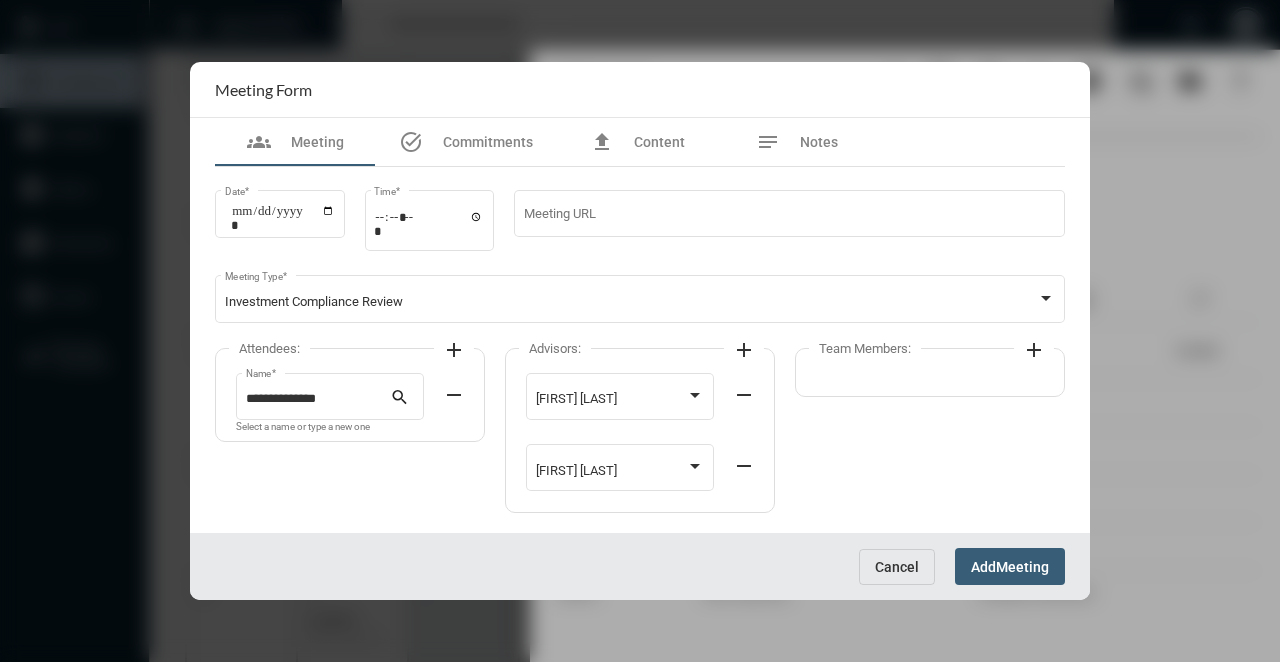 click on "Meeting" at bounding box center (1022, 567) 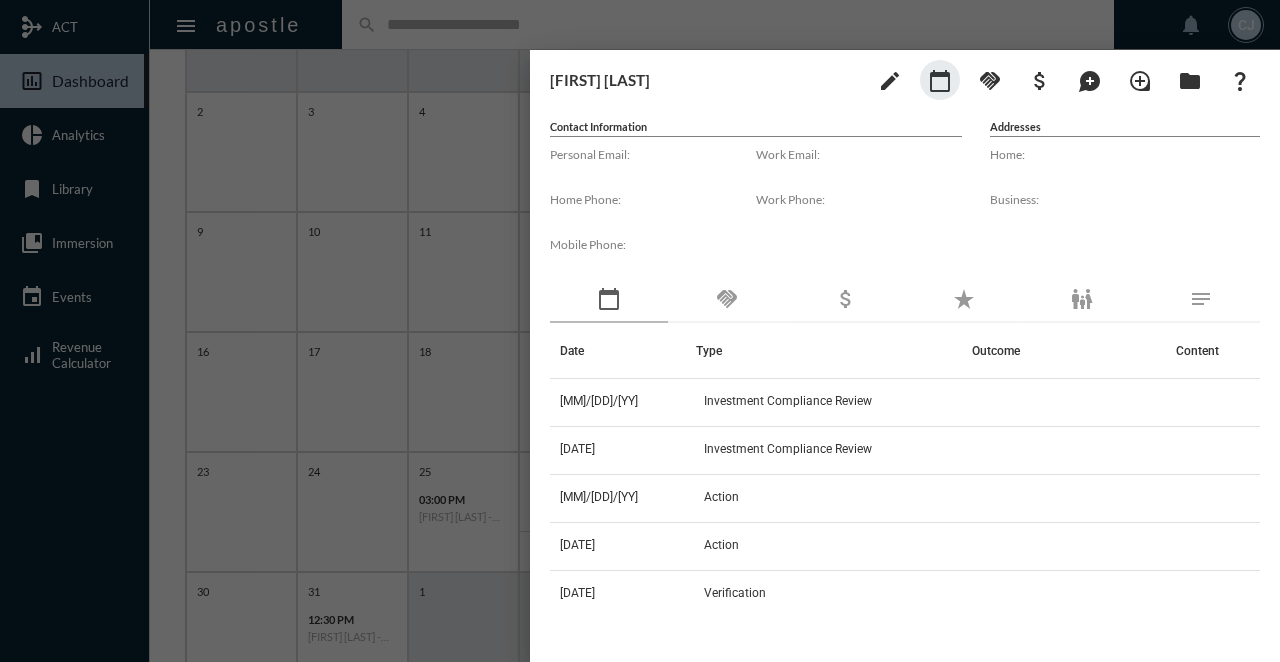 click at bounding box center [640, 331] 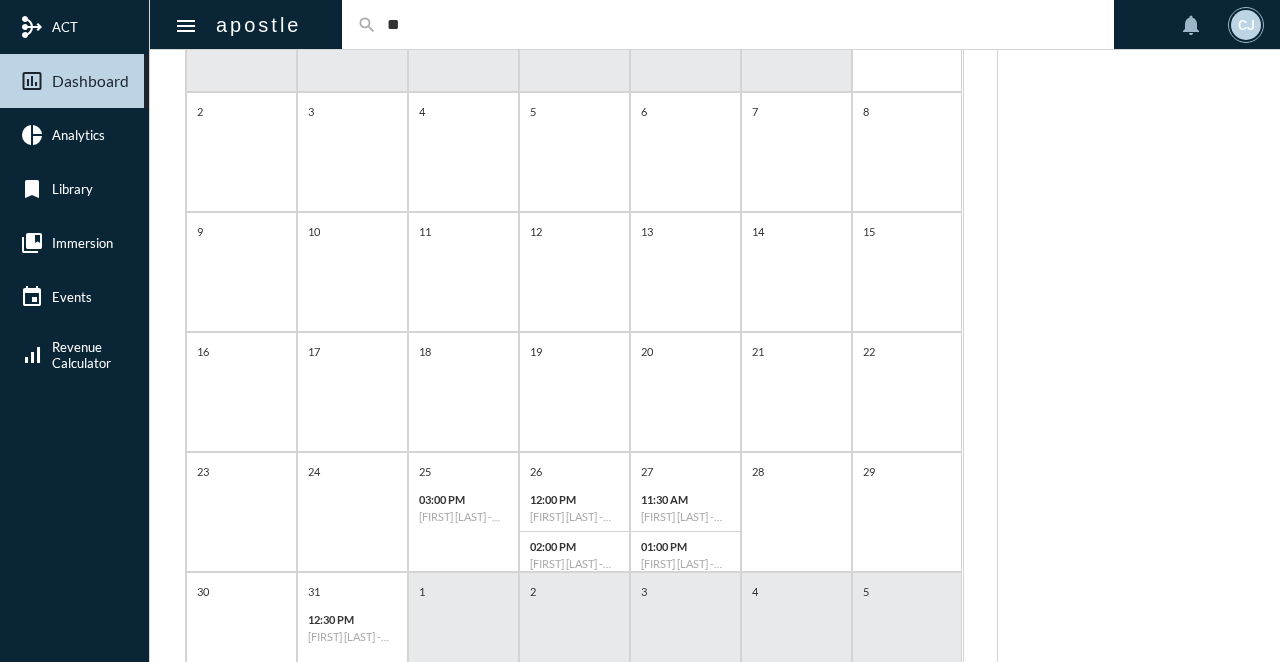 type on "*" 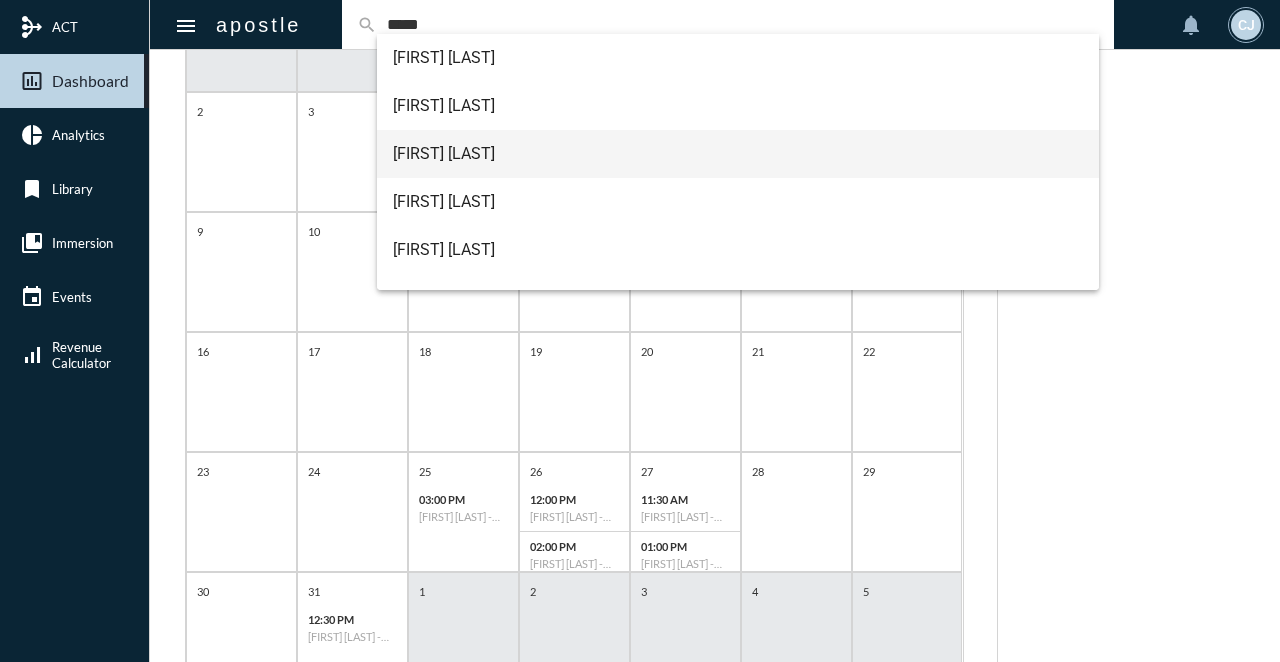 scroll, scrollTop: 224, scrollLeft: 0, axis: vertical 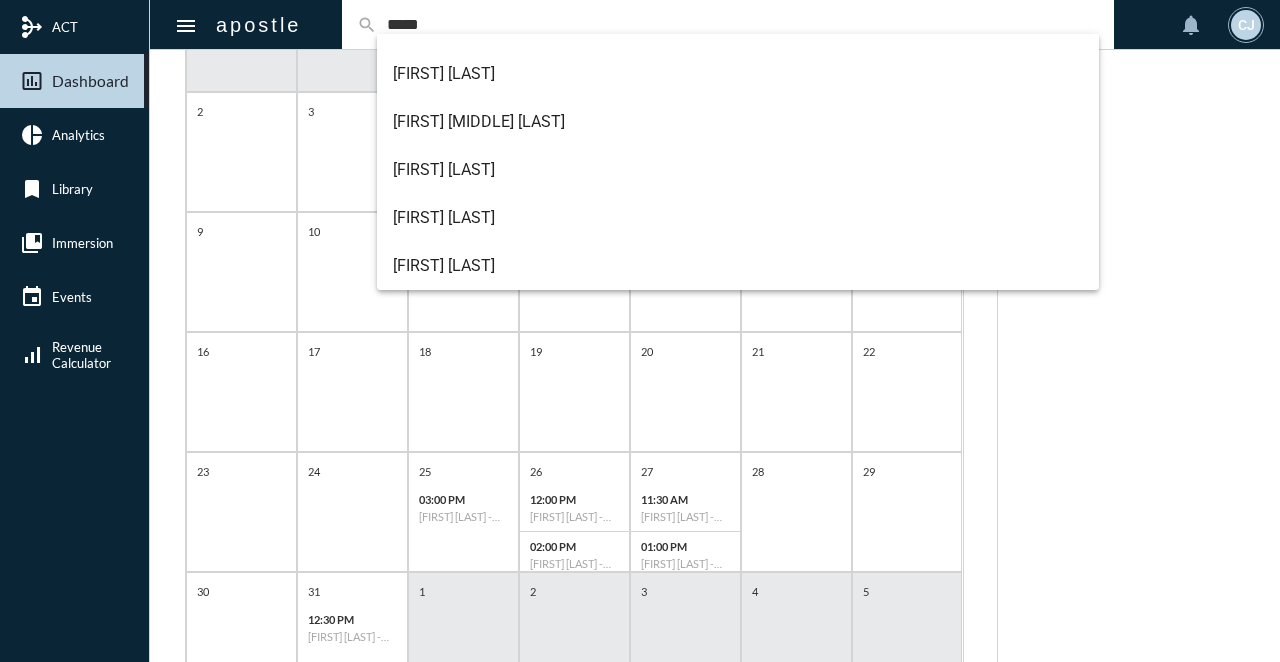 click on "AGENDA [DAY], [MONTH] [DAY] reorder No Meetings Today!" 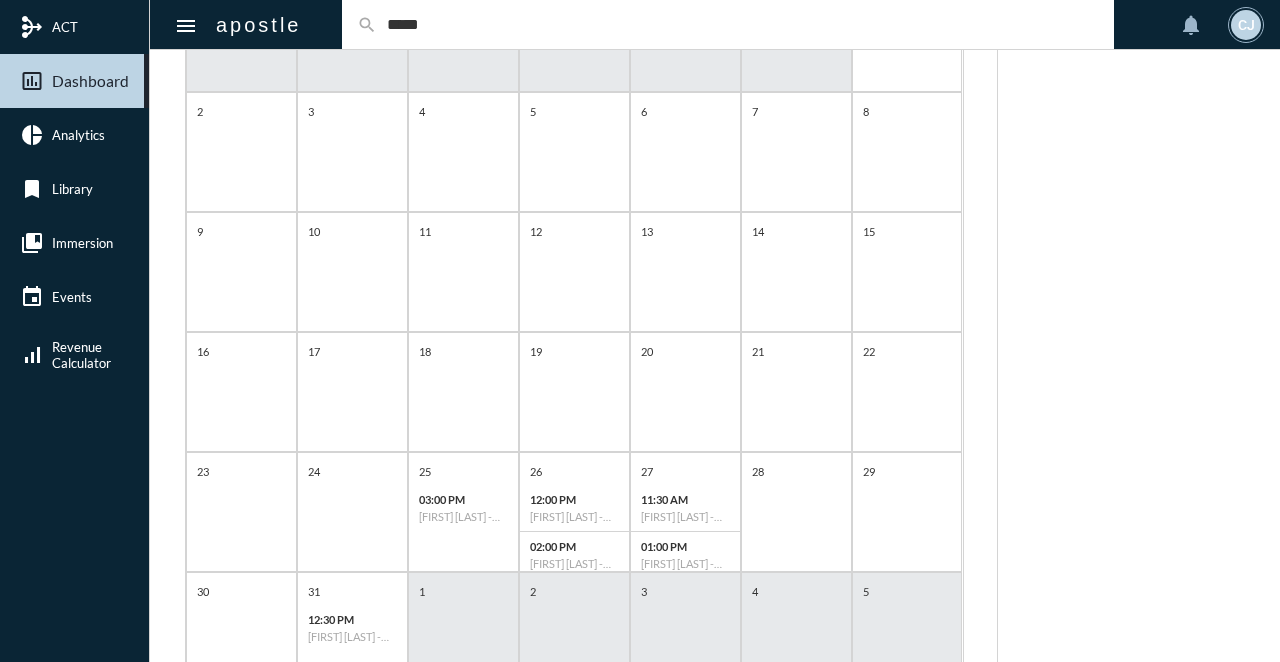 click on "mediation ACT insert_chart_outlined Dashboard pie_chart Analytics bookmark Library collections_bookmark Immersion event Events signal_cellular_alt Revenue Calculator menu apostle search ***** notifications  CJ  People 128 Added Month to date add Meetings 128 Require an Outcome add Commitments 1 Outstanding add Business 1 Opportunities add arrow_left March 2025 arrow_right Sunday Monday Tuesday Wednesday Thursday Friday Saturday 23 24 25 26 27 28 1 2 3 4 5 6 7 8 9 10 11 12 13 14 15 16 17 18 19 20 21 22 23 24 25 03:00 PM [FIRST] [LAST] - Investment Compliance Review 26 12:00 PM [FIRST] [LAST] - Investment Compliance Review 02:00 PM [FIRST]  [LAST] - [FIRST] [LAST] - Investment Compliance Review 27 11:30 AM [FIRST] [LAST] - Investment Compliance Review 01:00 PM [FIRST] [LAST] - Investment Compliance Review 28 29 30 31 12:30 PM [FIRST]  [LAST] - Investment Compliance Review 1 2 3 4 5 AGENDA Tuesday, Jul 15 reorder No Meetings Today!
Add Person Add Meeting Add Business Add Commitment" at bounding box center [640, 331] 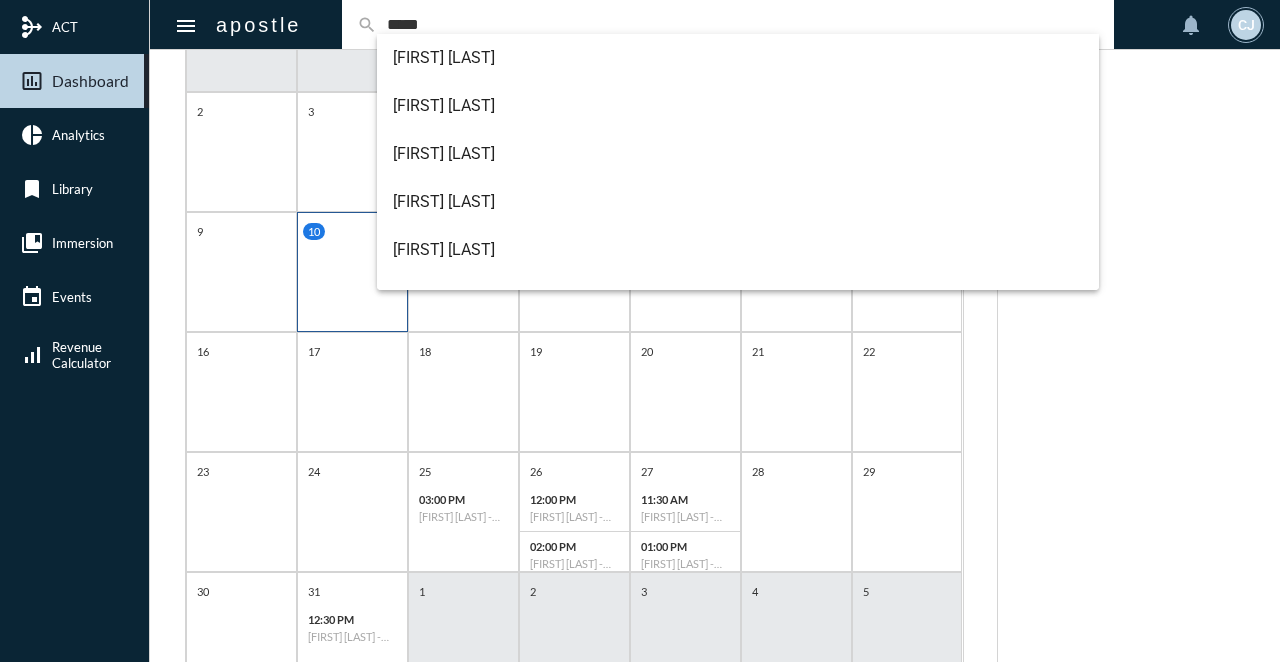 scroll, scrollTop: 0, scrollLeft: 0, axis: both 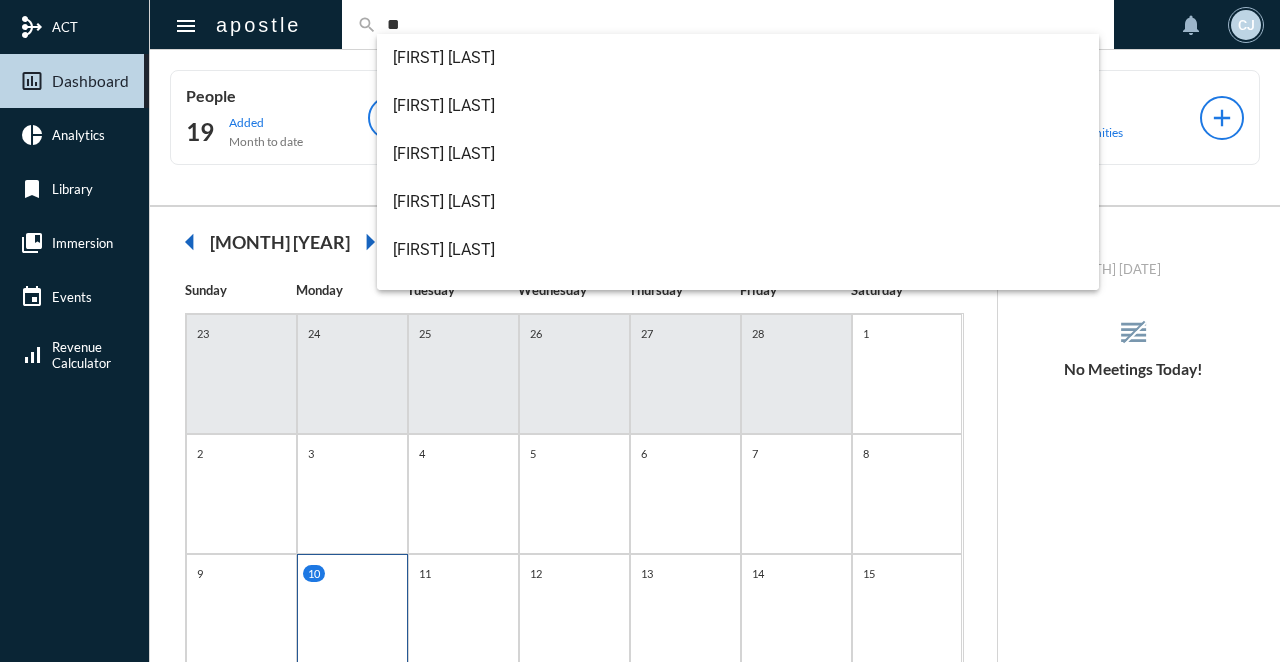 type on "*" 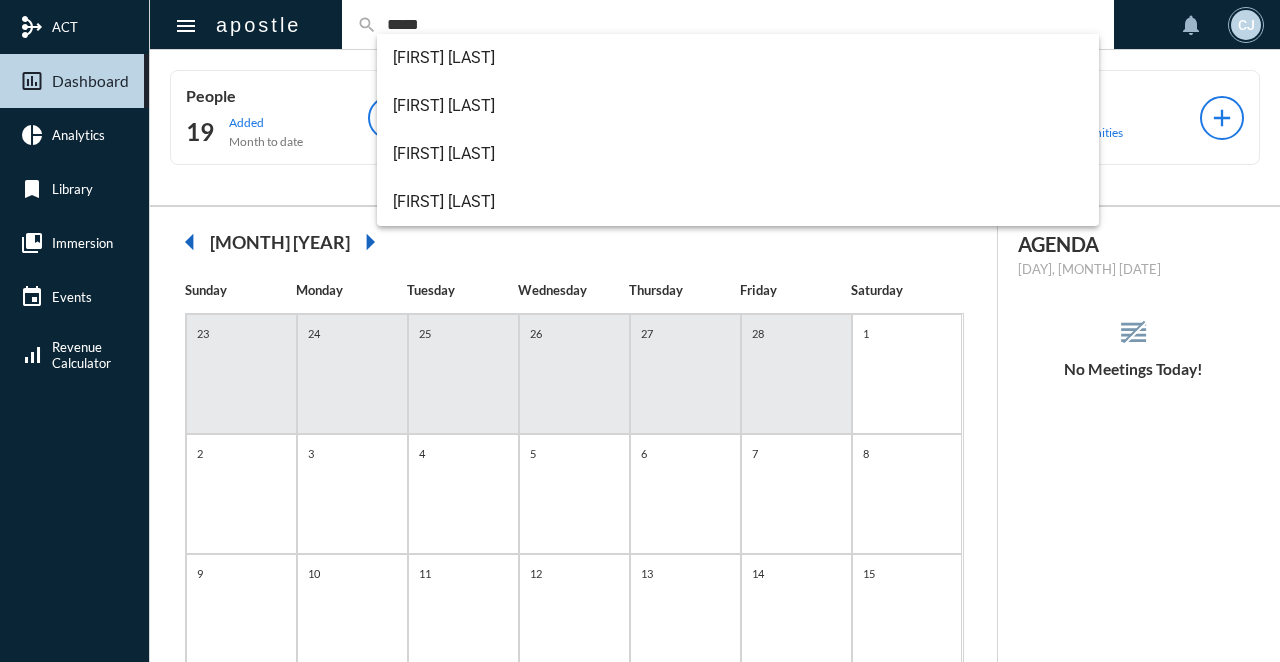 type on "*****" 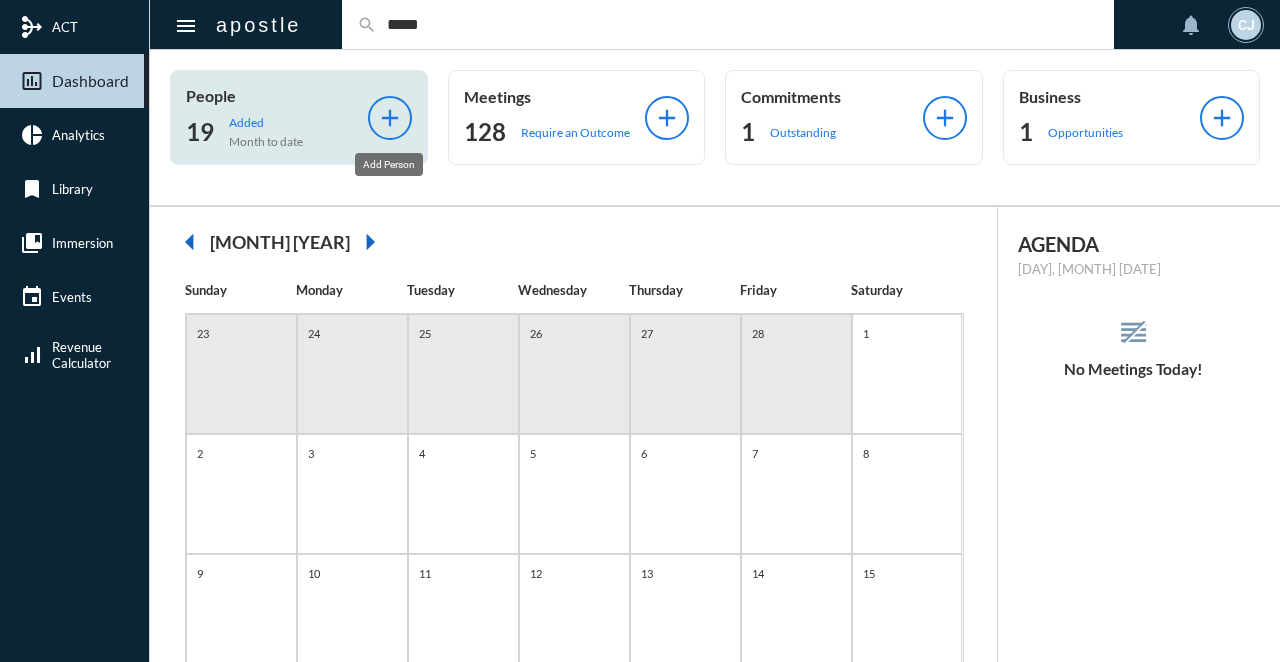 click on "add" 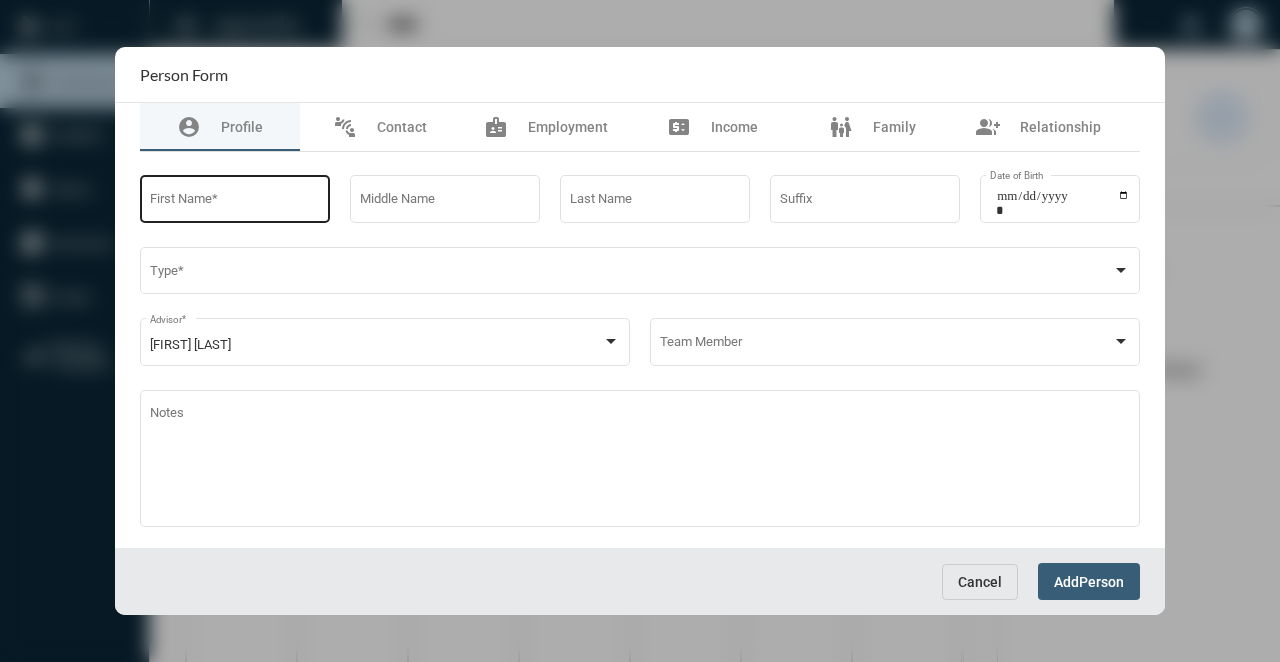 click on "First Name  *" at bounding box center [235, 202] 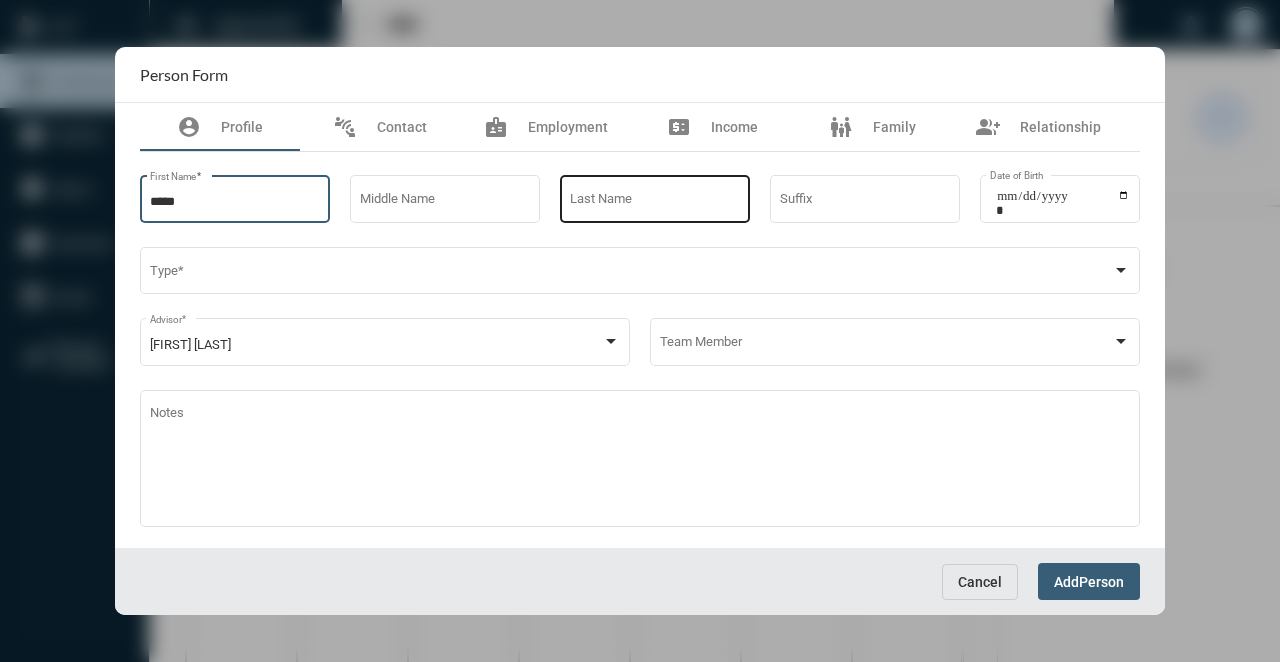 type on "*****" 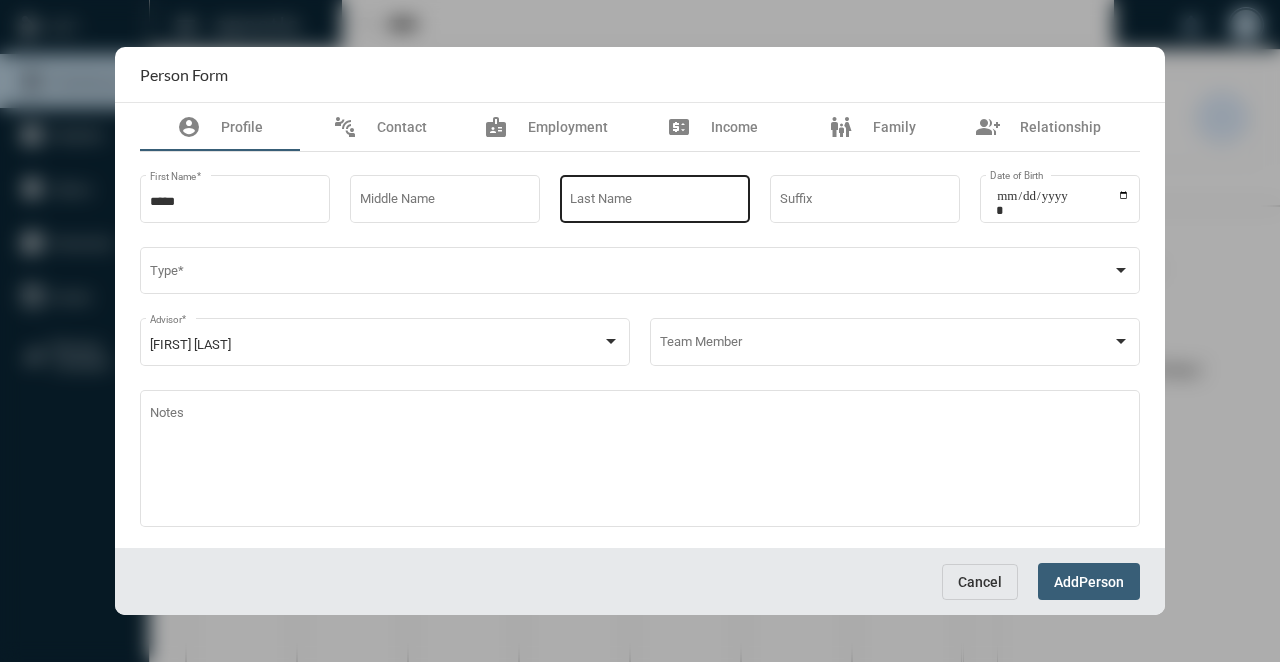 click on "Last Name" at bounding box center (655, 197) 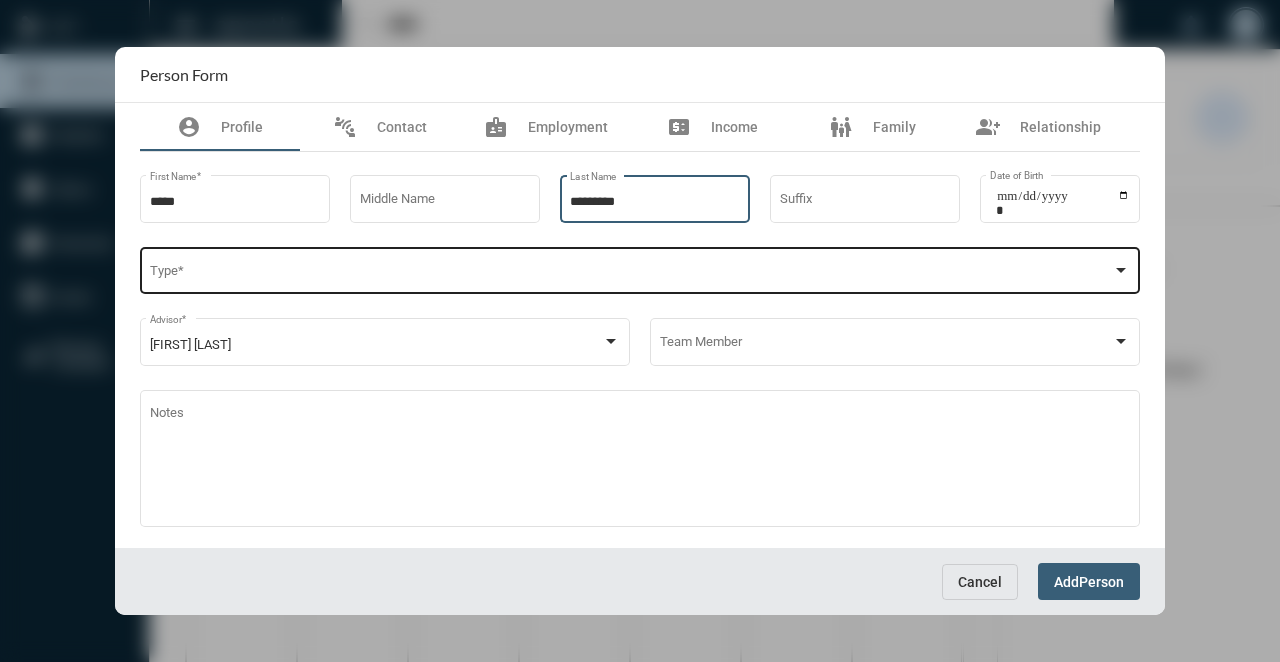 type on "*********" 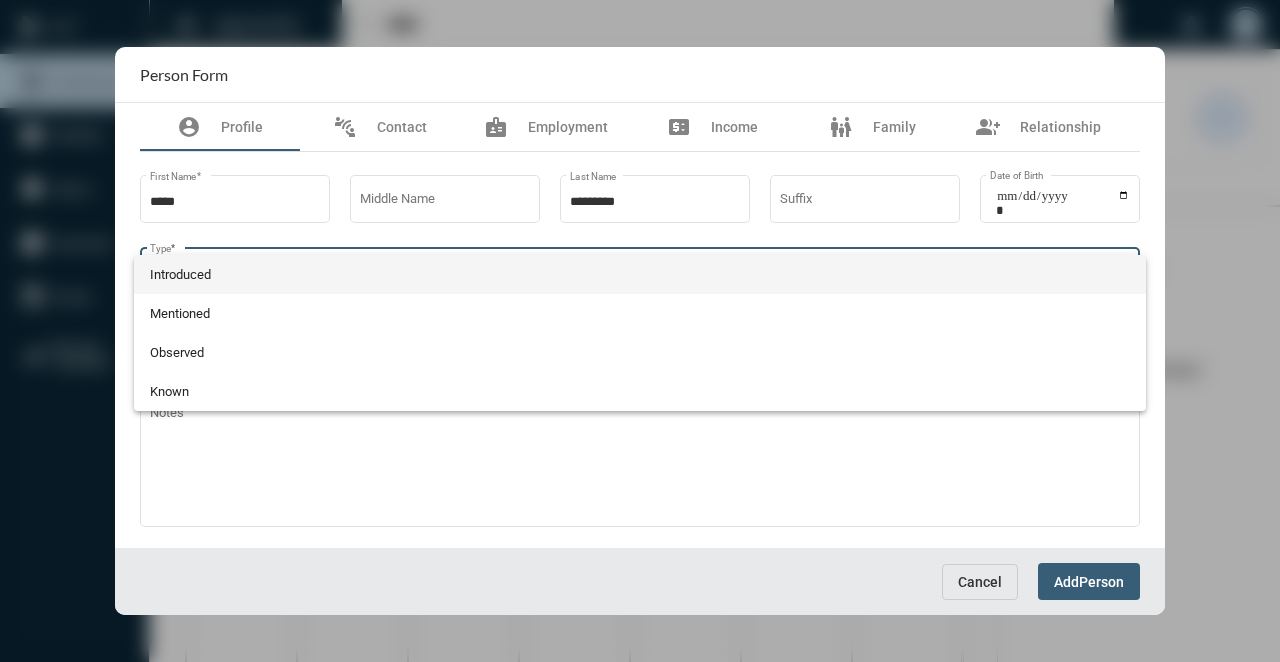 click on "Introduced" at bounding box center (640, 274) 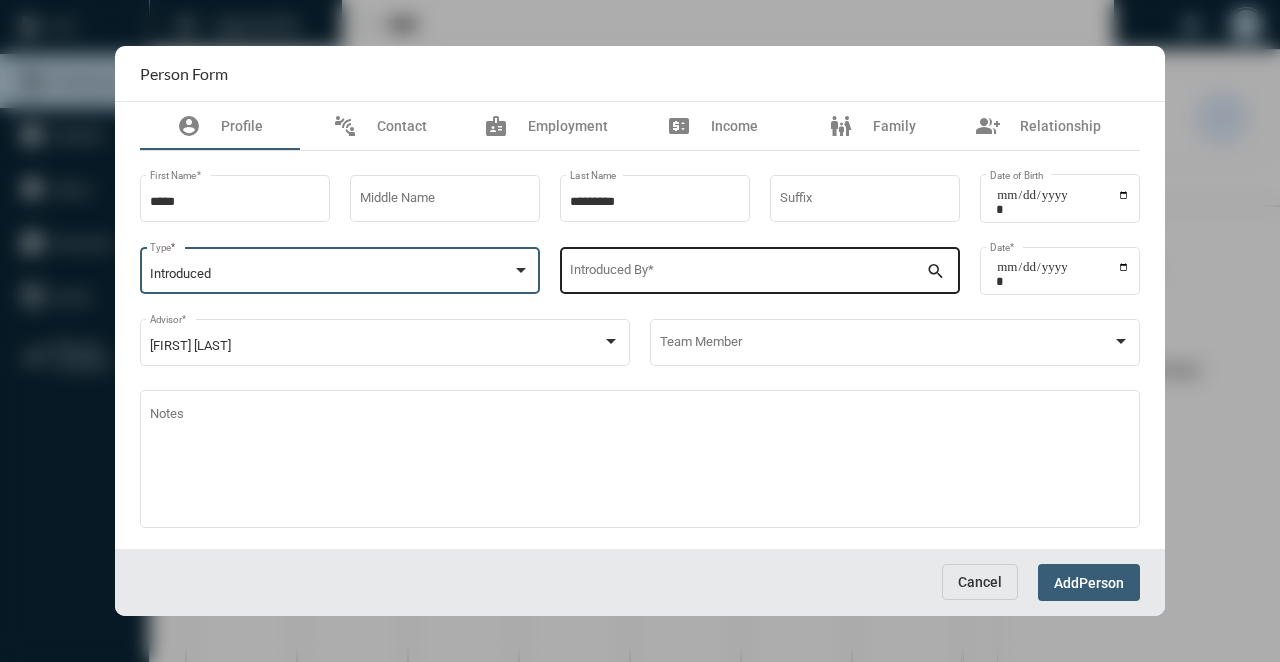 click on "Introduced By  *" at bounding box center (748, 269) 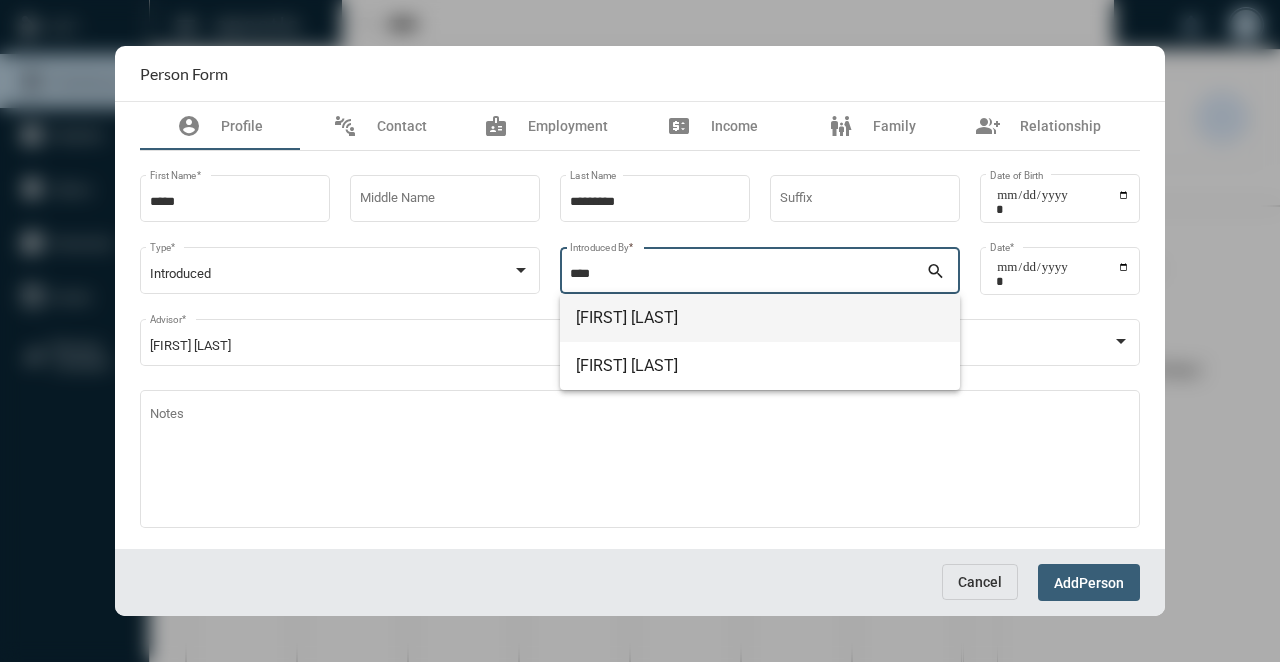 click on "[FIRST] [LAST]" at bounding box center (760, 318) 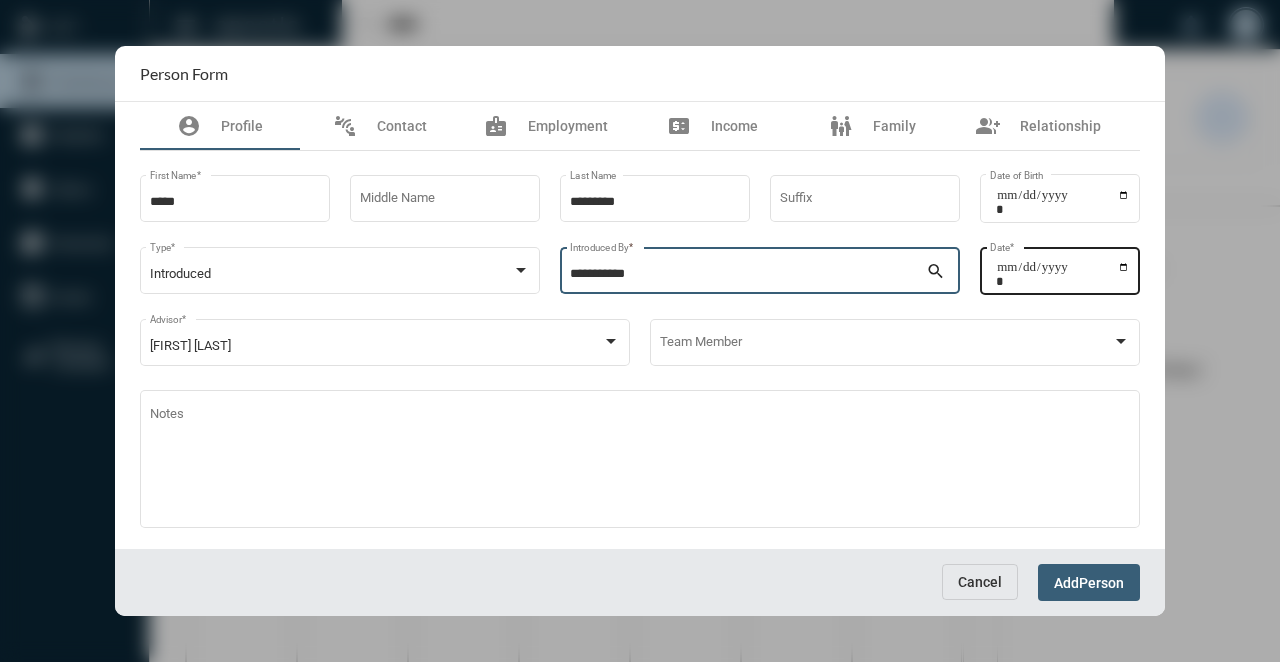 click on "Date  *" at bounding box center (1063, 274) 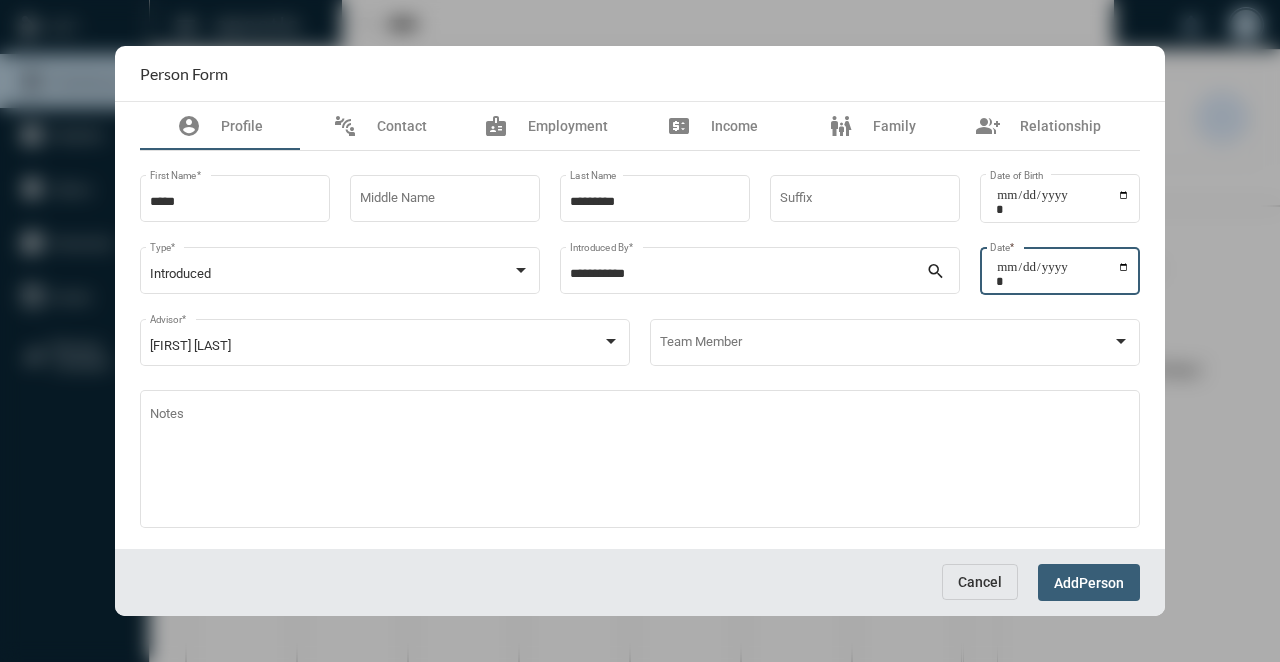 type on "**********" 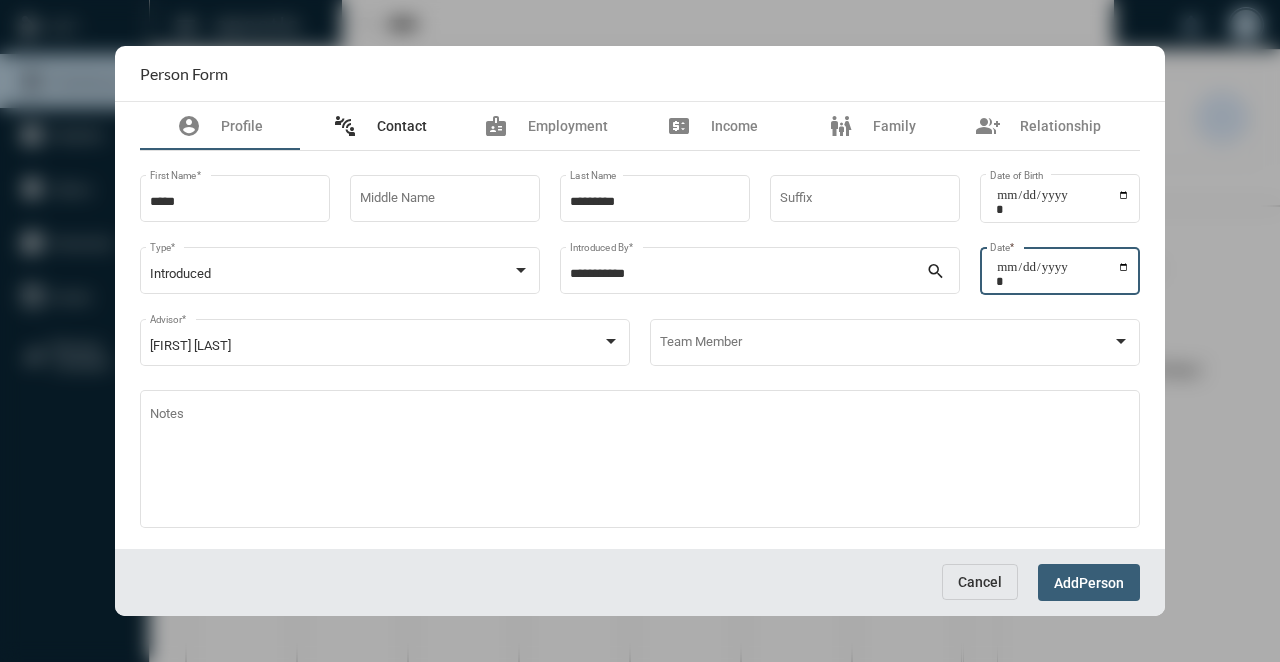 click on "Contact" at bounding box center [402, 126] 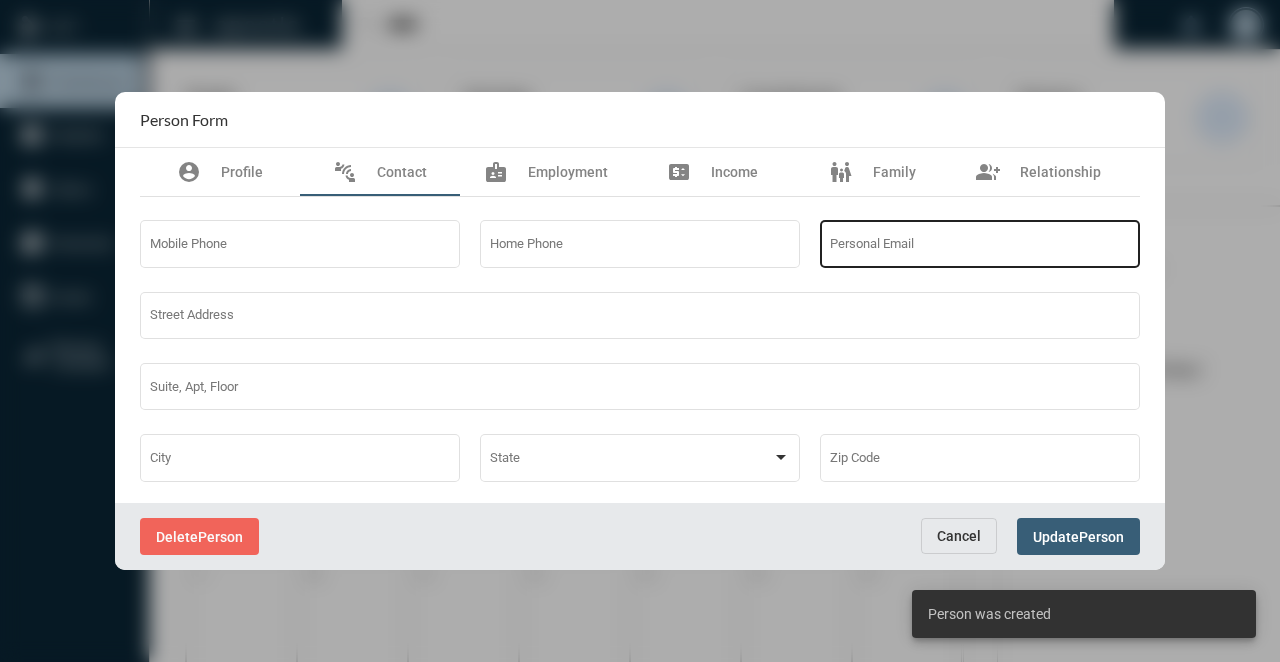 click on "Personal Email" at bounding box center (980, 242) 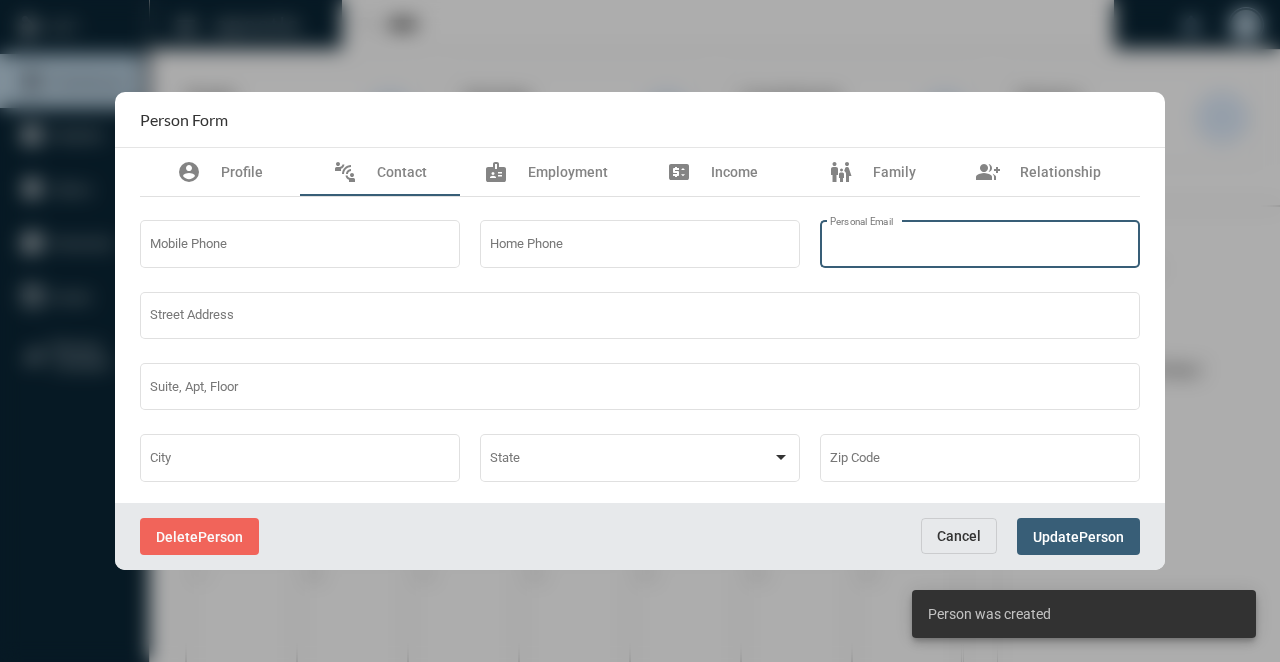 paste on "**********" 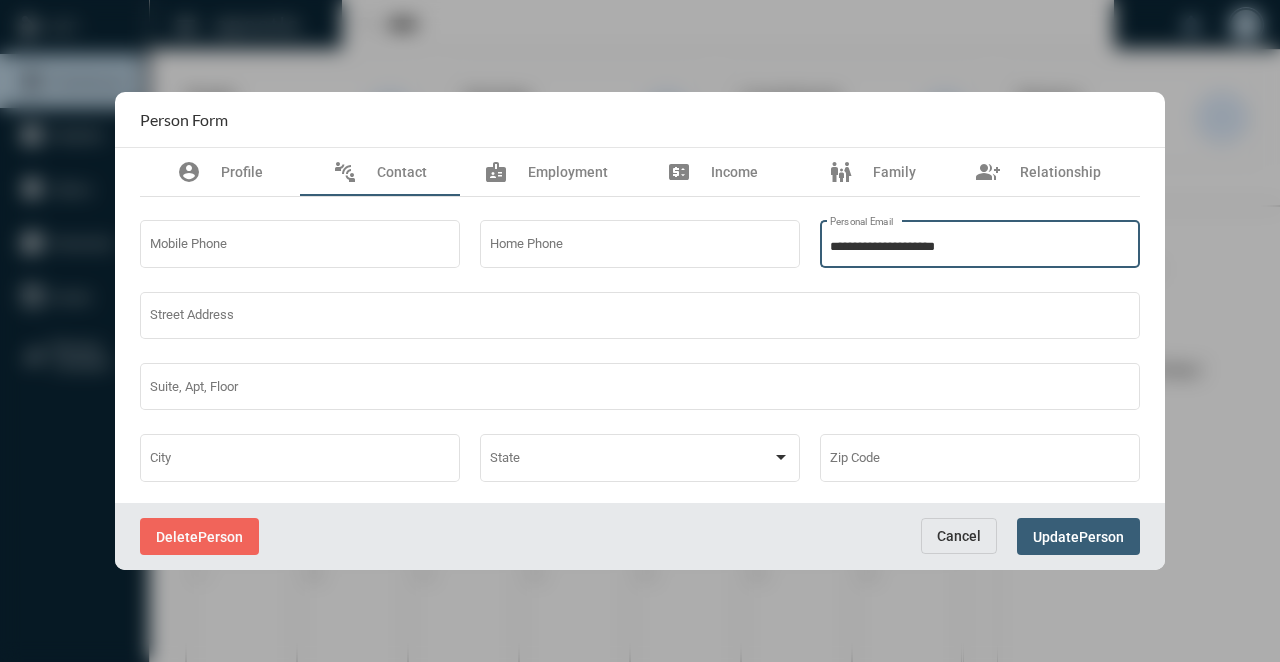 type on "**********" 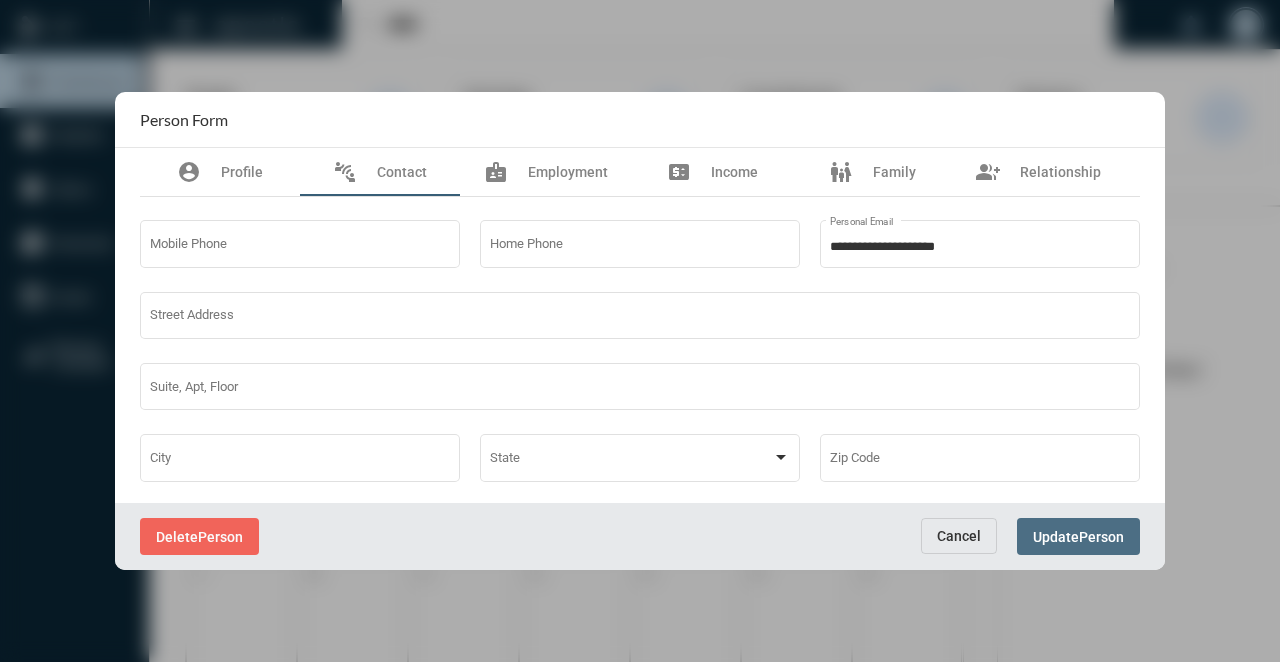 click on "Update" at bounding box center (1056, 537) 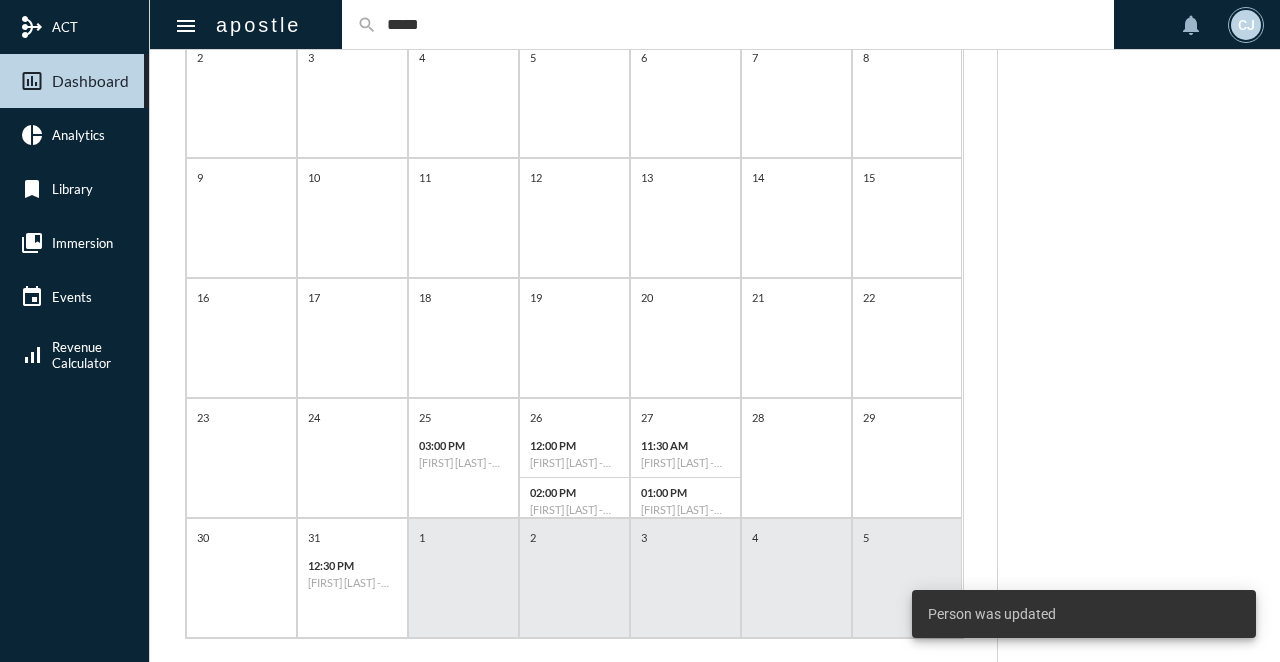 scroll, scrollTop: 420, scrollLeft: 0, axis: vertical 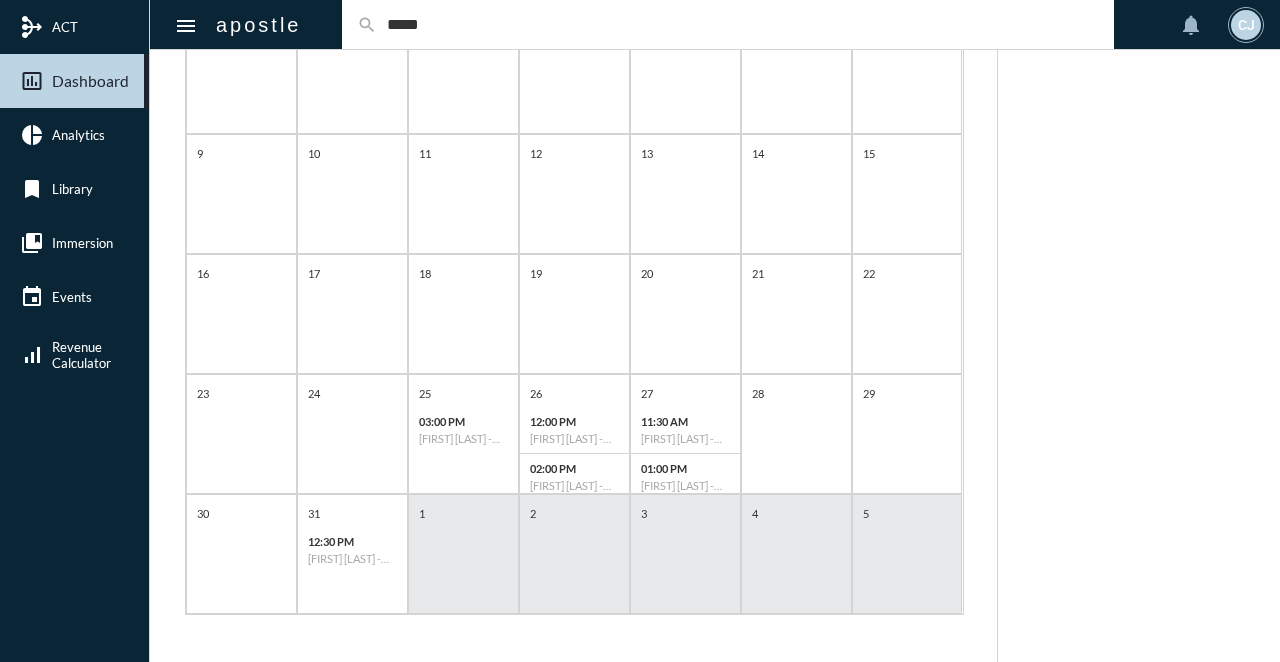 click on "*****" 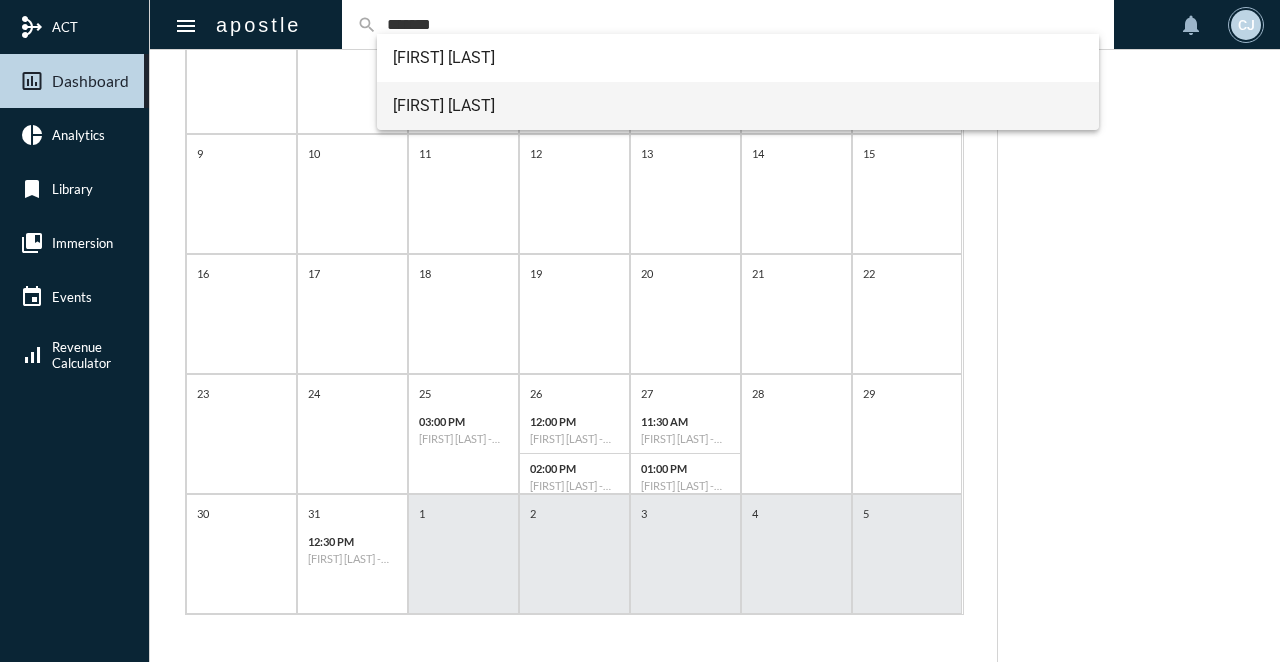 type on "*******" 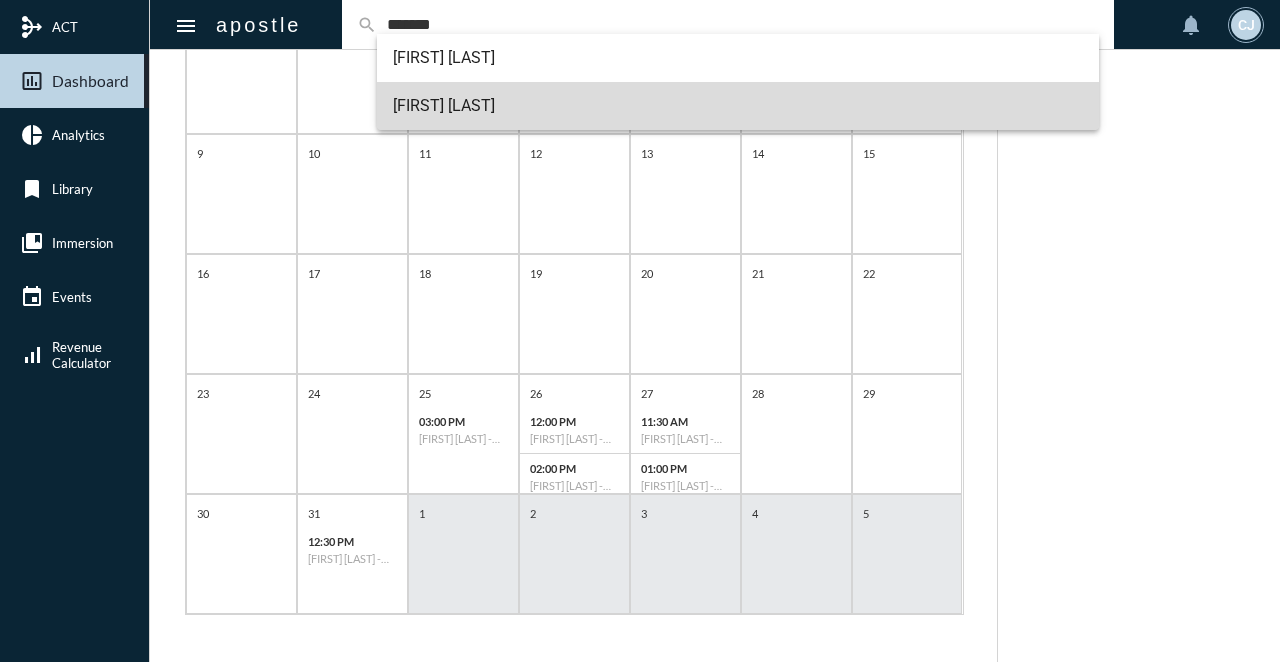 click on "[FIRST]  [LAST]" at bounding box center (738, 106) 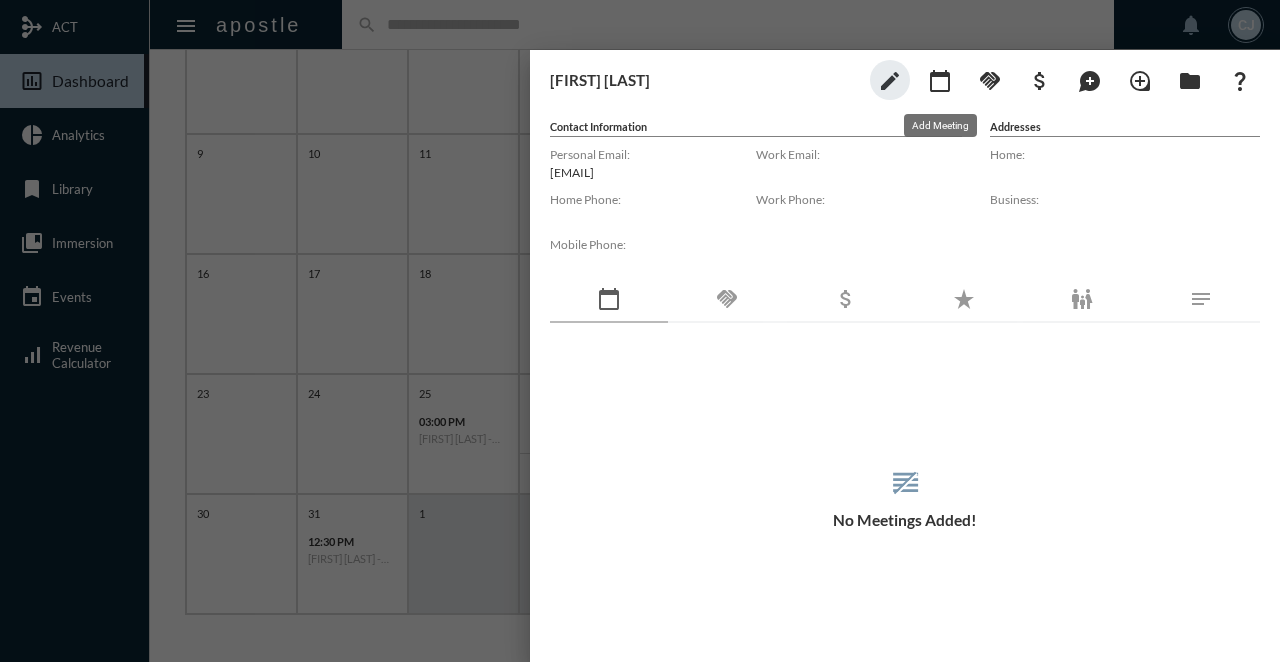 click on "calendar_today" 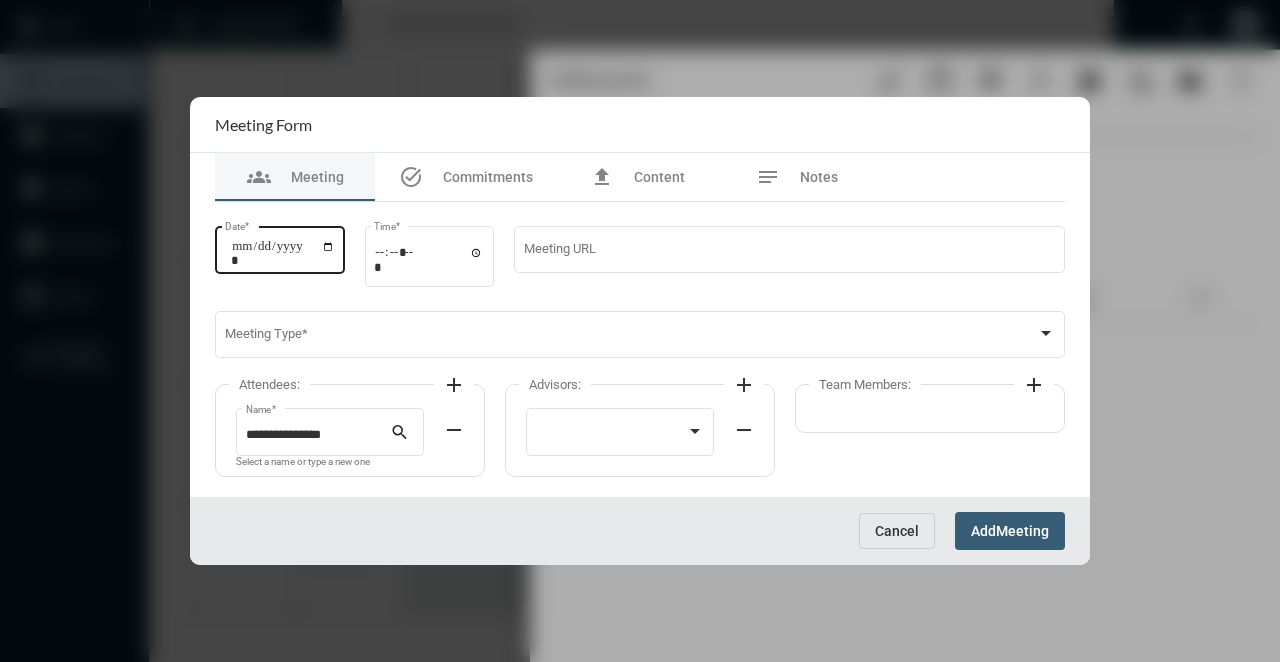 click on "Date  *" at bounding box center (283, 253) 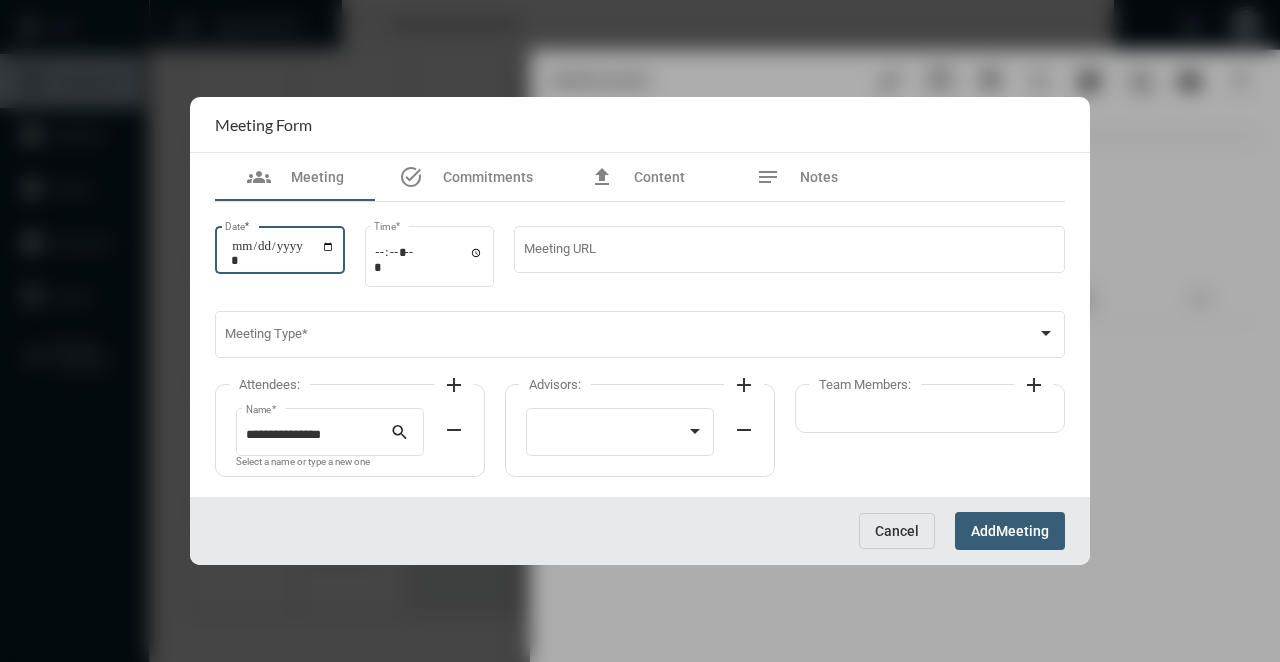 type on "**********" 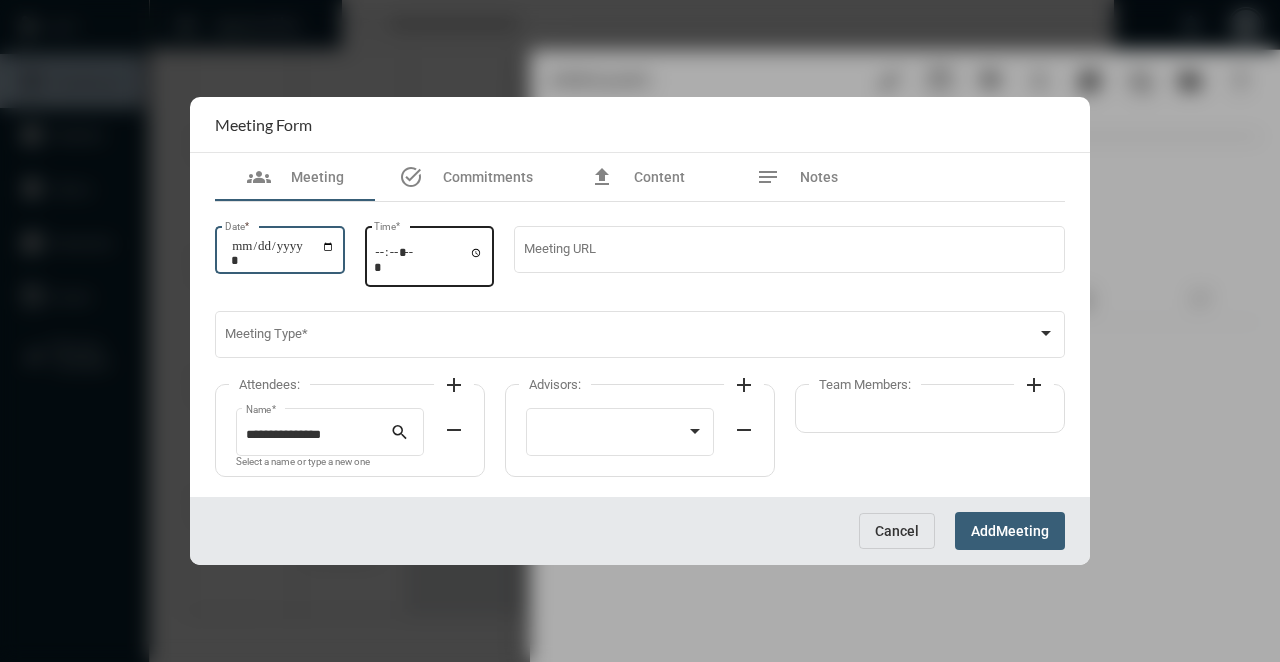 click on "Time  *" at bounding box center (429, 259) 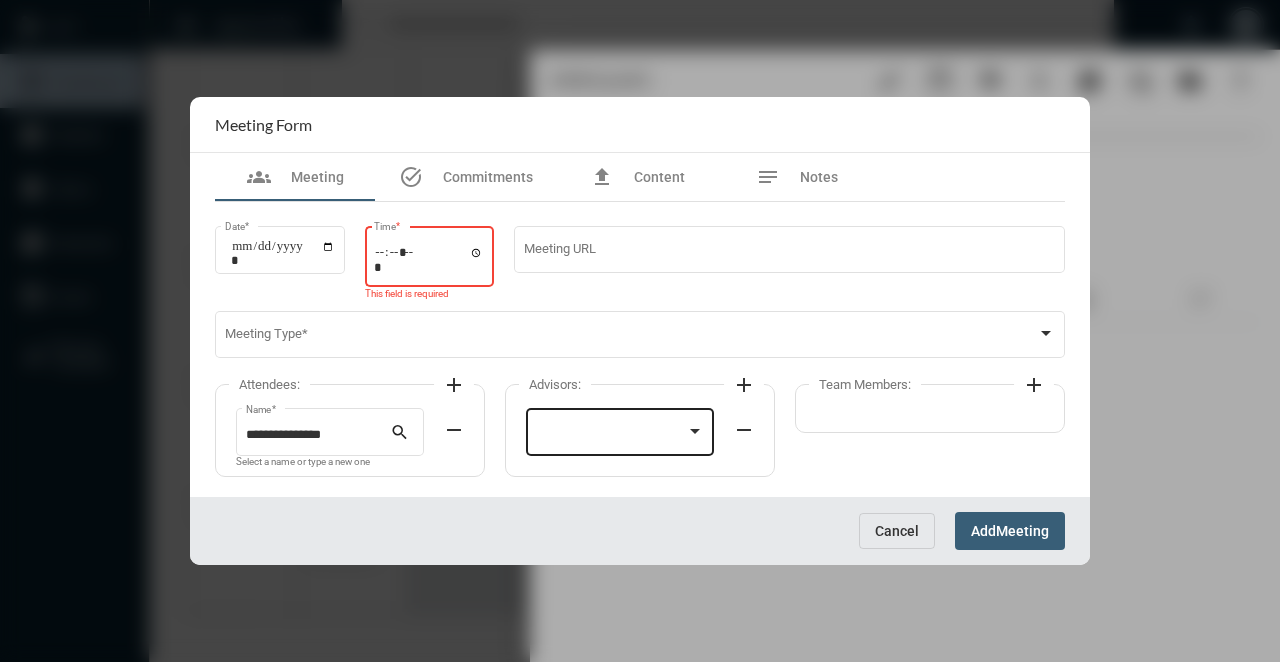 type on "*****" 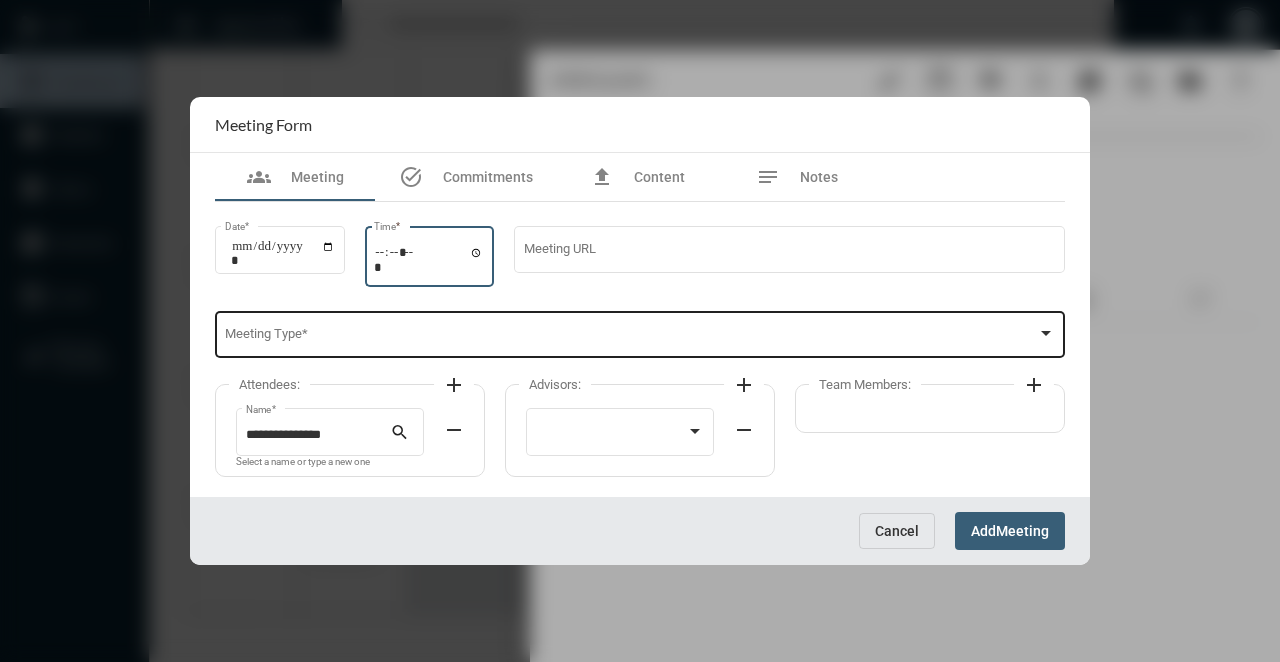 click on "Meeting Type  *" at bounding box center (640, 333) 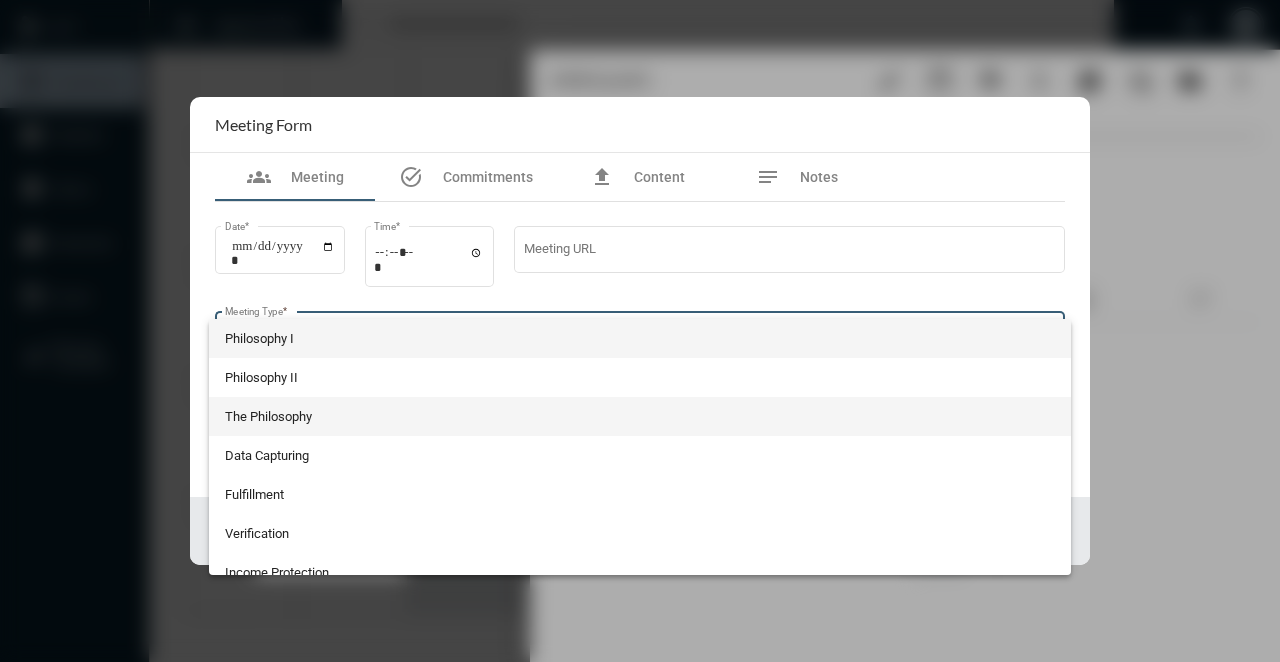 scroll, scrollTop: 524, scrollLeft: 0, axis: vertical 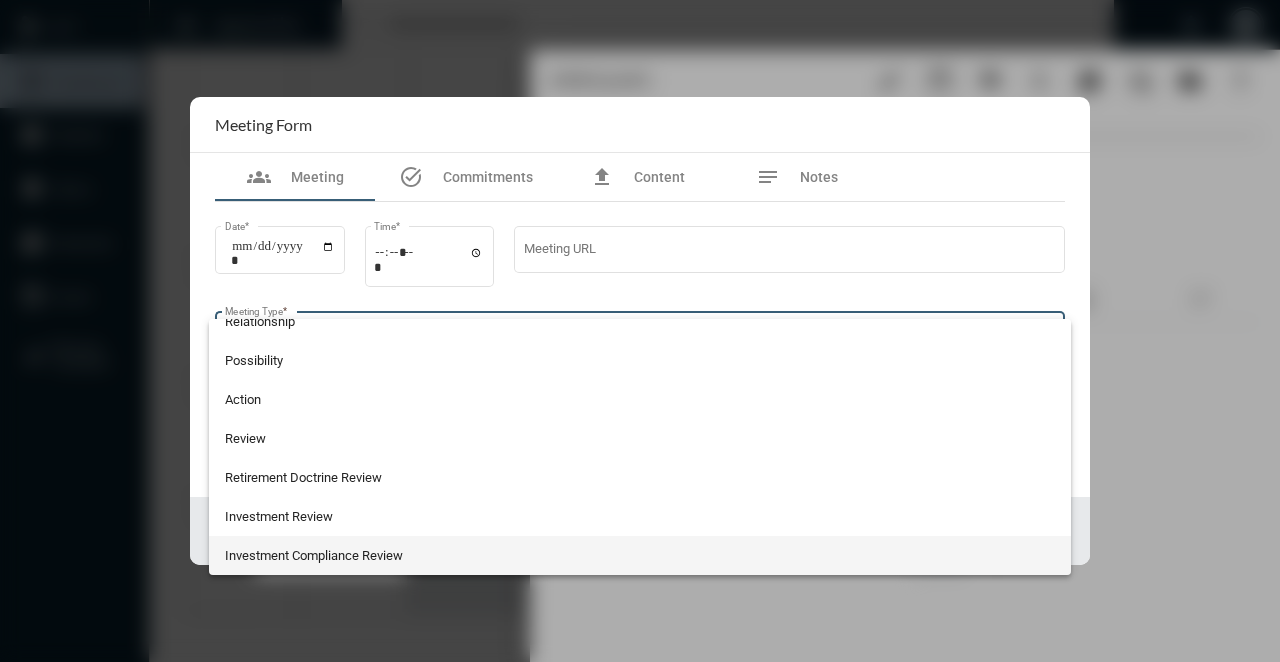click on "Investment Compliance Review" at bounding box center (640, 555) 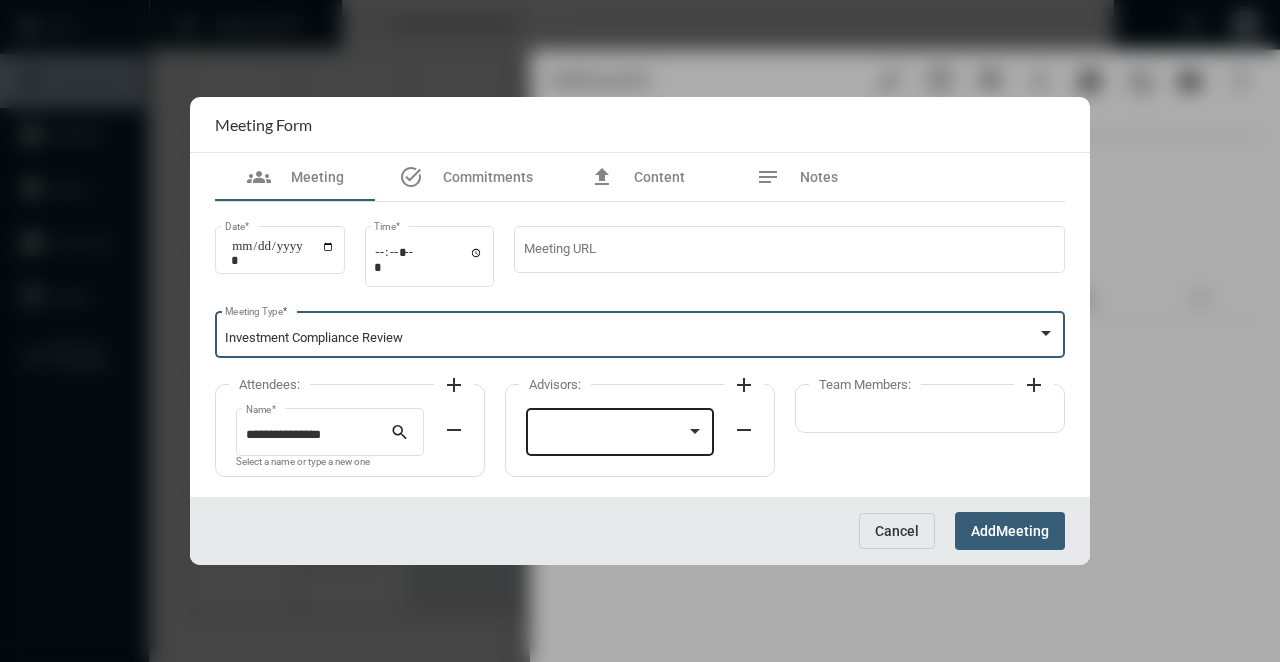 click at bounding box center (611, 435) 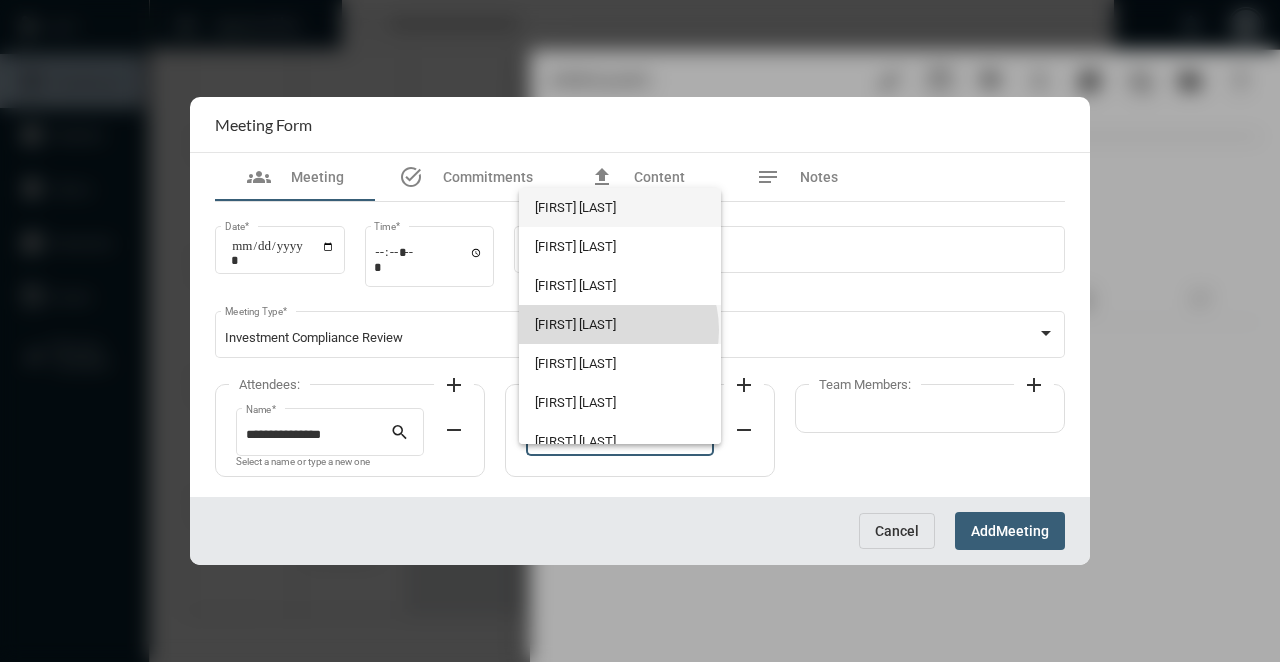 click on "[FIRST] [LAST]" at bounding box center (619, 324) 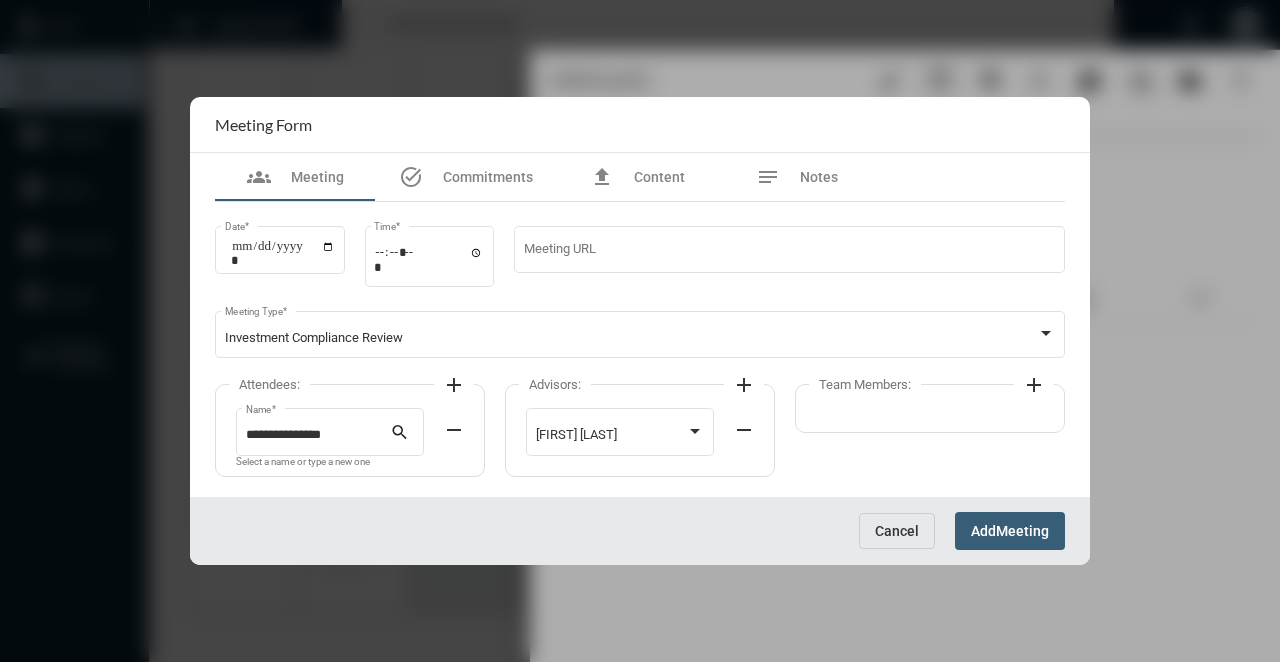 click on "add" at bounding box center (1034, 385) 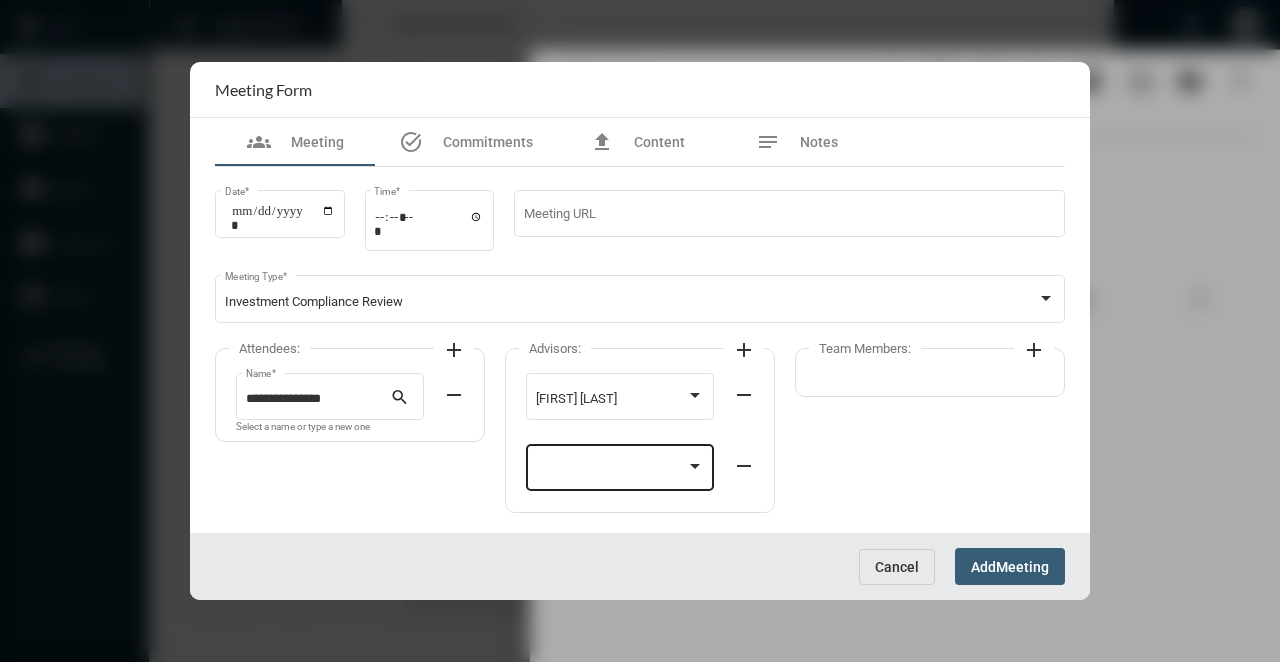 click at bounding box center [611, 471] 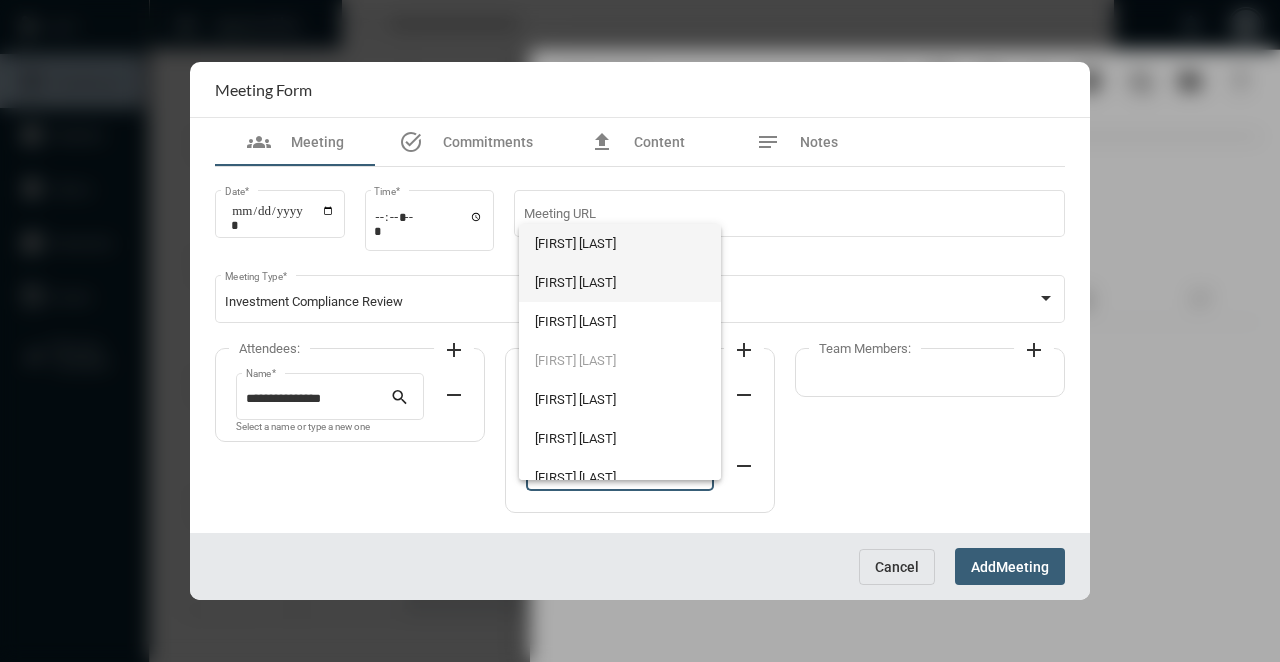 click on "[FIRST] [LAST]" at bounding box center (619, 282) 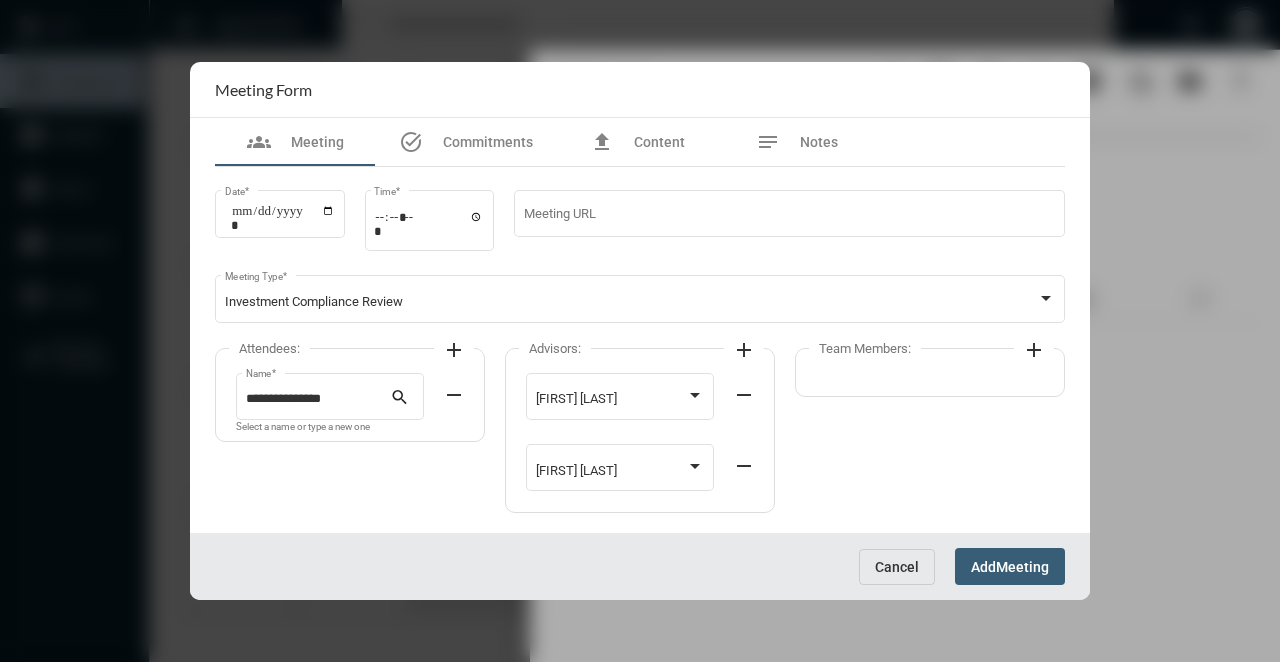 click on "Add" at bounding box center [983, 567] 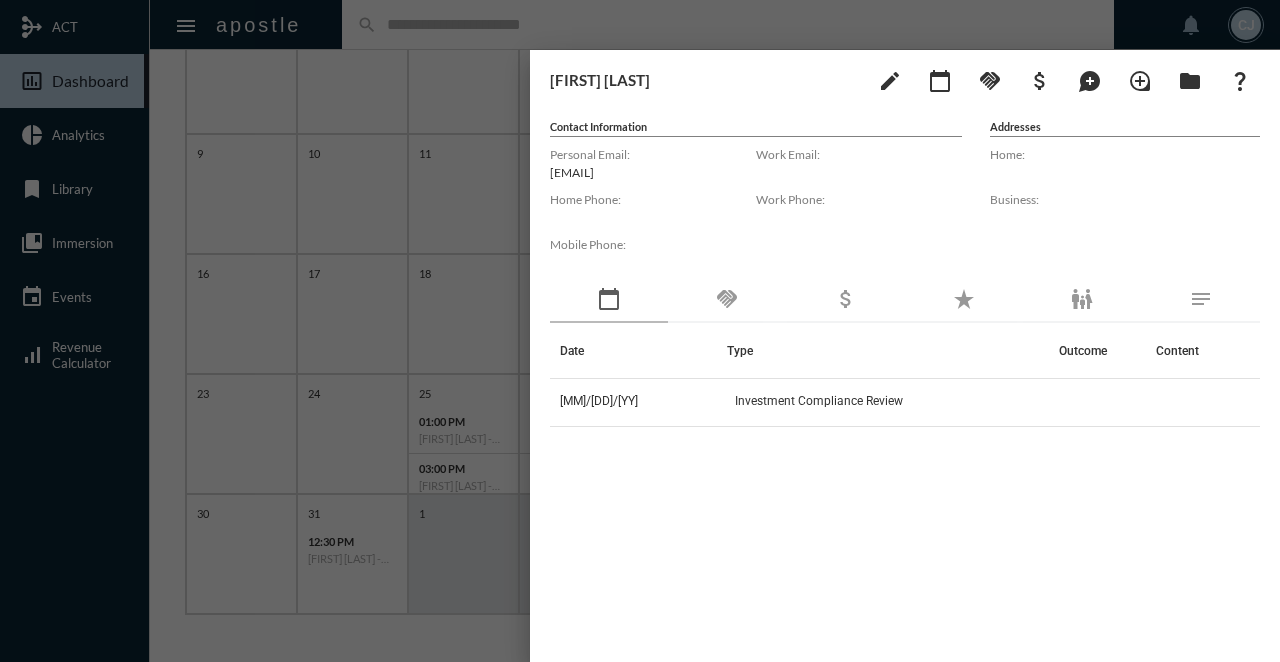 click at bounding box center [640, 331] 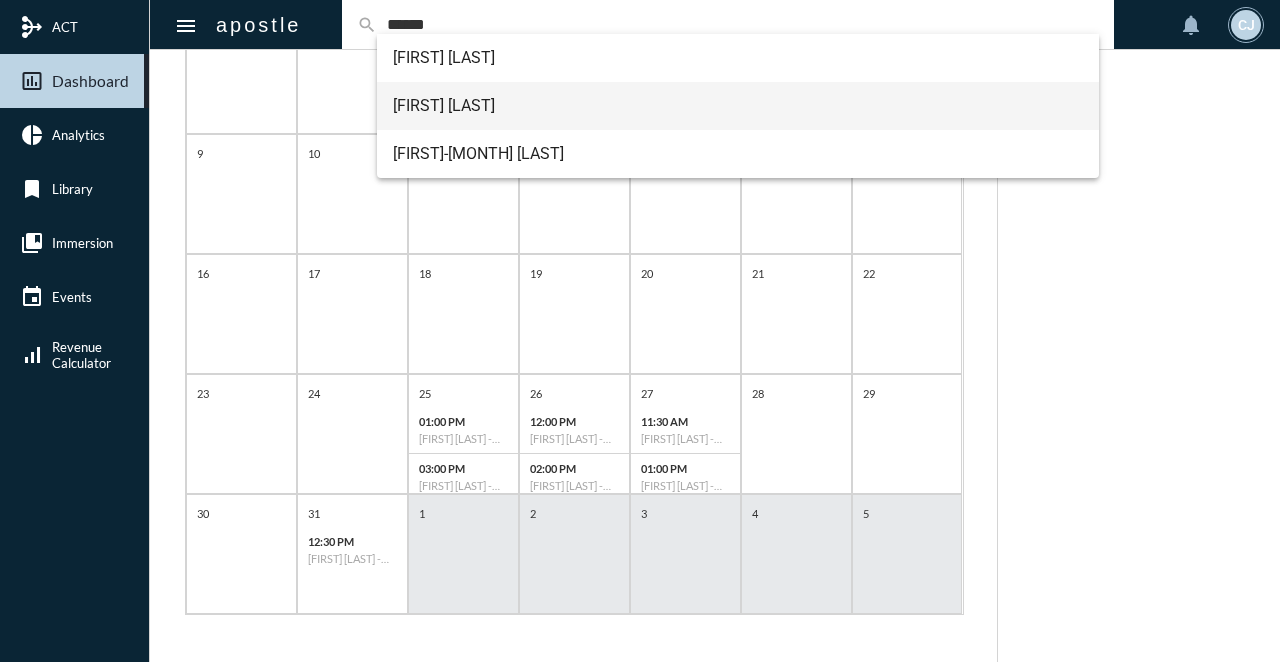 type on "******" 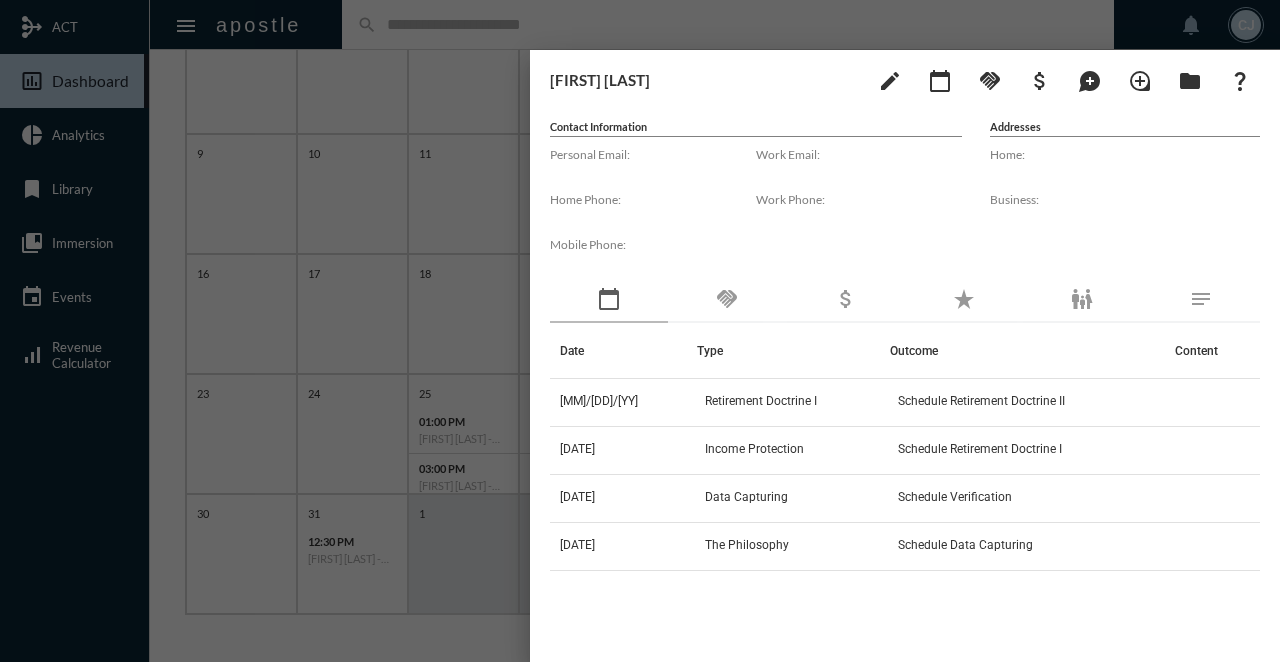 click on "edit calendar_today handshake attach_money maps_ugc loupe folder question_mark" 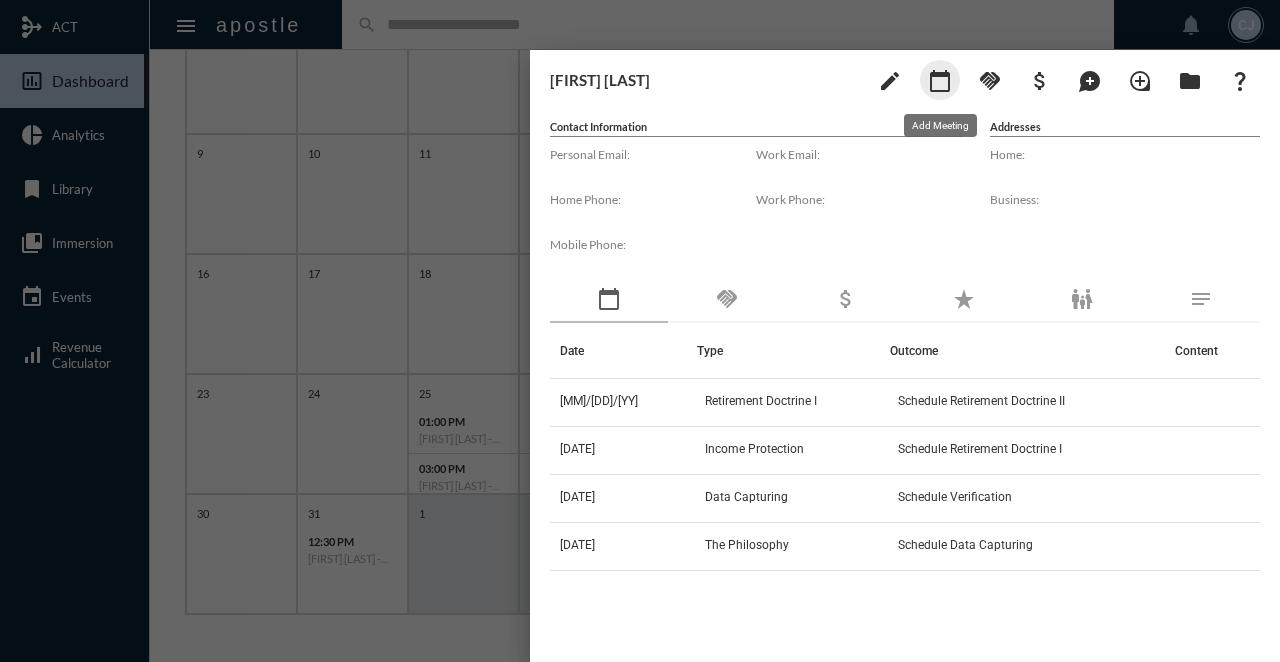 click on "calendar_today" 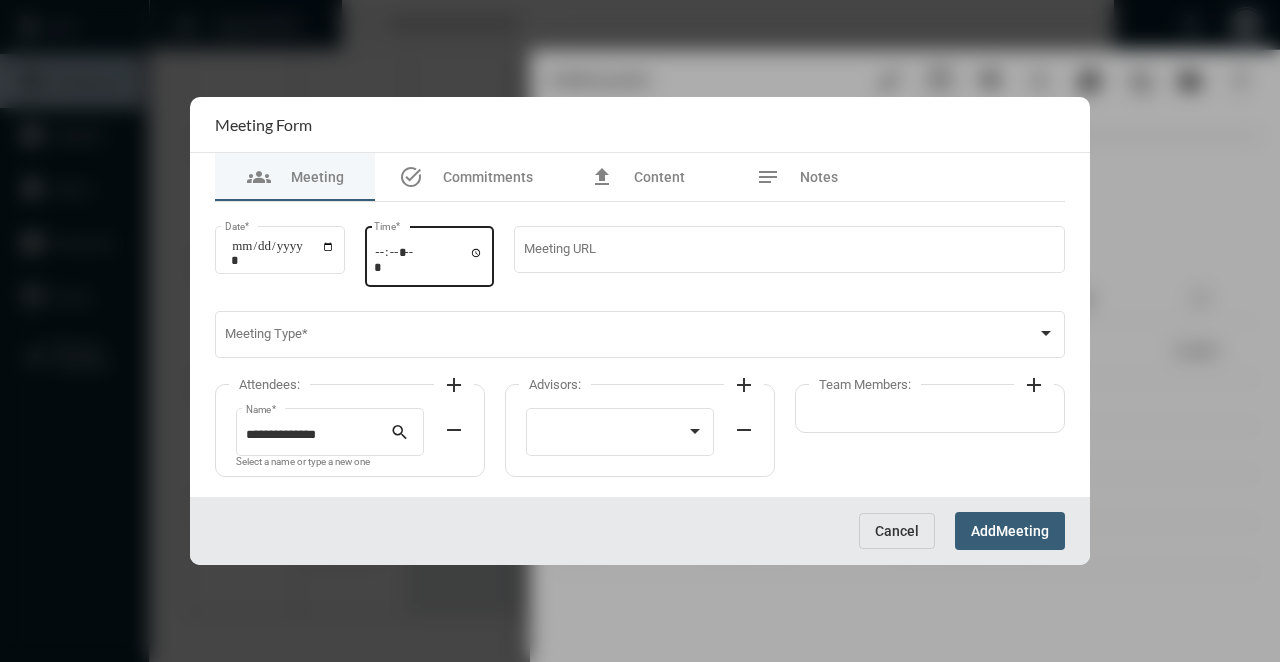 click on "Time  *" at bounding box center (429, 259) 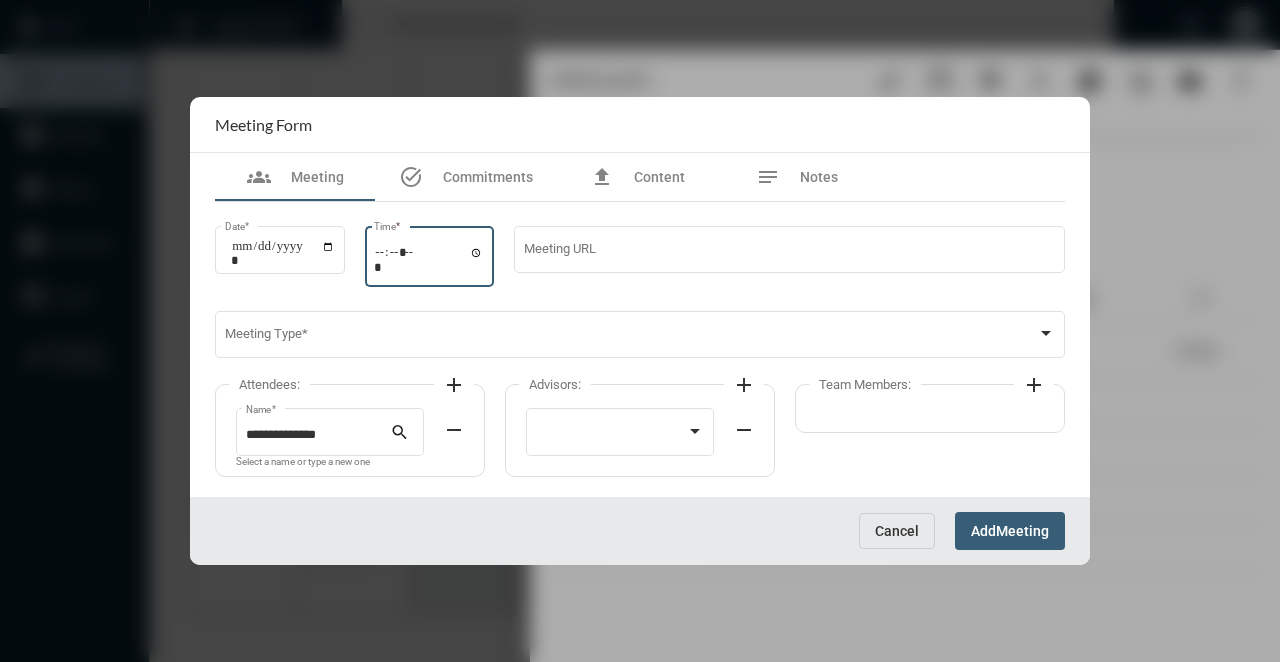 type on "*****" 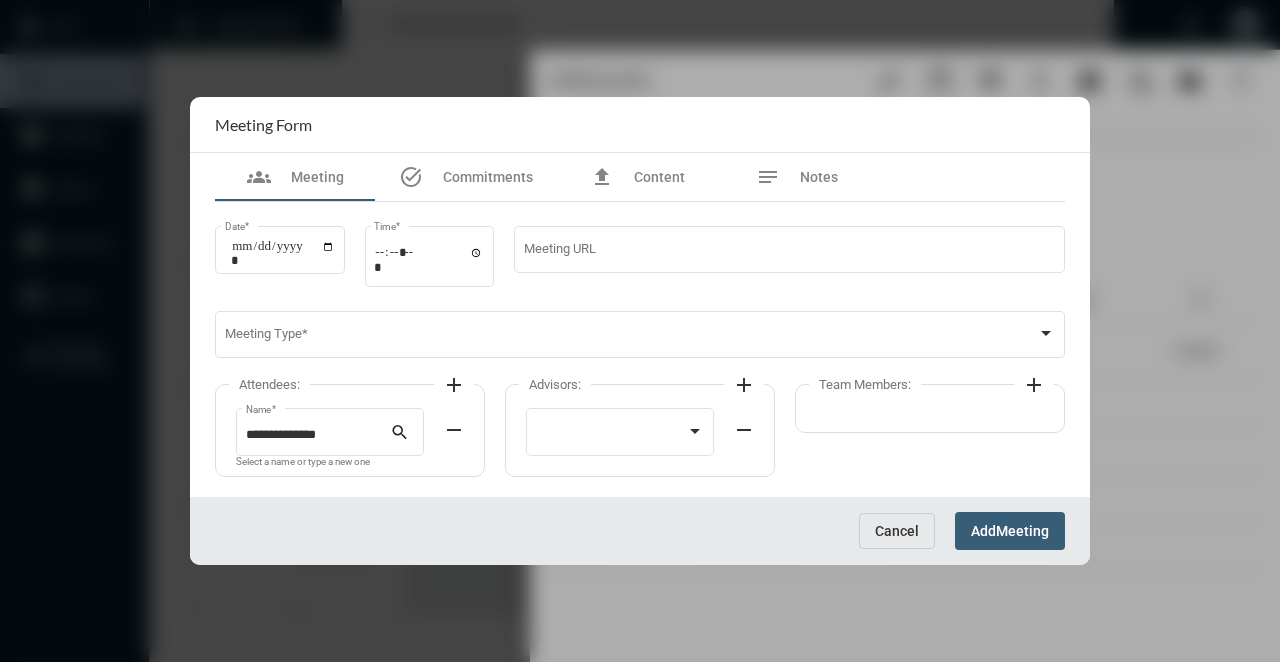 click on "**********" at bounding box center [640, 349] 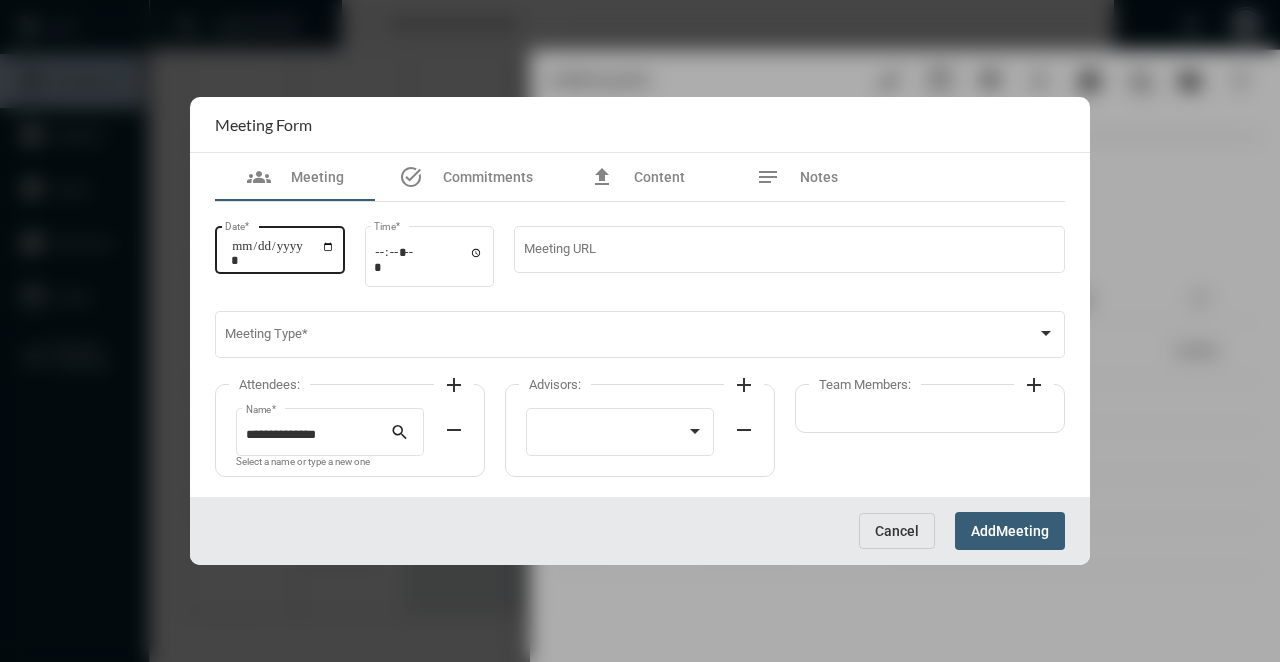 click on "Date  *" at bounding box center (283, 253) 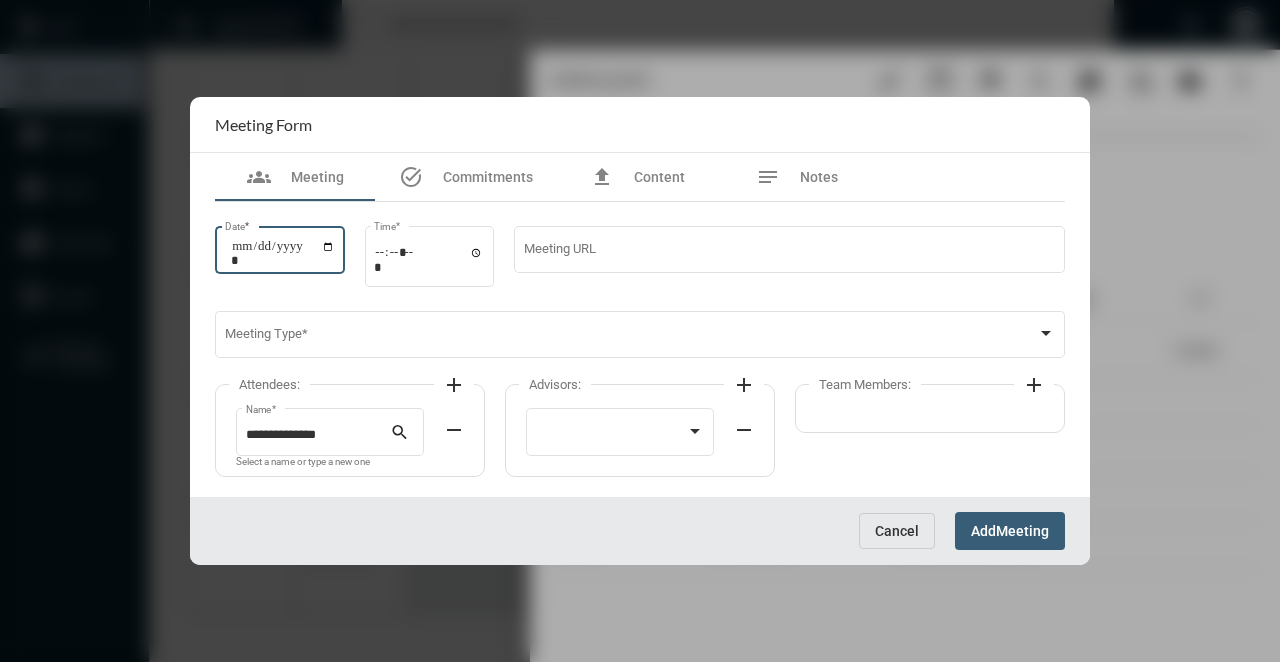 click on "Date  *" at bounding box center (280, 247) 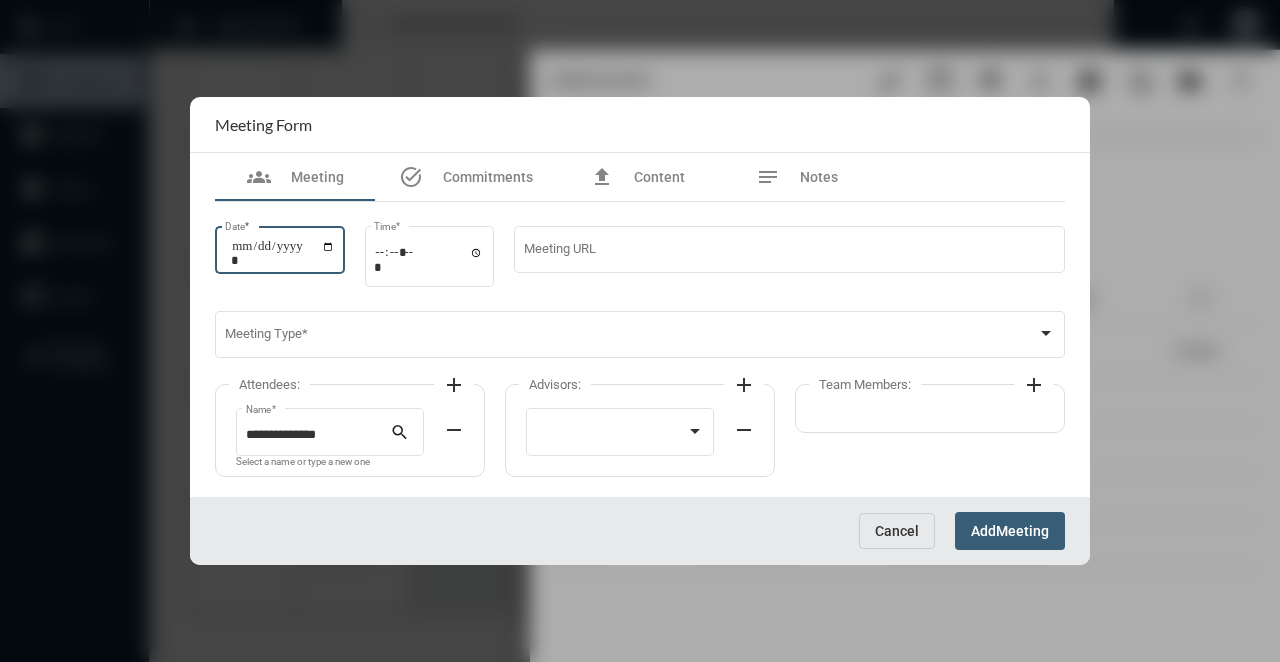 type on "**********" 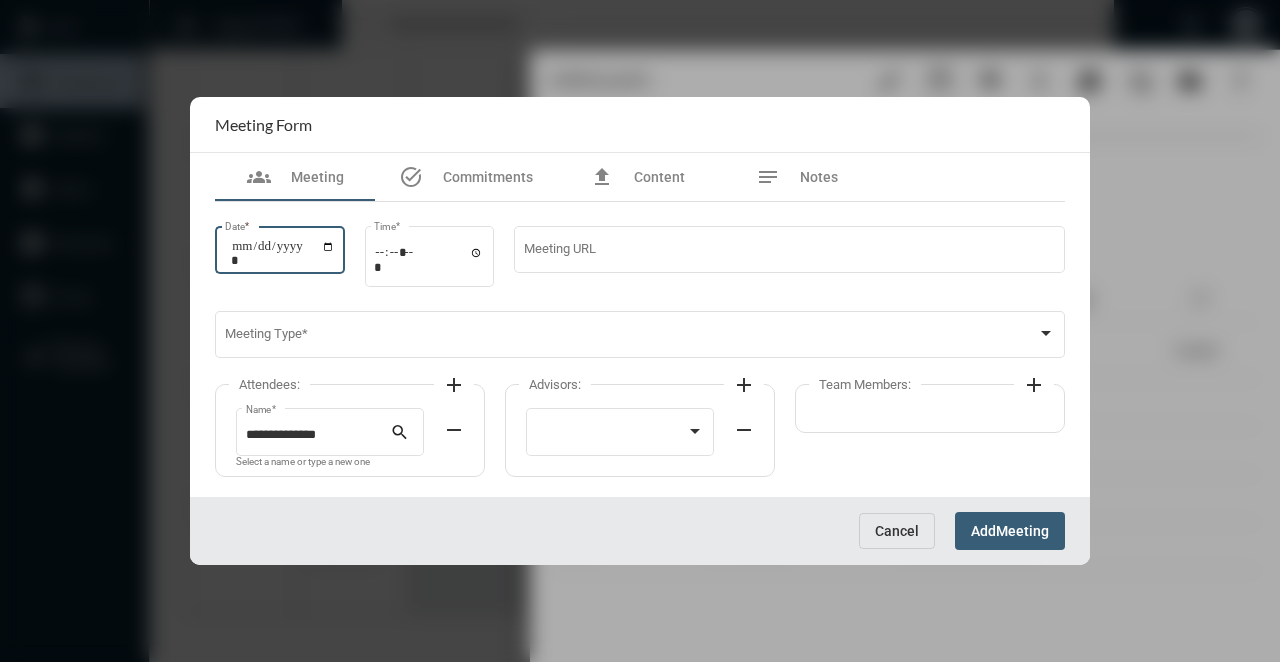 type on "**********" 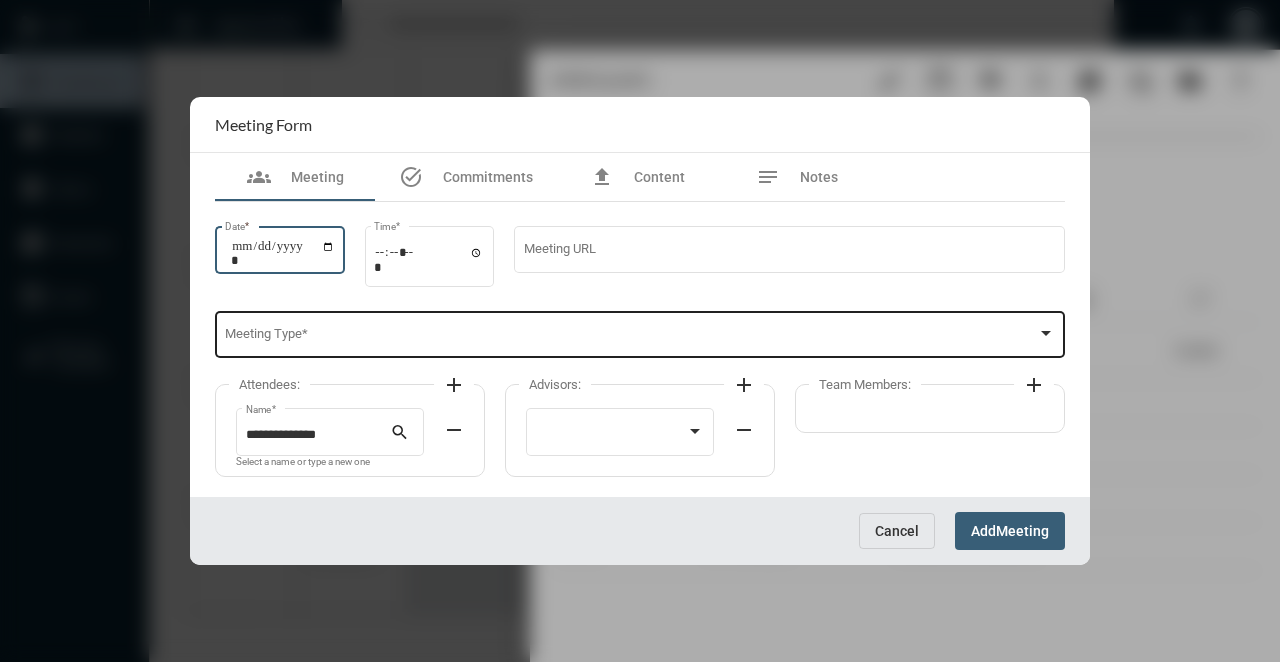 click on "Meeting Type  *" at bounding box center [640, 333] 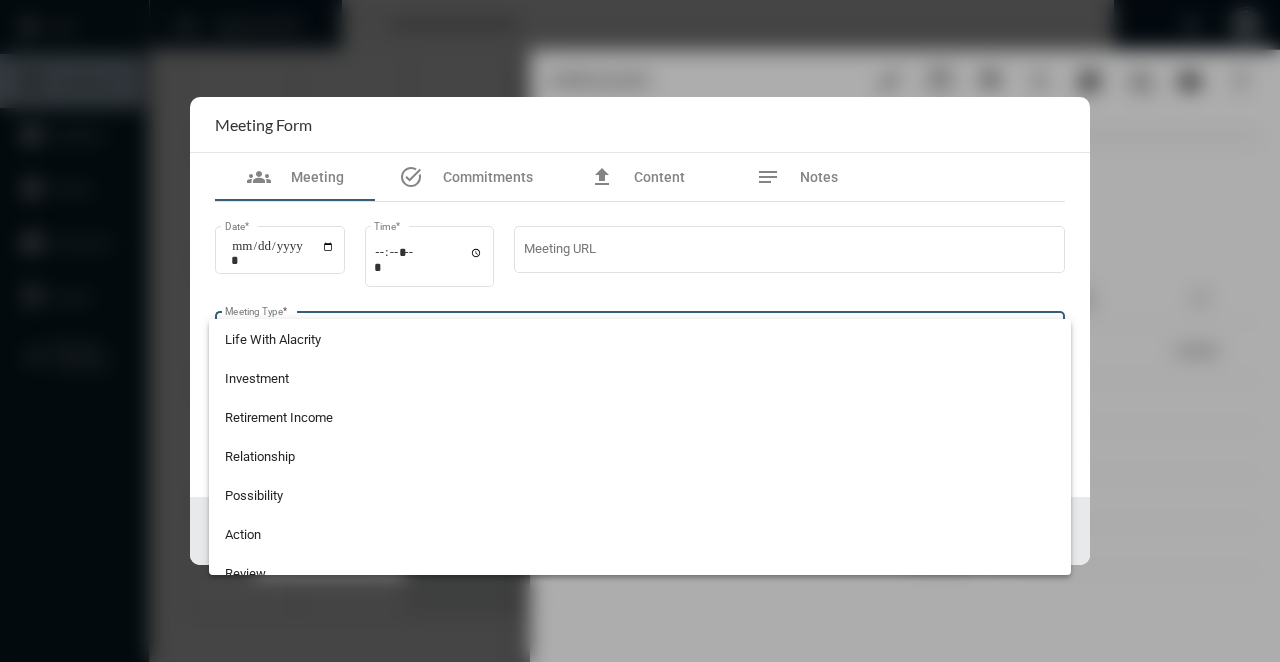 scroll, scrollTop: 524, scrollLeft: 0, axis: vertical 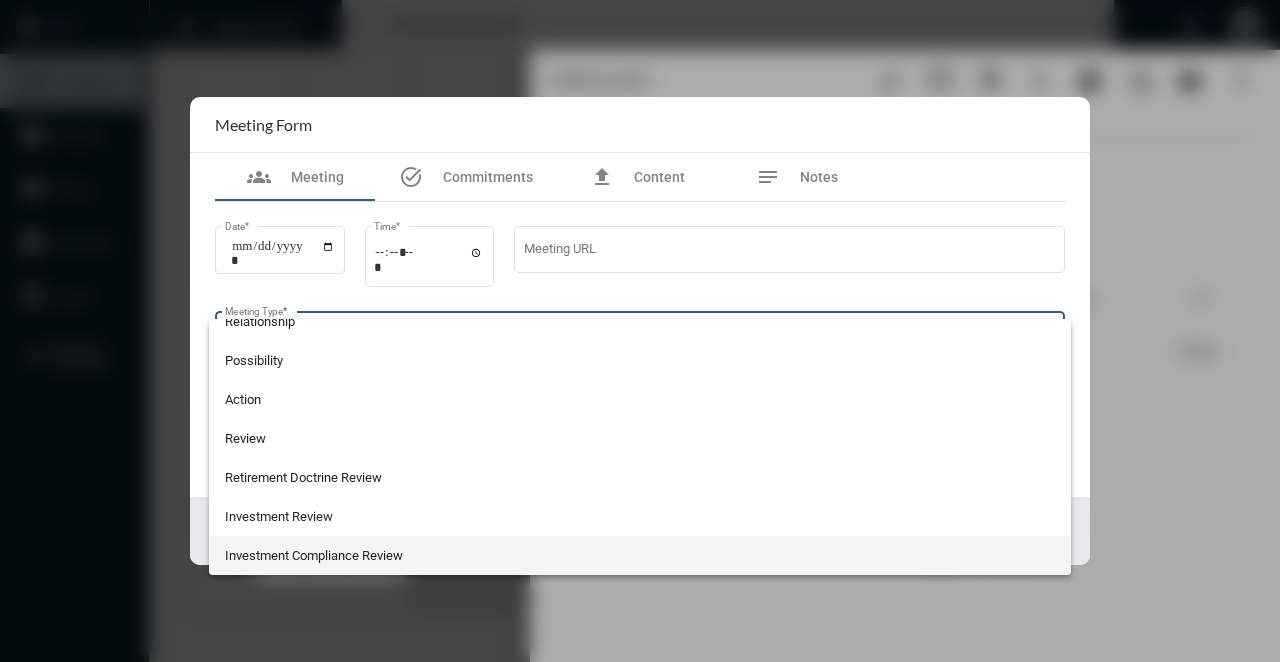 click on "Investment Compliance Review" at bounding box center (640, 555) 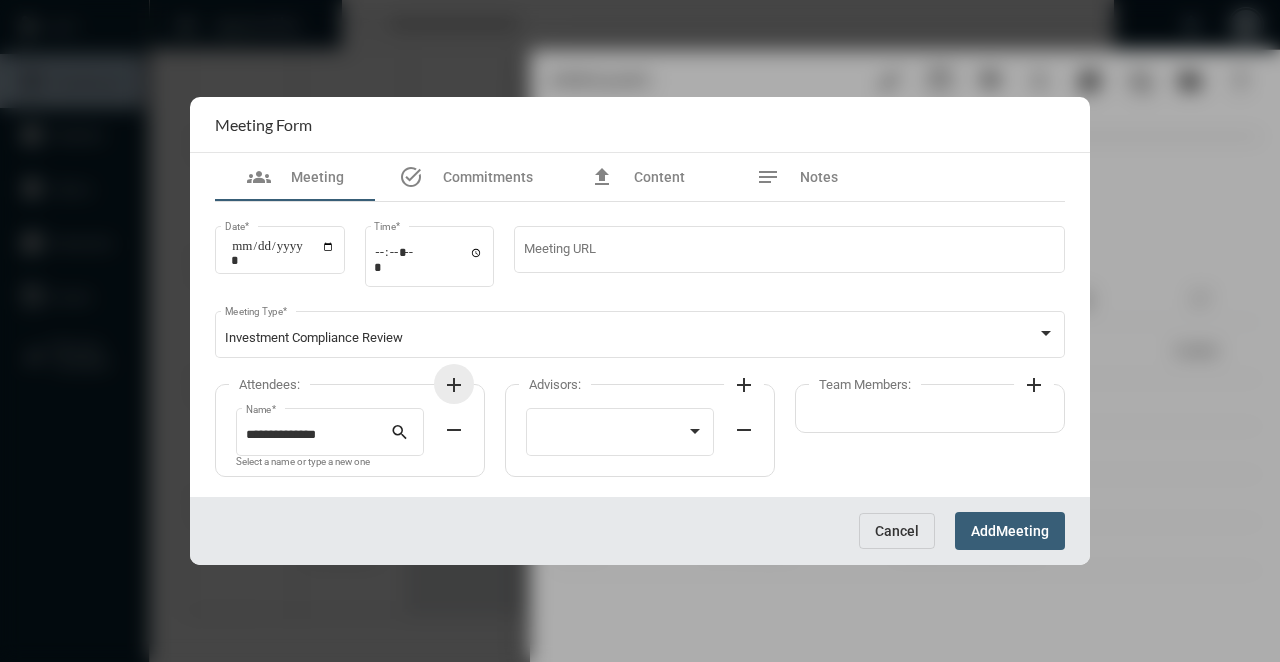 click on "add" at bounding box center (454, 385) 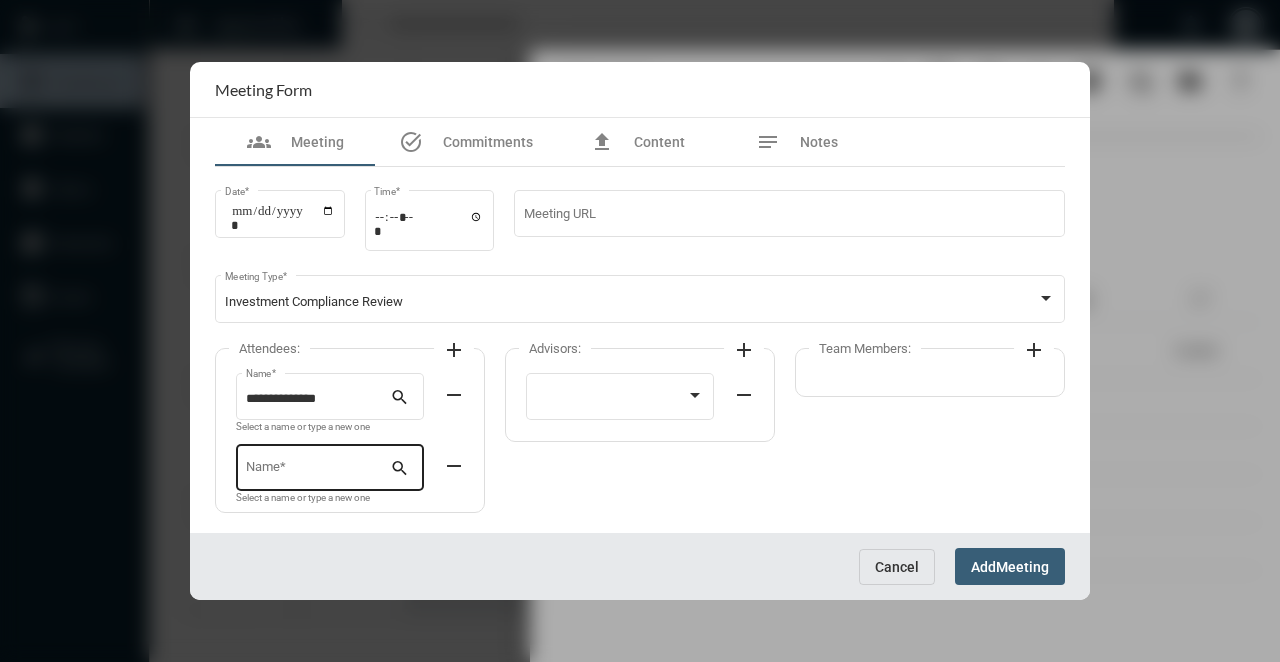 click on "Name  *" at bounding box center [318, 471] 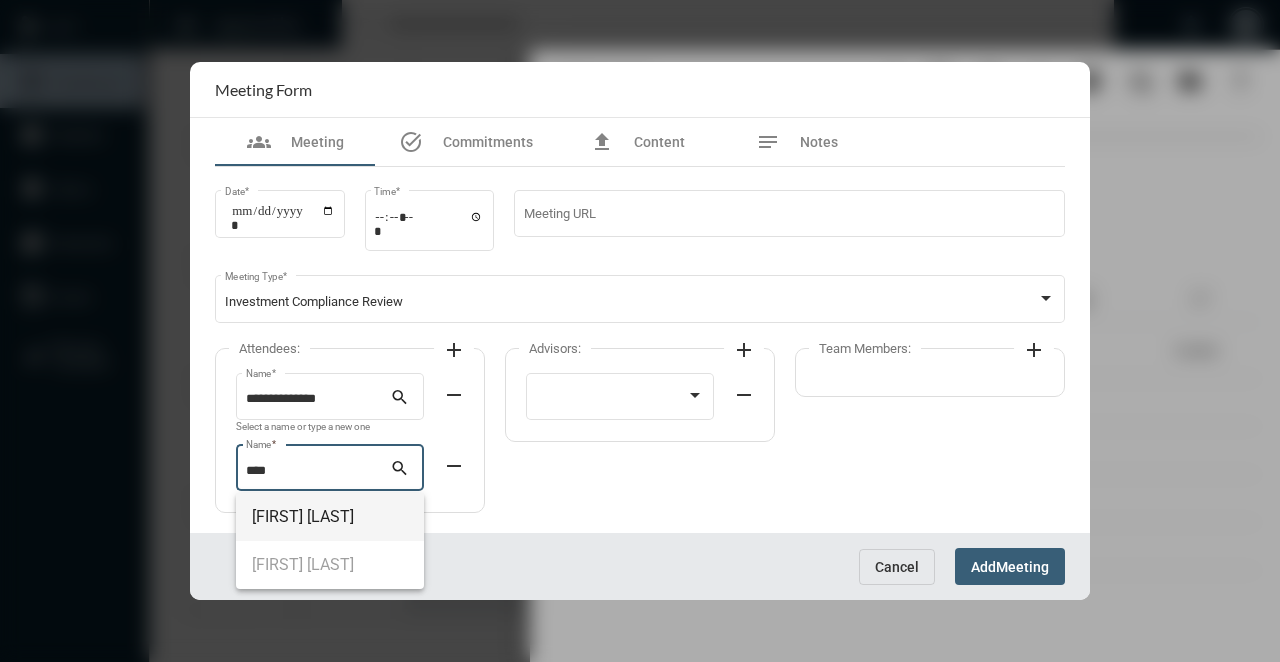 click on "[FIRST] [LAST]" at bounding box center (330, 517) 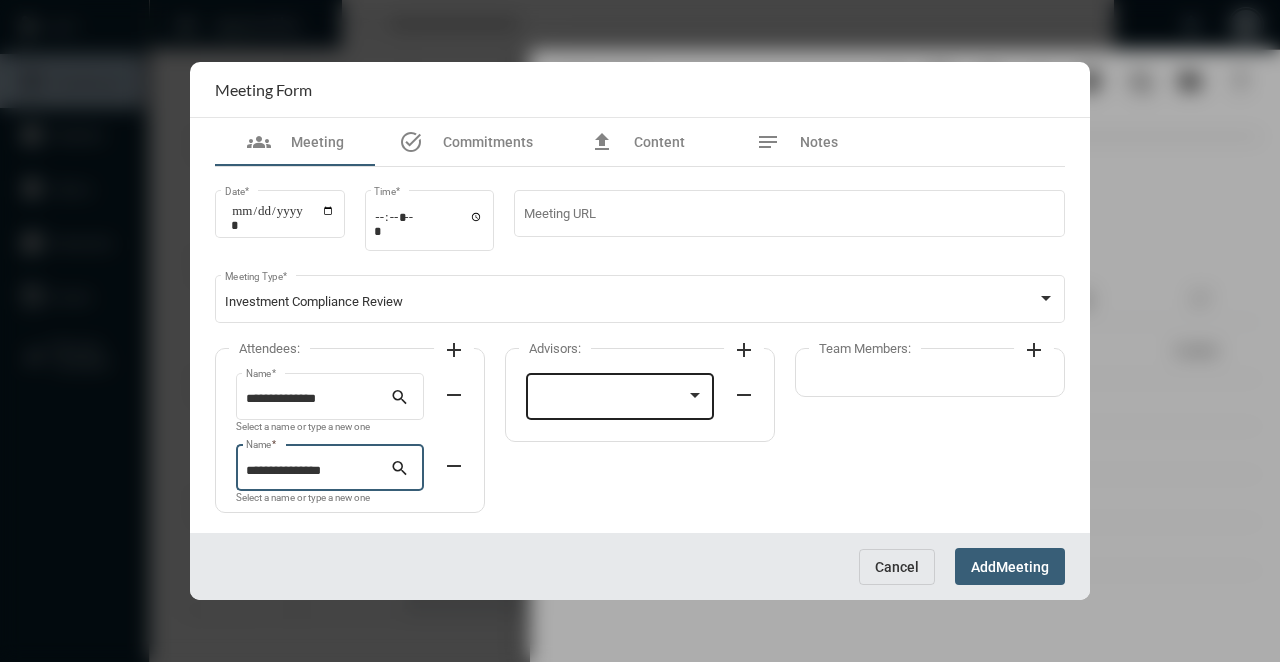 click 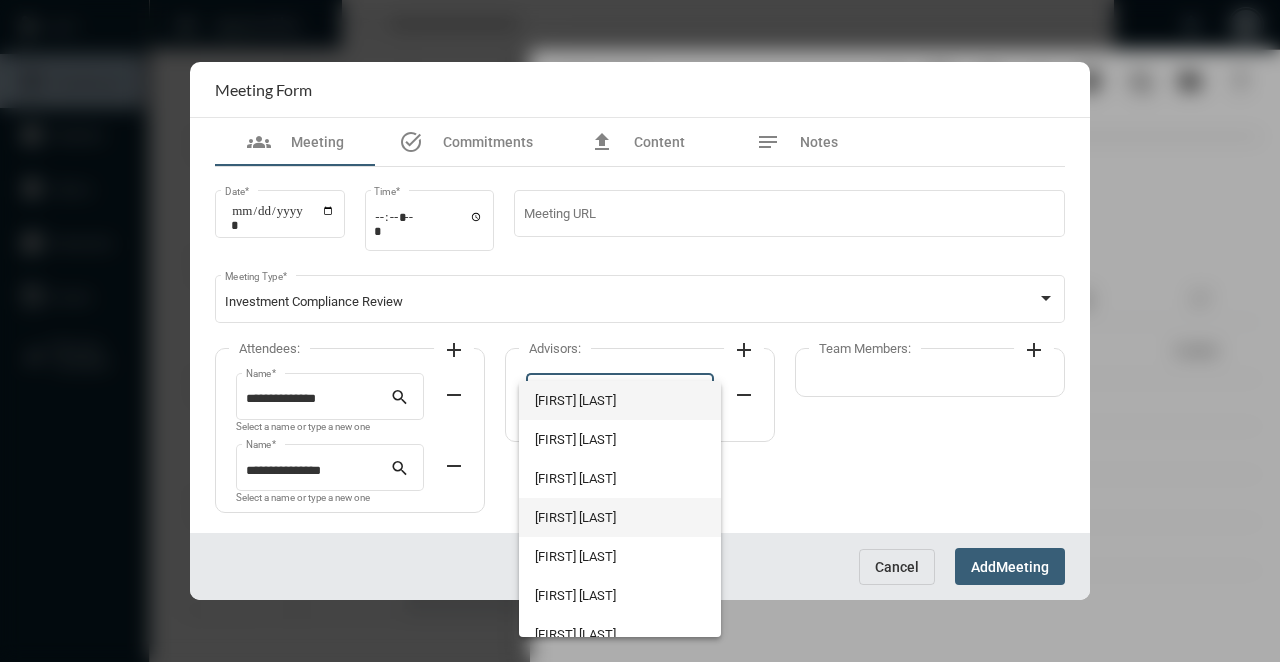 click on "[FIRST] [LAST]" at bounding box center [619, 517] 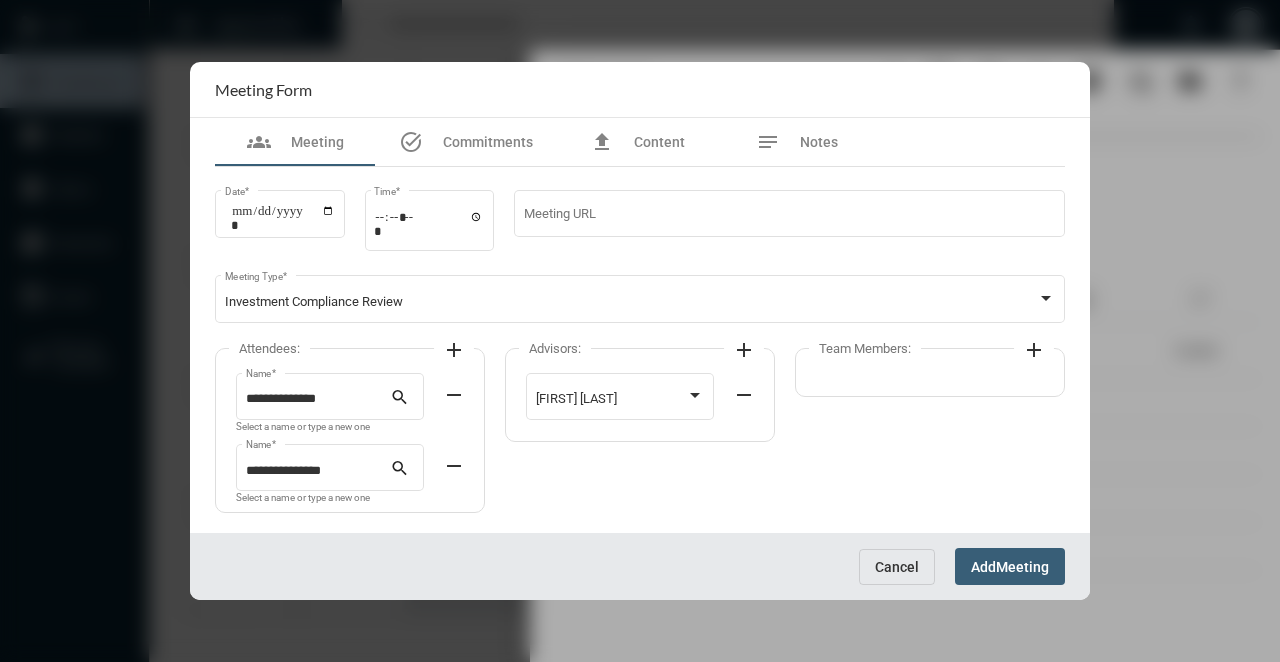 click on "Meeting" at bounding box center (1022, 567) 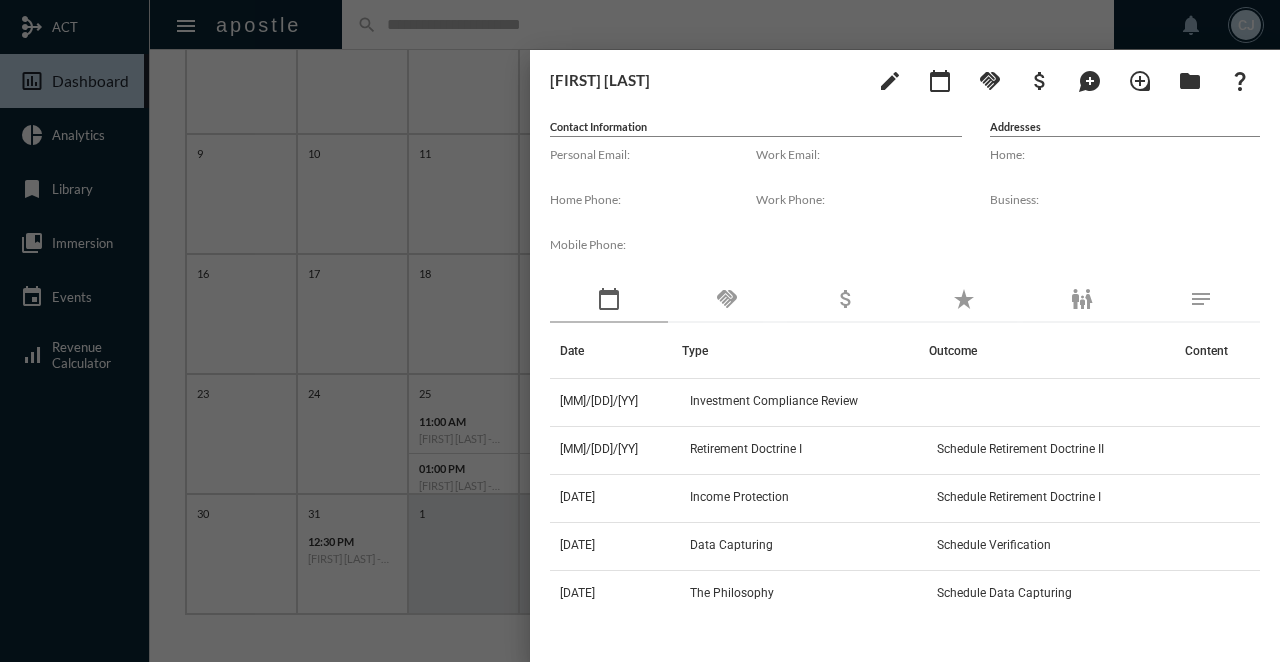click at bounding box center (640, 331) 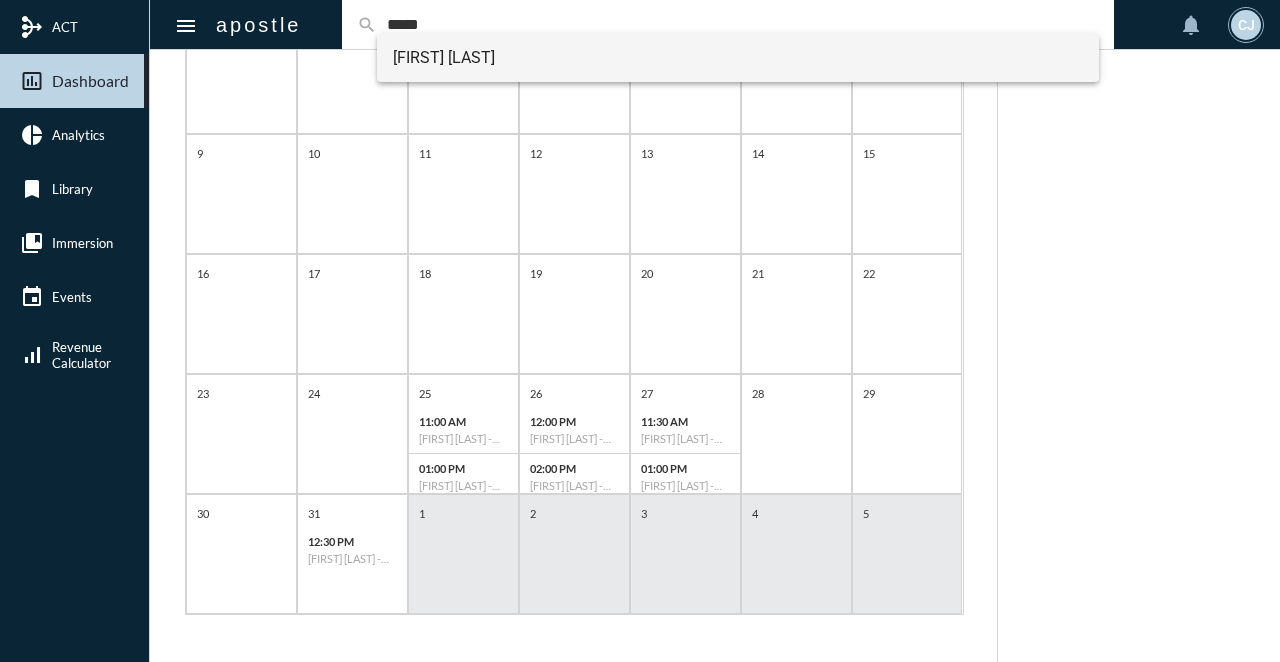 type on "*****" 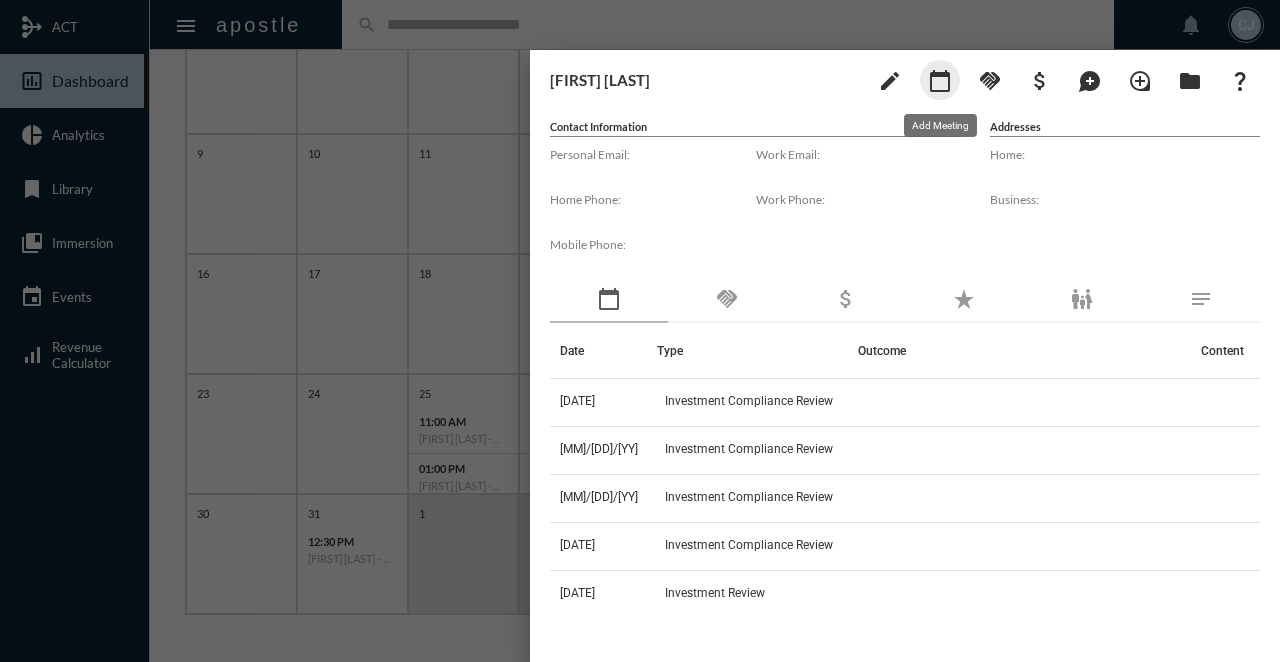 click on "calendar_today" 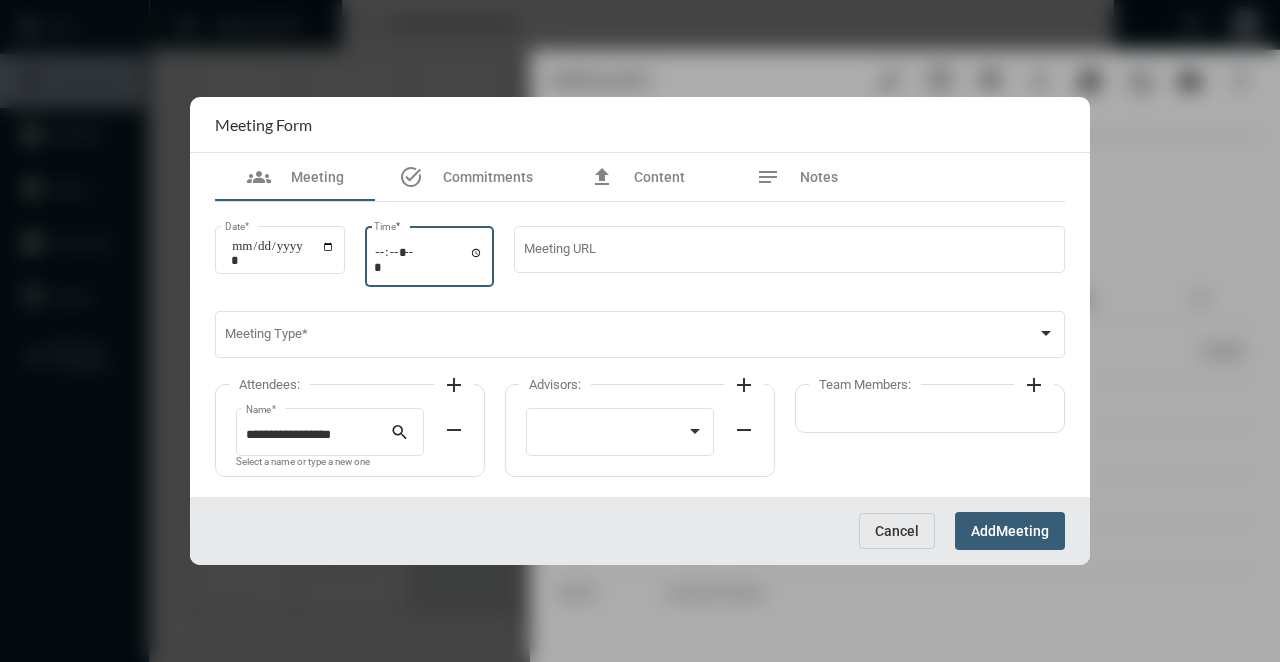 click on "Time  *" at bounding box center [429, 259] 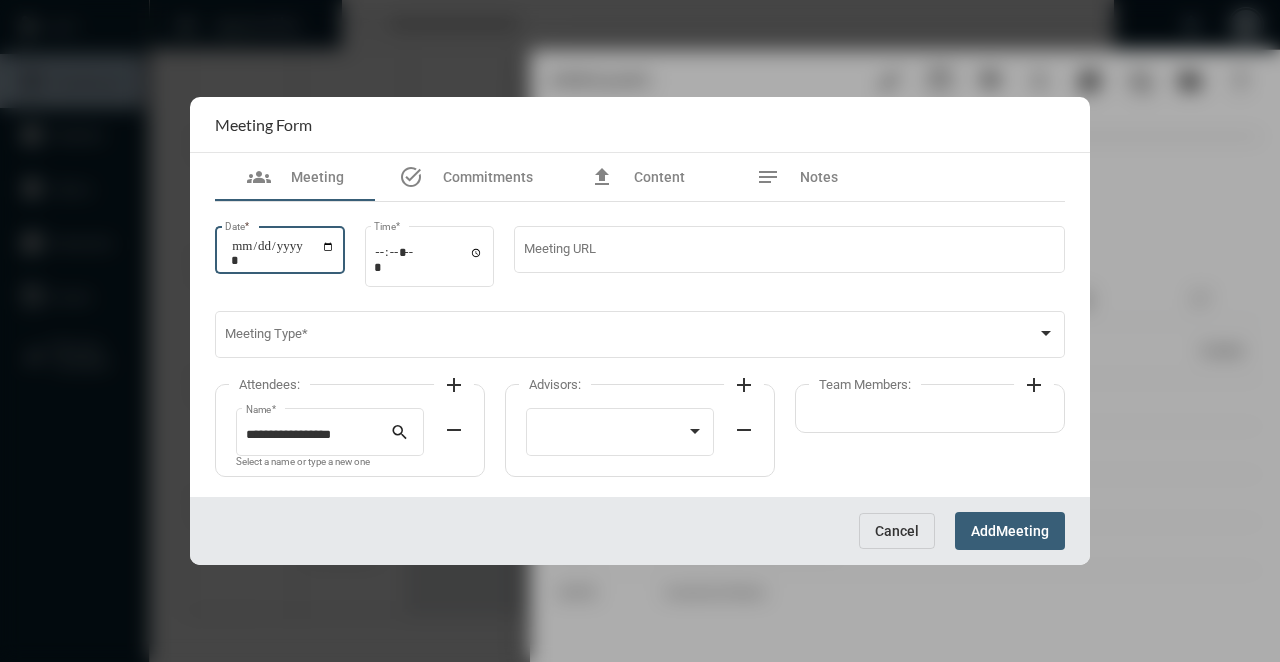 click on "Date  *" at bounding box center [283, 253] 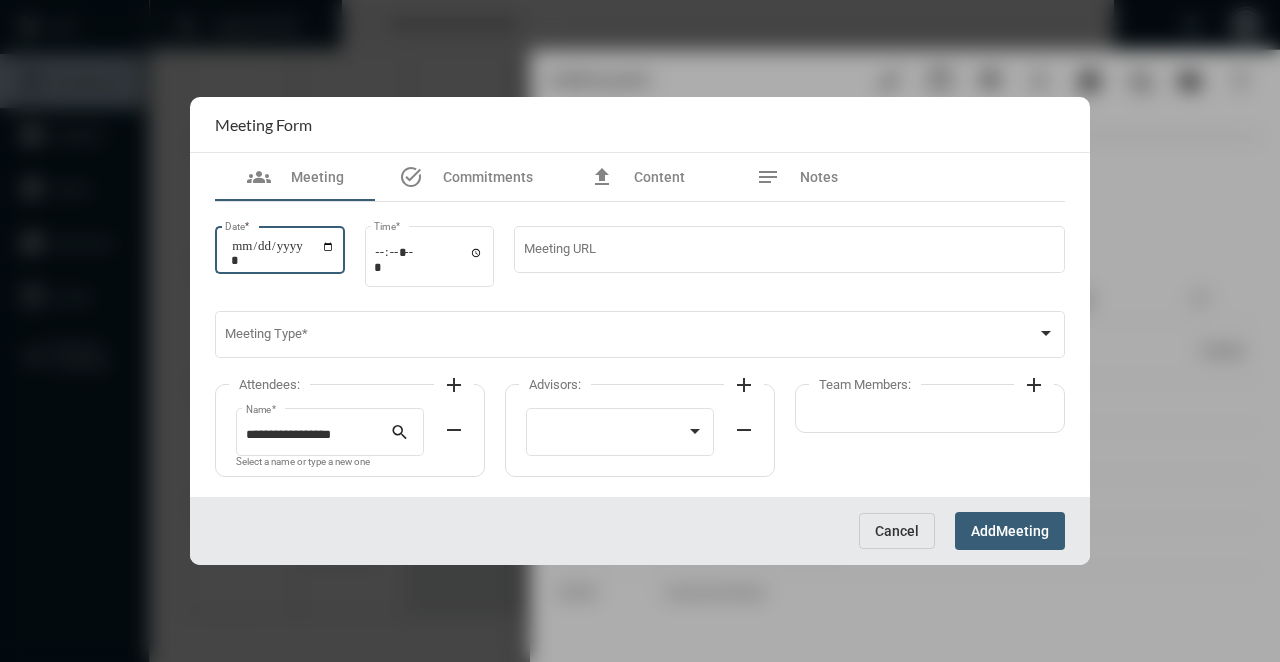 type on "**********" 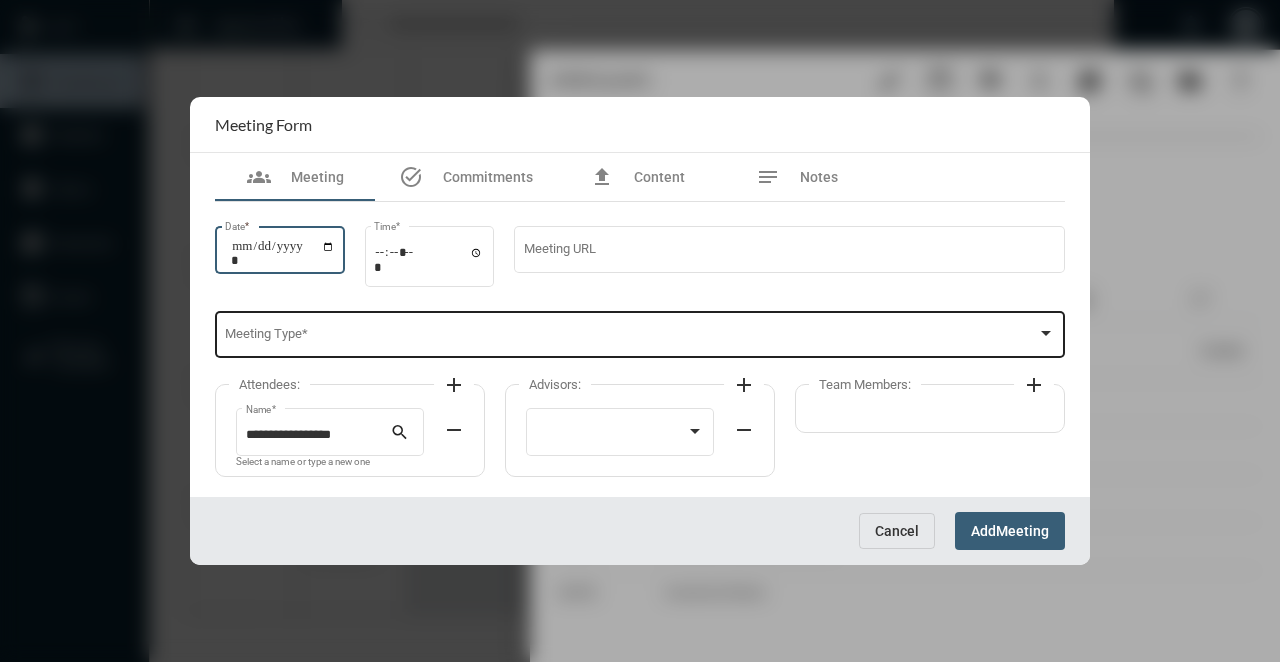 click at bounding box center (631, 338) 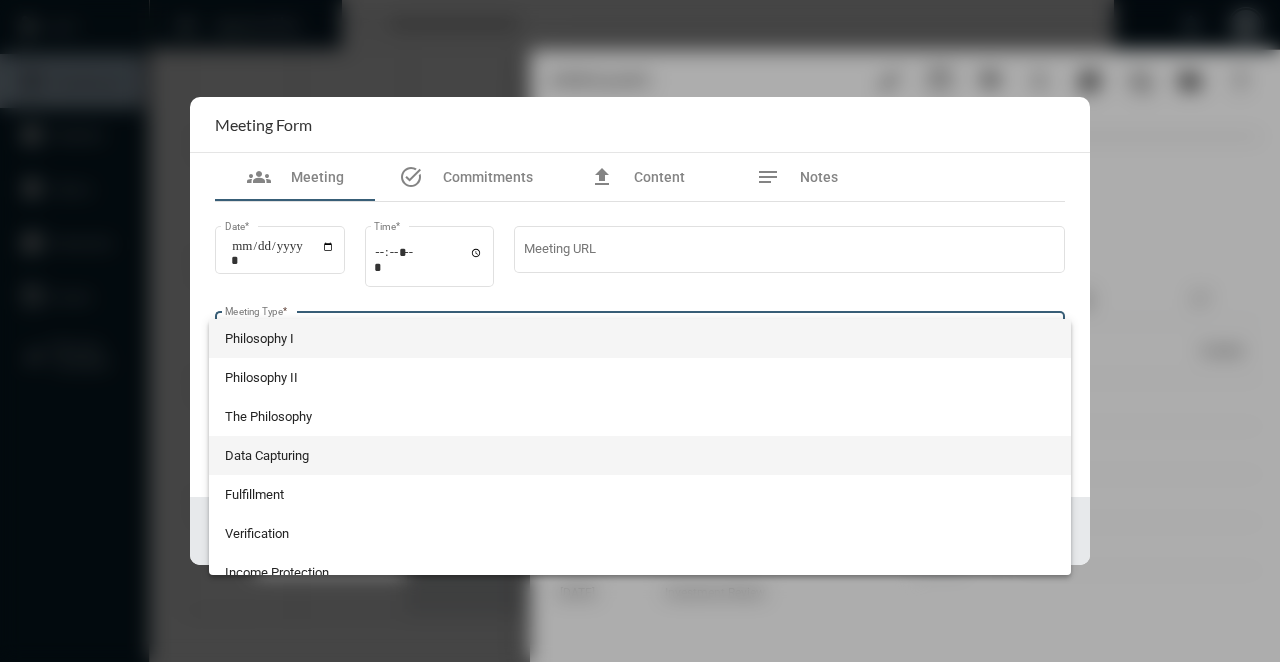 scroll, scrollTop: 524, scrollLeft: 0, axis: vertical 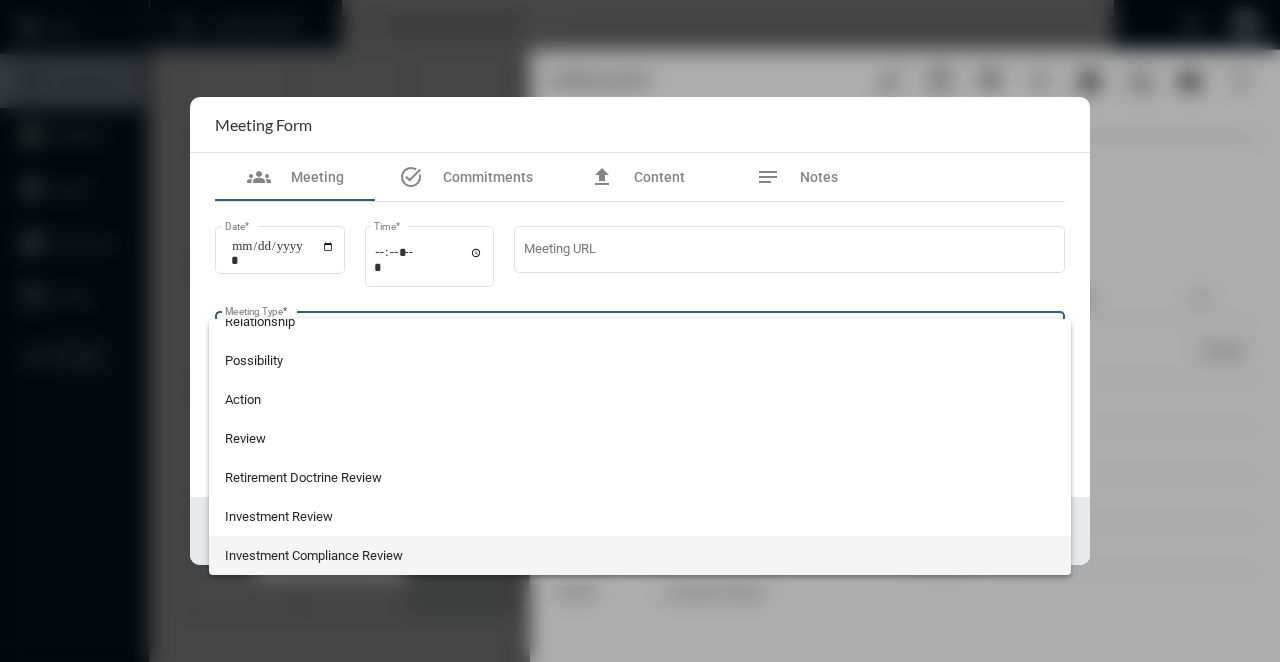 click on "Investment Compliance Review" at bounding box center [640, 555] 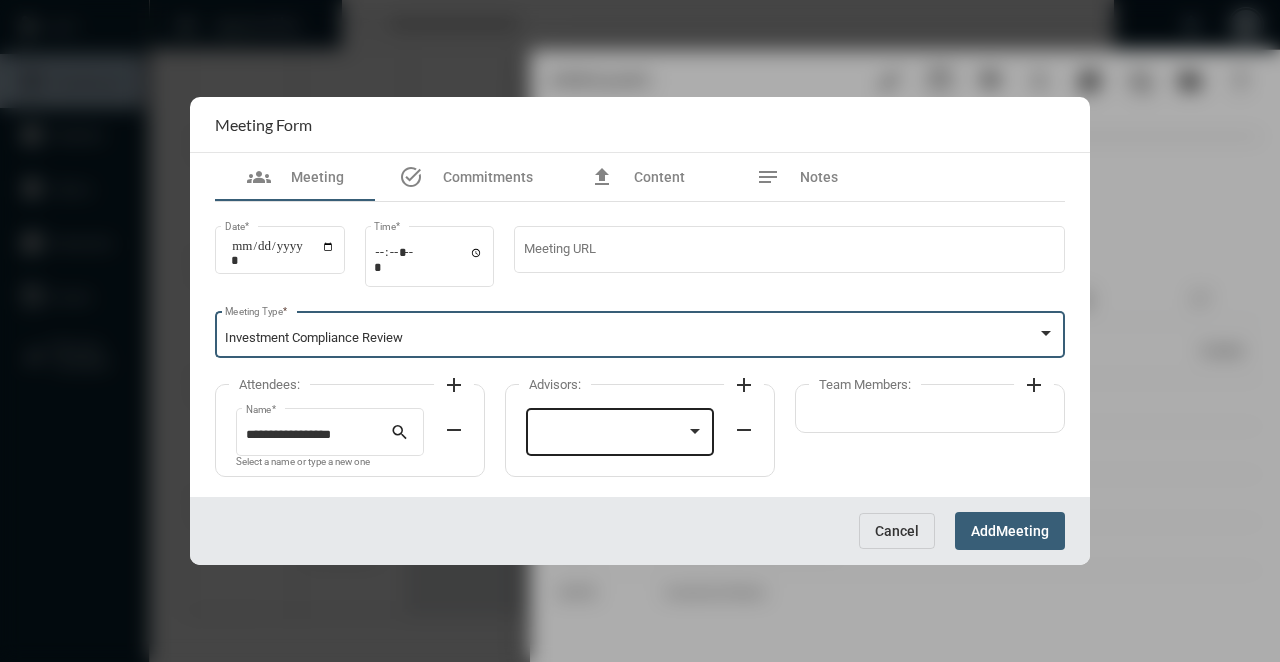 click 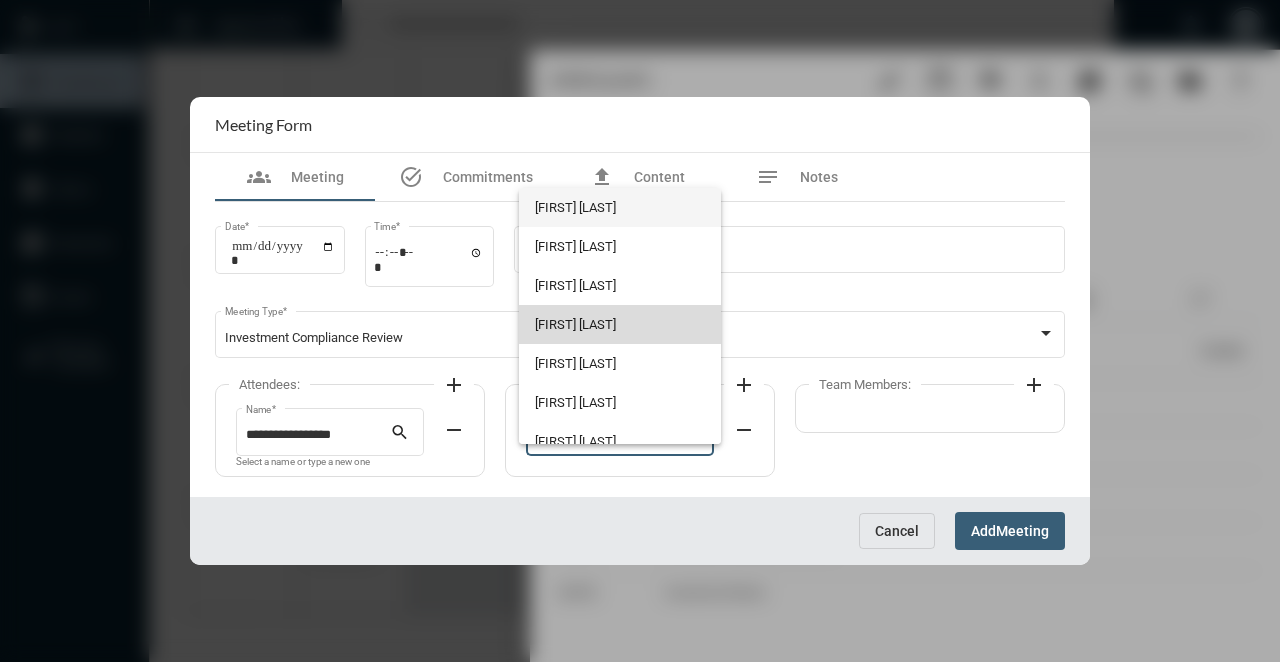 click on "[FIRST] [LAST]" at bounding box center (619, 324) 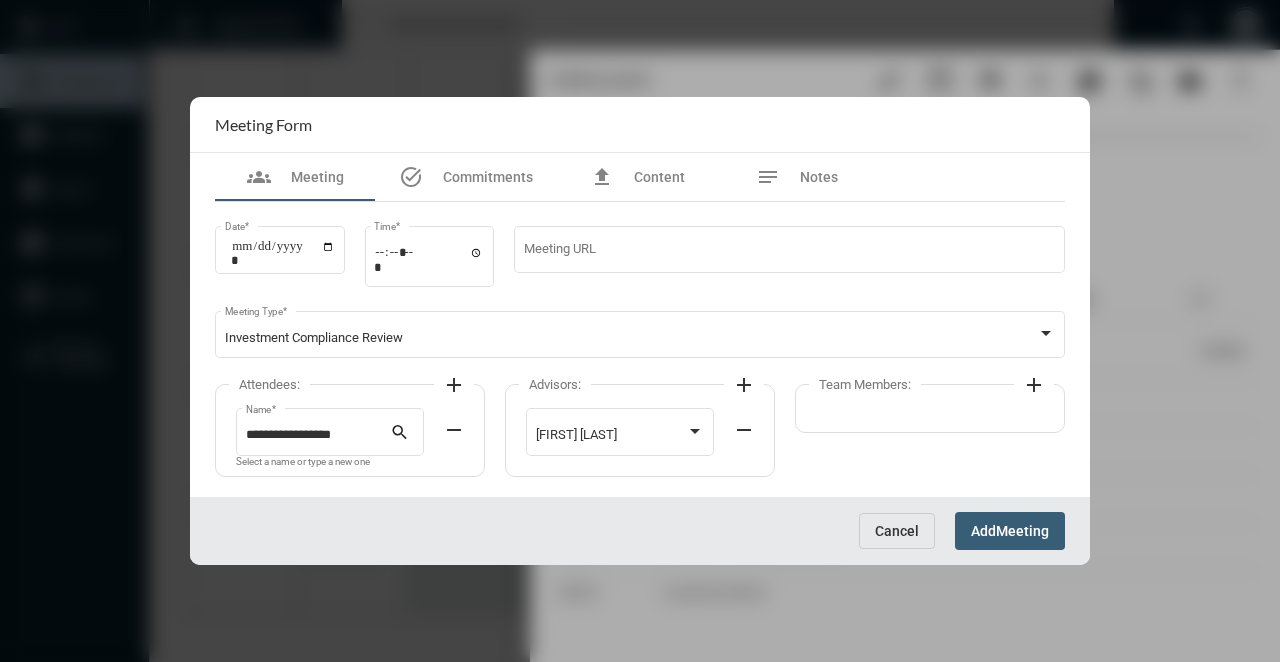 click on "Add" at bounding box center [983, 532] 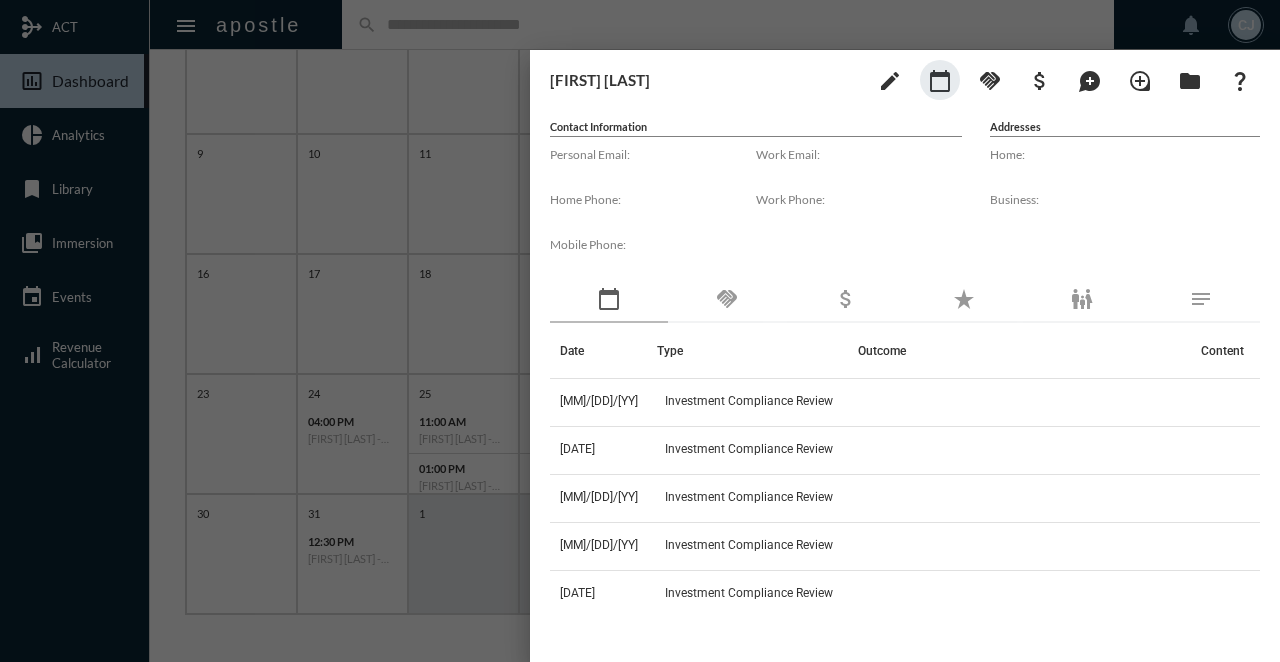 click at bounding box center [640, 331] 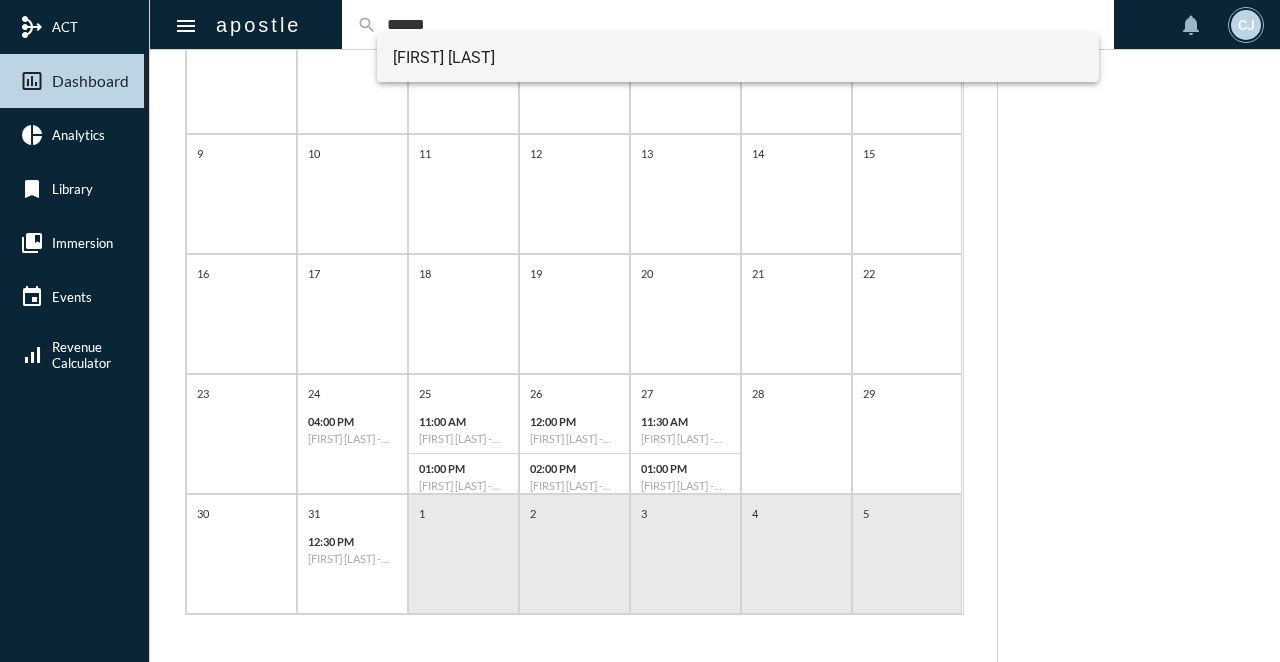 type on "******" 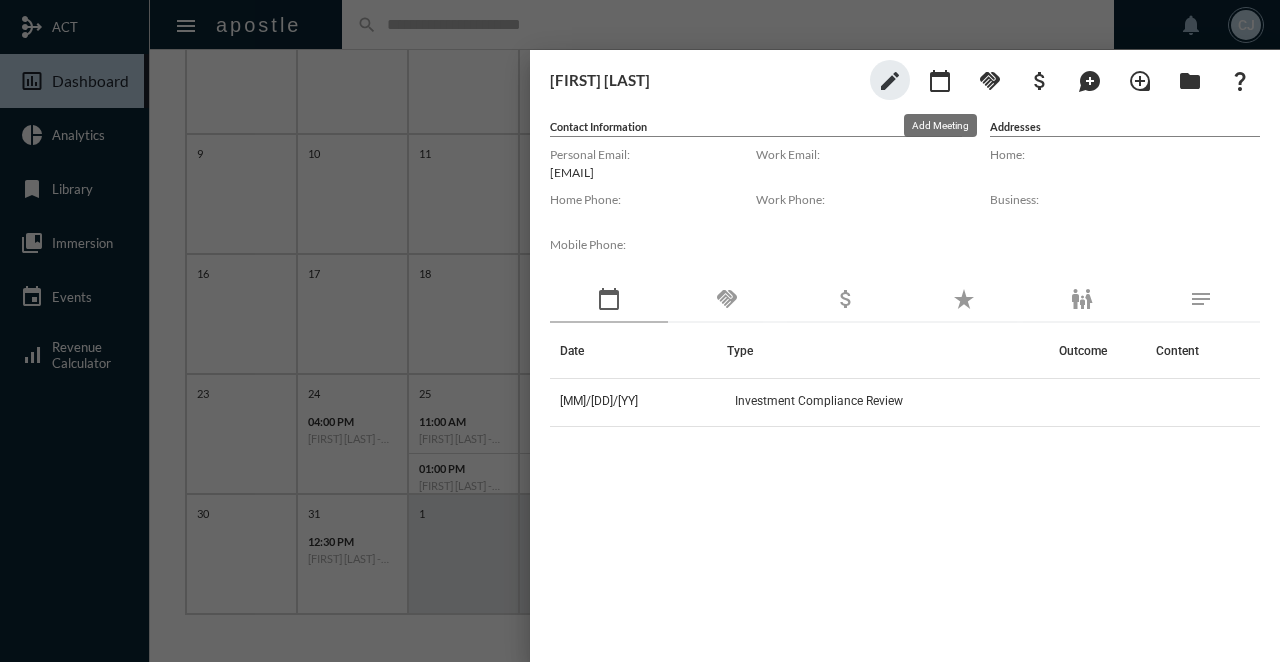 click on "calendar_today" 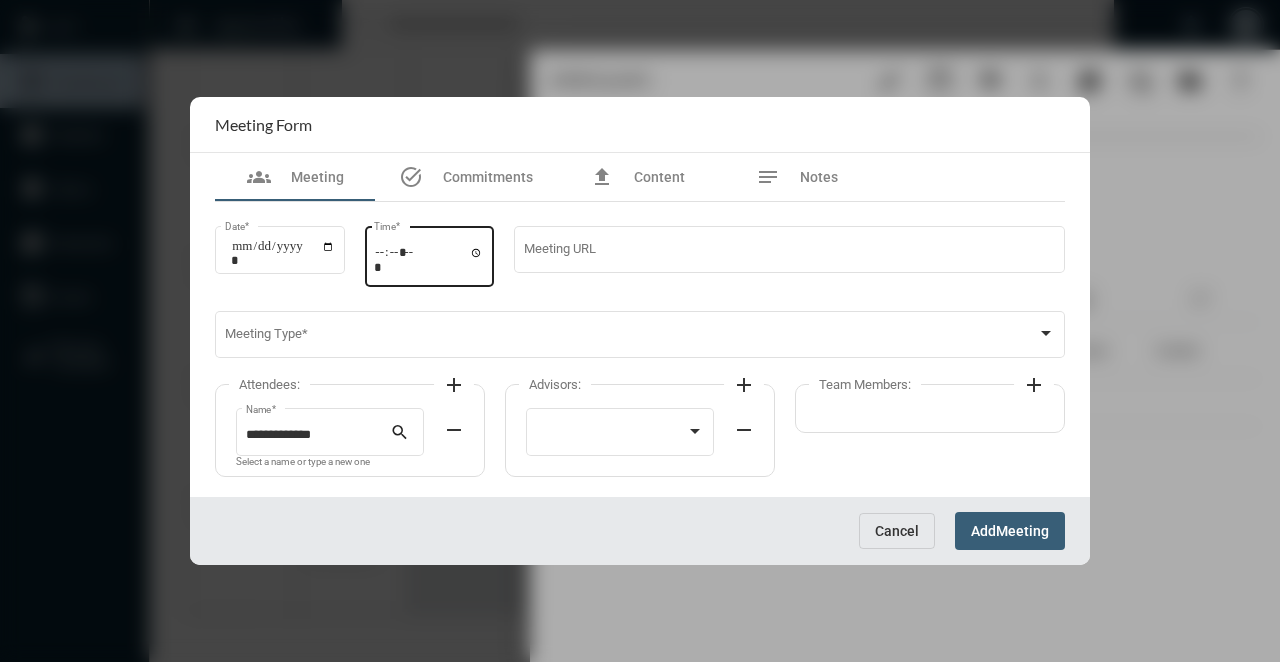 click on "Time  *" at bounding box center (430, 254) 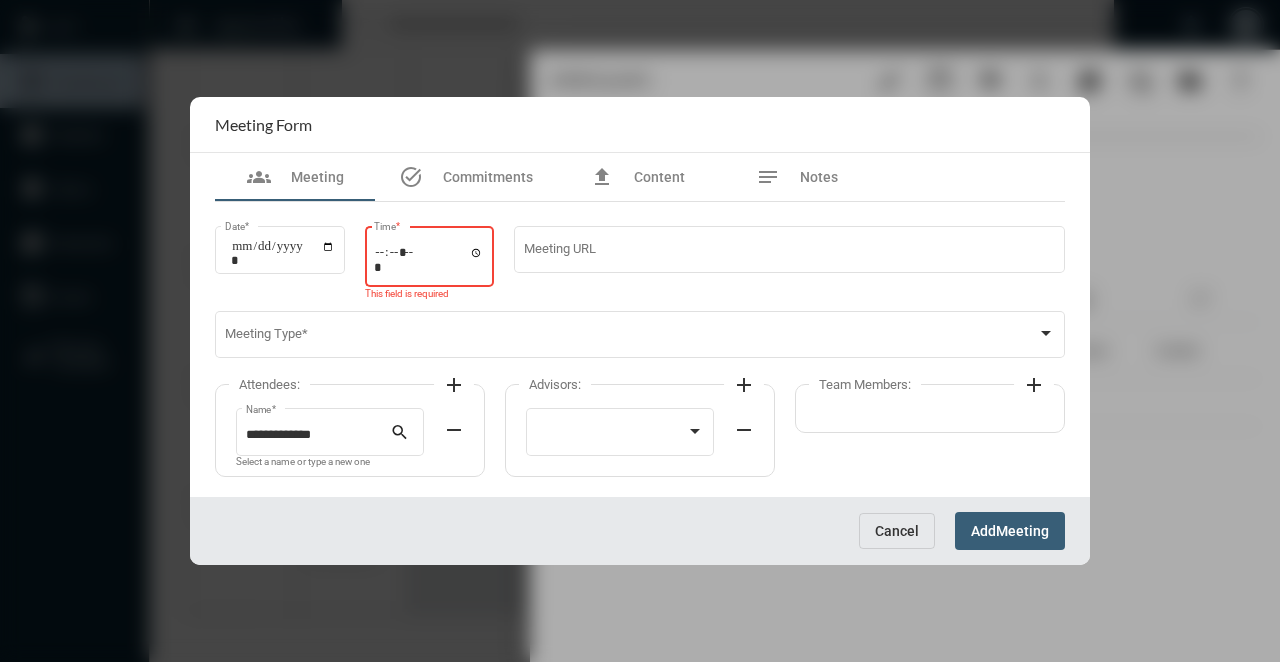 click on "Time  *" at bounding box center [430, 254] 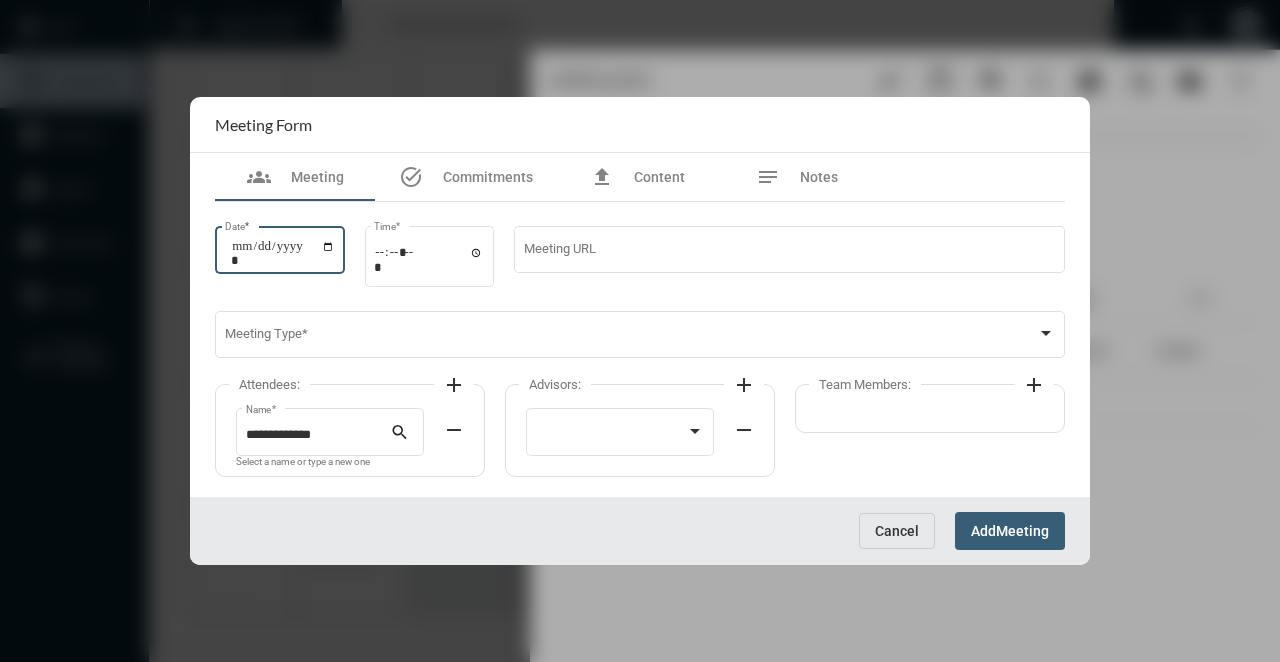 click on "Date  *" at bounding box center [283, 253] 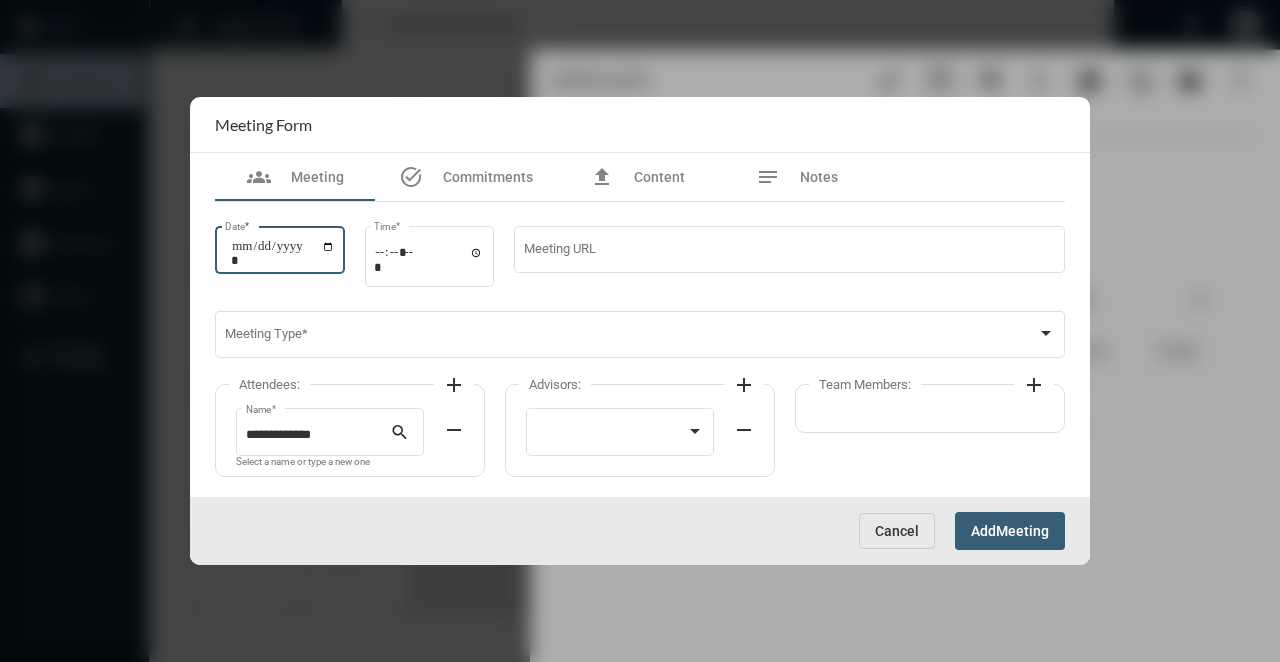 type on "**********" 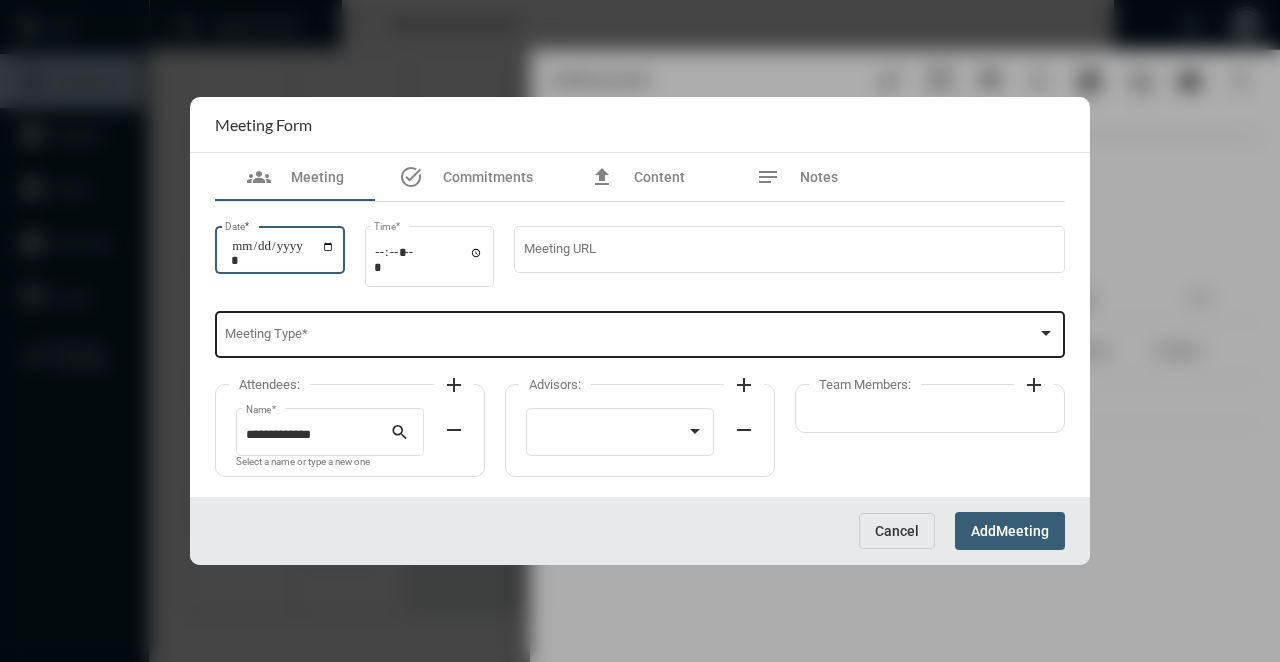click on "Meeting Type  *" at bounding box center (640, 333) 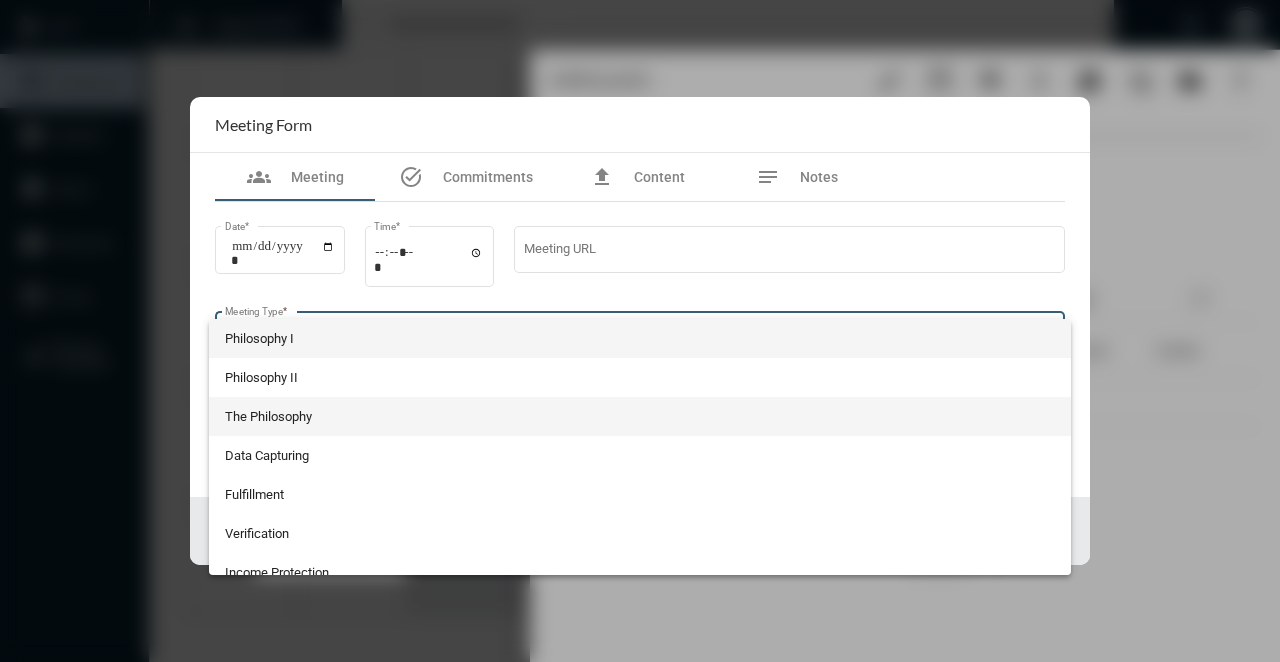 scroll, scrollTop: 524, scrollLeft: 0, axis: vertical 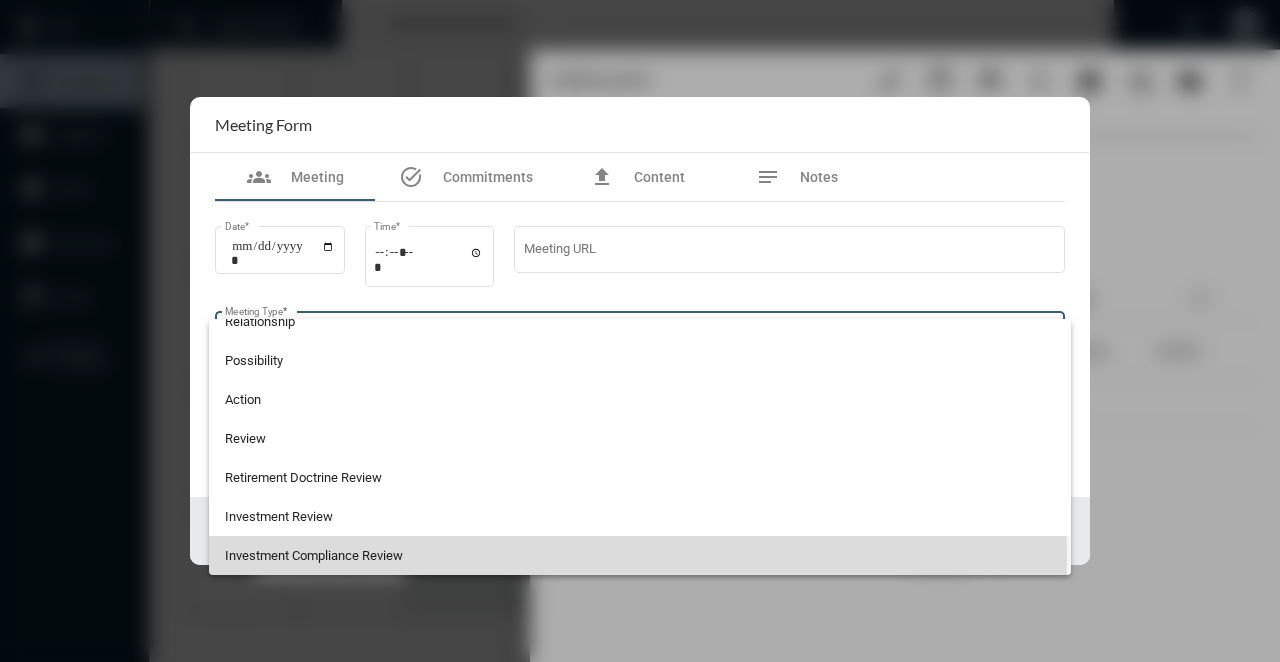 click on "Investment Compliance Review" at bounding box center (640, 555) 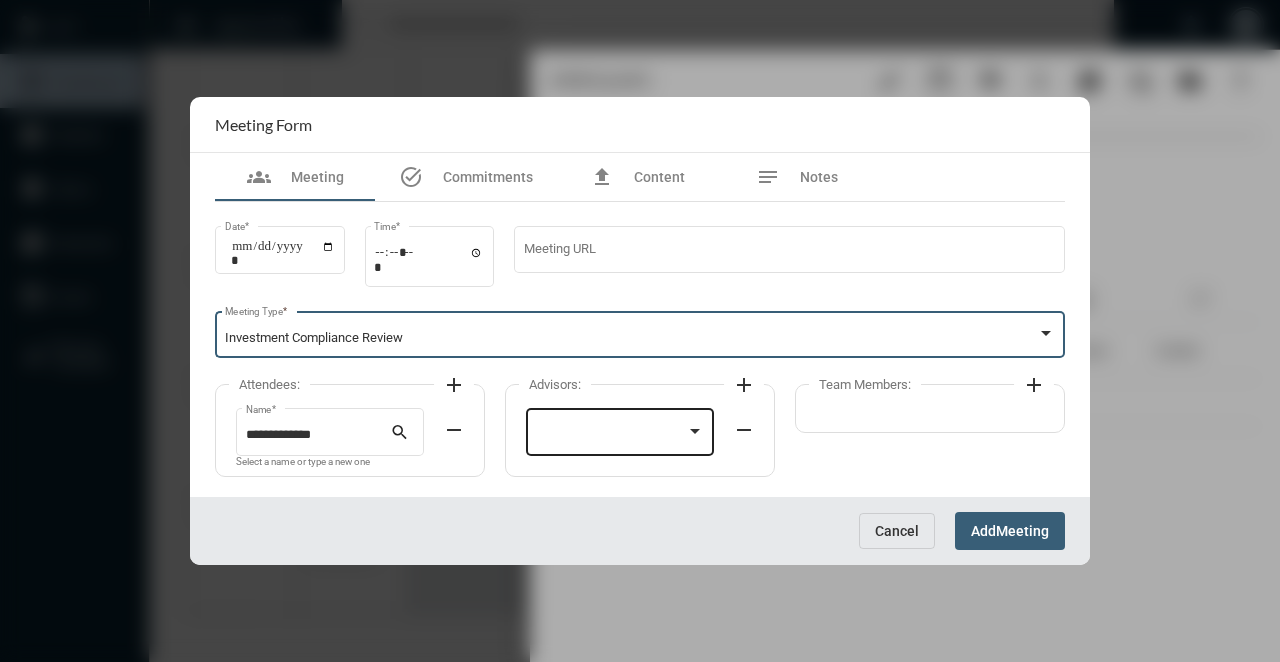 click at bounding box center (611, 435) 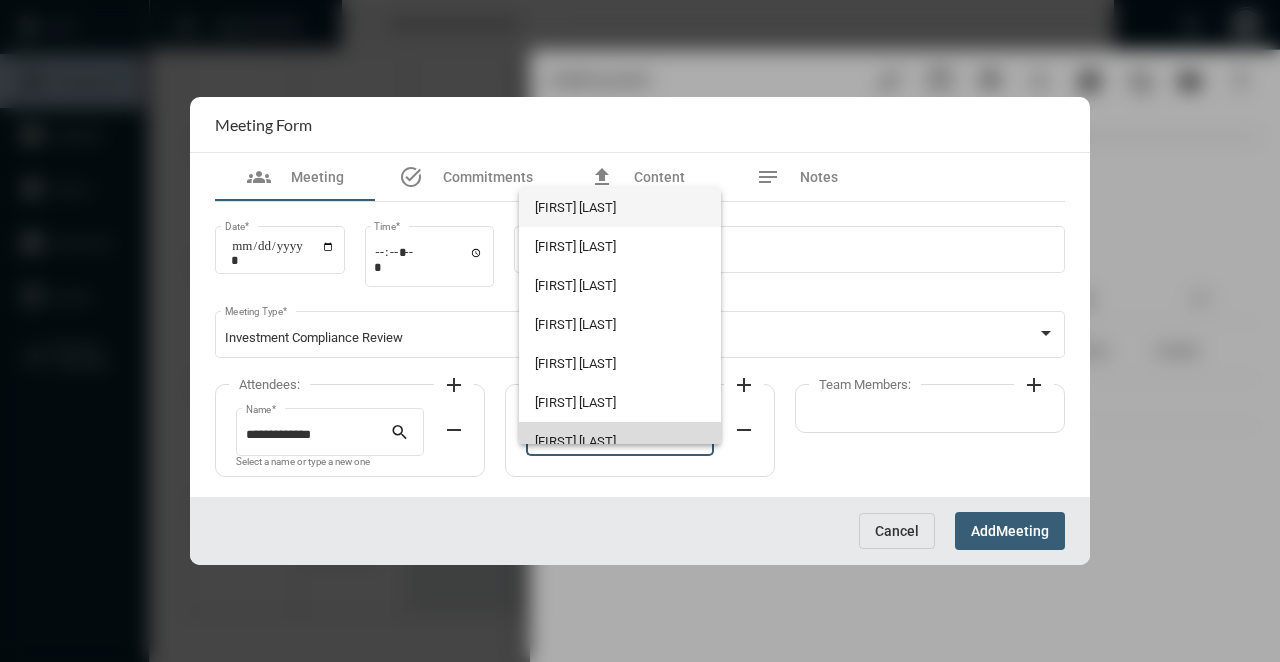click on "[FIRST] [LAST]" at bounding box center [619, 441] 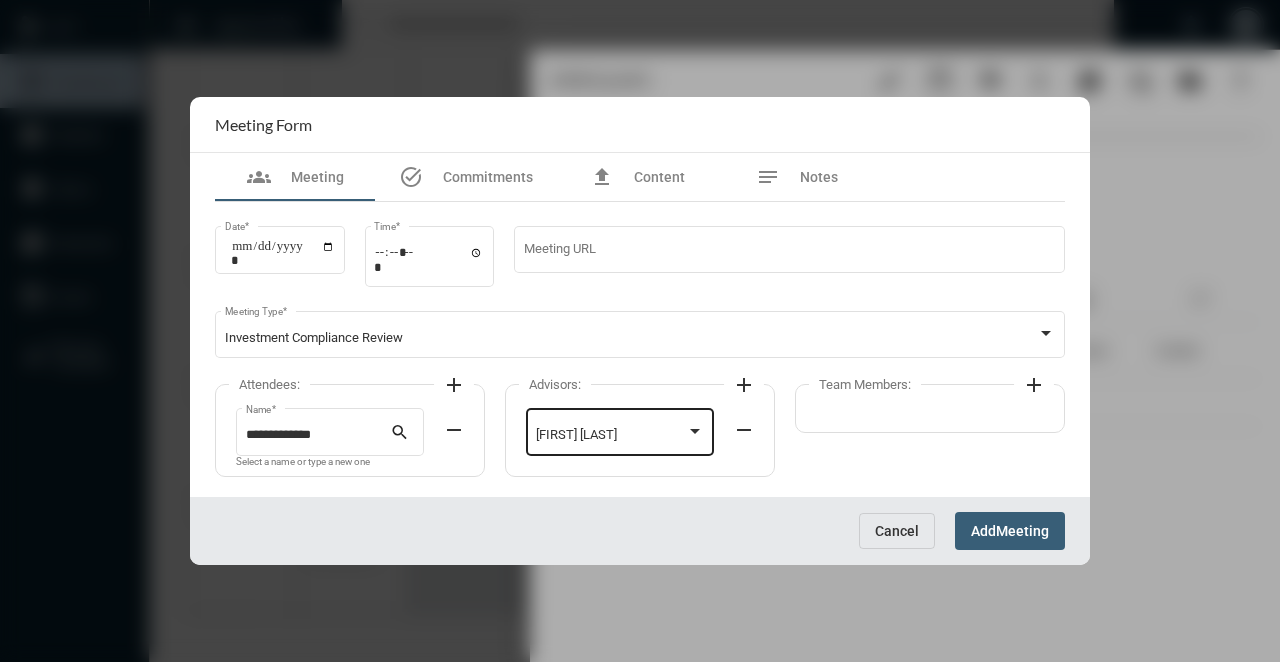 click on "[FIRST] [LAST]" 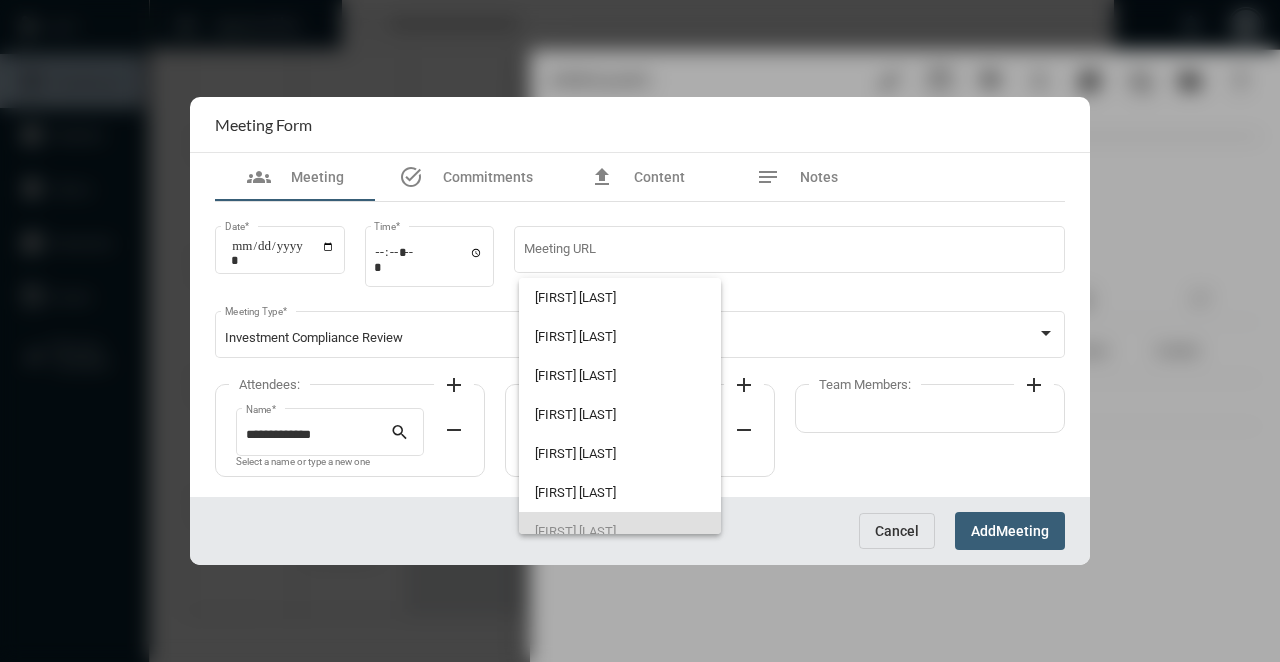 scroll, scrollTop: 95, scrollLeft: 0, axis: vertical 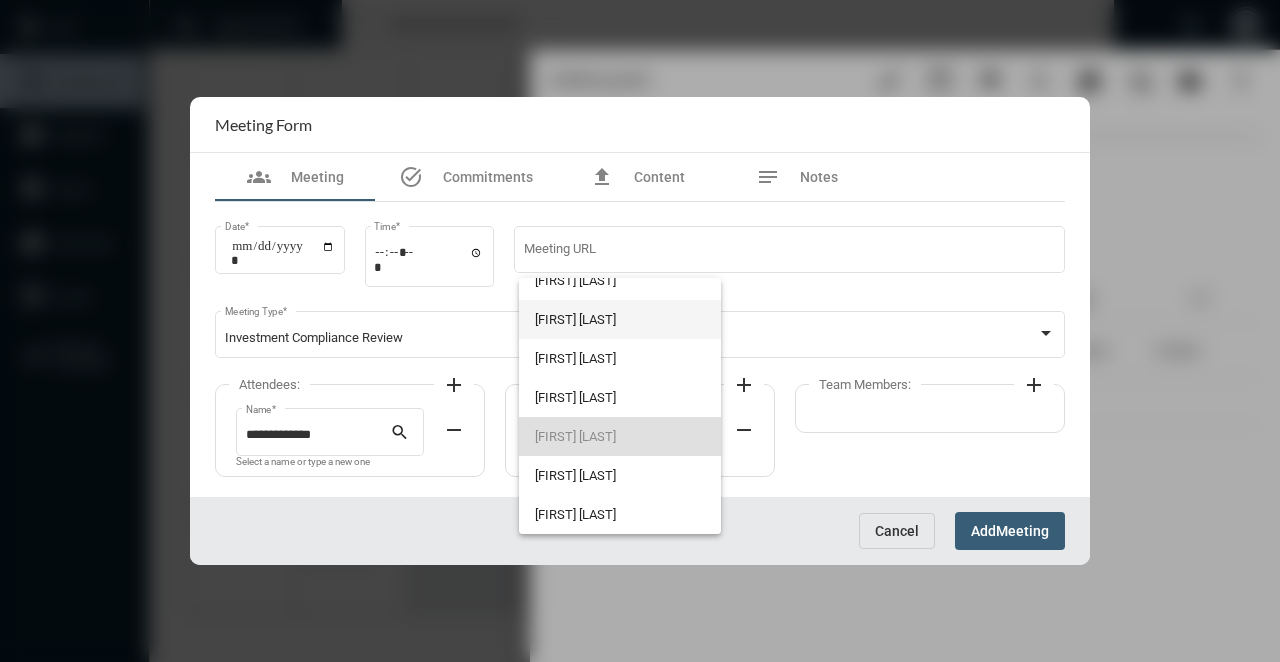 click on "[FIRST] [LAST]" at bounding box center [619, 319] 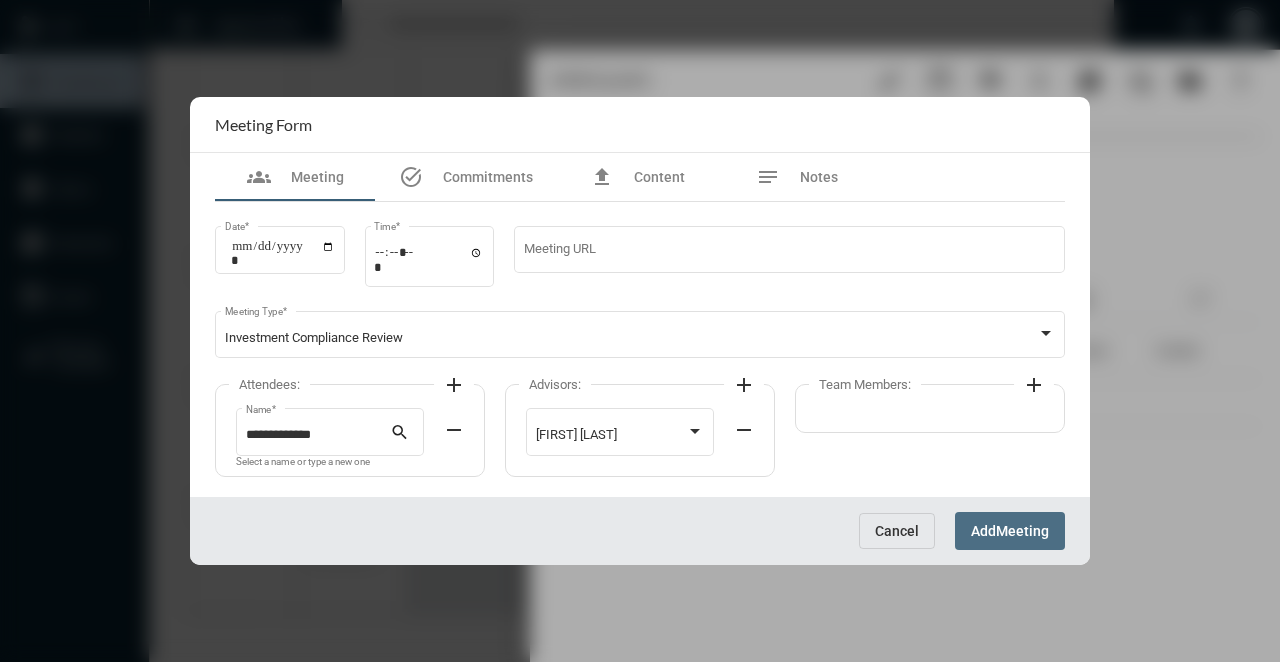 click on "Add" at bounding box center [983, 532] 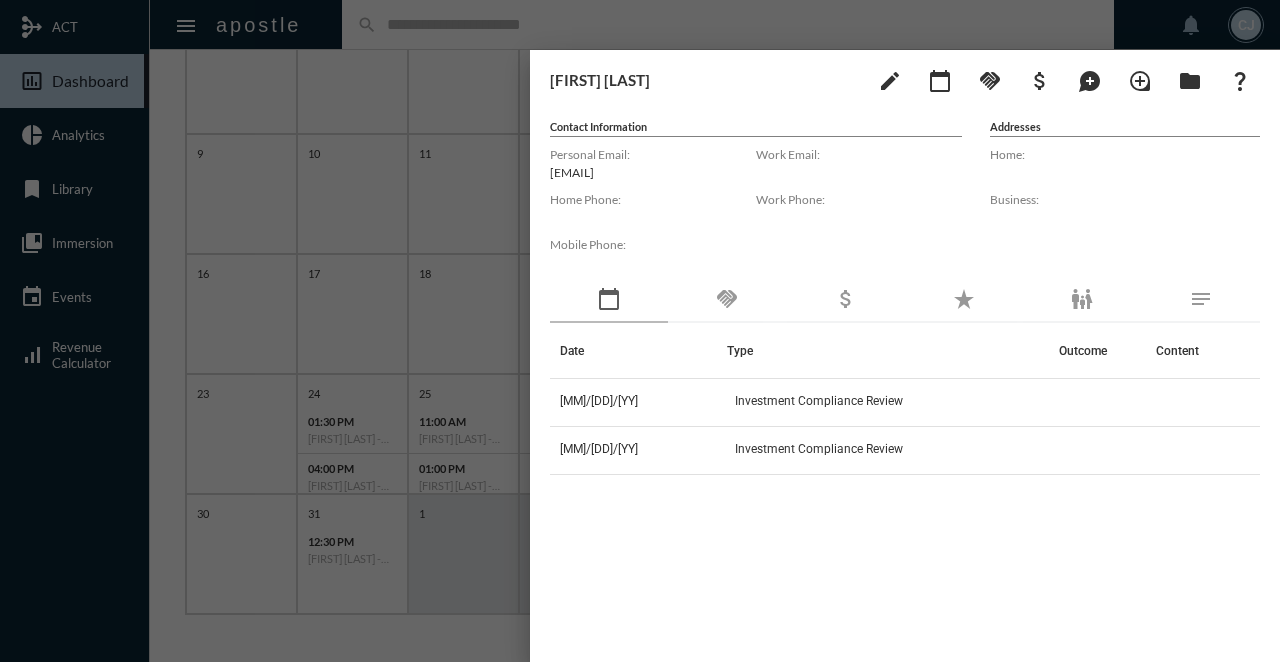 click at bounding box center (640, 331) 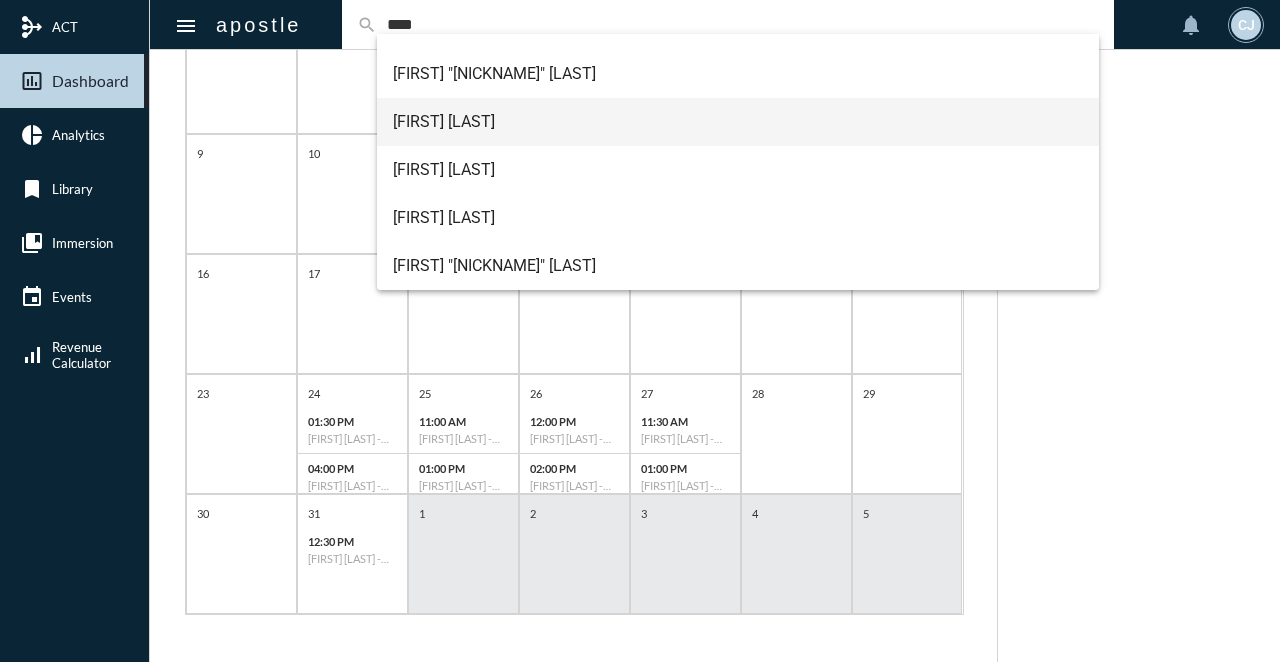 scroll, scrollTop: 0, scrollLeft: 0, axis: both 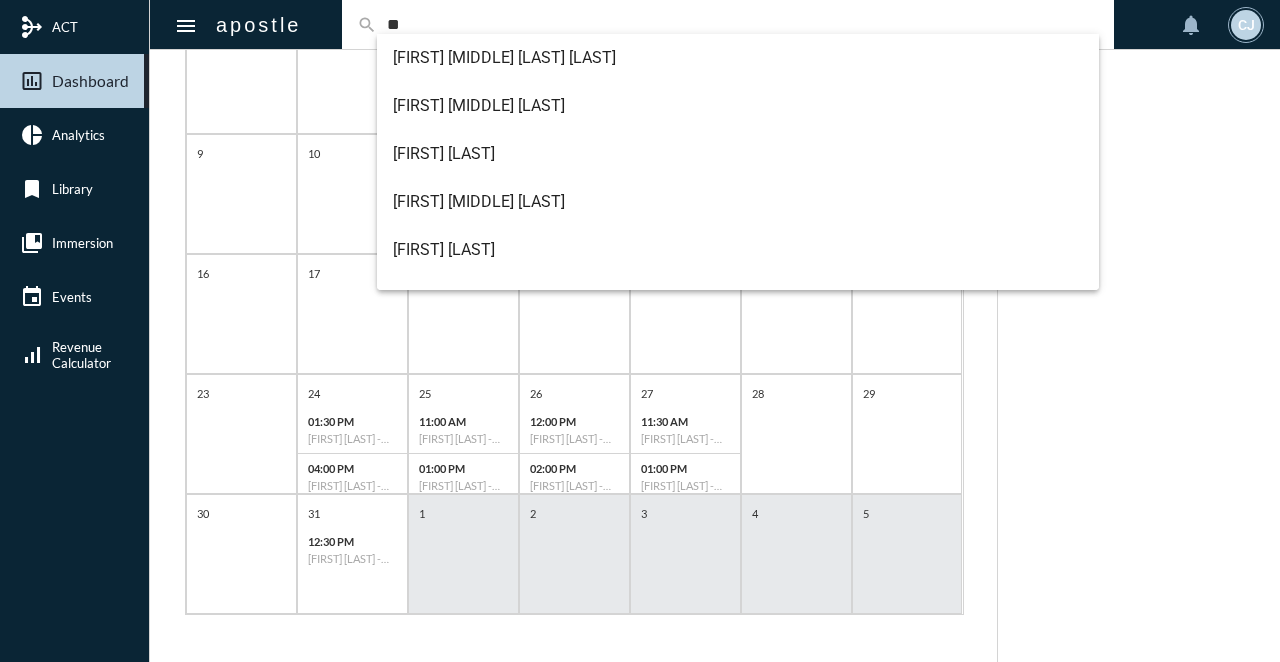 type on "*" 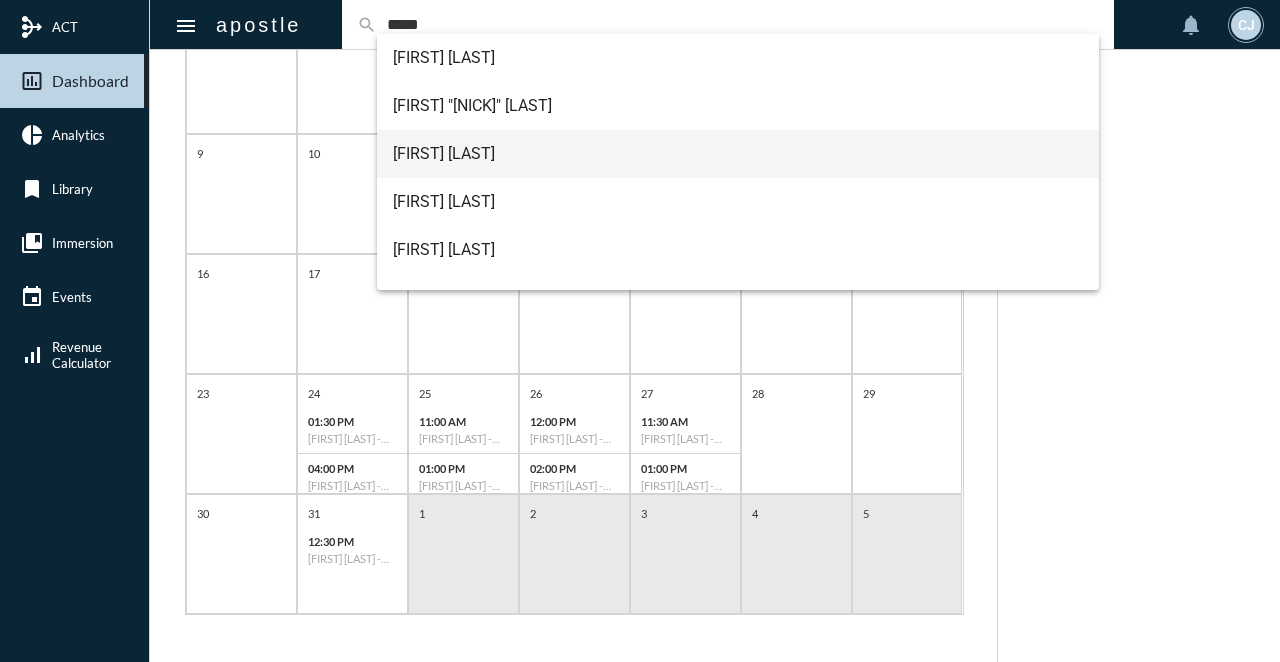 scroll, scrollTop: 80, scrollLeft: 0, axis: vertical 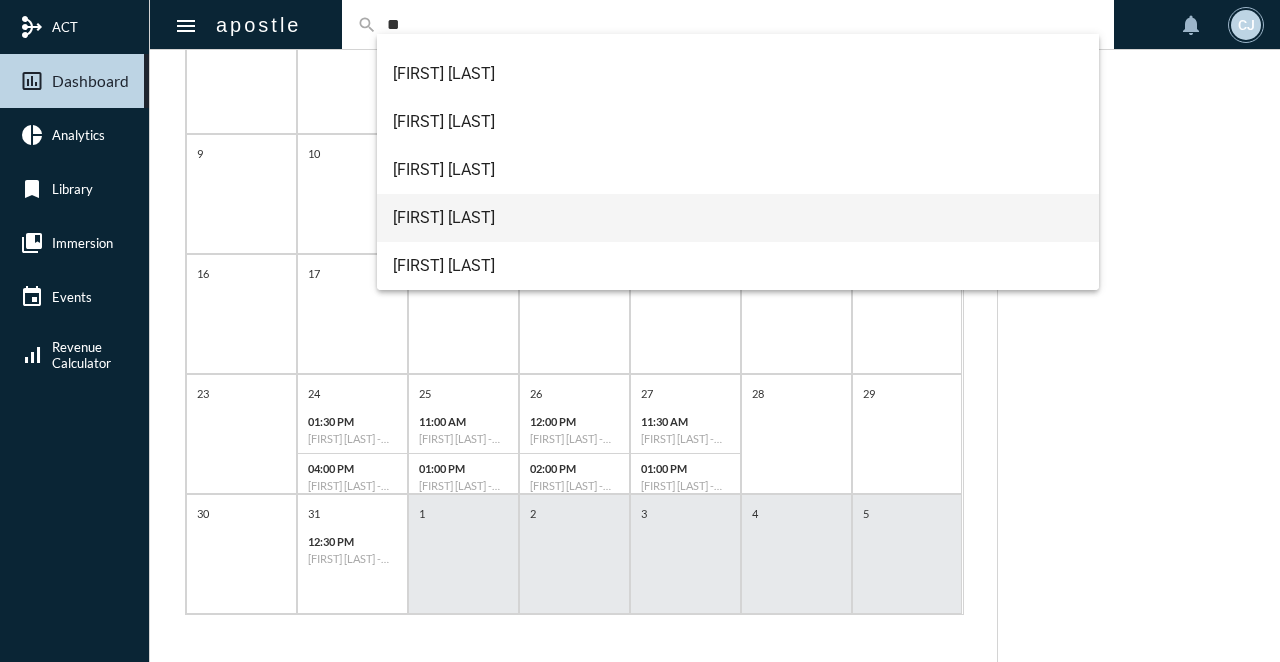 type on "*" 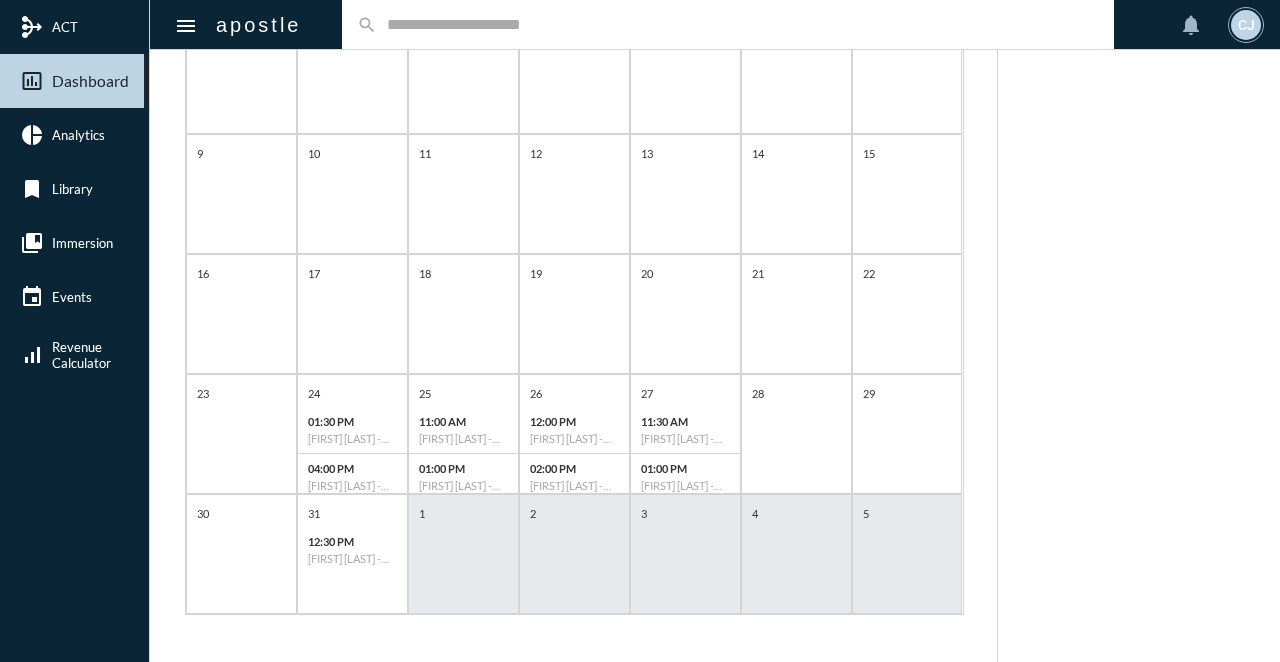 scroll, scrollTop: 0, scrollLeft: 0, axis: both 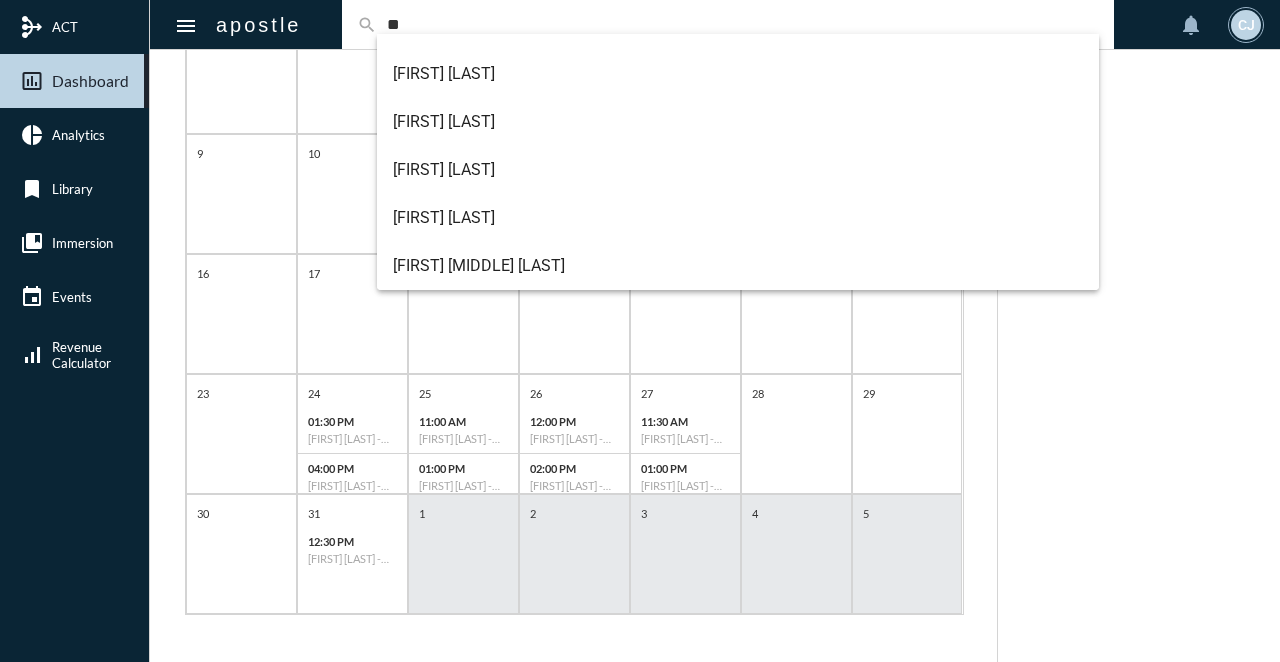 type on "*" 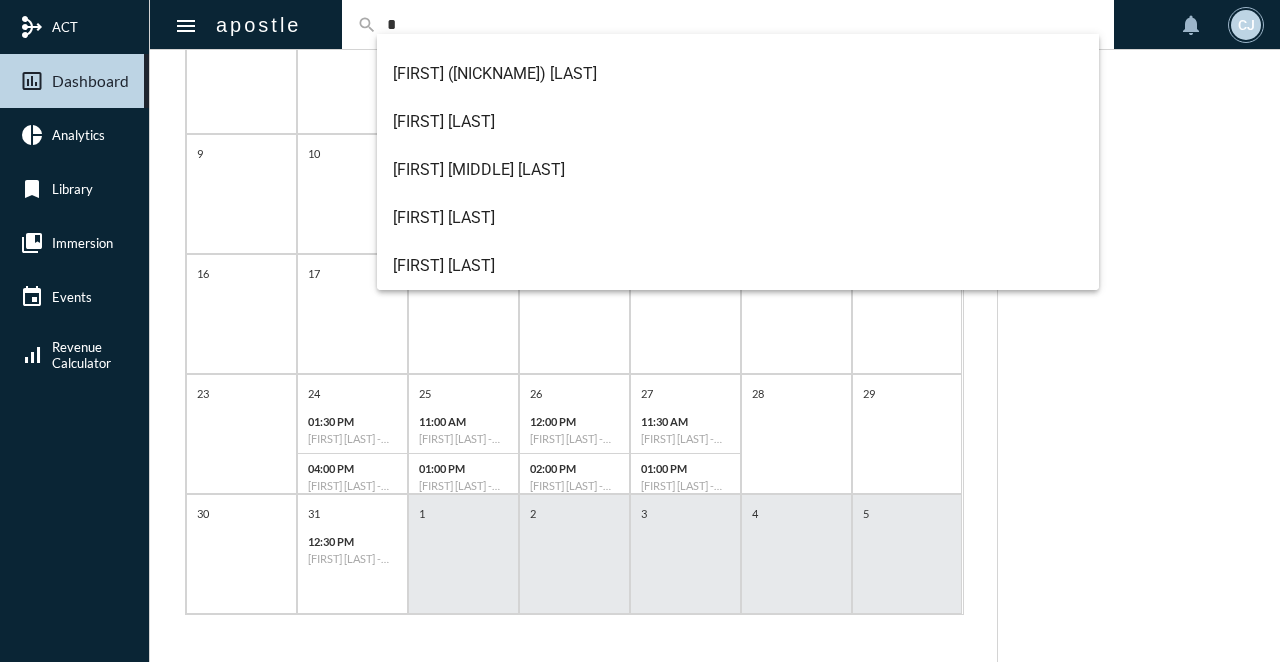 type 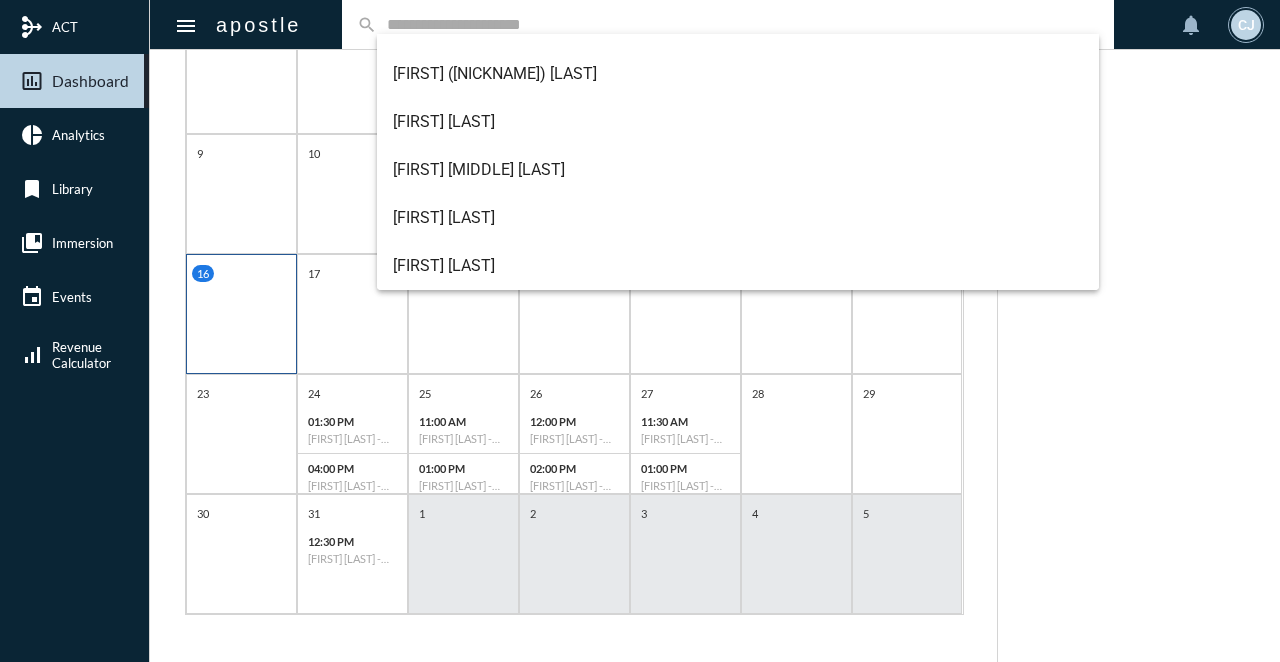 scroll, scrollTop: 0, scrollLeft: 0, axis: both 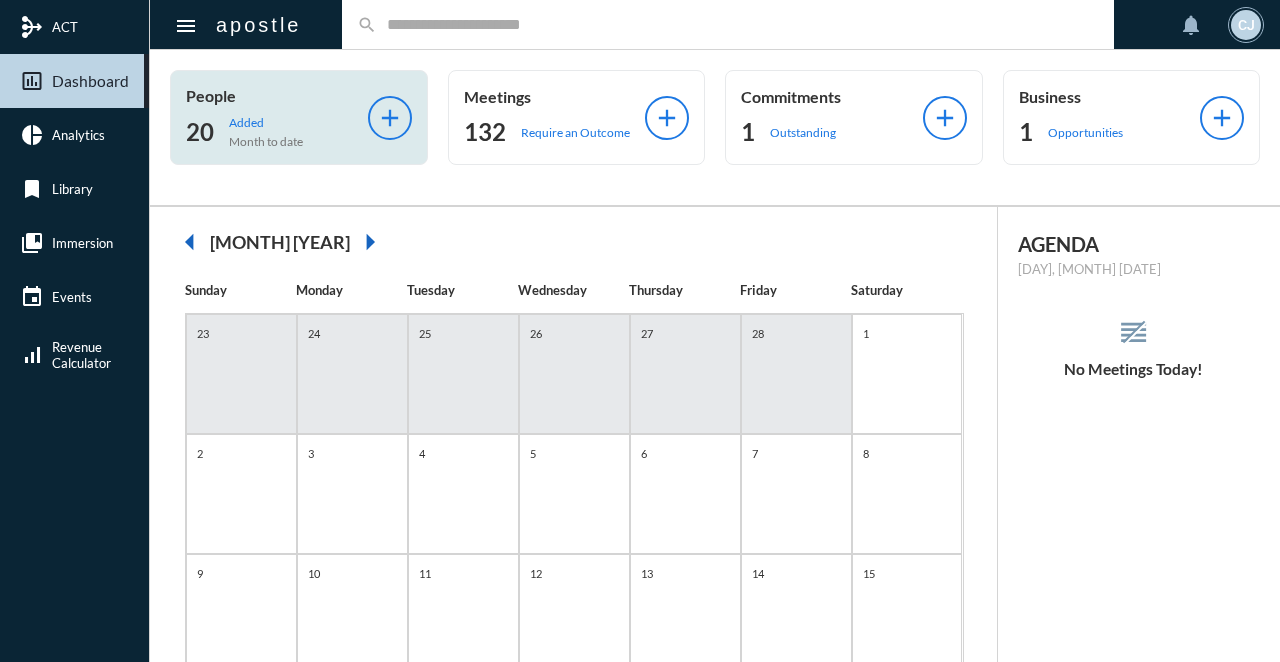 click on "20 Added Month to date" 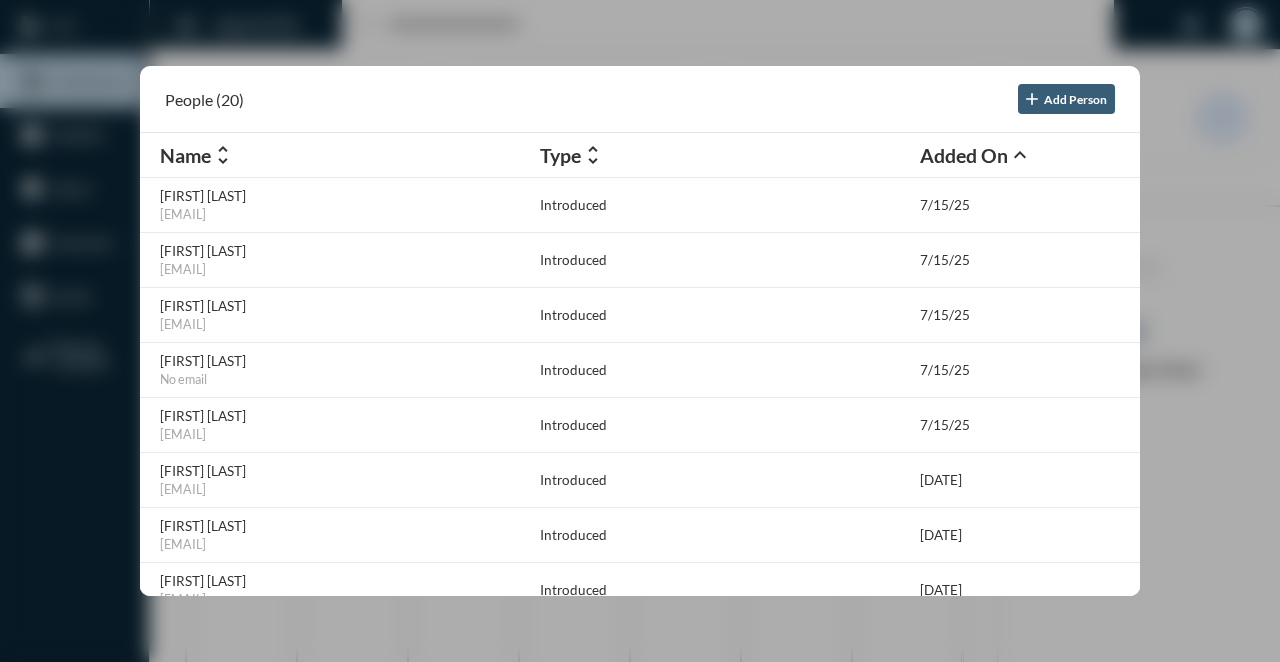 click at bounding box center (640, 331) 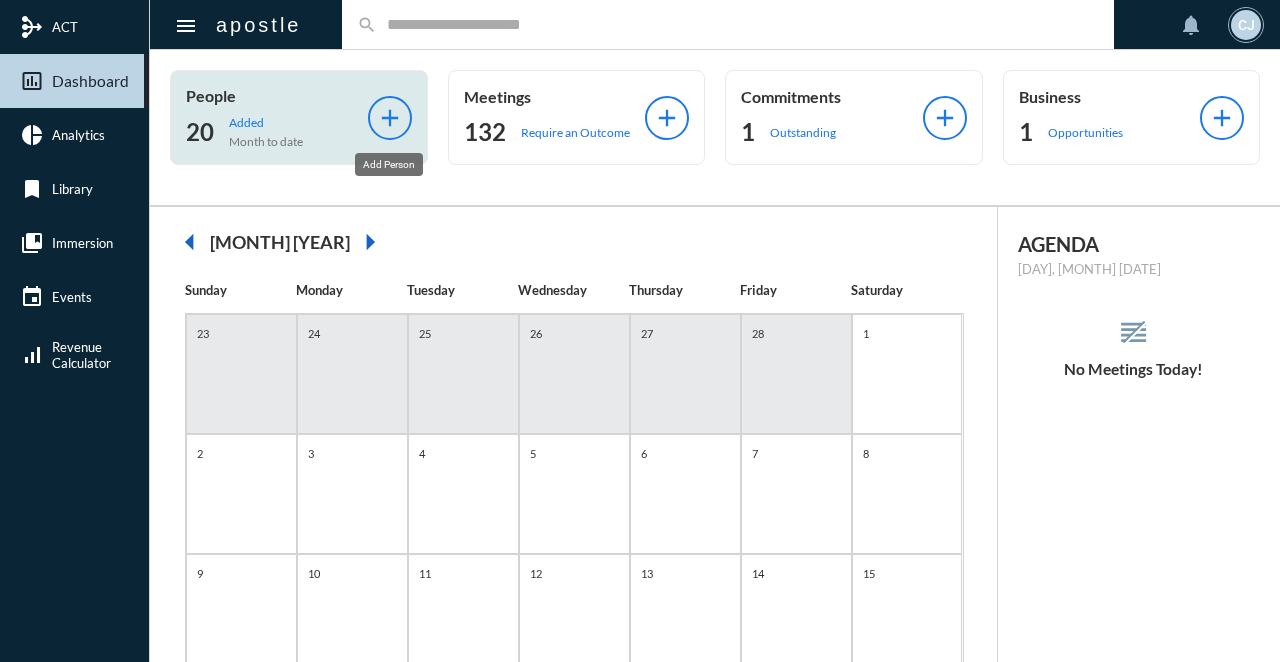 click on "add" 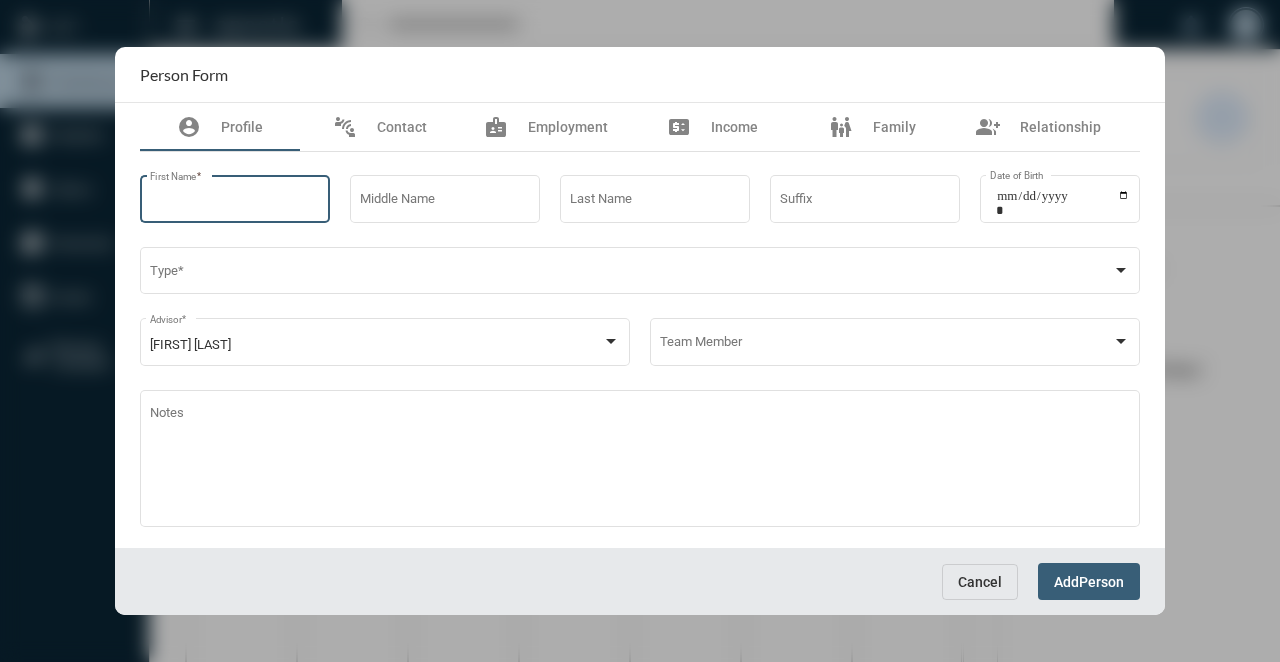 click on "First Name  *" at bounding box center (235, 202) 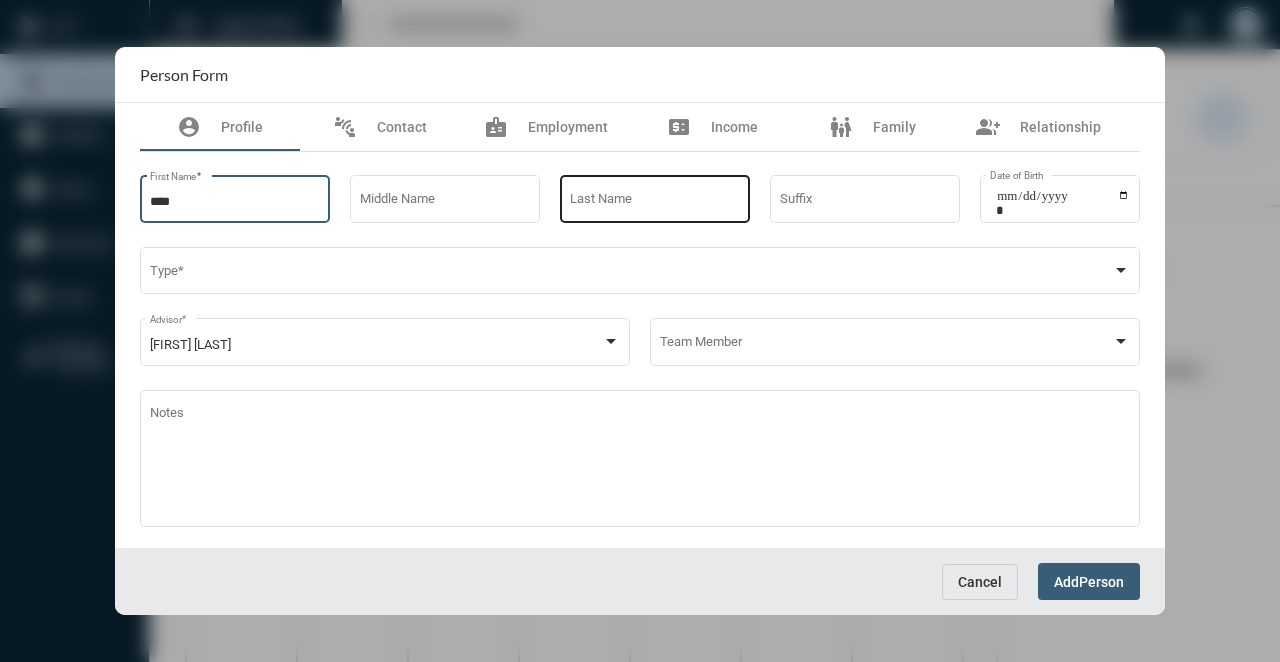 type on "****" 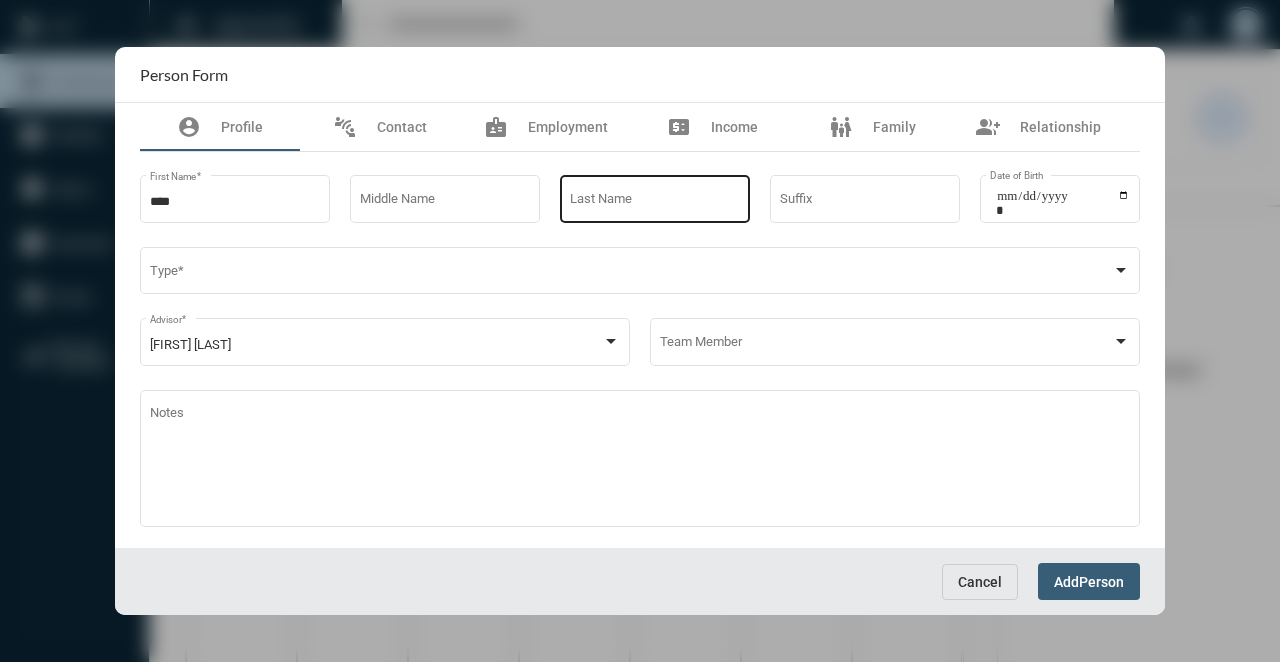 click on "Last Name" at bounding box center (655, 197) 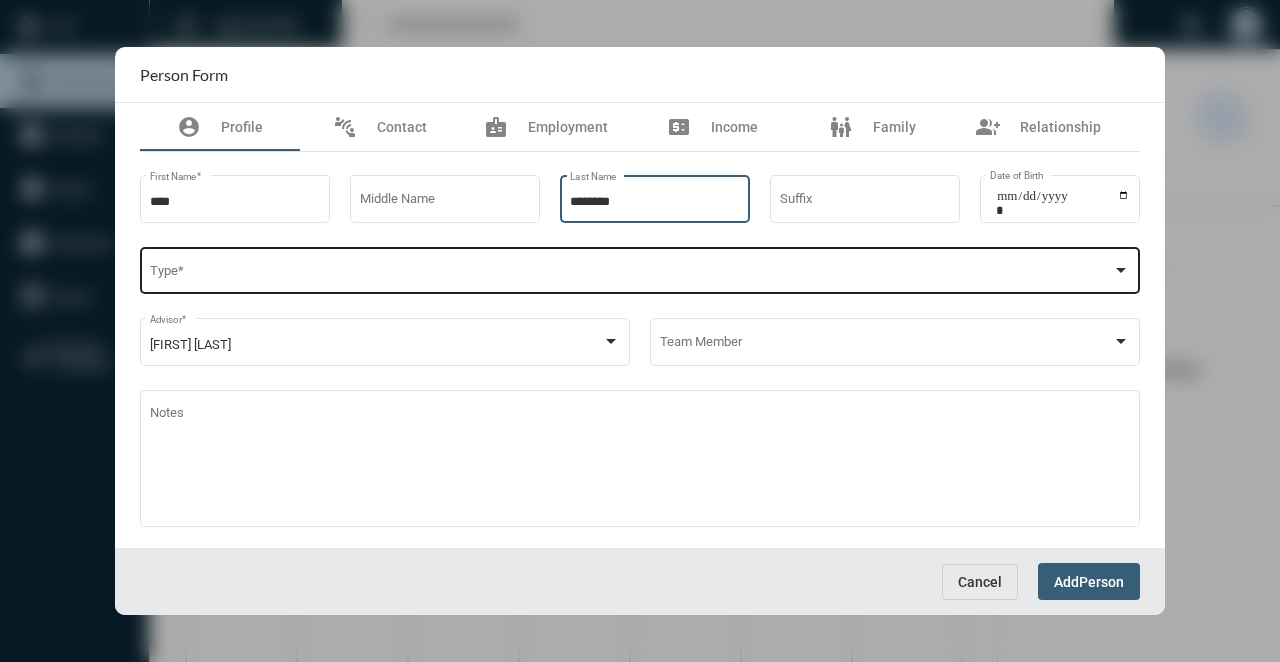 type on "********" 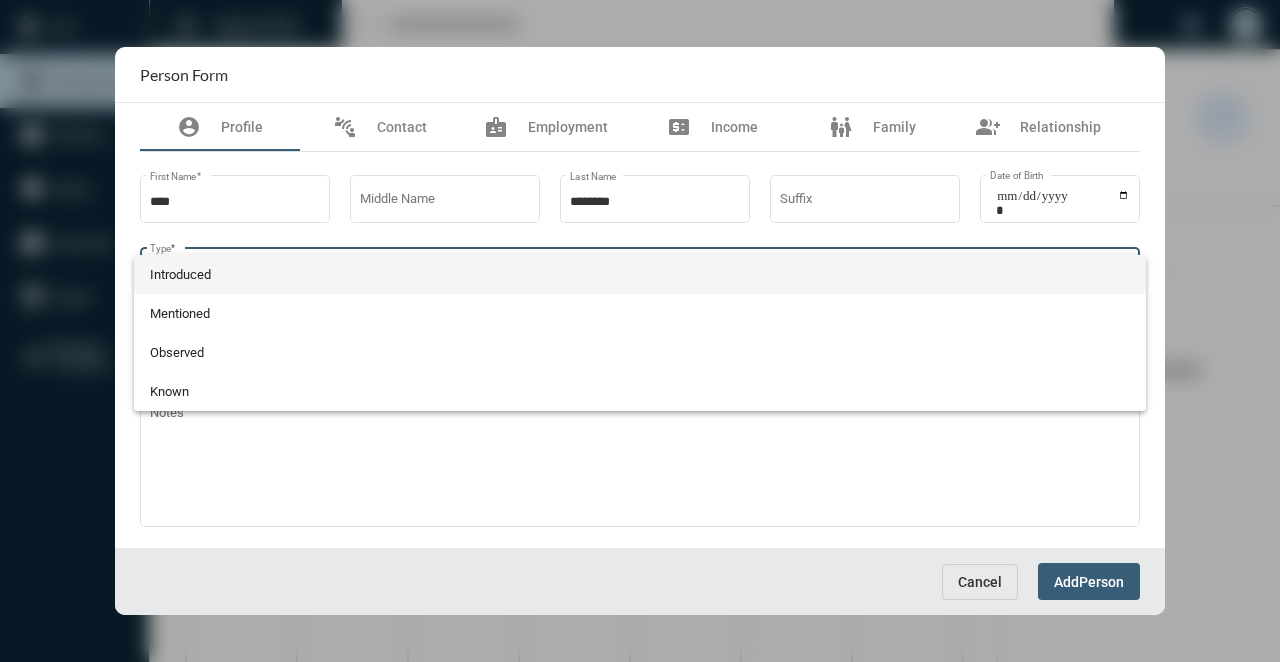 click on "Introduced" at bounding box center [640, 274] 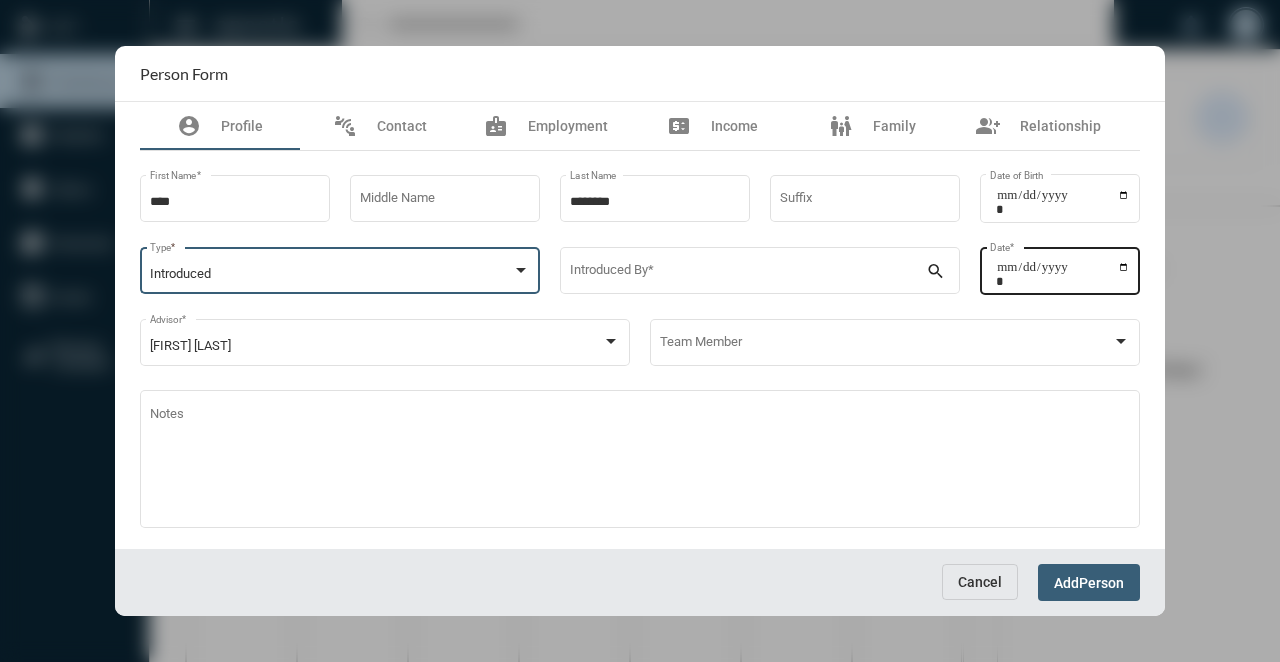 click on "Date  *" at bounding box center [1063, 274] 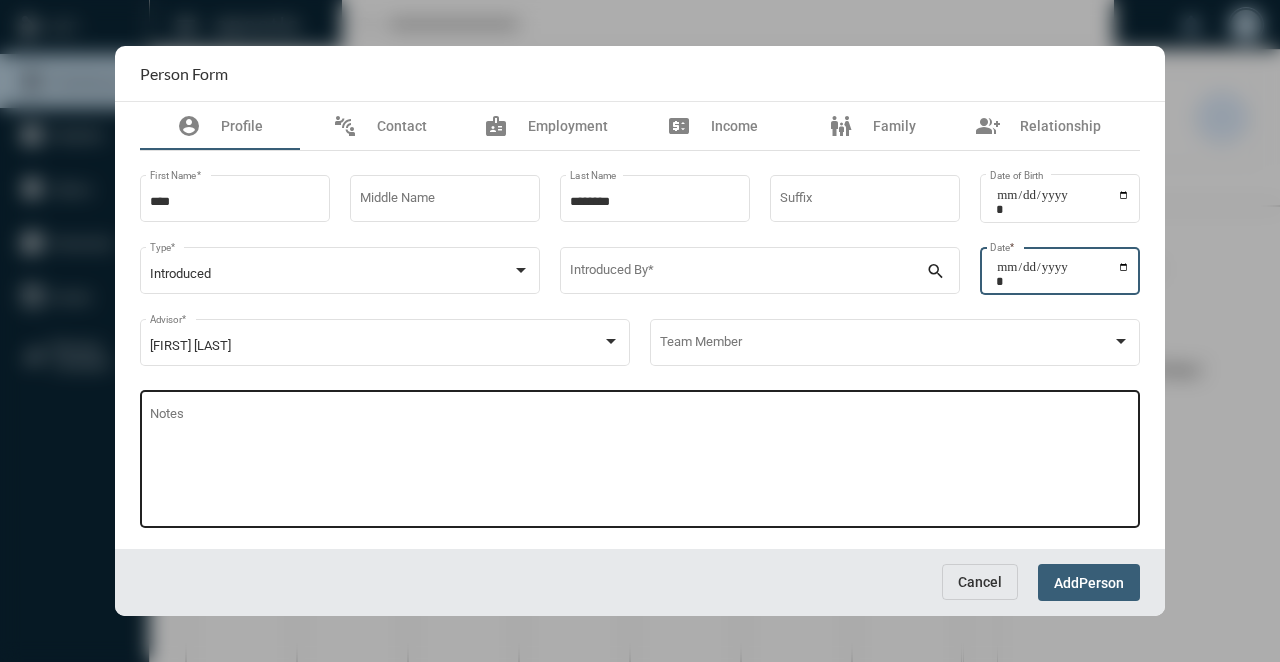 type on "**********" 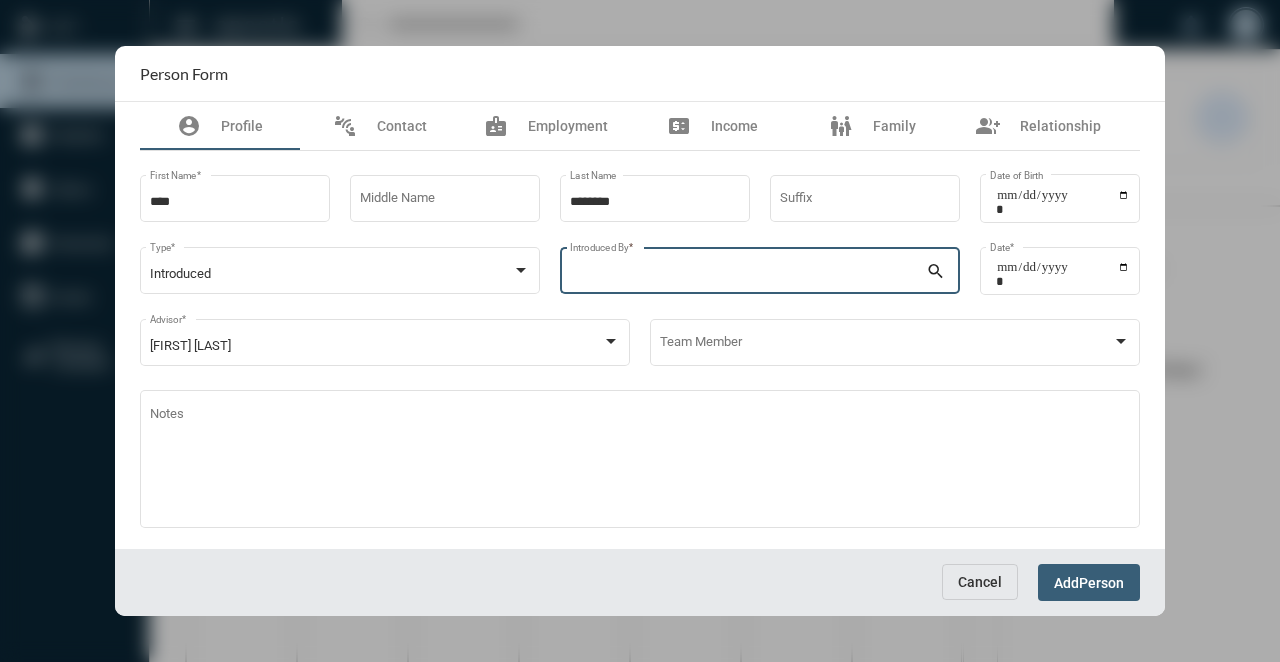 click on "Introduced By  *" at bounding box center [748, 274] 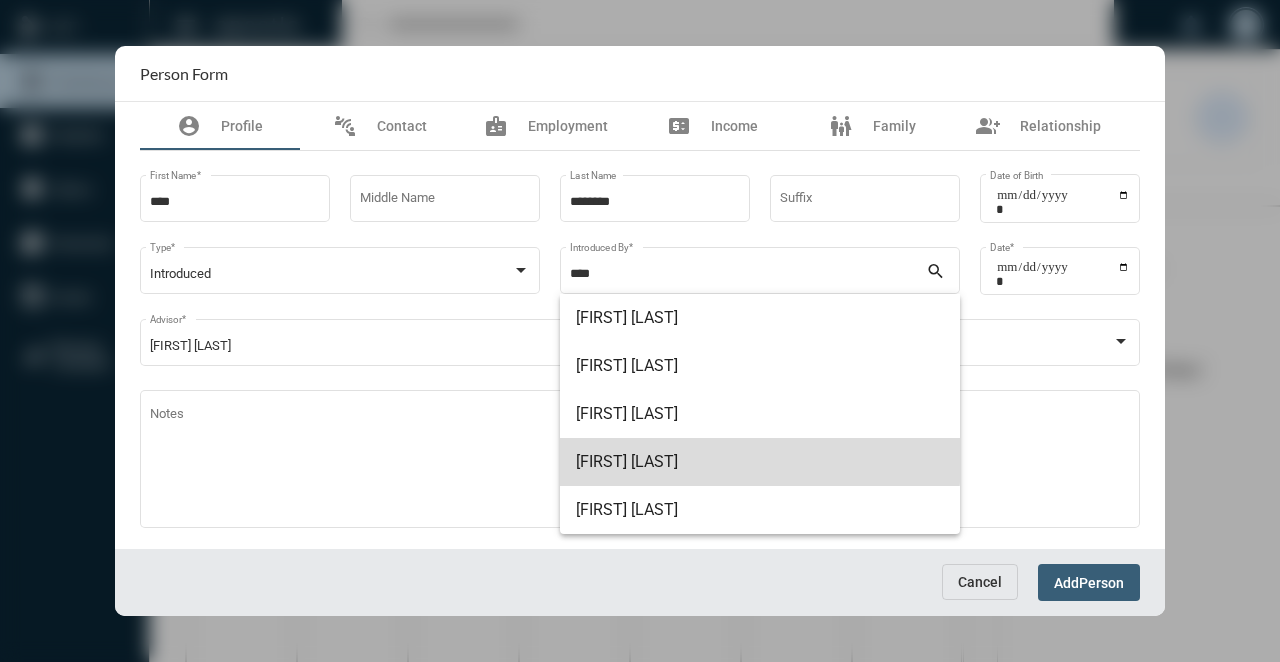 click on "[FIRST] [LAST]" at bounding box center [760, 462] 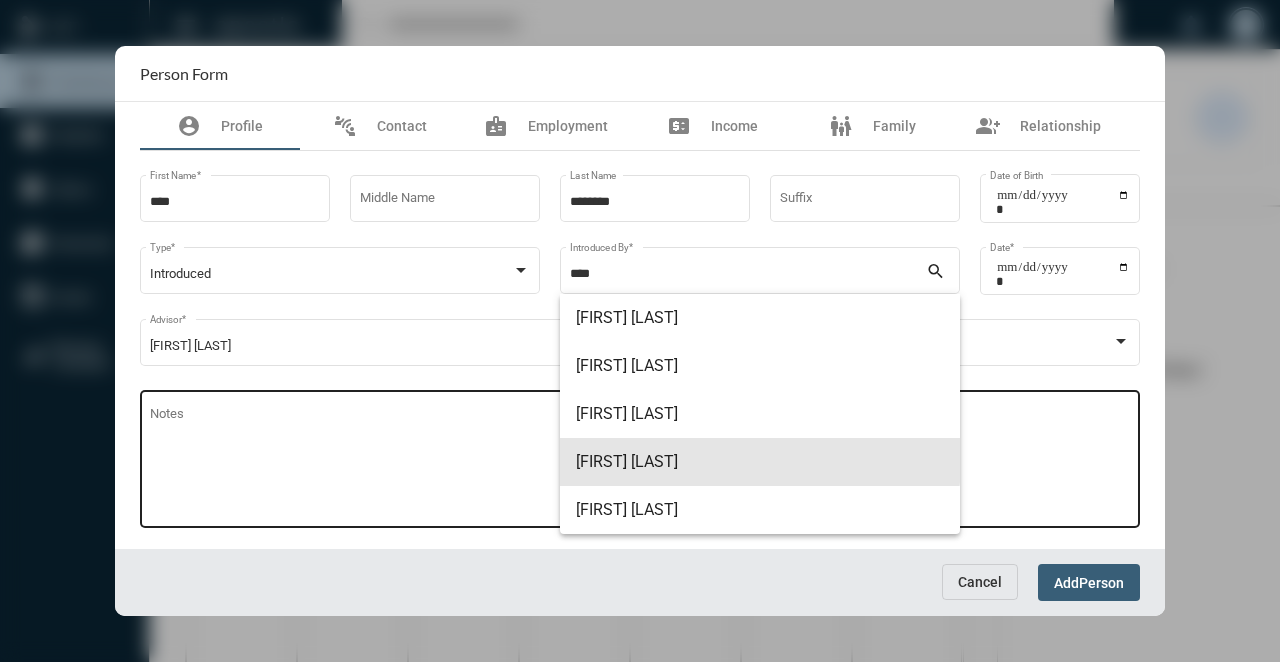 type on "**********" 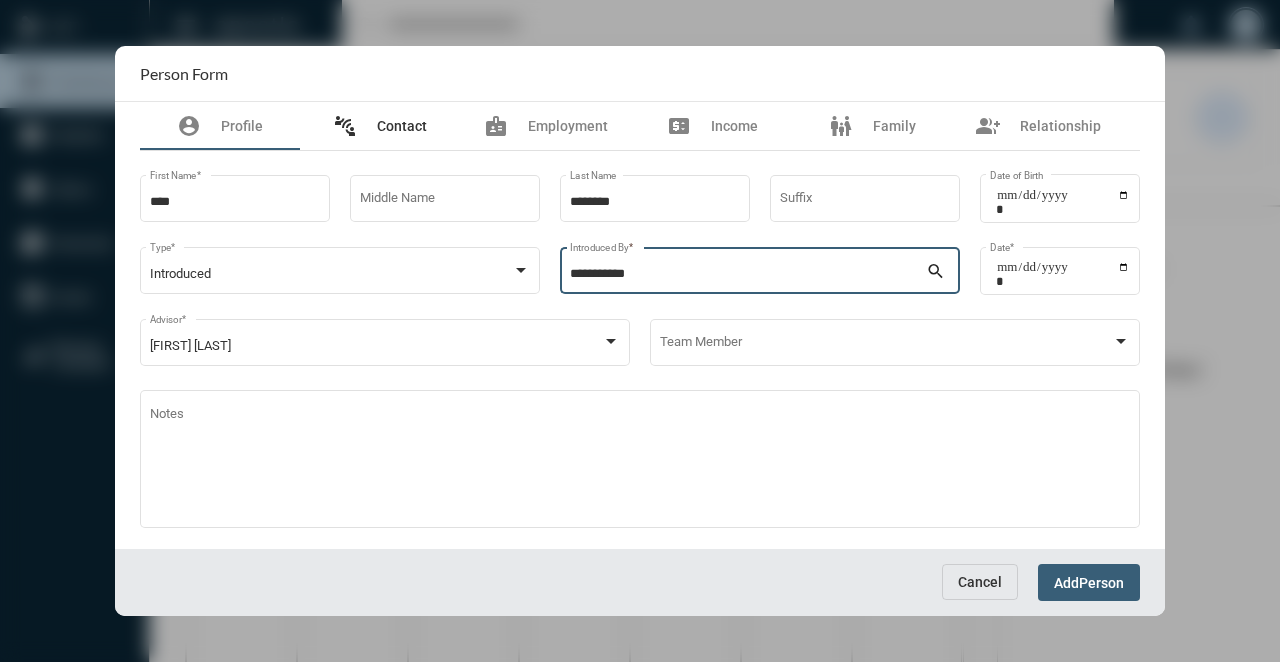 click on "connect_without_contact Contact" at bounding box center (380, 126) 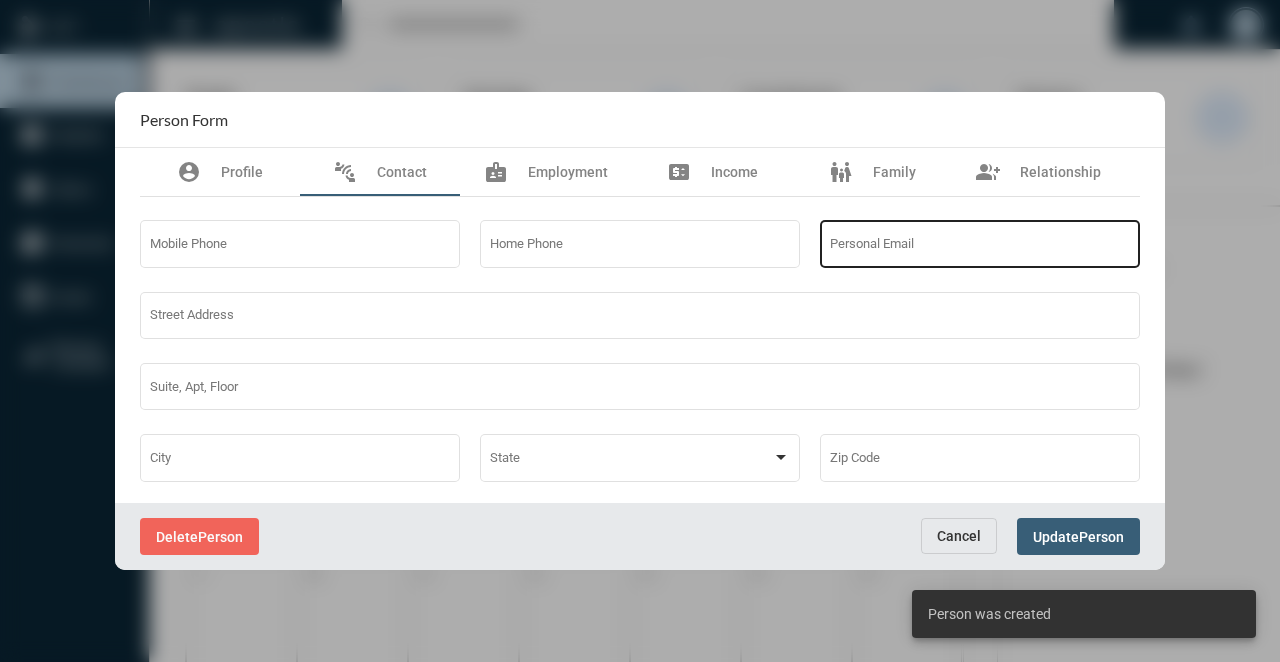 click on "Personal Email" at bounding box center [980, 242] 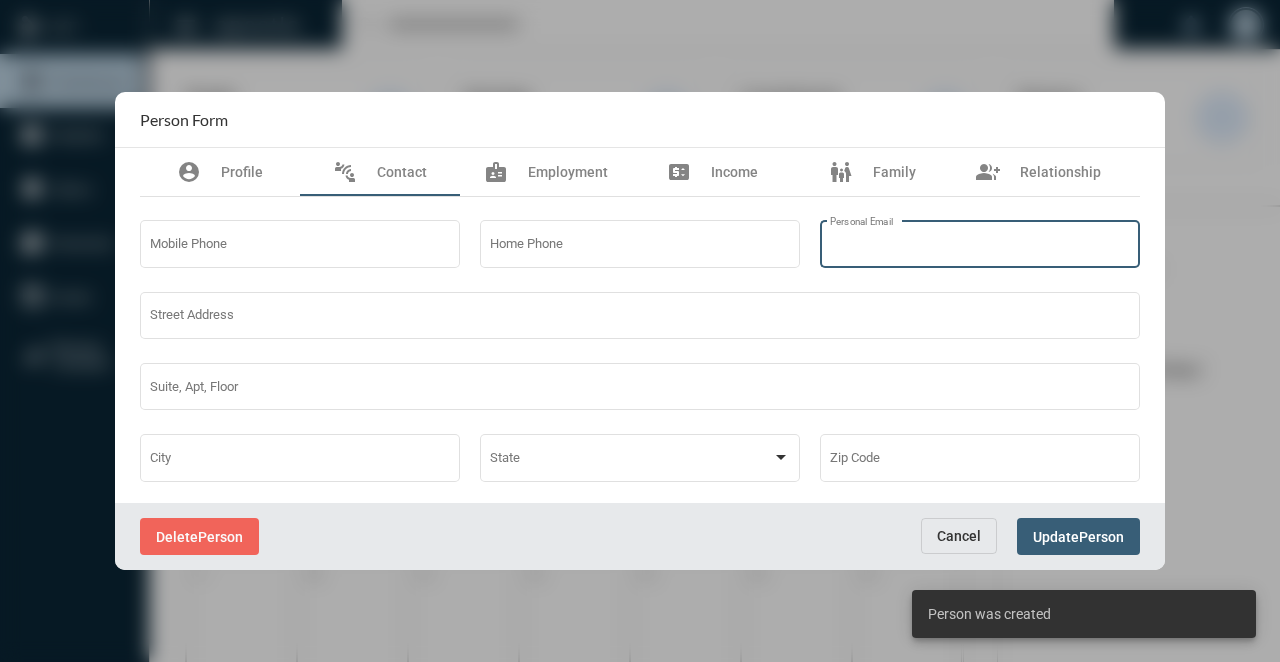 paste on "**********" 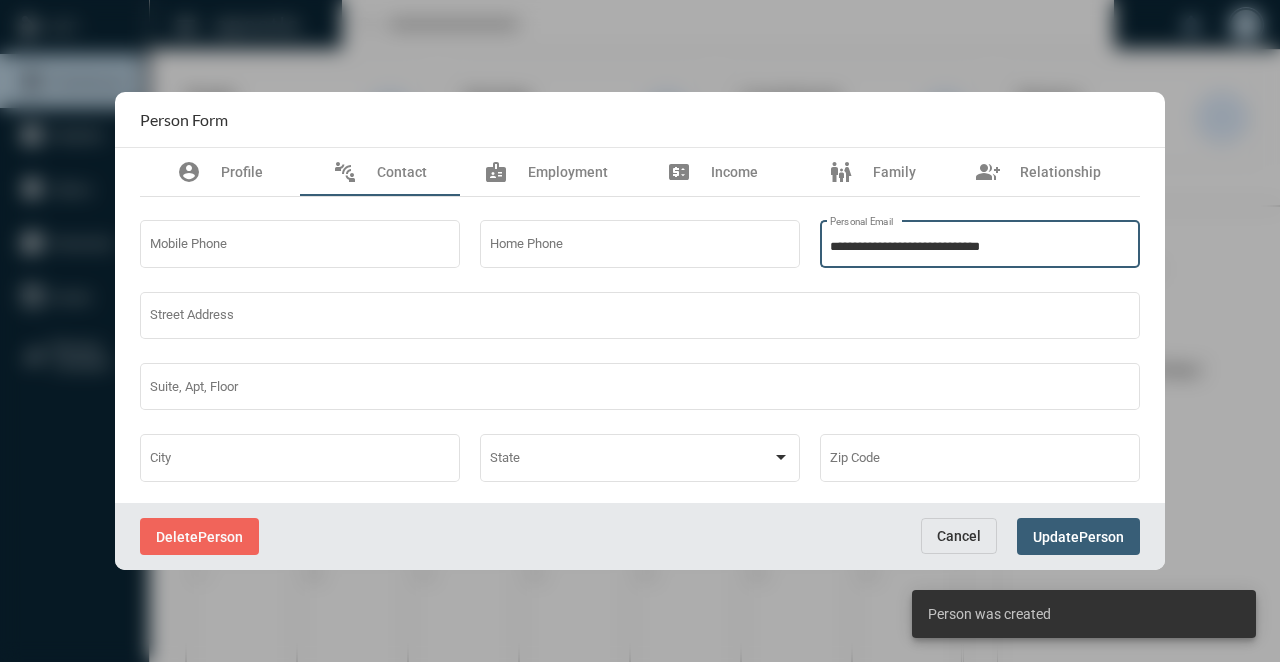 type on "**********" 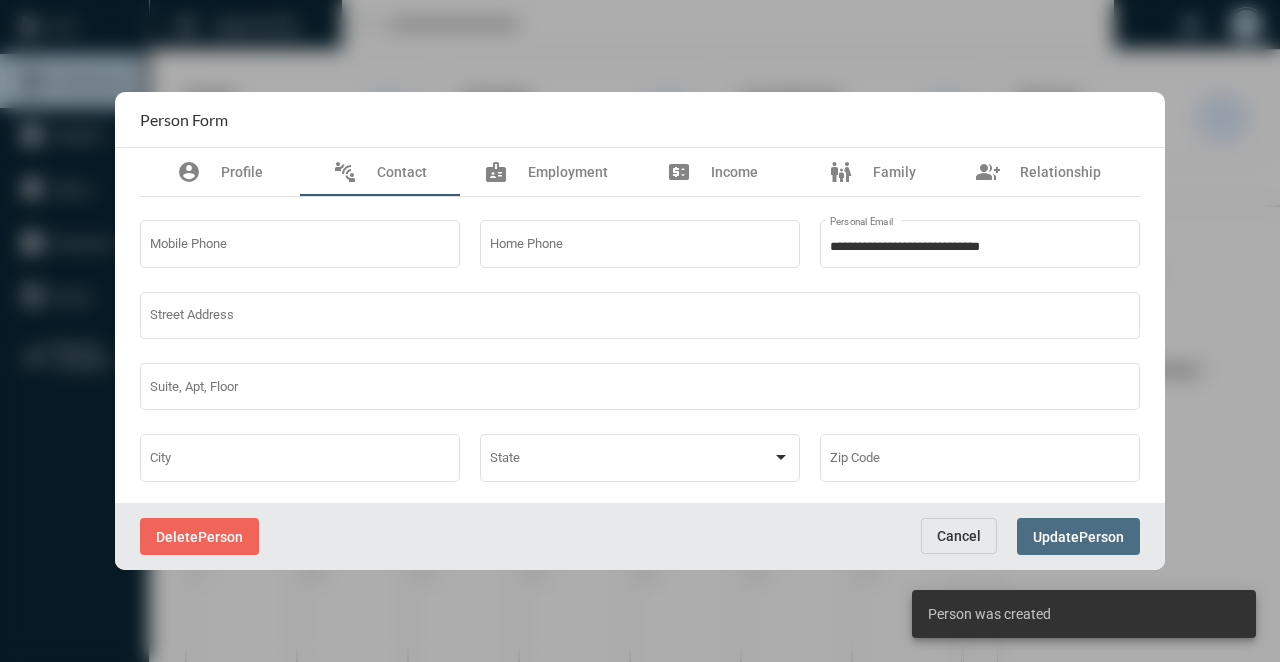 click on "Person" at bounding box center [1101, 537] 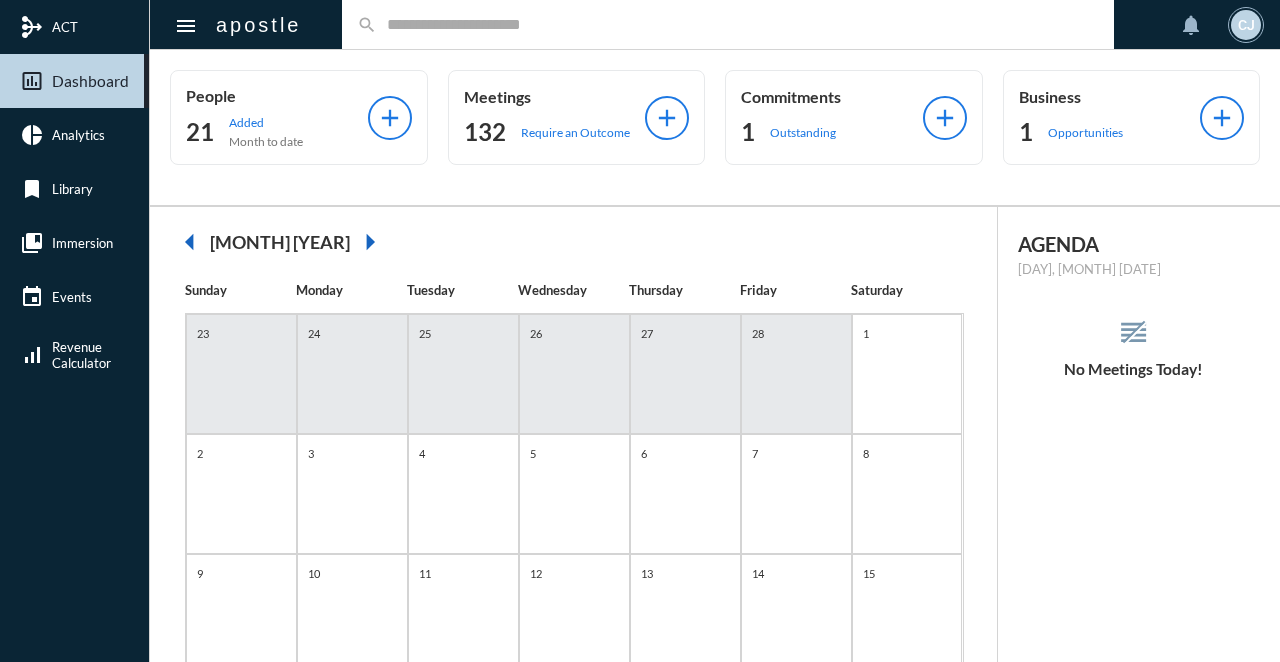 click 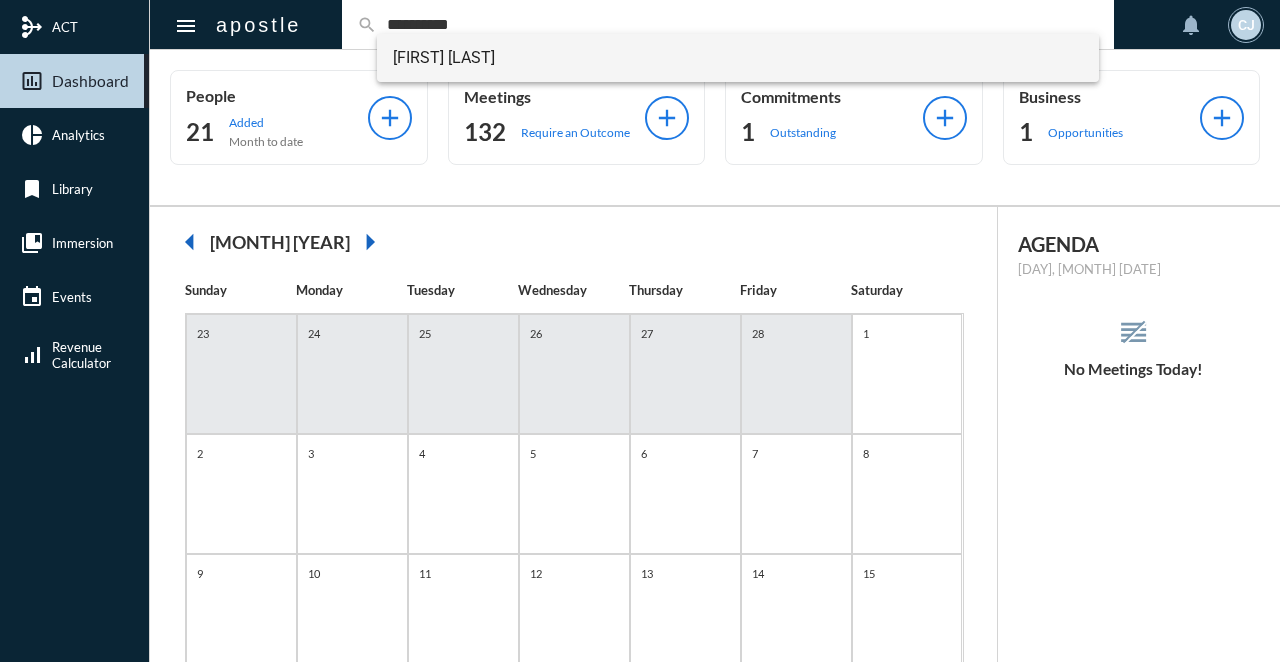 type on "**********" 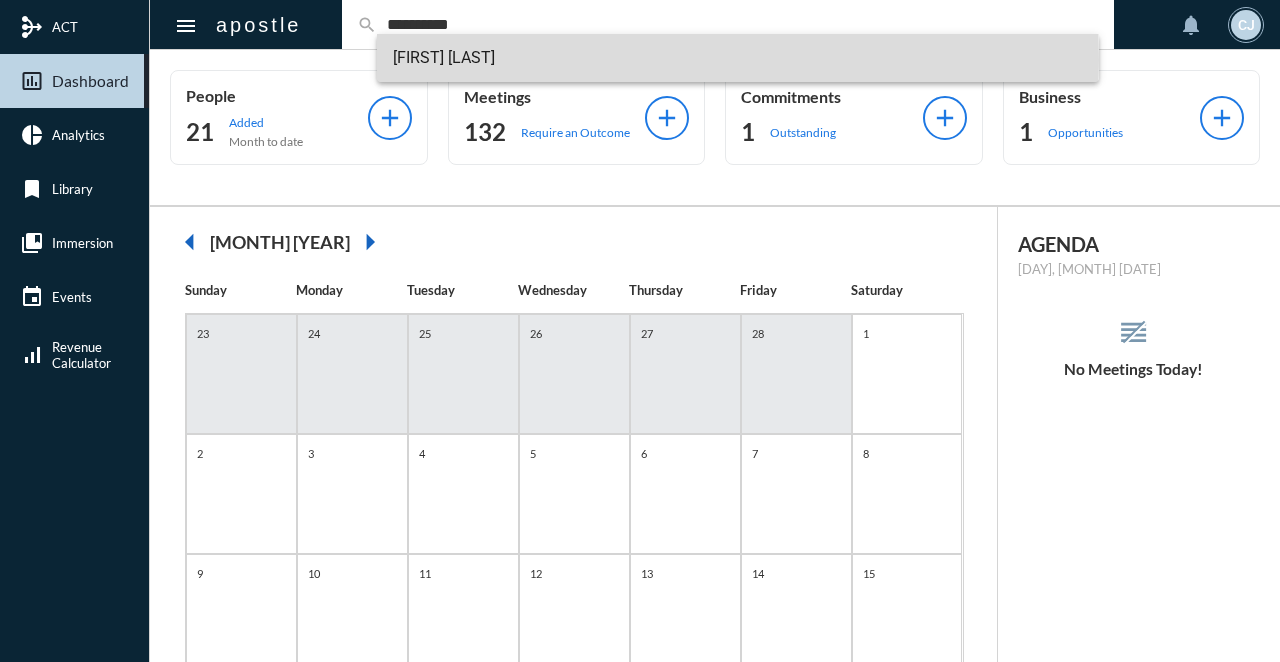 click on "[FIRST]   [LAST]" at bounding box center (738, 58) 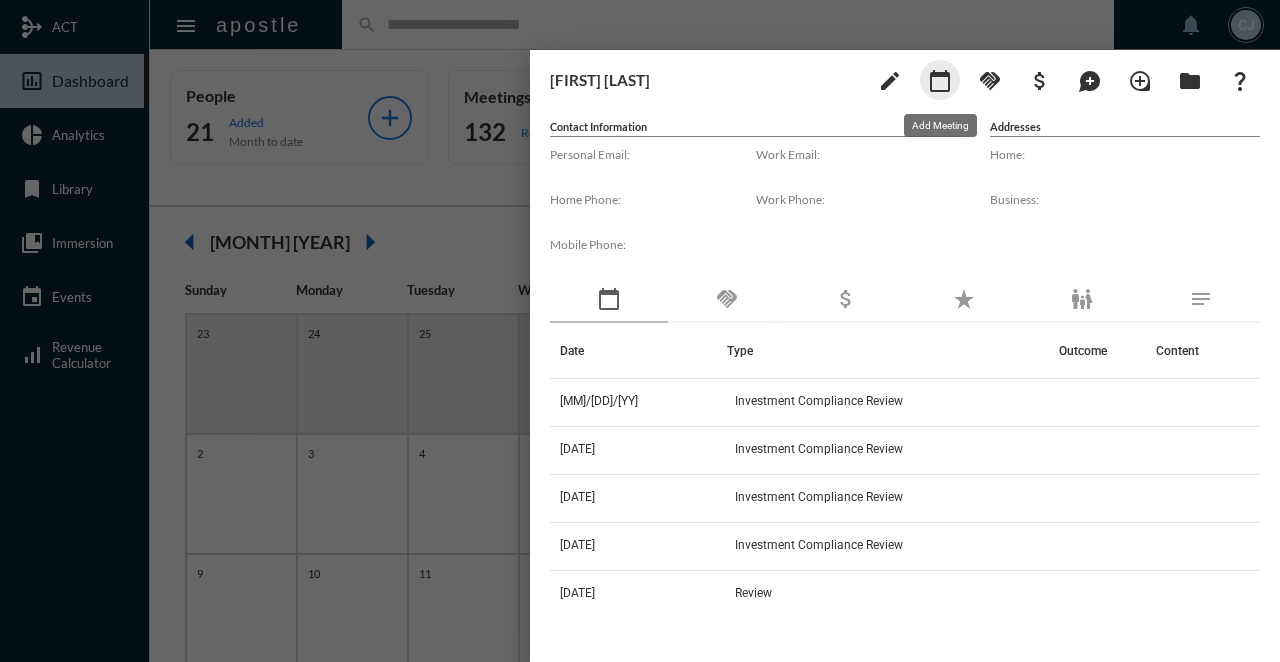 click on "calendar_today" 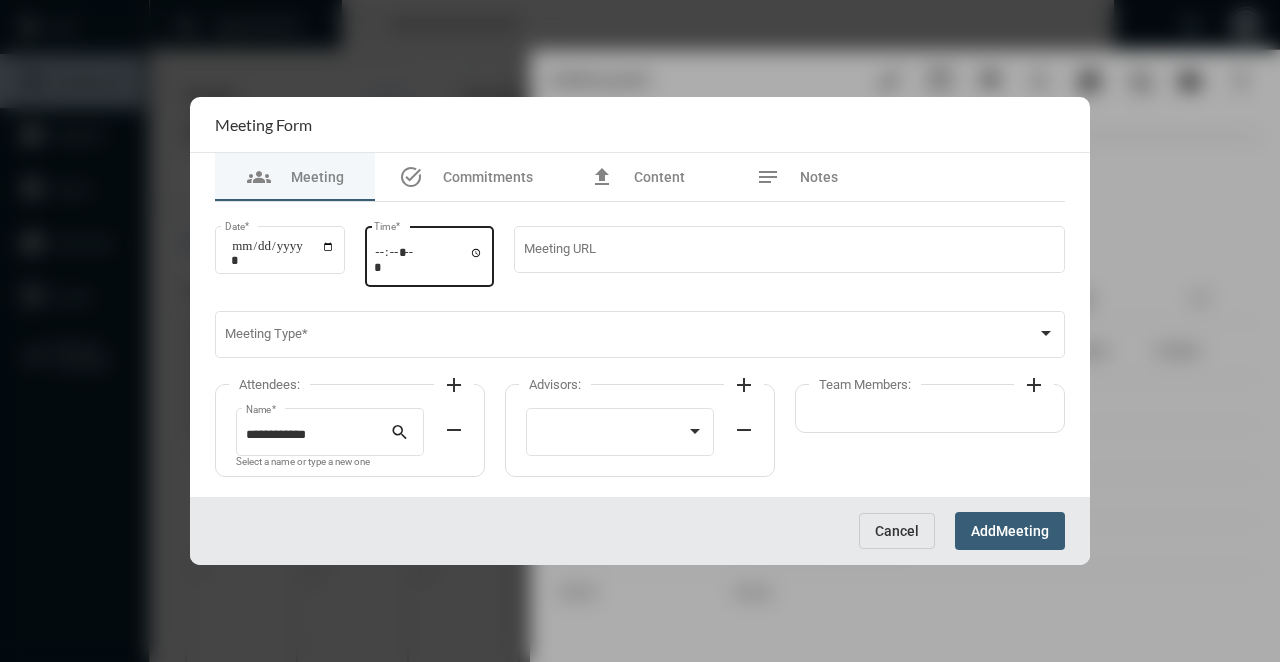 click on "Time  *" at bounding box center [429, 259] 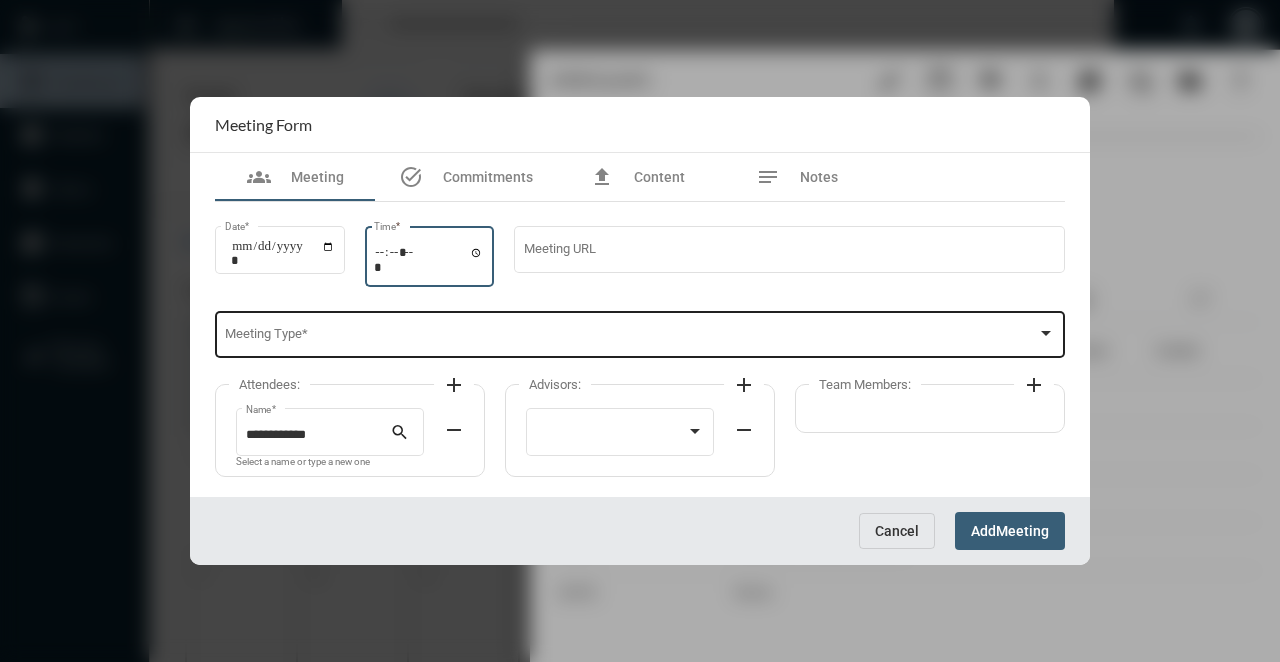 type on "*****" 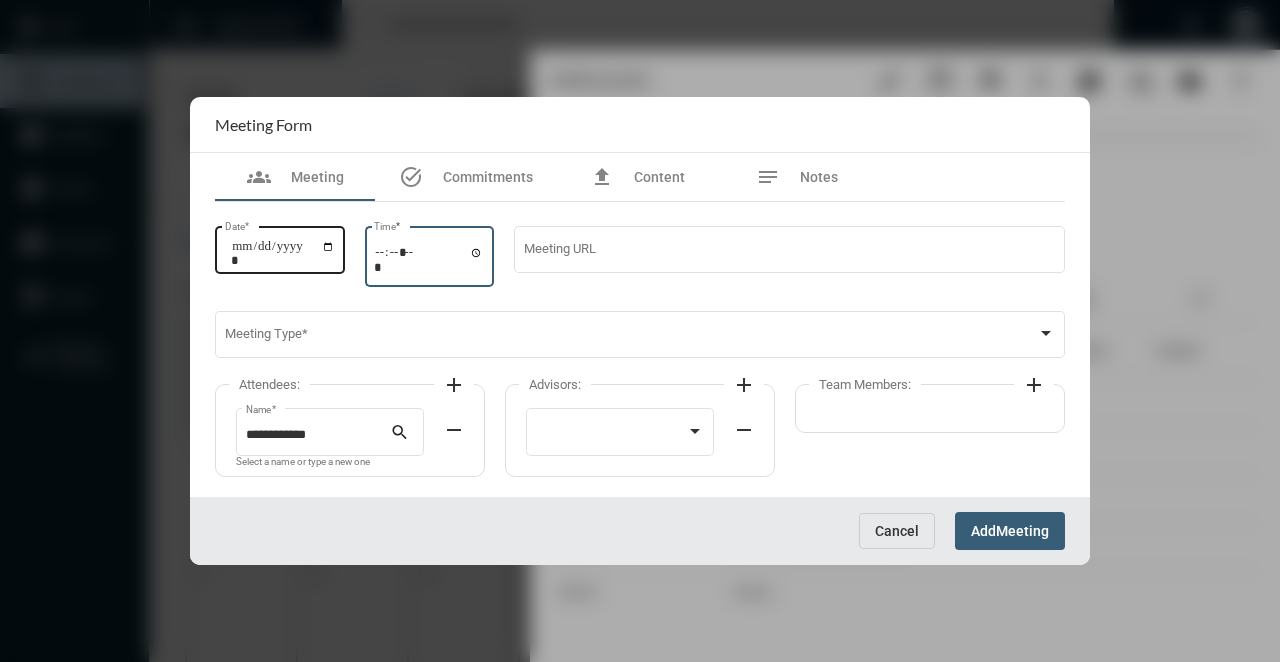 click on "Date  *" at bounding box center (283, 253) 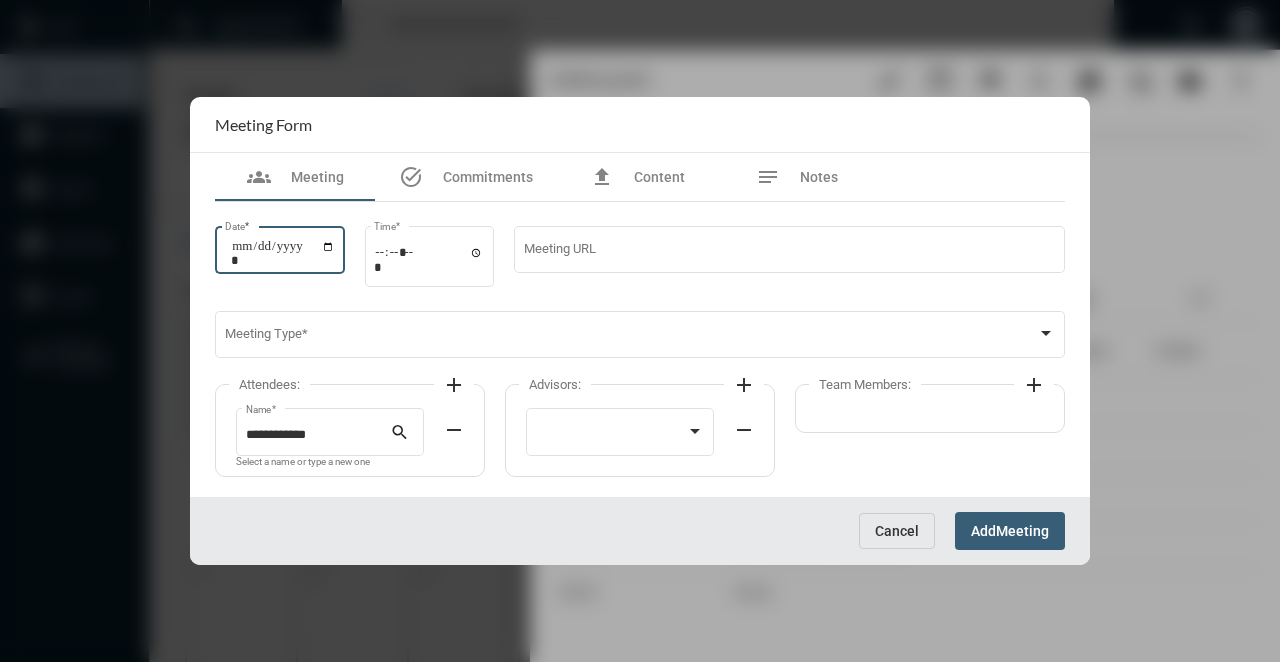 type on "**********" 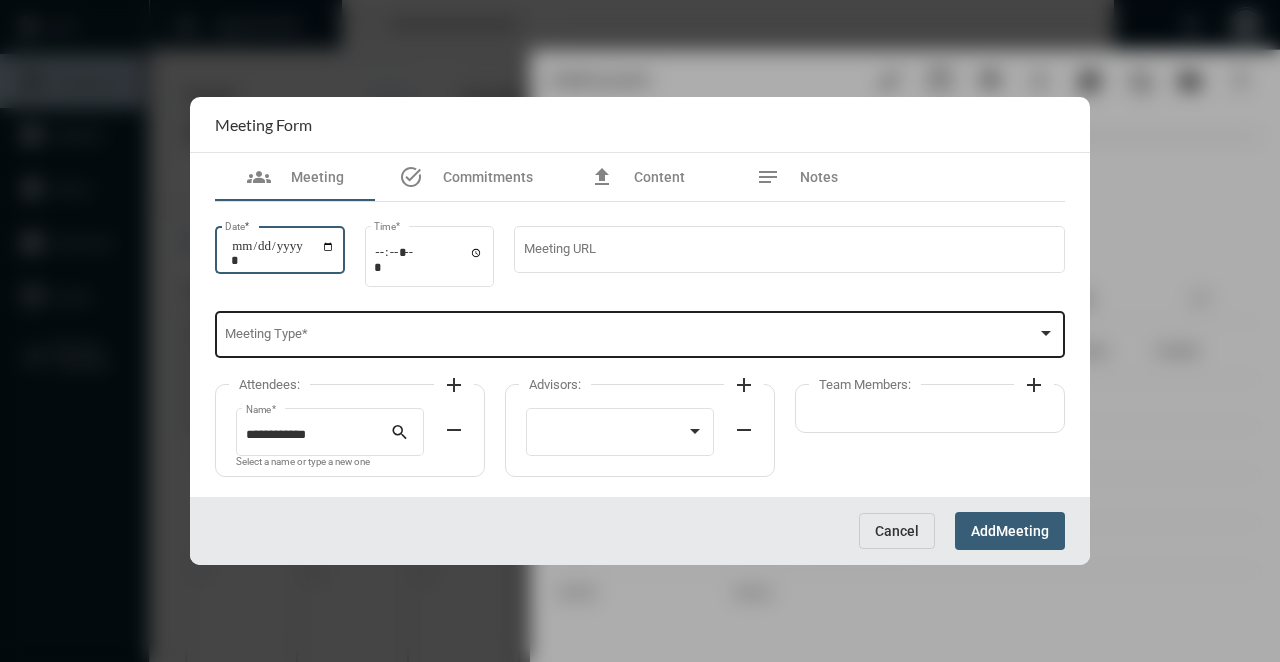 click on "Meeting Type  *" at bounding box center (640, 333) 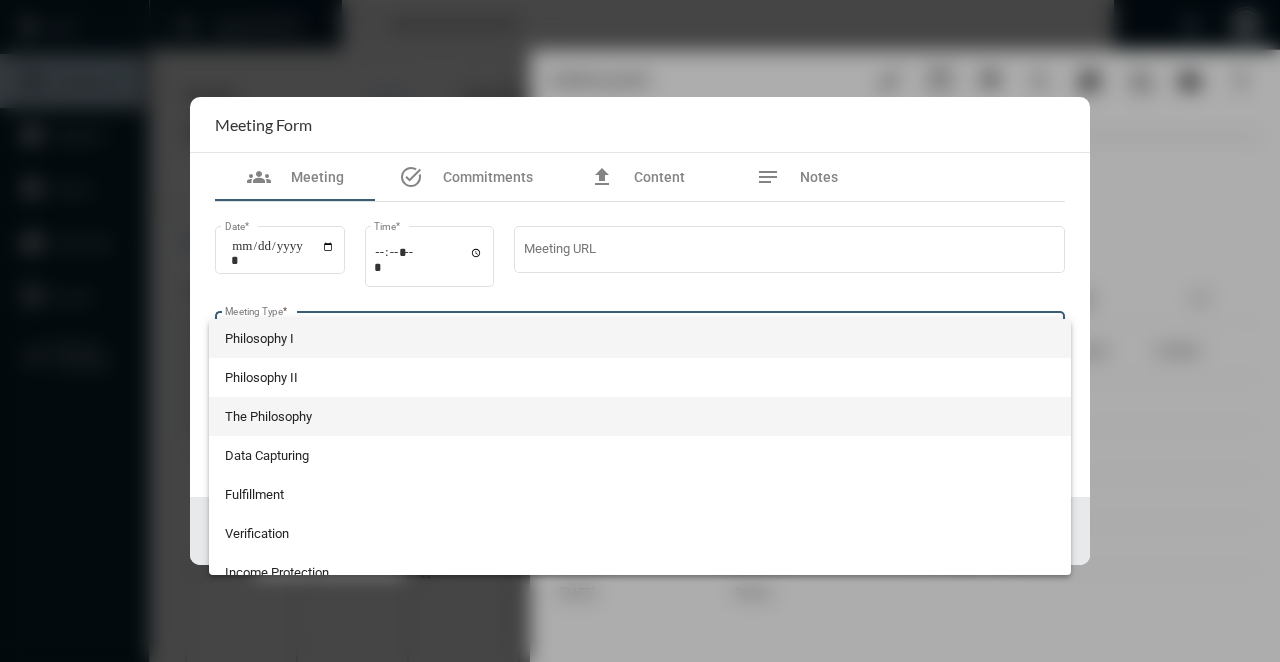scroll, scrollTop: 524, scrollLeft: 0, axis: vertical 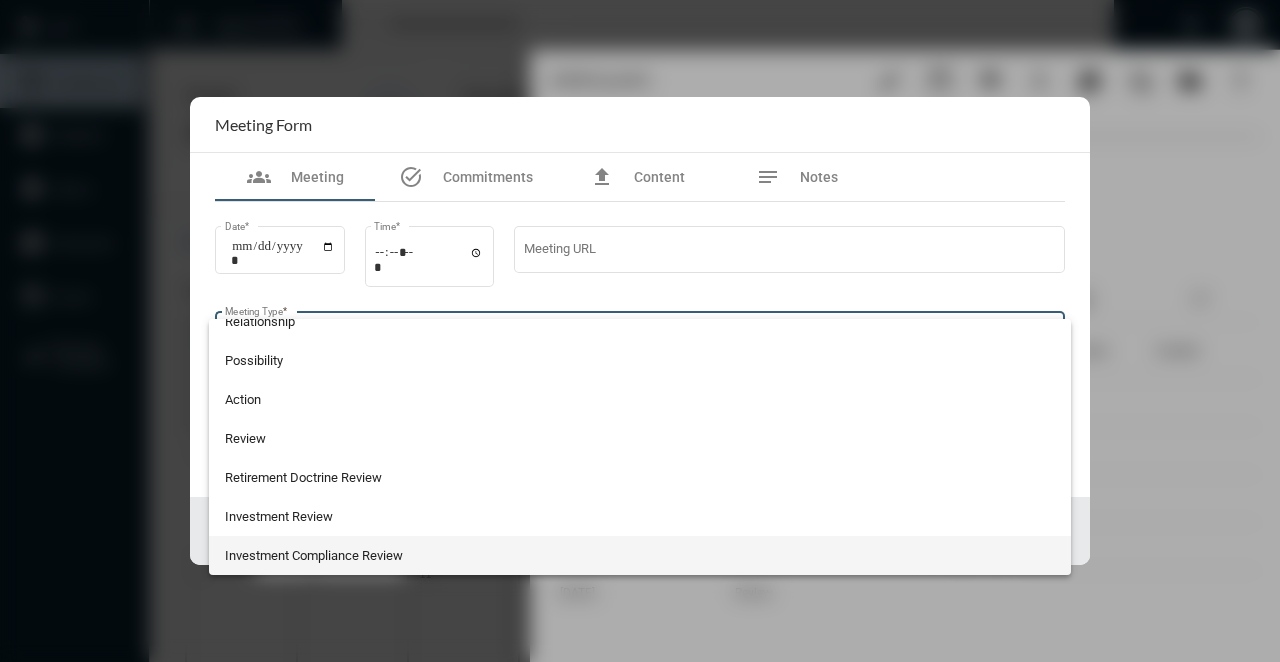 click on "Investment Compliance Review" at bounding box center [640, 555] 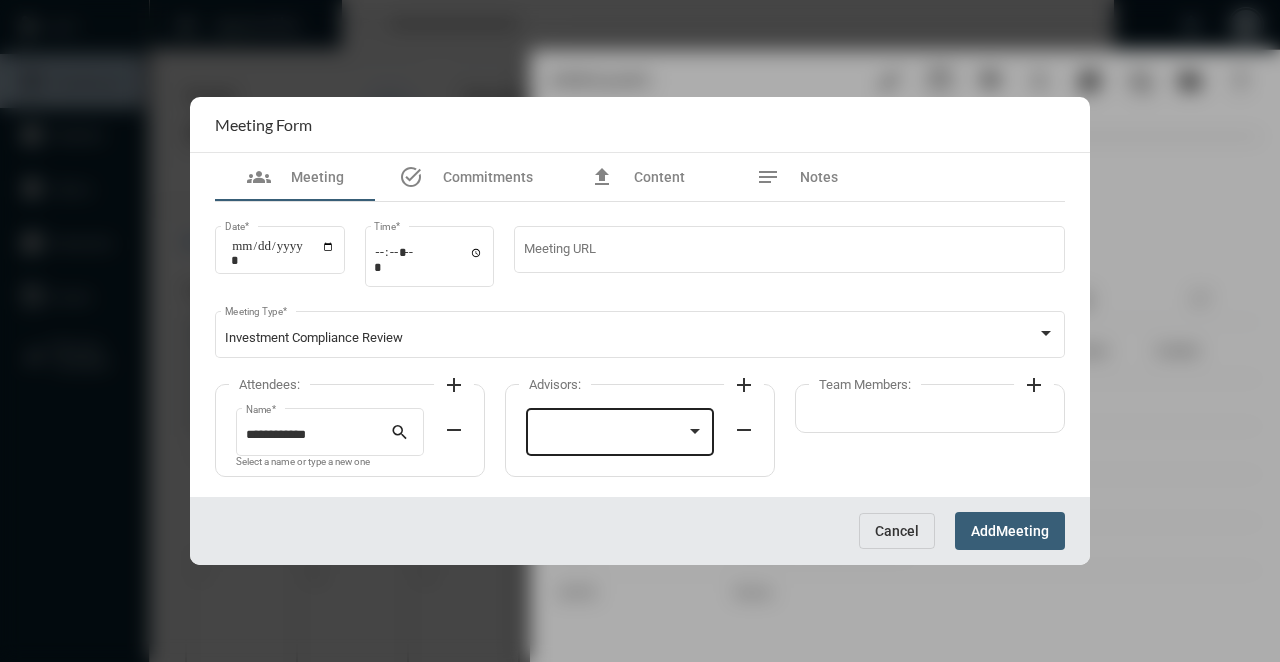 click 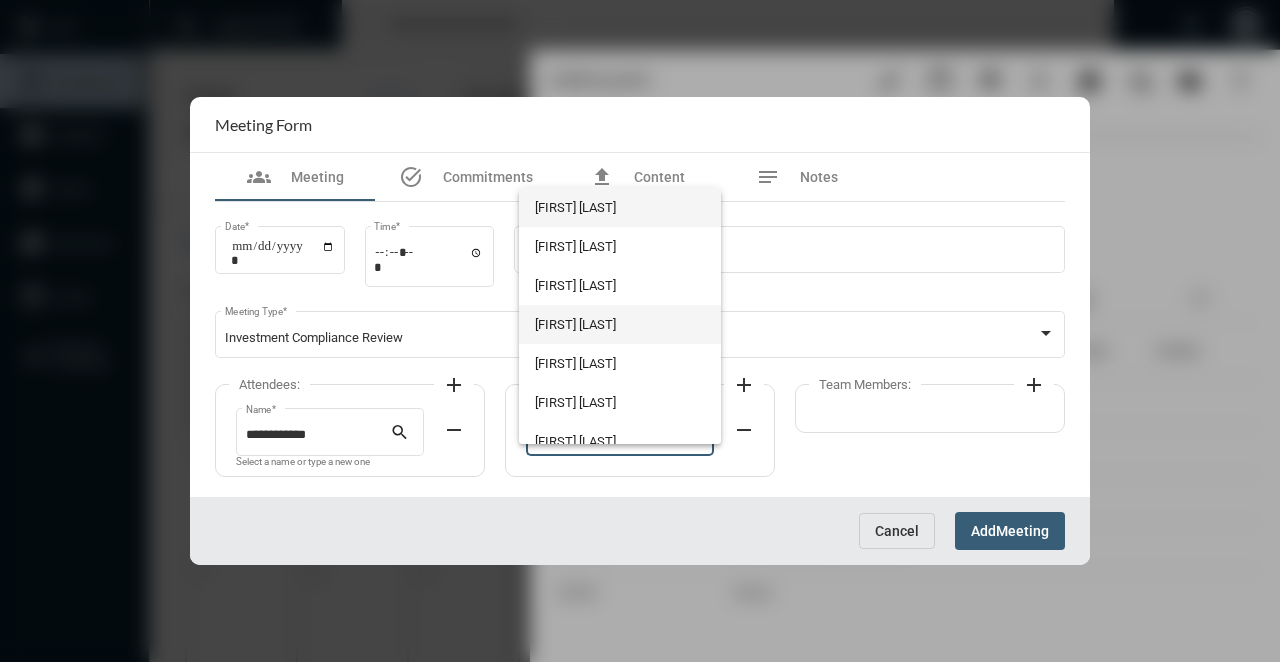 click on "[FIRST] [LAST]" at bounding box center [619, 324] 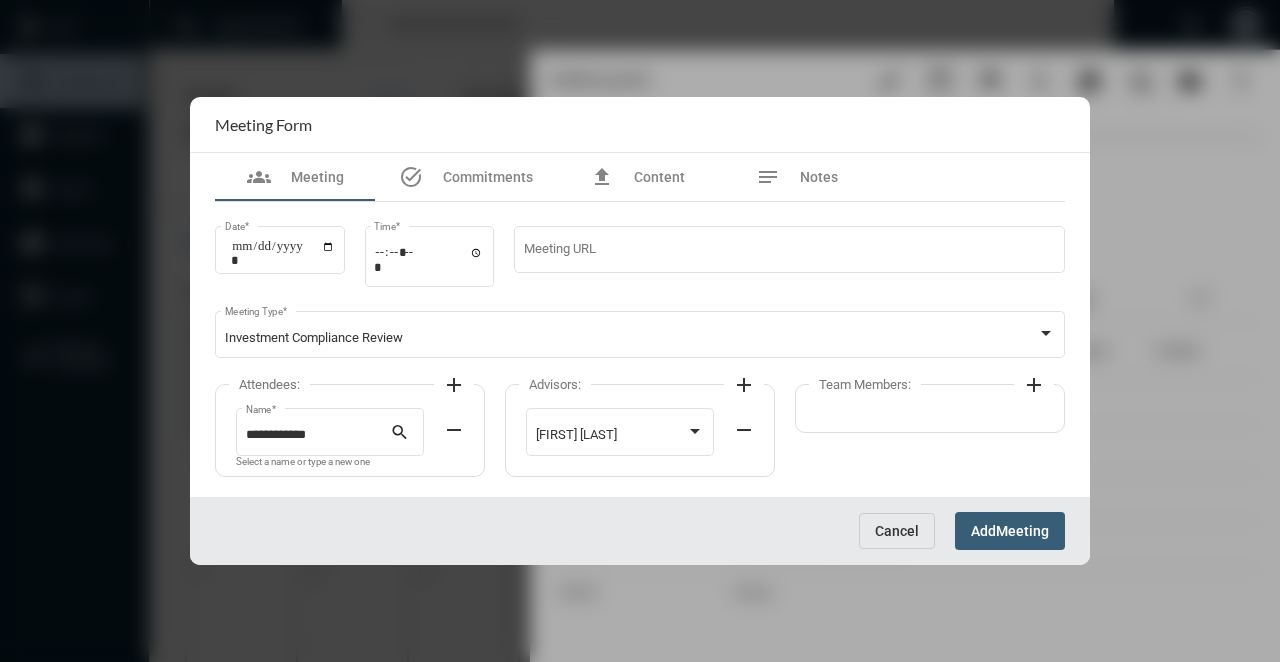 click on "Add  Meeting" at bounding box center (1010, 530) 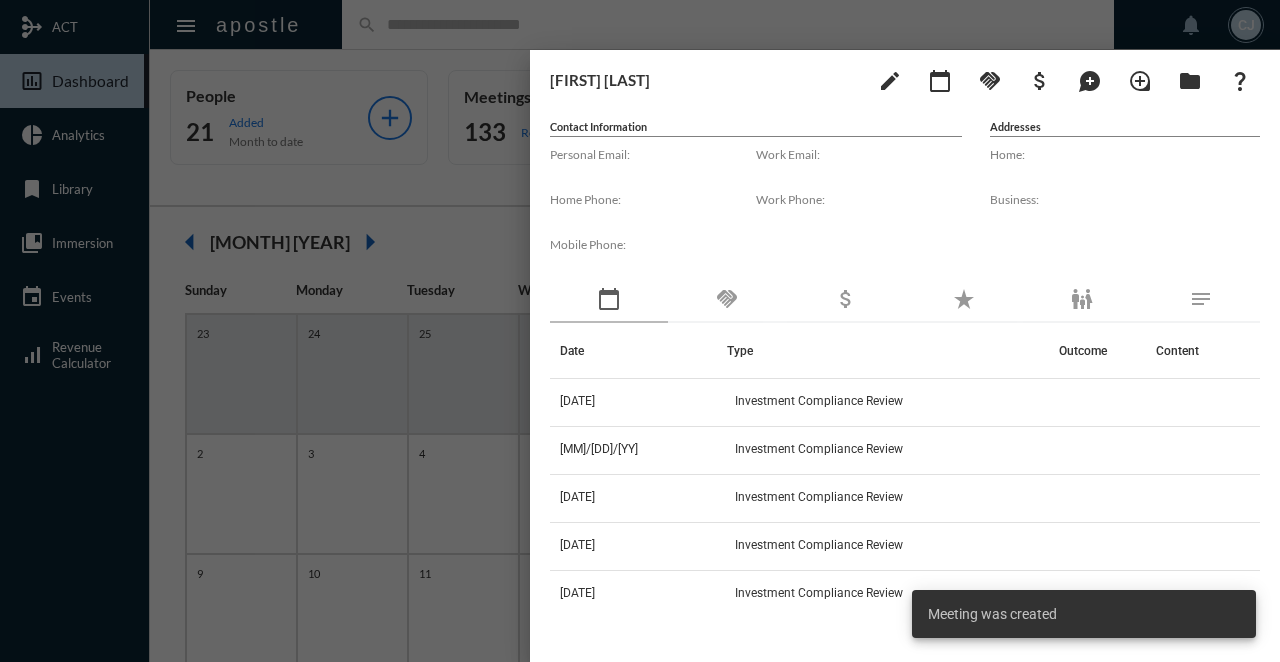 drag, startPoint x: 481, startPoint y: 61, endPoint x: 430, endPoint y: 222, distance: 168.88458 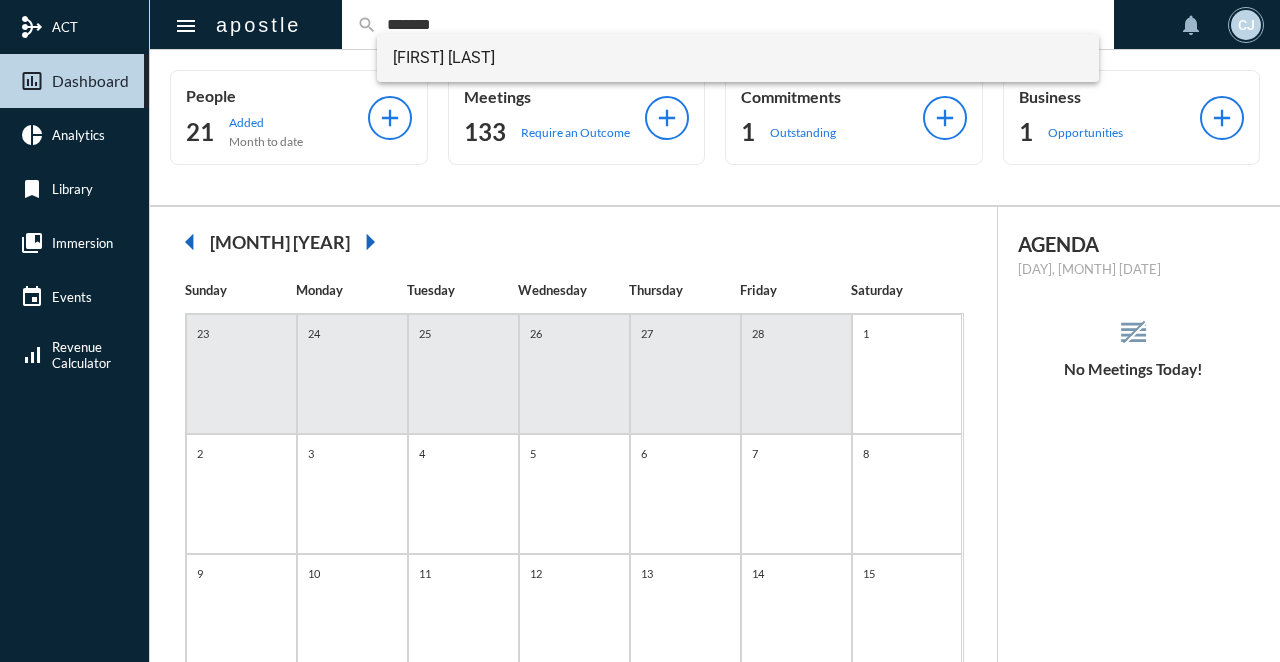 type on "*******" 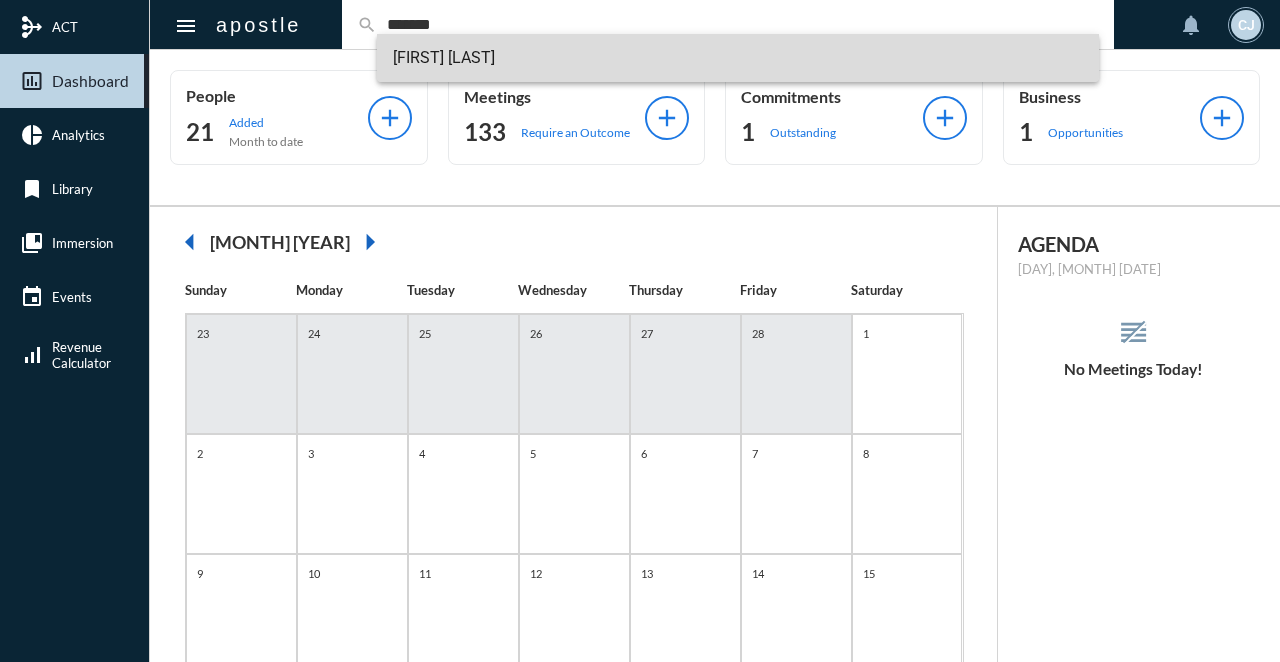 click on "[FIRST]   [LAST]" at bounding box center (738, 58) 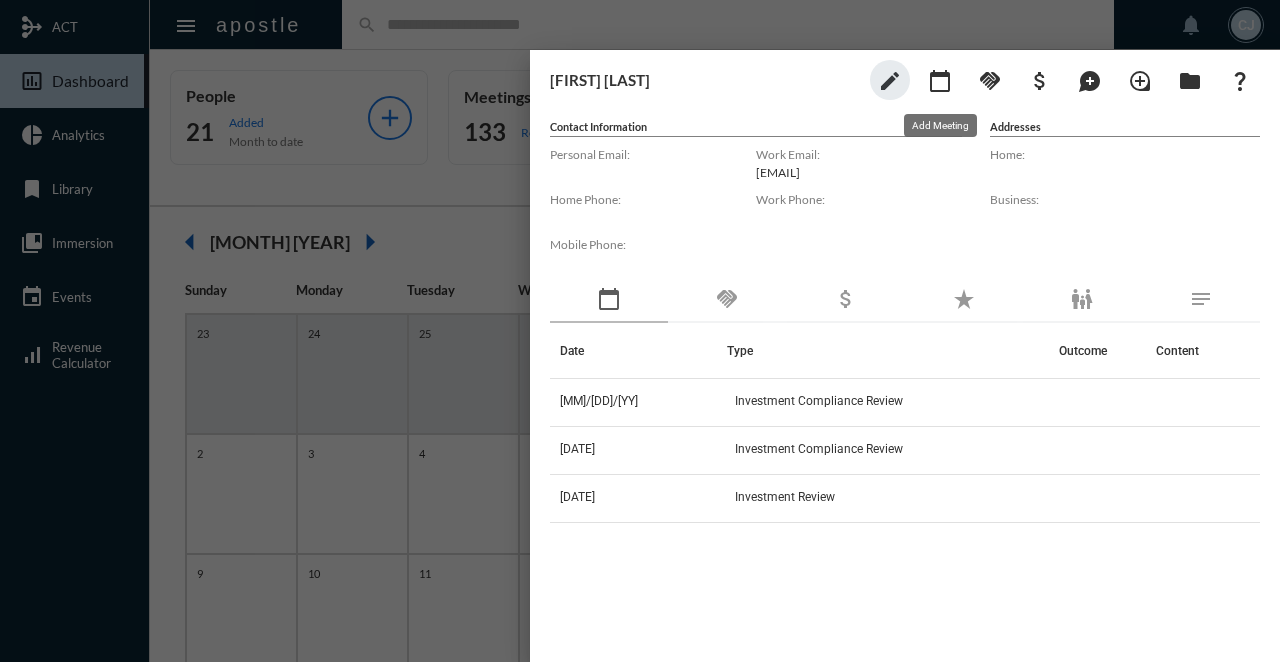 click on "calendar_today" 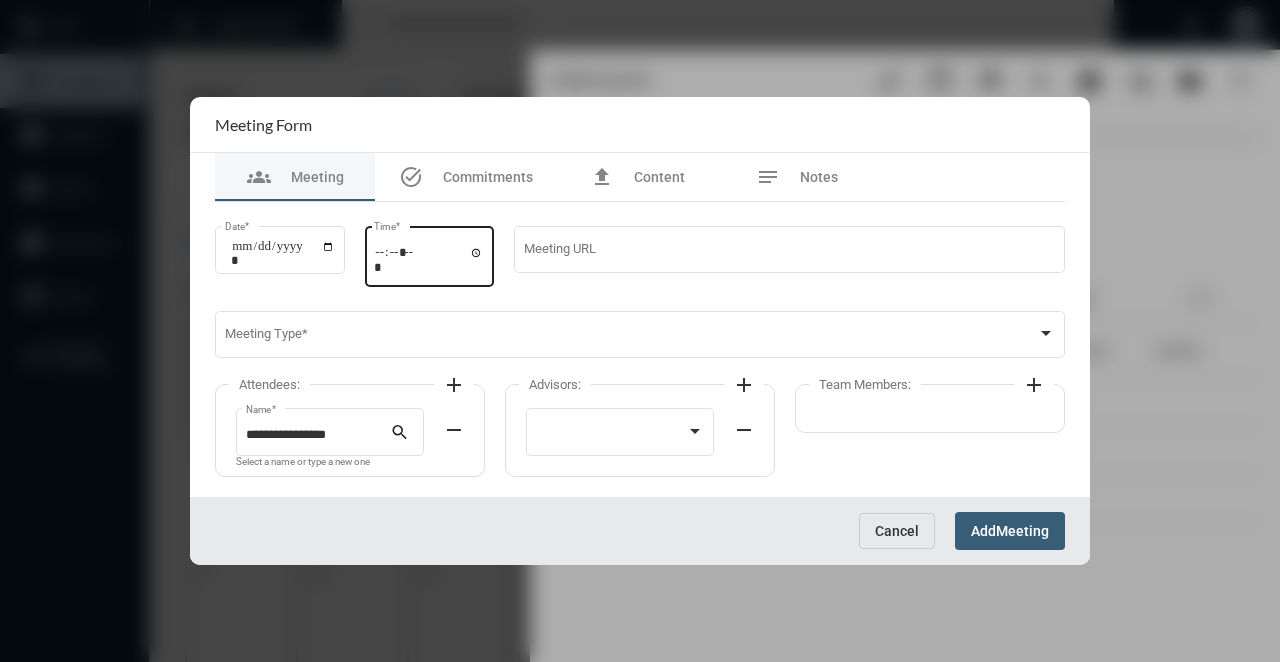 click on "Time  *" at bounding box center [429, 259] 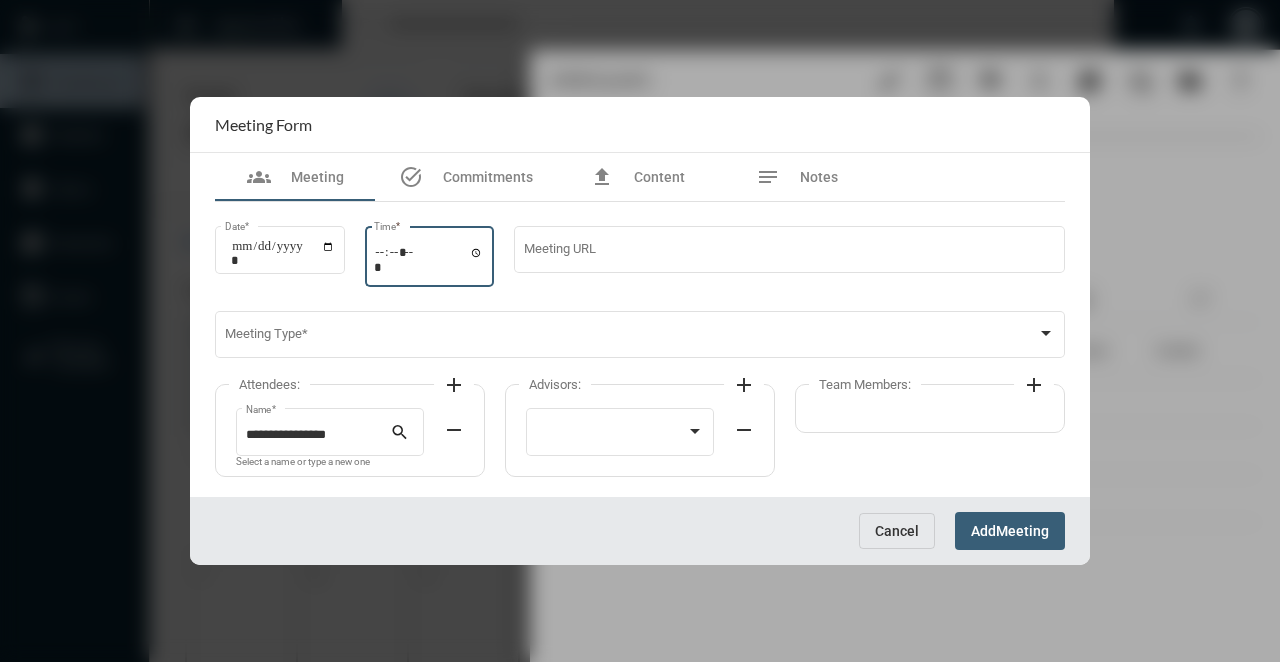 type on "*****" 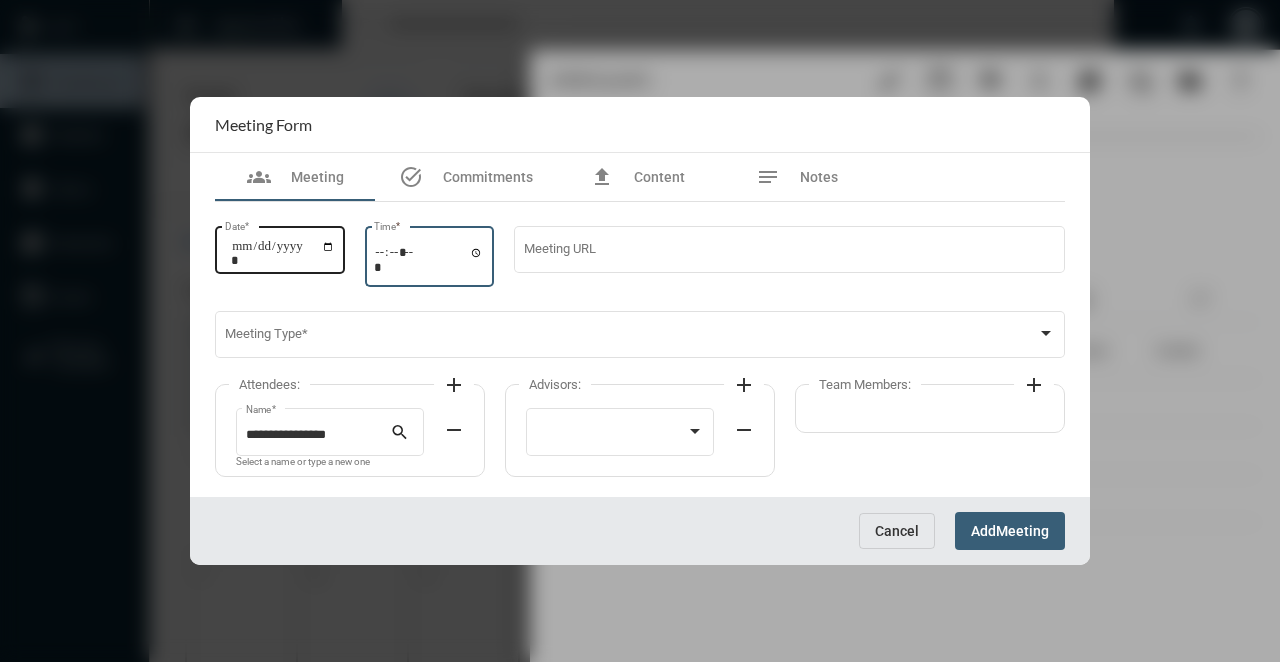 click on "Date  *" at bounding box center [283, 253] 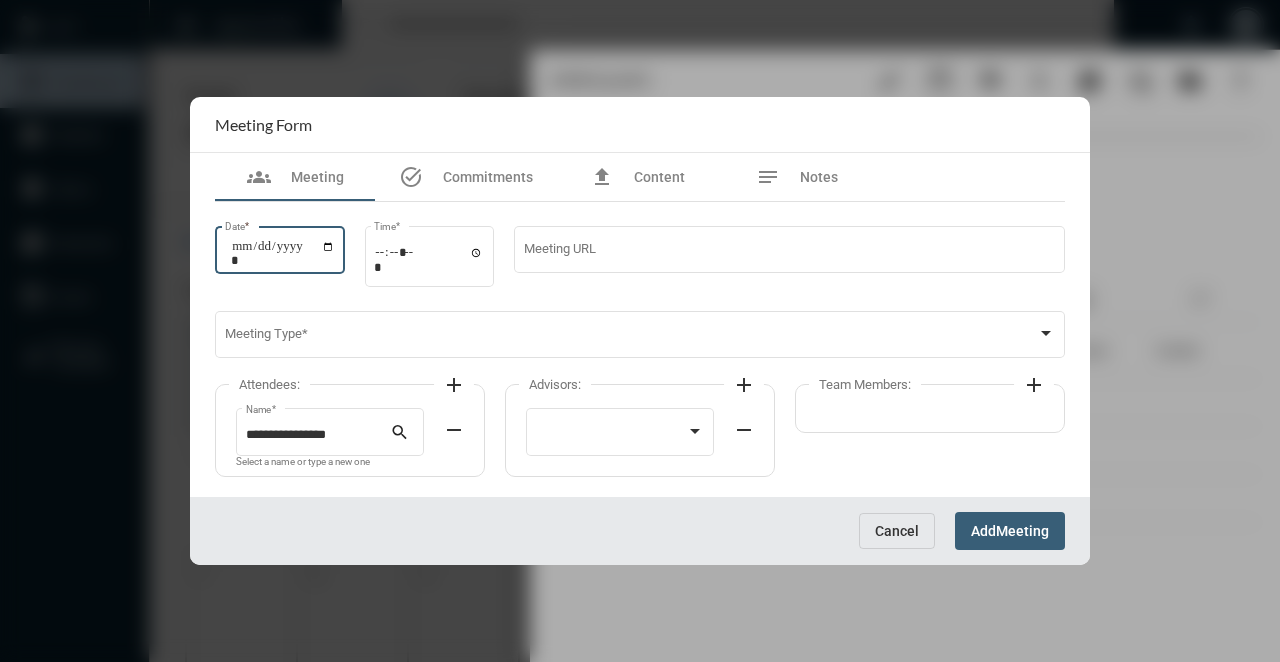 type on "**********" 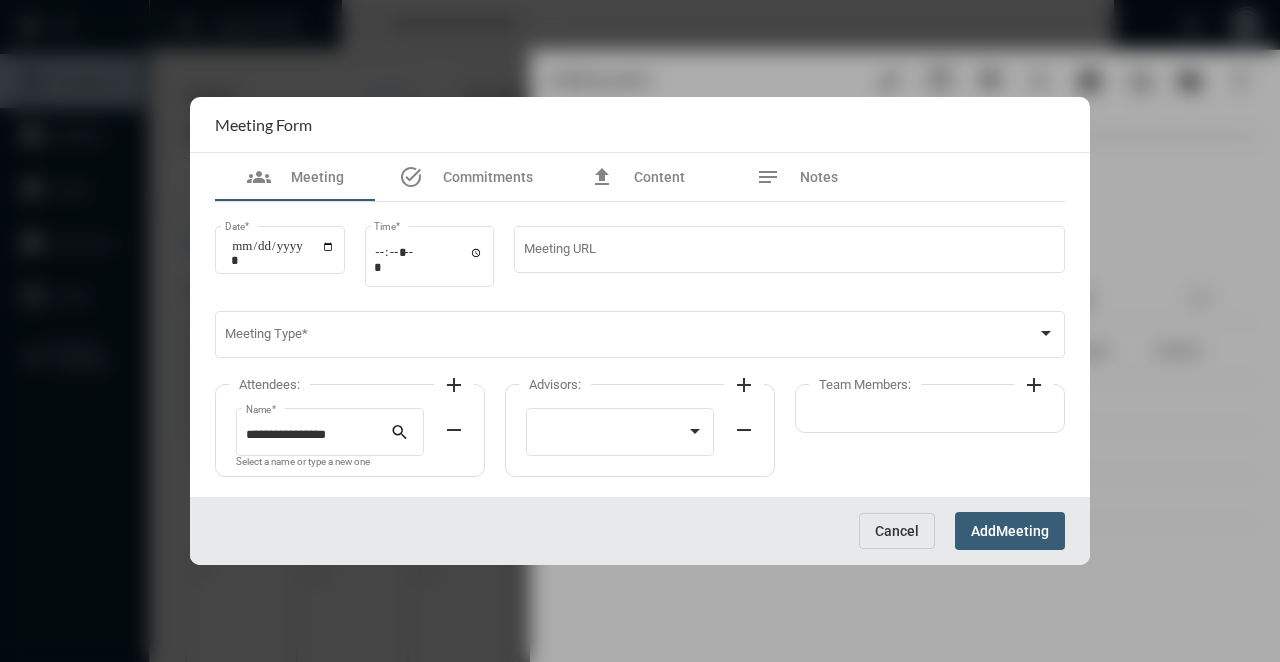 click on "**********" at bounding box center [280, 259] 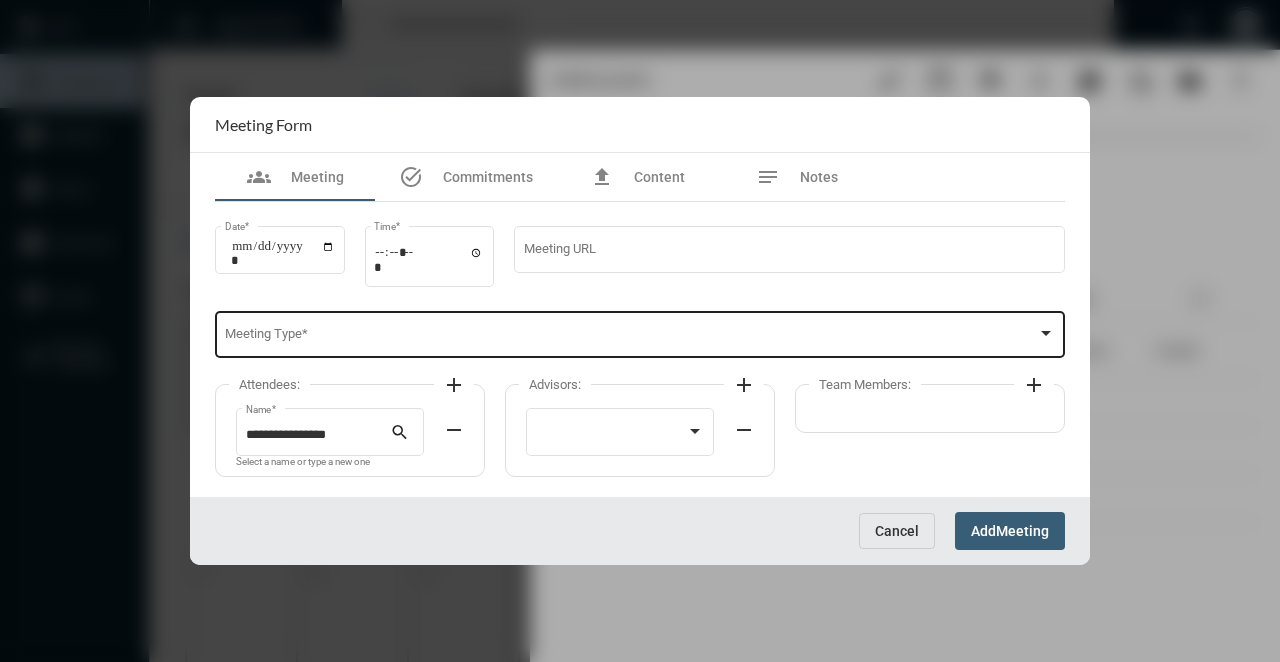 click at bounding box center [631, 338] 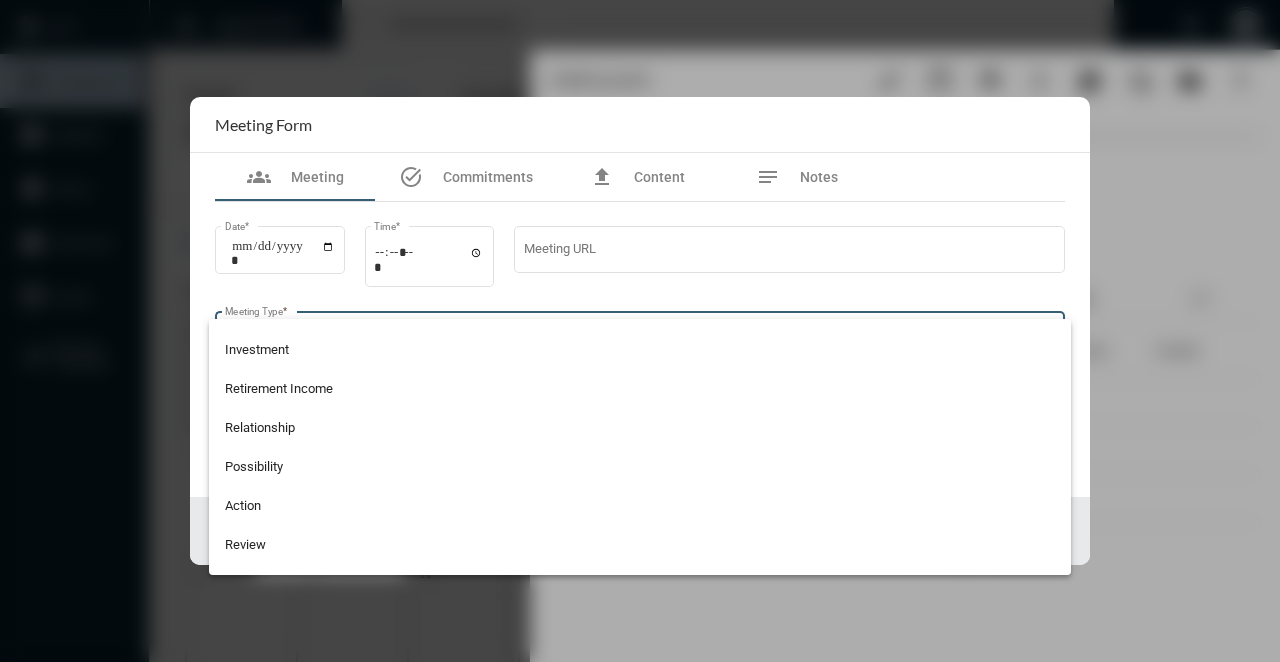scroll, scrollTop: 524, scrollLeft: 0, axis: vertical 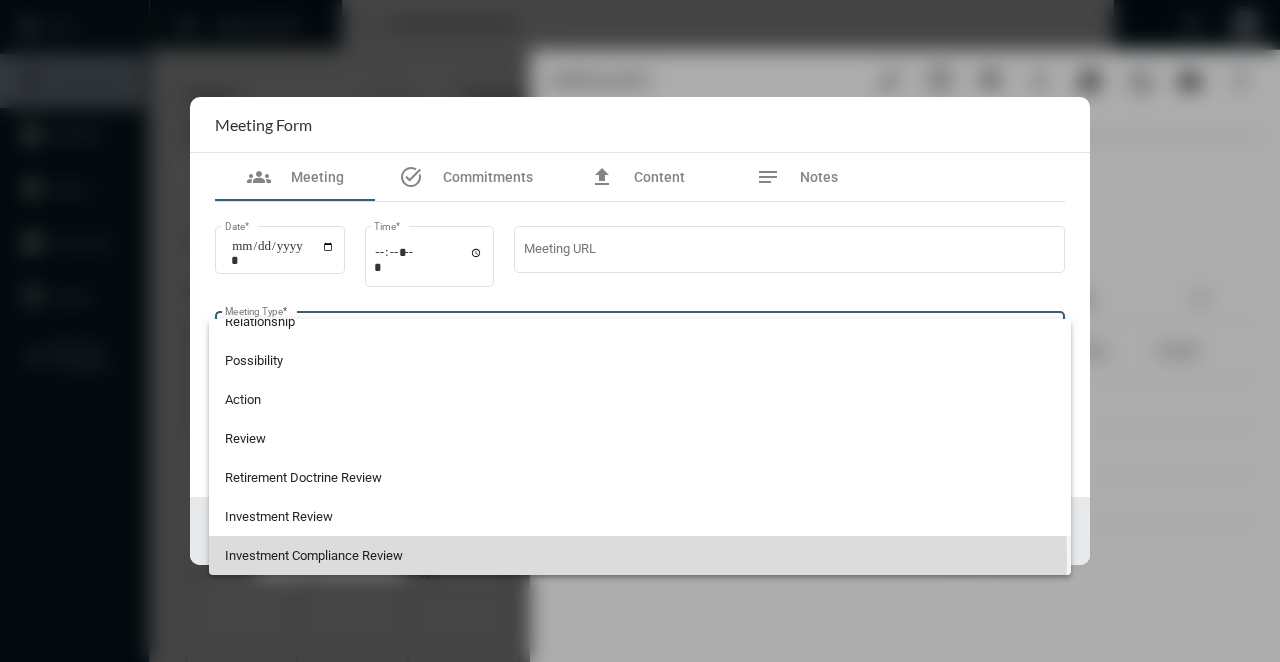 click on "Investment Compliance Review" at bounding box center [640, 555] 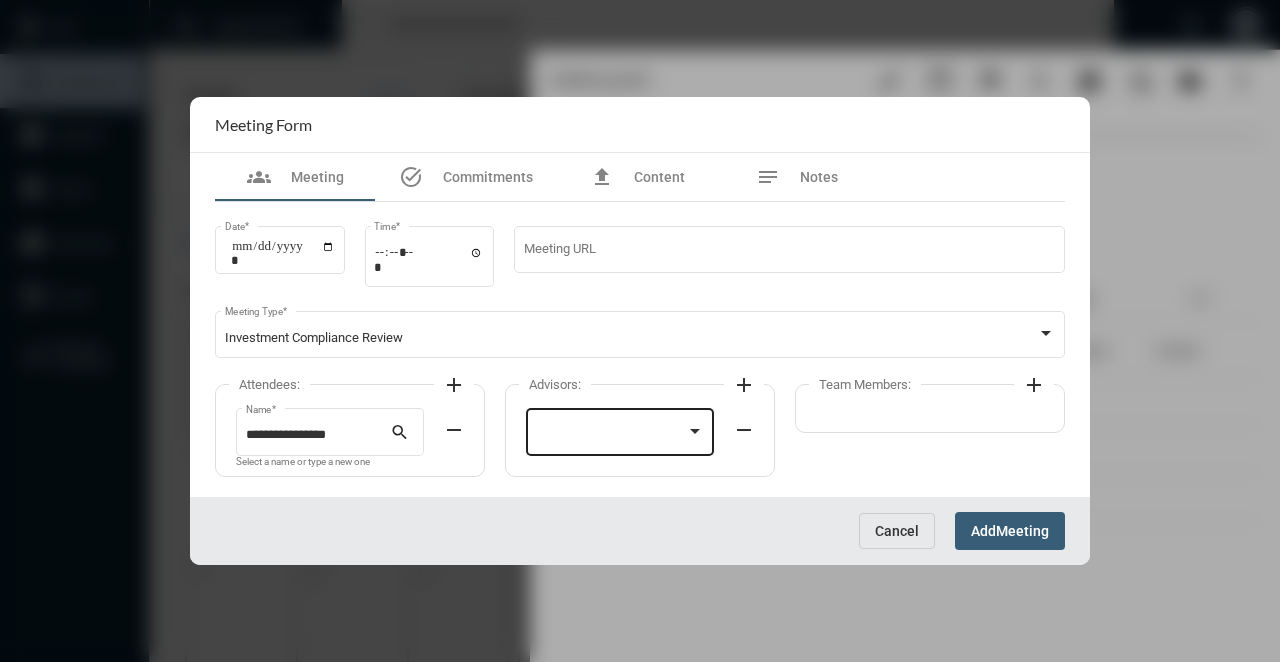 click 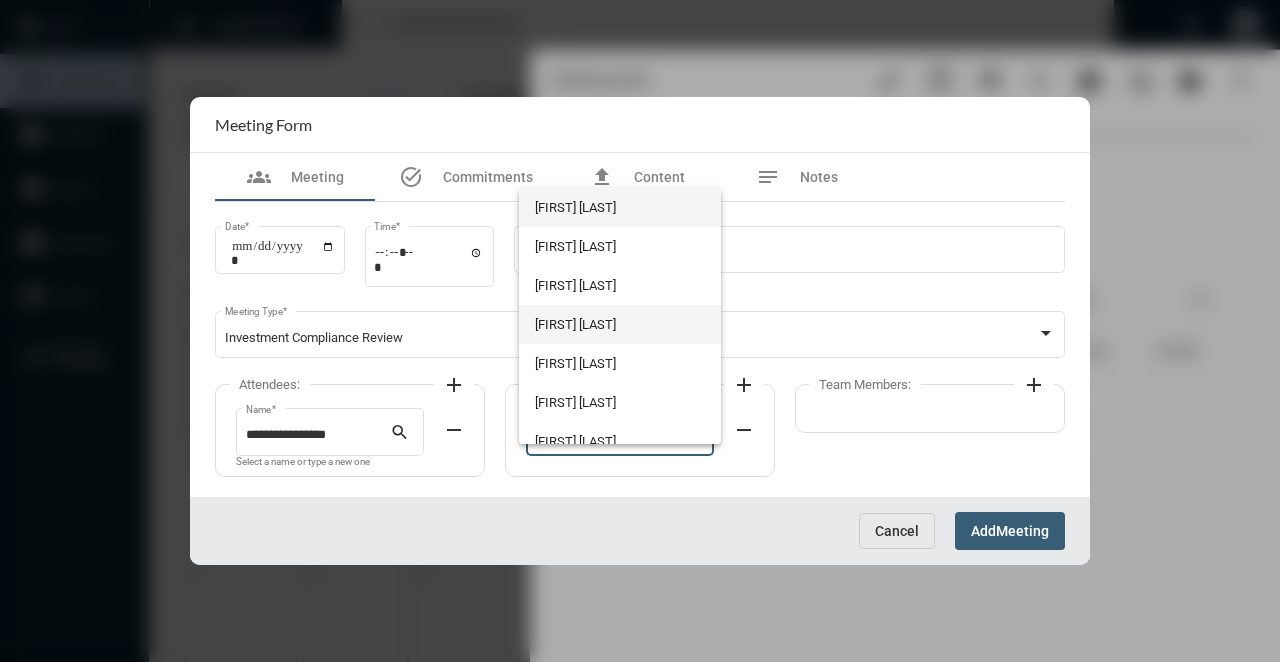 click on "[FIRST] [LAST]" at bounding box center [619, 324] 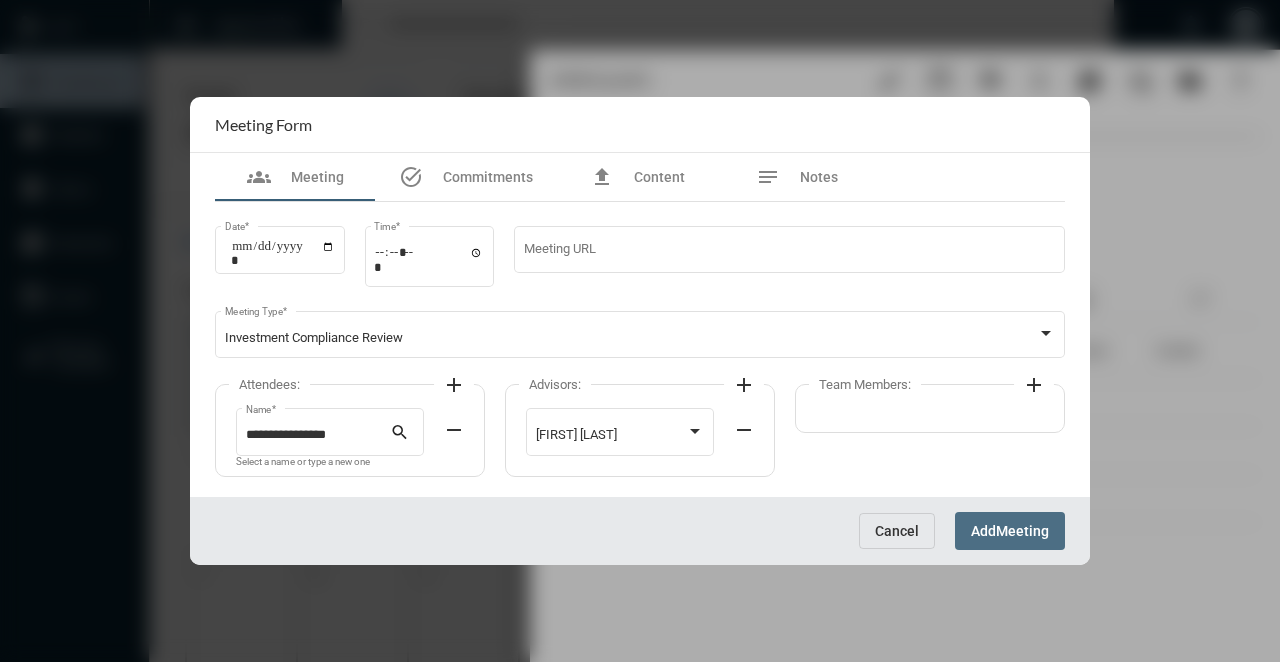click on "Add" at bounding box center [983, 532] 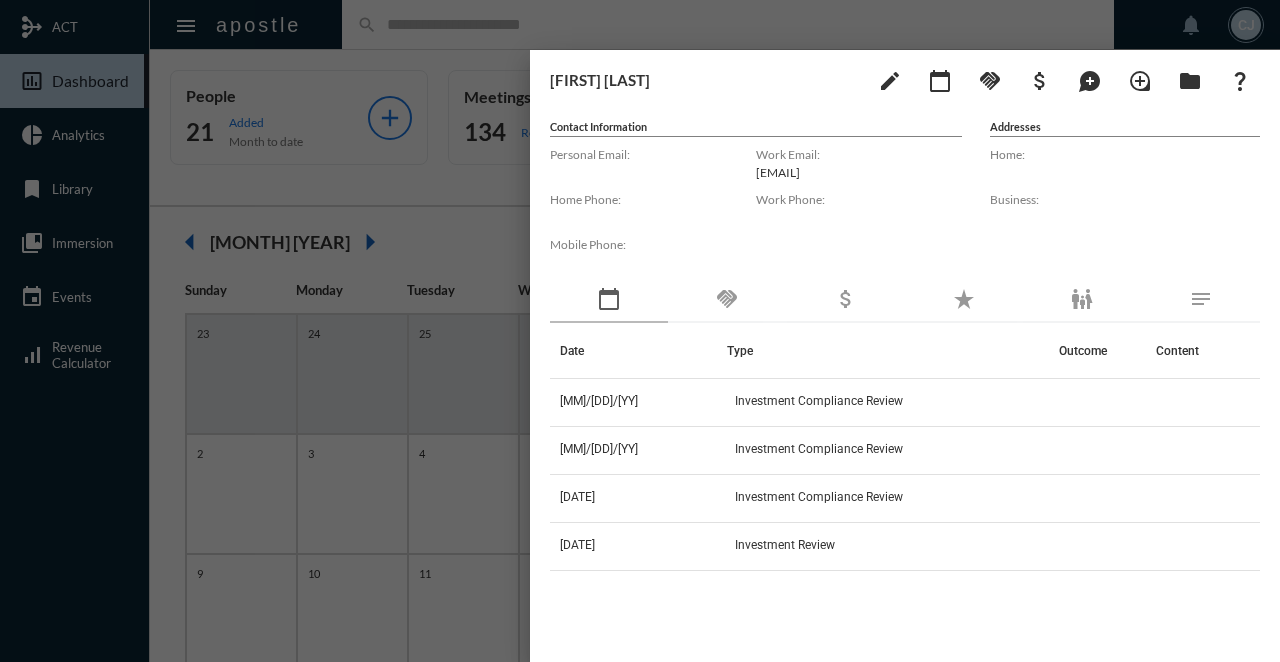 click at bounding box center [640, 331] 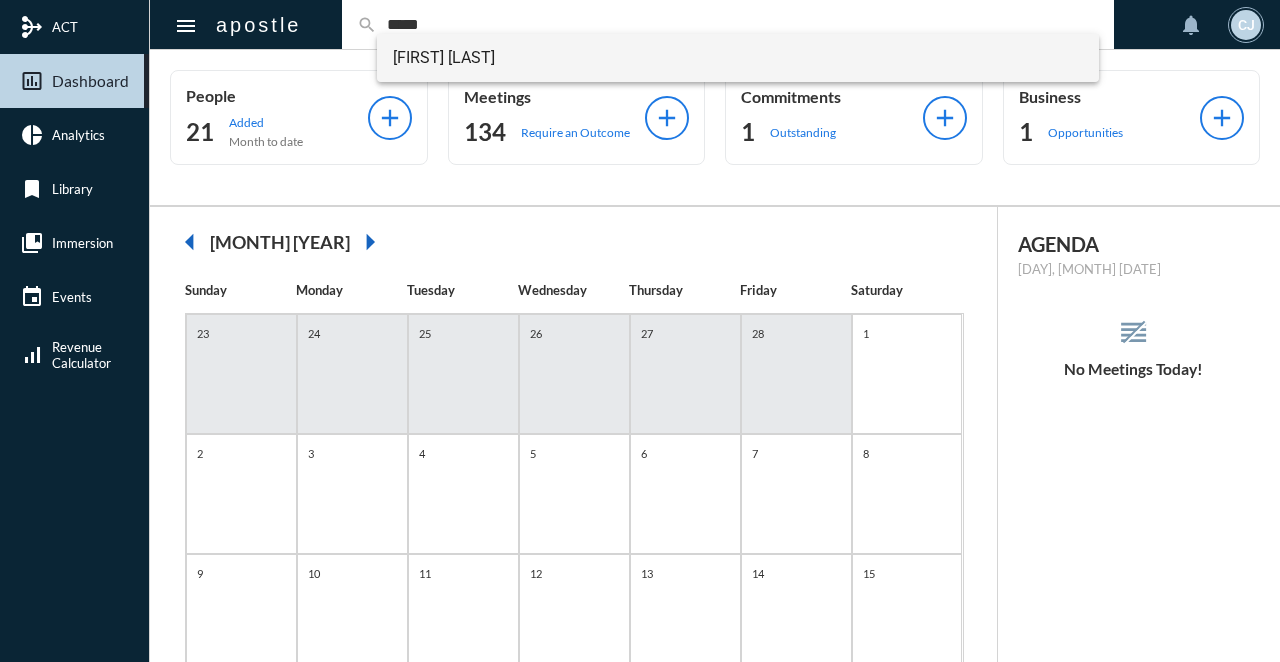 type on "*****" 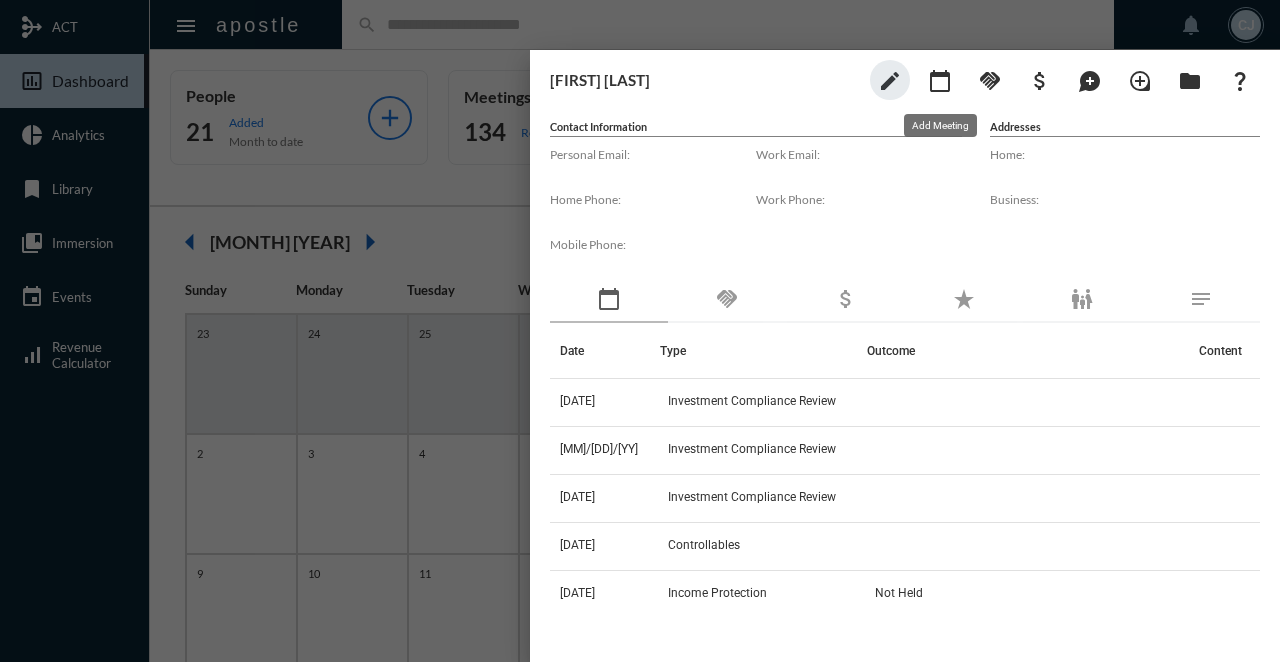 click on "calendar_today" 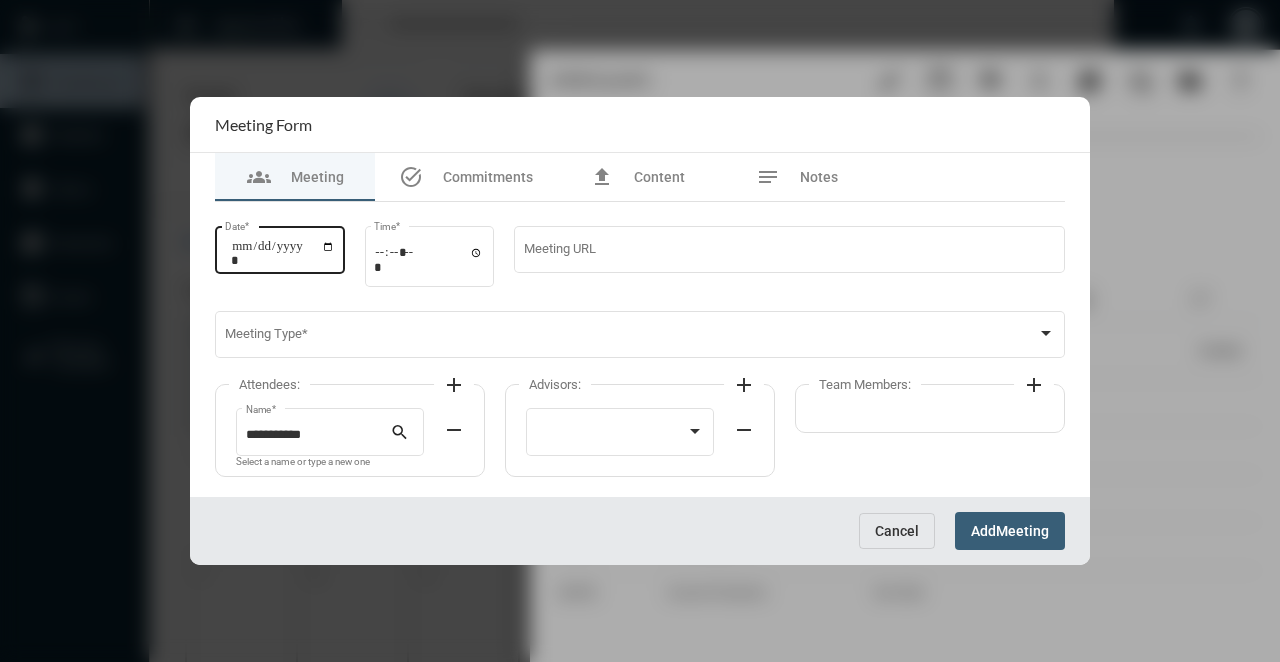 click on "Date  *" at bounding box center (280, 247) 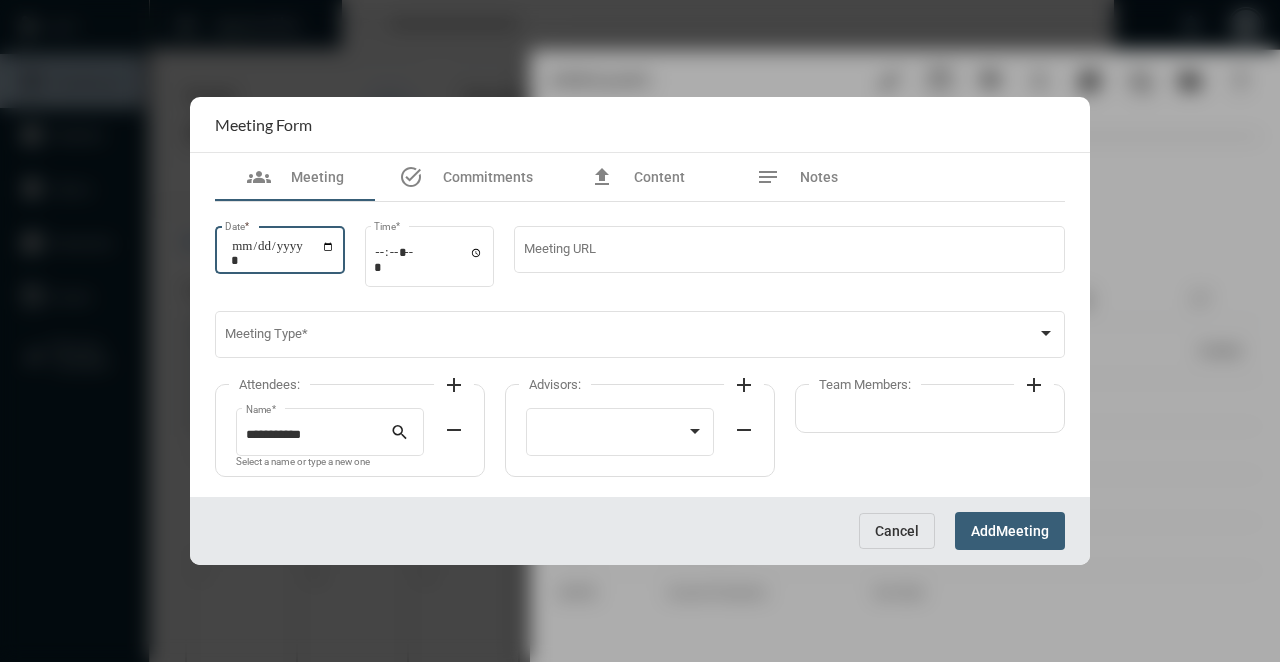 type on "**********" 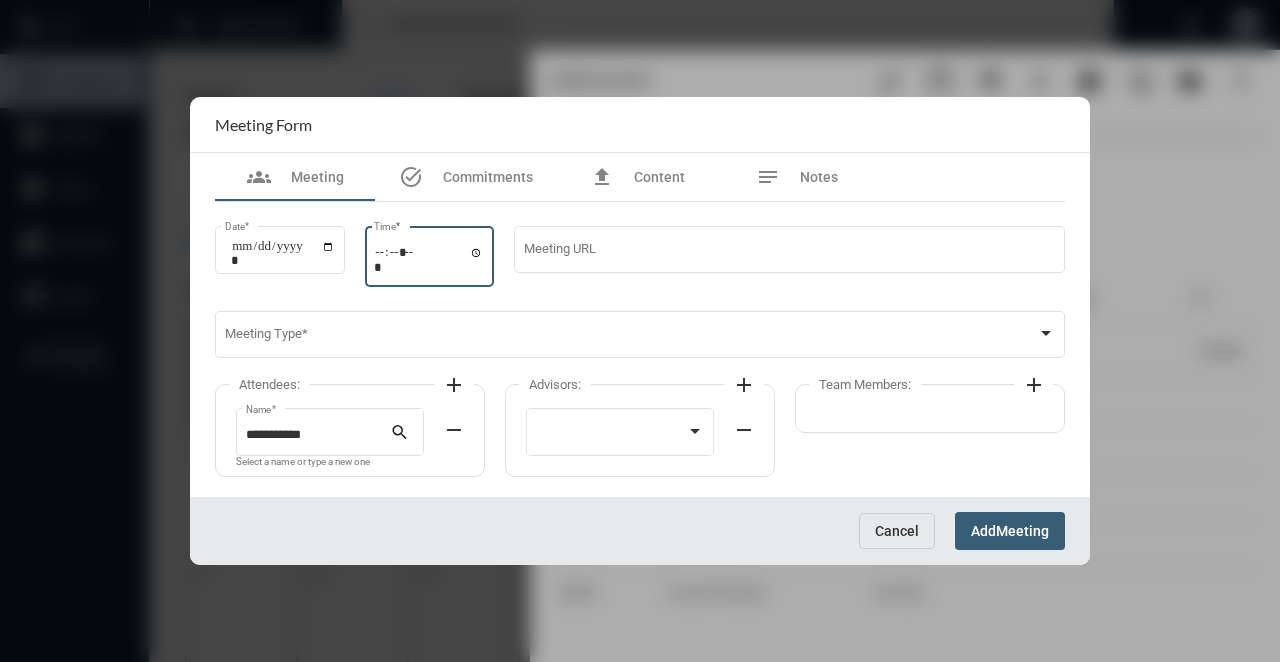 click on "Time  *" at bounding box center (429, 259) 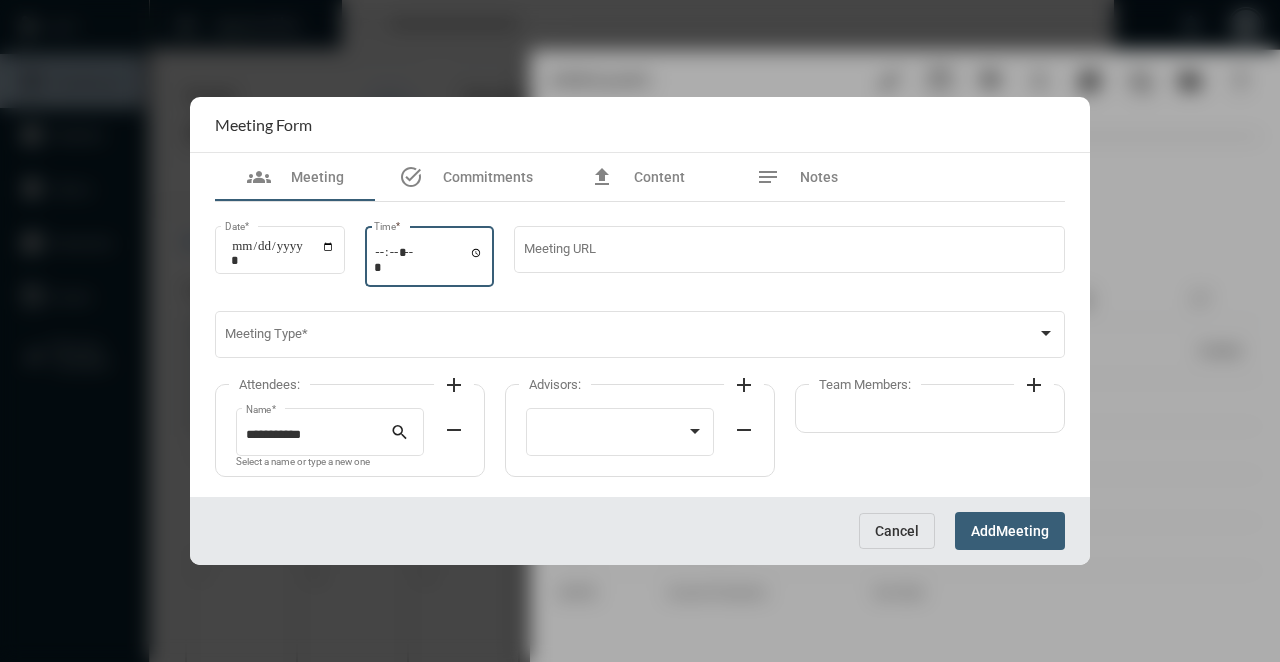 type on "*****" 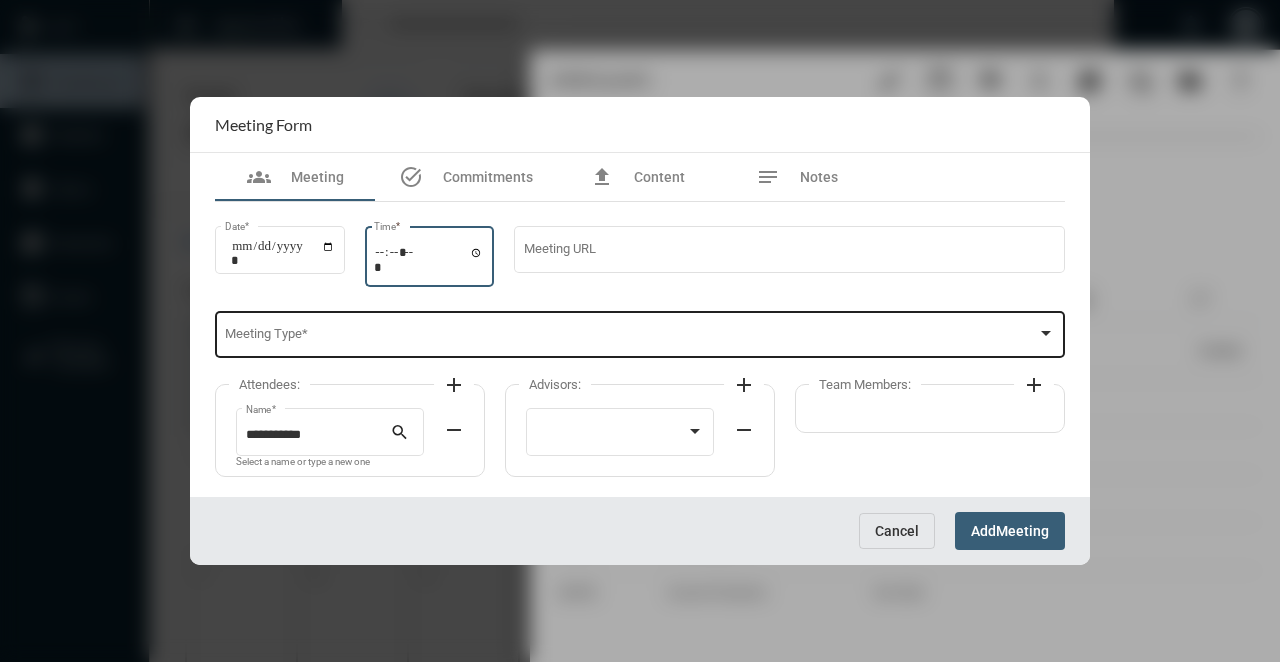 click on "Meeting Type  *" at bounding box center (640, 333) 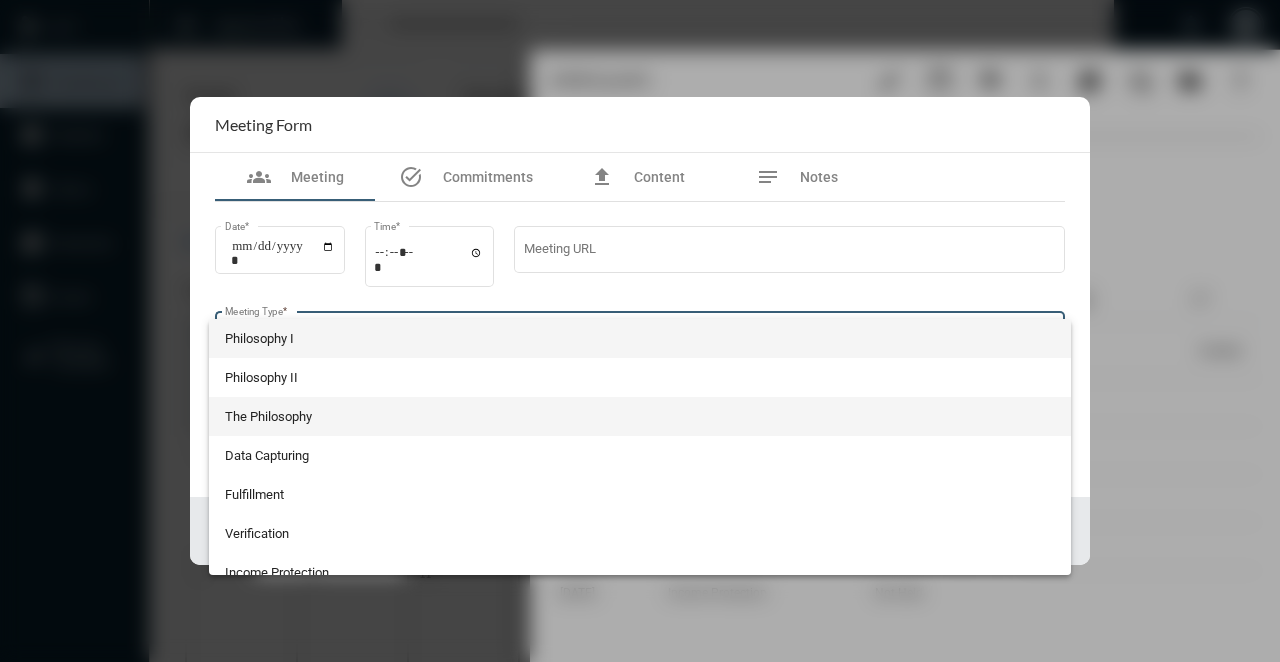 scroll, scrollTop: 524, scrollLeft: 0, axis: vertical 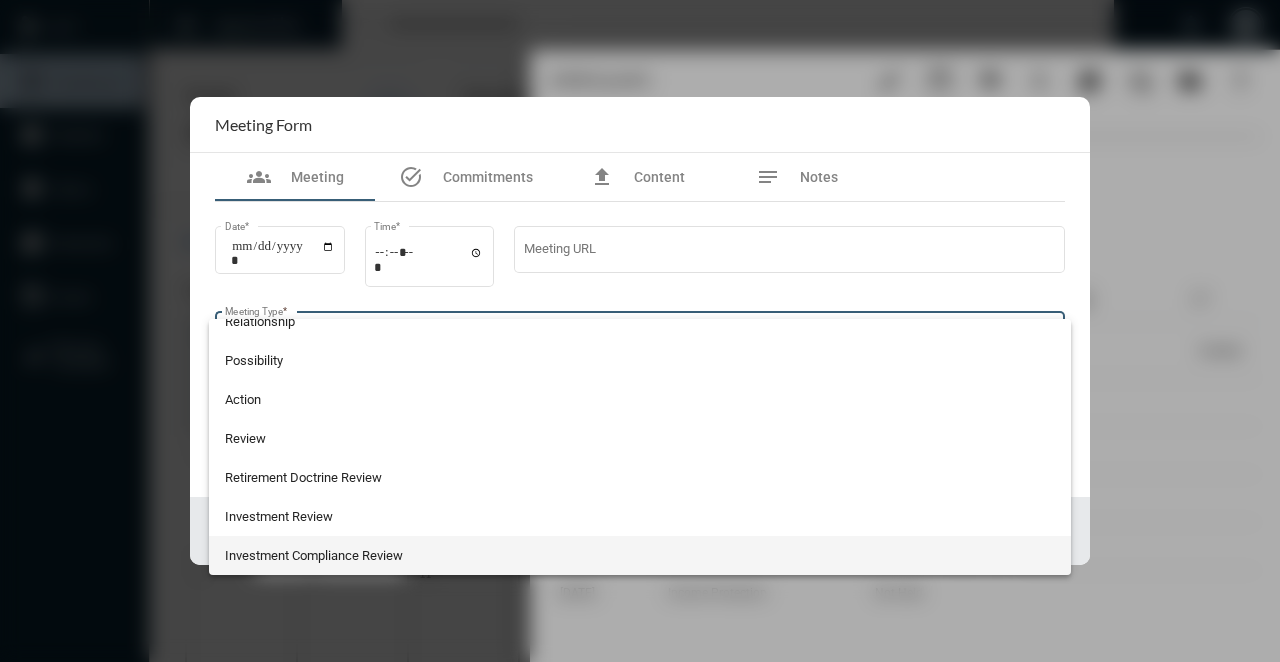 click on "Investment Compliance Review" at bounding box center (640, 555) 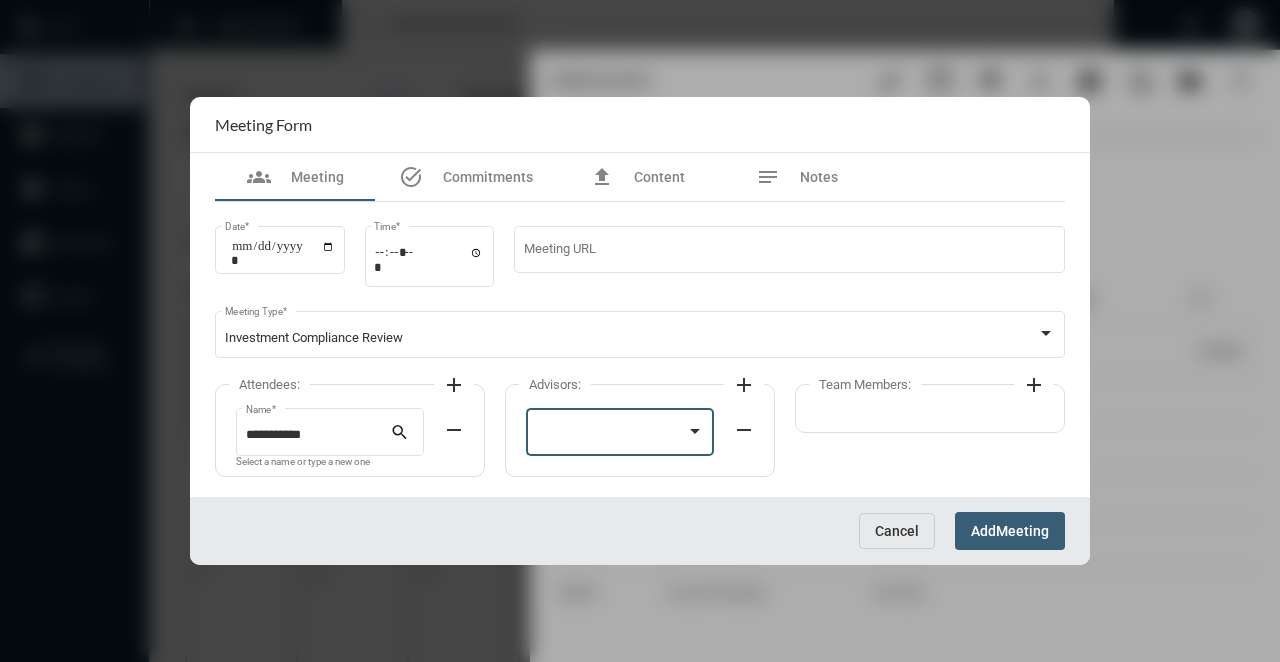 click at bounding box center [611, 435] 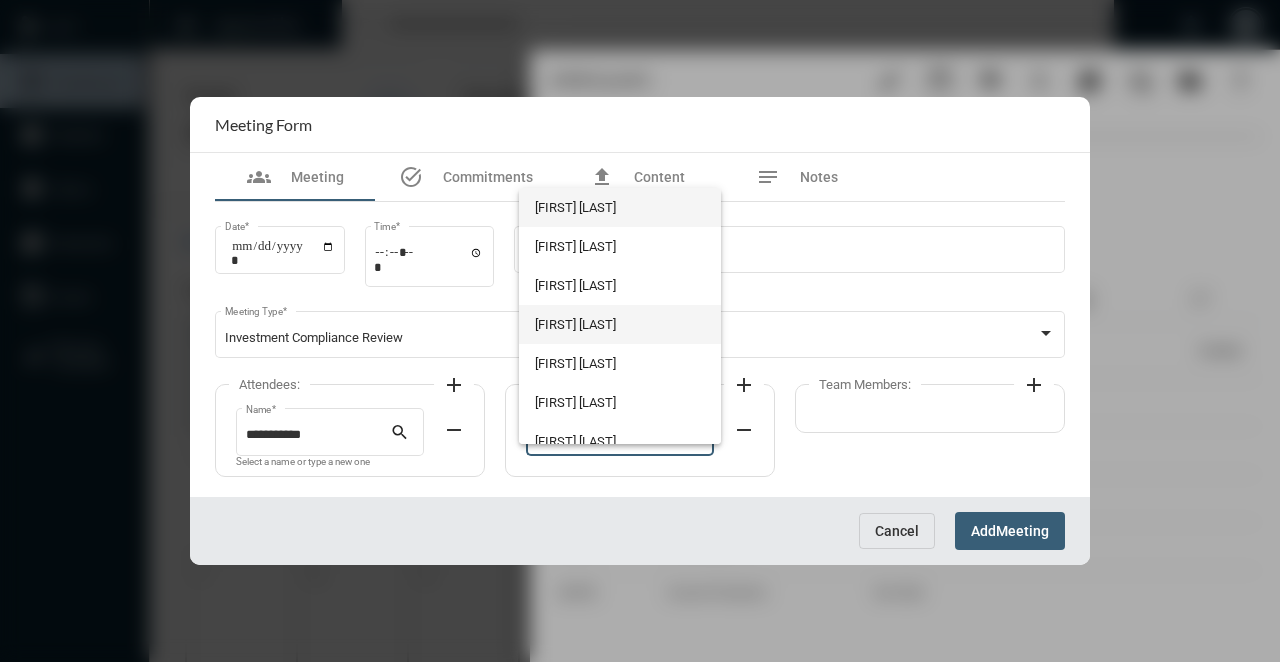 click on "[FIRST] [LAST]" at bounding box center (619, 324) 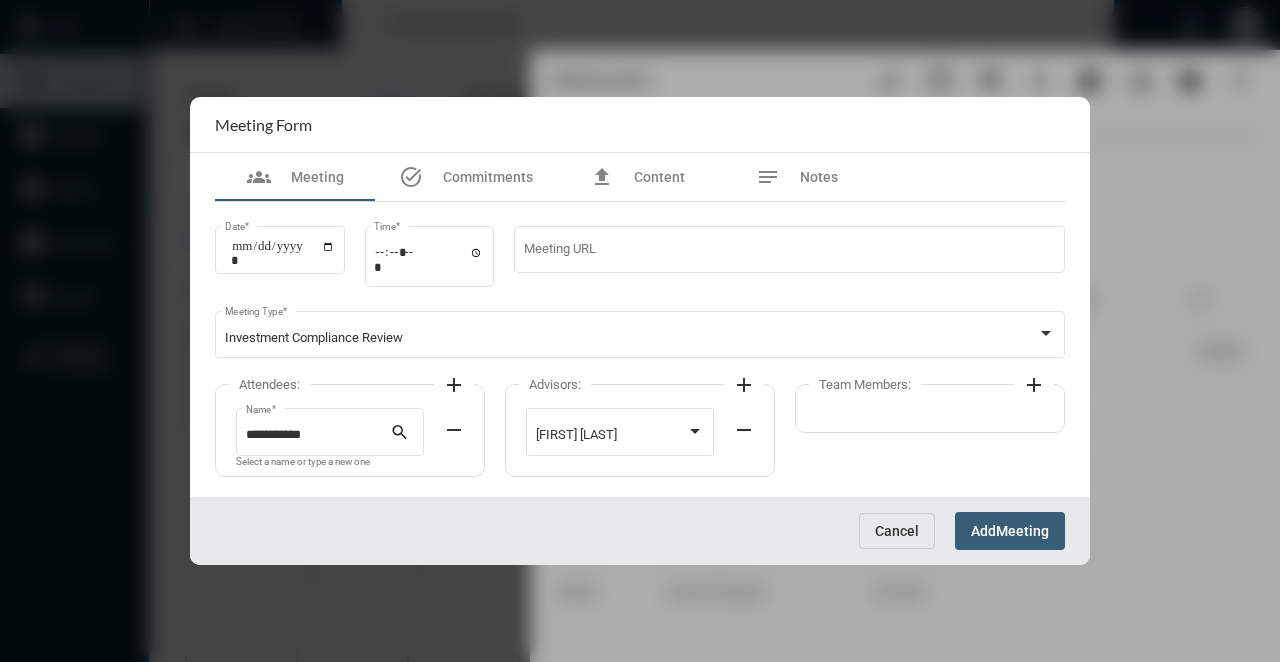 click on "Add  Meeting" at bounding box center (1010, 530) 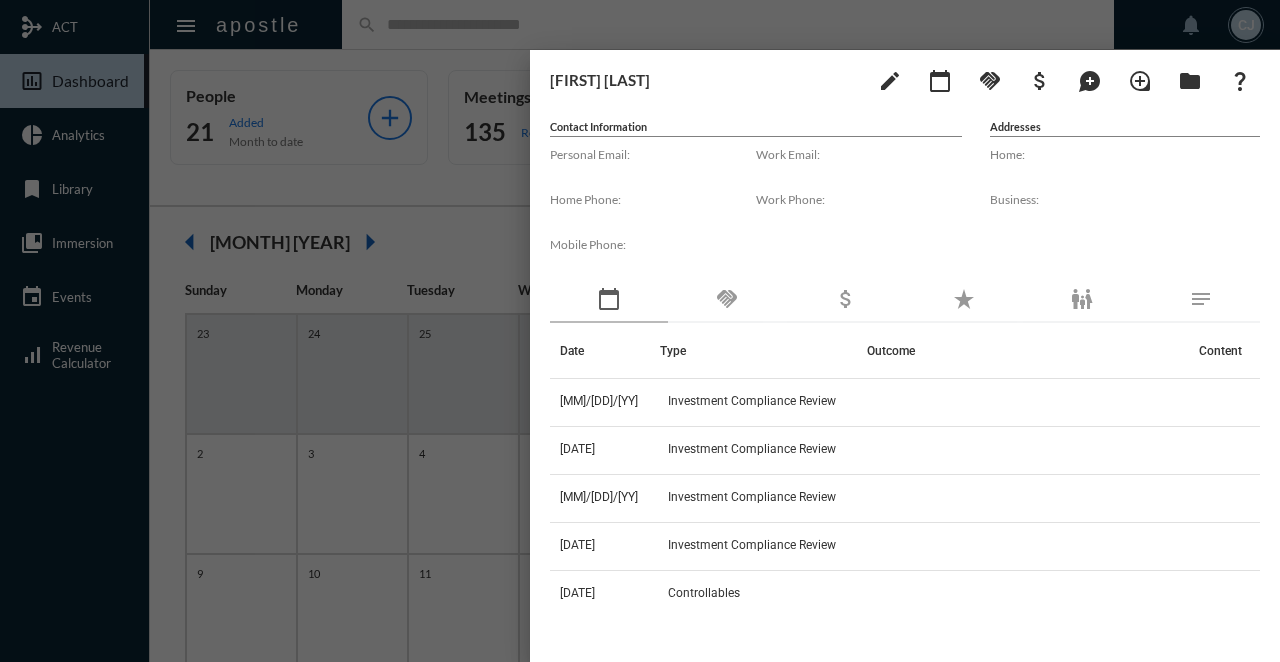 click at bounding box center (640, 331) 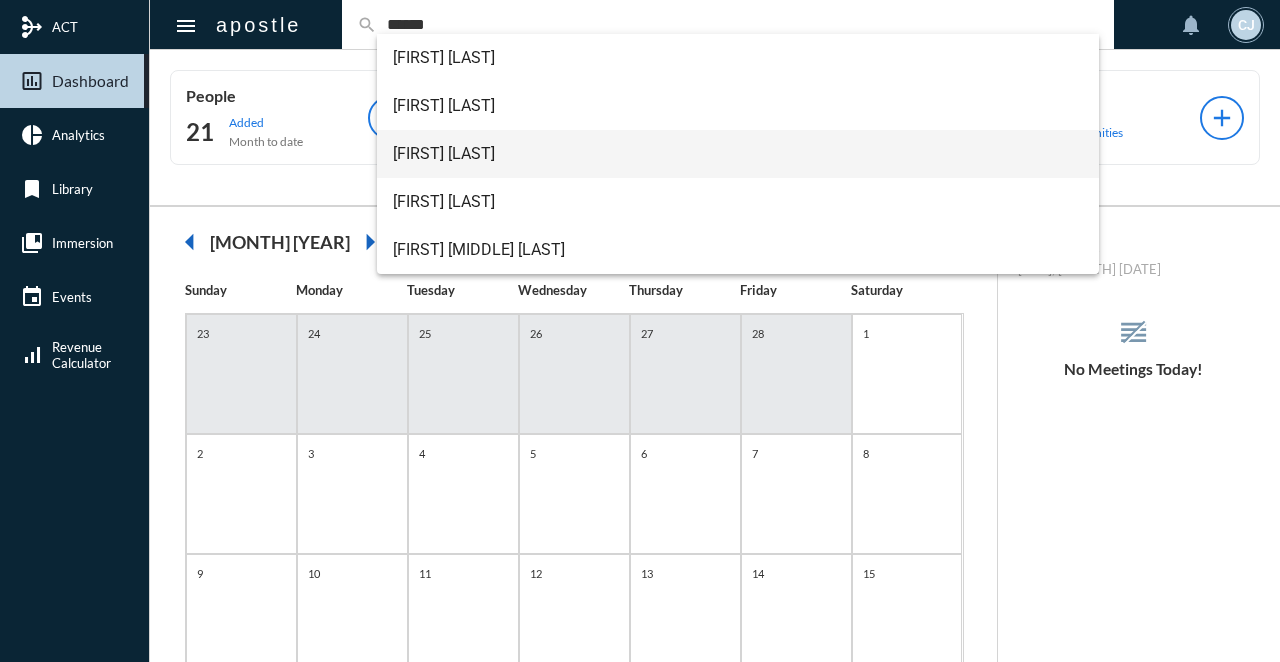 type on "*****" 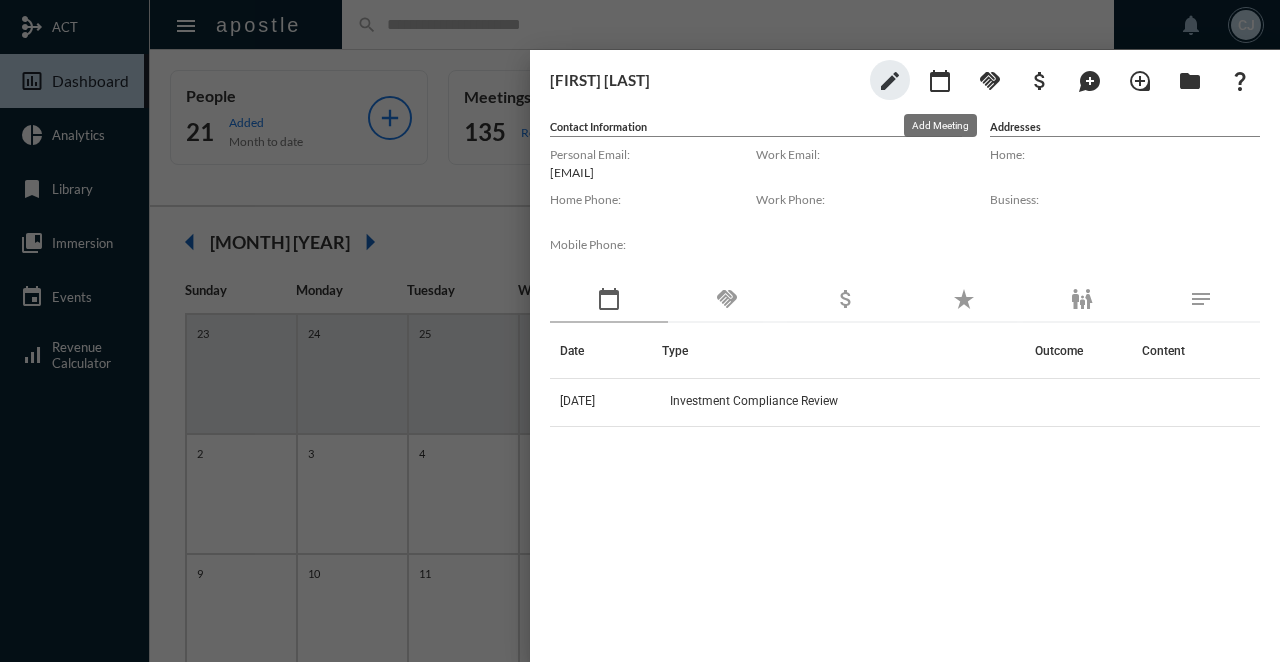 click on "calendar_today" 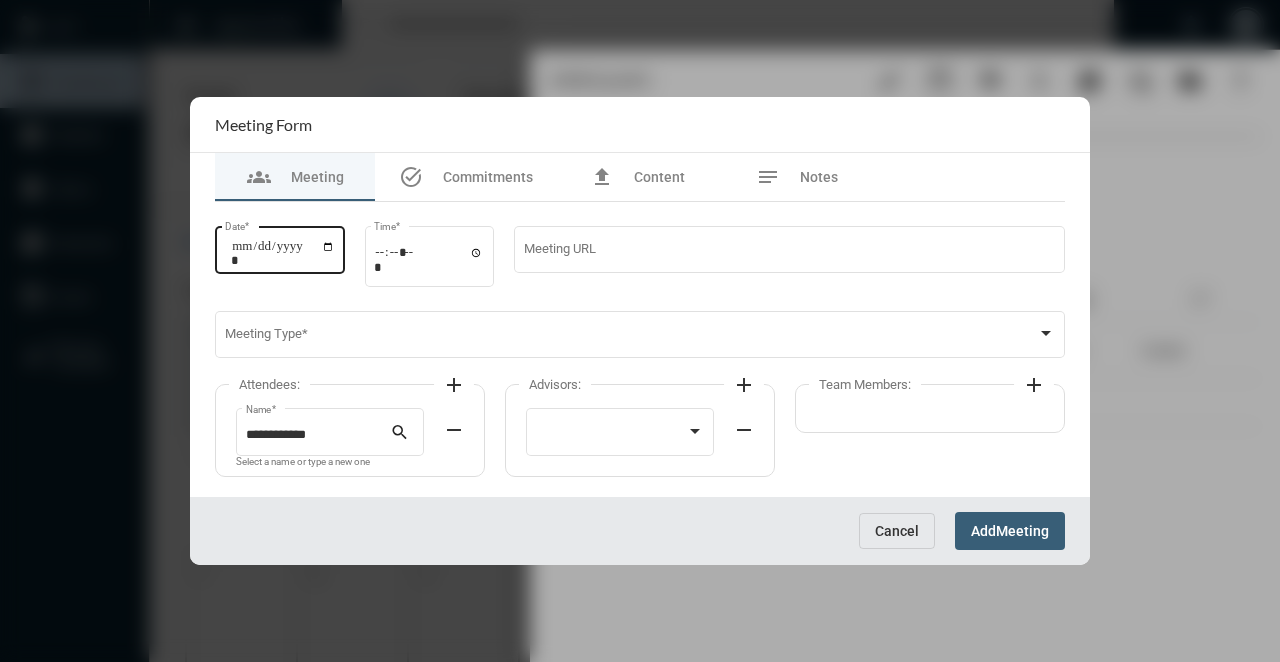 click on "Date  *" at bounding box center (283, 253) 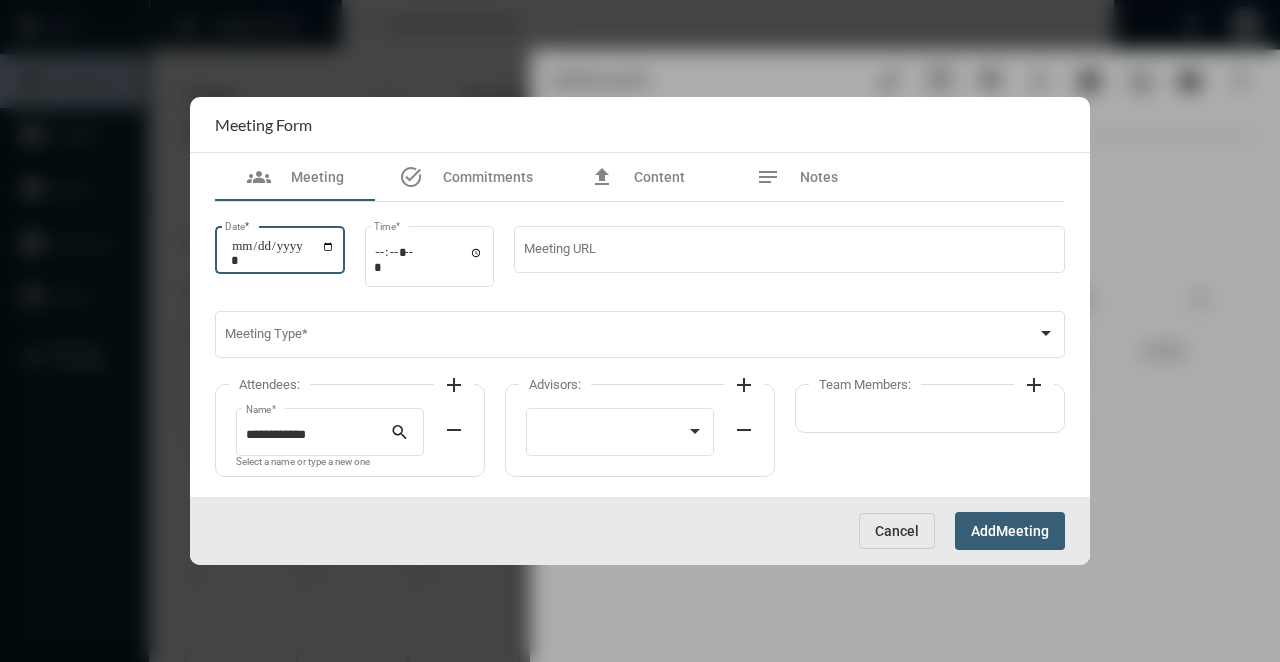 type on "**********" 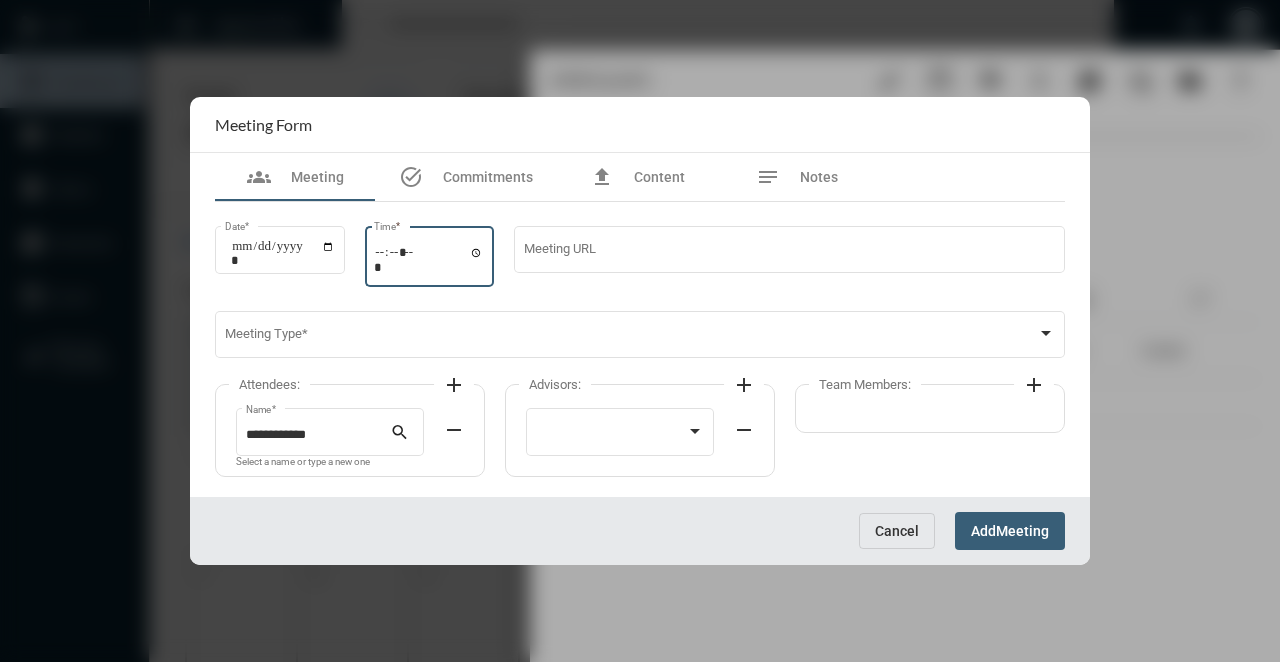 click on "Time  *" at bounding box center (429, 259) 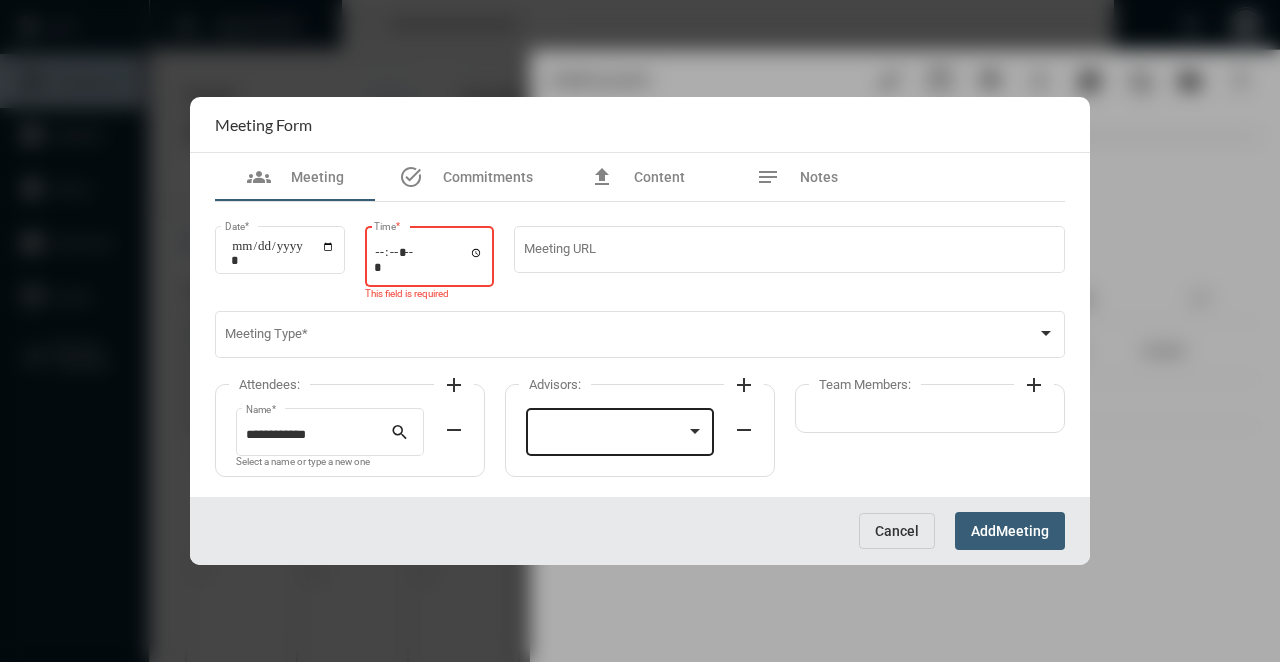 type on "*****" 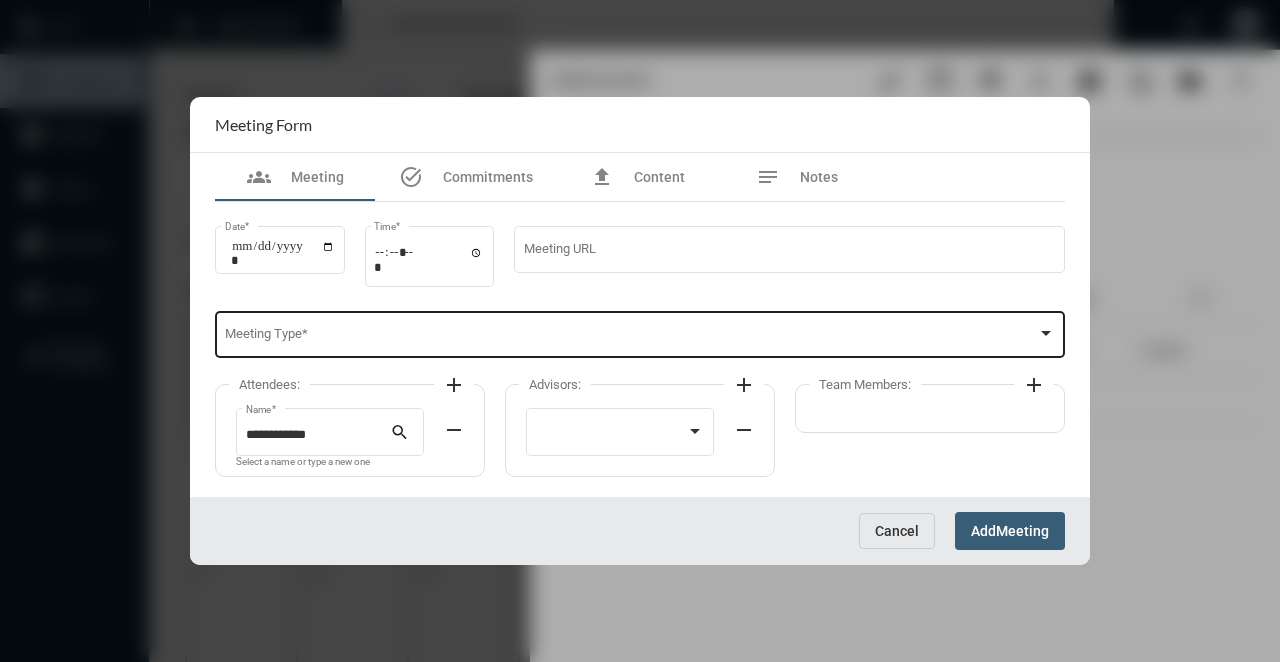 click on "Meeting Type  *" at bounding box center (640, 333) 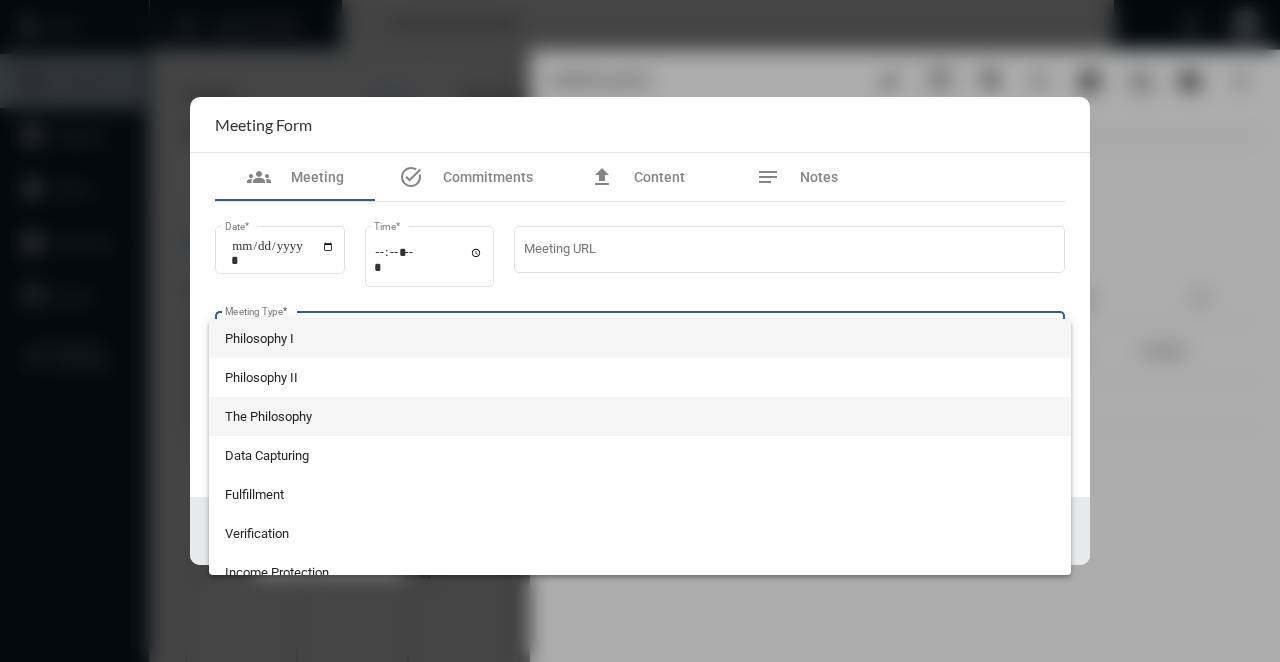 scroll, scrollTop: 524, scrollLeft: 0, axis: vertical 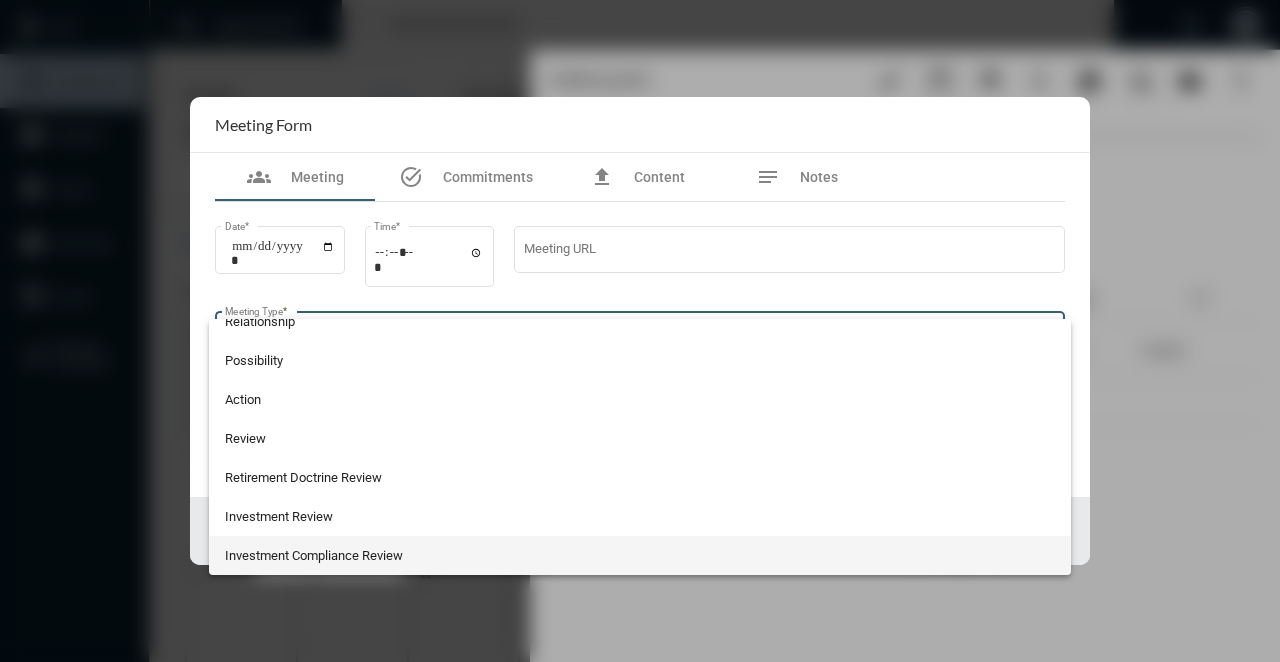 click on "Investment Compliance Review" at bounding box center (640, 555) 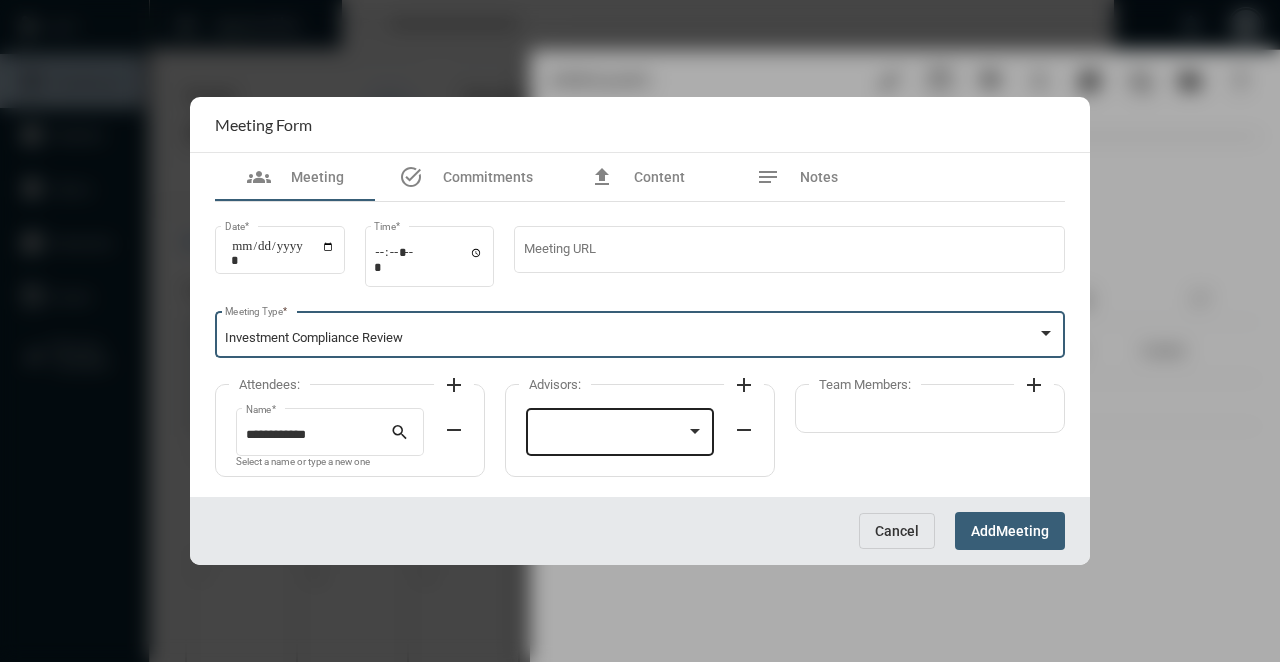 click at bounding box center (611, 435) 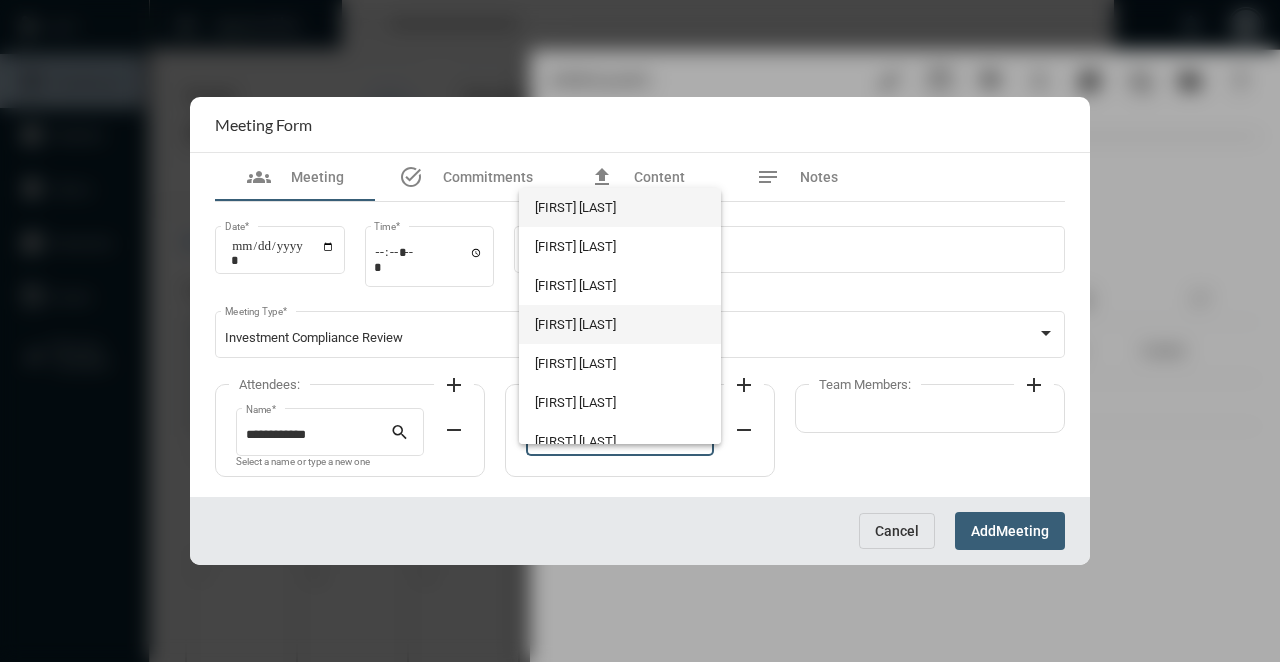 click on "[FIRST] [LAST]" at bounding box center (619, 324) 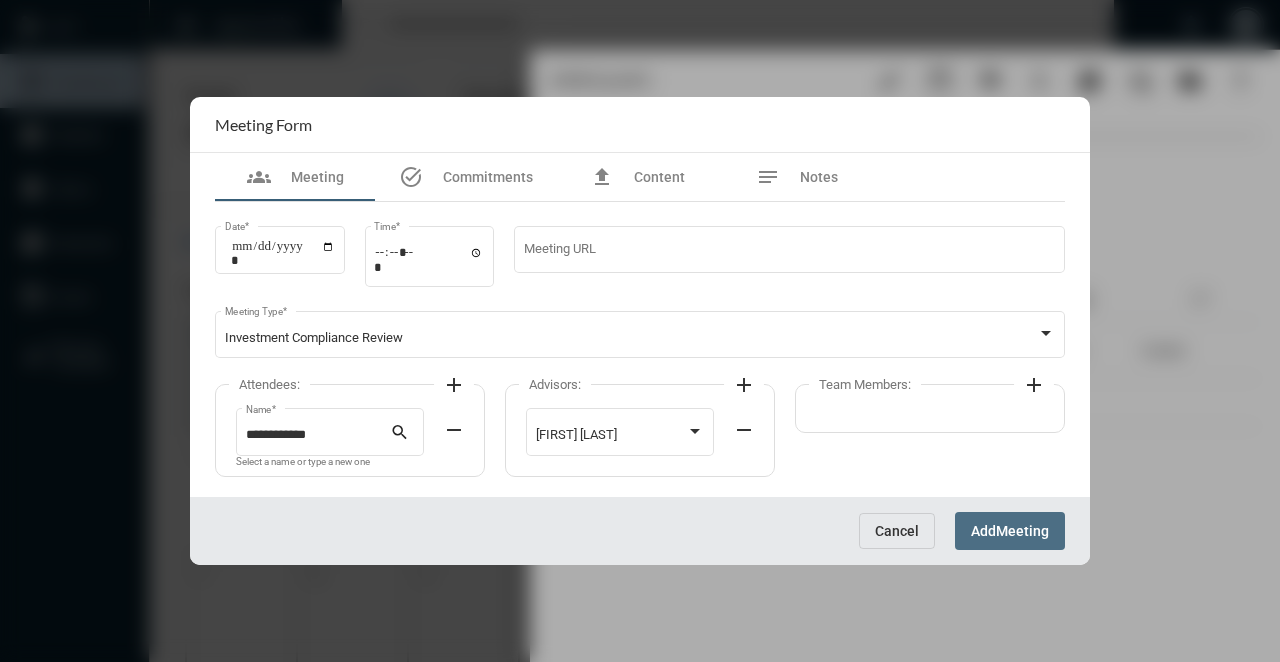 click on "Add  Meeting" at bounding box center (1010, 530) 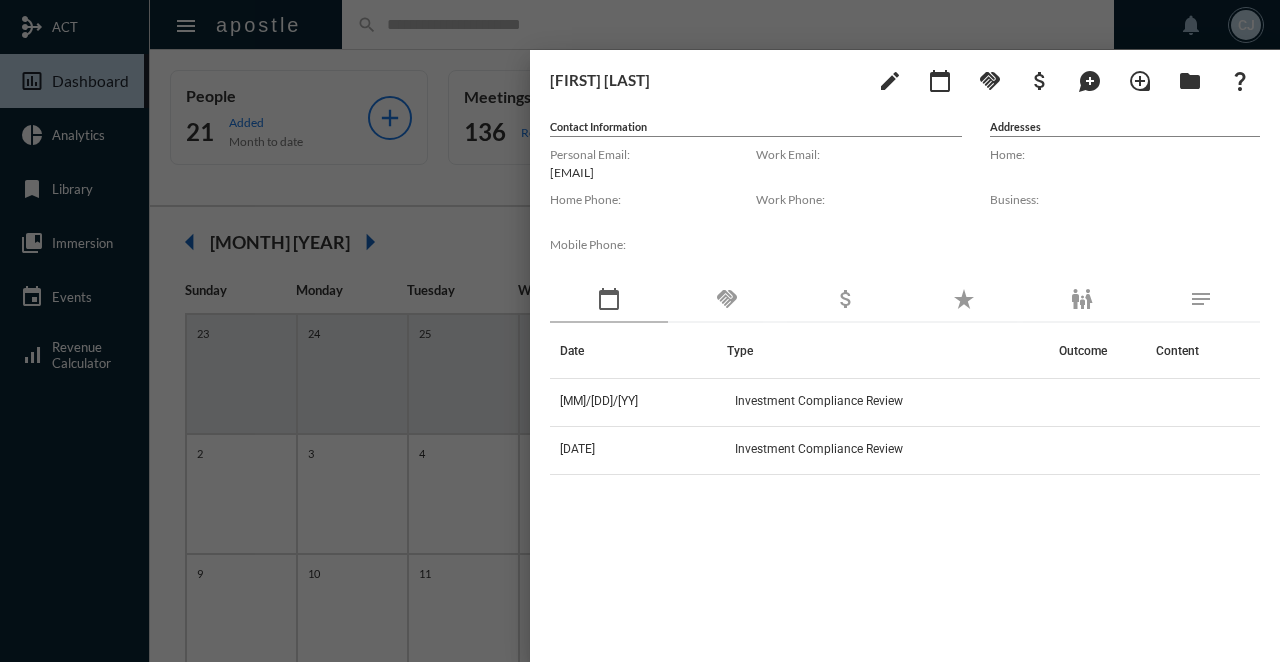 click at bounding box center (640, 331) 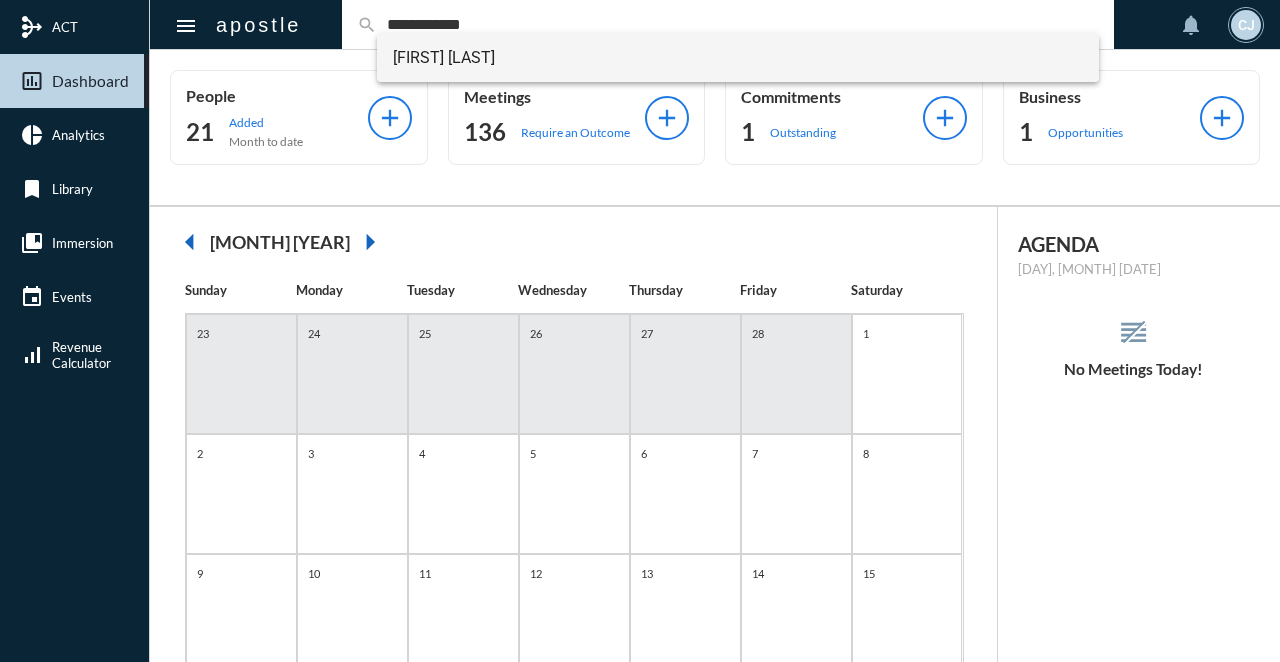type on "**********" 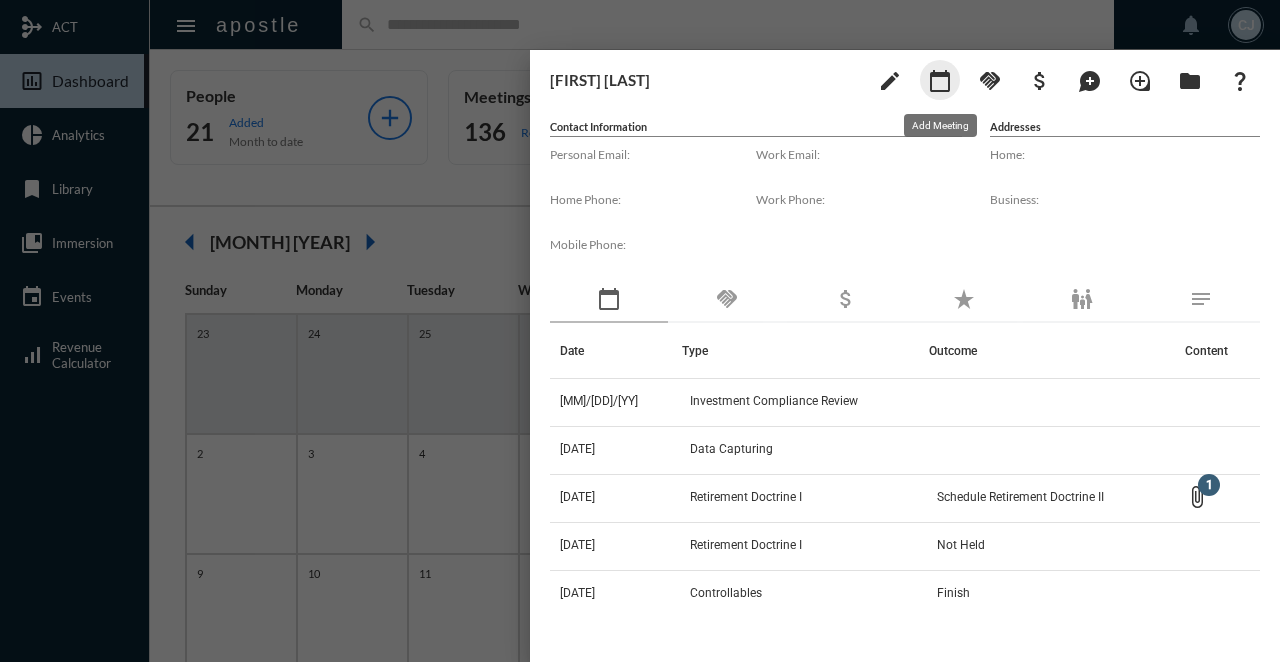 click on "calendar_today" 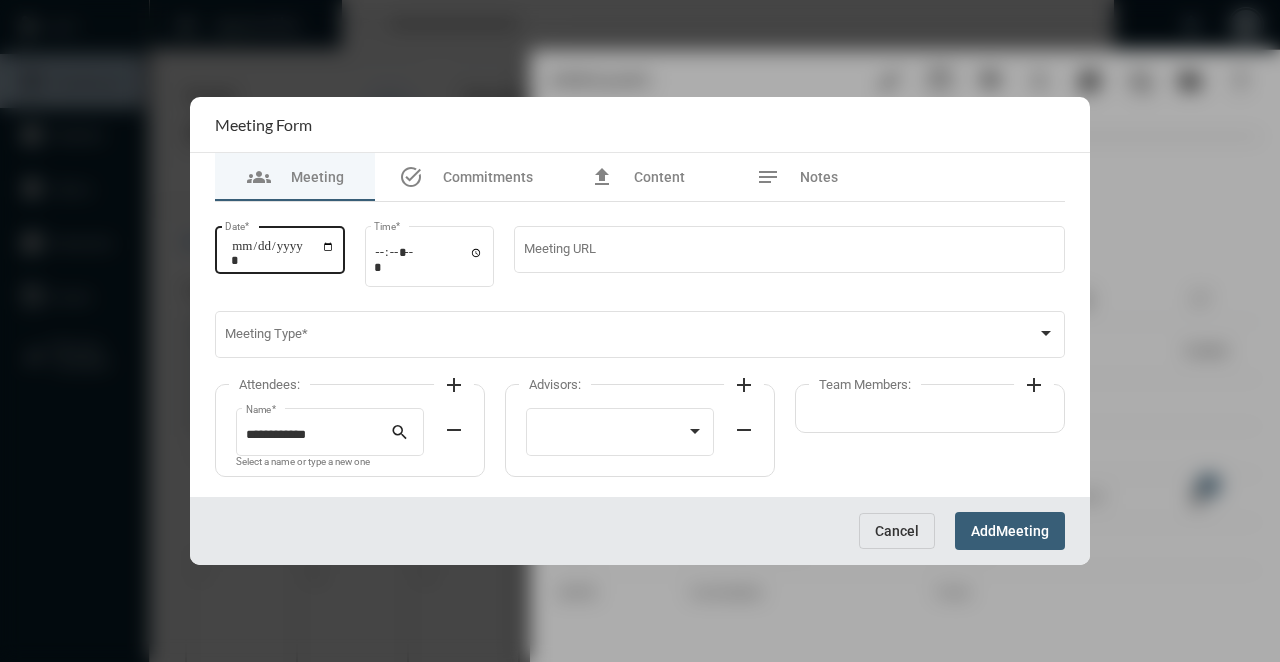 click on "Date  *" at bounding box center (283, 253) 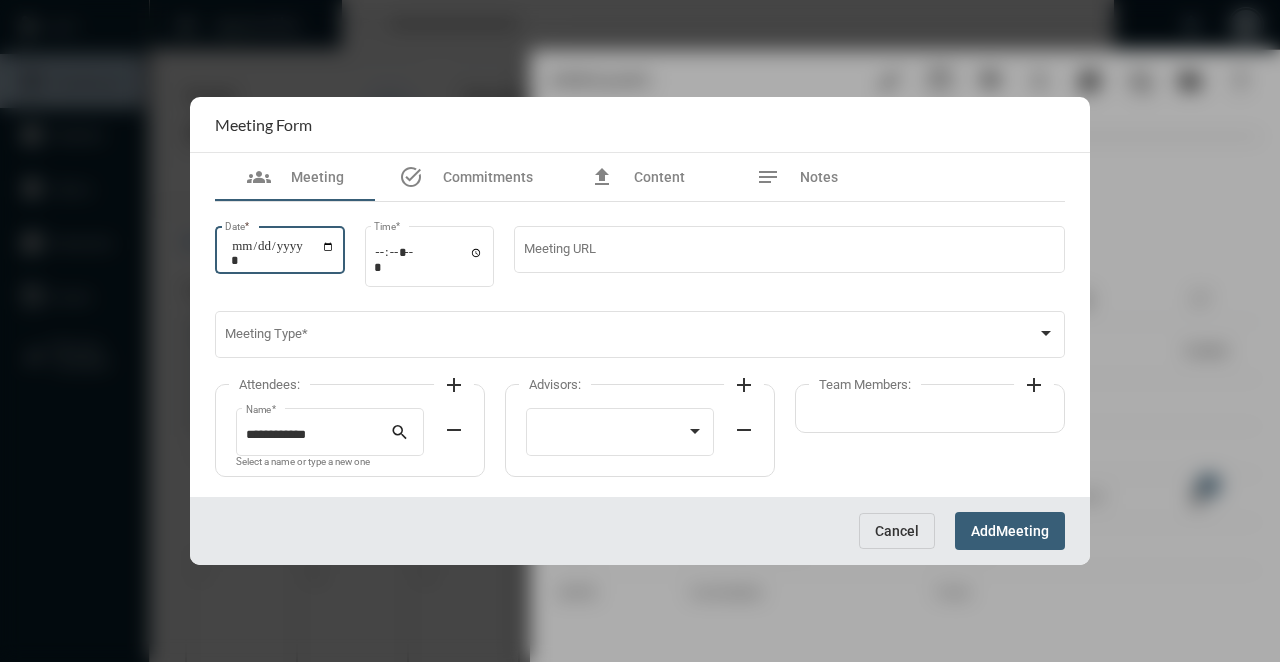 type on "**********" 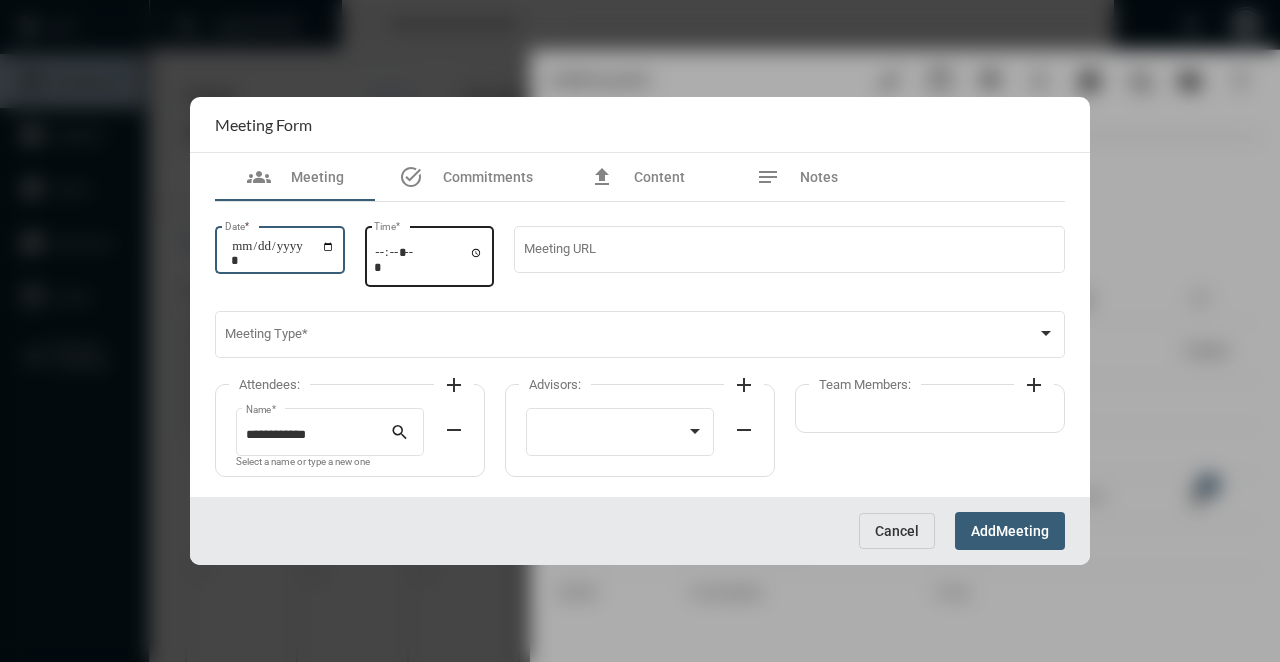 click on "Time  *" at bounding box center (429, 259) 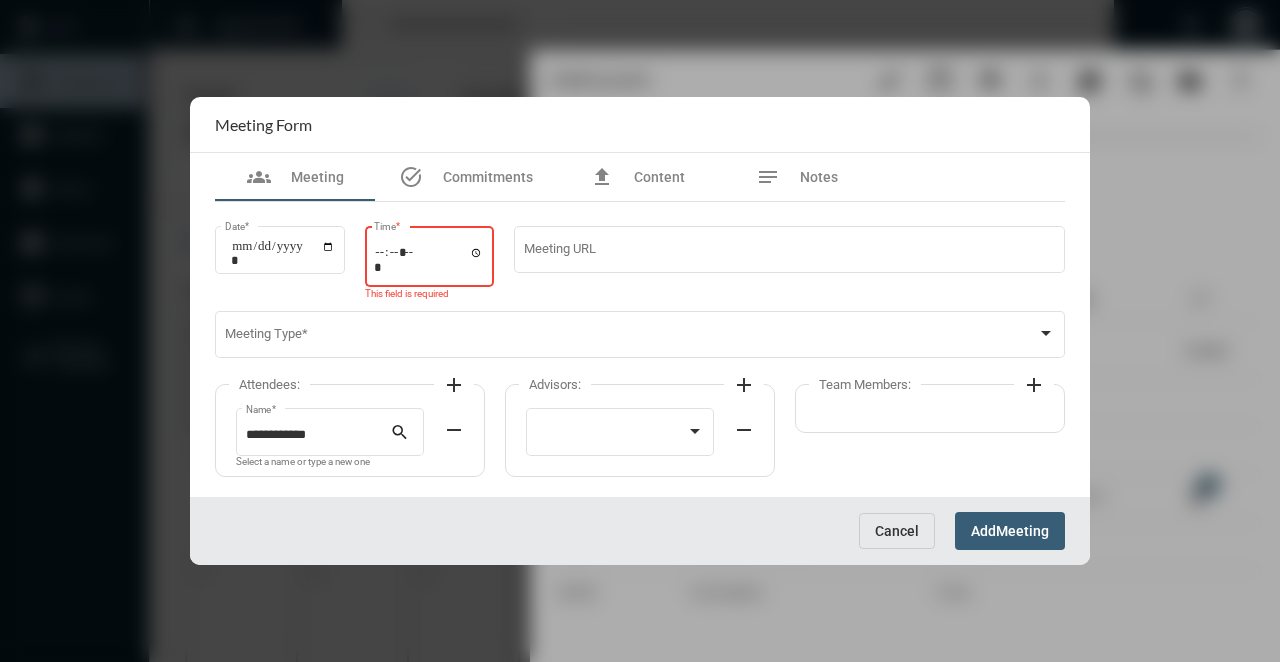 type on "*****" 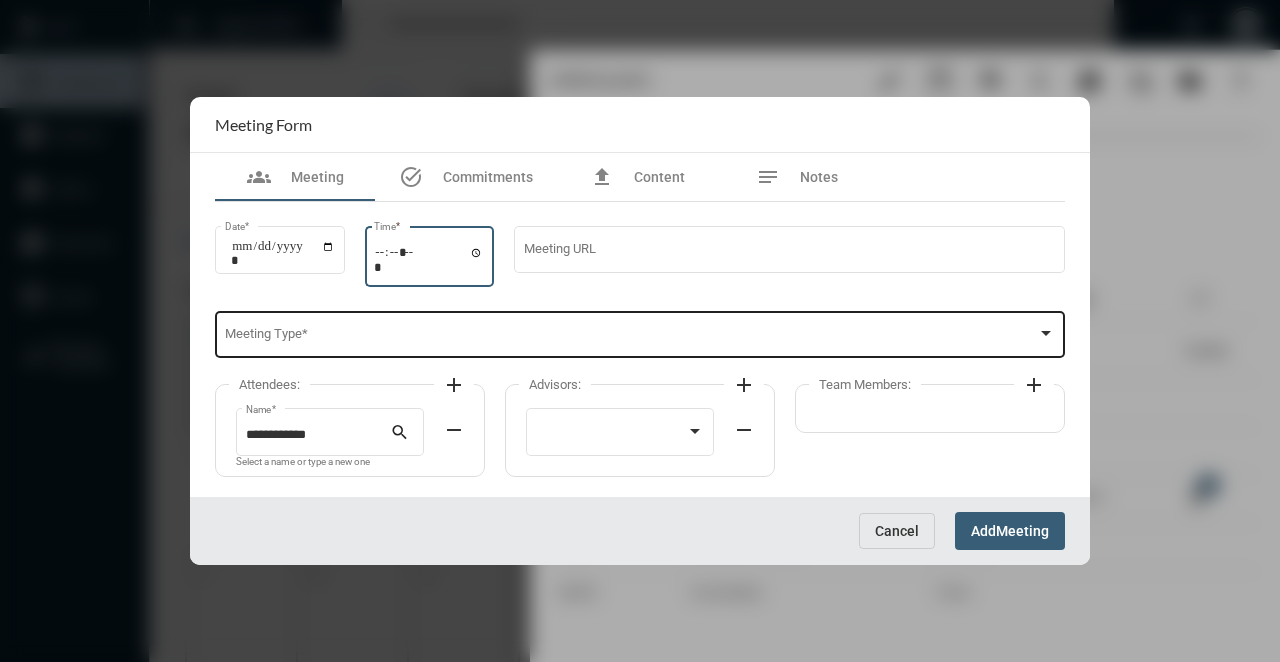 click at bounding box center [631, 338] 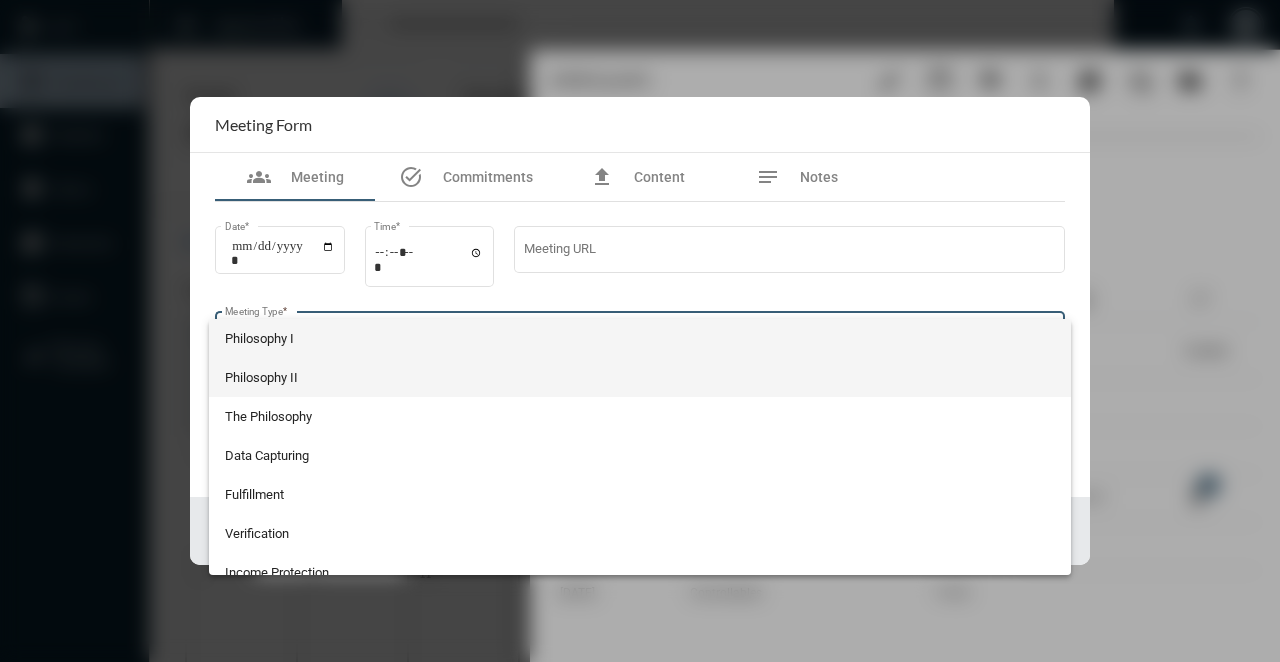 scroll, scrollTop: 524, scrollLeft: 0, axis: vertical 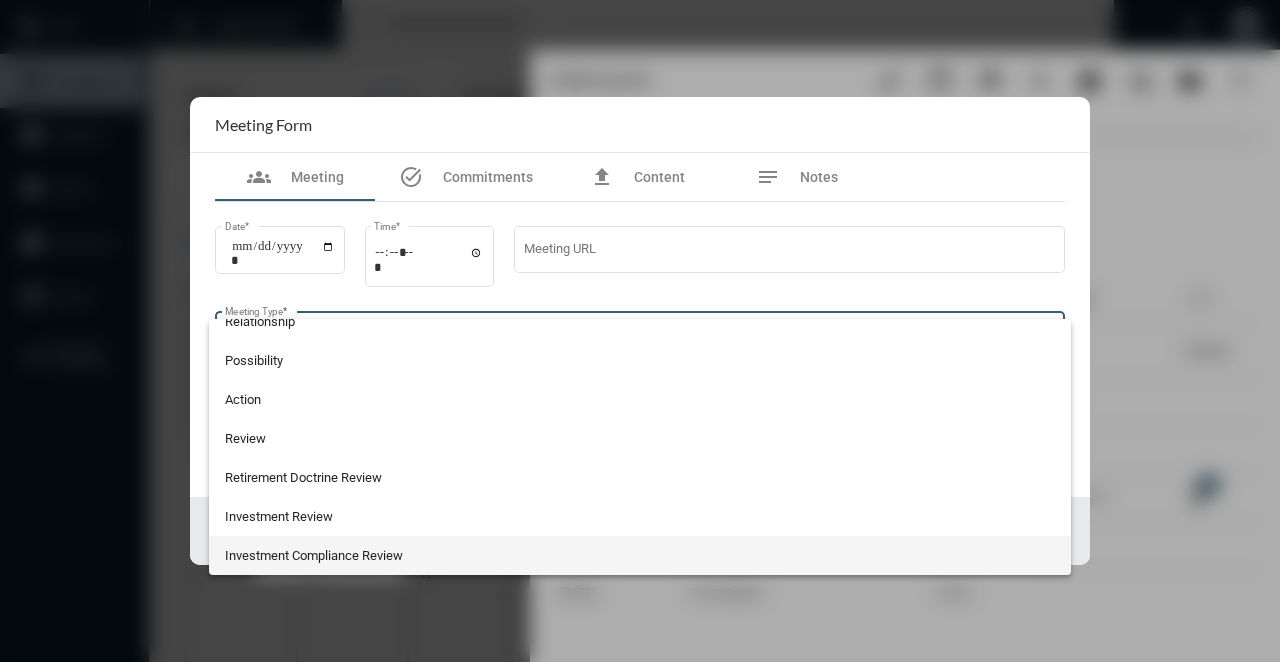click on "Investment Compliance Review" at bounding box center [640, 555] 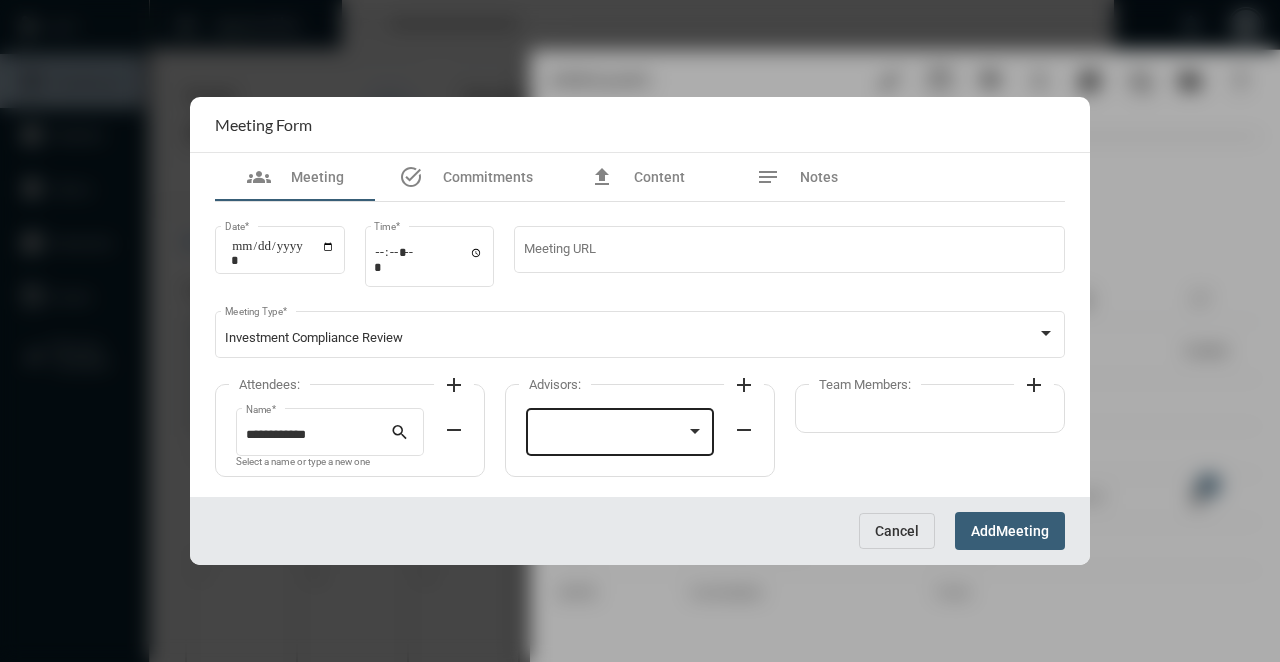click 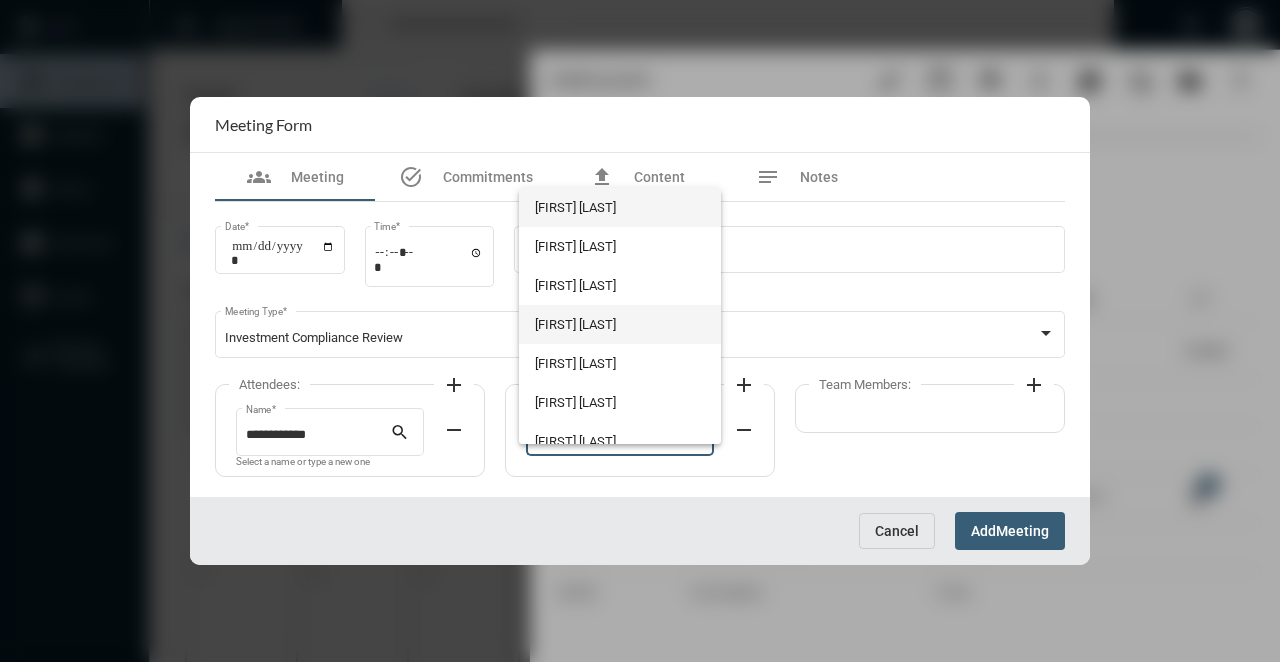 click on "[FIRST] [LAST]" at bounding box center (619, 324) 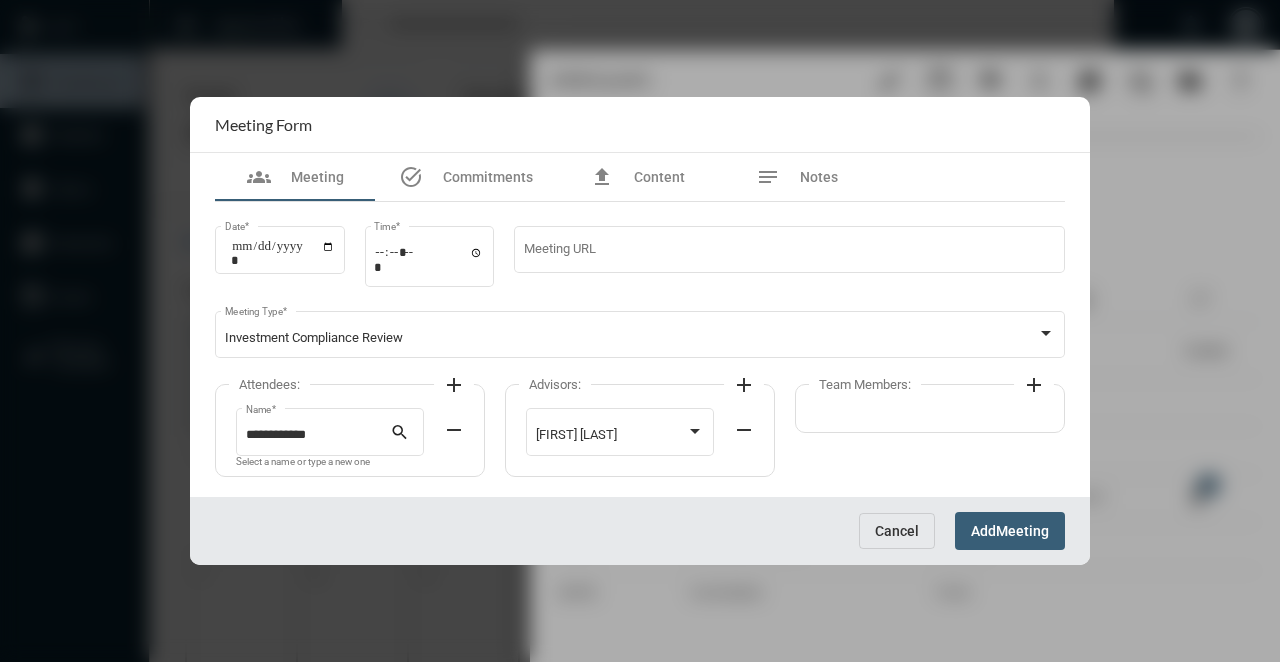 click on "Add" at bounding box center (983, 532) 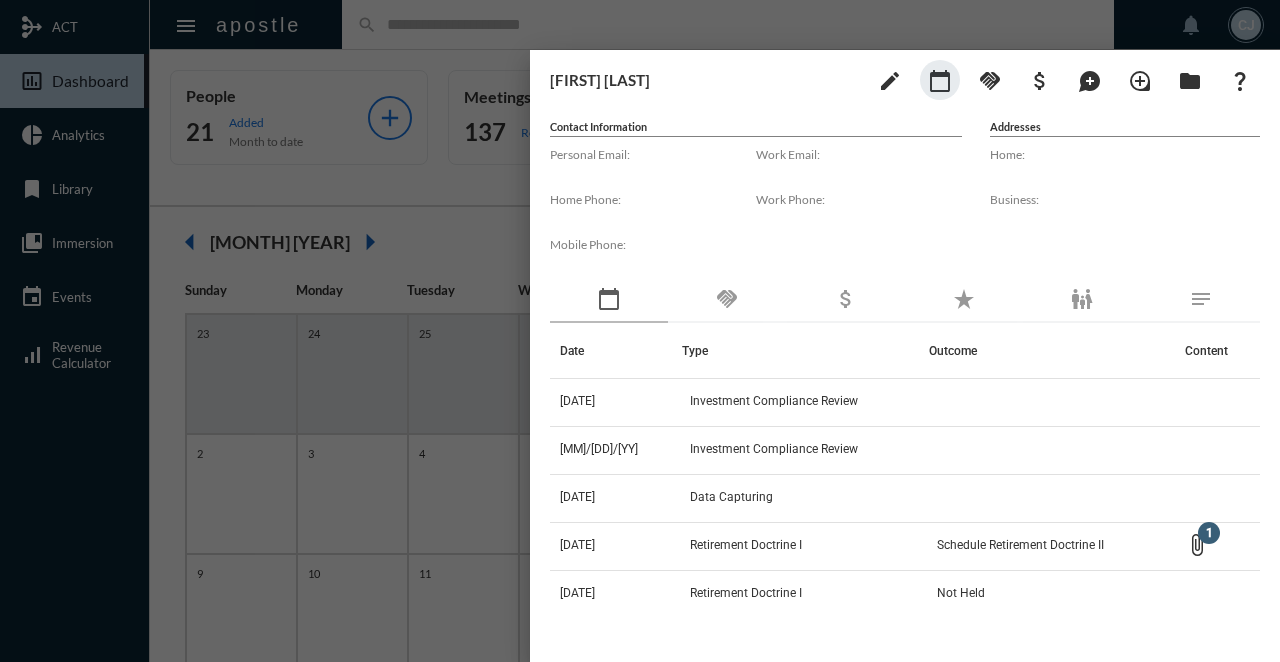 click at bounding box center (640, 331) 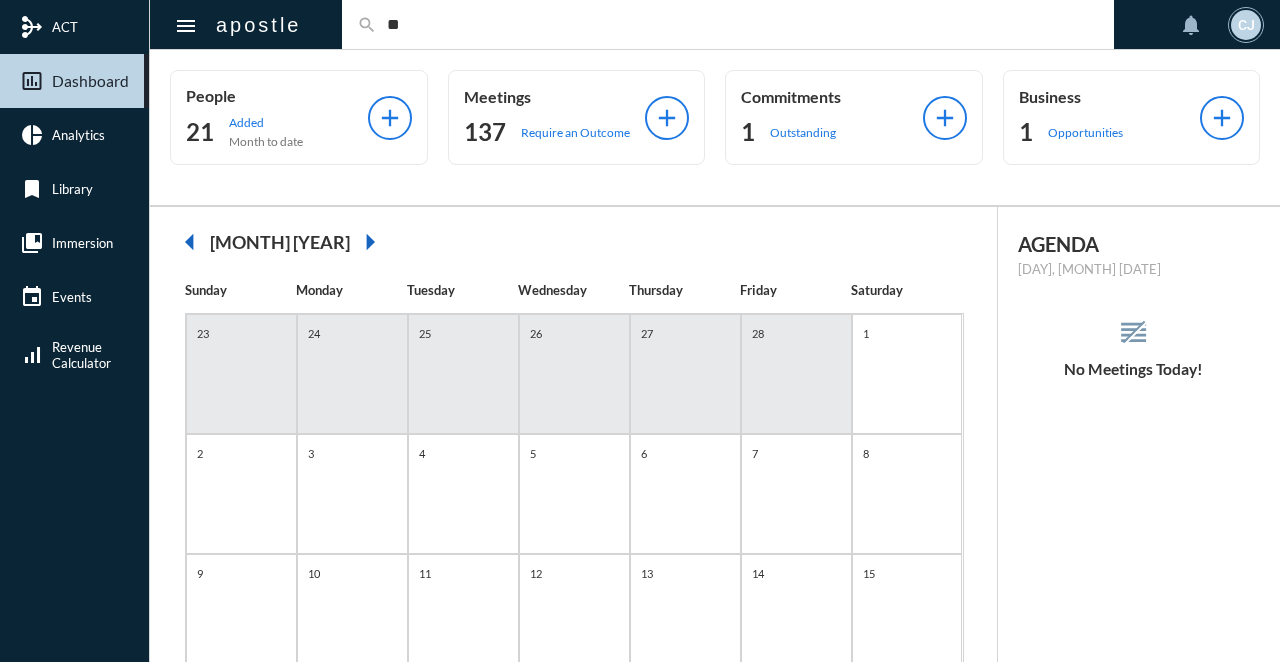 type on "*" 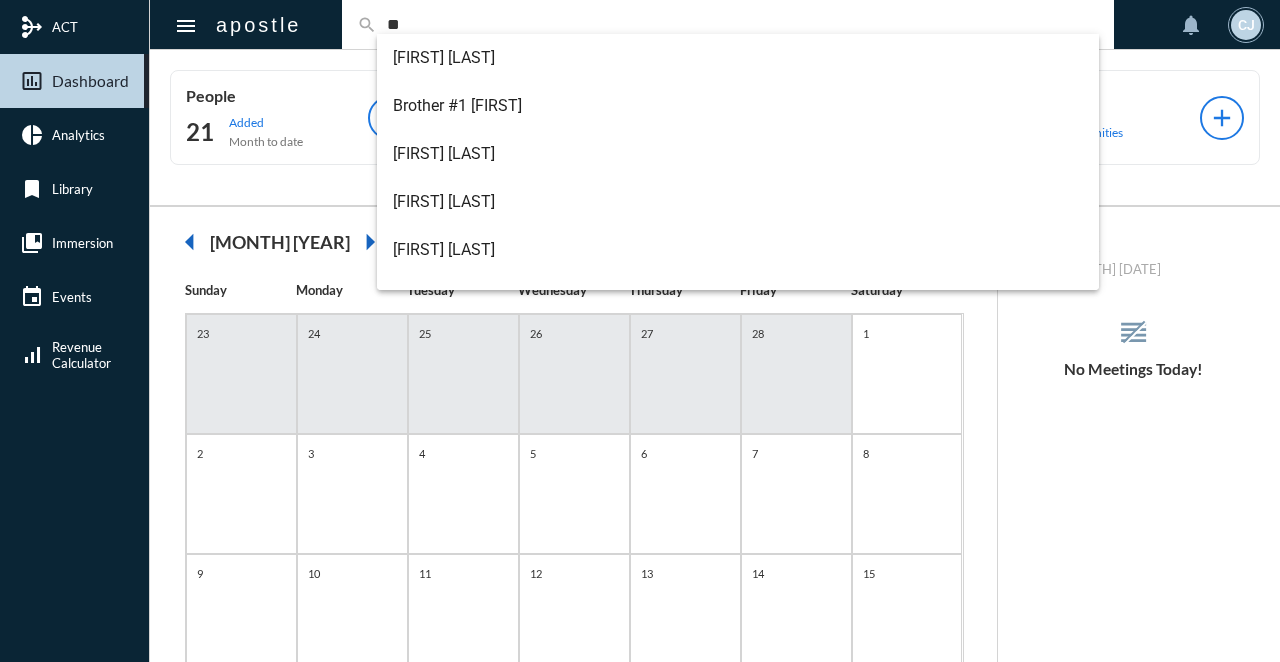 type on "*" 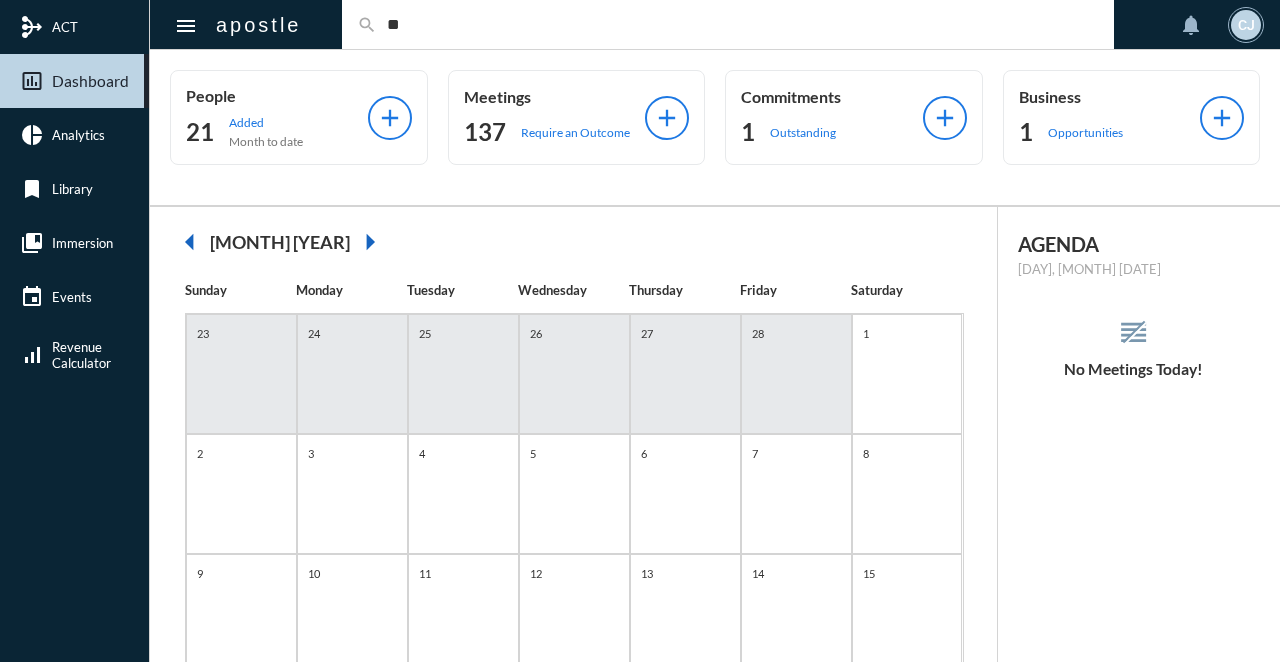 type on "*" 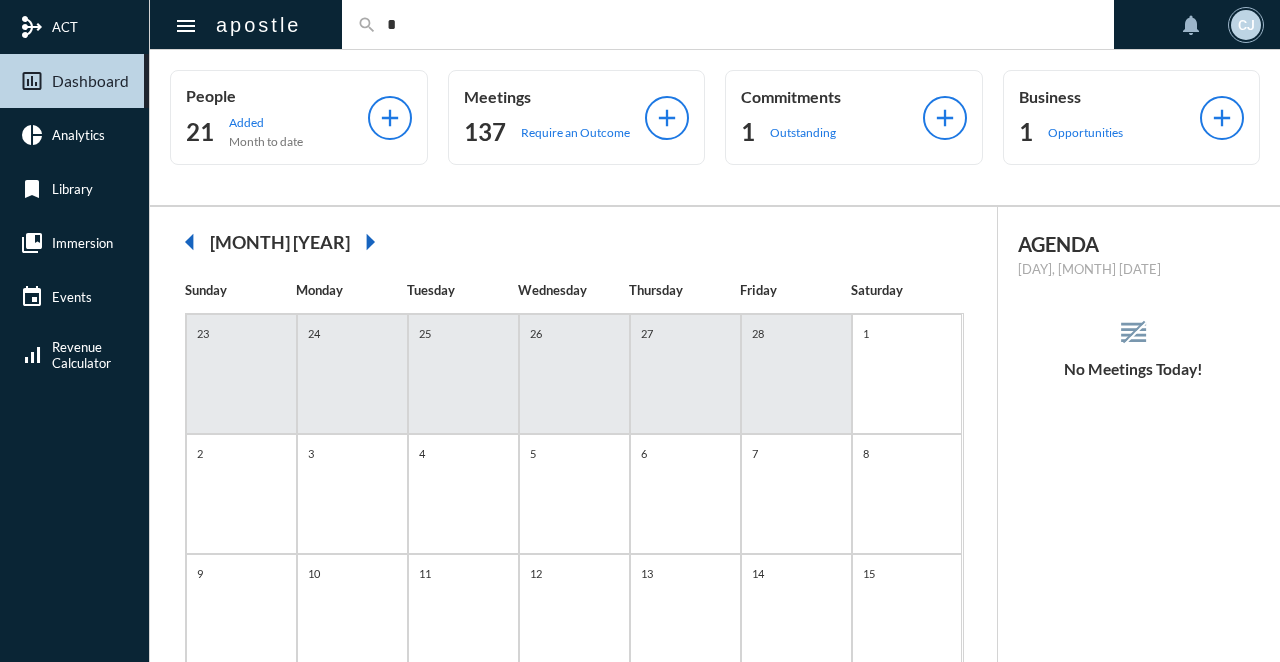 type 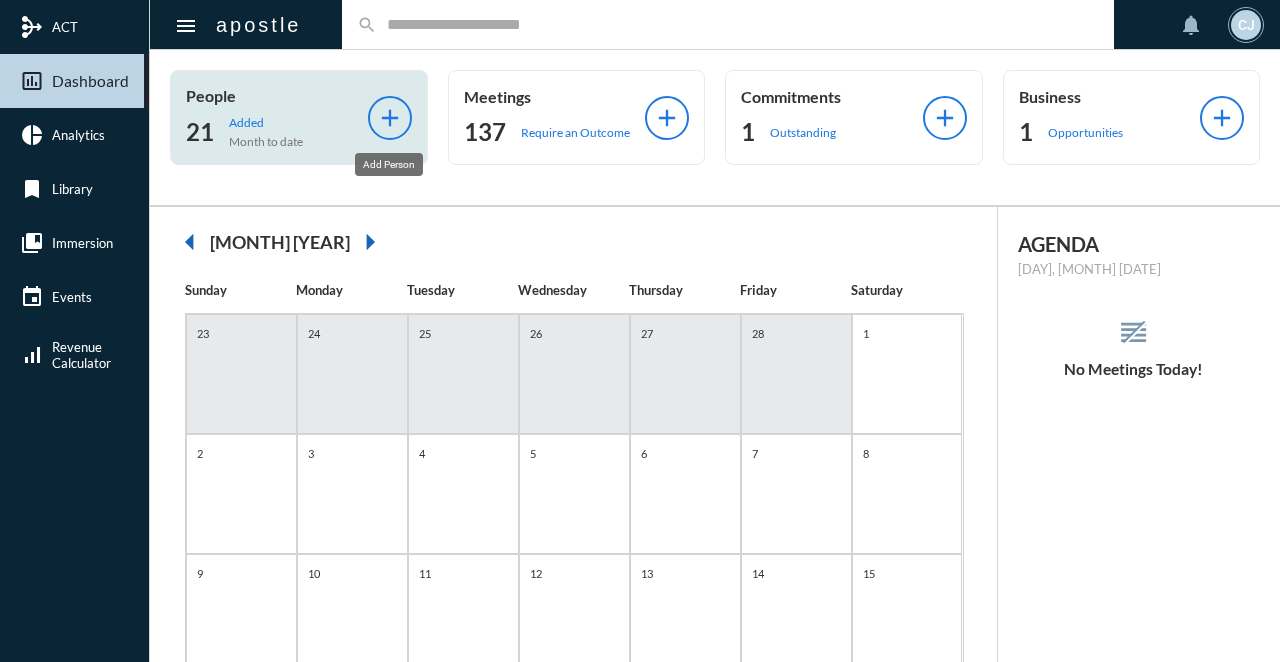 click on "add" 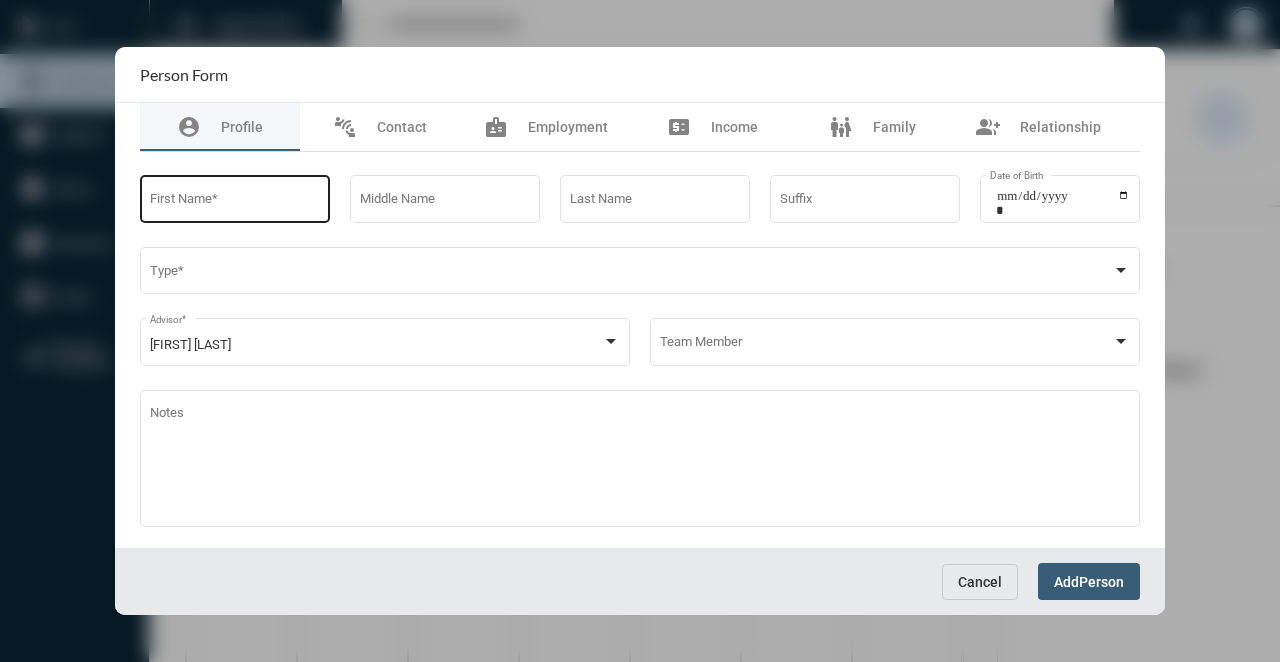 click on "First Name  *" at bounding box center [235, 202] 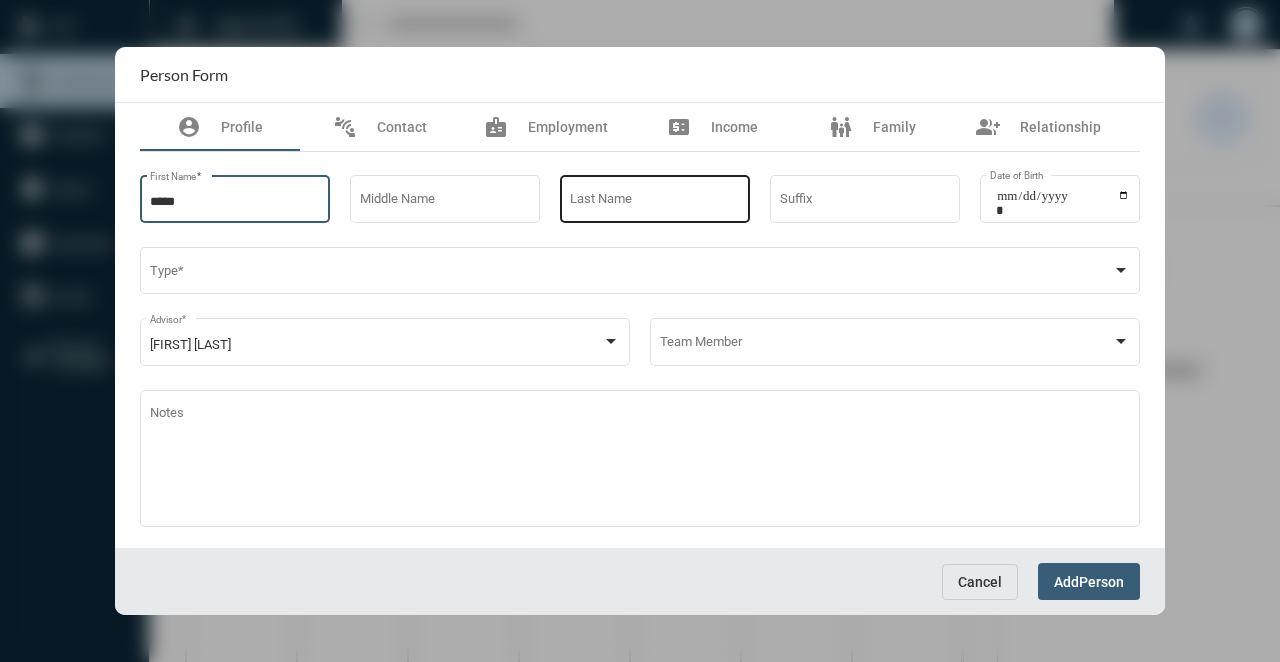 type on "*****" 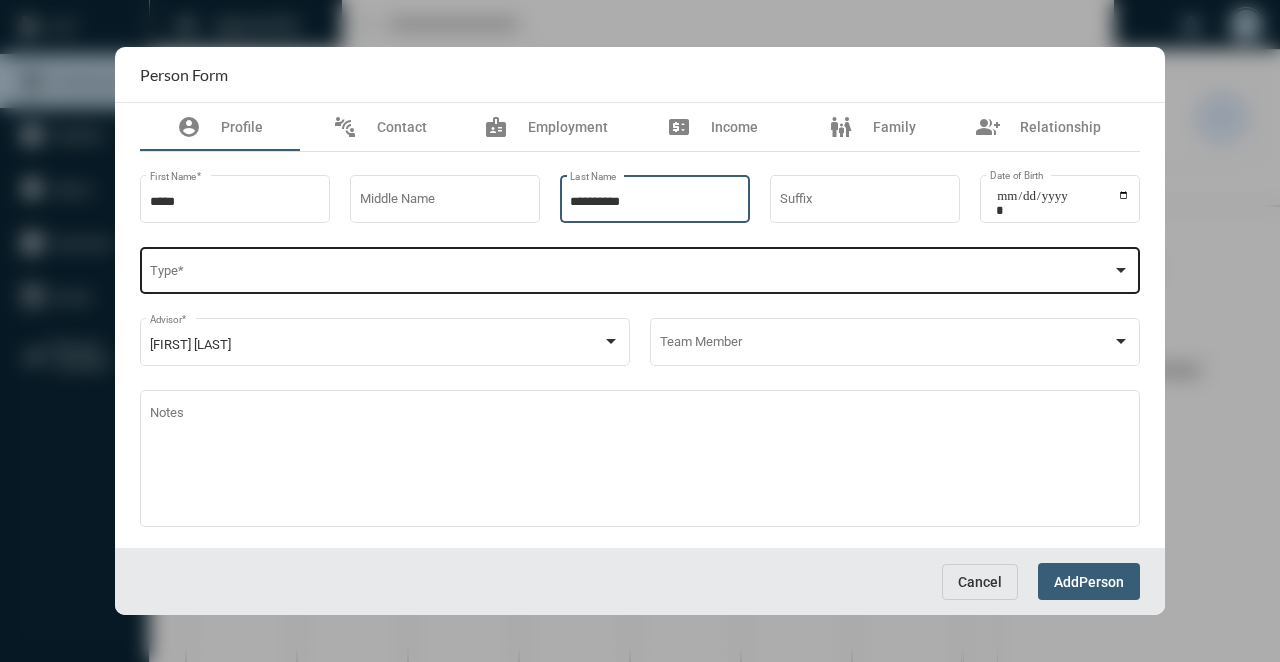 type on "*********" 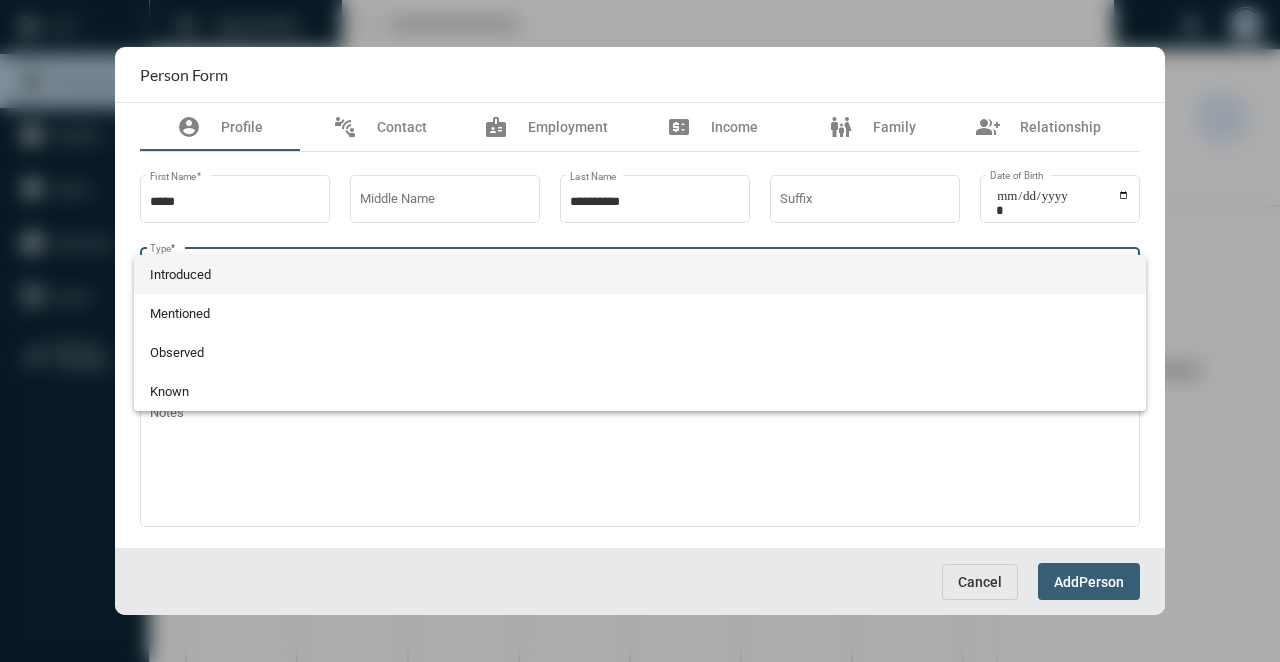 click on "Introduced" at bounding box center [640, 274] 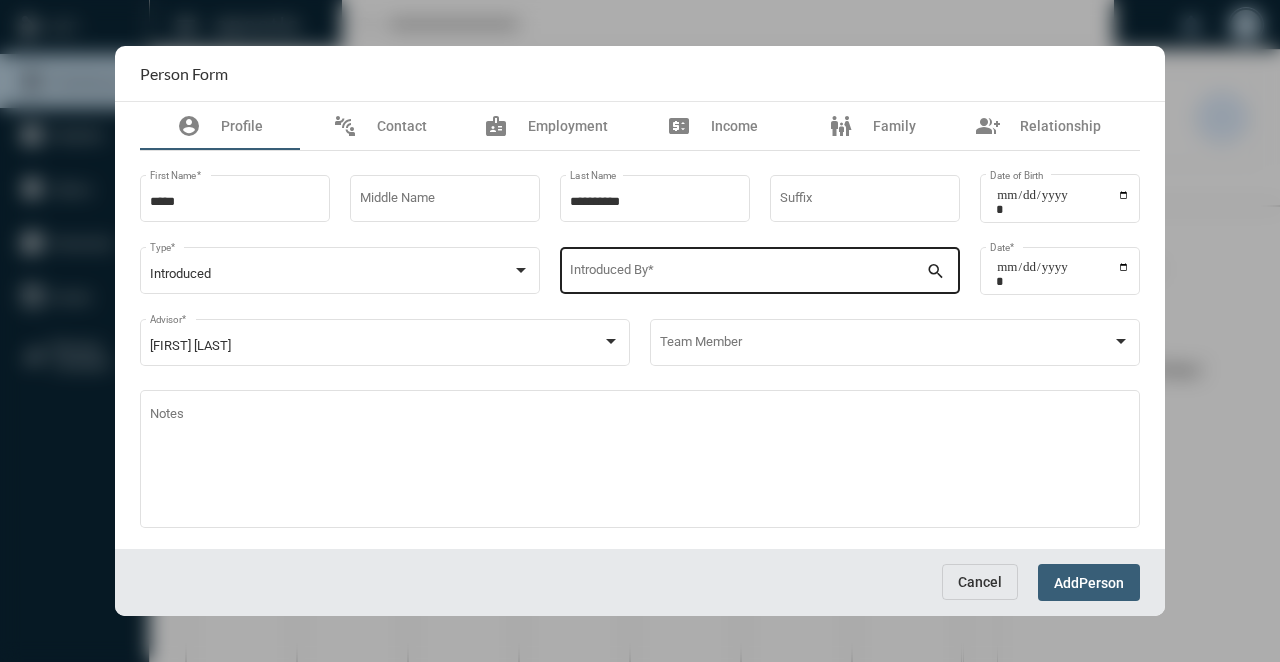 click on "Introduced By  *" at bounding box center (748, 269) 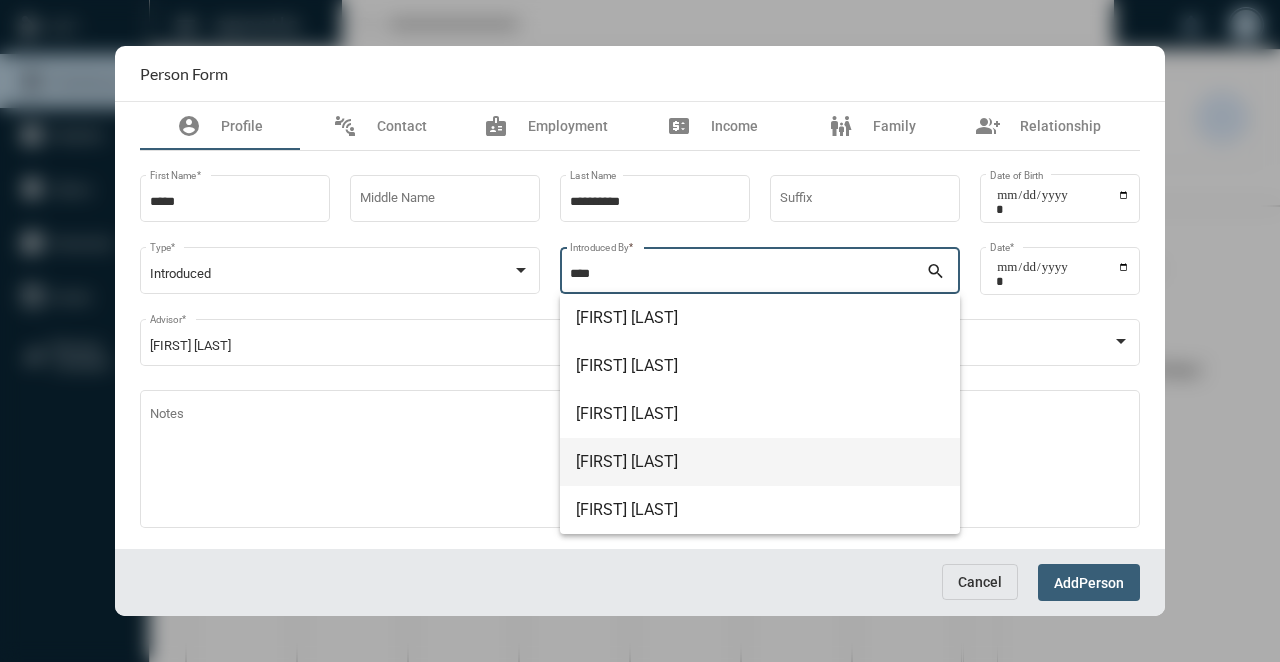 click on "[FIRST] [LAST]" at bounding box center (760, 462) 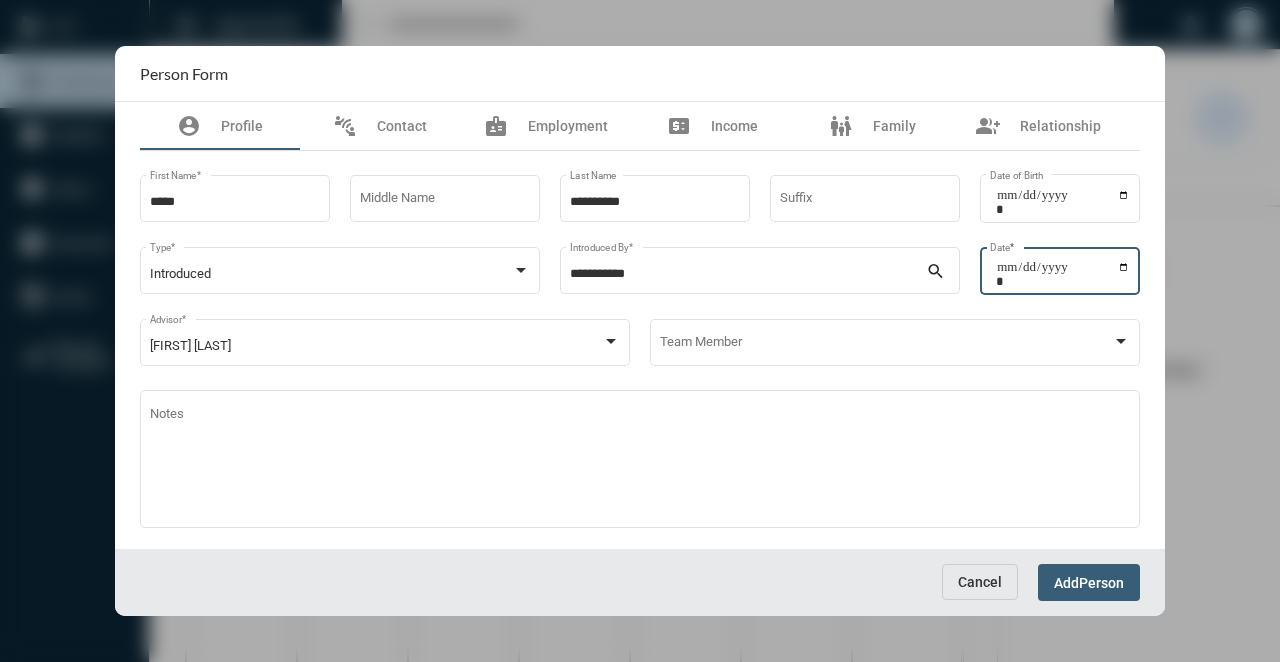 click on "Date  *" at bounding box center [1063, 274] 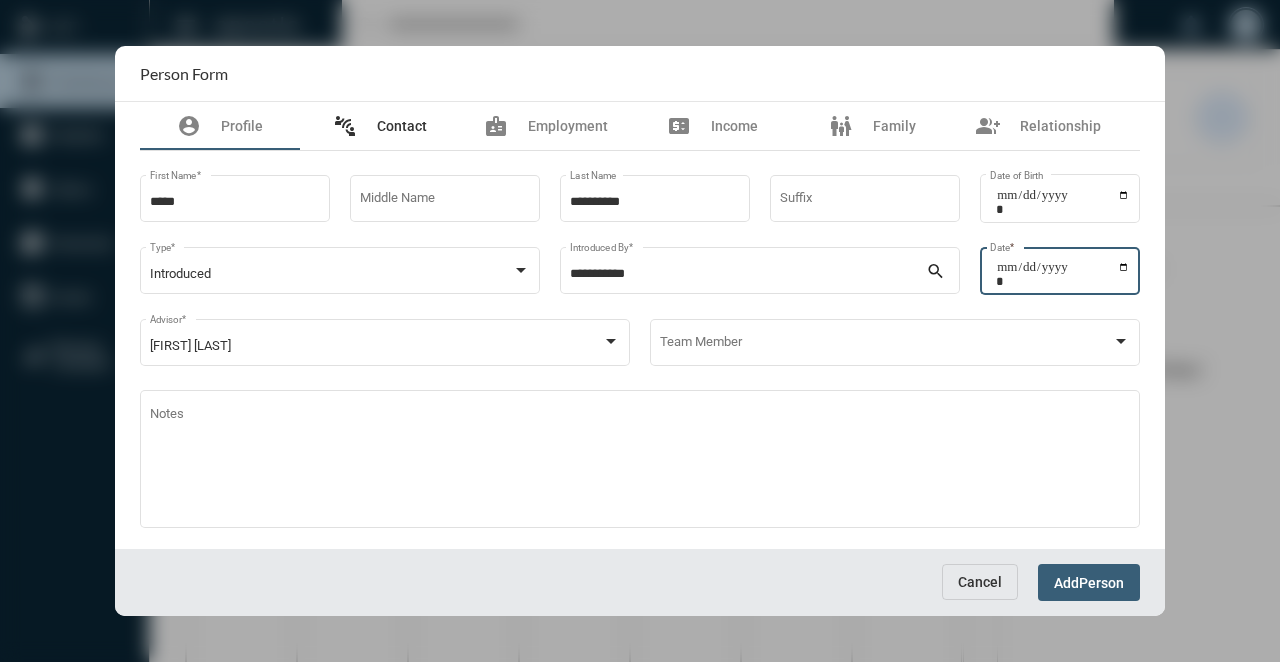 click on "connect_without_contact" at bounding box center [345, 126] 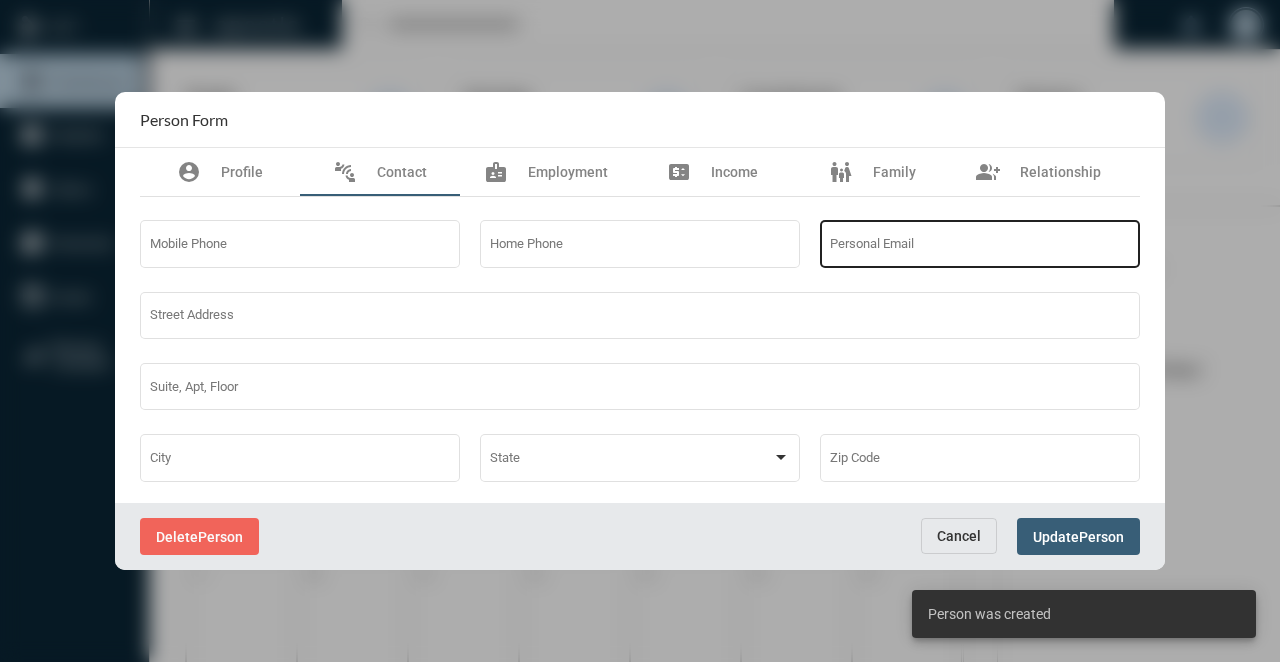 click on "Personal Email" at bounding box center (980, 242) 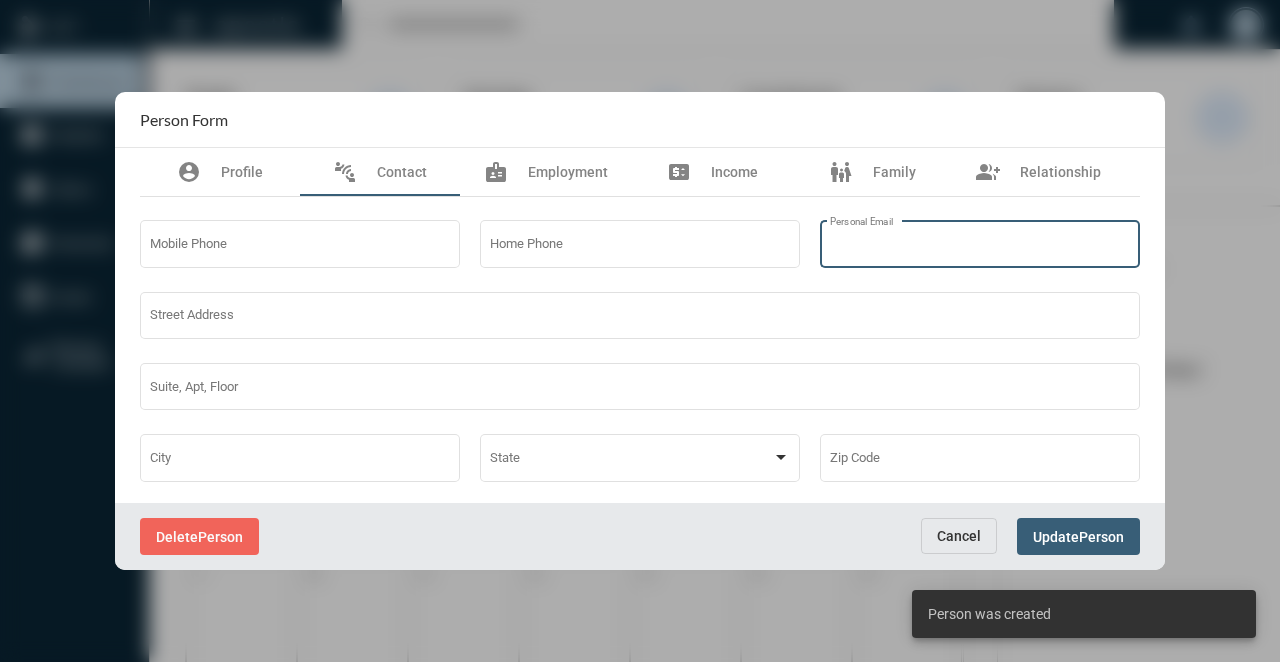 paste on "**********" 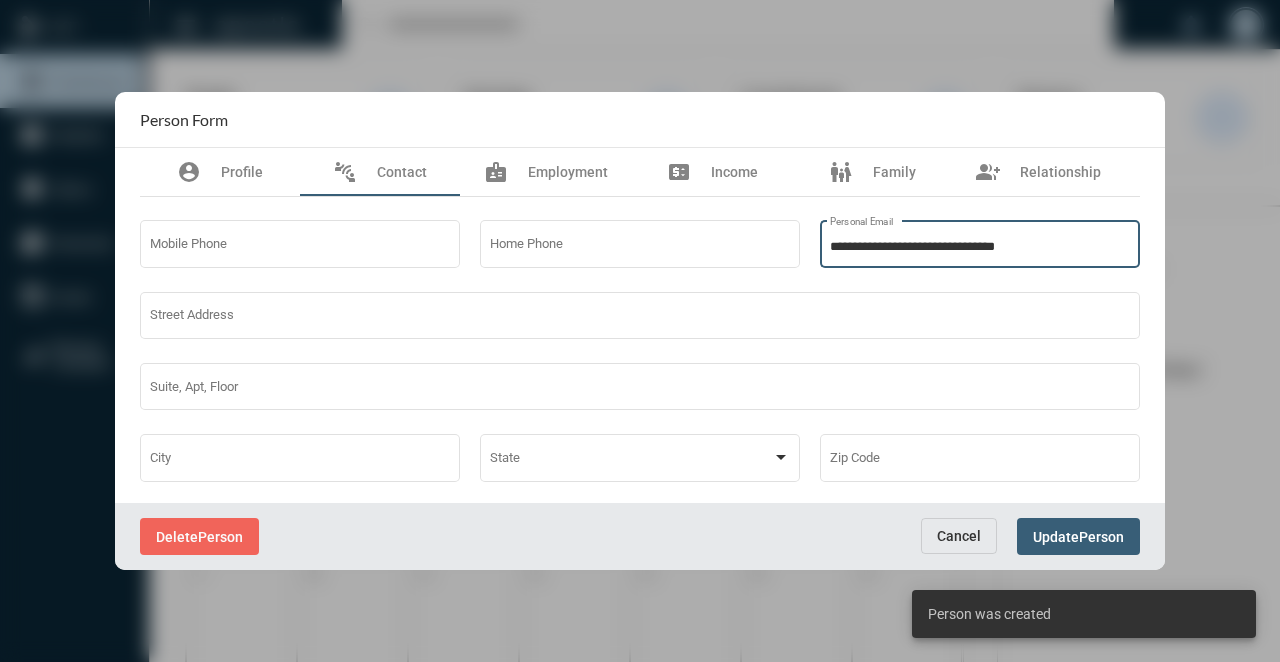 click on "Person" at bounding box center (1101, 537) 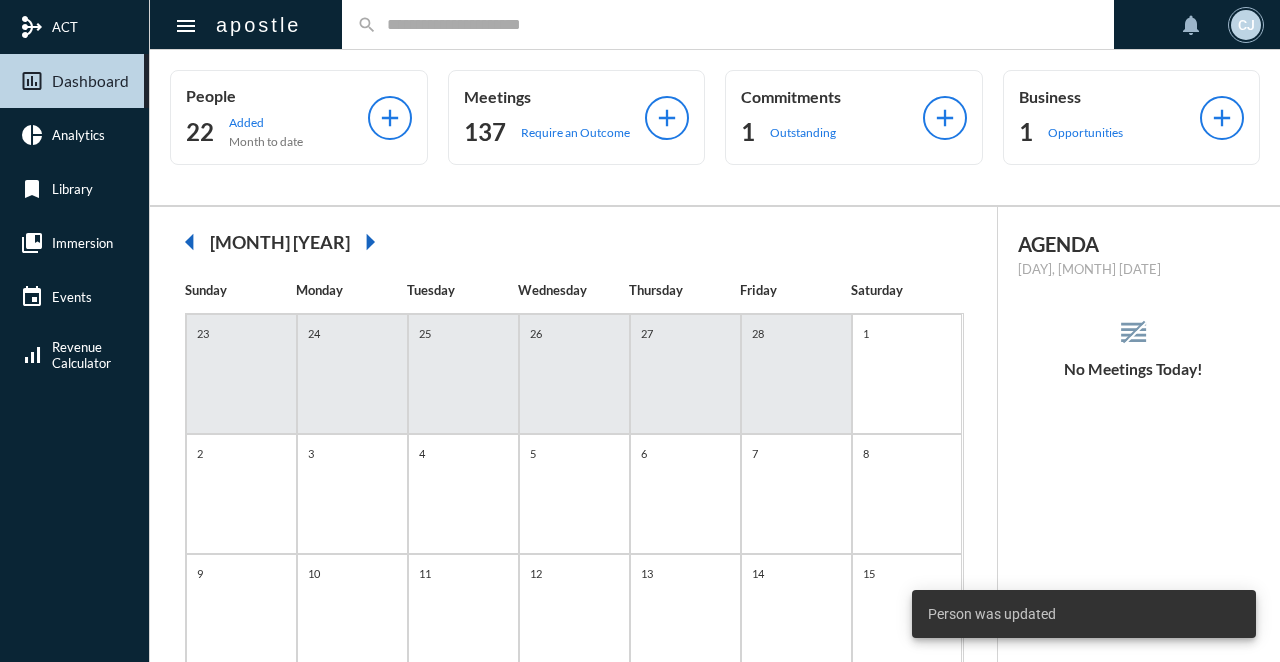 click 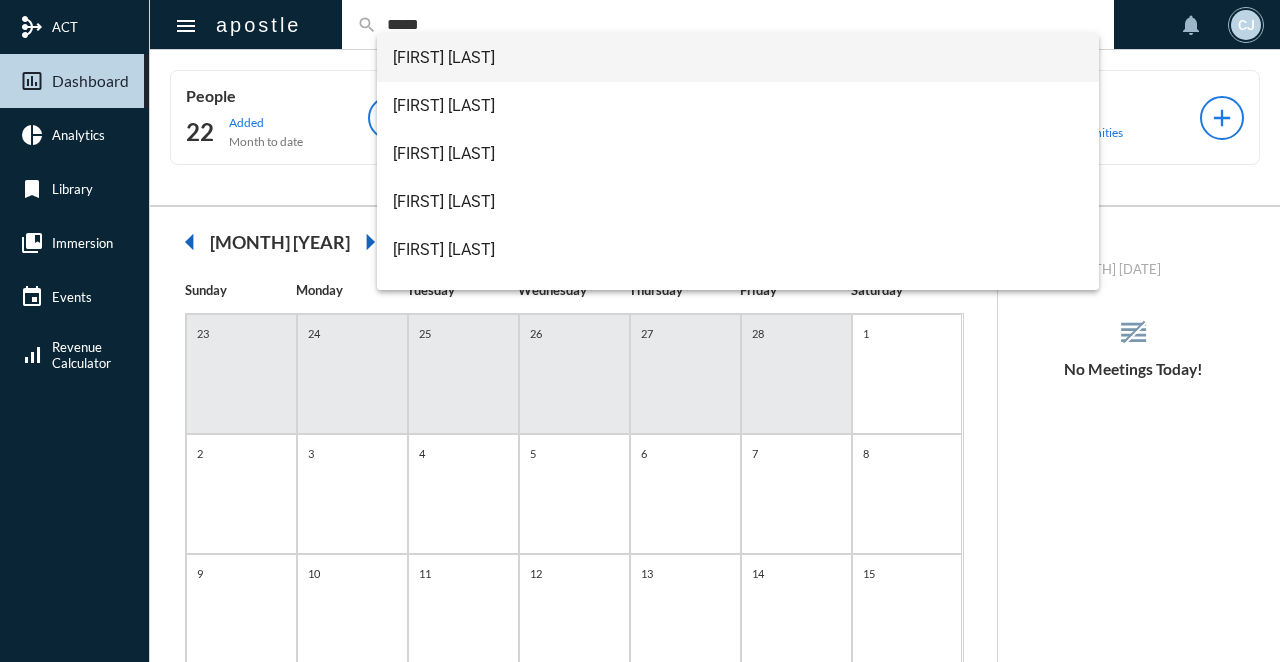 click on "[FIRST] [LAST]" at bounding box center (738, 58) 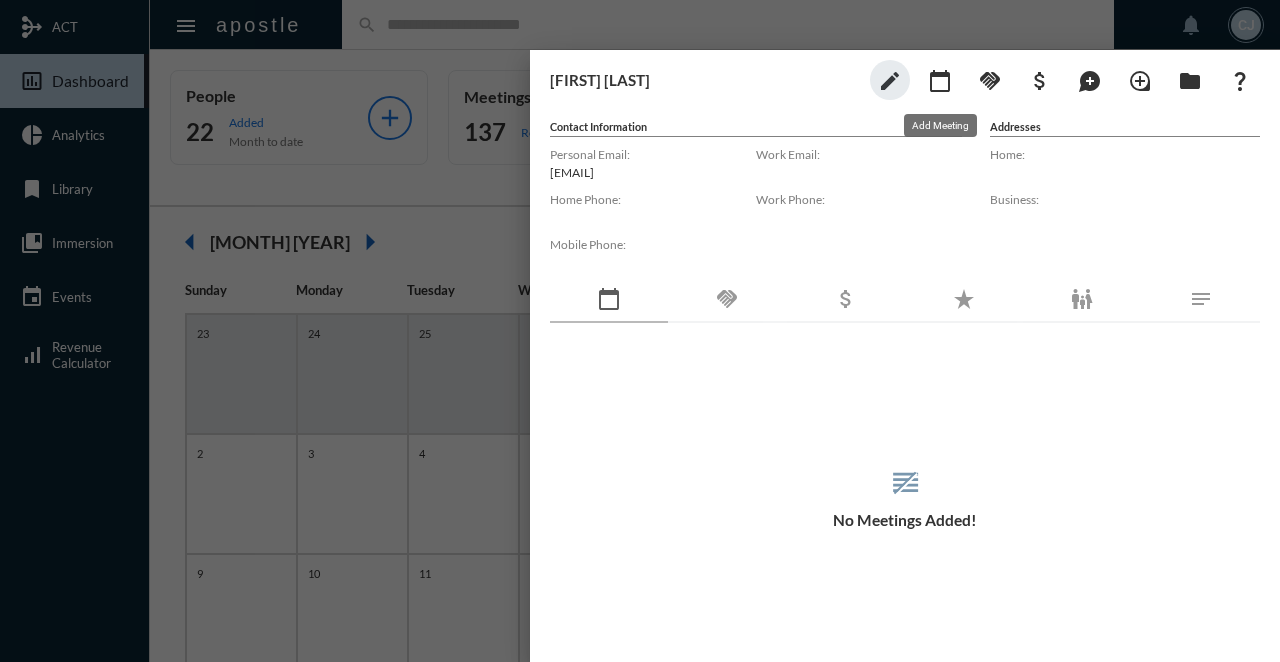 click on "calendar_today" 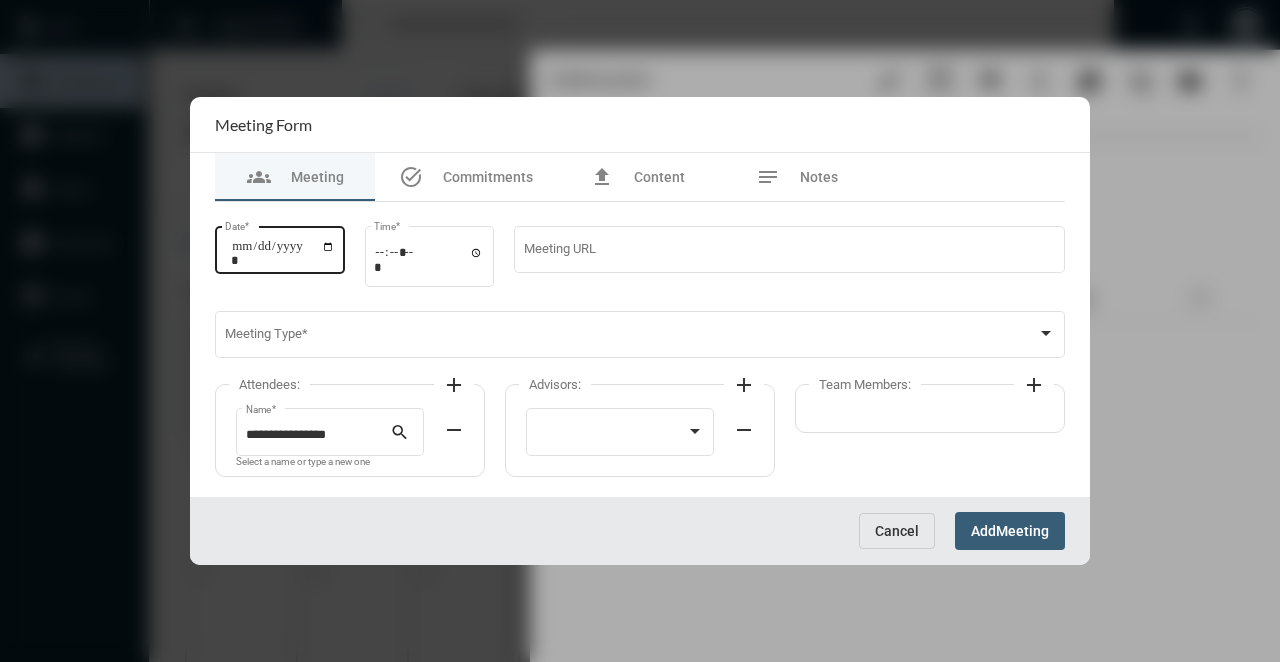 click on "Date  *" at bounding box center [283, 253] 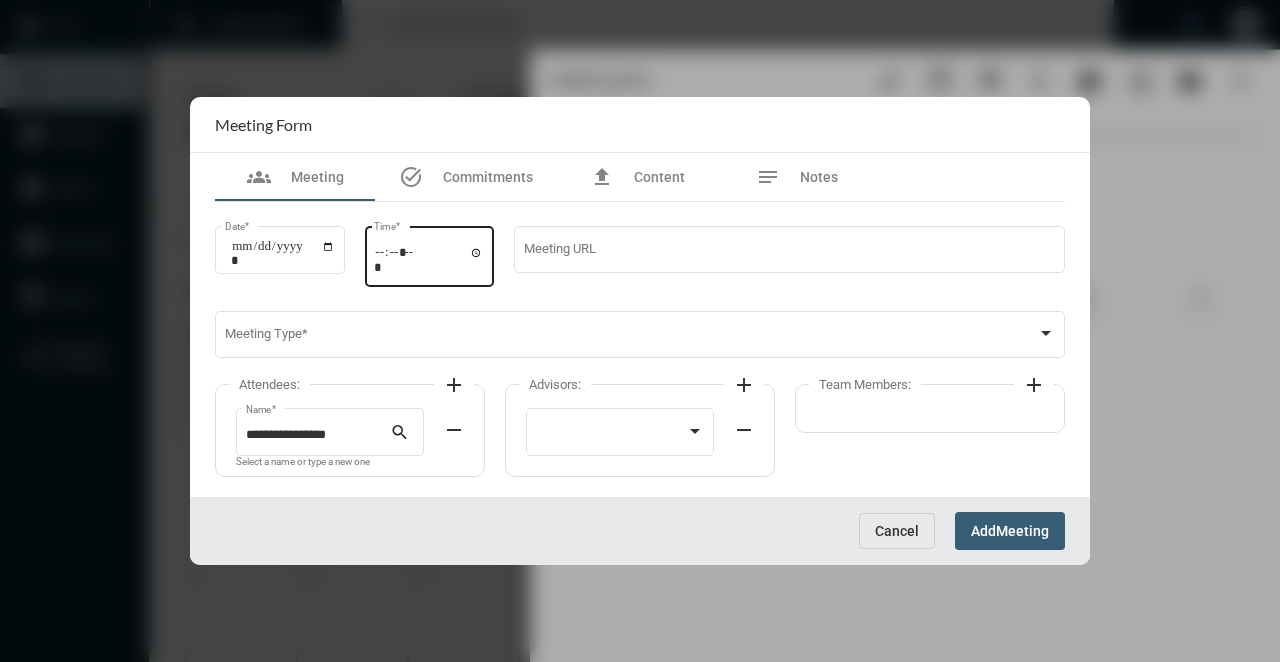 click on "Time  *" at bounding box center (430, 254) 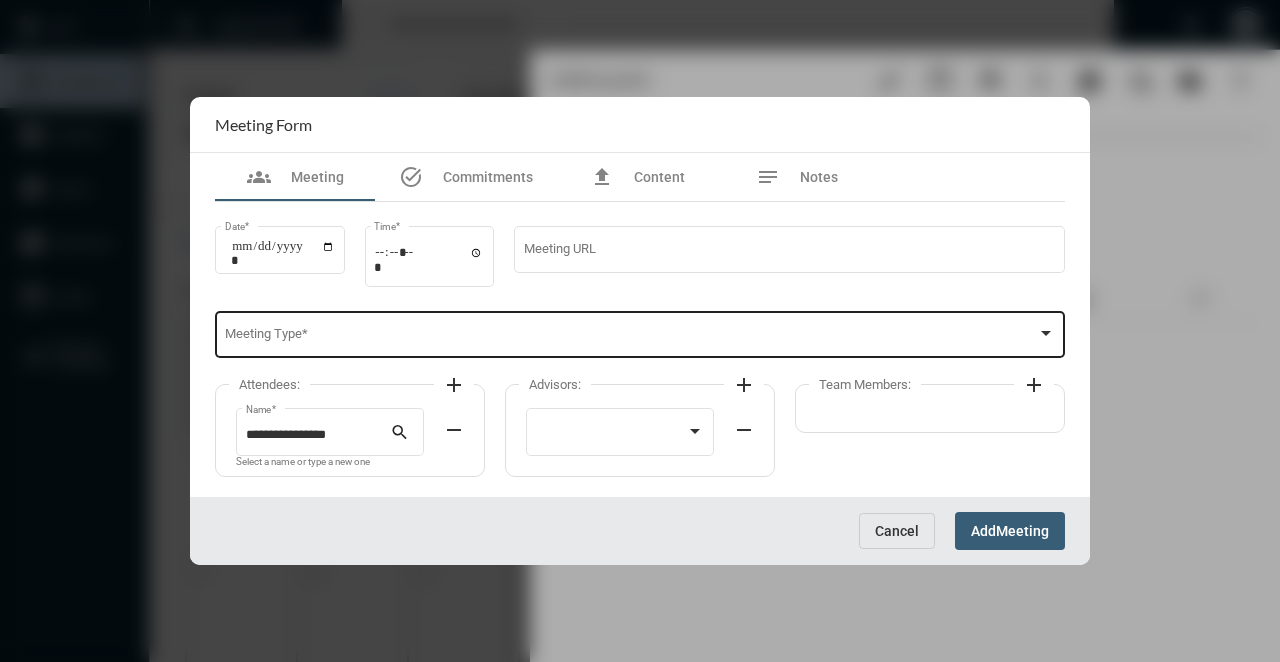 click on "Meeting Type  *" at bounding box center (640, 333) 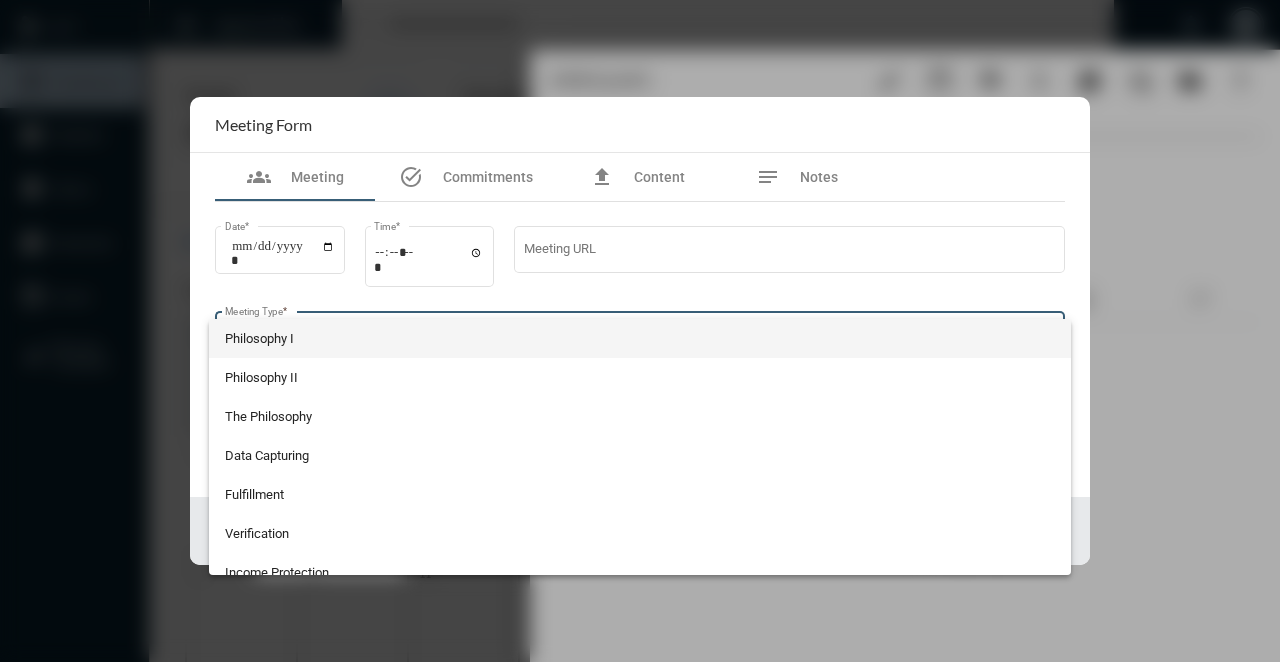 scroll, scrollTop: 524, scrollLeft: 0, axis: vertical 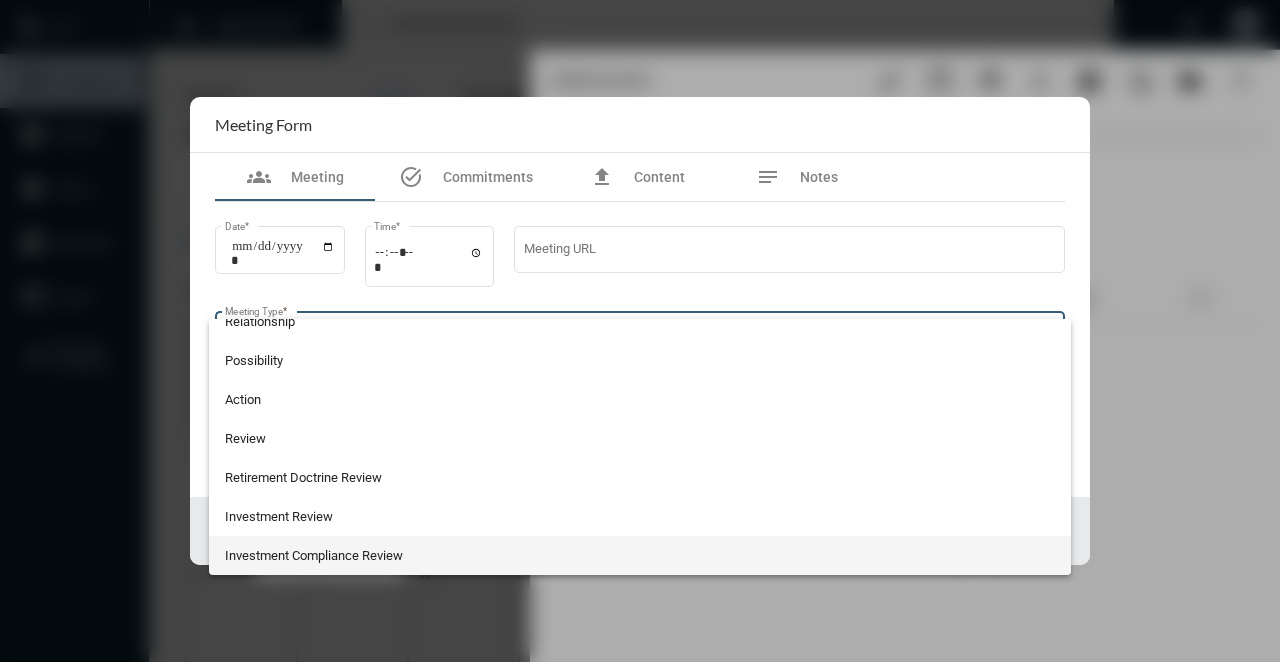 click on "Investment Compliance Review" at bounding box center (640, 555) 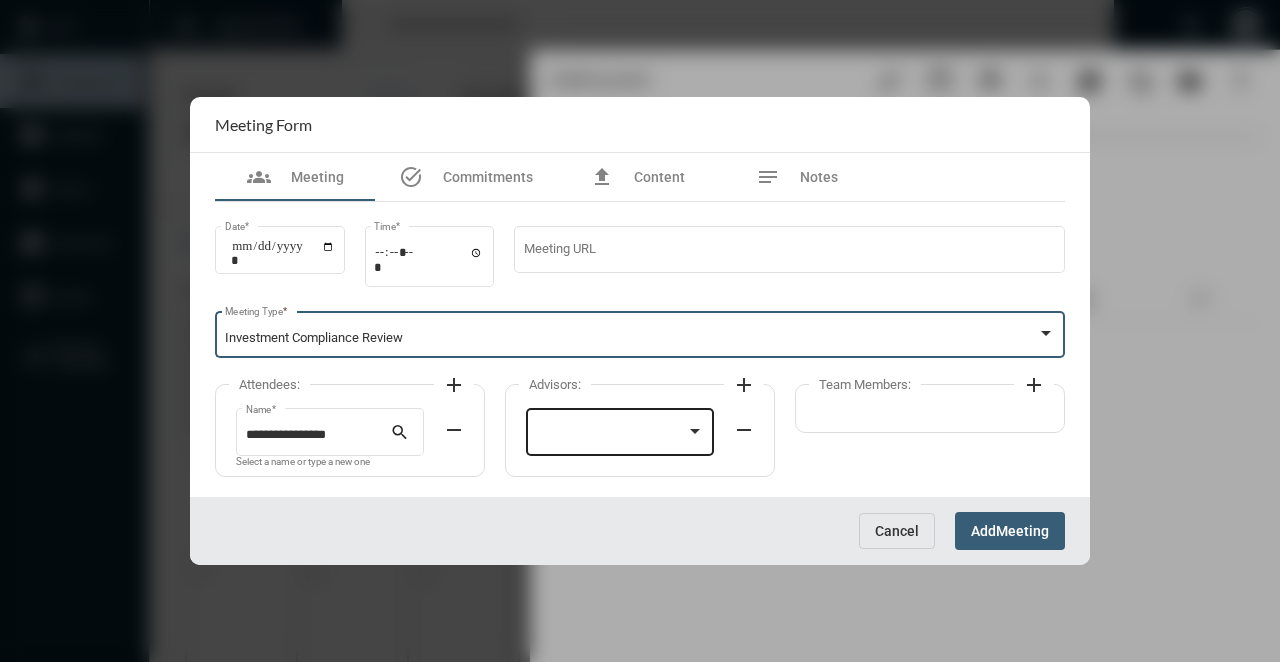click at bounding box center (611, 435) 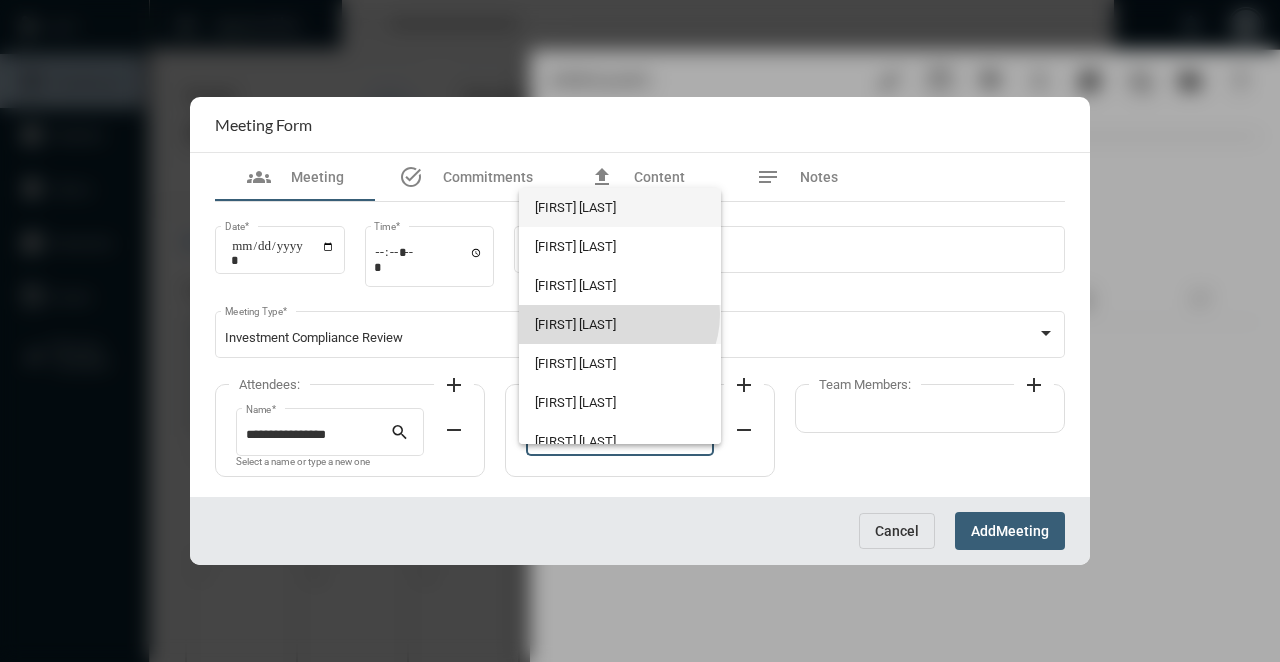 click on "[FIRST] [LAST]" at bounding box center [619, 324] 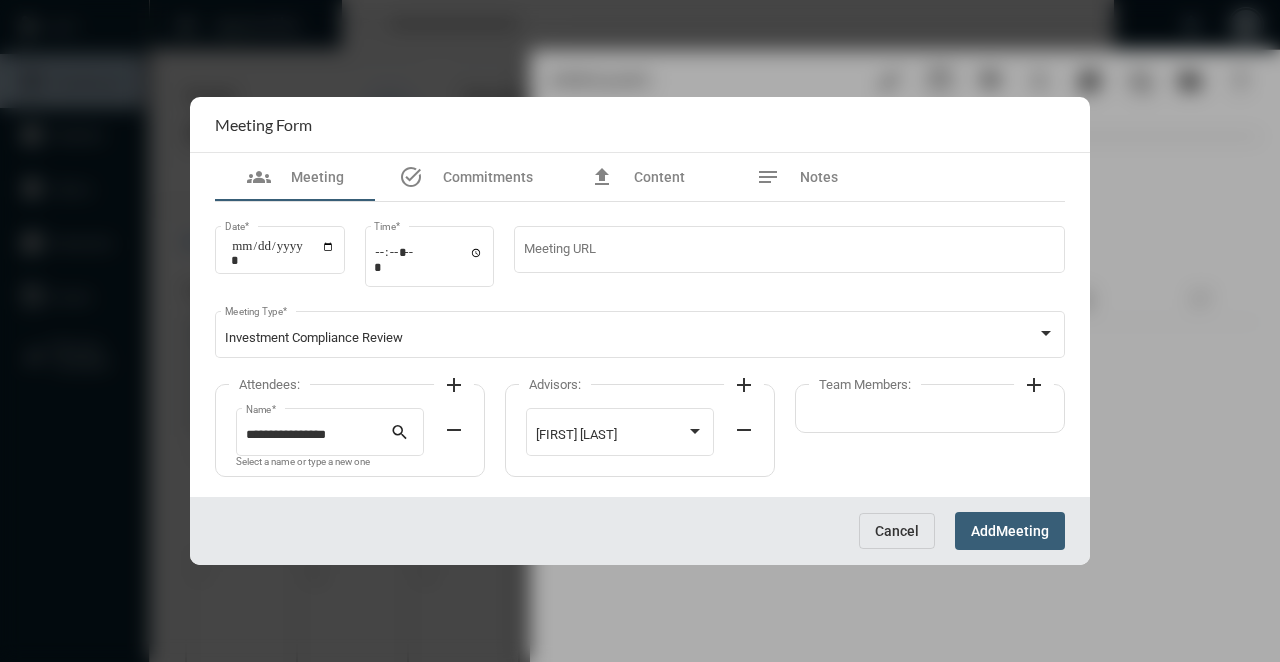 click on "Meeting" at bounding box center (1022, 532) 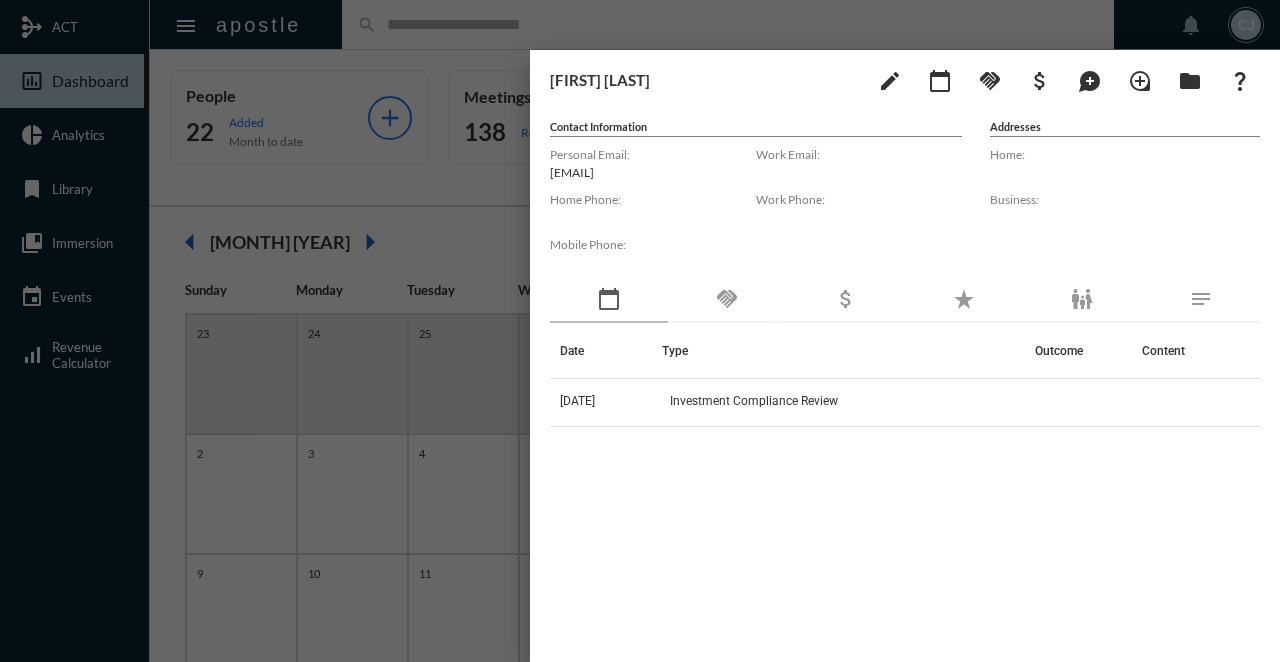 click at bounding box center [640, 331] 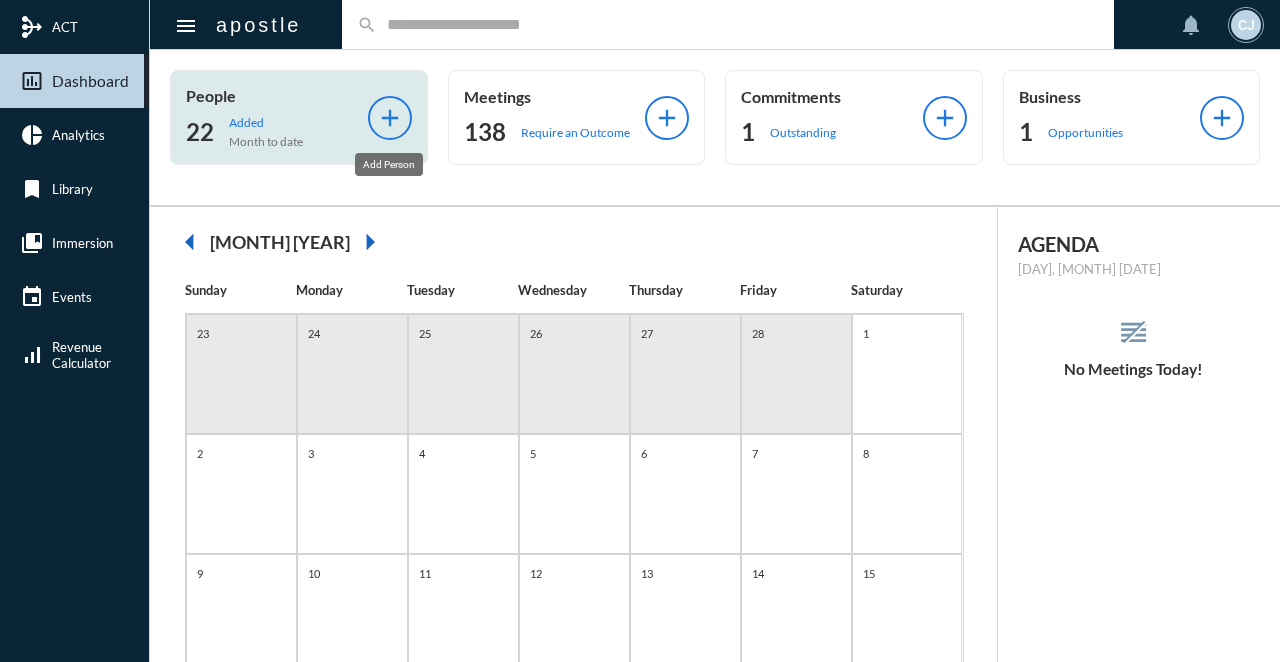 click on "add" 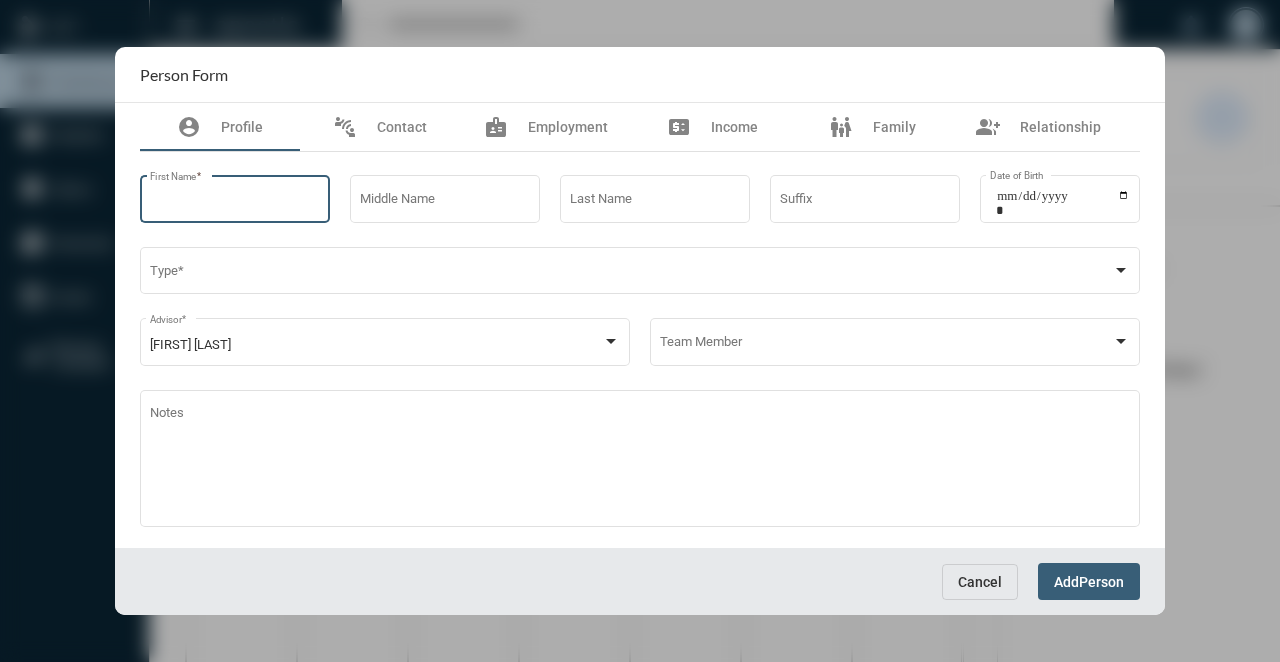 click on "First Name  *" at bounding box center (235, 202) 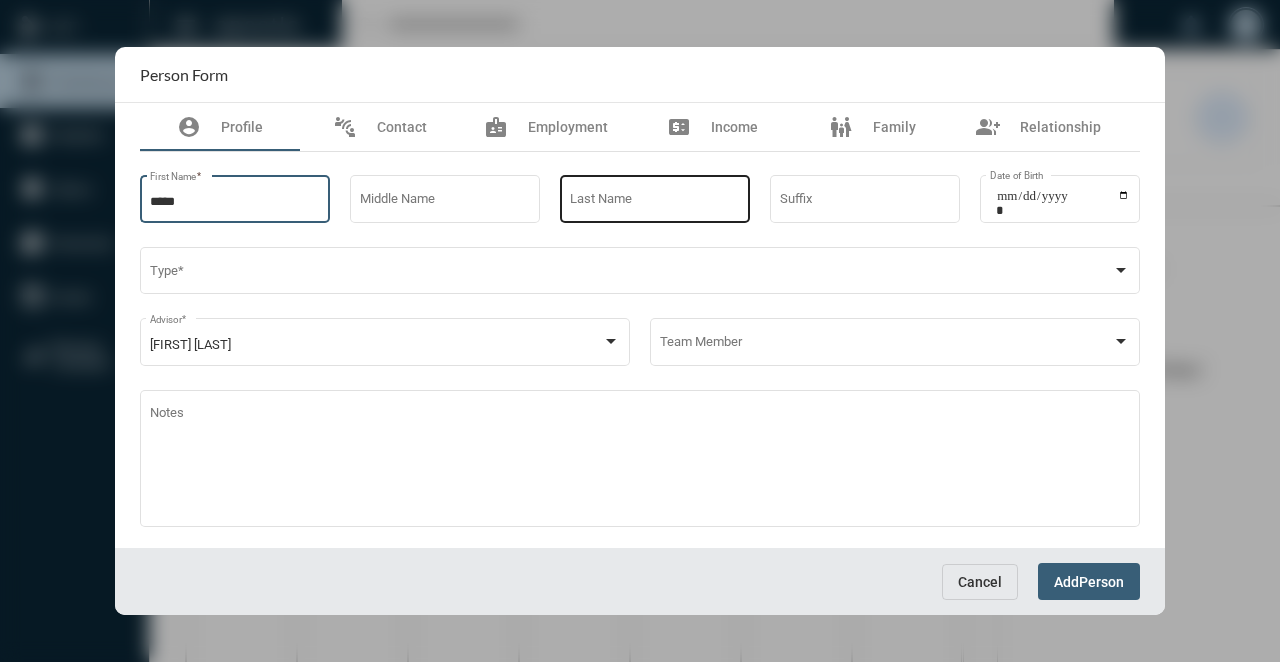 click on "Last Name" at bounding box center (655, 197) 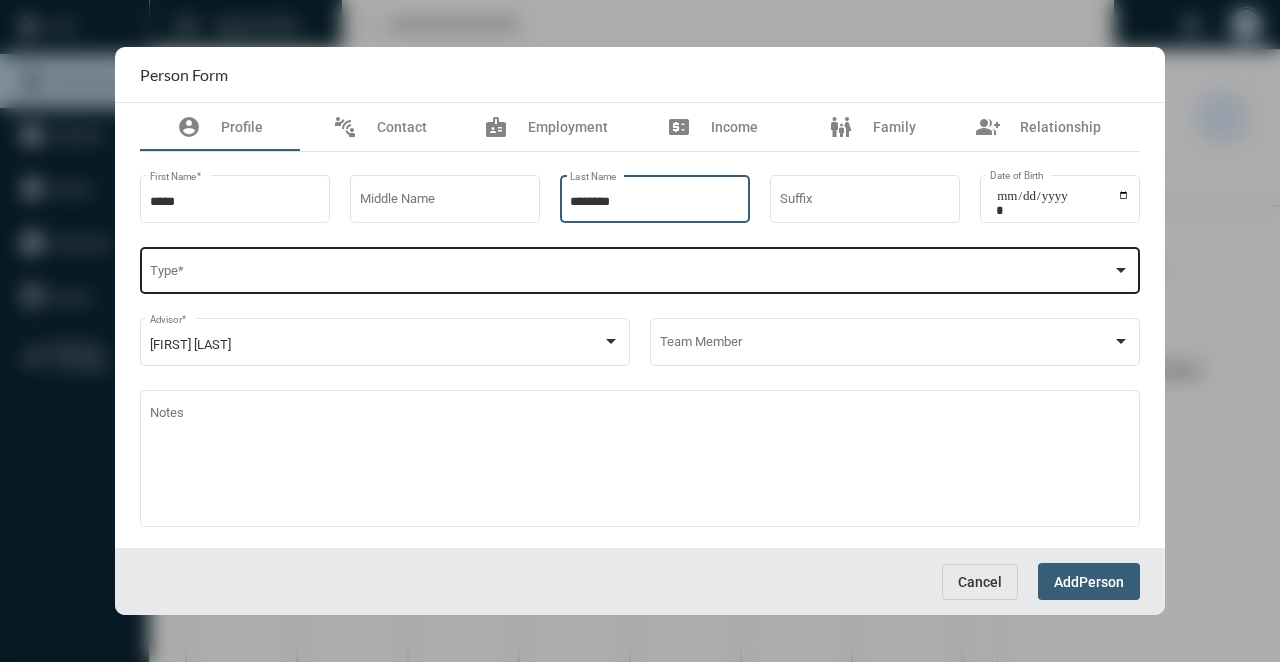 click at bounding box center (631, 274) 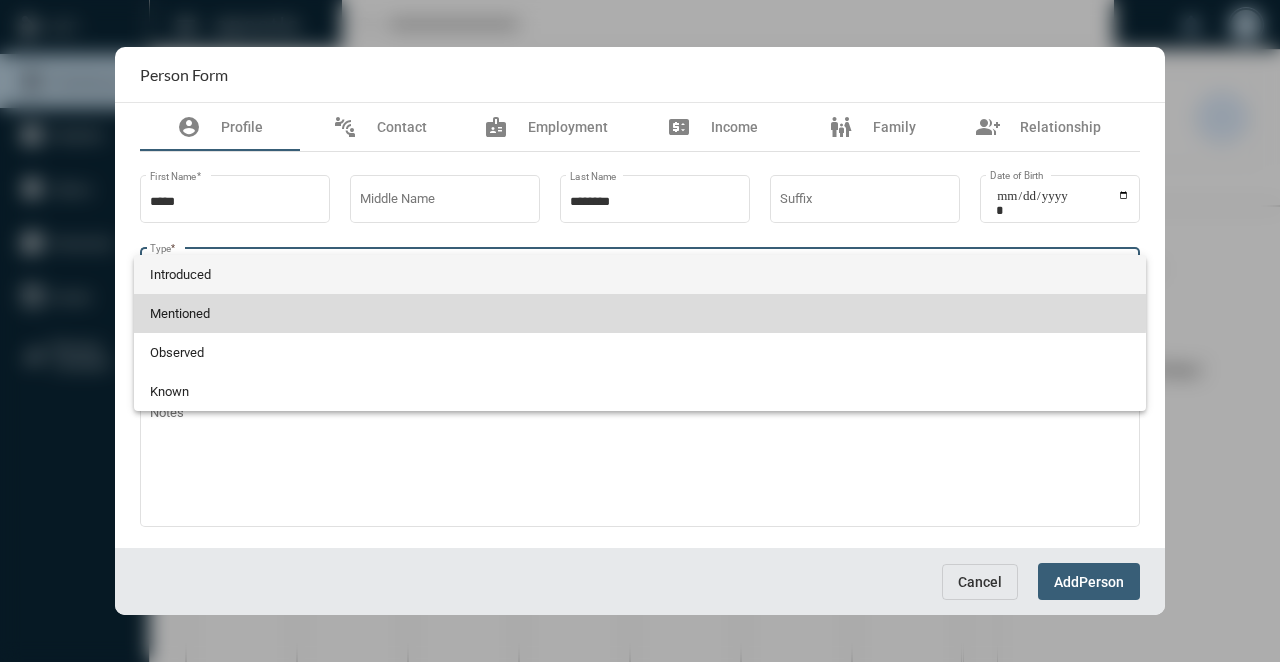 click on "Mentioned" at bounding box center (640, 313) 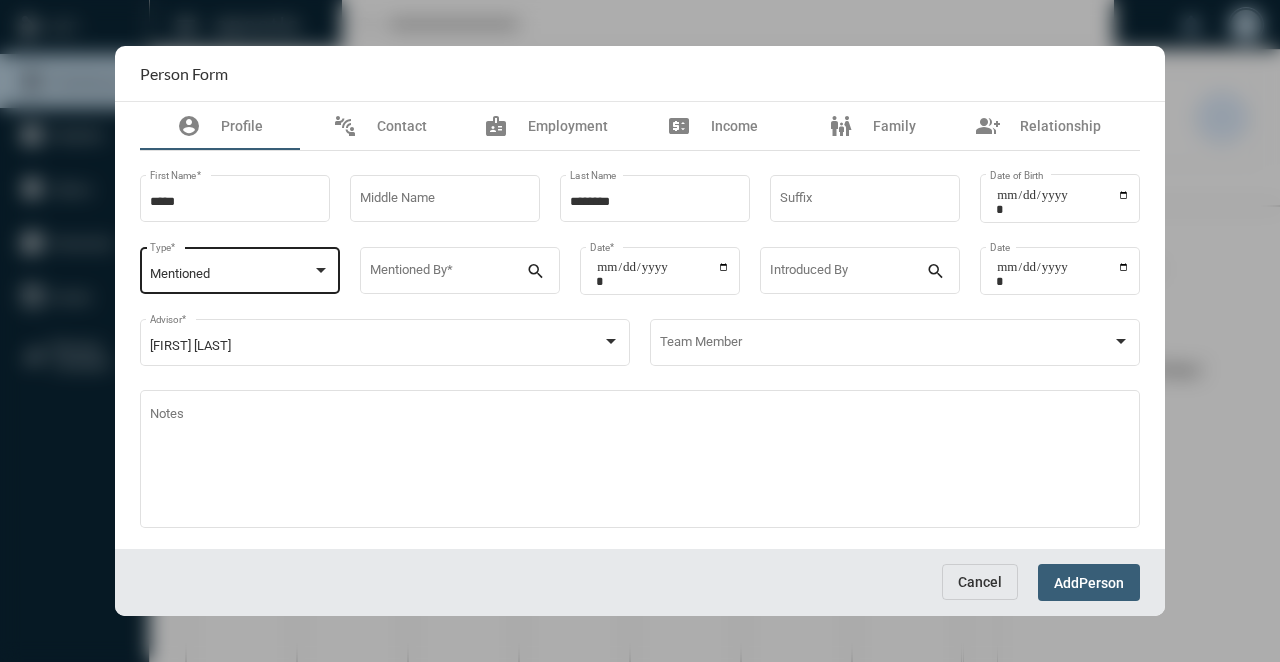 click on "Mentioned Type *" at bounding box center (240, 269) 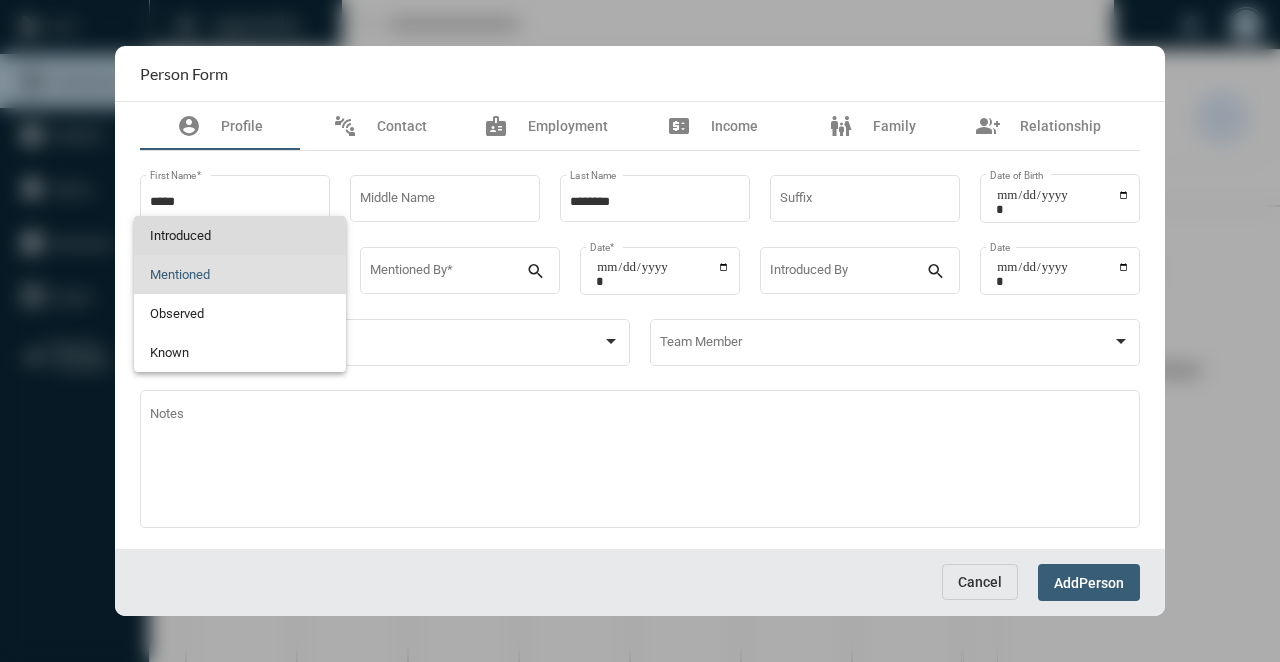 click on "Introduced" at bounding box center (240, 235) 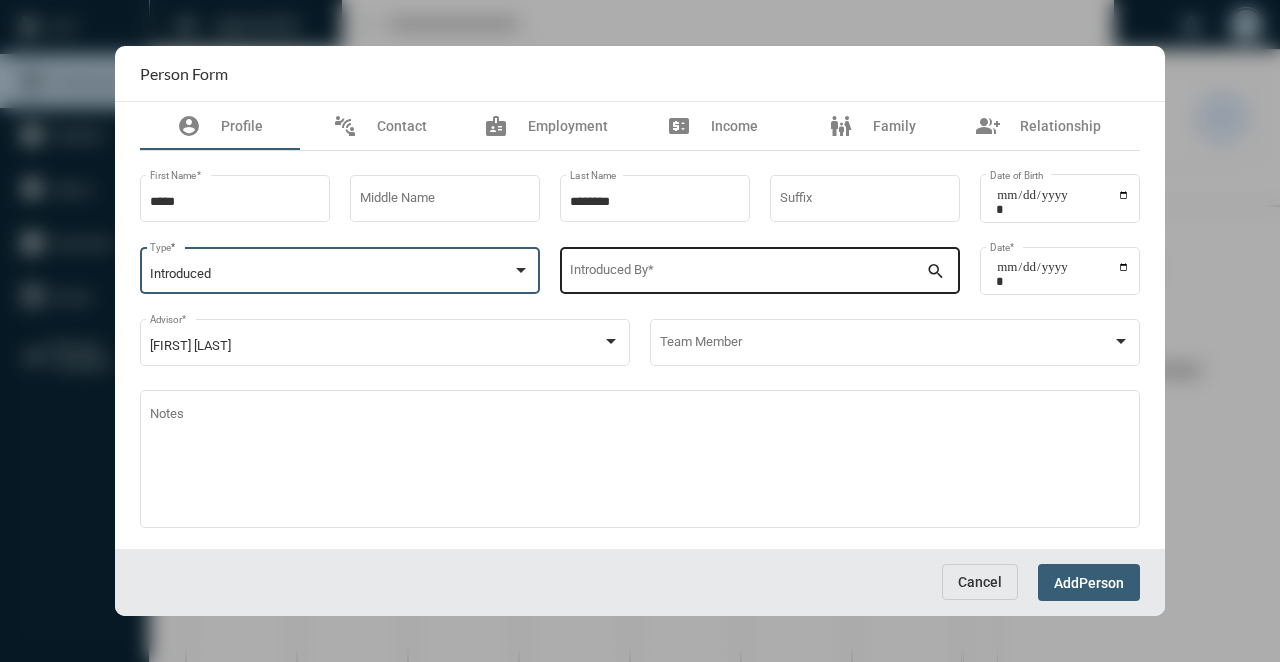 click on "Introduced By  *" at bounding box center (748, 269) 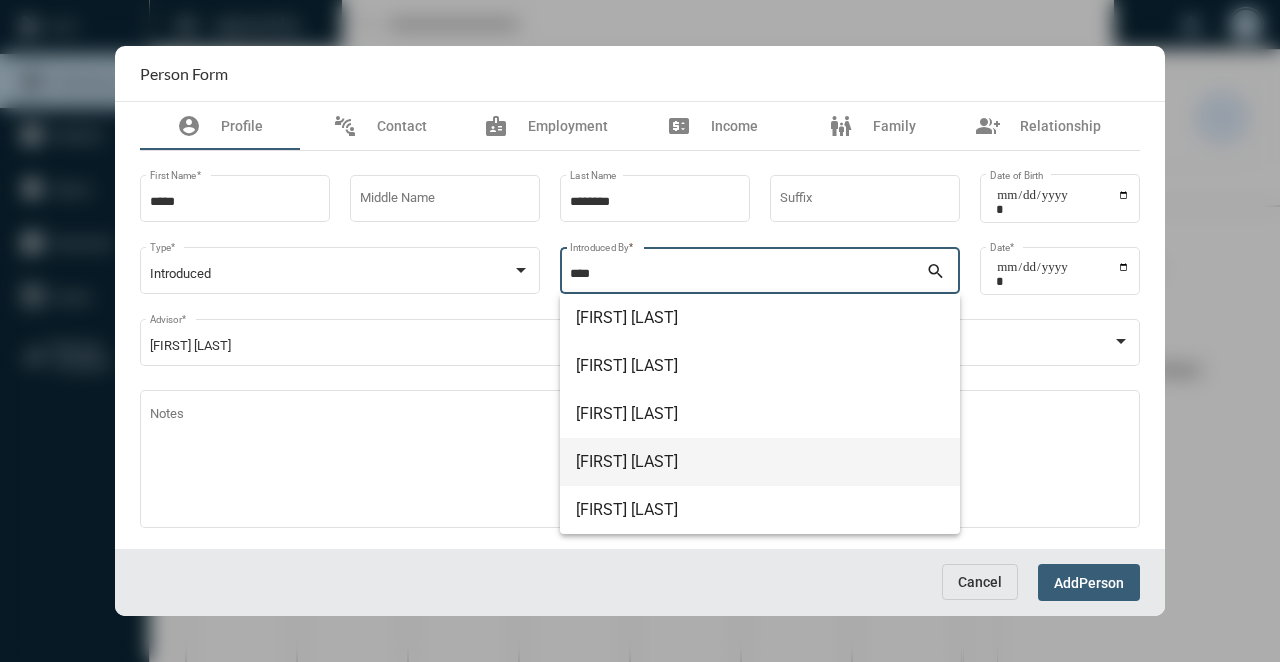 click on "[FIRST] [LAST]" at bounding box center (760, 462) 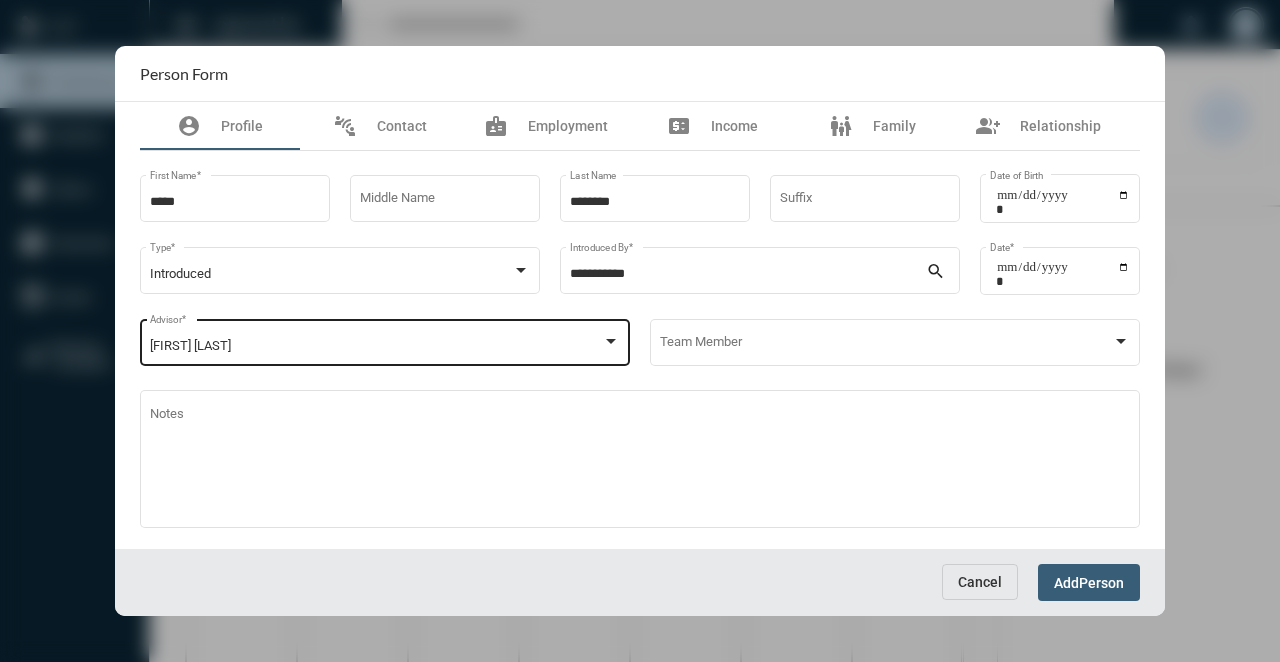 click on "[FIRST] [LAST] Advisor  *" at bounding box center (385, 341) 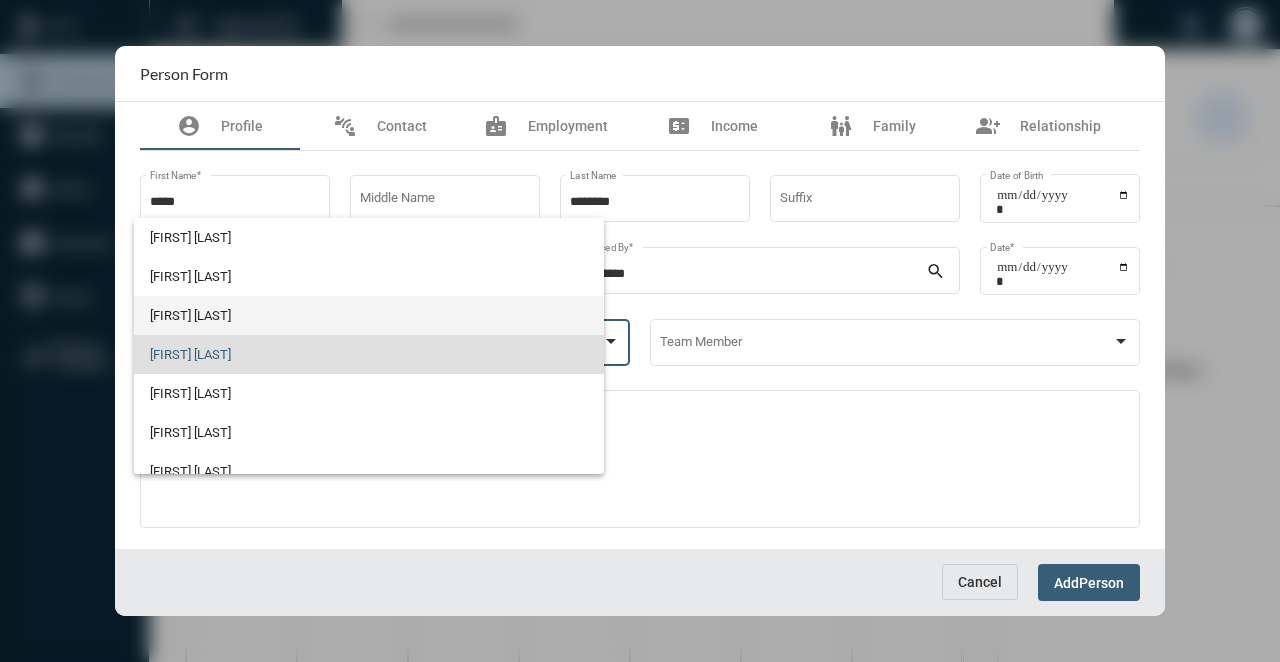 scroll, scrollTop: 8, scrollLeft: 0, axis: vertical 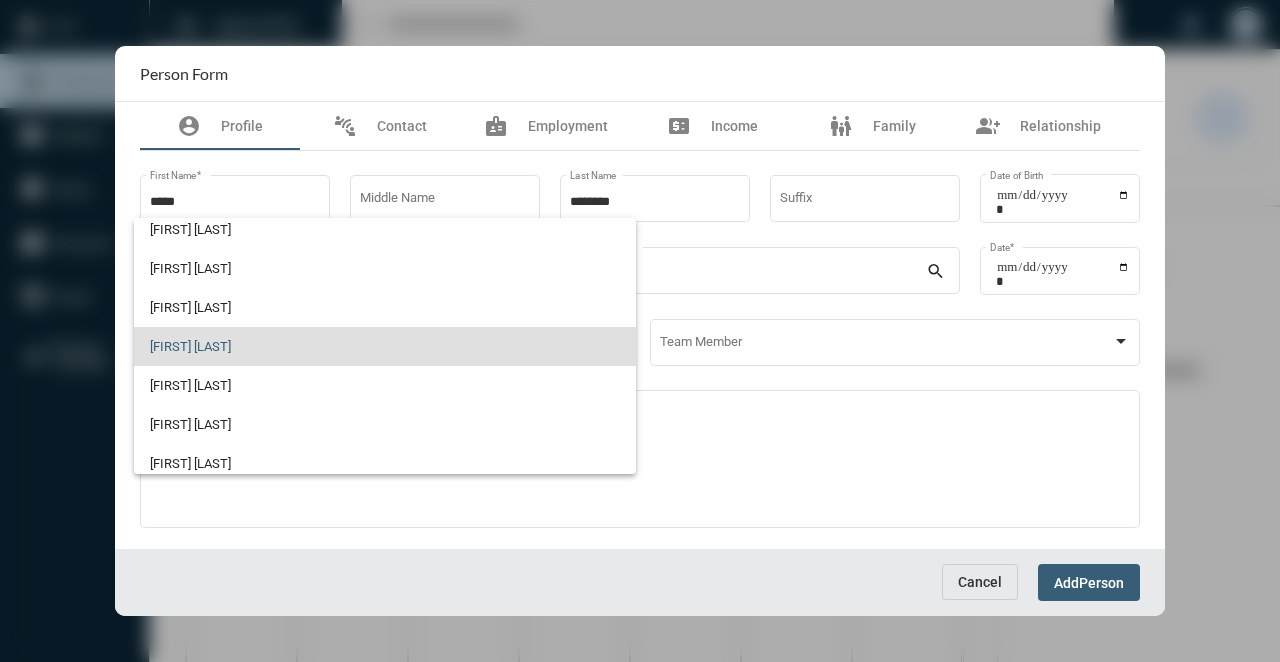 click at bounding box center [640, 331] 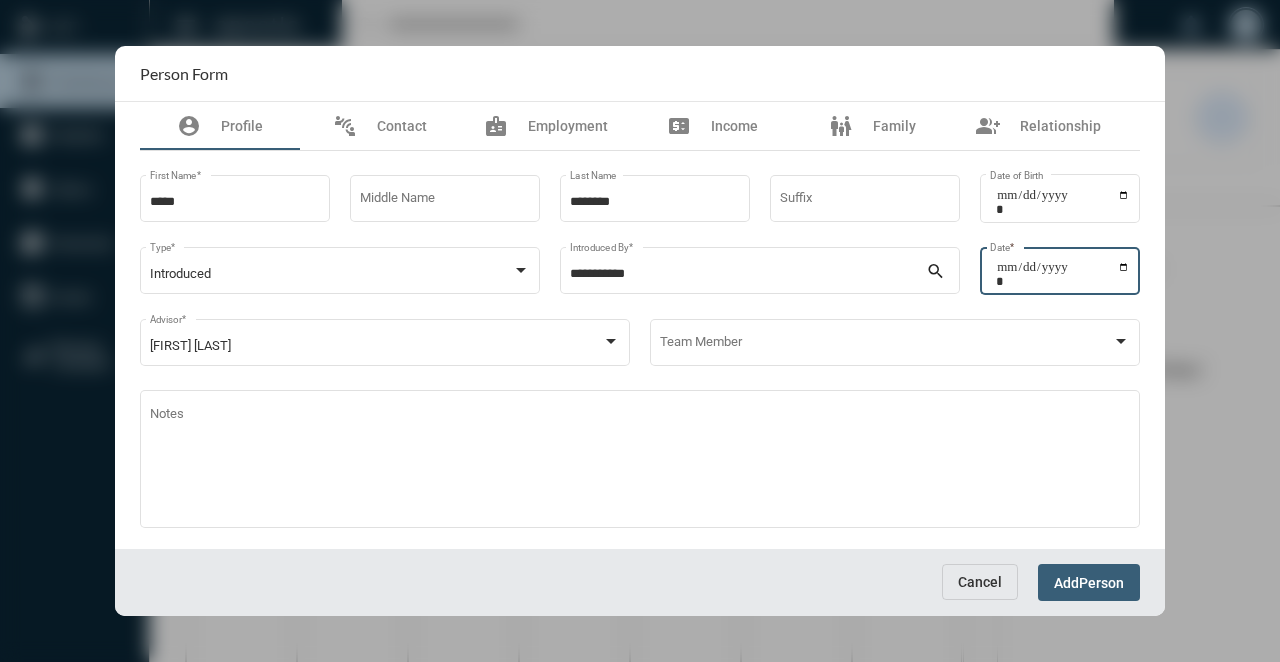 click on "Date  *" at bounding box center (1063, 274) 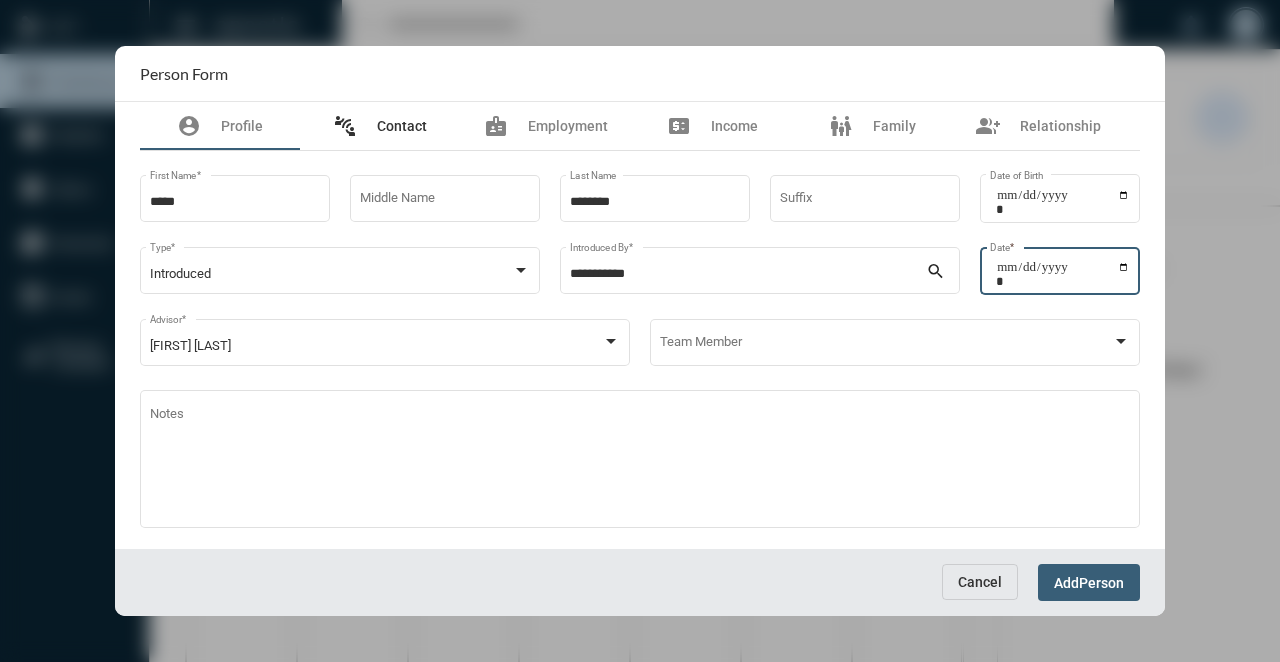 click on "connect_without_contact Contact" at bounding box center (380, 126) 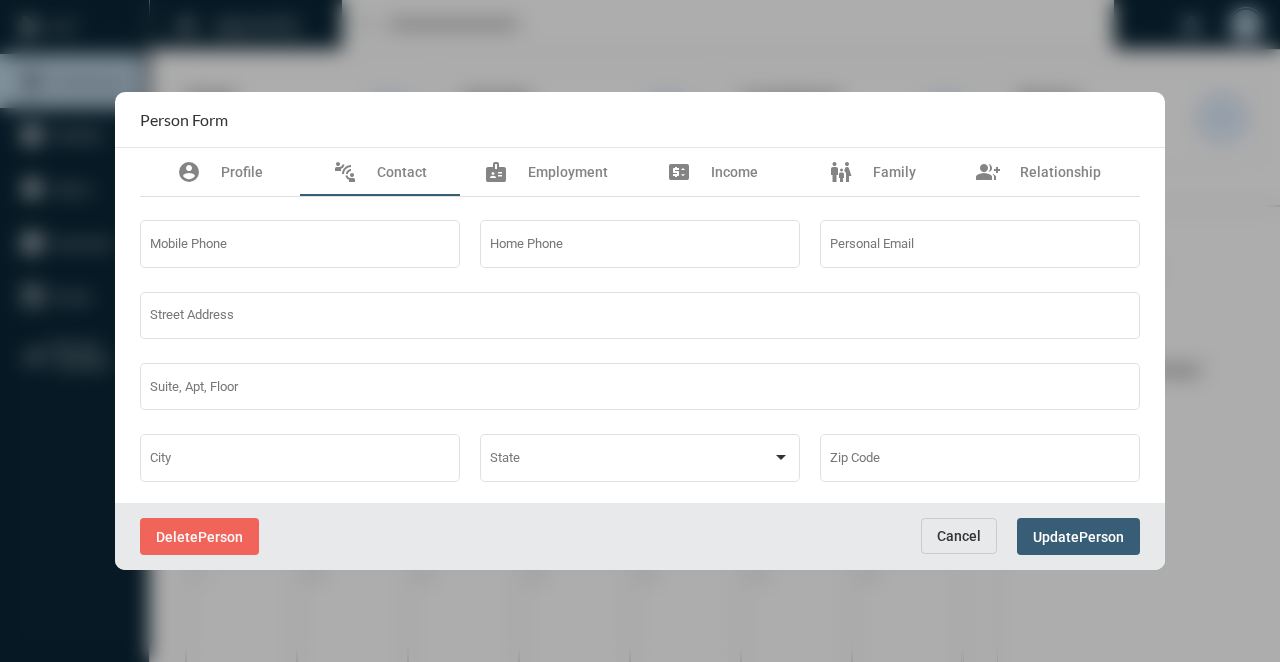 click on "Update" at bounding box center [1056, 537] 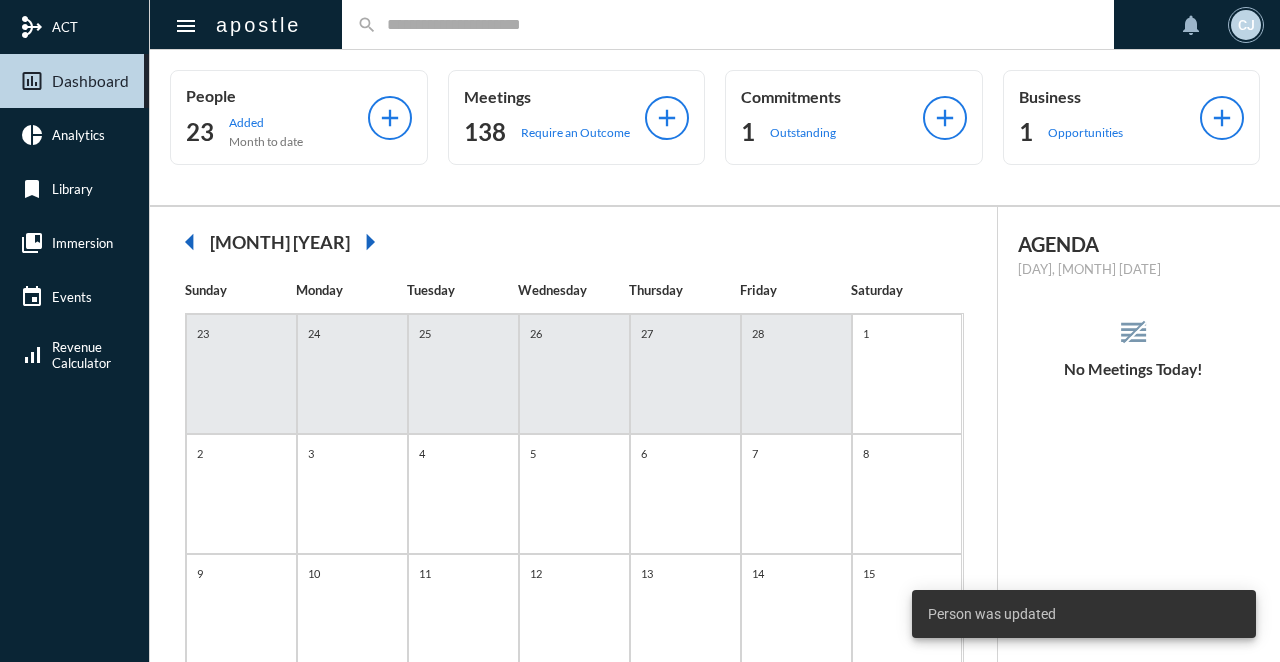 click 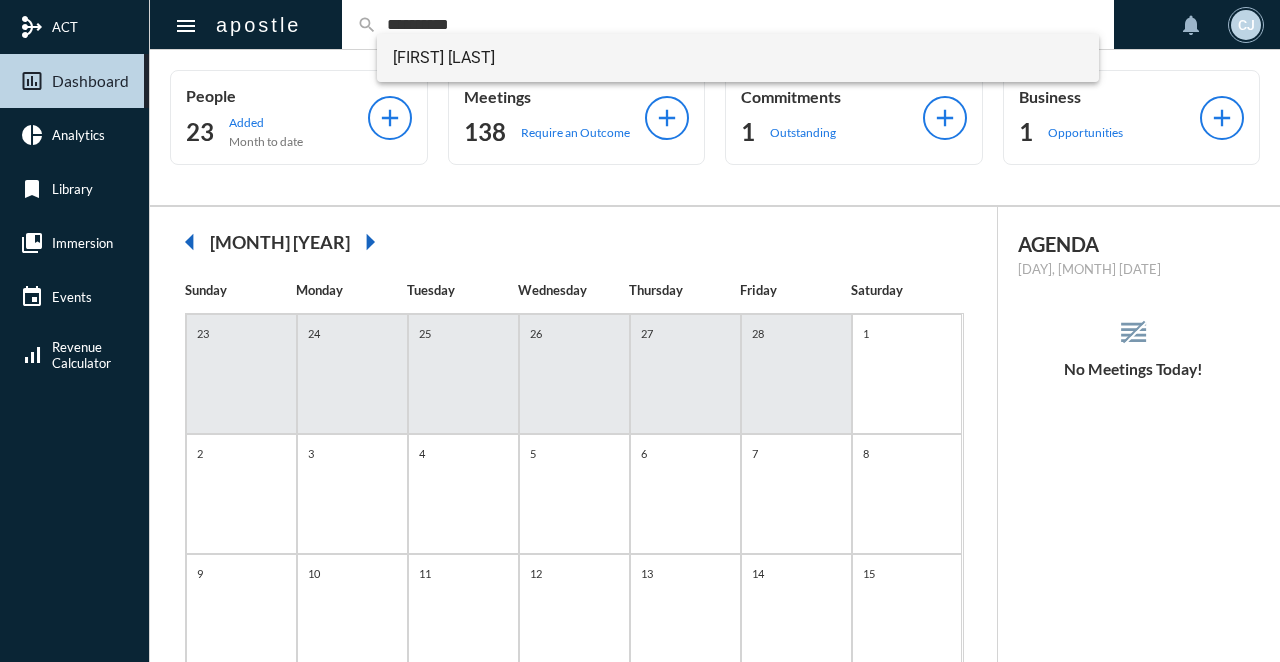 click on "[FIRST]  [LAST]" at bounding box center [738, 58] 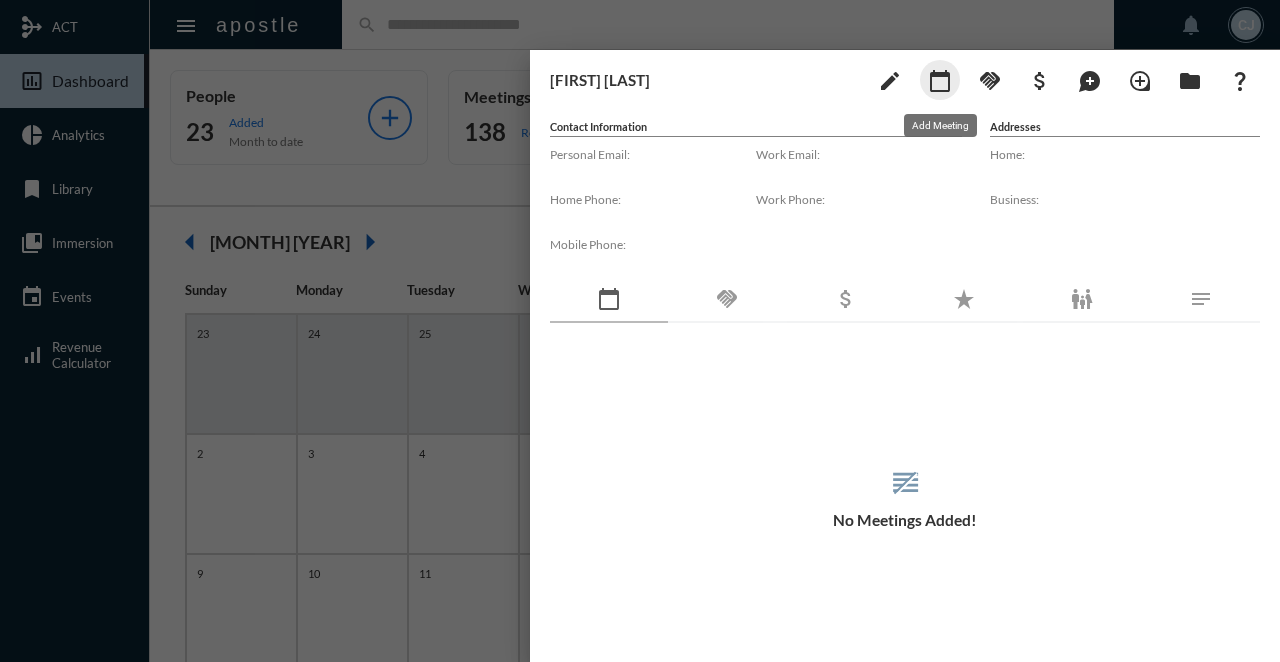 click on "calendar_today" 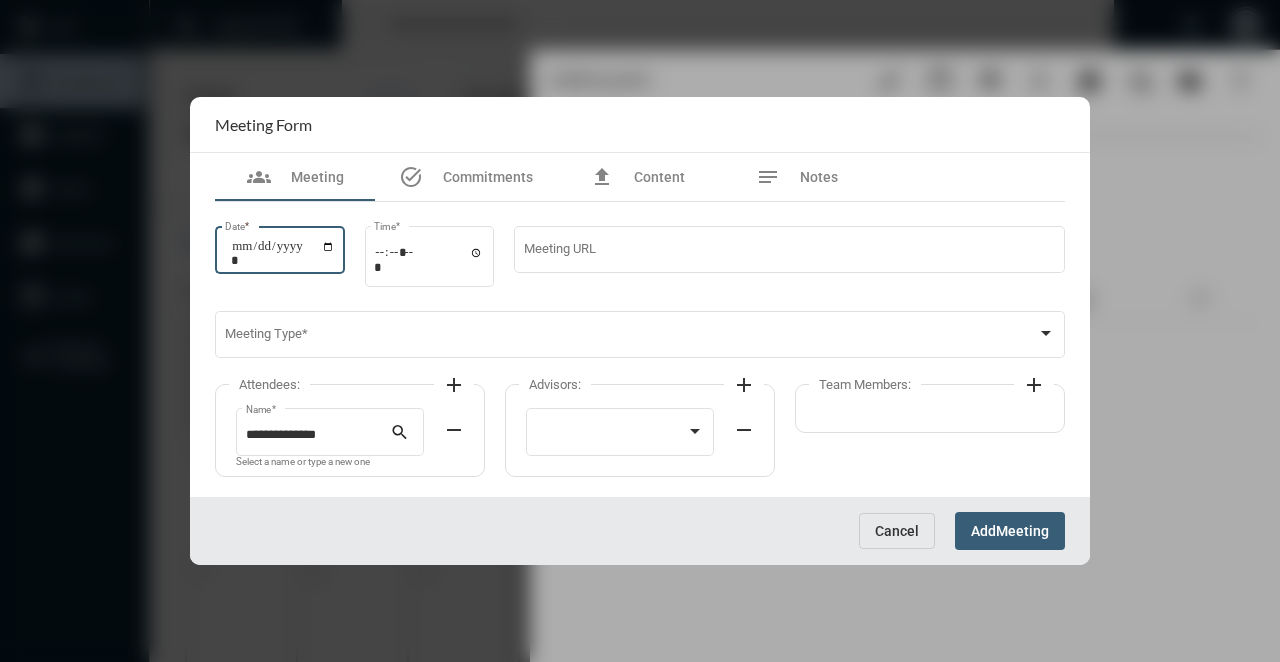 click on "Date  *" at bounding box center (283, 253) 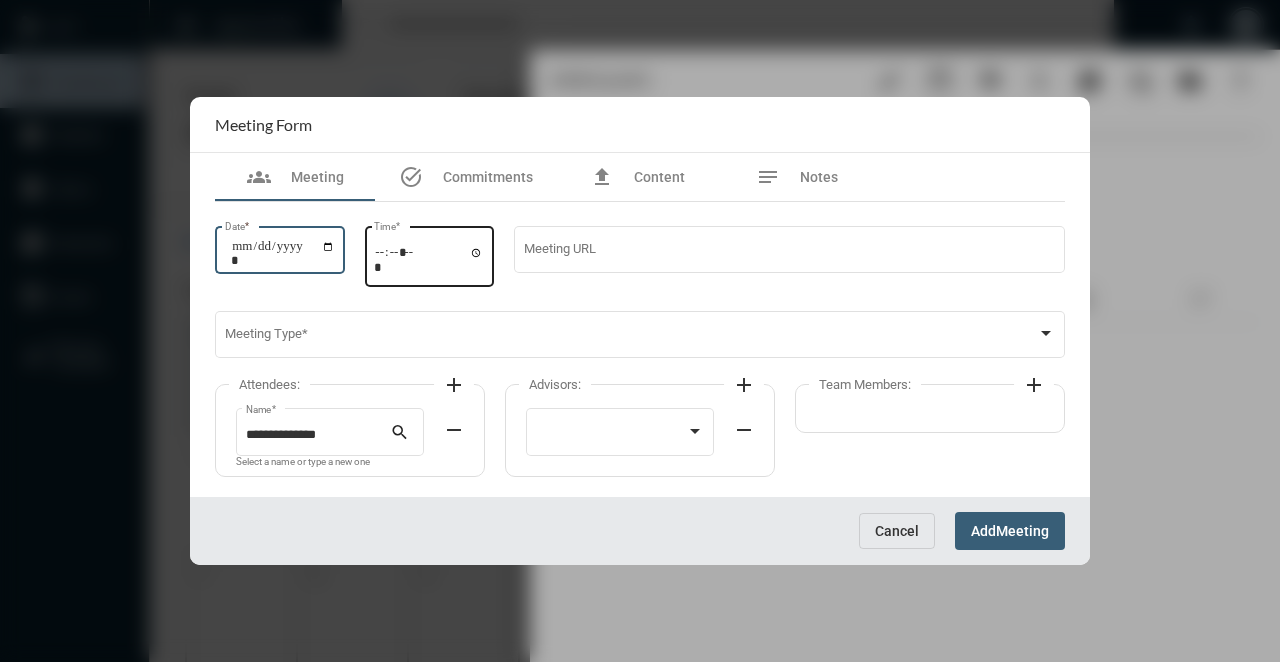 click on "Time  *" at bounding box center (429, 259) 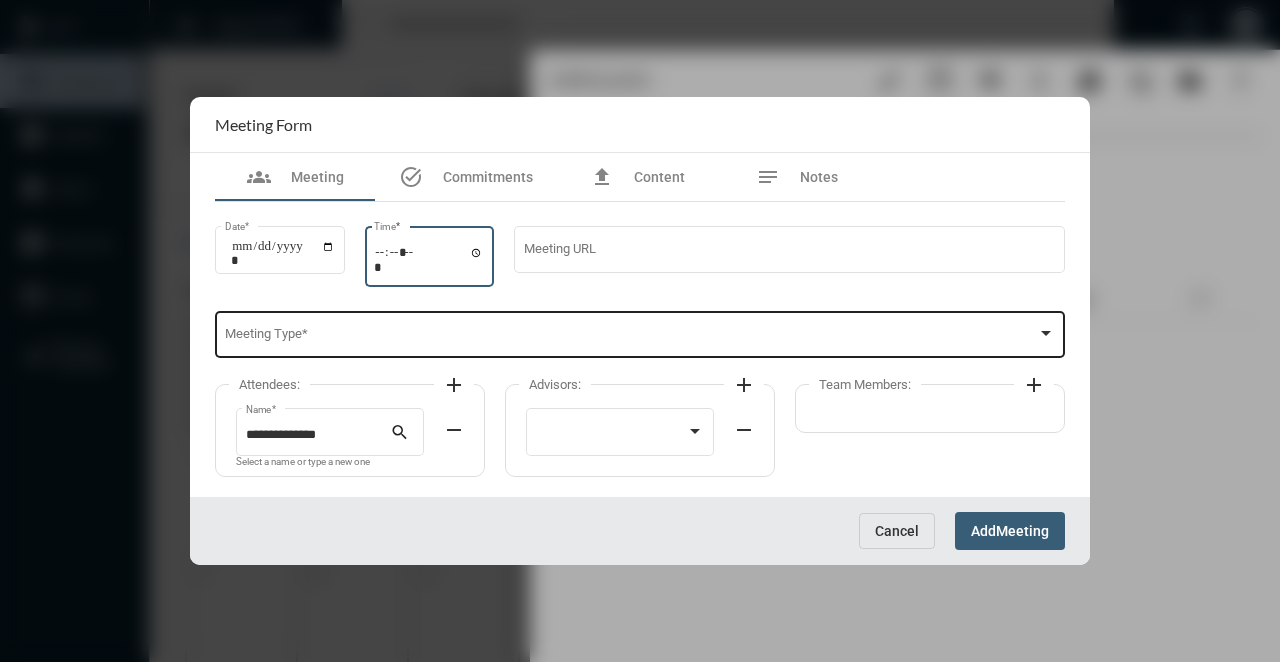 click at bounding box center [631, 338] 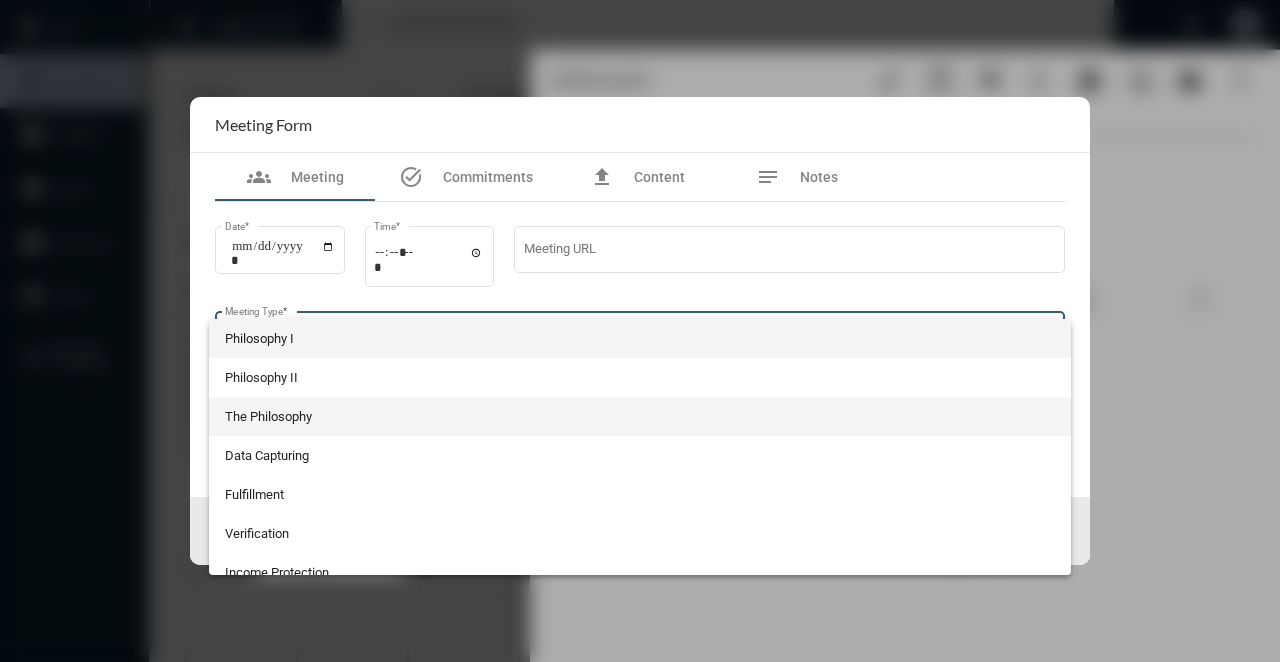 scroll, scrollTop: 524, scrollLeft: 0, axis: vertical 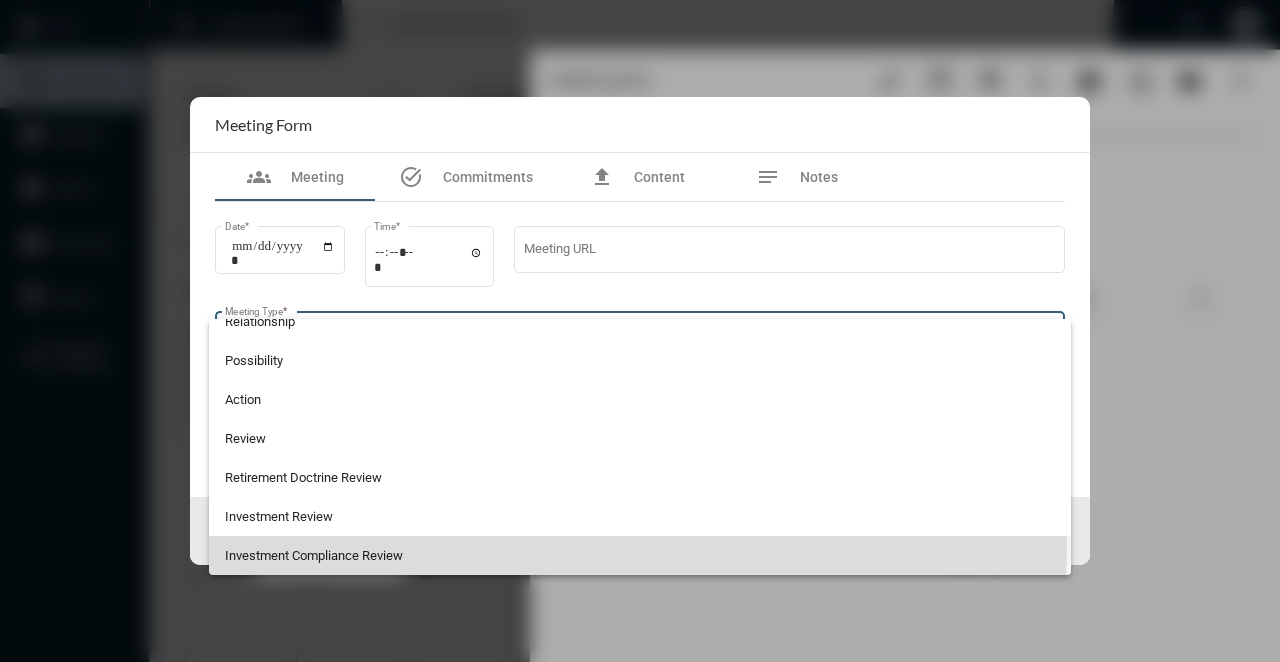 click on "Investment Compliance Review" at bounding box center [640, 555] 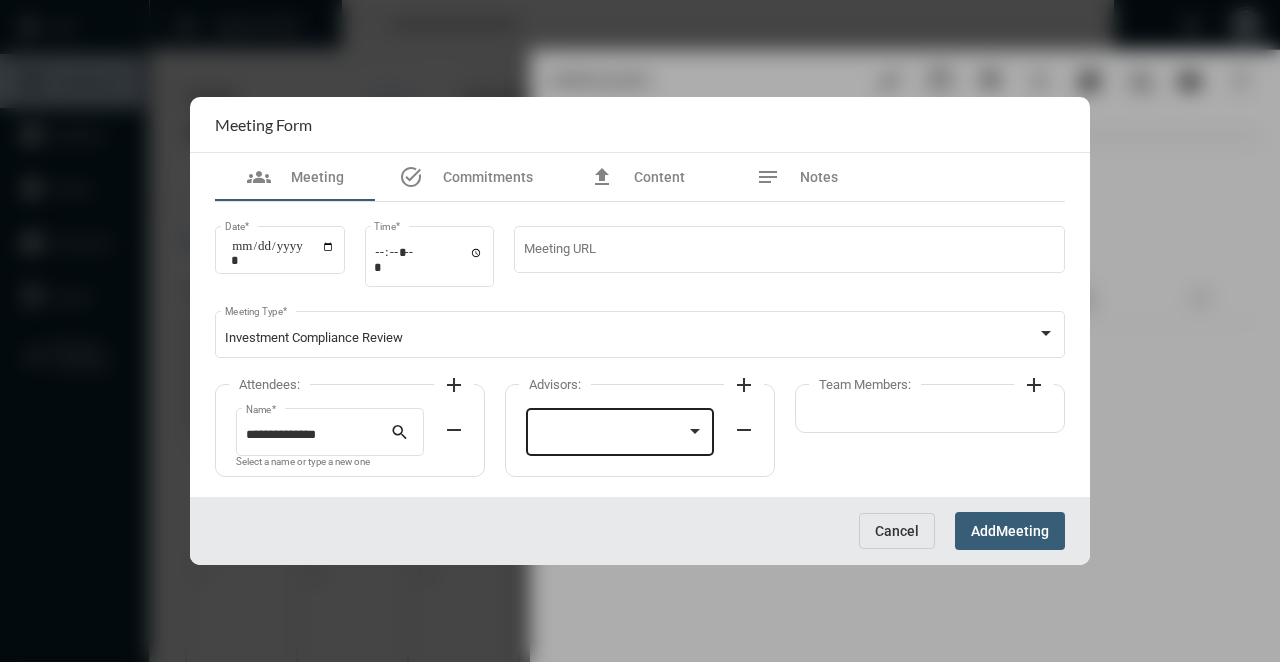 click 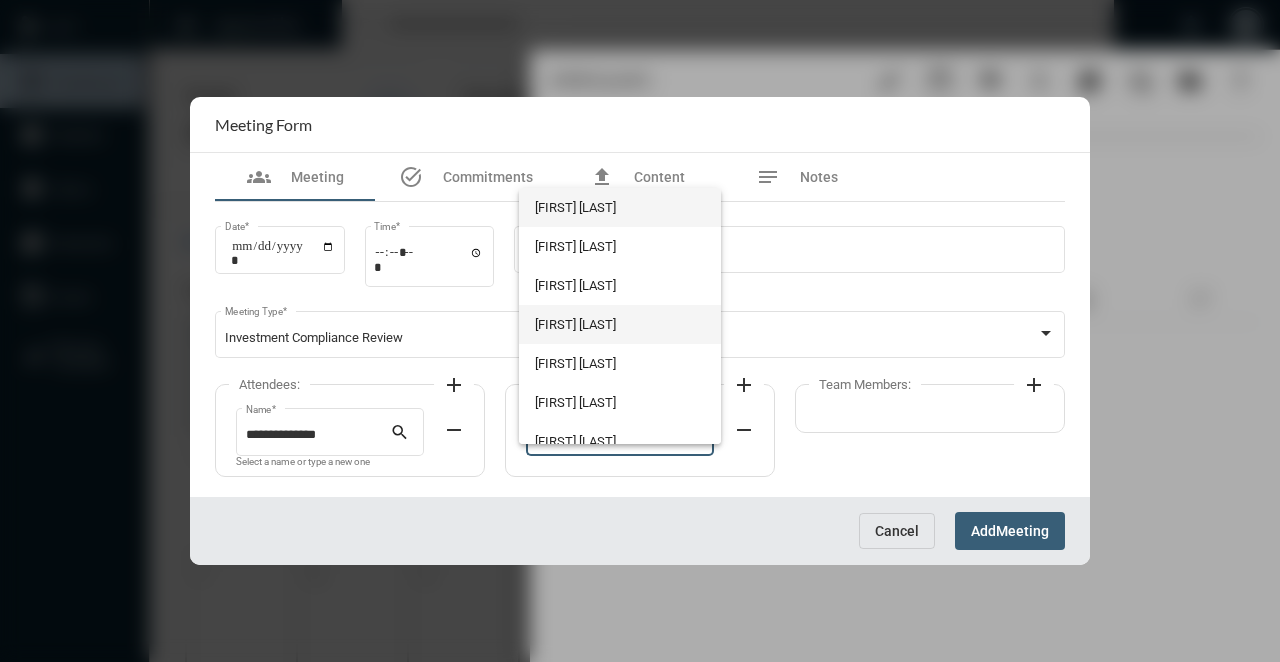 click on "[FIRST] [LAST]" at bounding box center (619, 324) 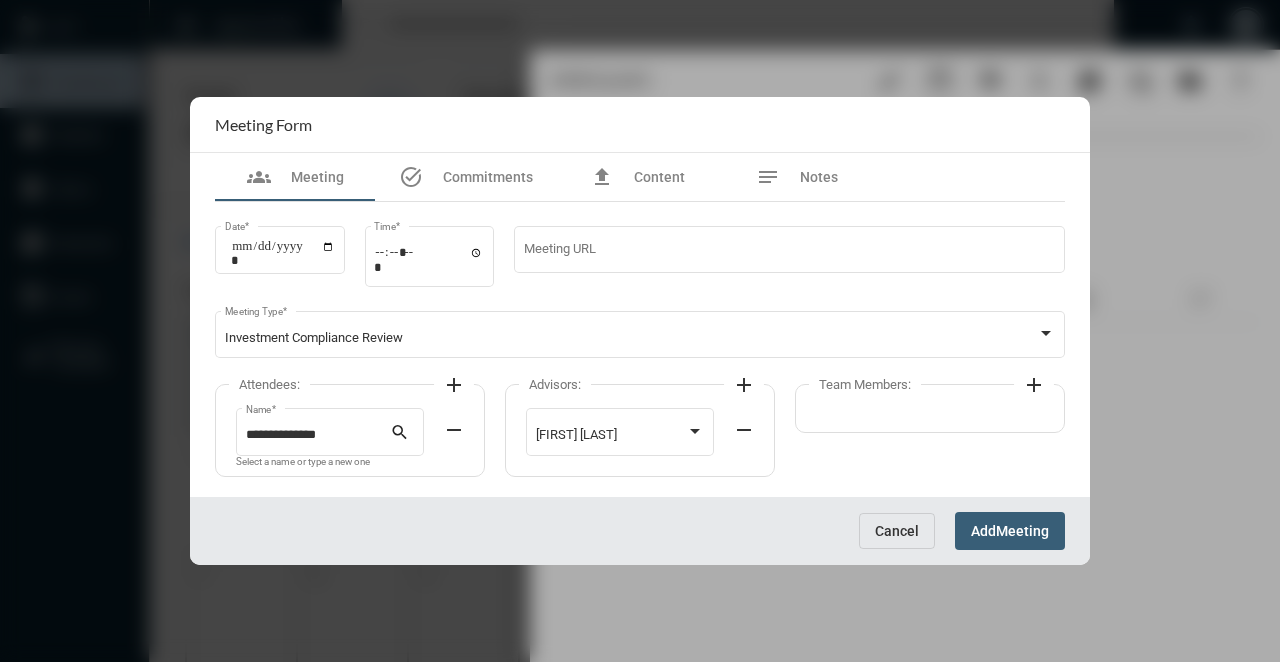click on "Add  Meeting" at bounding box center (1010, 530) 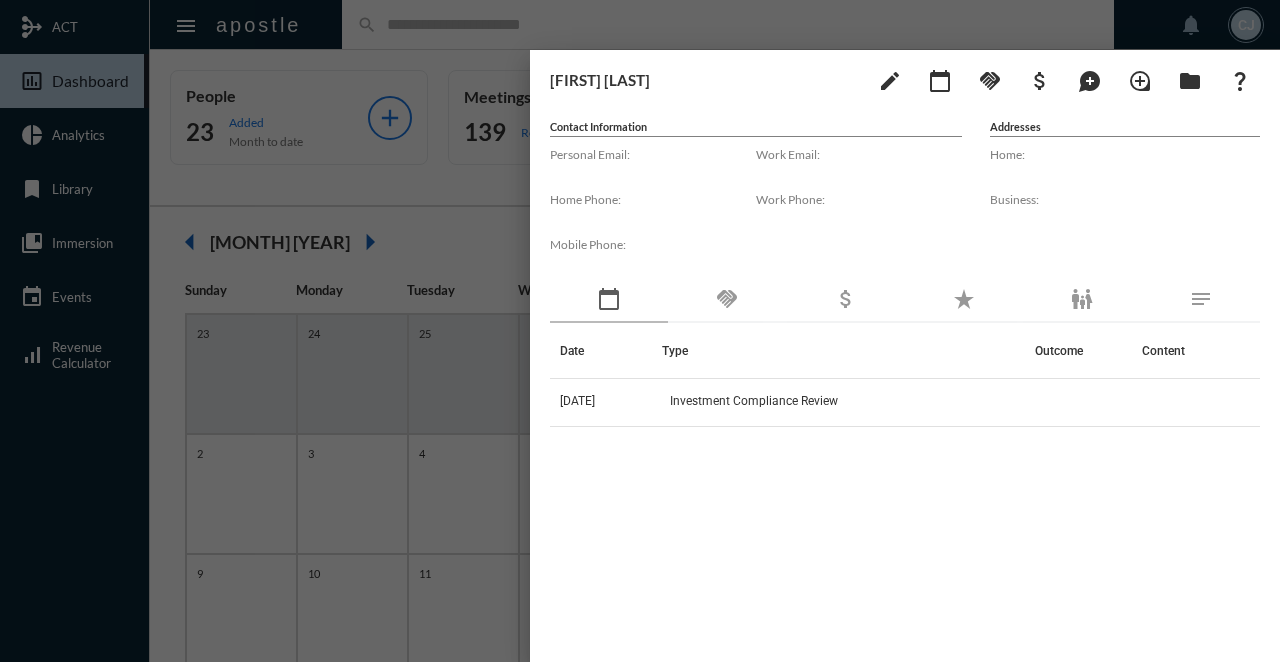click at bounding box center (640, 331) 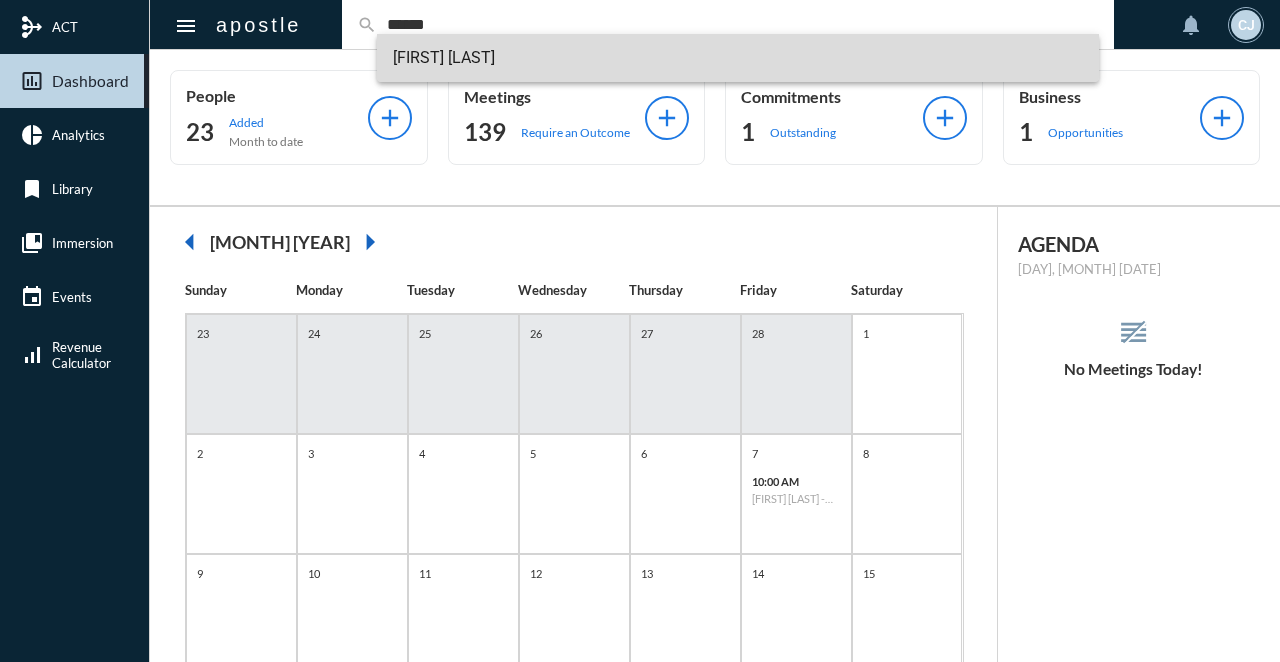 click on "[FIRST]  [LAST]" at bounding box center (738, 58) 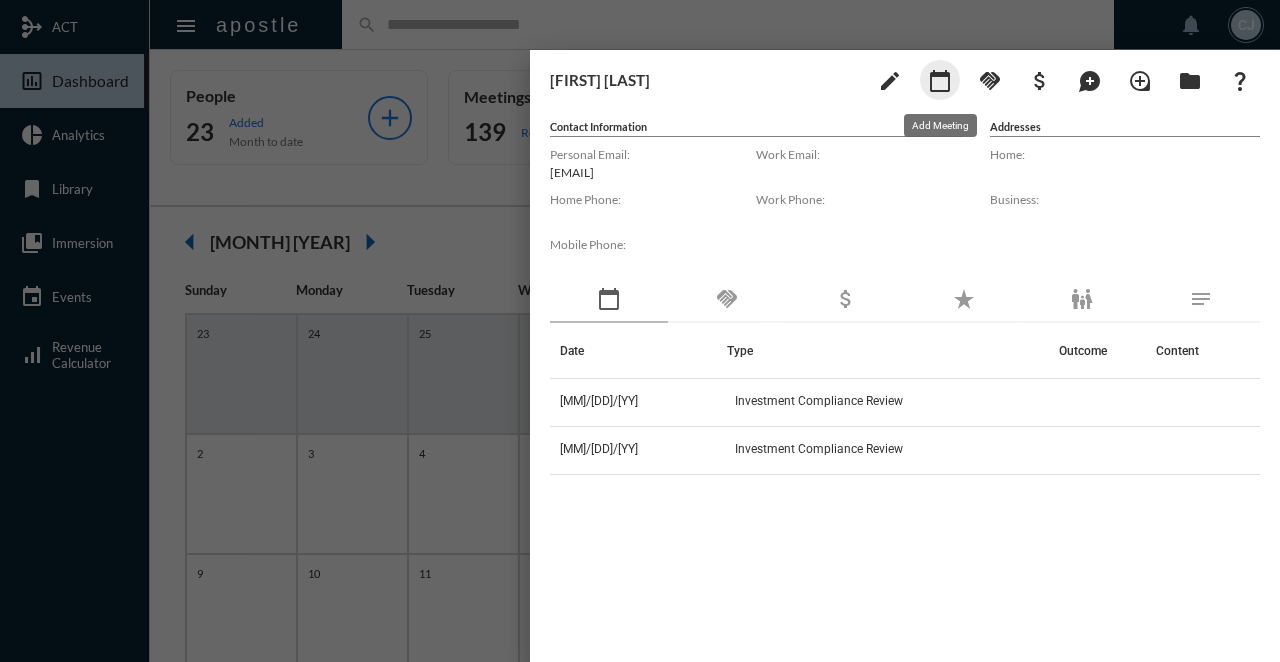 click on "calendar_today" 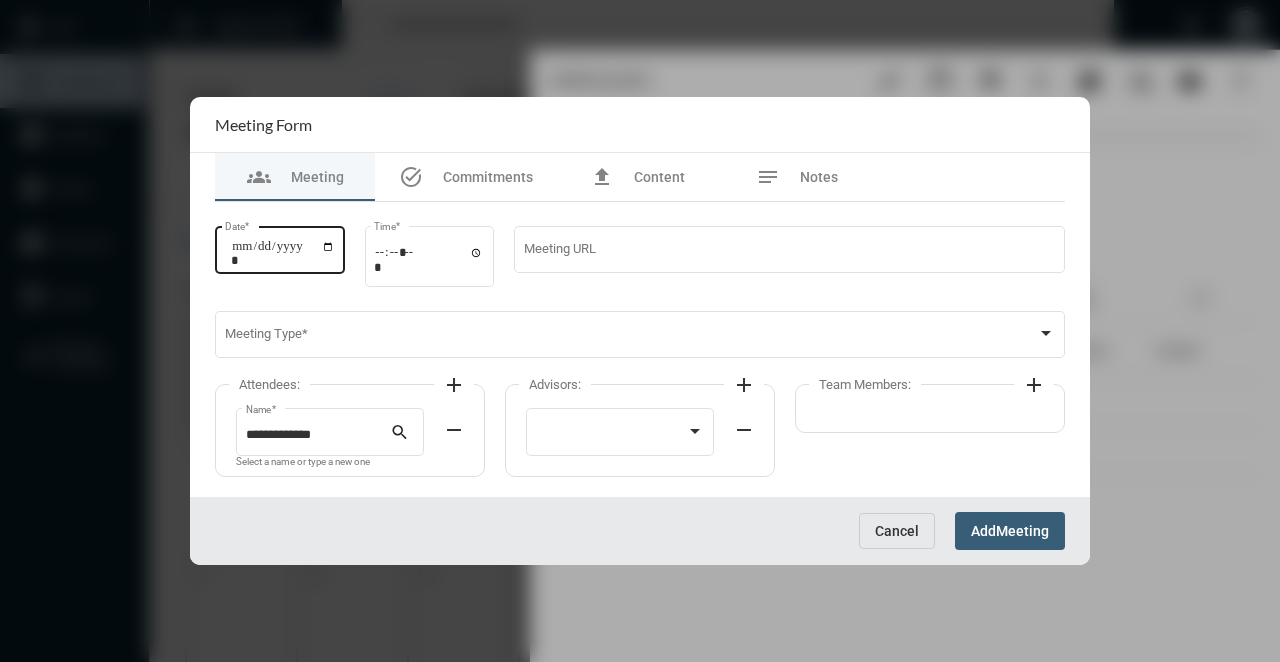 click on "Date  *" at bounding box center (280, 247) 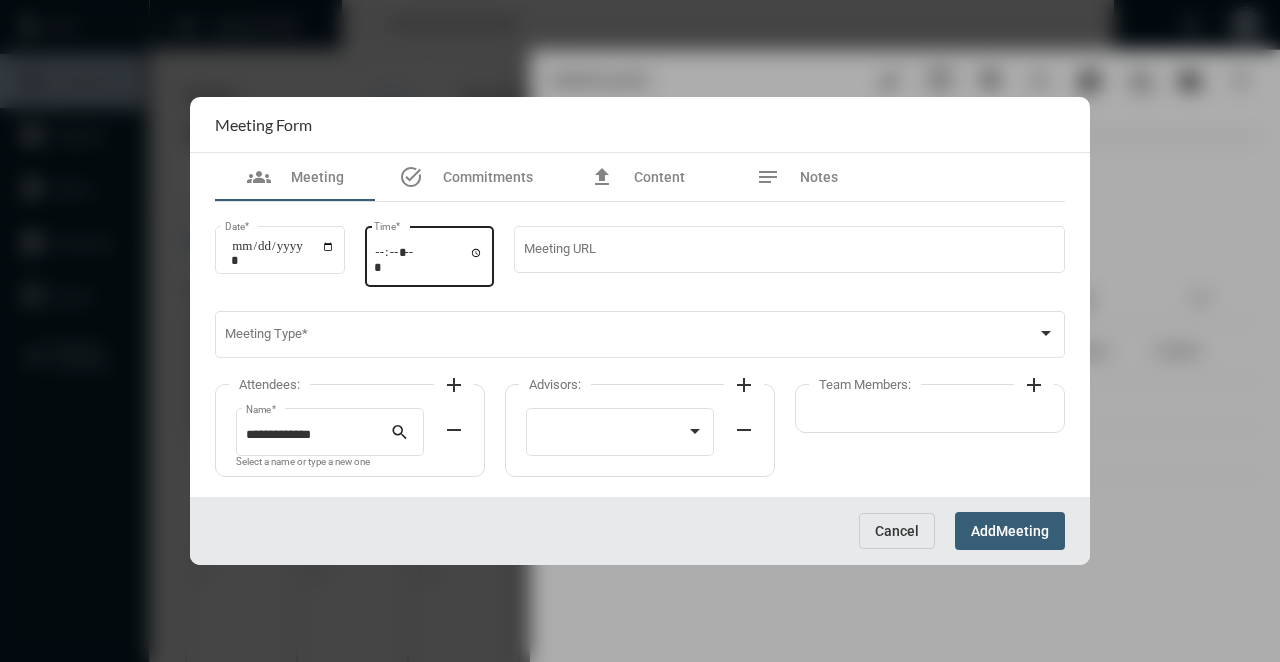click on "Time  *" at bounding box center (430, 254) 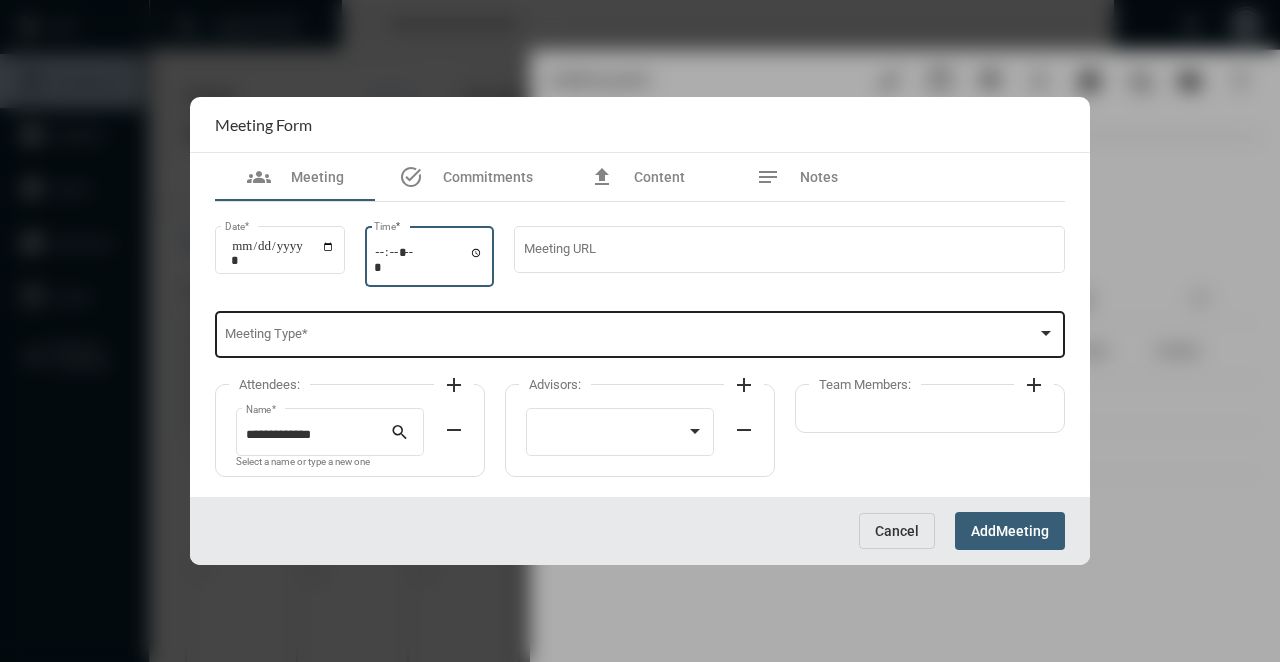 click on "Meeting Type  *" at bounding box center (640, 333) 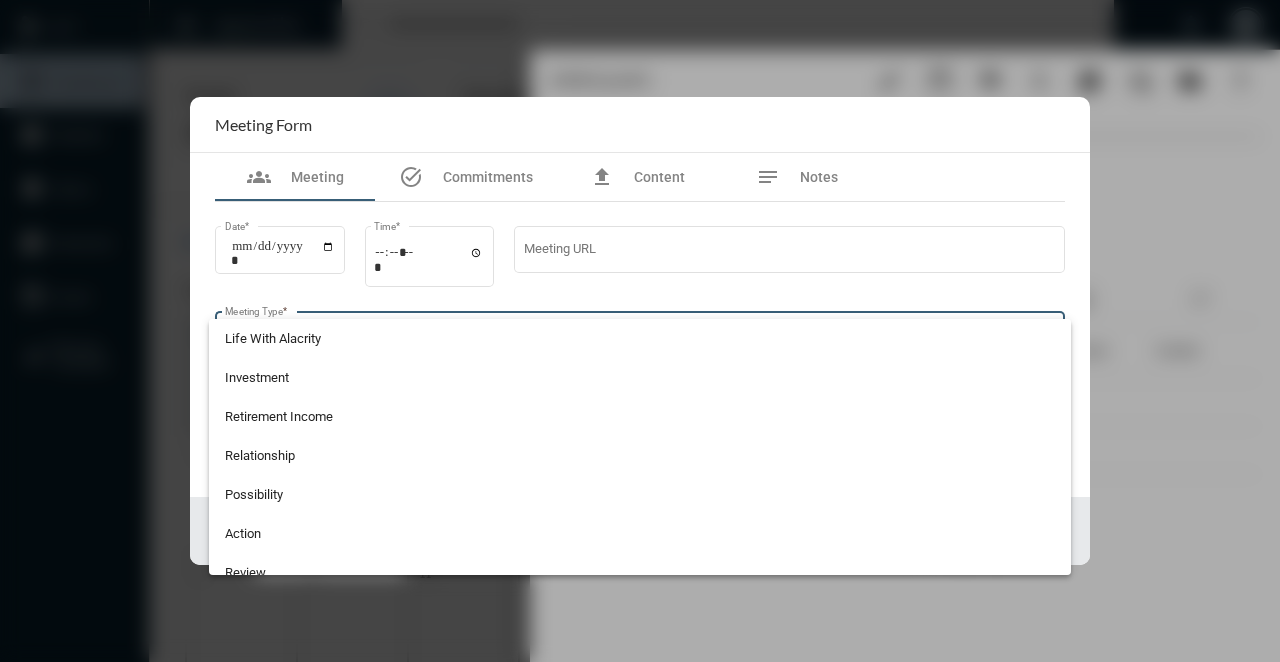 scroll, scrollTop: 524, scrollLeft: 0, axis: vertical 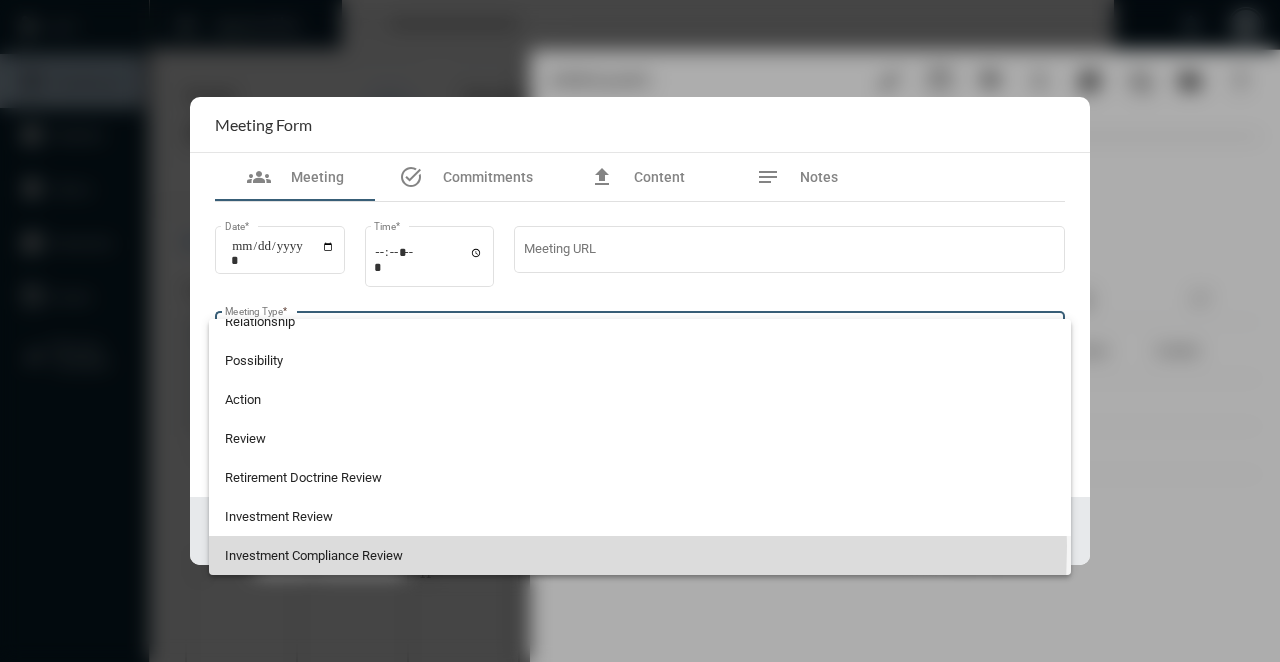 click on "Investment Compliance Review" at bounding box center [640, 555] 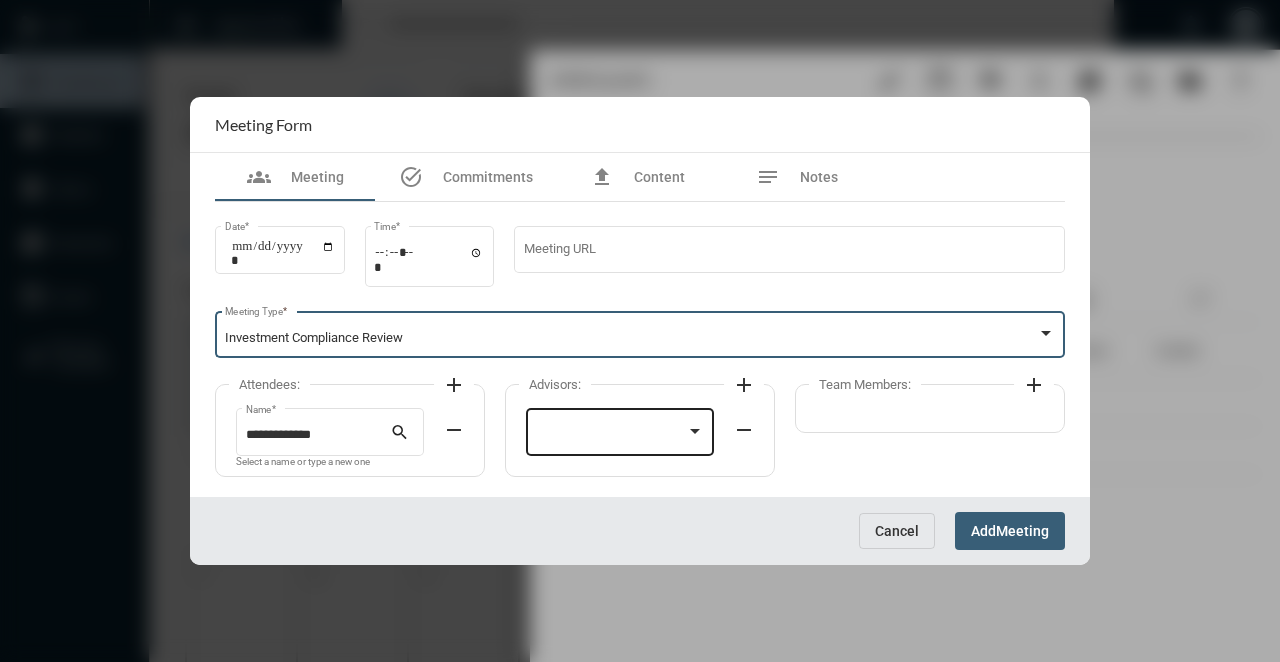 click at bounding box center [611, 435] 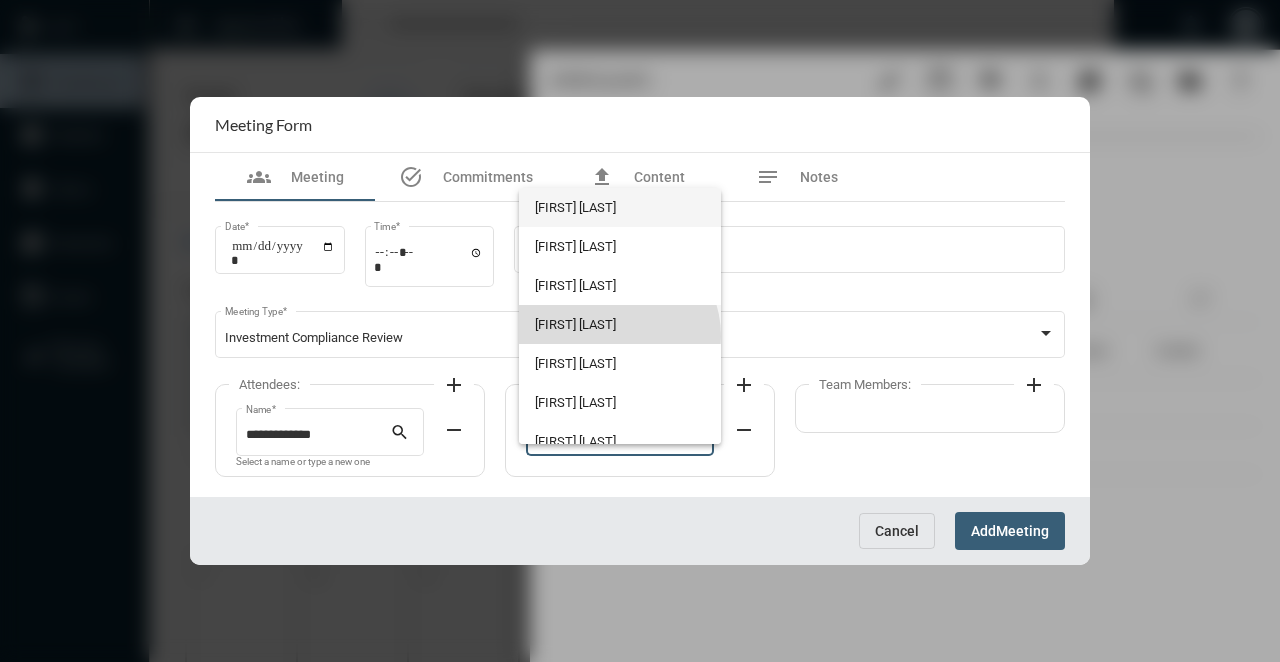 click on "[FIRST] [LAST]" at bounding box center [619, 324] 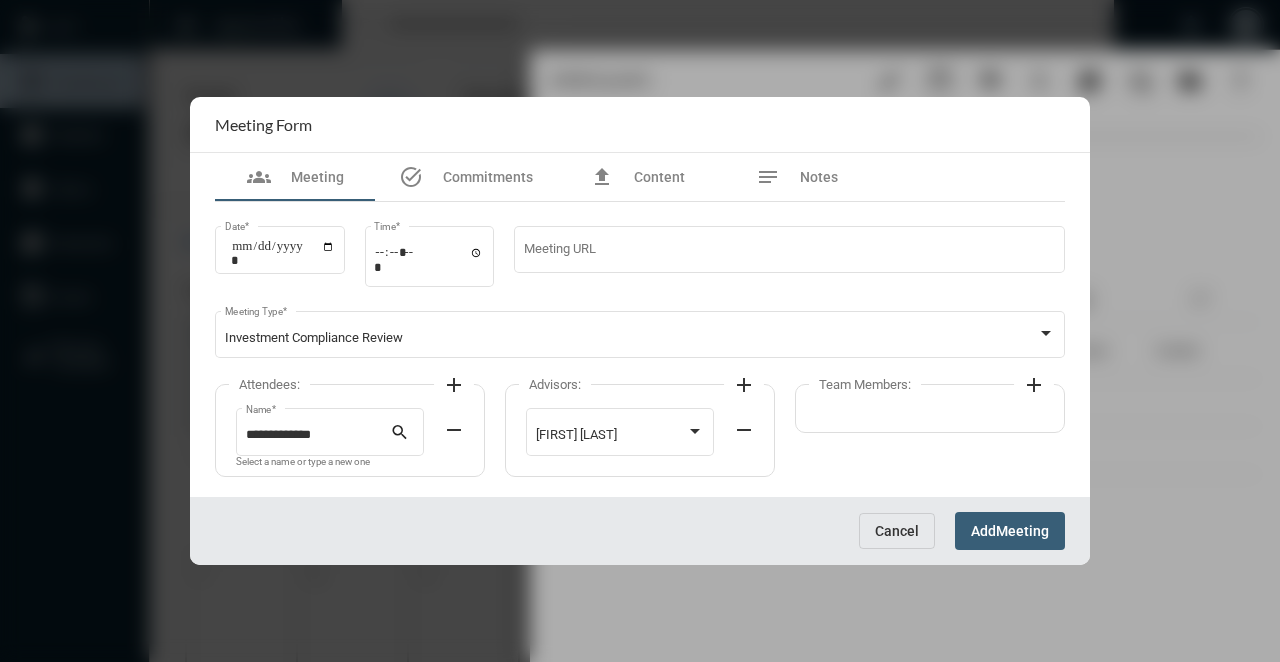 click on "Add" at bounding box center [983, 532] 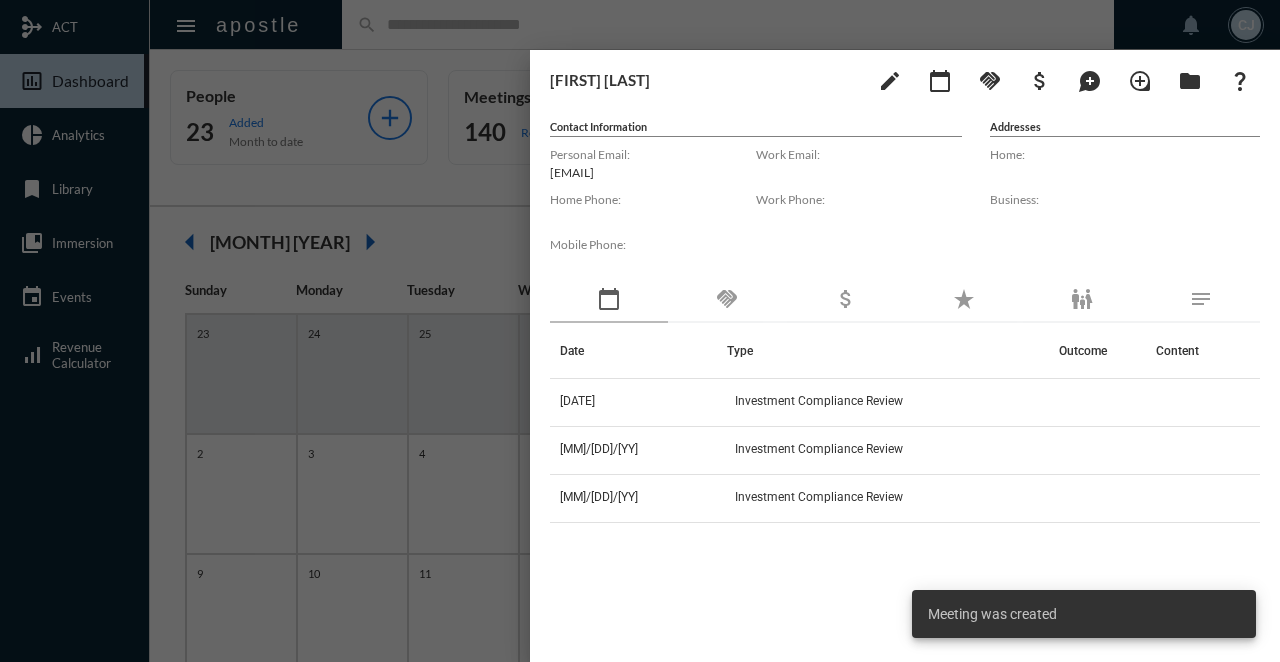 click at bounding box center [640, 331] 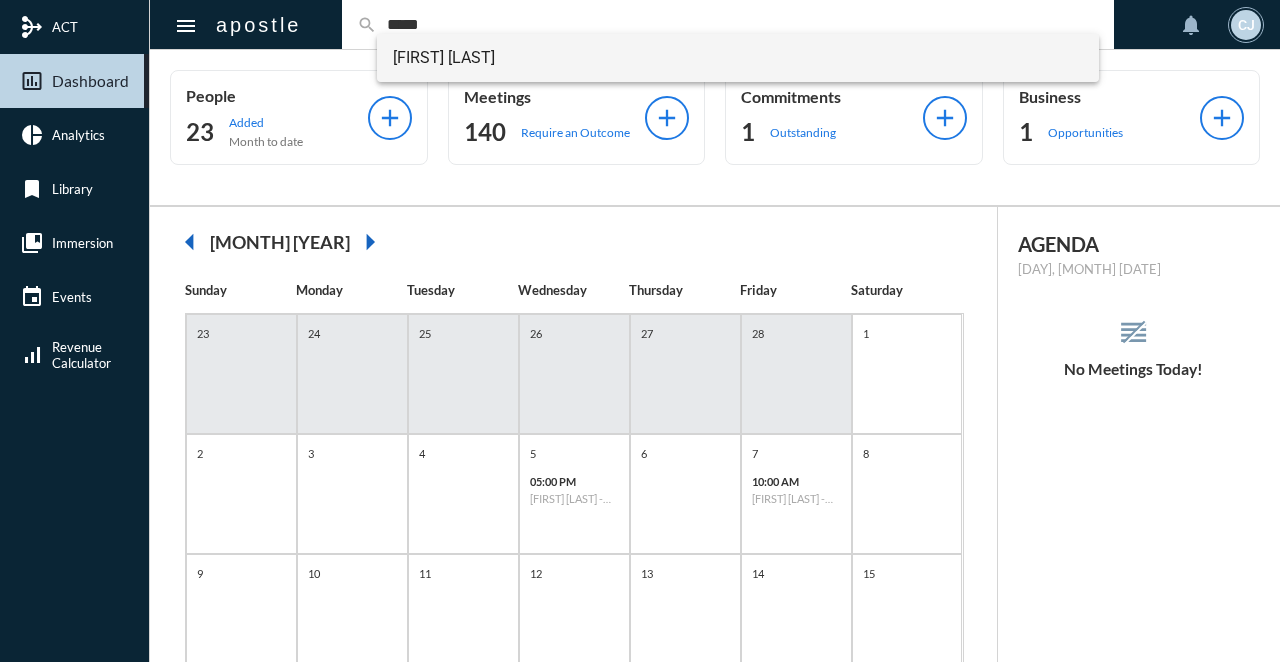 click on "[FIRST]  [LAST]" at bounding box center (738, 58) 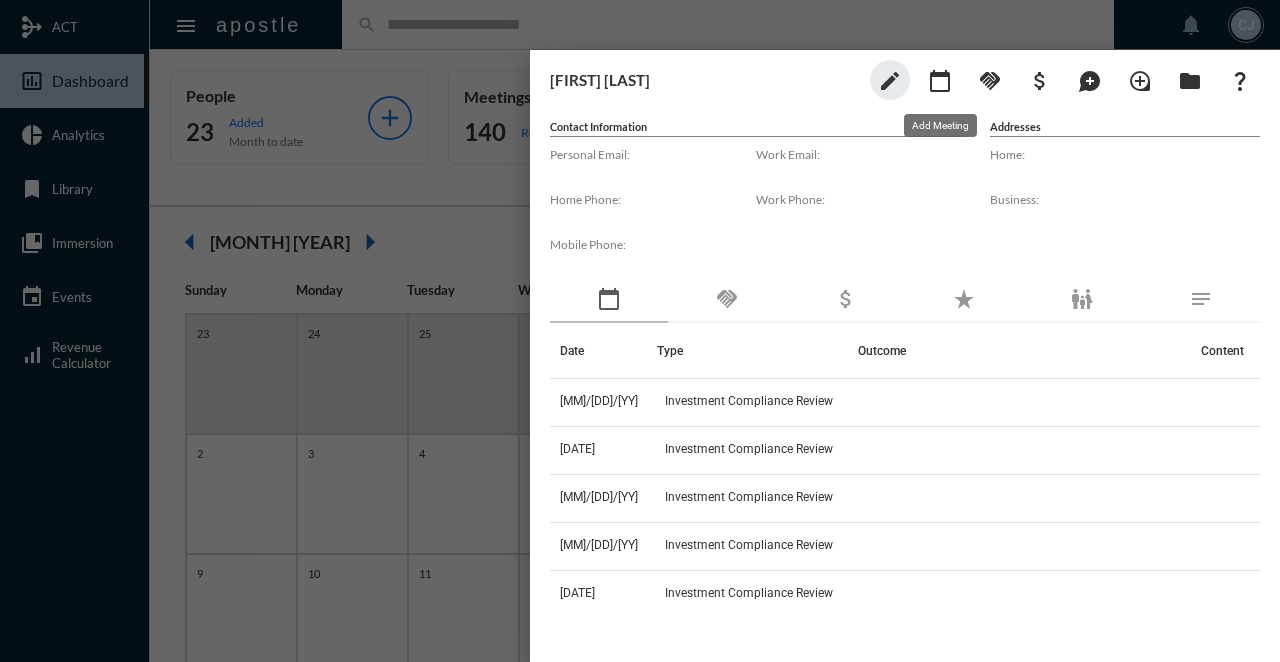 click on "calendar_today" 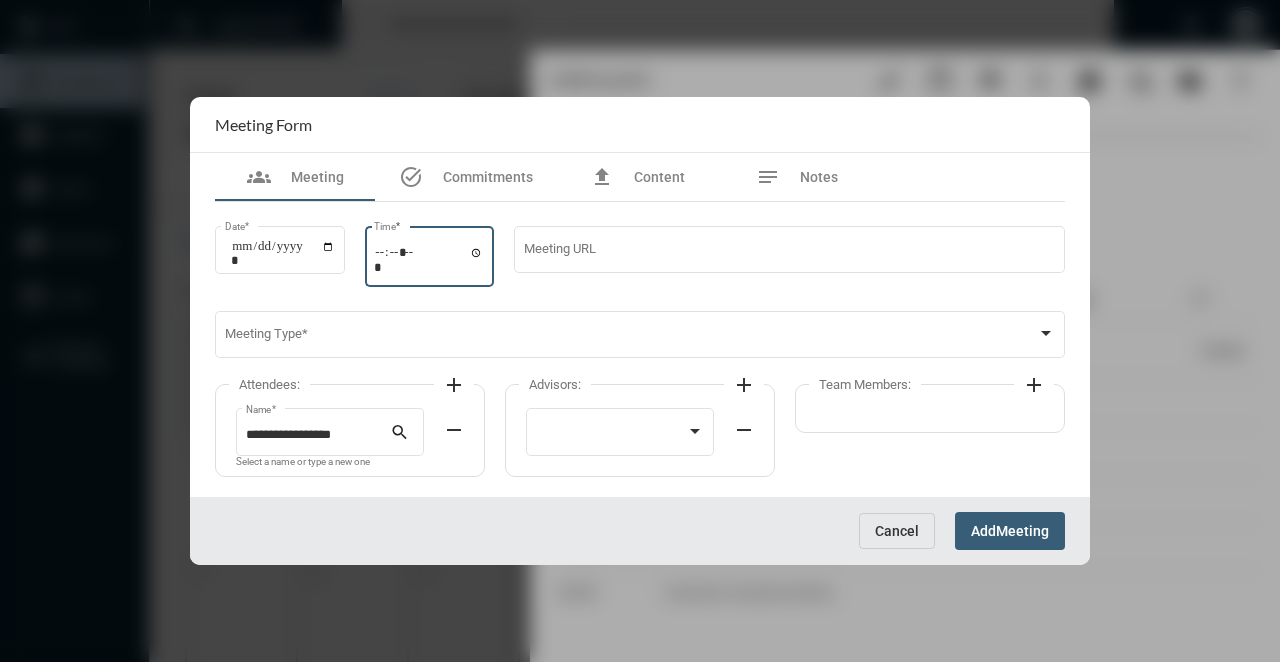 click on "Time  *" at bounding box center (429, 259) 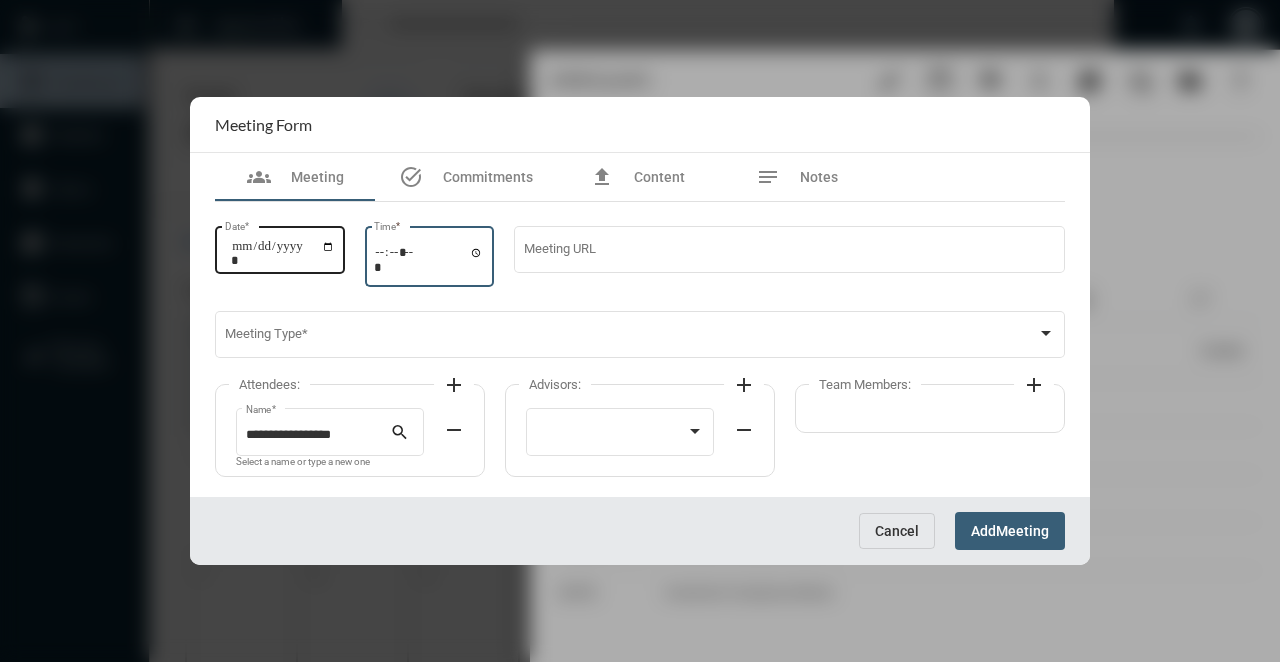click on "Date  *" at bounding box center (283, 253) 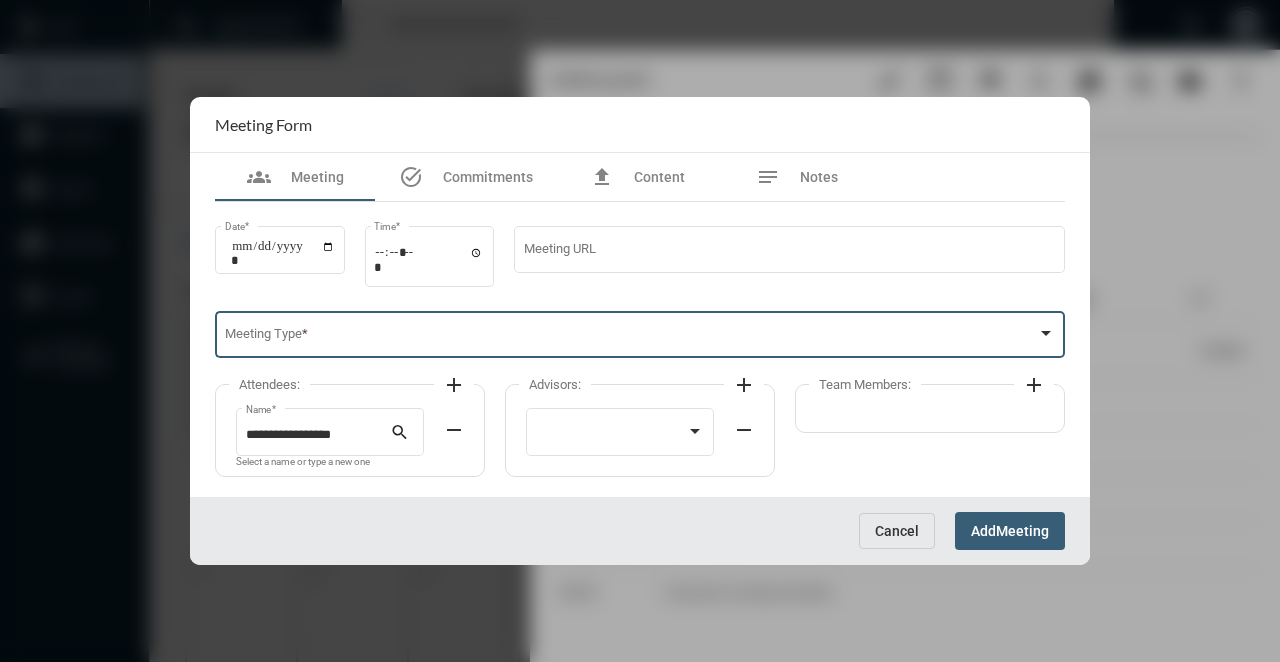 click at bounding box center [631, 338] 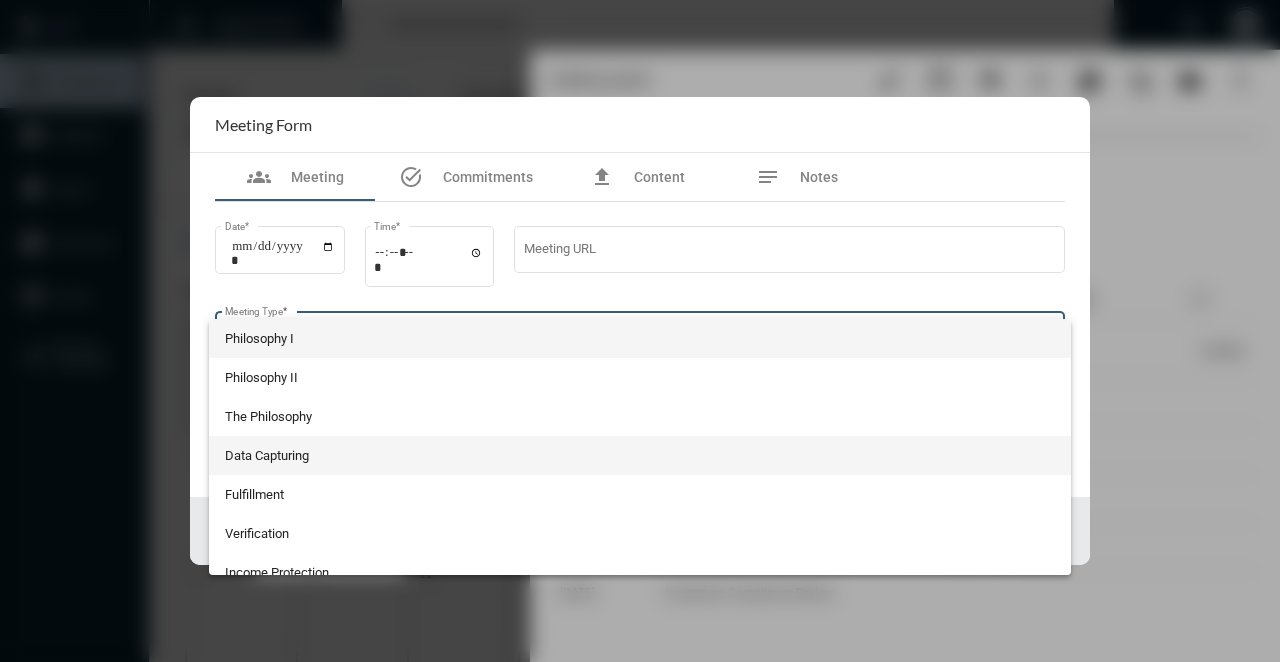 scroll, scrollTop: 524, scrollLeft: 0, axis: vertical 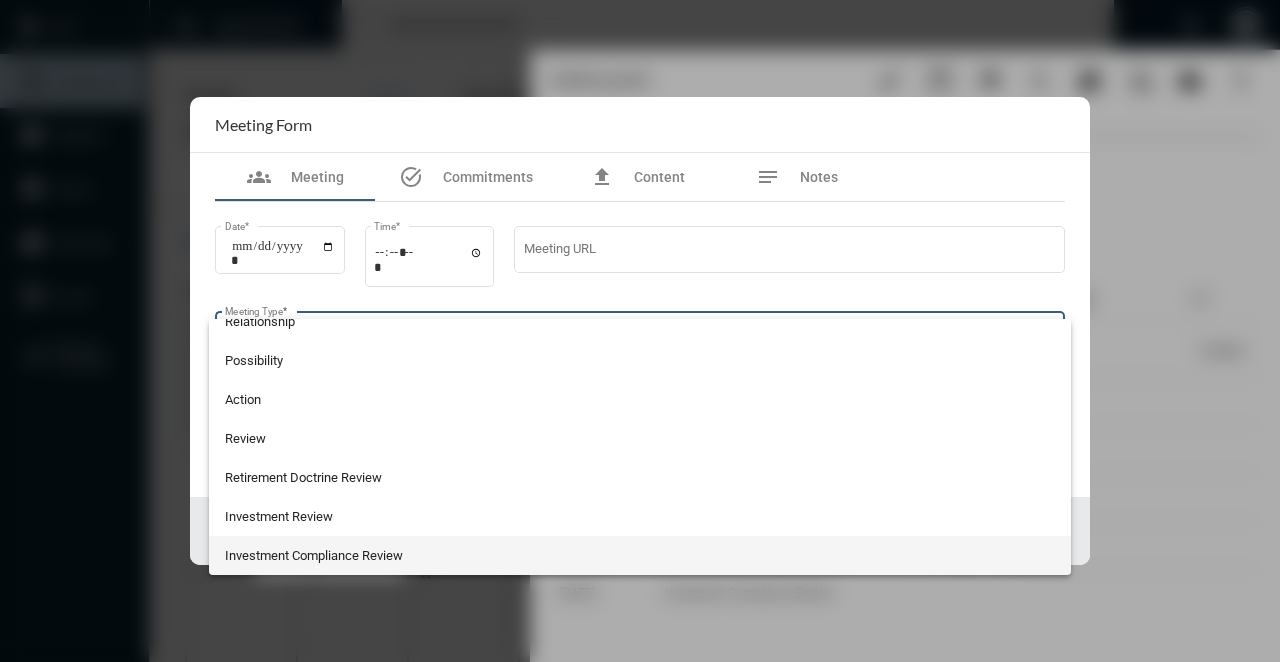 click on "Investment Compliance Review" at bounding box center [640, 555] 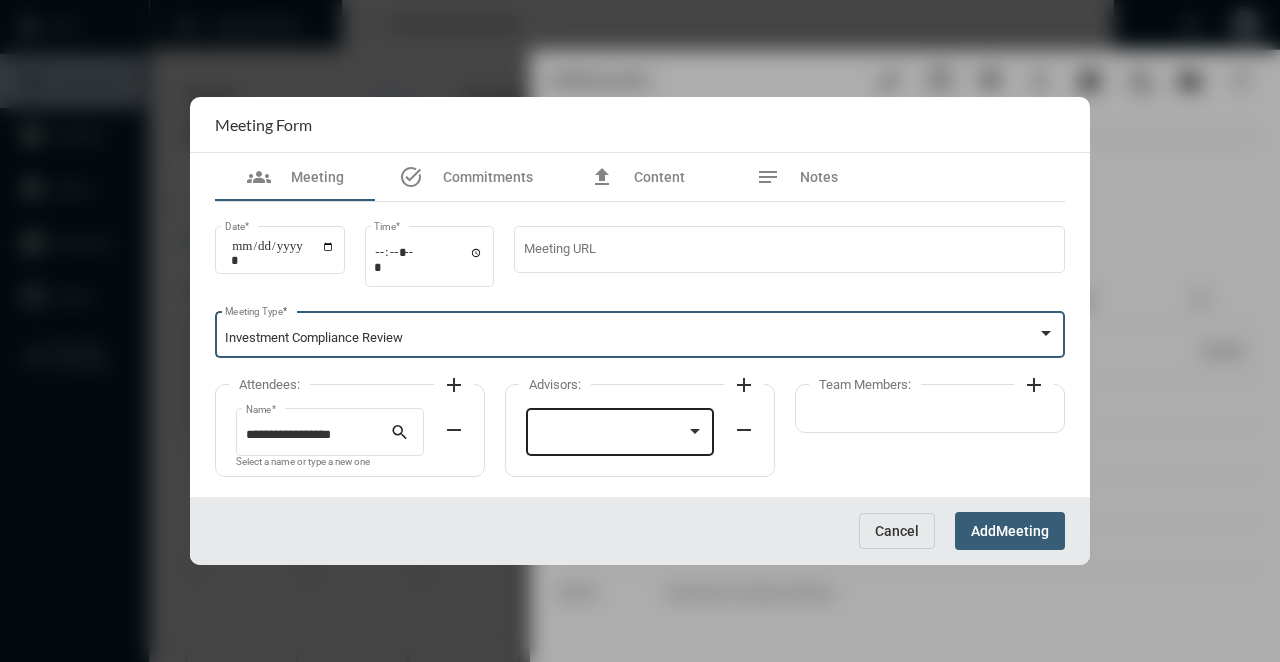 click 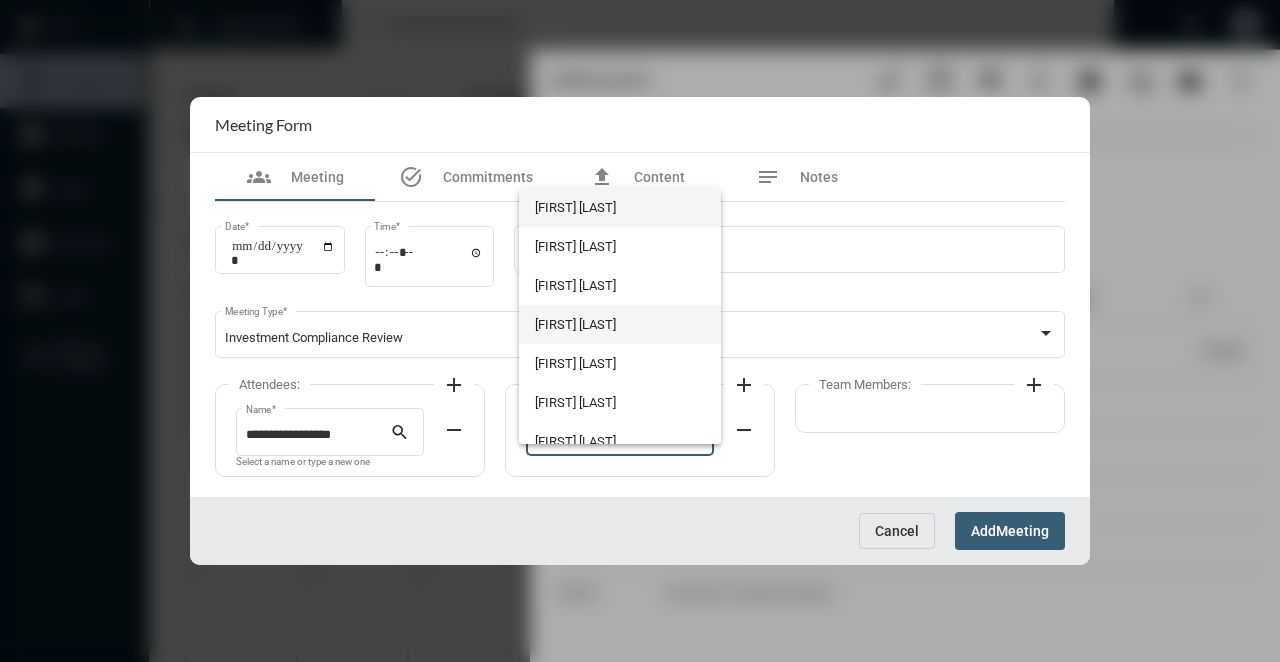 click on "[FIRST] [LAST]" at bounding box center (619, 324) 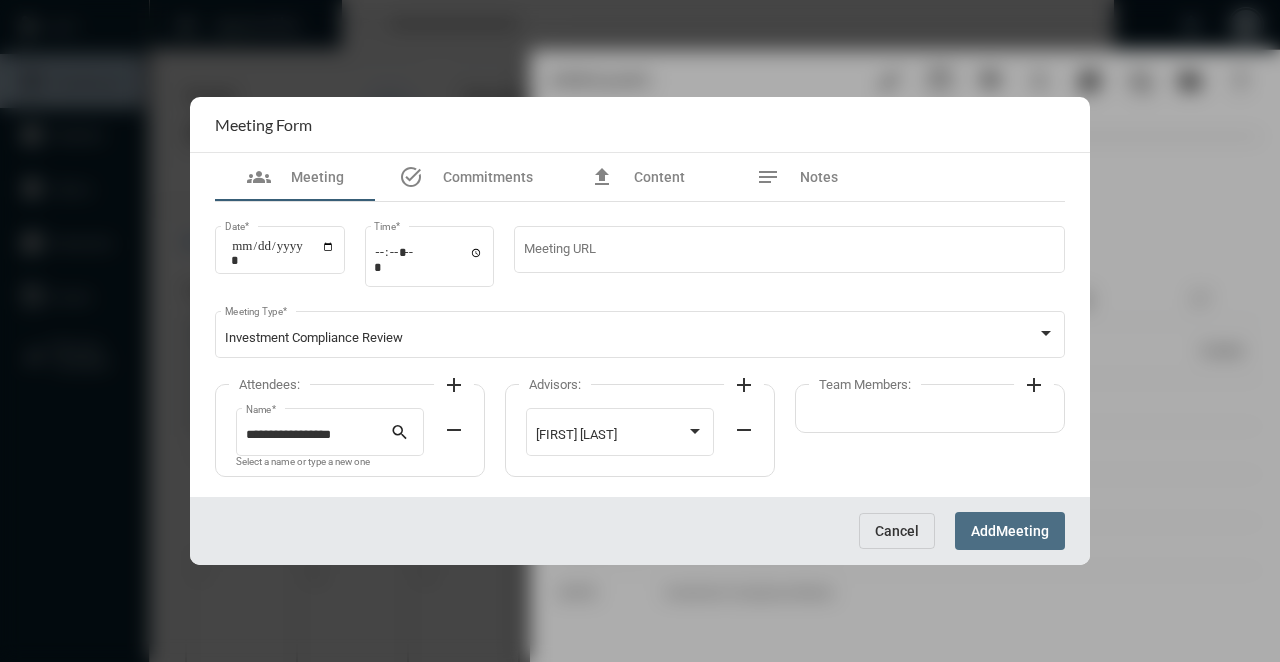 click on "Add  Meeting" at bounding box center (1010, 530) 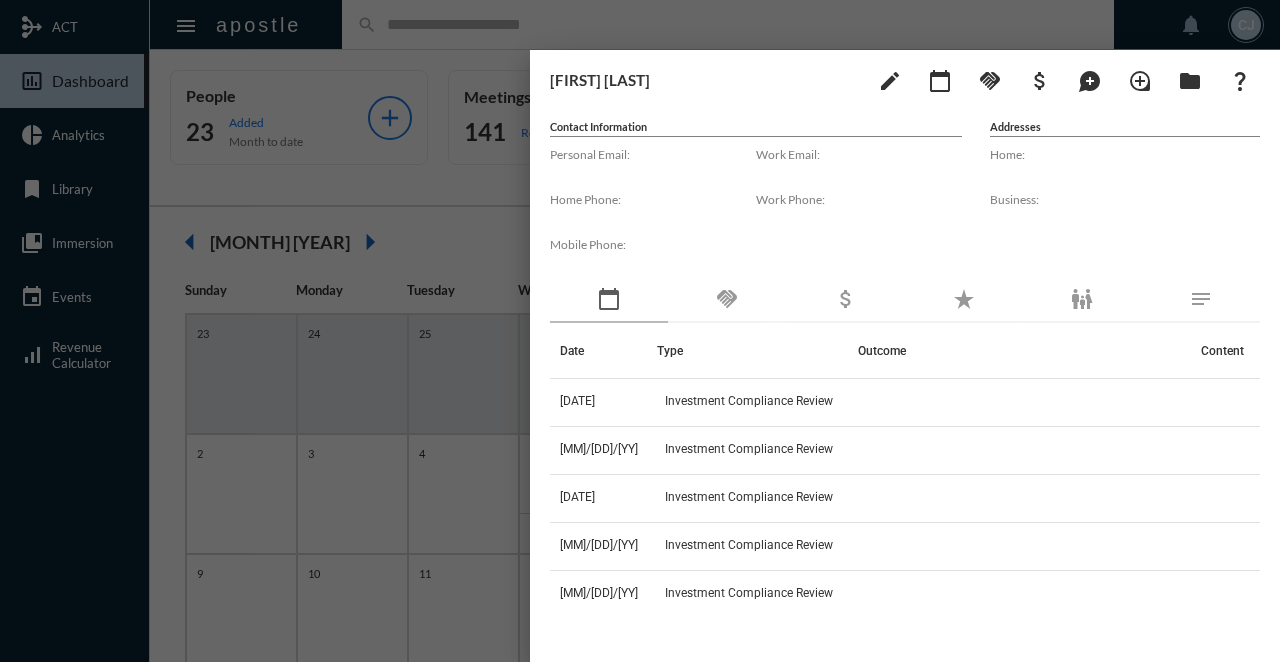 click at bounding box center (640, 331) 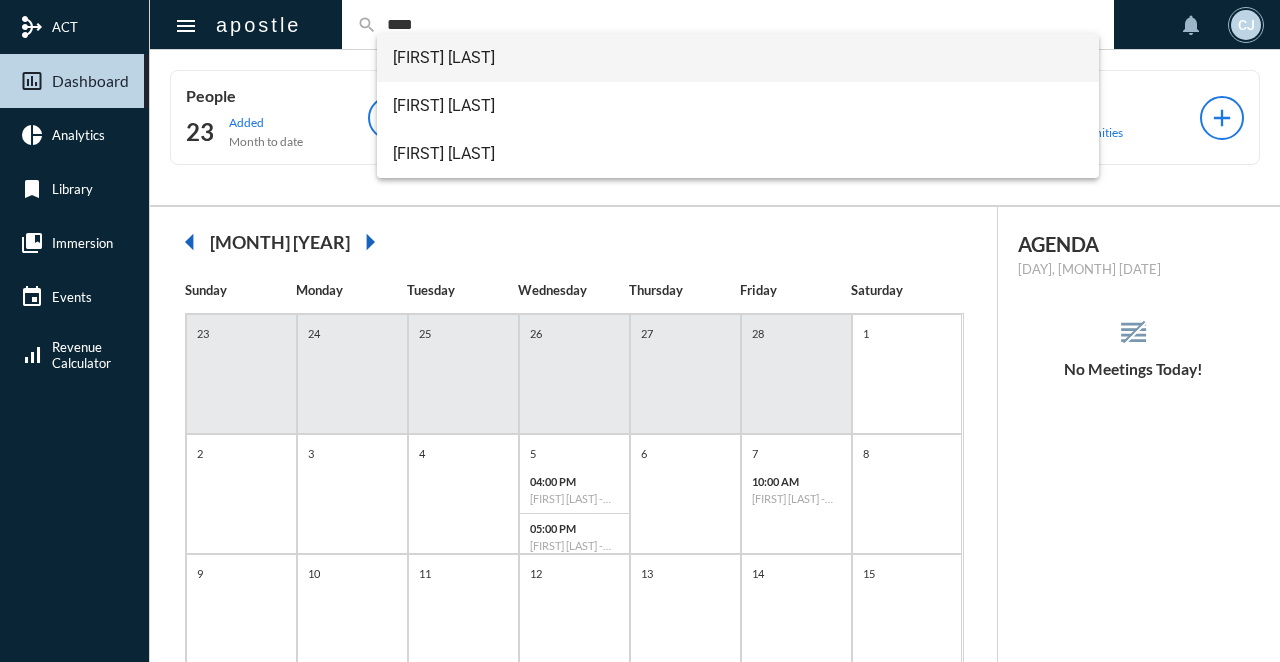 click on "[FIRST]  [LAST]" at bounding box center (738, 58) 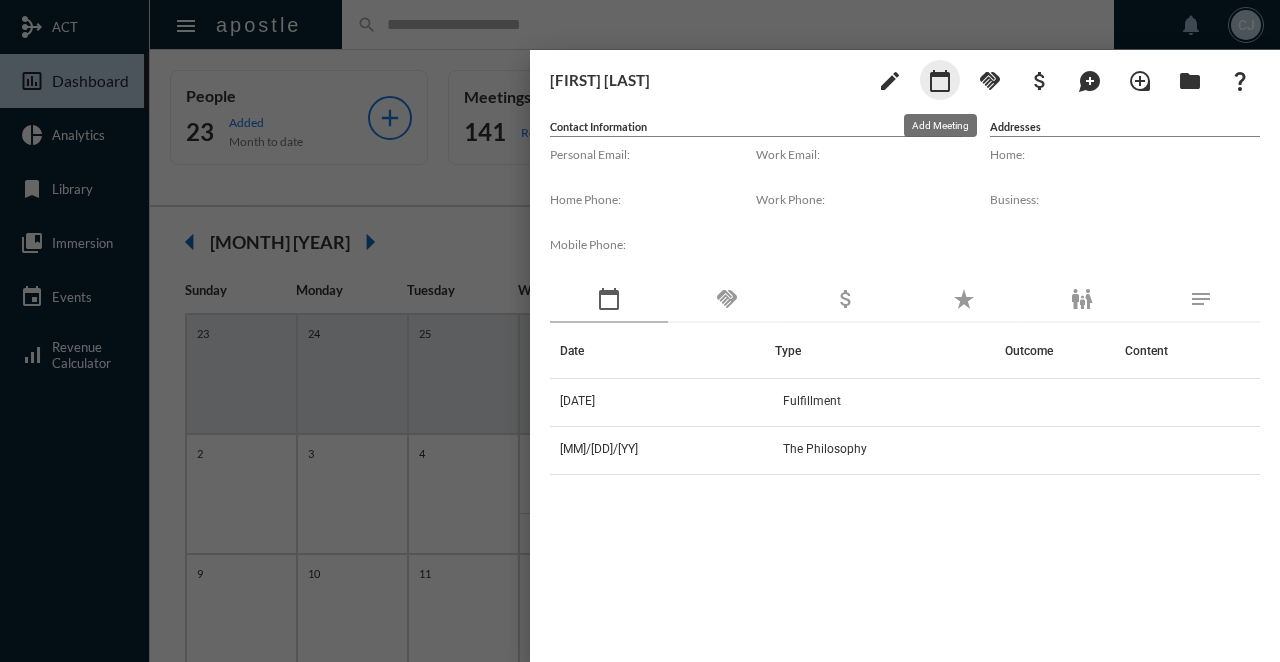 click on "calendar_today" 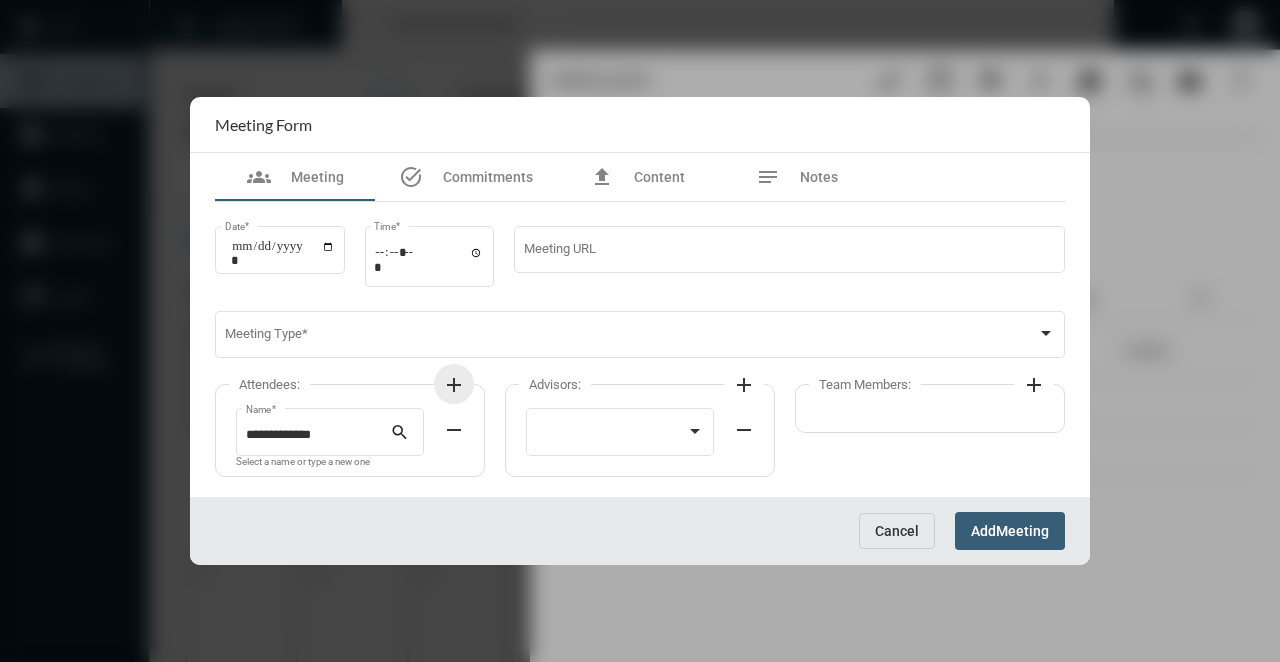 click on "add" at bounding box center [454, 385] 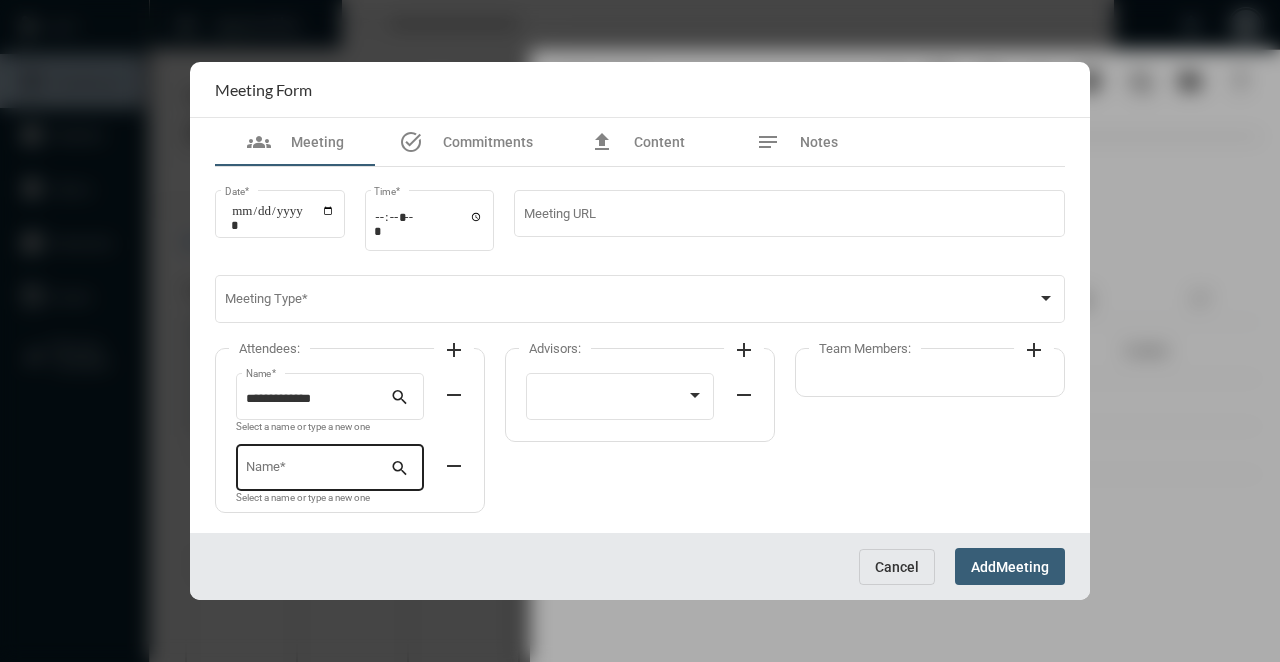 click on "Name  *" at bounding box center [318, 466] 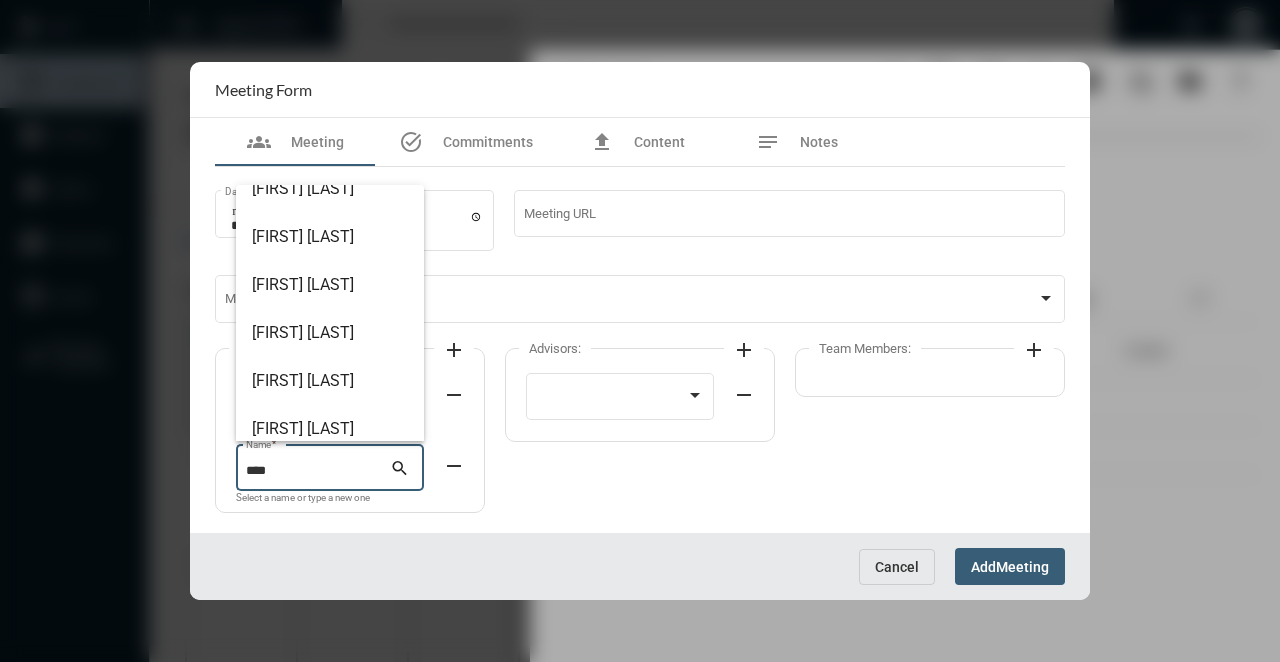 scroll, scrollTop: 272, scrollLeft: 0, axis: vertical 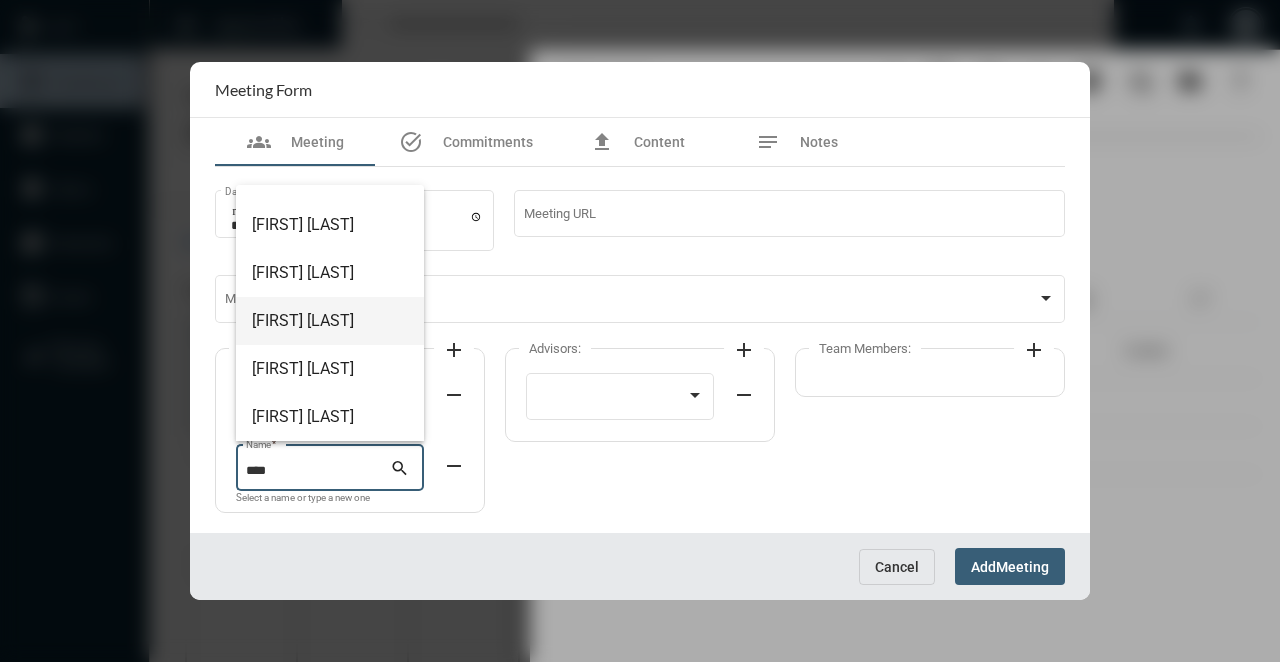 click on "[FIRST] [LAST]" at bounding box center [330, 321] 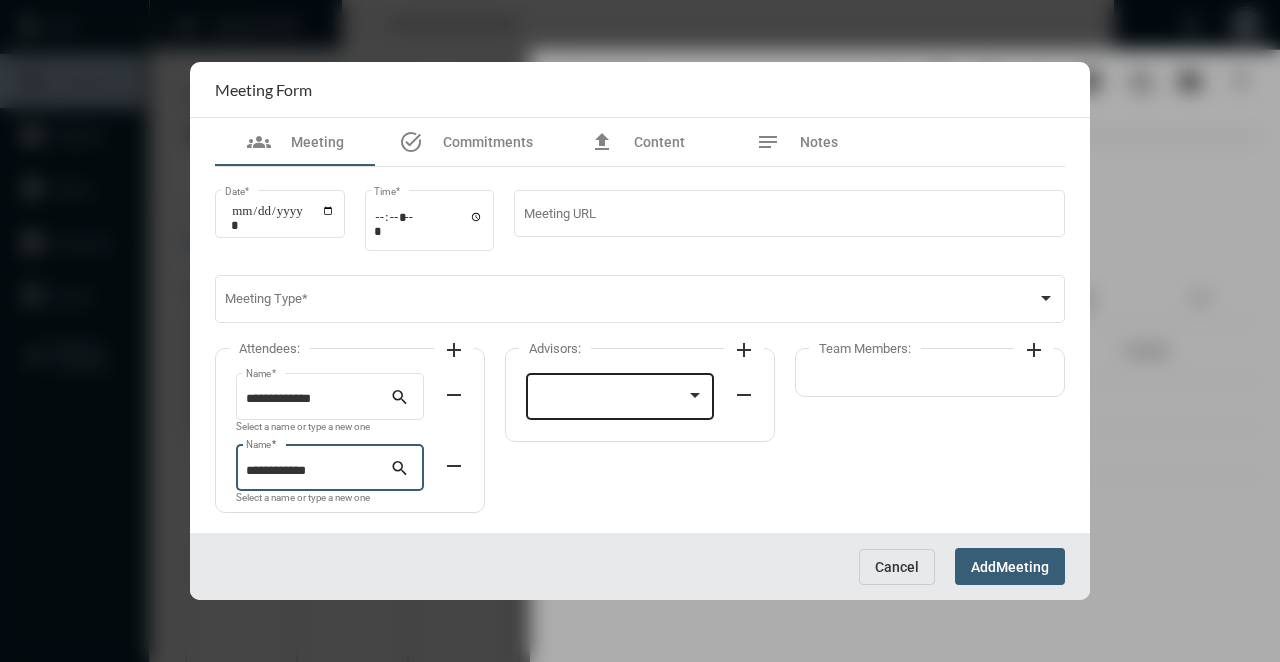 click at bounding box center [611, 399] 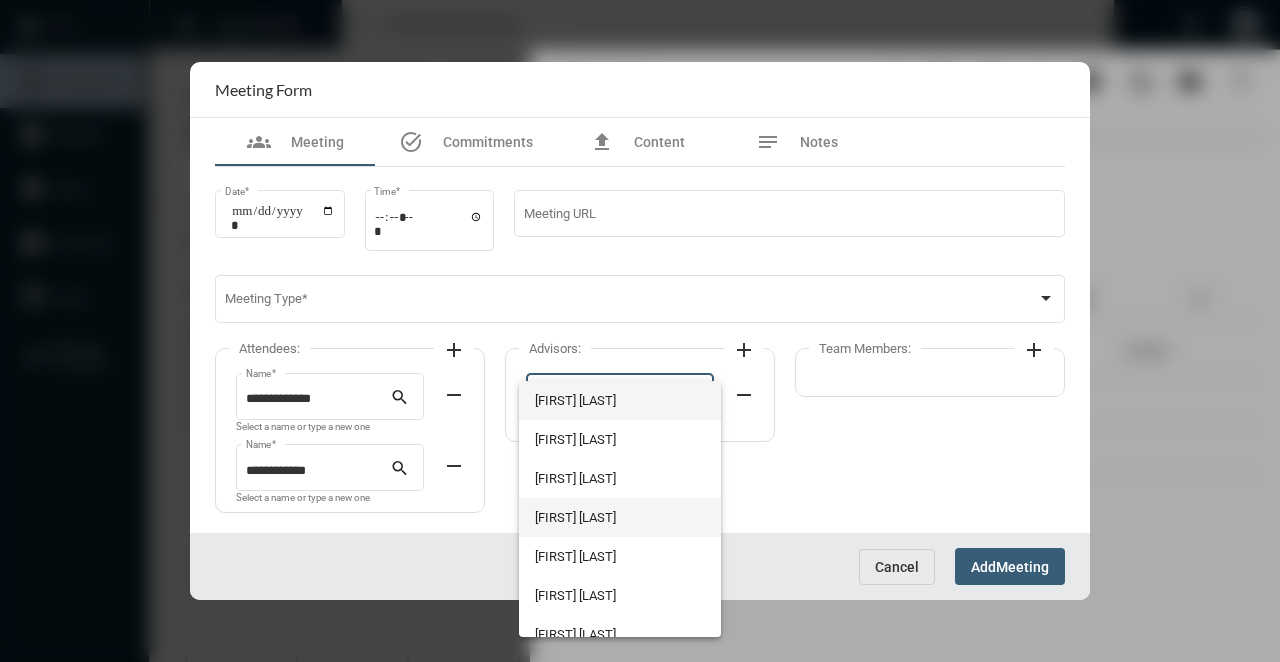 click on "[FIRST] [LAST]" at bounding box center (619, 517) 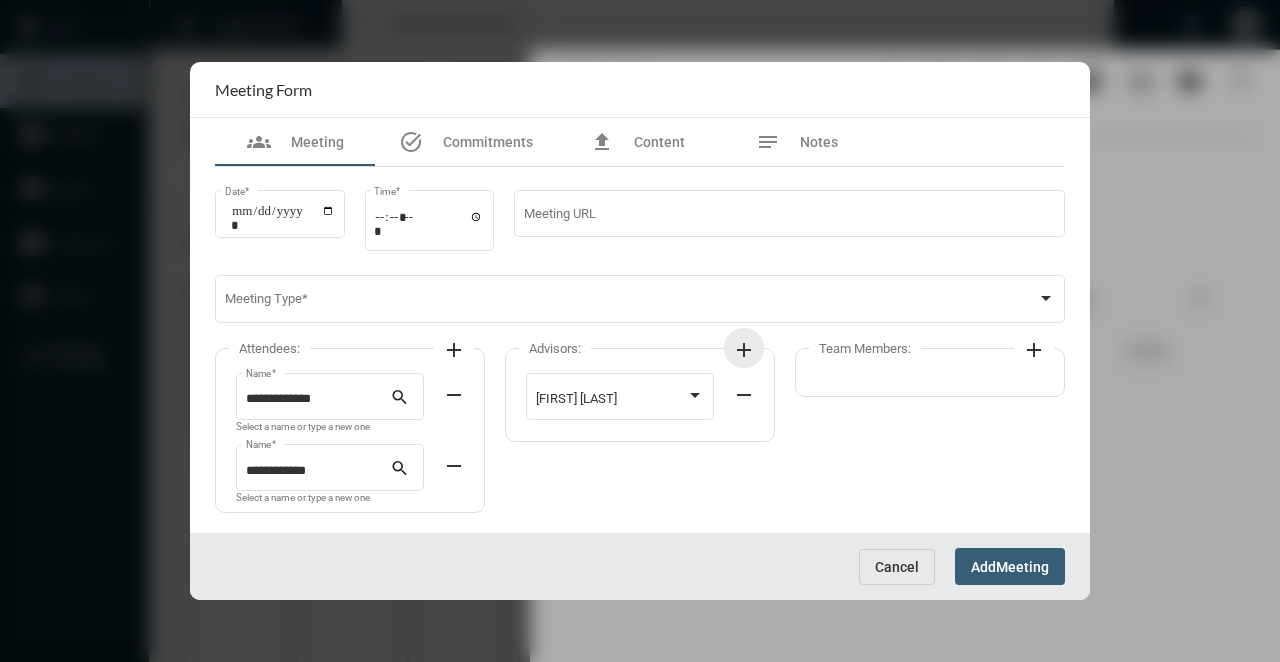 click on "add" 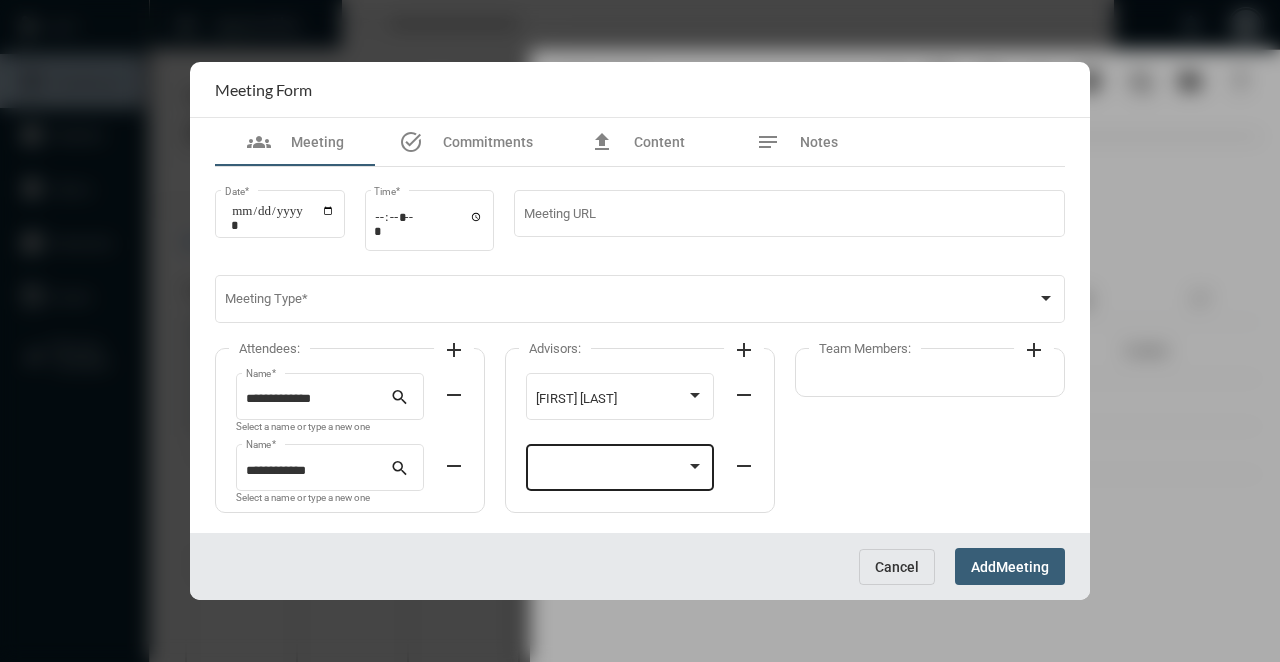 click 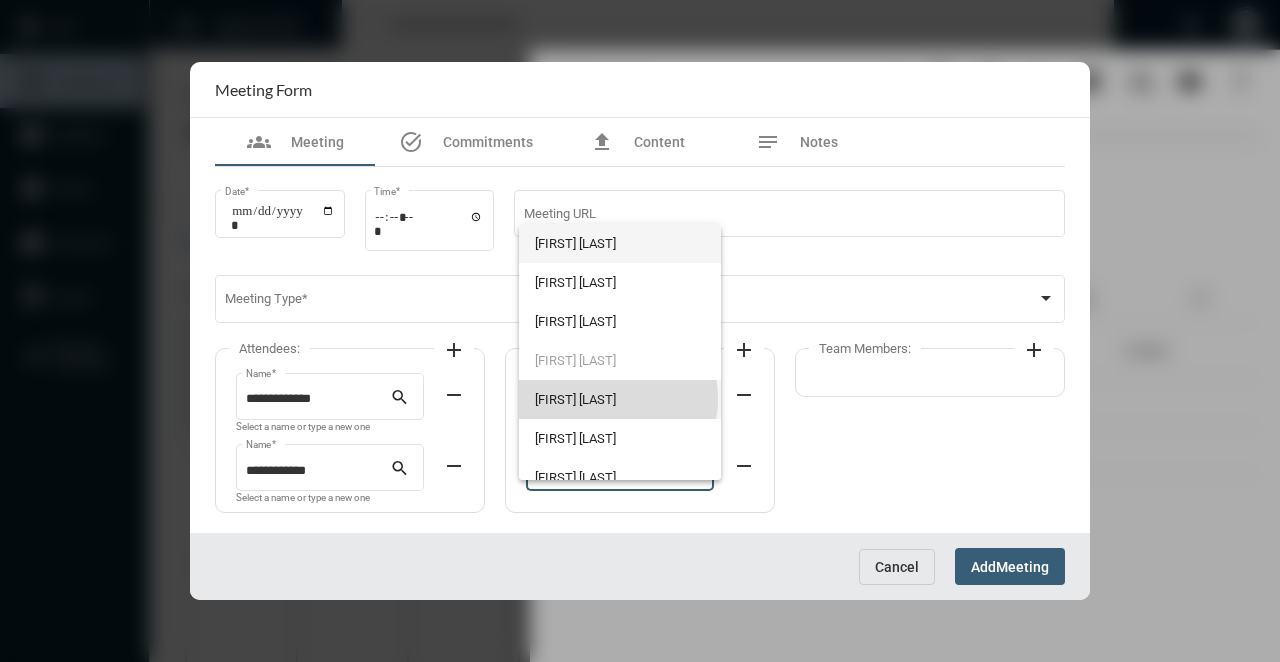 click on "[FIRST] [LAST]" at bounding box center (619, 399) 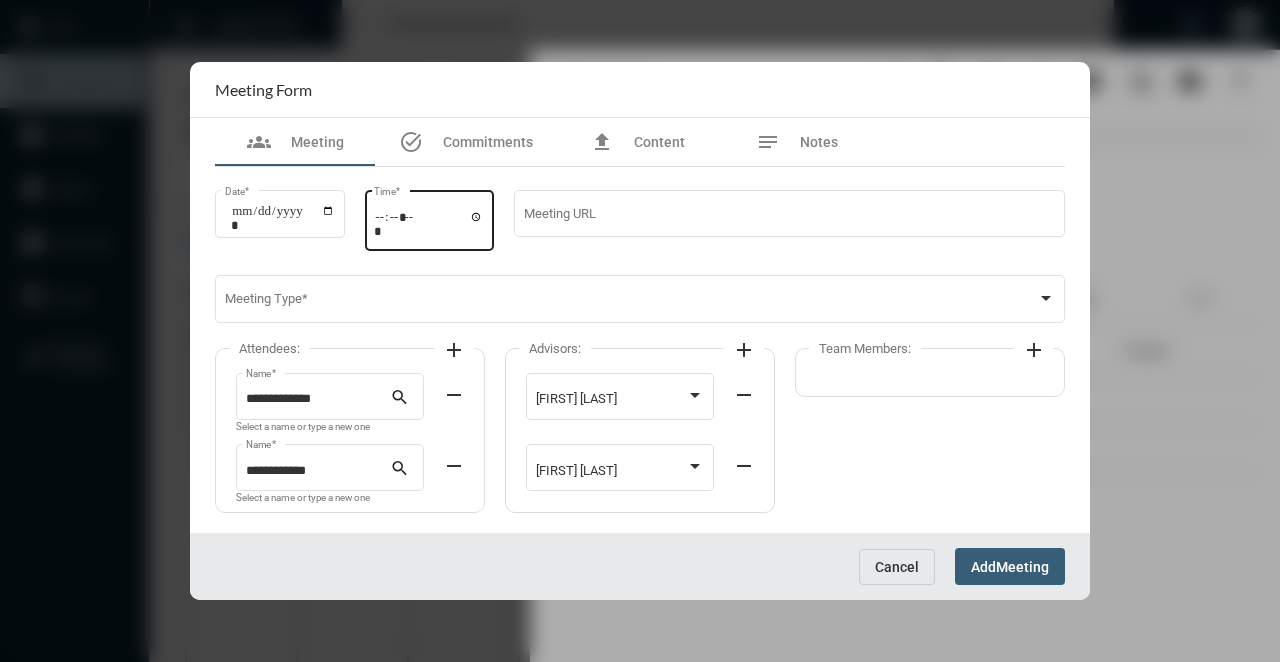 click on "Time  *" at bounding box center [430, 219] 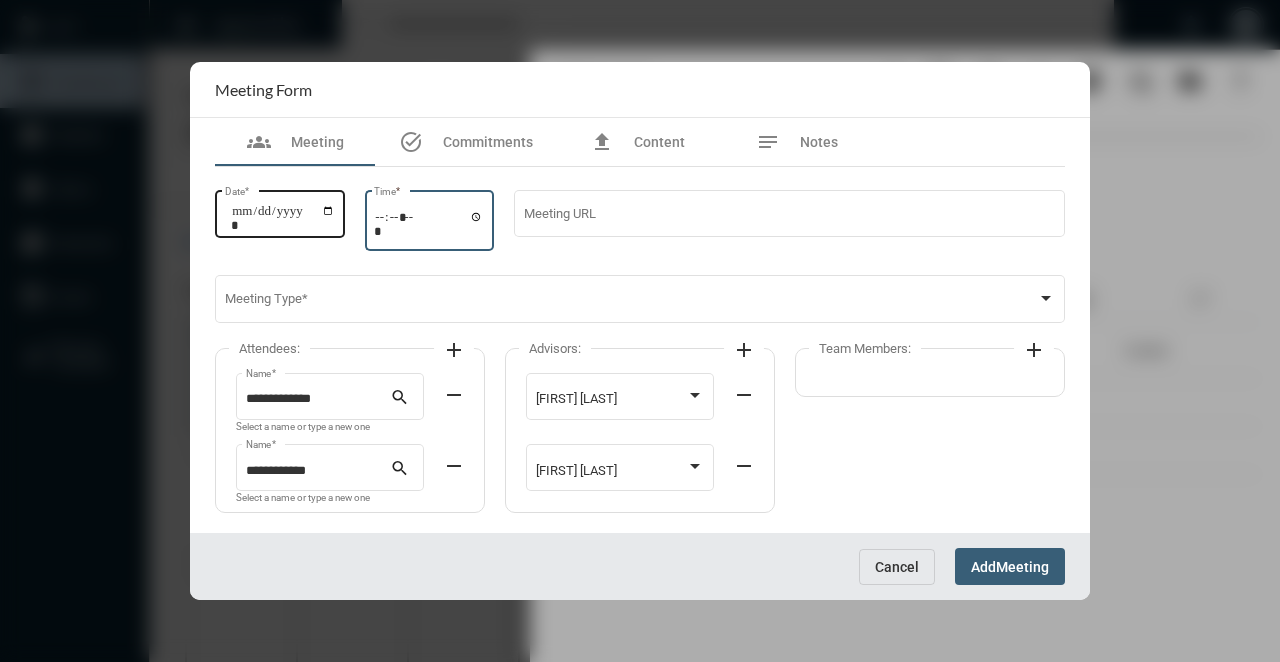 click on "Date  *" at bounding box center (283, 218) 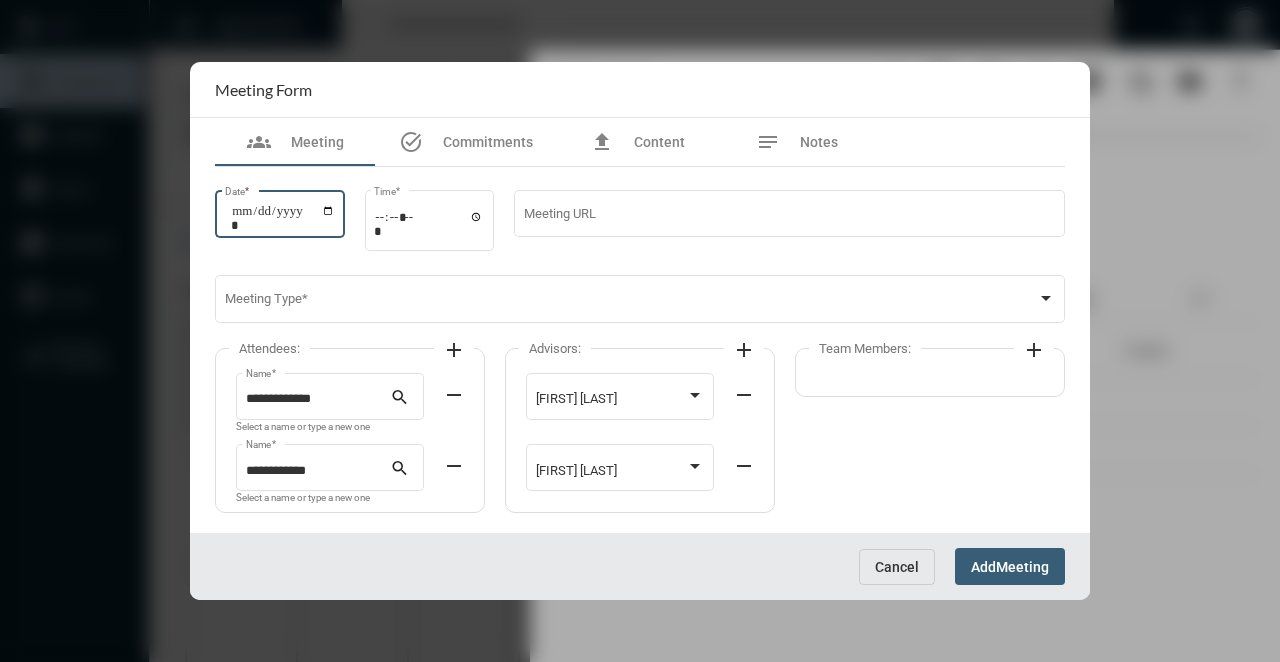 click on "**********" at bounding box center (280, 223) 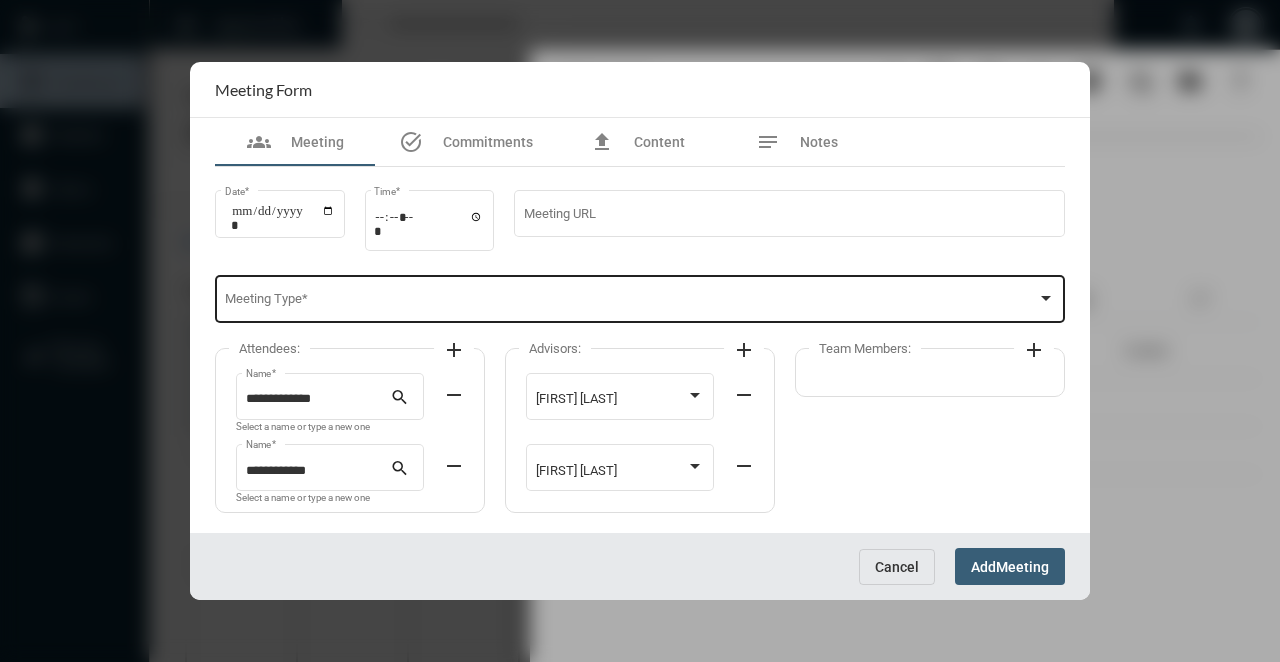 click on "Meeting Type  *" at bounding box center [640, 297] 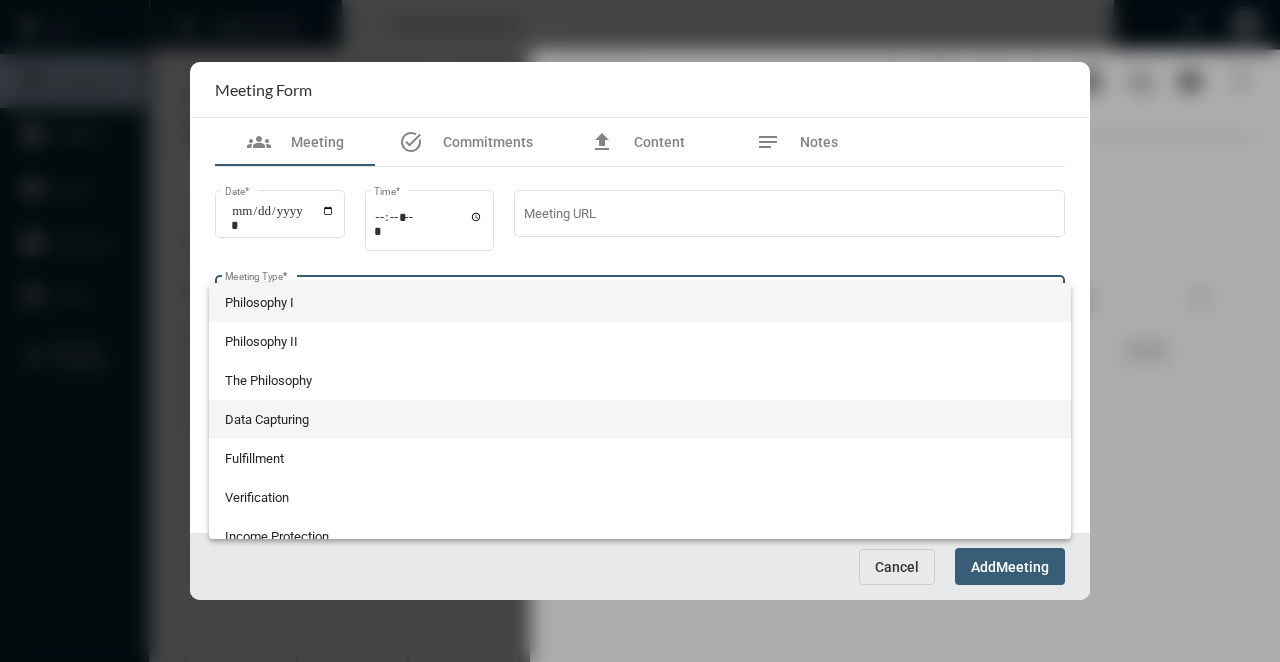scroll, scrollTop: 524, scrollLeft: 0, axis: vertical 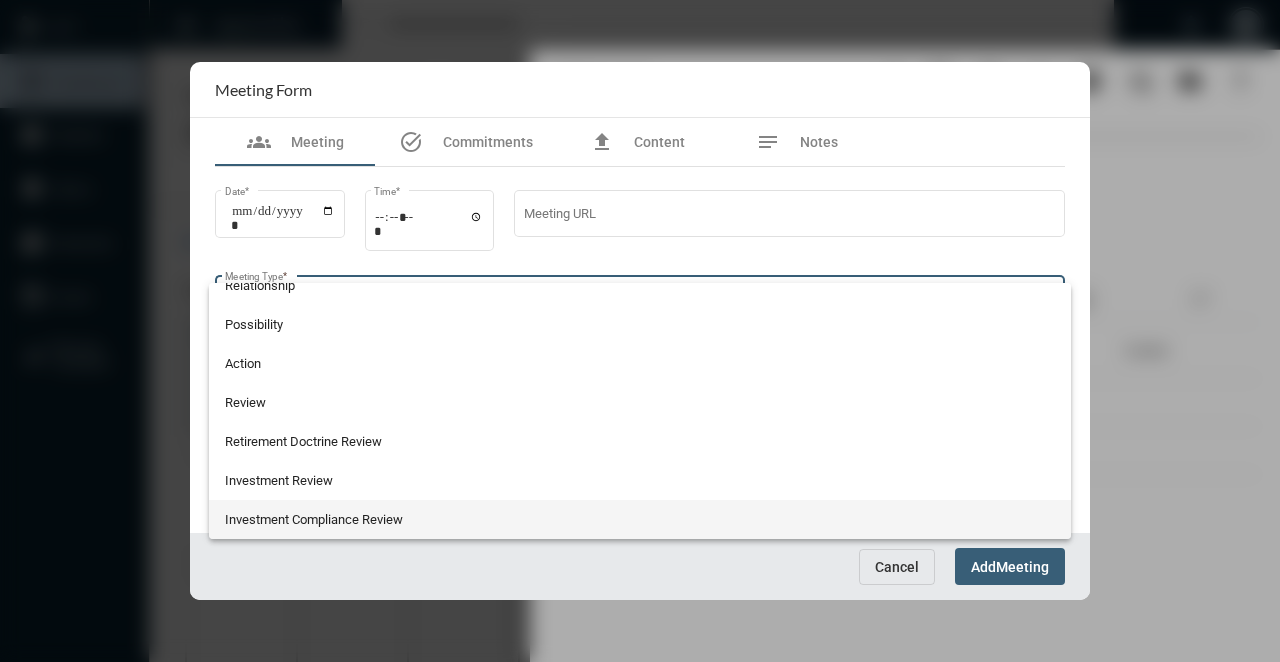 click on "Investment Compliance Review" at bounding box center (640, 519) 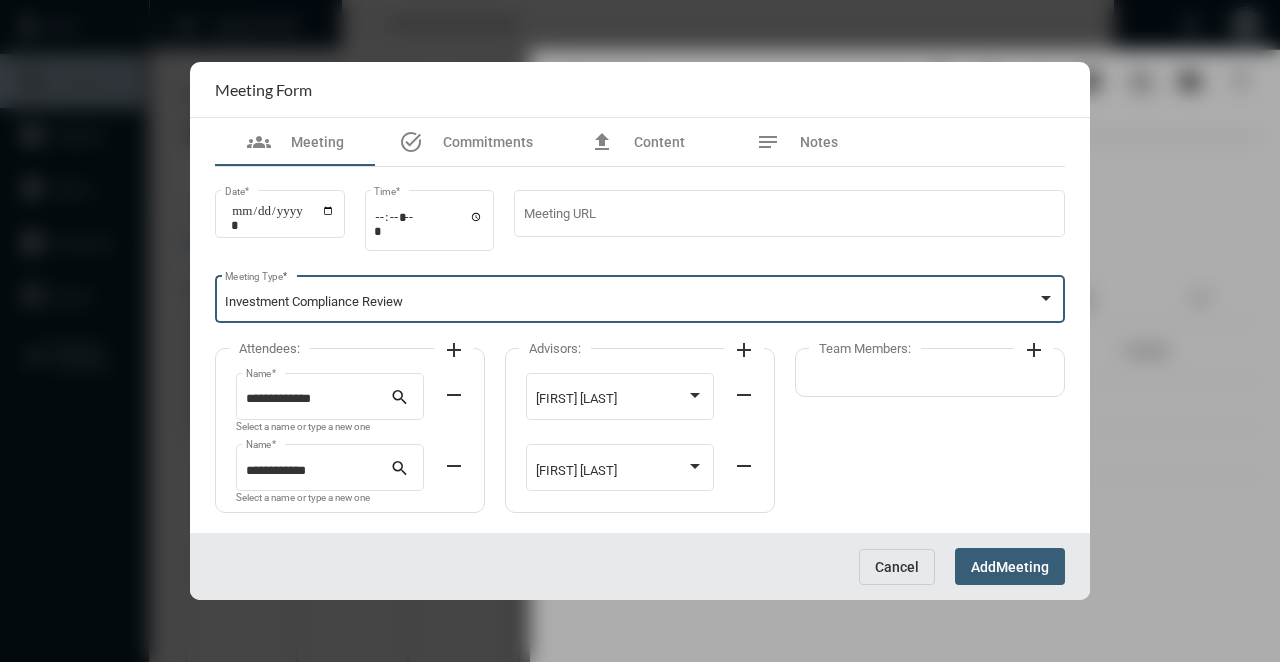 click on "Add" at bounding box center (983, 567) 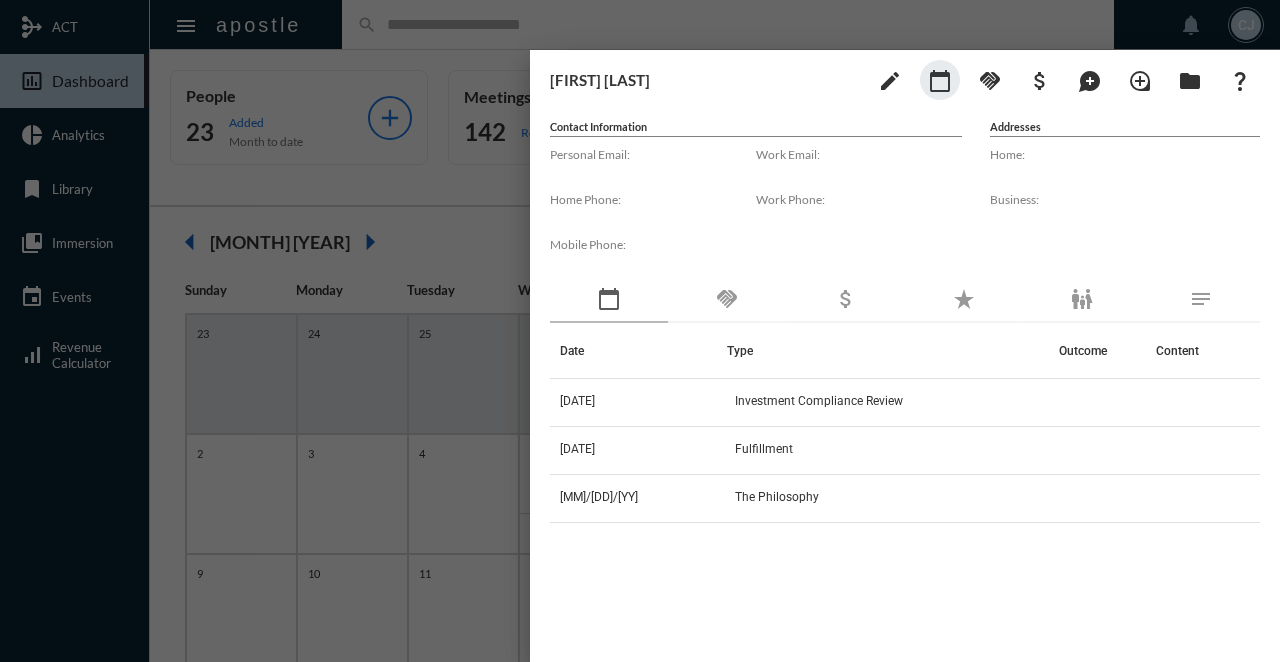 click at bounding box center (640, 331) 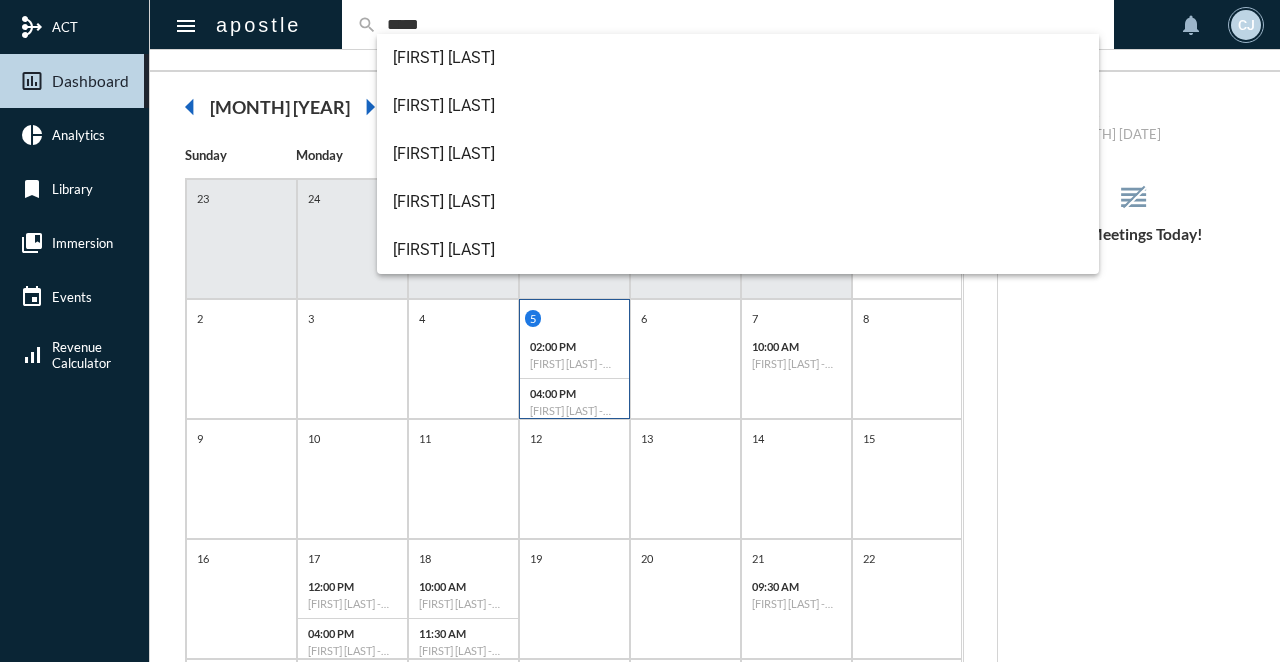 scroll, scrollTop: 132, scrollLeft: 0, axis: vertical 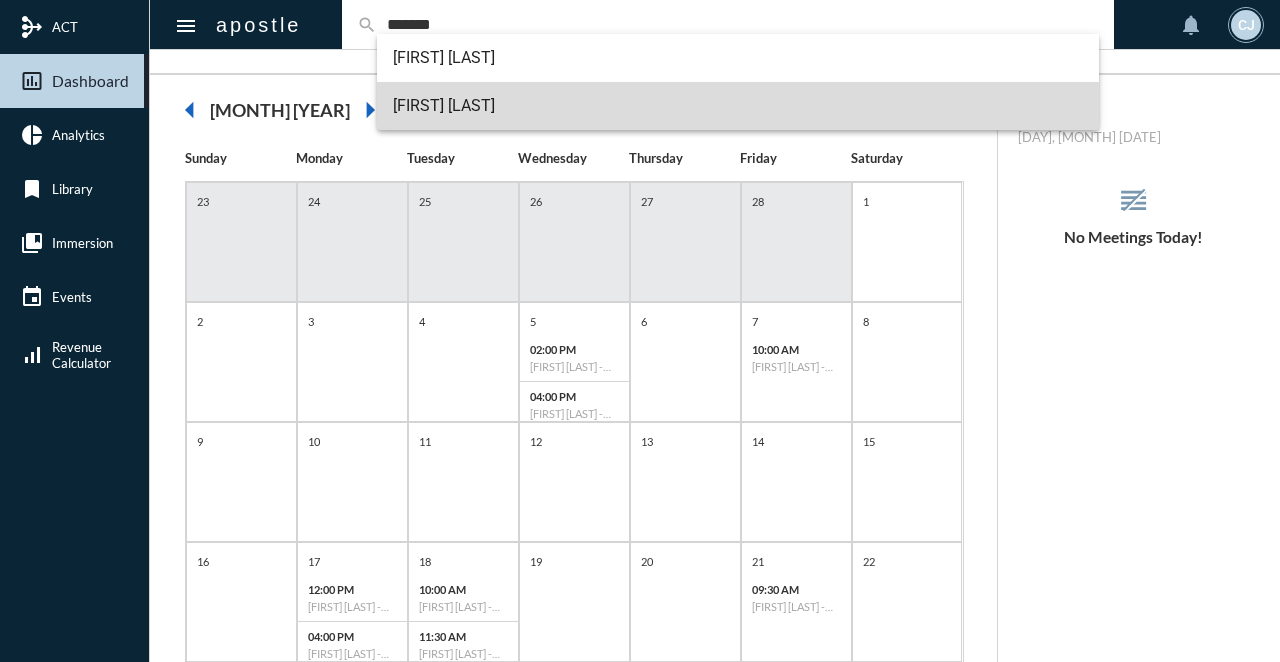 click on "[FIRST]  [LAST]" at bounding box center (738, 106) 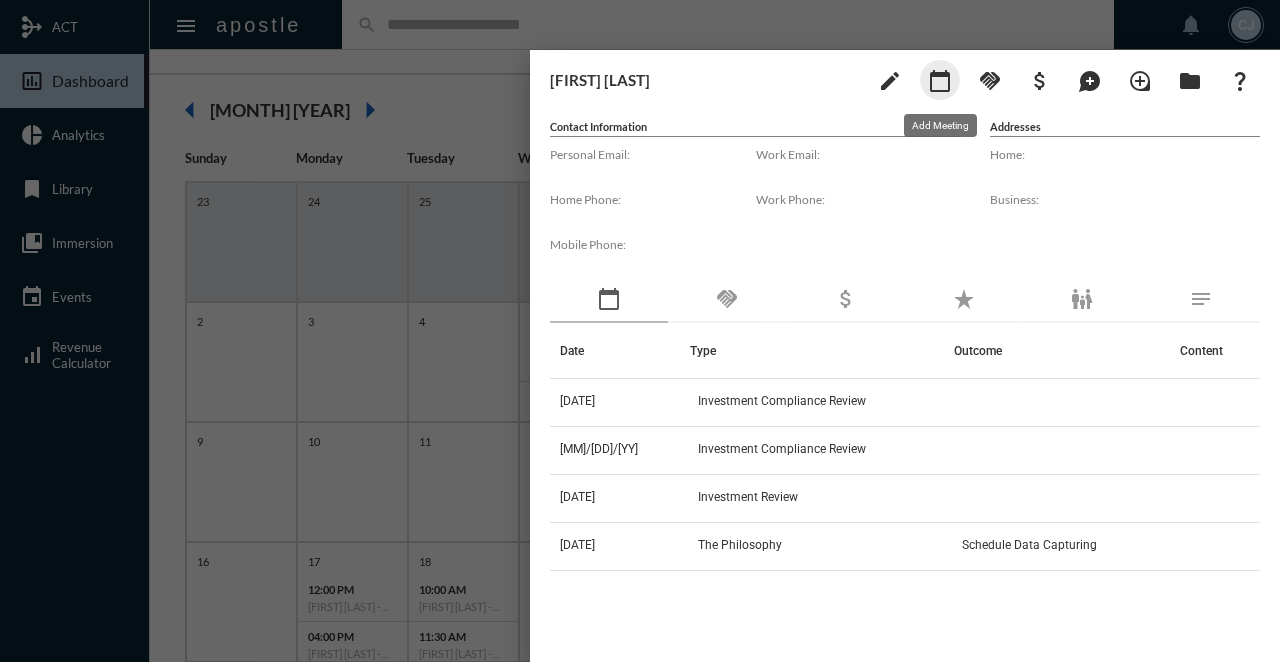 click on "calendar_today" 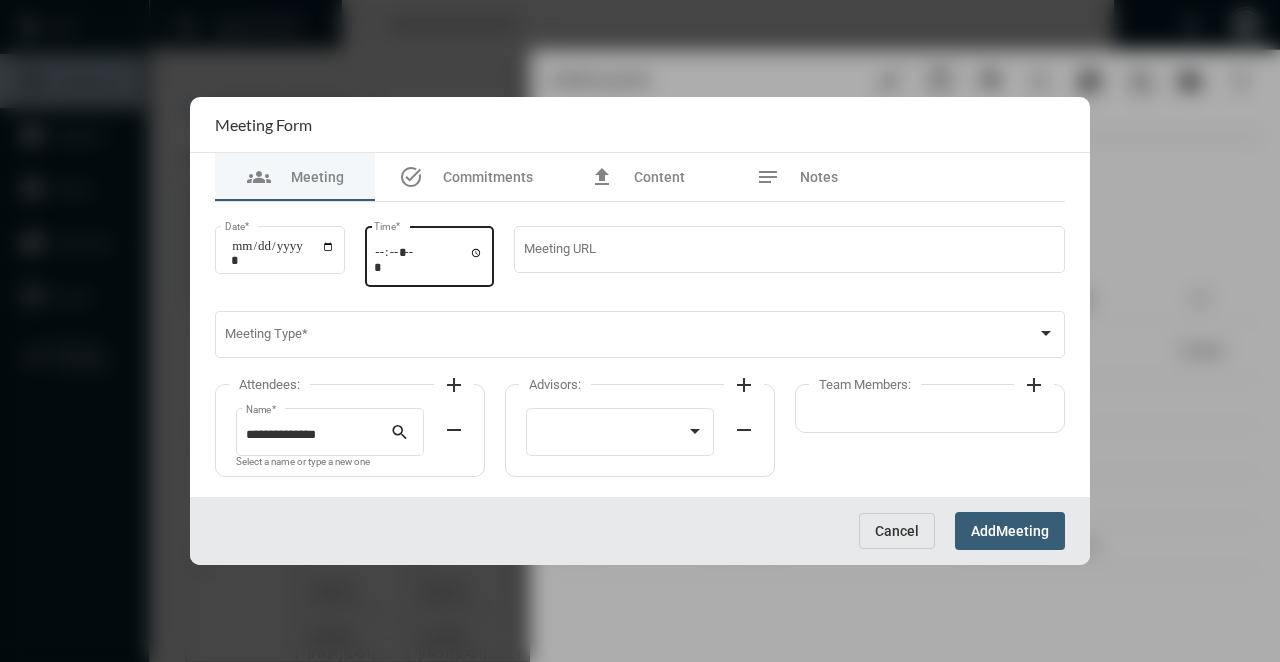 click on "Time  *" at bounding box center (430, 254) 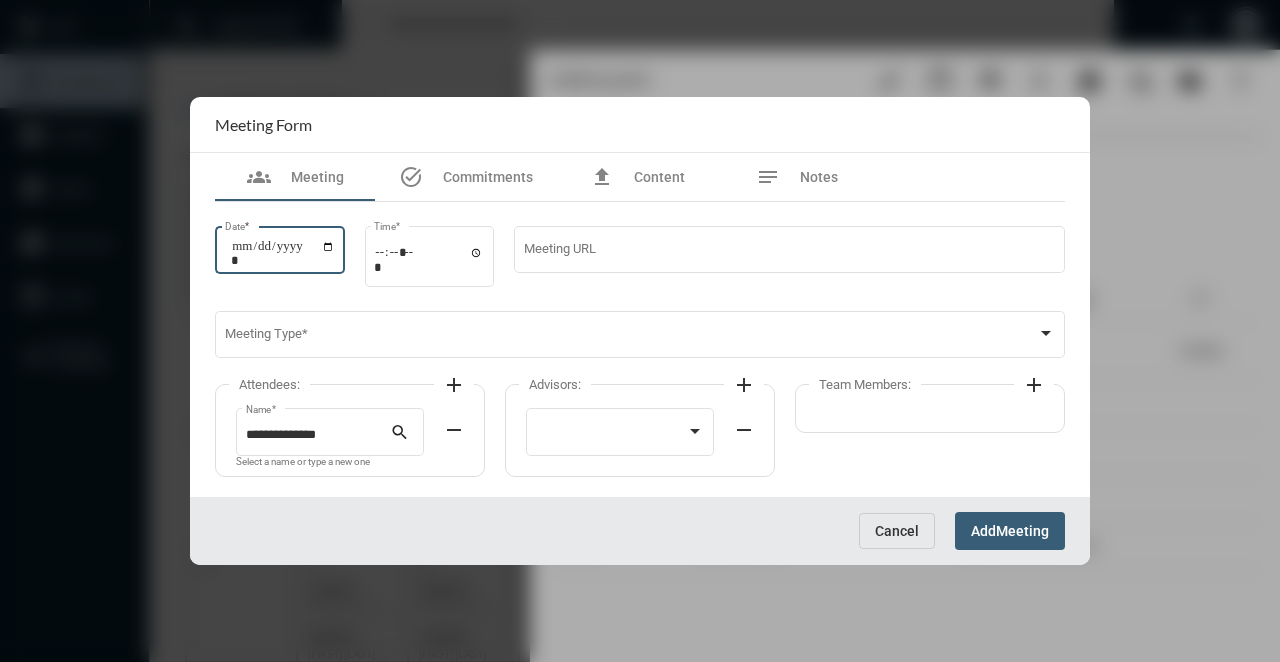click on "Date  *" at bounding box center [283, 253] 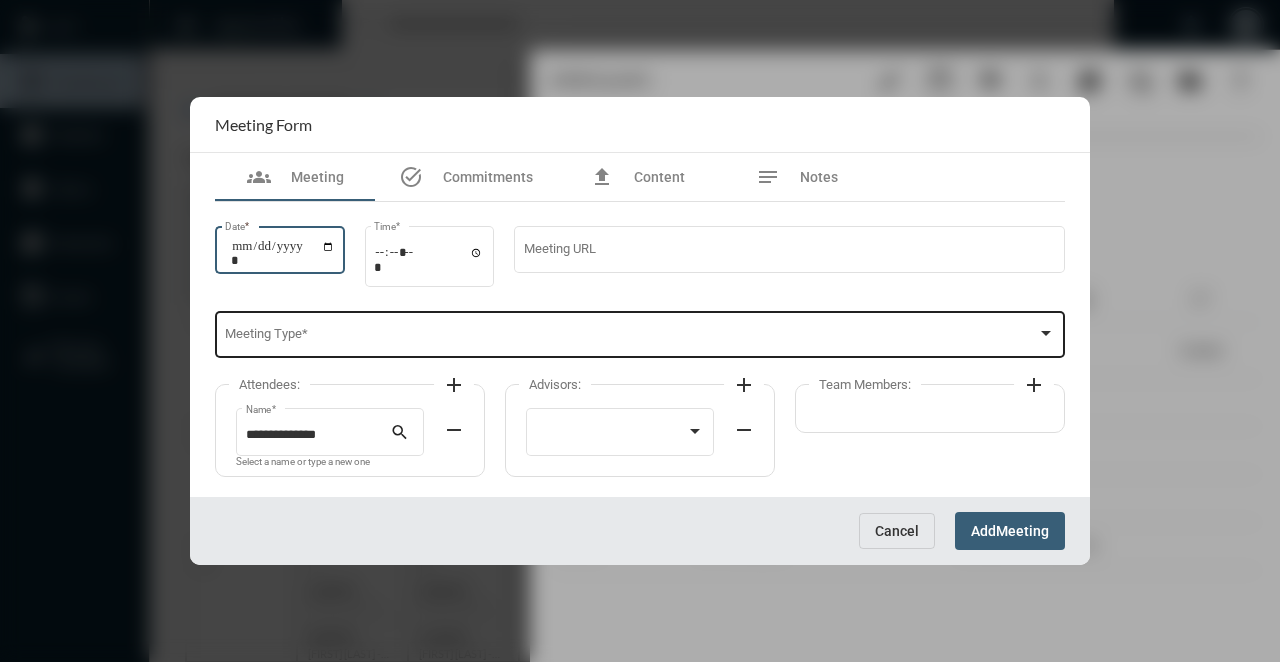 click at bounding box center (631, 338) 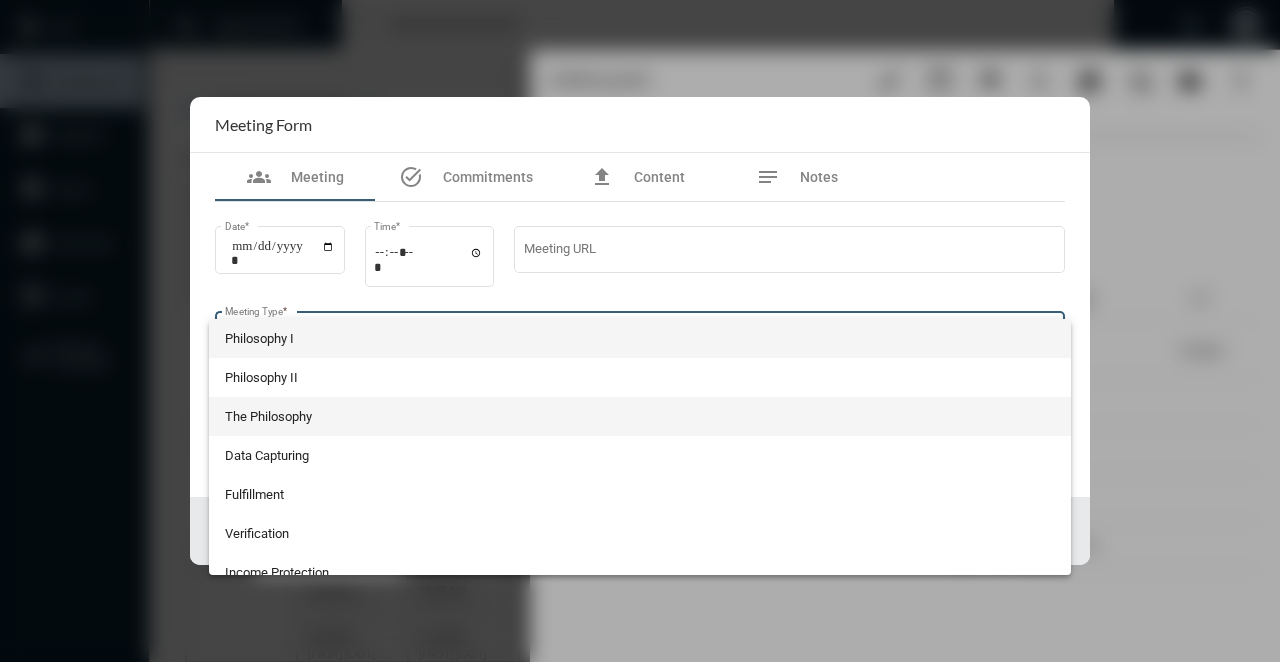 scroll, scrollTop: 524, scrollLeft: 0, axis: vertical 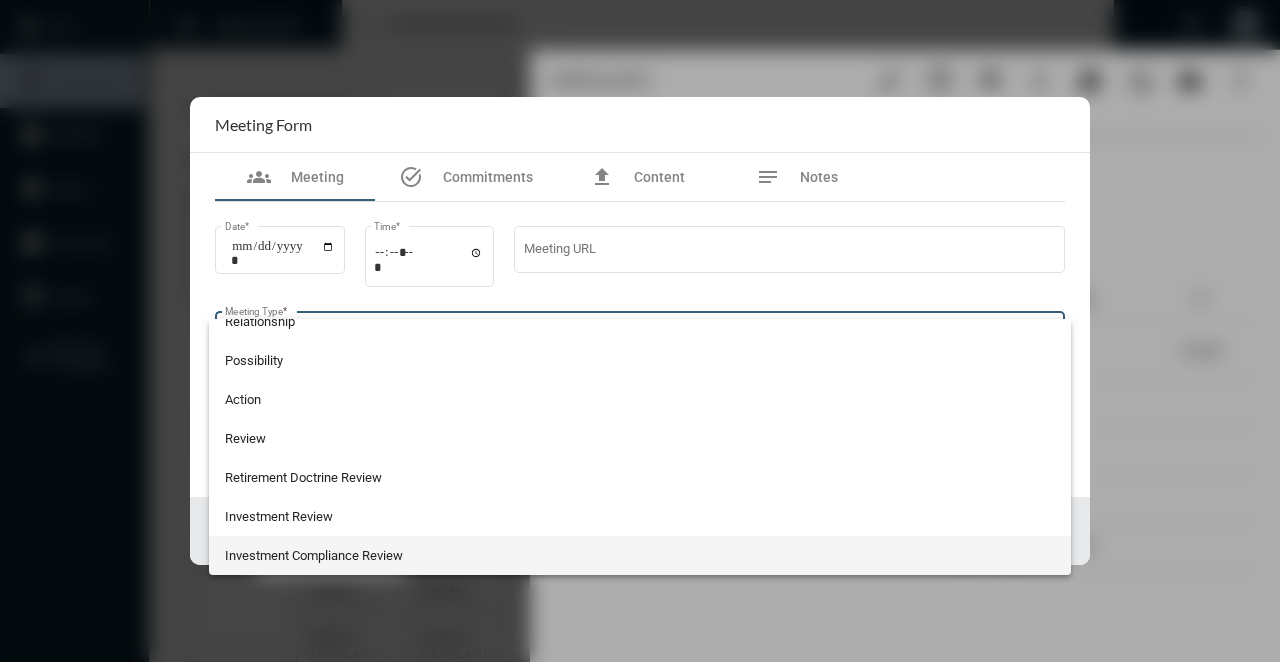 click on "Investment Compliance Review" at bounding box center (640, 555) 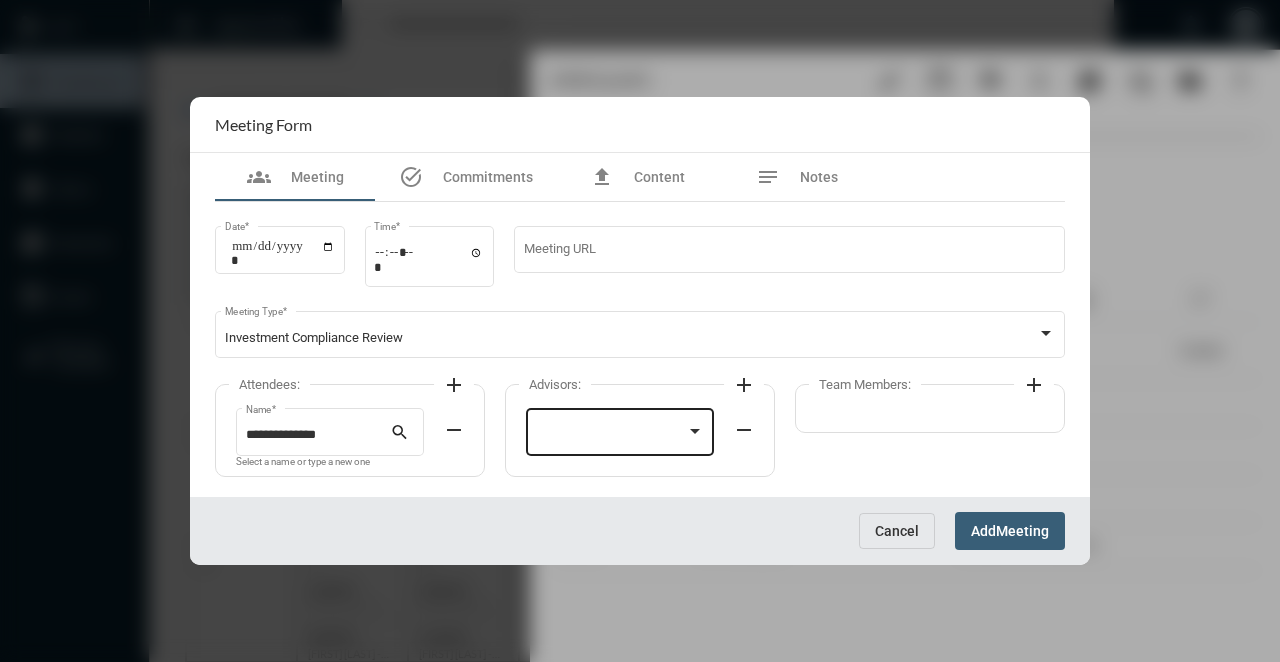 click 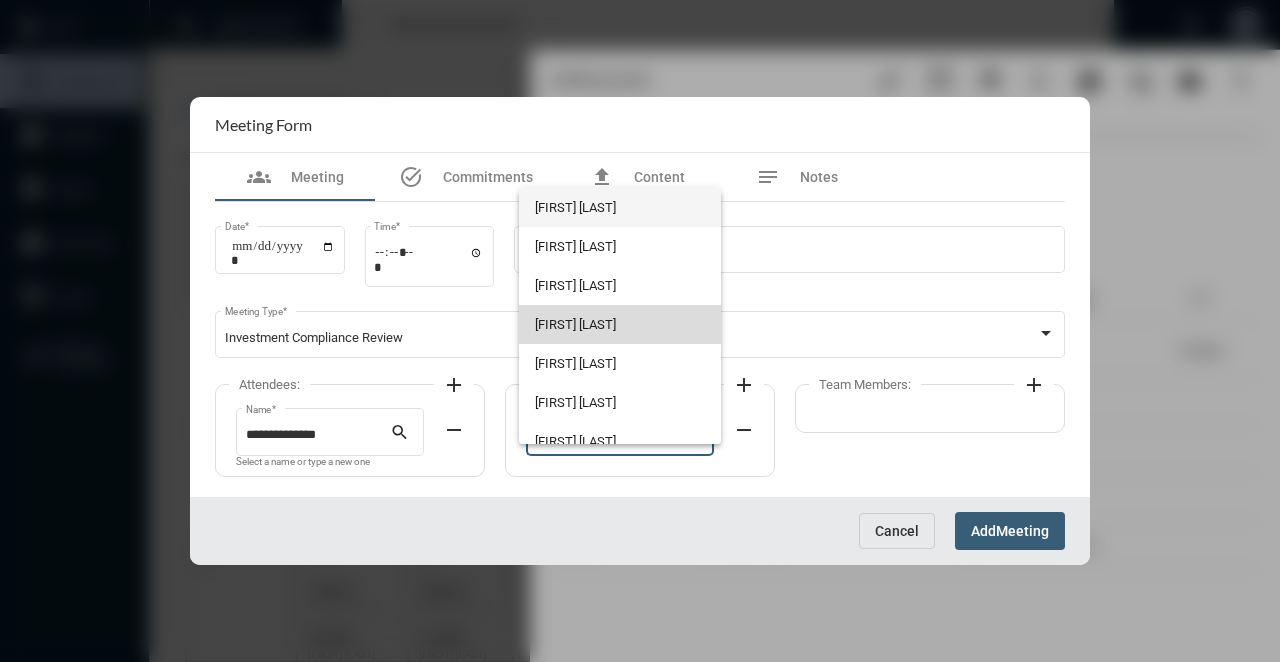 click on "[FIRST] [LAST]" at bounding box center [619, 324] 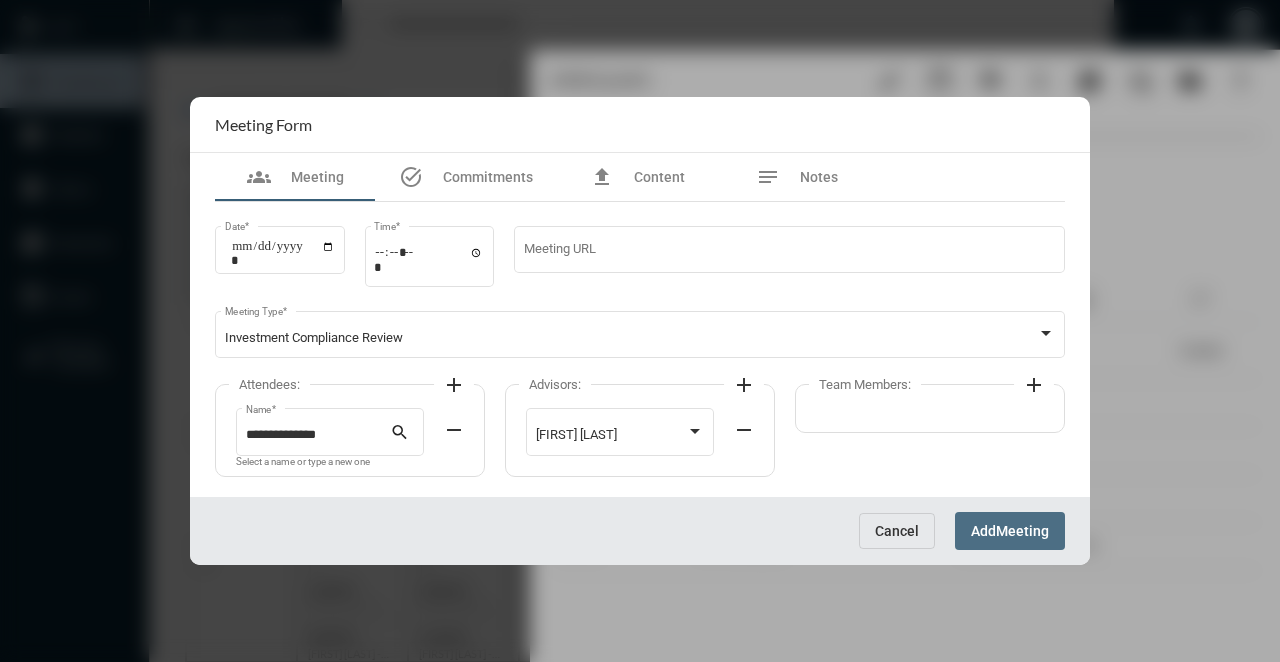 click on "Add  Meeting" at bounding box center (1010, 530) 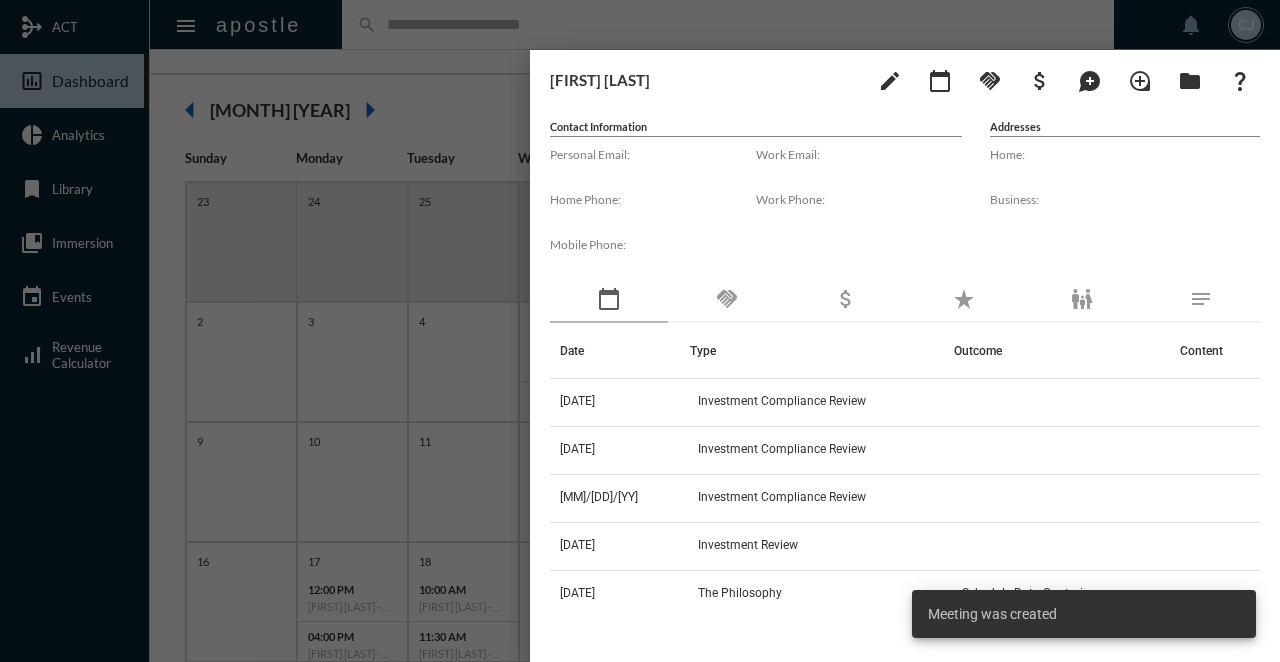 click at bounding box center [640, 331] 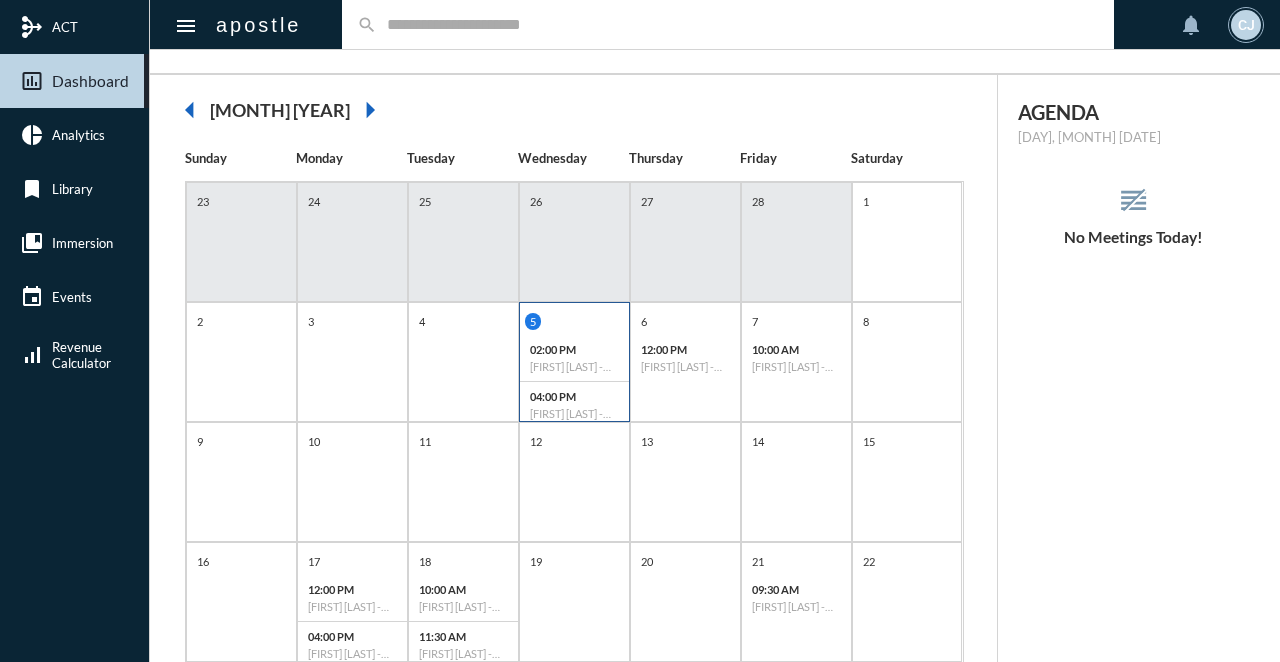 click on "02:00 PM" 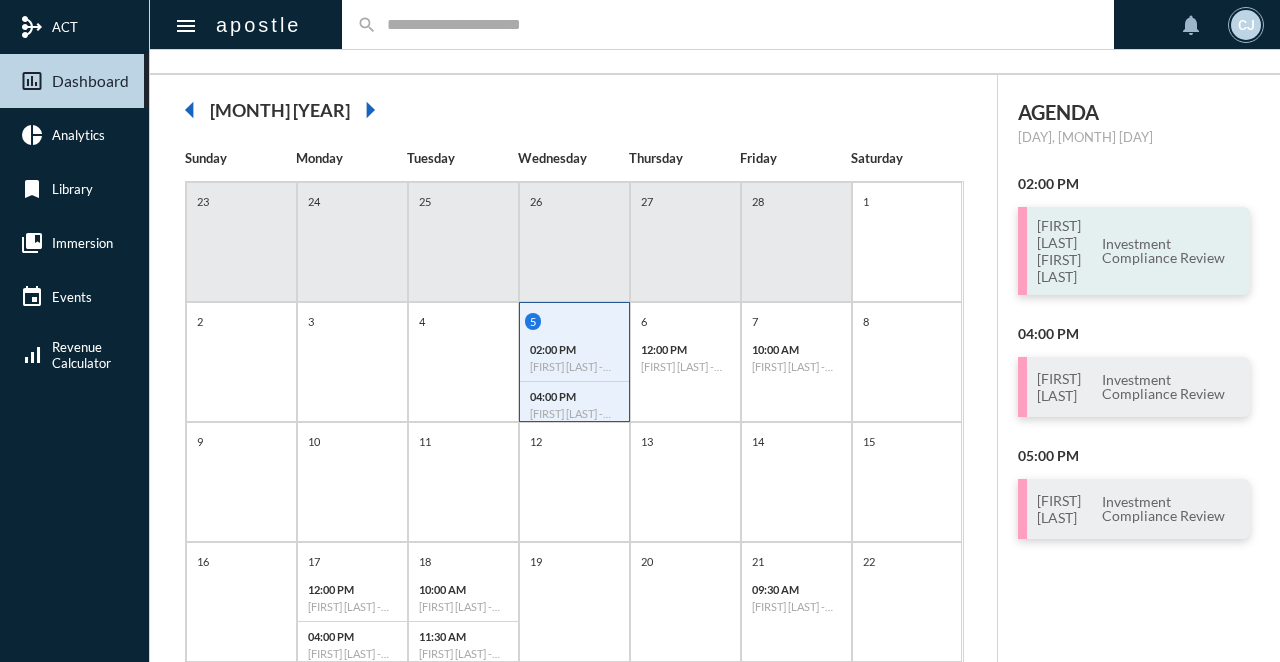 click on "Investment Compliance Review" 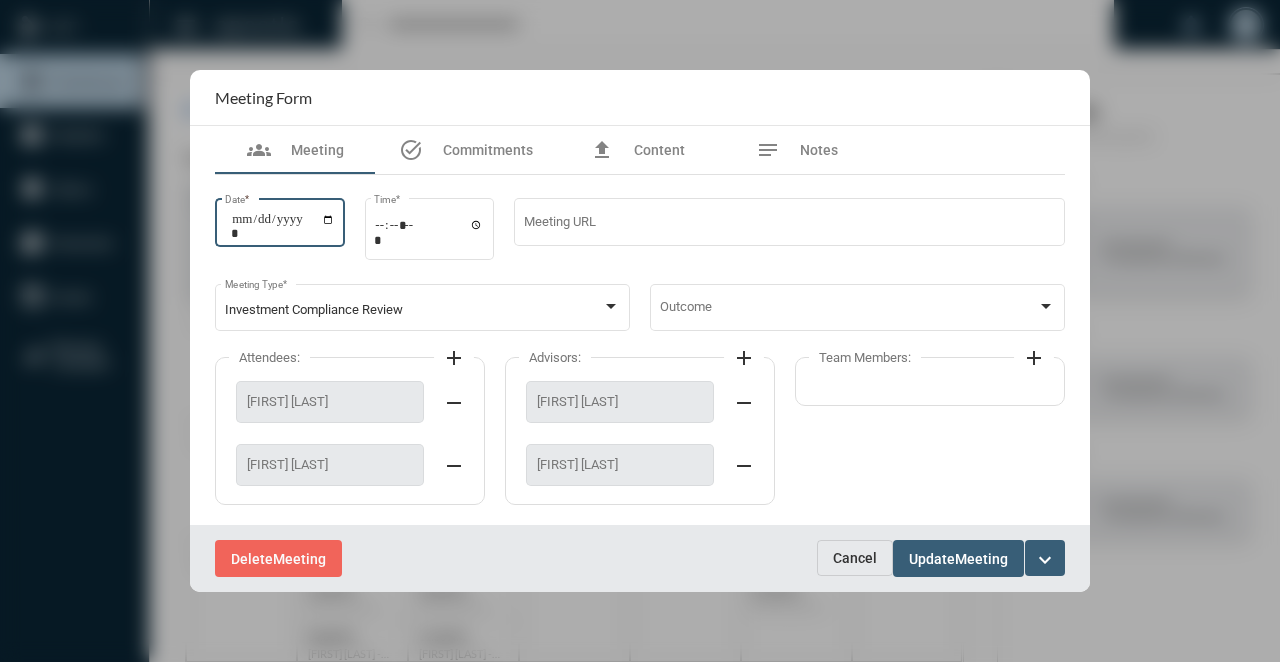 click on "**********" at bounding box center [283, 226] 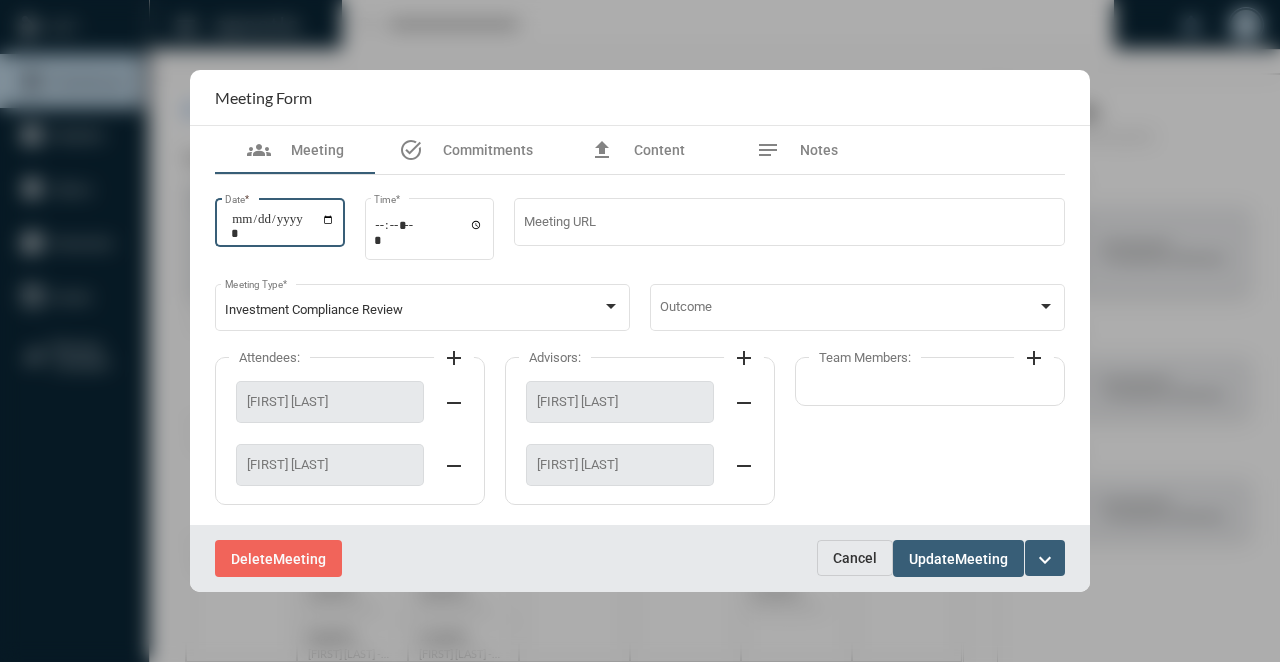 click on "Meeting" at bounding box center [981, 559] 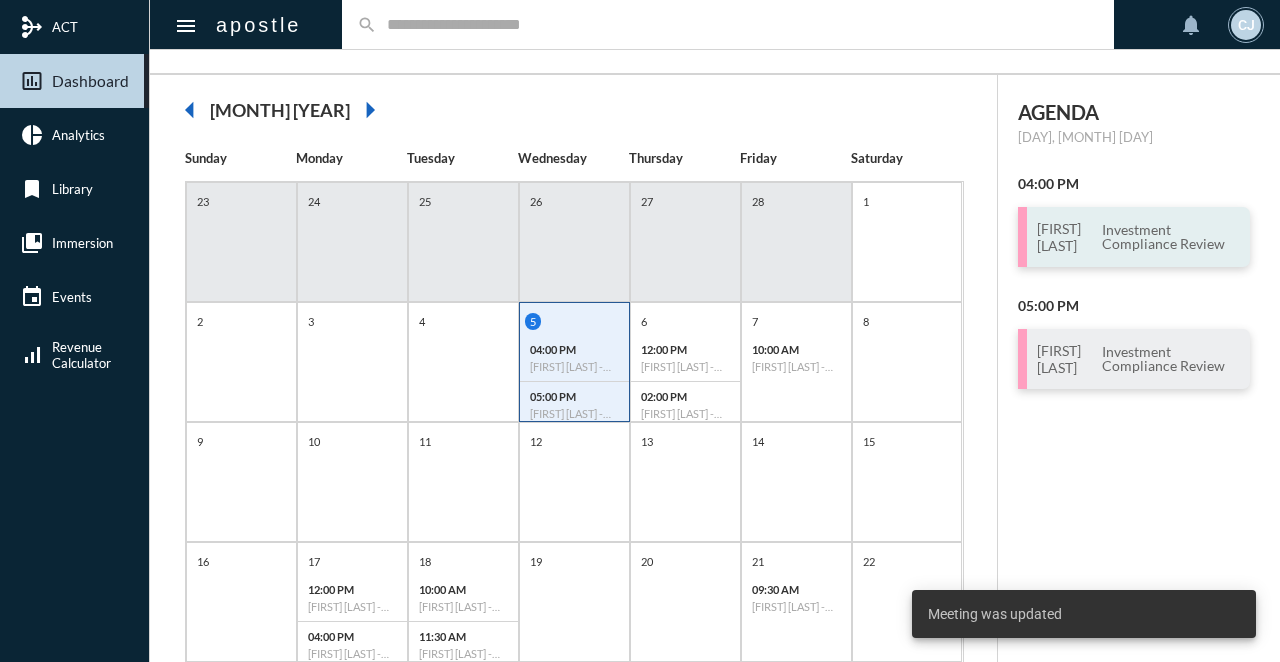 click on "[FIRST] [LAST]" 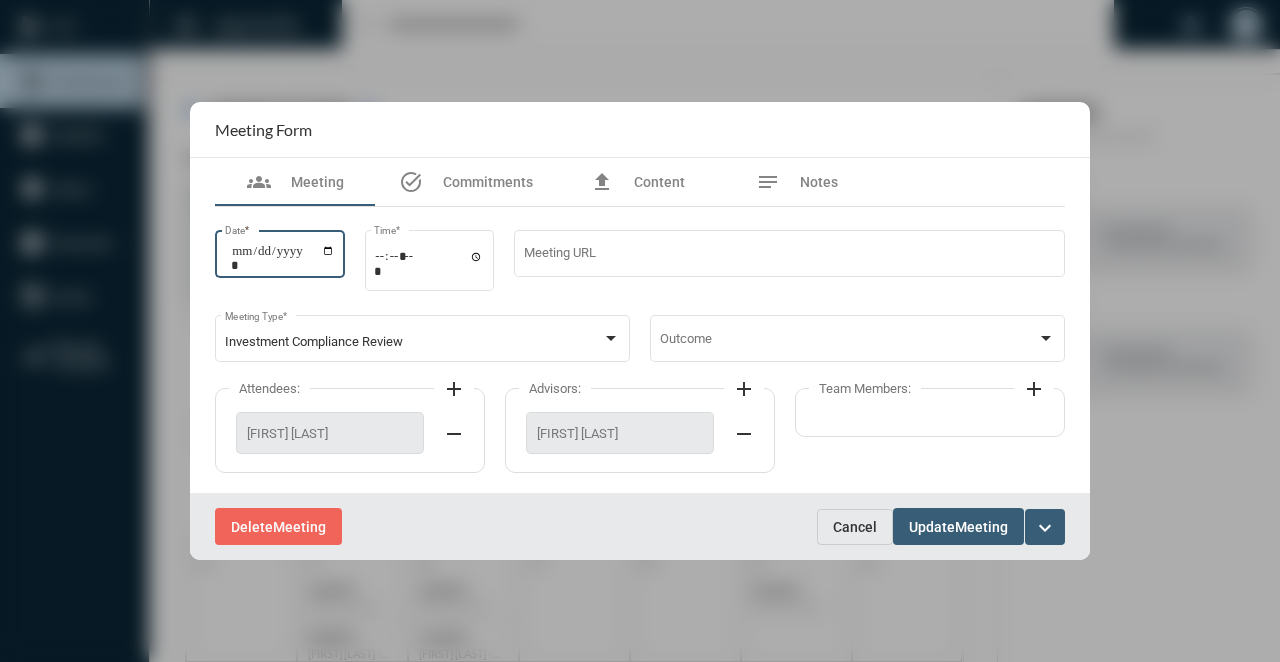 click on "**********" at bounding box center [283, 258] 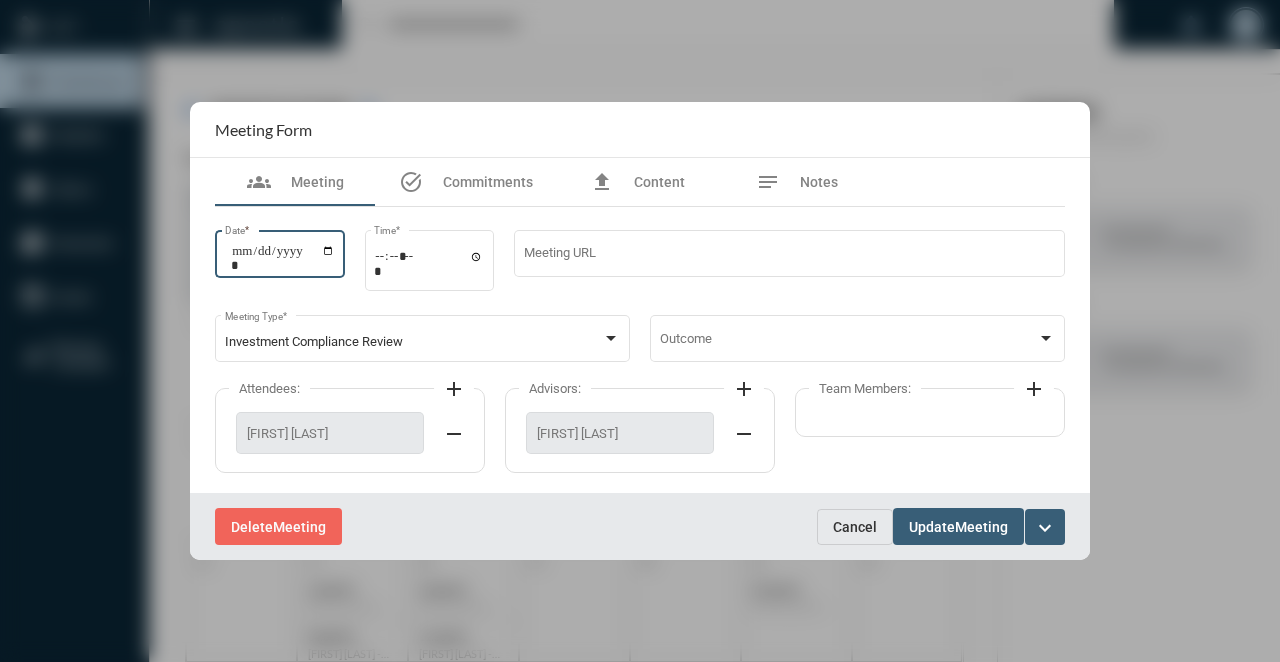 click on "Meeting" at bounding box center (981, 527) 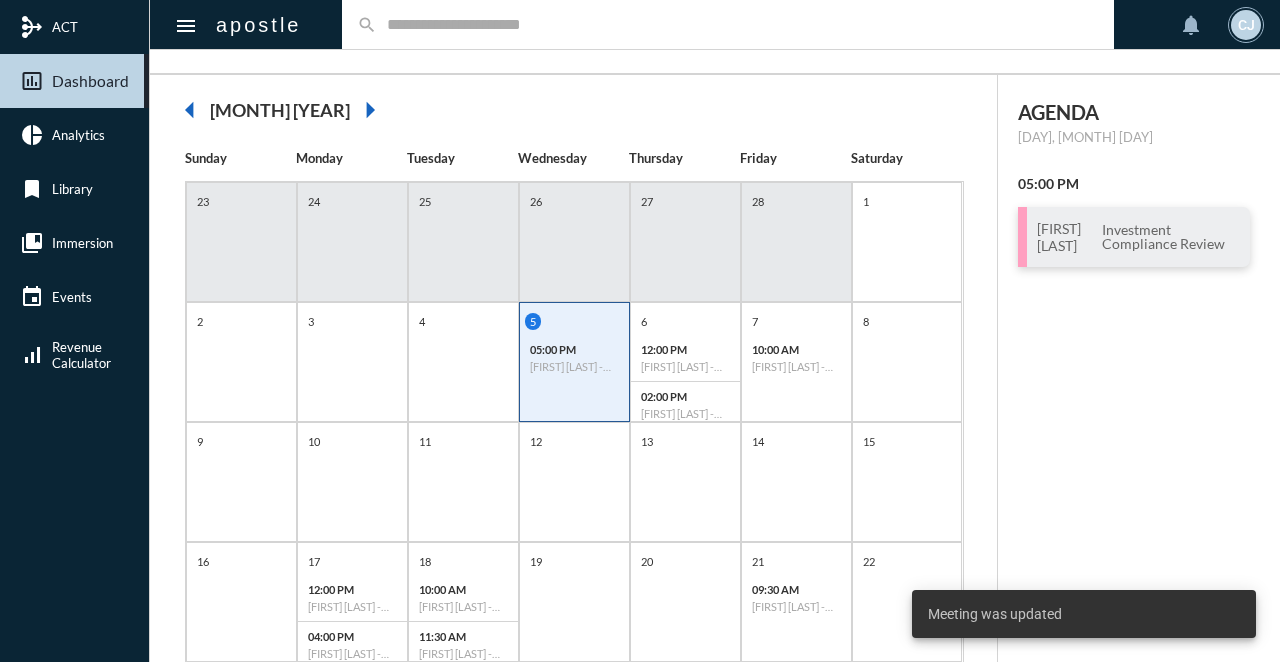 click on "[FIRST] [LAST] - Investment Compliance Review" 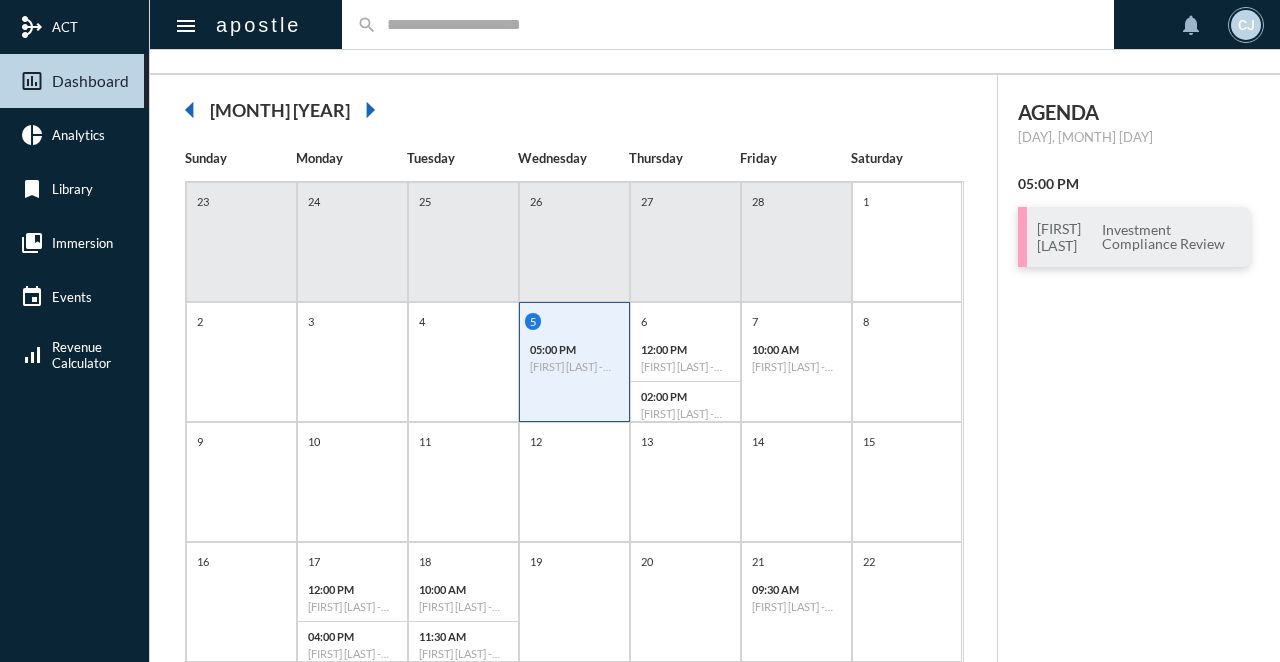 click on "[TIME] [FIRST] [LAST] - Investment Compliance Review" 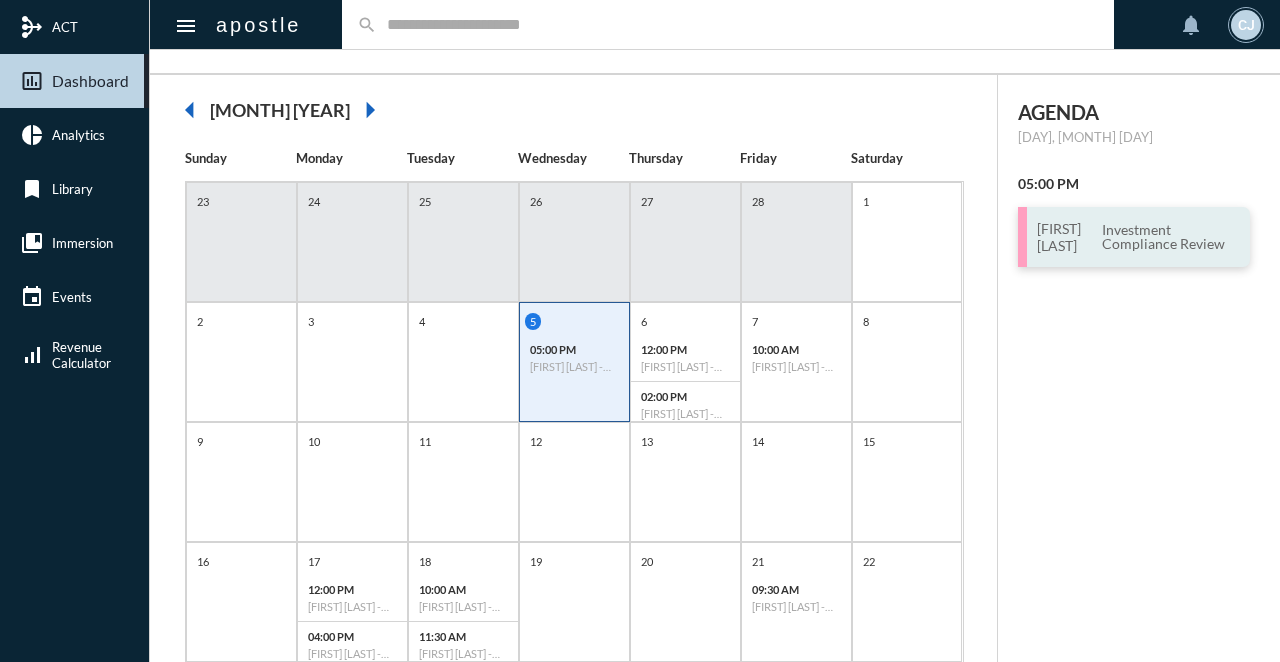 click on "Investment Compliance Review" 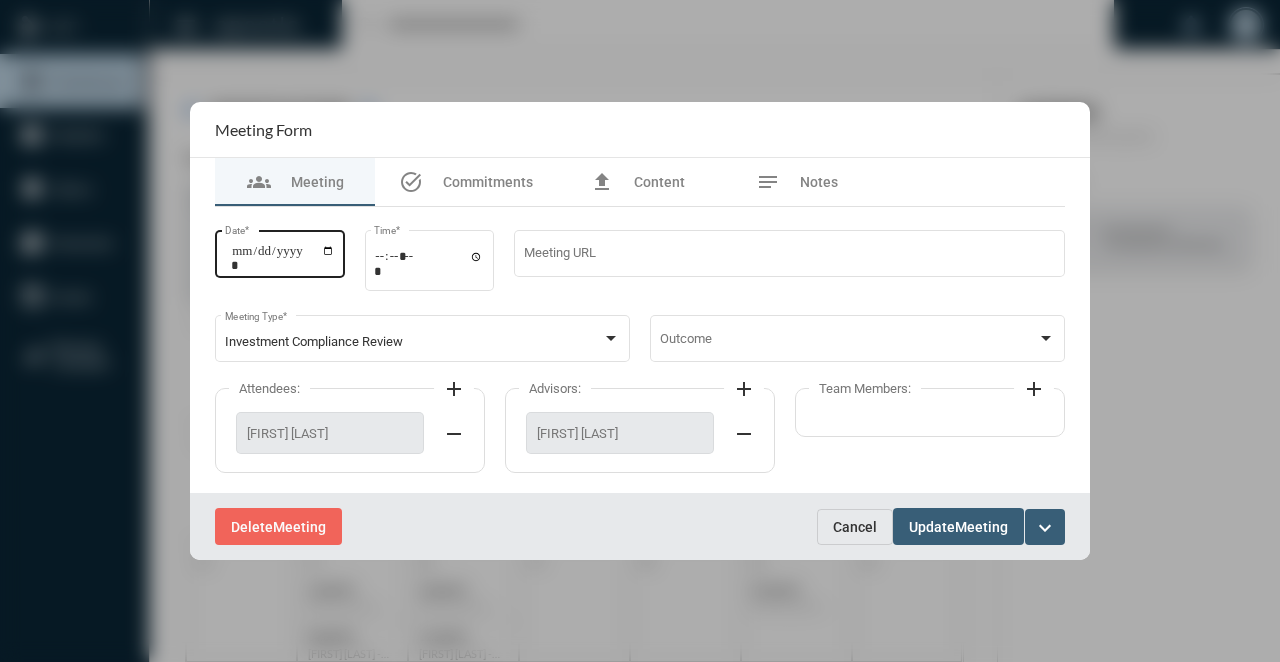 click on "**********" at bounding box center (283, 258) 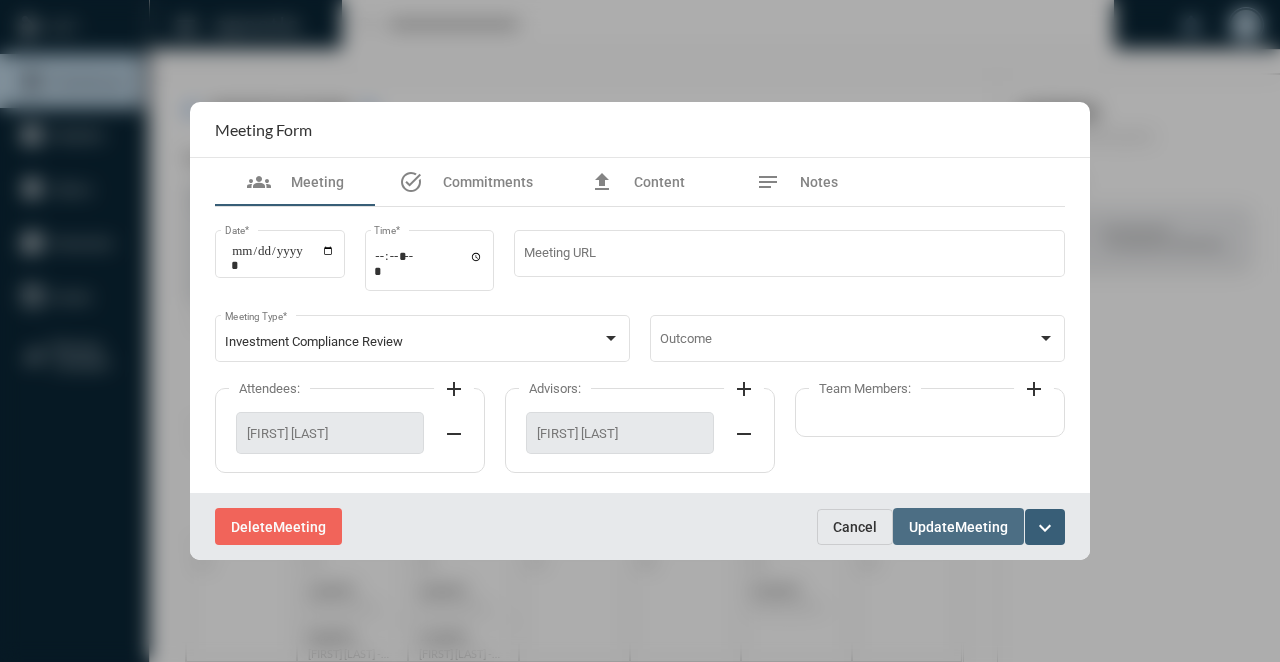 click on "Meeting" at bounding box center (981, 527) 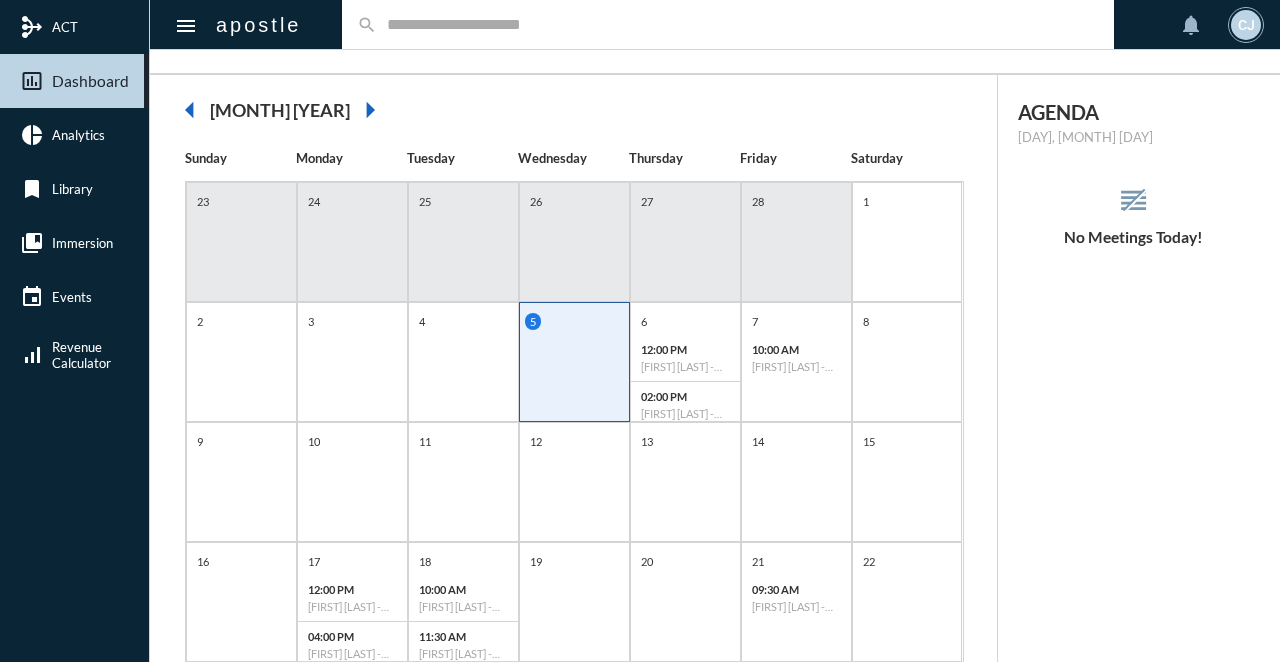 click 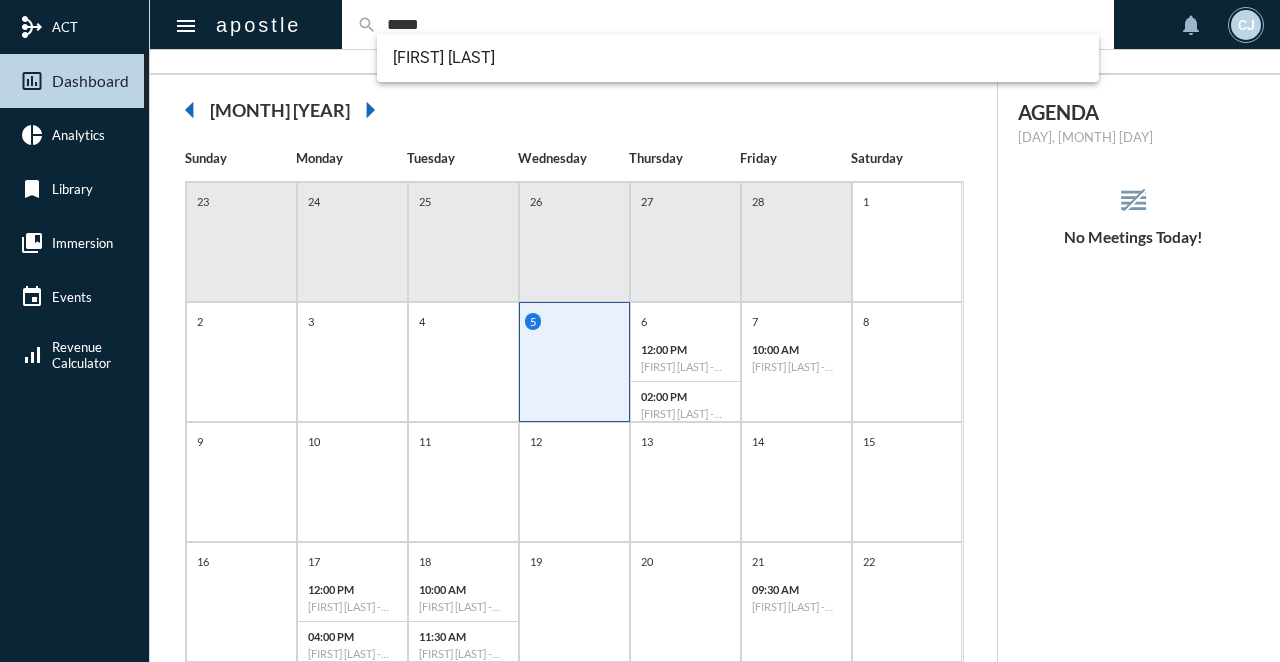 scroll, scrollTop: 0, scrollLeft: 0, axis: both 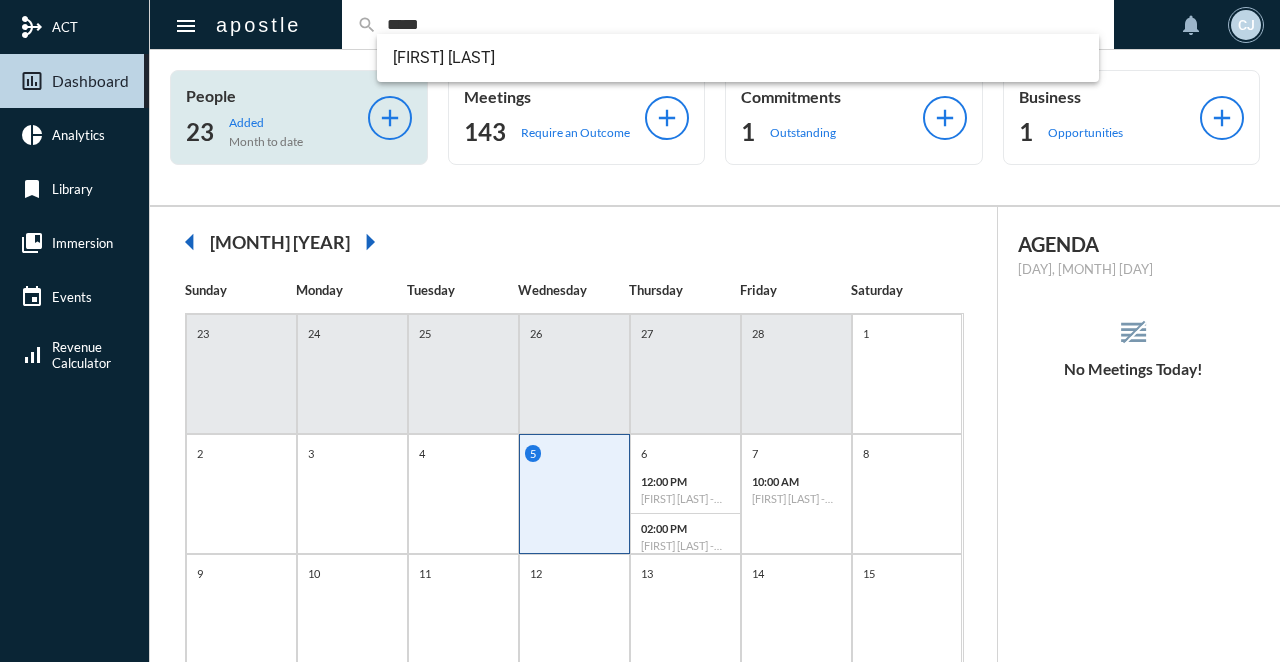 click on "add" 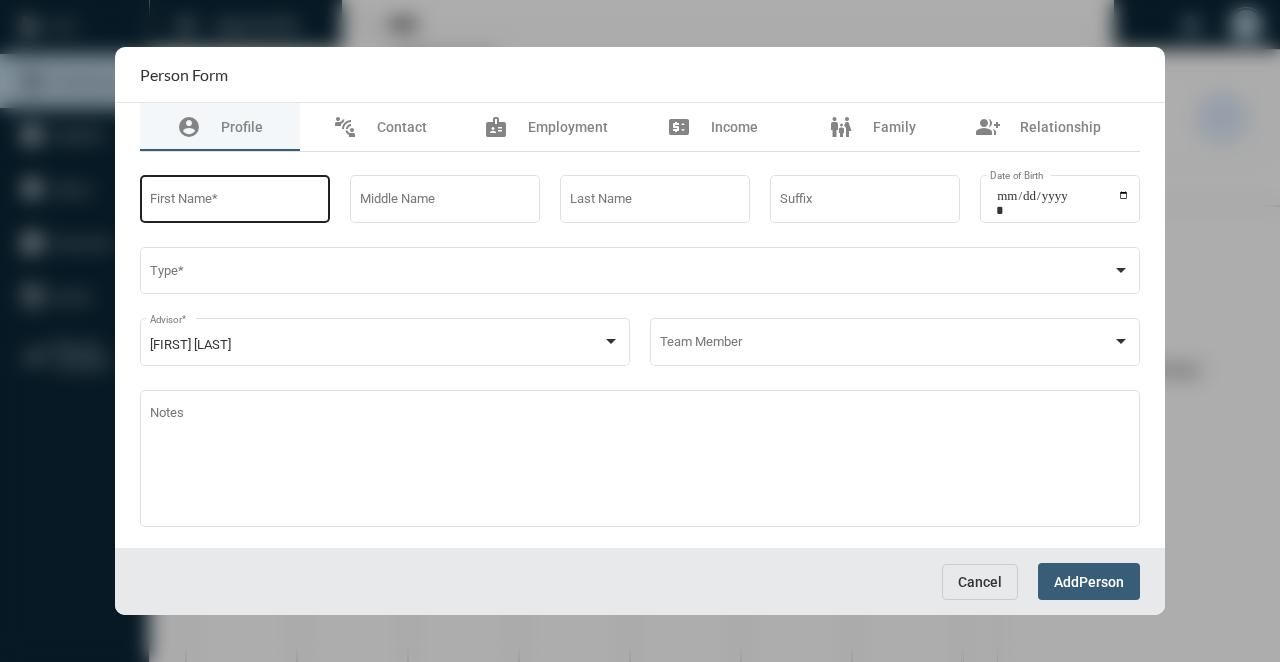 click on "First Name  *" at bounding box center (235, 197) 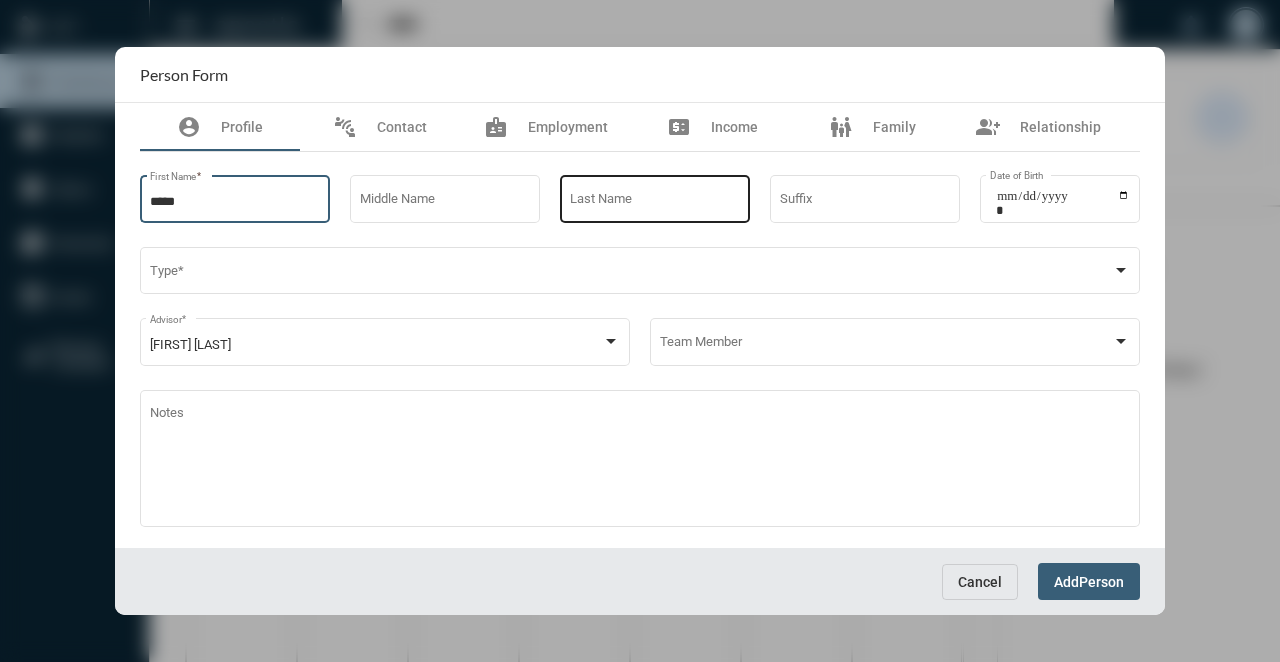 click on "Last Name" at bounding box center [655, 202] 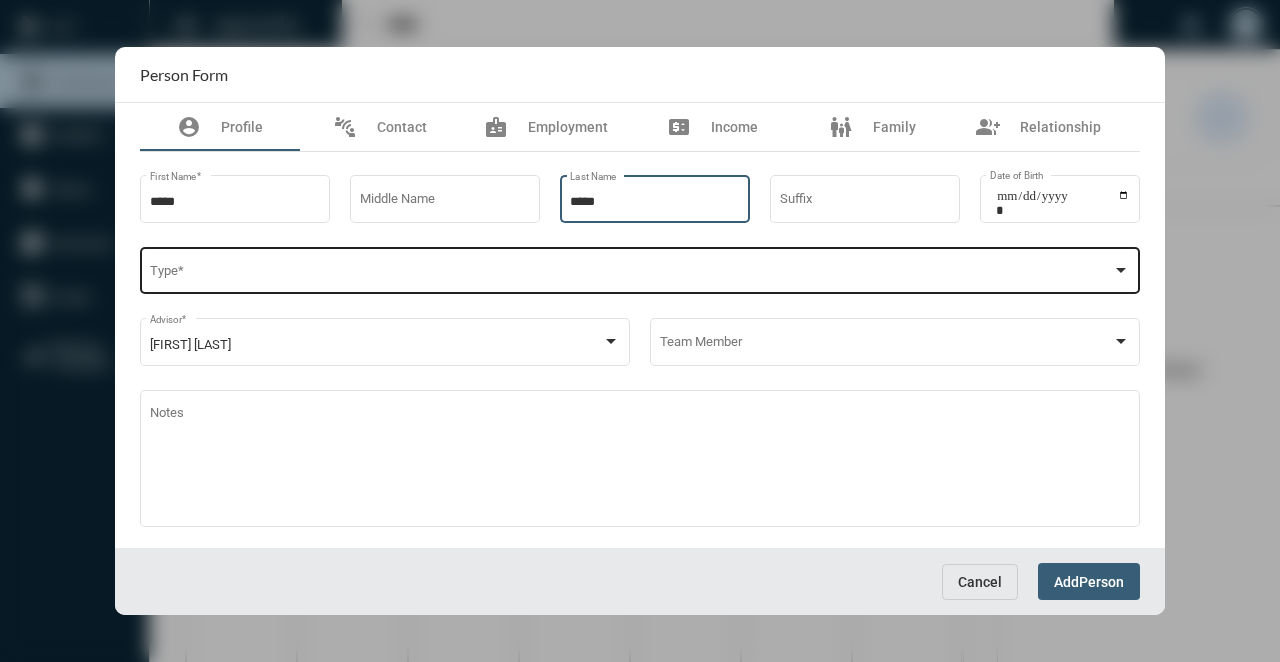 click at bounding box center [631, 274] 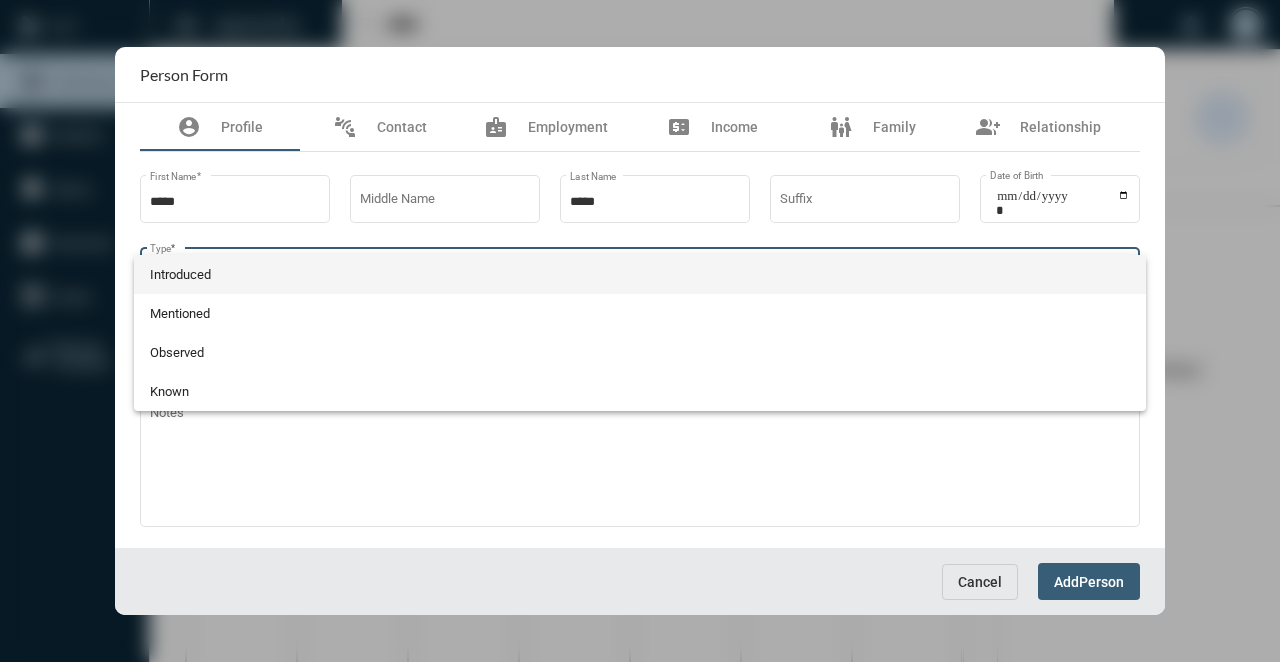click on "Introduced" at bounding box center (640, 274) 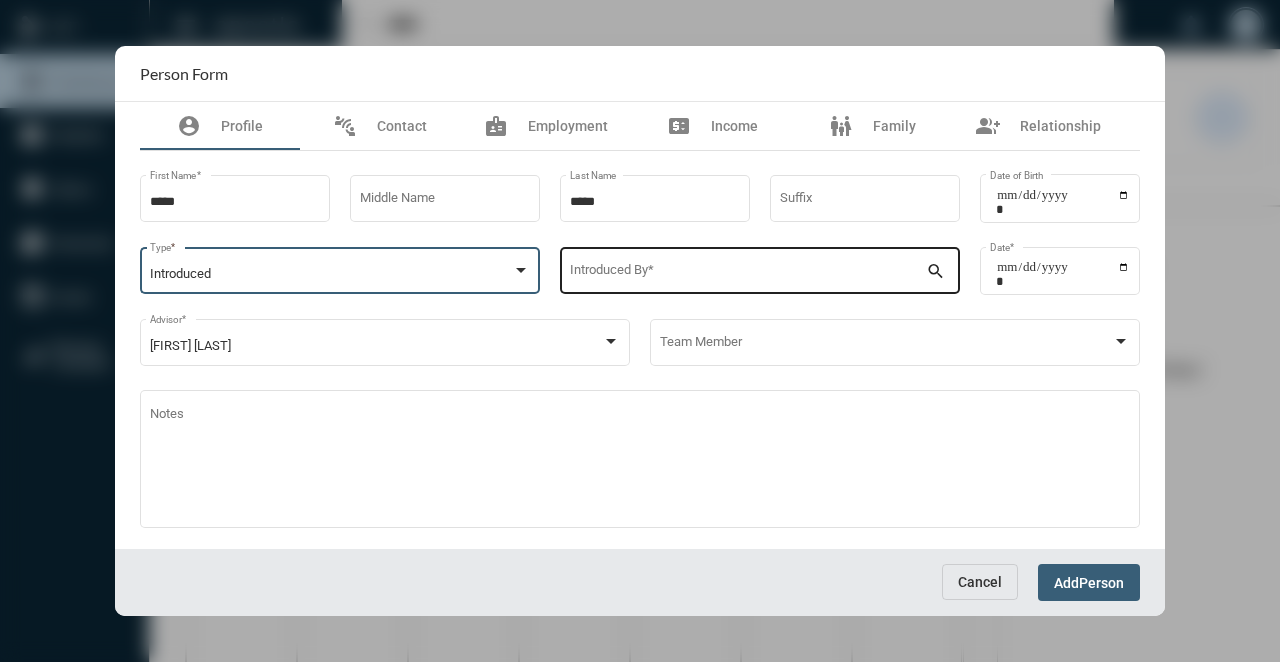 click on "Introduced By  *" at bounding box center [748, 274] 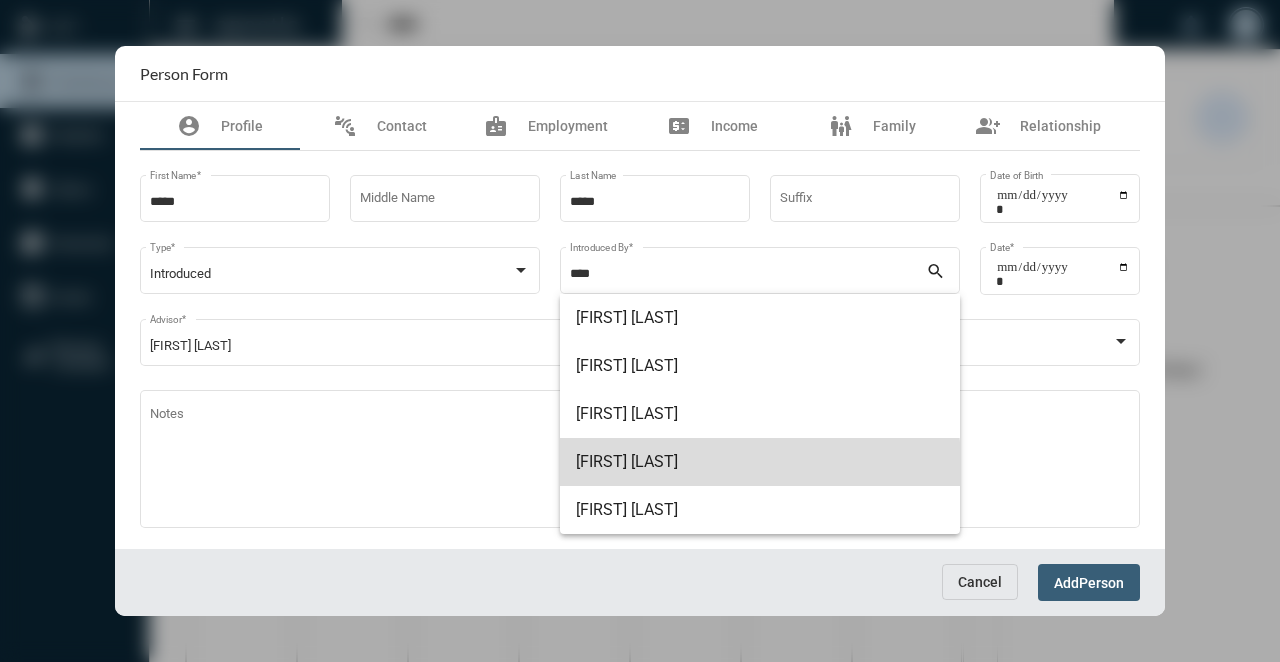 click on "[FIRST] [LAST]" at bounding box center [760, 462] 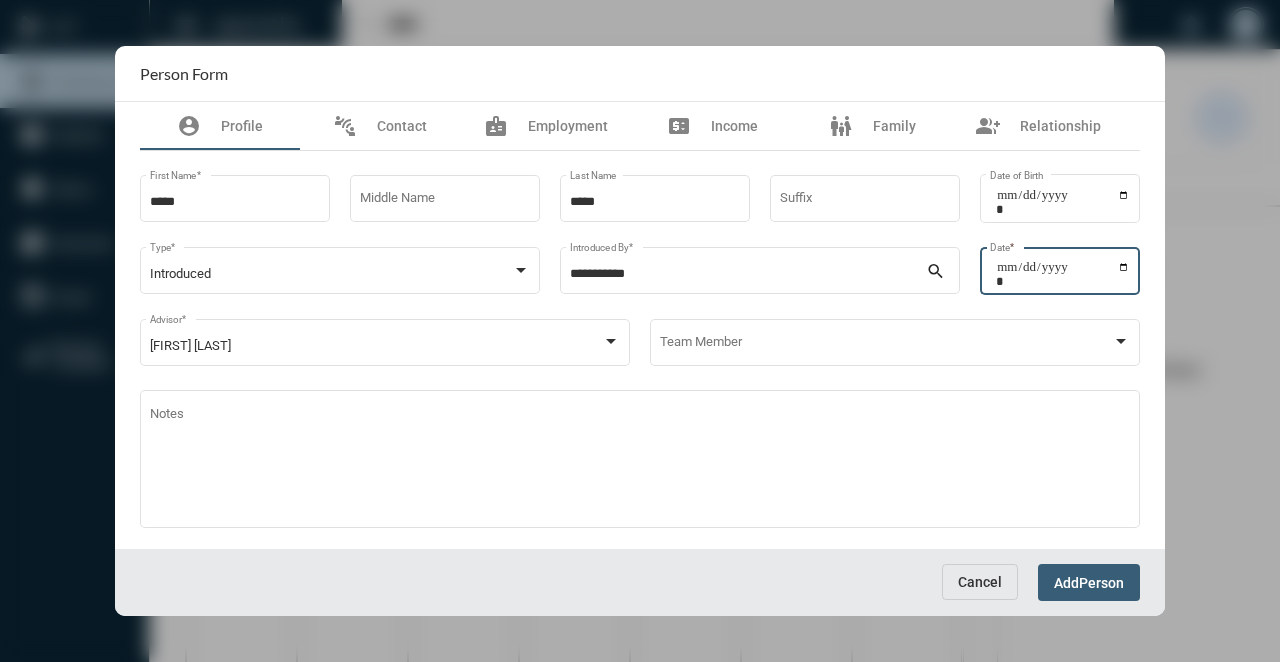 click on "Date  *" at bounding box center [1063, 274] 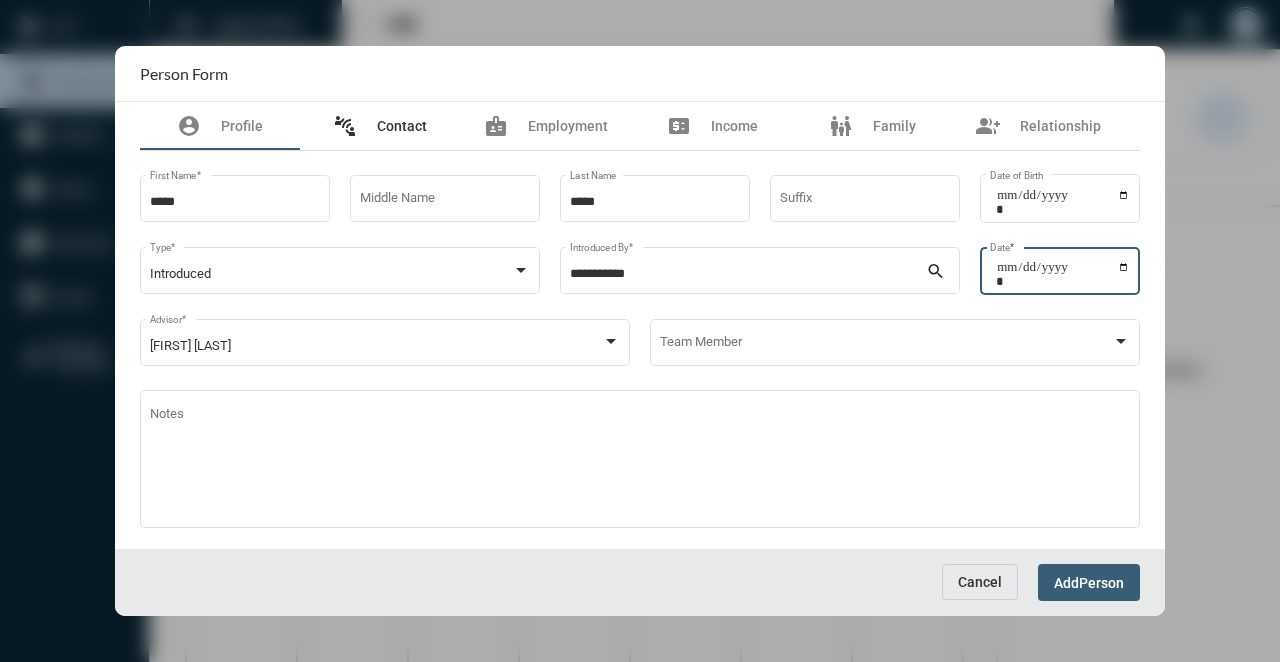 click on "connect_without_contact Contact" at bounding box center (380, 126) 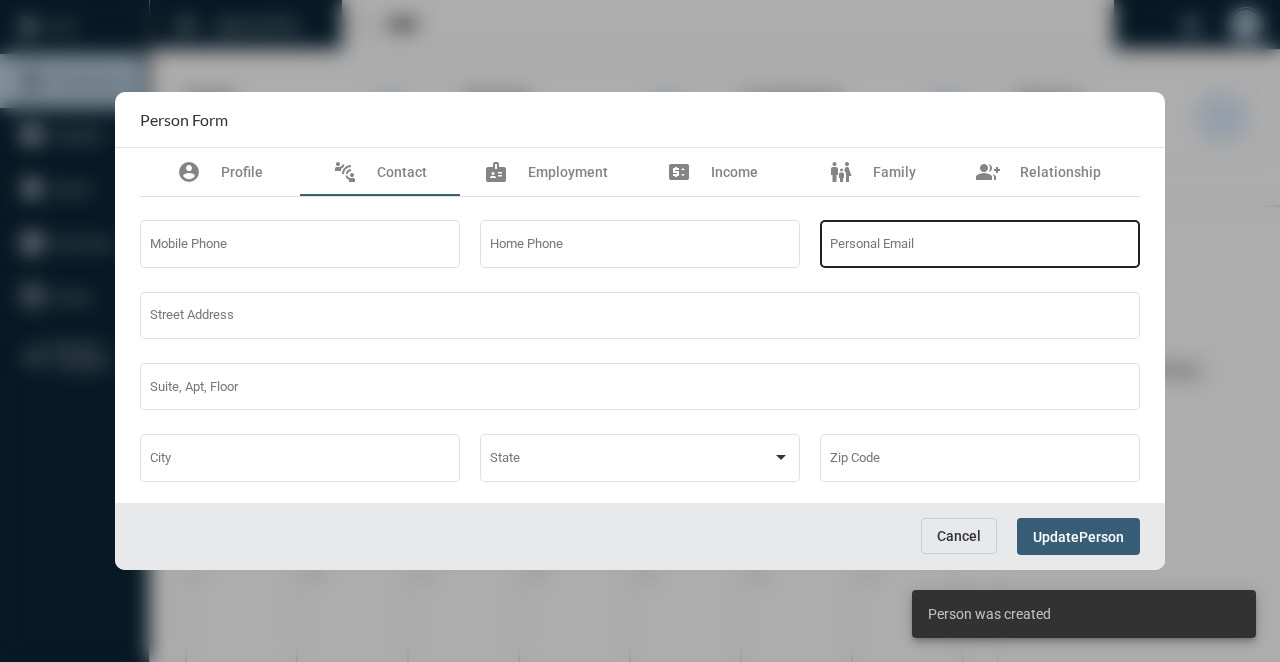 click on "Personal Email" at bounding box center (980, 247) 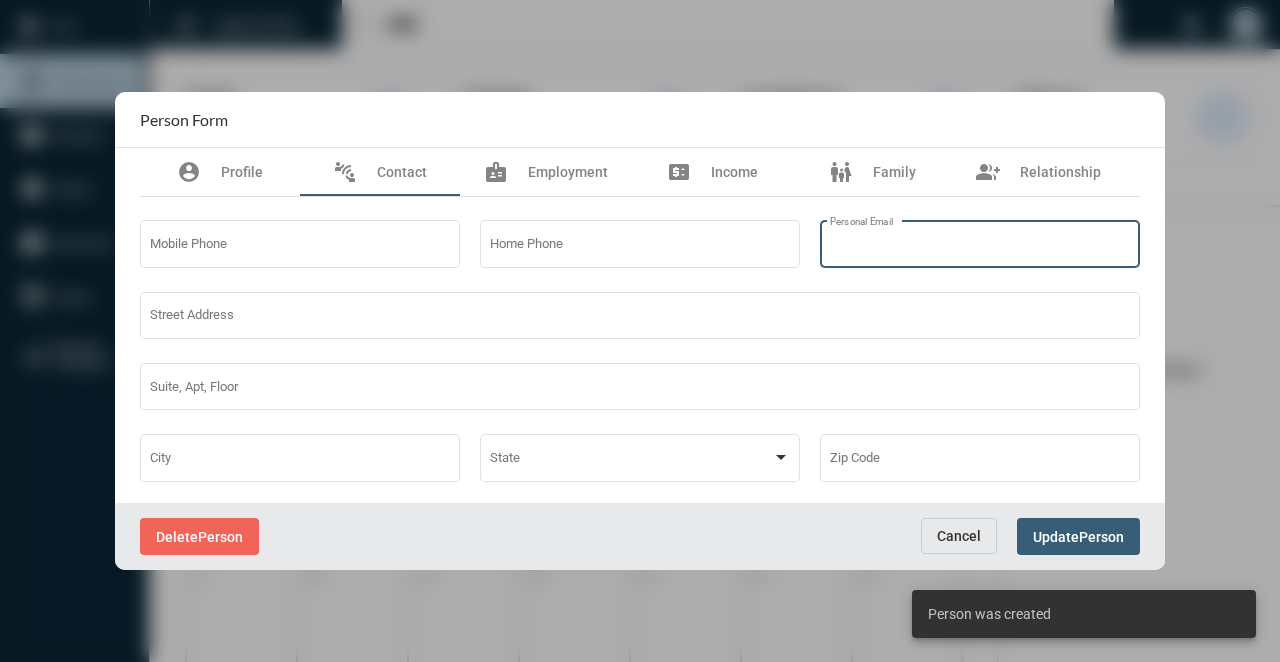 paste on "**********" 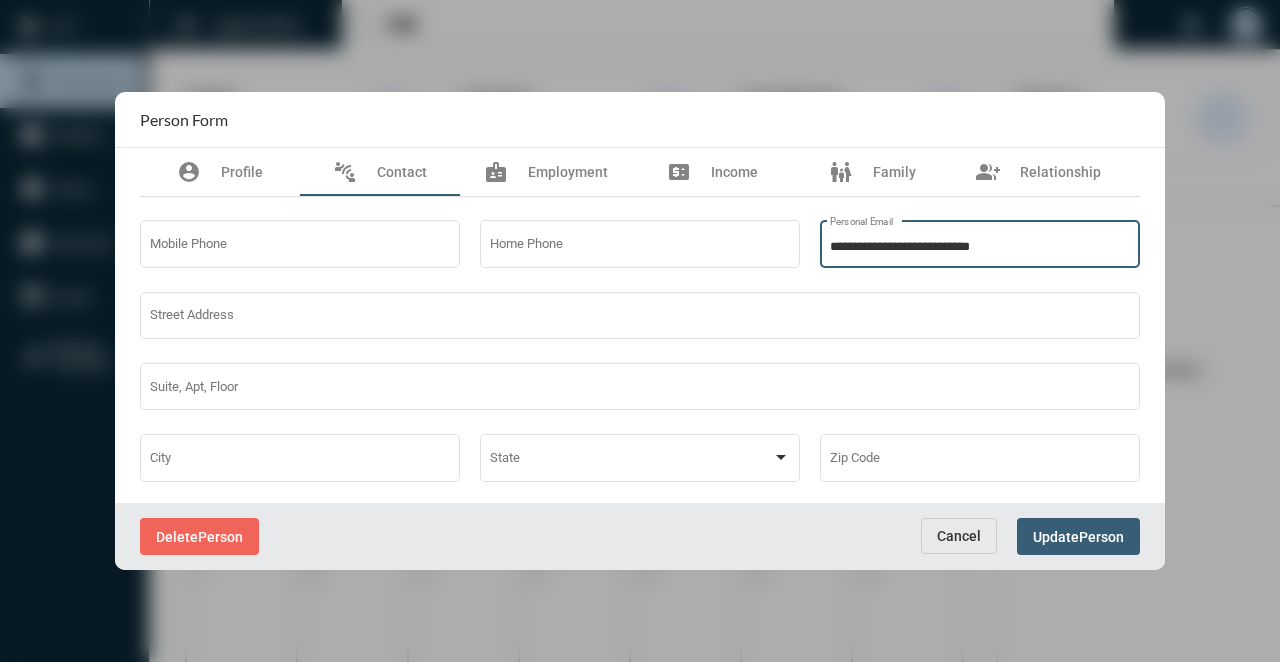 click on "Update  Person" at bounding box center [1078, 536] 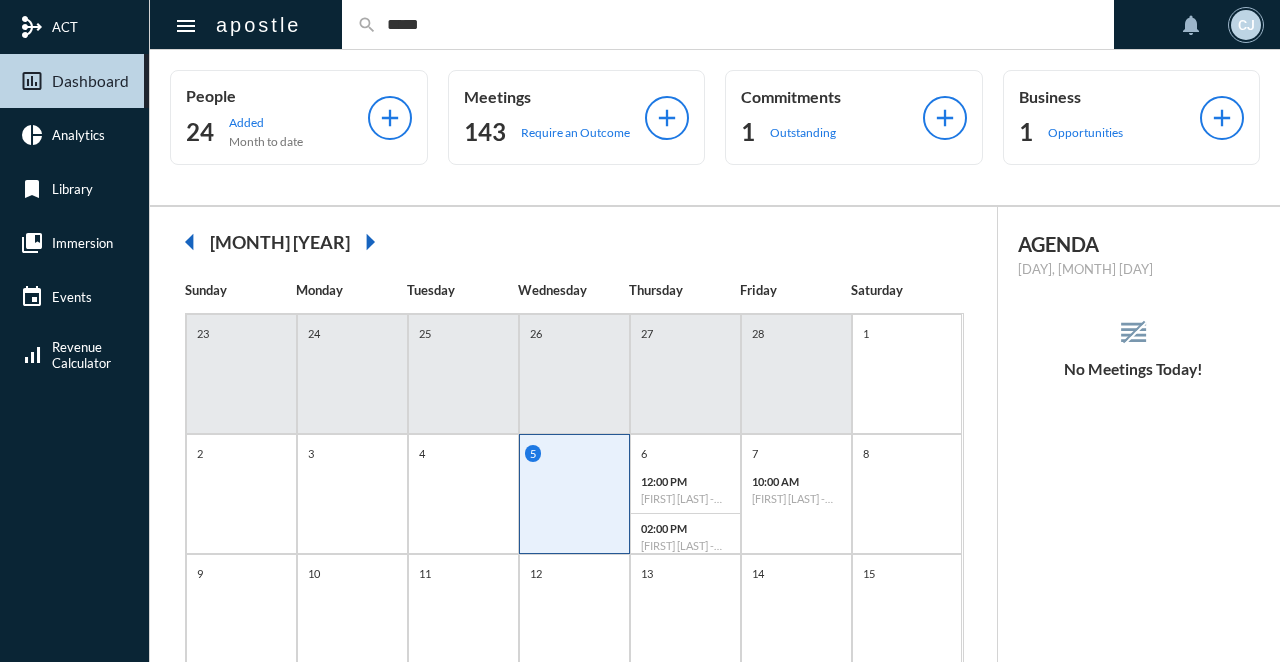 click on "*****" 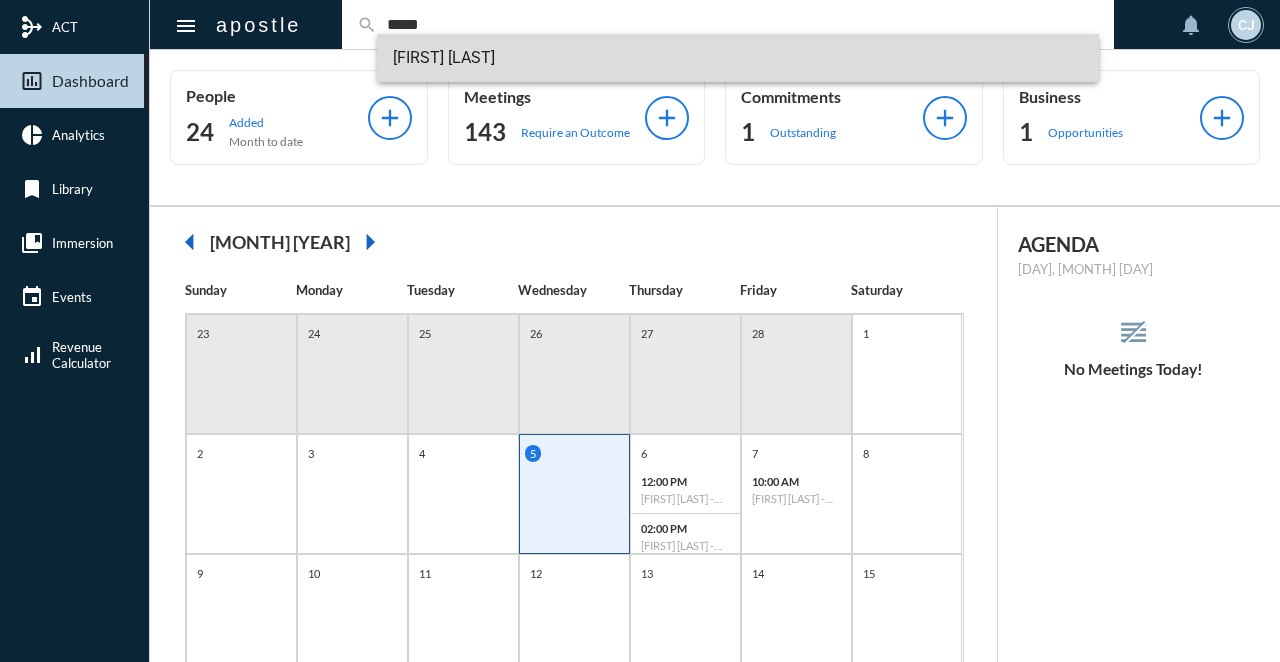 click on "[FIRST]  [LAST]" at bounding box center [738, 58] 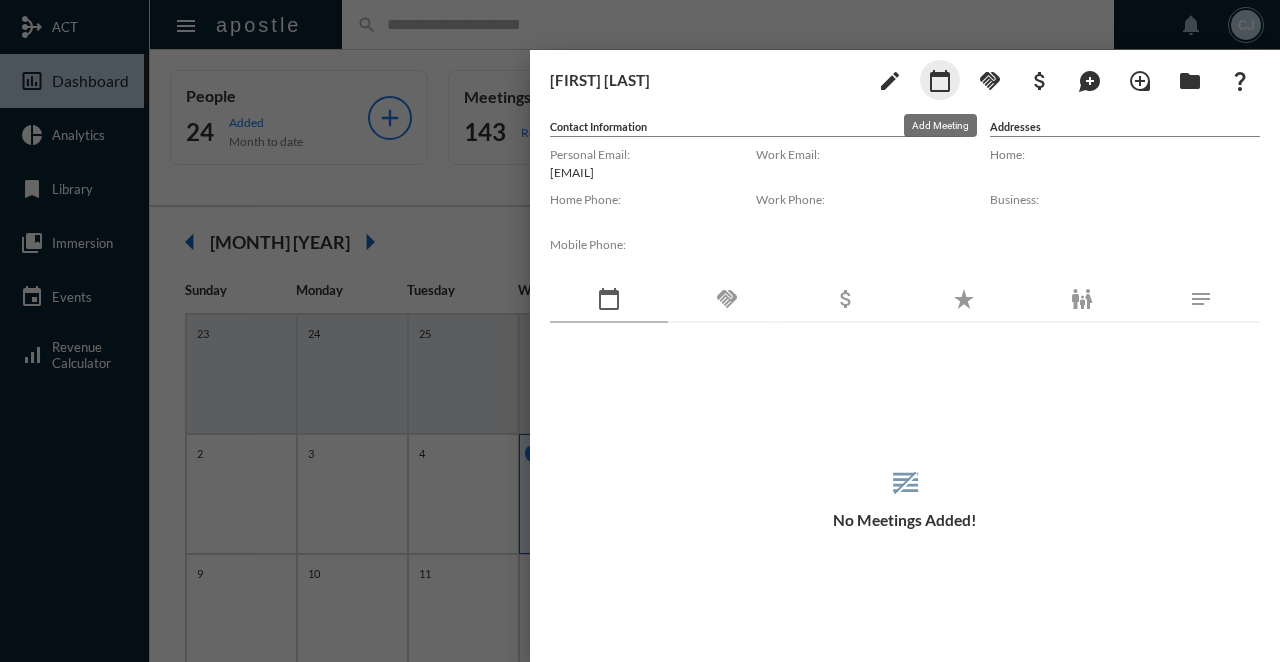 click on "calendar_today" 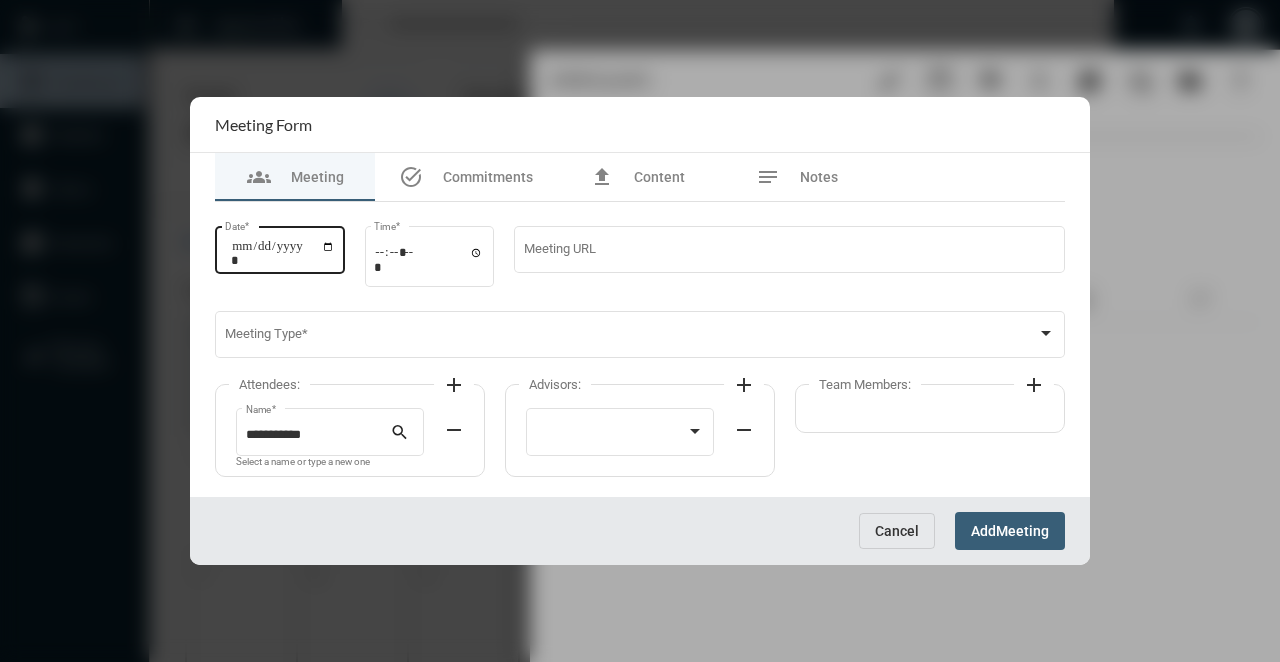 click on "Date  *" at bounding box center (283, 253) 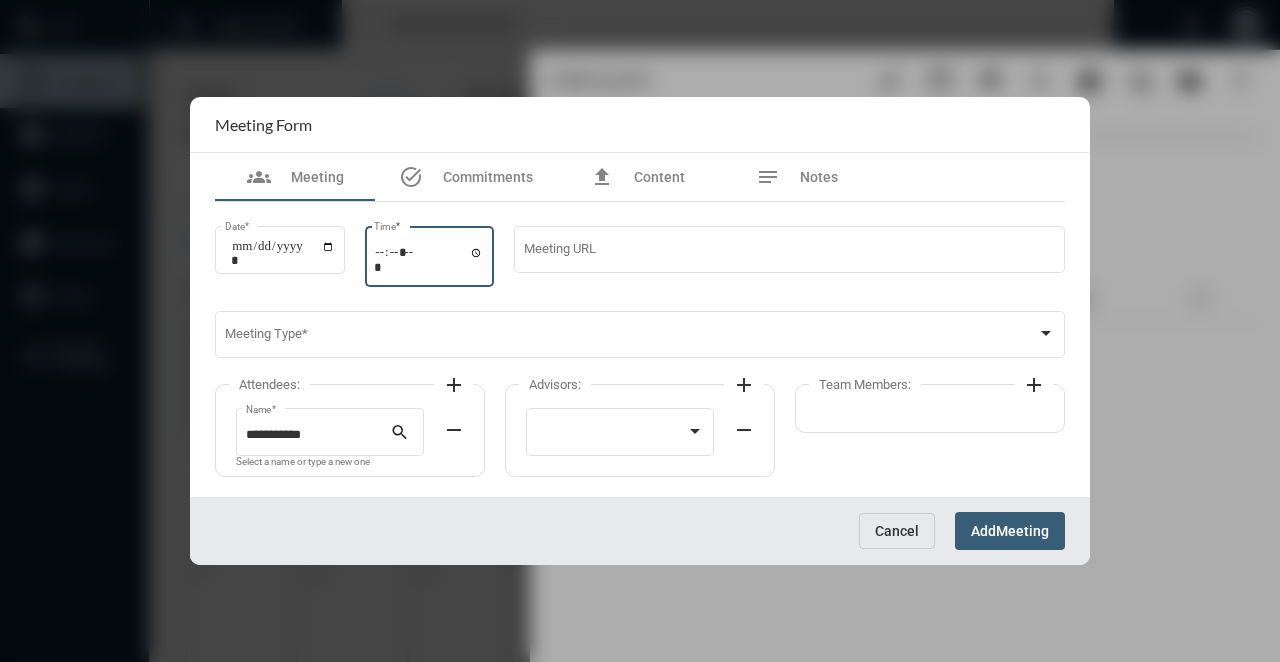click on "Time  *" at bounding box center (429, 259) 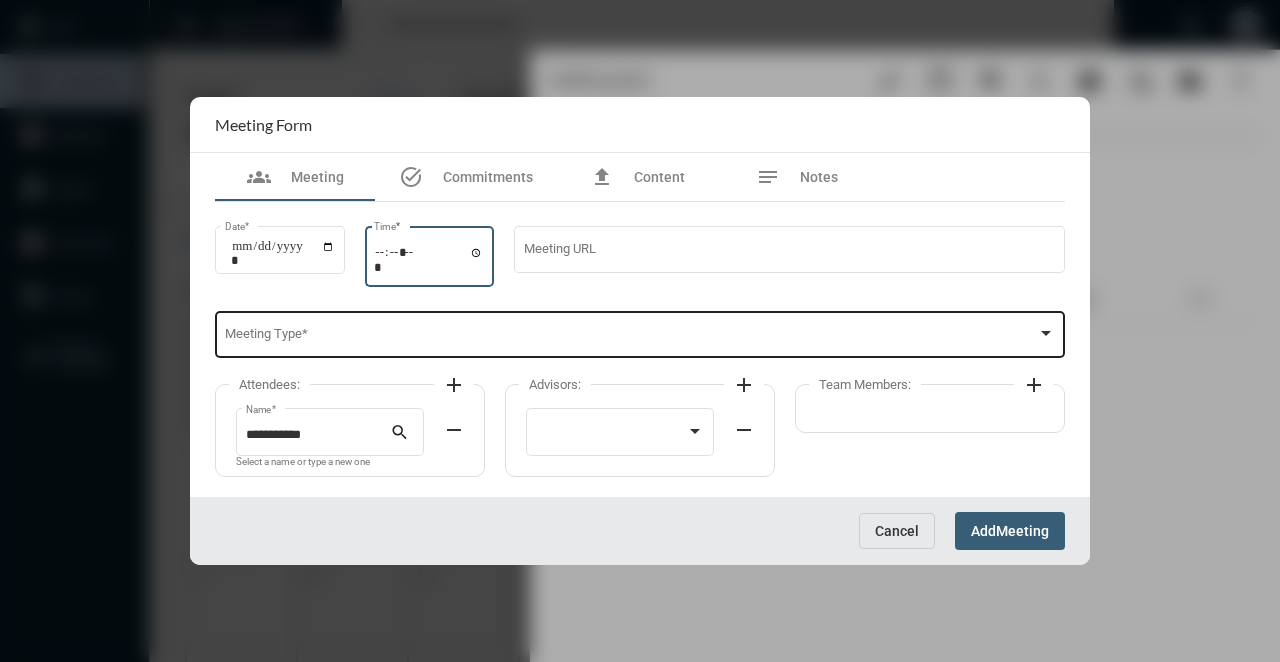 click on "Meeting Type  *" at bounding box center [640, 333] 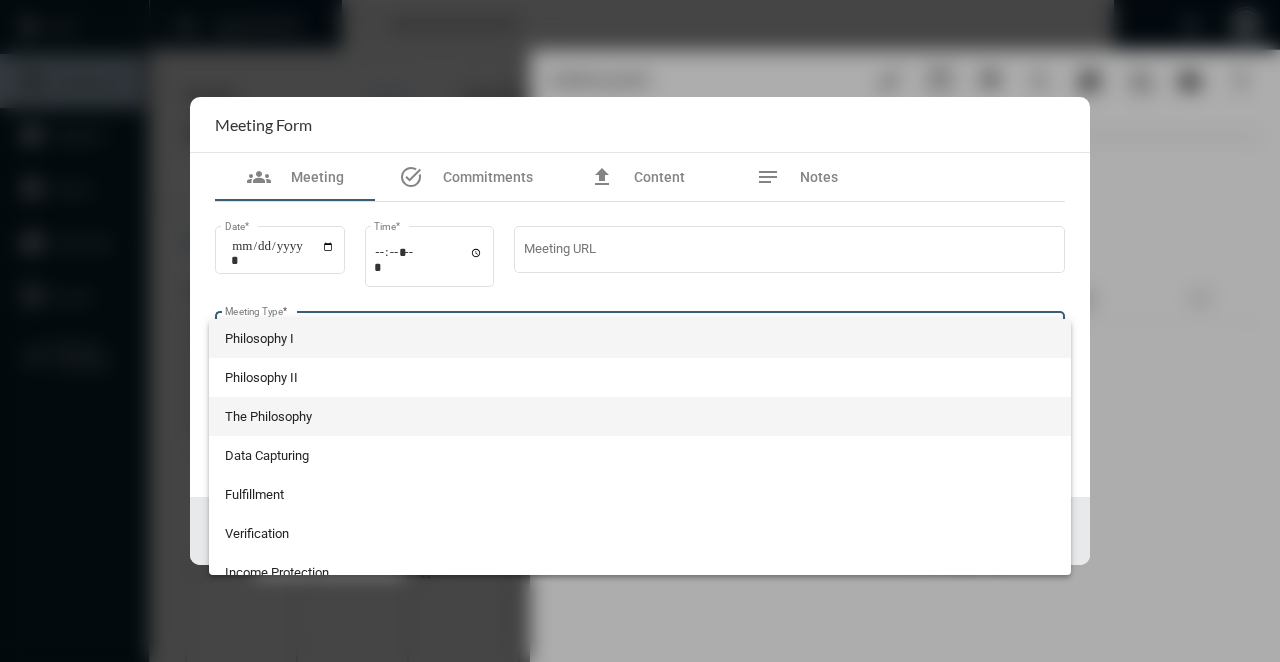 scroll, scrollTop: 524, scrollLeft: 0, axis: vertical 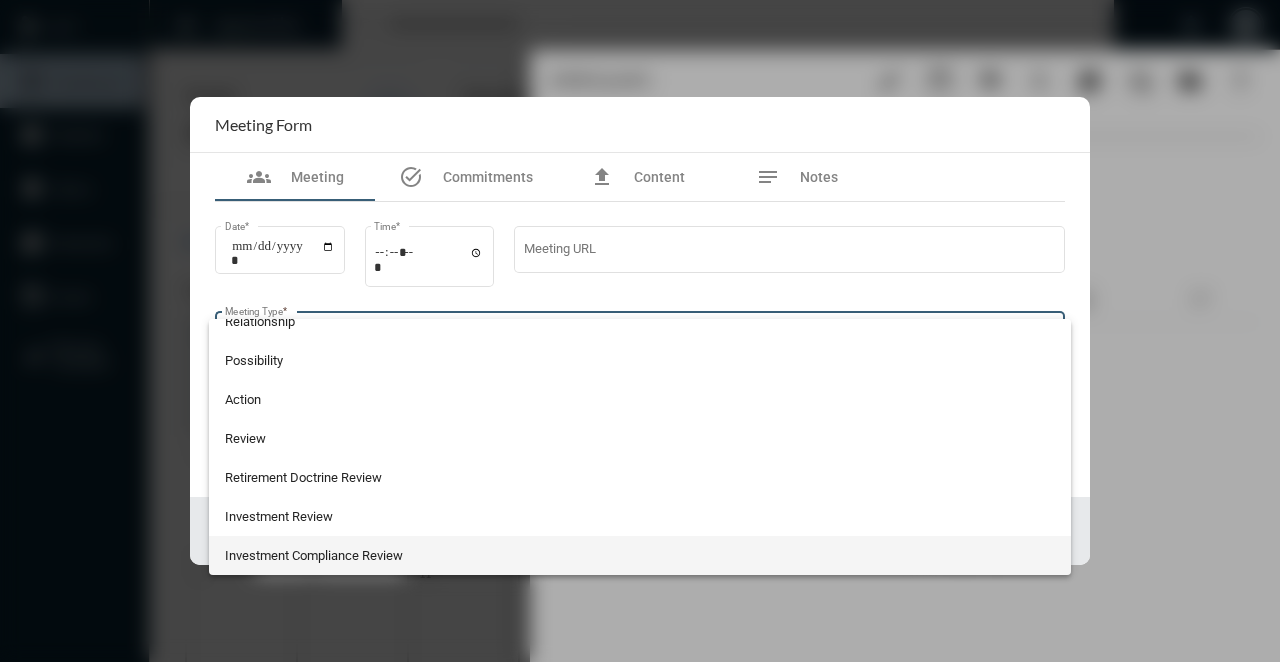 click on "Investment Compliance Review" at bounding box center [640, 555] 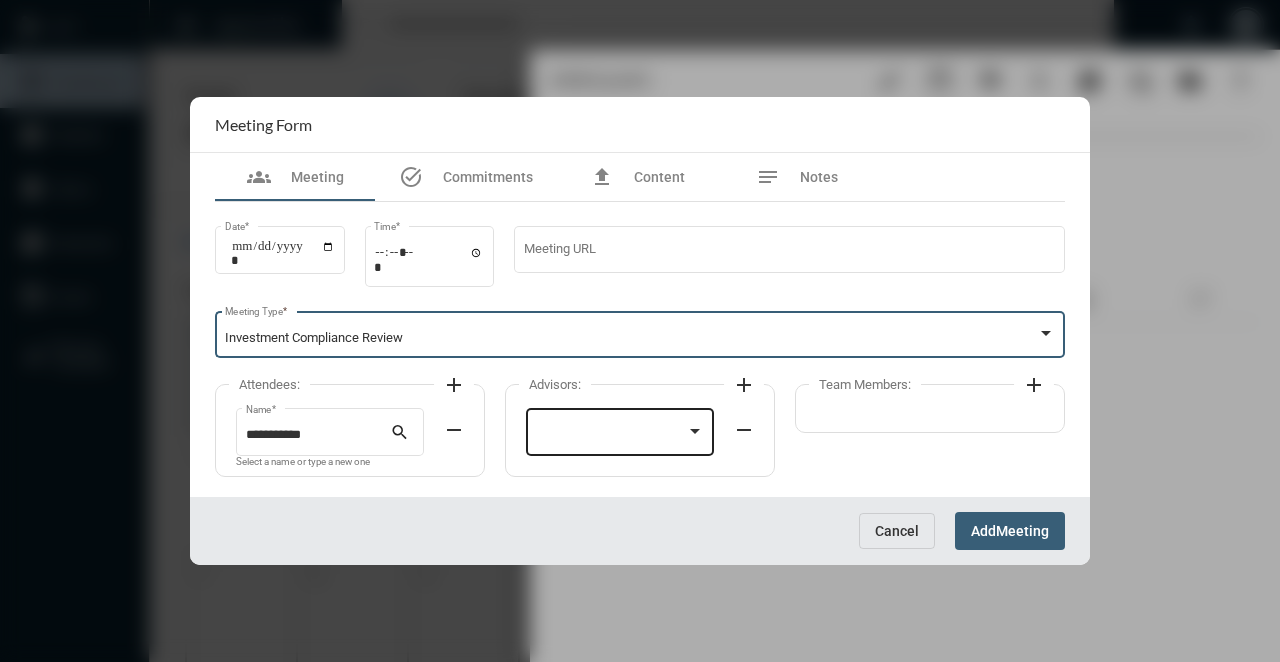 click at bounding box center (611, 435) 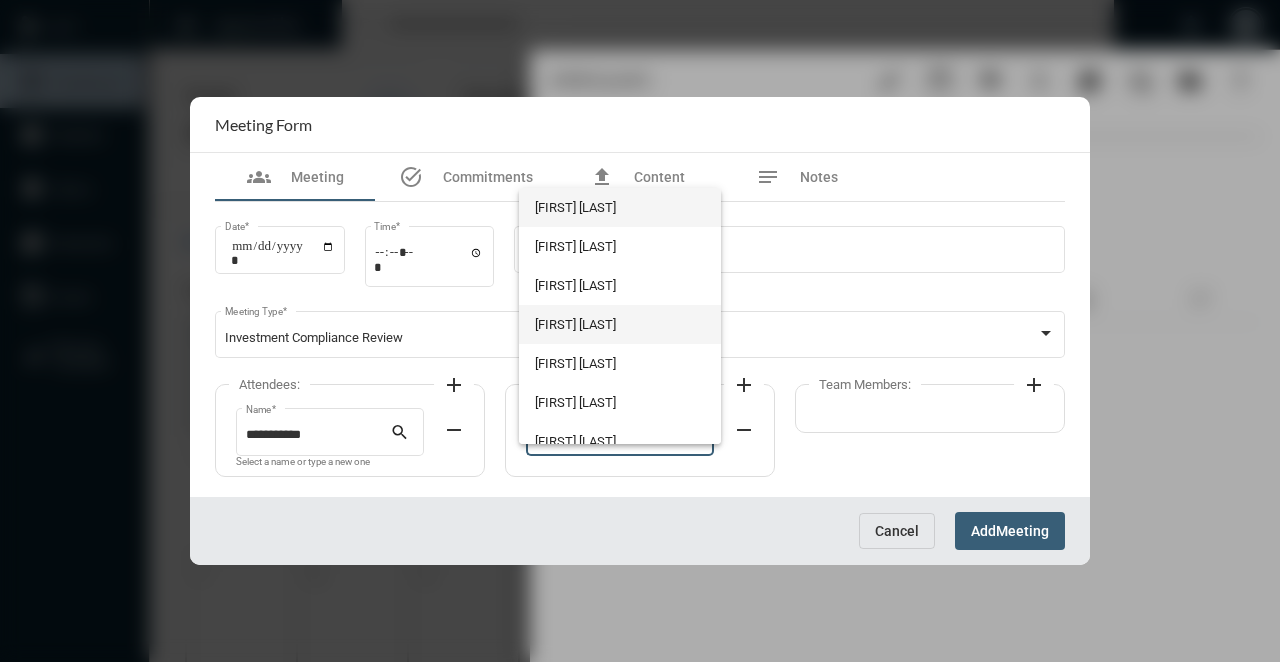 click on "[FIRST] [LAST]" at bounding box center (619, 324) 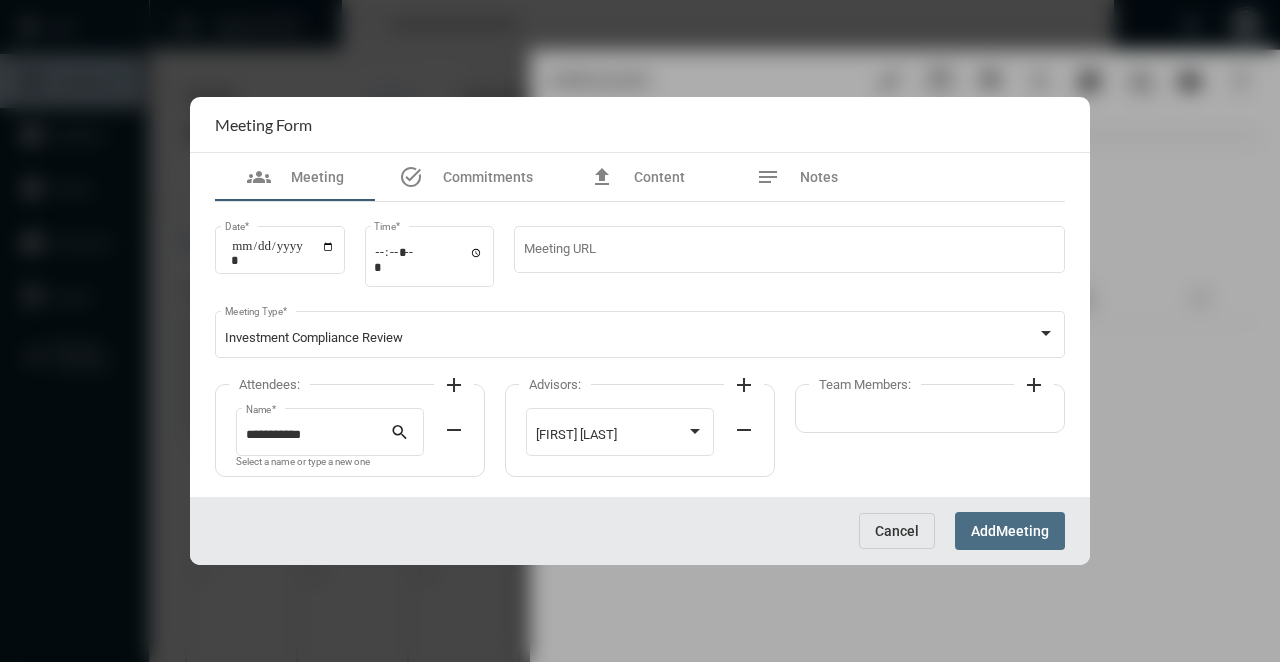 click on "Add  Meeting" at bounding box center [1010, 530] 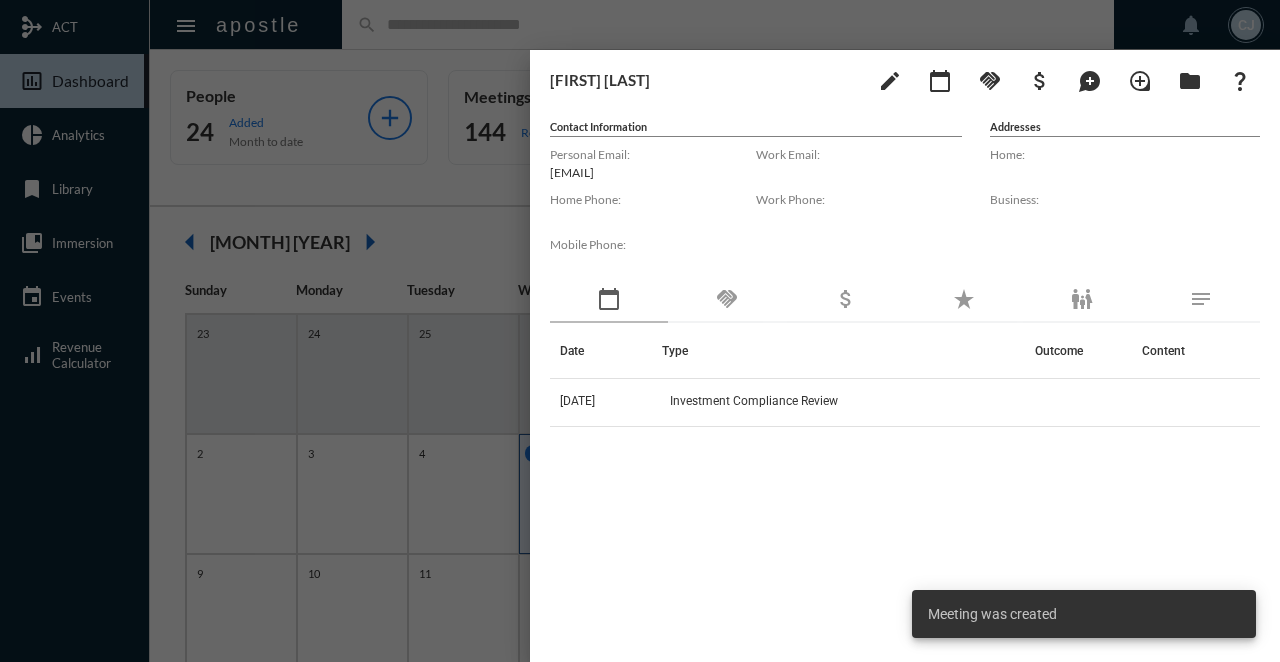 click at bounding box center (640, 331) 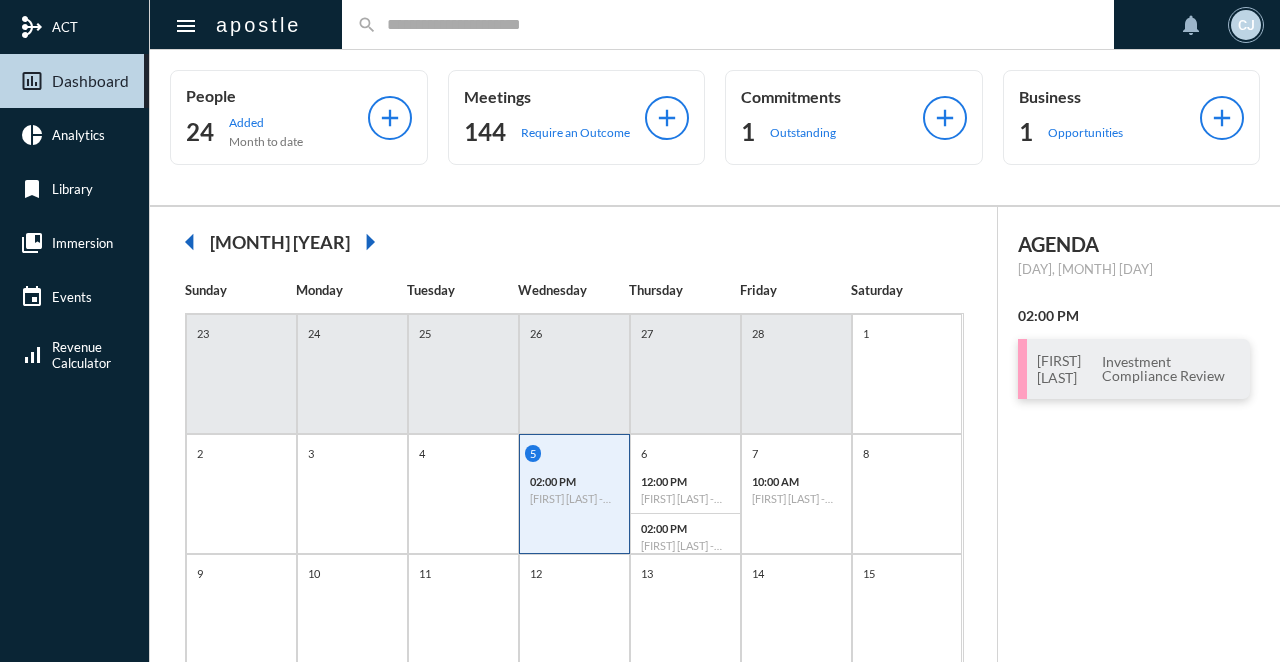 click on "People 24 Added Month to date add Meetings 144 Require an Outcome add Commitments 1 Outstanding add Business 1 Opportunities add" 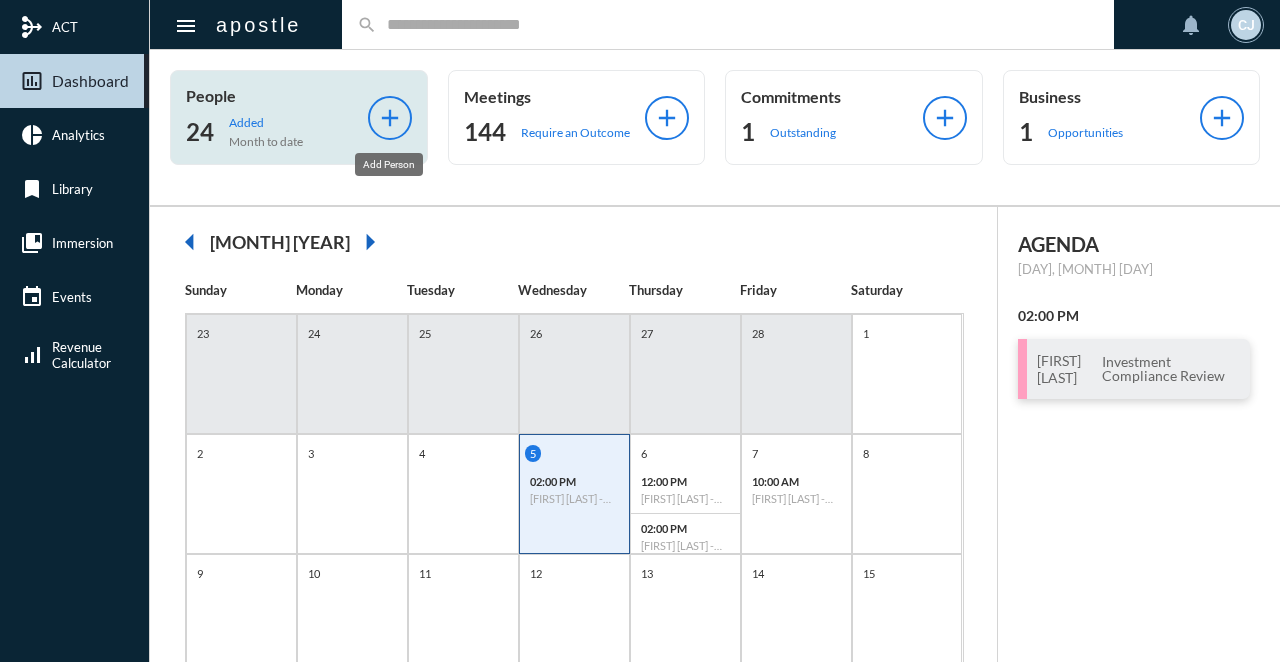 click on "add" 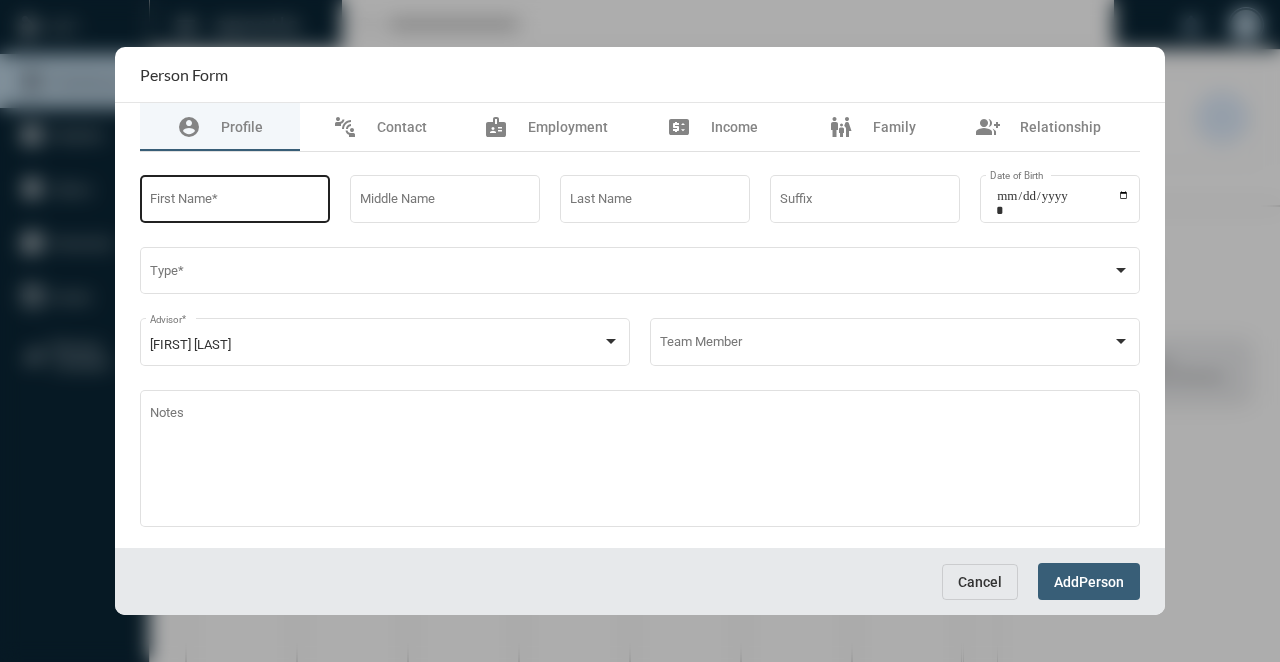 click on "First Name  *" at bounding box center [235, 202] 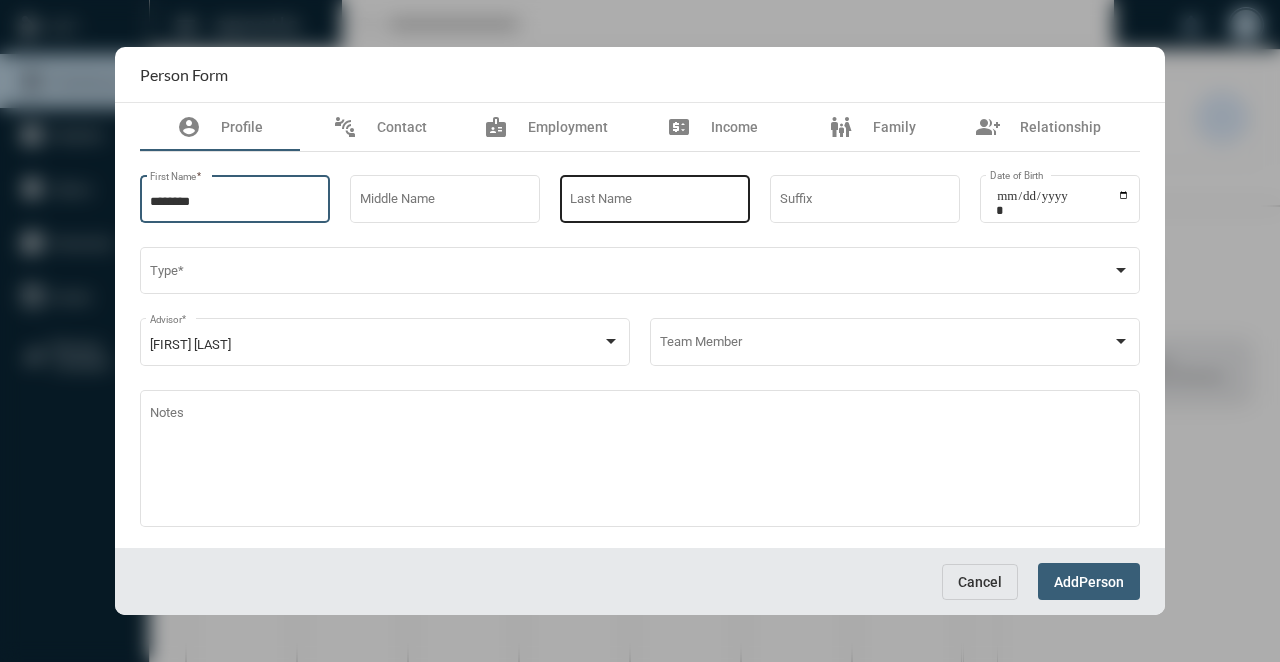 click on "Last Name" at bounding box center (655, 202) 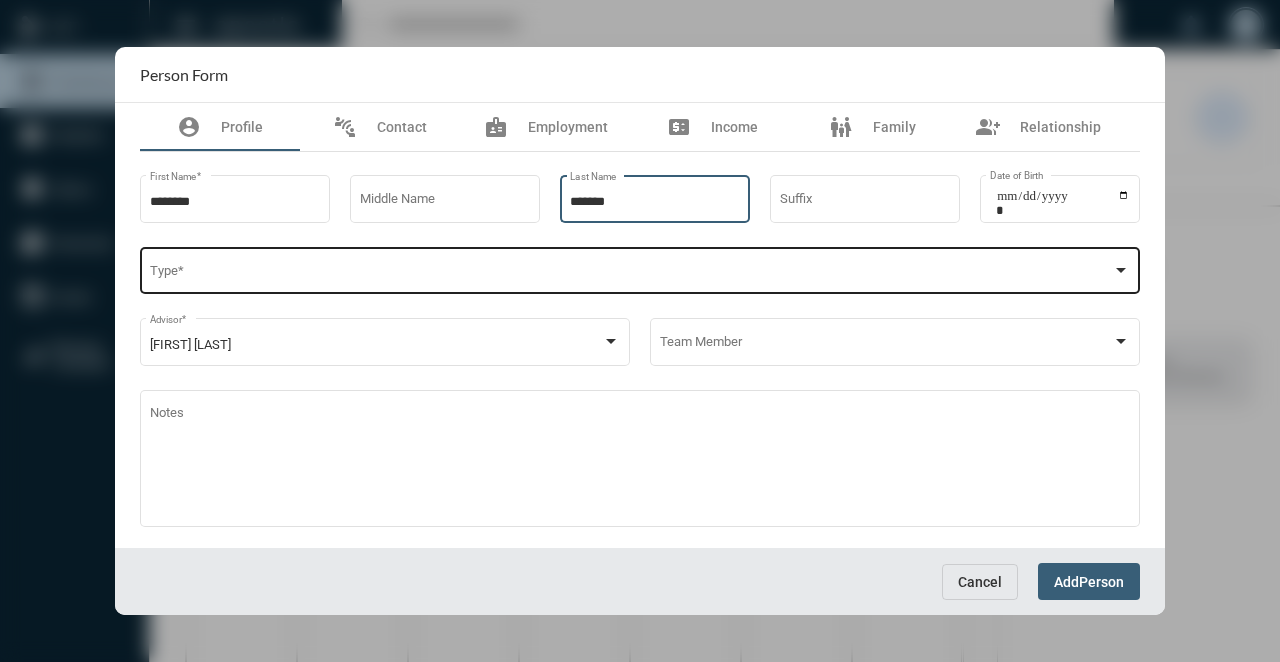 click at bounding box center (631, 274) 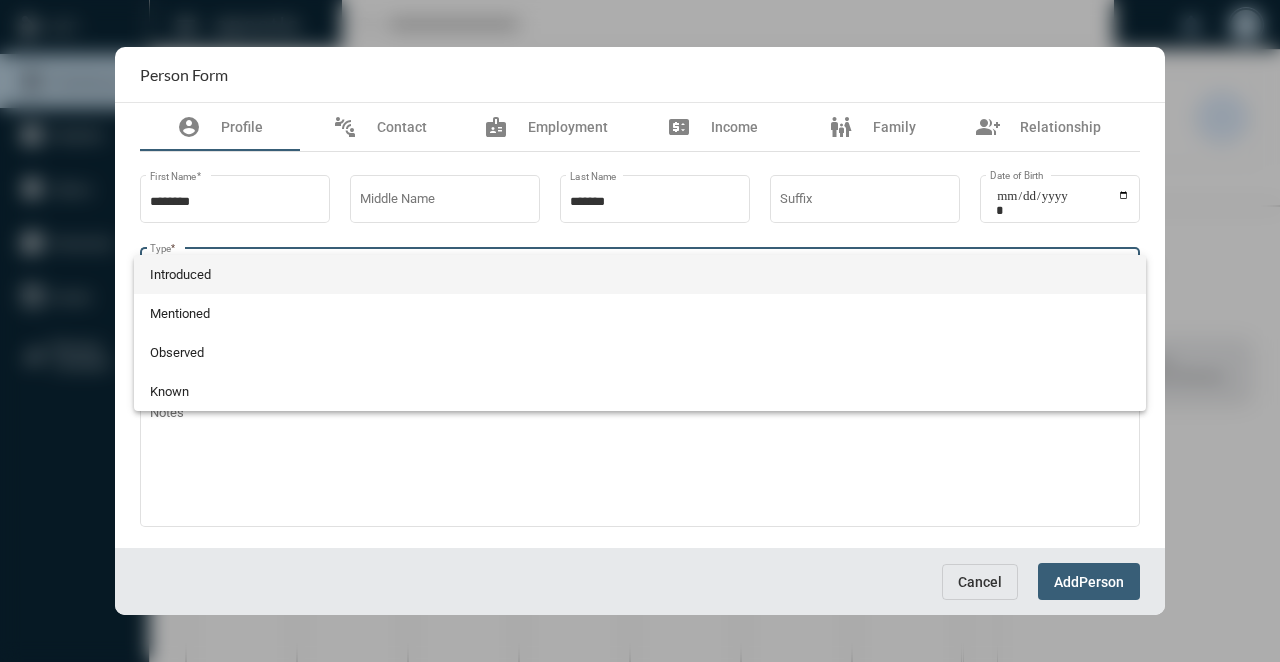 click on "Introduced" at bounding box center [640, 274] 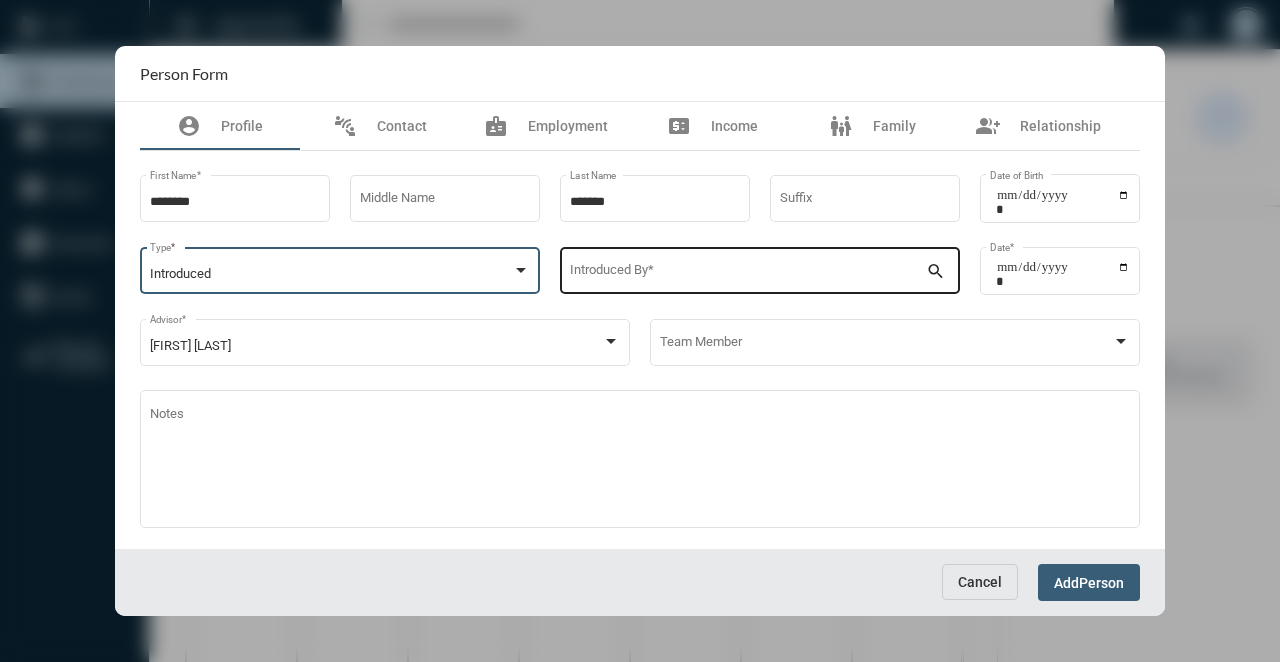 click on "Introduced By  *" at bounding box center (748, 274) 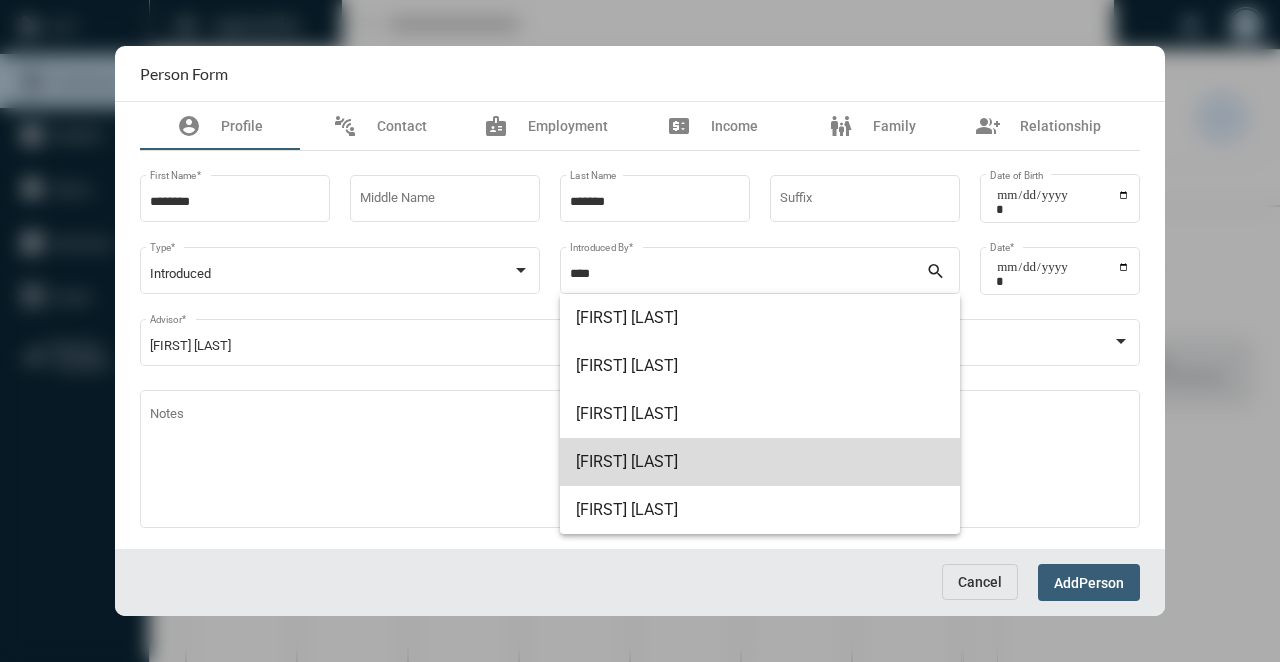 click on "[FIRST] [LAST]" at bounding box center [760, 462] 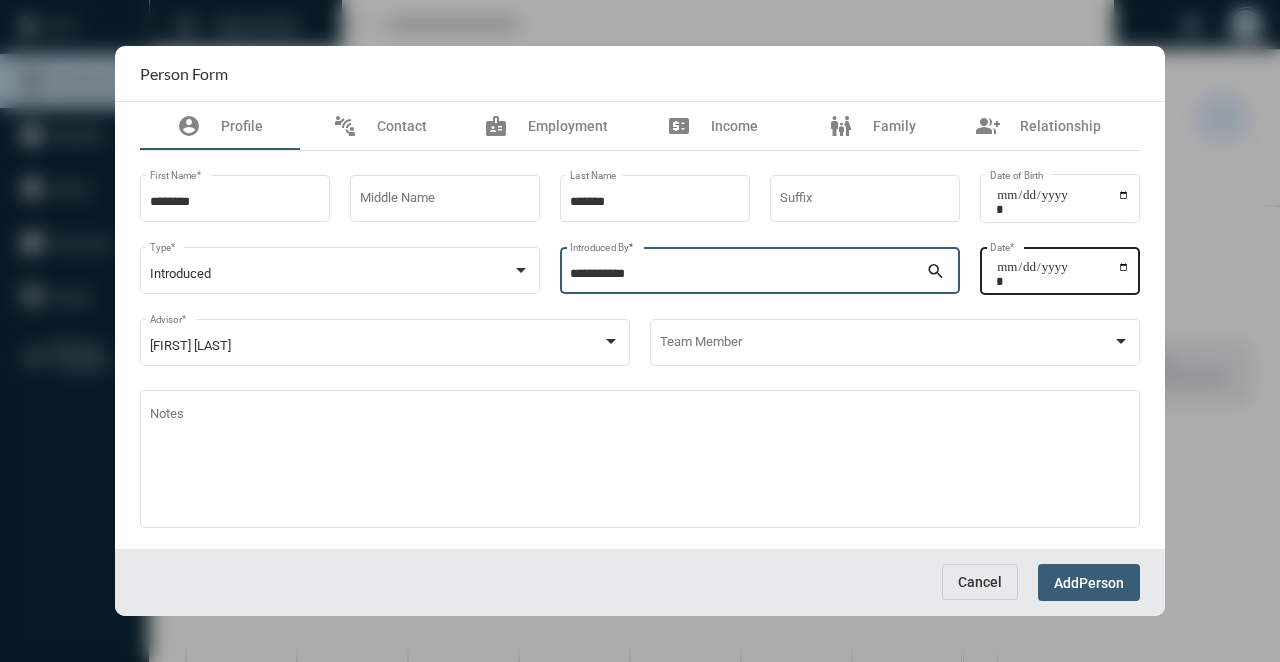 click on "Date  *" at bounding box center (1063, 274) 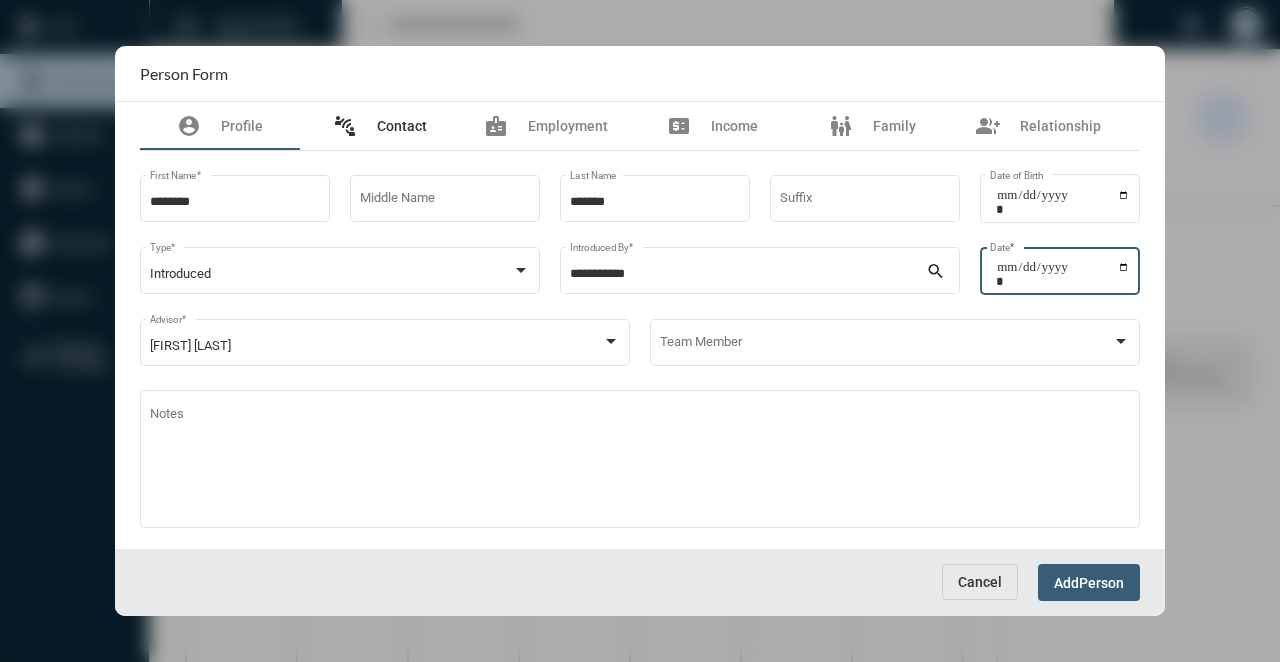 click on "Contact" at bounding box center [402, 126] 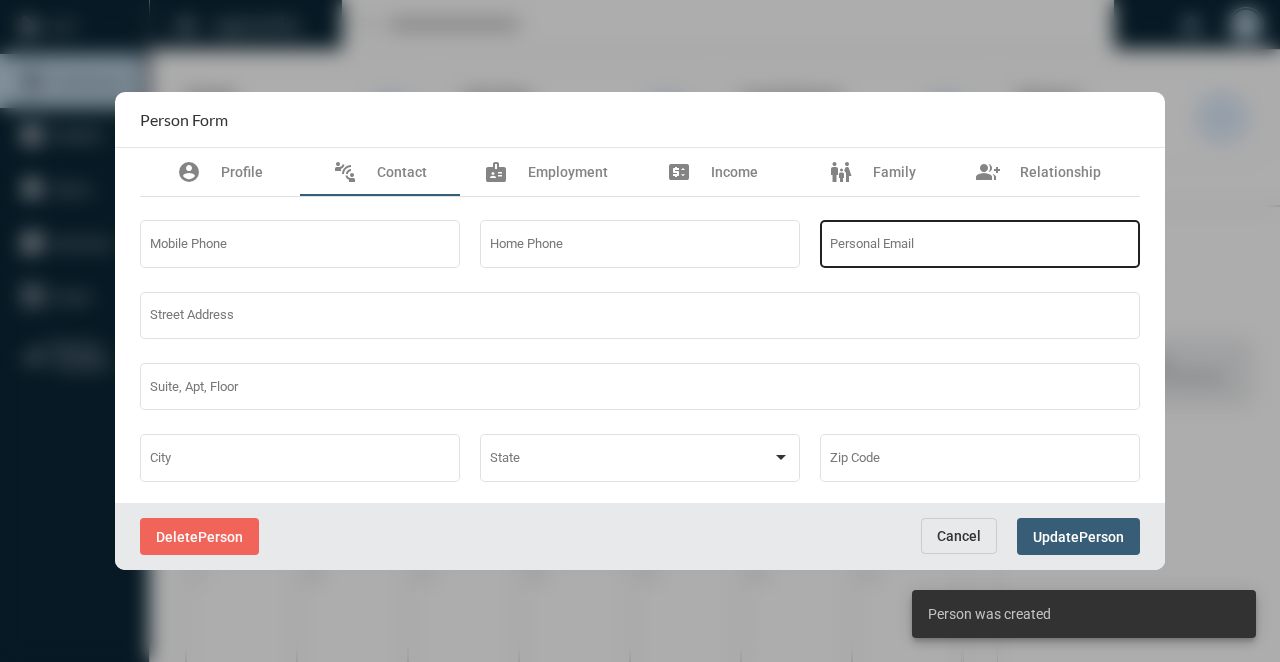 click on "Personal Email" at bounding box center [980, 242] 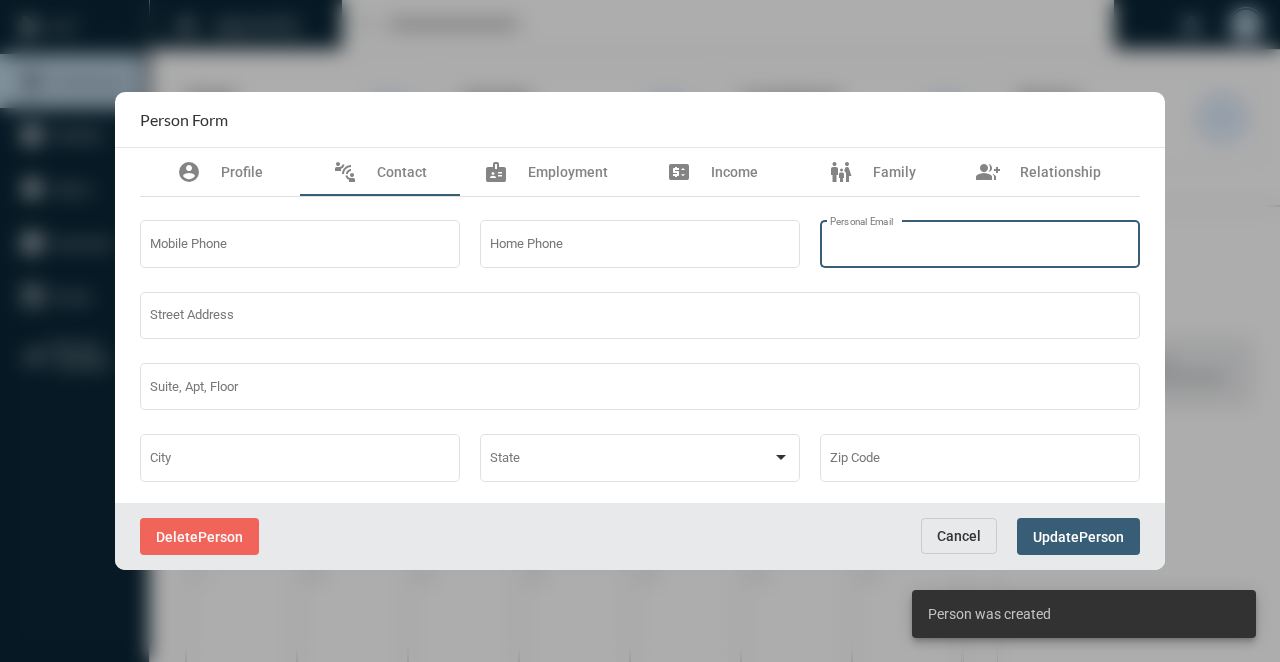 paste on "**********" 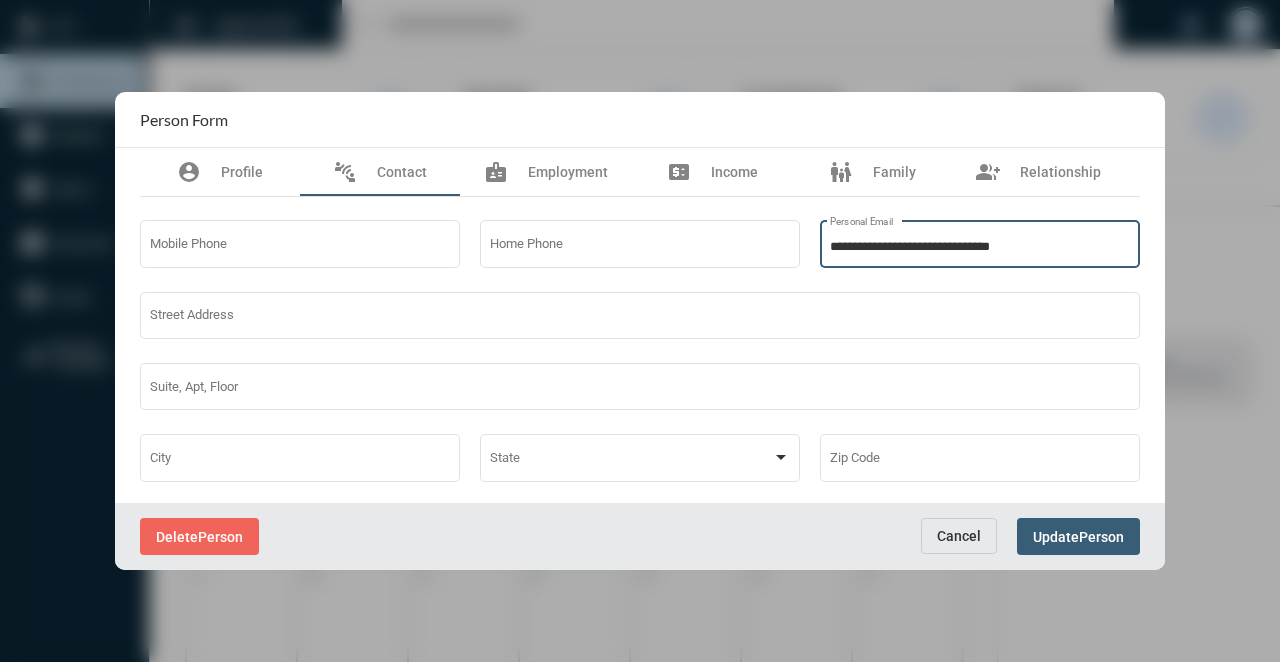 click on "Person" at bounding box center [1101, 537] 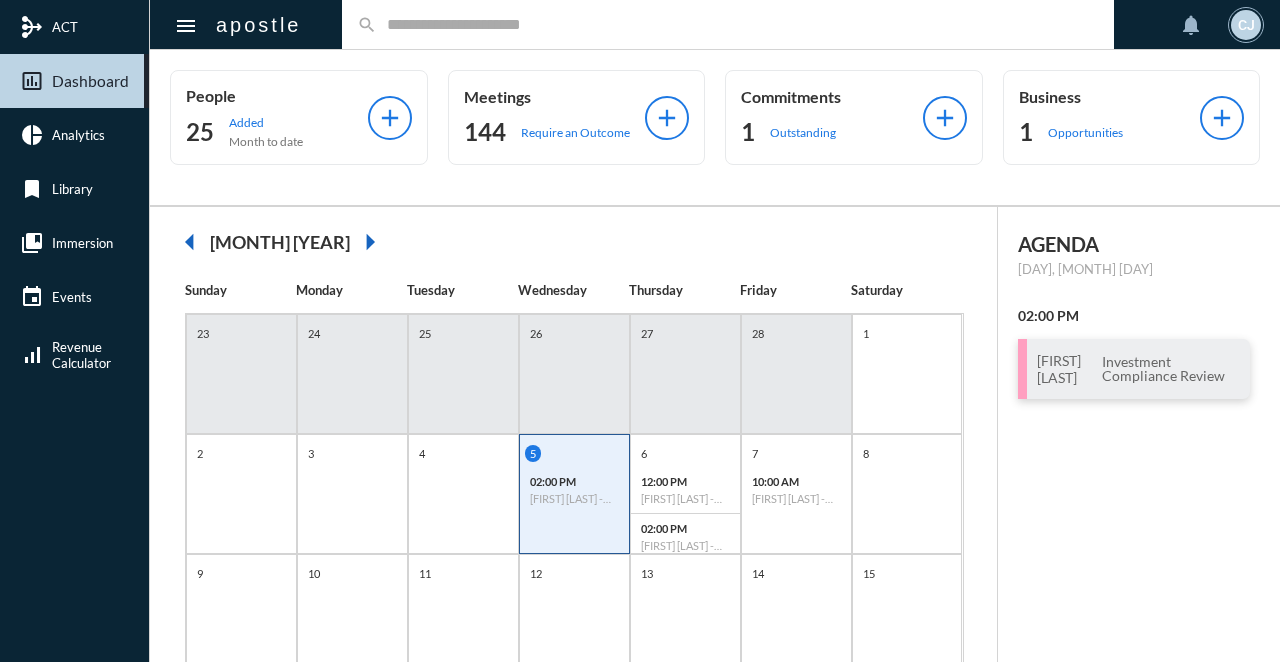 click 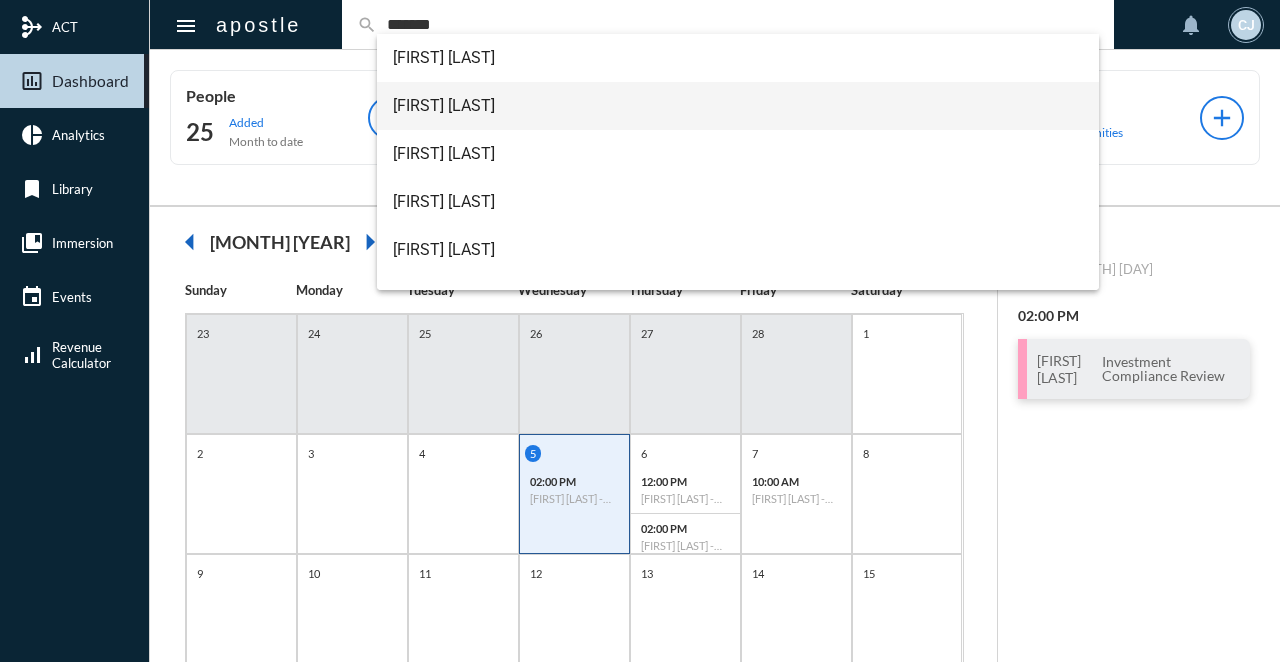 click on "[FIRST]   [LAST]" at bounding box center [738, 106] 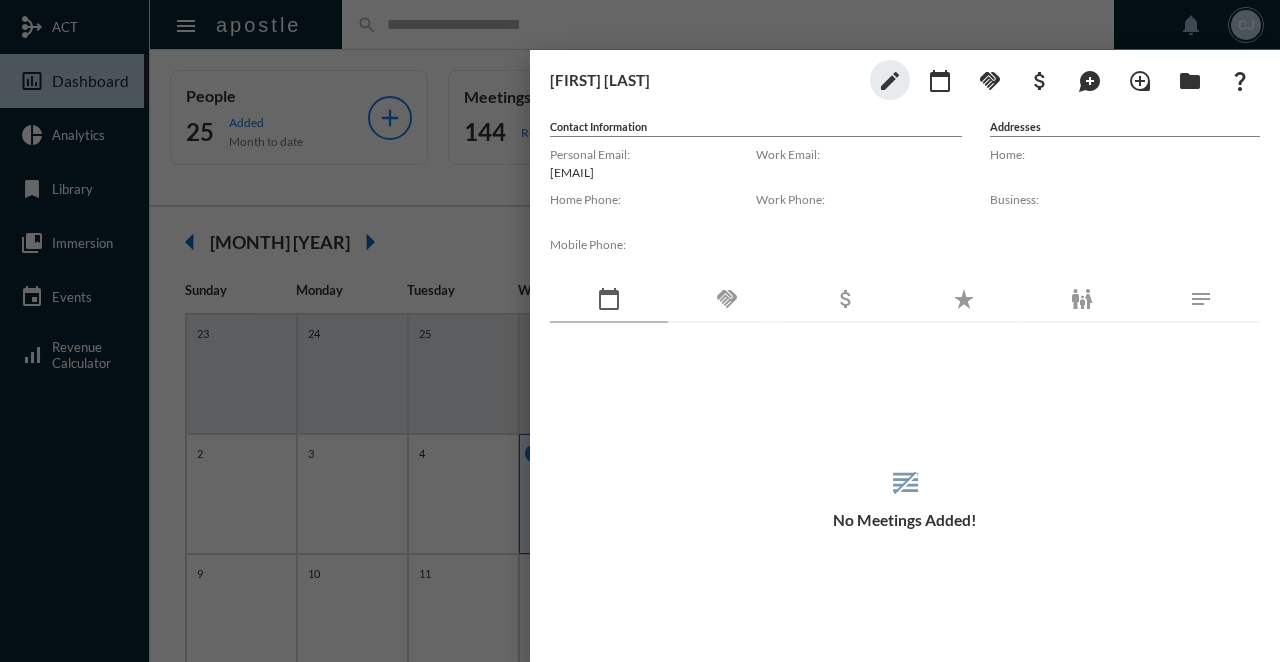 click on "edit calendar_today handshake attach_money maps_ugc loupe folder question_mark" 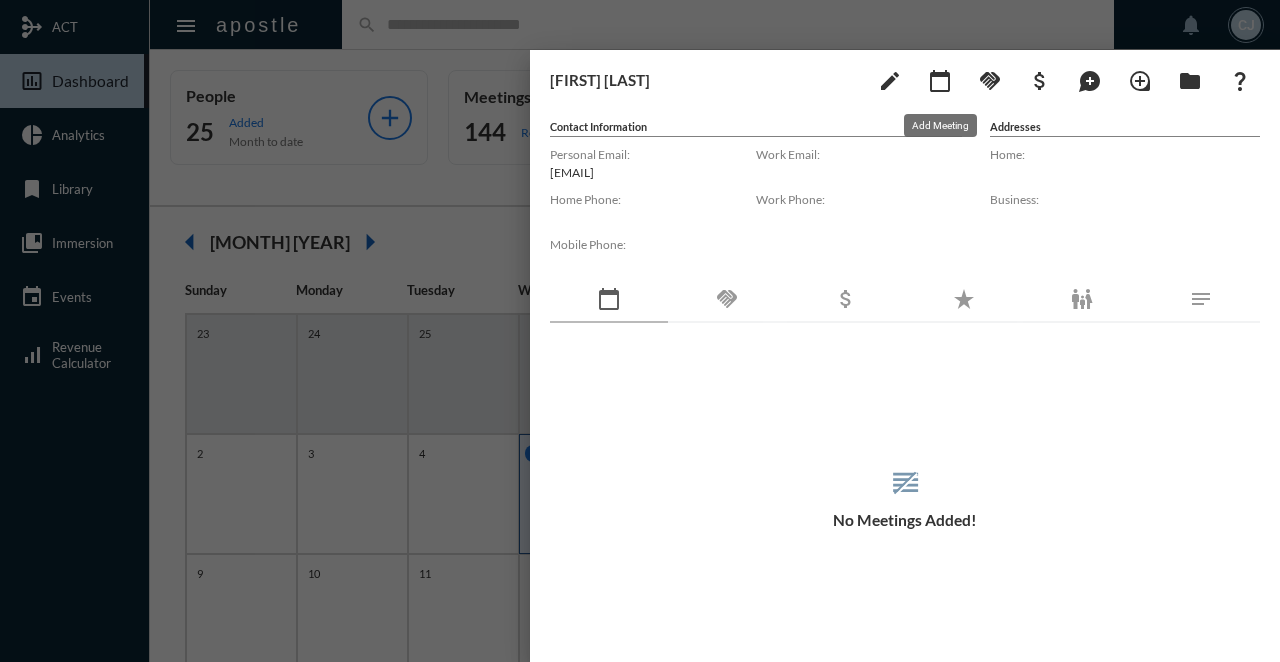 click on "calendar_today" 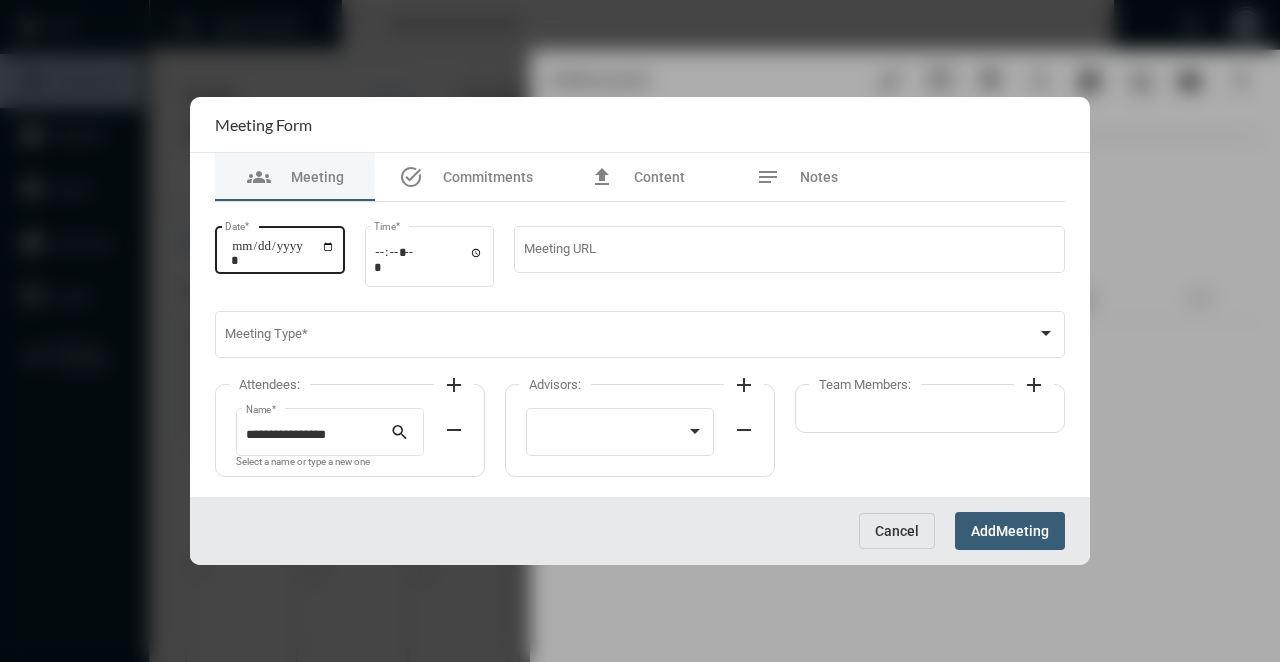 click on "Date  *" at bounding box center (283, 253) 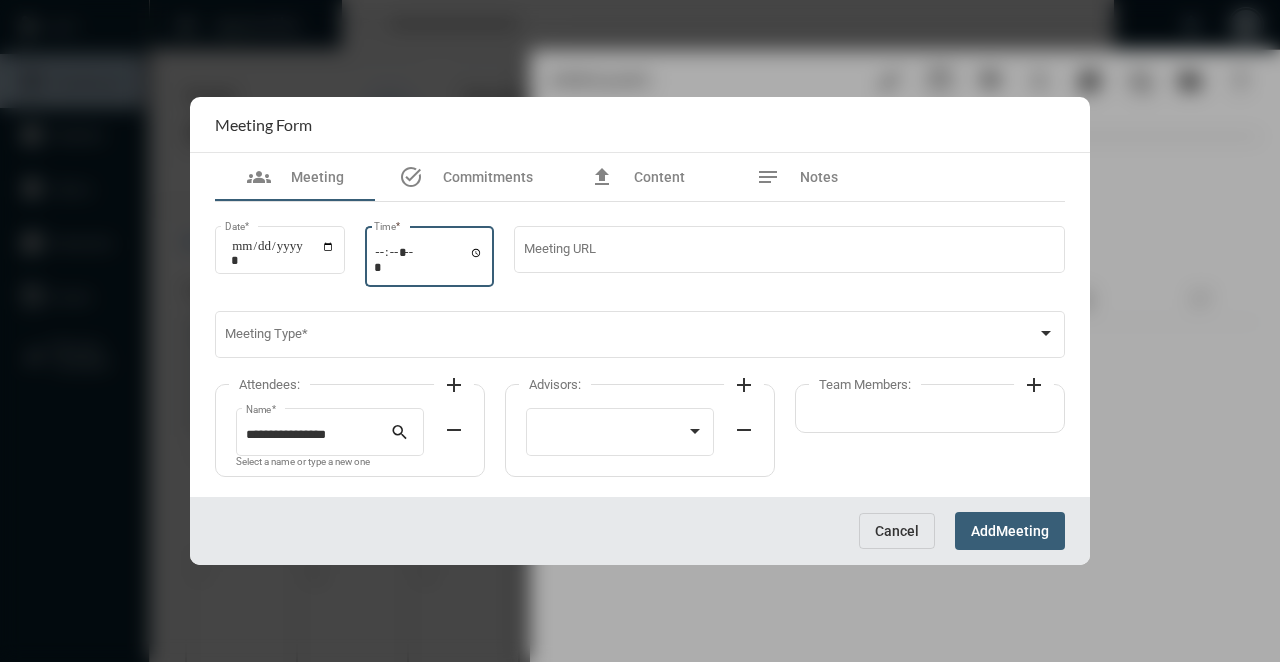 click on "Time  *" at bounding box center (429, 259) 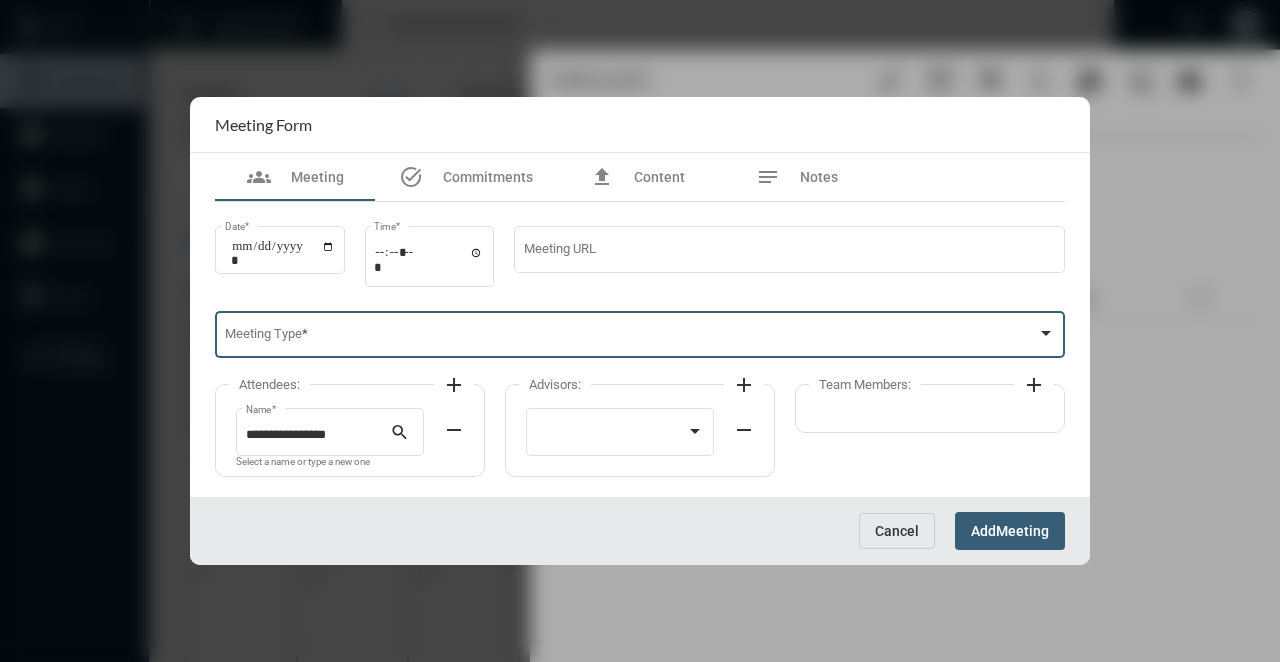 click at bounding box center [631, 338] 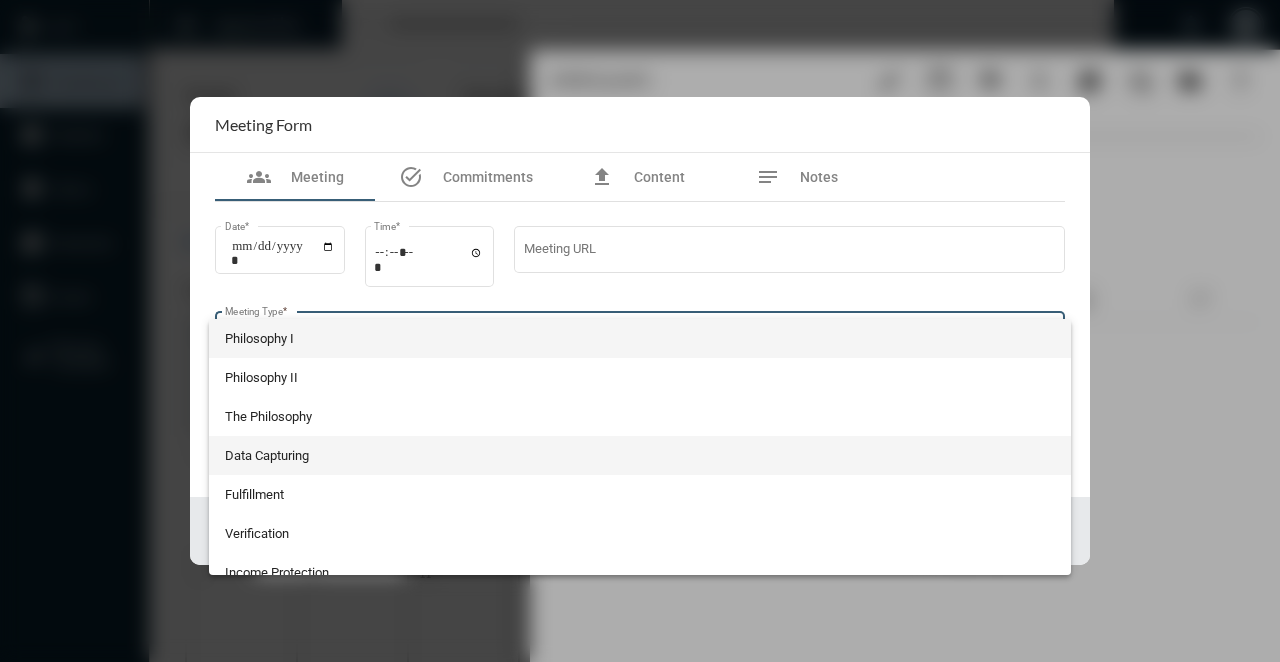 scroll, scrollTop: 524, scrollLeft: 0, axis: vertical 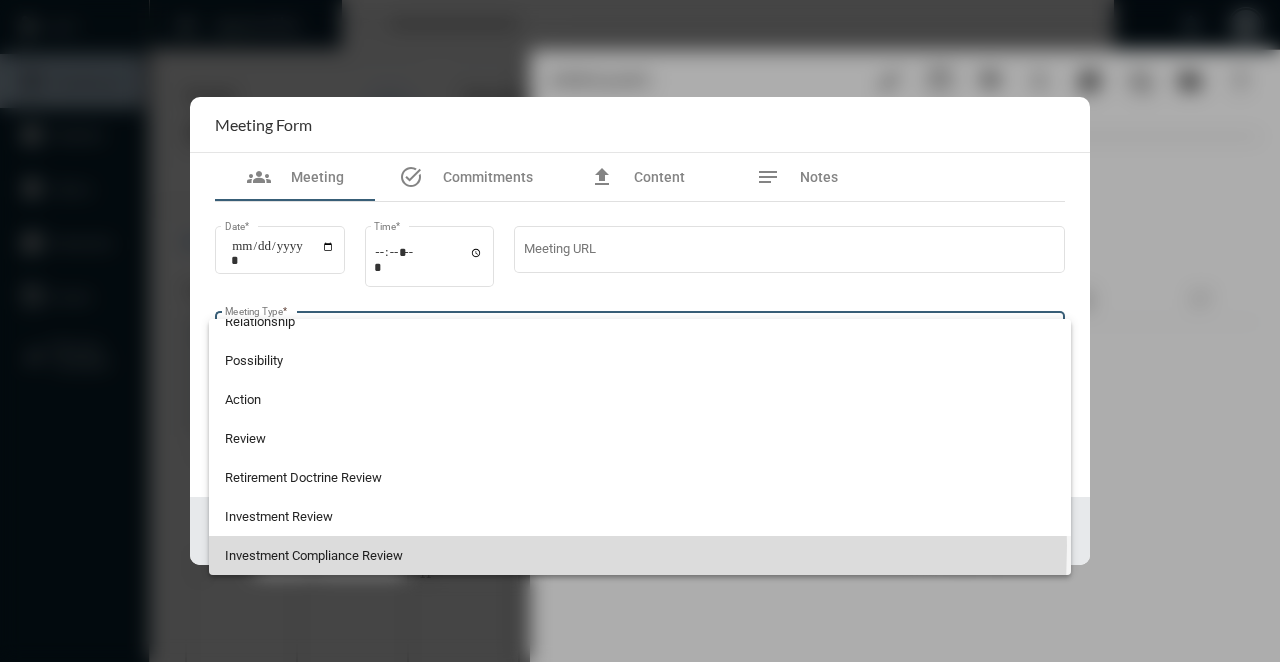 click on "Investment Compliance Review" at bounding box center [640, 555] 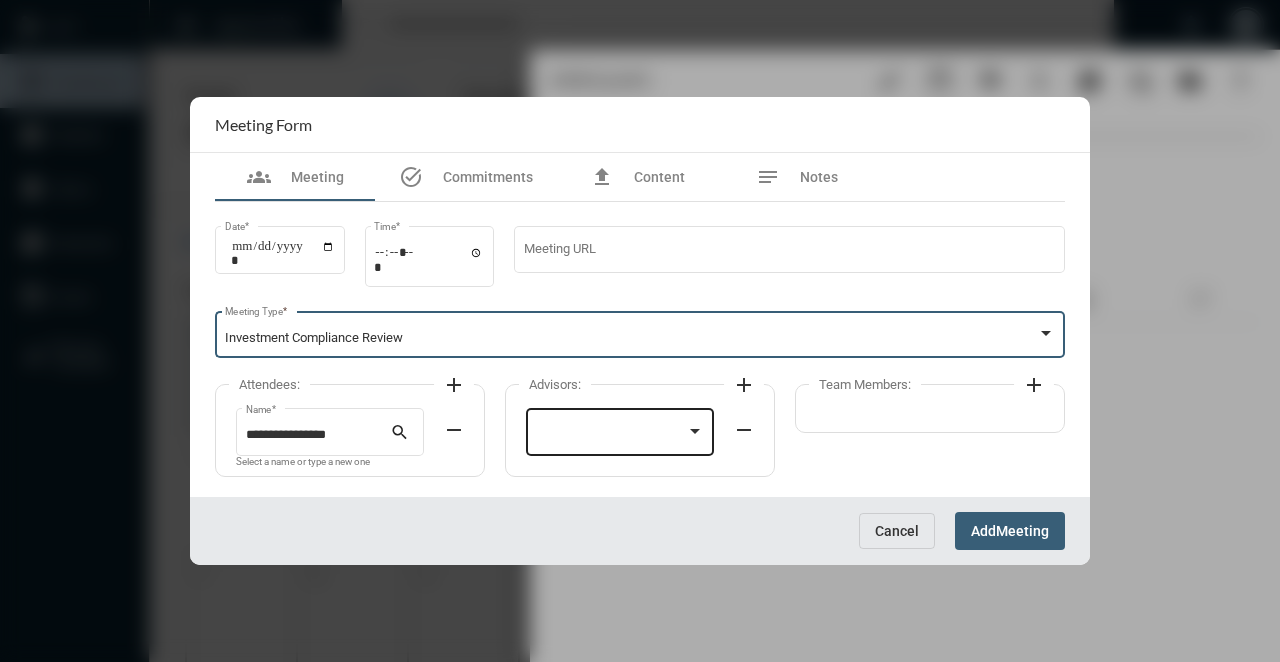 click at bounding box center [611, 435] 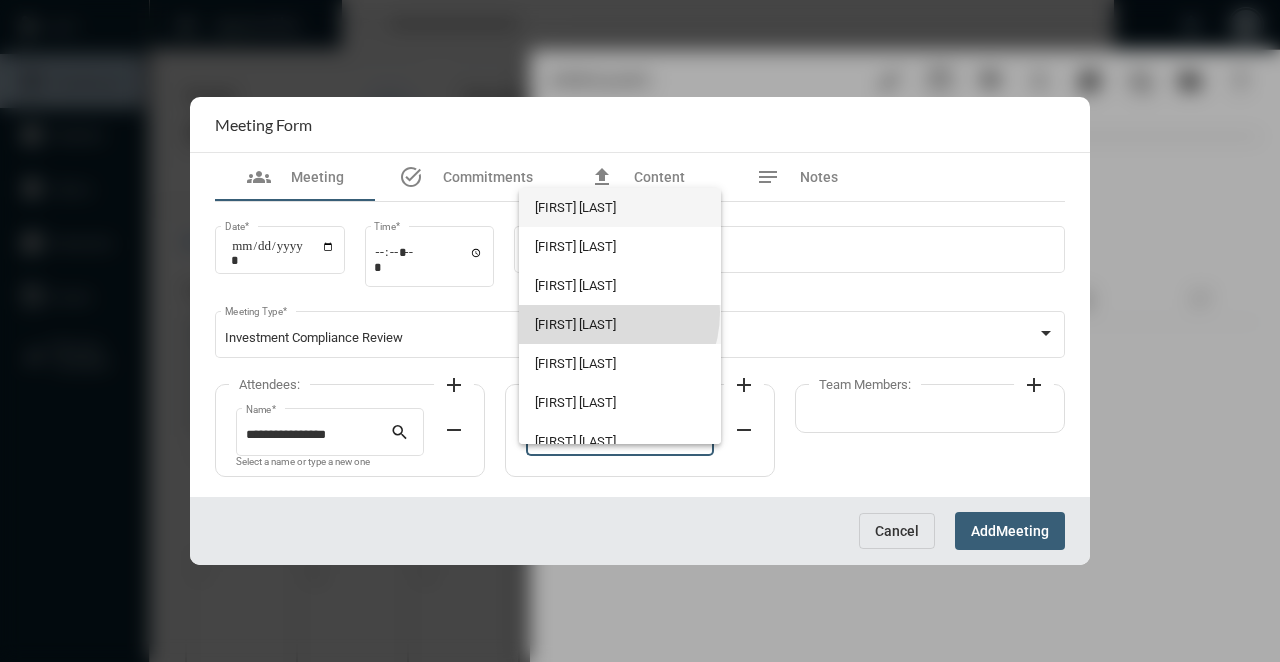 click on "[FIRST] [LAST]" at bounding box center [619, 324] 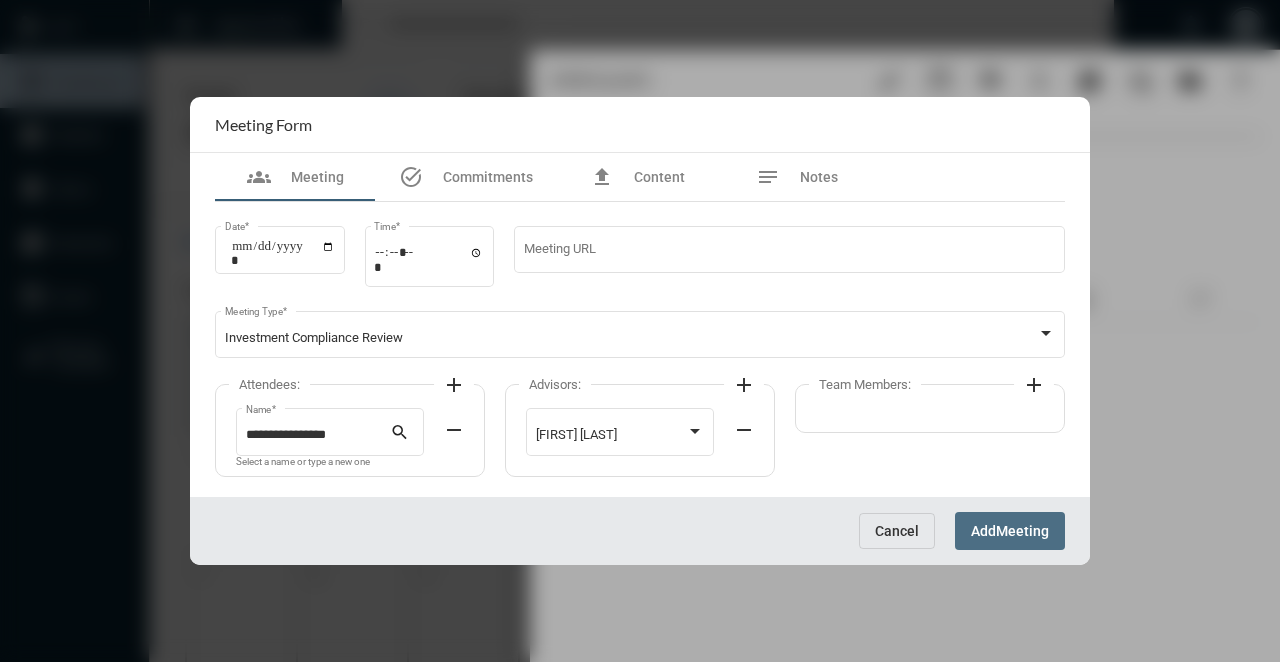 click on "Add  Meeting" at bounding box center (1010, 530) 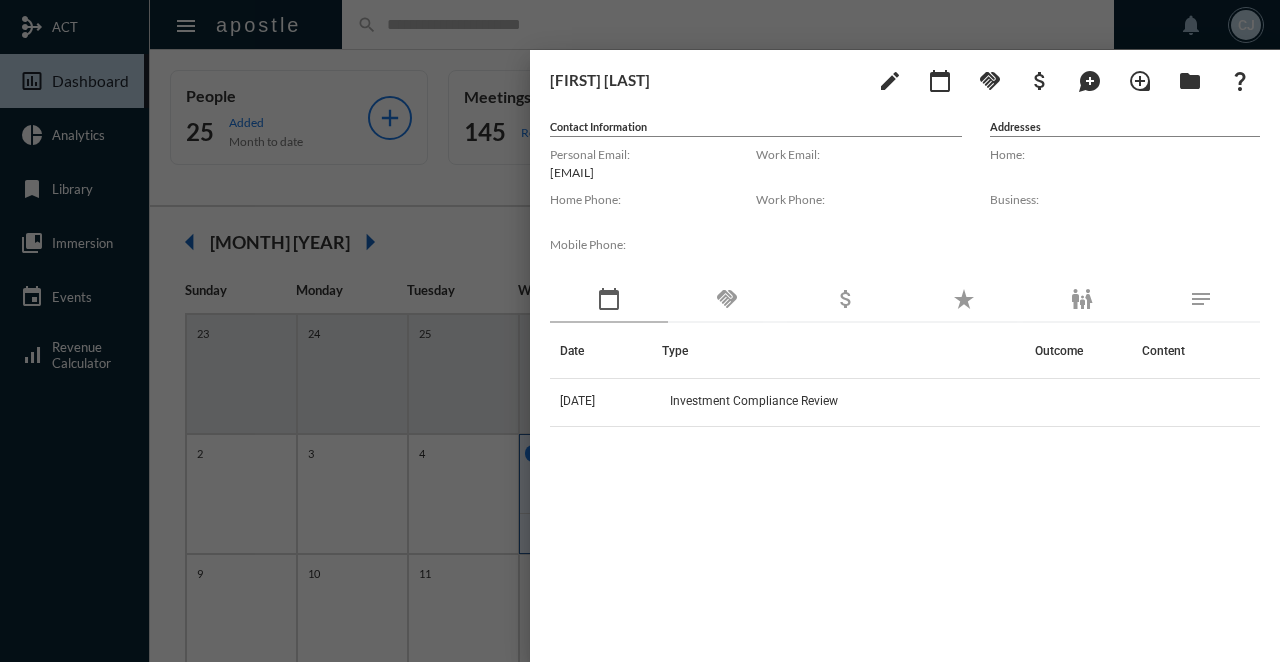 click at bounding box center [640, 331] 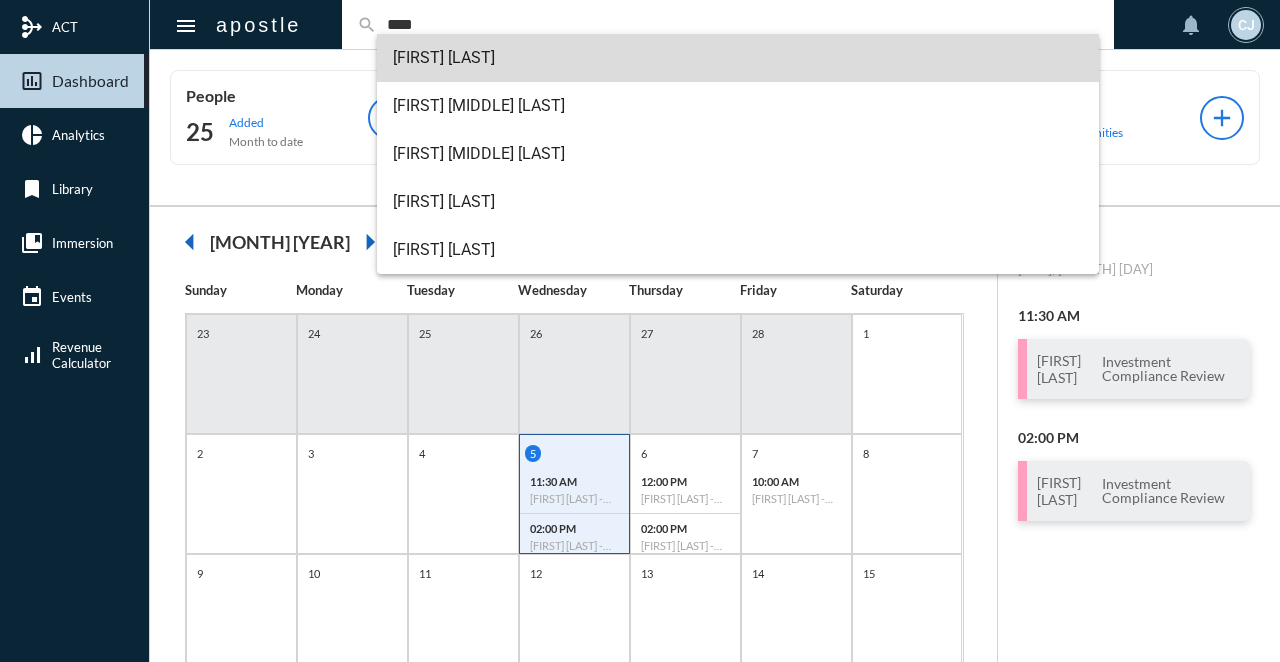 click on "[FIRST]  [LAST]" at bounding box center [738, 58] 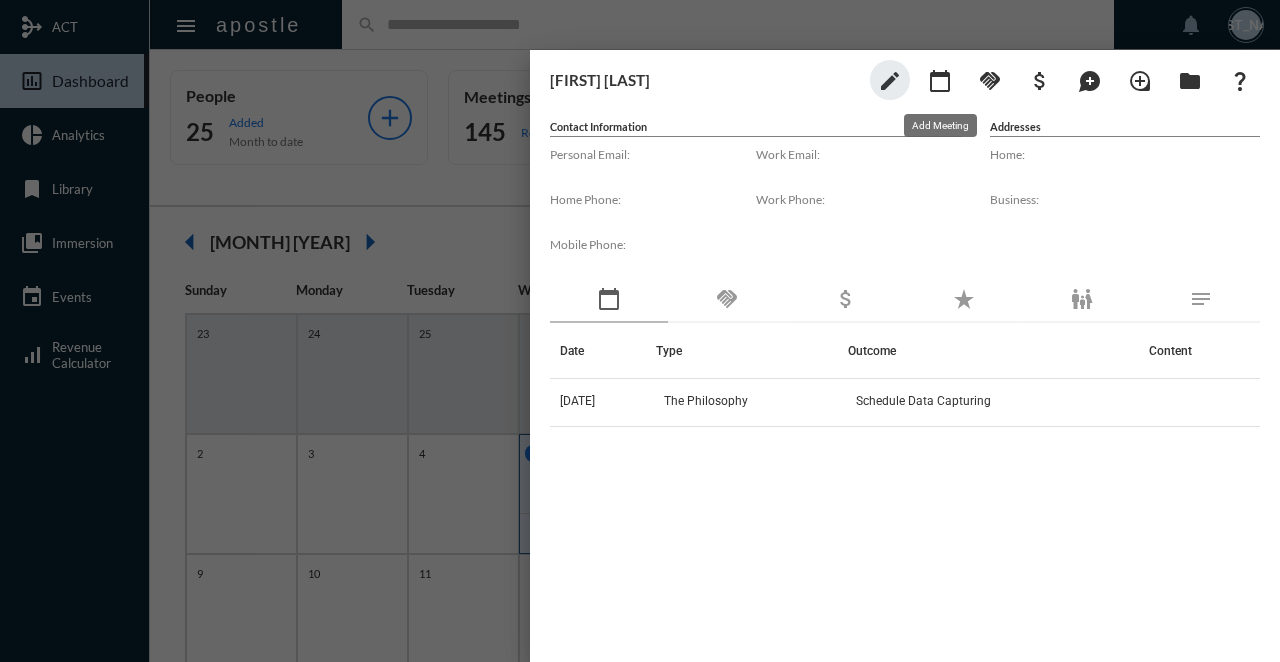 scroll, scrollTop: 0, scrollLeft: 0, axis: both 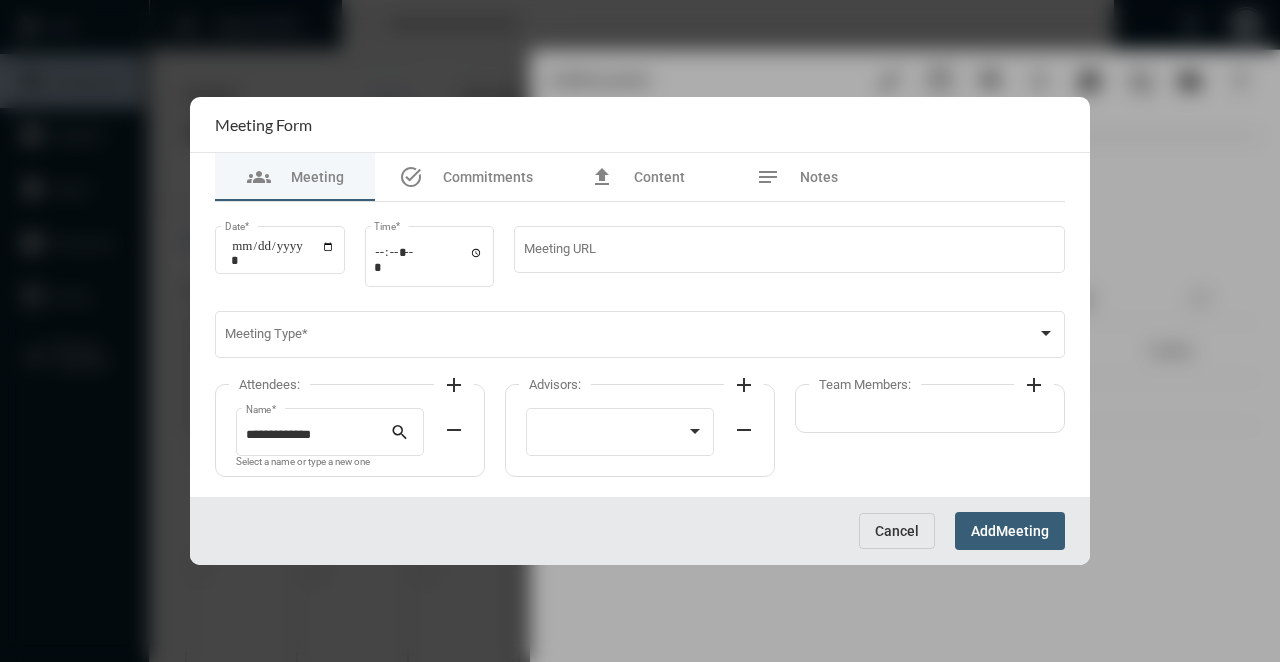 click on "add" at bounding box center [454, 385] 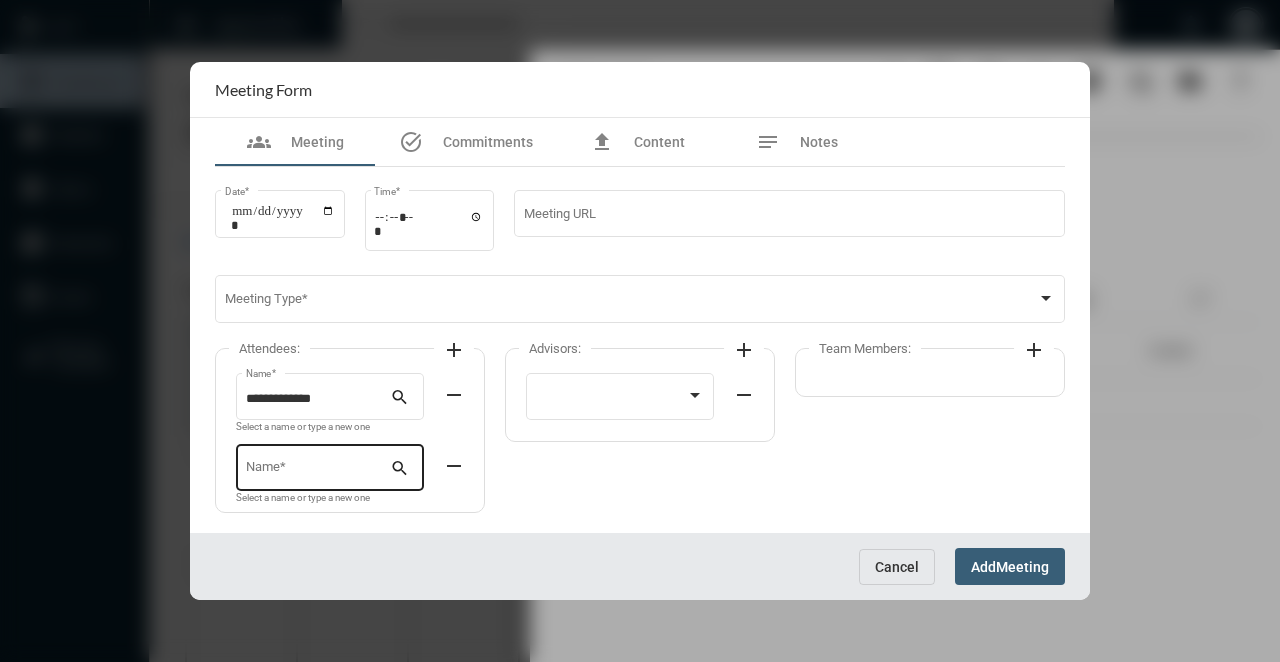 click on "Name  *" at bounding box center (318, 471) 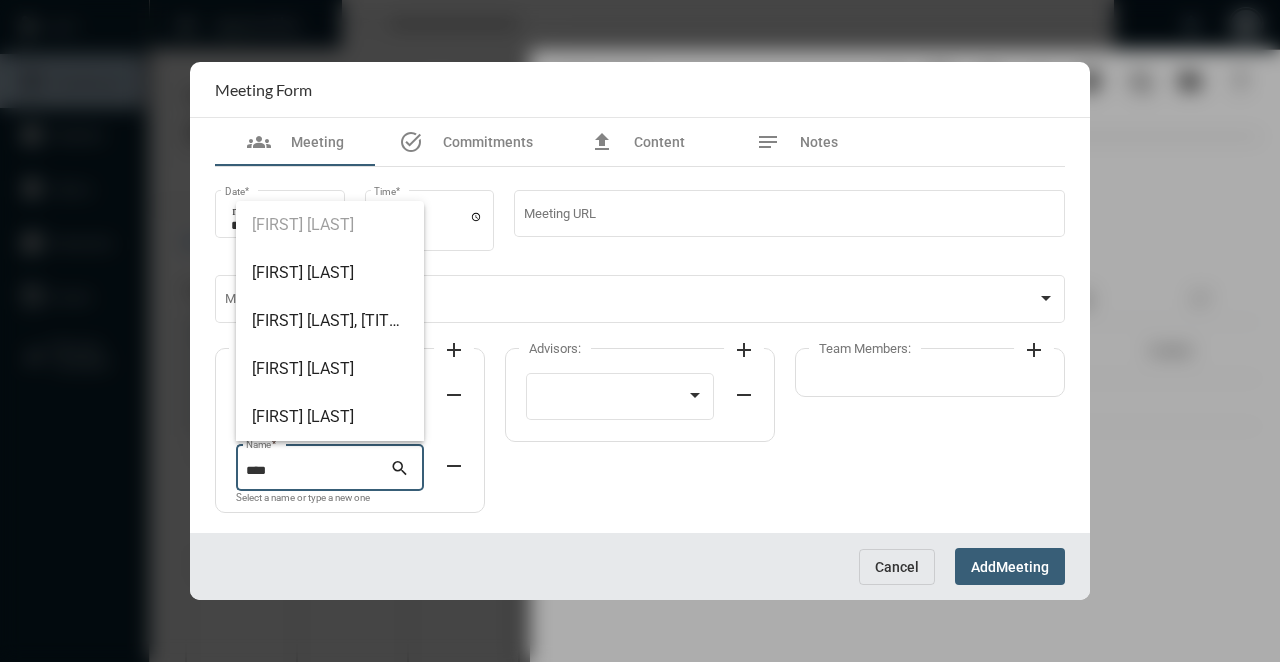 type on "****" 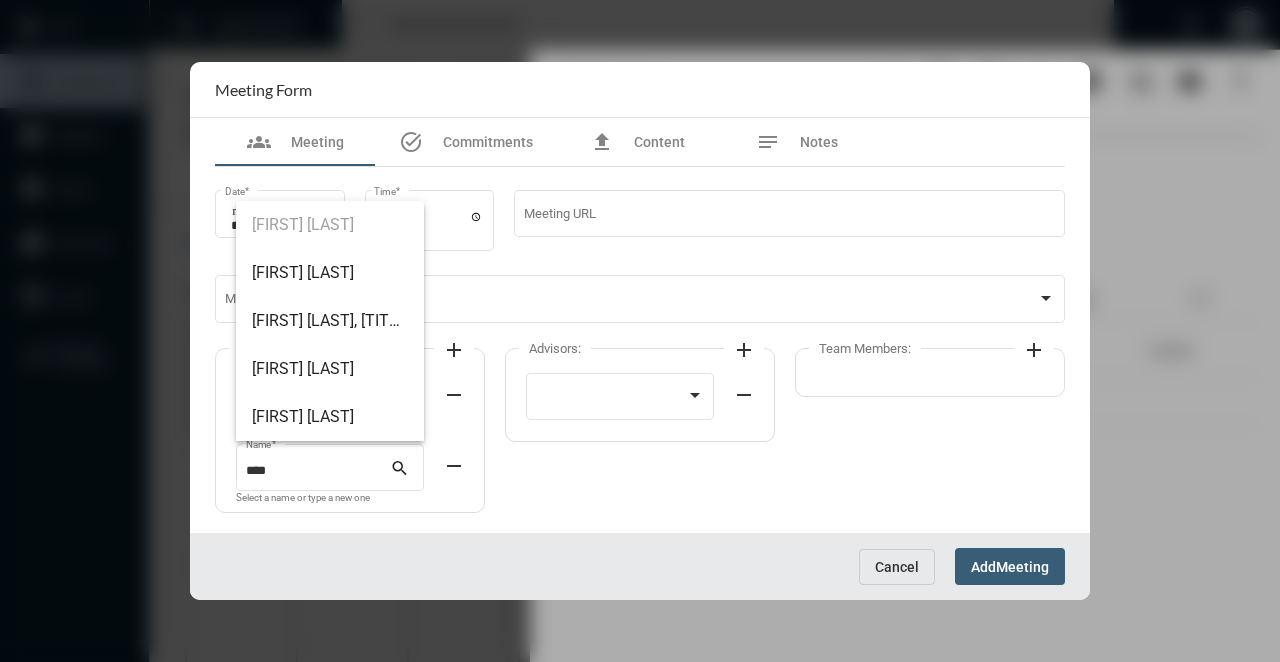 click on "**********" at bounding box center (640, 438) 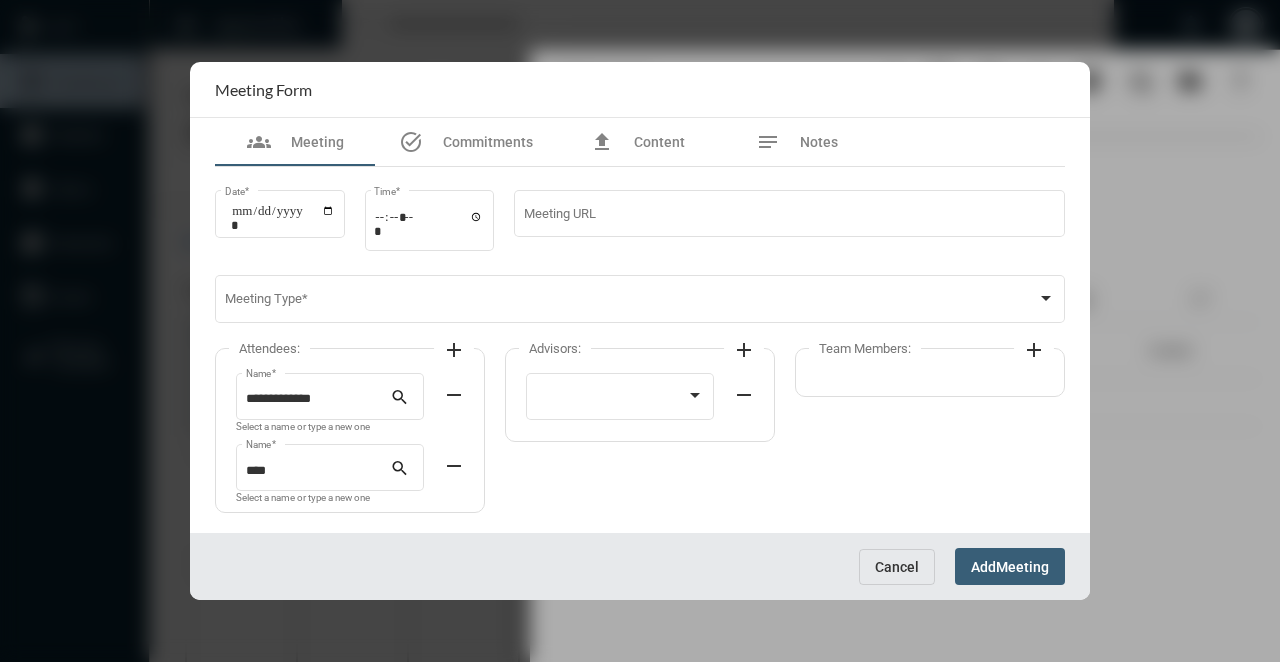 click on "remove" at bounding box center (454, 466) 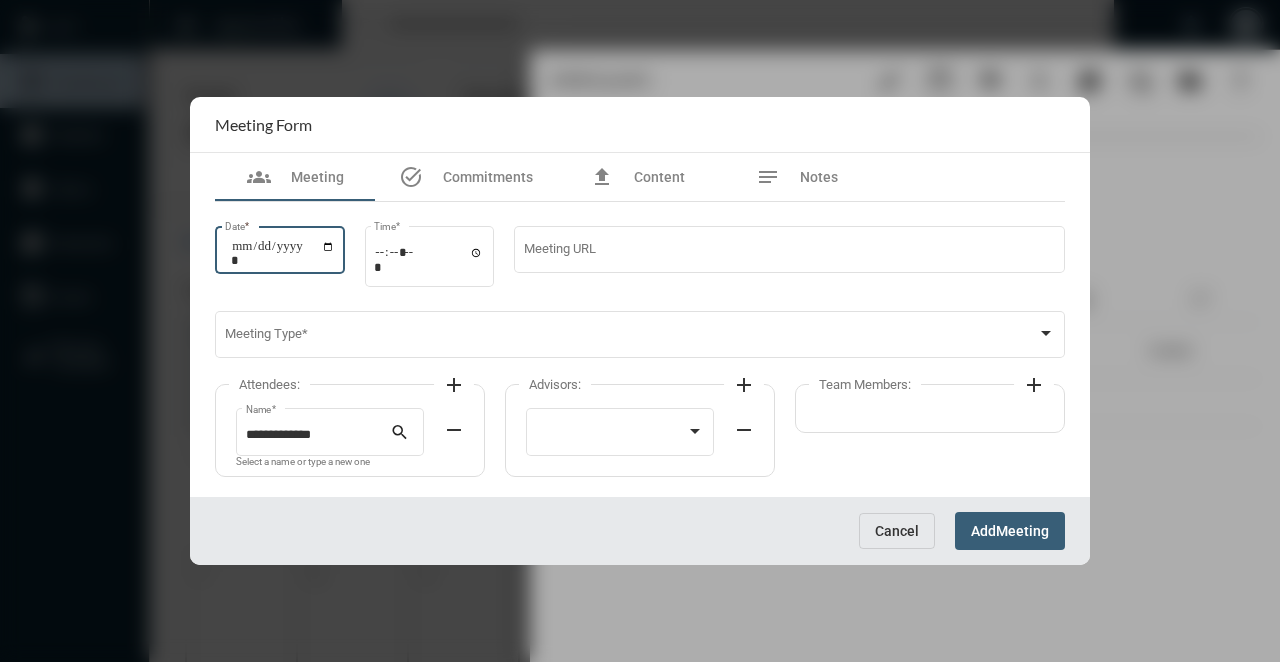 click on "Date  *" at bounding box center [283, 253] 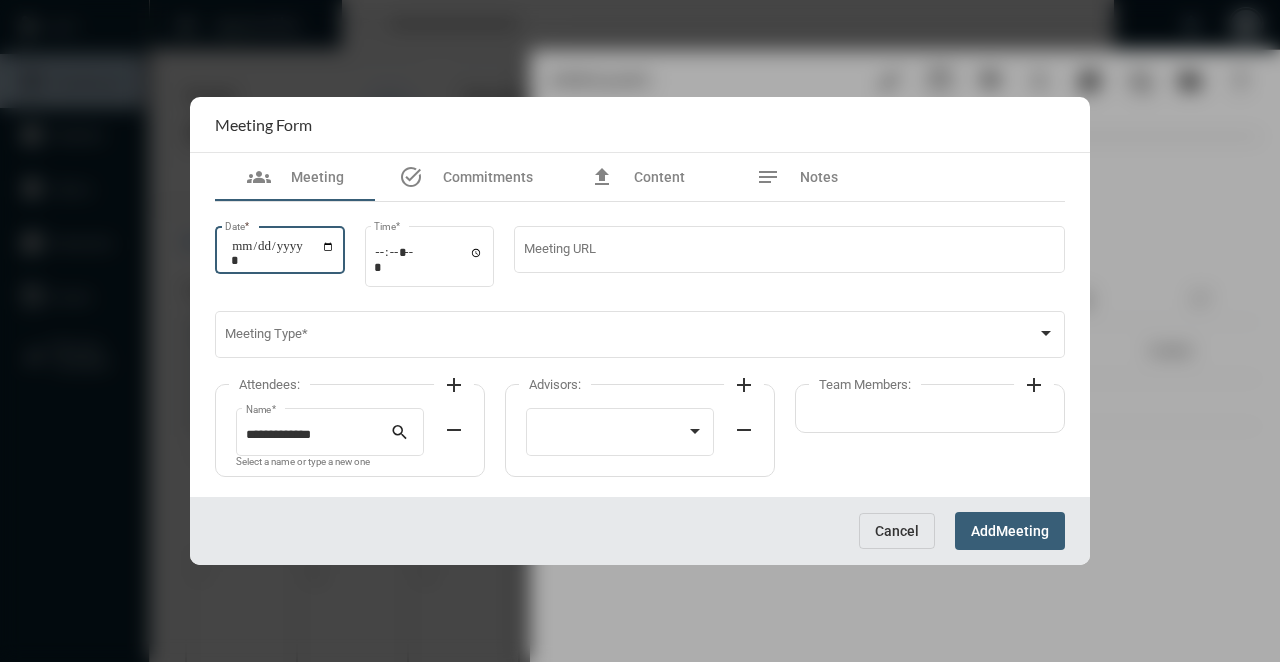 type on "**********" 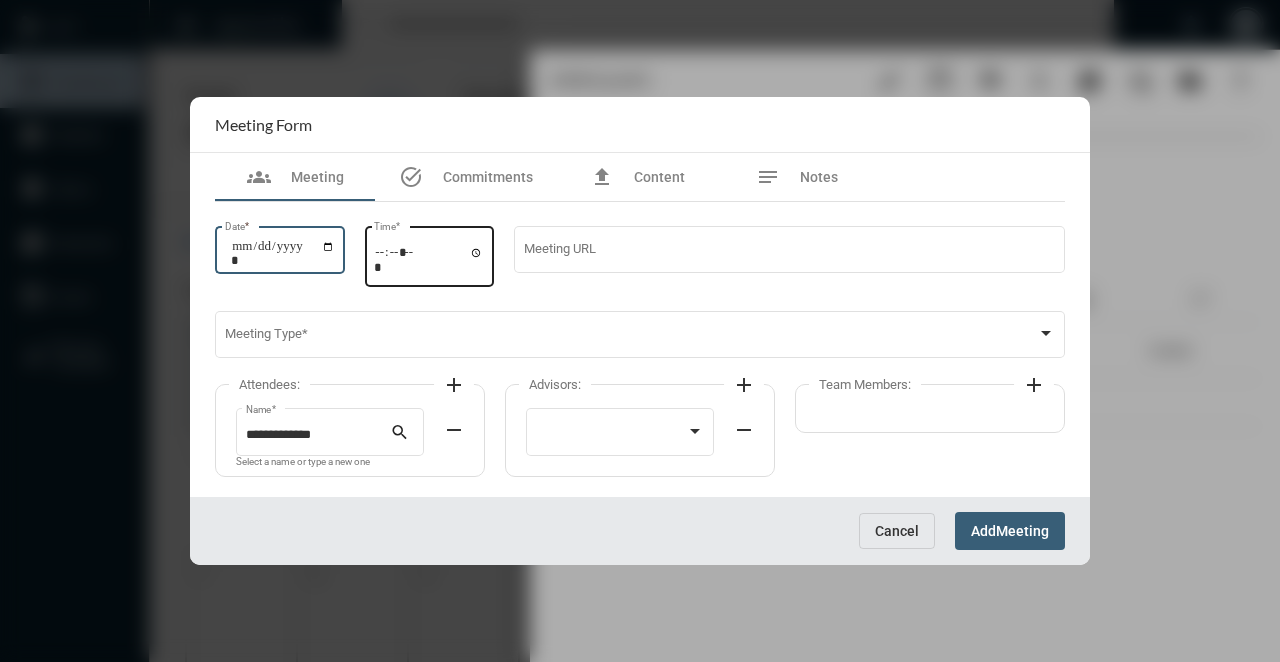 click on "Time  *" at bounding box center (429, 259) 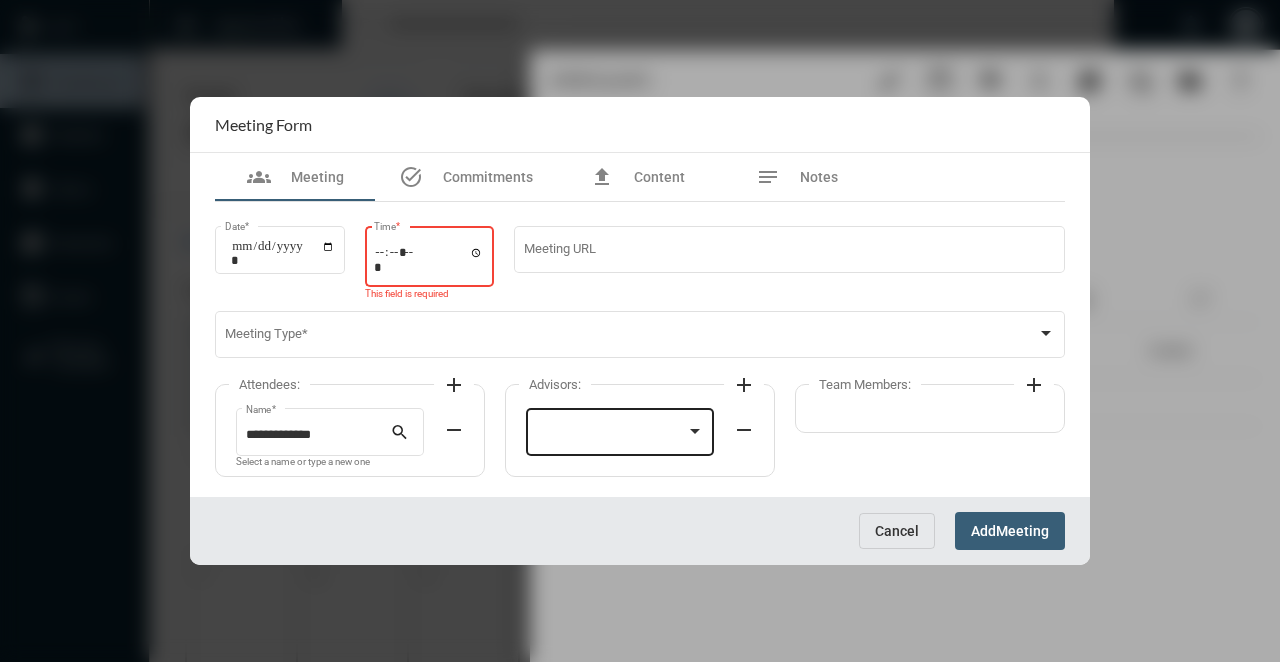 type on "*****" 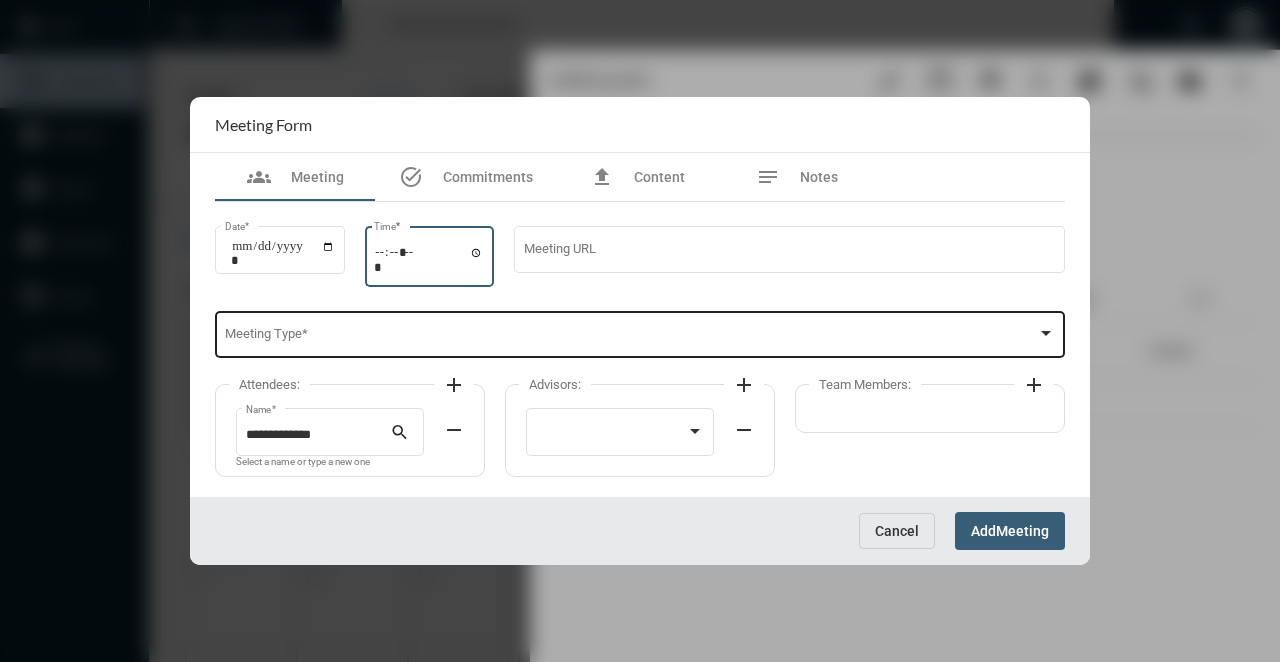 click on "Meeting Type  *" at bounding box center [640, 333] 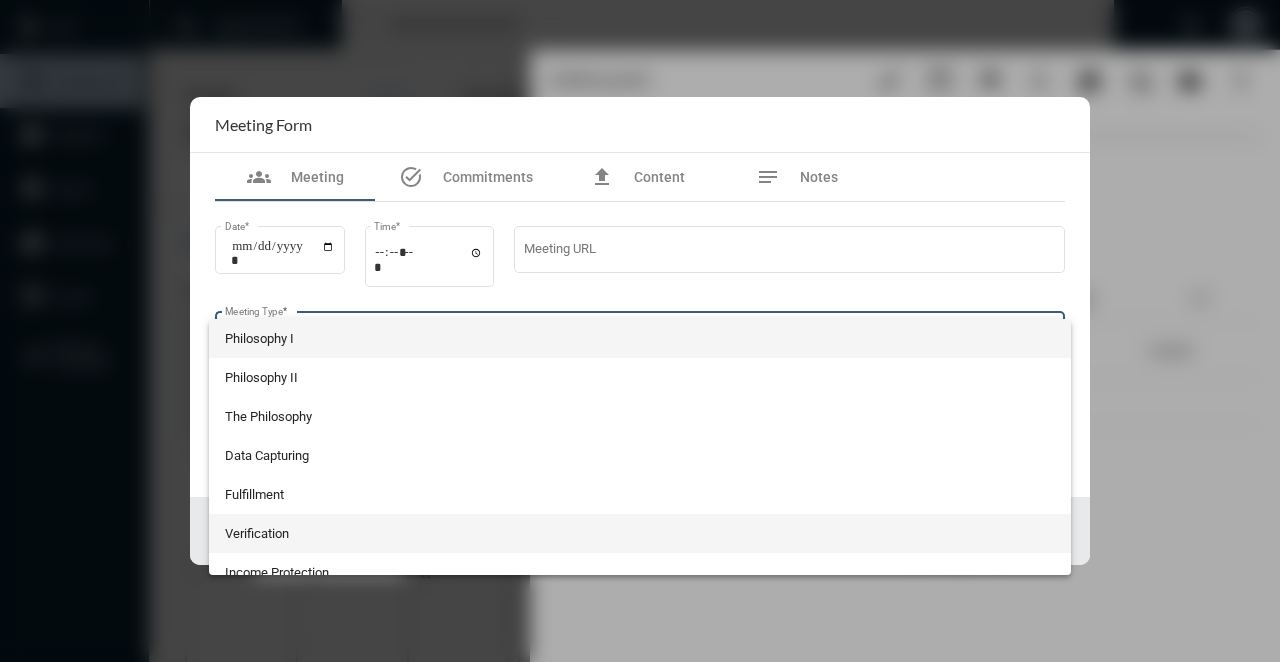 scroll, scrollTop: 524, scrollLeft: 0, axis: vertical 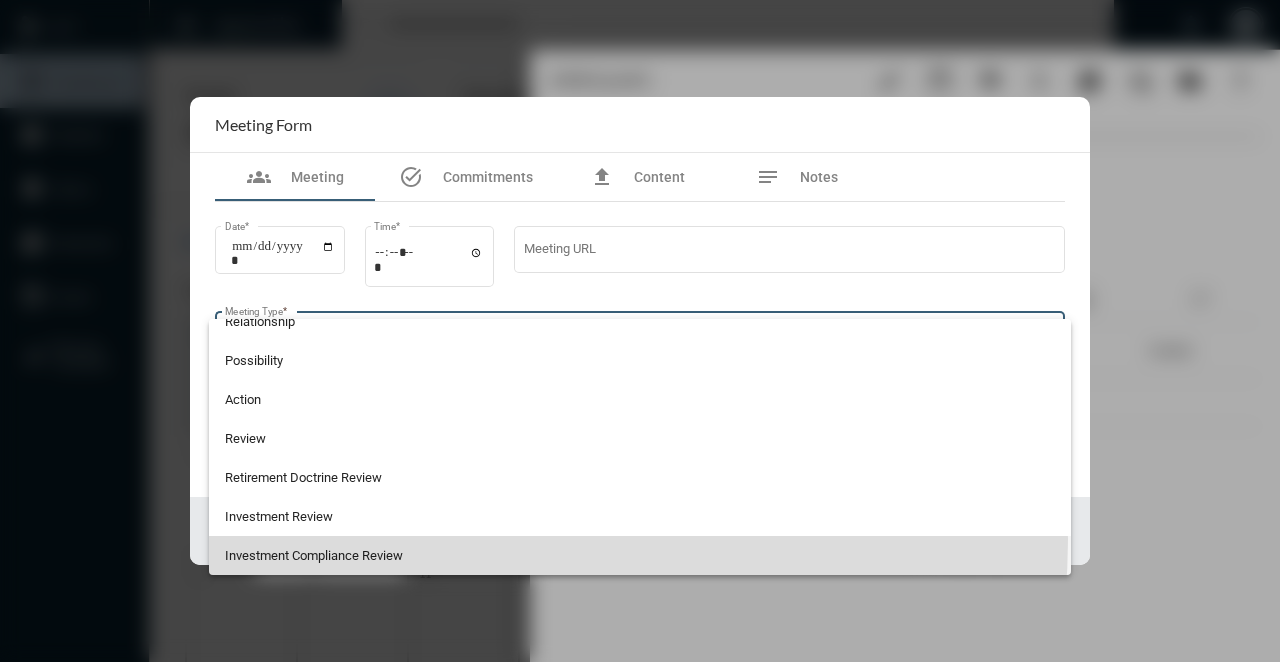 click on "Investment Compliance Review" at bounding box center [640, 555] 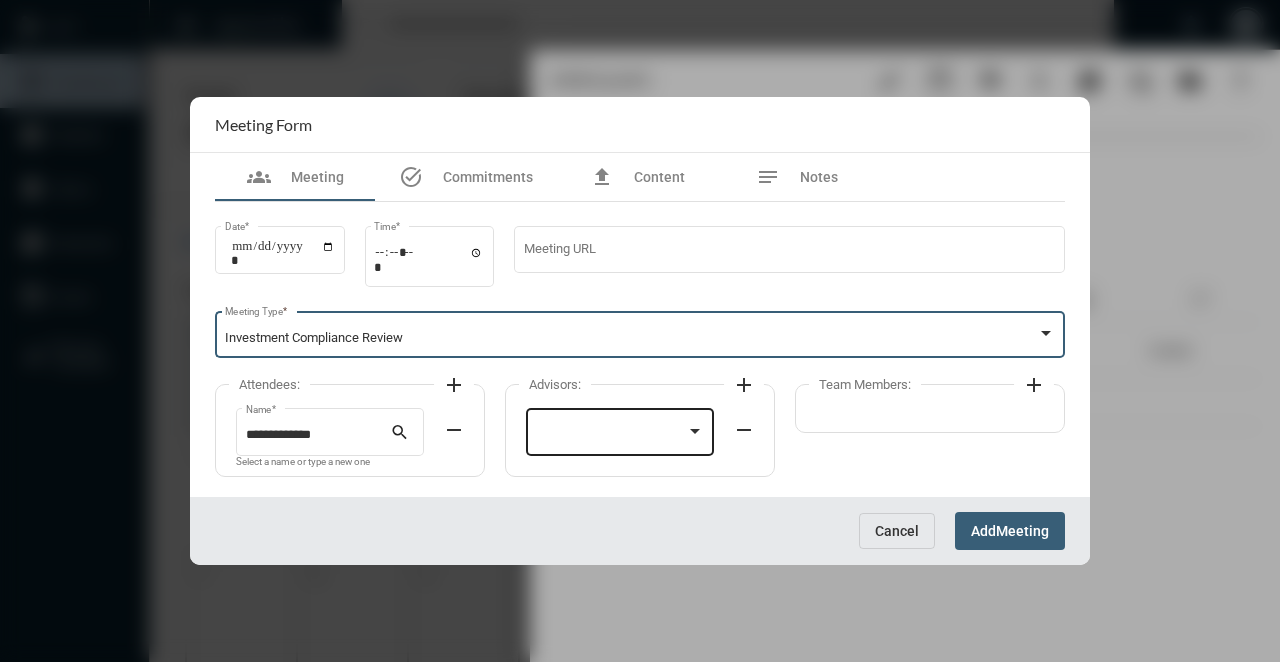 click at bounding box center (611, 435) 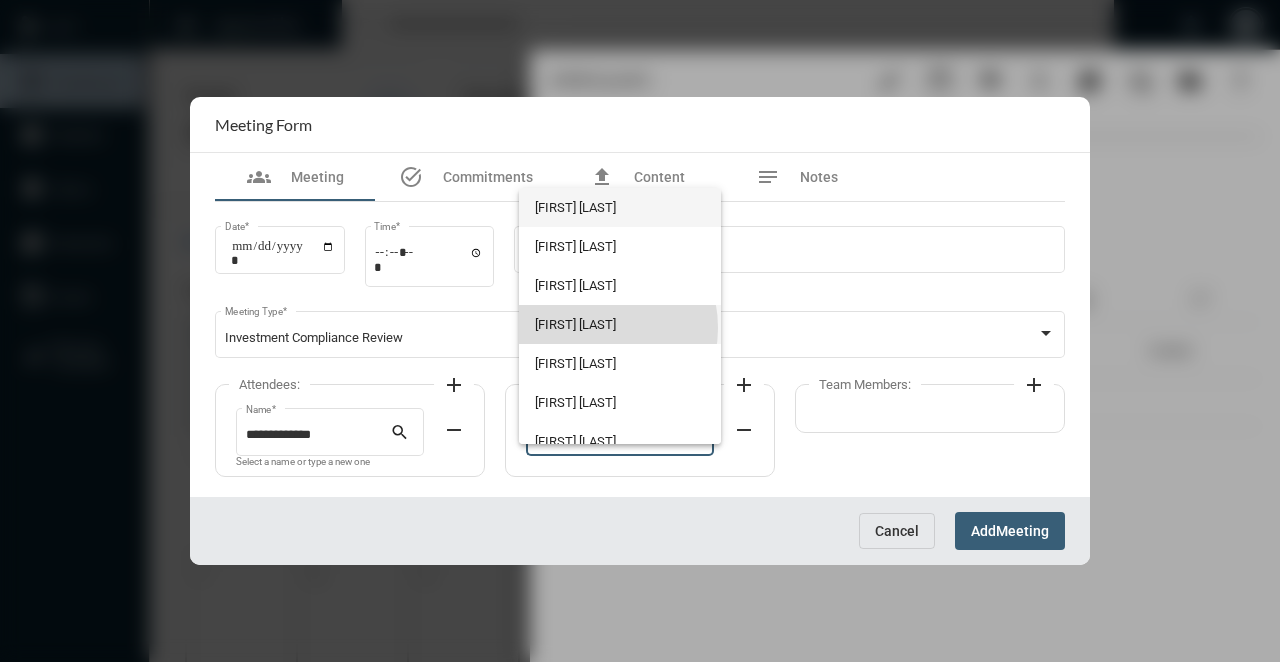 click on "[FIRST] [LAST]" at bounding box center [619, 324] 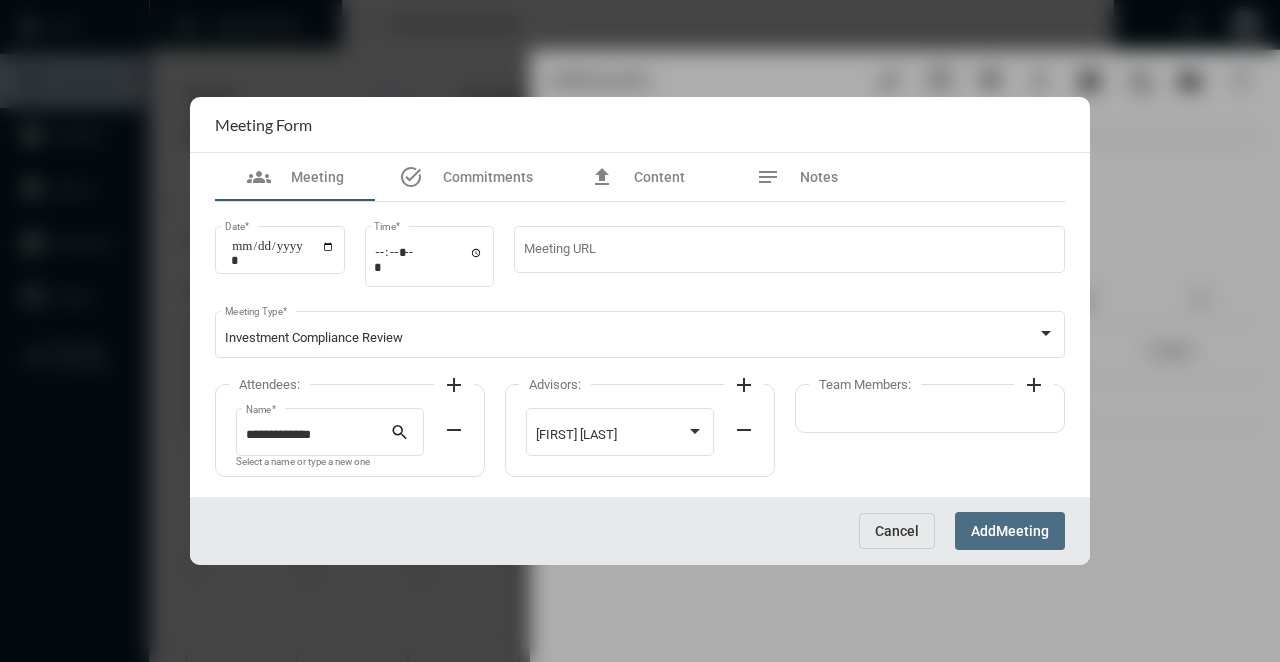click on "Add  Meeting" at bounding box center (1010, 530) 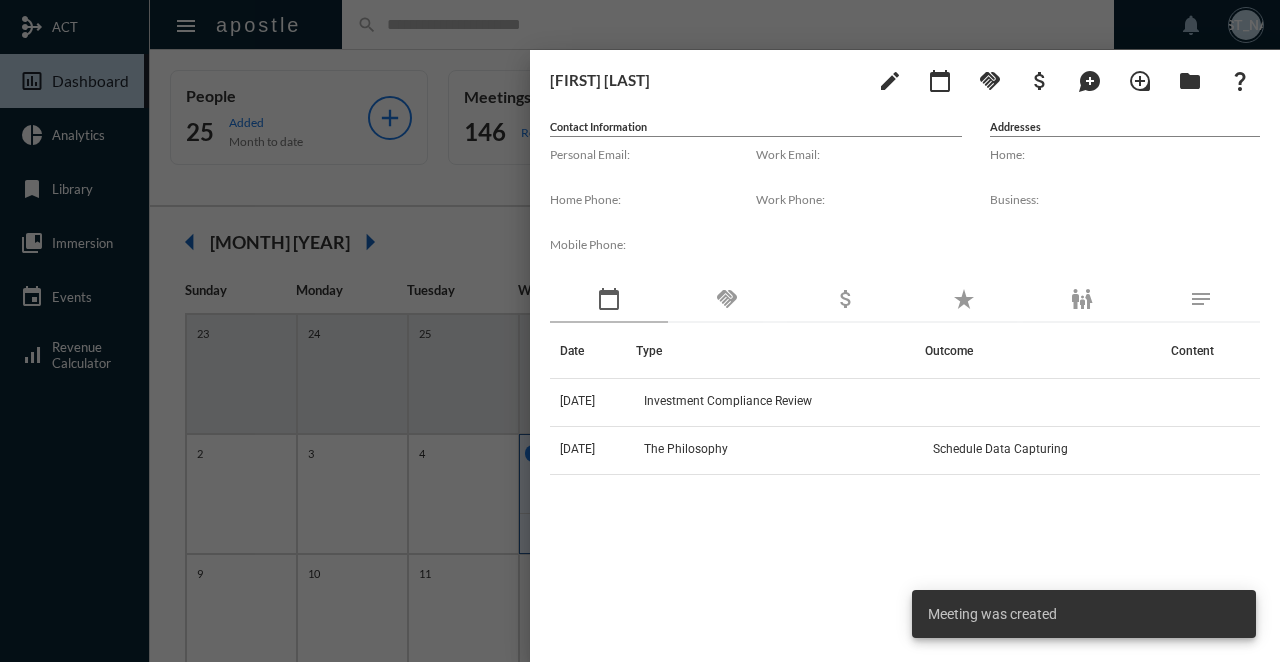 click at bounding box center (640, 331) 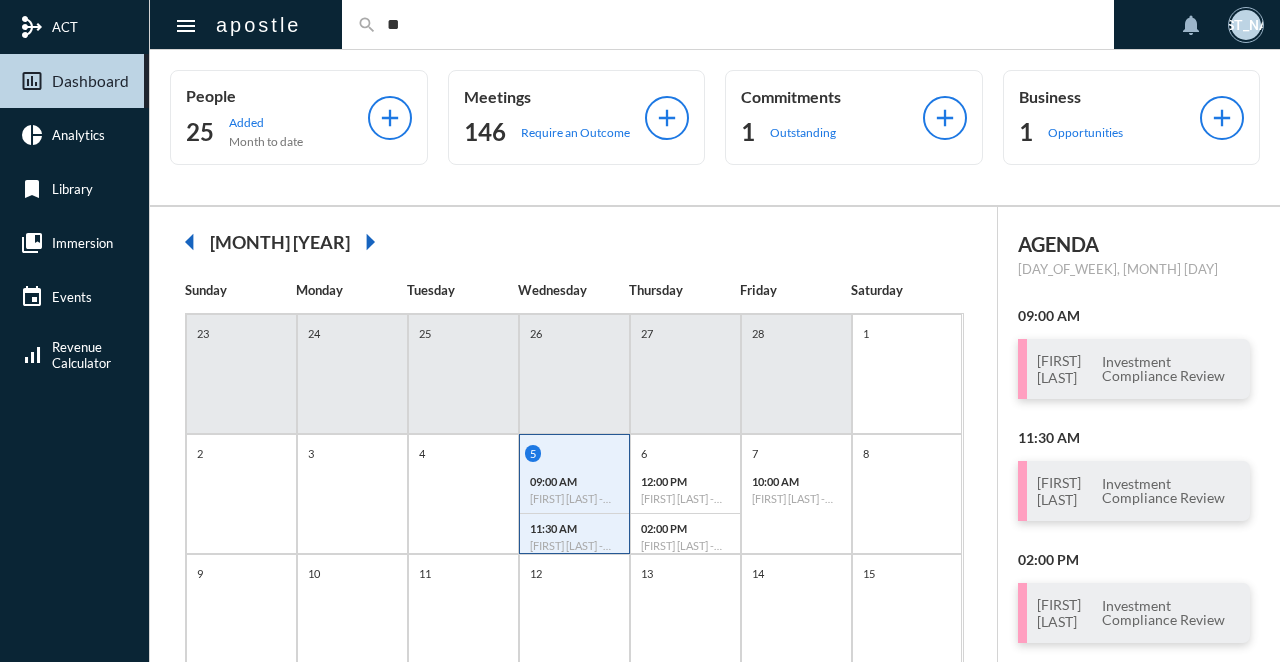 type on "*" 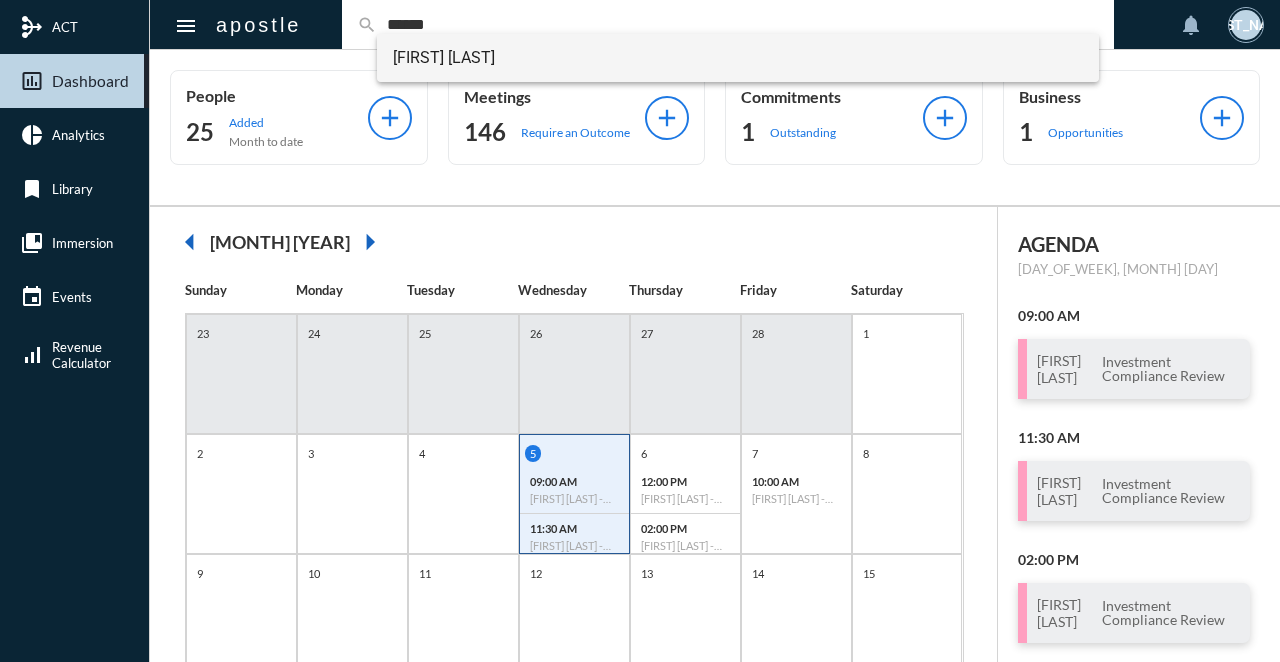 type on "******" 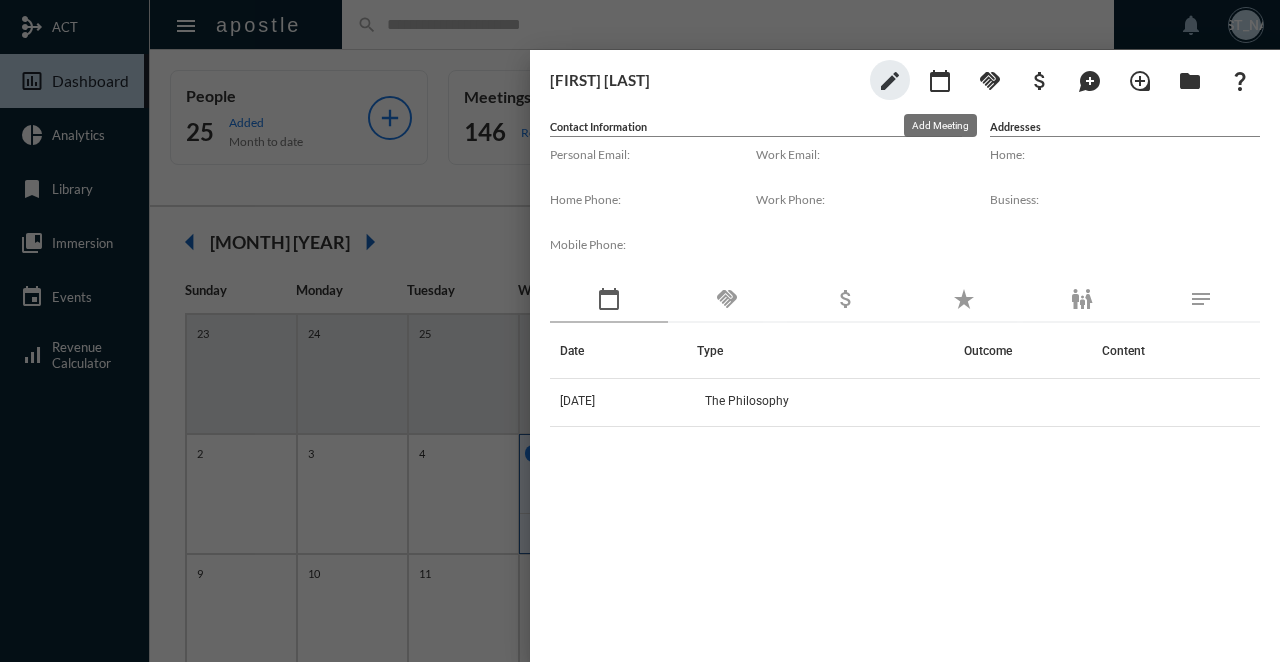 click on "calendar_today" 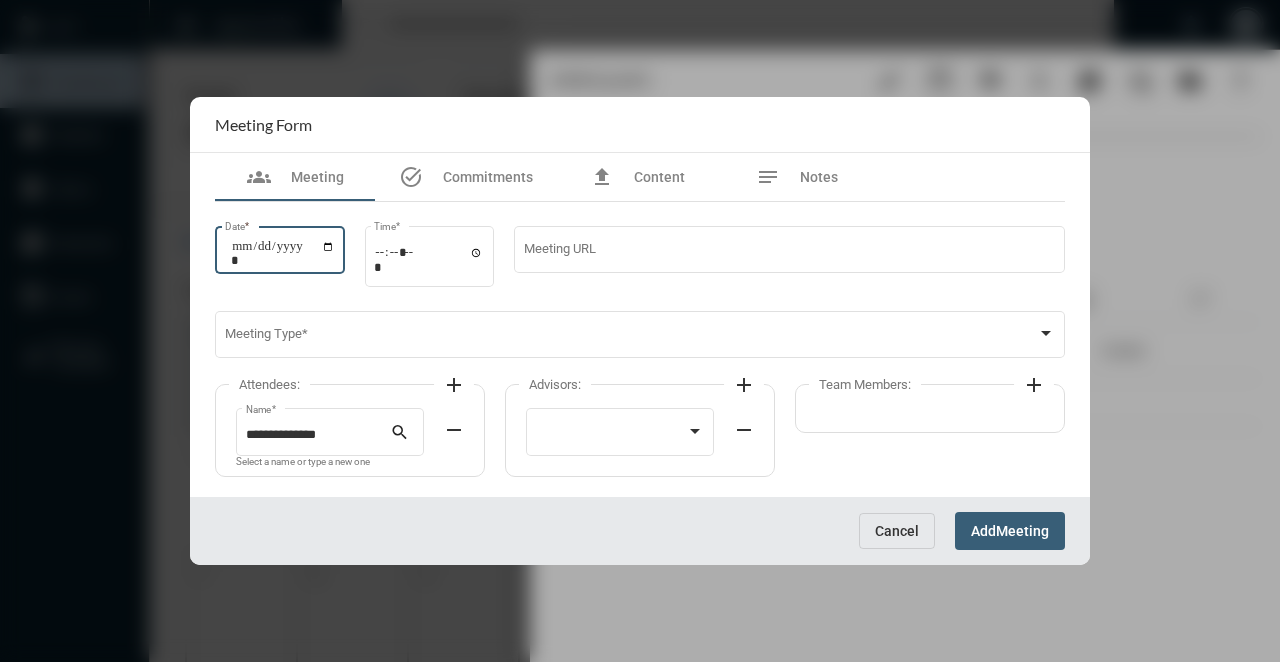 click on "Date  *" at bounding box center (283, 253) 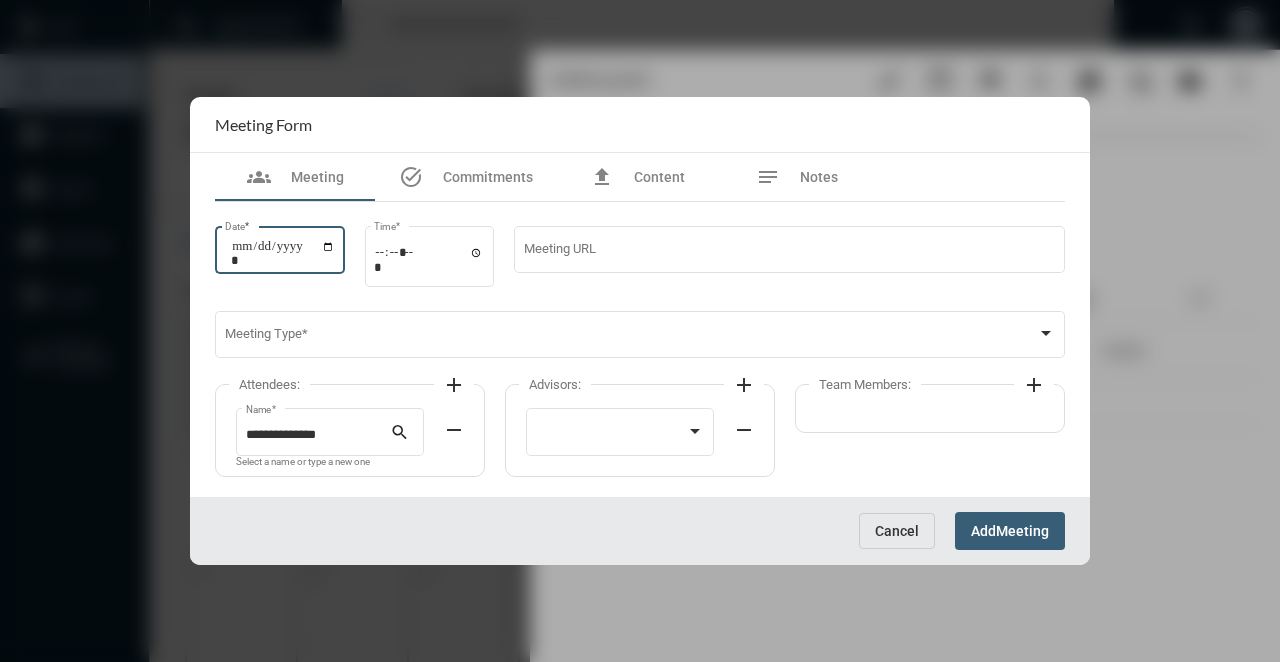 type on "**********" 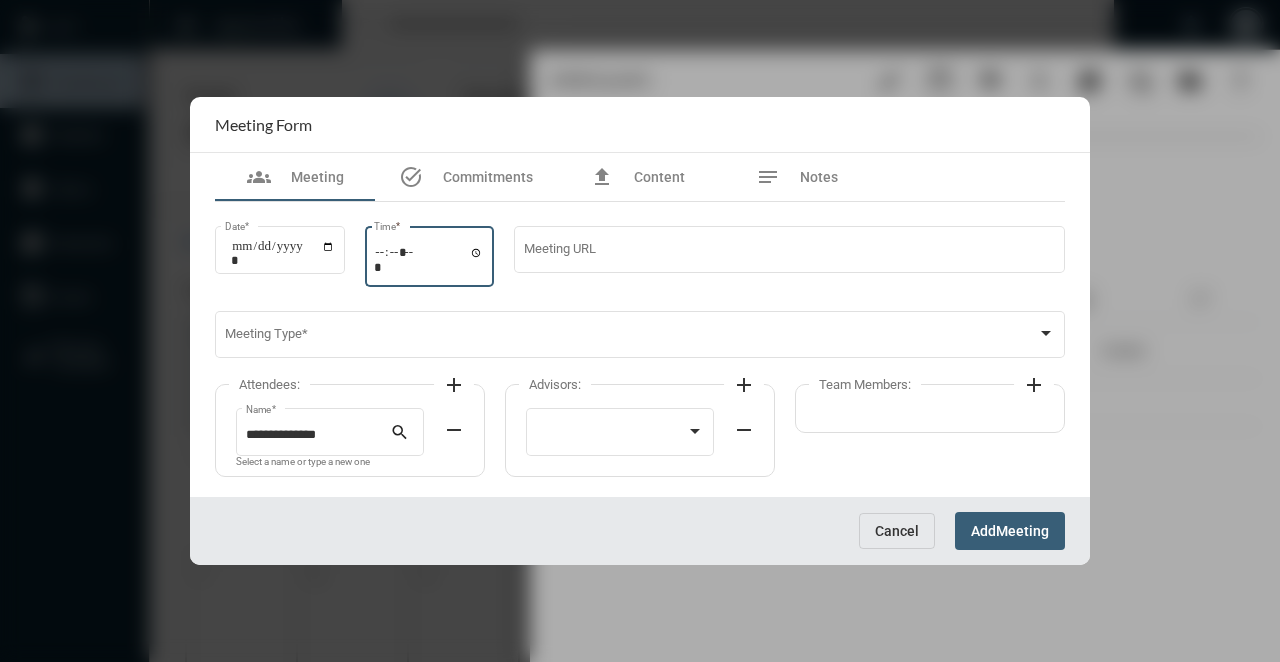 click on "Time  *" at bounding box center [429, 259] 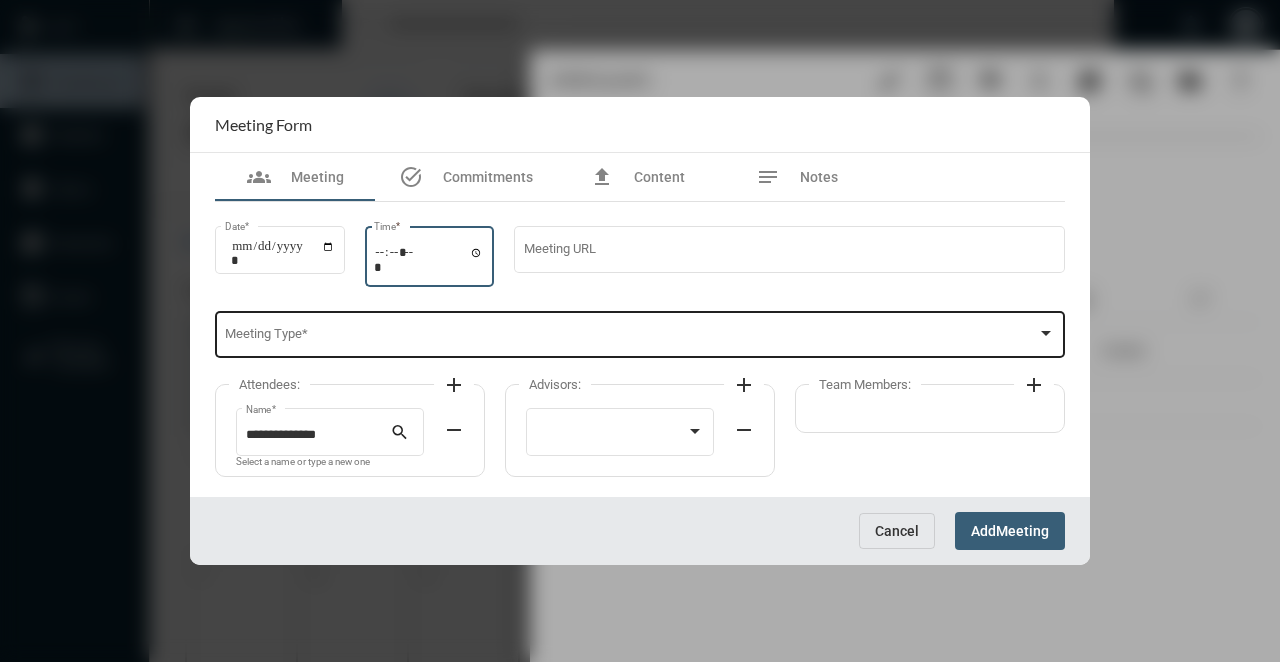 click on "Meeting Type  *" at bounding box center [640, 333] 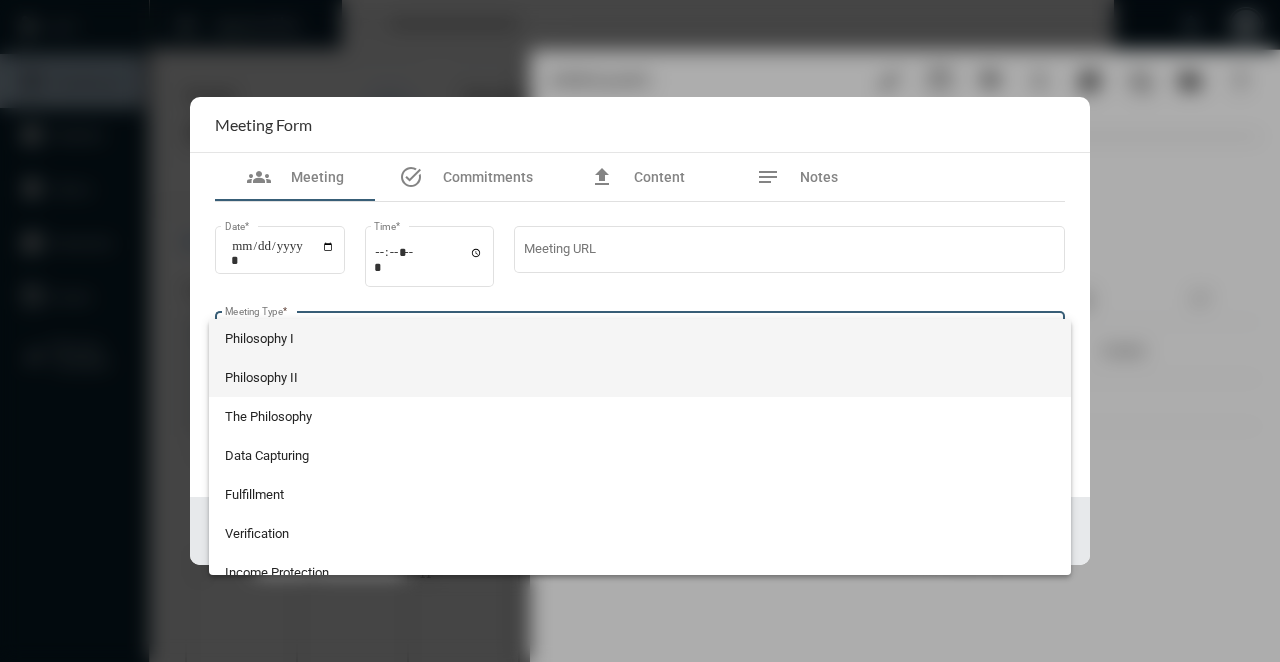 scroll, scrollTop: 524, scrollLeft: 0, axis: vertical 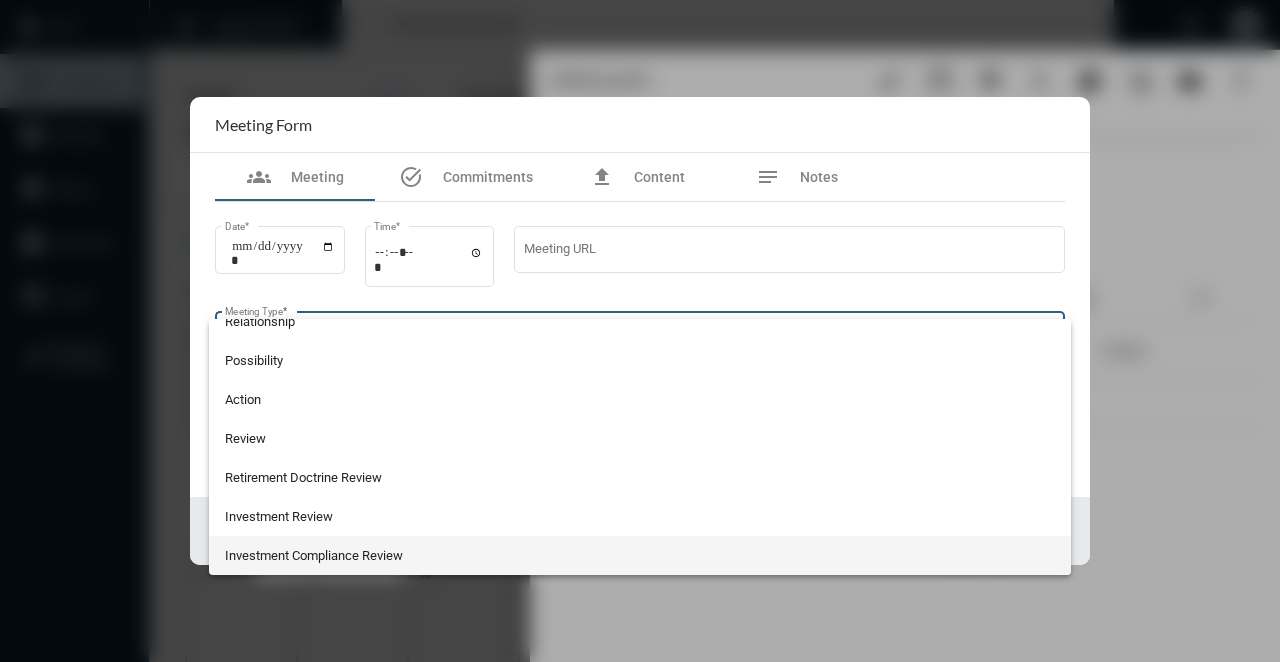 click on "Investment Compliance Review" at bounding box center (640, 555) 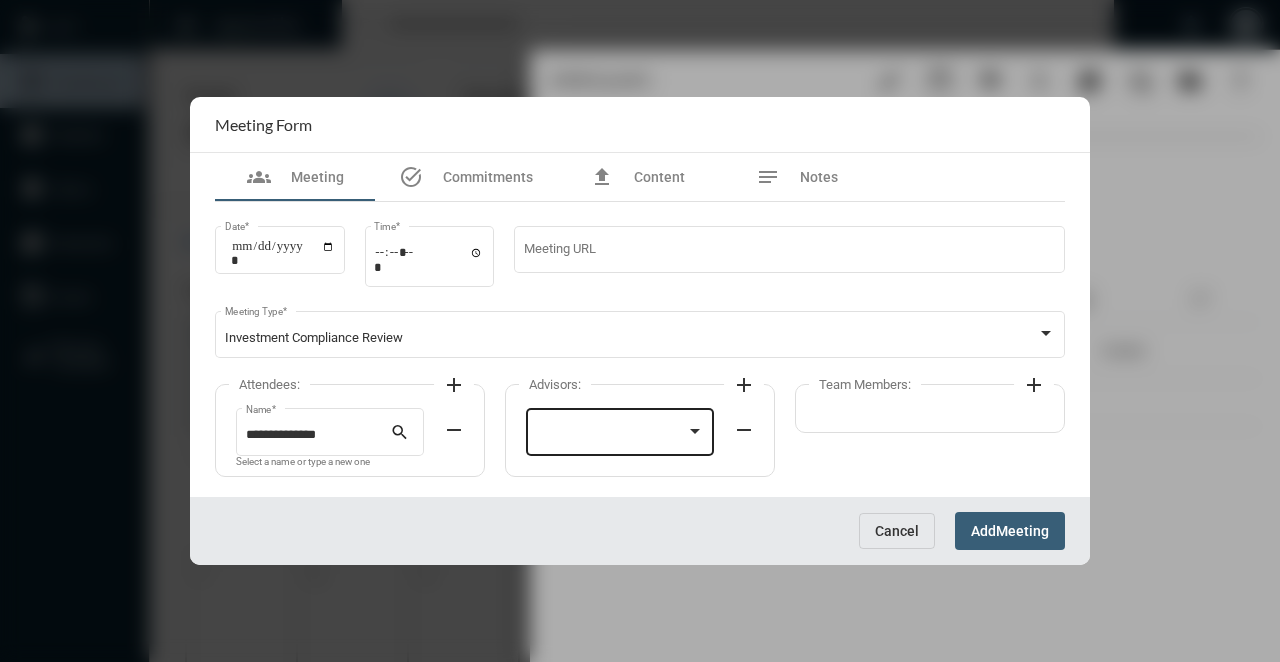 click 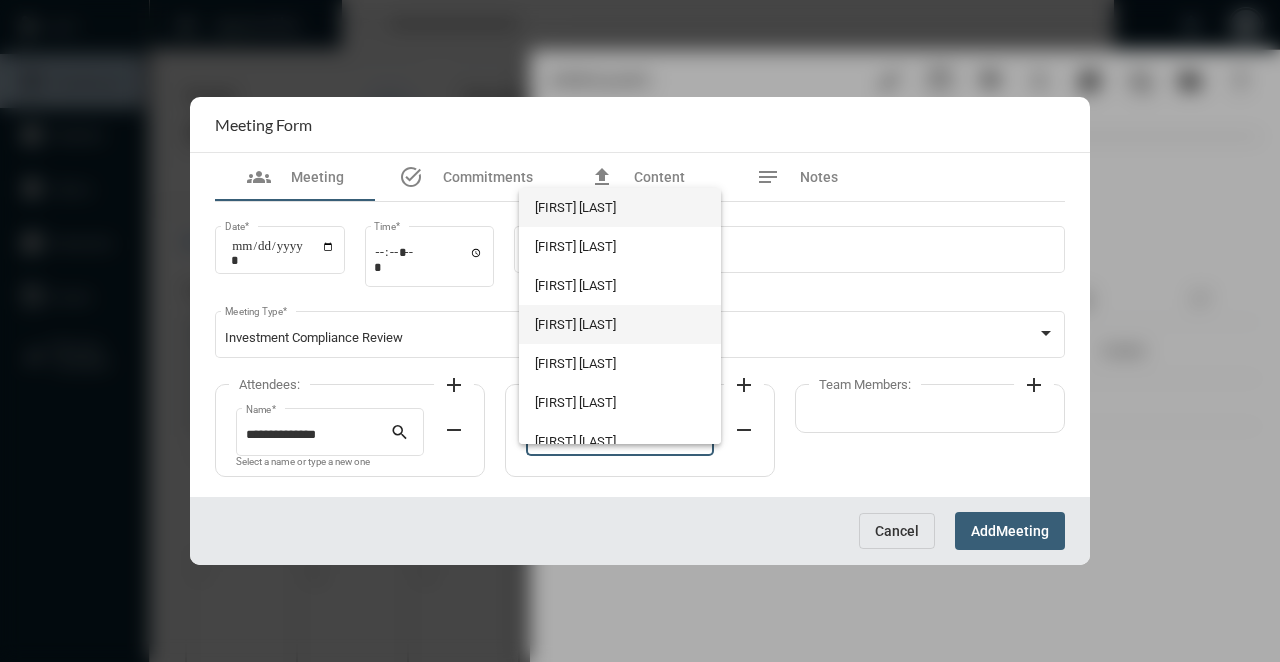 click on "[FIRST] [LAST]" at bounding box center [619, 324] 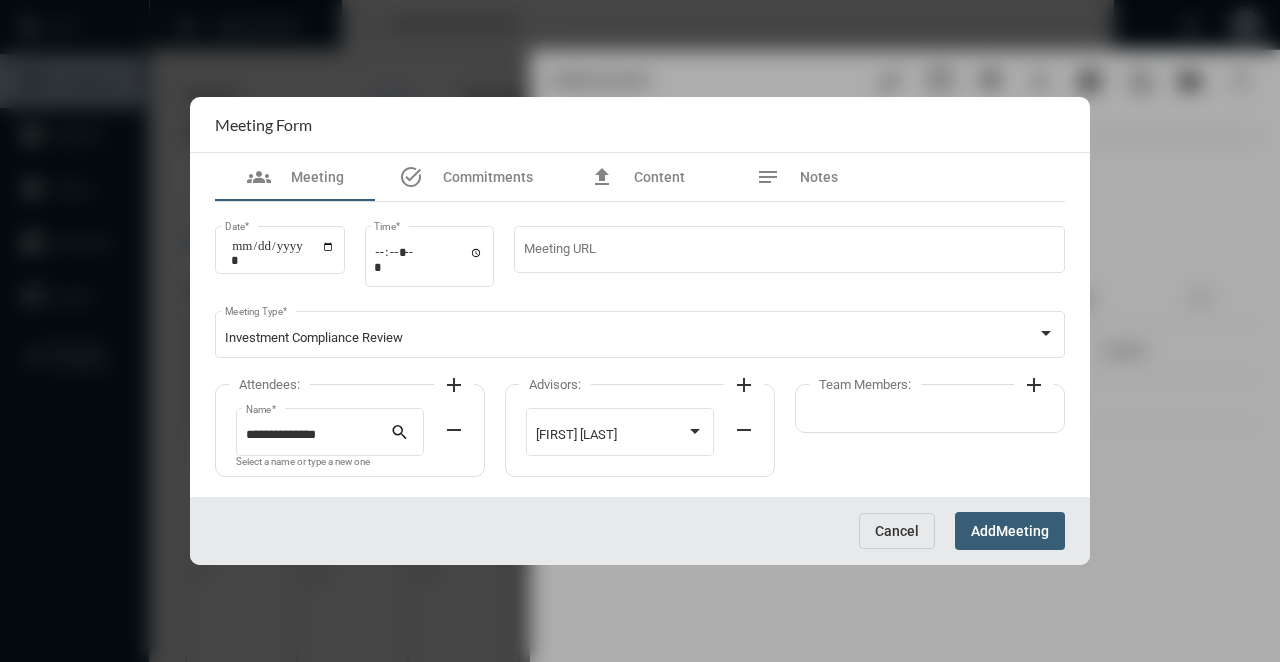 click on "add" at bounding box center [1034, 384] 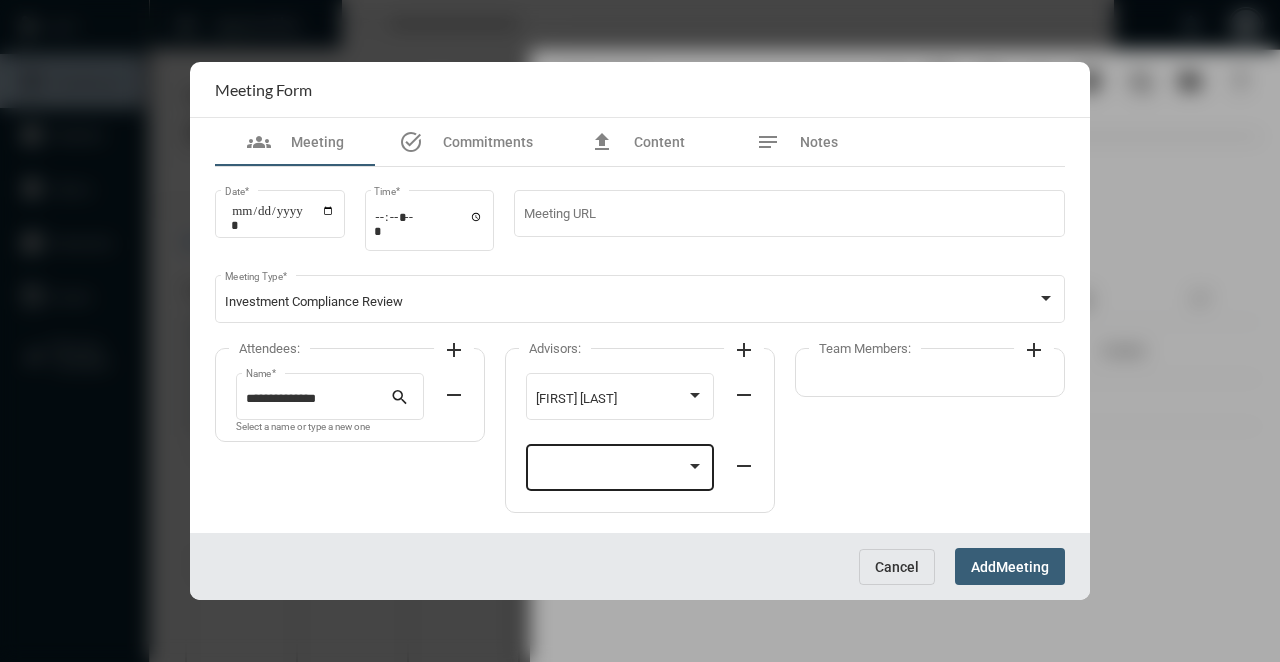 click at bounding box center [611, 471] 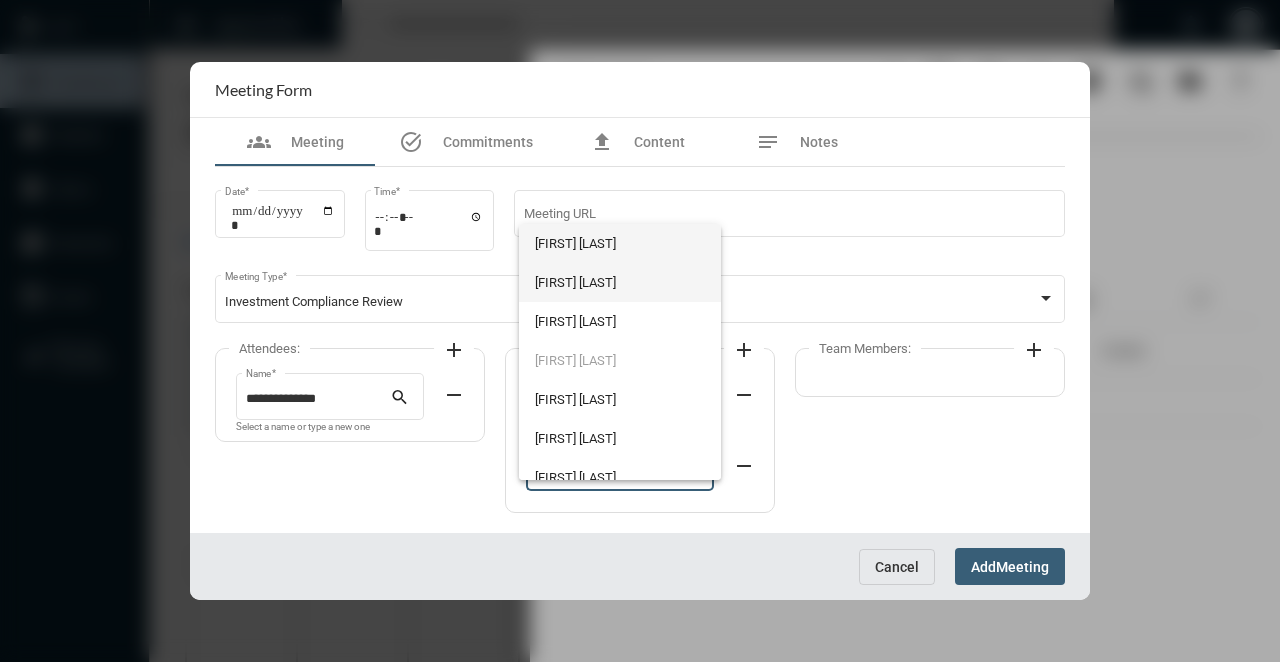 click on "[FIRST] [LAST]" at bounding box center (619, 282) 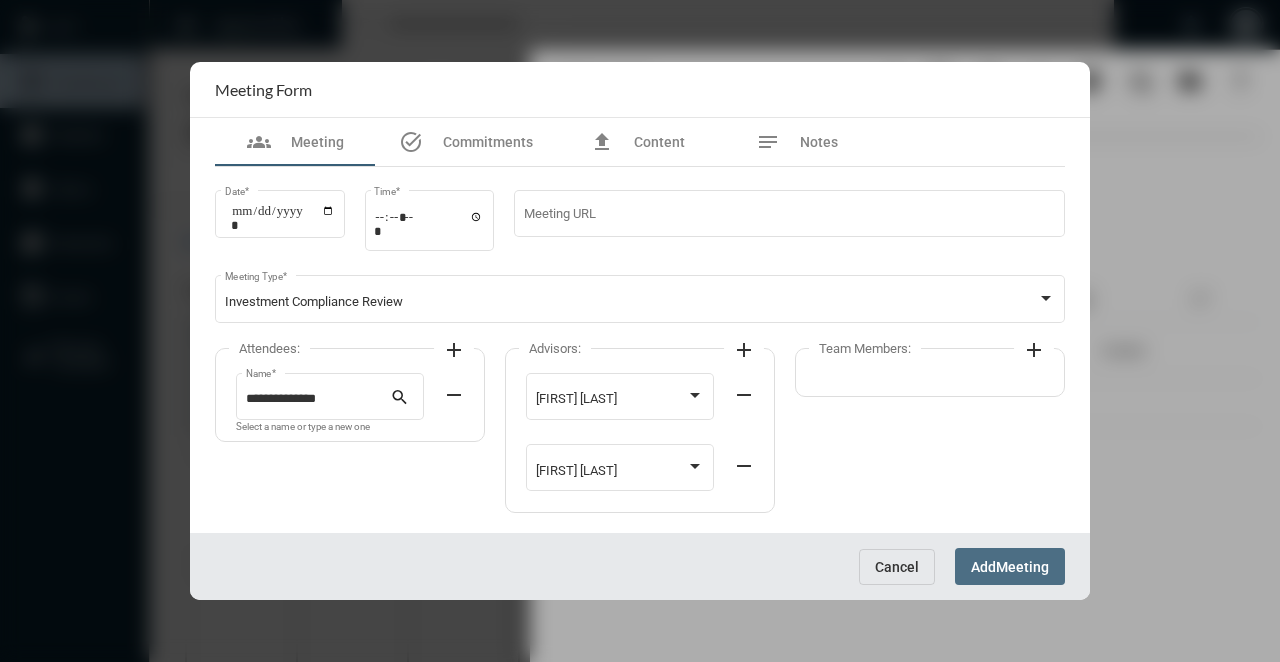 click on "Meeting" at bounding box center [1022, 567] 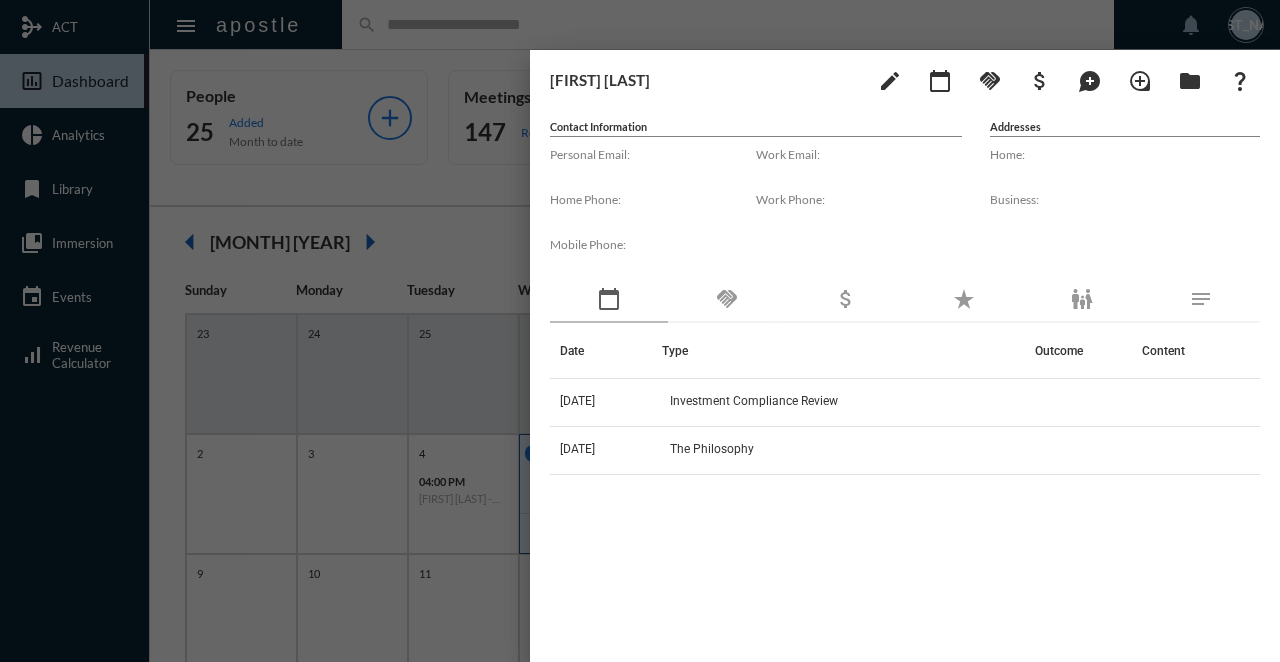 click at bounding box center (640, 331) 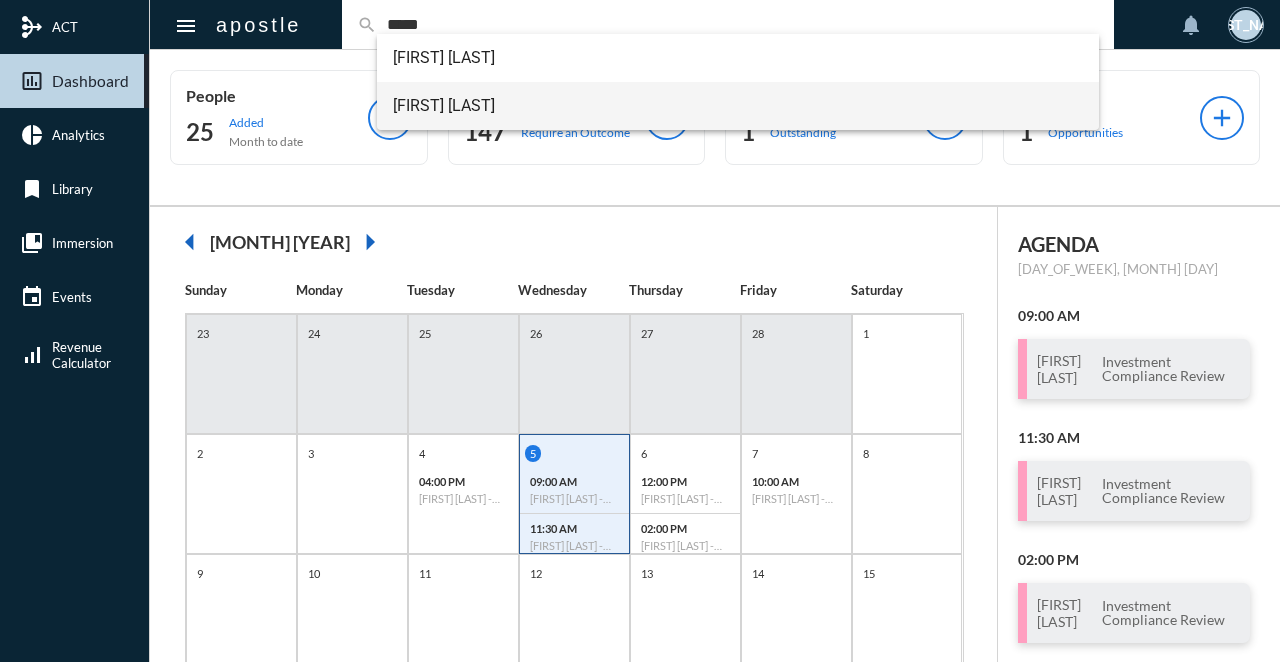type on "*****" 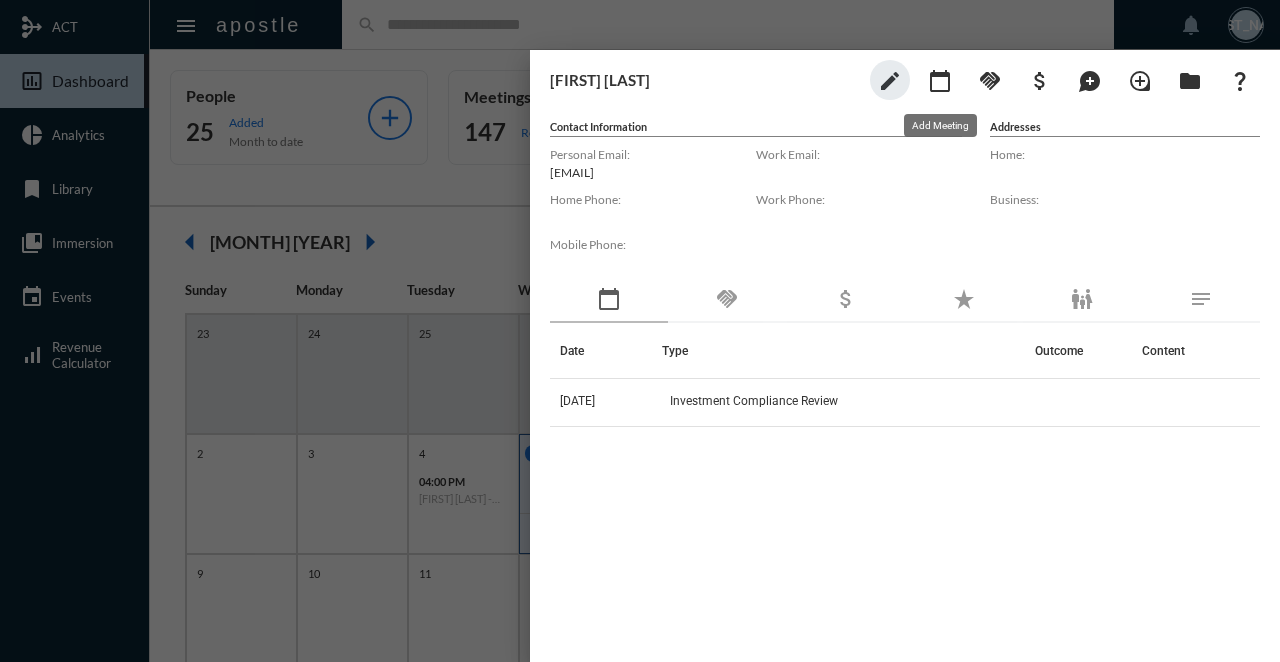 click on "calendar_today" 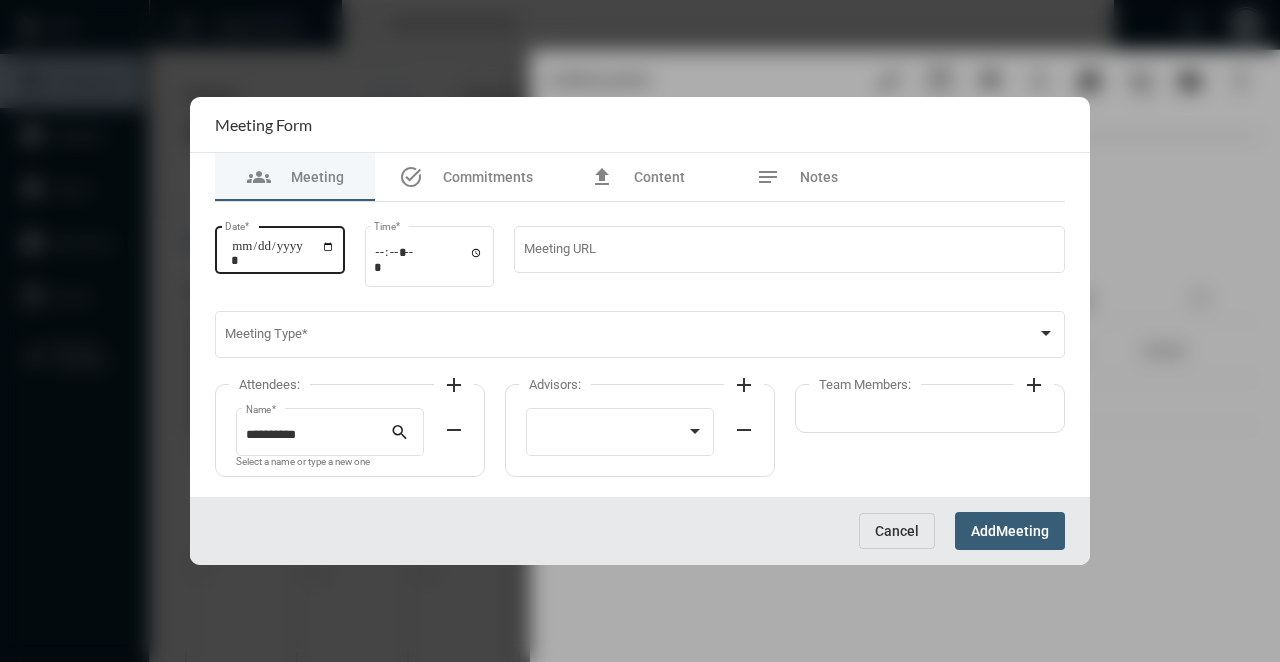 click on "Date  *" at bounding box center [283, 253] 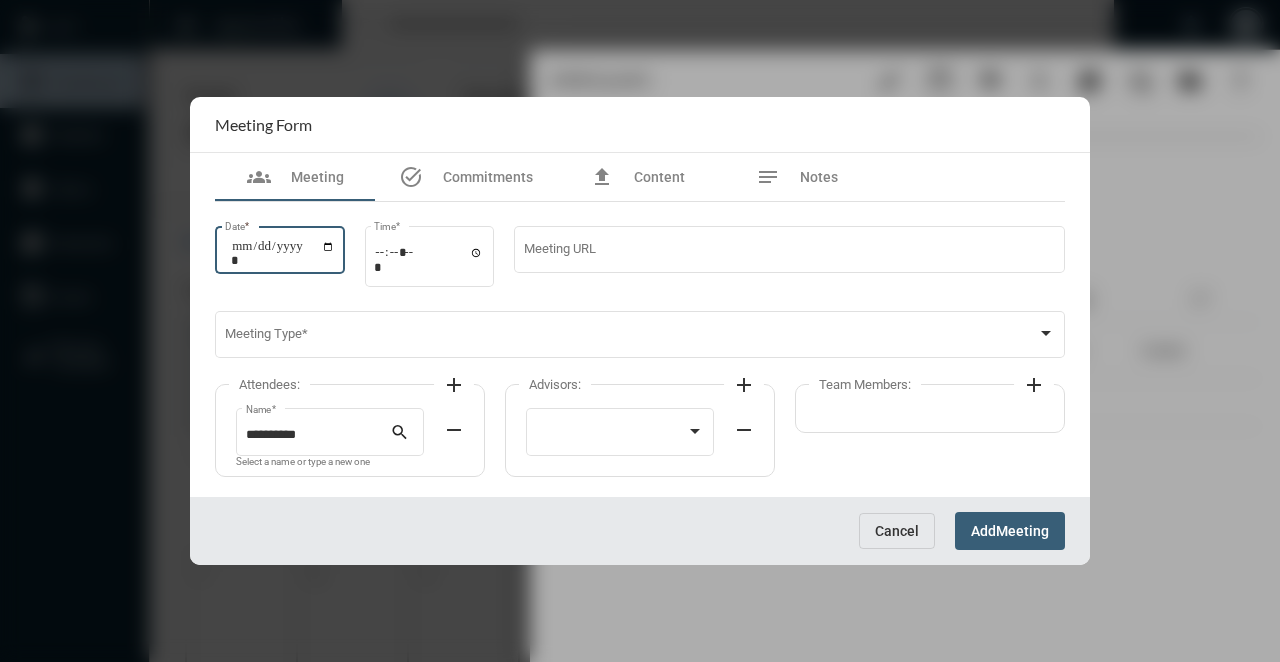 type on "**********" 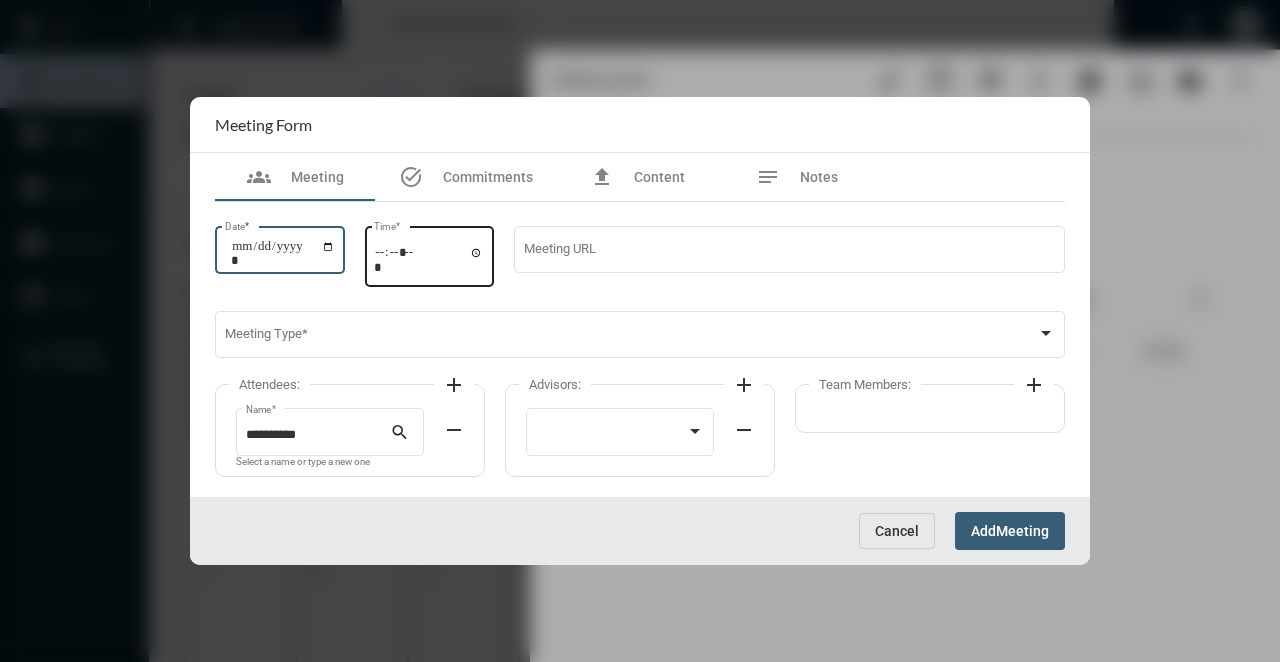 click on "Time  *" at bounding box center [429, 259] 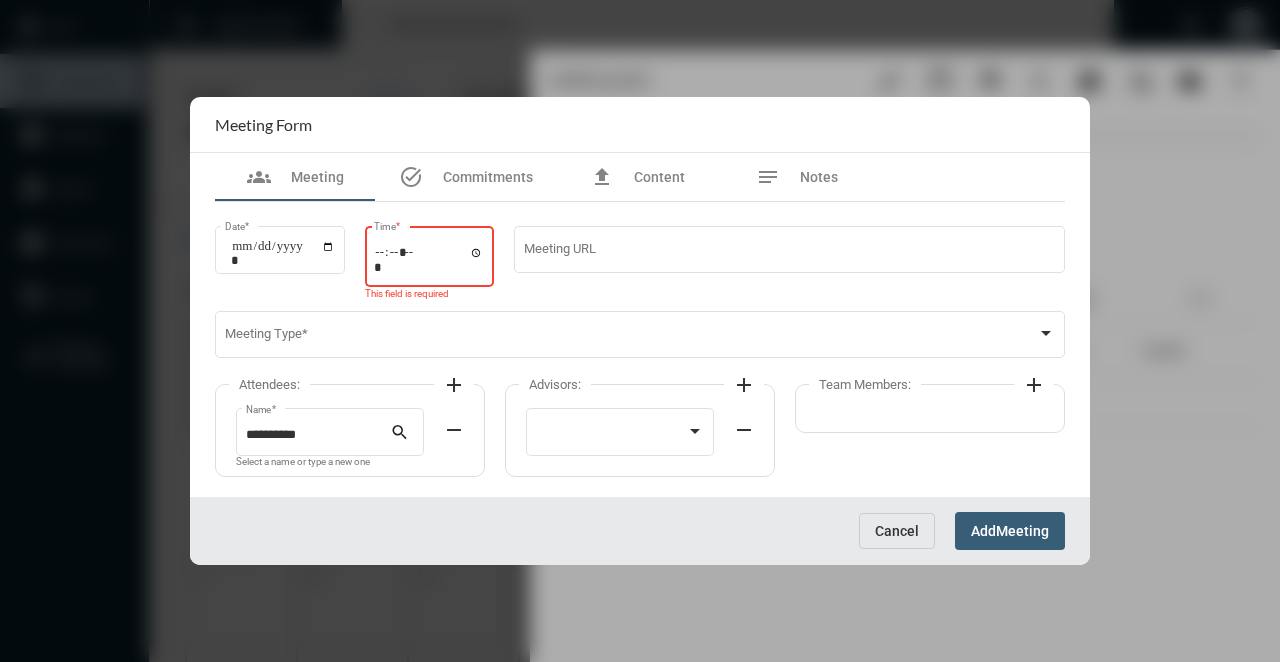 type on "*****" 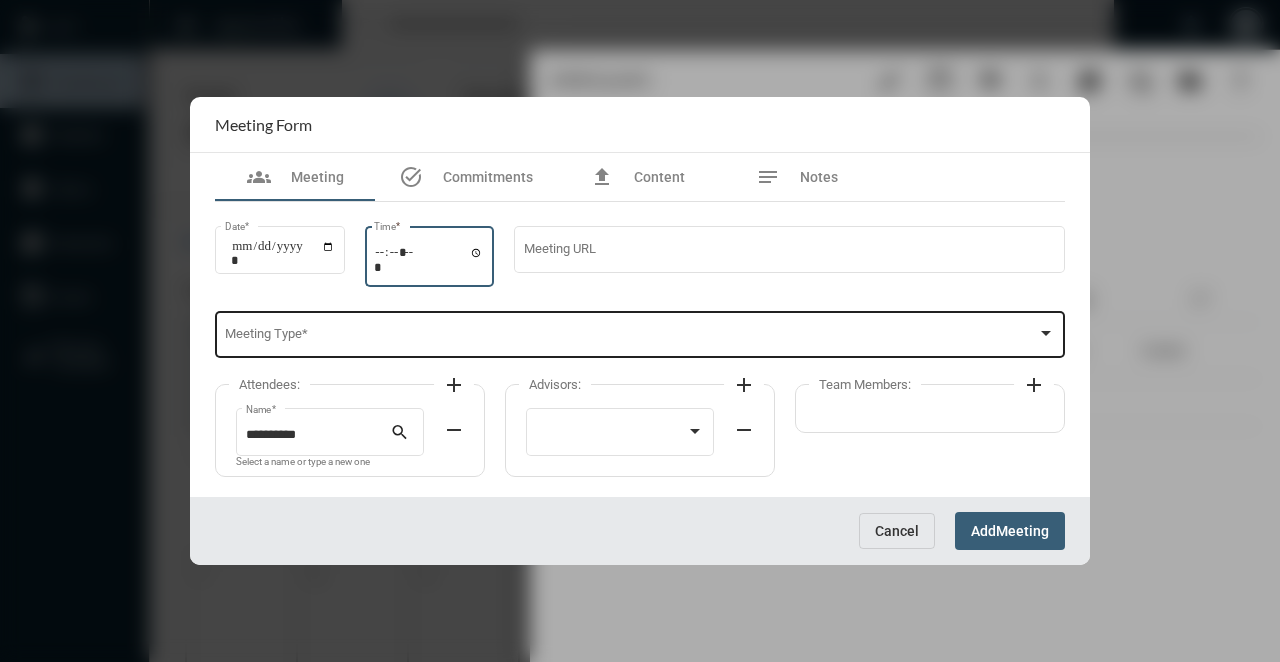 click at bounding box center [631, 338] 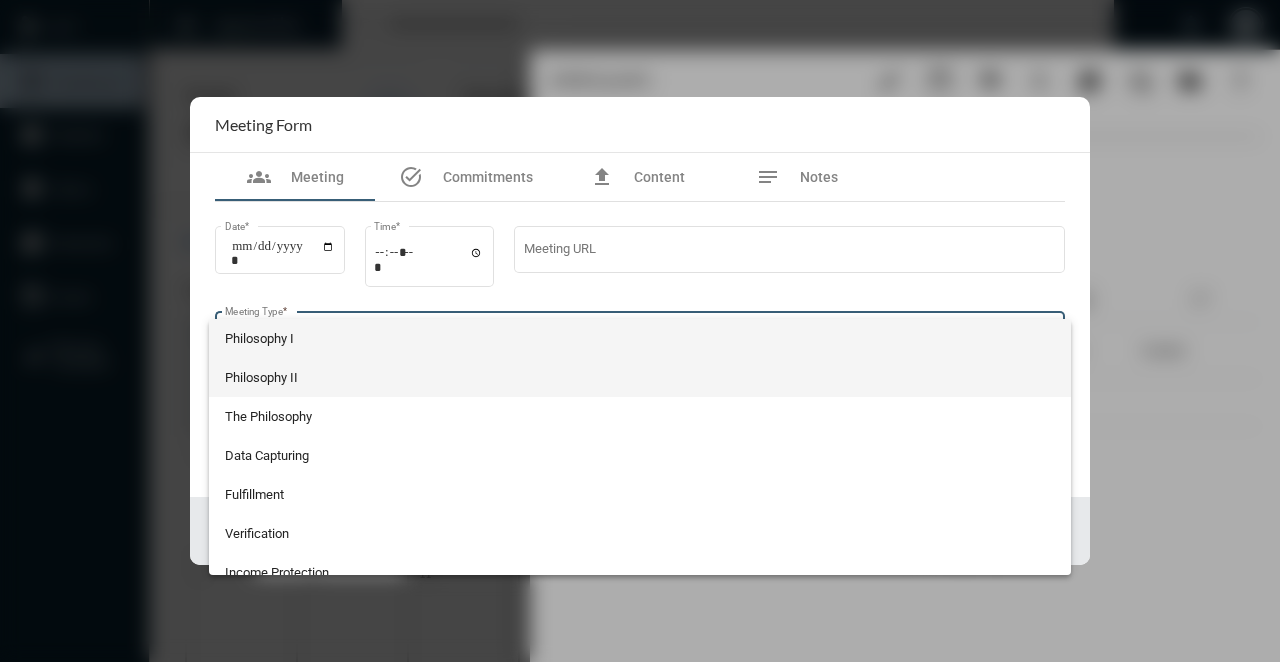 scroll, scrollTop: 524, scrollLeft: 0, axis: vertical 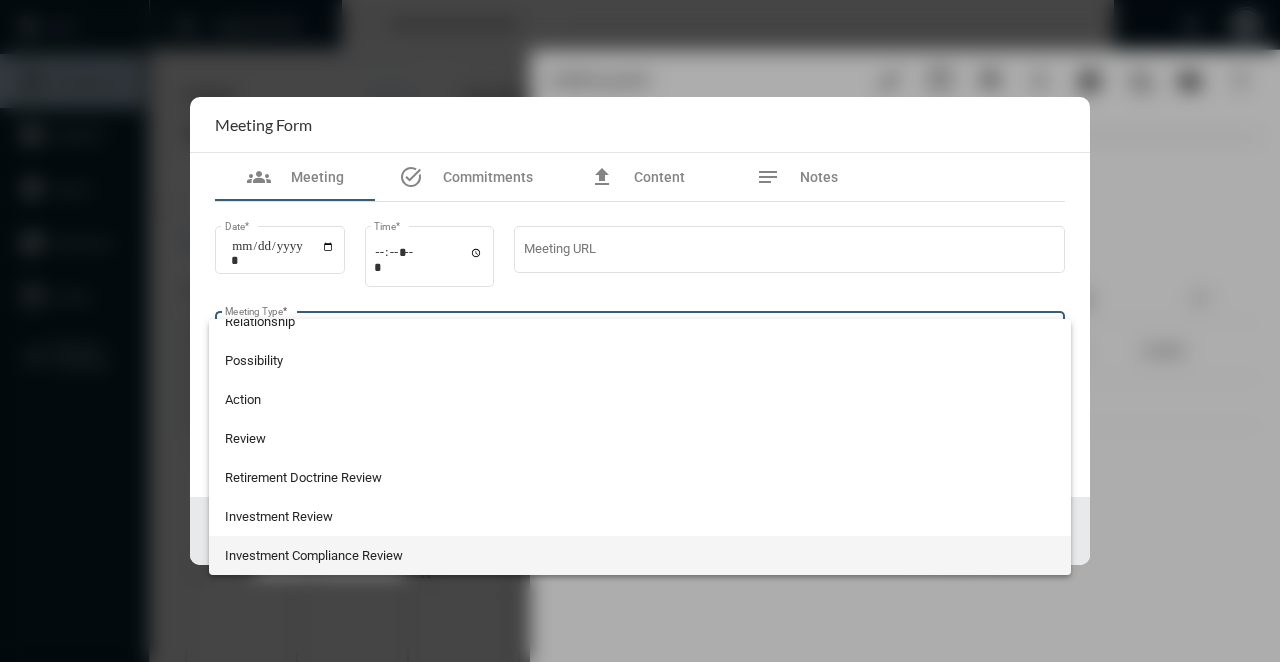 click on "Investment Compliance Review" at bounding box center (640, 555) 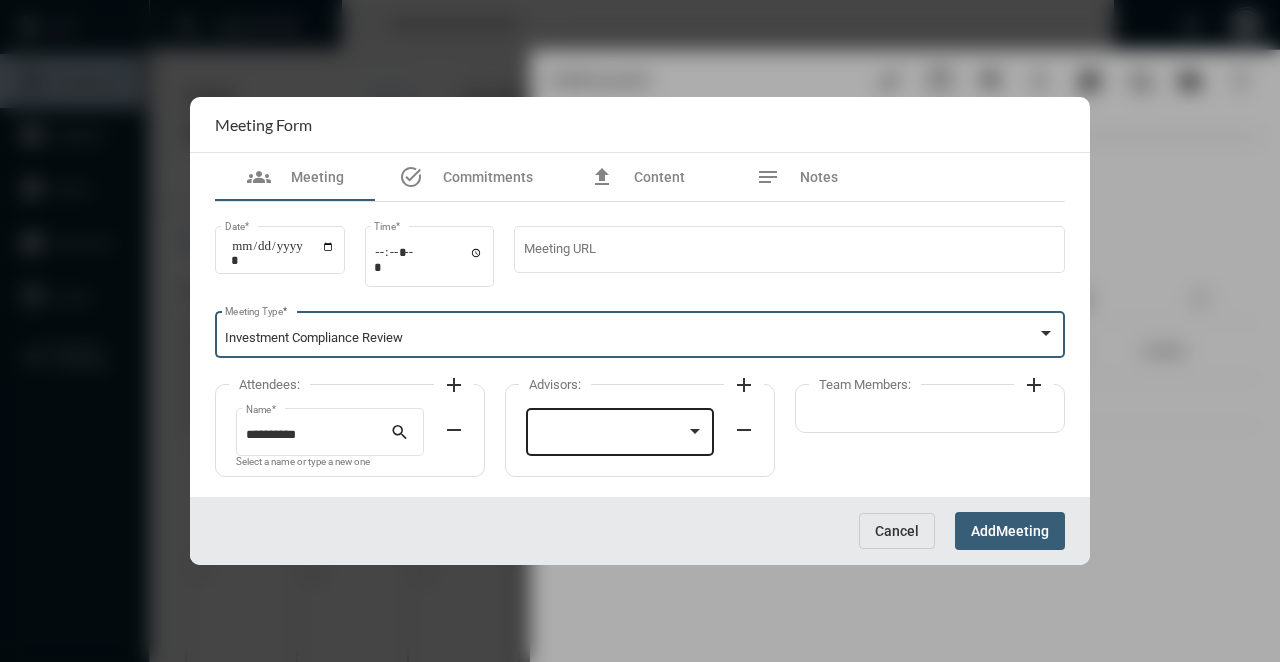 click 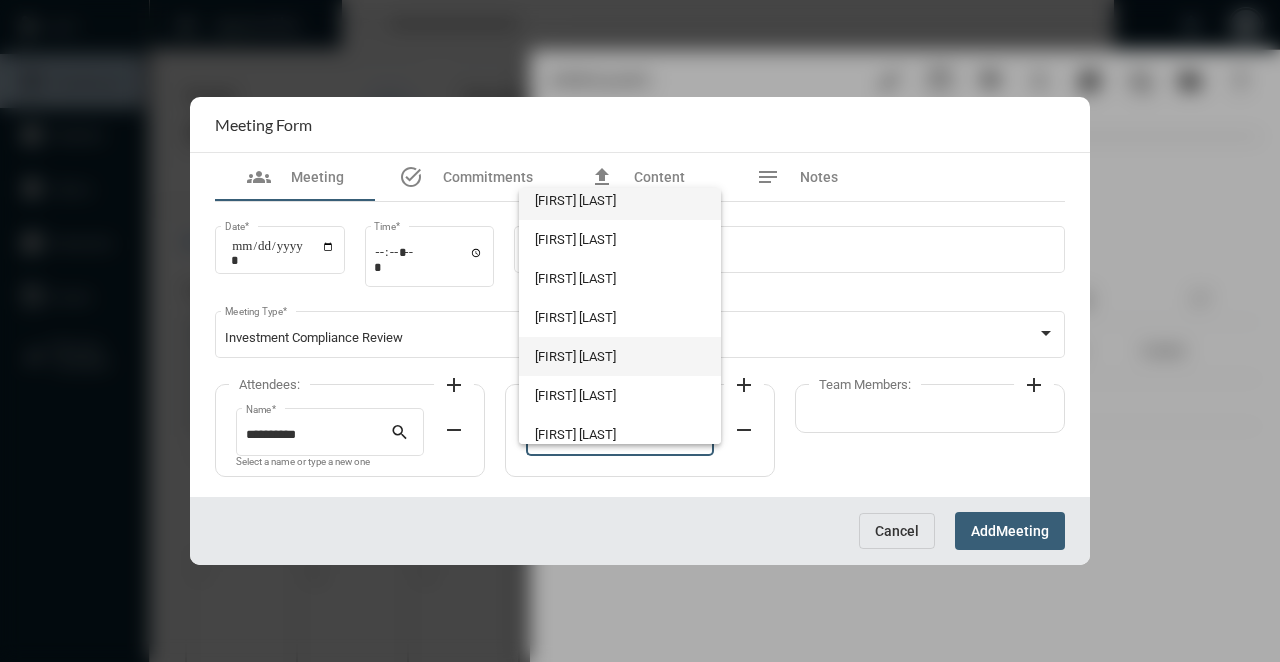 scroll, scrollTop: 8, scrollLeft: 0, axis: vertical 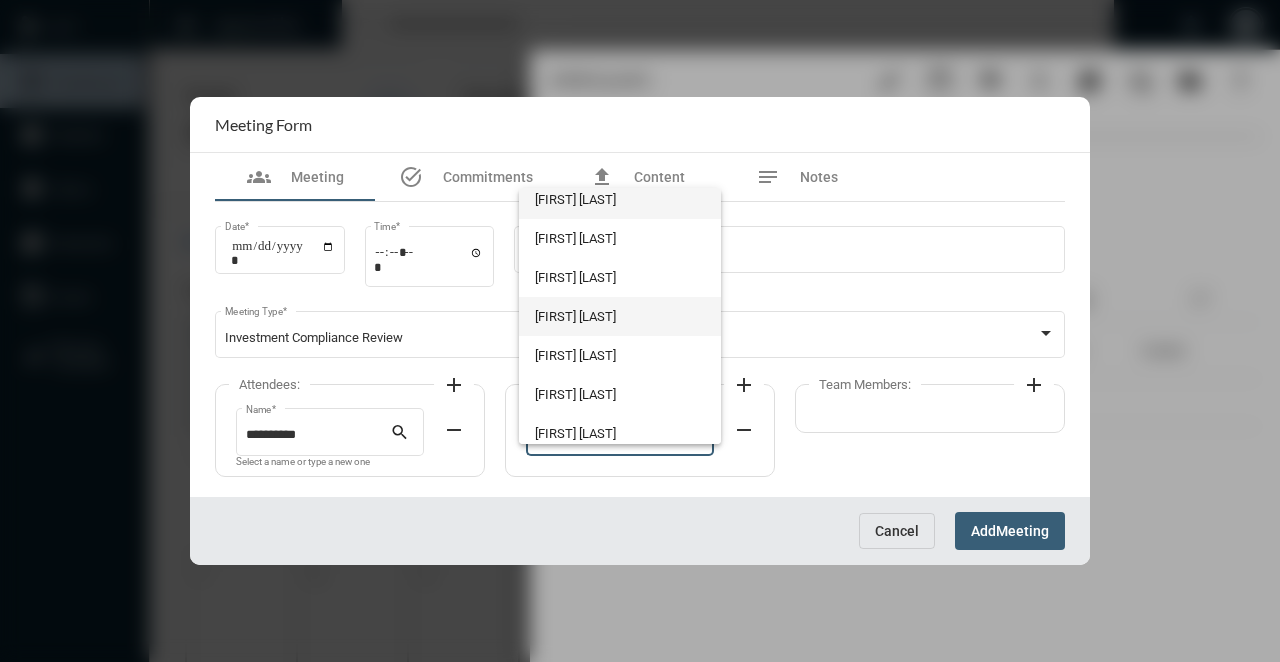 click on "[FIRST] [LAST]" at bounding box center [619, 316] 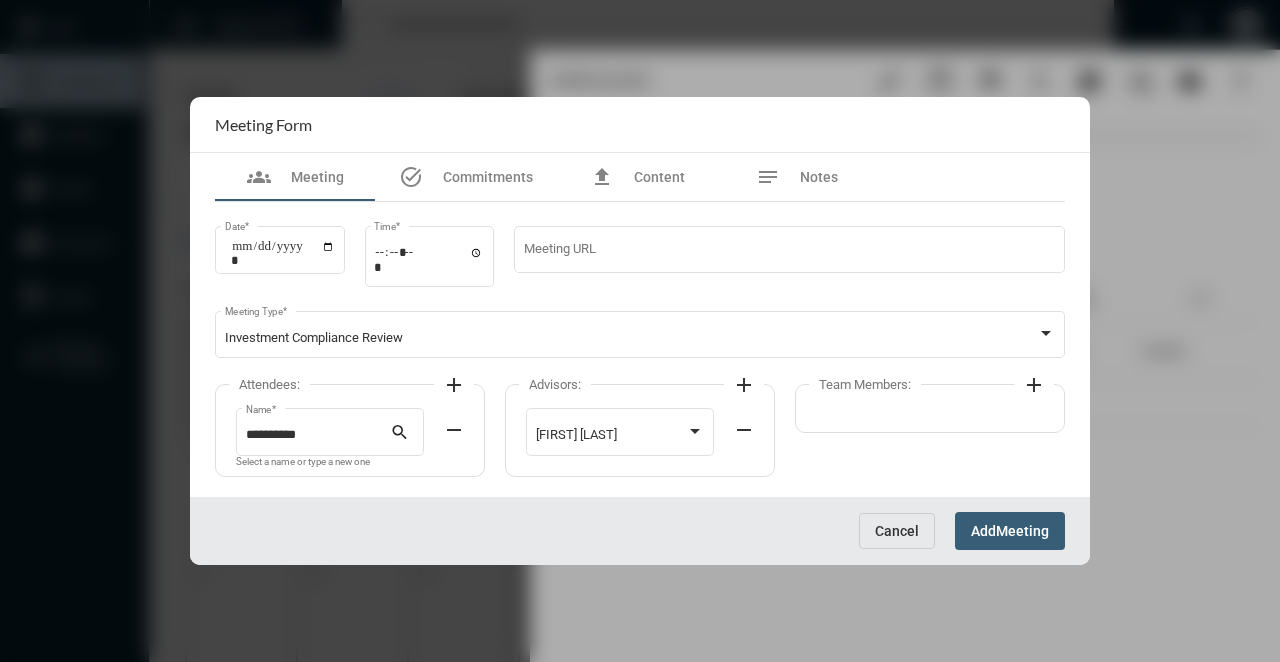 click on "Add" at bounding box center [983, 532] 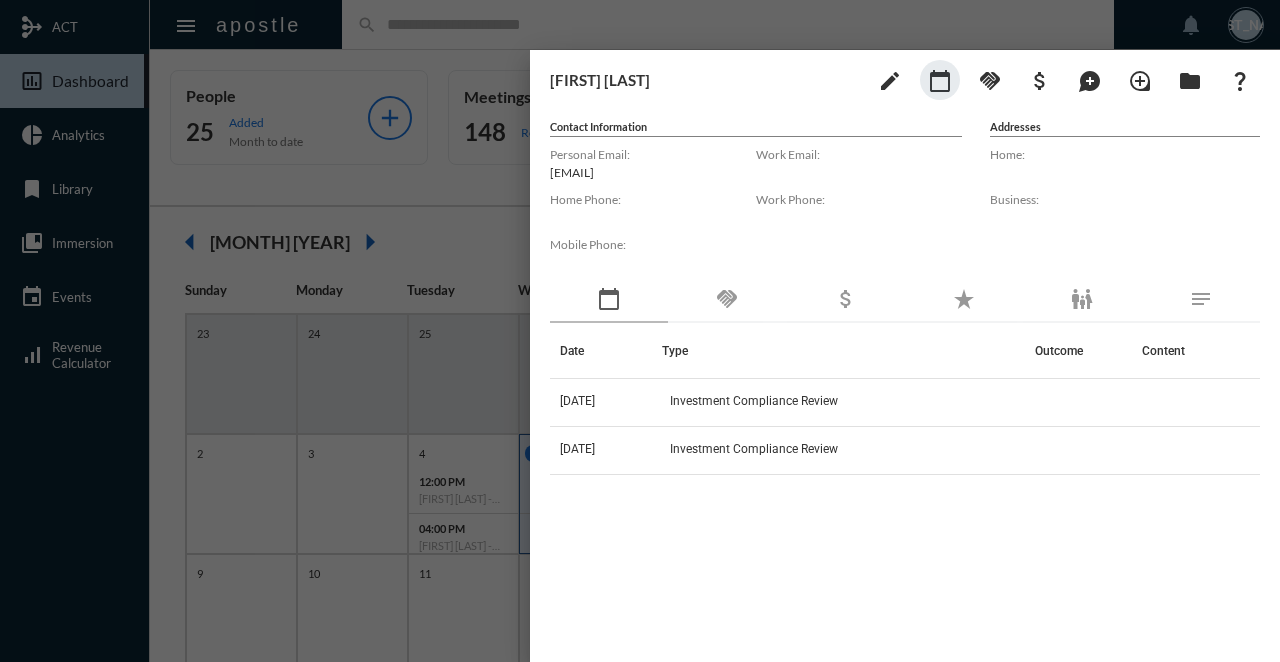 click at bounding box center [640, 331] 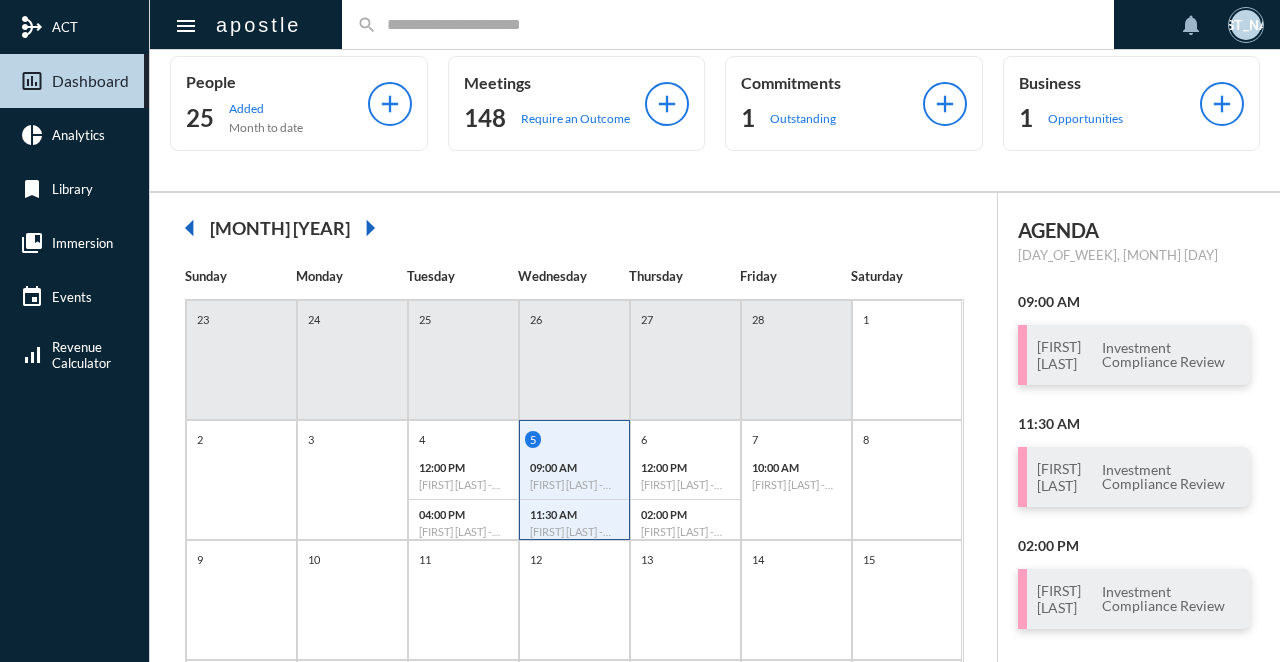 scroll, scrollTop: 0, scrollLeft: 0, axis: both 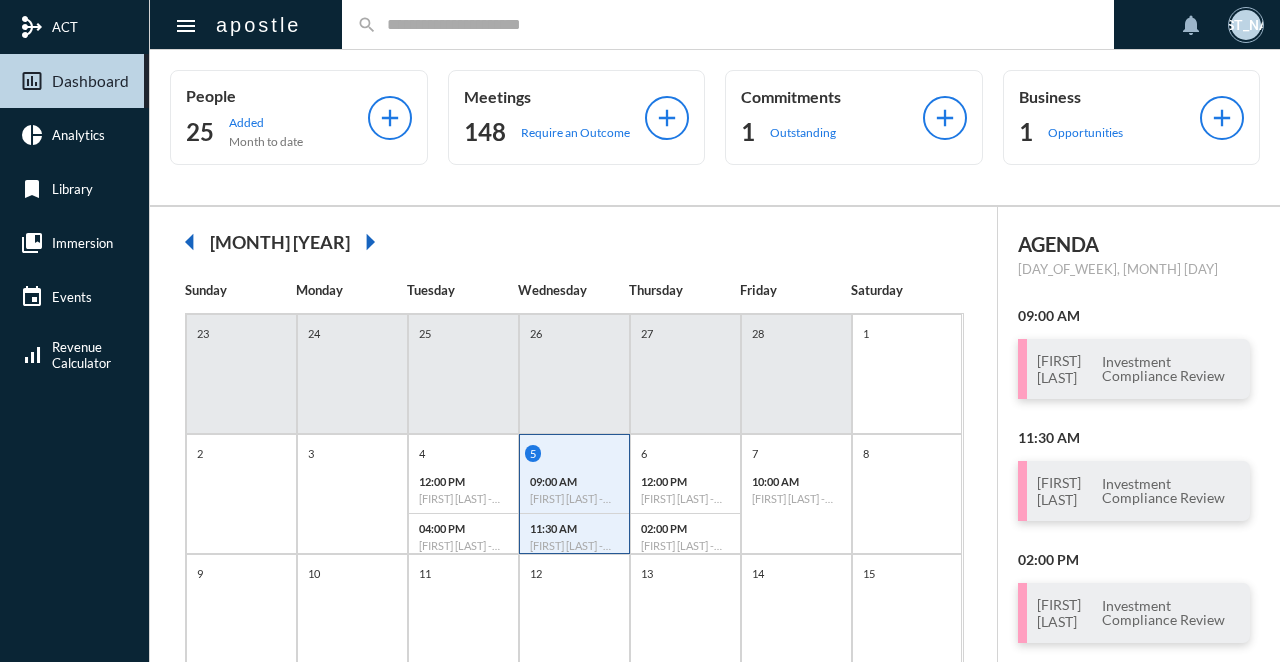 click on "arrow_left" 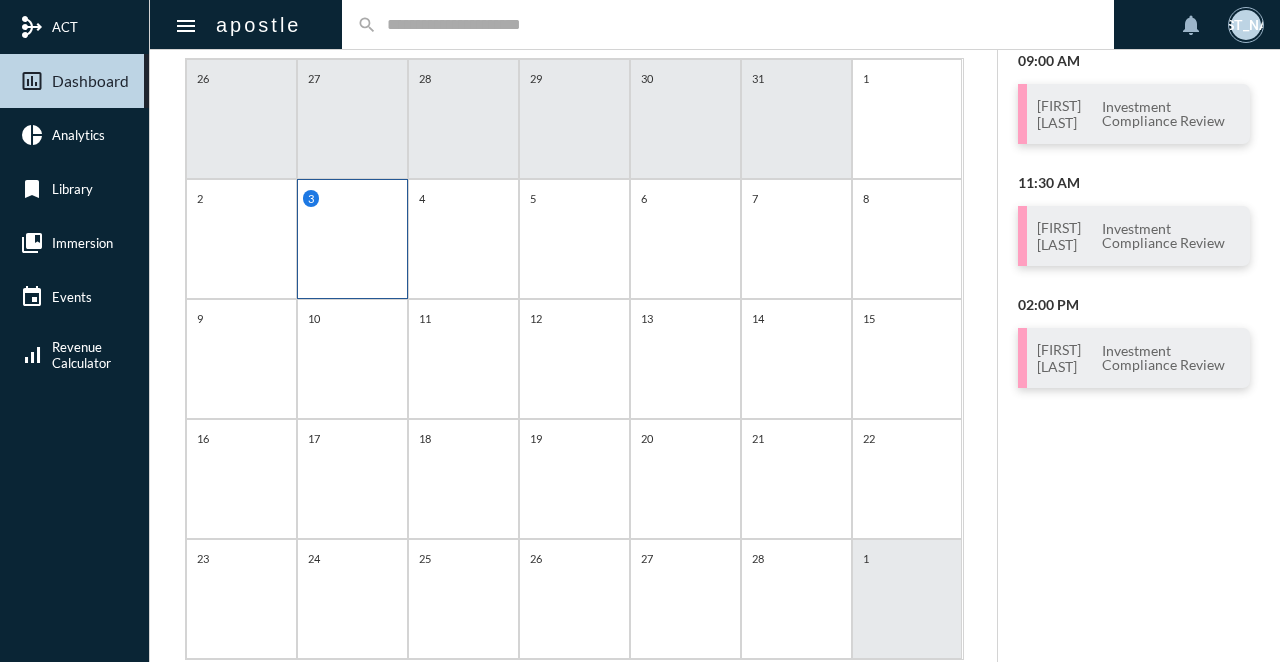 scroll, scrollTop: 0, scrollLeft: 0, axis: both 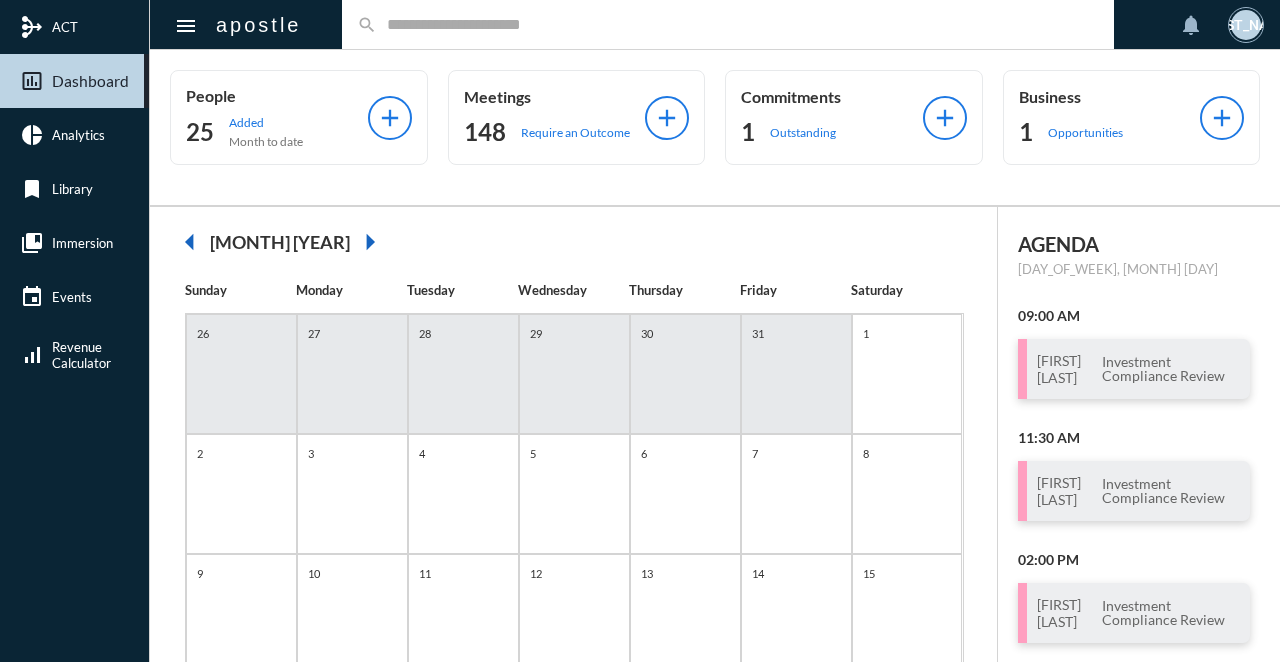 click on "arrow_left" 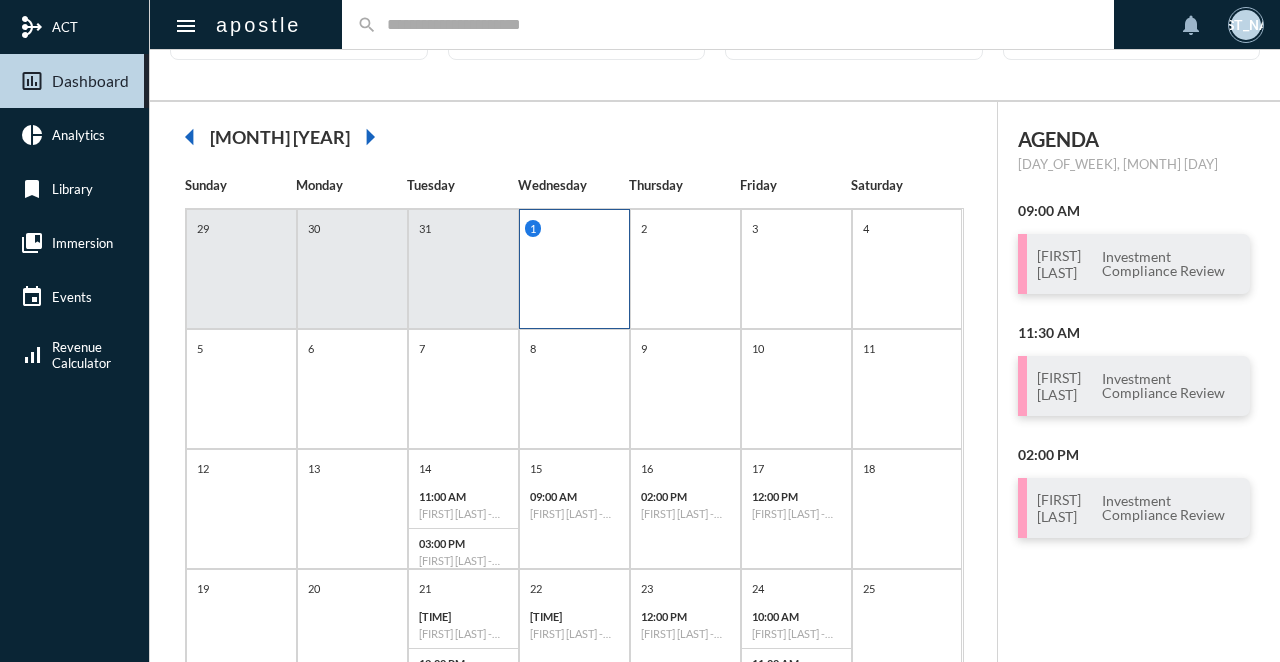 scroll, scrollTop: 78, scrollLeft: 0, axis: vertical 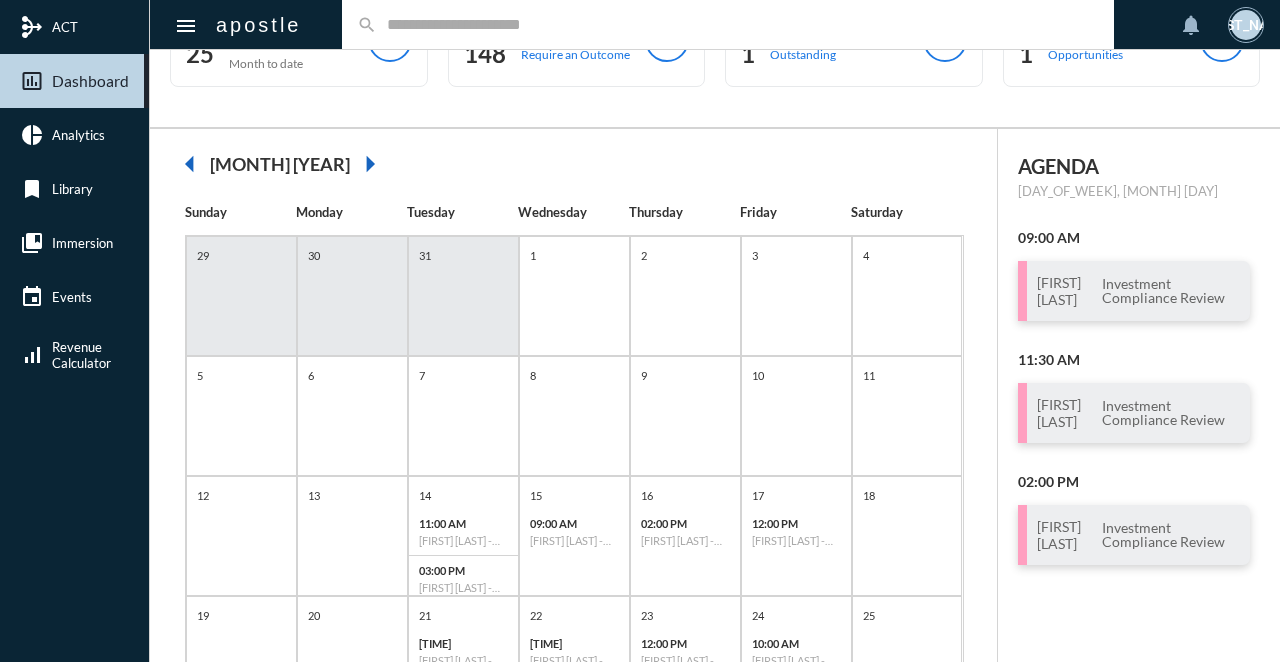 click on "arrow_left" 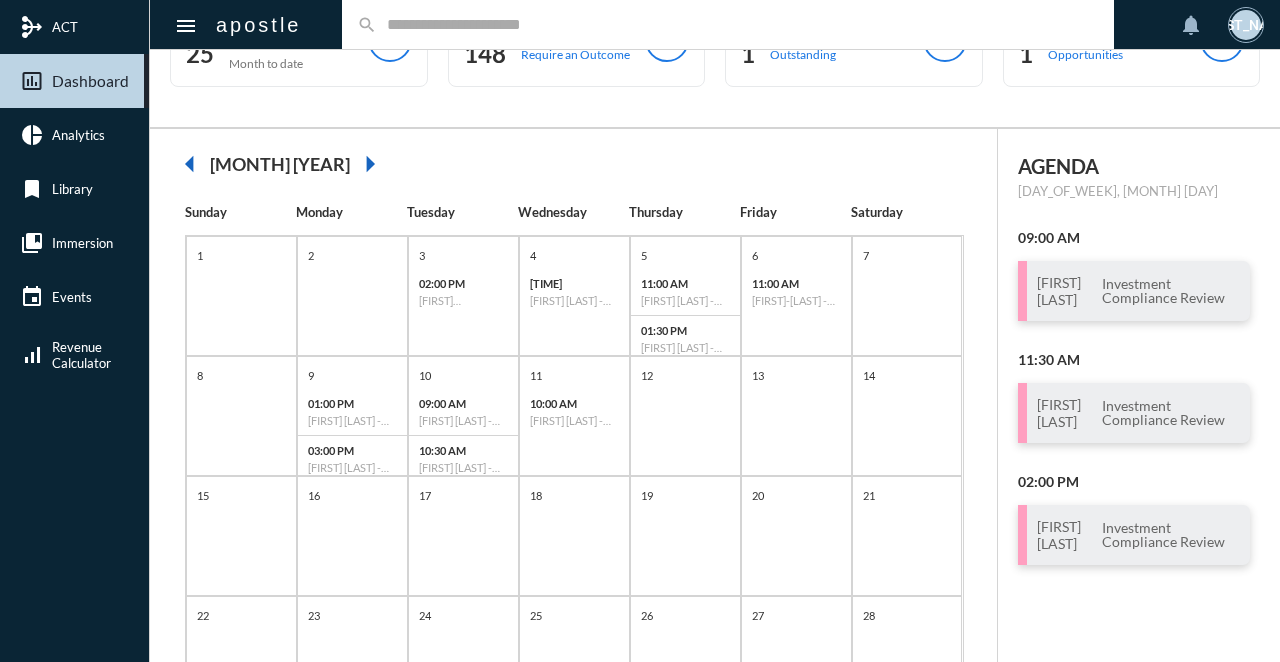 click on "arrow_left" 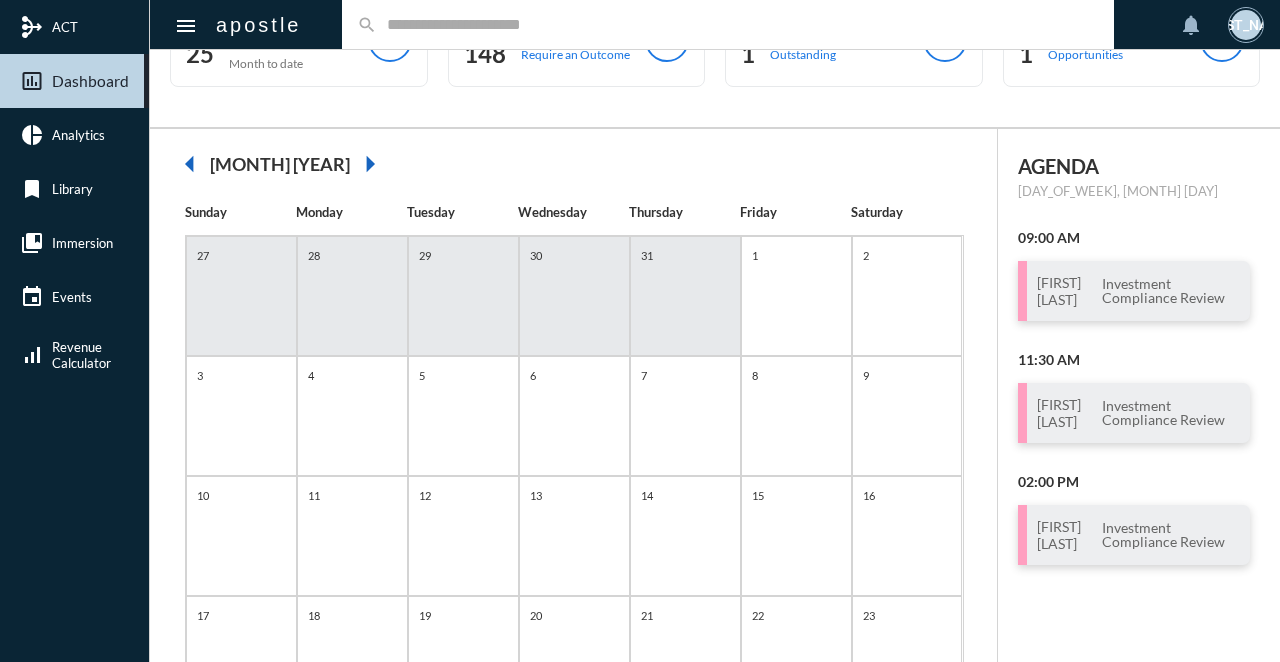 click on "arrow_left" 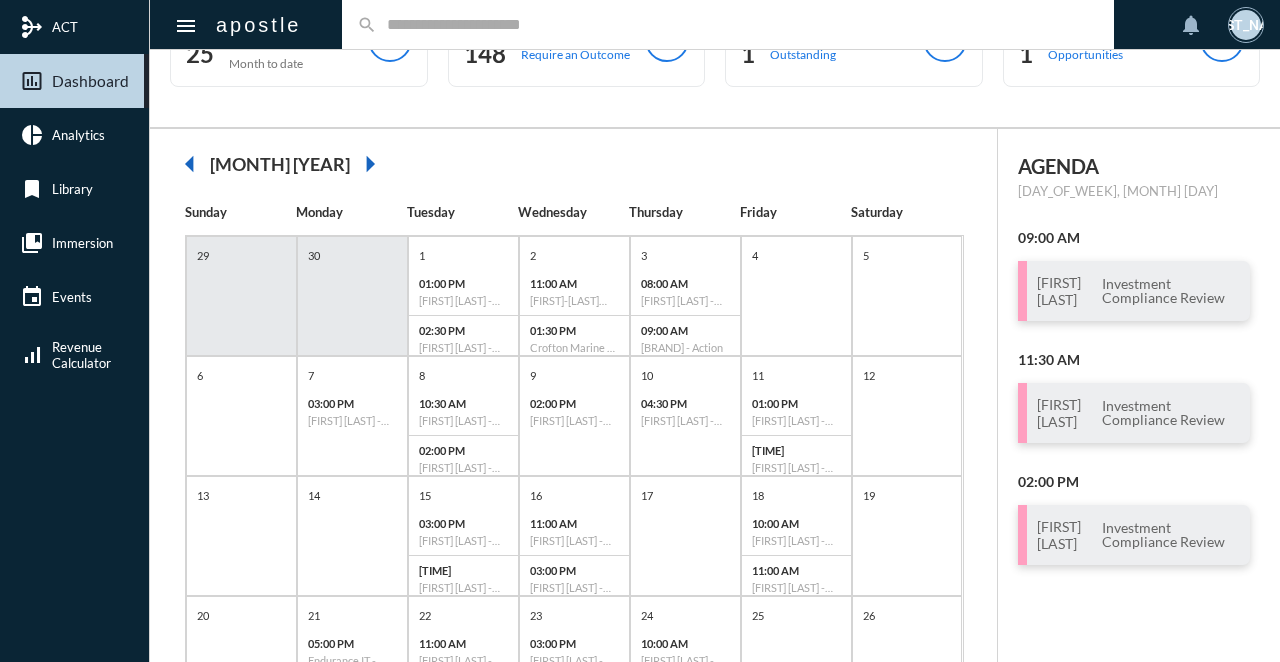 click on "arrow_left" 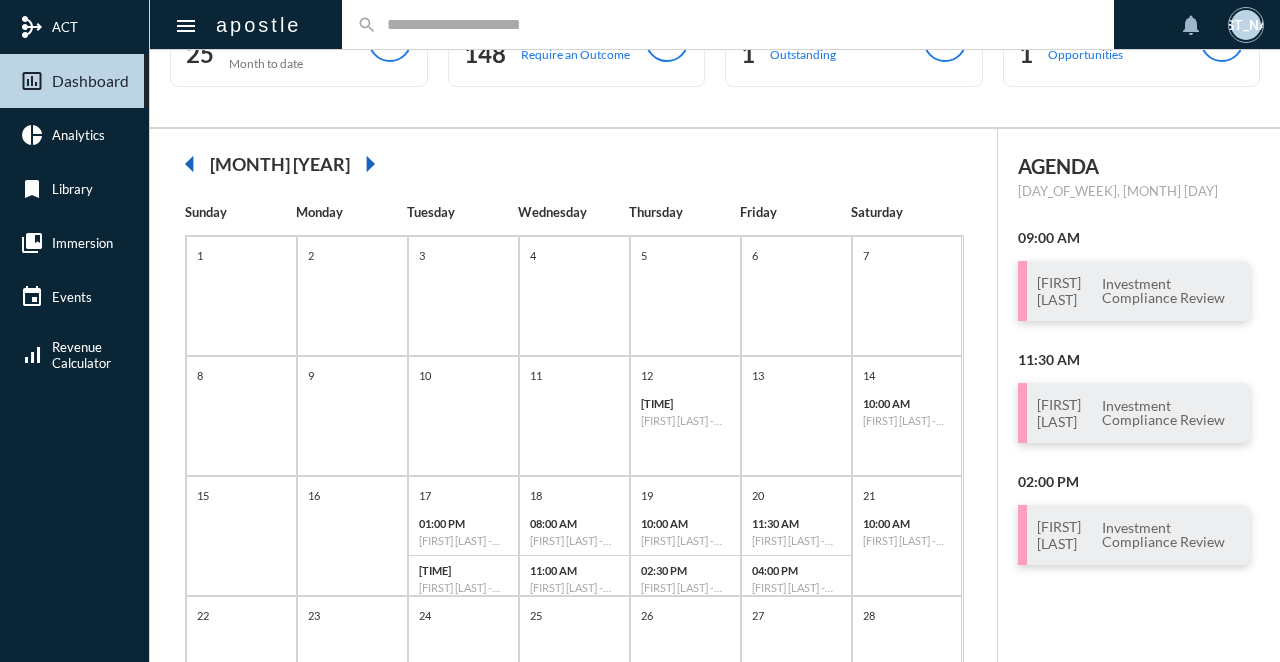 click on "arrow_left" 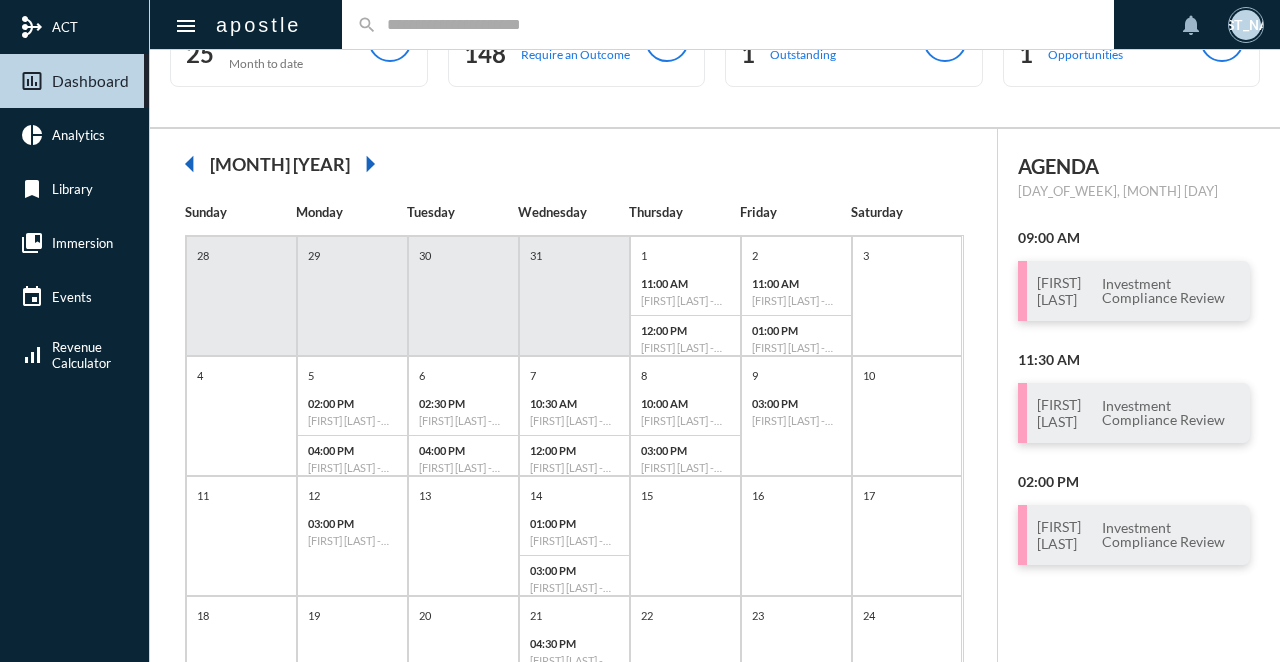 click on "arrow_left" 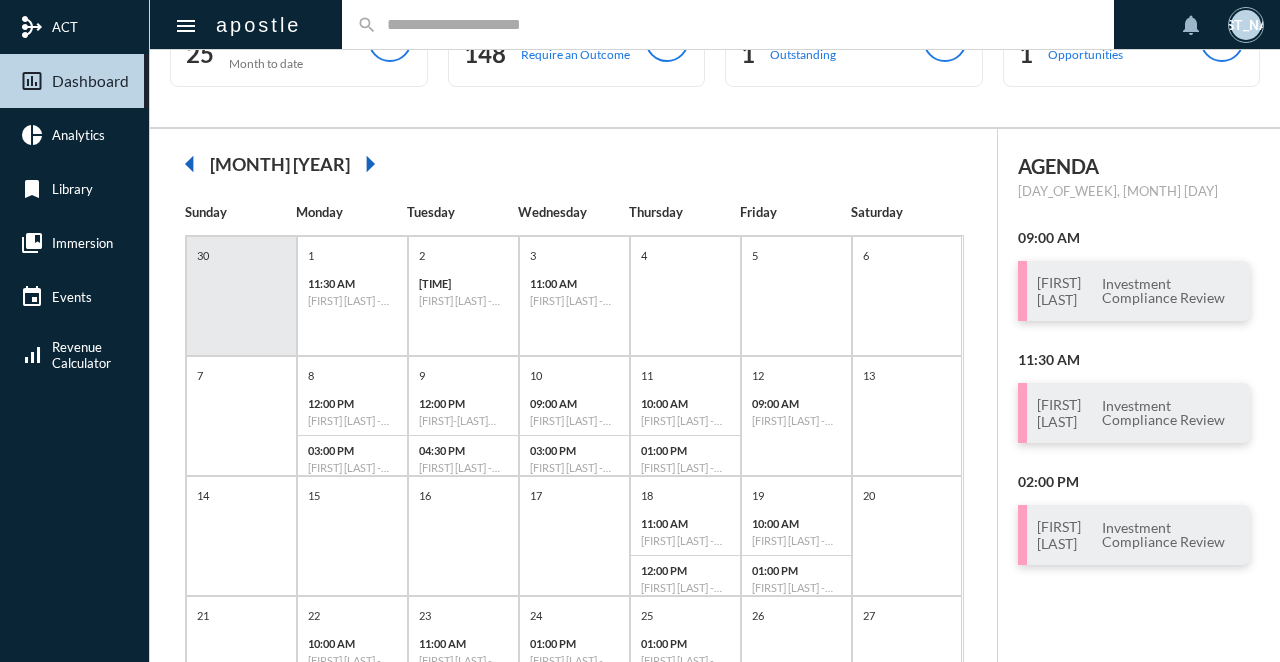 click on "arrow_right" 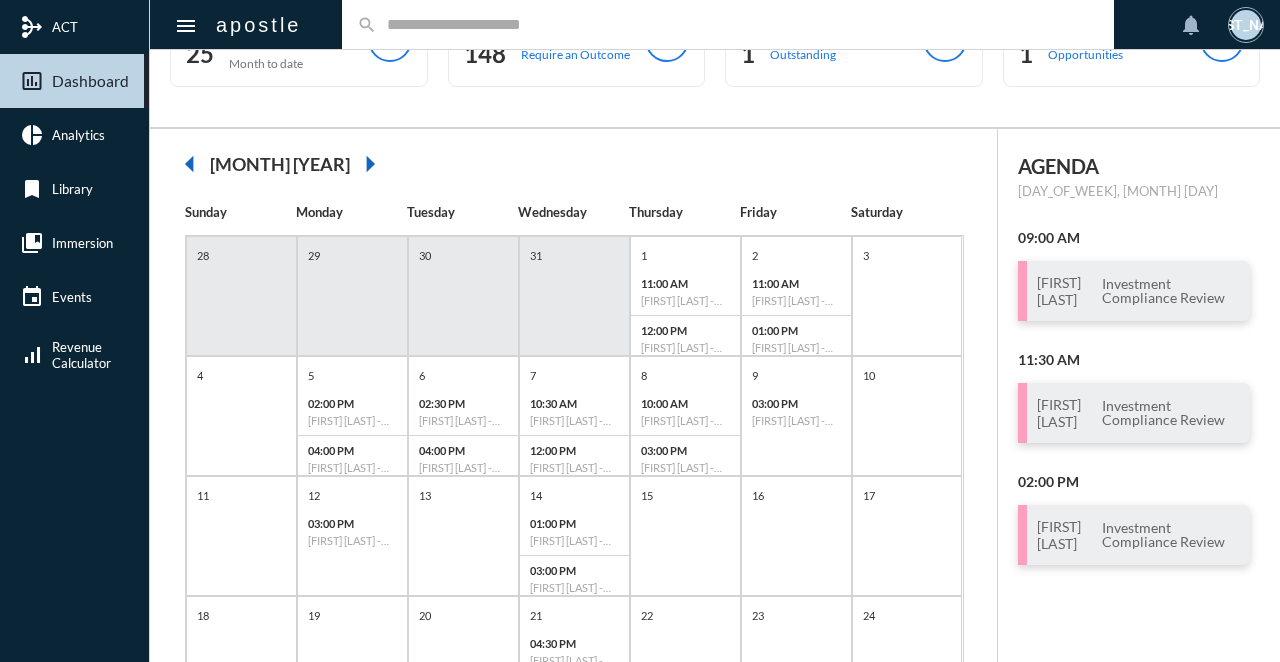 click on "arrow_right" 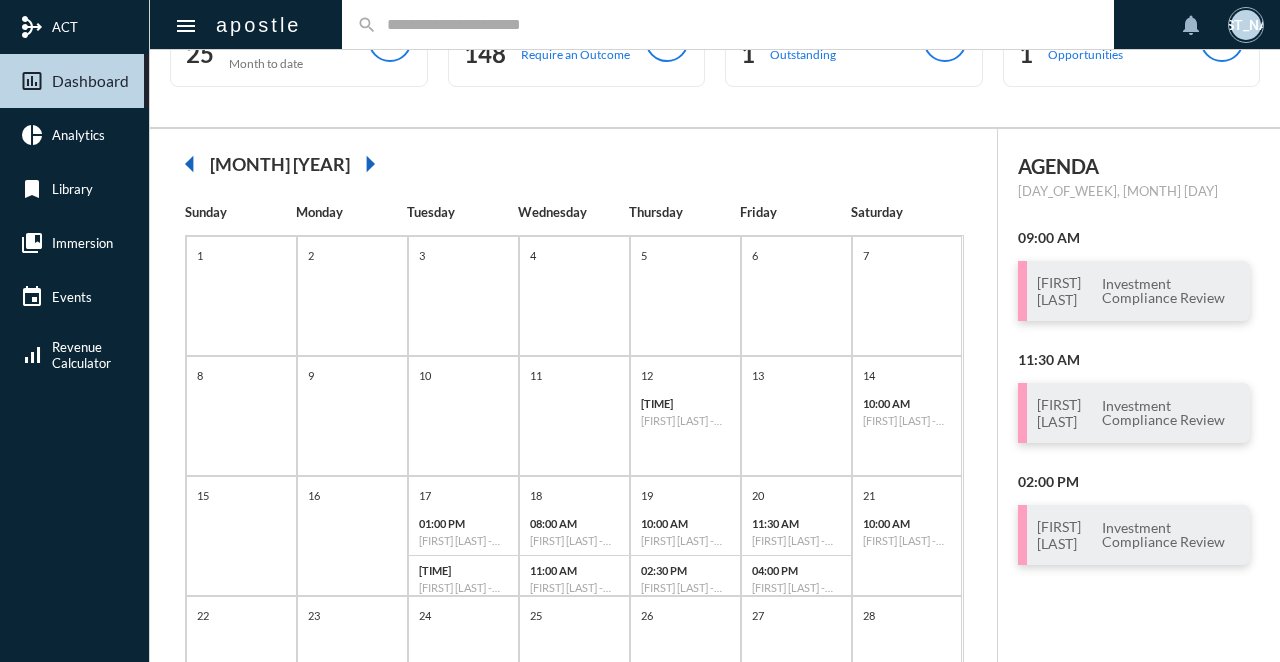 click on "September 2024" 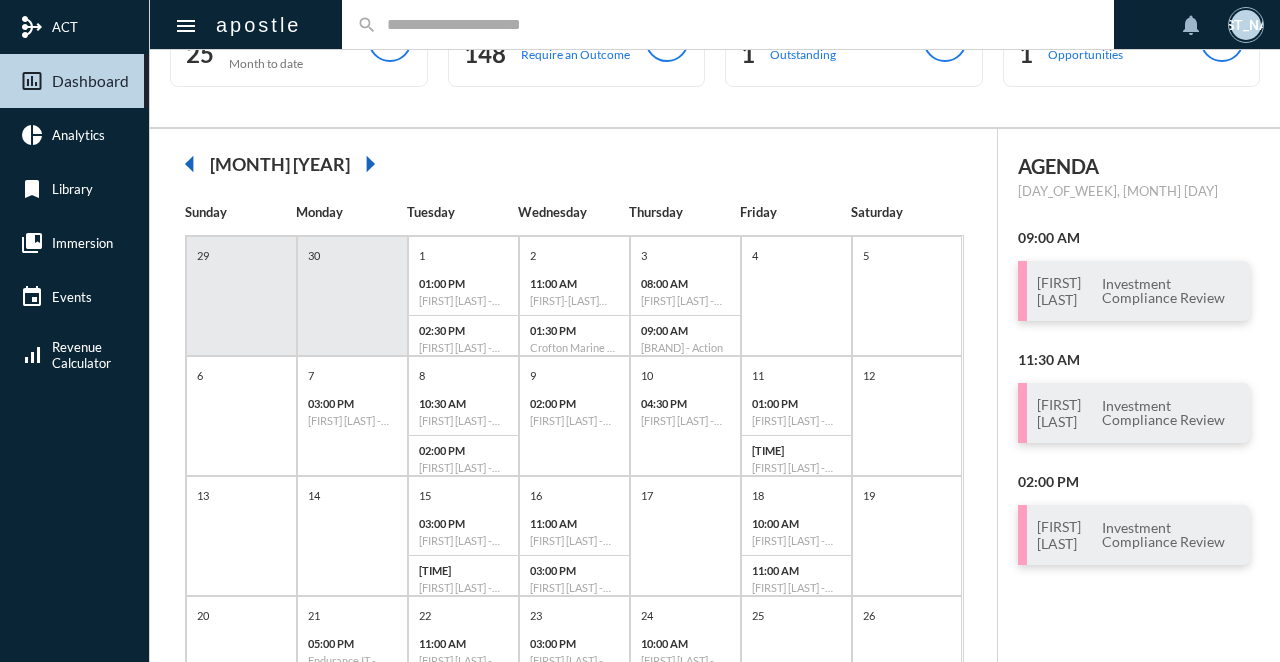 click on "arrow_right" 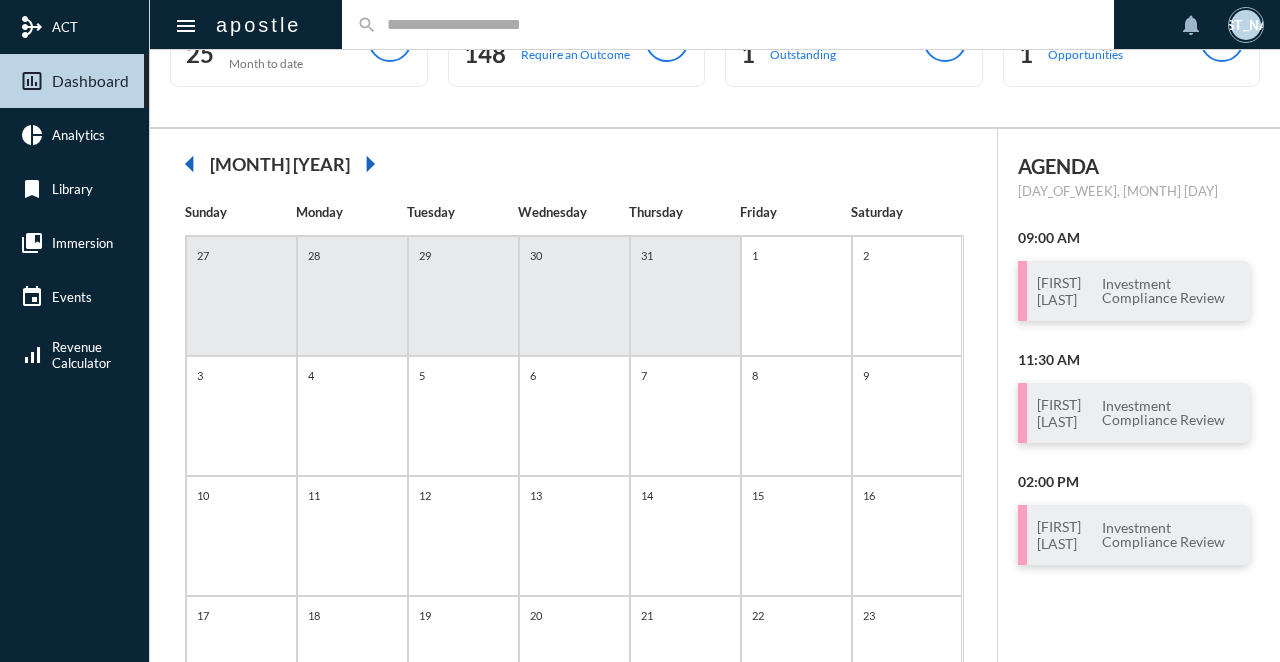 click on "arrow_right" 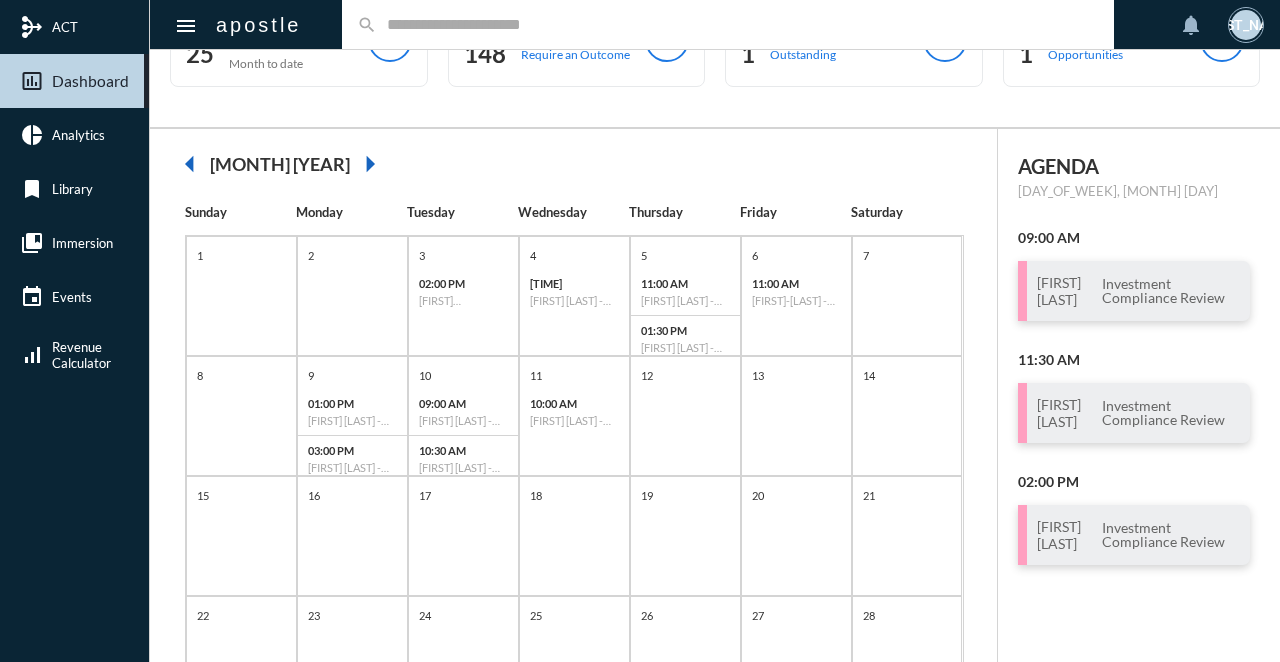 click on "arrow_right" 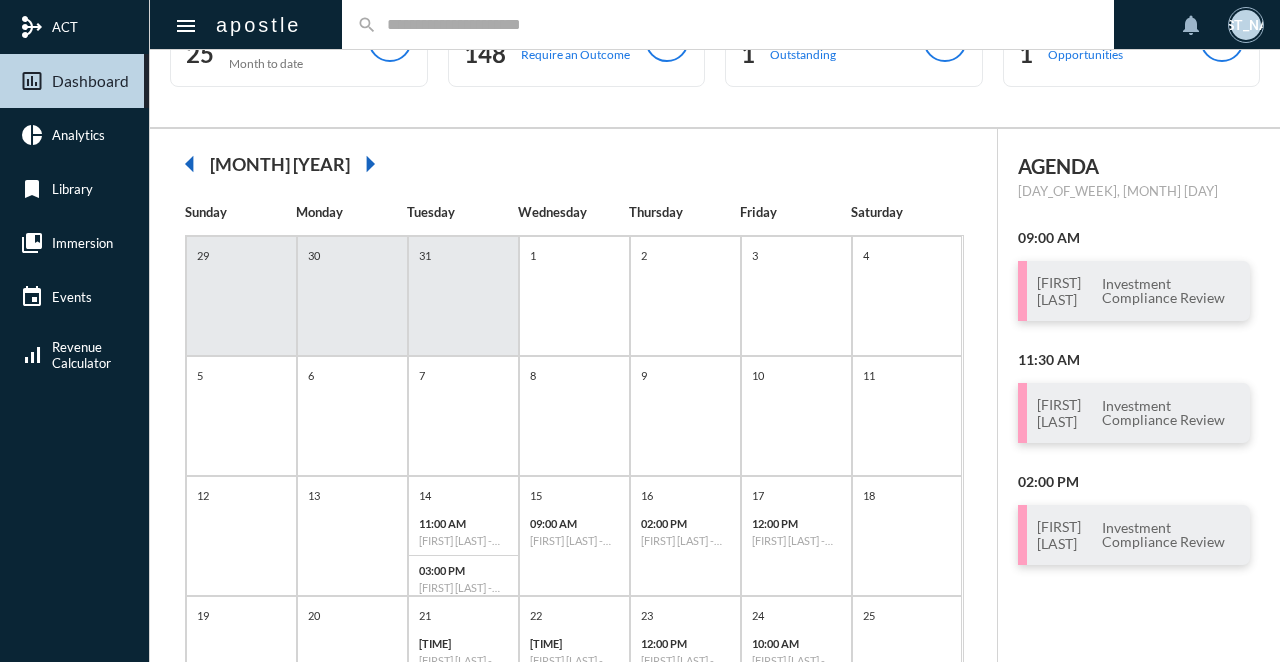 click on "arrow_right" 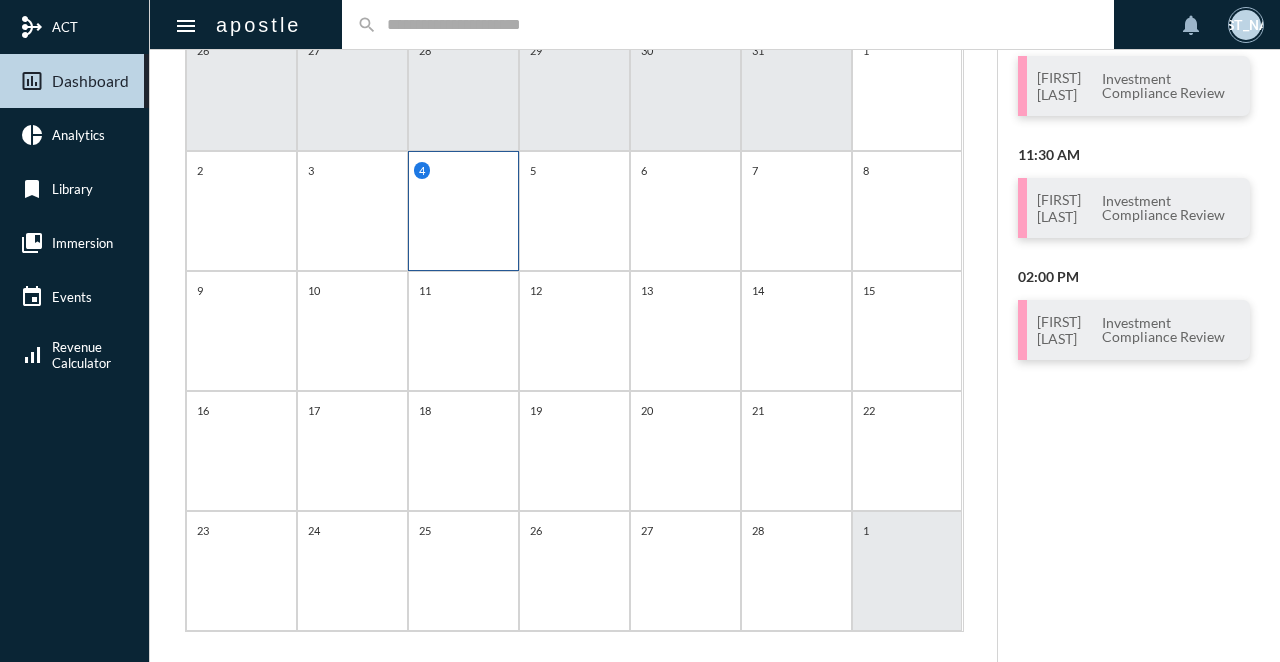 scroll, scrollTop: 284, scrollLeft: 0, axis: vertical 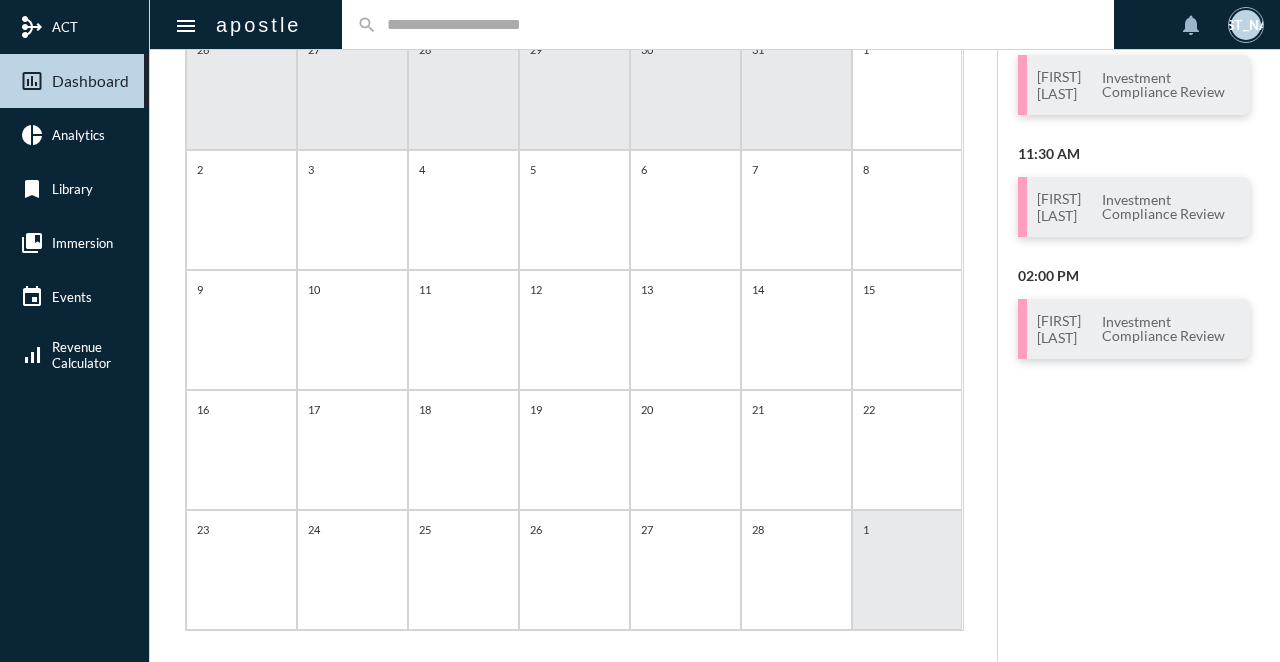 click 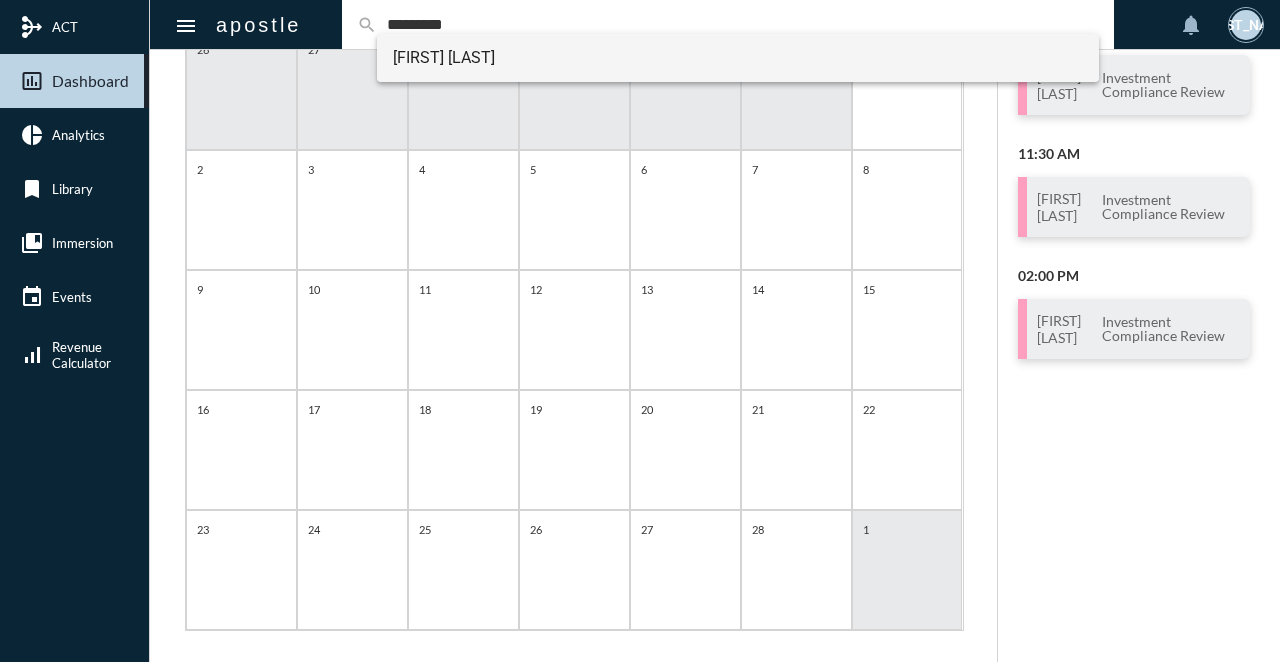 type on "*********" 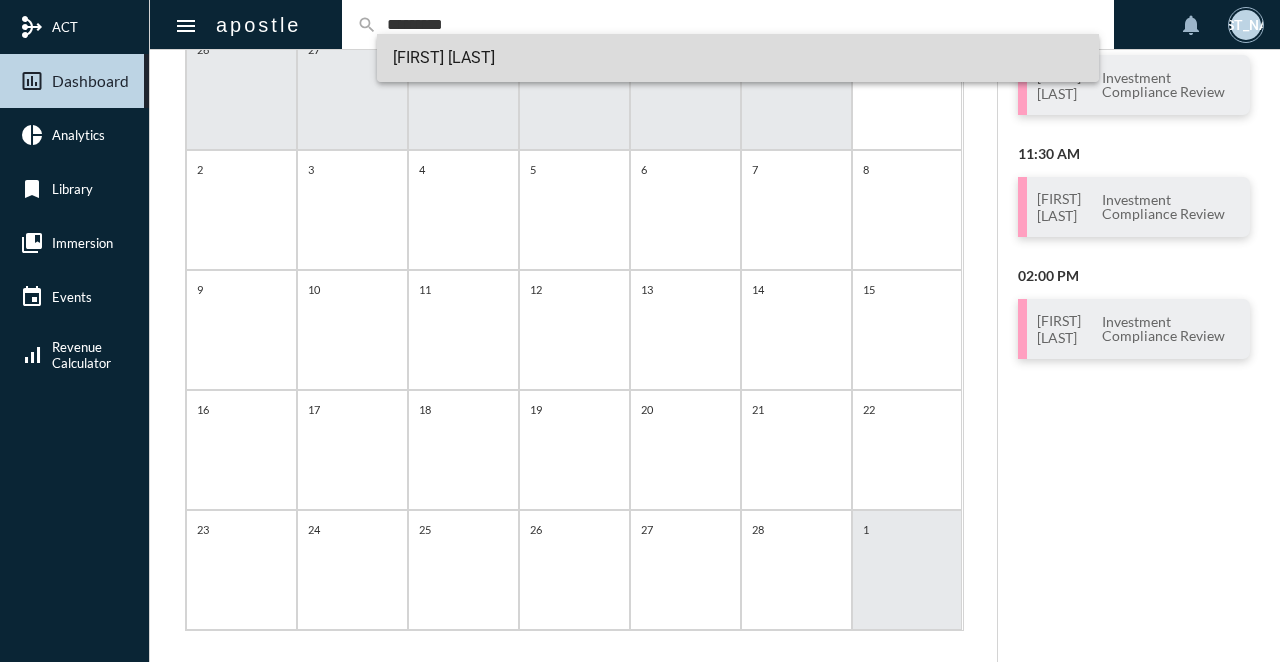 click on "Michael  Fouts" at bounding box center [738, 58] 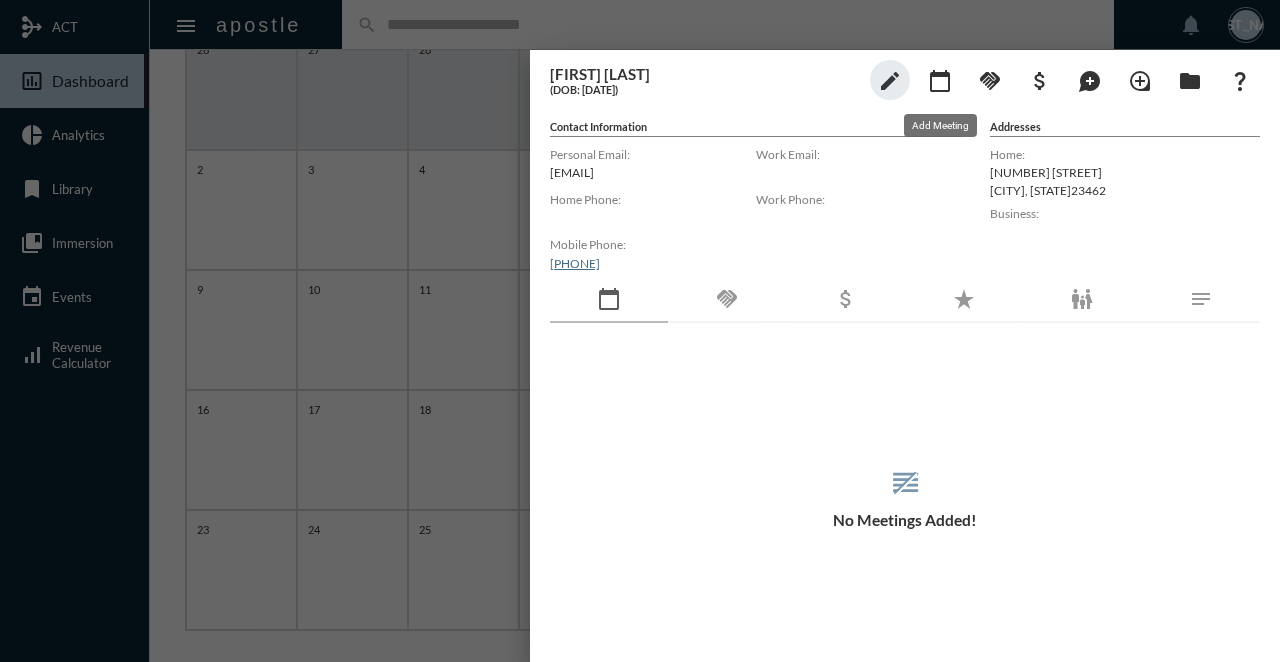 click on "calendar_today" 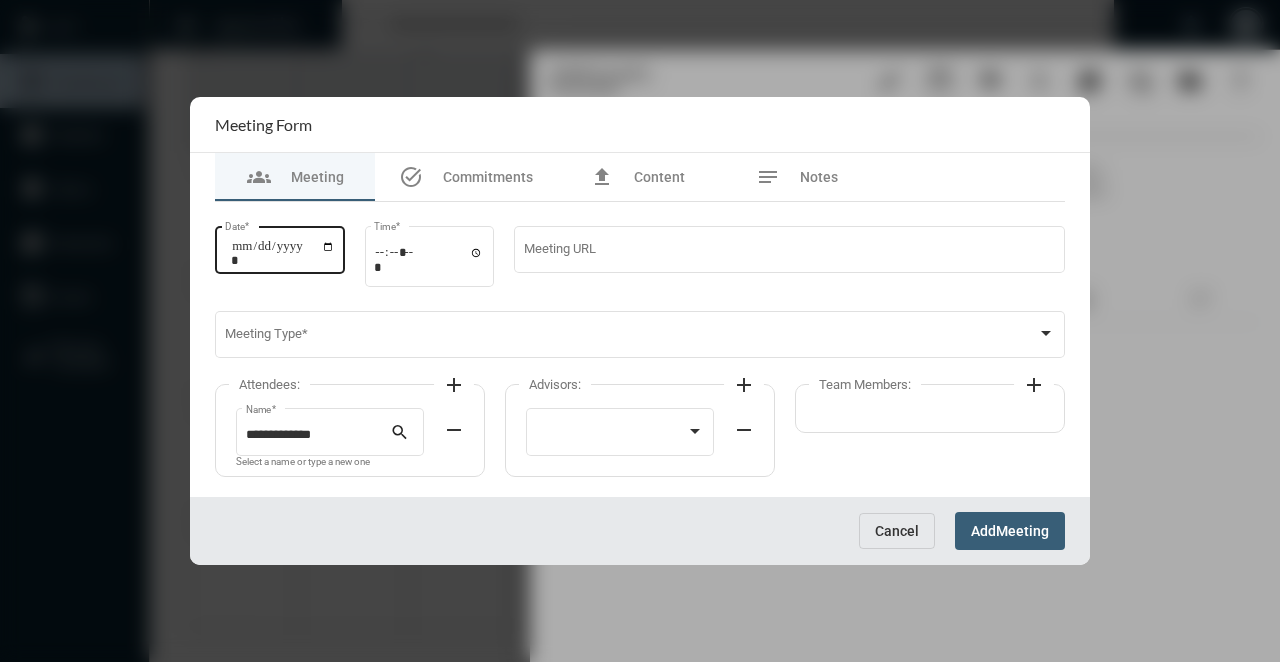 click on "Date  *" at bounding box center [283, 253] 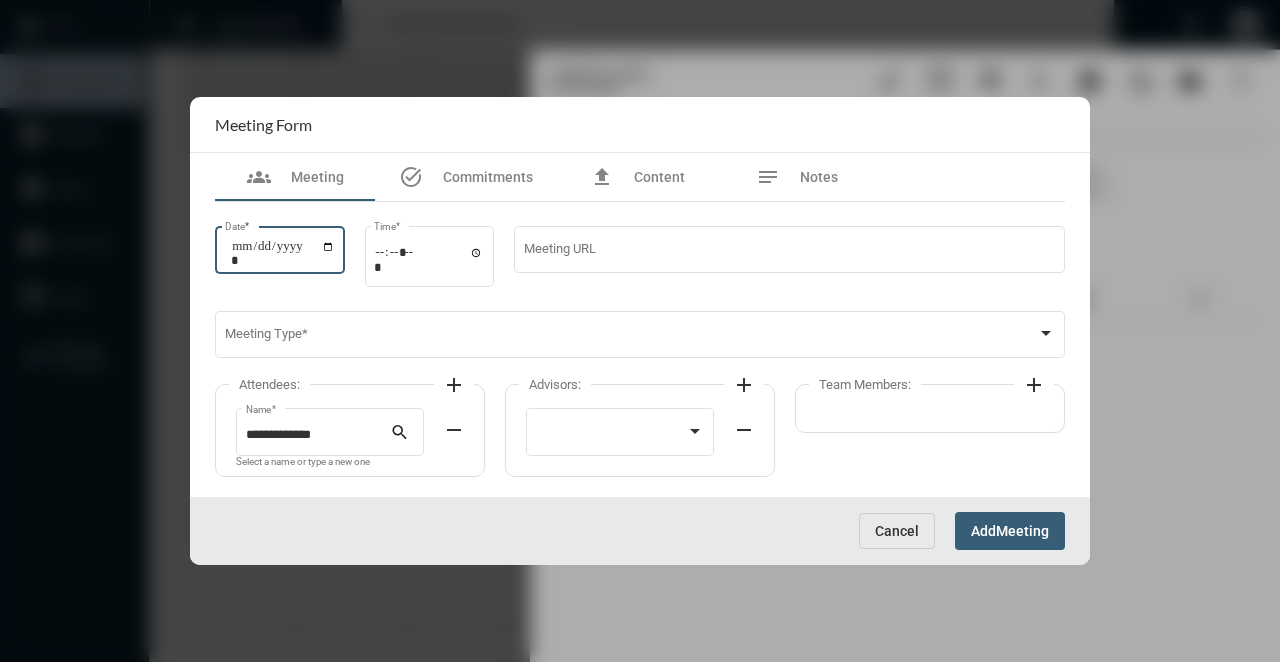 type on "**********" 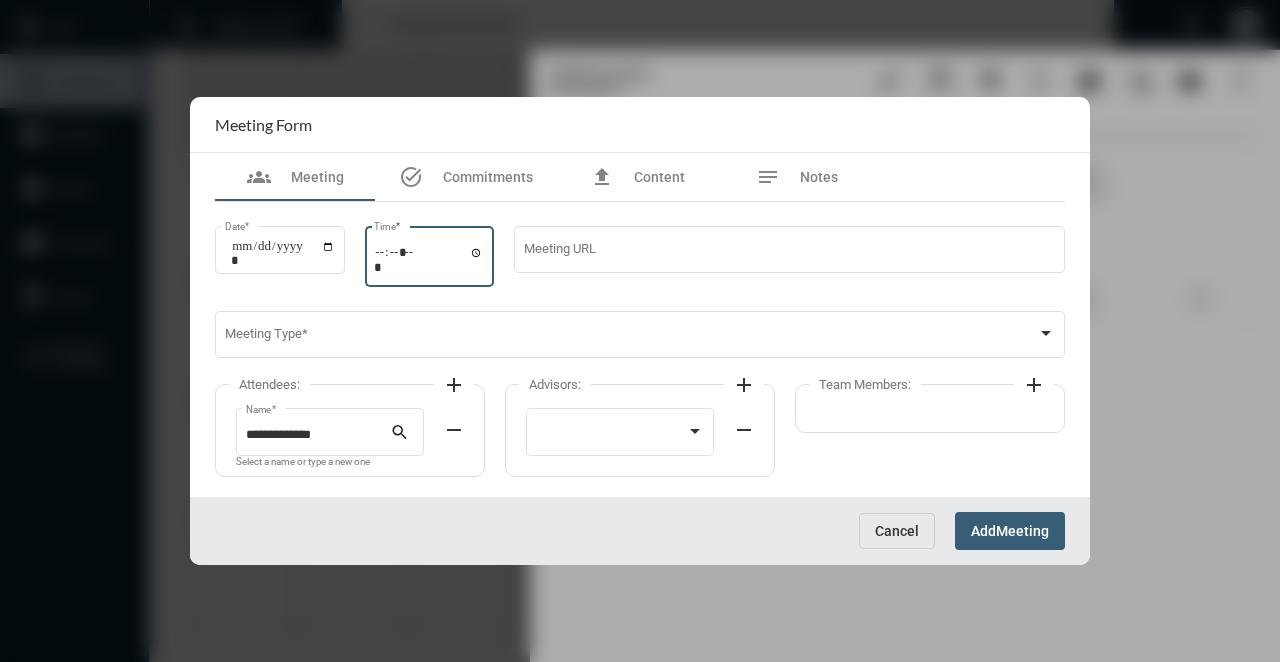click on "Time  *" at bounding box center (429, 259) 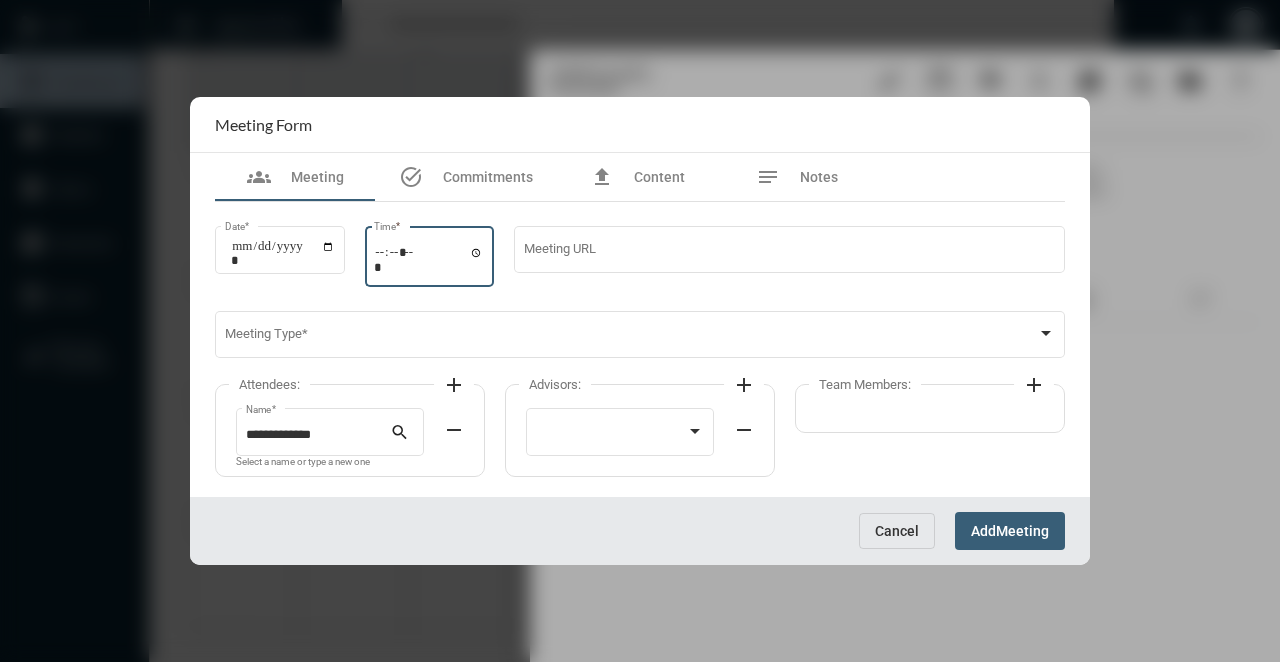 type on "*****" 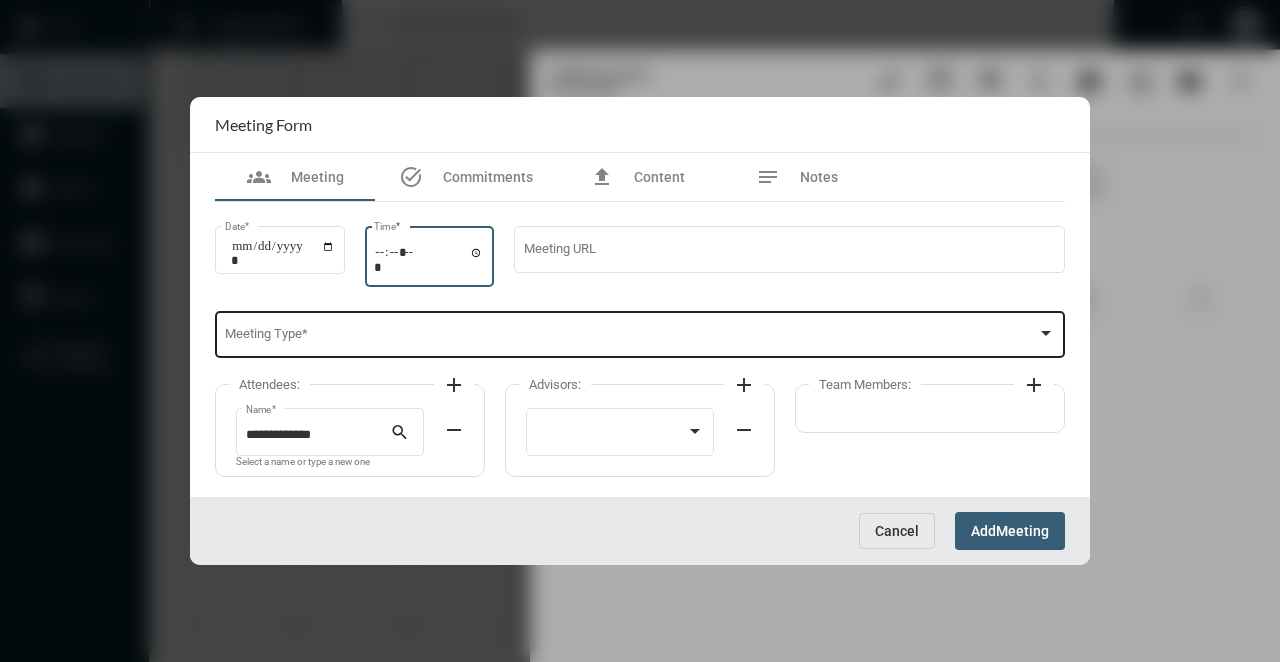click on "Meeting Type  *" at bounding box center [640, 333] 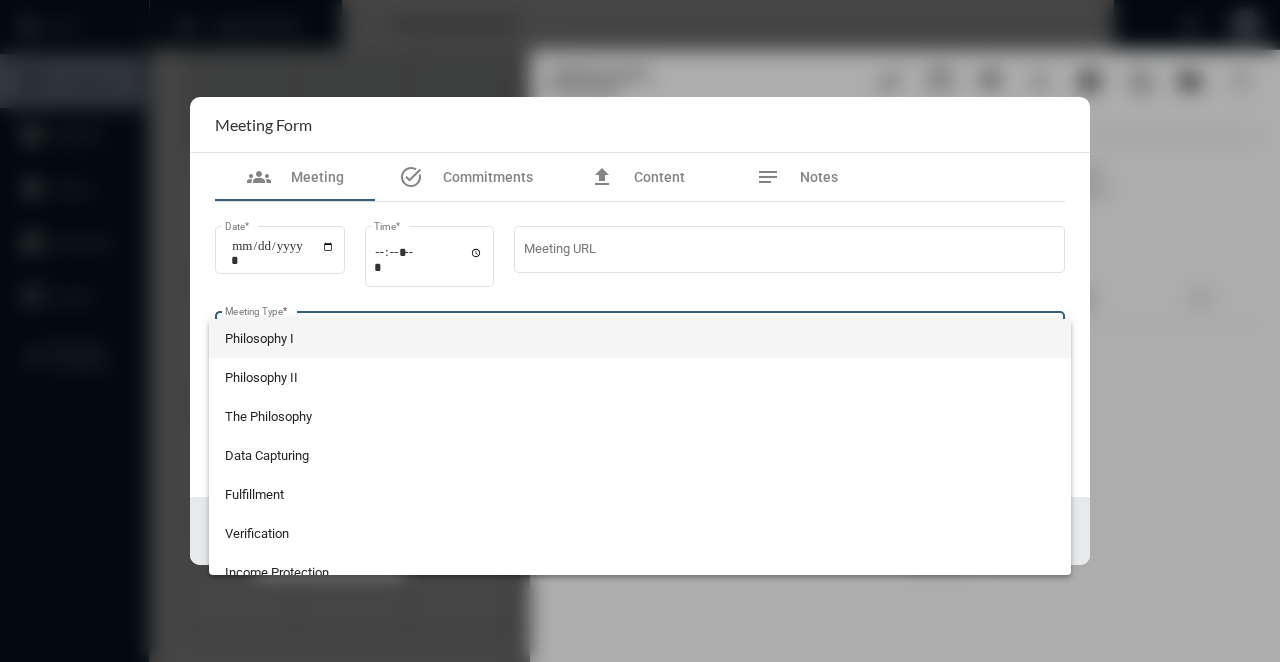 scroll, scrollTop: 524, scrollLeft: 0, axis: vertical 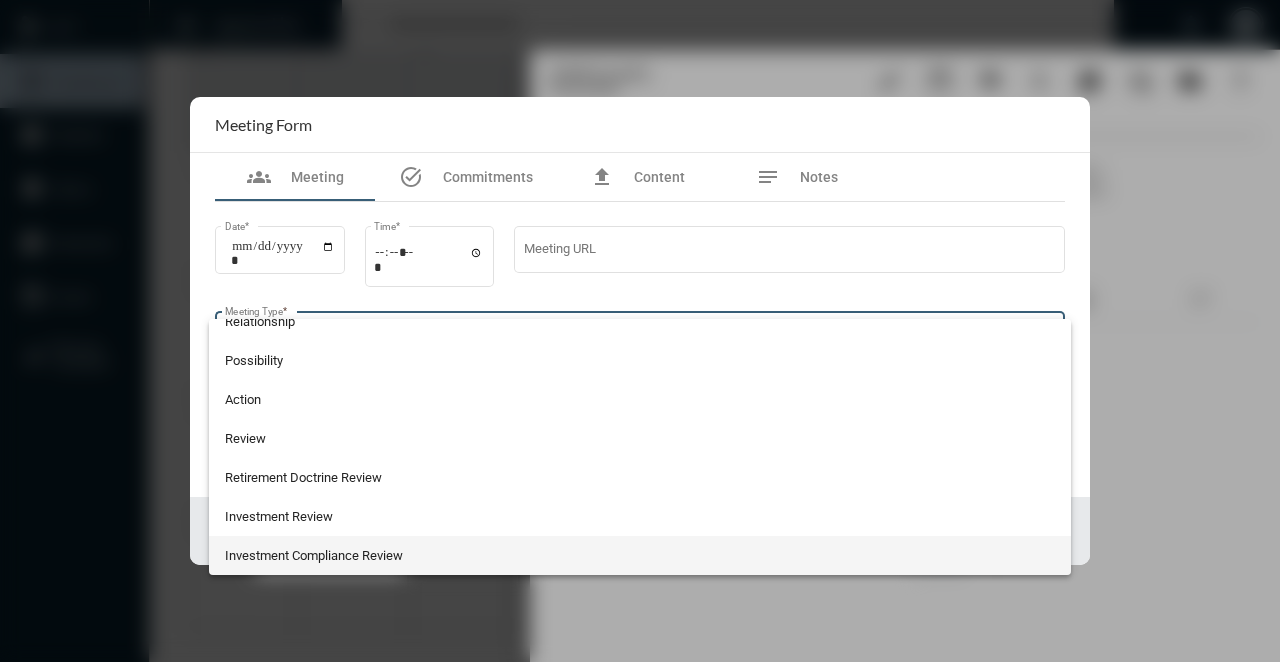 click on "Investment Compliance Review" at bounding box center [640, 555] 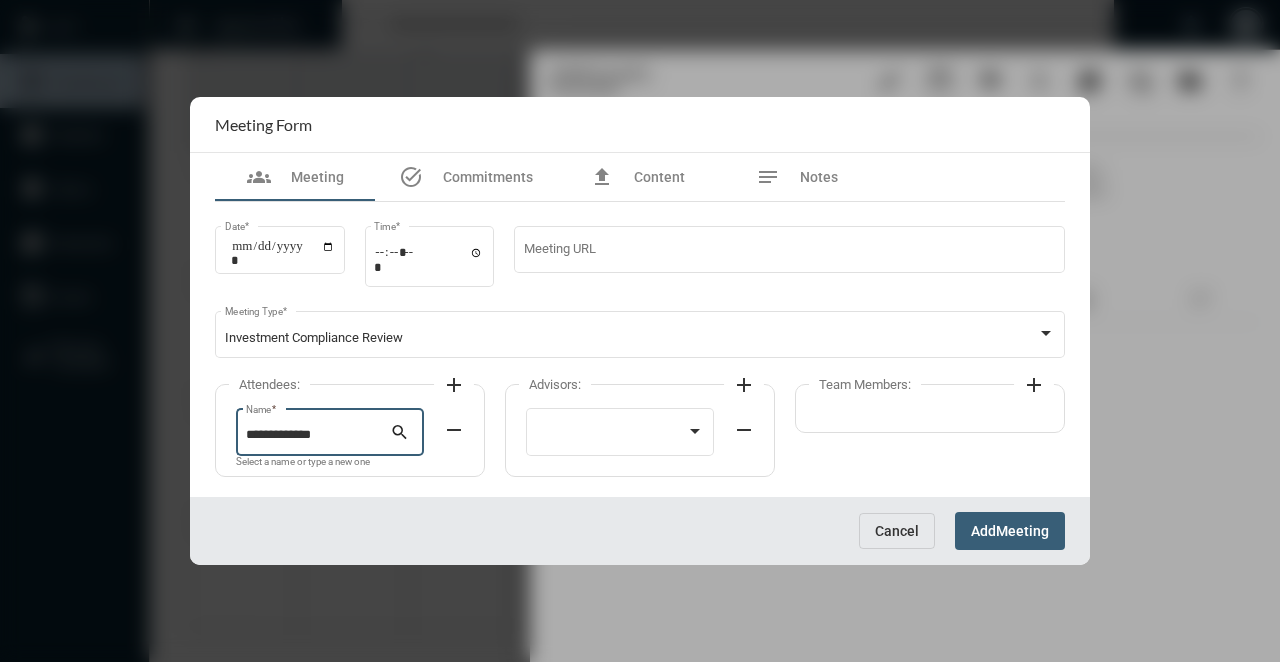 click on "**********" at bounding box center (318, 435) 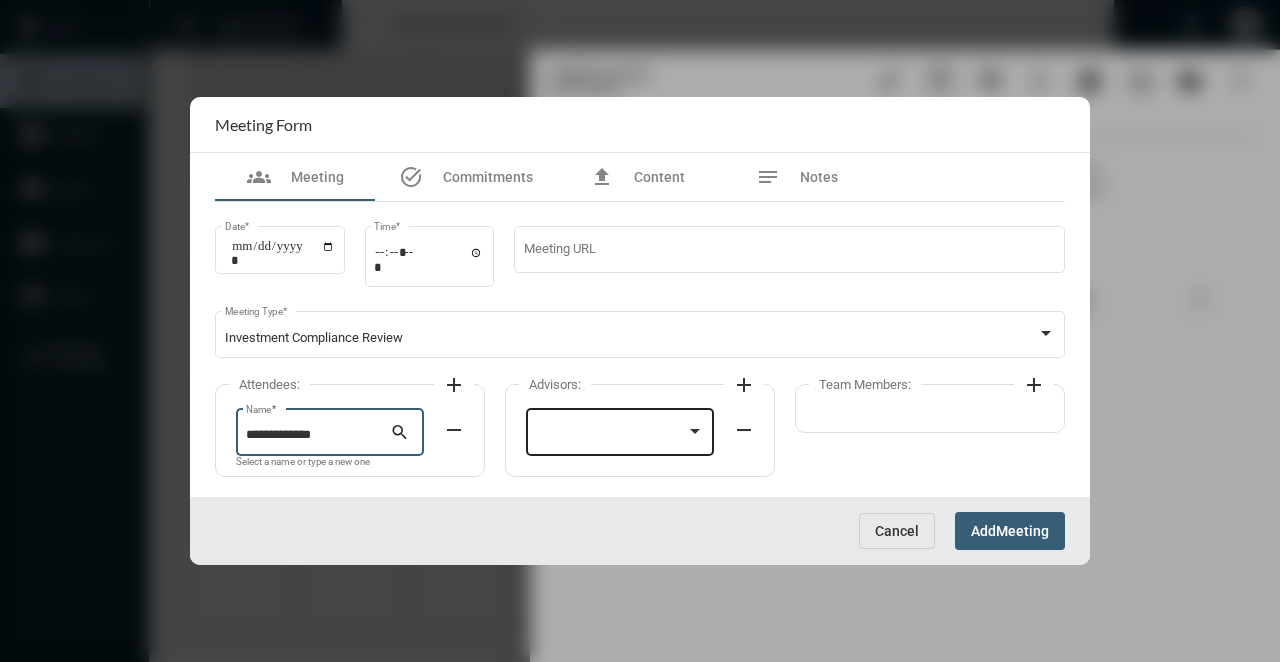 type on "**********" 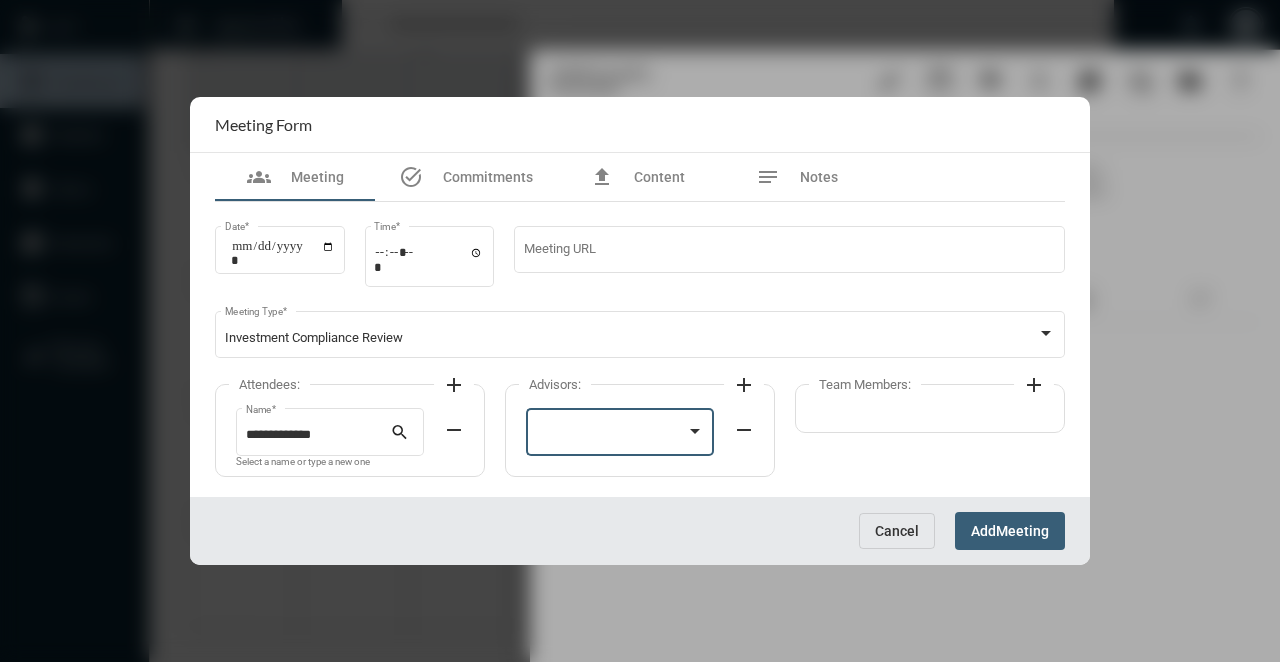 click at bounding box center (611, 435) 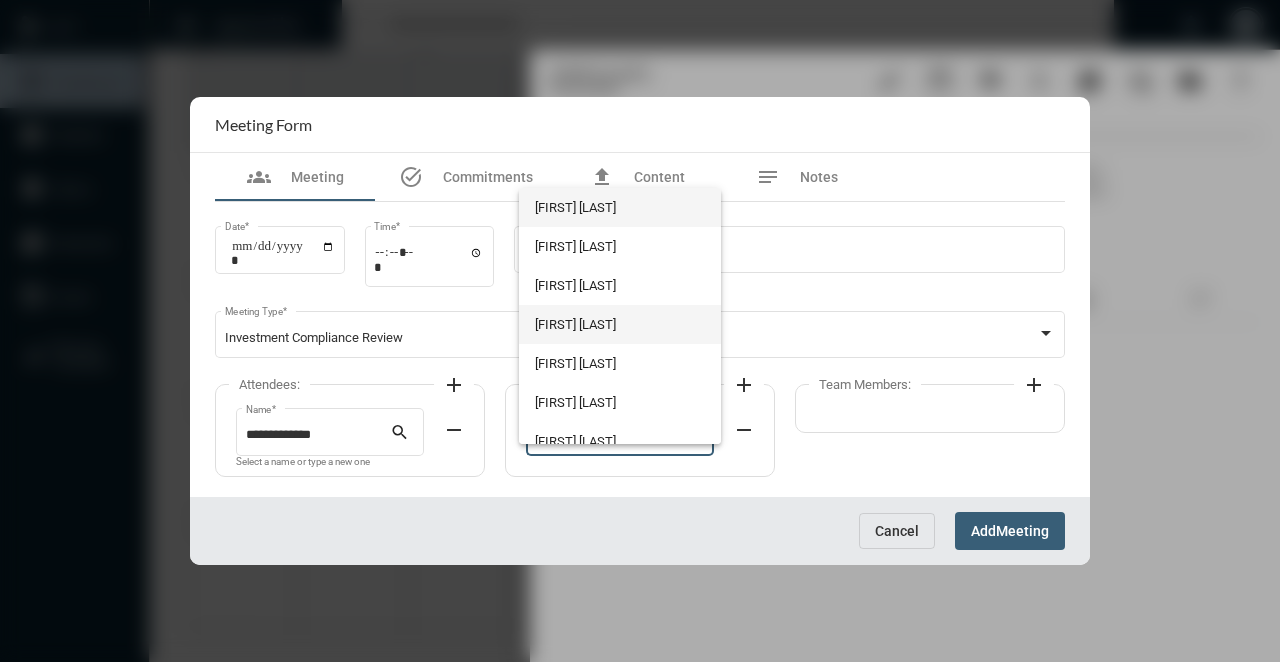 click on "[FIRST] [LAST]" at bounding box center (619, 324) 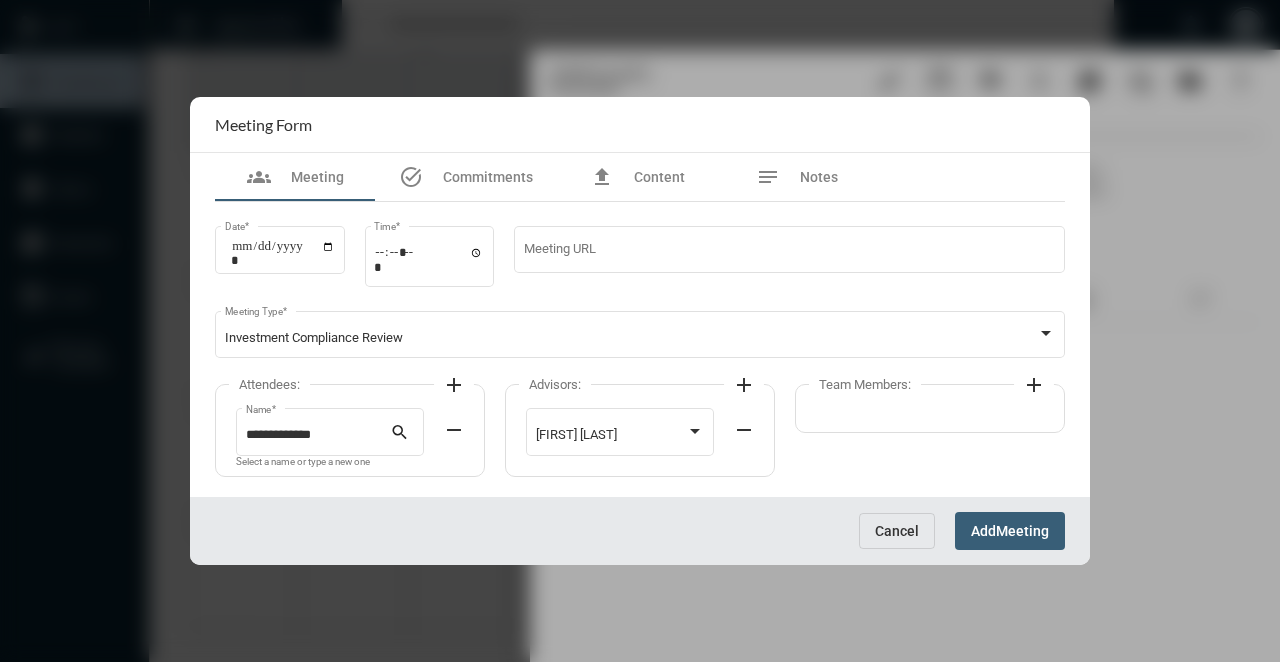 click on "Add" at bounding box center (983, 532) 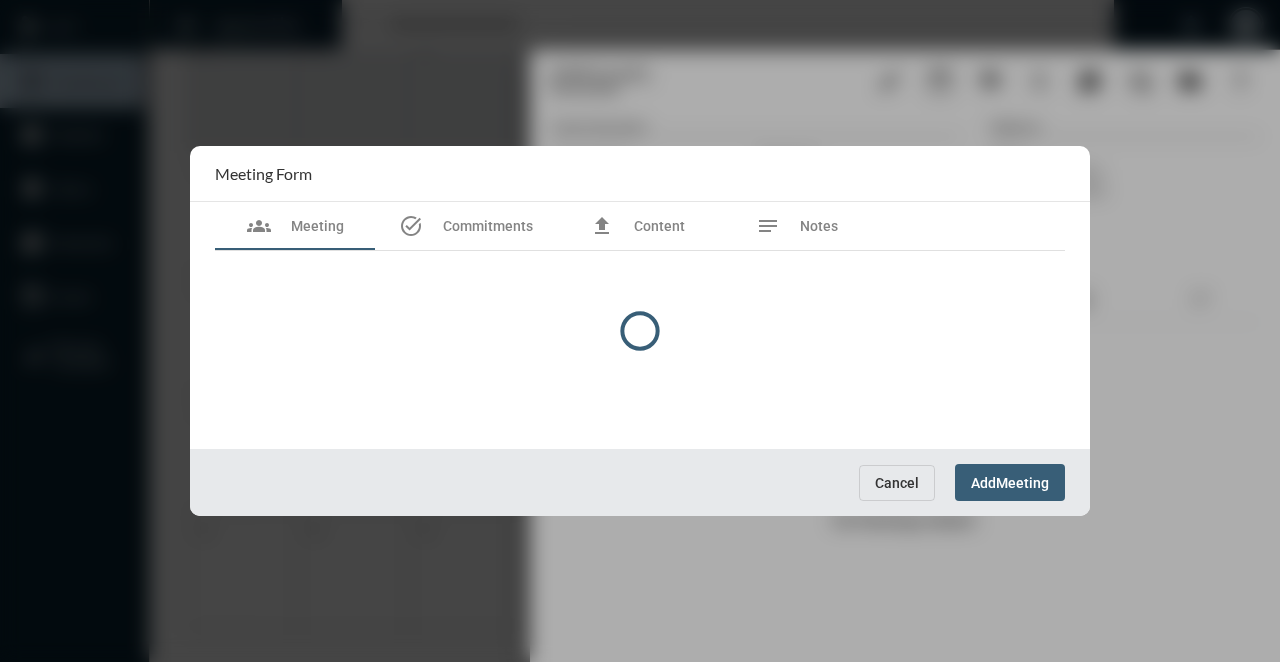 click at bounding box center (640, 331) 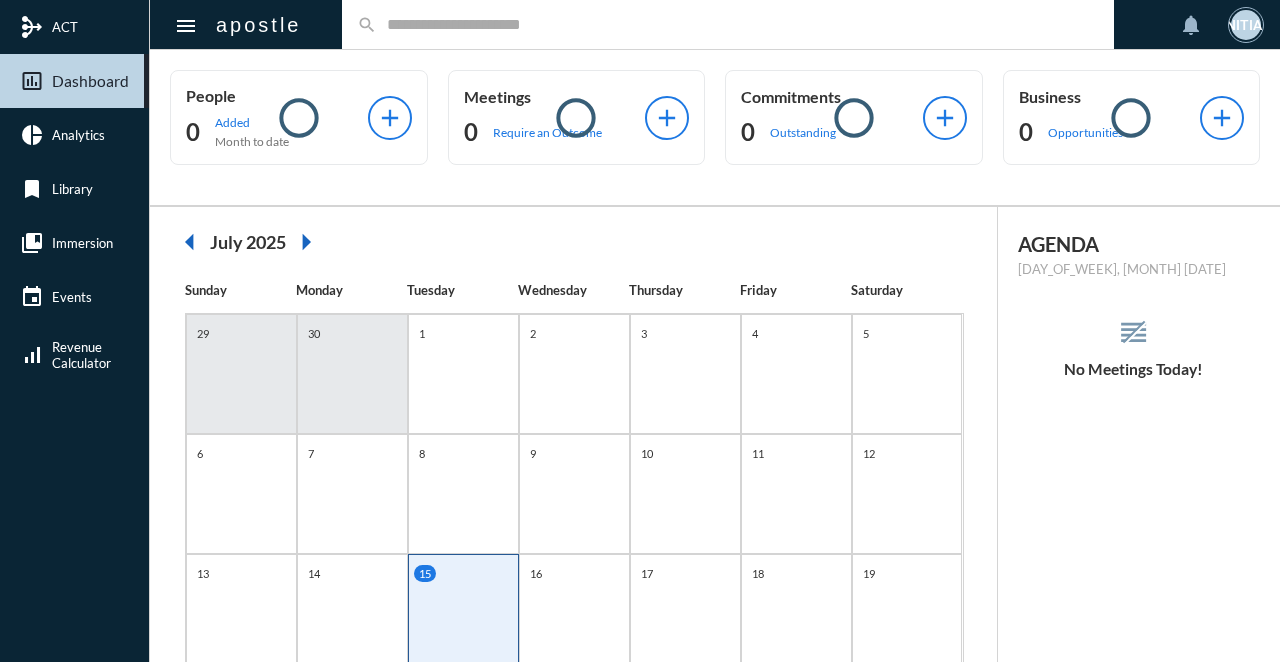 scroll, scrollTop: 0, scrollLeft: 0, axis: both 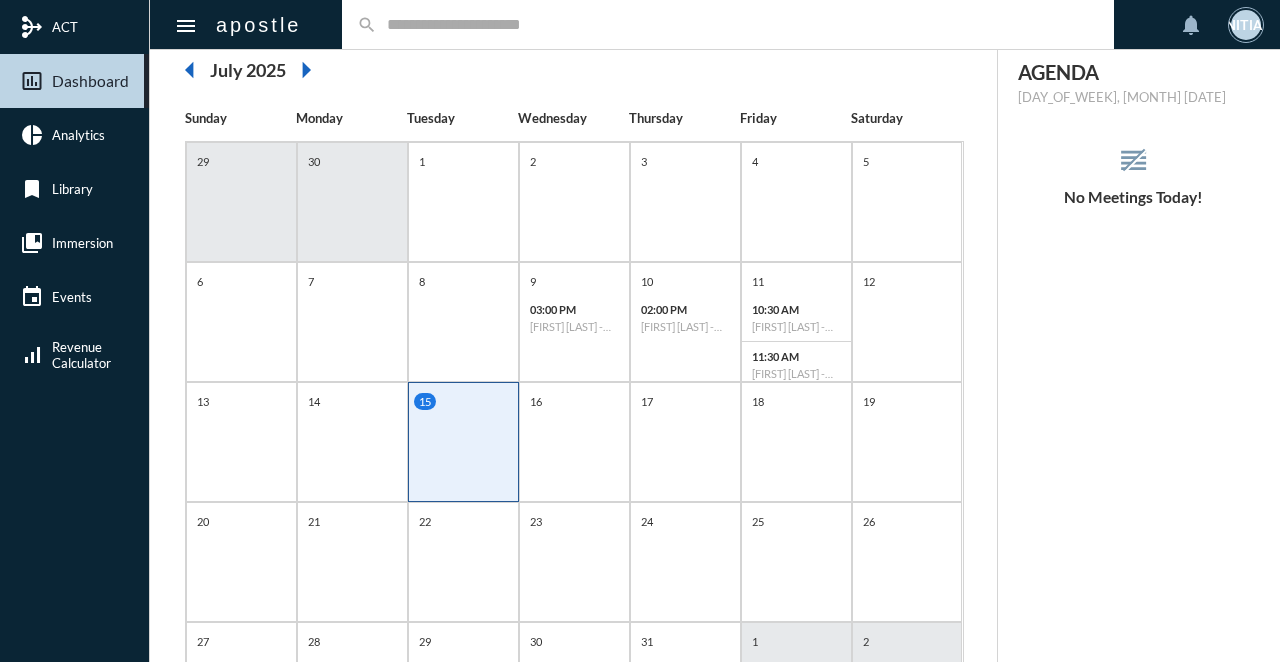 click on "arrow_left" 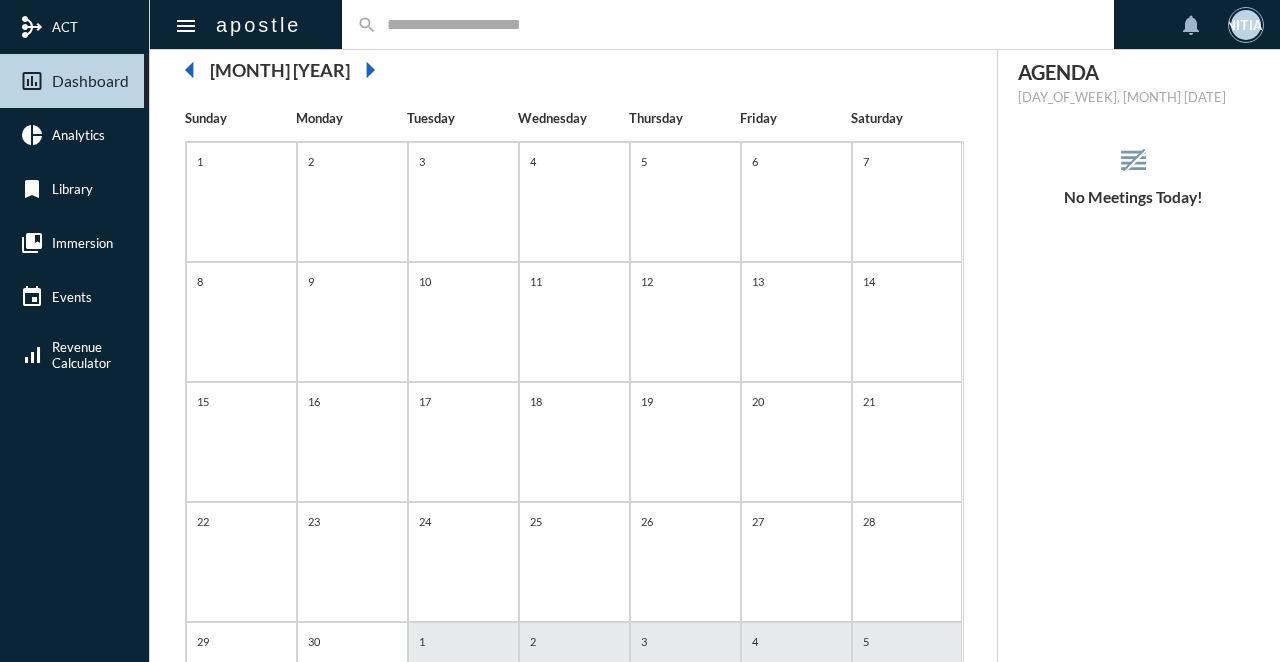click on "arrow_left" 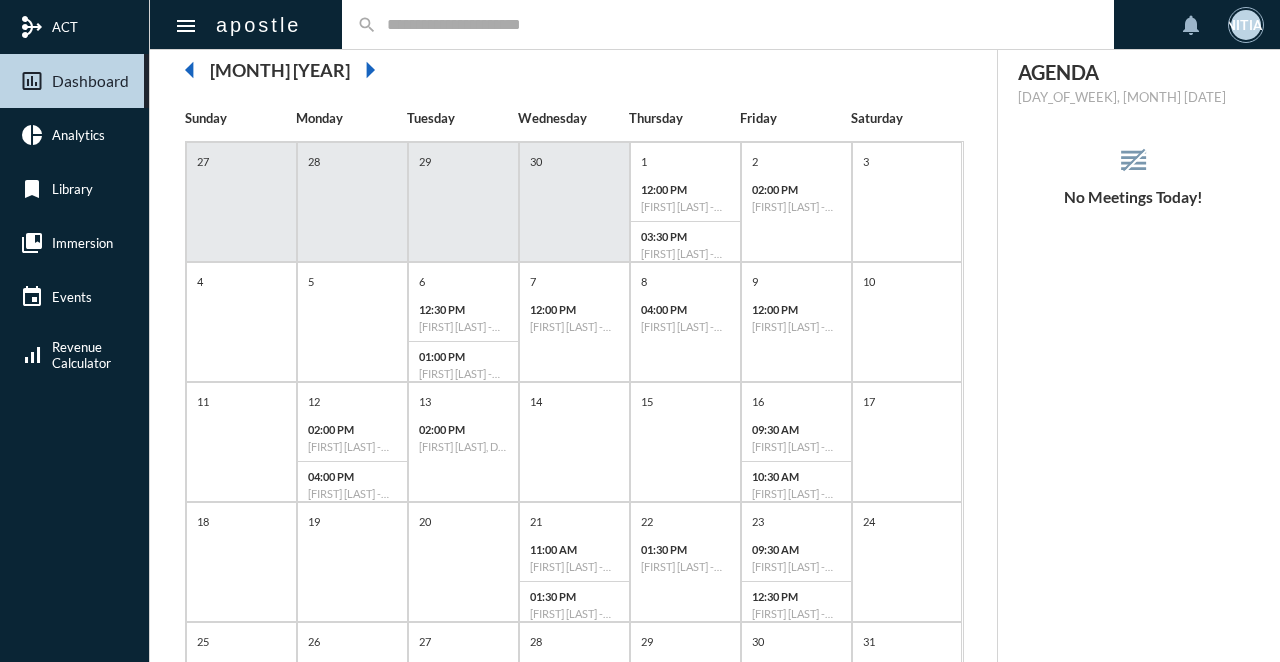 click on "arrow_left" 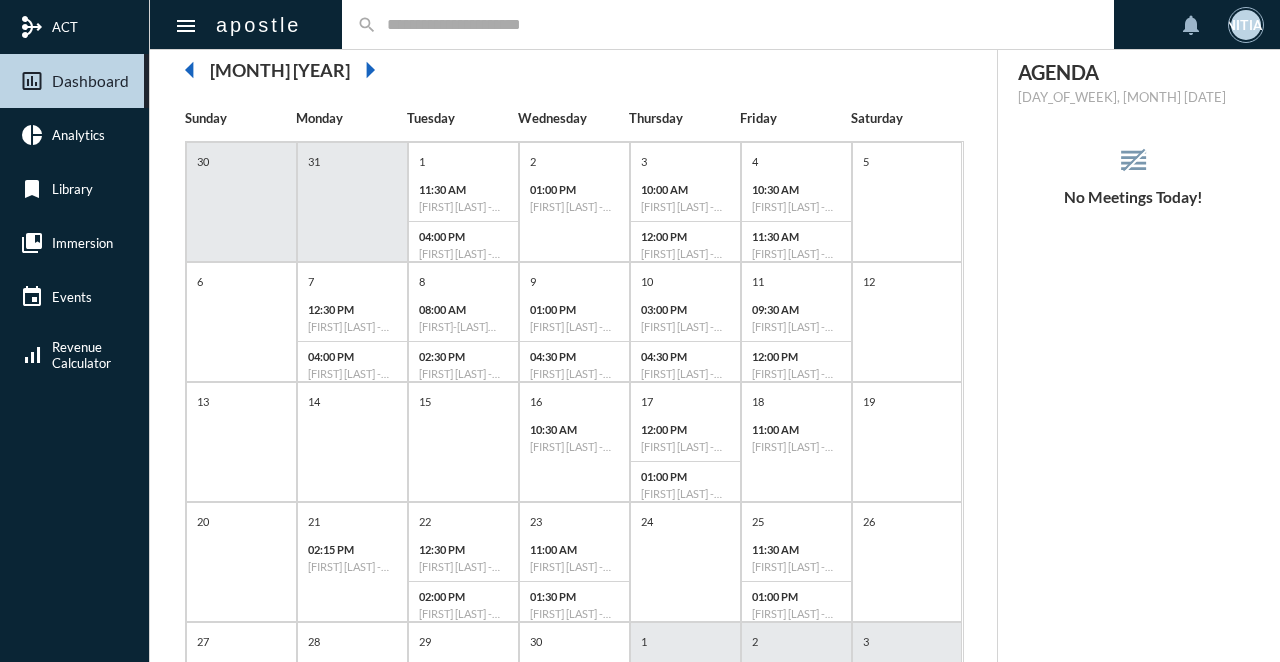 click on "arrow_left" 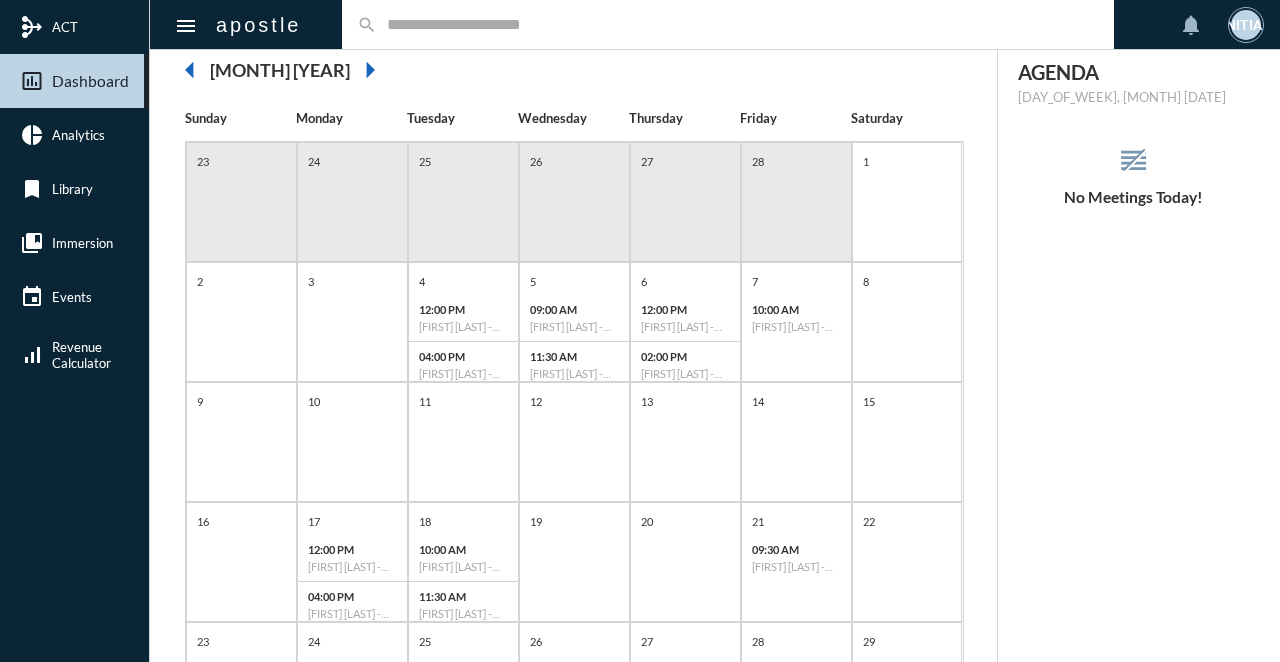 click on "arrow_left" 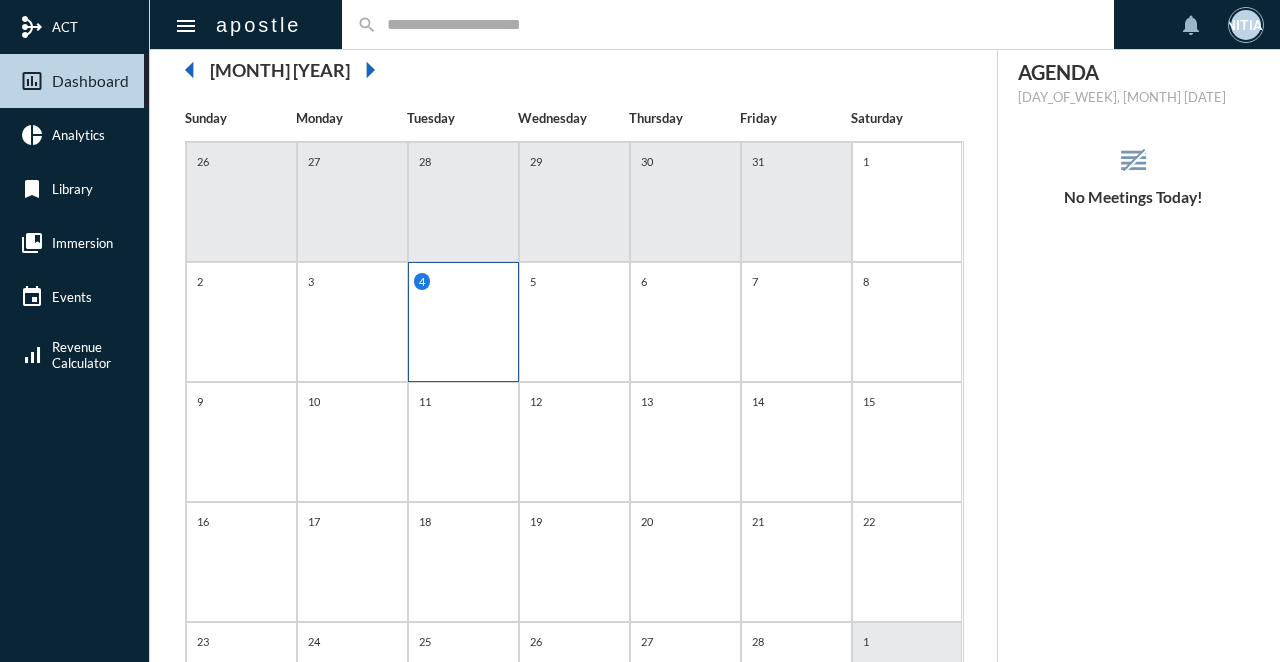 scroll, scrollTop: 300, scrollLeft: 0, axis: vertical 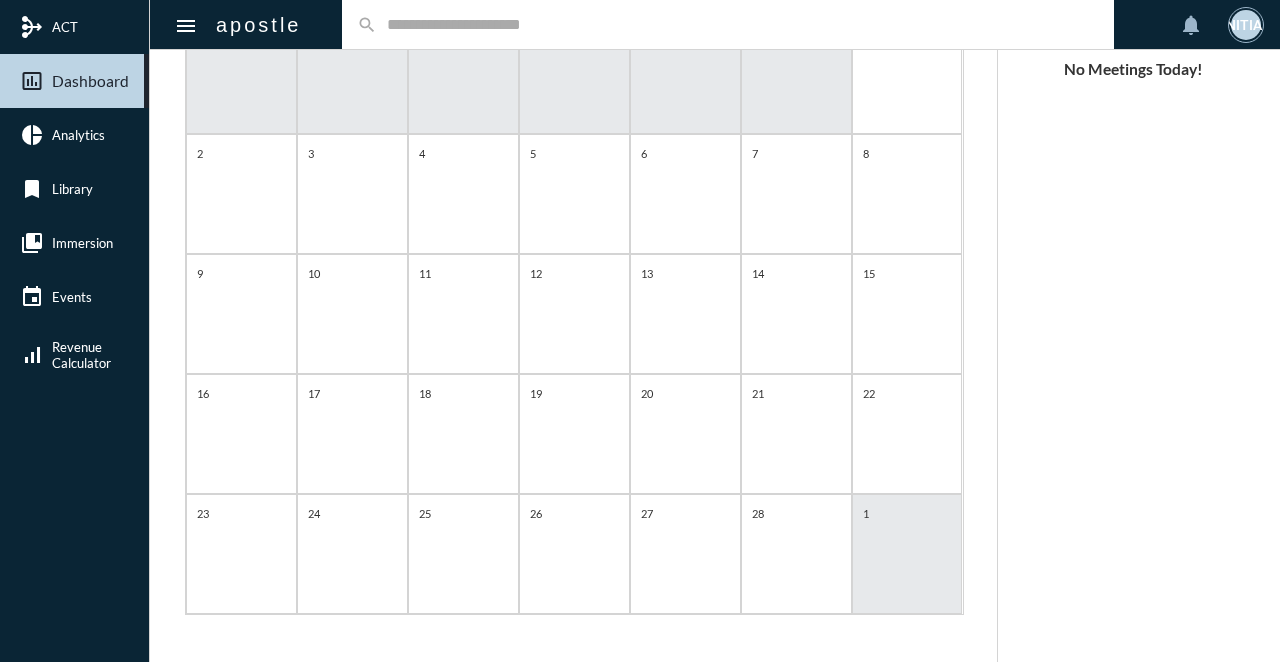 click 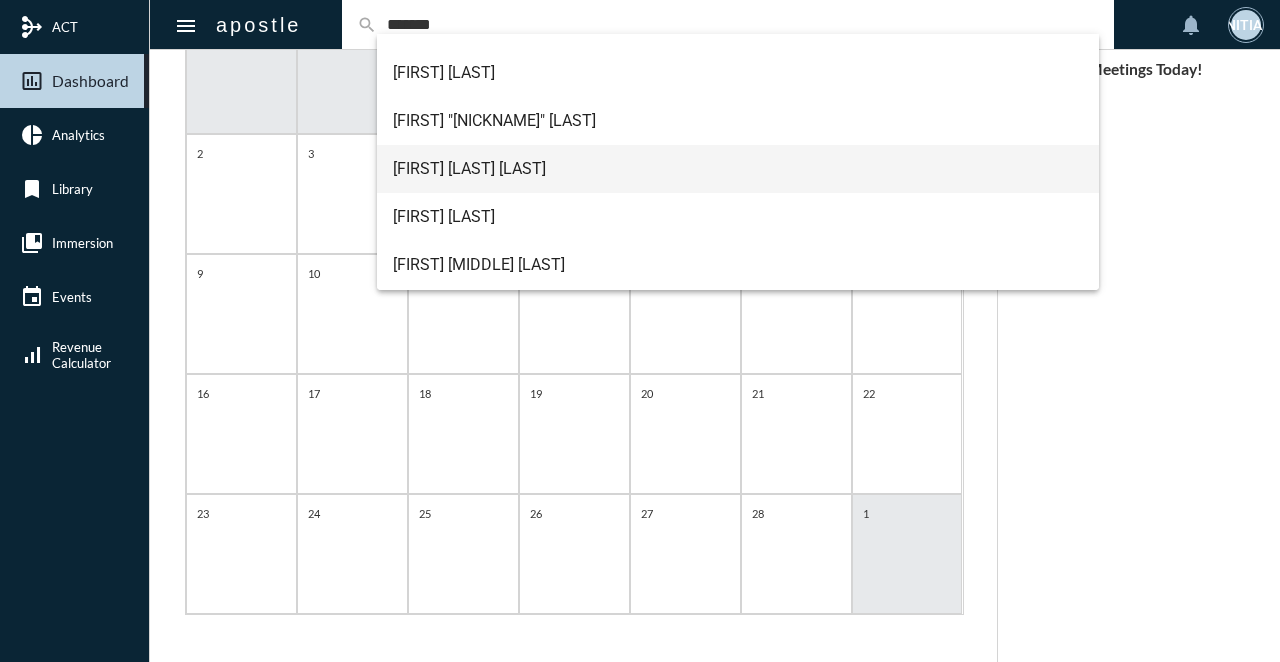 scroll, scrollTop: 0, scrollLeft: 0, axis: both 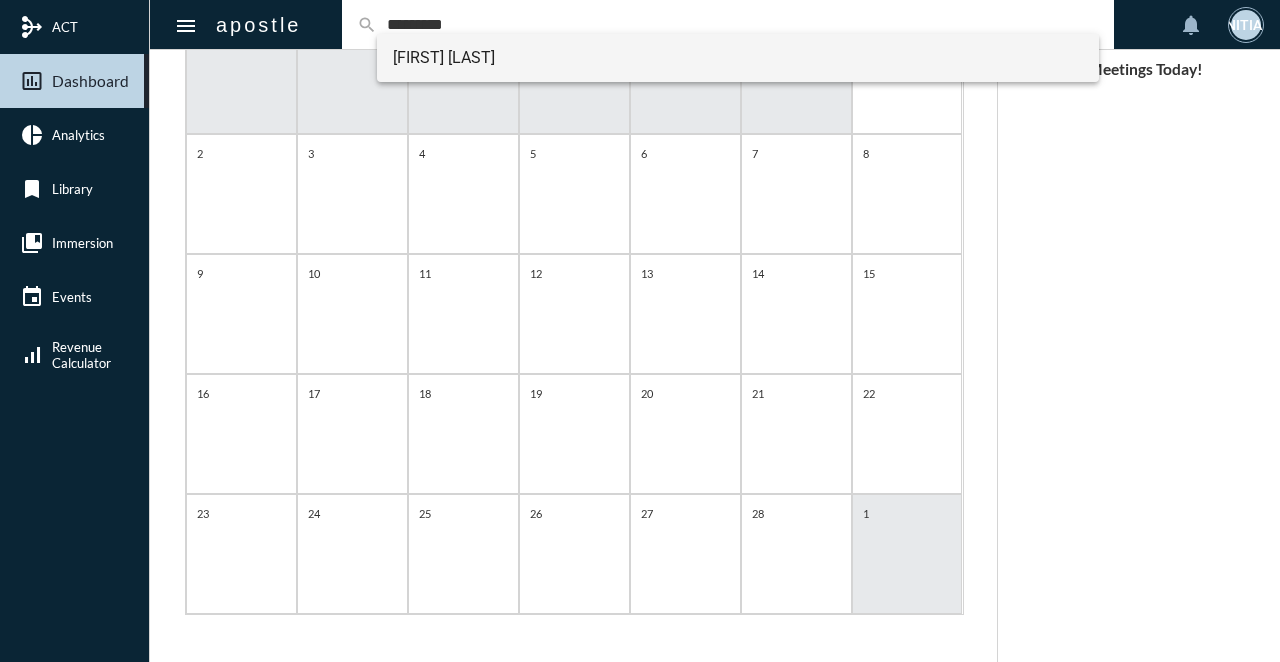type on "*********" 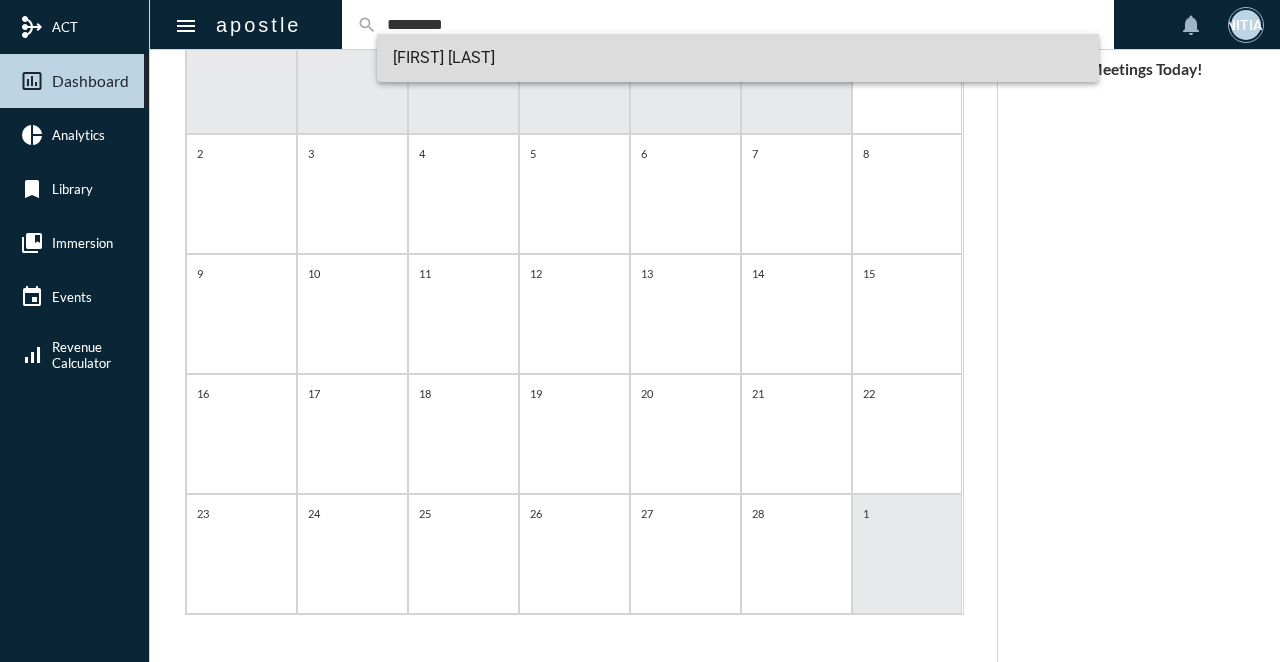 click on "Michael  Fouts" at bounding box center (738, 58) 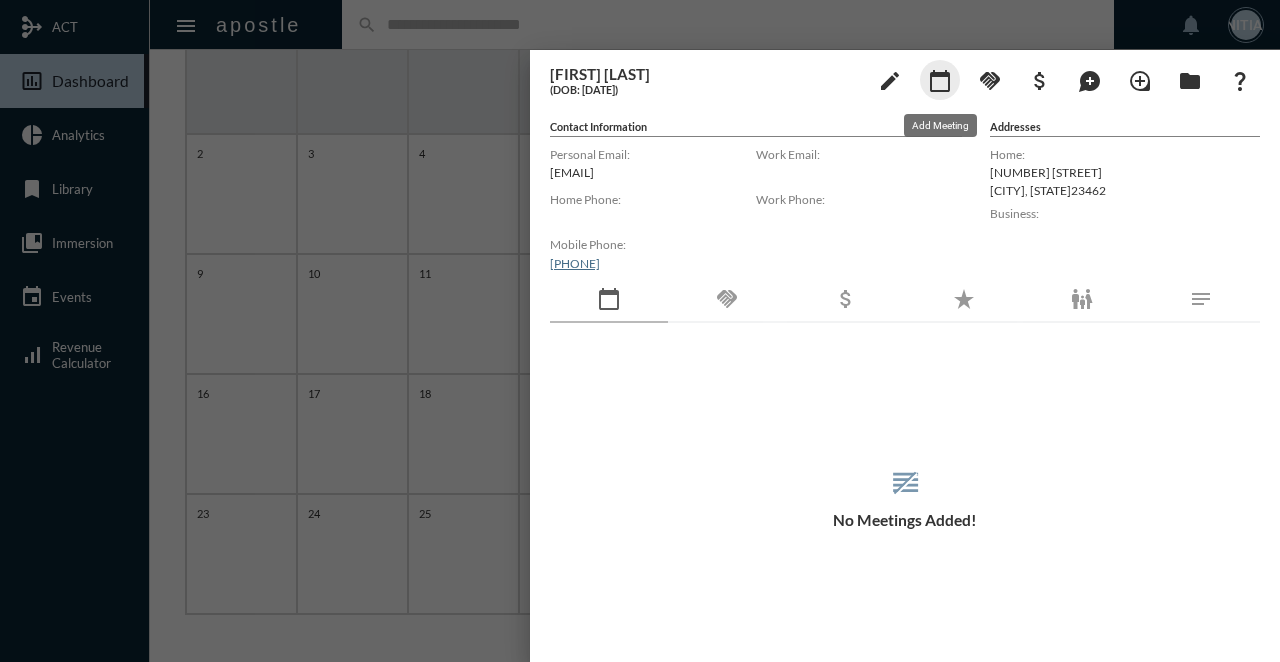 click on "calendar_today" 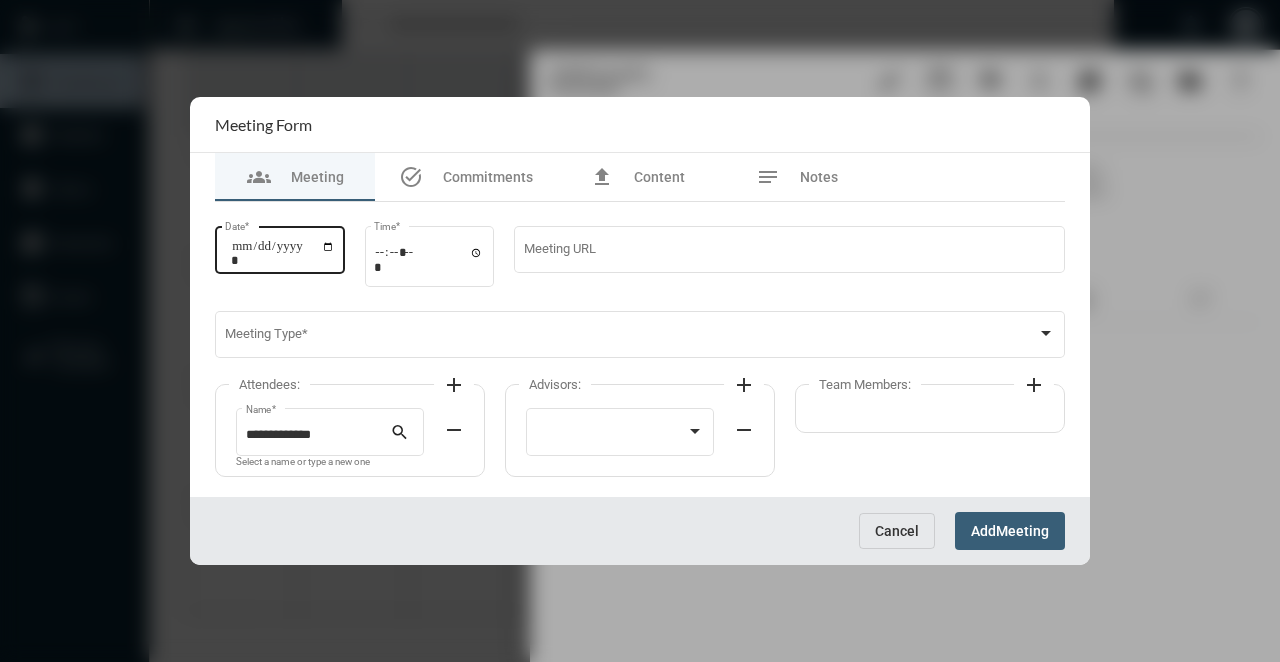 click on "Date  *" at bounding box center [283, 253] 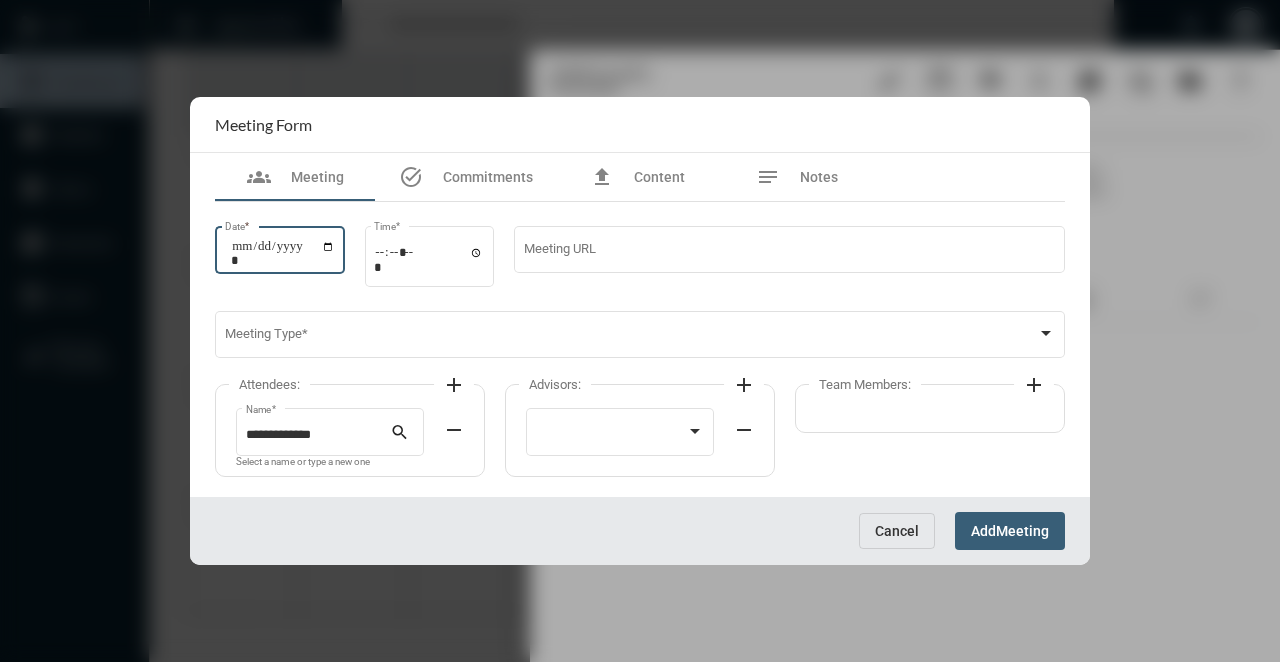 type on "**********" 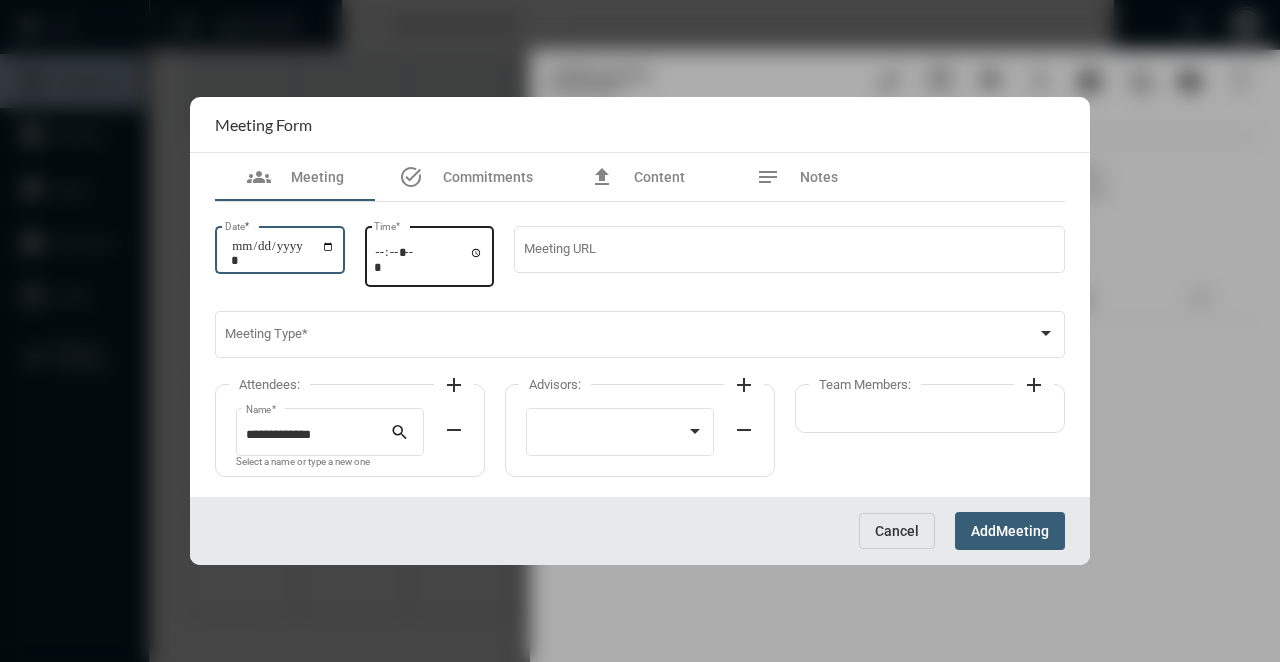 click on "Time  *" at bounding box center (429, 259) 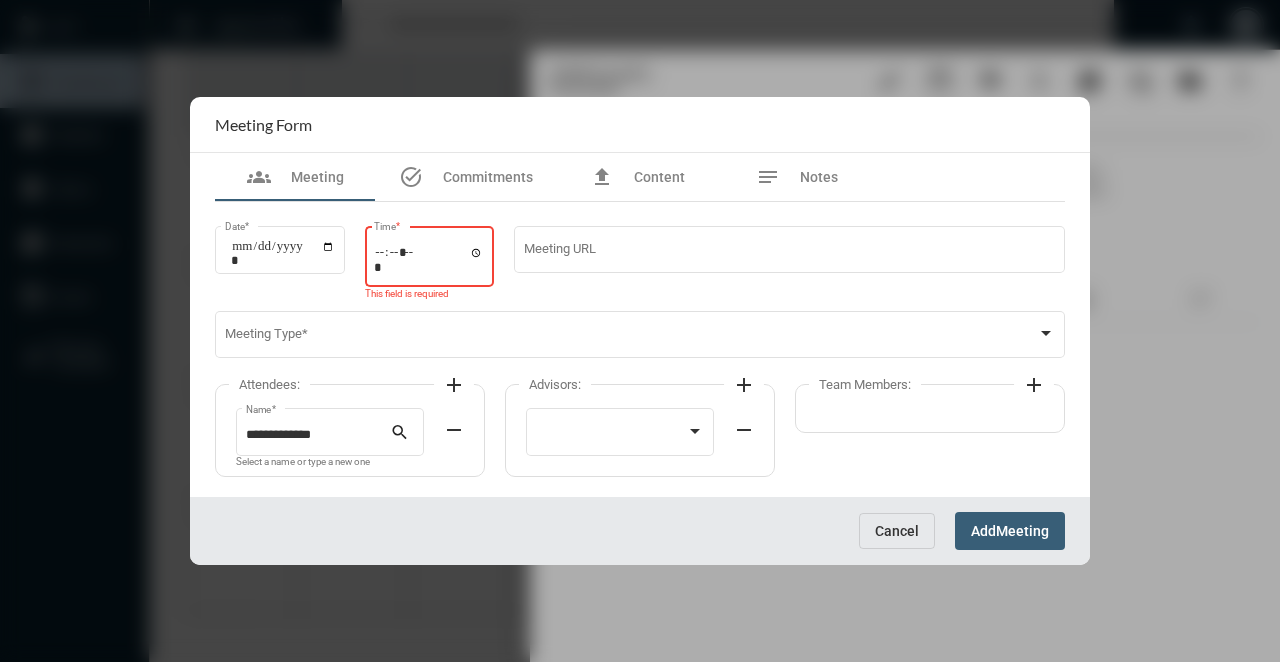 type on "*****" 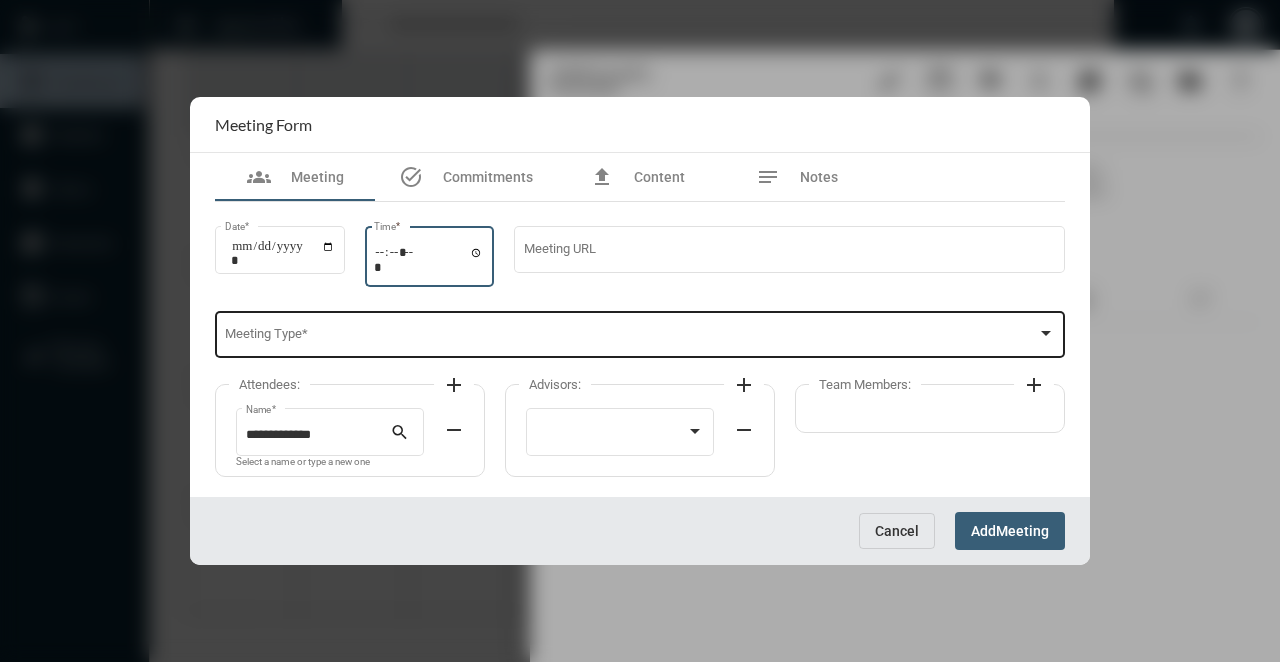 click at bounding box center [631, 338] 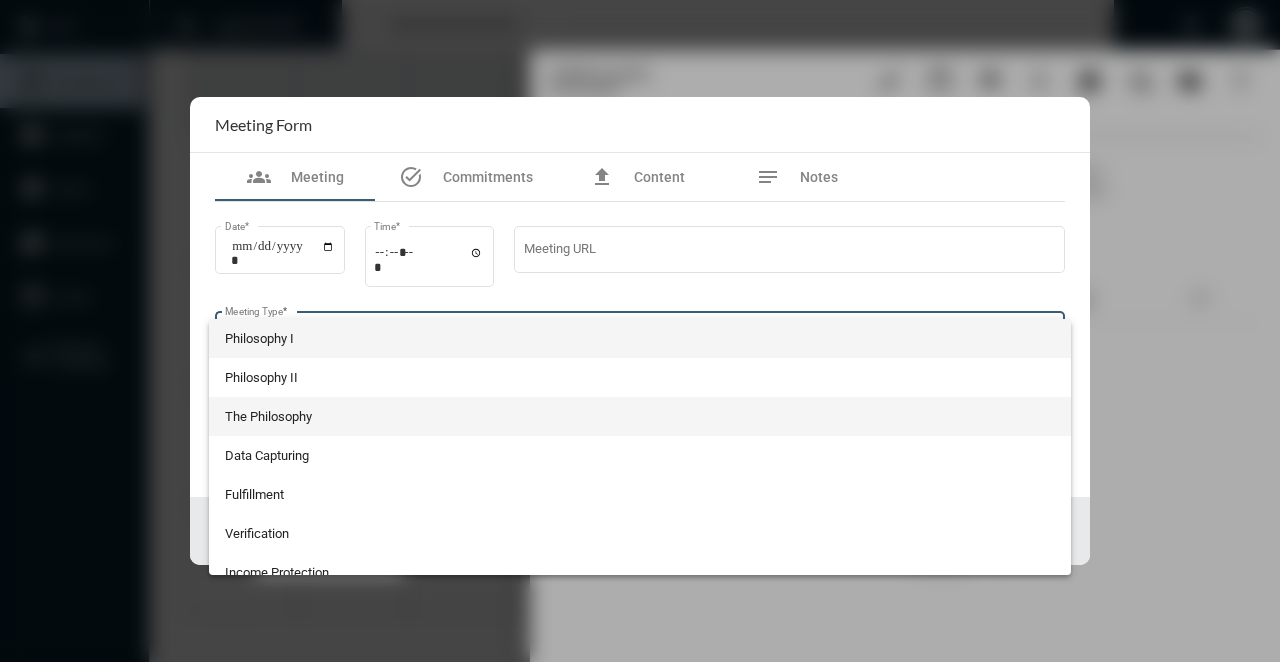 scroll, scrollTop: 524, scrollLeft: 0, axis: vertical 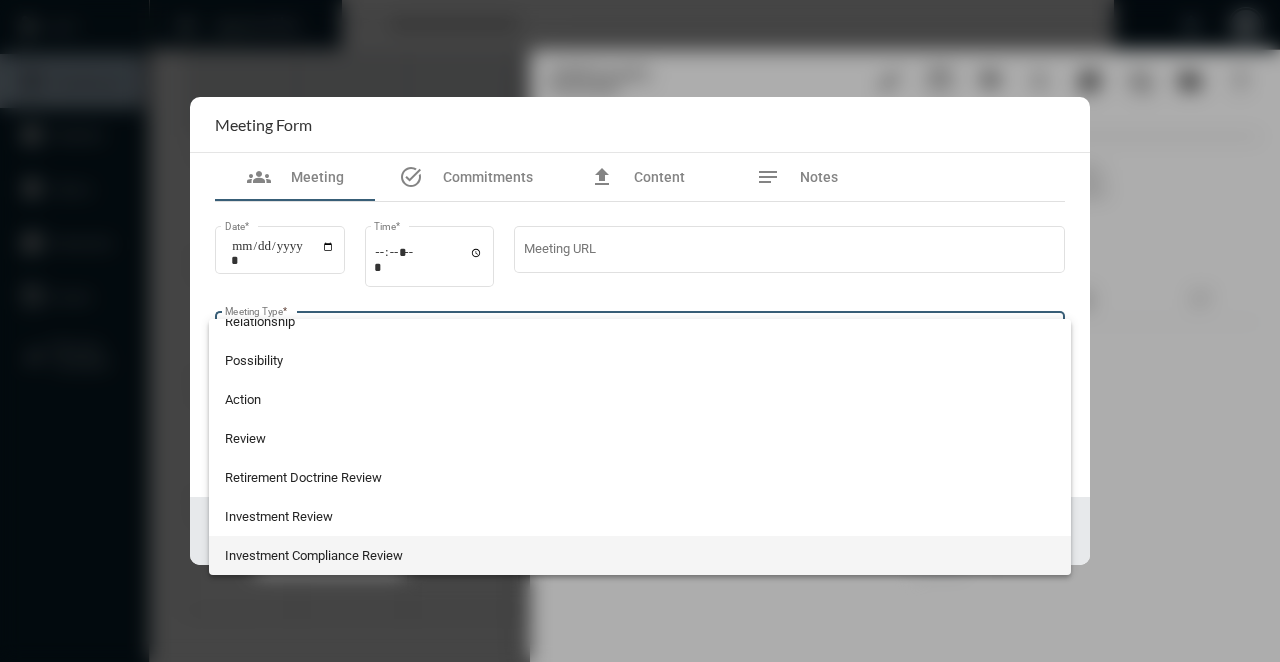 click on "Investment Compliance Review" at bounding box center [640, 555] 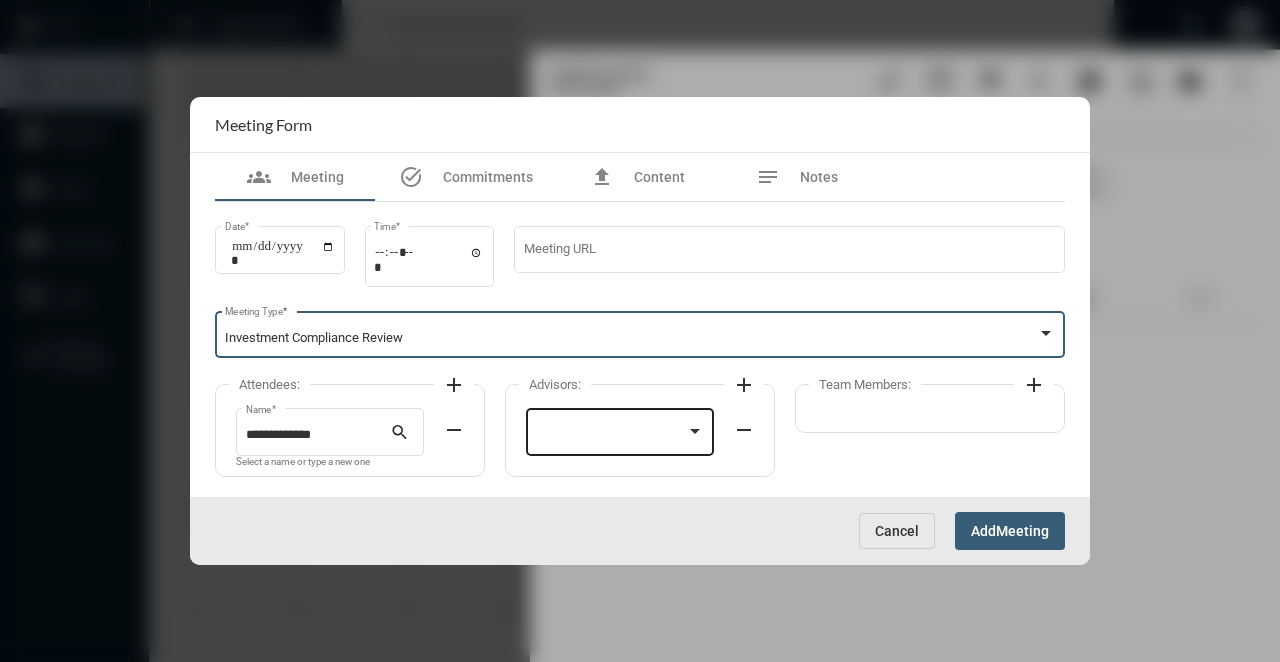 click at bounding box center (611, 435) 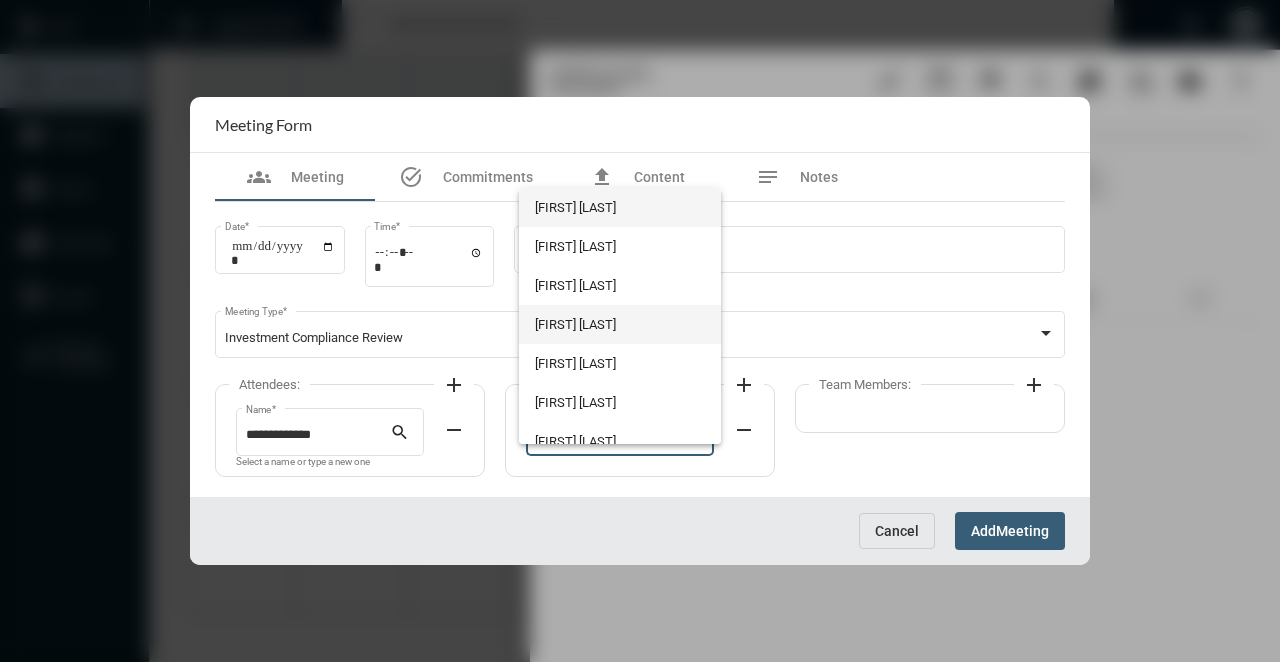 click on "[FIRST] [LAST]" at bounding box center (619, 324) 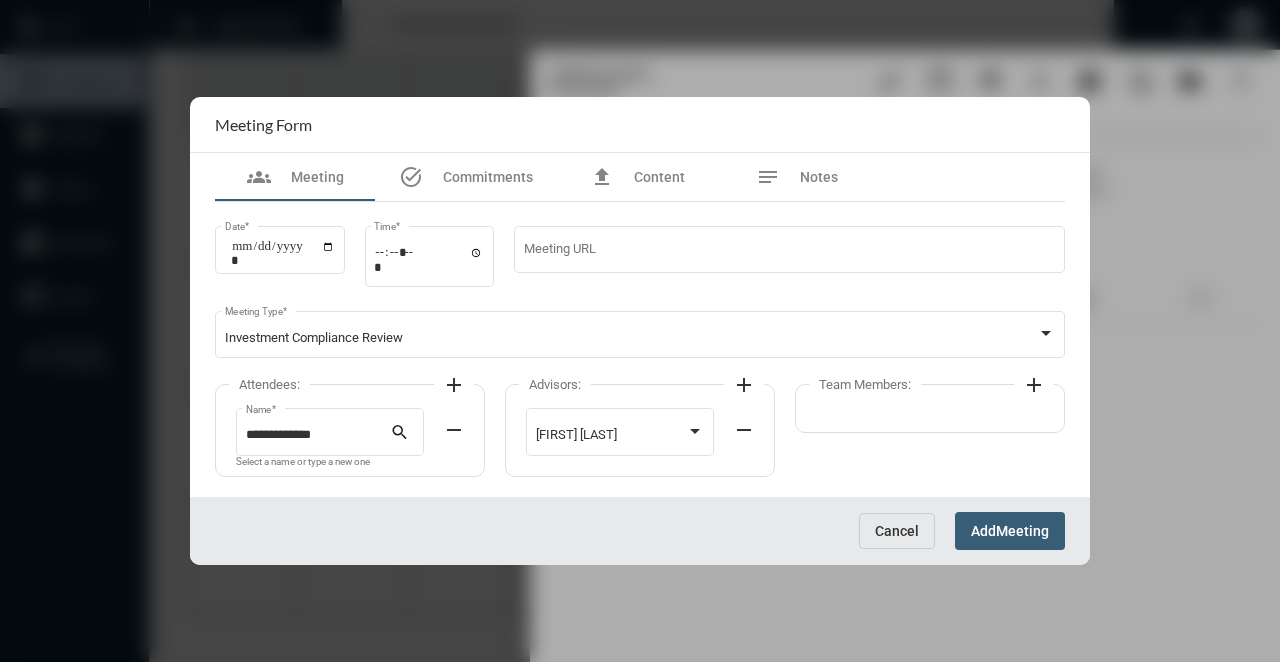 click on "Add" at bounding box center [983, 532] 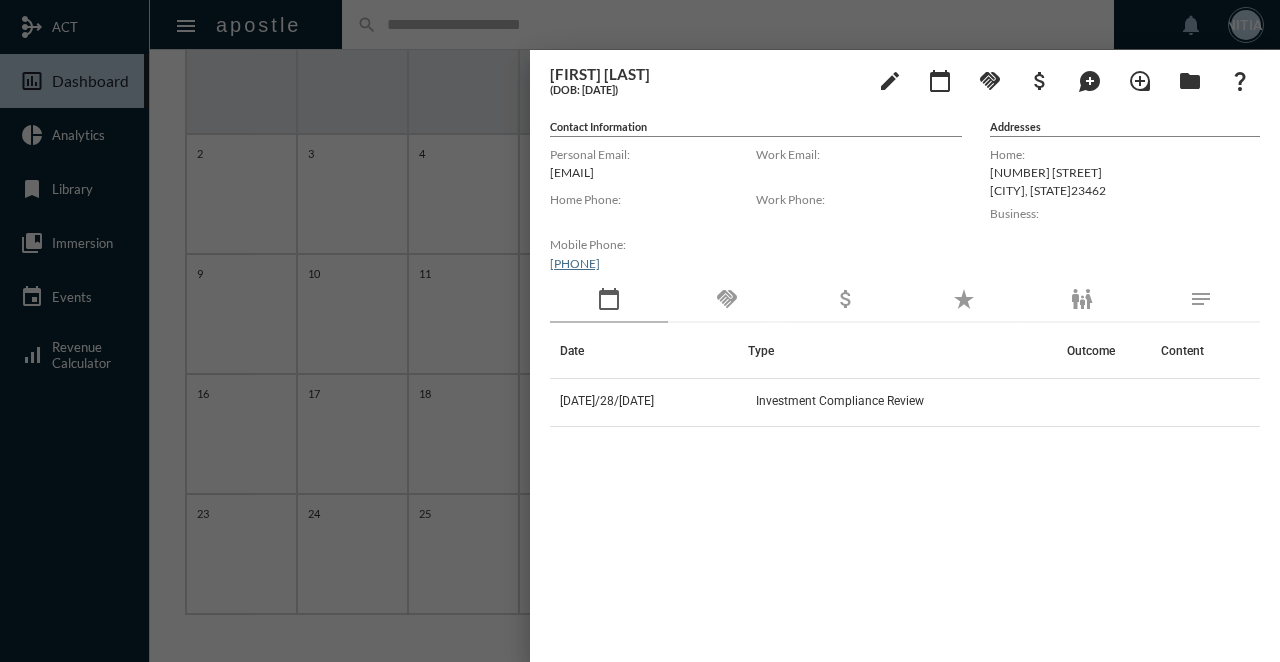 click at bounding box center [640, 331] 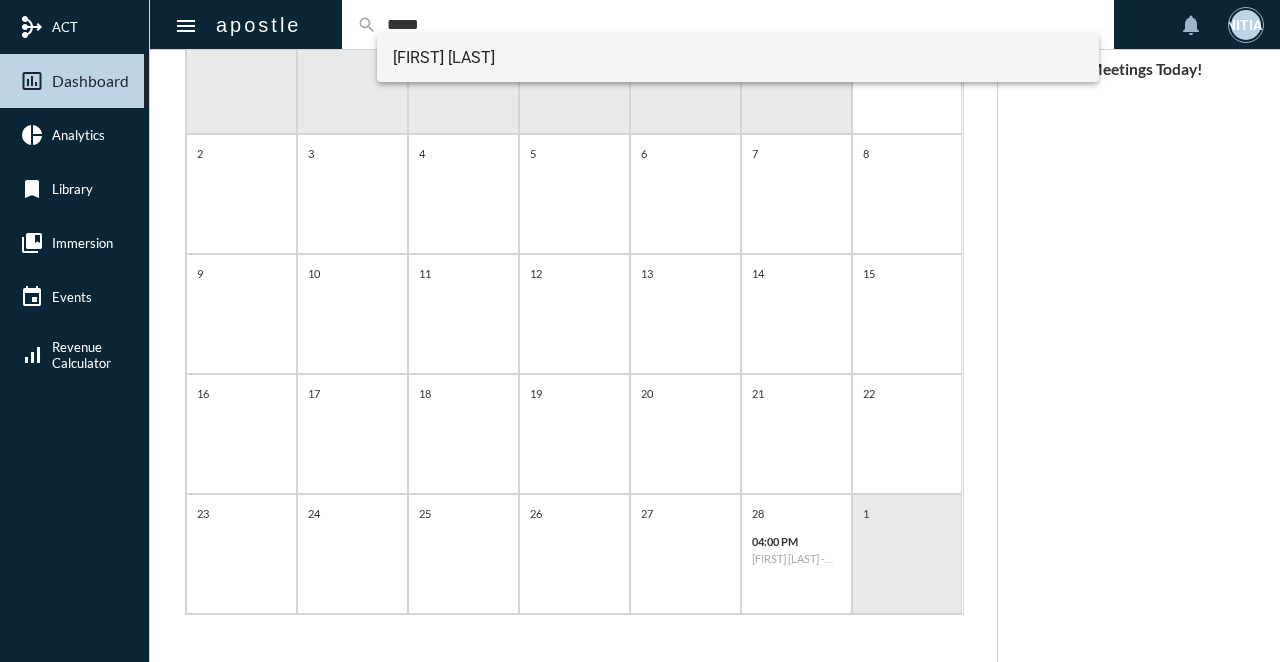 type on "*****" 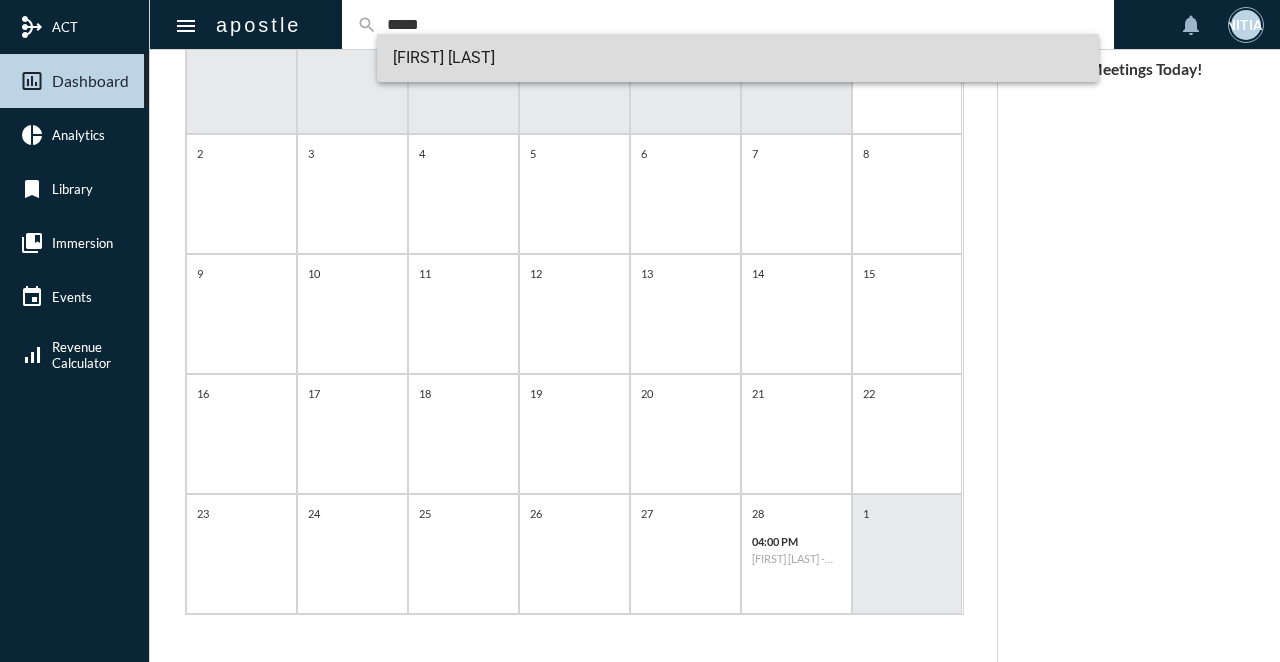 click on "[FIRST]  [LAST]" at bounding box center (738, 58) 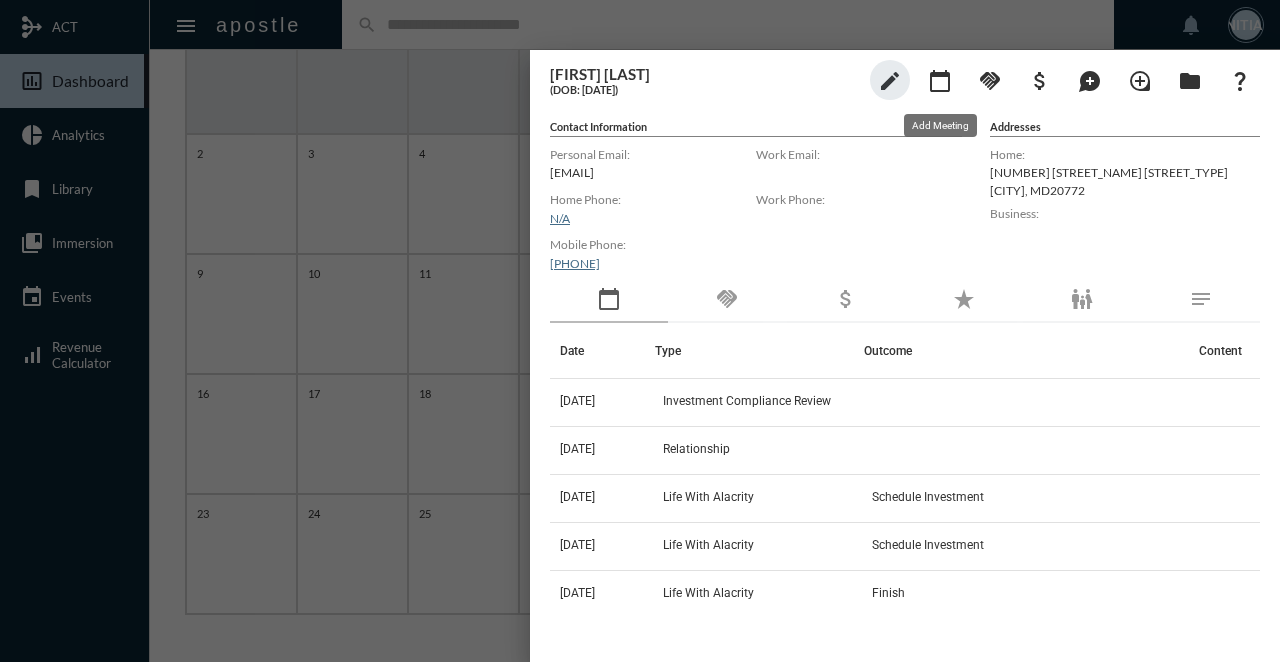 click on "calendar_today" 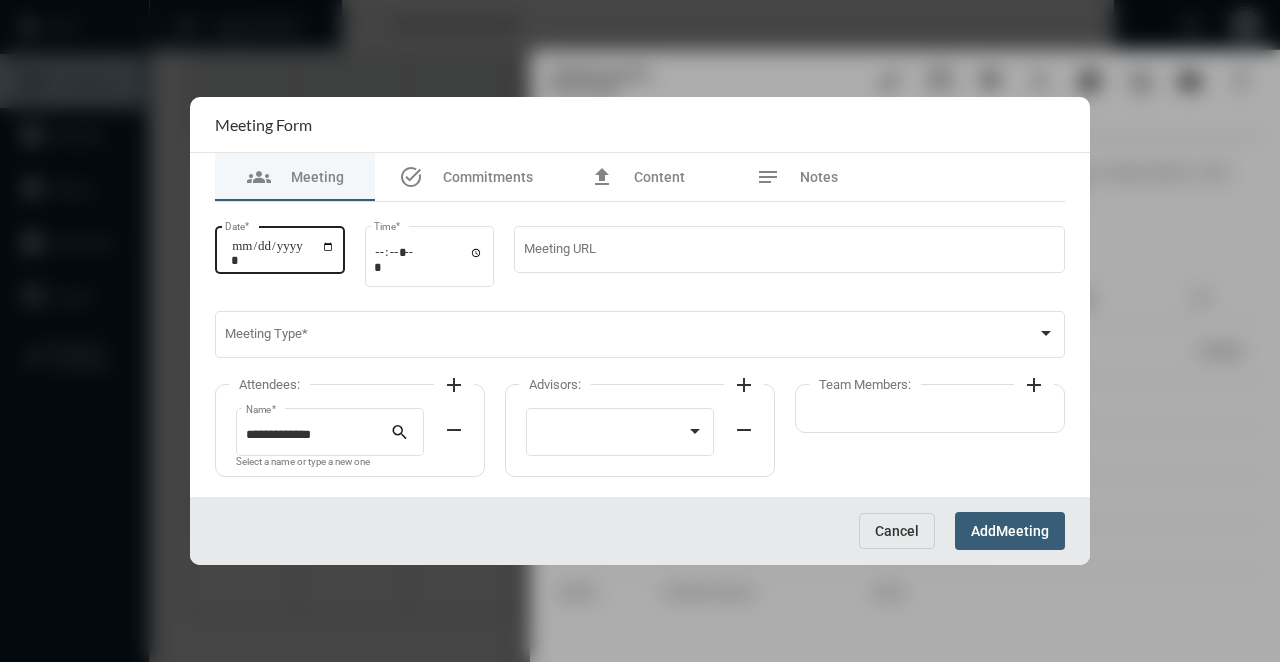 click on "Date  *" at bounding box center [283, 253] 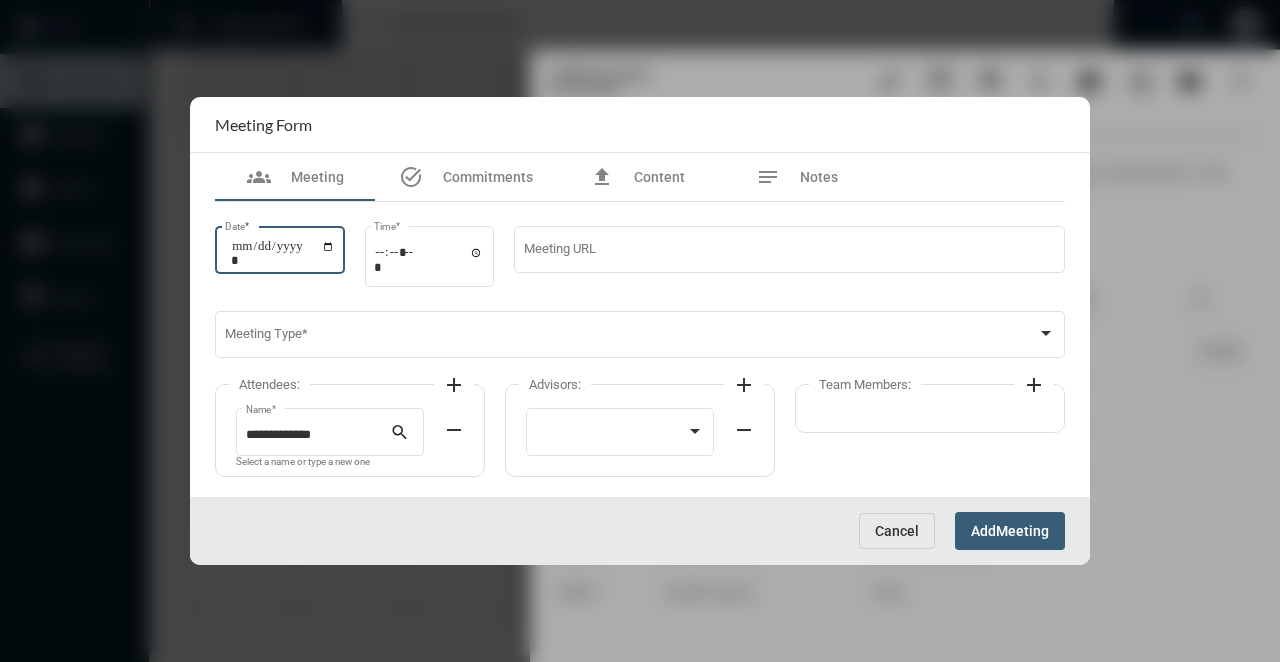 type on "**********" 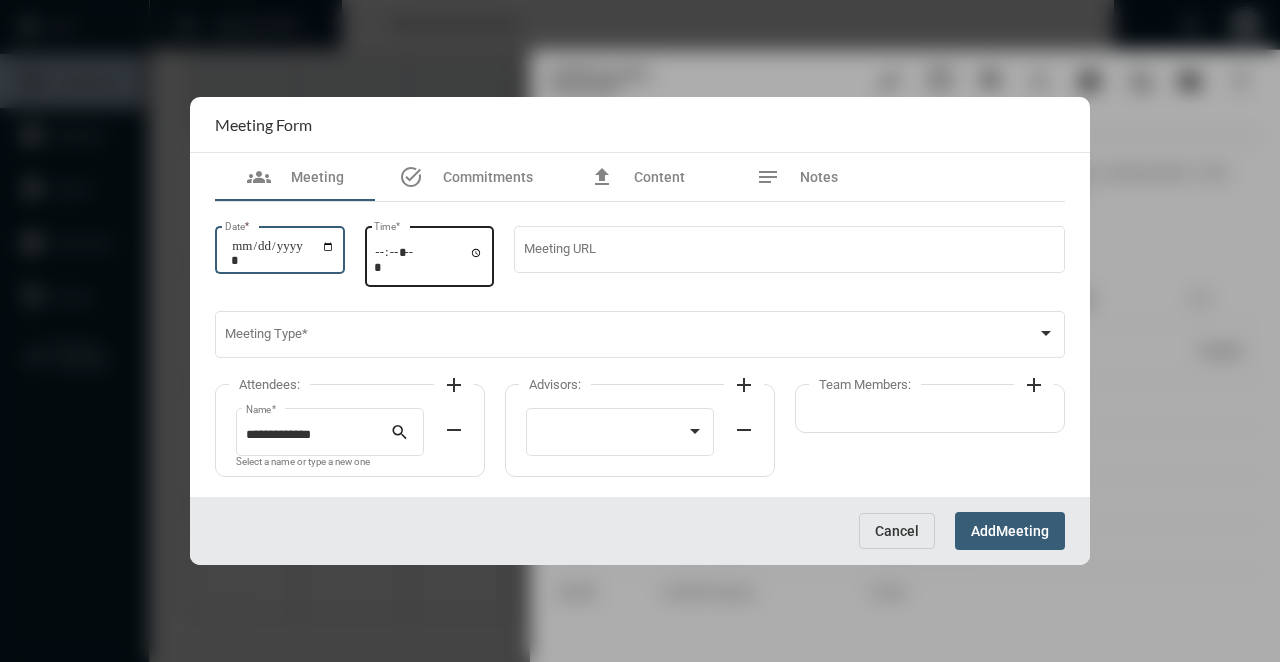 click on "Time  *" at bounding box center [430, 254] 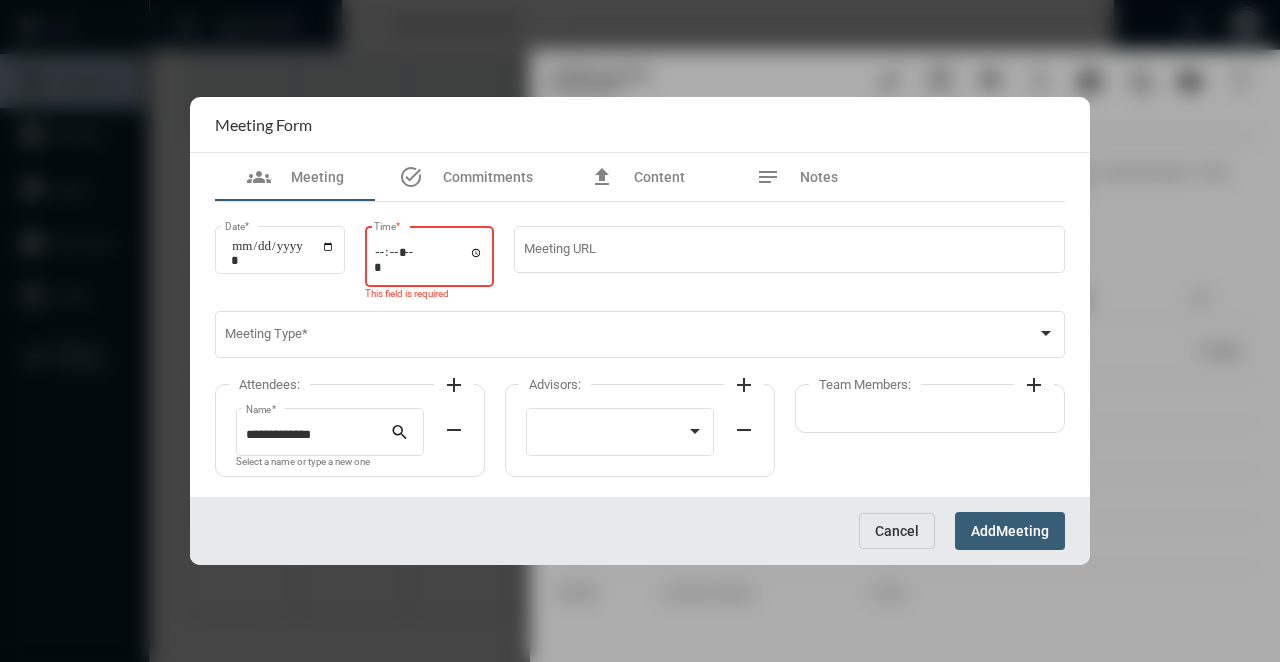 type on "*****" 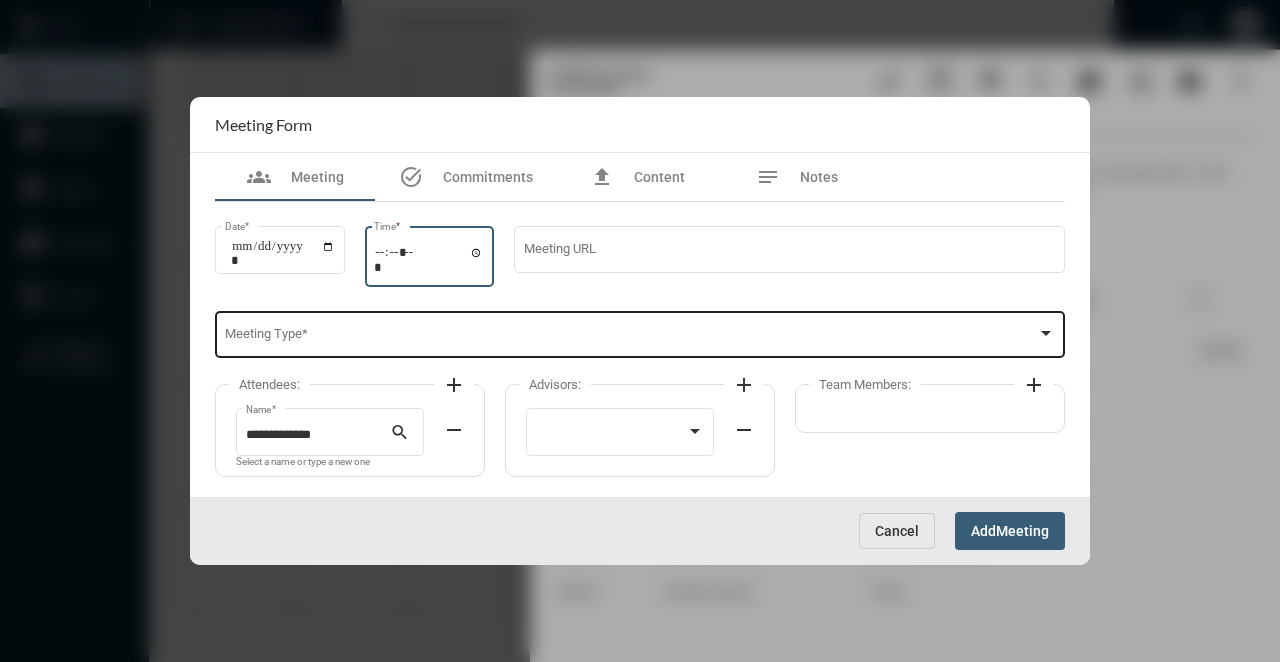 click on "Meeting Type  *" at bounding box center [640, 333] 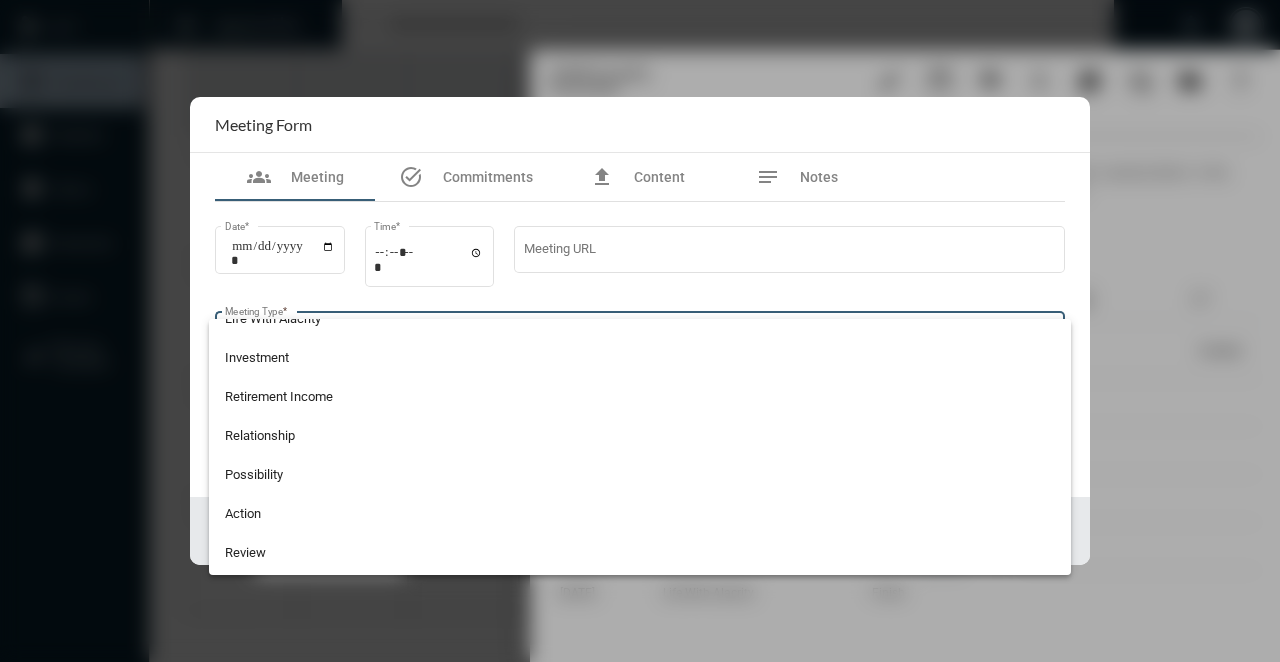 scroll, scrollTop: 524, scrollLeft: 0, axis: vertical 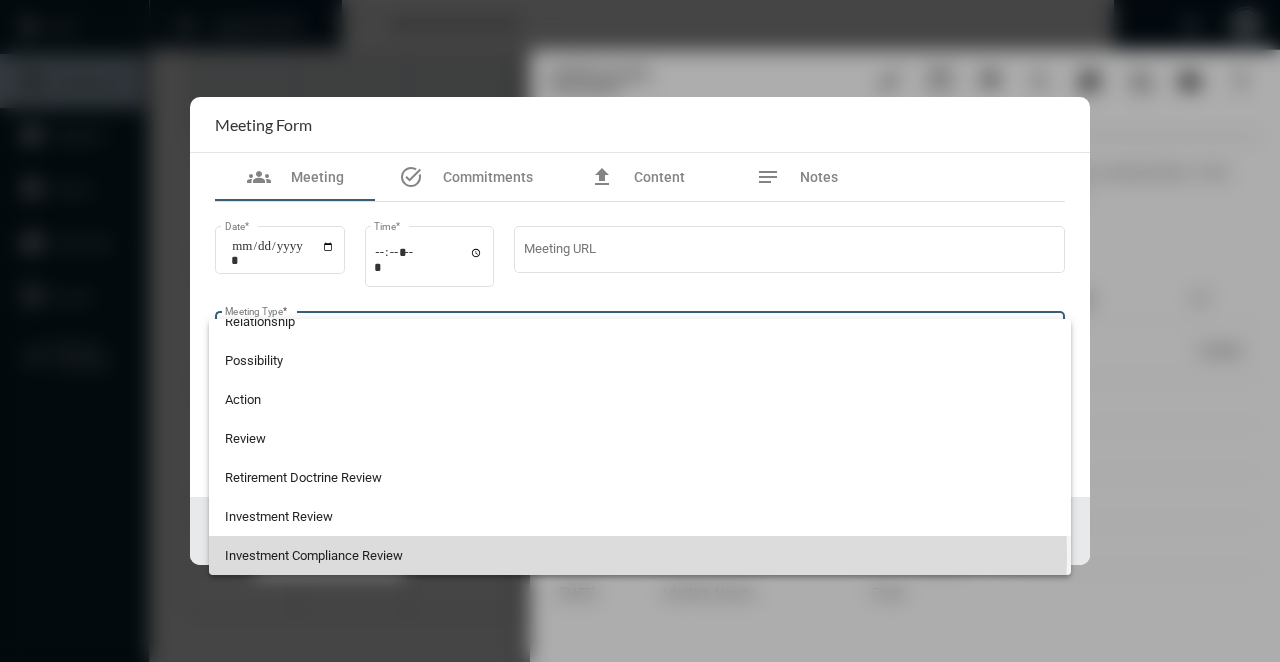 click on "Investment Compliance Review" at bounding box center [640, 555] 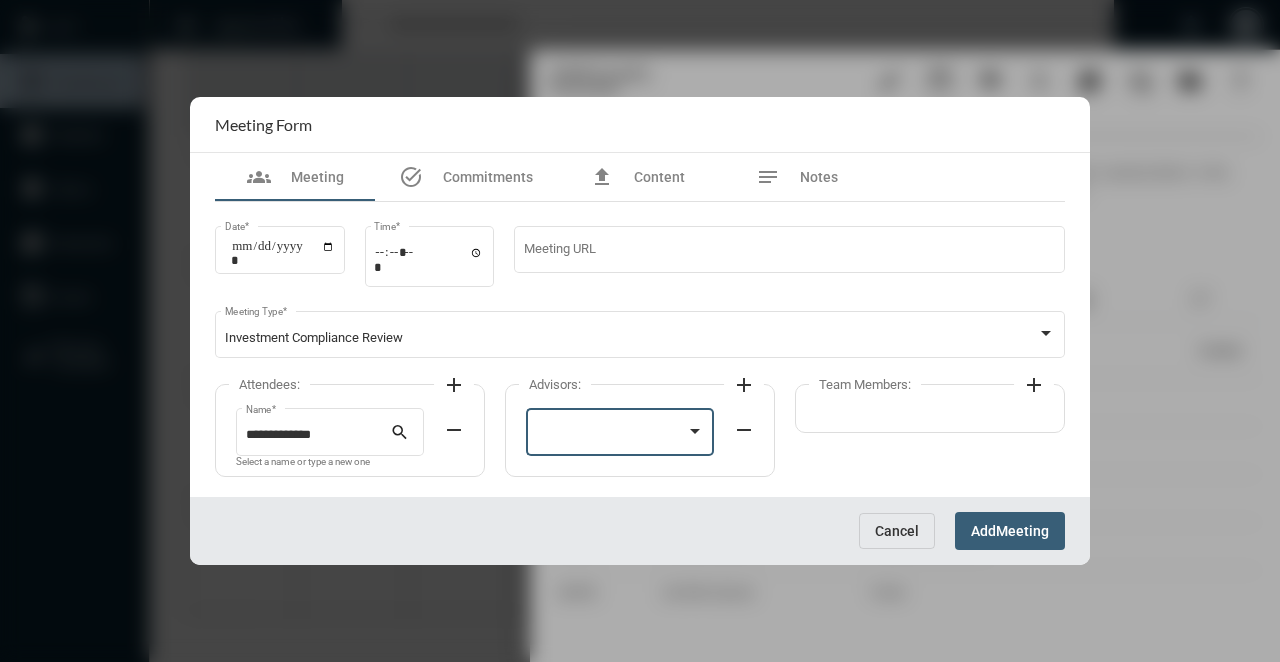 click at bounding box center (611, 435) 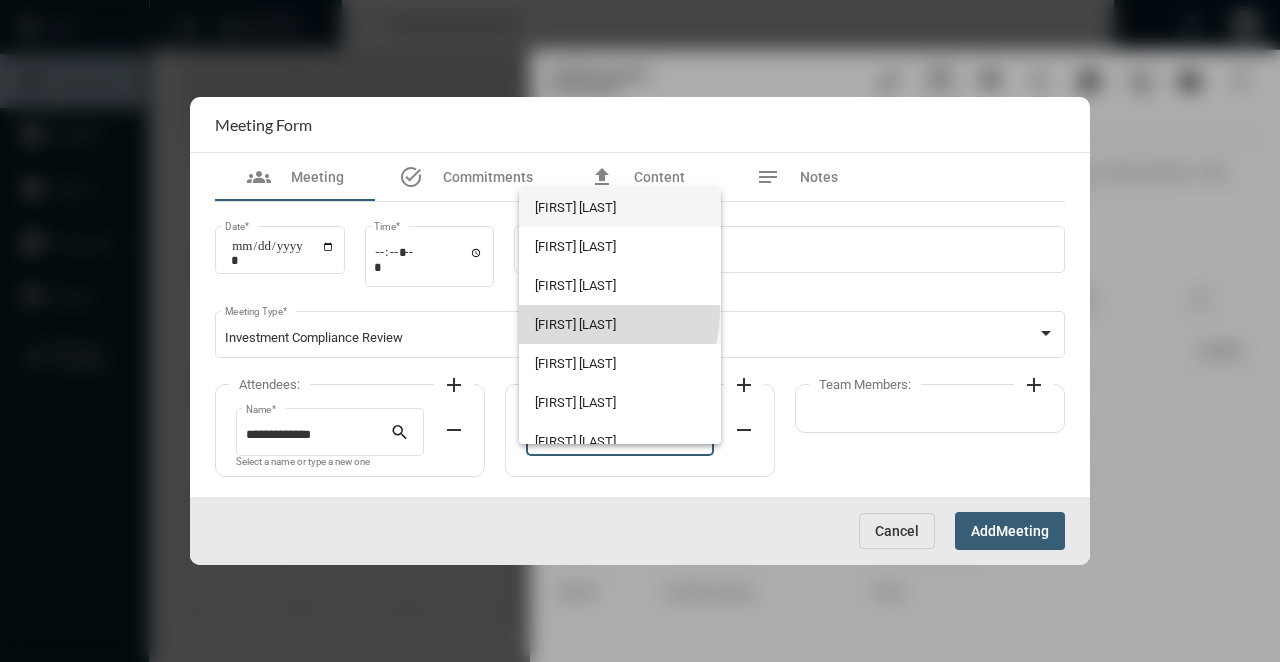 click on "[FIRST] [LAST]" at bounding box center (619, 324) 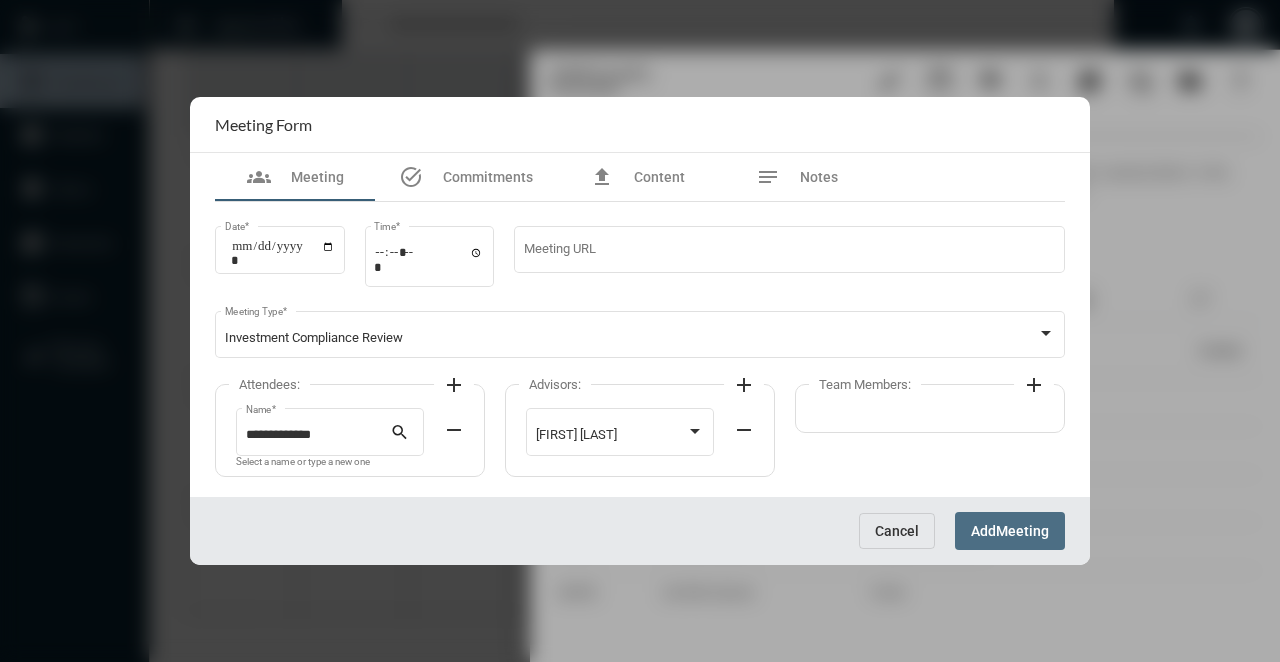 click on "Add" at bounding box center [983, 532] 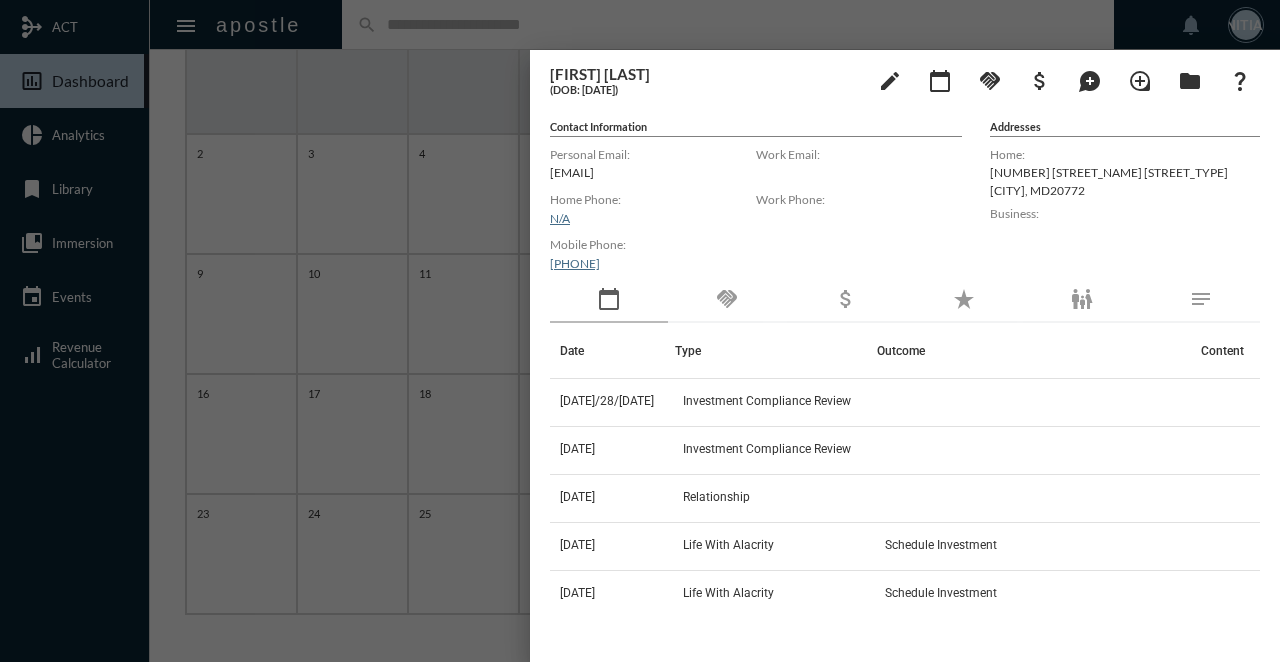 click at bounding box center [640, 331] 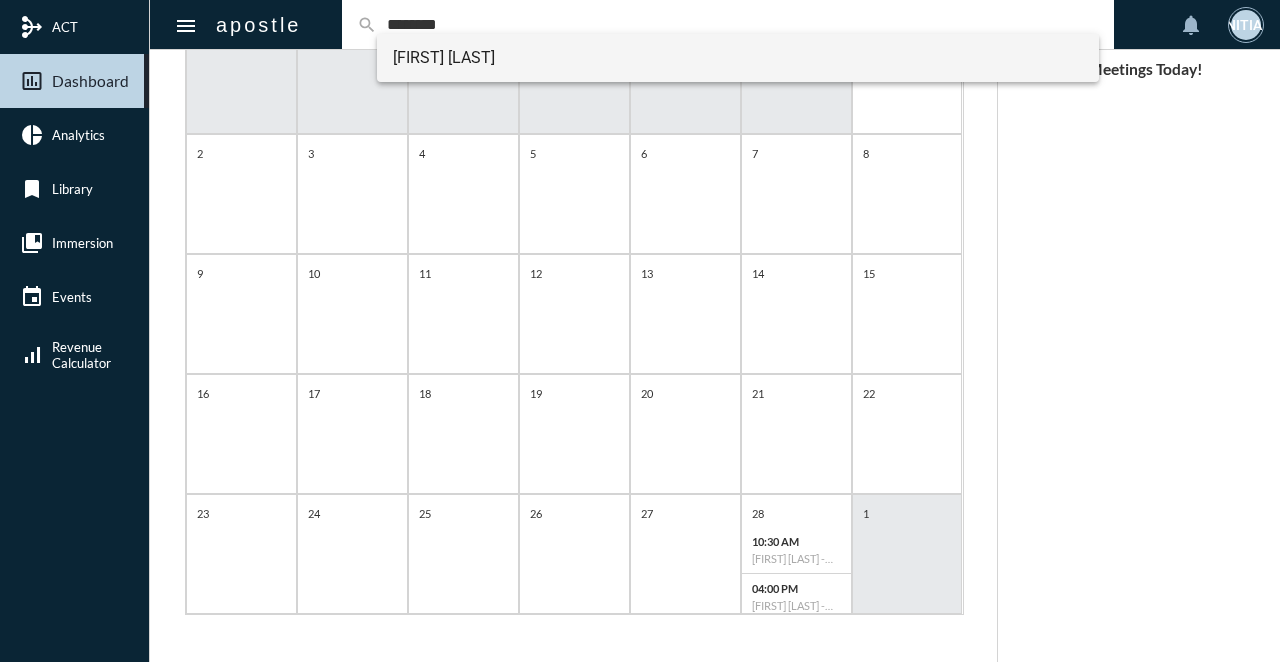 type on "********" 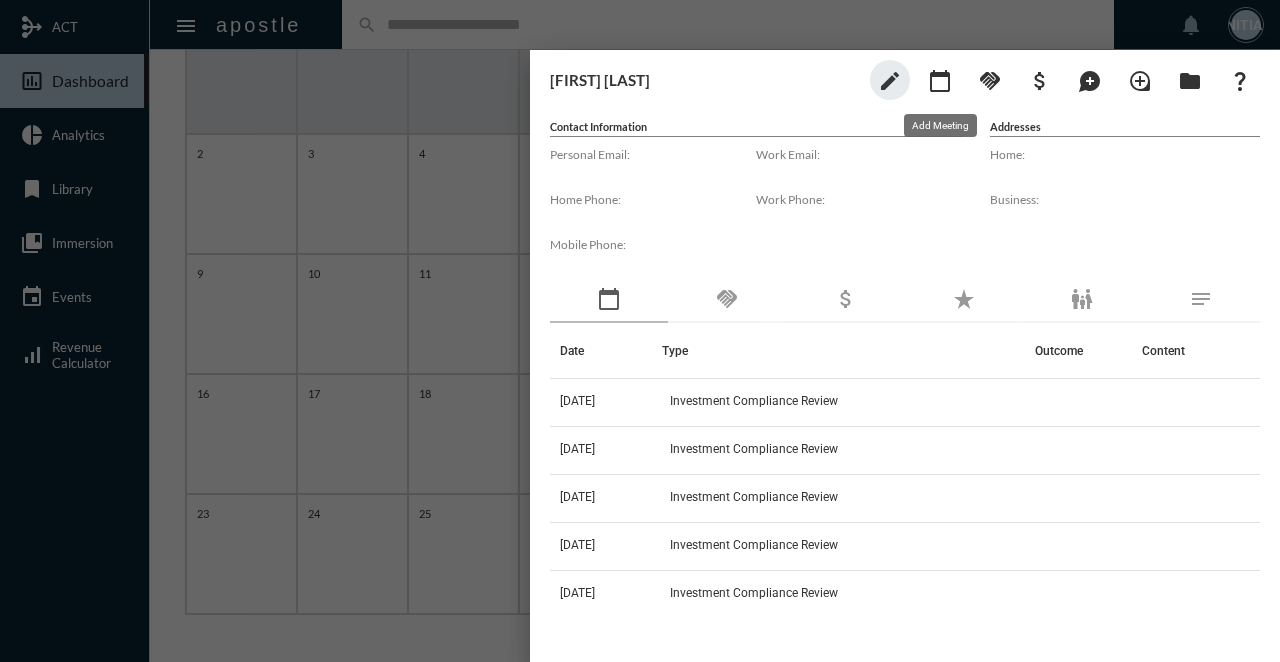 click on "calendar_today" 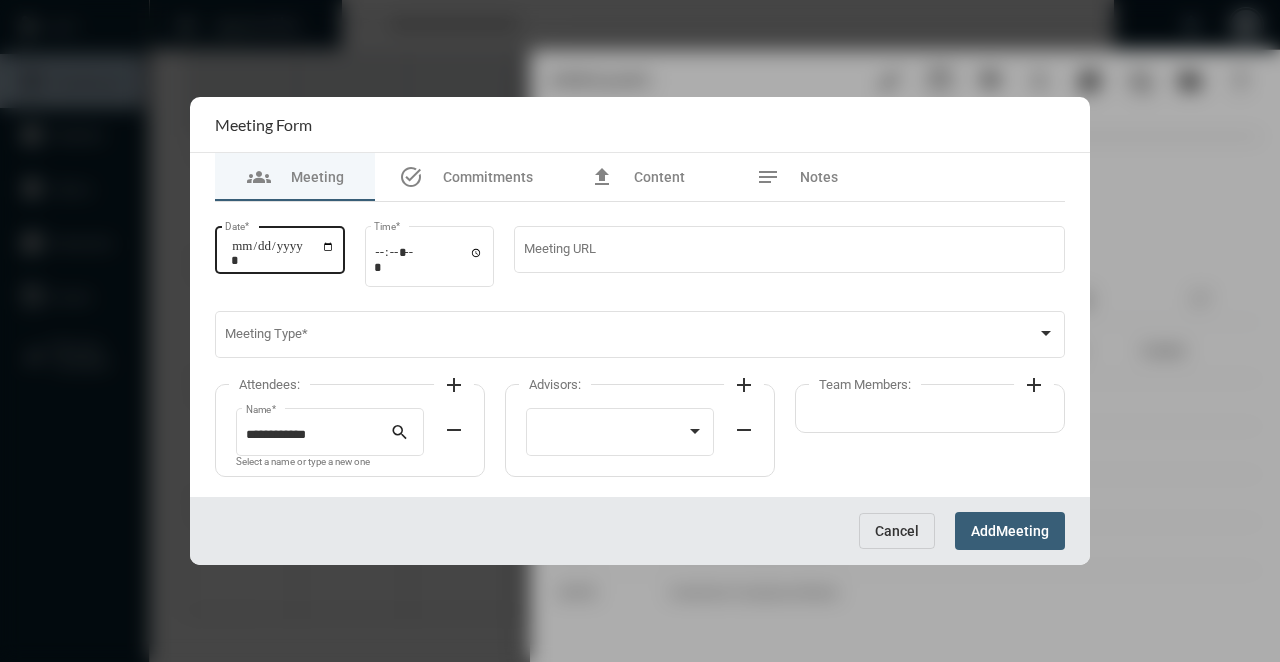 click on "Date  *" at bounding box center (283, 253) 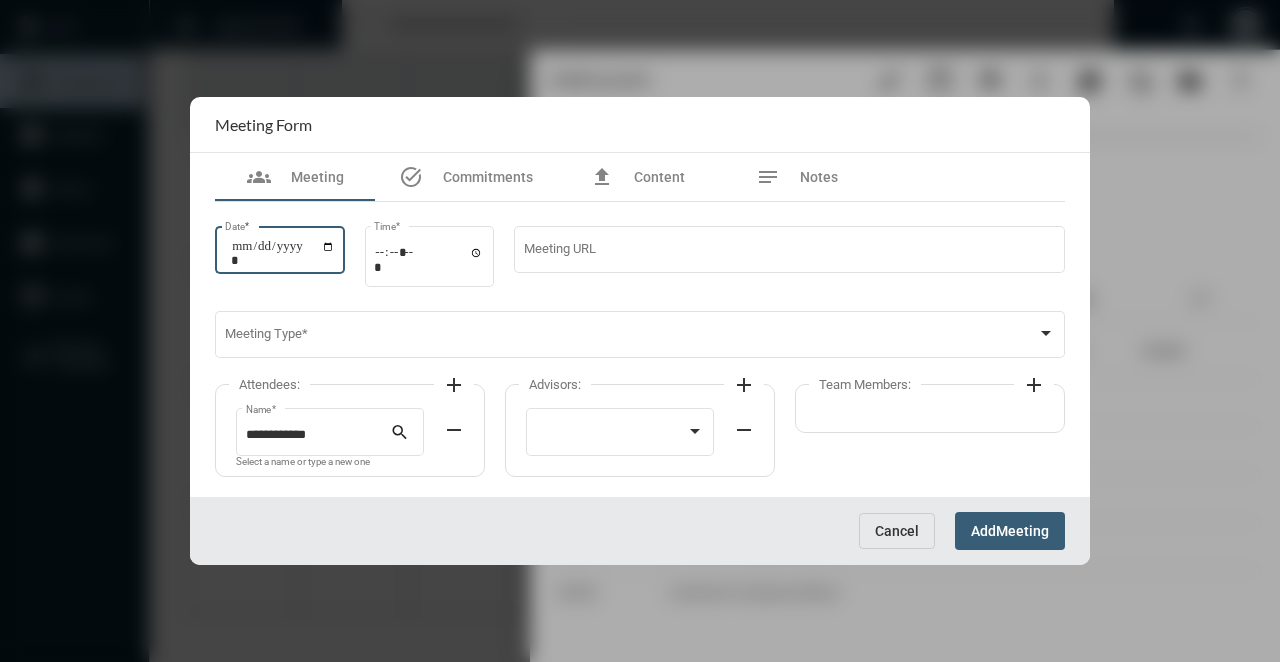 type on "**********" 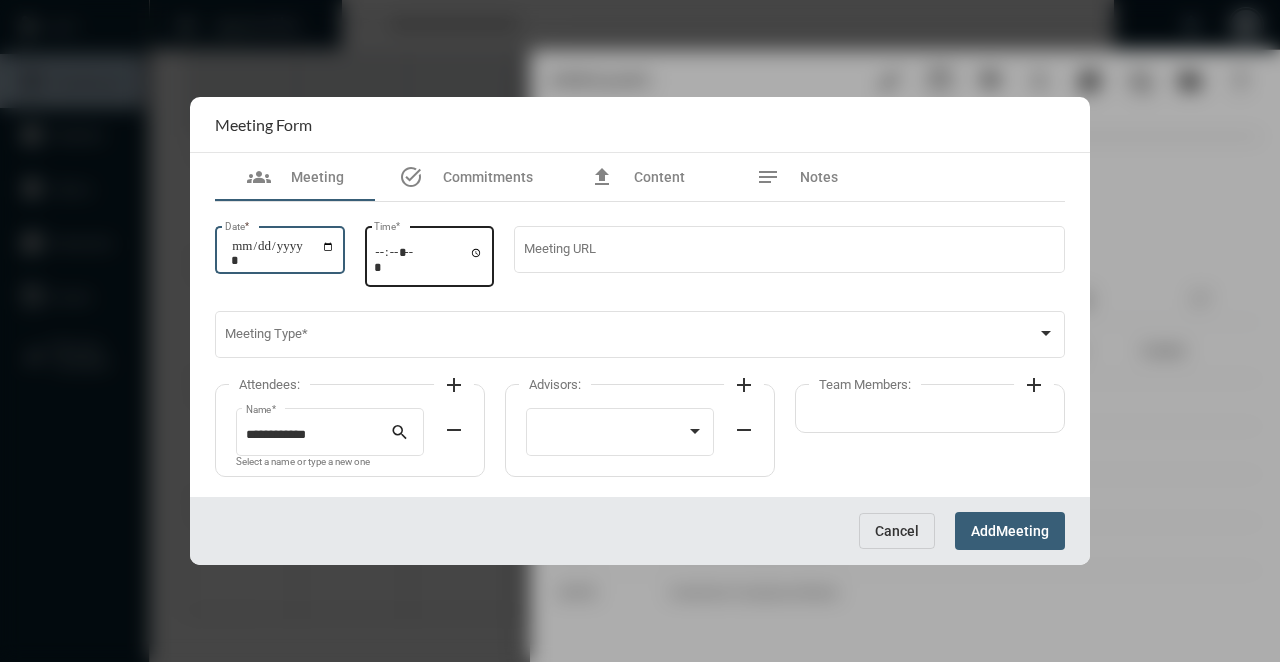 click on "Time  *" at bounding box center [429, 259] 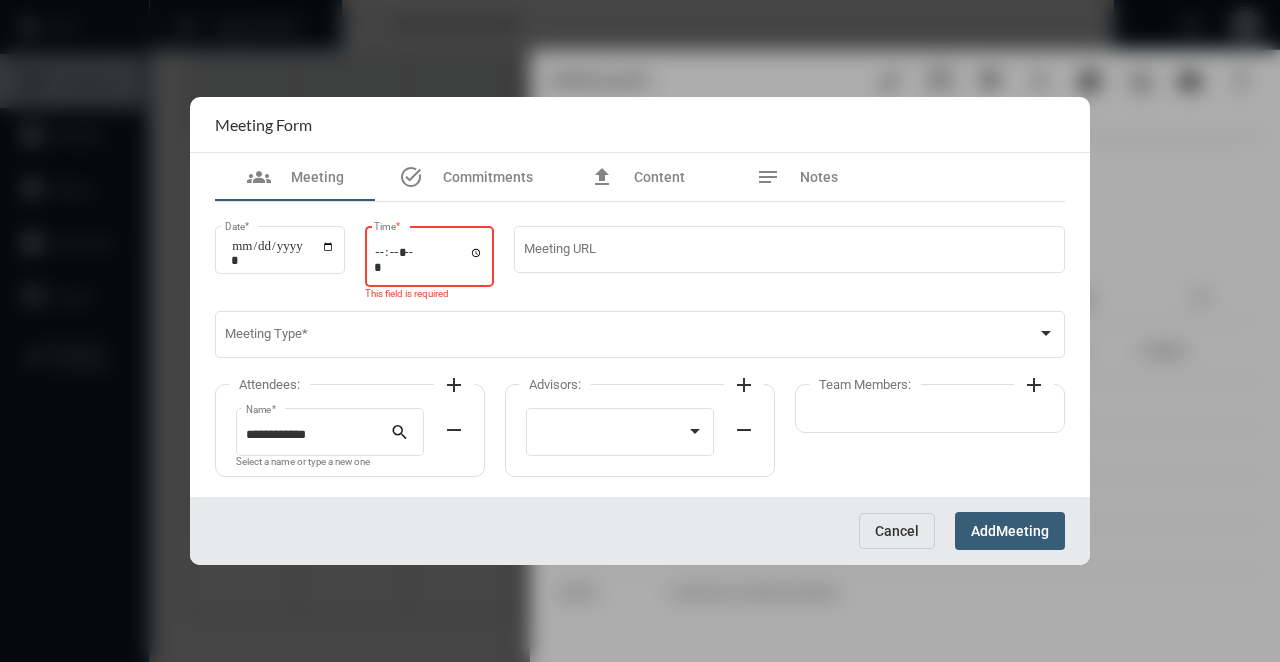 type on "*****" 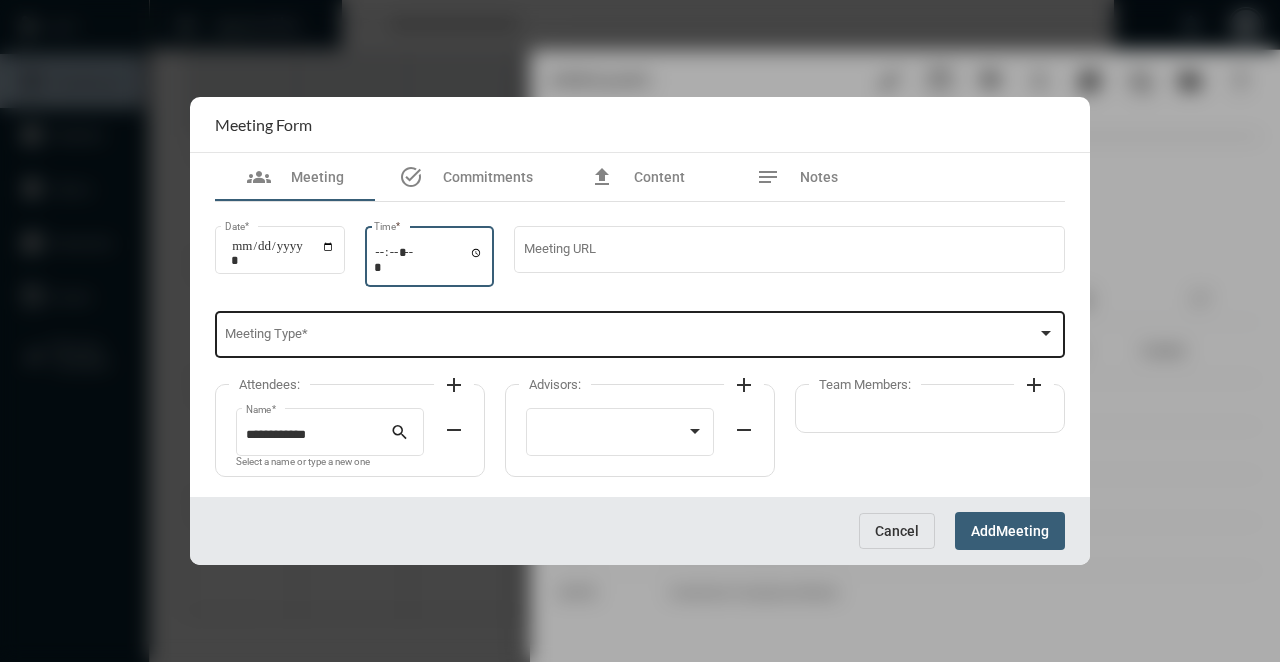 click on "Meeting Type  *" at bounding box center [640, 333] 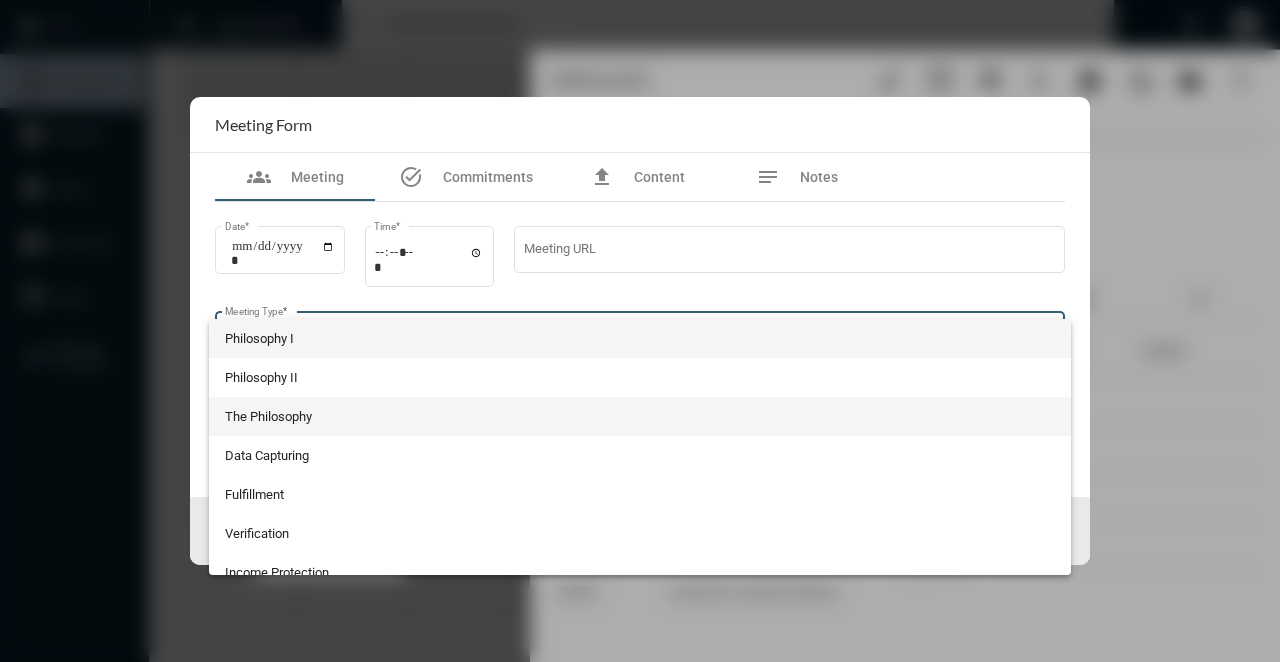 scroll, scrollTop: 524, scrollLeft: 0, axis: vertical 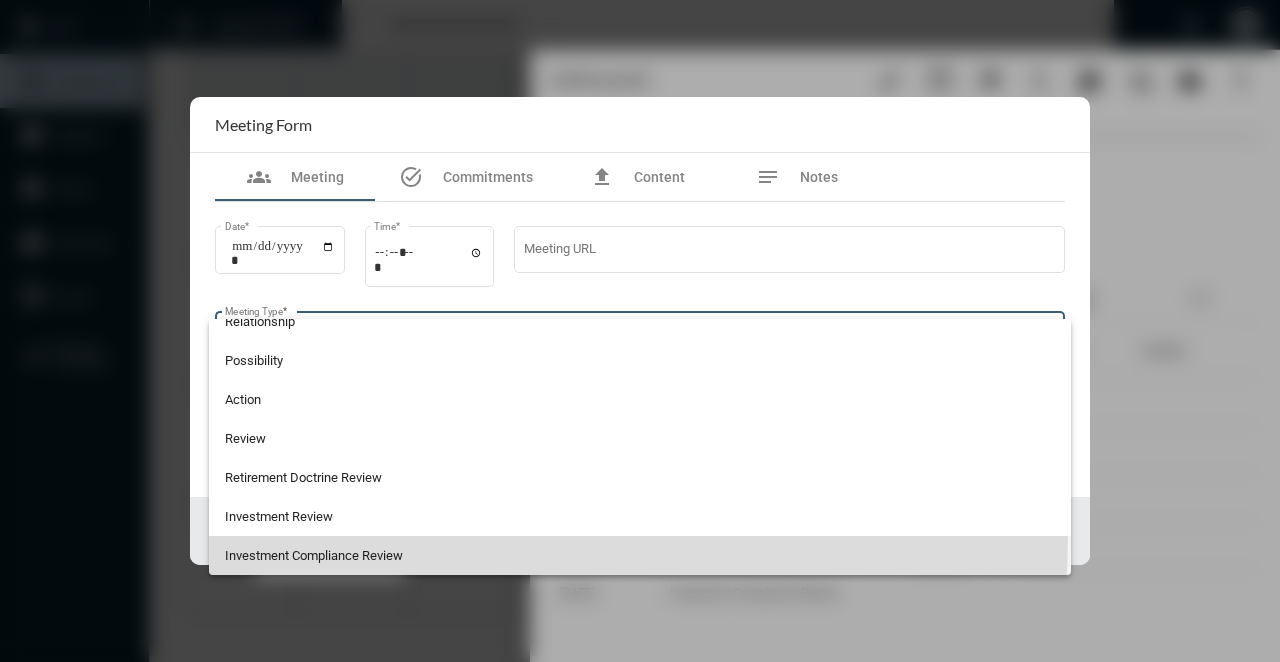 click on "Investment Compliance Review" at bounding box center [640, 555] 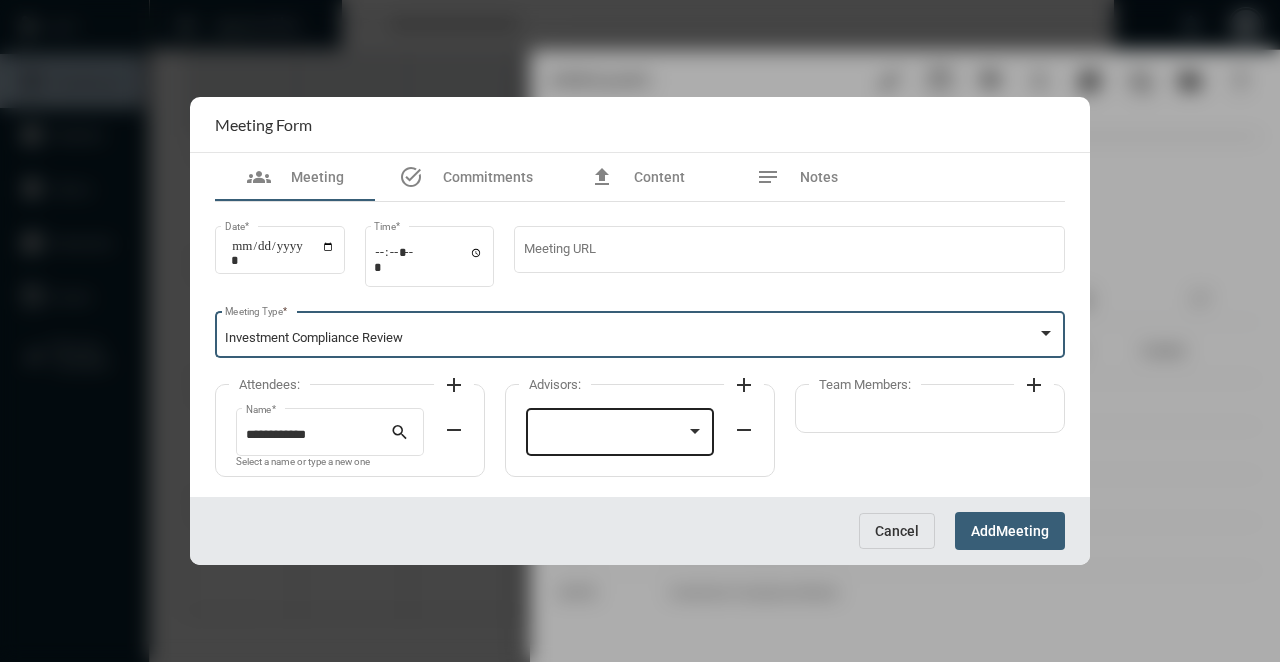 click at bounding box center (611, 435) 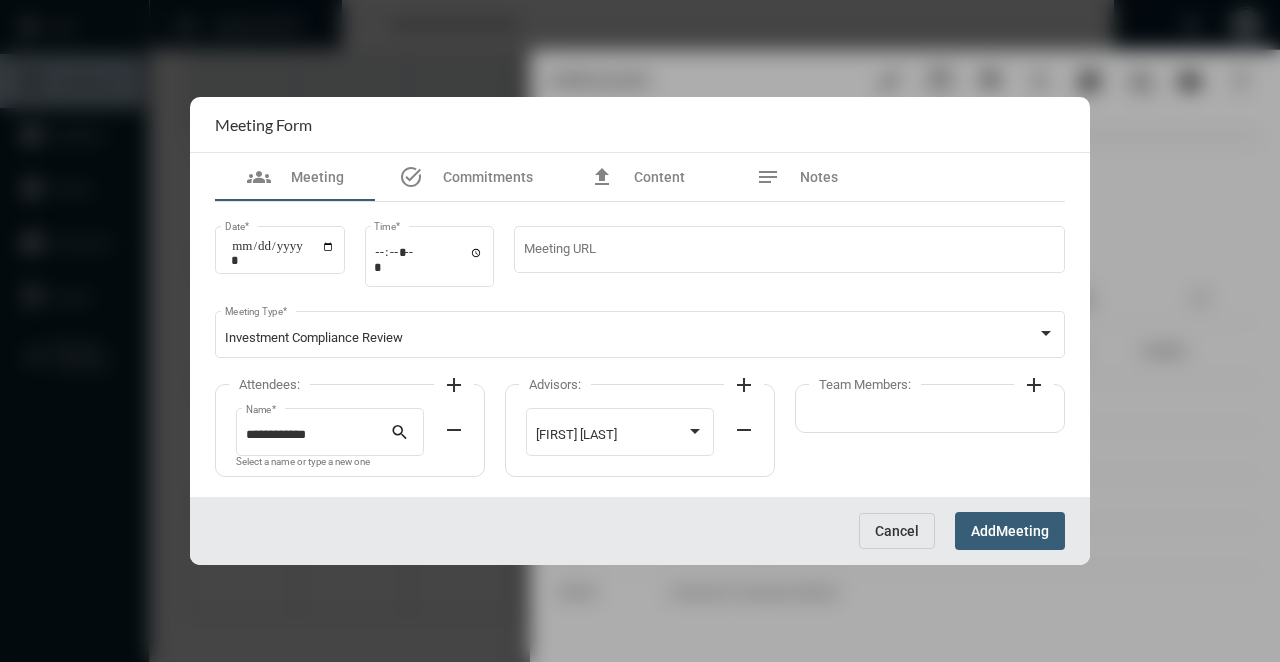 click on "Meeting" at bounding box center (1022, 532) 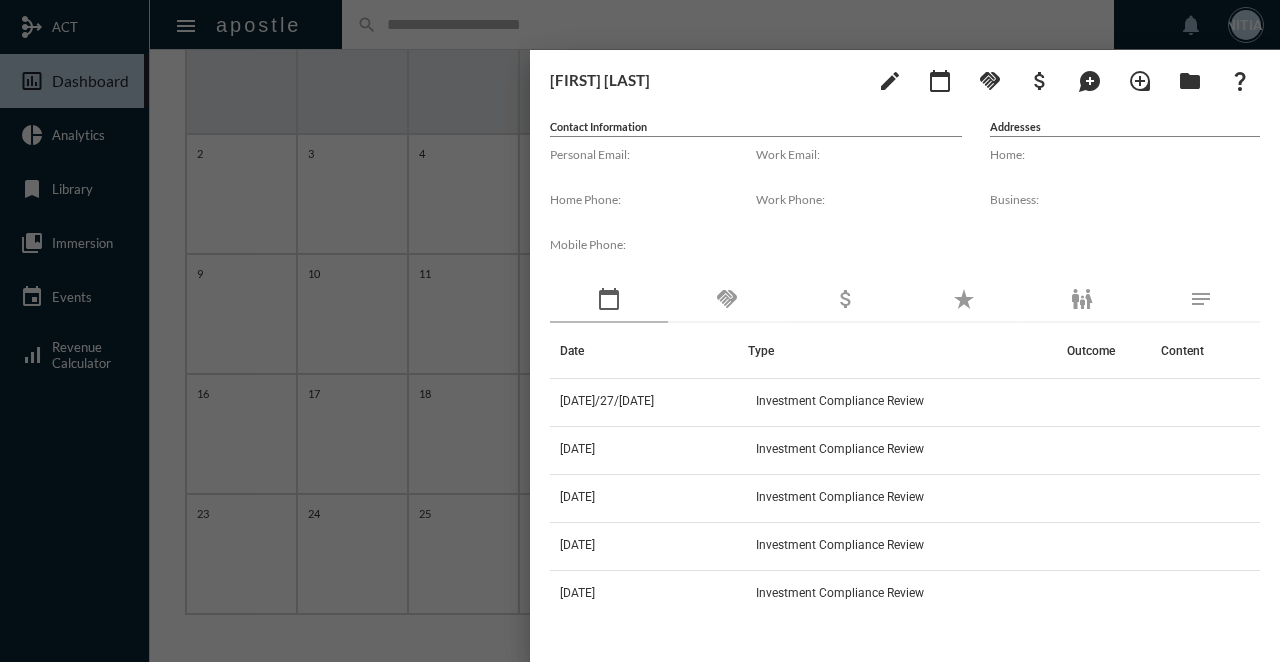 click at bounding box center (640, 331) 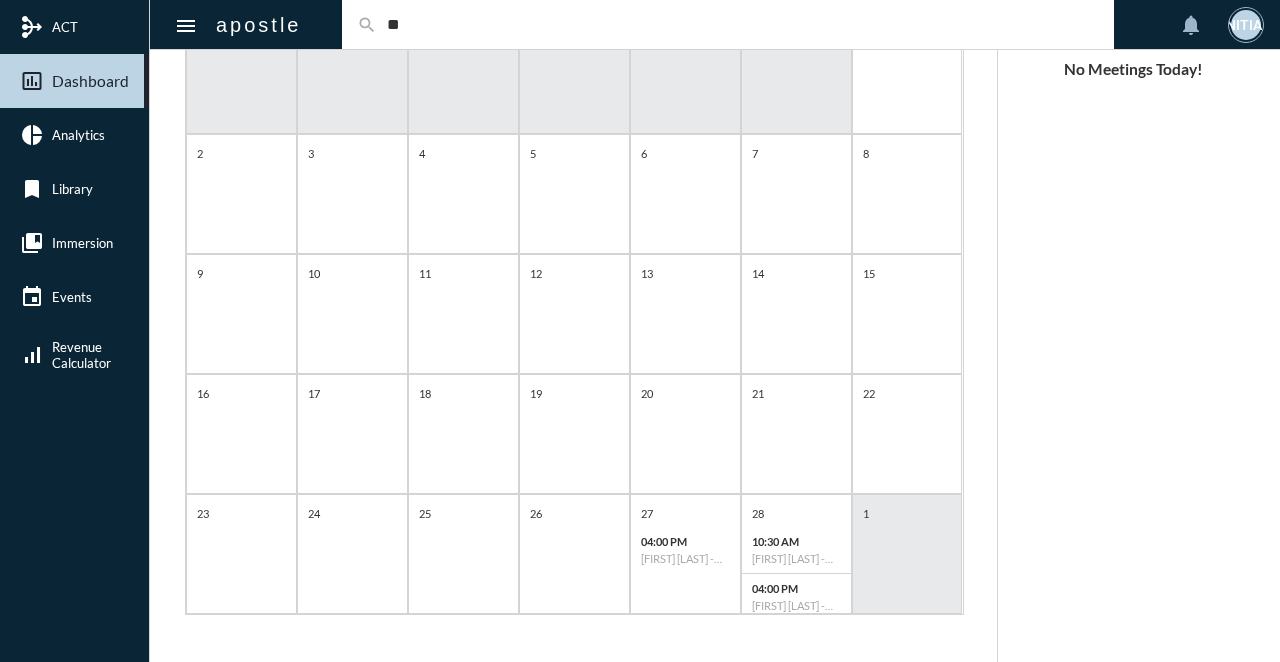 type on "*" 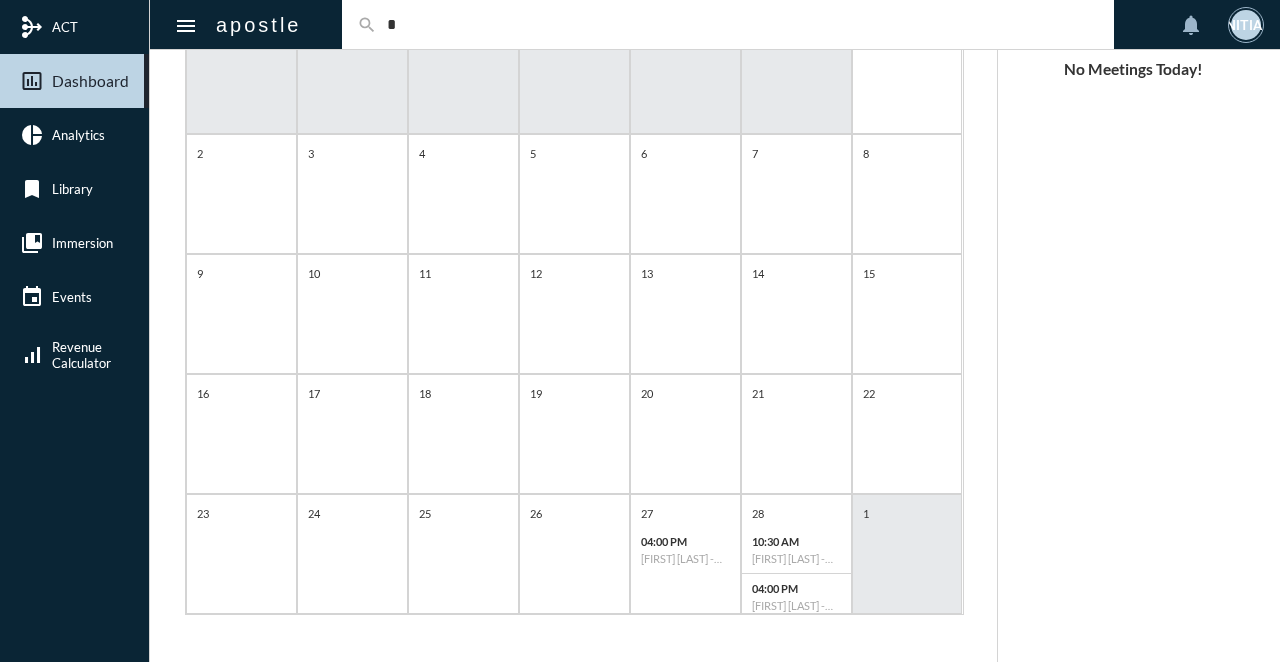 type 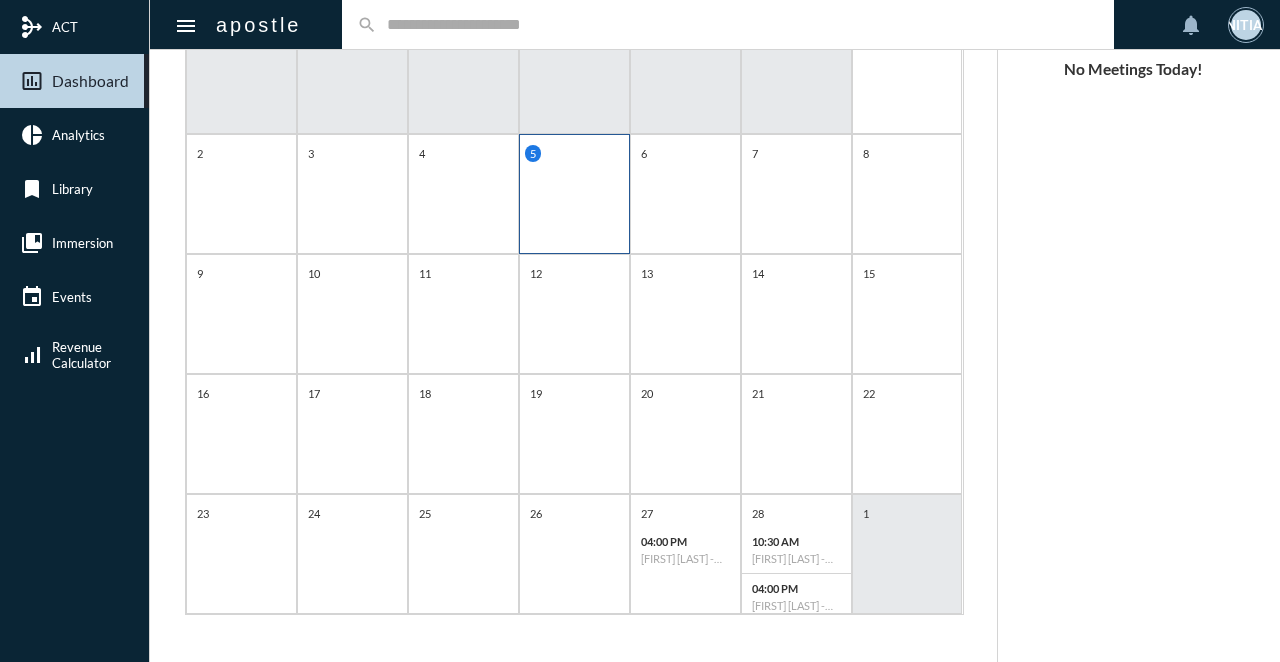 scroll, scrollTop: 0, scrollLeft: 0, axis: both 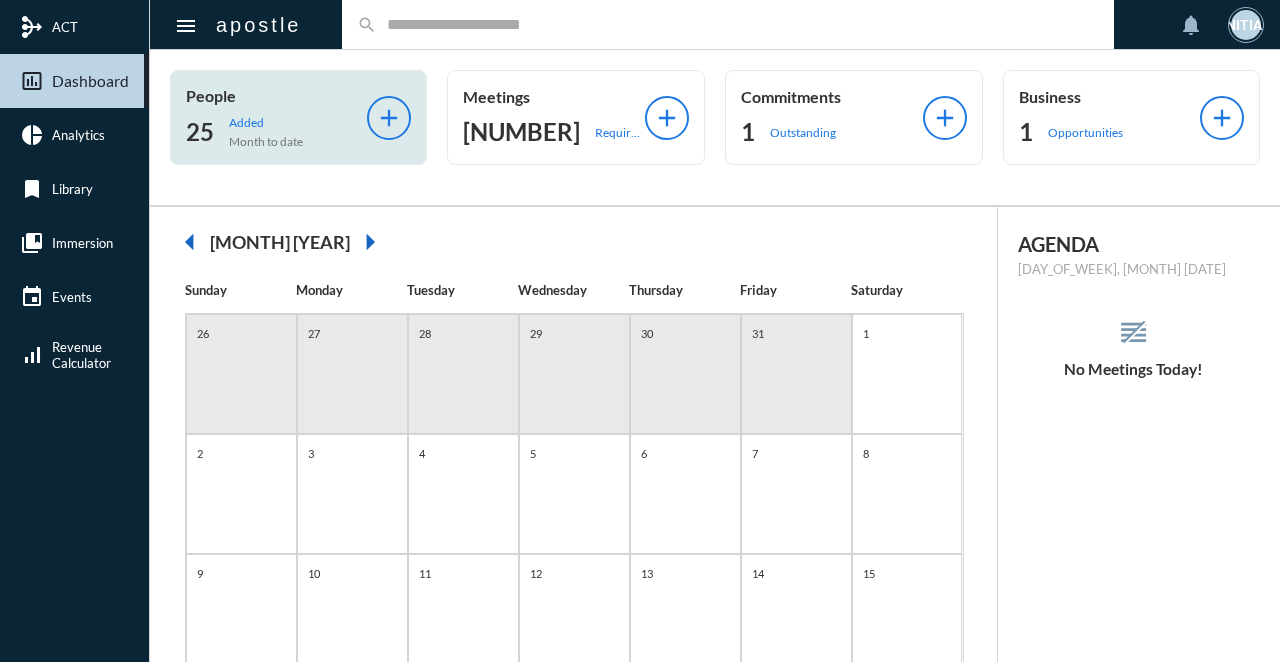 click on "add" 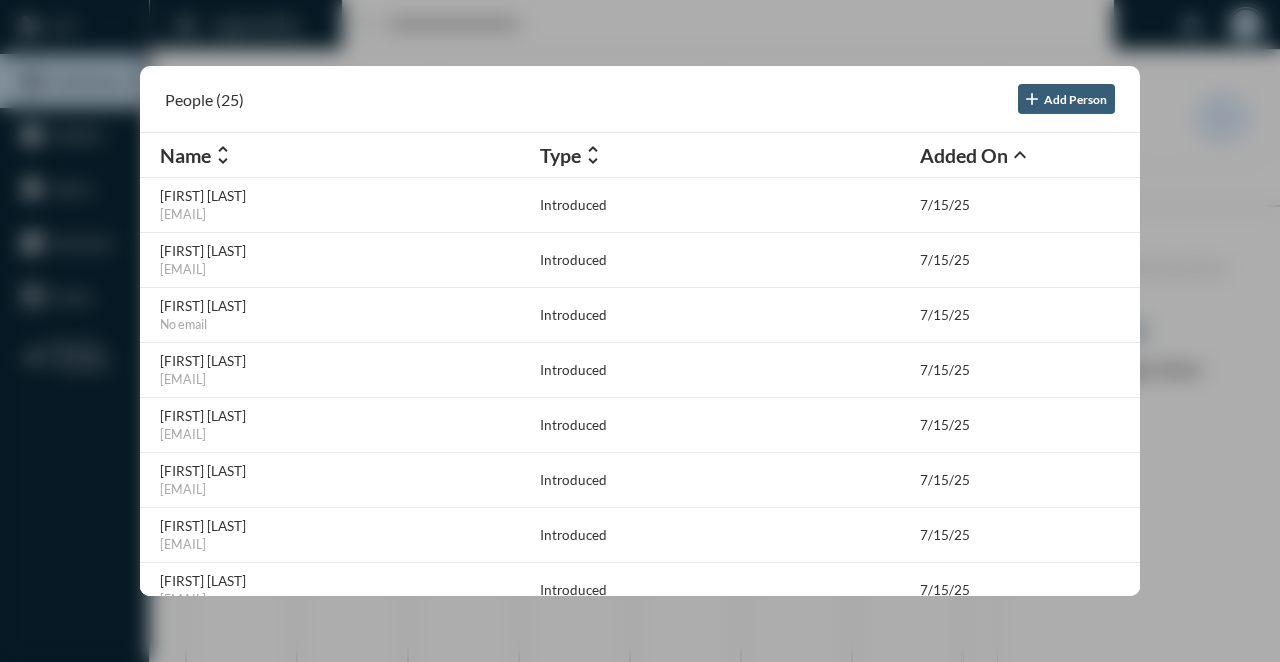 click at bounding box center (640, 331) 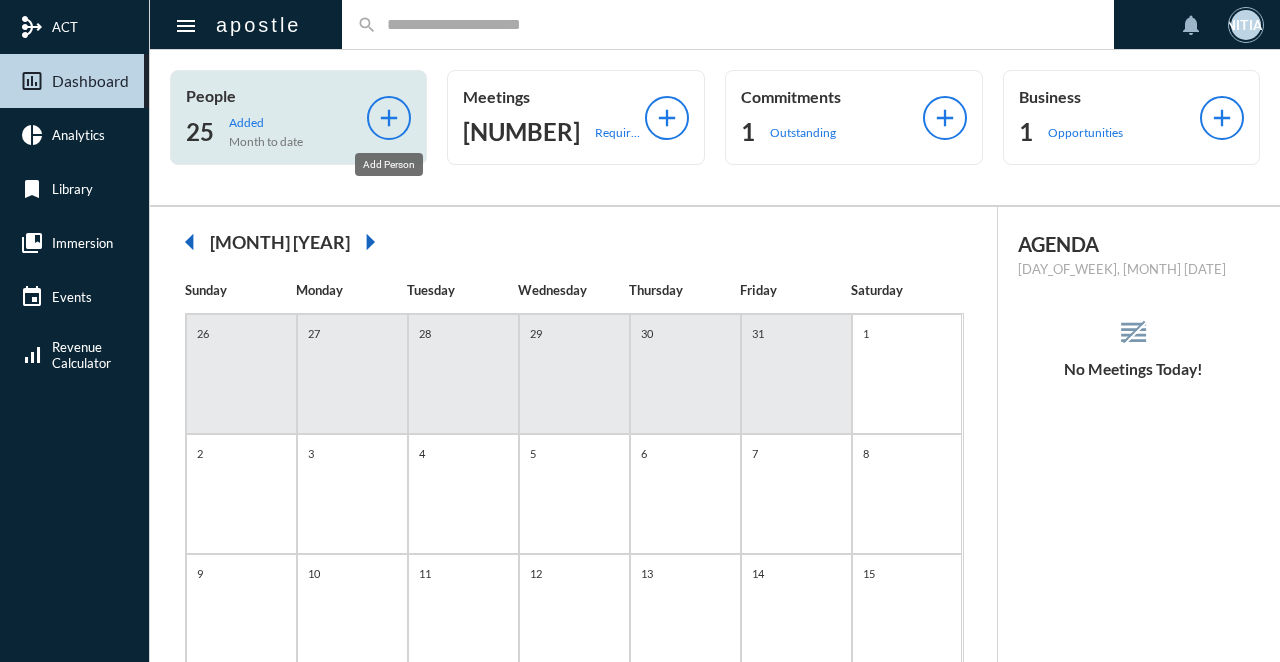 click on "add" 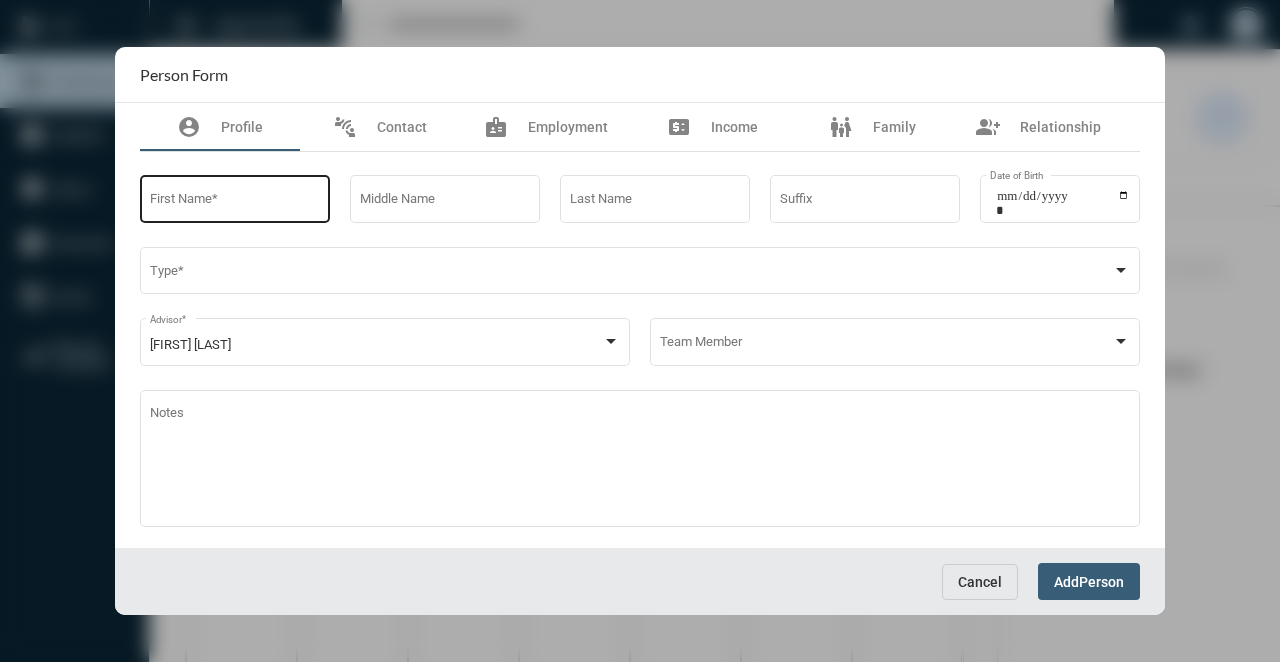 click on "First Name  *" at bounding box center (235, 197) 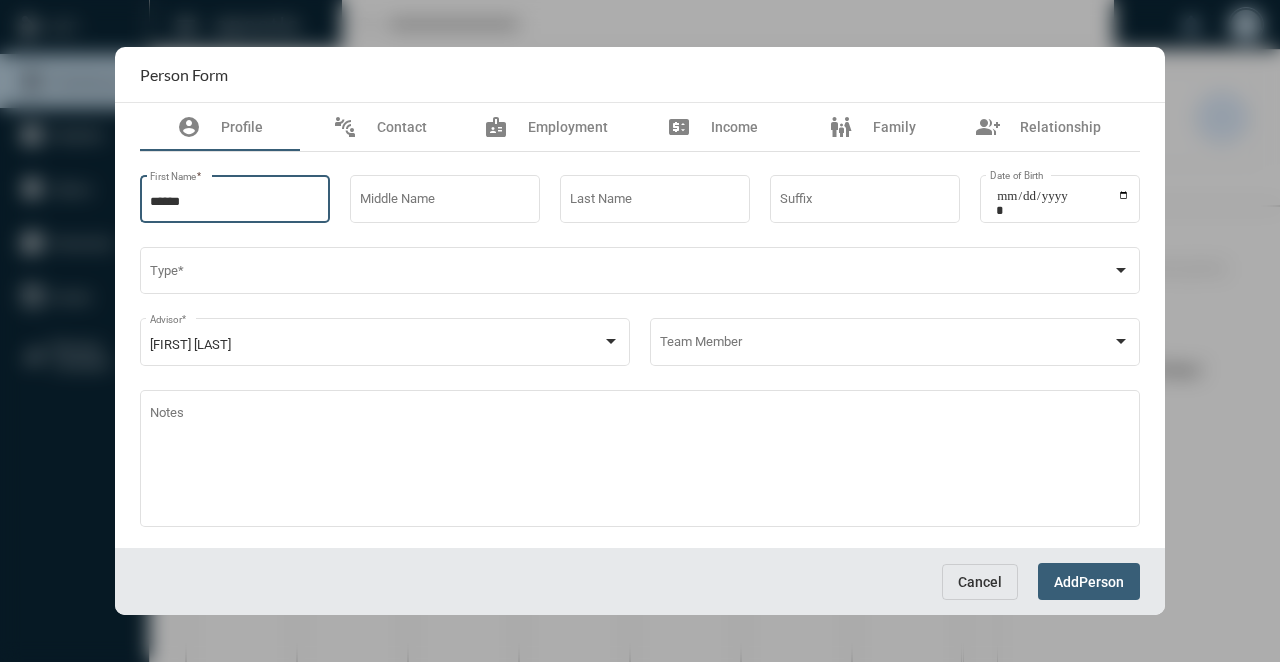 type on "******" 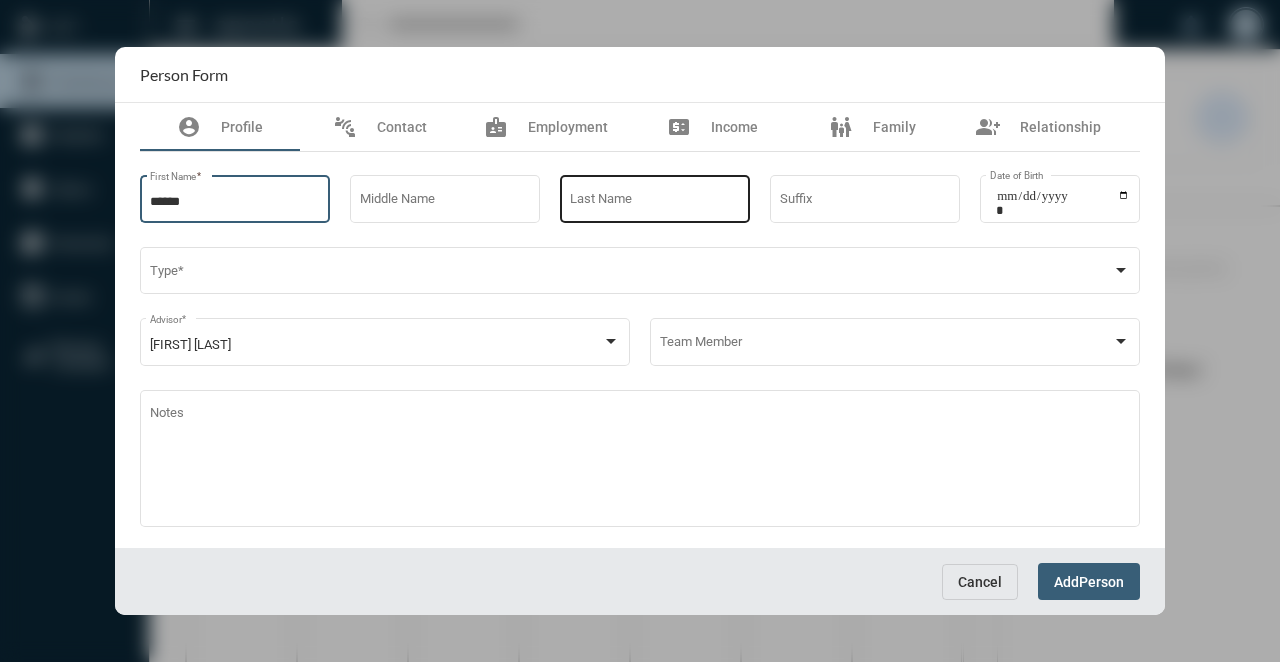 click on "Last Name" at bounding box center [655, 197] 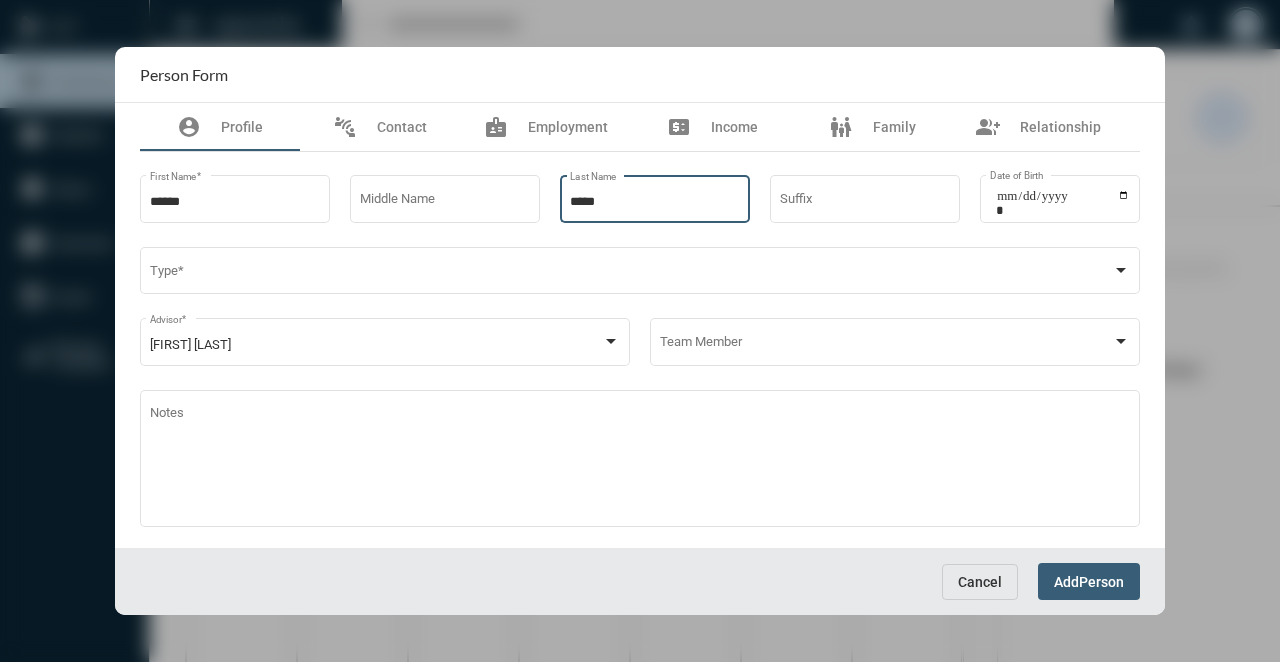type on "*****" 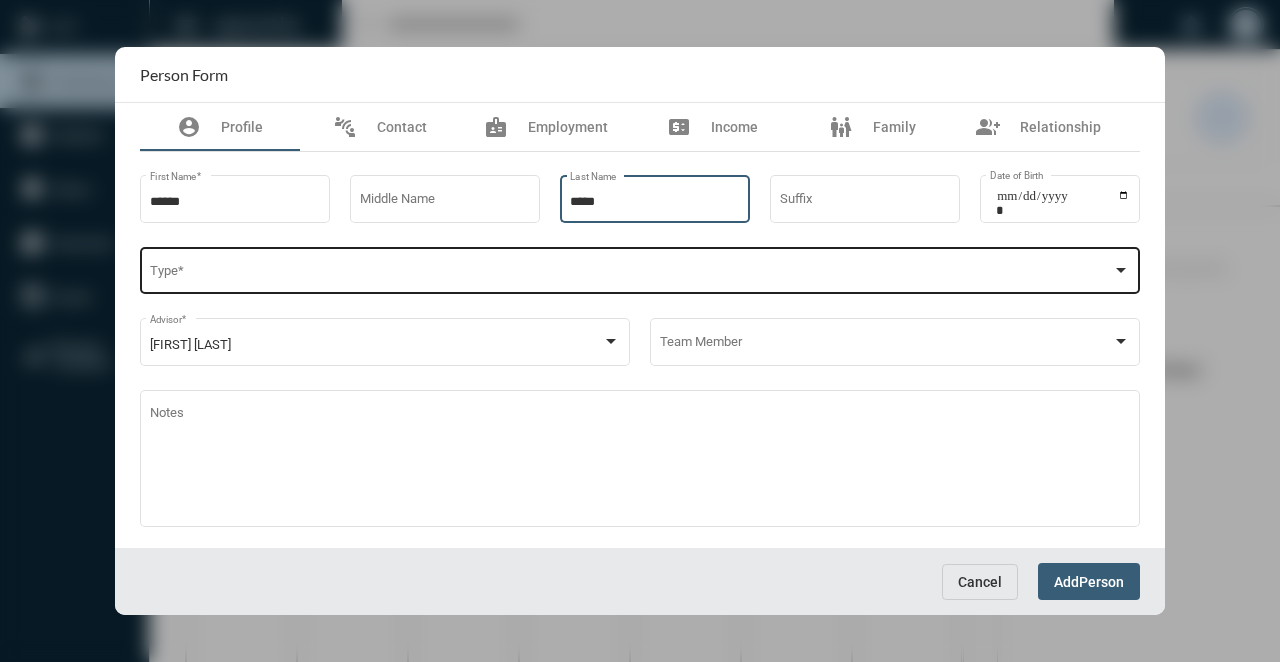 click at bounding box center (631, 274) 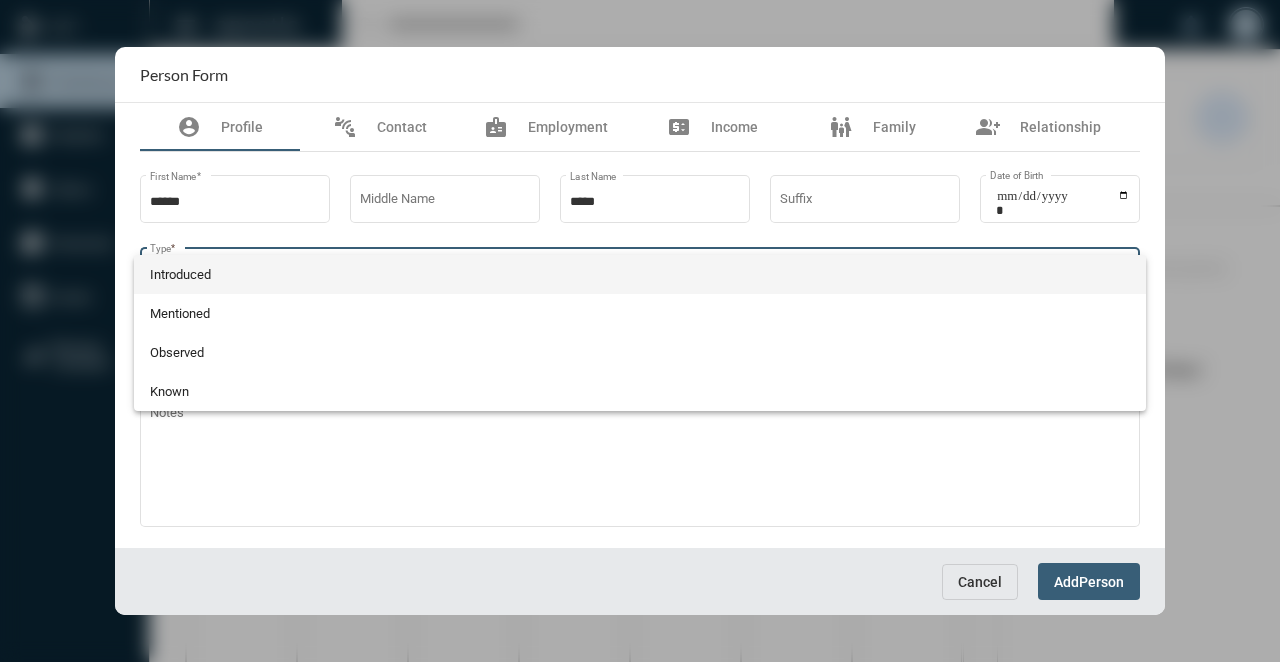 click on "Introduced" at bounding box center [640, 274] 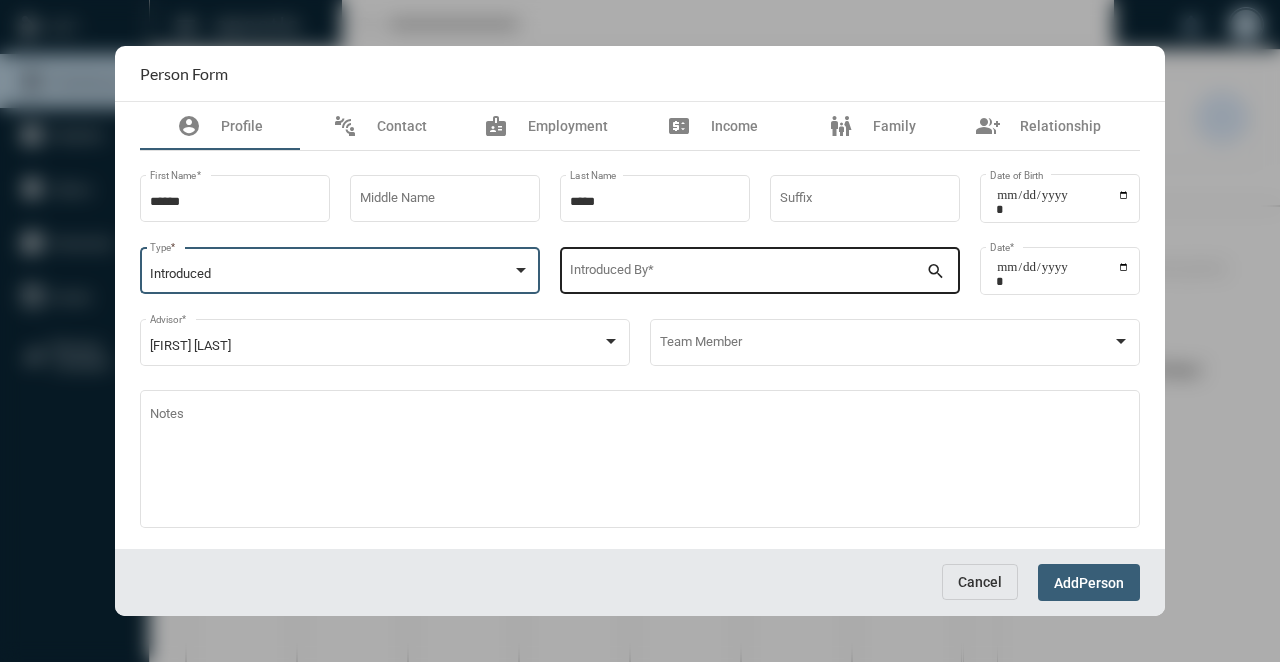 click on "Introduced By  *" at bounding box center (748, 269) 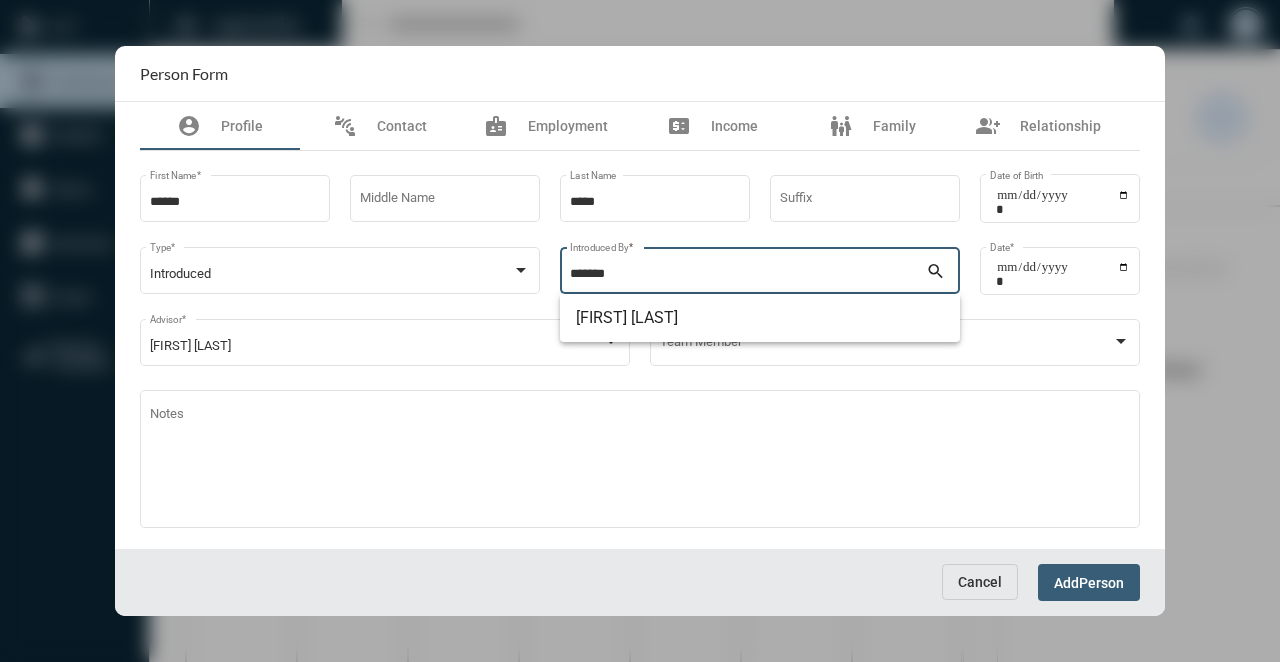 click on "Add  Person" at bounding box center (1089, 582) 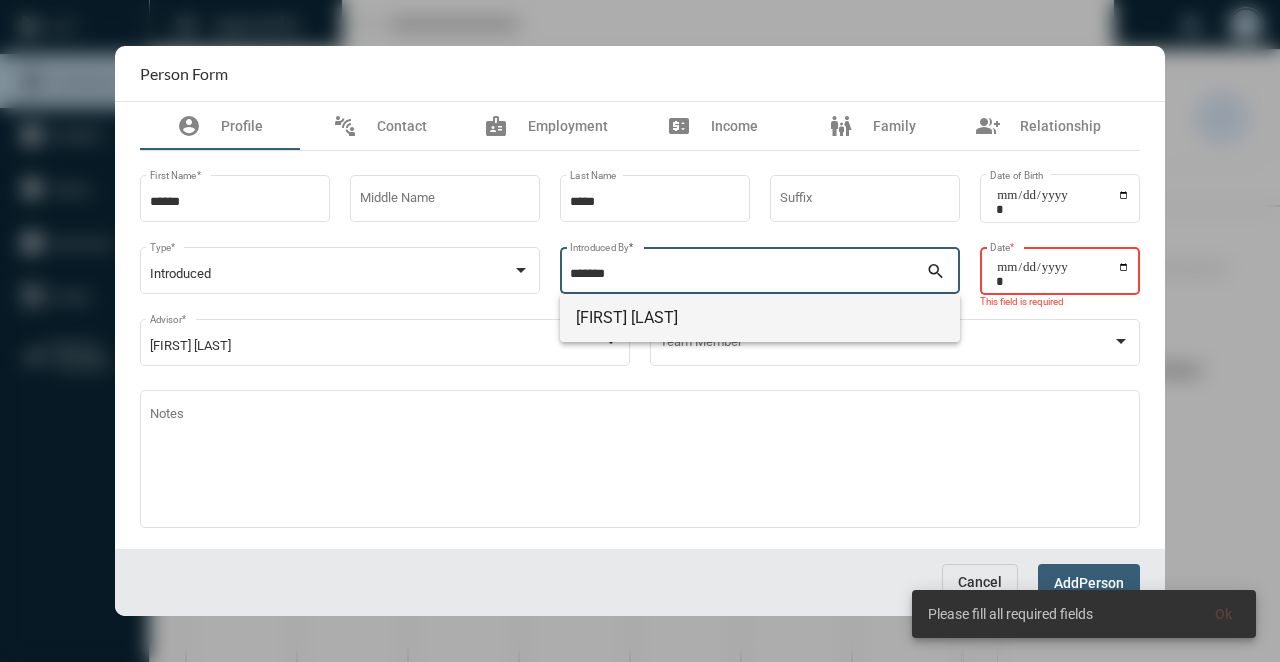 click on "[FIRST] [LAST]" at bounding box center [760, 318] 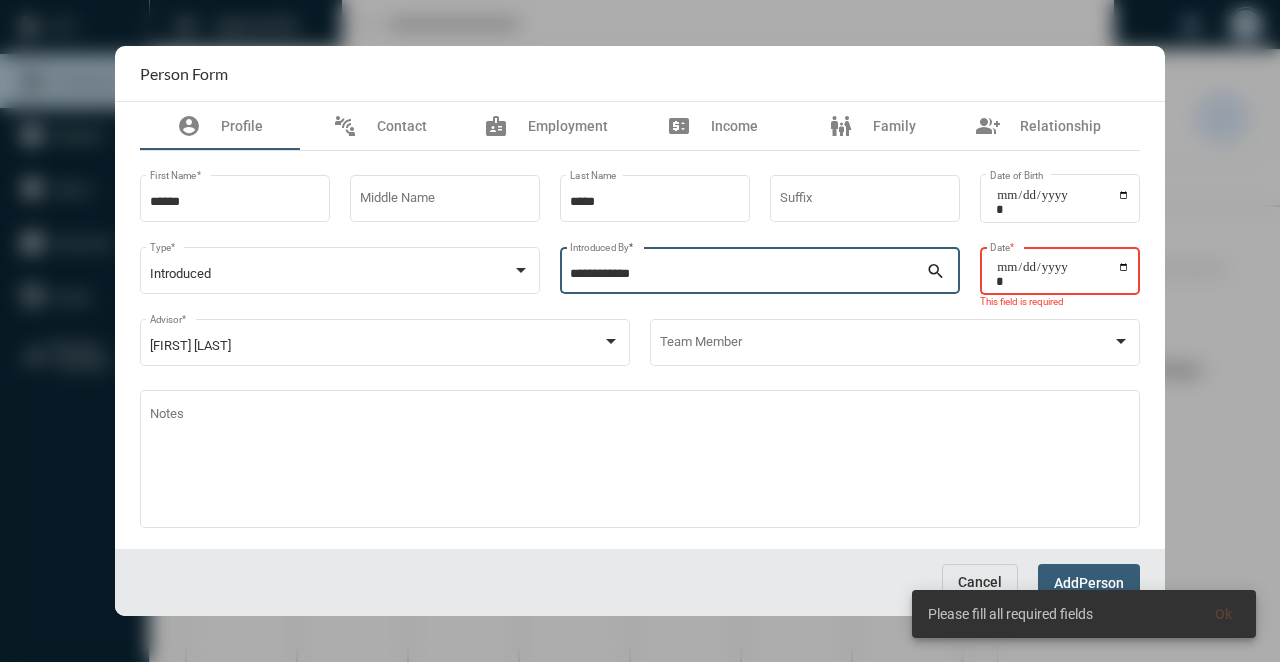 click on "Date  *" at bounding box center (1063, 274) 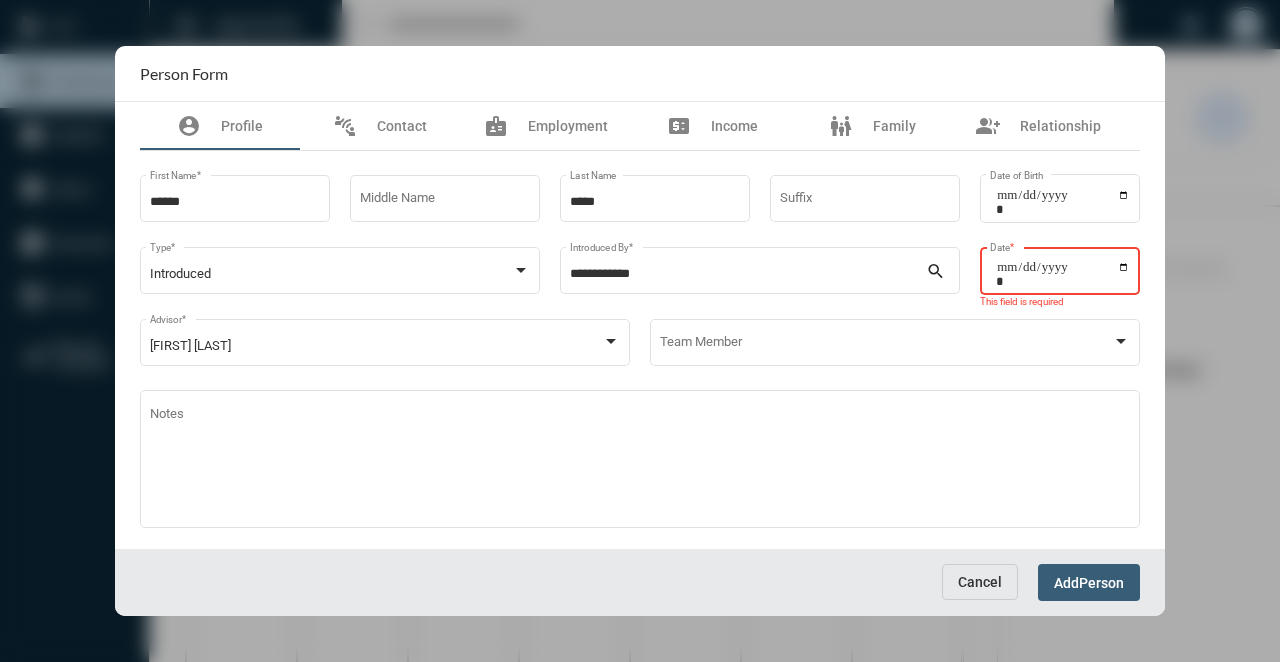 click on "Date  *" at bounding box center [1063, 274] 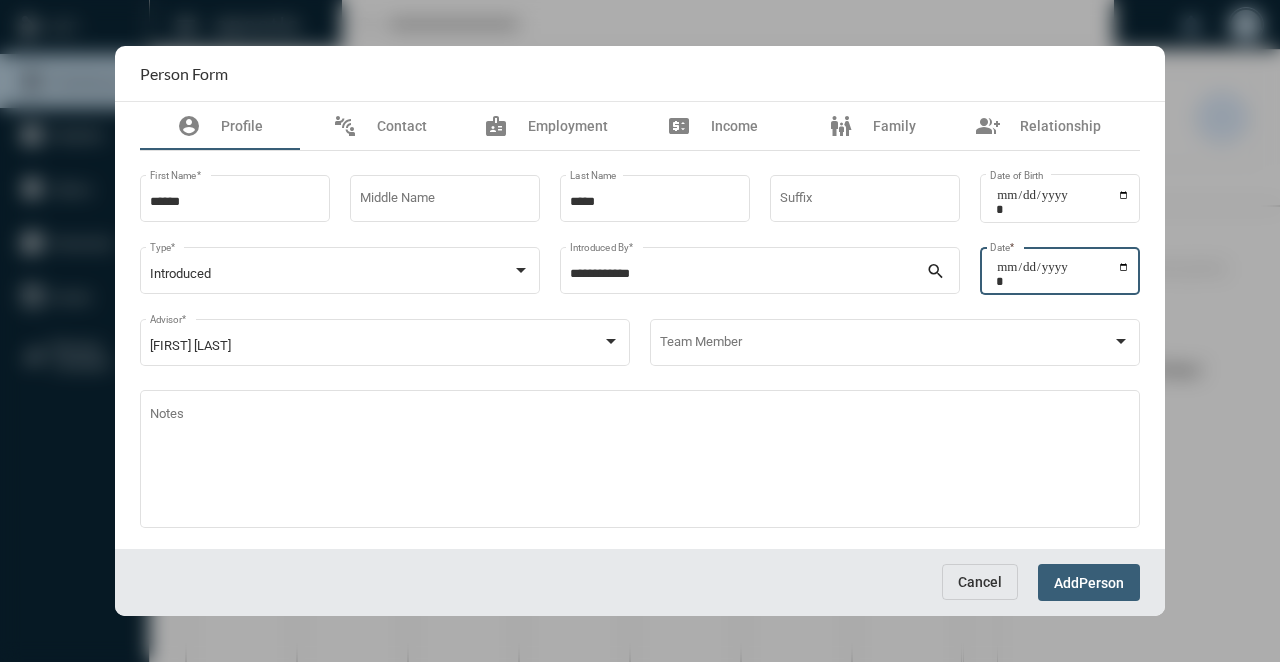 type on "**********" 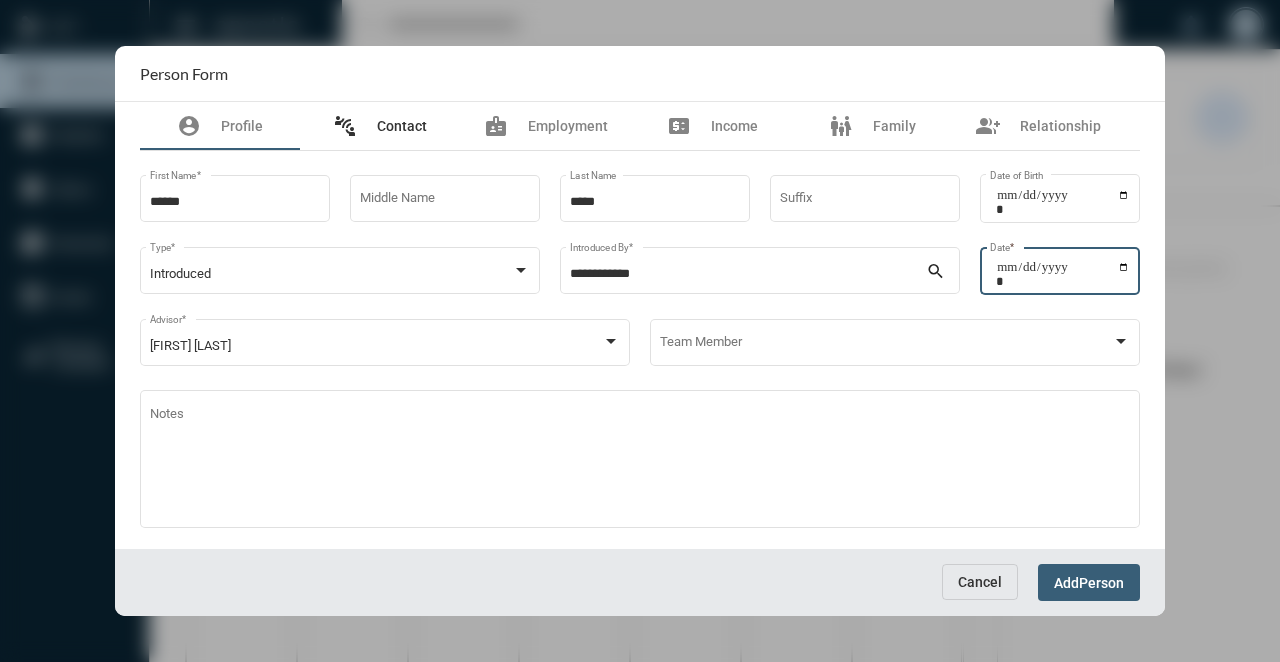 click on "connect_without_contact Contact" at bounding box center (380, 126) 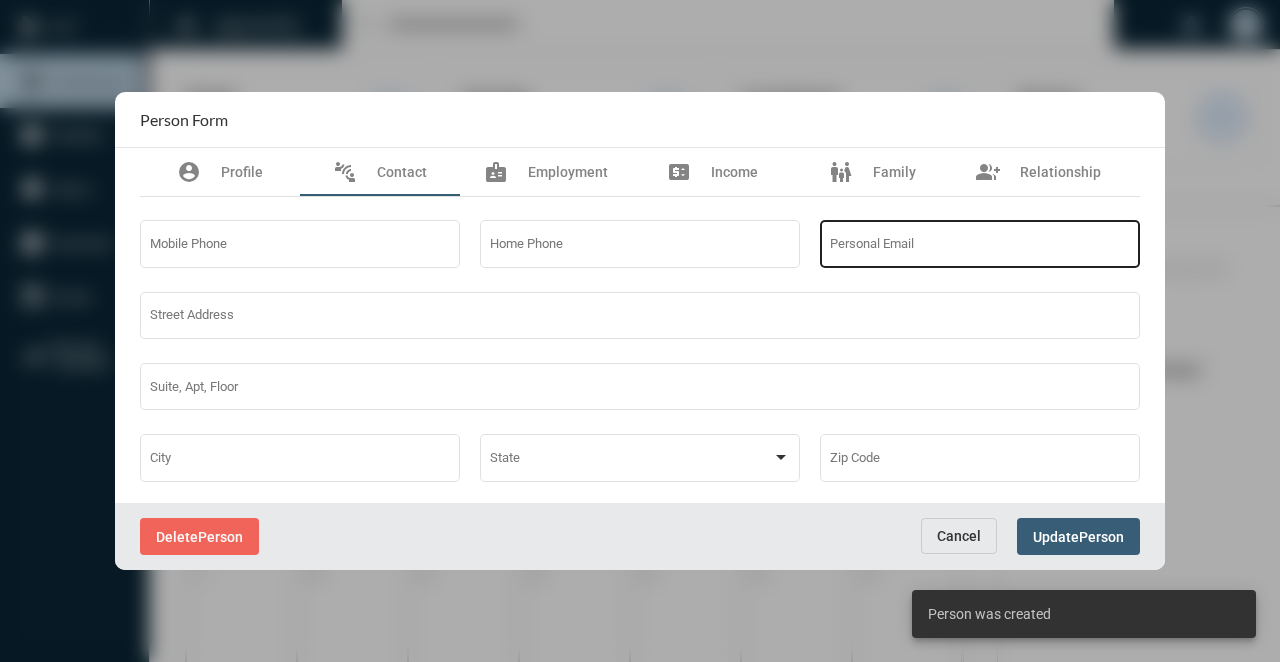 click on "Personal Email" at bounding box center [980, 242] 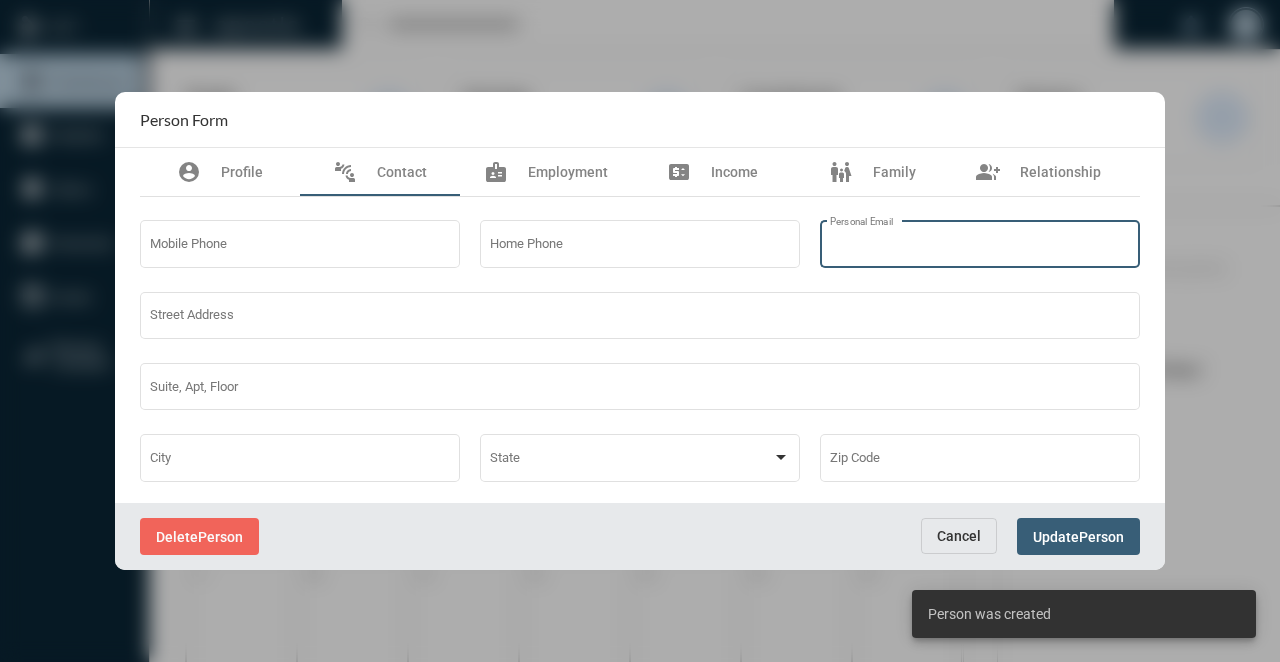 paste on "**********" 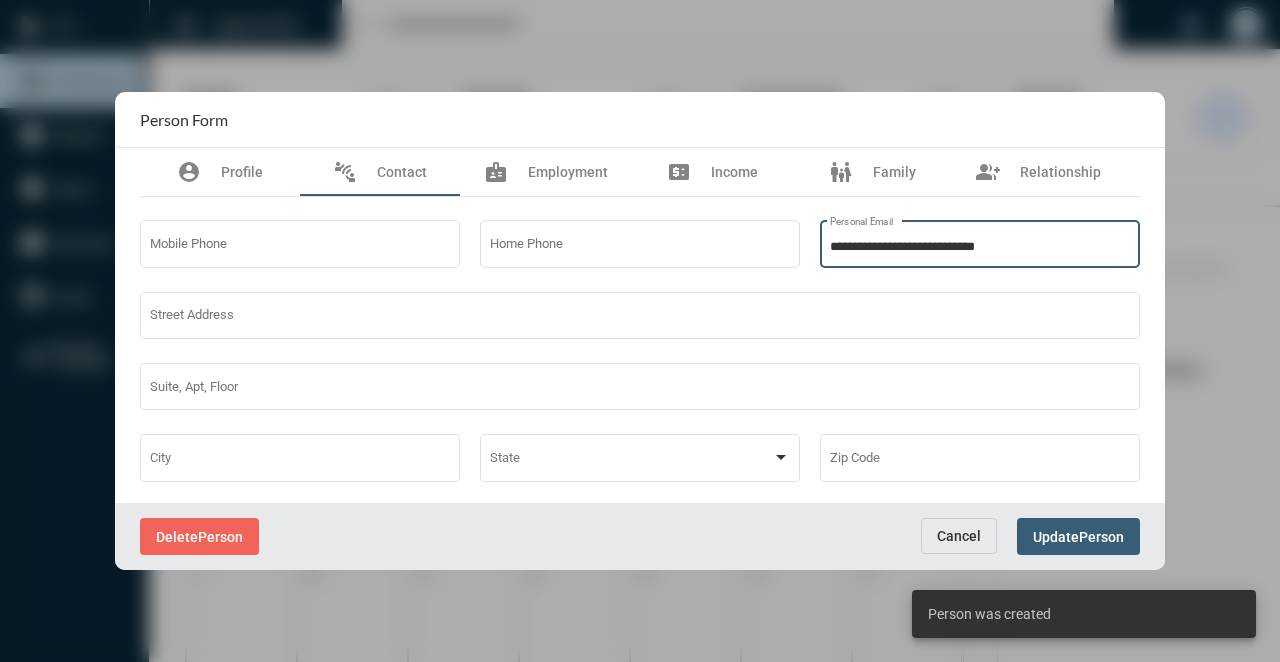 type on "**********" 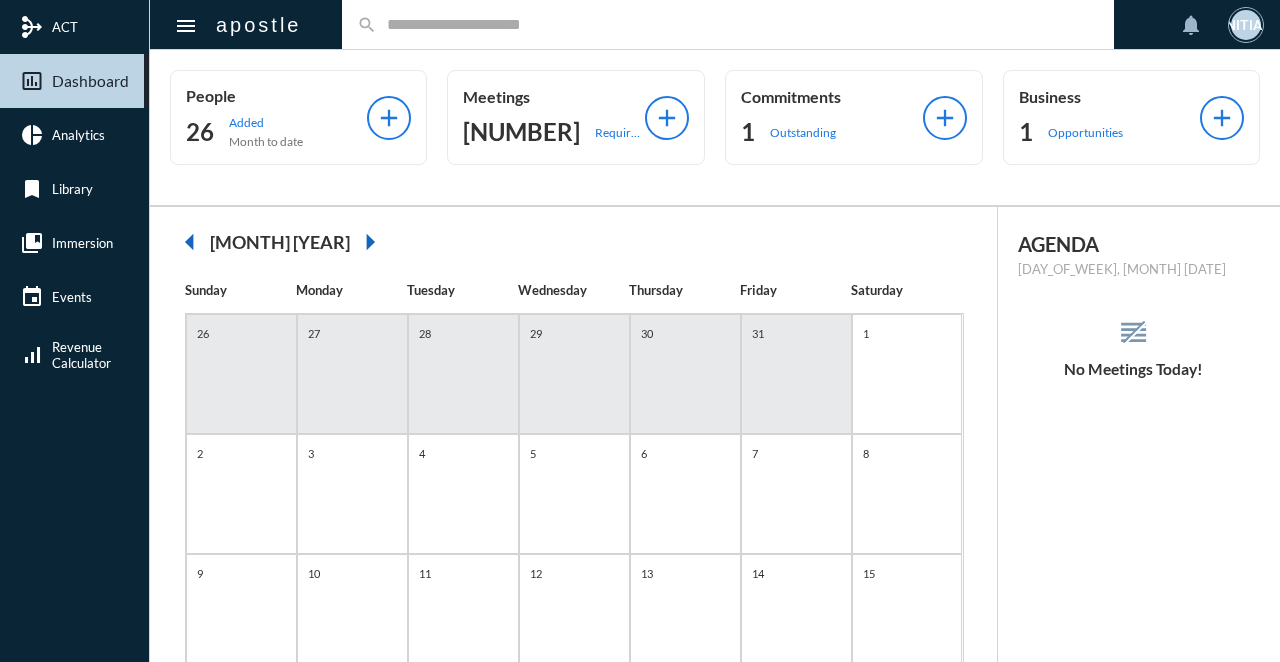 click 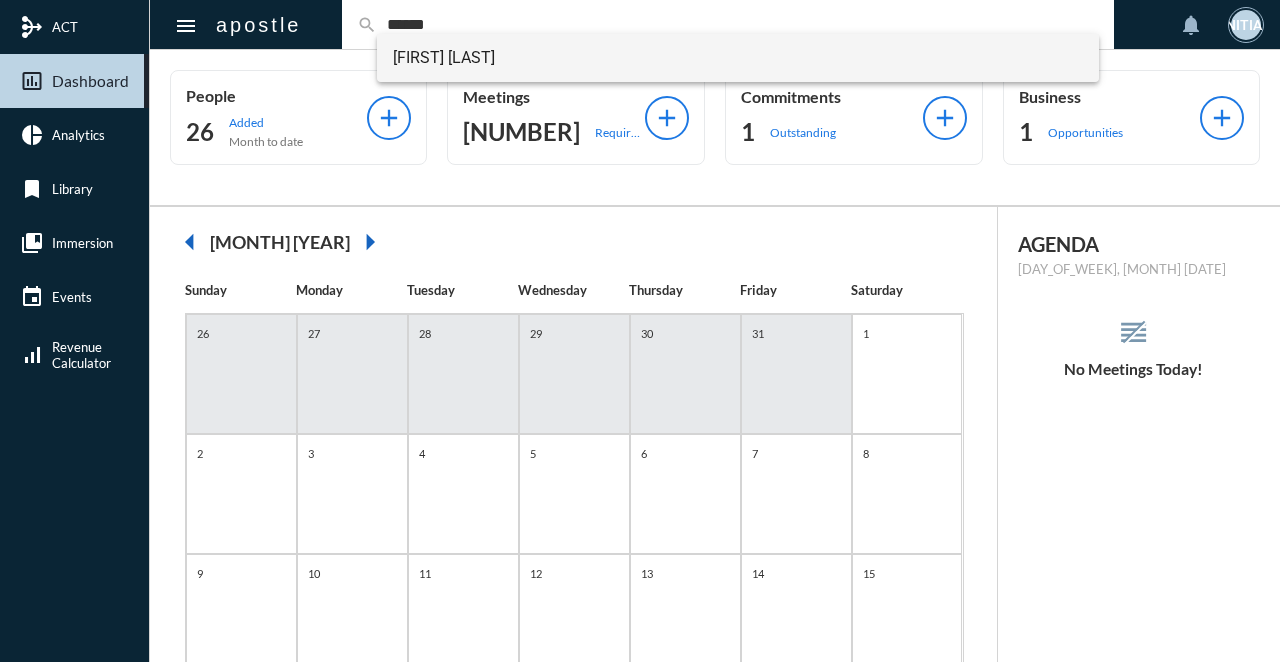 type on "******" 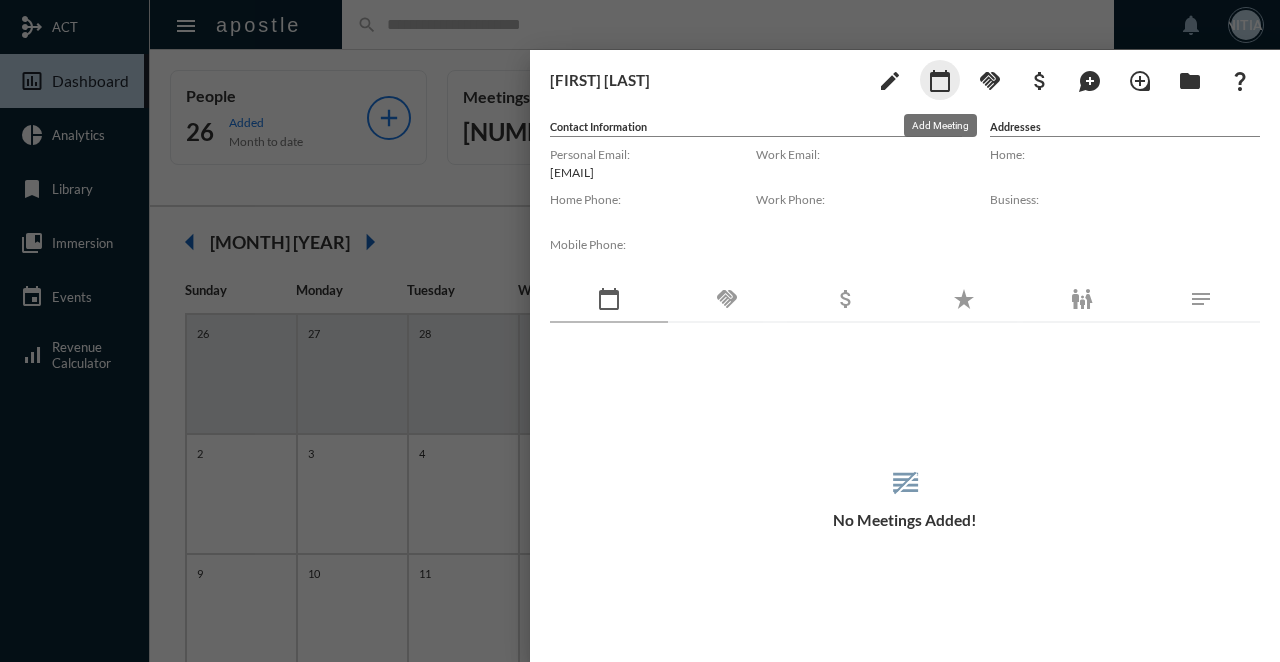 click on "calendar_today" 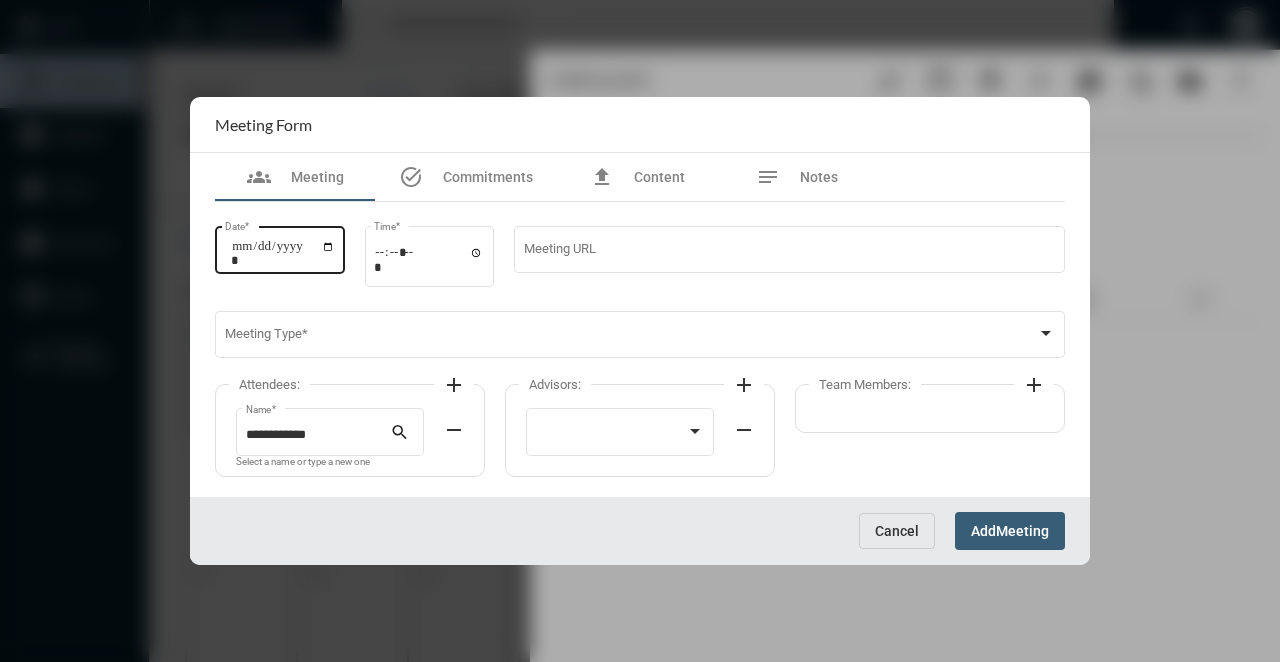 click on "Date  *" at bounding box center [280, 247] 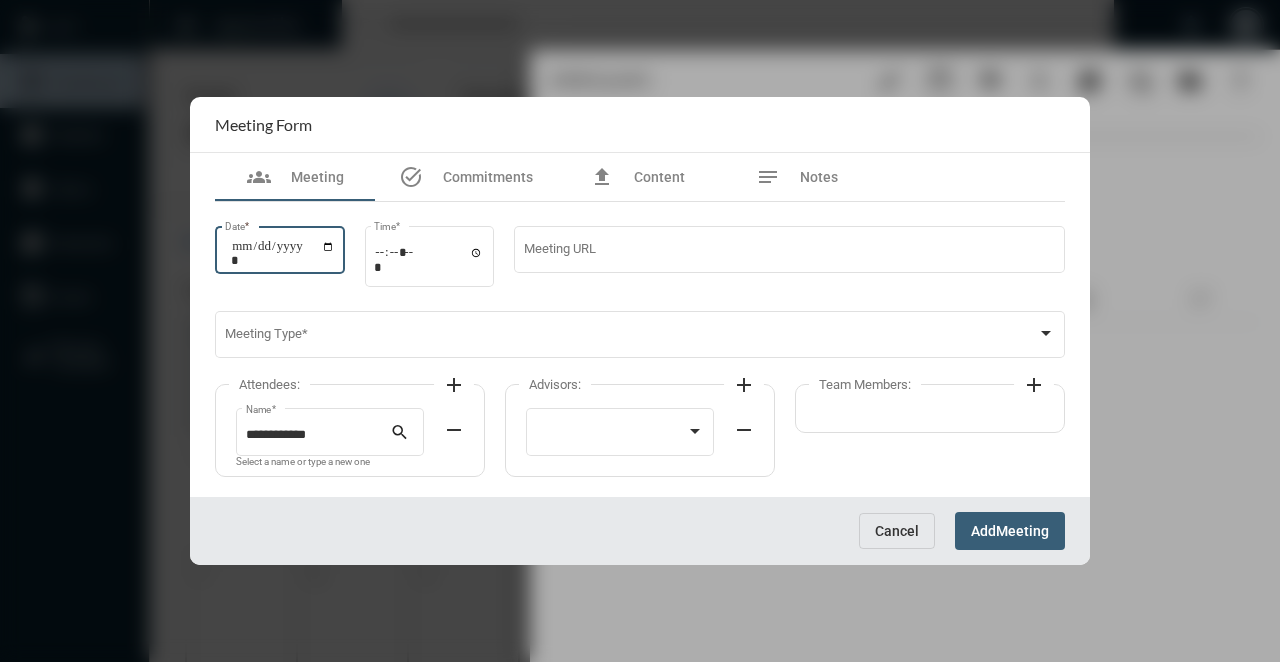 type on "**********" 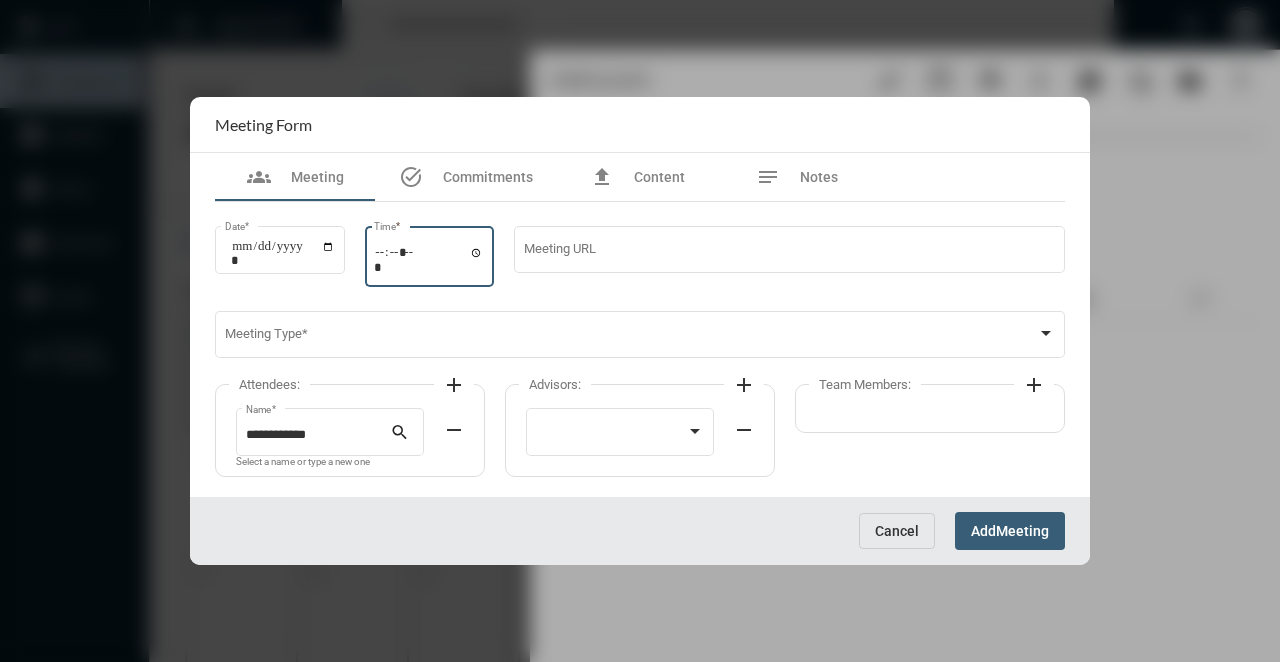 click on "Time  *" at bounding box center [429, 259] 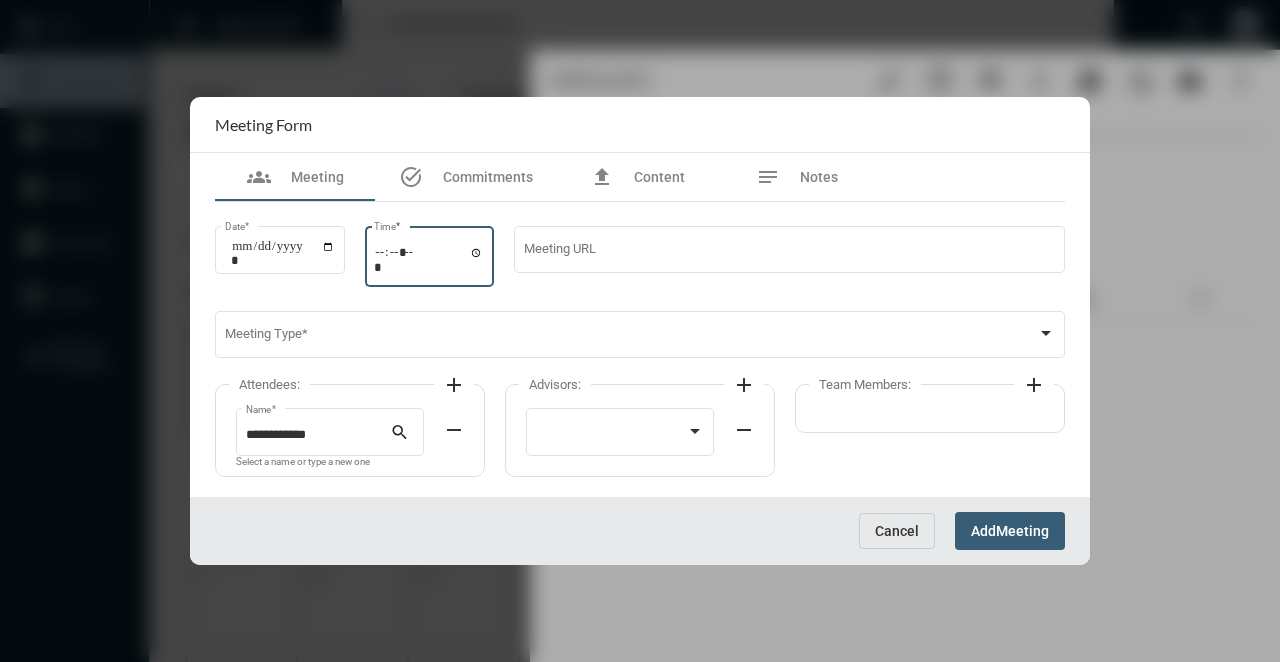 type on "*****" 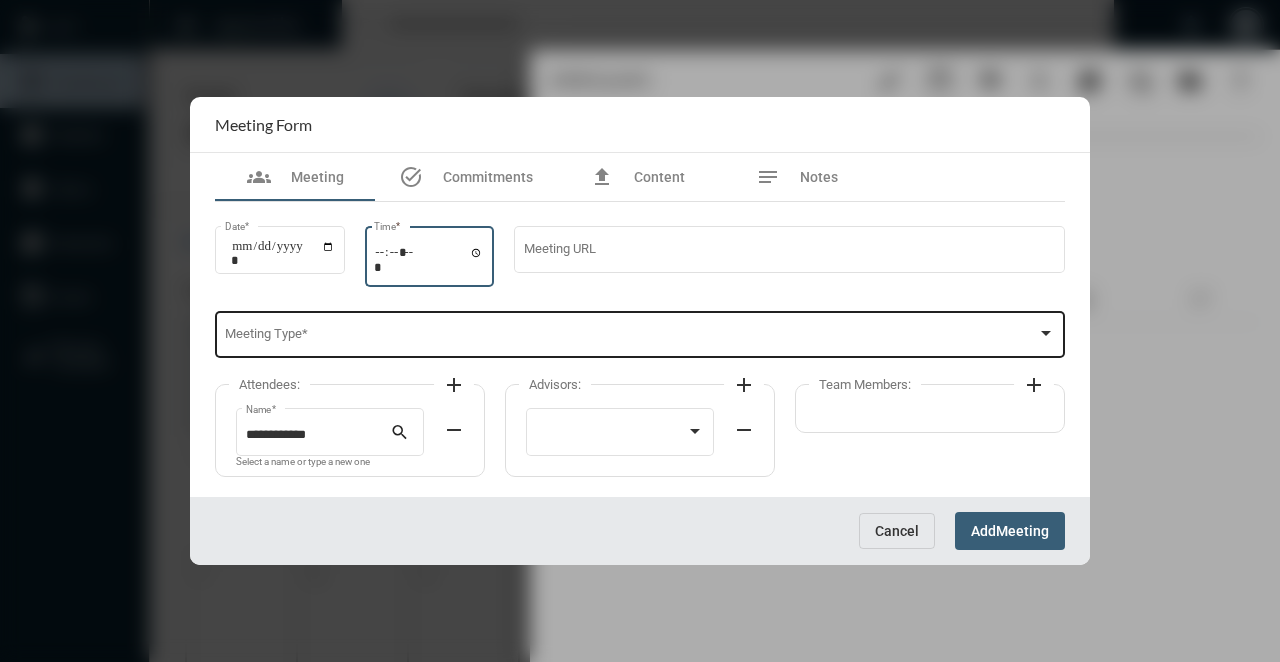 click on "Meeting Type  *" at bounding box center (640, 333) 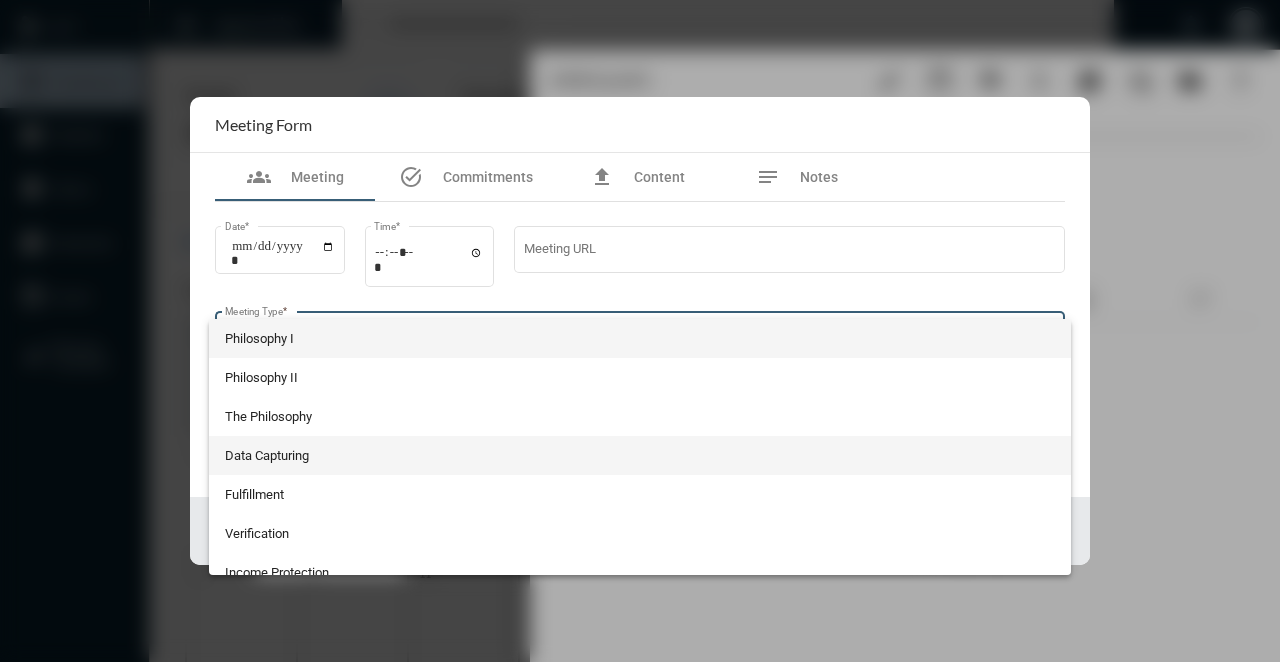 scroll, scrollTop: 524, scrollLeft: 0, axis: vertical 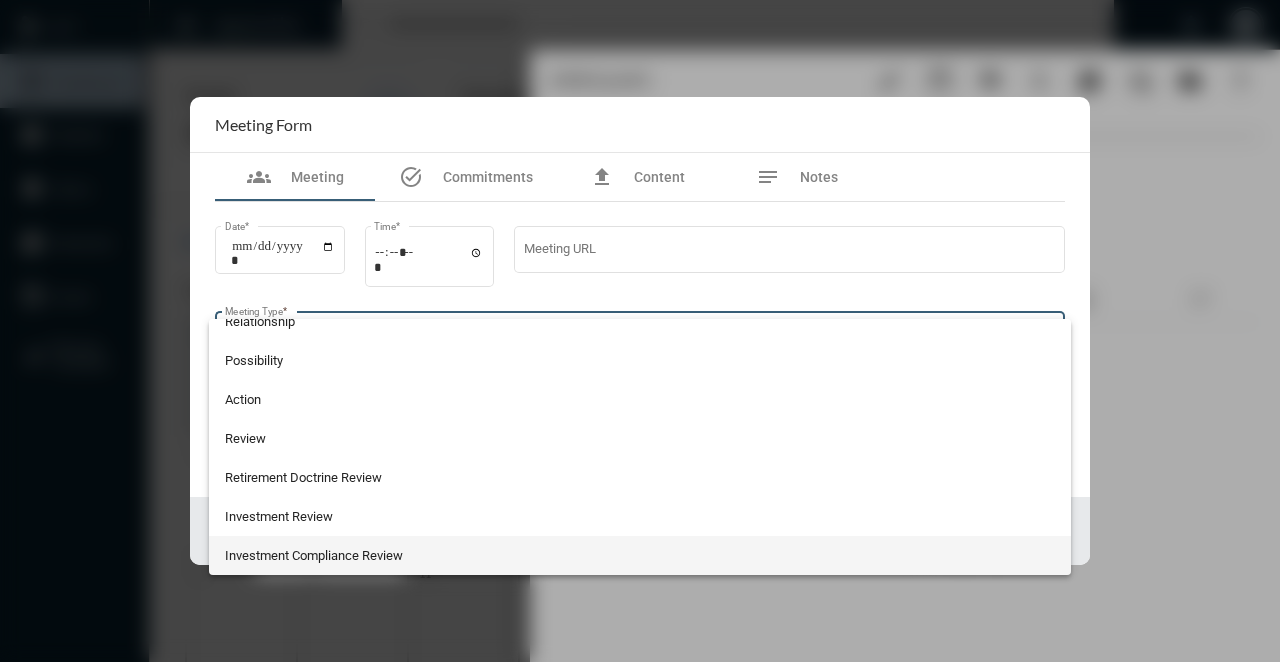 click on "Investment Compliance Review" at bounding box center (640, 555) 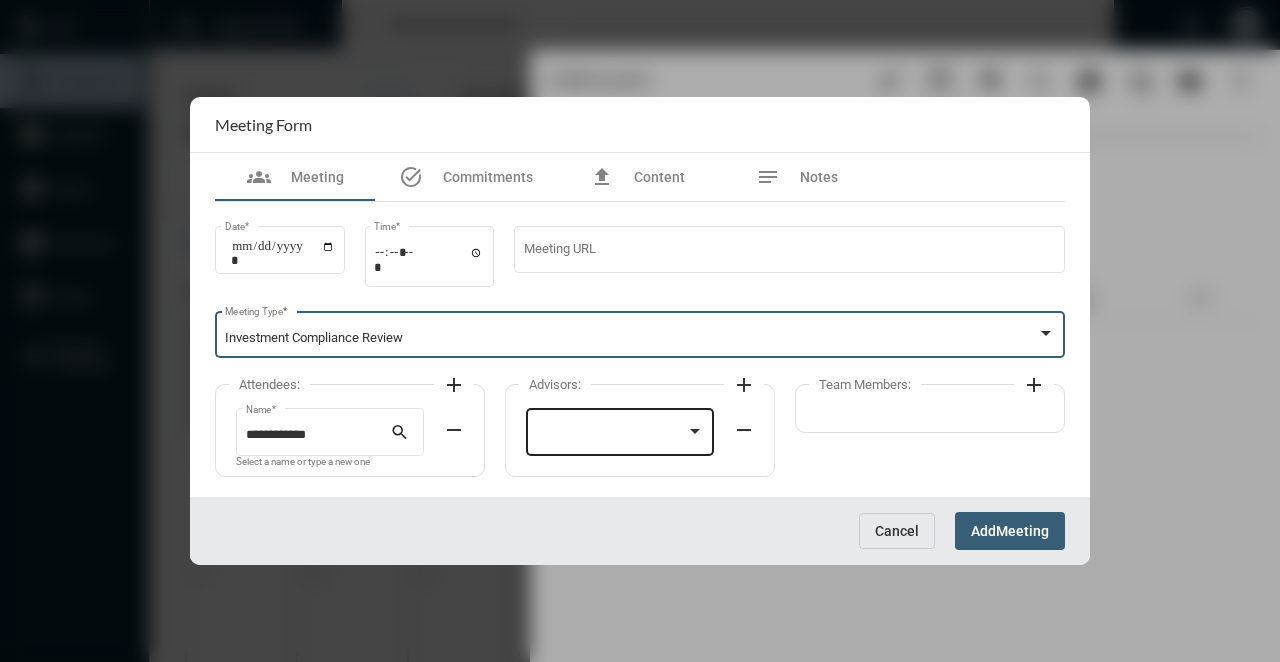 click 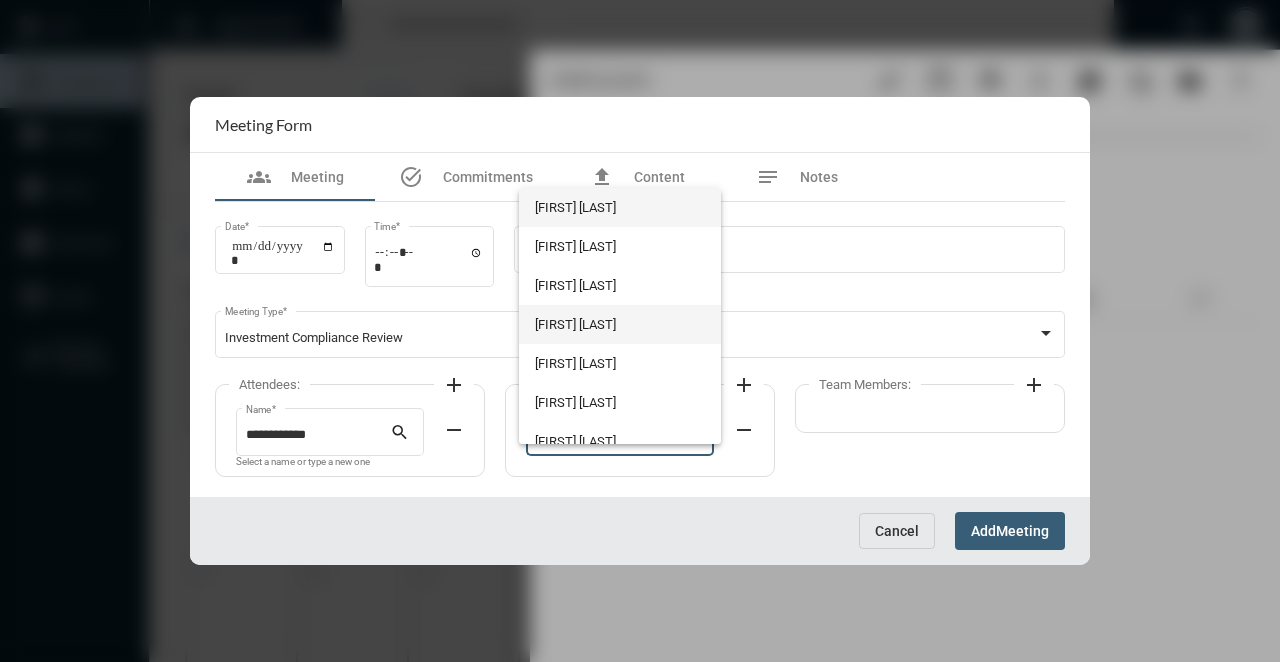 click on "[FIRST] [LAST]" at bounding box center [619, 324] 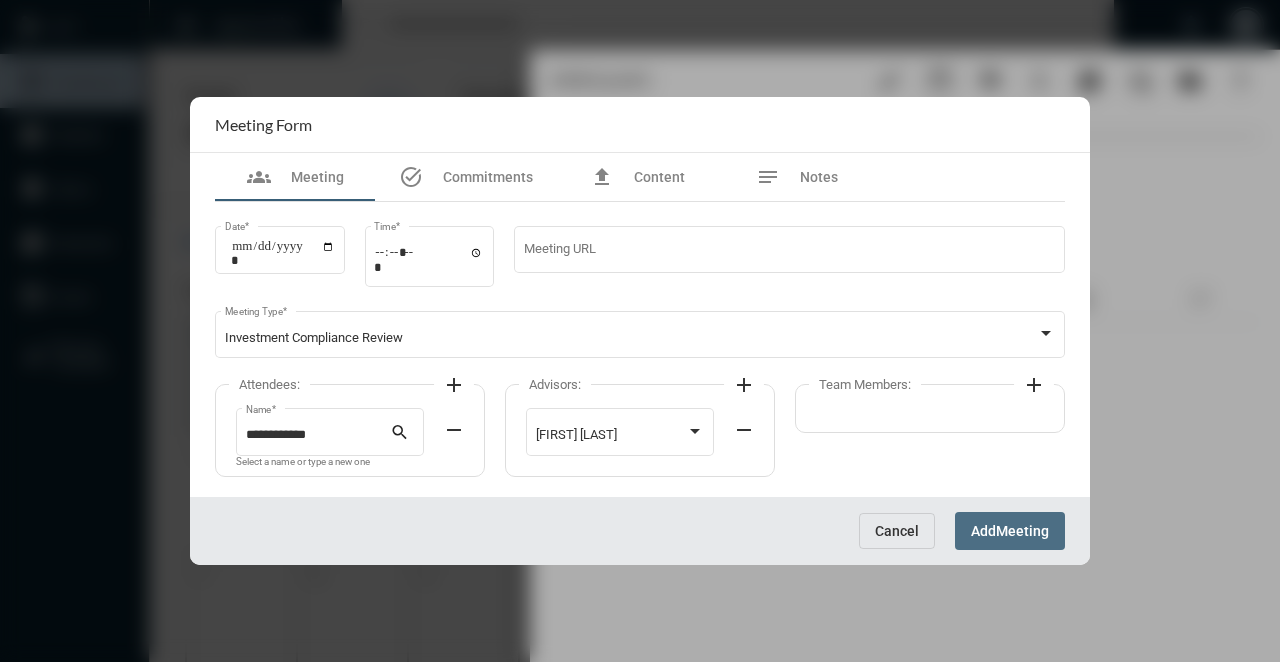 click on "Meeting" at bounding box center (1022, 532) 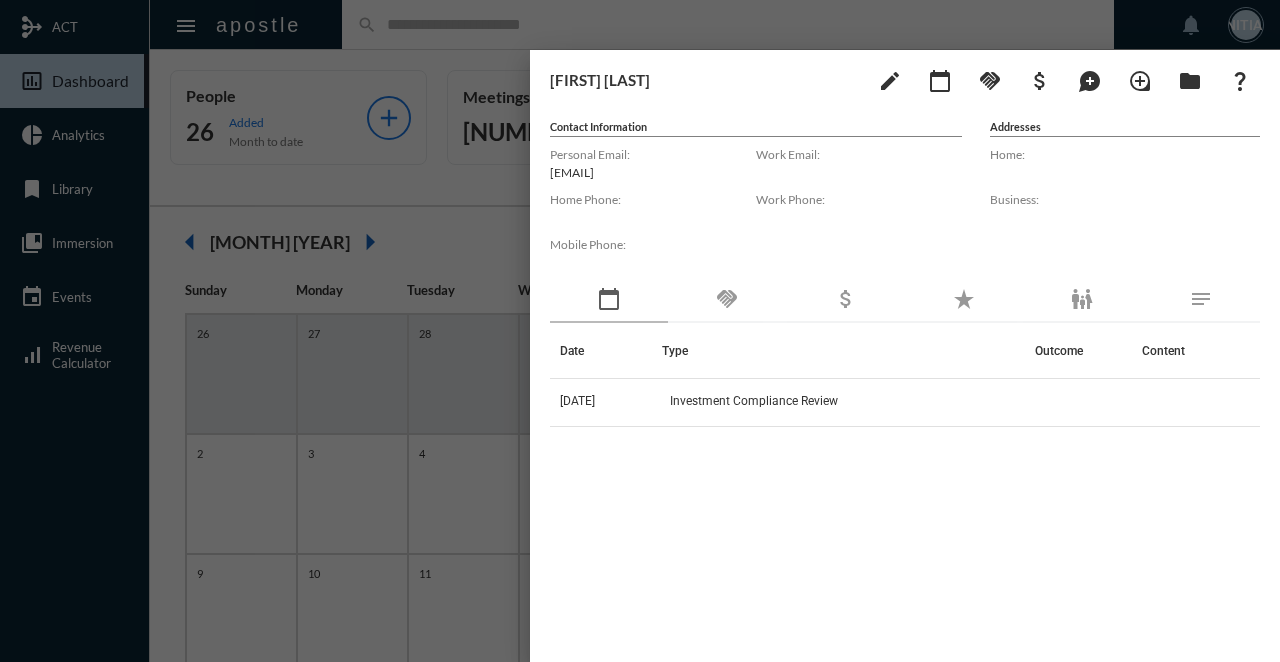 click at bounding box center (640, 331) 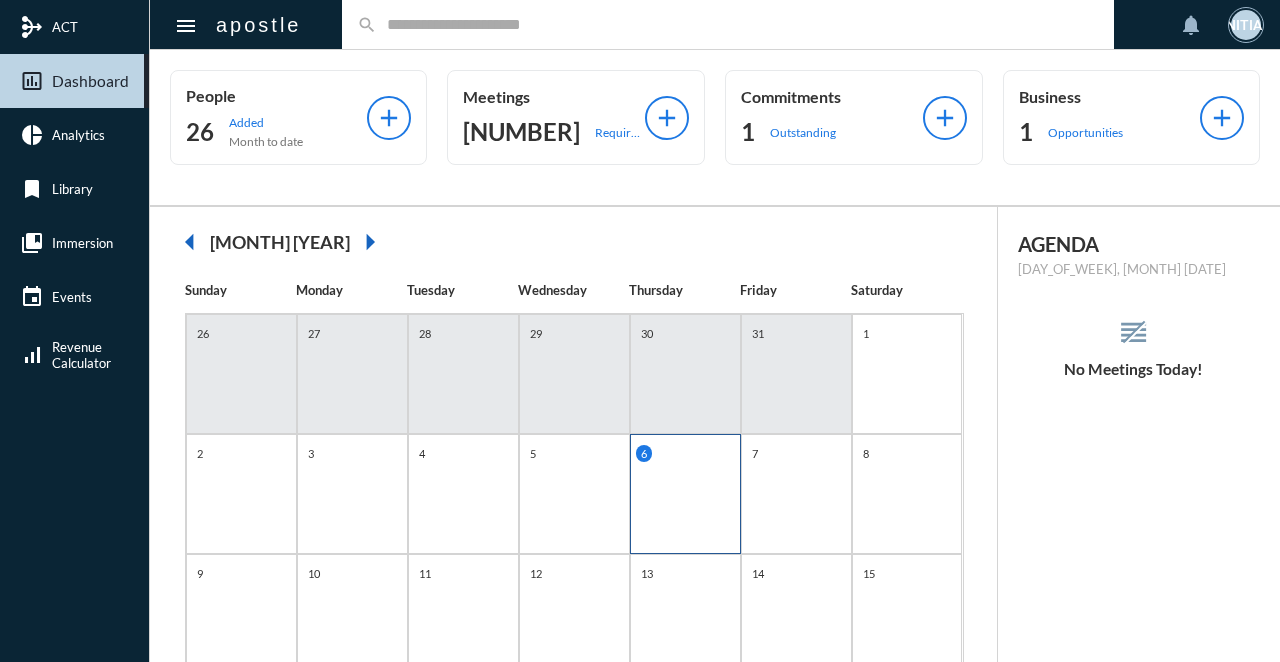 scroll, scrollTop: 300, scrollLeft: 0, axis: vertical 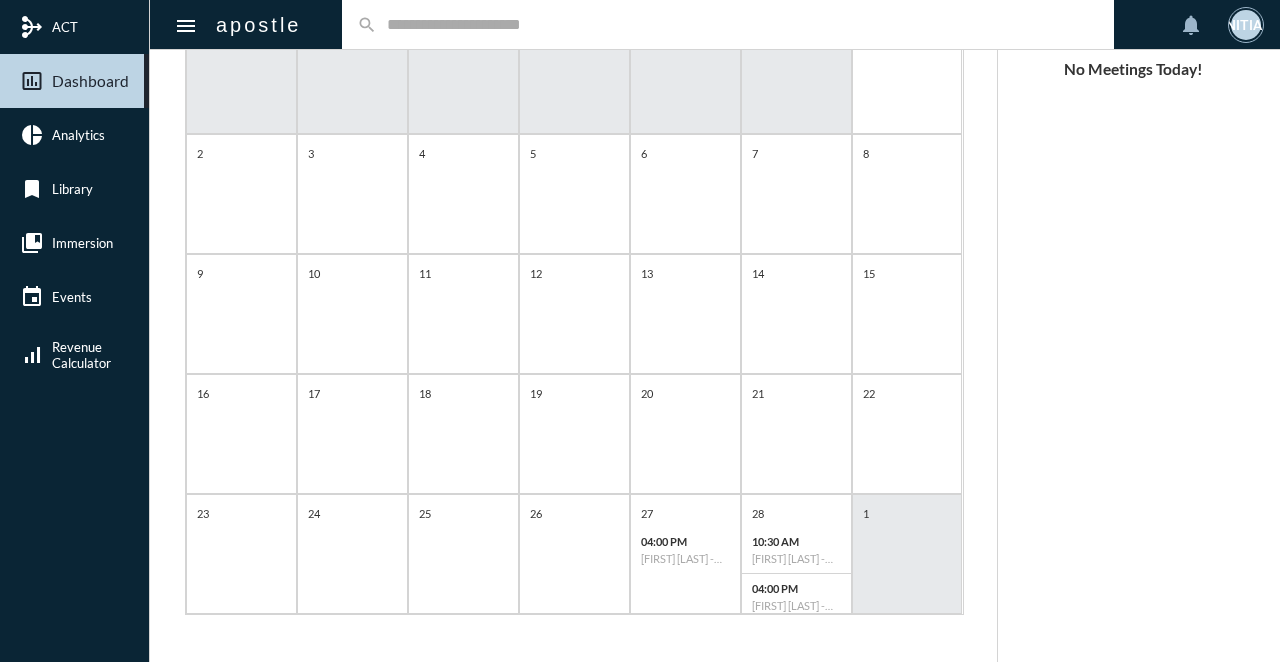 click 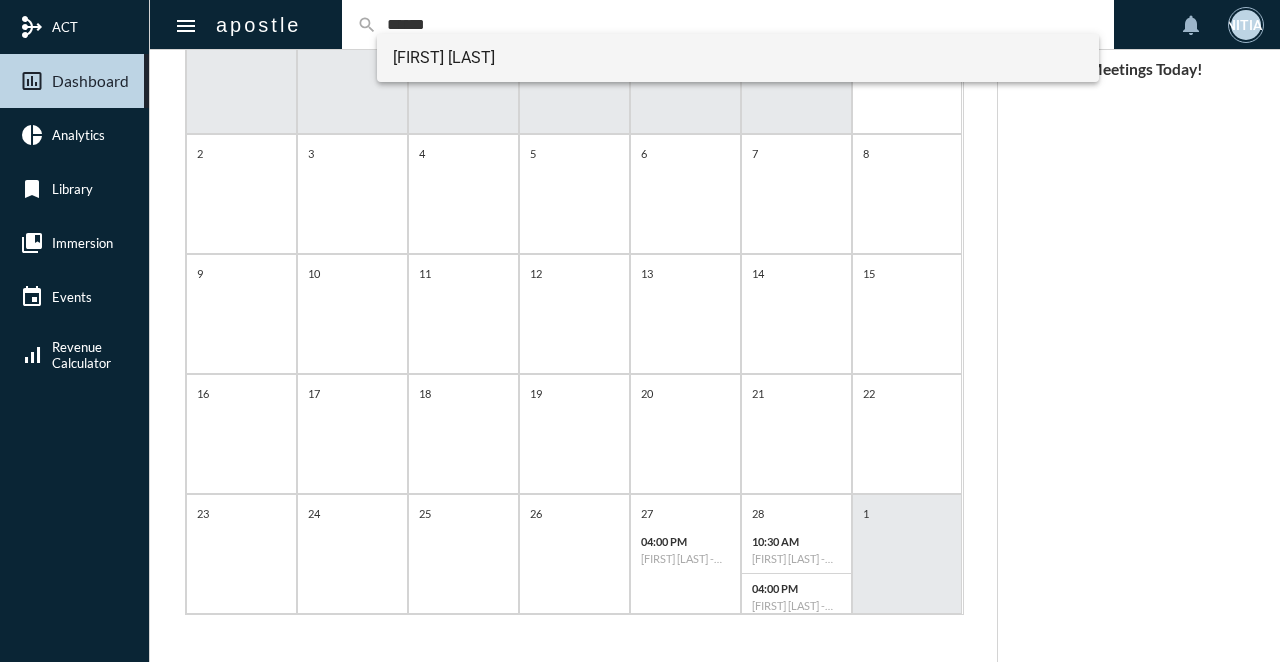 type on "******" 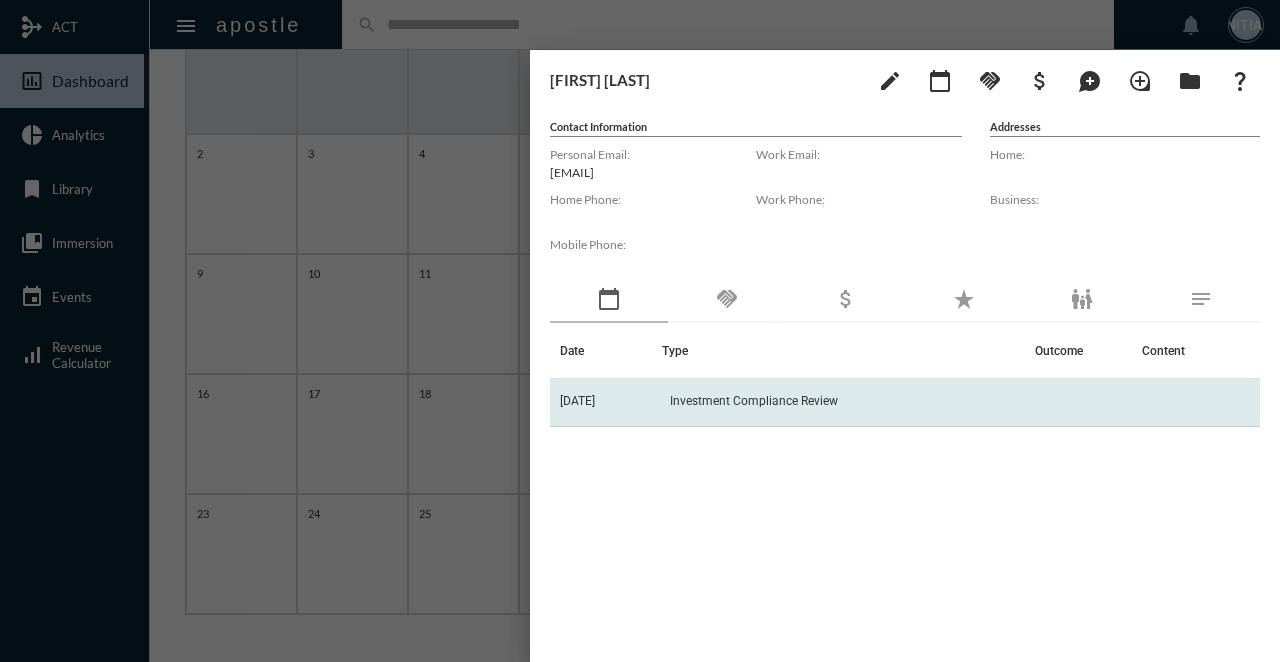 click on "[DATE]" 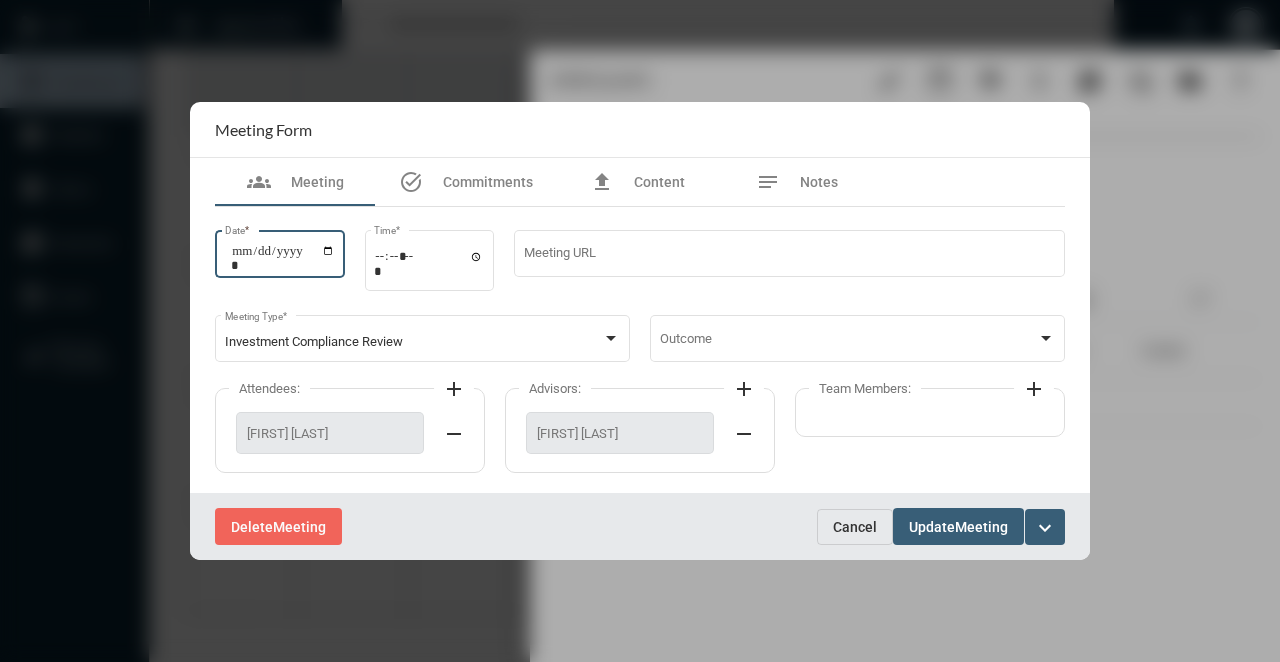 click on "**********" at bounding box center (283, 258) 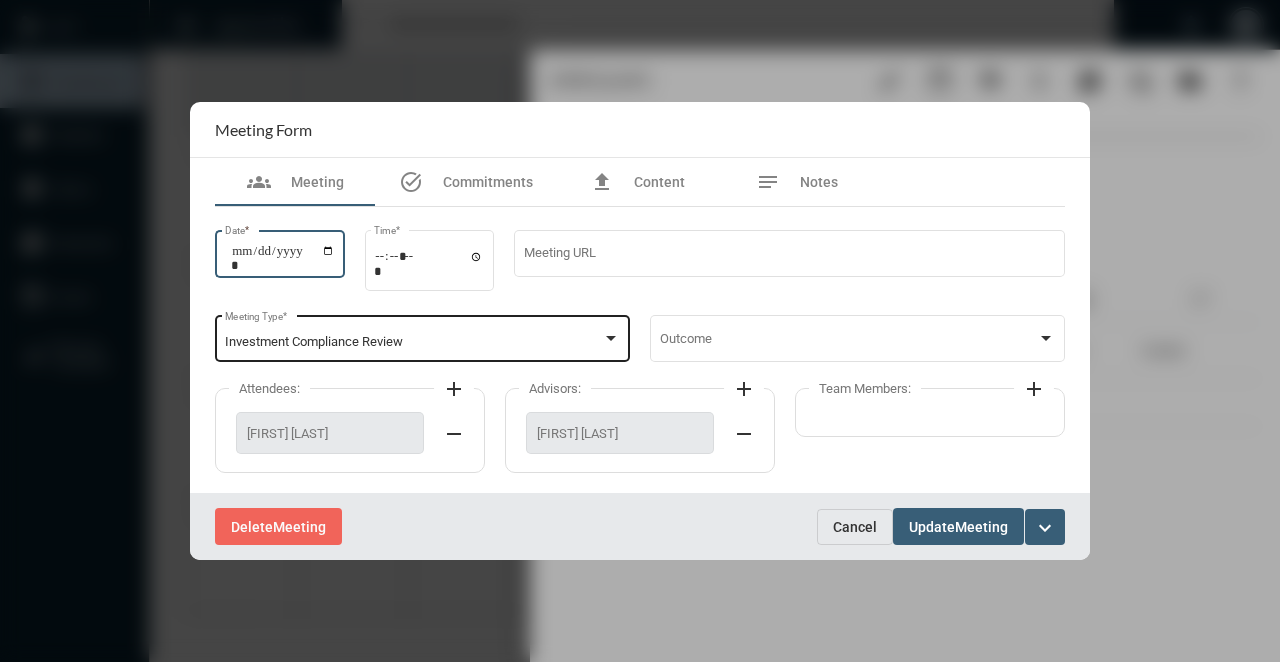 type on "**********" 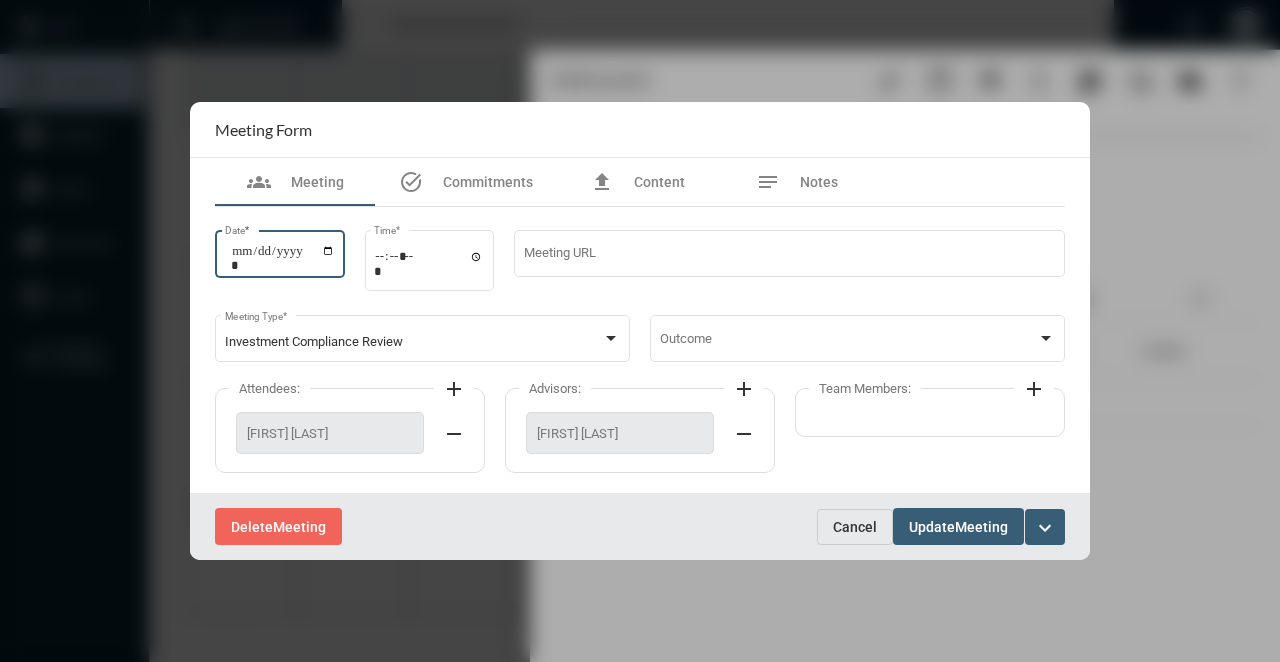 click on "Update" at bounding box center (932, 527) 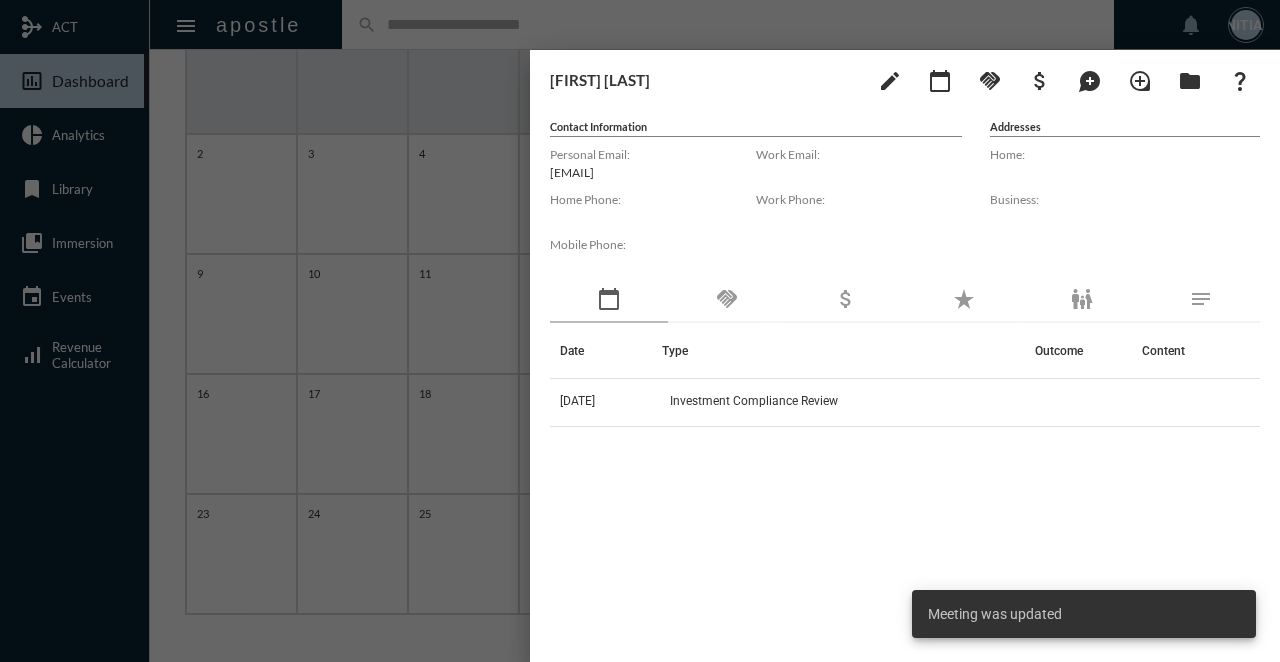 click at bounding box center [640, 331] 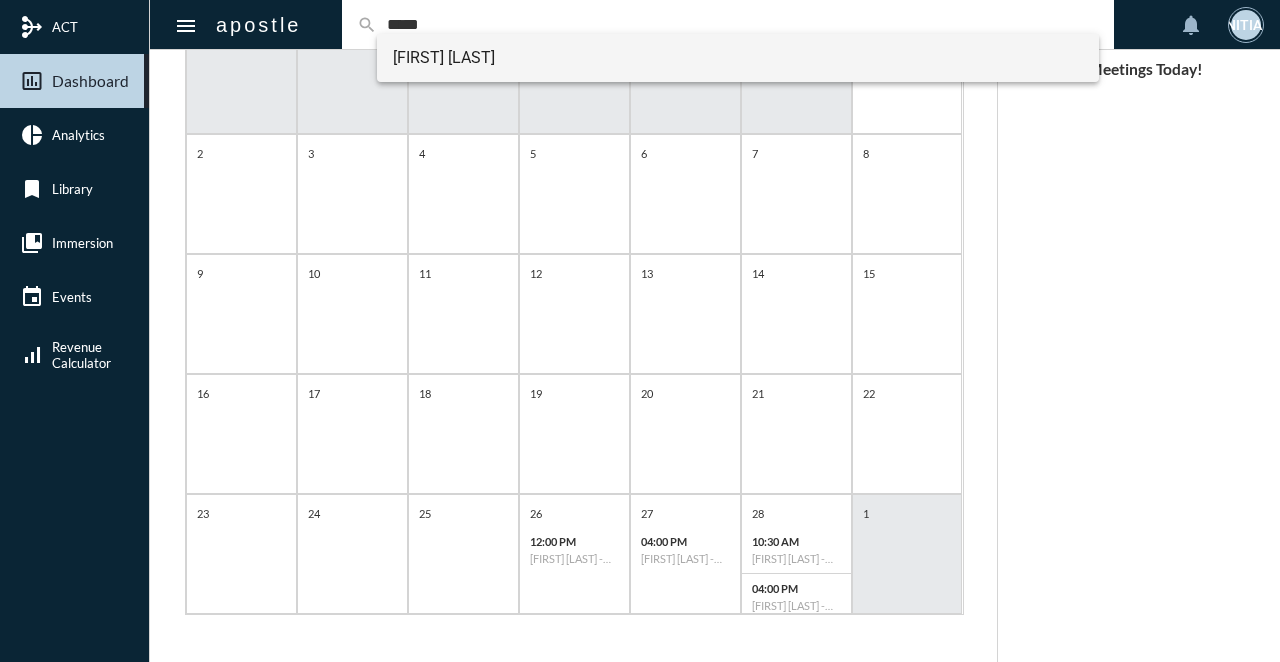 type on "*****" 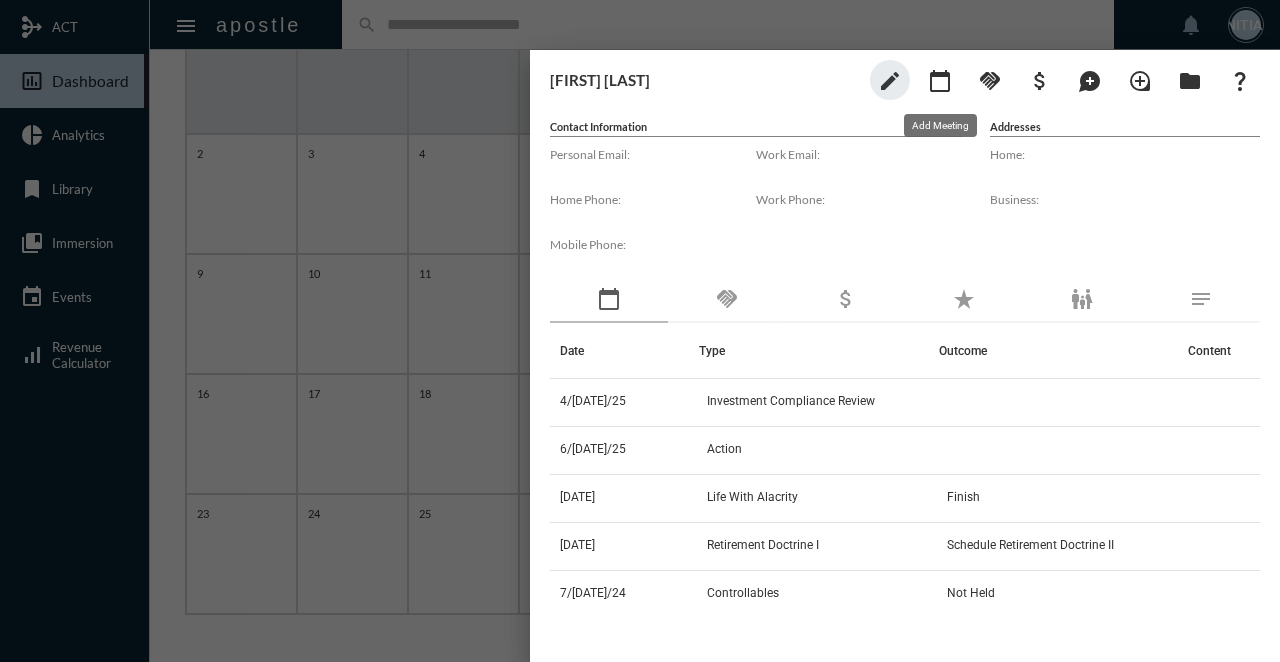 click on "calendar_today" 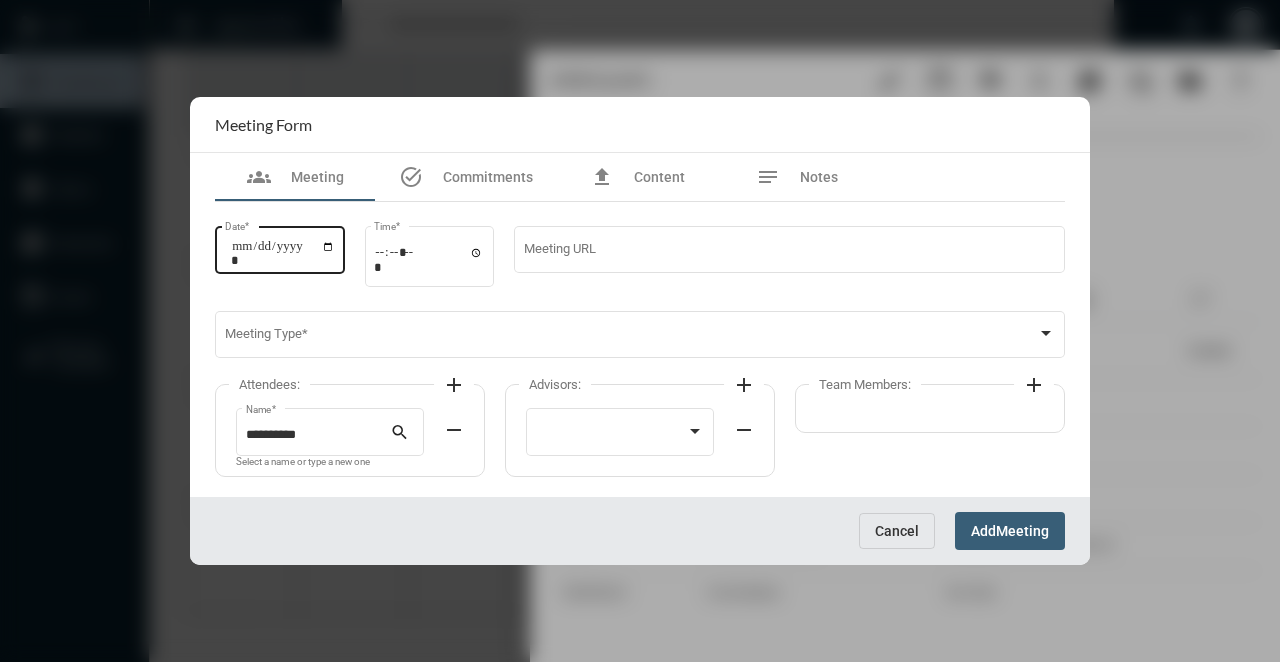 click on "Date  *" at bounding box center [280, 247] 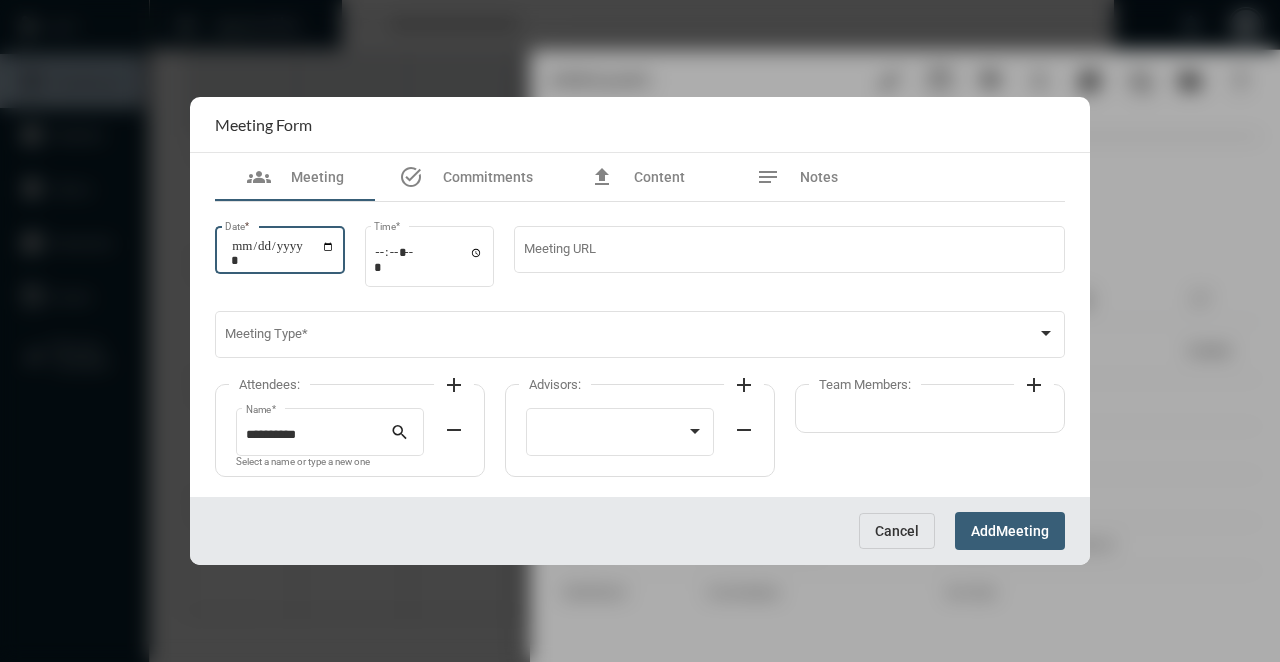 type on "**********" 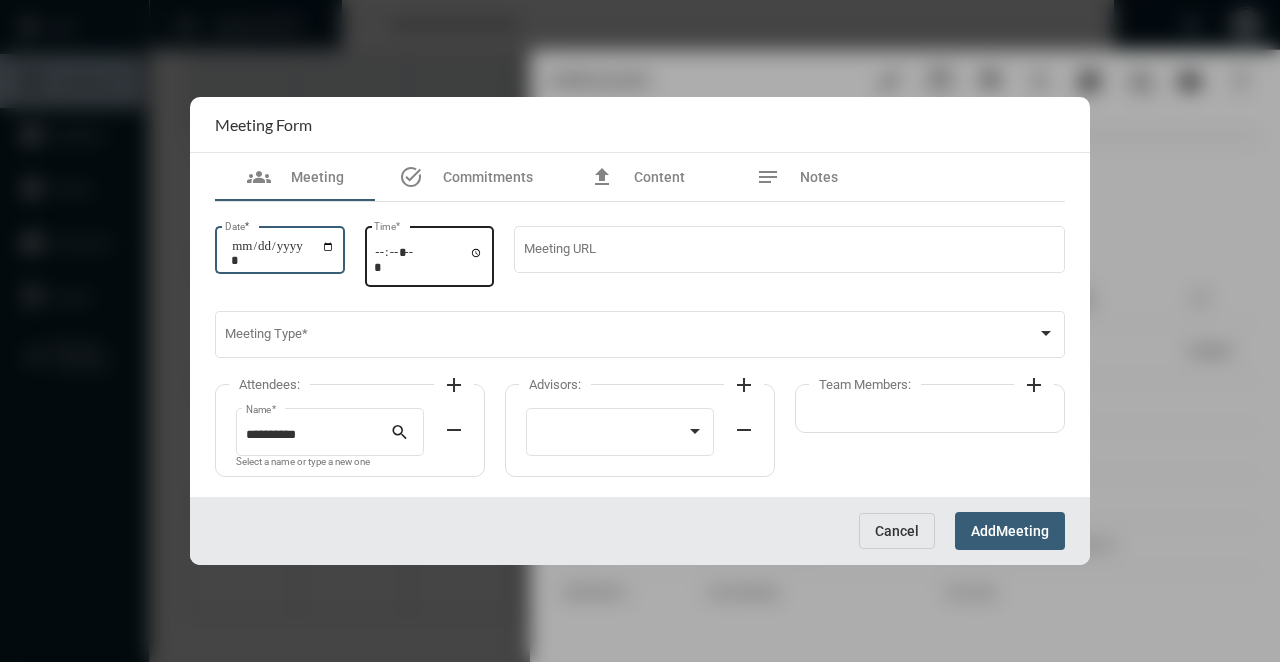 click on "Time  *" at bounding box center (429, 259) 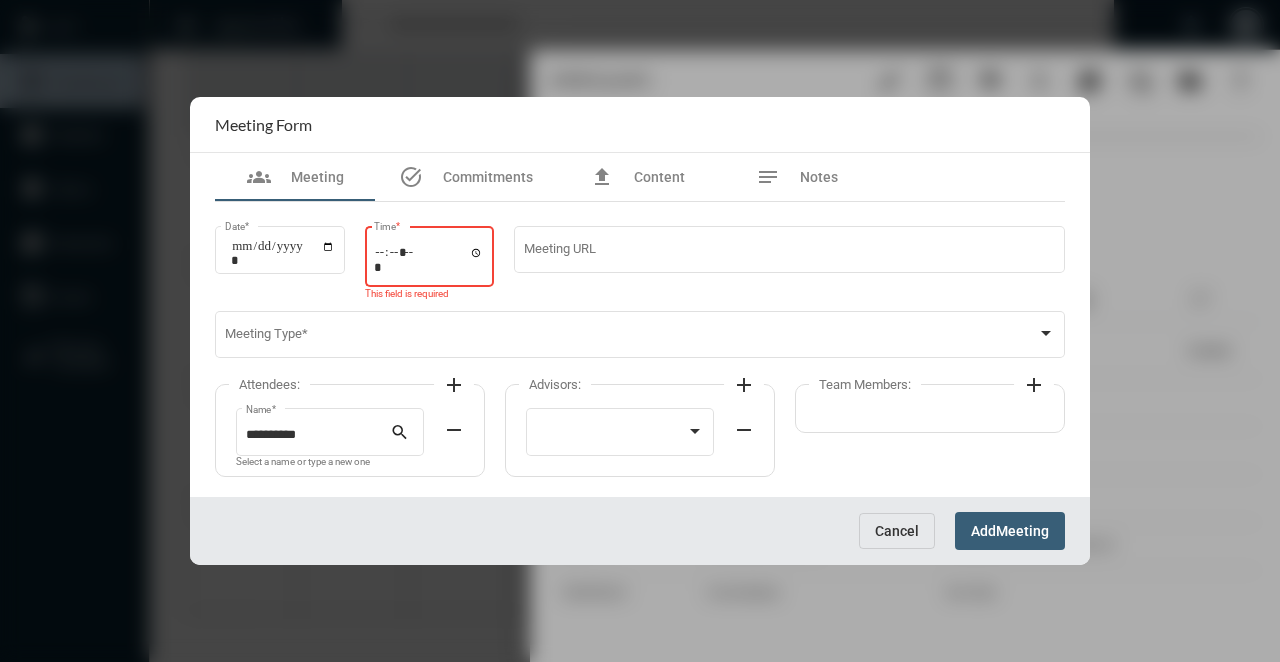 type on "*****" 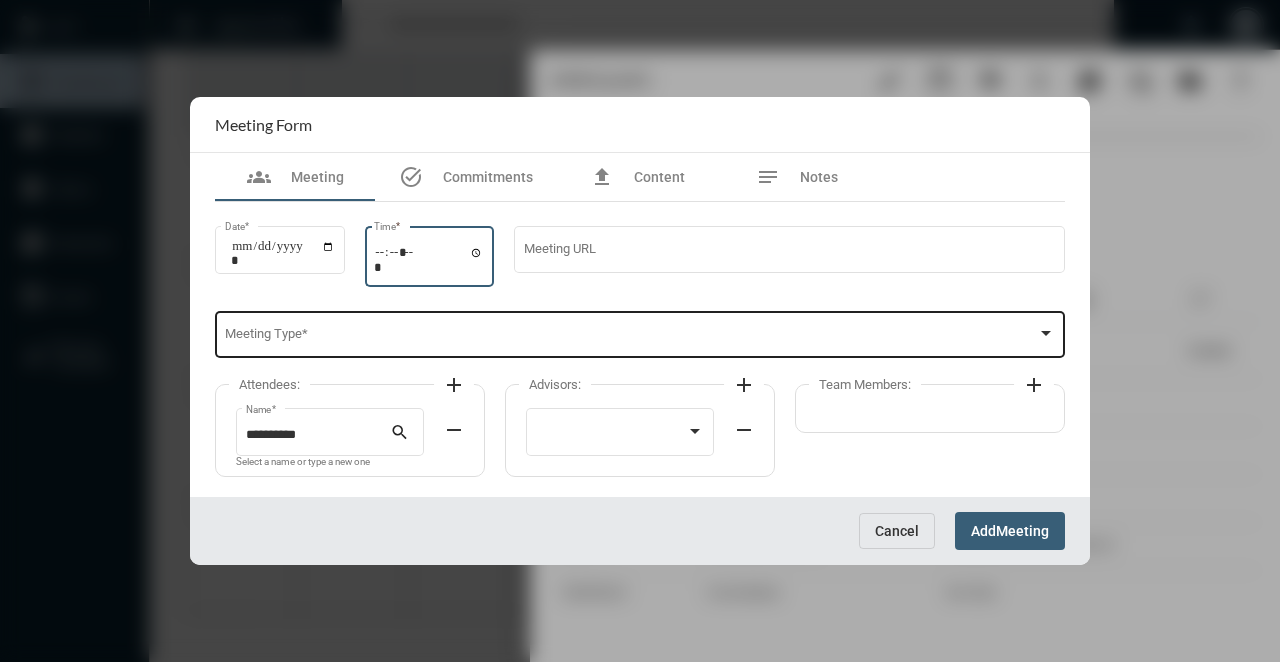 click on "Meeting Type  *" at bounding box center (640, 333) 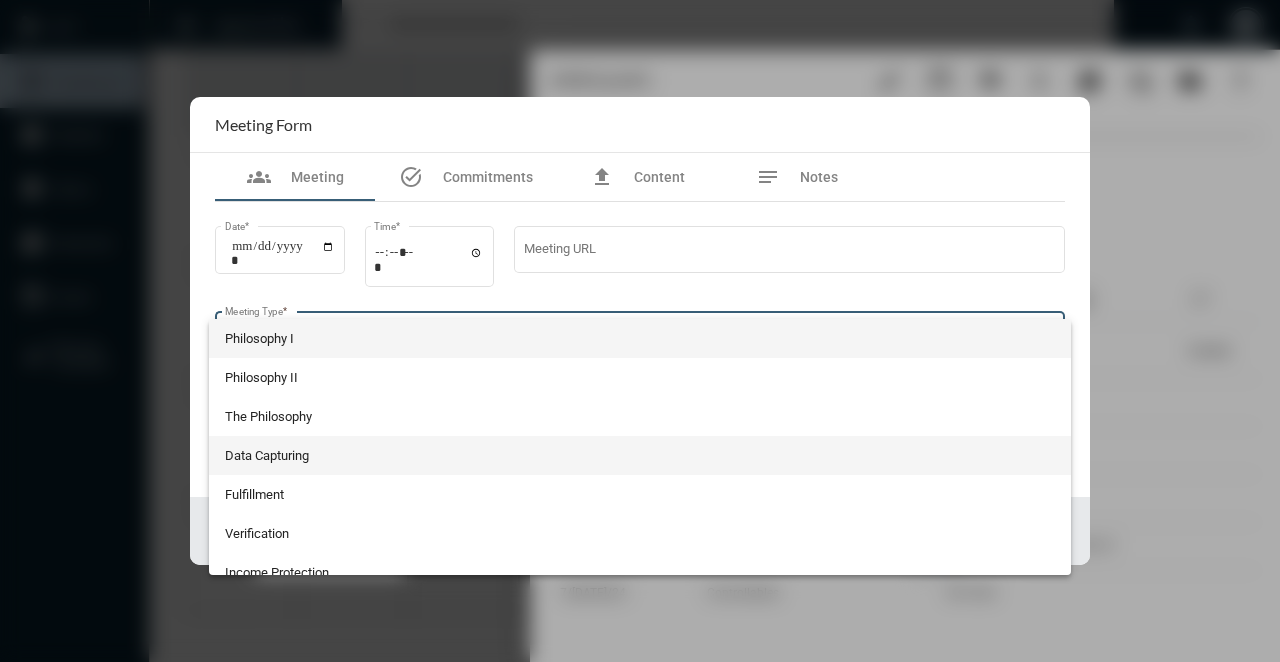 scroll, scrollTop: 524, scrollLeft: 0, axis: vertical 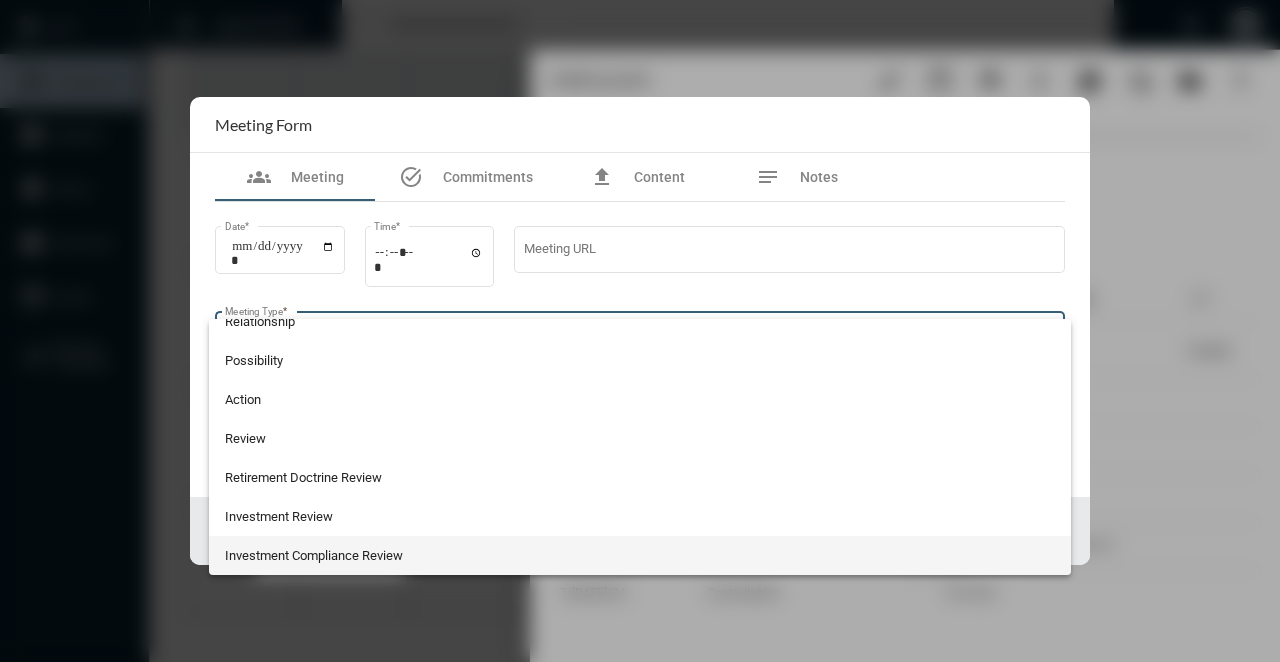 click on "Investment Compliance Review" at bounding box center [640, 555] 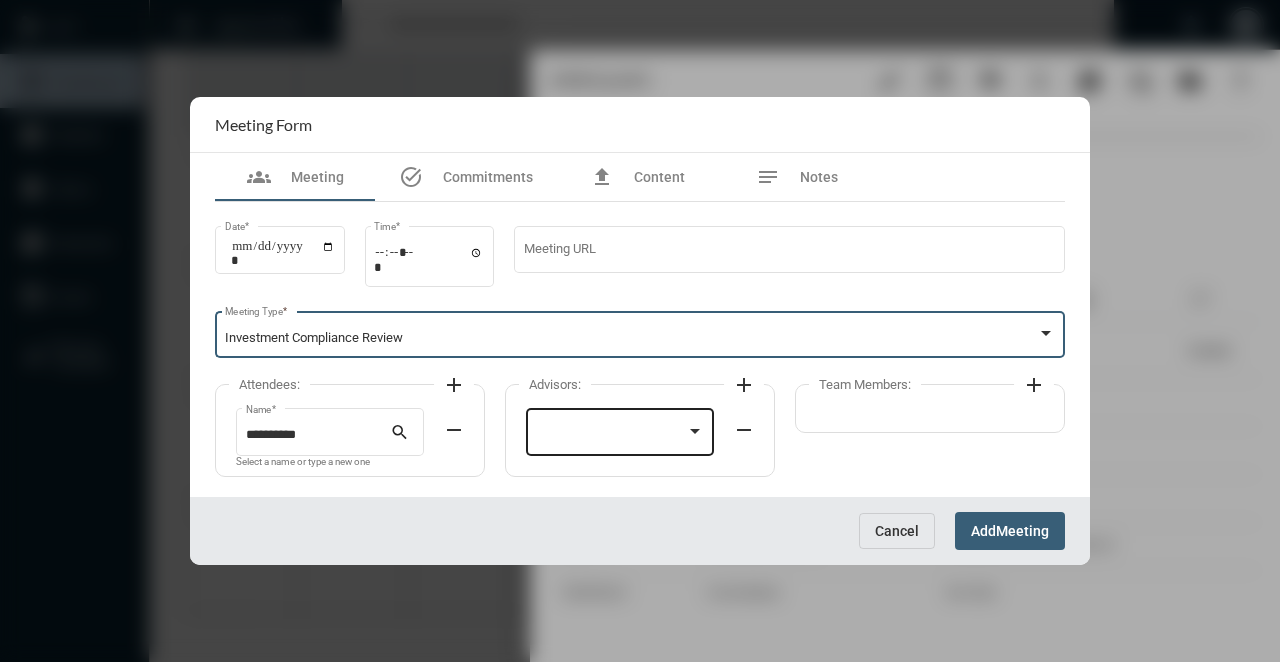click 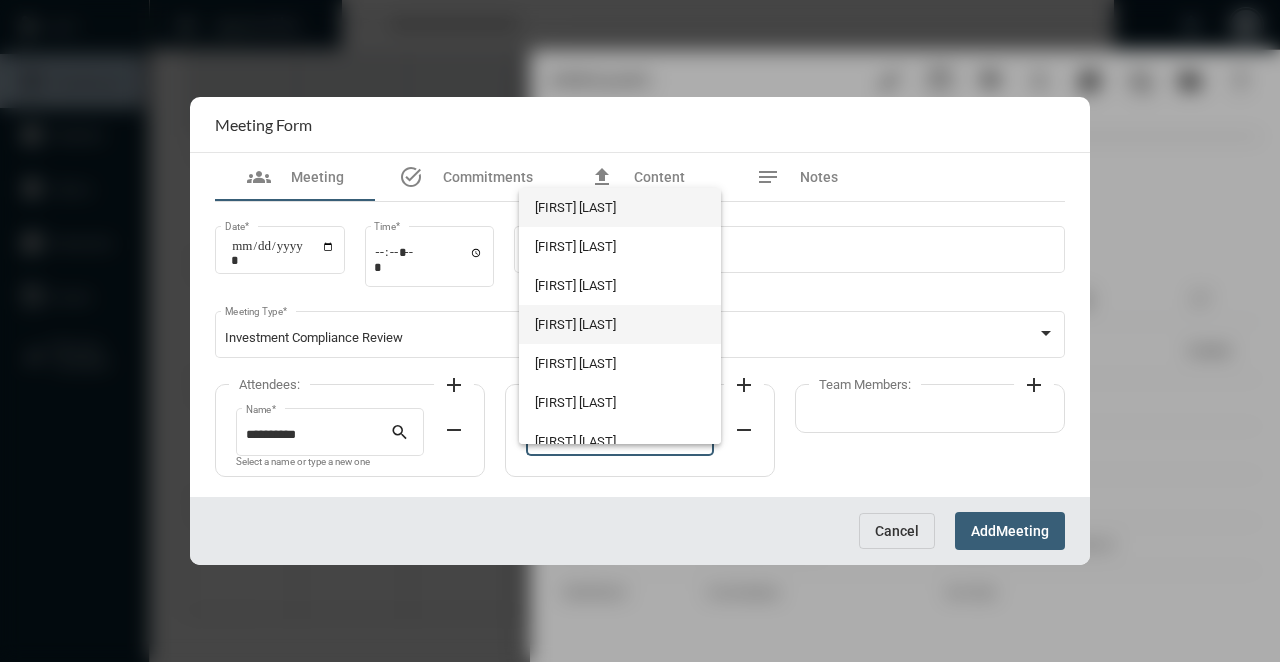 click on "[FIRST] [LAST]" at bounding box center [619, 324] 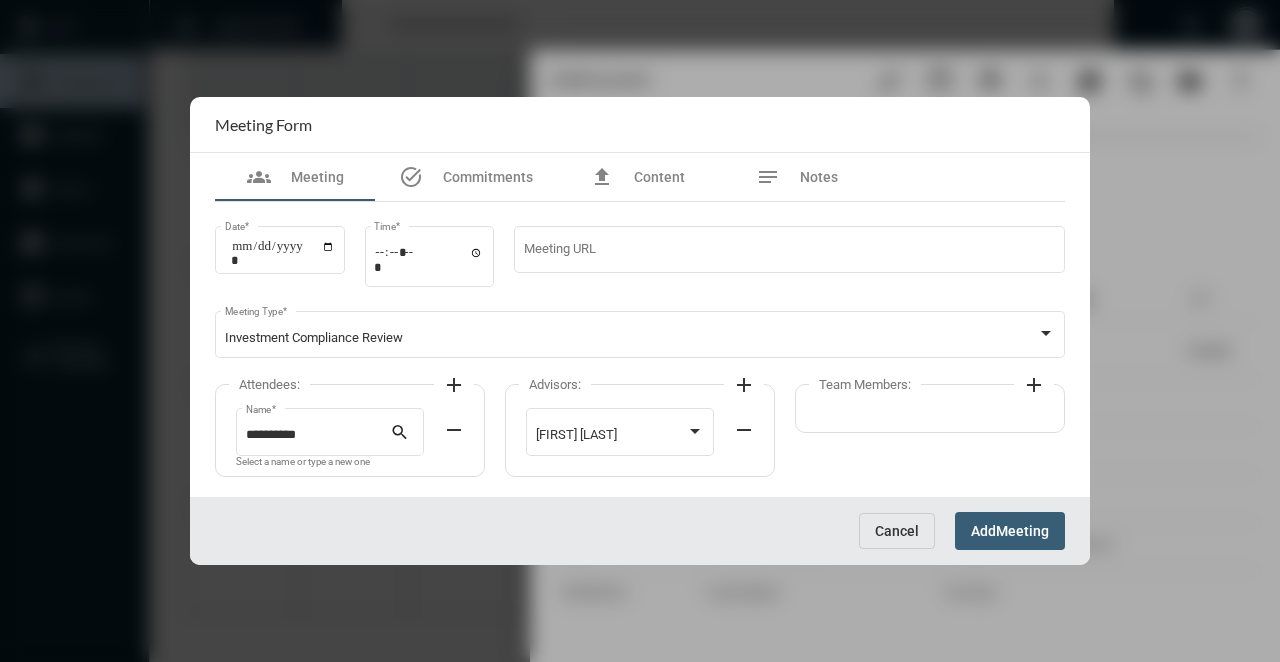 click on "Meeting" at bounding box center [1022, 532] 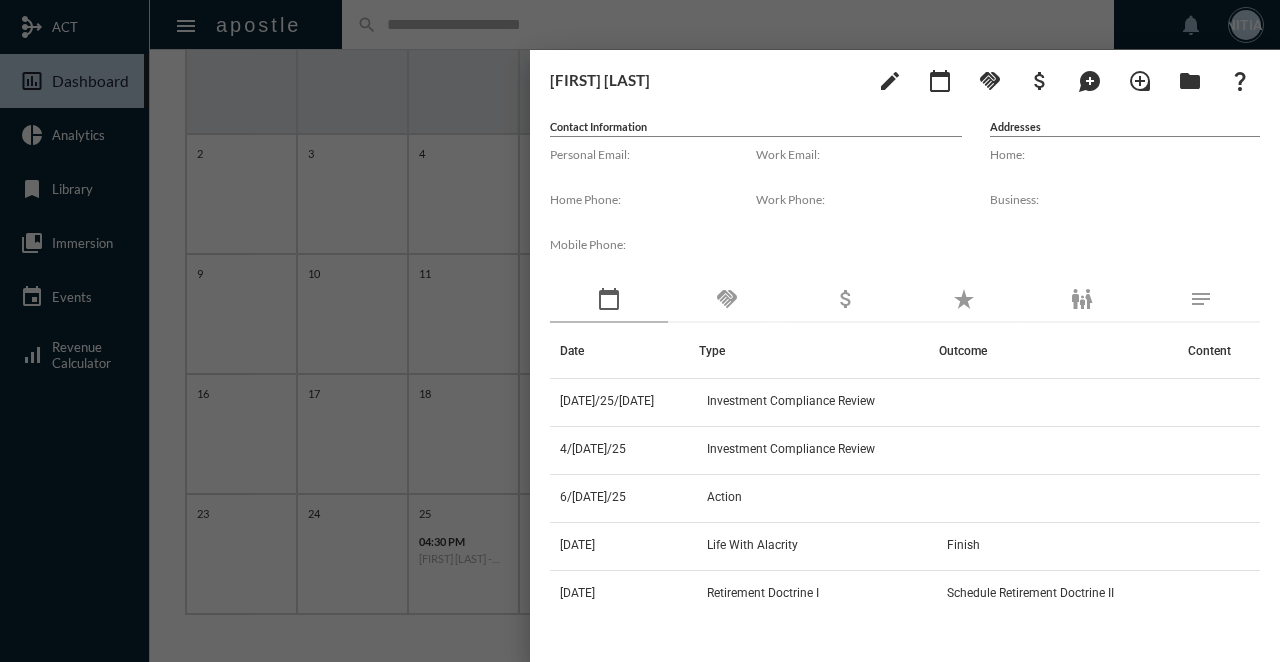 click at bounding box center [640, 331] 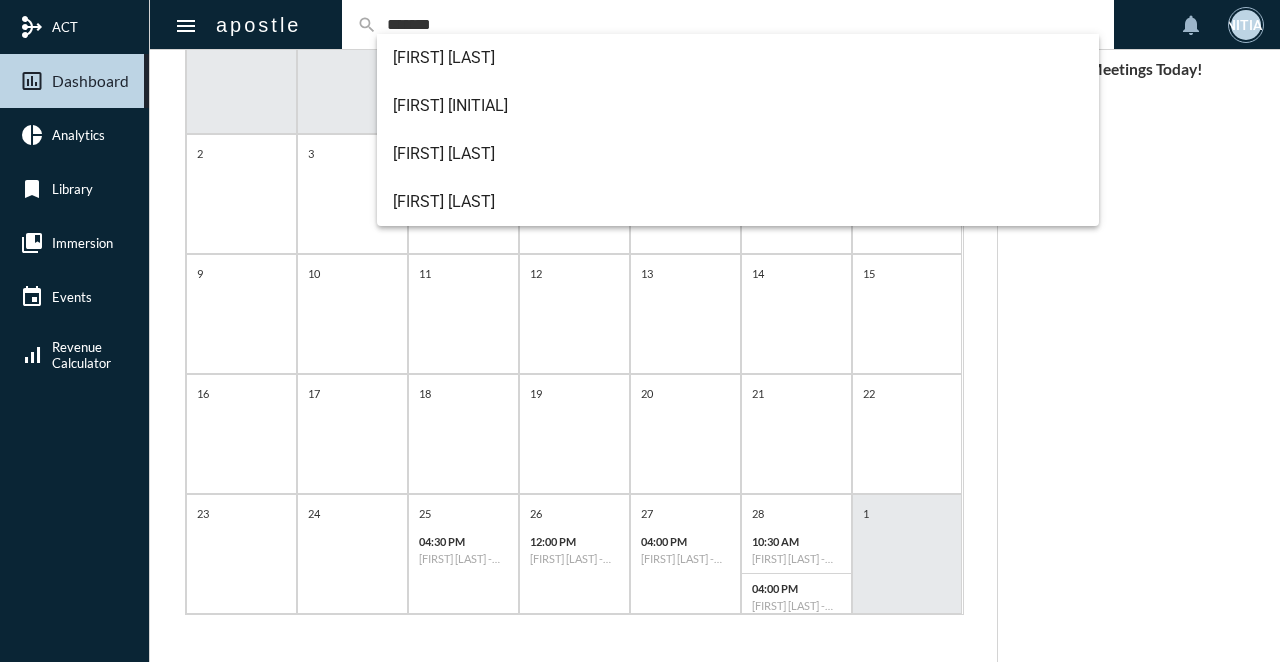 type on "*******" 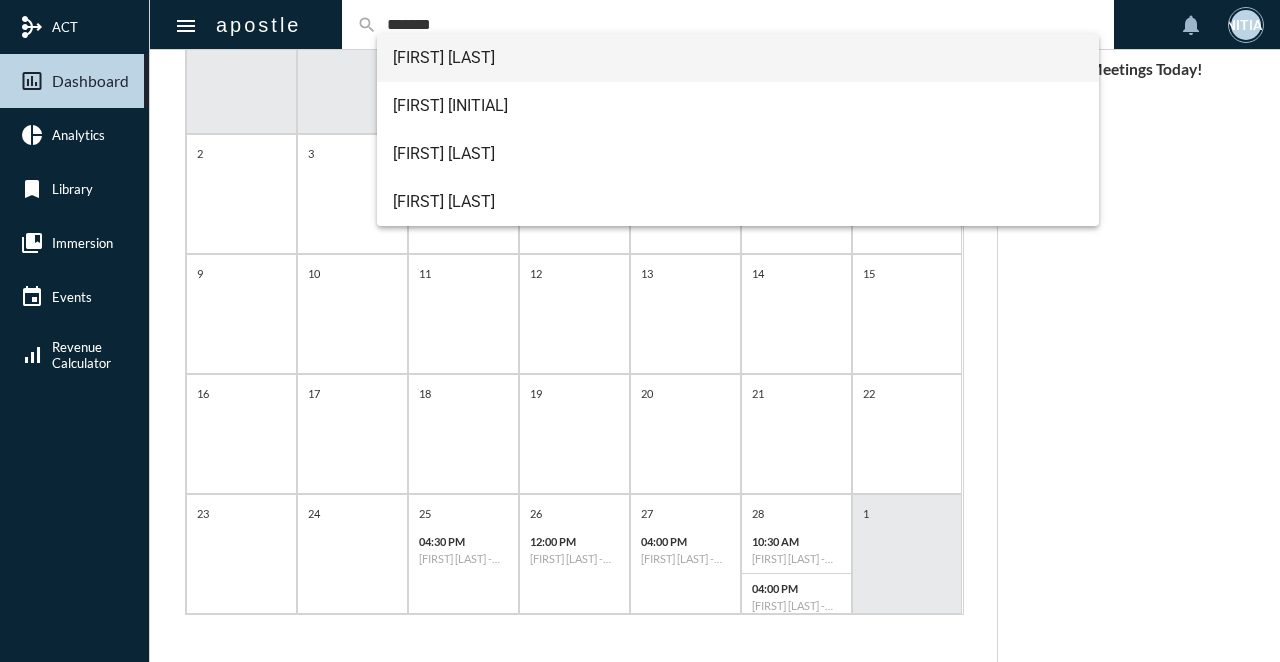 click on "Tyler   Bennet" at bounding box center [738, 58] 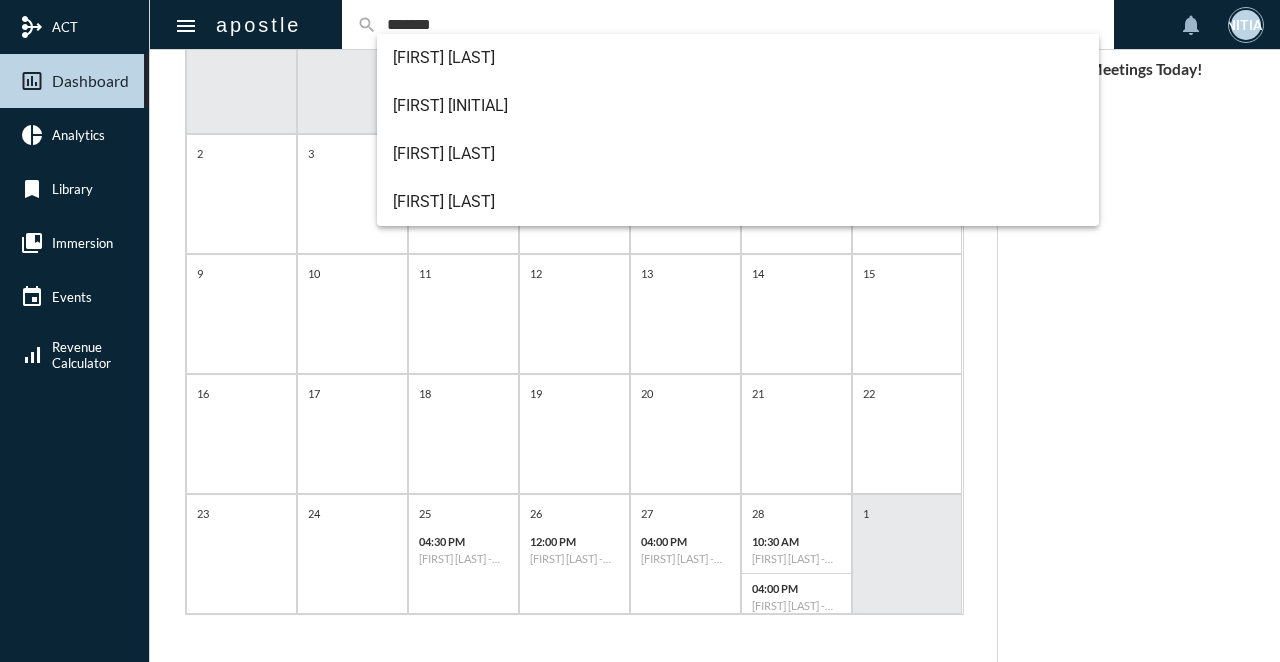 type 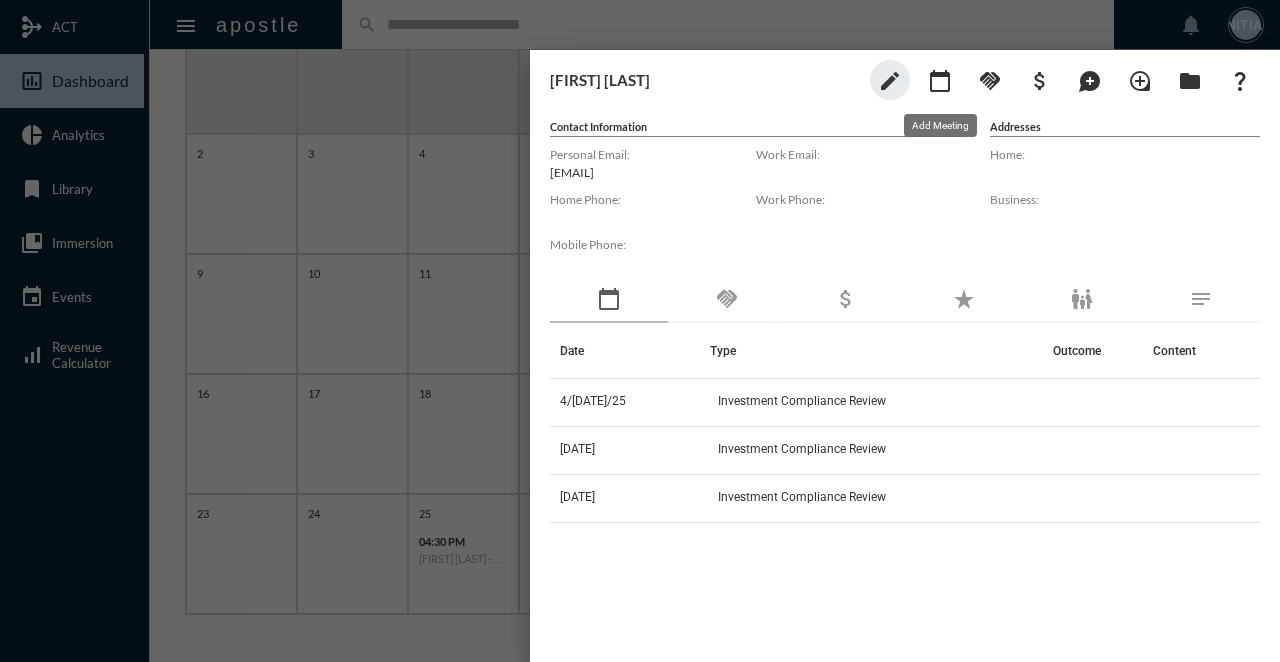 click on "edit calendar_today handshake attach_money maps_ugc loupe folder question_mark" 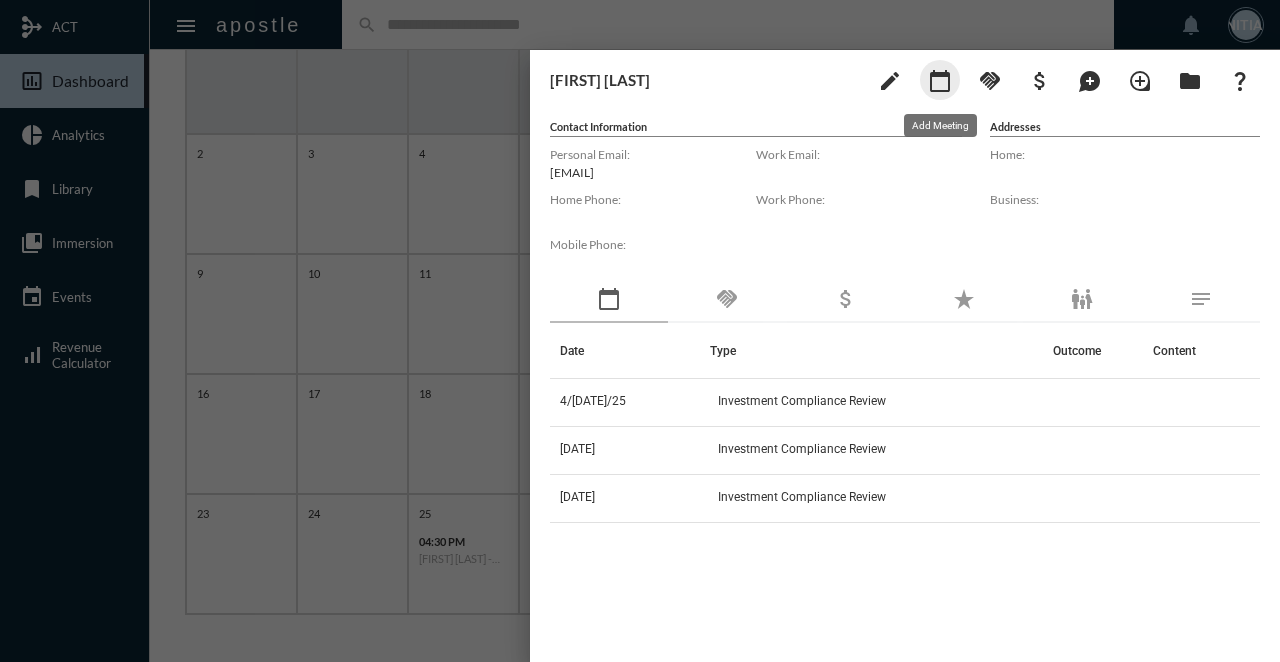 click on "calendar_today" 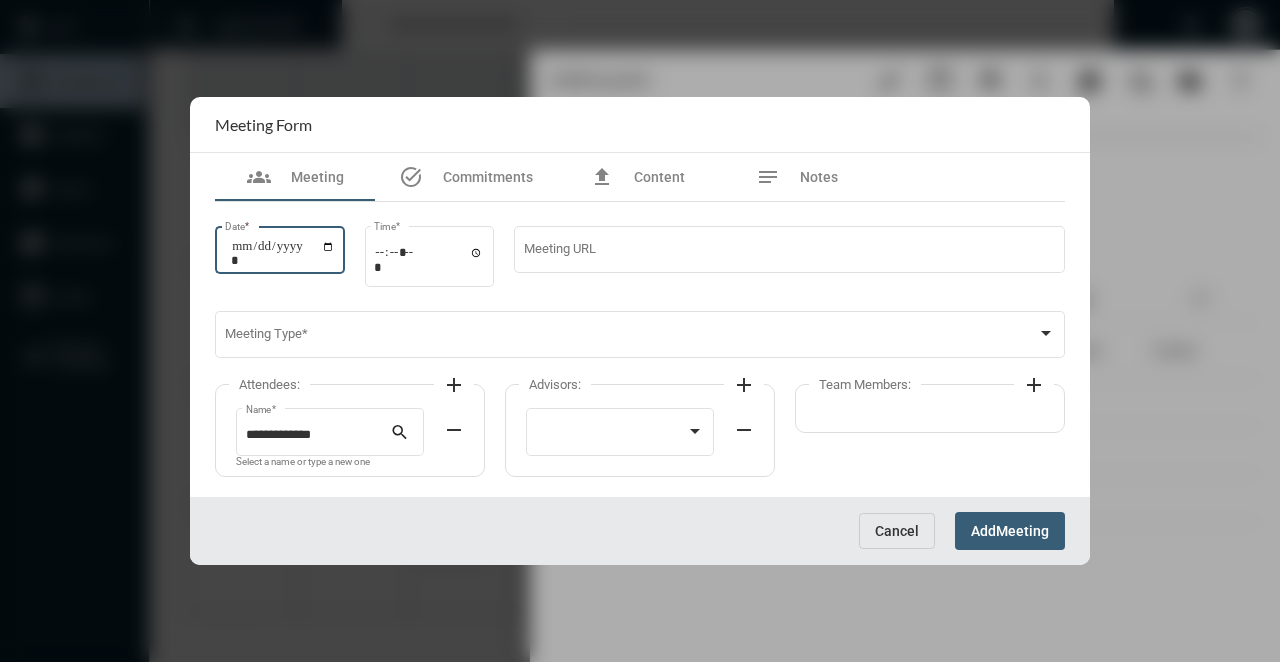 click on "Date  *" at bounding box center [283, 253] 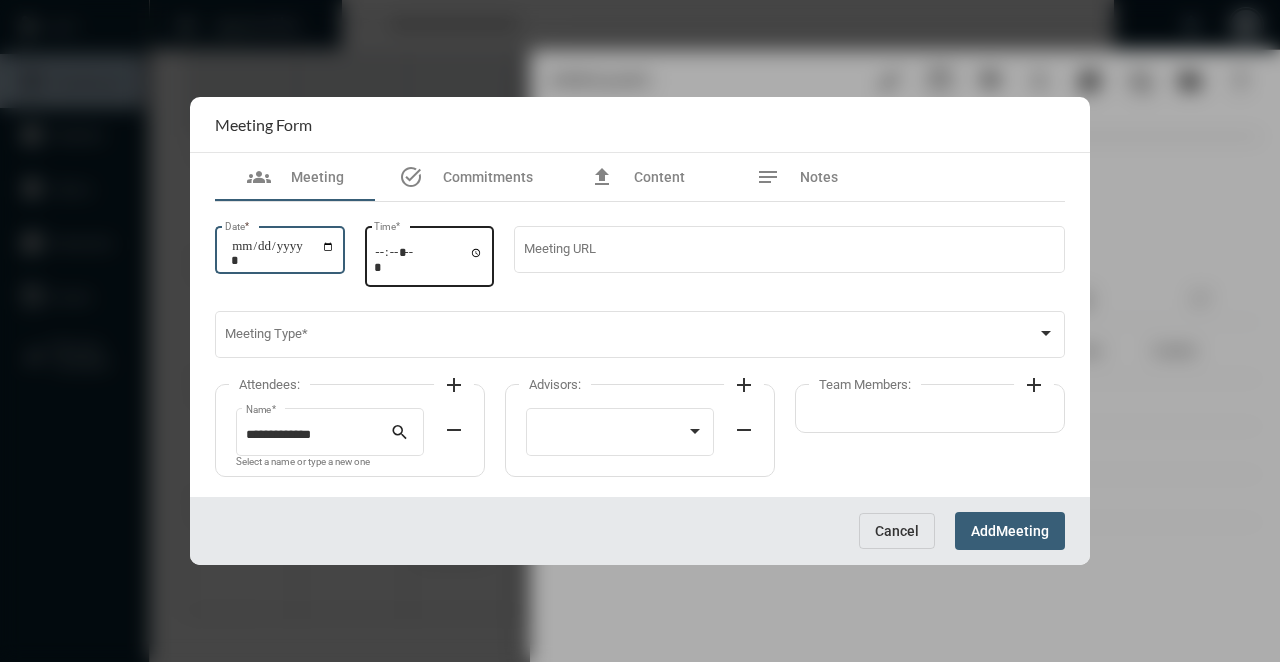 click on "Time  *" at bounding box center (430, 254) 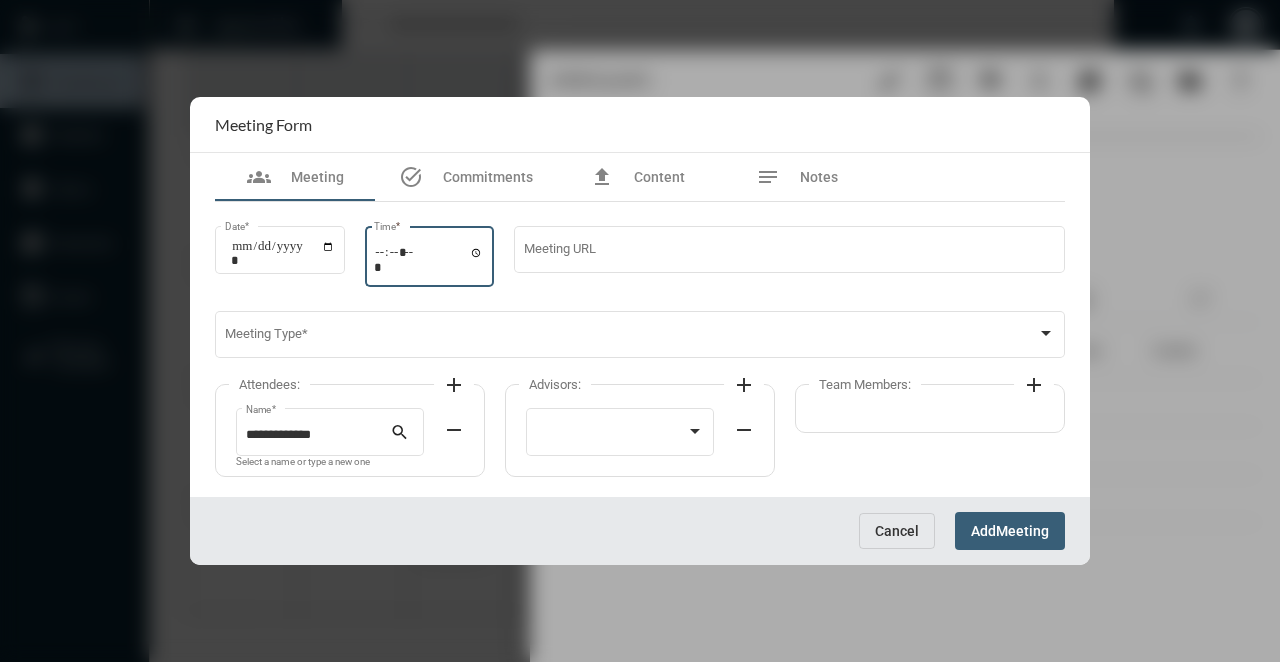 type on "*****" 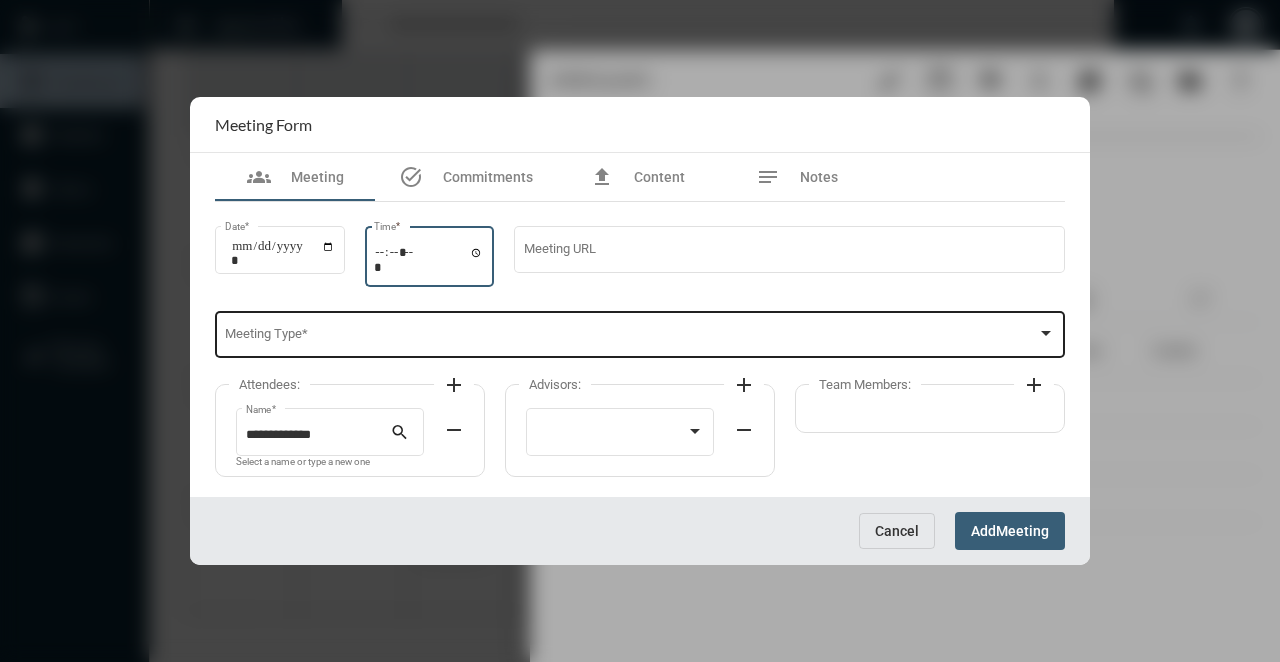 click at bounding box center (631, 338) 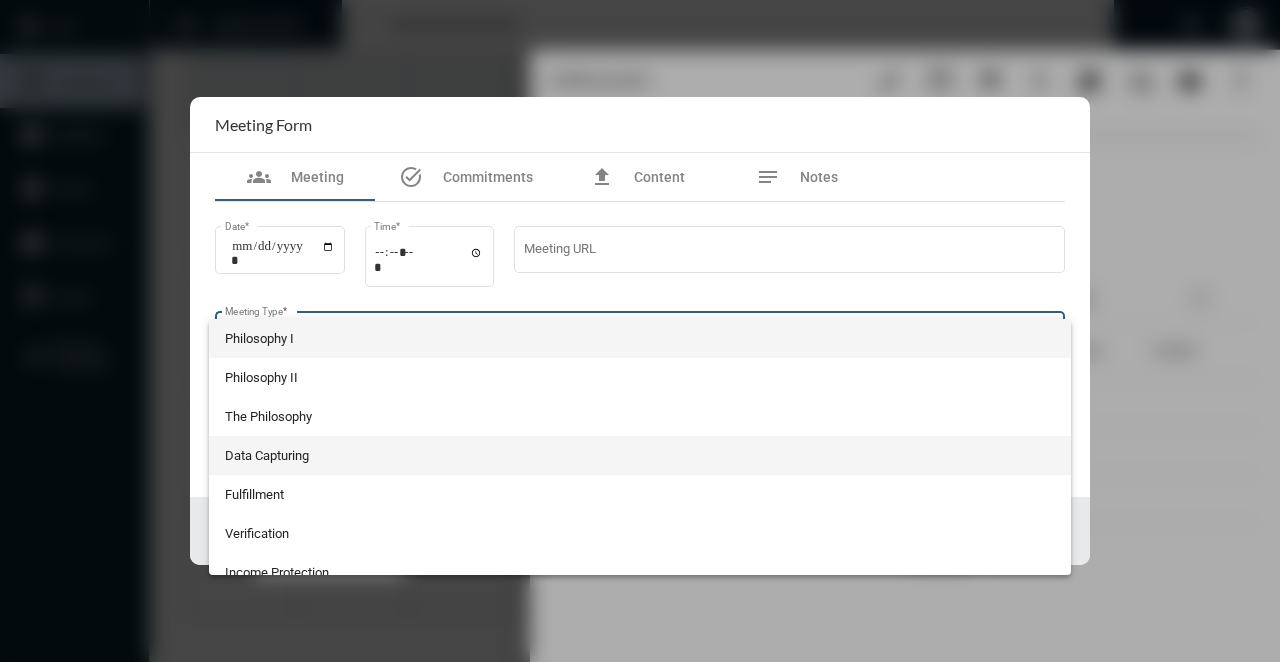 scroll, scrollTop: 524, scrollLeft: 0, axis: vertical 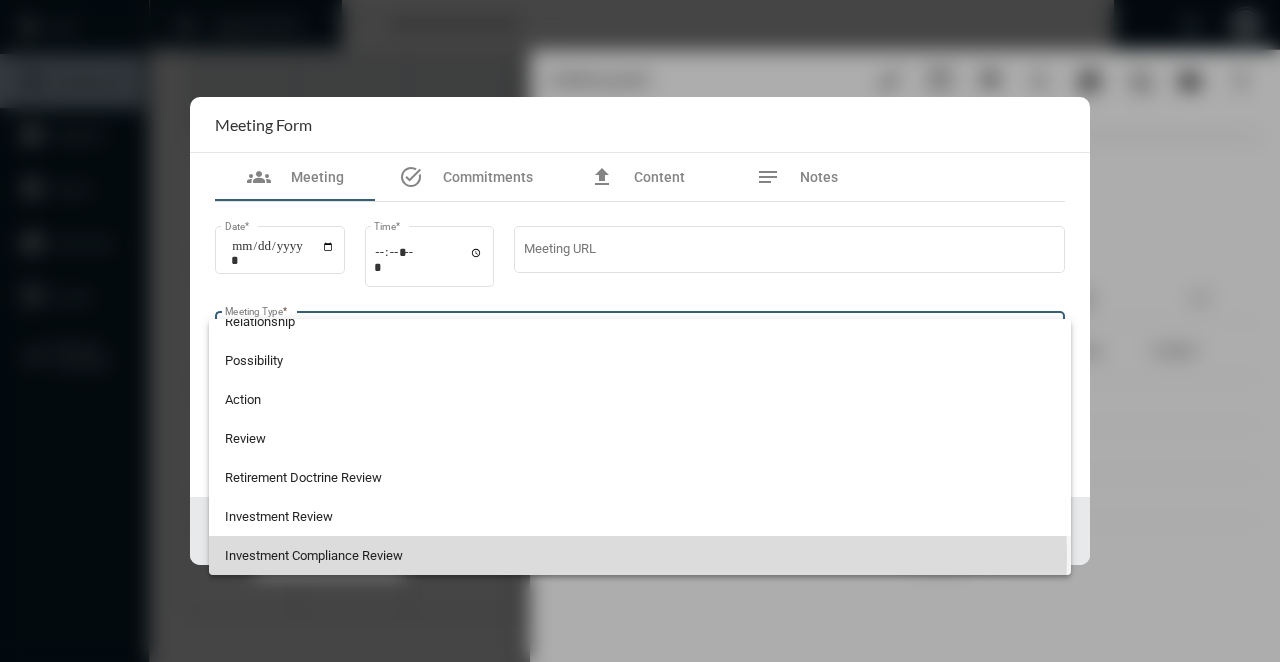 click on "Investment Compliance Review" at bounding box center [640, 555] 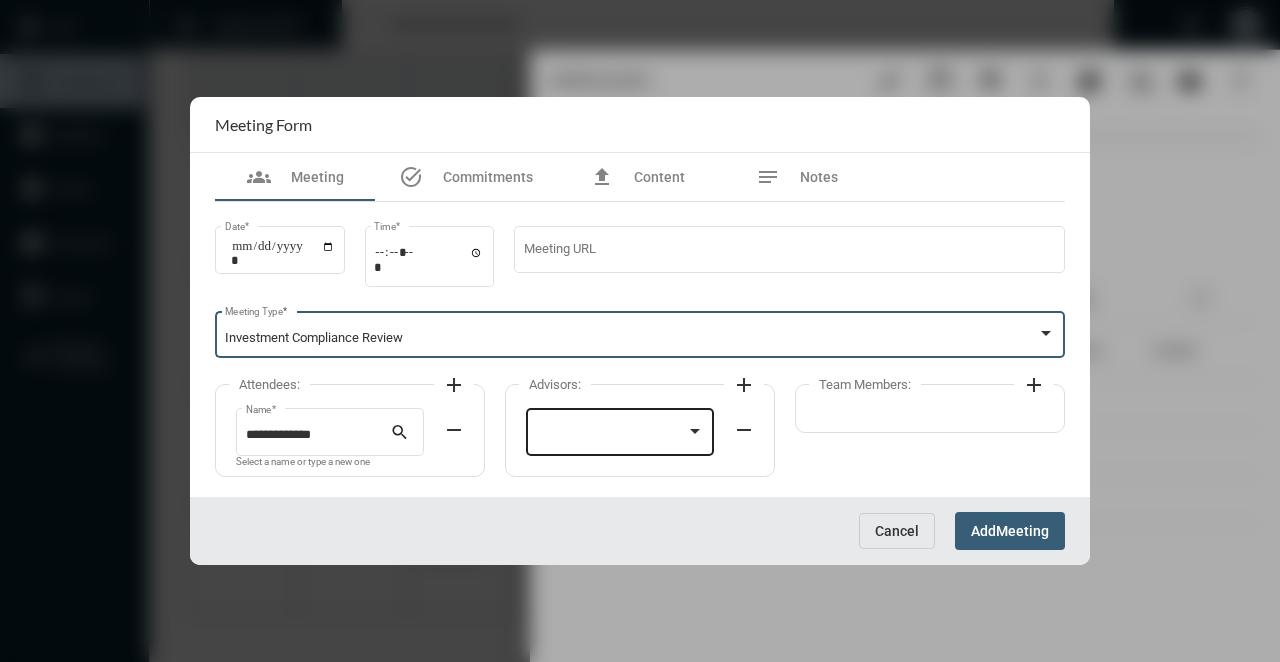 click 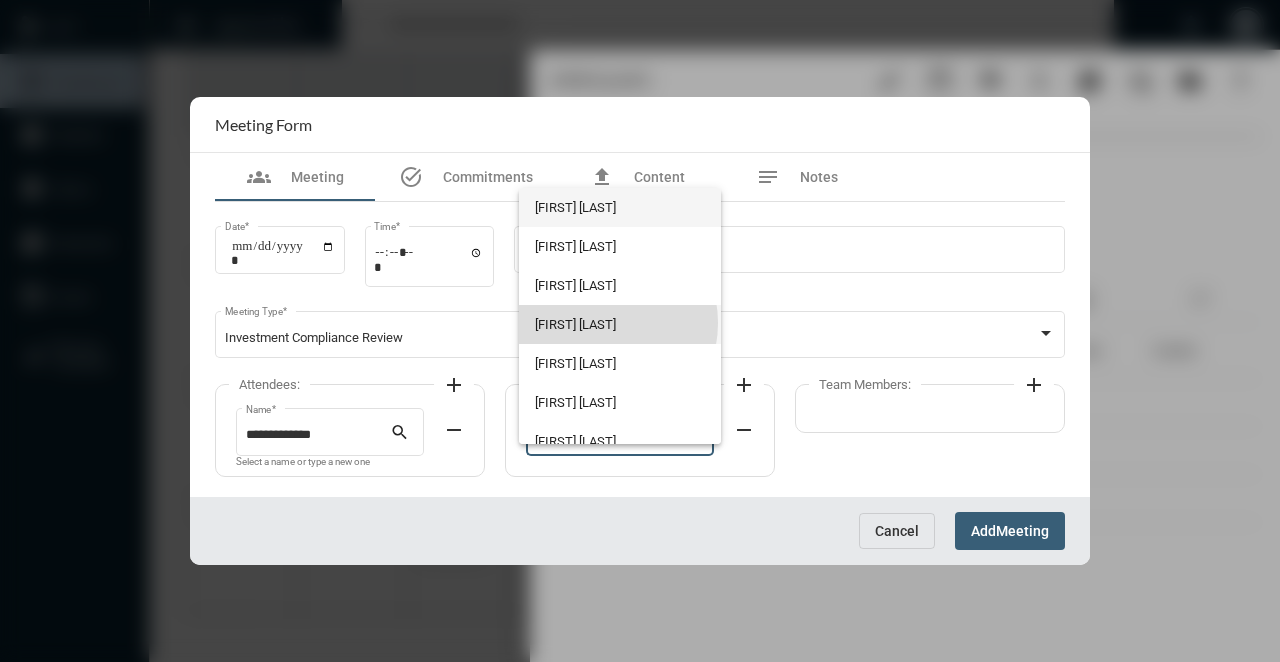 click on "[FIRST] [LAST]" at bounding box center [619, 324] 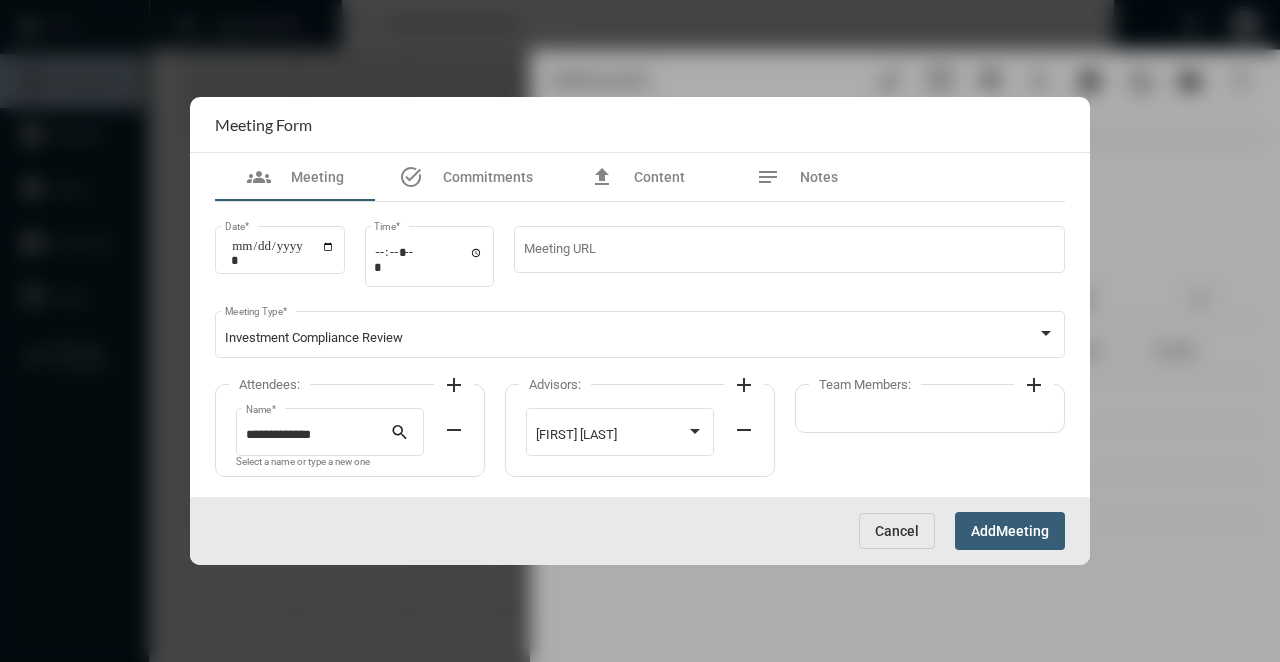 click on "Add  Meeting" at bounding box center [1010, 530] 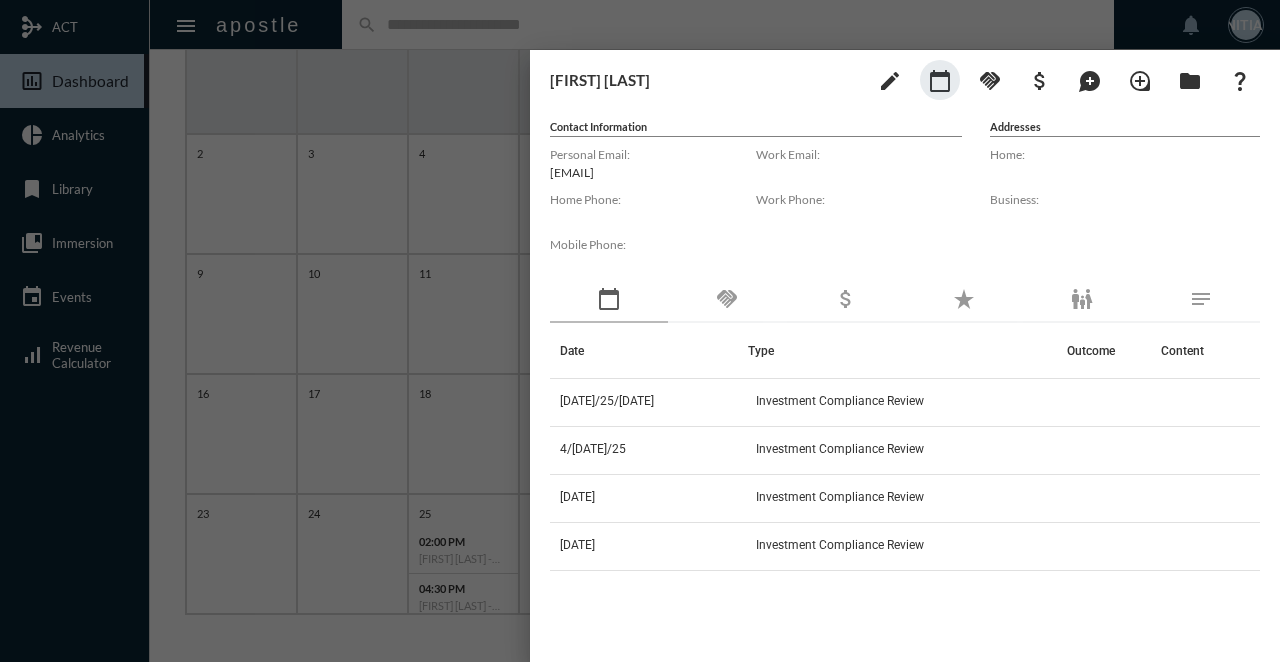 click at bounding box center (640, 331) 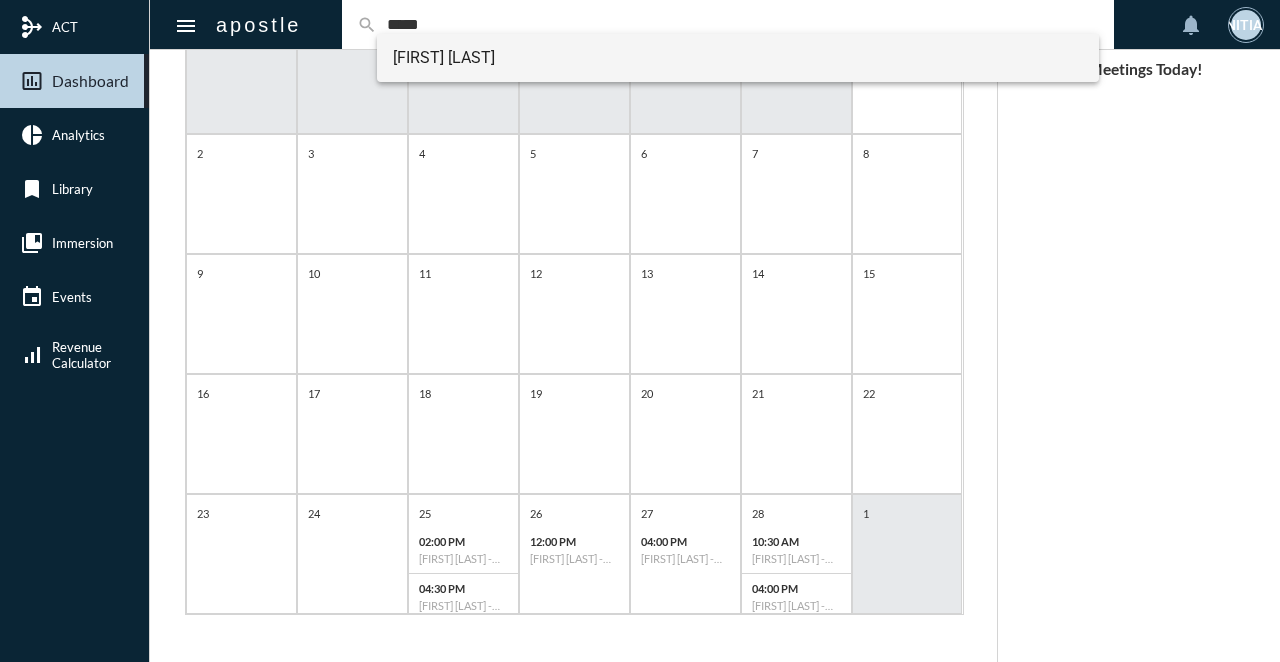 type on "*****" 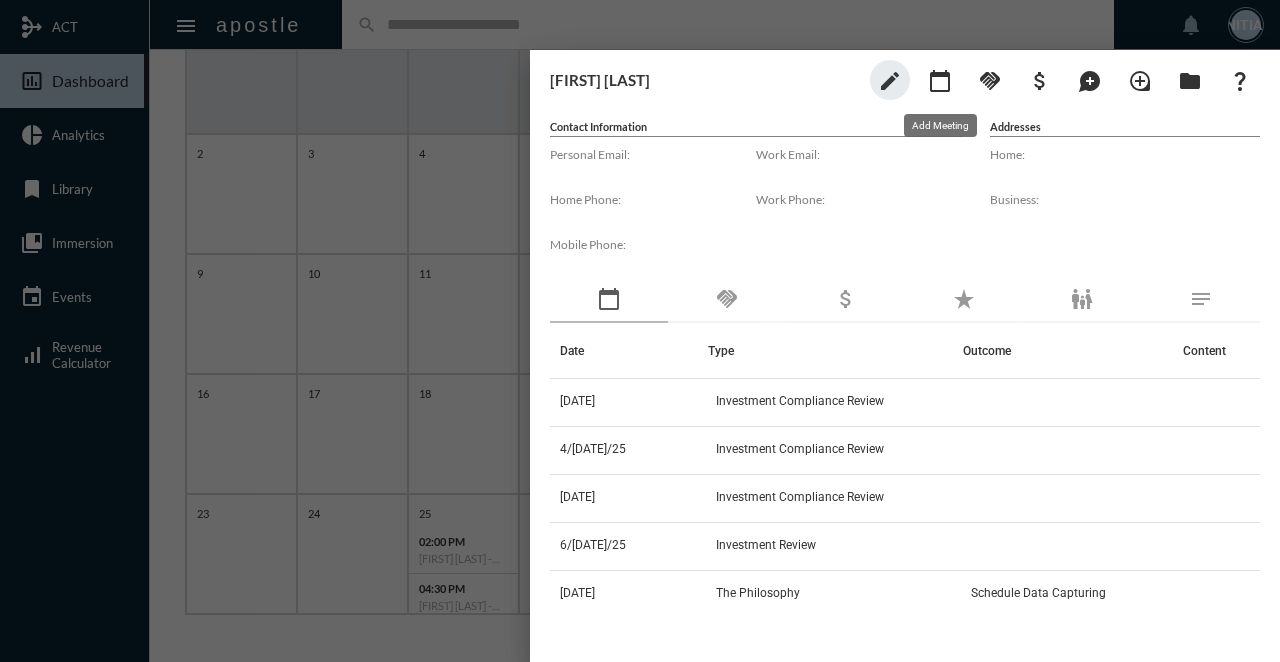 click on "calendar_today" 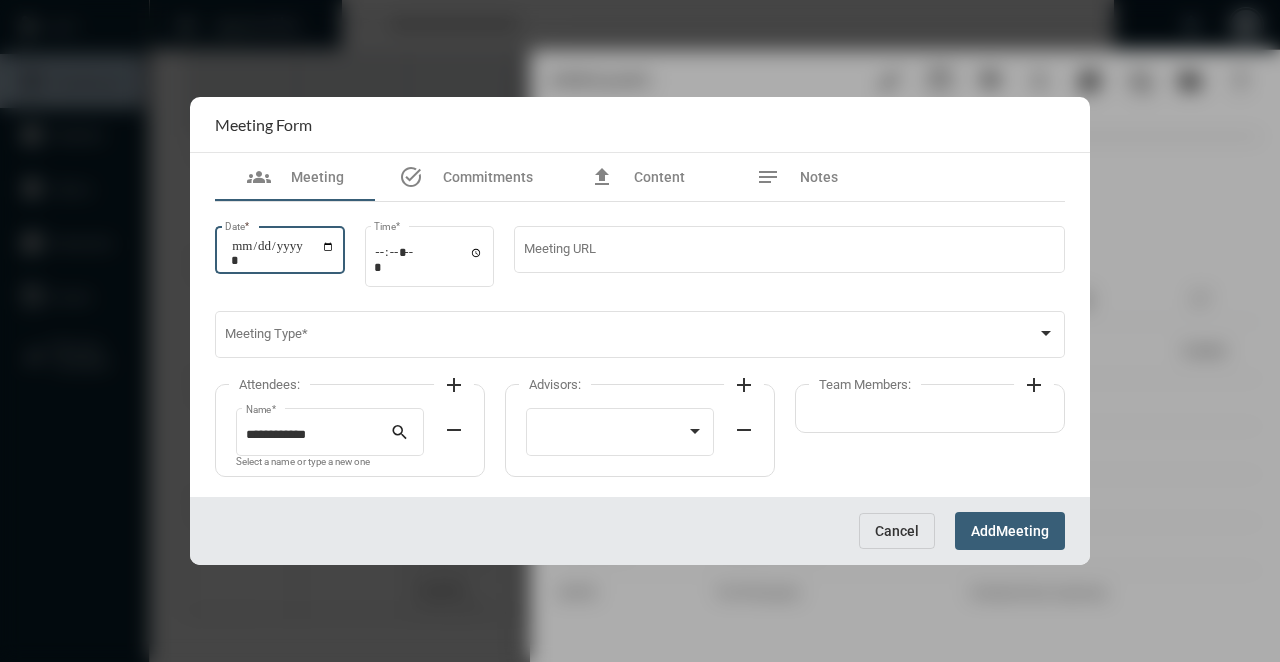 click on "Date  *" at bounding box center (283, 253) 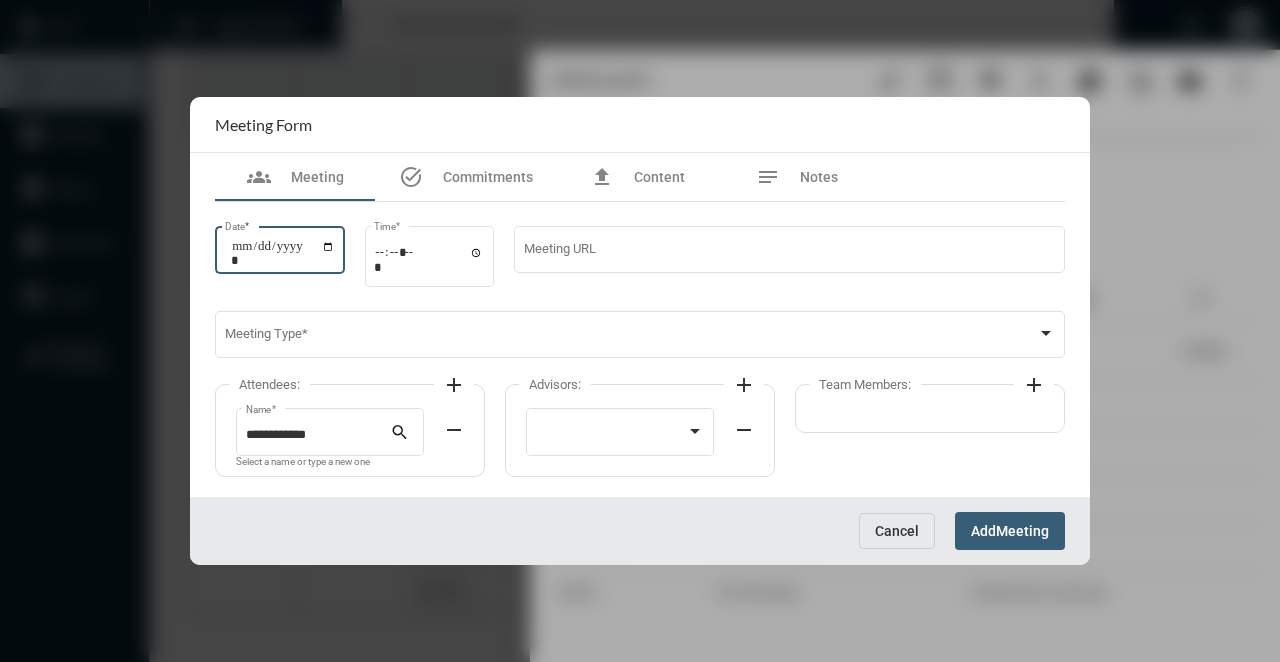 type on "**********" 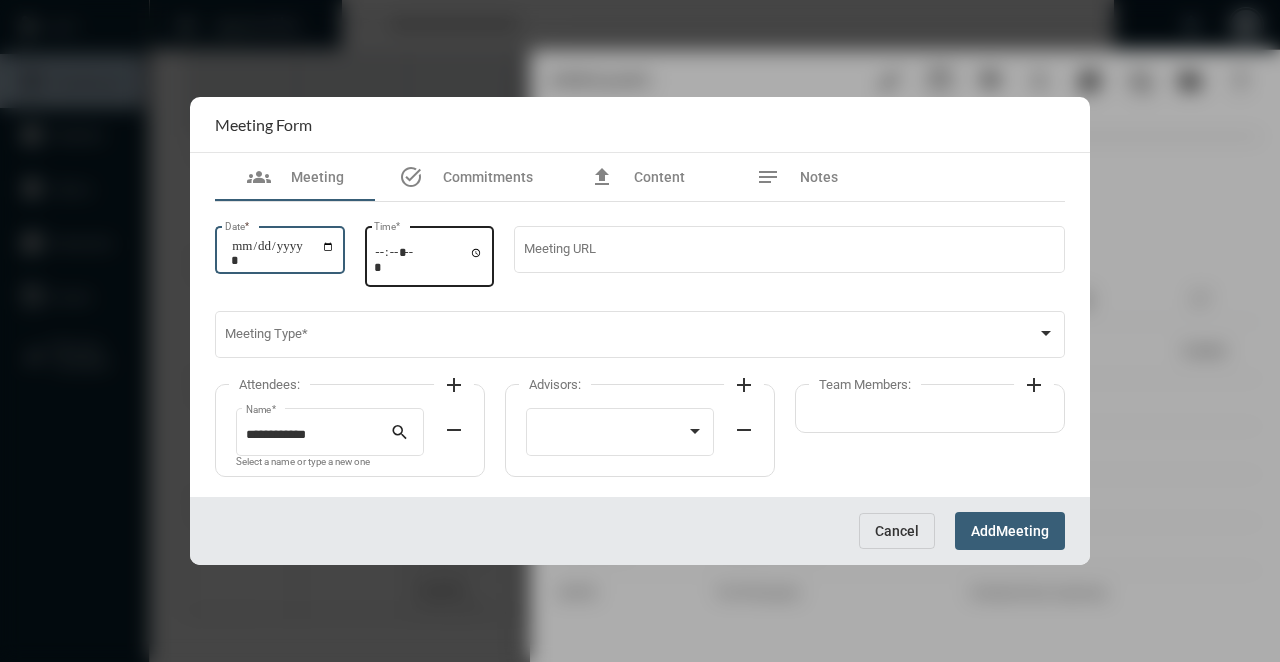 click on "Time  *" at bounding box center (429, 254) 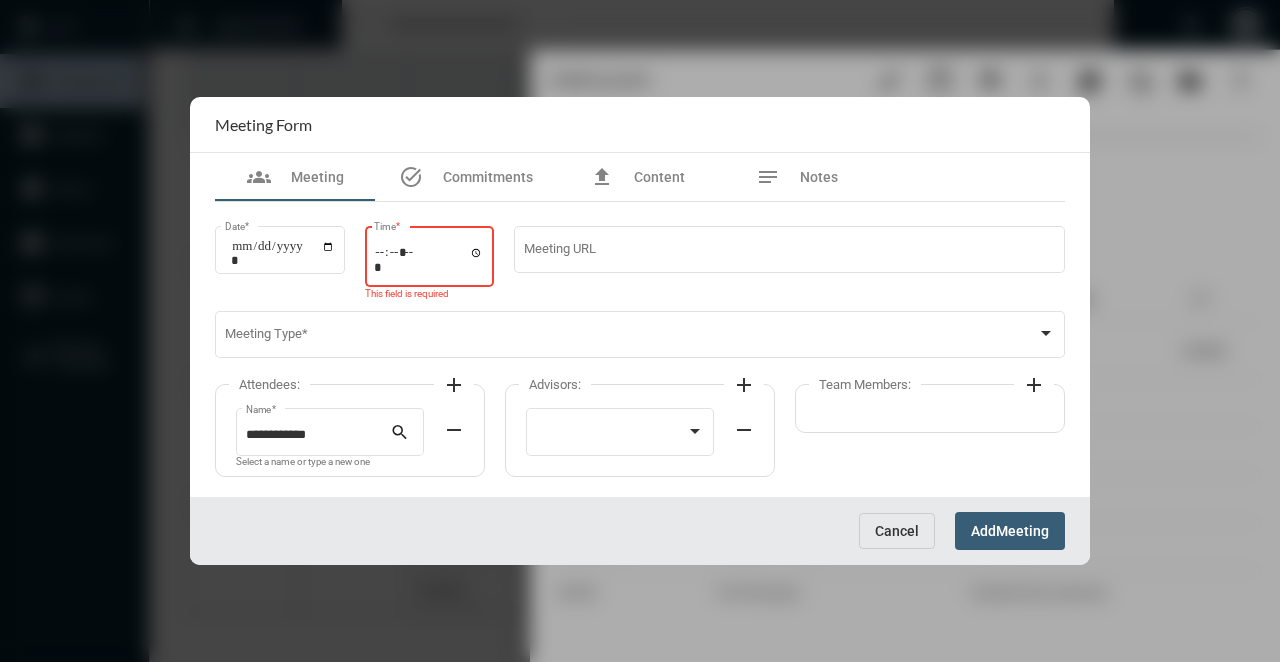 type on "*****" 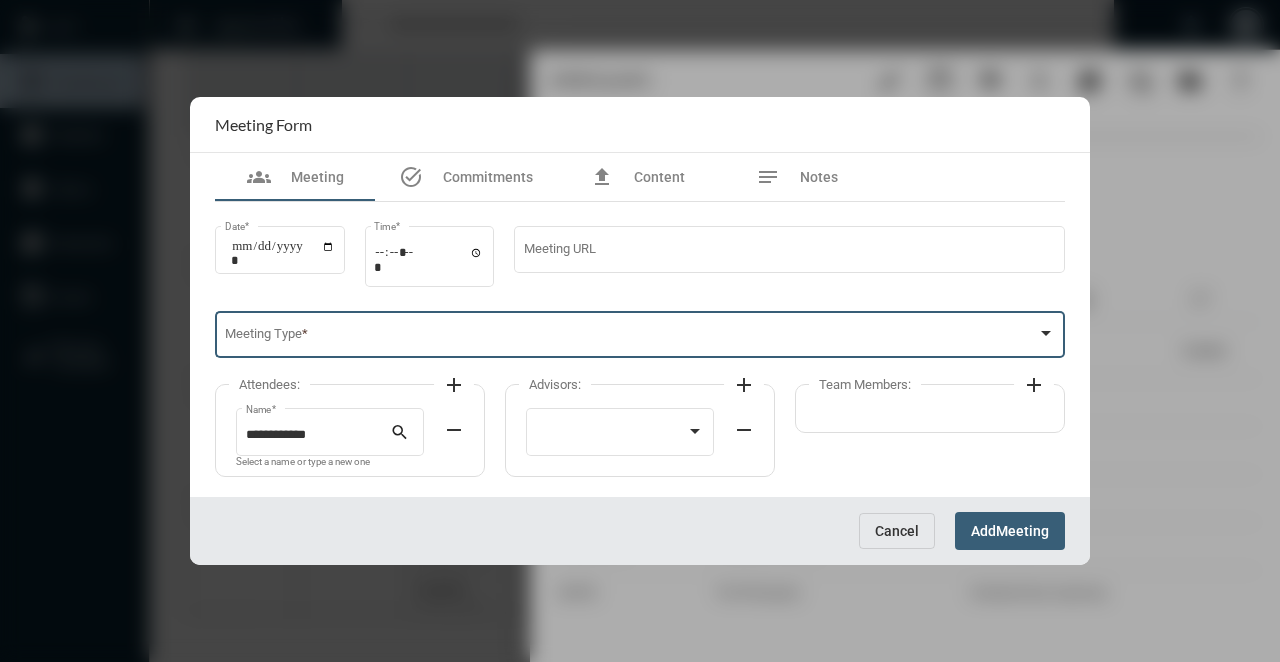 click at bounding box center [631, 338] 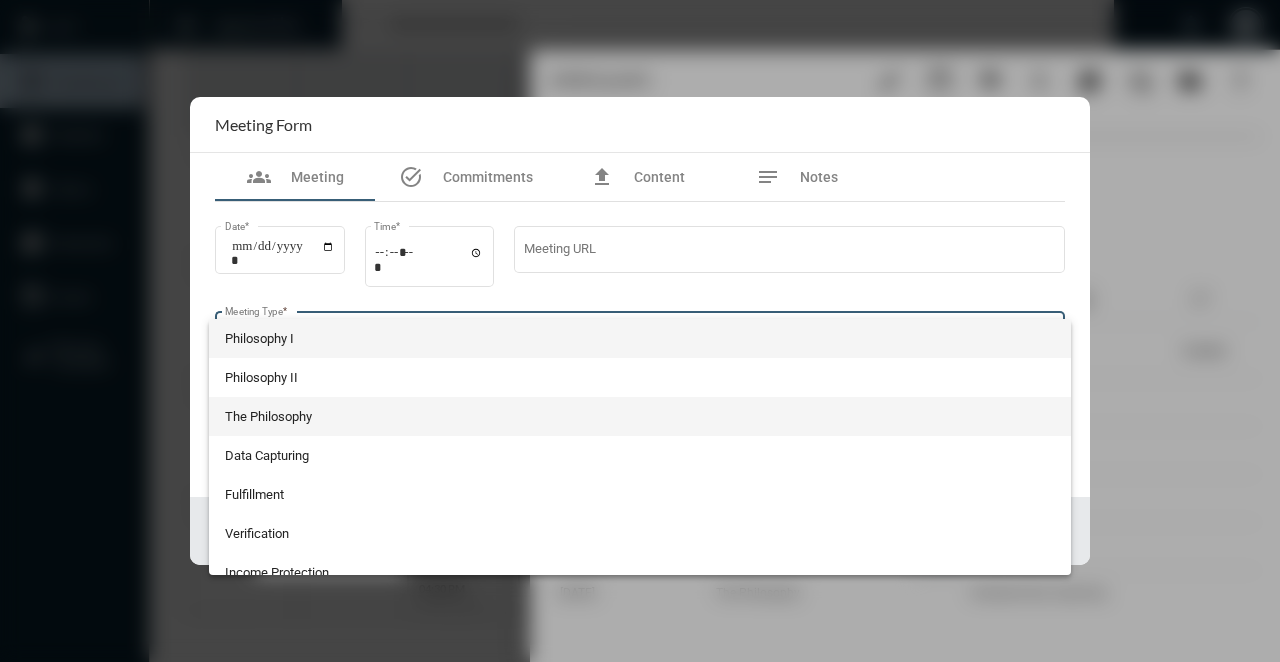 scroll, scrollTop: 524, scrollLeft: 0, axis: vertical 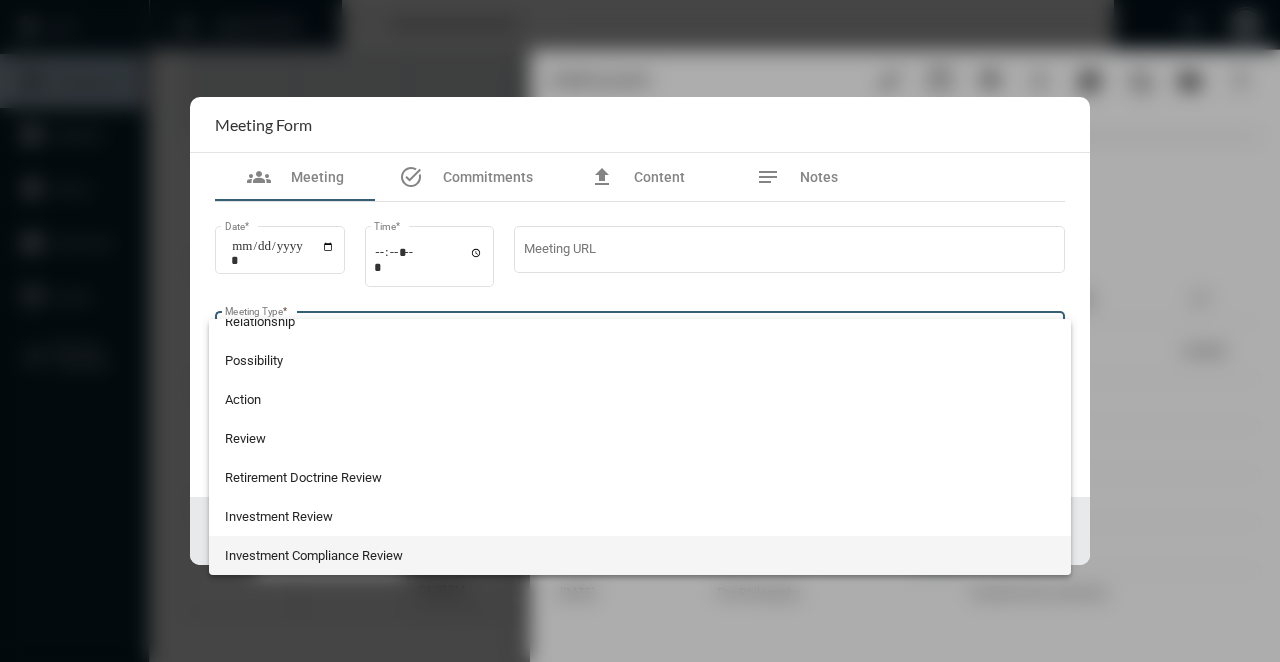 click on "Investment Compliance Review" at bounding box center [640, 555] 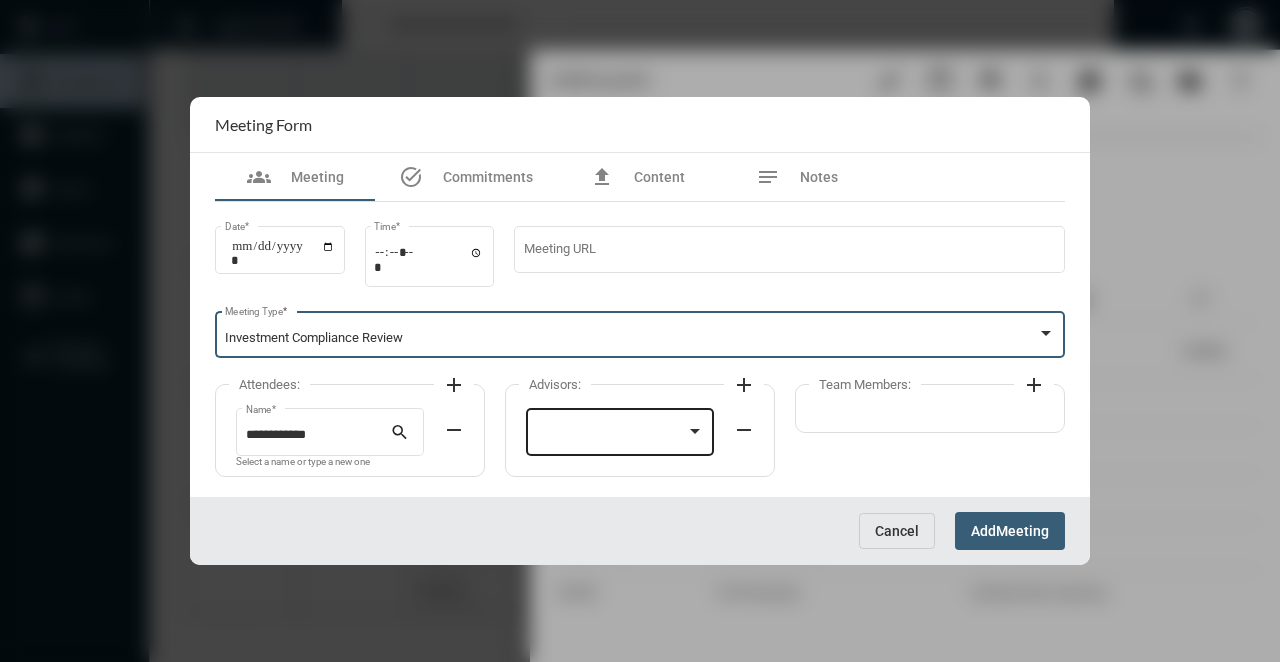 click at bounding box center (611, 435) 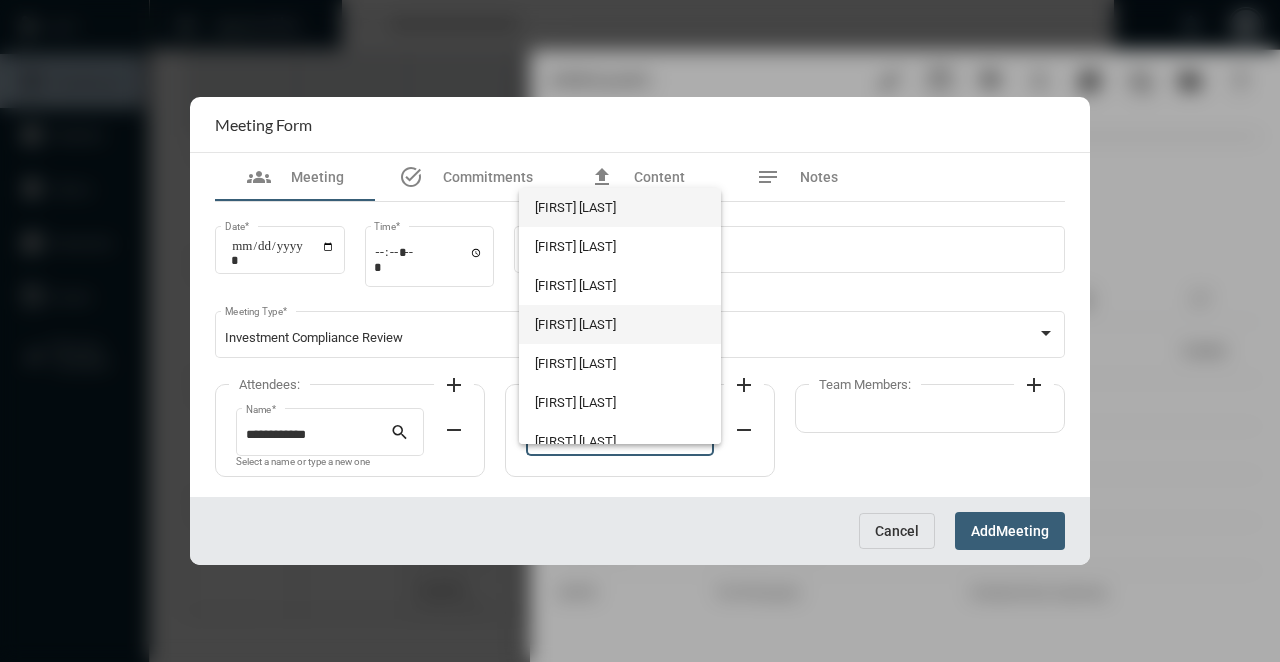 click on "[FIRST] [LAST]" at bounding box center (619, 324) 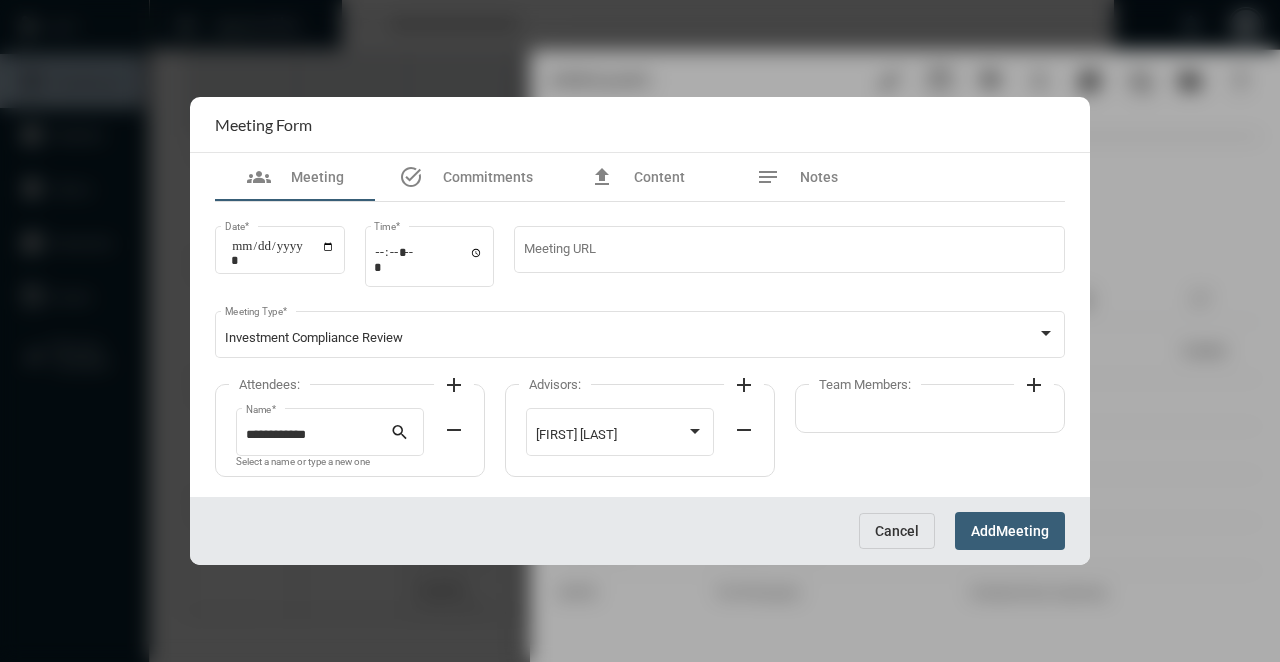 click on "Meeting" at bounding box center [1022, 532] 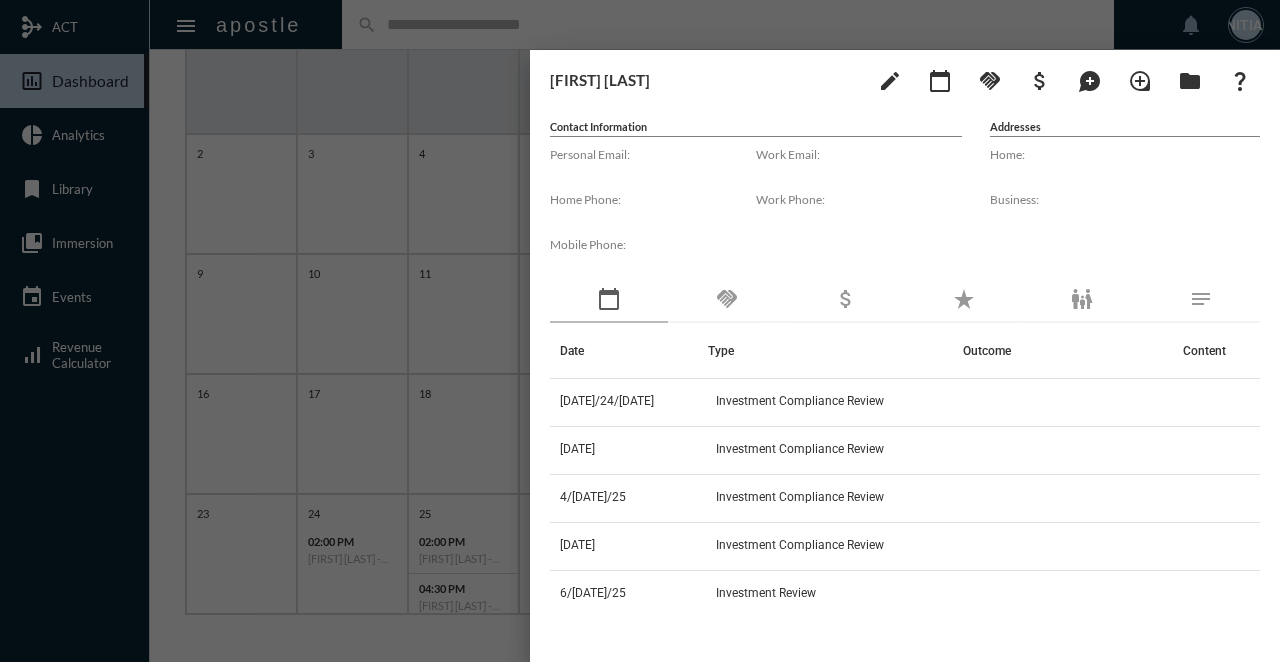 click at bounding box center (640, 331) 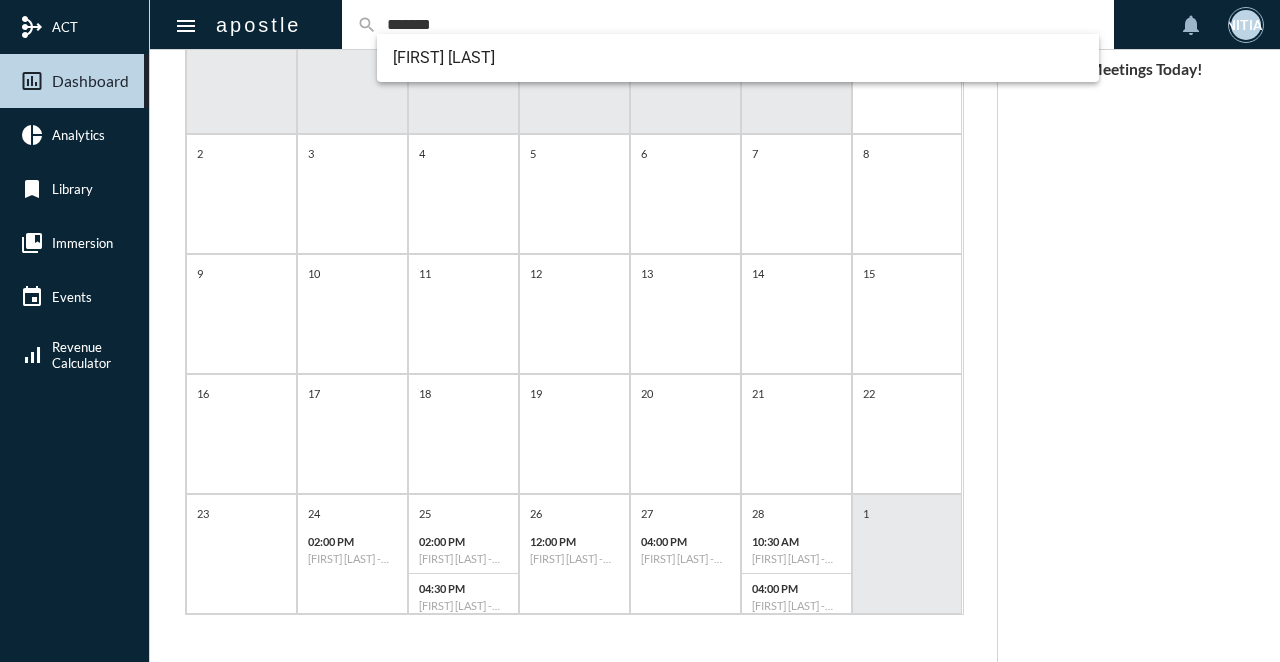 type on "*******" 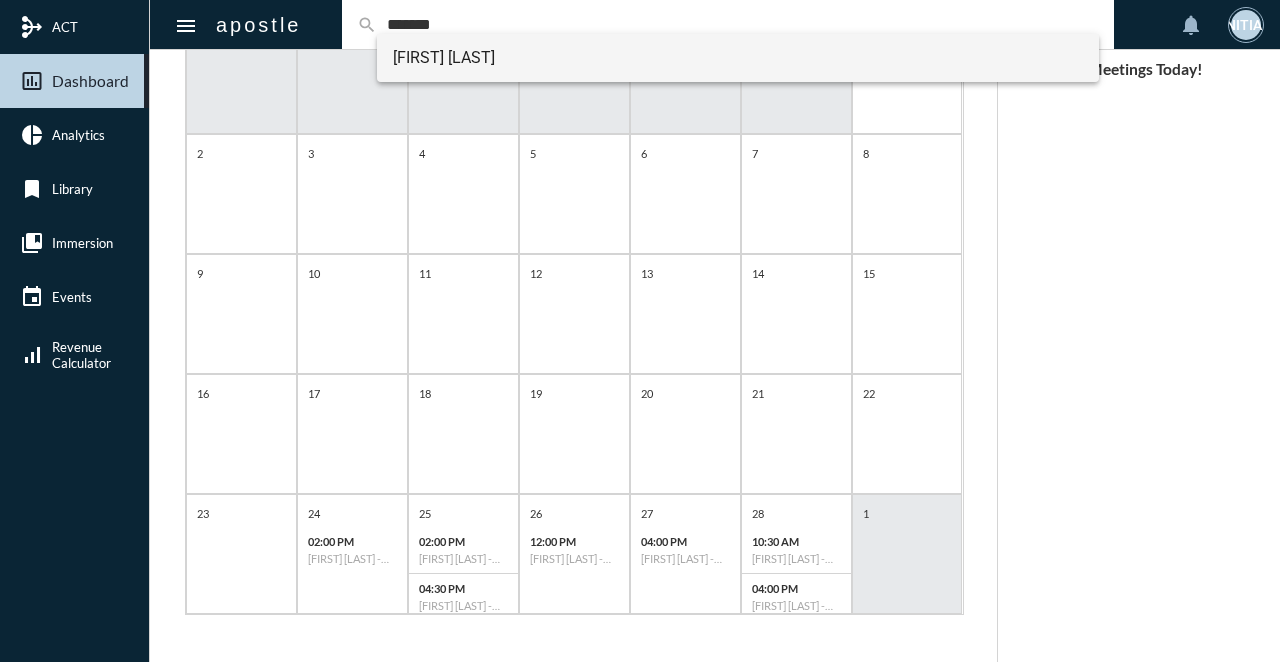 click on "[FIRST]   [LAST]" at bounding box center [738, 58] 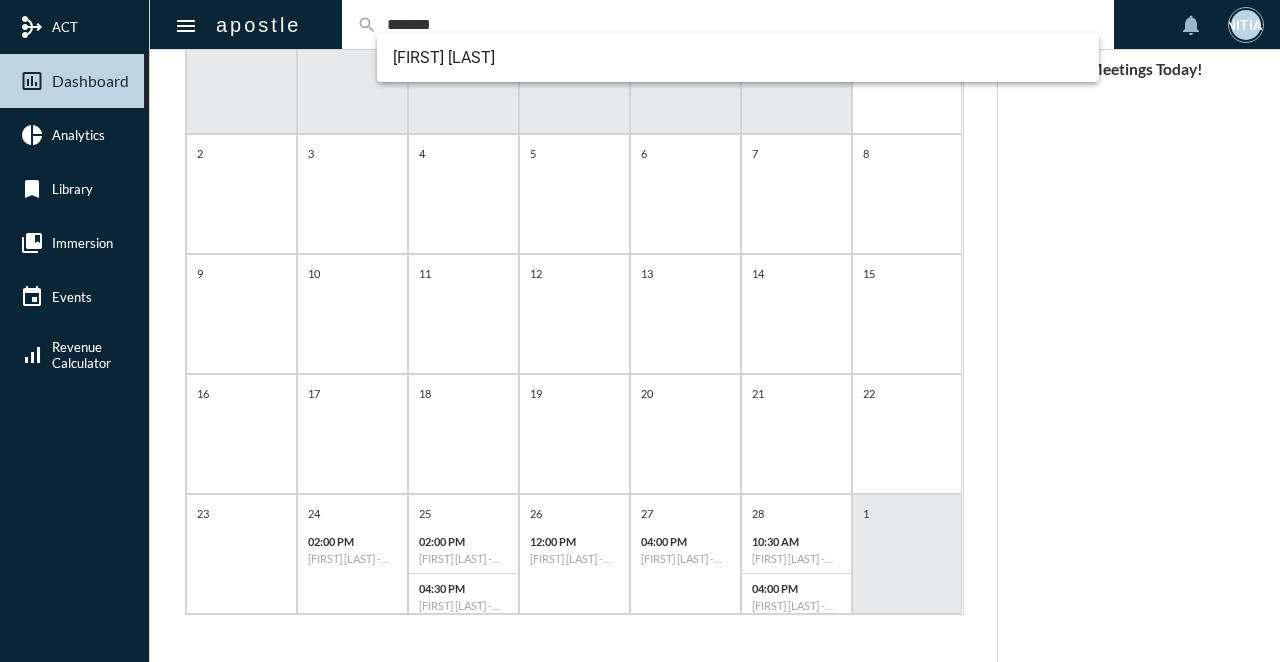 type 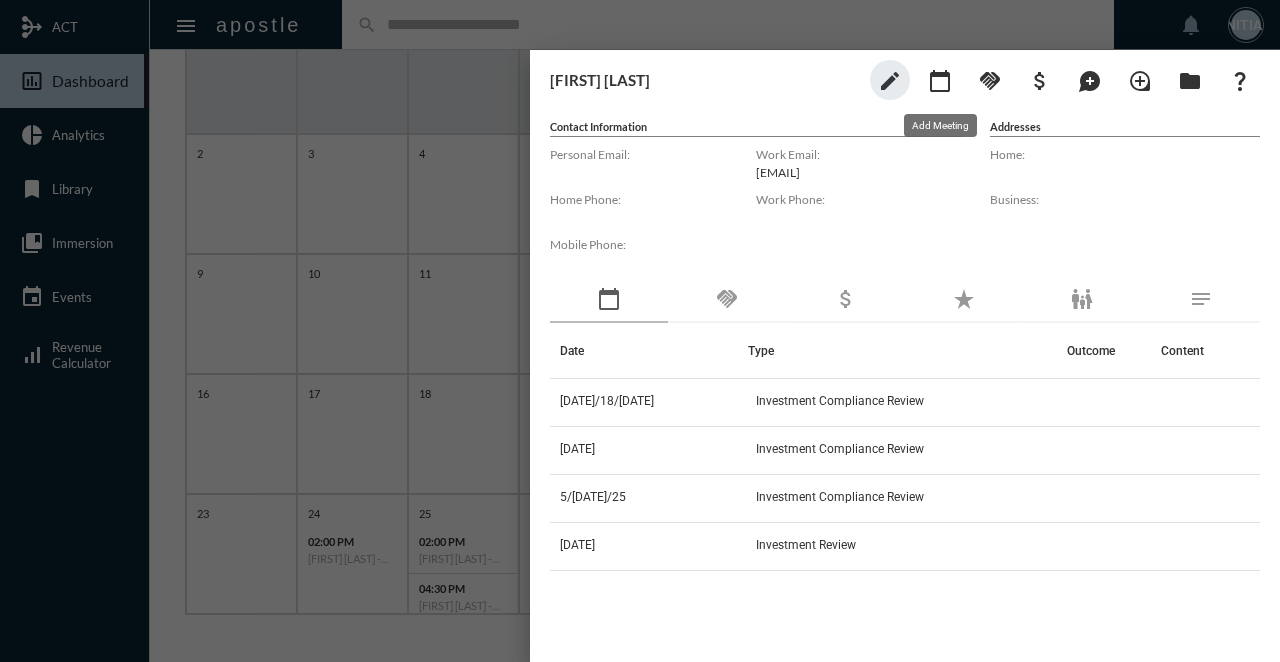 click on "calendar_today" 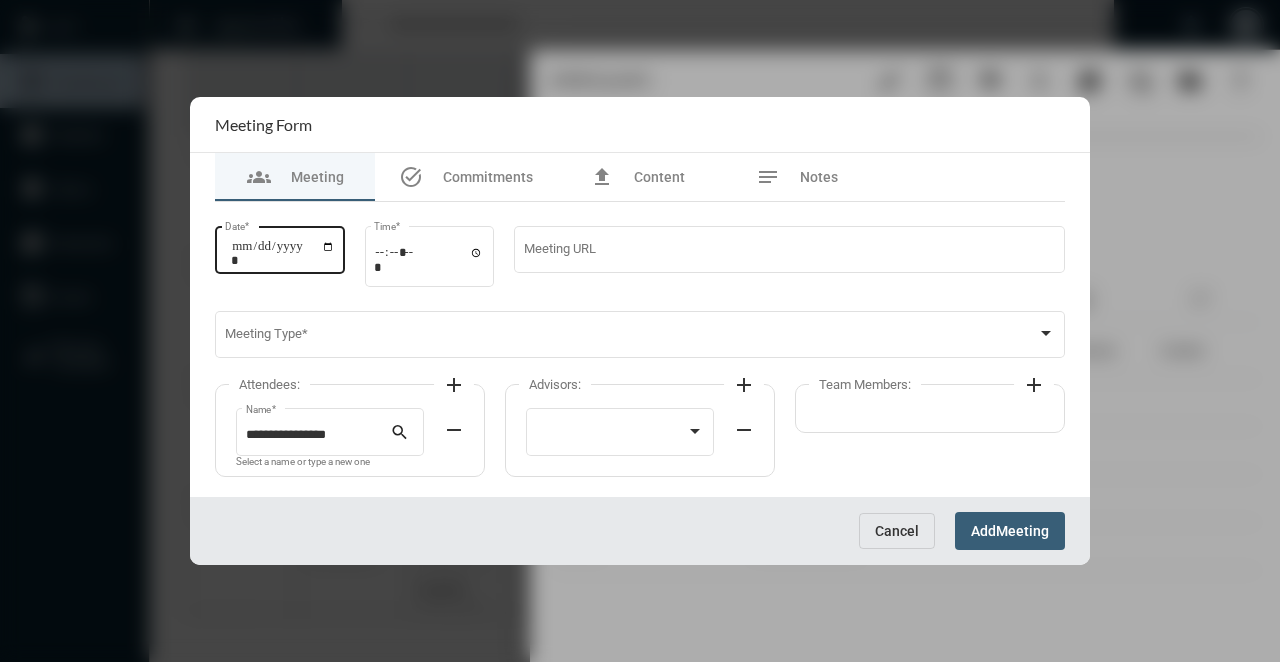 click on "Date  *" at bounding box center [283, 253] 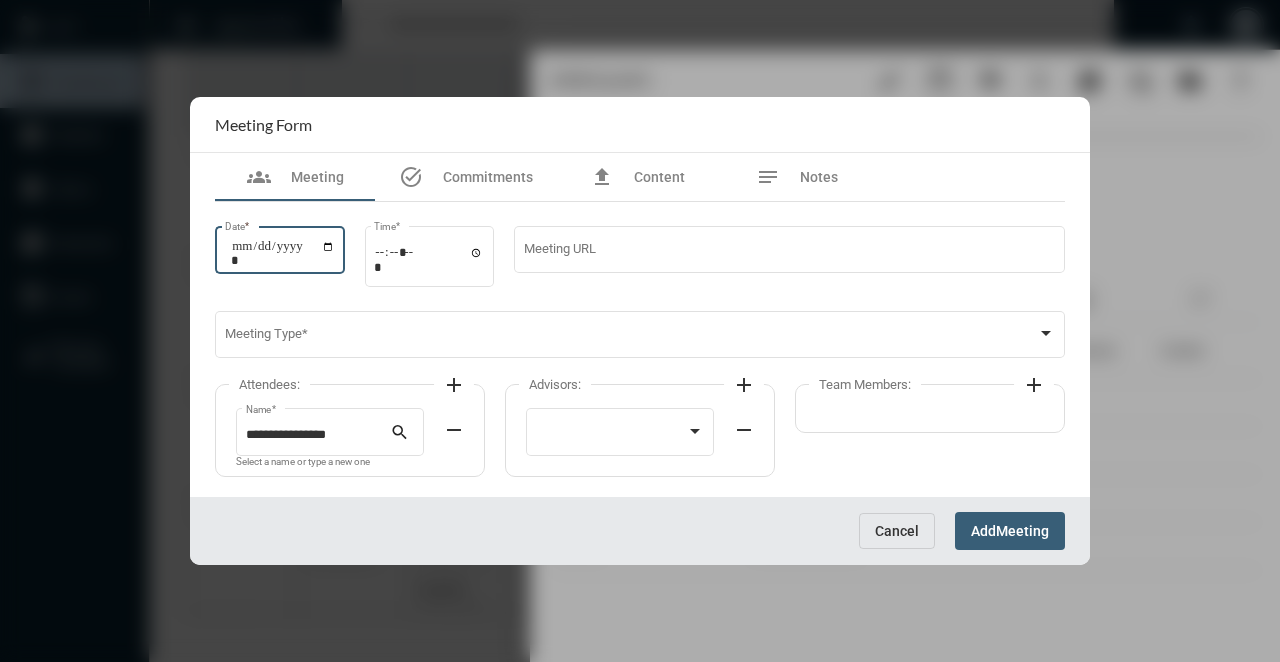 type on "**********" 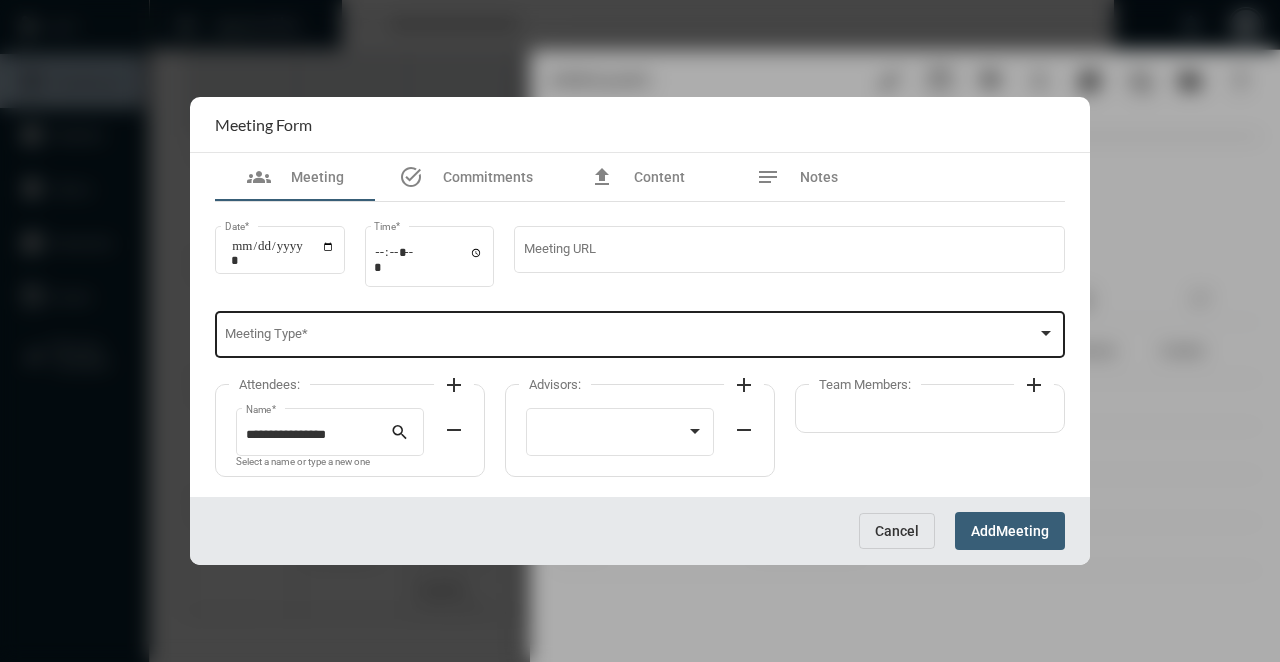 click on "Meeting Type  *" at bounding box center [640, 333] 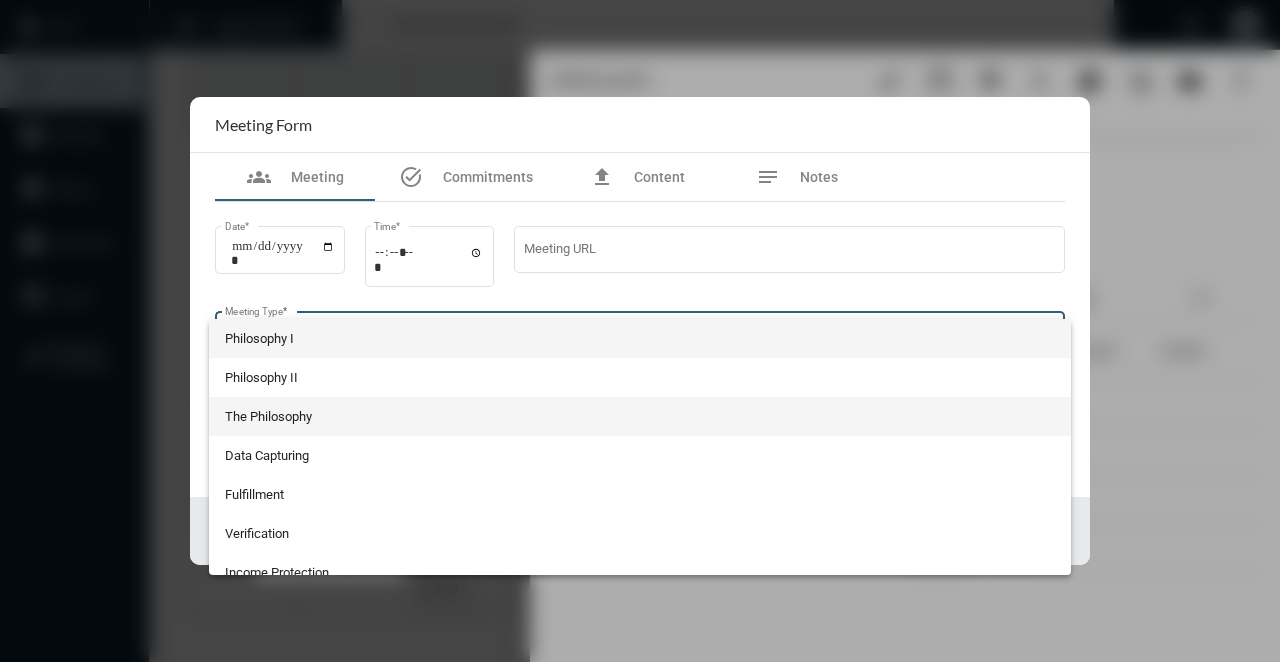 scroll, scrollTop: 524, scrollLeft: 0, axis: vertical 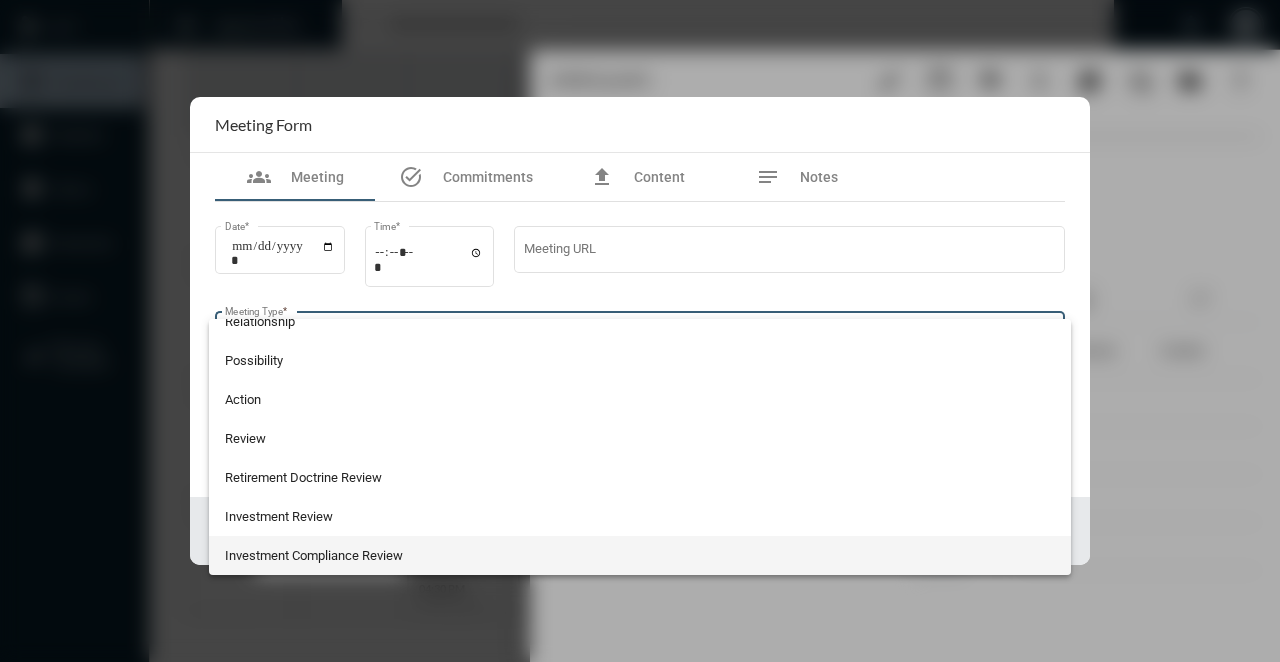 click on "Investment Compliance Review" at bounding box center [640, 555] 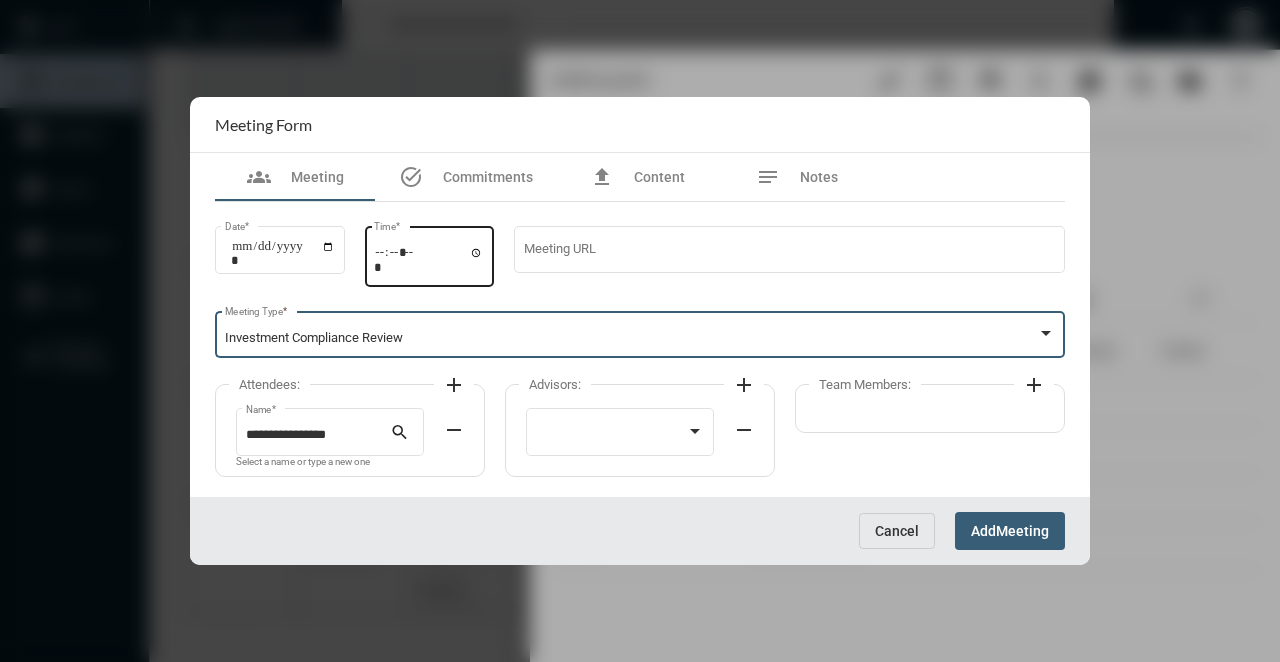 click on "Time  *" at bounding box center [429, 259] 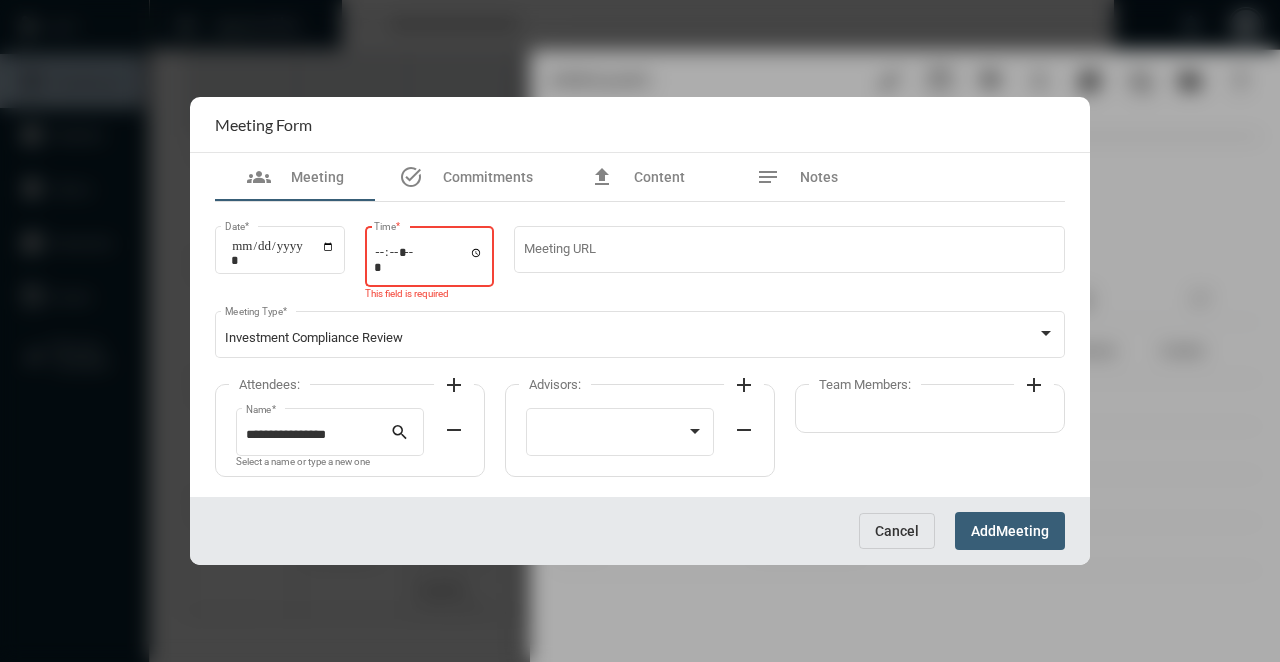 click on "Time  *" at bounding box center (429, 259) 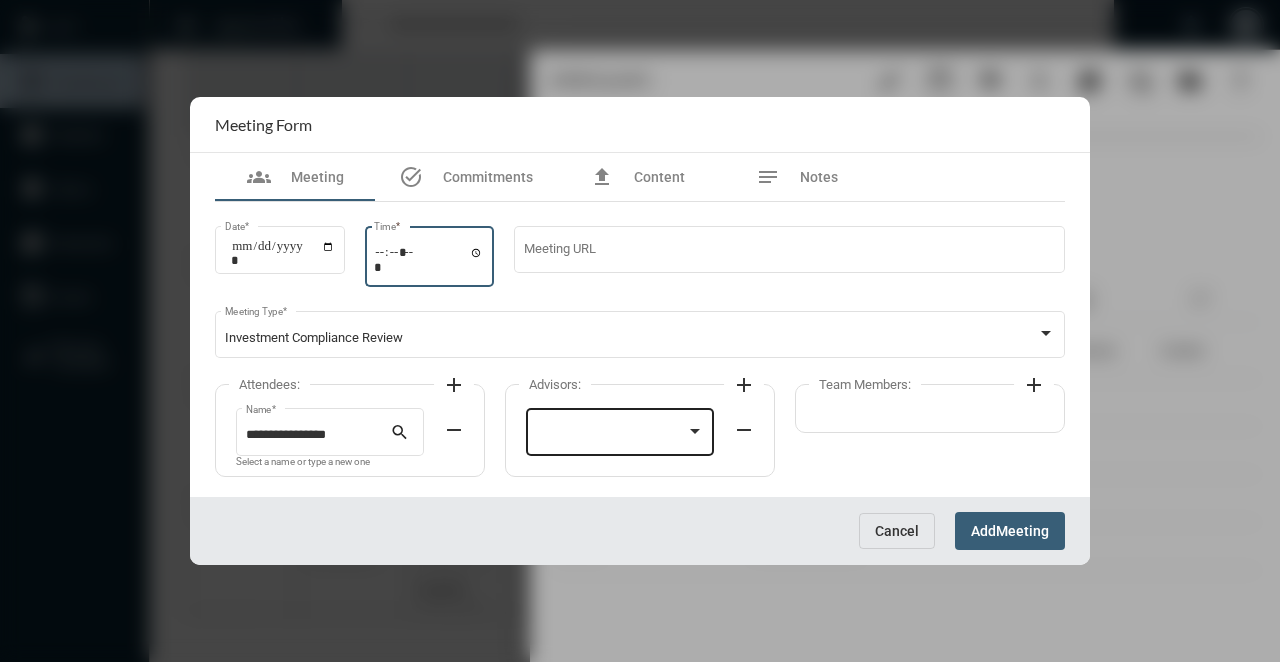 click at bounding box center (611, 435) 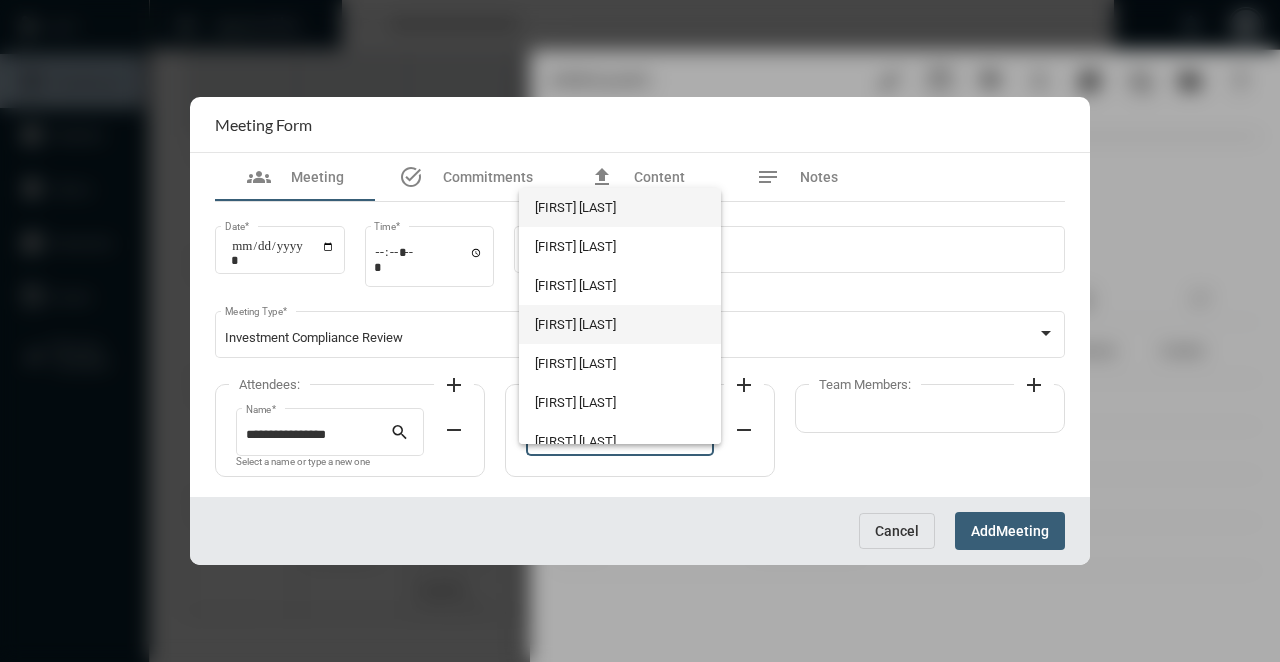 click on "[FIRST] [LAST]" at bounding box center [619, 324] 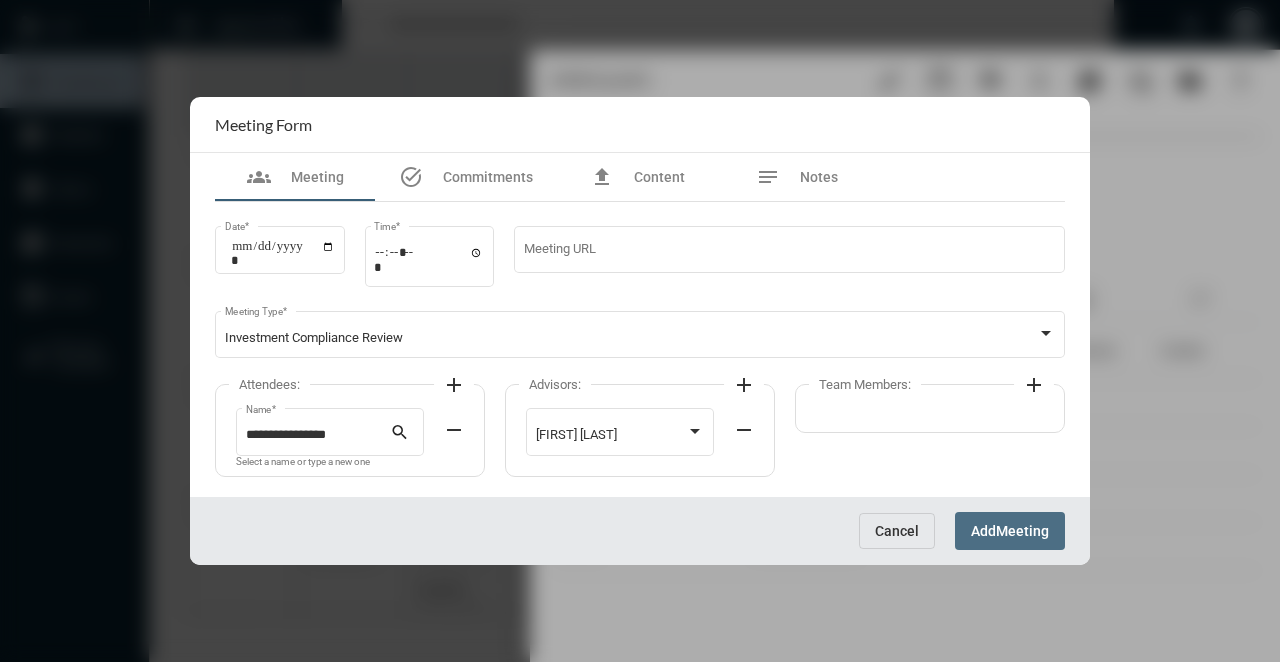 click on "Add  Meeting" at bounding box center (1010, 530) 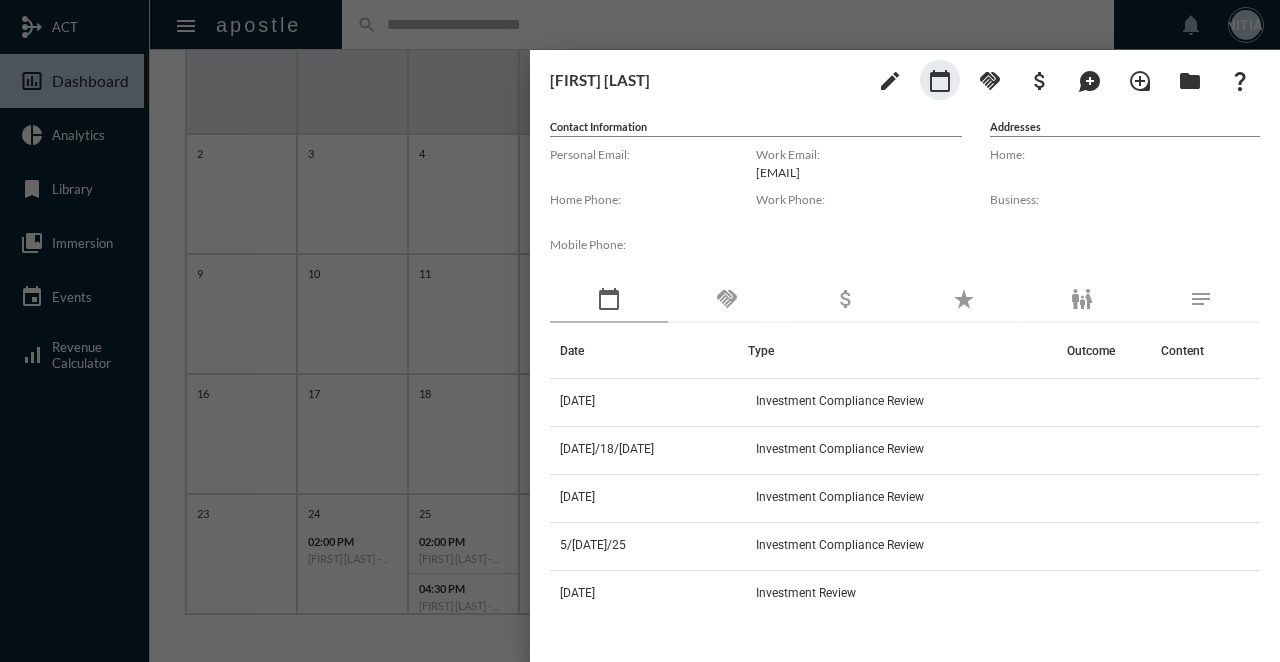 click at bounding box center [640, 331] 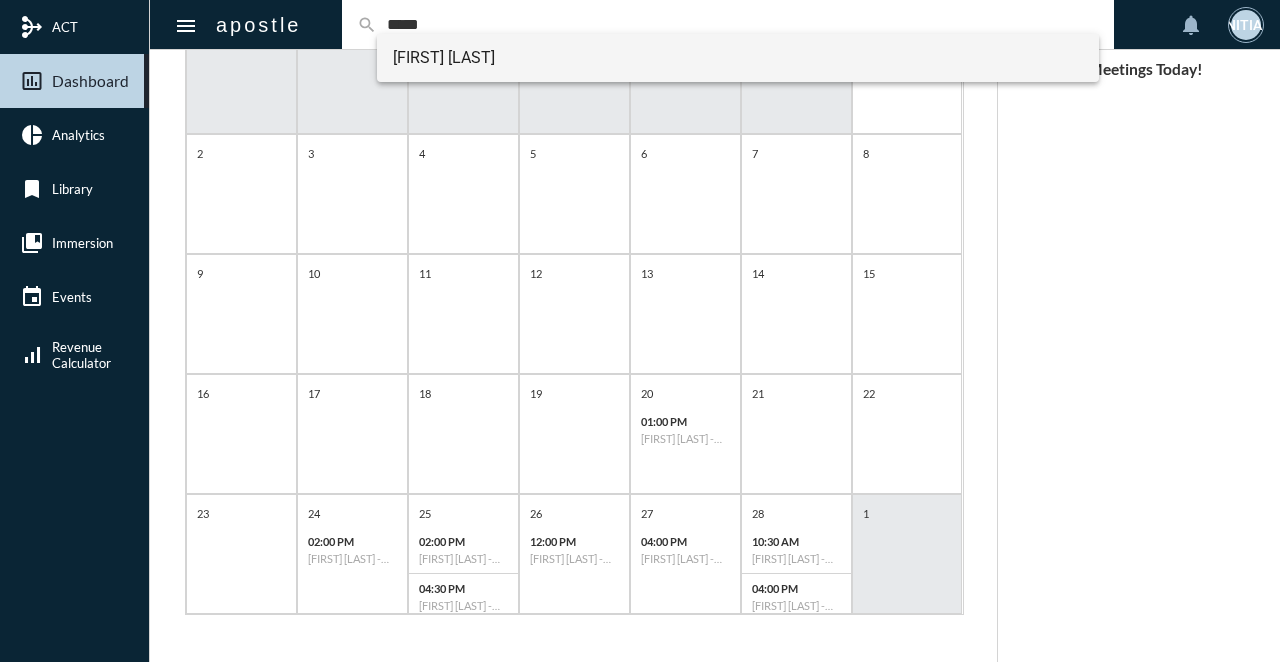 type on "*****" 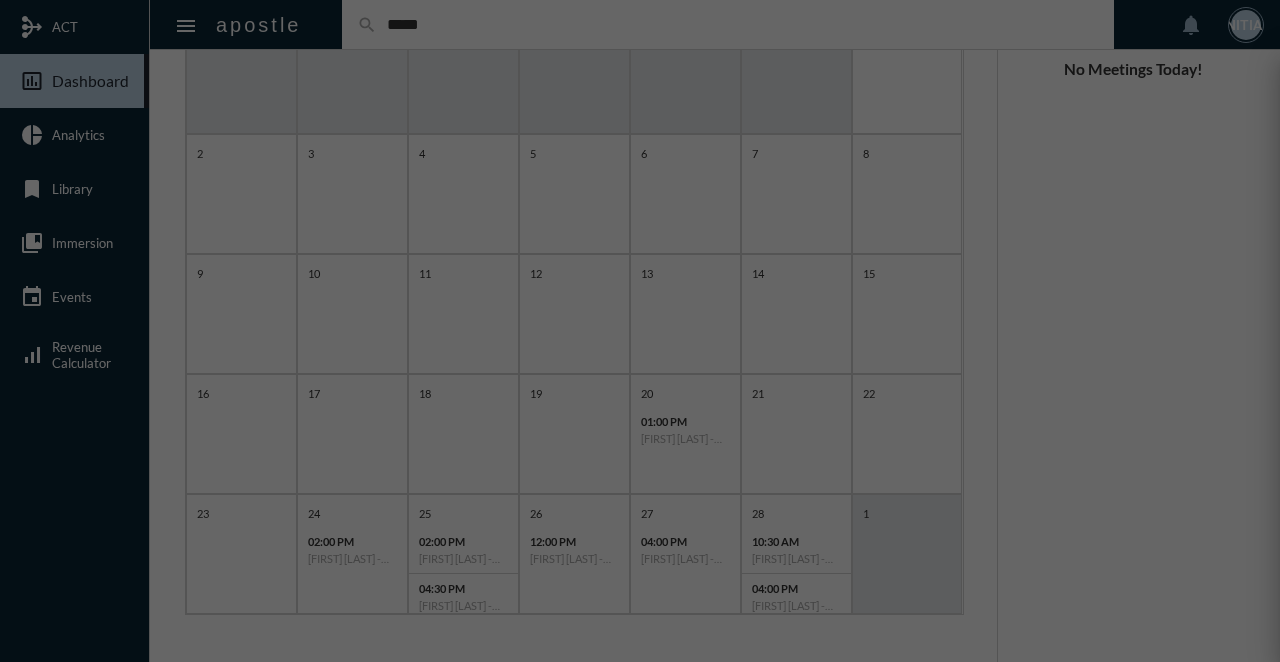 type 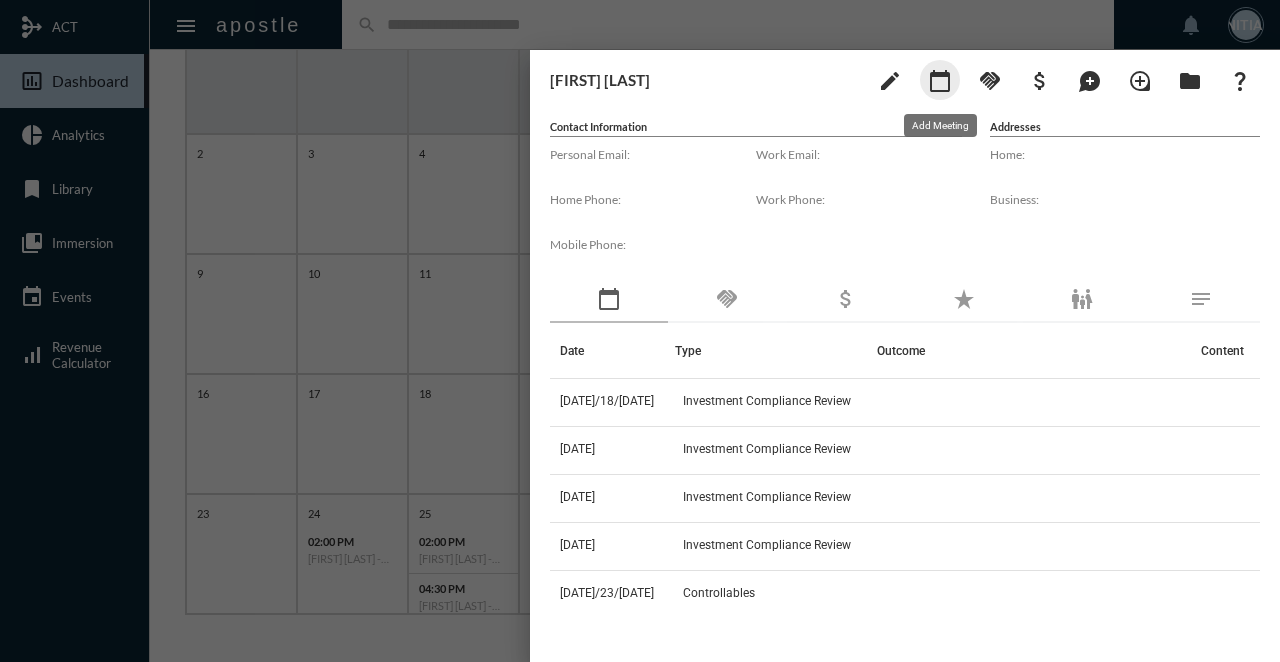 click on "calendar_today" 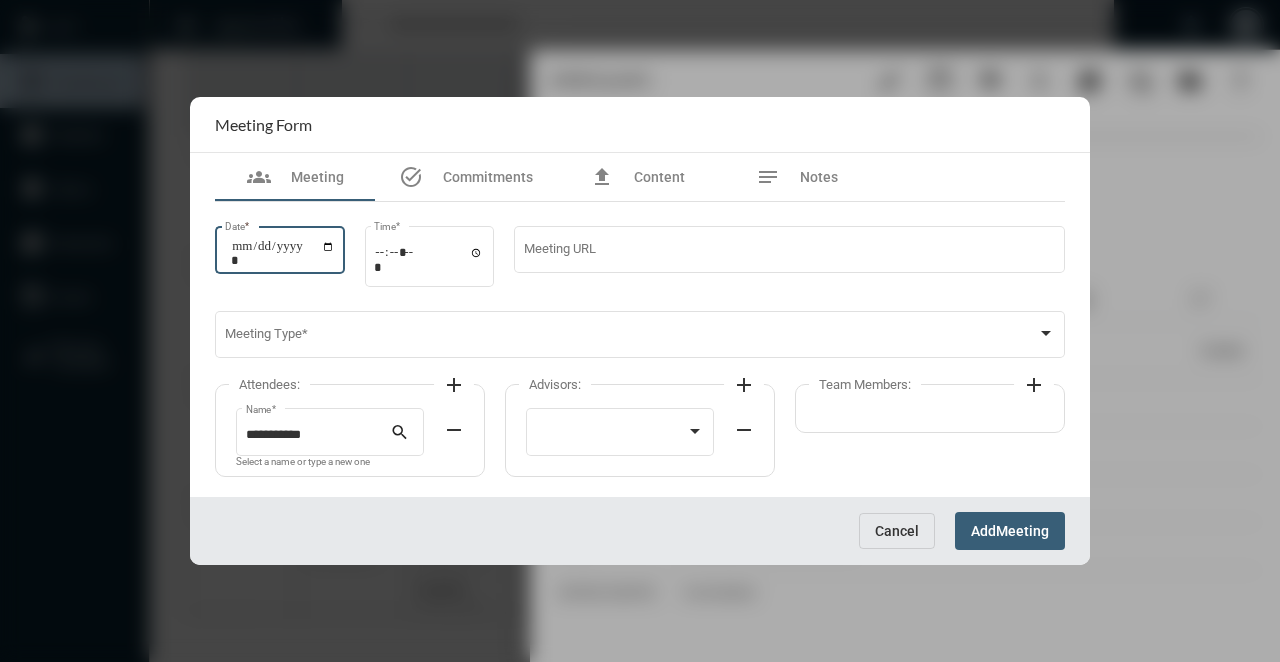 click on "Date  *" at bounding box center (283, 253) 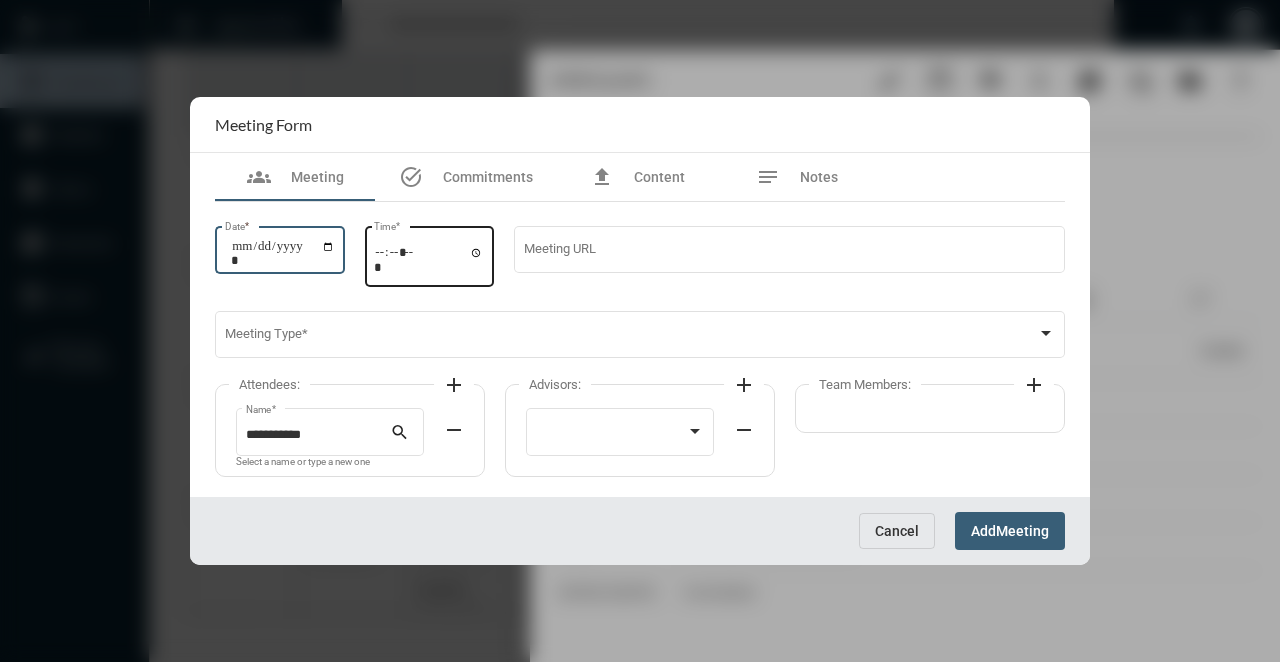 click on "Time  *" at bounding box center [430, 254] 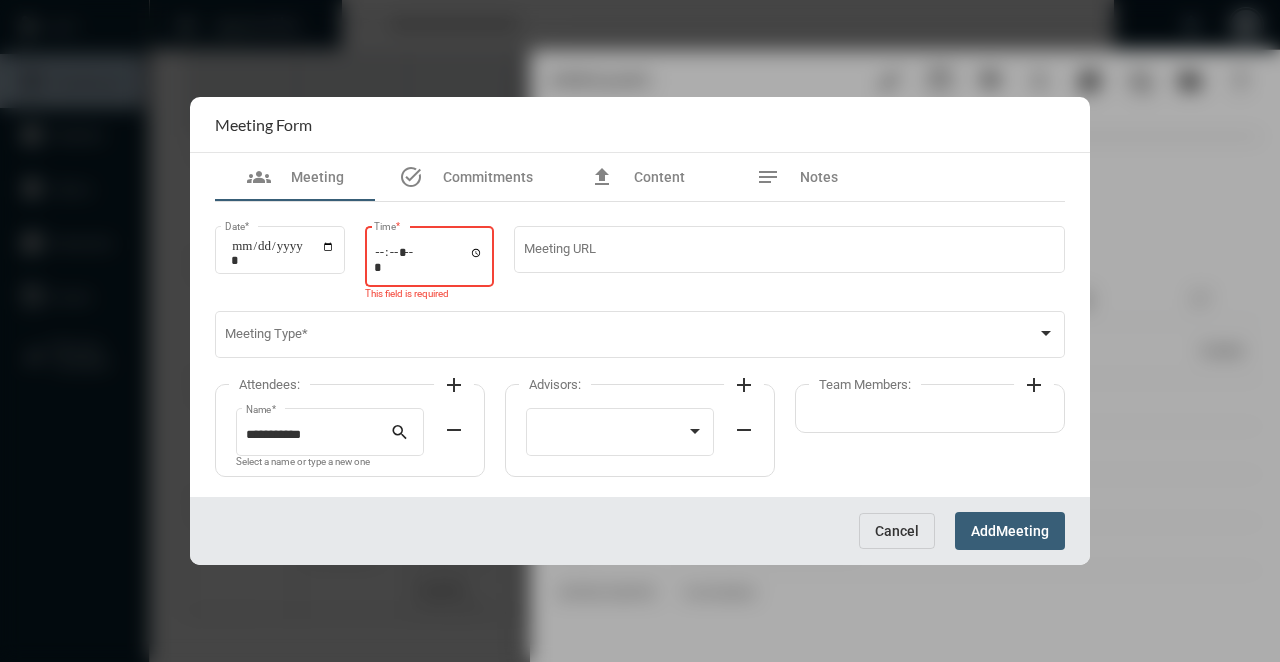 type on "*****" 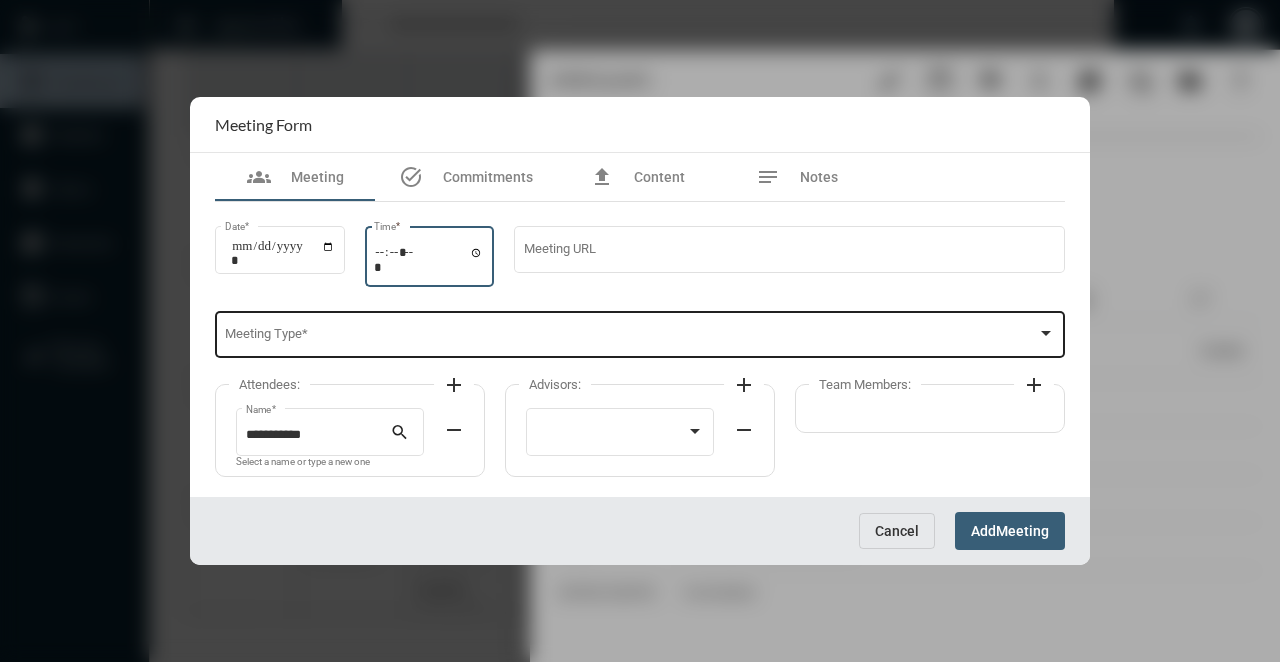 click on "Meeting Type  *" at bounding box center (640, 333) 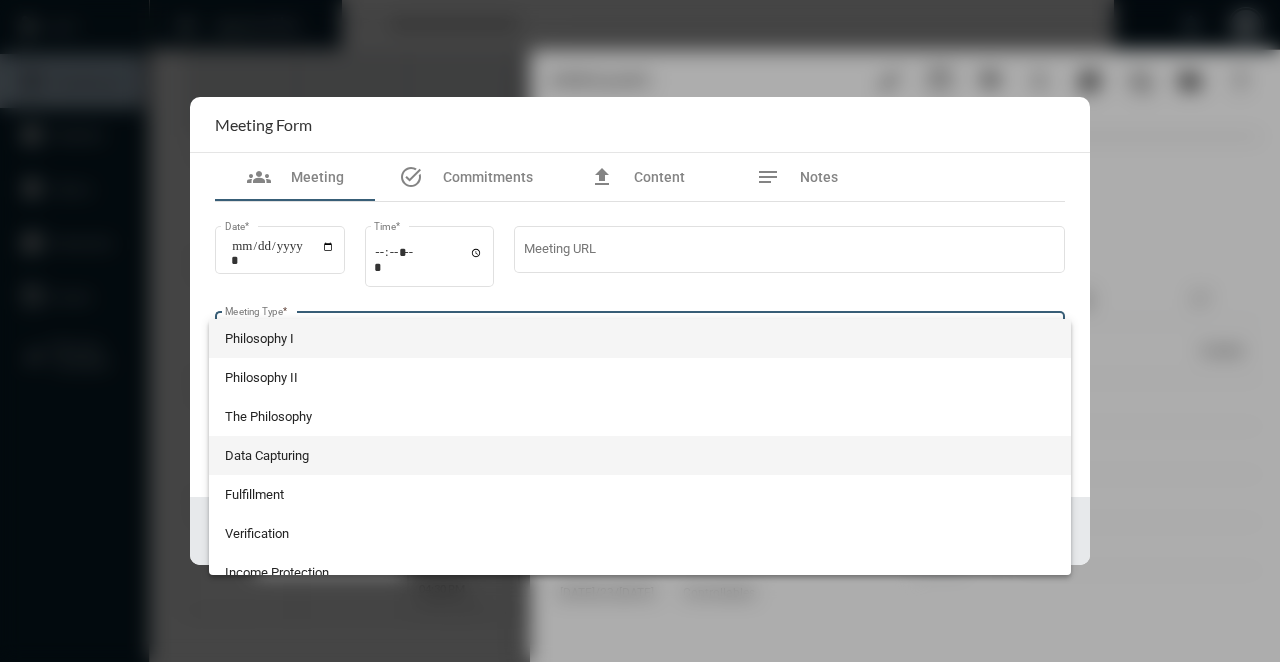 scroll, scrollTop: 524, scrollLeft: 0, axis: vertical 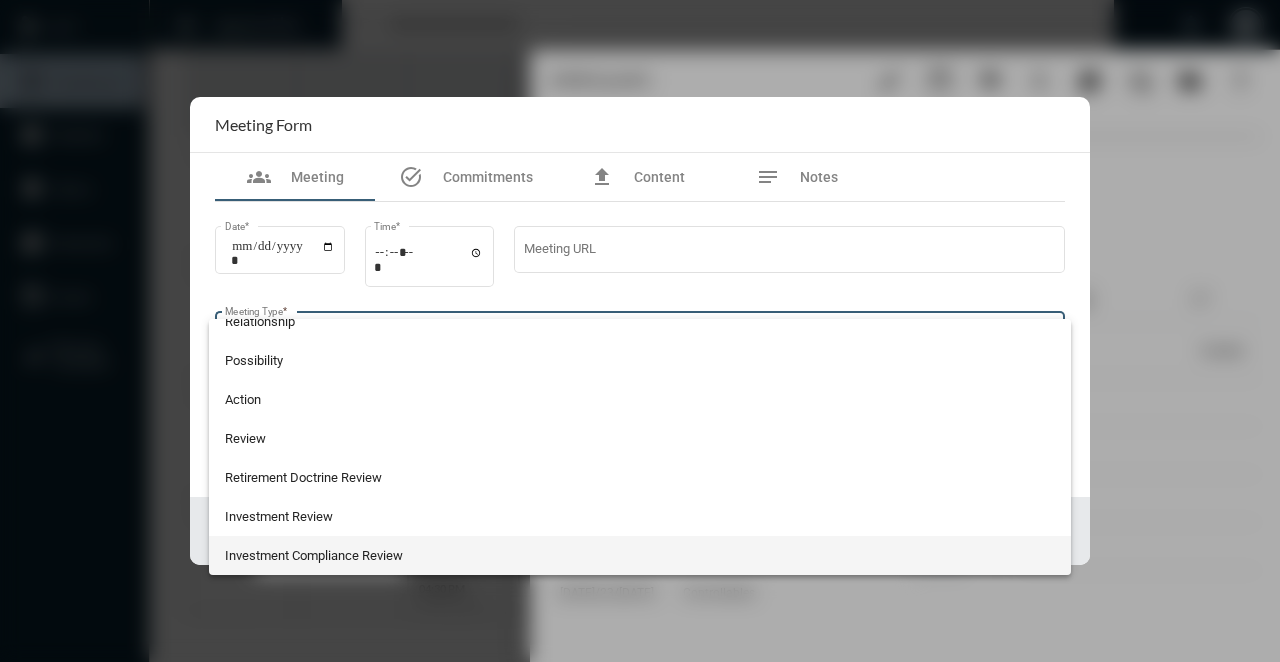 click on "Investment Compliance Review" at bounding box center (640, 555) 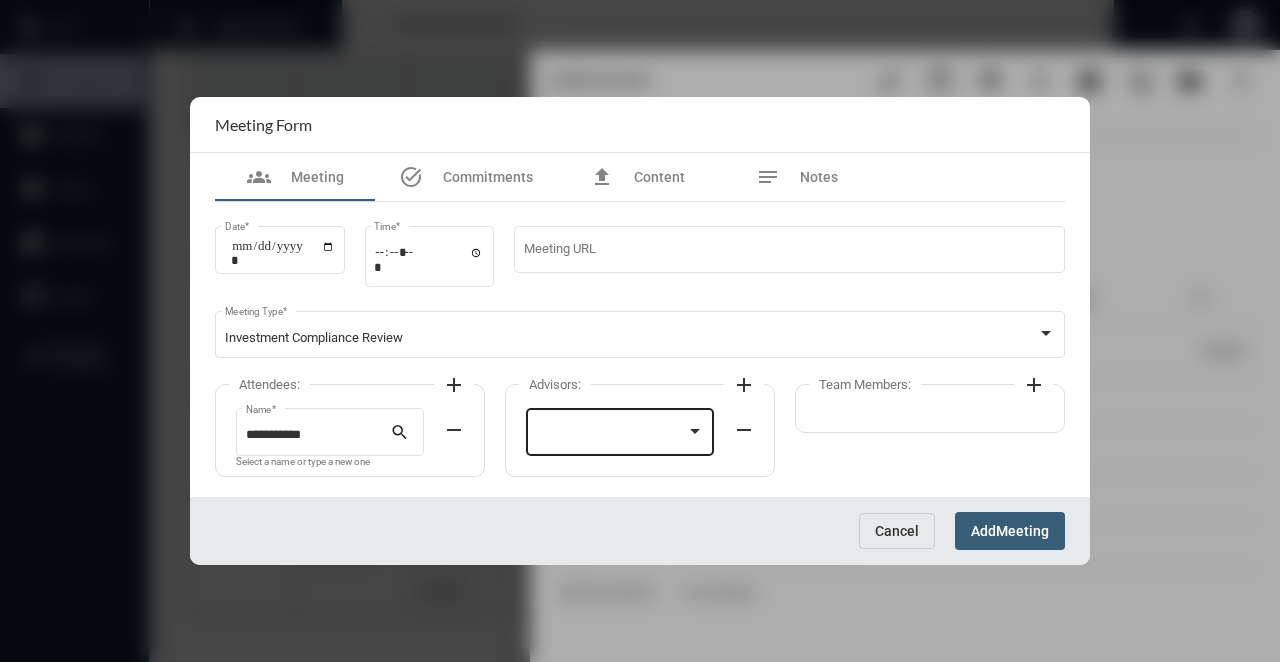 click 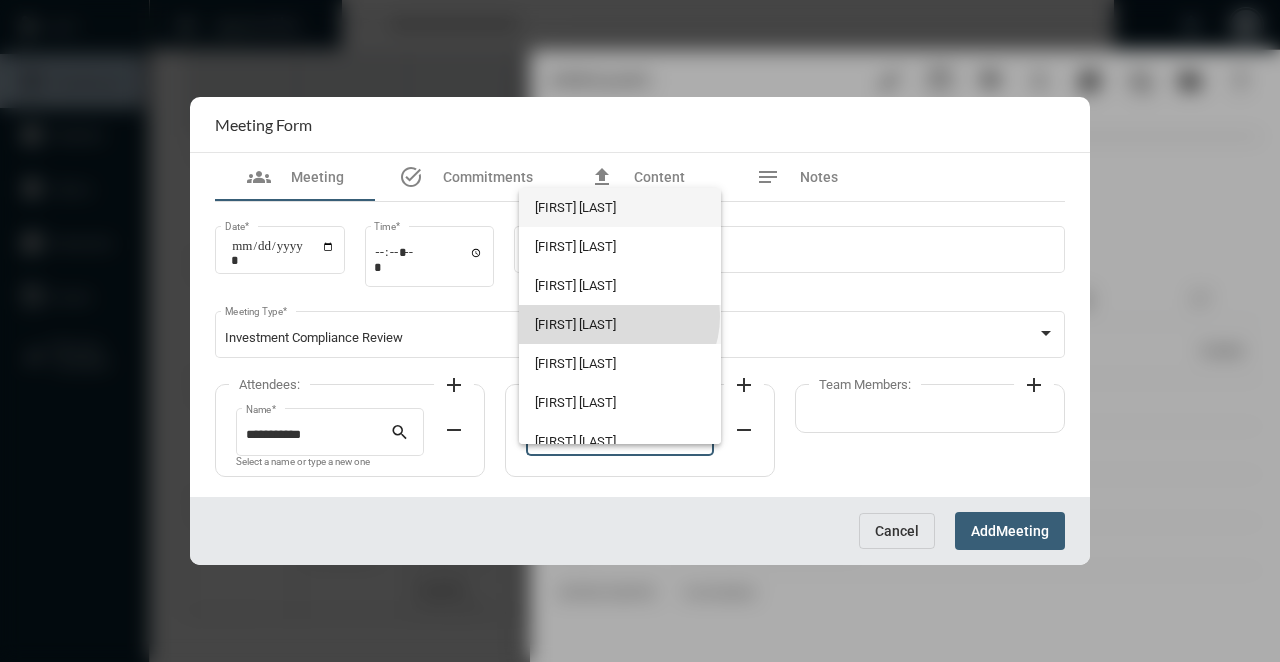 click on "[FIRST] [LAST]" at bounding box center [619, 324] 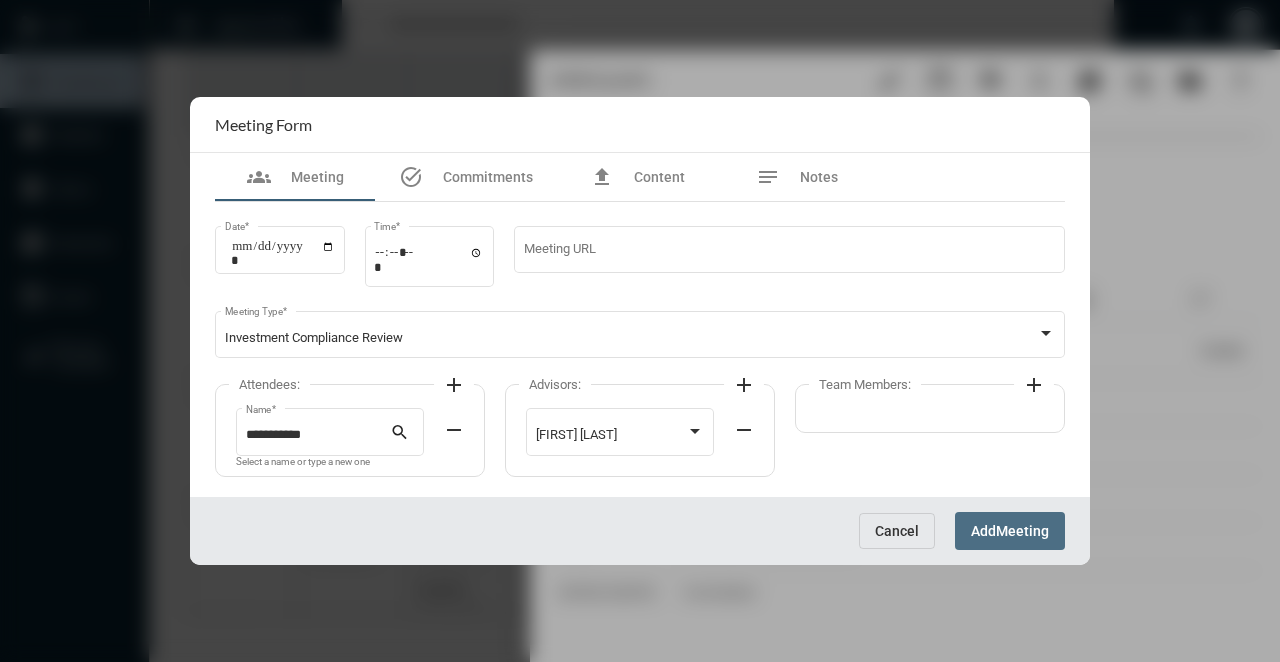 click on "Add  Meeting" at bounding box center (1010, 530) 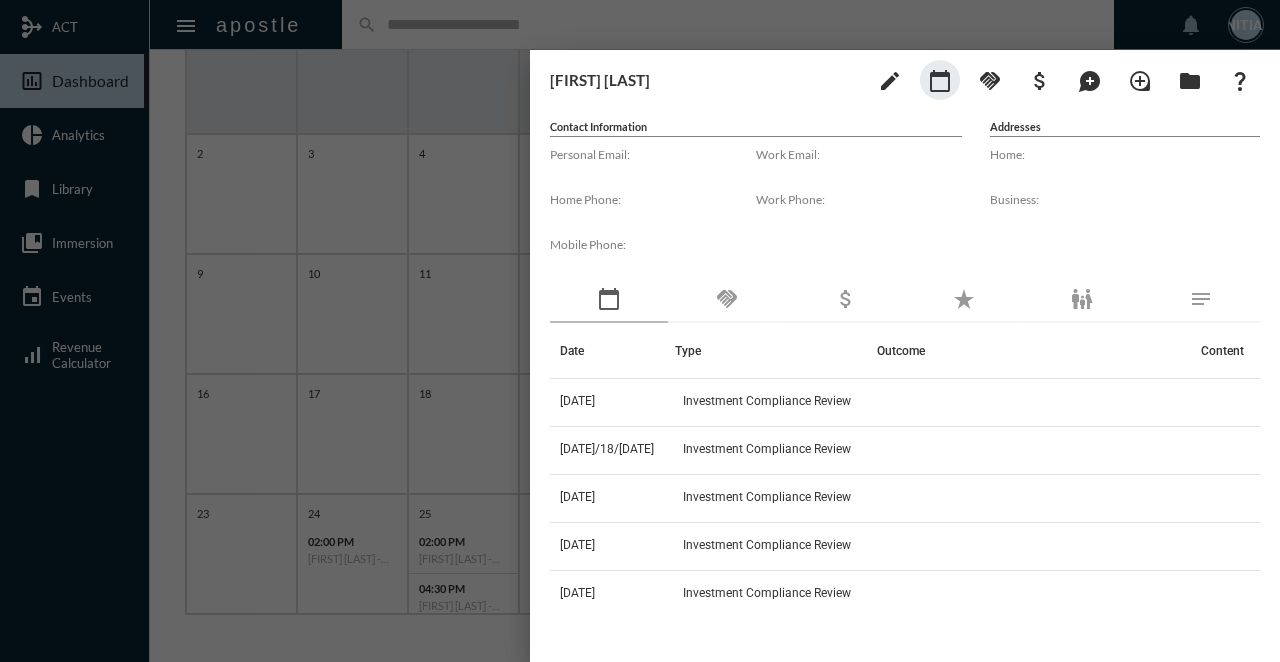 click at bounding box center [640, 331] 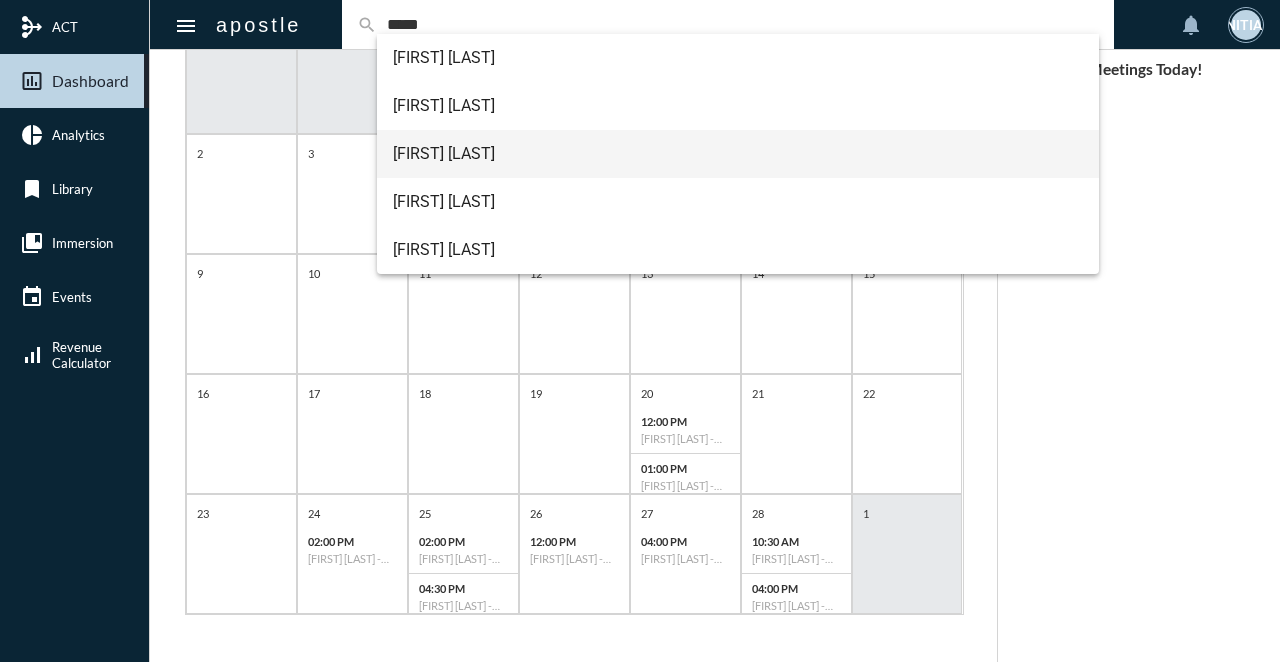 type on "*****" 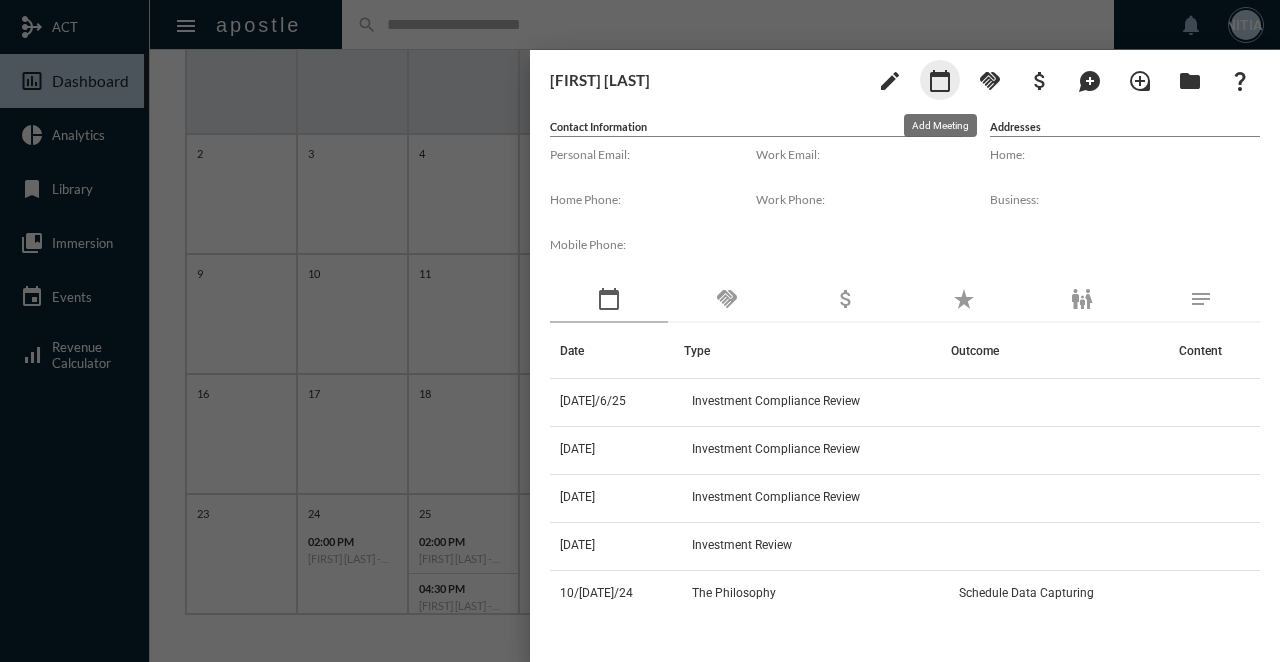 click on "calendar_today" 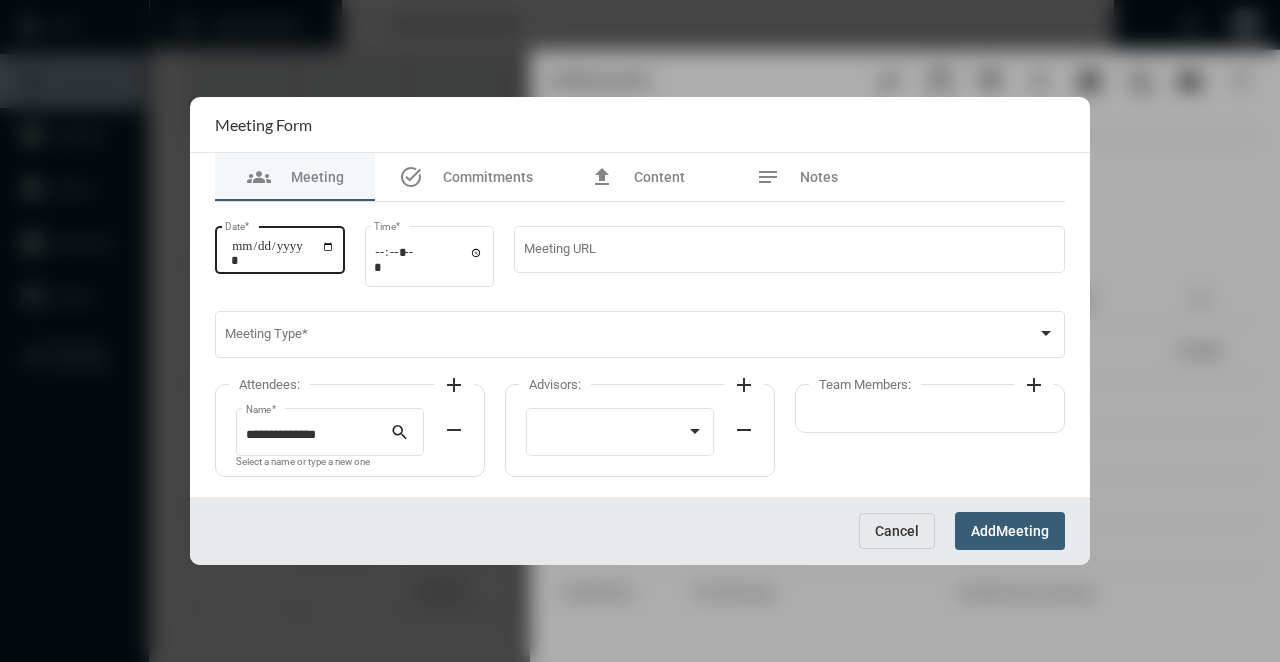 click on "Date  *" at bounding box center [283, 253] 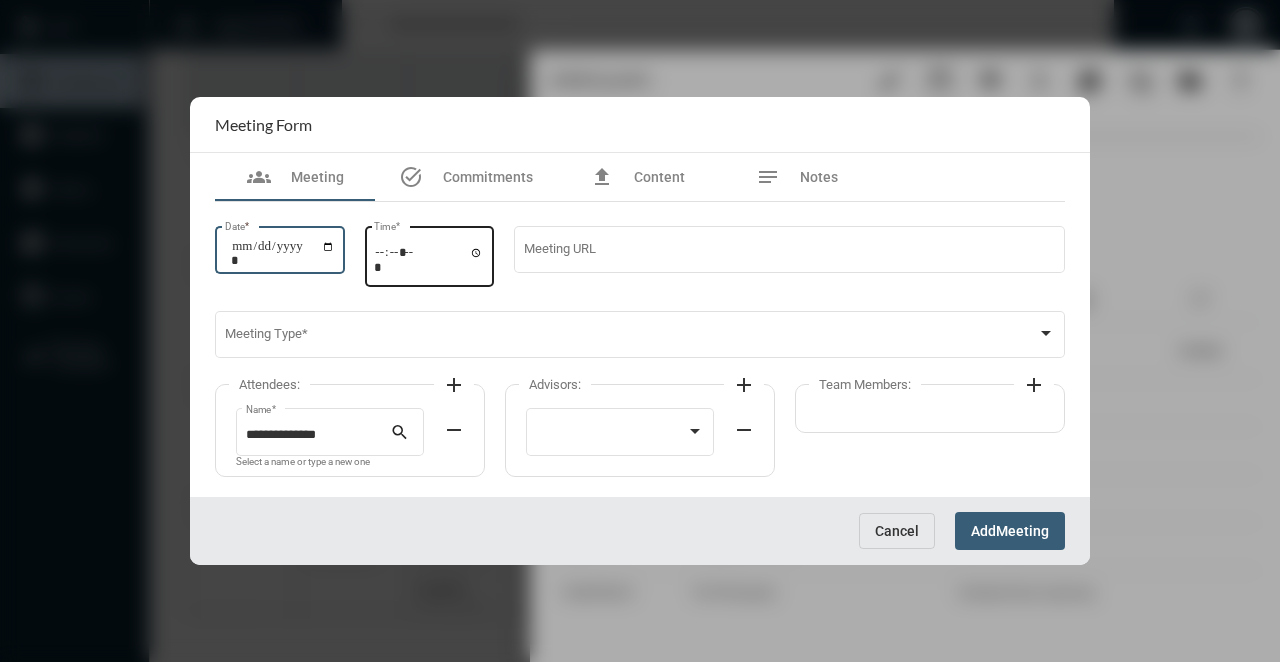 click on "Time  *" at bounding box center (429, 259) 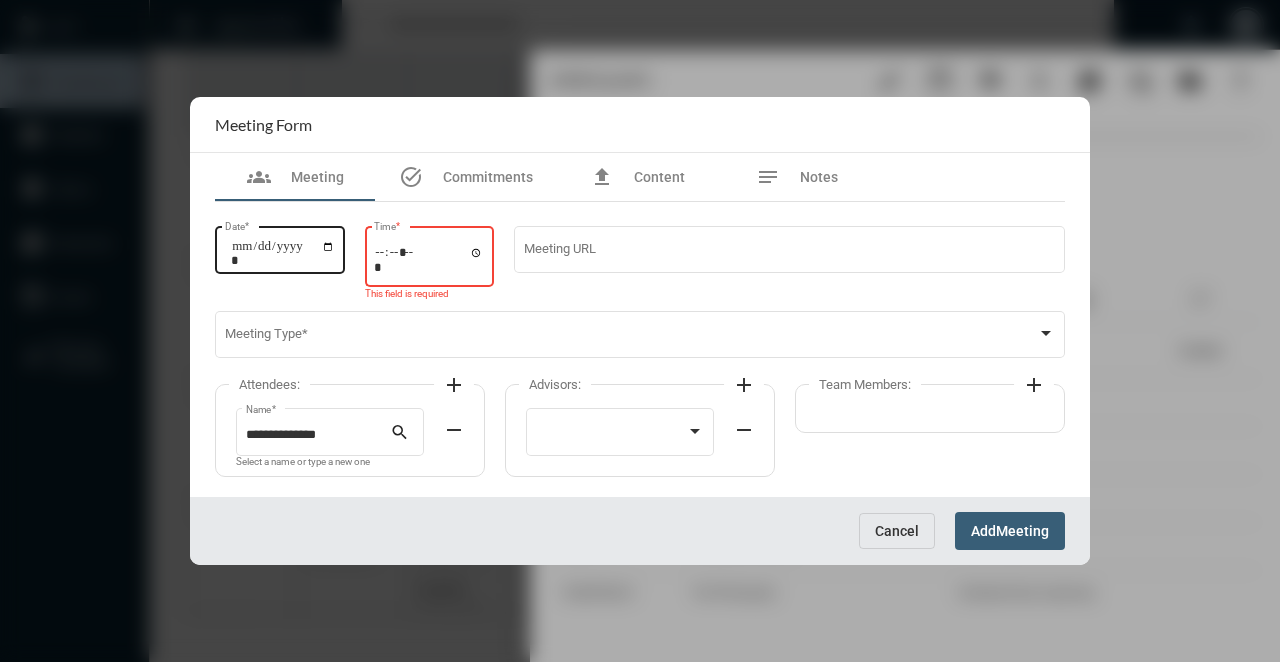 click on "**********" at bounding box center (283, 253) 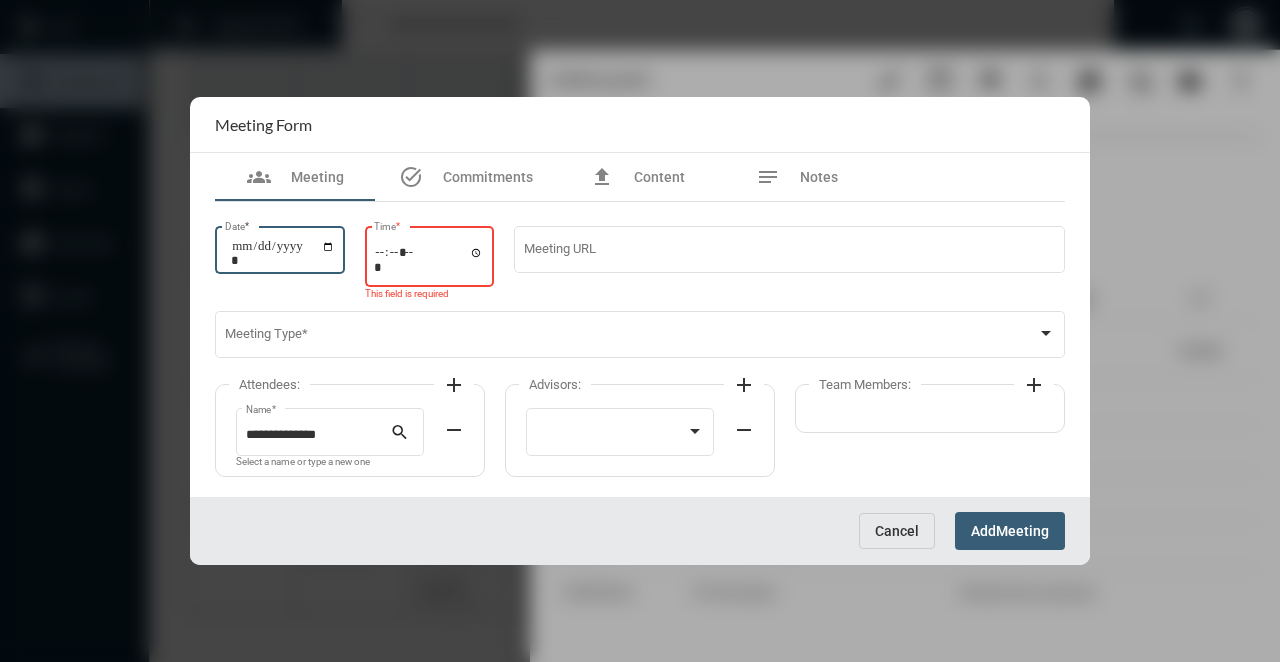 type on "**********" 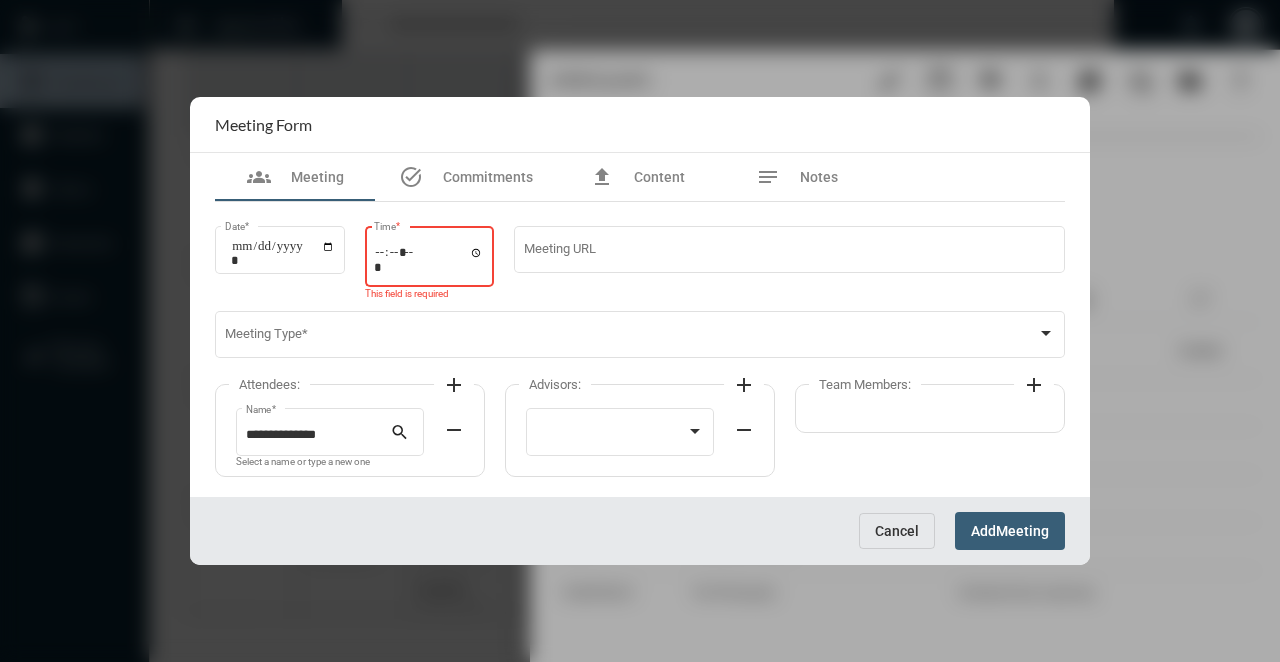 type on "*****" 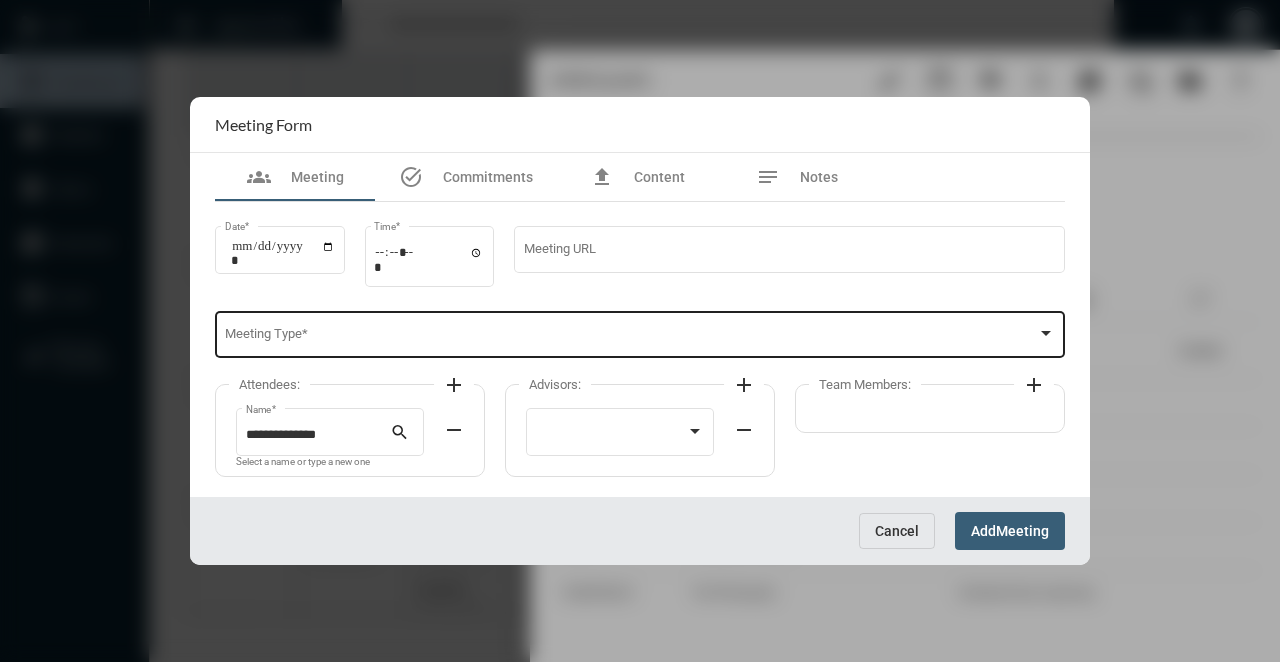 click on "Meeting Type  *" at bounding box center [640, 333] 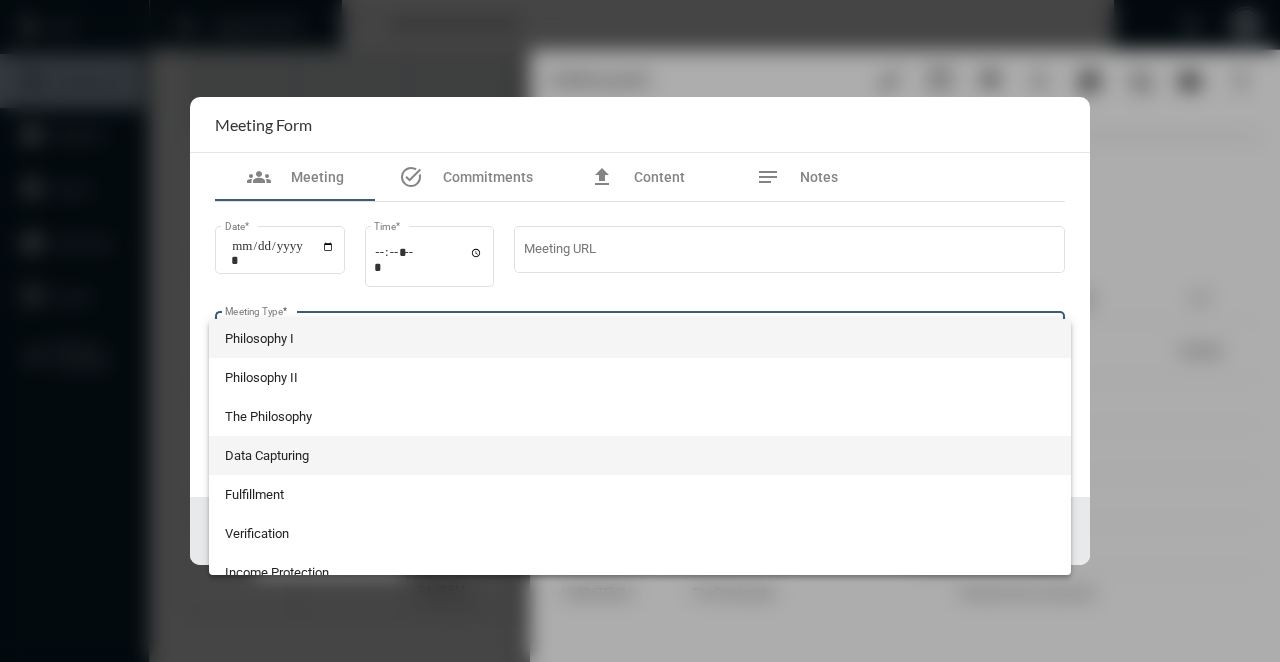 scroll, scrollTop: 524, scrollLeft: 0, axis: vertical 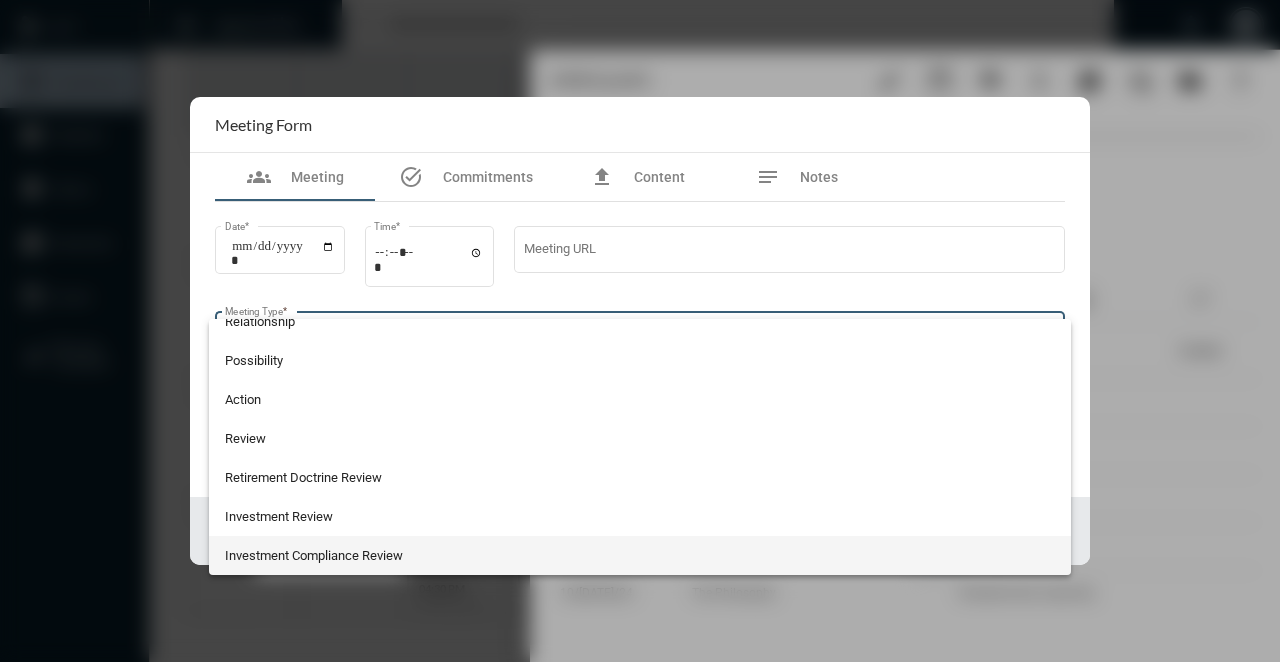 click on "Investment Compliance Review" at bounding box center (640, 555) 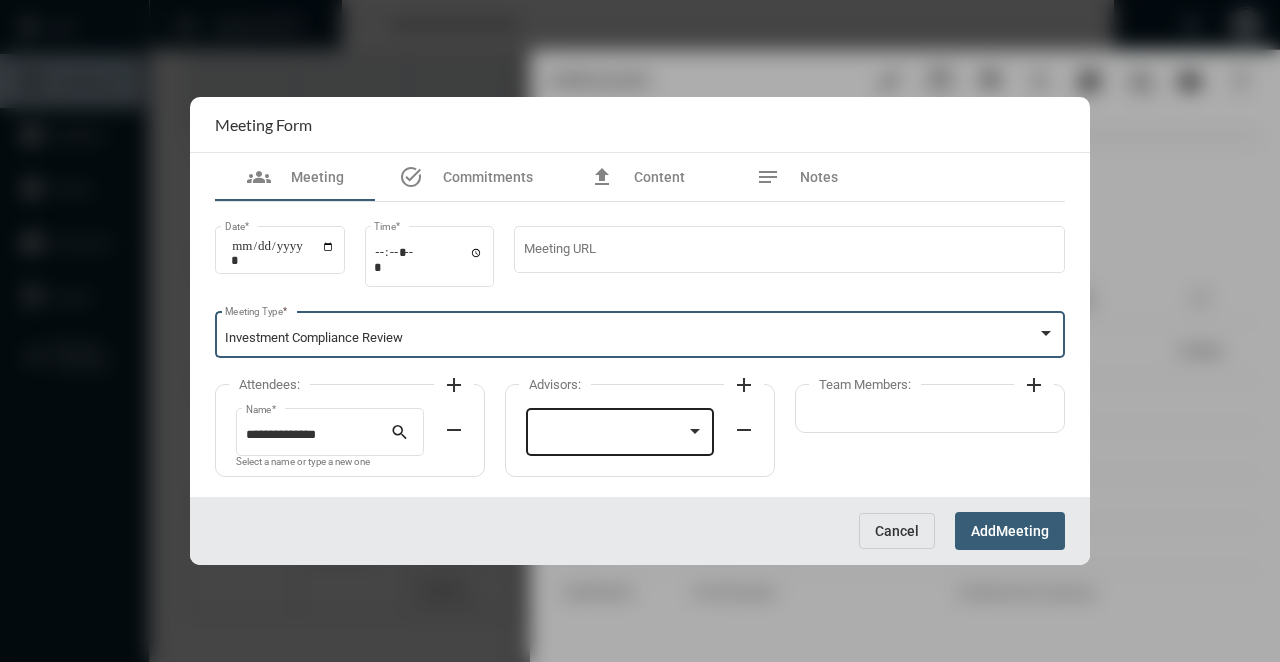 click 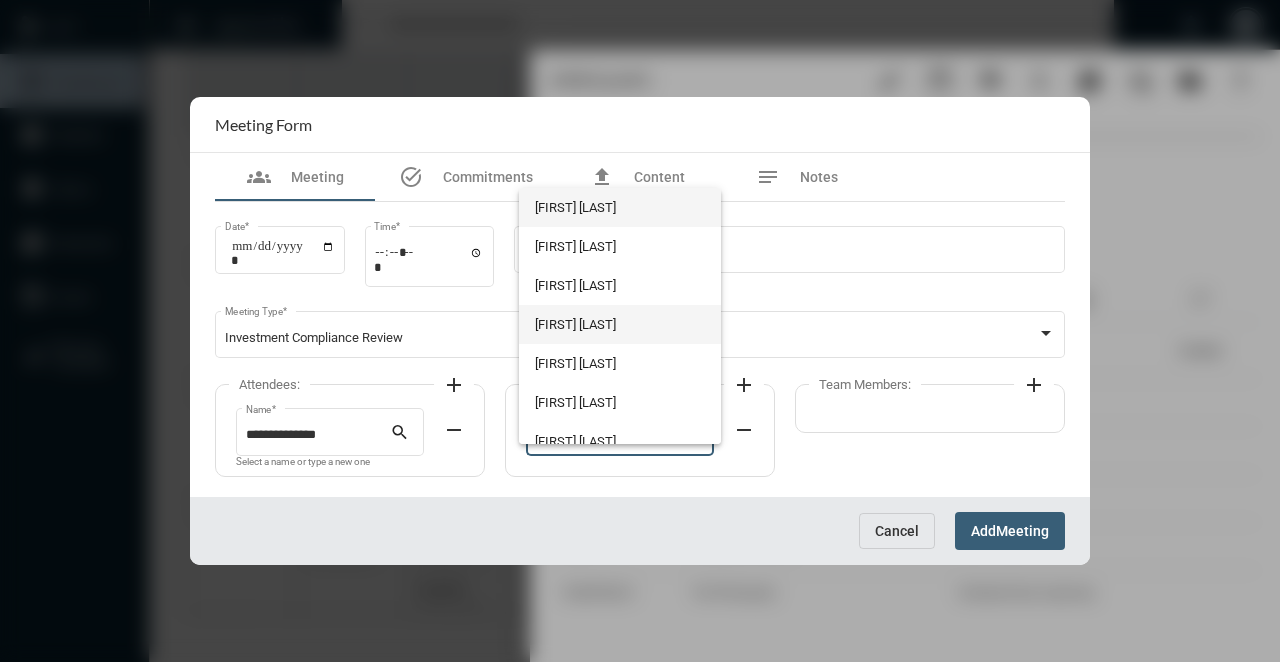 click on "[FIRST] [LAST]" at bounding box center [619, 324] 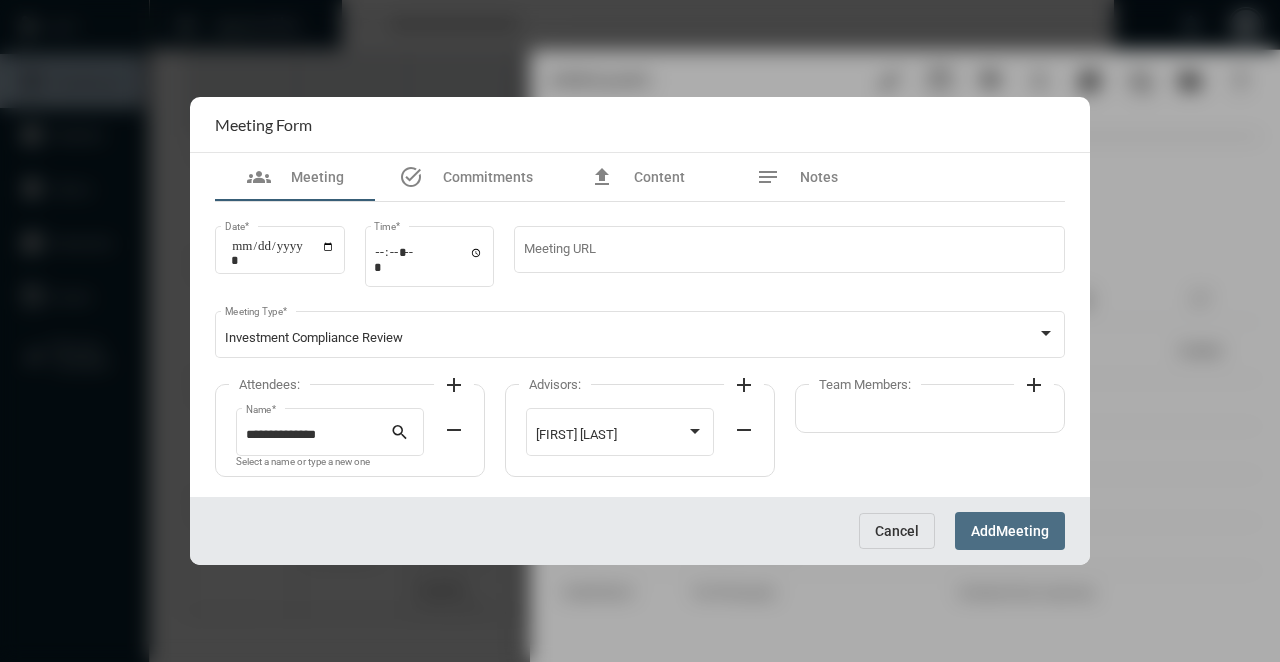 click on "Add  Meeting" at bounding box center (1010, 530) 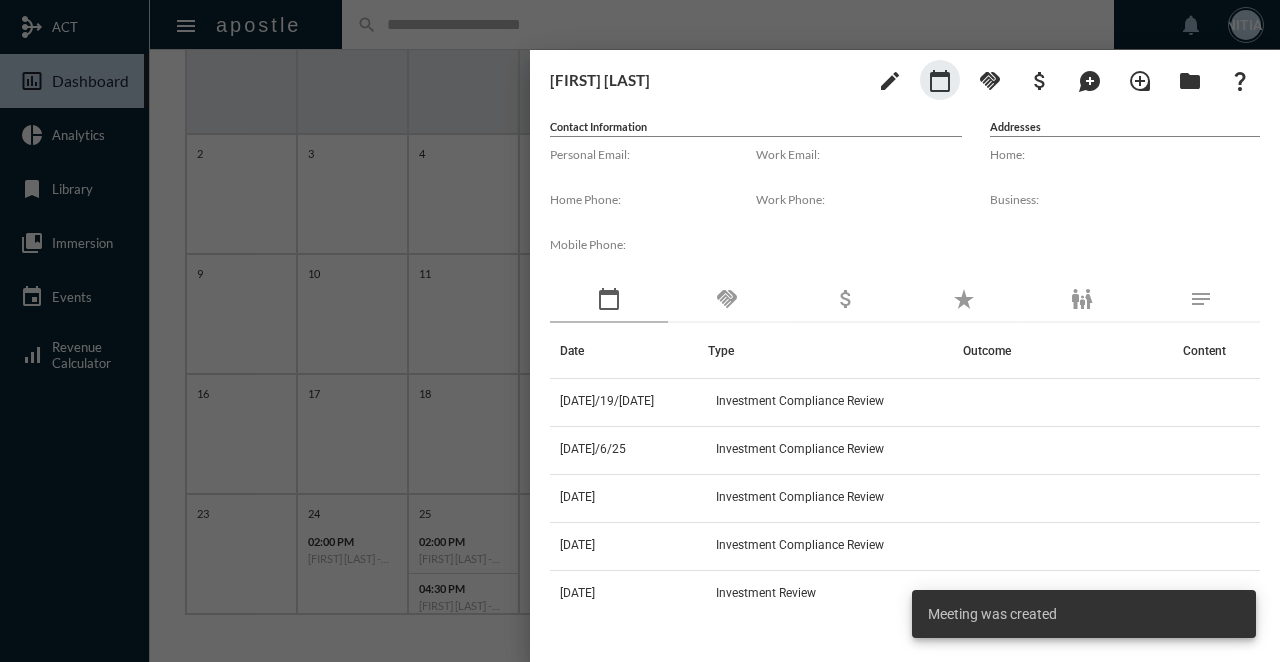 click at bounding box center (640, 331) 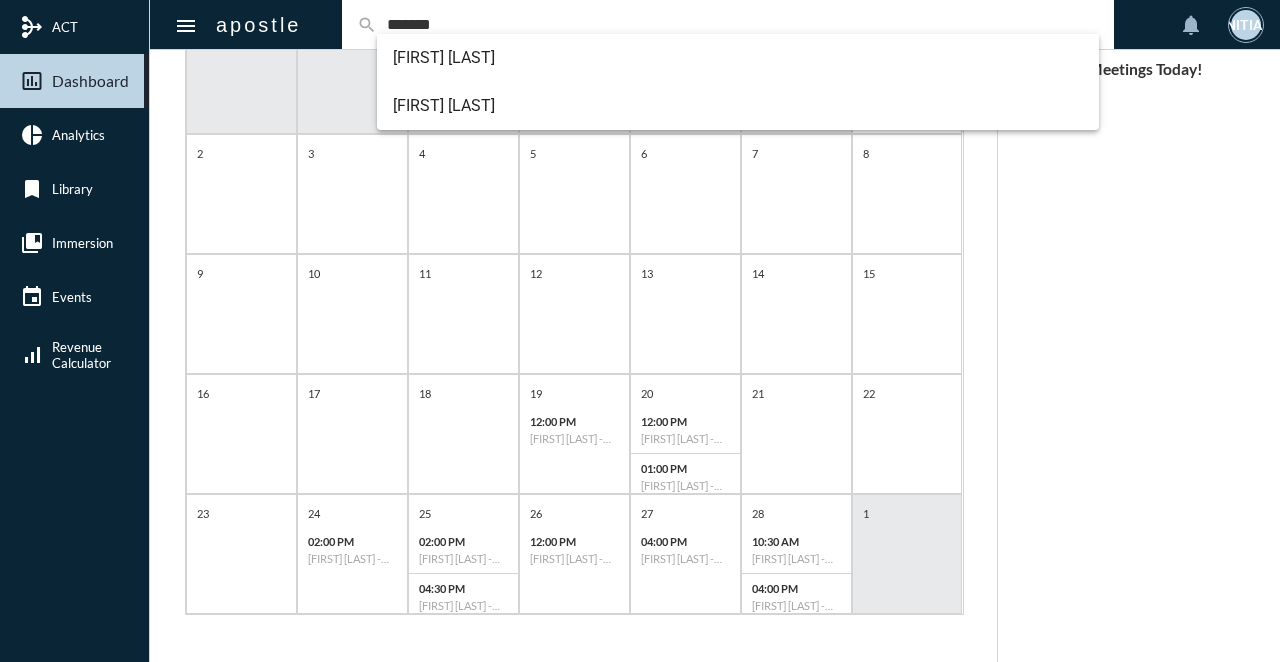 type on "*******" 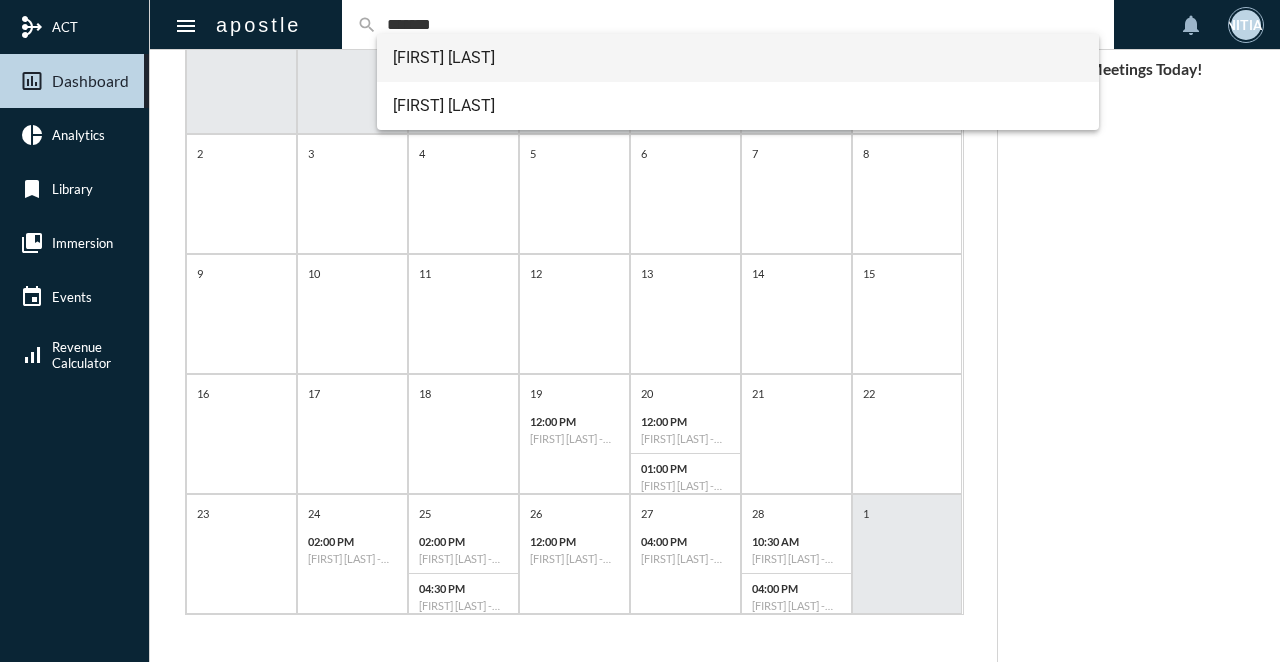 click on "Darlene  Cordingley" at bounding box center (738, 58) 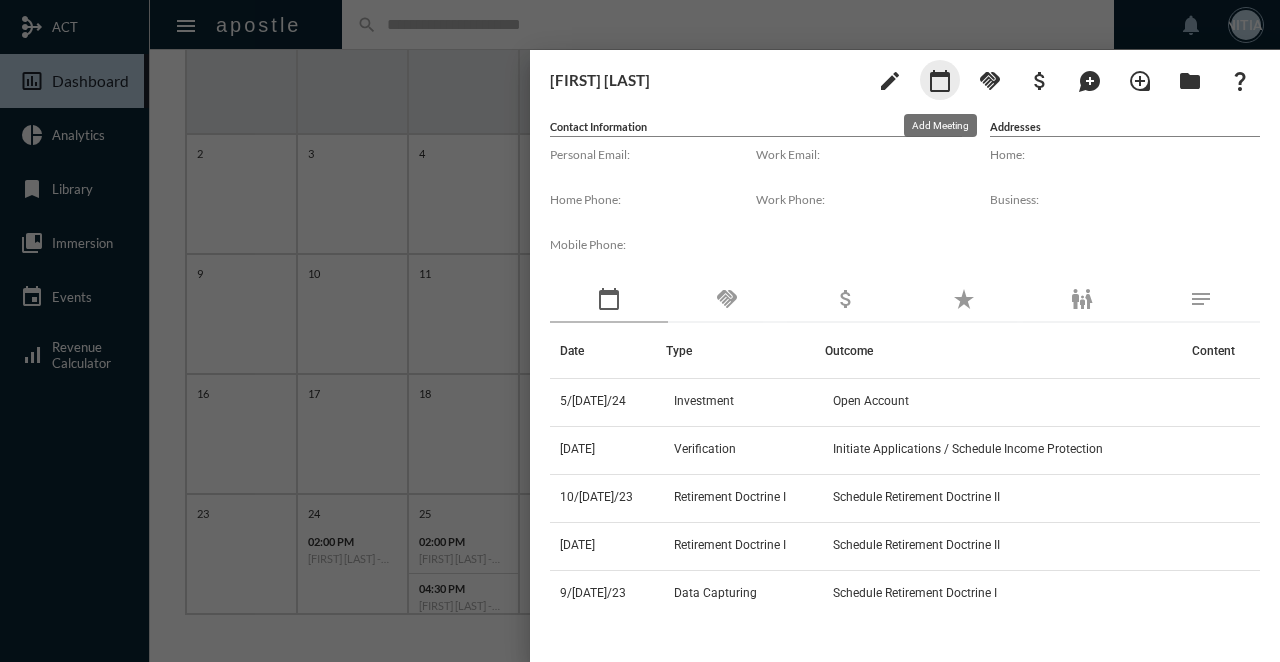click on "calendar_today" 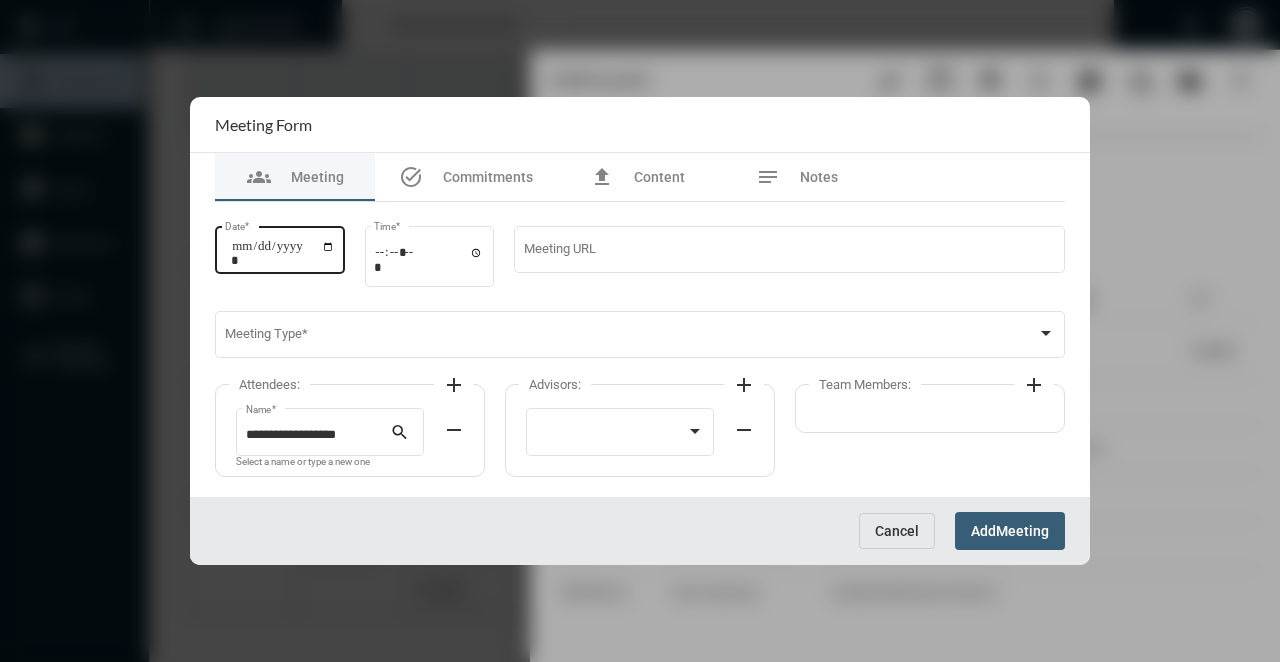 click on "Date  *" at bounding box center [283, 253] 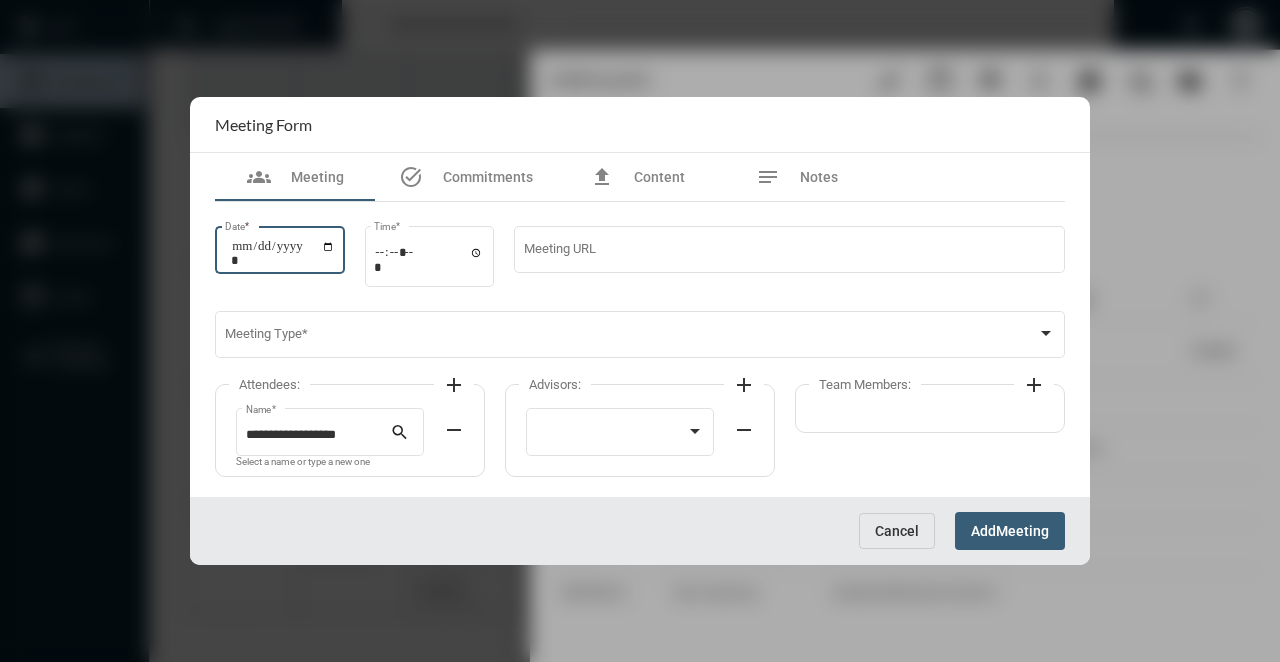 click on "**********" at bounding box center (283, 253) 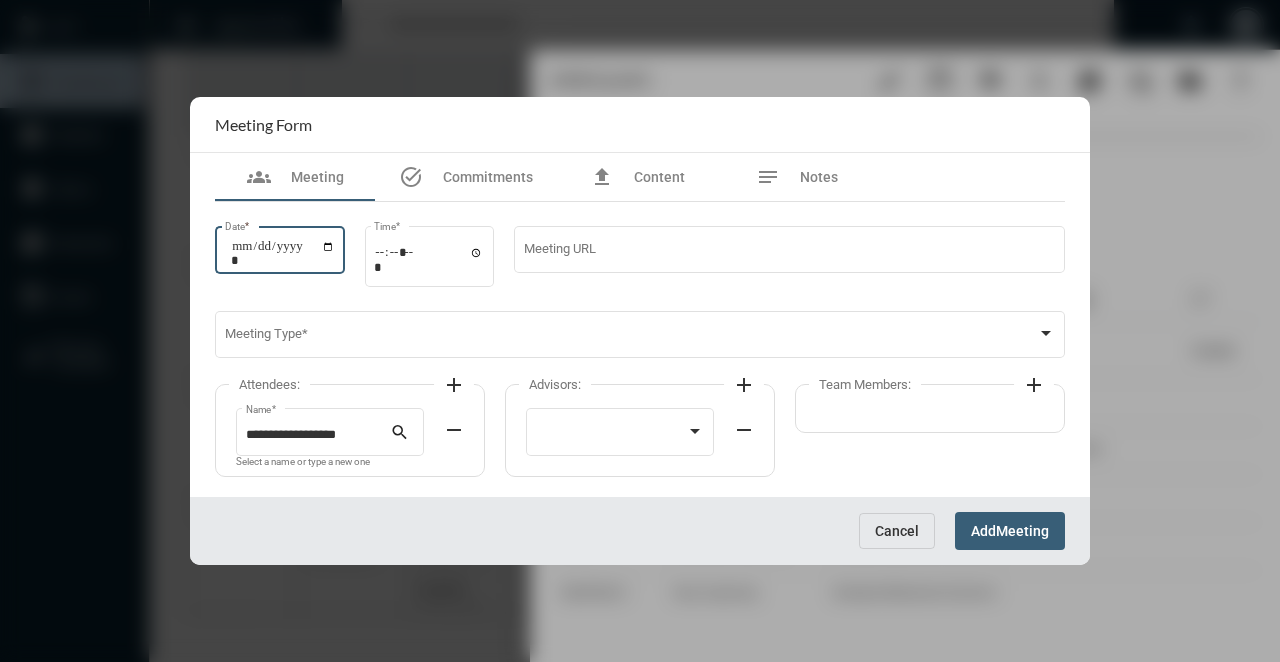 type on "**********" 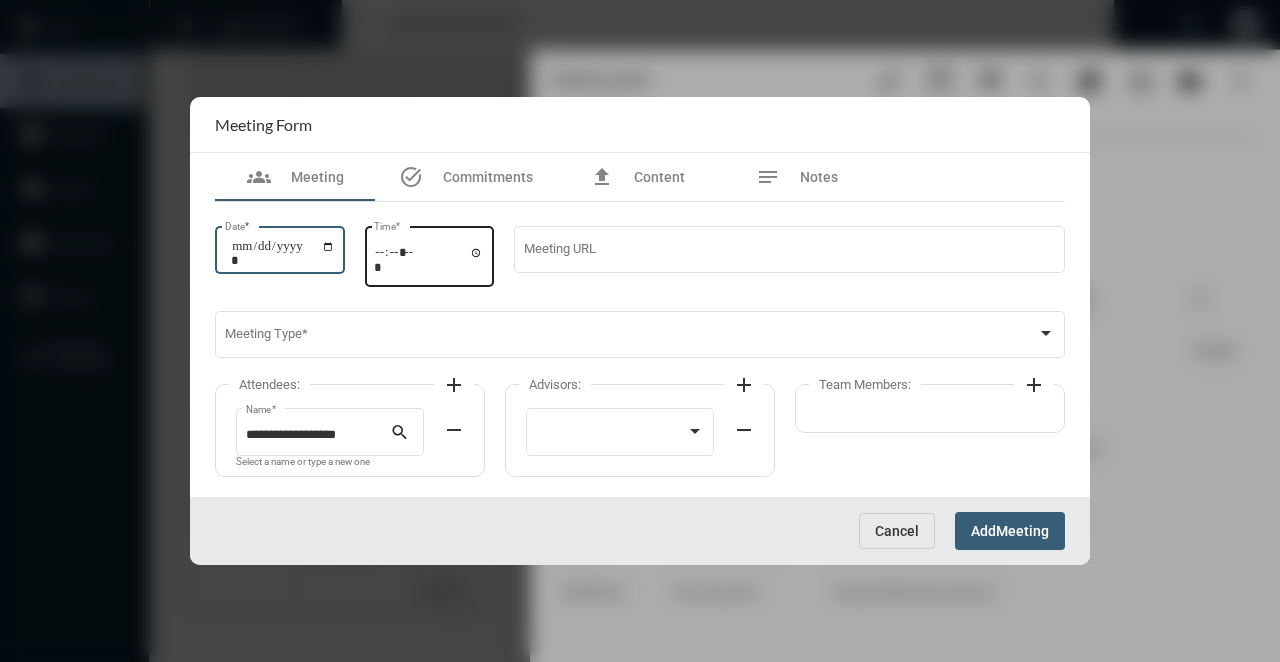 click on "Time  *" at bounding box center (430, 254) 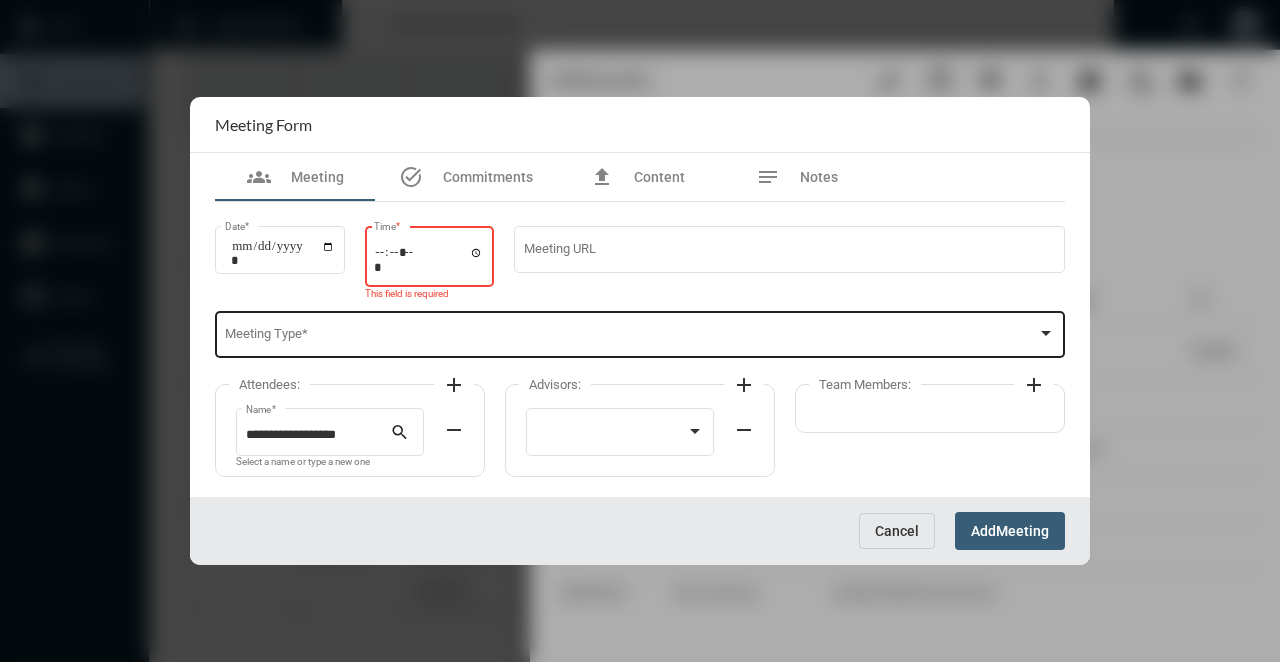 type on "*****" 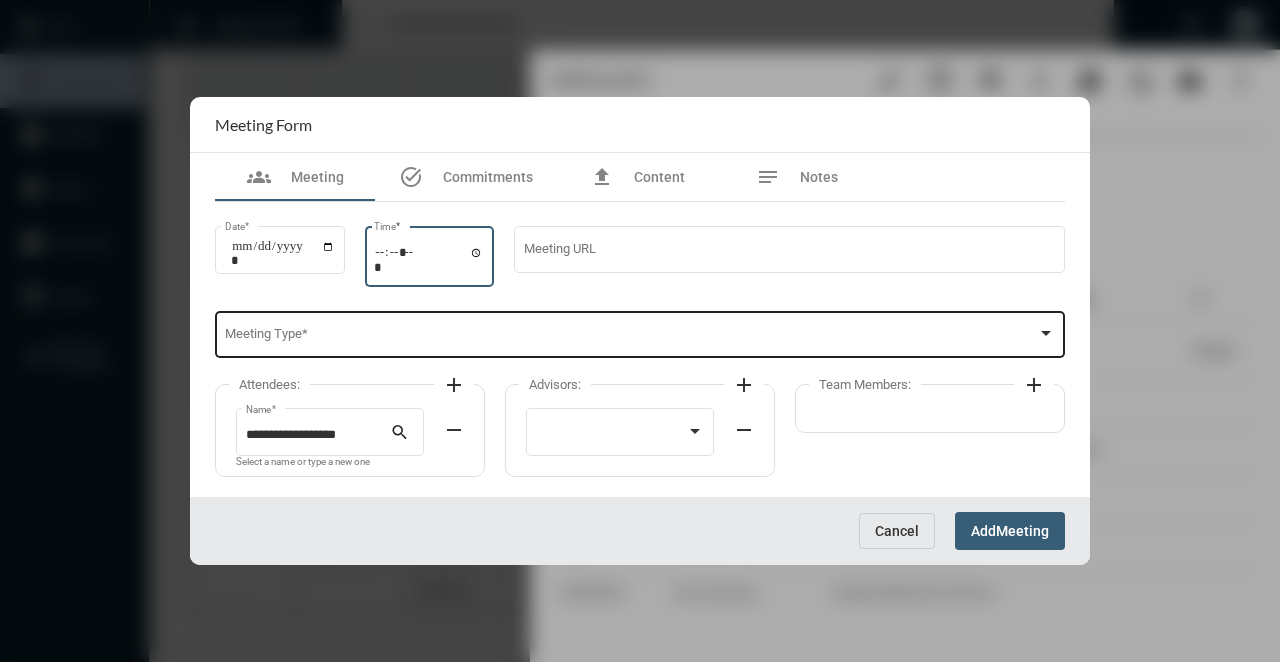 click on "Meeting Type  *" at bounding box center (640, 333) 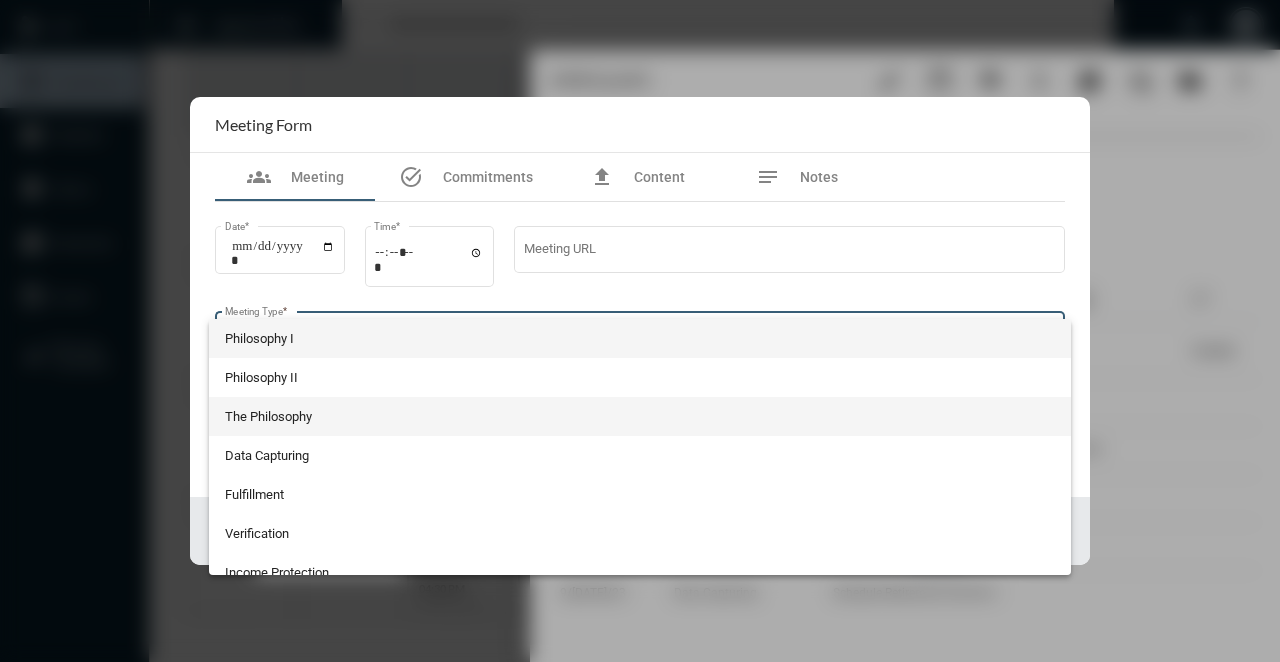 scroll, scrollTop: 524, scrollLeft: 0, axis: vertical 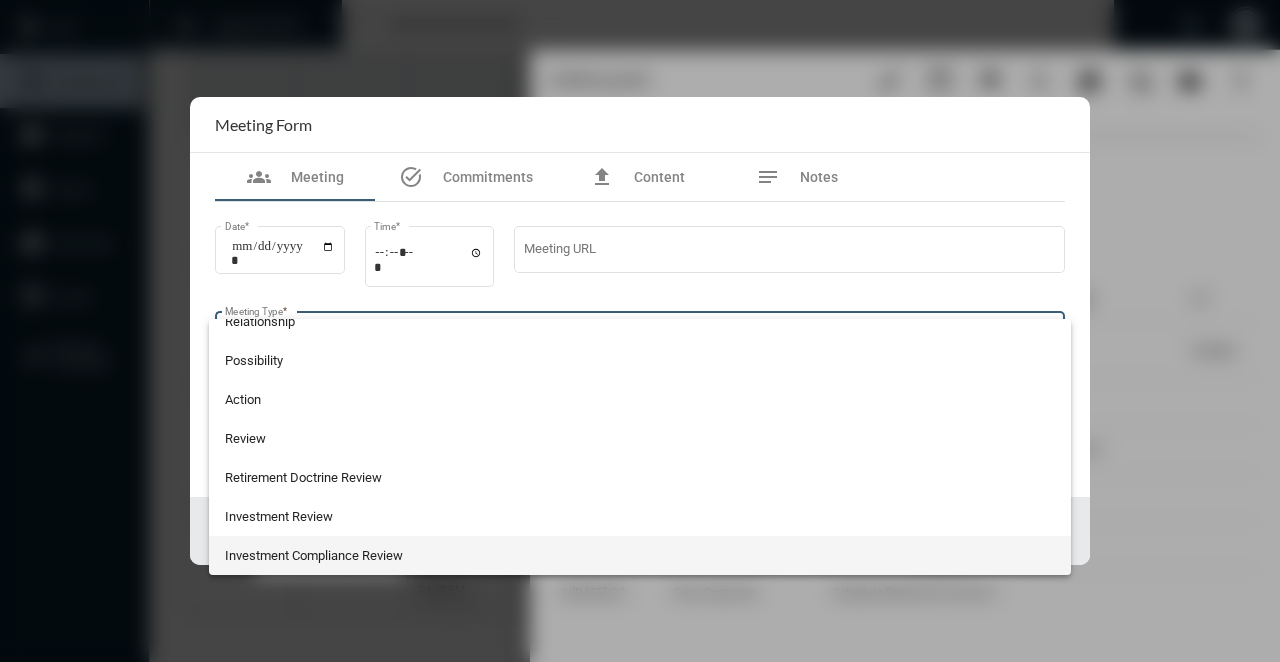 click on "Investment Compliance Review" at bounding box center (640, 555) 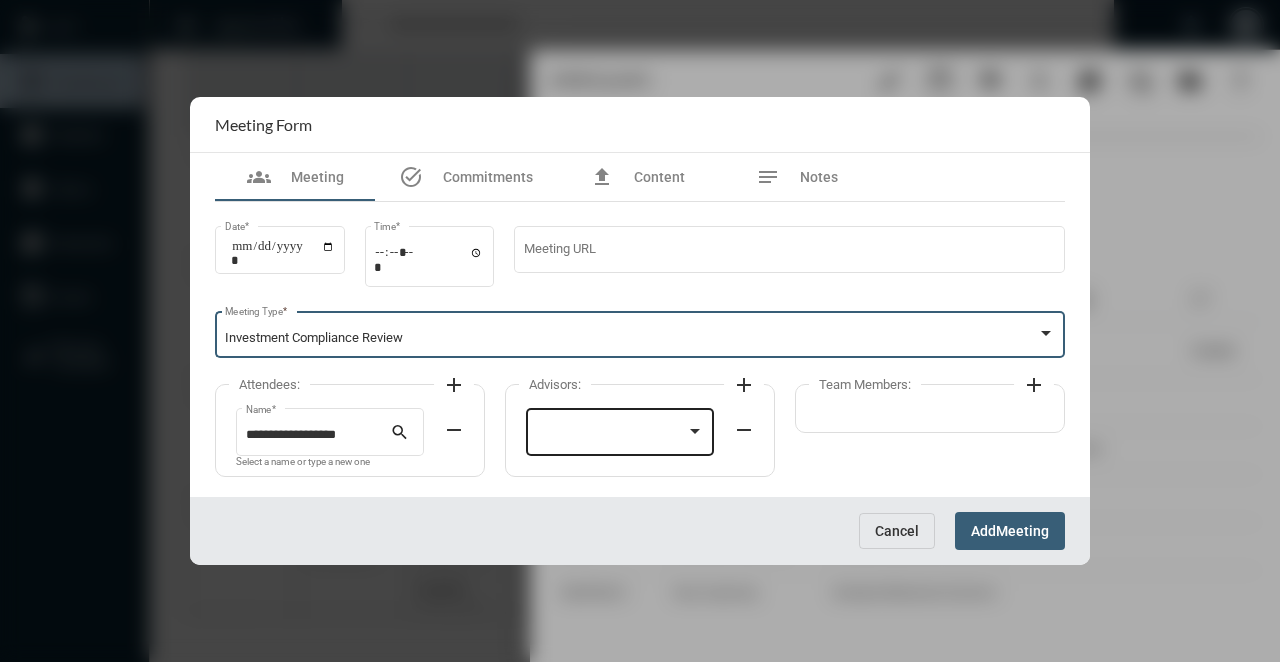 click at bounding box center [611, 435] 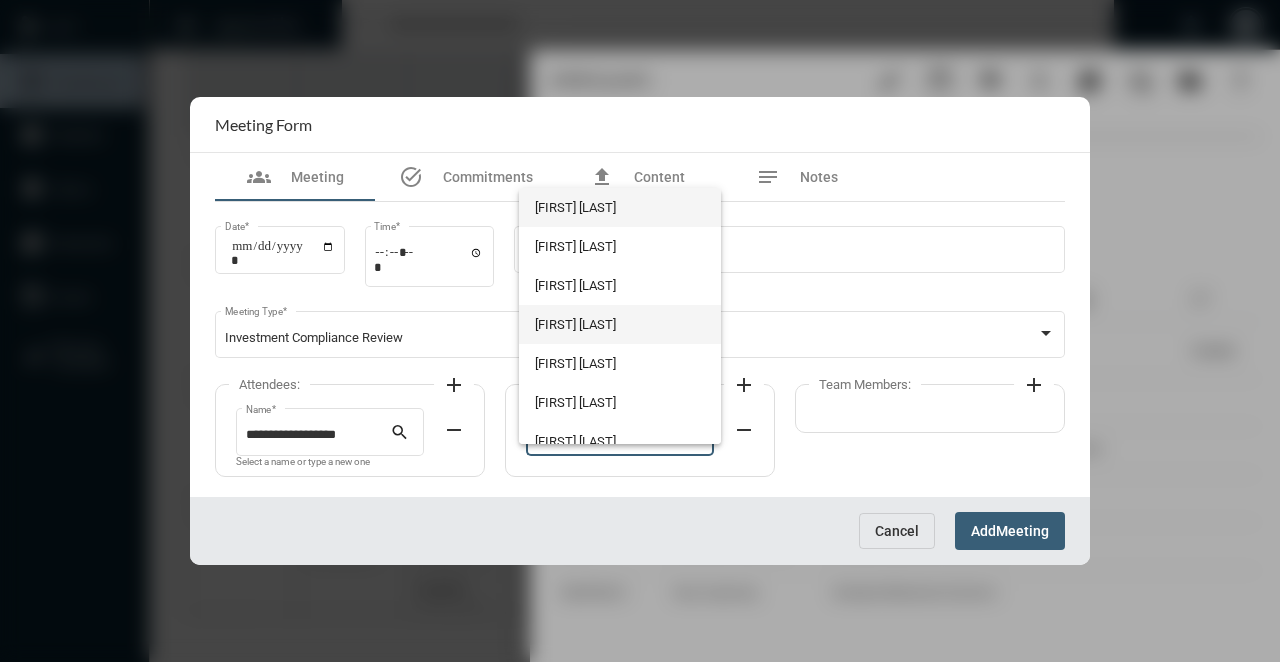 click on "[FIRST] [LAST]" at bounding box center (619, 324) 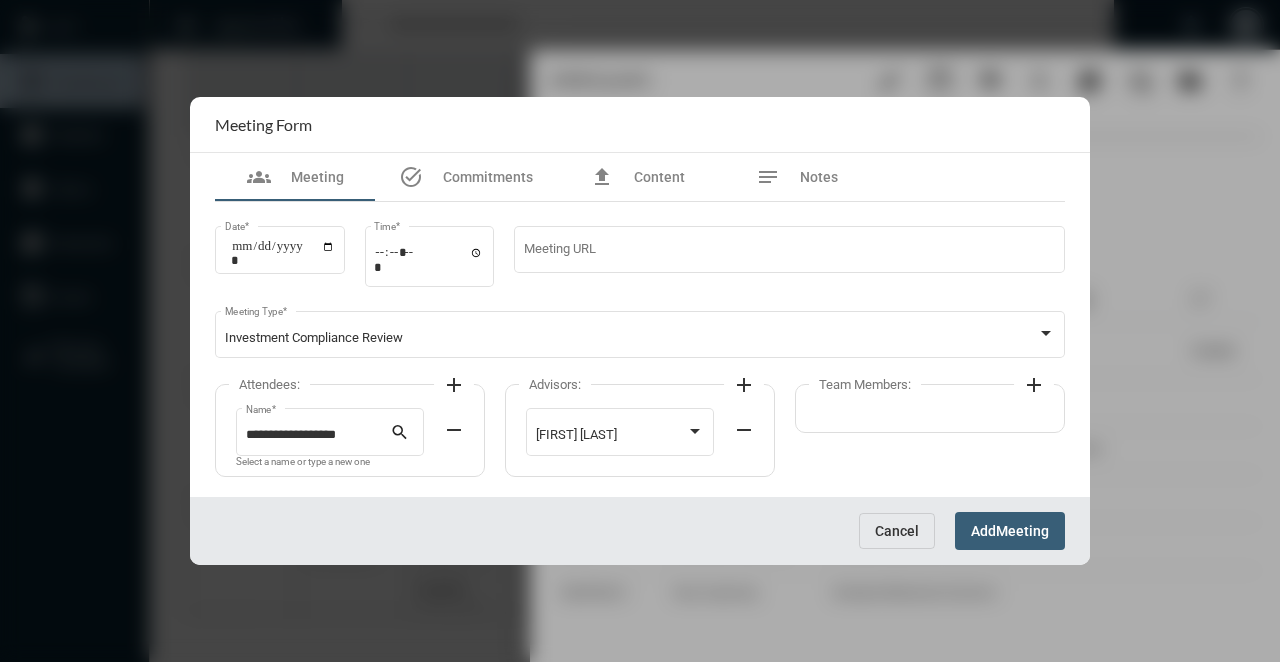 click on "Meeting" at bounding box center [1022, 532] 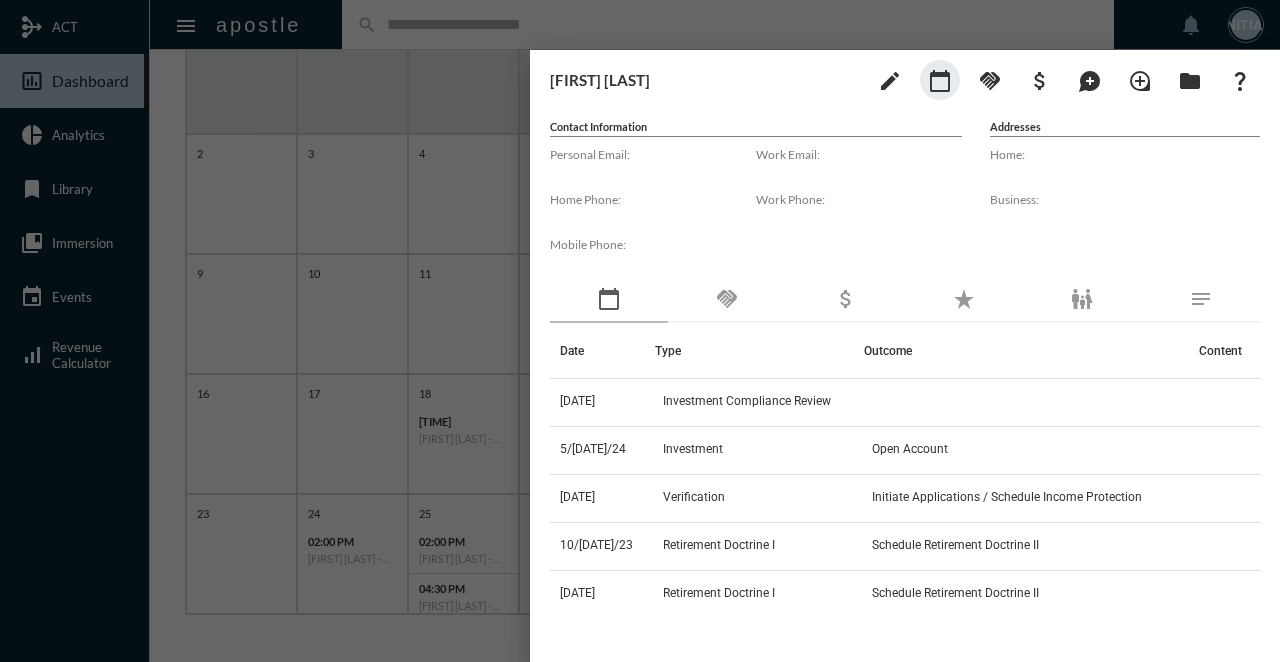 click at bounding box center [640, 331] 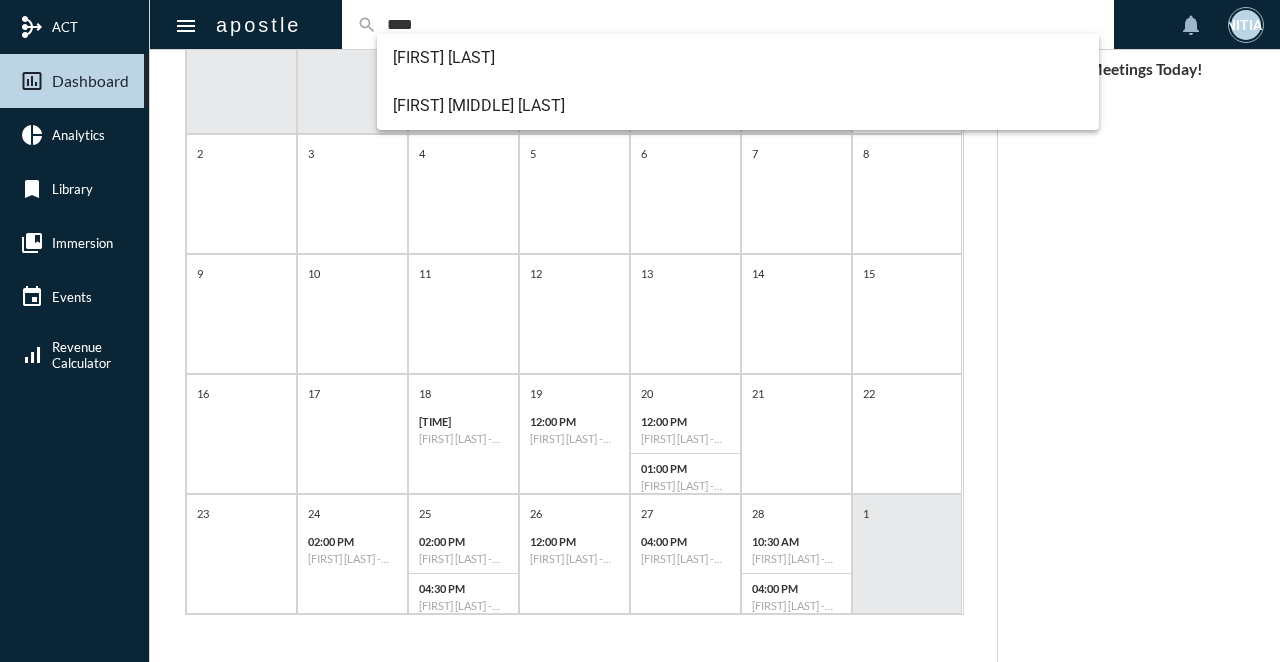 type on "****" 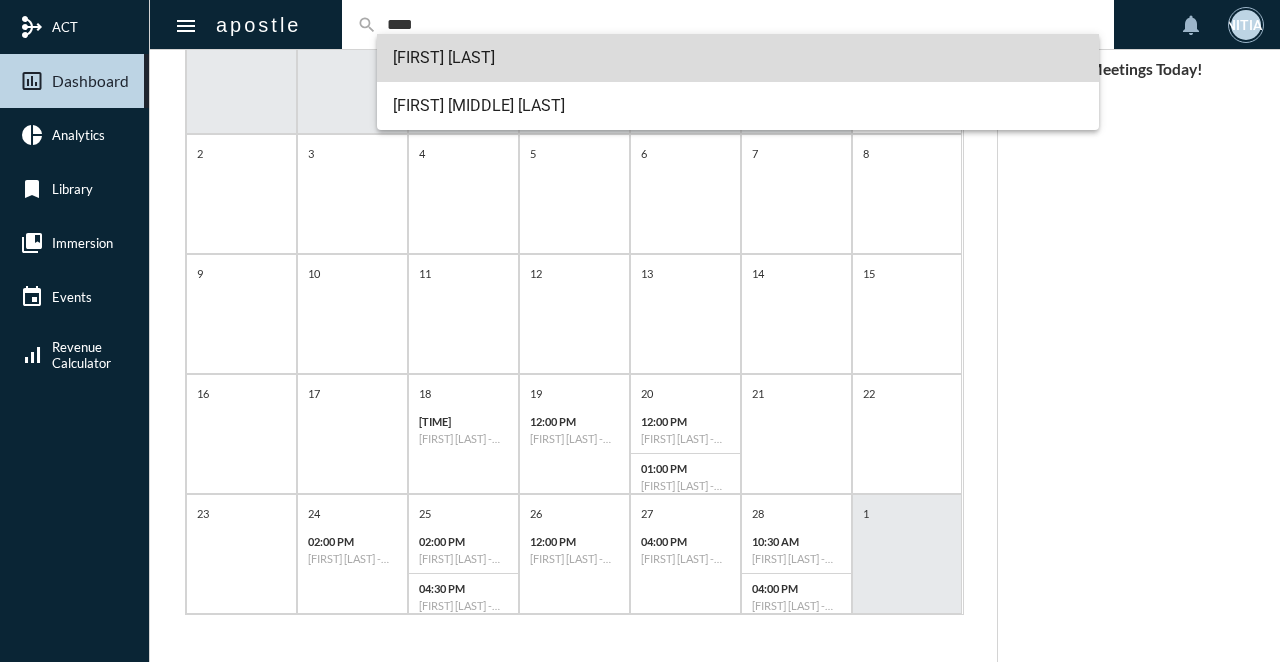 click on "[FIRST]  [LAST]" at bounding box center (738, 58) 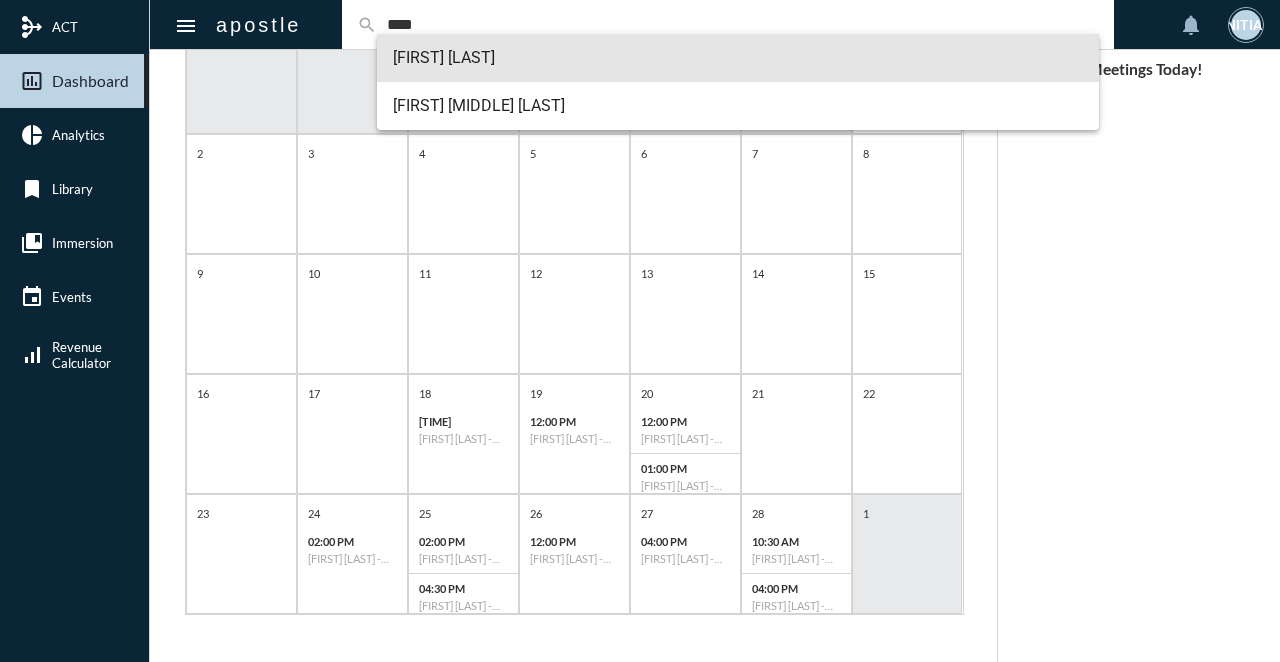 type 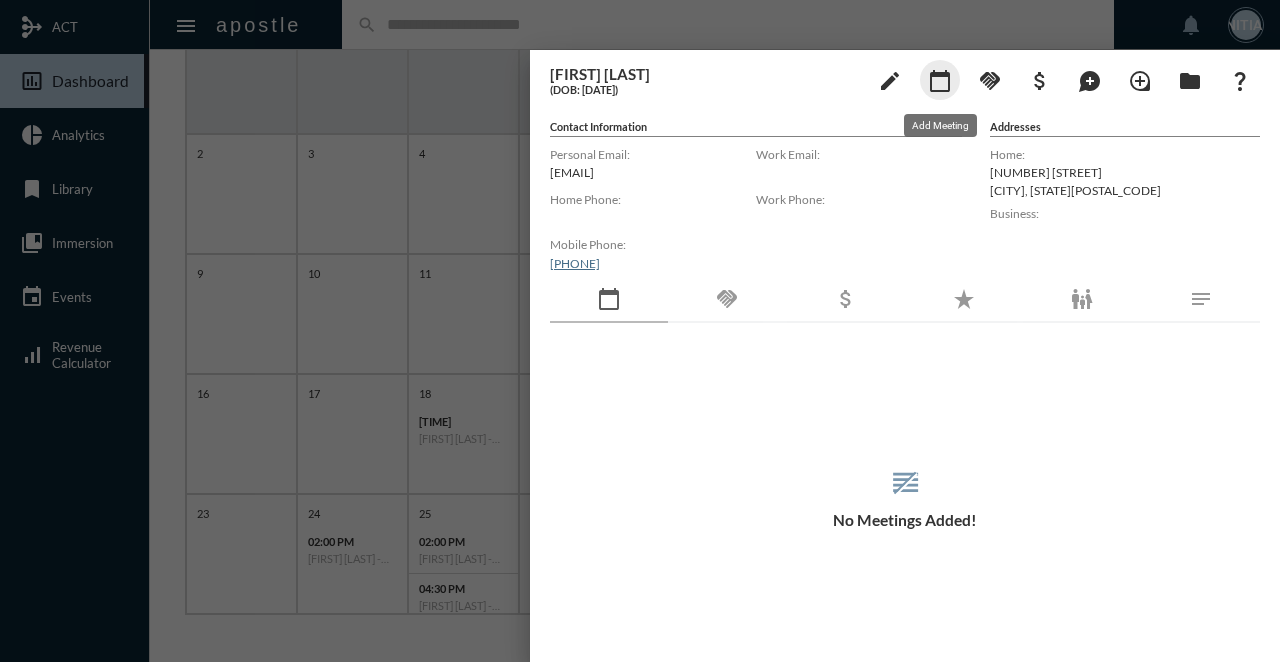 click on "calendar_today" 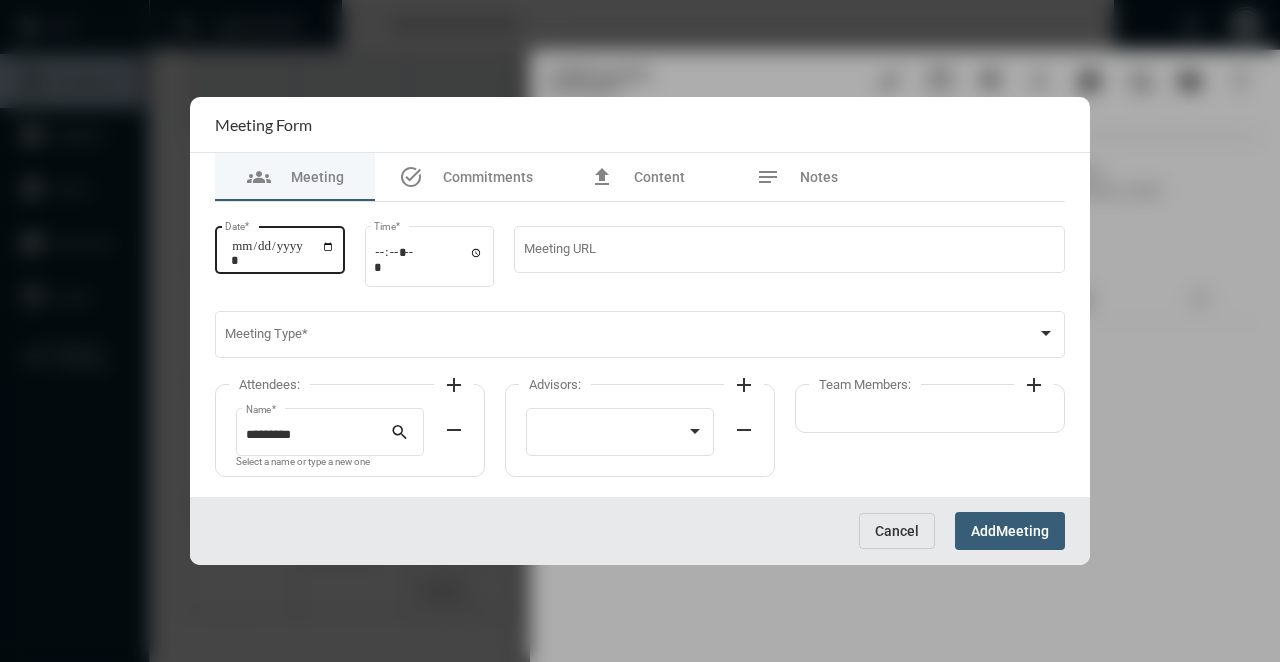 click on "Date  *" at bounding box center (283, 253) 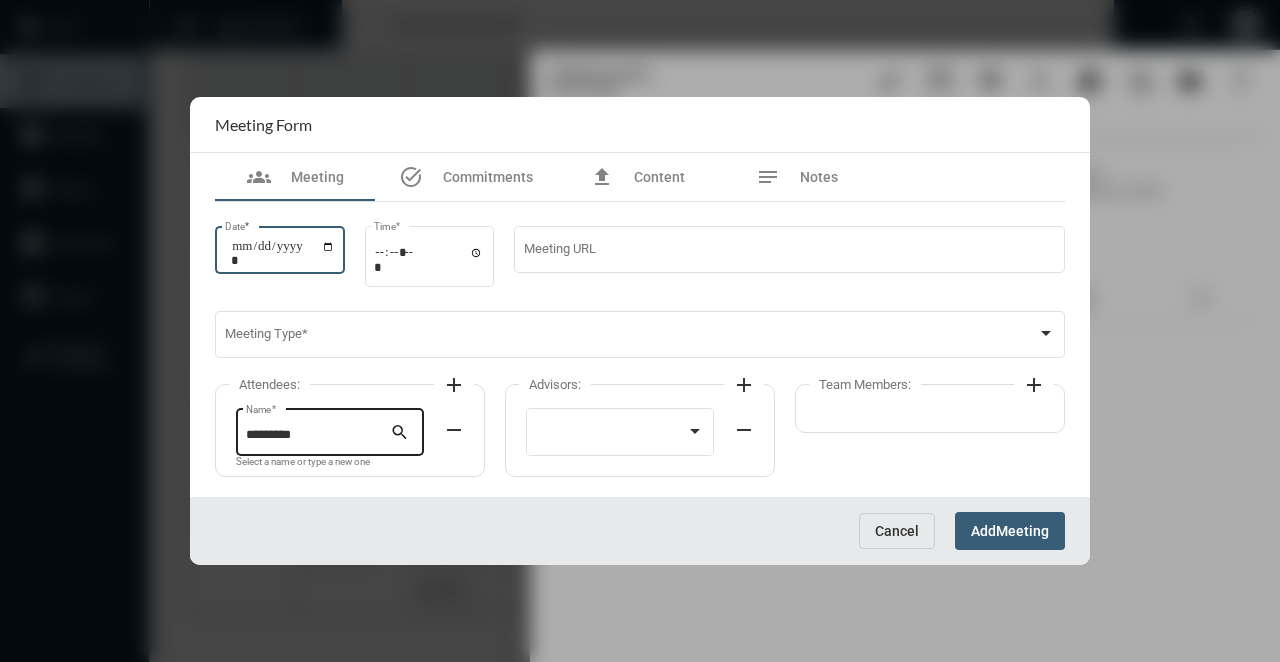 type on "**********" 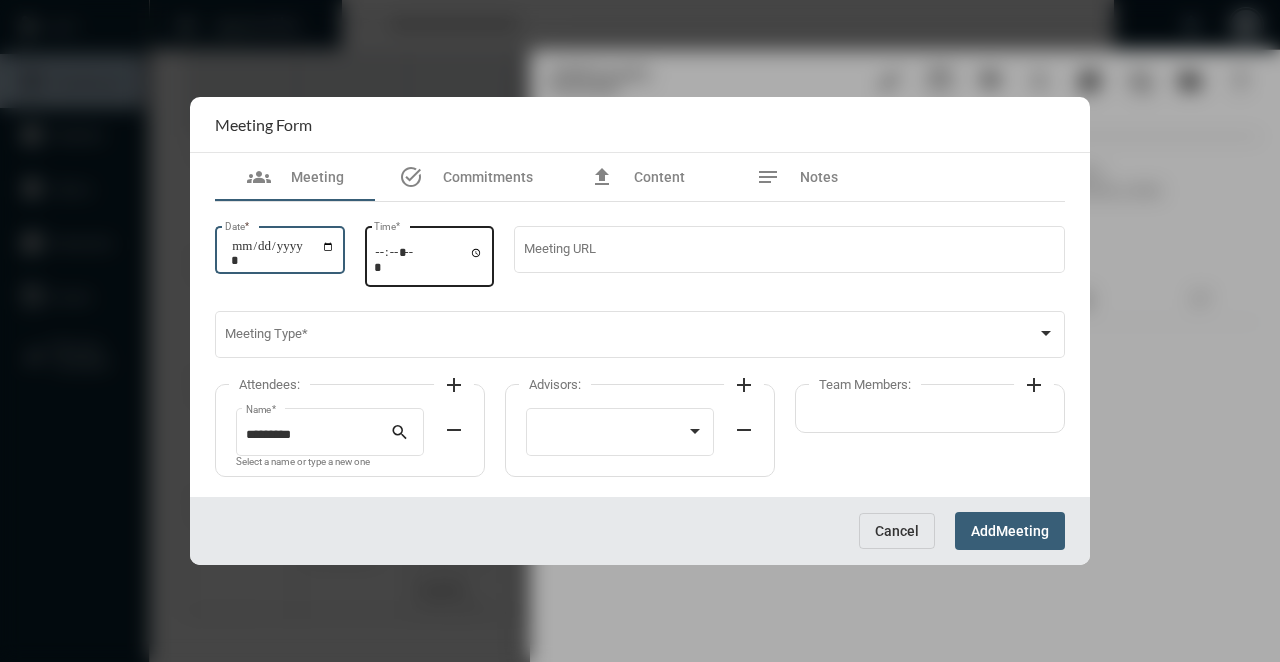 click on "Time  *" at bounding box center (429, 259) 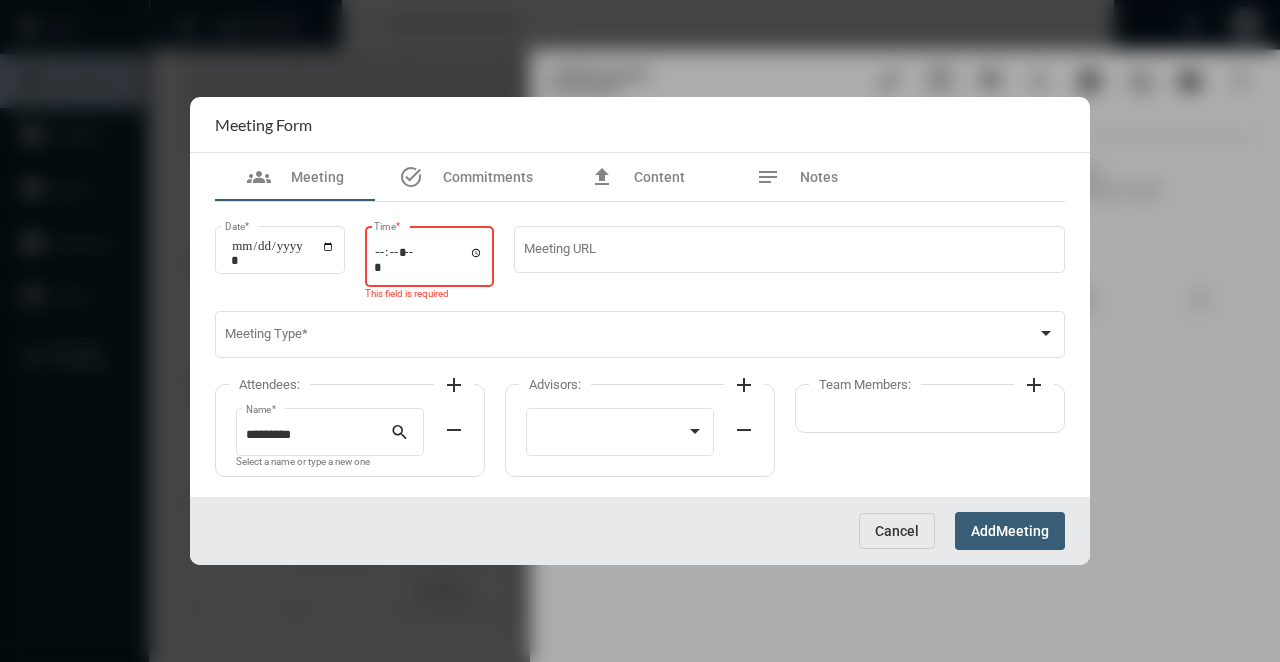 type on "*****" 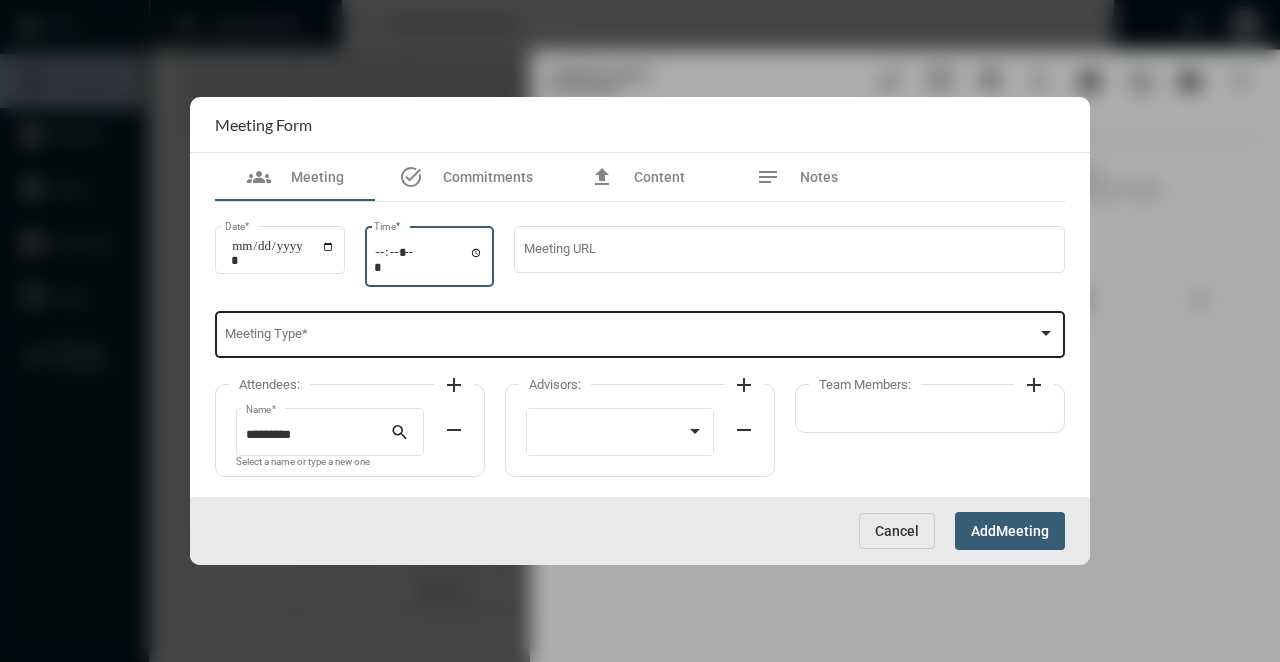 click at bounding box center [631, 338] 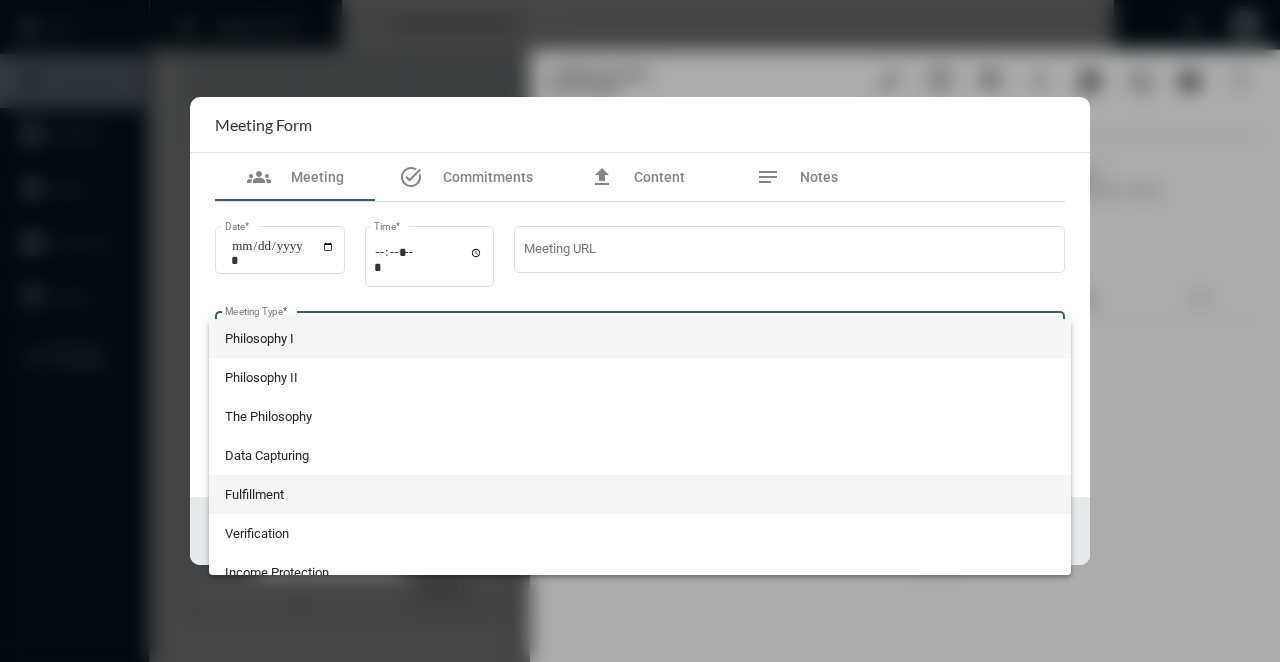 scroll, scrollTop: 524, scrollLeft: 0, axis: vertical 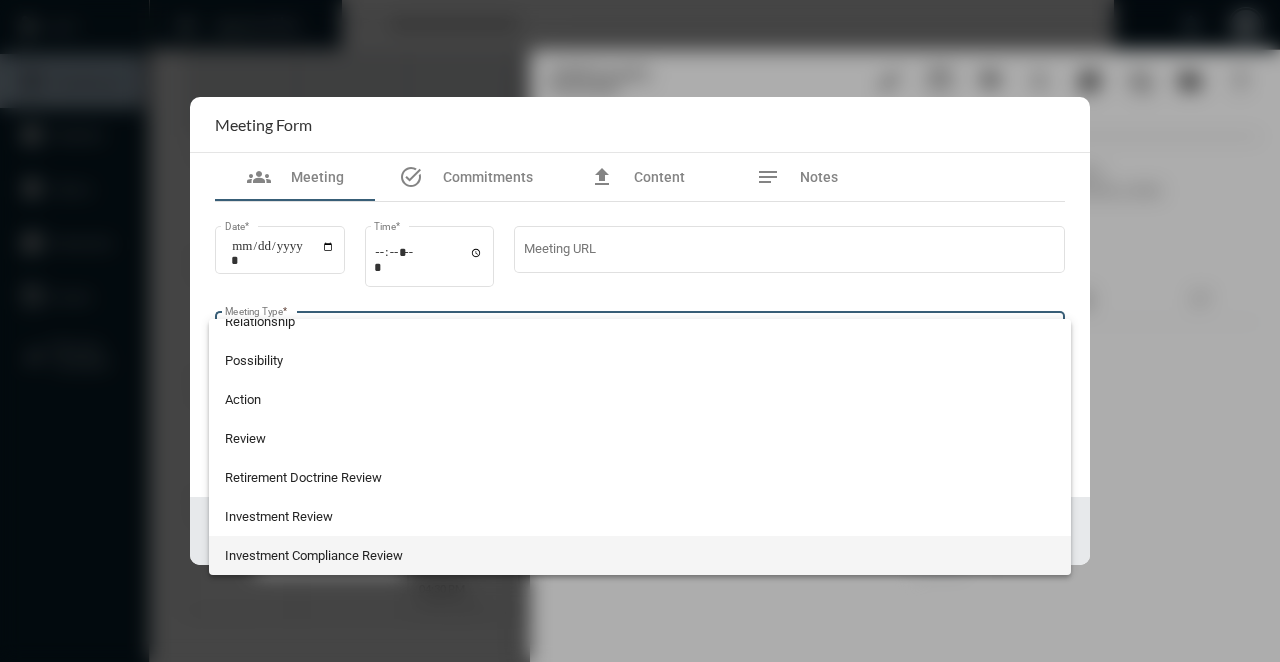 click on "Investment Compliance Review" at bounding box center [640, 555] 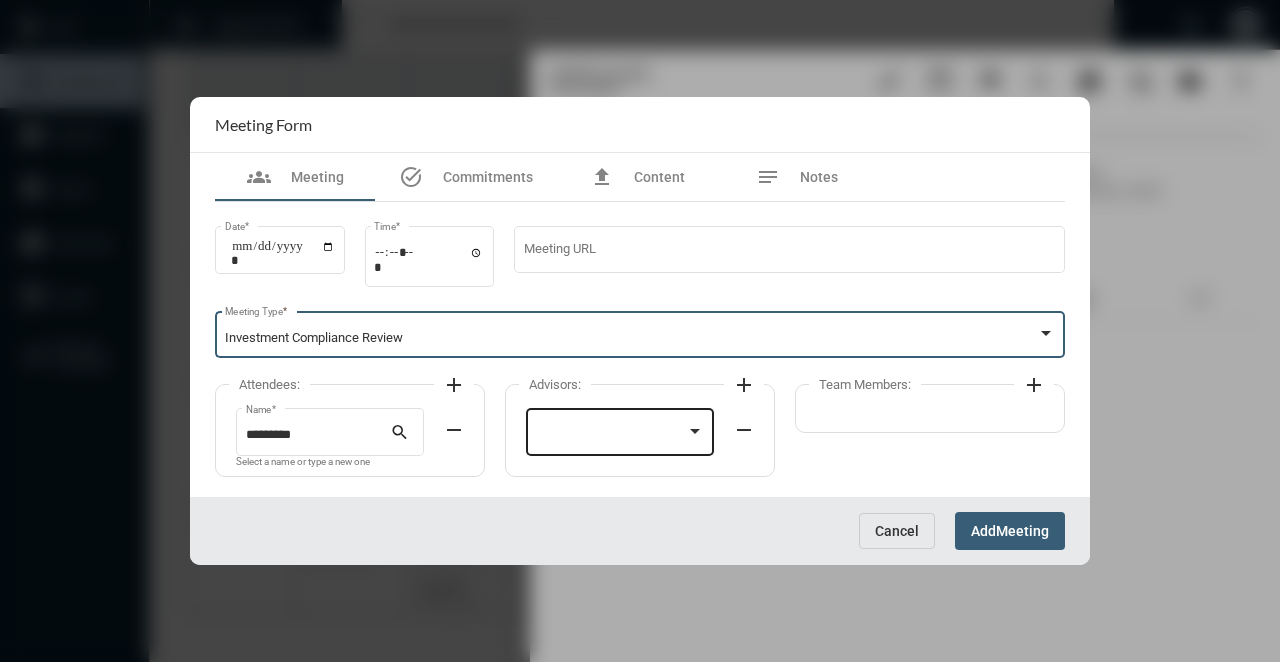click 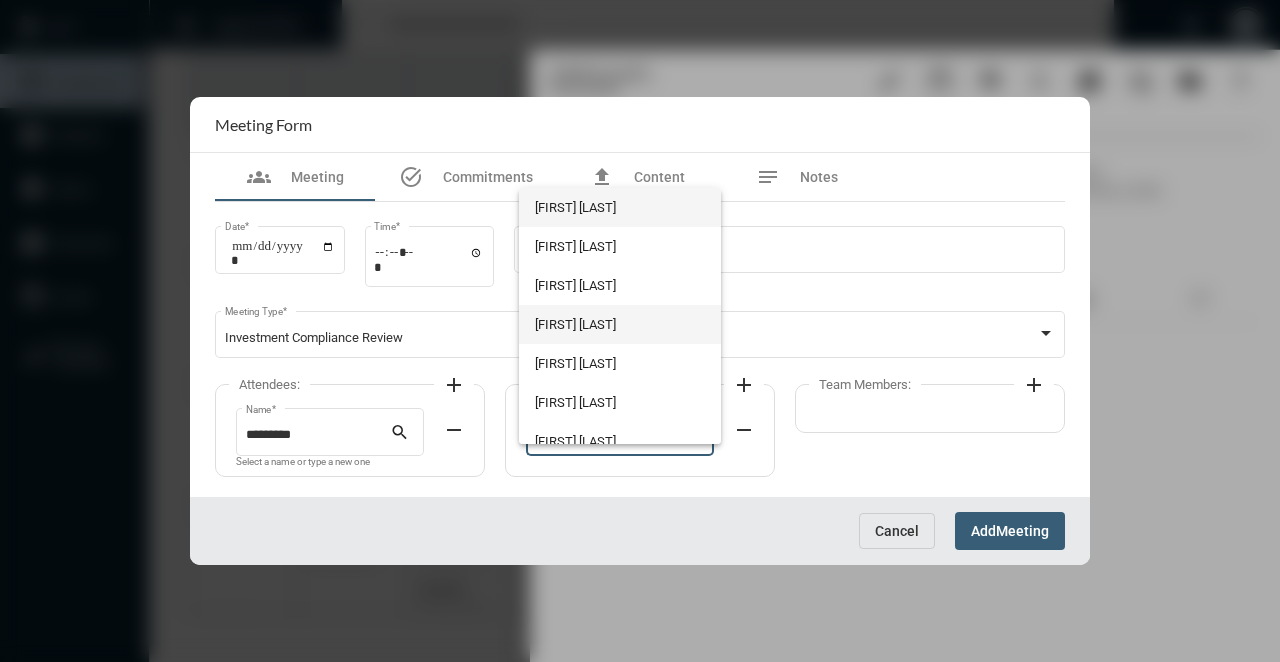click on "[FIRST] [LAST]" at bounding box center [619, 324] 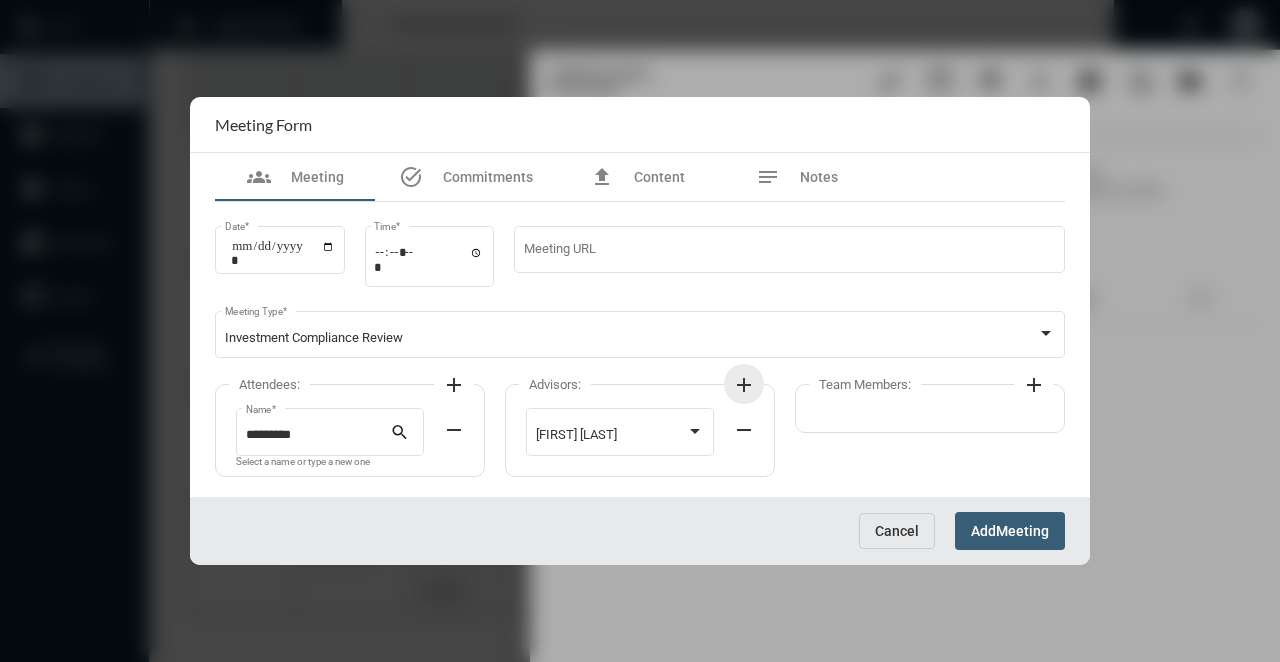 click on "add" 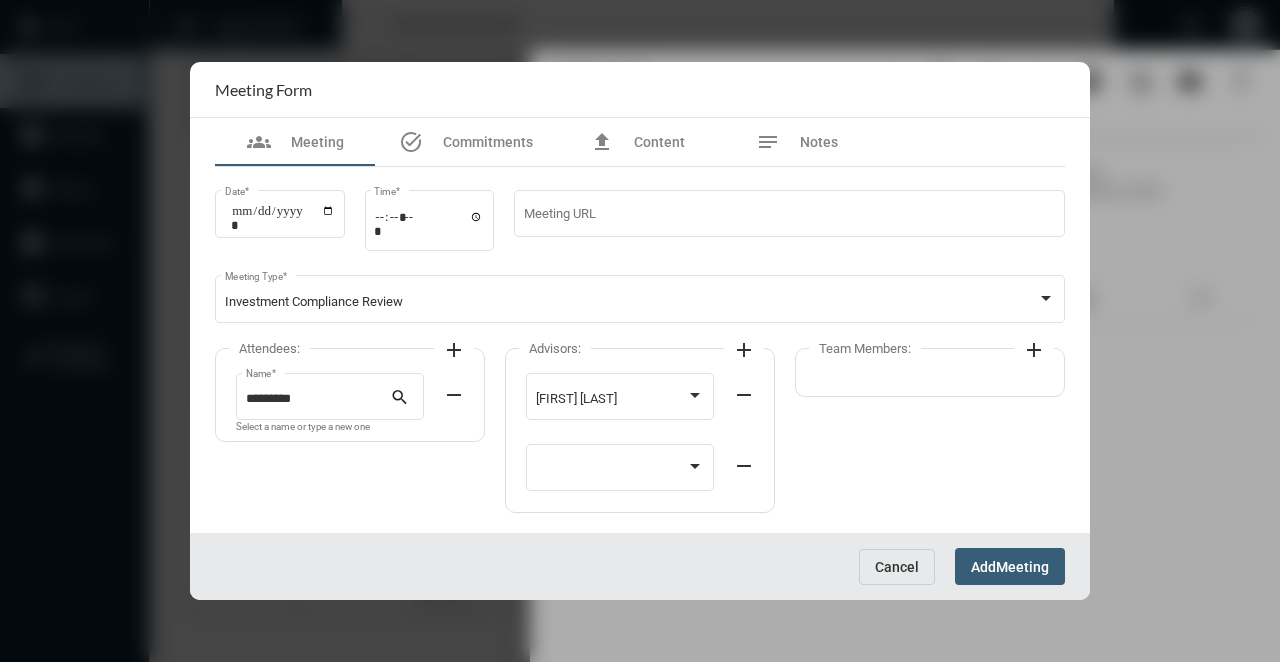 click 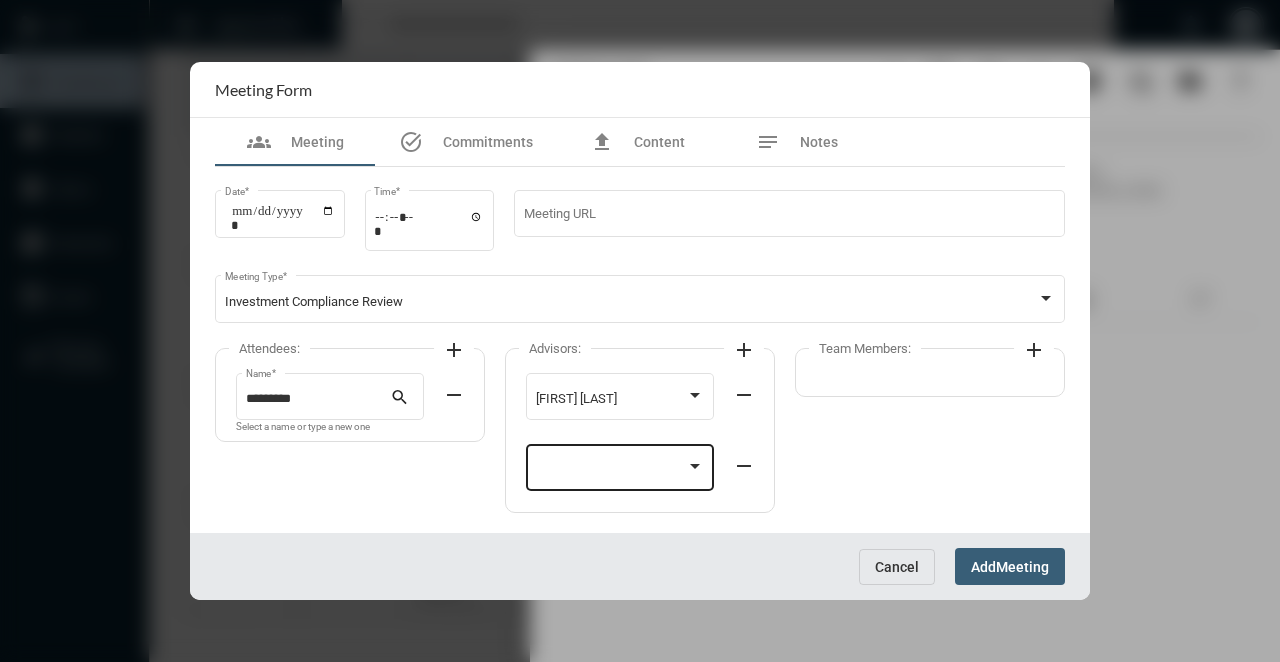 click at bounding box center [611, 471] 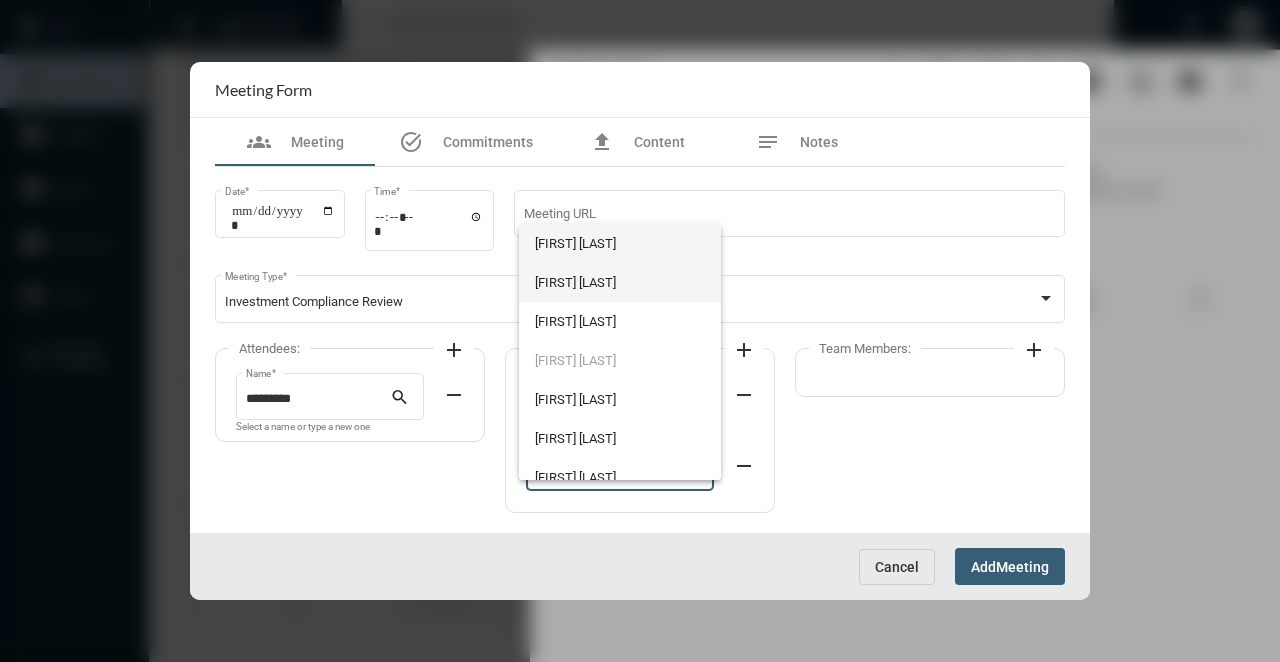 click on "[FIRST] [LAST]" at bounding box center (619, 282) 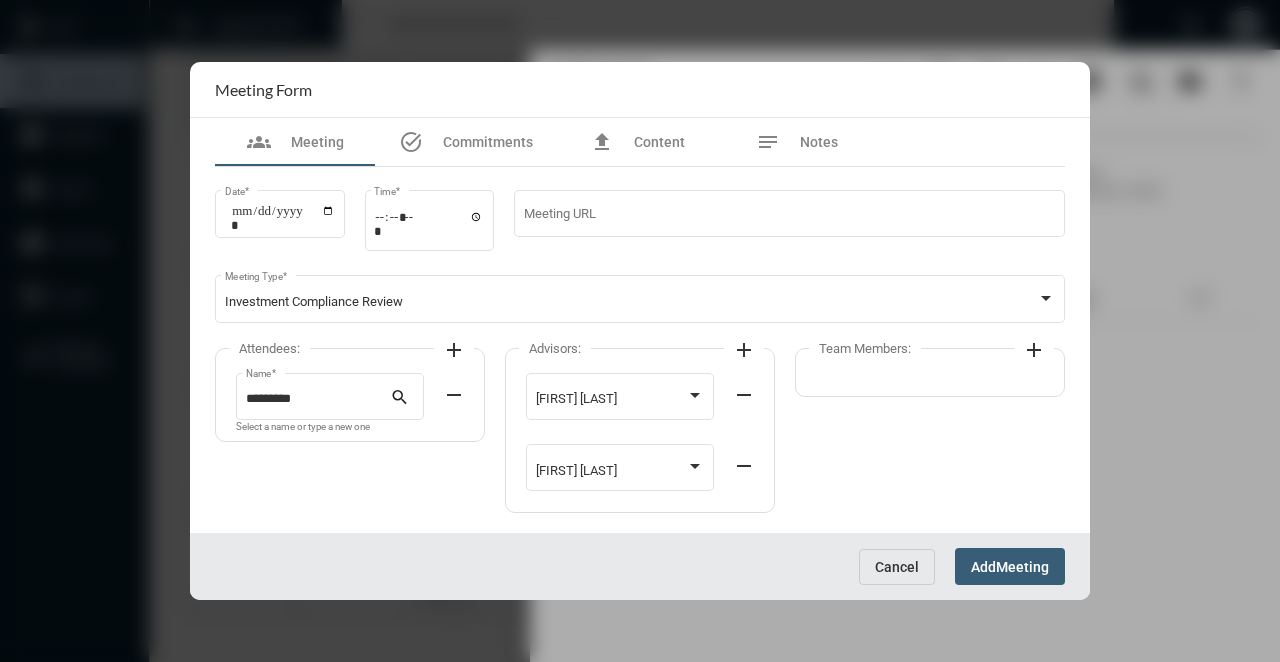 click on "Add  Meeting" at bounding box center (1010, 566) 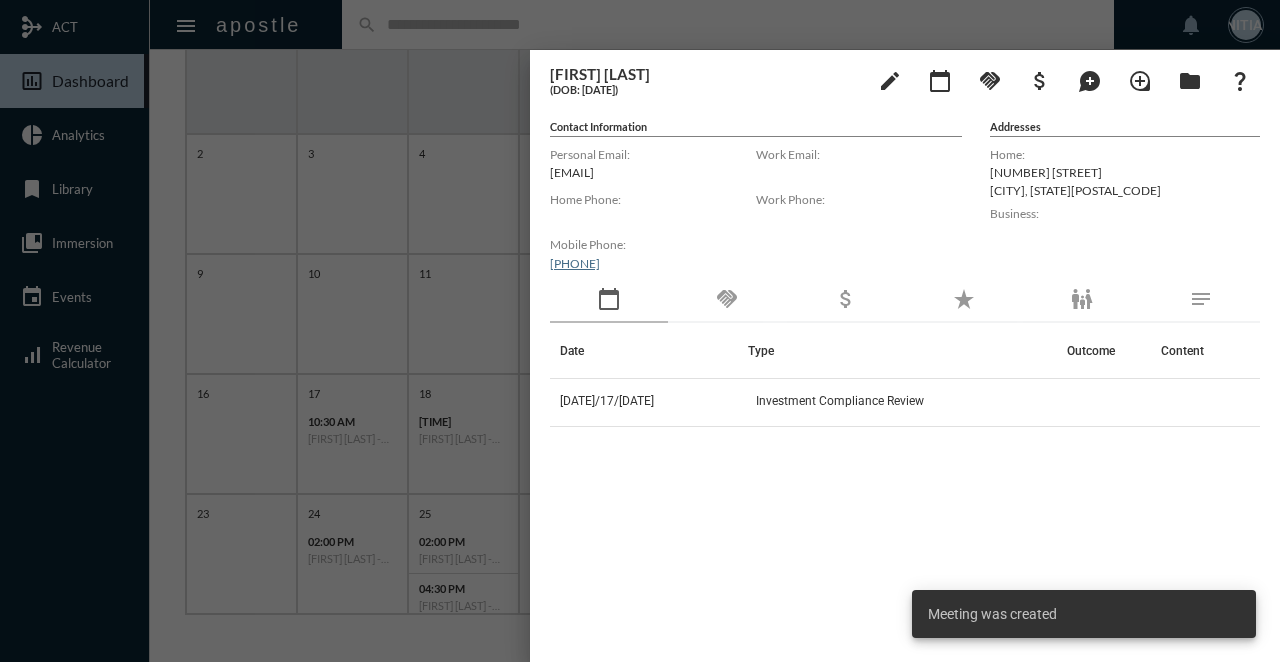 click at bounding box center [640, 331] 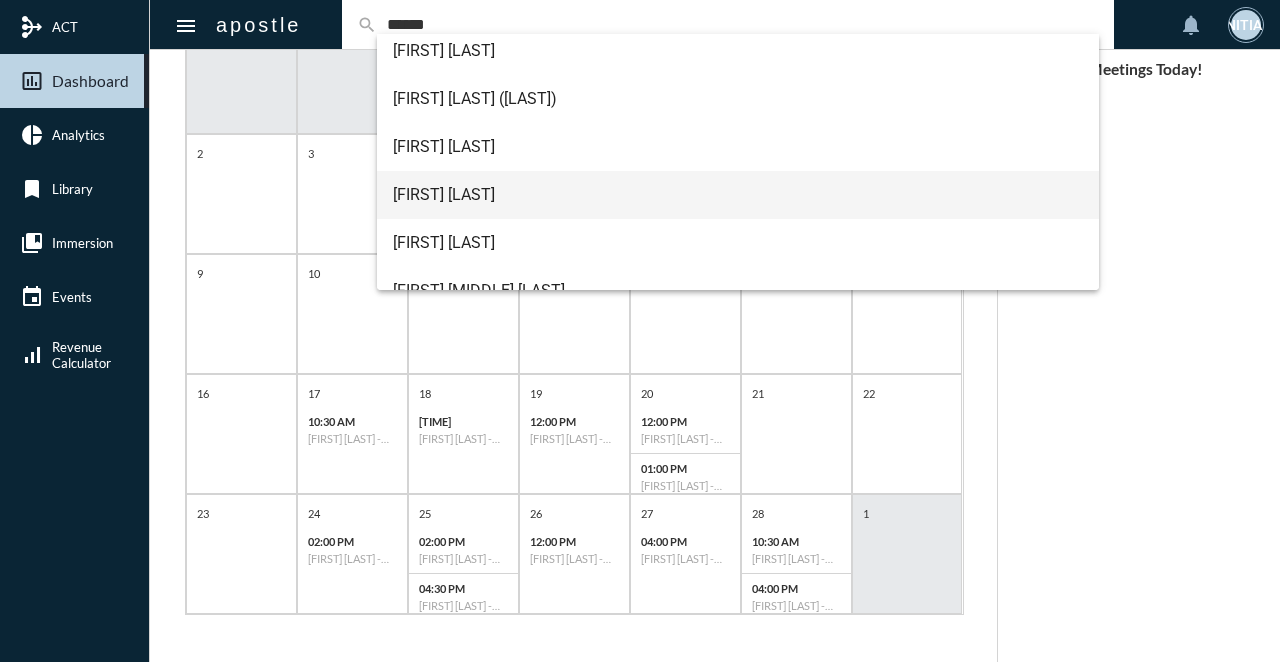 scroll, scrollTop: 0, scrollLeft: 0, axis: both 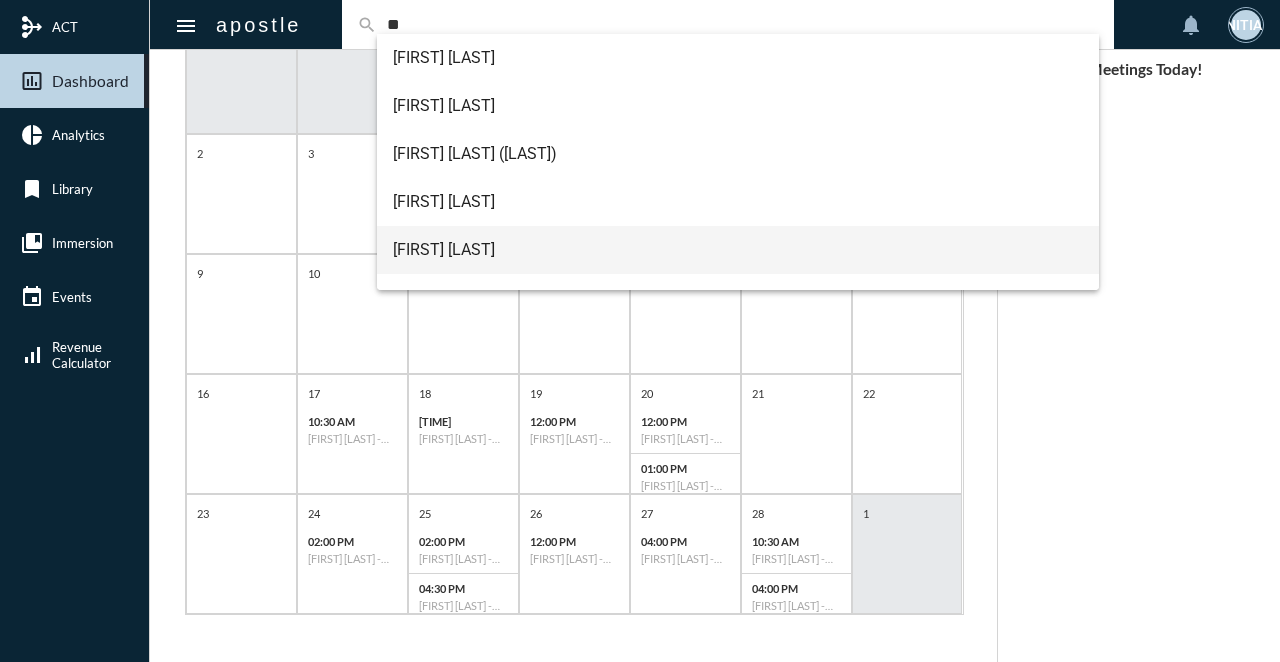 type on "*" 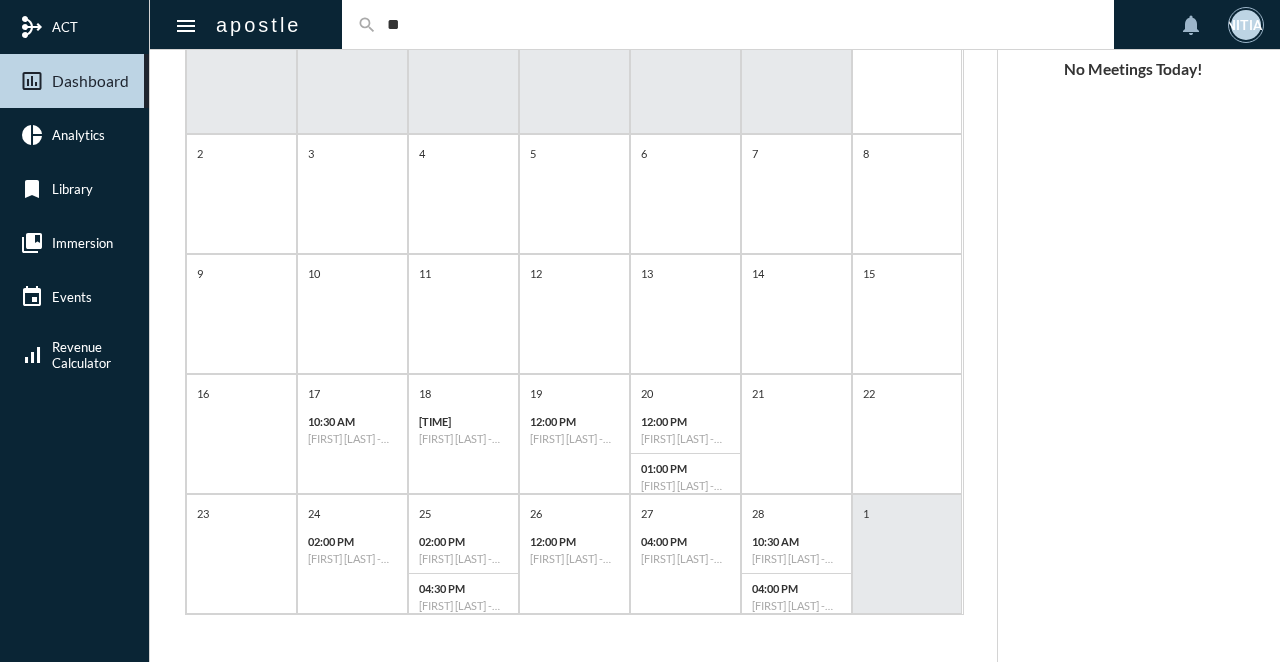type on "*" 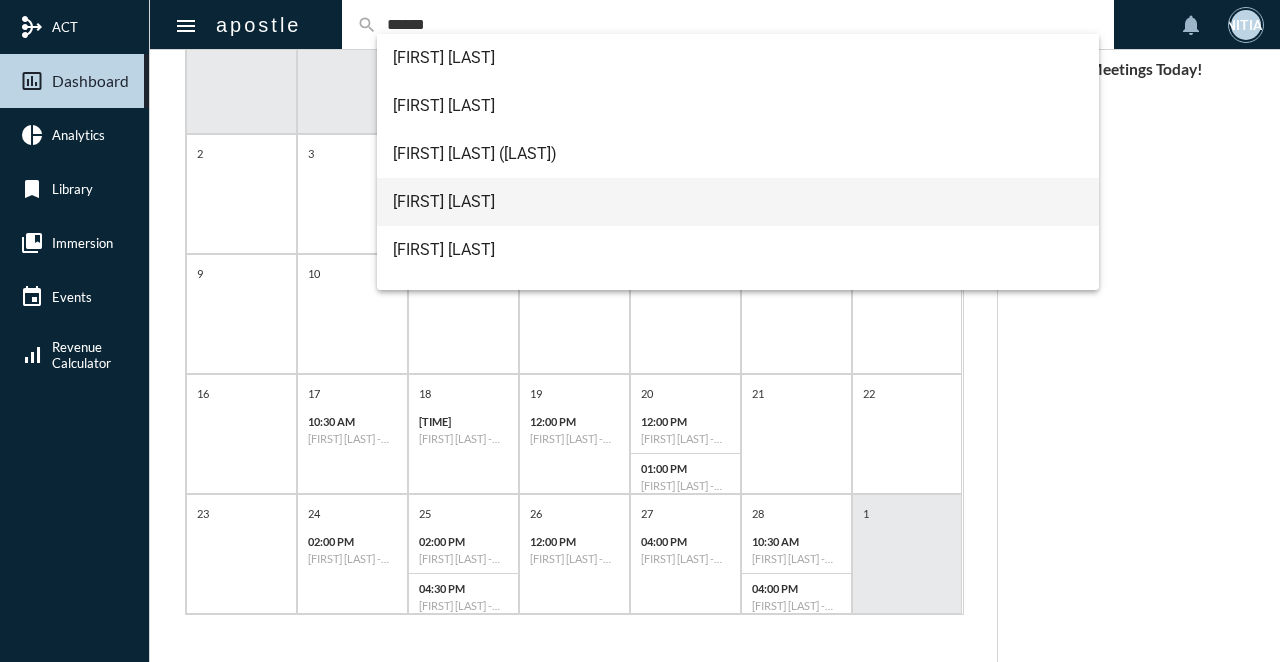 scroll, scrollTop: 80, scrollLeft: 0, axis: vertical 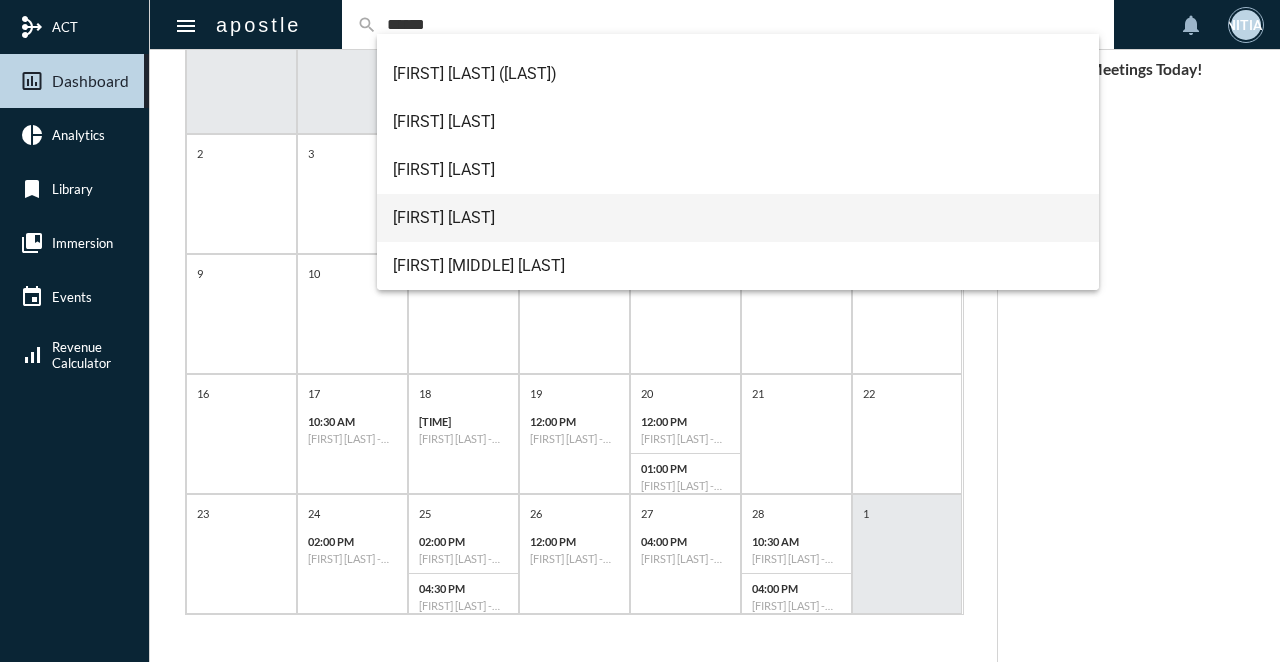 type on "******" 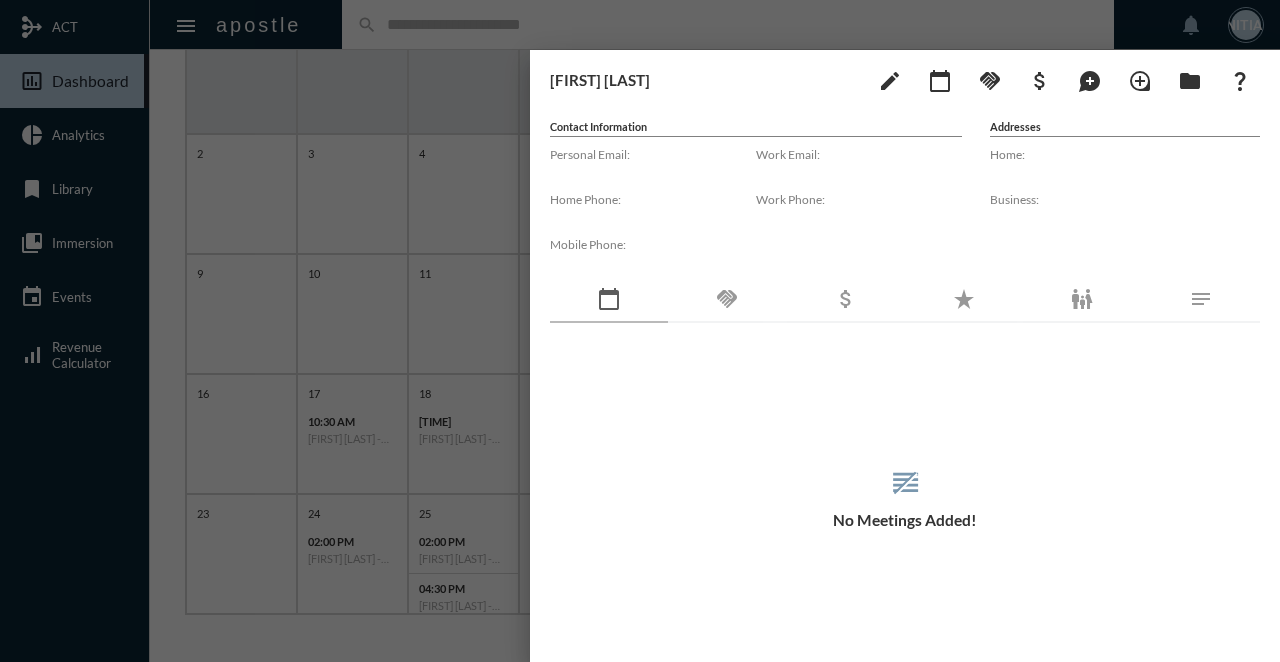 click at bounding box center (640, 331) 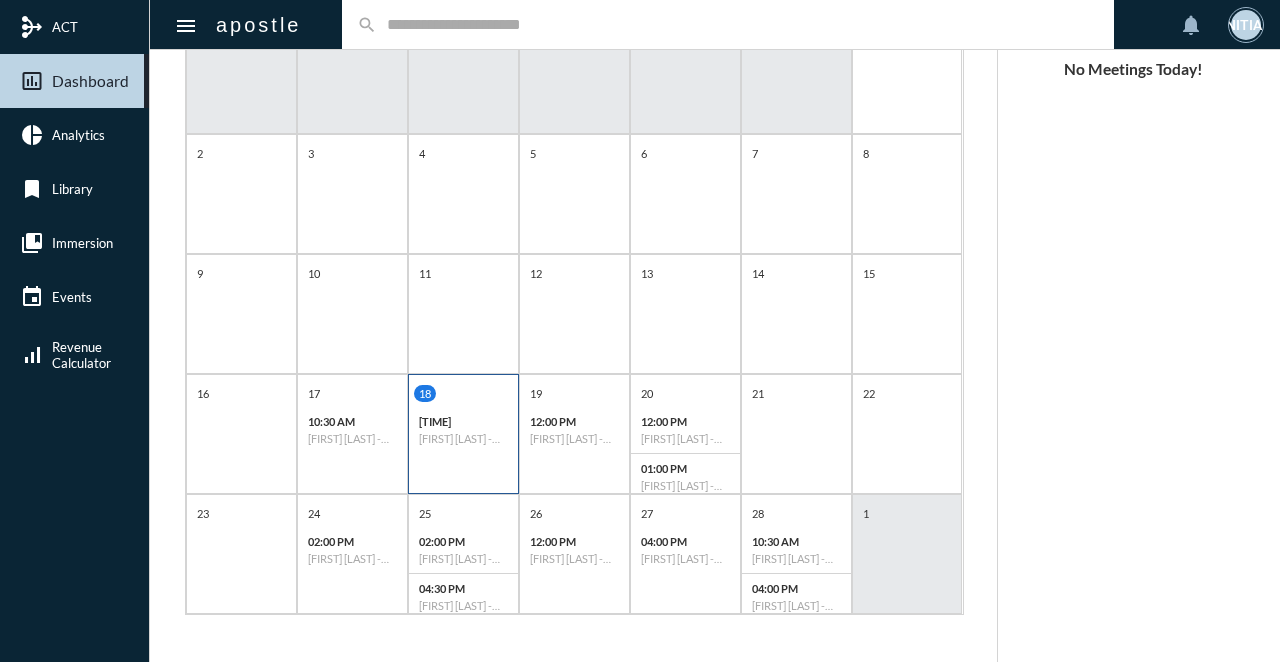scroll, scrollTop: 0, scrollLeft: 0, axis: both 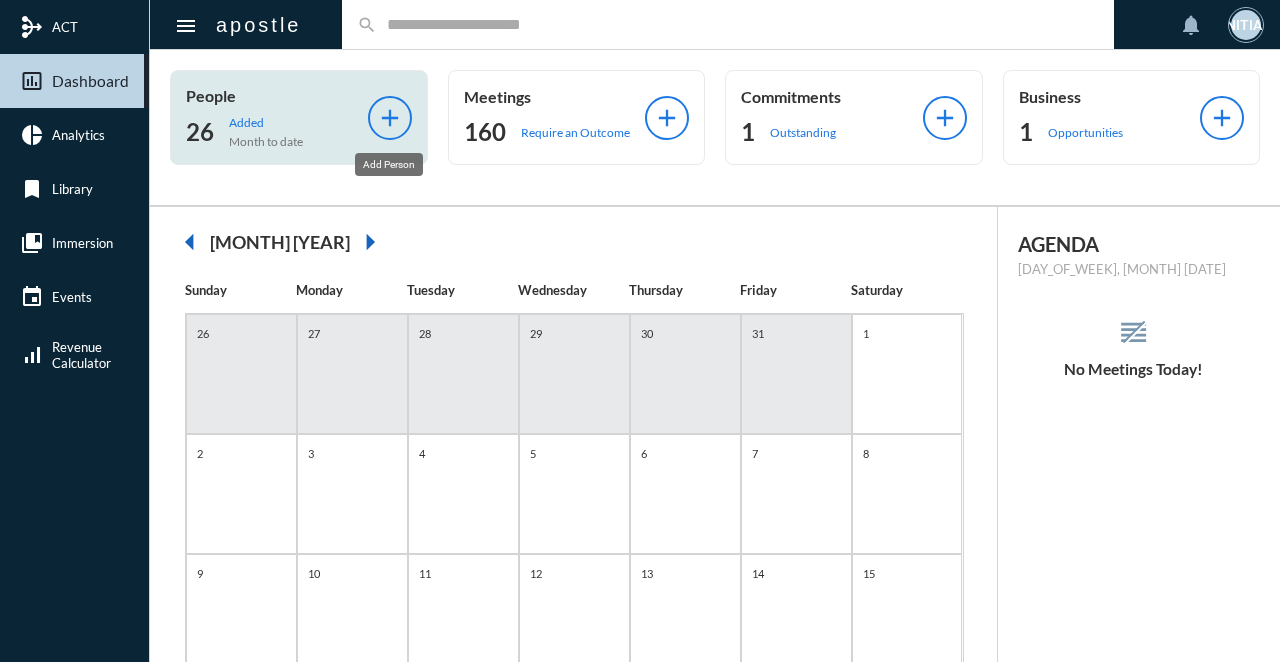 click on "add" 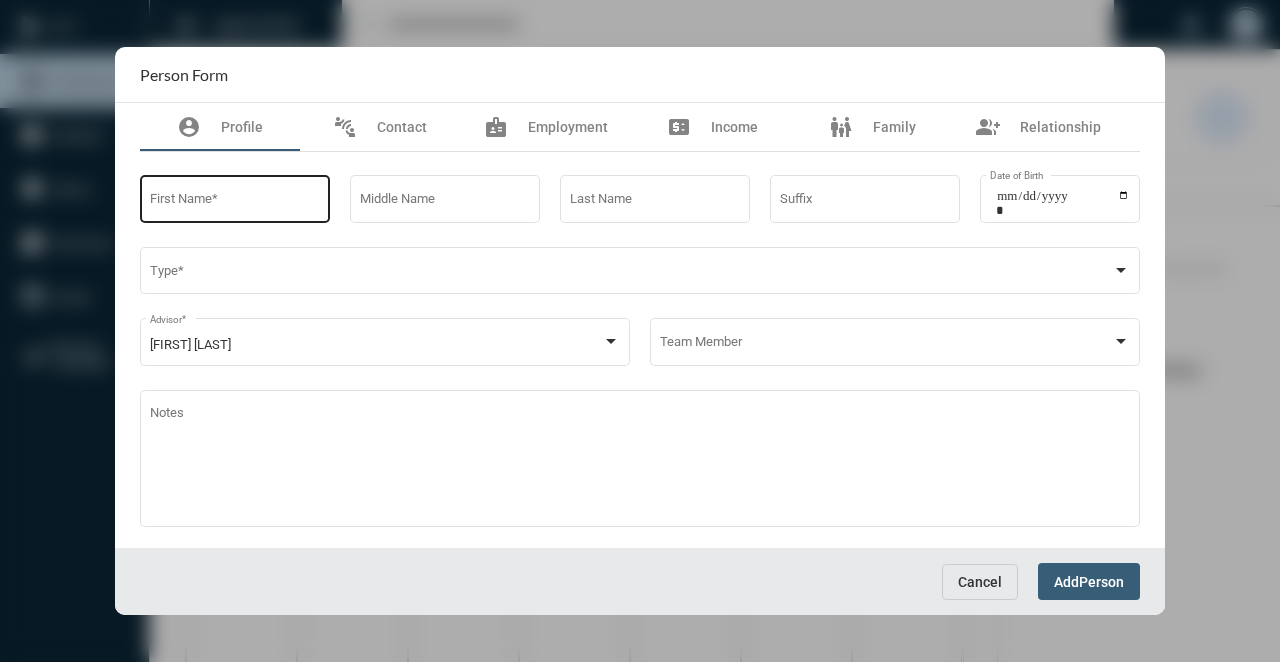 click on "First Name  *" at bounding box center (235, 197) 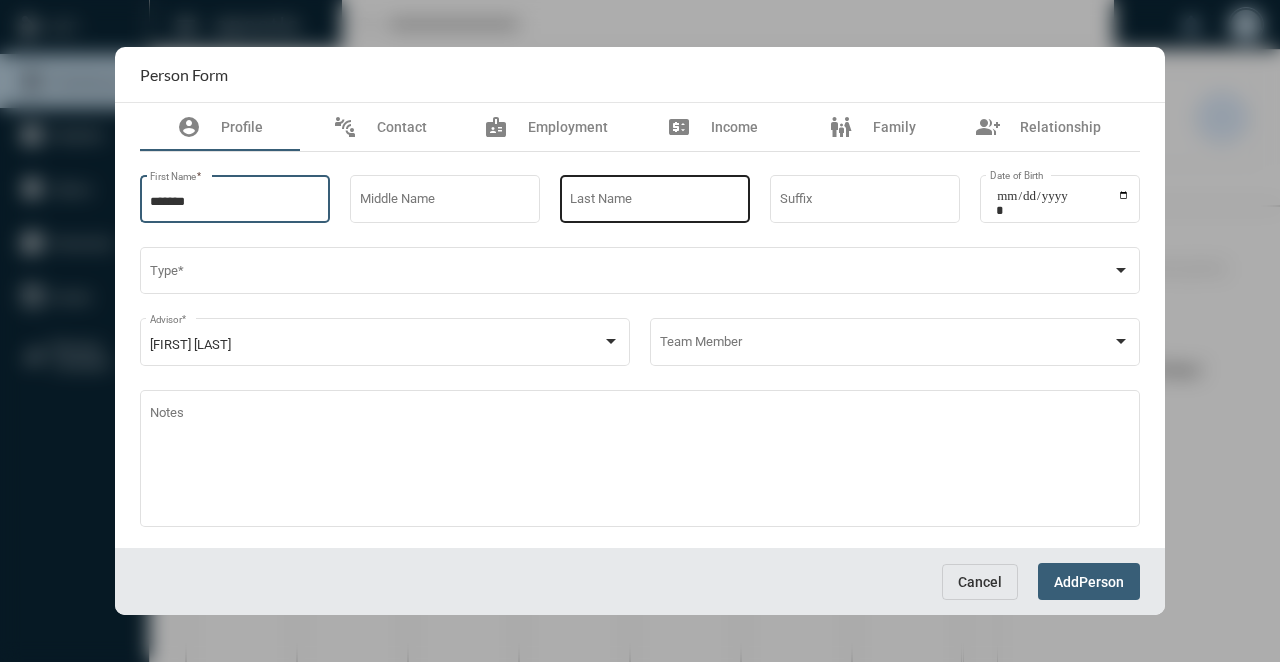 type on "*******" 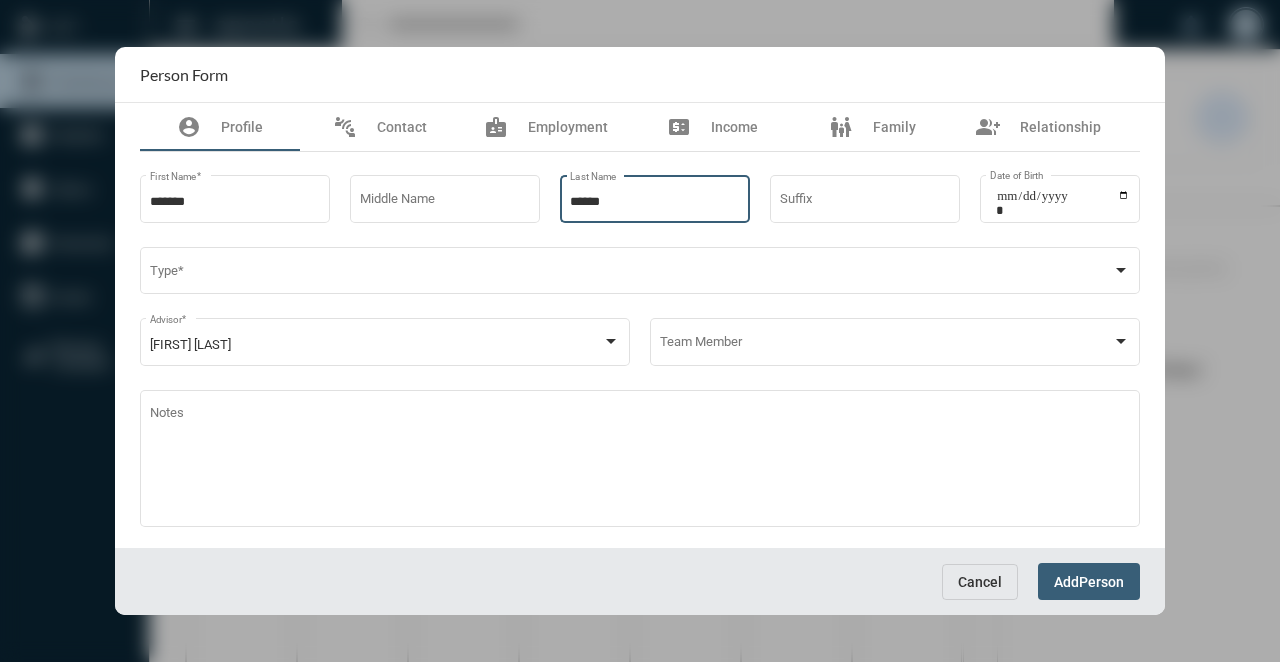 type on "******" 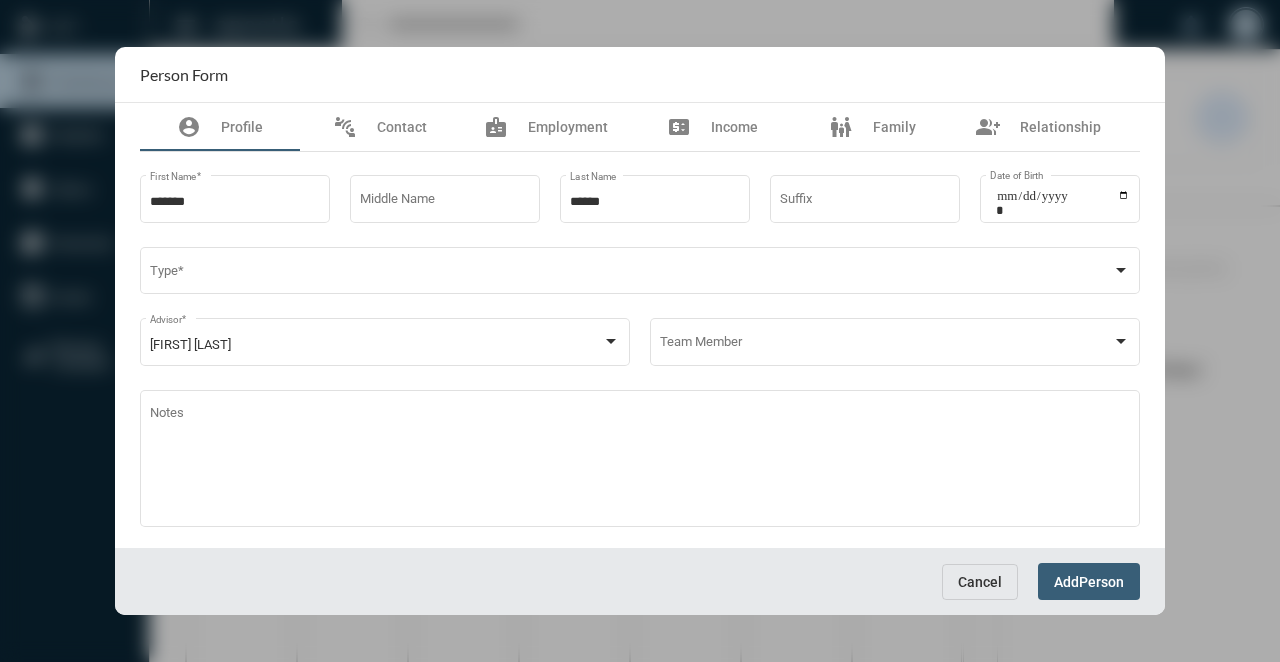 click on "******* First Name  *" at bounding box center (235, 207) 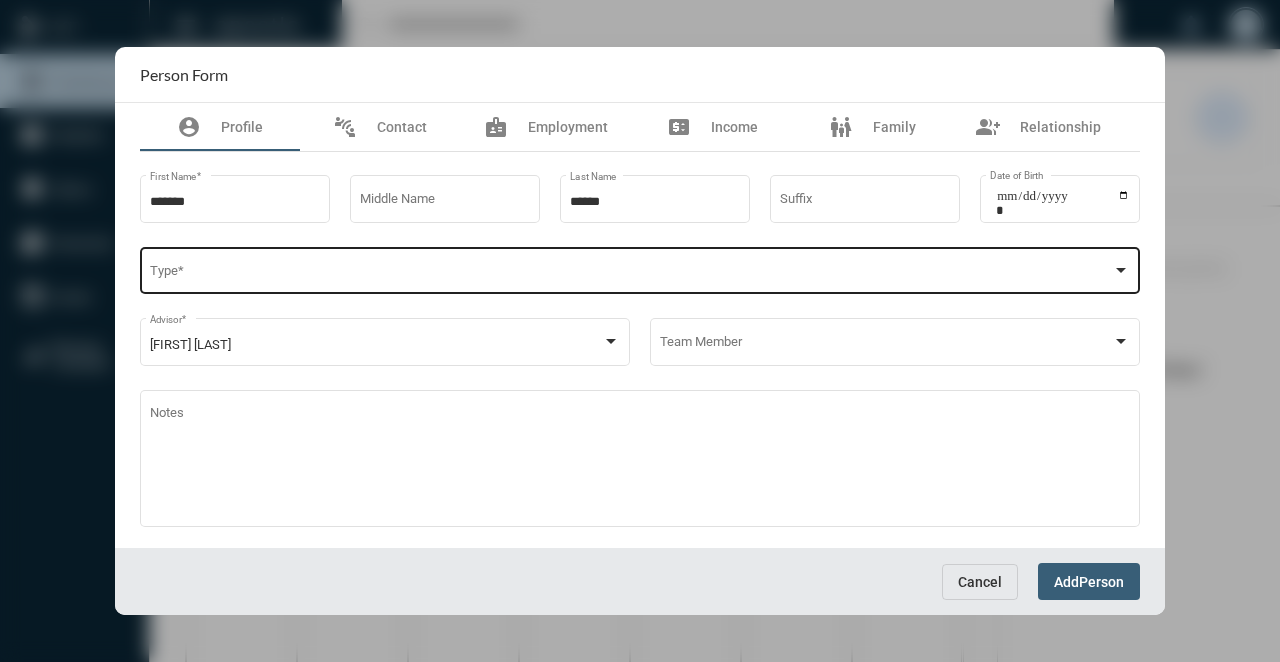 click at bounding box center [631, 274] 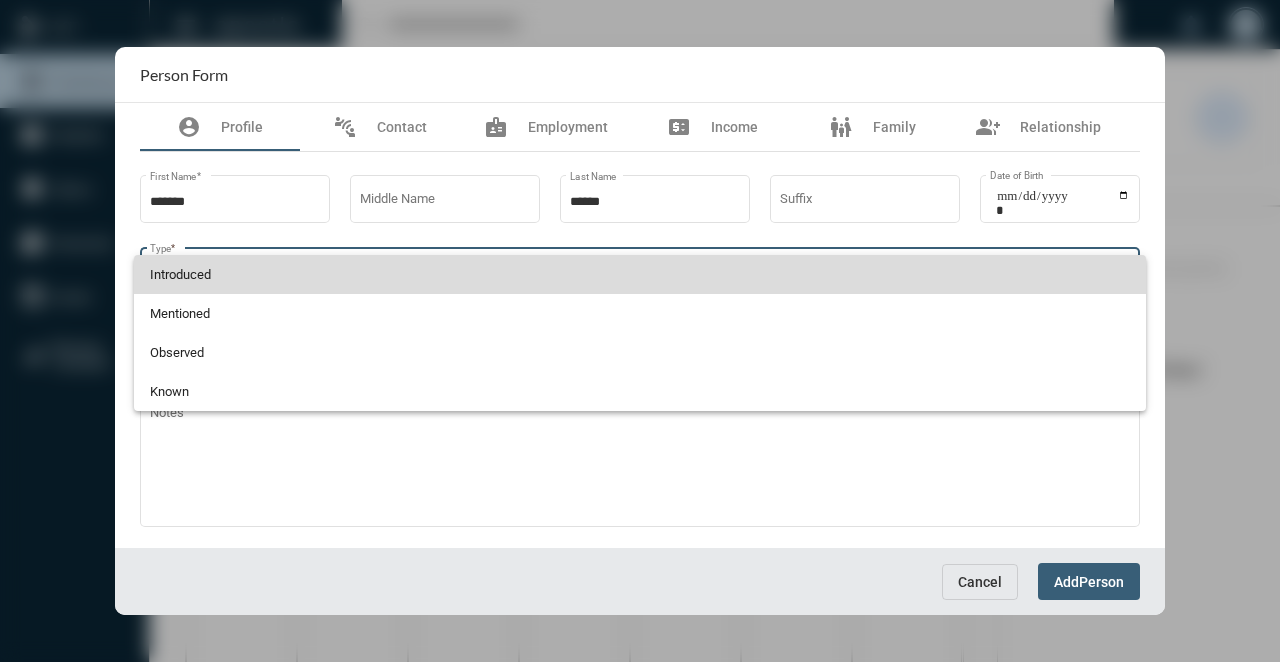 click on "Introduced" at bounding box center (640, 274) 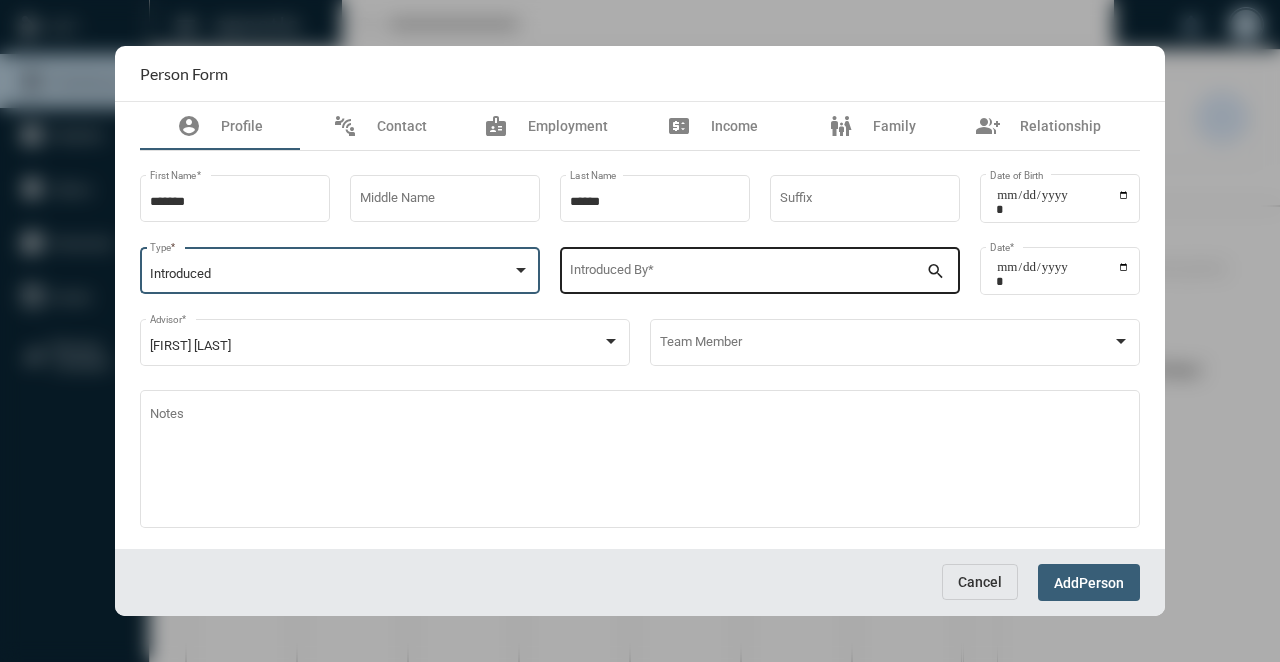 click on "Introduced By  *" at bounding box center [748, 269] 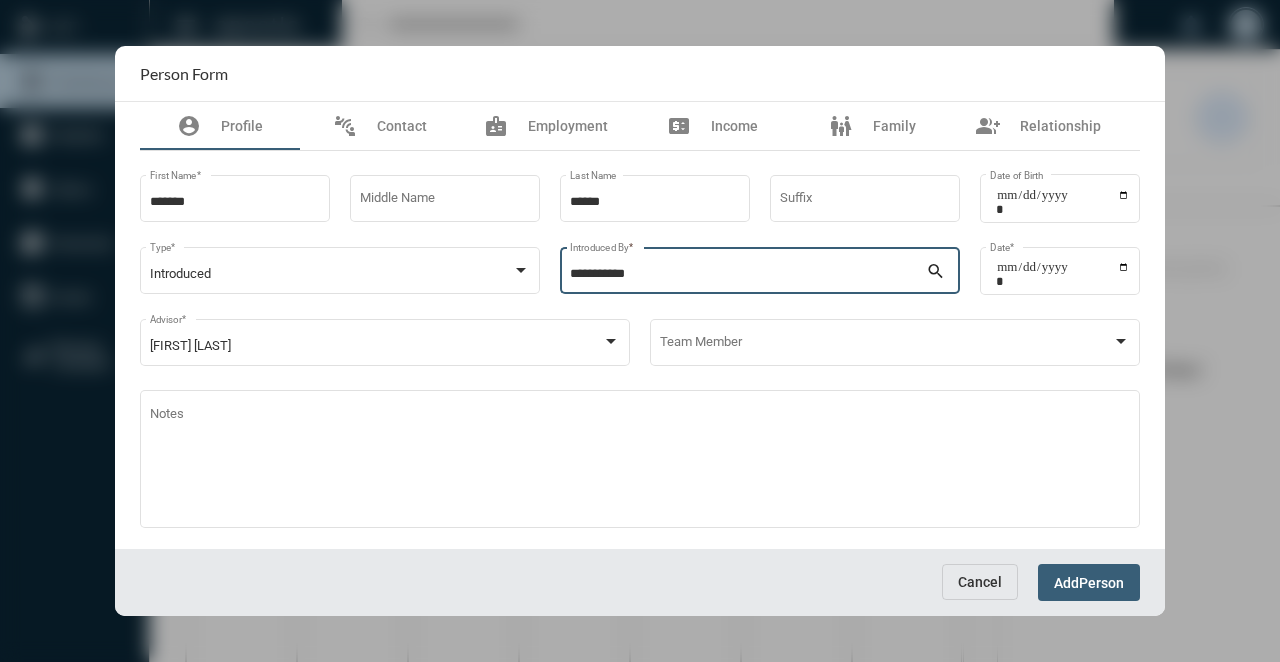 click on "Add  Person" at bounding box center (1089, 582) 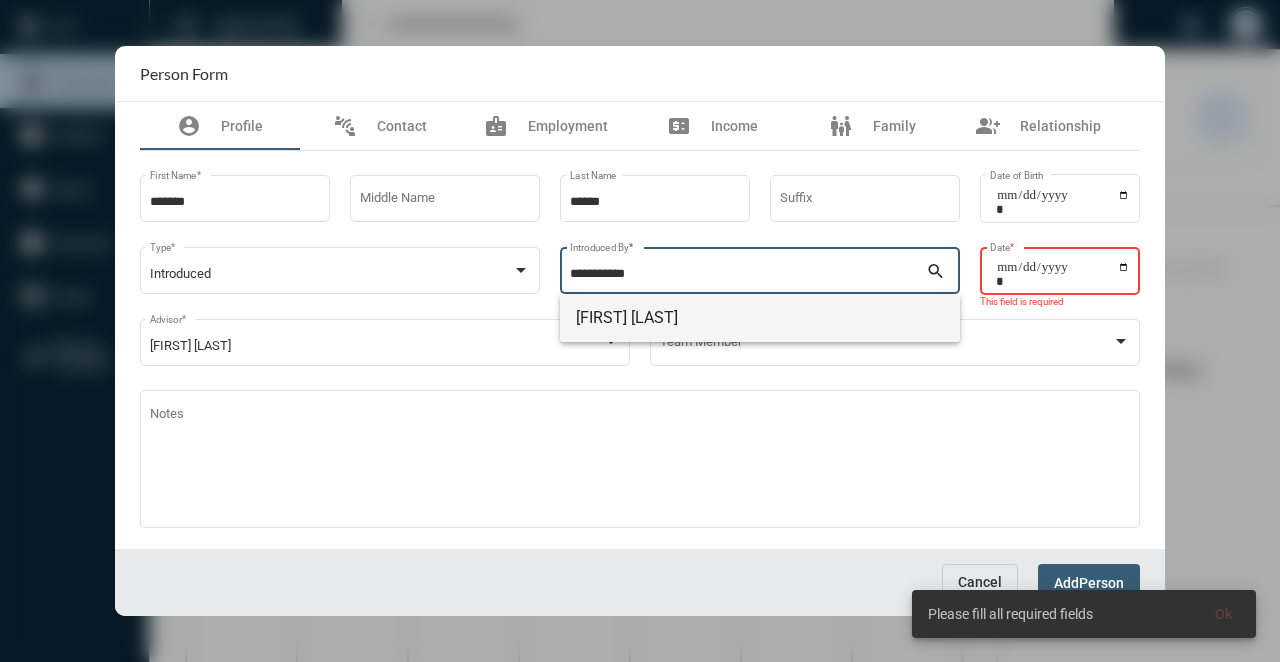 click on "[FIRST] [LAST]" at bounding box center [760, 318] 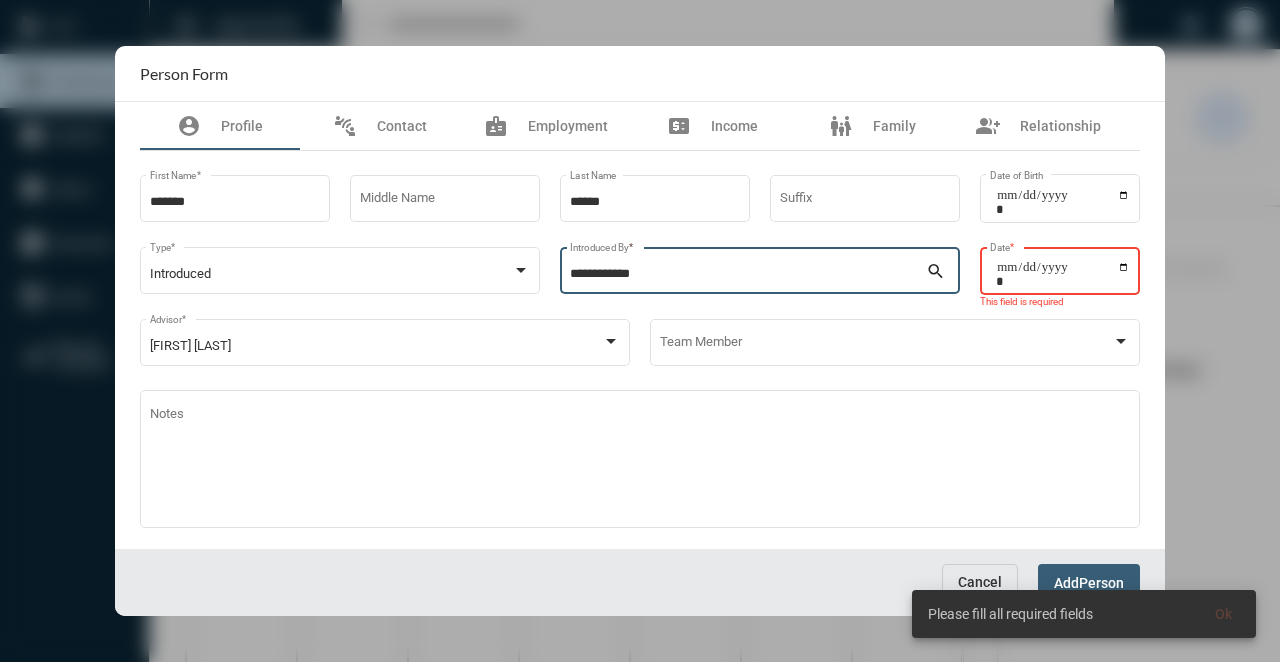 click on "Date  *" at bounding box center [1063, 274] 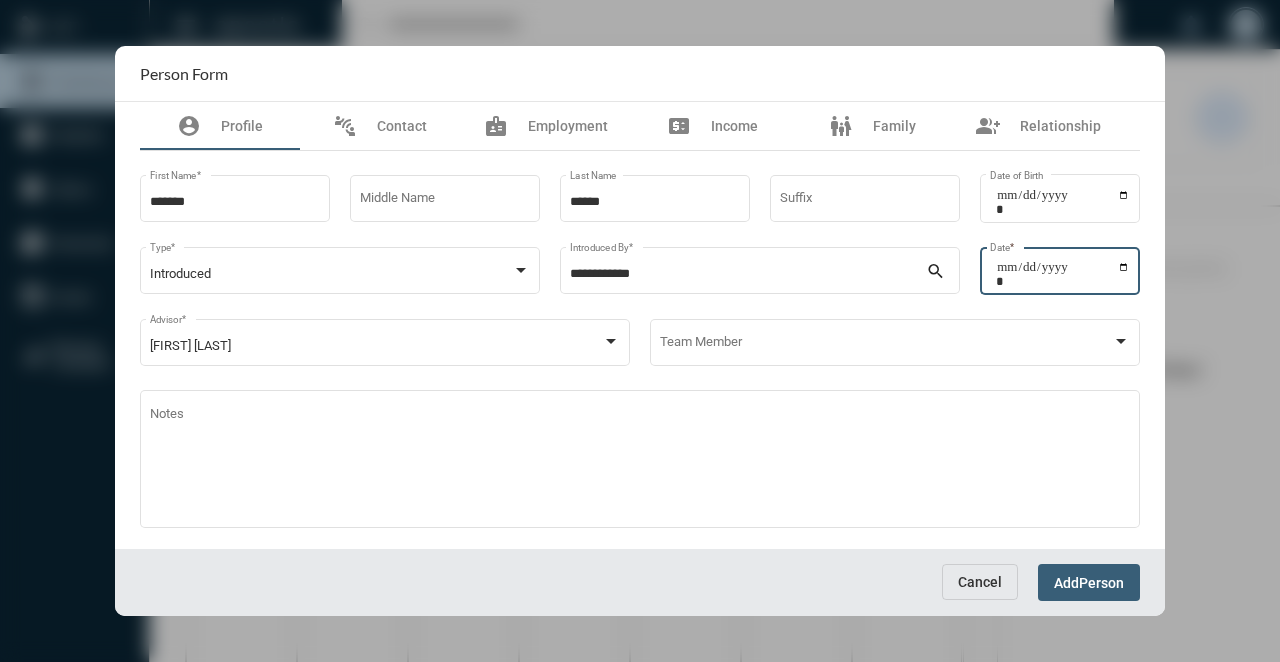 type on "**********" 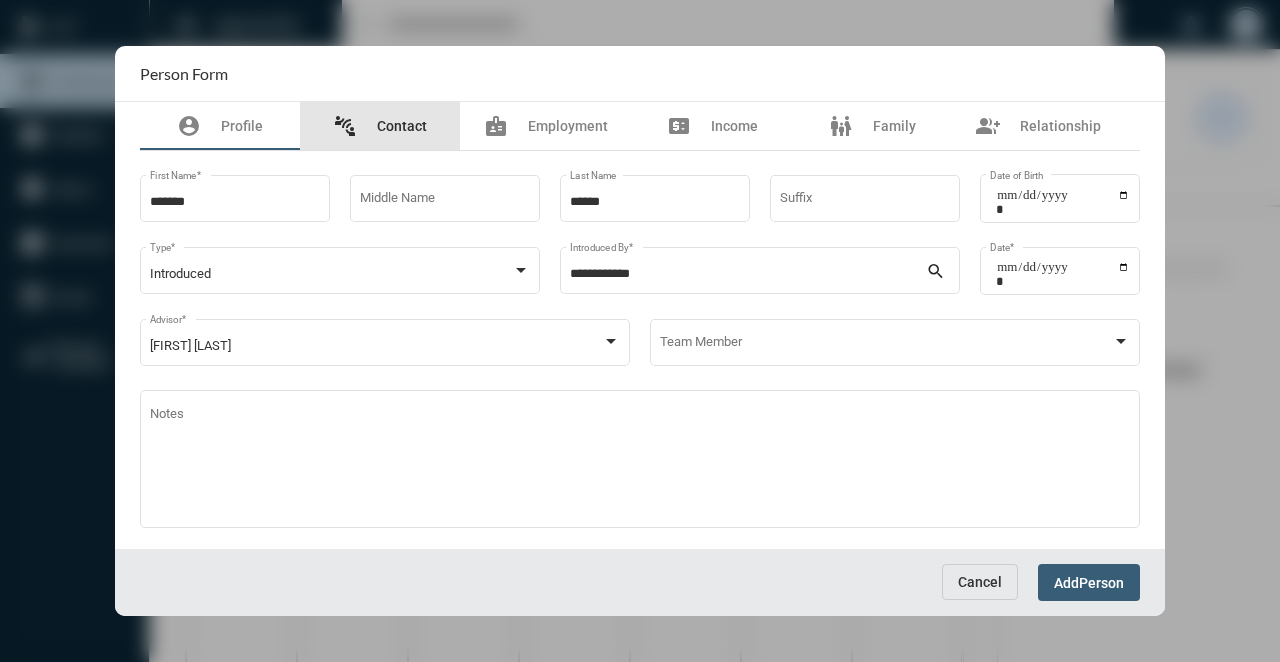 click on "connect_without_contact Contact" at bounding box center [380, 126] 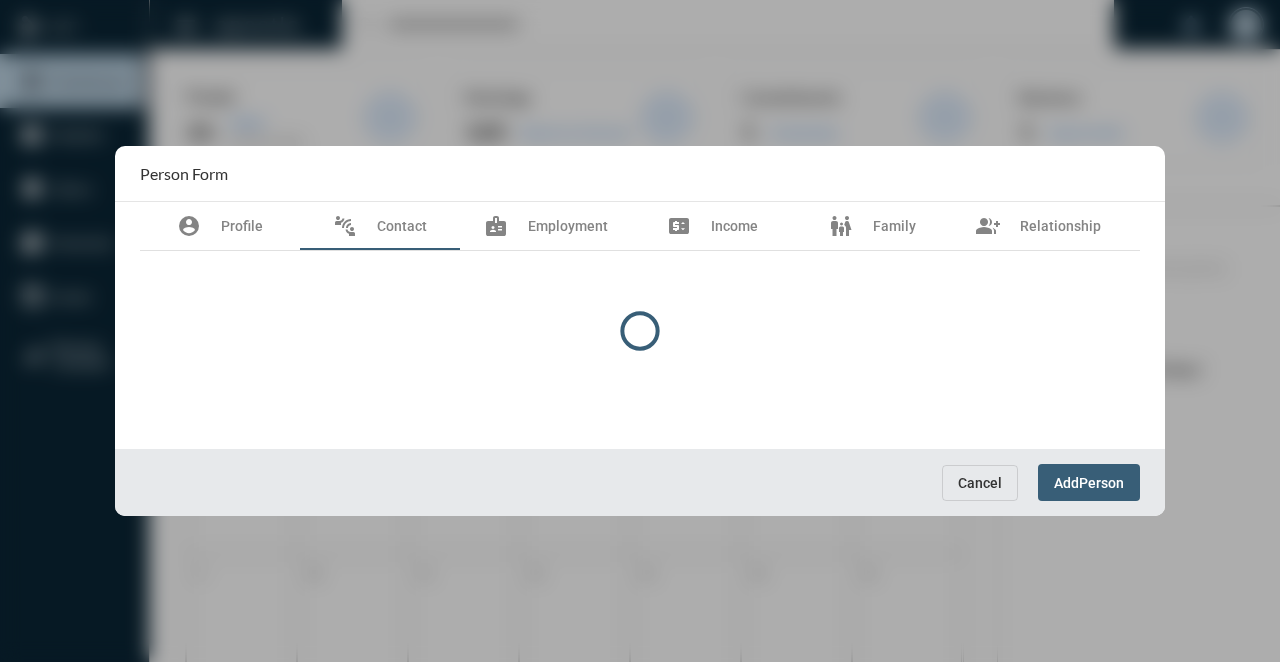 click at bounding box center [640, 331] 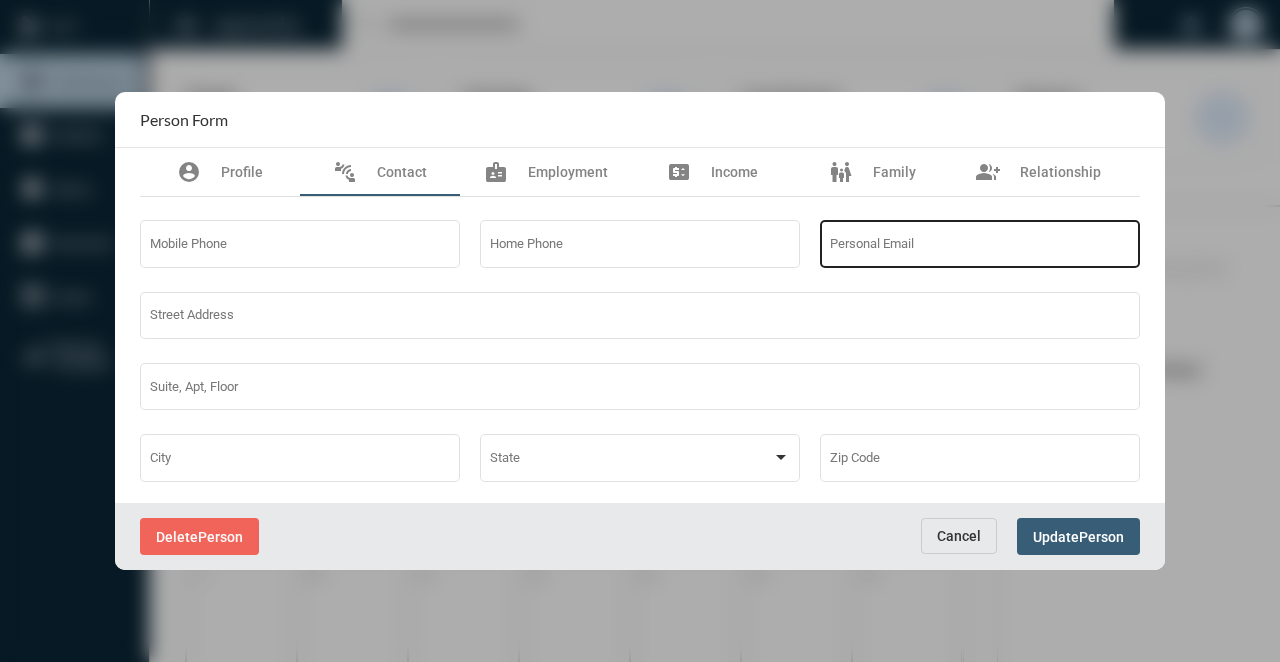 click on "Personal Email" at bounding box center [980, 242] 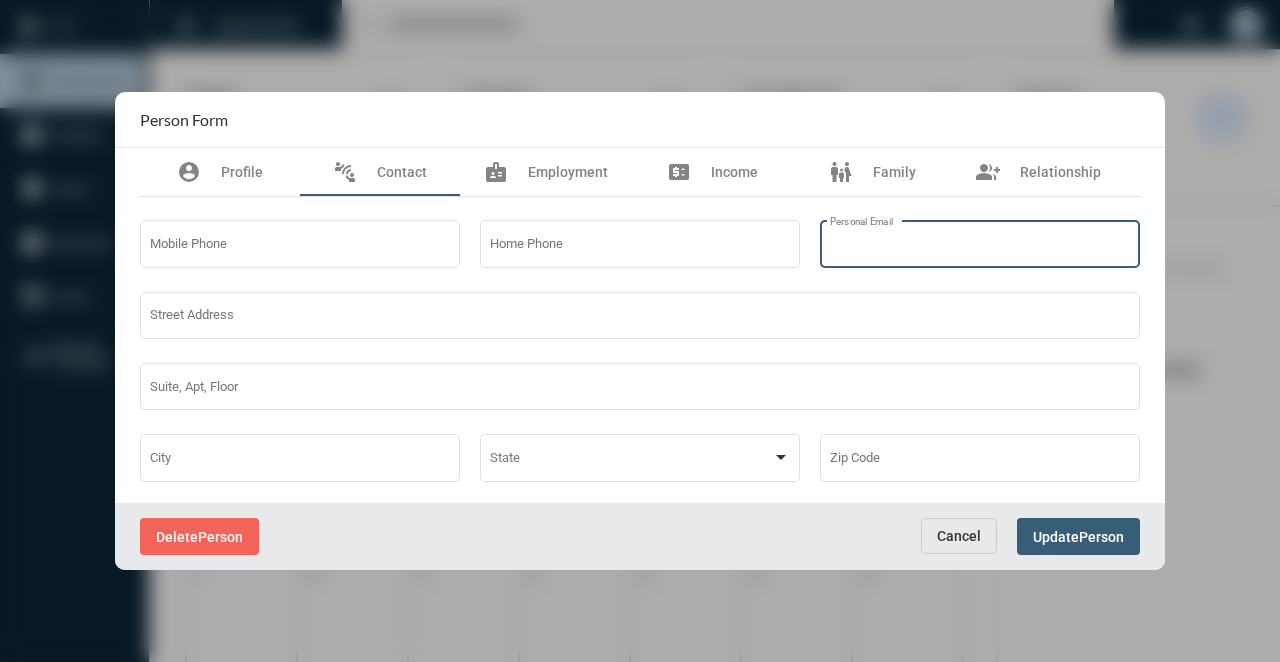 paste on "**********" 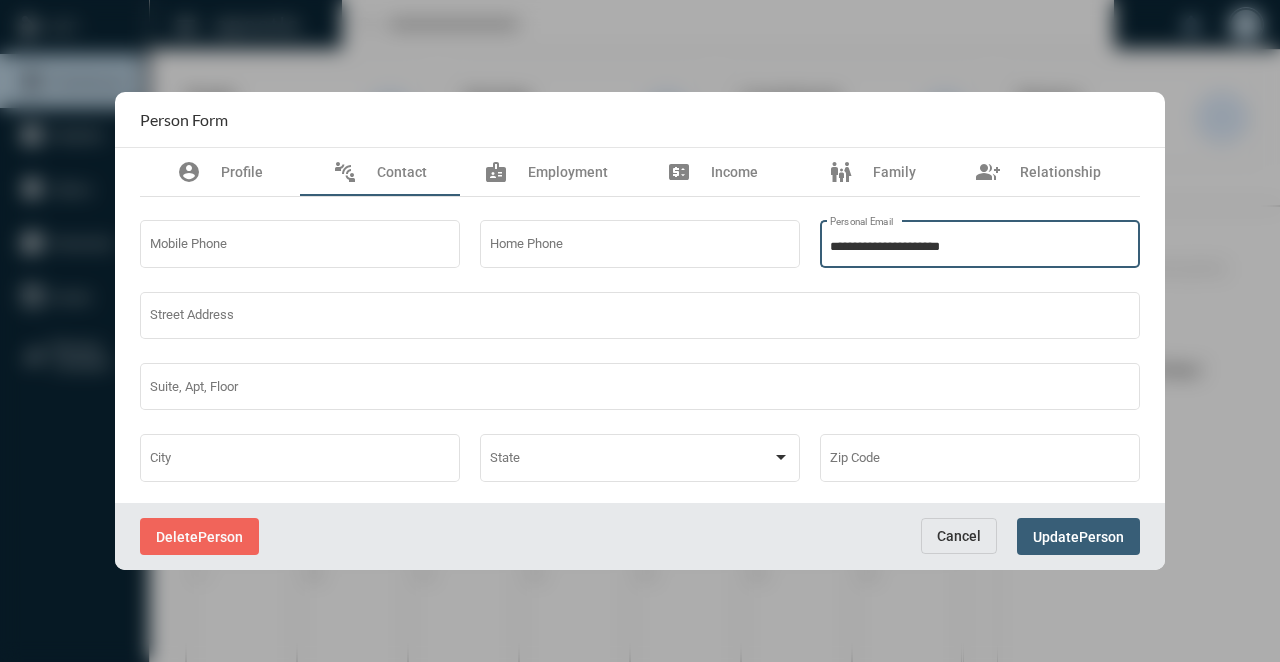 type on "**********" 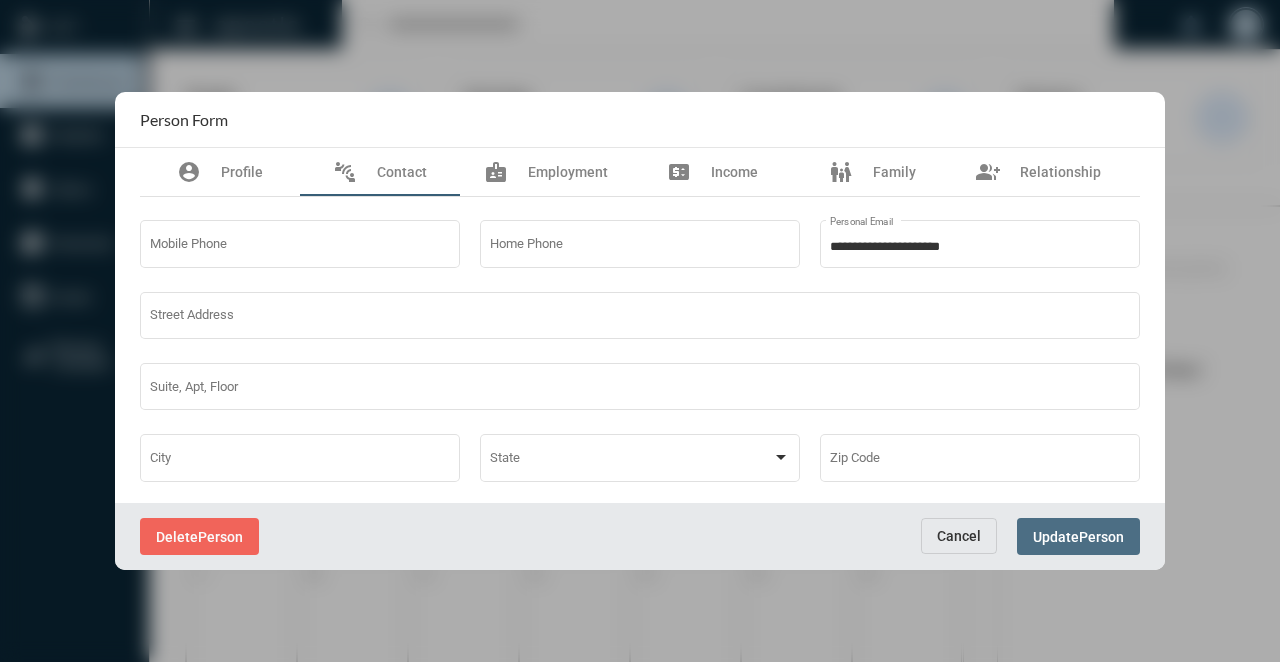 click on "Update" at bounding box center [1056, 537] 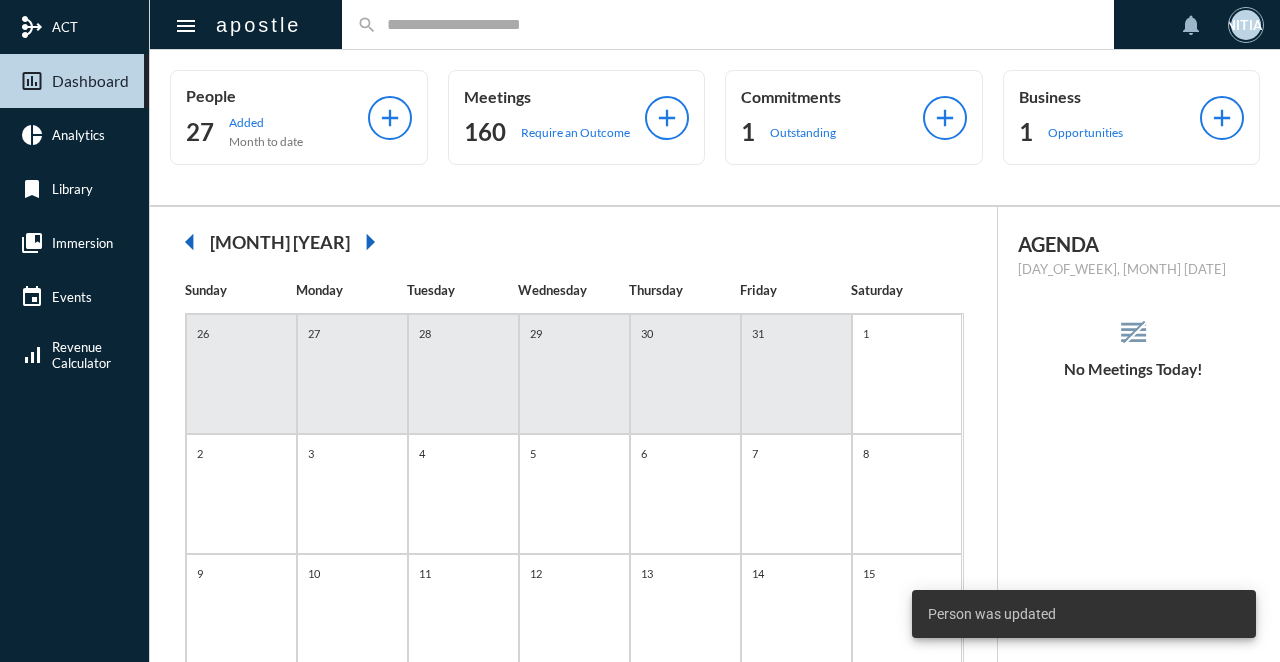 click 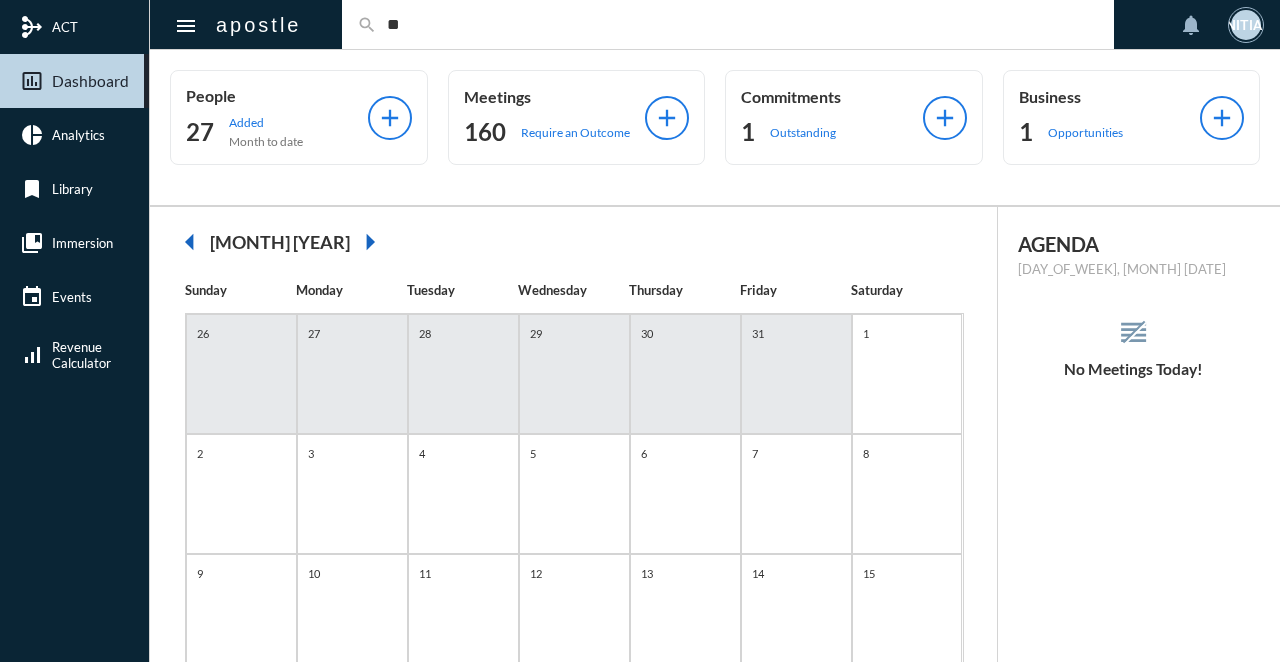 type on "*" 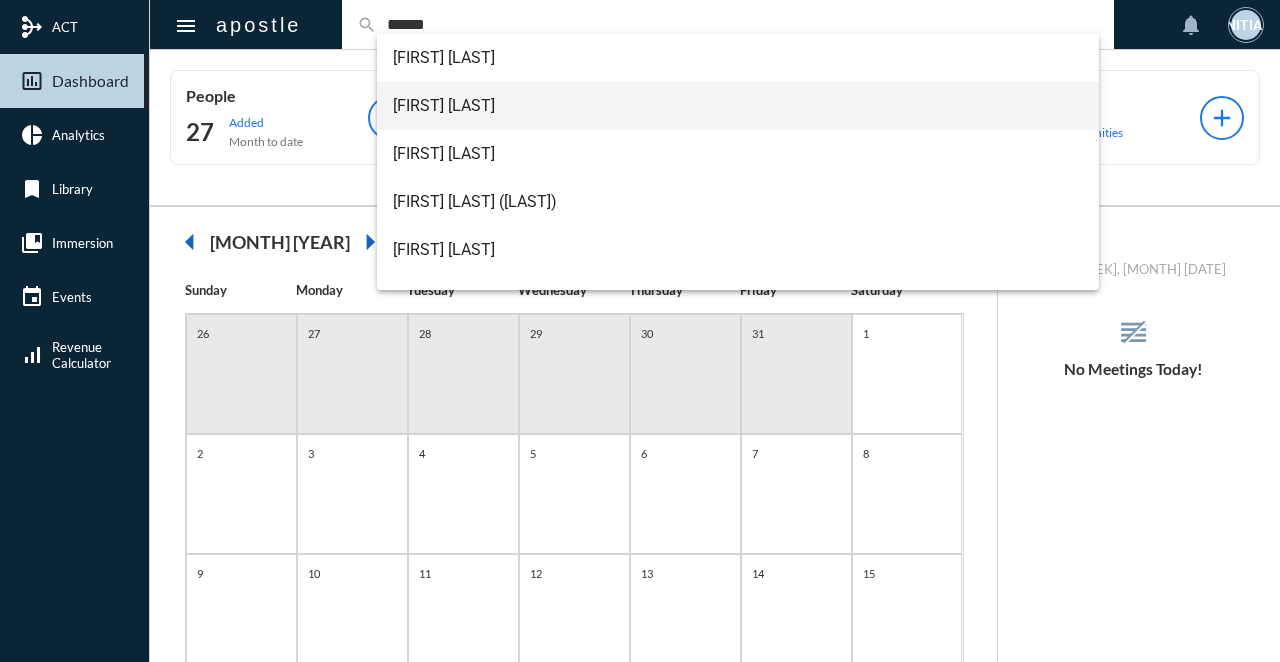 type on "******" 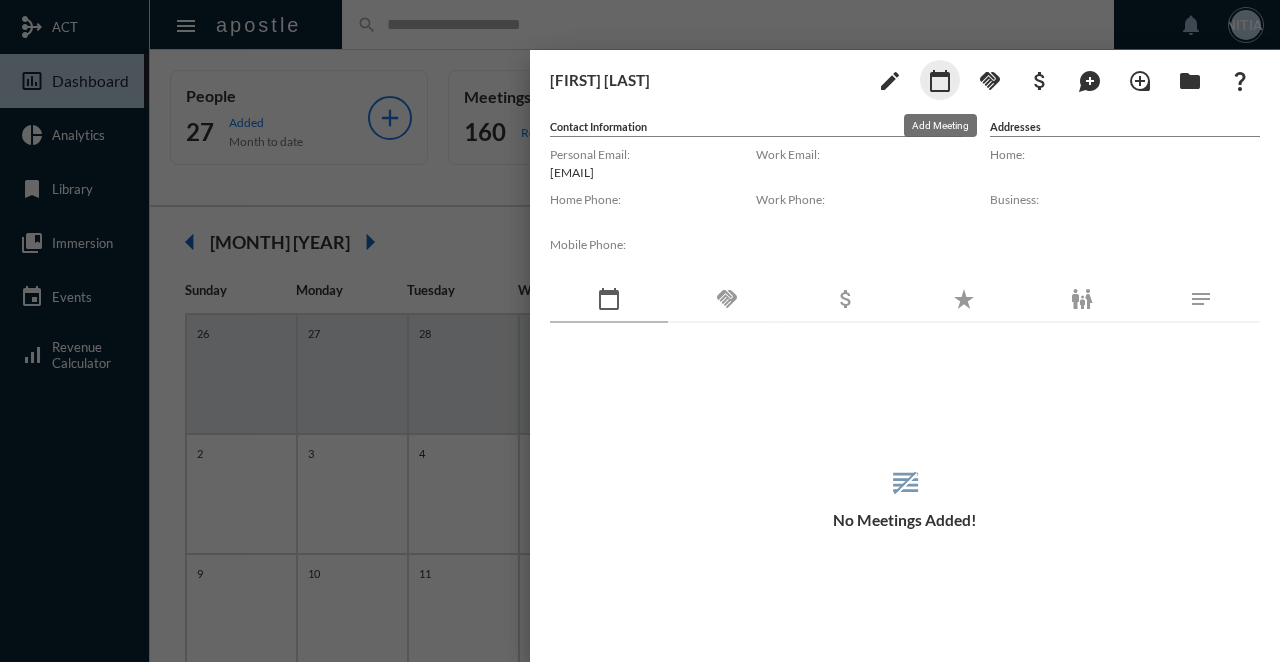 click on "calendar_today" 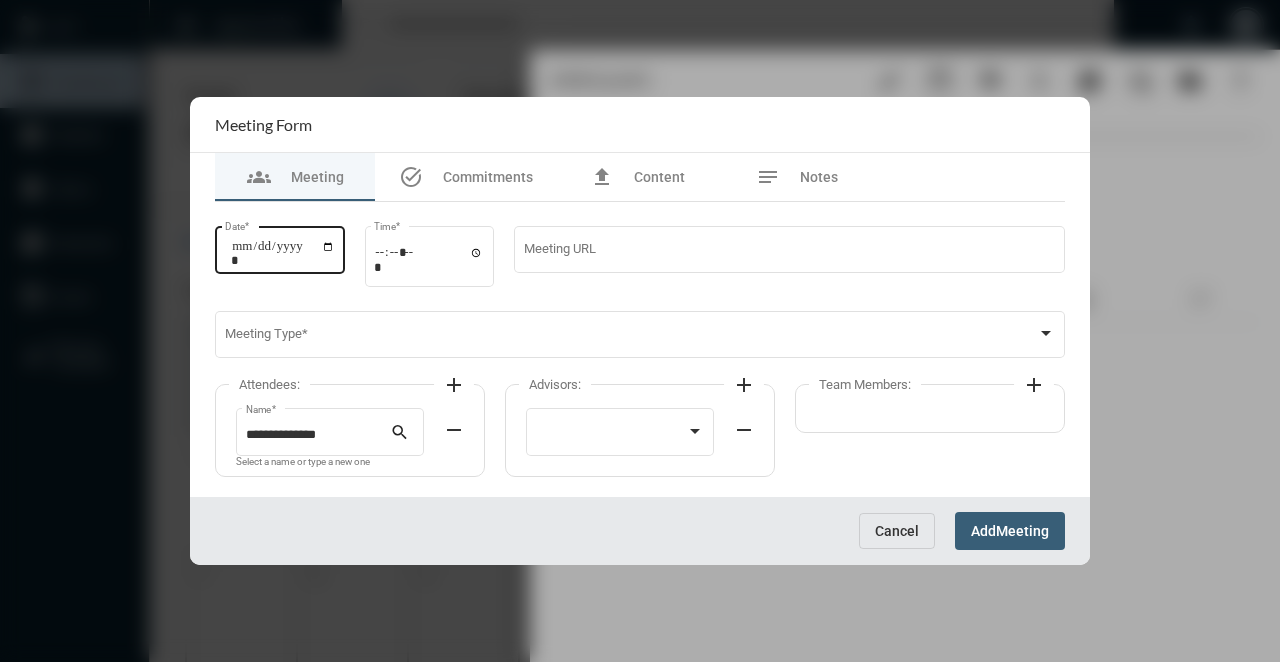 click on "Date  *" at bounding box center [280, 247] 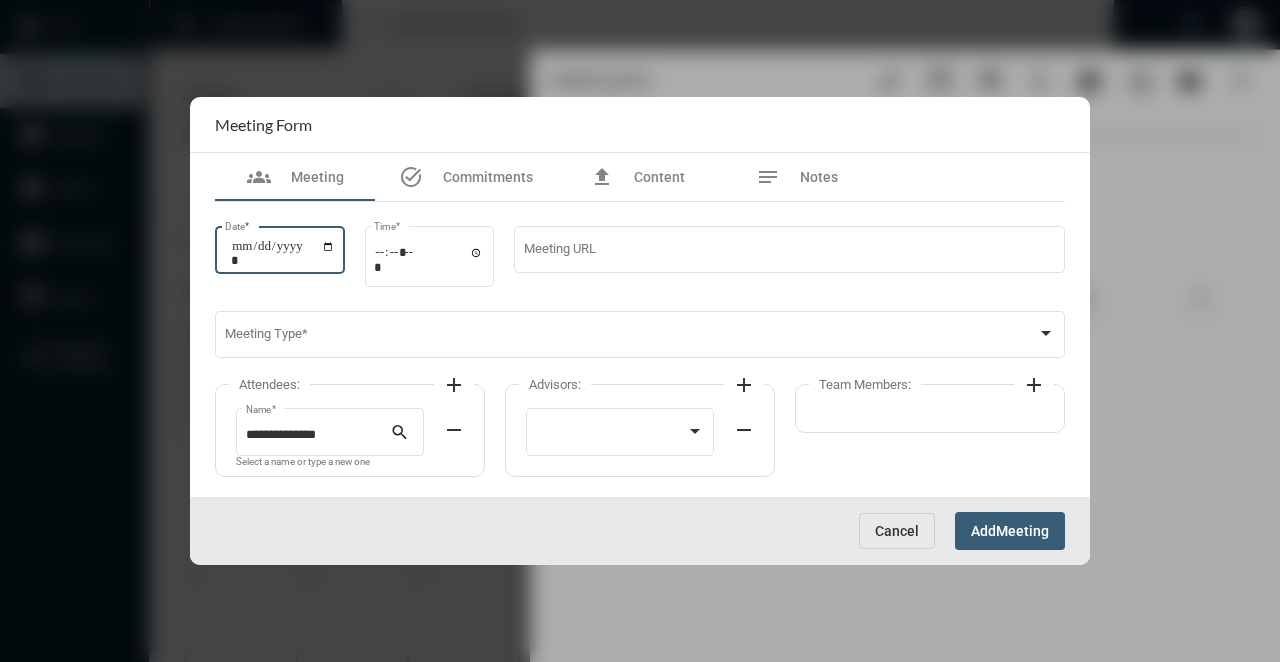 type on "**********" 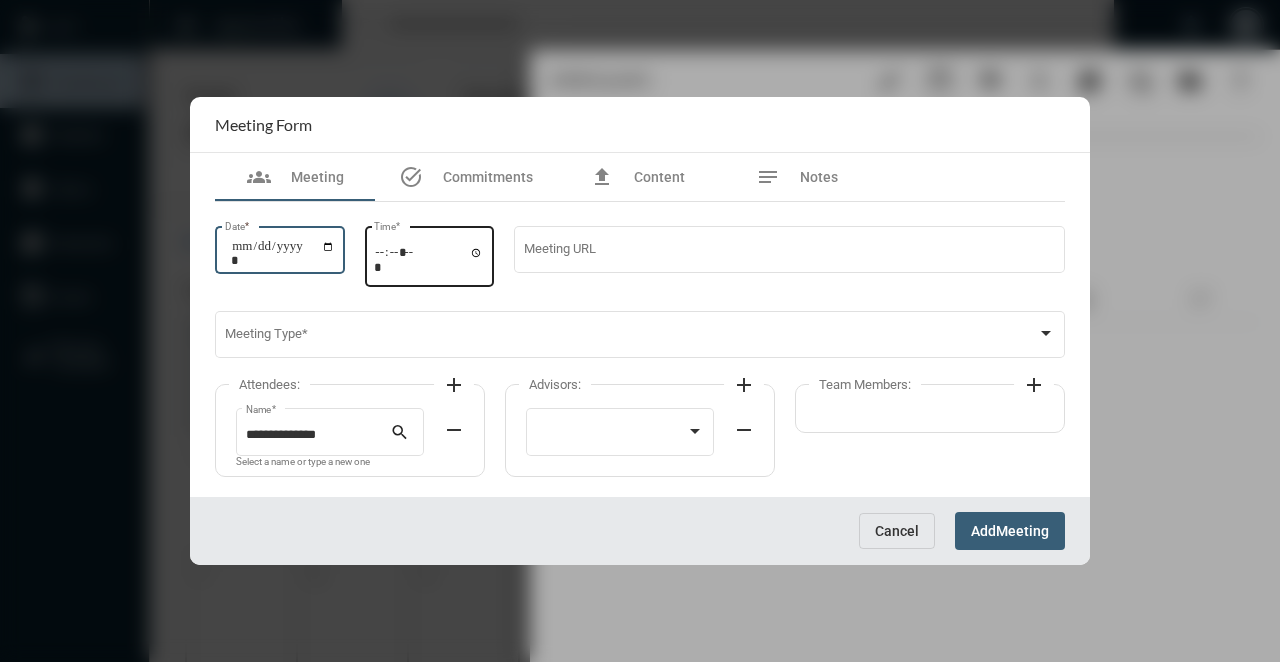 click on "Time  *" at bounding box center [429, 259] 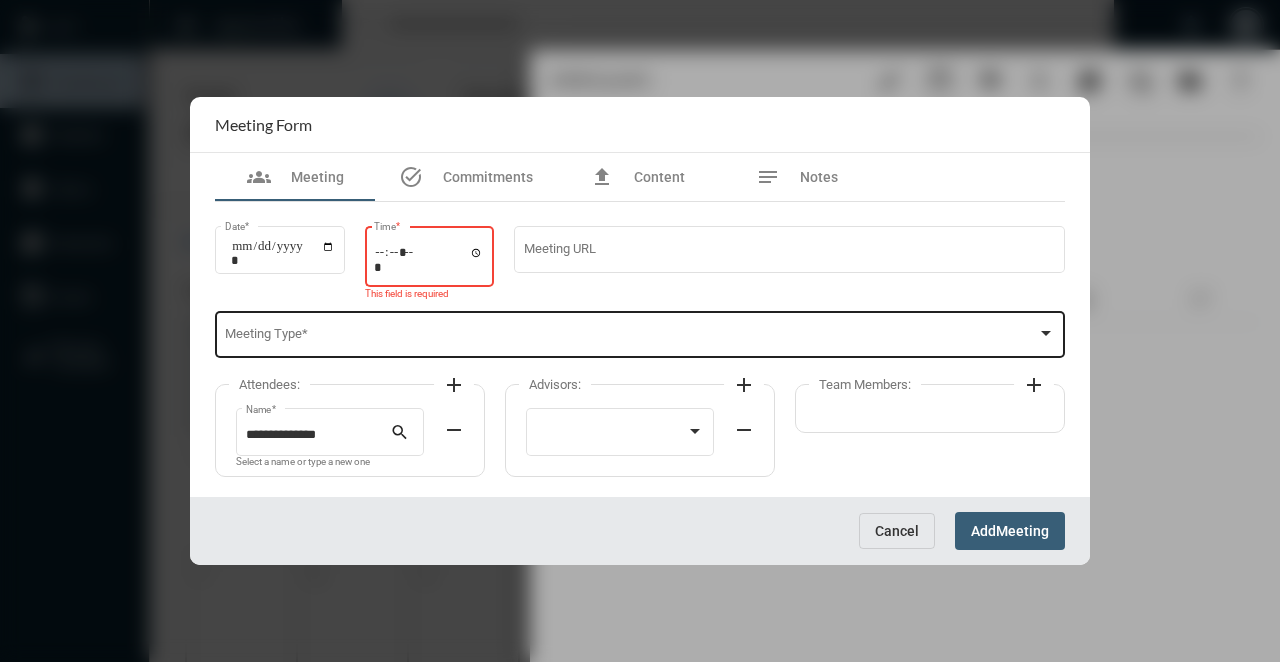 type on "*****" 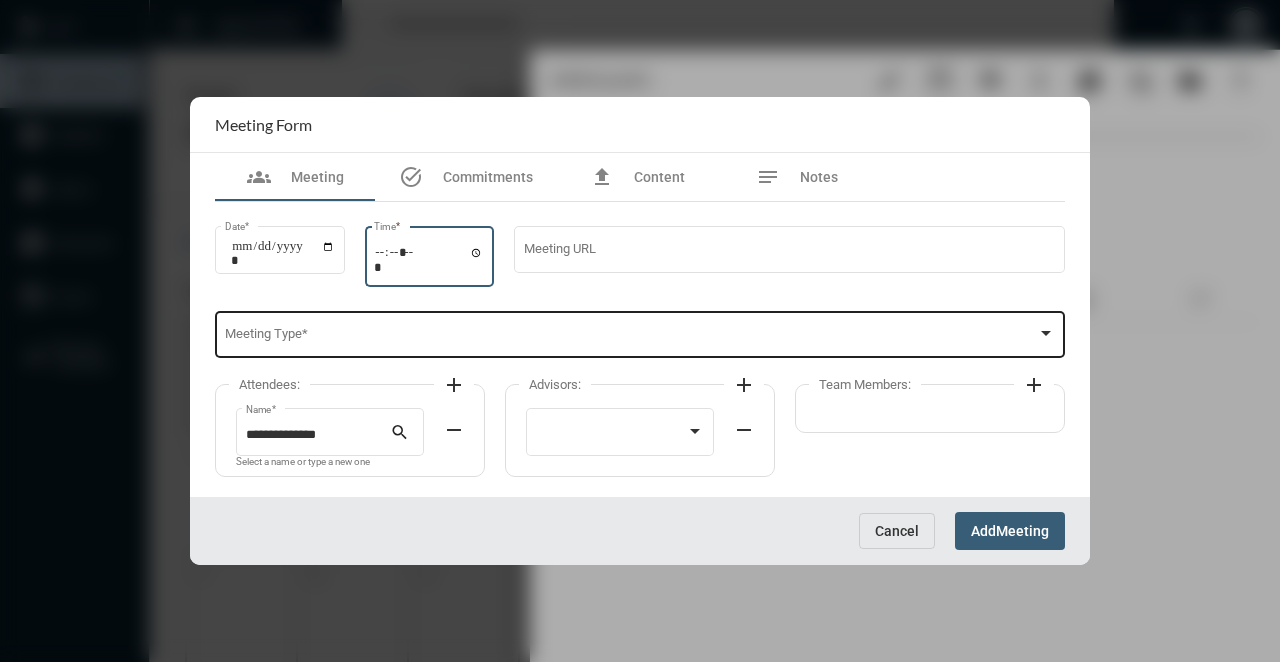 click on "Meeting Type  *" at bounding box center (640, 333) 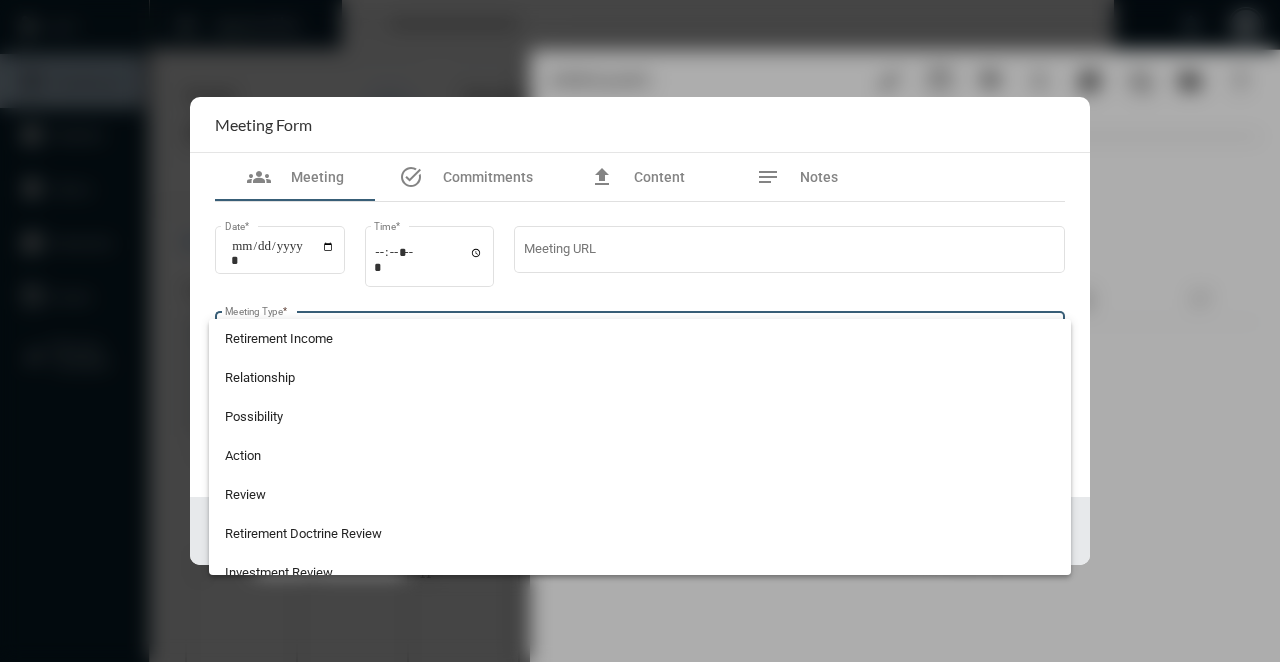 scroll, scrollTop: 524, scrollLeft: 0, axis: vertical 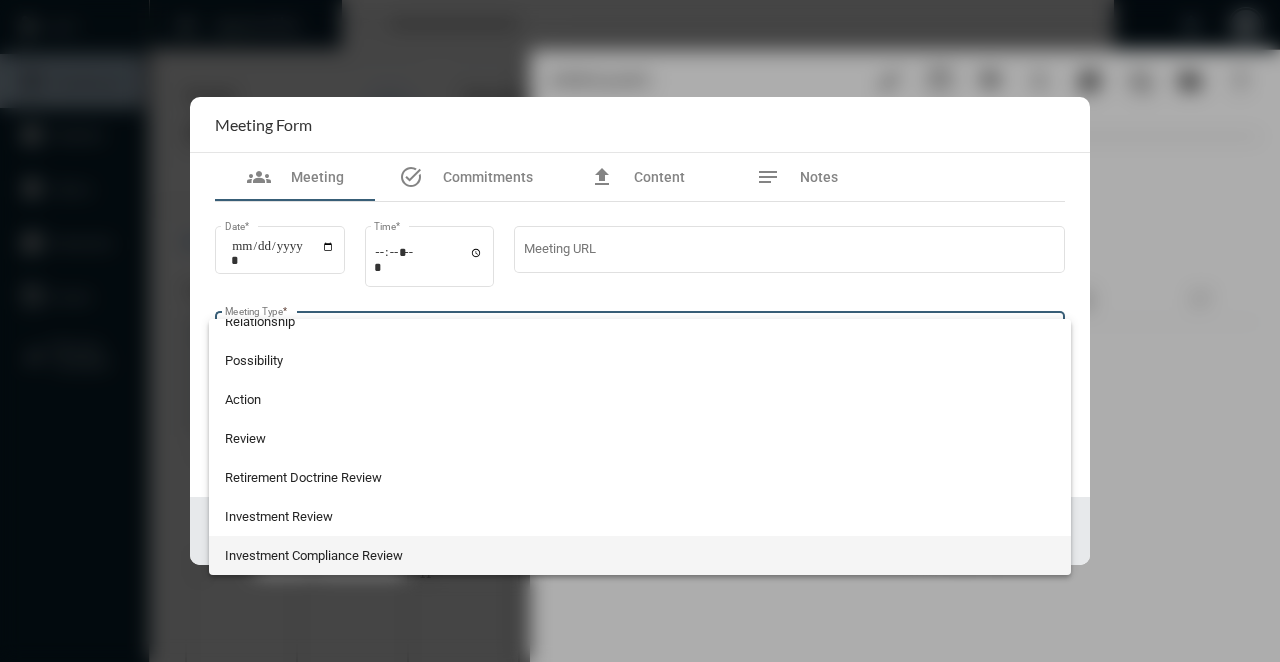 click on "Investment Compliance Review" at bounding box center (640, 555) 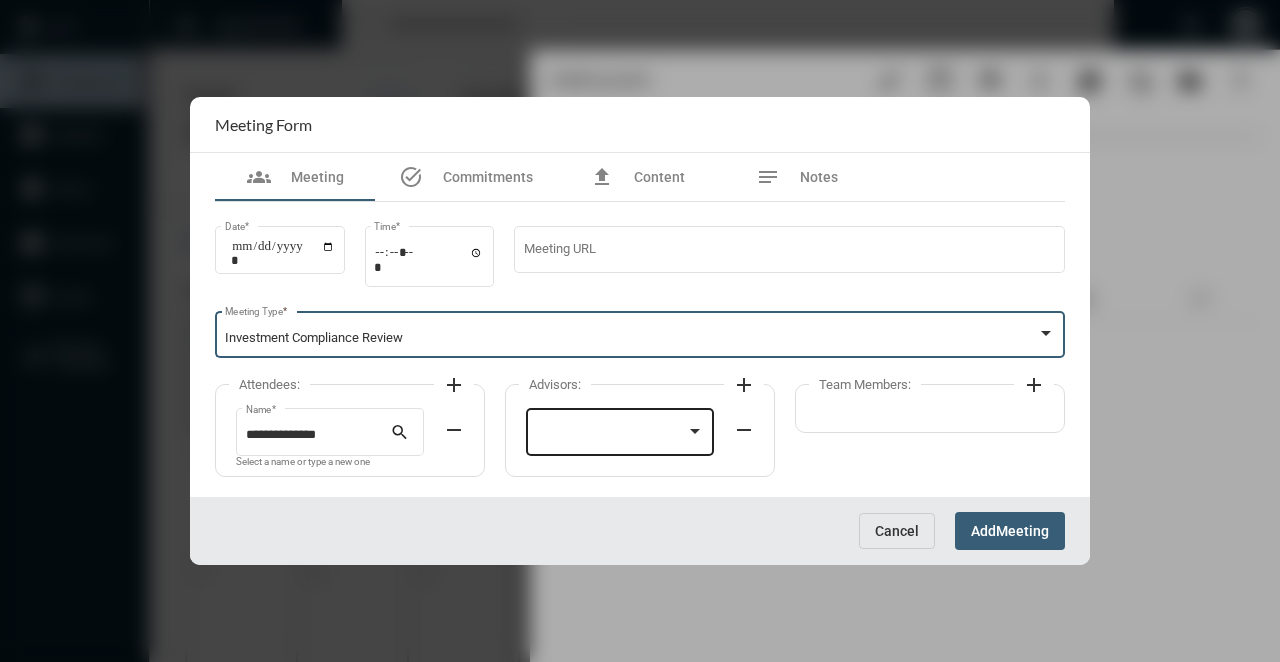 click 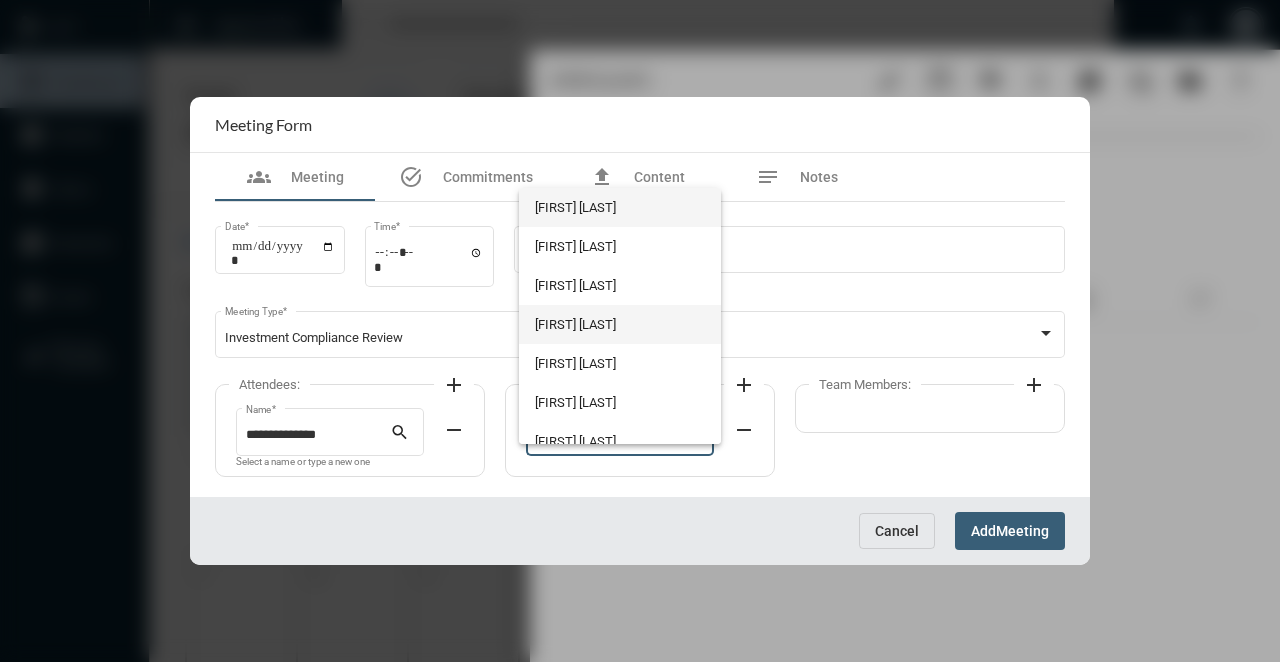 click on "[FIRST] [LAST]" at bounding box center [619, 324] 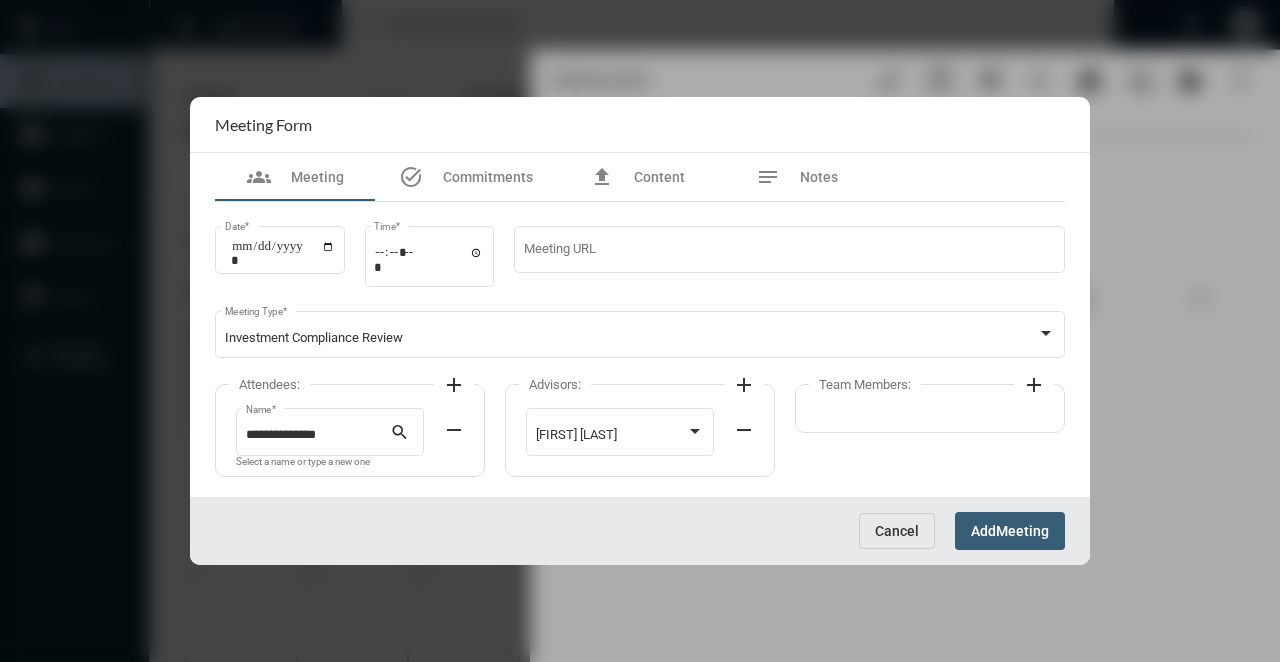 click on "Add  Meeting" at bounding box center (1010, 530) 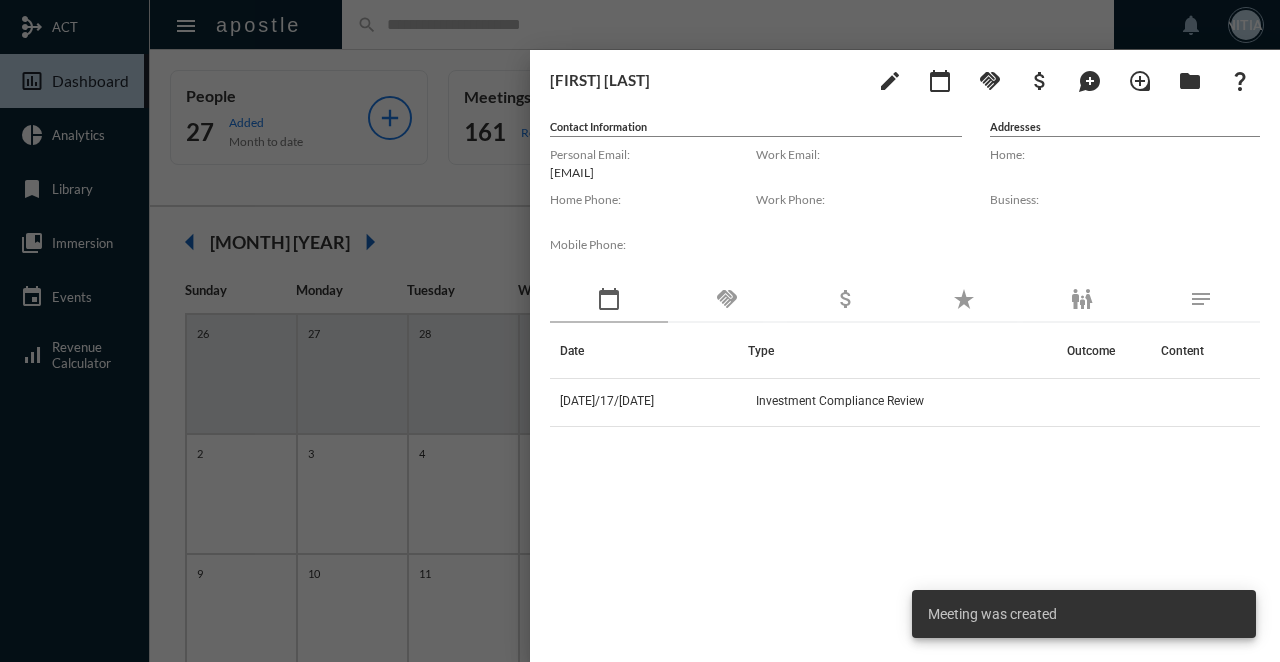 click at bounding box center (640, 331) 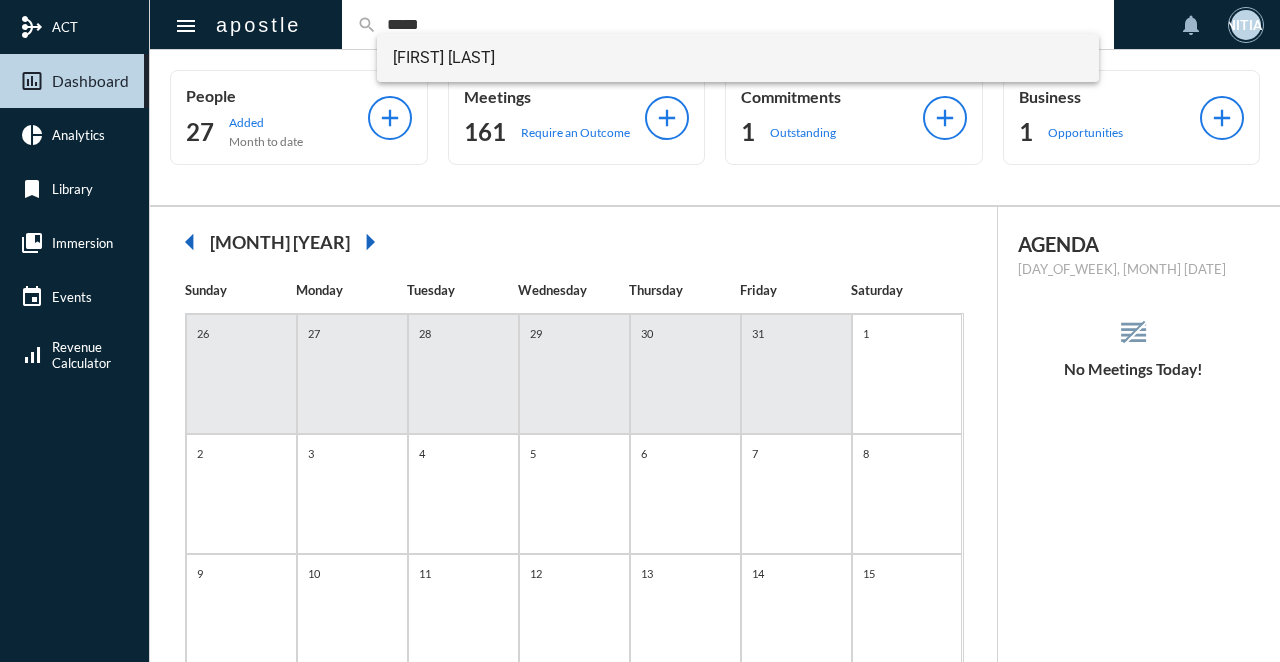 type on "*****" 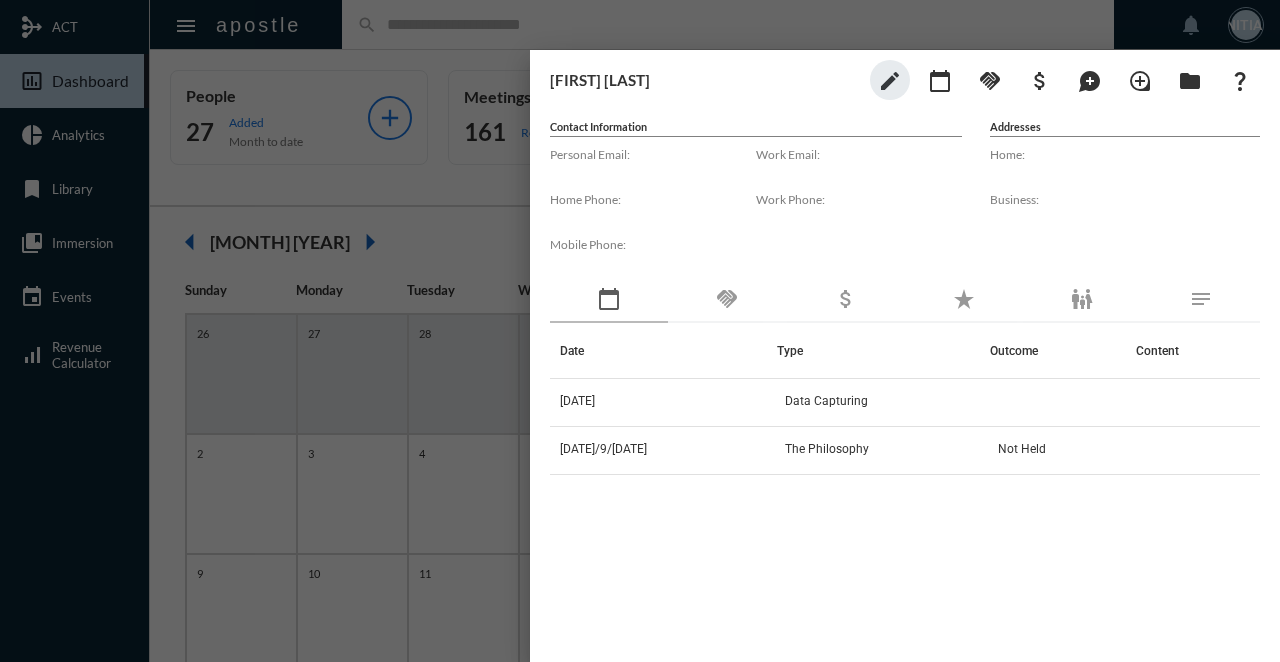 click on "calendar_today" 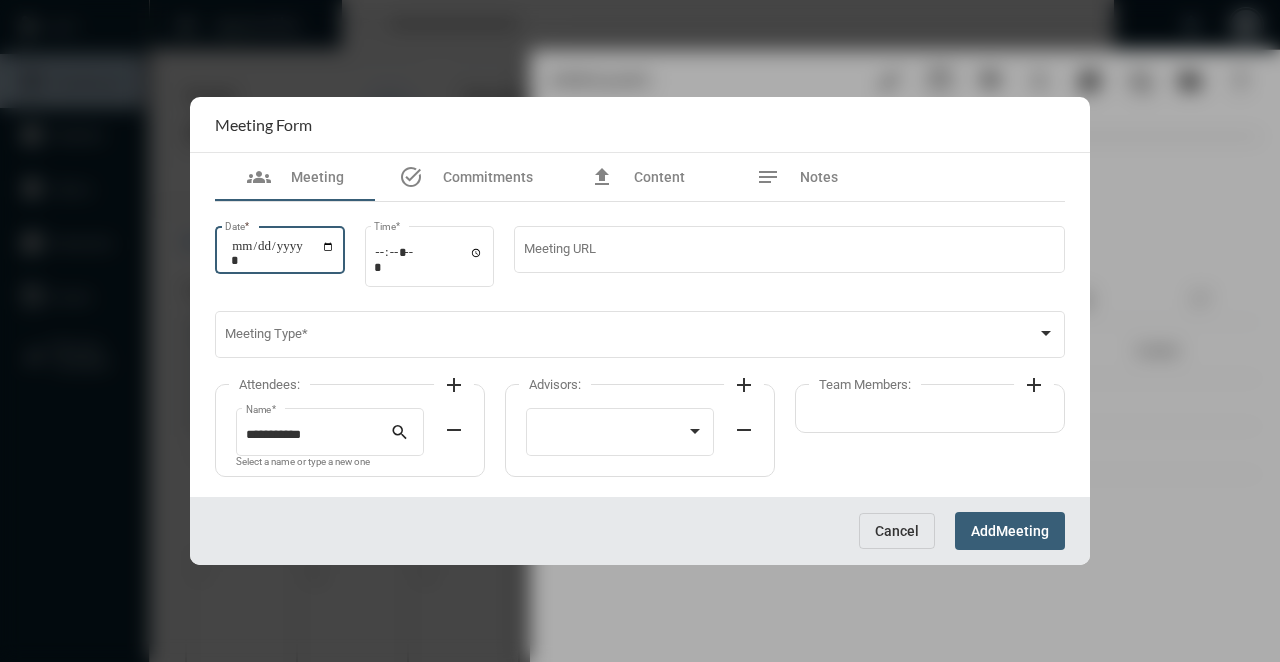 click on "Date  *" at bounding box center [283, 253] 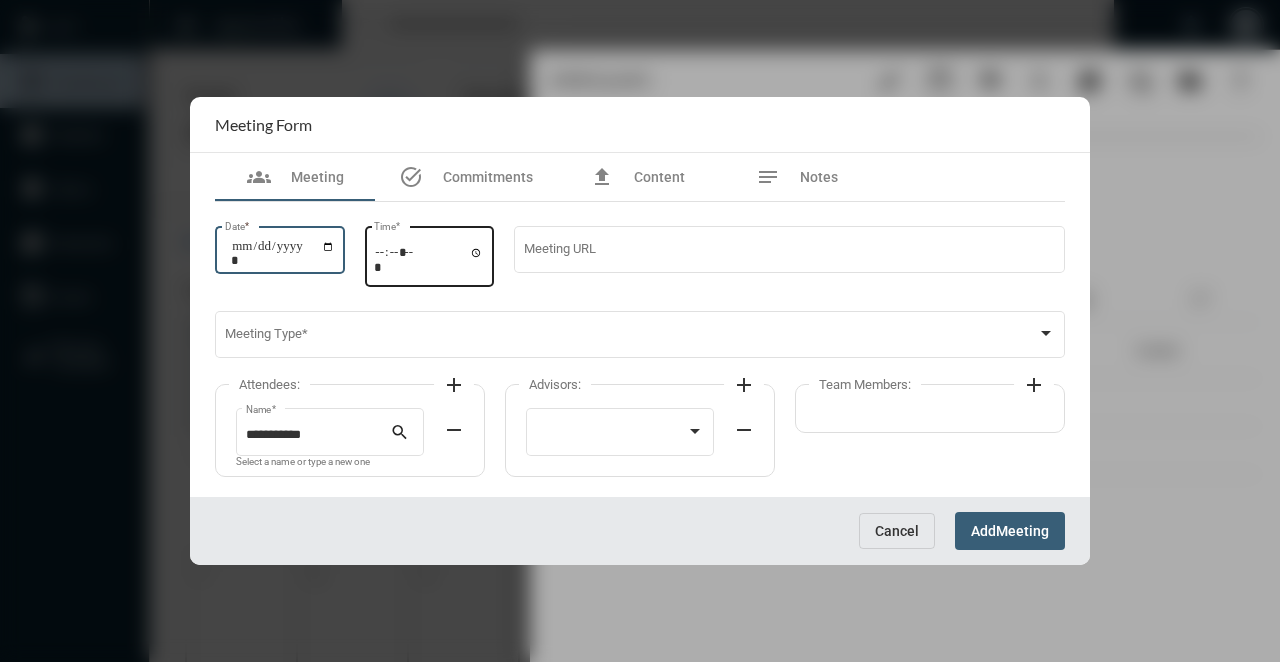 click on "Time  *" at bounding box center (430, 254) 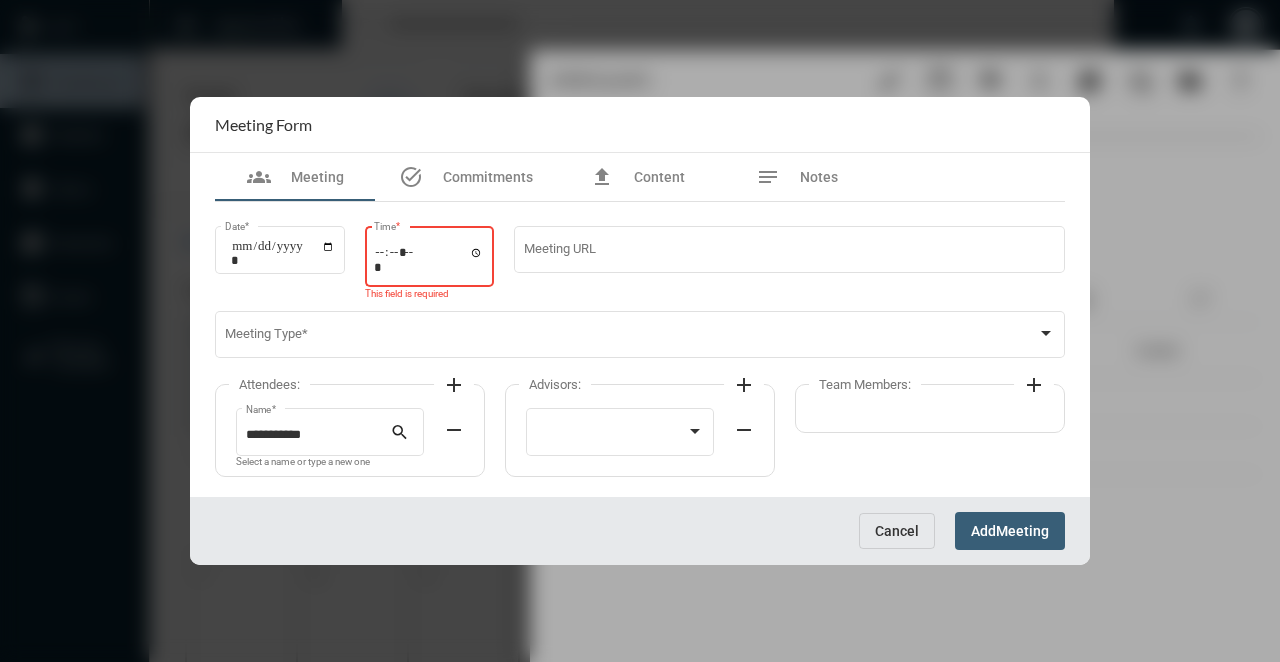 type on "*****" 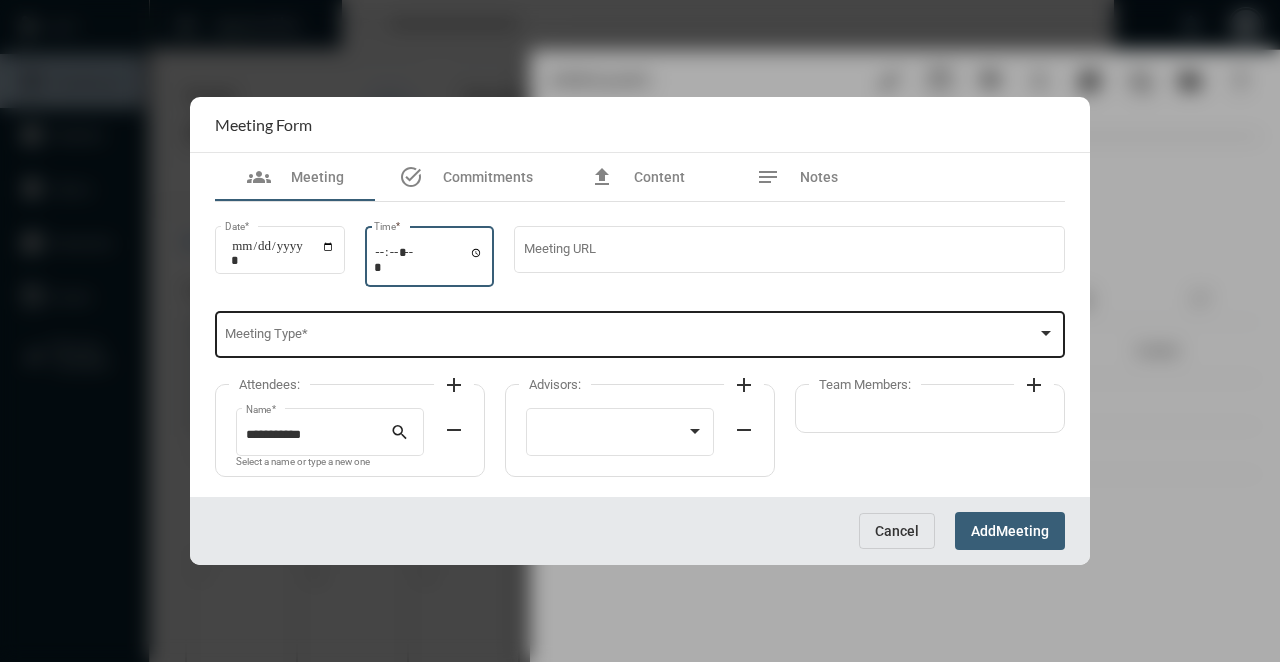 click at bounding box center [631, 338] 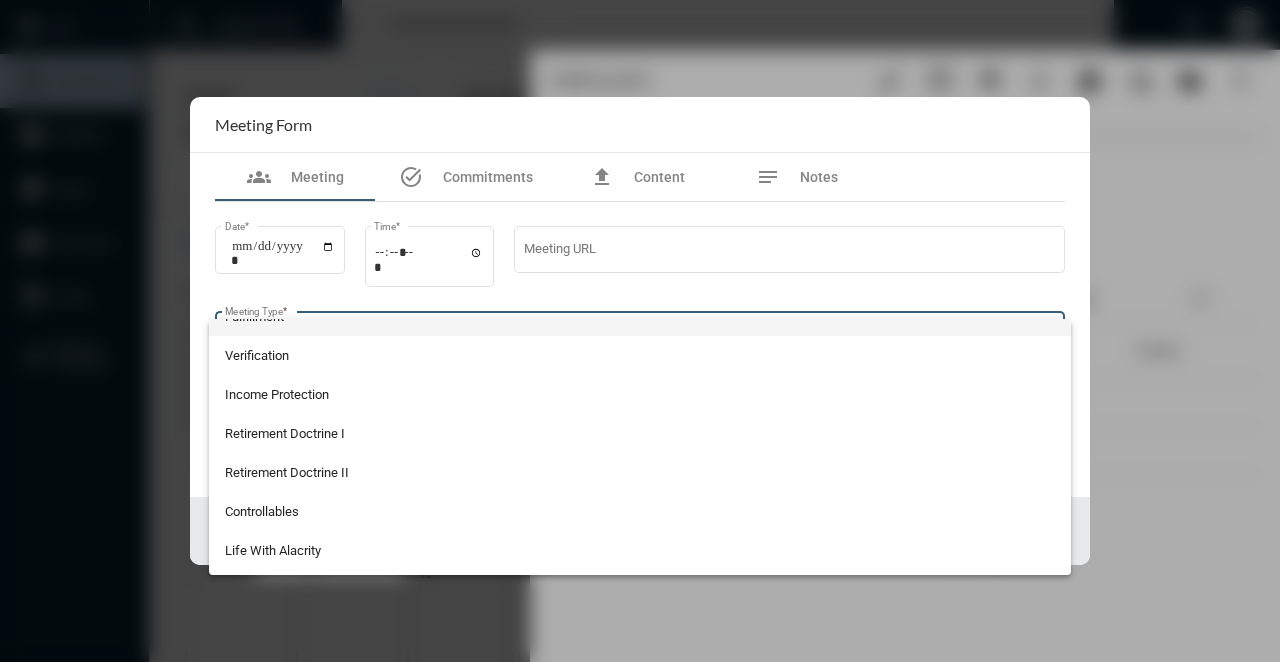 scroll, scrollTop: 524, scrollLeft: 0, axis: vertical 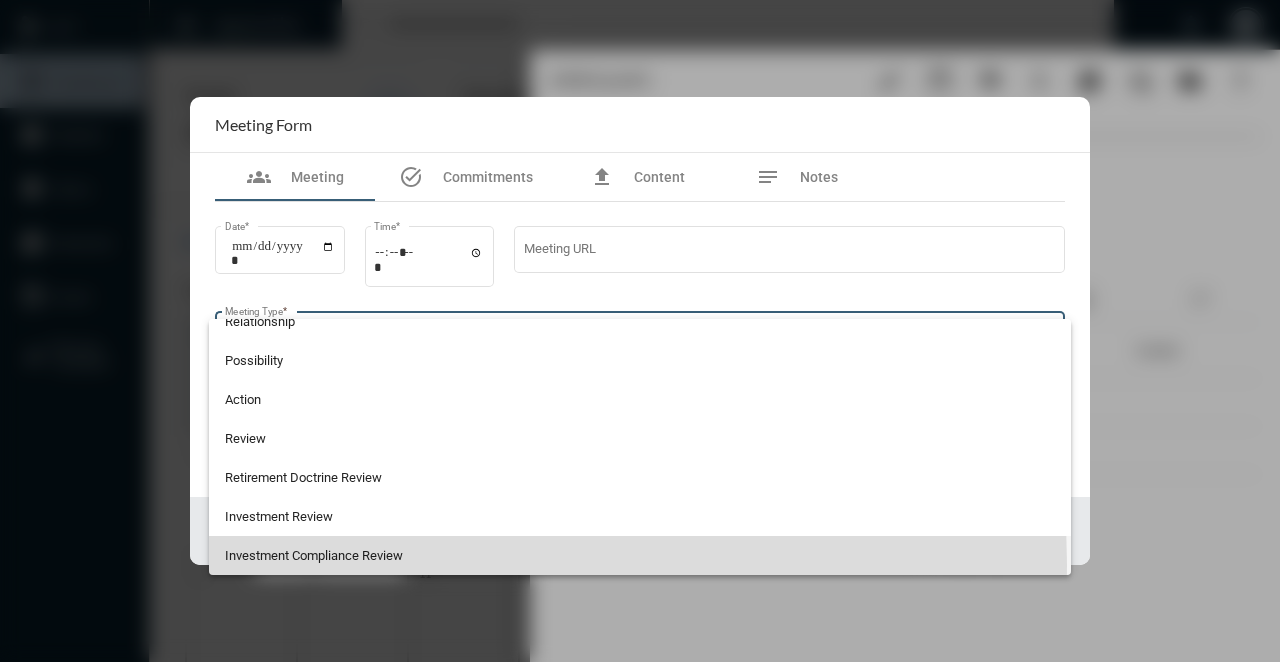 click on "Investment Compliance Review" at bounding box center (640, 555) 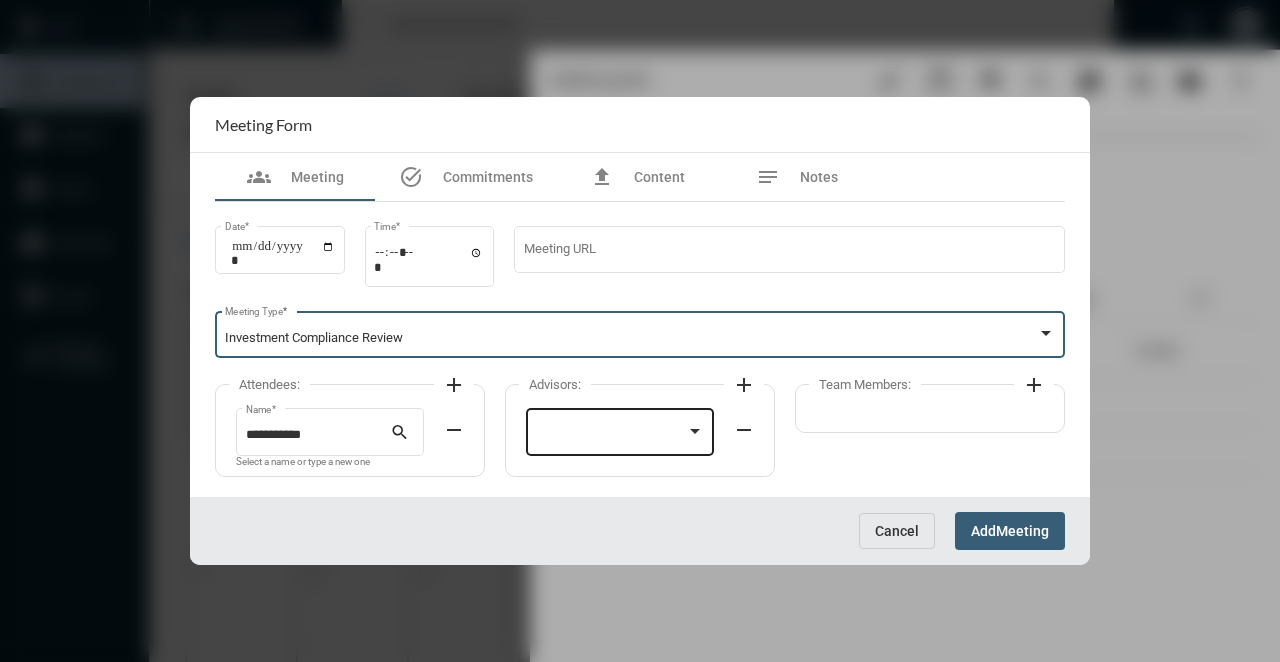 click 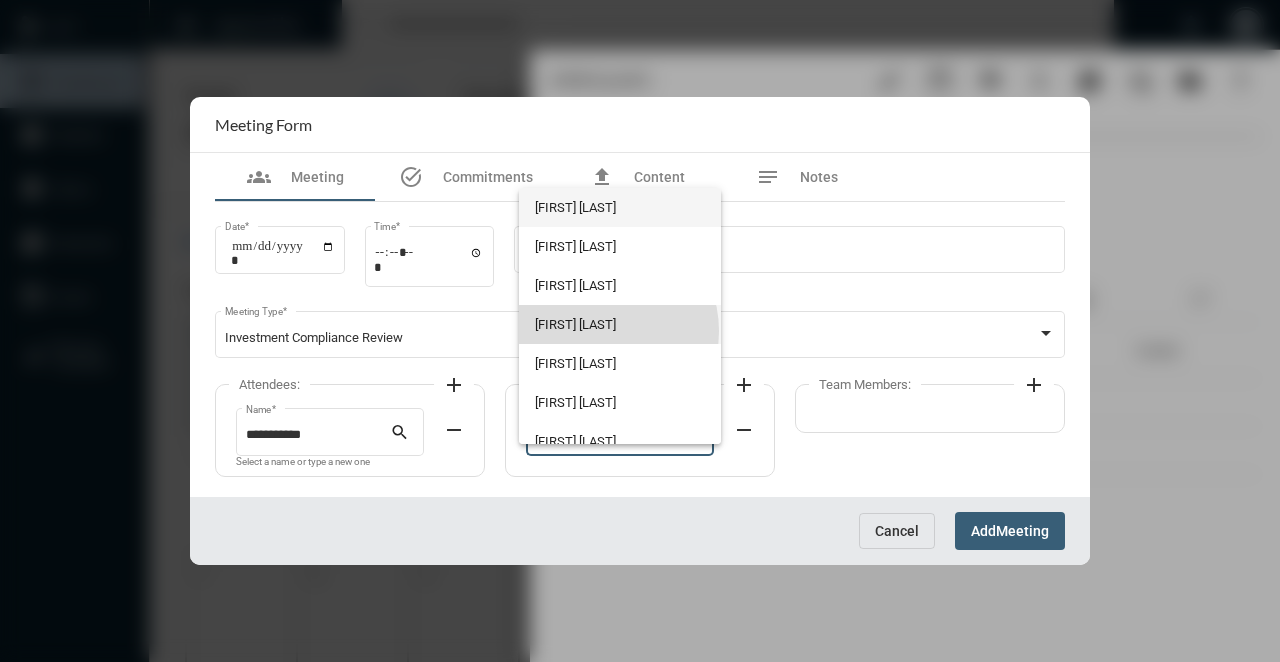 click on "[FIRST] [LAST]" at bounding box center (619, 324) 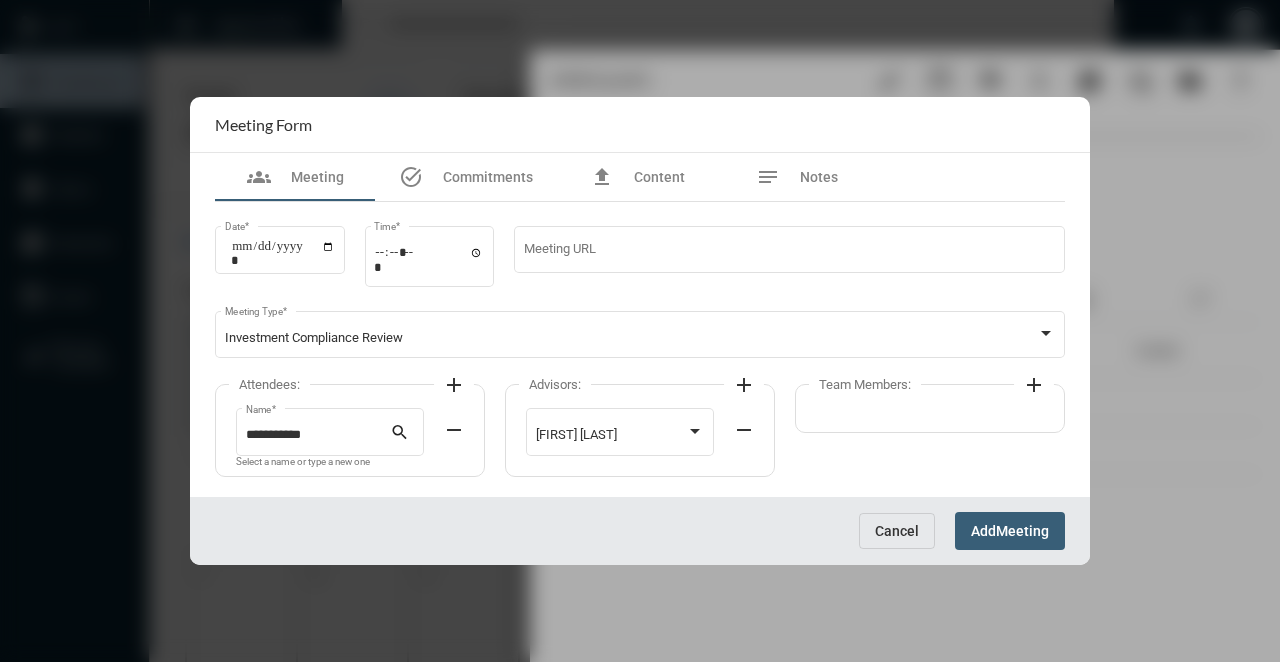 click on "Add" at bounding box center [983, 532] 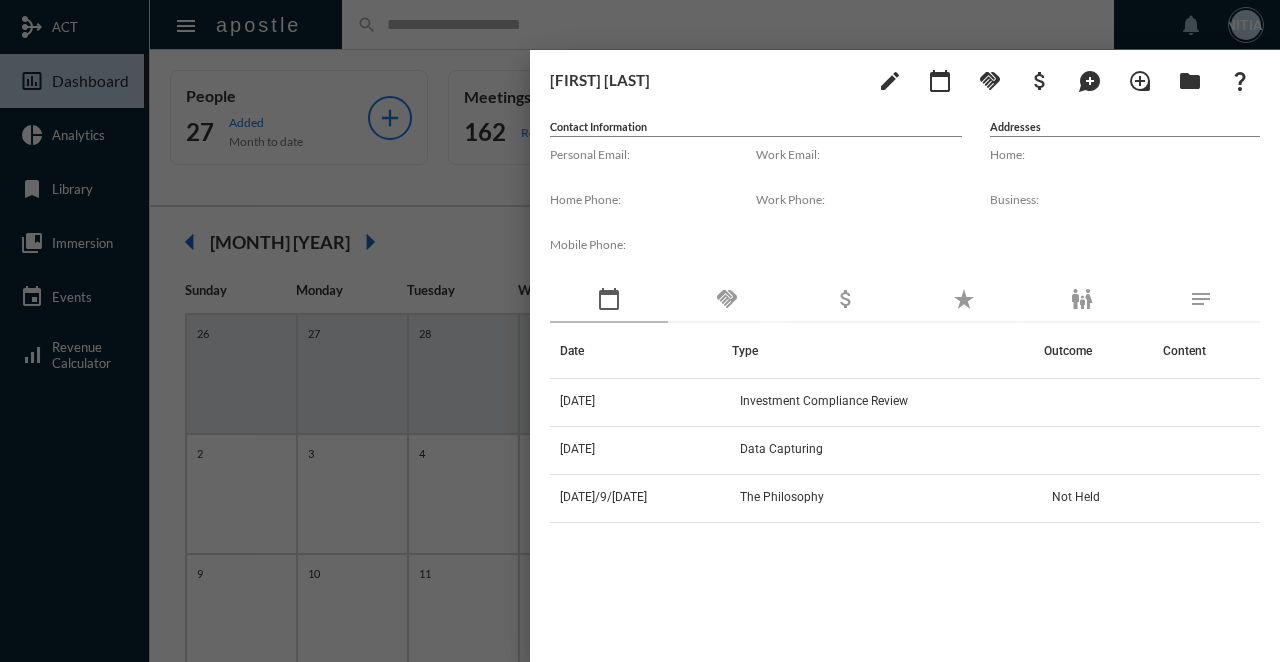 click at bounding box center (640, 331) 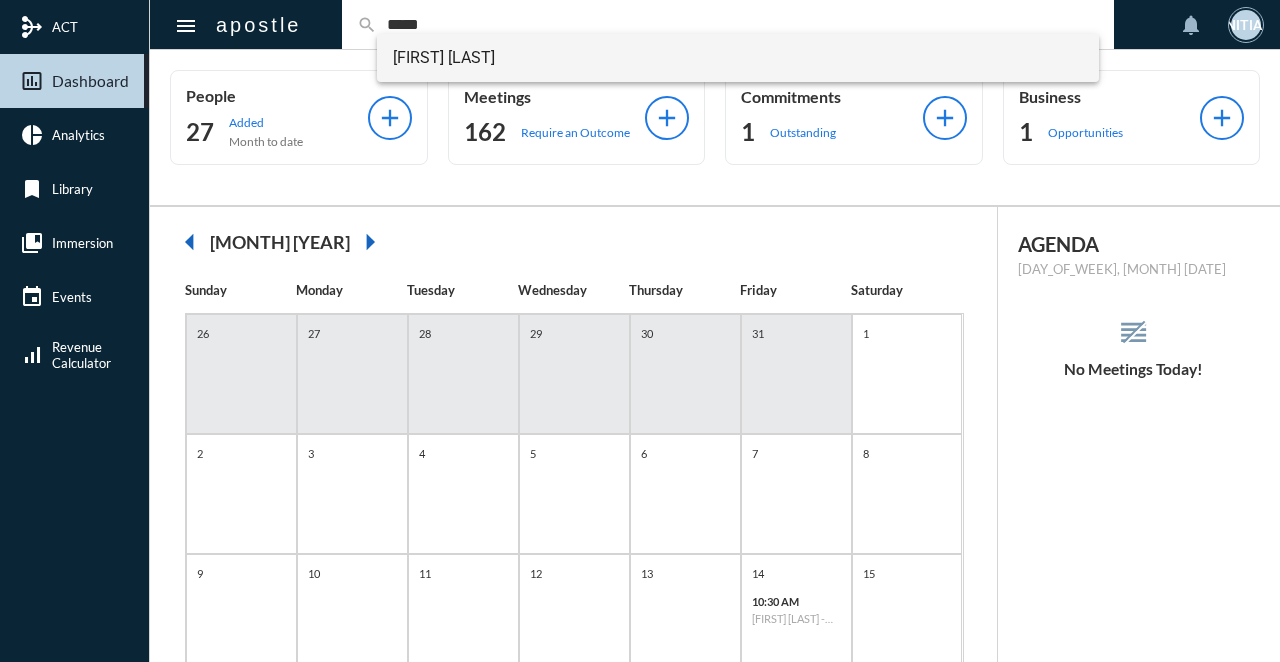 type on "*****" 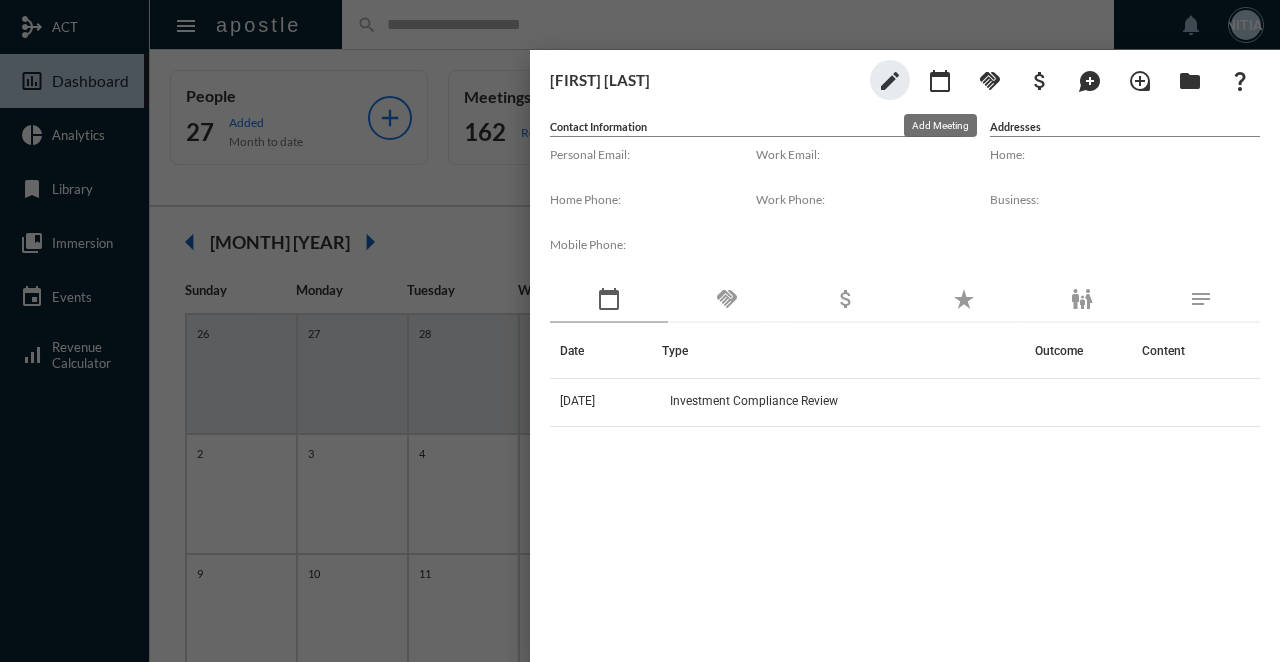 click on "calendar_today" 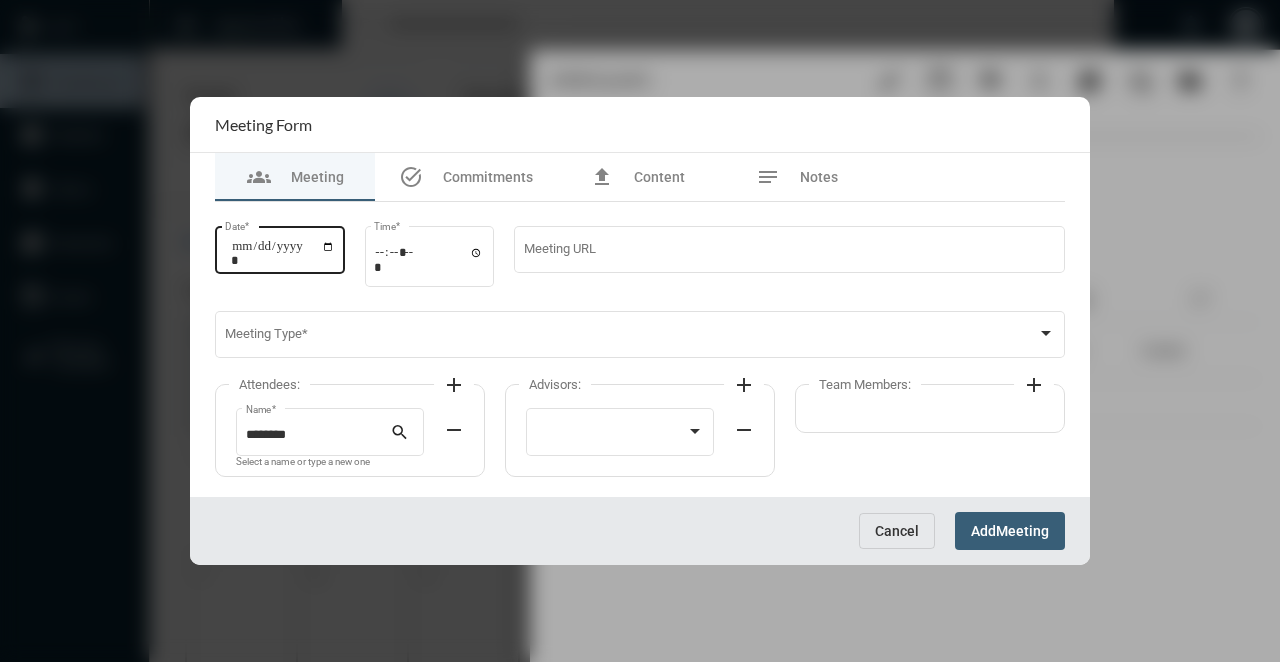 click on "Date  *" at bounding box center (283, 253) 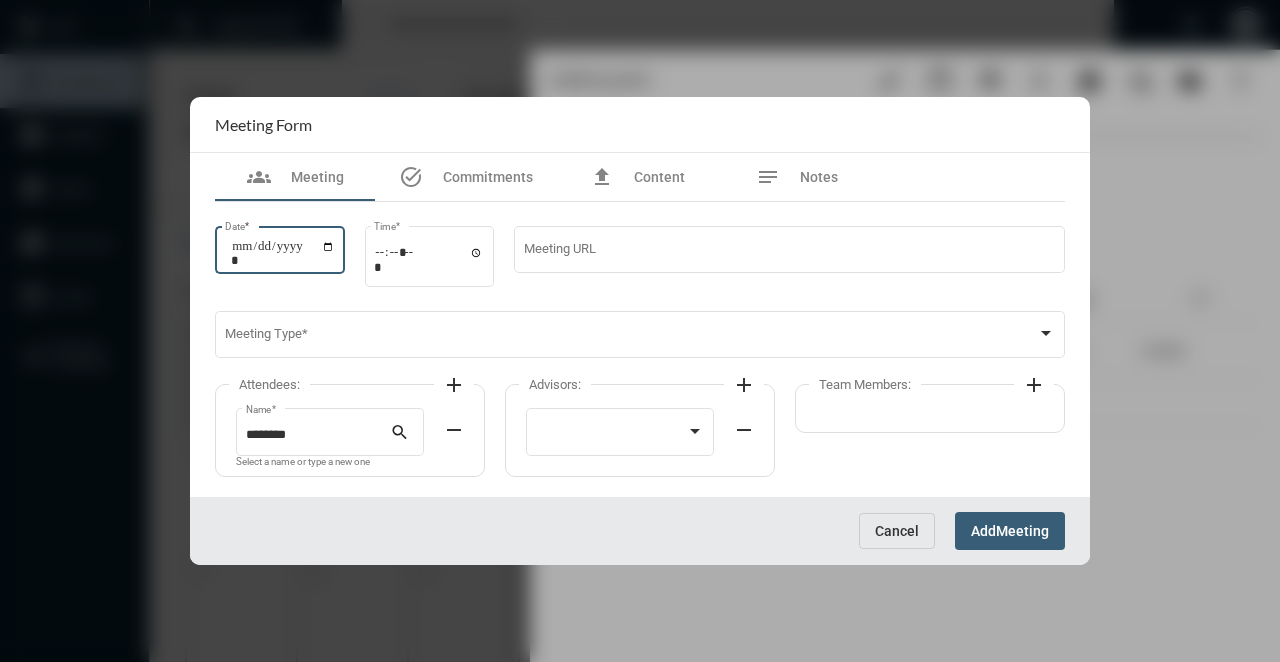 type on "**********" 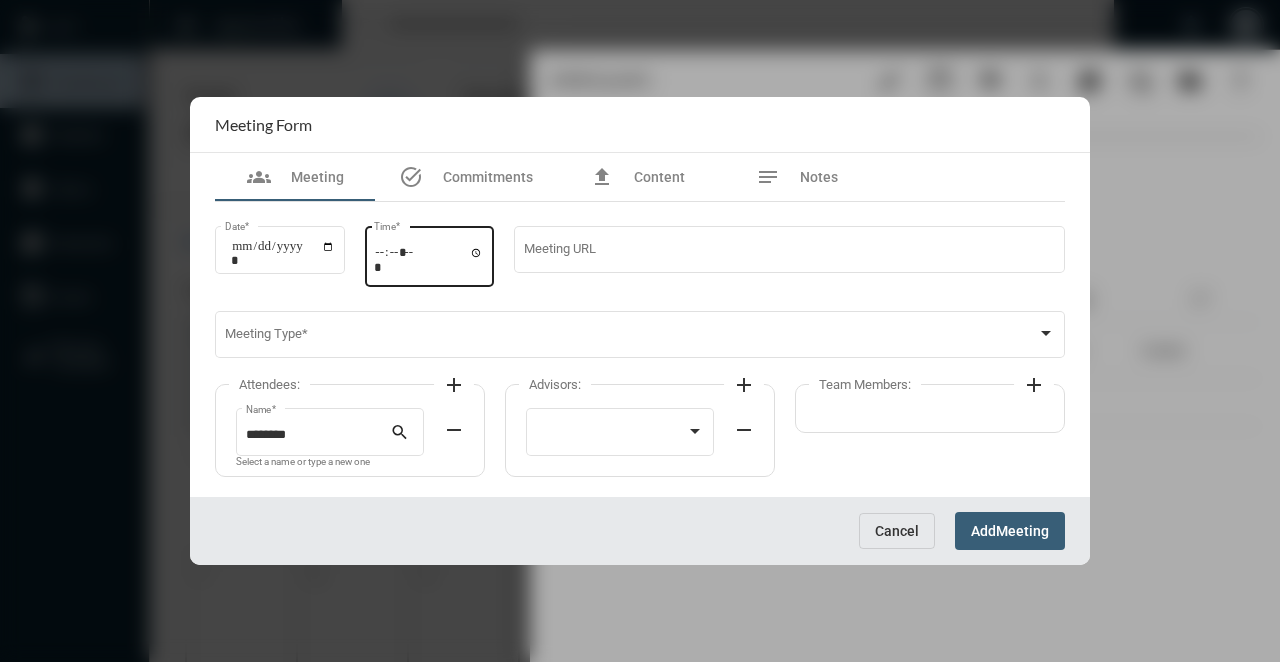 click on "Time  *" at bounding box center (430, 254) 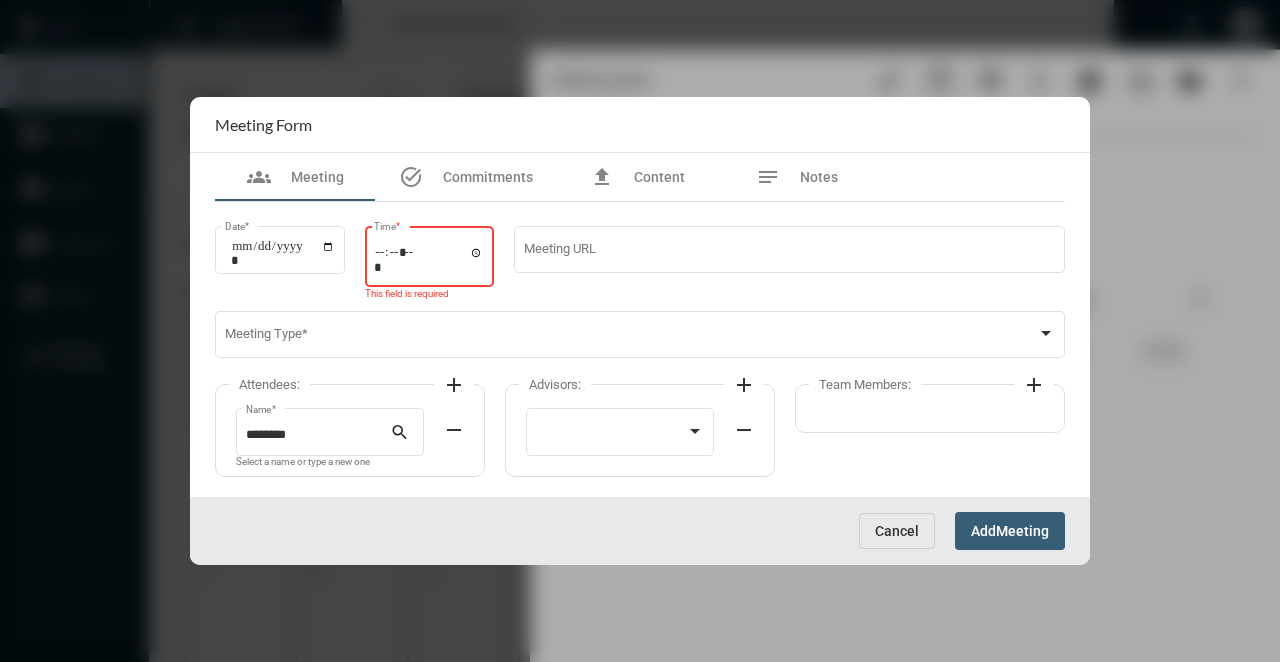 type on "*****" 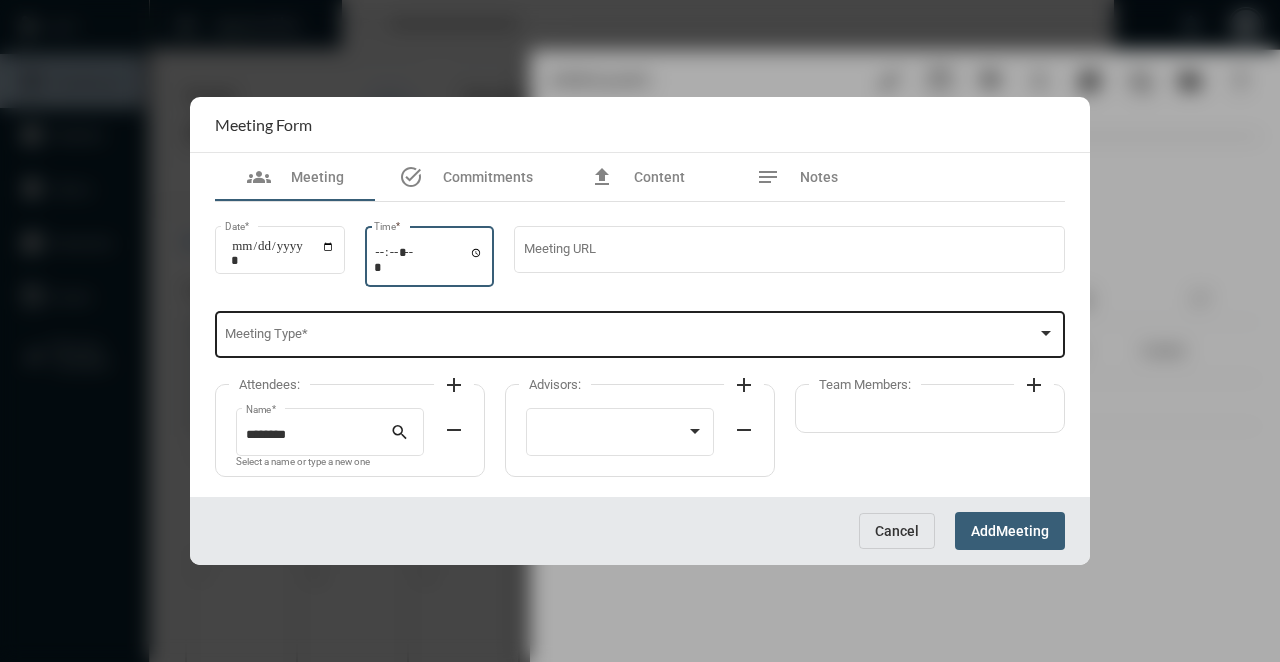 click at bounding box center [631, 338] 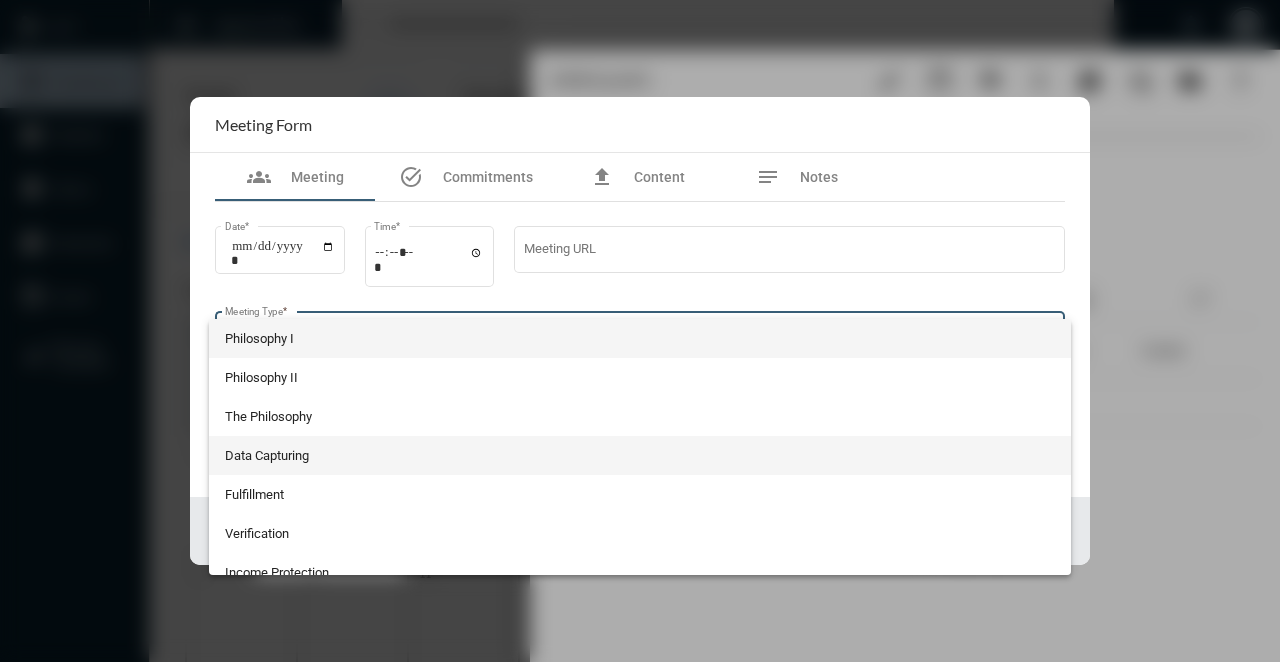 scroll, scrollTop: 524, scrollLeft: 0, axis: vertical 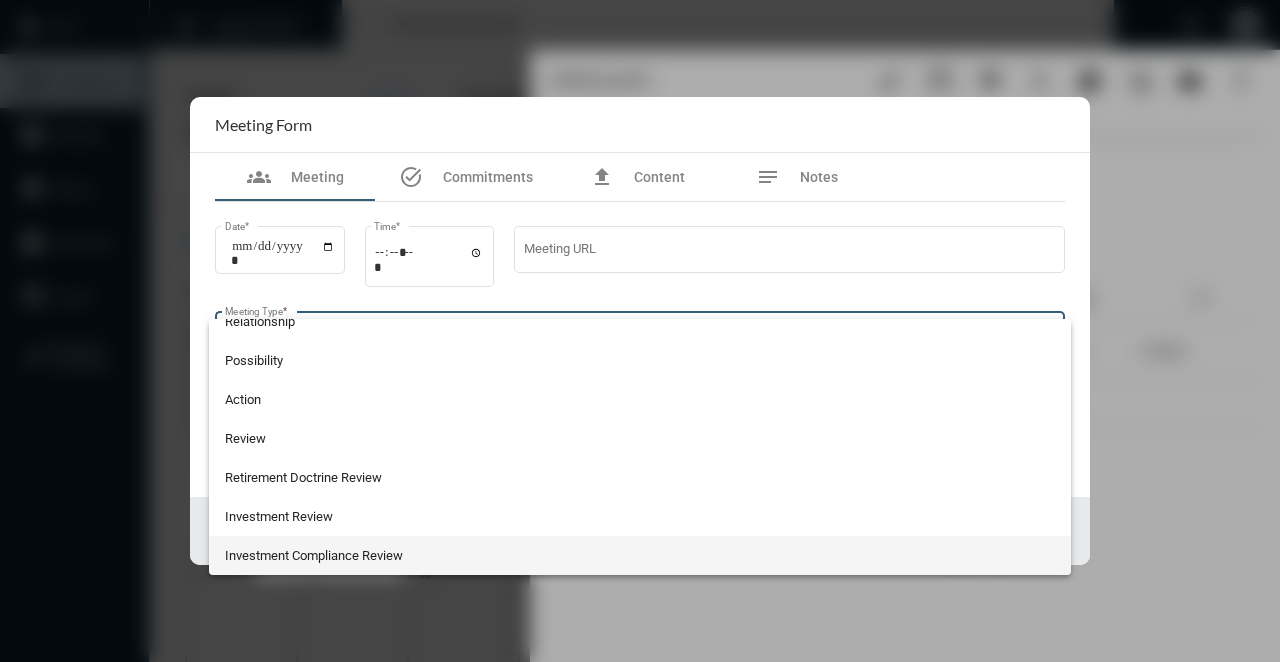 click on "Investment Compliance Review" at bounding box center (640, 555) 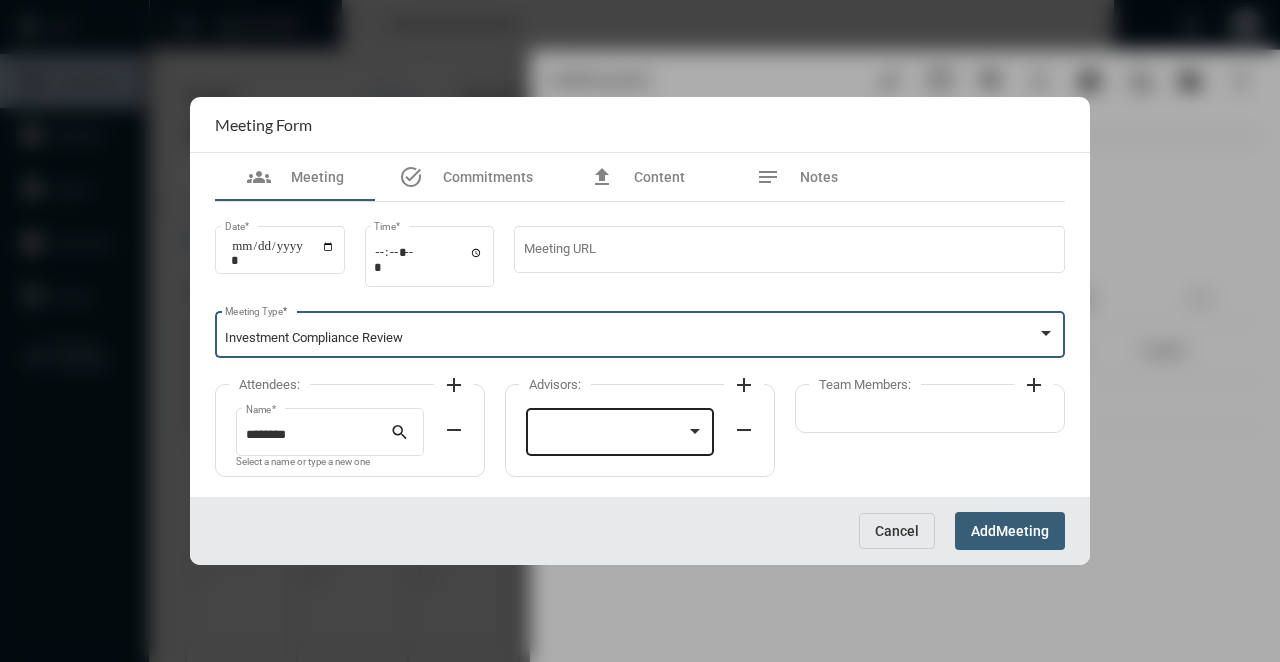 click 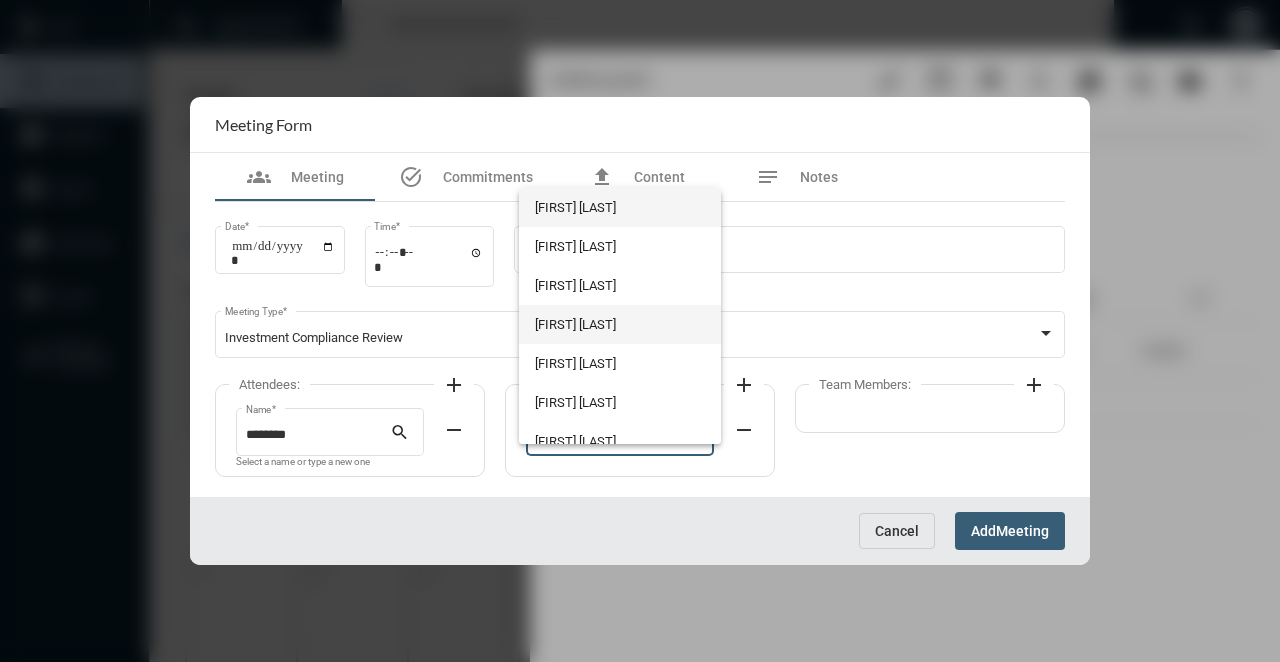click on "[FIRST] [LAST]" at bounding box center (619, 324) 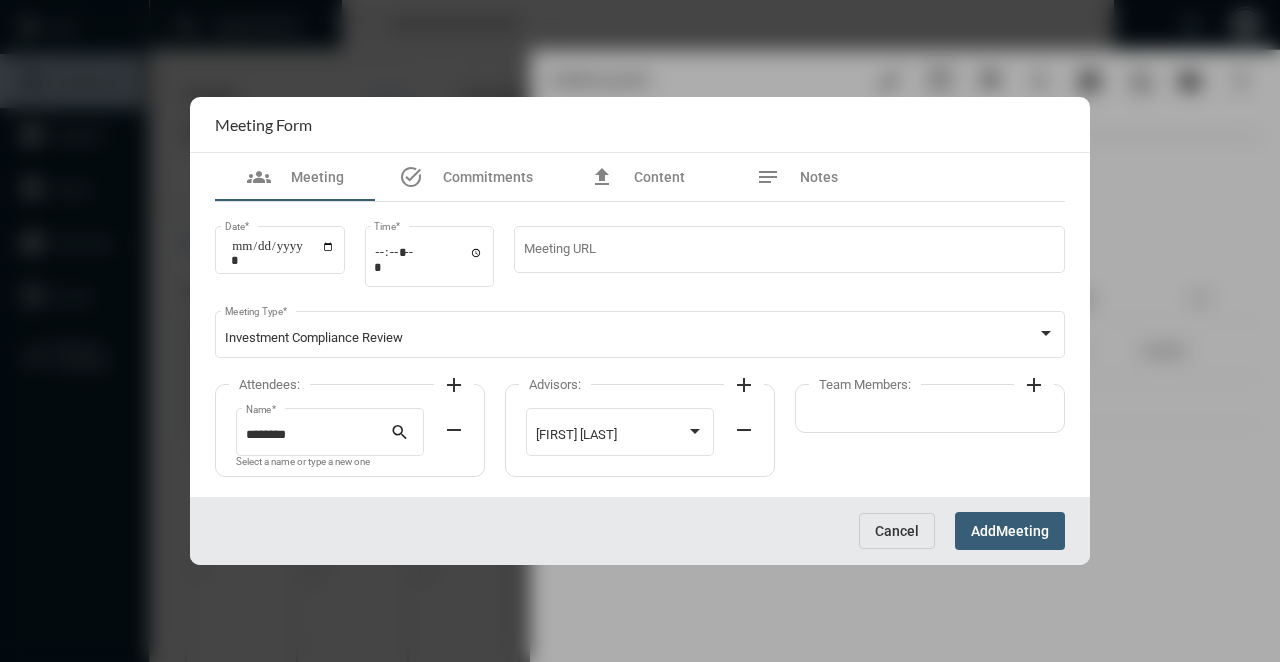 click on "Meeting" at bounding box center [1022, 532] 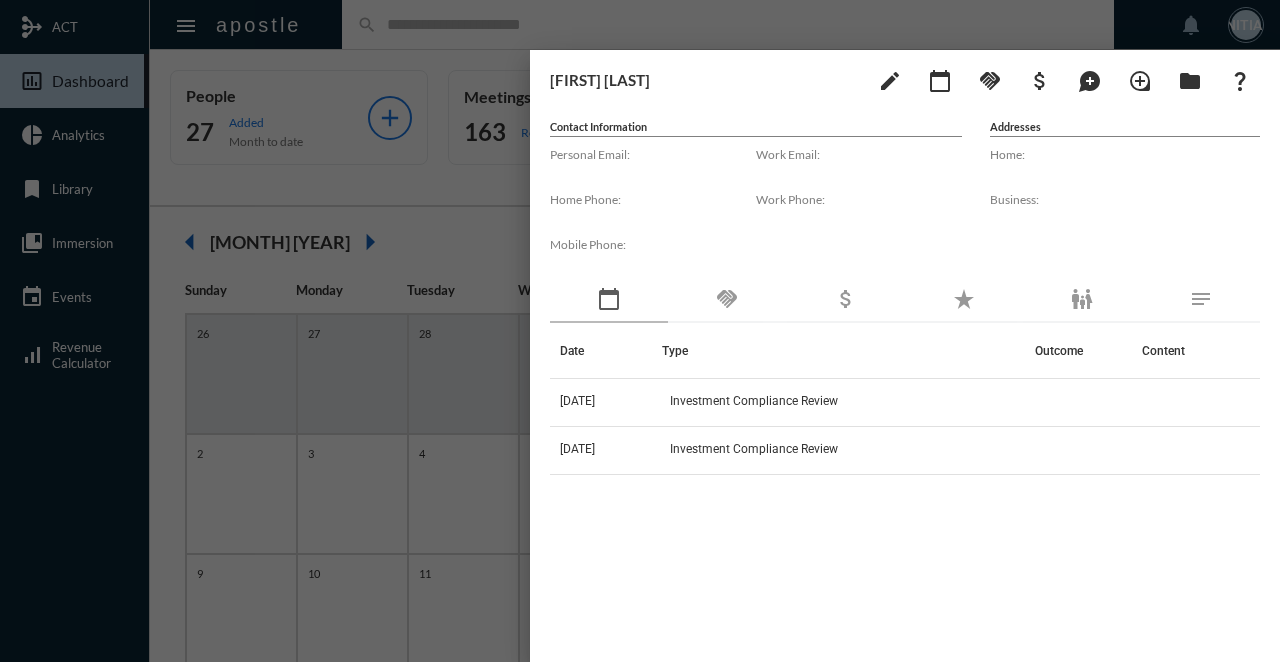 click at bounding box center [640, 331] 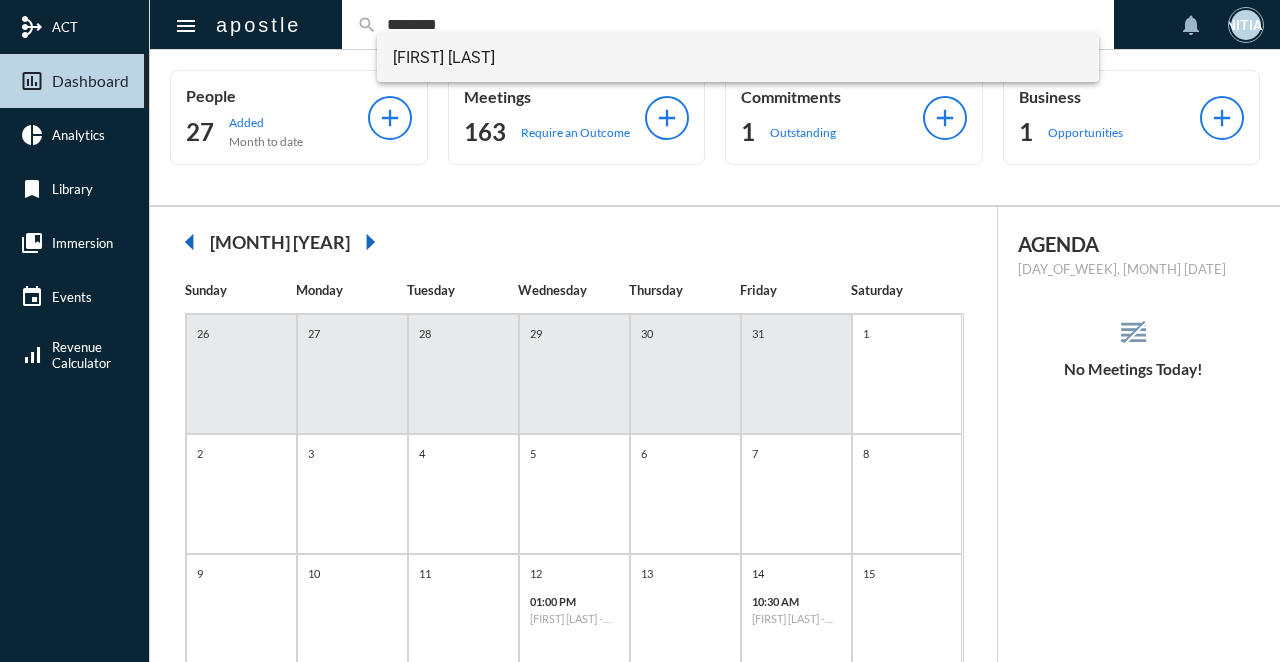 type on "********" 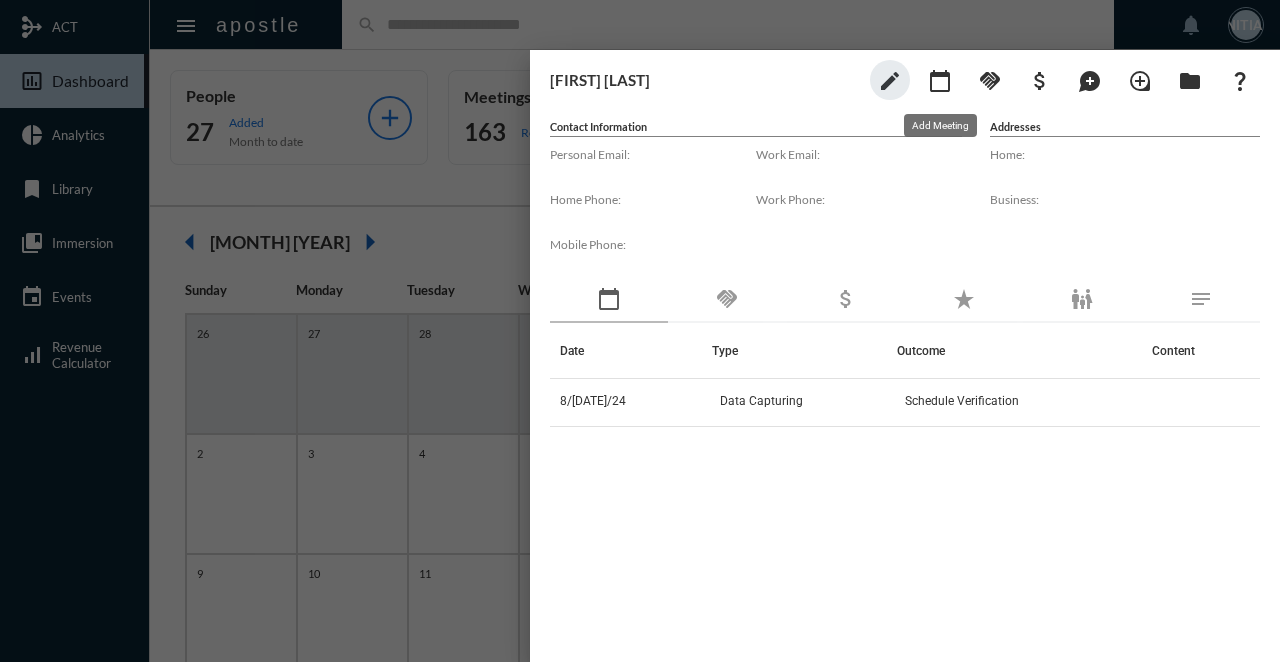 click on "calendar_today" 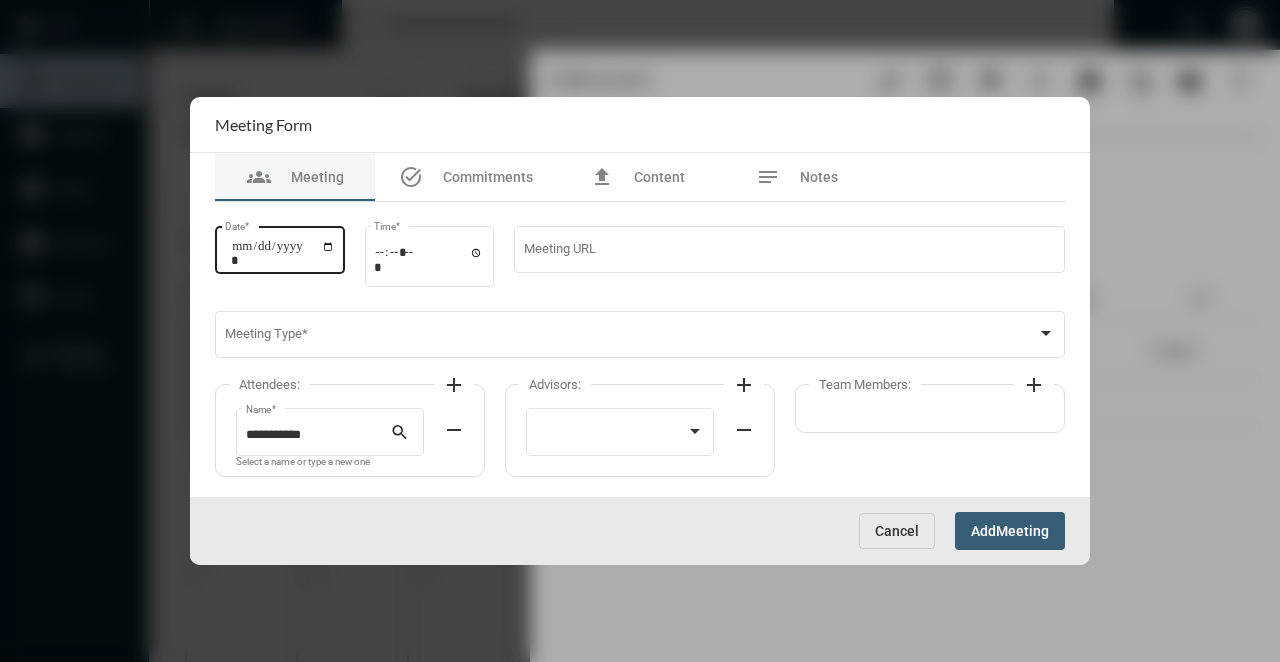 click on "Date  *" at bounding box center [283, 253] 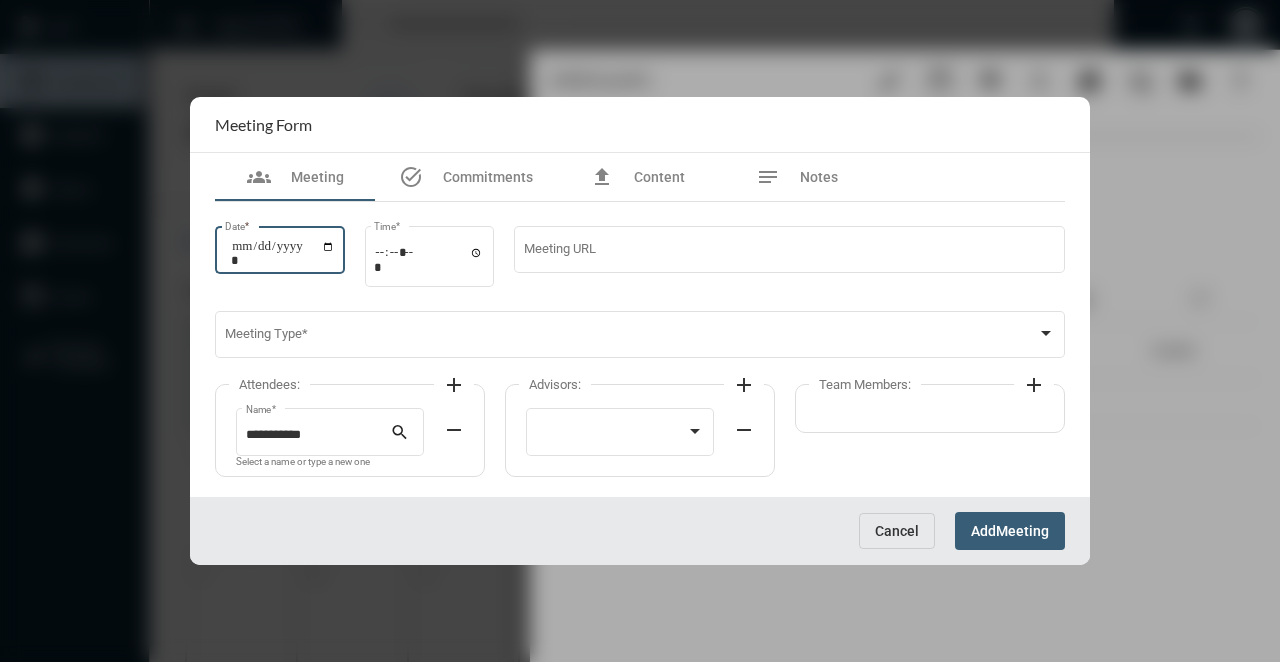 type on "**********" 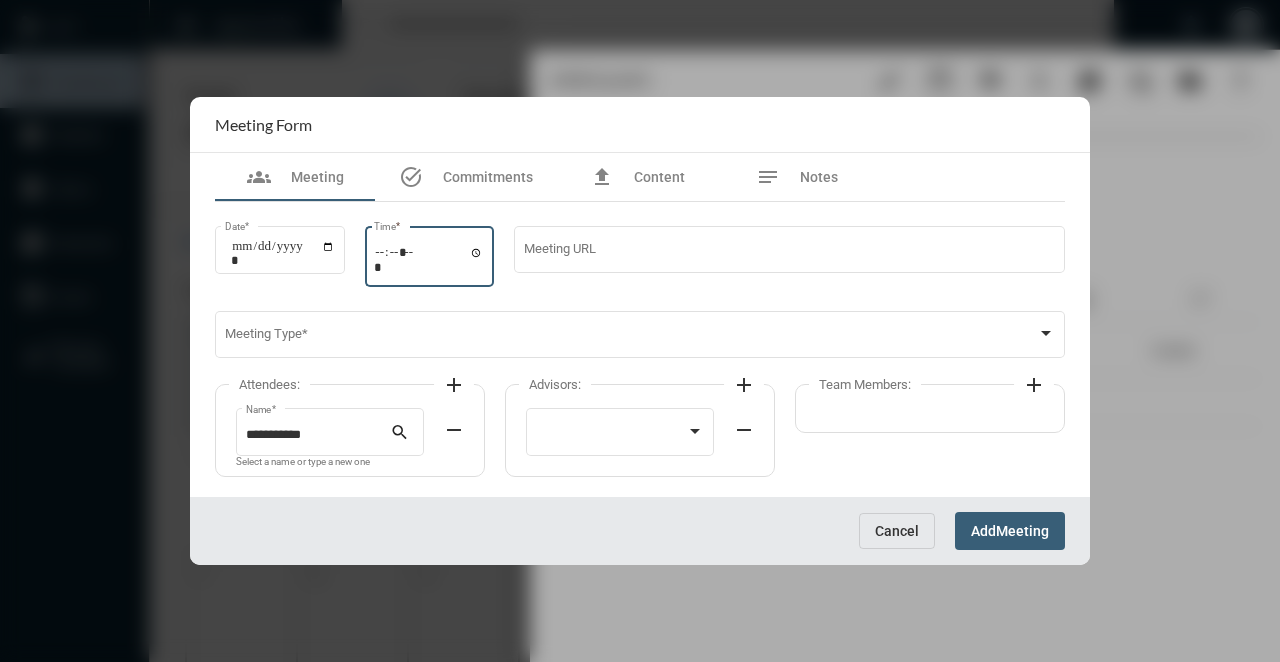 click on "Time  *" at bounding box center [429, 259] 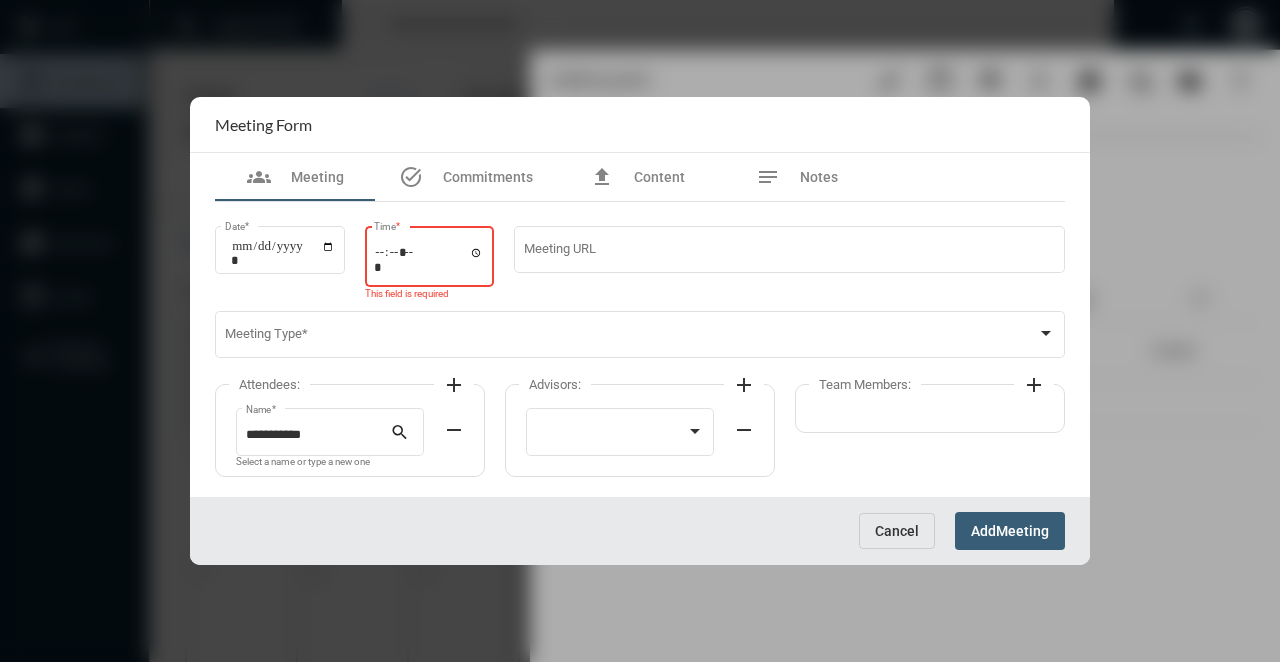 type on "*****" 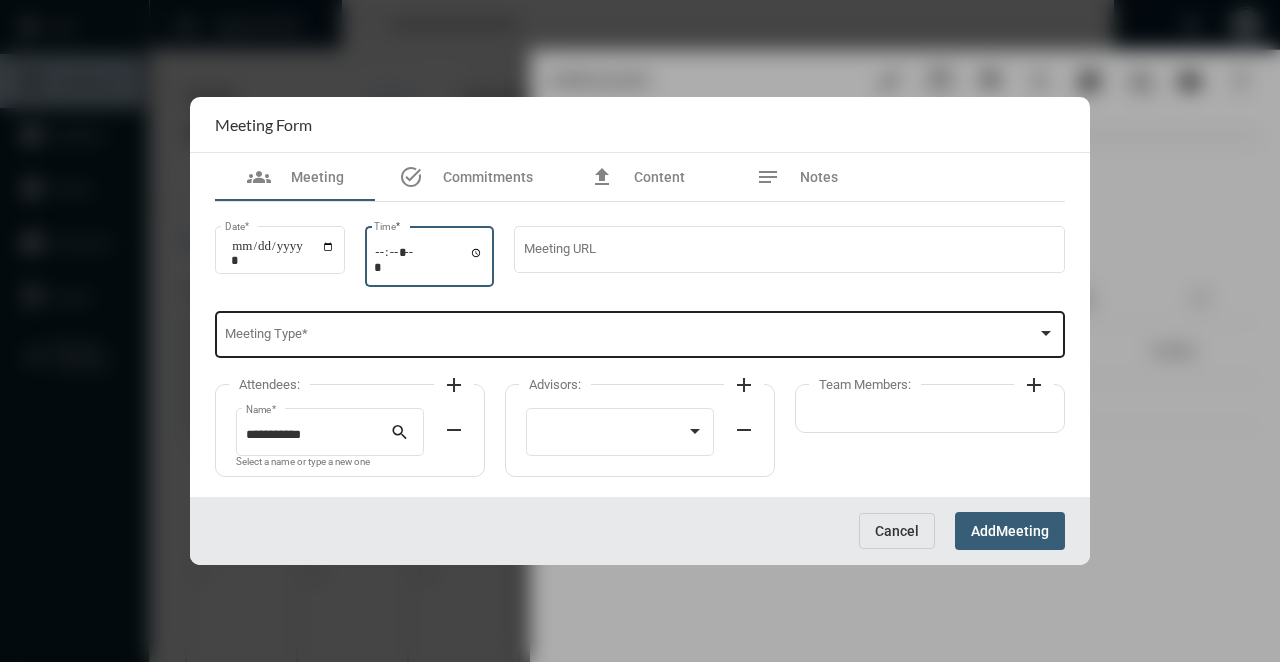 click on "Meeting Type  *" at bounding box center [640, 333] 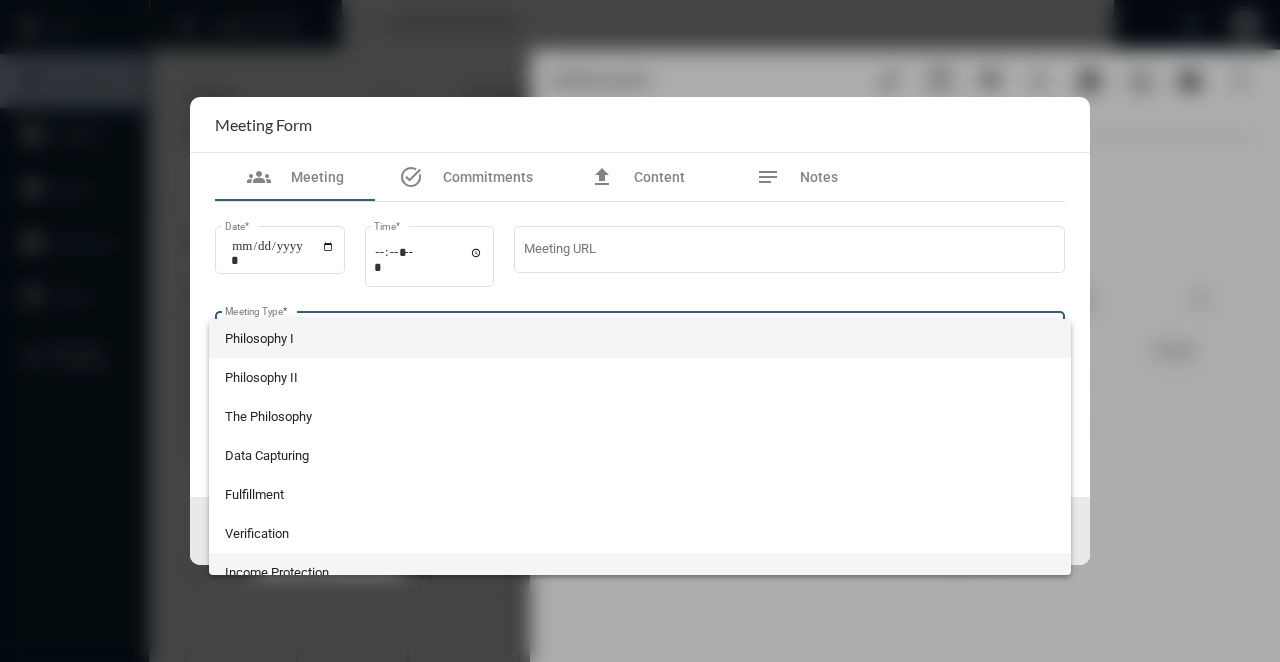 scroll, scrollTop: 524, scrollLeft: 0, axis: vertical 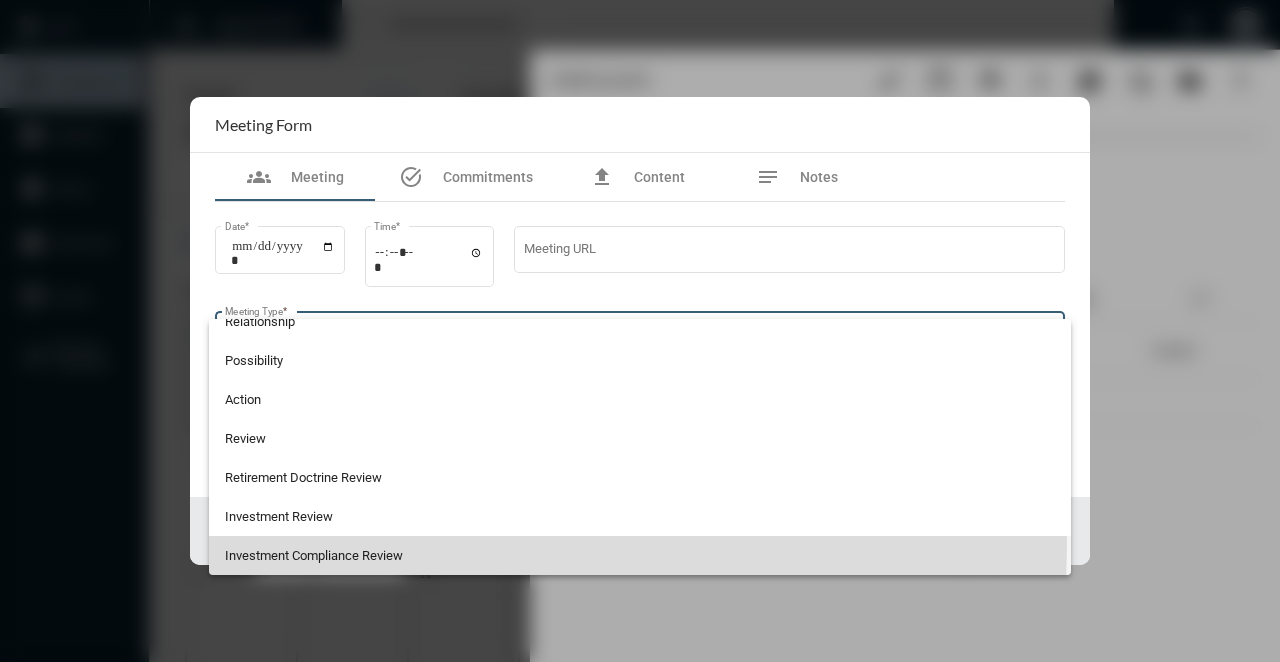 click on "Investment Compliance Review" at bounding box center [640, 555] 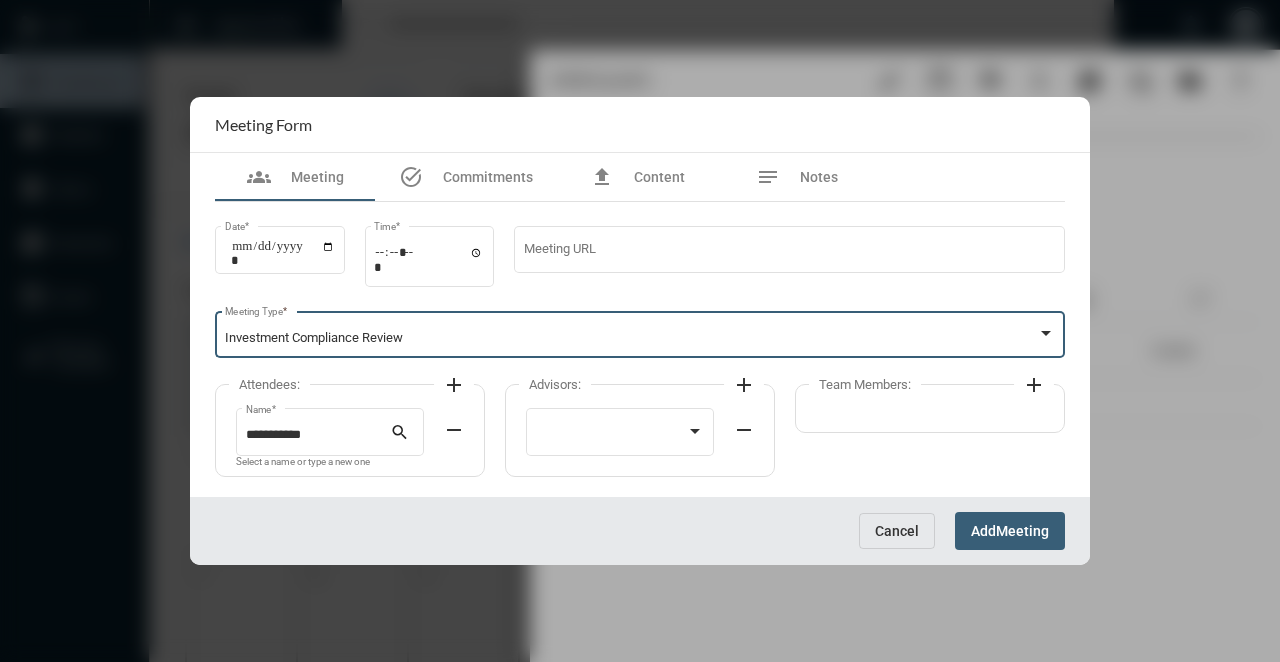 click 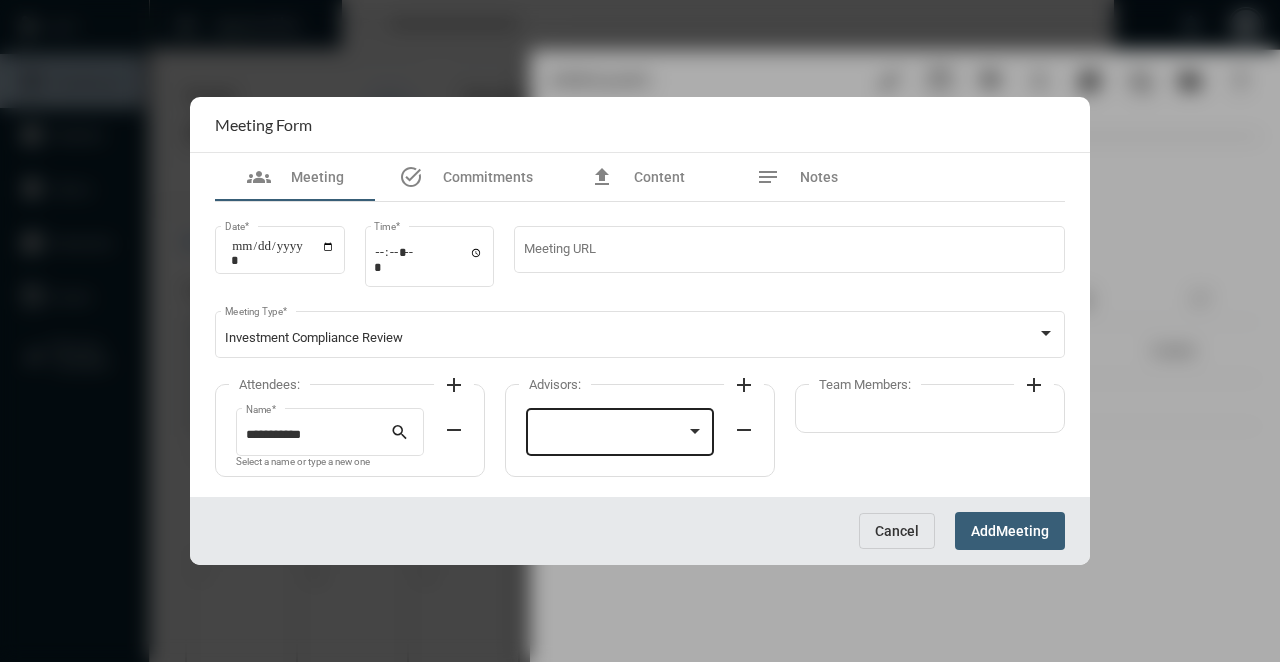 click 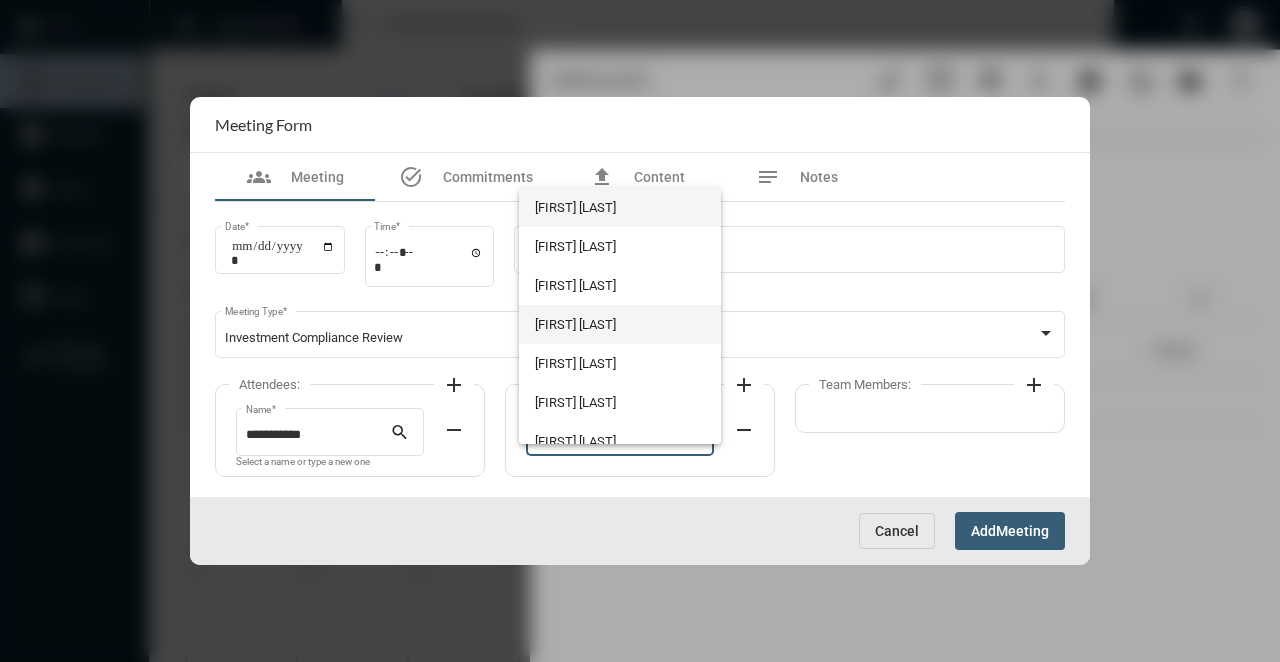 click on "[FIRST] [LAST]" at bounding box center [619, 324] 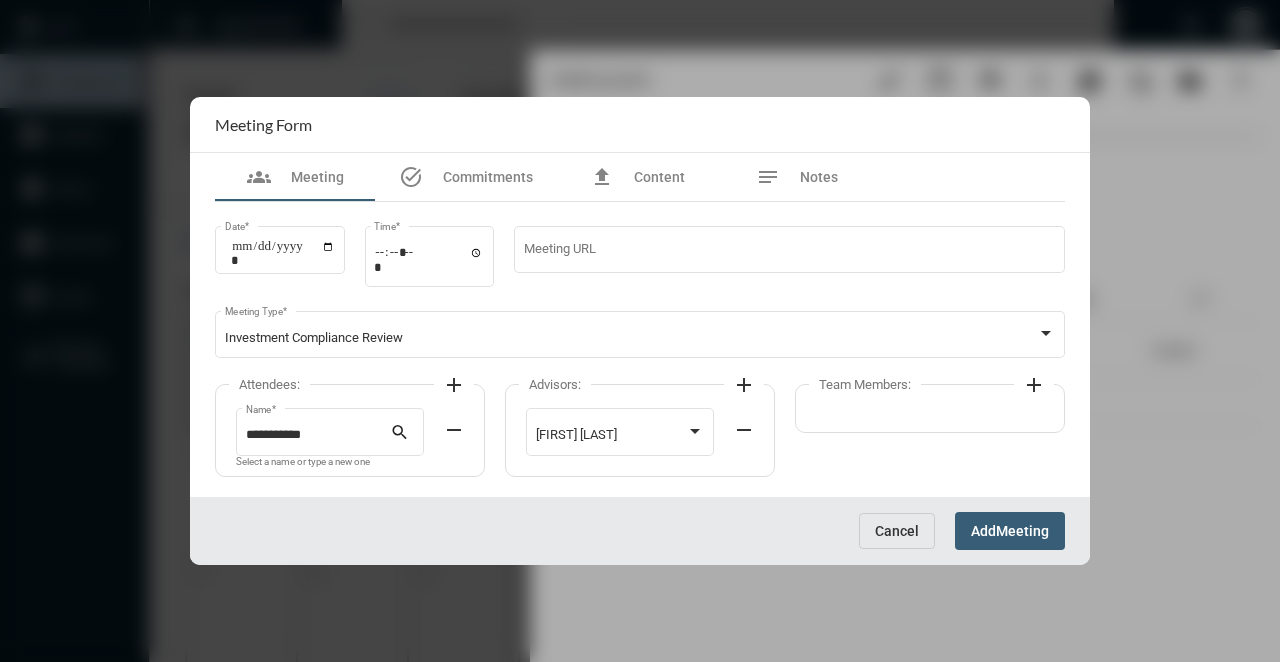 click on "Meeting" at bounding box center [1022, 532] 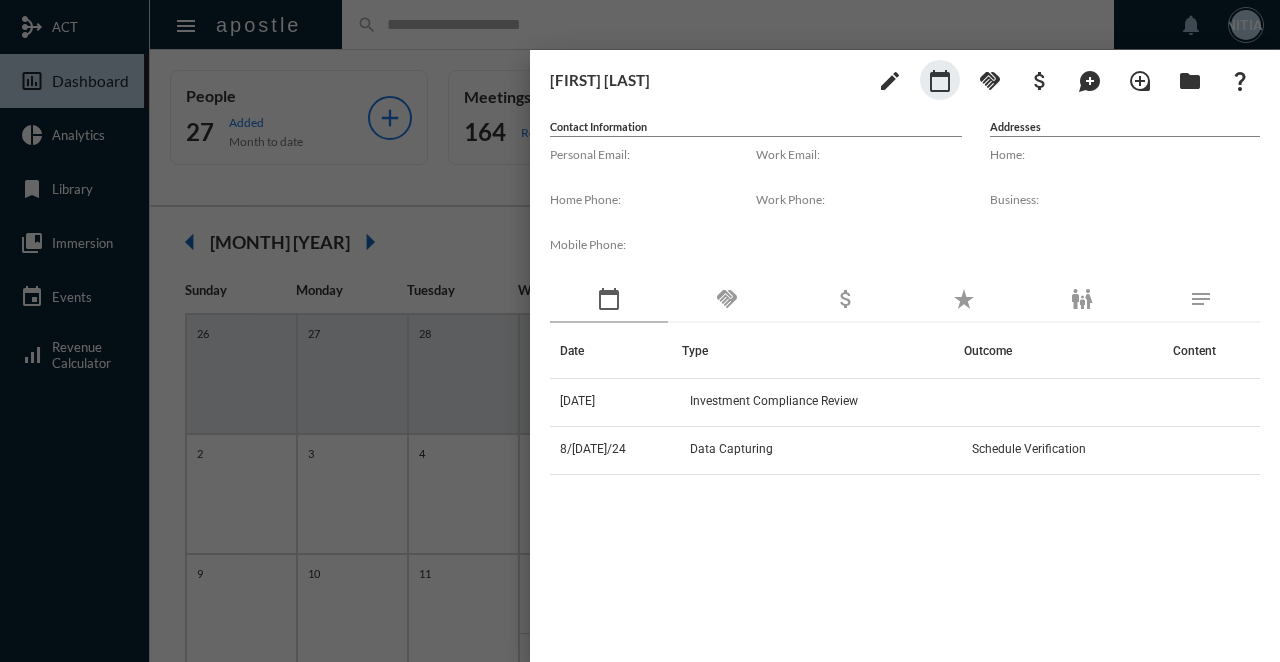 click at bounding box center (640, 331) 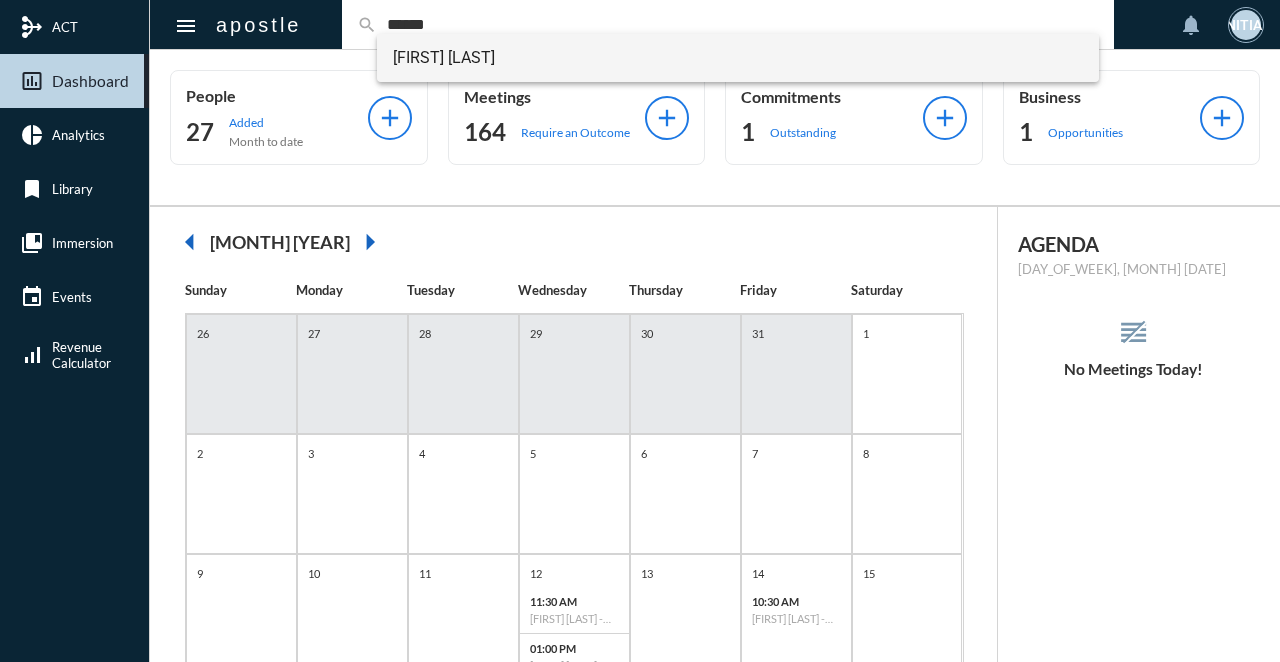 type on "******" 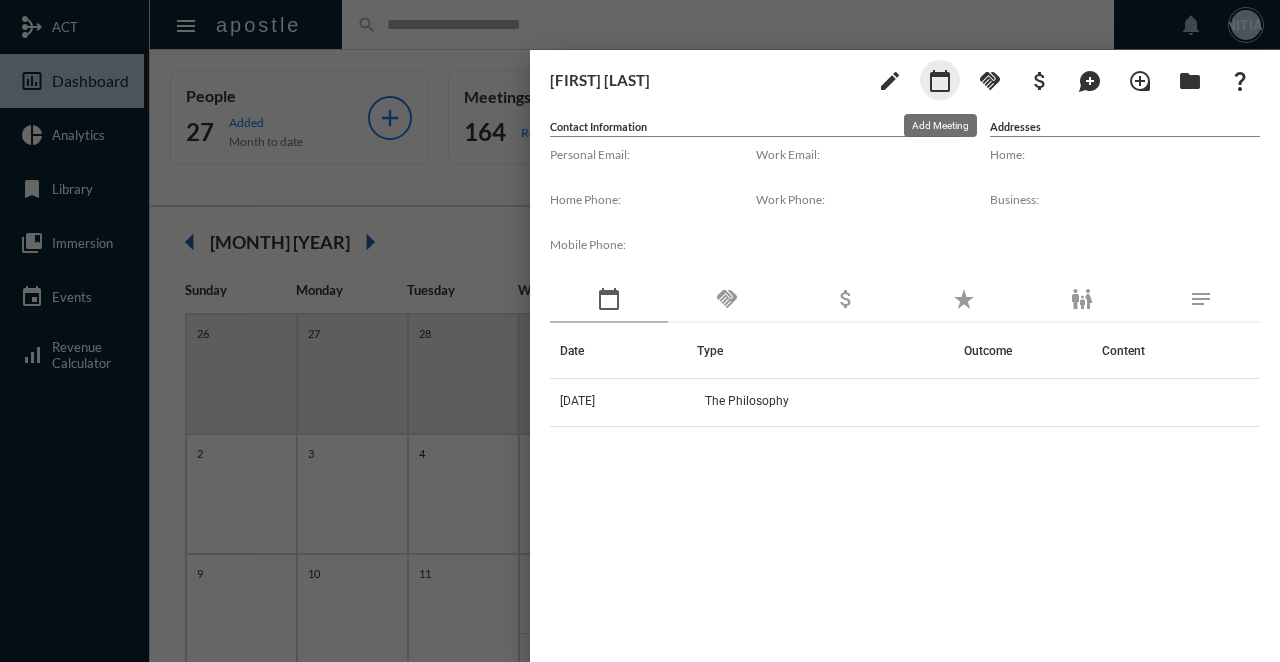 click on "calendar_today" 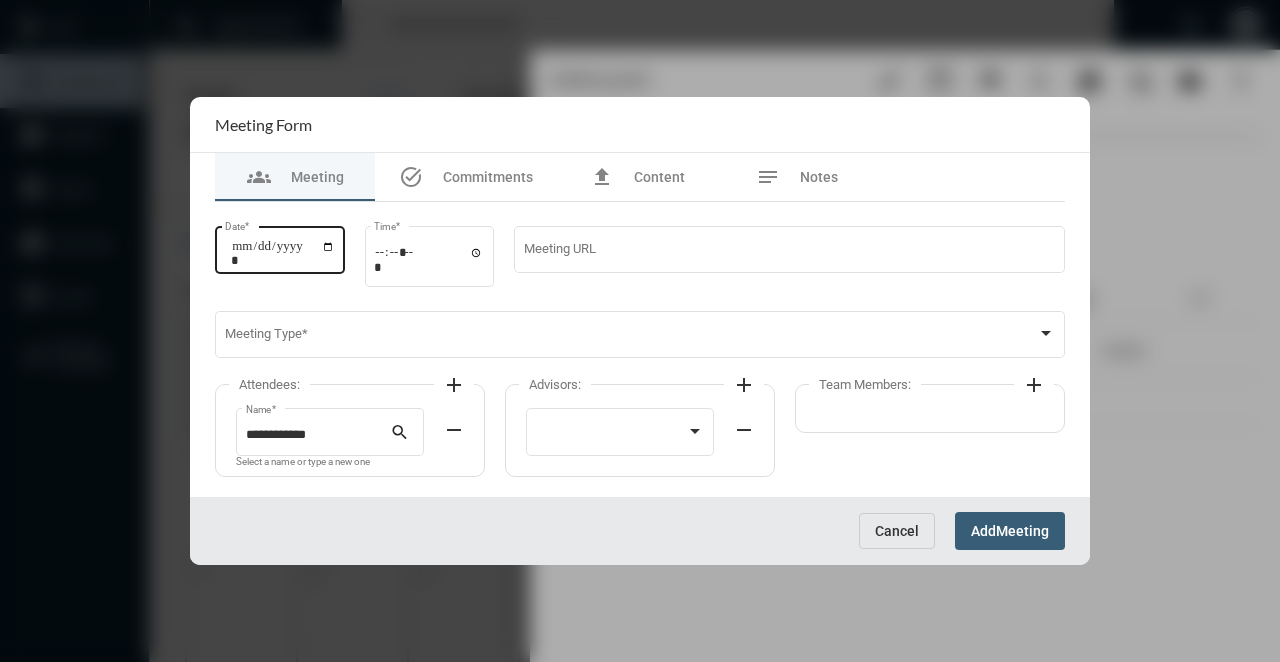 click on "Date  *" at bounding box center [283, 253] 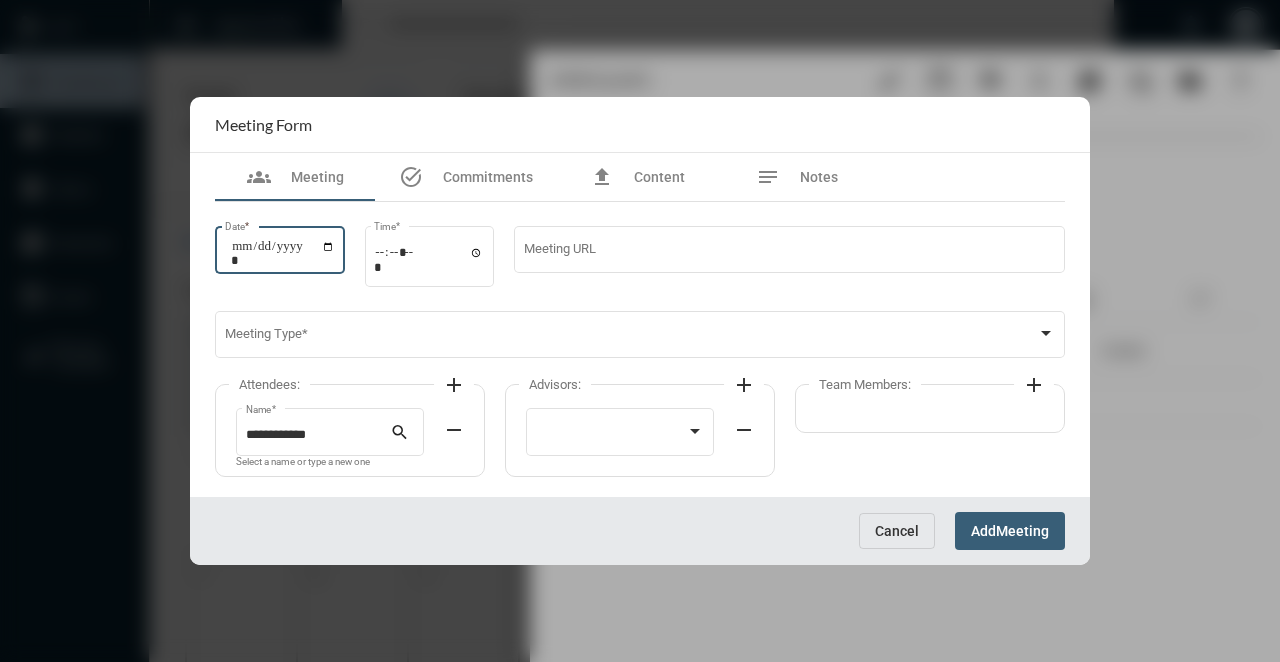 type on "**********" 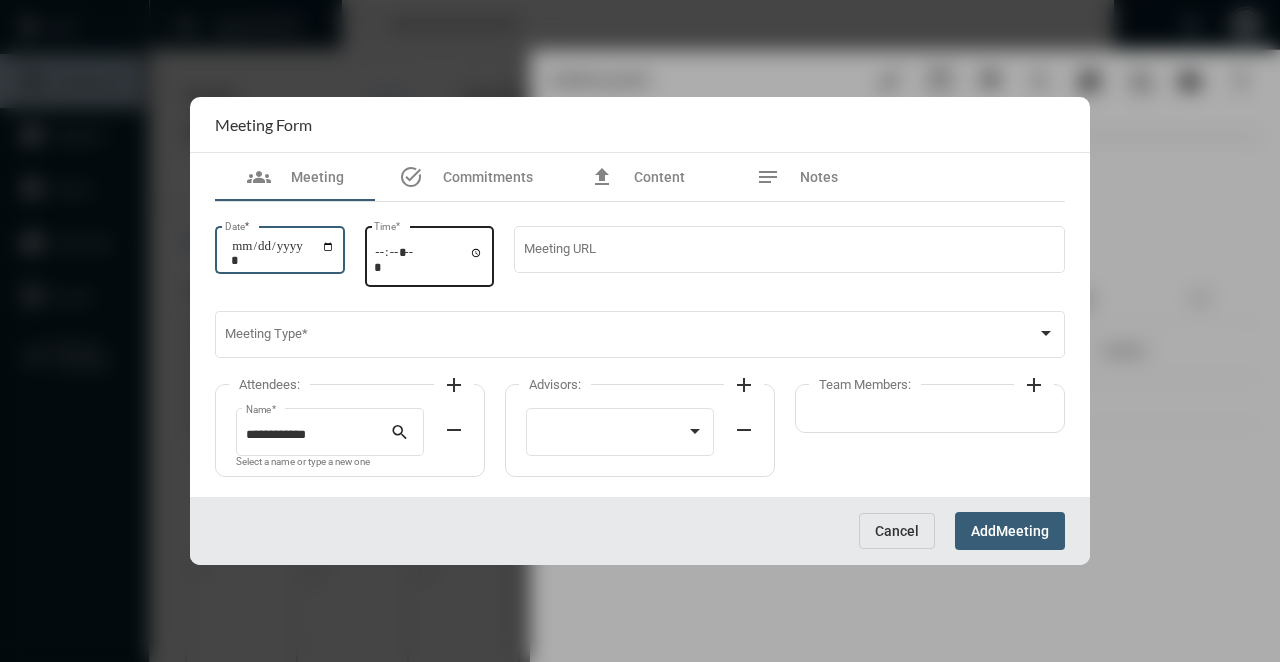 click on "Time  *" at bounding box center [429, 259] 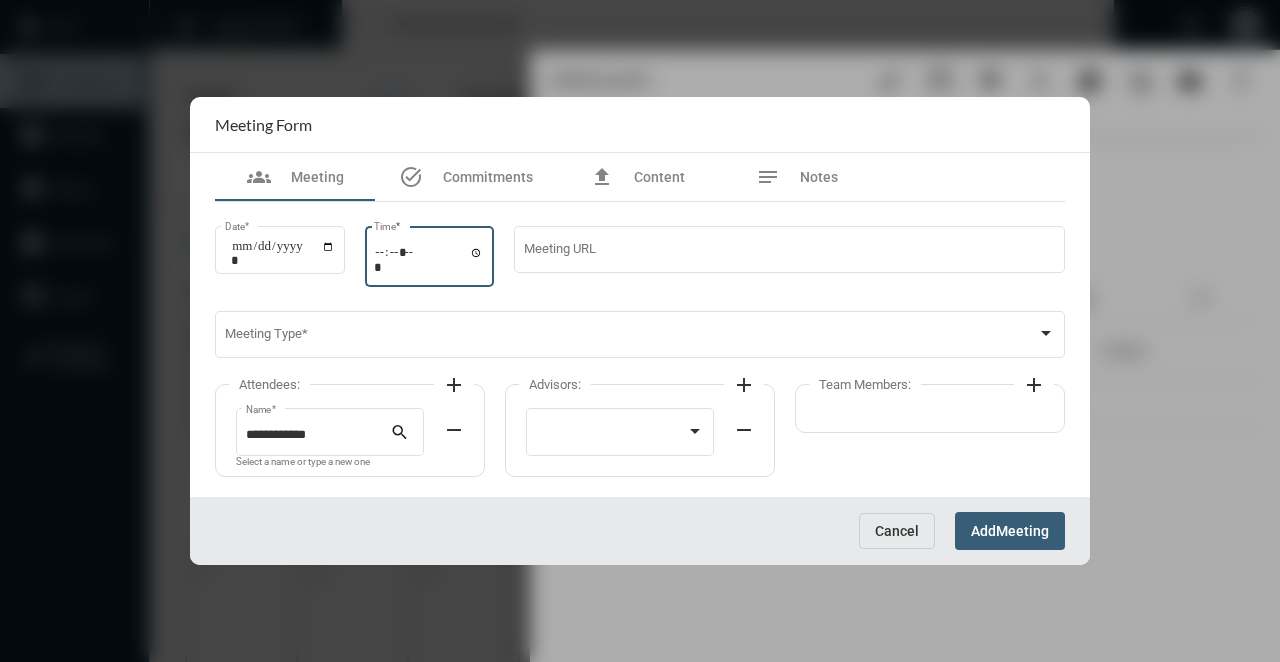 click on "Time  *" at bounding box center (429, 259) 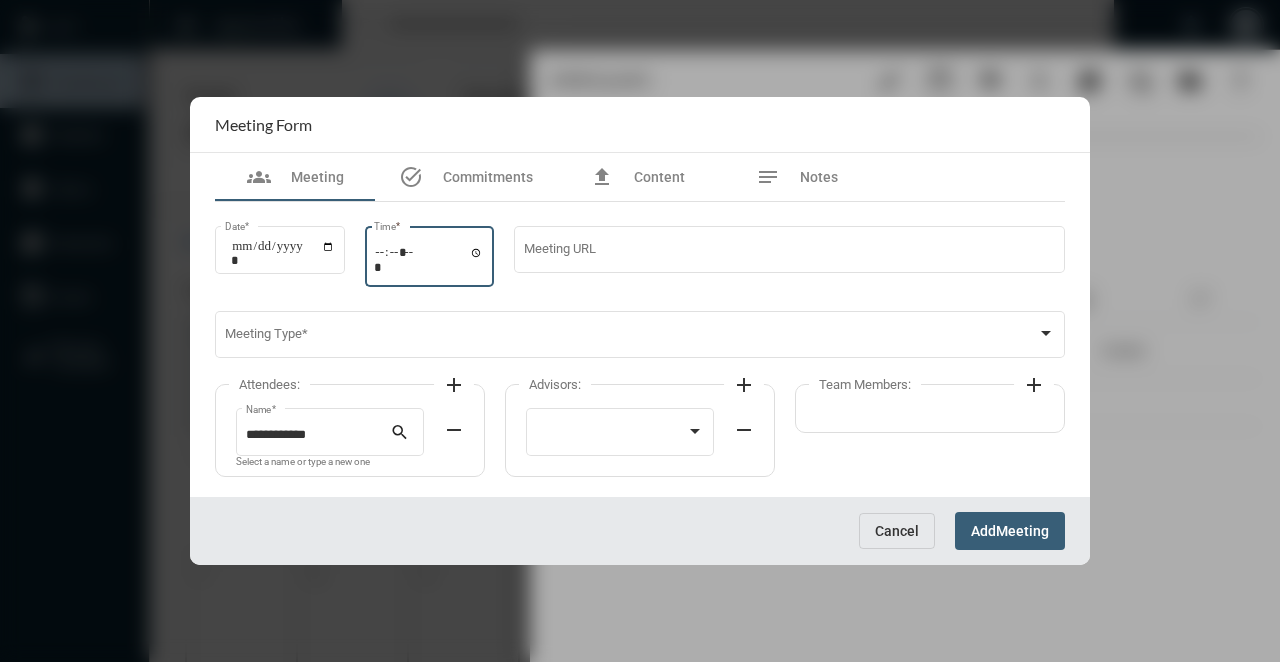 type on "*****" 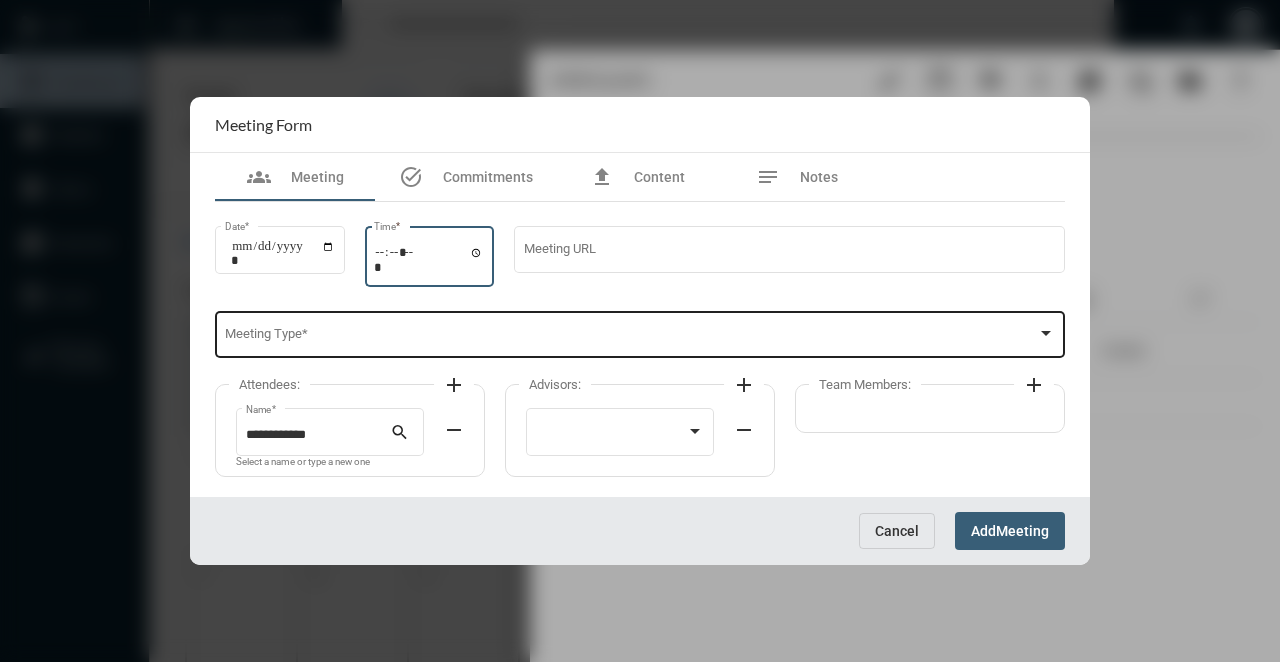 click on "Meeting Type  *" at bounding box center [640, 333] 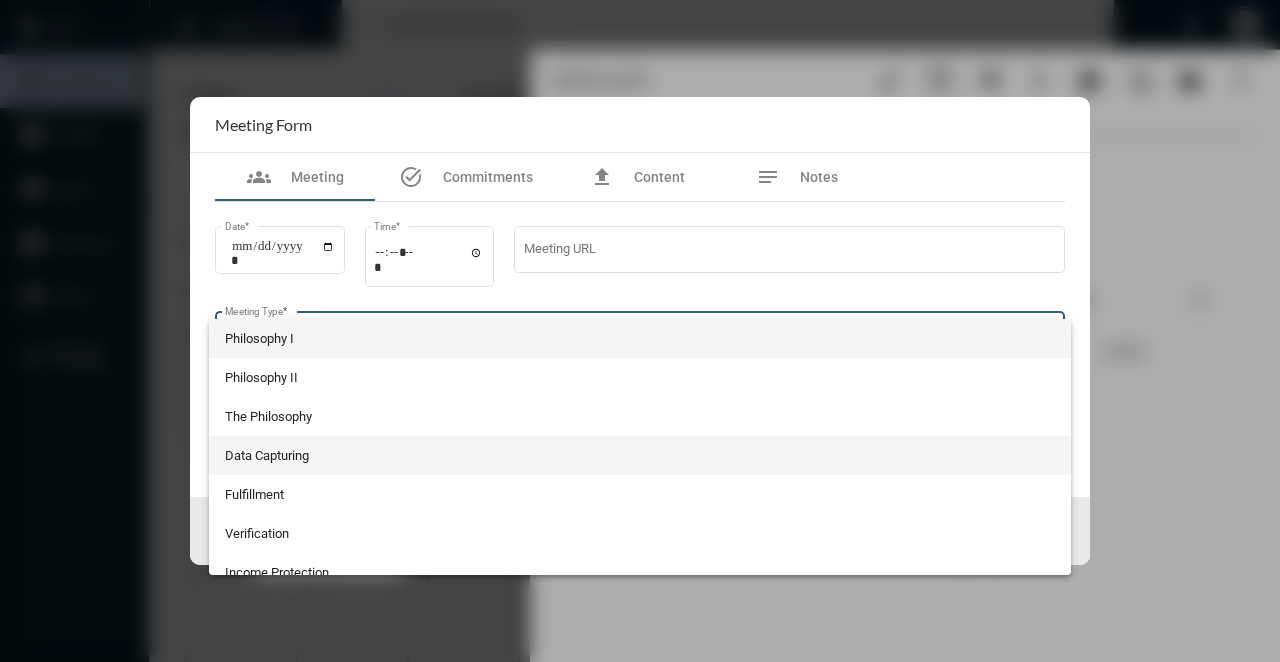 scroll, scrollTop: 524, scrollLeft: 0, axis: vertical 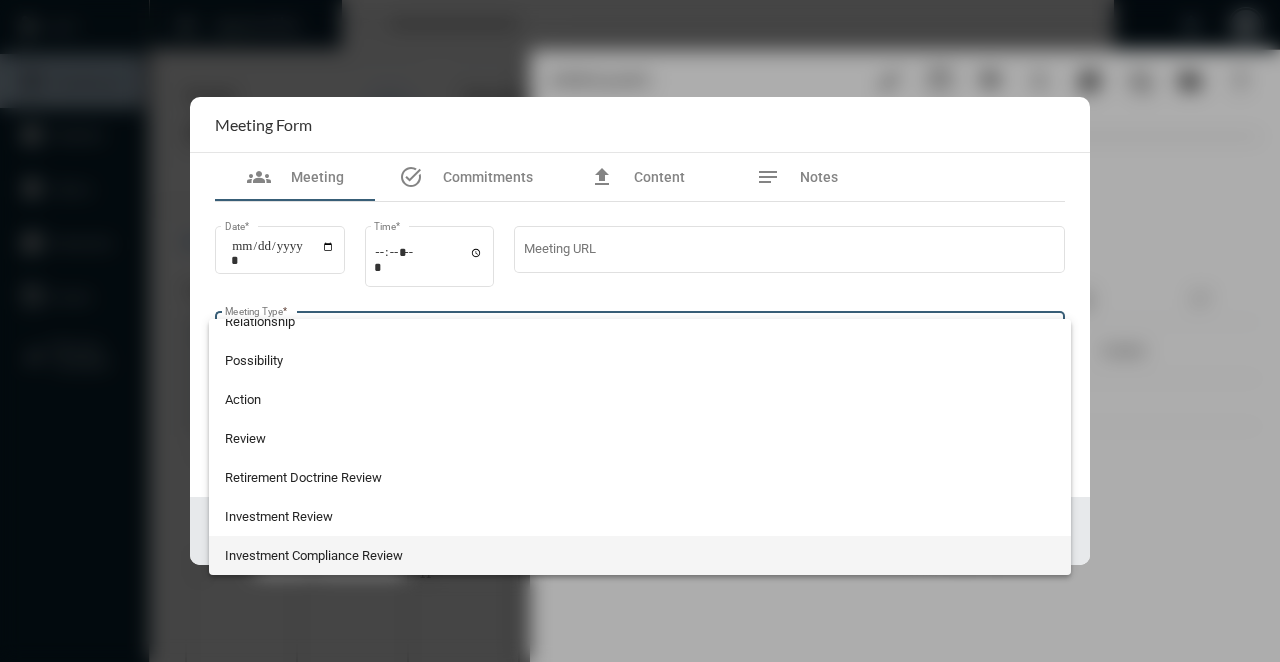 click on "Investment Compliance Review" at bounding box center [640, 555] 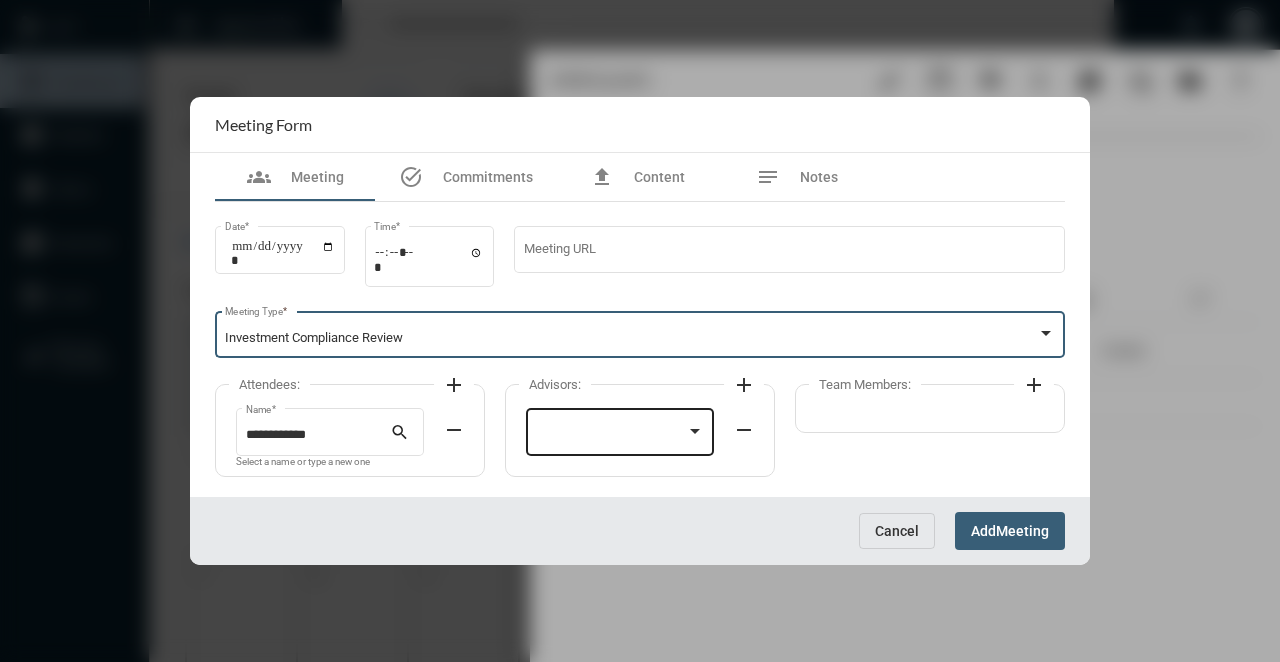 click at bounding box center (611, 435) 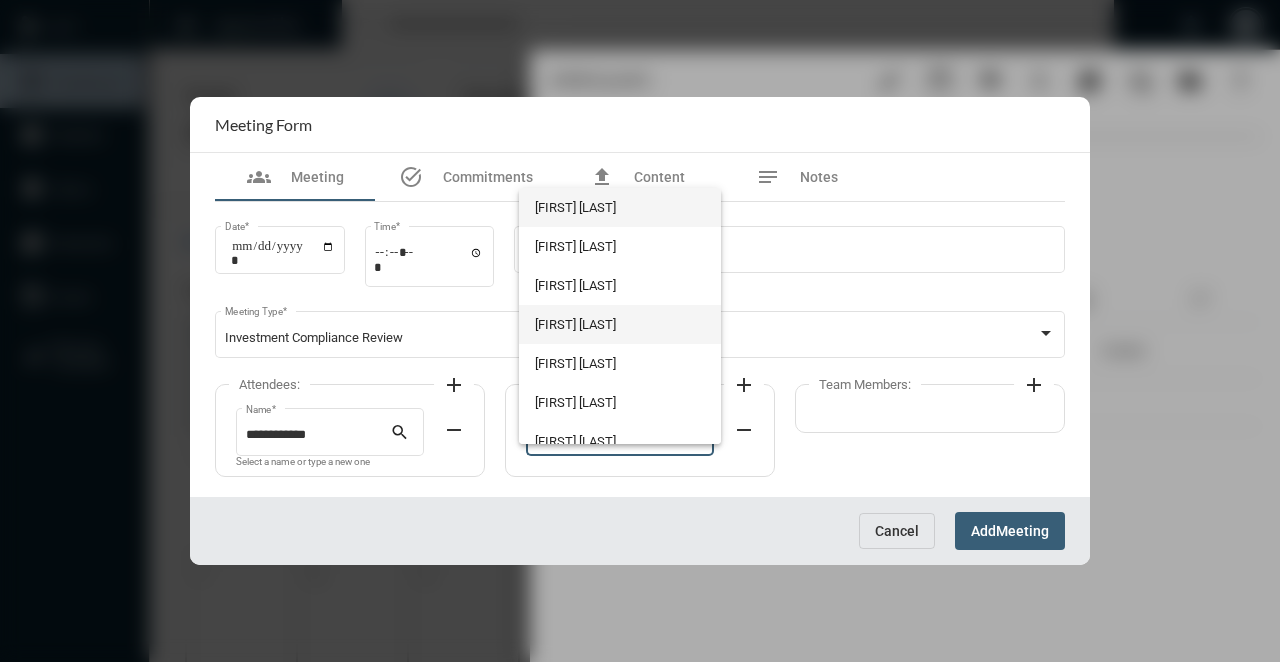 click on "[FIRST] [LAST]" at bounding box center (619, 324) 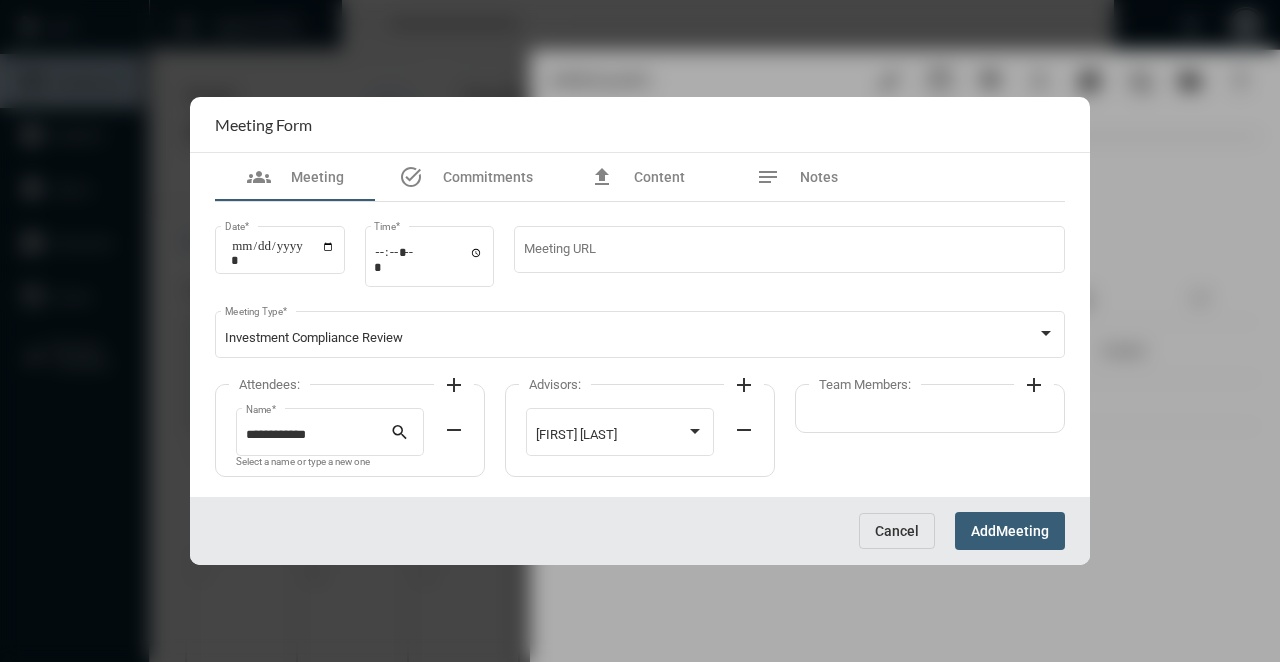 click on "Add  Meeting" at bounding box center (1010, 530) 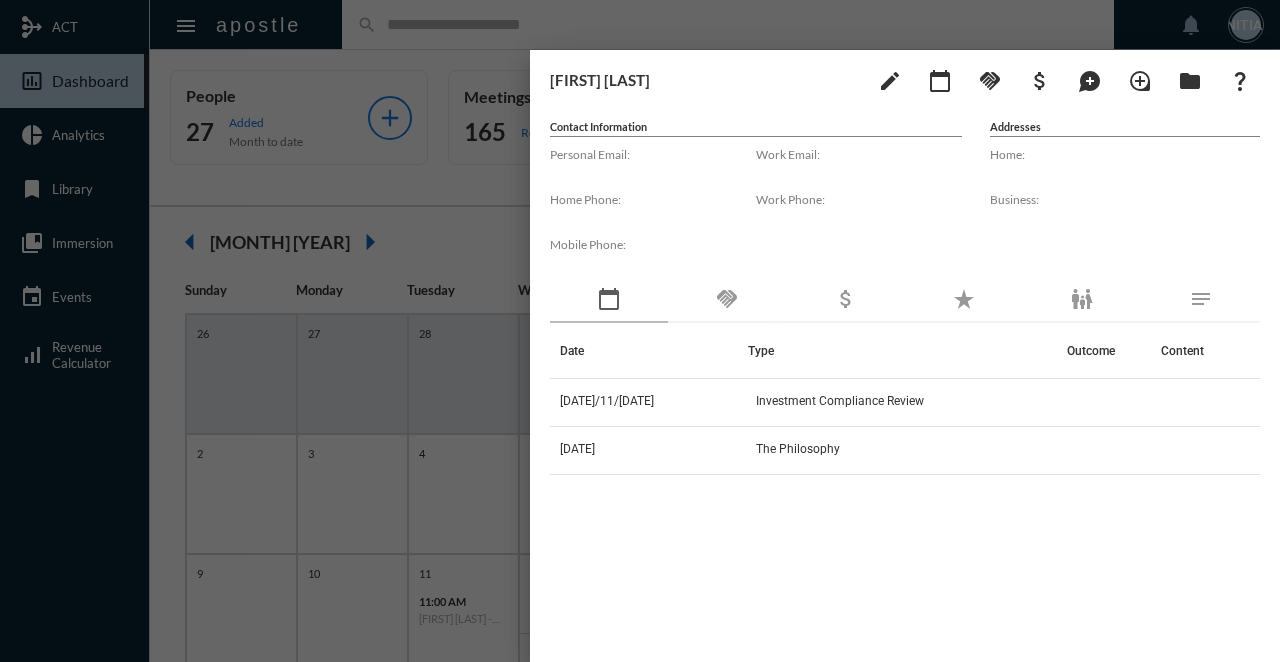 click at bounding box center [640, 331] 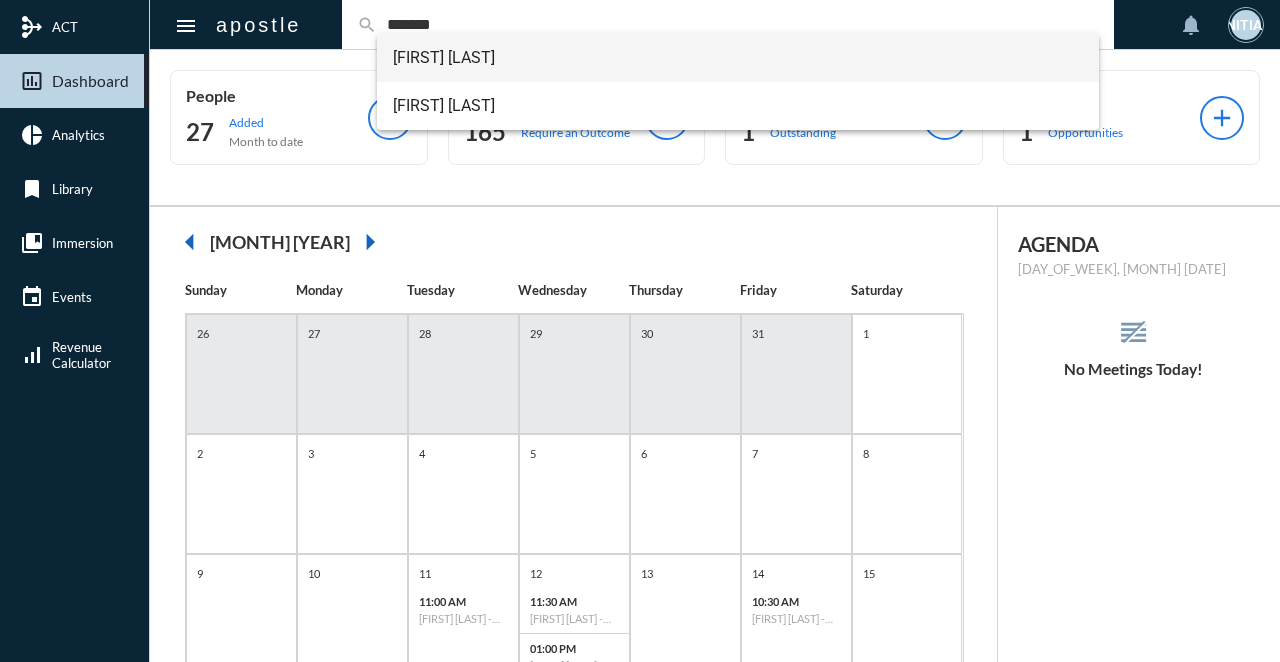 type on "*******" 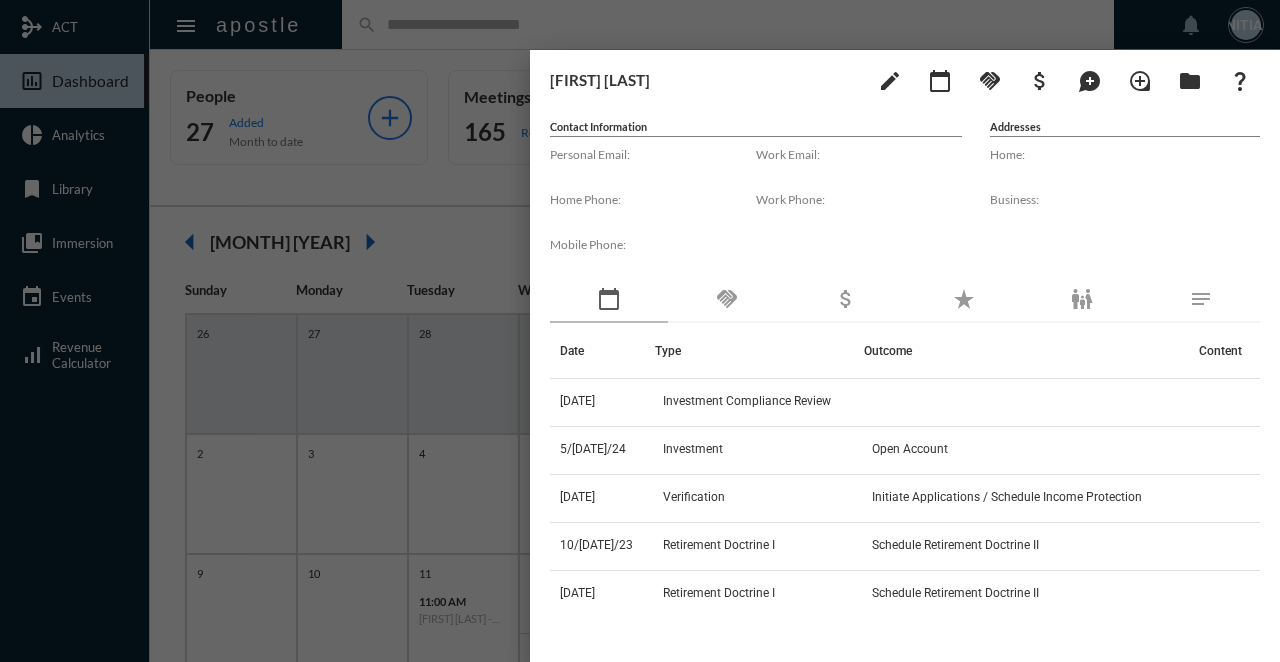 click on "Darlene Cordingley  edit calendar_today handshake attach_money maps_ugc loupe folder question_mark Contact Information Personal Email: Home Phone: Mobile Phone: Work Email: Work Phone: Addresses Home:   Business:   calendar_today handshake attach_money star_rate family_restroom notes Date Type Outcome Content  2/18/25   Investment Compliance Review         5/3/24   Investment   Open Account      1/9/24   Verification   Initiate Applications / Schedule Income Protection      10/24/23   Retirement Doctrine I   Schedule Retirement Doctrine II      10/5/23   Retirement Doctrine I   Schedule Retirement Doctrine II      9/7/23   Data Capturing   Schedule Retirement Doctrine I" 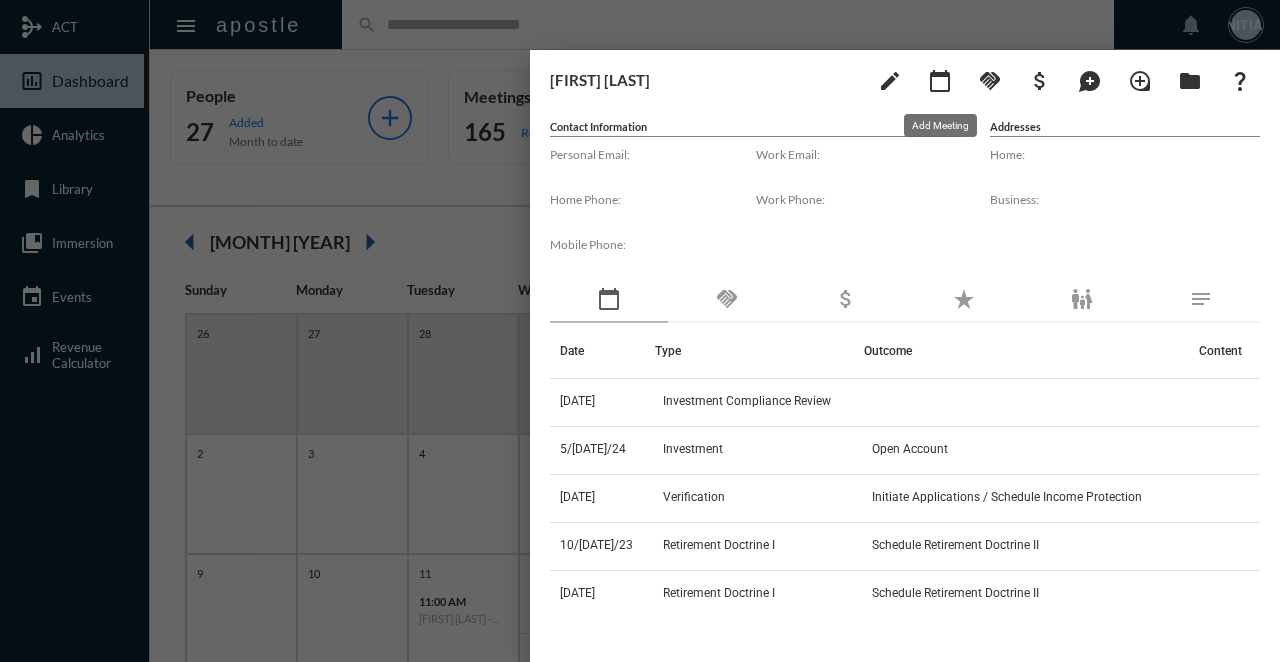 click on "calendar_today" 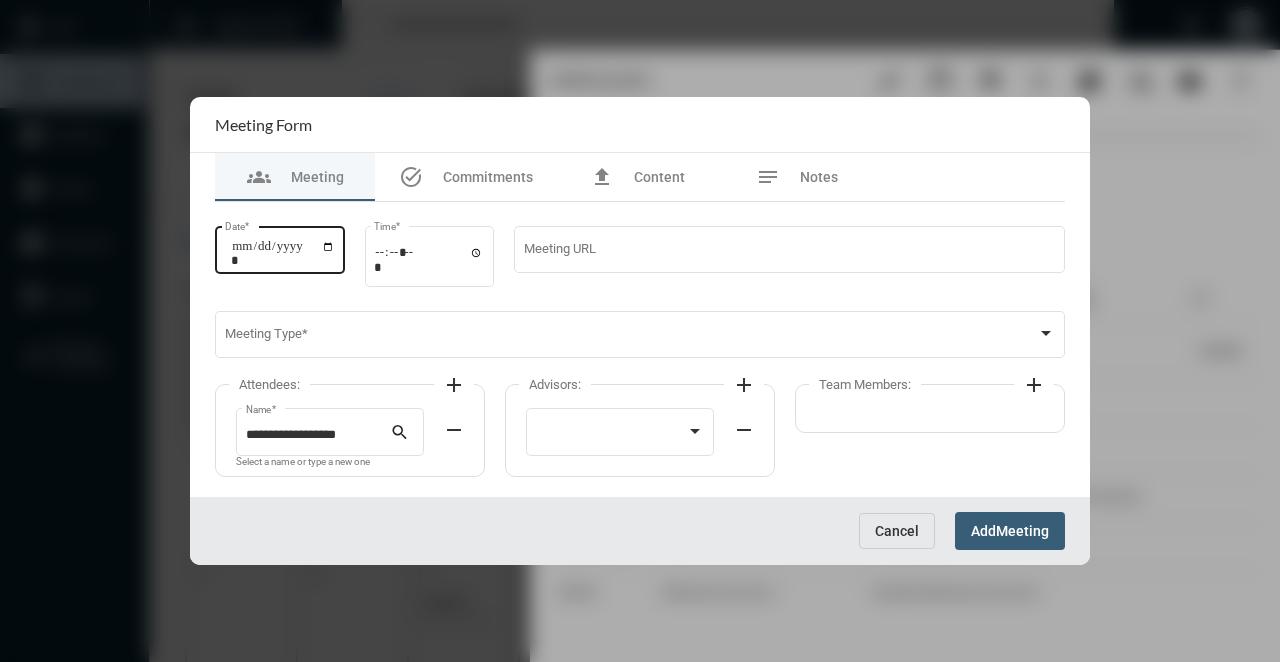 click on "Date  *" at bounding box center (283, 253) 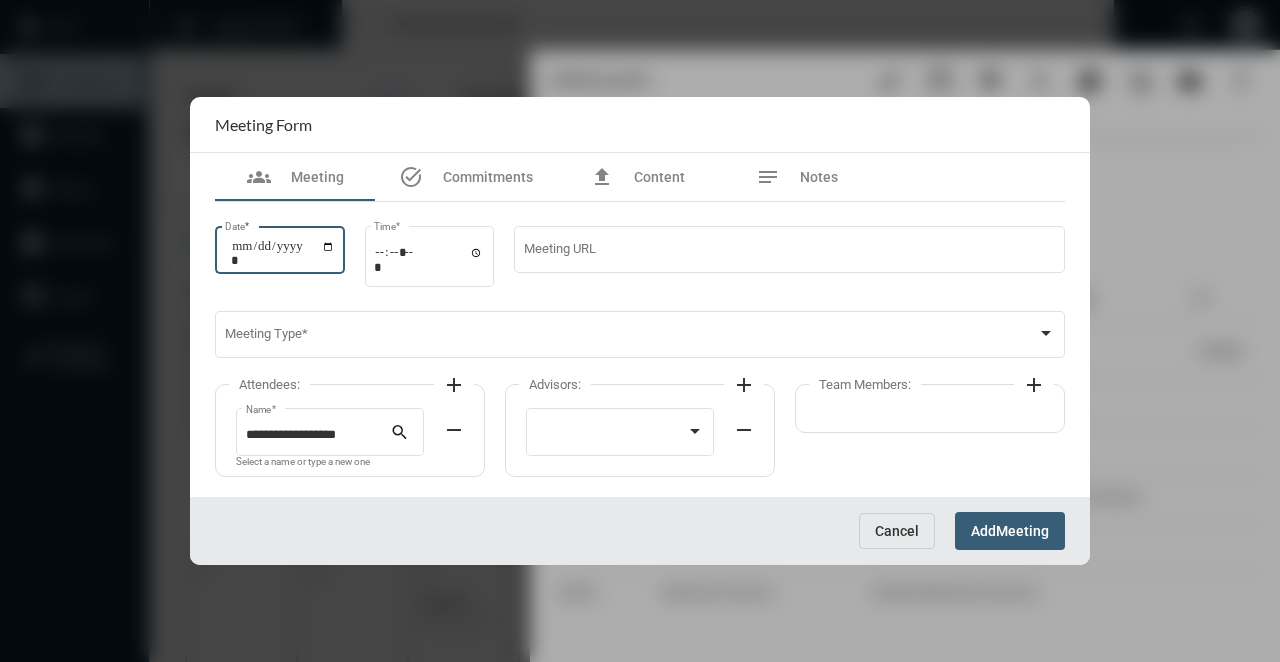 type on "**********" 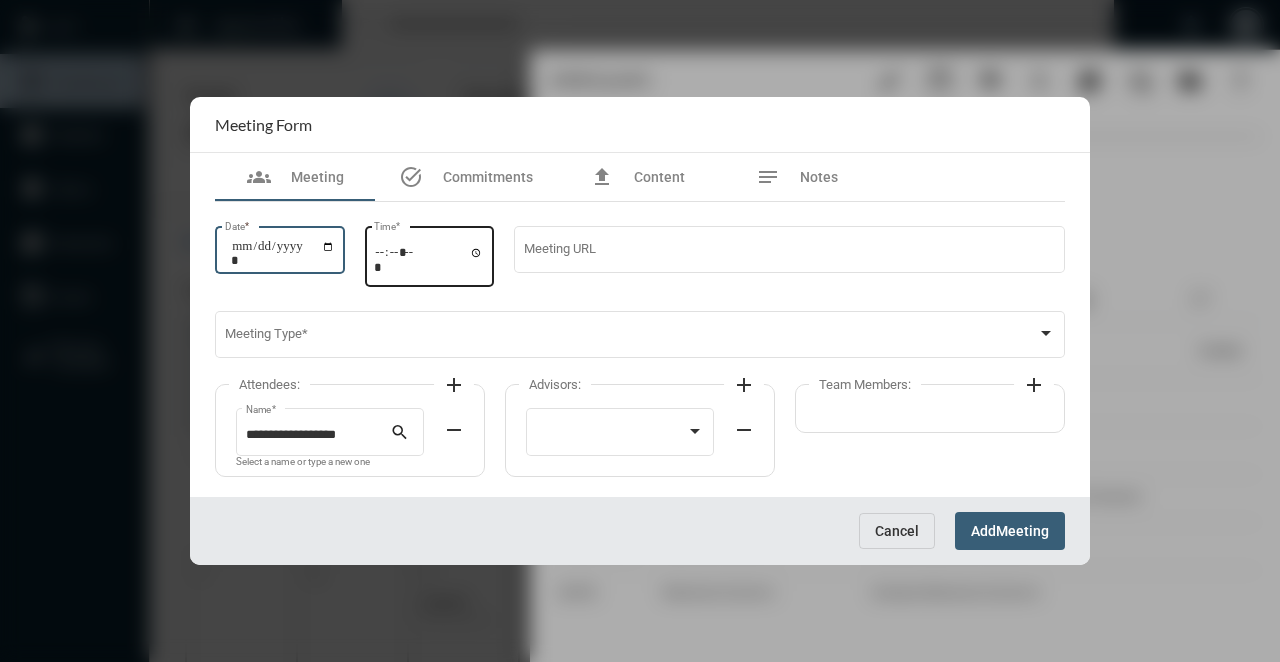 click on "Time  *" at bounding box center [429, 259] 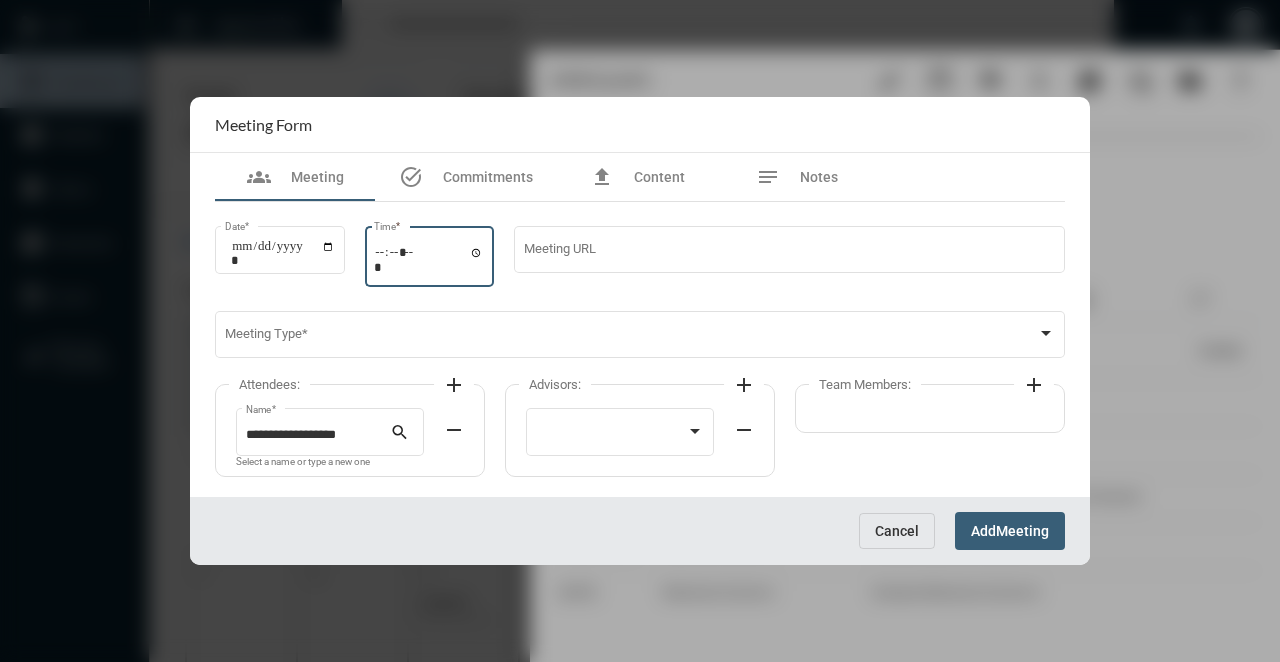 type on "*****" 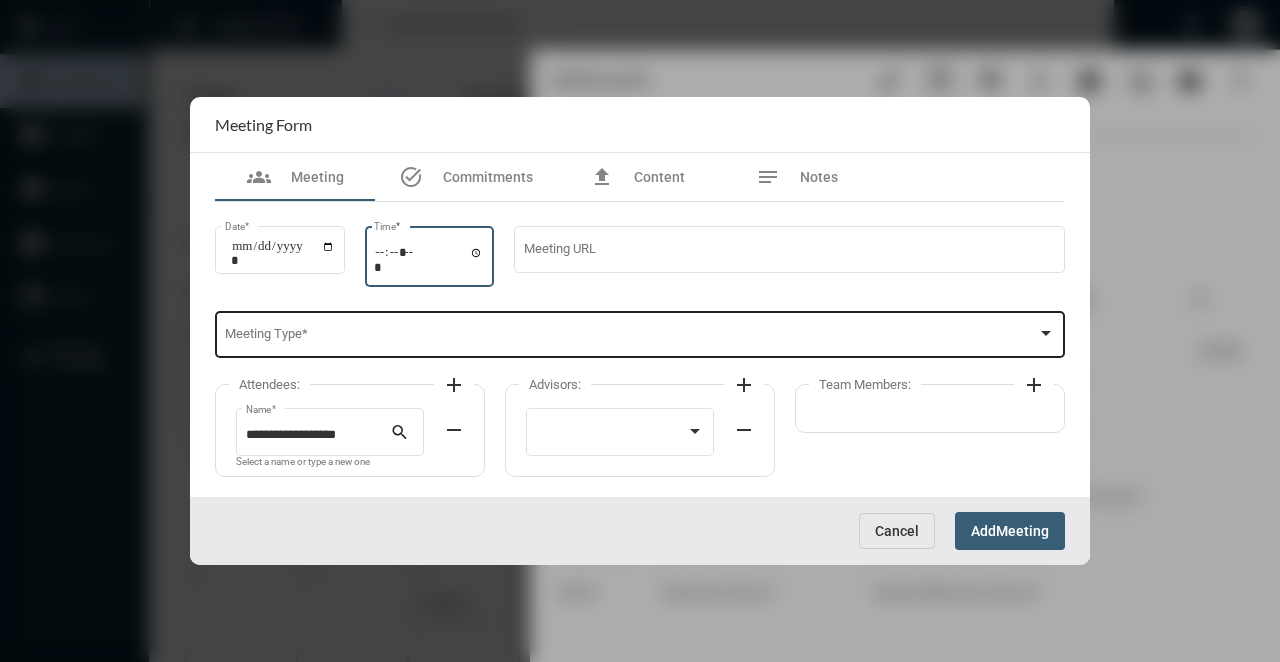 click on "Meeting Type  *" at bounding box center [640, 333] 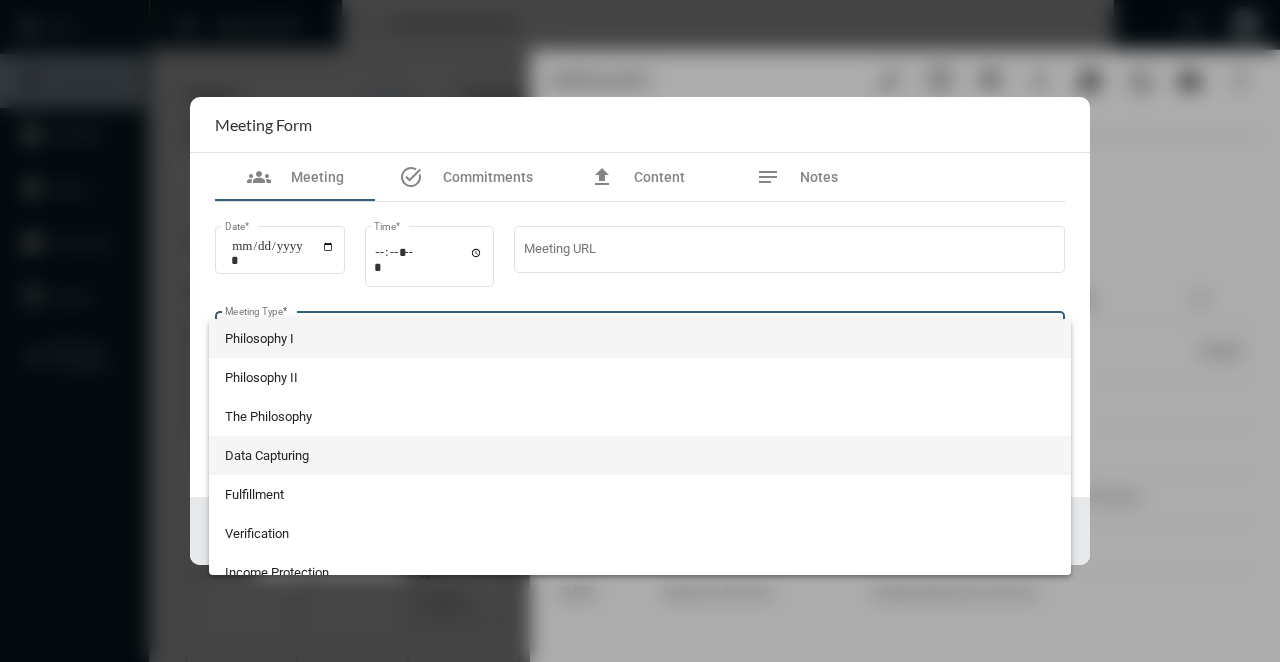 scroll, scrollTop: 524, scrollLeft: 0, axis: vertical 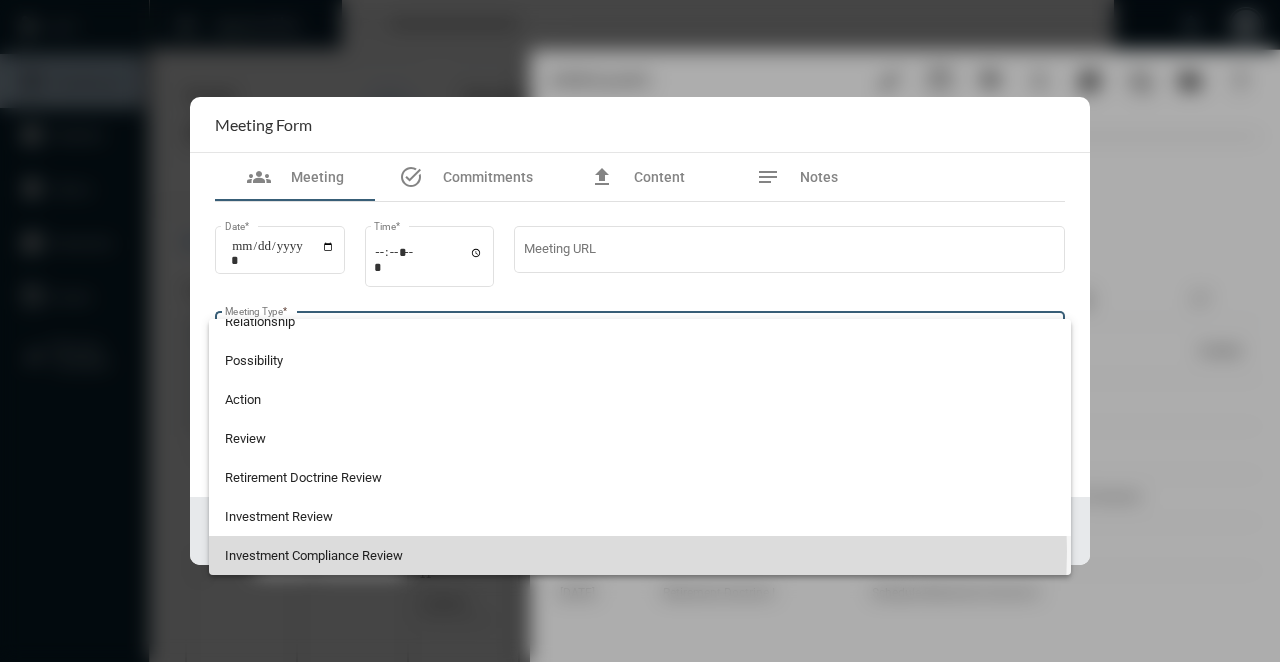 click on "Investment Compliance Review" at bounding box center [640, 555] 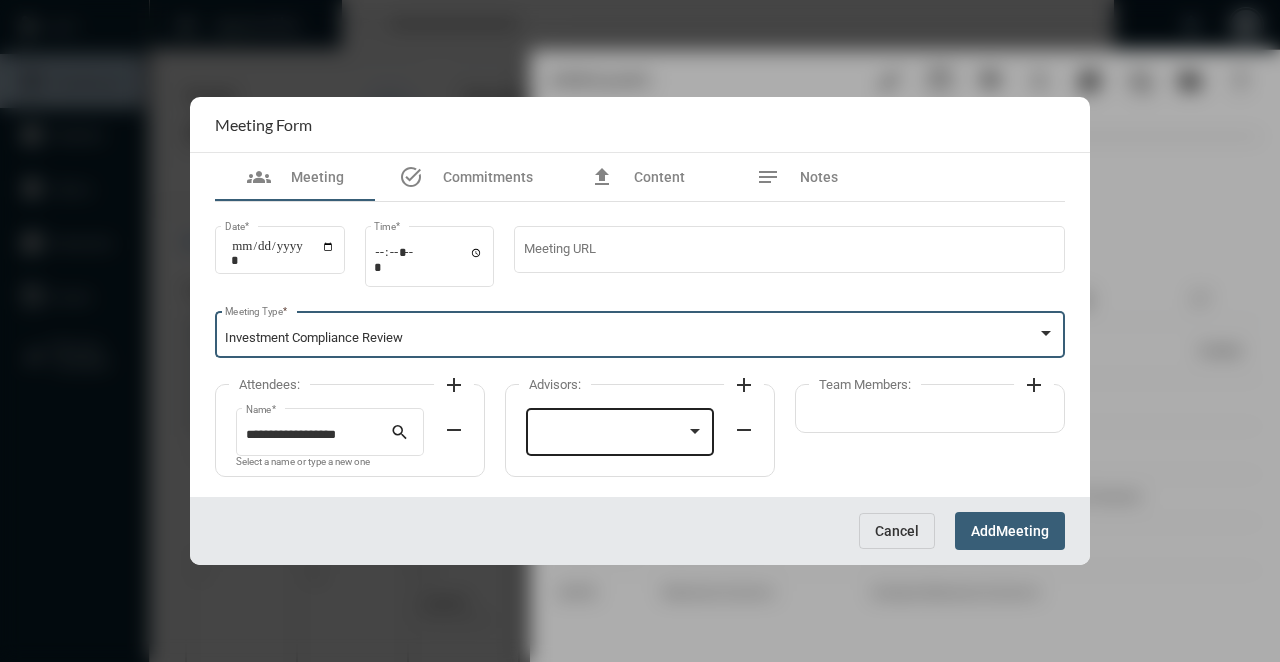 click at bounding box center [611, 435] 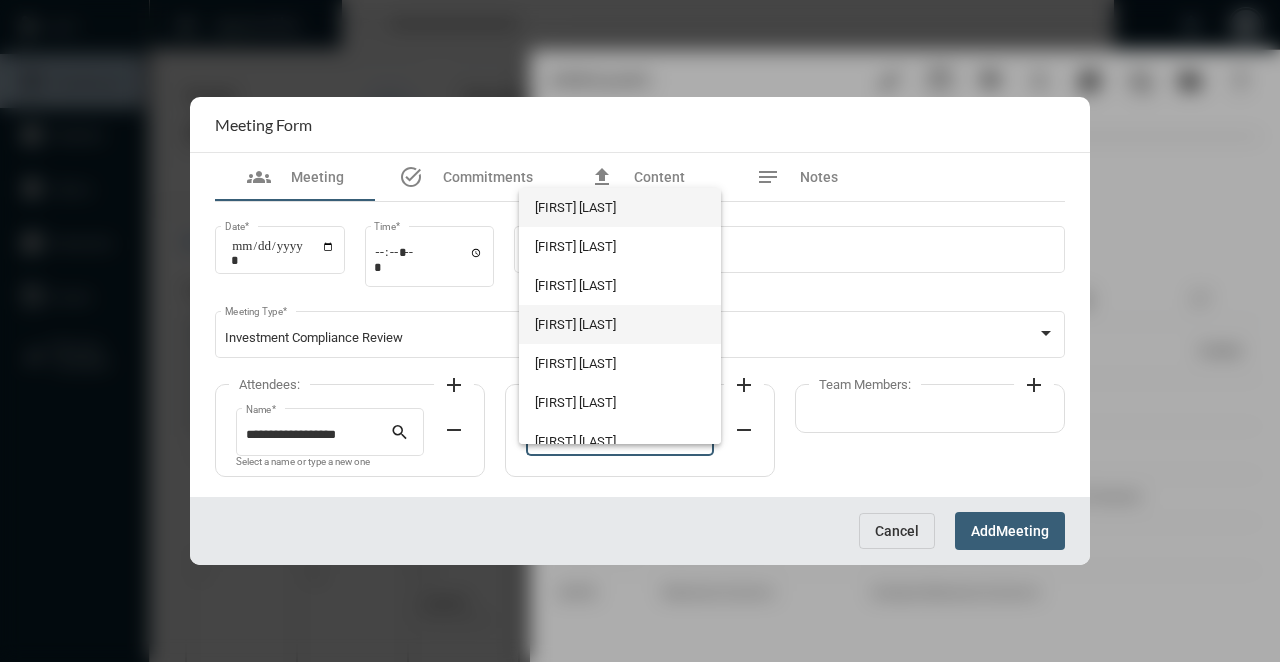 click on "[FIRST] [LAST]" at bounding box center (619, 324) 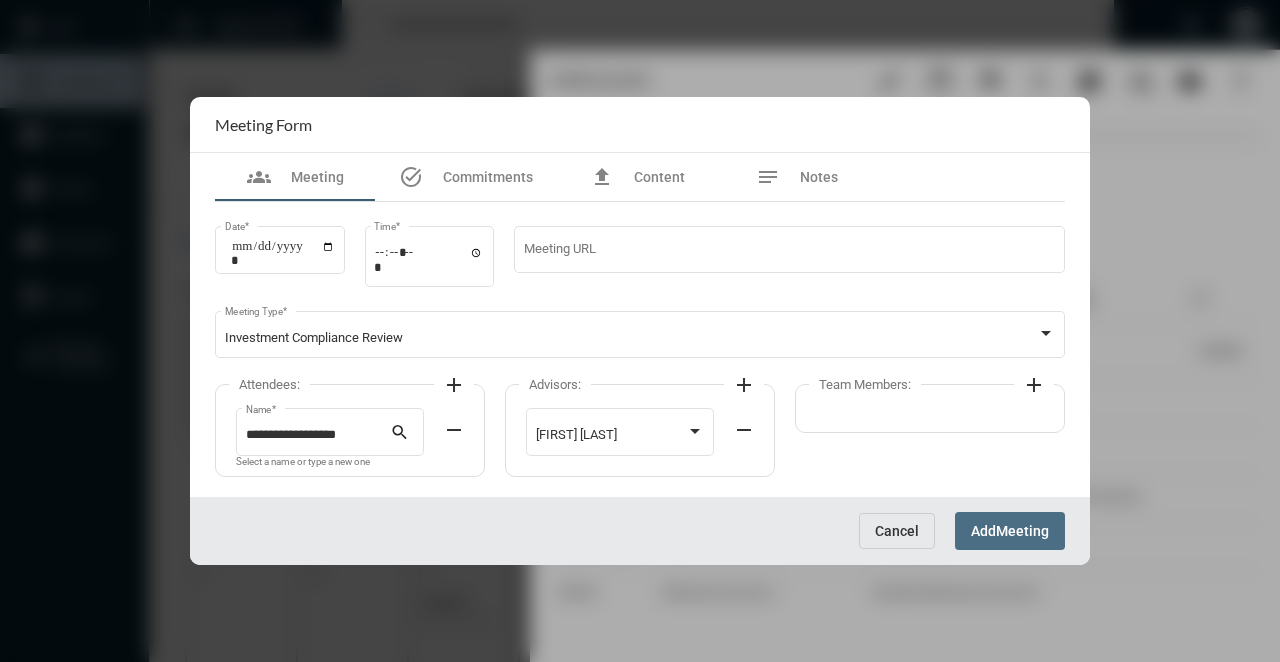 click on "Meeting" at bounding box center (1022, 532) 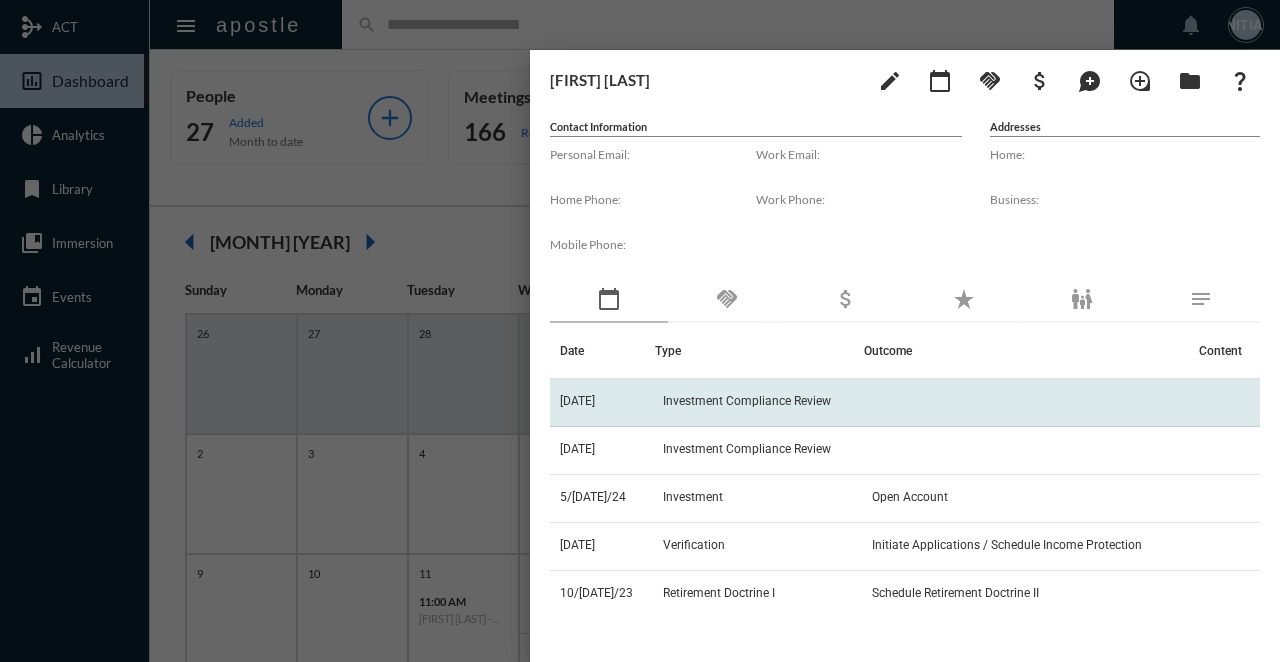 click on "Investment Compliance Review" 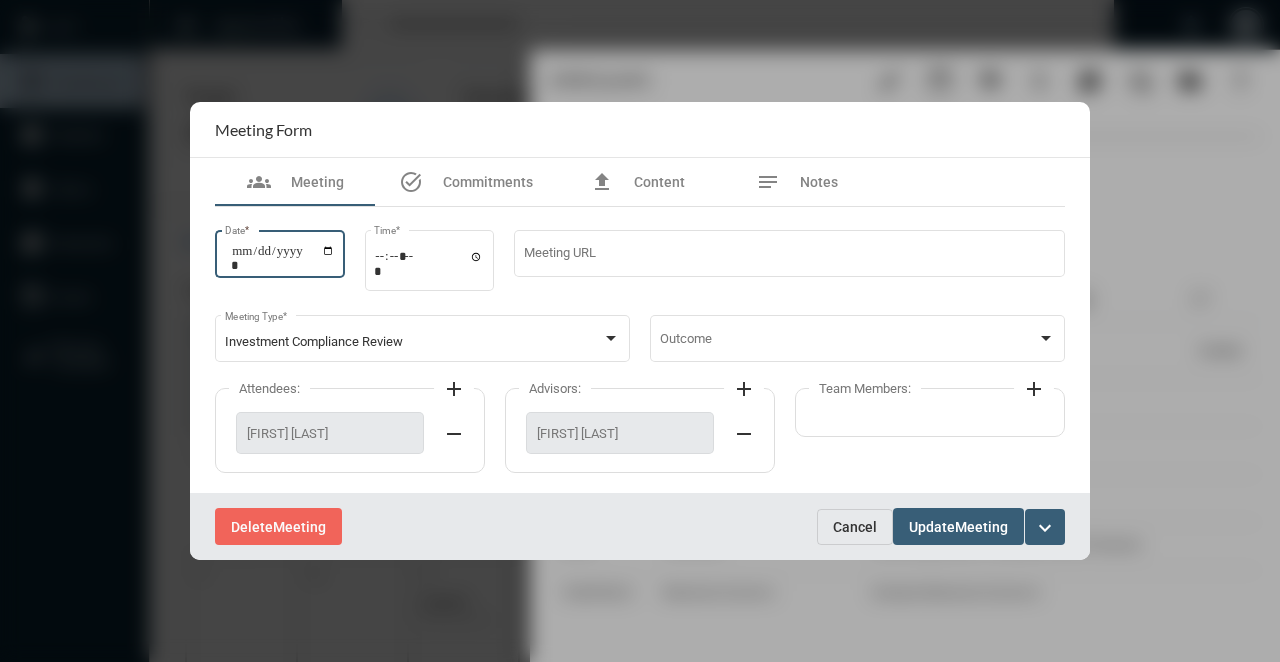 click on "**********" at bounding box center [283, 258] 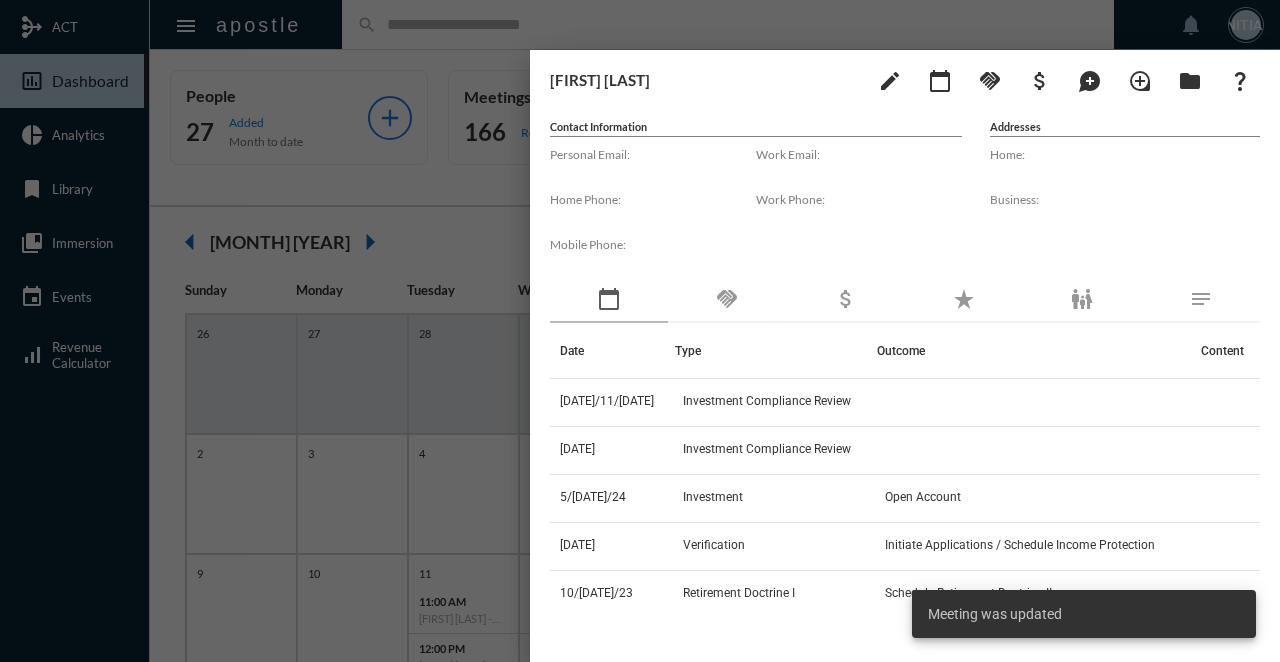 click at bounding box center (640, 331) 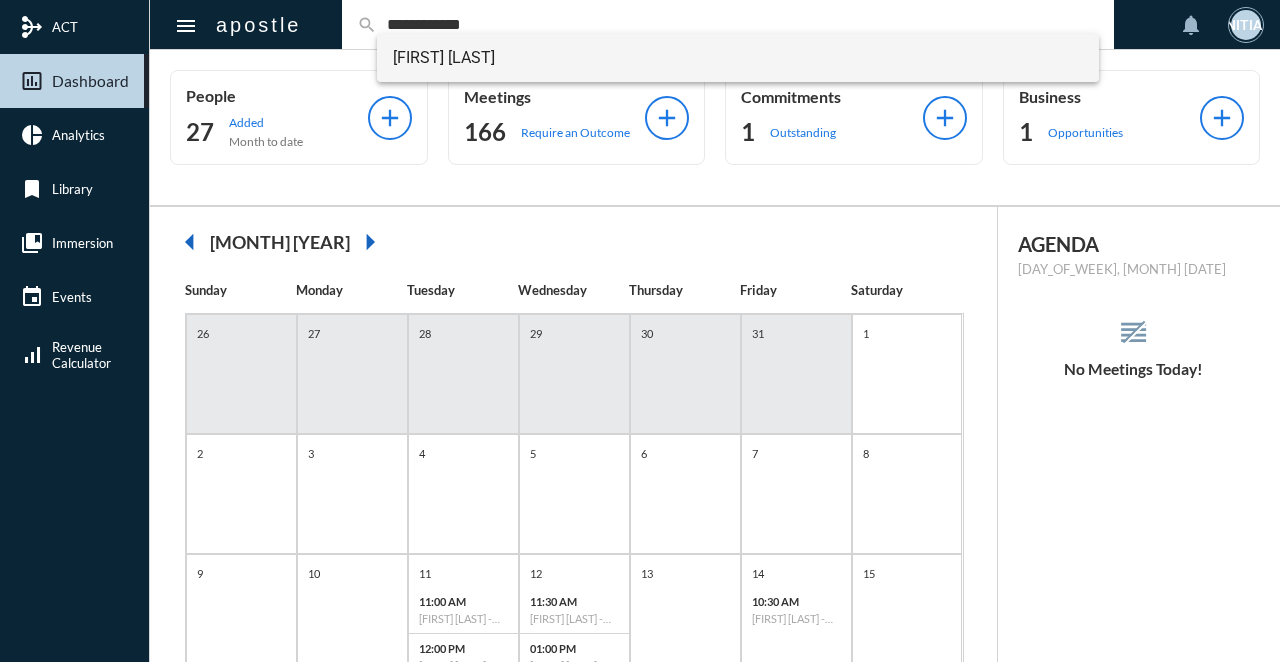 type on "**********" 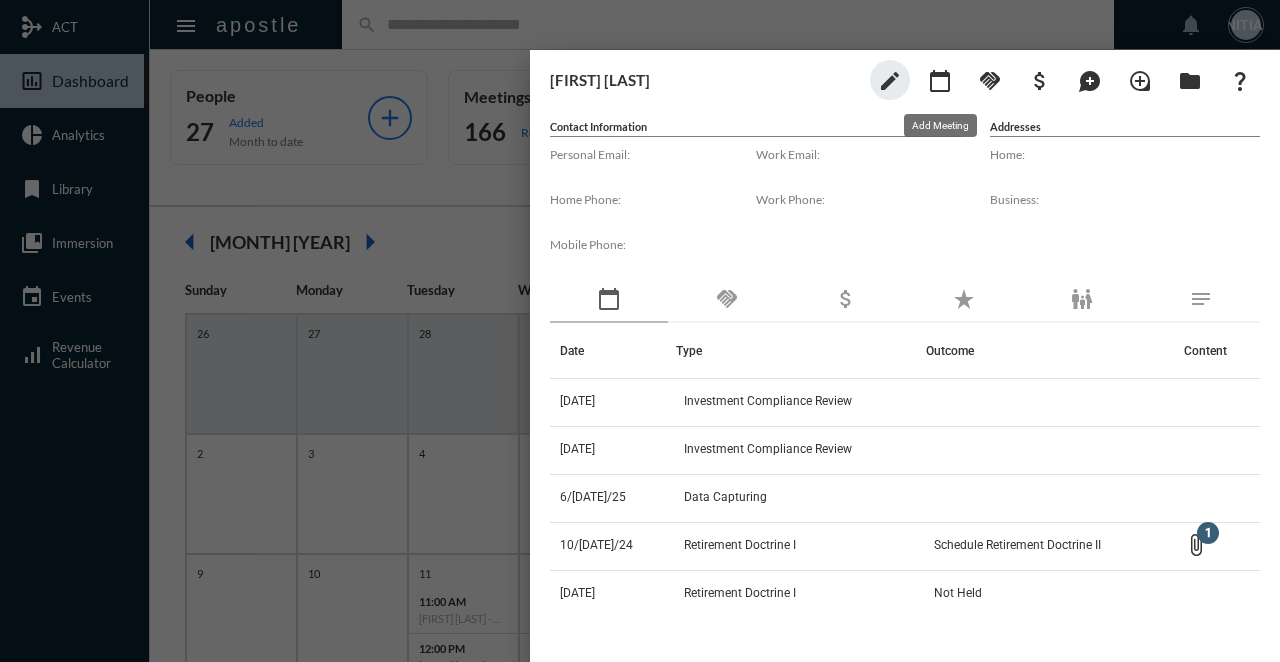 click on "calendar_today" 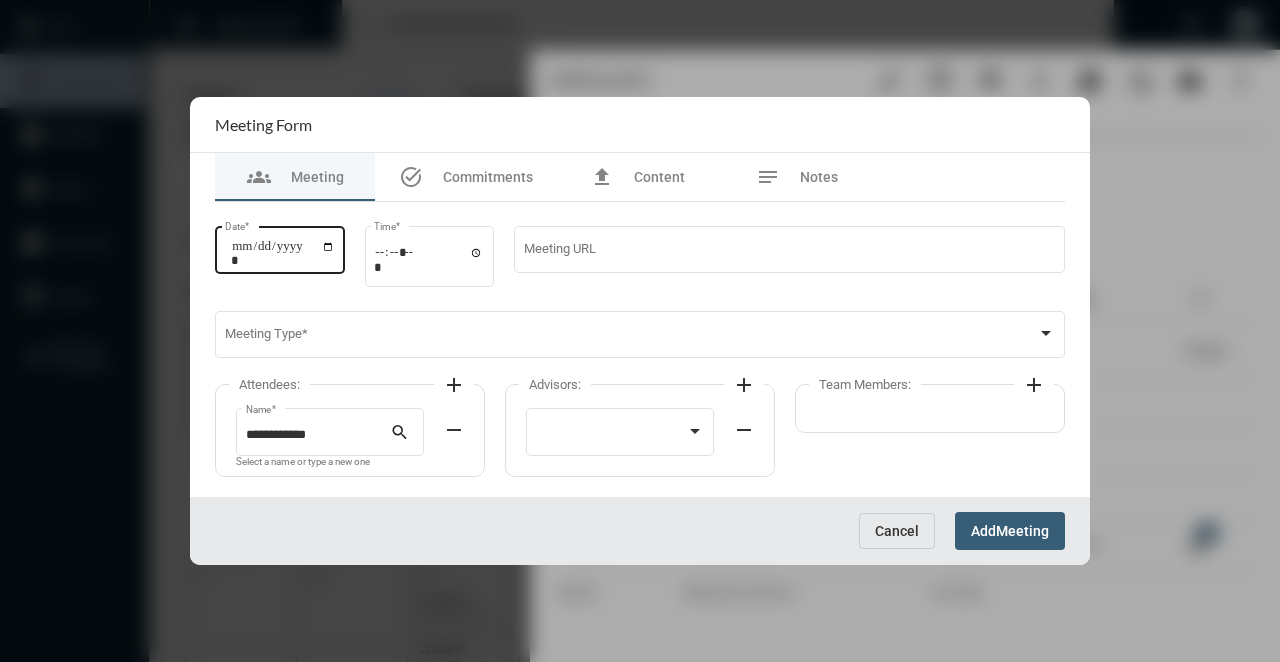 click on "Date  *" at bounding box center (283, 253) 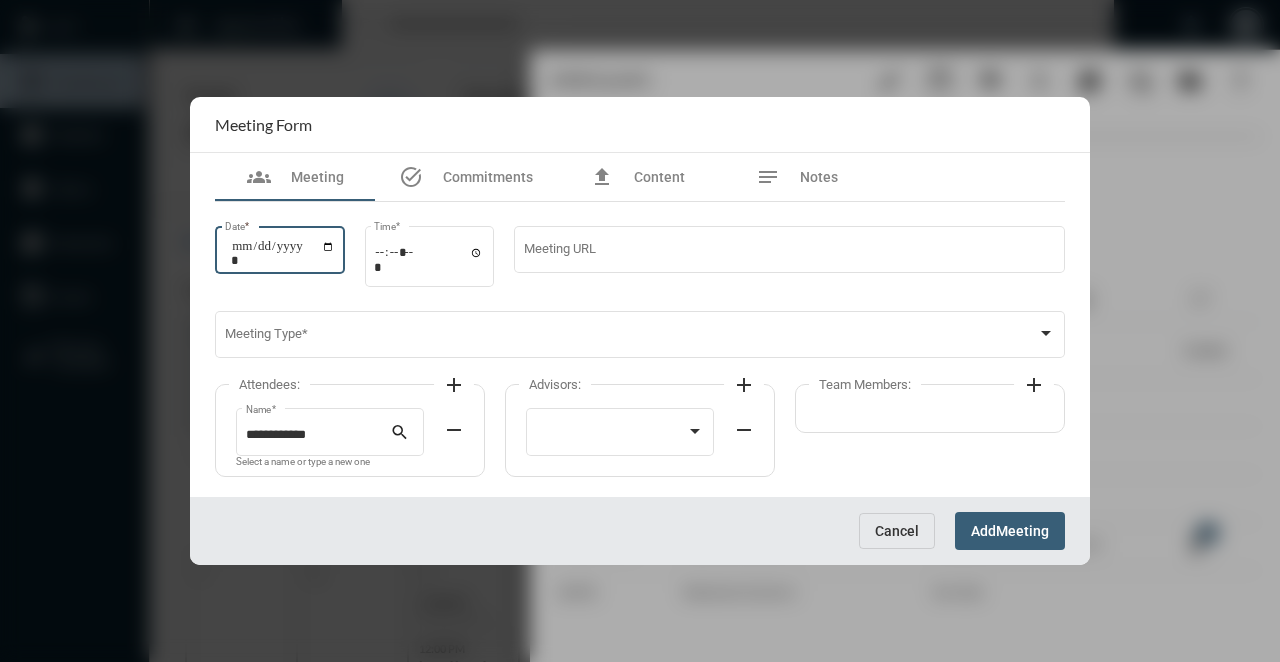 type on "**********" 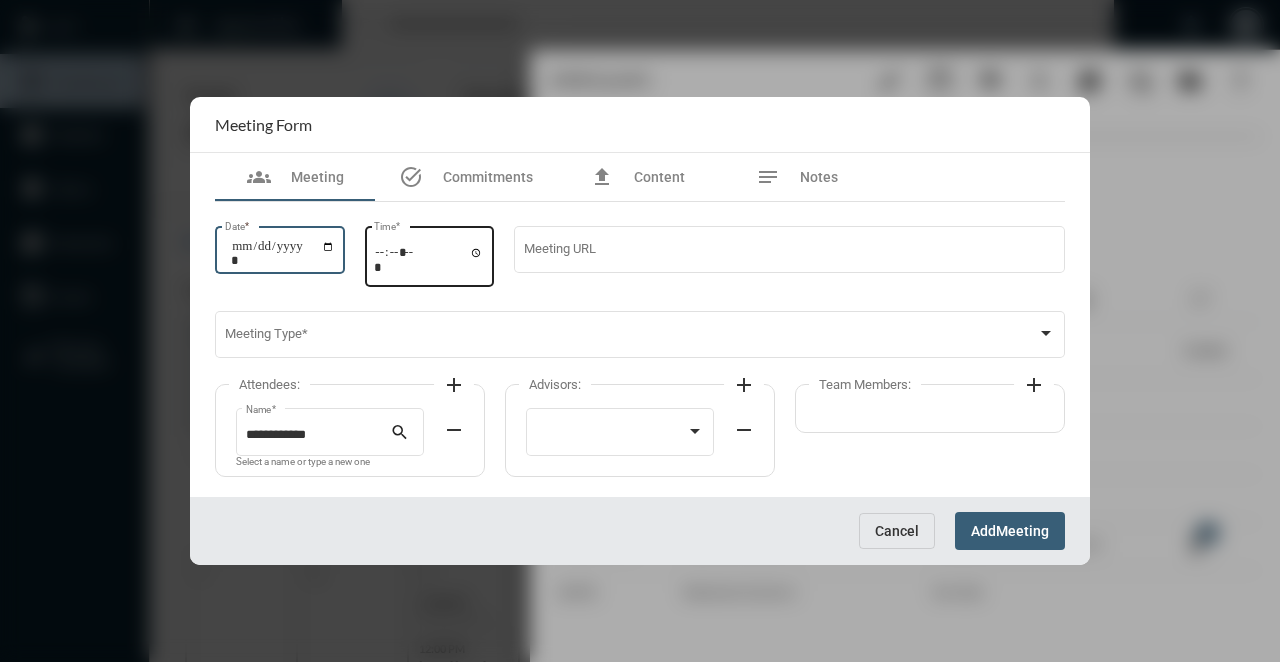click on "Time  *" at bounding box center [429, 259] 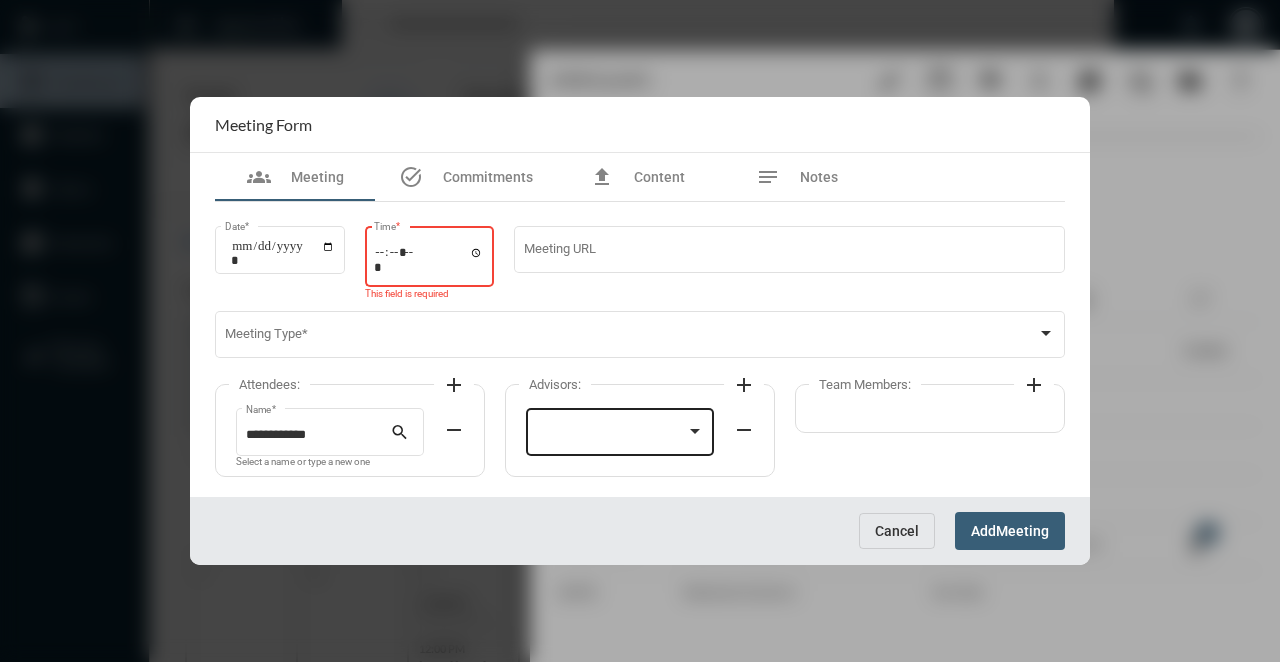 type on "*****" 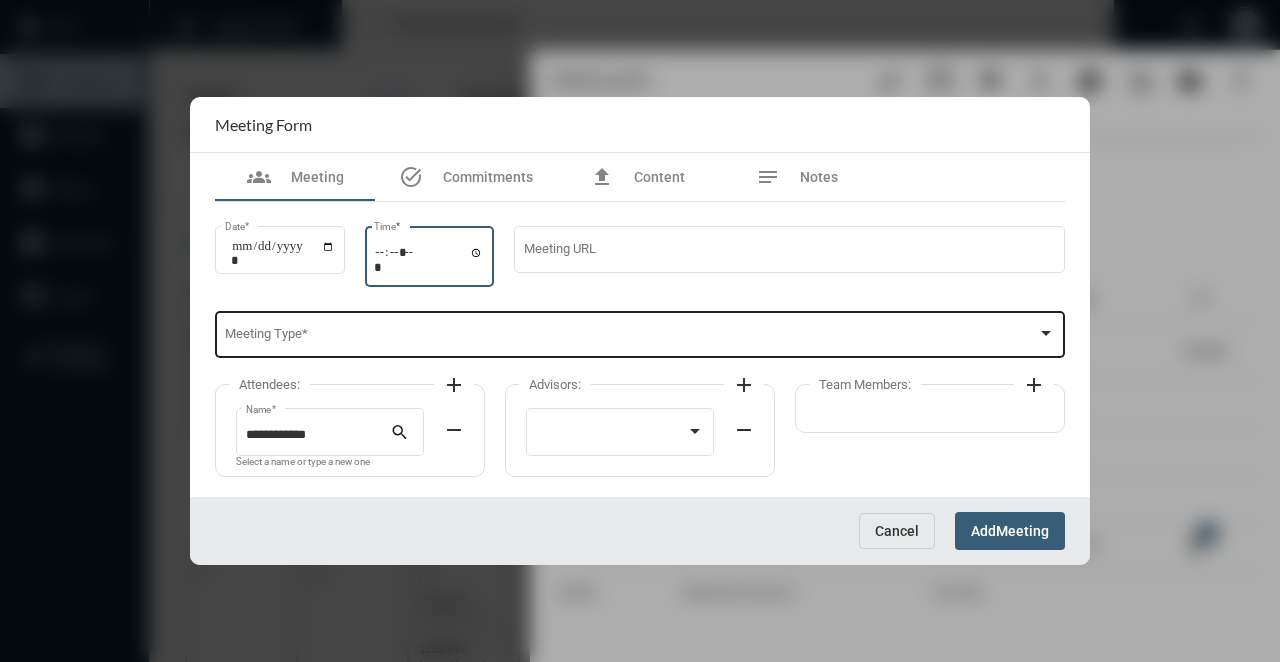 click on "Meeting Type  *" at bounding box center [640, 333] 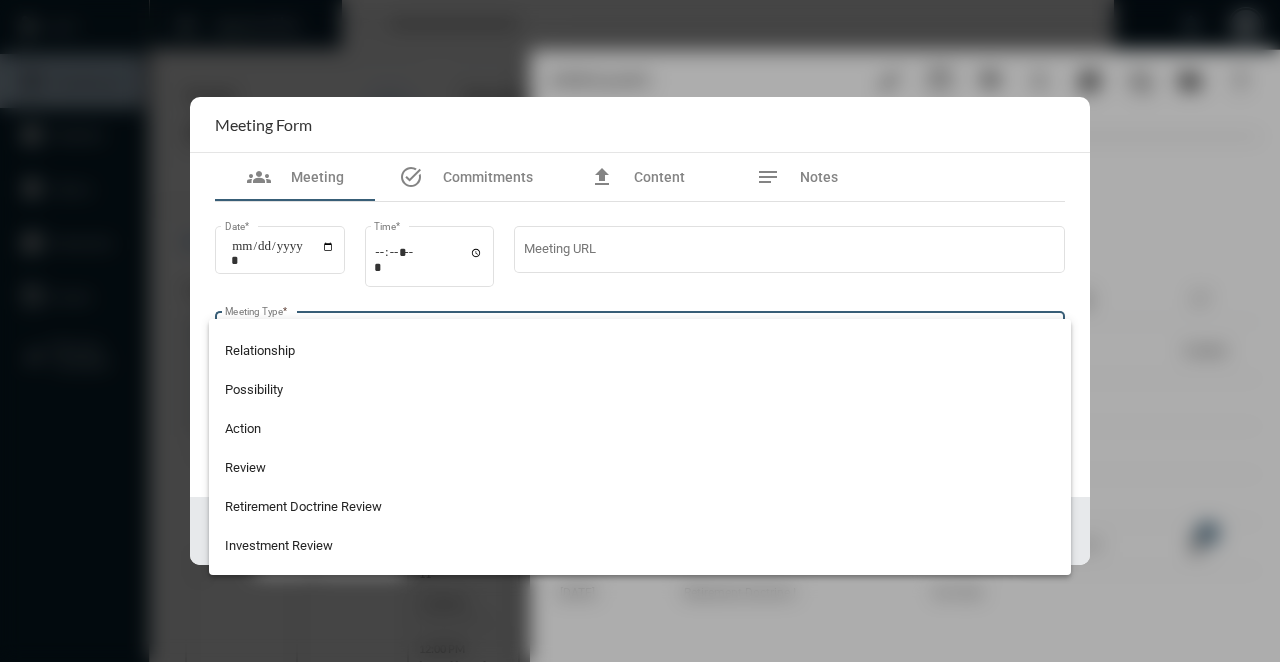 scroll, scrollTop: 524, scrollLeft: 0, axis: vertical 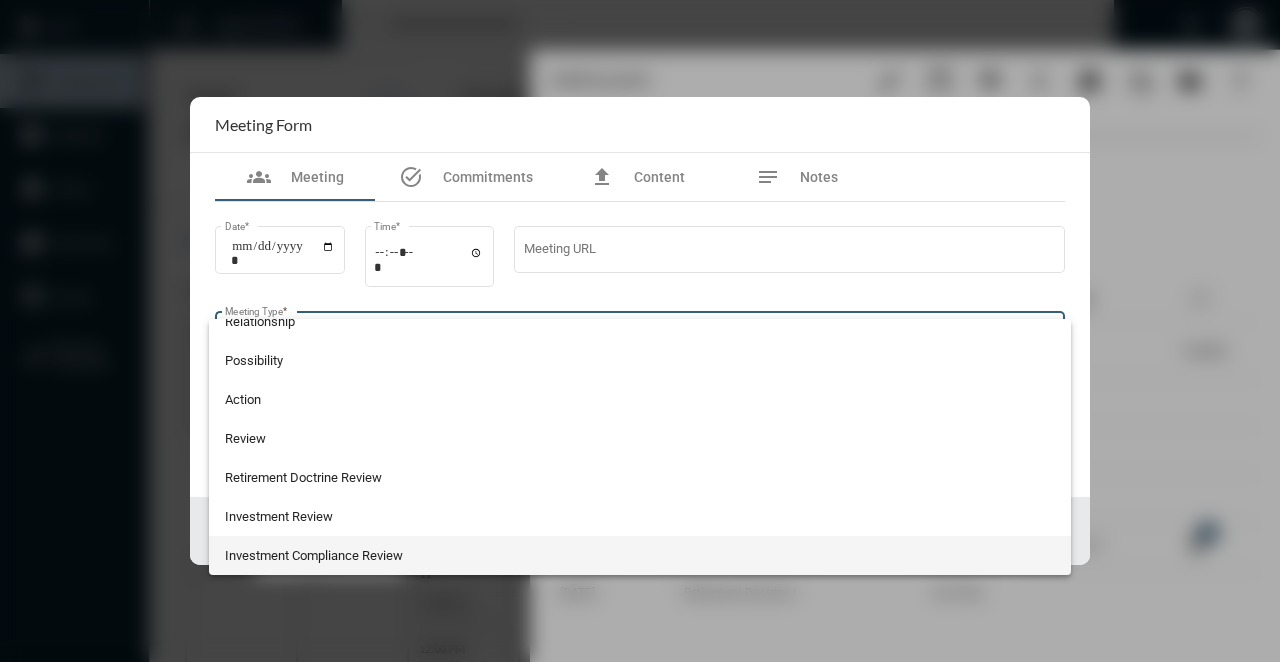 click on "Investment Compliance Review" at bounding box center [640, 555] 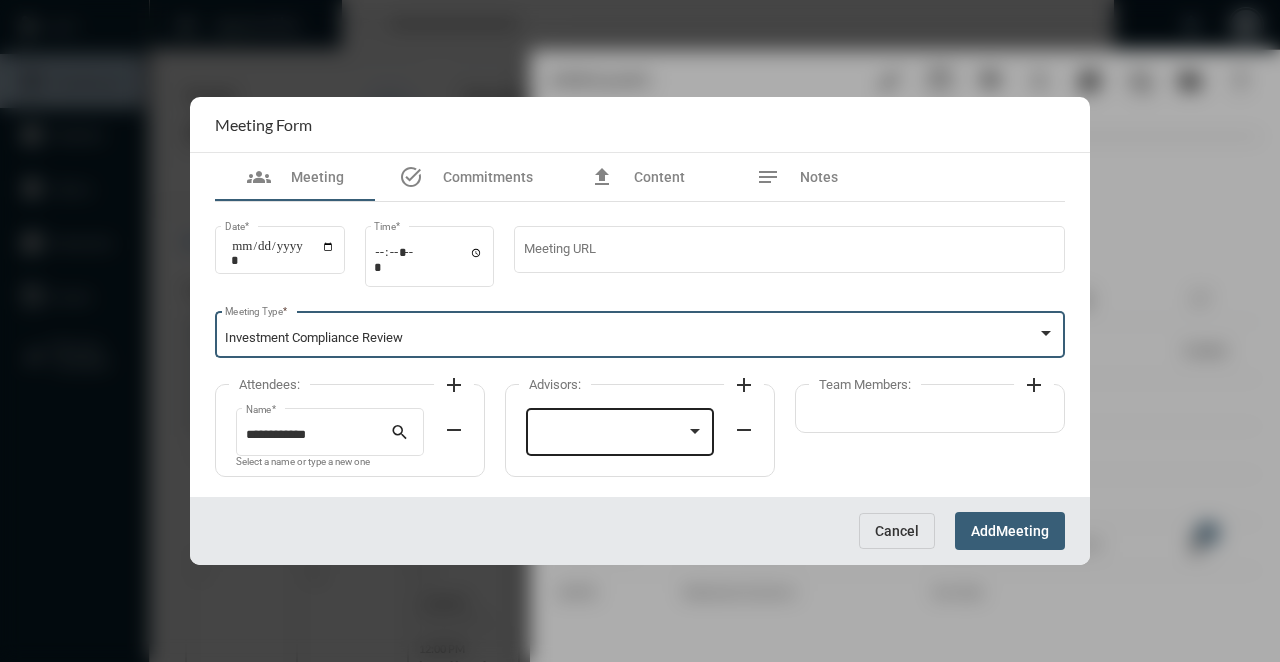click at bounding box center (611, 435) 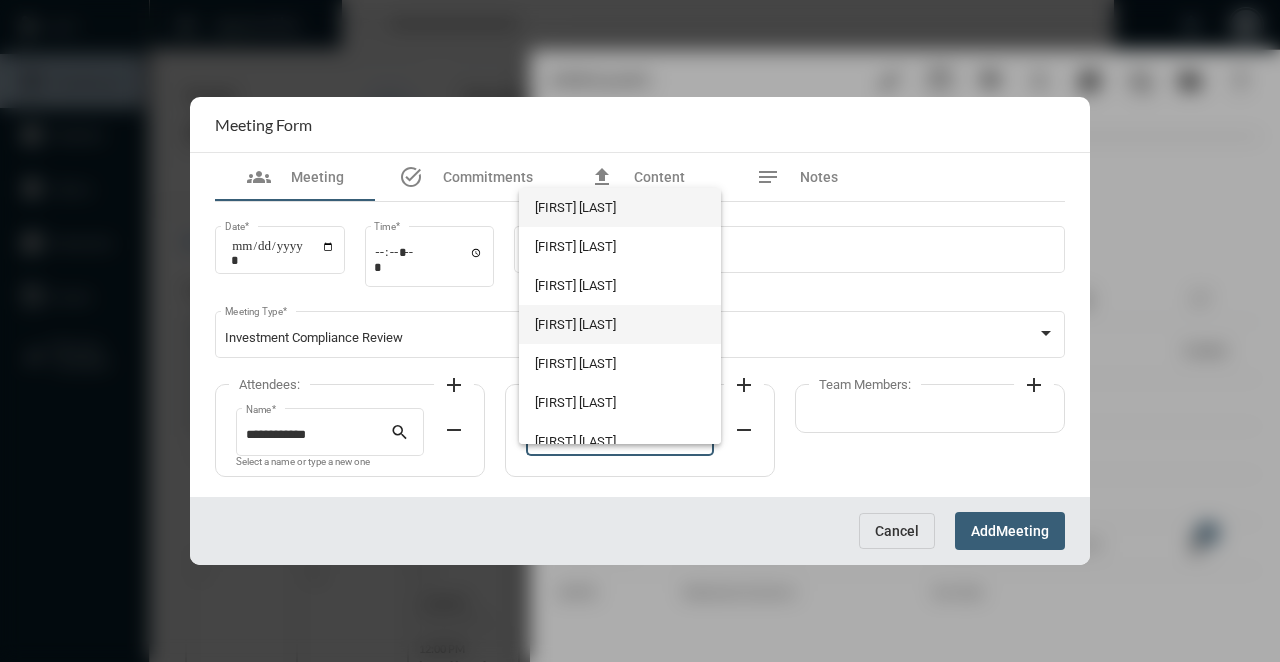 click on "[FIRST] [LAST]" at bounding box center (619, 324) 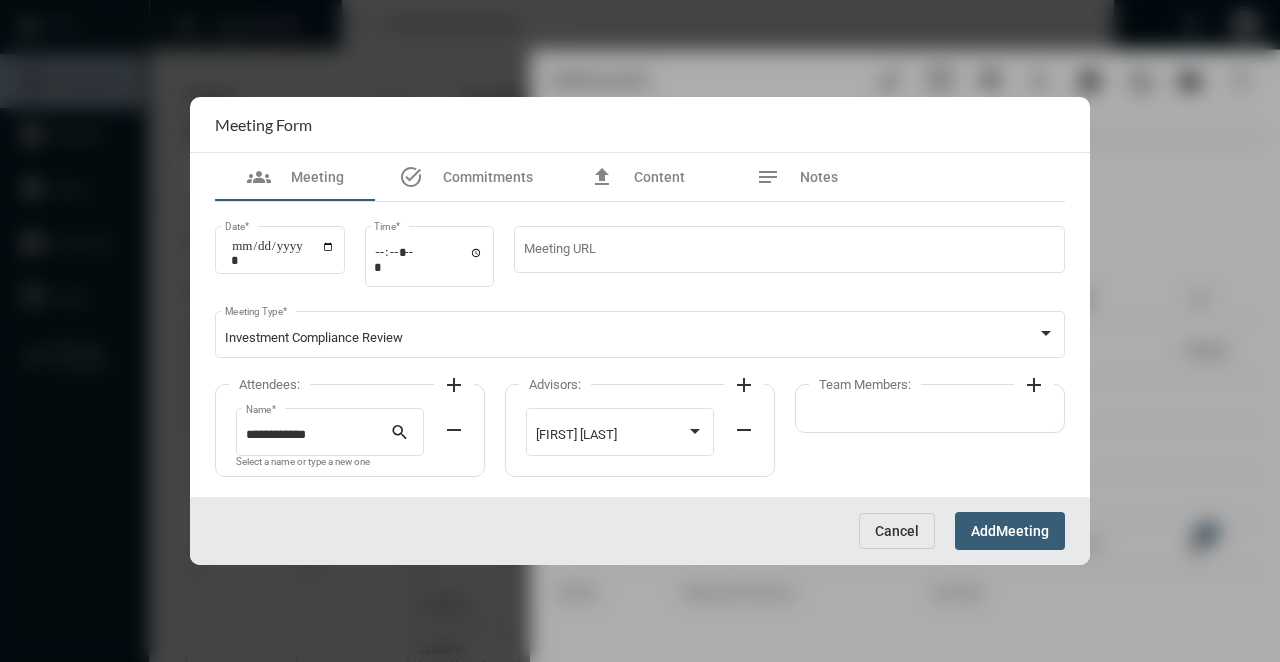 click on "Add  Meeting" at bounding box center (1010, 530) 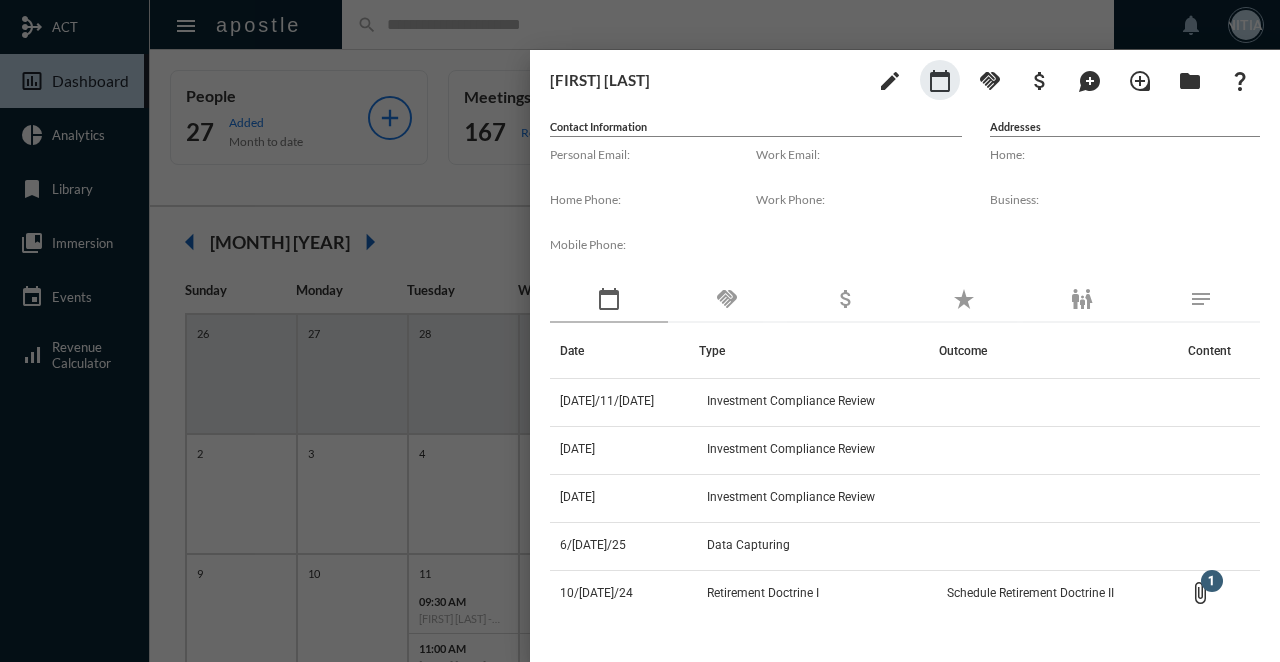 click at bounding box center [640, 331] 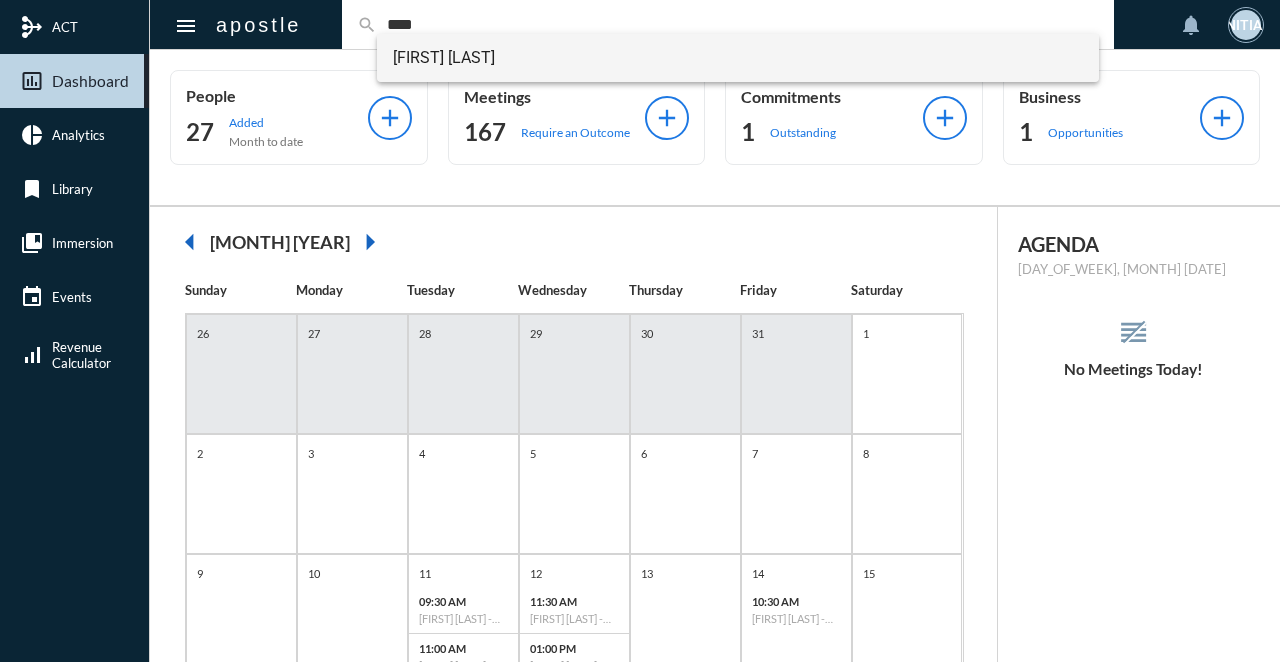 type on "****" 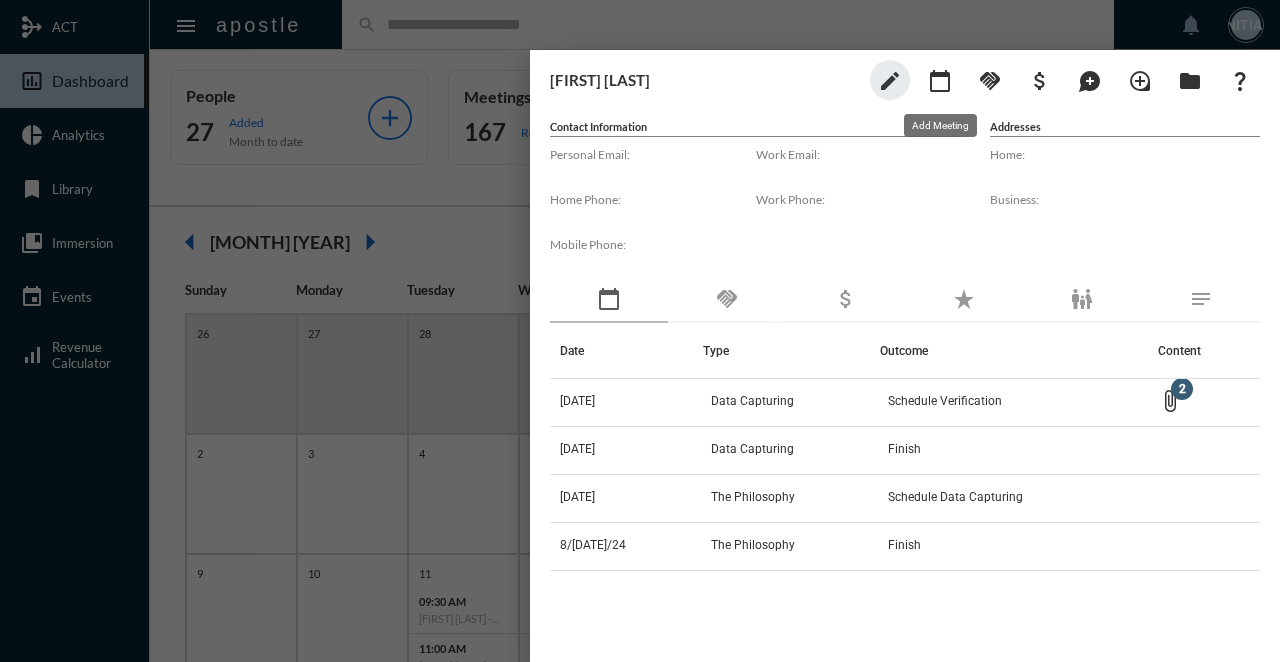 click on "calendar_today" 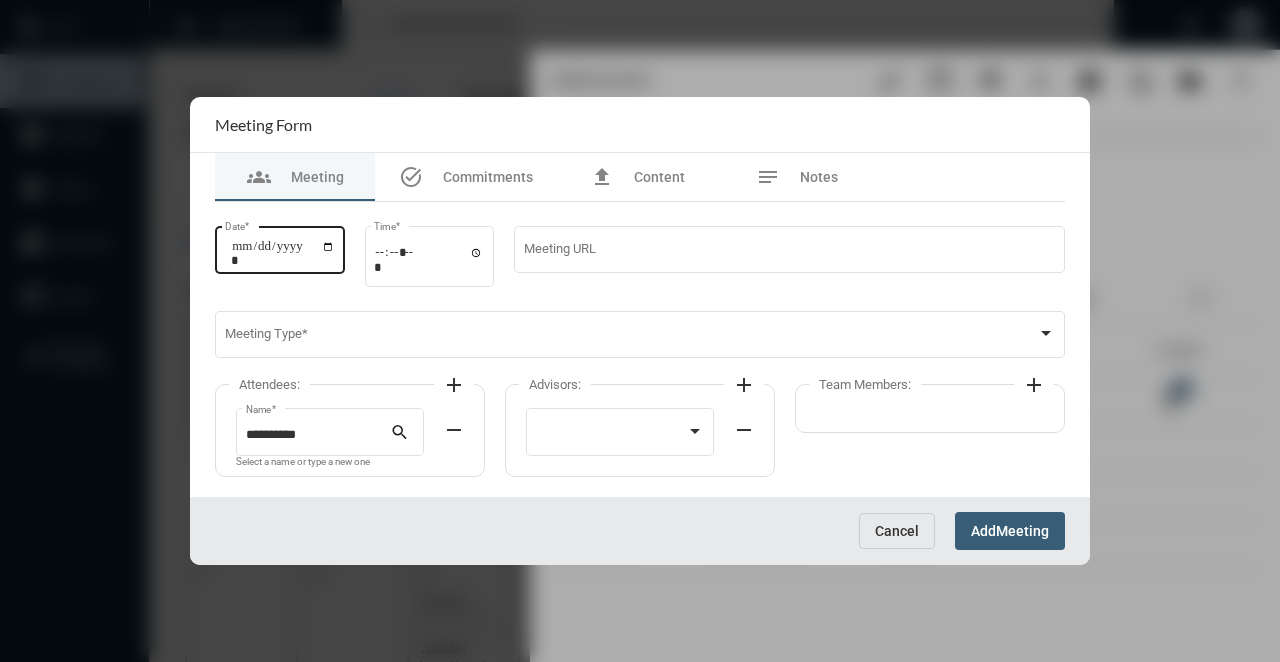 click on "Date  *" at bounding box center [283, 253] 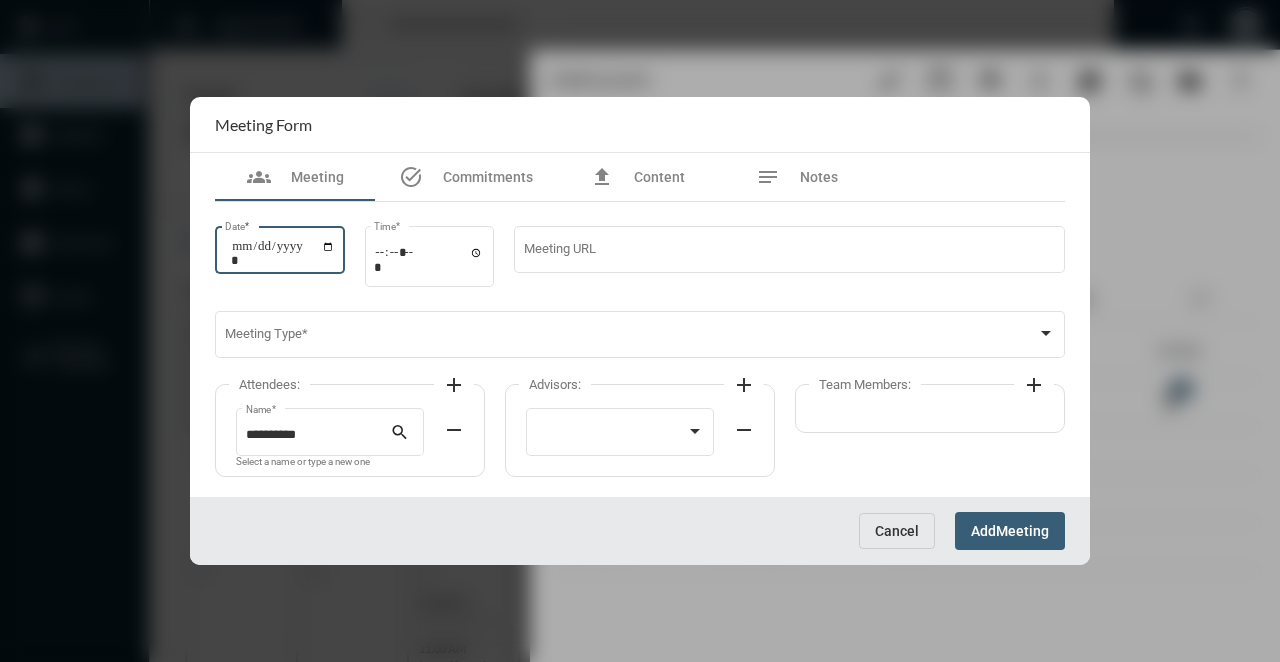 type on "**********" 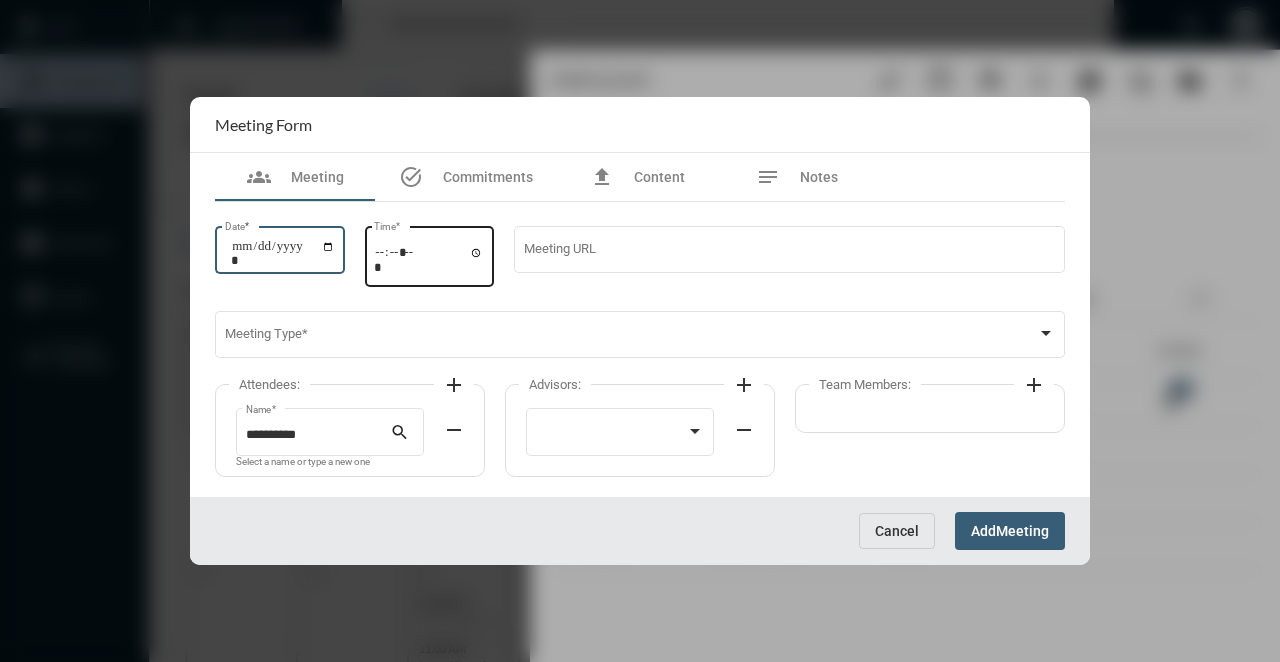 click on "Time  *" at bounding box center [430, 254] 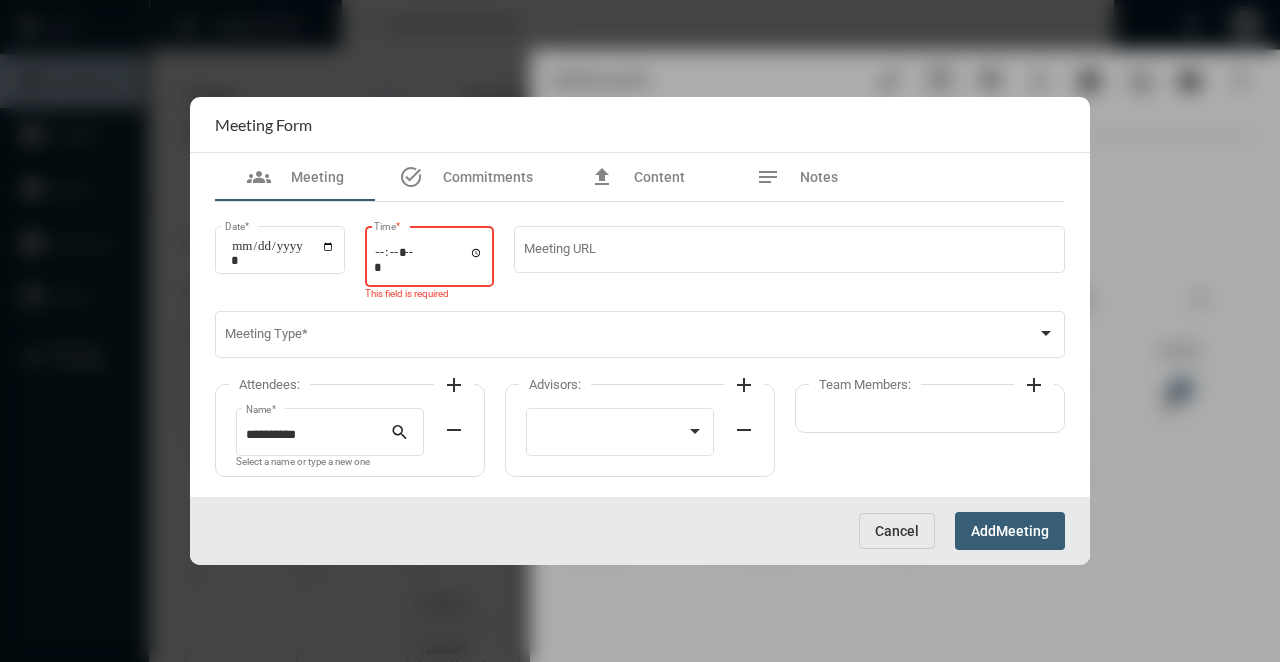type on "*****" 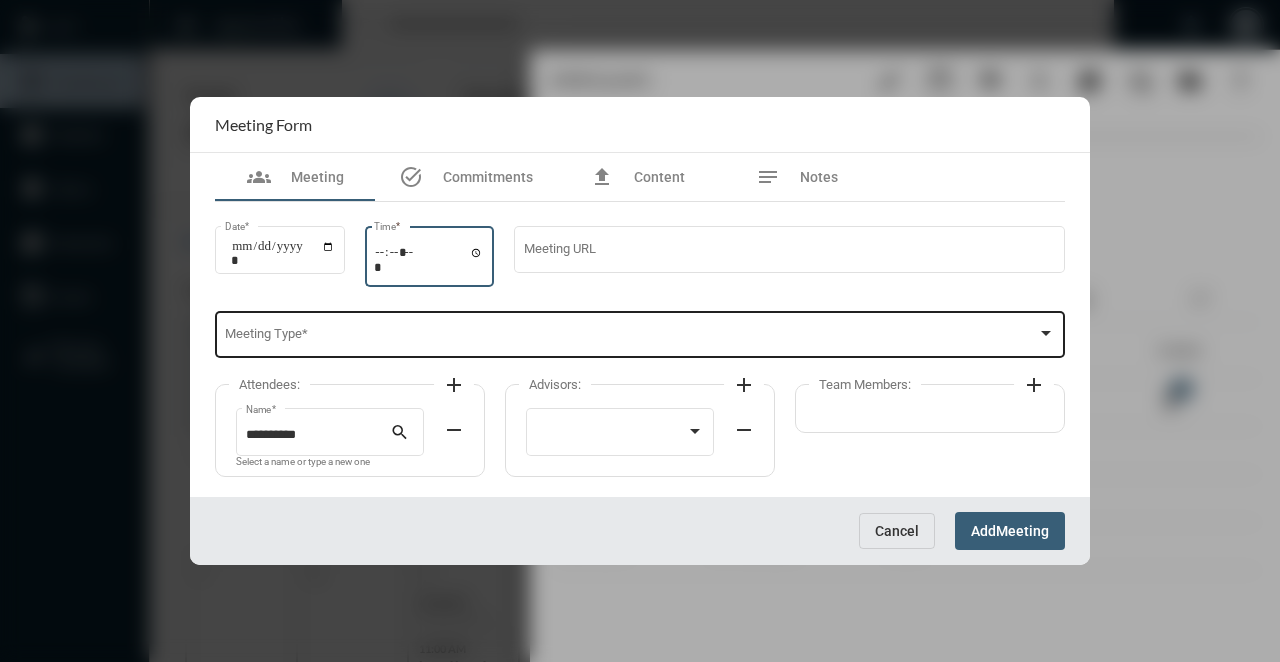 click on "Meeting Type  *" at bounding box center [640, 333] 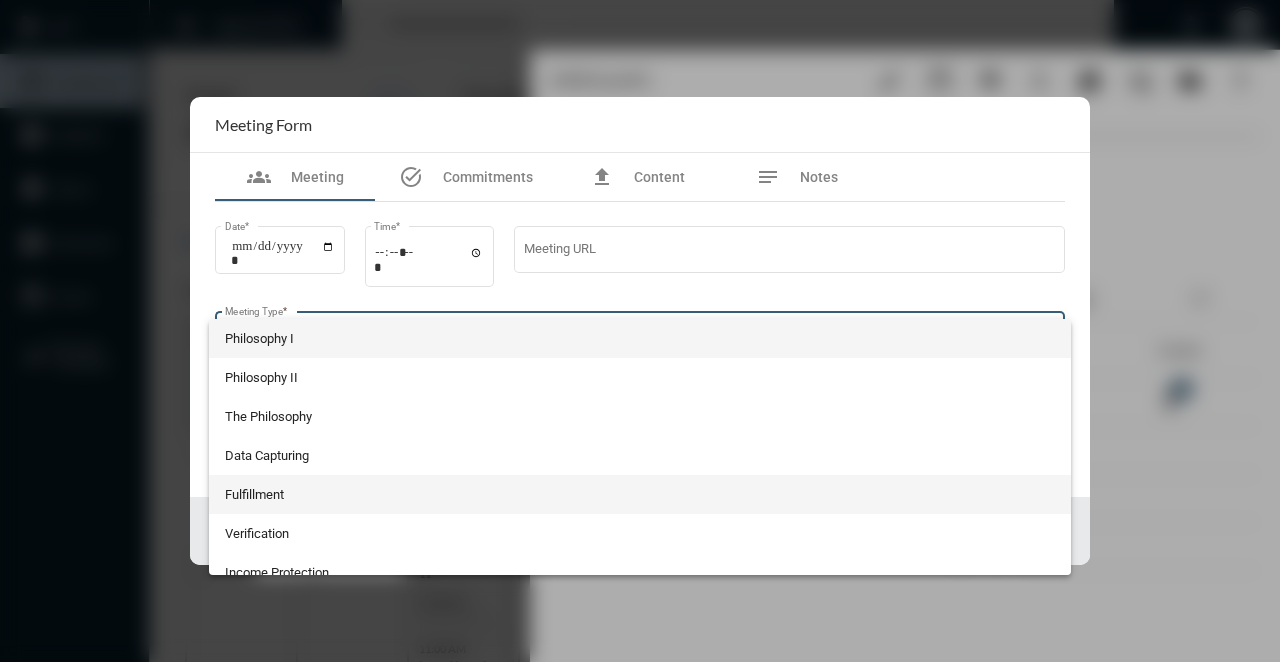 scroll, scrollTop: 524, scrollLeft: 0, axis: vertical 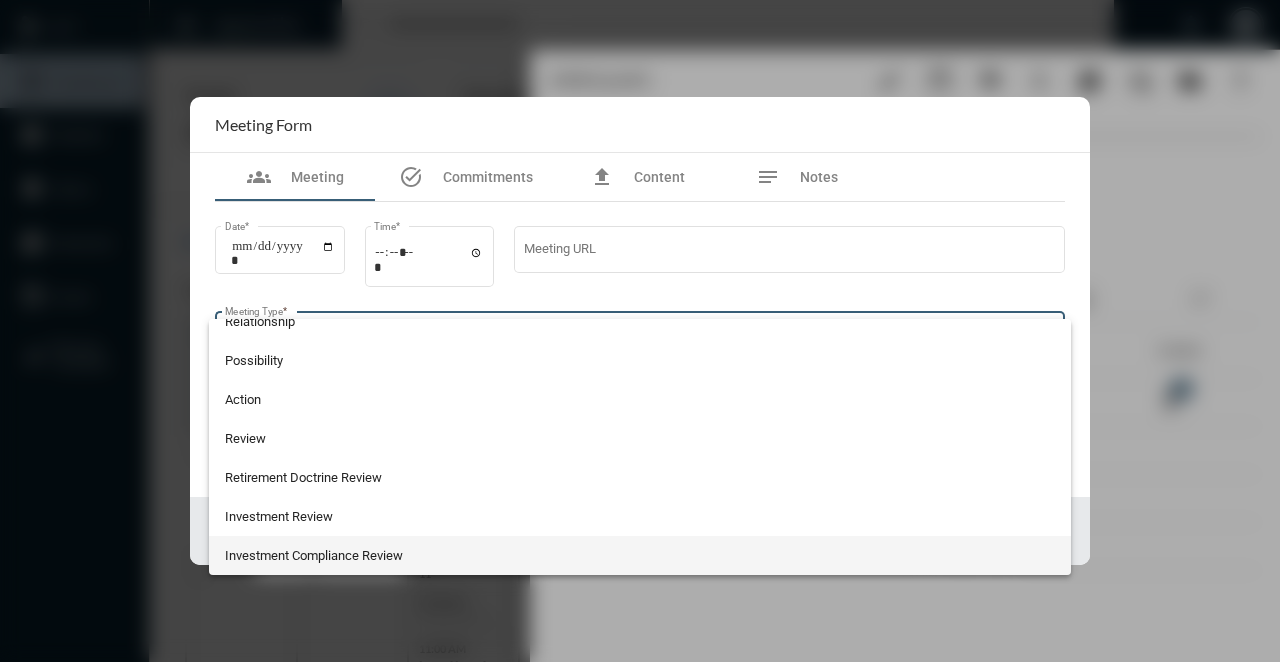 click on "Investment Compliance Review" at bounding box center [640, 555] 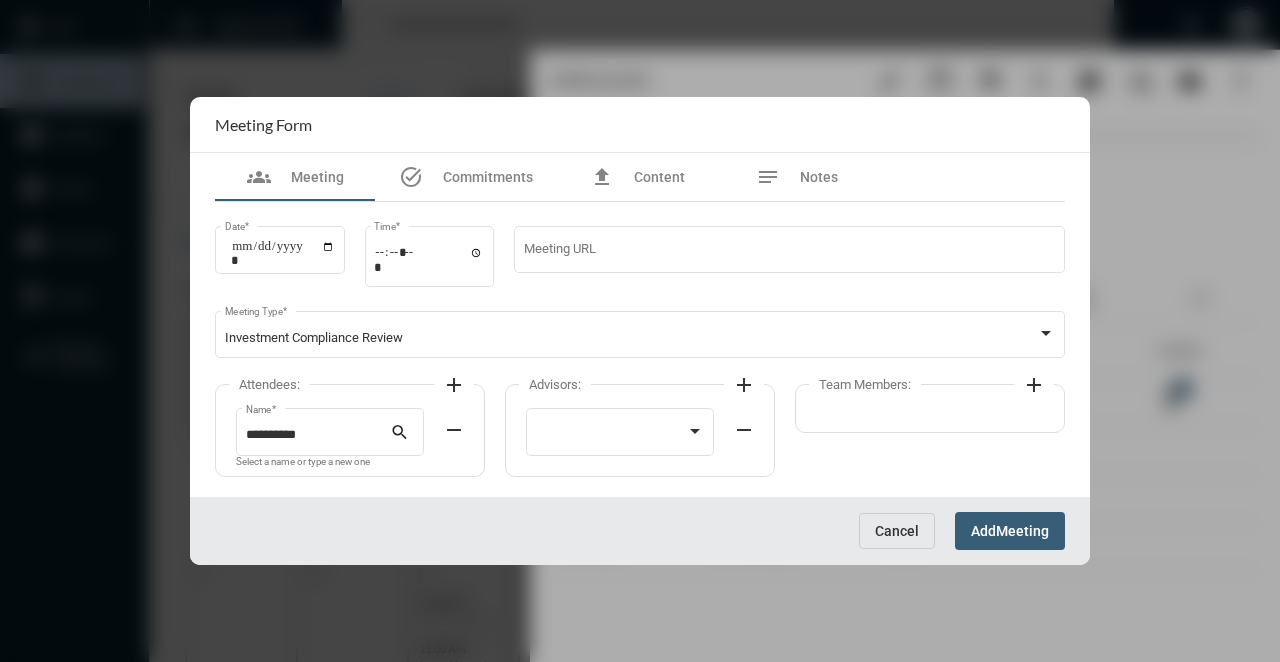 click on "Team Members: add" 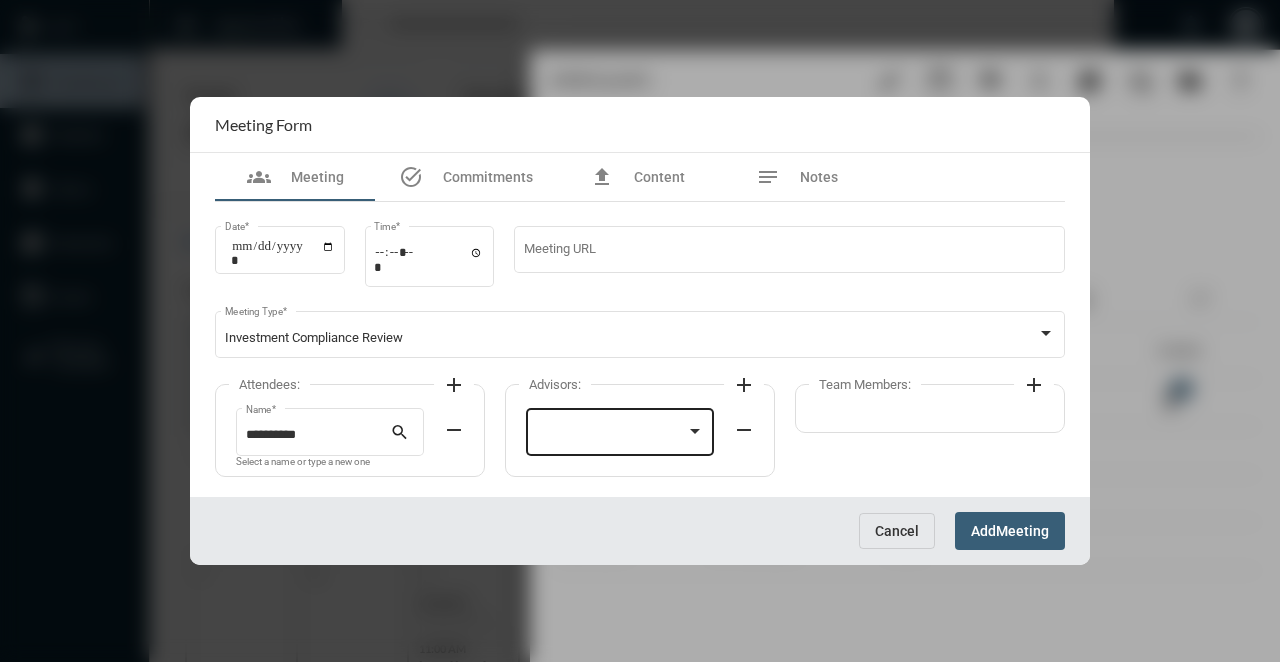 click 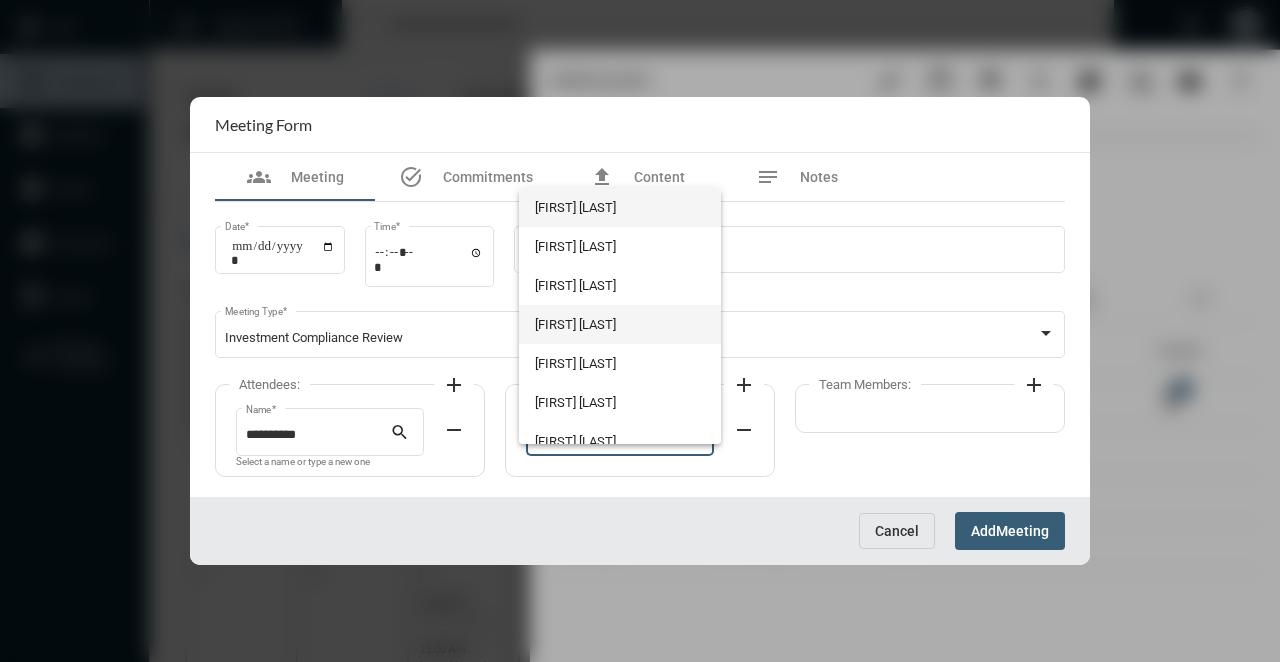 click on "[FIRST] [LAST]" at bounding box center [619, 324] 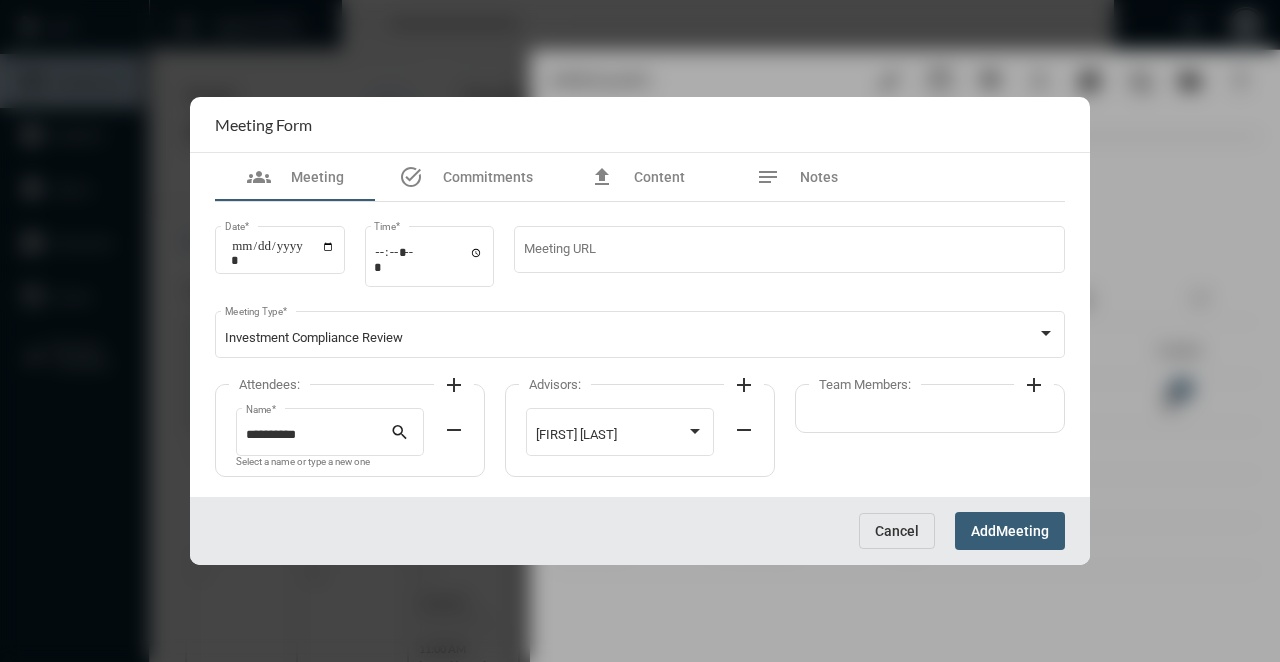 click on "Cancel  Add  Meeting" at bounding box center [640, 530] 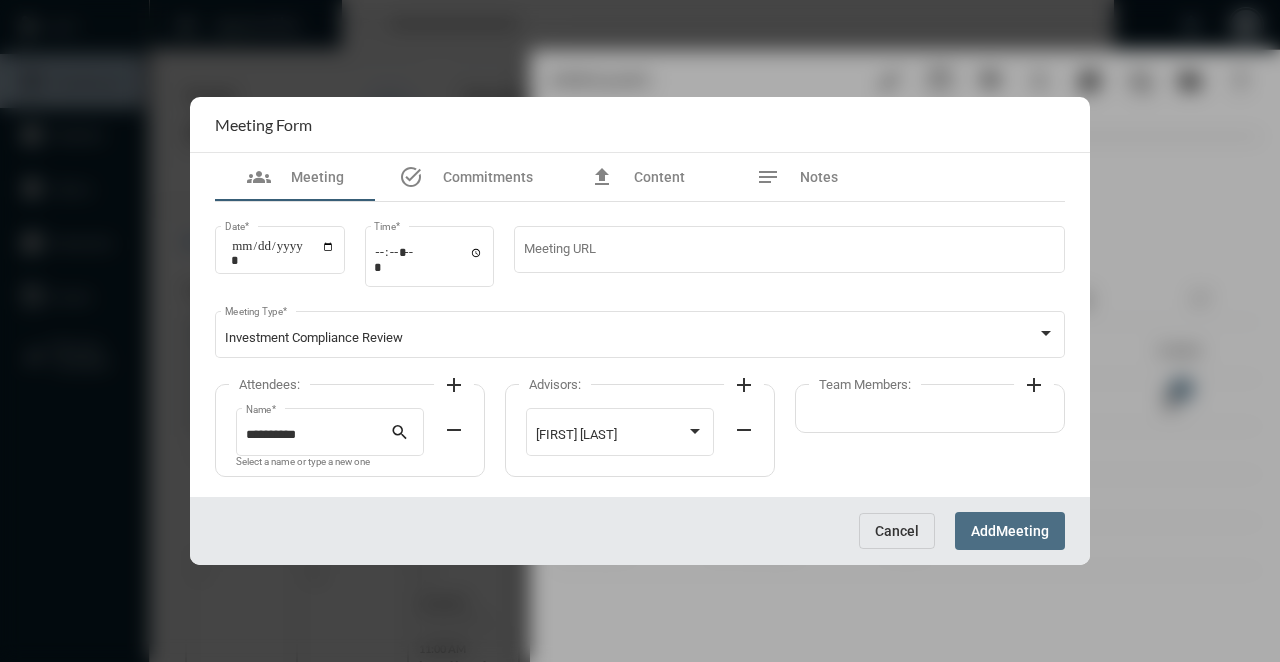 click on "Add" at bounding box center [983, 532] 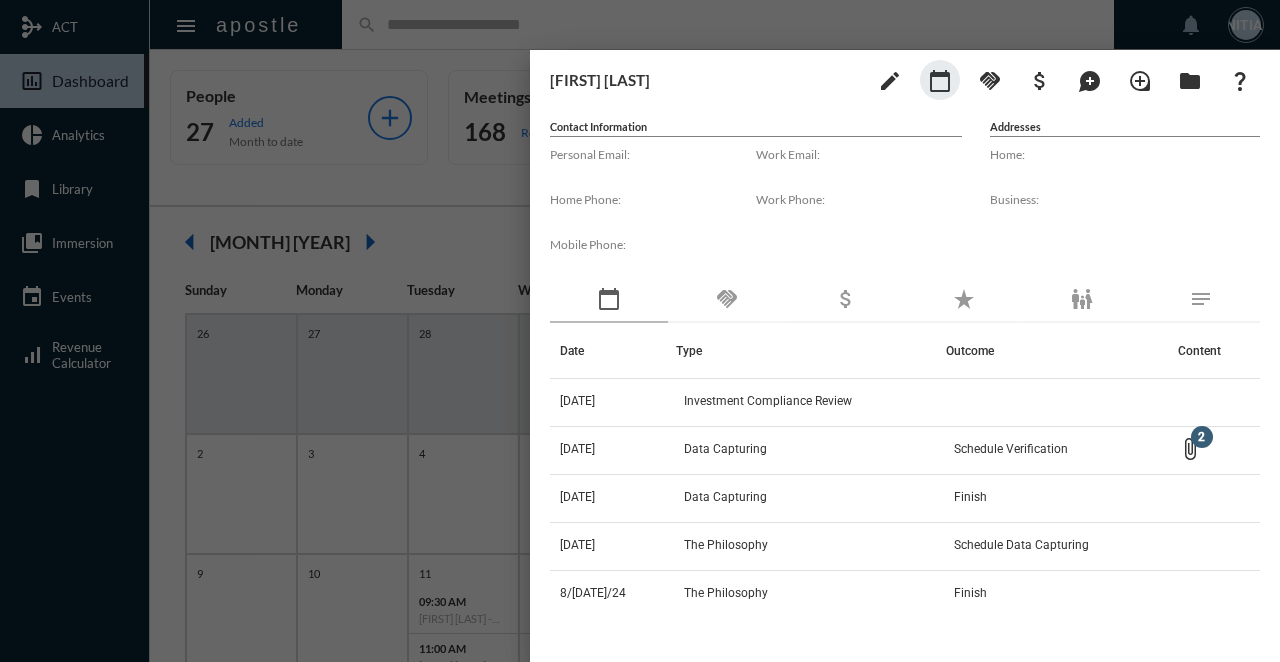 click at bounding box center [640, 331] 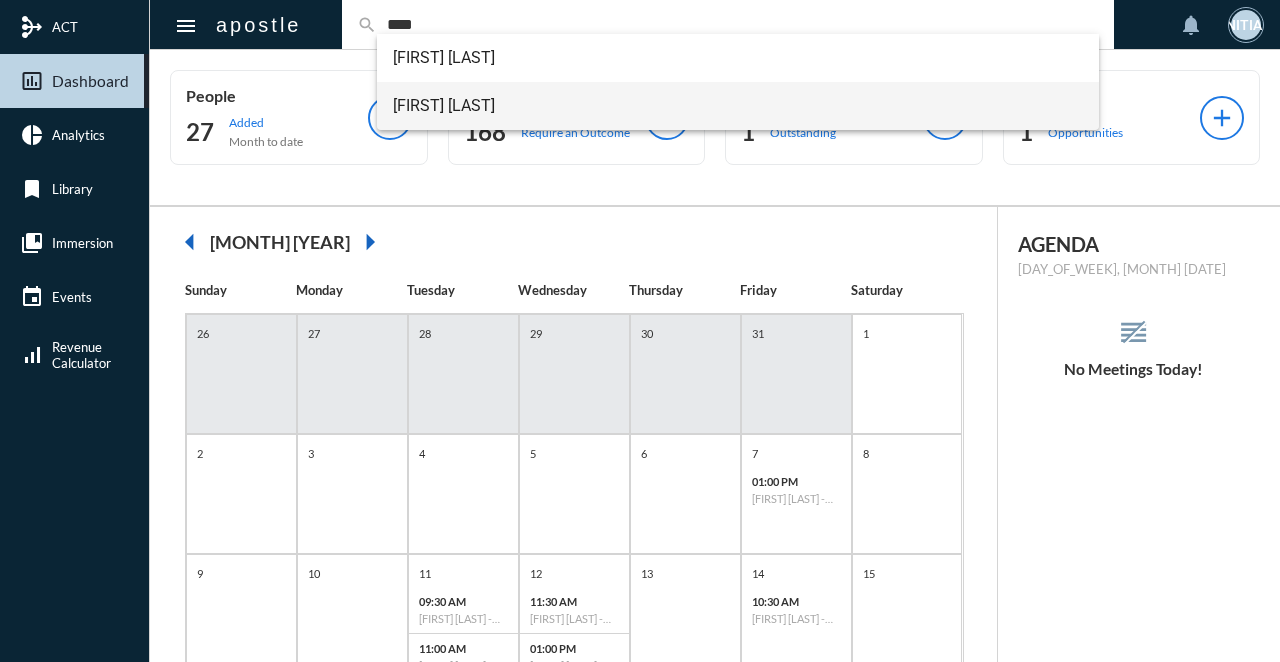 type on "****" 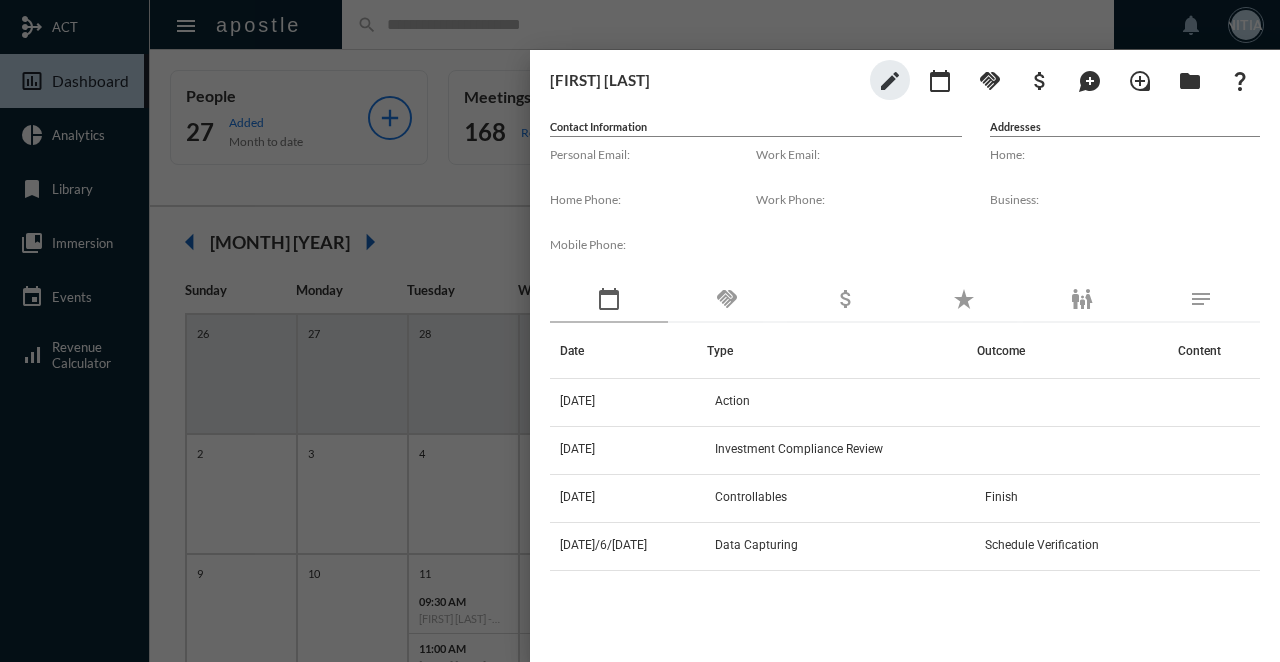click on "edit calendar_today handshake attach_money maps_ugc loupe folder question_mark" 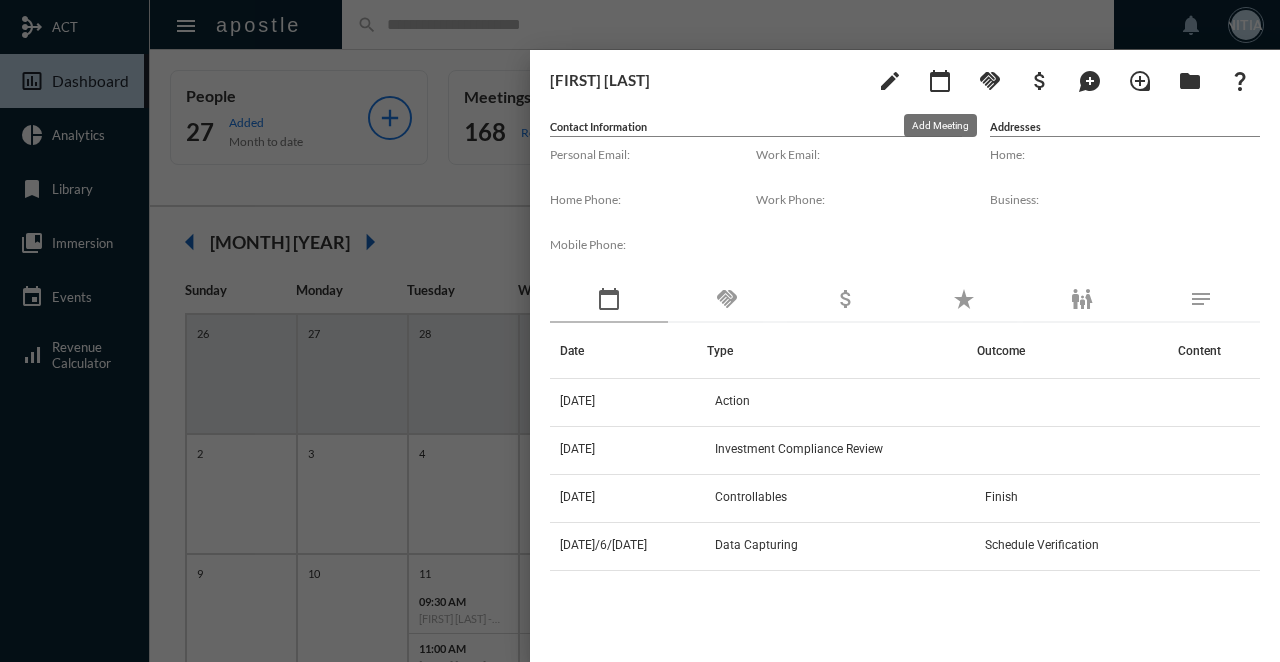 click on "calendar_today" 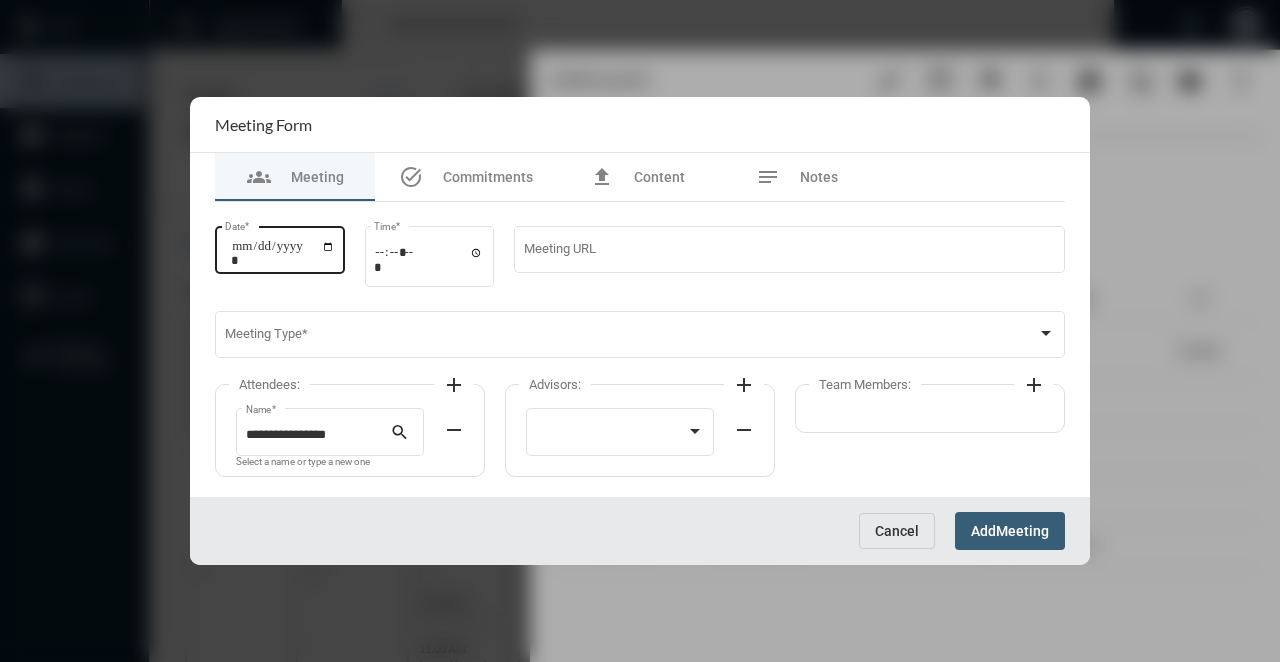 click on "Date  *" at bounding box center [283, 253] 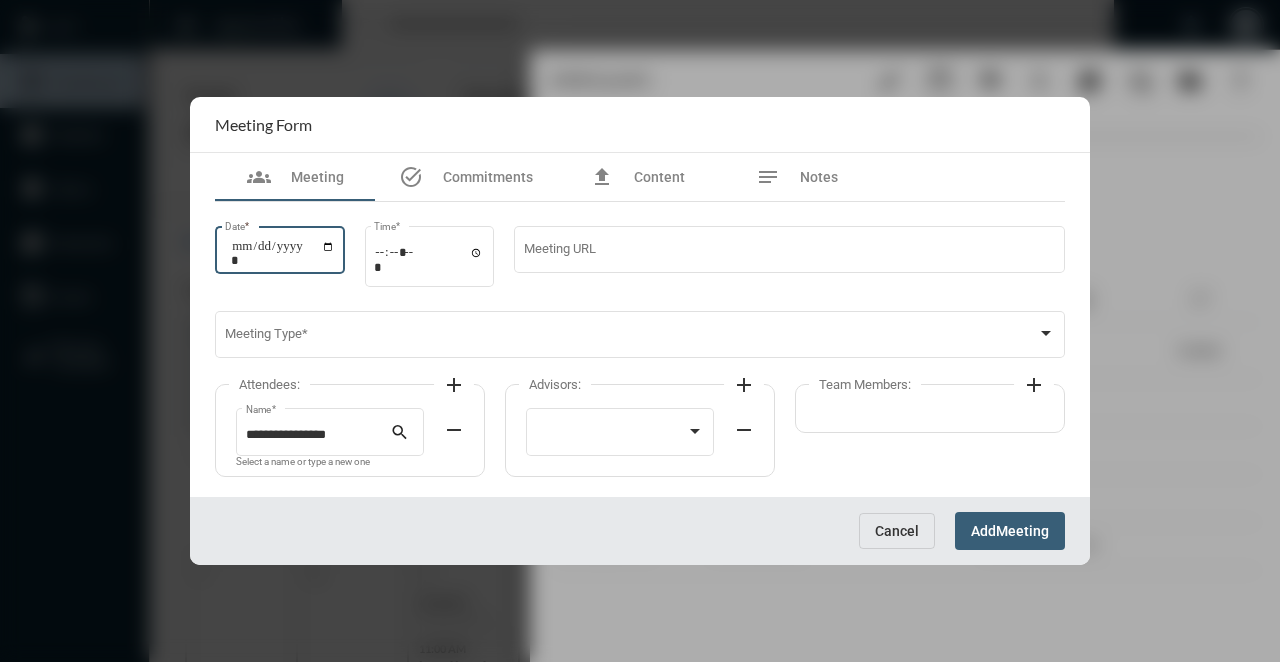 type on "**********" 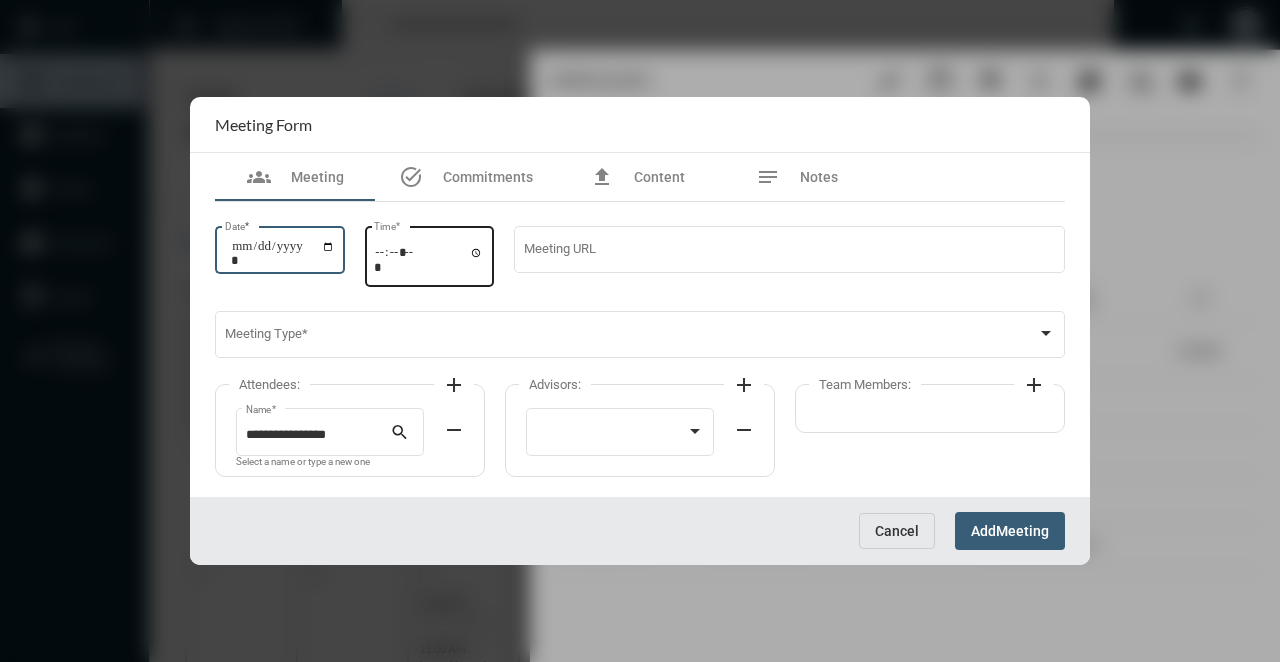 click on "Time  *" at bounding box center (429, 259) 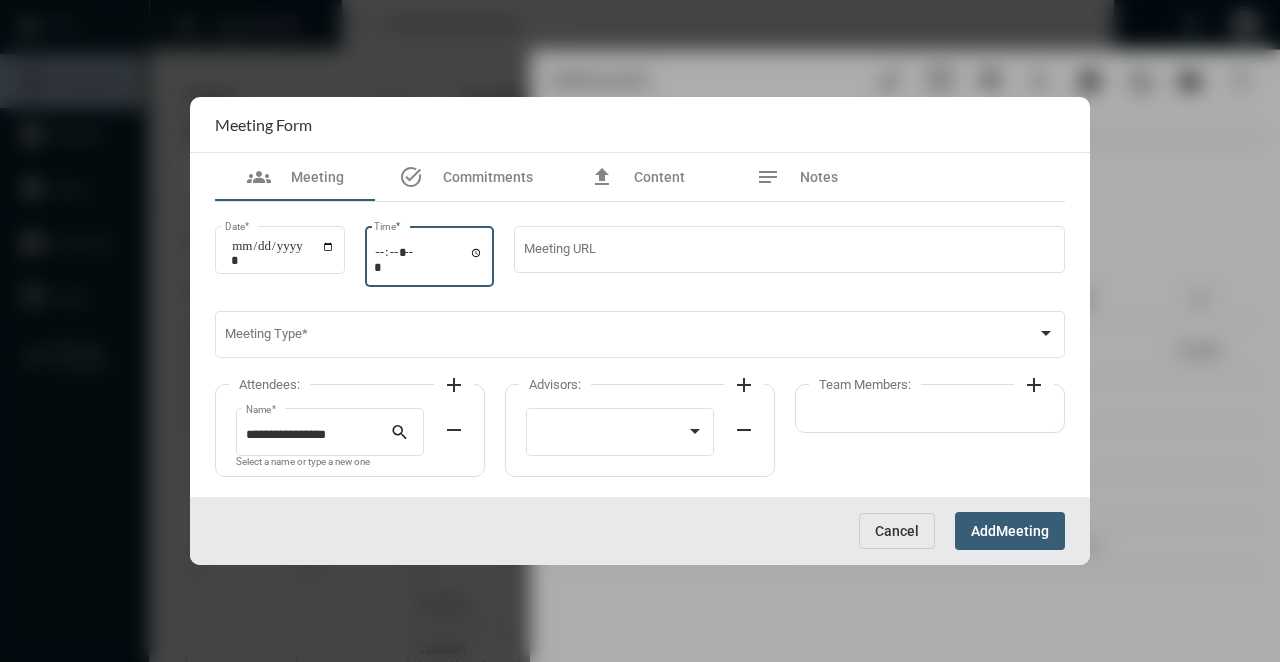 type on "*****" 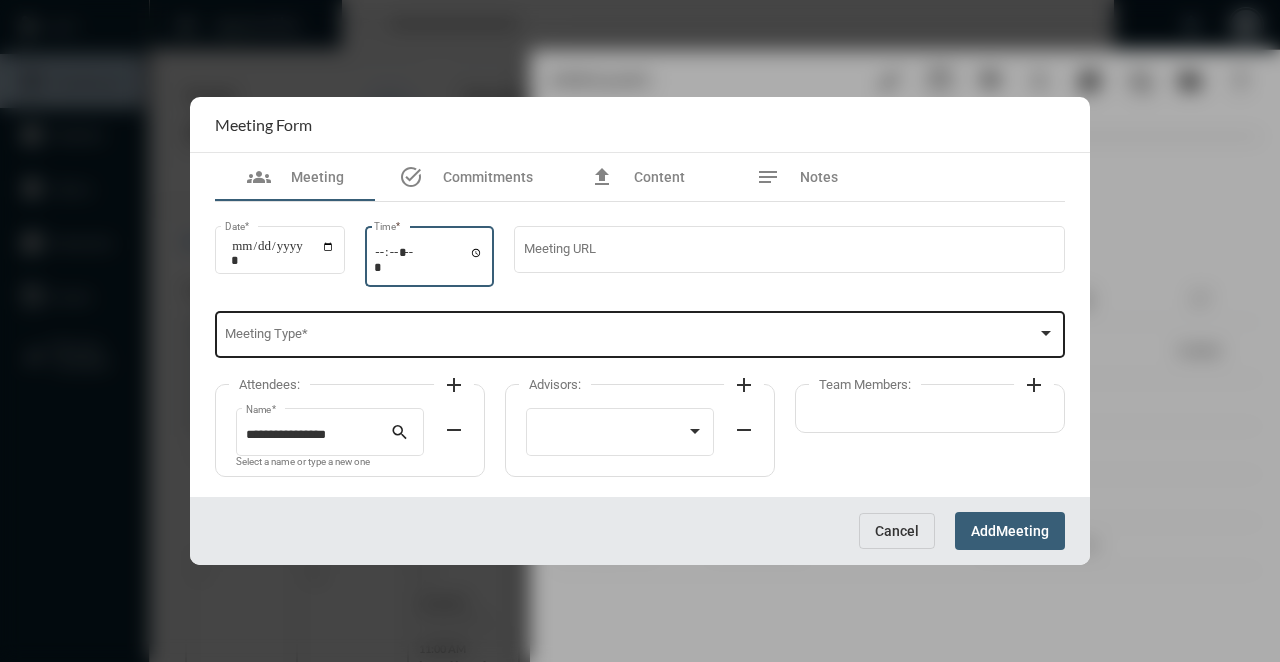click on "Meeting Type  *" at bounding box center [640, 333] 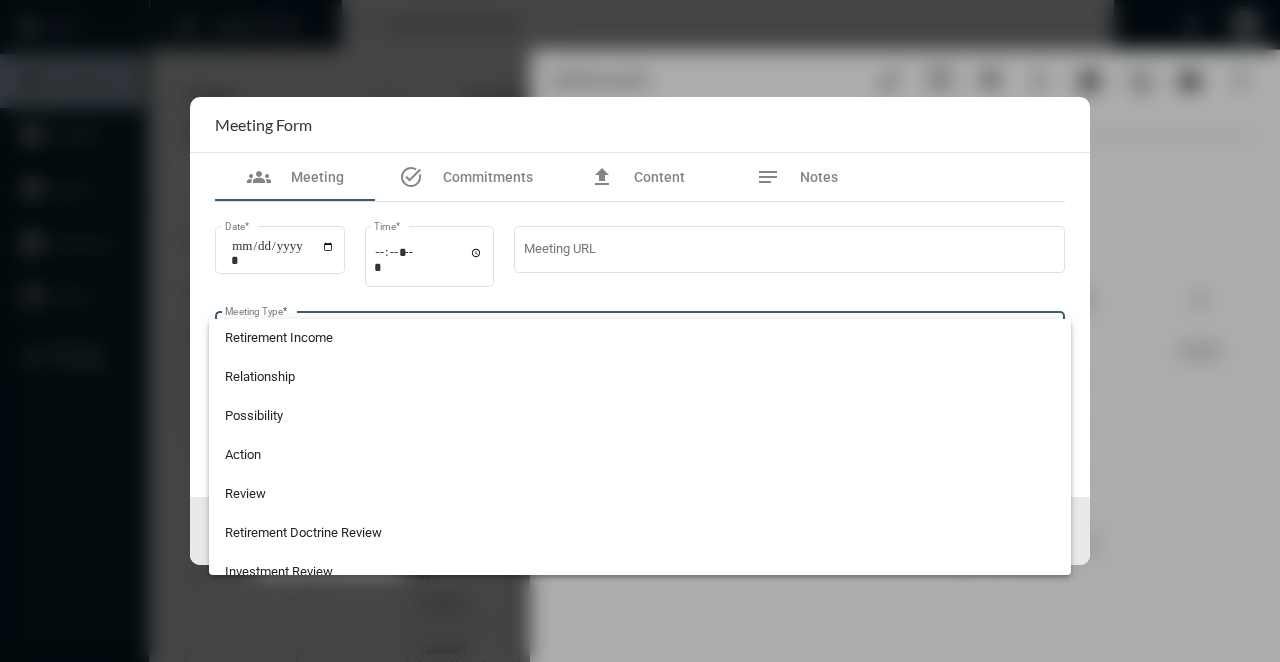 scroll, scrollTop: 524, scrollLeft: 0, axis: vertical 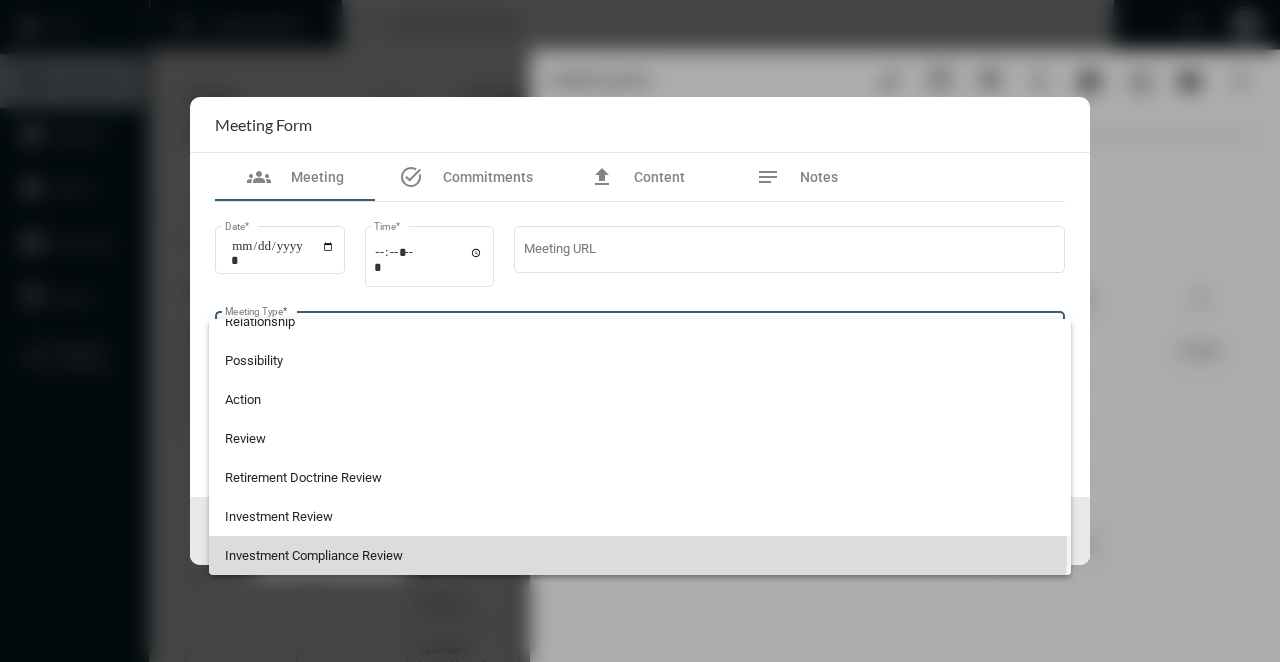 click on "Investment Compliance Review" at bounding box center (640, 555) 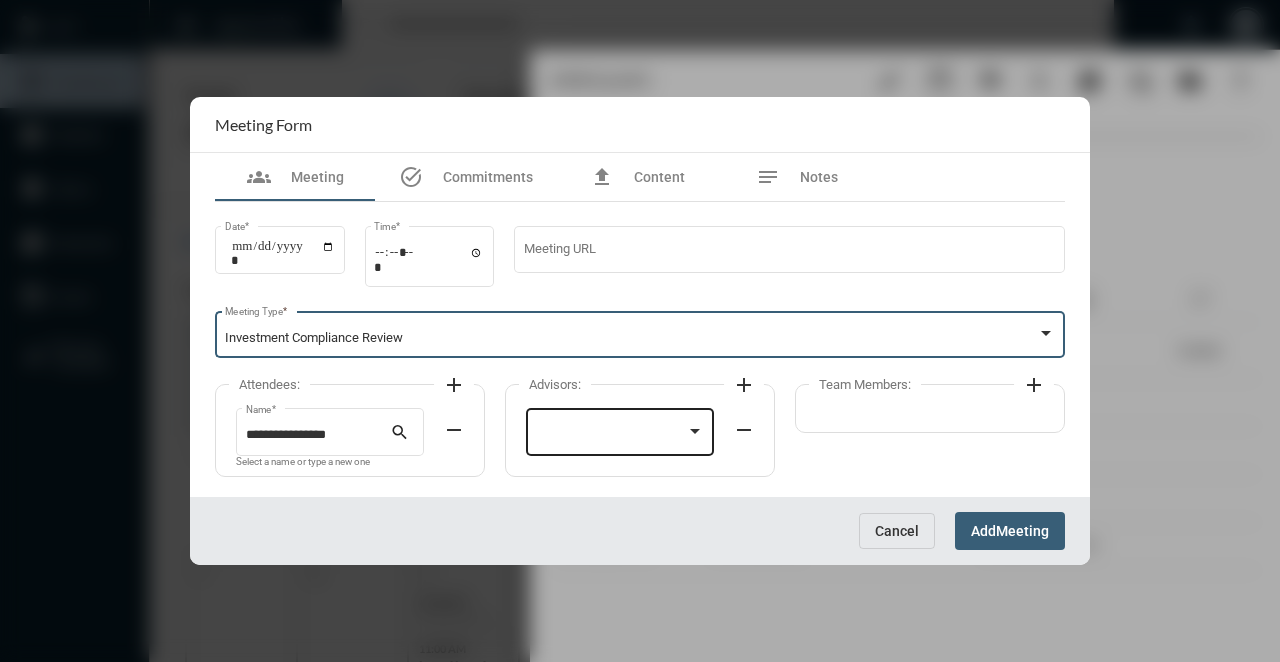 click at bounding box center [611, 435] 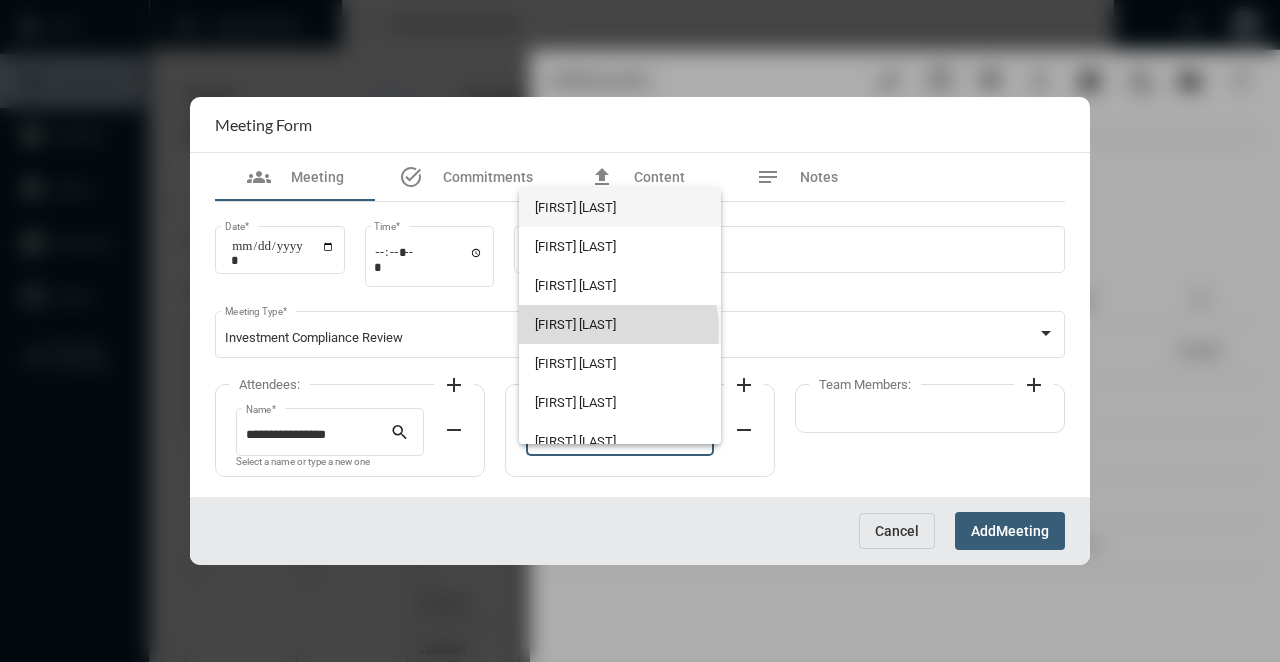 click on "[FIRST] [LAST]" at bounding box center (619, 324) 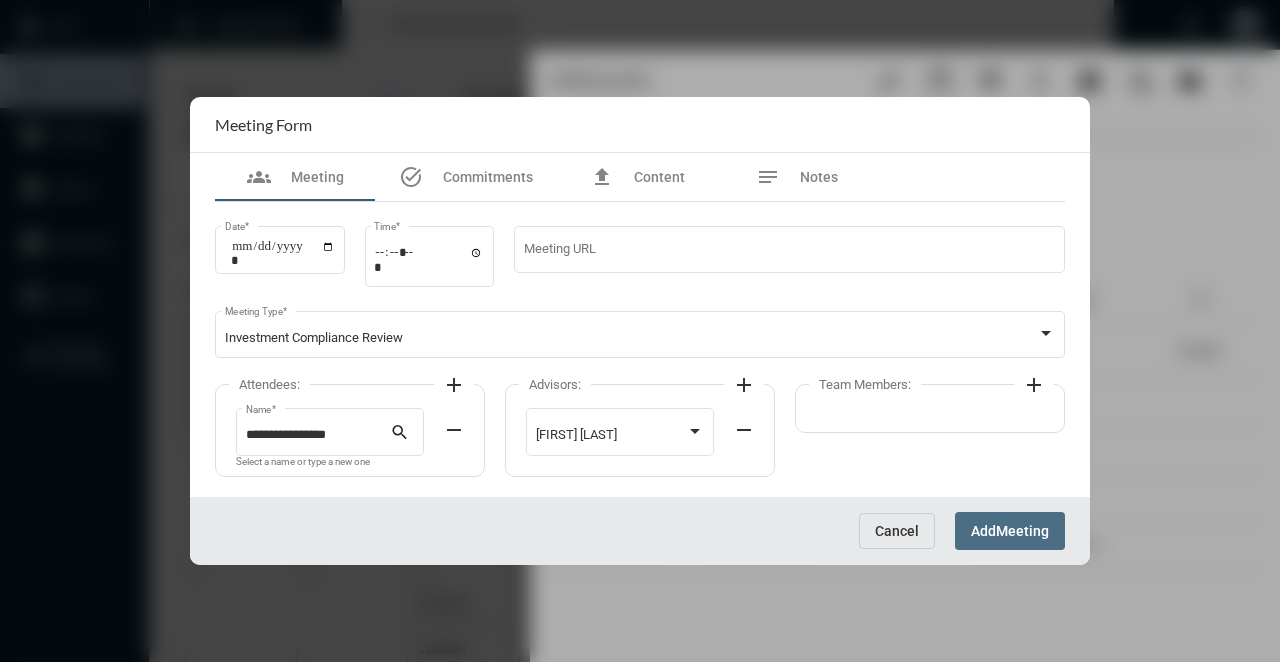click on "Add  Meeting" at bounding box center (1010, 530) 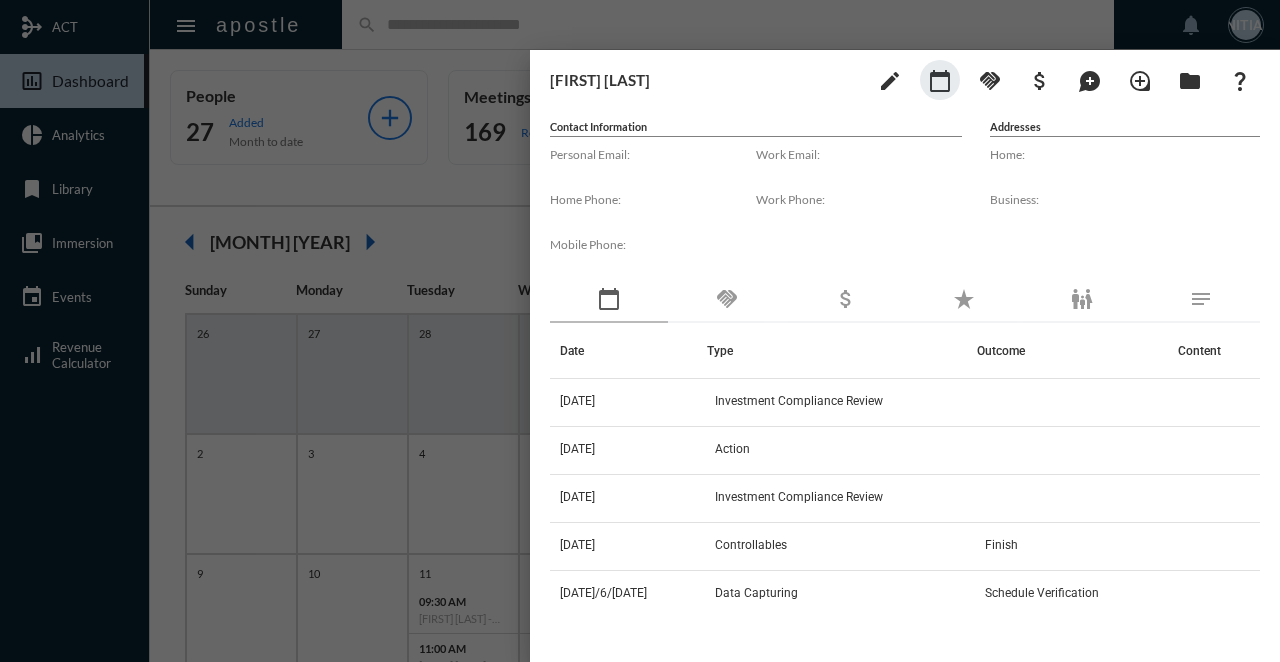 click at bounding box center [640, 331] 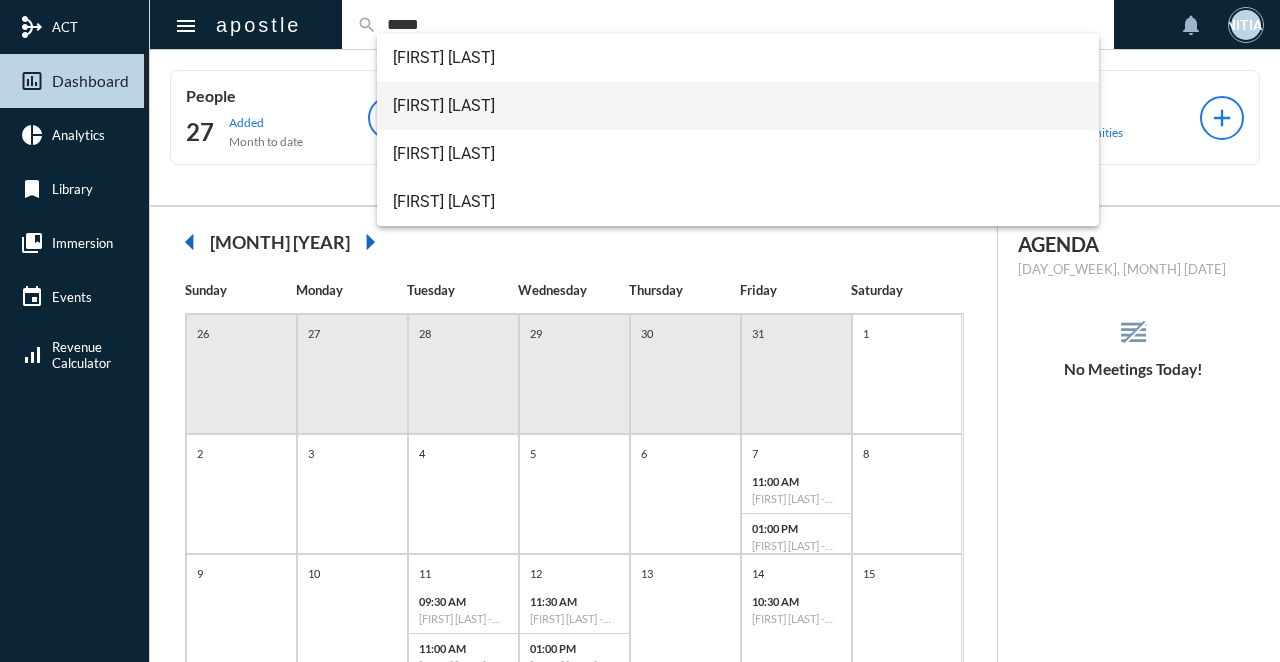type on "*****" 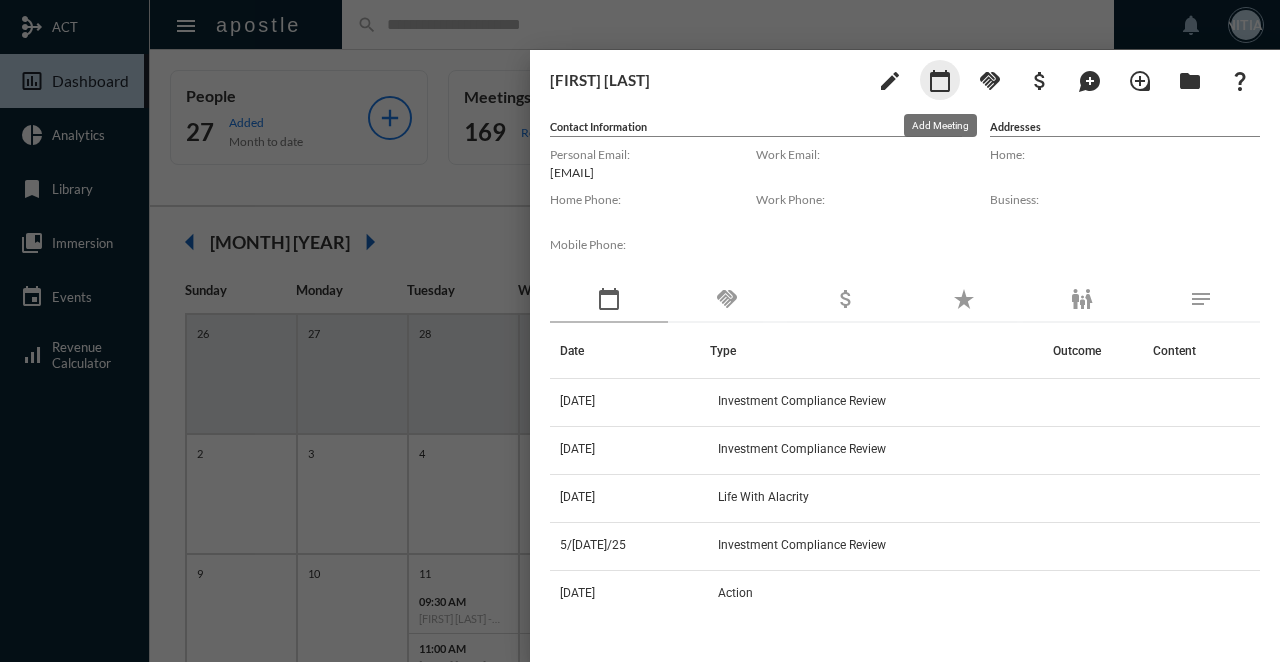 click on "calendar_today" 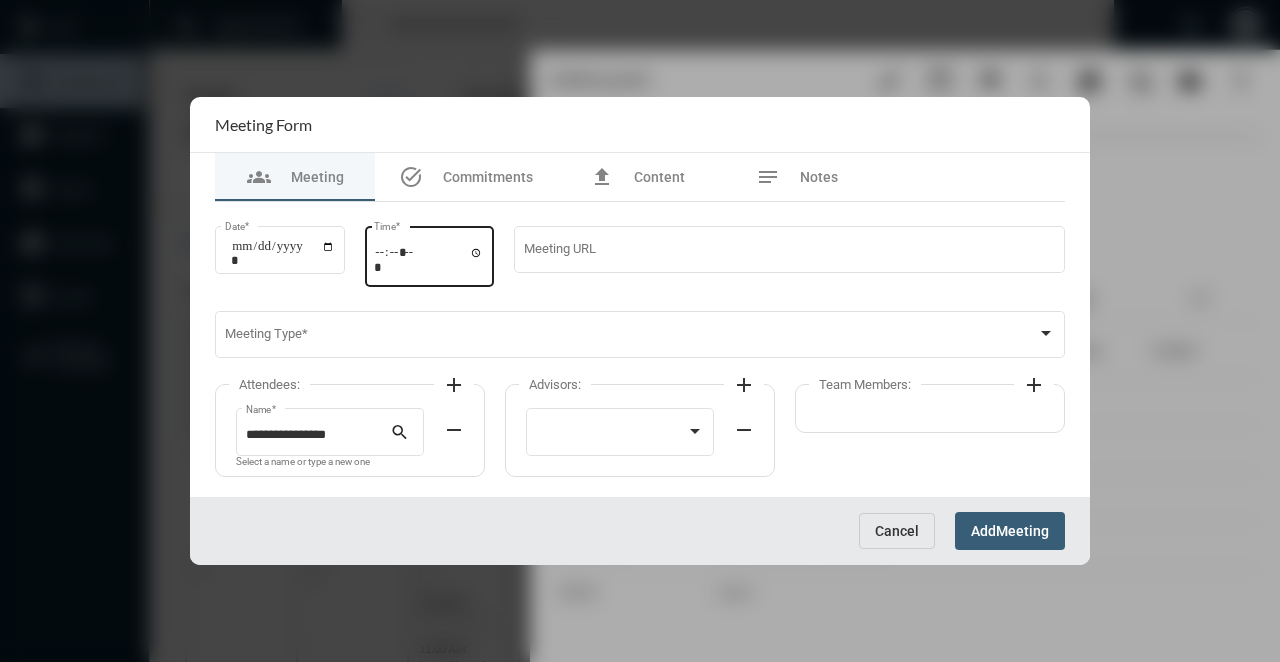 click on "Time  *" at bounding box center (429, 259) 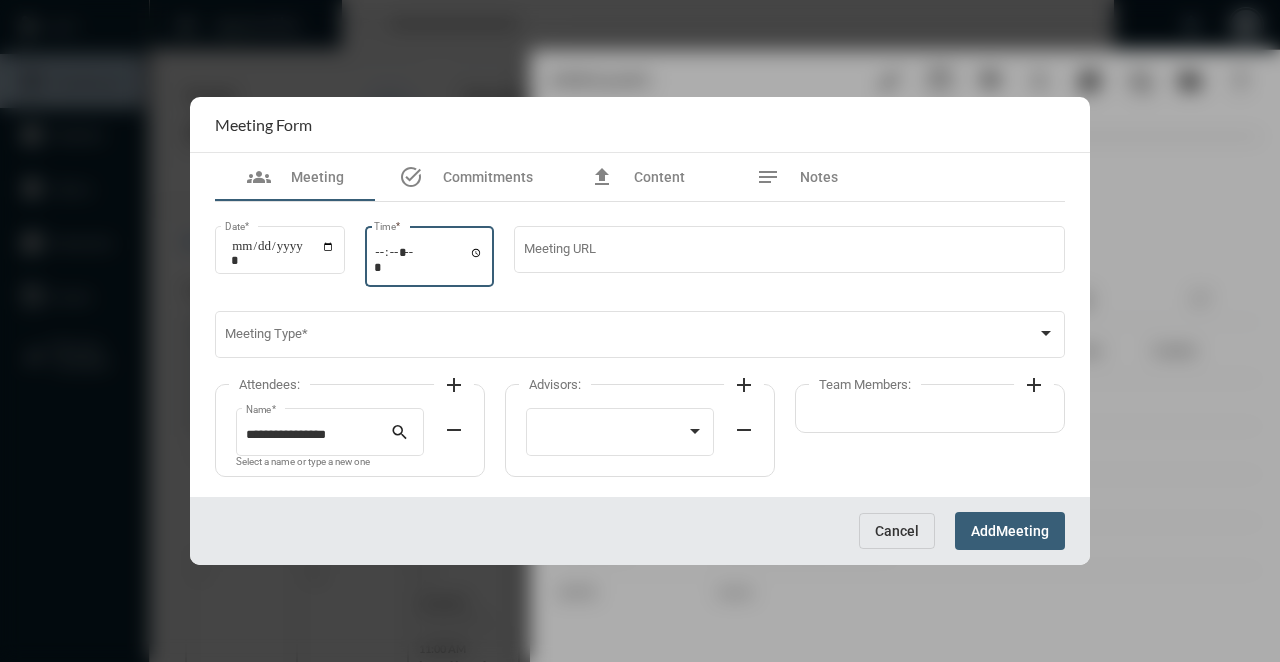 type on "*****" 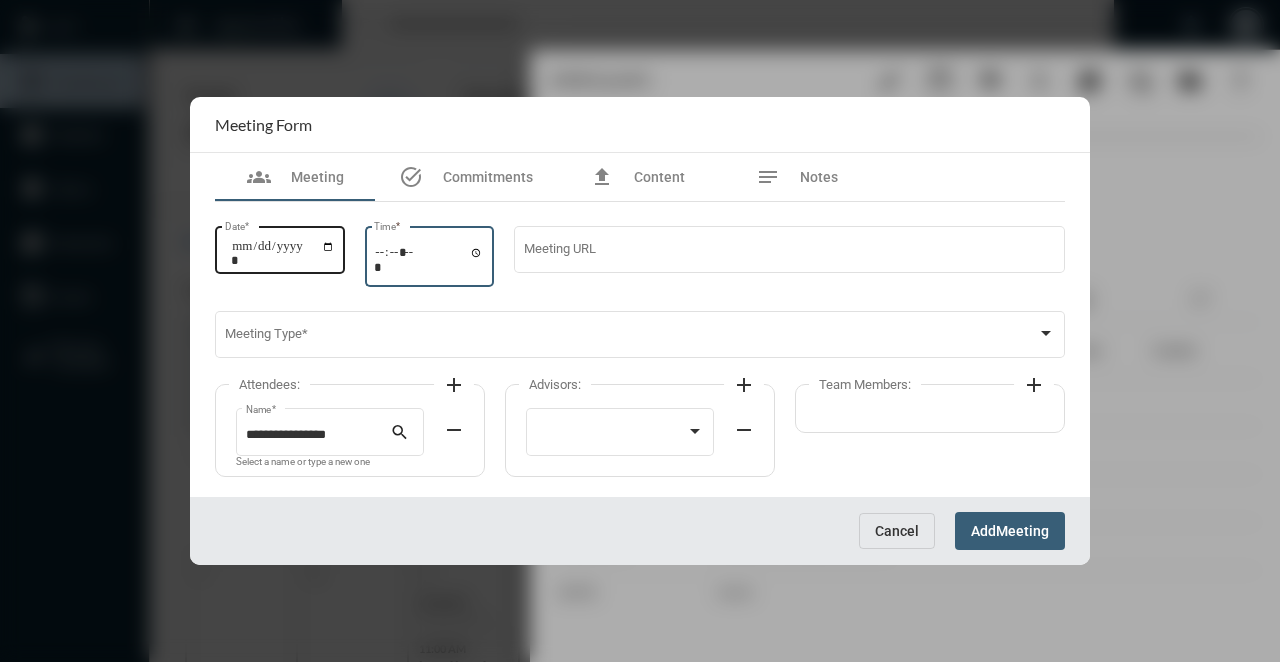click on "Date  *" at bounding box center [283, 253] 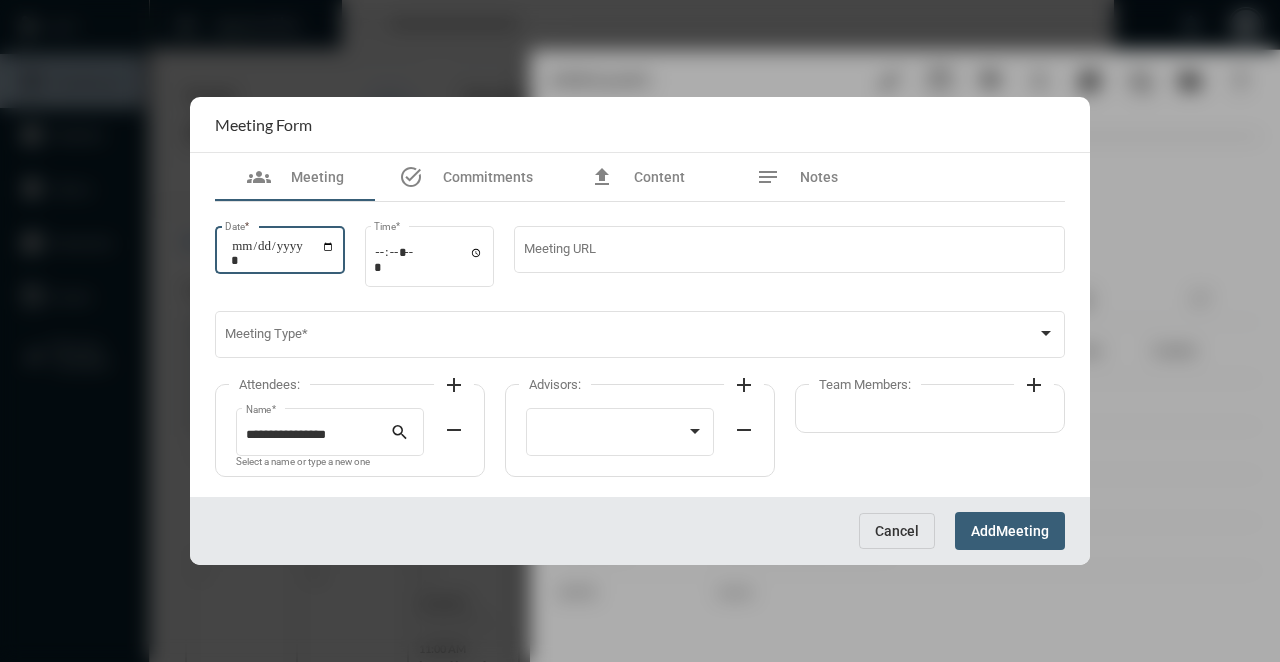 type on "**********" 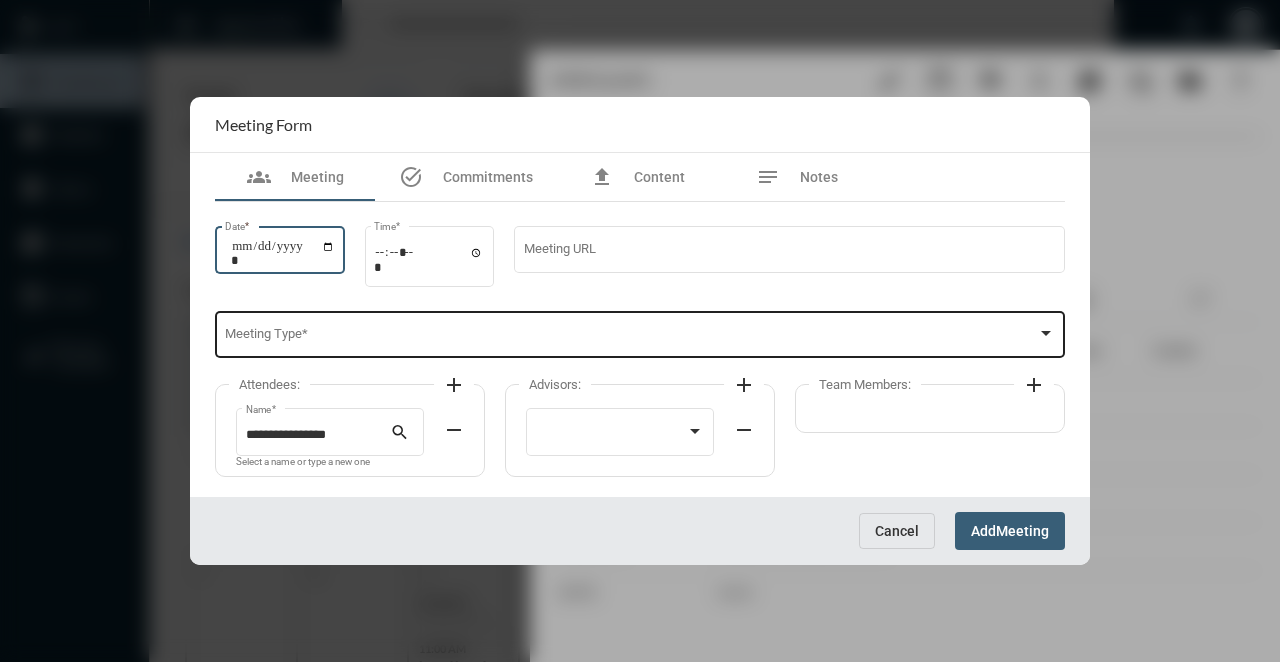 click on "Meeting Type  *" at bounding box center [640, 333] 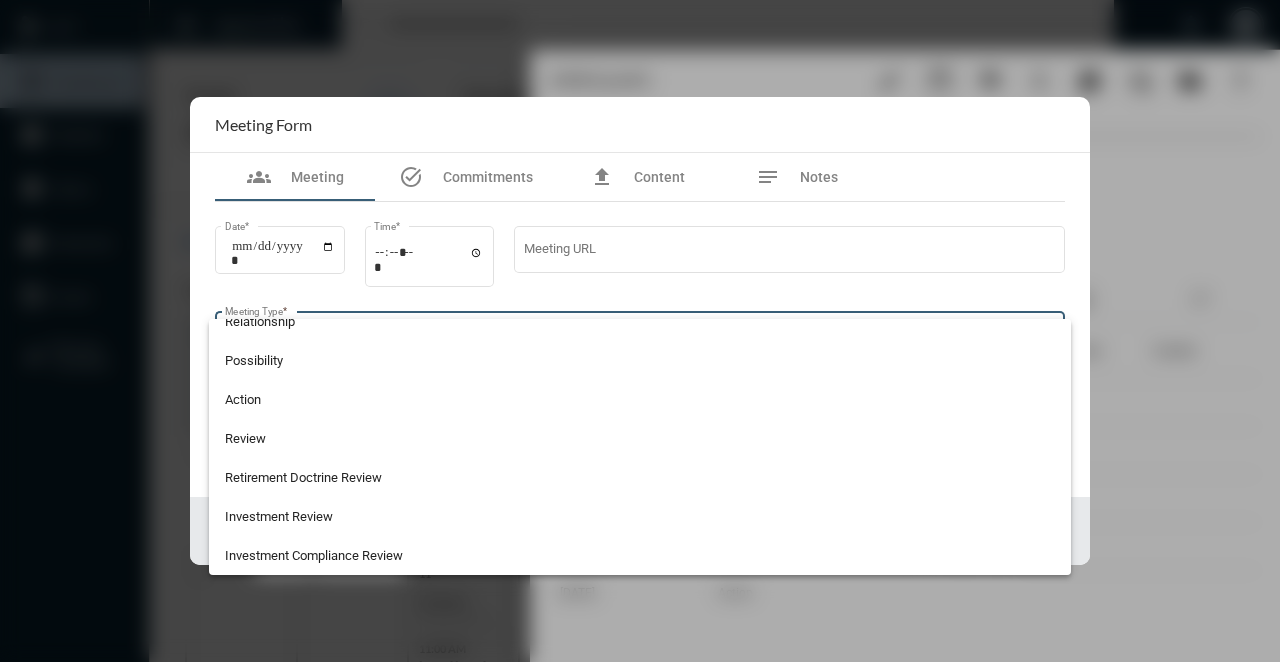 scroll, scrollTop: 497, scrollLeft: 0, axis: vertical 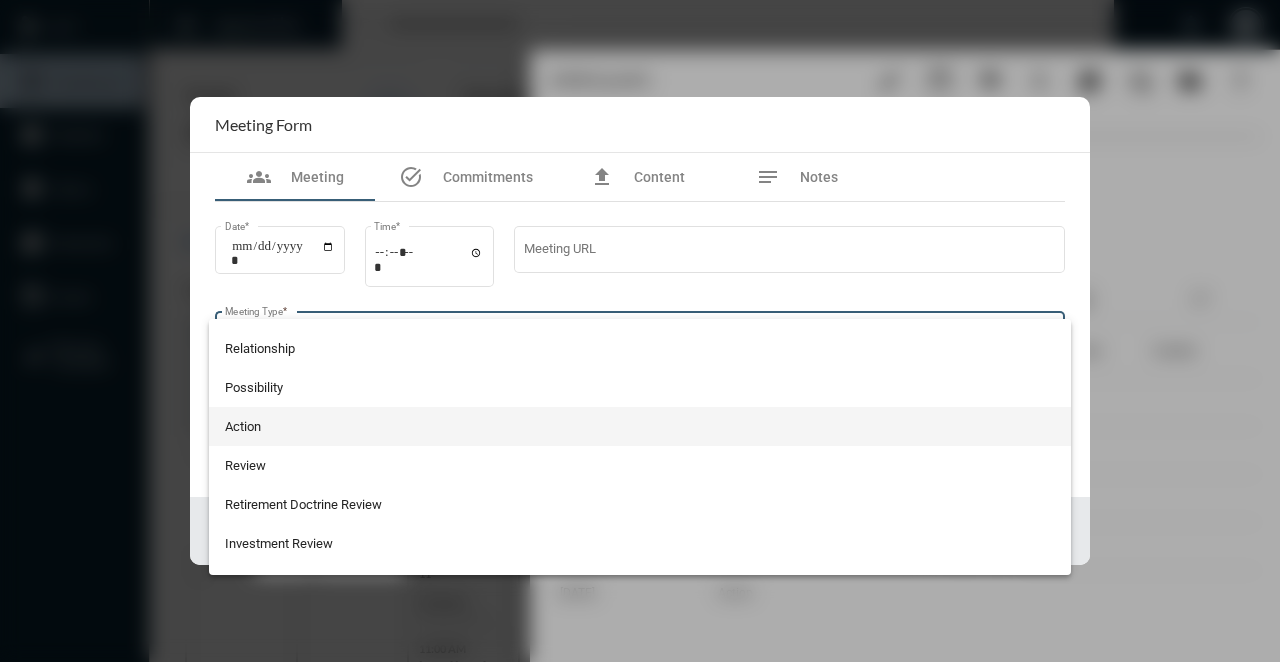 click on "Action" at bounding box center (640, 426) 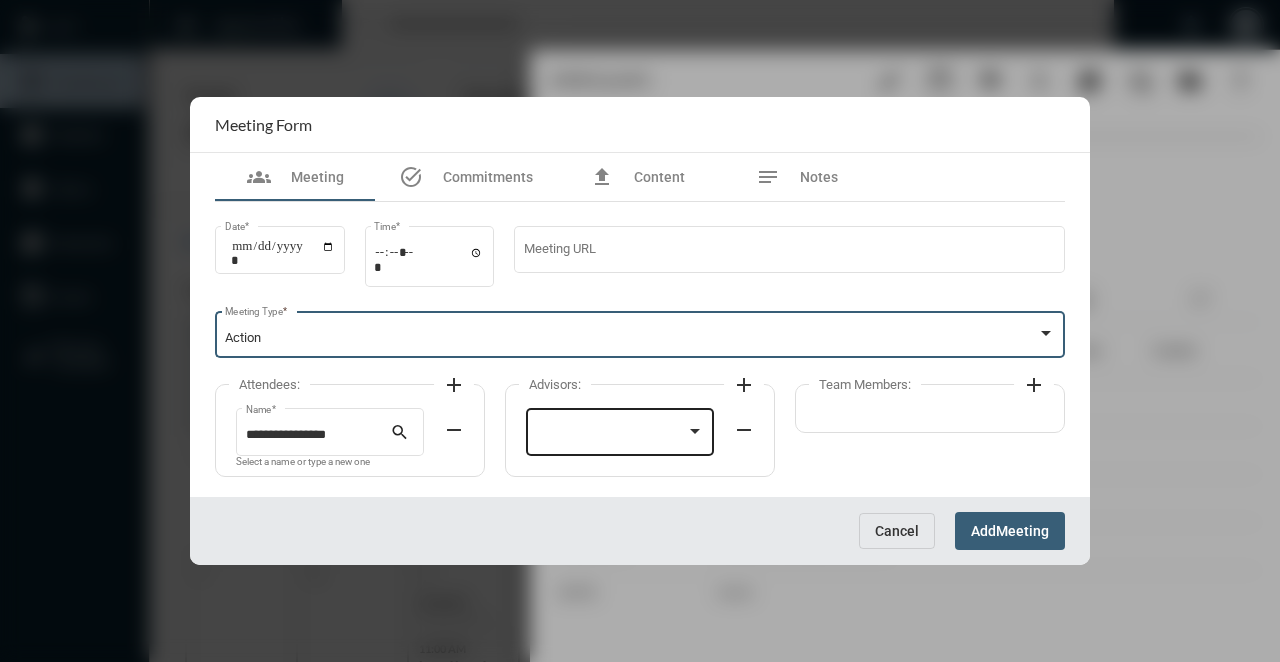 click 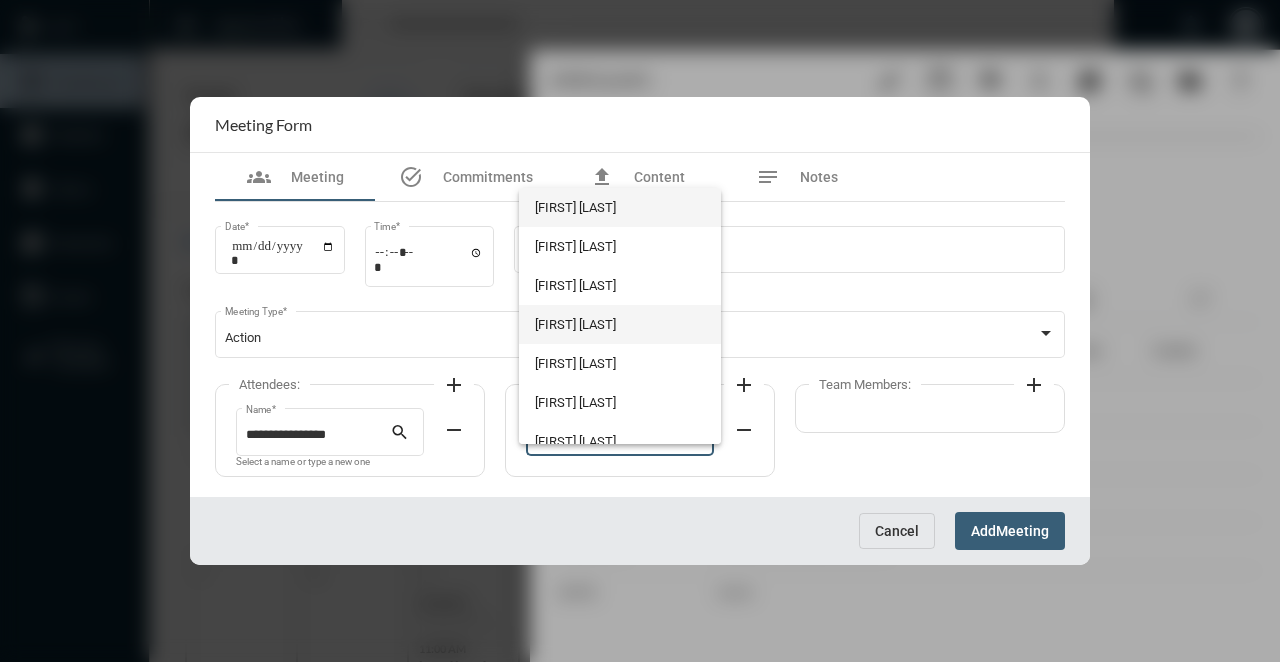 click on "[FIRST] [LAST]" at bounding box center [619, 324] 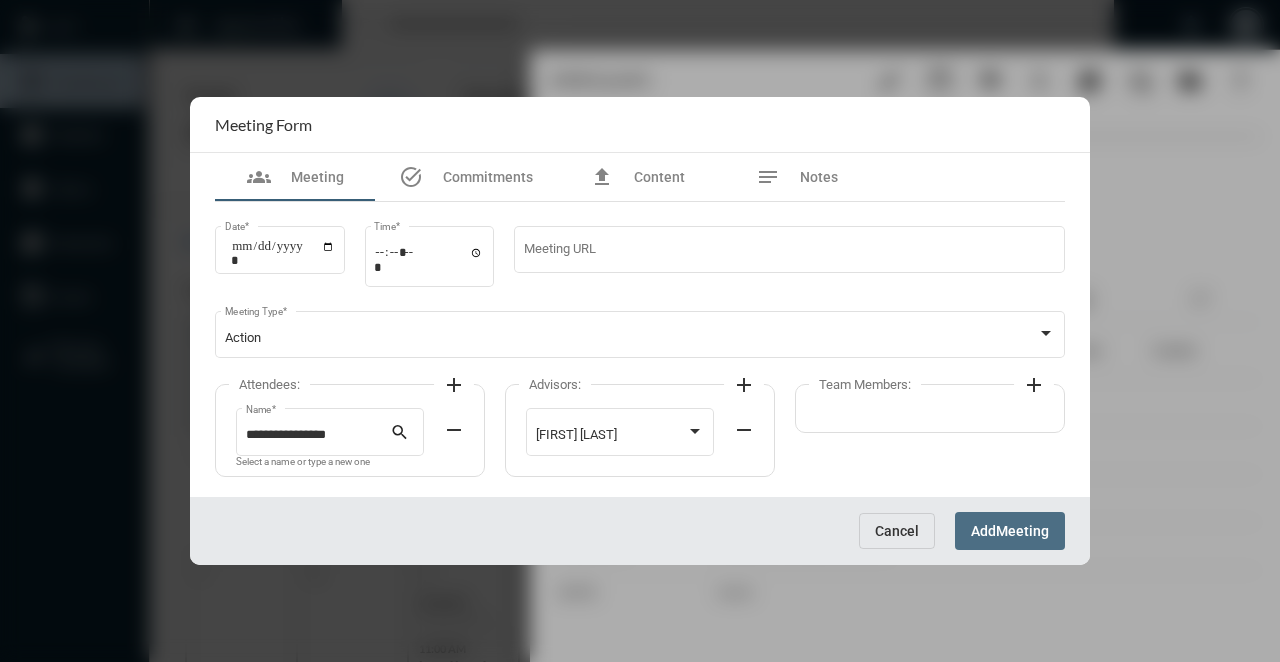 click on "Meeting" at bounding box center (1022, 532) 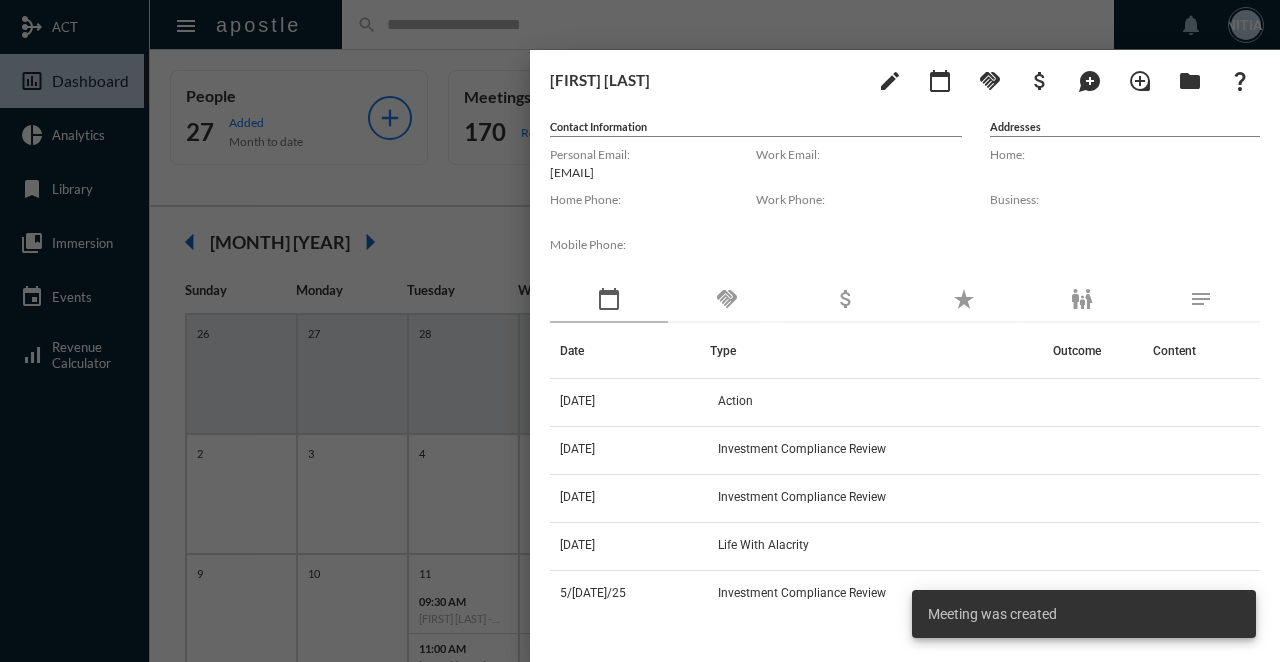 click at bounding box center (640, 331) 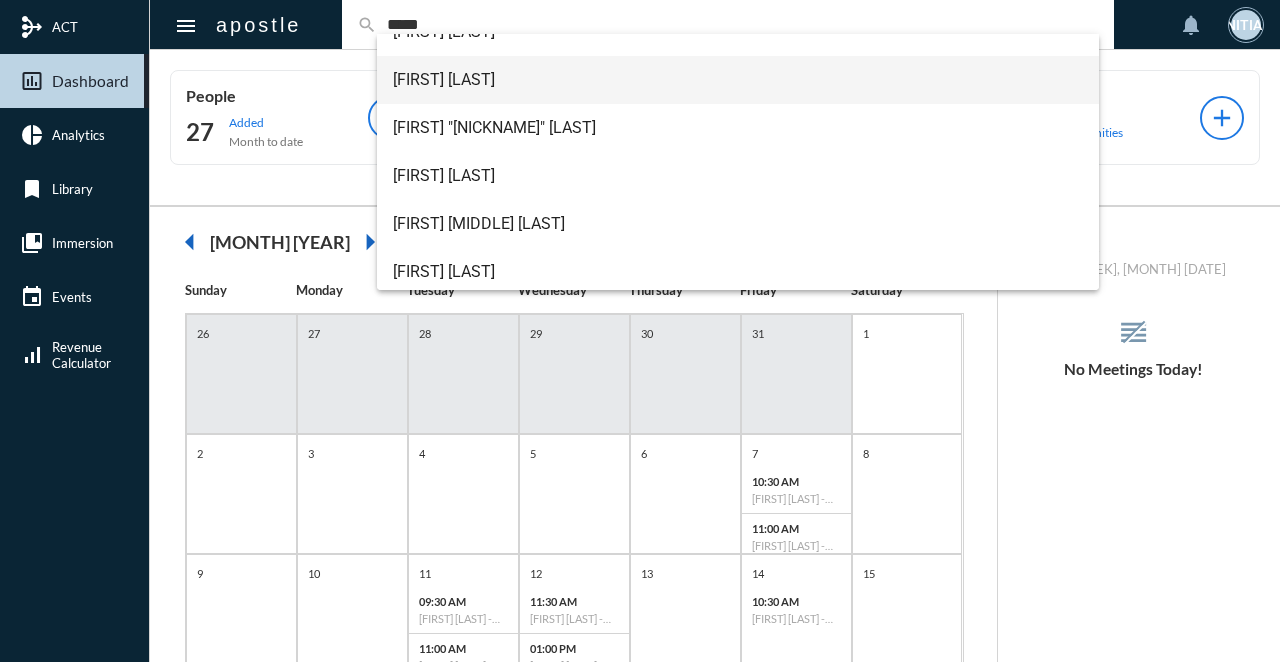 scroll, scrollTop: 172, scrollLeft: 0, axis: vertical 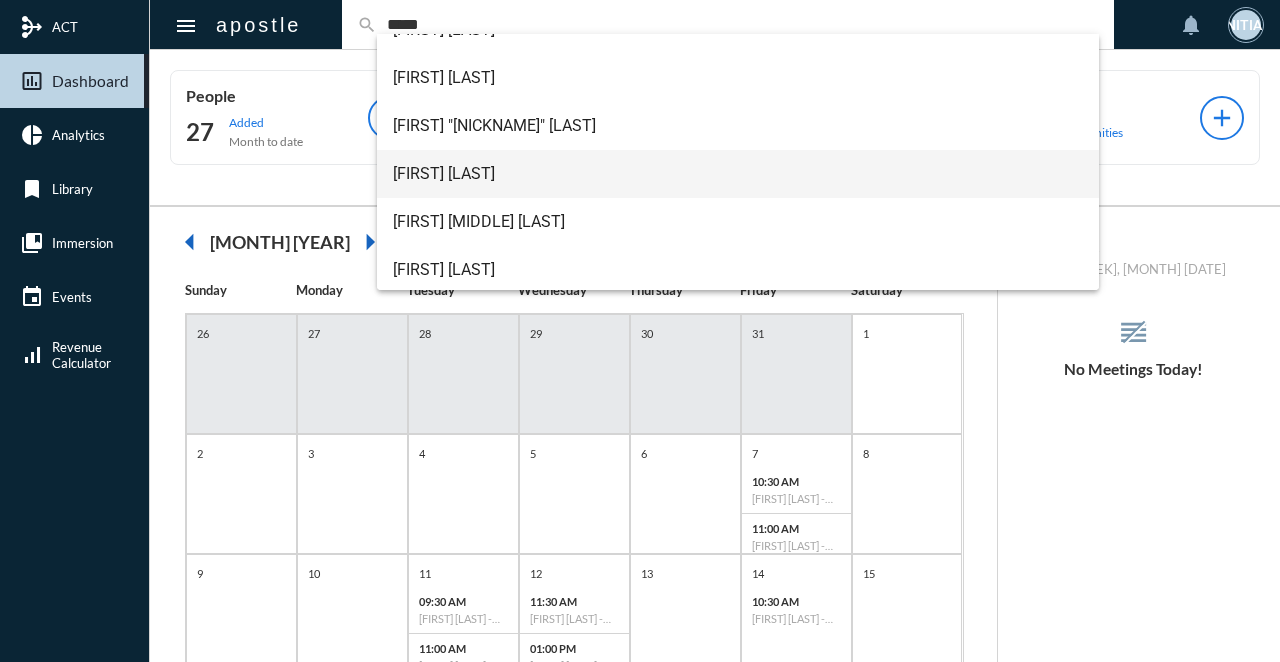 type on "*****" 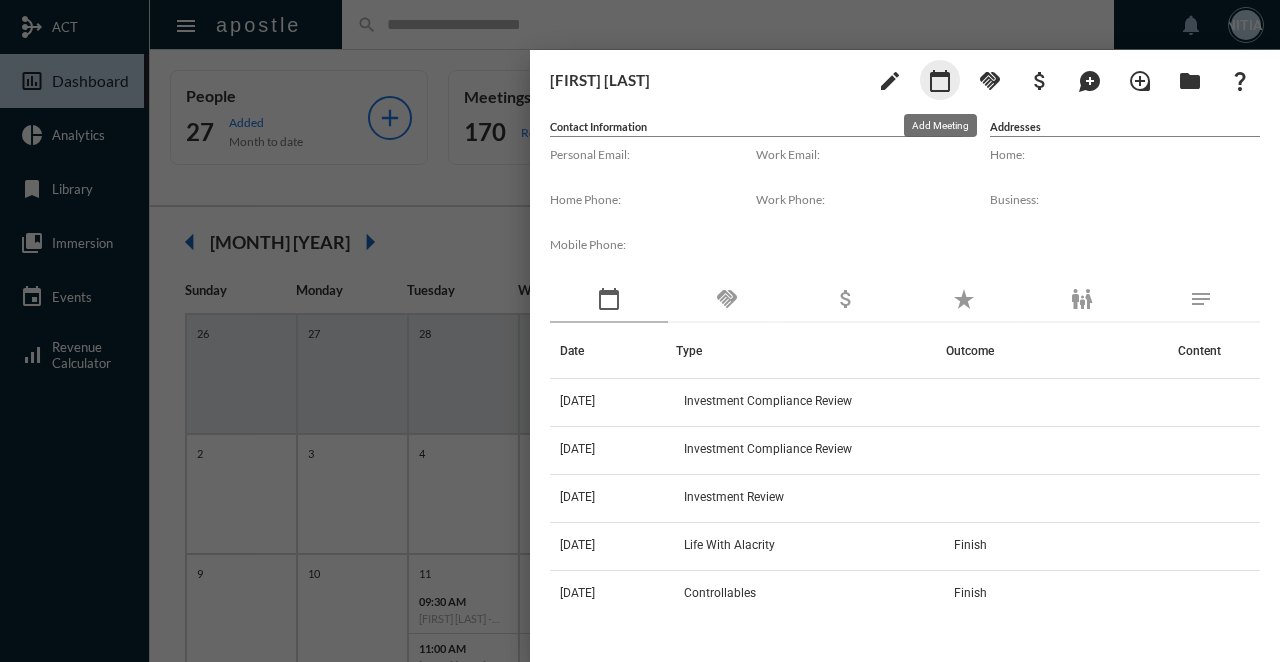 click on "calendar_today" 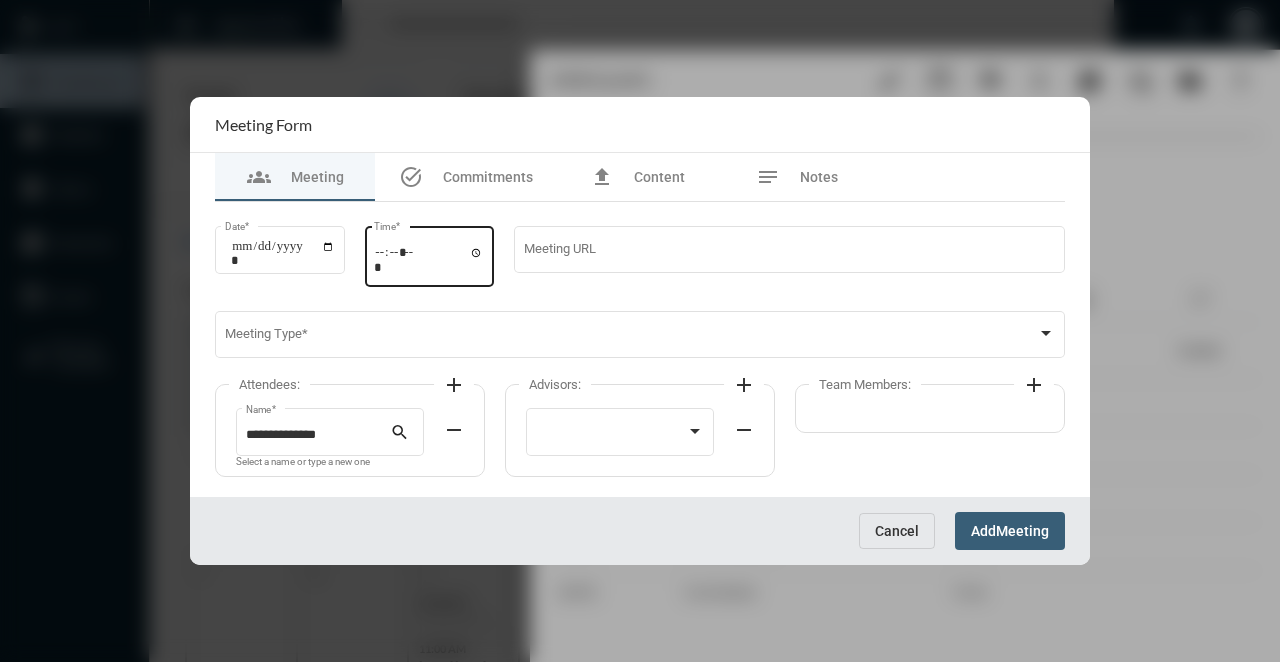 click on "Time  *" at bounding box center (430, 254) 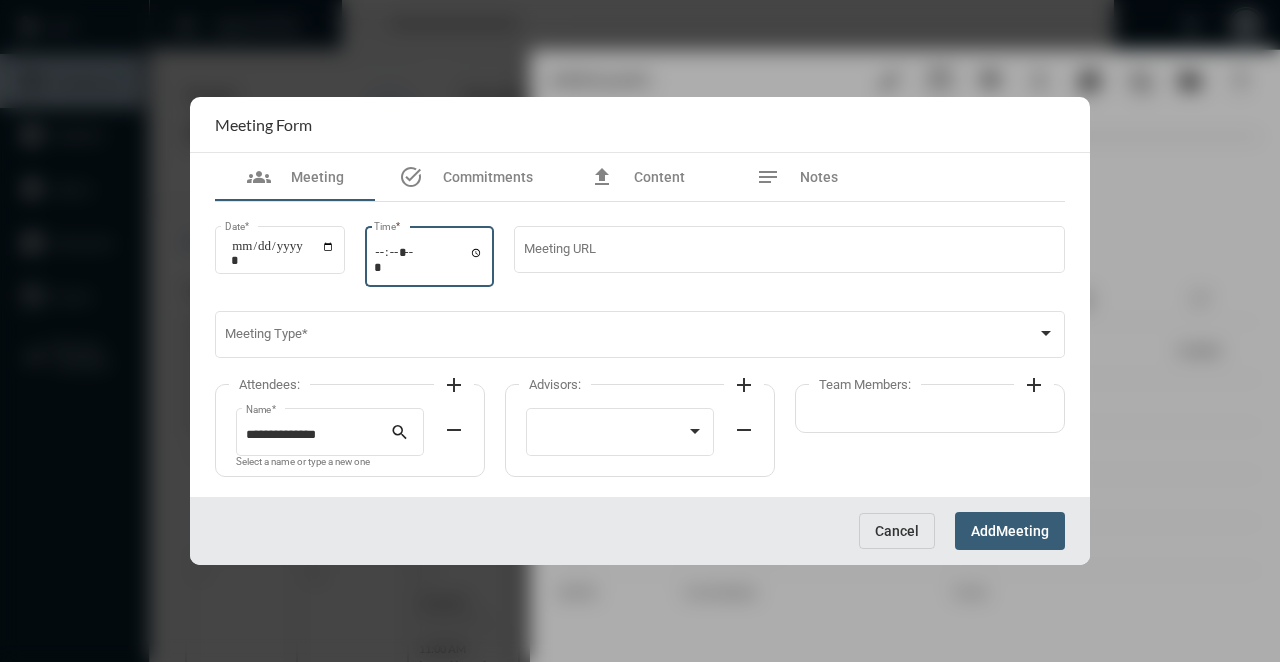 type on "*****" 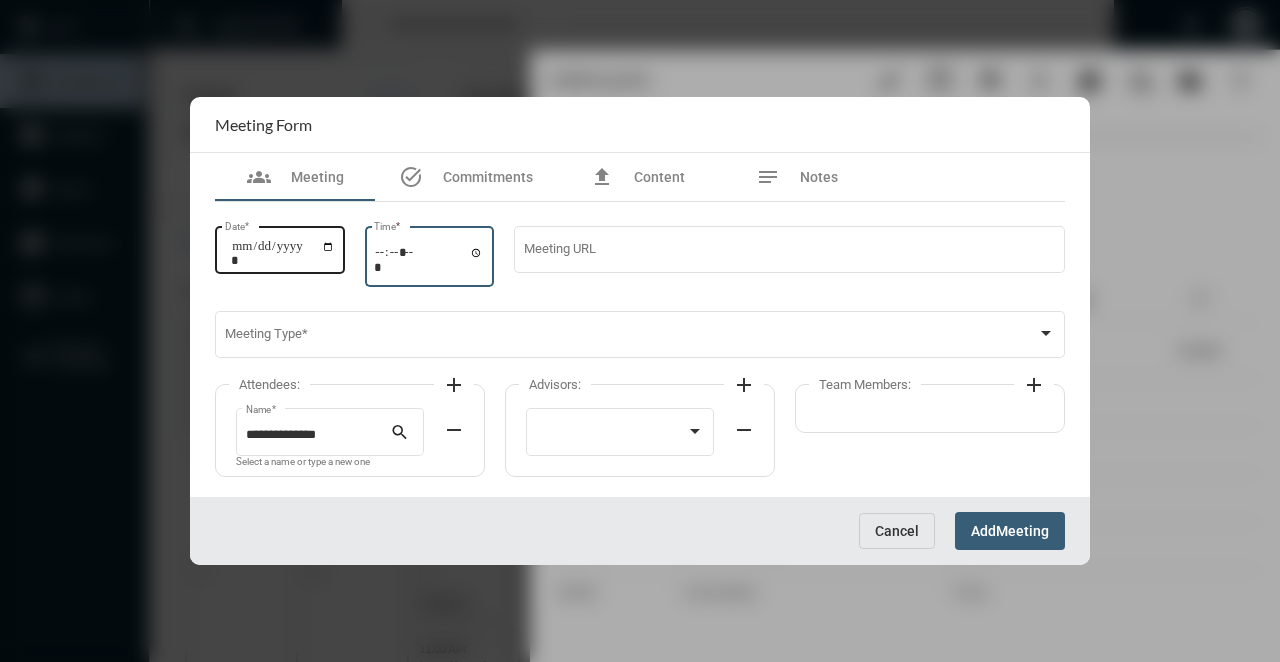 click on "Date  *" at bounding box center [283, 253] 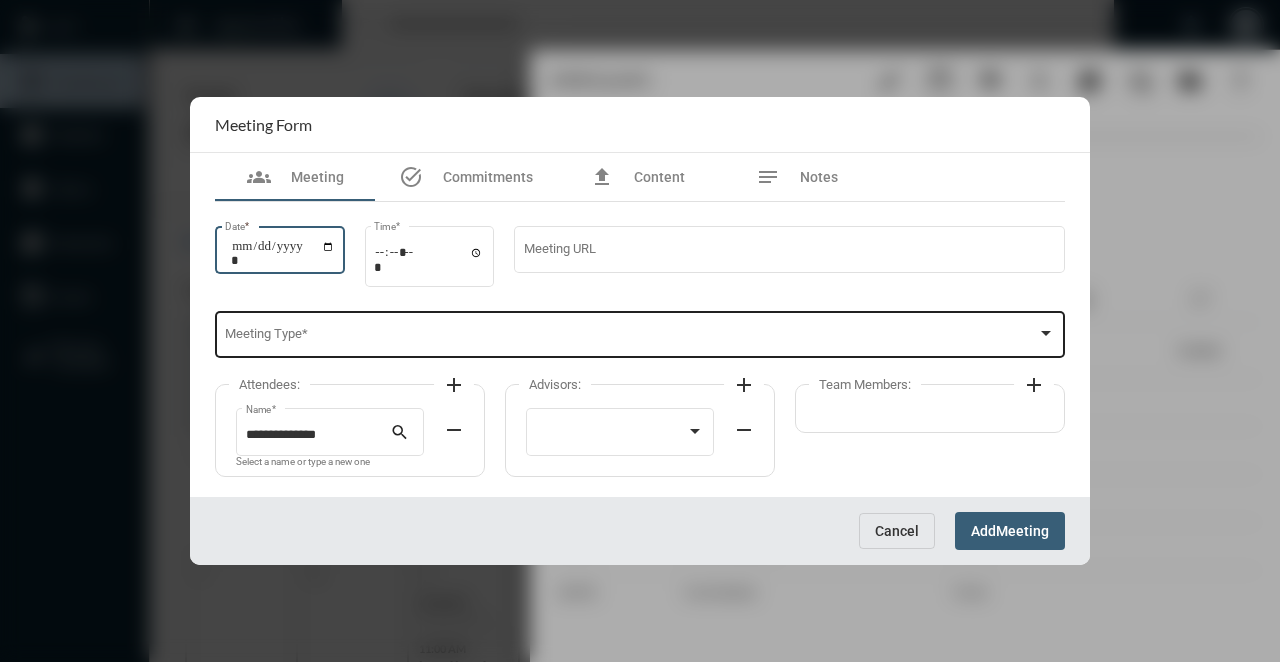 type on "**********" 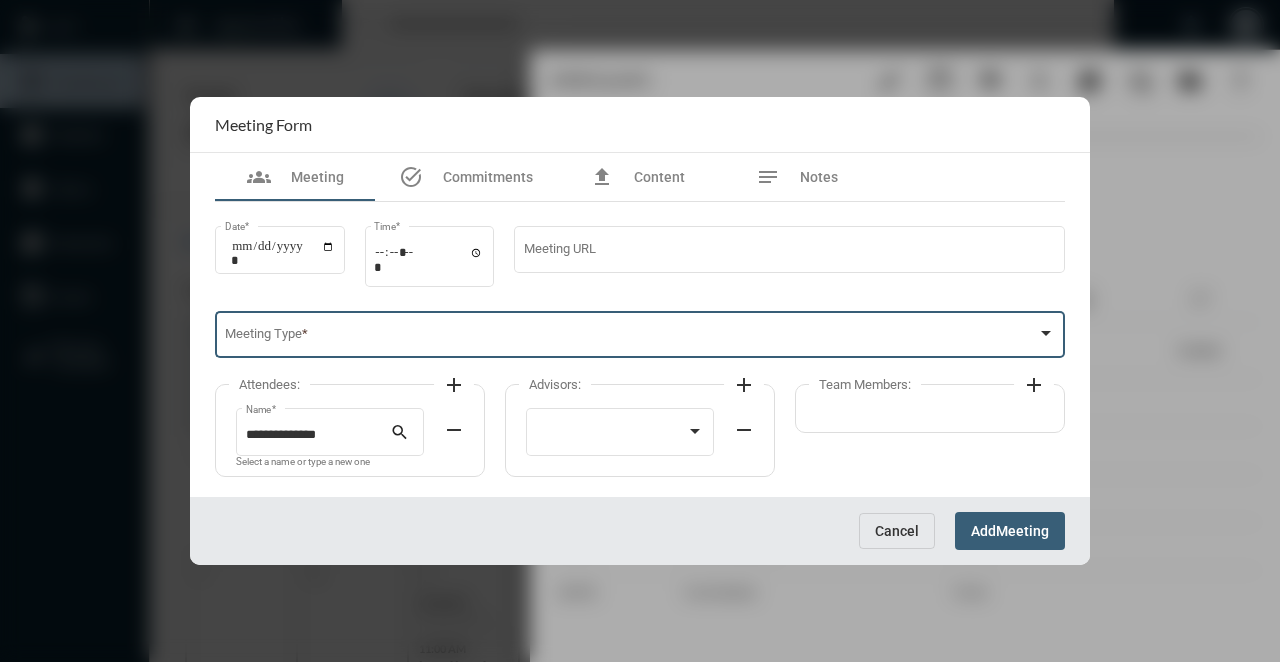 click at bounding box center (631, 338) 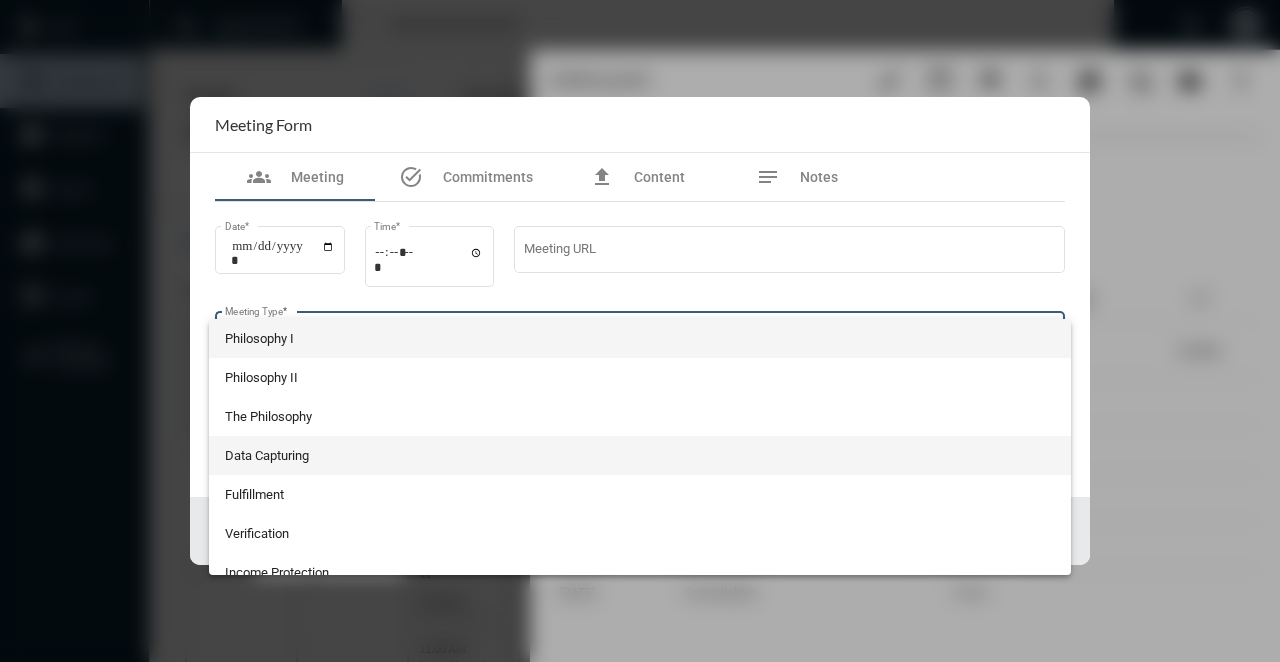 scroll, scrollTop: 524, scrollLeft: 0, axis: vertical 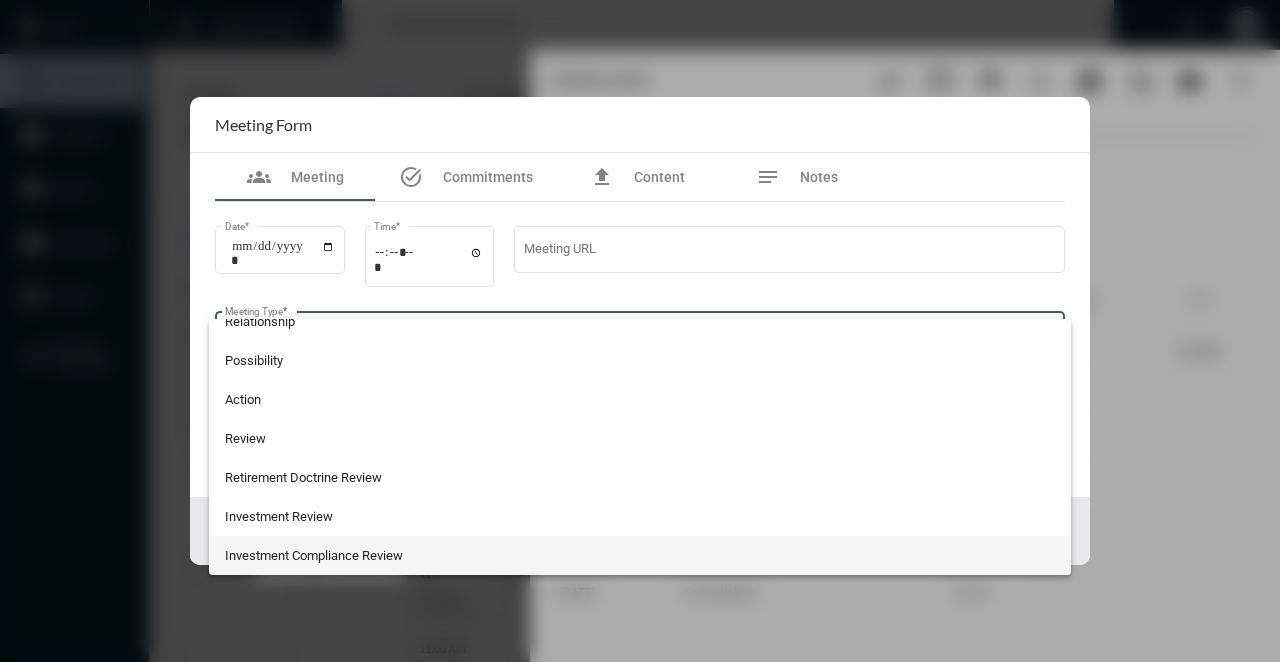click on "Investment Compliance Review" at bounding box center (640, 555) 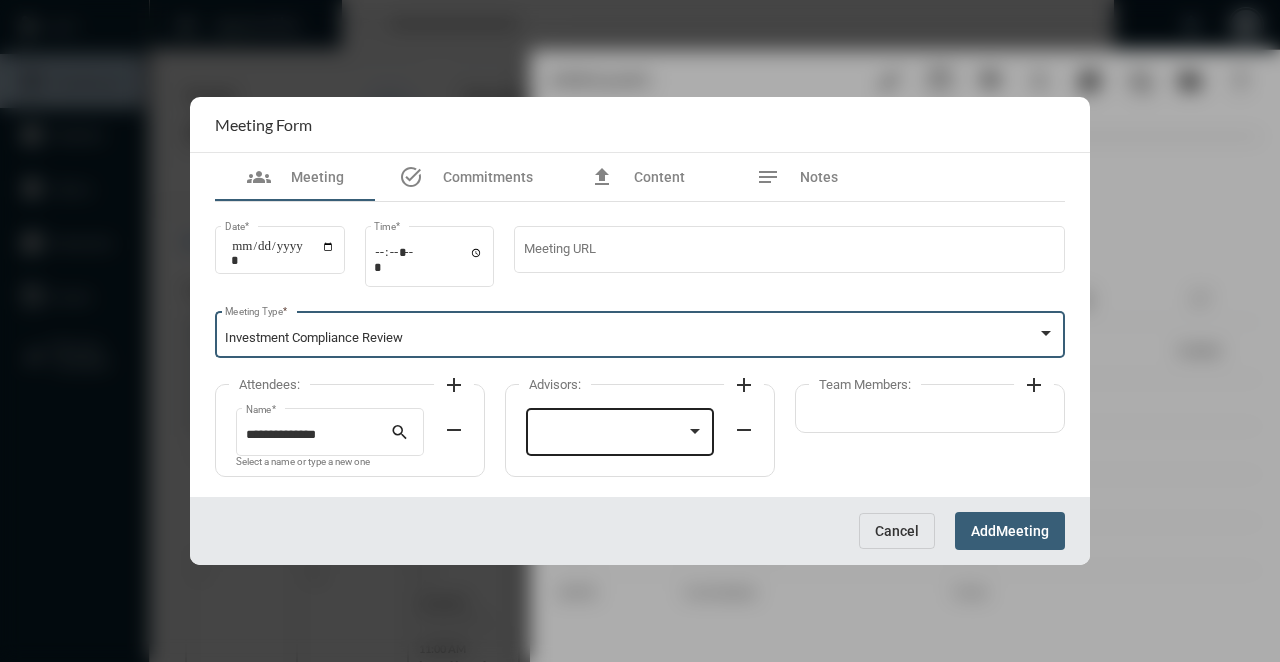click 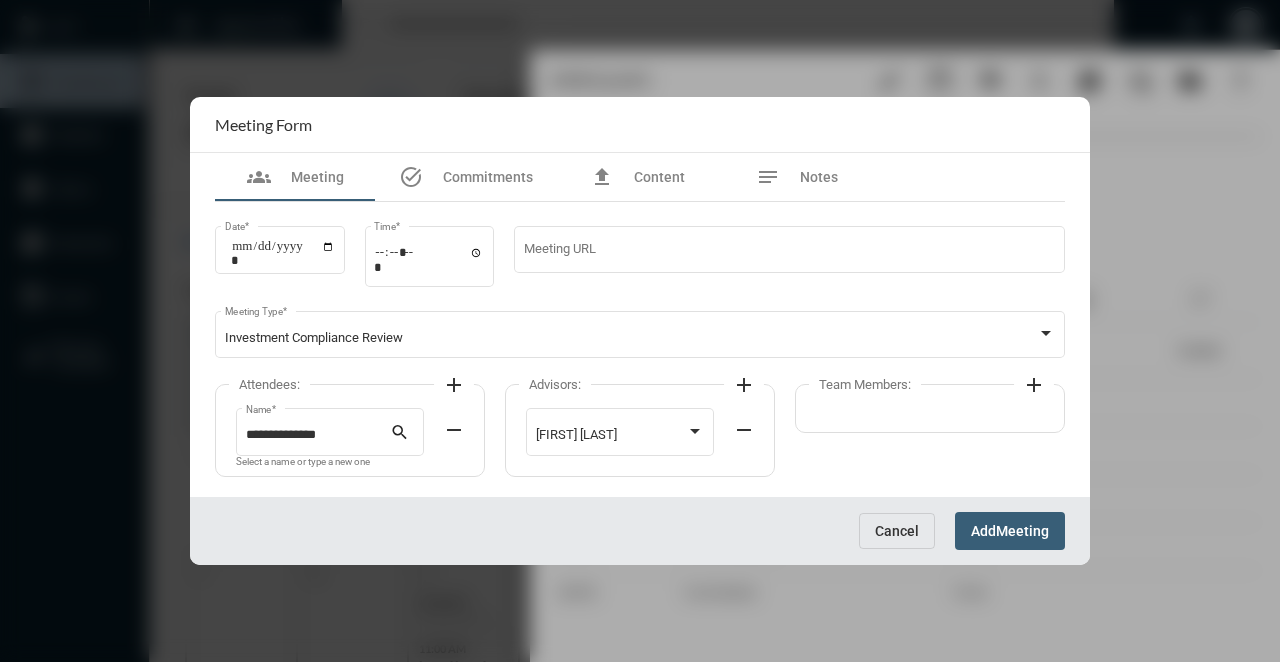 click on "Add" at bounding box center [983, 532] 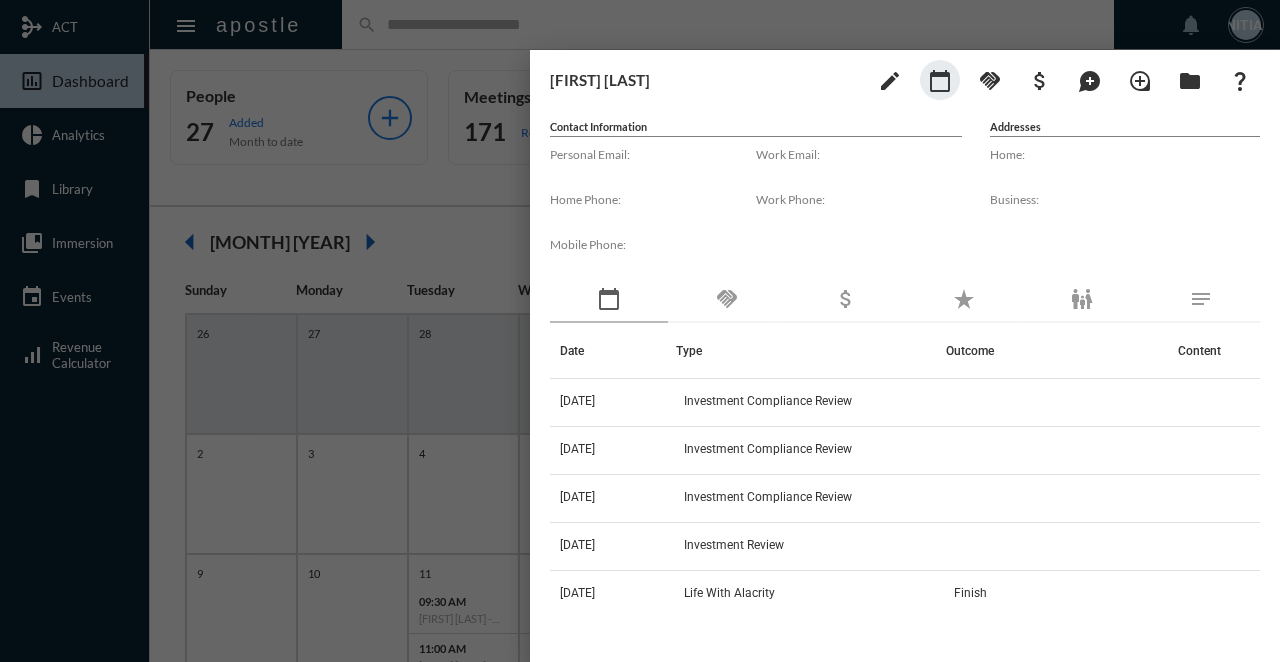 click at bounding box center (640, 331) 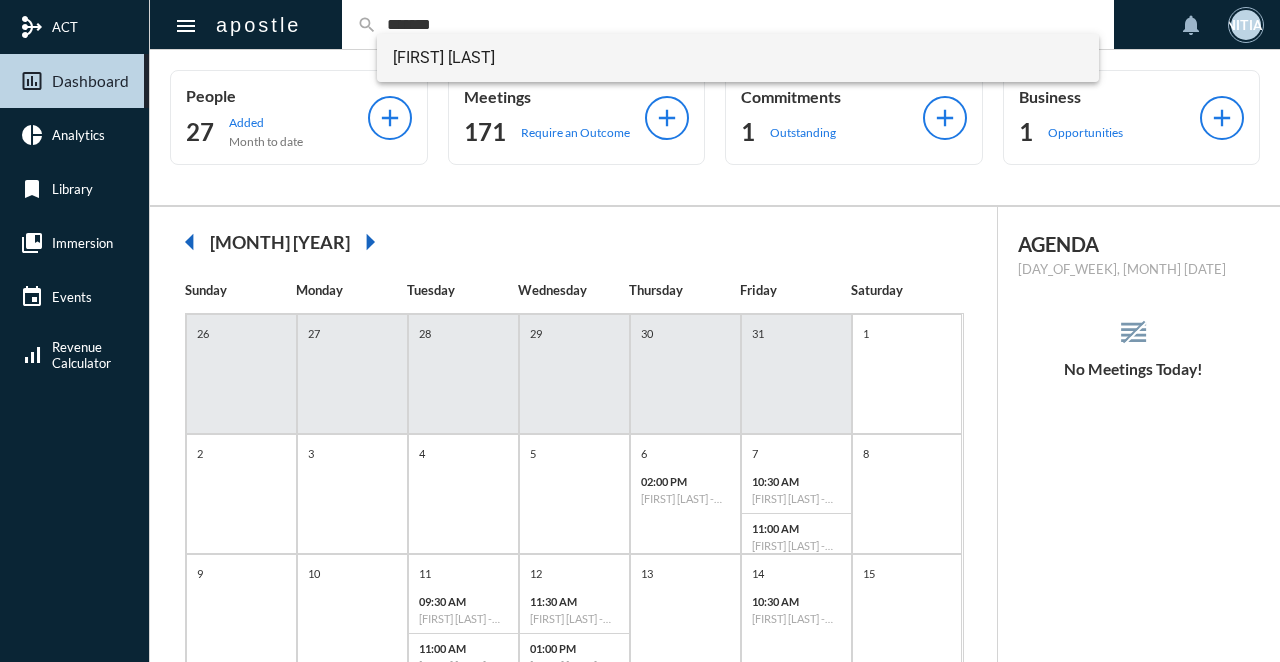 type on "*******" 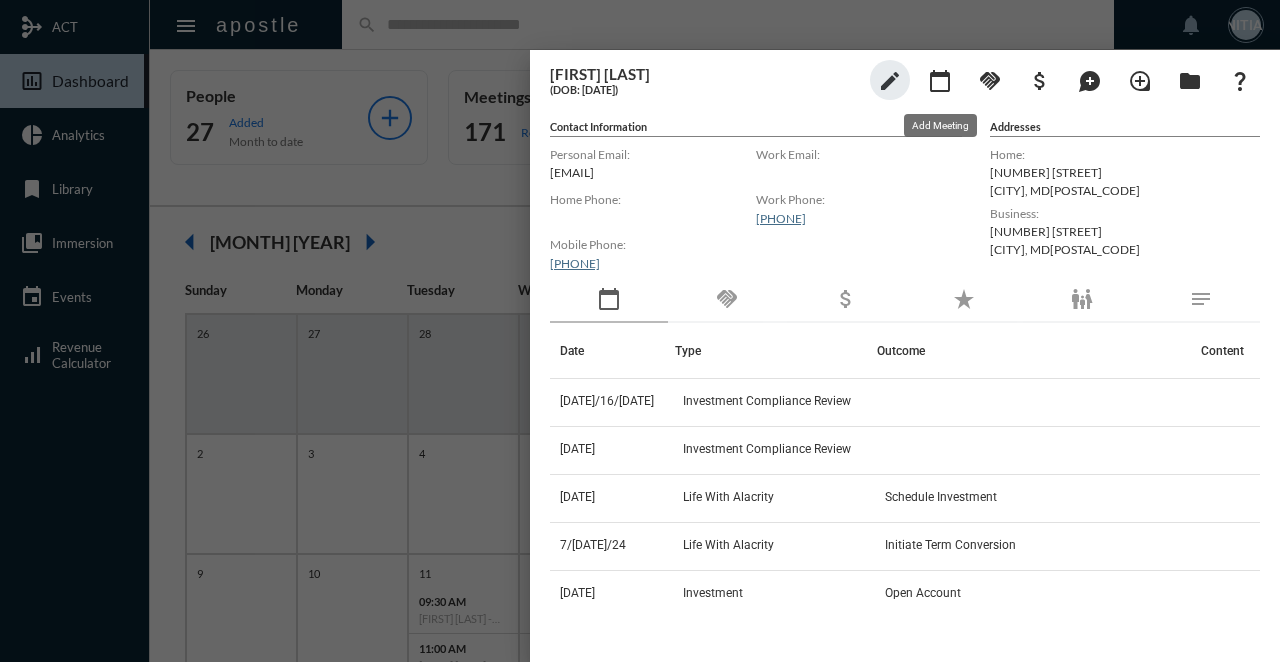 click on "calendar_today" 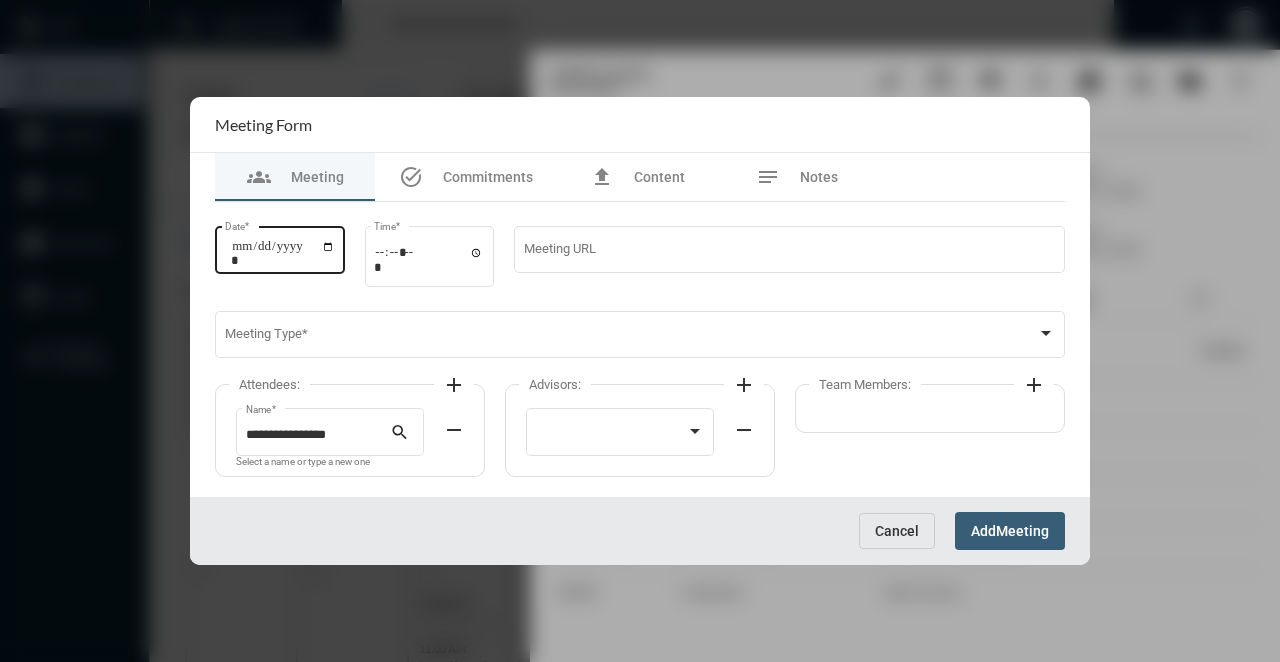 click on "Date  *" at bounding box center (283, 253) 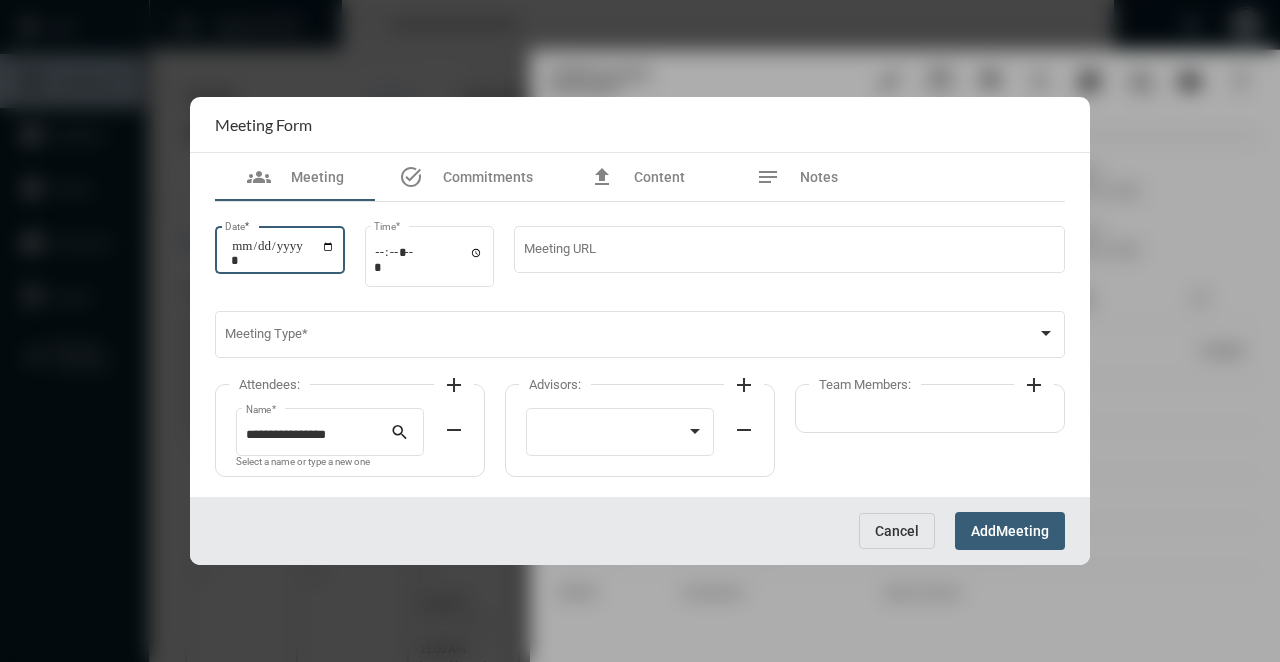 type on "**********" 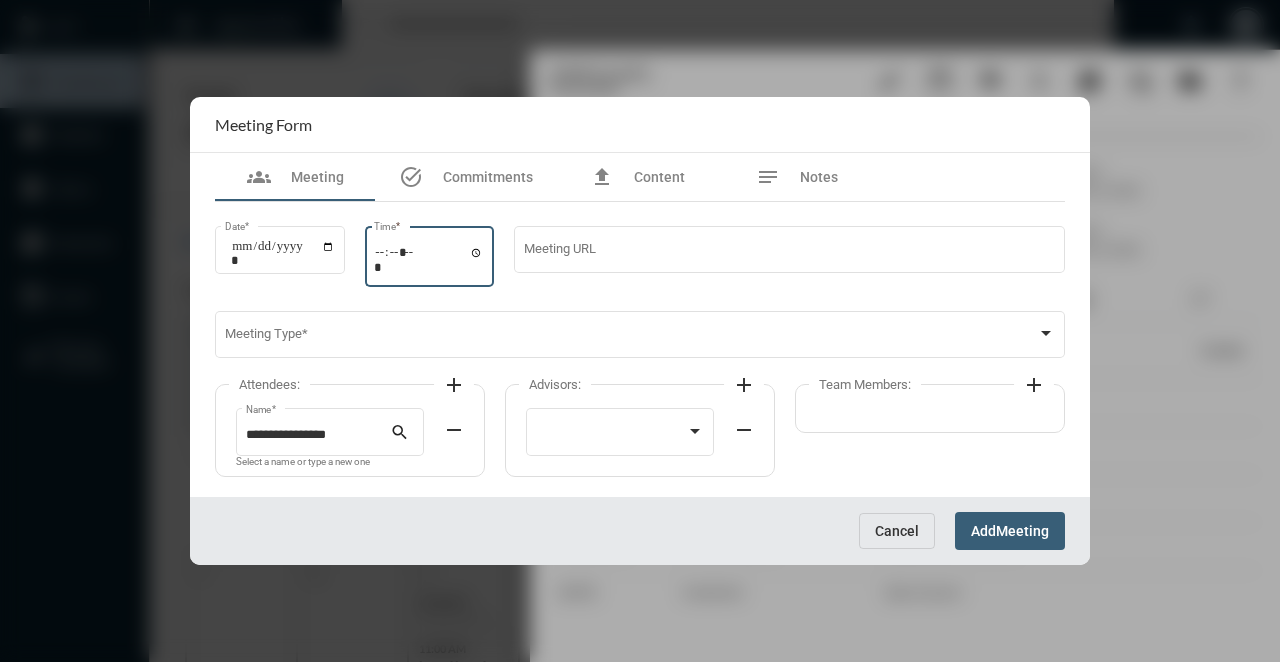 click on "Time  *" at bounding box center (429, 259) 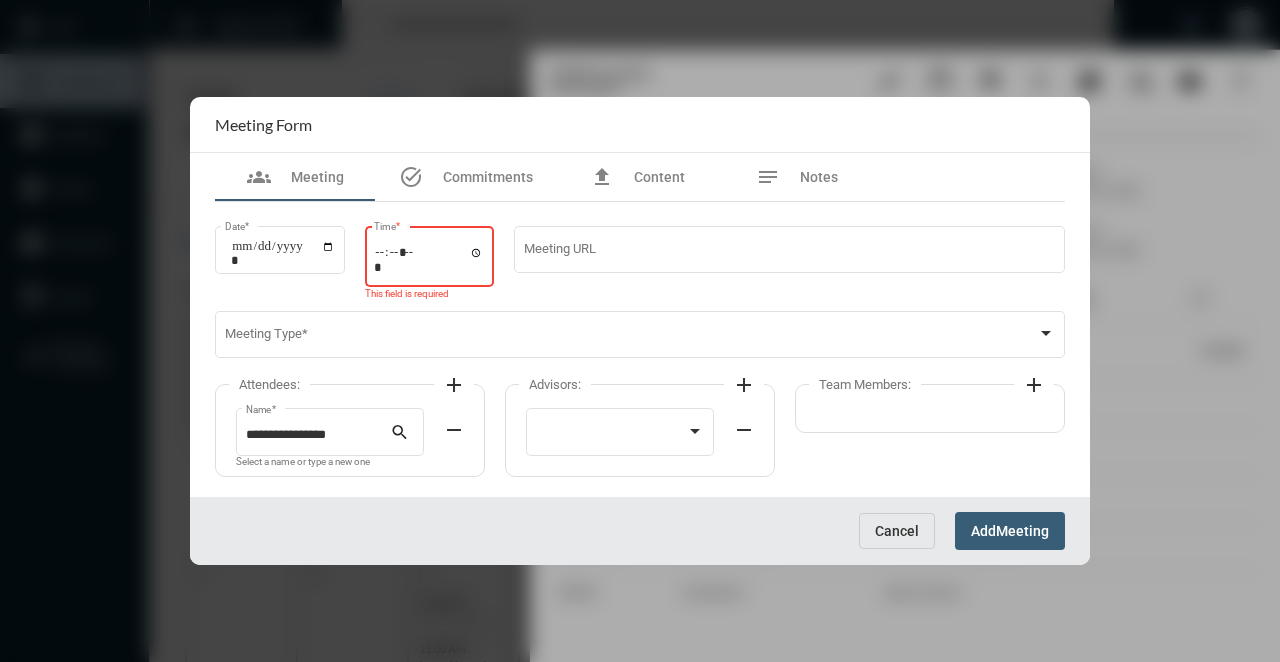 type on "*****" 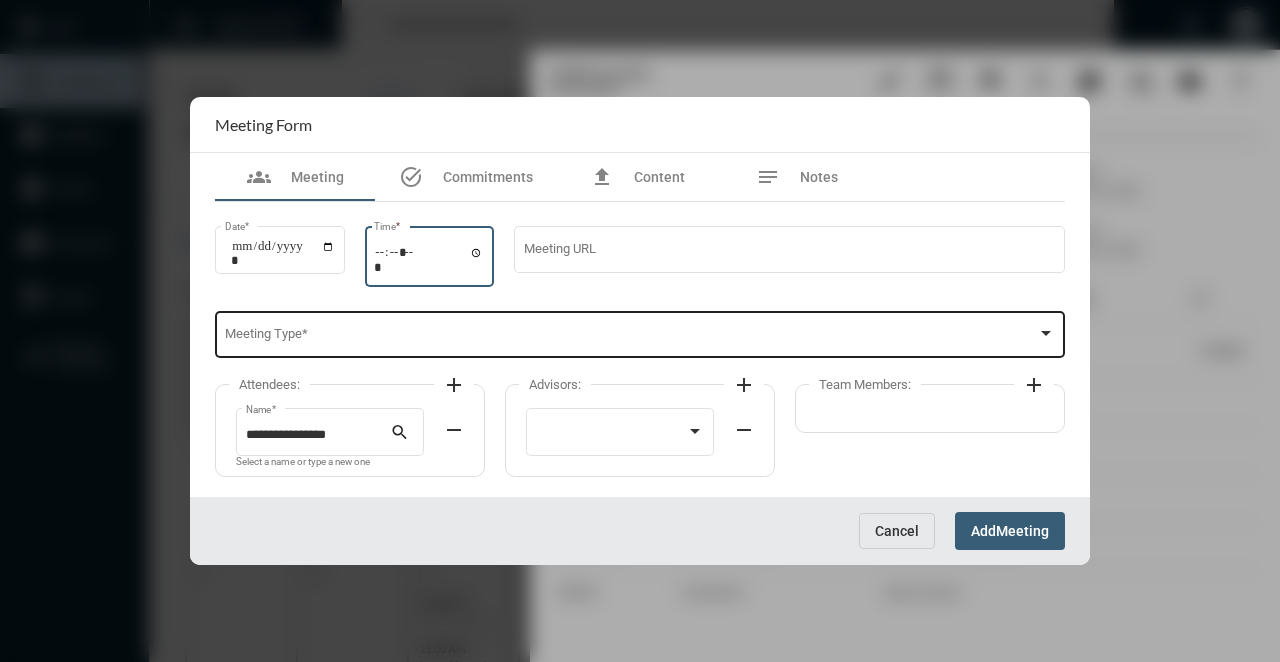 click at bounding box center (631, 338) 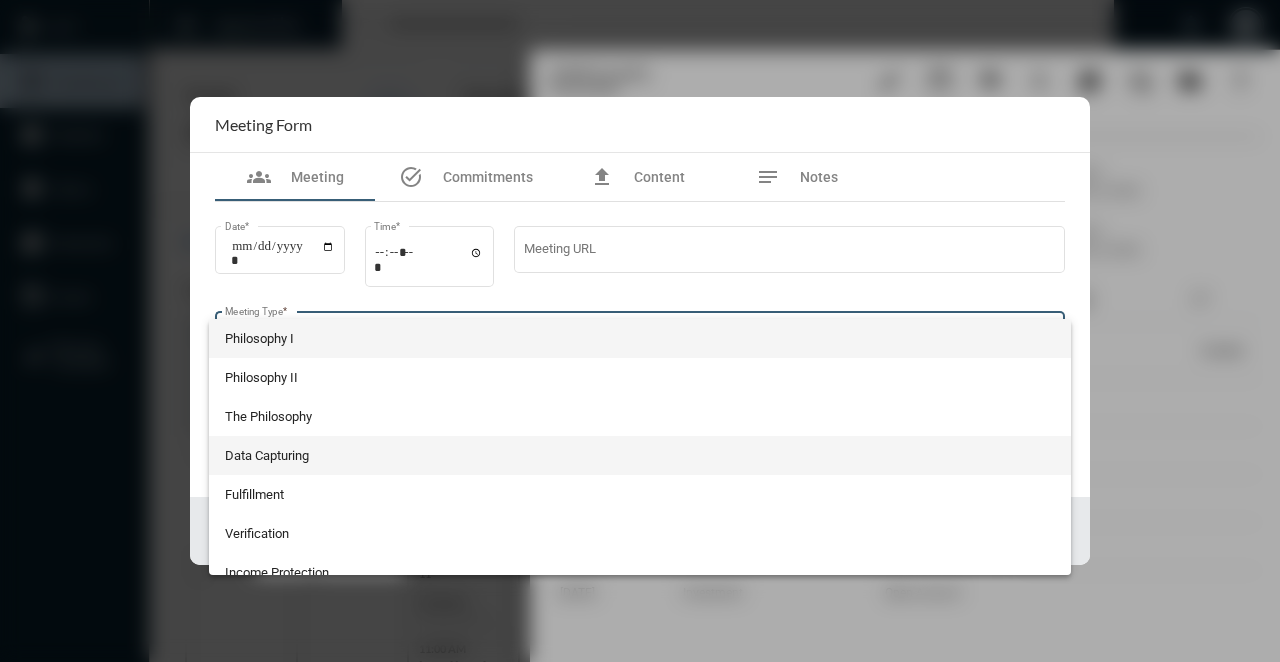 scroll, scrollTop: 524, scrollLeft: 0, axis: vertical 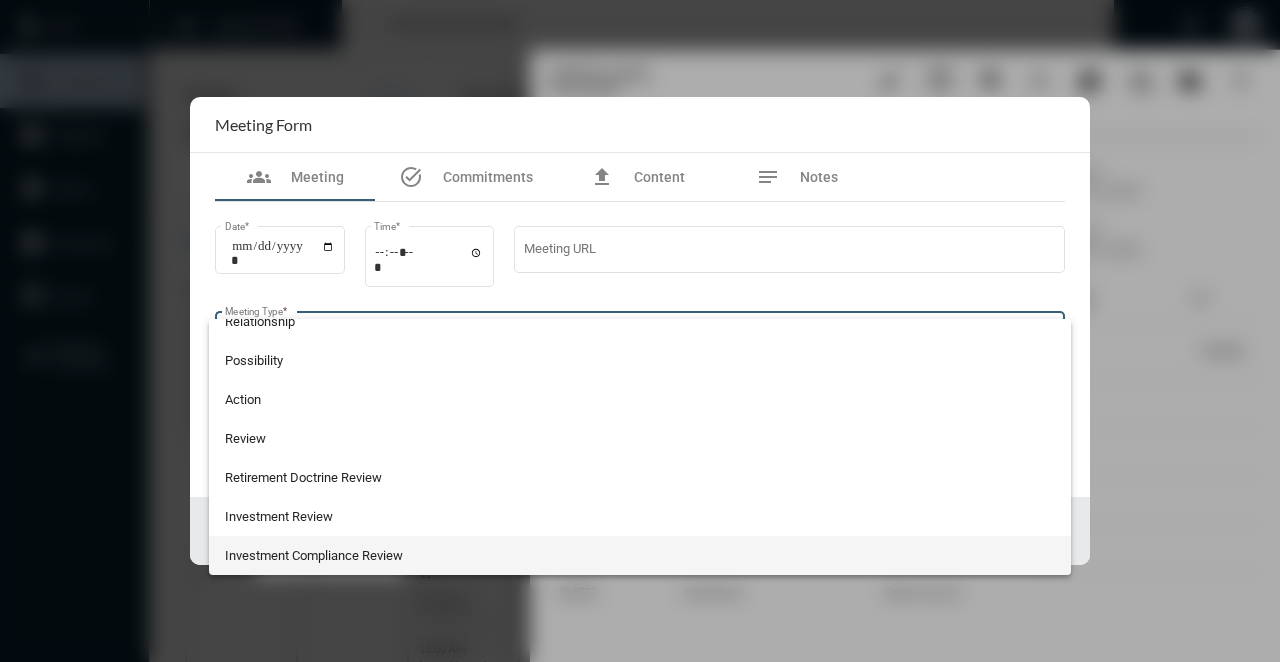 click on "Investment Compliance Review" at bounding box center (640, 555) 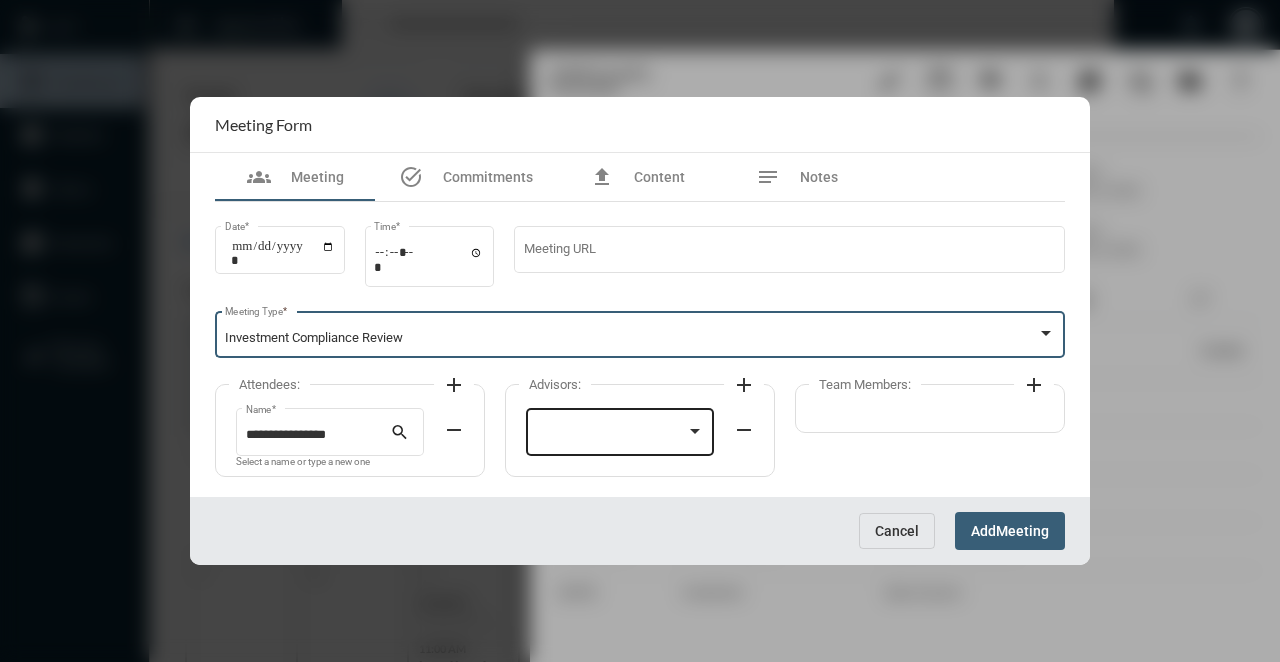 click 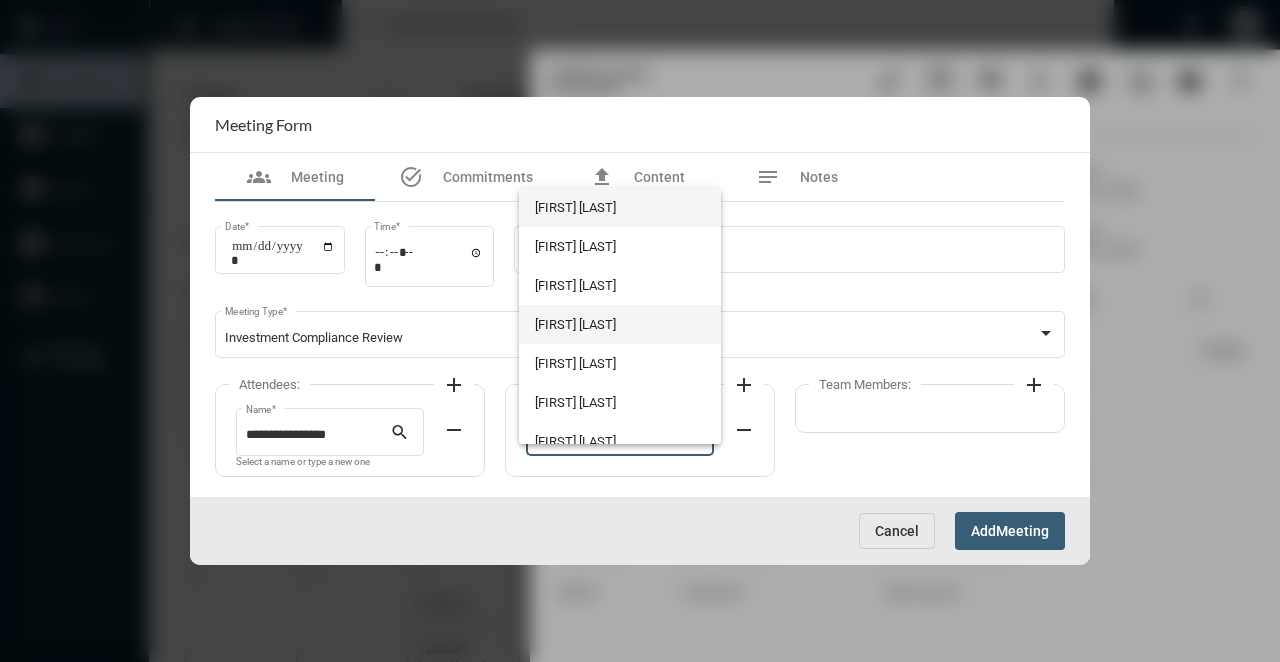 click on "[FIRST] [LAST]" at bounding box center [619, 324] 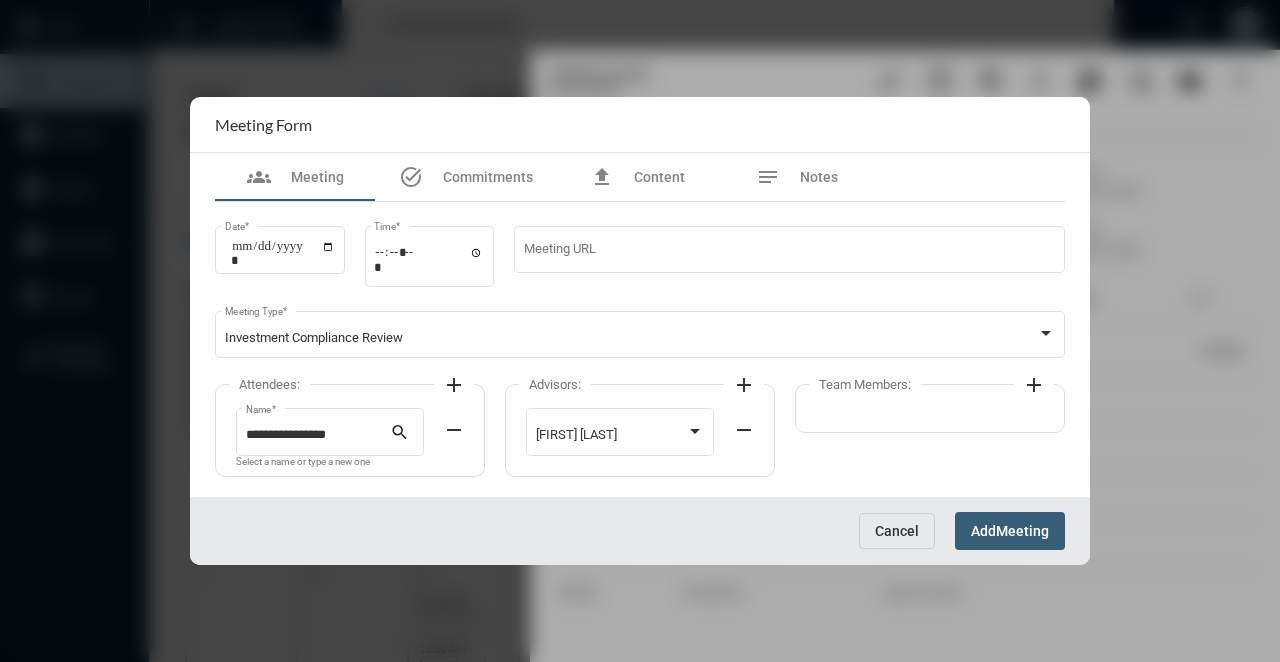 click on "Add" at bounding box center (983, 532) 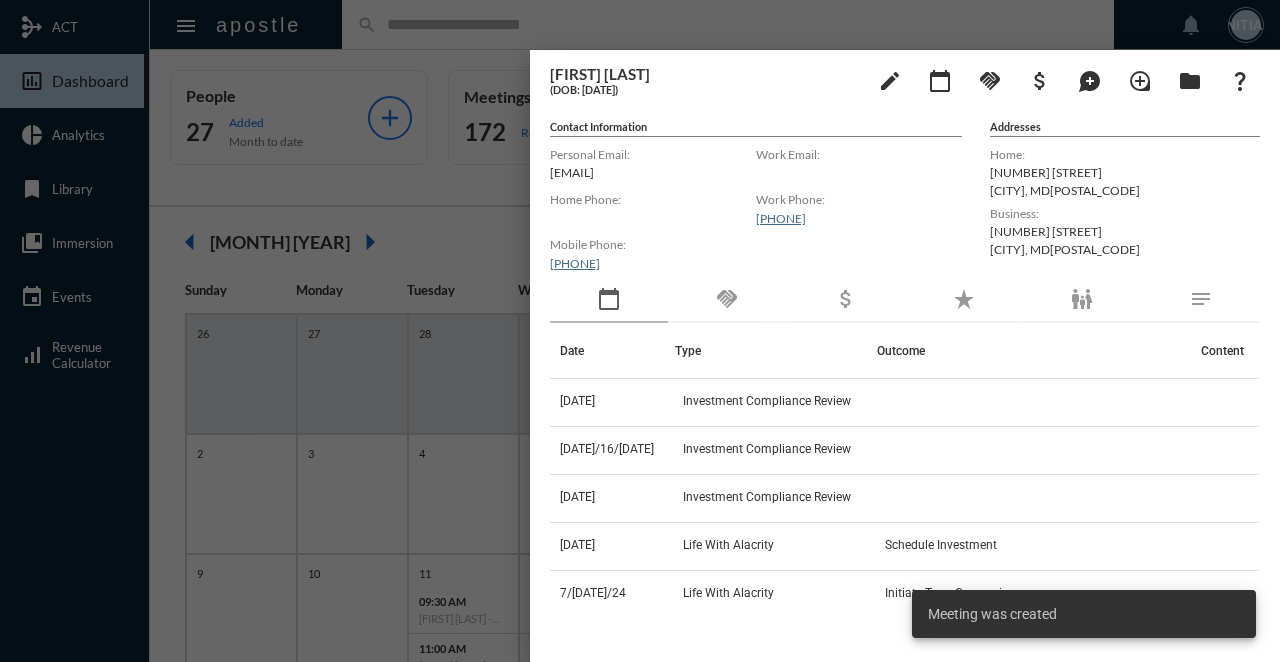 drag, startPoint x: 413, startPoint y: 222, endPoint x: 482, endPoint y: 353, distance: 148.06079 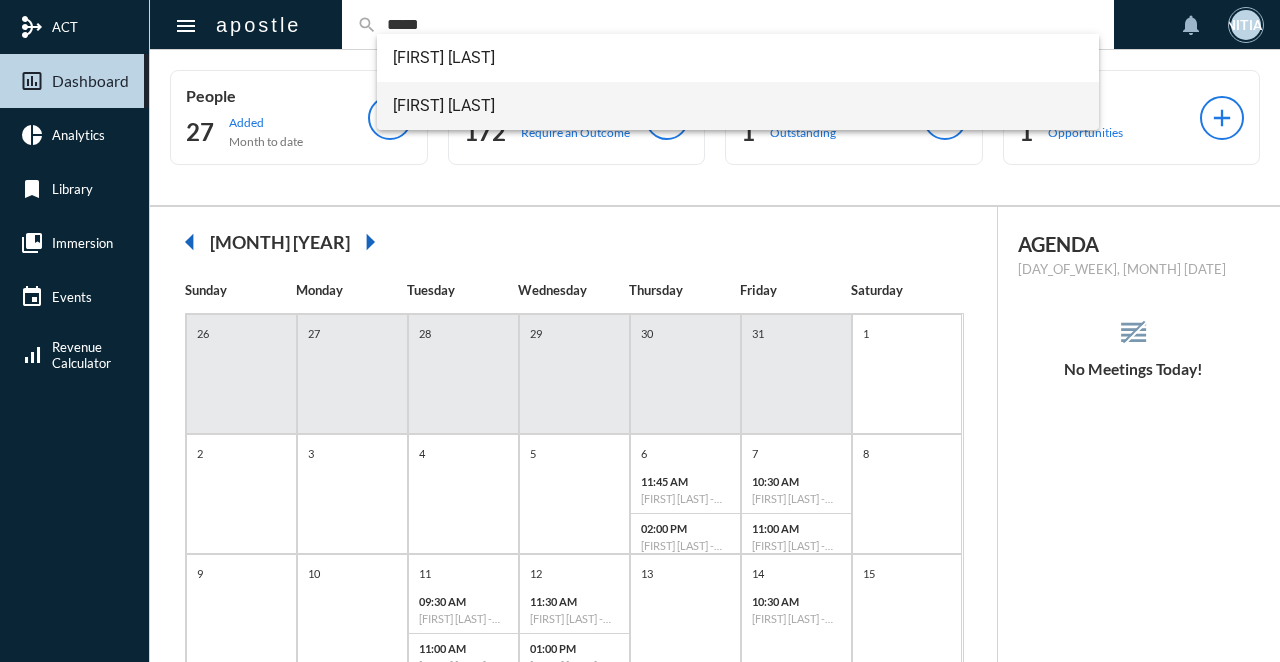 type on "*****" 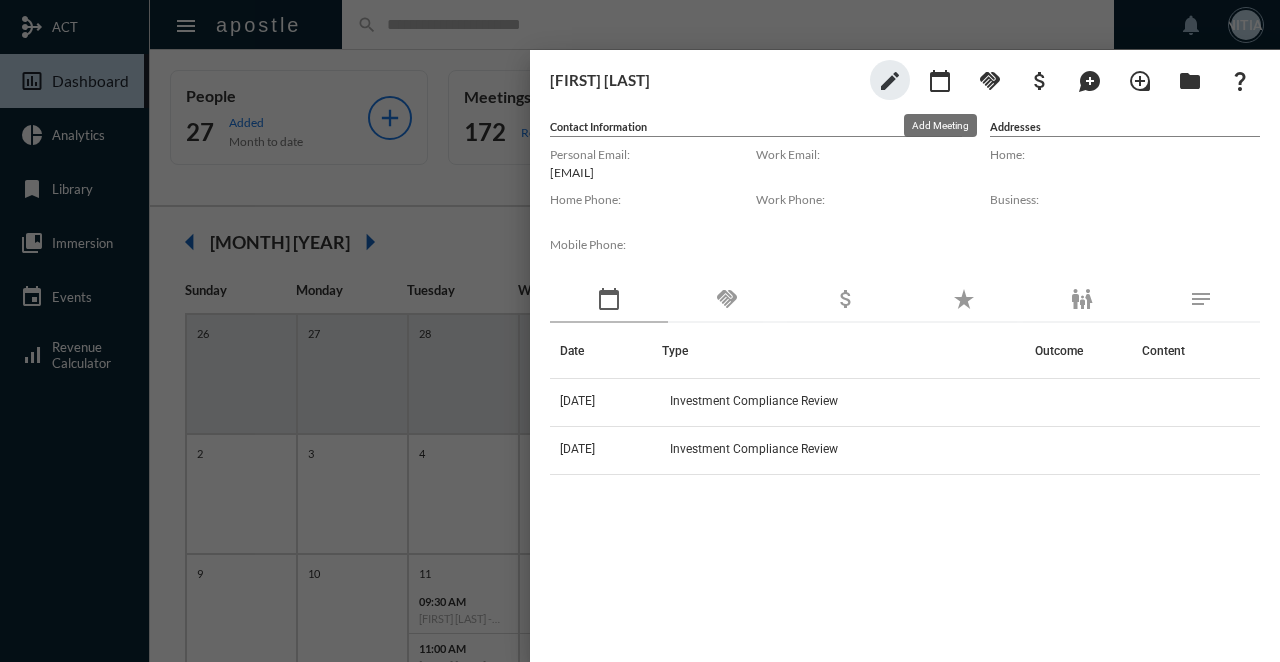 click on "calendar_today" 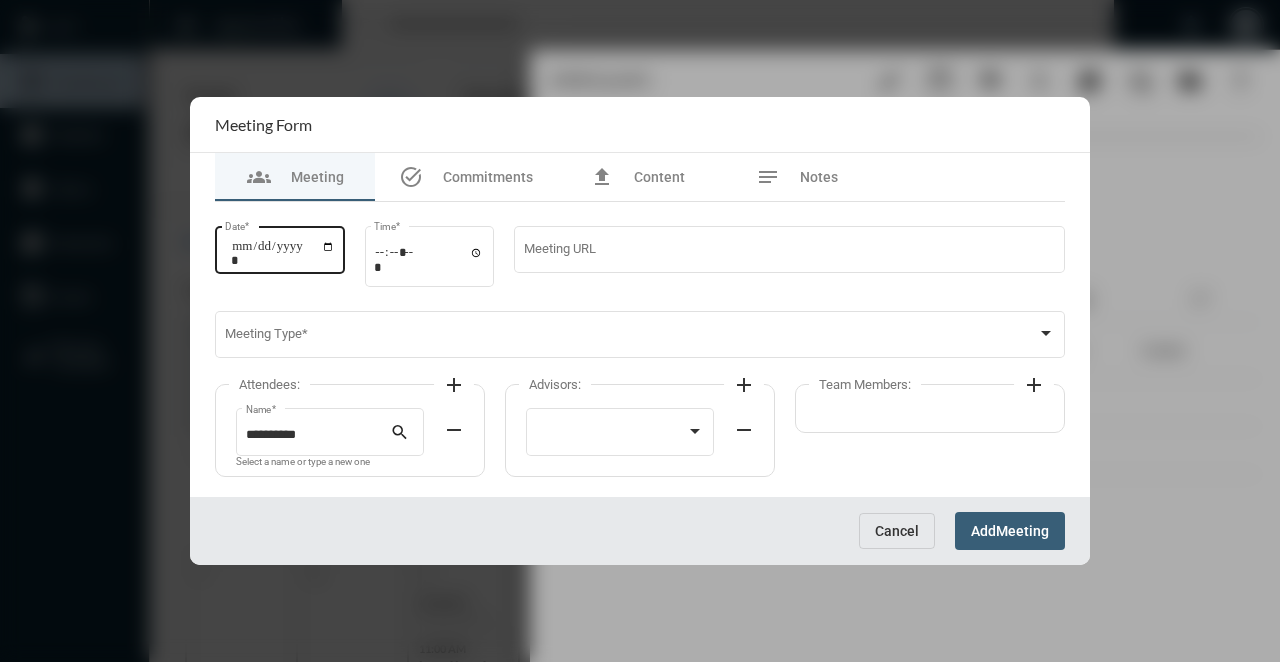 click on "Date  *" at bounding box center (283, 253) 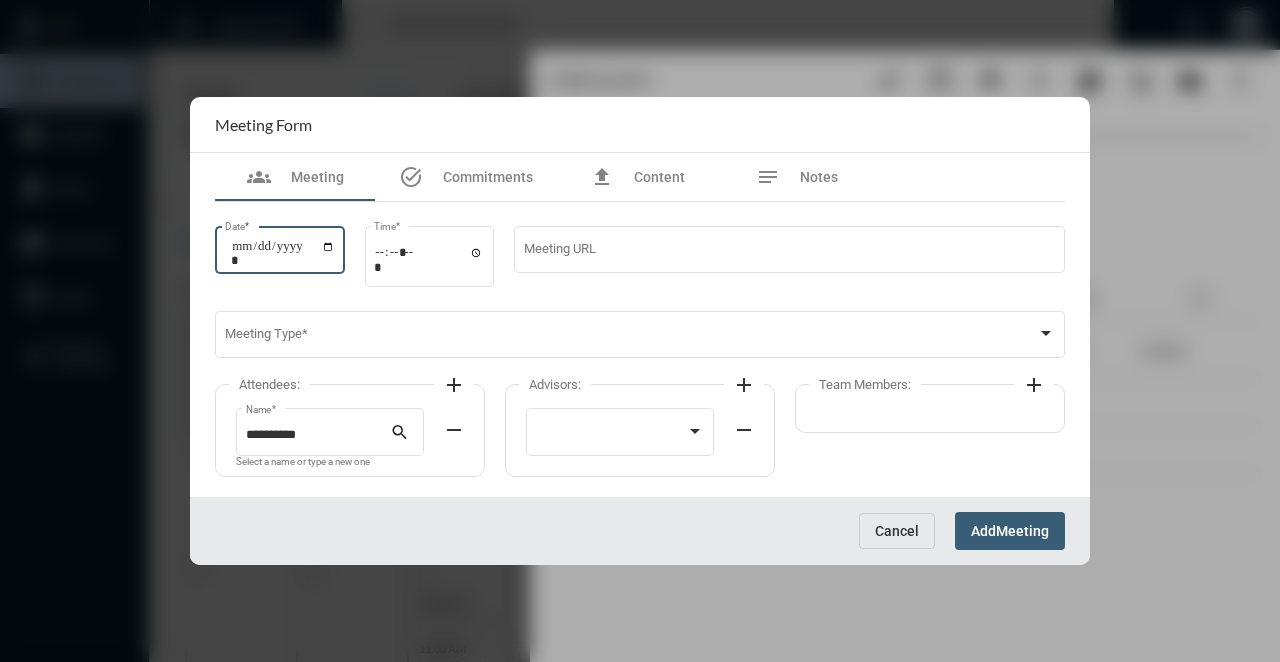 type on "**********" 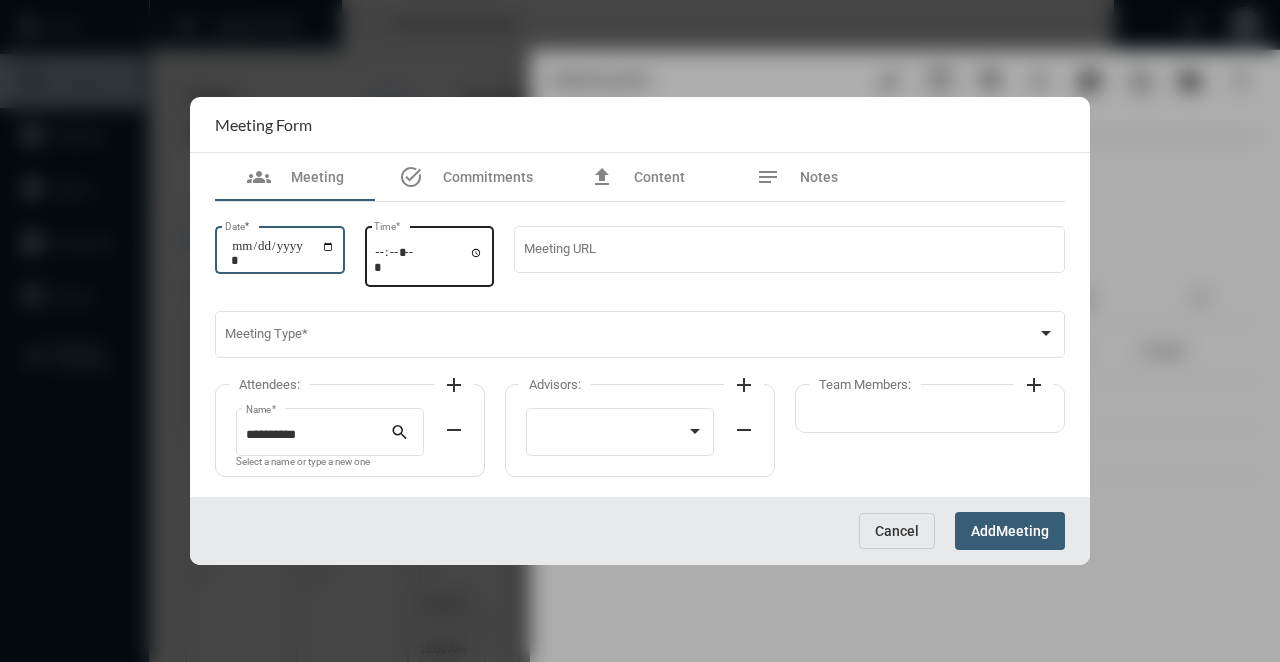 click on "Time  *" at bounding box center (429, 259) 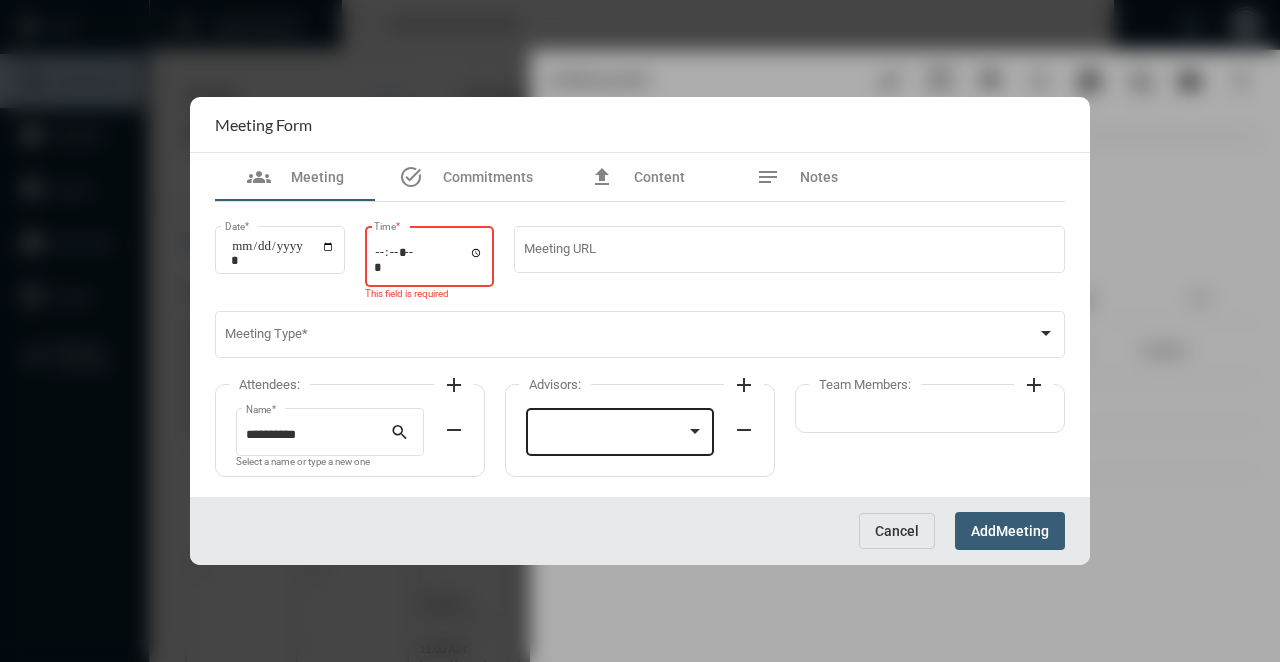 type on "*****" 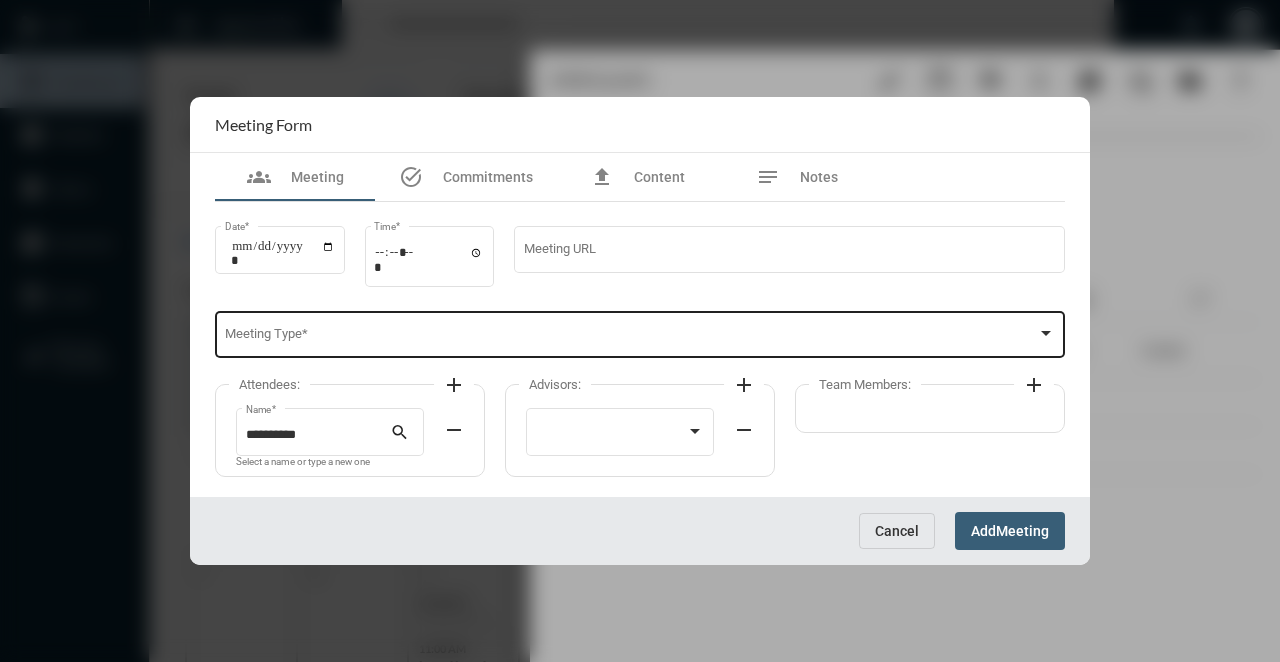 click on "Meeting Type  *" at bounding box center [640, 333] 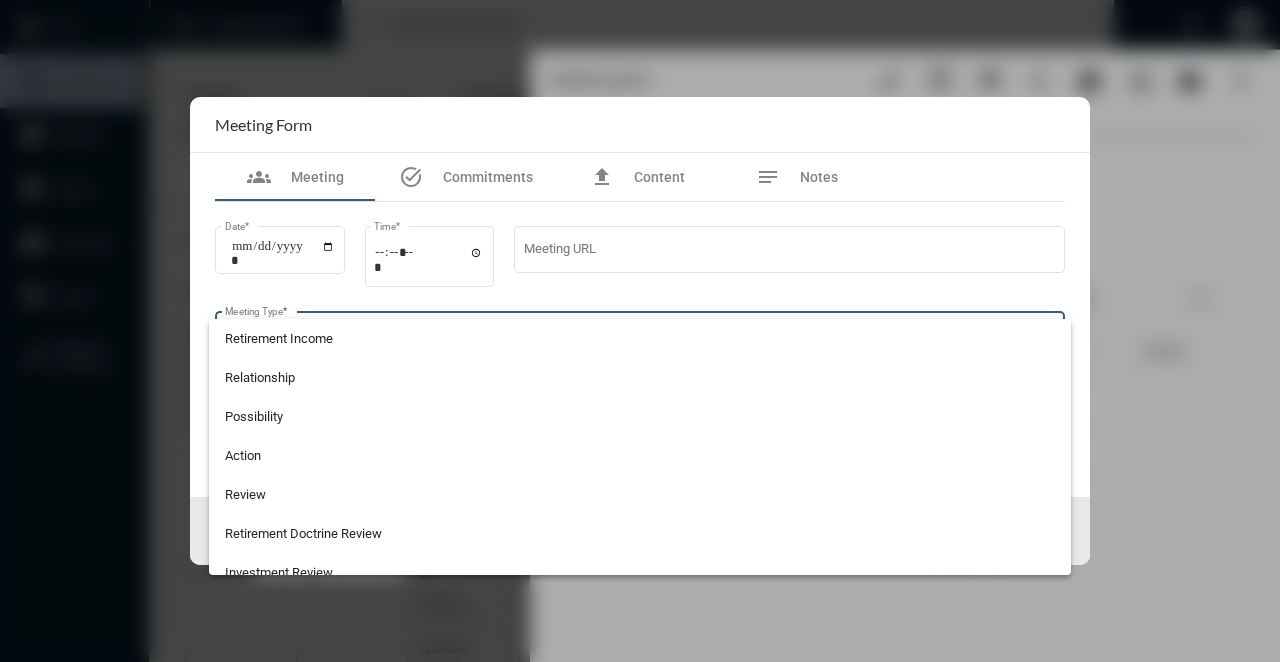 scroll, scrollTop: 524, scrollLeft: 0, axis: vertical 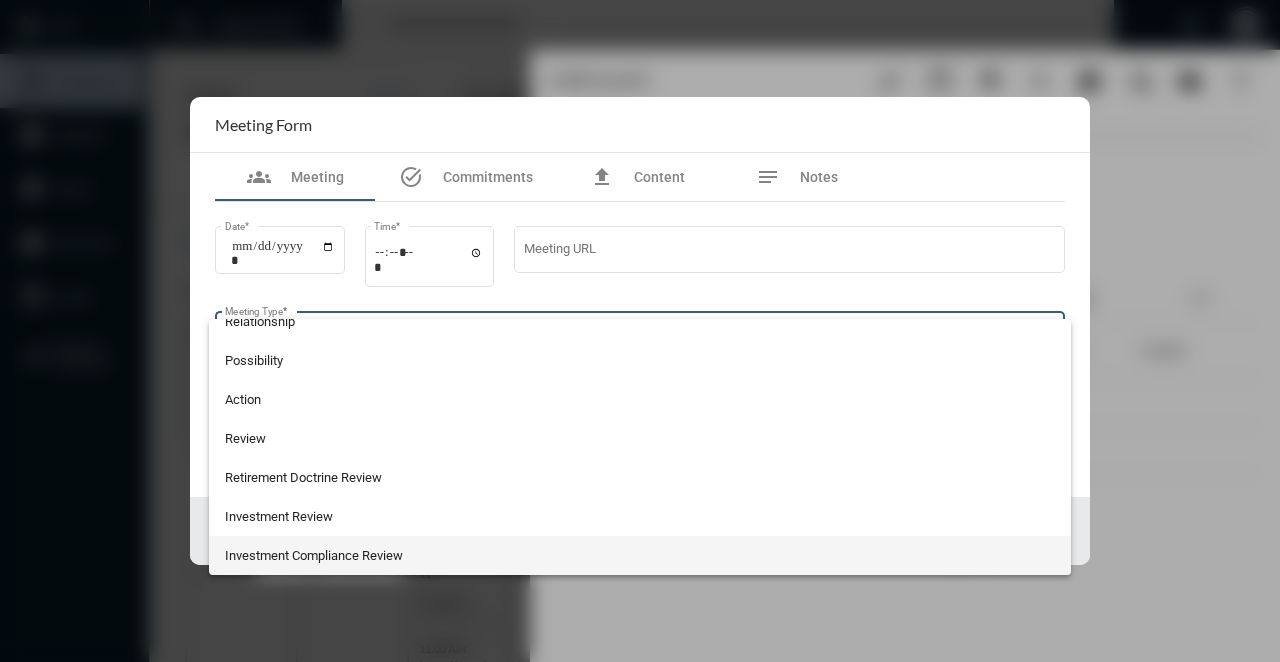 click on "Investment Compliance Review" at bounding box center (640, 555) 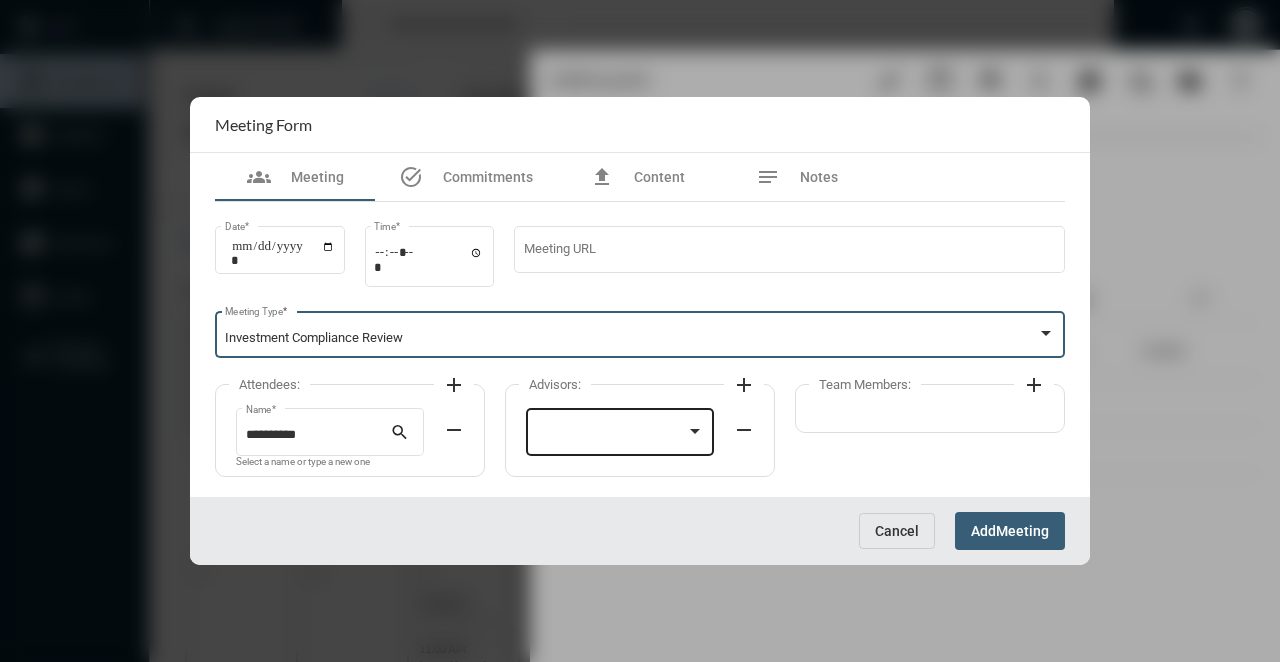 click at bounding box center (611, 435) 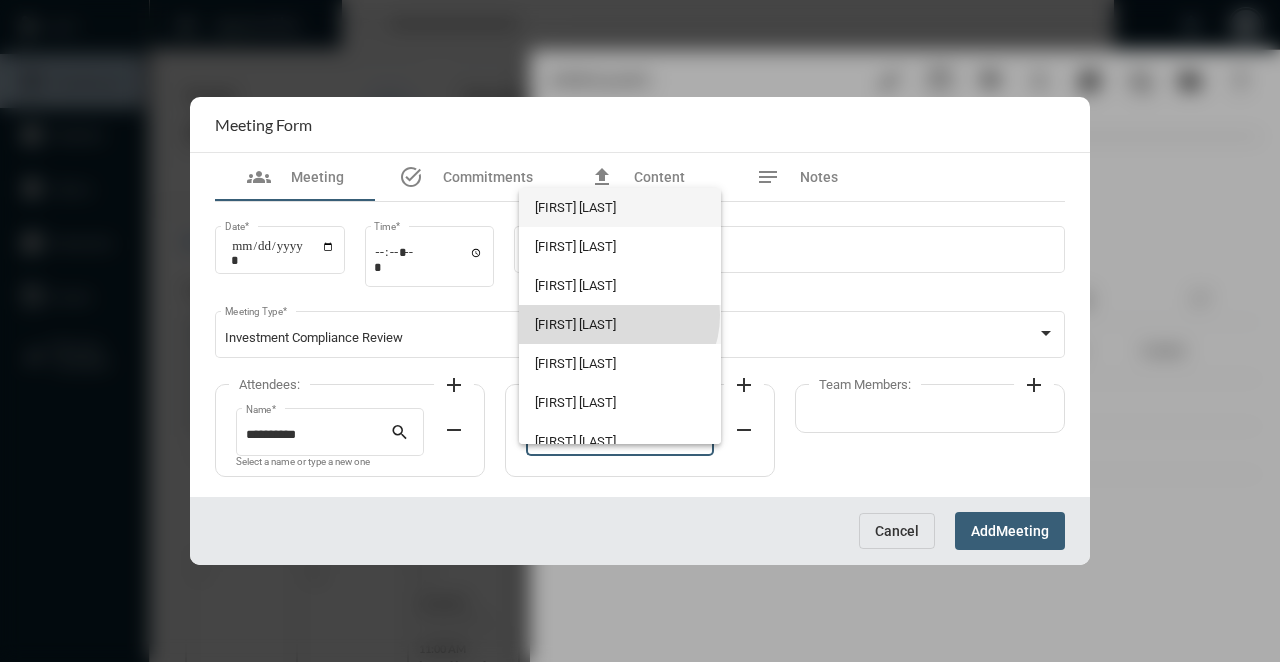 click on "[FIRST] [LAST]" at bounding box center (619, 324) 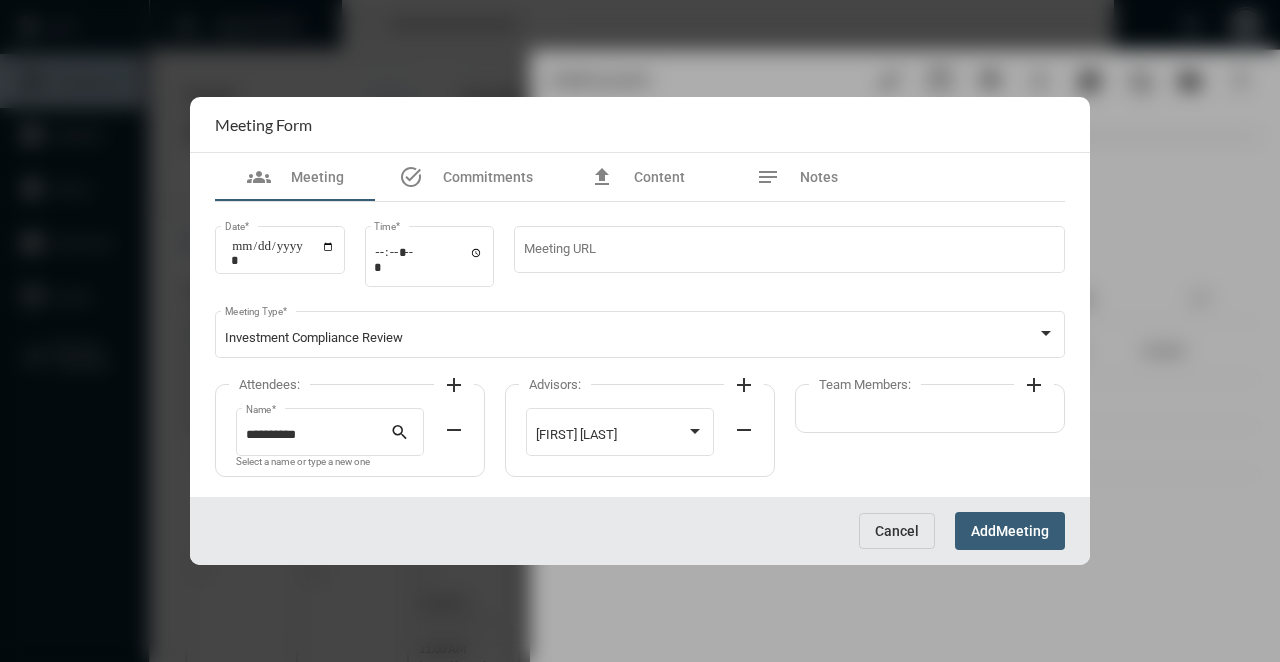 click on "Meeting" at bounding box center (1022, 532) 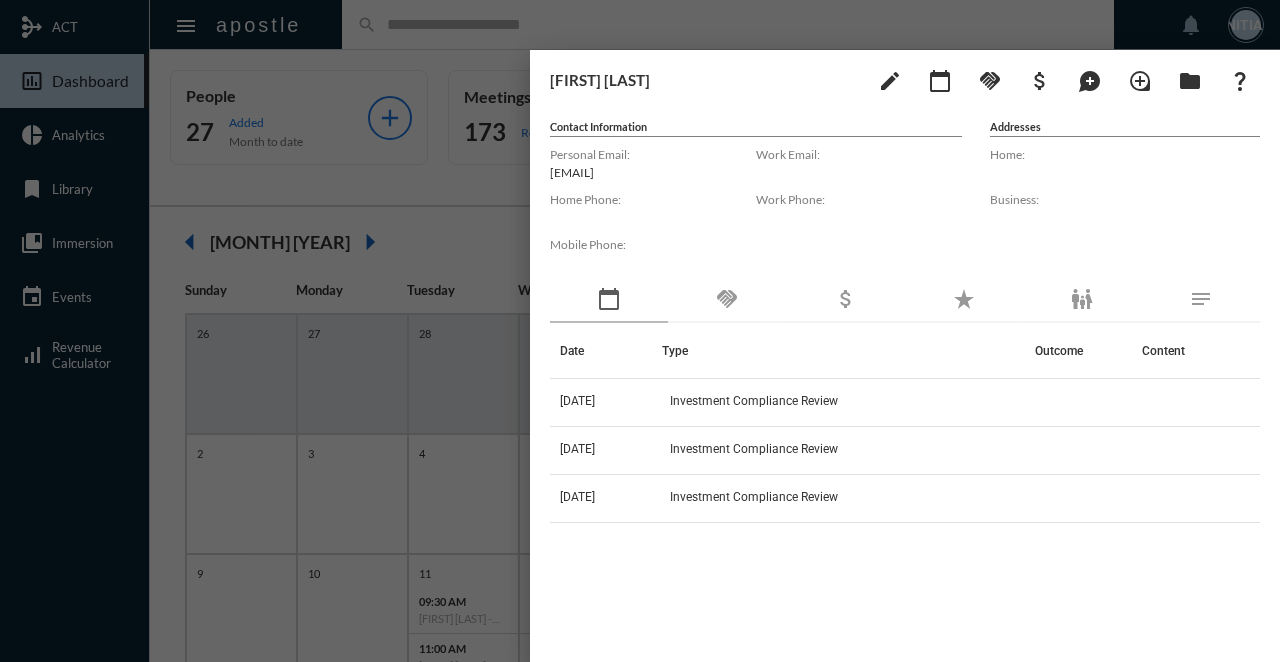 click at bounding box center [640, 331] 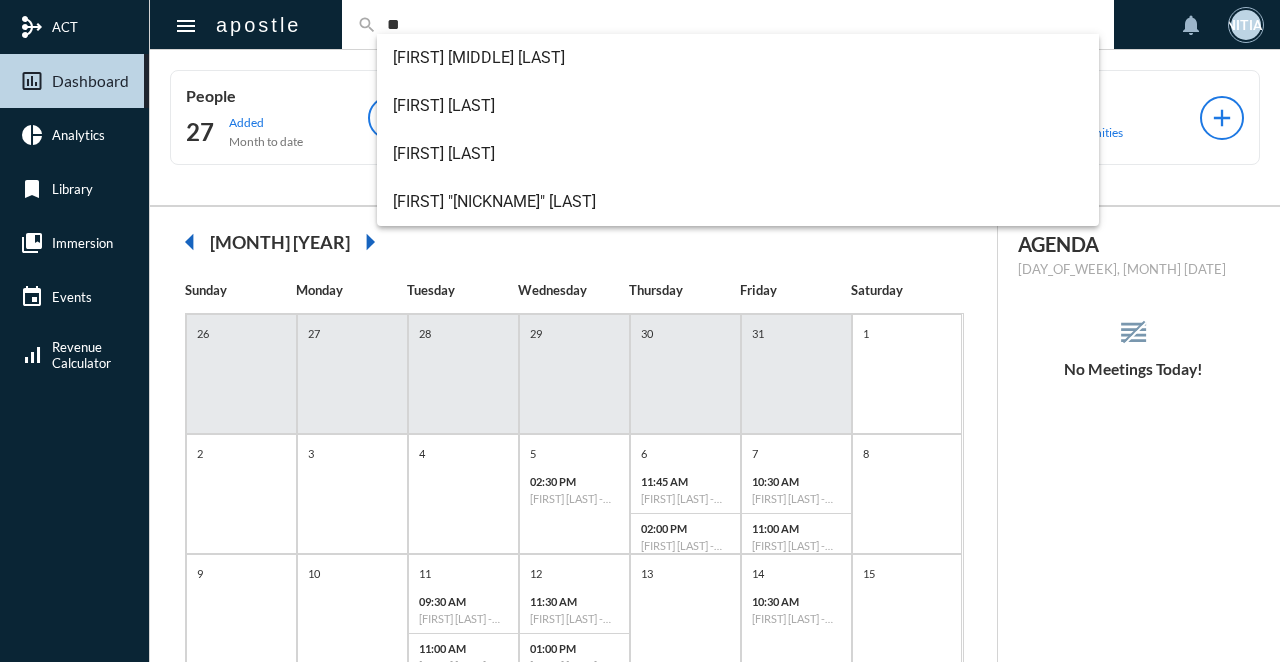type on "*" 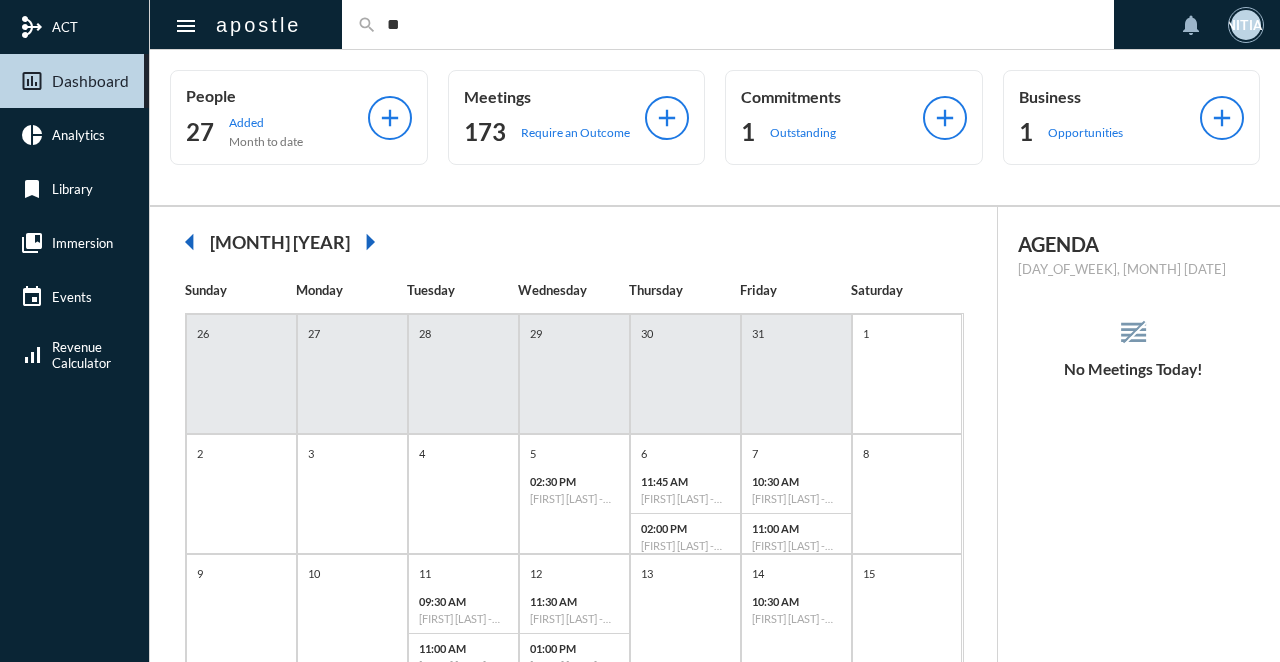 type on "*" 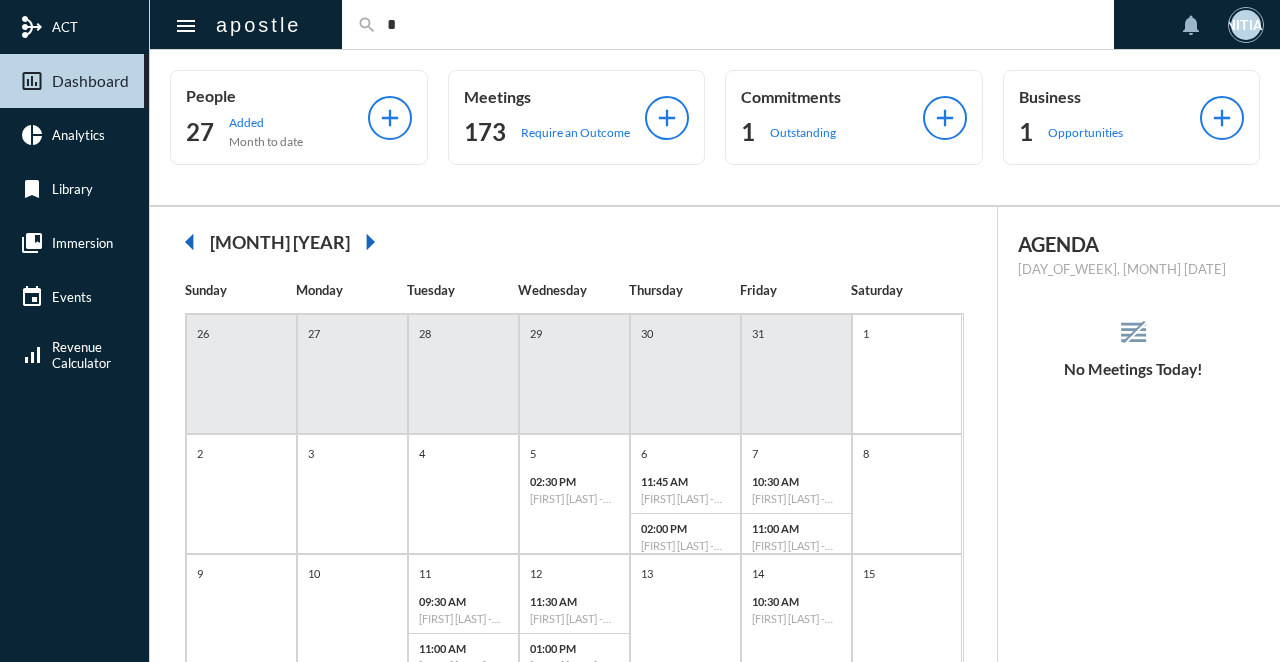 type 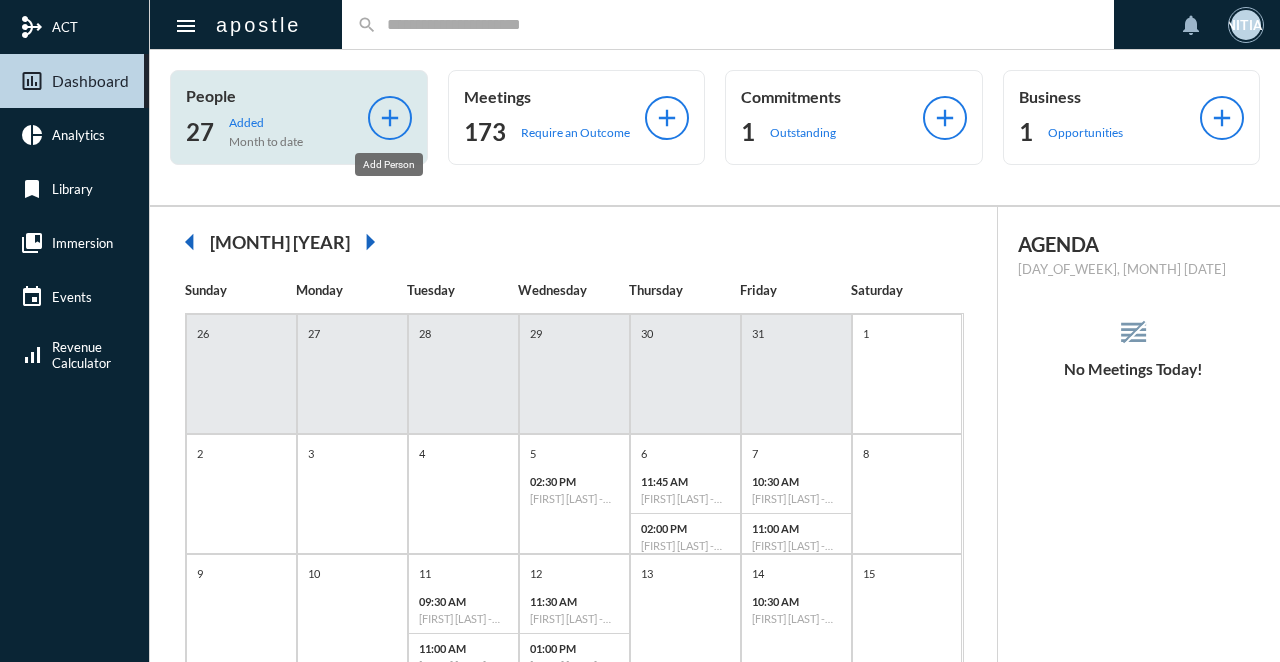 click on "add" 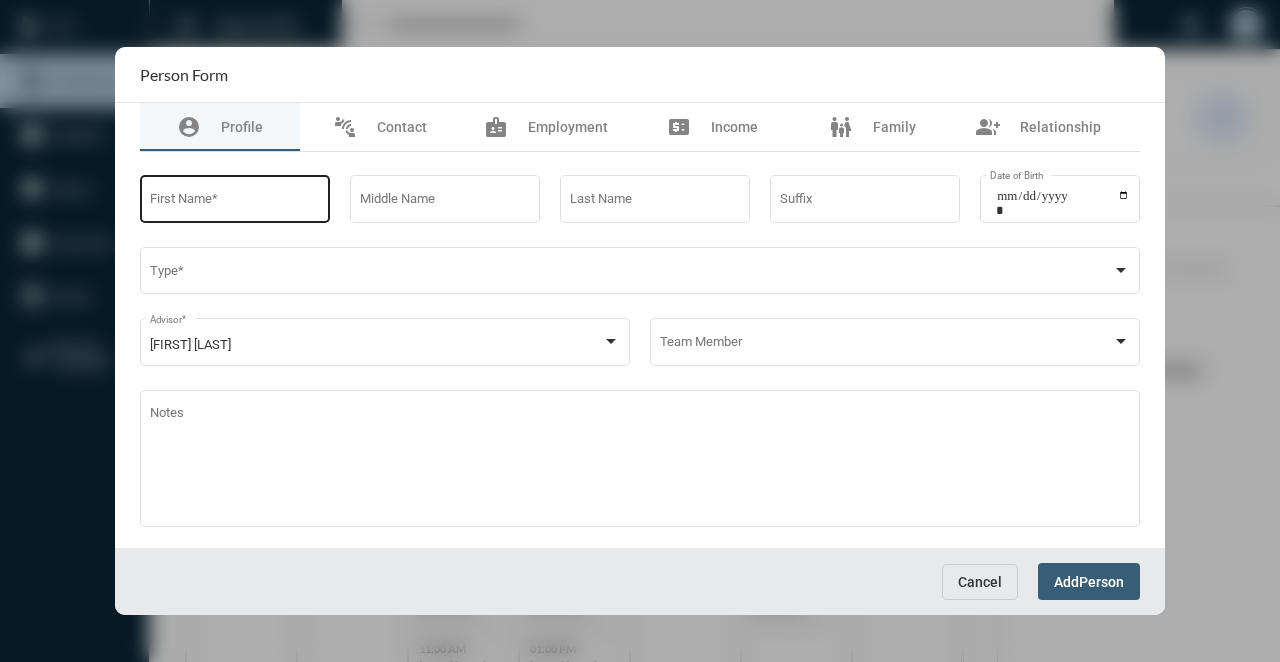 click on "First Name  *" at bounding box center (235, 202) 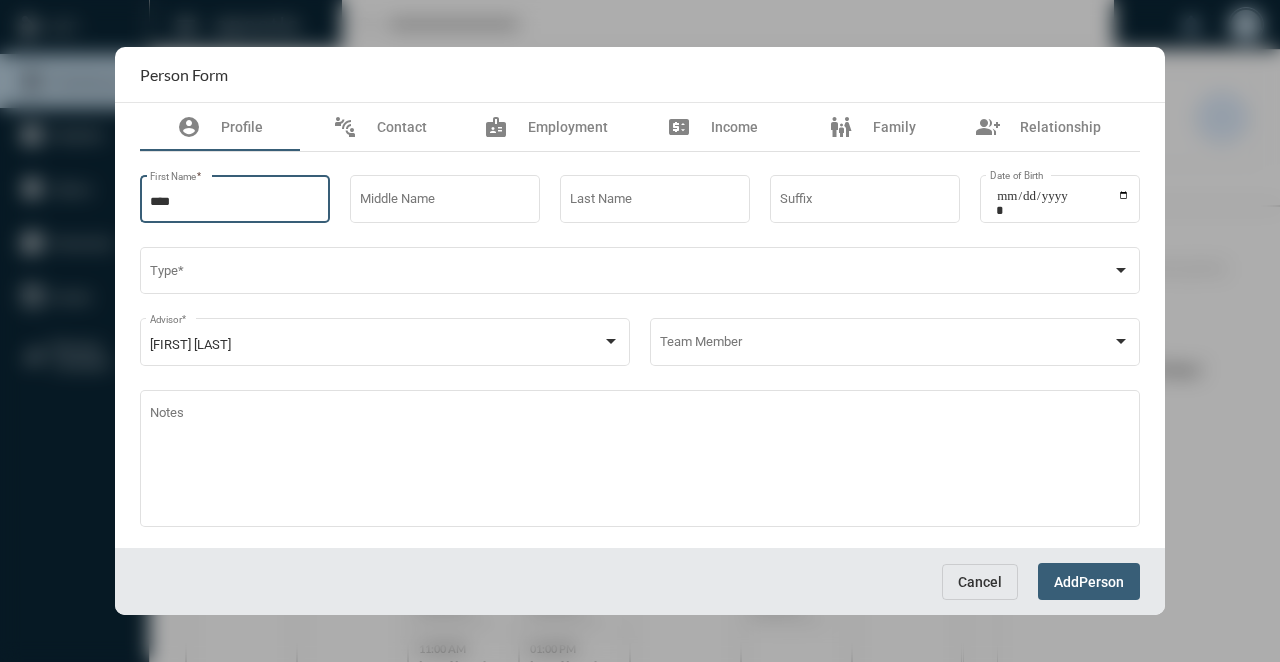 type on "****" 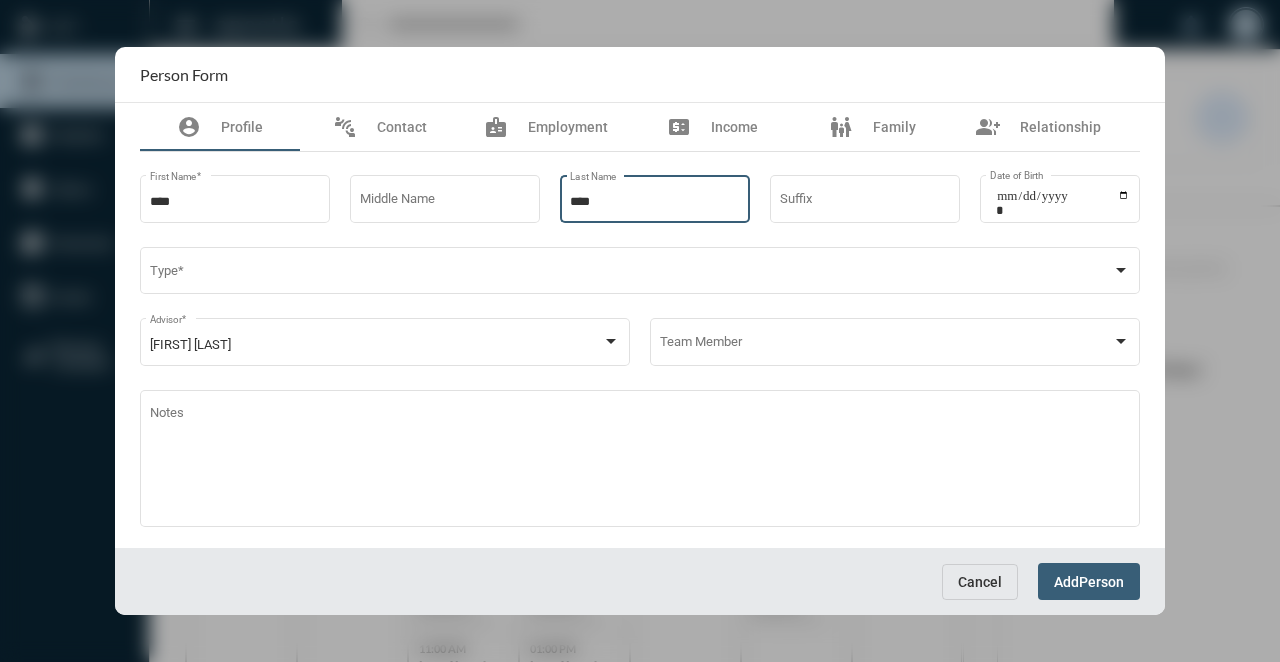 type on "****" 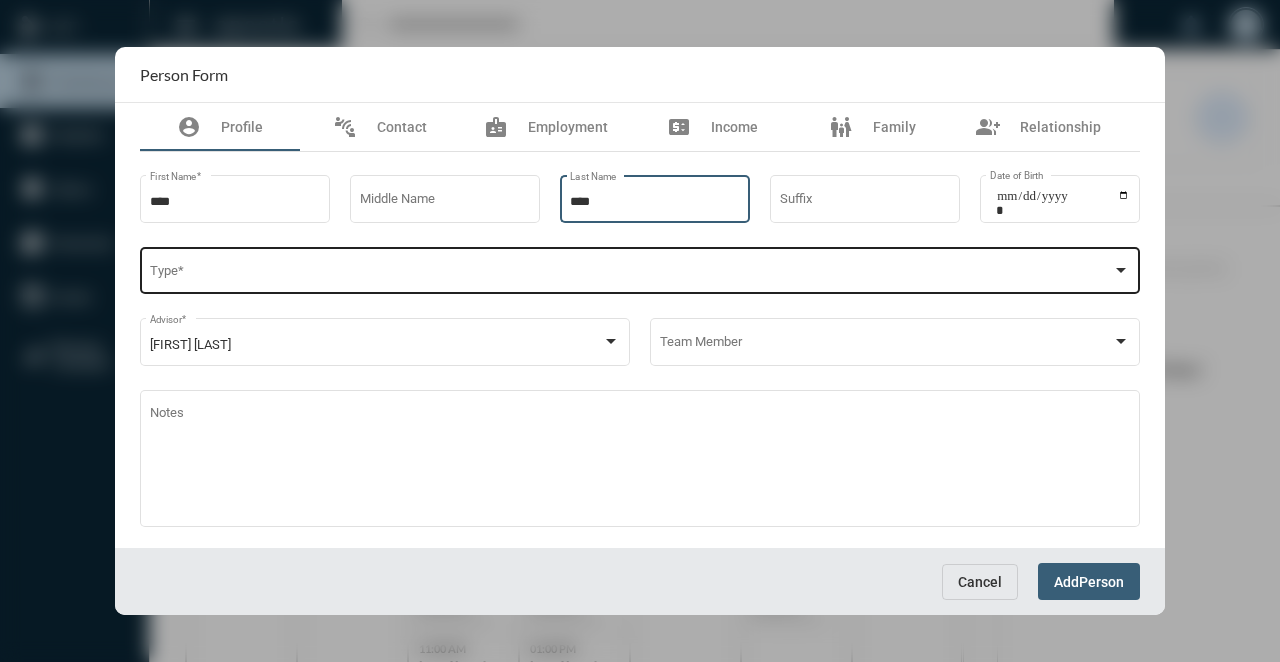 click at bounding box center (631, 274) 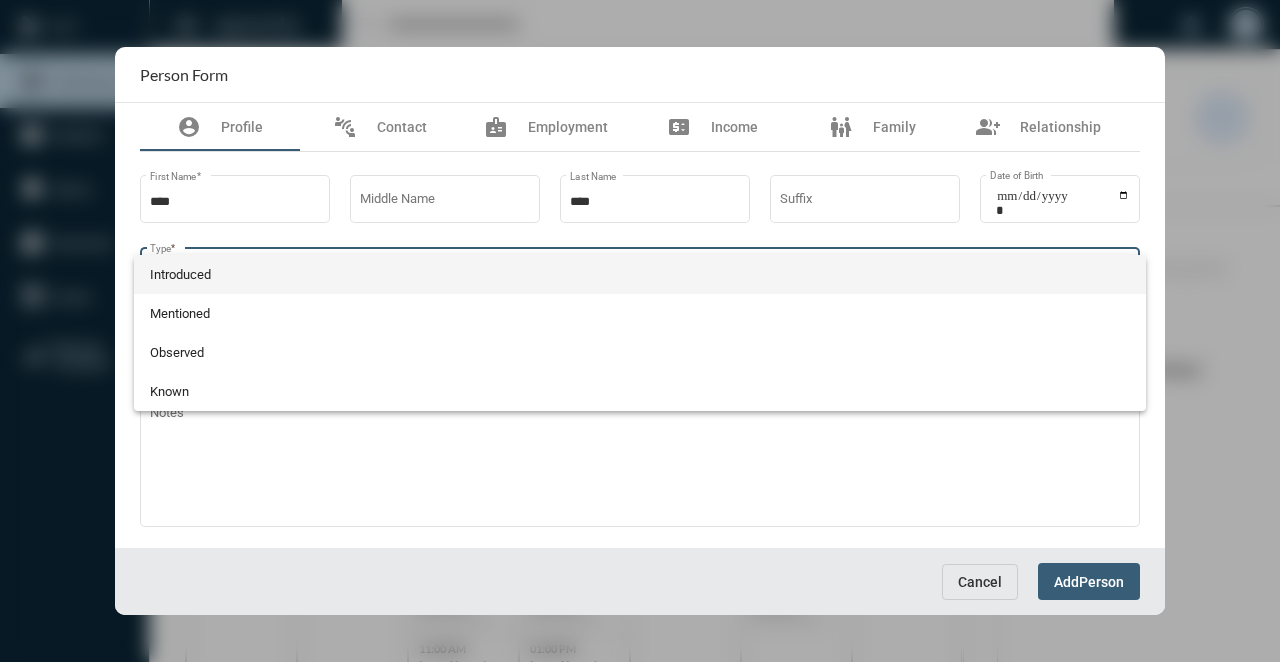 click on "Introduced" at bounding box center [640, 274] 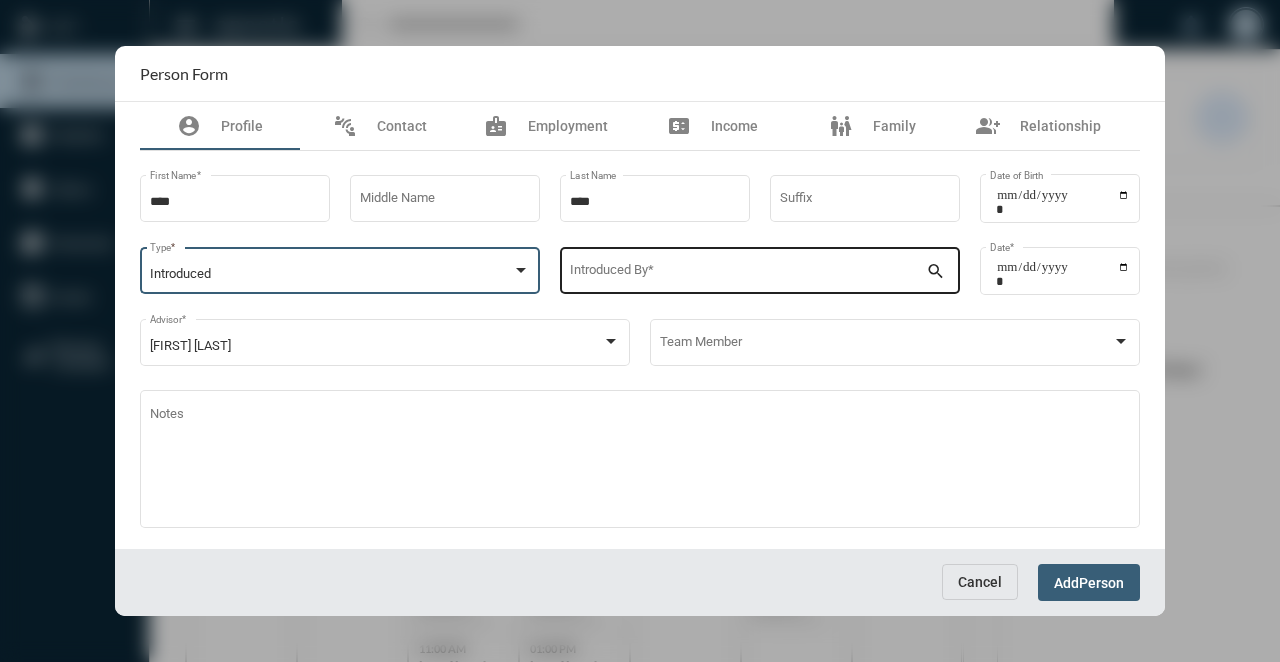 click on "Introduced By  *" at bounding box center [748, 269] 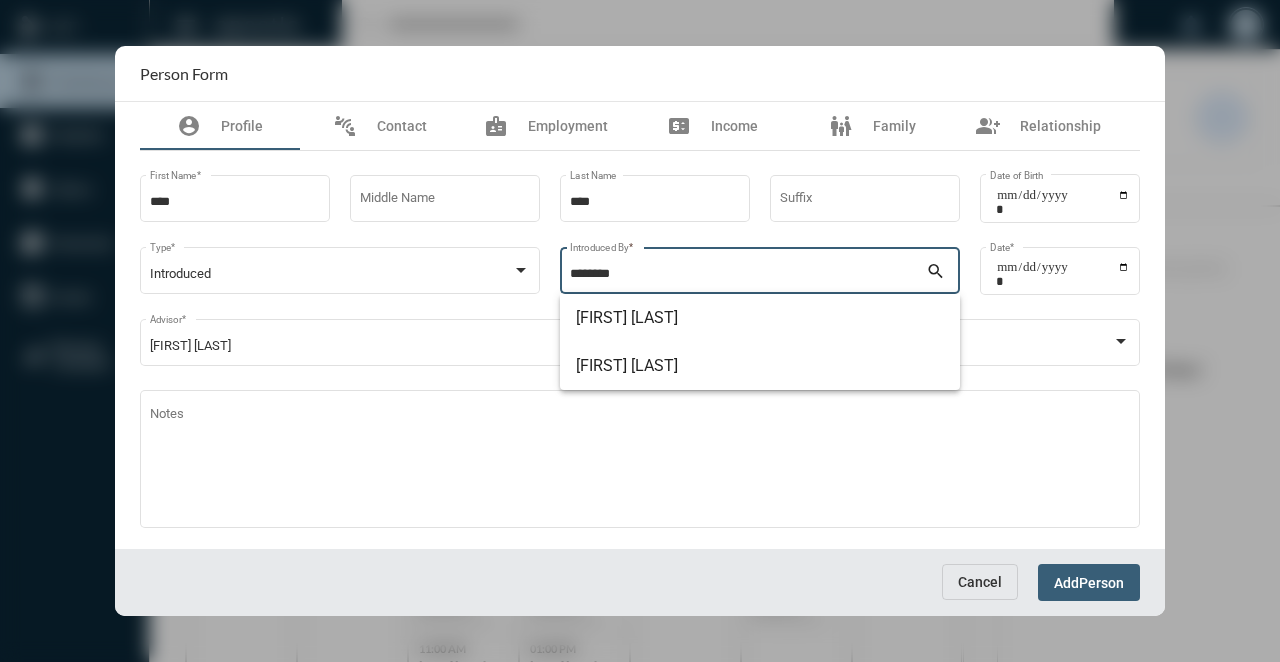 click on "Add  Person" at bounding box center (1089, 582) 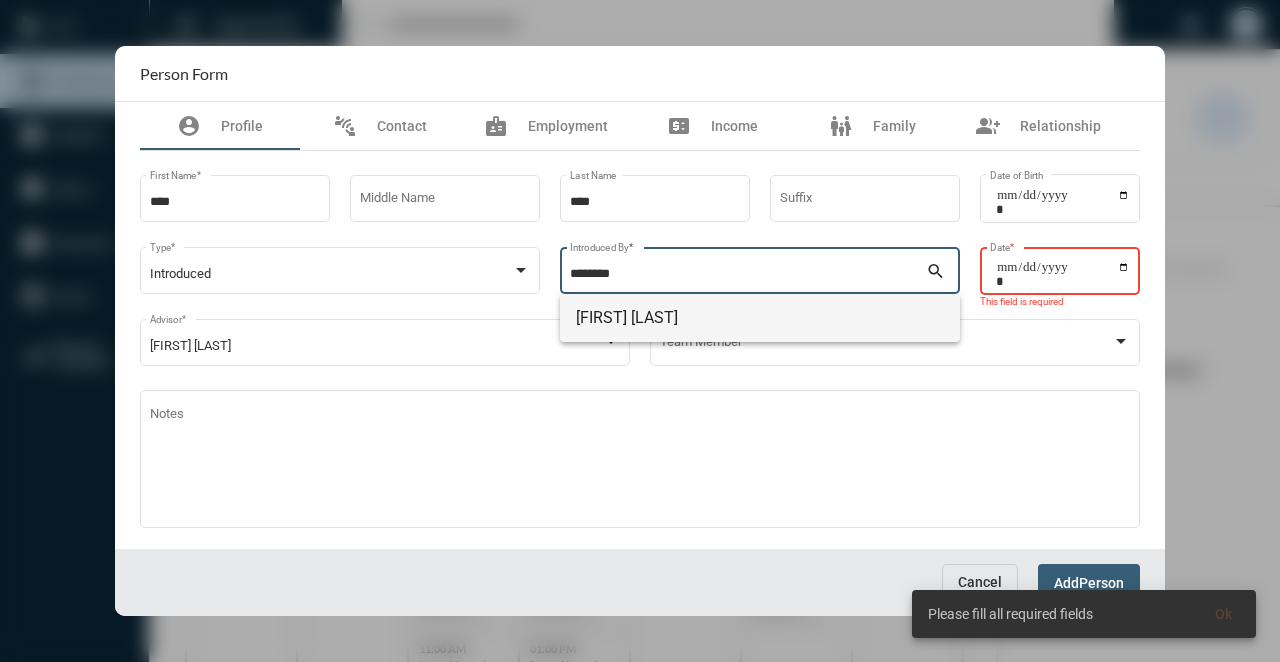 click on "[FIRST] [LAST]" at bounding box center (760, 318) 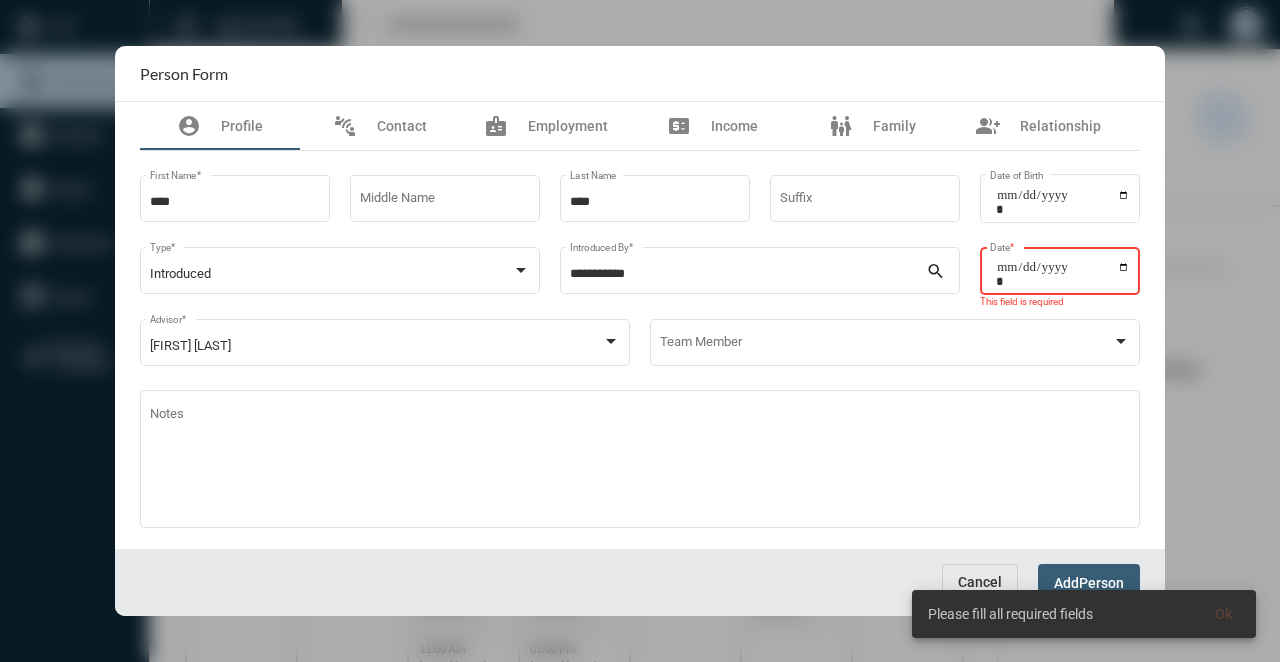 click on "Date  *" at bounding box center (1063, 274) 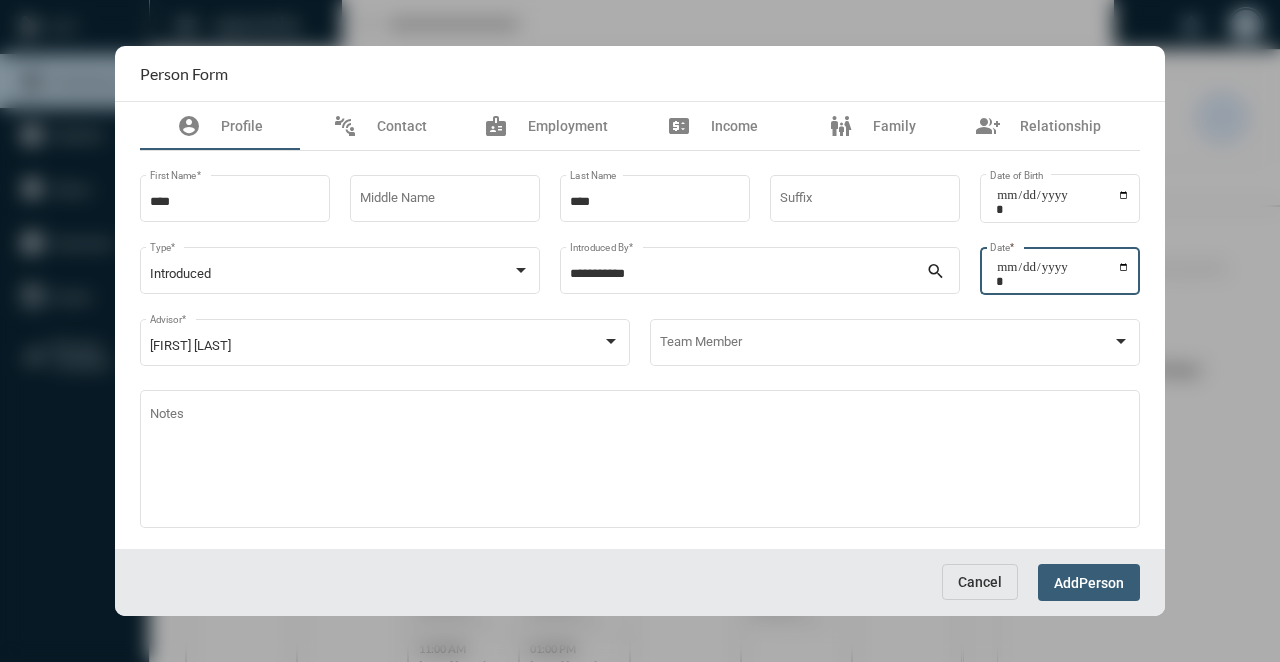 type on "**********" 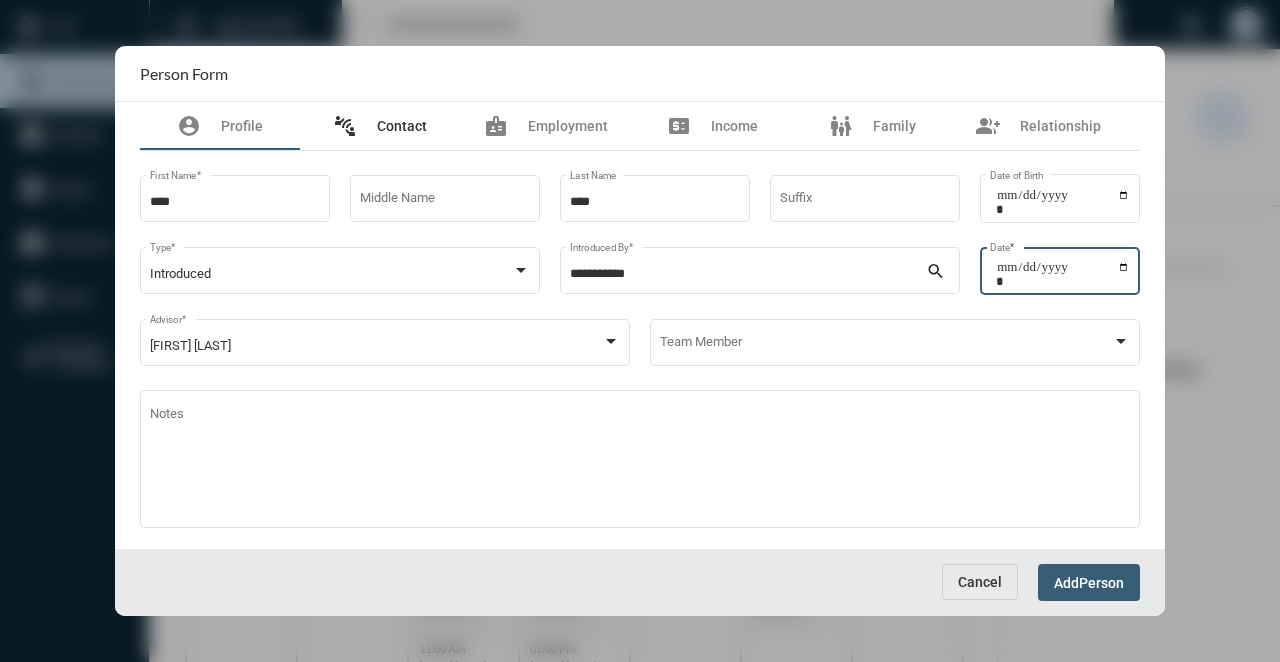 click on "connect_without_contact Contact" at bounding box center [380, 126] 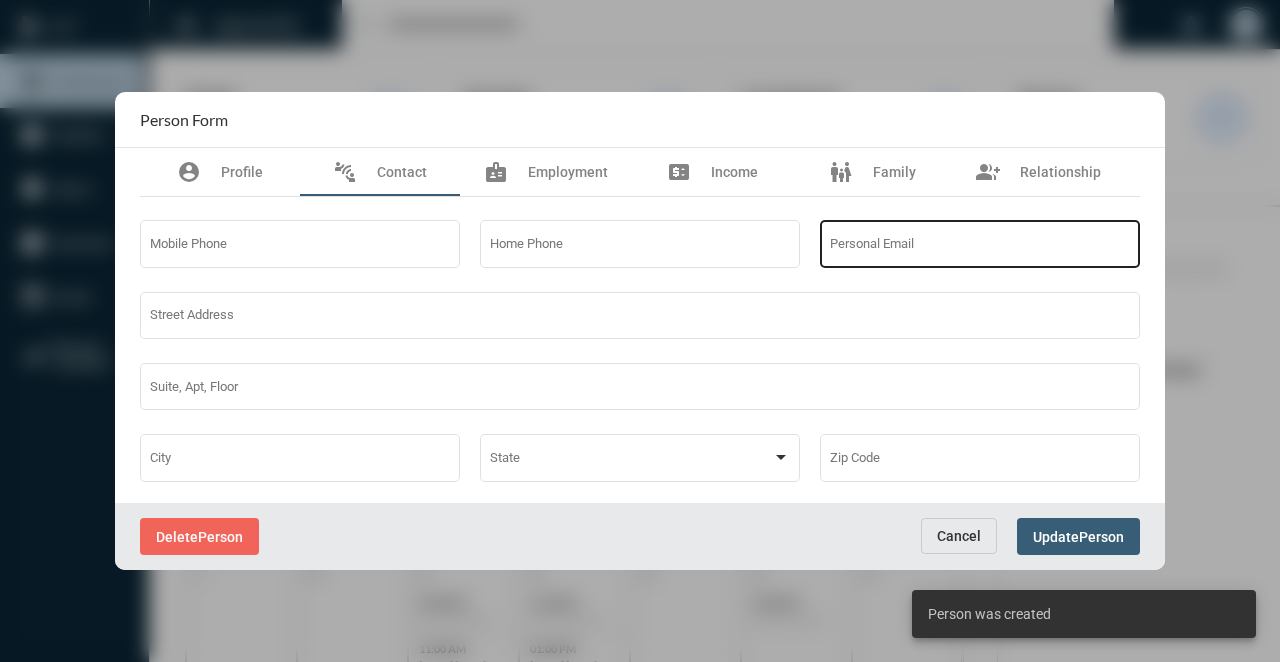 click on "Personal Email" at bounding box center [980, 242] 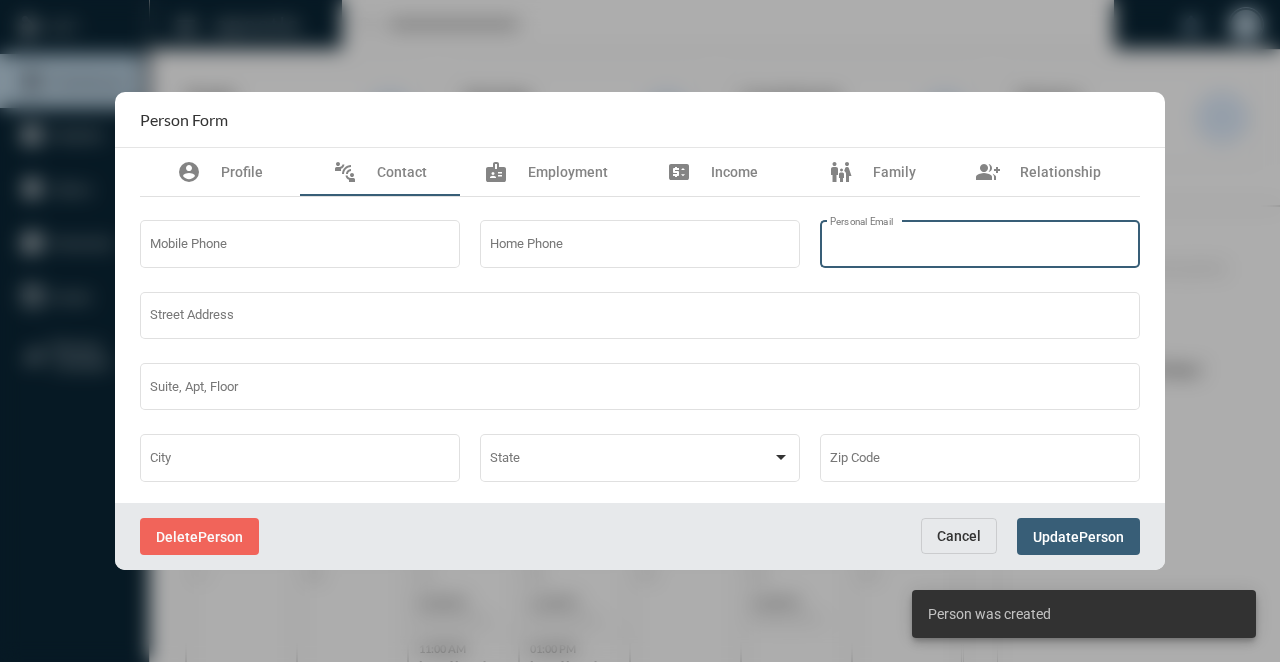 paste on "**********" 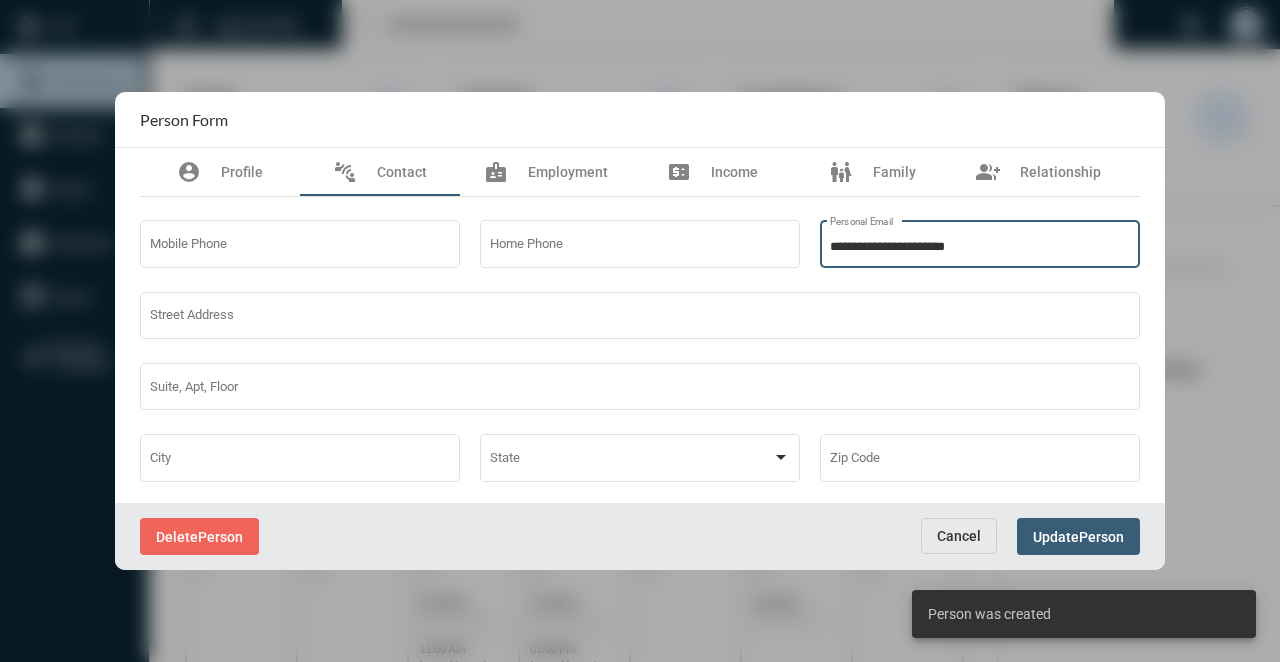 type on "**********" 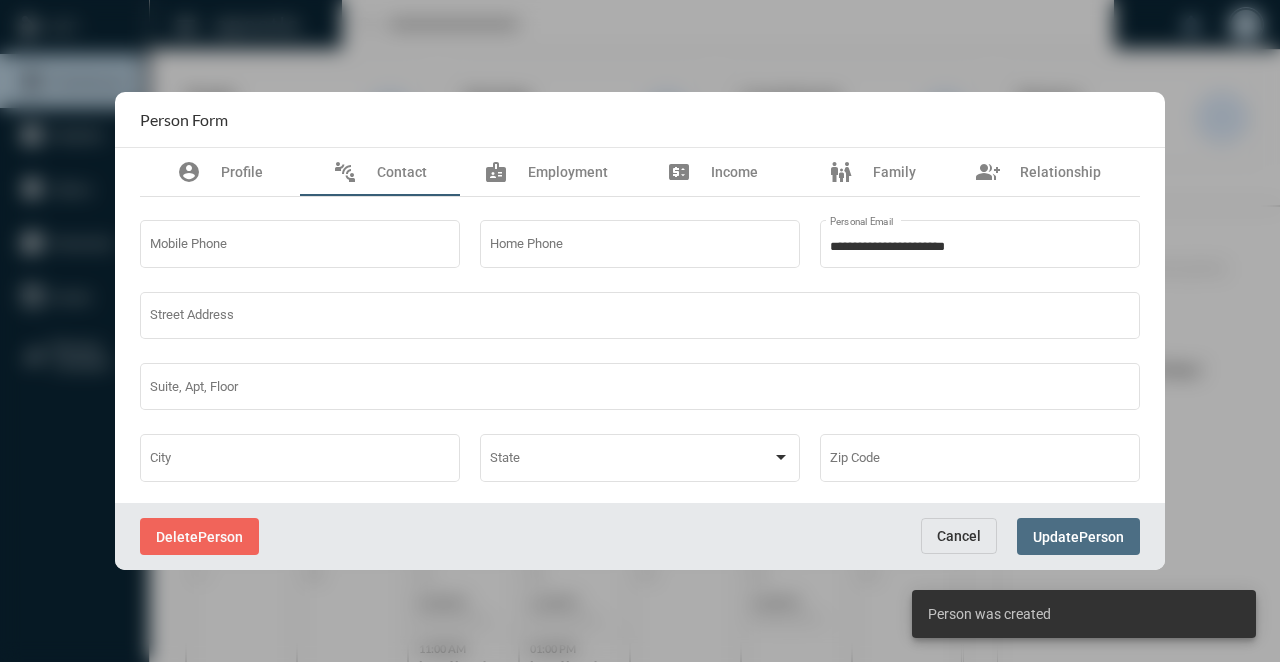click on "Person" at bounding box center [1101, 537] 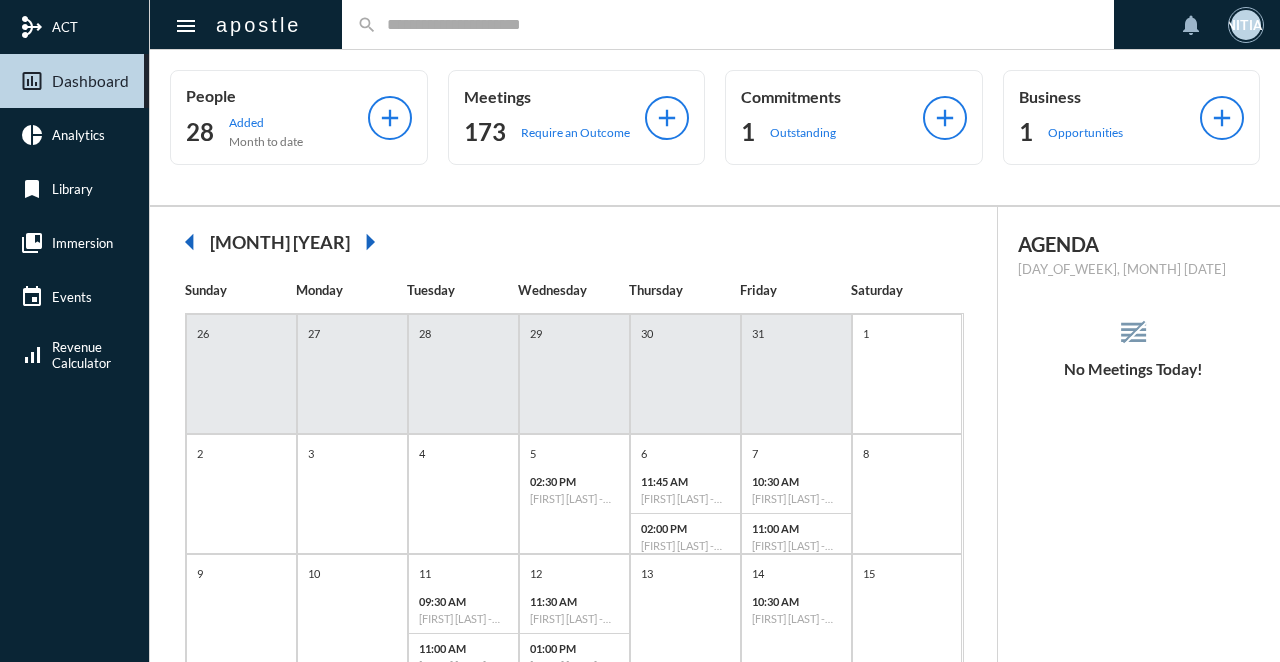 click 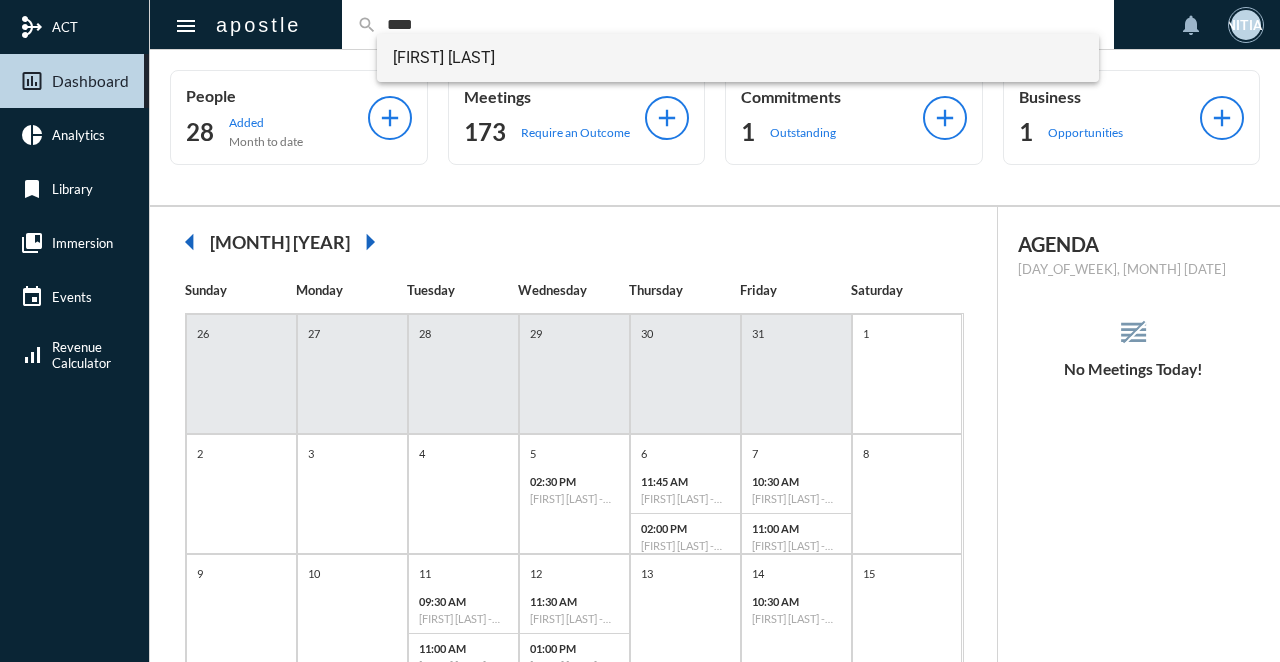 type on "****" 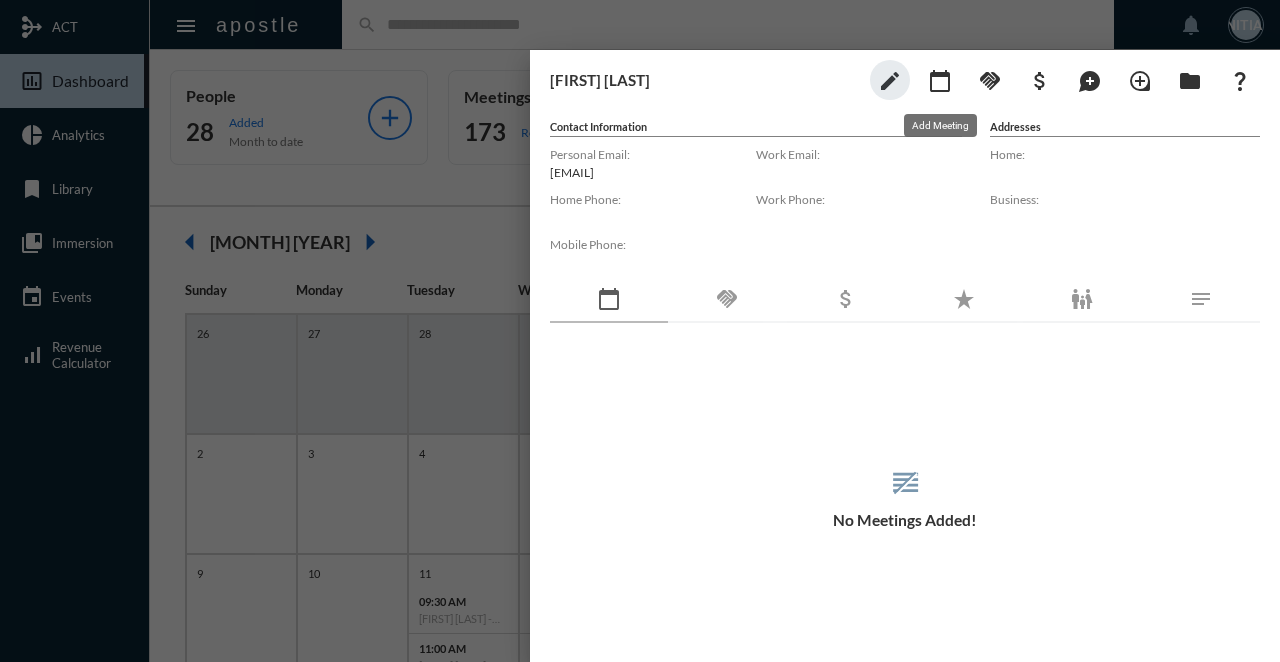 click on "edit calendar_today handshake attach_money maps_ugc loupe folder question_mark" 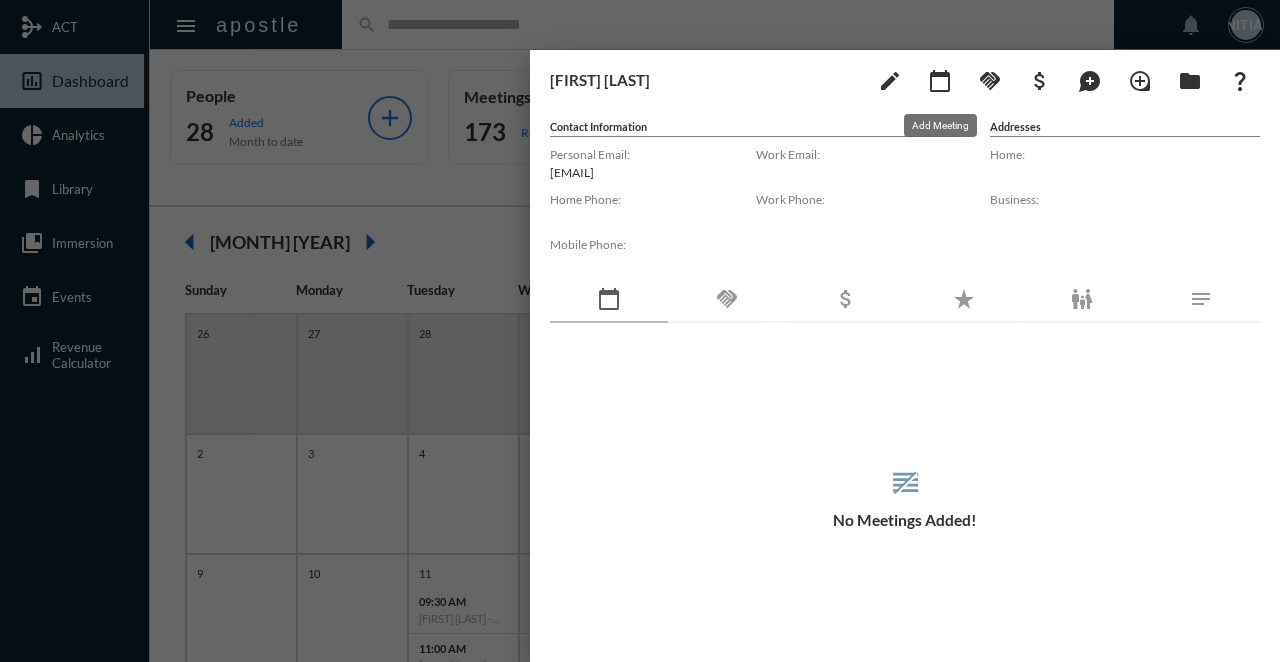 click on "calendar_today" 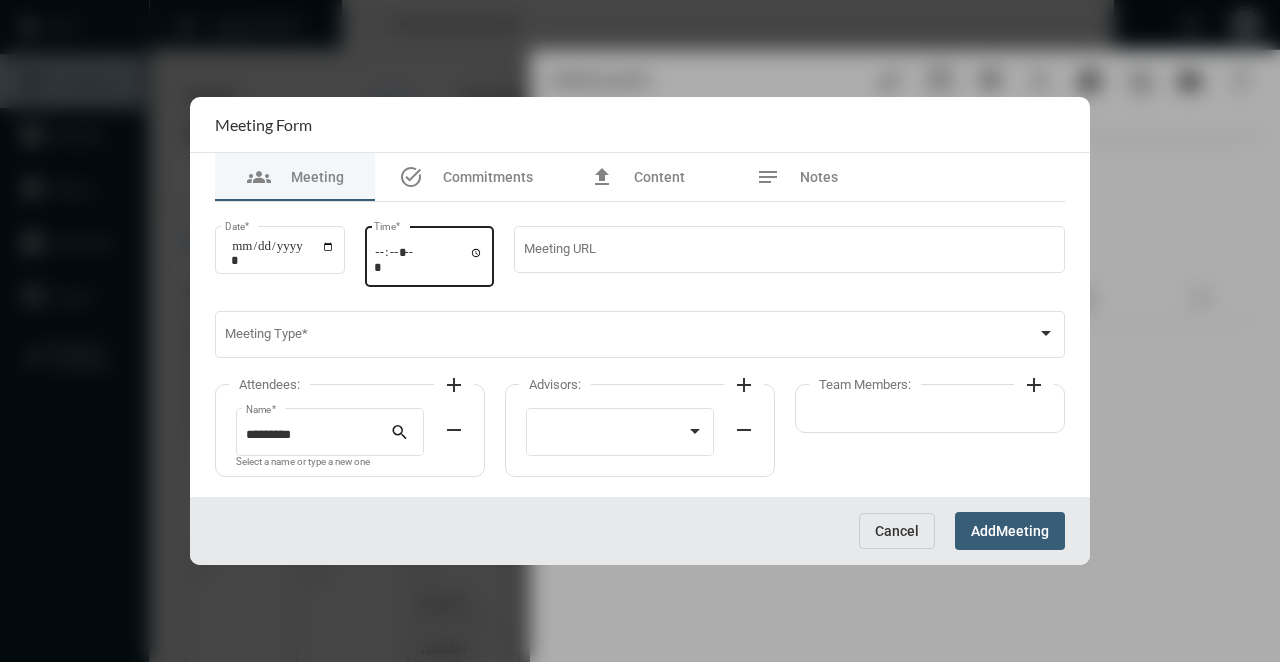 click on "Time  *" at bounding box center [430, 254] 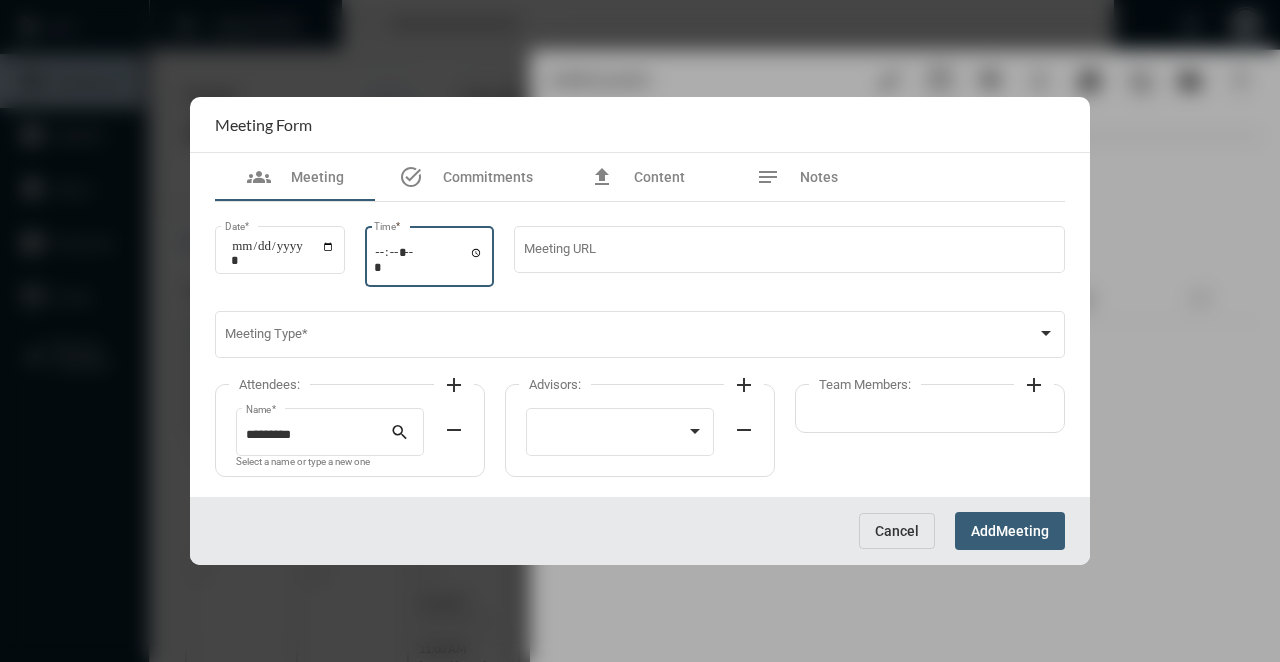 type on "*****" 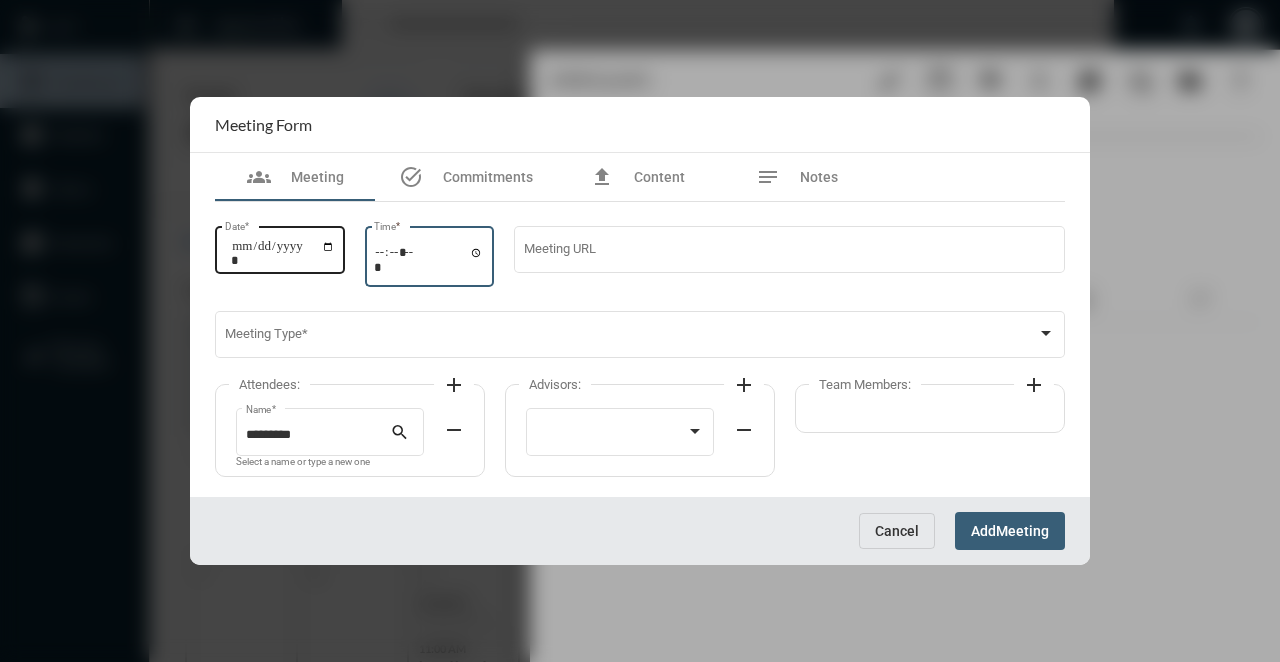 click on "Date  *" at bounding box center (283, 253) 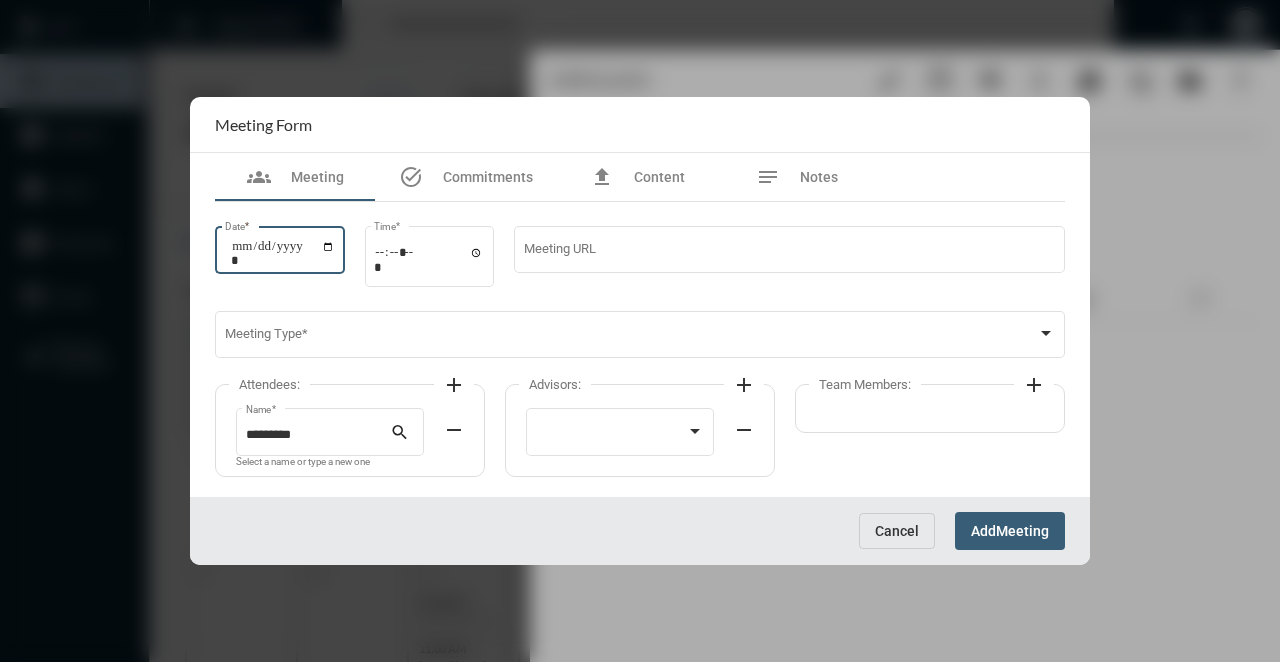 type on "**********" 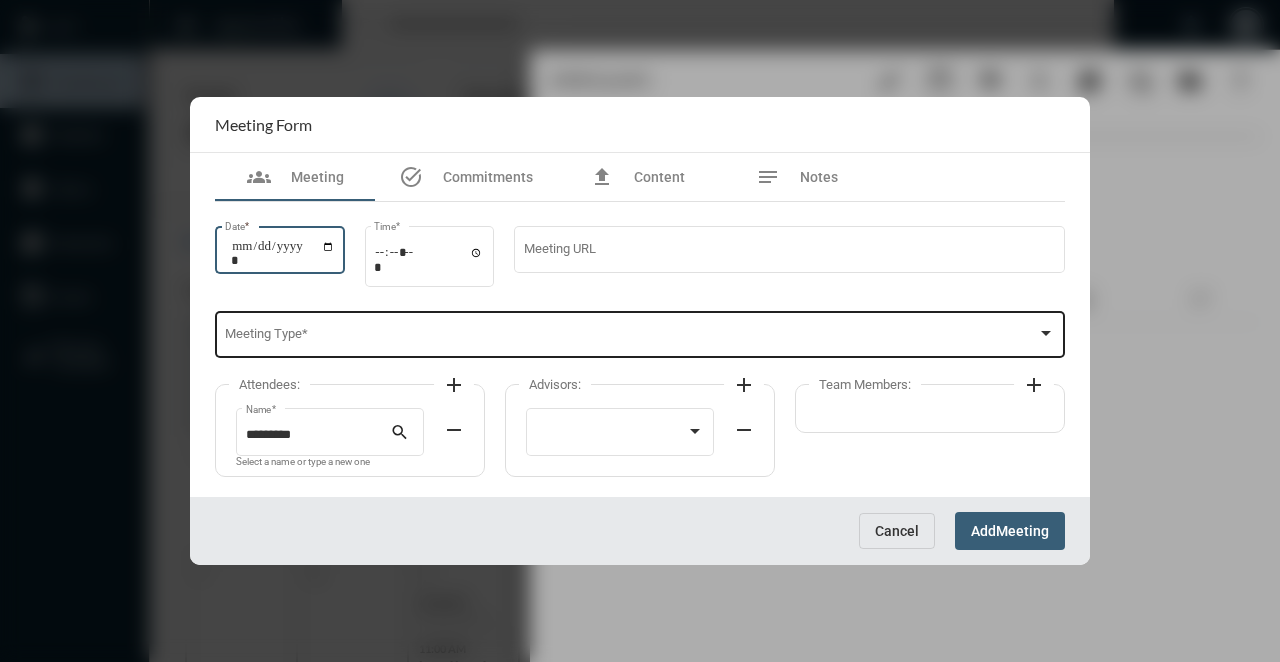 click on "Meeting Type  *" at bounding box center (640, 333) 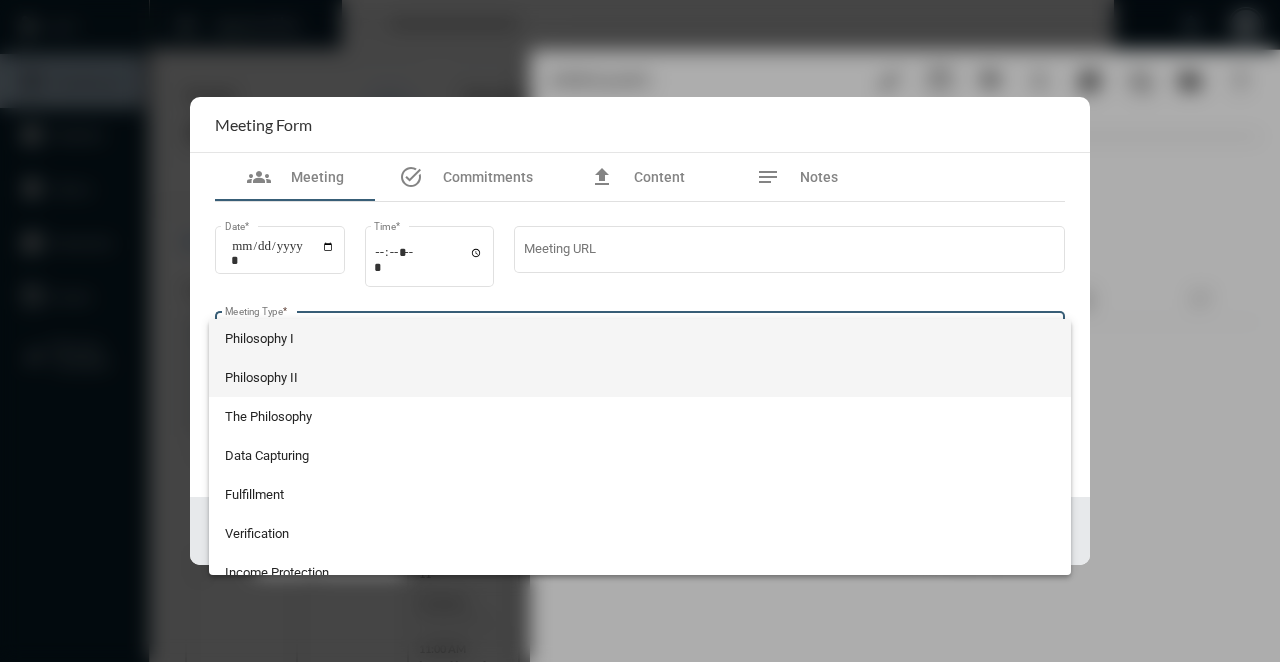 scroll, scrollTop: 524, scrollLeft: 0, axis: vertical 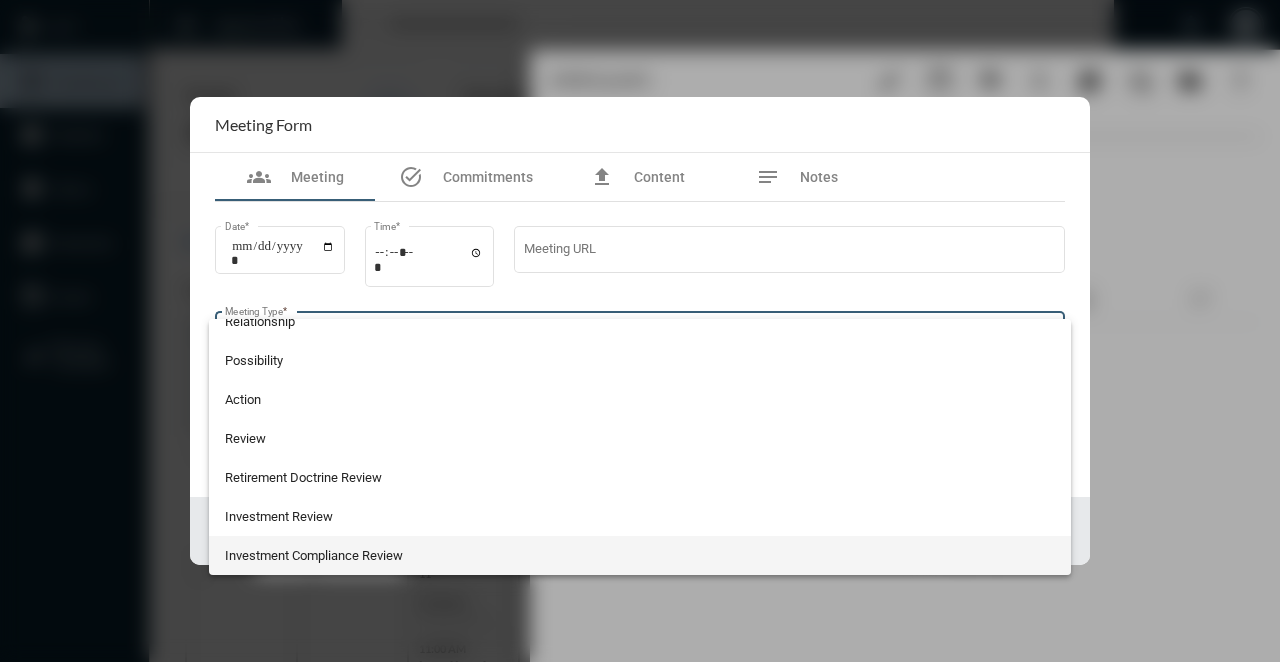 click on "Investment Compliance Review" at bounding box center [640, 555] 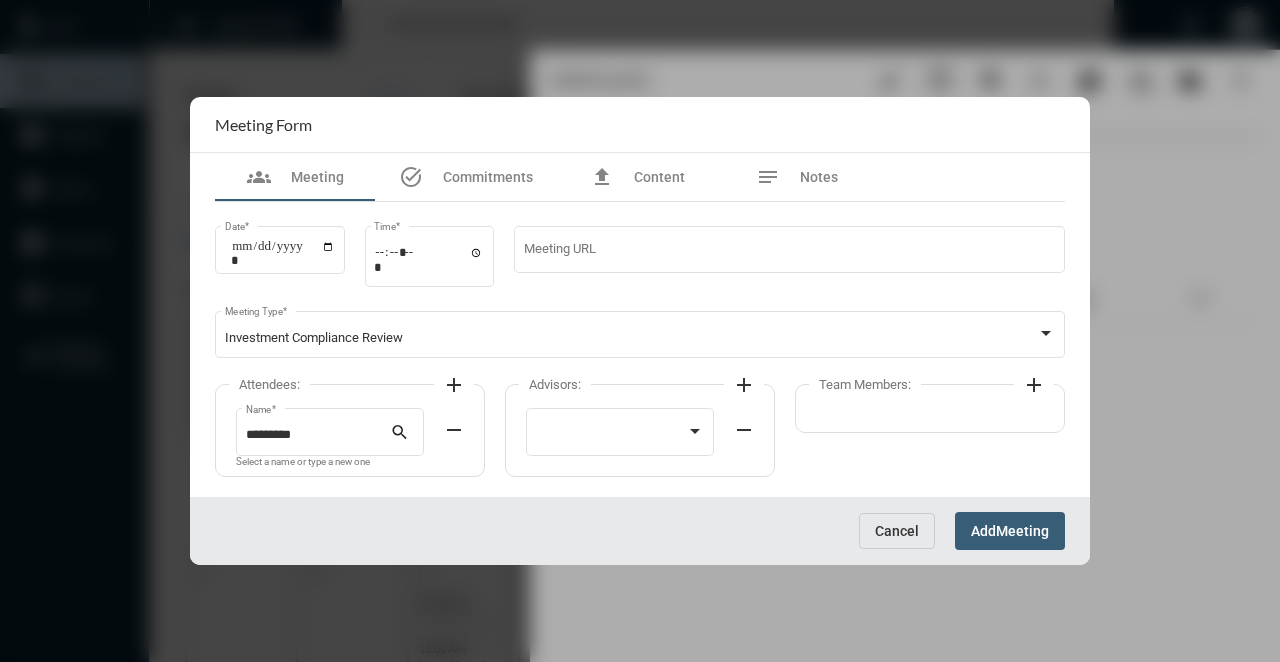 click on "Advisors: add remove" at bounding box center (930, 408) 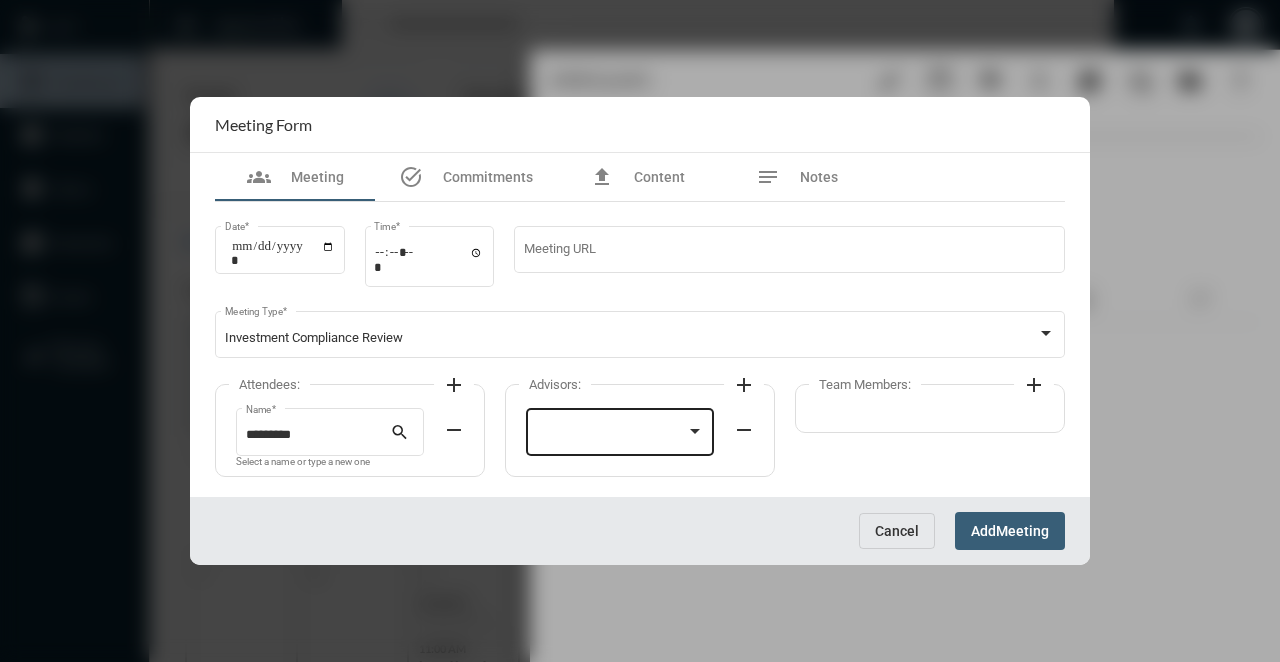 click 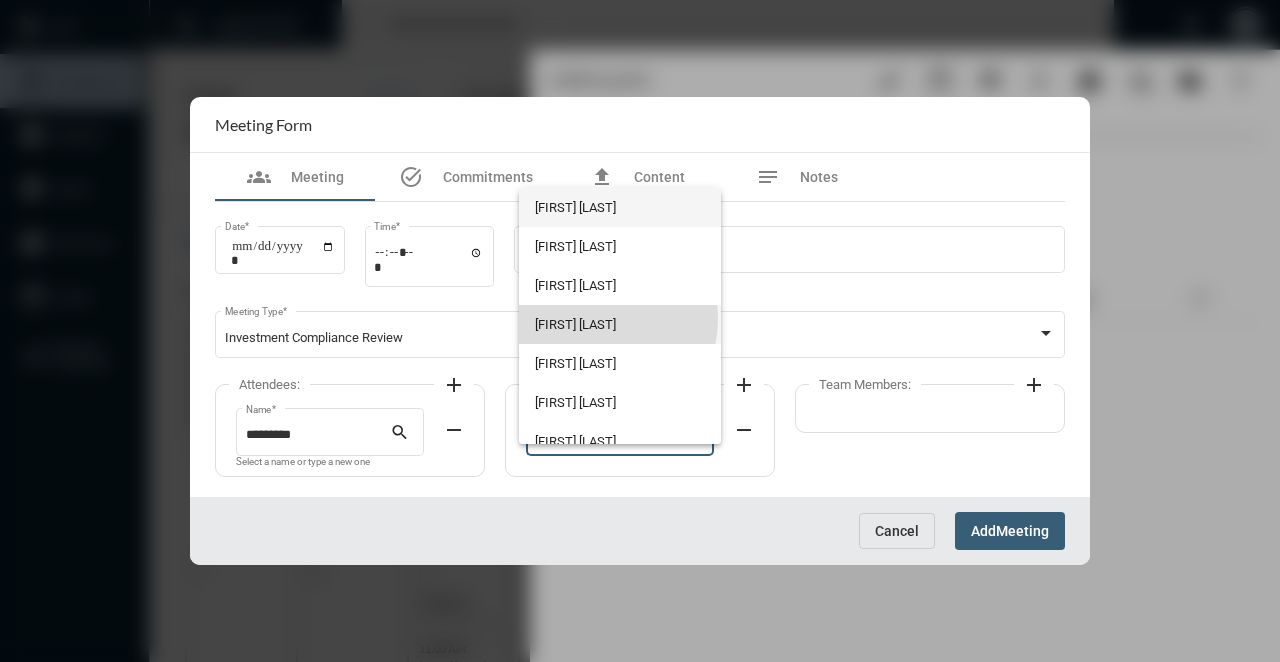 click on "[FIRST] [LAST]" at bounding box center (619, 324) 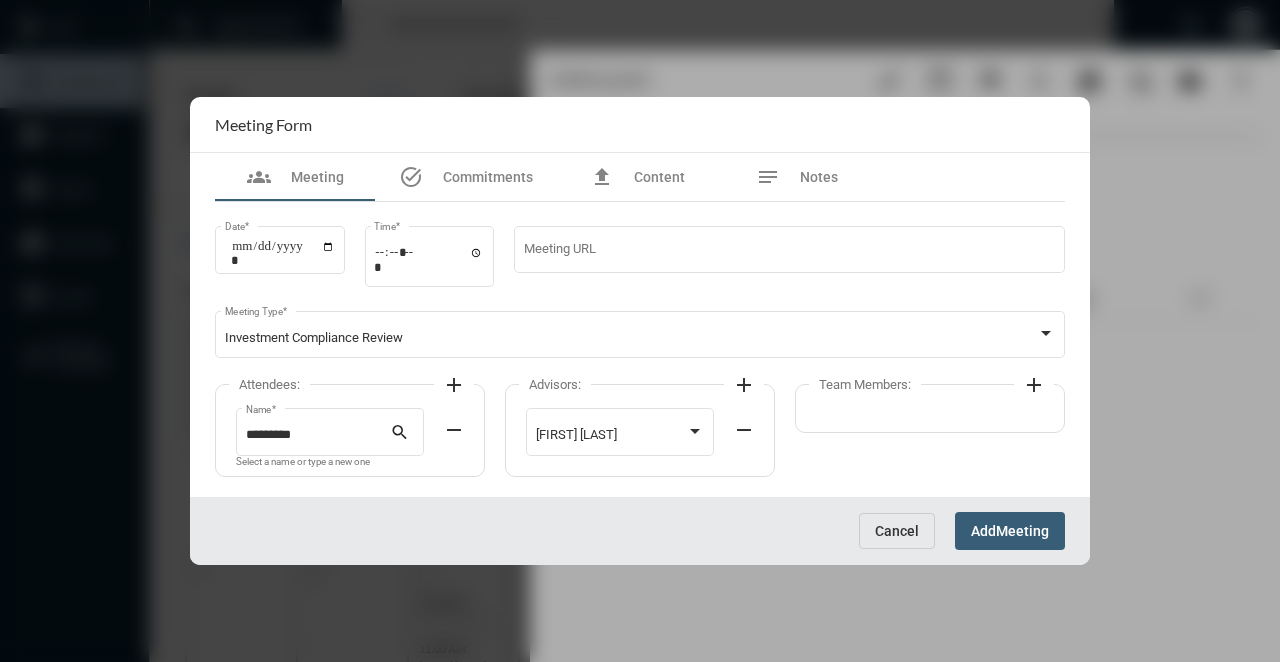 click on "Meeting" at bounding box center (1022, 532) 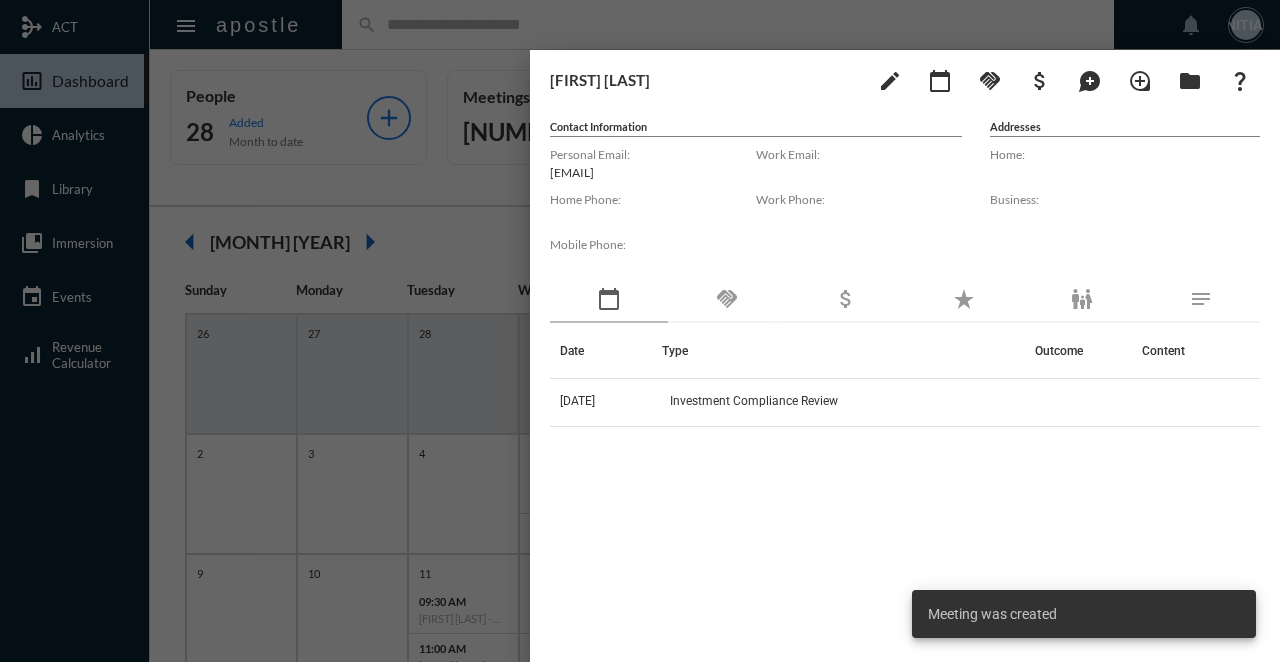 click at bounding box center [640, 331] 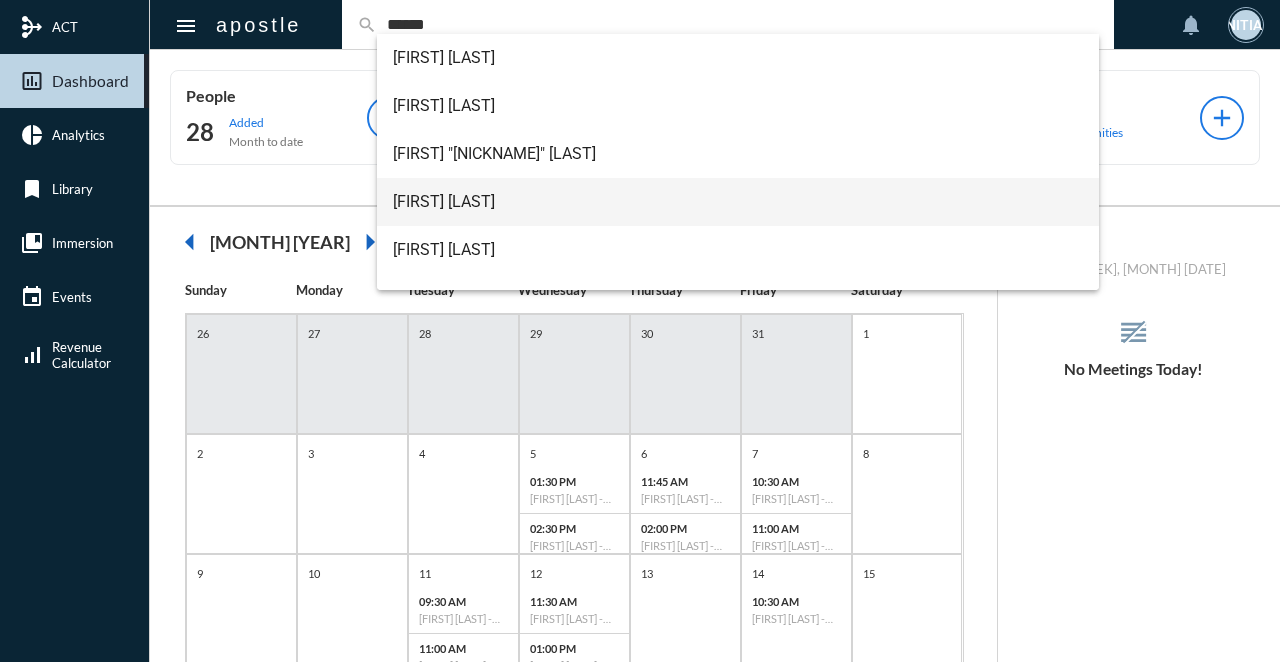 type on "******" 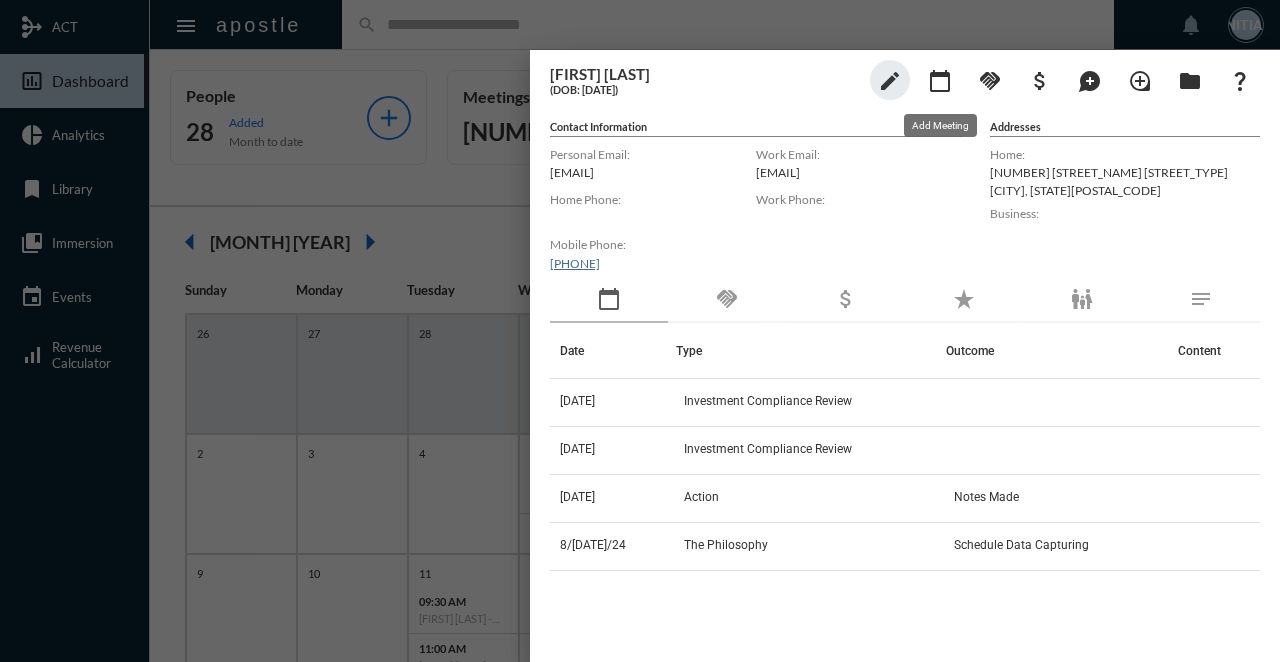click on "calendar_today" 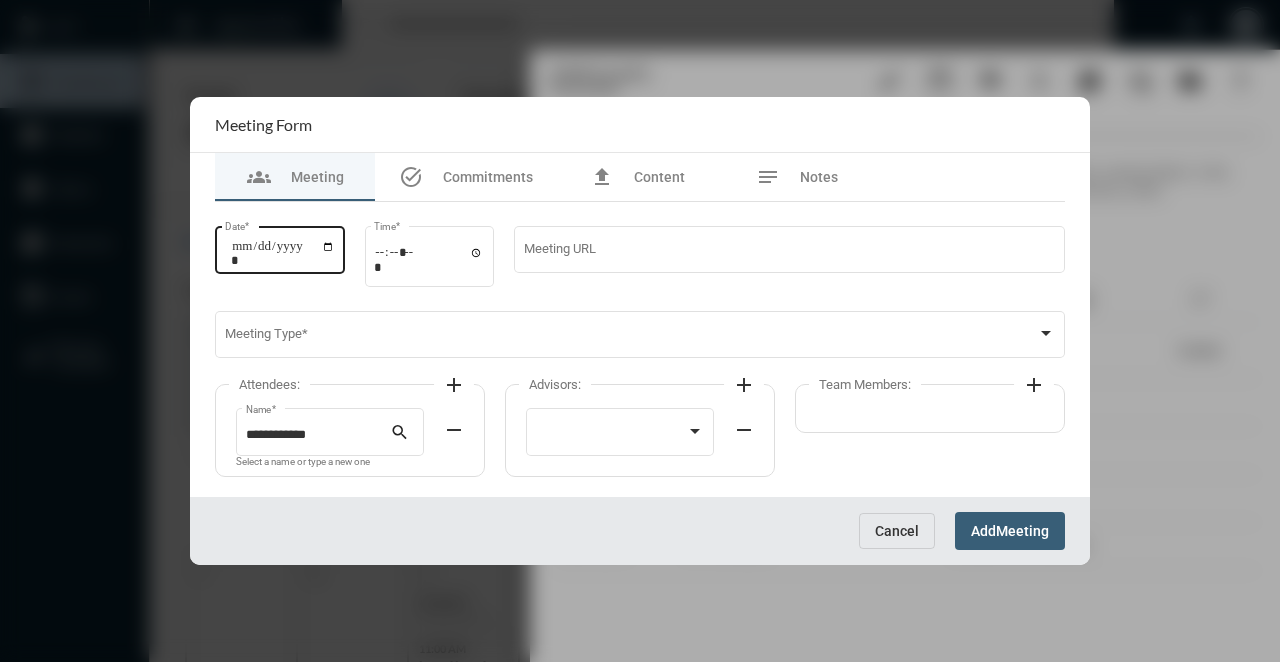 click on "Date  *" at bounding box center [283, 253] 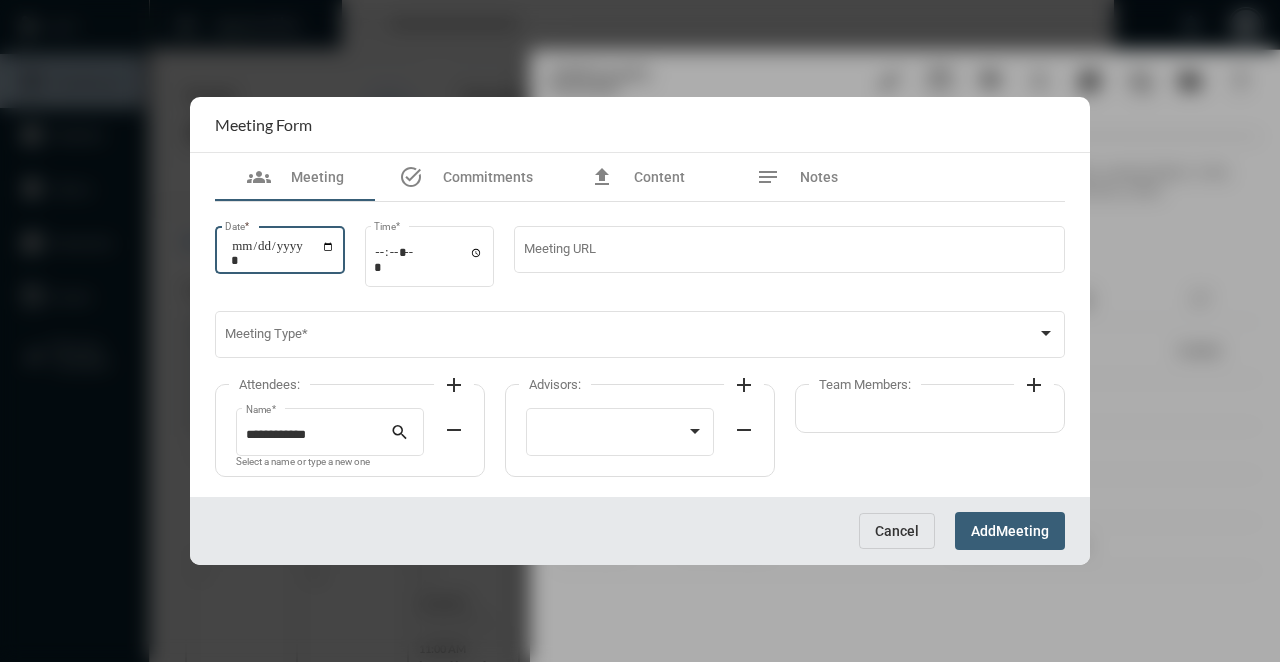 type on "**********" 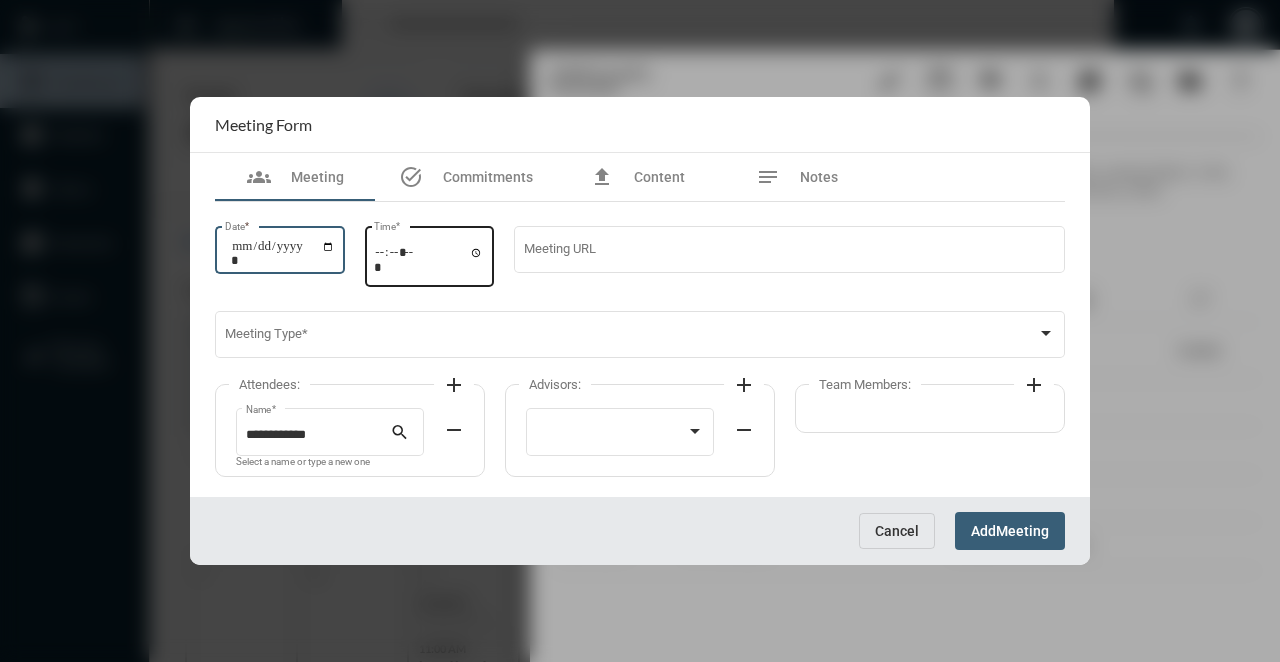 click on "Time  *" at bounding box center [430, 254] 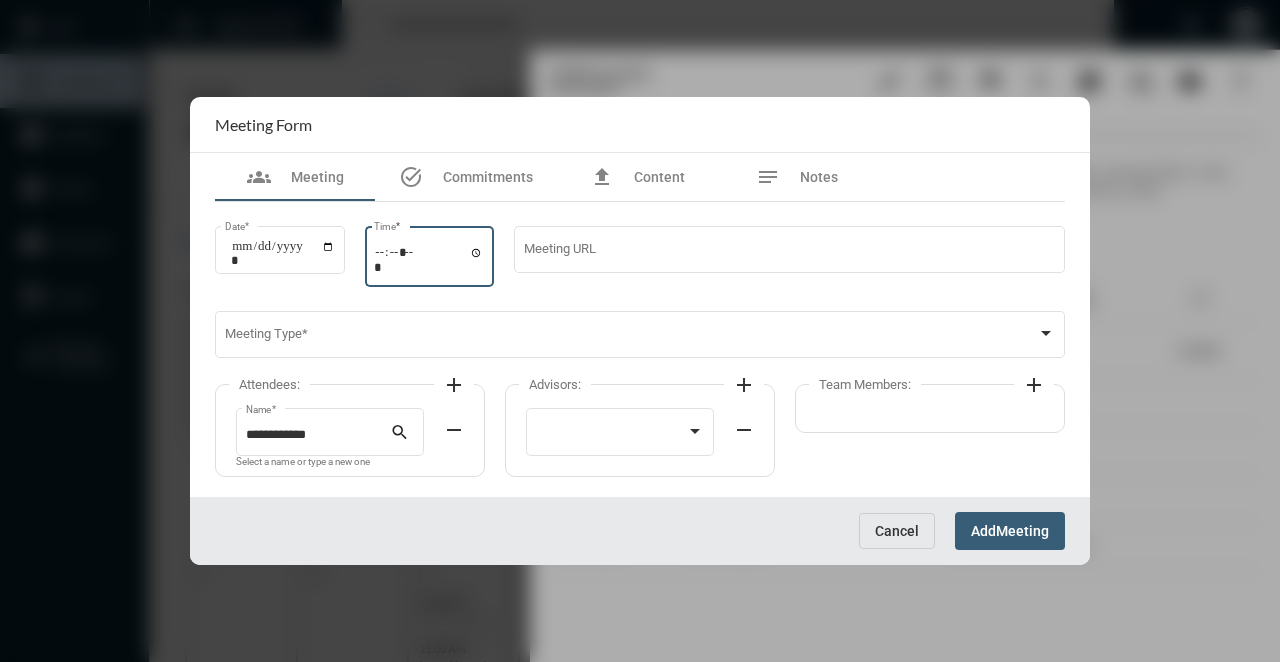 type on "*****" 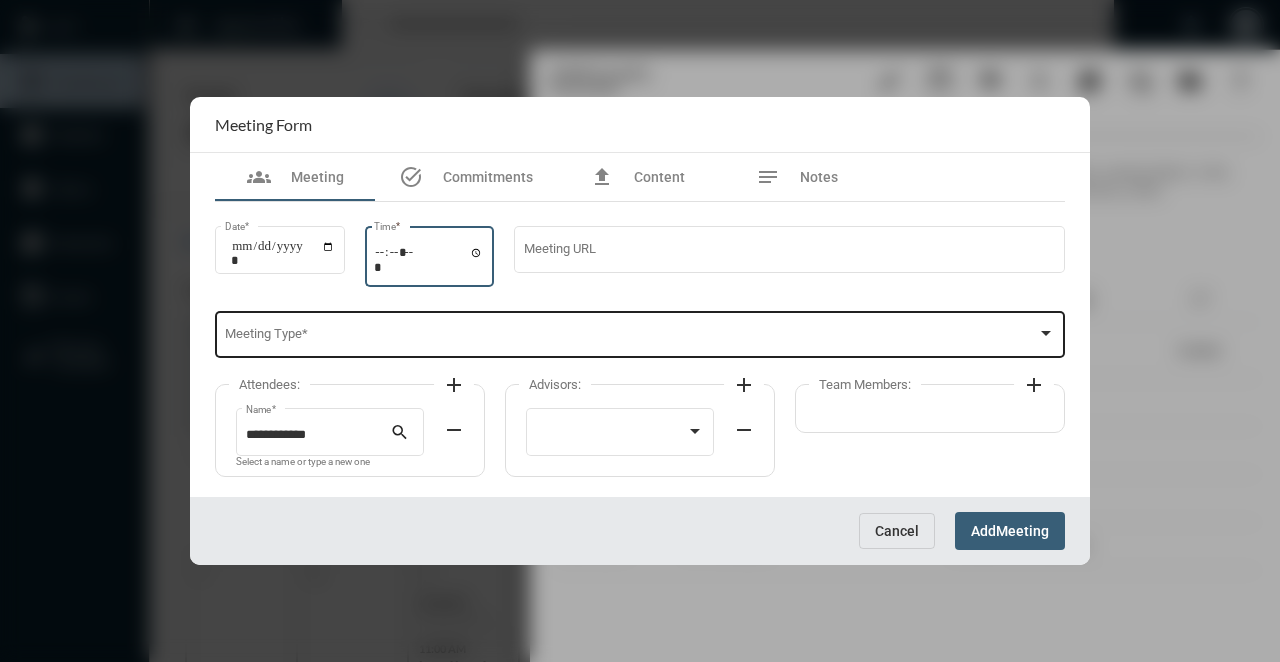 click on "Meeting Type  *" at bounding box center (640, 333) 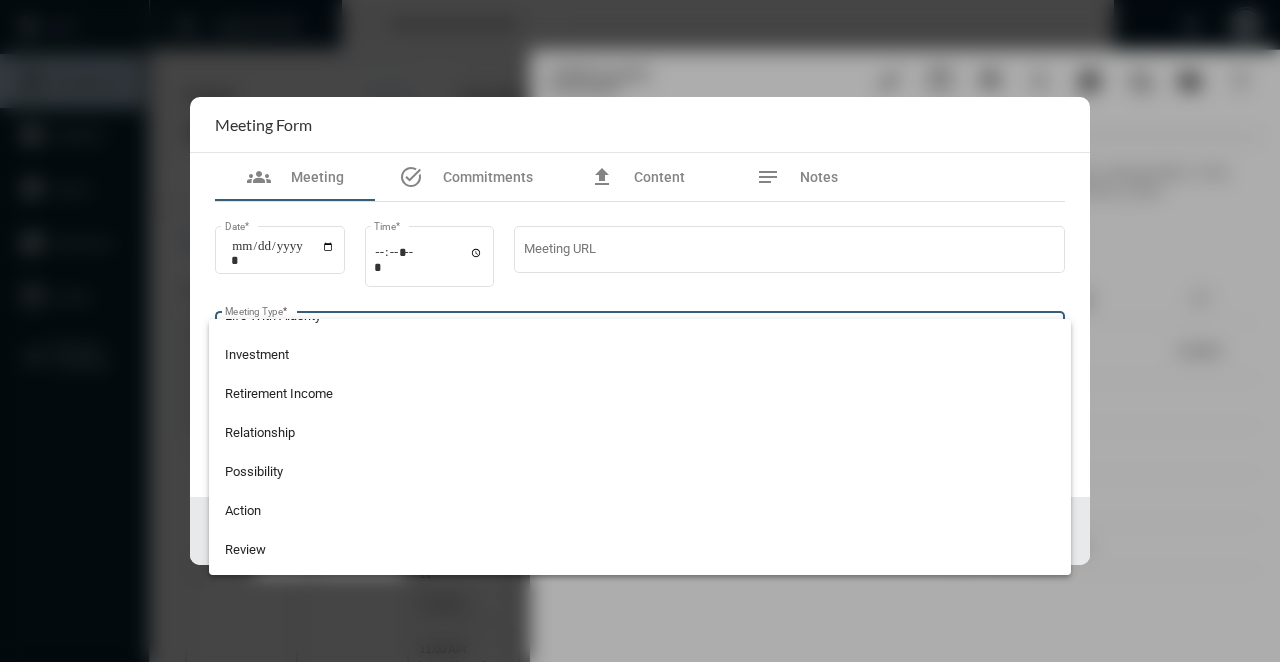 scroll, scrollTop: 524, scrollLeft: 0, axis: vertical 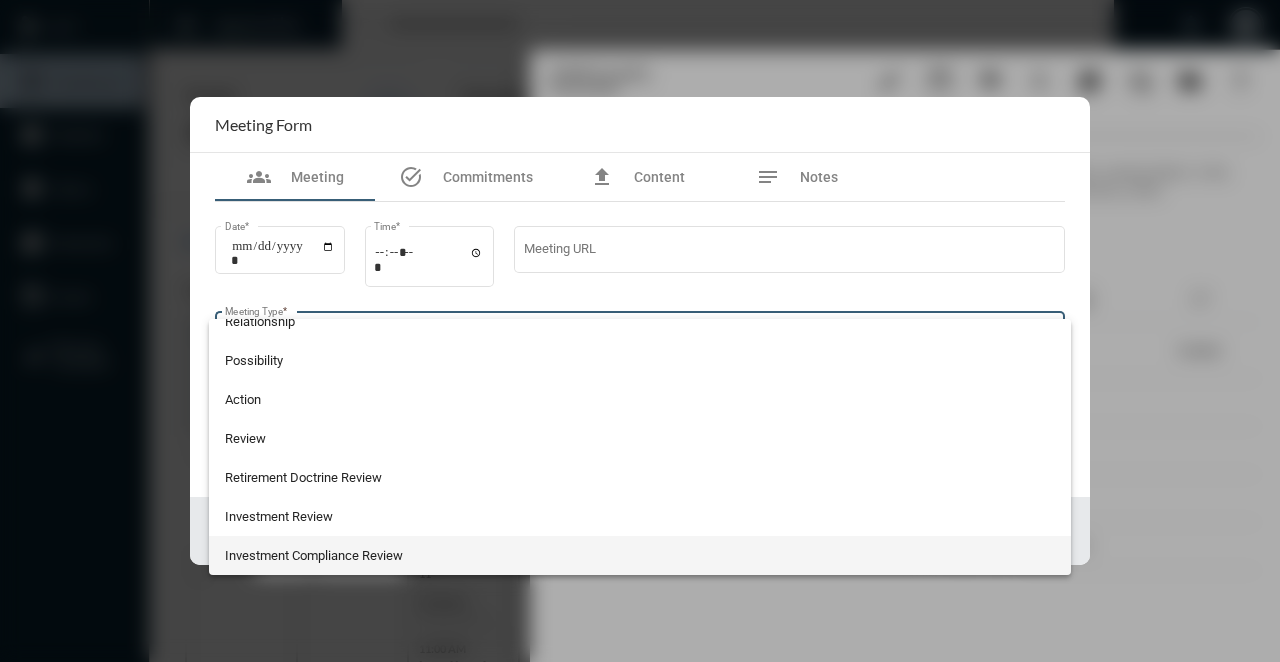 click on "Investment Compliance Review" at bounding box center [640, 555] 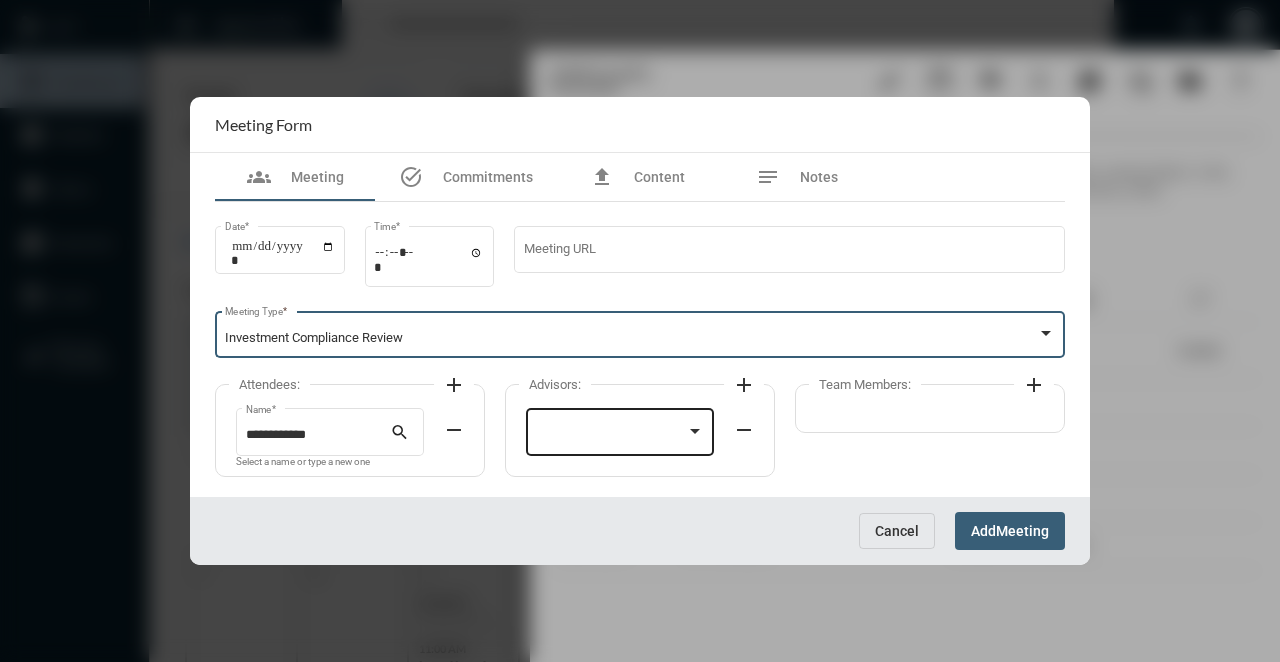 click 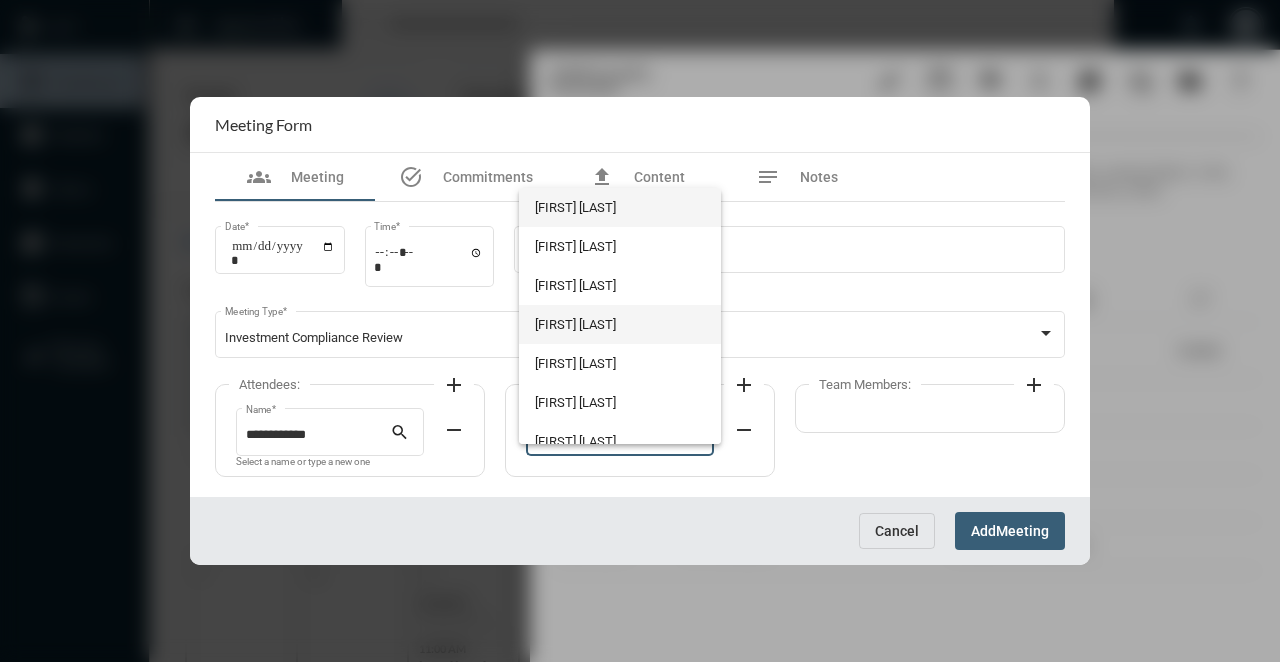 click on "[FIRST] [LAST]" at bounding box center [619, 324] 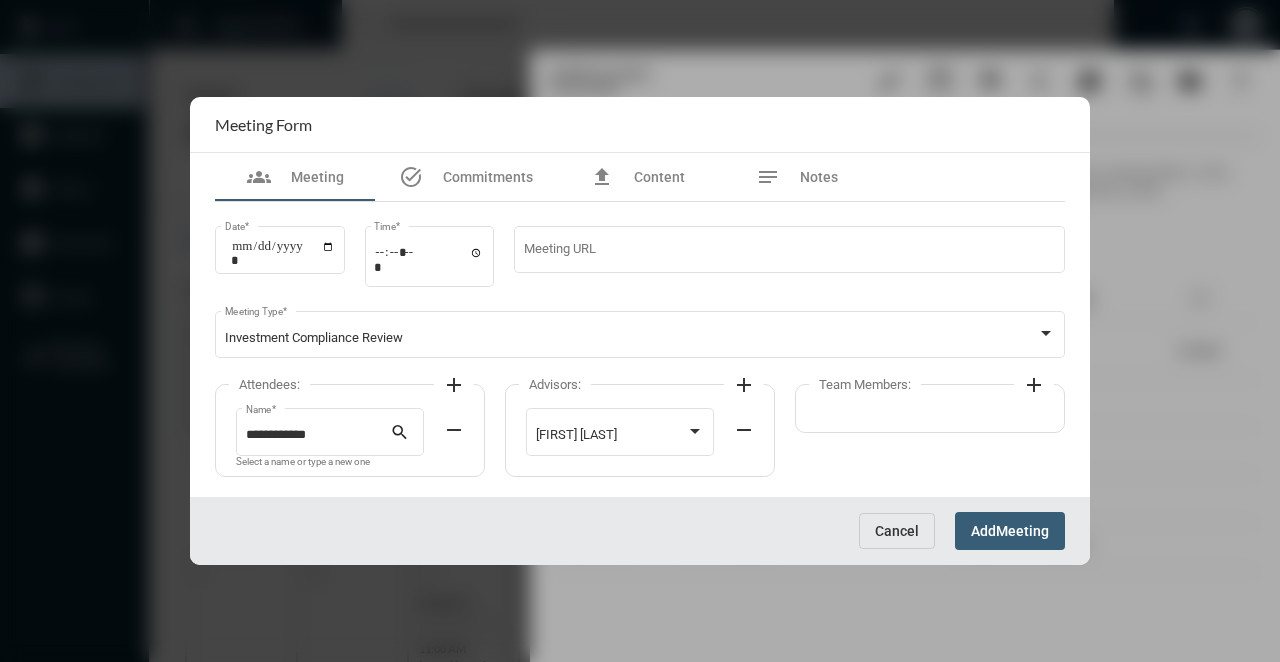 click on "Meeting" at bounding box center (1022, 532) 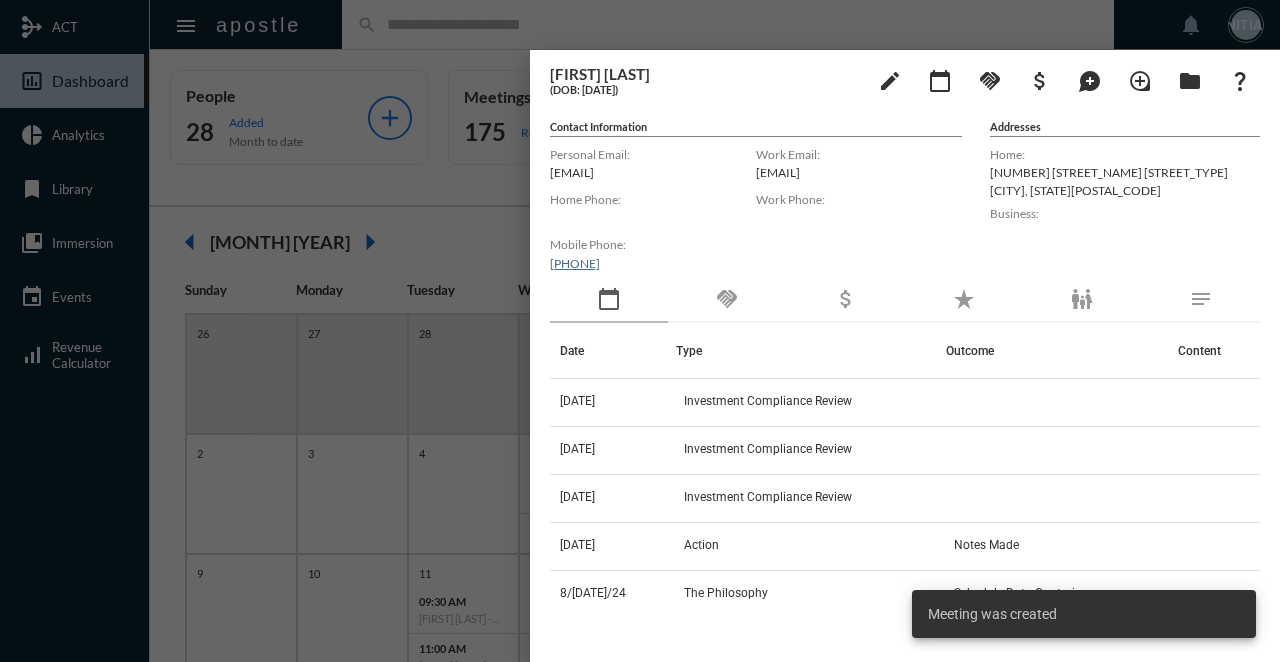 click at bounding box center [640, 331] 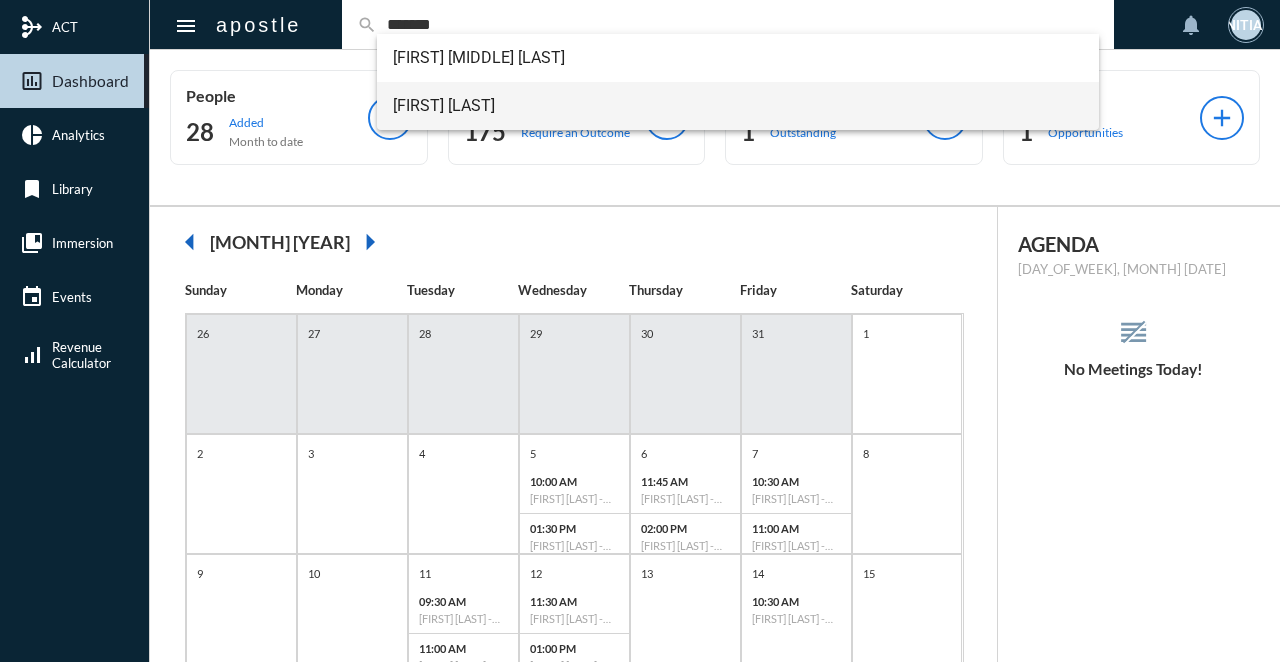 type on "*******" 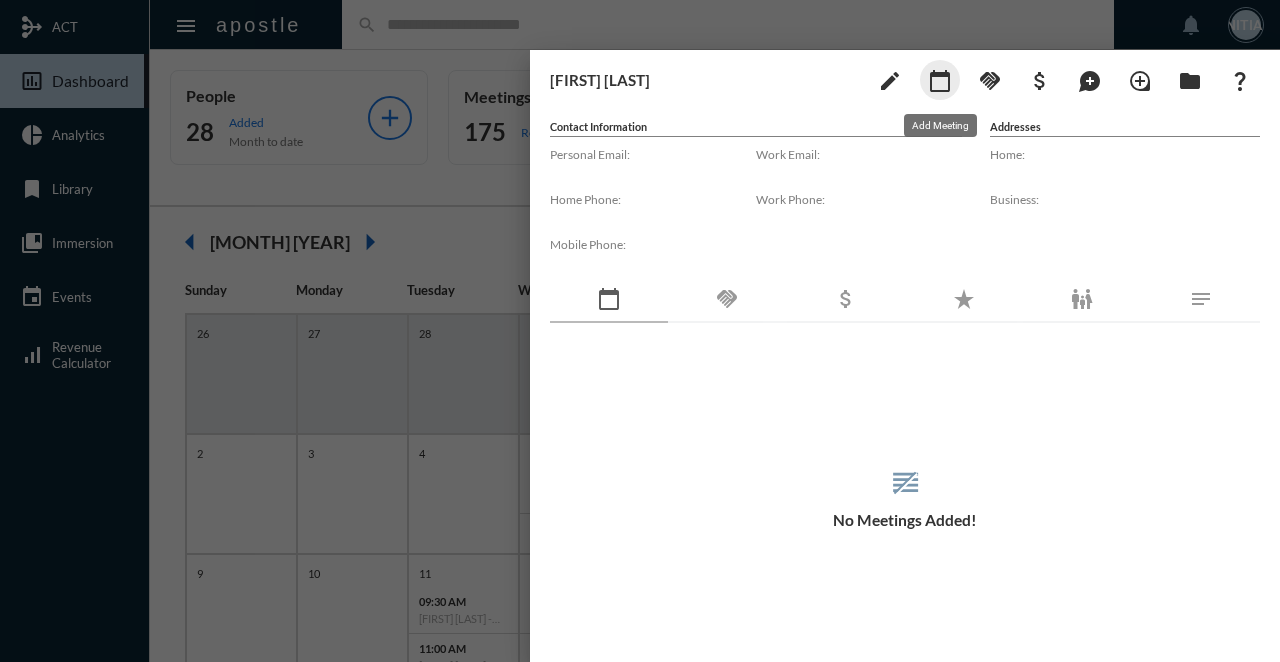 click on "calendar_today" 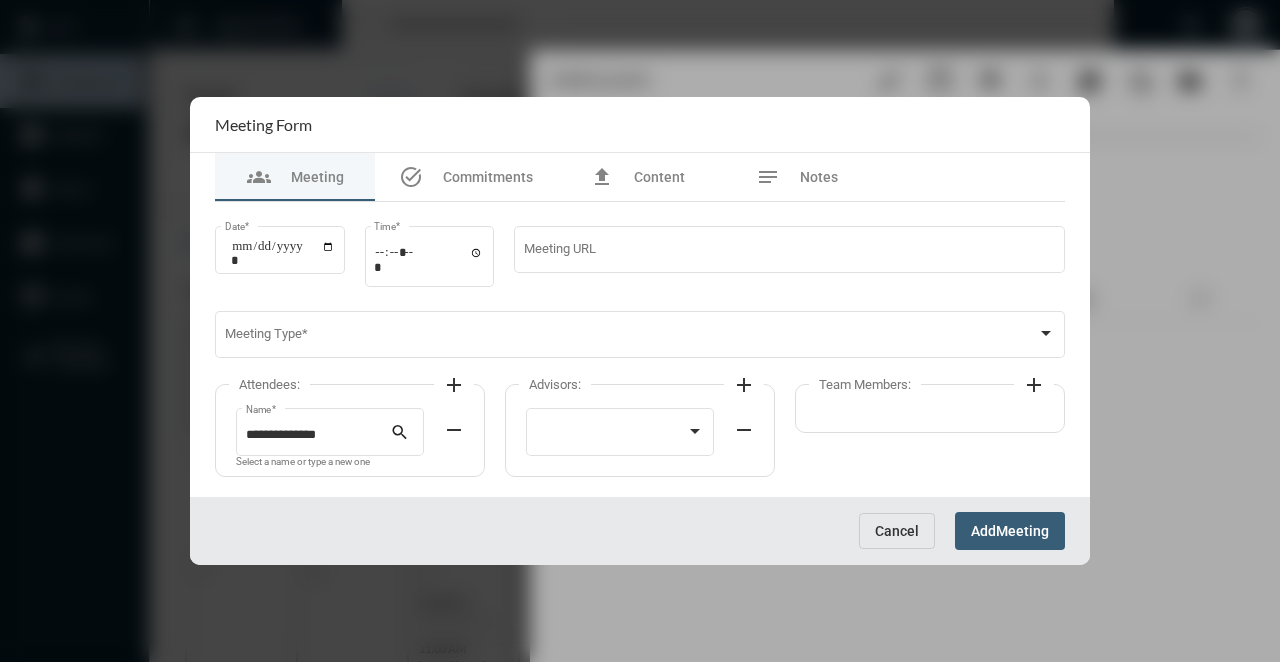 click on "add" at bounding box center (454, 385) 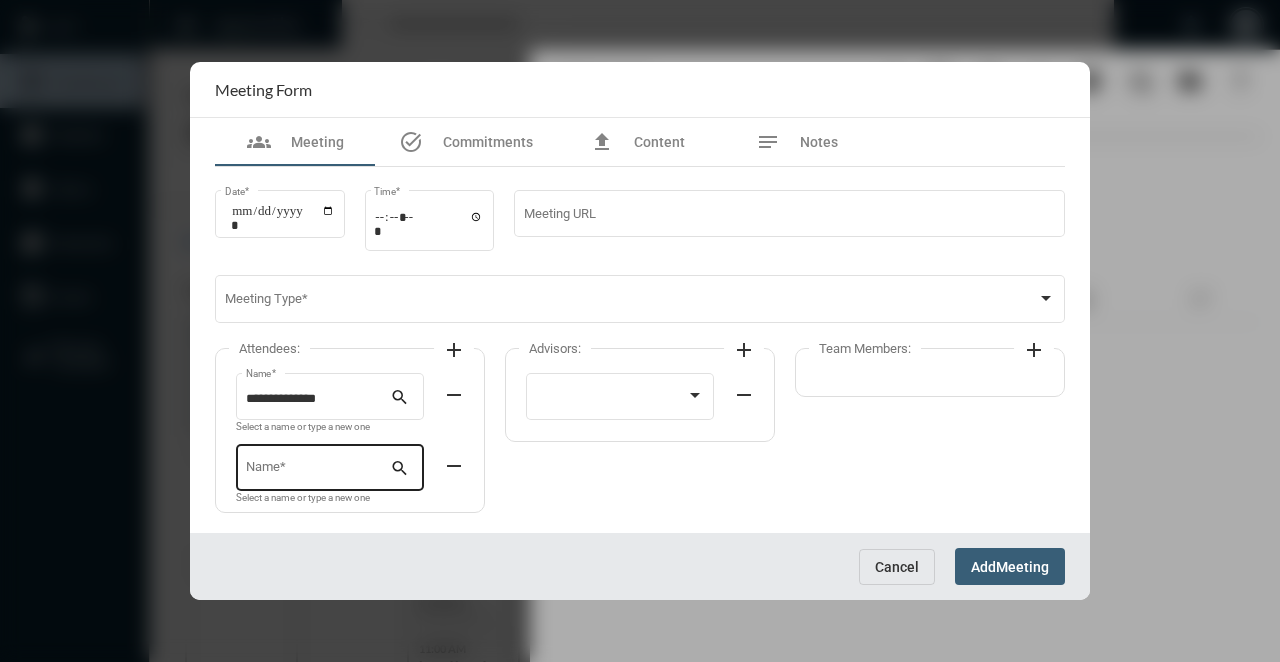 click on "Name  *" at bounding box center [318, 471] 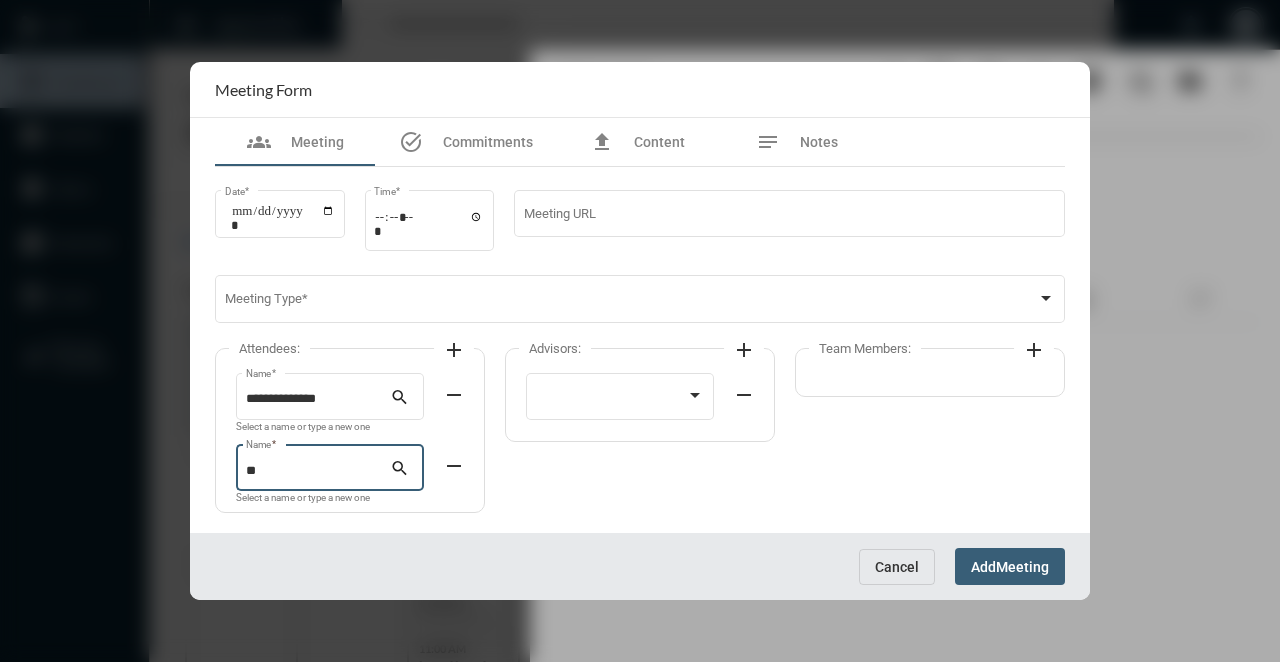 type on "*" 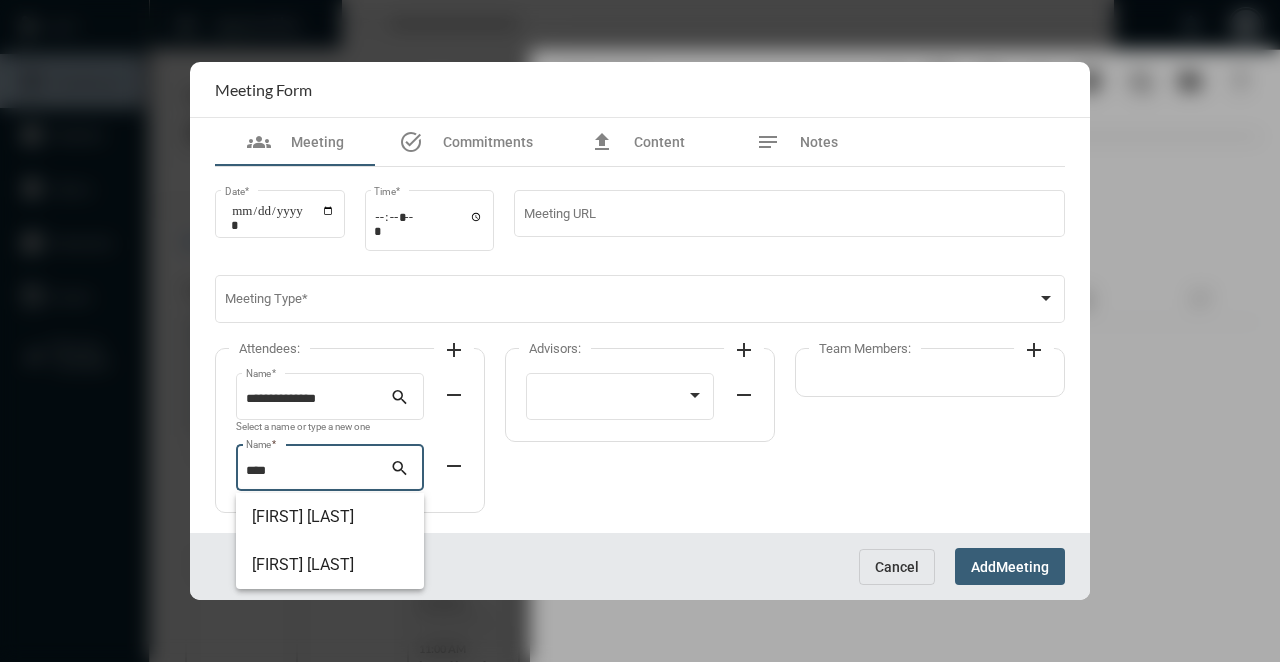 type on "****" 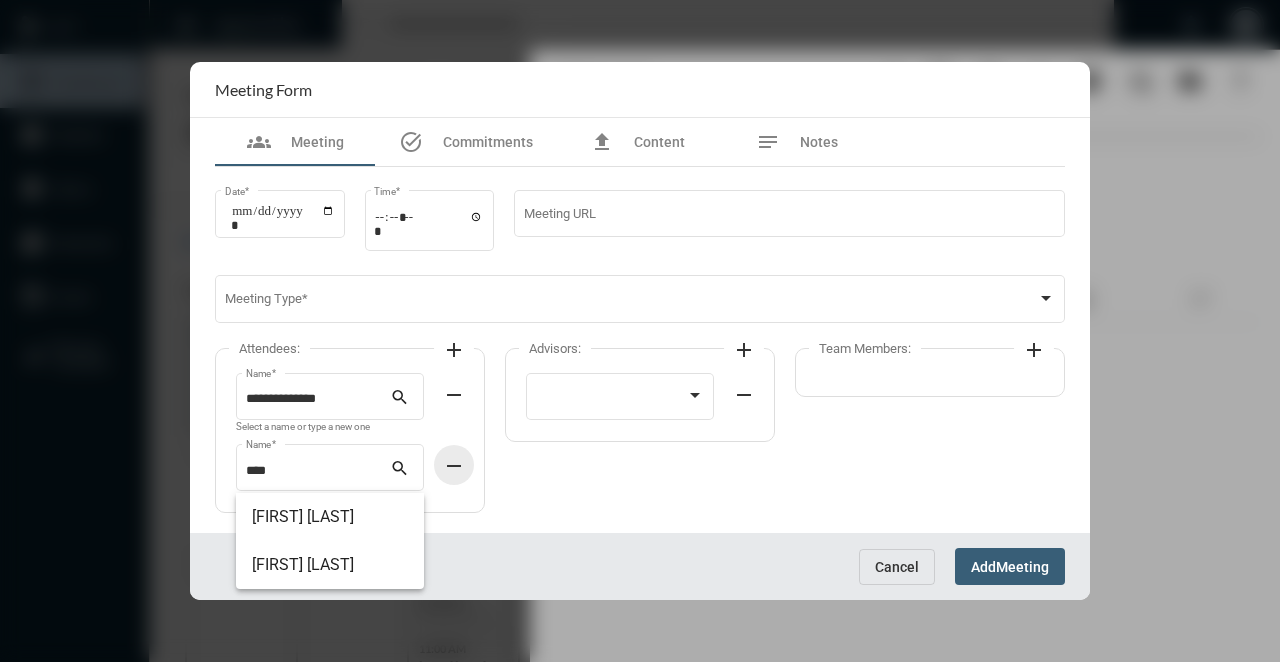 click on "remove" at bounding box center (454, 466) 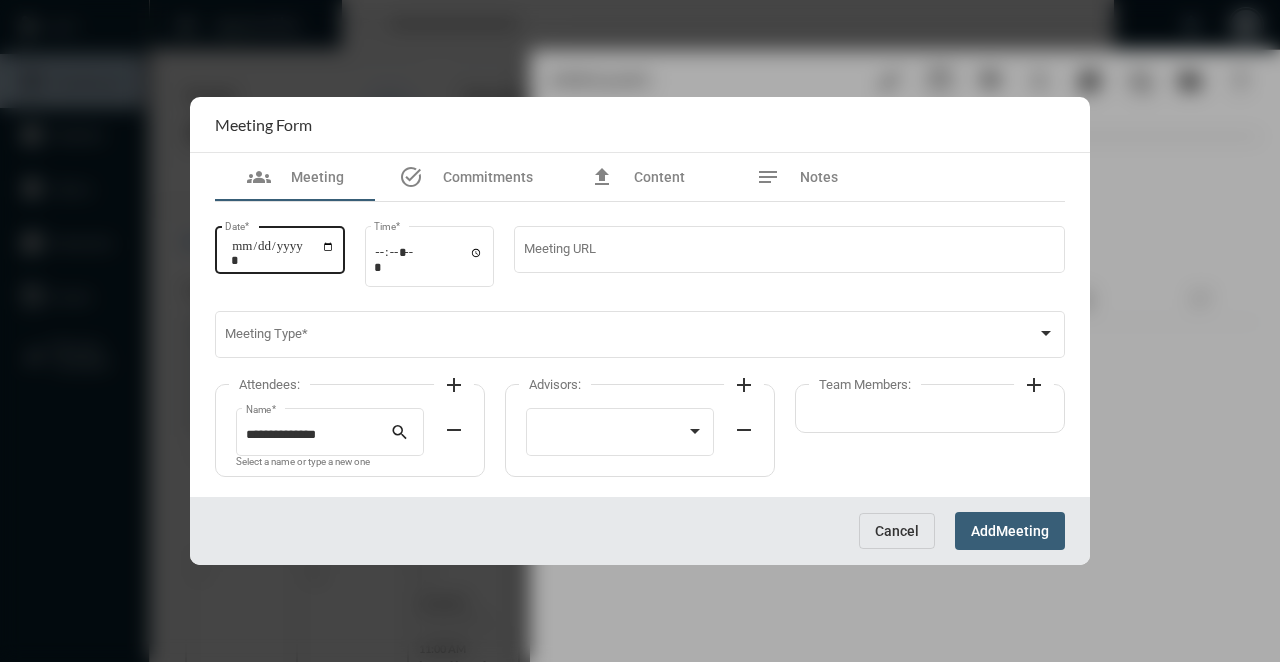 click on "Date  *" at bounding box center (283, 253) 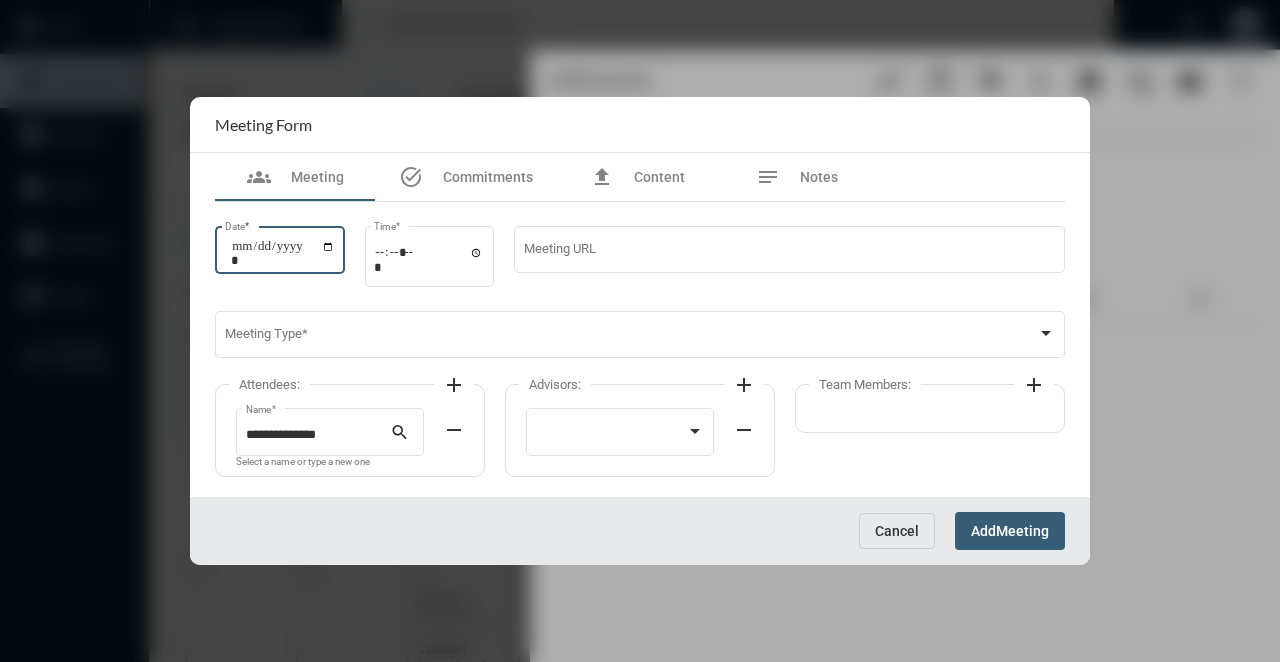 type on "**********" 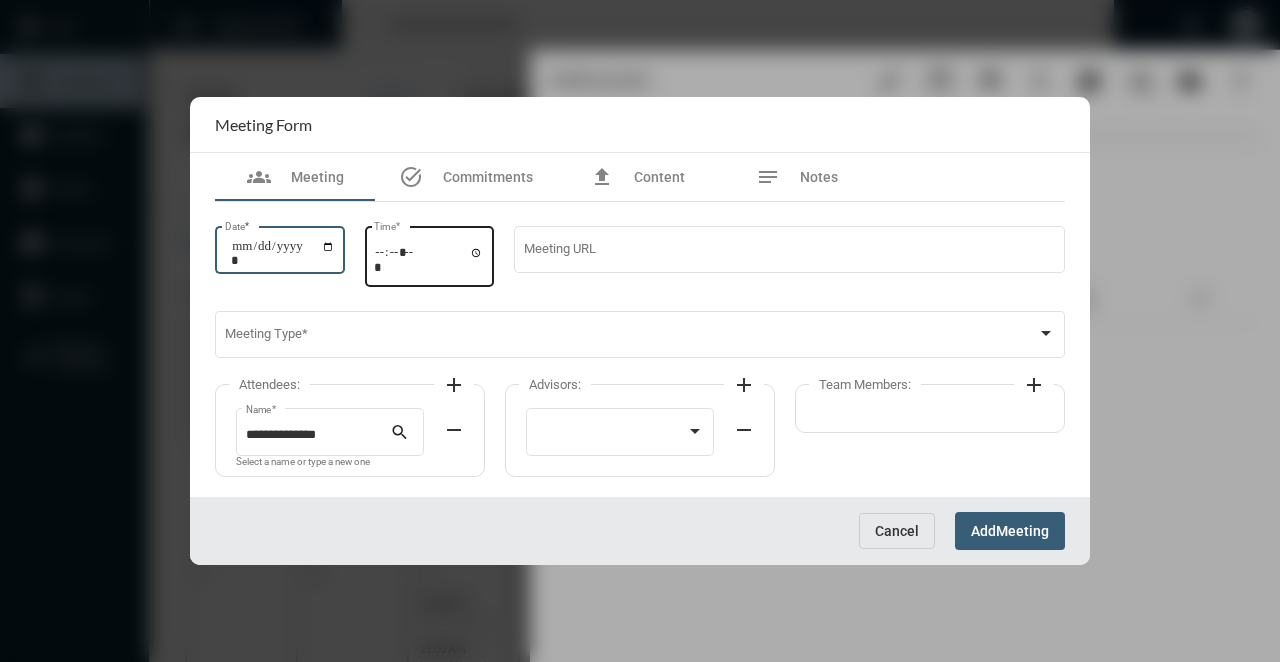 click on "Time  *" at bounding box center [430, 254] 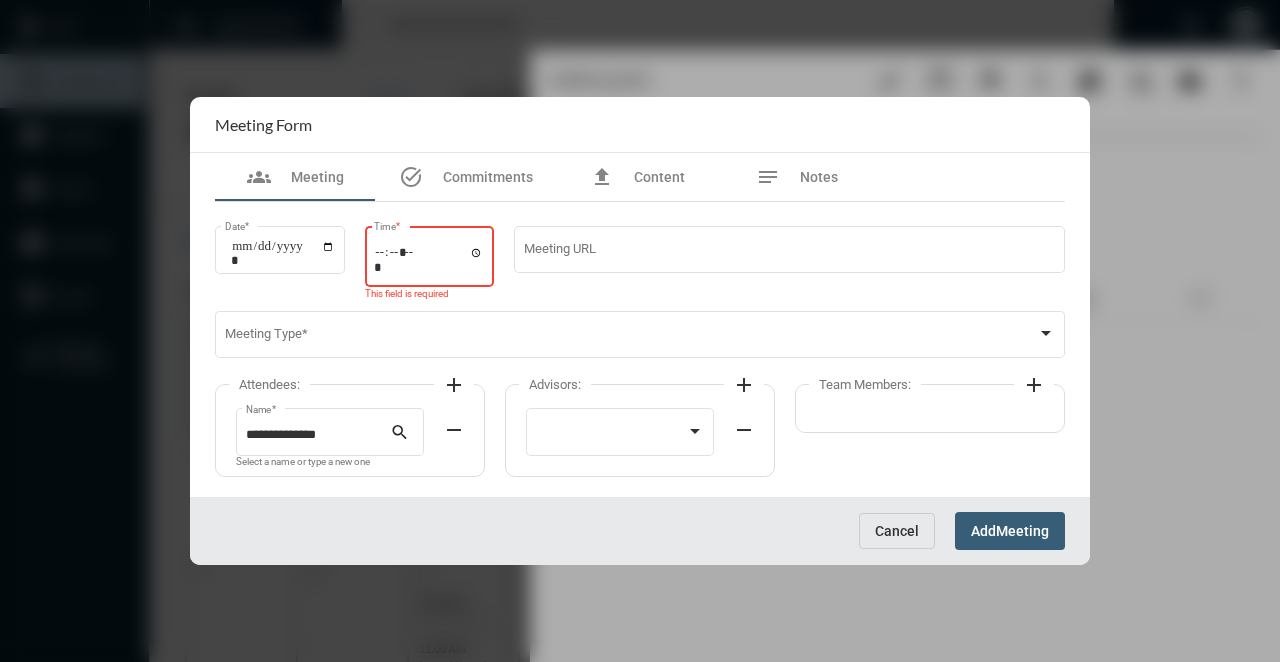 type on "*****" 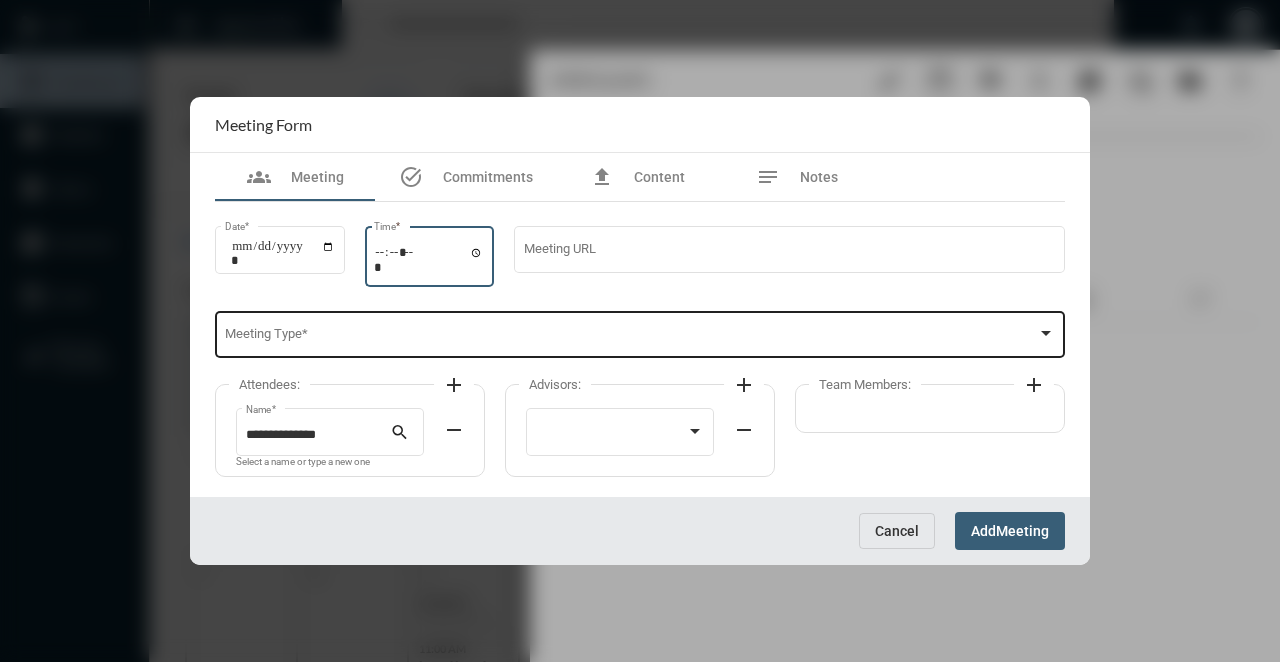 click at bounding box center (631, 338) 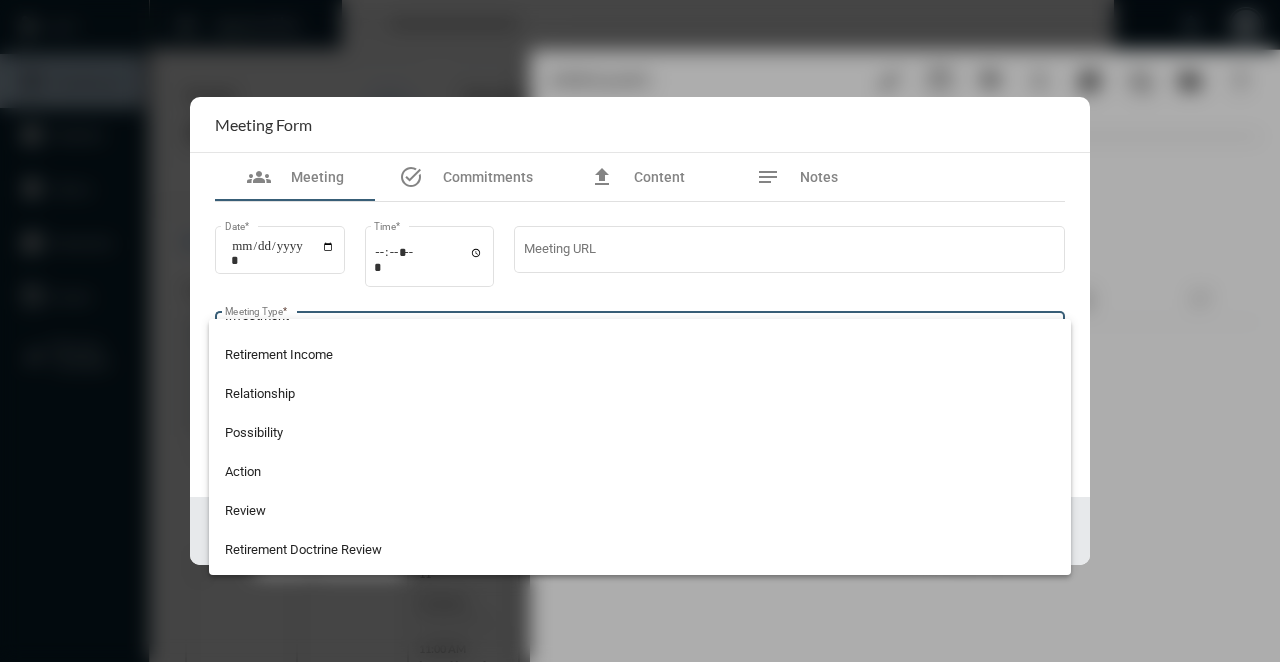 scroll, scrollTop: 524, scrollLeft: 0, axis: vertical 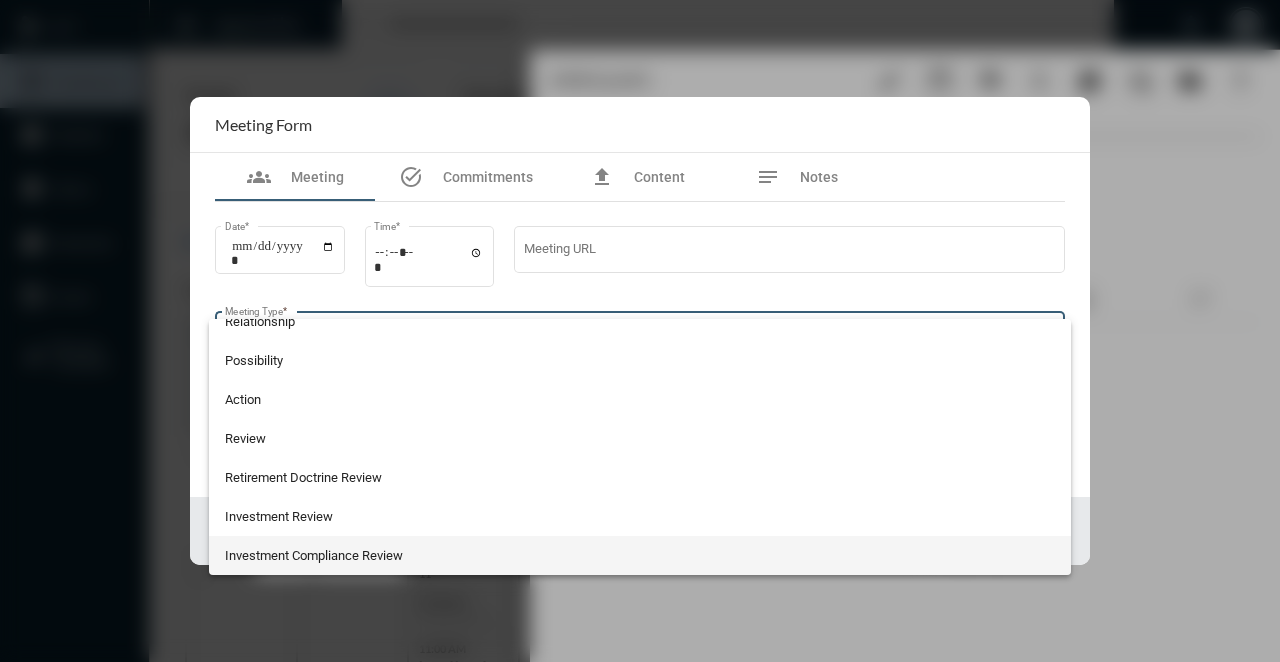 click on "Investment Compliance Review" at bounding box center [640, 555] 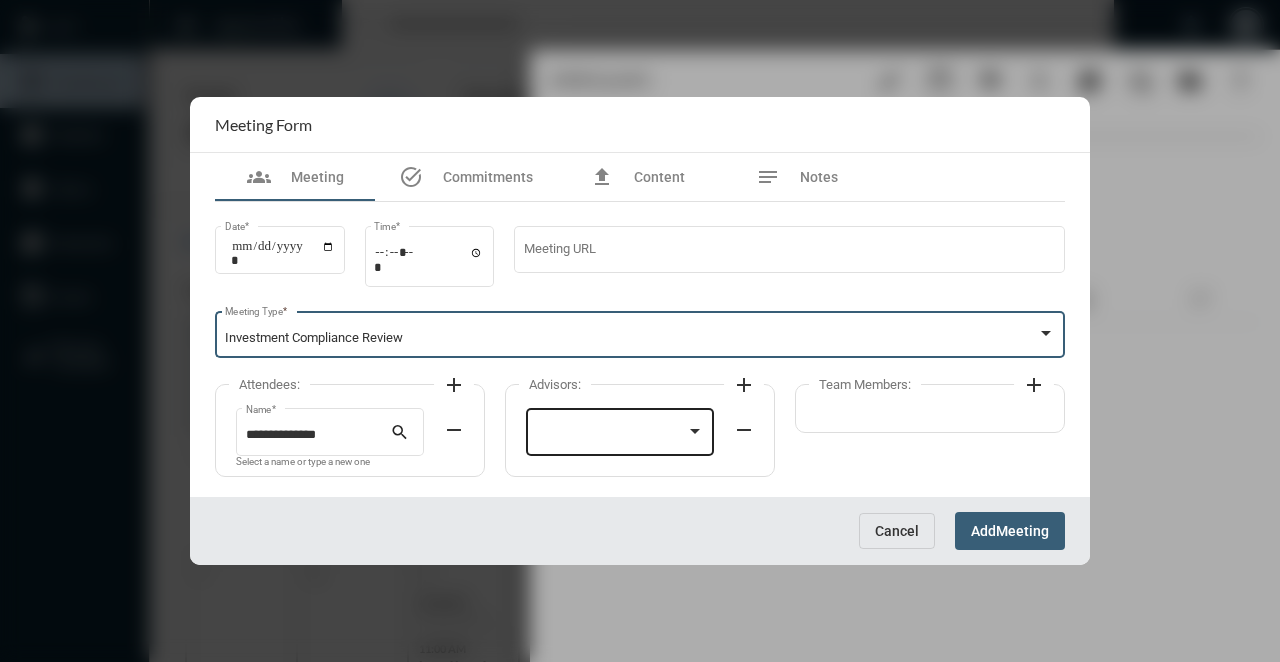 click 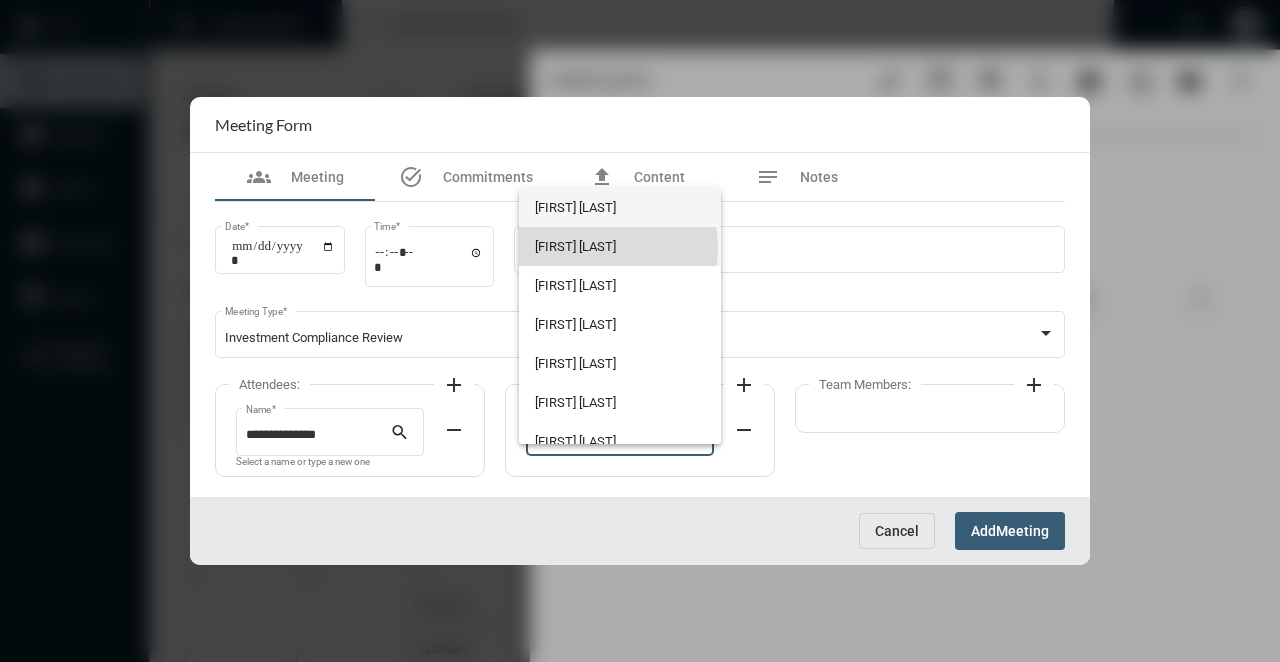 click on "[FIRST] [LAST]" at bounding box center [619, 246] 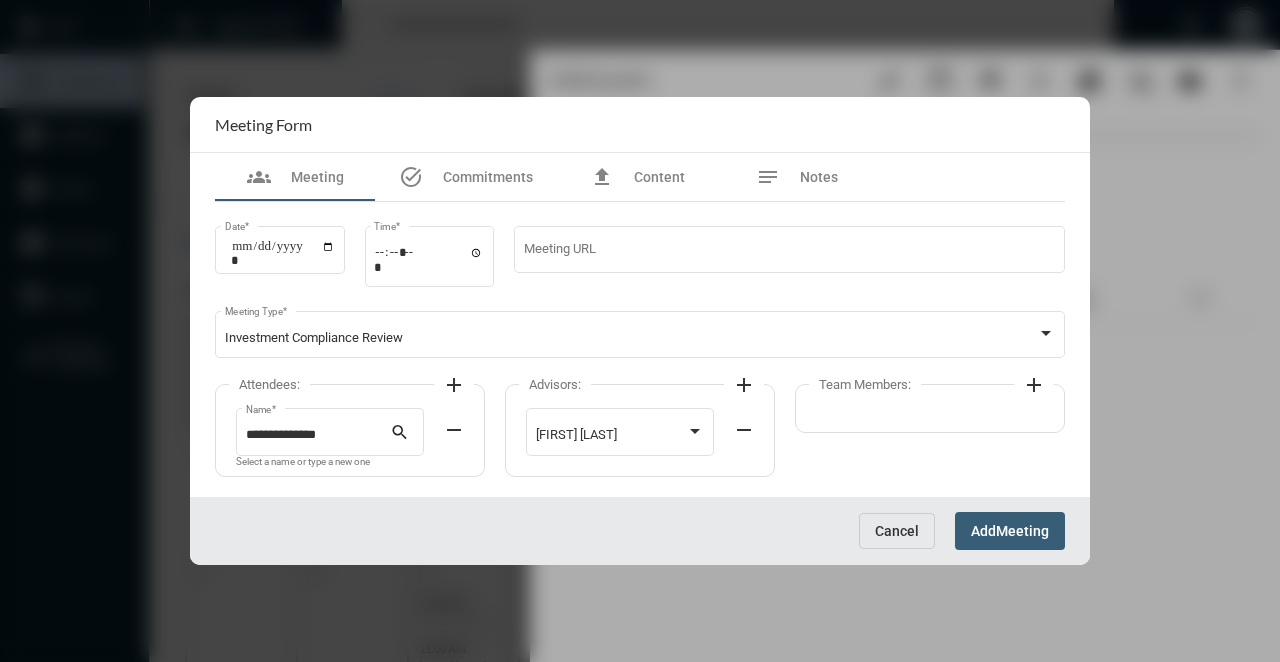 click on "add" at bounding box center [1034, 384] 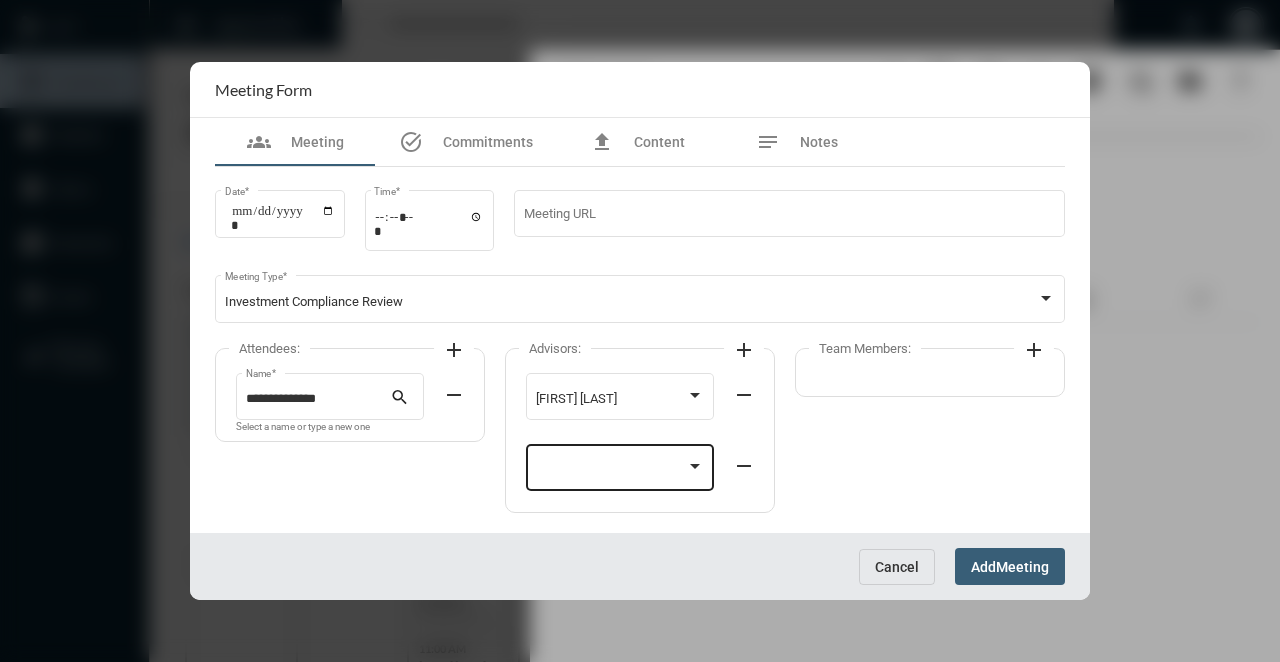 click 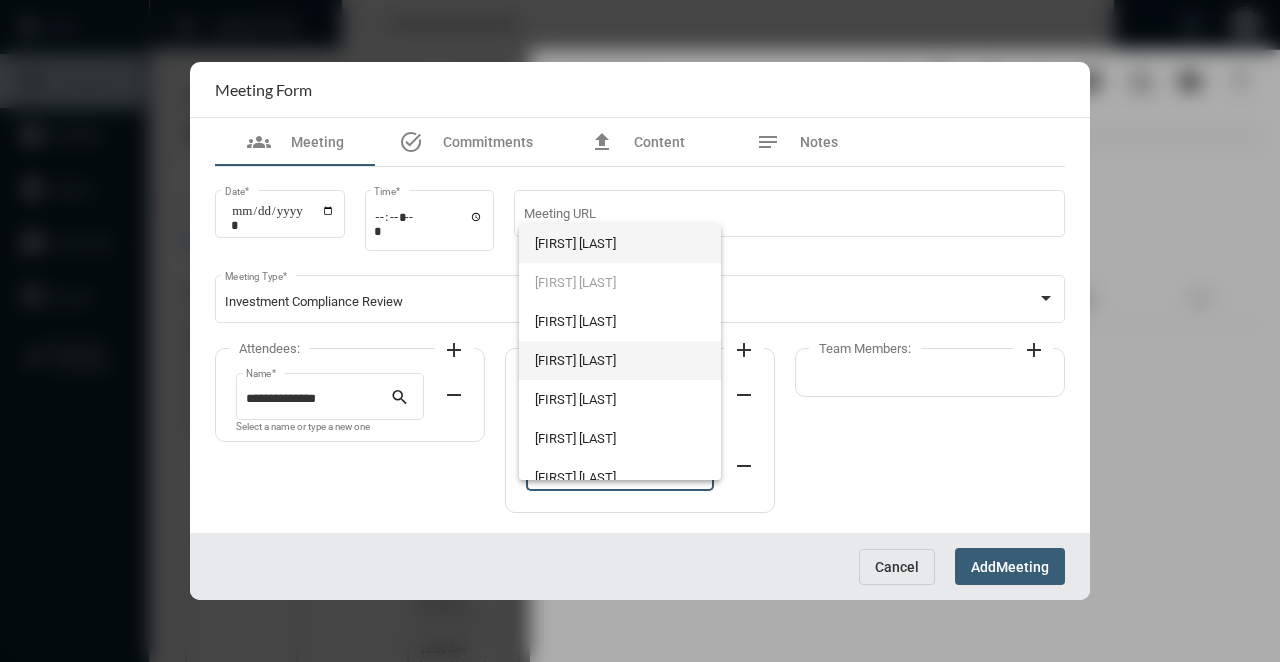 click on "[FIRST] [LAST]" at bounding box center (619, 360) 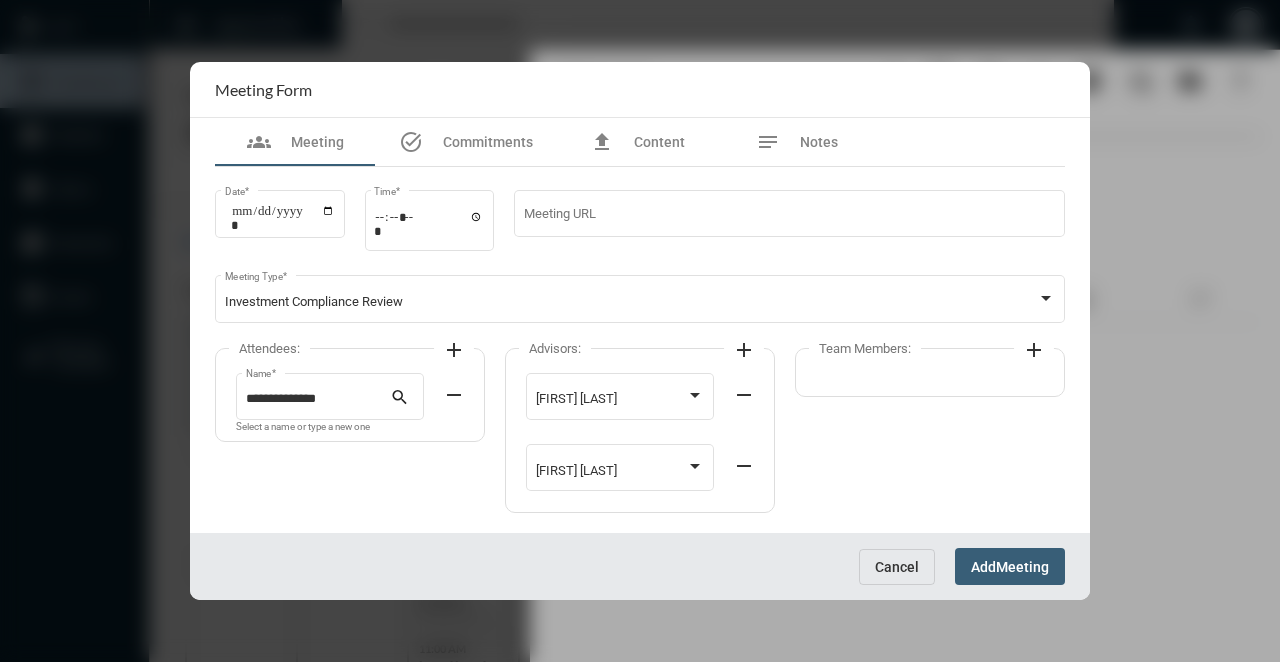 click on "Add  Meeting" at bounding box center [1010, 566] 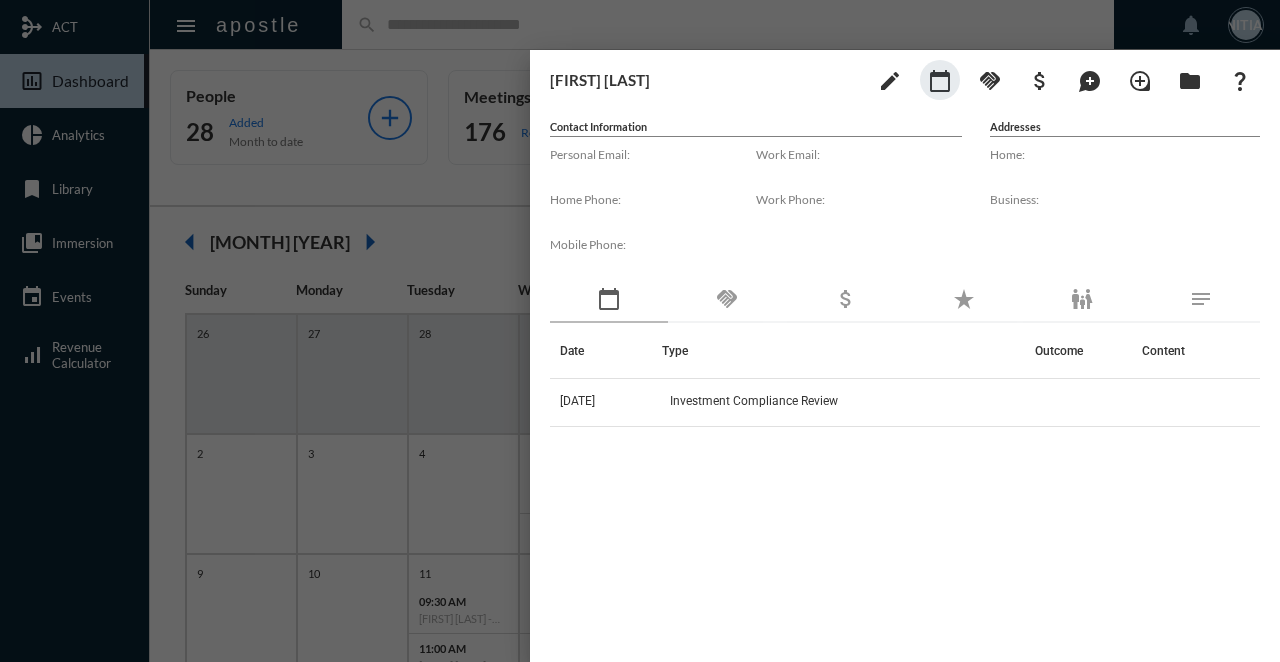 click at bounding box center [640, 331] 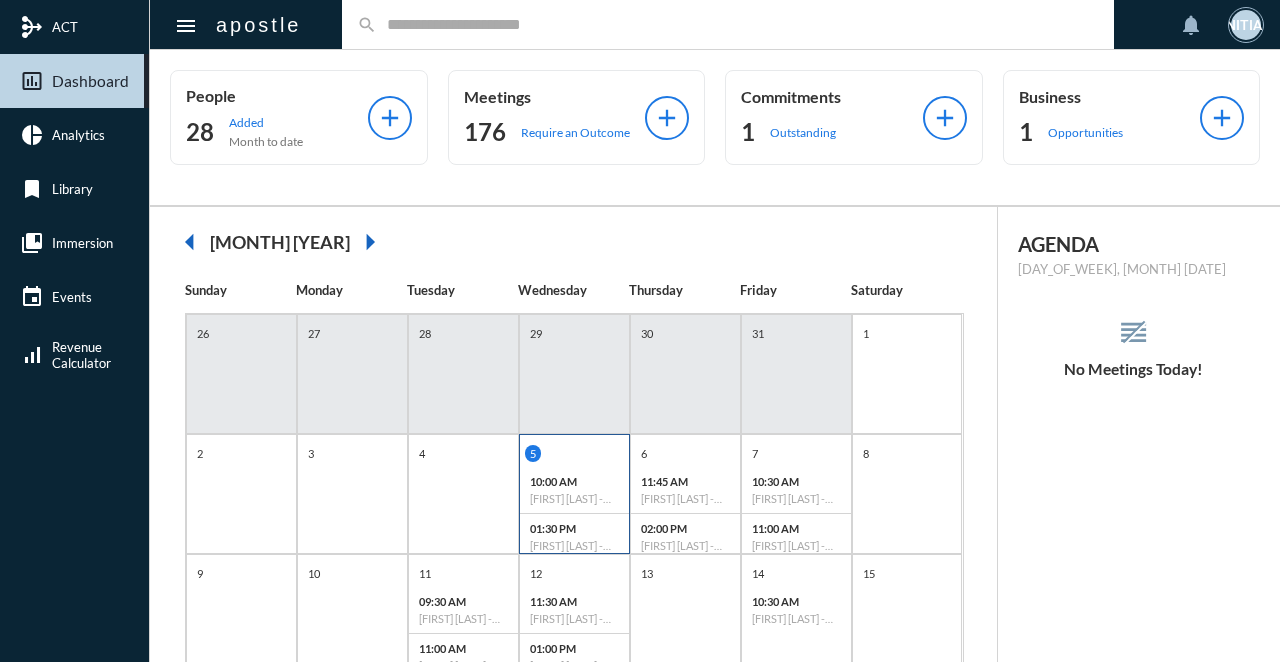 click on "01:30 PM Kevin Howerton - Investment Compliance Review" 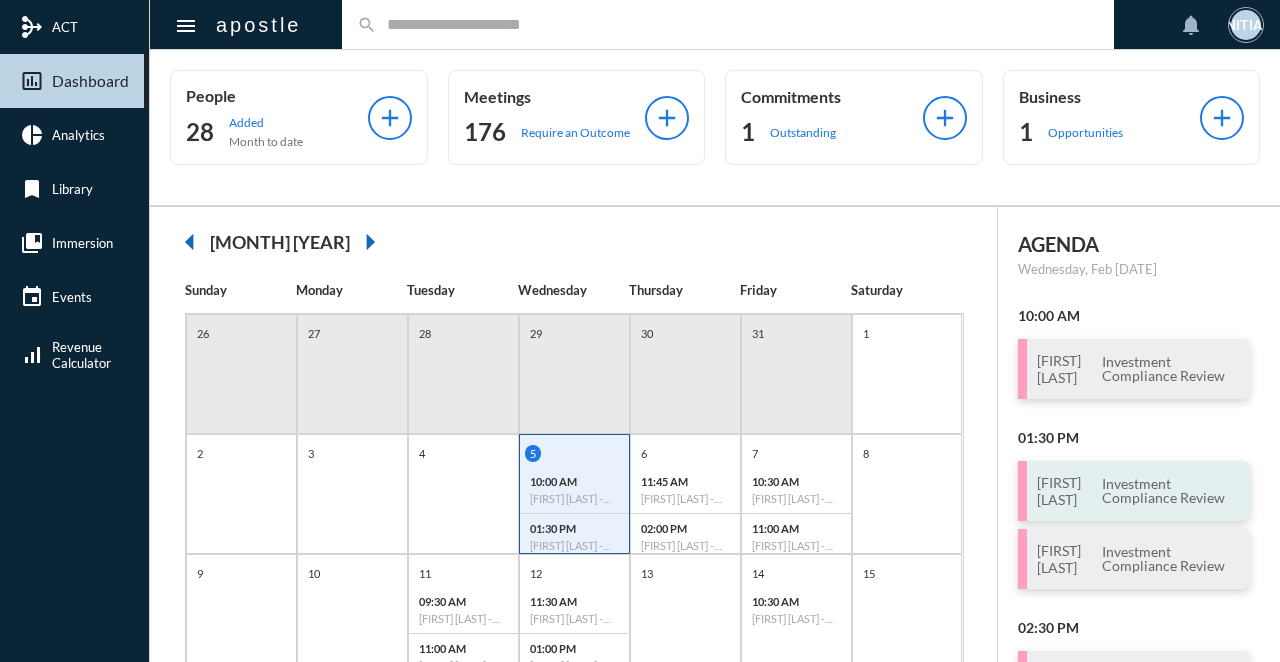 click on "Investment Compliance Review" 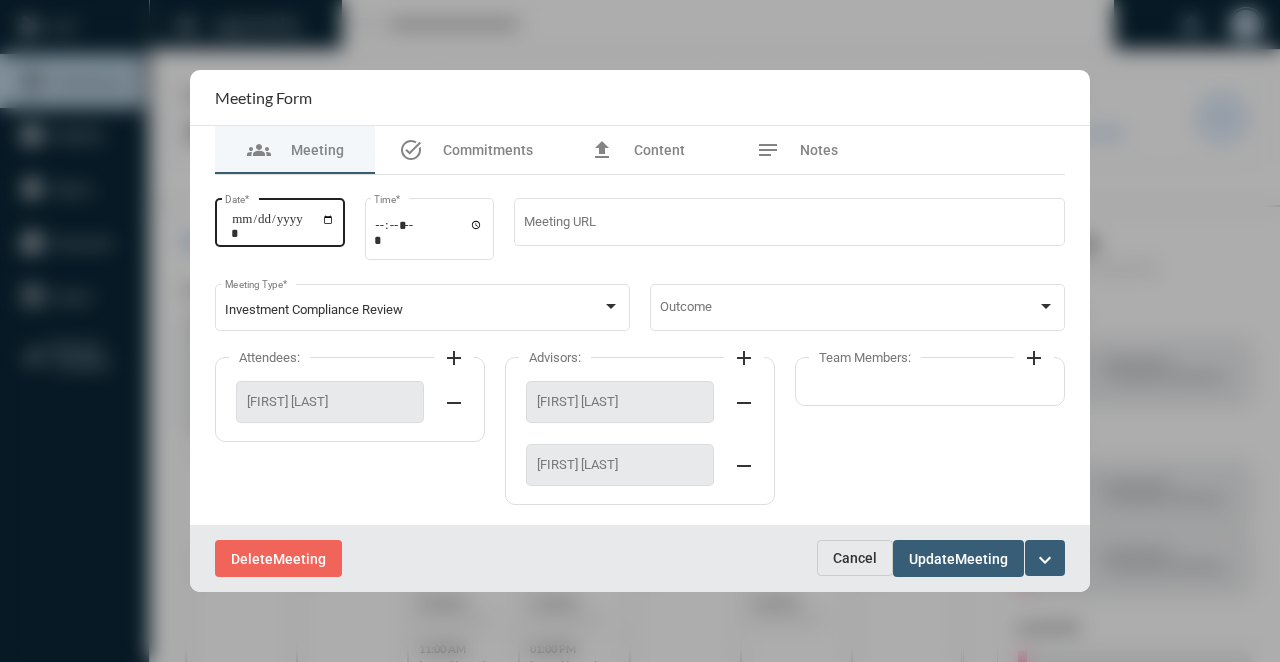 click on "**********" at bounding box center (283, 226) 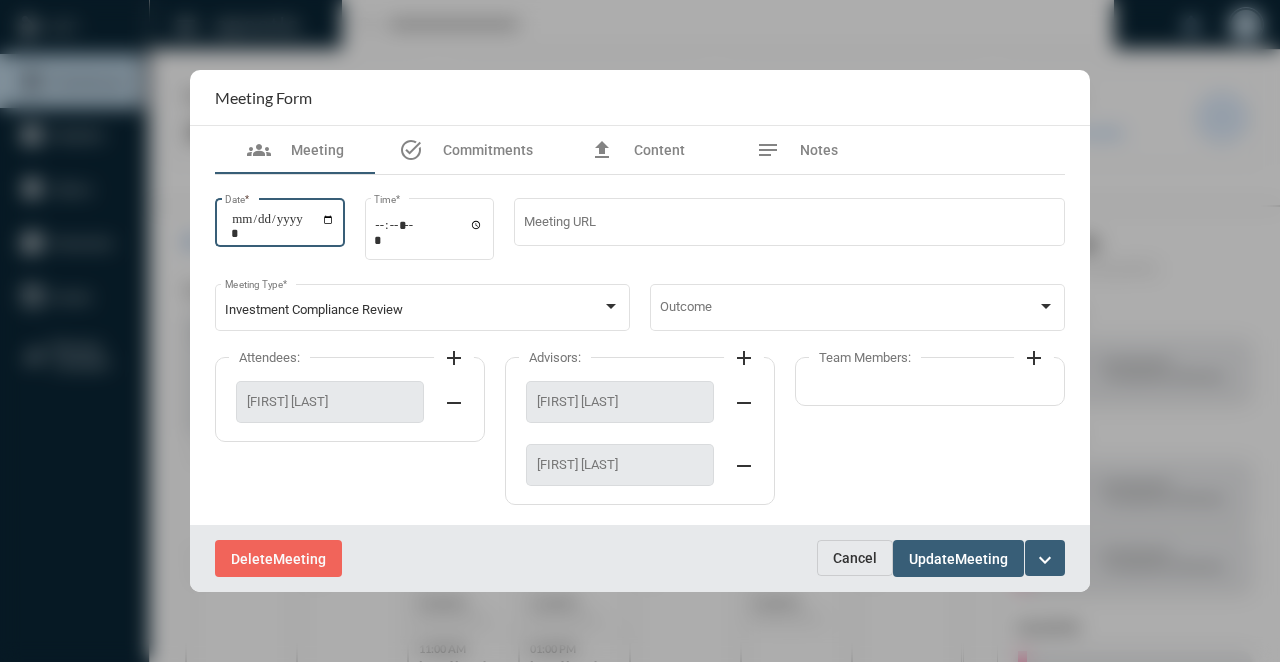 type on "**********" 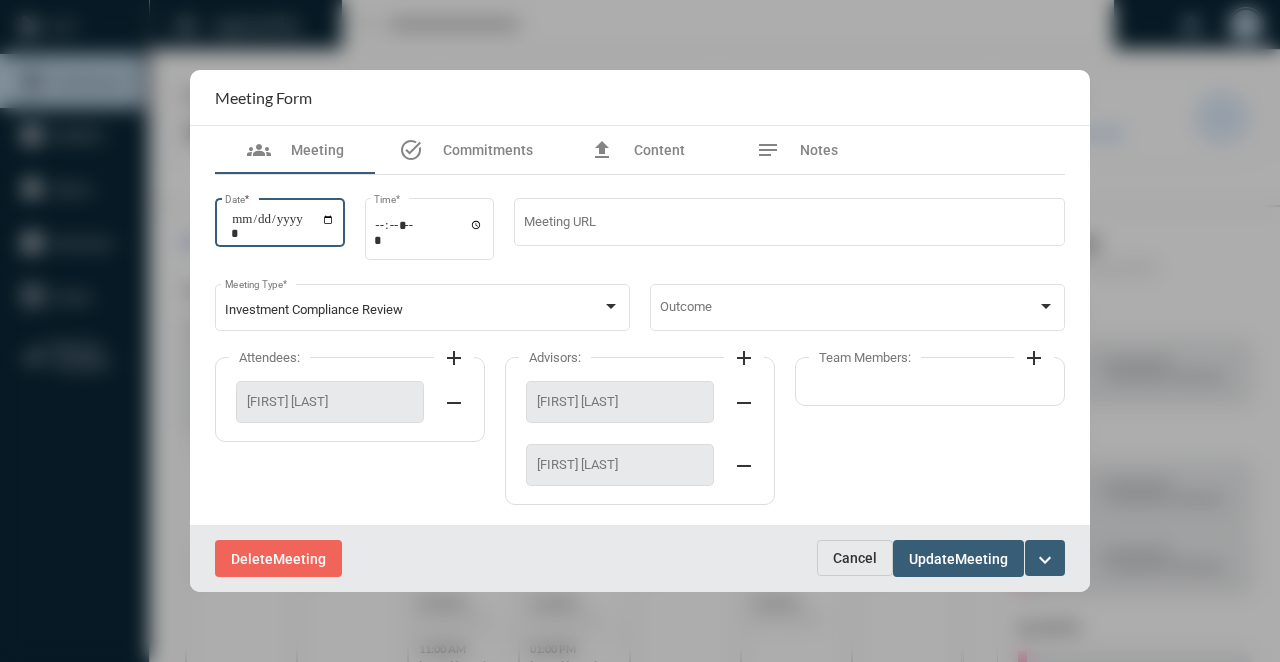 click on "Update  Meeting" at bounding box center (958, 558) 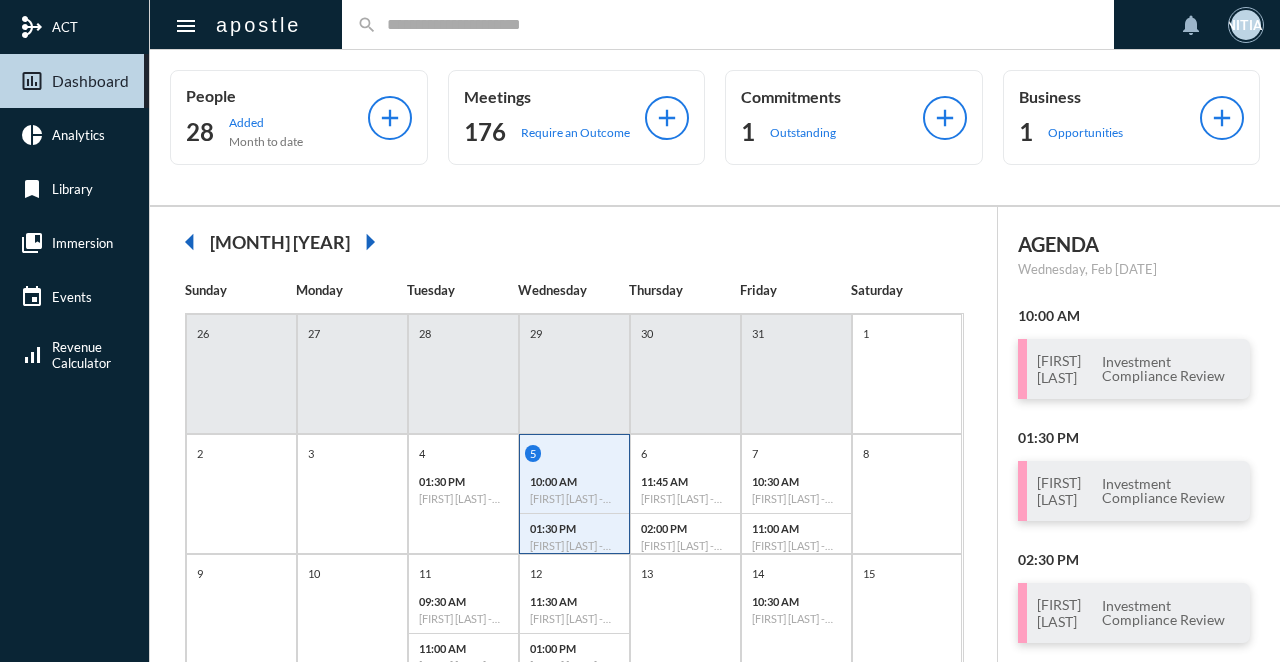 click 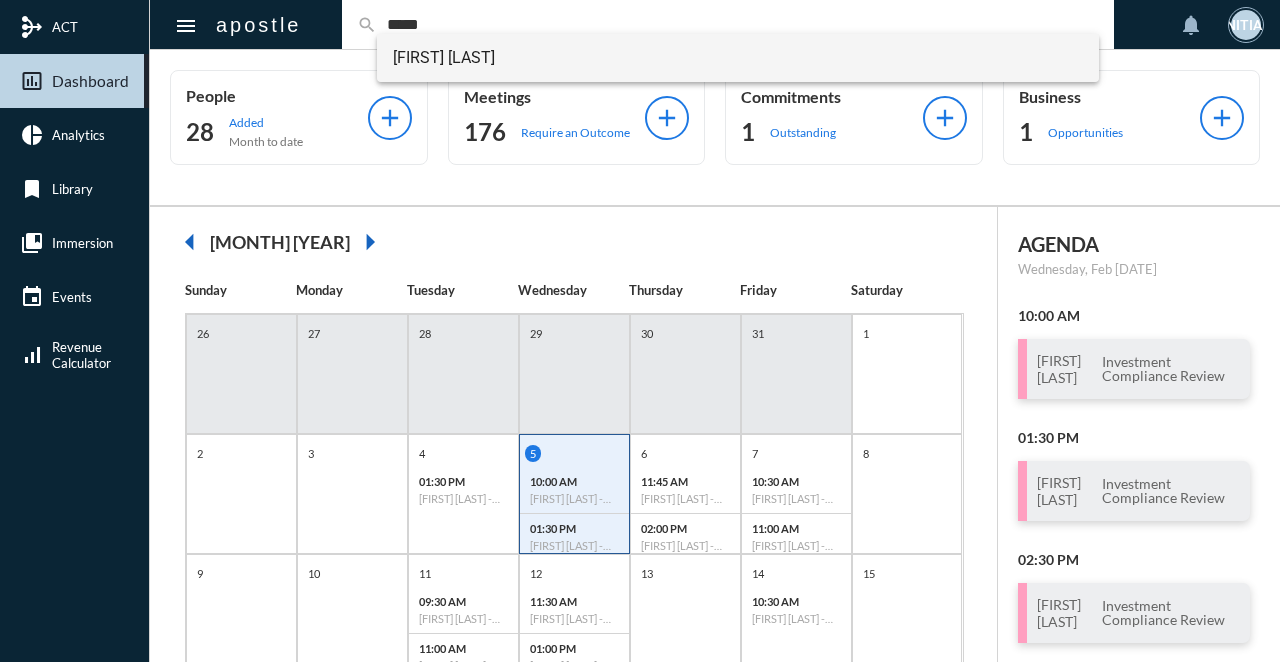 type on "*****" 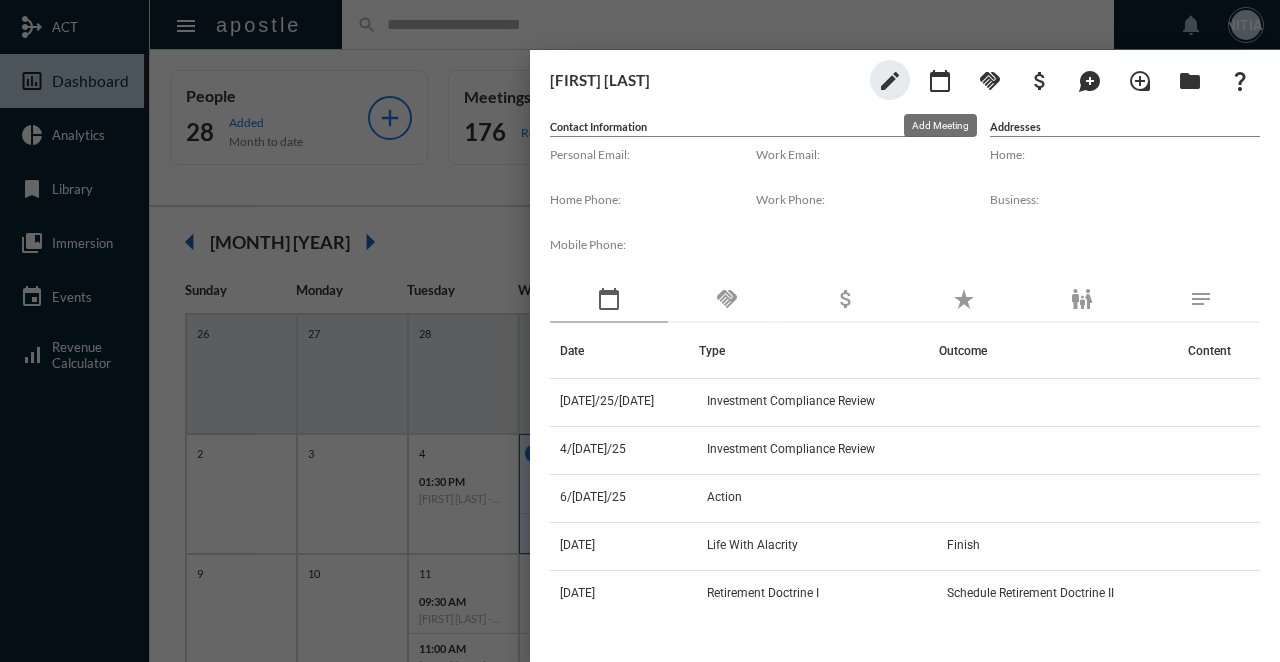 click on "calendar_today" 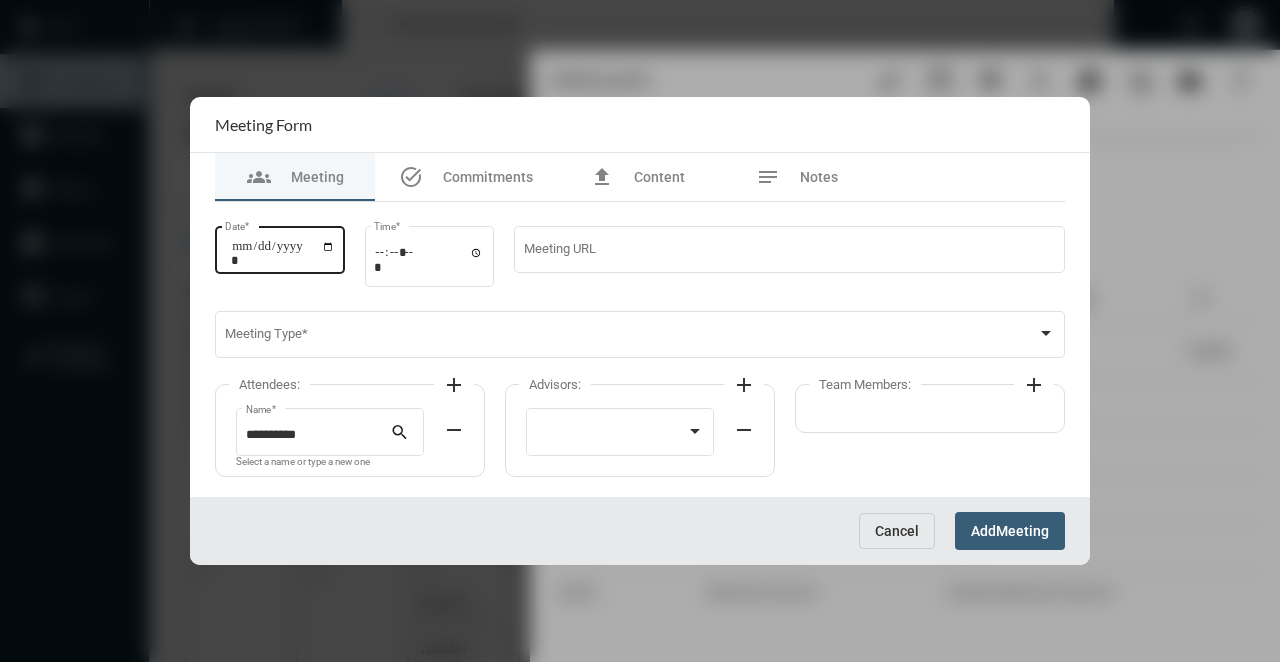 click on "Date  *" at bounding box center (283, 253) 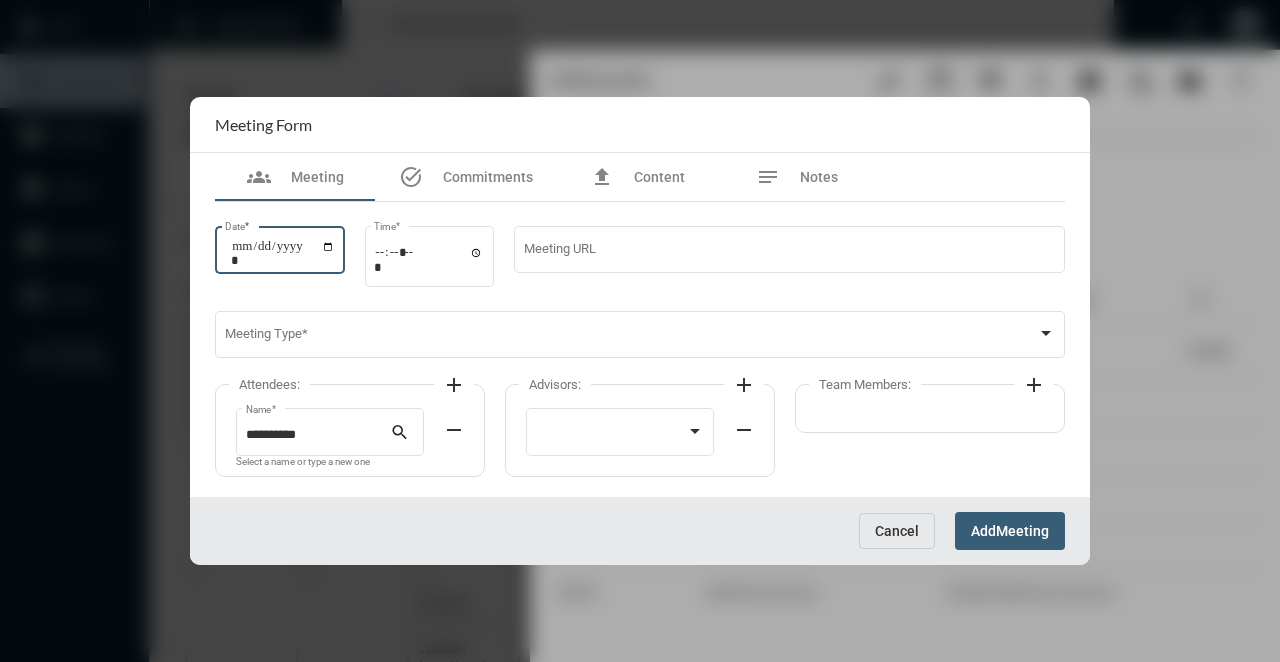type on "**********" 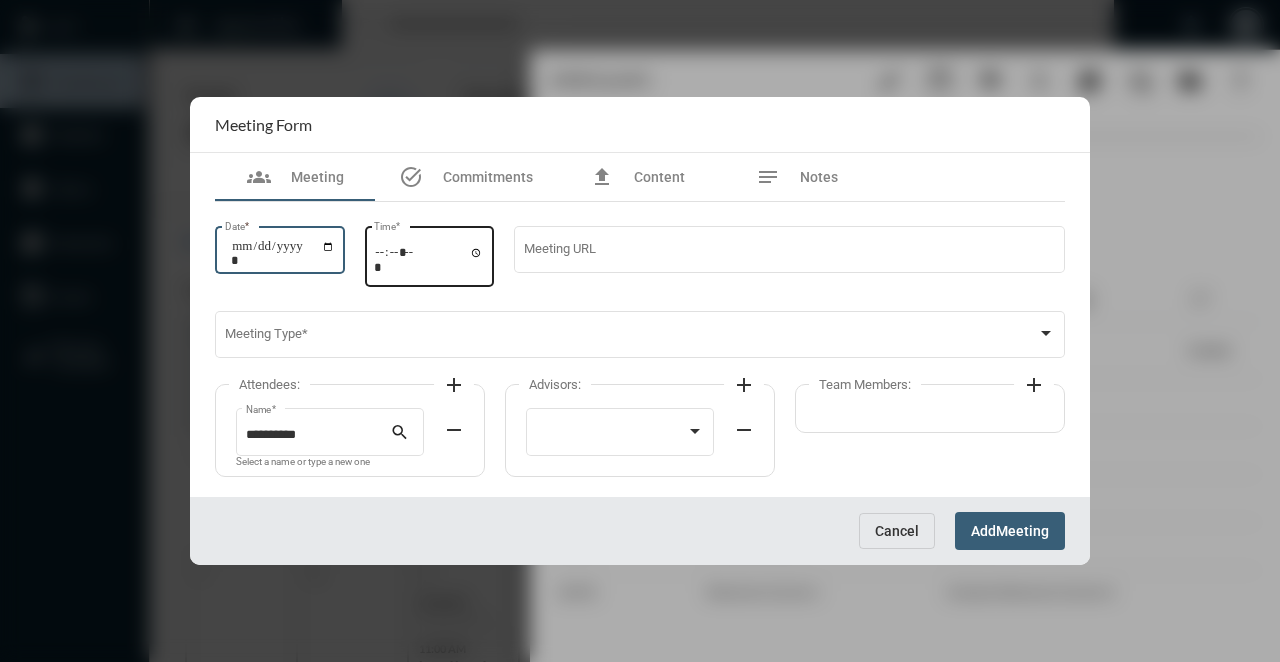 click on "Time  *" at bounding box center [429, 259] 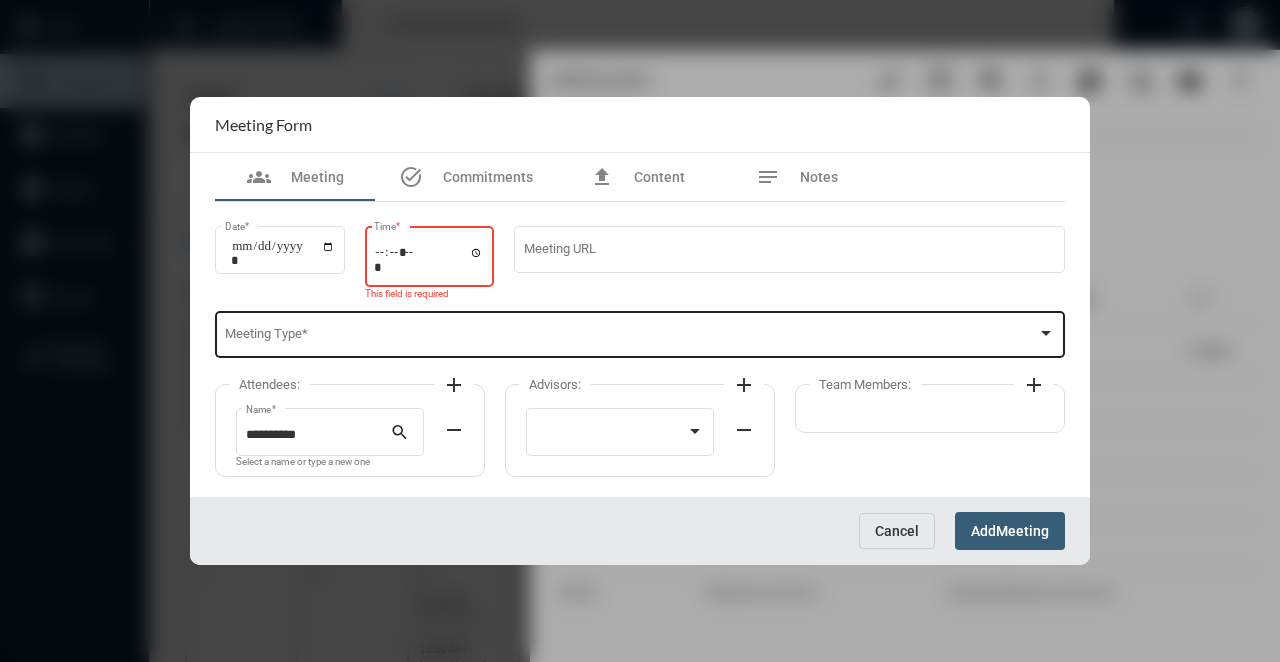 type on "*****" 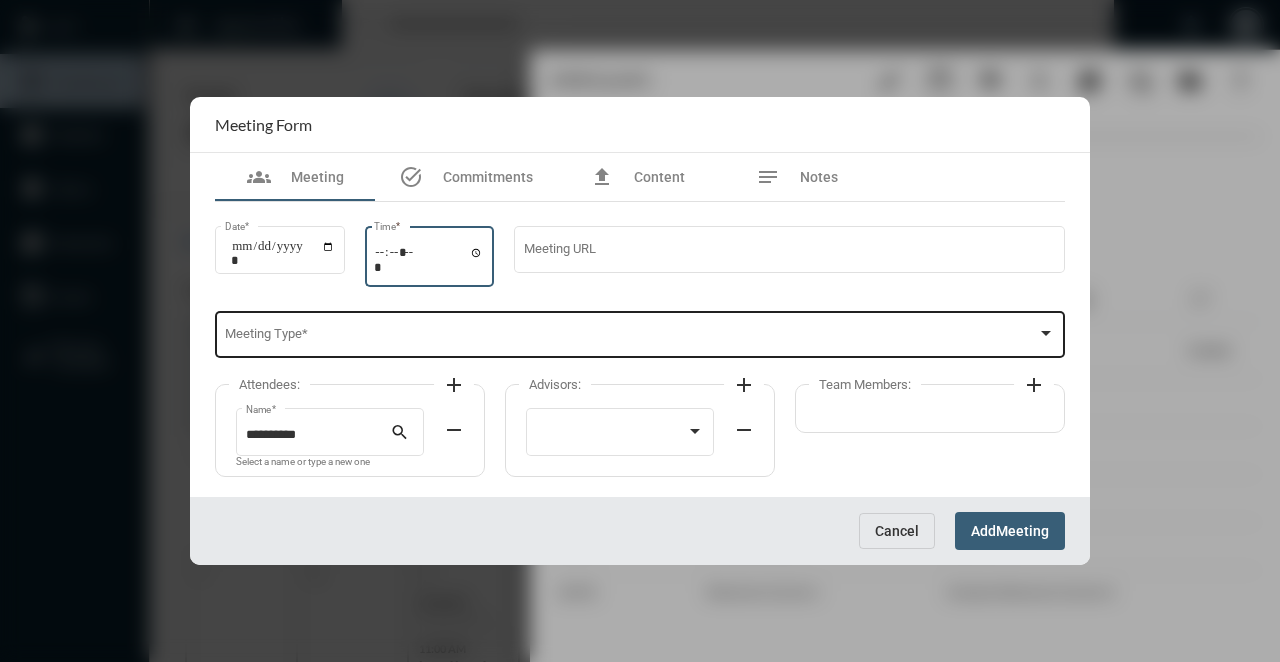 click at bounding box center (631, 338) 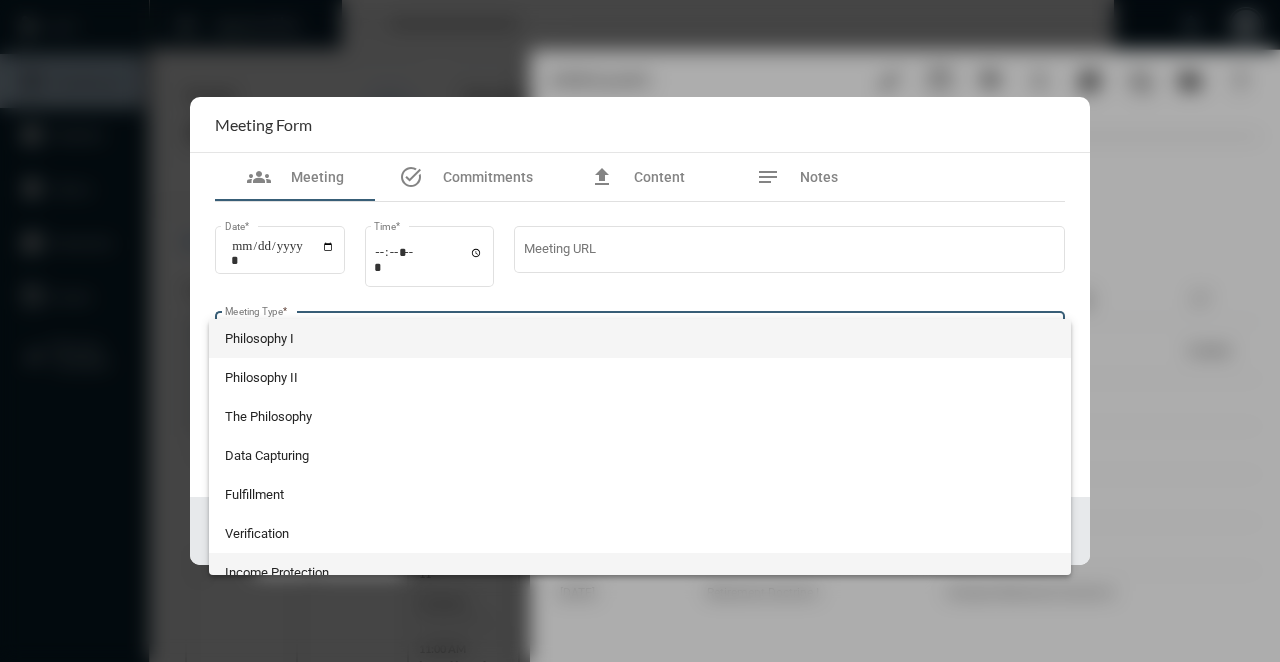 scroll, scrollTop: 524, scrollLeft: 0, axis: vertical 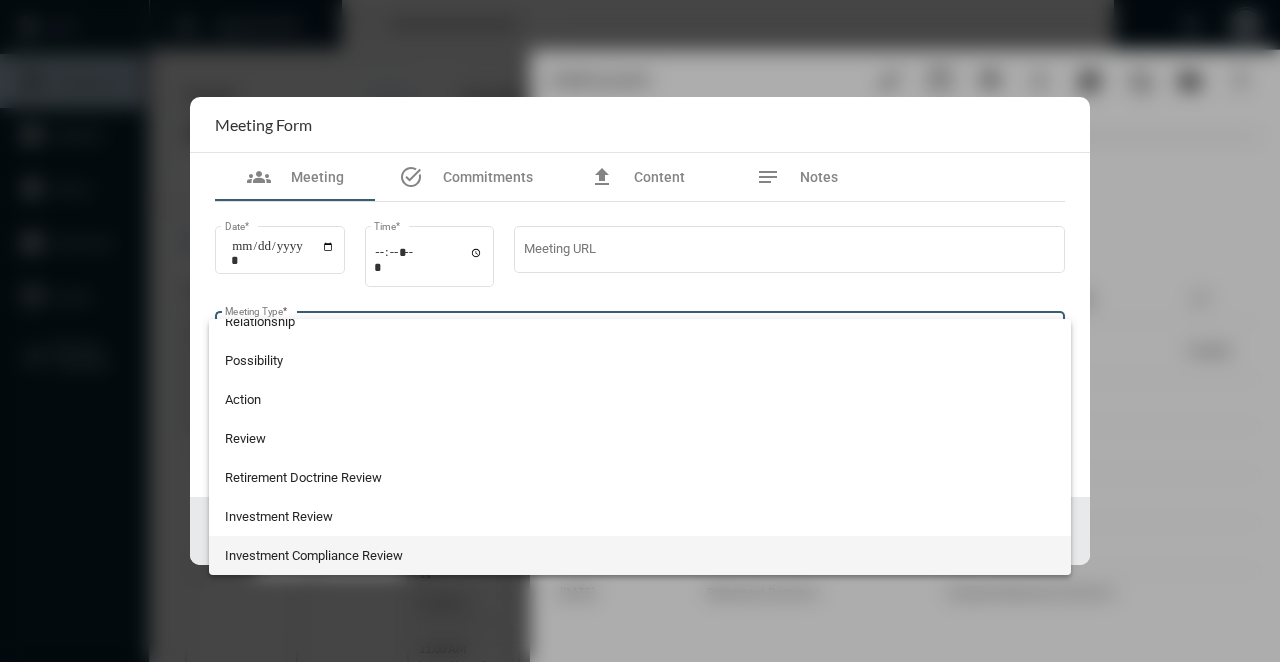 click on "Investment Compliance Review" at bounding box center [640, 555] 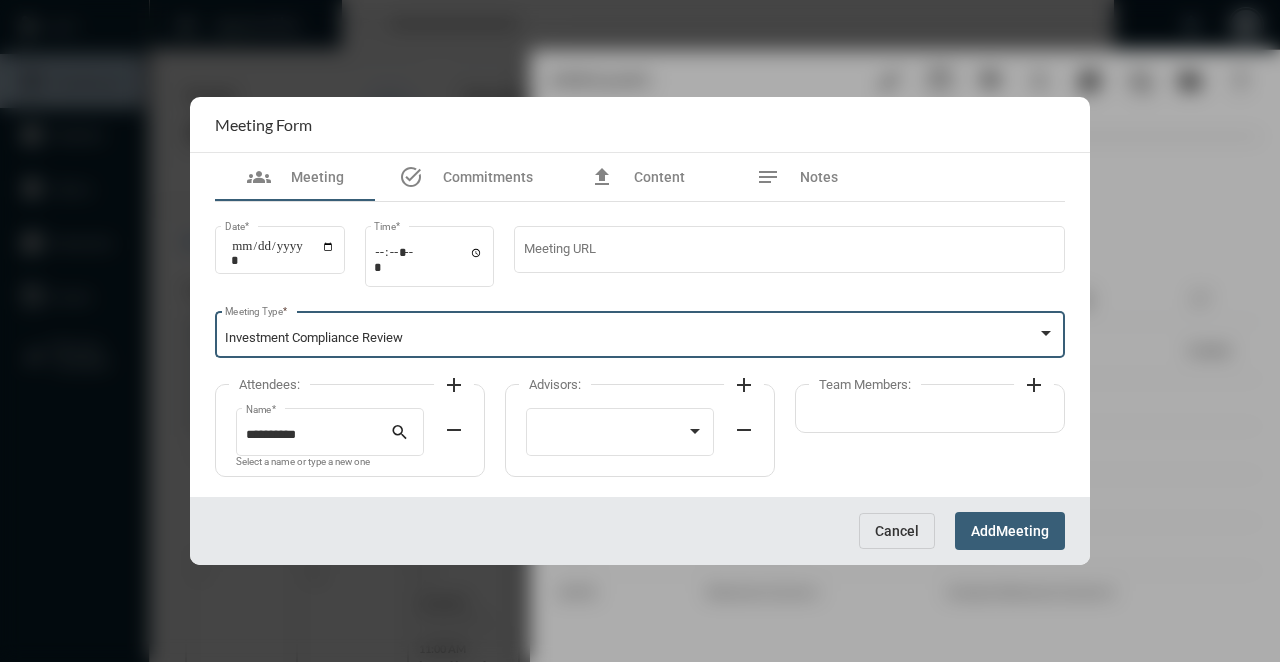 click on "add" at bounding box center (454, 385) 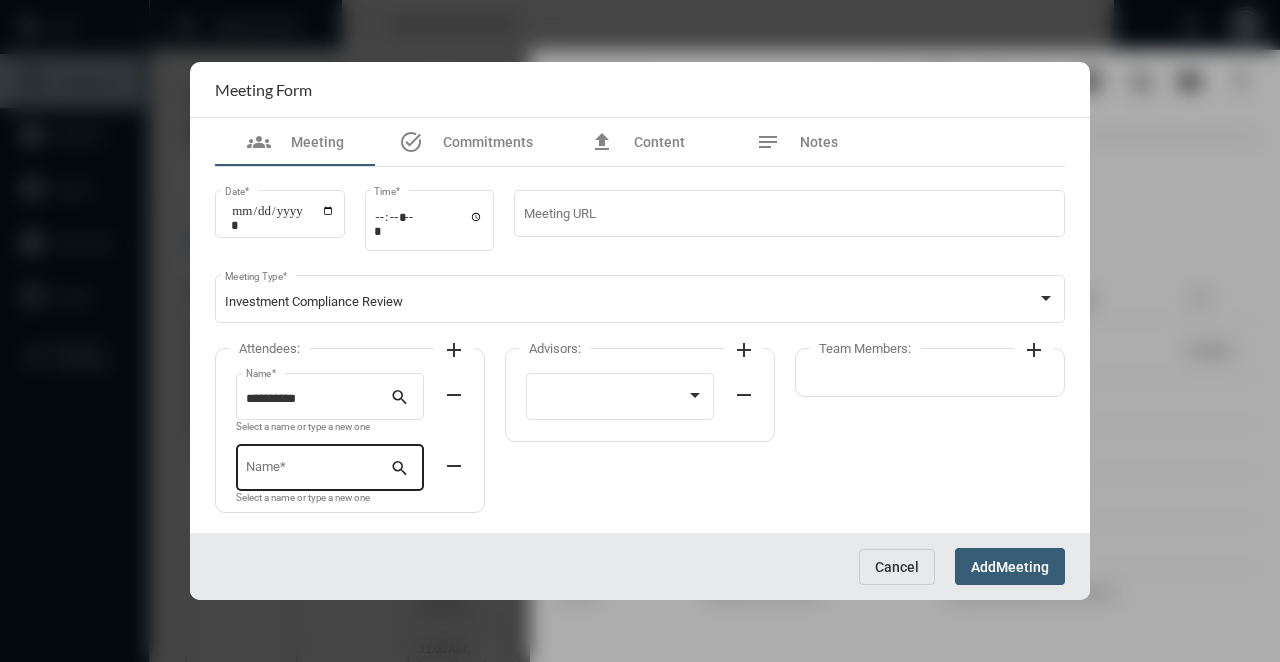 click on "Name  *" at bounding box center [318, 466] 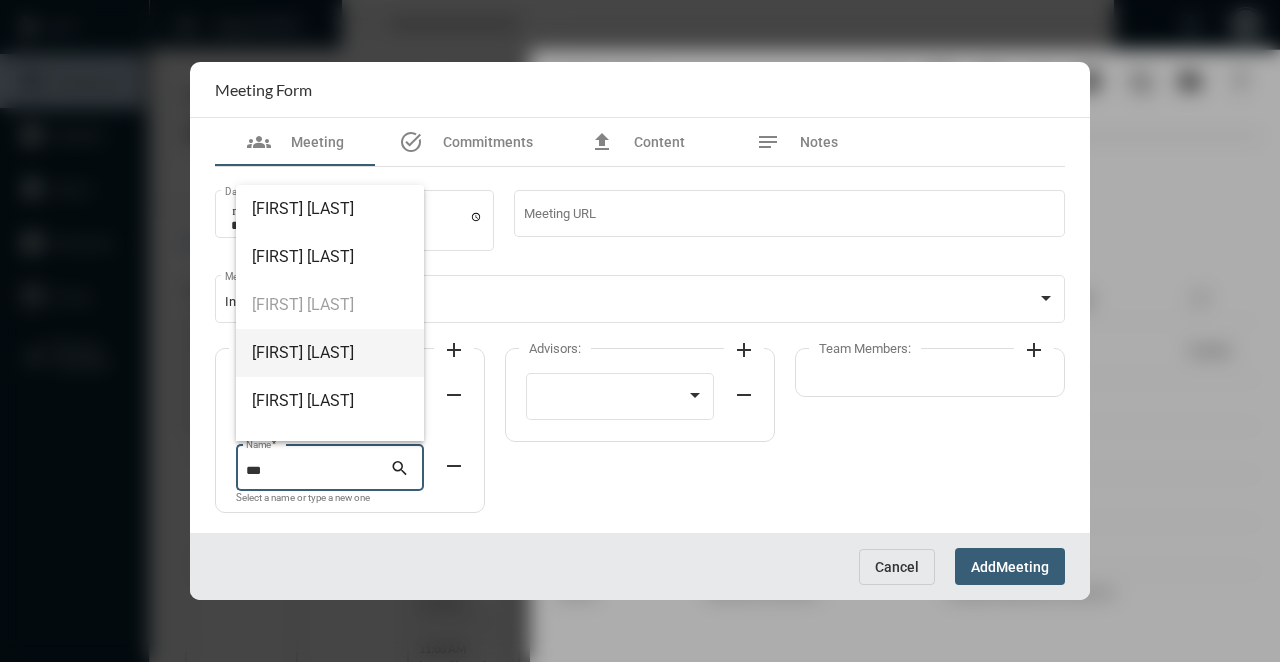 scroll, scrollTop: 32, scrollLeft: 0, axis: vertical 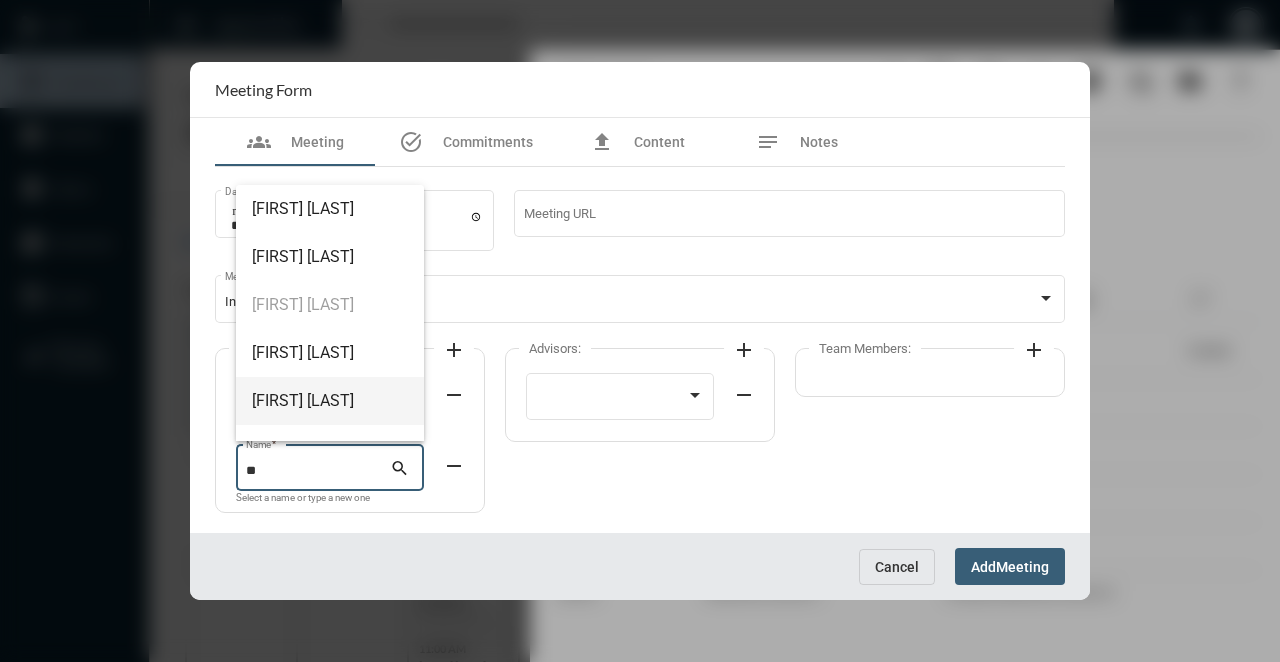 type on "*" 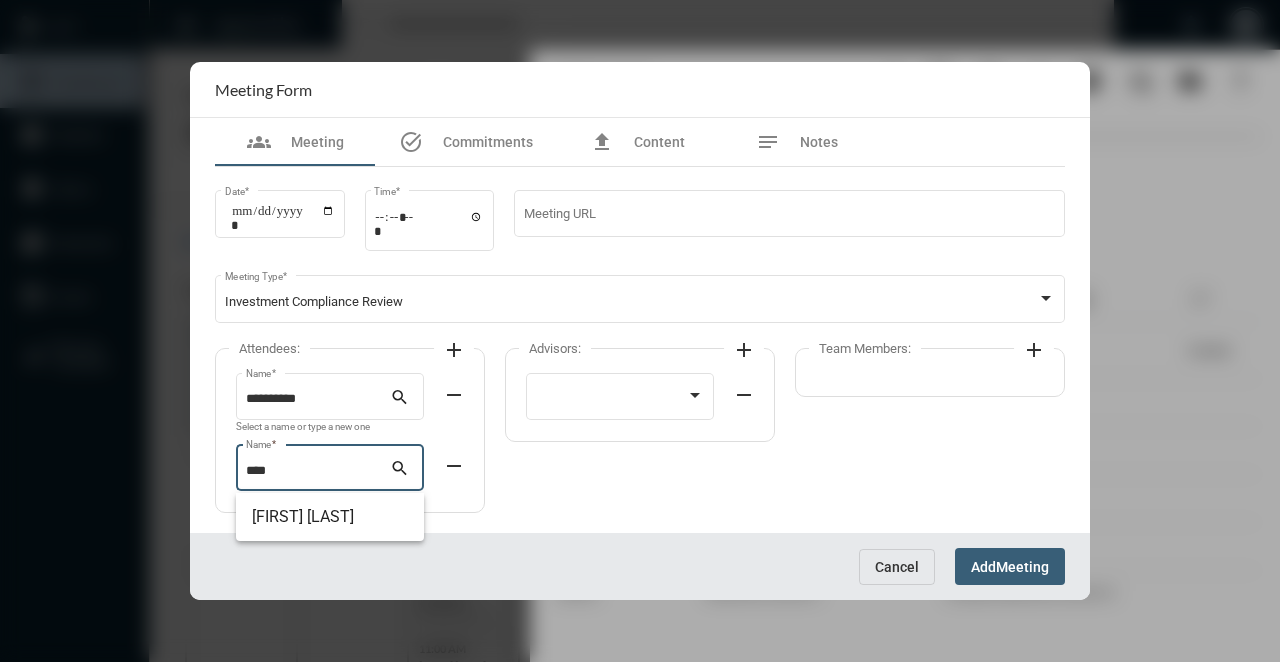 type on "****" 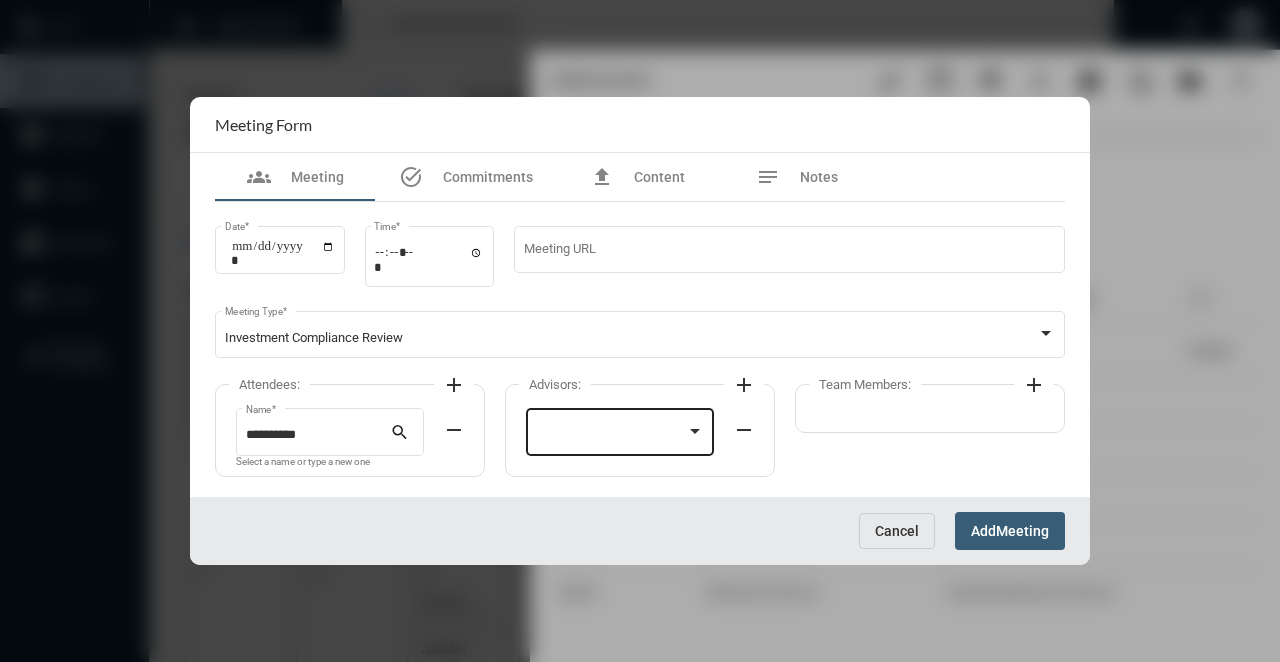 click at bounding box center [611, 435] 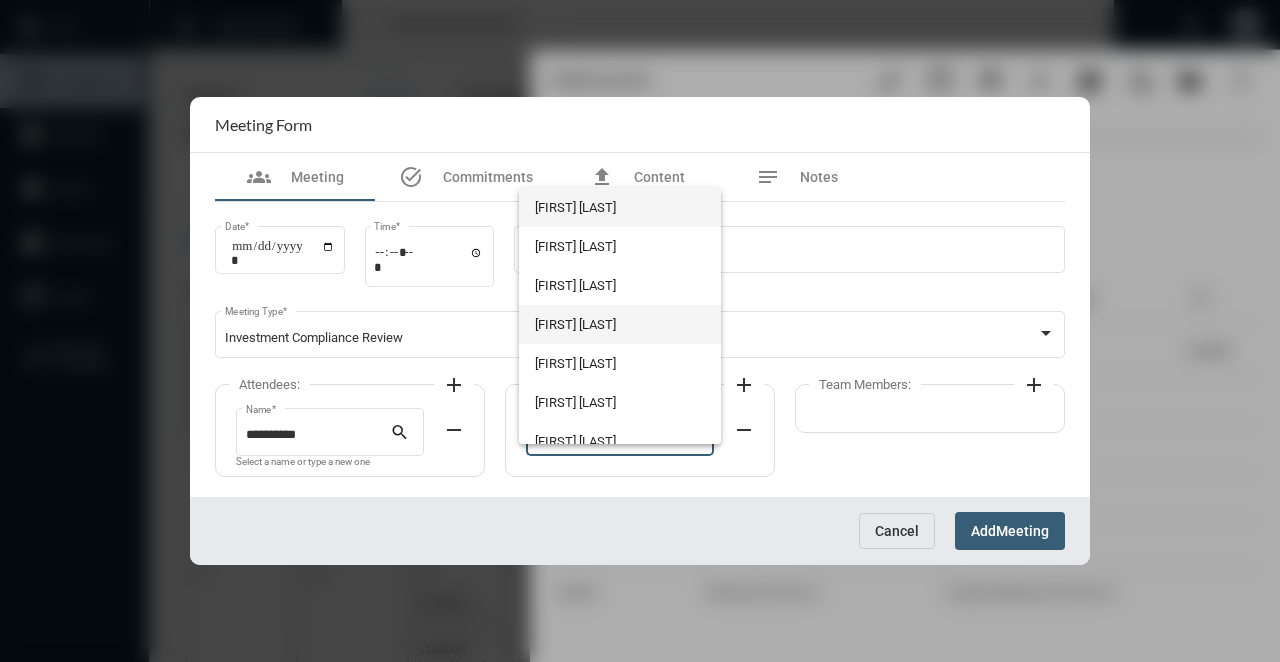 click on "[FIRST] [LAST]" at bounding box center (619, 324) 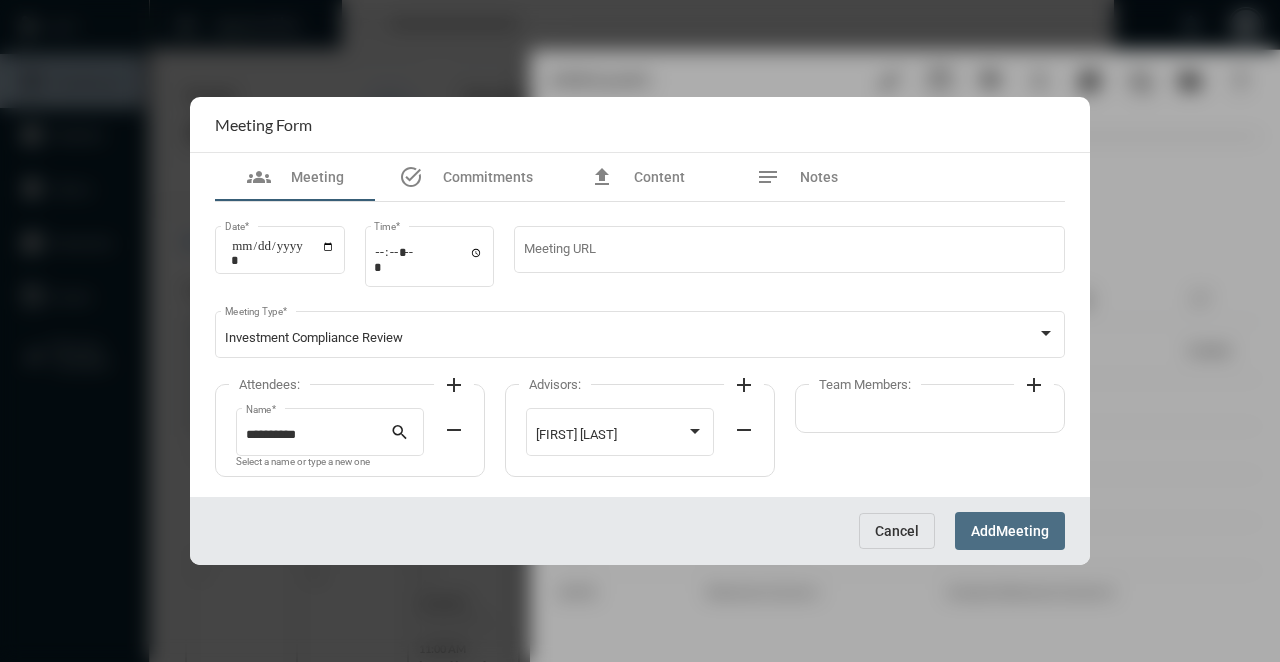 click on "Meeting" at bounding box center (1022, 532) 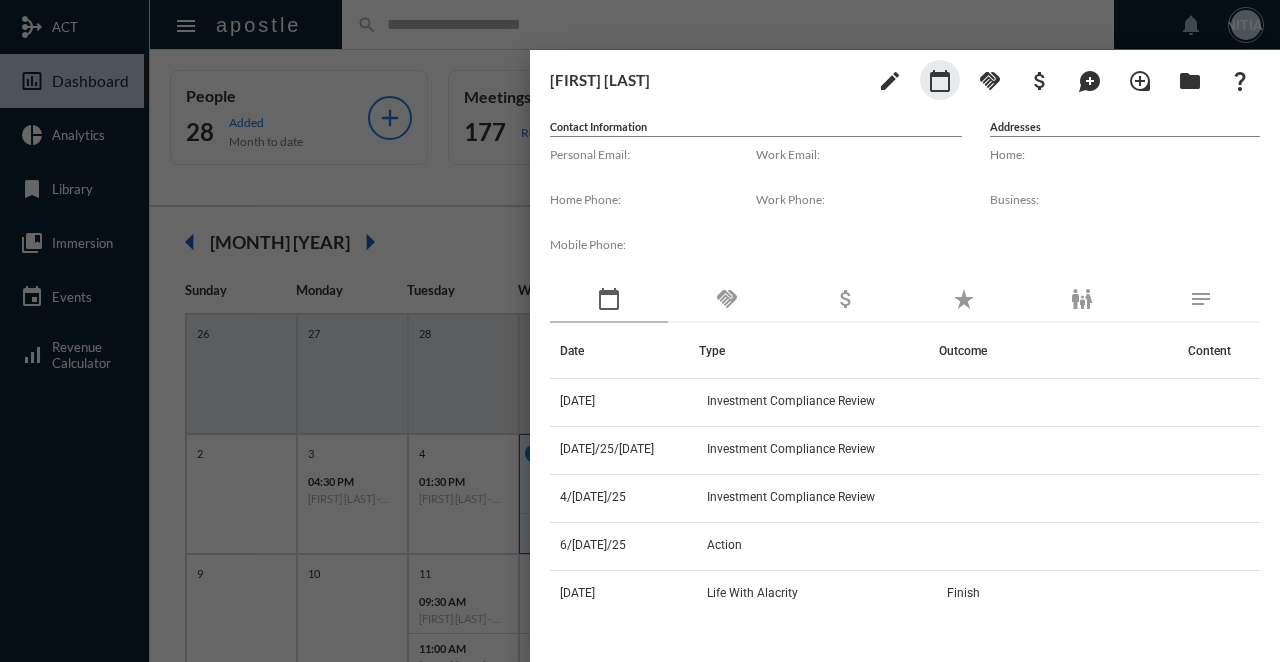 click at bounding box center (640, 331) 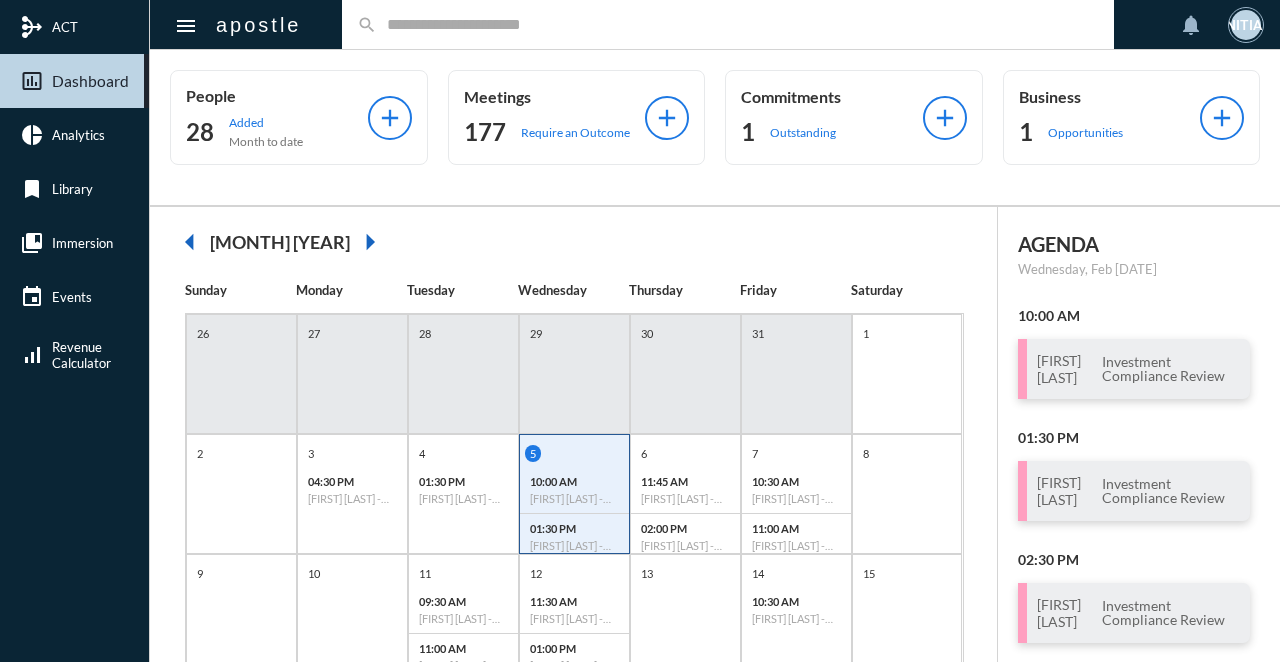 click on "arrow_left" 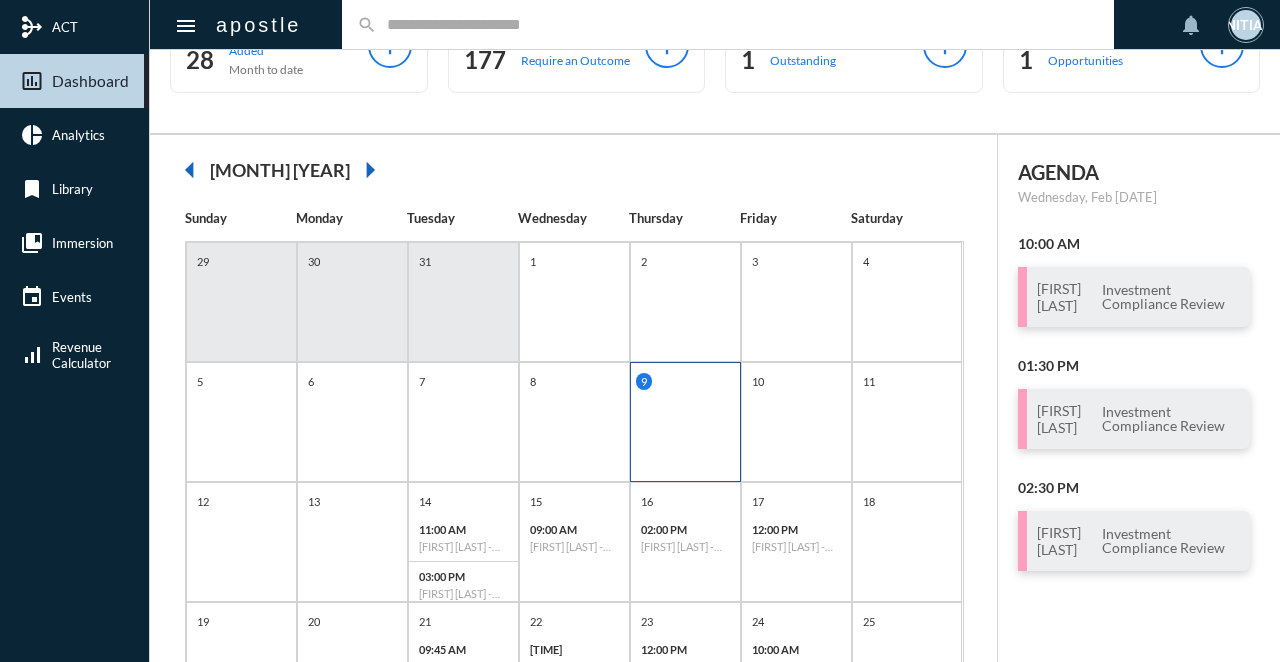 scroll, scrollTop: 0, scrollLeft: 0, axis: both 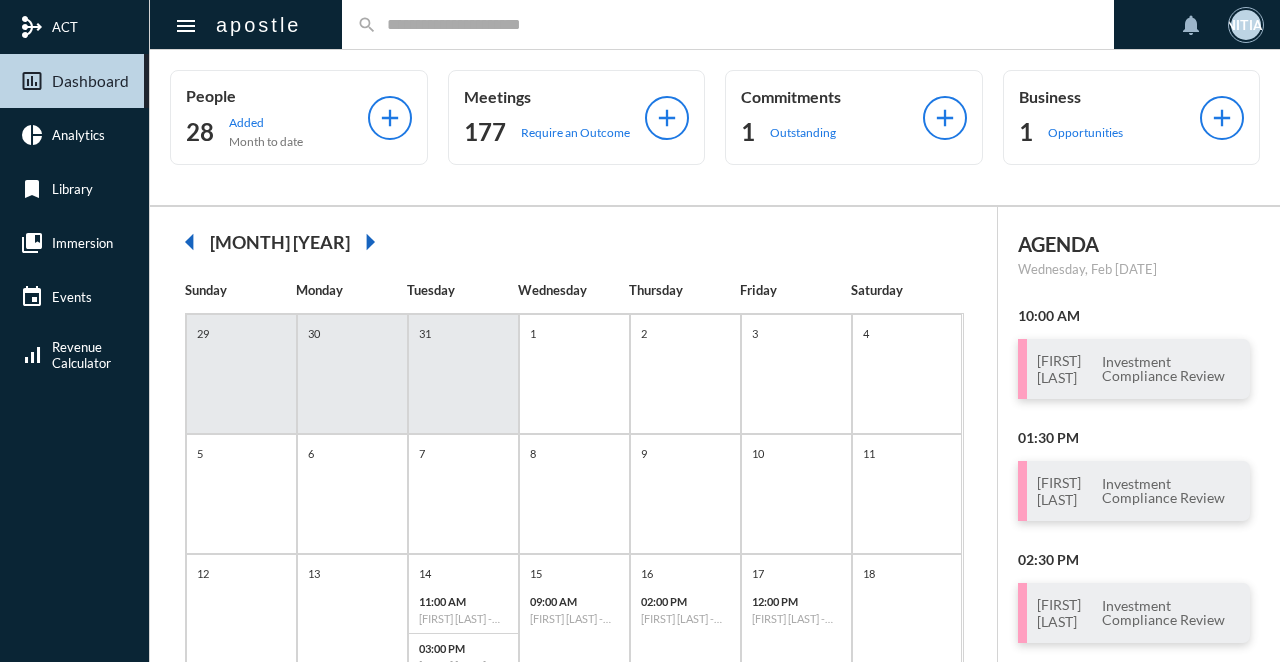 click on "arrow_right" 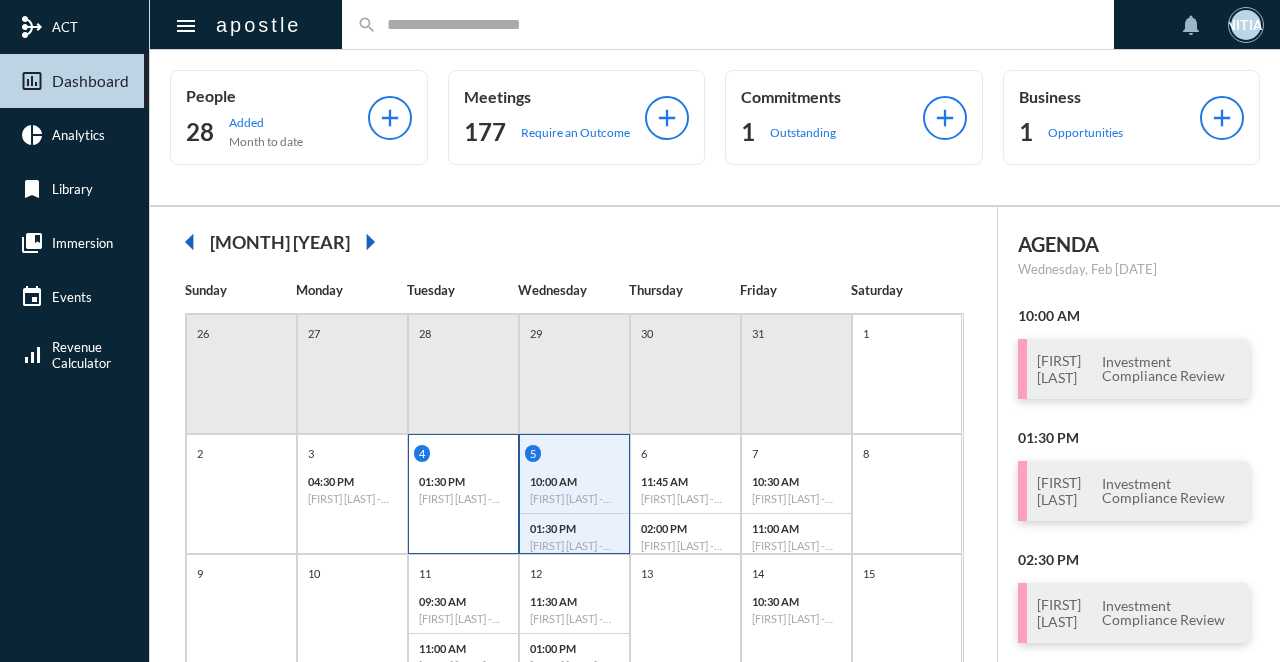 scroll, scrollTop: 84, scrollLeft: 0, axis: vertical 